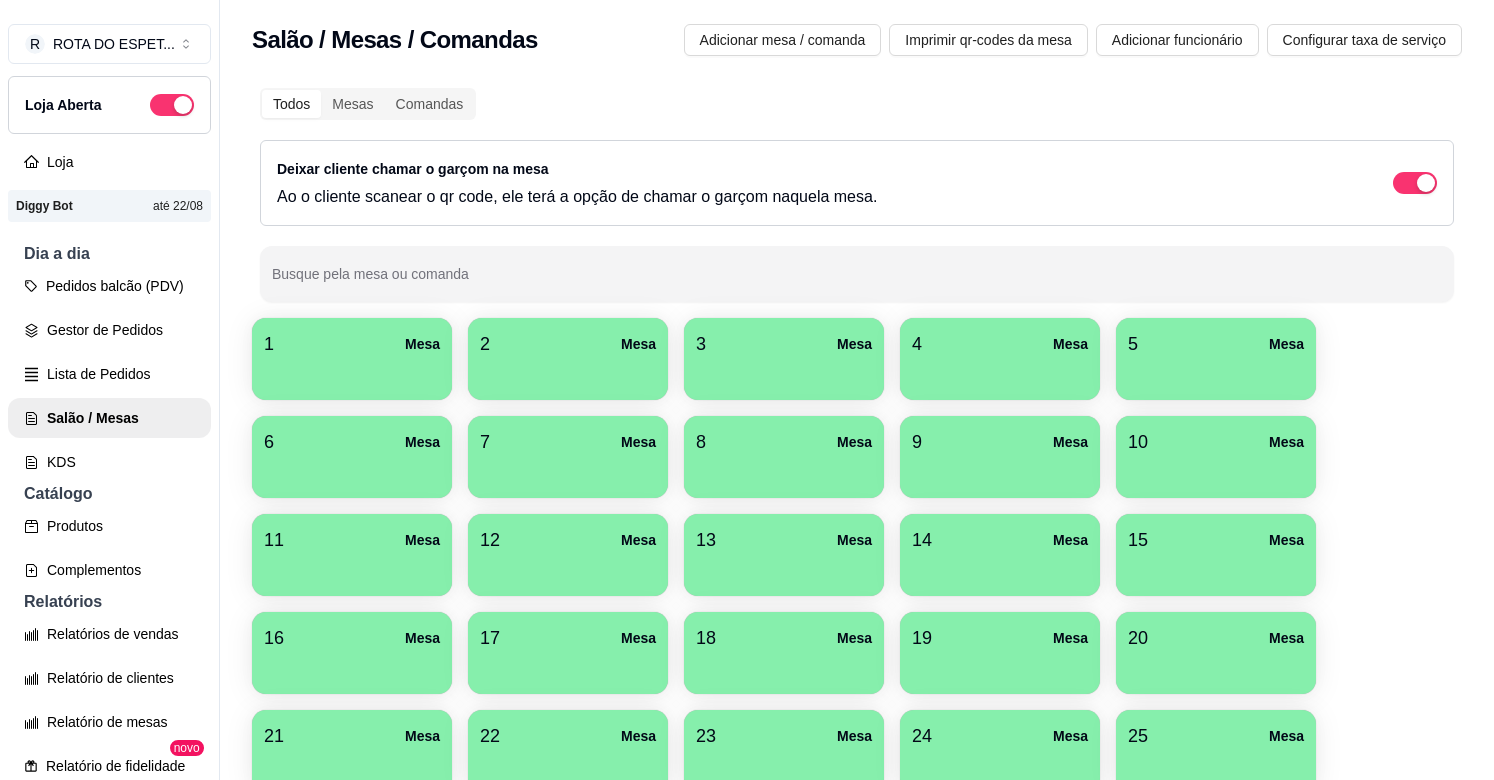 scroll, scrollTop: 0, scrollLeft: 0, axis: both 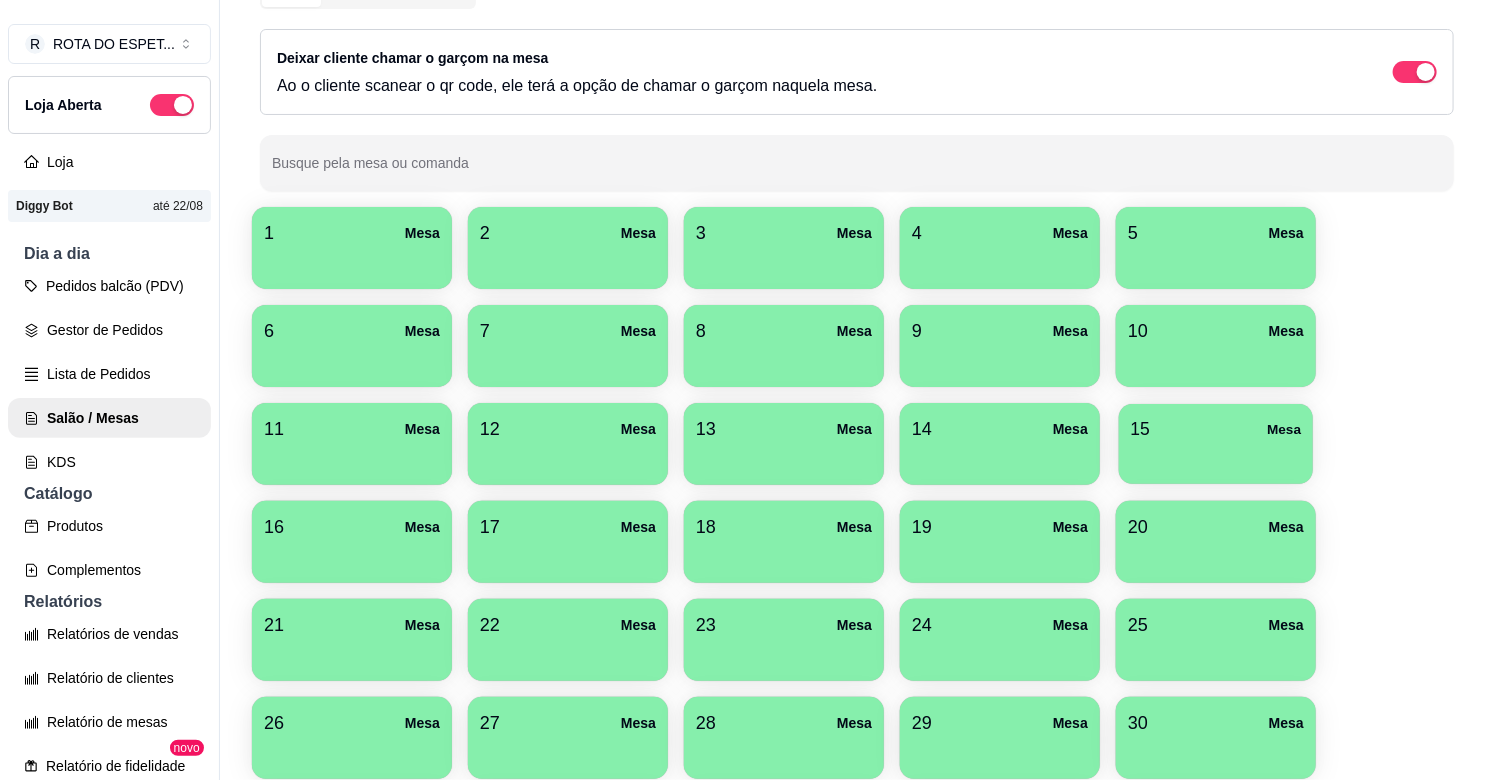 click at bounding box center [1216, 457] 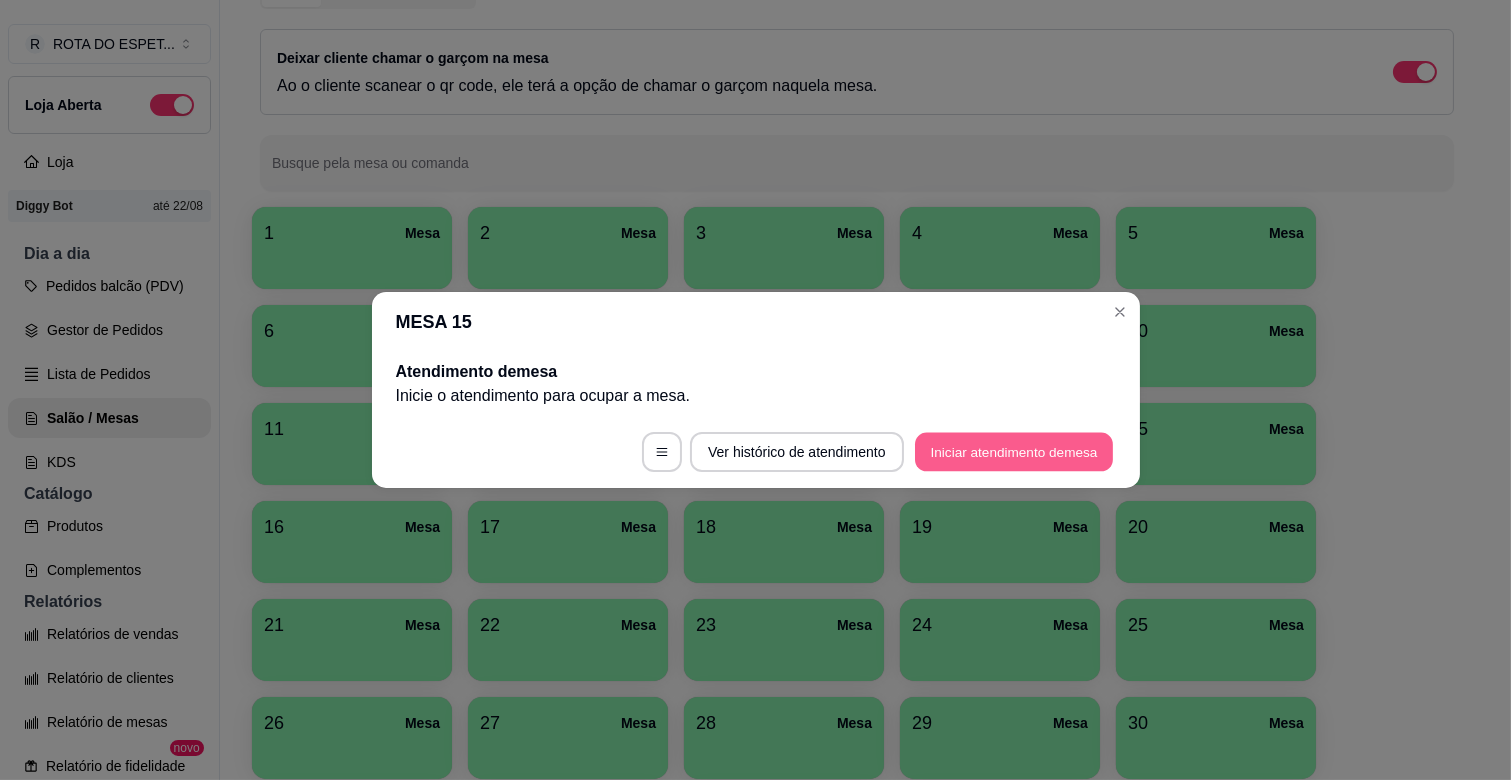 click on "Iniciar atendimento de  mesa" at bounding box center (1014, 452) 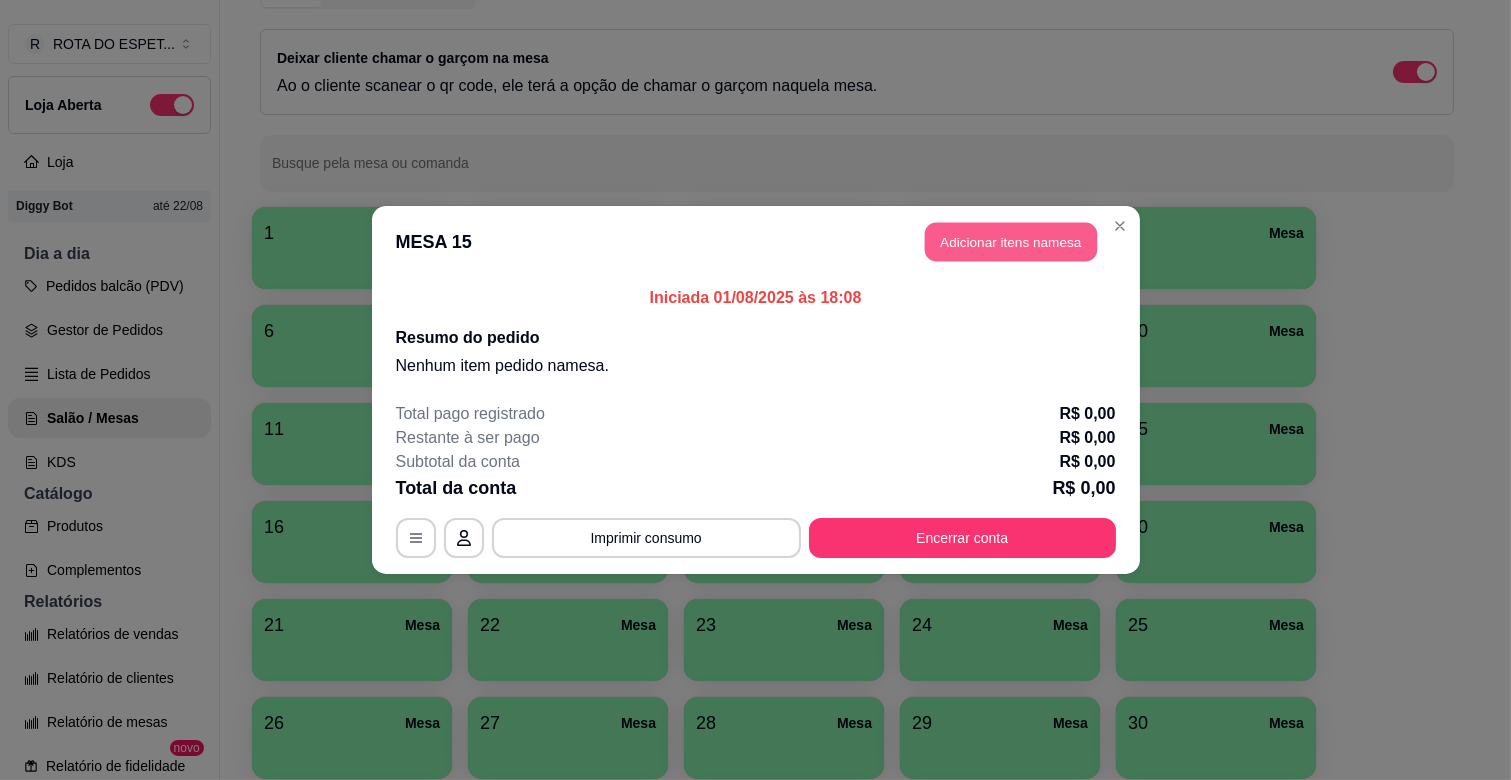 click on "Adicionar itens na  mesa" at bounding box center [1011, 242] 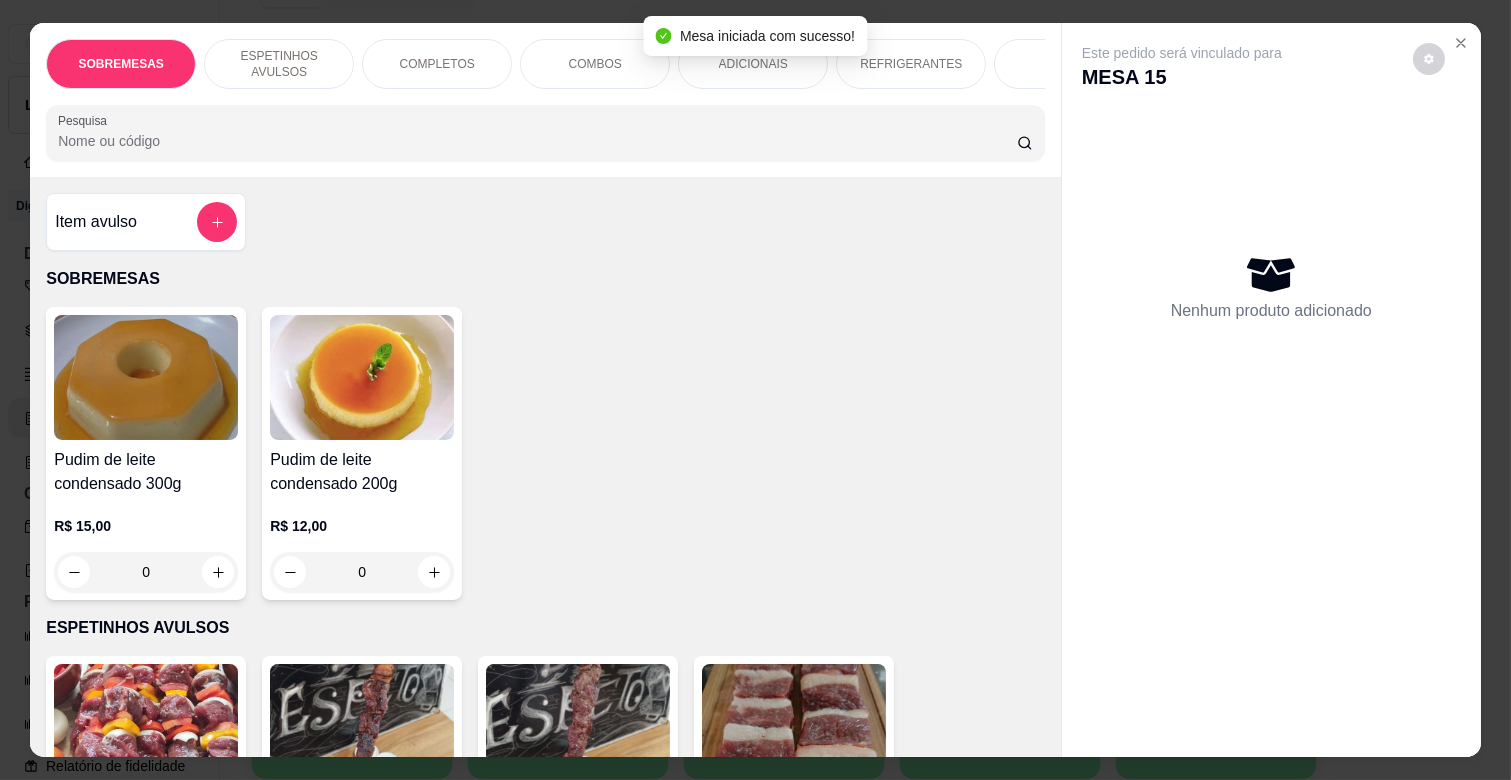 click on "ESPETINHOS AVULSOS" at bounding box center [279, 64] 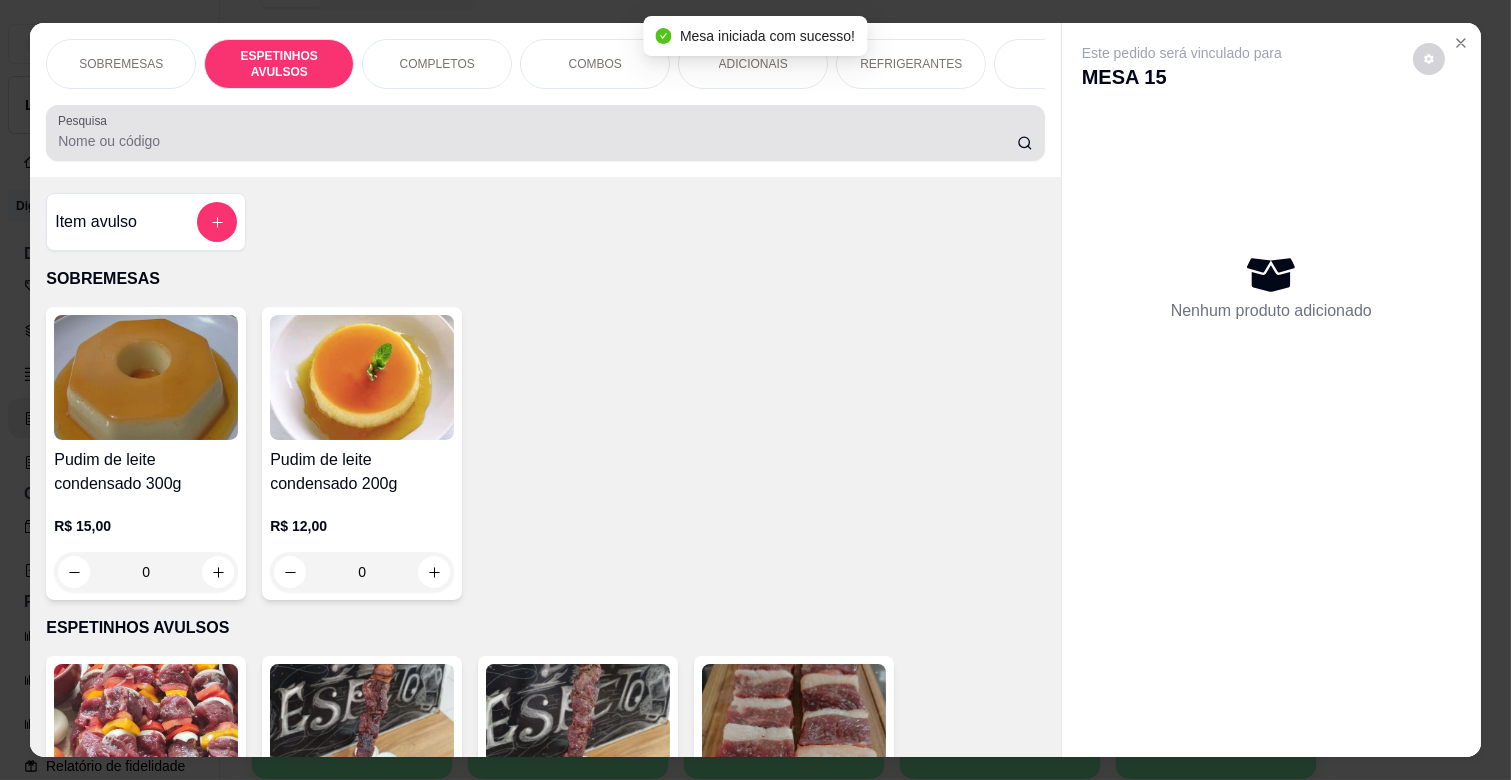 scroll, scrollTop: 438, scrollLeft: 0, axis: vertical 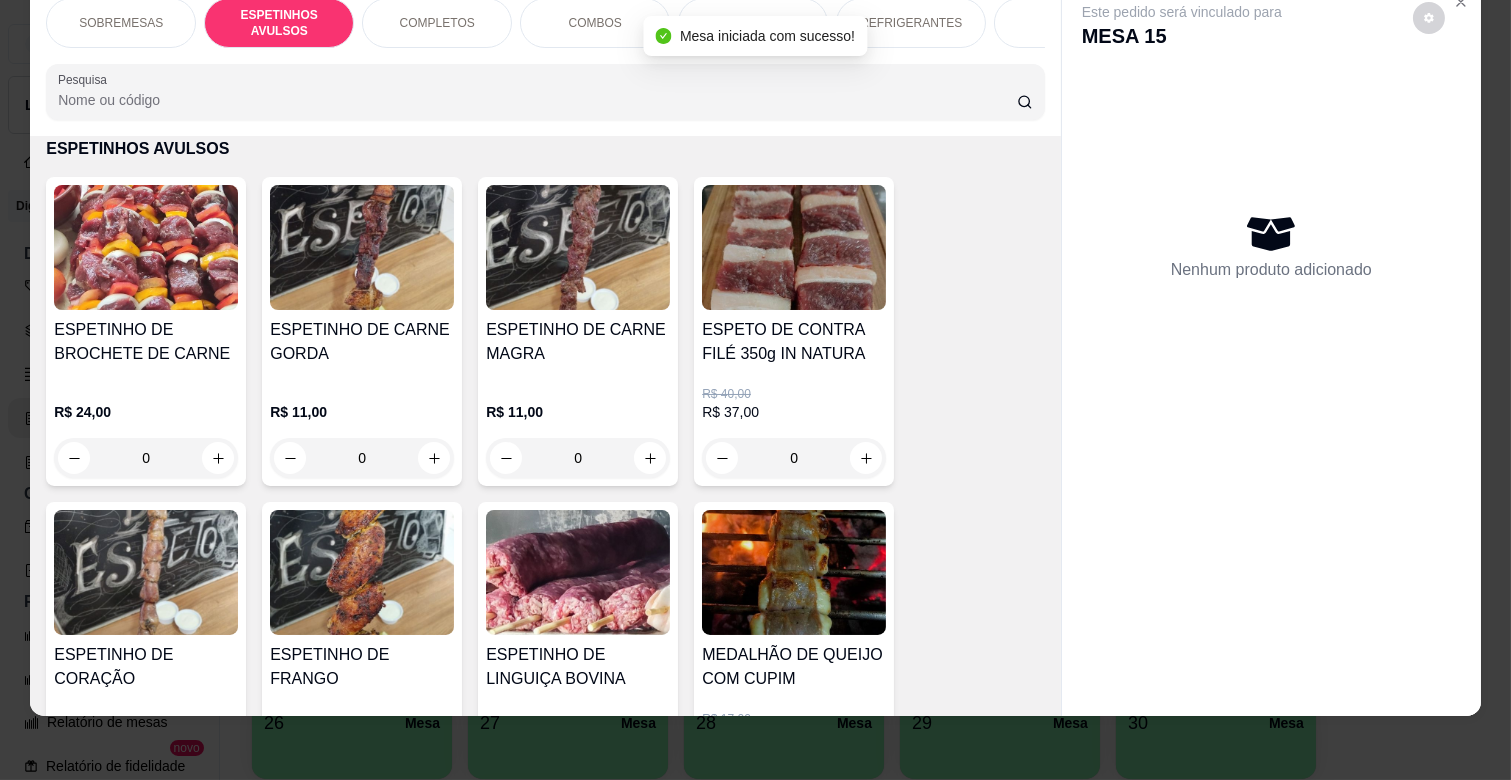 click on "ESPETINHO DE CARNE GORDA" at bounding box center (362, 350) 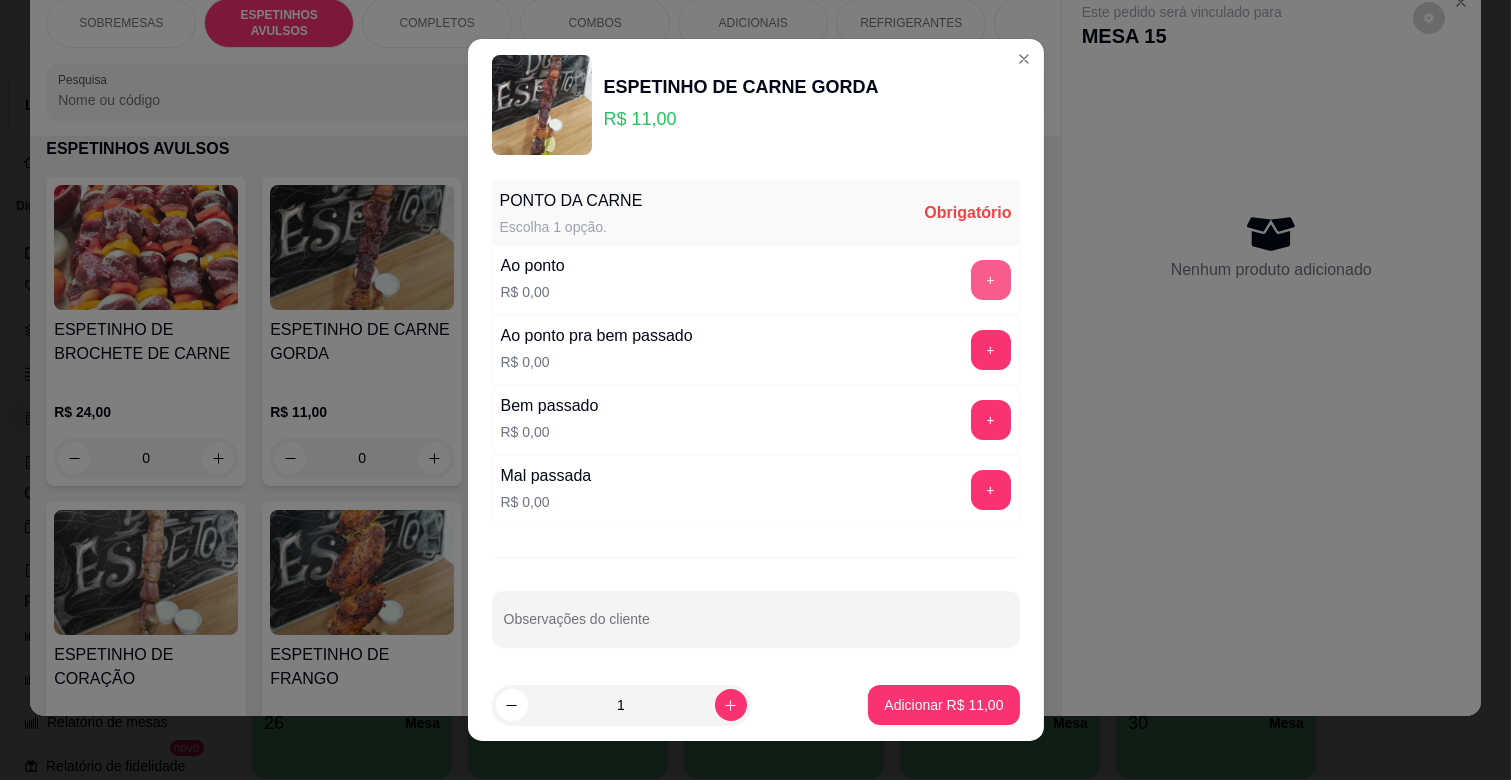 click on "+" at bounding box center [991, 280] 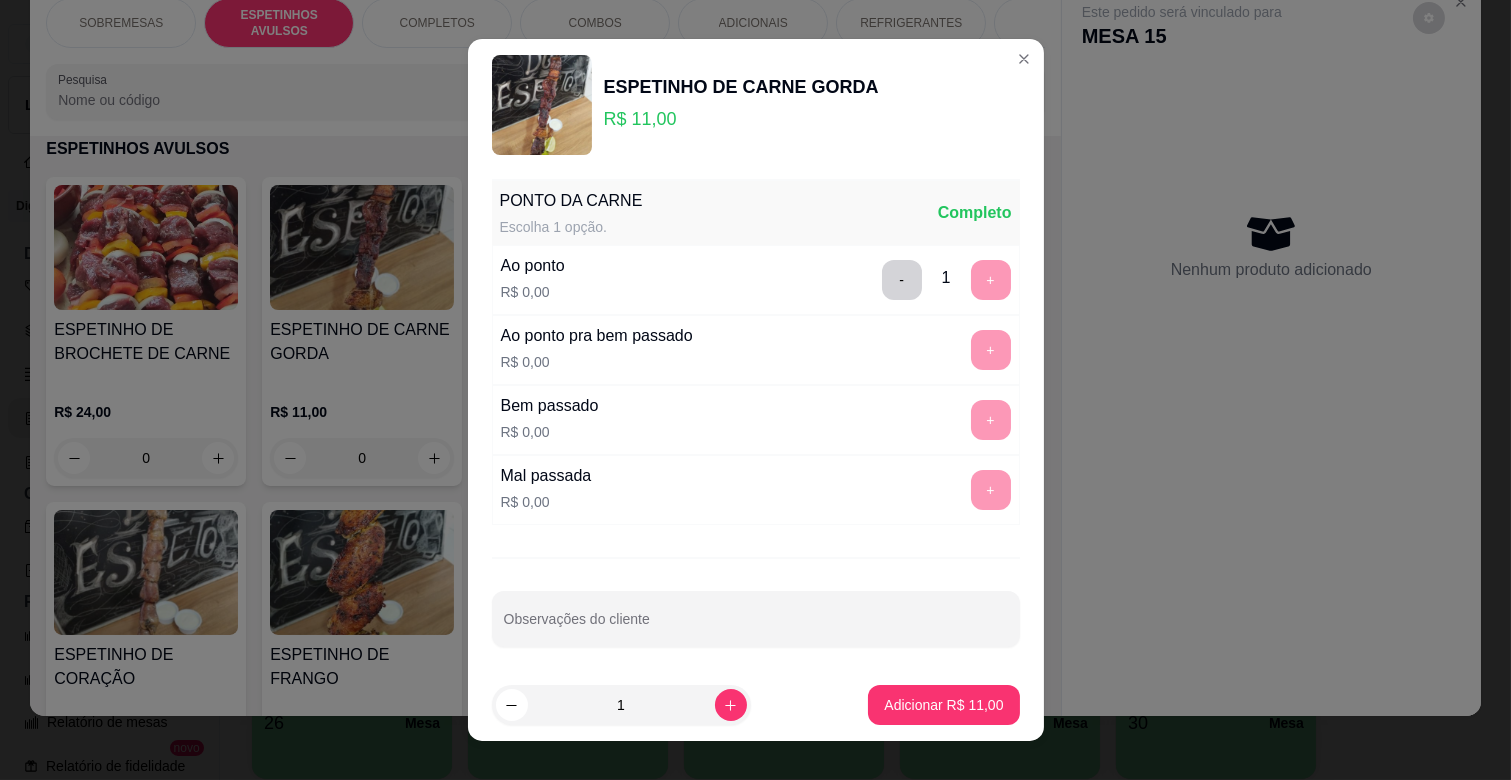 scroll, scrollTop: 7, scrollLeft: 0, axis: vertical 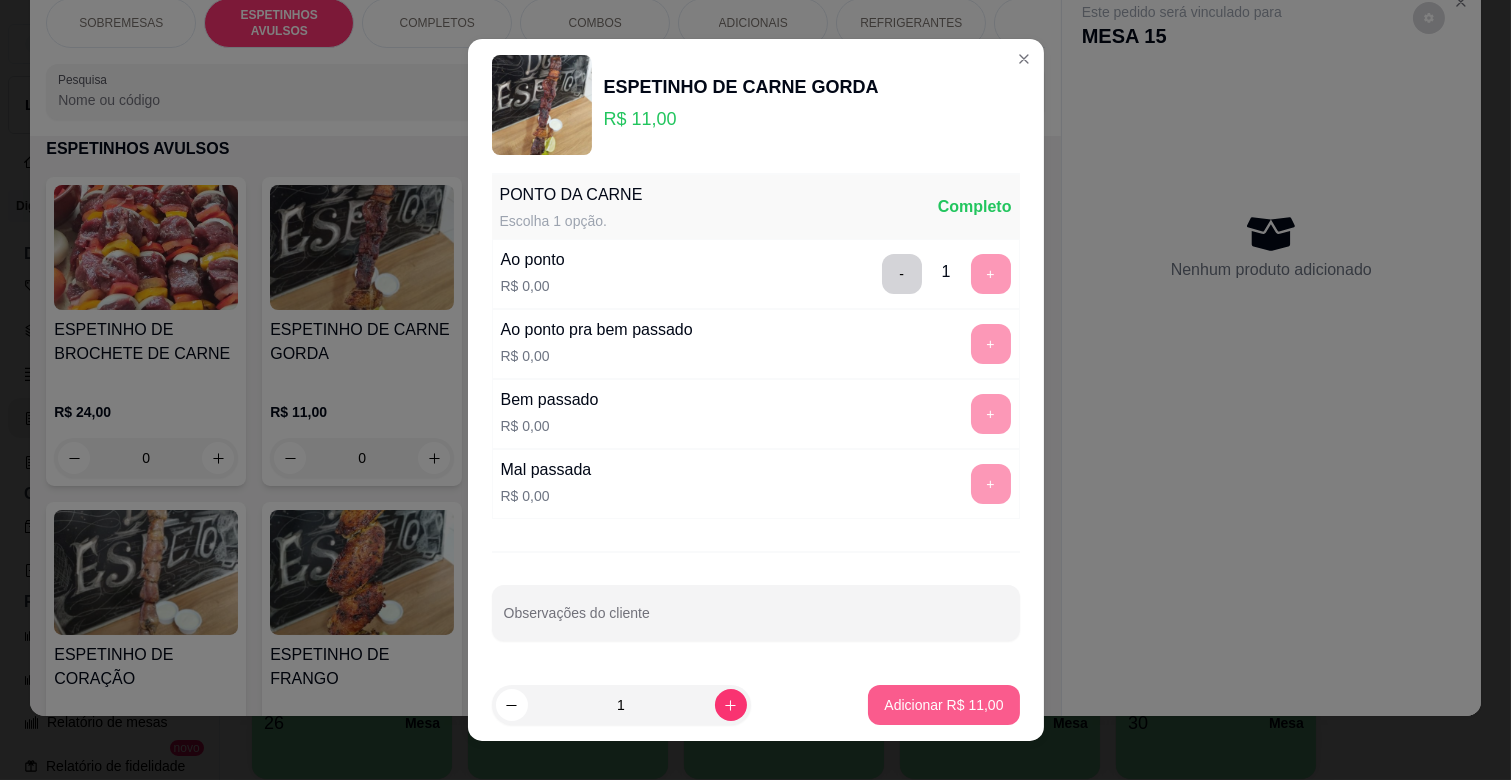 click on "Adicionar   R$ 11,00" at bounding box center [943, 705] 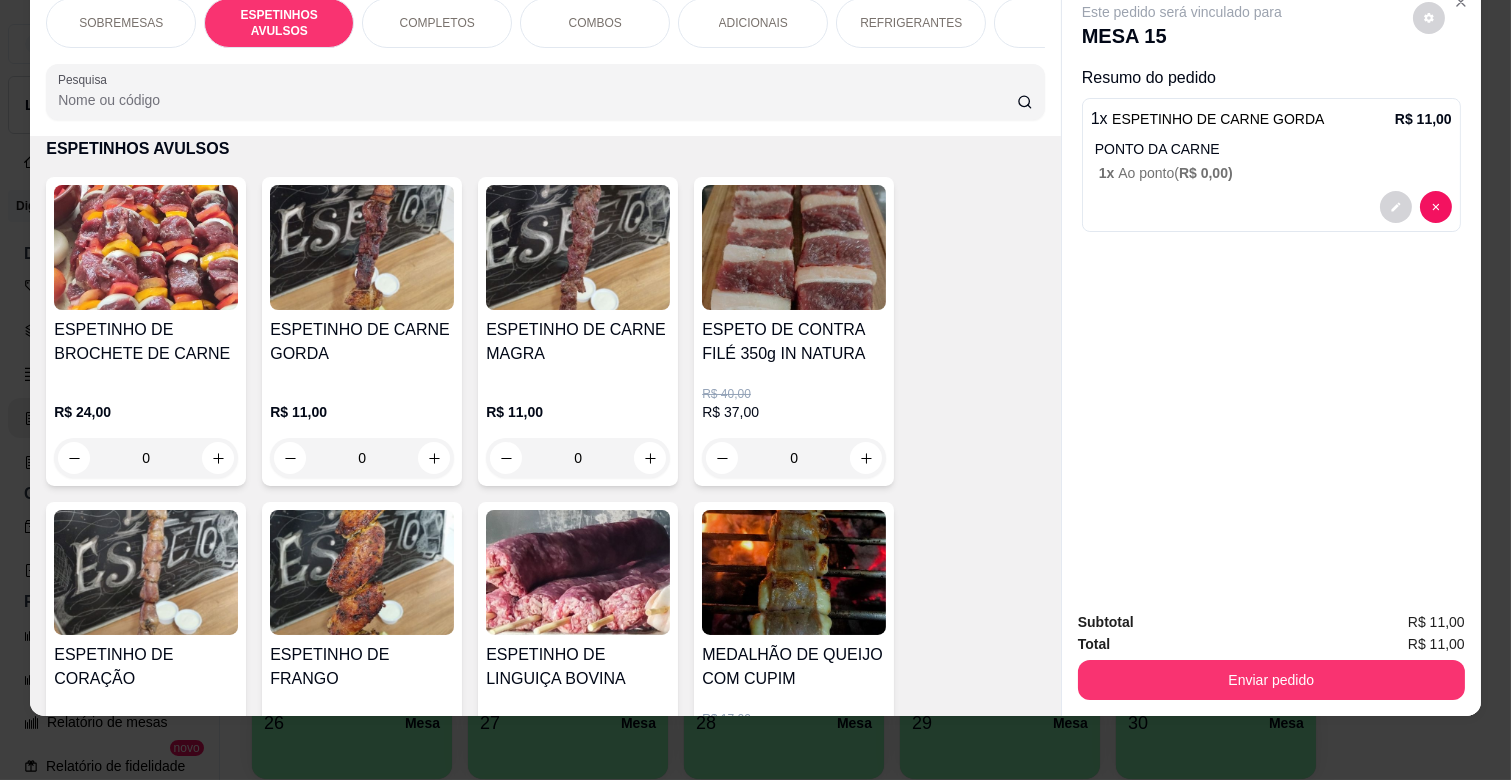 click on "COMPLETOS" at bounding box center [437, 23] 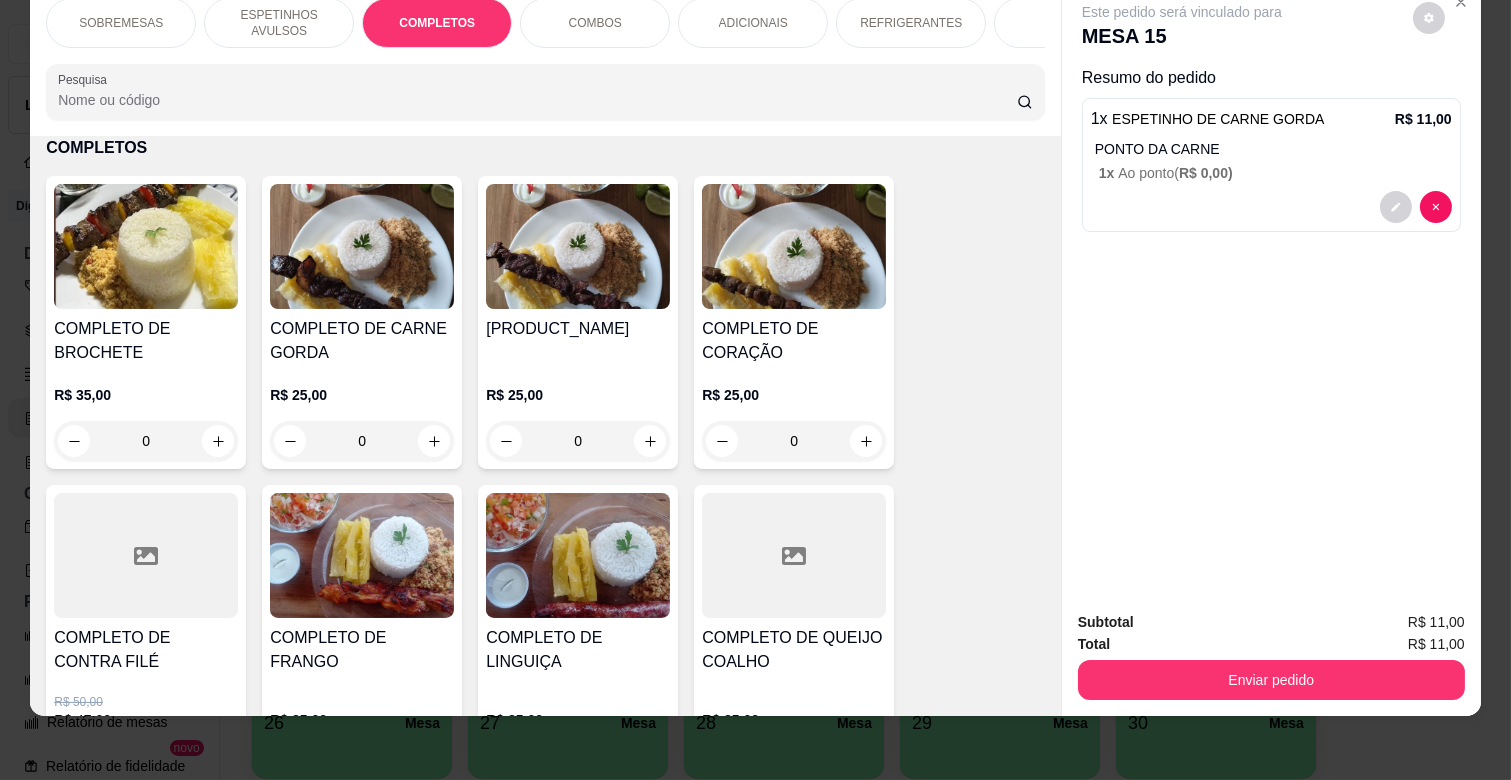 scroll, scrollTop: 1874, scrollLeft: 0, axis: vertical 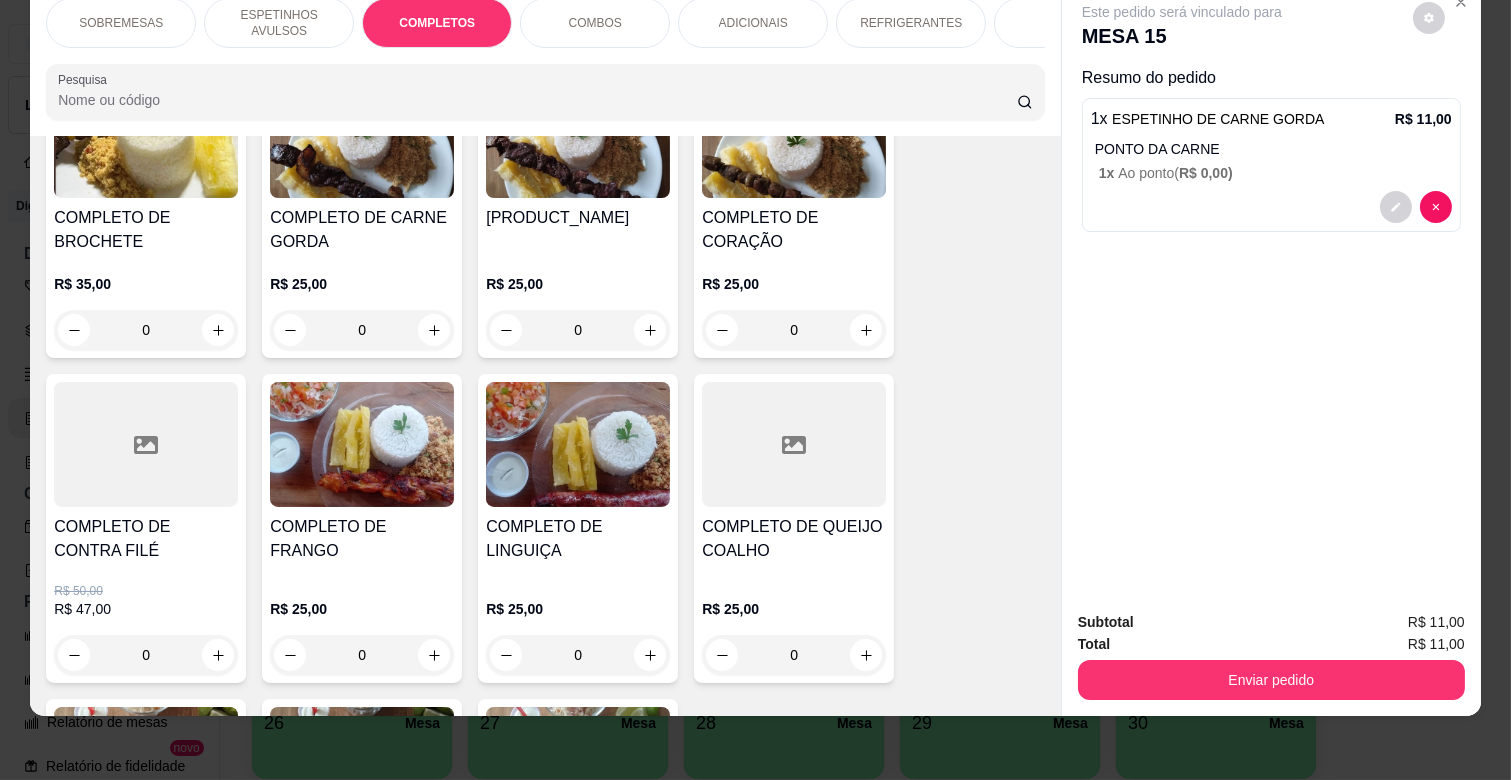 click on "R$ 25,00 [NUMBER]" at bounding box center [578, 302] 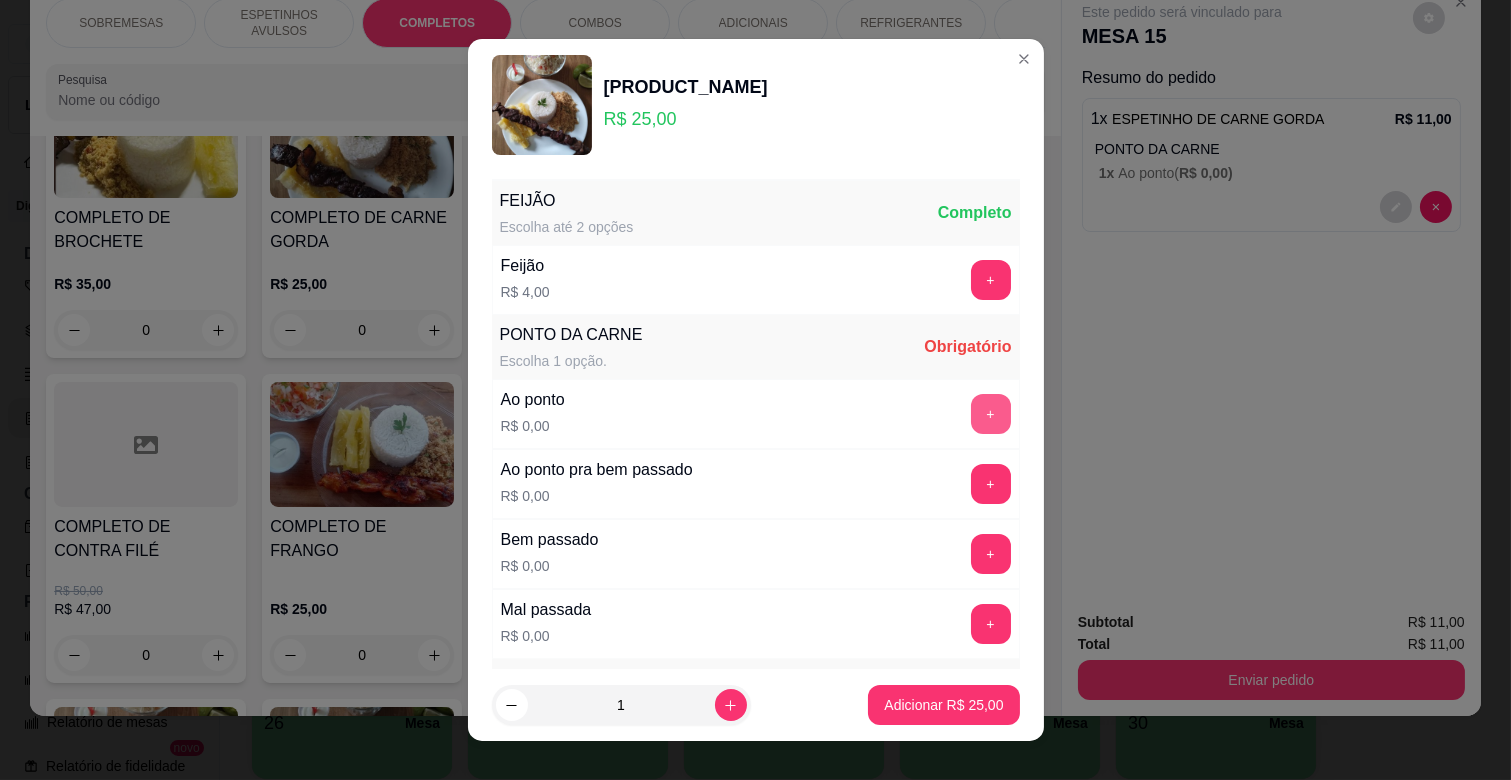 click on "+" at bounding box center (991, 414) 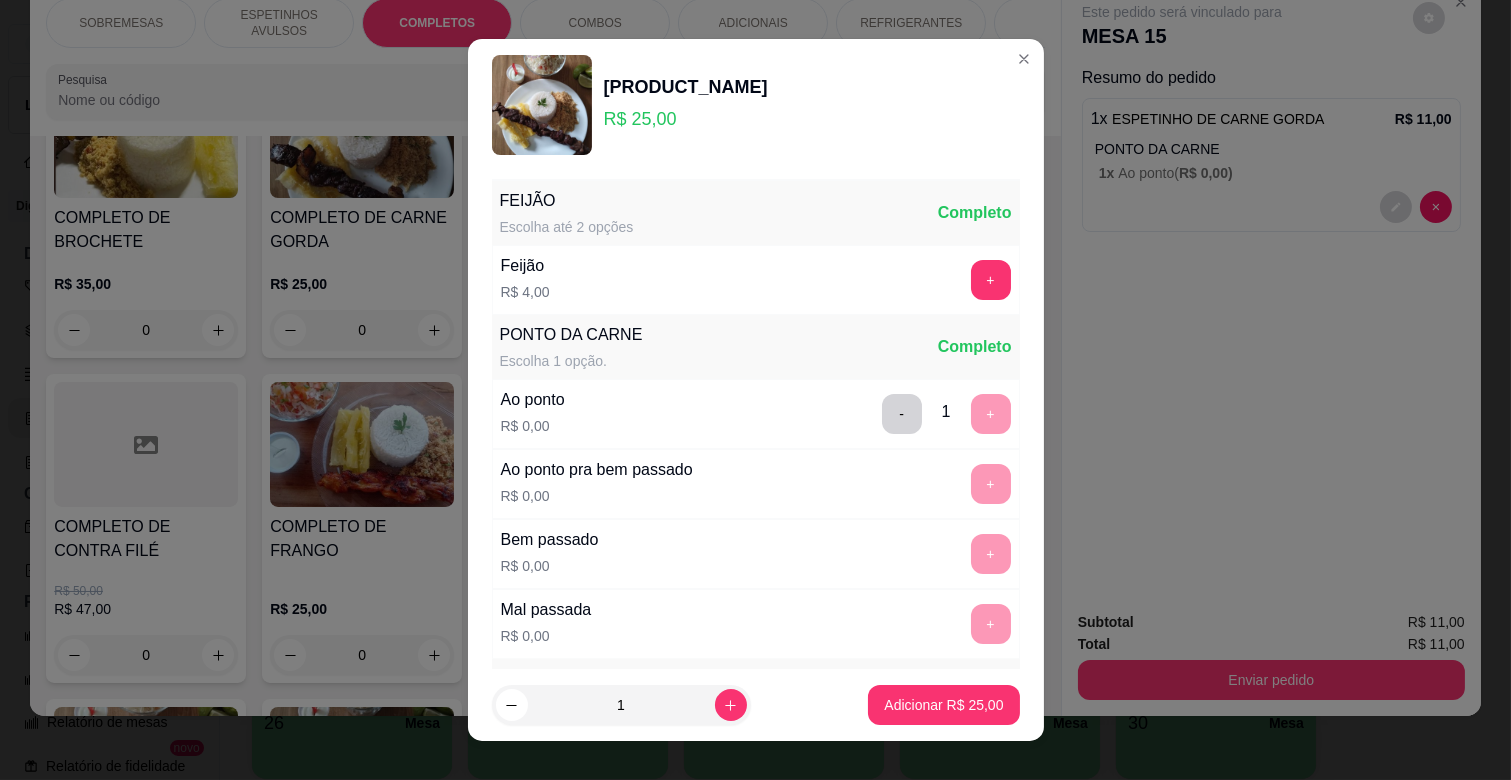 scroll, scrollTop: 486, scrollLeft: 0, axis: vertical 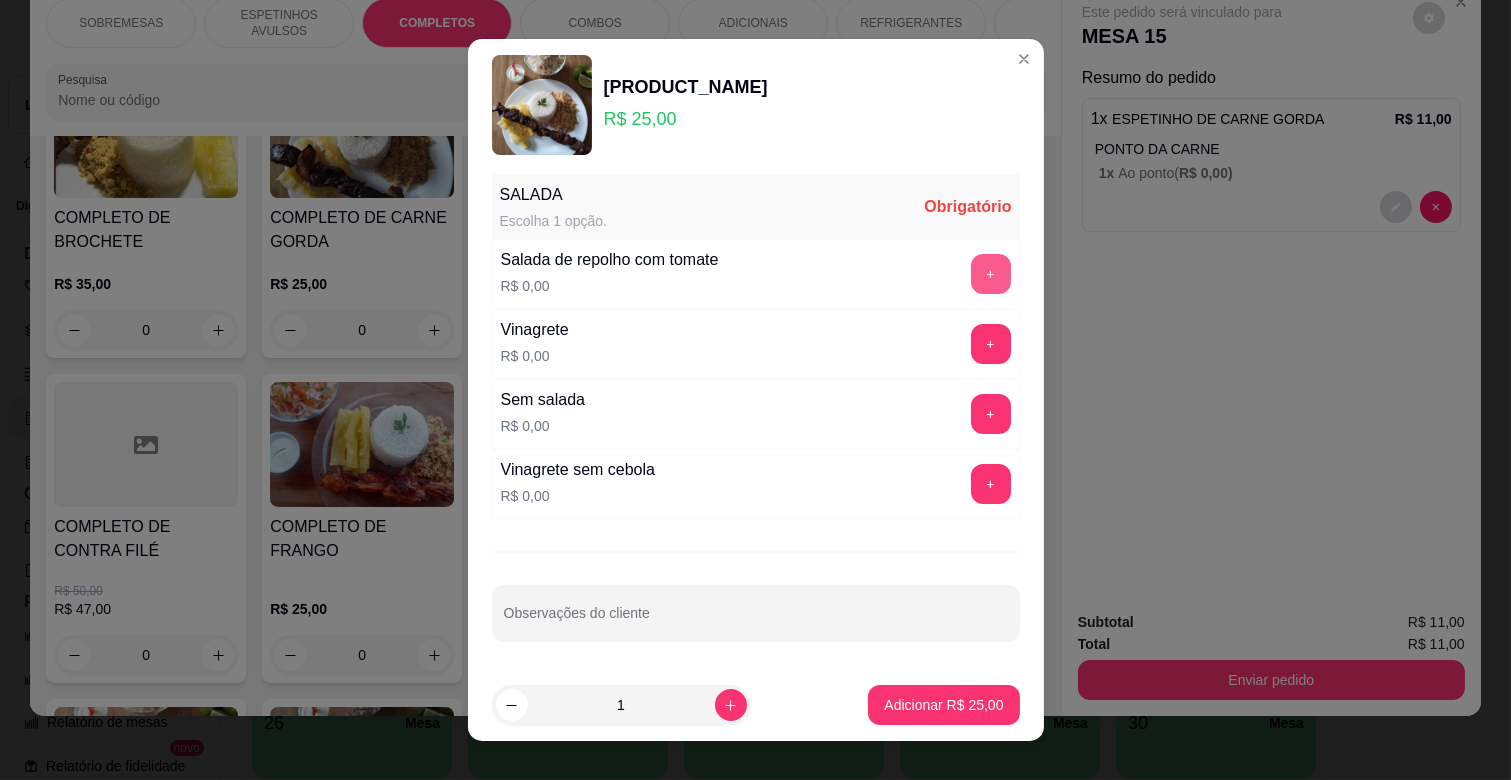 click on "+" at bounding box center [991, 274] 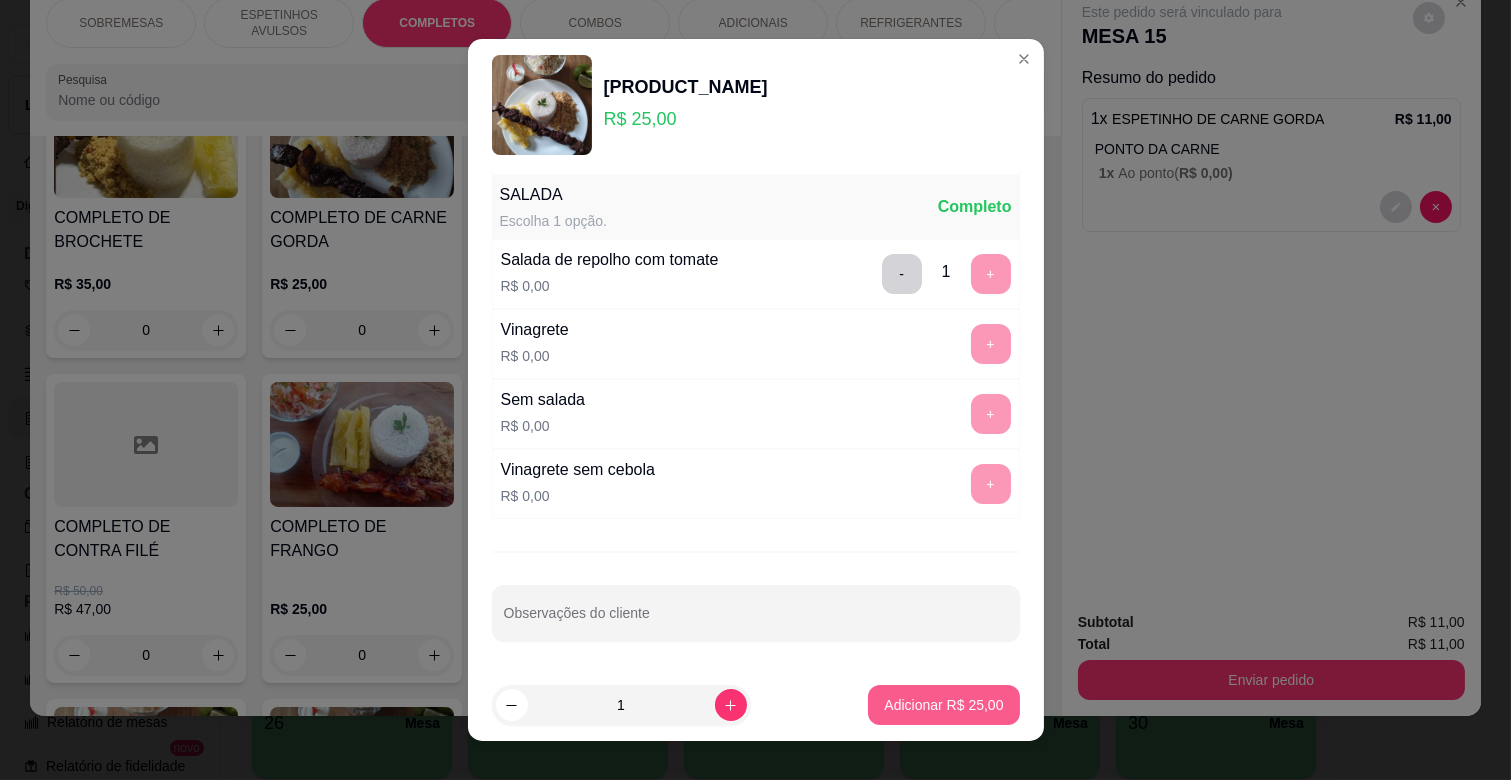 click on "Adicionar   R$ 25,00" at bounding box center (943, 705) 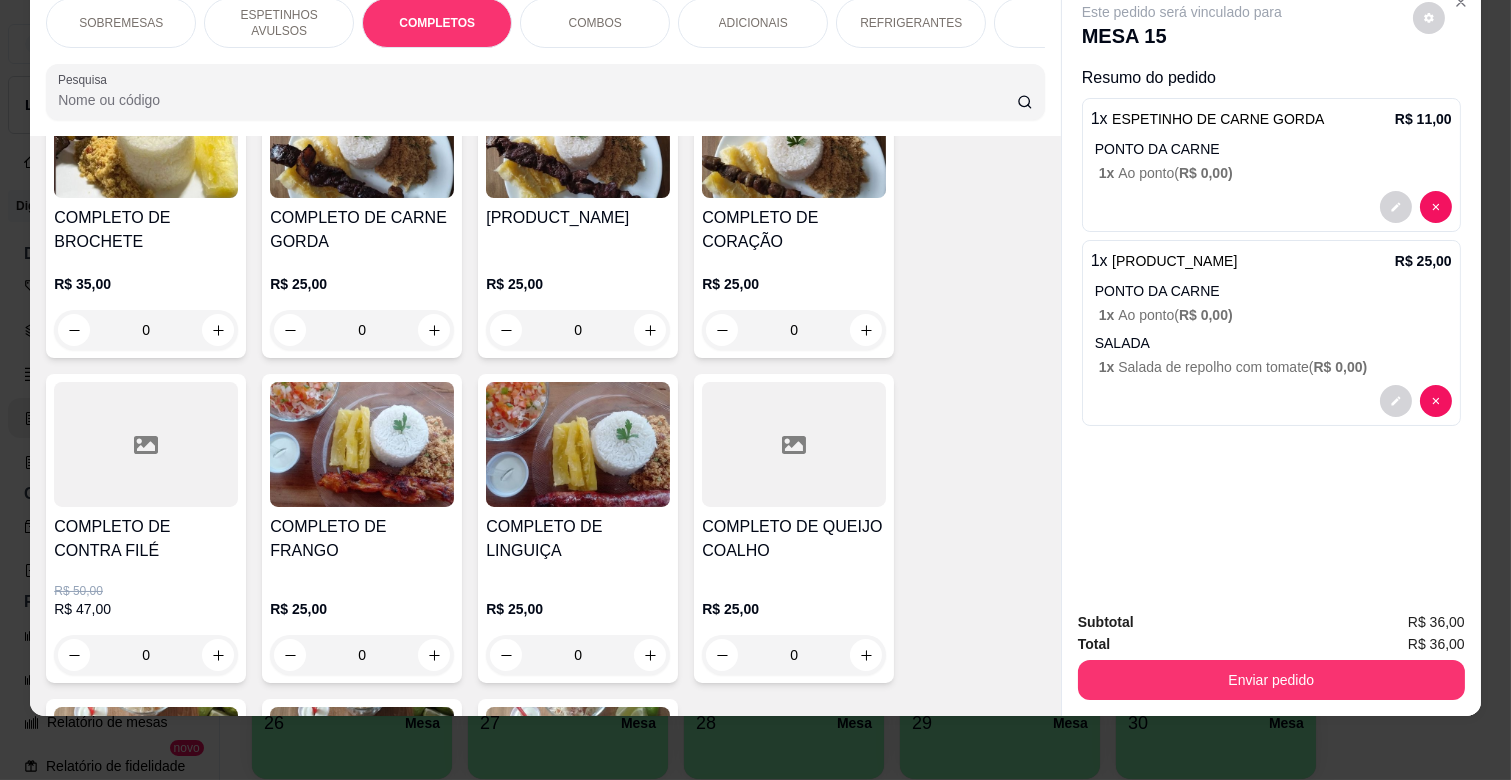 click on "Este pedido será vinculado para   MESA 15 Resumo do pedido 1 x   ESPETINHO DE CARNE GORDA R$ 11,00 PONTO DA CARNE 1 x   Ao ponto   ( R$ 0,00 ) 1 x   COMPLETO DE CARNE MAGRA R$ 25,00 PONTO DA CARNE 1 x   Ao ponto   ( R$ 0,00 ) SALADA 1 x   Salada de repolho com tomate   ( R$ 0,00 )" at bounding box center (1271, 288) 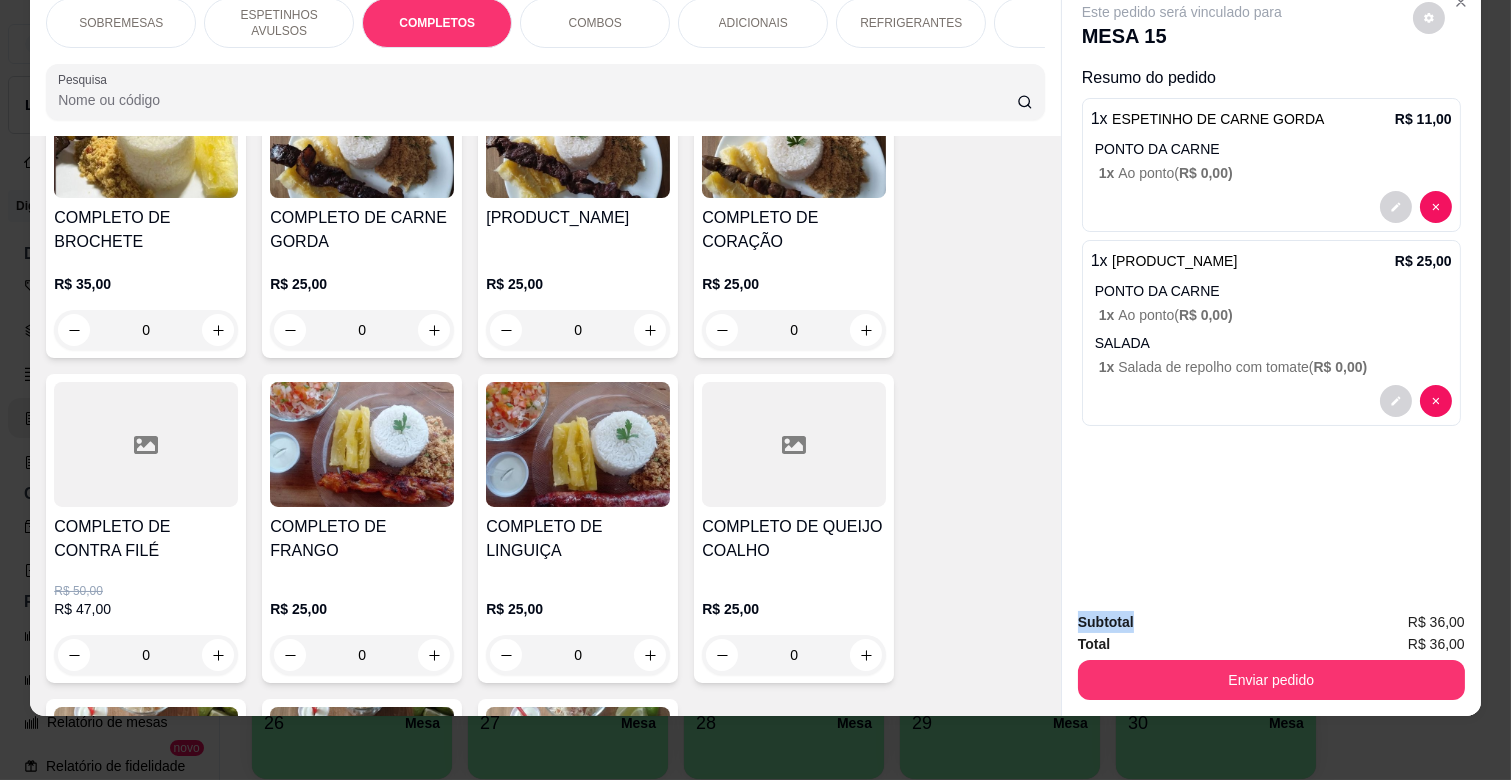click on "Este pedido será vinculado para   MESA 15 Resumo do pedido 1 x   ESPETINHO DE CARNE GORDA R$ 11,00 PONTO DA CARNE 1 x   Ao ponto   ( R$ 0,00 ) 1 x   COMPLETO DE CARNE MAGRA R$ 25,00 PONTO DA CARNE 1 x   Ao ponto   ( R$ 0,00 ) SALADA 1 x   Salada de repolho com tomate   ( R$ 0,00 )" at bounding box center (1271, 288) 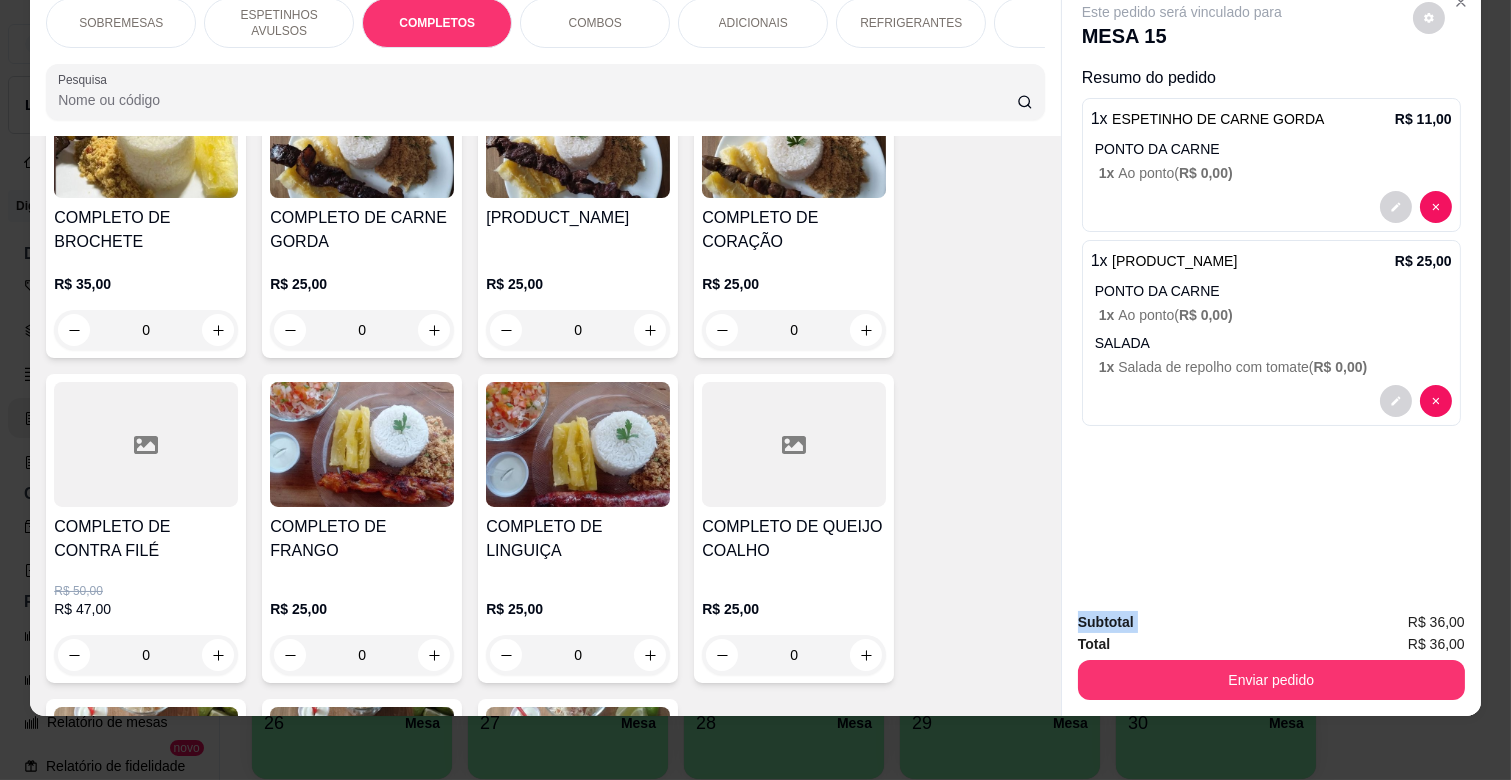 click on "Este pedido será vinculado para   MESA 15 Resumo do pedido 1 x   ESPETINHO DE CARNE GORDA R$ 11,00 PONTO DA CARNE 1 x   Ao ponto   ( R$ 0,00 ) 1 x   COMPLETO DE CARNE MAGRA R$ 25,00 PONTO DA CARNE 1 x   Ao ponto   ( R$ 0,00 ) SALADA 1 x   Salada de repolho com tomate   ( R$ 0,00 )" at bounding box center (1271, 288) 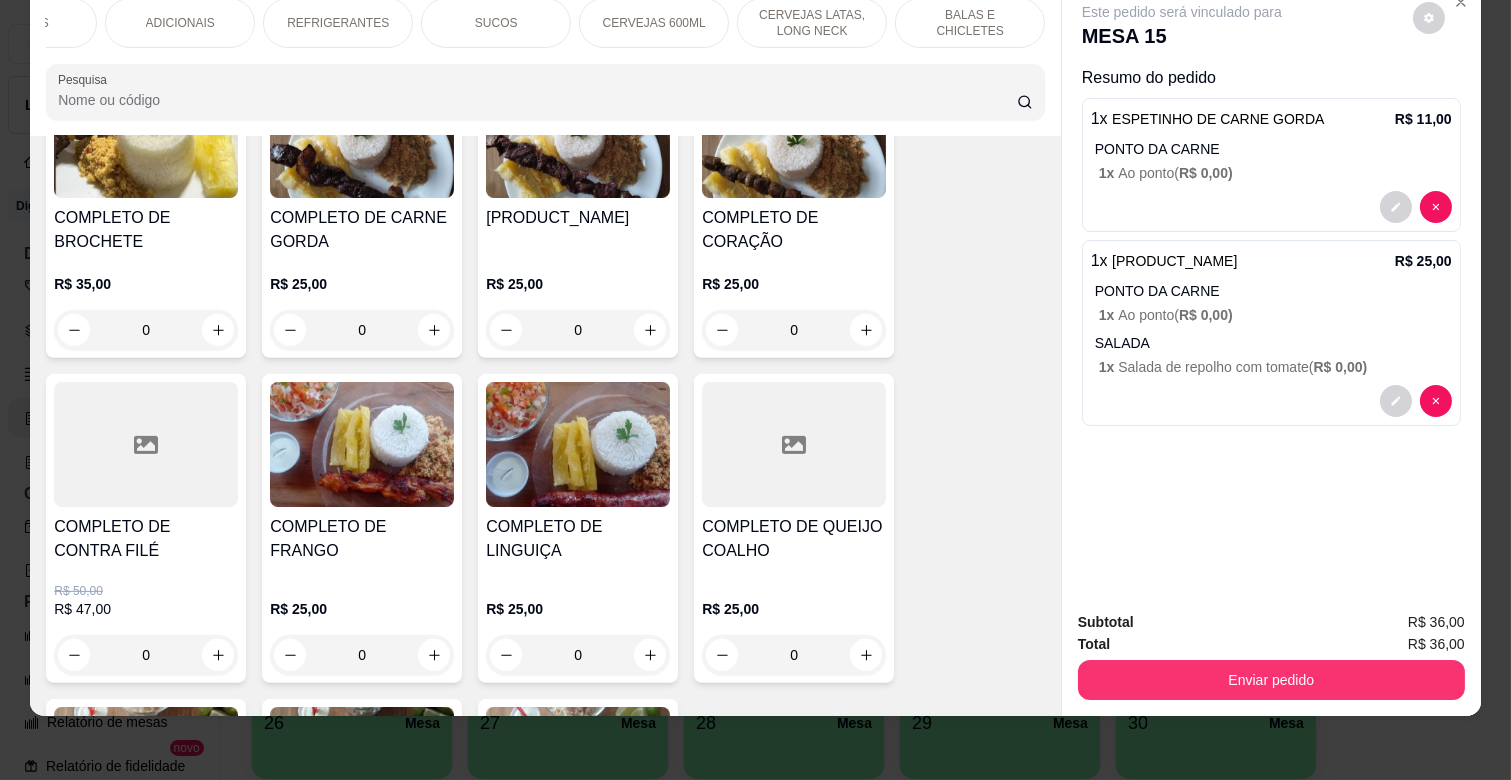 click on "SUCOS" at bounding box center (496, 23) 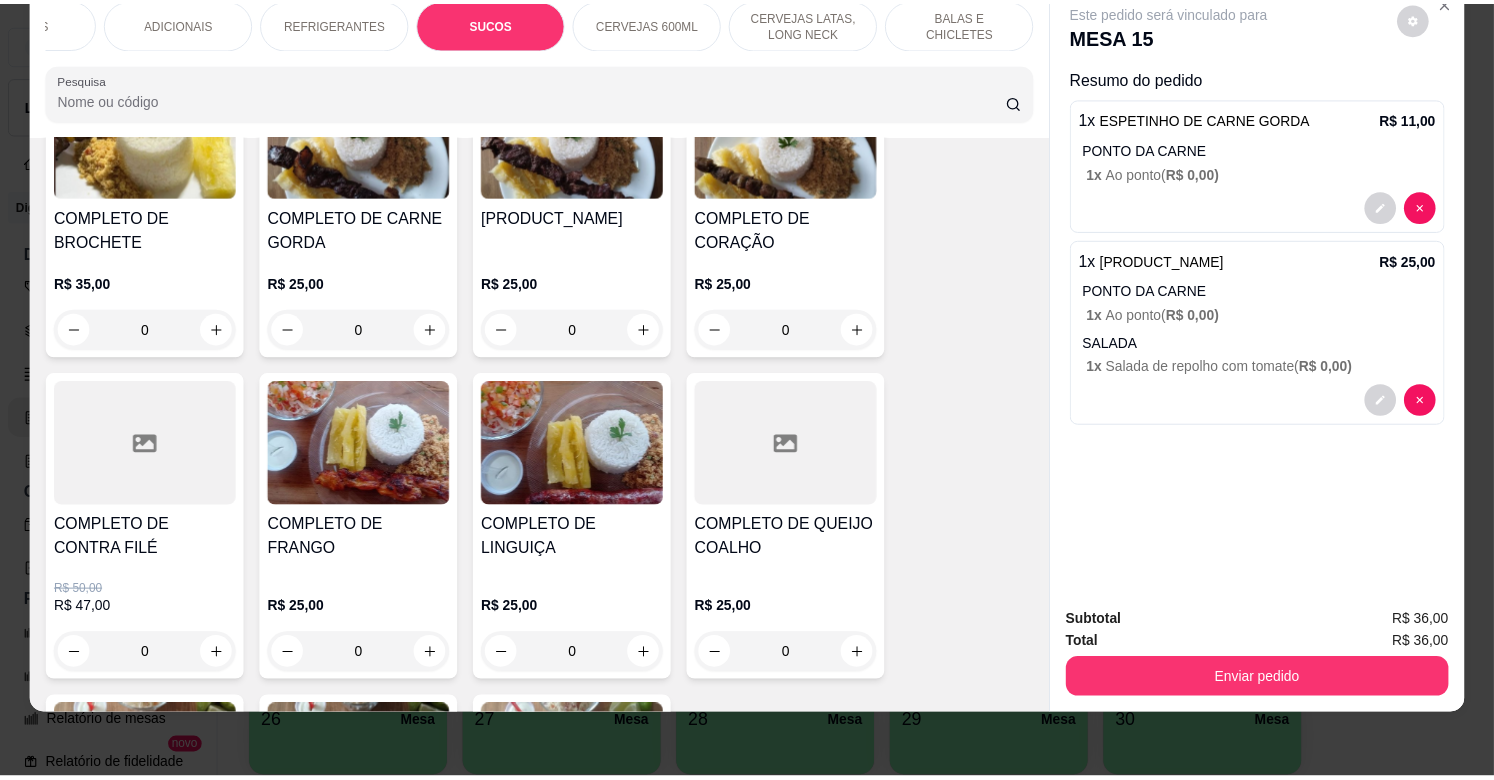 scroll, scrollTop: 5574, scrollLeft: 0, axis: vertical 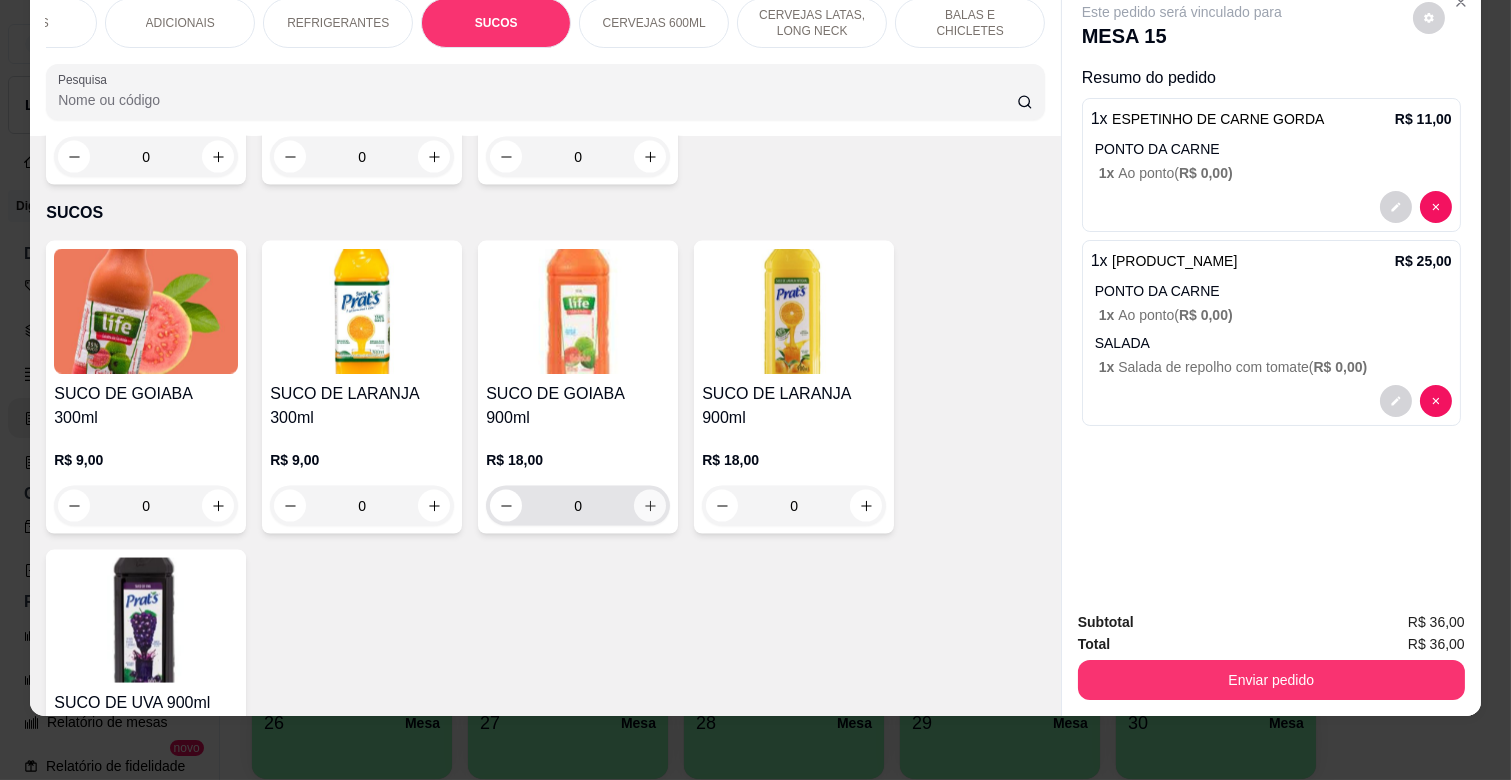 click 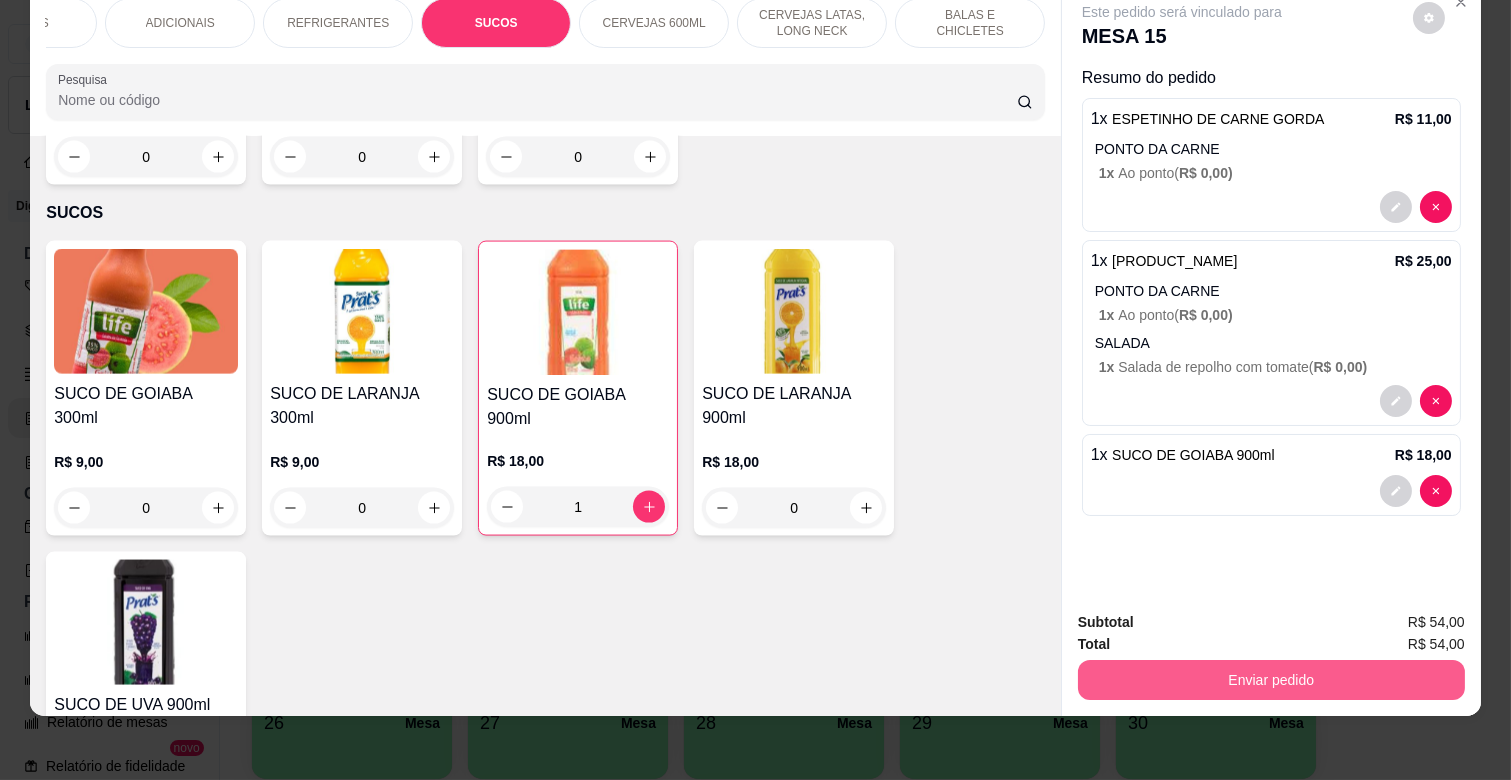 click on "Enviar pedido" at bounding box center (1271, 680) 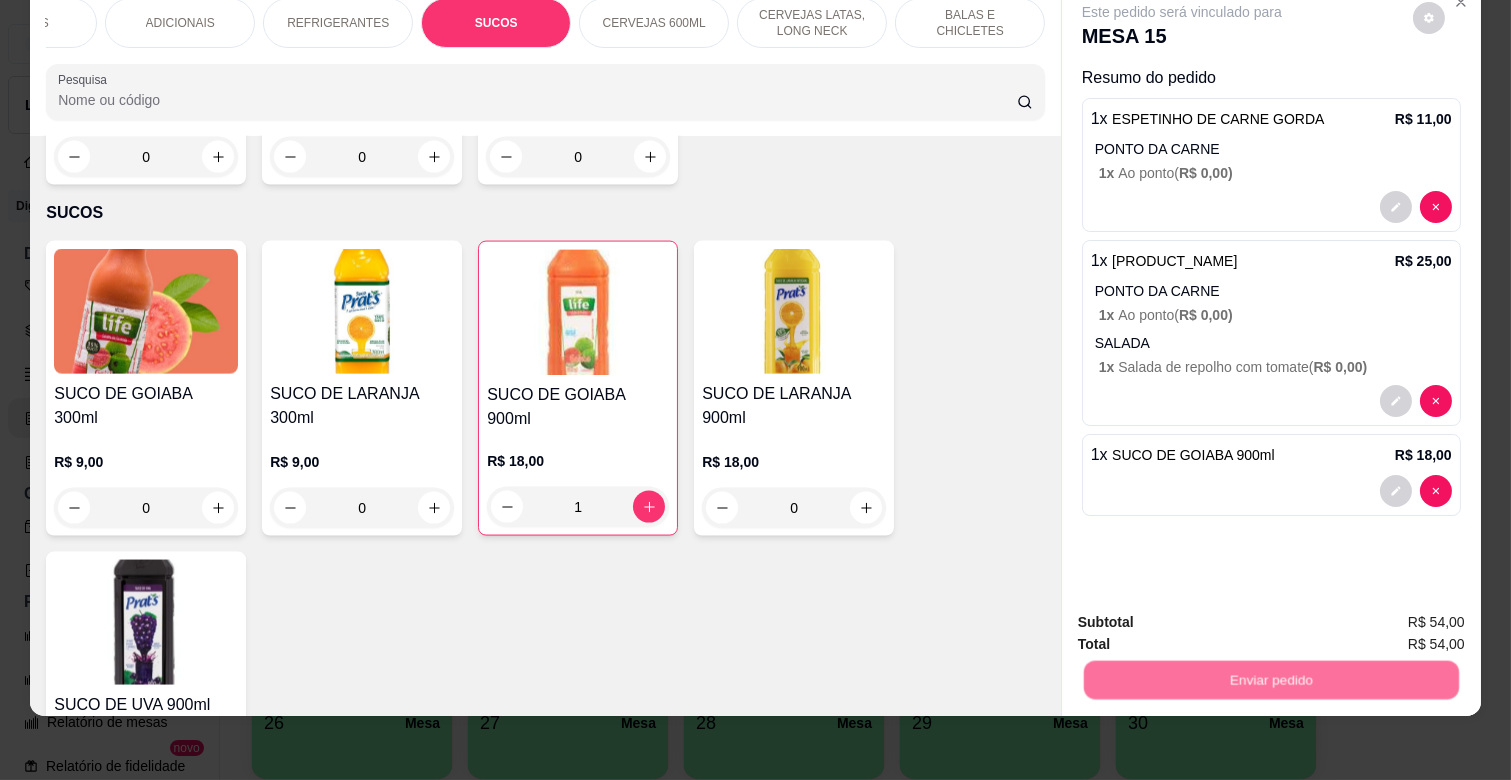 click on "Não registrar e enviar pedido" at bounding box center [1205, 613] 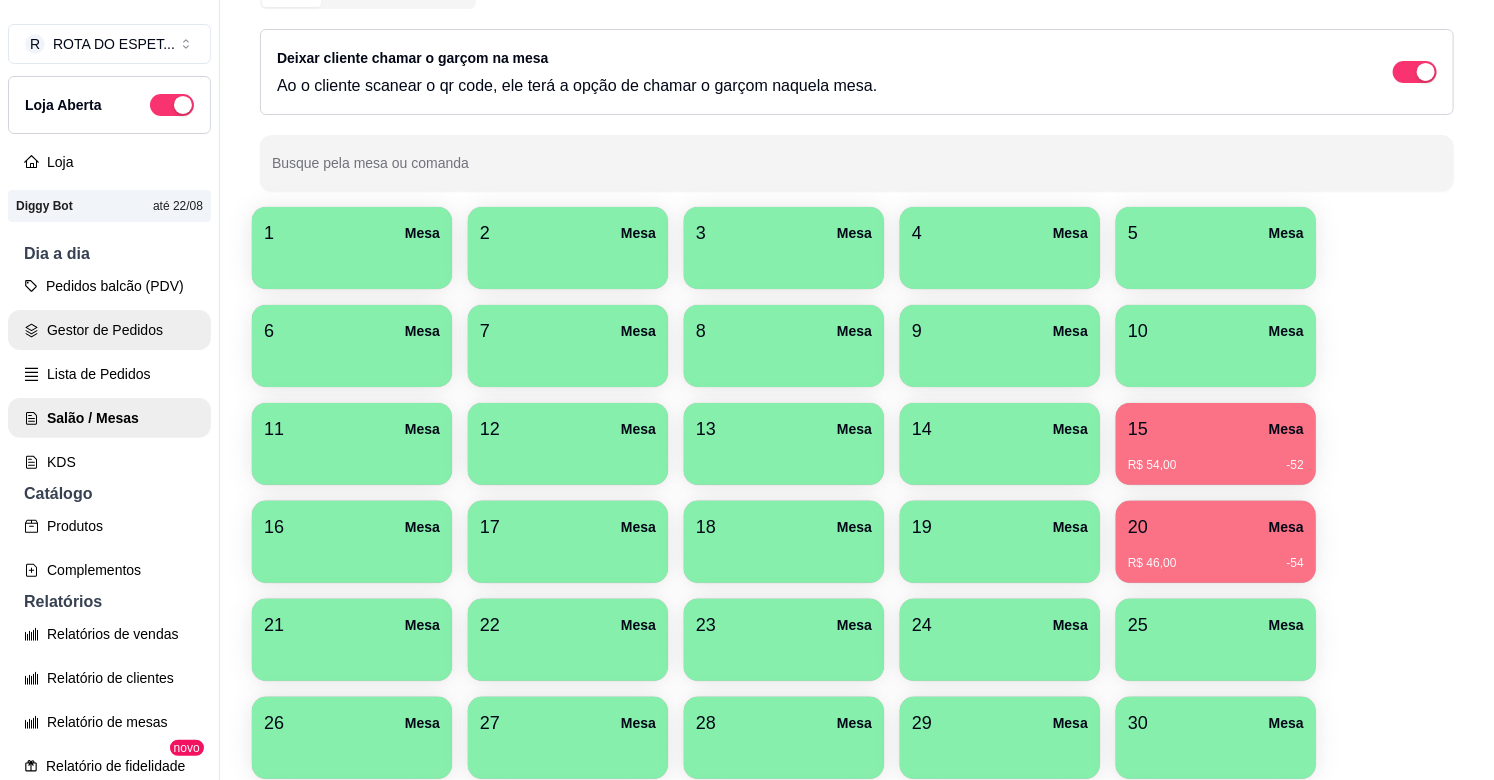 click on "Gestor de Pedidos" at bounding box center (109, 330) 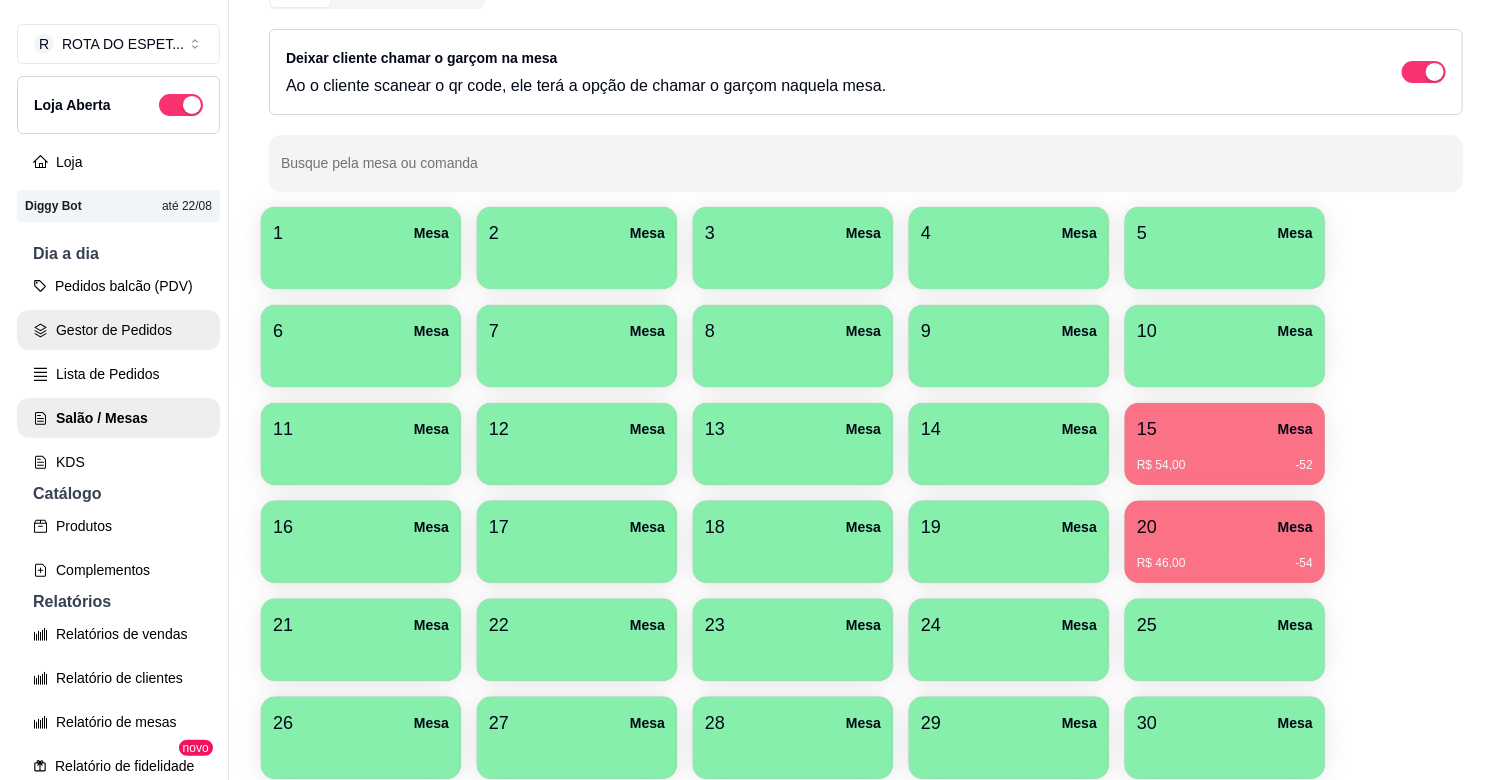 scroll, scrollTop: 0, scrollLeft: 0, axis: both 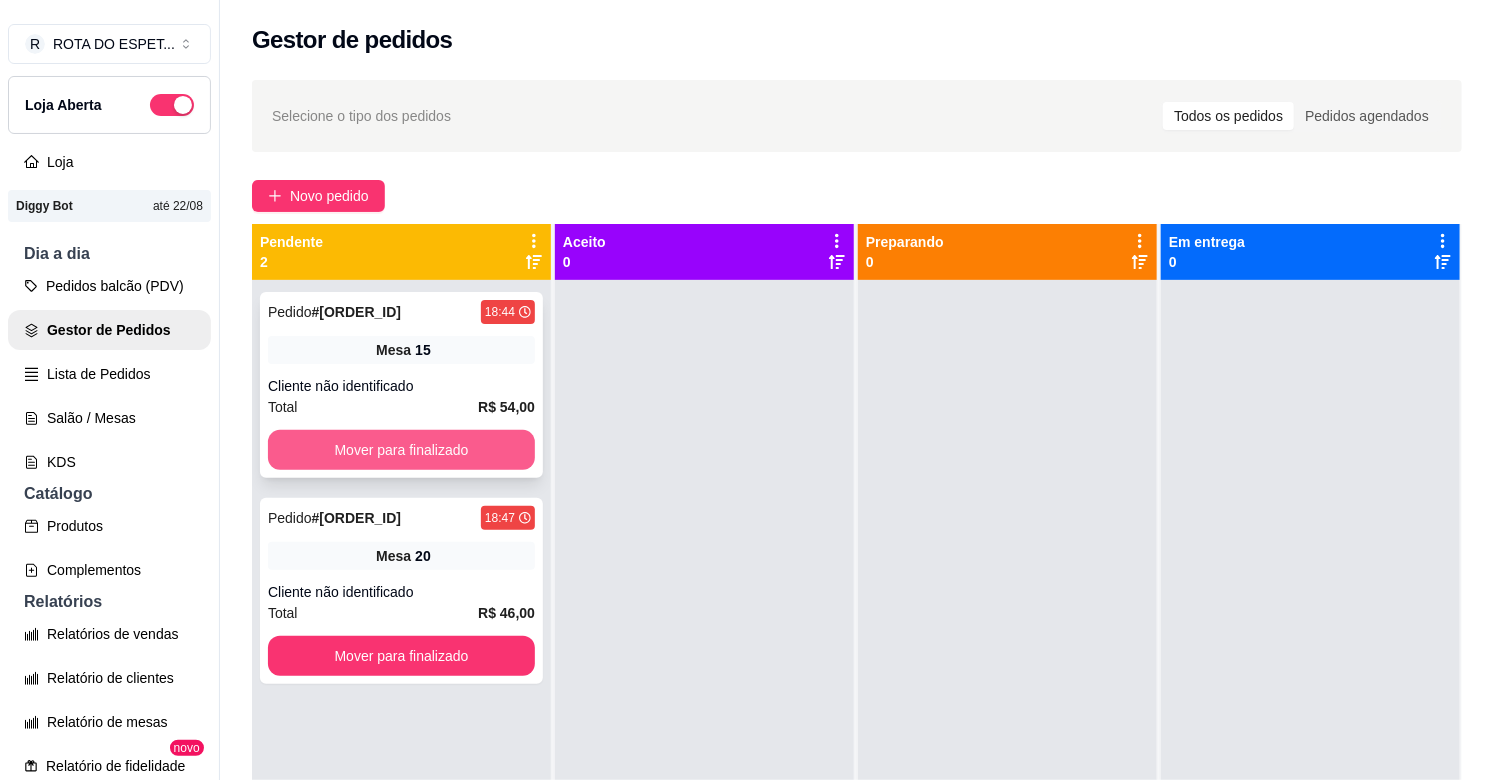 click on "Mover para finalizado" at bounding box center [401, 450] 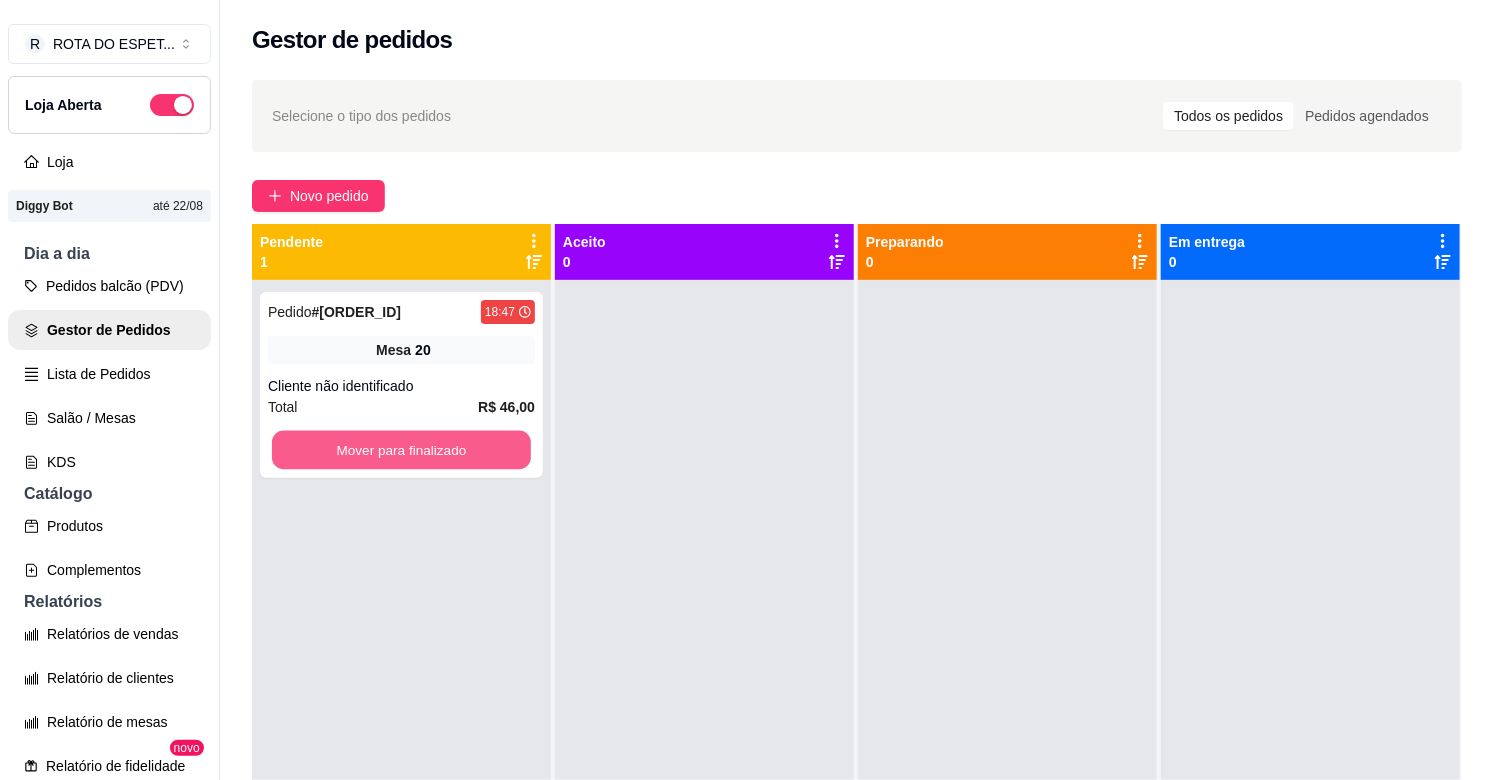 click on "Mover para finalizado" at bounding box center (401, 450) 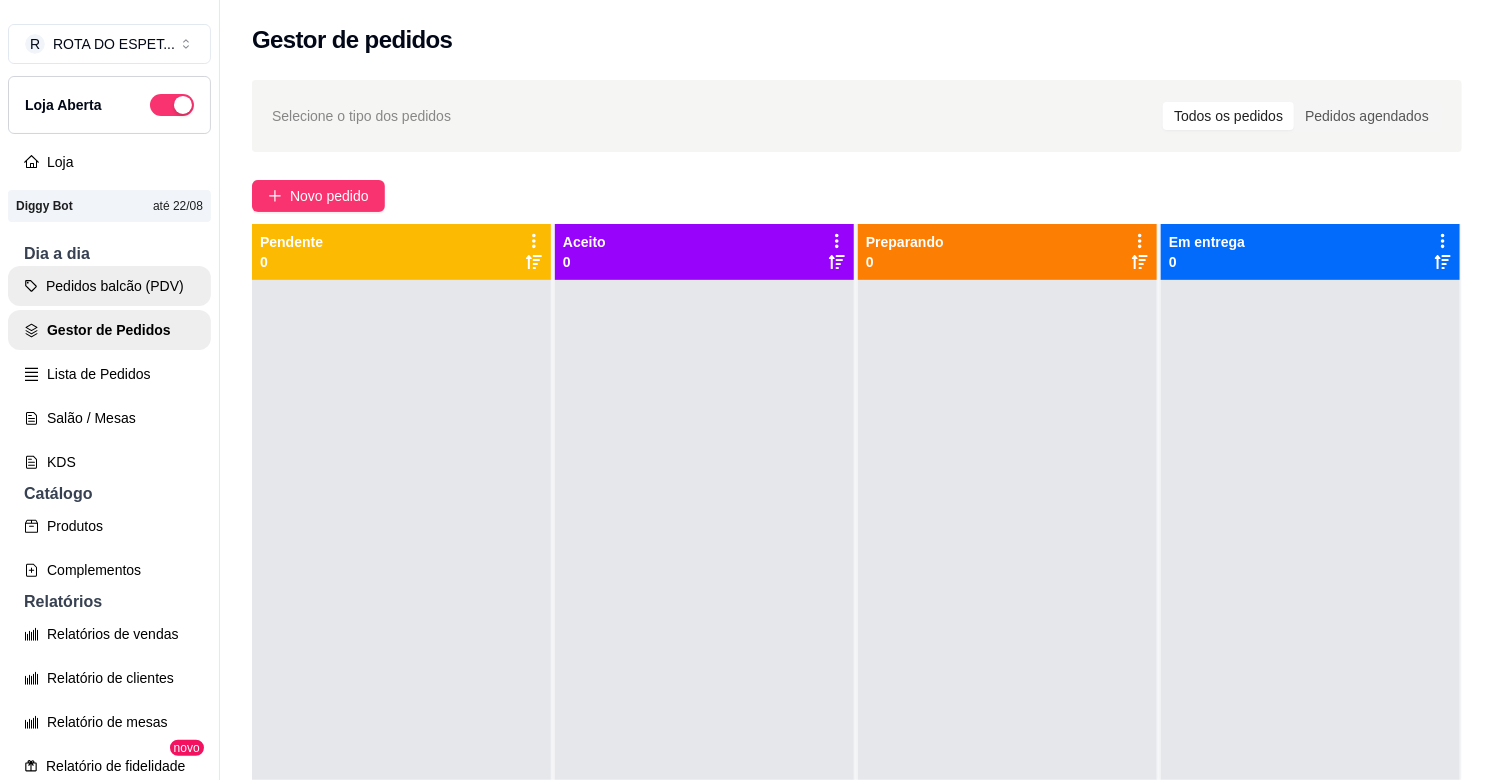 click on "Pedidos balcão (PDV)" at bounding box center (109, 286) 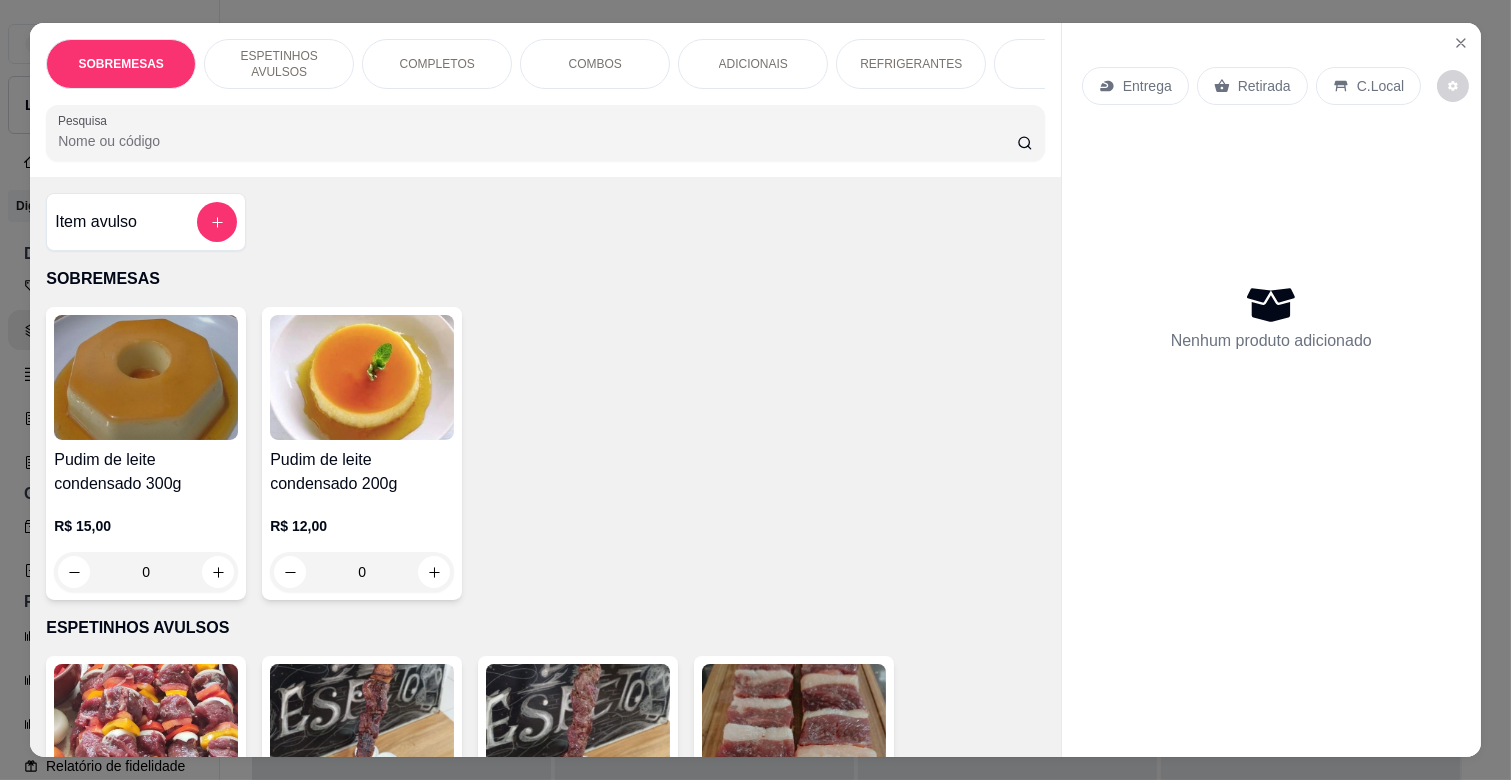 click on "COMPLETOS" at bounding box center [437, 64] 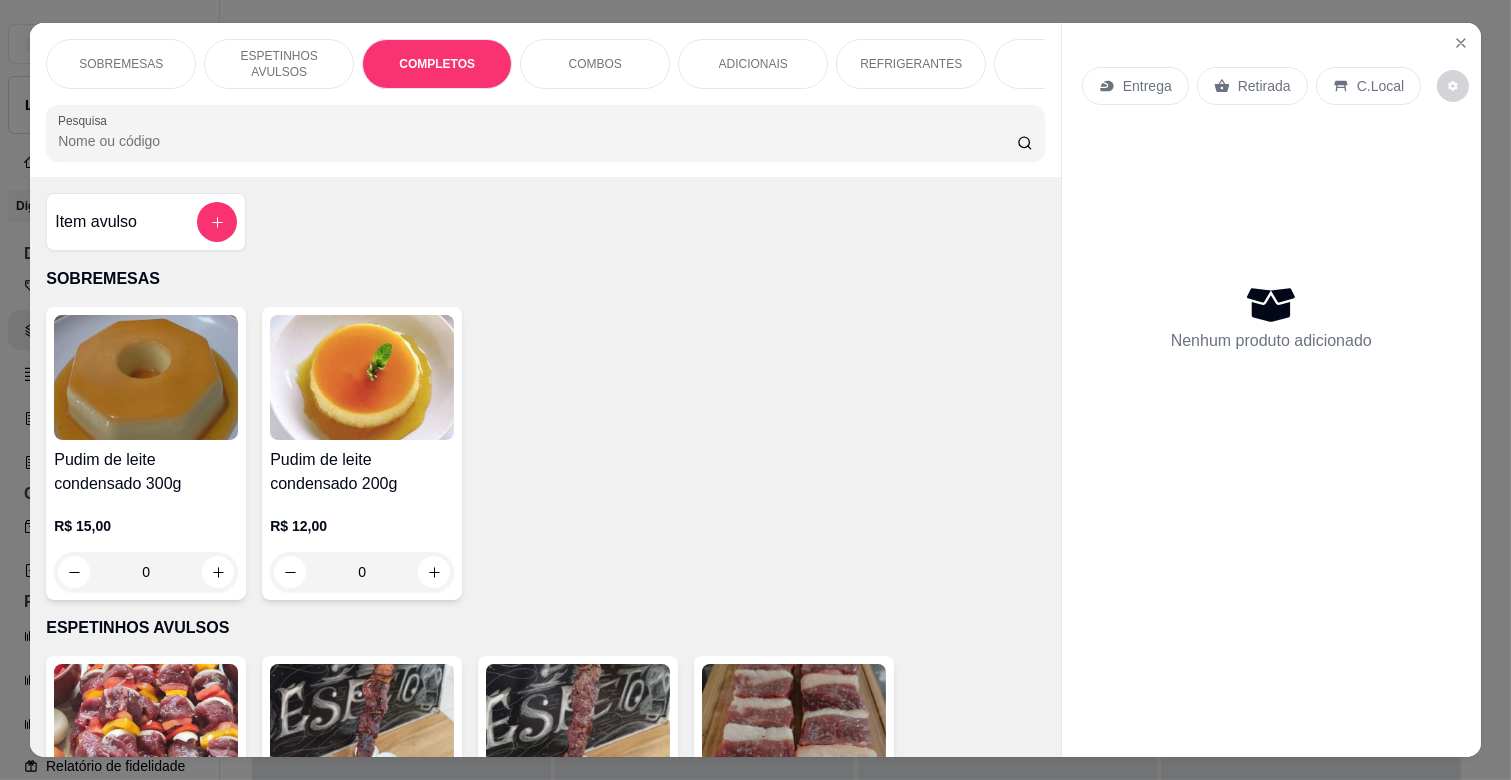 scroll, scrollTop: 1763, scrollLeft: 0, axis: vertical 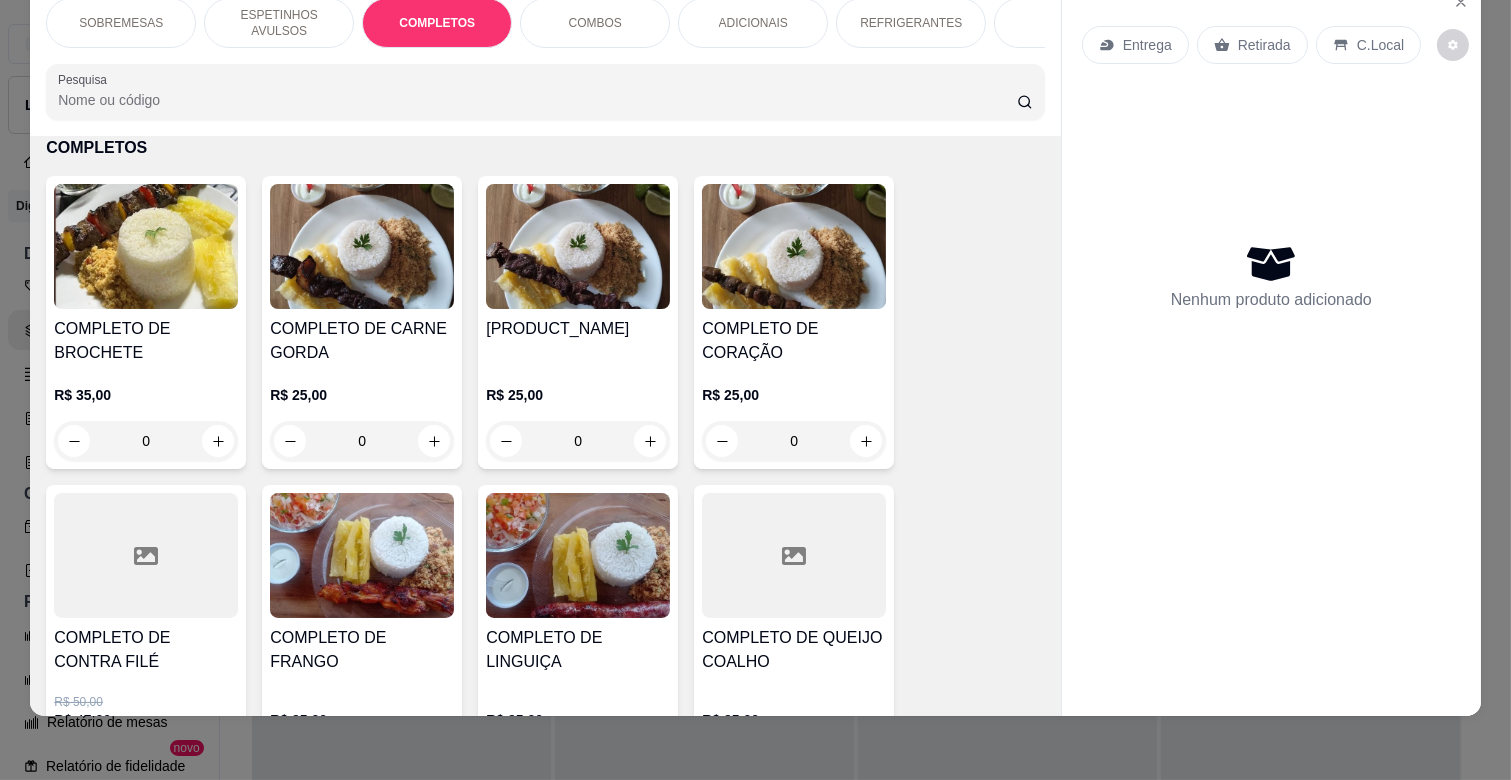click on "COMPLETO DE CARNE GORDA" at bounding box center (362, 341) 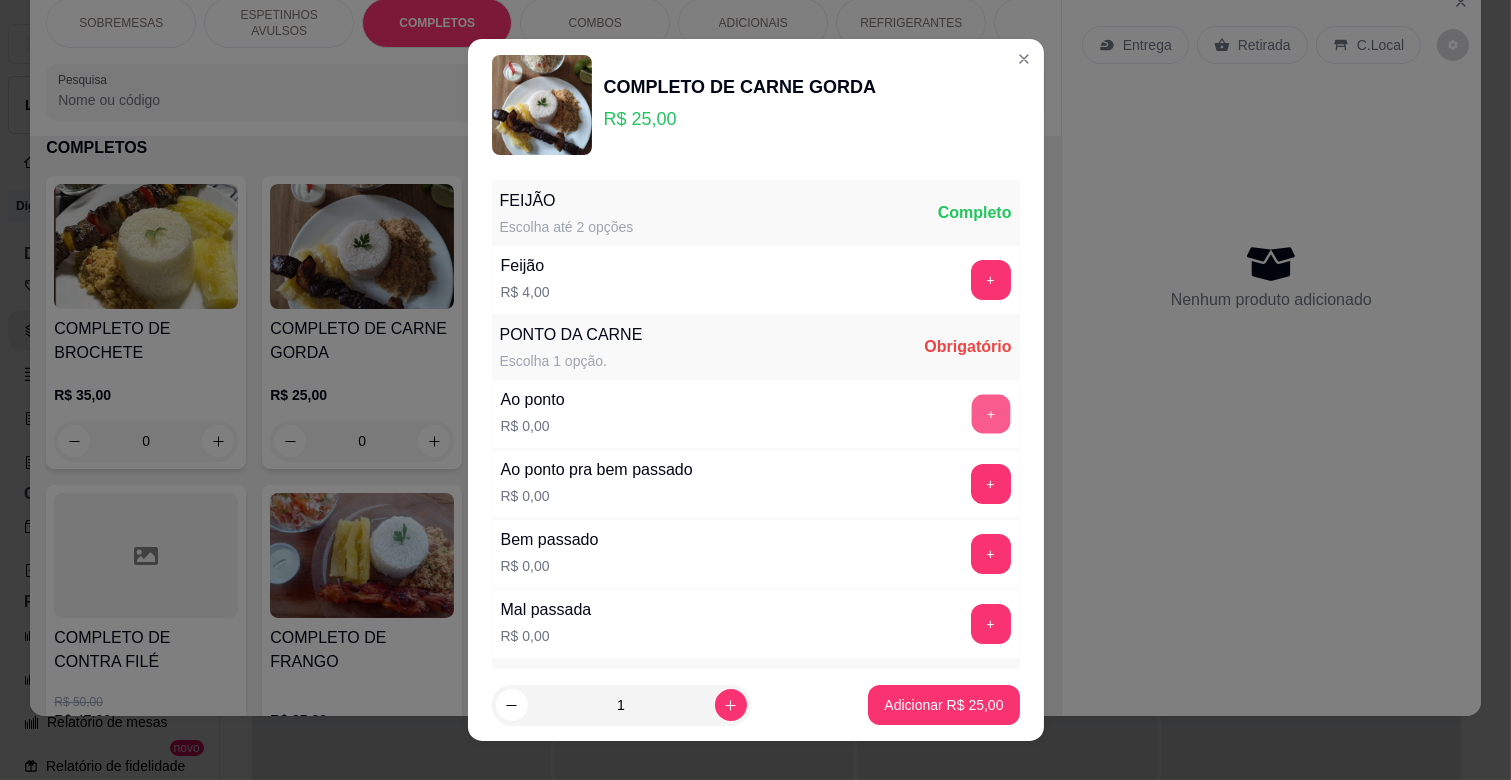 click on "+" at bounding box center (990, 414) 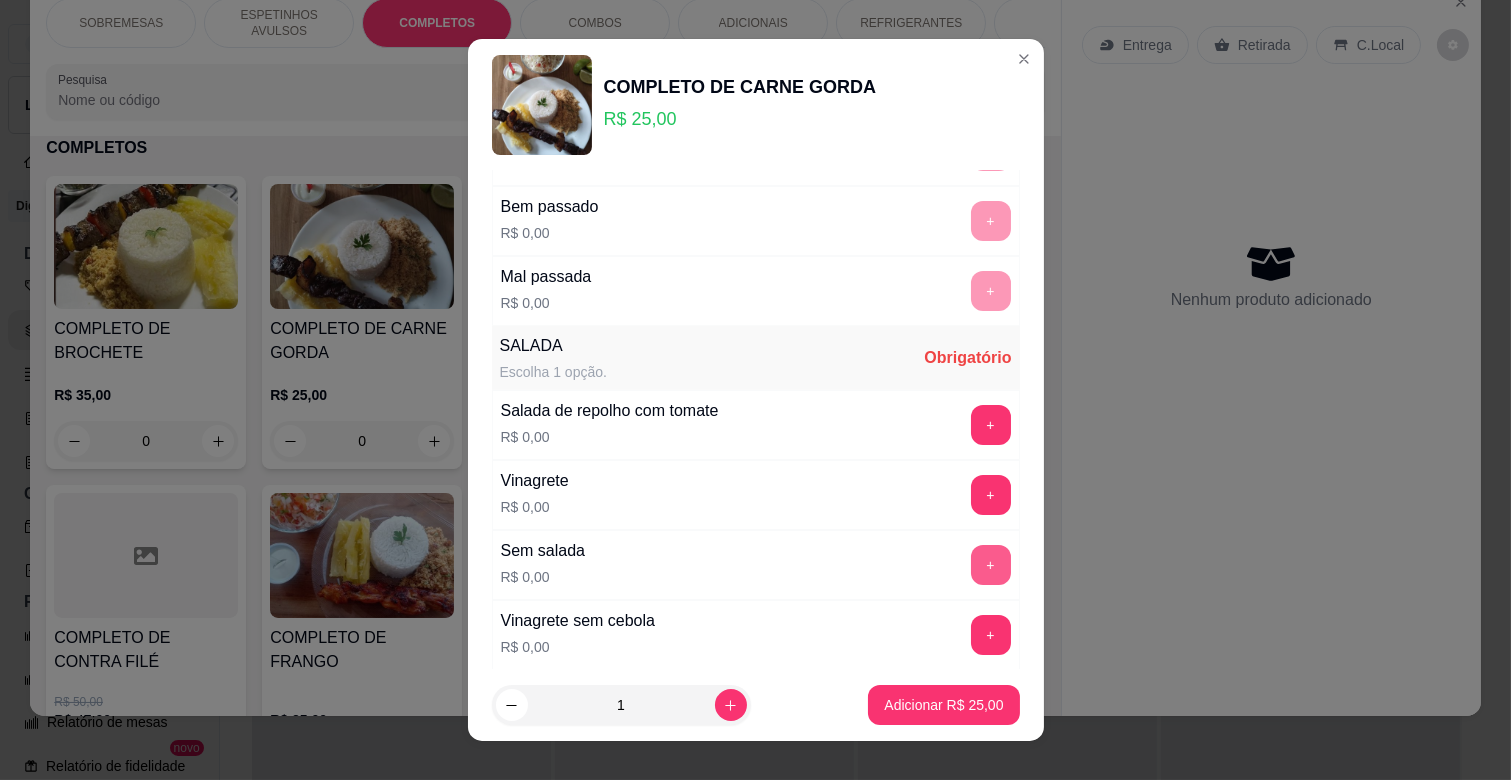 scroll, scrollTop: 444, scrollLeft: 0, axis: vertical 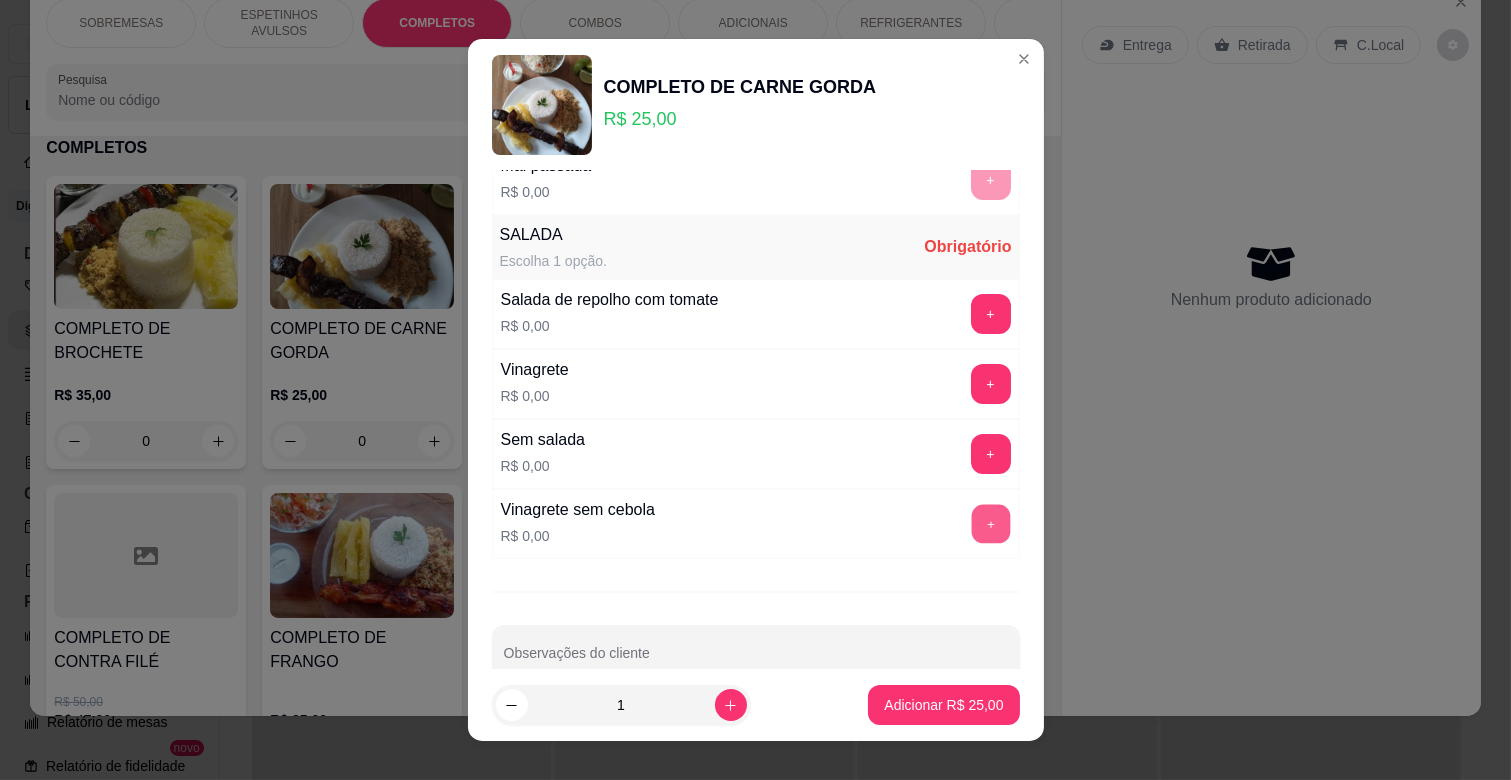 click on "+" at bounding box center [990, 524] 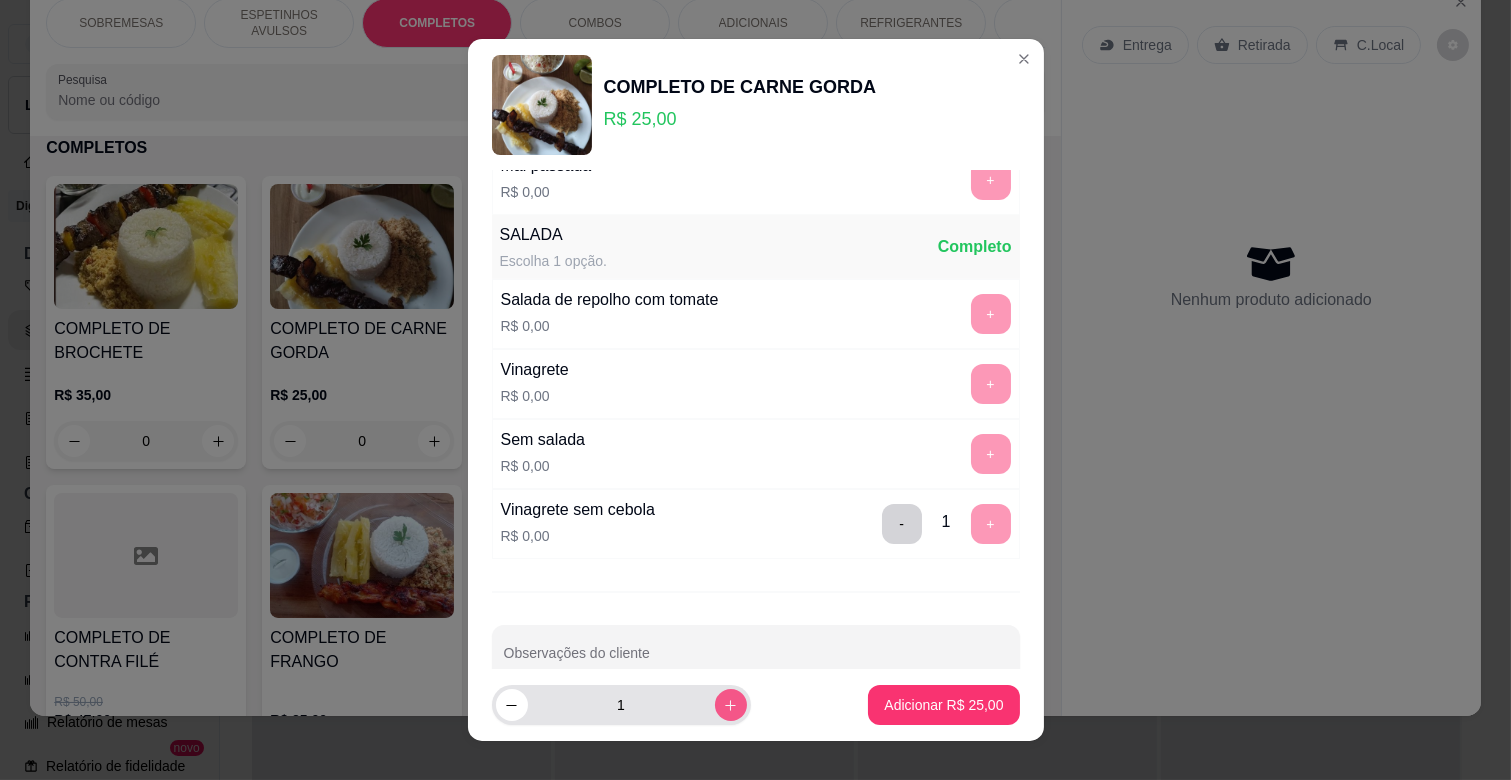 click at bounding box center (731, 705) 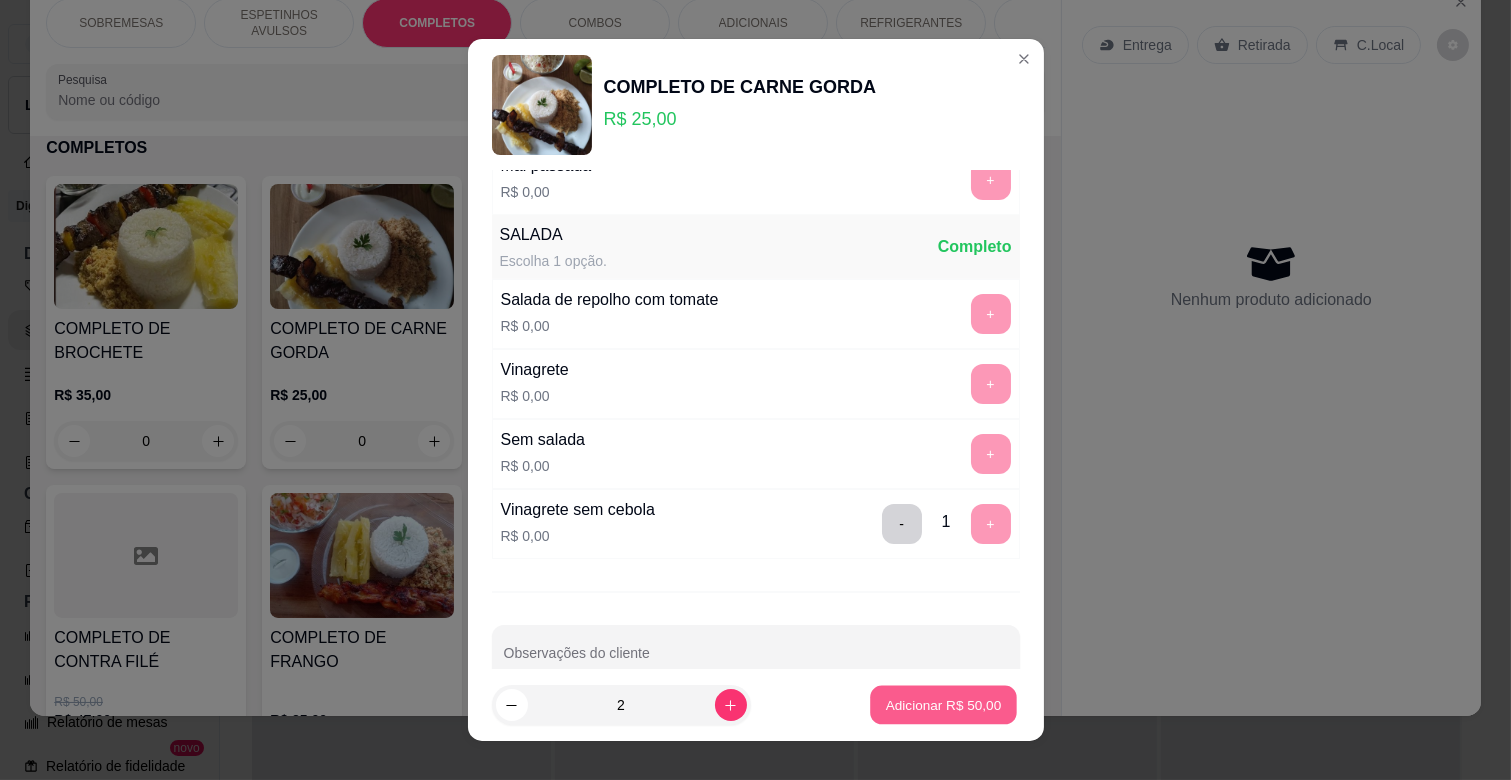 click on "Adicionar   R$ 50,00" at bounding box center (944, 705) 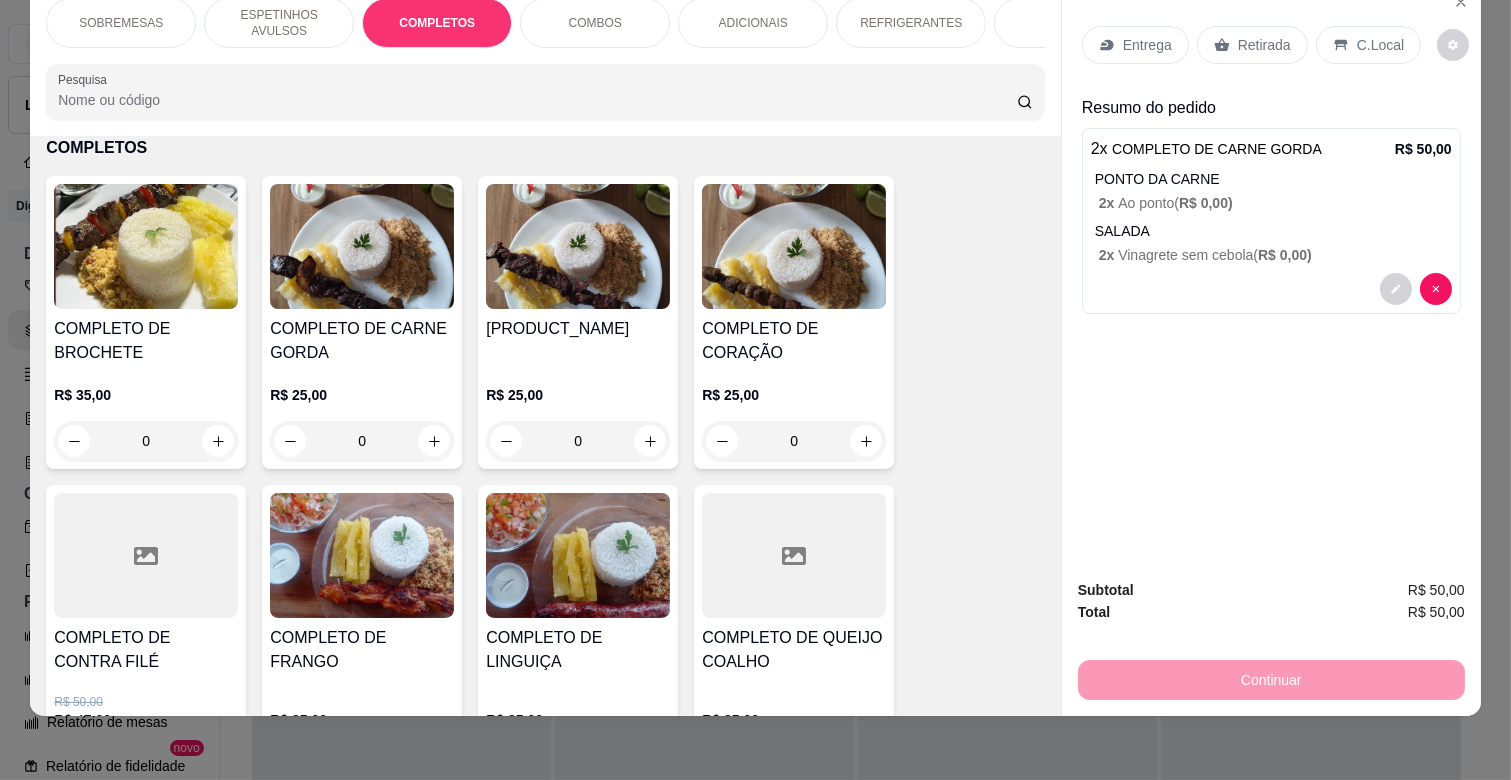 click on "Entrega" at bounding box center [1147, 45] 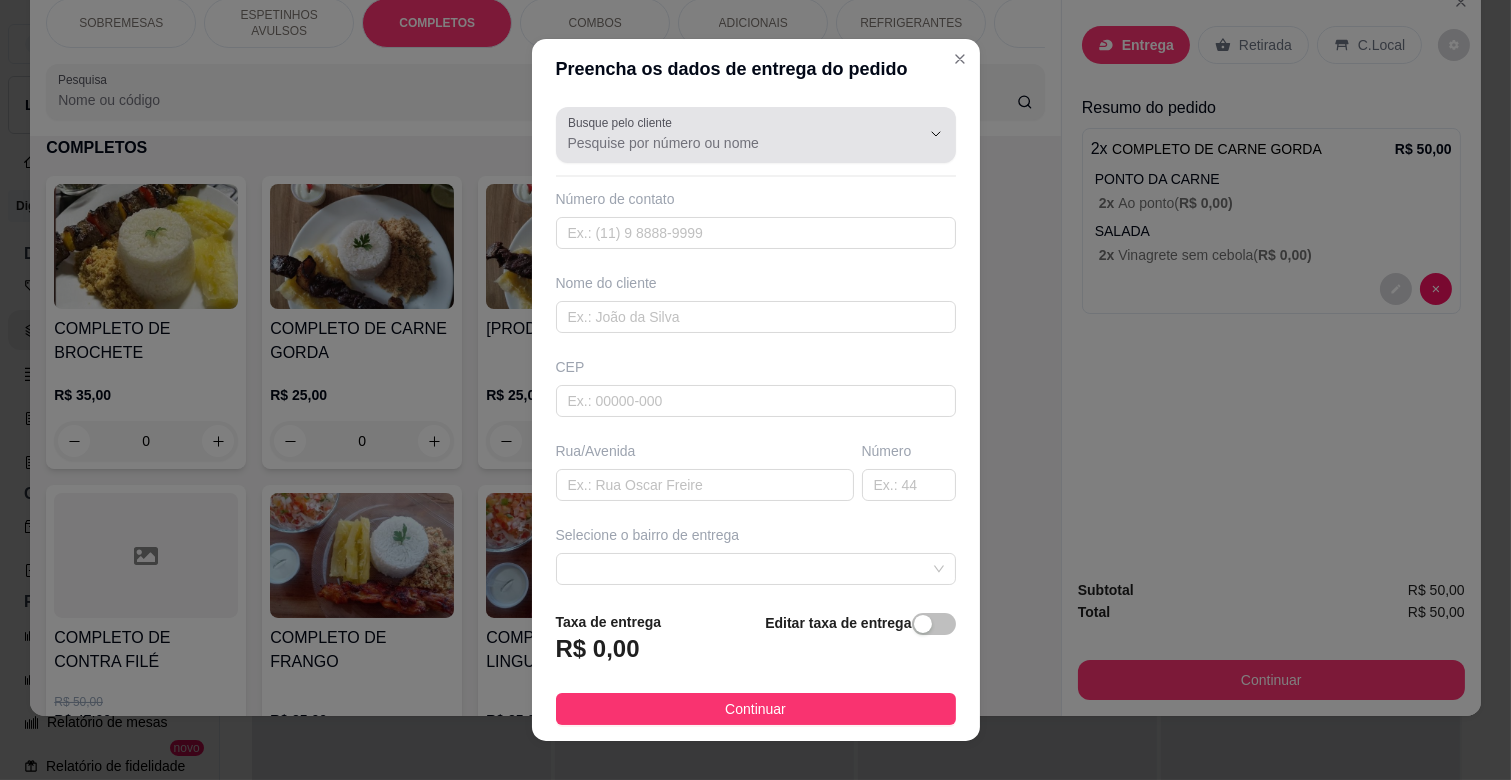 click on "Busque pelo cliente" at bounding box center [728, 143] 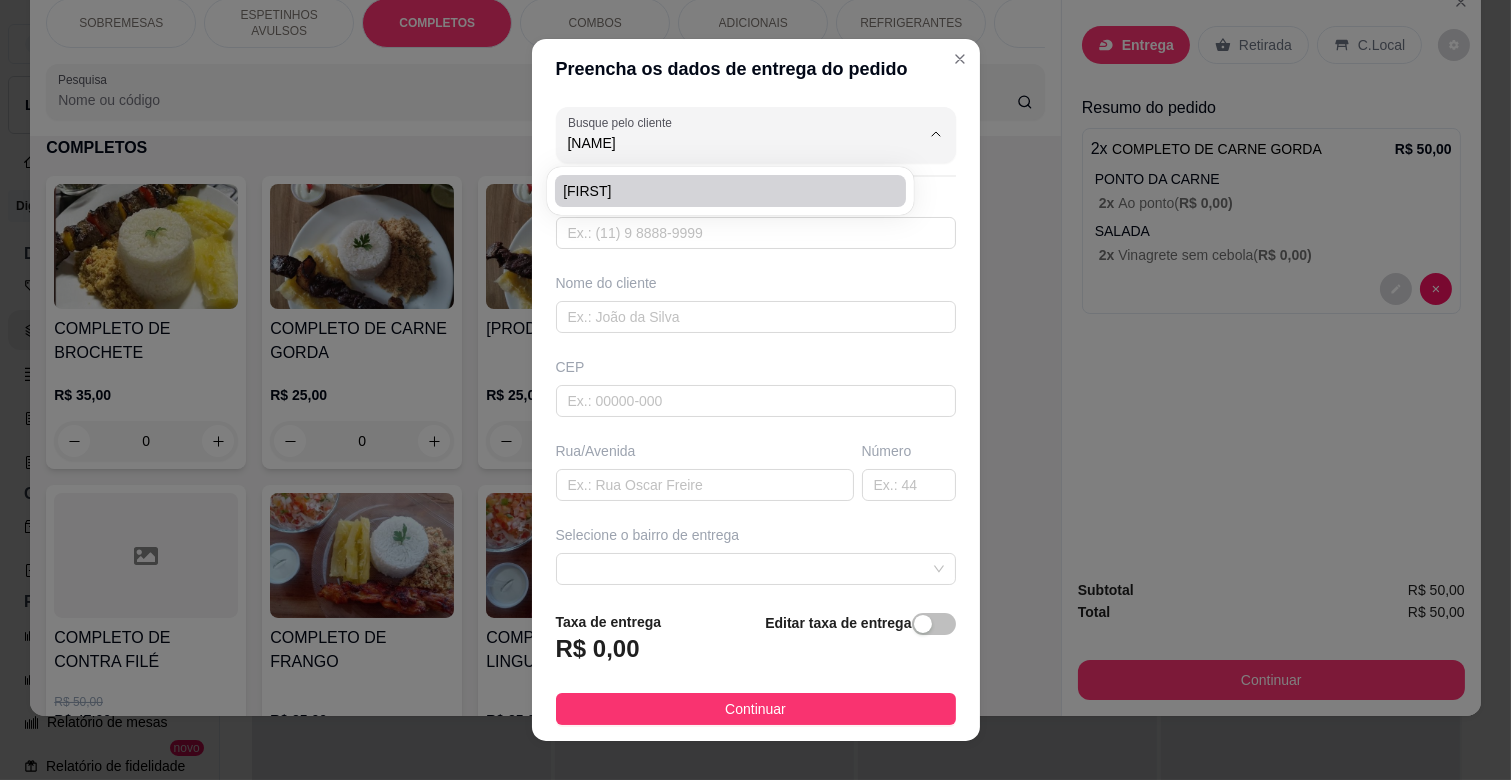 click on "[FIRST]" at bounding box center [720, 191] 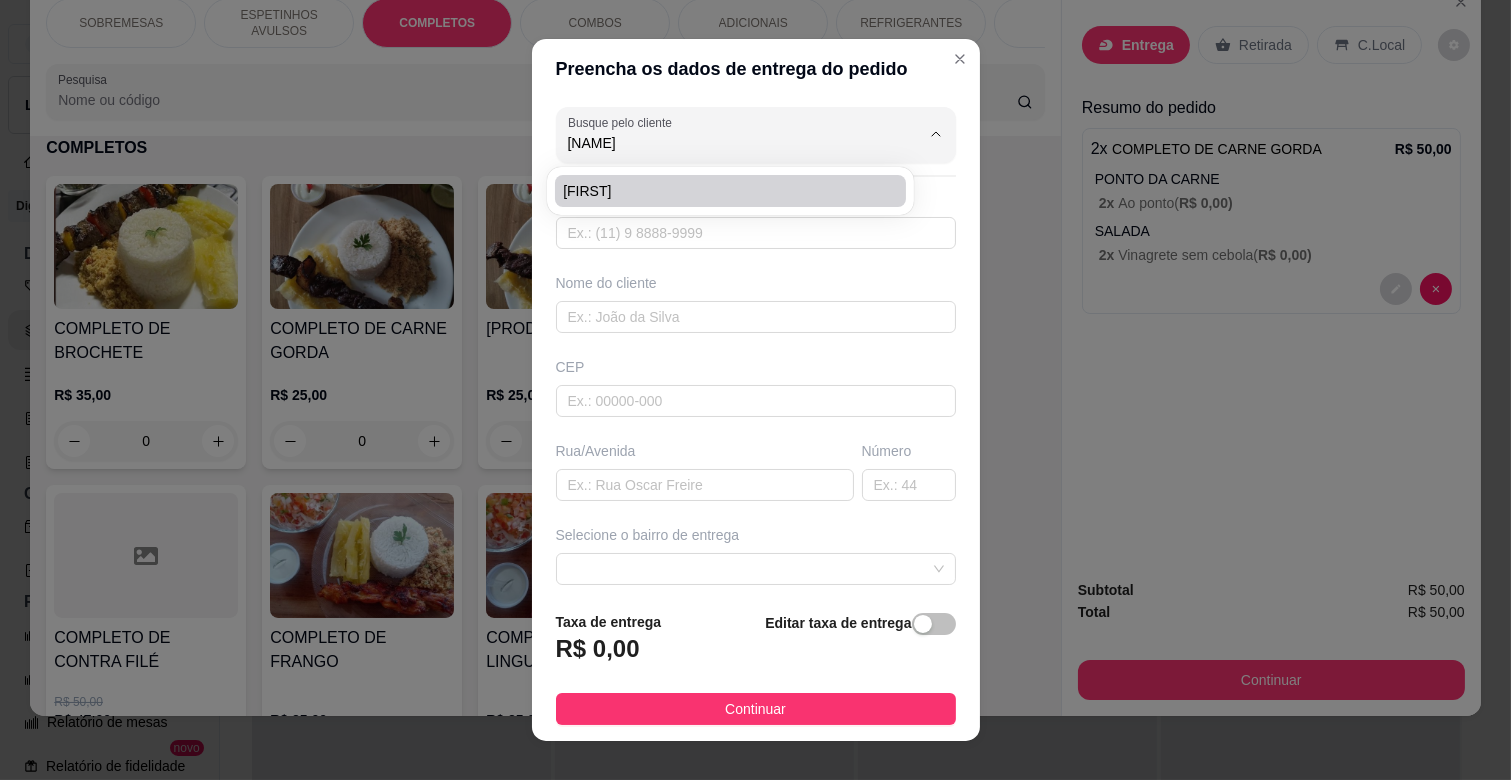 type on "[PHONE]" 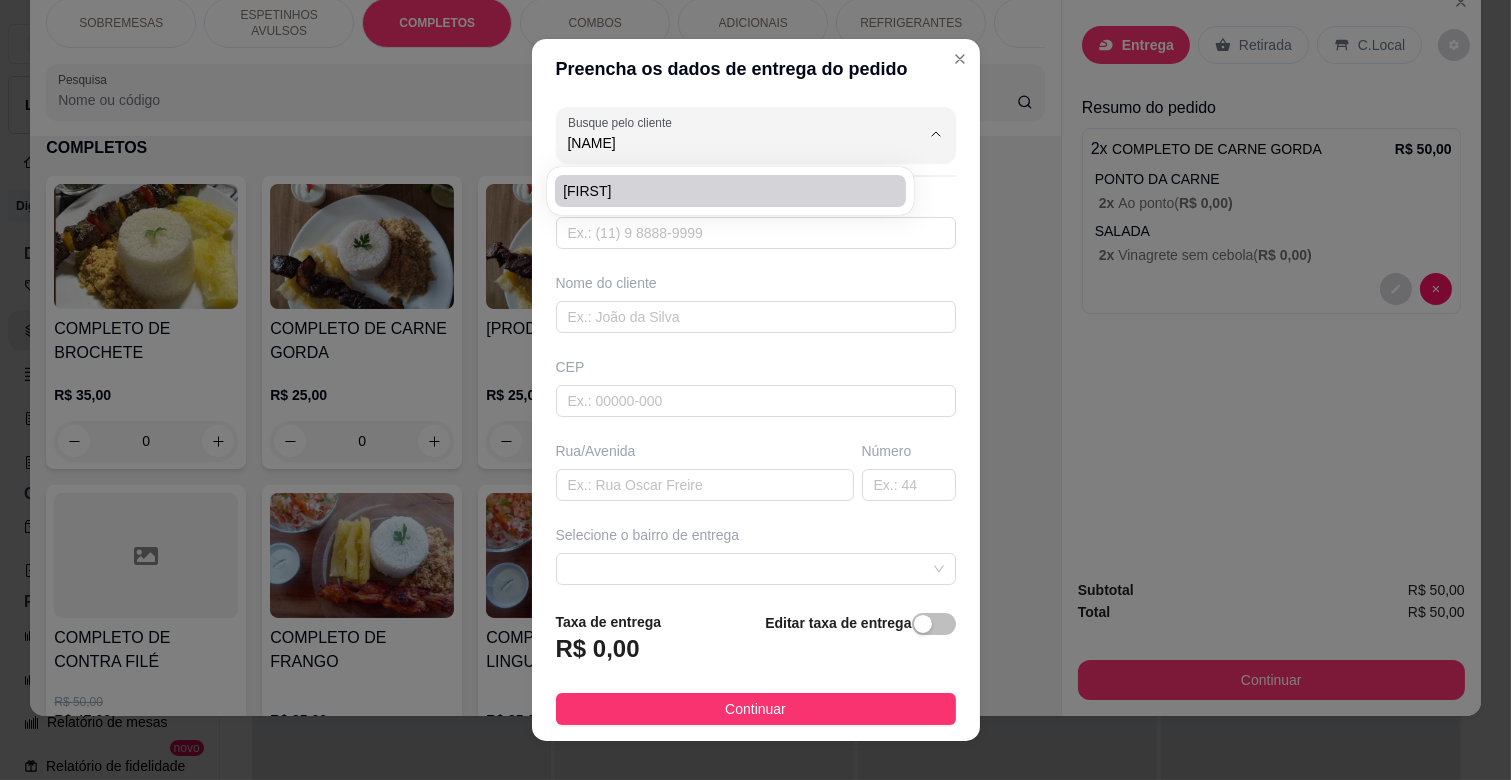 type on "RUA [STREET_NAME]" 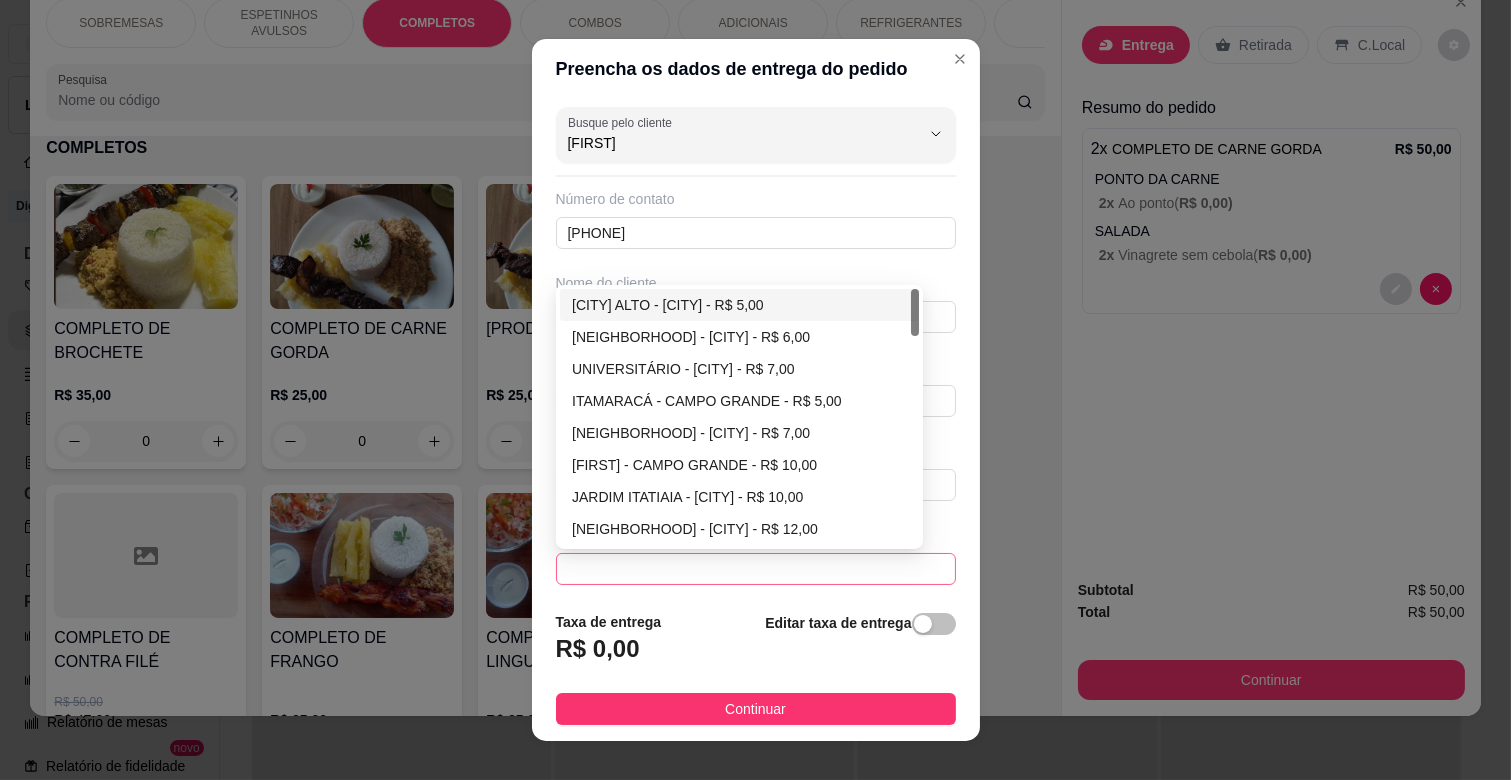 click at bounding box center [756, 569] 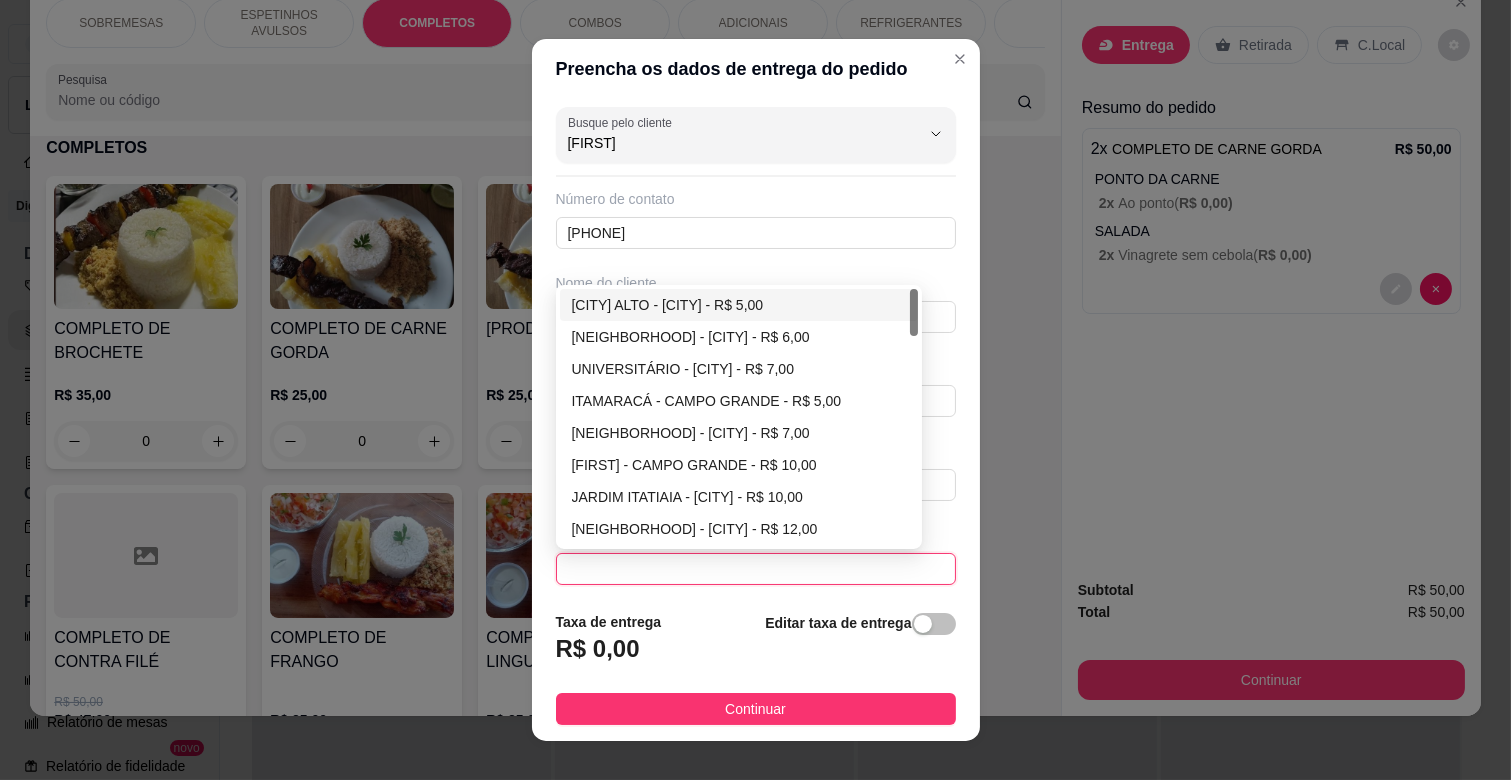 click on "[CITY] ALTO - [CITY] - R$ 5,00" at bounding box center (739, 305) 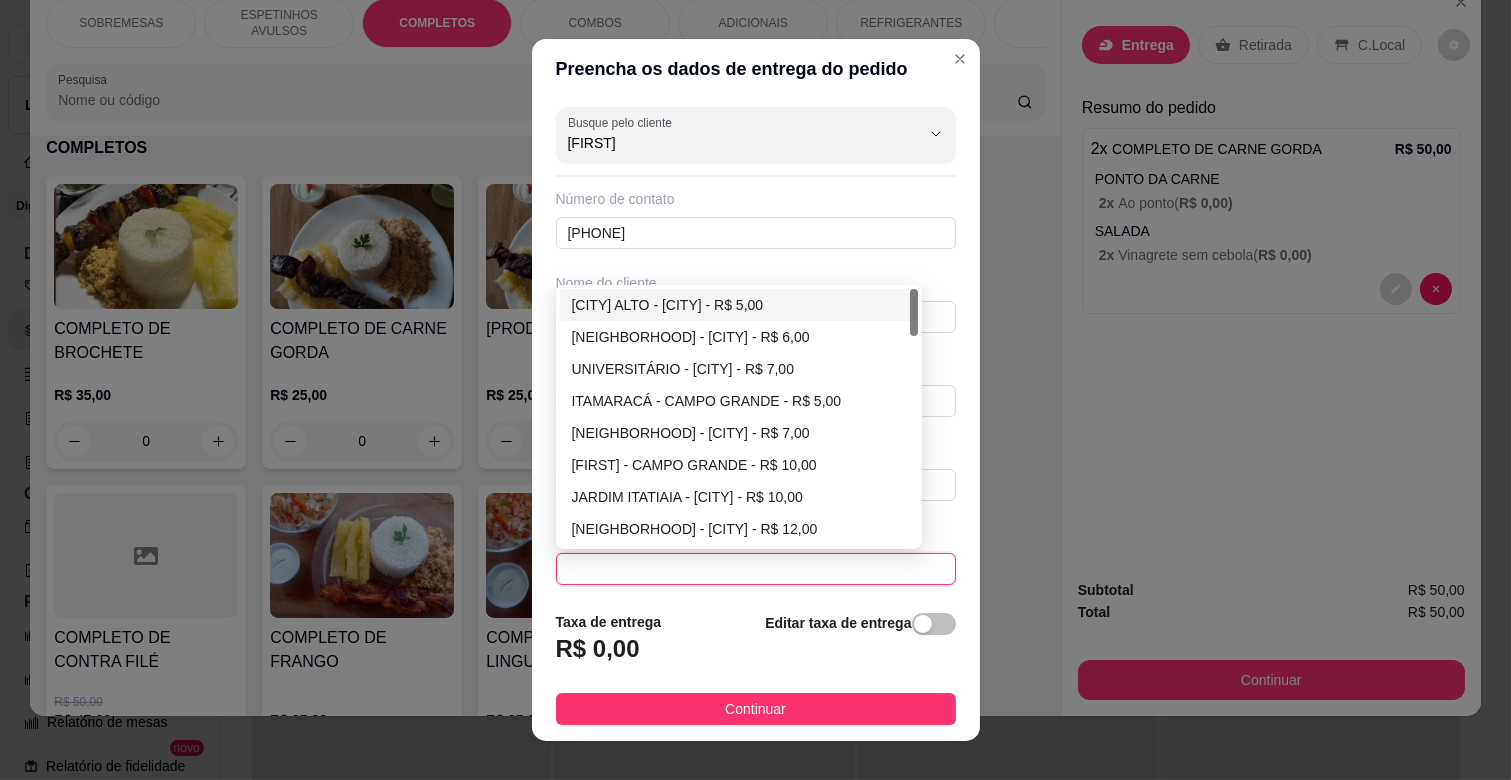 type on "CAMPO GRANDE" 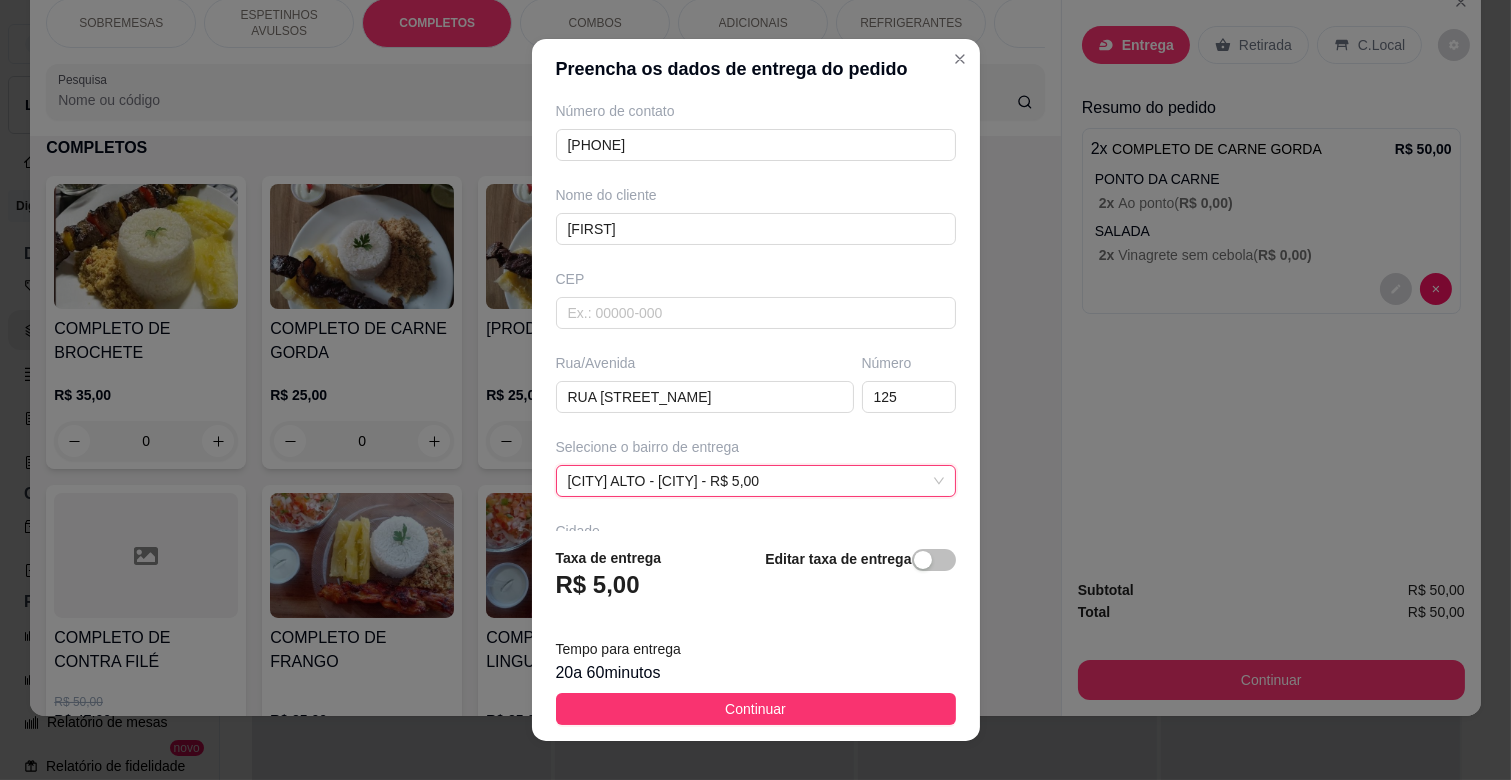 scroll, scrollTop: 243, scrollLeft: 0, axis: vertical 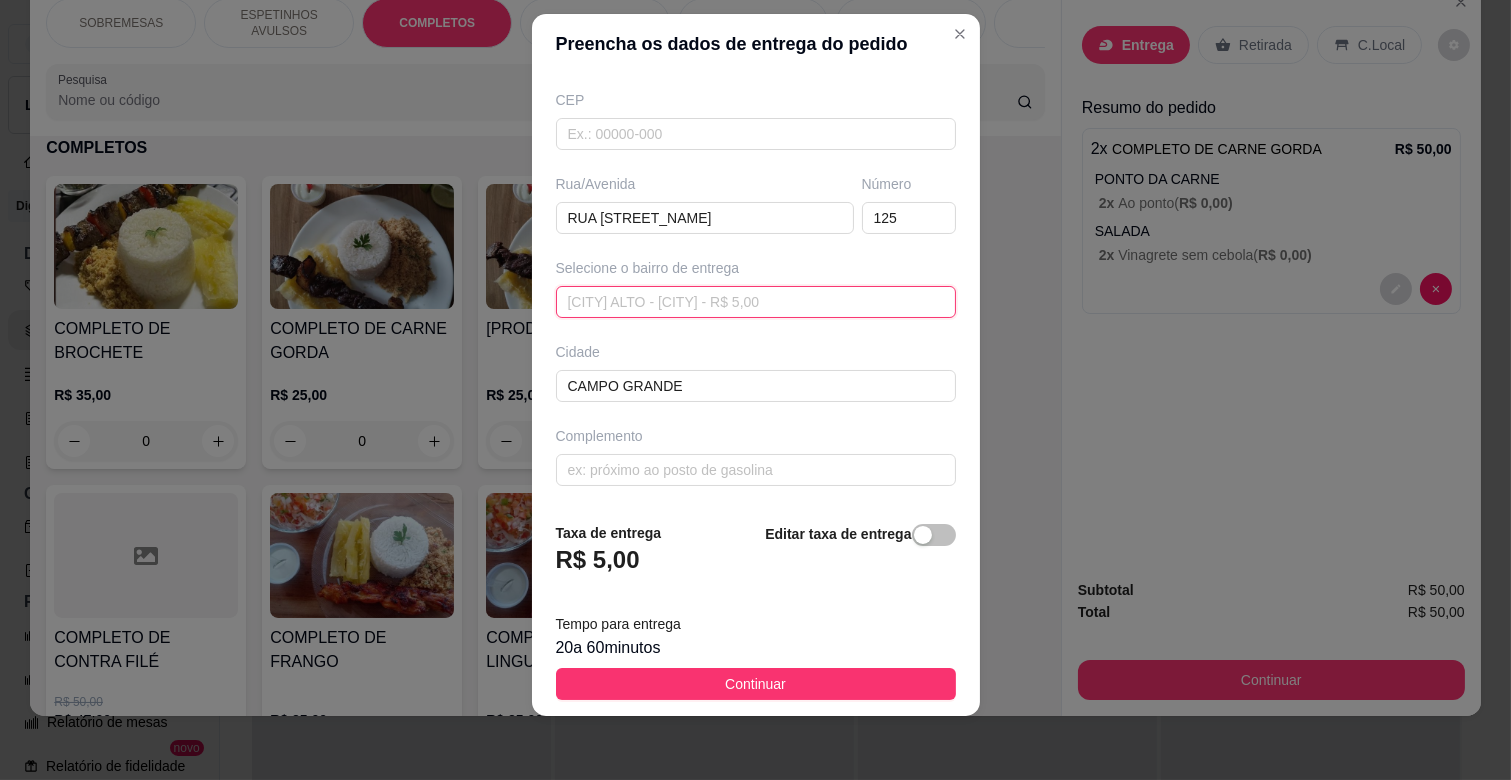 click on "CAMPO ALTO - CAMPO GRANDE -  R$ 5,00 6462b6380cfe2c4459f08725 6462b6770cfe2c4459f08728 CAMPO ALTO - CAMPO GRANDE -  R$ 5,00 RITA VIEIRA - CAMPO GRANDE  -  R$ 6,00 UNIVERSITÁRIO - CAMPO GRANDE  -  R$ 7,00 ITAMARACÁ - CAMPO GRANDE  -  R$ 5,00 LOTEAMENTO CRISTO REDENTOR - CAMPO GRANDE  -  R$ 7,00 TIRADENTES - CAMPO GRANDE  -  R$ 10,00 JARDIM ITATIAIA - CAMPO GRANDE  -  R$ 10,00 JARDIM TV MORENA - CAMPO GRANDE  -  R$ 12,00 JARDIM CENTRO OESTE - CAMPO GRANDE  -  R$ 14,00 PAULO COELHO MACHADO - CAMPO GRANDE  -  R$ 14,00" at bounding box center [756, 302] 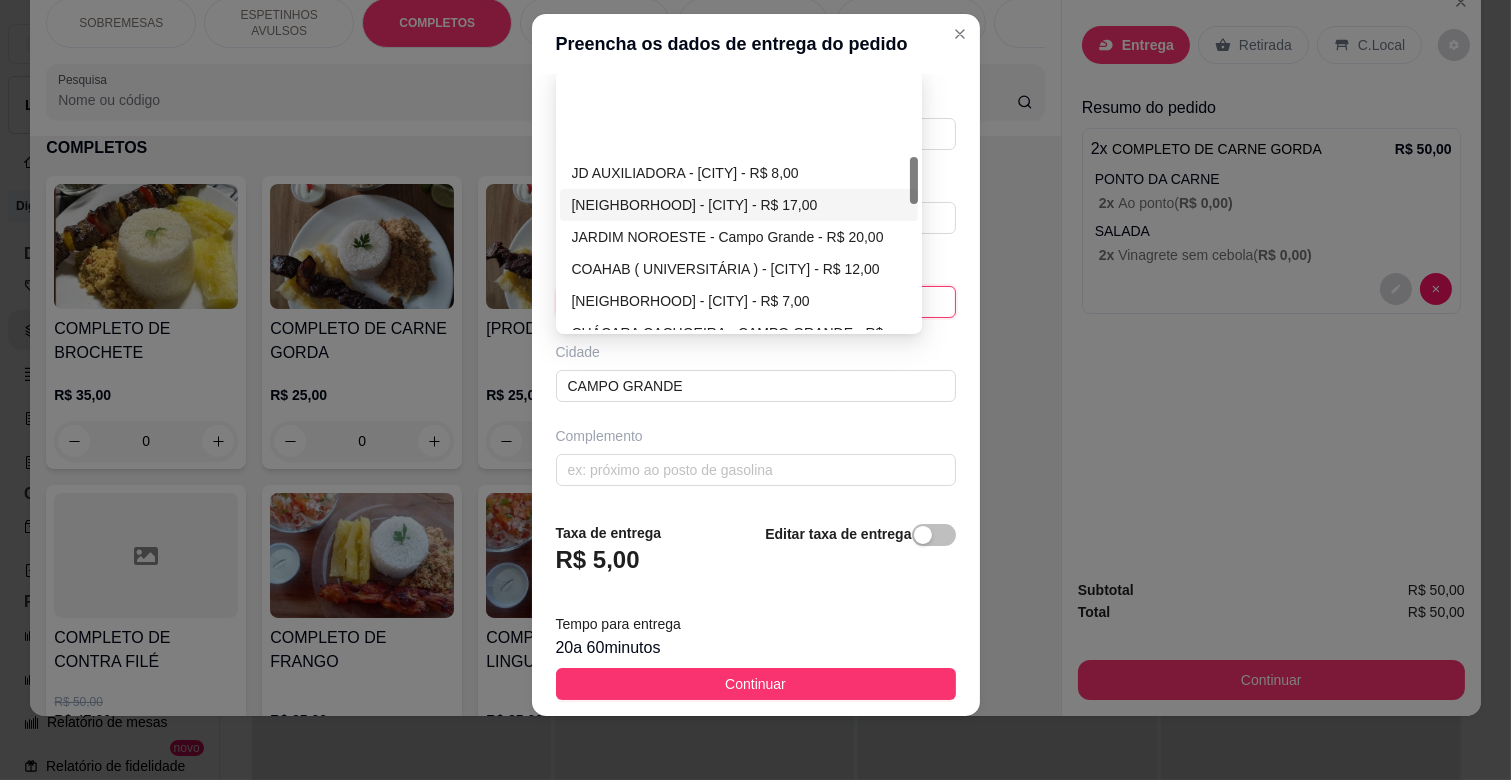 scroll, scrollTop: 444, scrollLeft: 0, axis: vertical 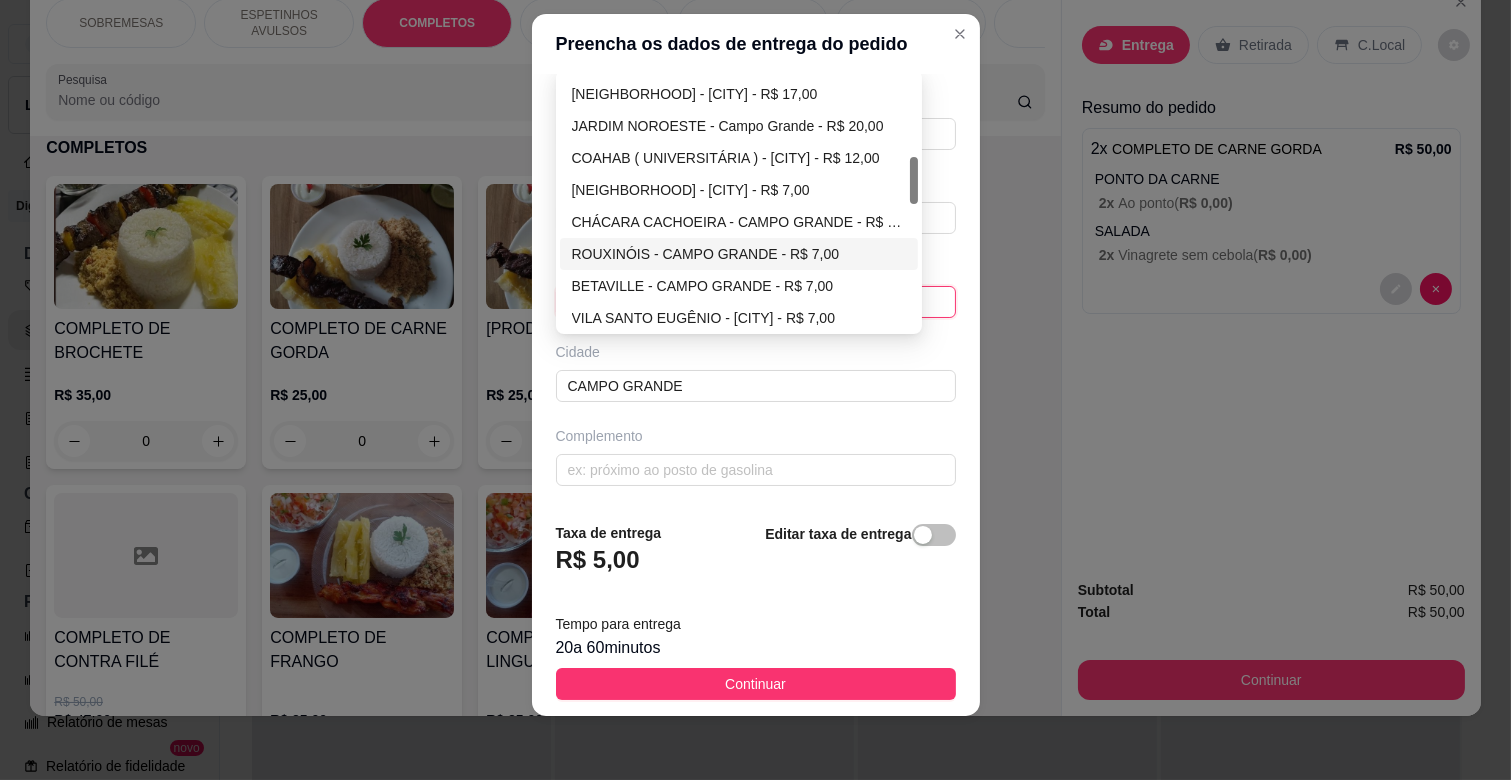 click on "ROUXINÓIS - CAMPO GRANDE -  R$ 7,00" at bounding box center [739, 254] 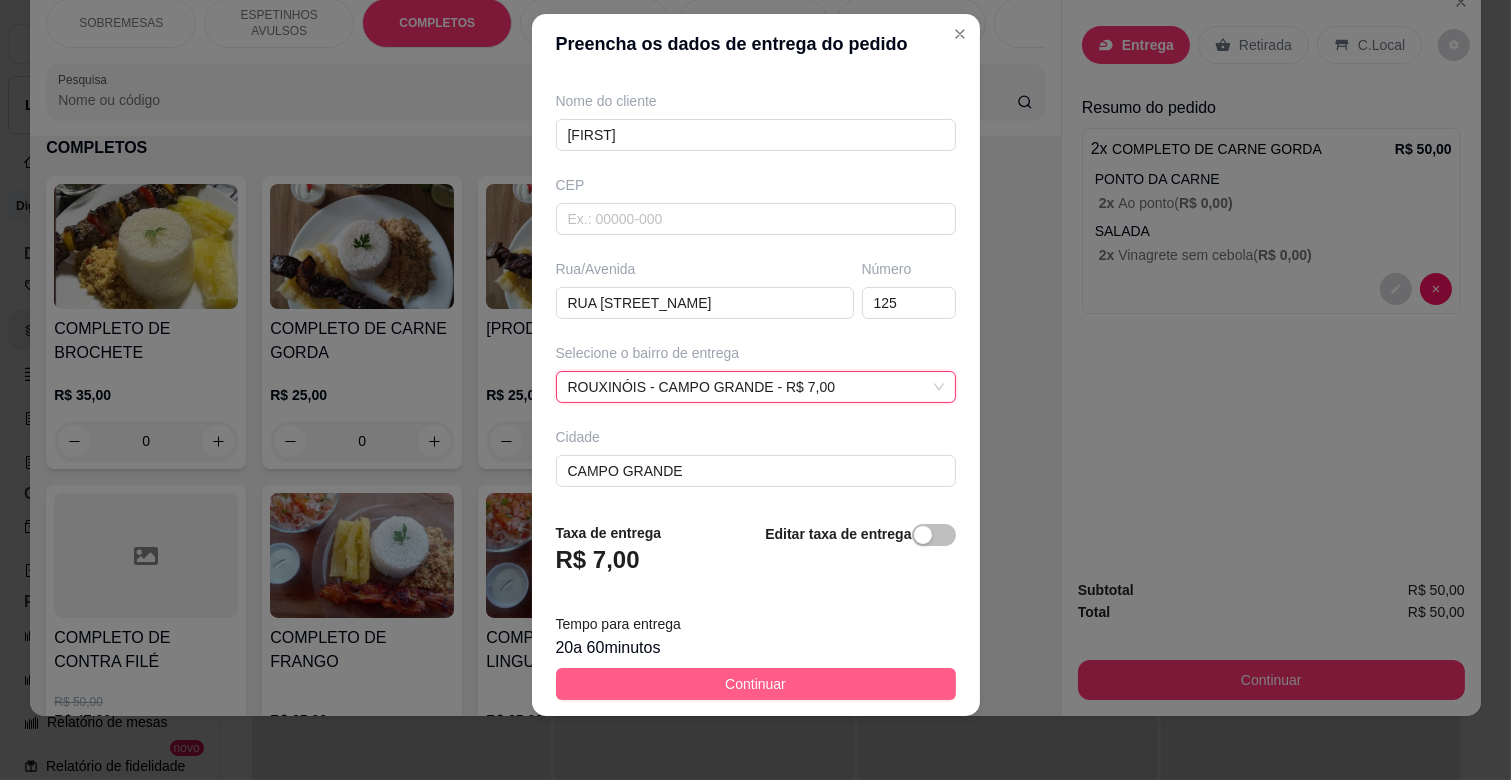 scroll, scrollTop: 243, scrollLeft: 0, axis: vertical 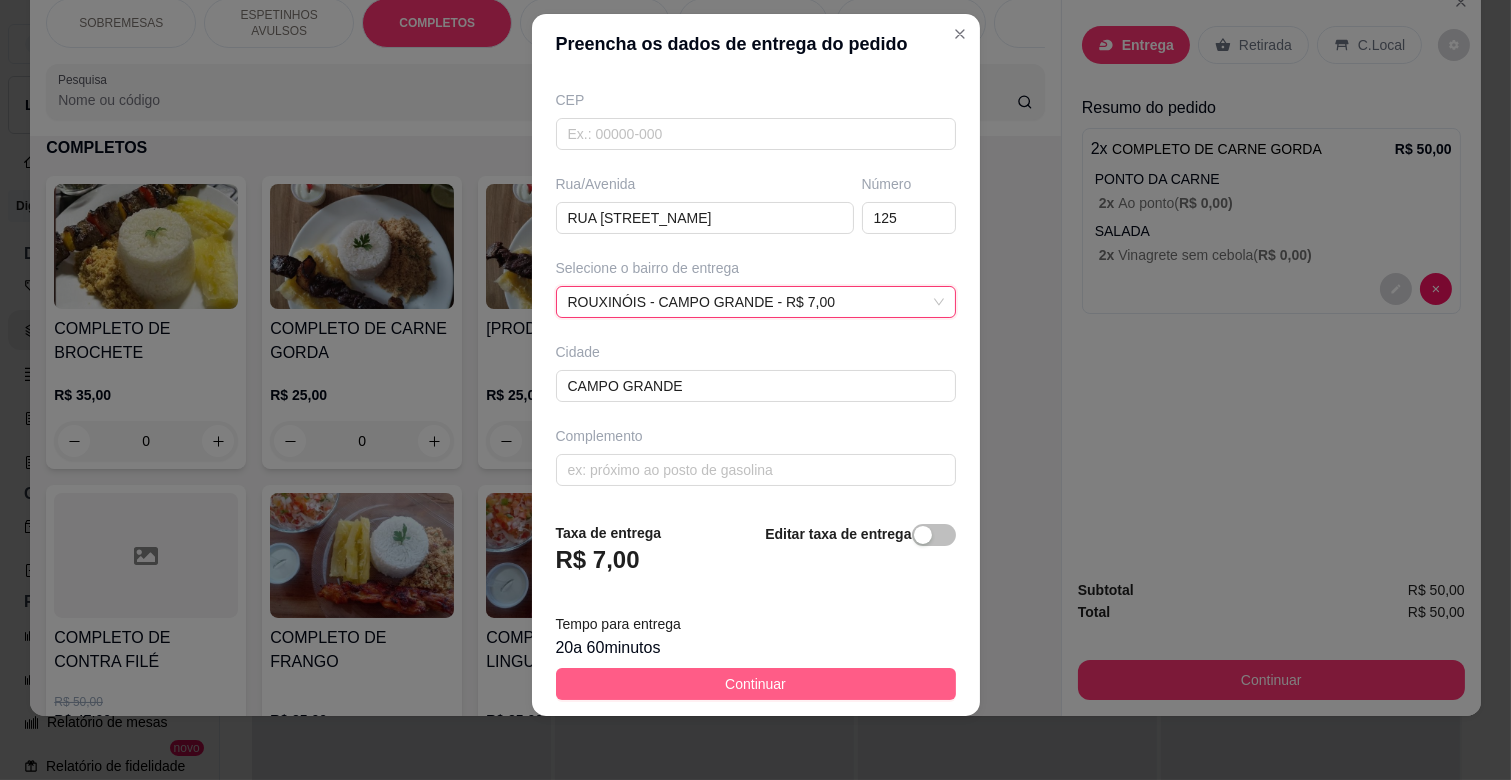 click on "Continuar" at bounding box center (755, 684) 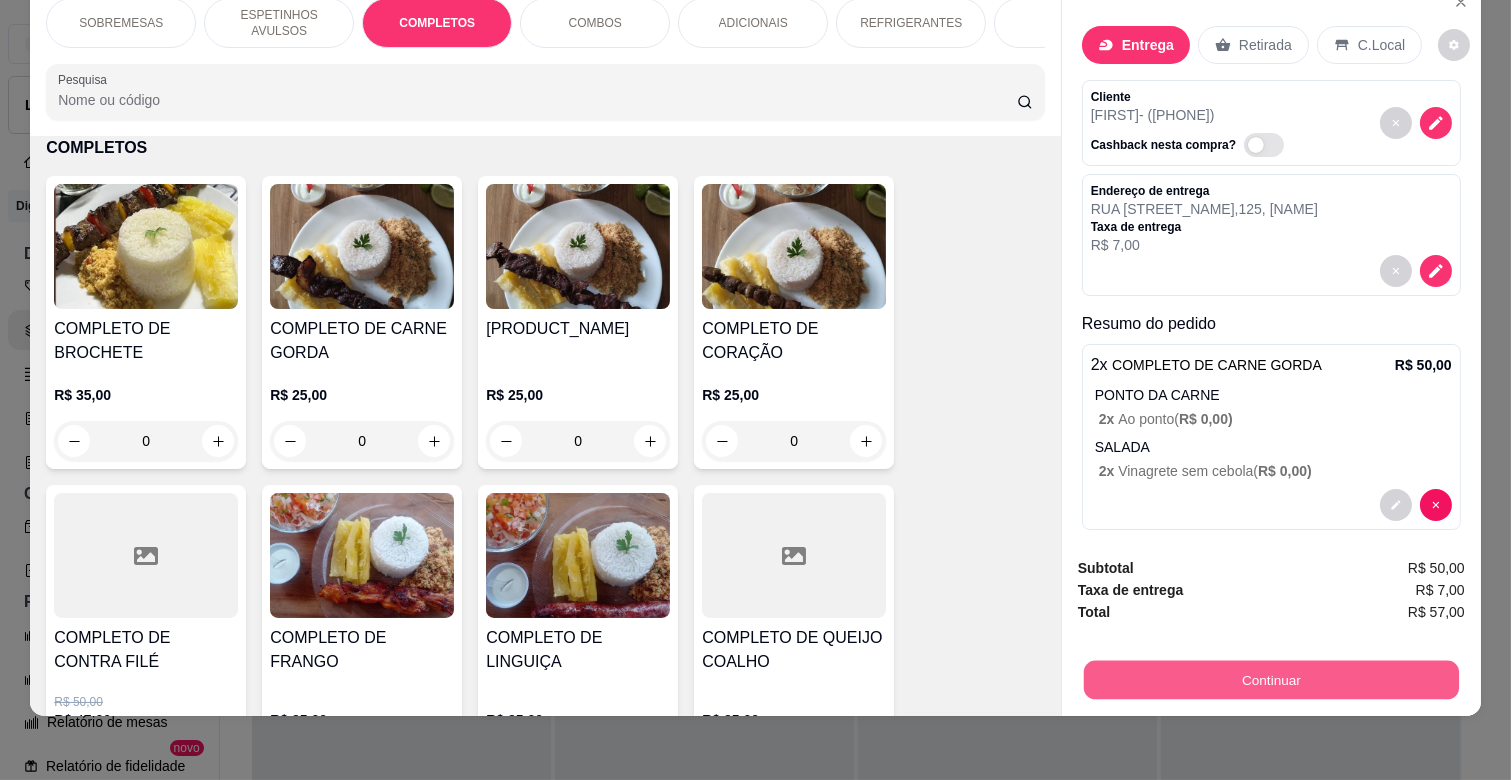 click on "Continuar" at bounding box center [1271, 679] 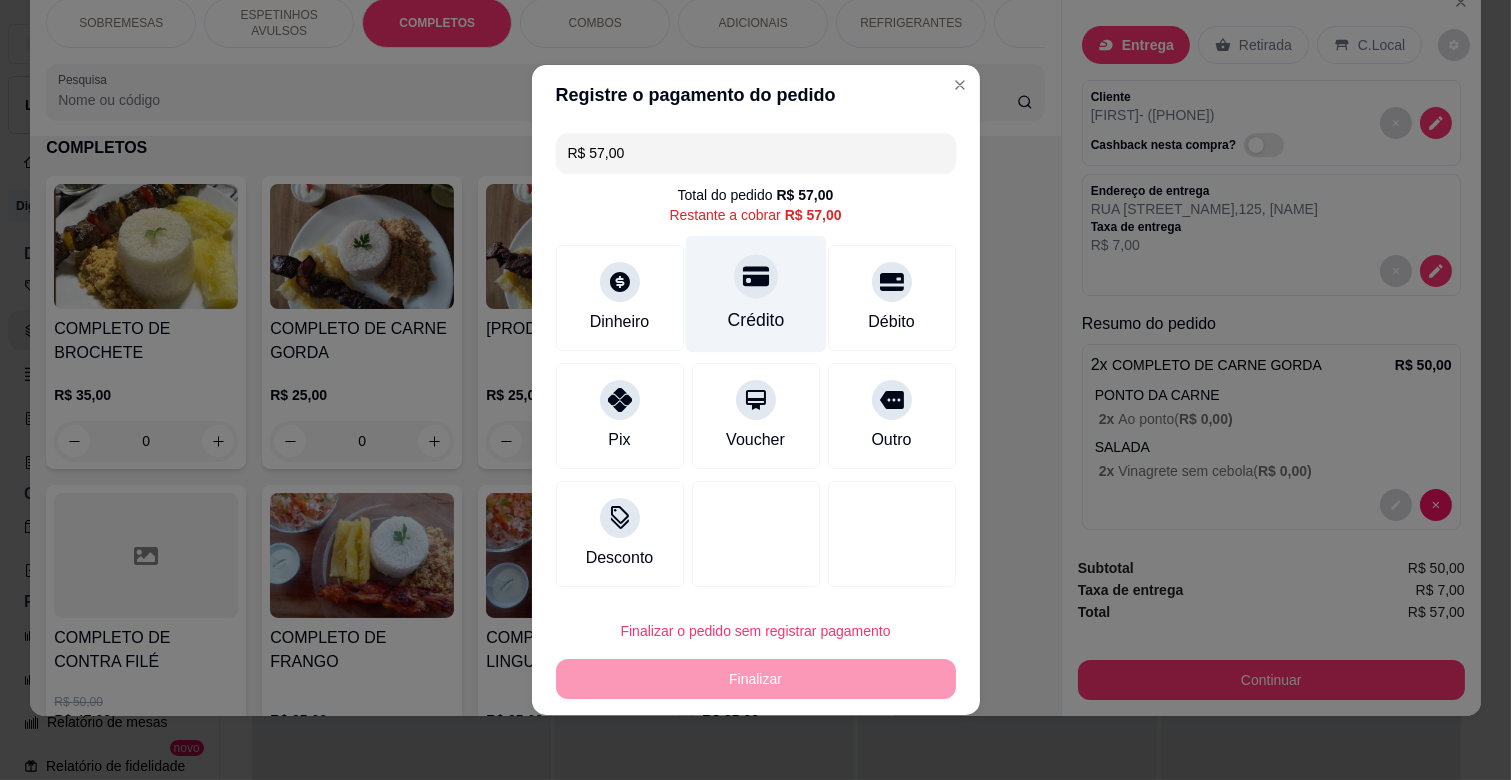 click on "Crédito" at bounding box center (755, 294) 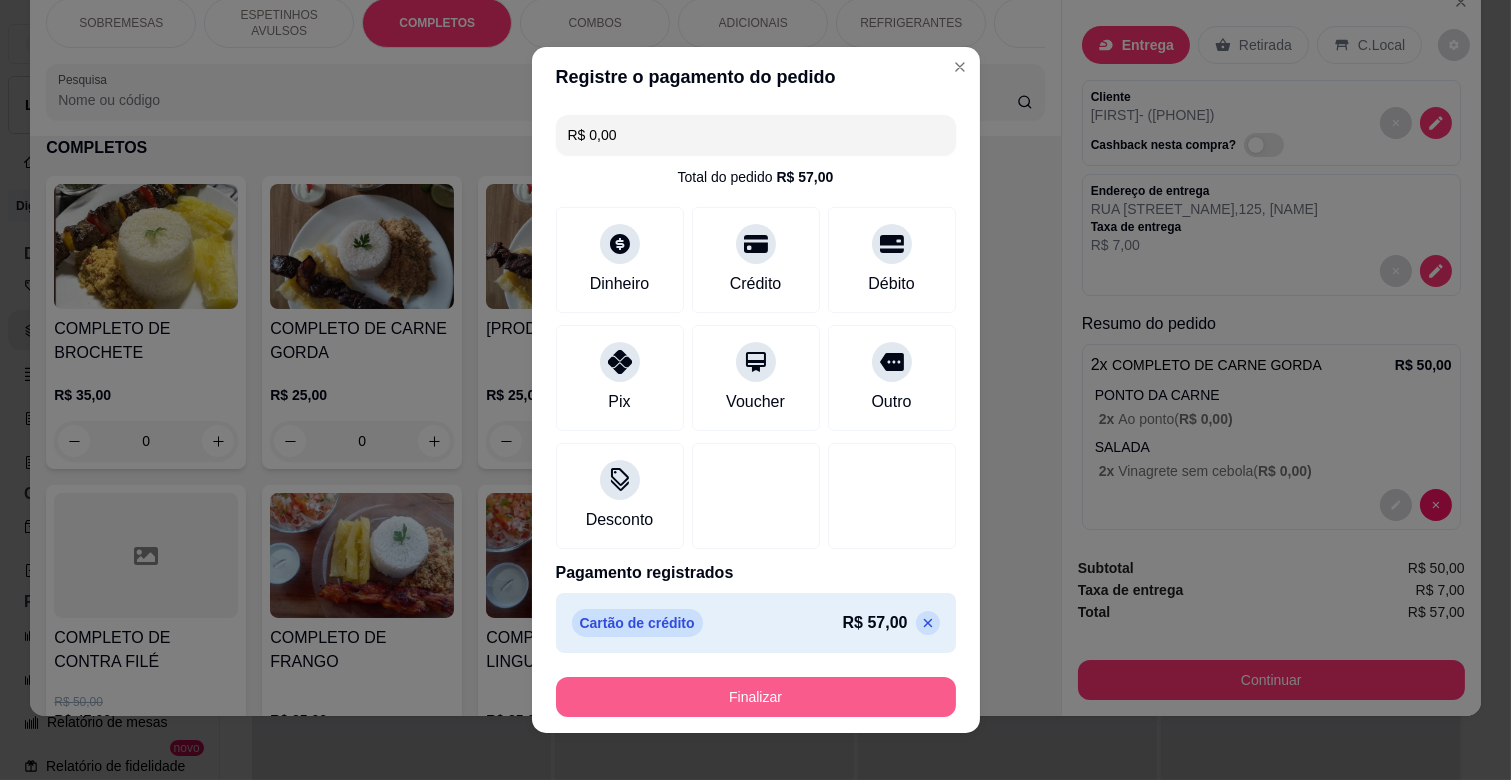 click on "Finalizar" at bounding box center (756, 697) 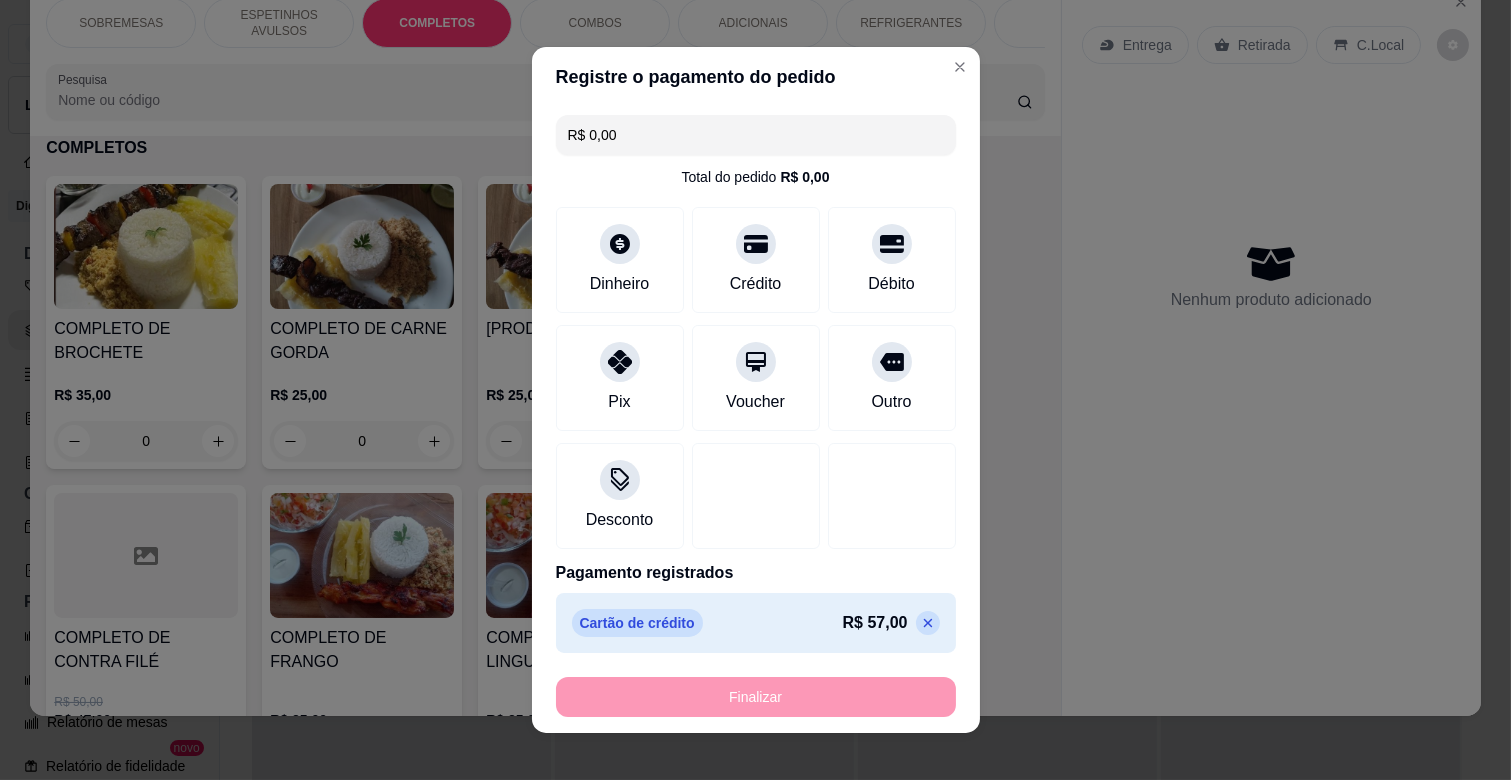 type on "-R$ 57,00" 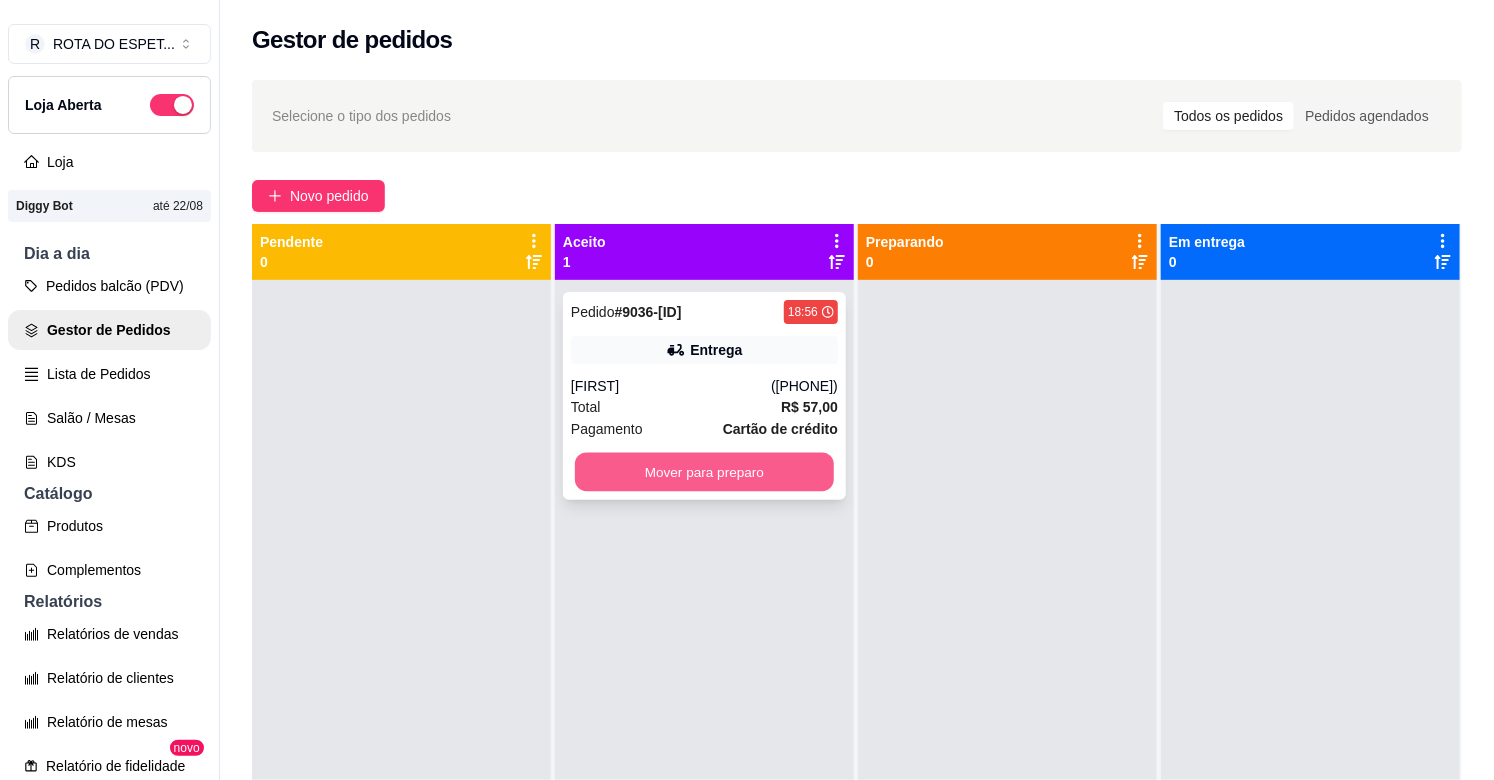 click on "Mover para preparo" at bounding box center [704, 472] 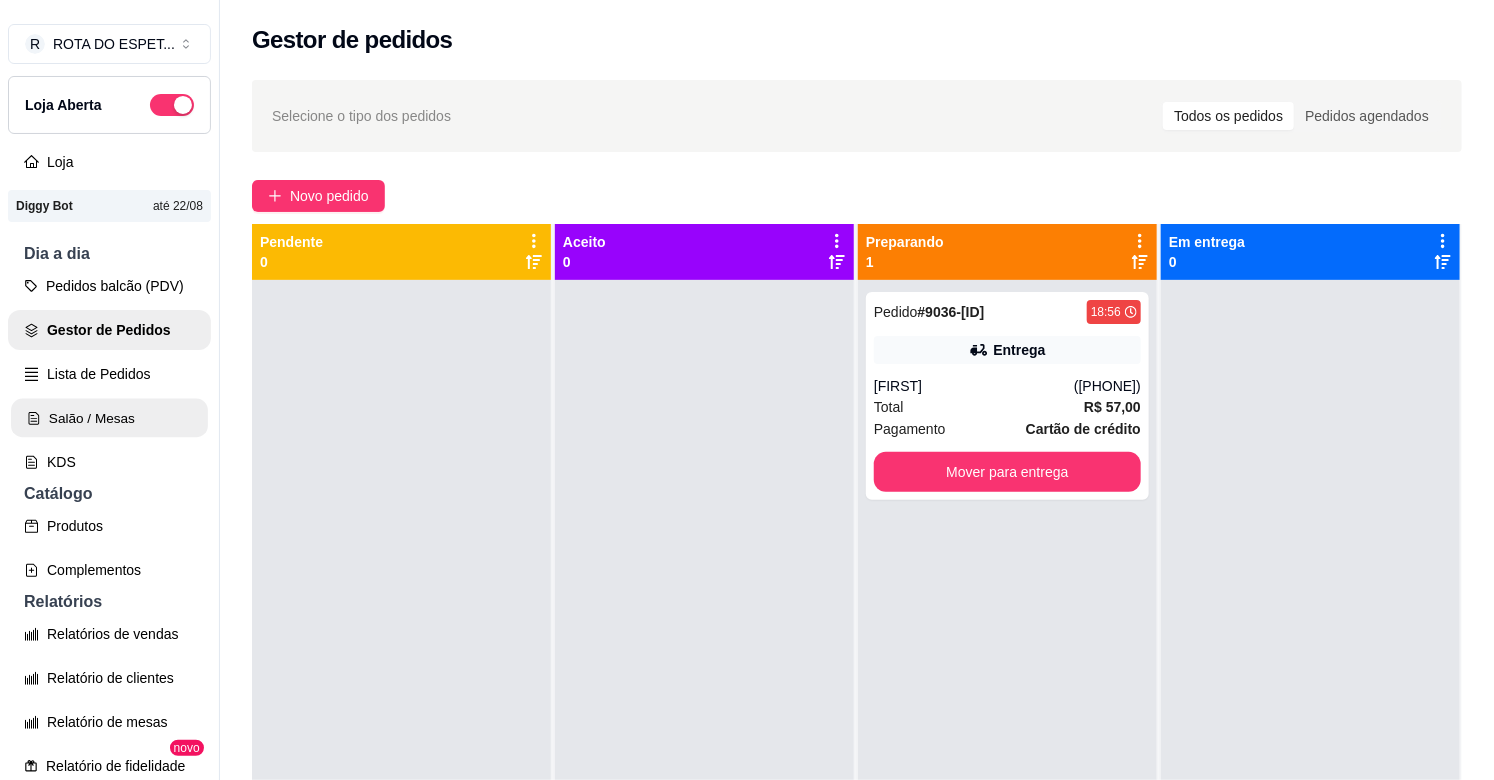 click on "Salão / Mesas" at bounding box center [109, 418] 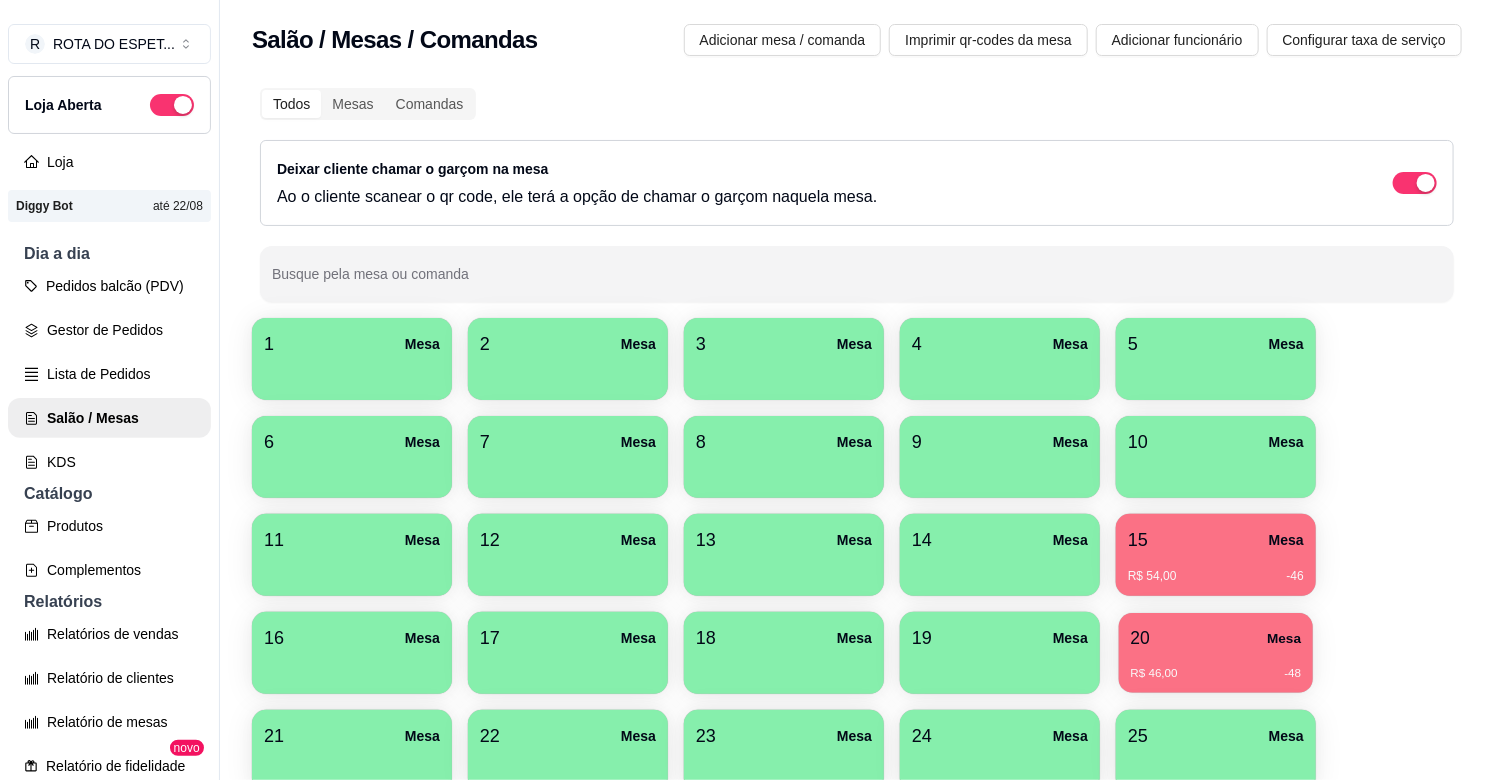 click on "20 Mesa" at bounding box center (1216, 638) 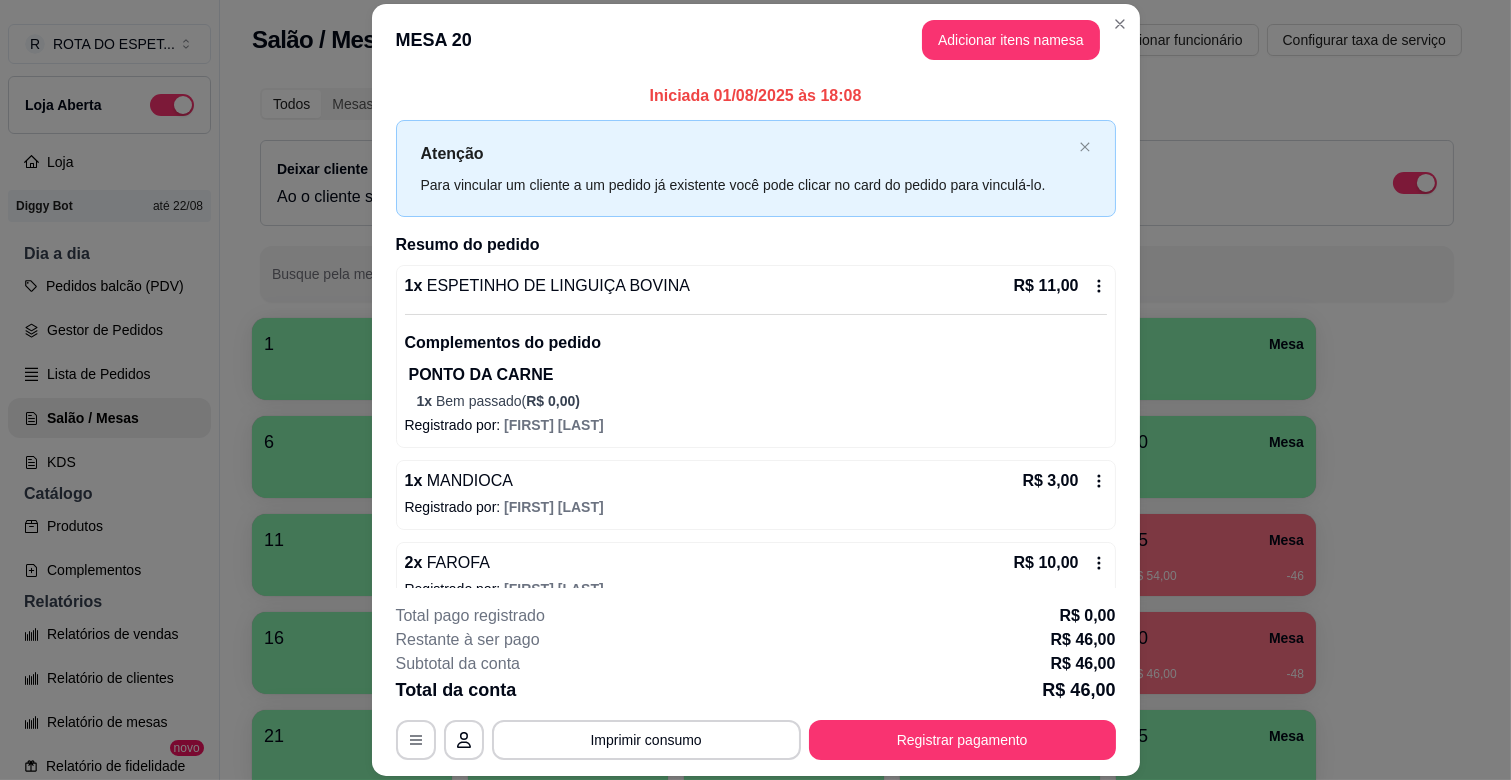 scroll, scrollTop: 111, scrollLeft: 0, axis: vertical 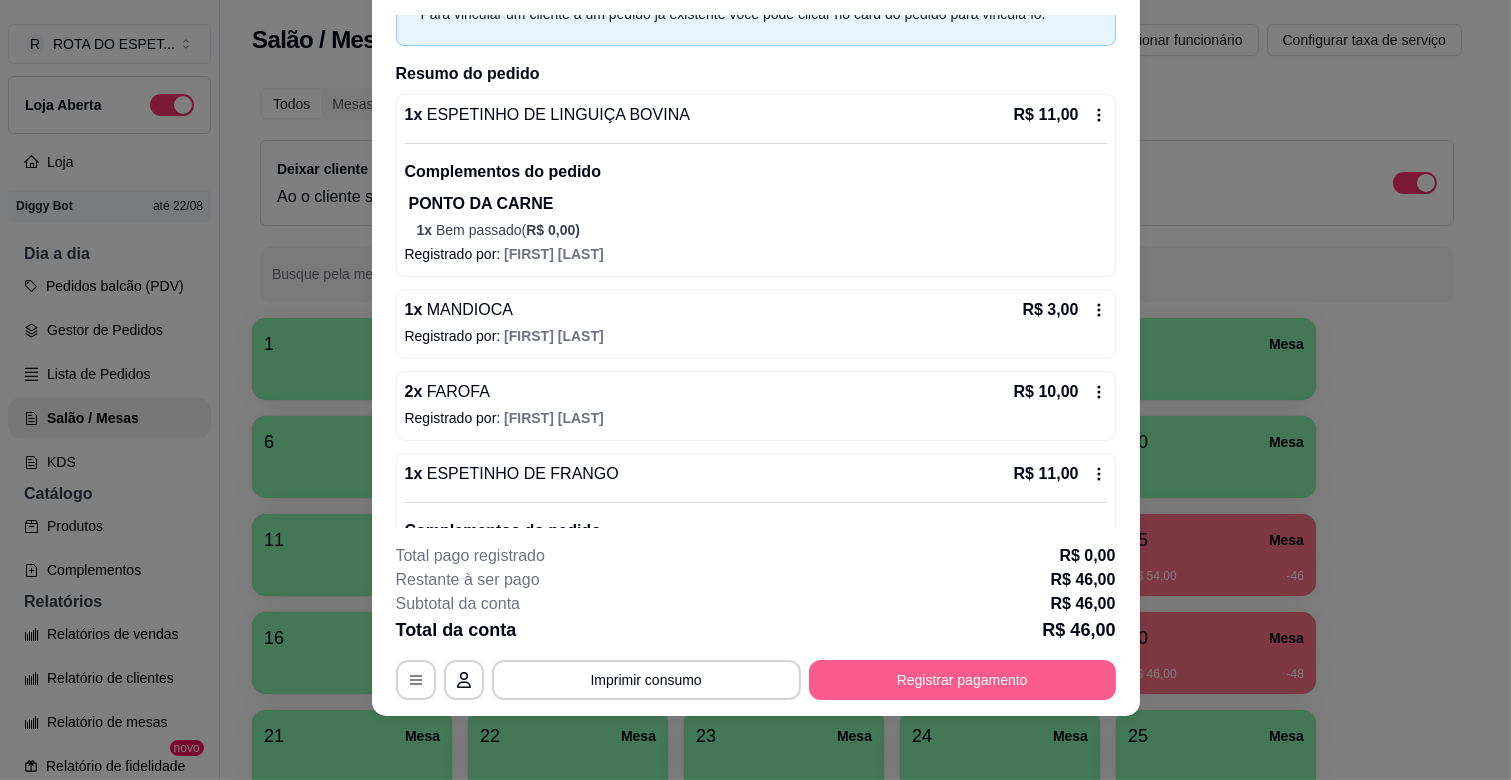 click on "Registrar pagamento" at bounding box center (962, 680) 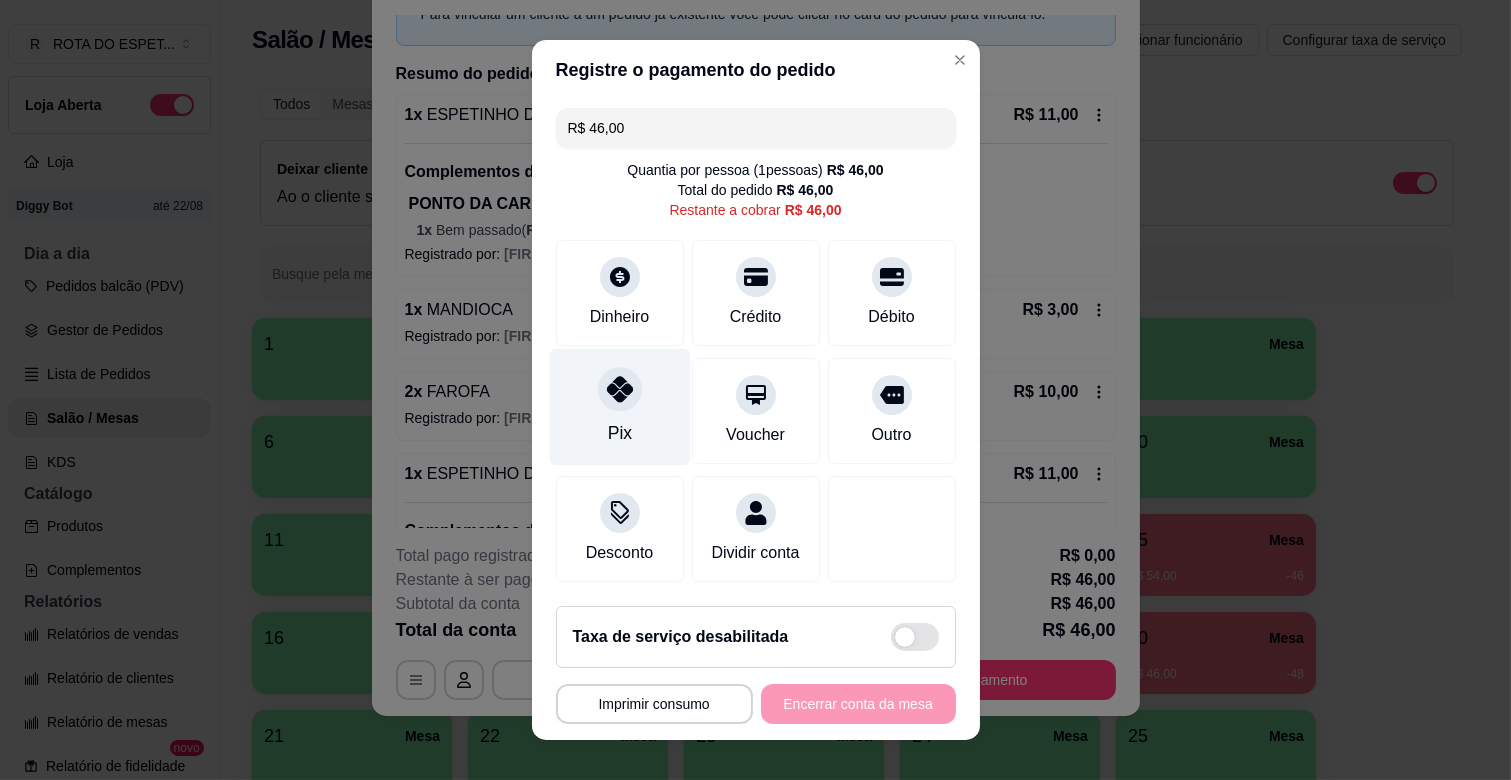 click at bounding box center (620, 389) 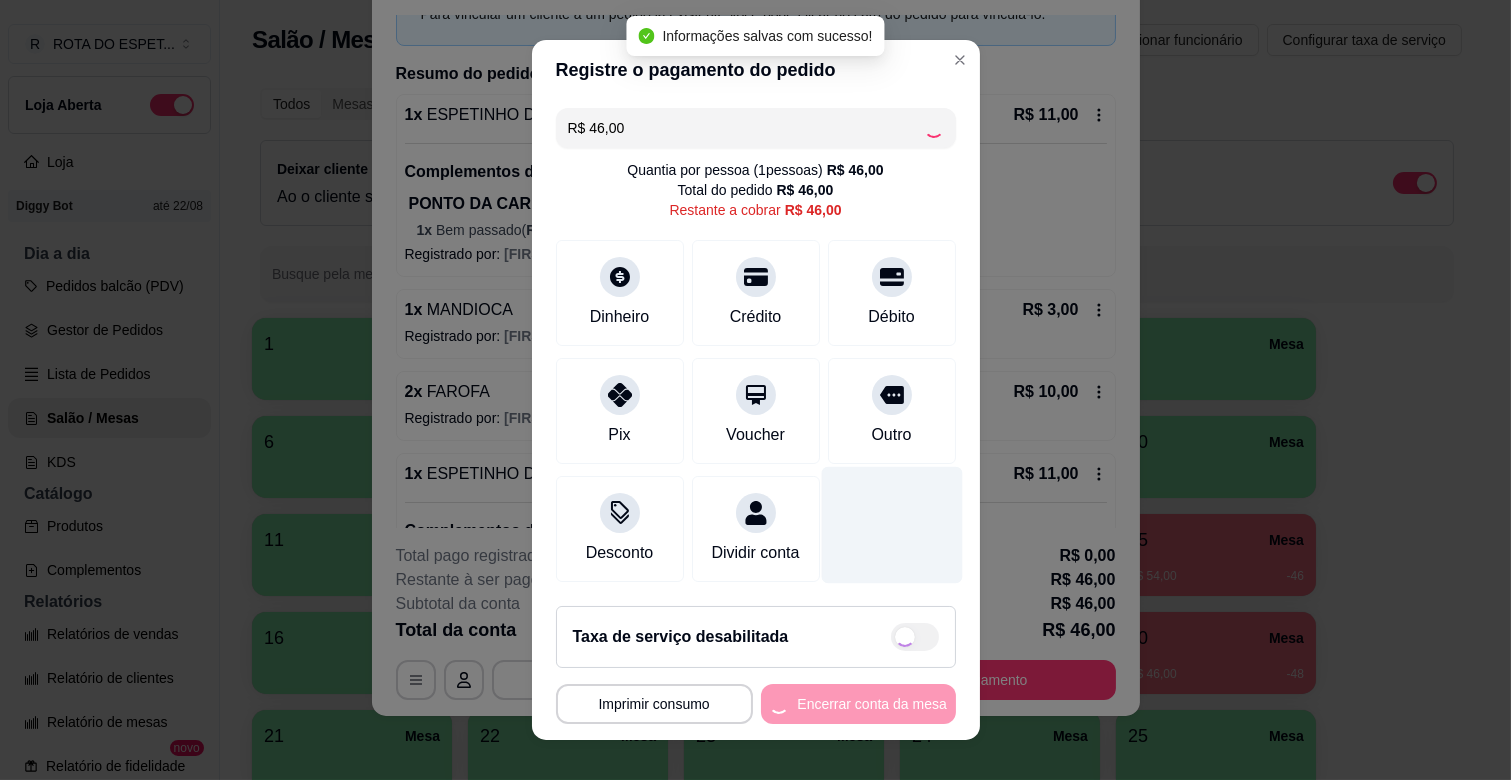 type on "R$ 0,00" 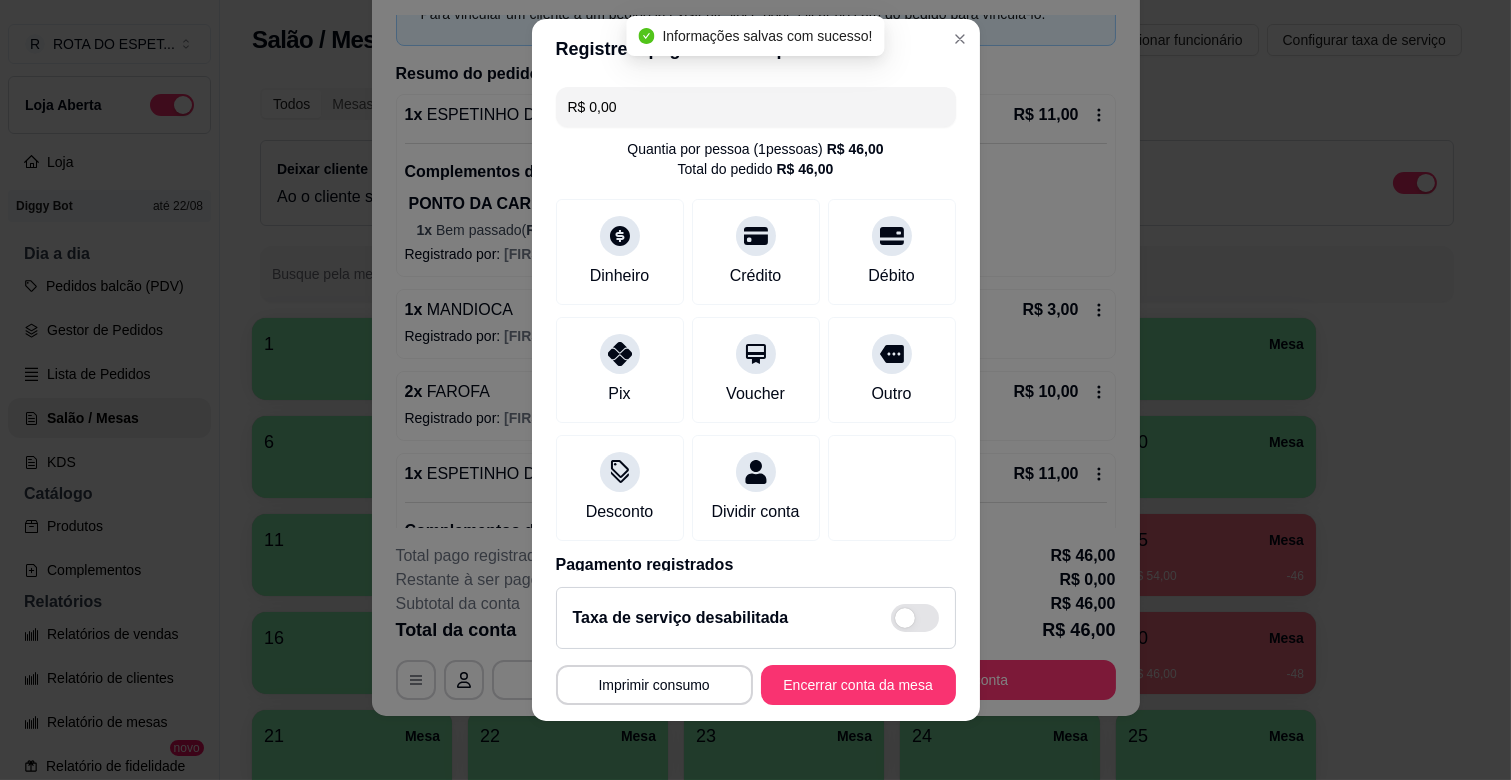 scroll, scrollTop: 25, scrollLeft: 0, axis: vertical 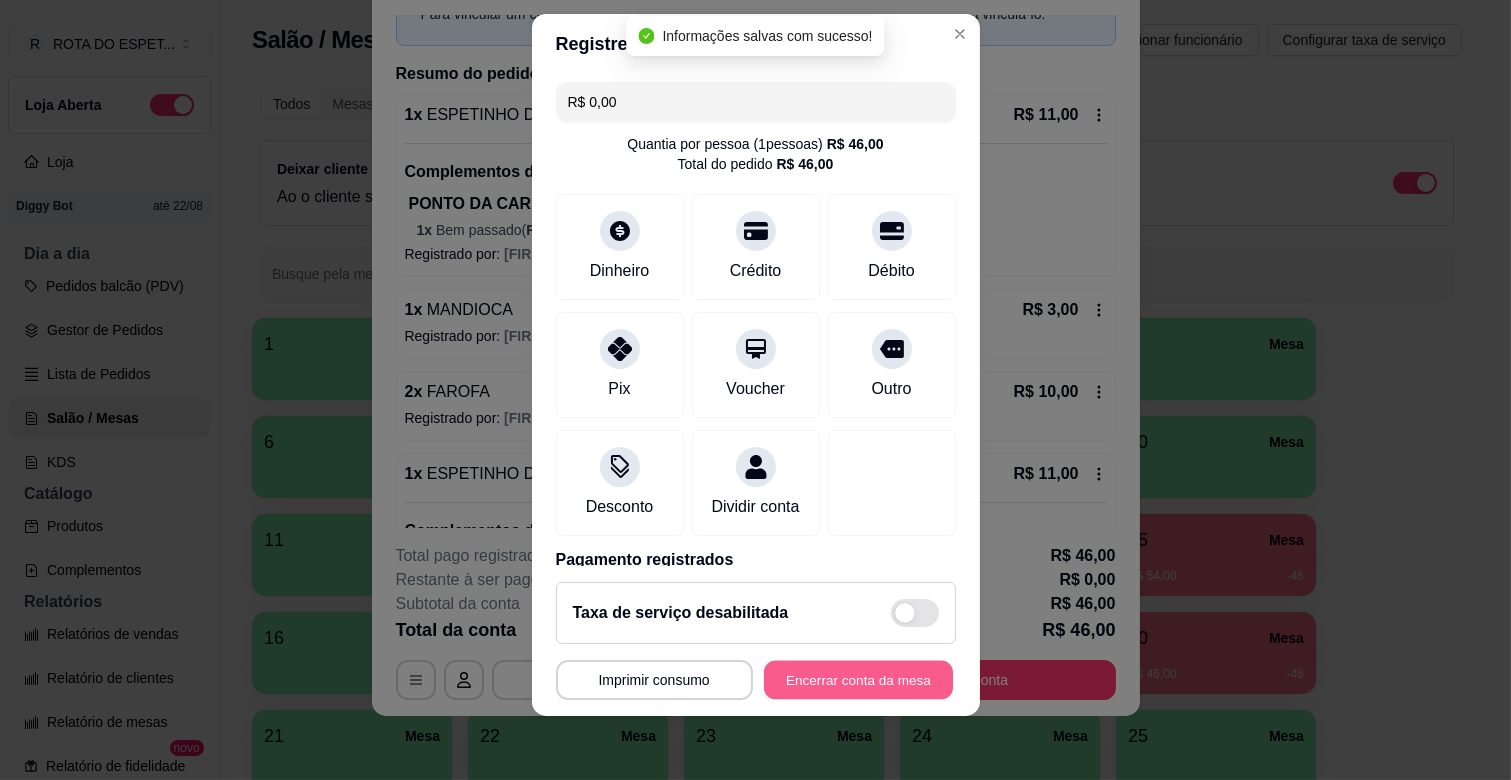 click on "Encerrar conta da mesa" at bounding box center (858, 680) 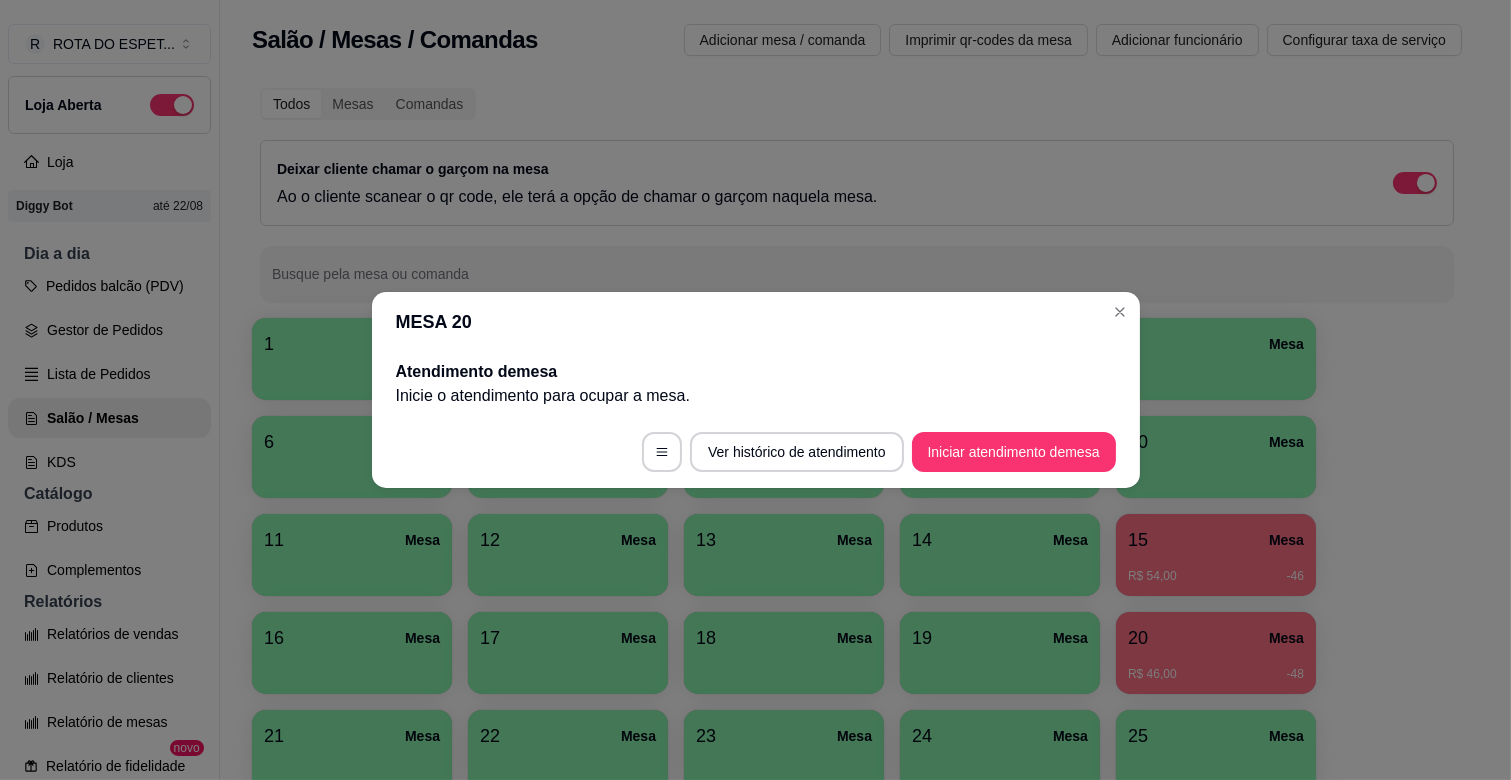 scroll, scrollTop: 0, scrollLeft: 0, axis: both 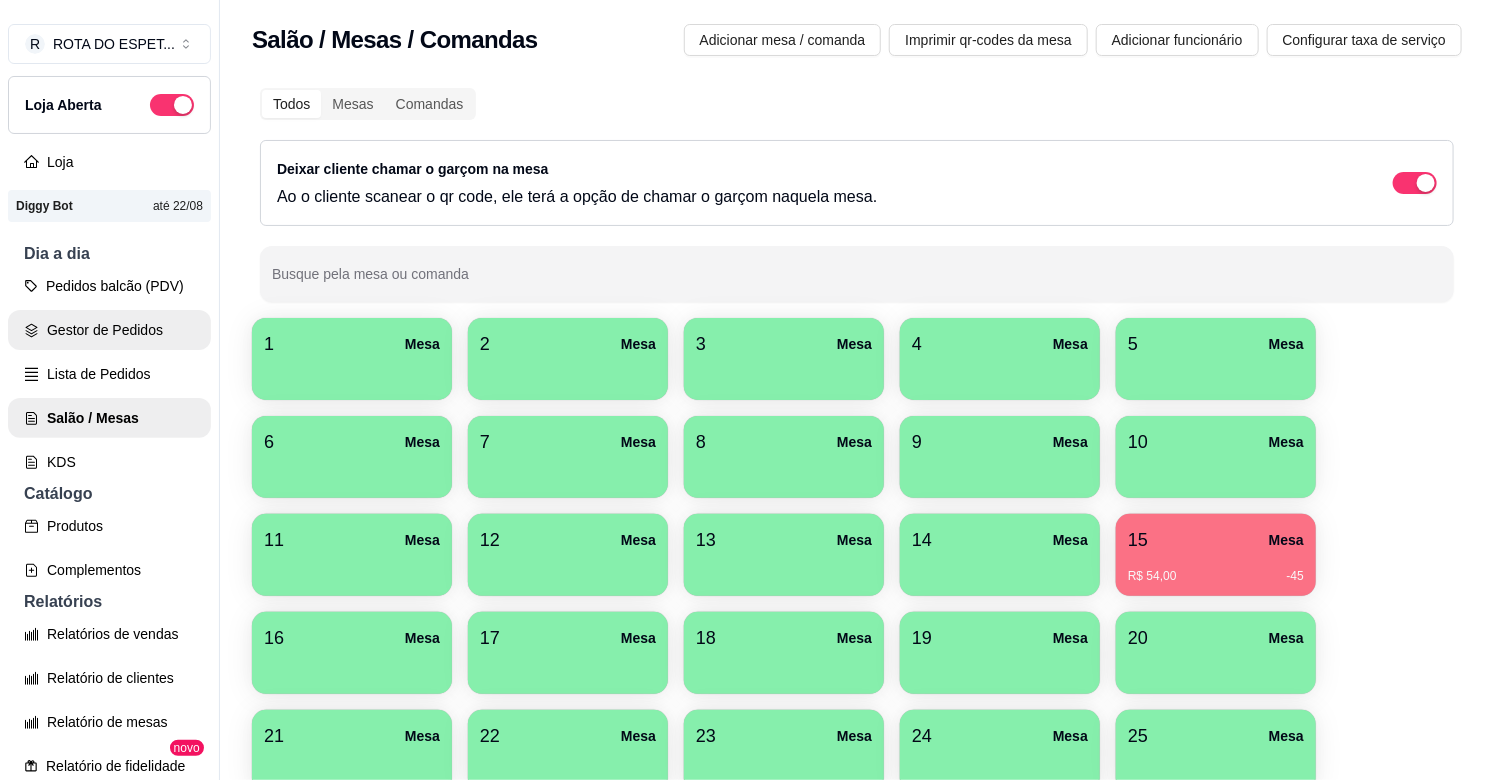 click on "Gestor de Pedidos" at bounding box center [109, 330] 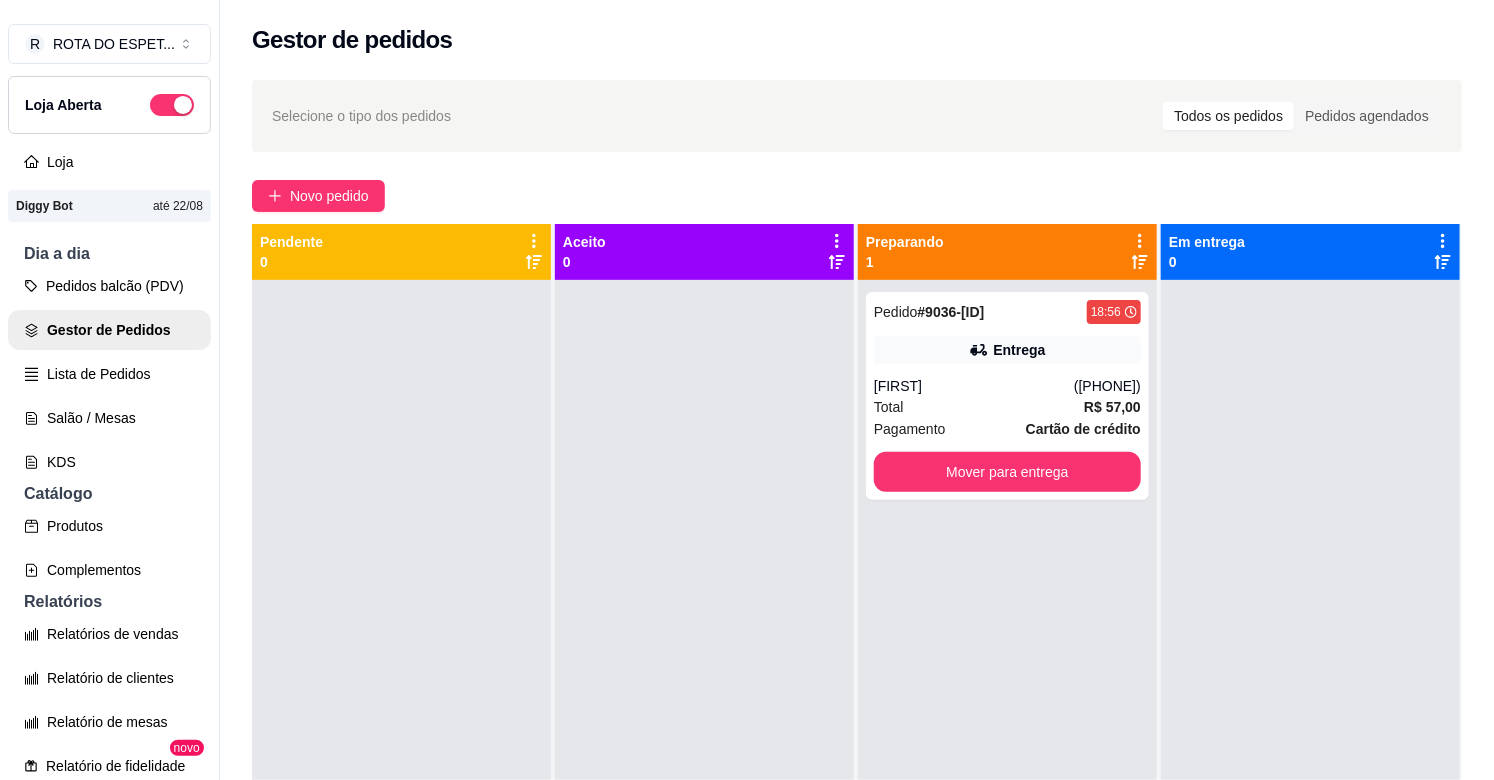 click at bounding box center (704, 670) 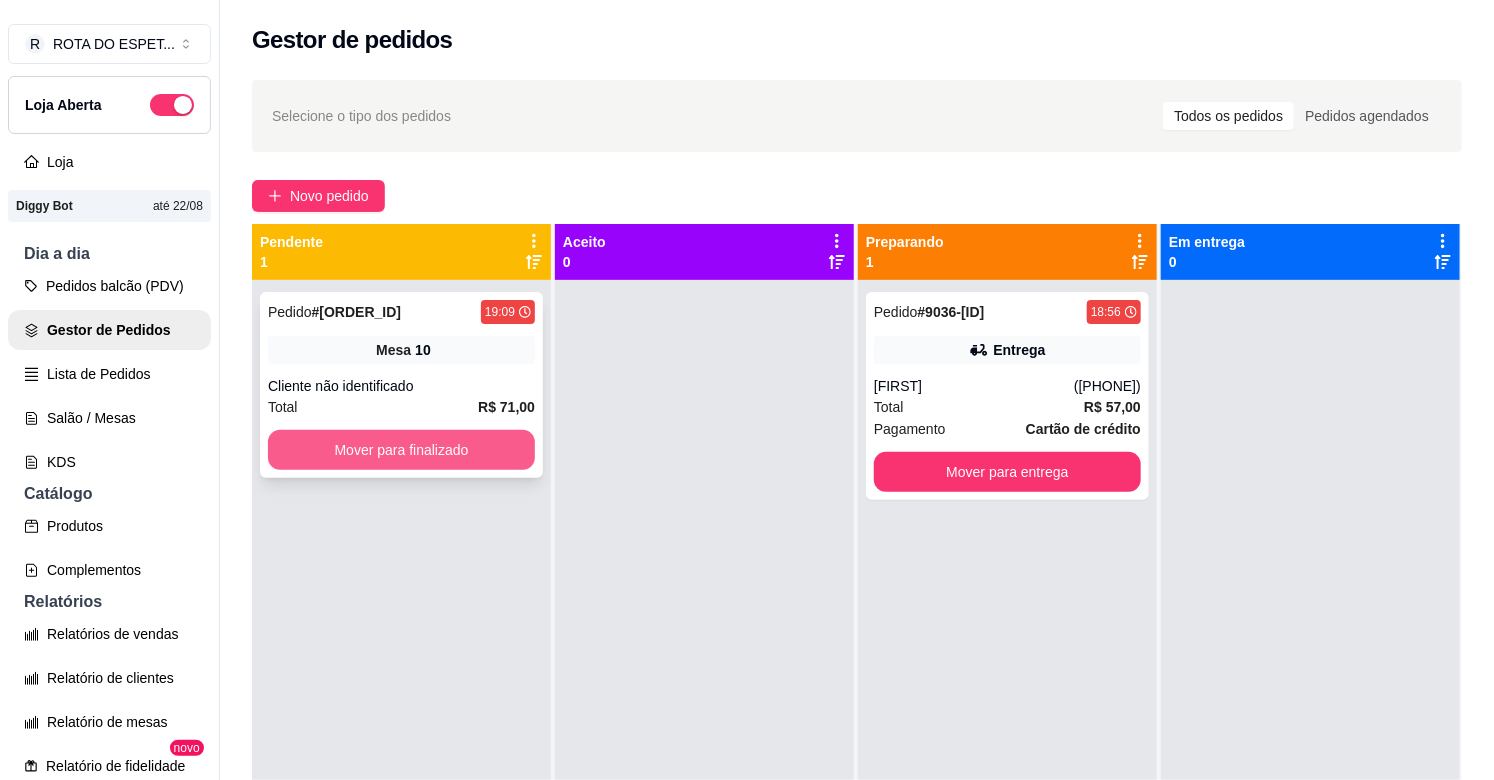 click on "Mover para finalizado" at bounding box center (401, 450) 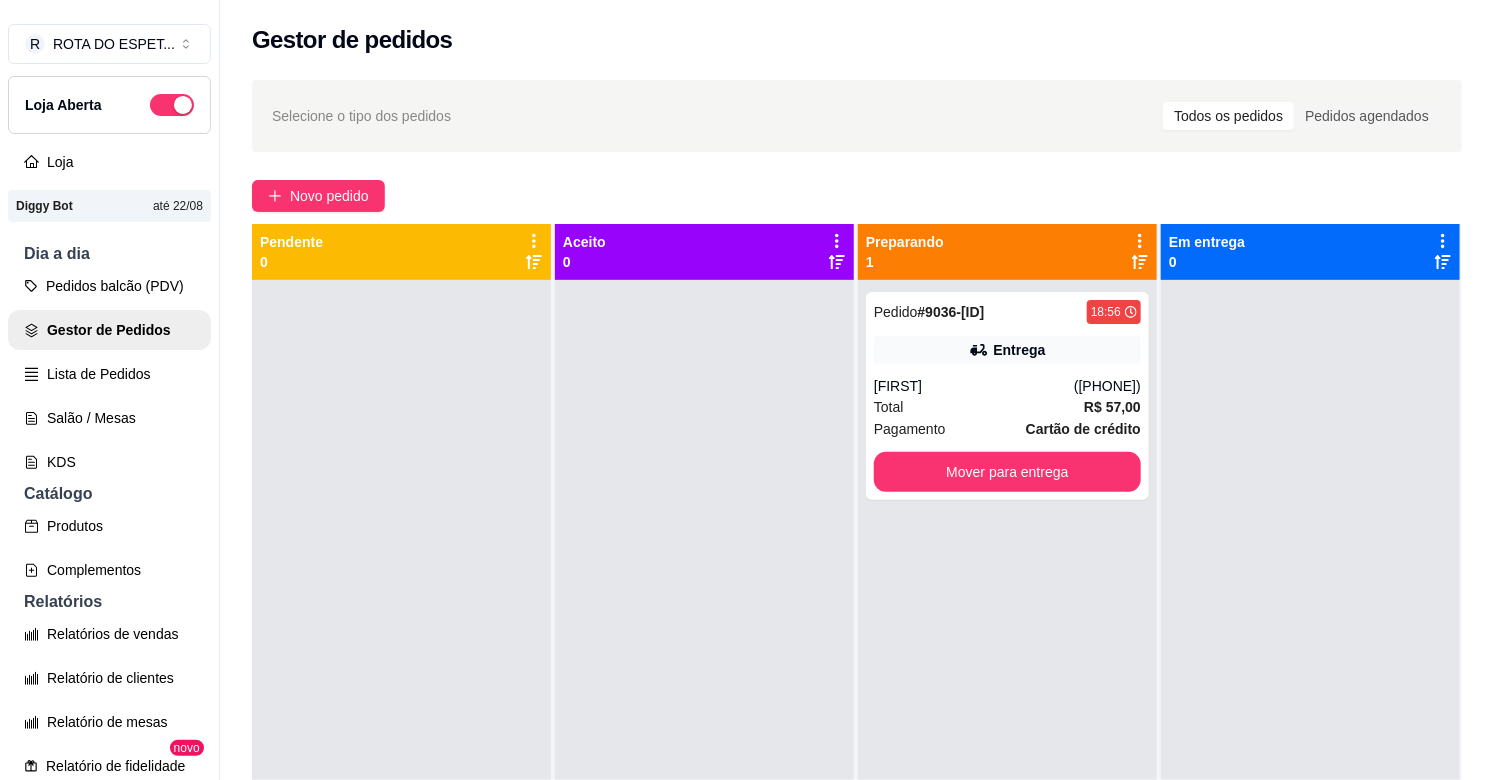 click at bounding box center [704, 670] 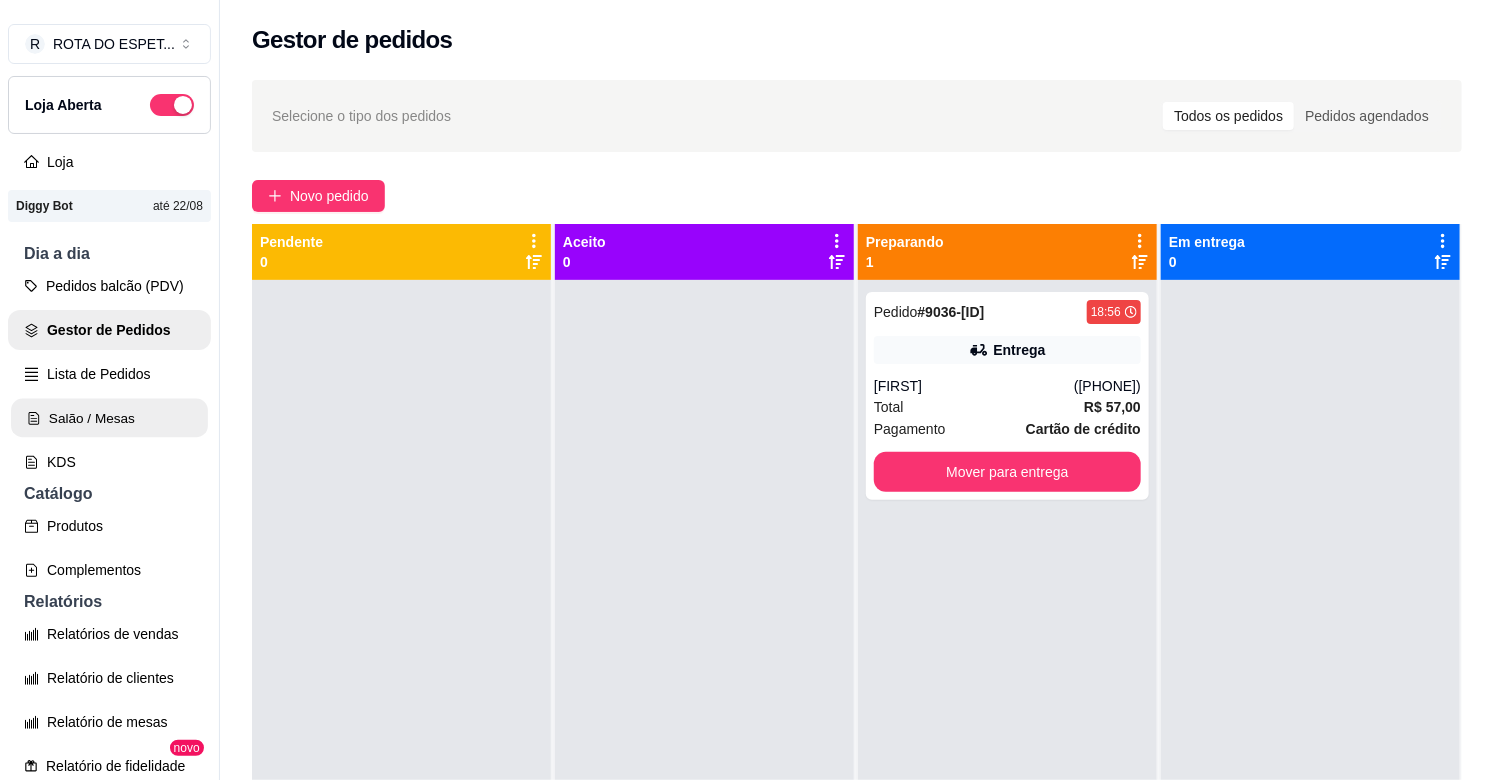 click on "Salão / Mesas" at bounding box center [109, 418] 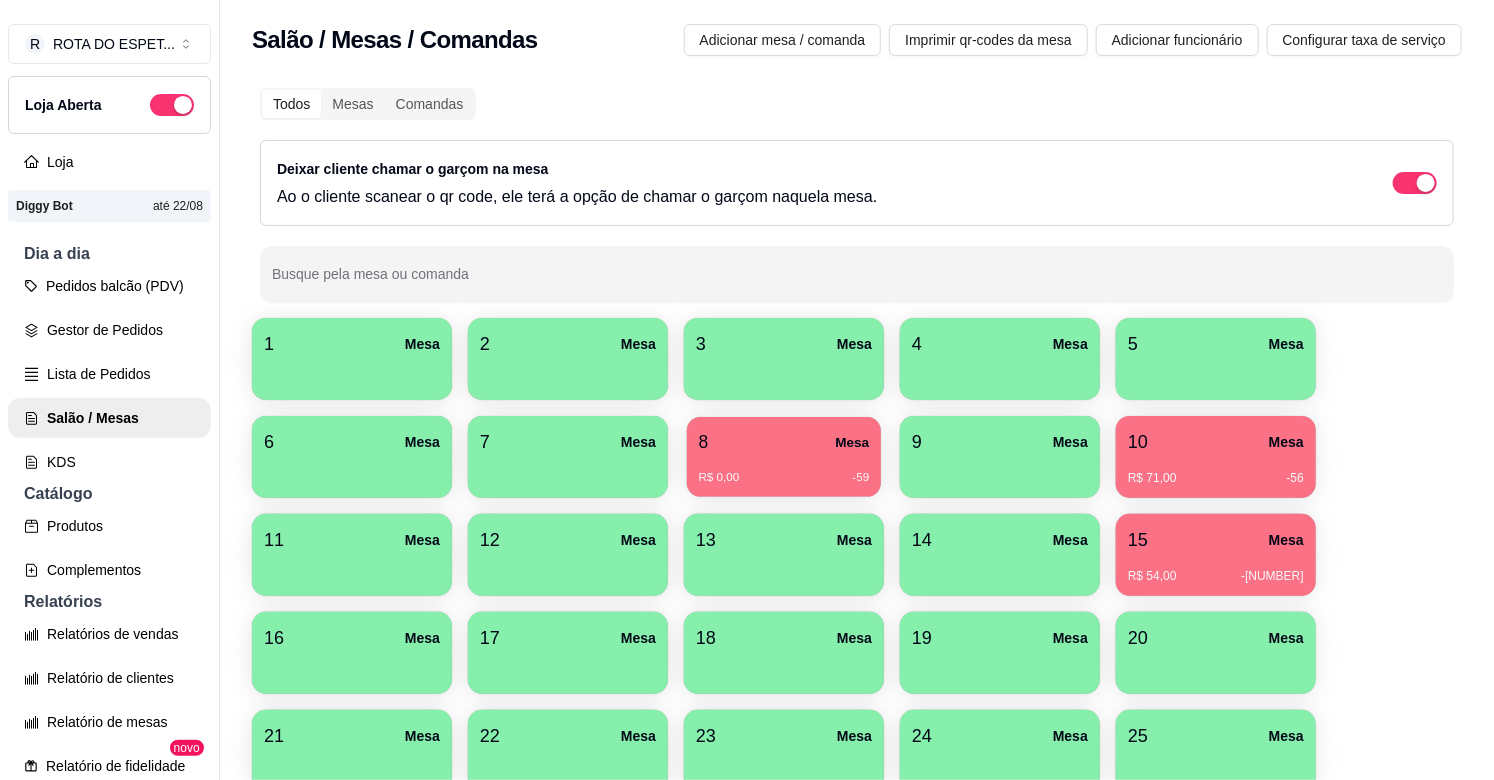 click on "R$ 0,00 -59" at bounding box center [784, 470] 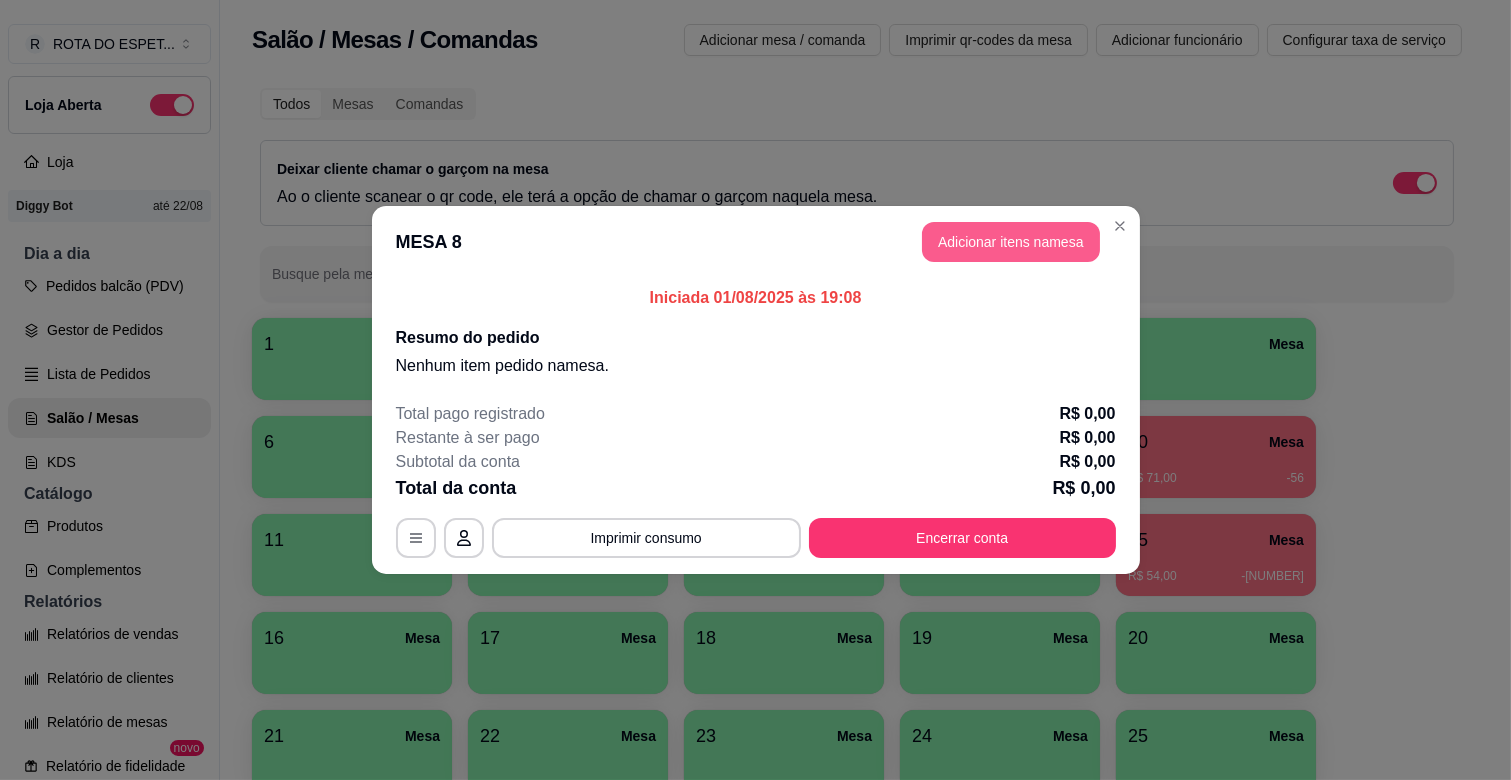 click on "Adicionar itens na  mesa" at bounding box center (1011, 242) 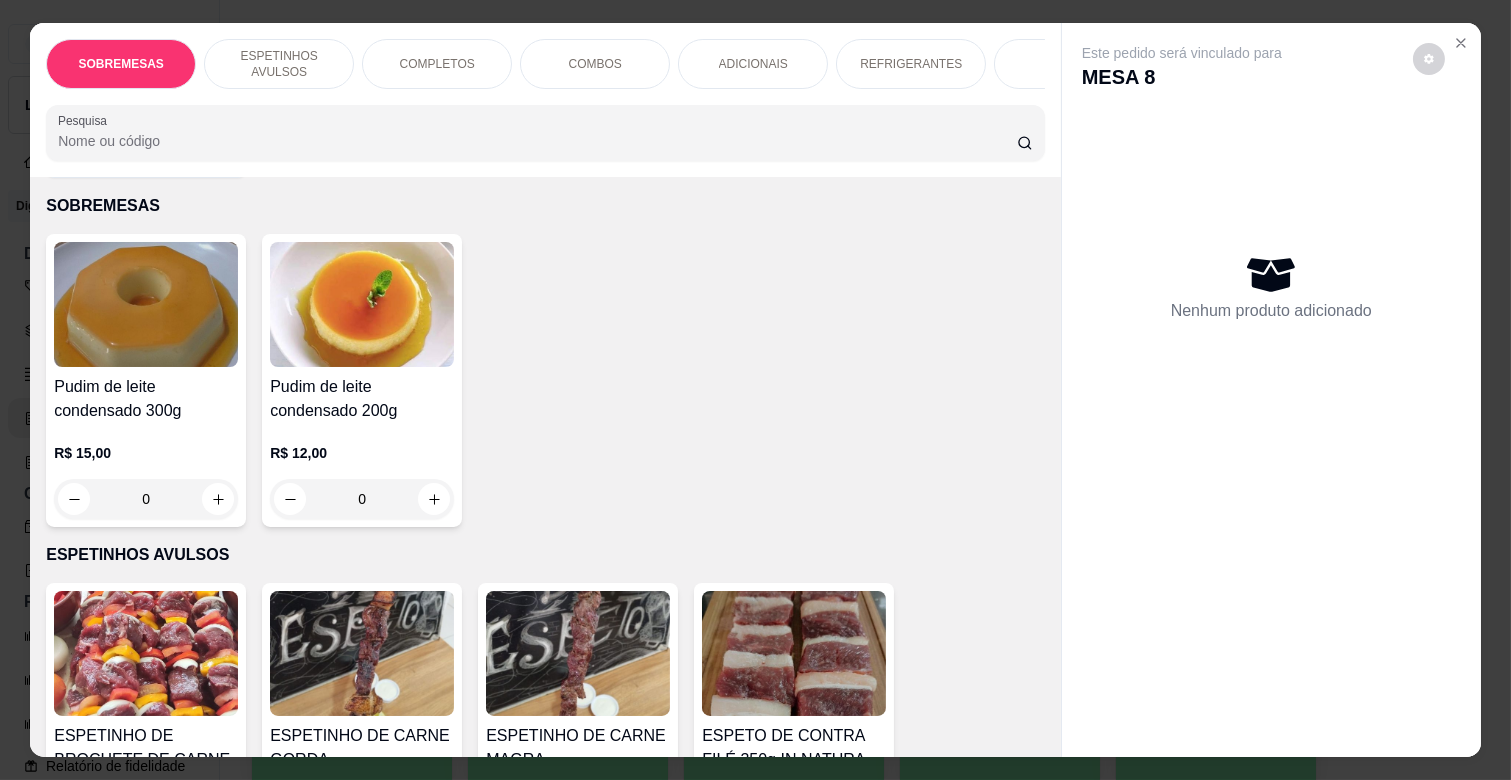scroll, scrollTop: 111, scrollLeft: 0, axis: vertical 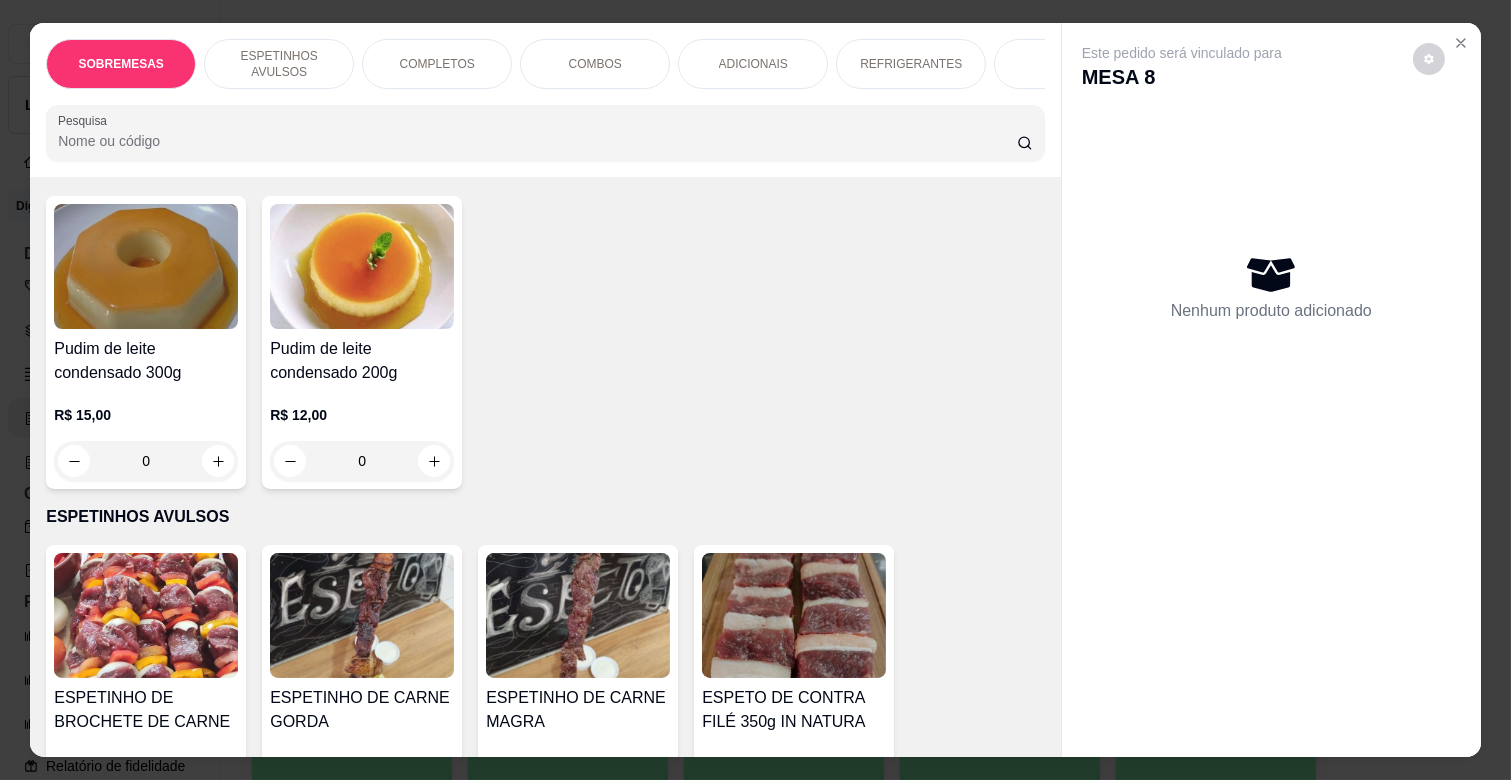 click on "SOBREMESAS ESPETINHOS AVULSOS COMPLETOS  COMBOS ADICIONAIS  REFRIGERANTES SUCOS CERVEJAS 600ML CERVEJAS LATAS, LONG NECK BALAS E CHICLETES" at bounding box center (545, 64) 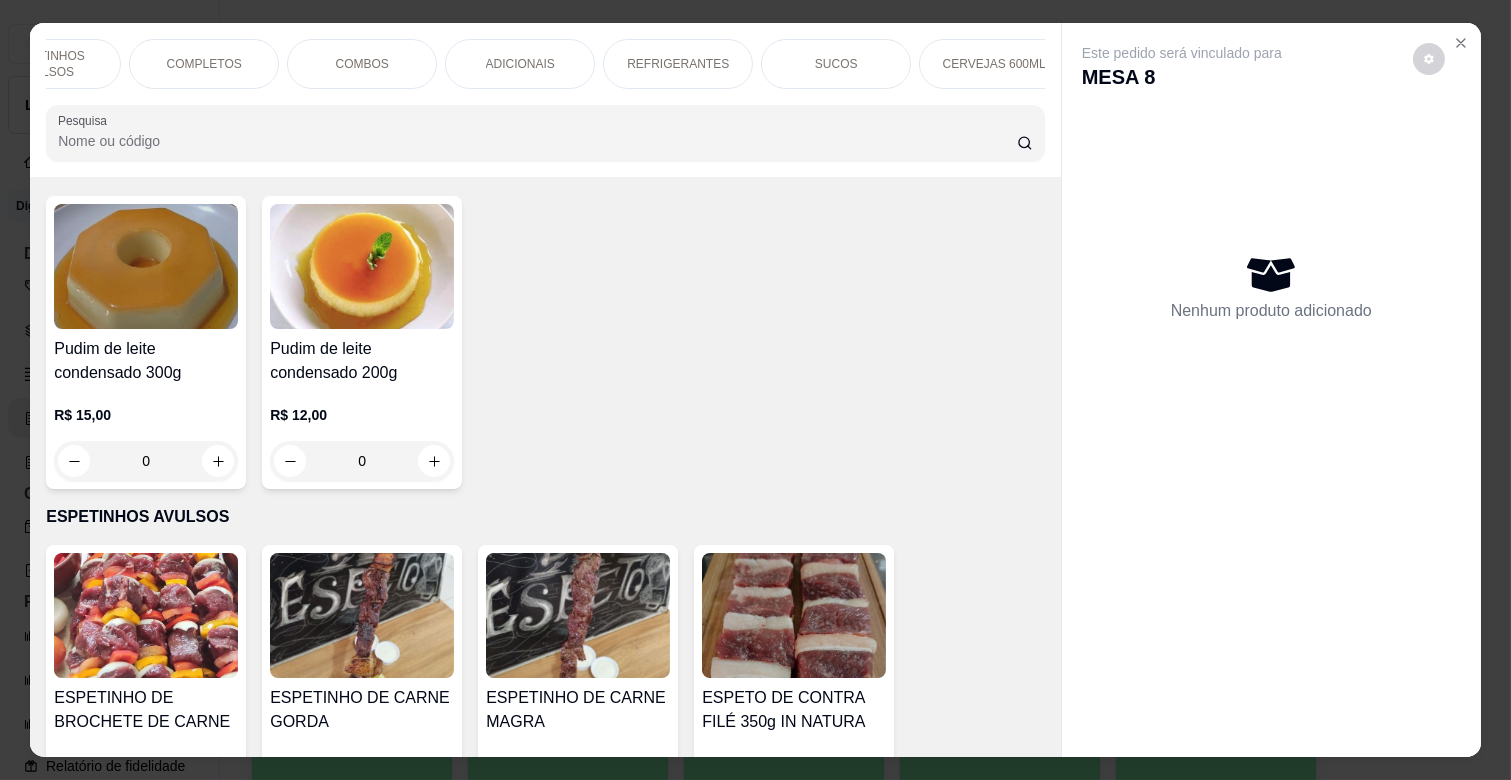 scroll, scrollTop: 0, scrollLeft: 266, axis: horizontal 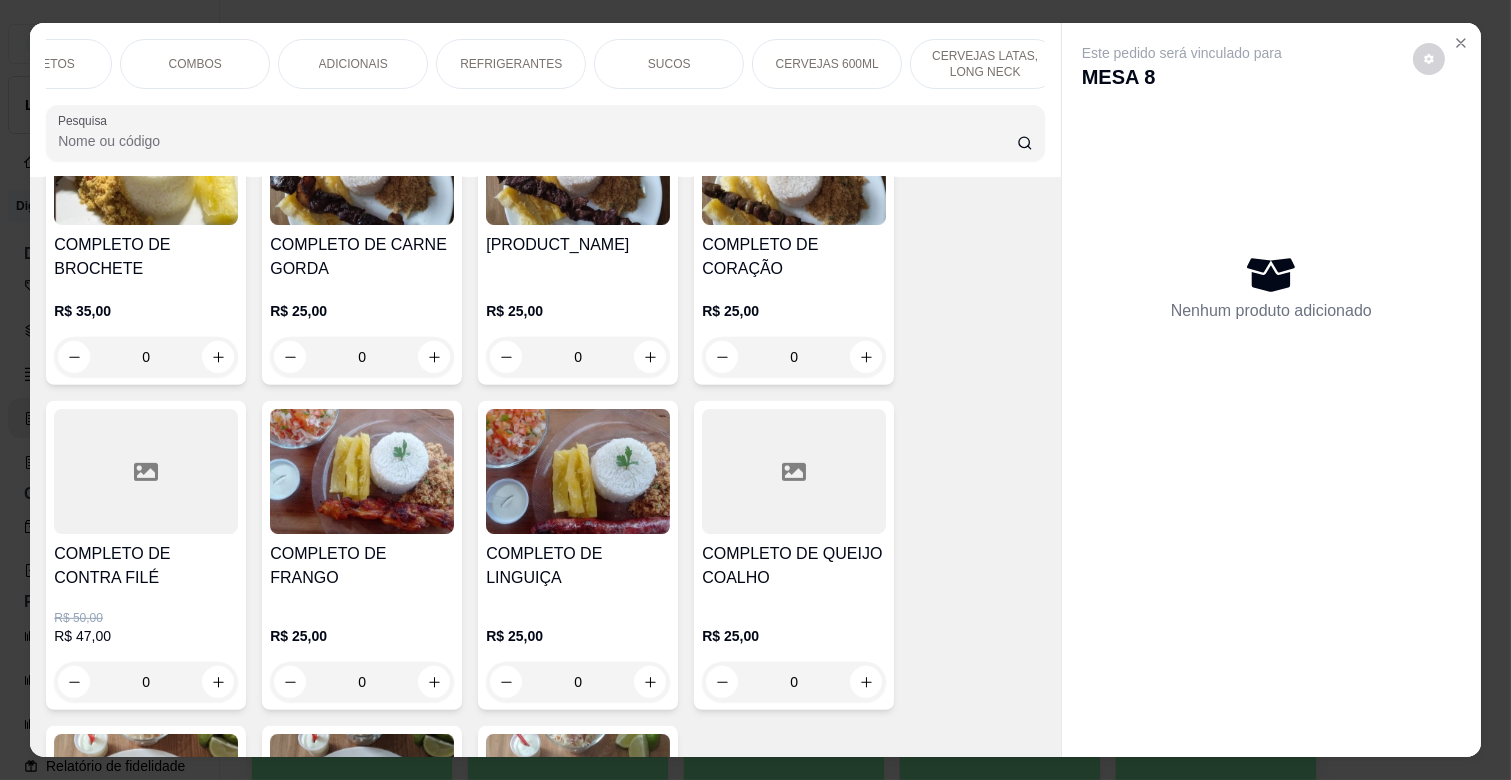 click on "0" at bounding box center (362, 357) 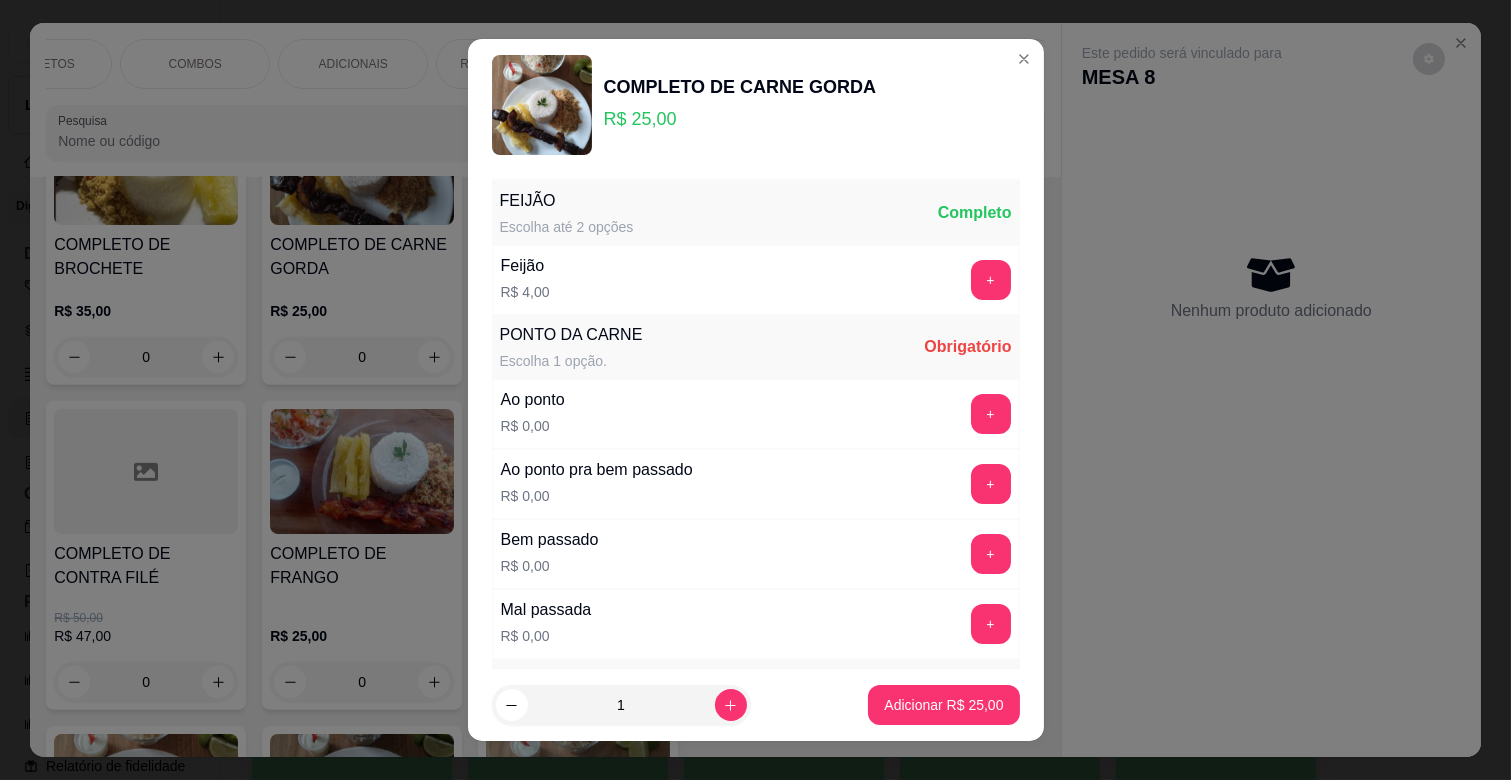 scroll, scrollTop: 25, scrollLeft: 0, axis: vertical 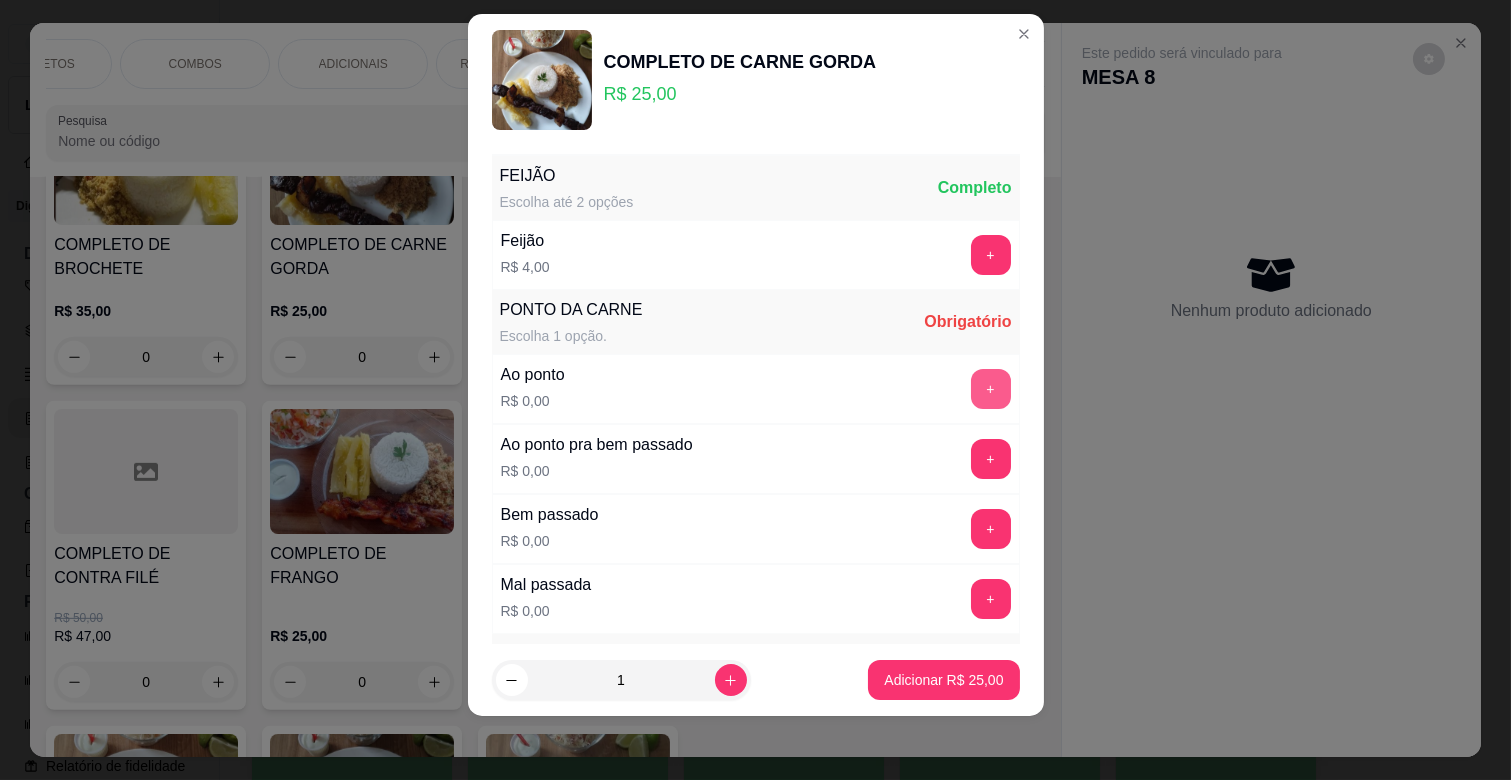 click on "+" at bounding box center [991, 389] 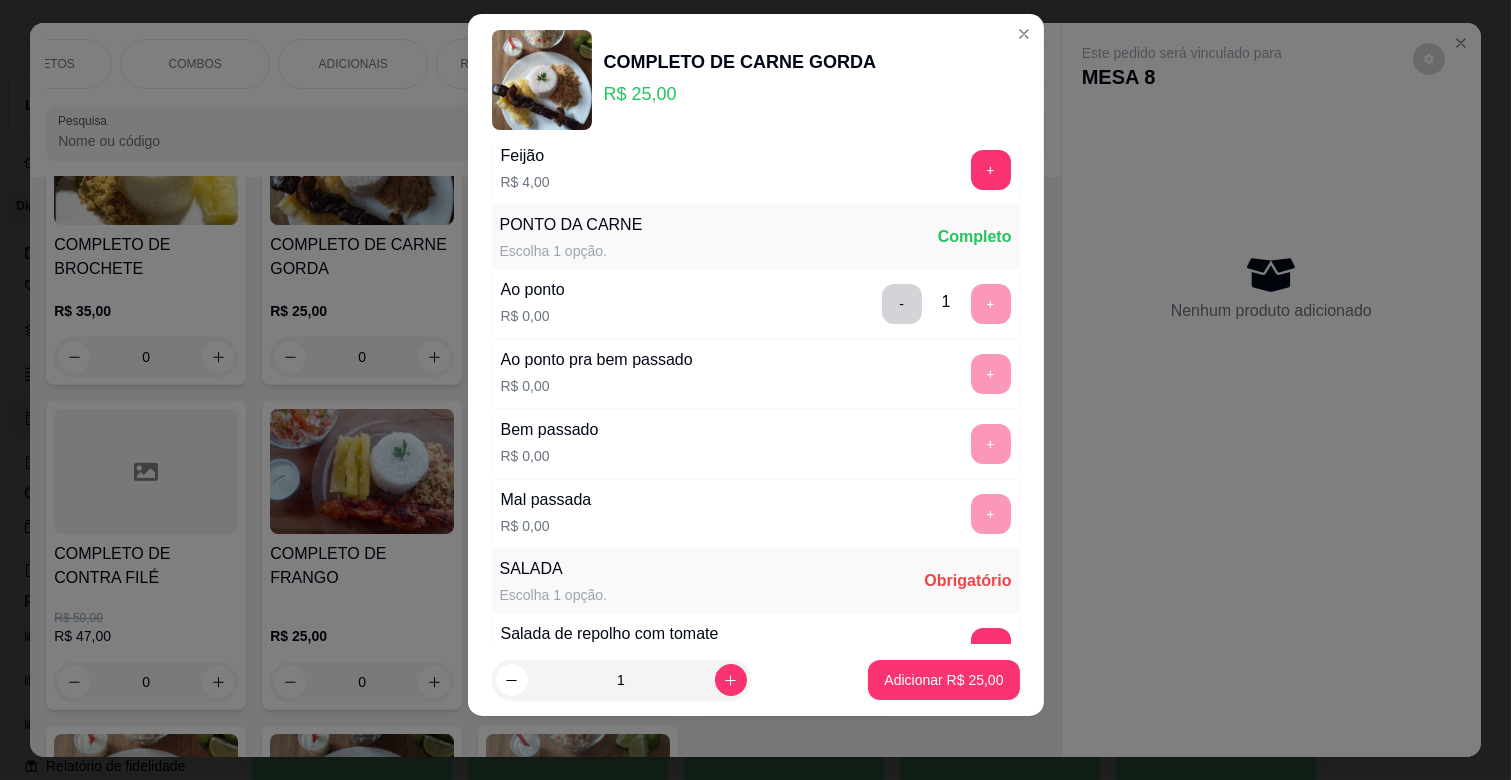 scroll, scrollTop: 333, scrollLeft: 0, axis: vertical 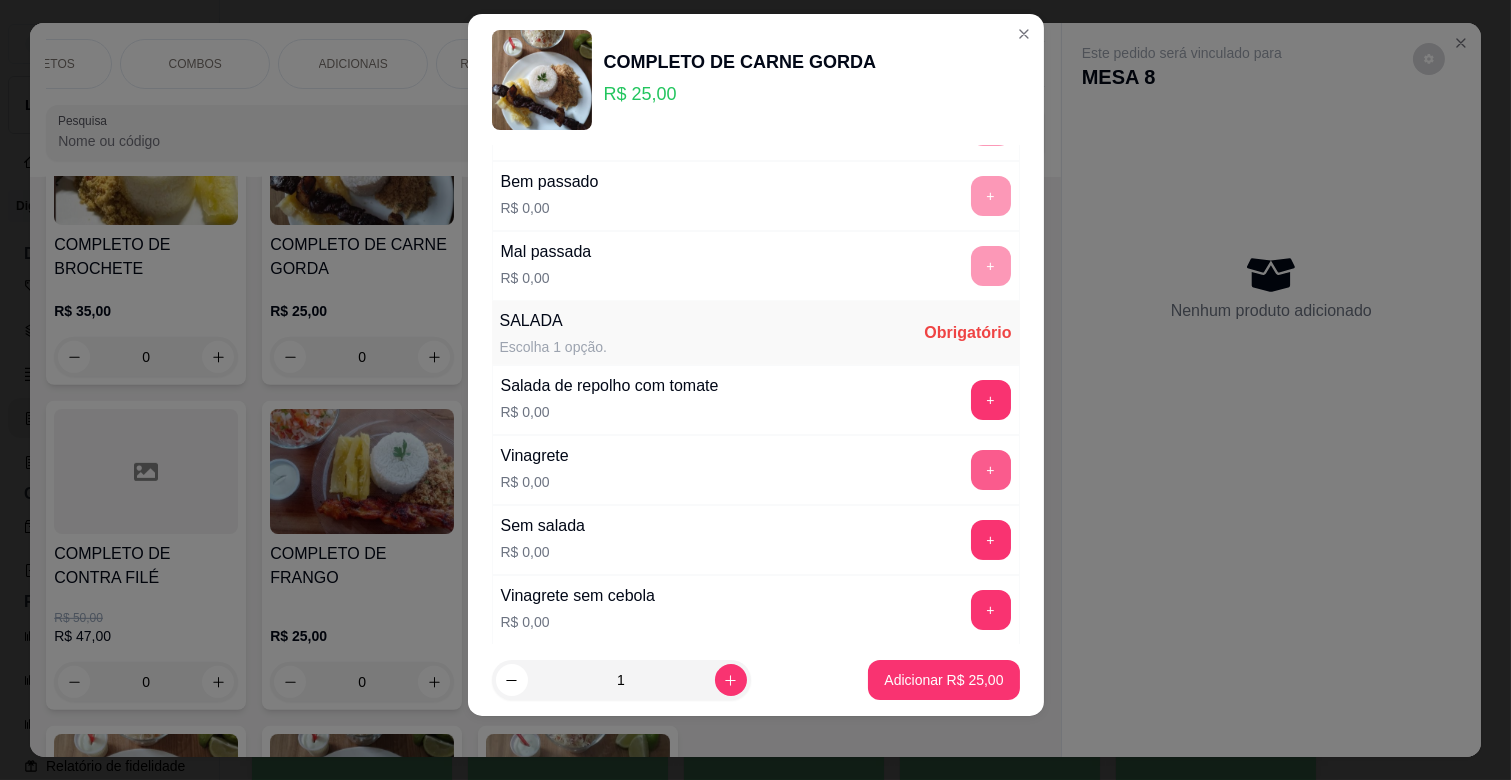 click on "+" at bounding box center (991, 470) 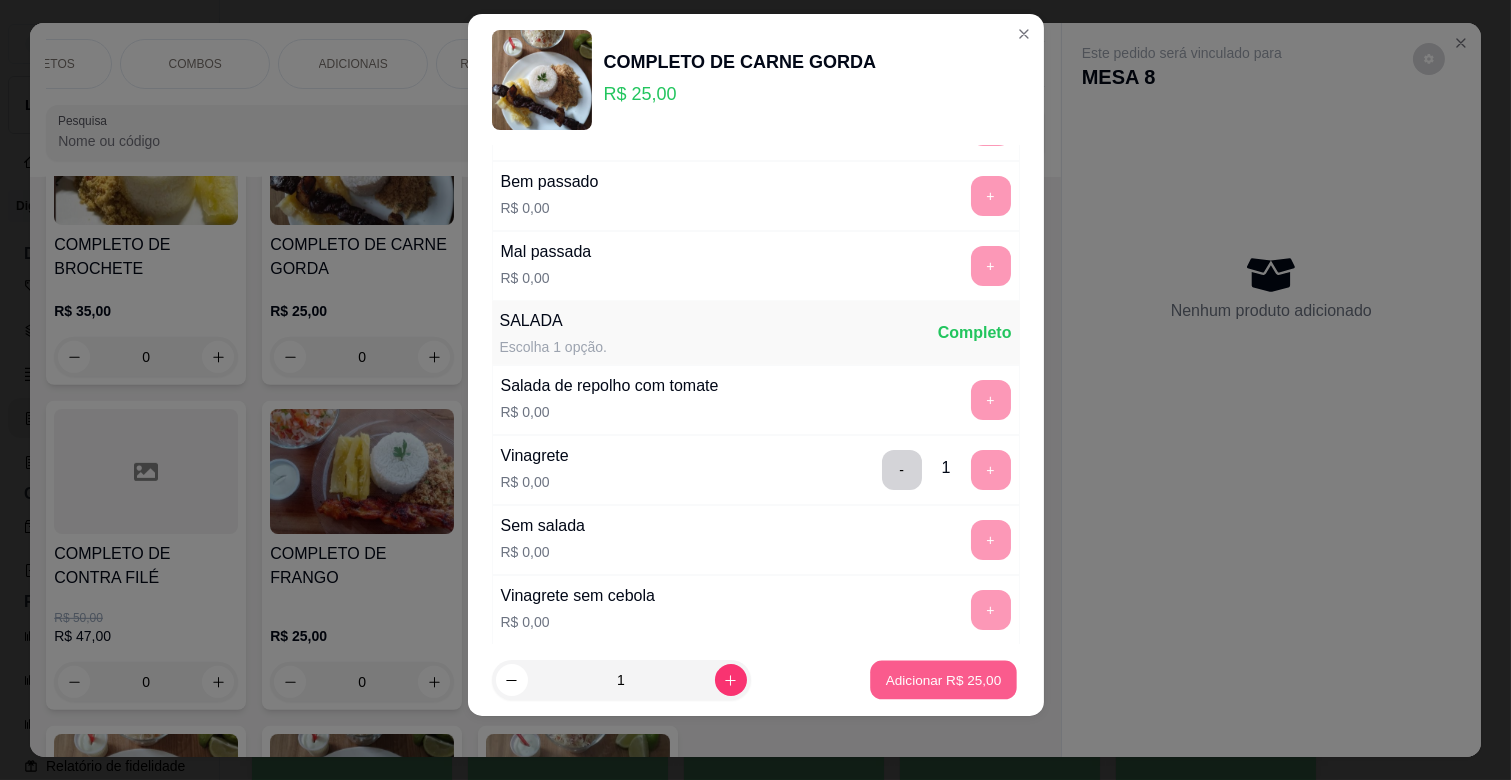 click on "Adicionar   R$ 25,00" at bounding box center [944, 680] 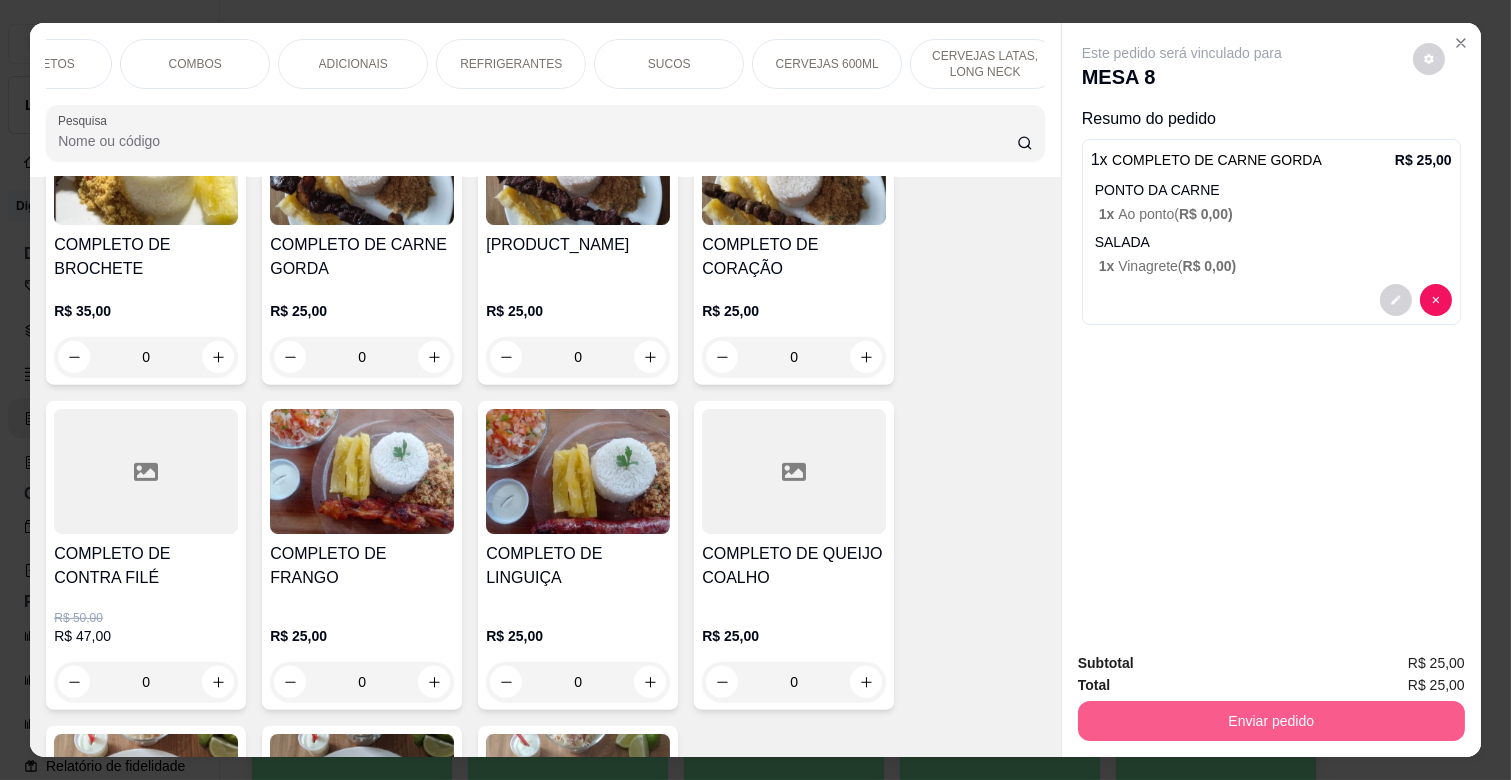 click on "Enviar pedido" at bounding box center (1271, 721) 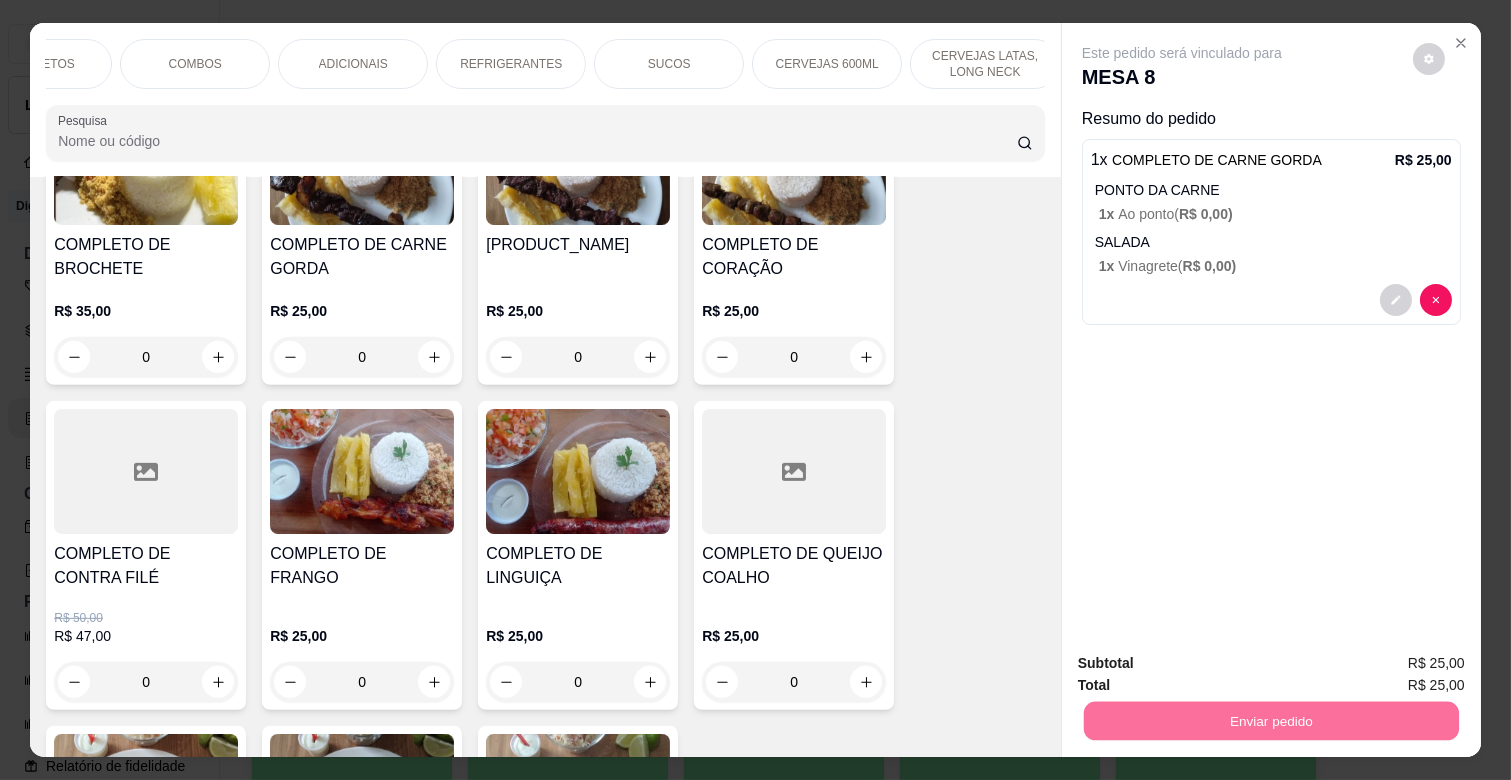 click on "Não registrar e enviar pedido" at bounding box center [1204, 663] 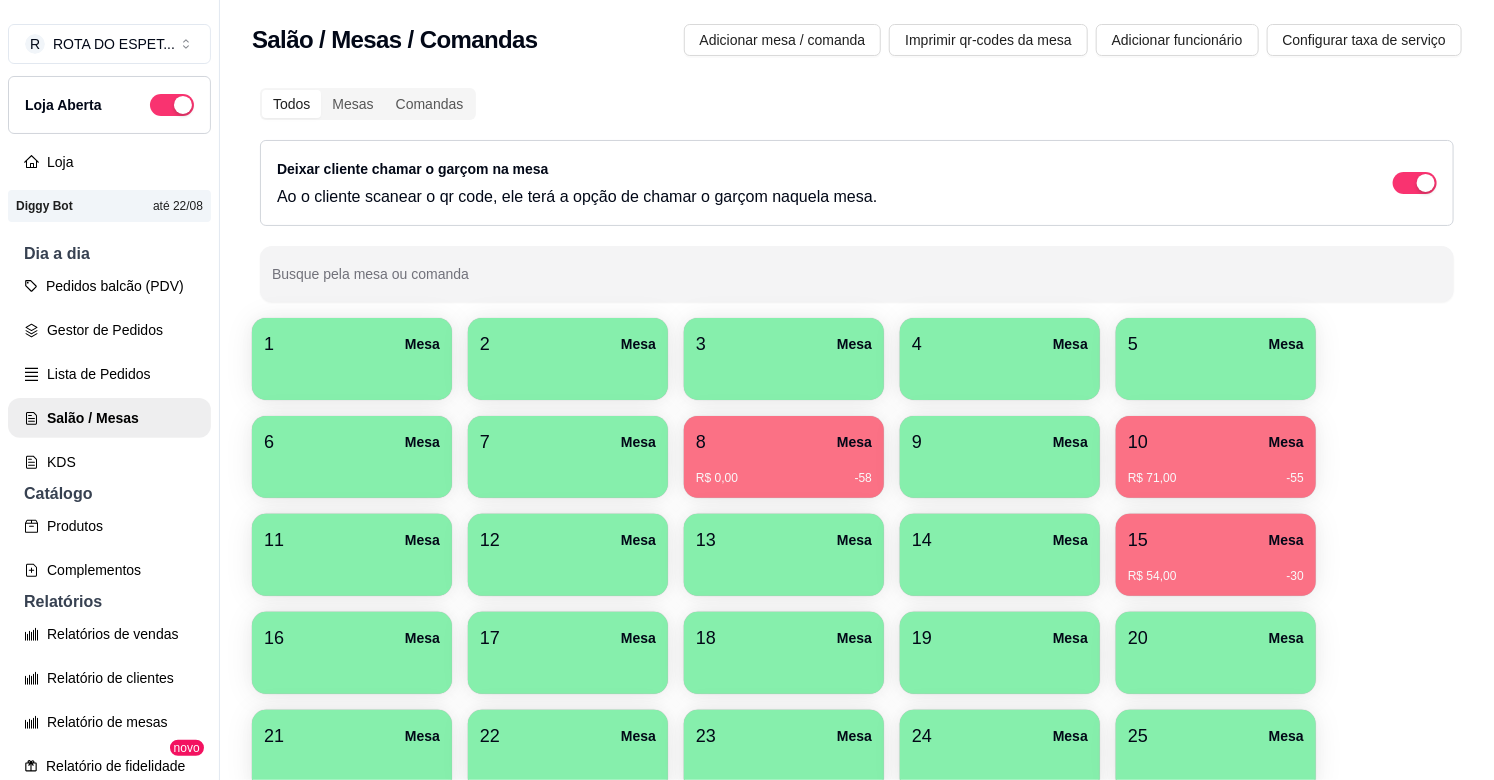 click at bounding box center (1216, 667) 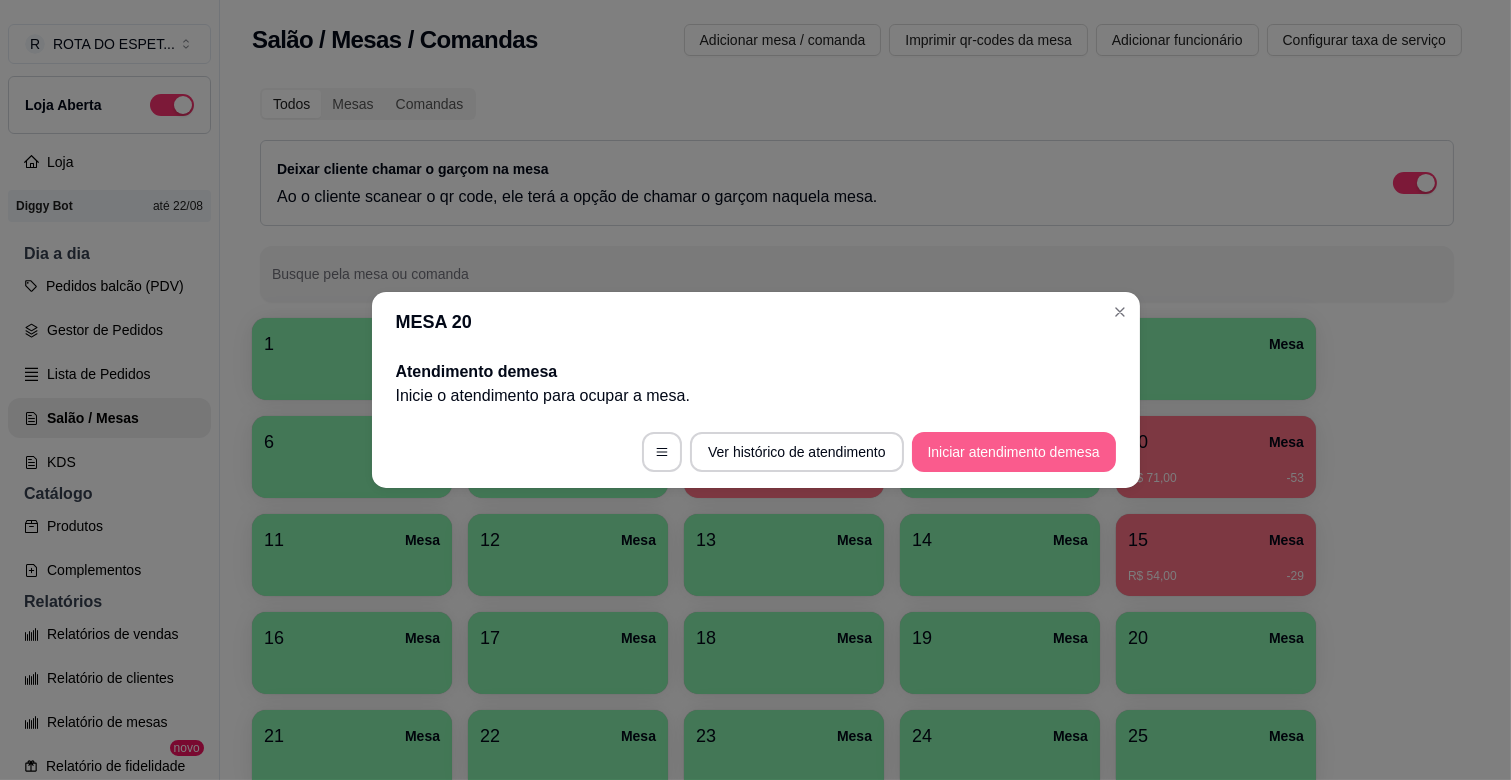 click on "Iniciar atendimento de  mesa" at bounding box center [1014, 452] 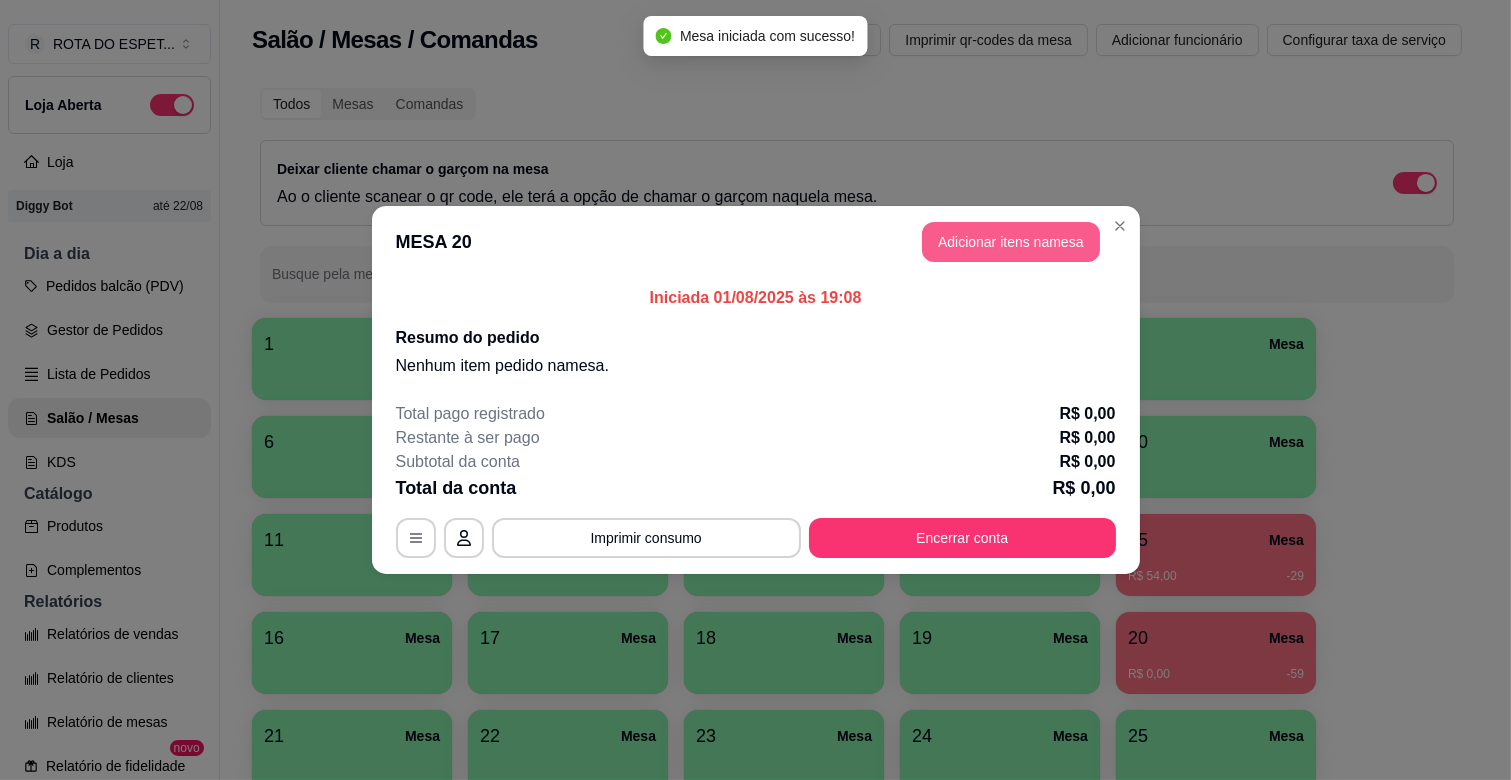 click on "Adicionar itens na  mesa" at bounding box center (1011, 242) 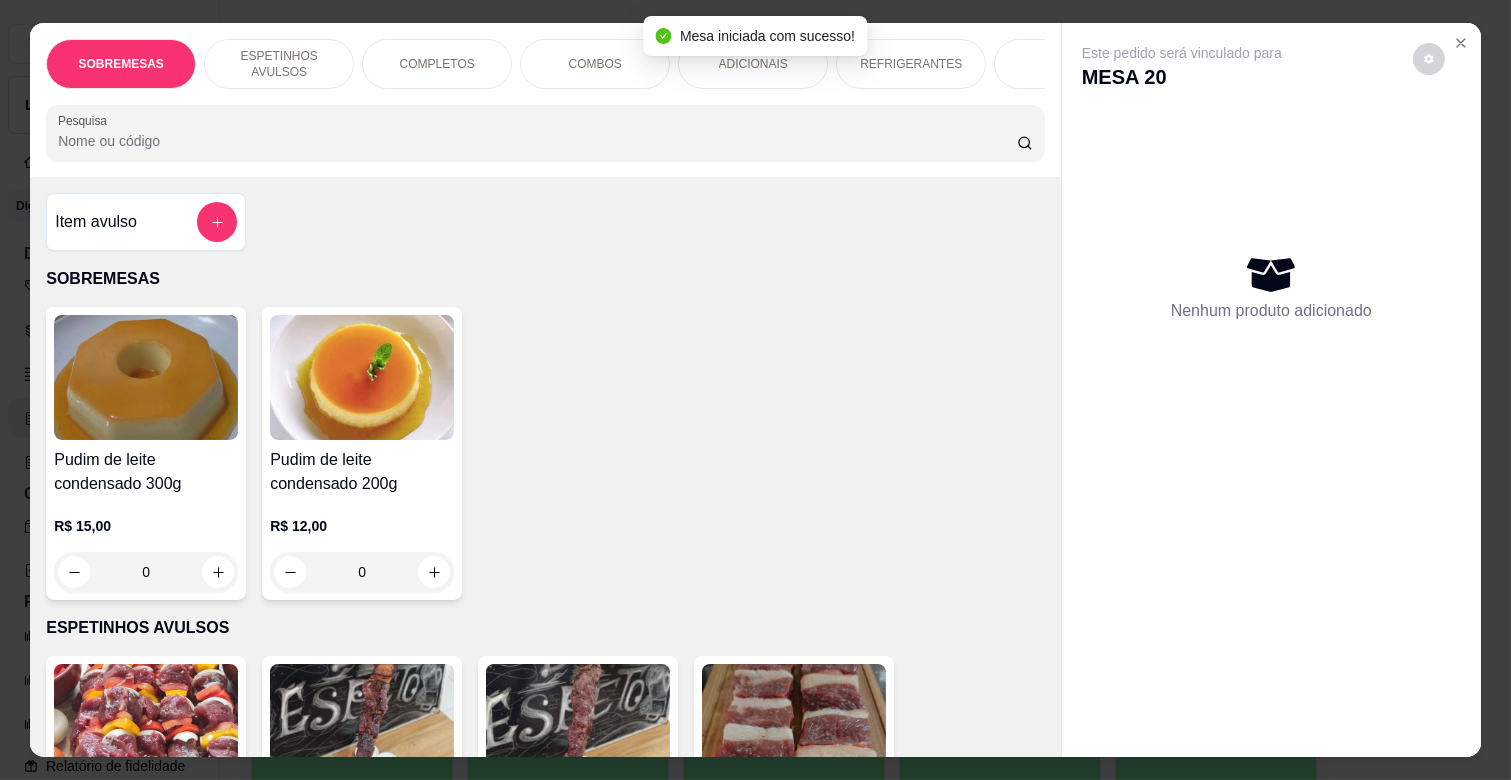 click on "ESPETINHOS AVULSOS" at bounding box center [279, 64] 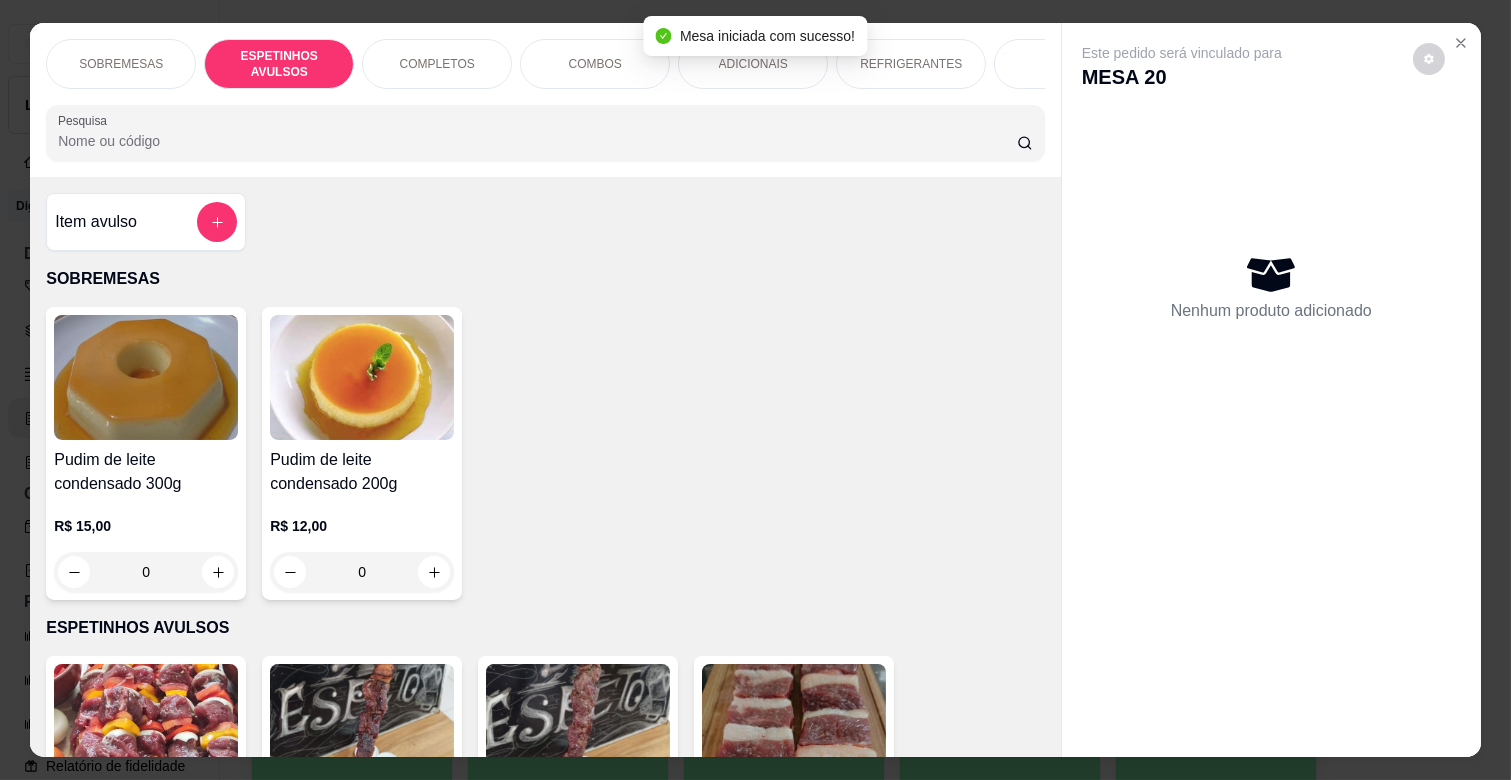 scroll, scrollTop: 438, scrollLeft: 0, axis: vertical 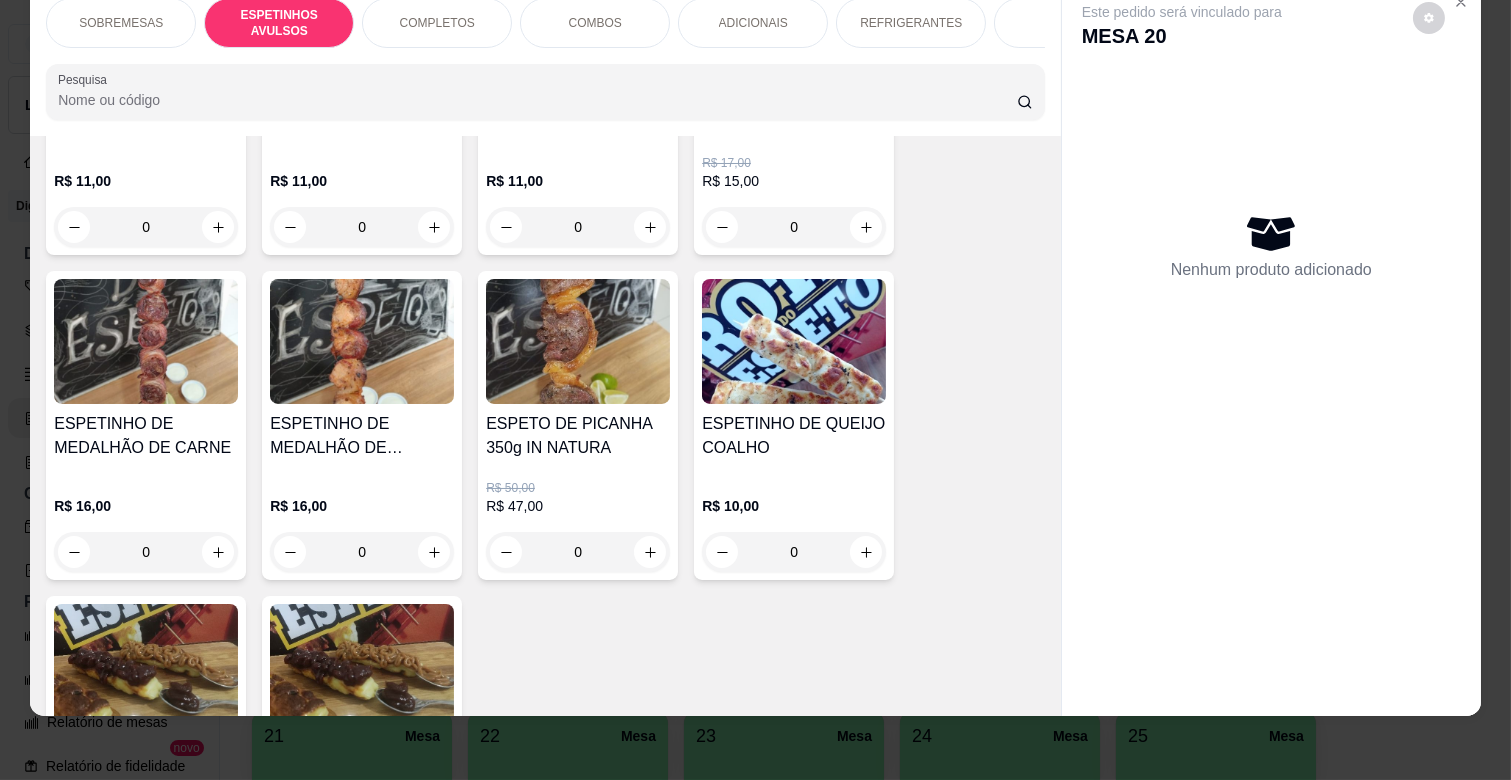click on "0" at bounding box center (578, 552) 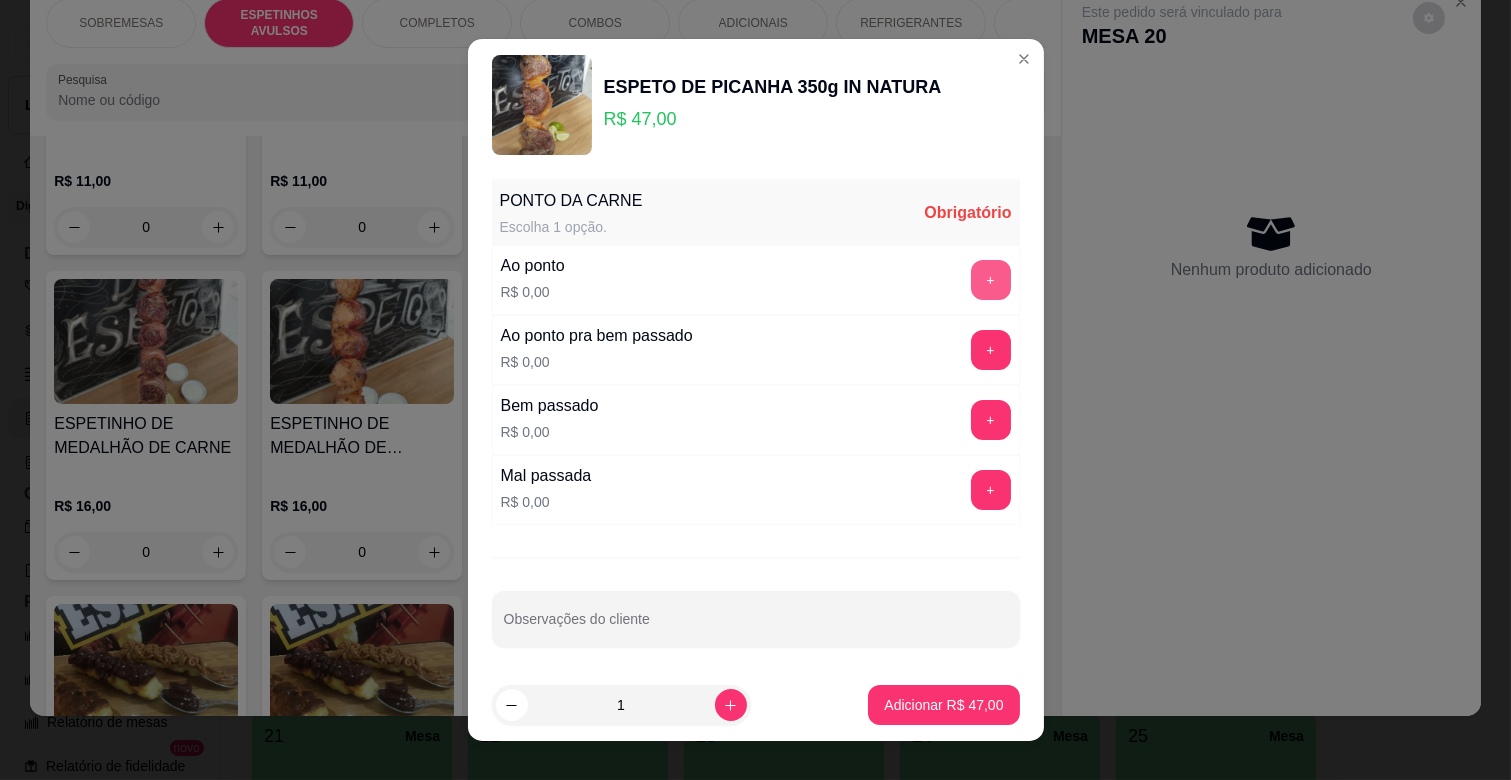 click on "+" at bounding box center [991, 280] 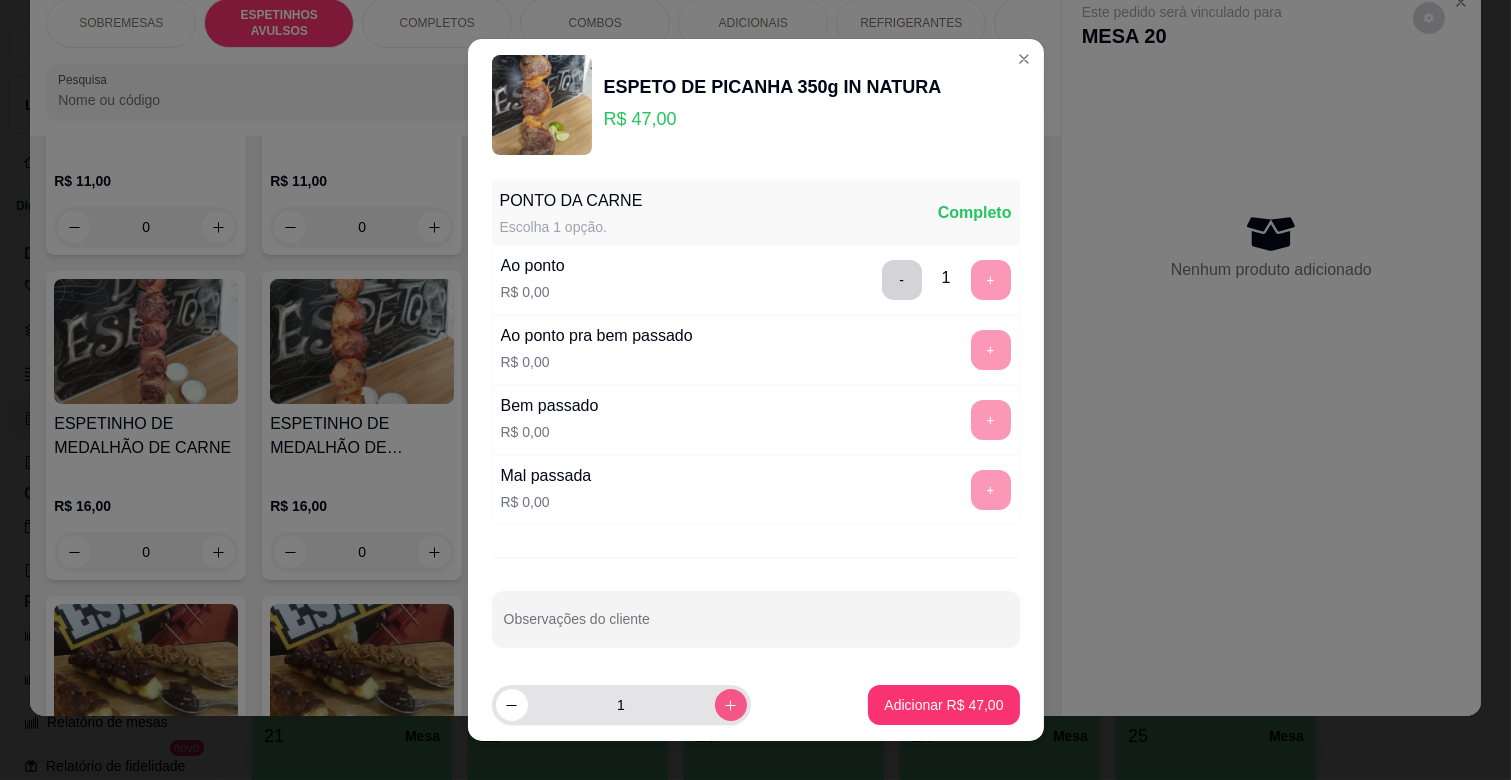 click 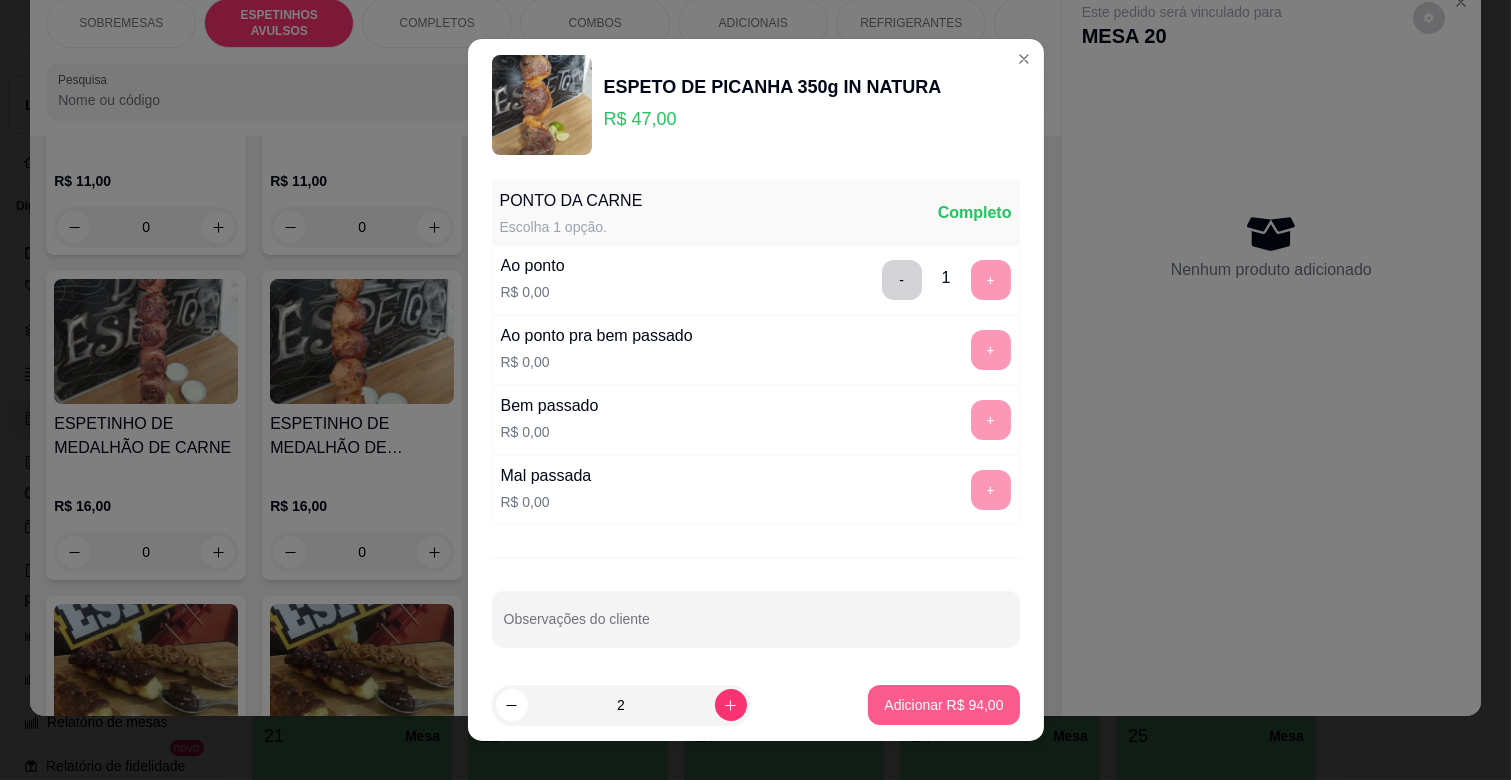 click on "Adicionar   R$ 94,00" at bounding box center [943, 705] 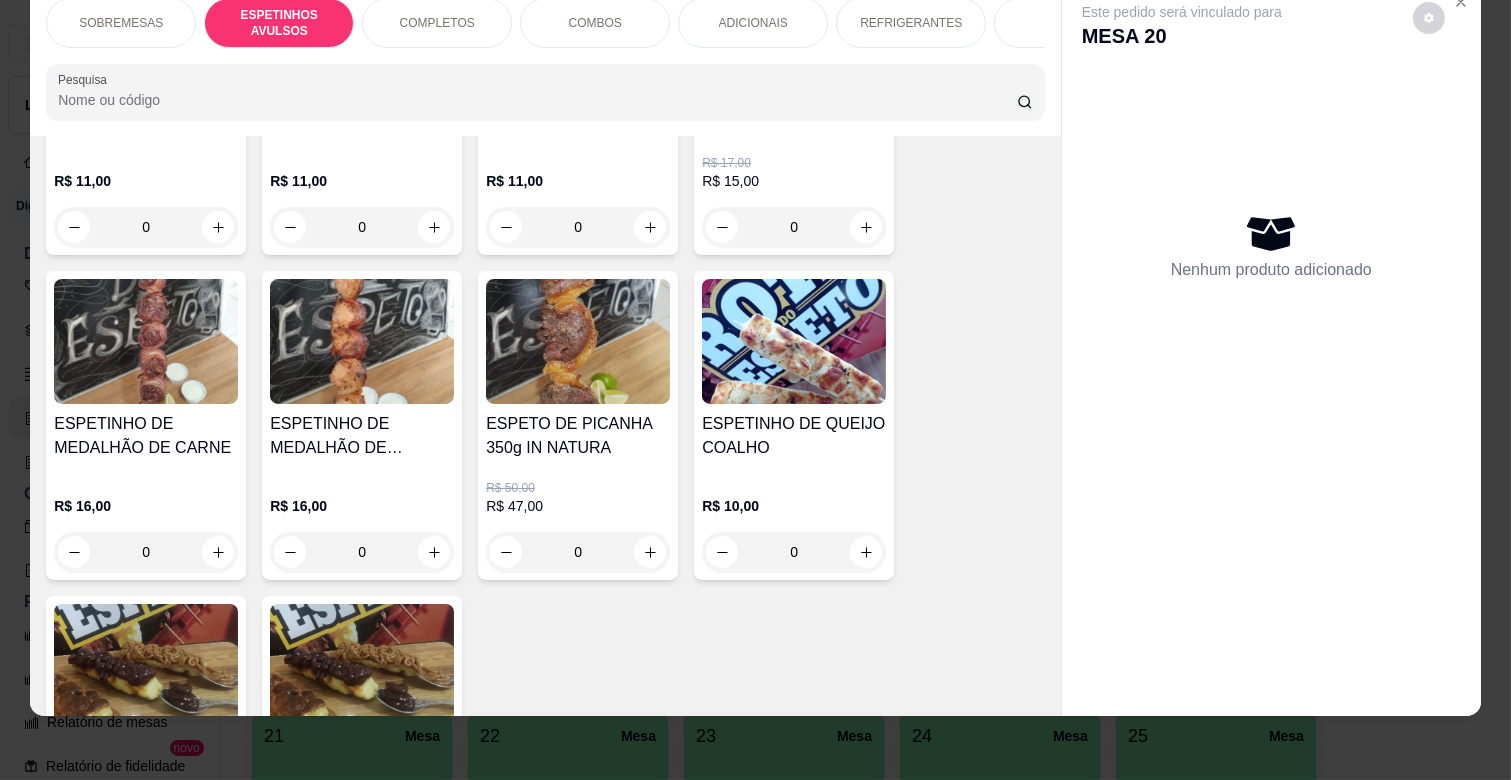 click on "COMPLETOS" at bounding box center (437, 23) 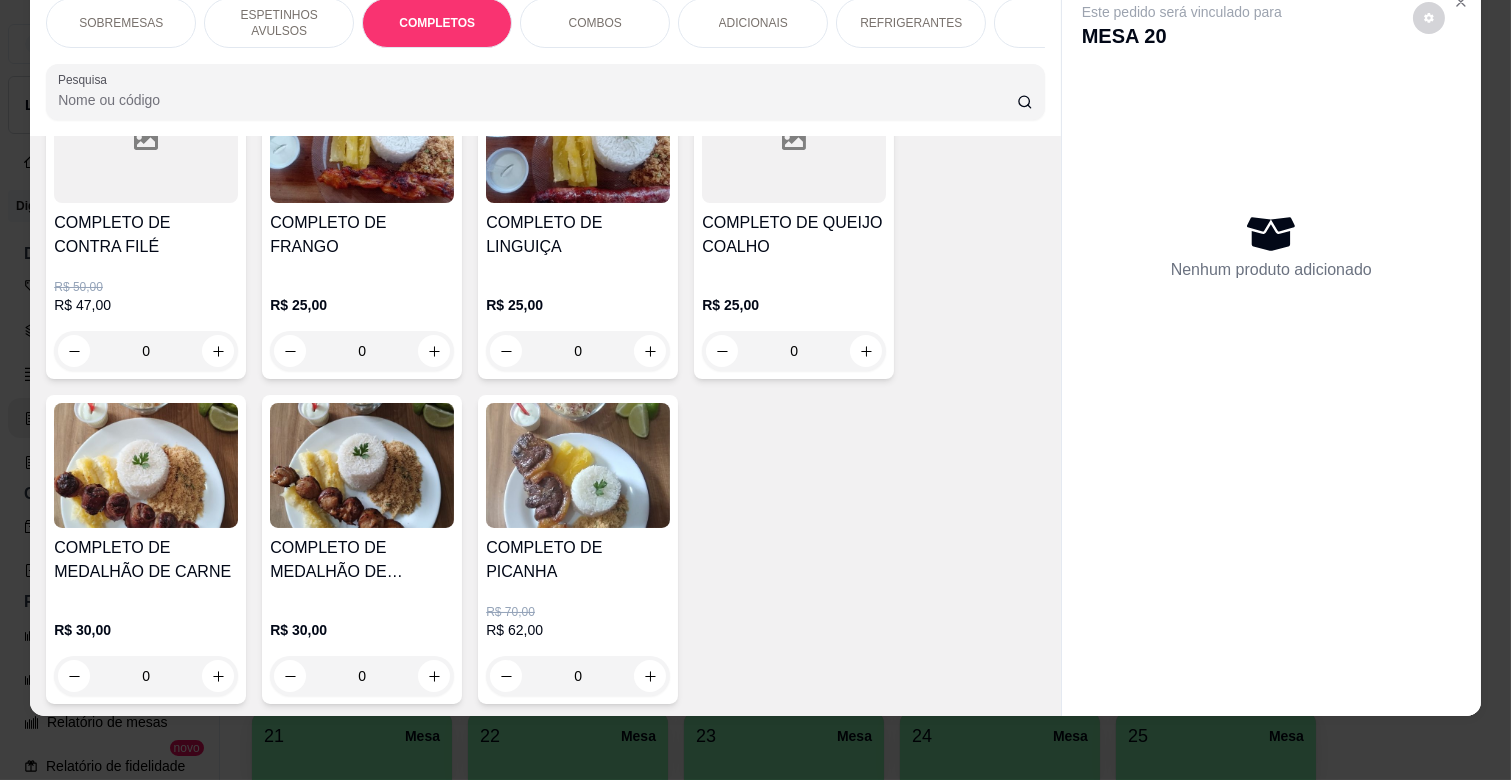 scroll, scrollTop: 2318, scrollLeft: 0, axis: vertical 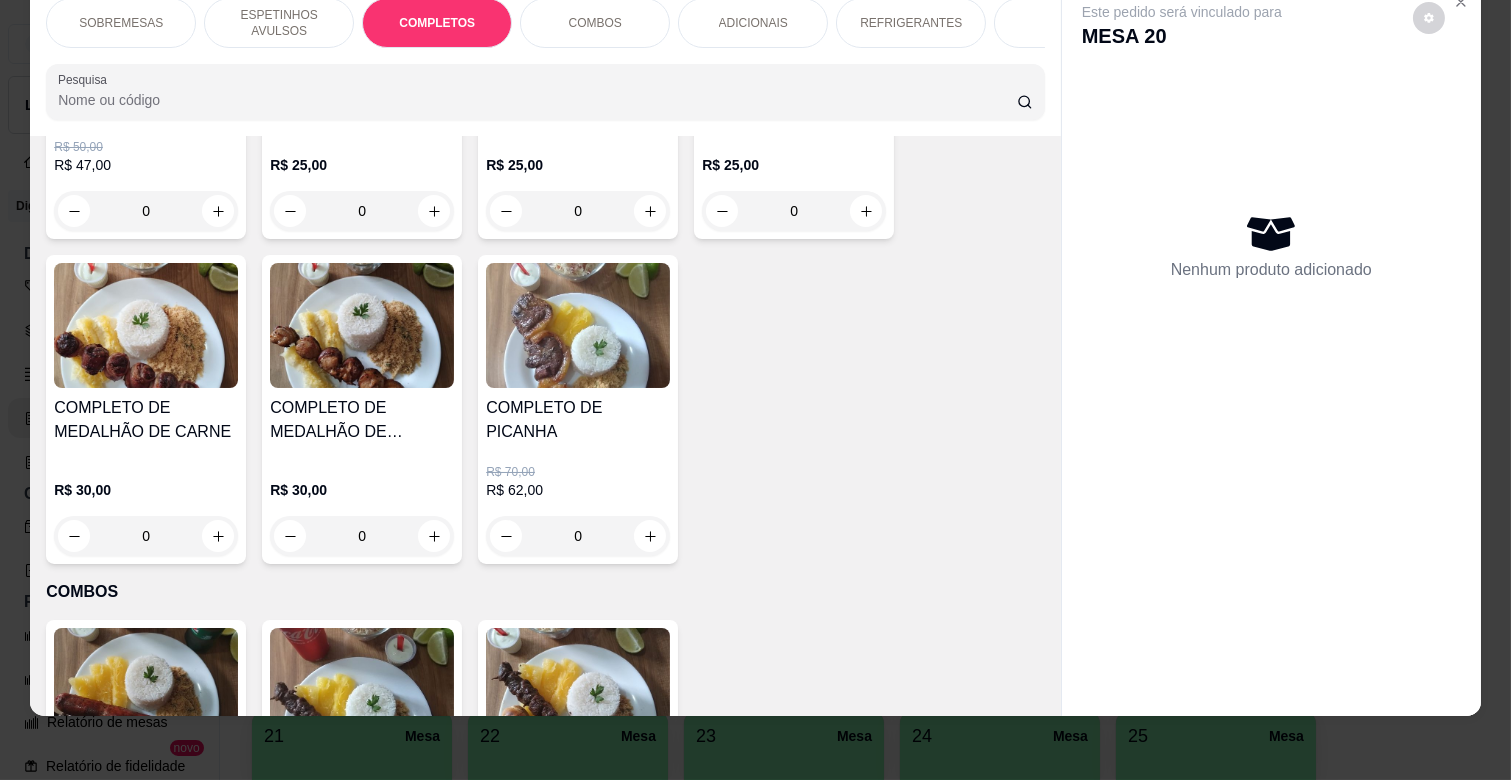click on "R$ 62,00" at bounding box center [578, 490] 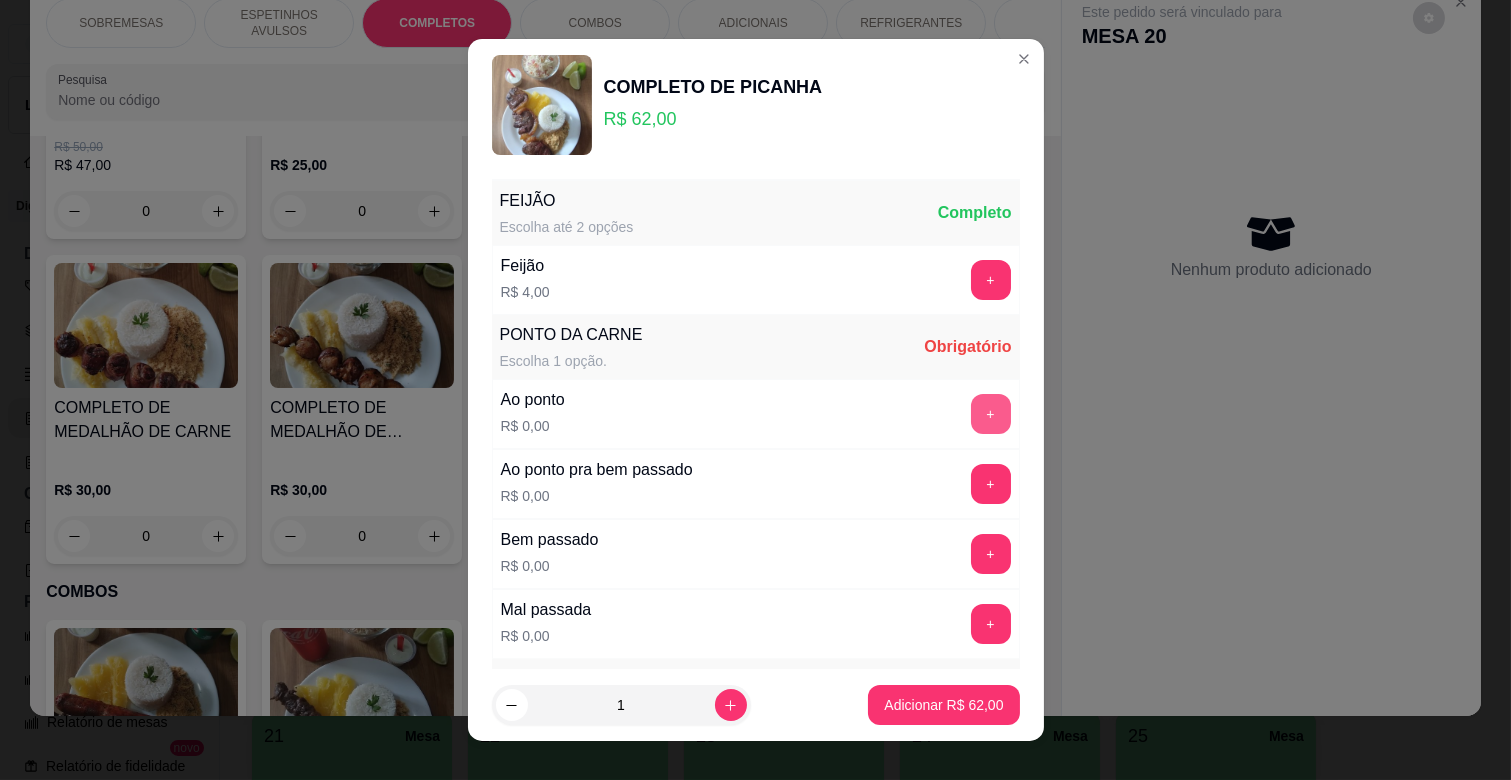 click on "+" at bounding box center (991, 414) 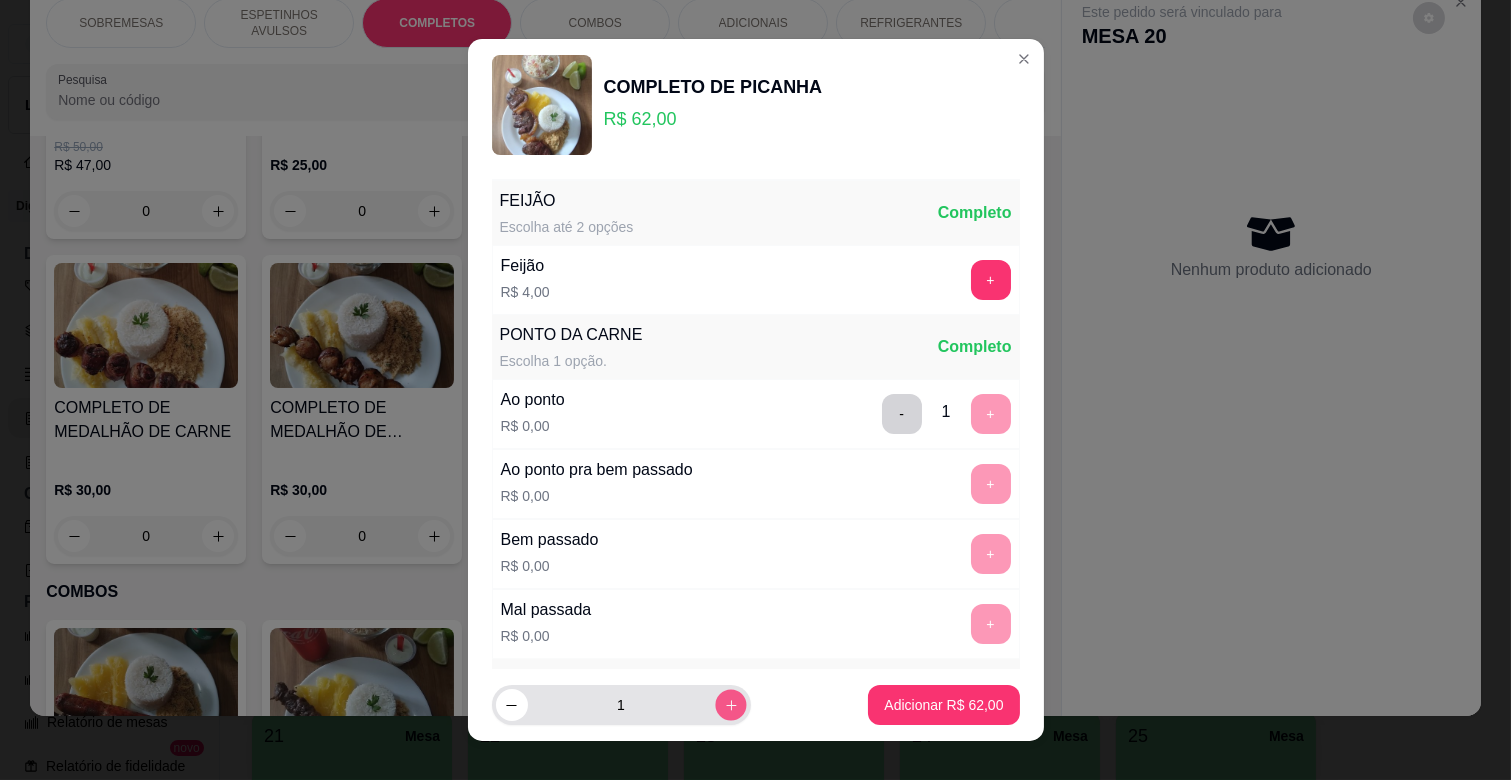 click 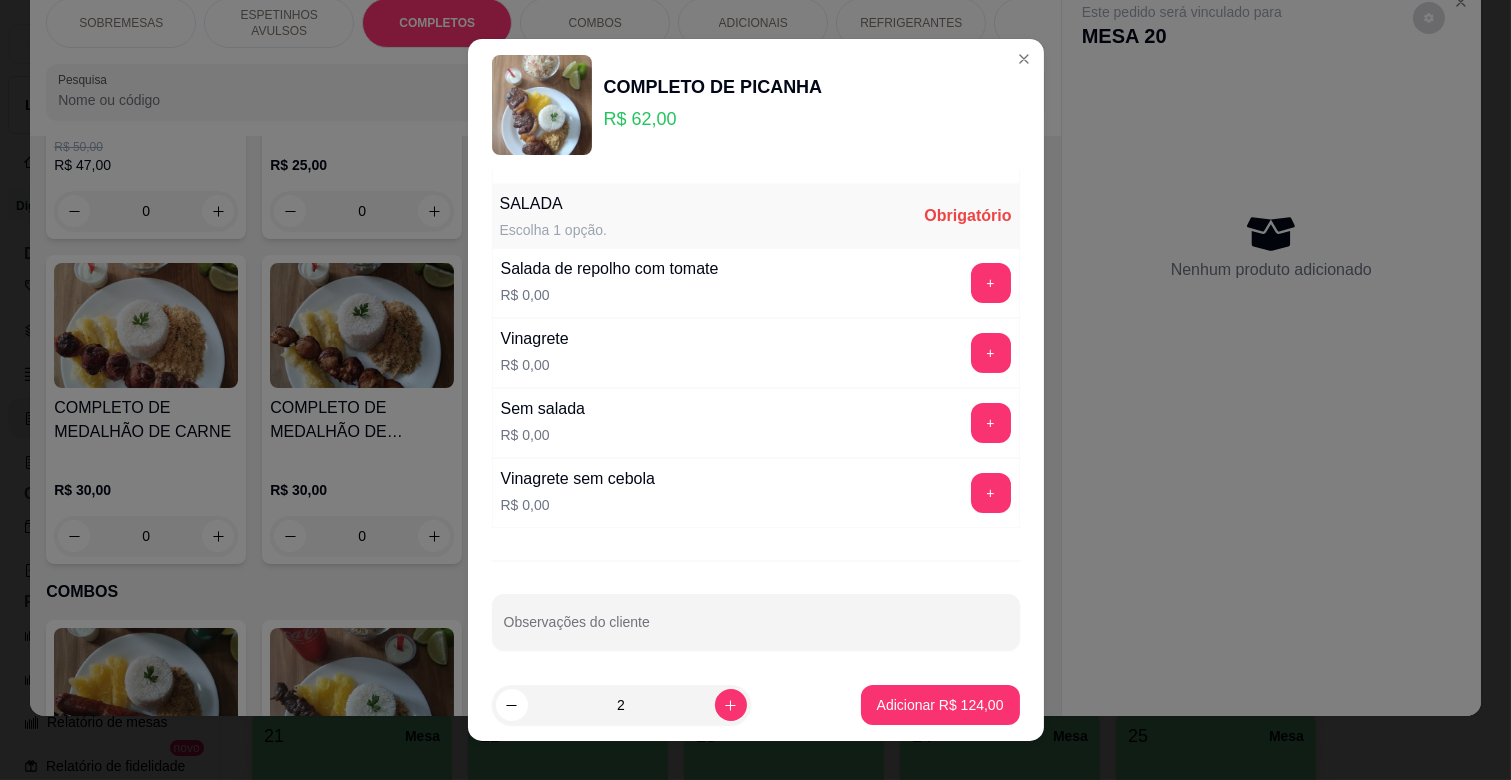 scroll, scrollTop: 486, scrollLeft: 0, axis: vertical 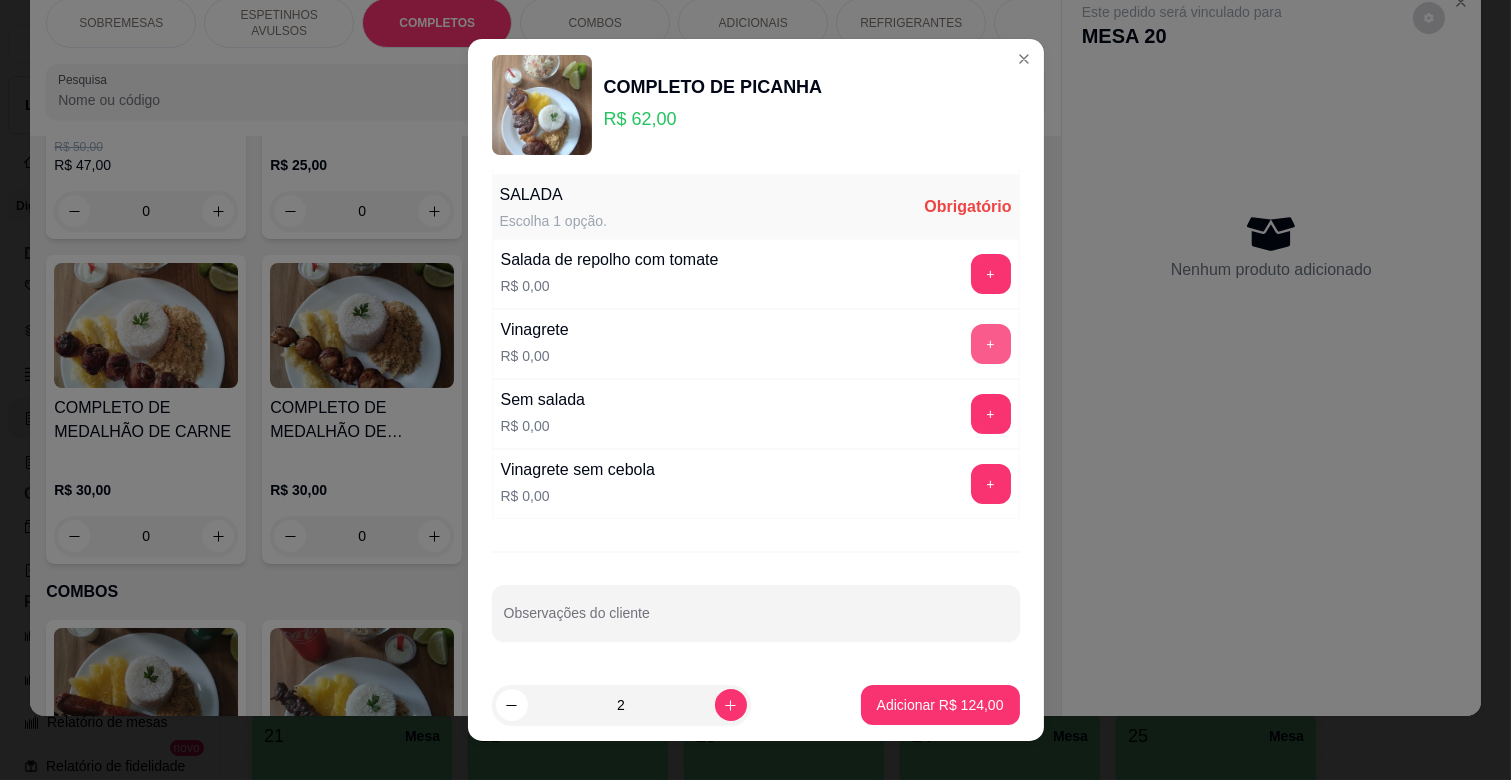 click on "+" at bounding box center (991, 344) 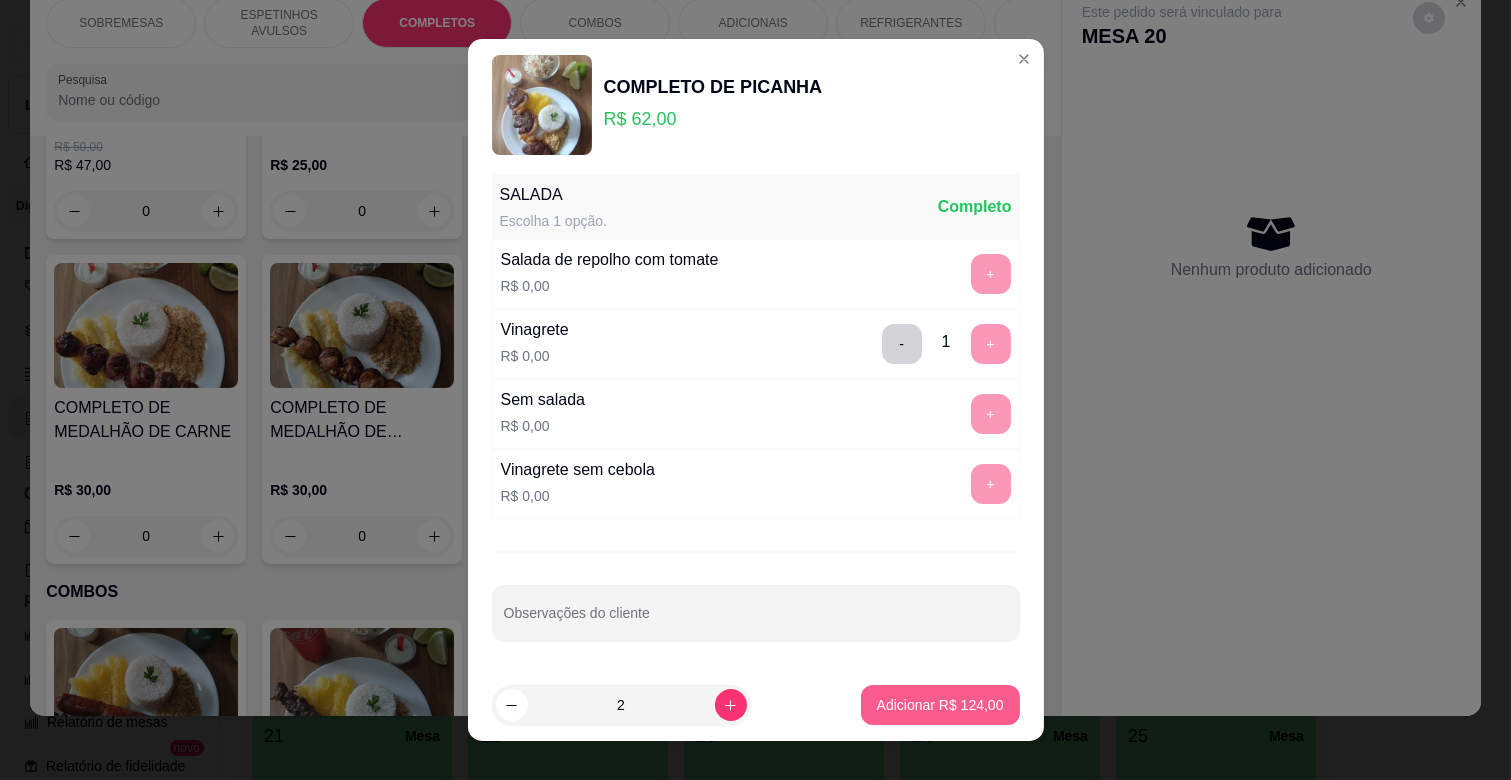 click on "Adicionar   R$ 124,00" at bounding box center [940, 705] 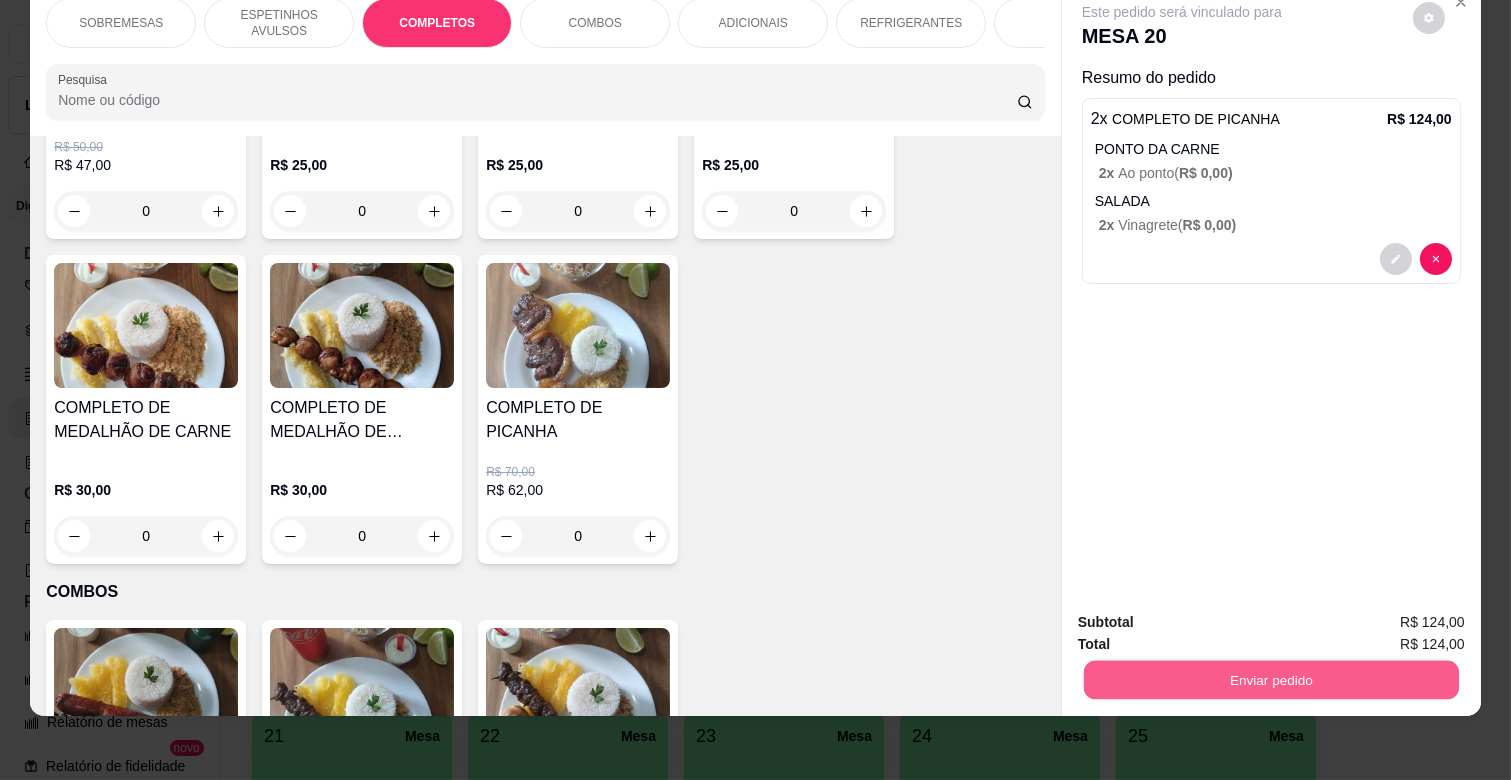 click on "Enviar pedido" at bounding box center (1271, 679) 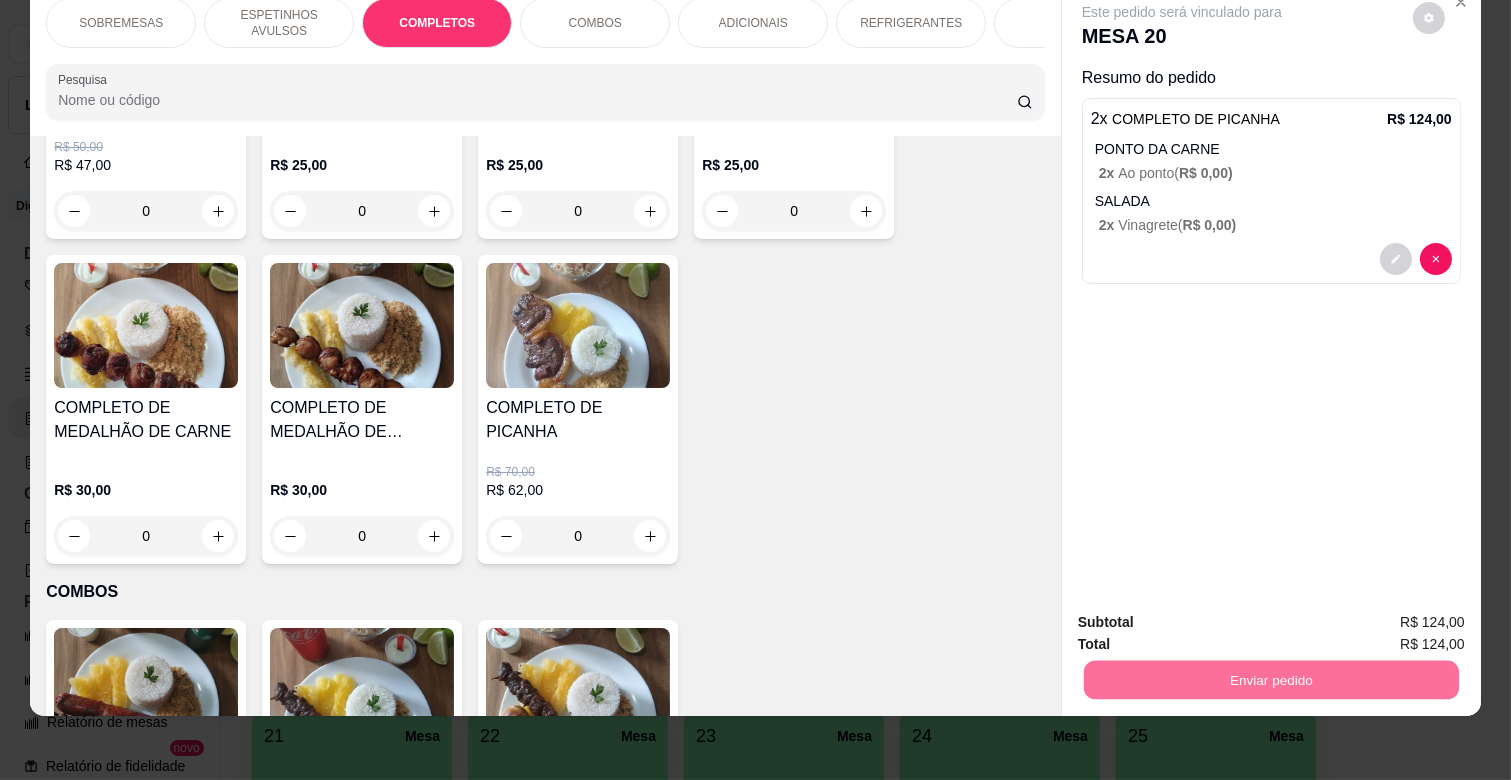 click on "Não registrar e enviar pedido" at bounding box center [1204, 614] 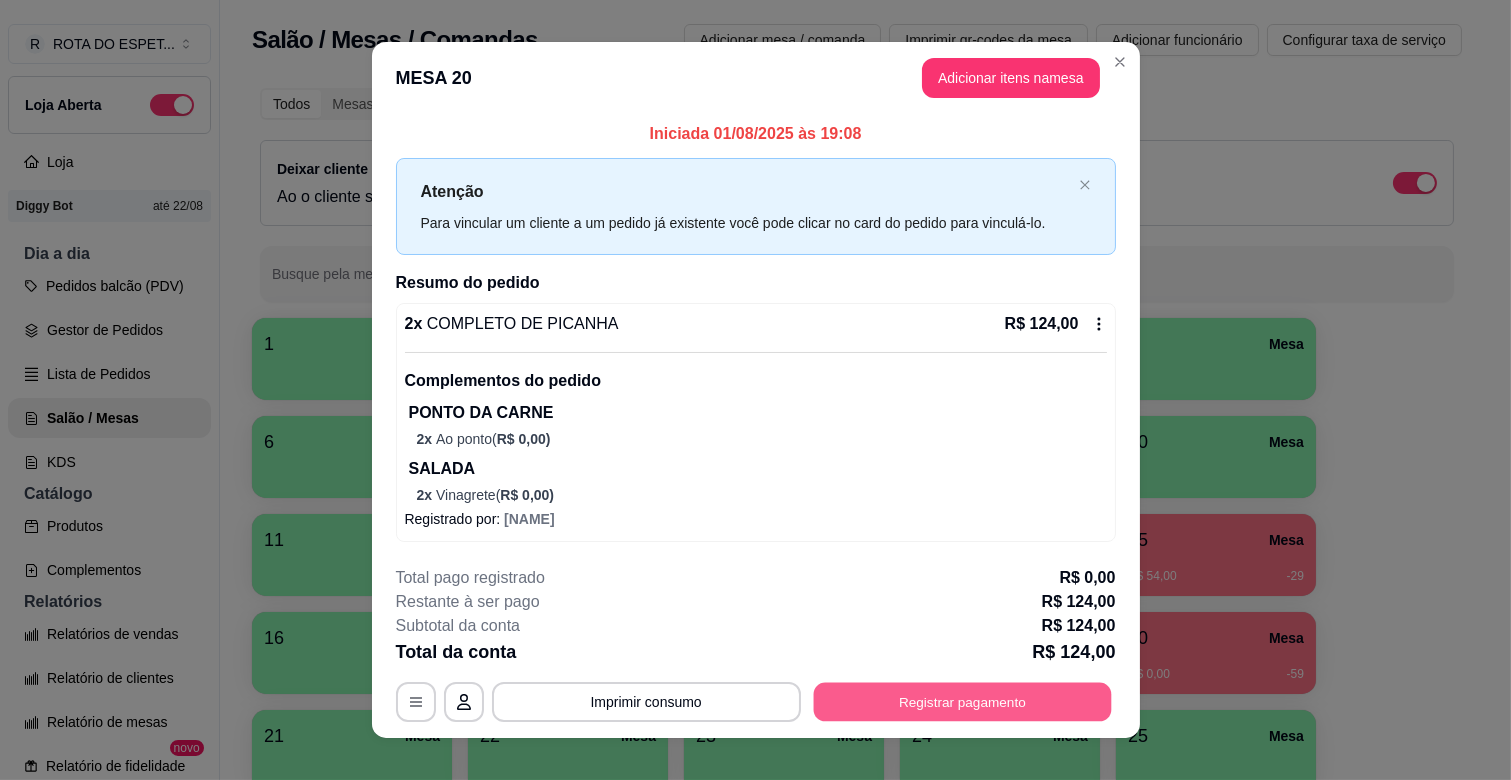 click on "Registrar pagamento" at bounding box center [962, 702] 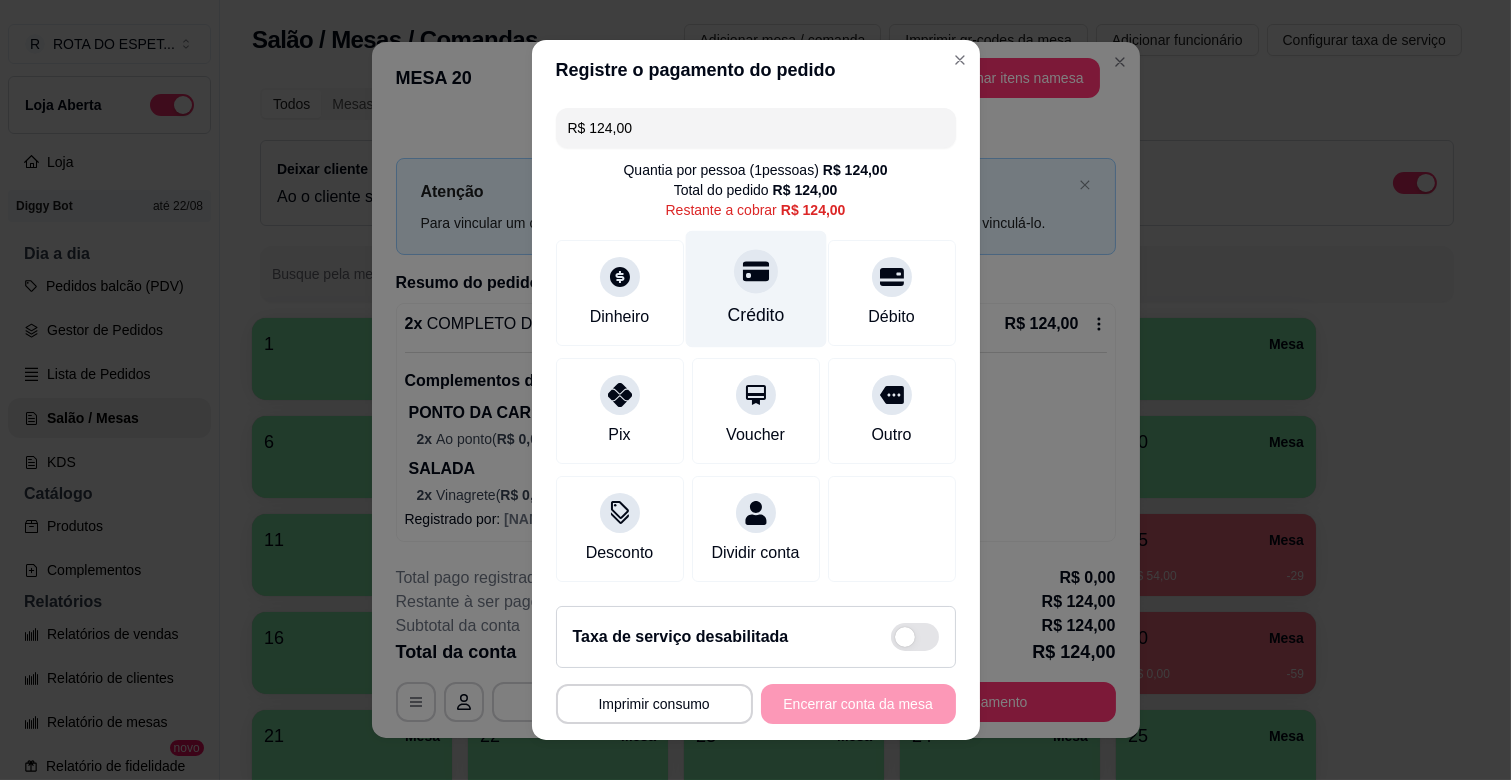 click on "Crédito" at bounding box center [755, 289] 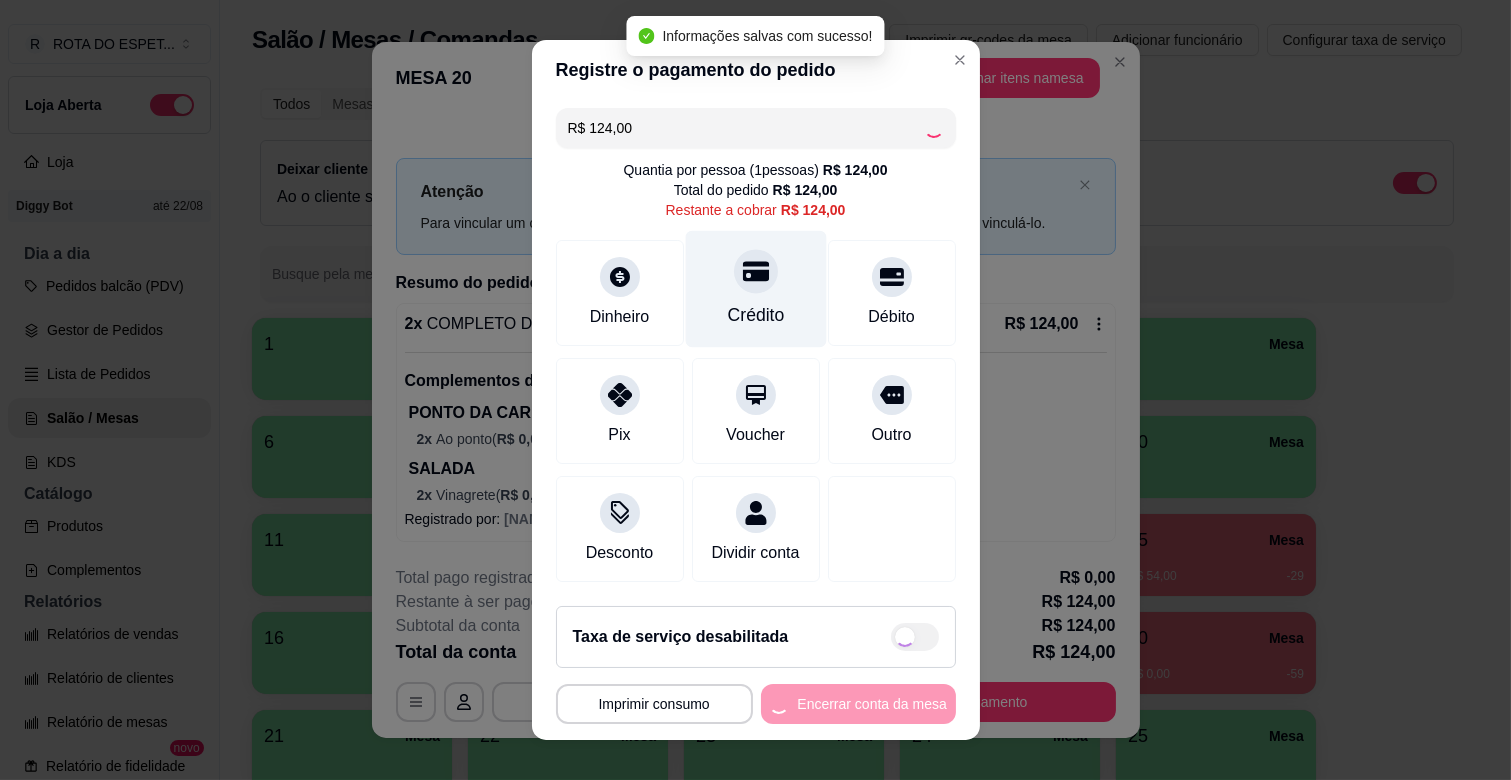 type on "R$ 0,00" 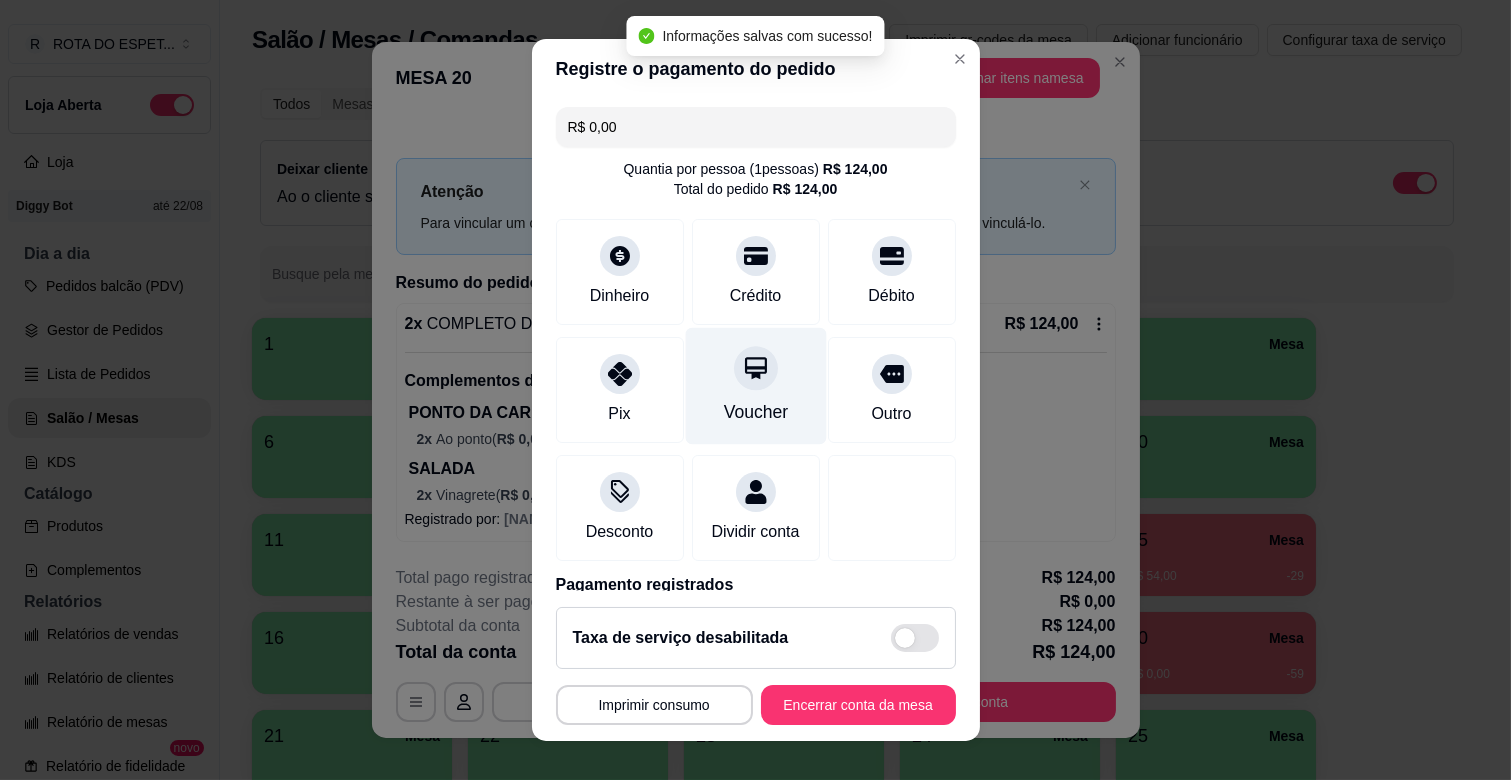 scroll, scrollTop: 106, scrollLeft: 0, axis: vertical 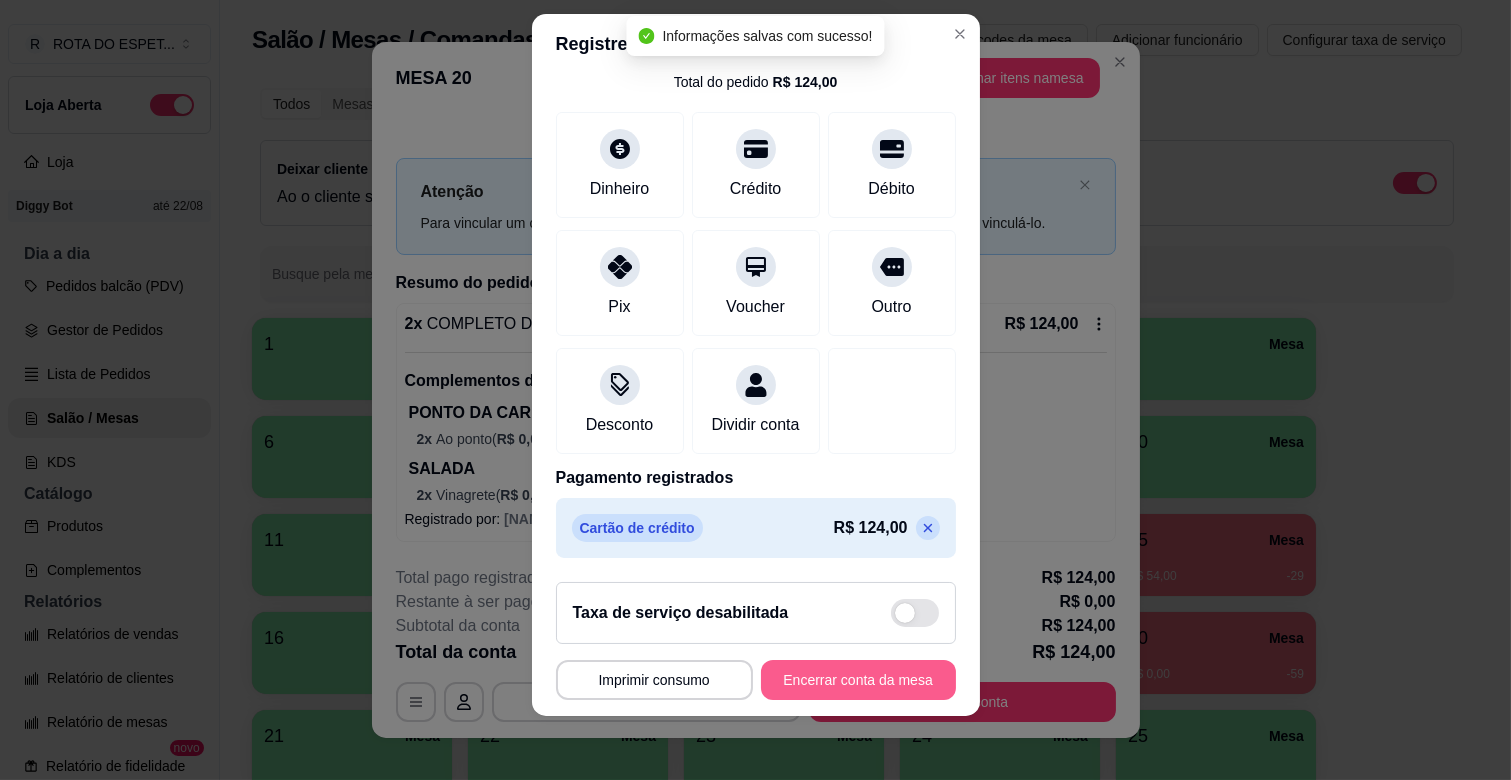 click on "Encerrar conta da mesa" at bounding box center (858, 680) 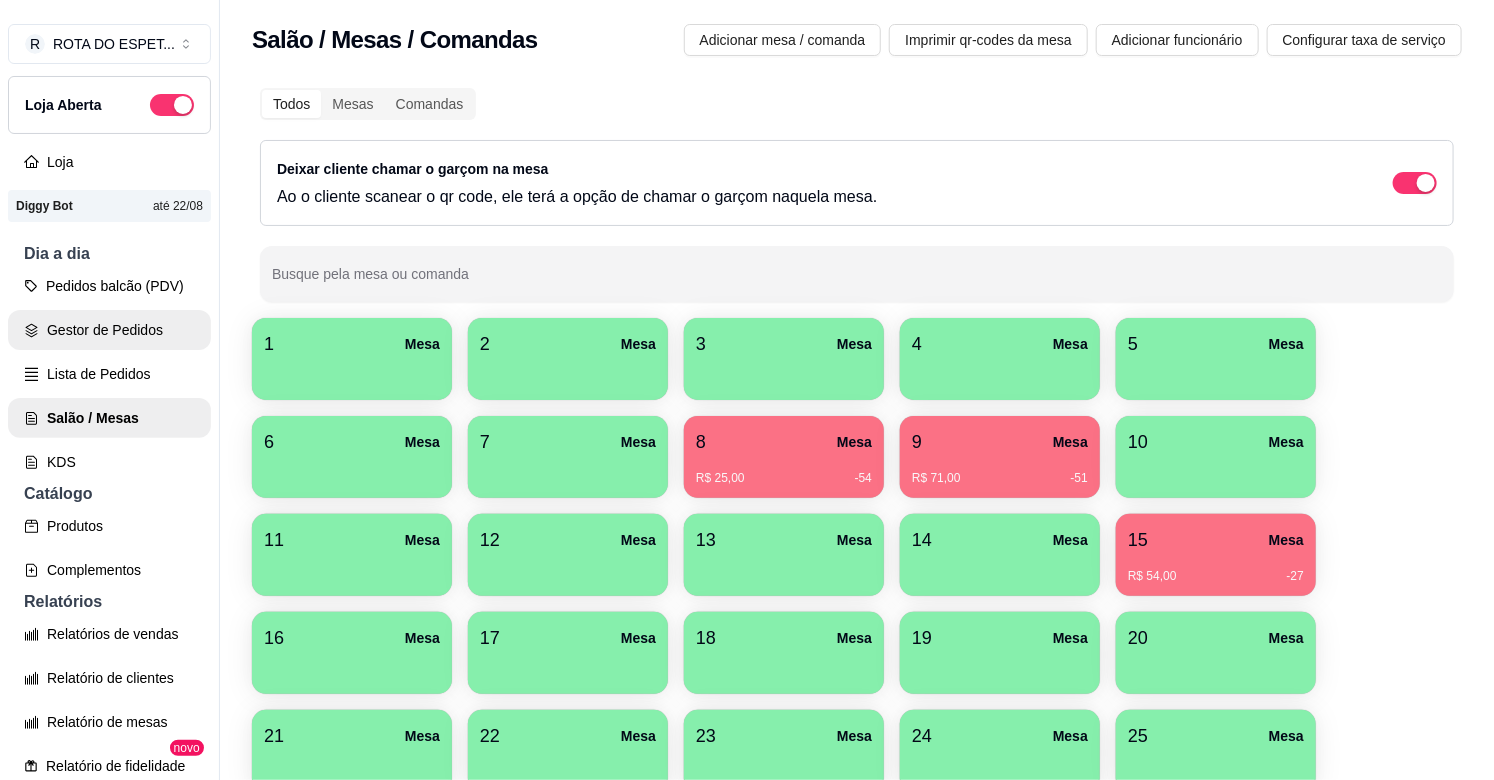 click on "Gestor de Pedidos" at bounding box center [109, 330] 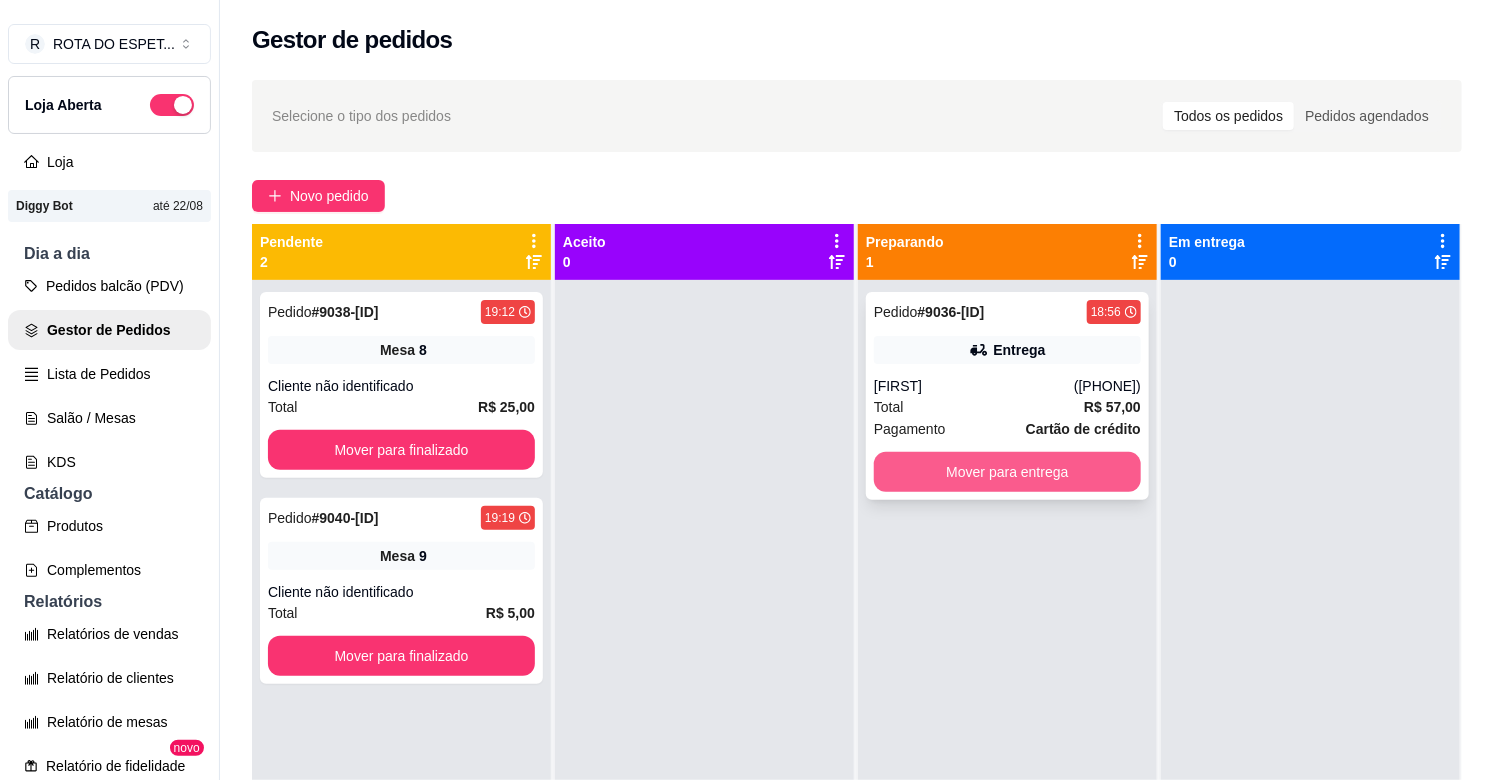 click on "Mover para entrega" at bounding box center (1007, 472) 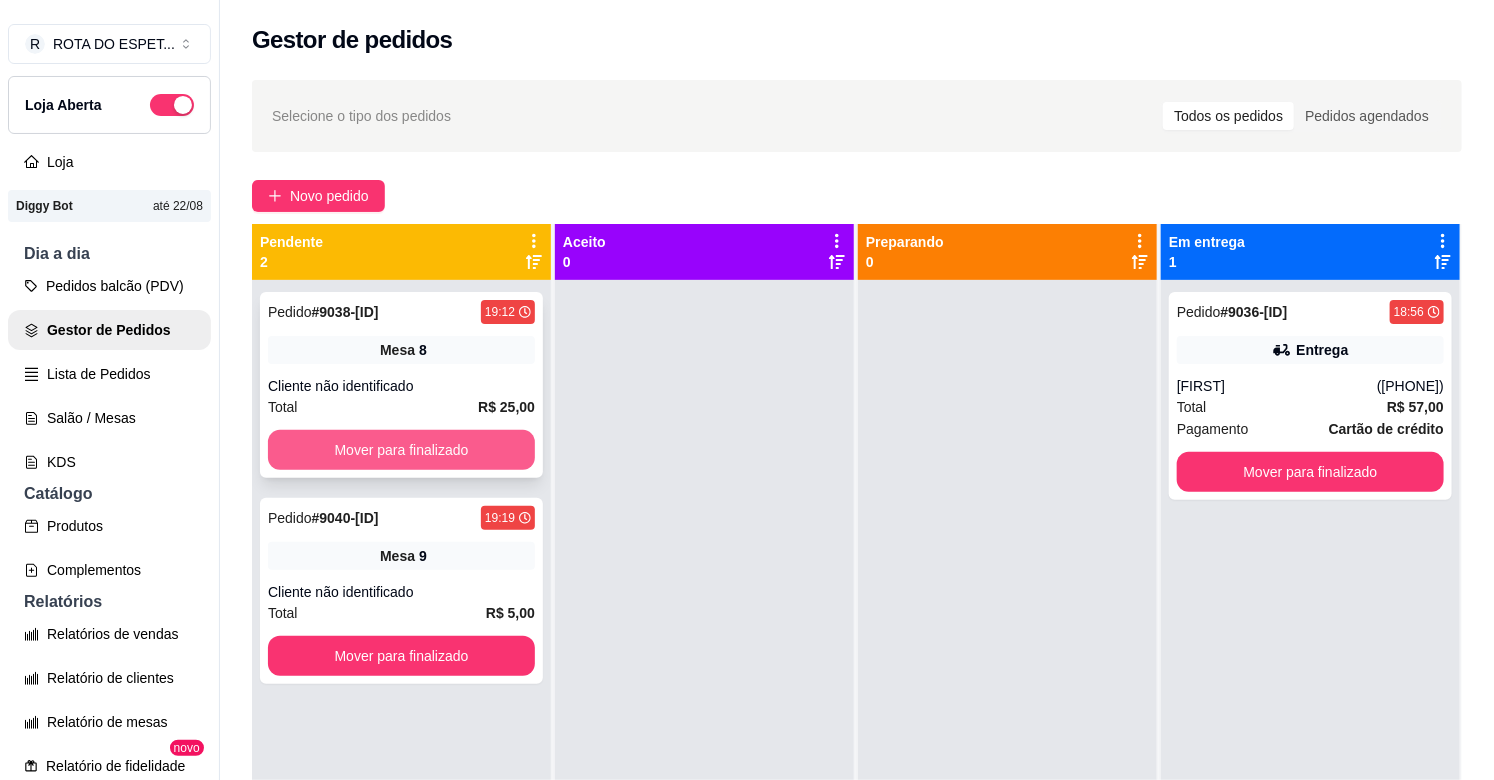 click on "Mover para finalizado" at bounding box center [401, 450] 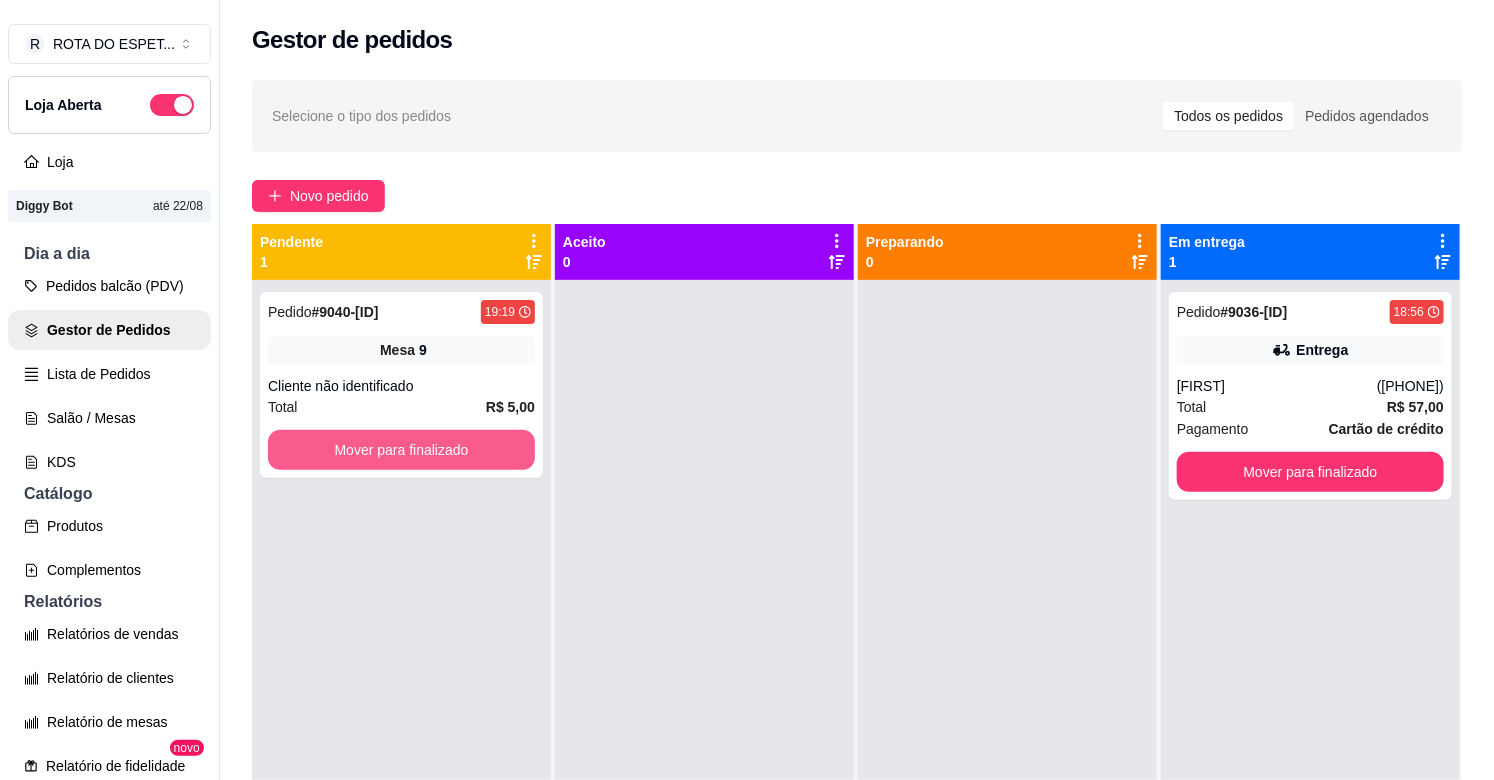 click on "Mover para finalizado" at bounding box center [401, 450] 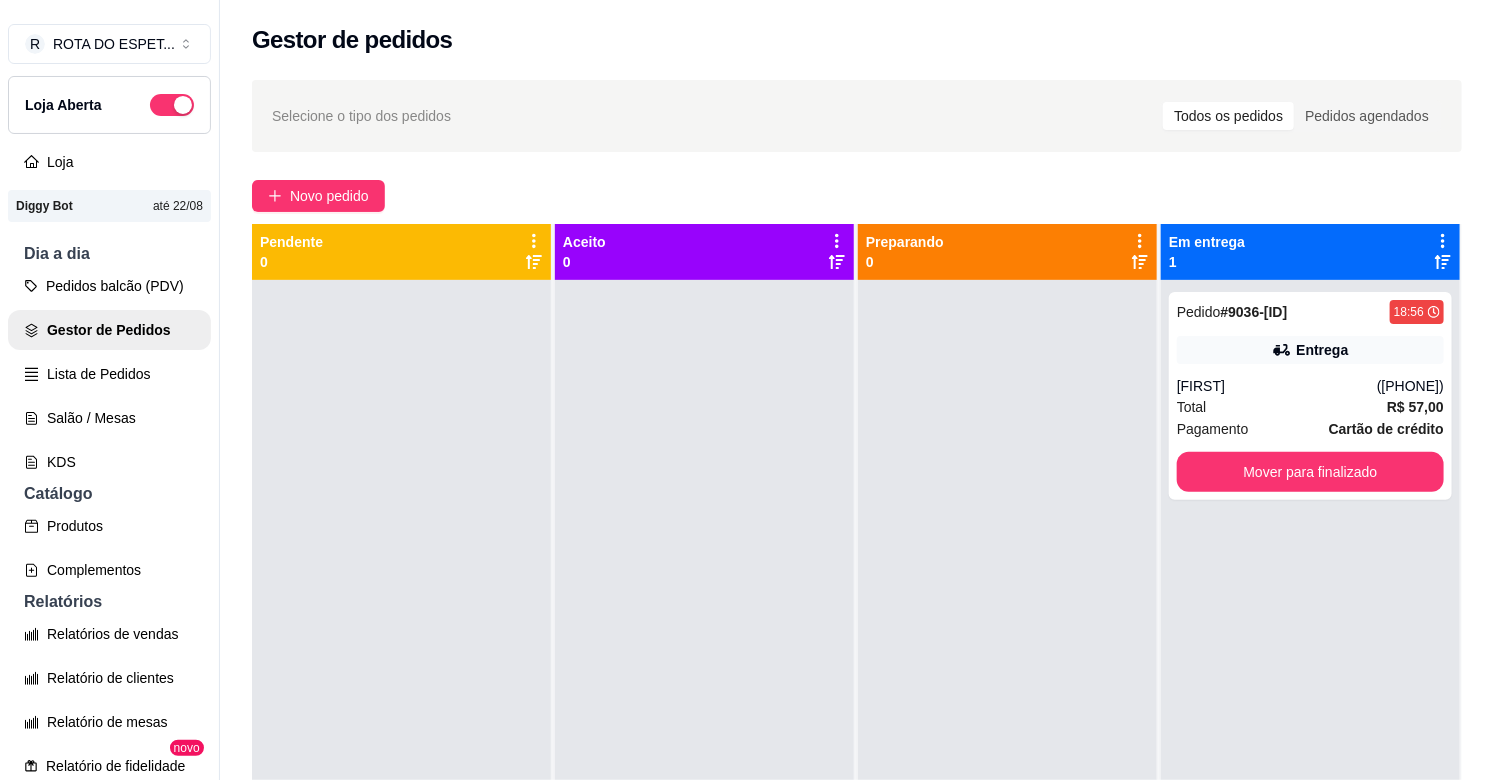 click at bounding box center (704, 670) 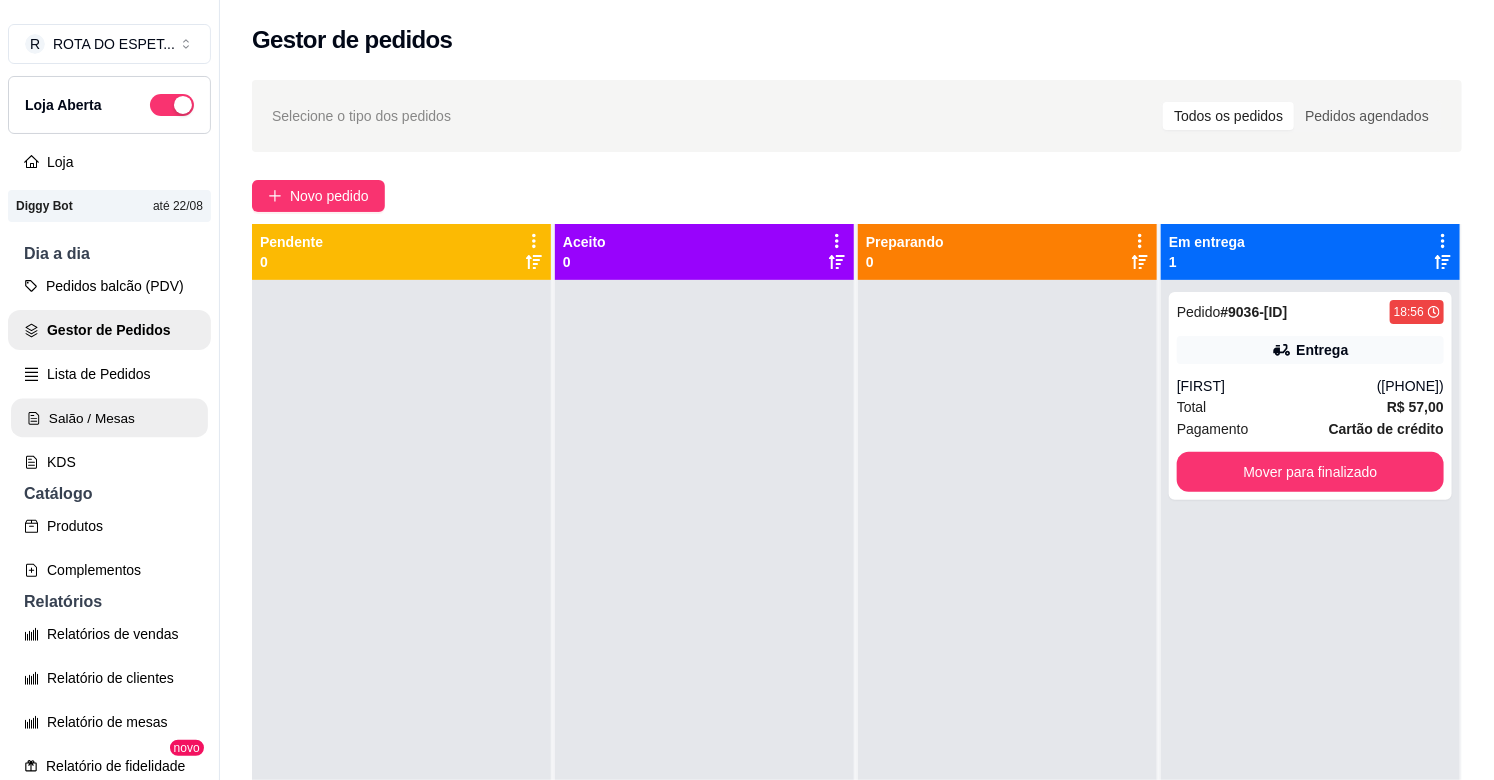click on "Salão / Mesas" at bounding box center (109, 418) 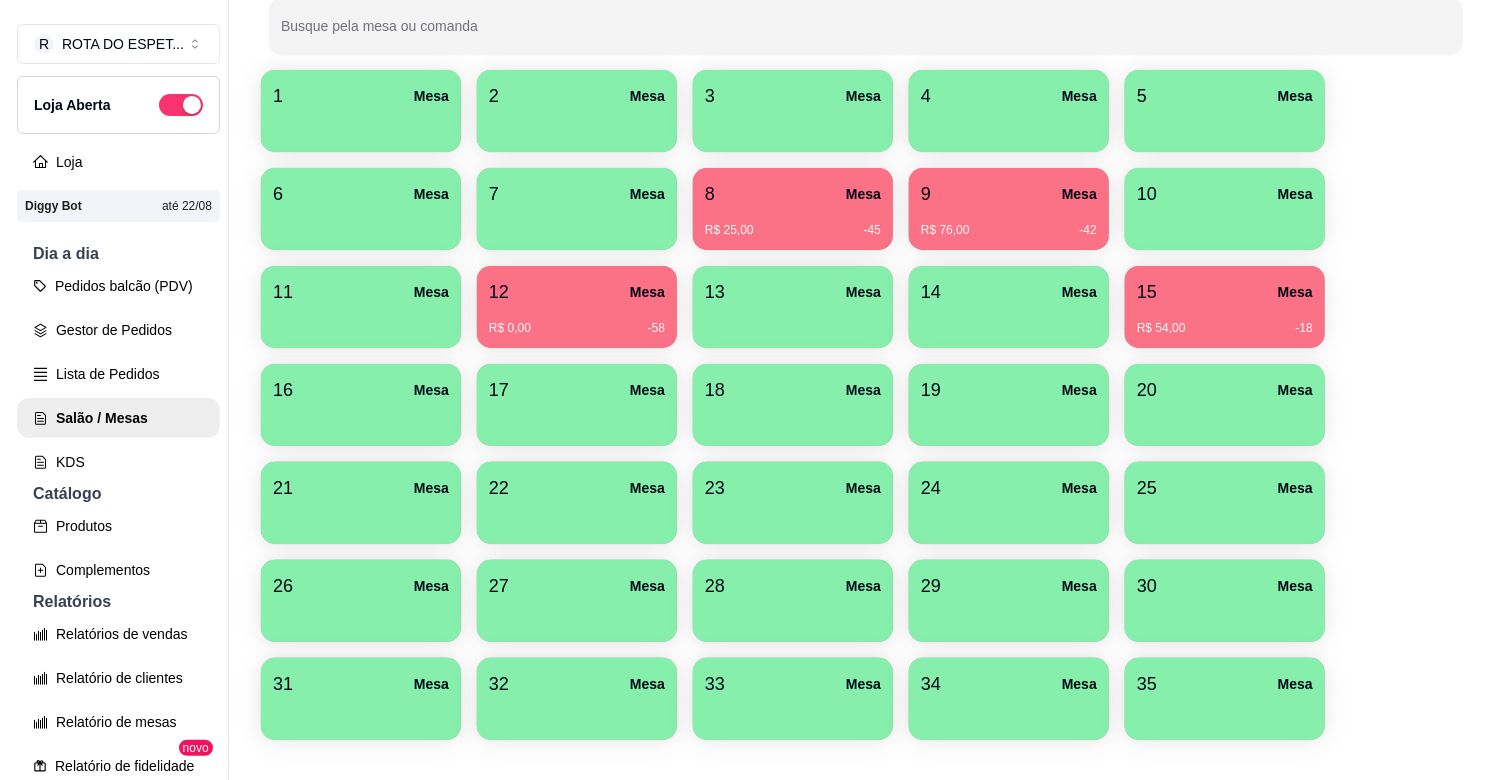 scroll, scrollTop: 304, scrollLeft: 0, axis: vertical 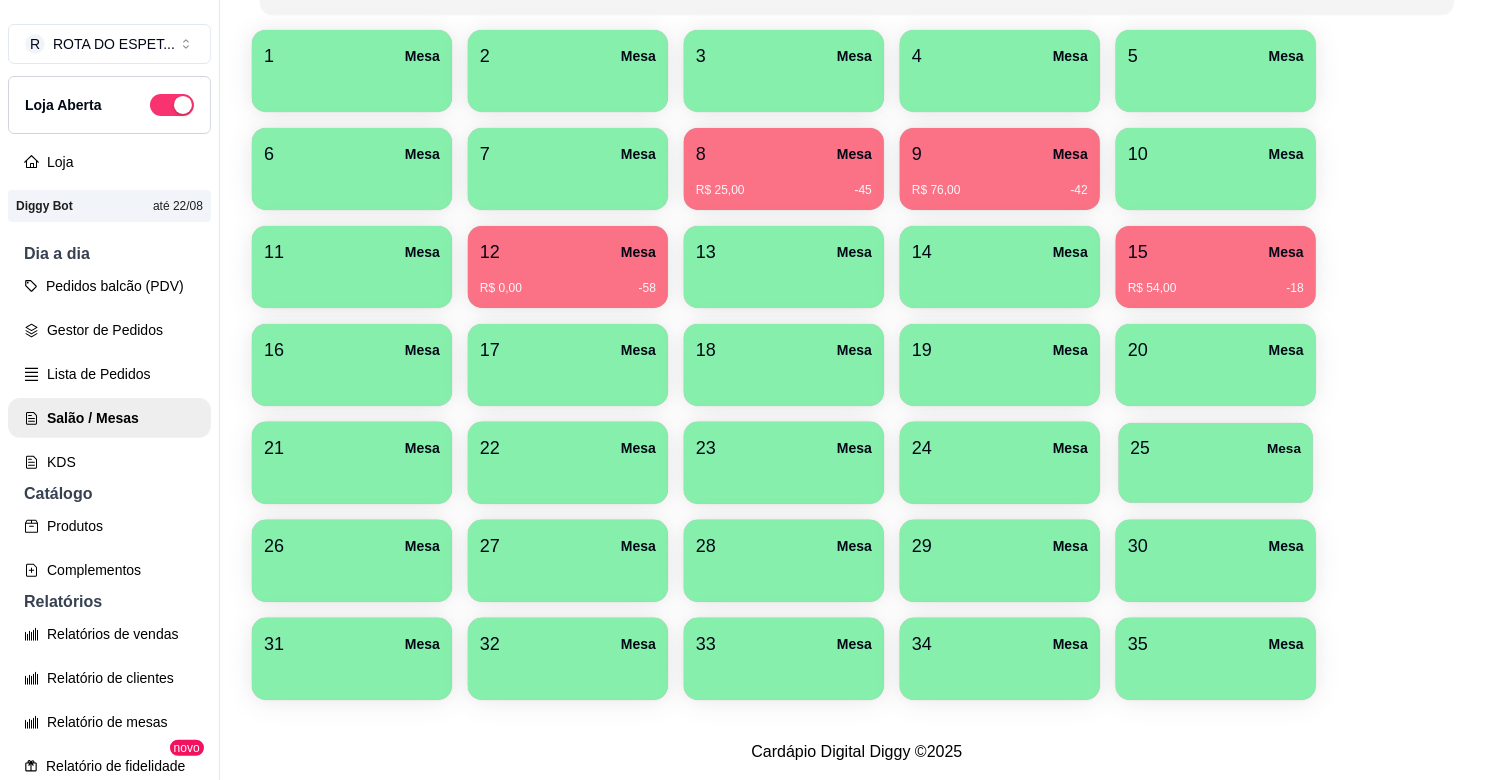 click on "25 Mesa" at bounding box center (1216, 448) 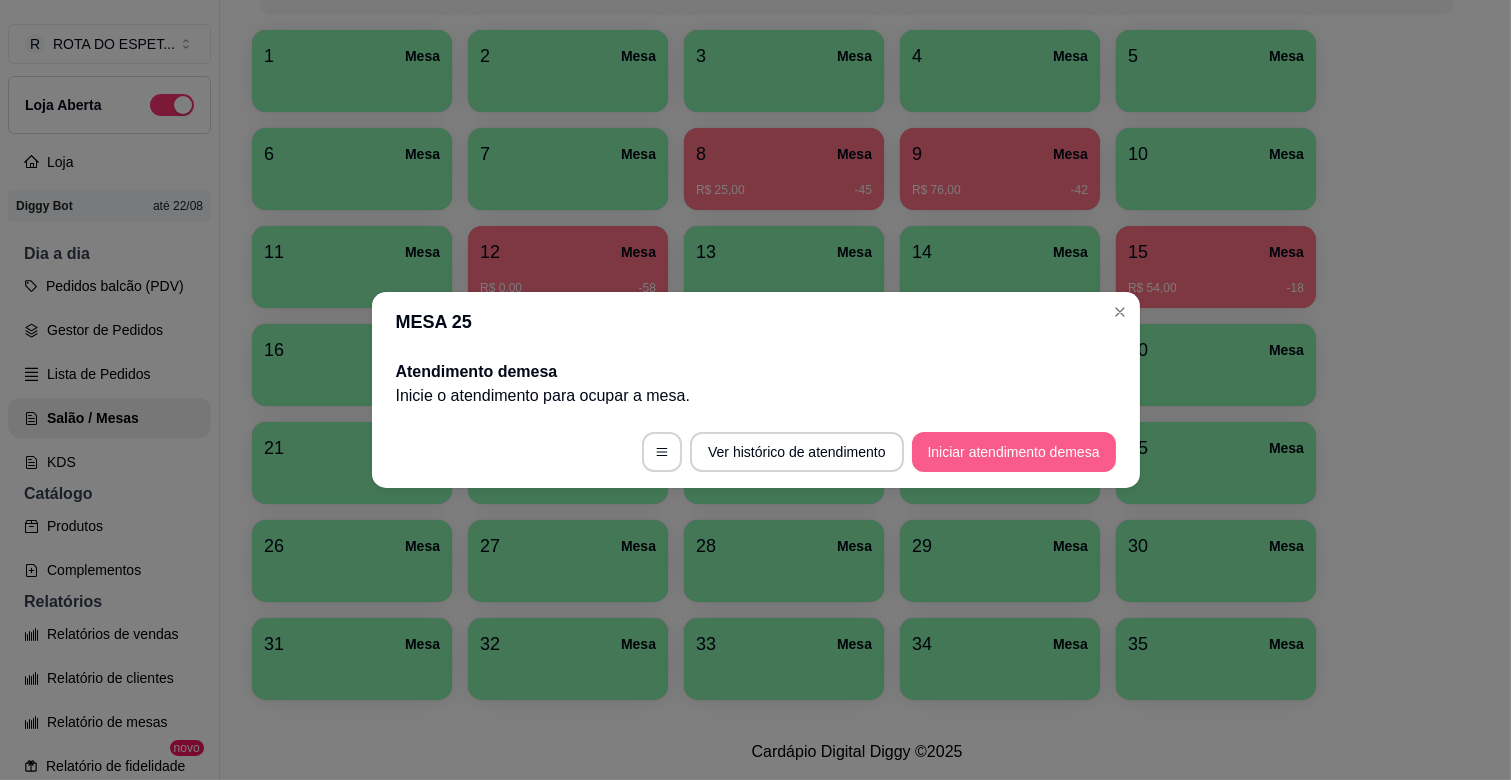 click on "Iniciar atendimento de  mesa" at bounding box center [1014, 452] 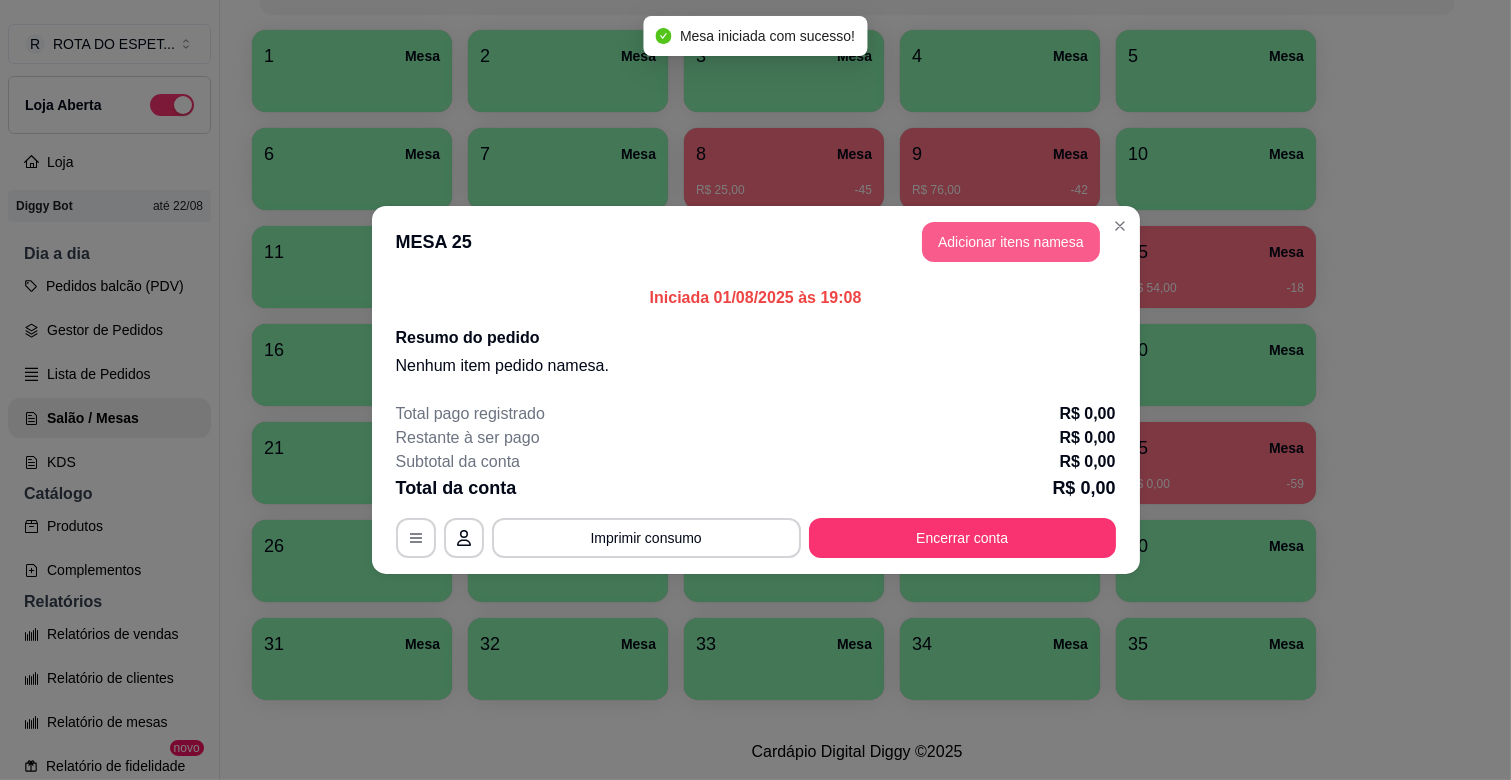 click on "Adicionar itens na  mesa" at bounding box center [1011, 242] 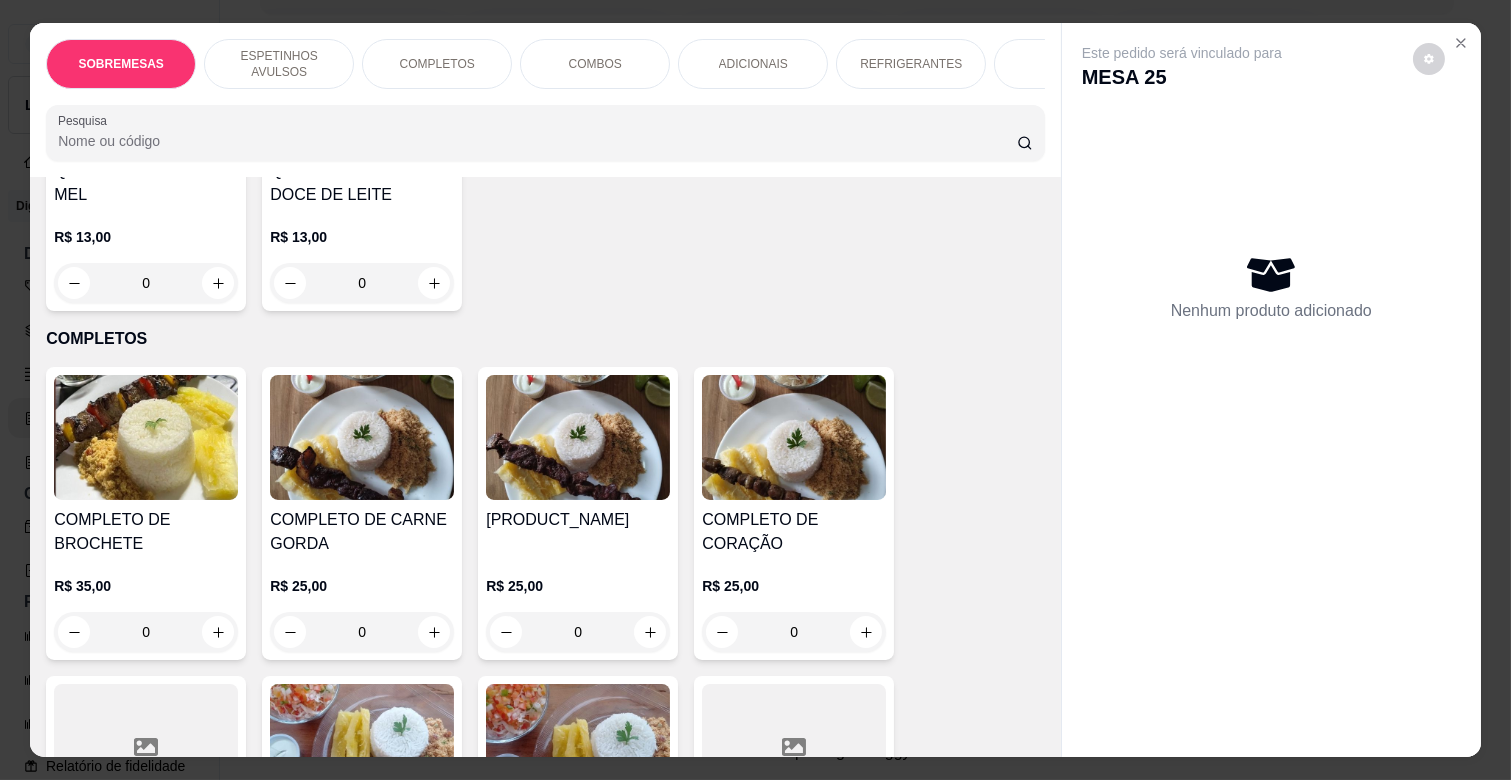 scroll, scrollTop: 1666, scrollLeft: 0, axis: vertical 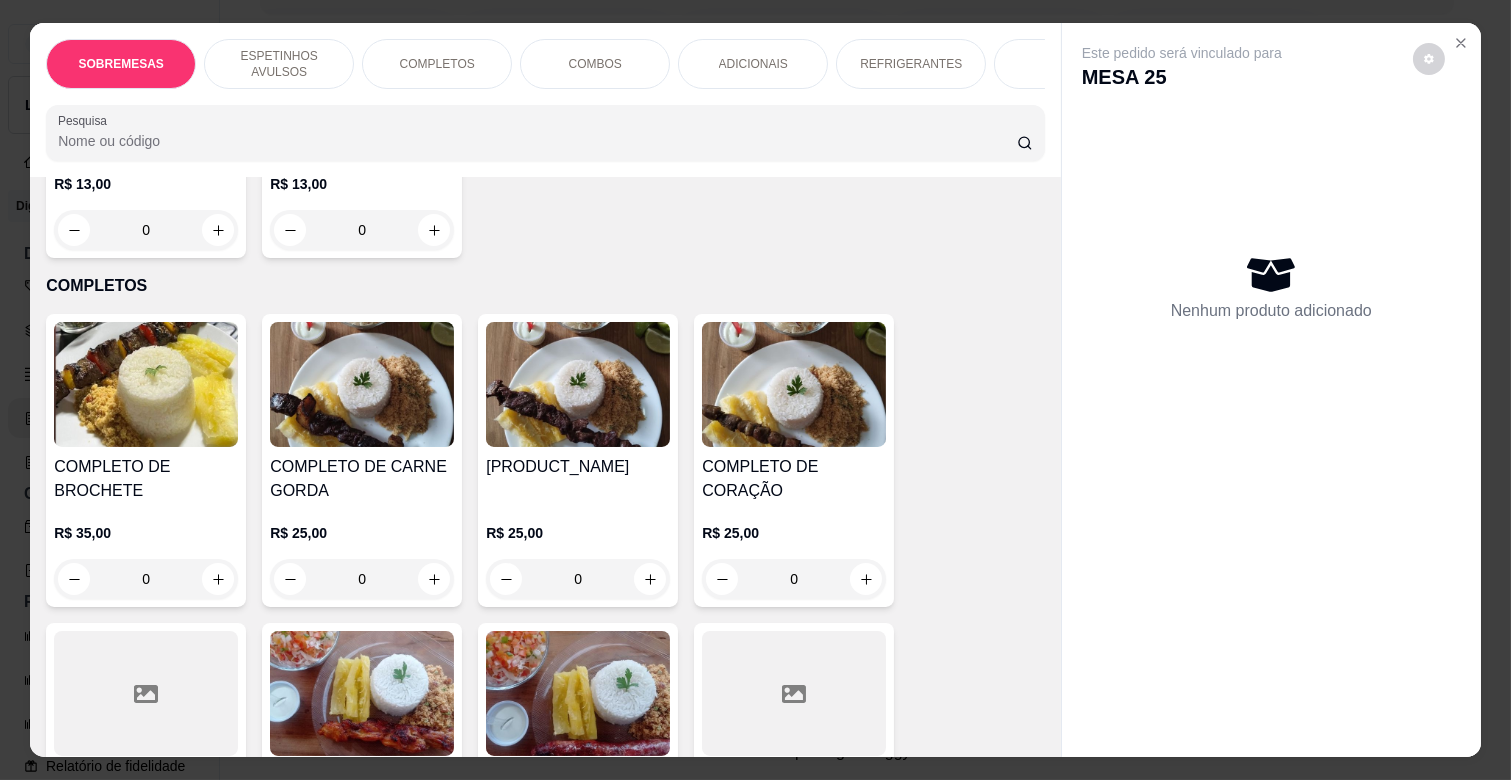 click on "[PRODUCT_NAME]" at bounding box center (578, 467) 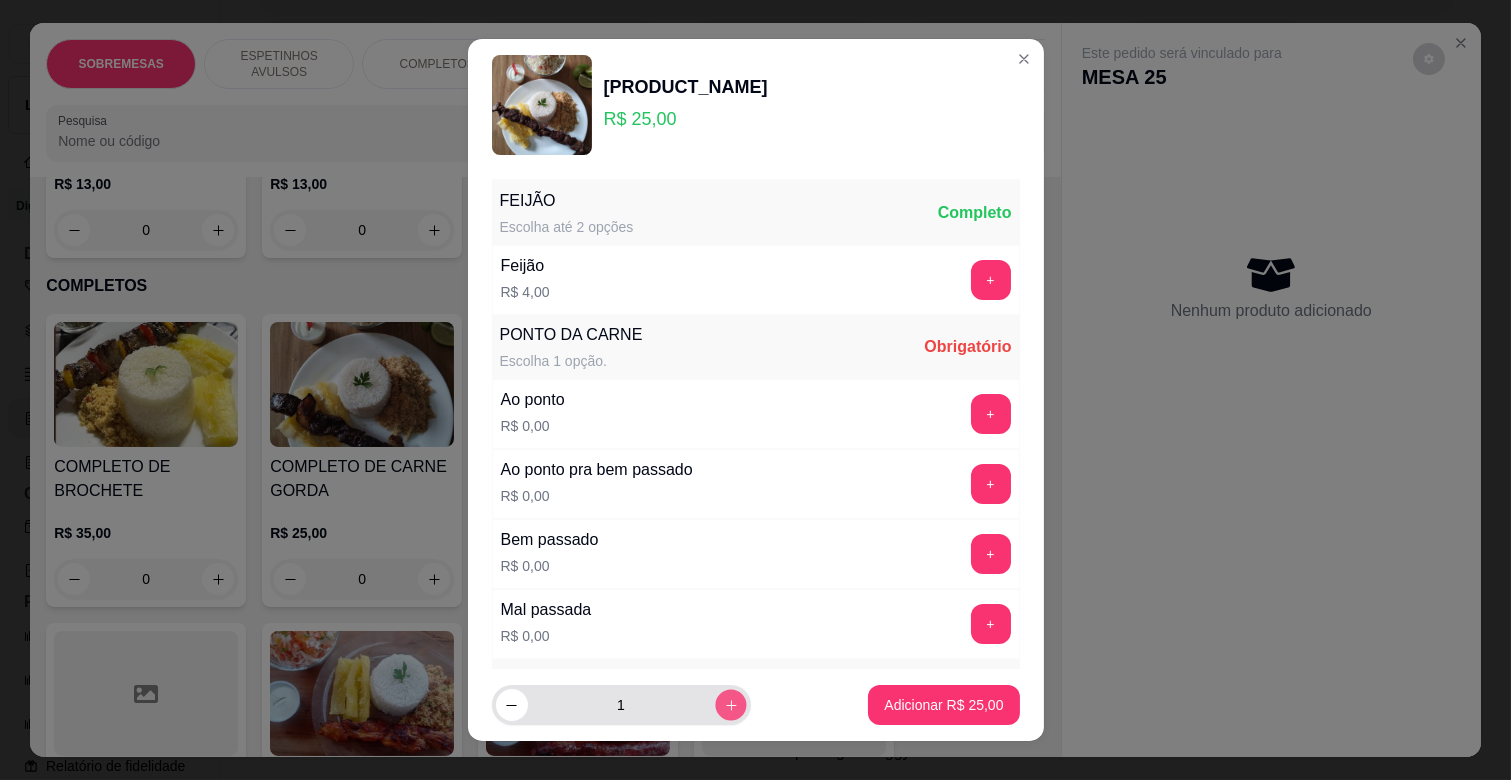 click 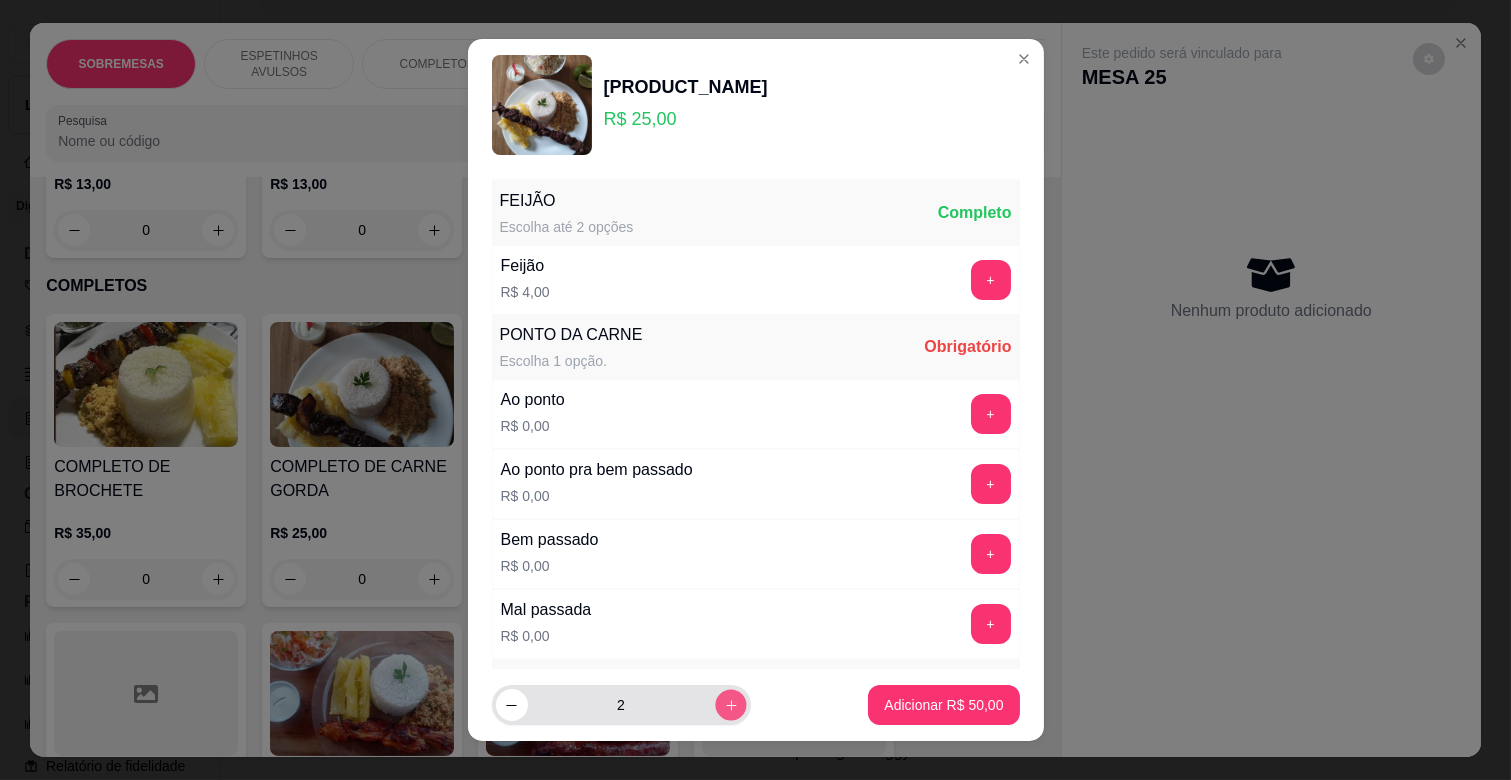 click 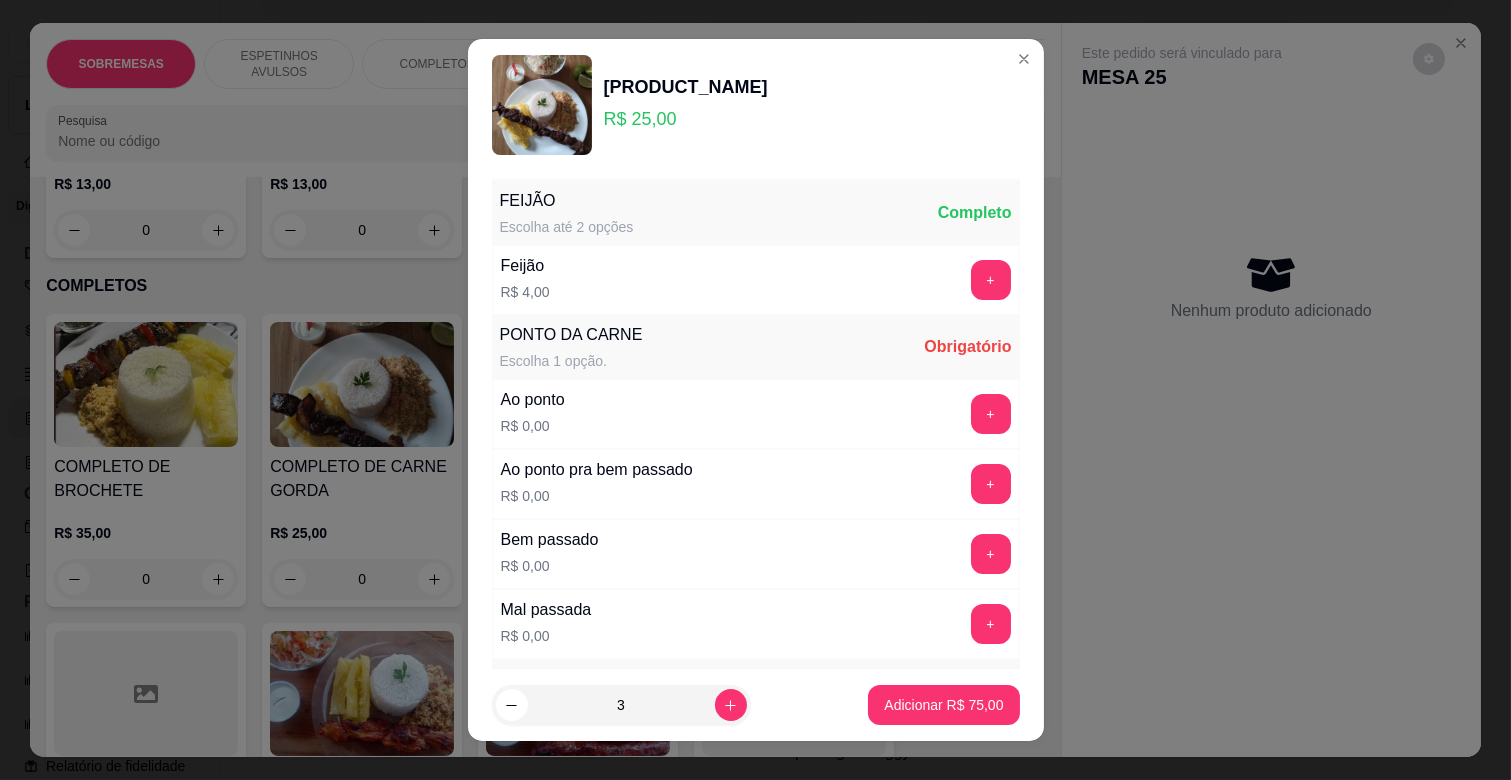 scroll, scrollTop: 111, scrollLeft: 0, axis: vertical 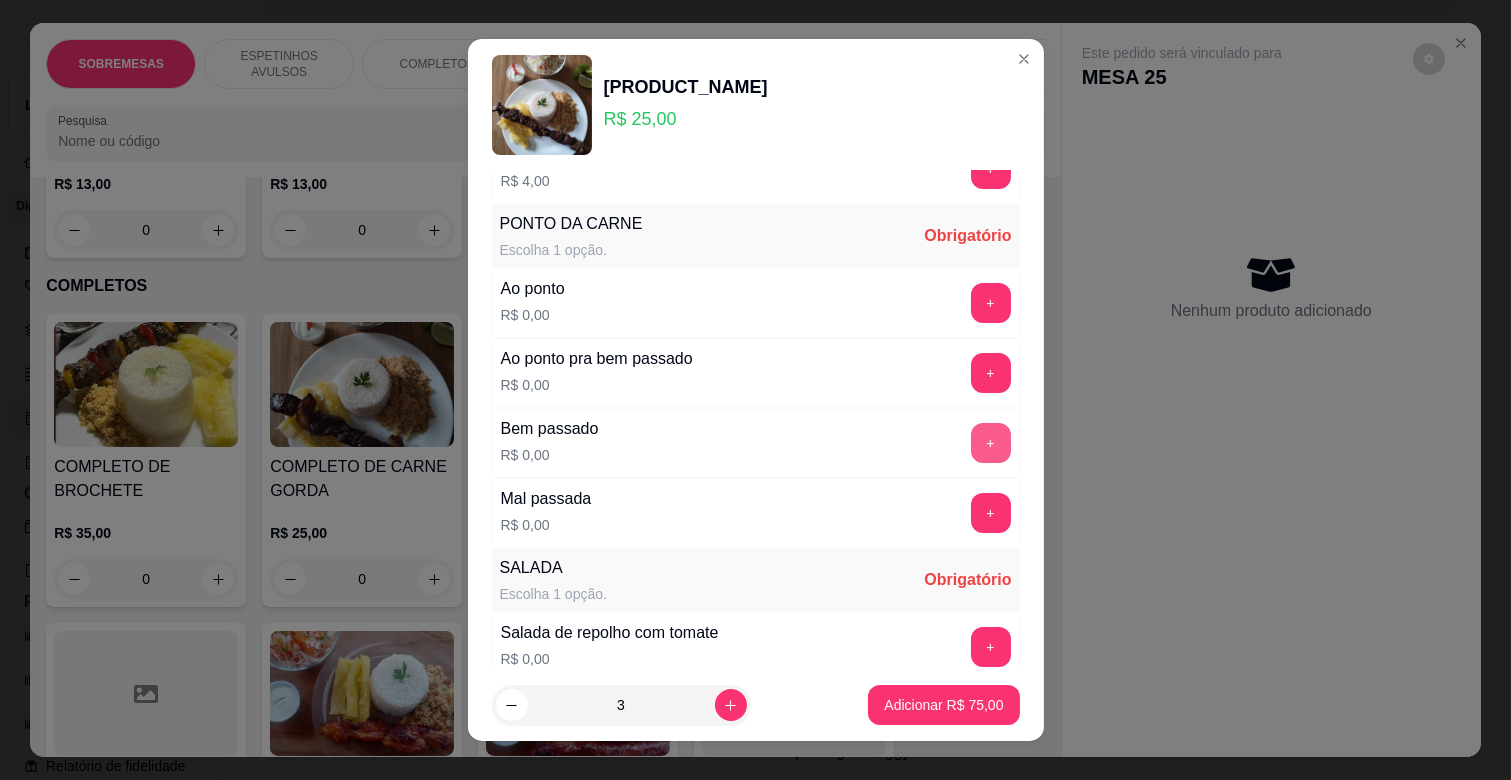 click on "+" at bounding box center [991, 443] 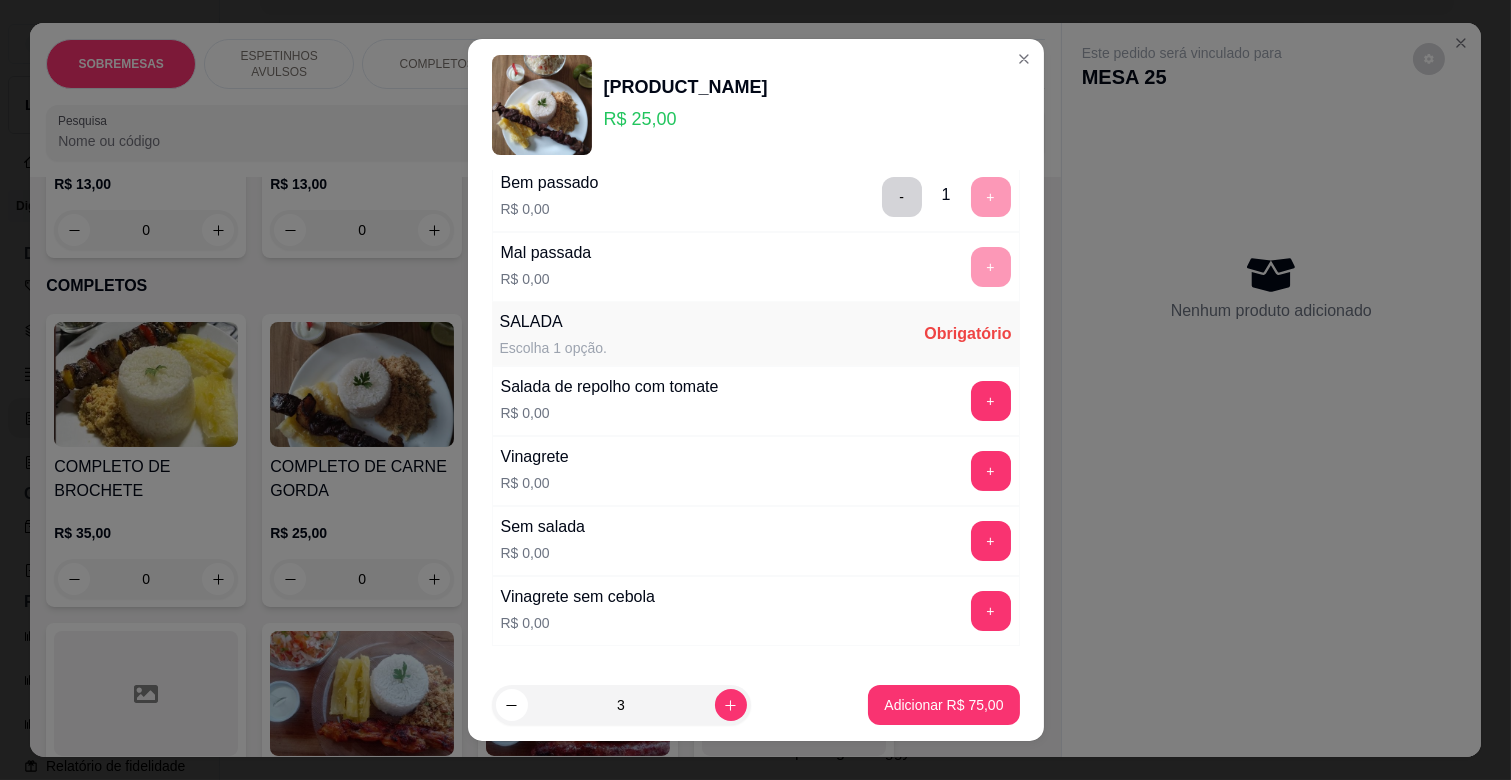 scroll, scrollTop: 444, scrollLeft: 0, axis: vertical 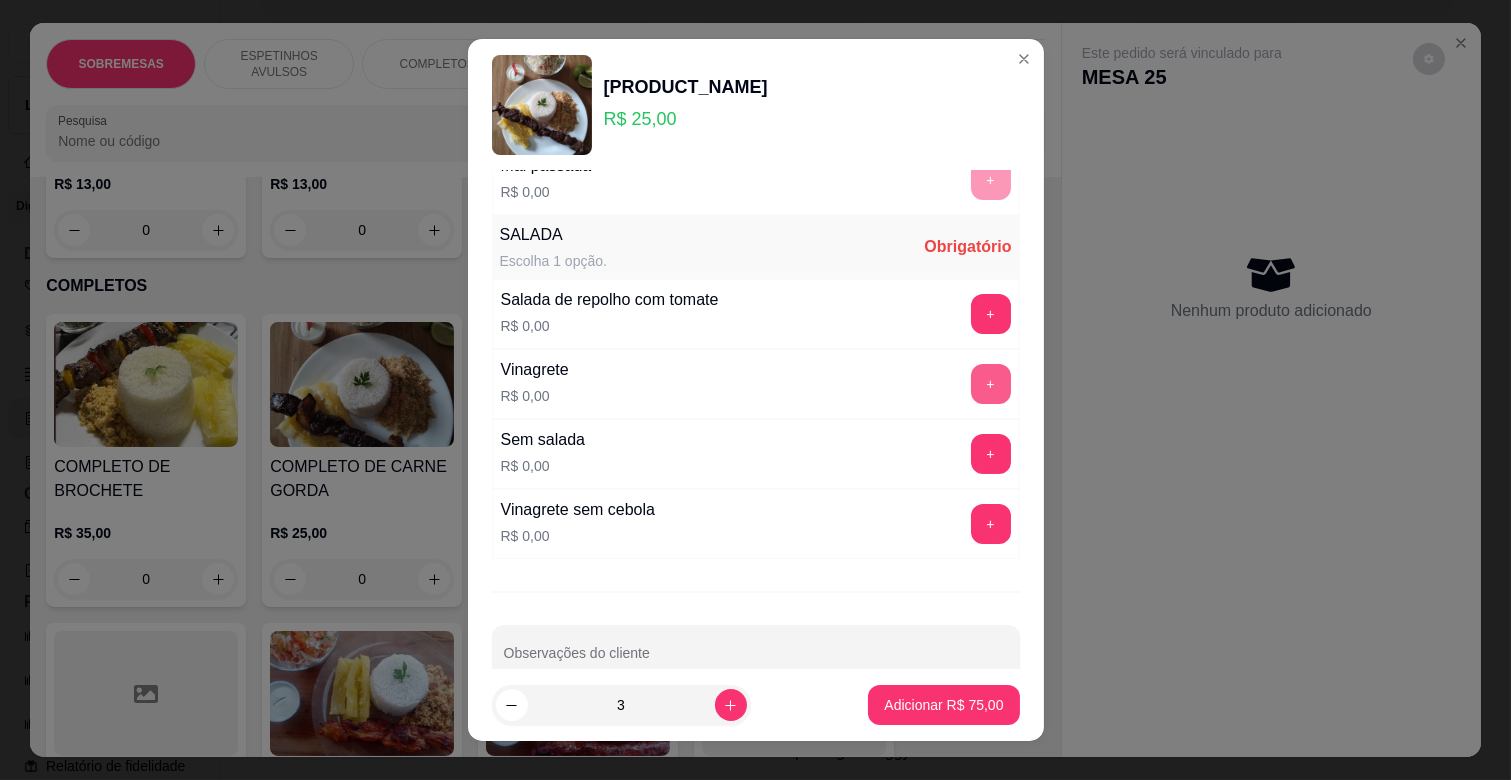click on "+" at bounding box center [991, 384] 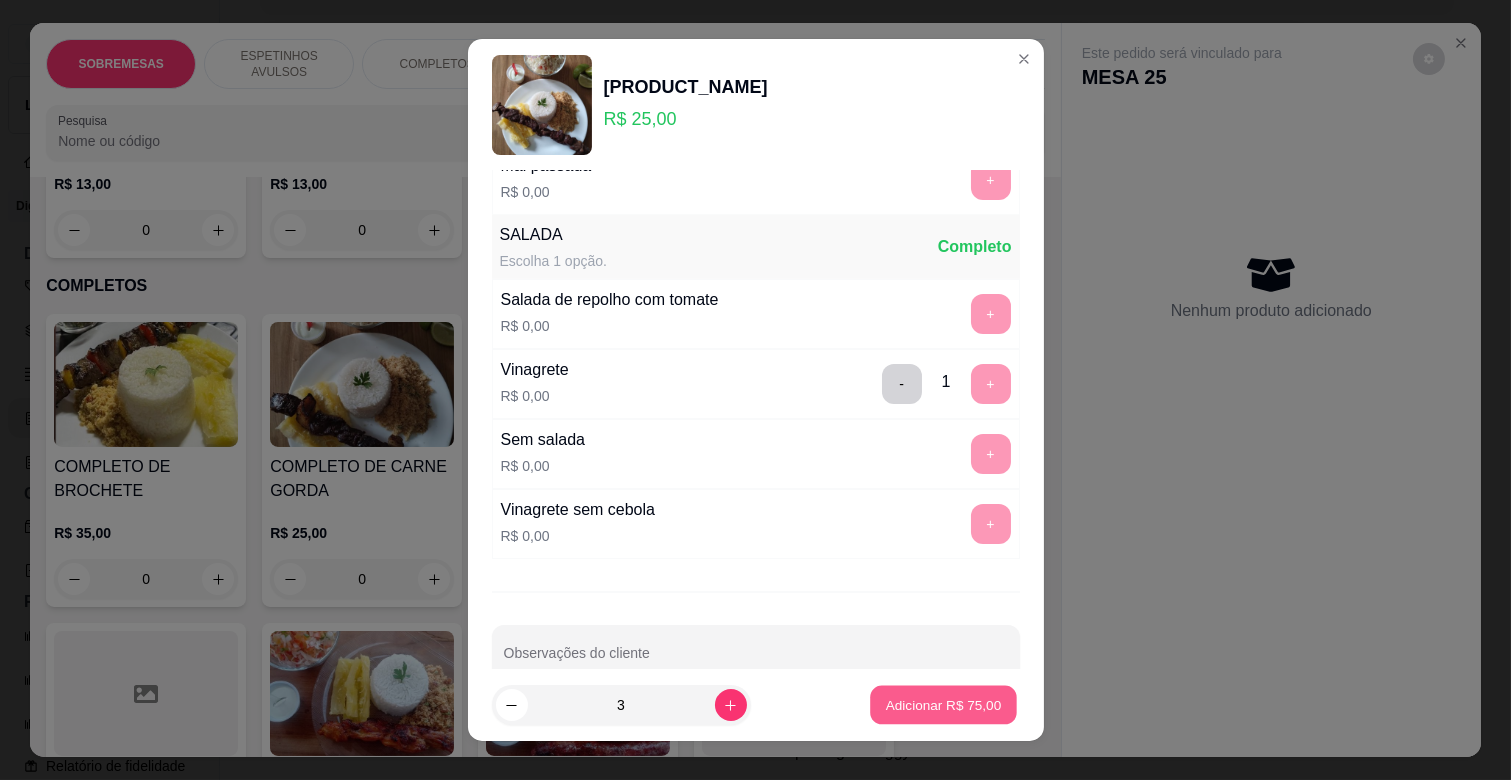 click on "Adicionar   R$ 75,00" at bounding box center (944, 704) 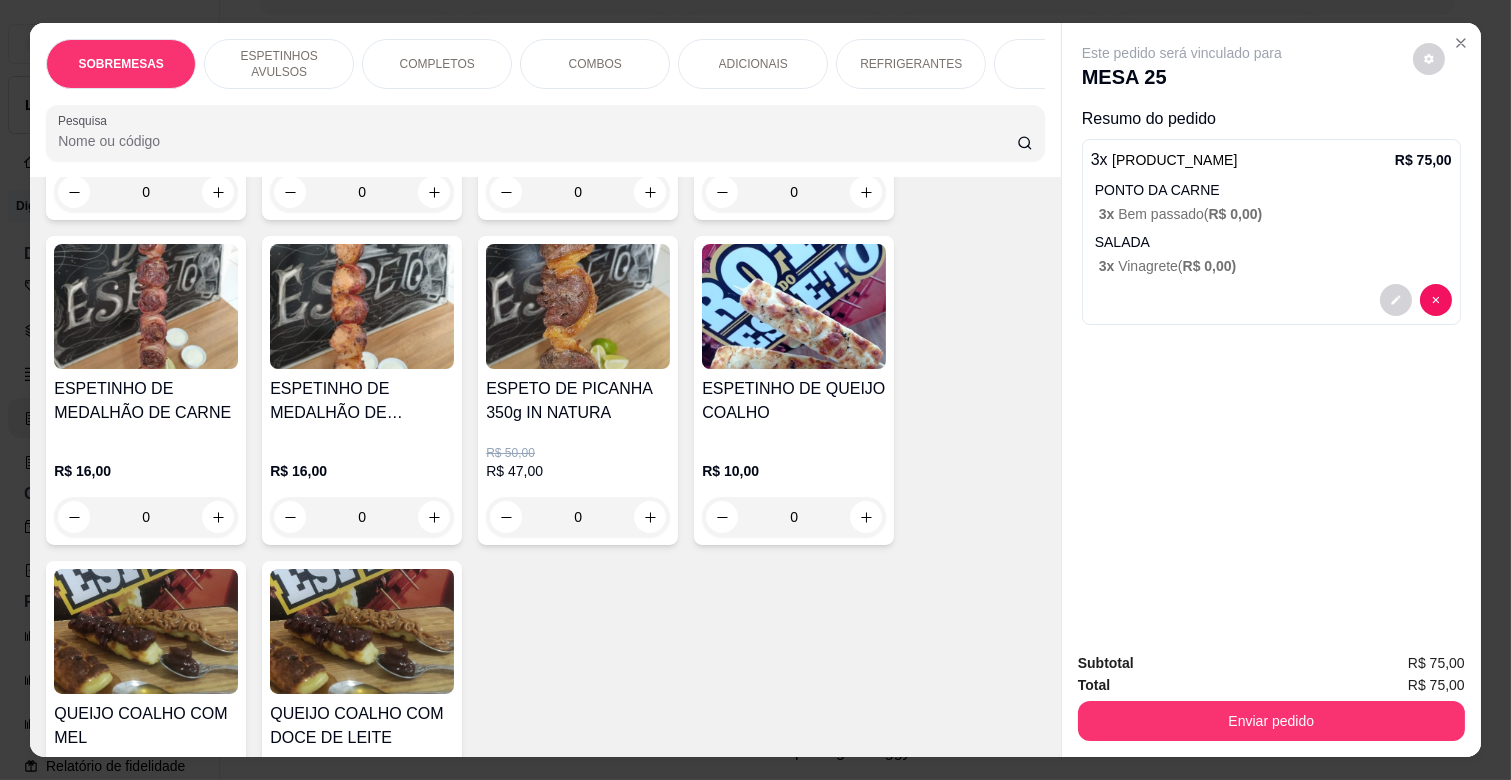 scroll, scrollTop: 777, scrollLeft: 0, axis: vertical 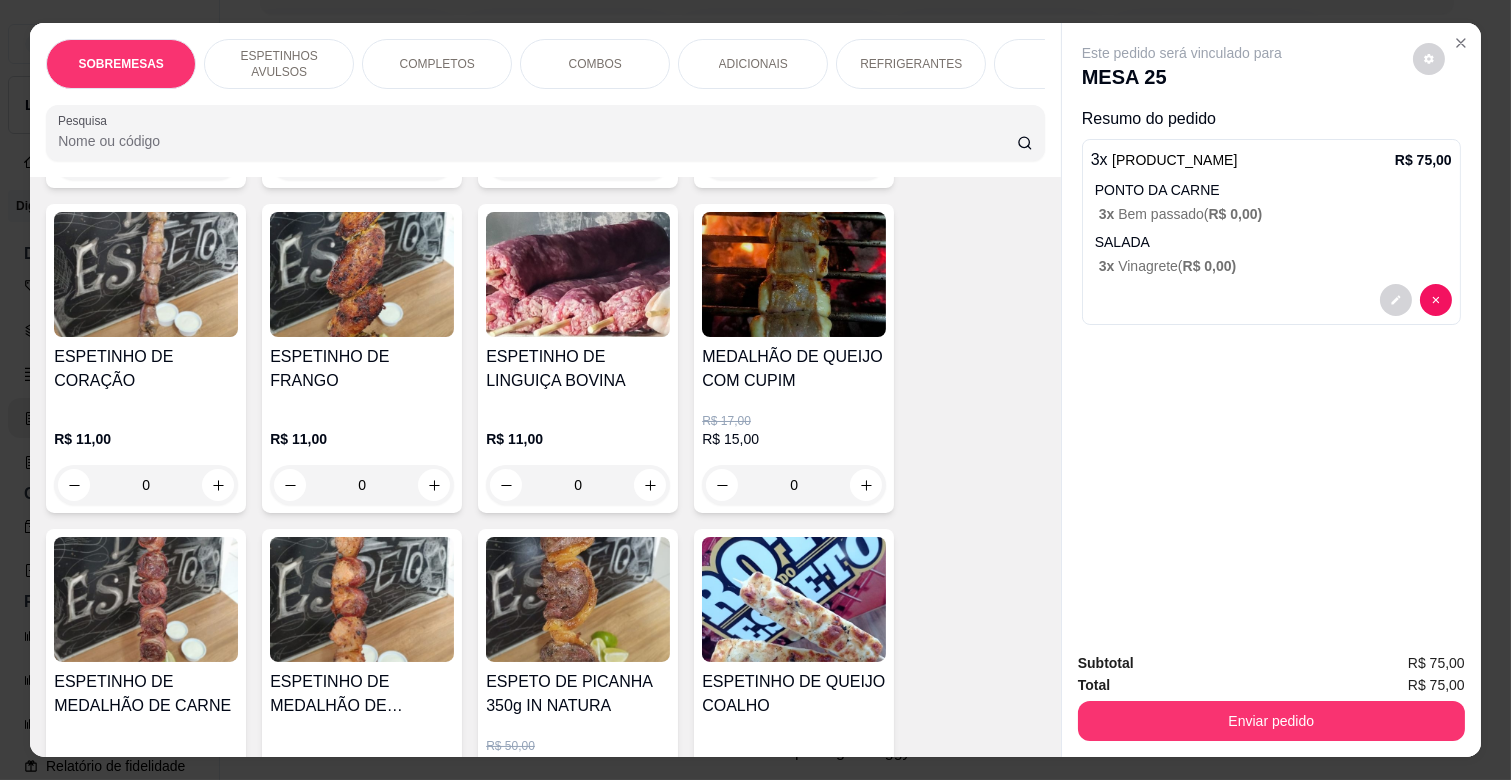 click at bounding box center [362, 274] 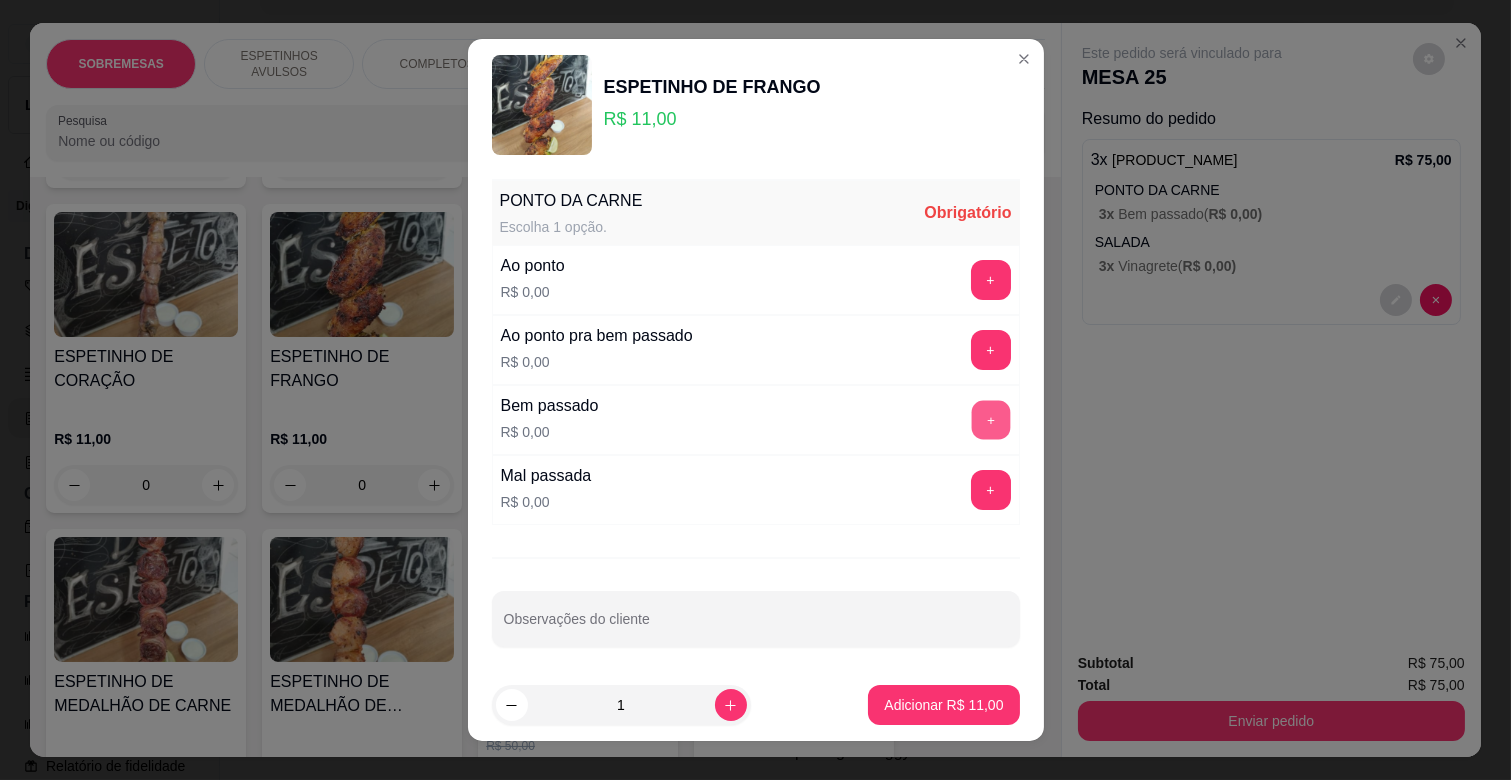 click on "+" at bounding box center (990, 420) 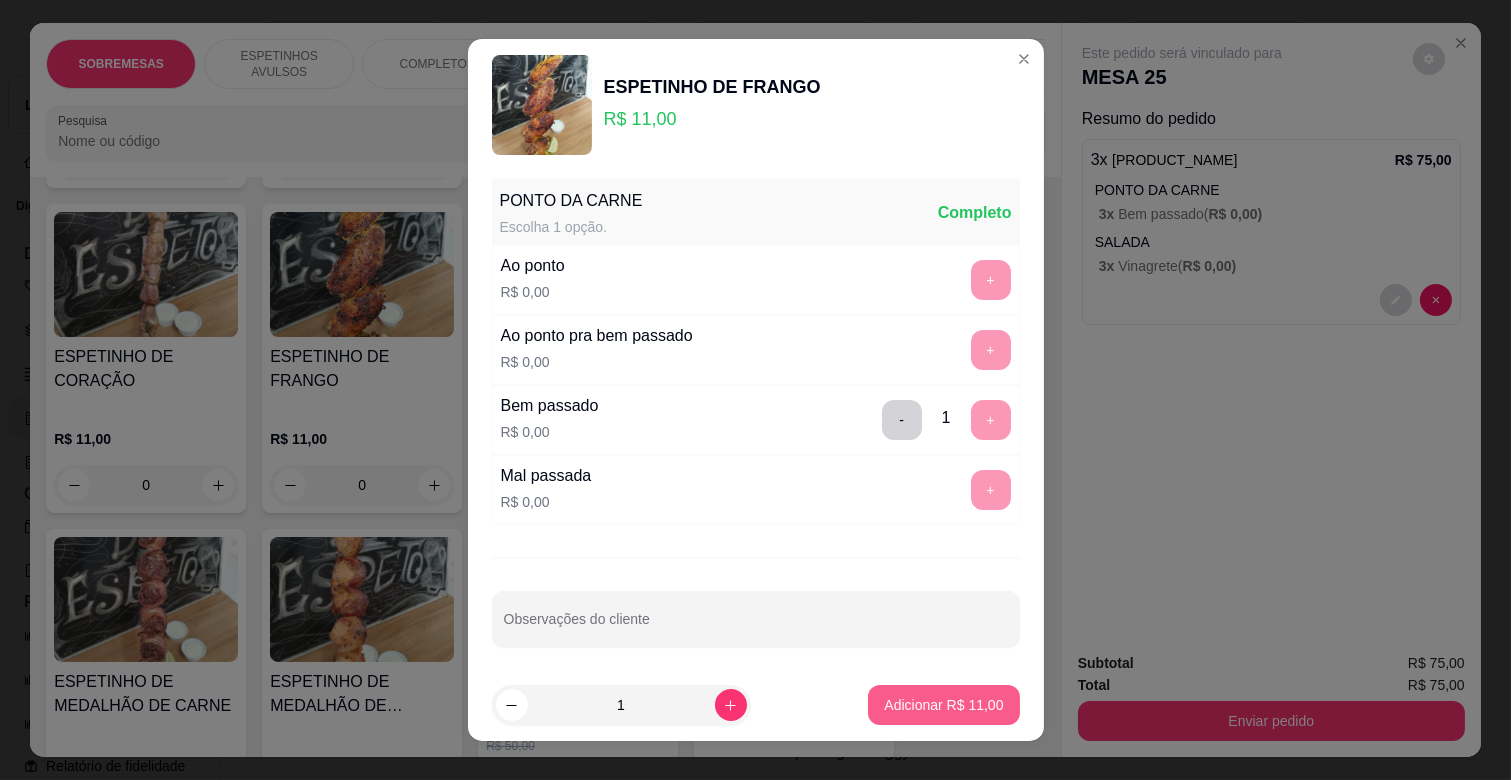 click on "Adicionar   R$ 11,00" at bounding box center [943, 705] 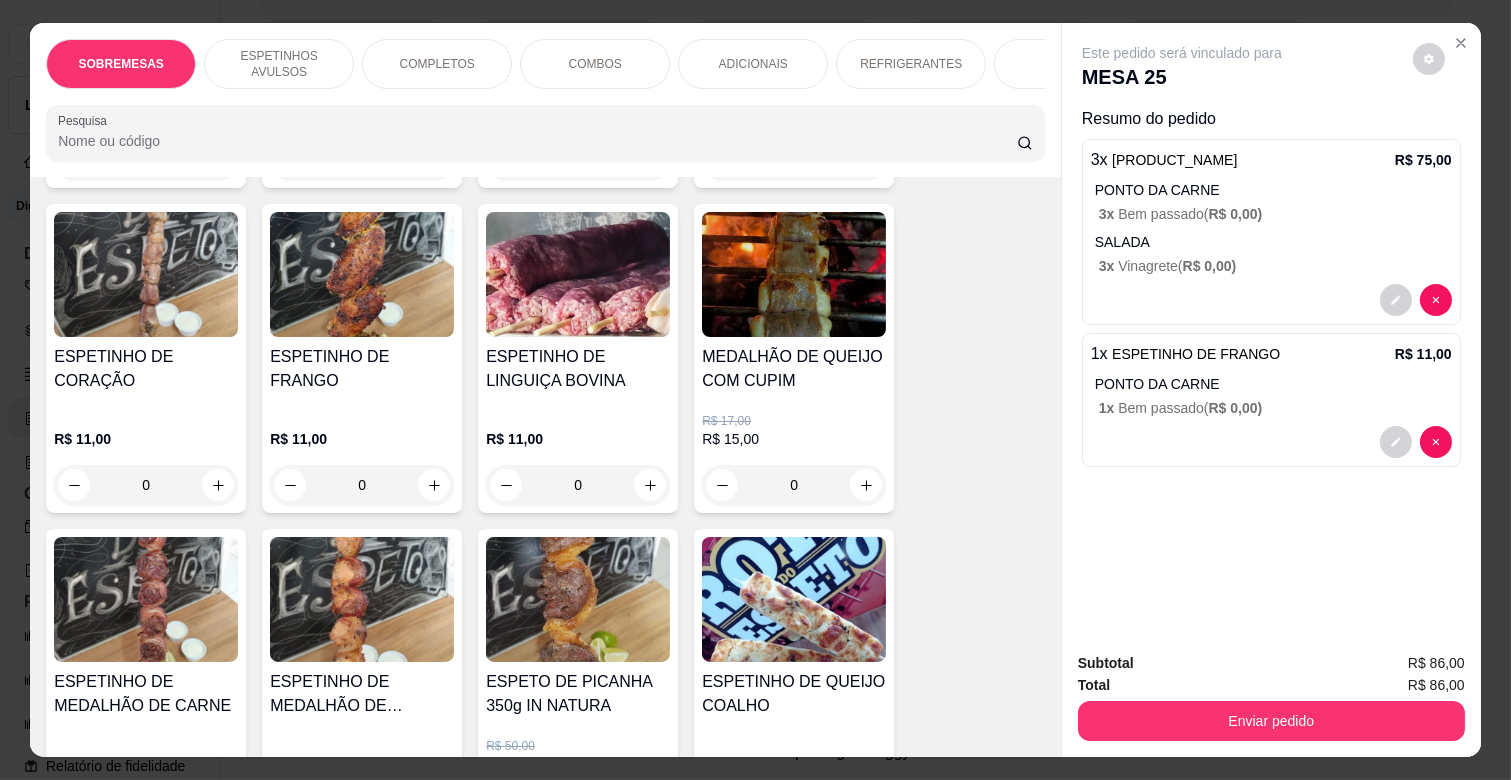 click at bounding box center [578, 274] 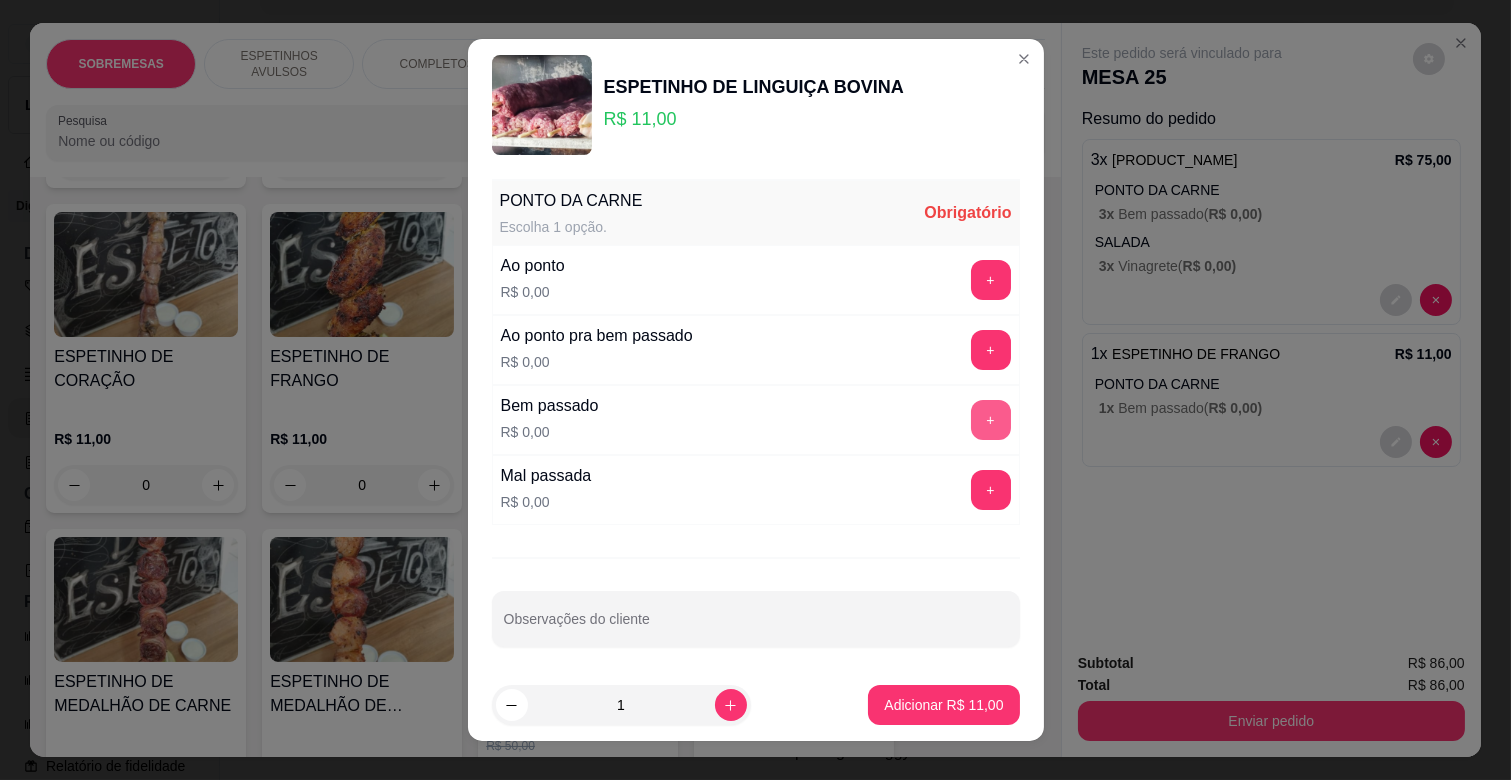 click on "+" at bounding box center [991, 420] 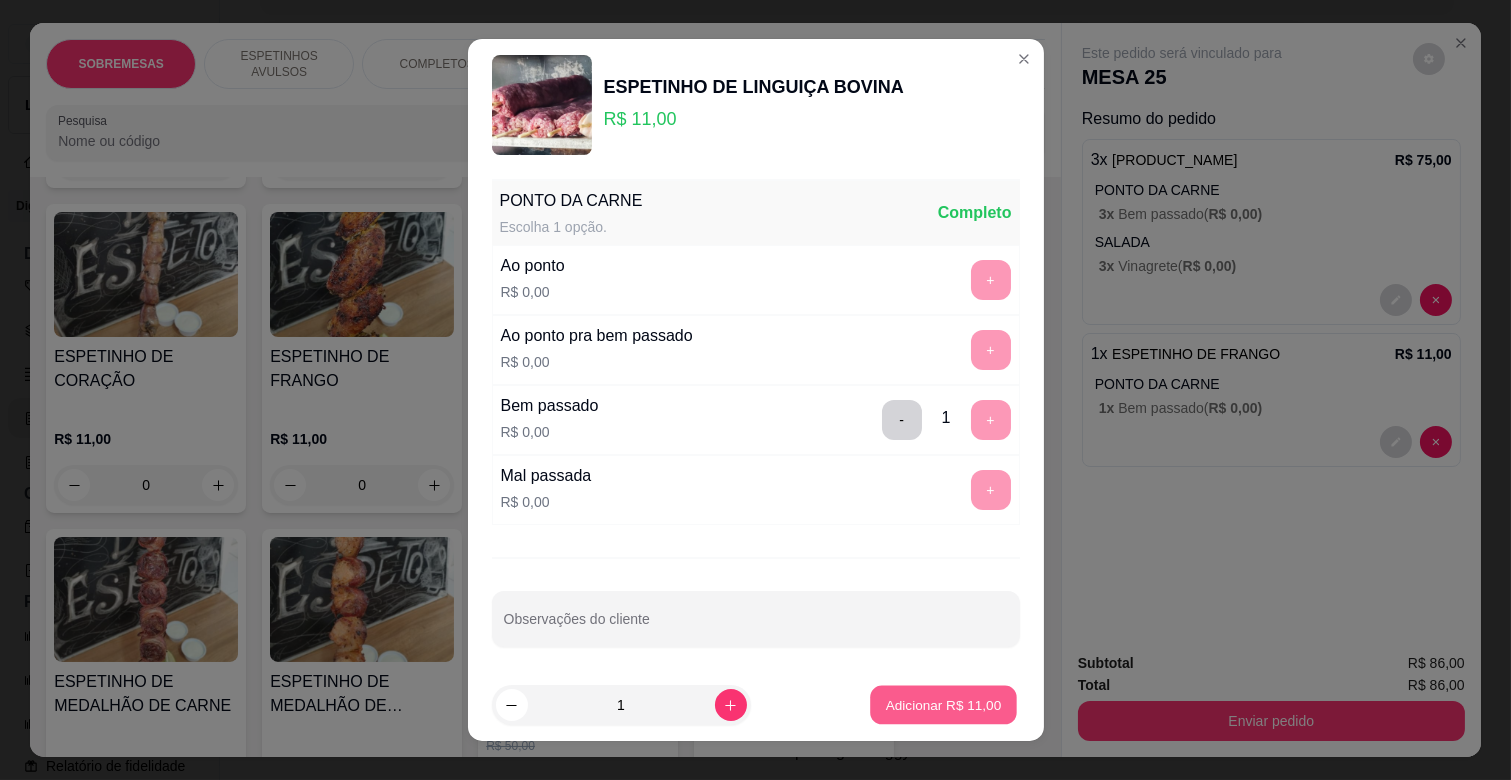 click on "Adicionar   R$ 11,00" at bounding box center (944, 704) 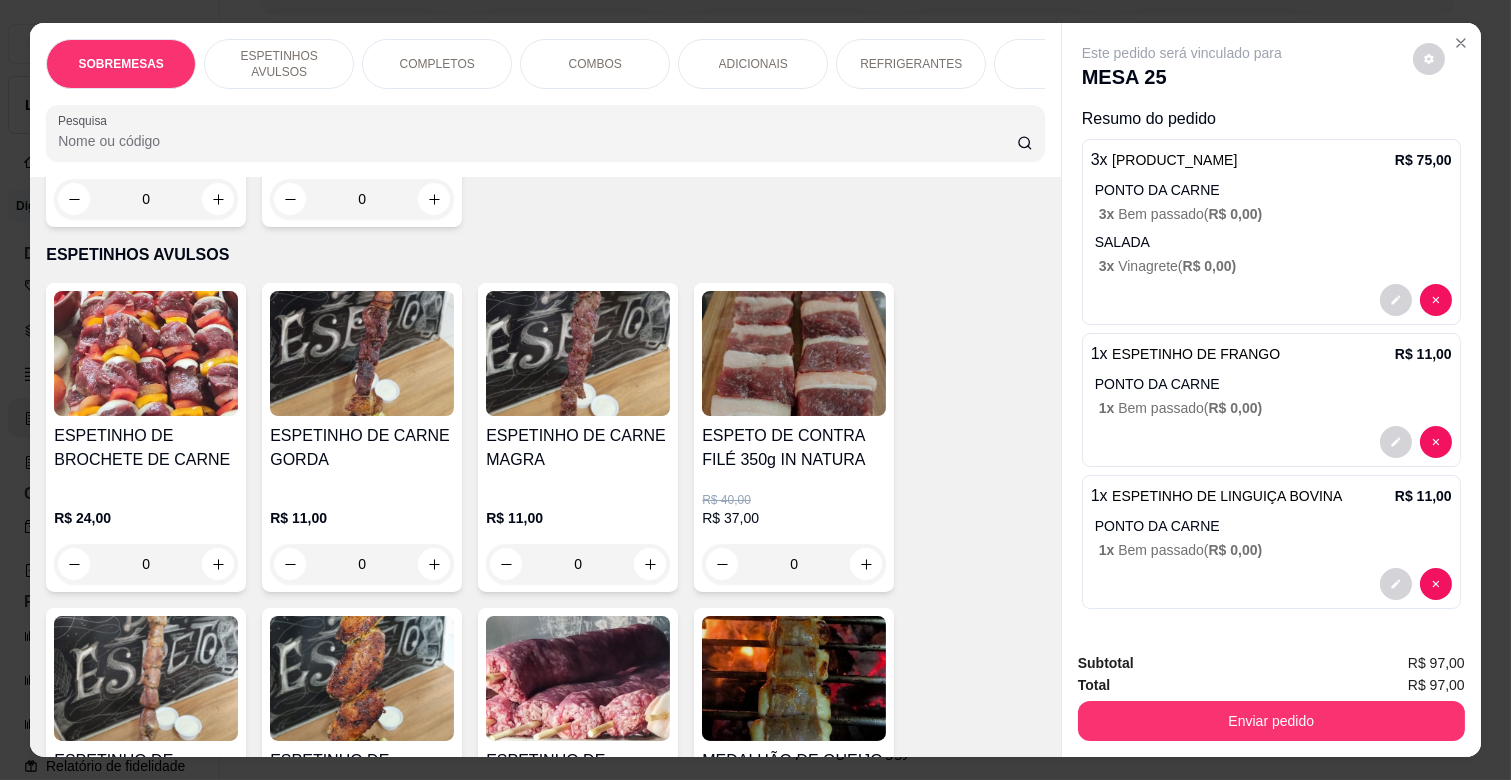scroll, scrollTop: 333, scrollLeft: 0, axis: vertical 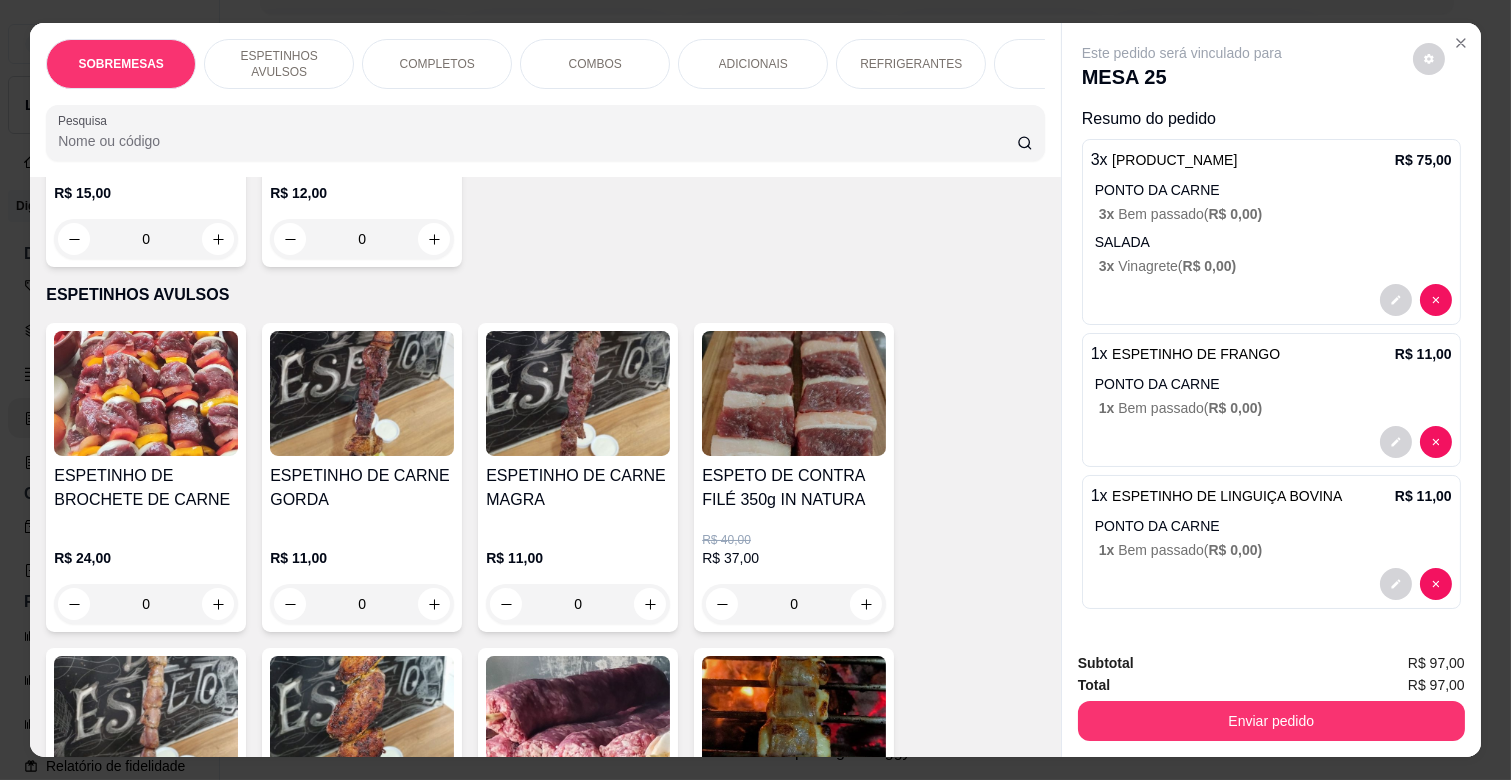 click at bounding box center [578, 393] 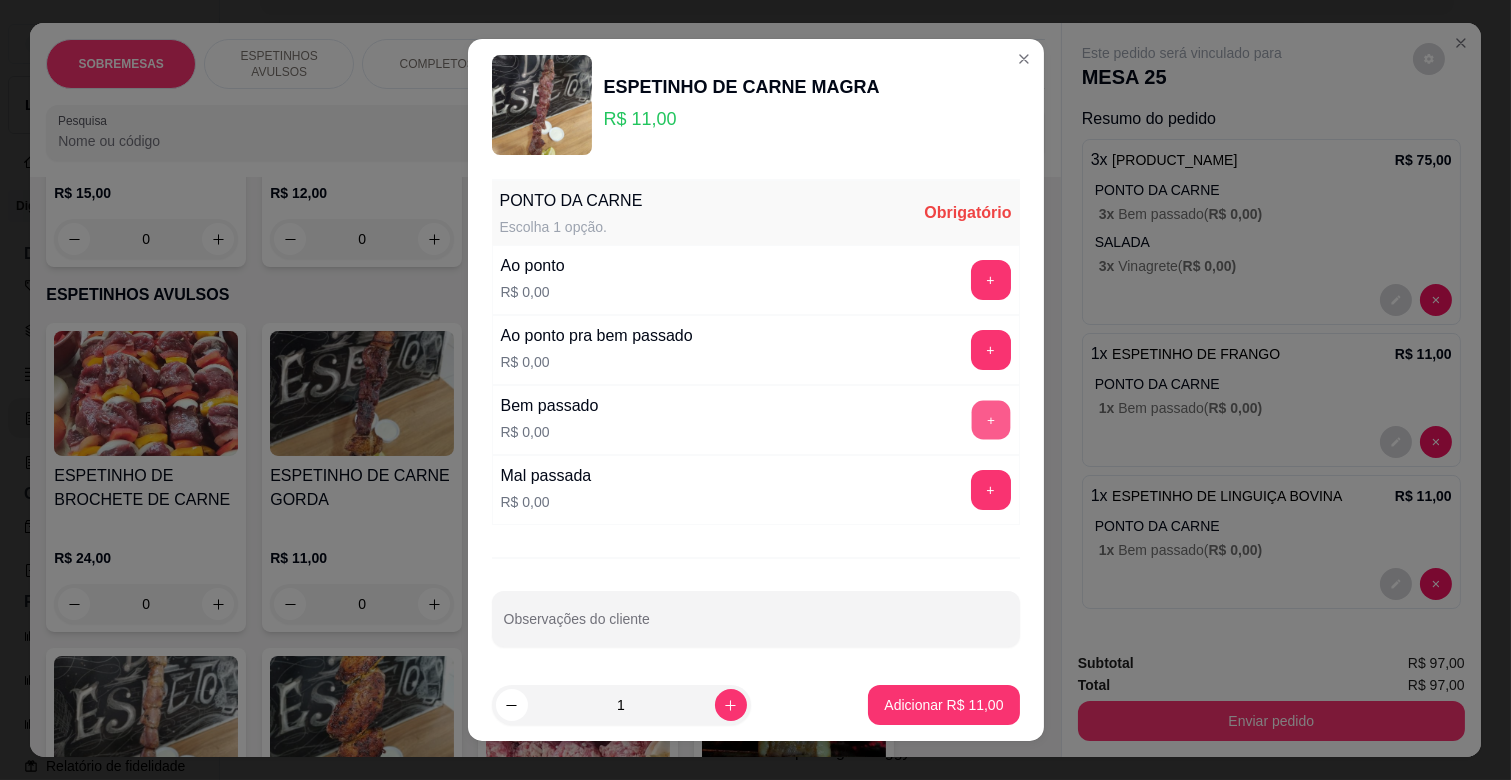 click on "+" at bounding box center (990, 420) 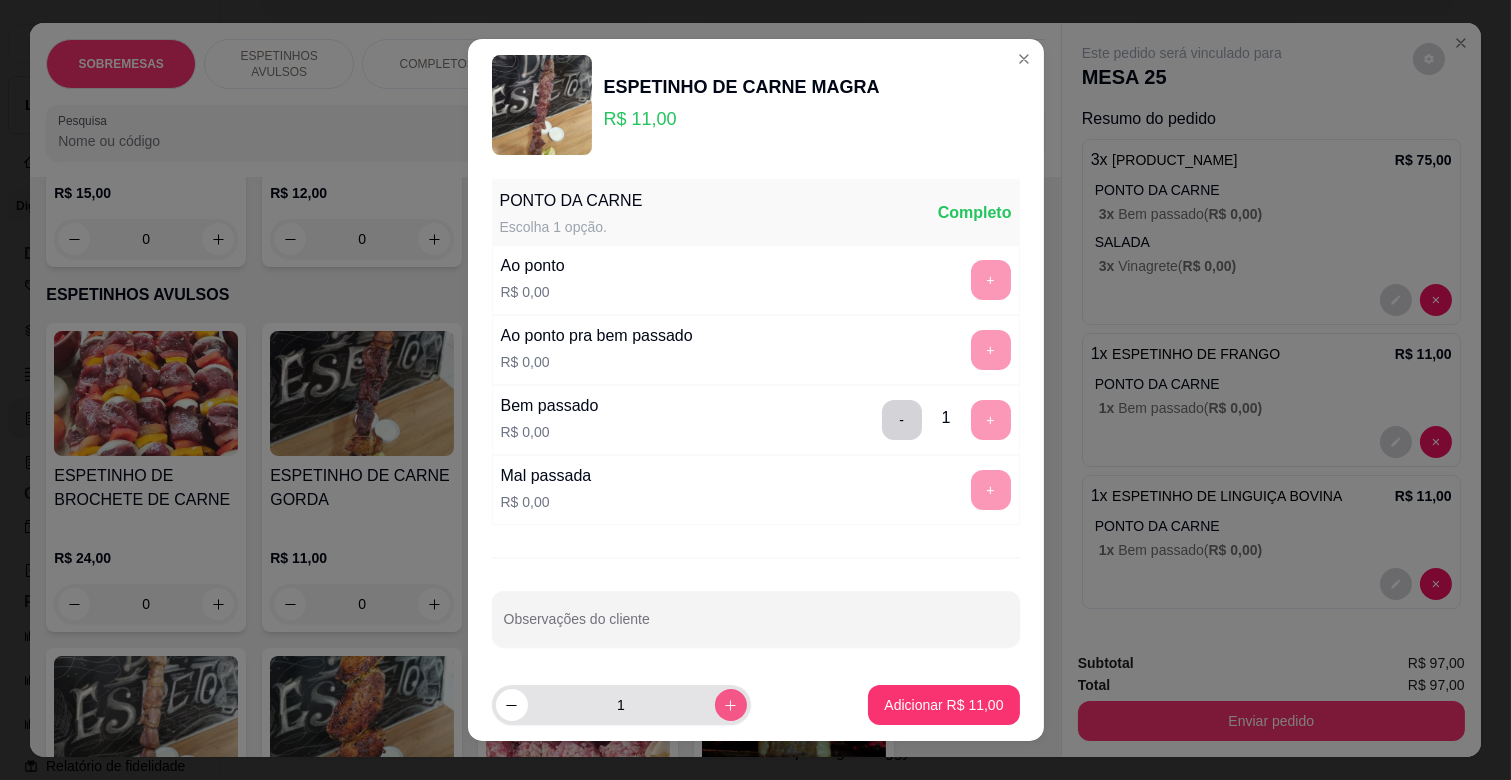 click 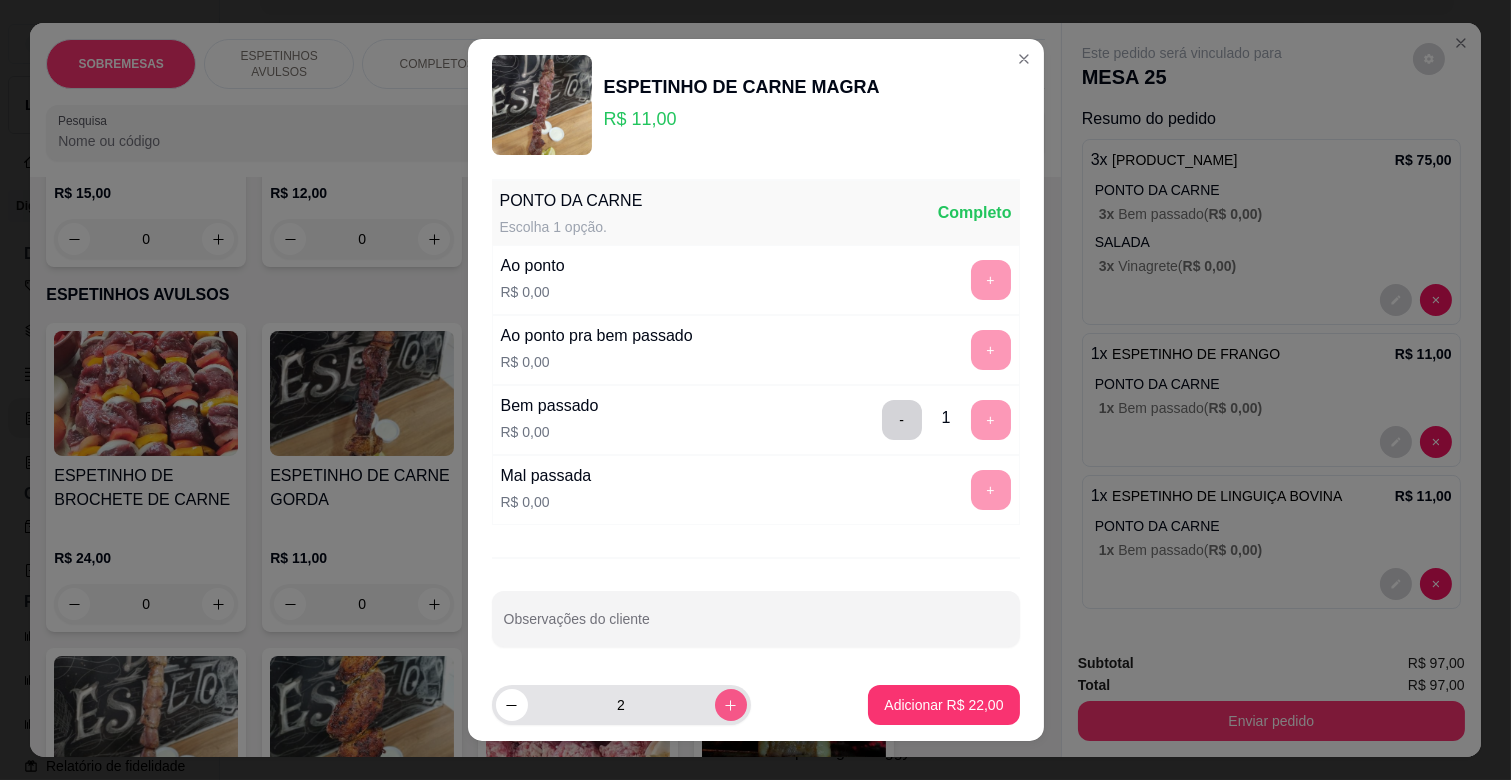 click 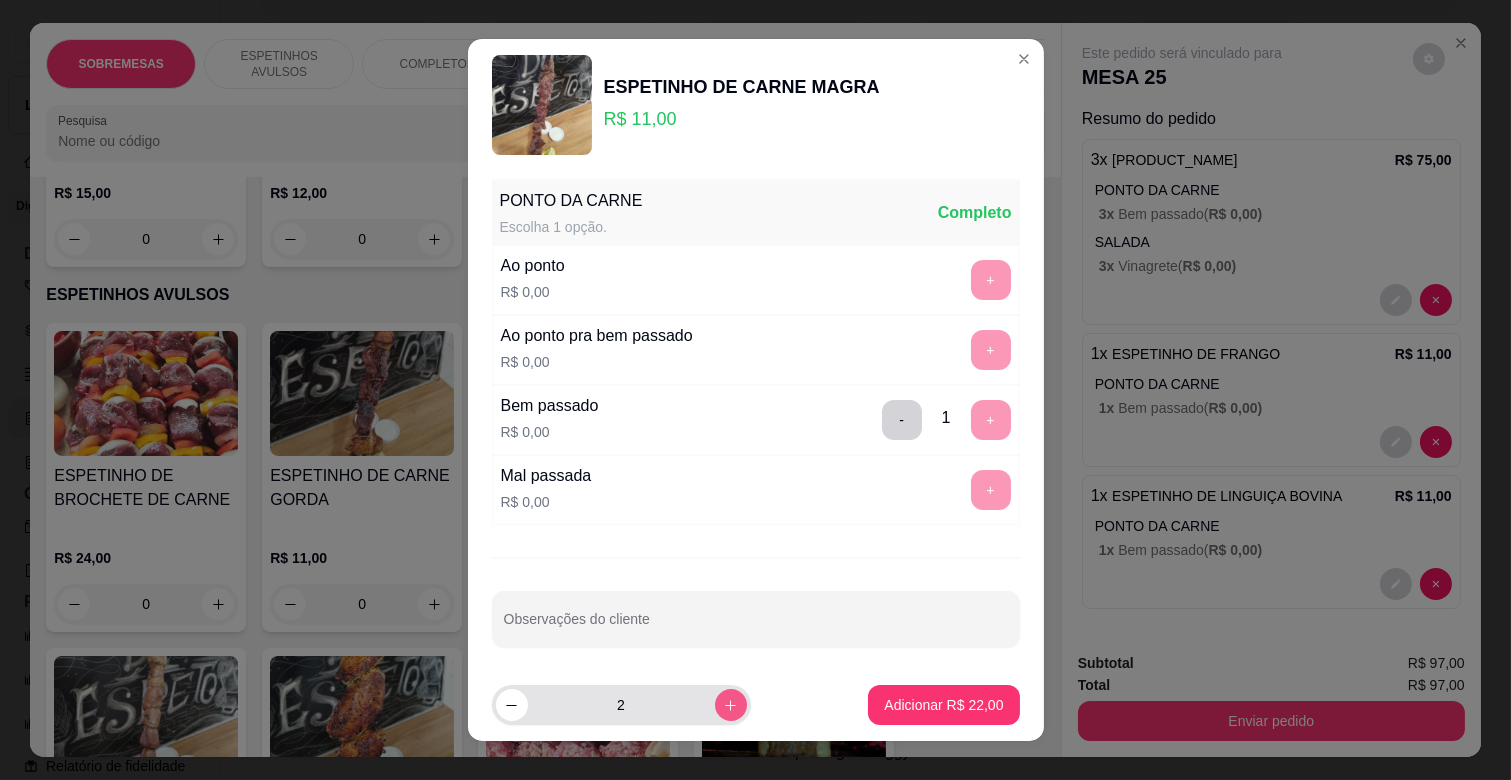 type on "3" 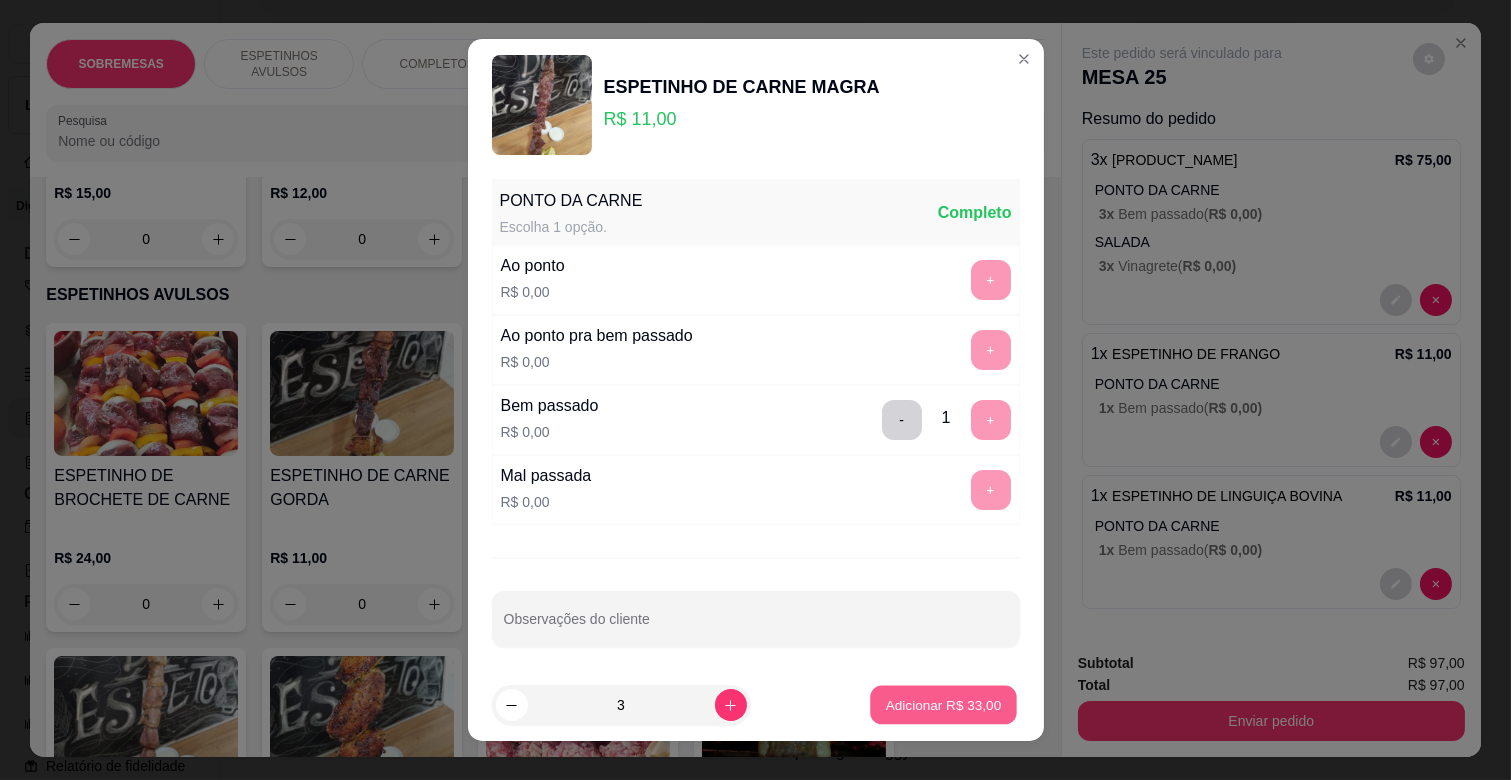 click on "Adicionar   R$ 33,00" at bounding box center [944, 704] 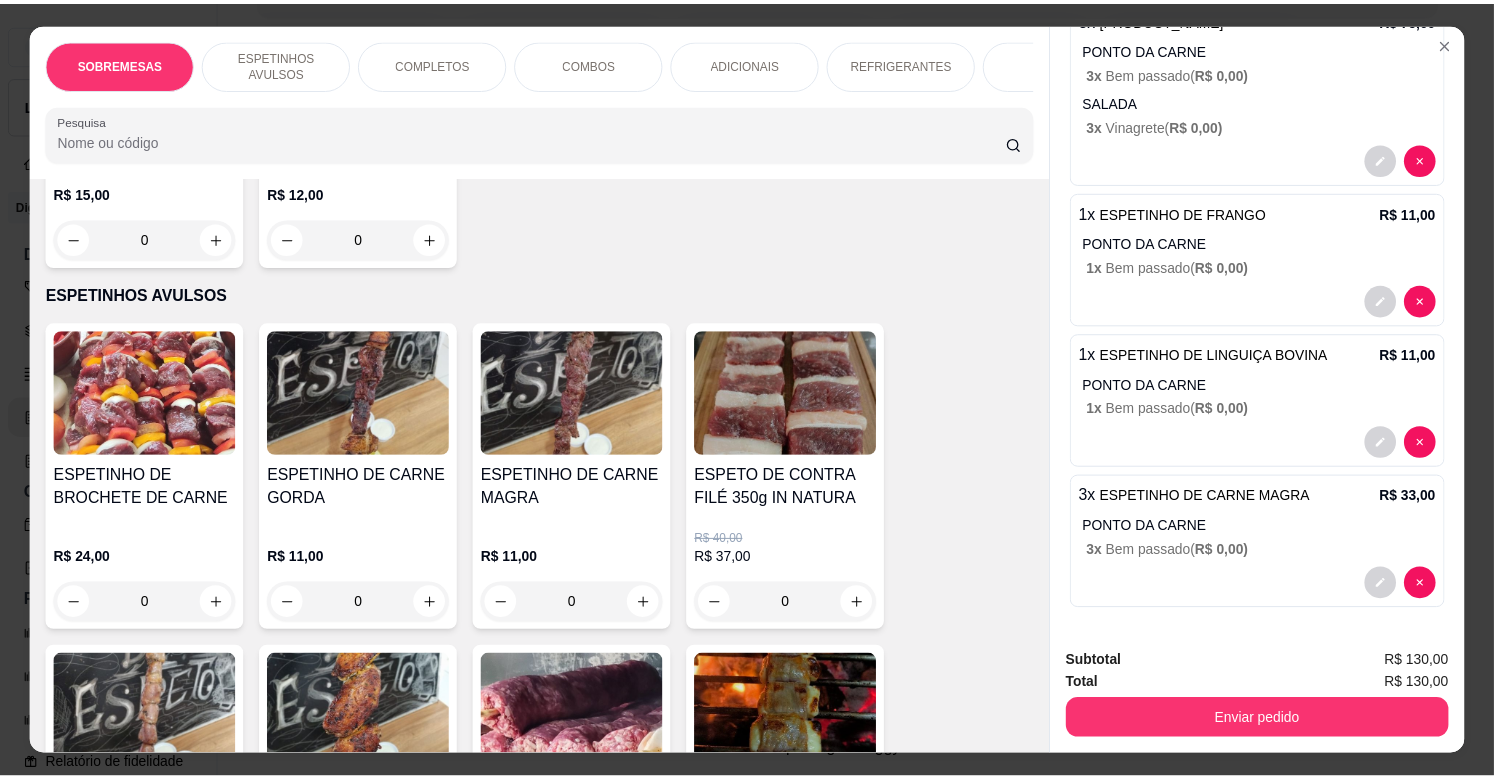 scroll, scrollTop: 143, scrollLeft: 0, axis: vertical 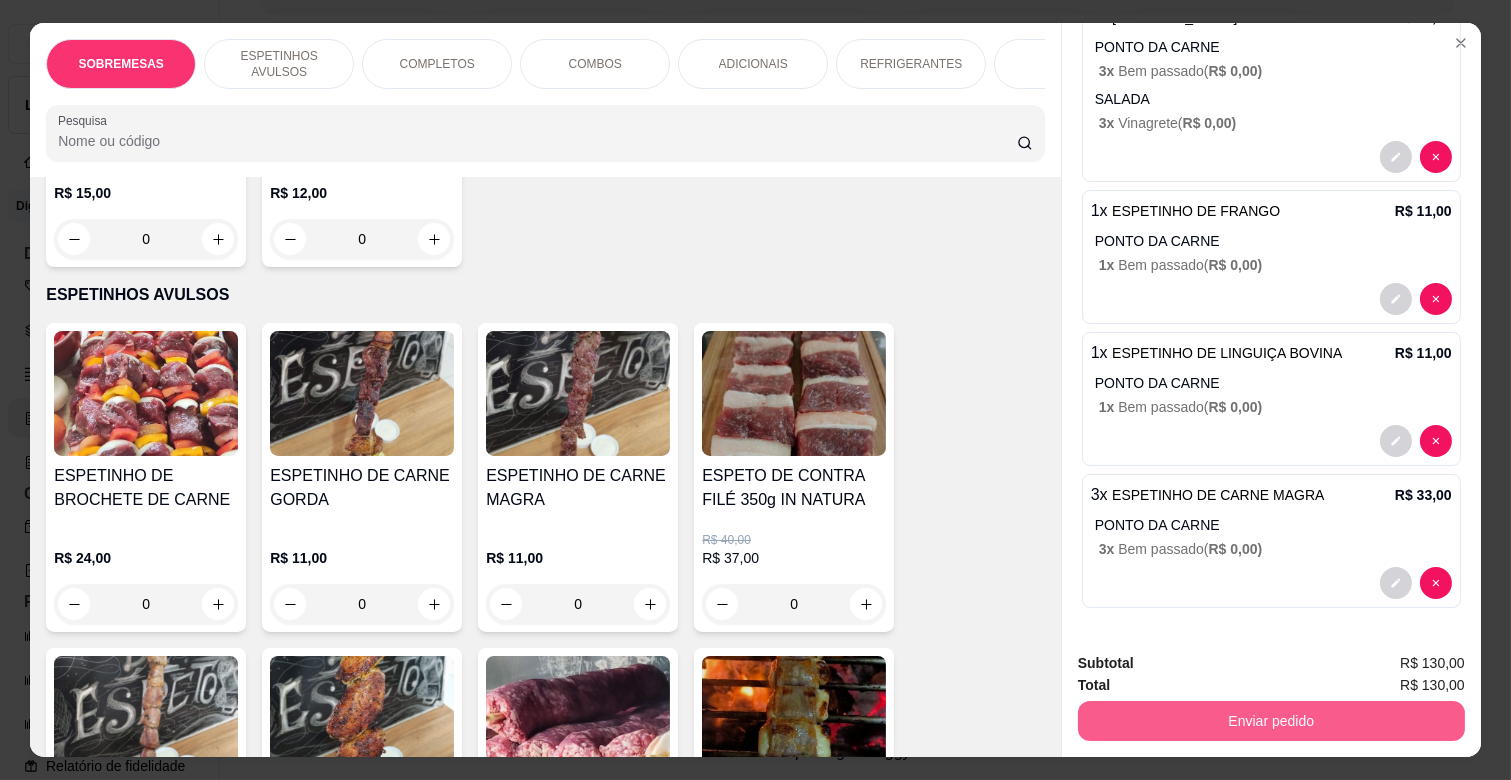 click on "Enviar pedido" at bounding box center (1271, 721) 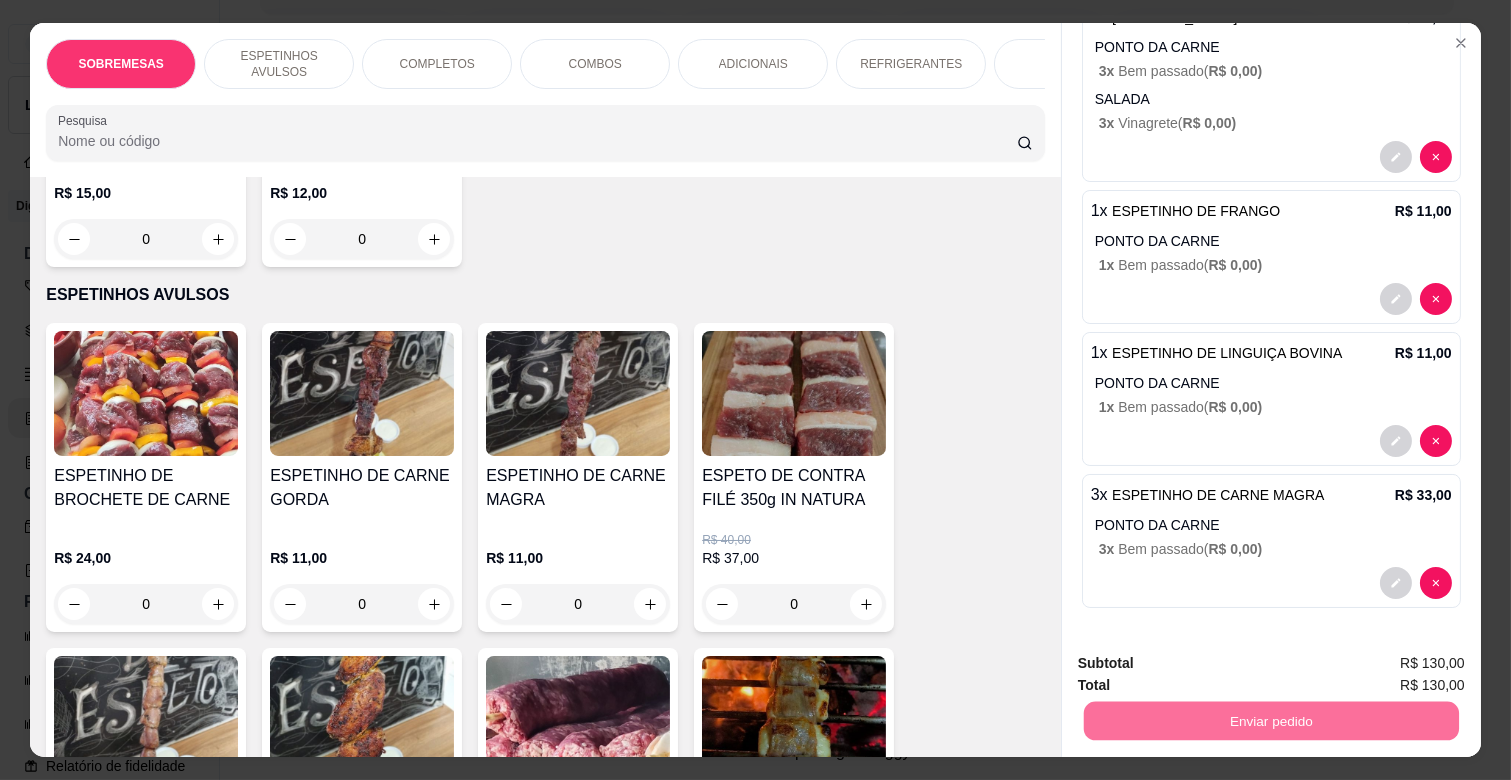 click on "Não registrar e enviar pedido" at bounding box center (1205, 662) 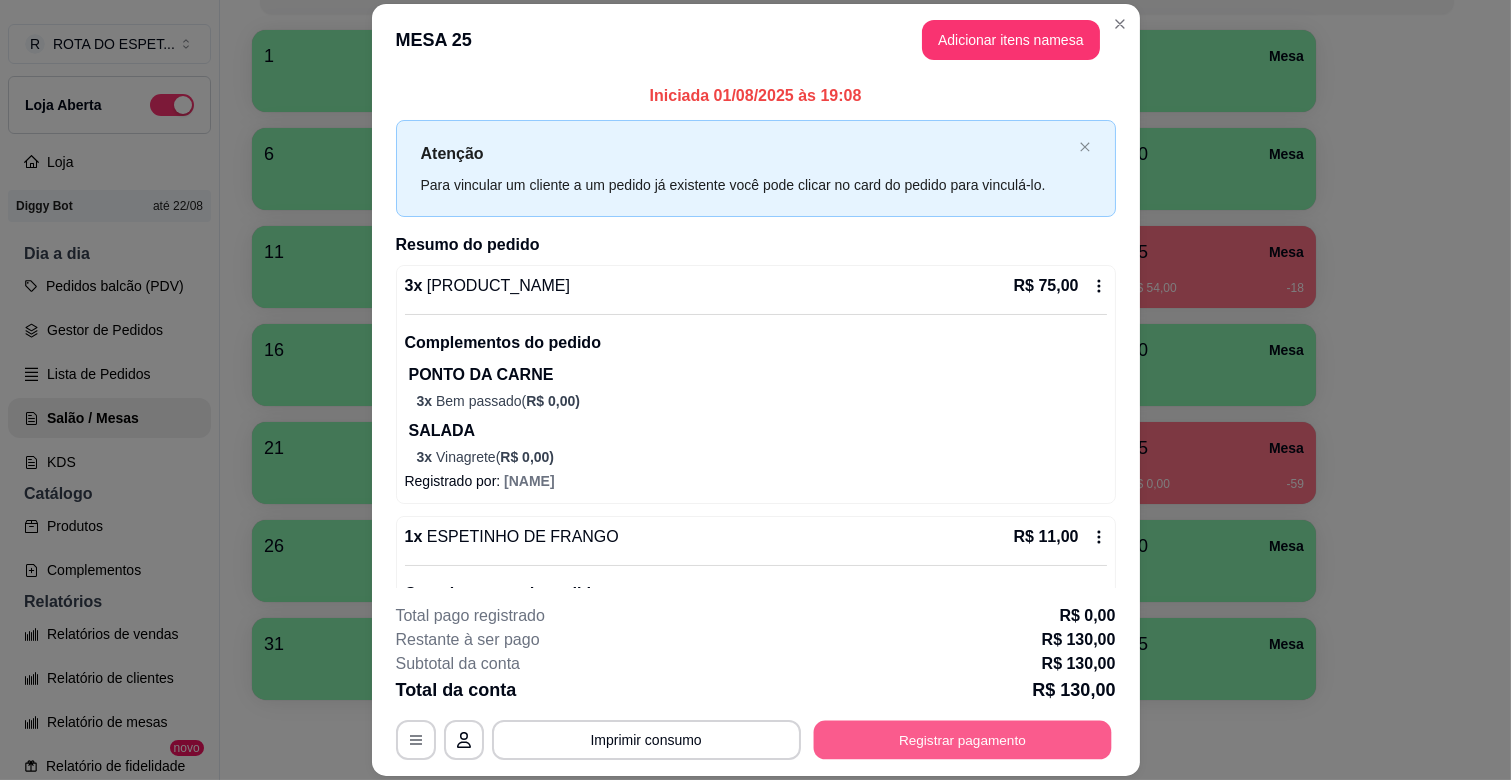 click on "Registrar pagamento" at bounding box center (962, 740) 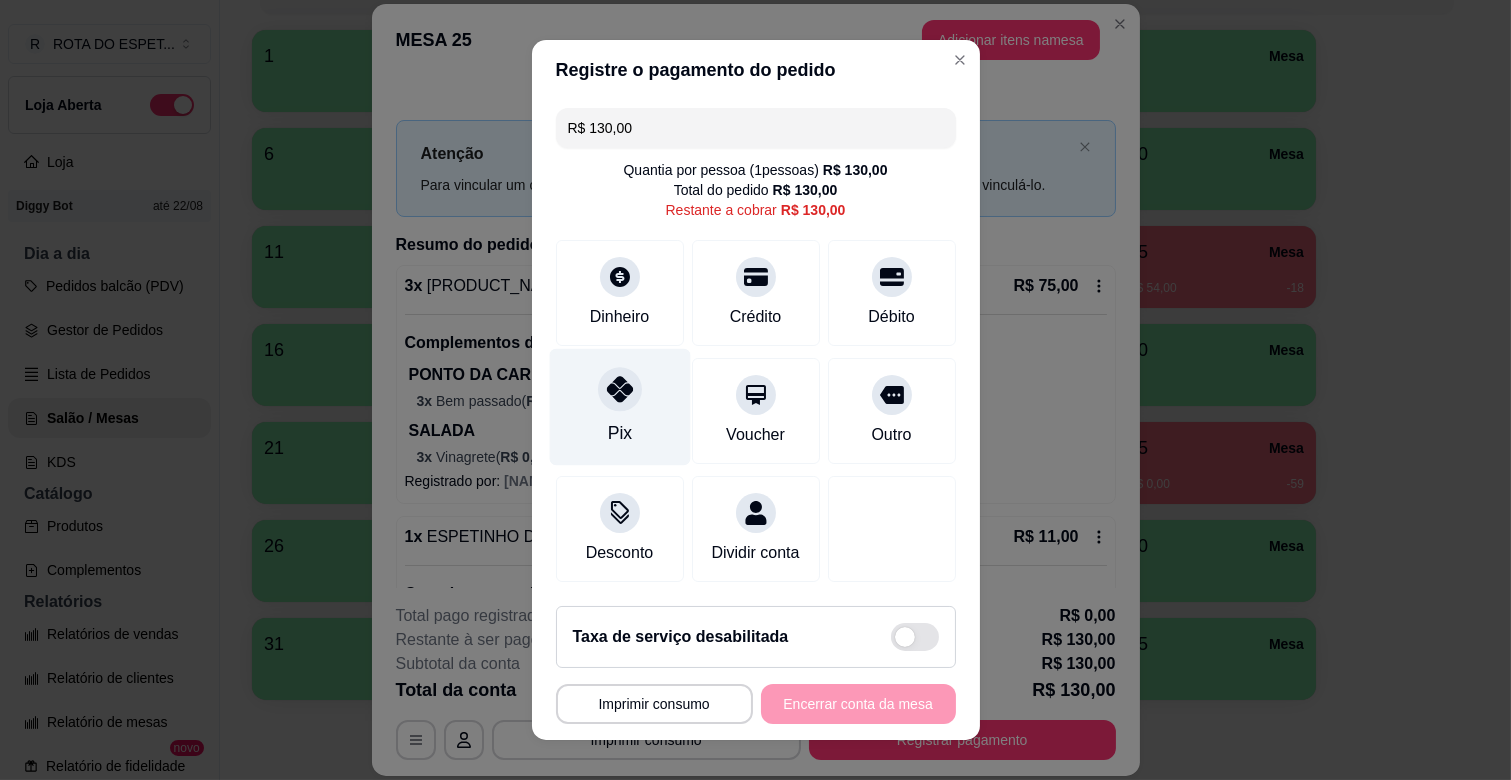 click on "Pix" at bounding box center [619, 407] 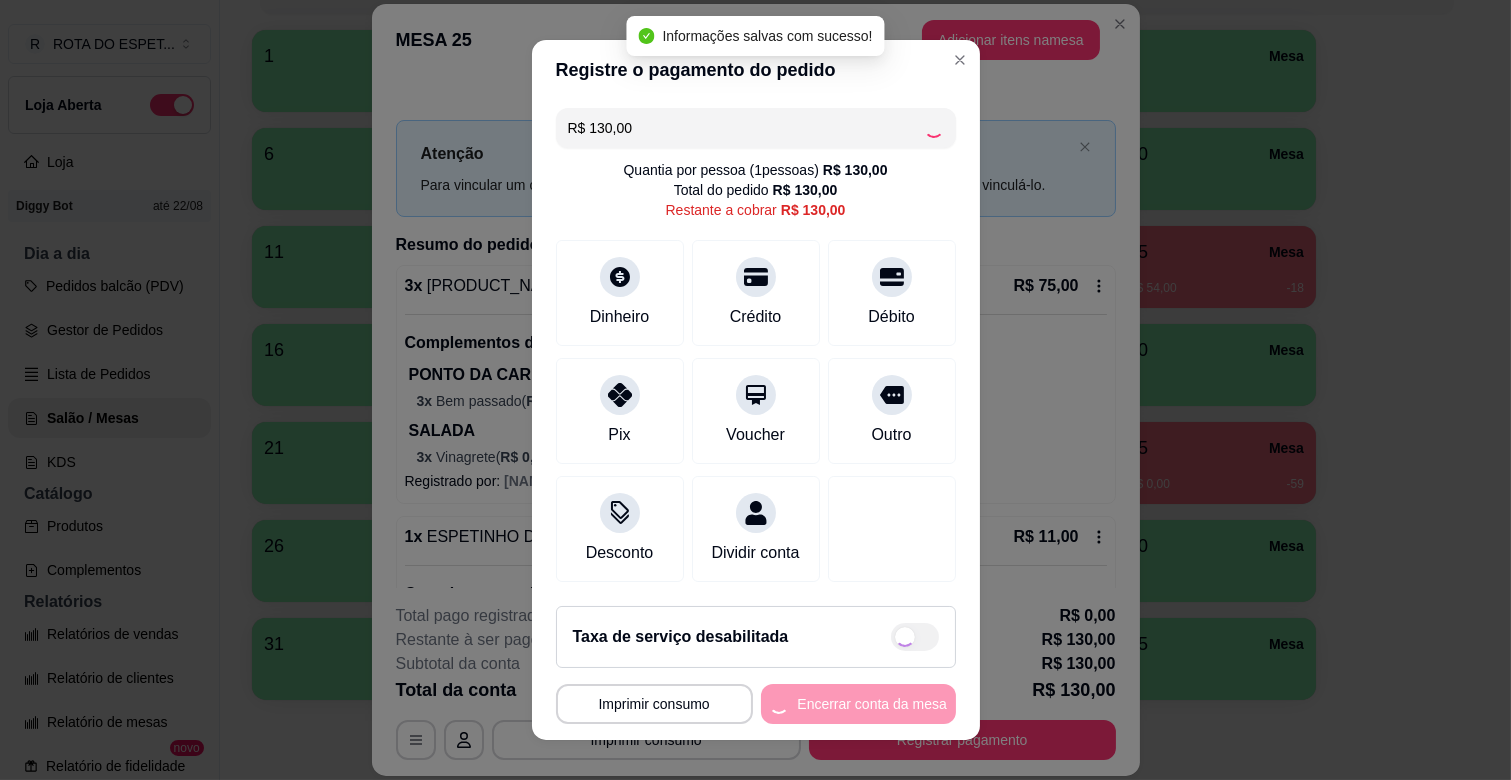type on "R$ 0,00" 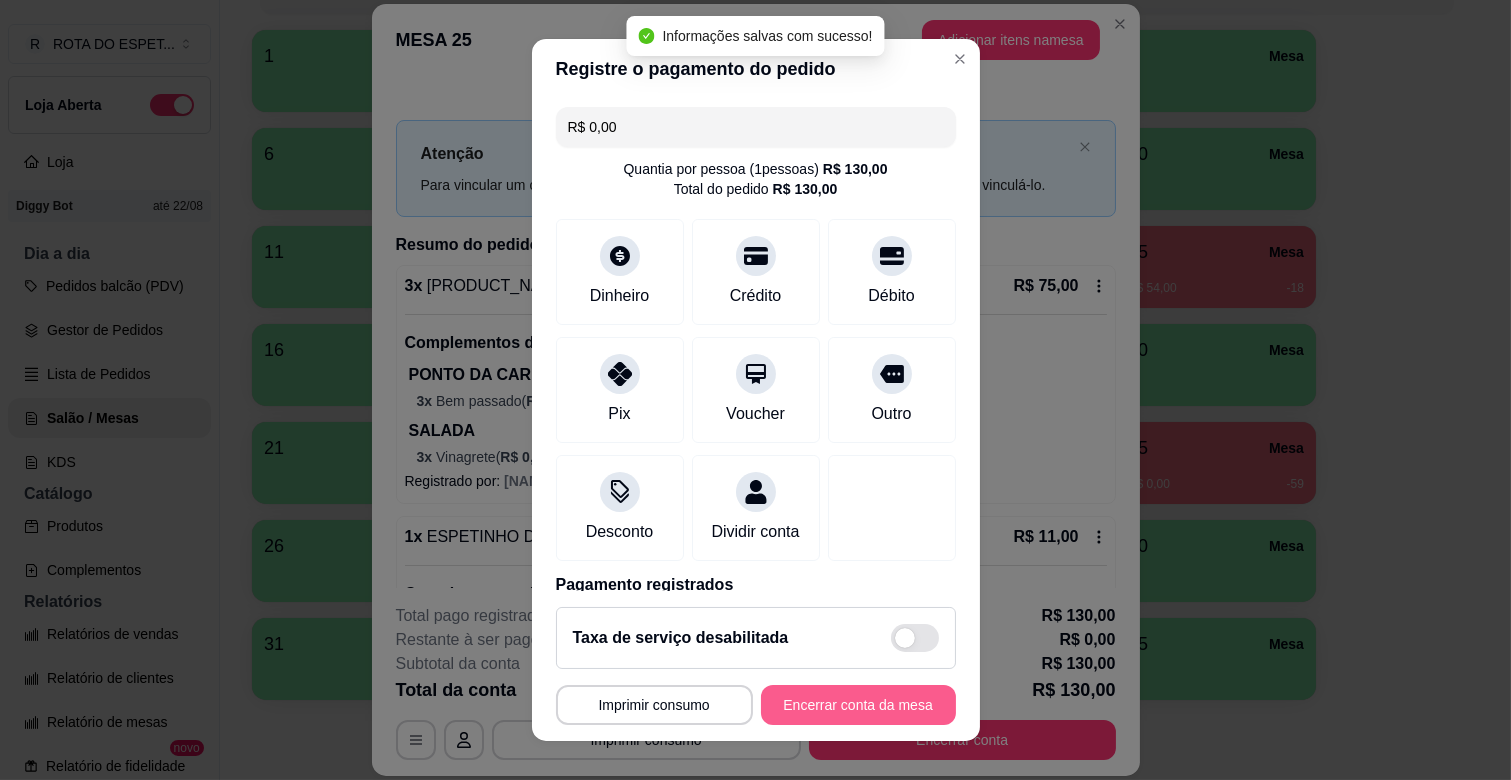 click on "Encerrar conta da mesa" at bounding box center [858, 705] 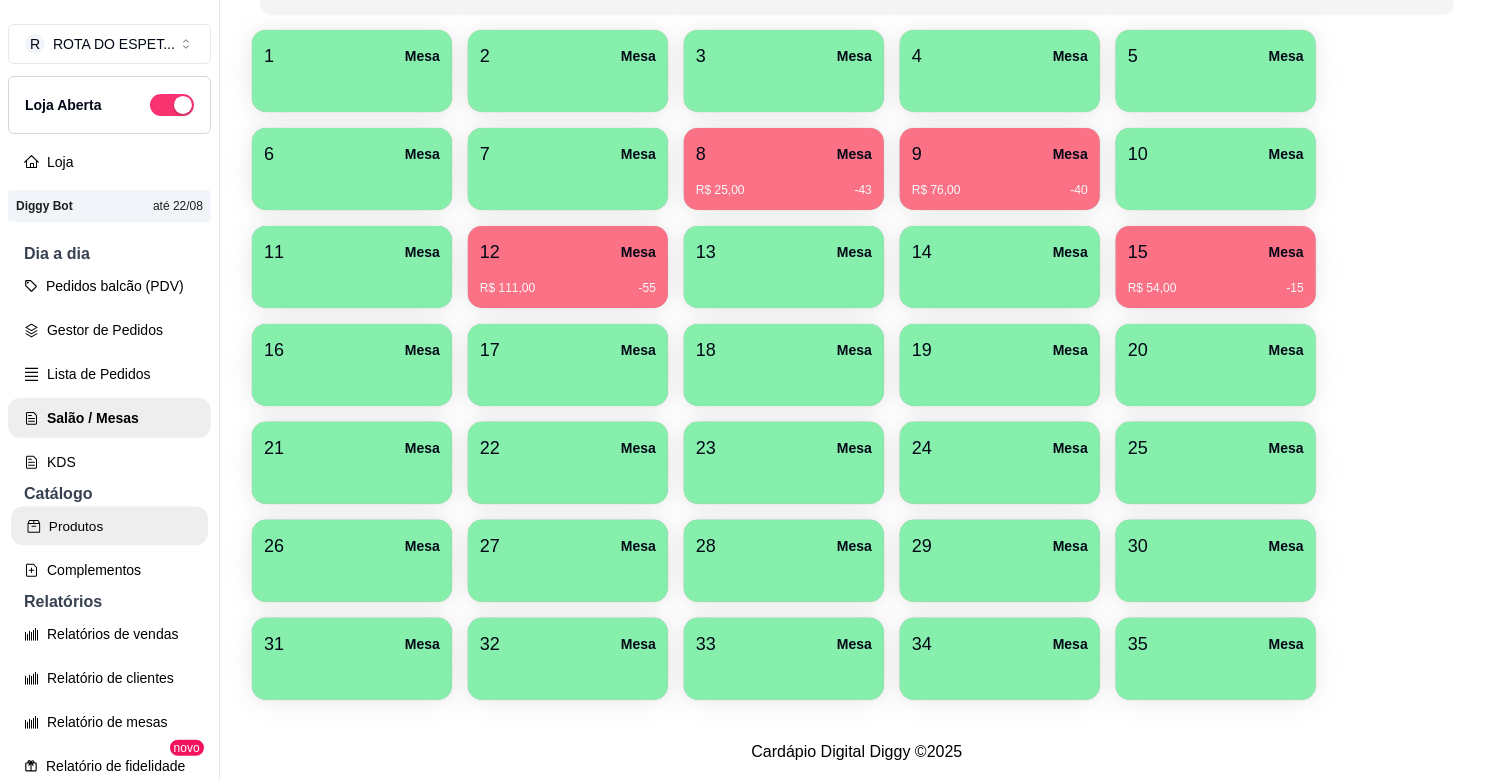 click on "Produtos" at bounding box center [109, 526] 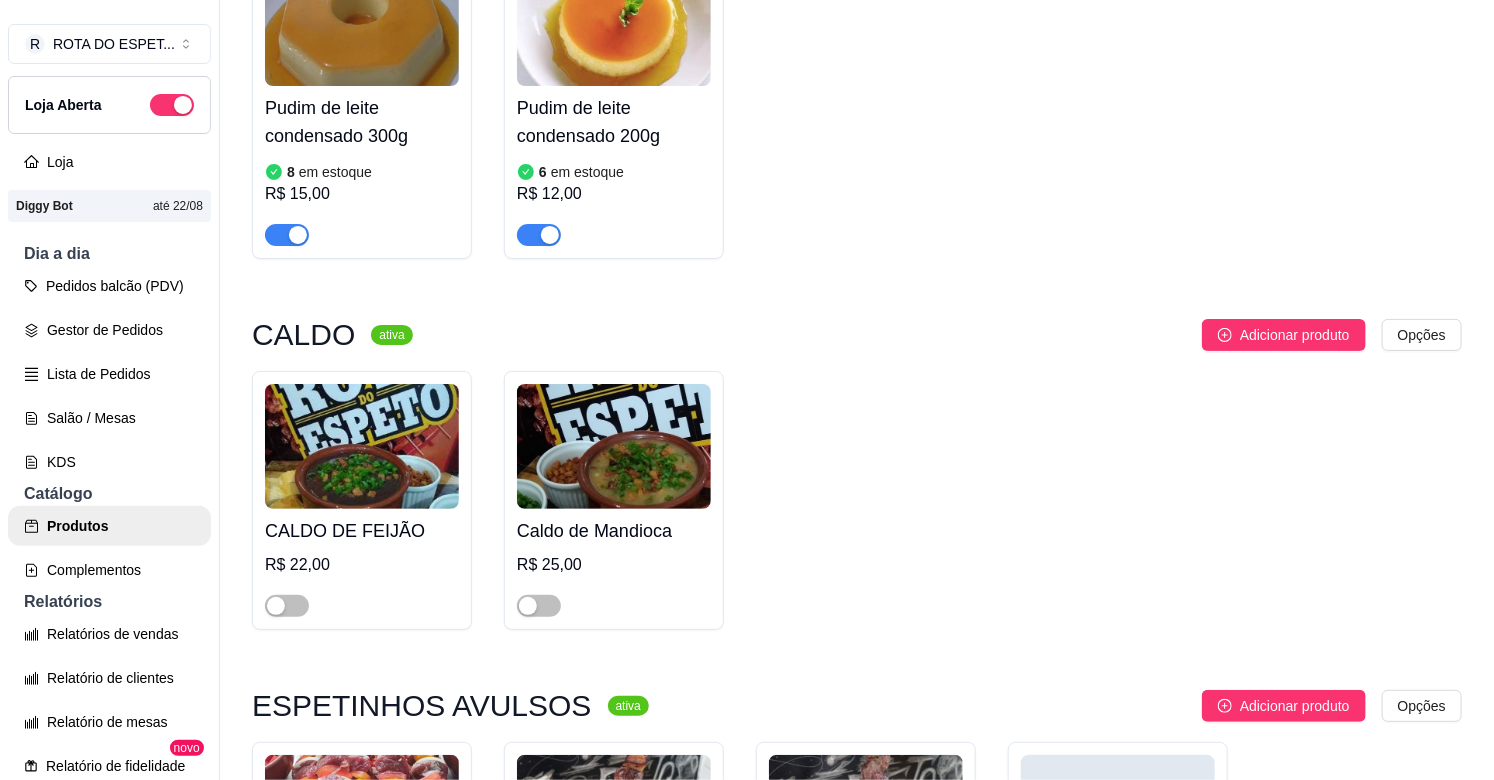 scroll, scrollTop: 0, scrollLeft: 0, axis: both 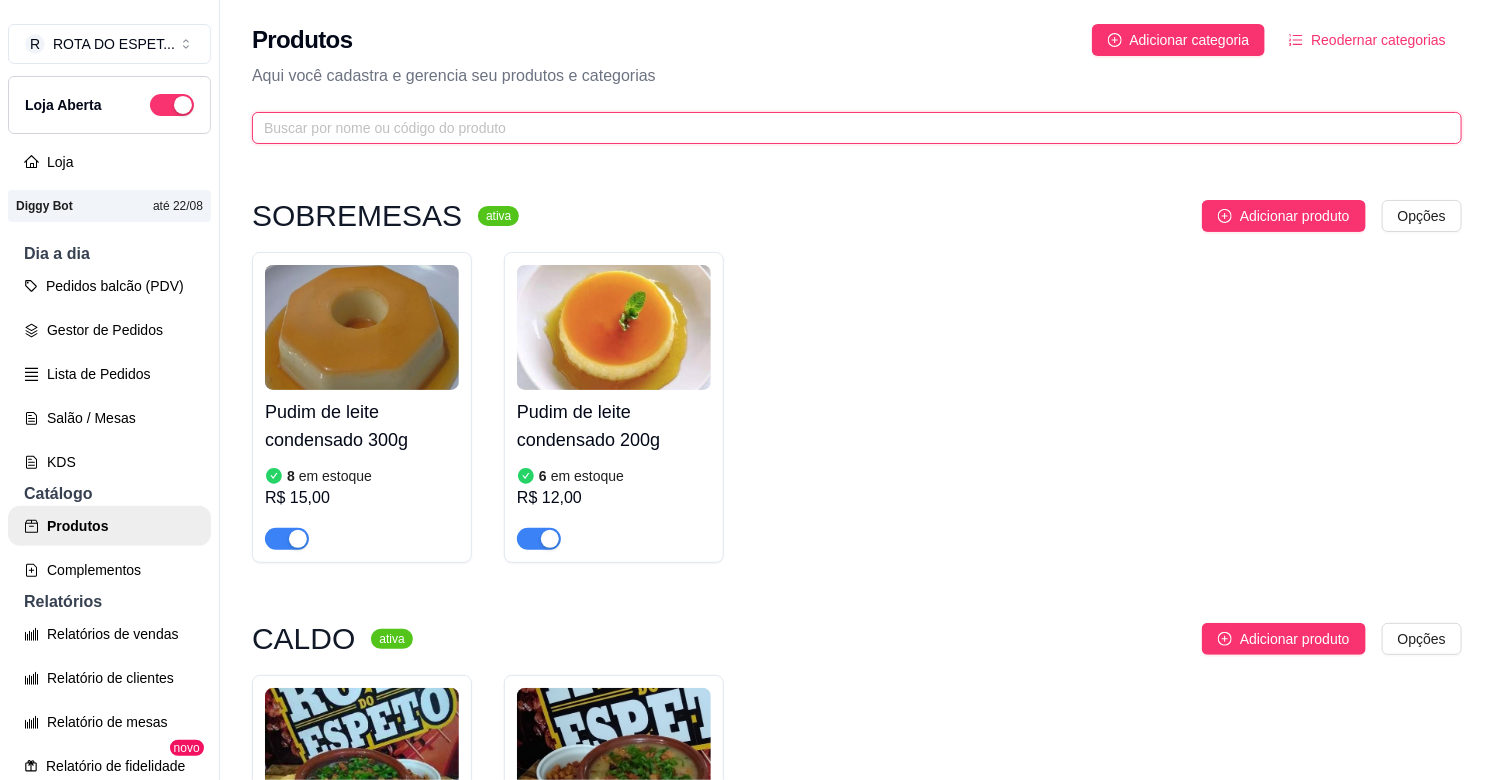 click at bounding box center (849, 128) 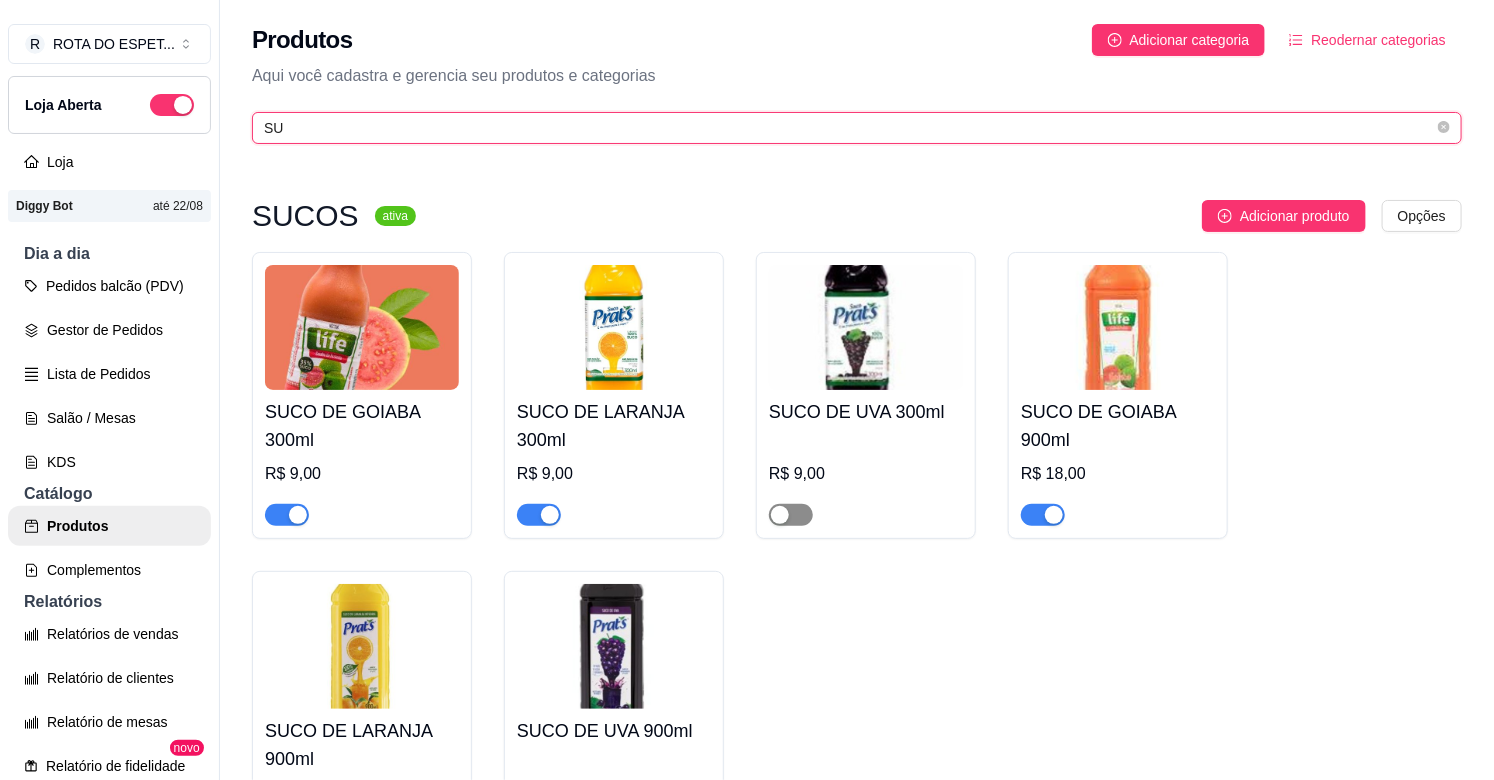 type on "SU" 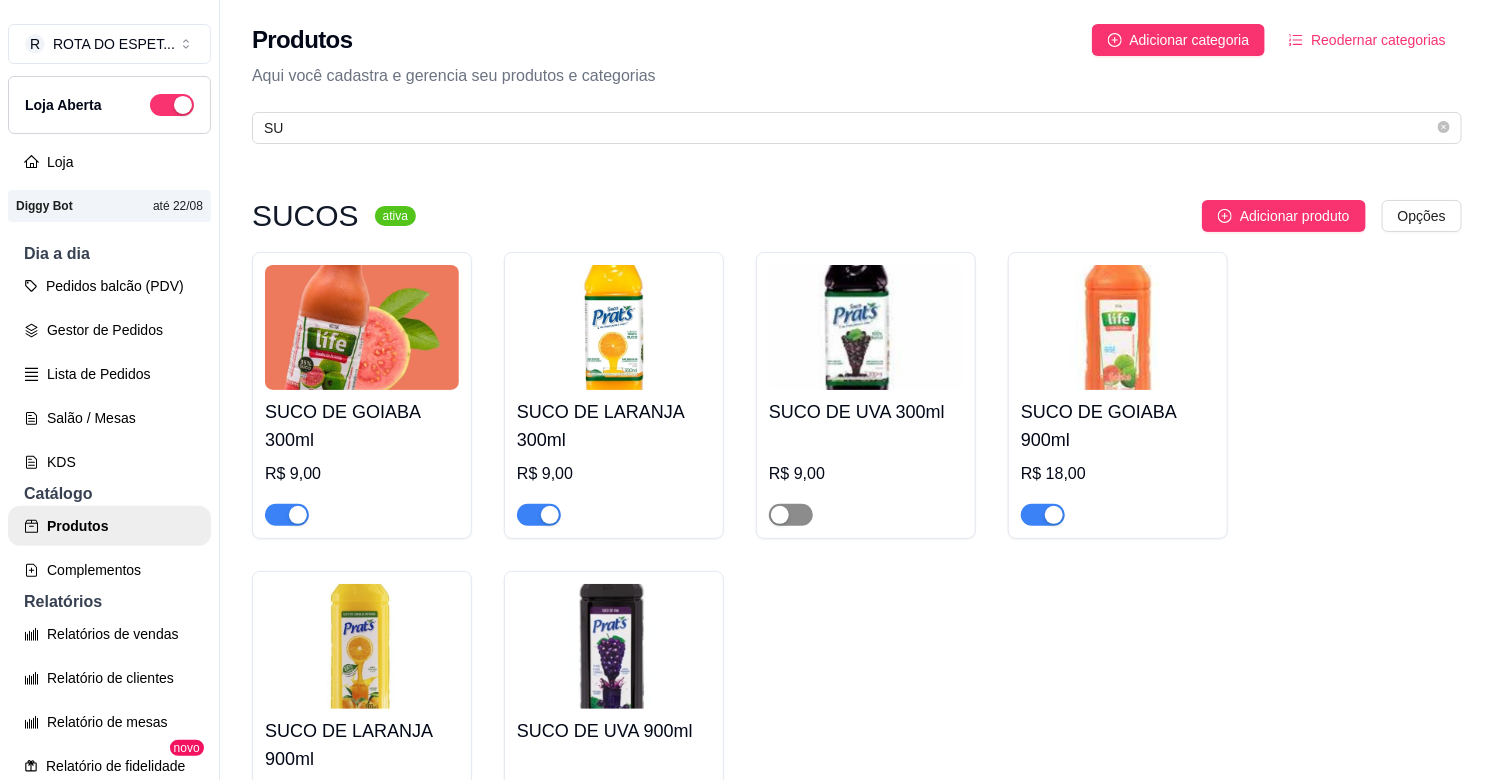 click at bounding box center (791, 515) 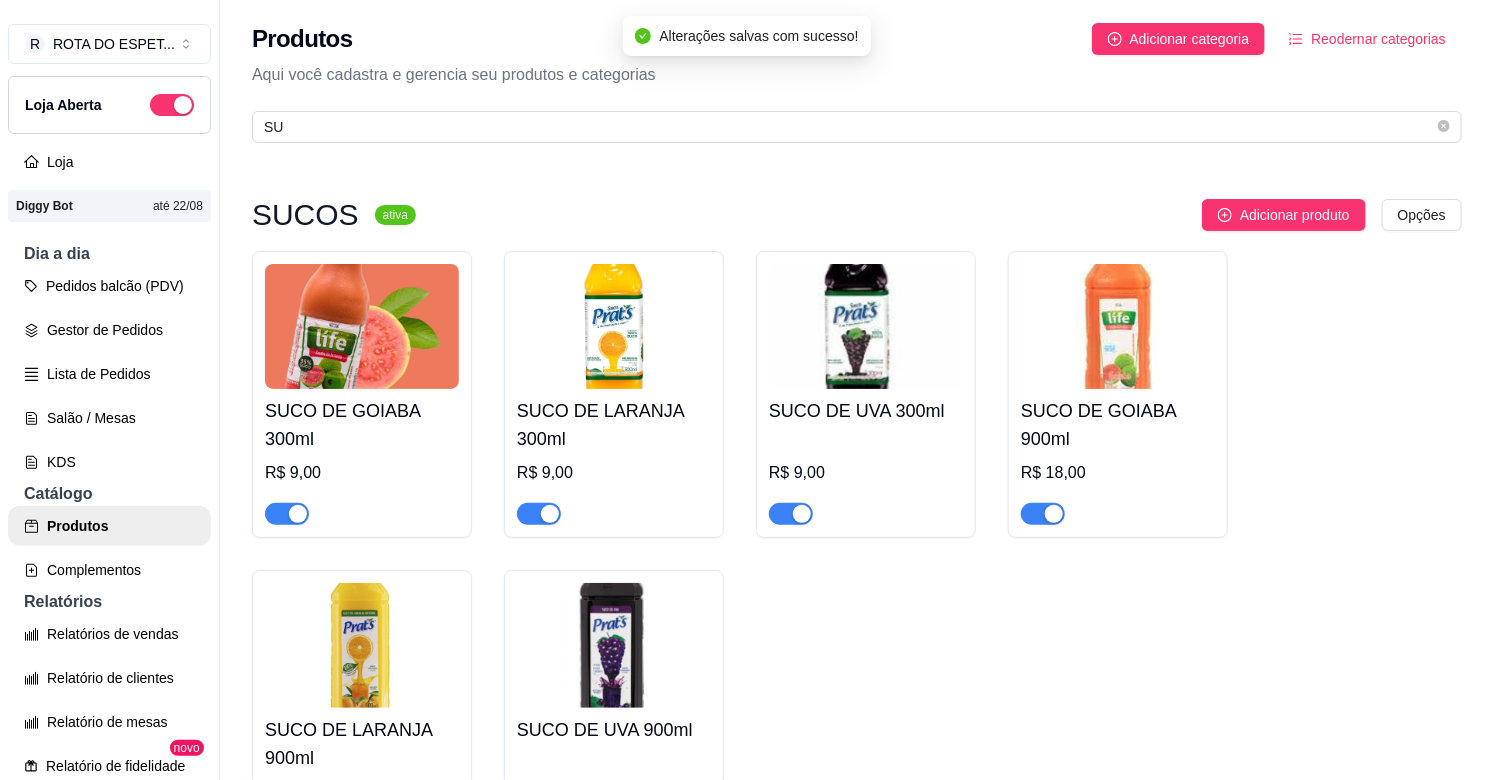scroll, scrollTop: 0, scrollLeft: 0, axis: both 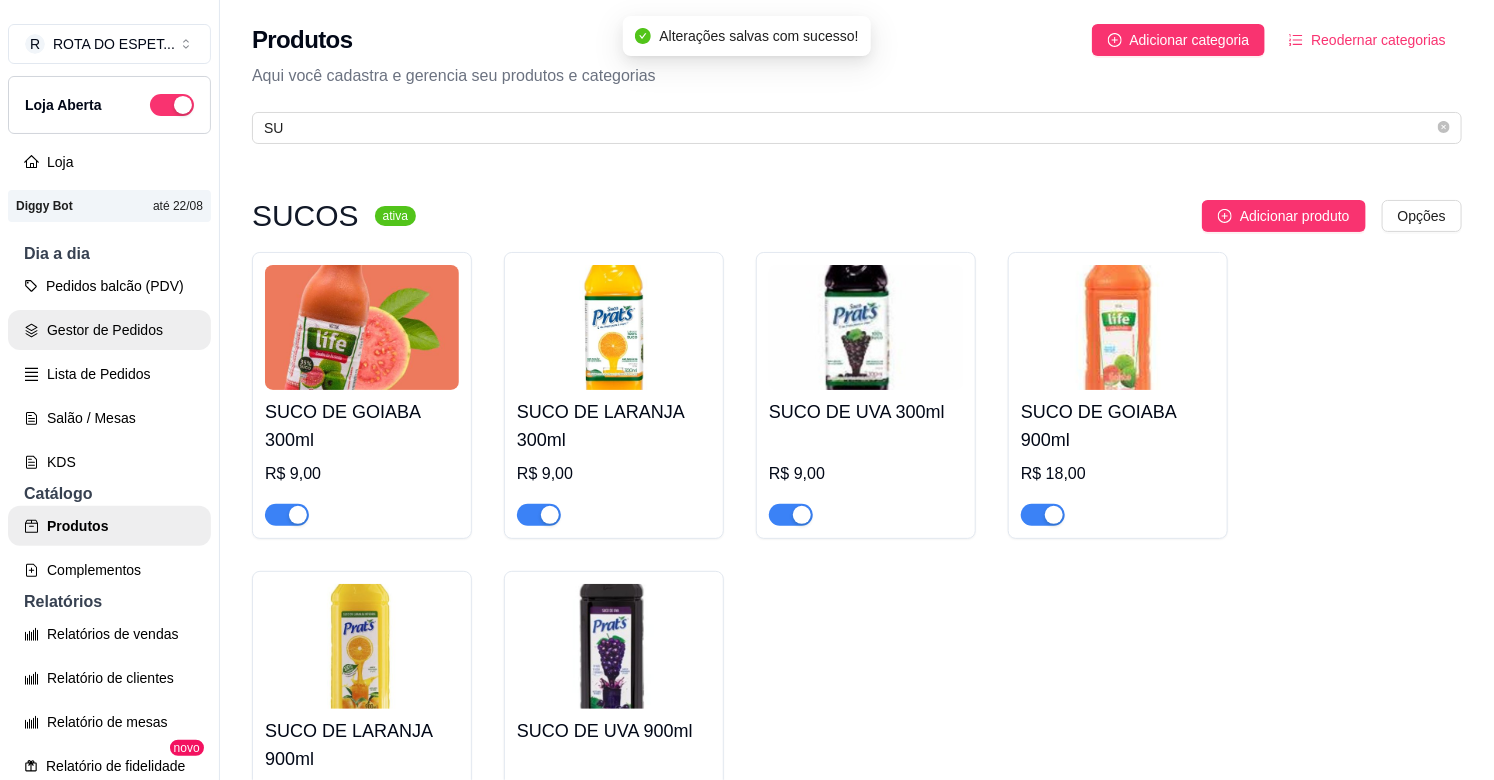 click on "Gestor de Pedidos" at bounding box center [109, 330] 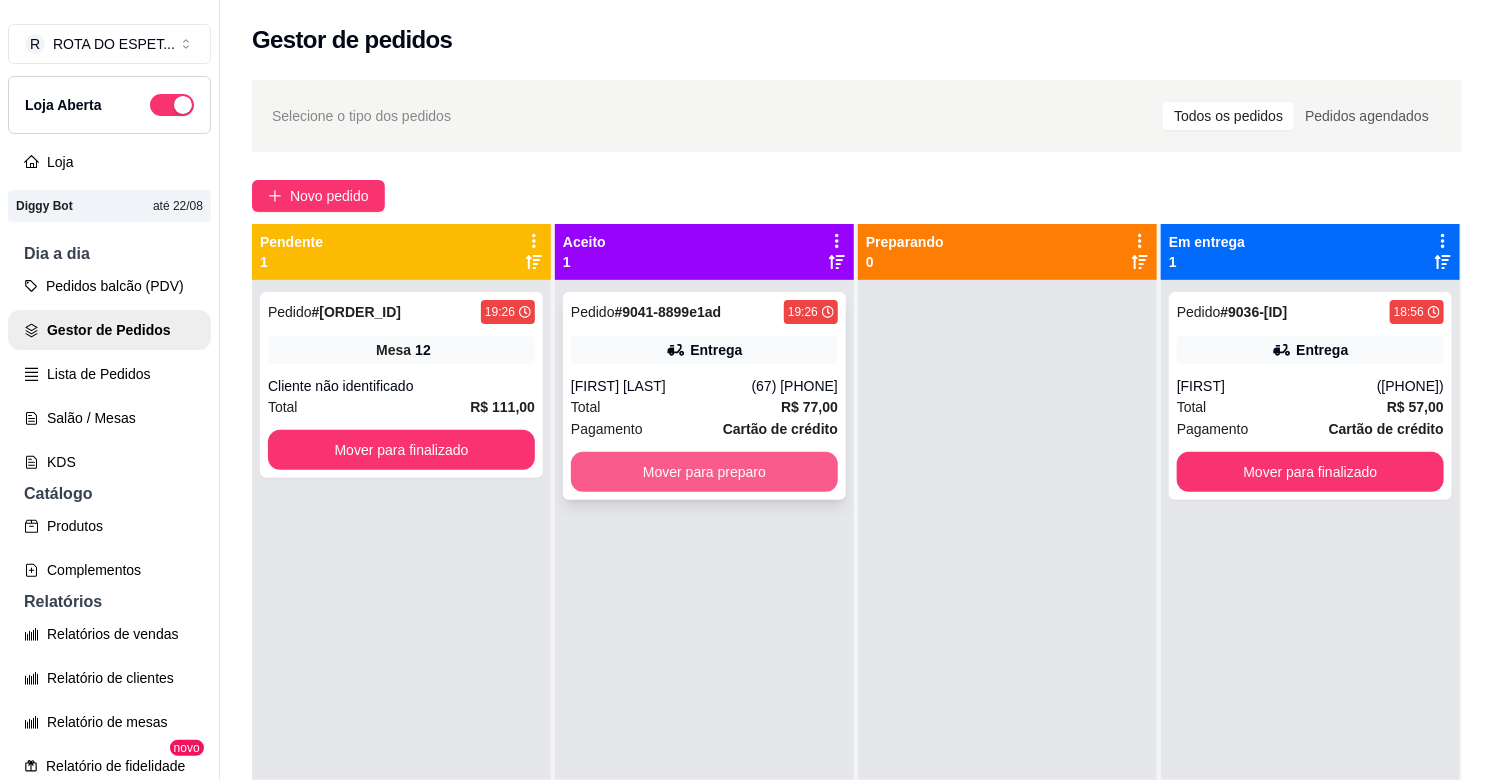 click on "Mover para preparo" at bounding box center [704, 472] 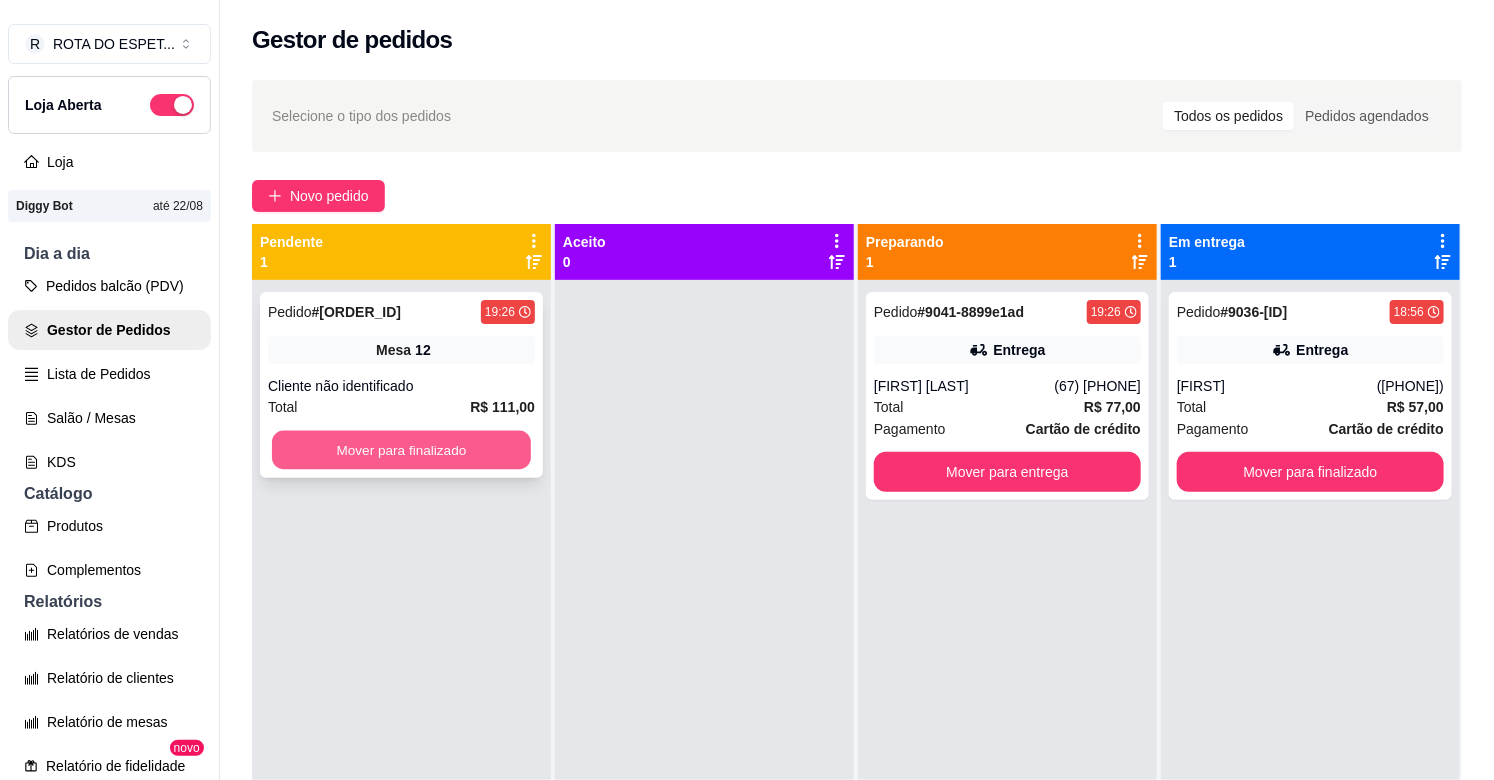click on "Mover para finalizado" at bounding box center (401, 450) 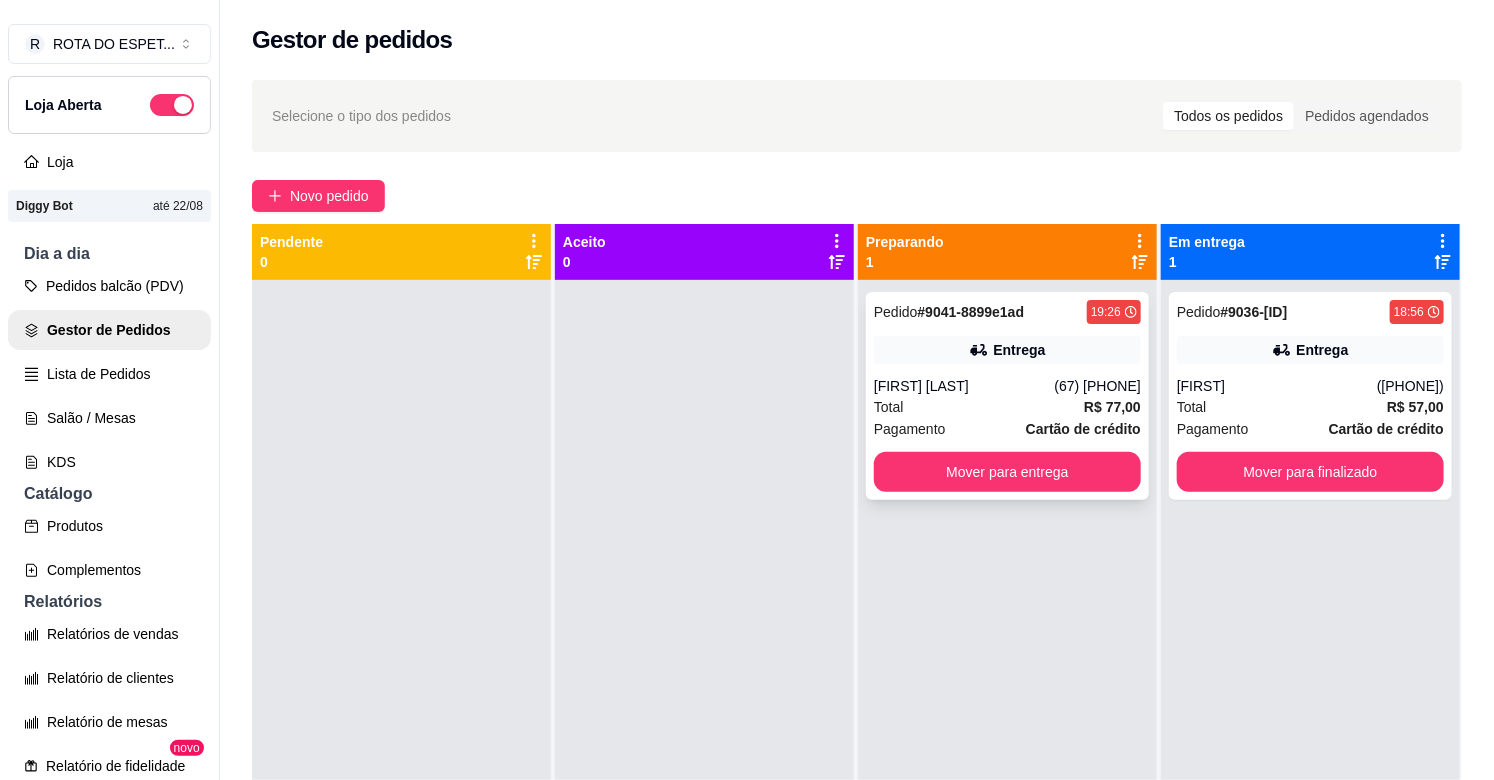 click on "(67) [PHONE]" at bounding box center [1098, 386] 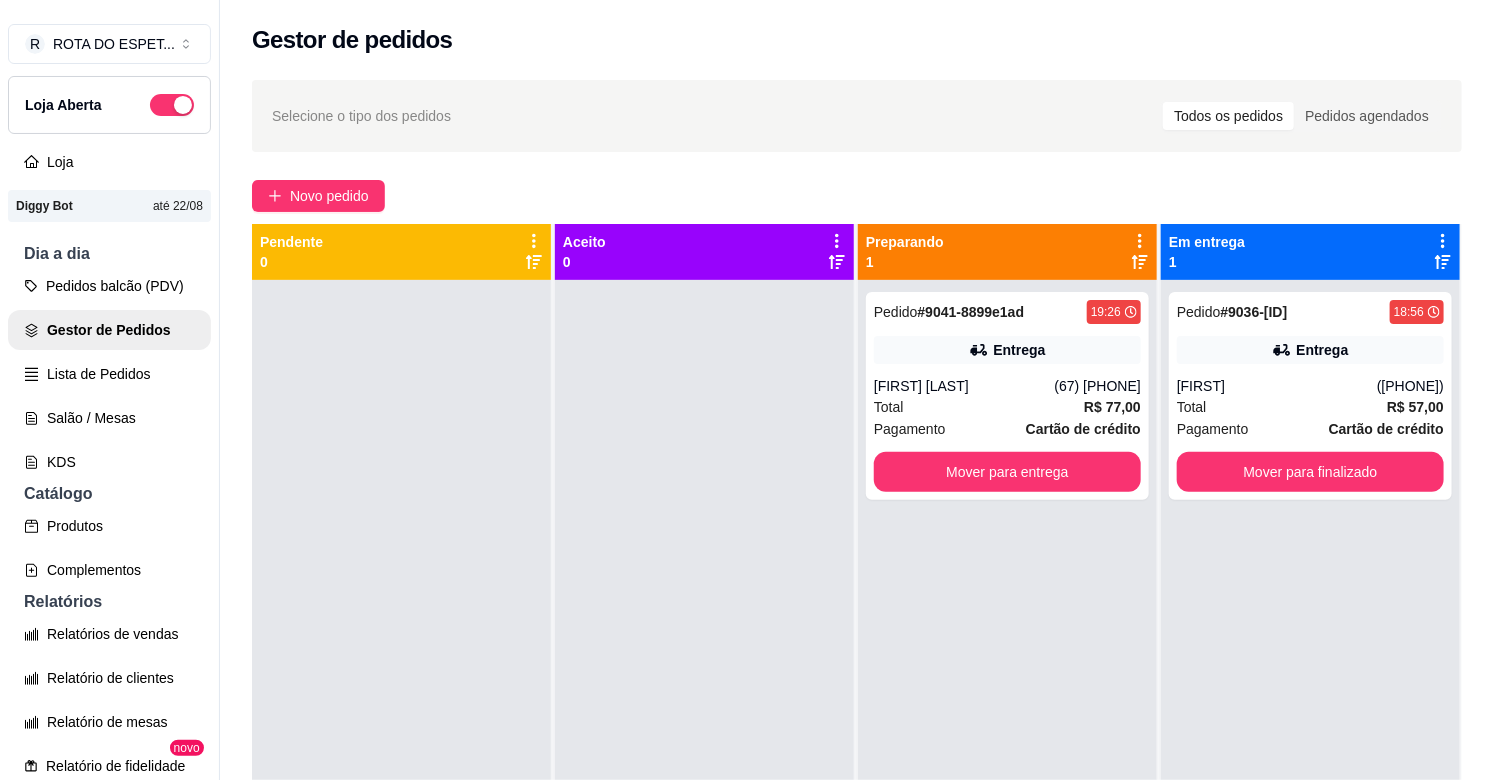 click at bounding box center [704, 670] 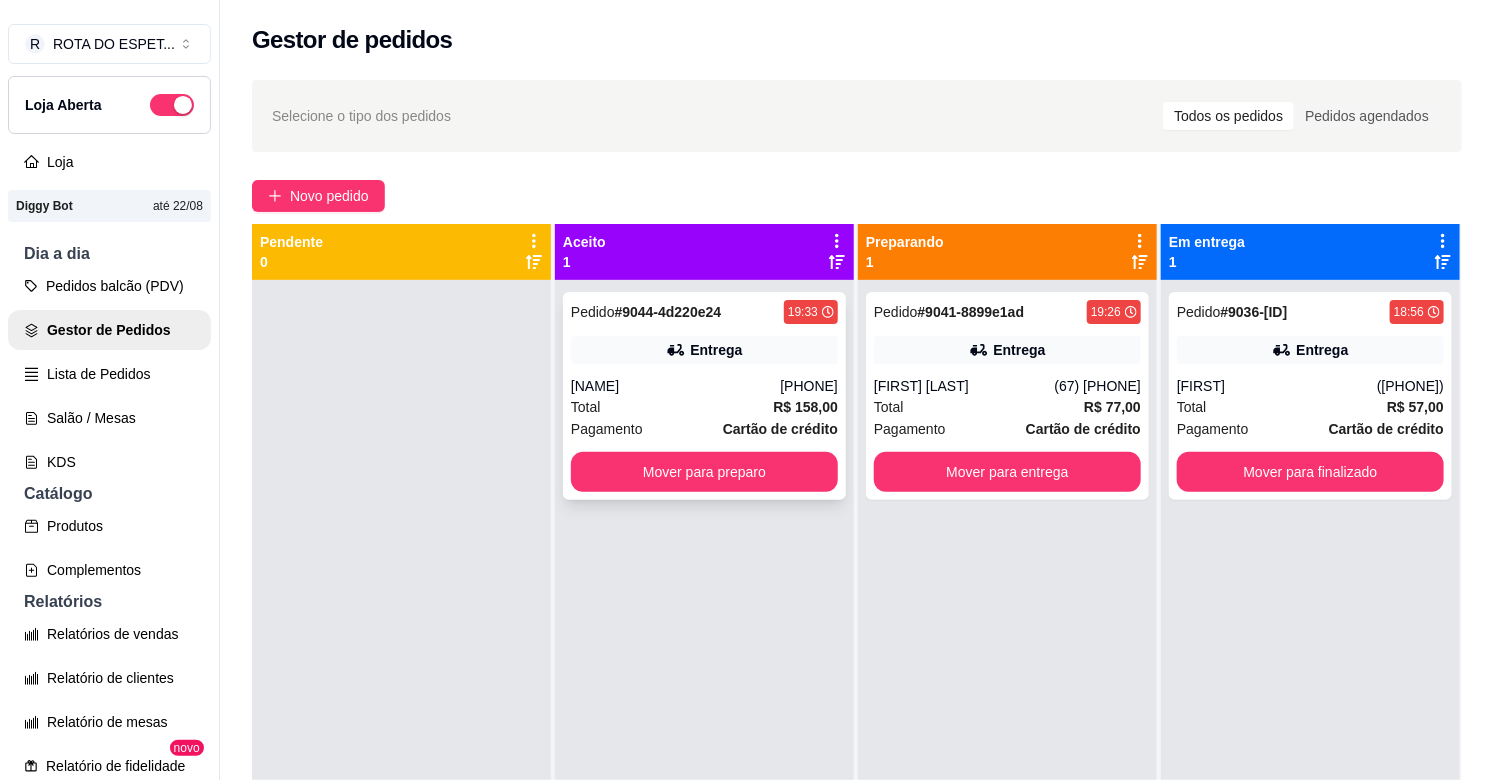 click on "Cartão de crédito" at bounding box center (780, 429) 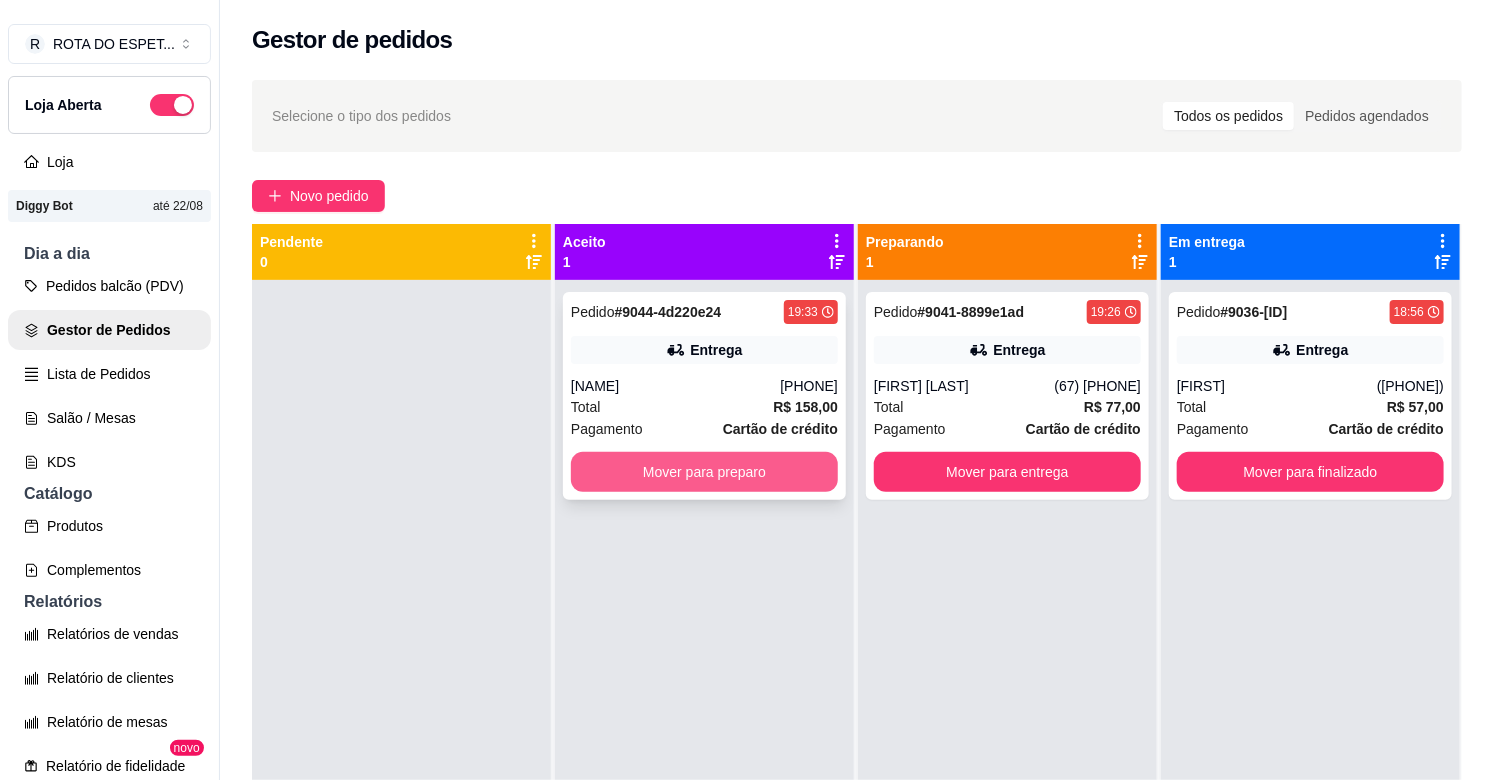 click on "Mover para preparo" at bounding box center [704, 472] 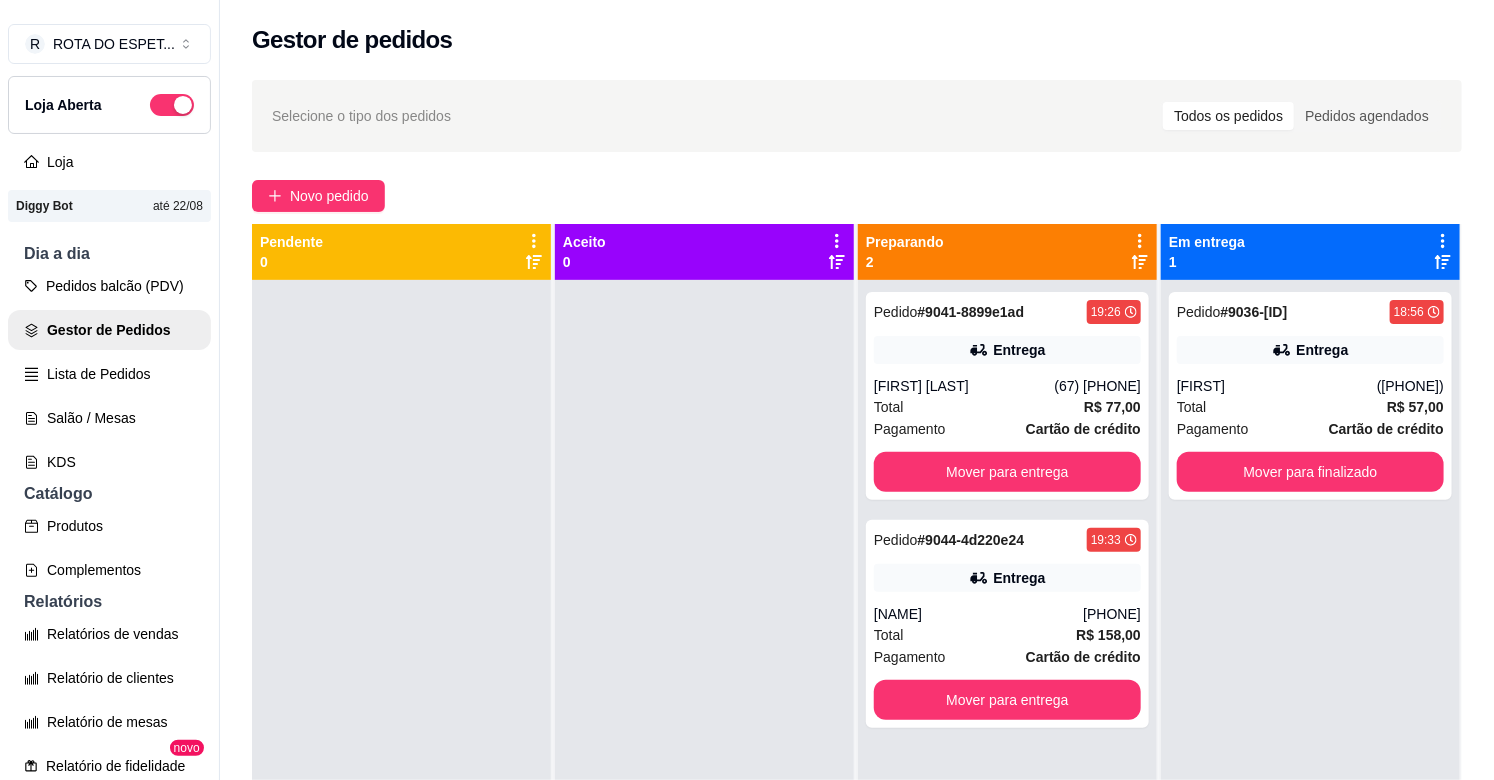 click at bounding box center [704, 670] 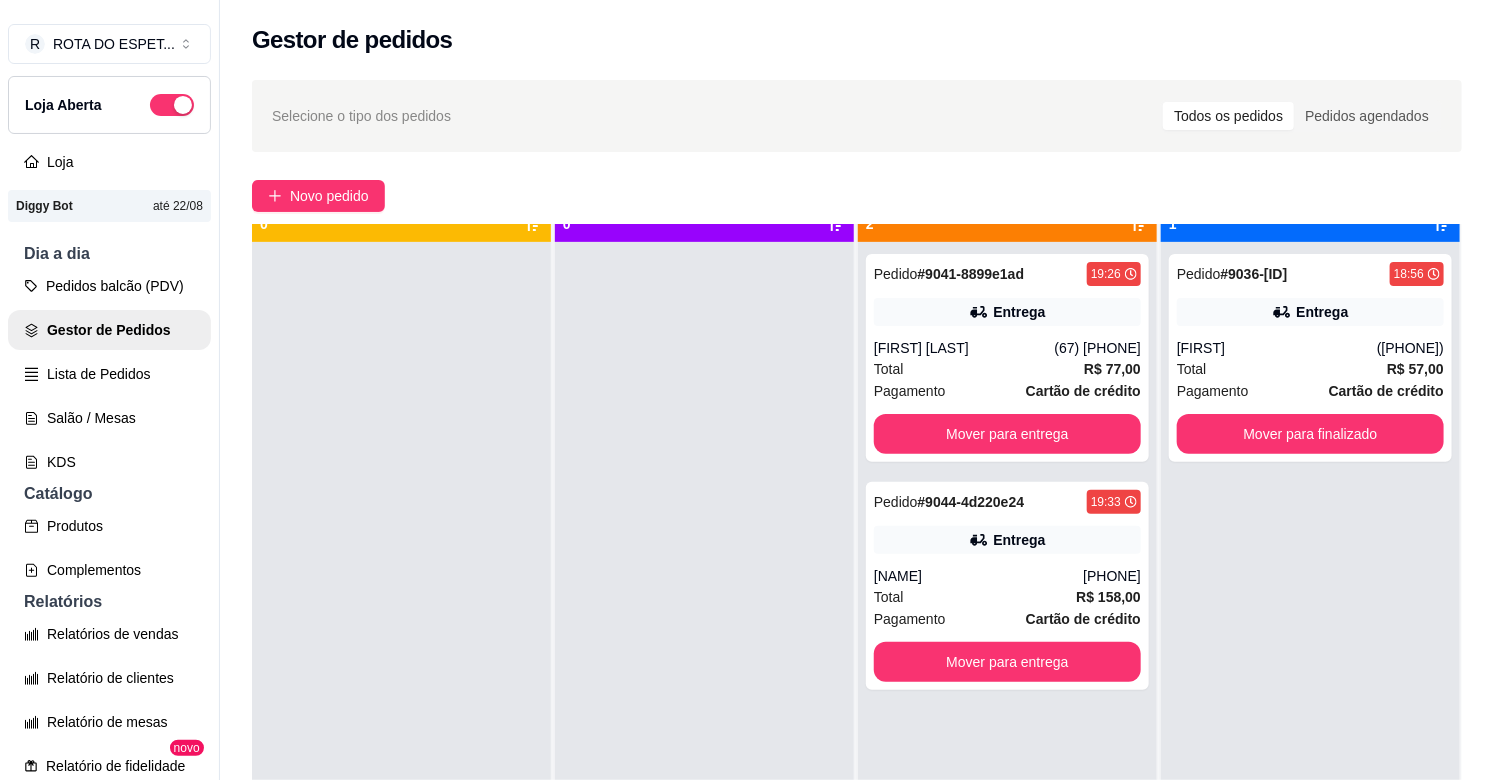 scroll, scrollTop: 55, scrollLeft: 0, axis: vertical 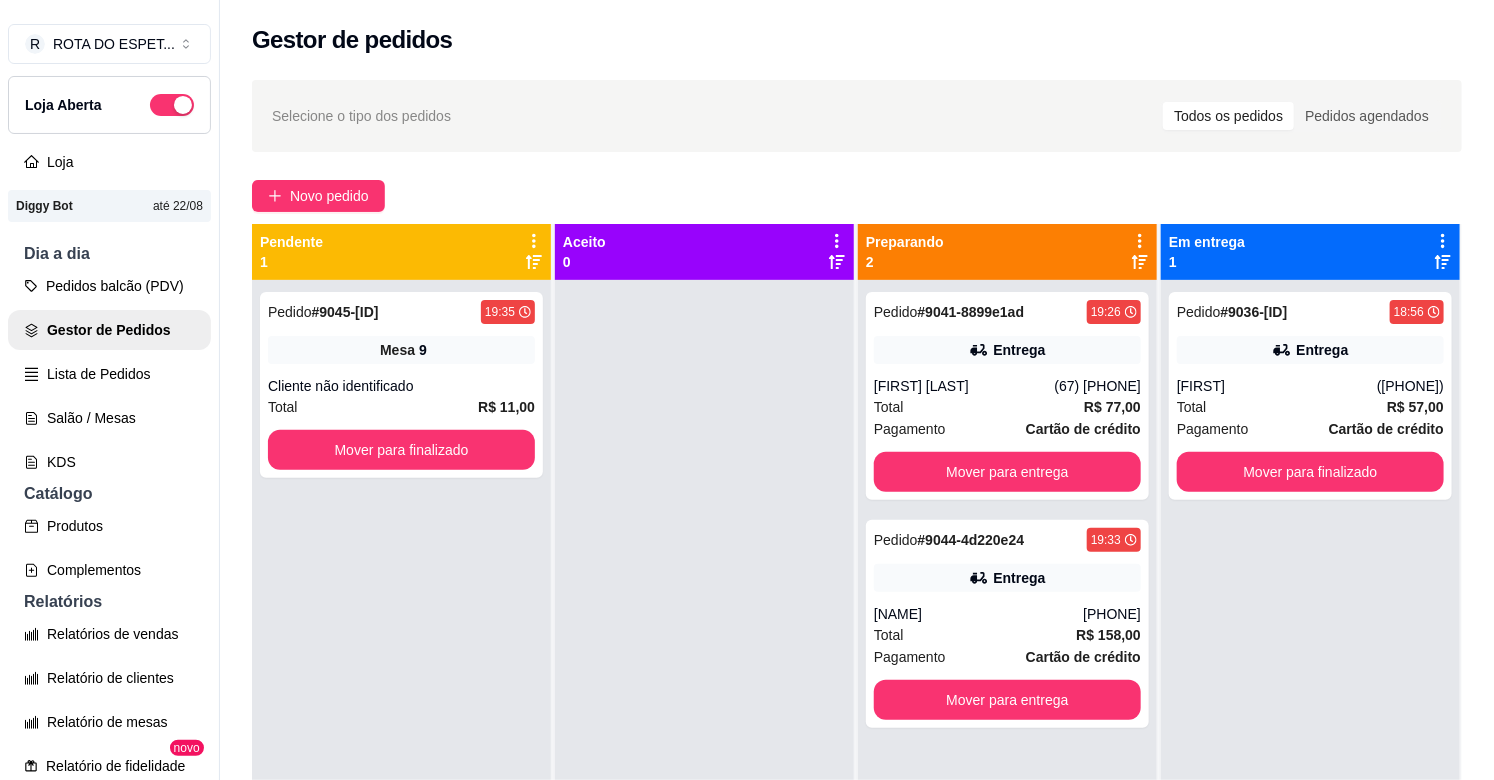 click at bounding box center (704, 670) 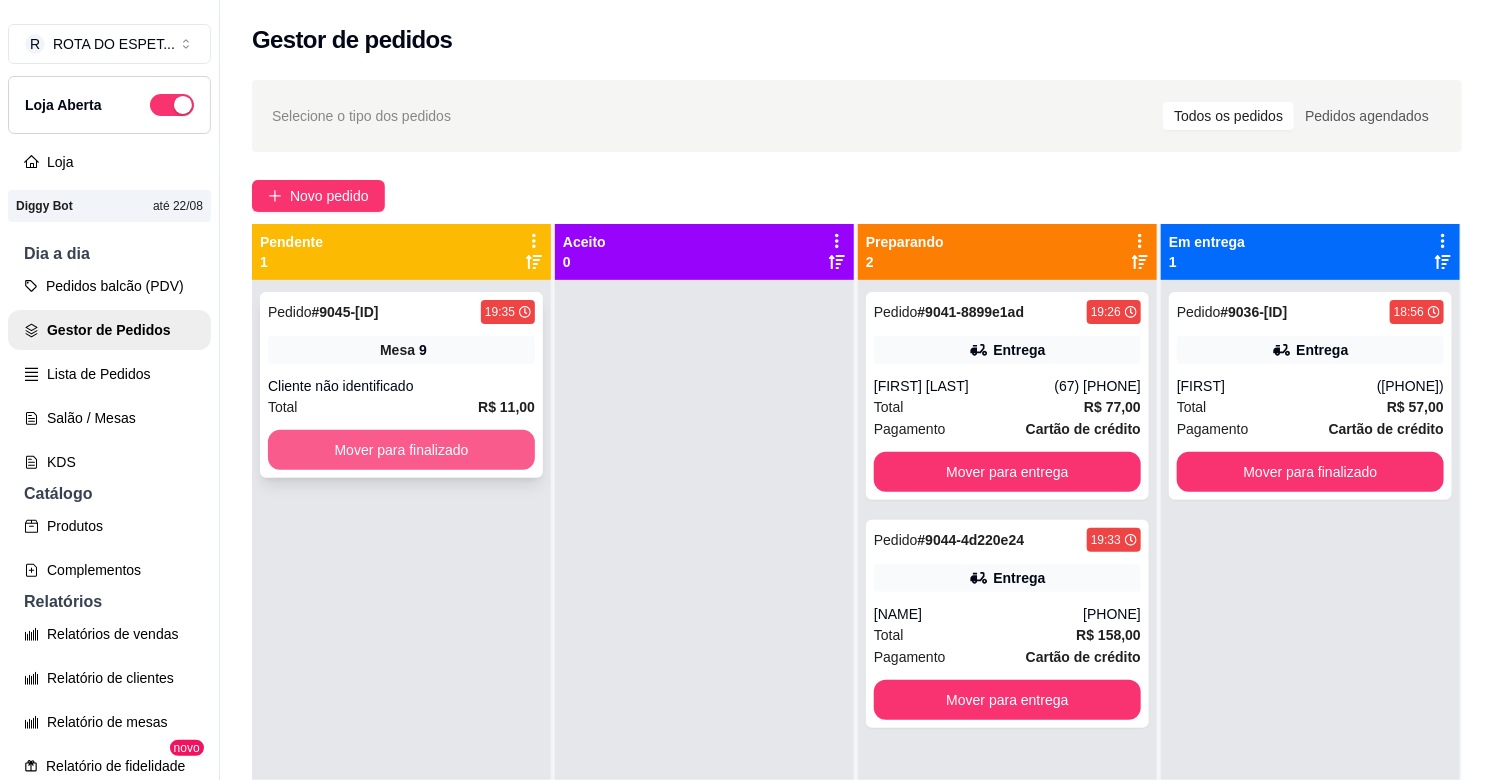 click on "Mover para finalizado" at bounding box center [401, 450] 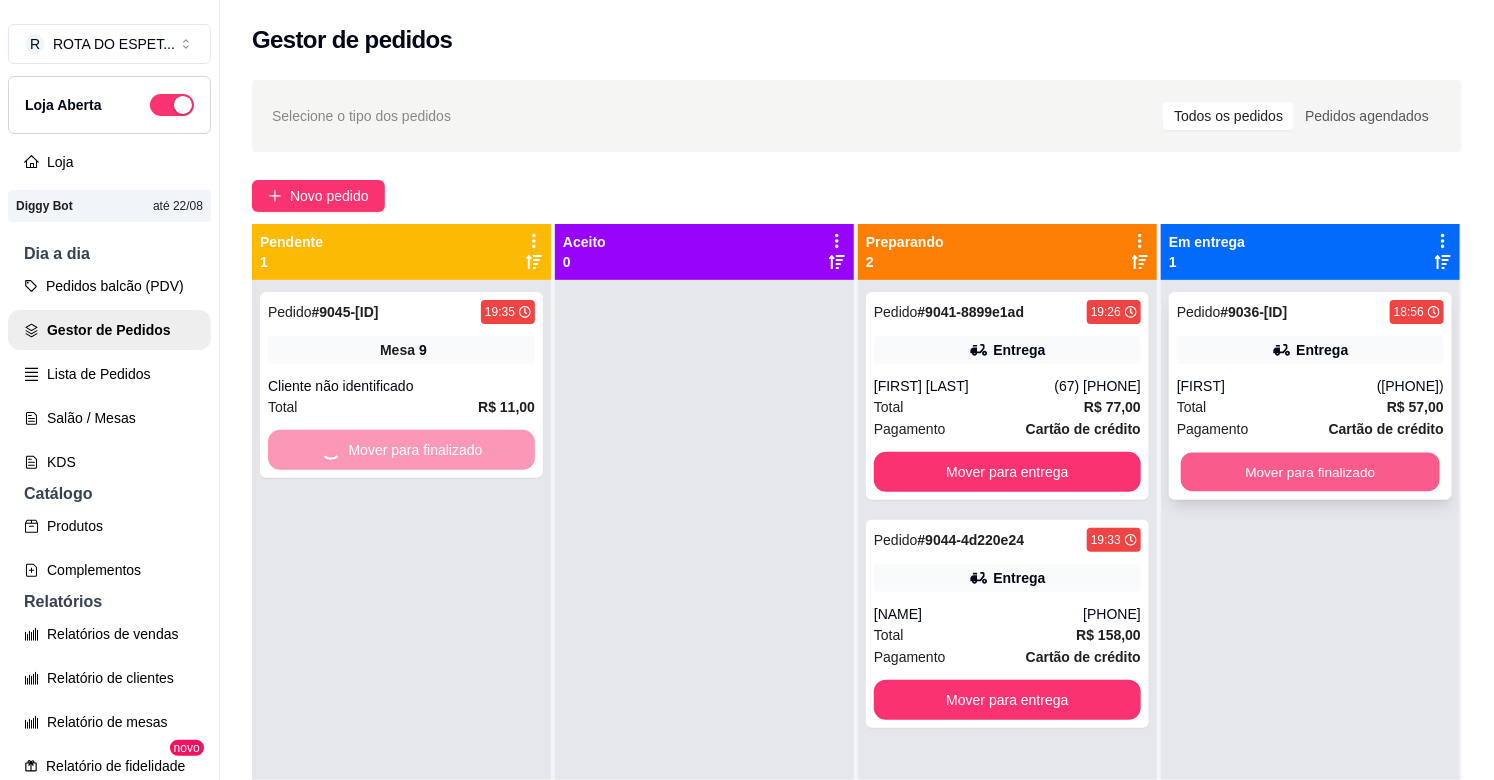 click on "Mover para finalizado" at bounding box center [1310, 472] 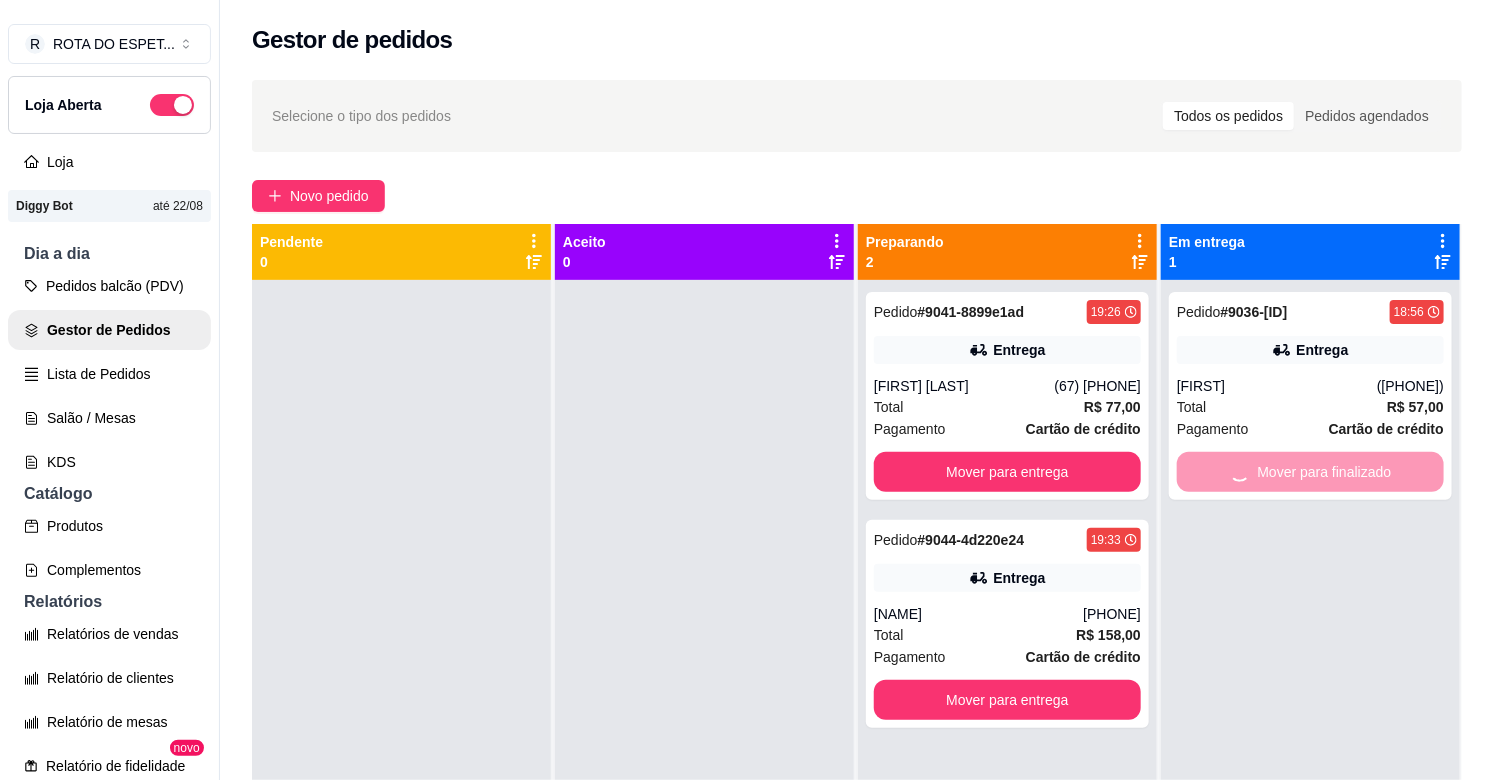 click at bounding box center (704, 670) 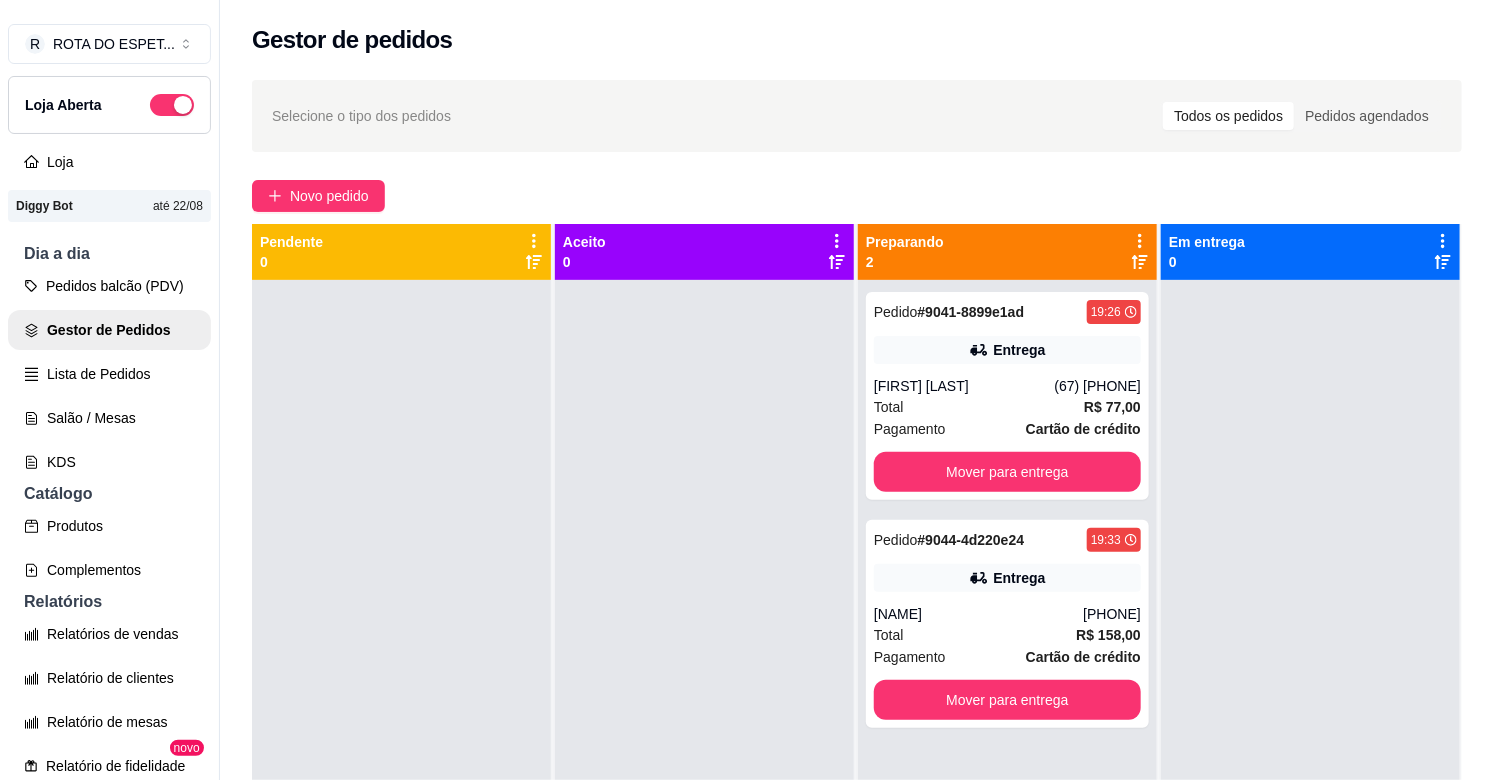click at bounding box center [704, 670] 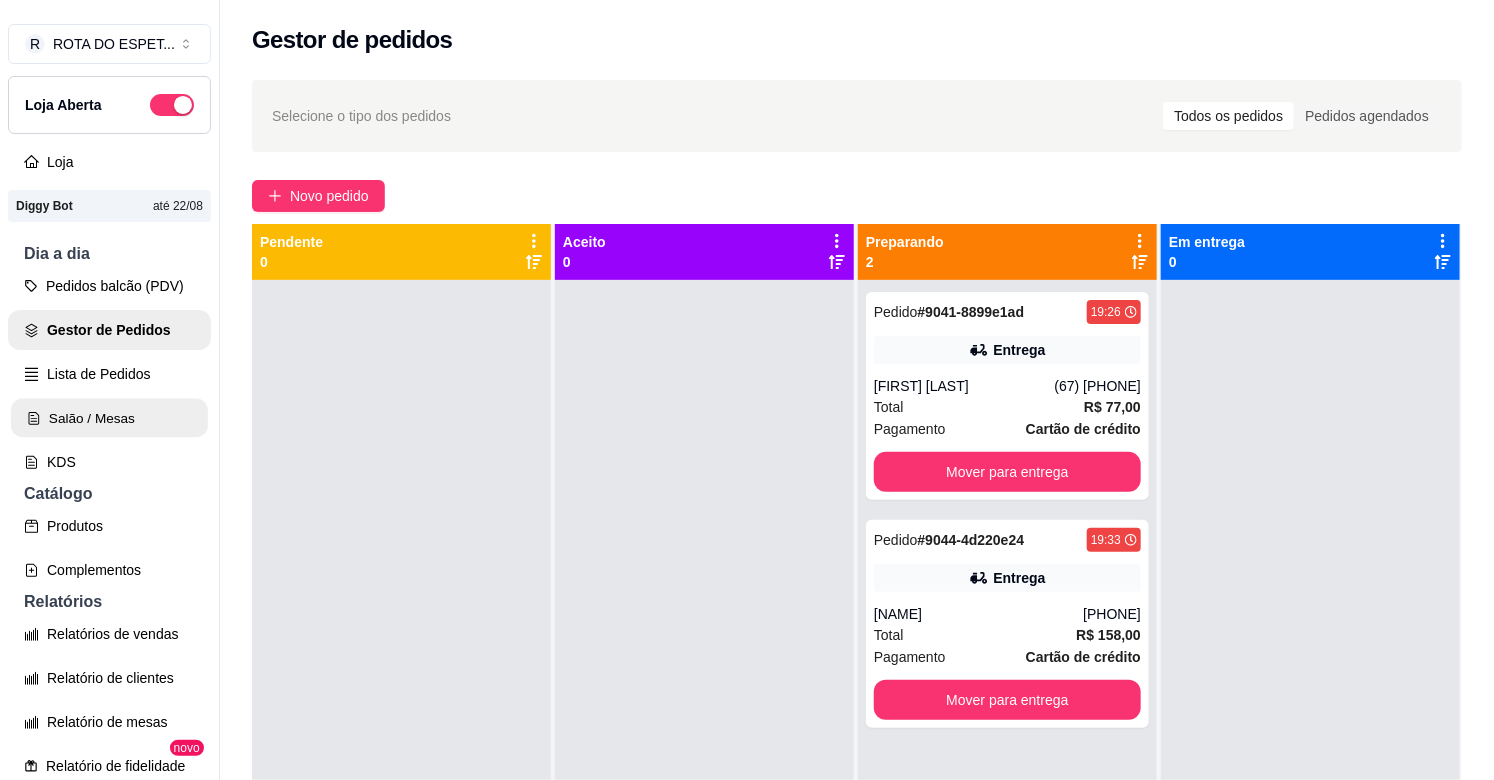 click on "Salão / Mesas" at bounding box center (109, 418) 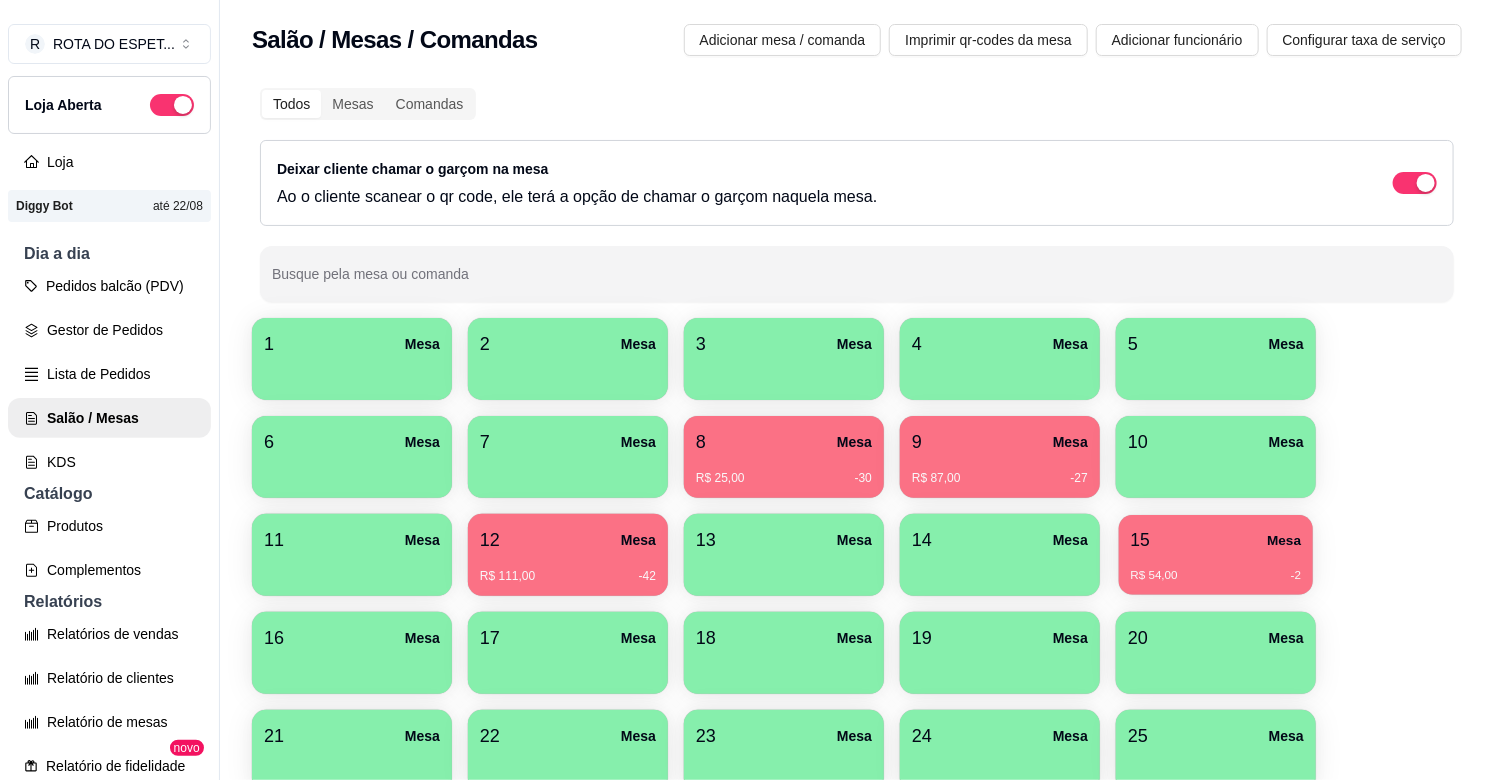 click on "R$ 54,00 -2" at bounding box center (1216, 568) 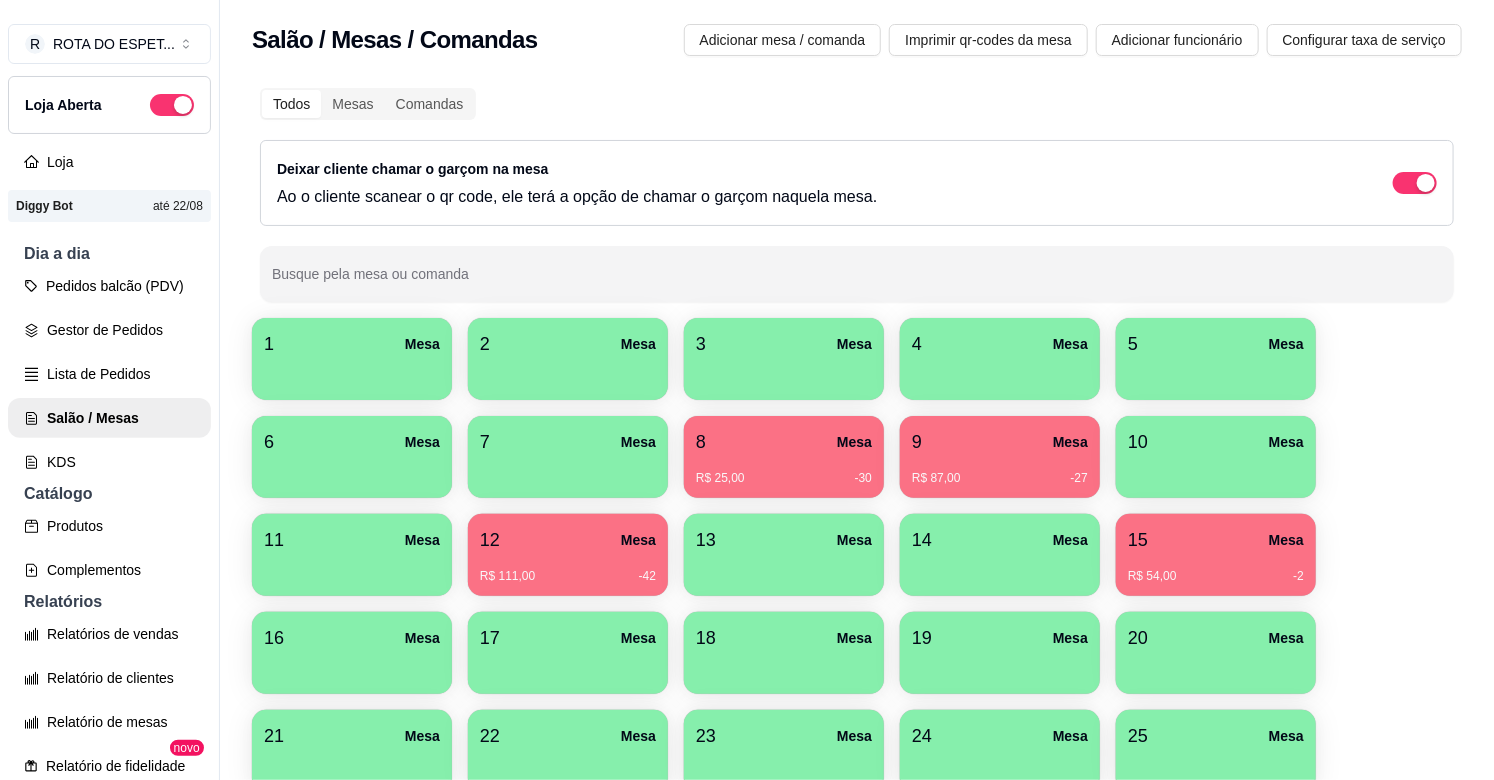 click on "8 Mesa" at bounding box center [784, 442] 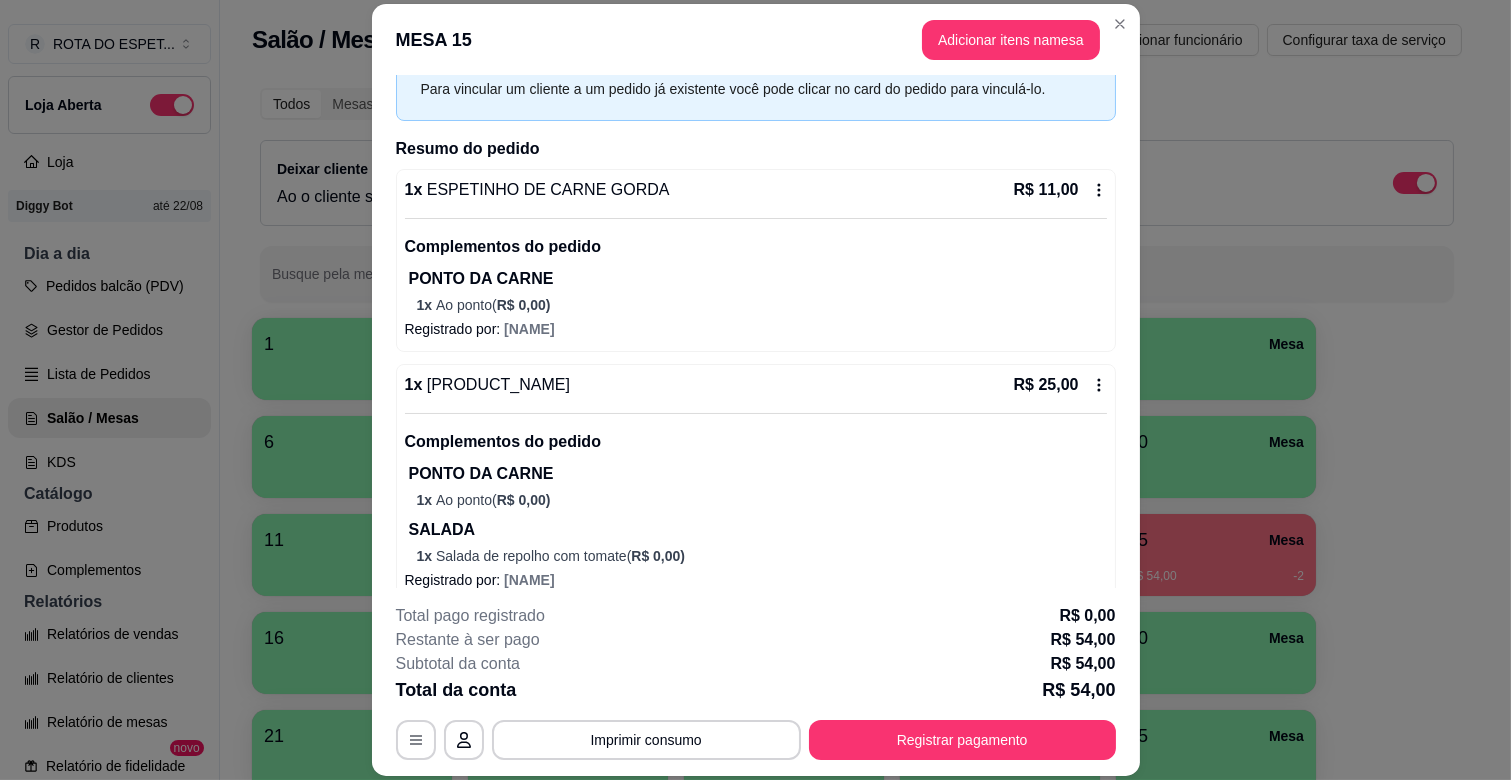 scroll, scrollTop: 201, scrollLeft: 0, axis: vertical 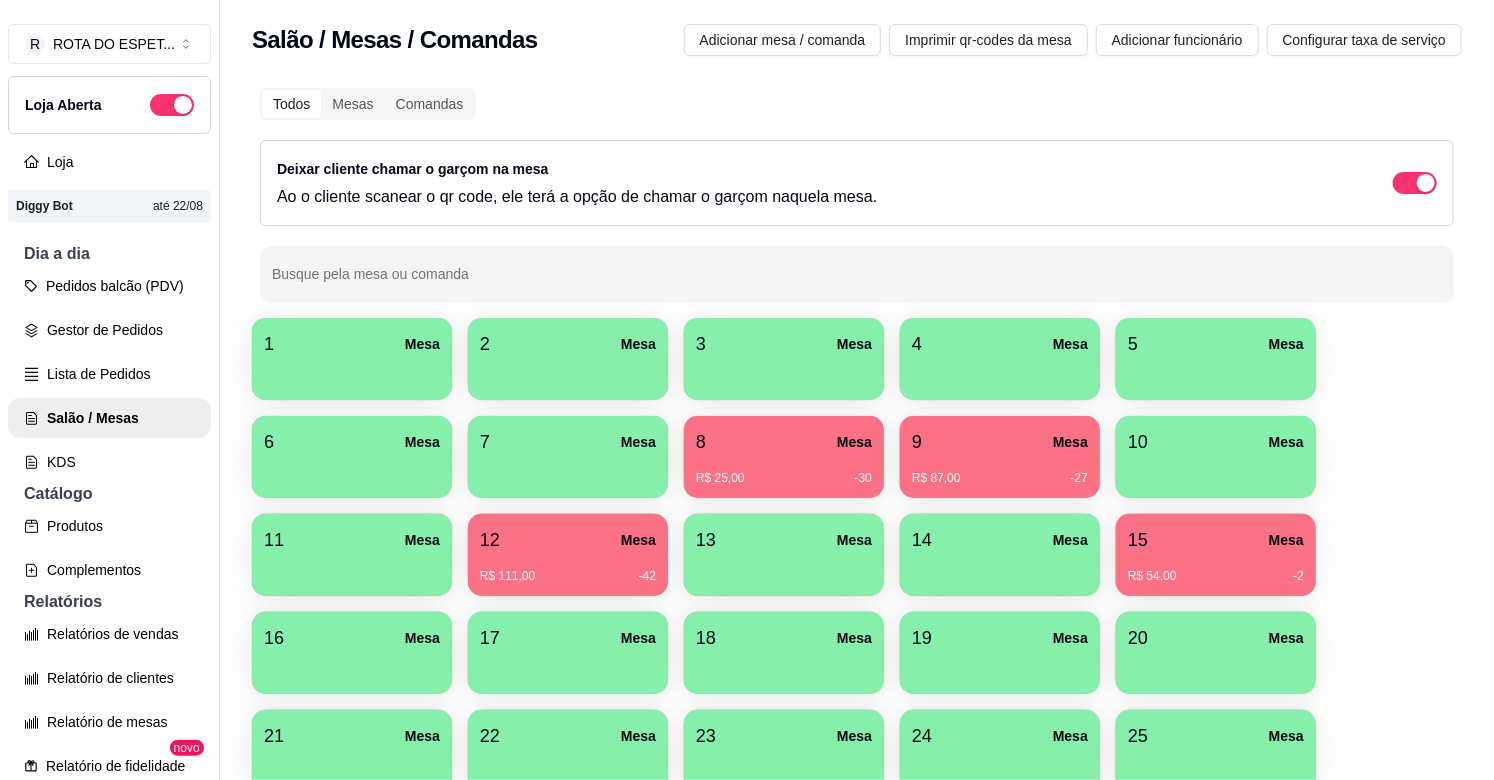 click on "8 Mesa" at bounding box center (784, 442) 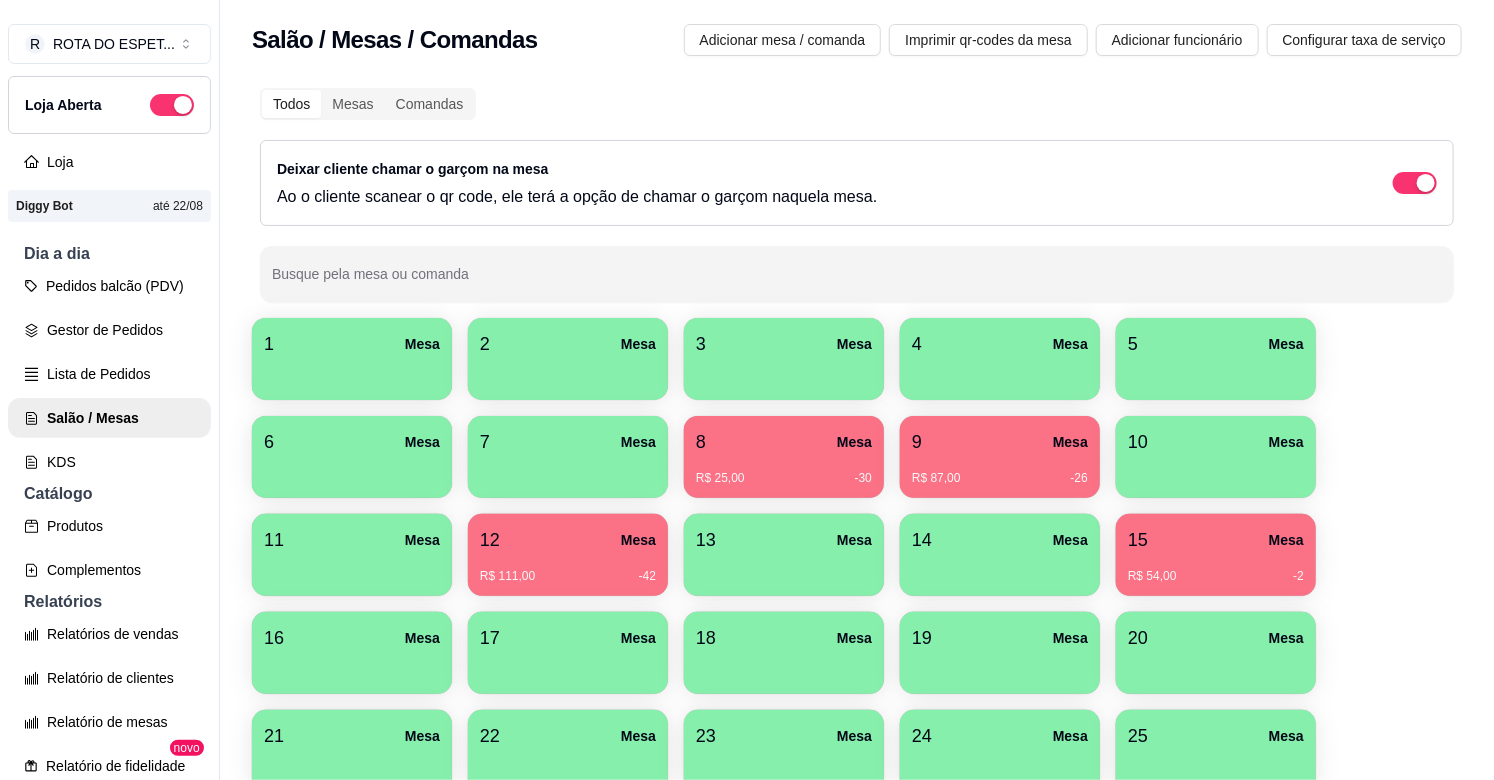 click on "1 Mesa 2 Mesa 3 Mesa 4 Mesa 5 Mesa 6 Mesa 7 Mesa 8 Mesa R$ 25,00 -30 9 Mesa R$ 87,00 -26 10 Mesa 11 Mesa 12 Mesa R$ 111,00 -42 13 Mesa 14 Mesa 15 Mesa R$ 54,00 -2 16 Mesa 17 Mesa 18 Mesa 19 Mesa 20 Mesa 21 Mesa 22 Mesa 23 Mesa 24 Mesa 25 Mesa 26 Mesa 27 Mesa 28 Mesa 29 Mesa 30 Mesa 31 Mesa 32 Mesa 33 Mesa 34 Mesa 35 Mesa" at bounding box center [857, 653] 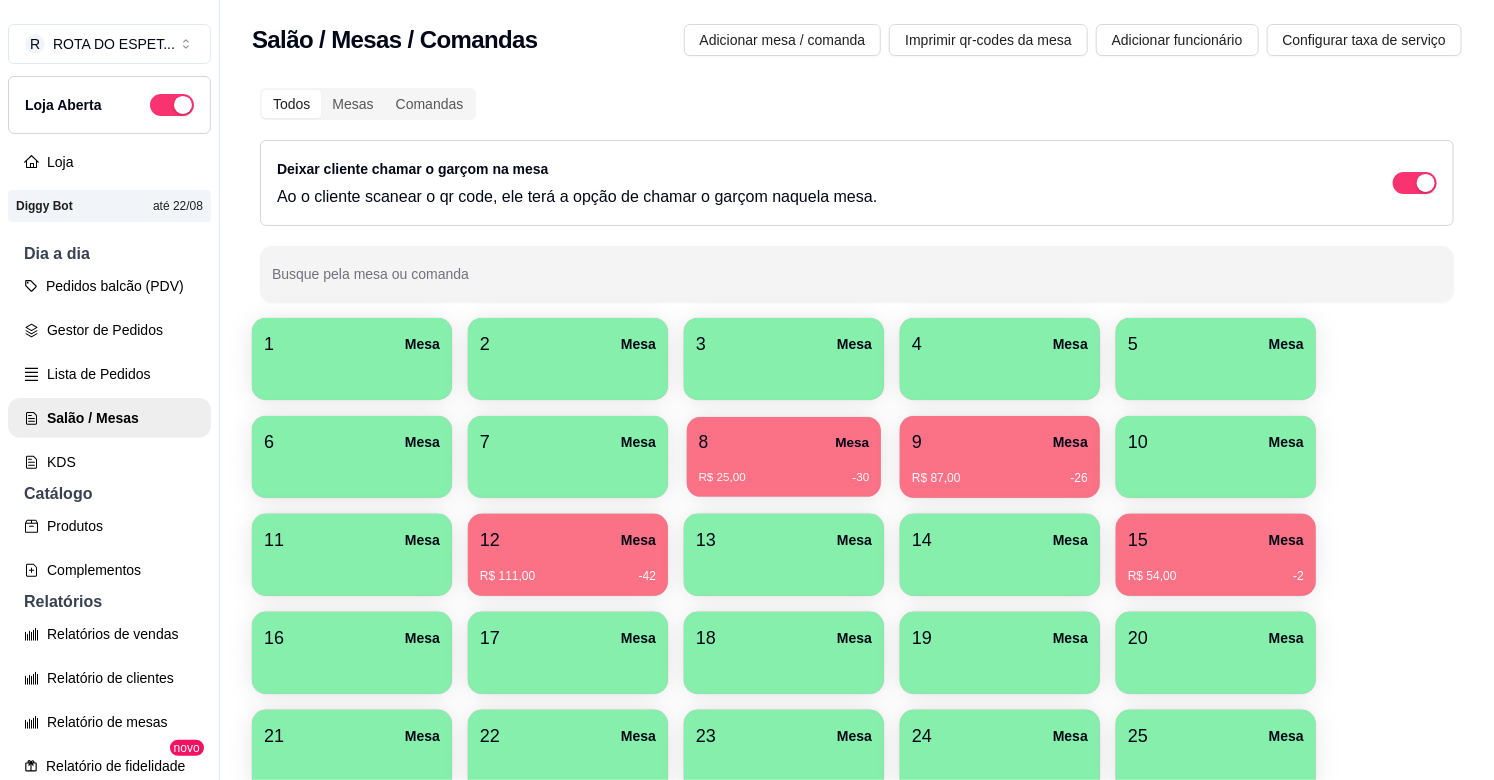 click on "8 Mesa" at bounding box center [784, 442] 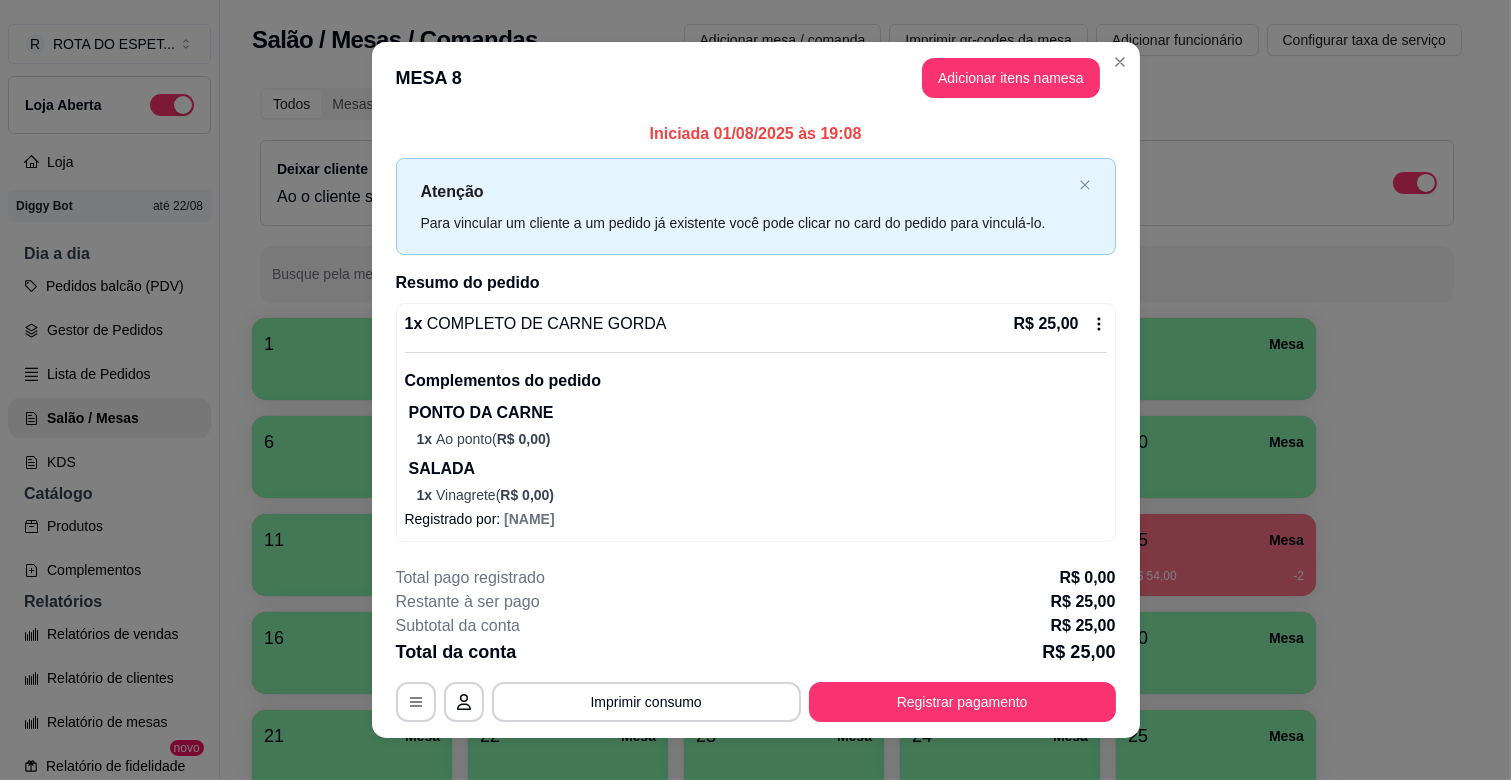 click on "PONTO DA CARNE" at bounding box center [758, 413] 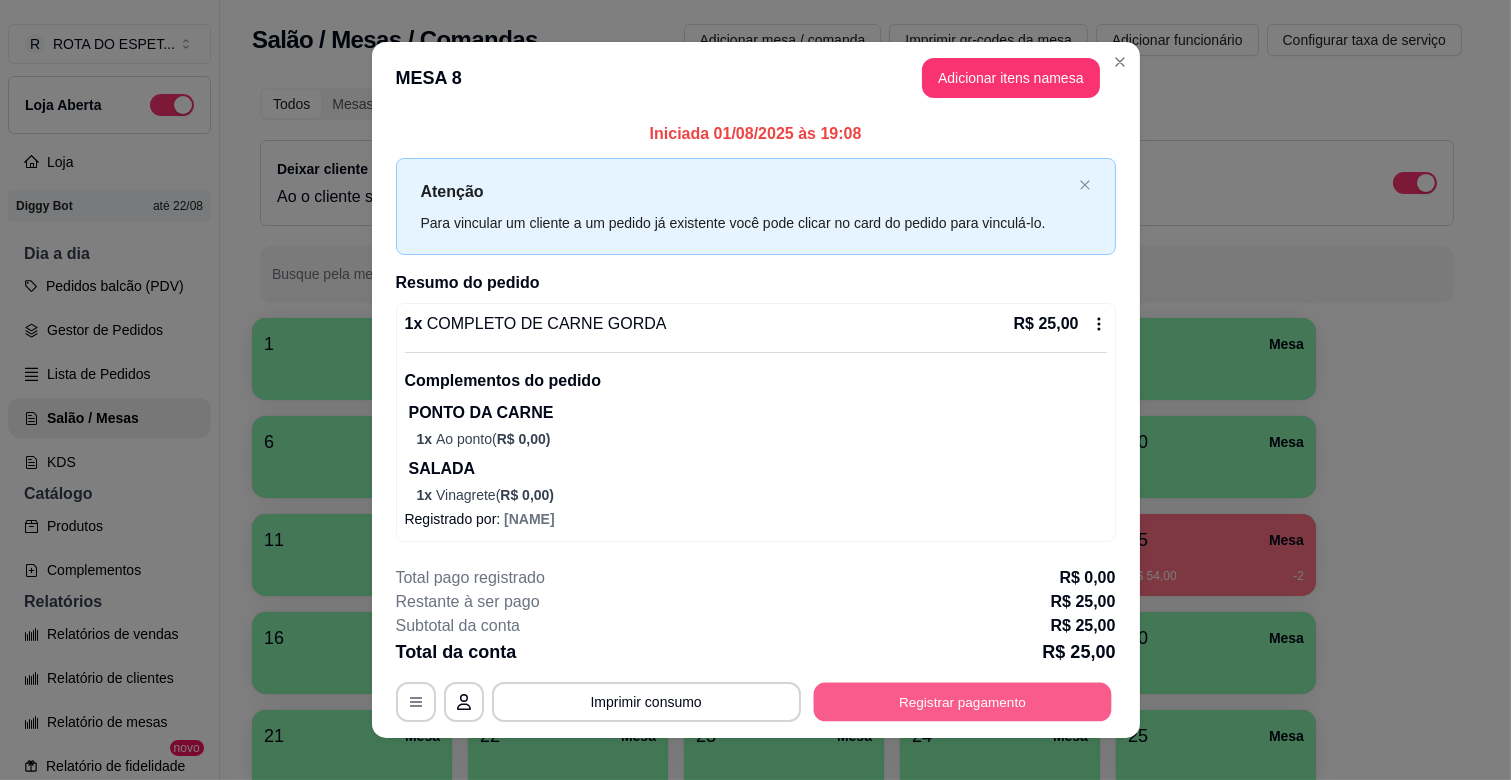 click on "Registrar pagamento" at bounding box center (962, 702) 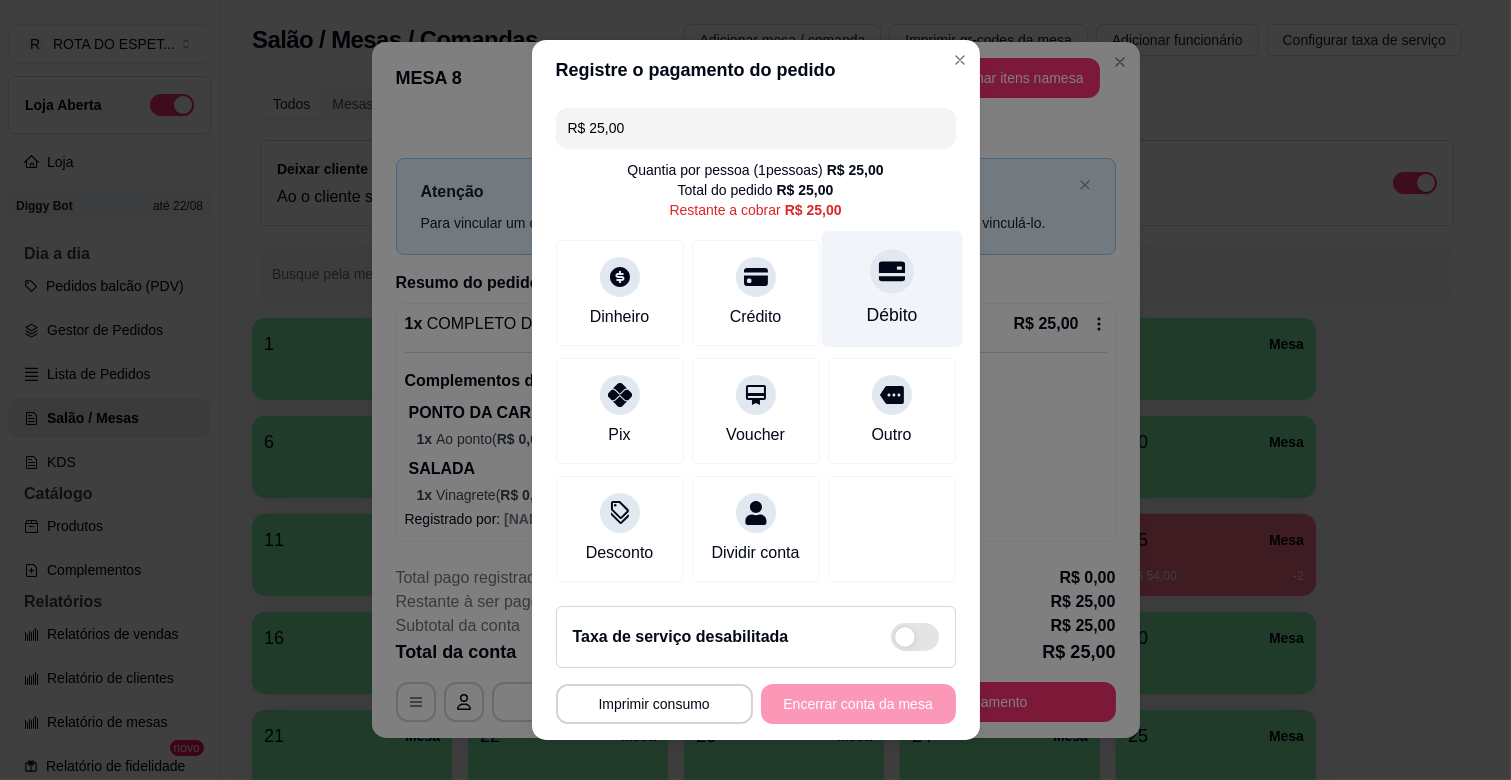 click on "Débito" at bounding box center (891, 315) 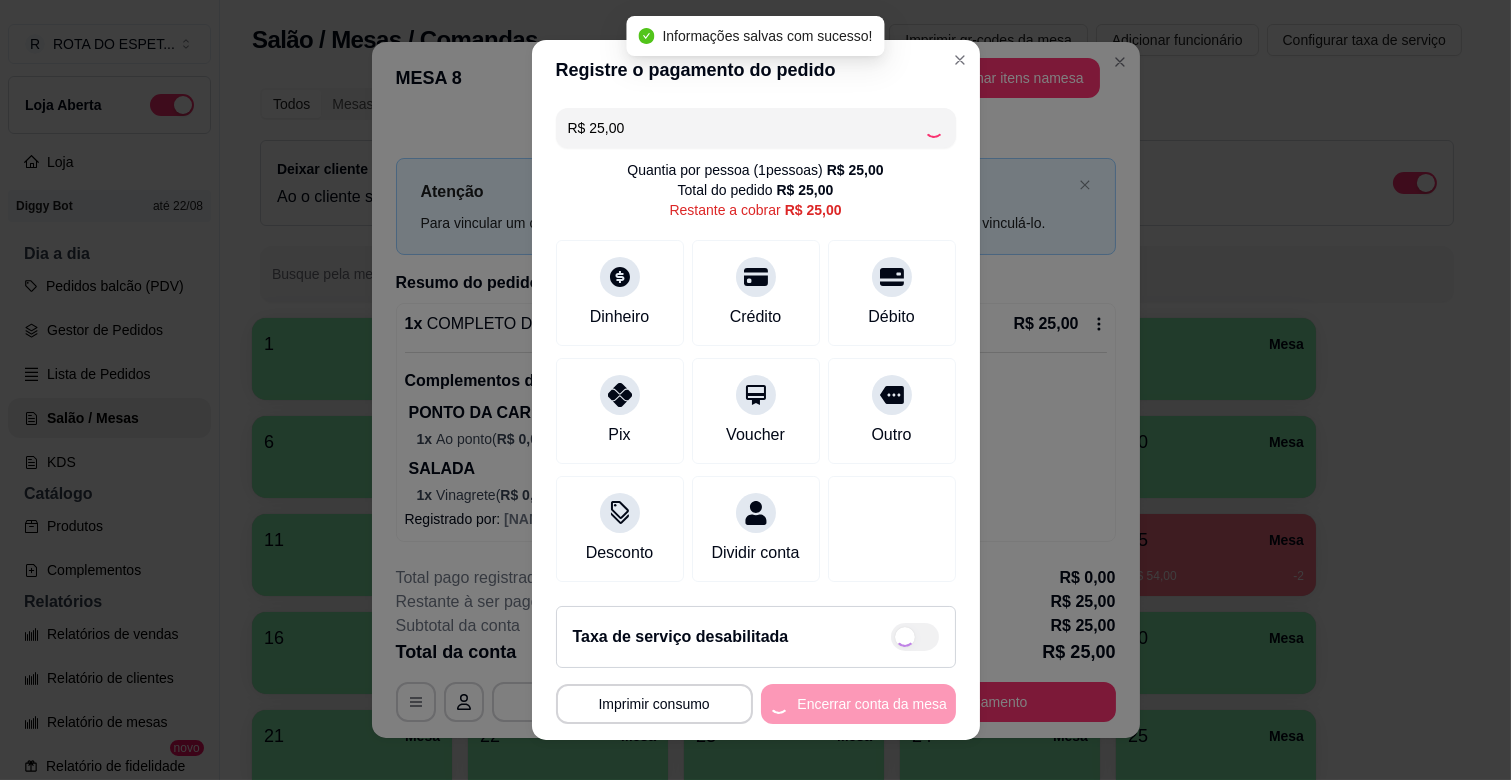 type on "R$ 0,00" 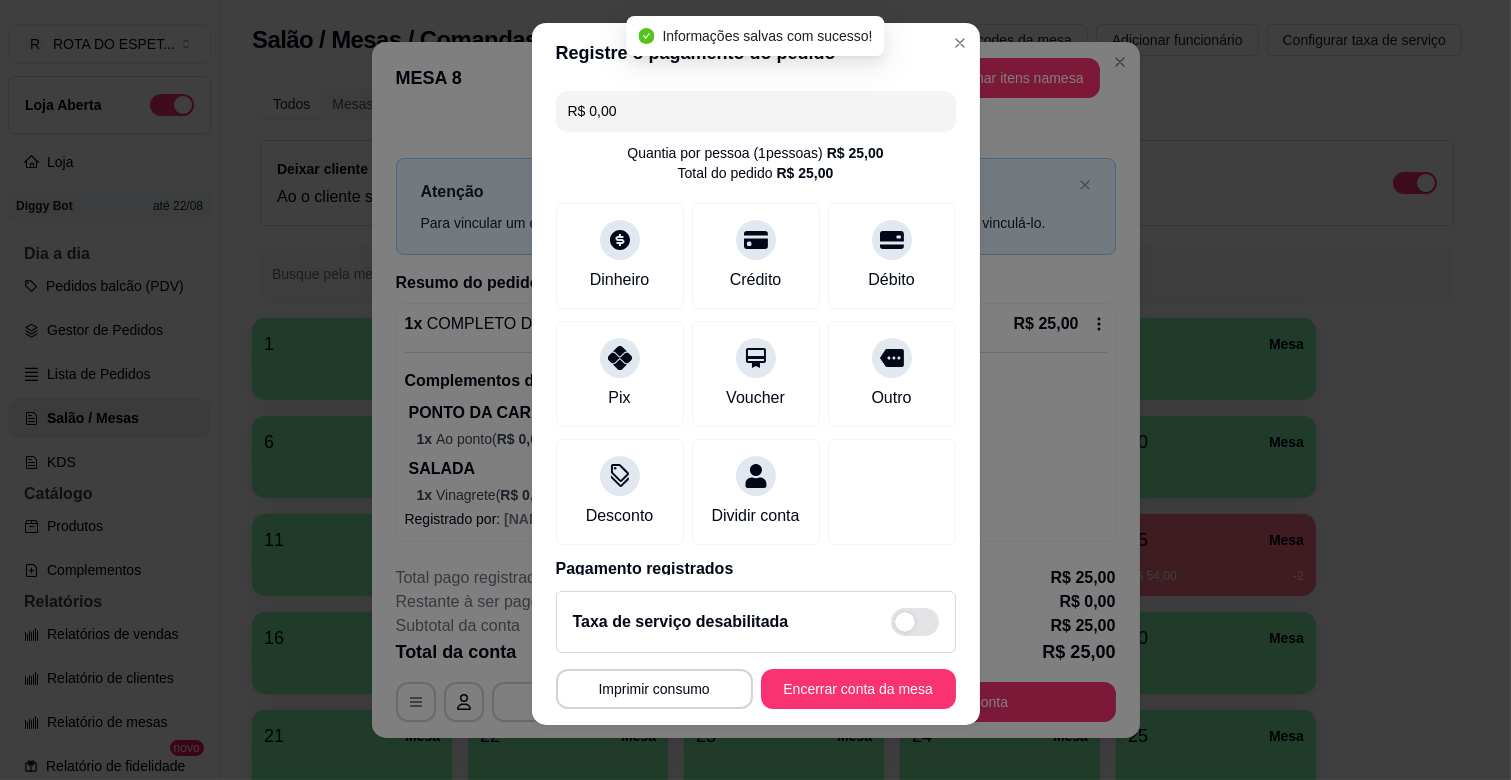 scroll, scrollTop: 25, scrollLeft: 0, axis: vertical 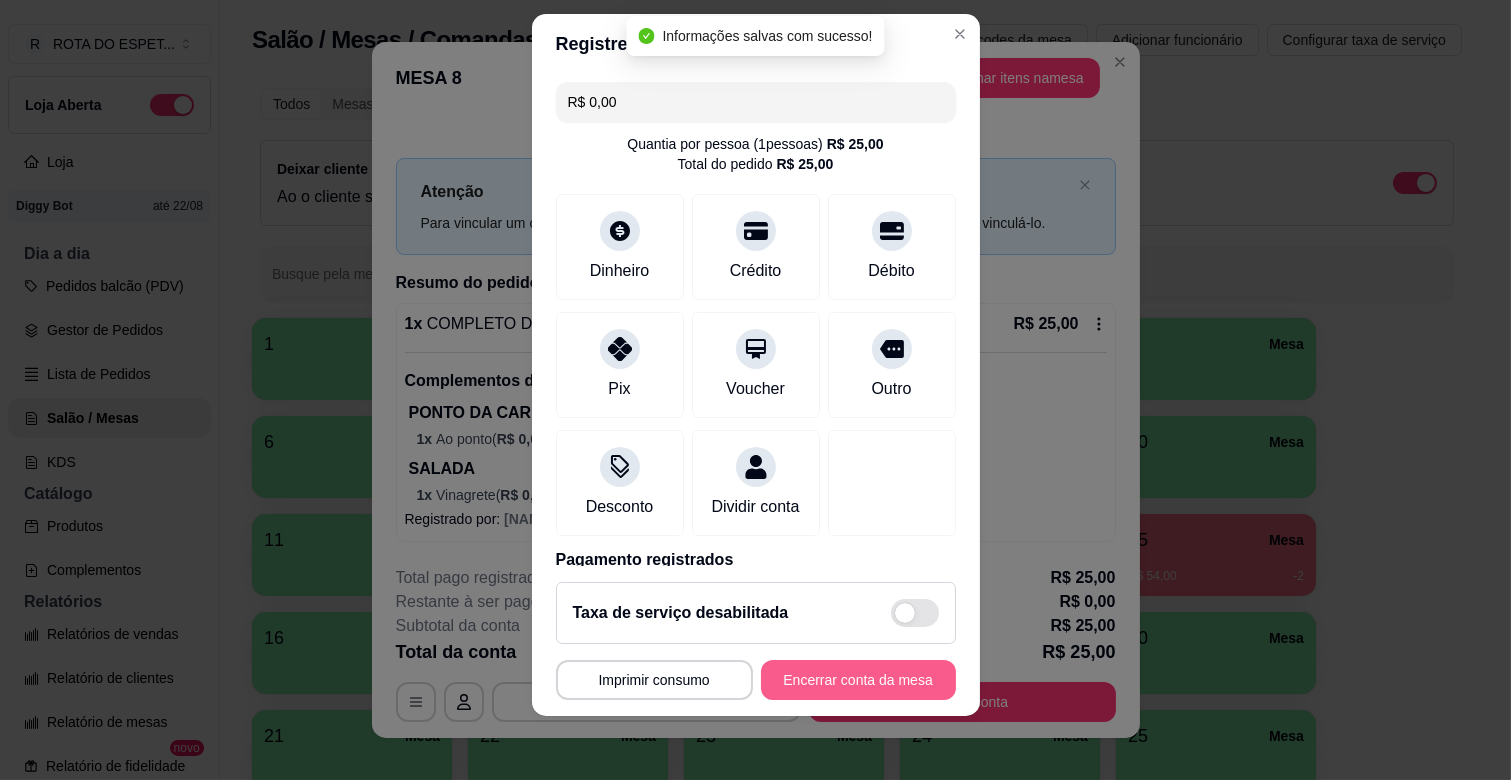 click on "Encerrar conta da mesa" at bounding box center (858, 680) 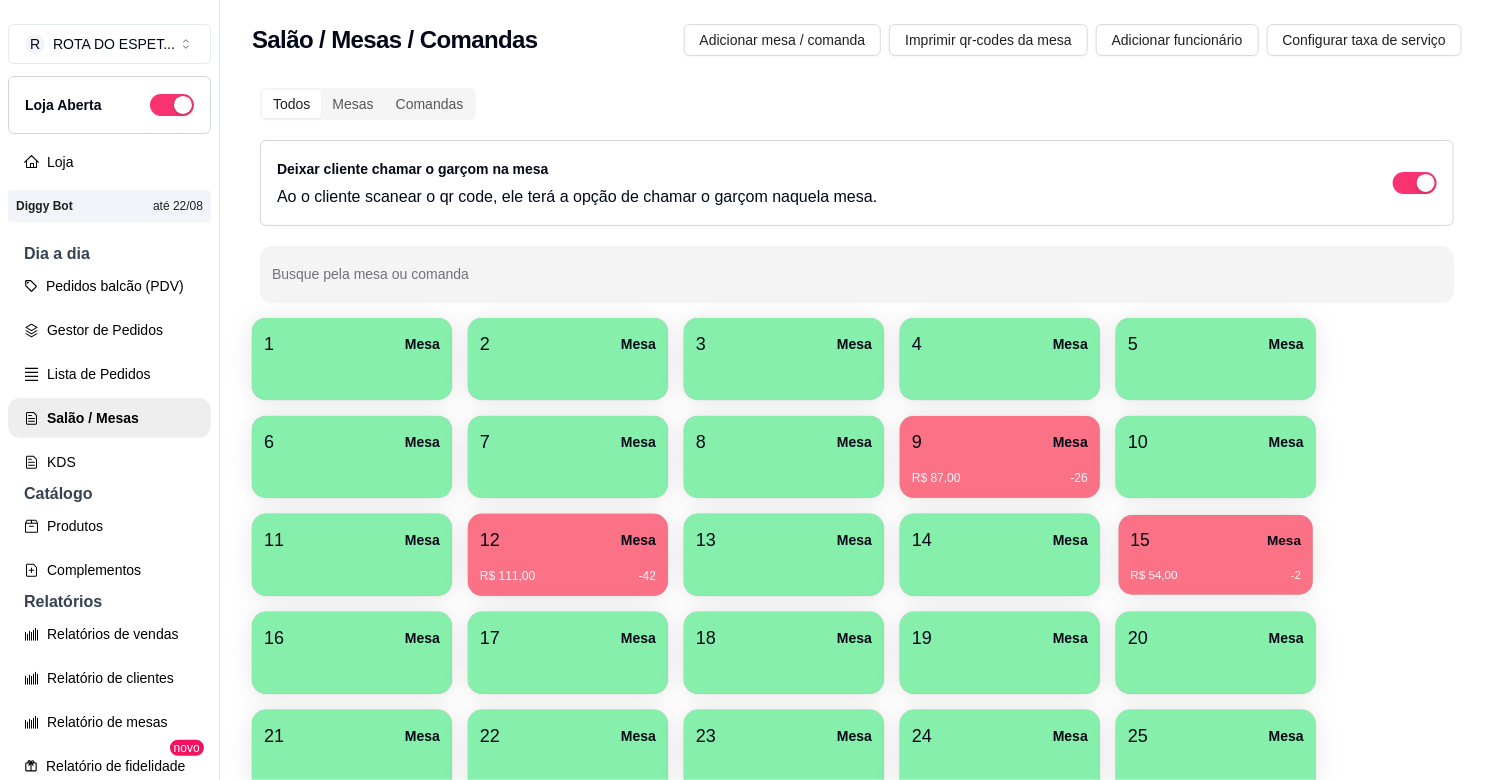 click on "R$ 54,00 -2" at bounding box center (1216, 576) 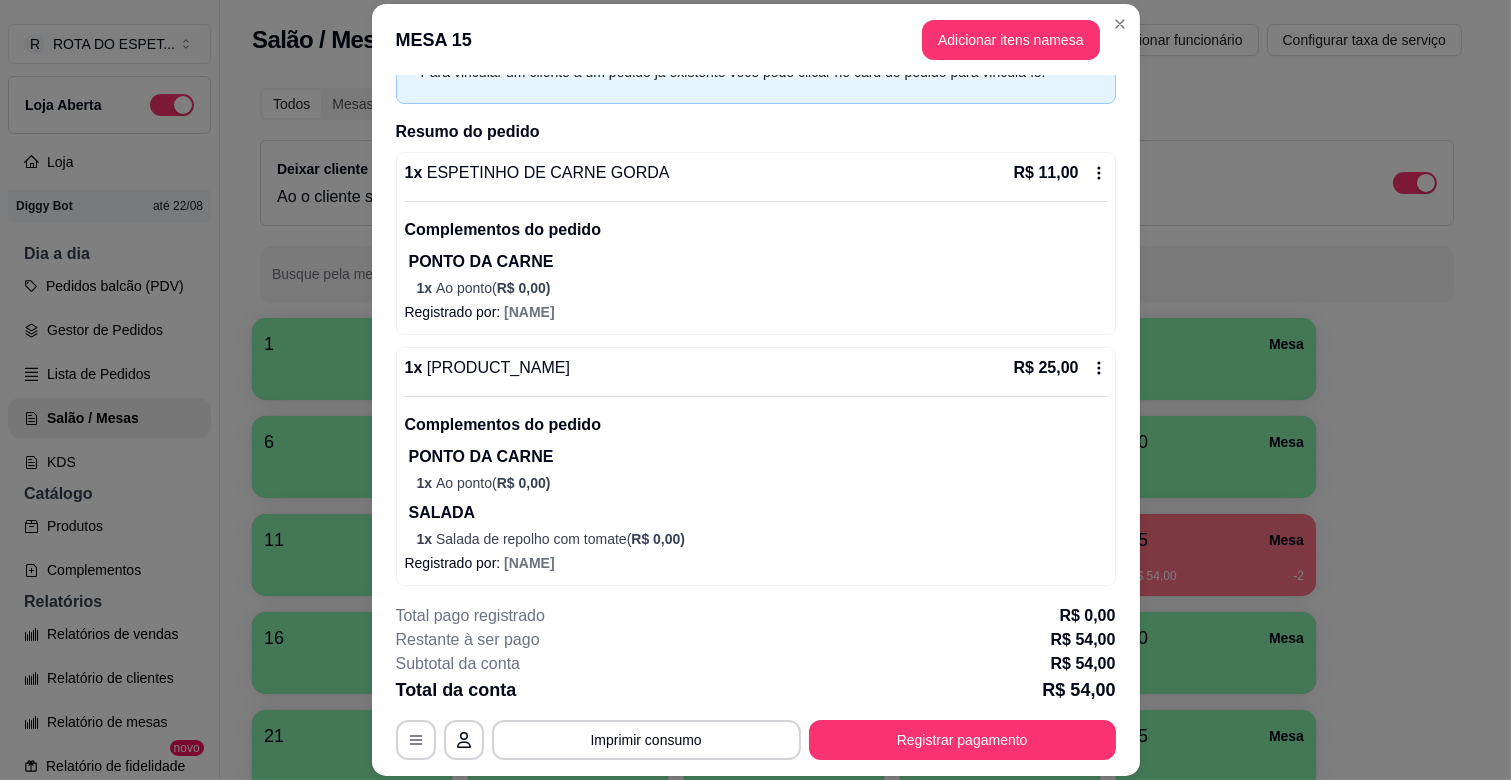 scroll, scrollTop: 201, scrollLeft: 0, axis: vertical 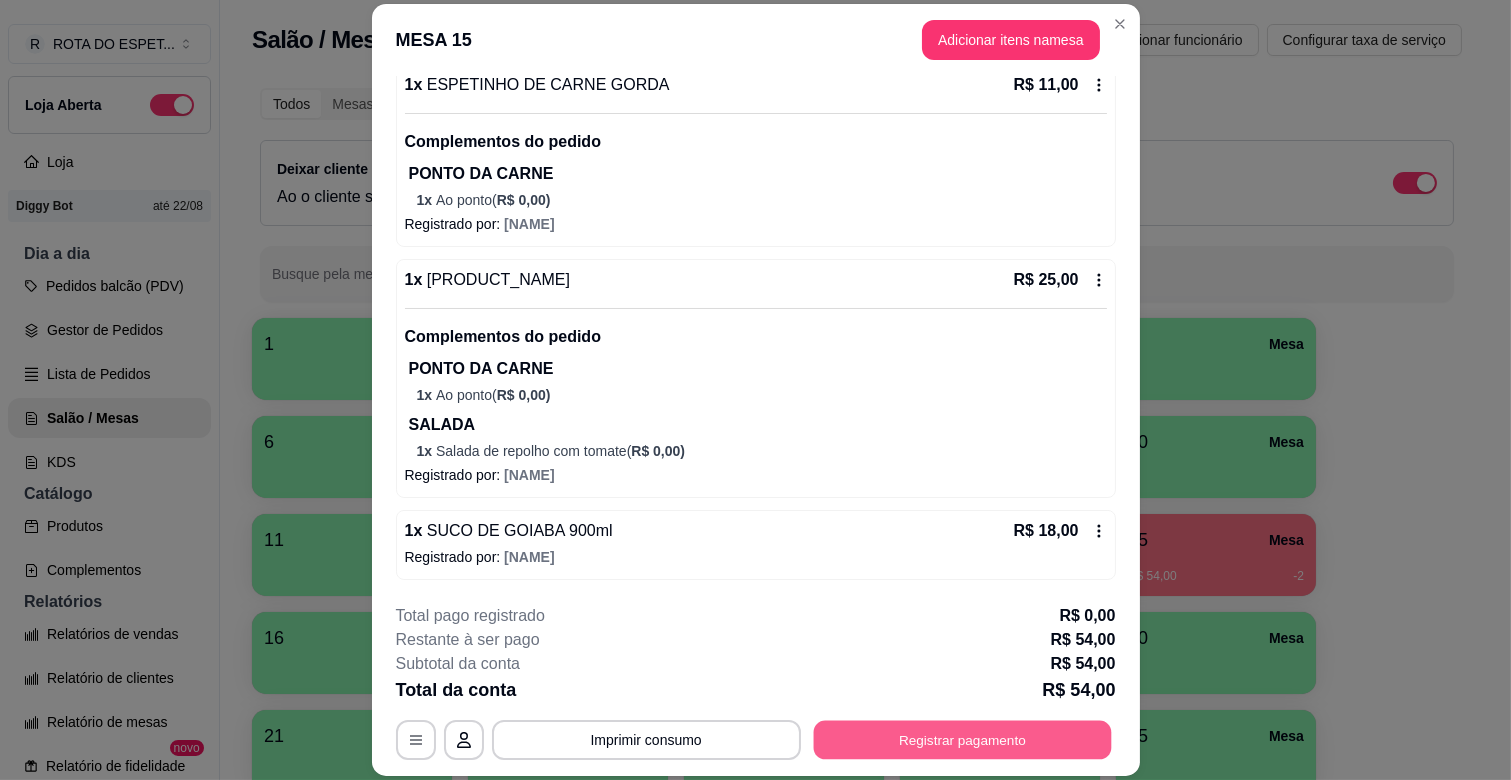 click on "Registrar pagamento" at bounding box center (962, 740) 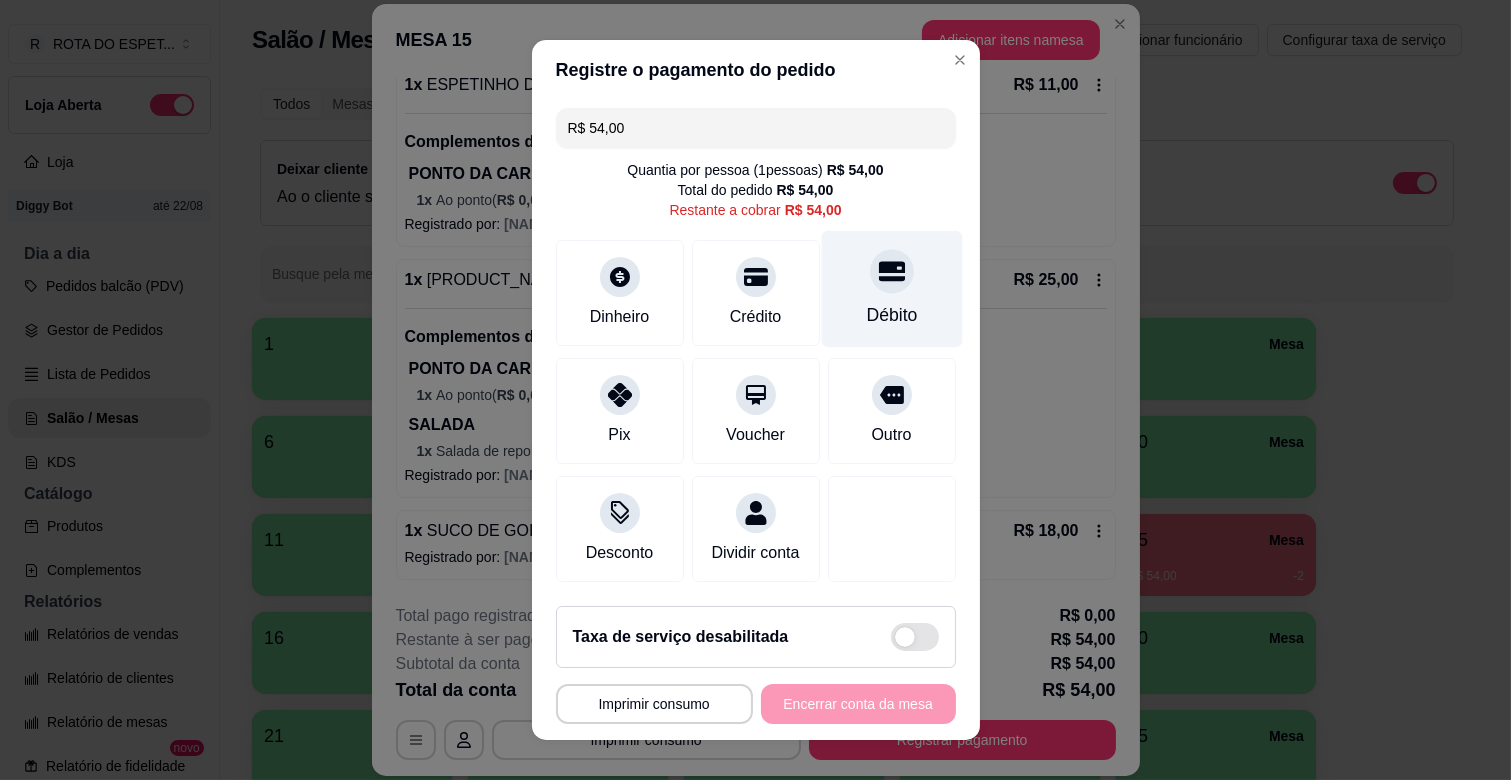 click on "Débito" at bounding box center (891, 315) 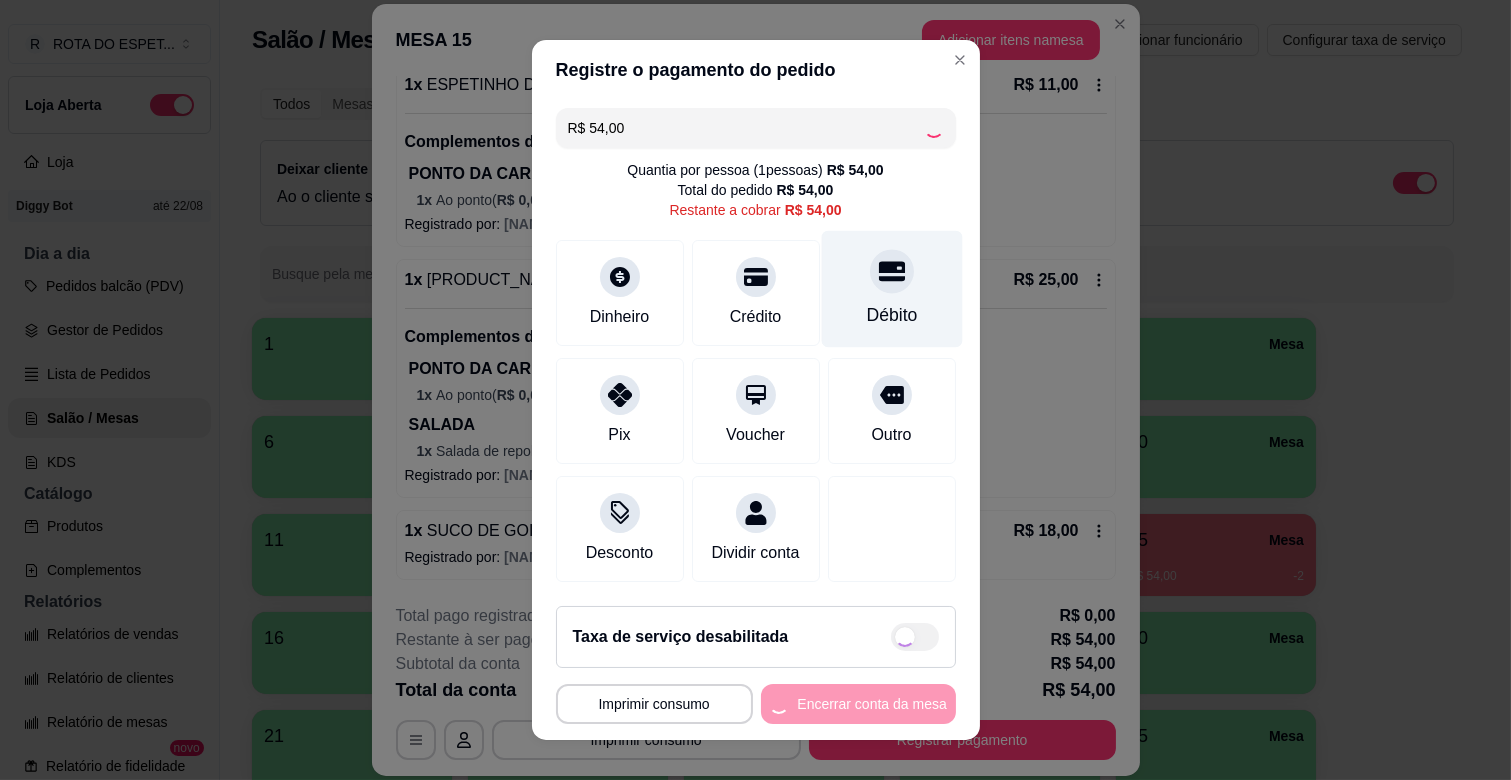 type on "R$ 0,00" 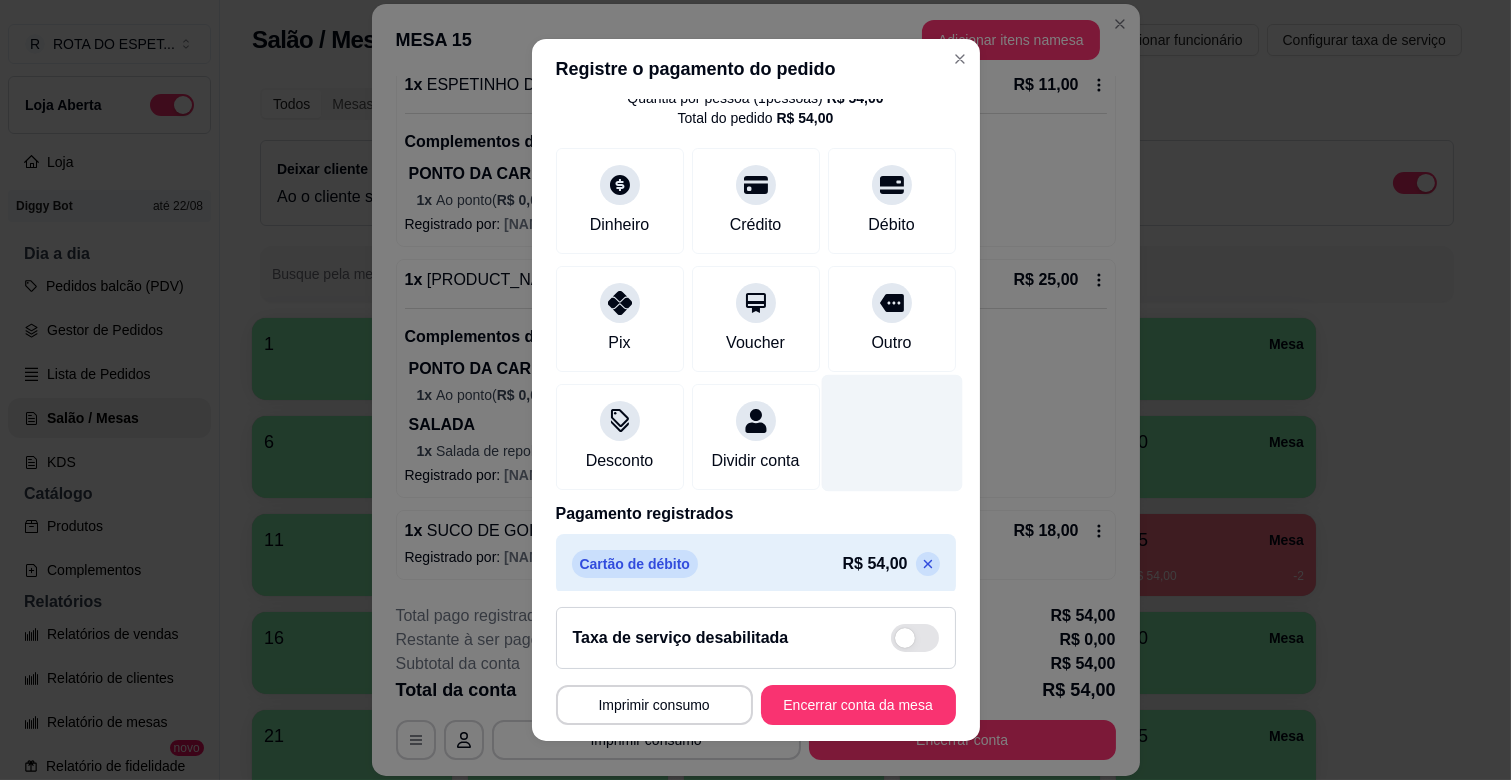 scroll, scrollTop: 106, scrollLeft: 0, axis: vertical 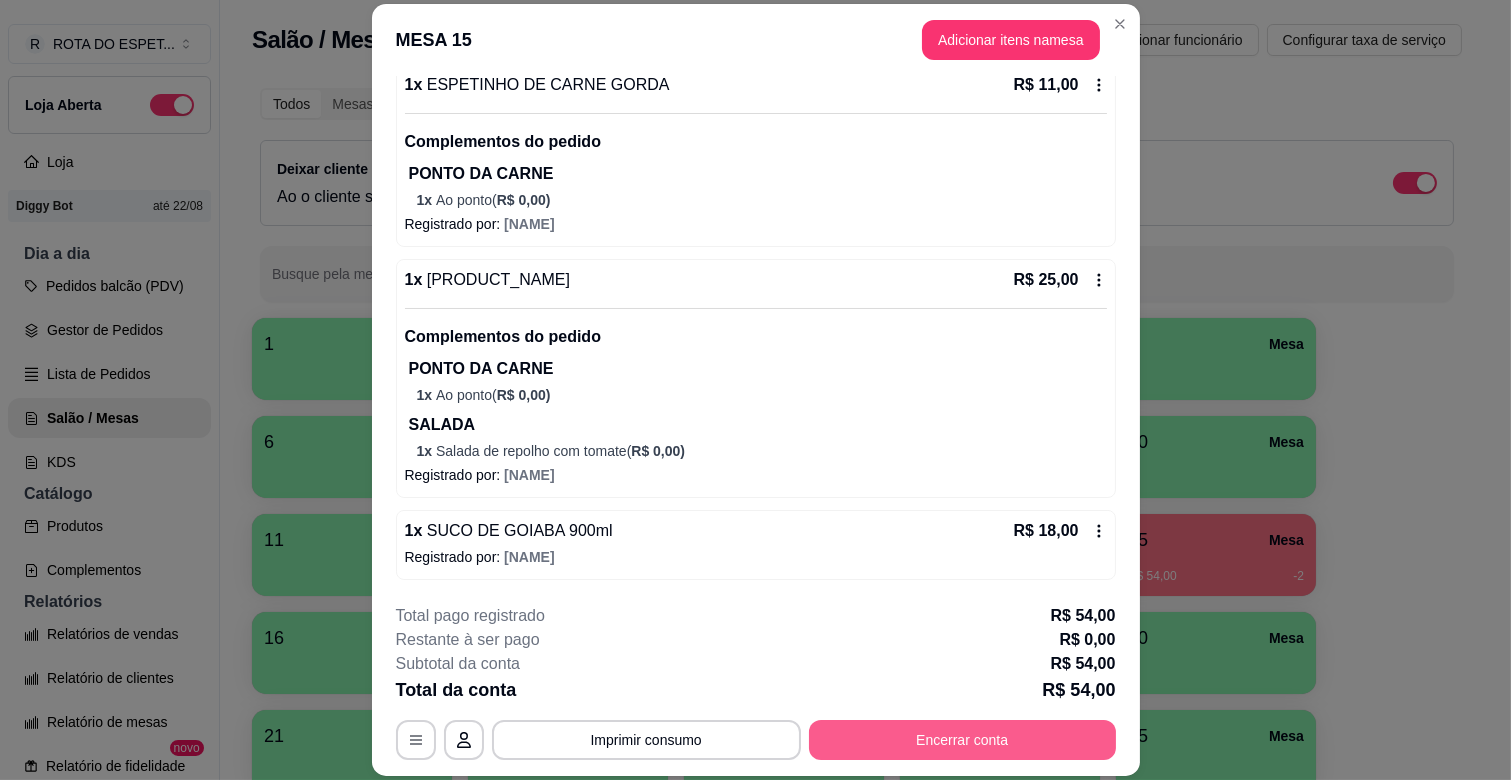 click on "Encerrar conta" at bounding box center [962, 740] 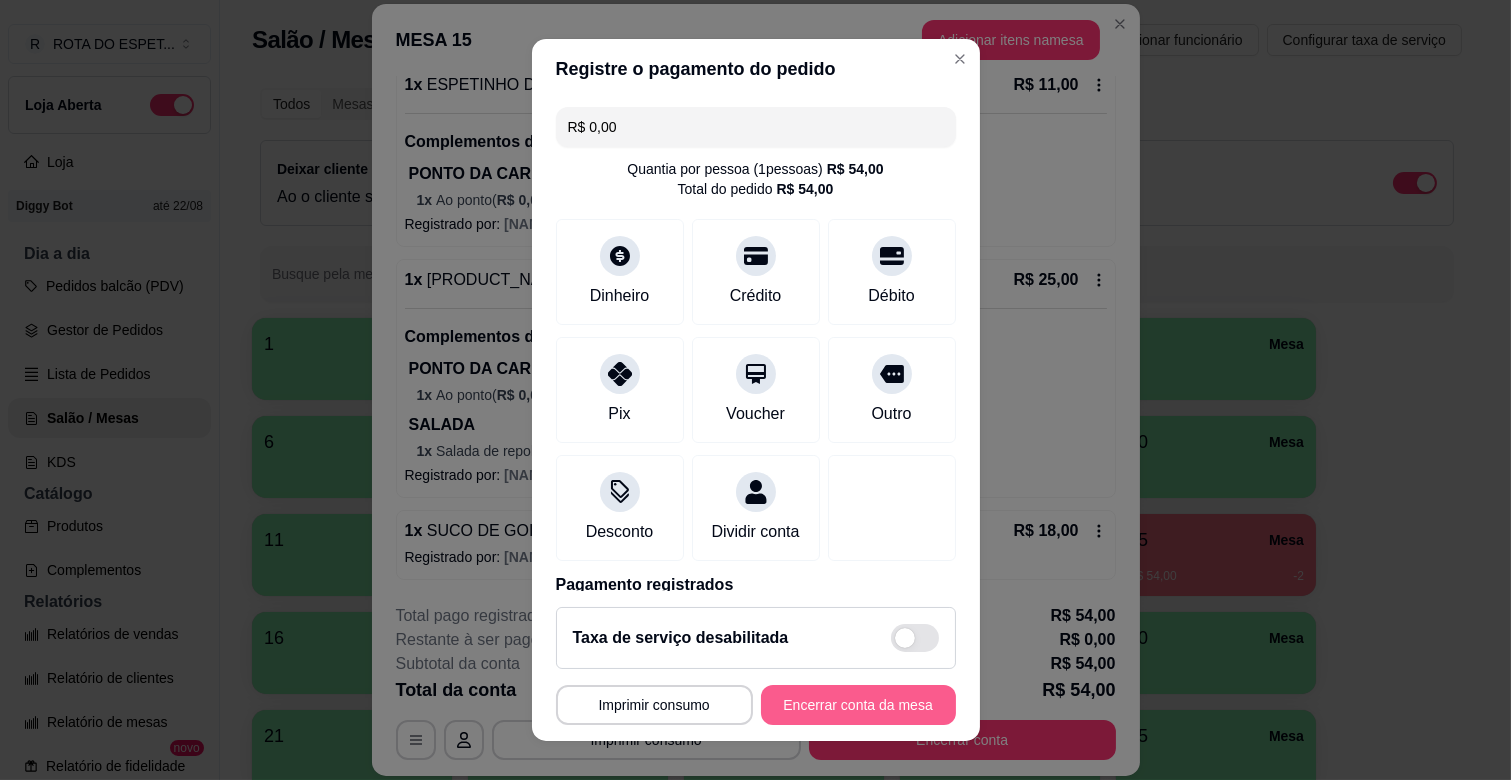click on "Encerrar conta da mesa" at bounding box center [858, 705] 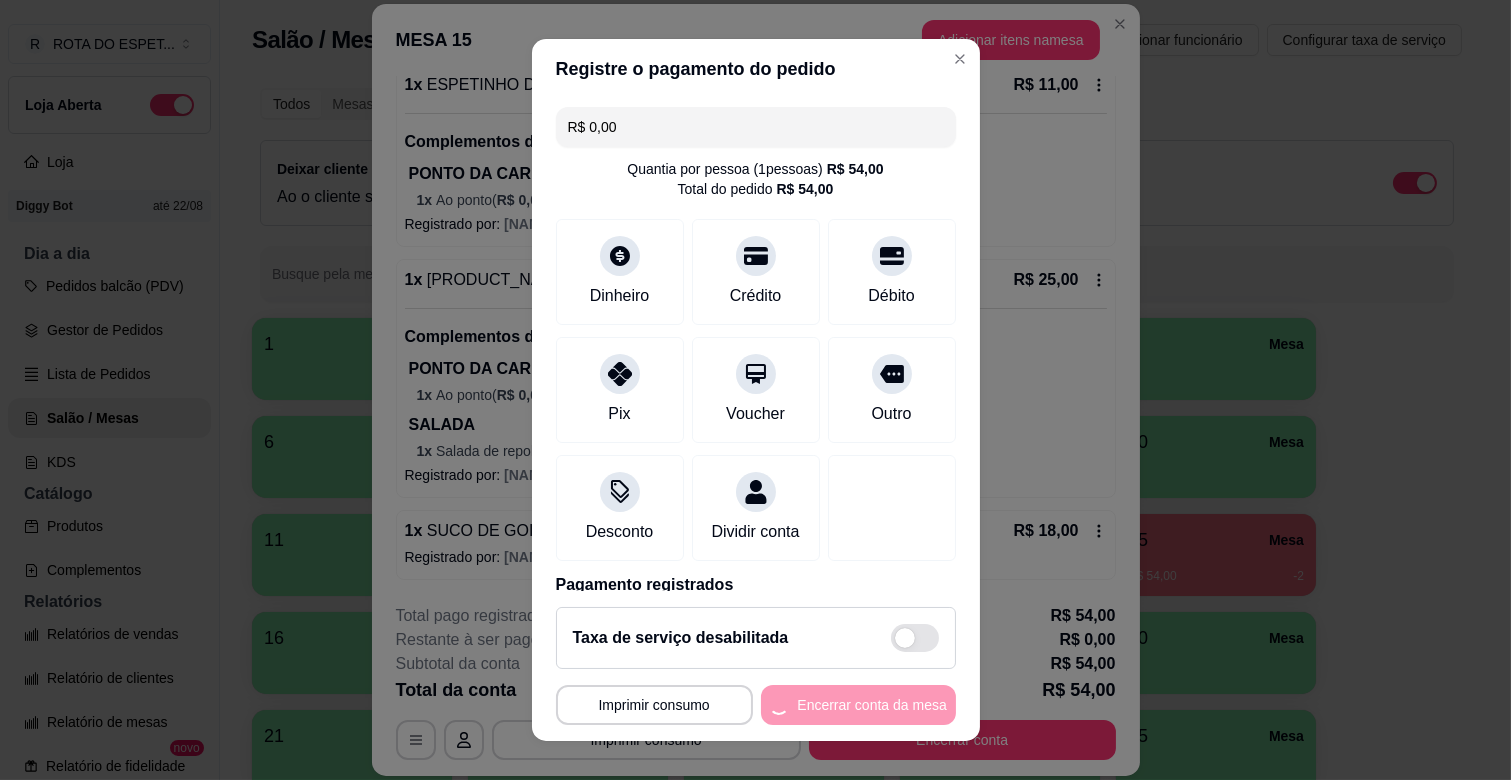 scroll, scrollTop: 0, scrollLeft: 0, axis: both 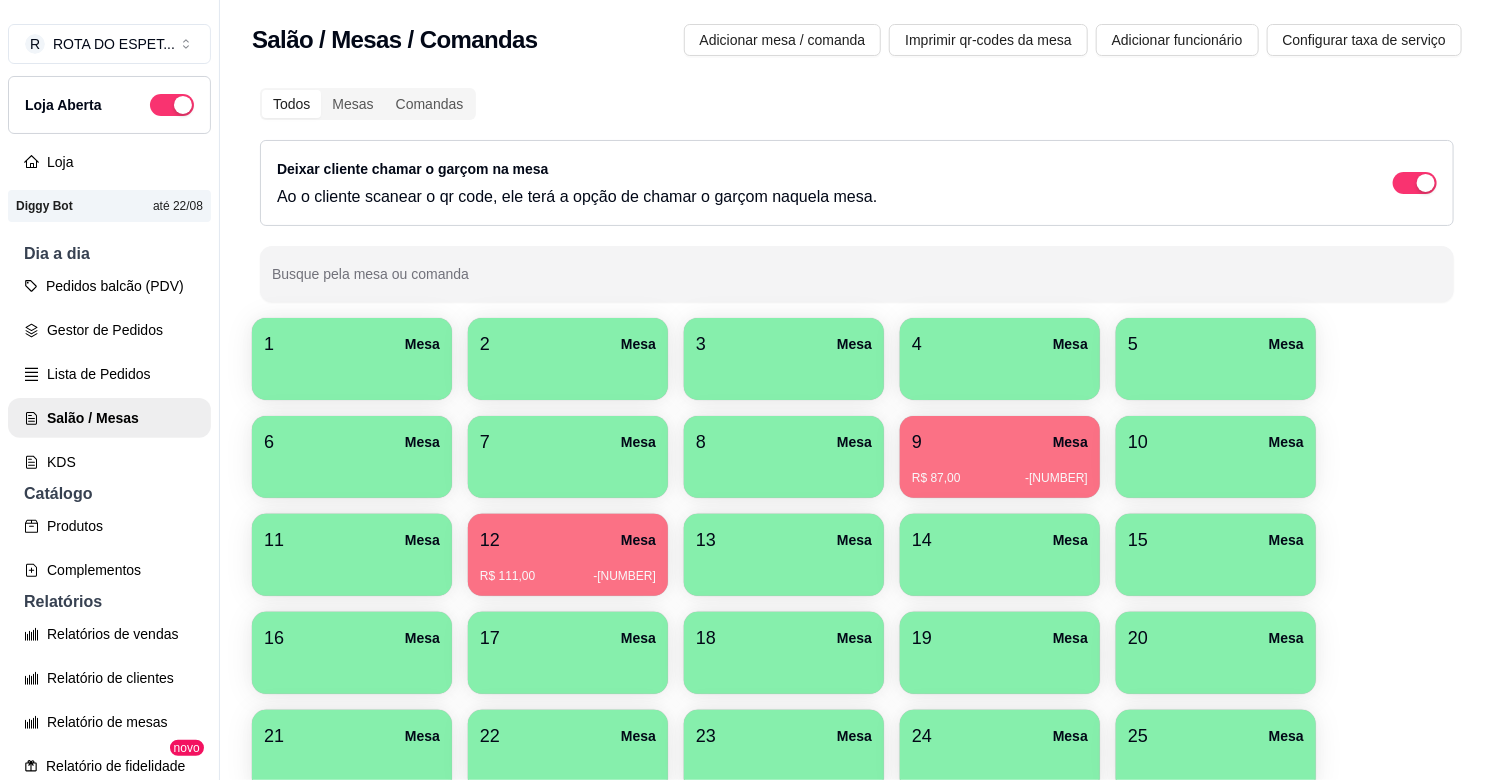 click on "14 Mesa" at bounding box center (1000, 540) 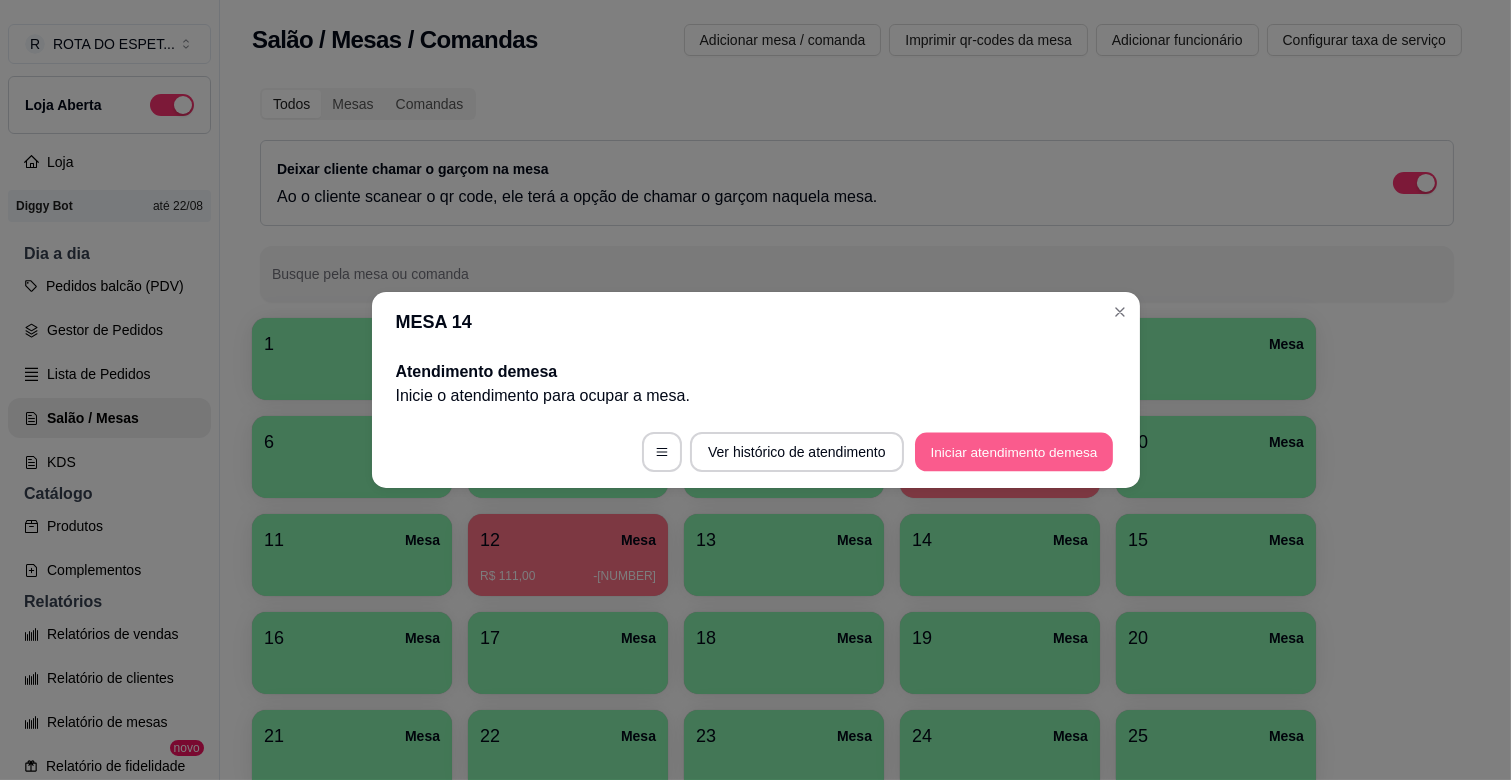 click on "Iniciar atendimento de  mesa" at bounding box center (1014, 452) 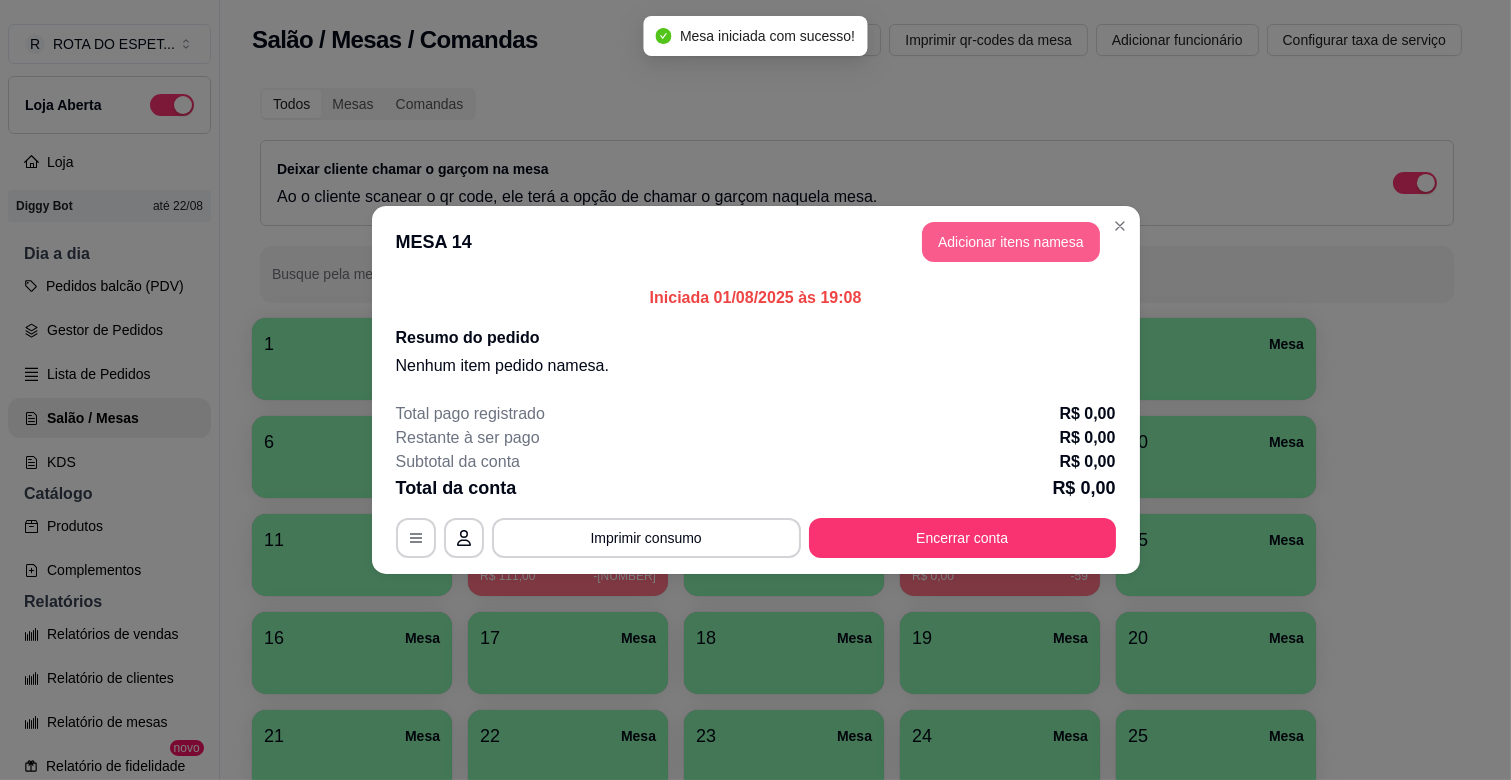 click on "Adicionar itens na  mesa" at bounding box center (1011, 242) 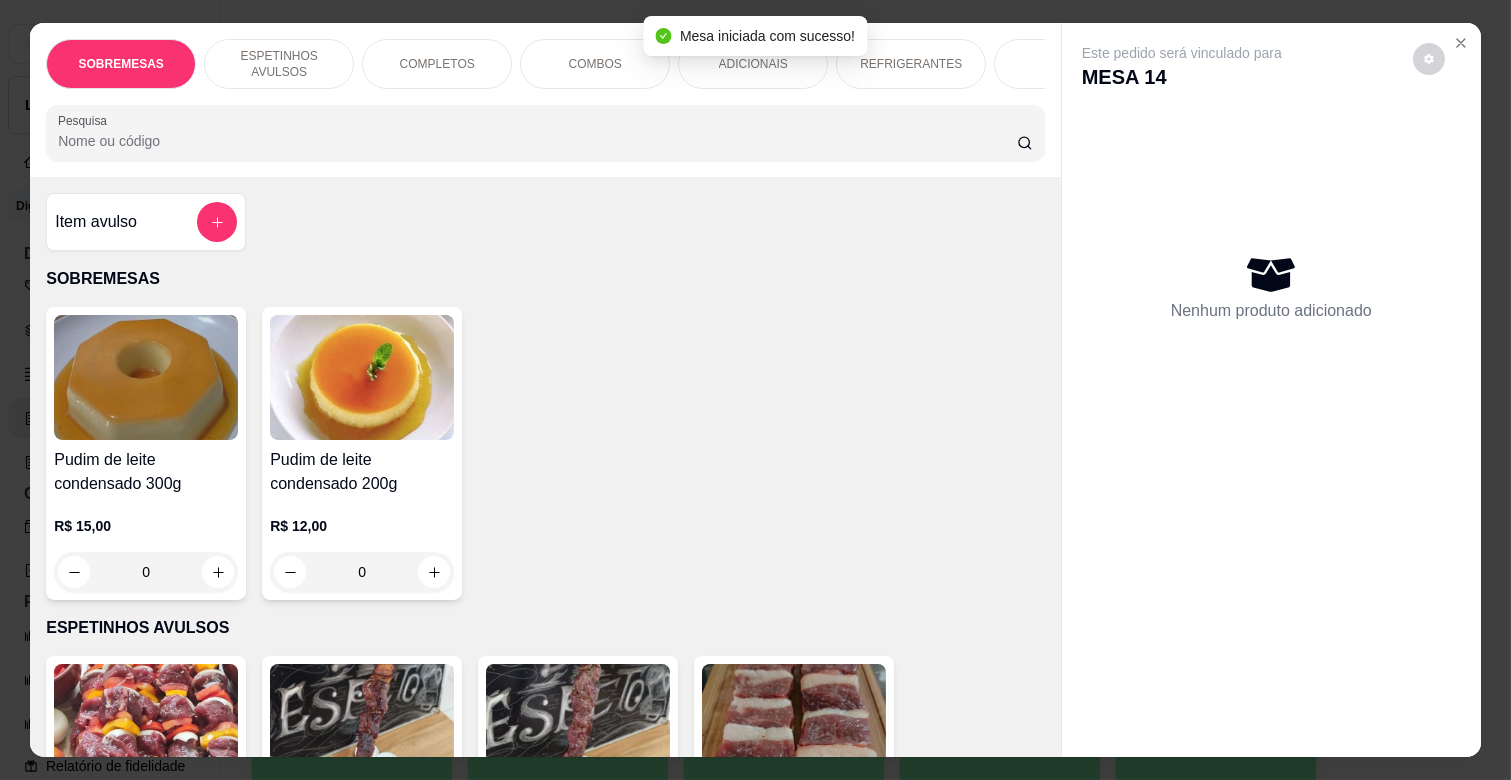 click on "REFRIGERANTES" at bounding box center (911, 64) 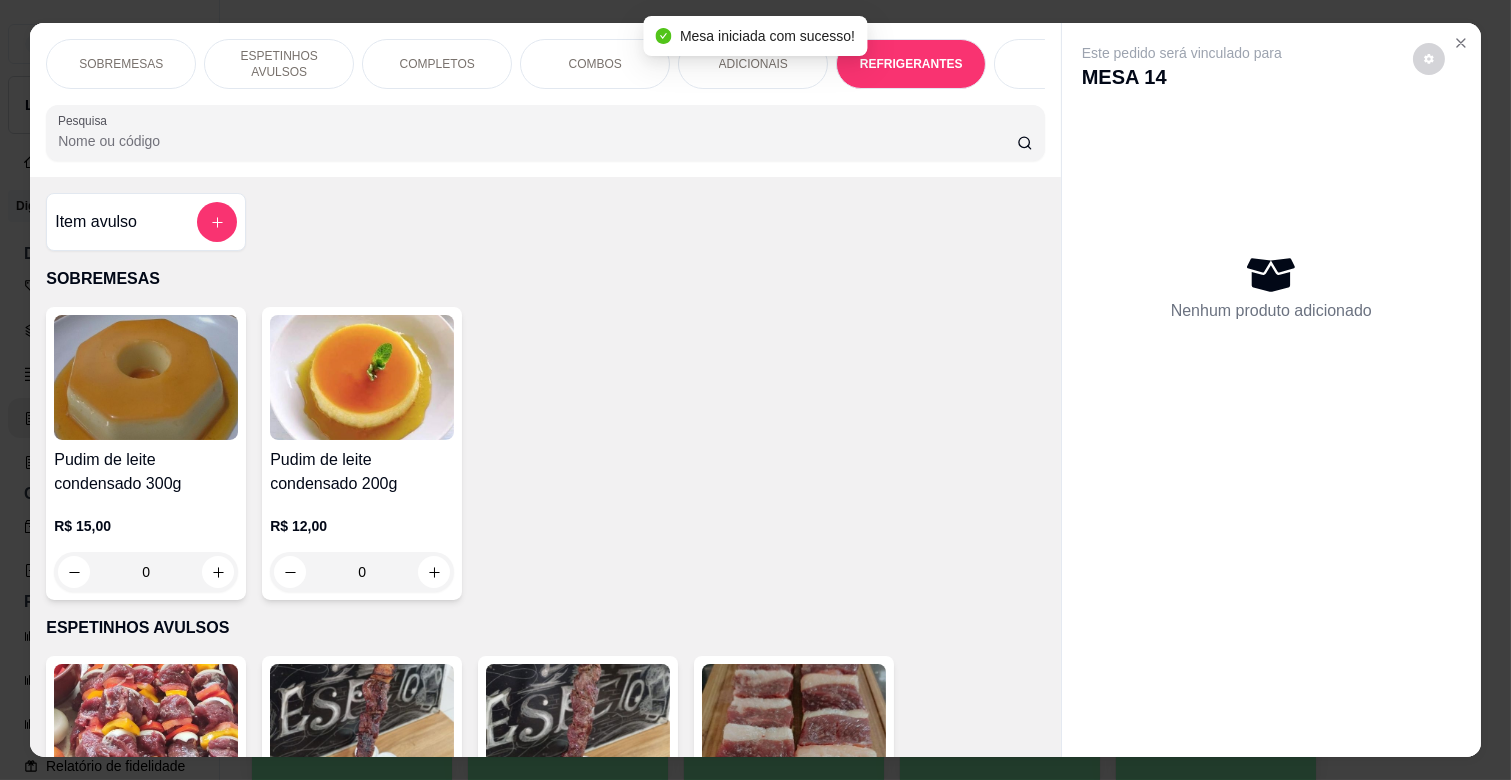 scroll, scrollTop: 4037, scrollLeft: 0, axis: vertical 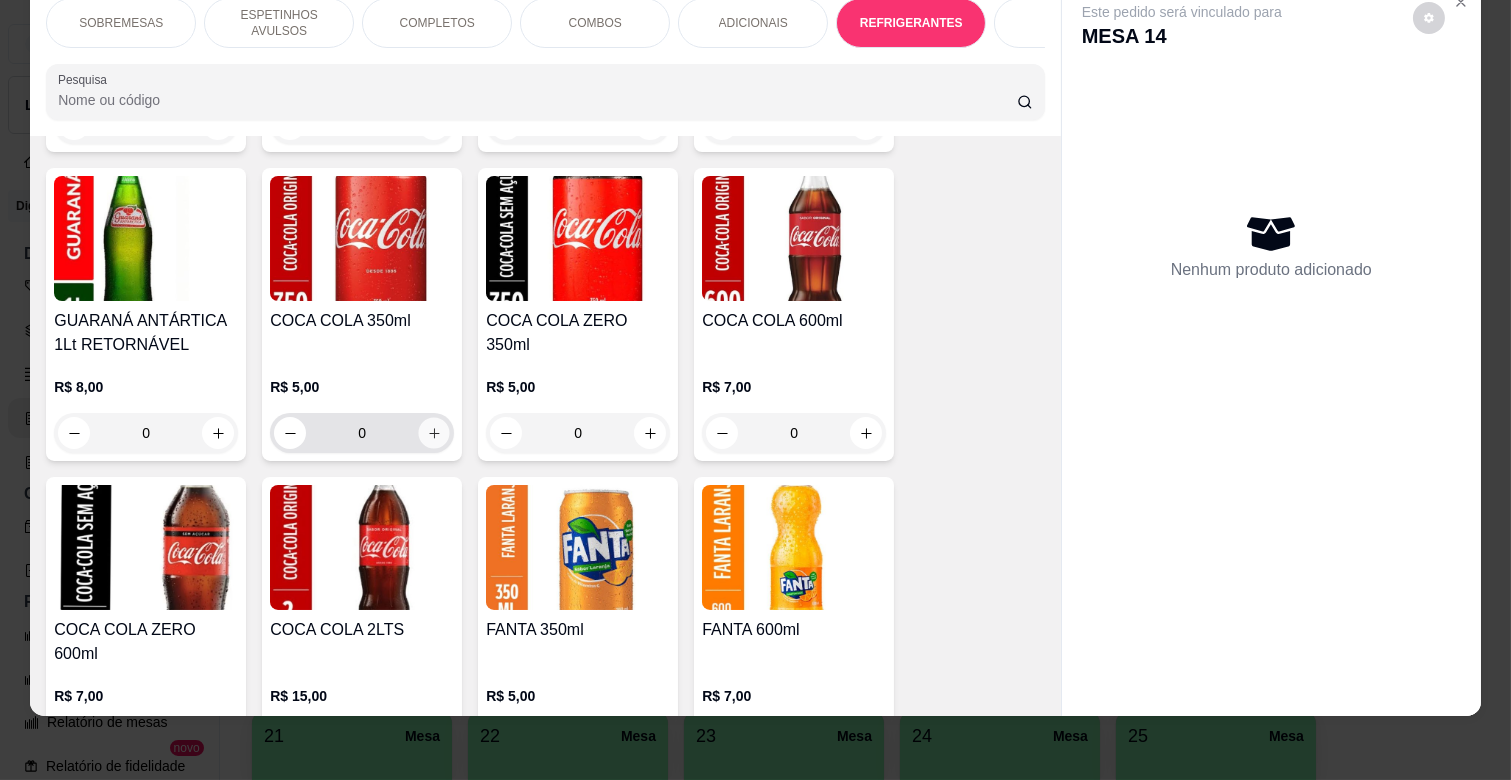 click at bounding box center [434, 433] 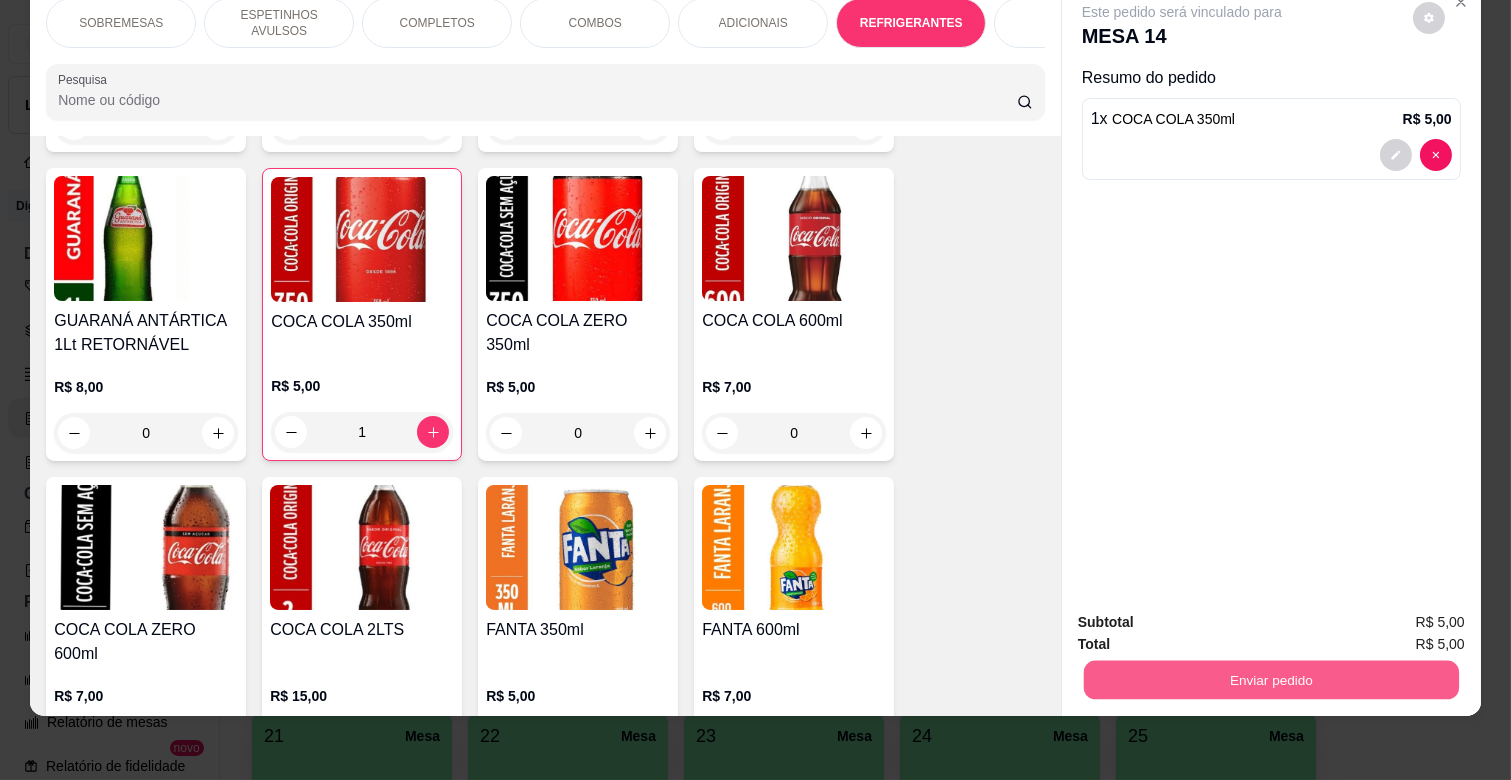 click on "Enviar pedido" at bounding box center (1271, 679) 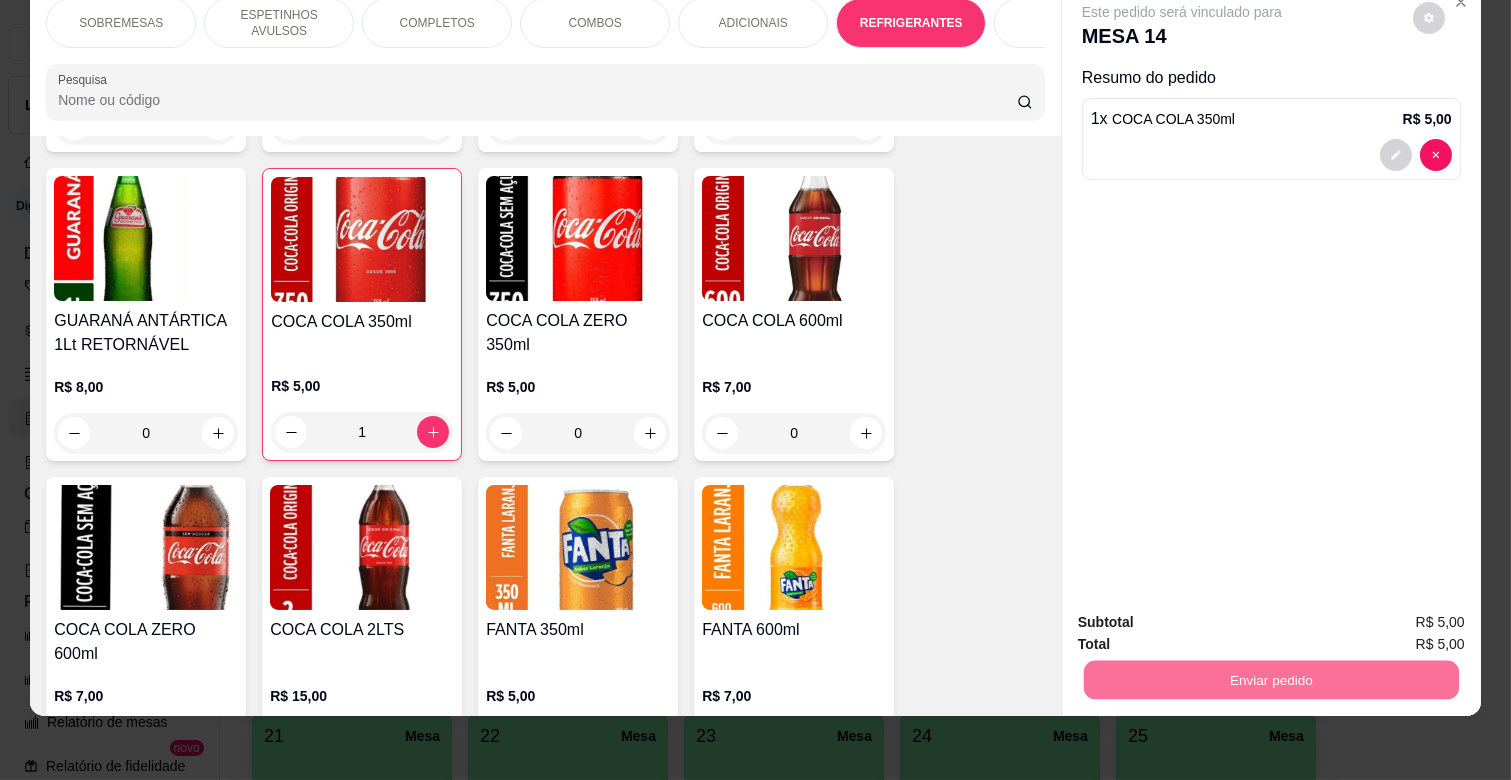 click on "Não registrar e enviar pedido" at bounding box center (1204, 614) 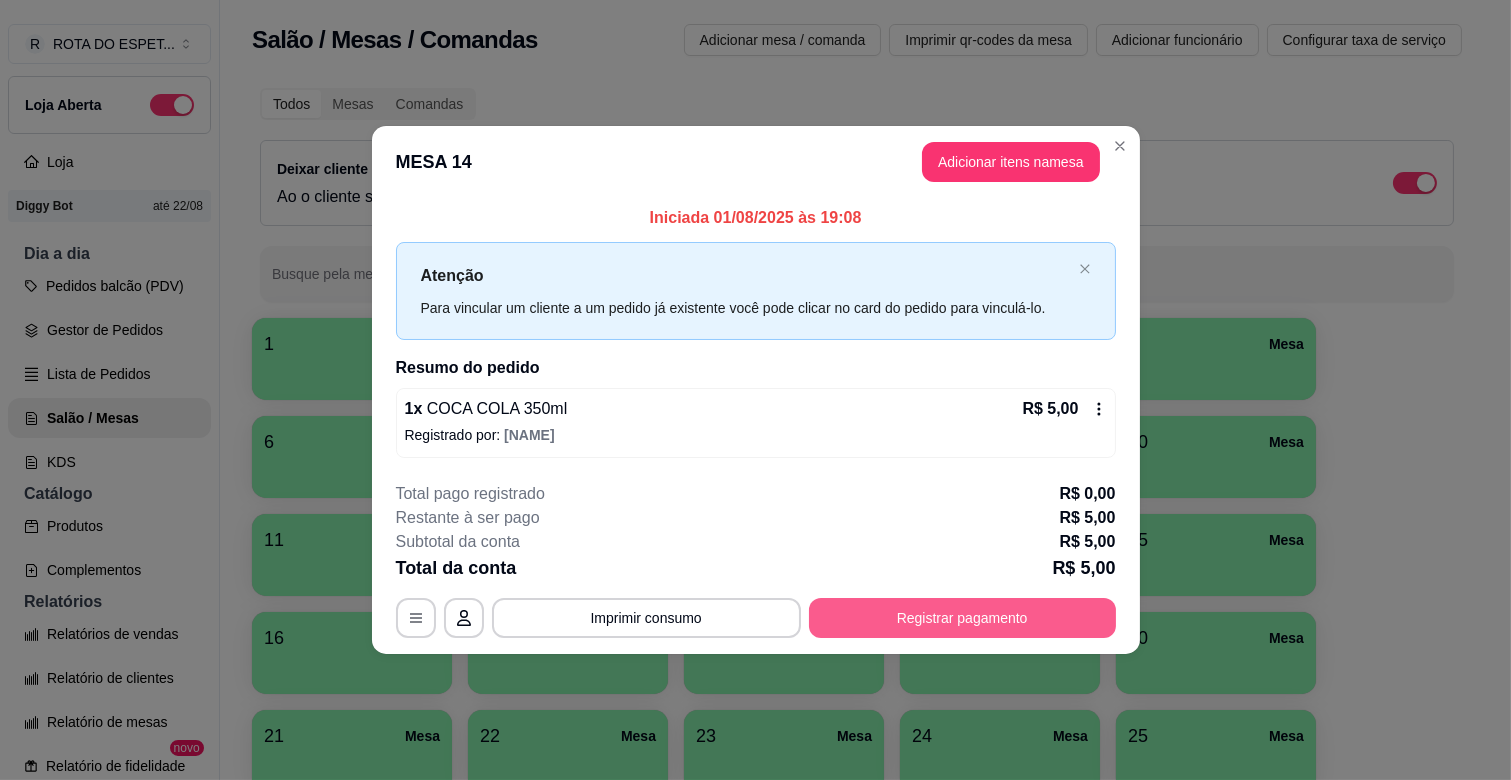 click on "Registrar pagamento" at bounding box center (962, 618) 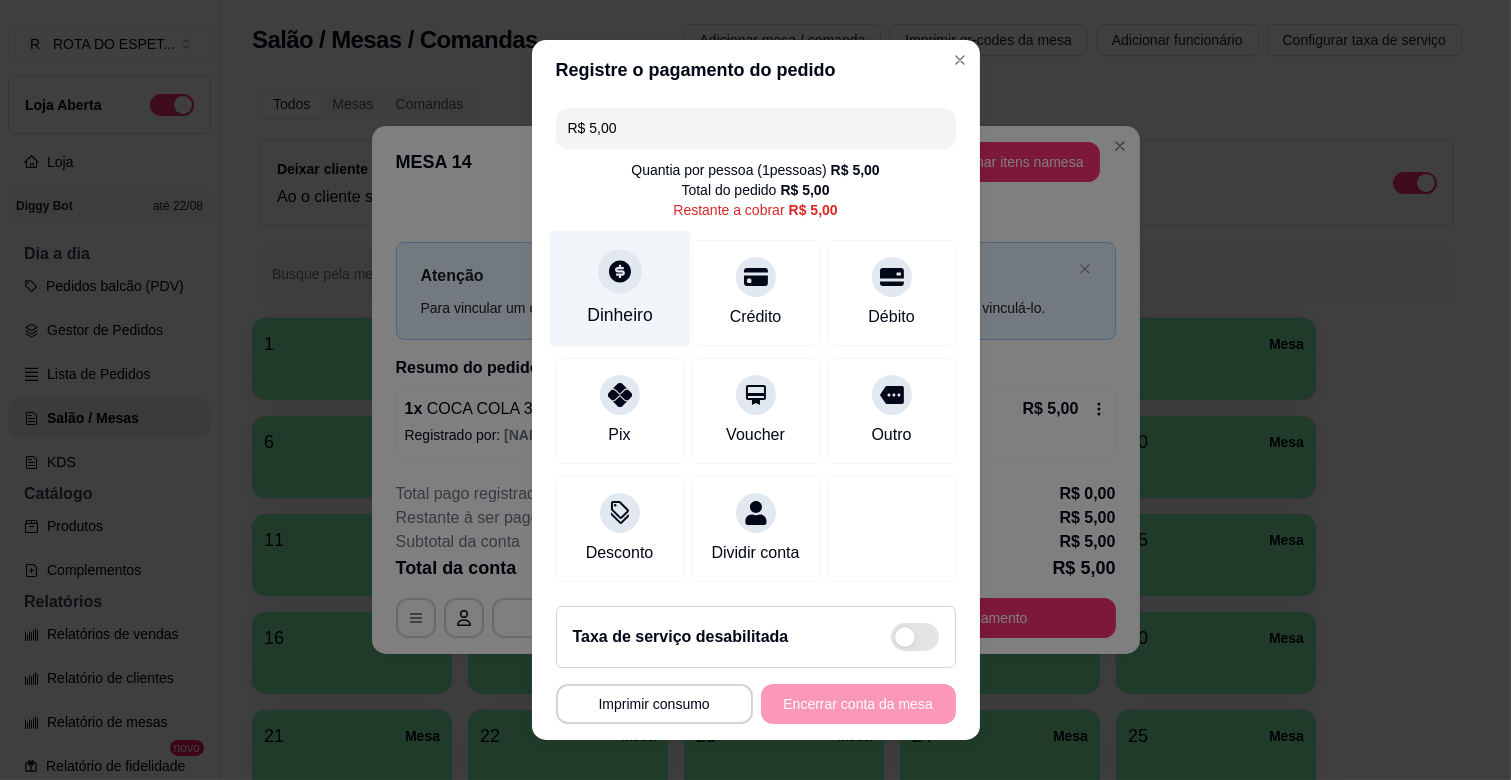 click on "Dinheiro" at bounding box center [620, 315] 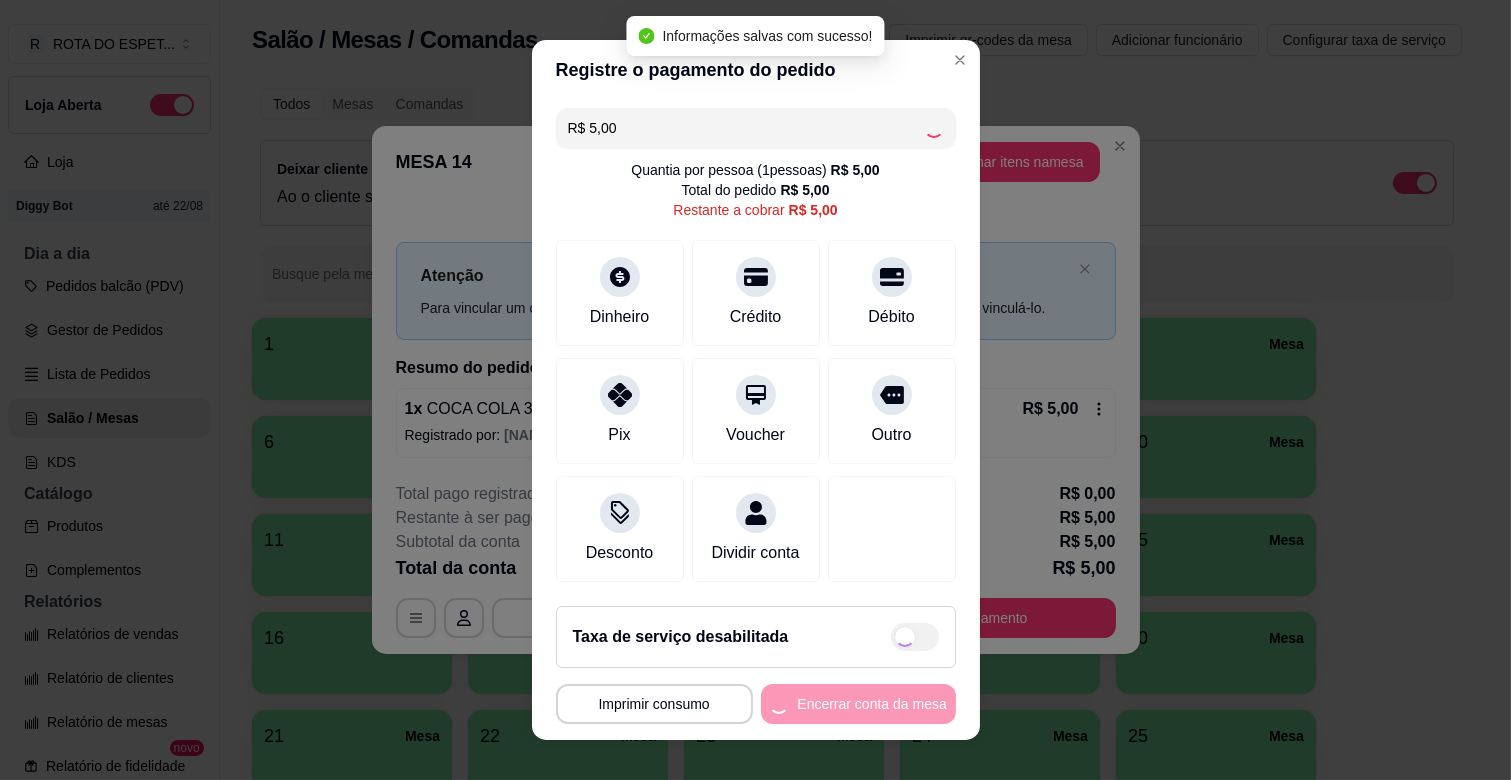 type on "R$ 0,00" 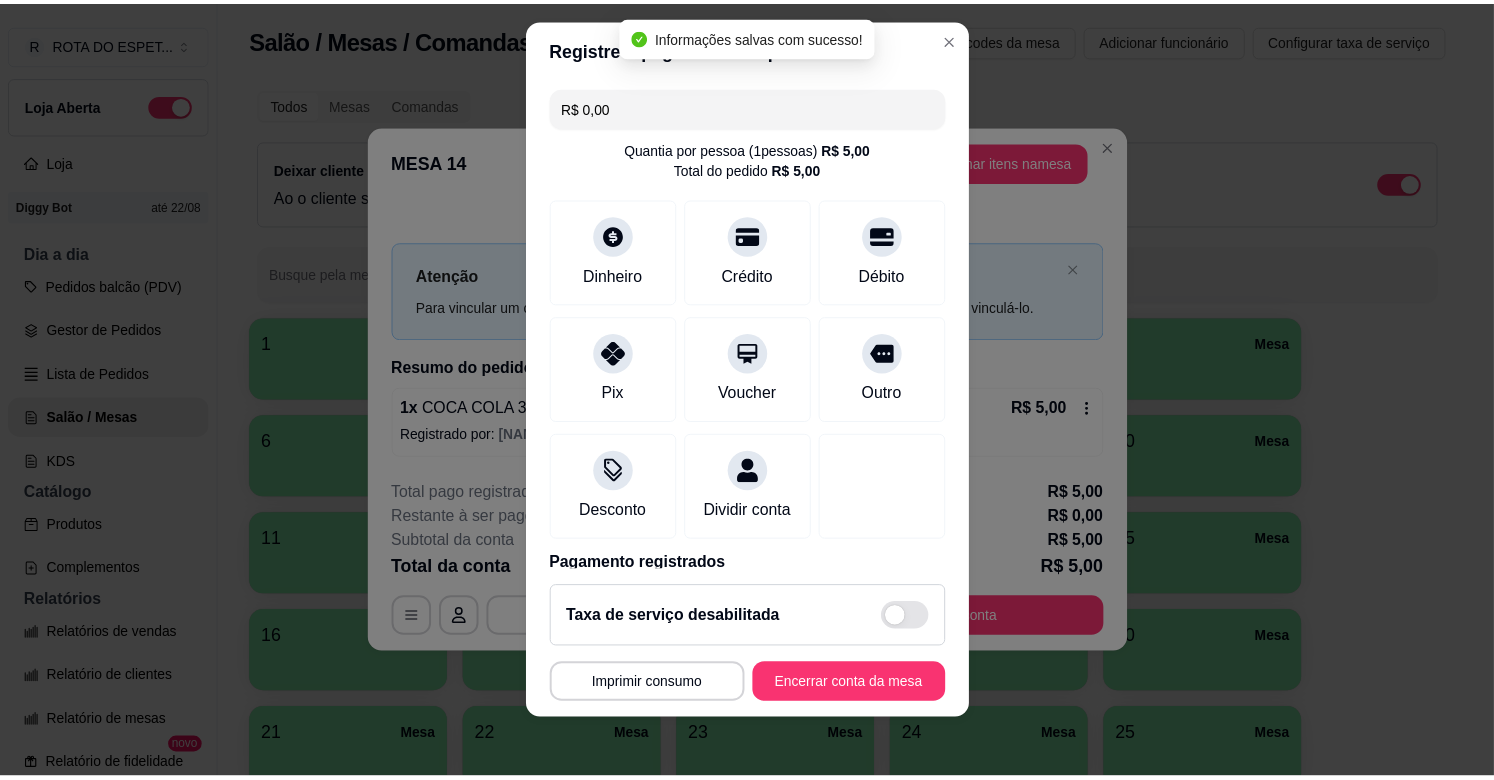 scroll, scrollTop: 25, scrollLeft: 0, axis: vertical 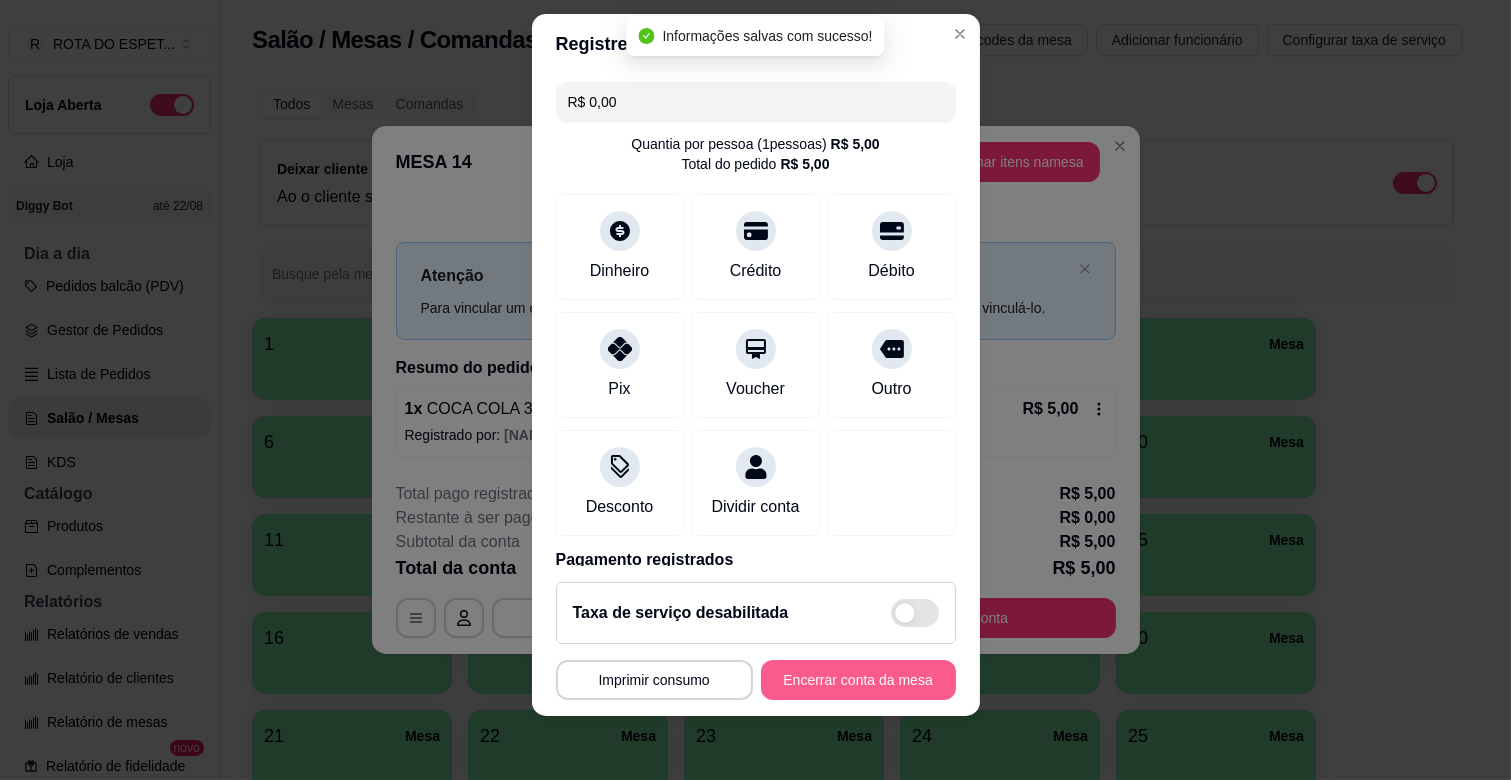 click on "Encerrar conta da mesa" at bounding box center [858, 680] 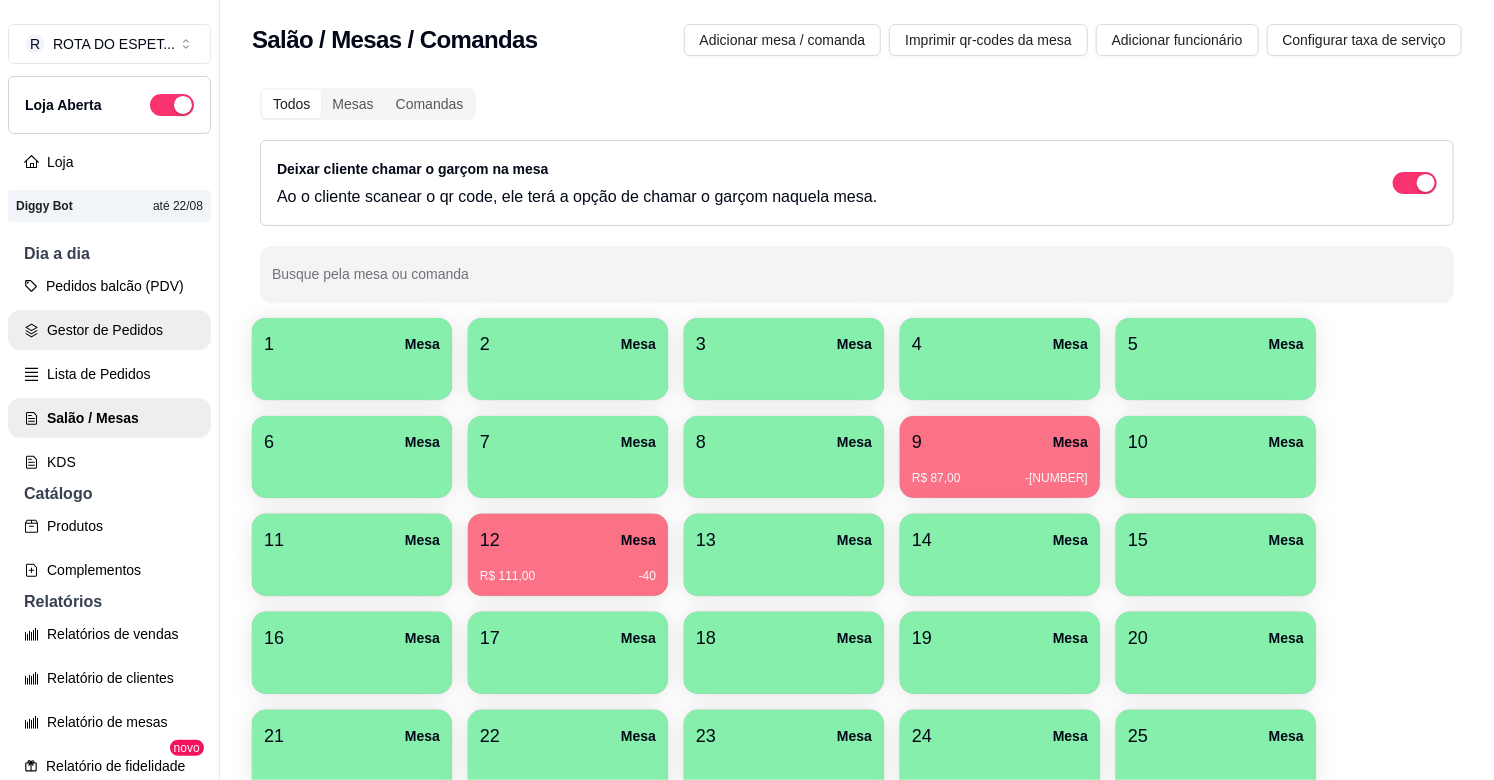 click on "Gestor de Pedidos" at bounding box center (109, 330) 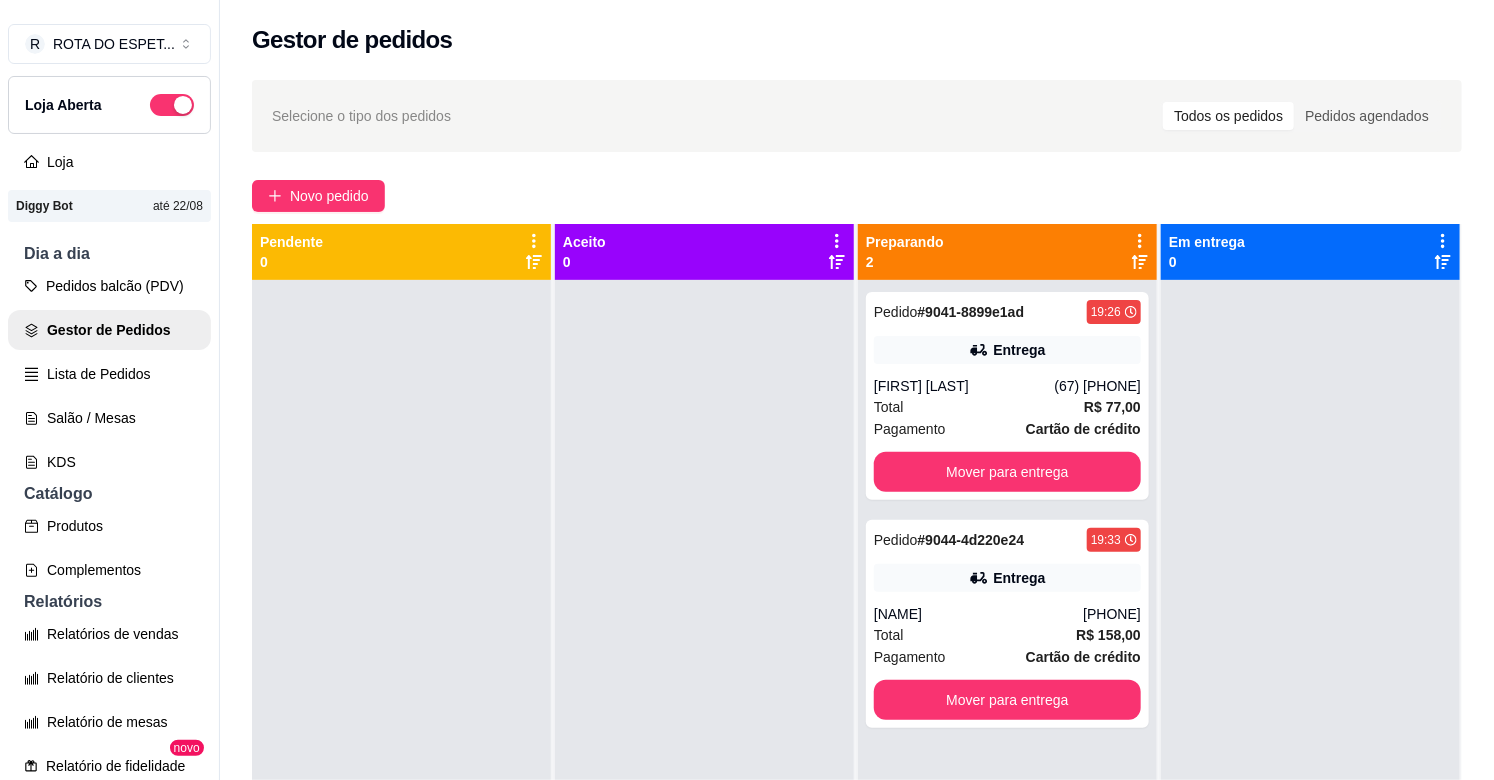 click at bounding box center (704, 670) 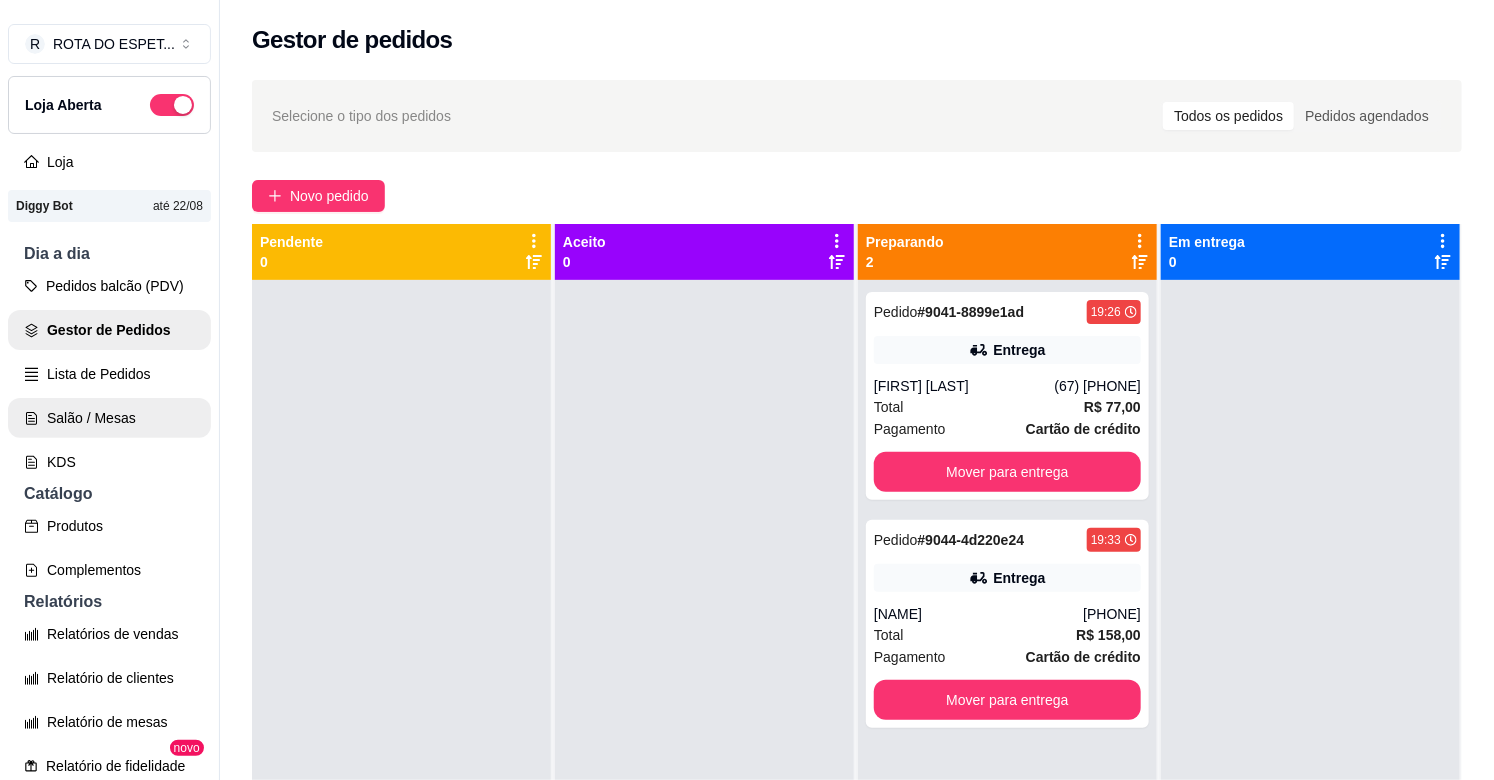 click on "Salão / Mesas" at bounding box center (109, 418) 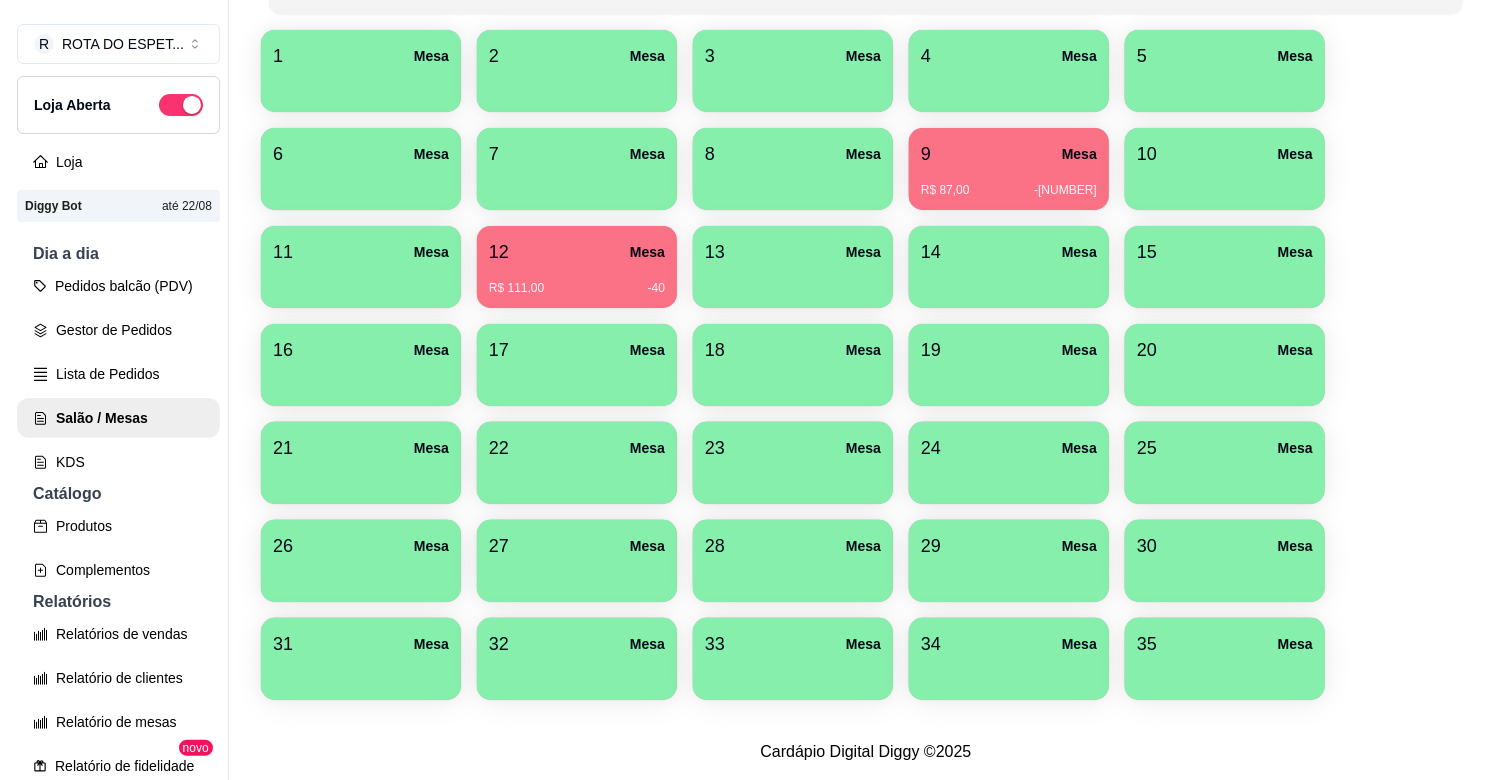 scroll, scrollTop: 0, scrollLeft: 0, axis: both 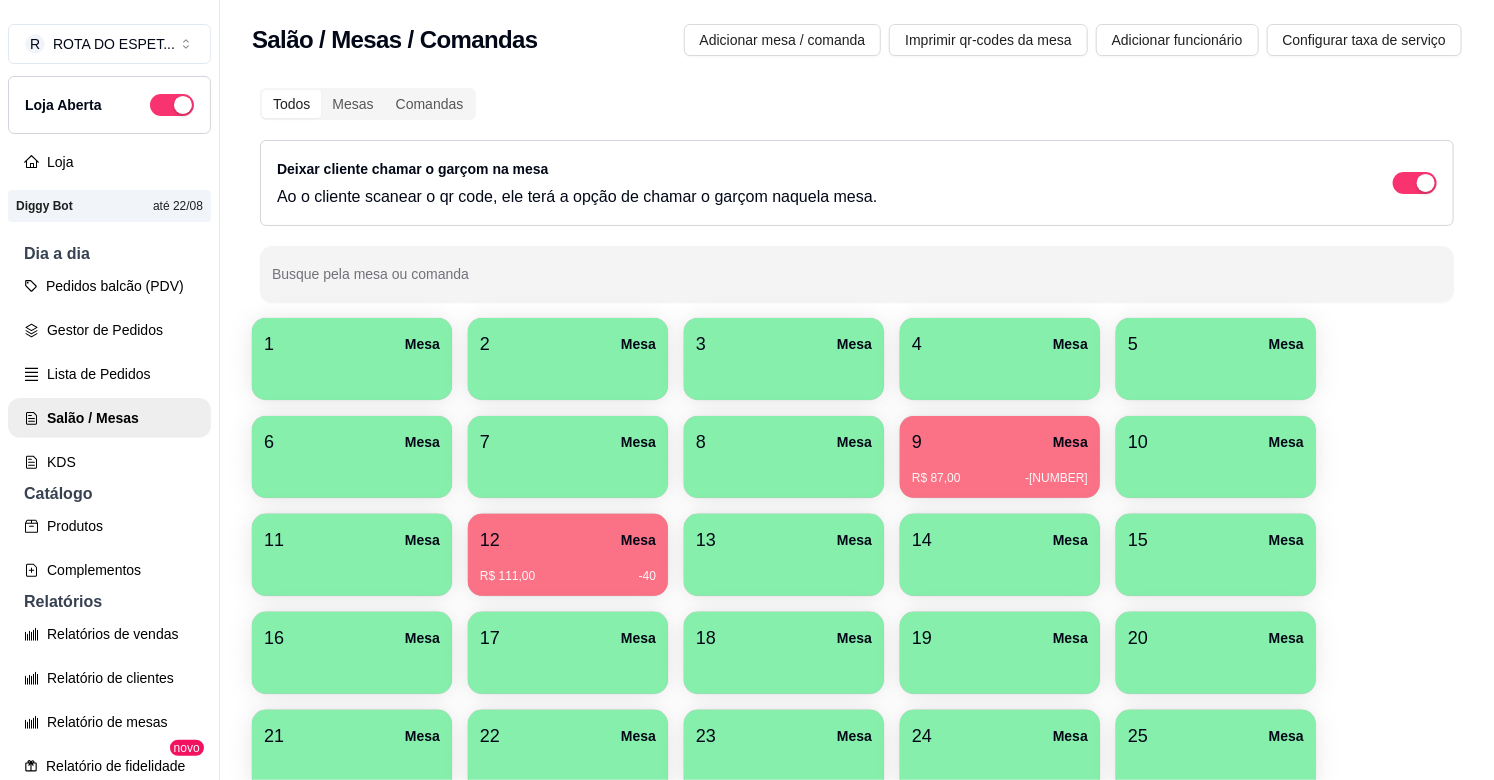 click on "1 Mesa 2 Mesa 3 Mesa 4 Mesa 5 Mesa 6 Mesa 7 Mesa 8 Mesa 9 Mesa R$ 87,00 -25 10 Mesa 11 Mesa 12 Mesa R$ 111,00 -40 13 Mesa 14 Mesa 15 Mesa 16 Mesa 17 Mesa 18 Mesa 19 Mesa 20 Mesa 21 Mesa 22 Mesa 23 Mesa 24 Mesa 25 Mesa 26 Mesa 27 Mesa 28 Mesa 29 Mesa 30 Mesa 31 Mesa 32 Mesa 33 Mesa 34 Mesa 35 Mesa" at bounding box center [857, 653] 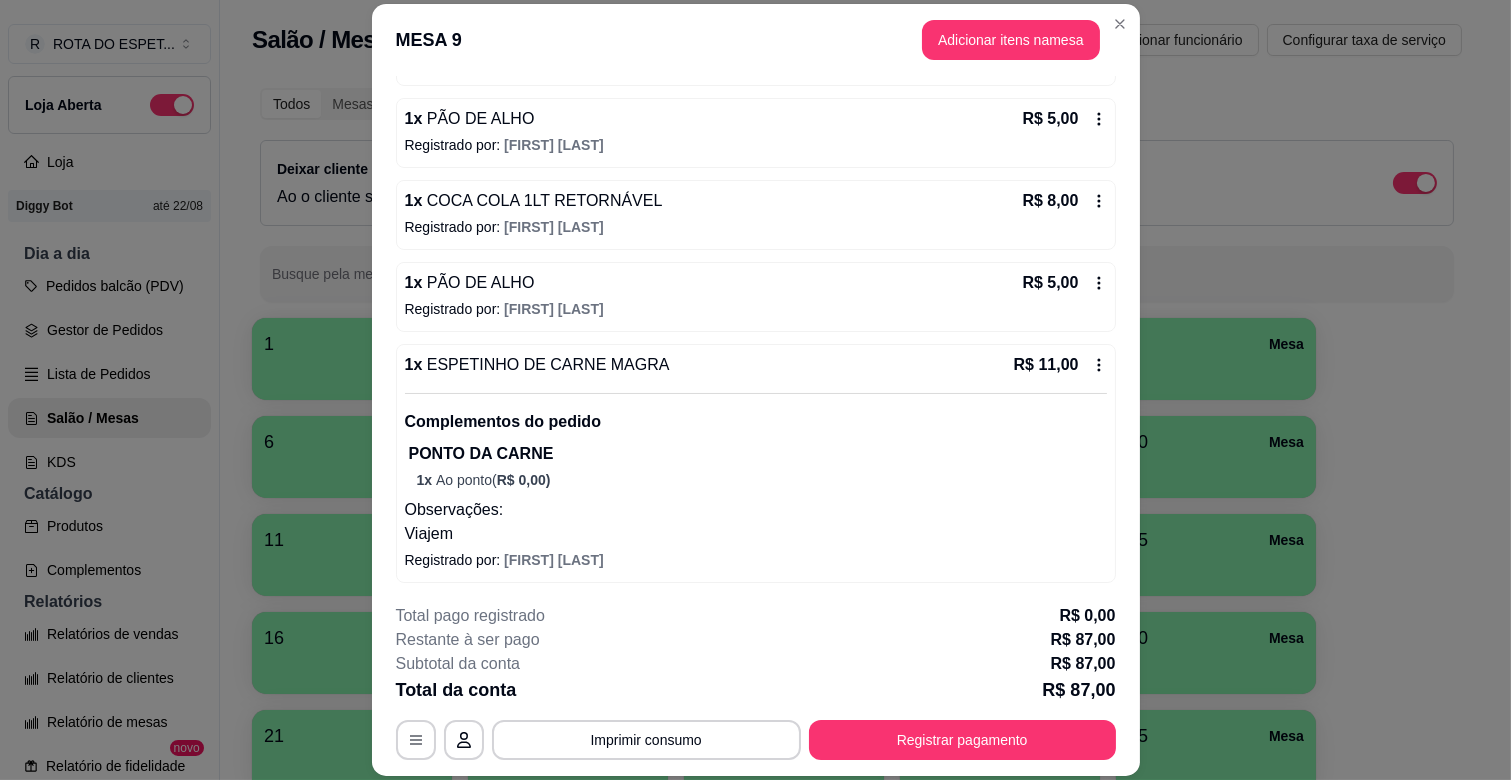 scroll, scrollTop: 812, scrollLeft: 0, axis: vertical 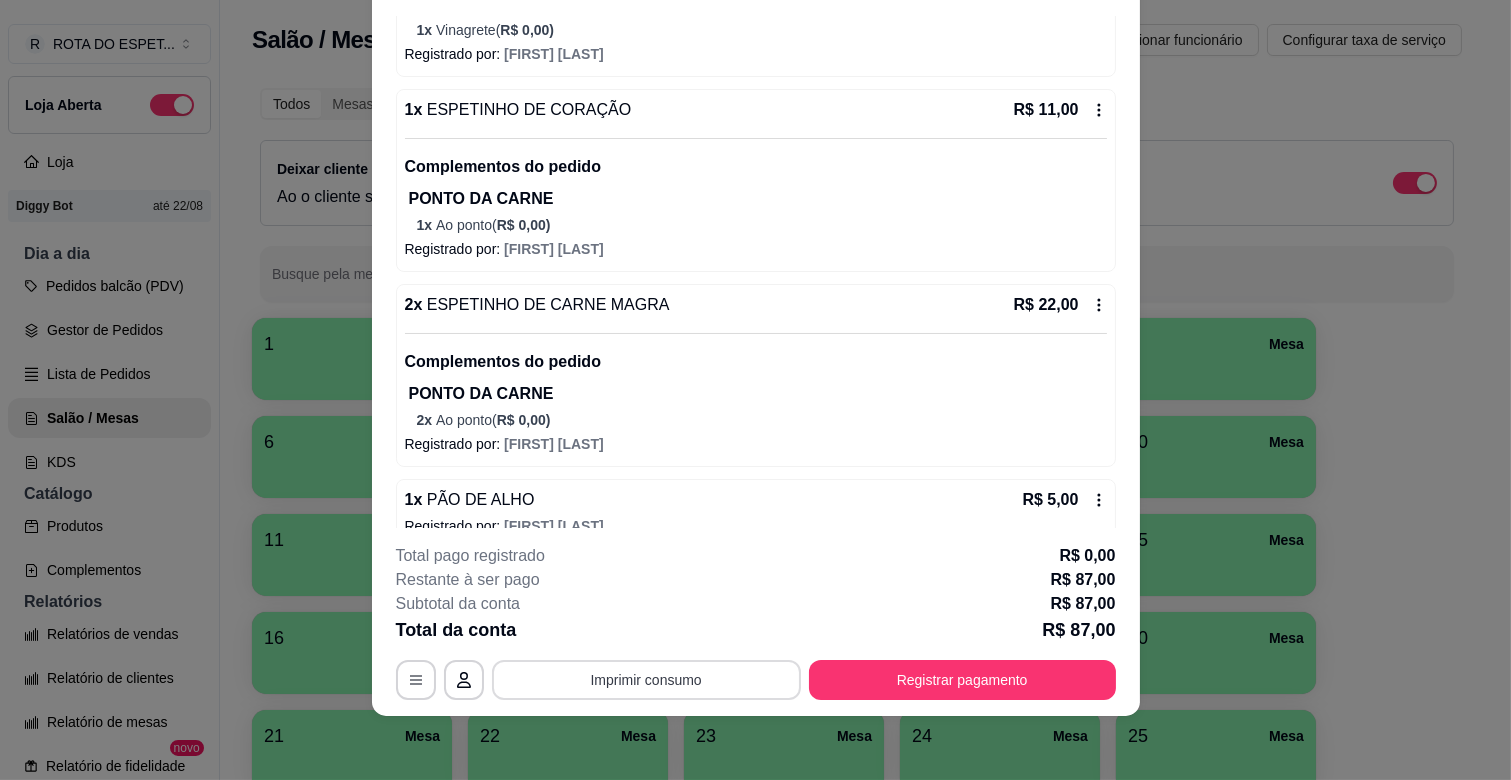 click on "Imprimir consumo" at bounding box center [646, 680] 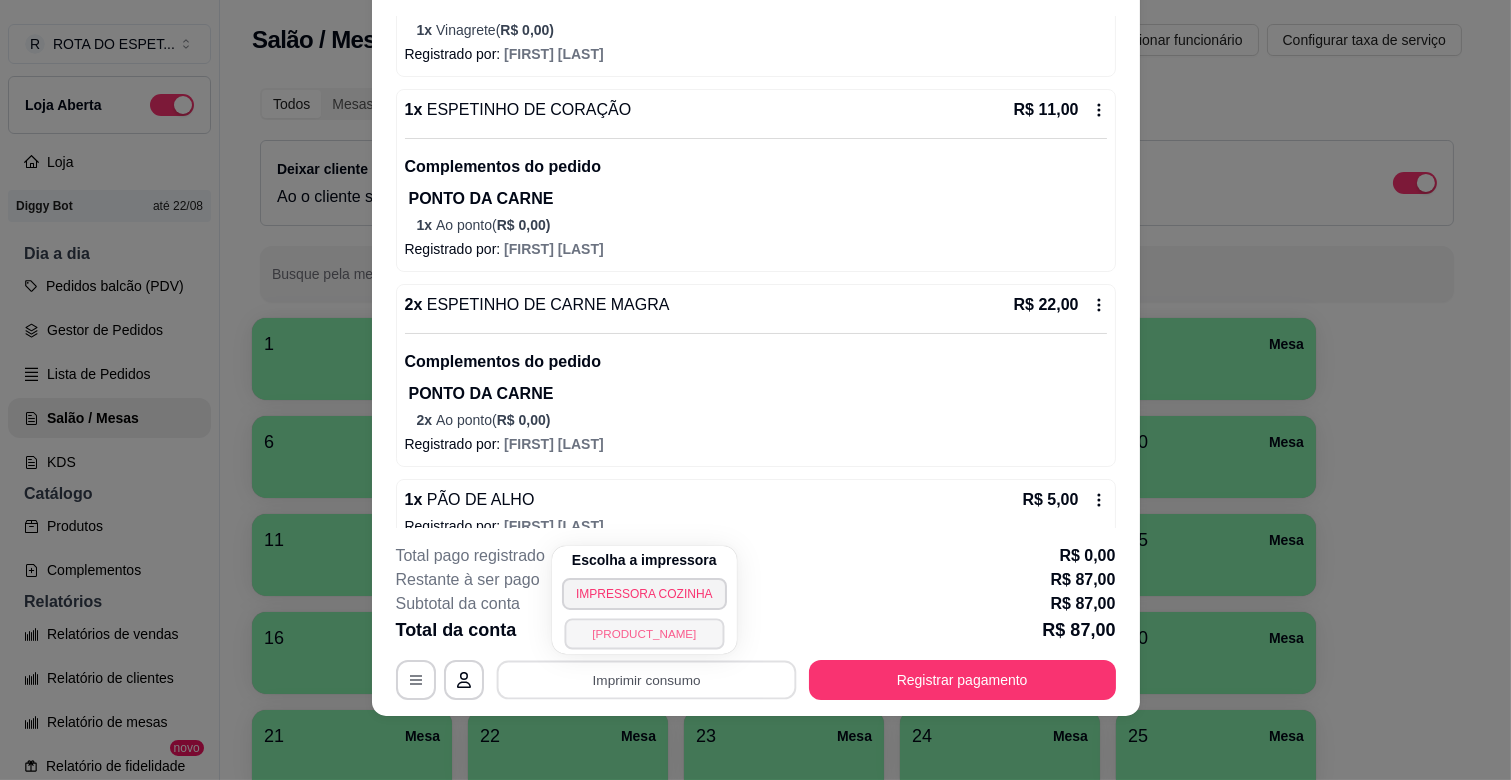 click on "[PRODUCT_NAME]" at bounding box center [644, 633] 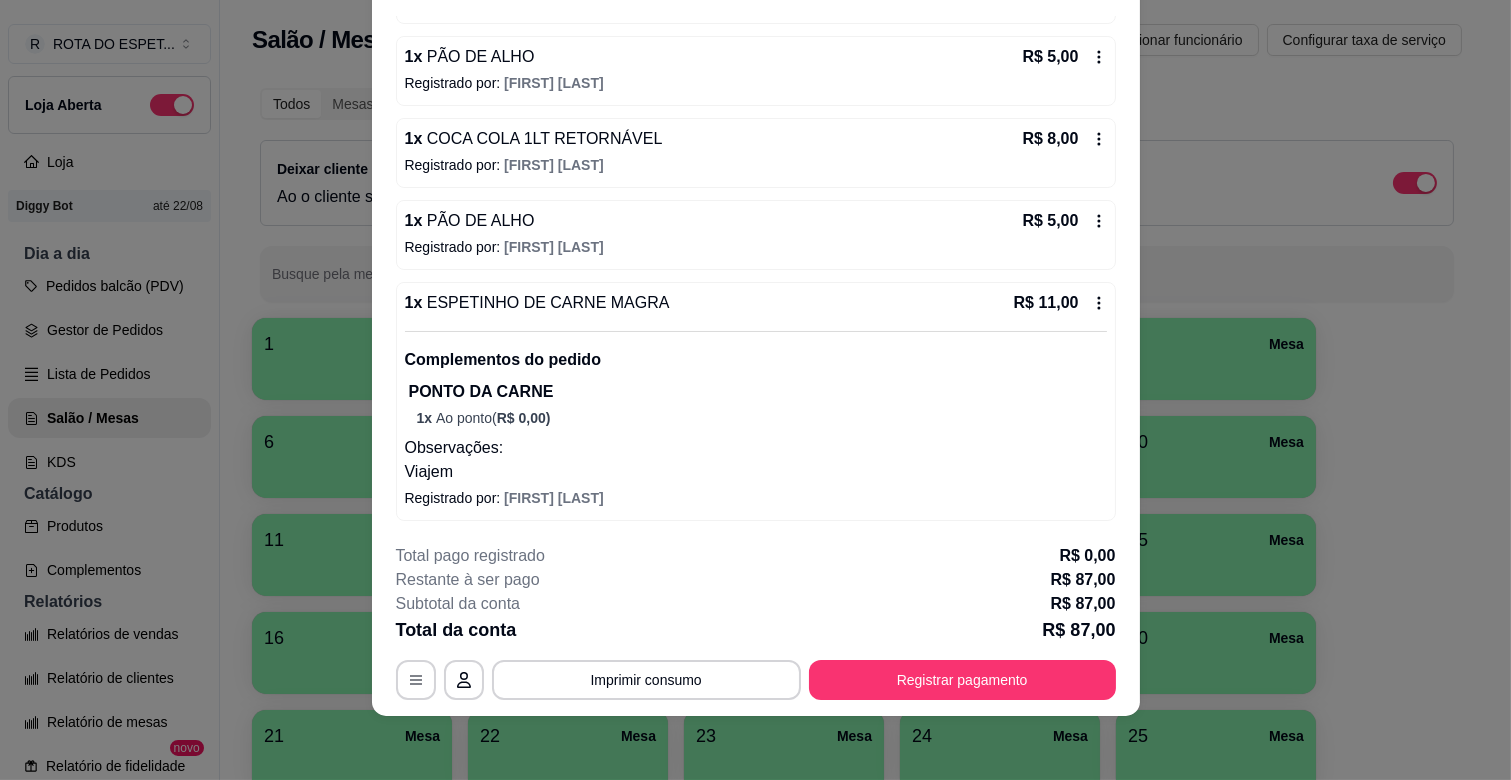 scroll, scrollTop: 812, scrollLeft: 0, axis: vertical 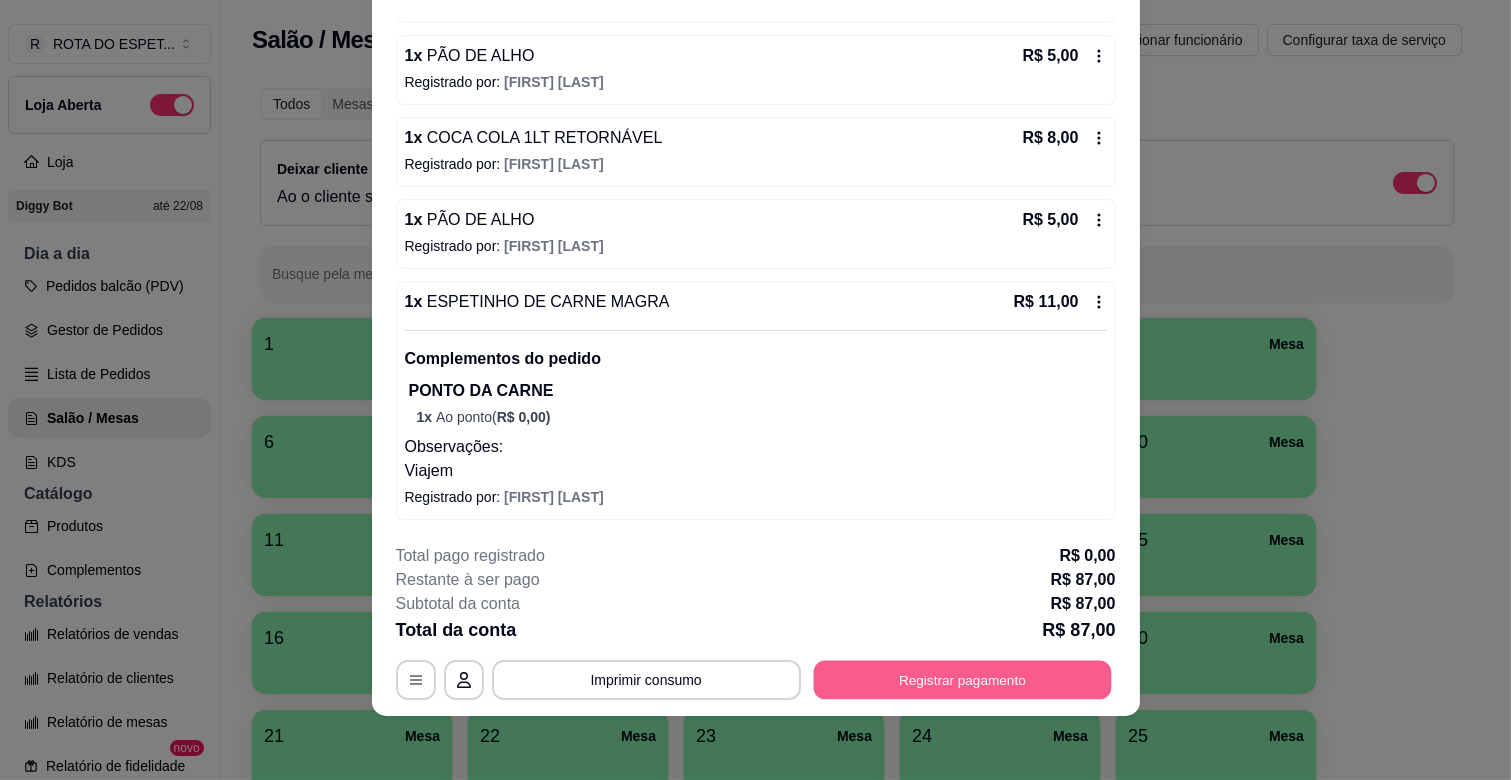 click on "Registrar pagamento" at bounding box center (962, 680) 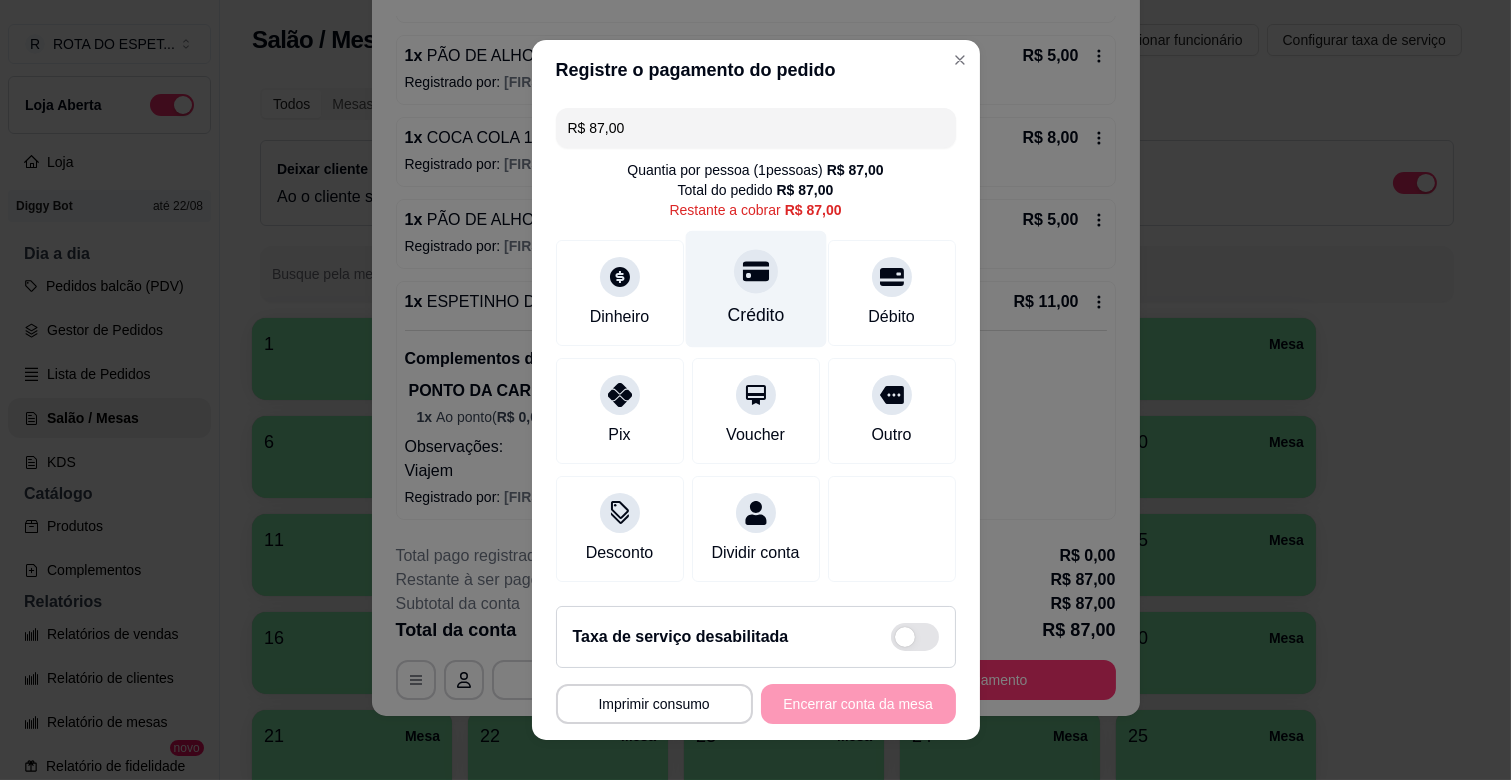 click on "Crédito" at bounding box center (755, 289) 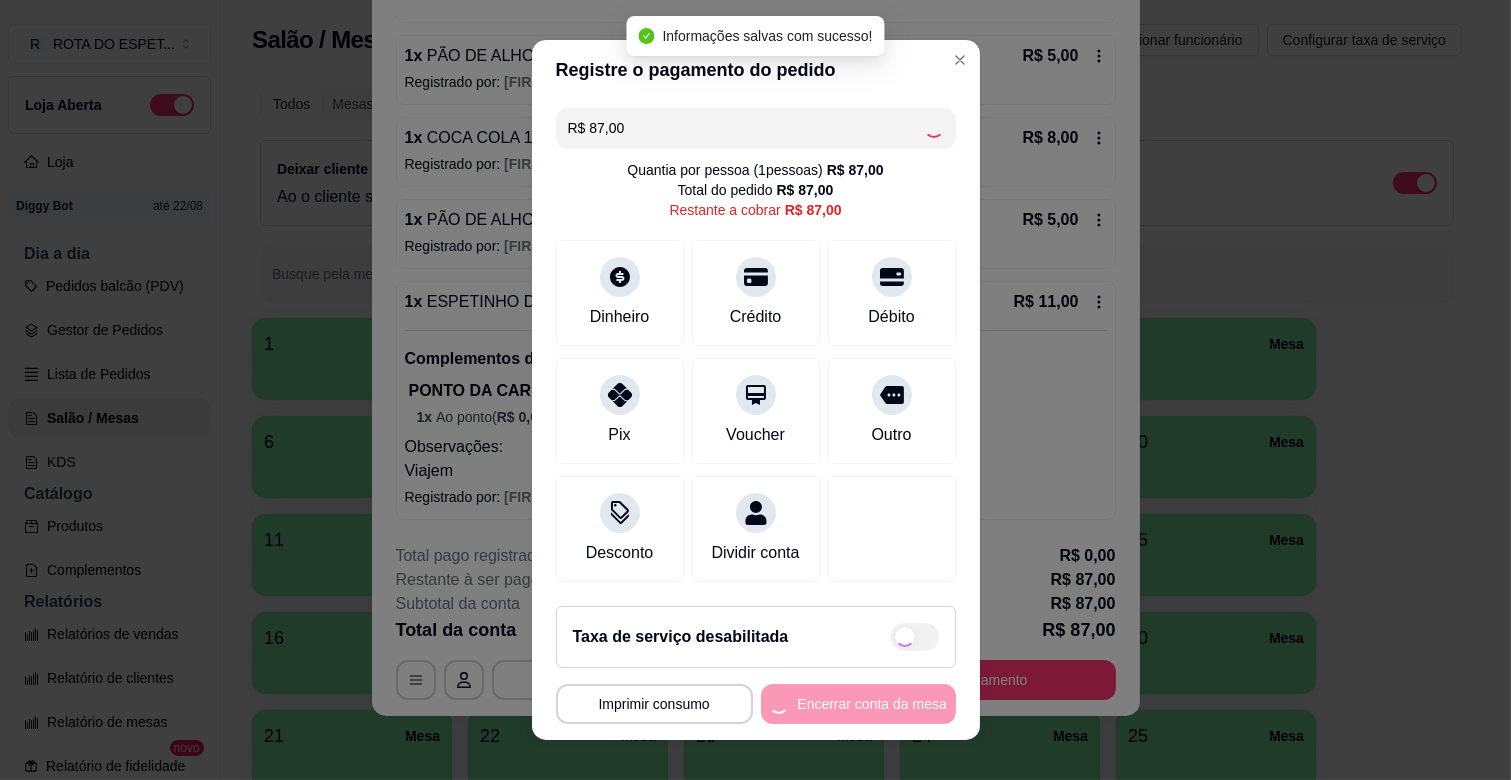 type on "R$ 0,00" 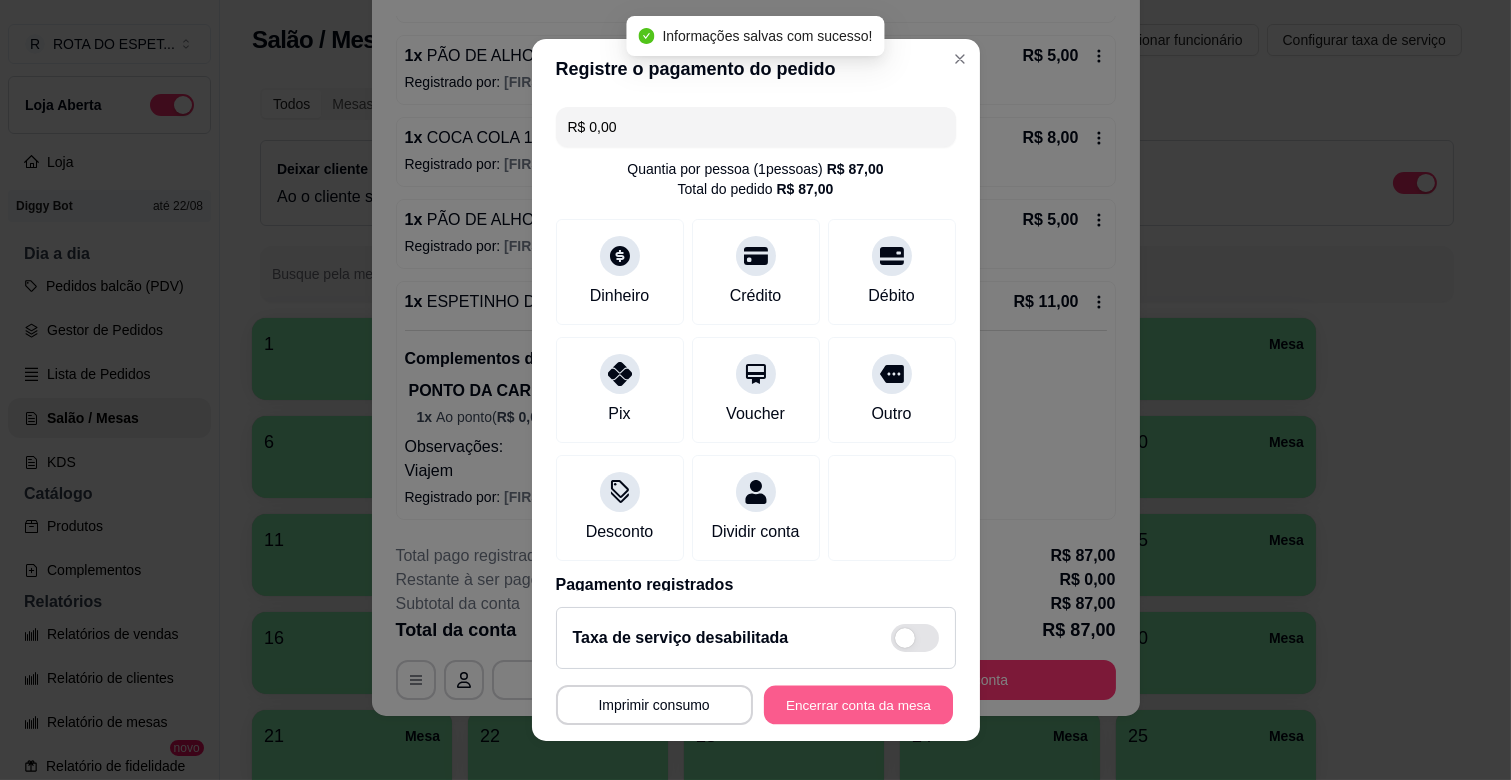 click on "Encerrar conta da mesa" at bounding box center [858, 705] 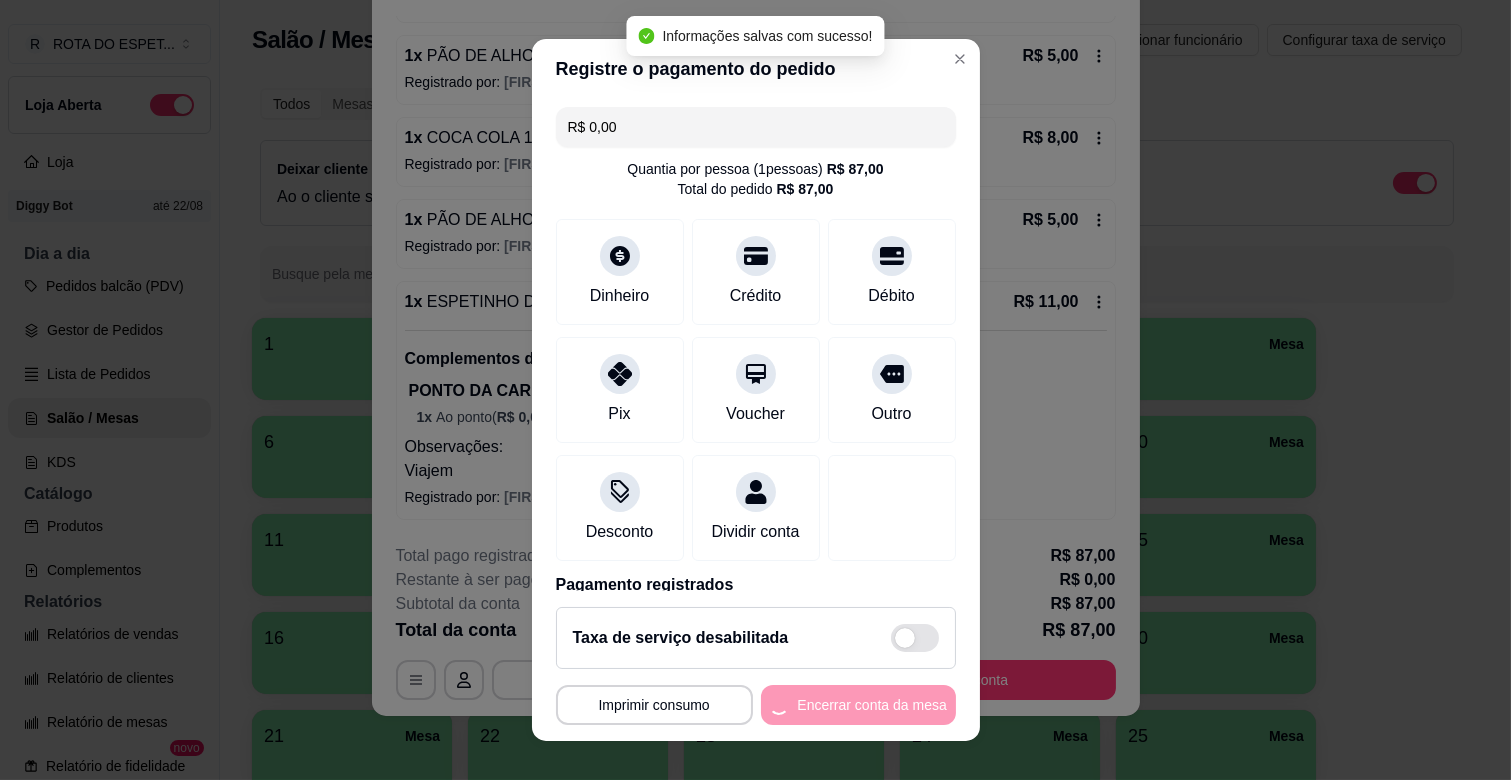 scroll, scrollTop: 0, scrollLeft: 0, axis: both 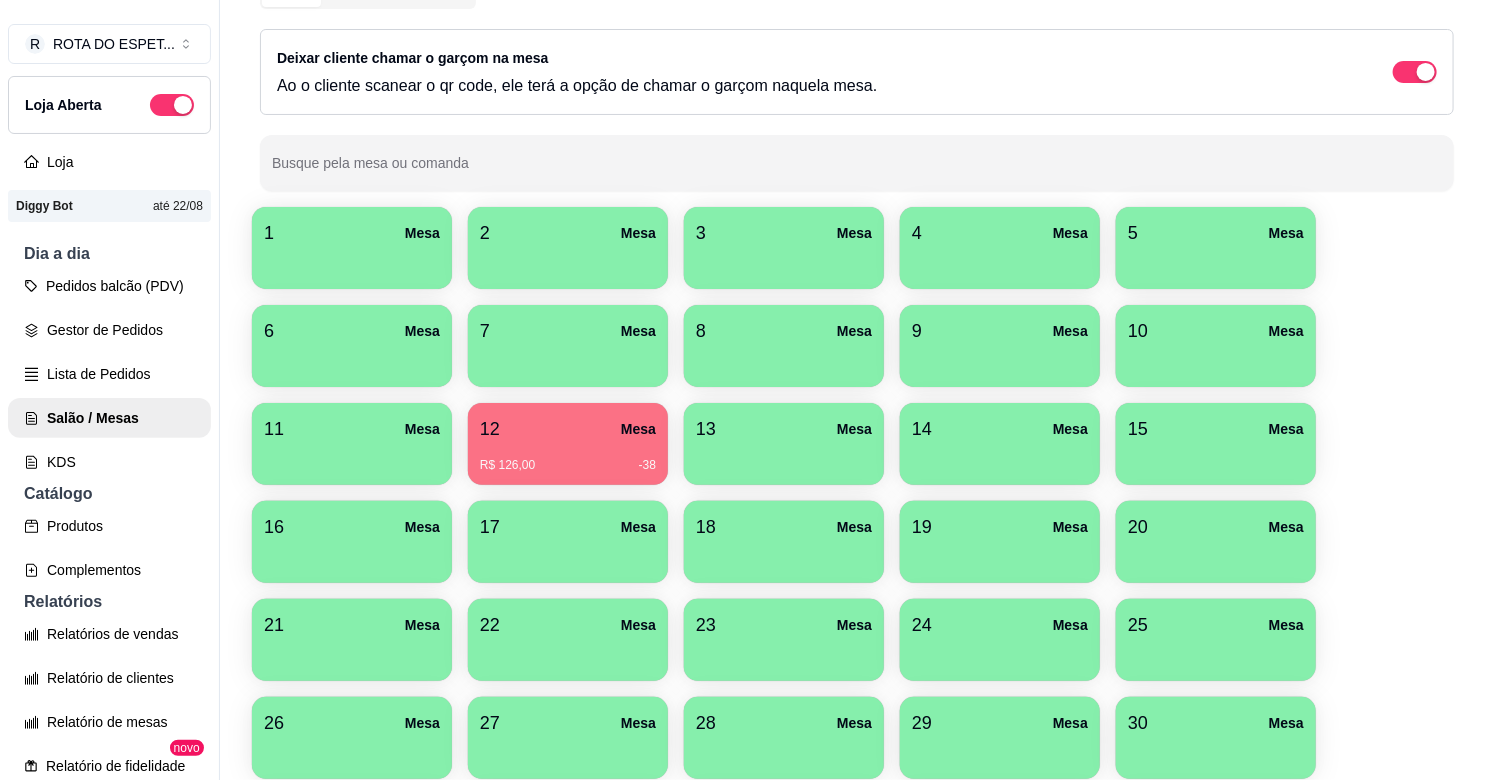 click at bounding box center (352, 654) 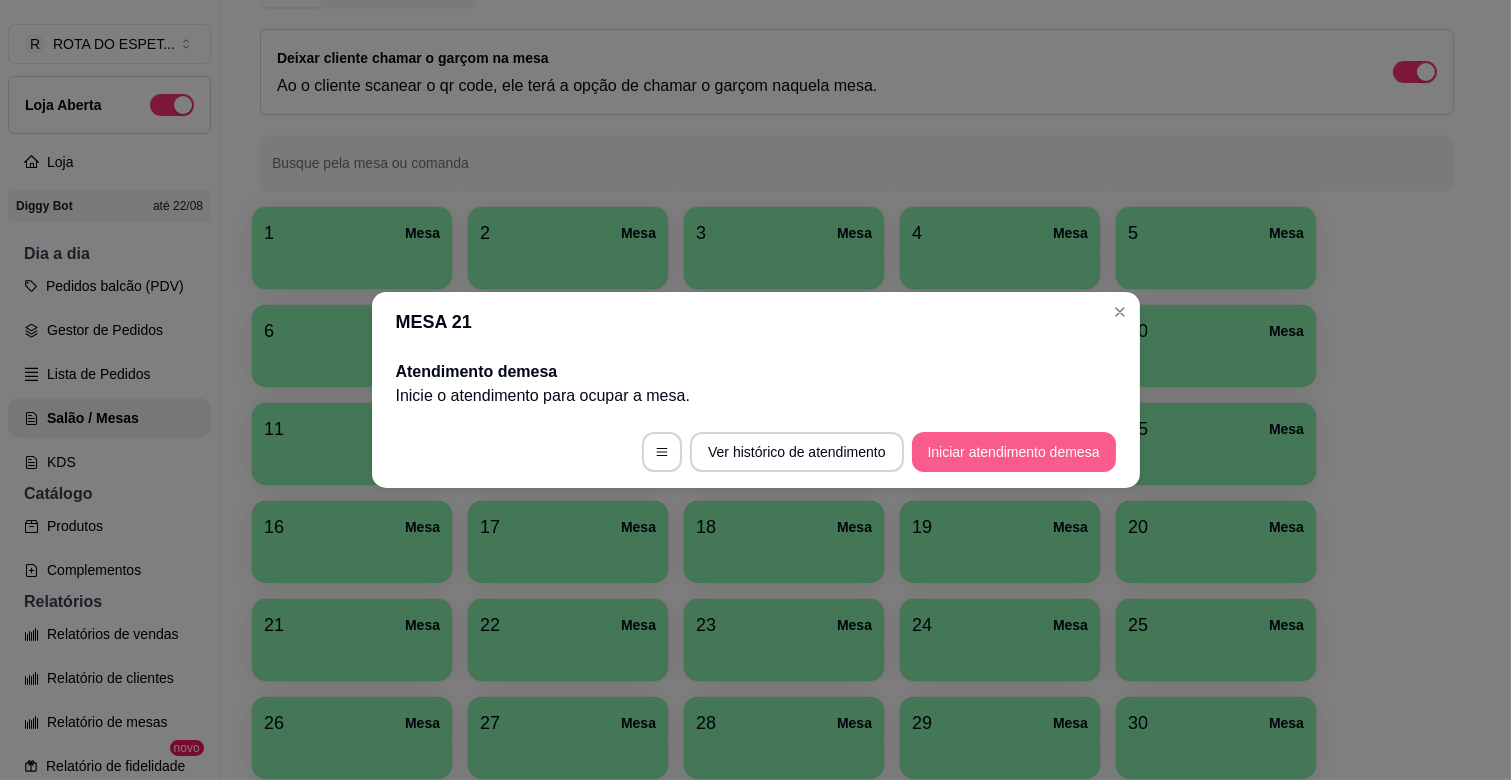 click on "Iniciar atendimento de  mesa" at bounding box center (1014, 452) 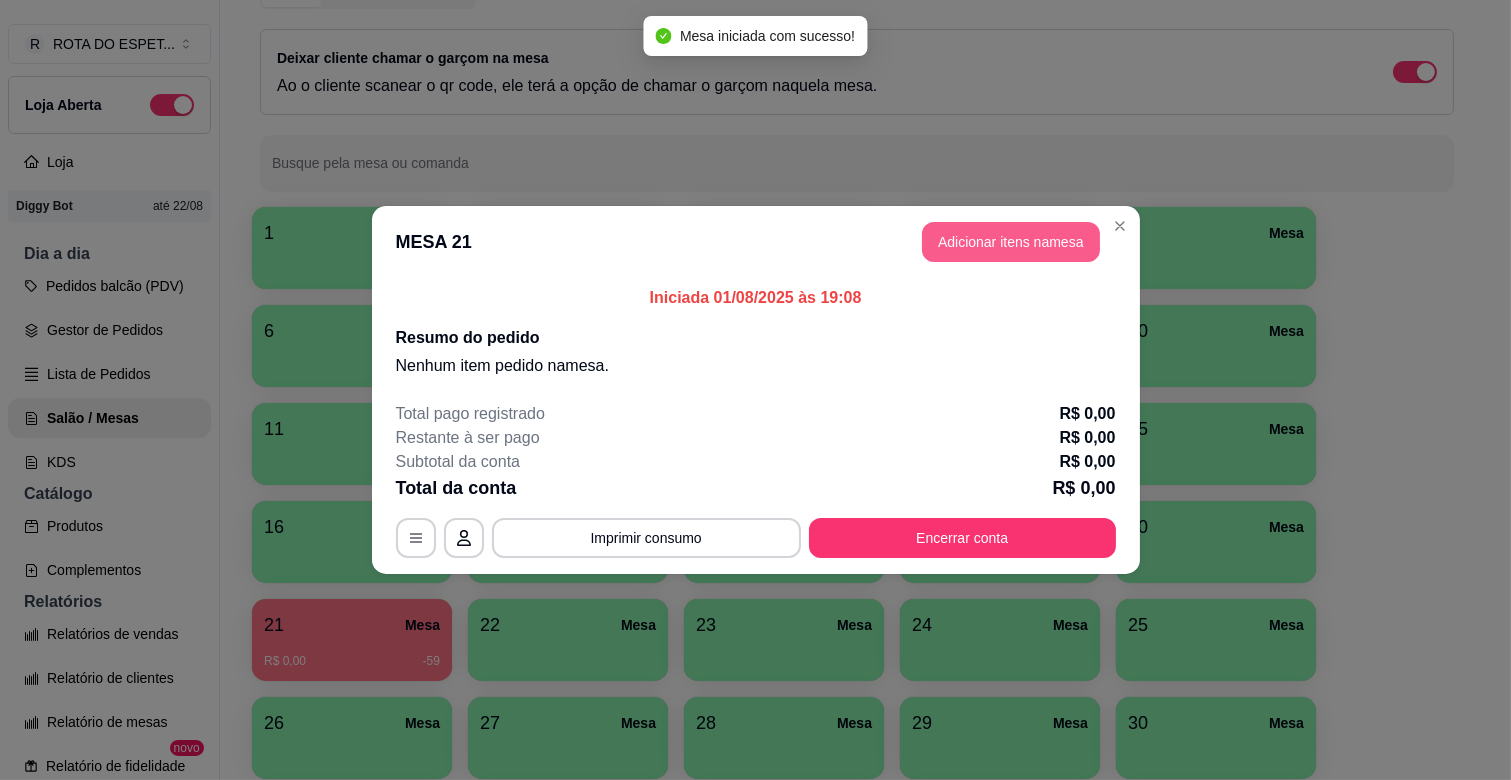 click on "Adicionar itens na  mesa" at bounding box center [1011, 242] 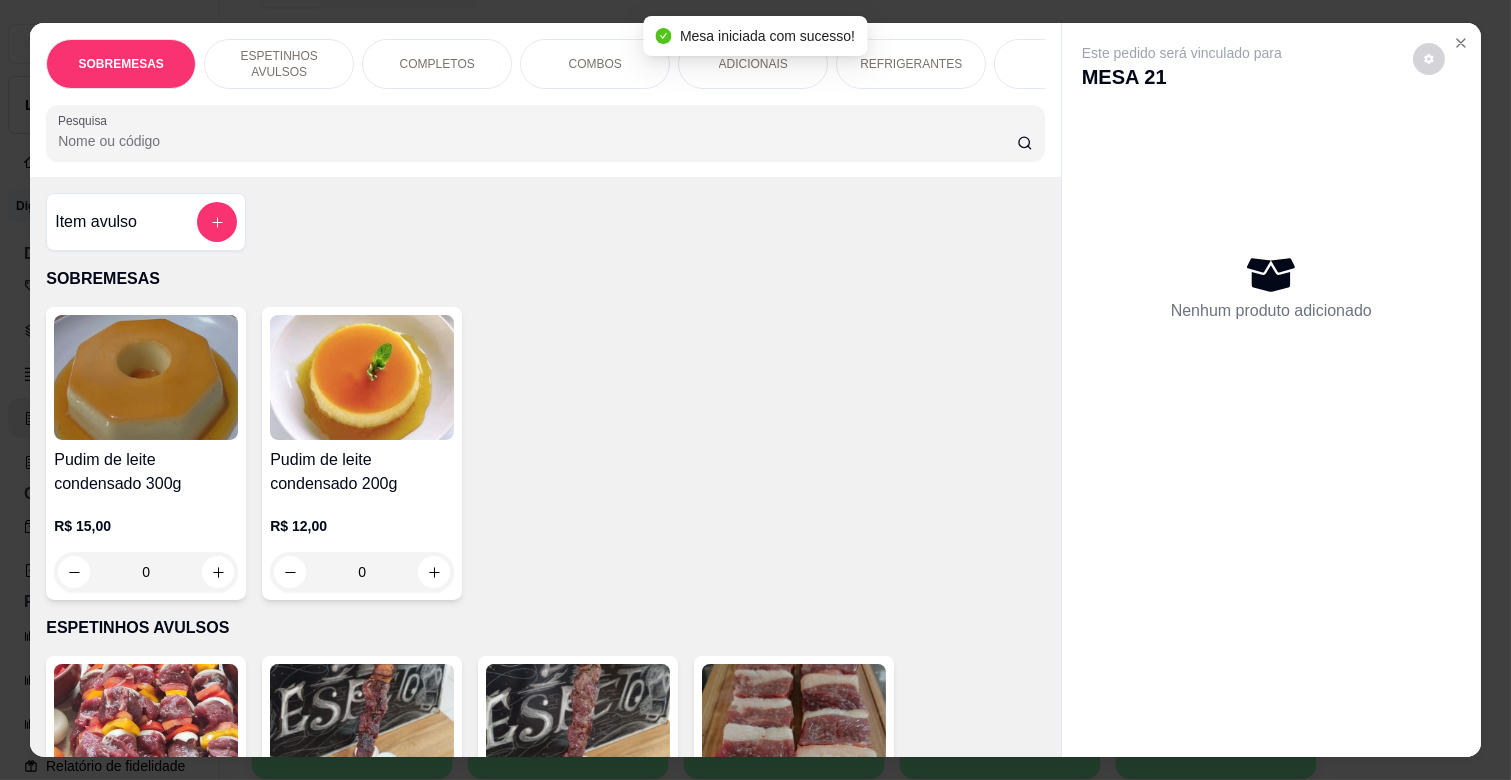 click on "COMPLETOS" at bounding box center [437, 64] 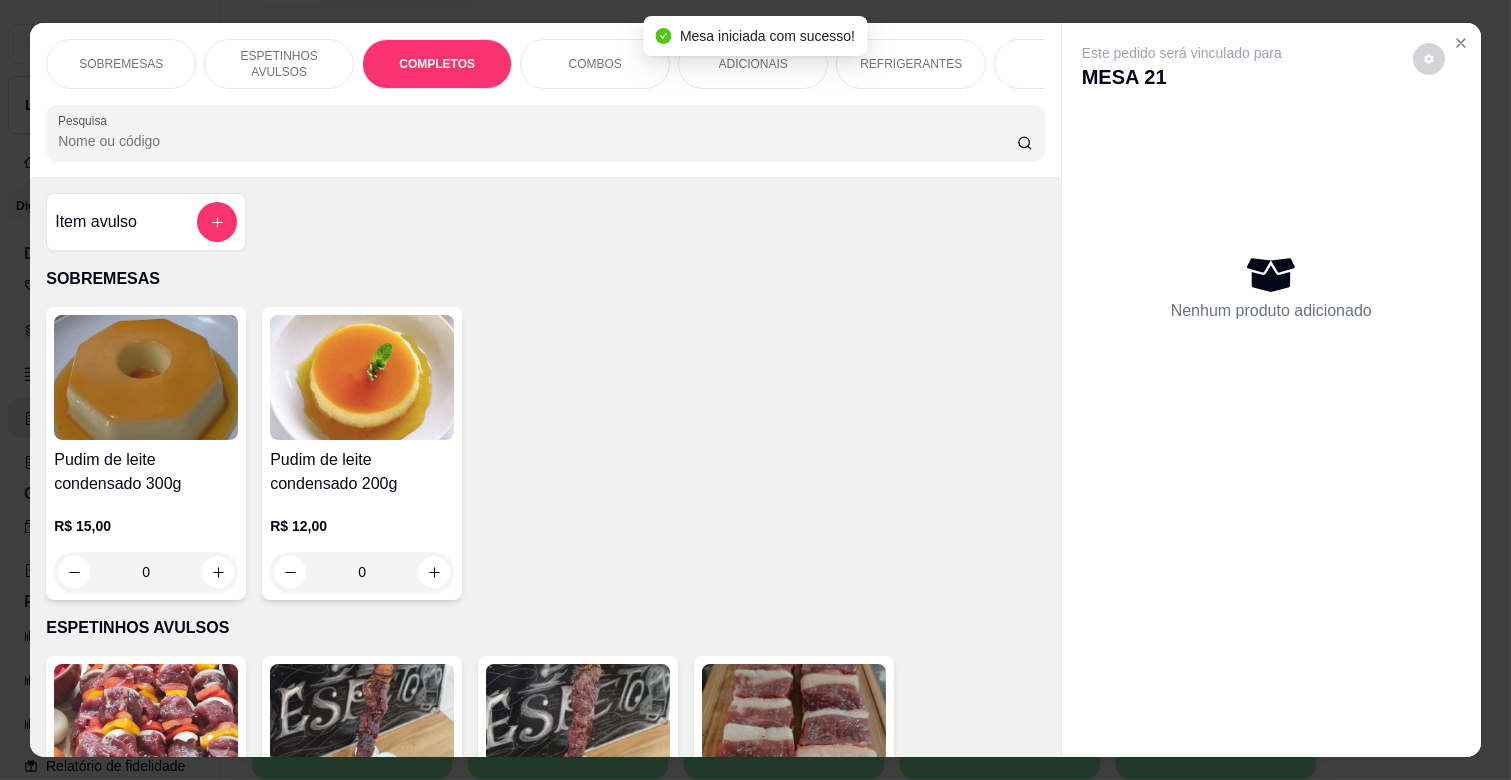 scroll, scrollTop: 1763, scrollLeft: 0, axis: vertical 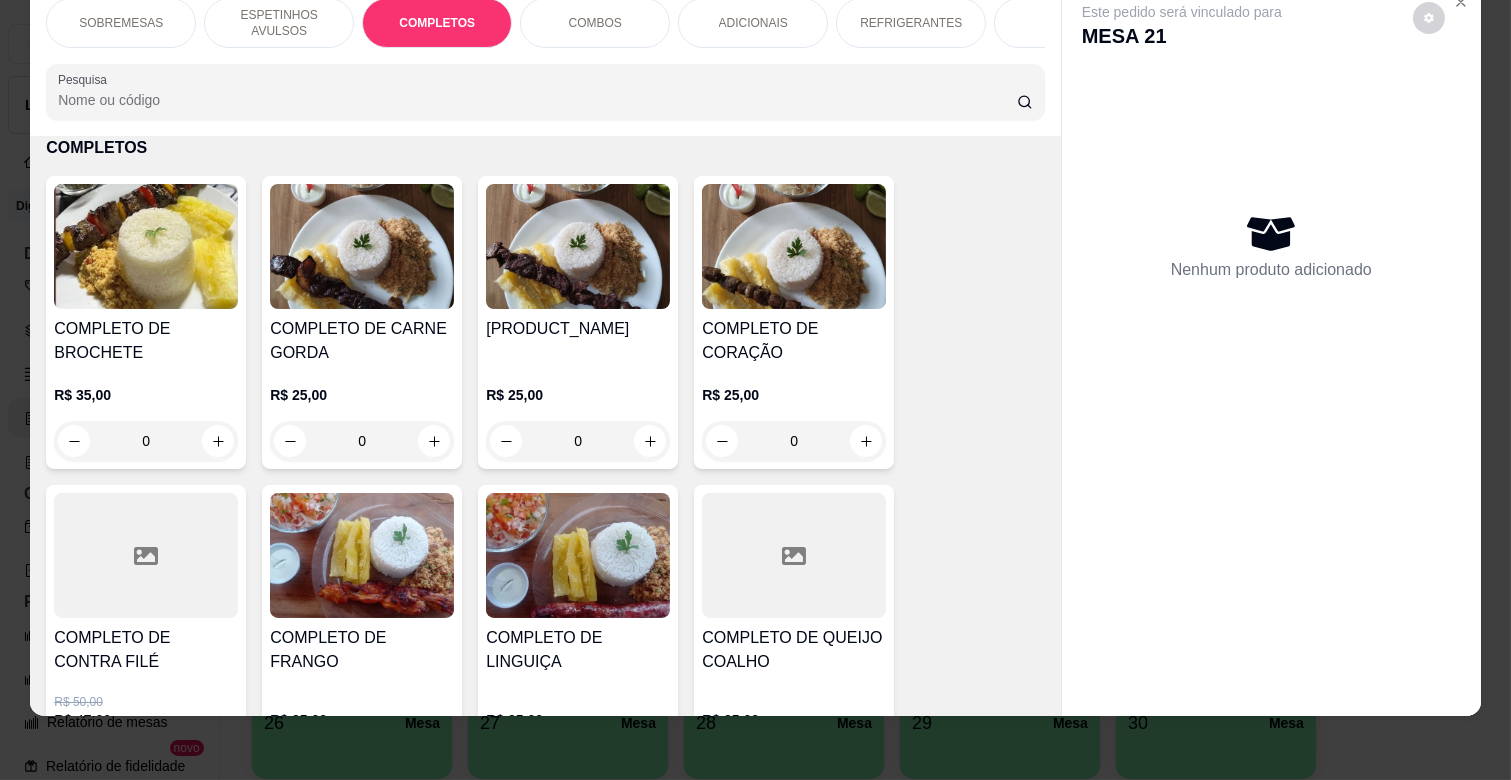 click on "R$ 25,00 [NUMBER]" at bounding box center [578, 413] 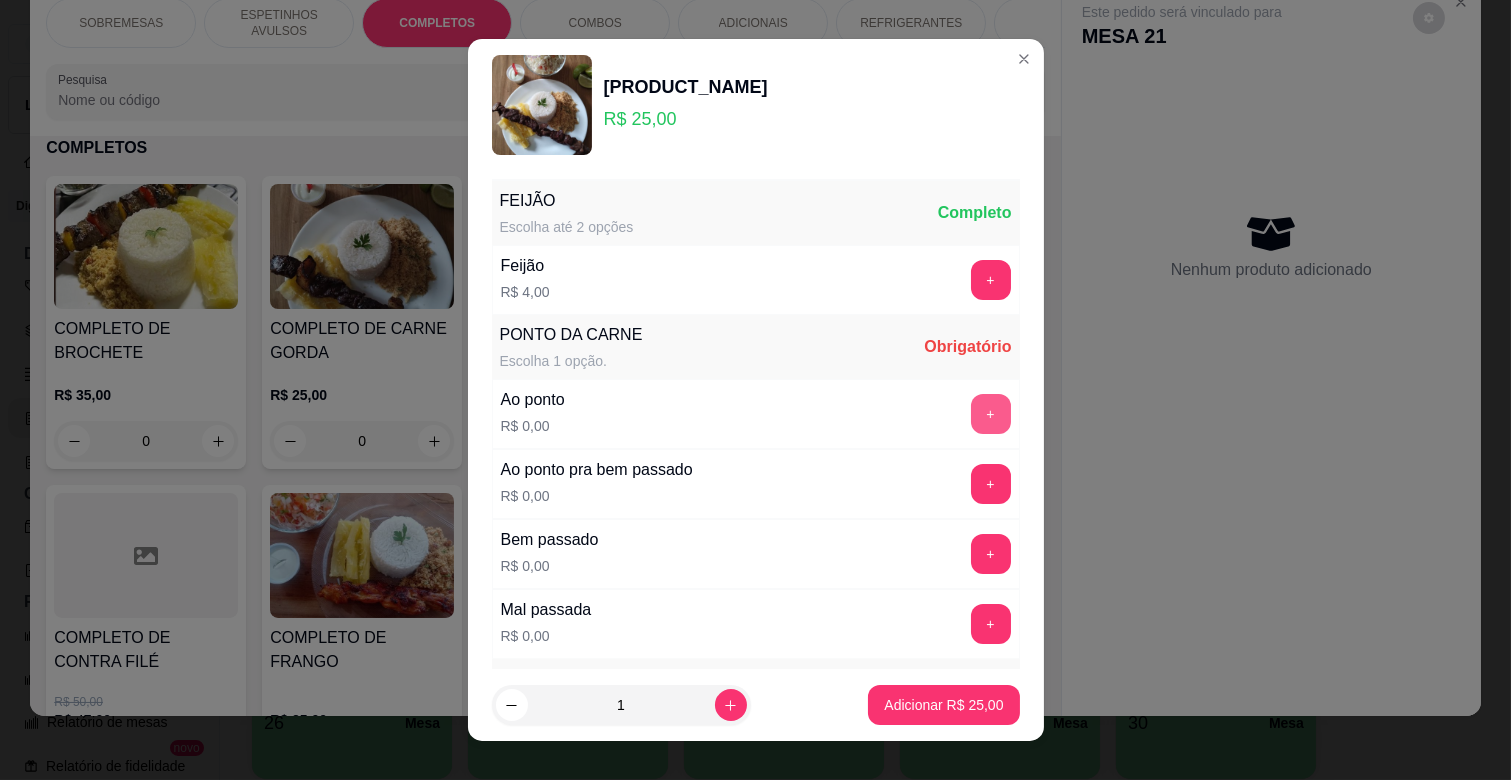 click on "+" at bounding box center (991, 414) 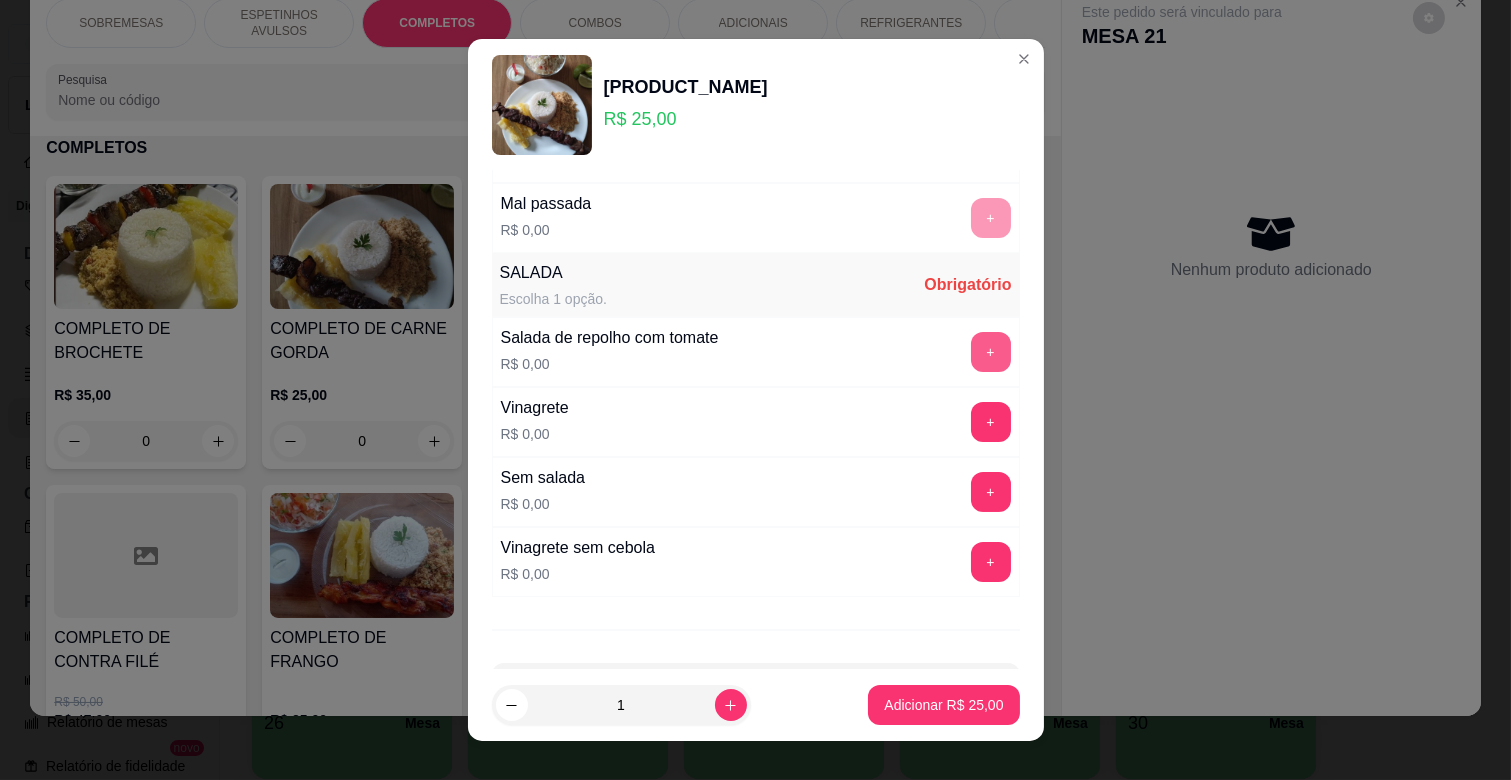 scroll, scrollTop: 444, scrollLeft: 0, axis: vertical 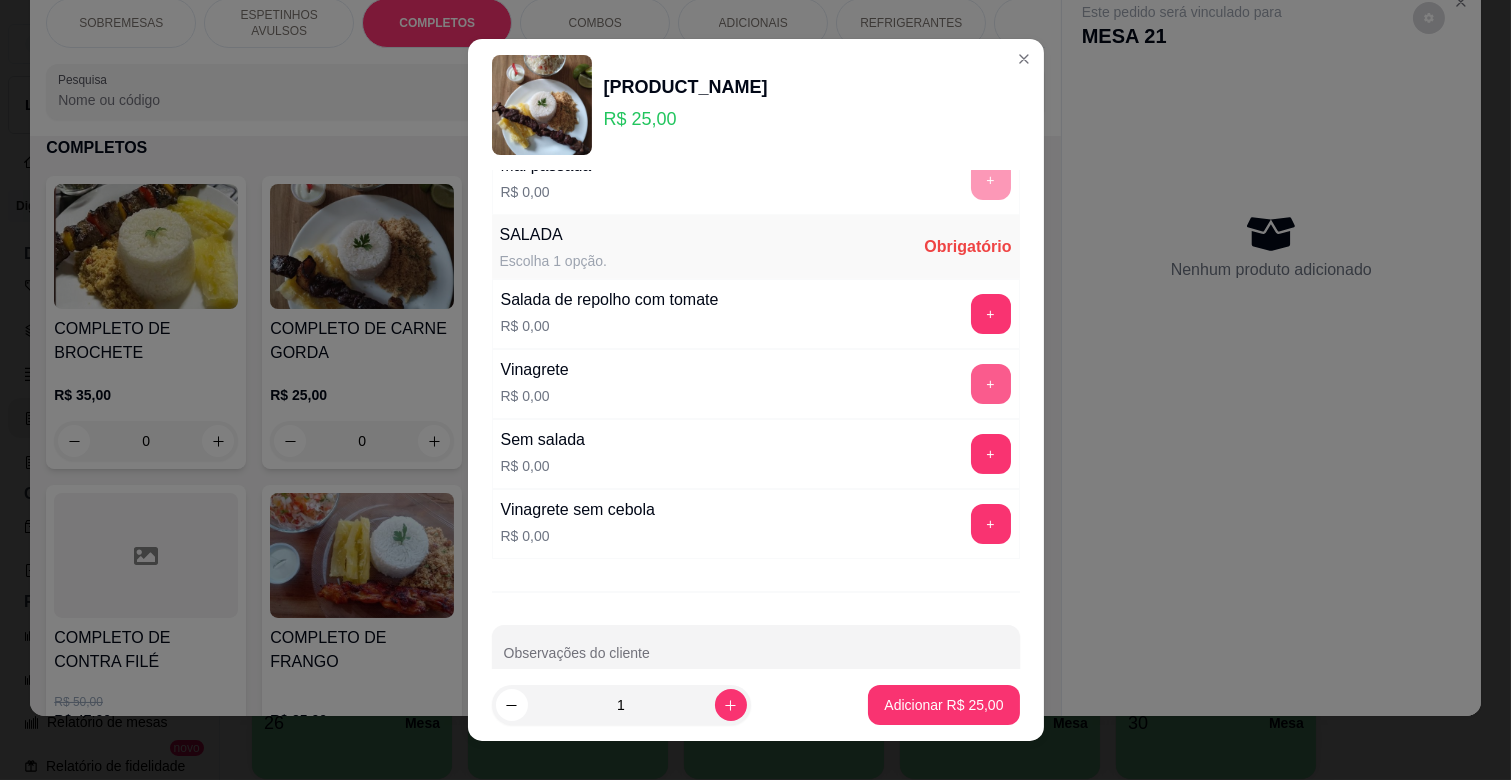 click on "+" at bounding box center [991, 384] 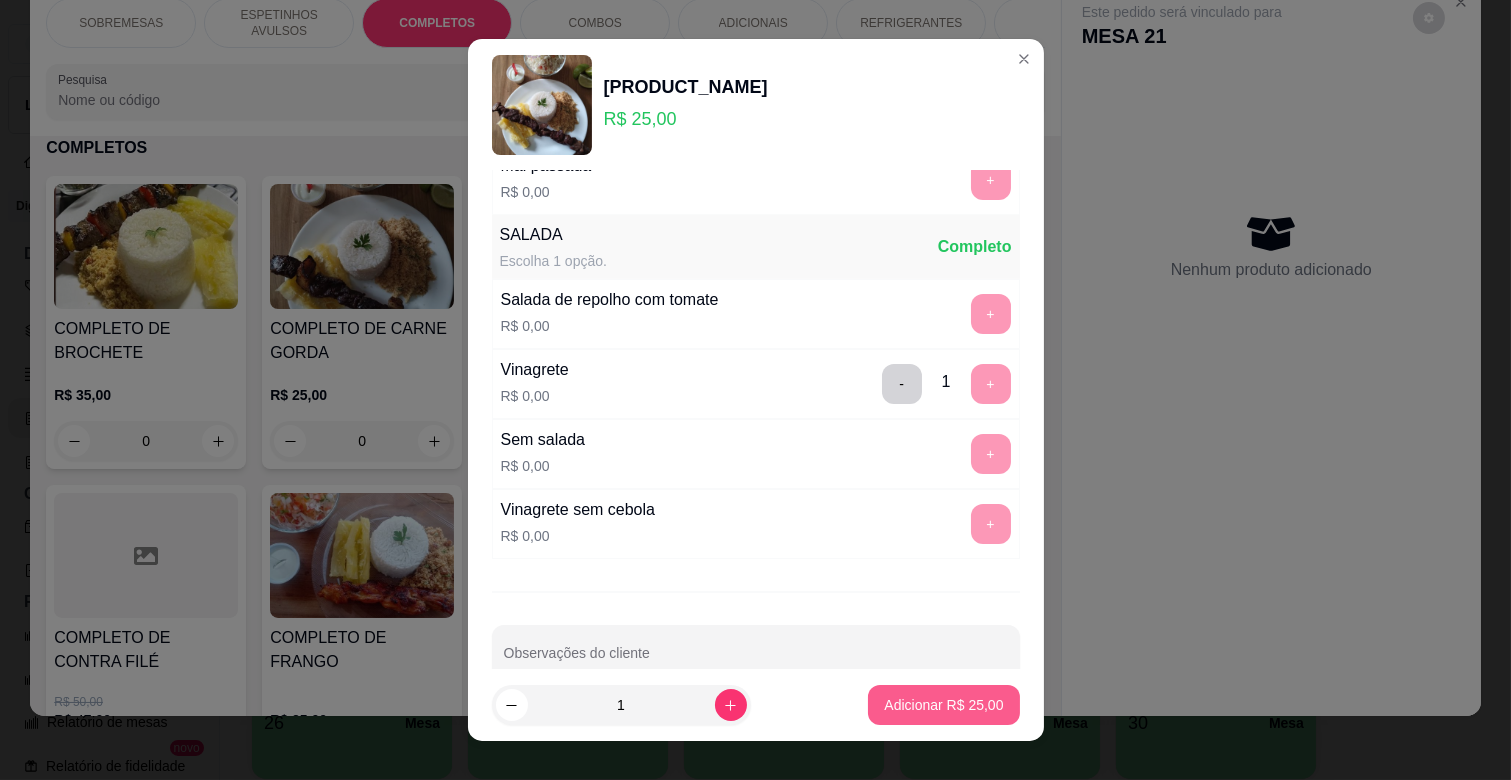 click on "Adicionar   R$ 25,00" at bounding box center [943, 705] 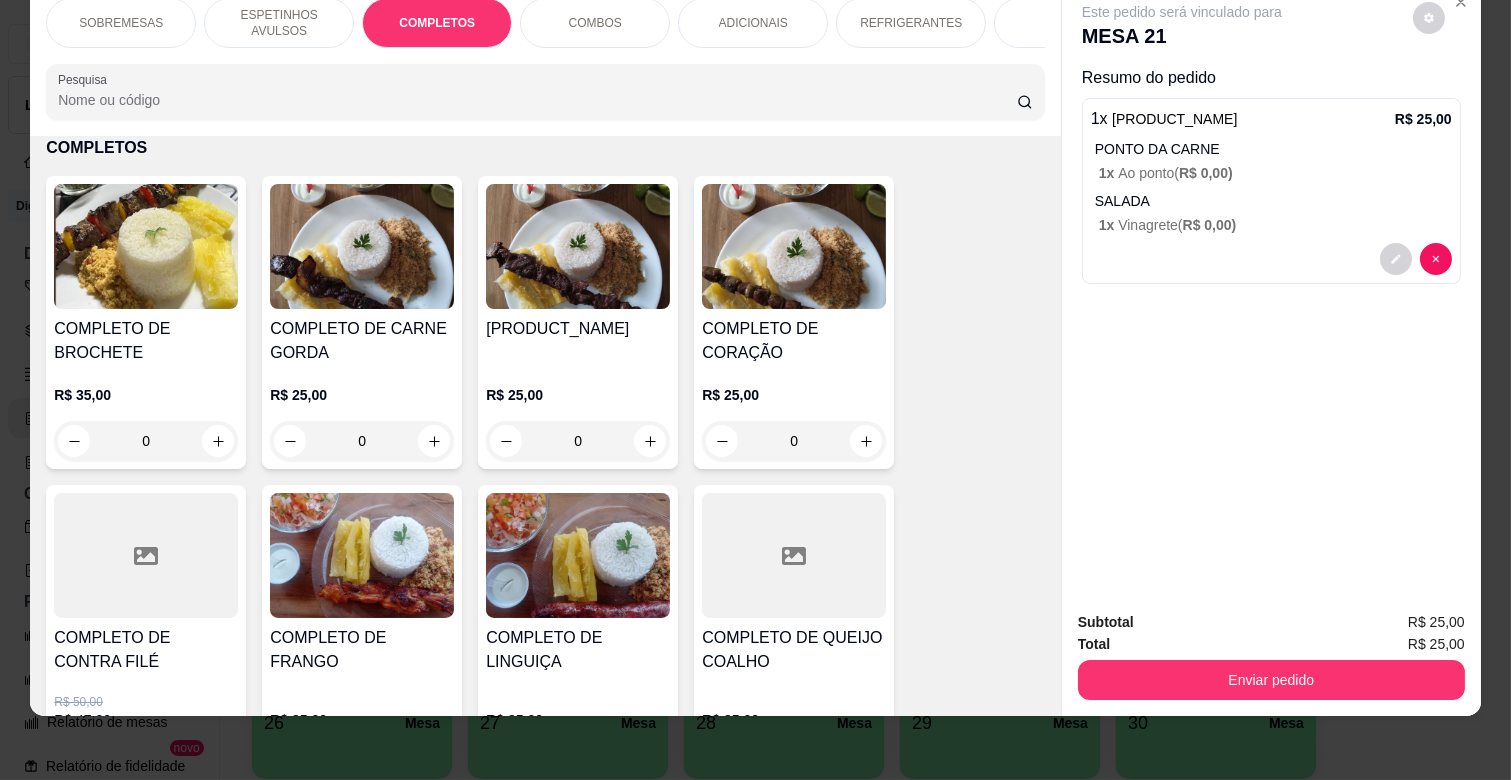 click on "ESPETINHOS AVULSOS" at bounding box center [279, 23] 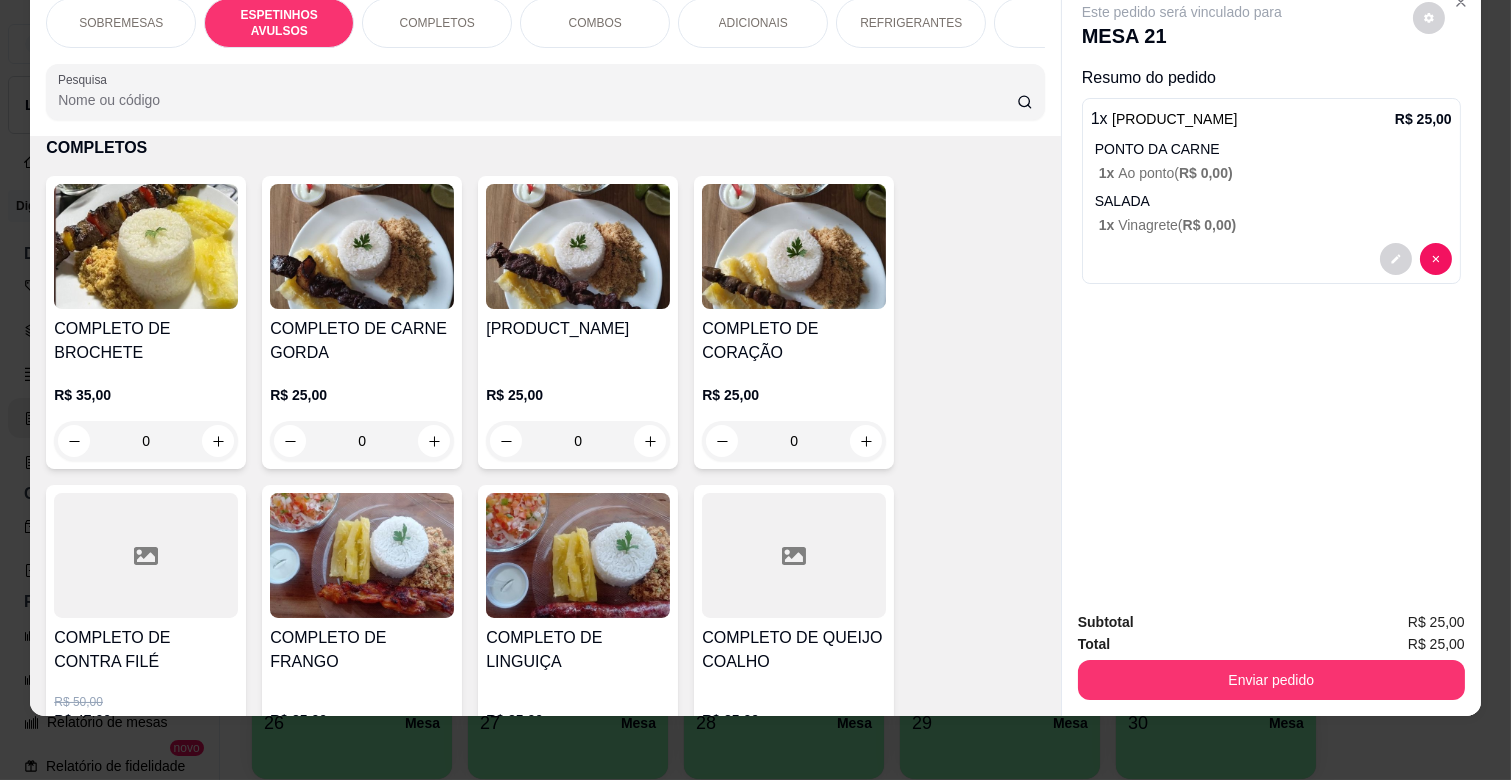 scroll, scrollTop: 438, scrollLeft: 0, axis: vertical 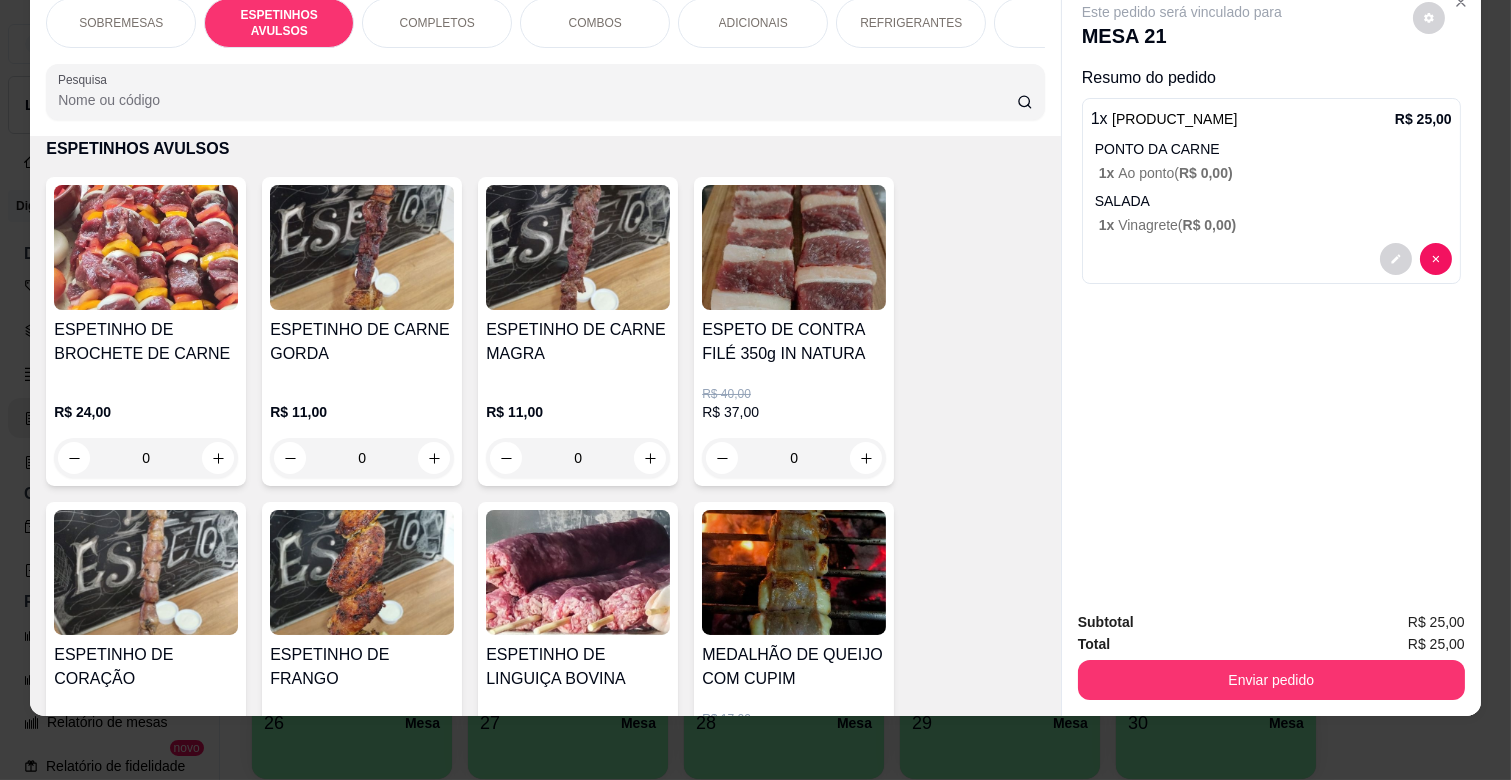 click on "ESPETINHO DE CARNE MAGRA" at bounding box center [578, 342] 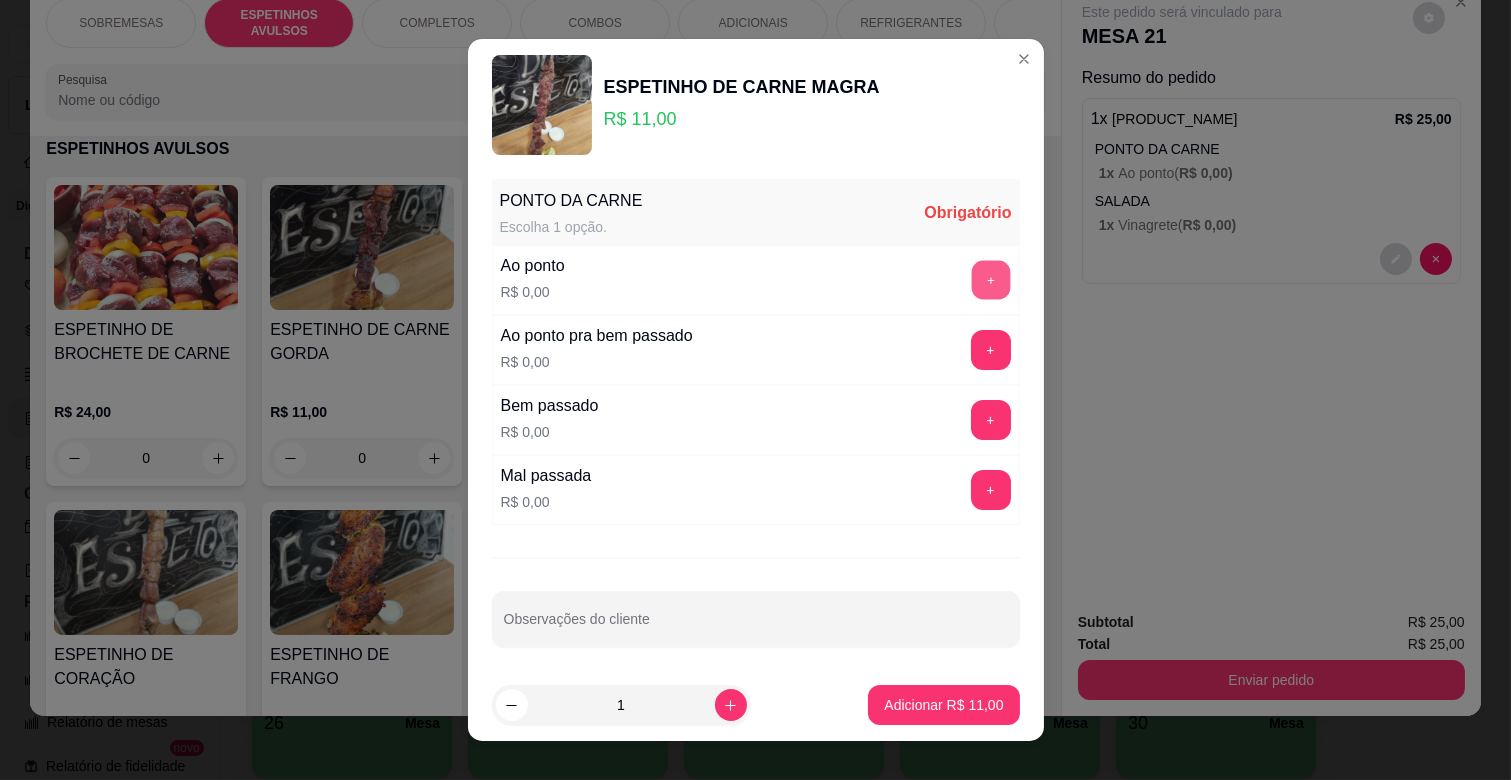 click on "+" at bounding box center [990, 280] 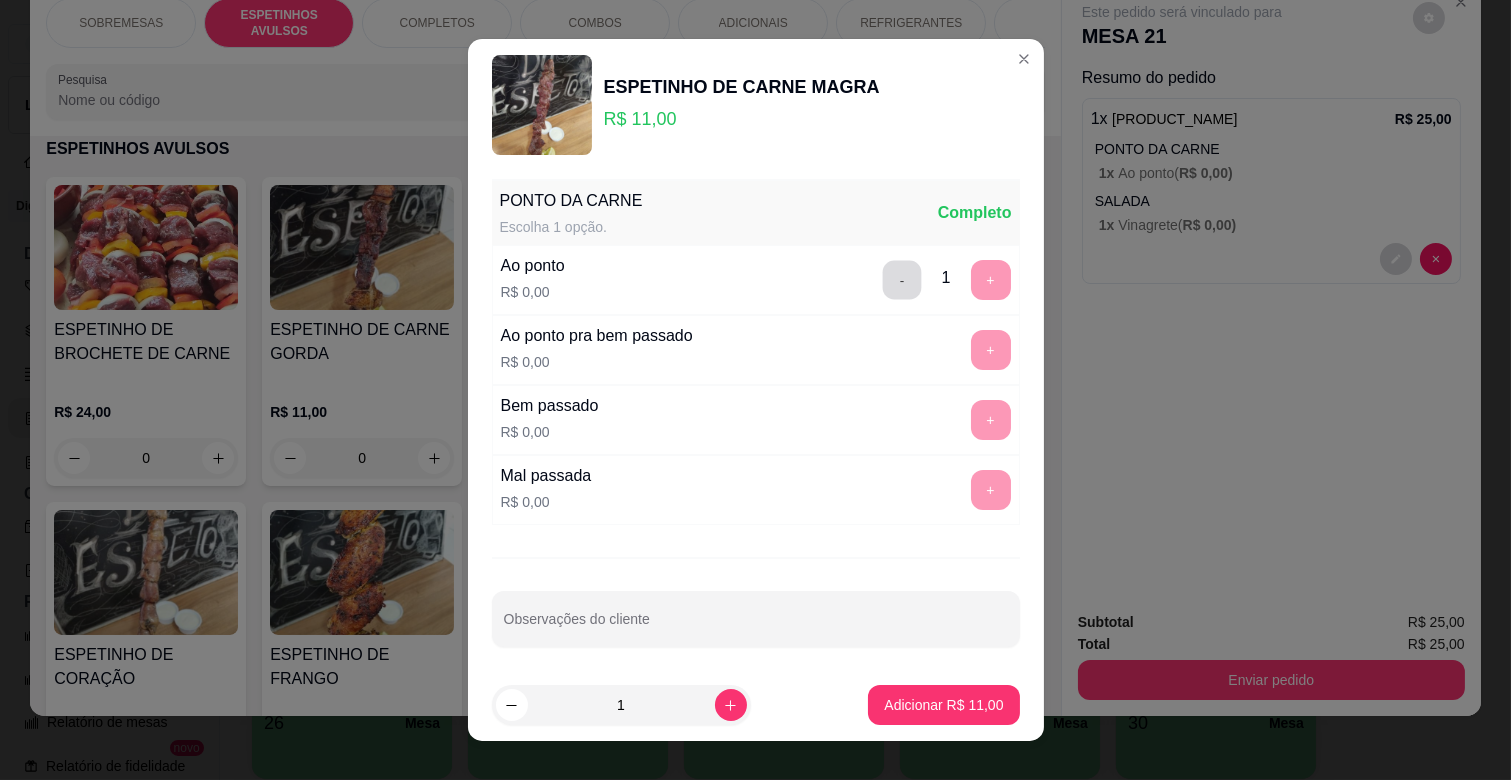 click on "-" at bounding box center [901, 280] 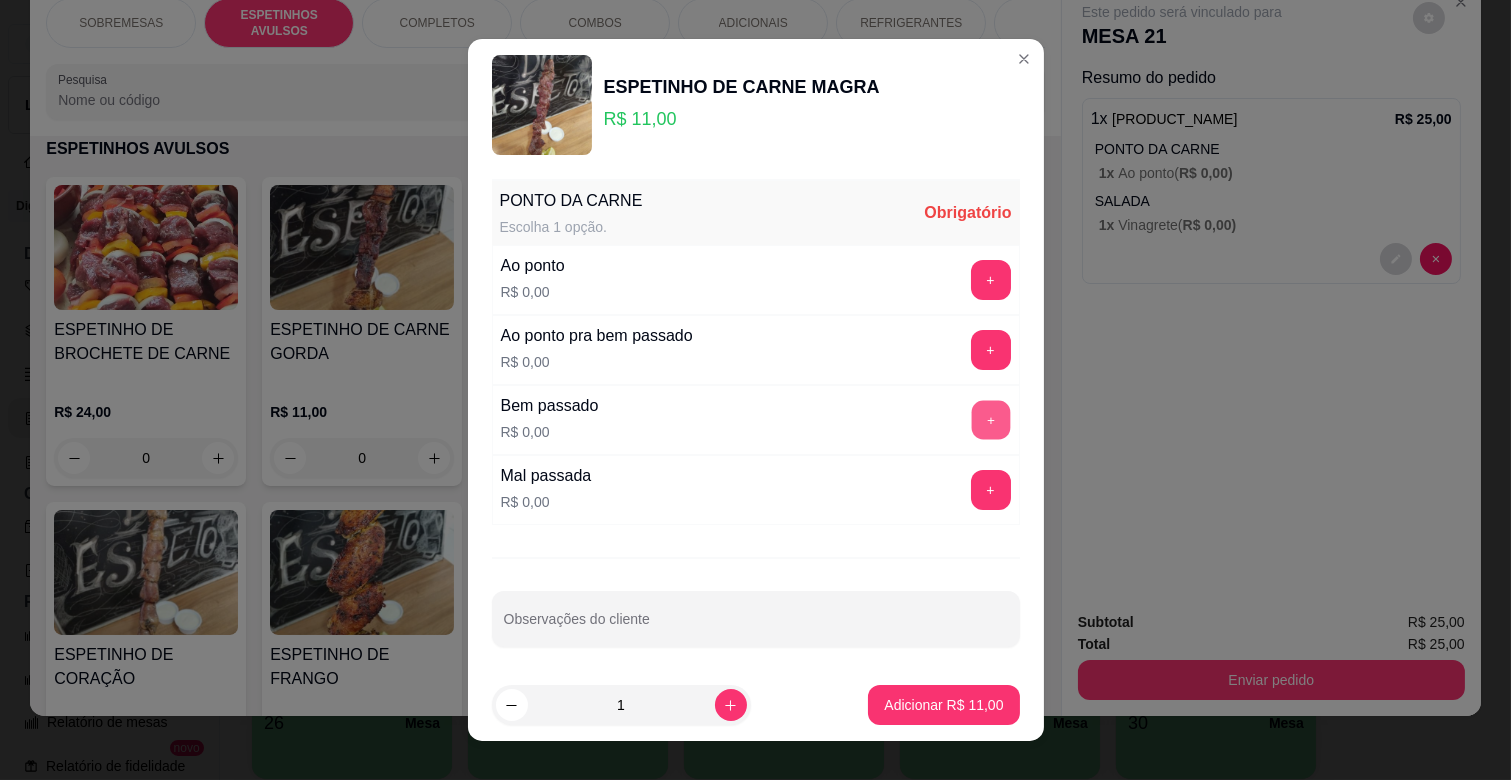 click on "+" at bounding box center (990, 420) 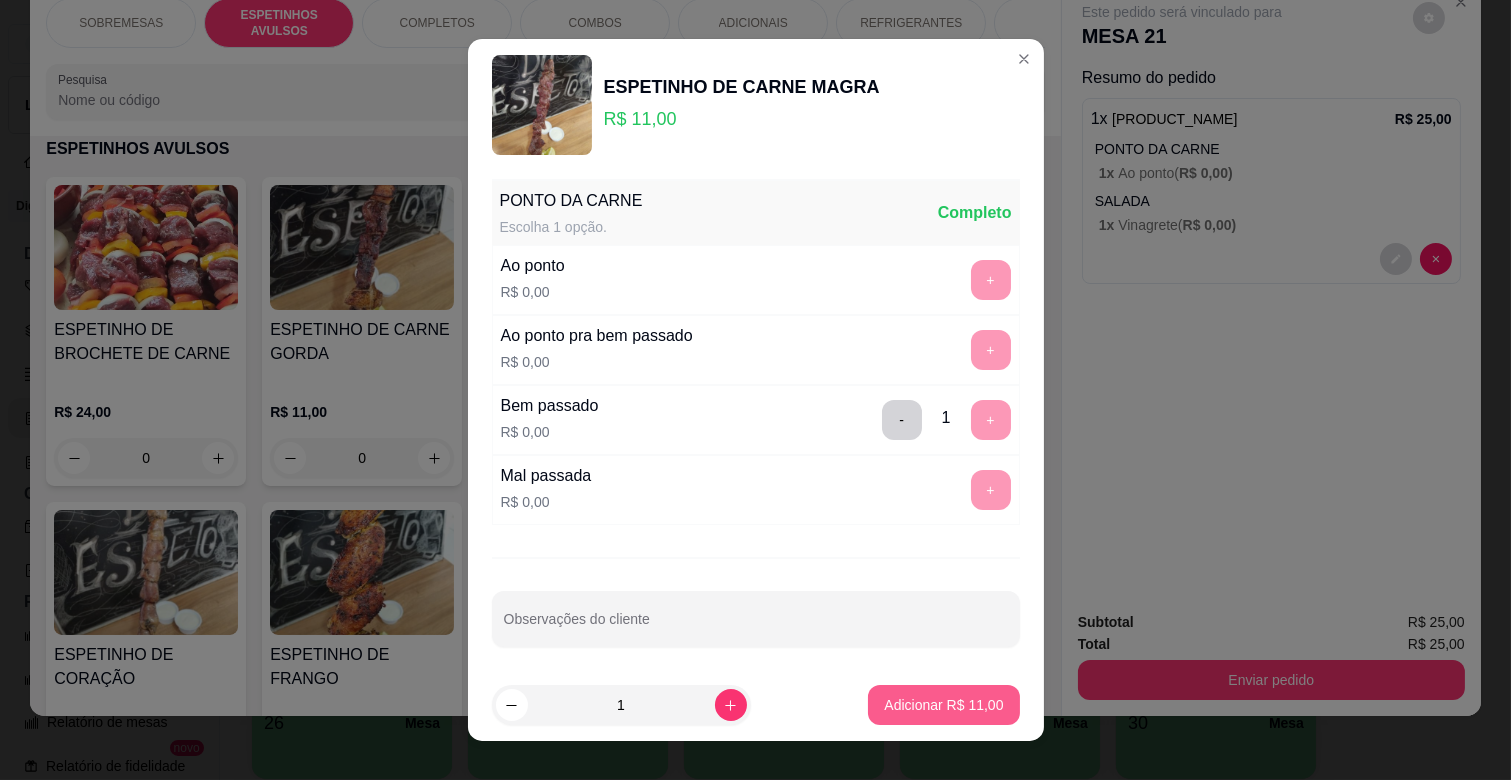 click on "Adicionar   R$ 11,00" at bounding box center (943, 705) 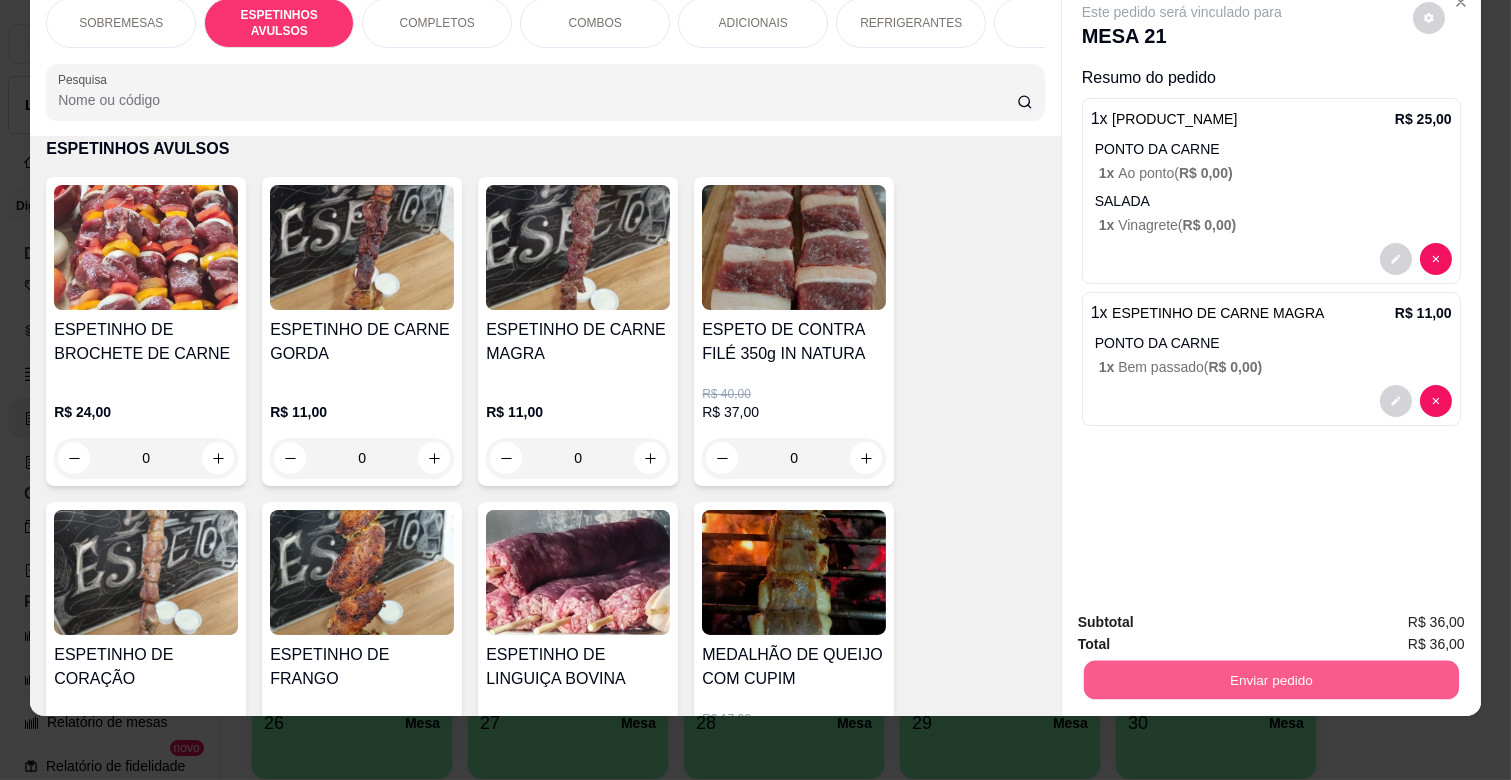 click on "Enviar pedido" at bounding box center [1271, 679] 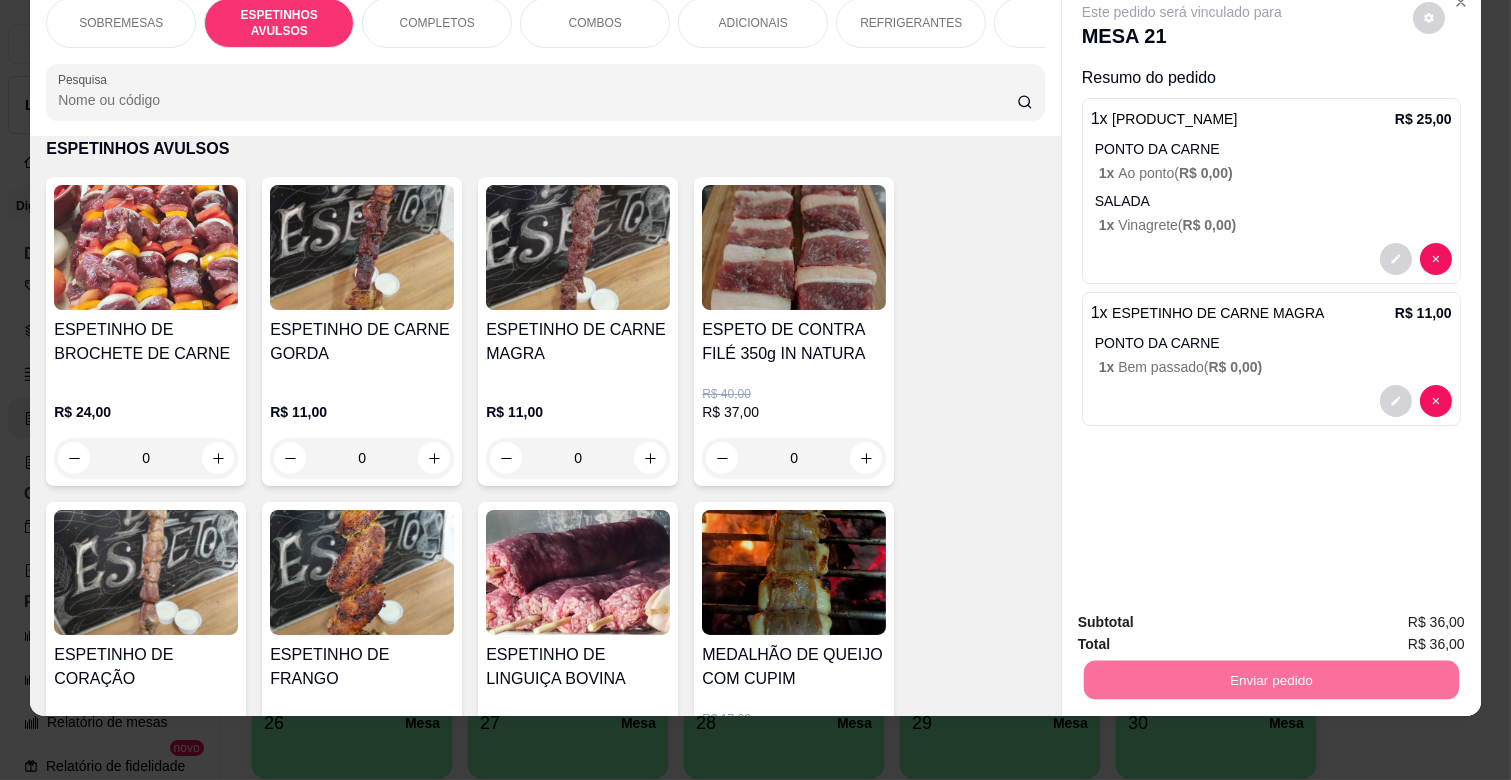 click on "Não registrar e enviar pedido" at bounding box center (1204, 614) 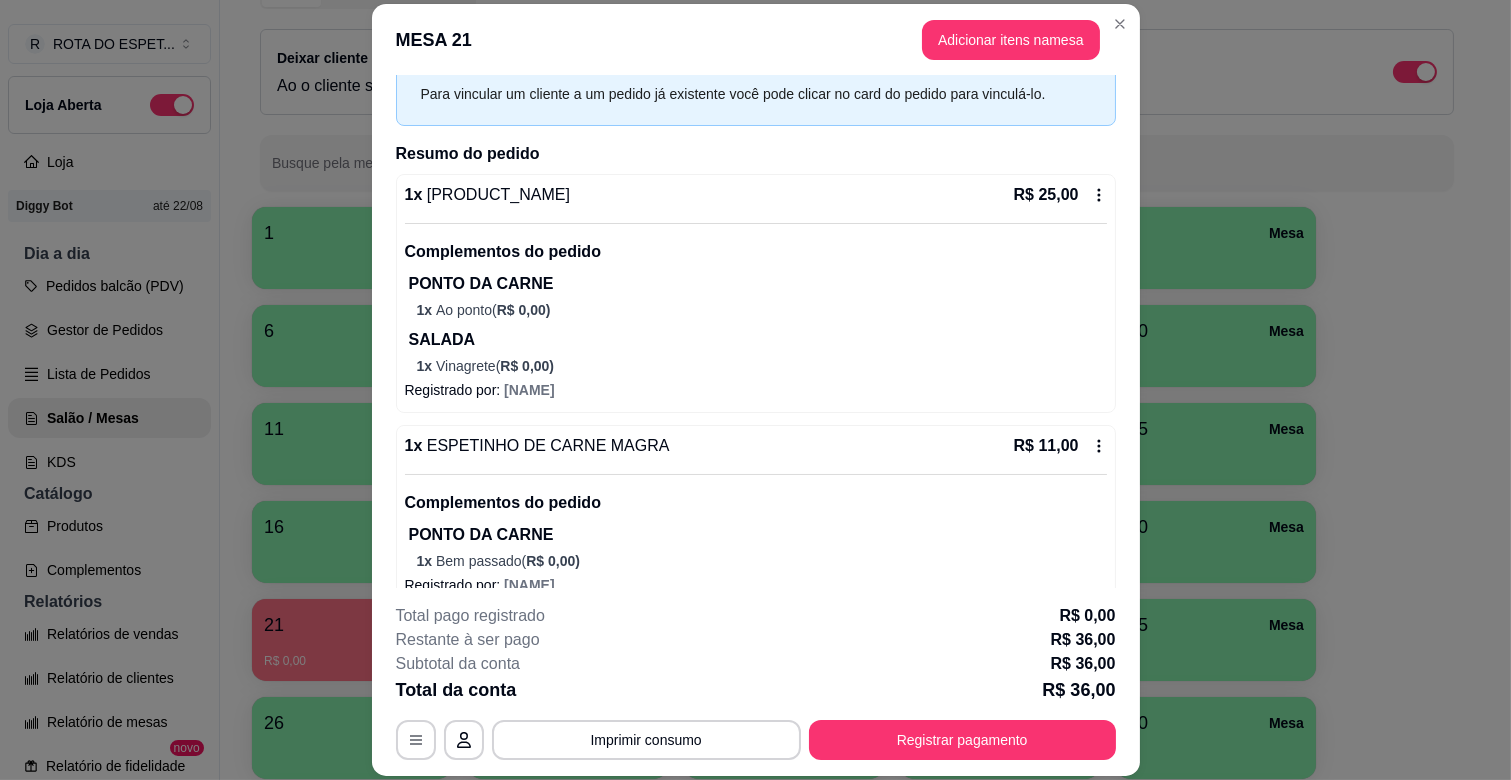 scroll, scrollTop: 118, scrollLeft: 0, axis: vertical 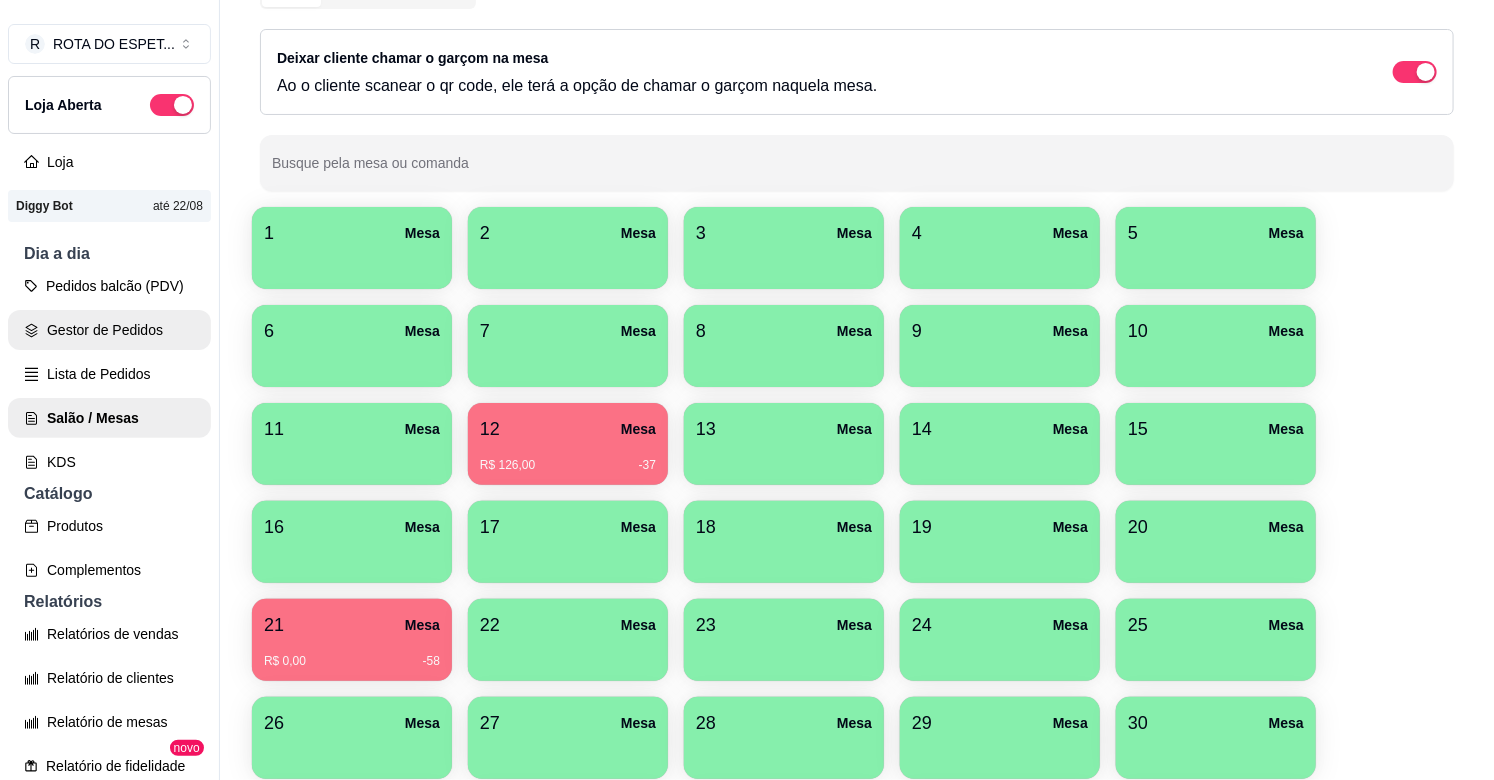 click on "Gestor de Pedidos" at bounding box center [109, 330] 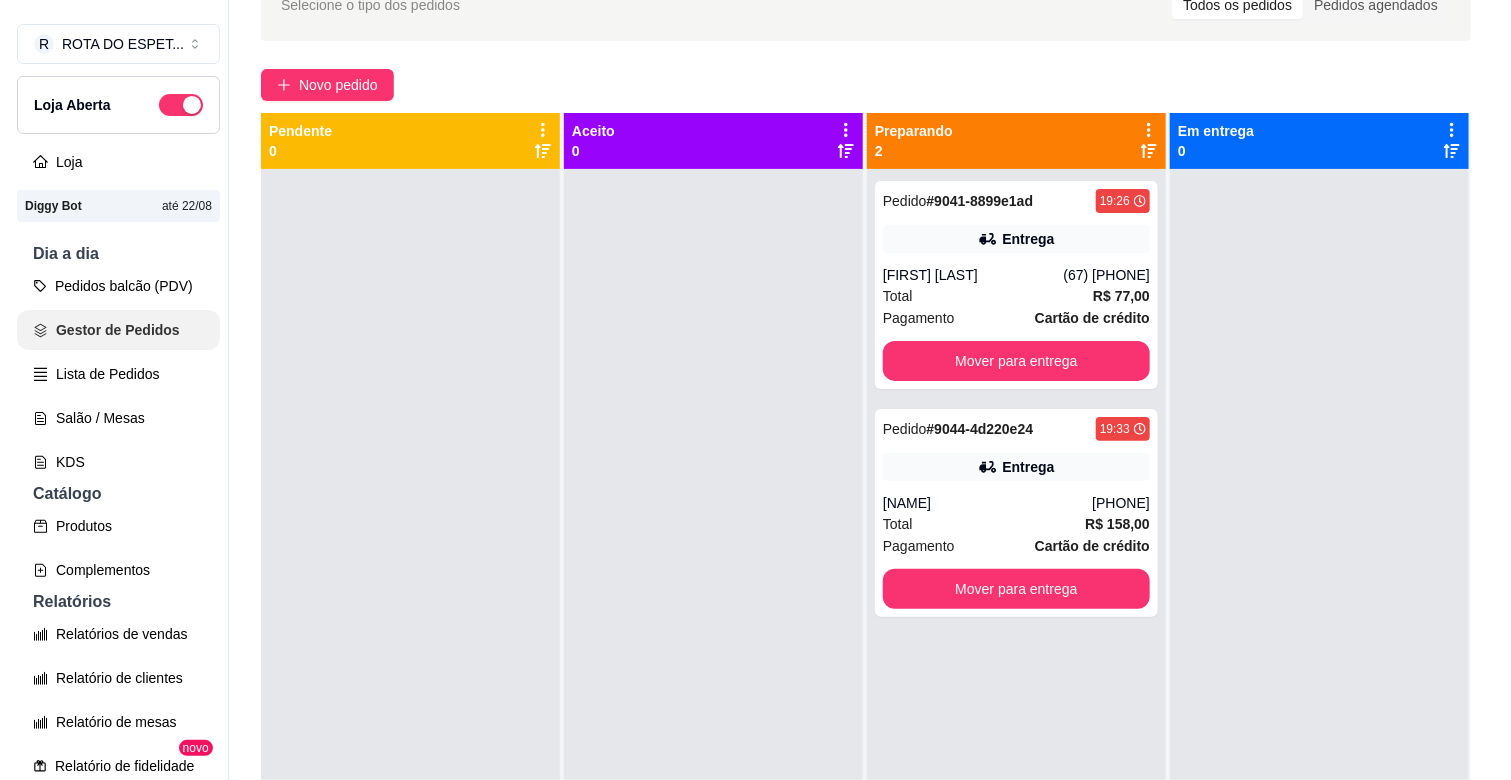 scroll, scrollTop: 0, scrollLeft: 0, axis: both 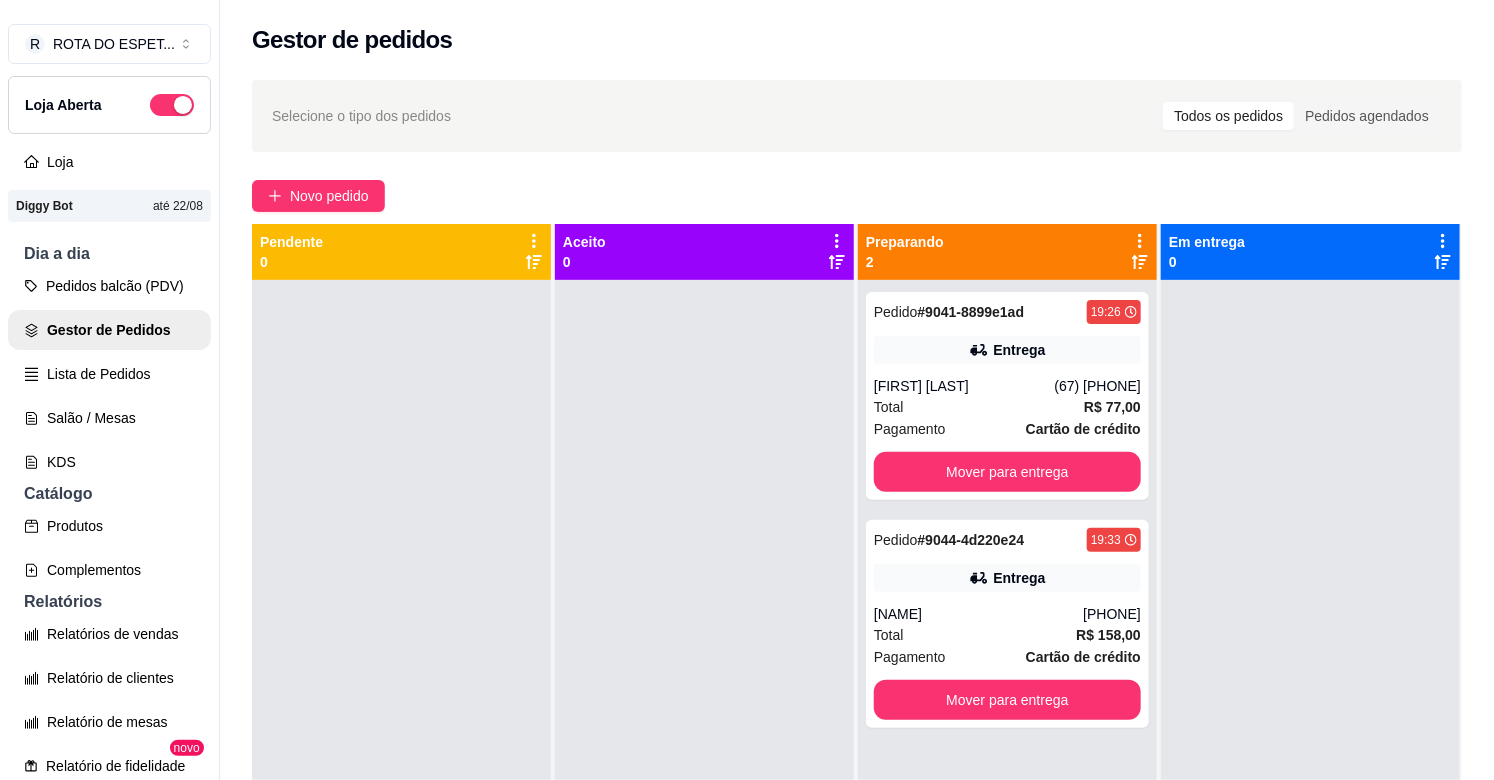 click at bounding box center (704, 670) 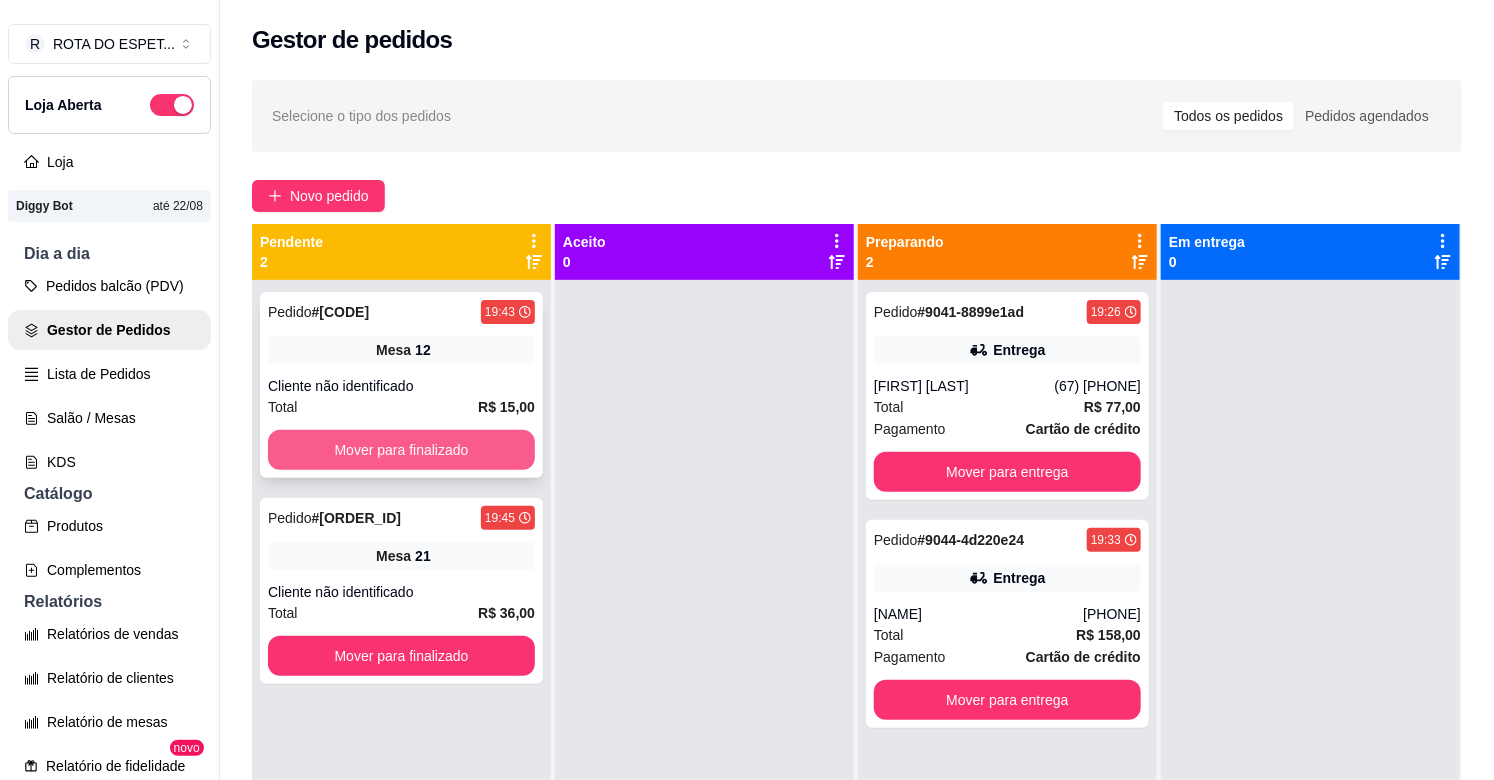 click on "Mover para finalizado" at bounding box center [401, 450] 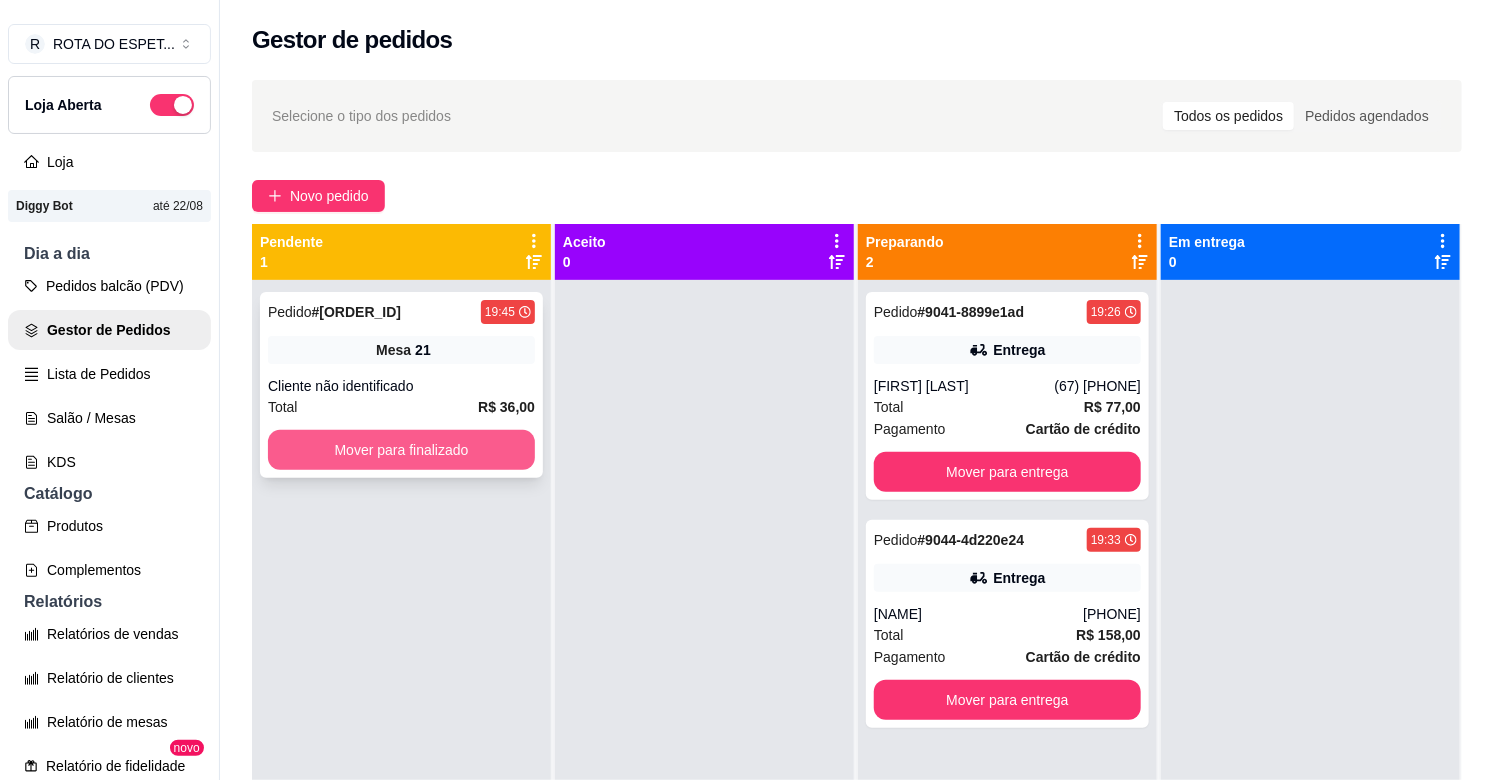 click on "Mover para finalizado" at bounding box center [401, 450] 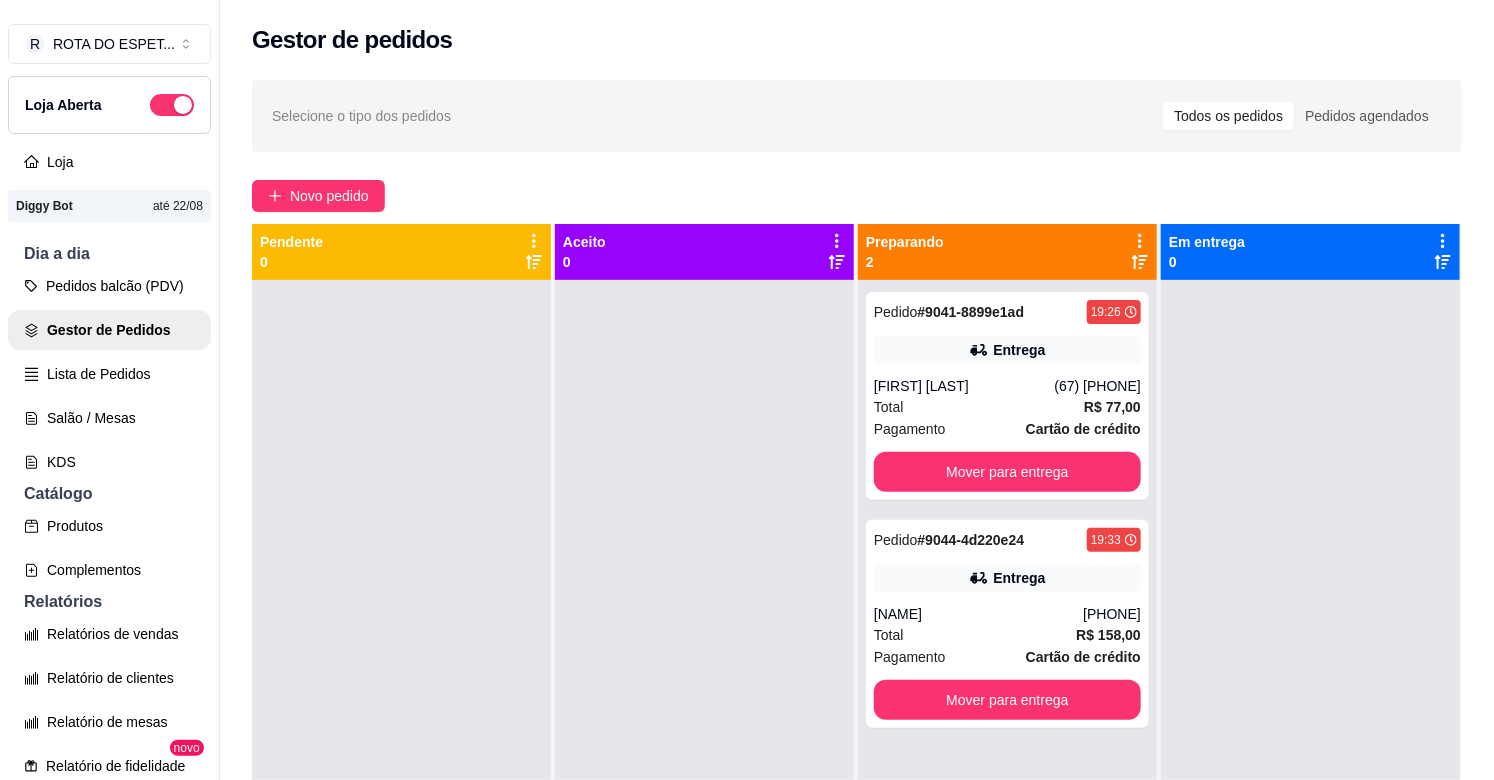 click at bounding box center (704, 670) 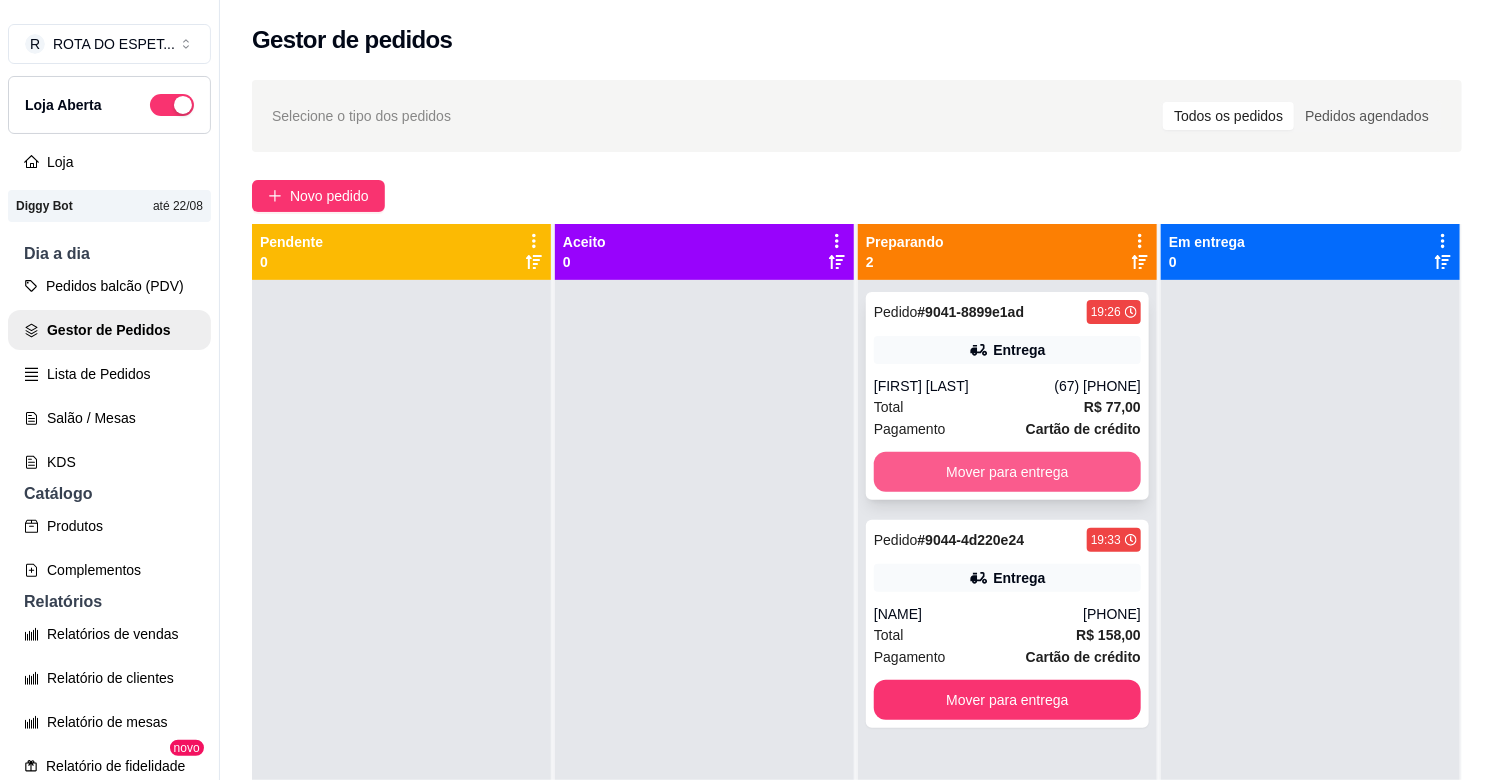 click on "Mover para entrega" at bounding box center [1007, 472] 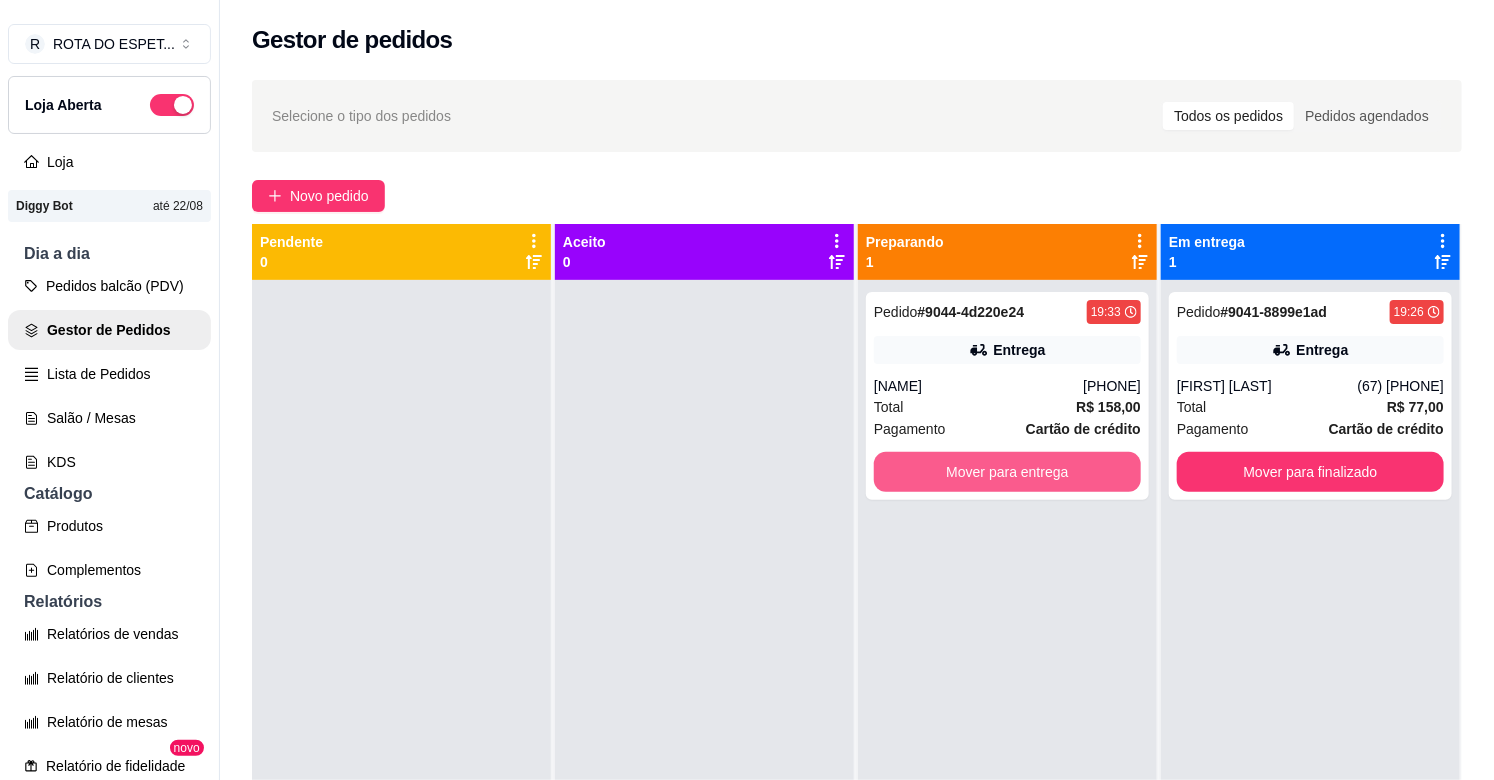 click on "Mover para entrega" at bounding box center [1007, 472] 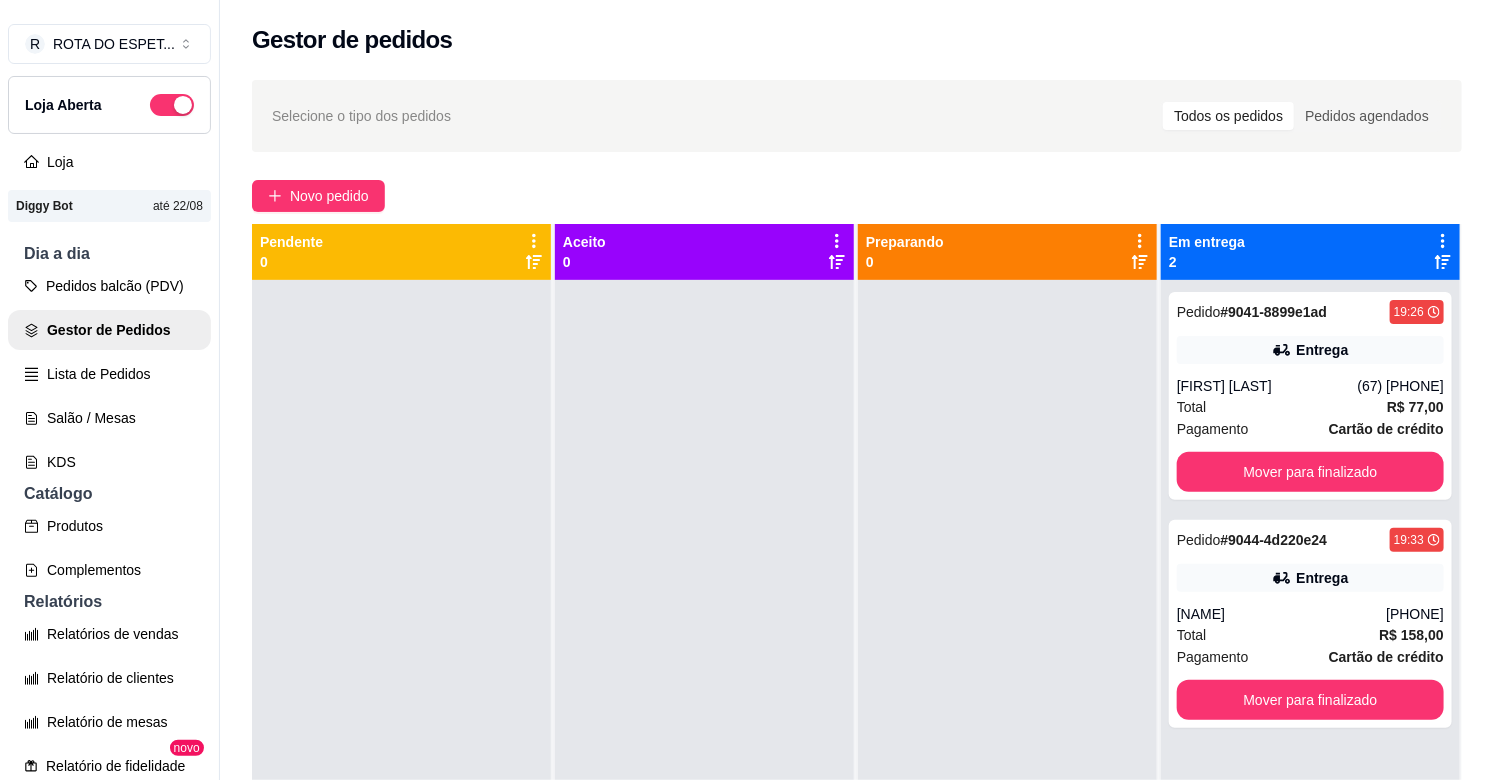 click at bounding box center [704, 670] 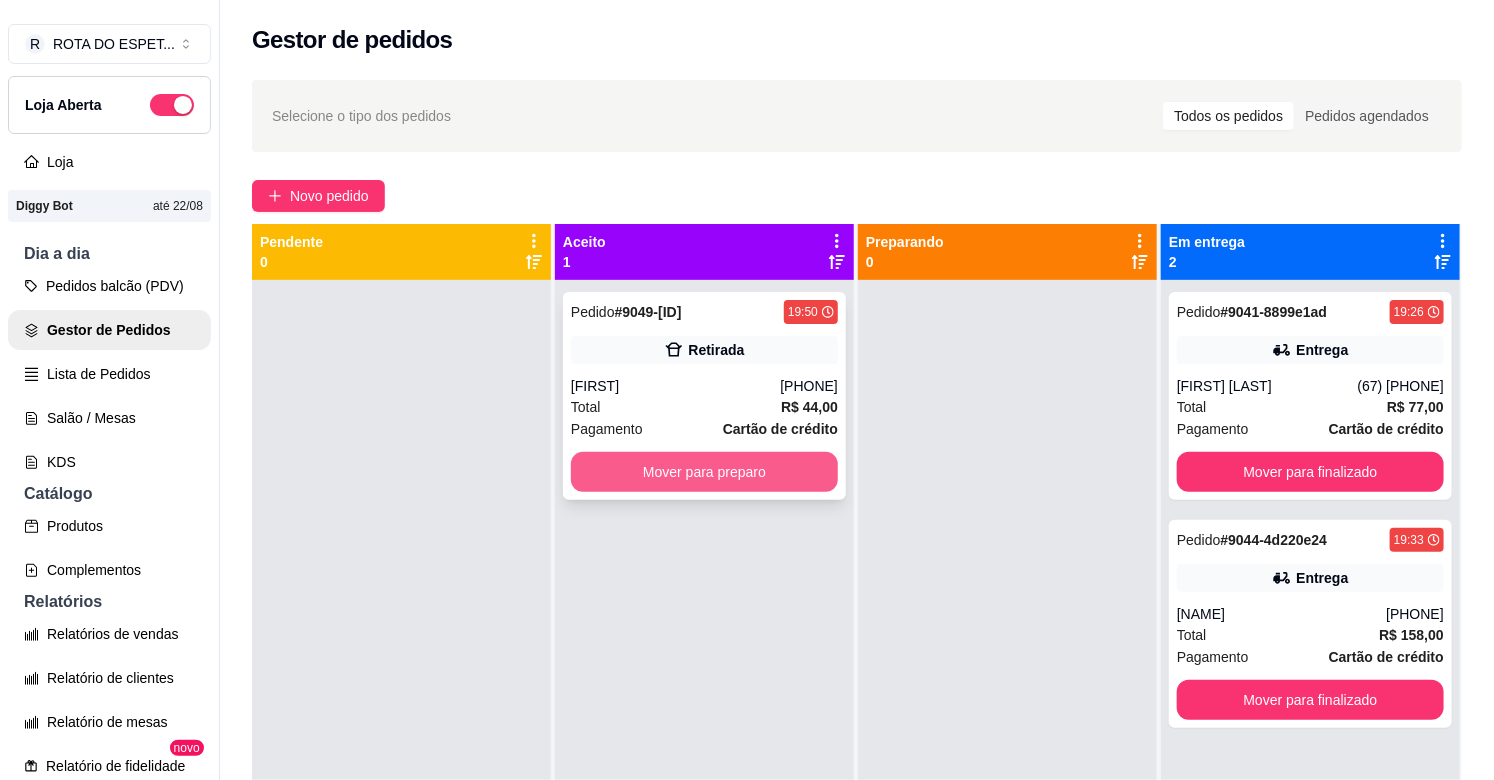 click on "Mover para preparo" at bounding box center [704, 472] 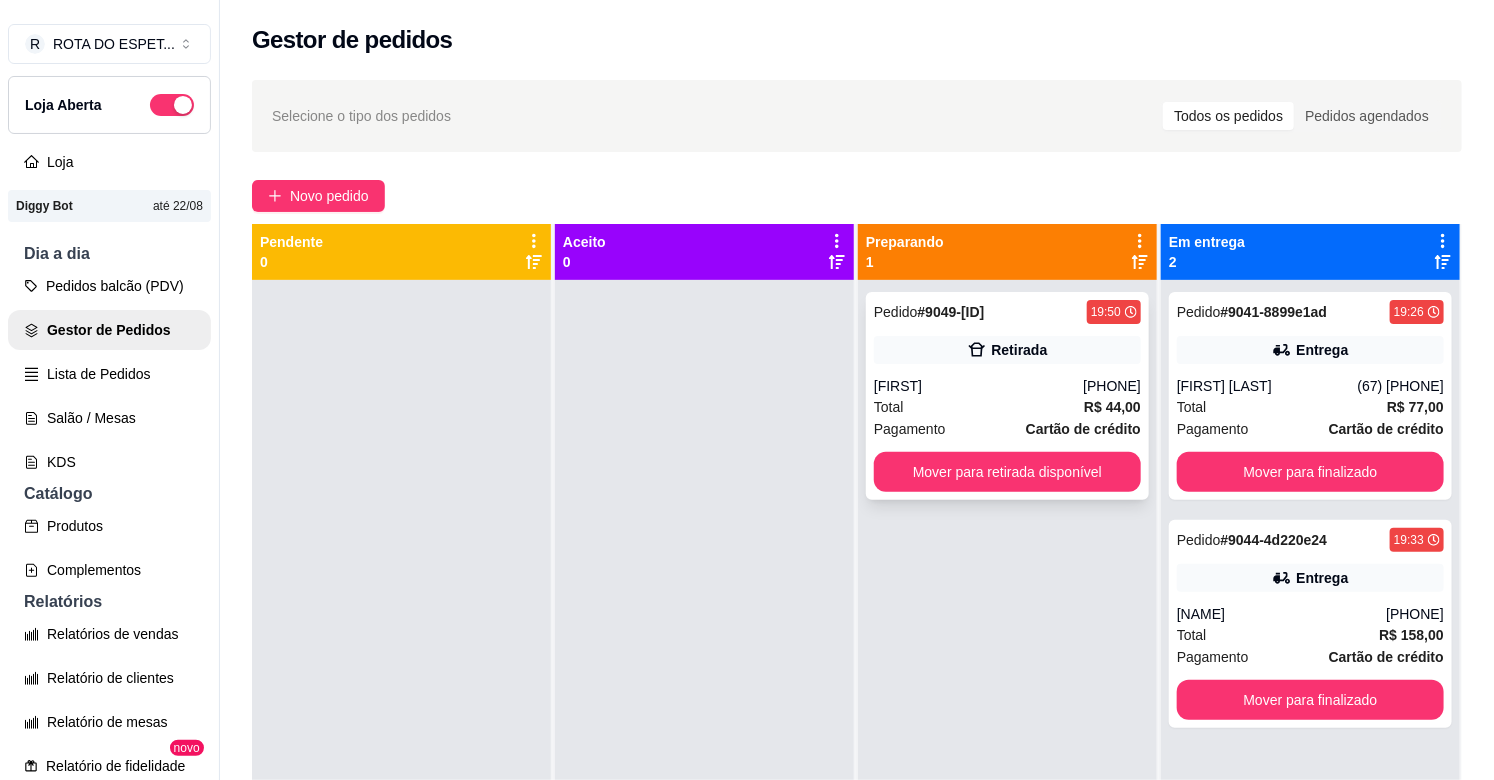 click on "[FIRST]" at bounding box center [978, 386] 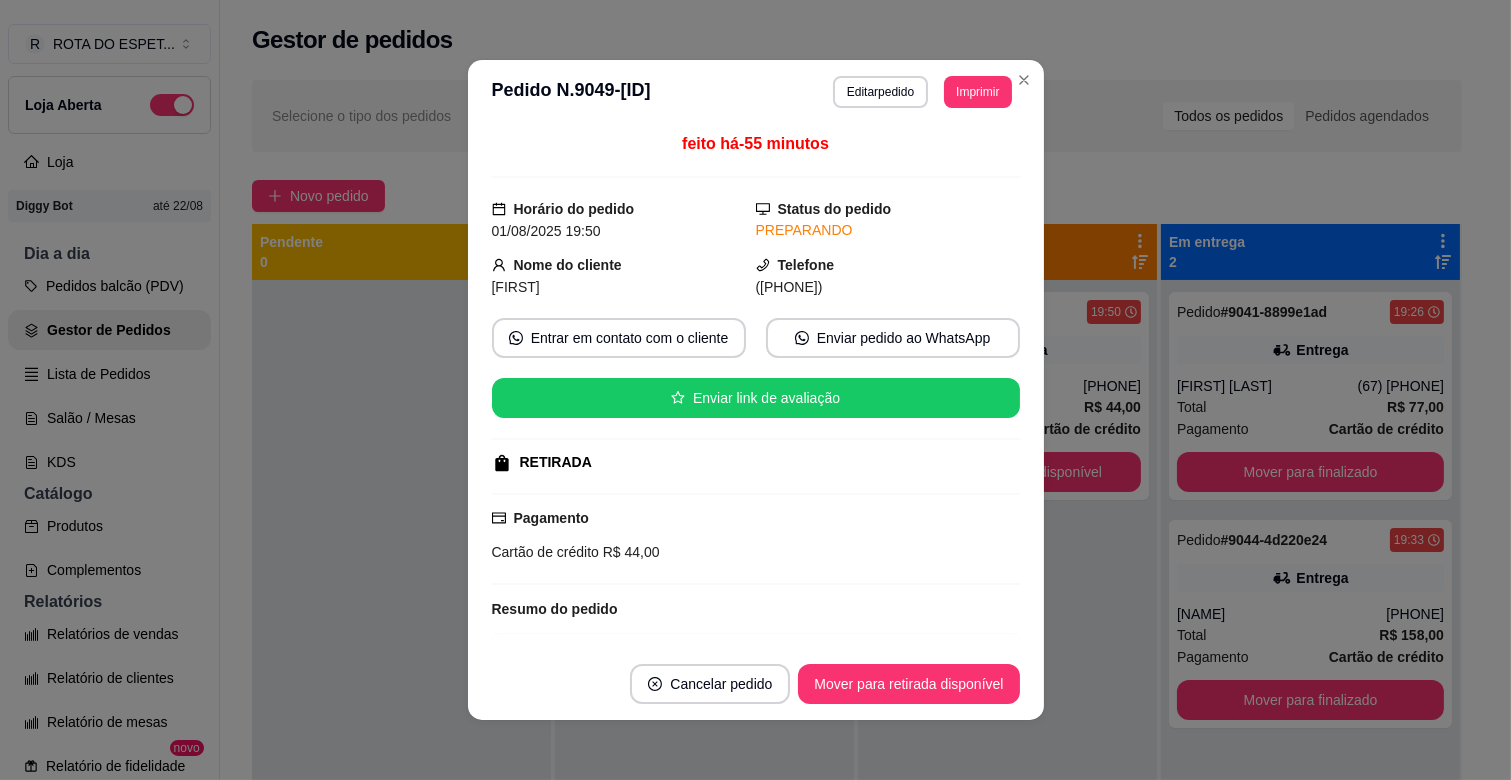 scroll, scrollTop: 476, scrollLeft: 0, axis: vertical 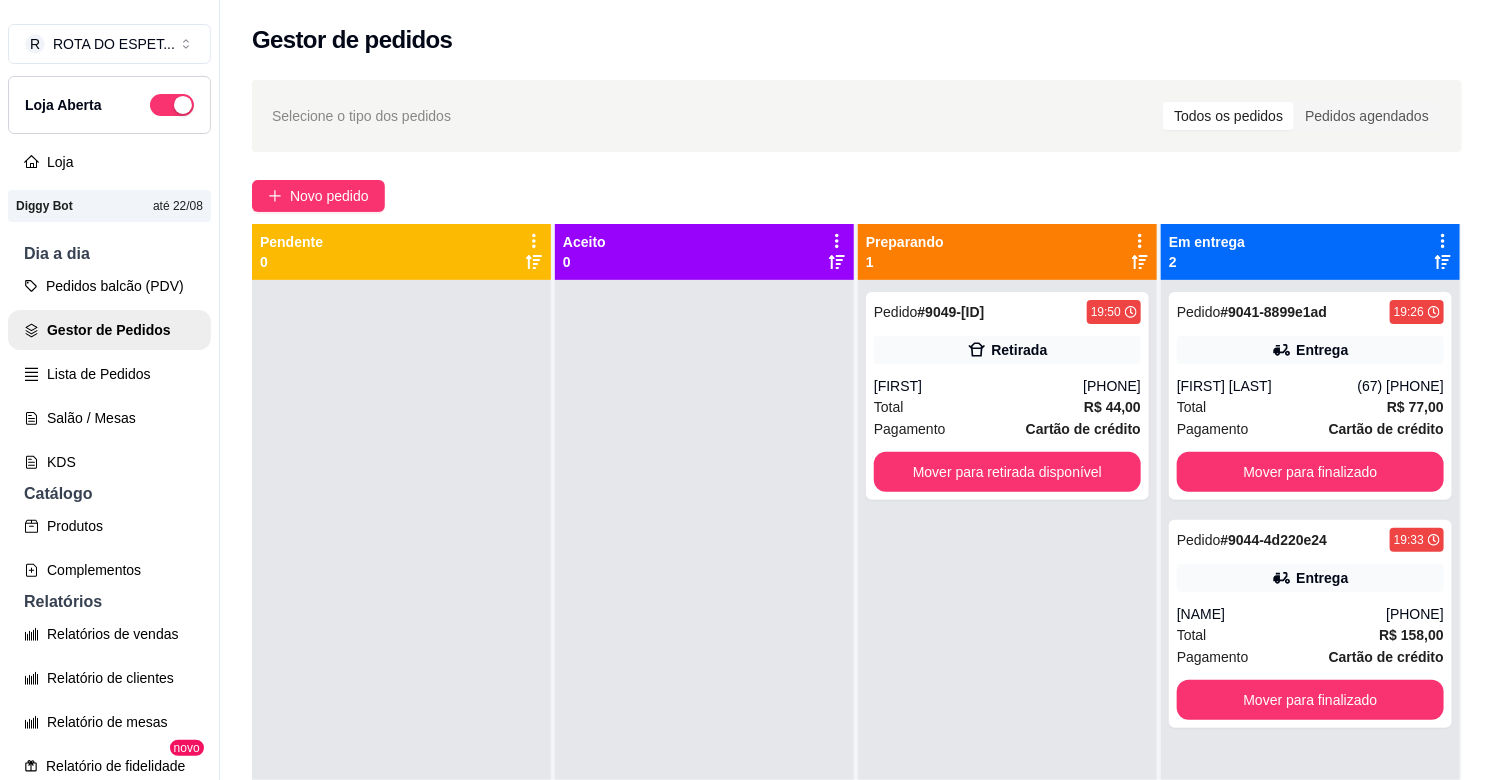 click on "Pedido # 9049-fc71b19d 19:50 Retirada [FIRST] ([PHONE]) Total R$ 44,00 Pagamento Cartão de crédito Mover para retirada disponível" at bounding box center [1007, 670] 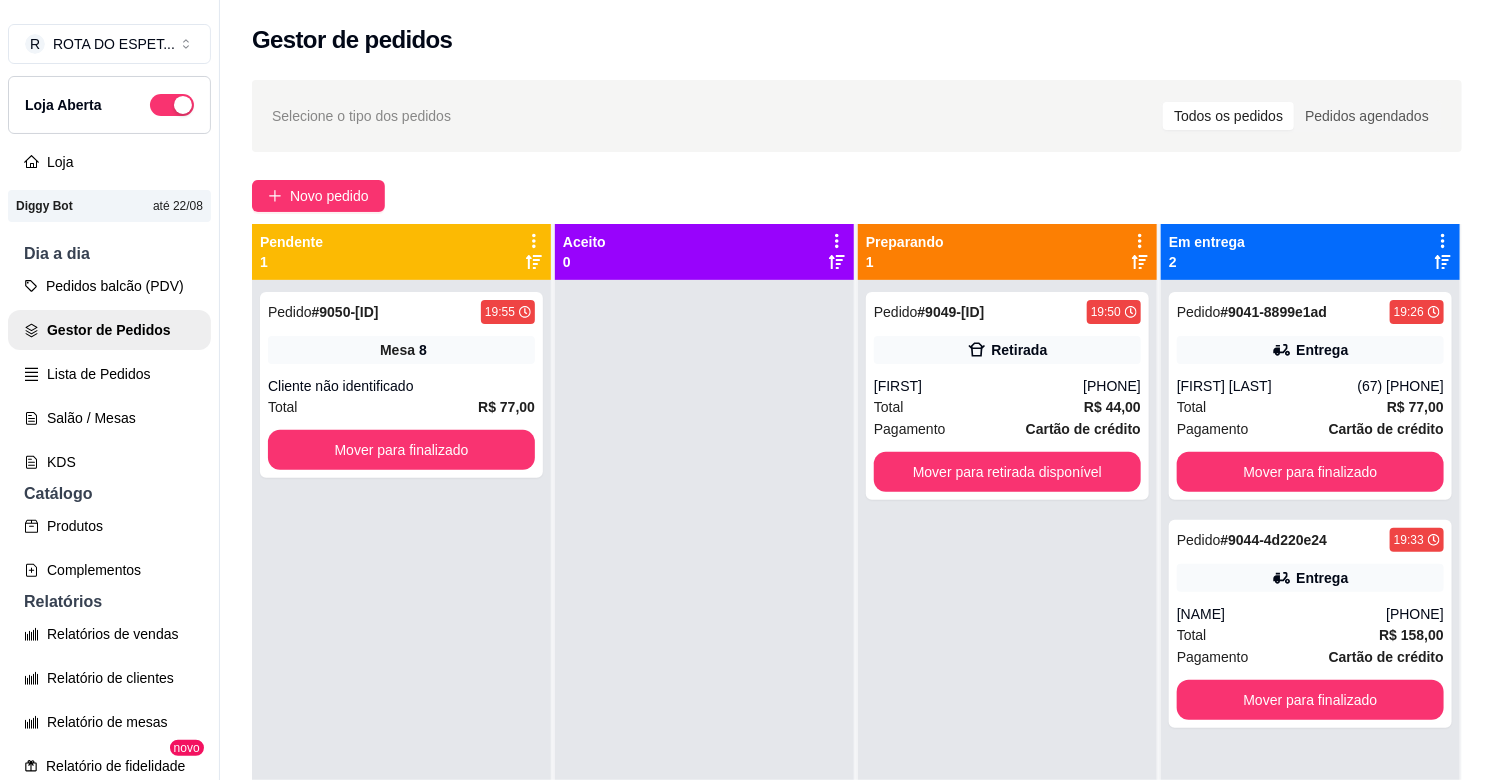 click on "Pedido # 9049-fc71b19d 19:50 Retirada [FIRST] ([PHONE]) Total R$ 44,00 Pagamento Cartão de crédito Mover para retirada disponível" at bounding box center (1007, 670) 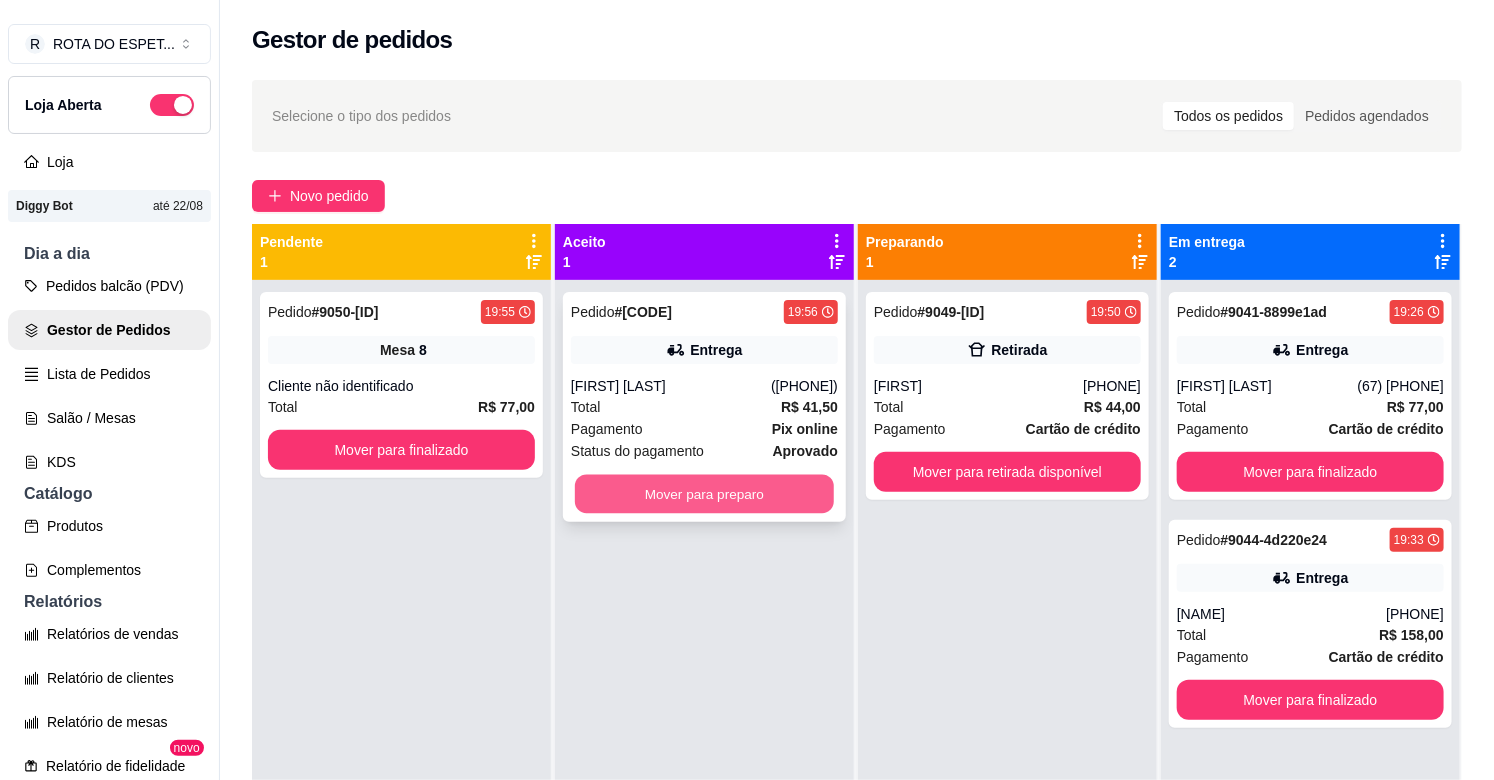 click on "Mover para preparo" at bounding box center (704, 494) 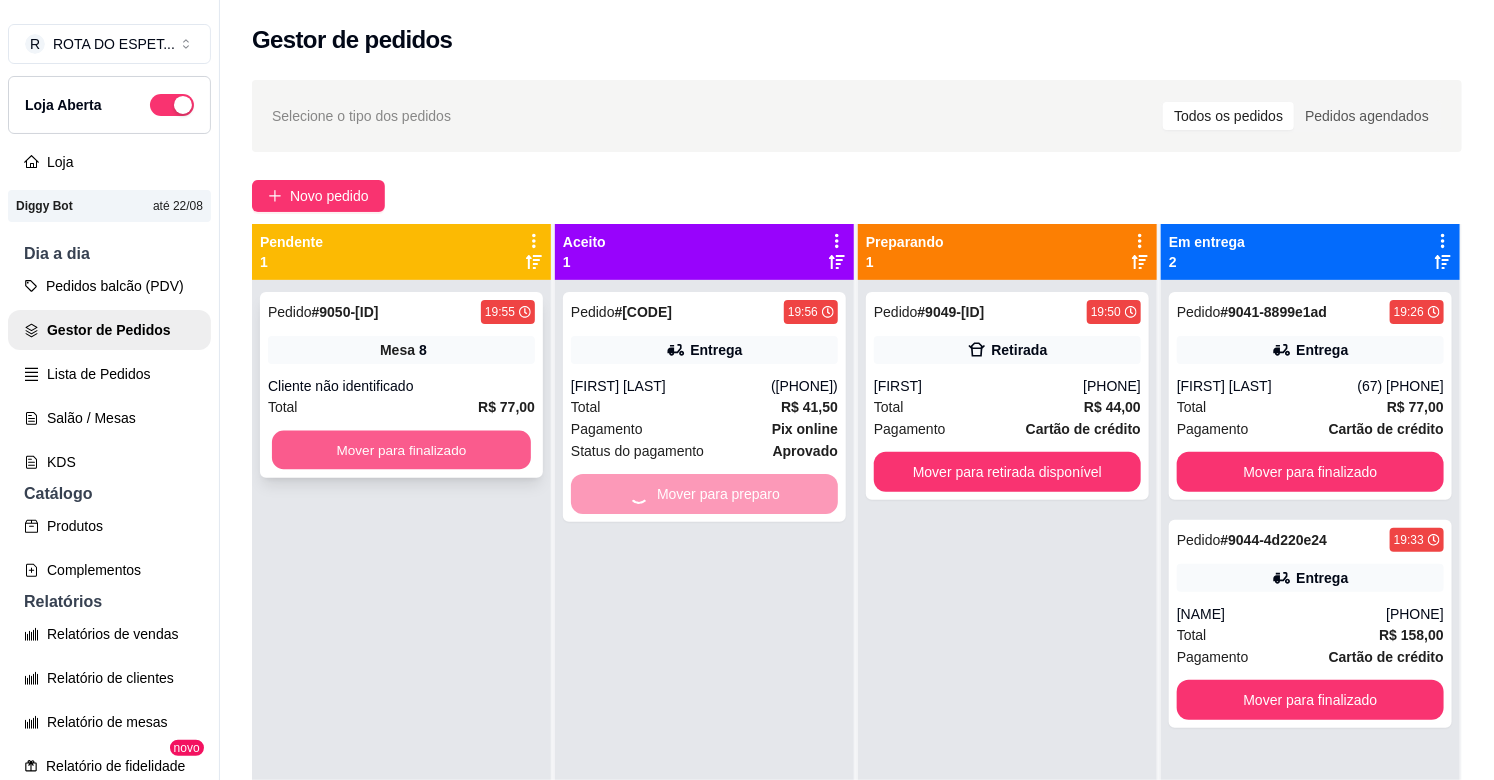 click on "Mover para finalizado" at bounding box center [401, 450] 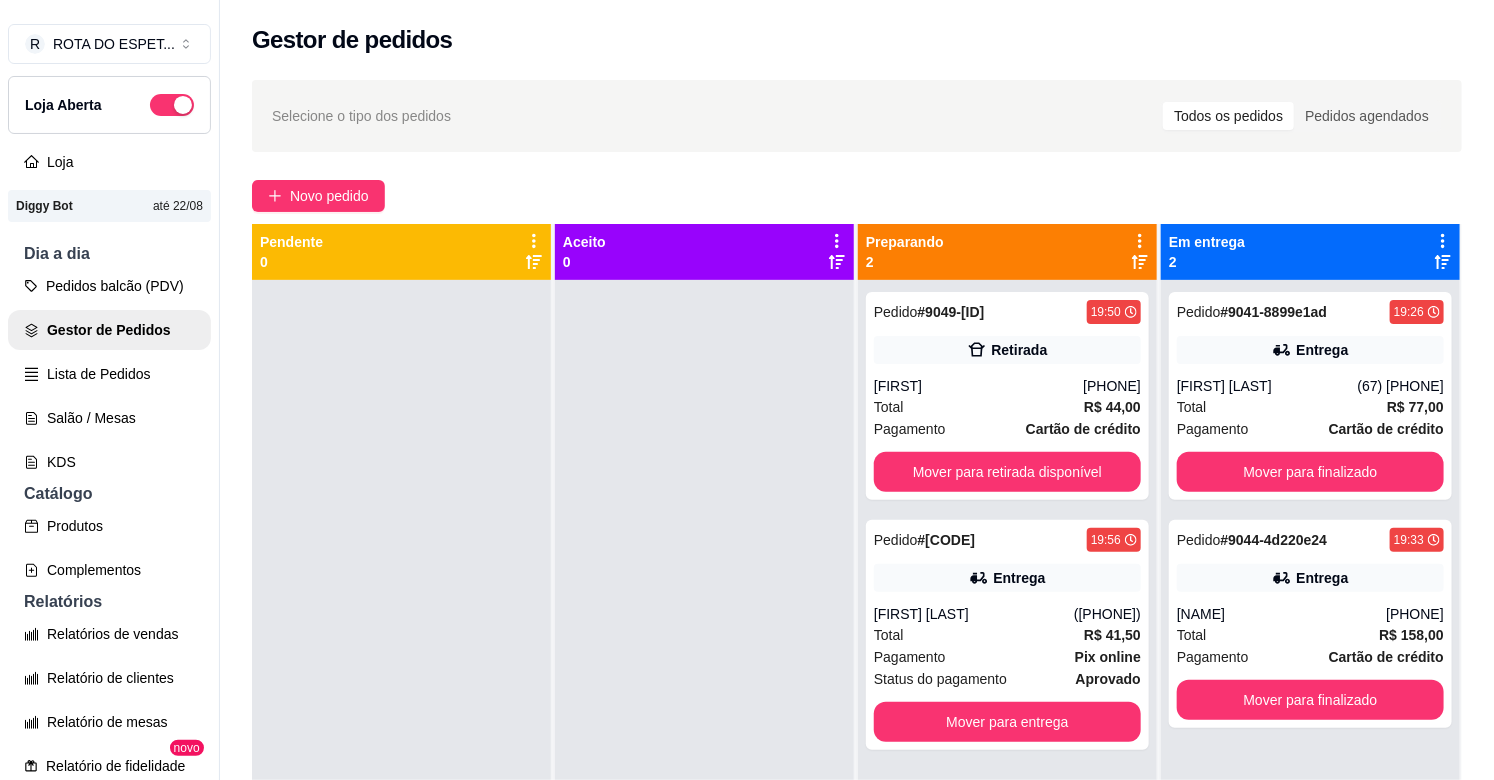 click at bounding box center (401, 670) 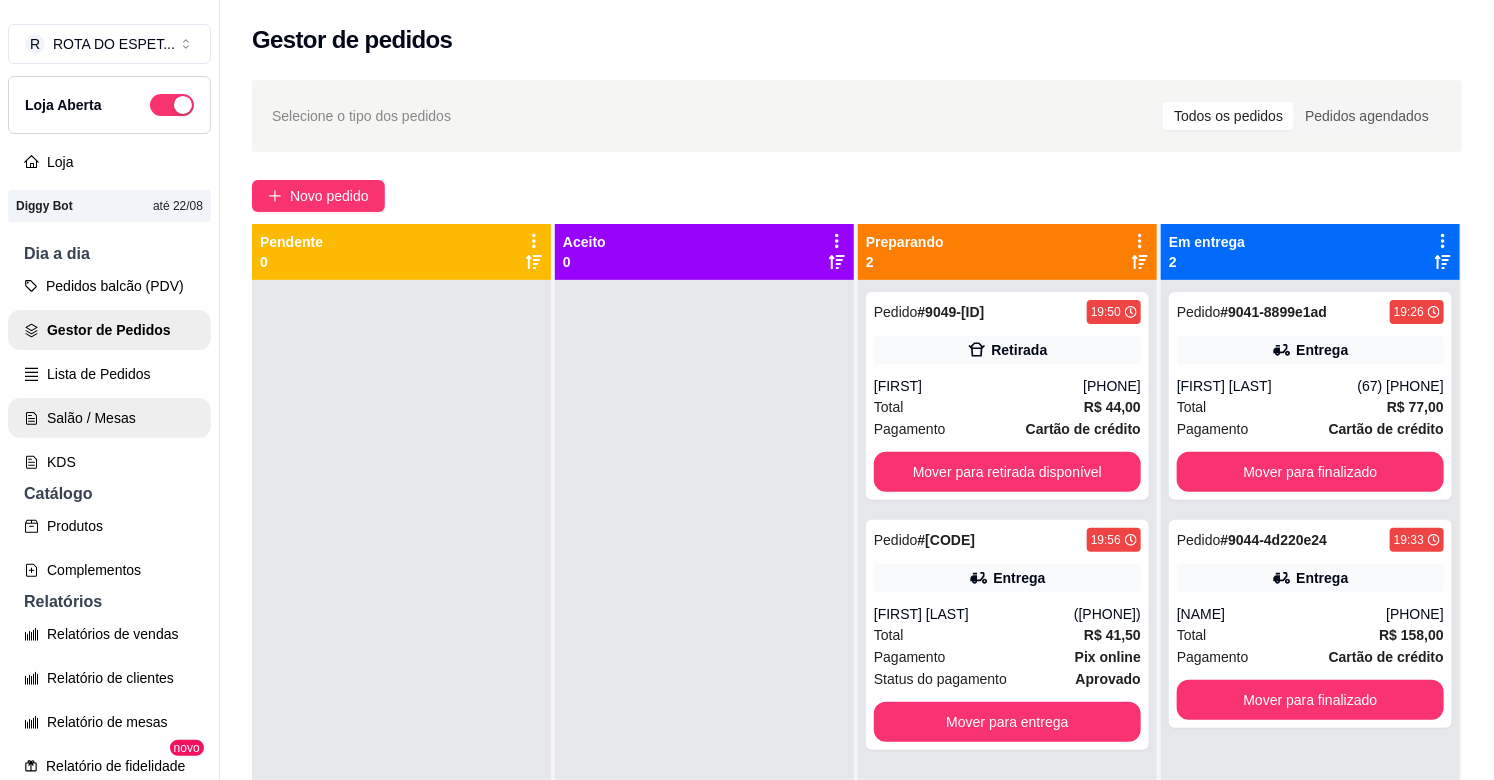 click on "Salão / Mesas" at bounding box center (109, 418) 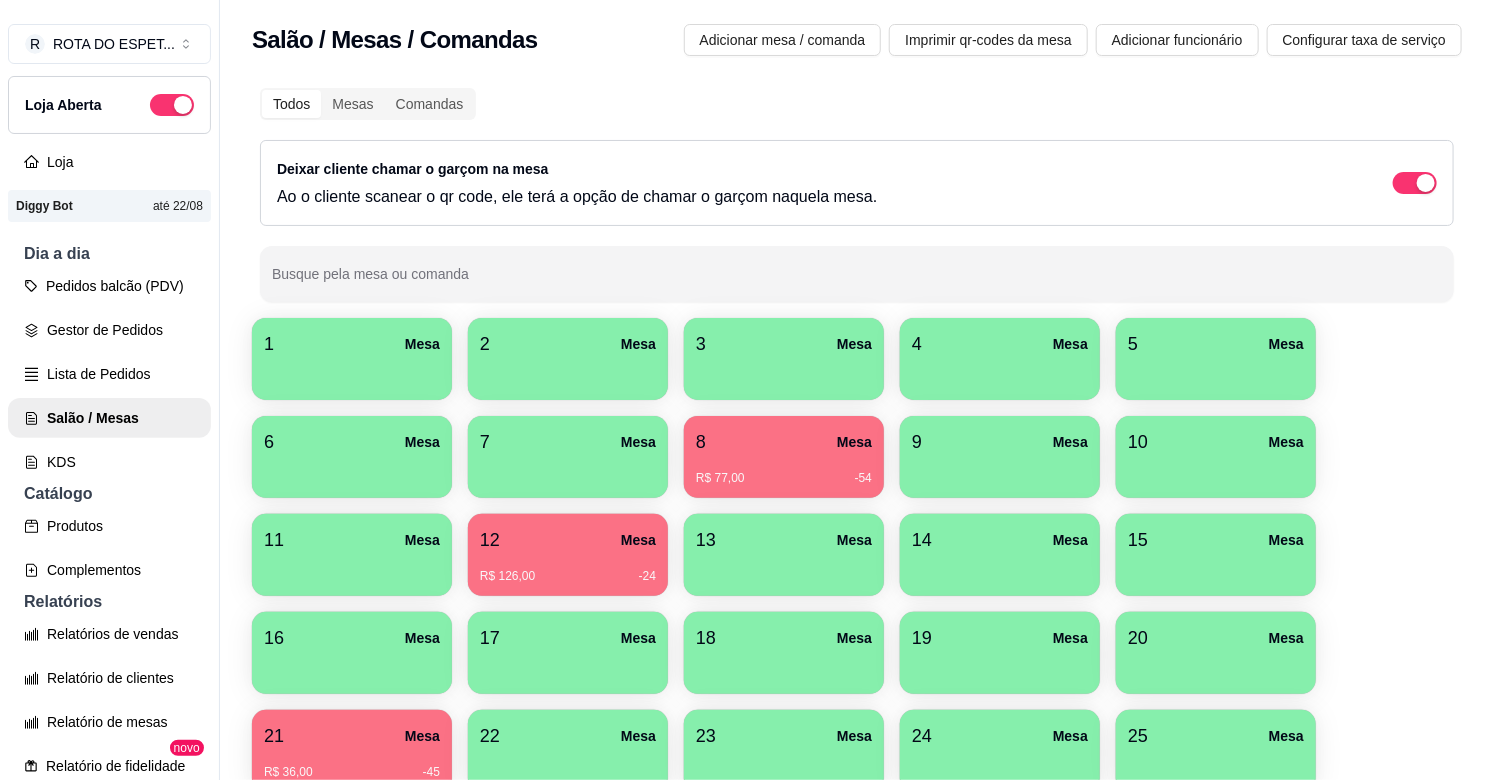 click on "18 Mesa" at bounding box center (784, 638) 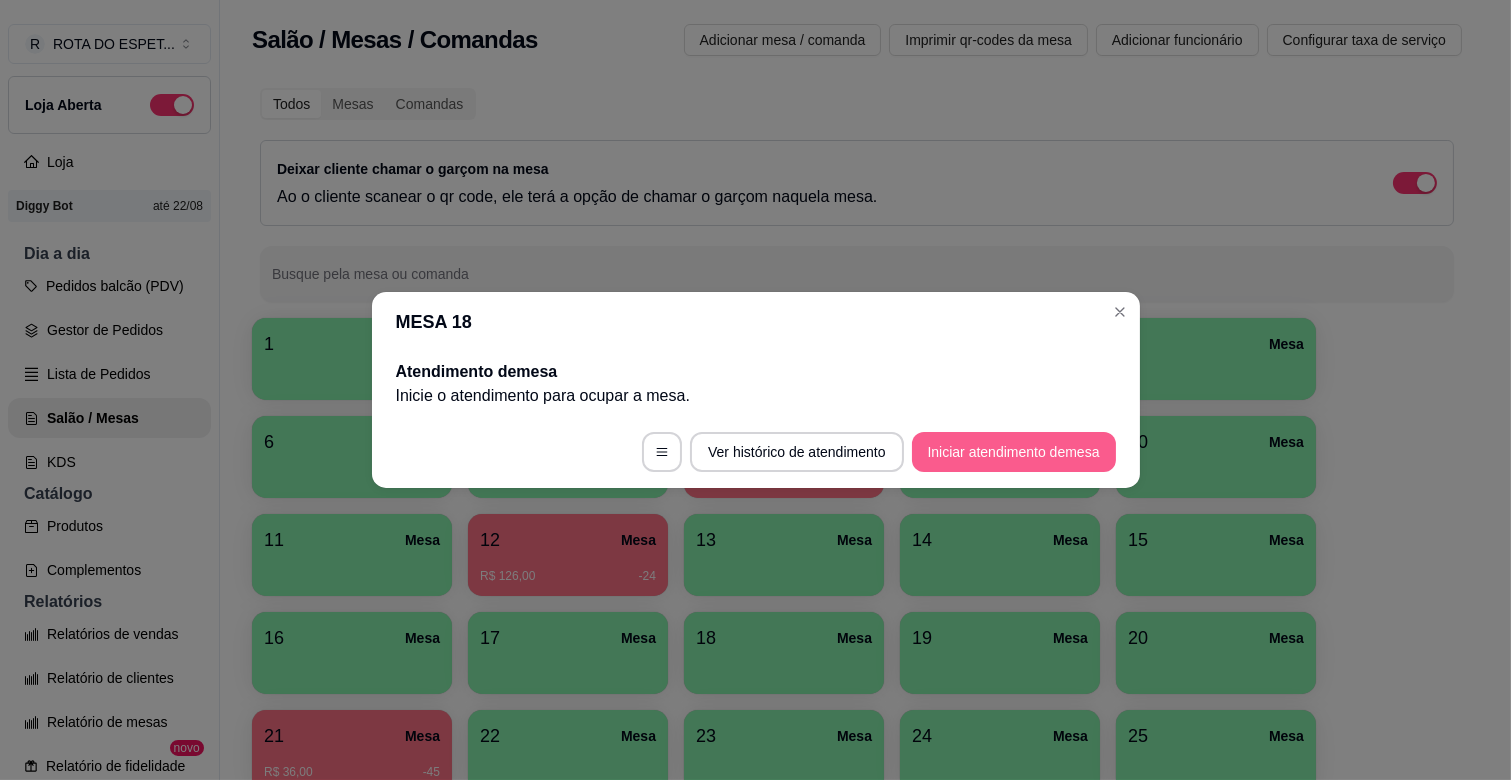click on "Iniciar atendimento de  mesa" at bounding box center (1014, 452) 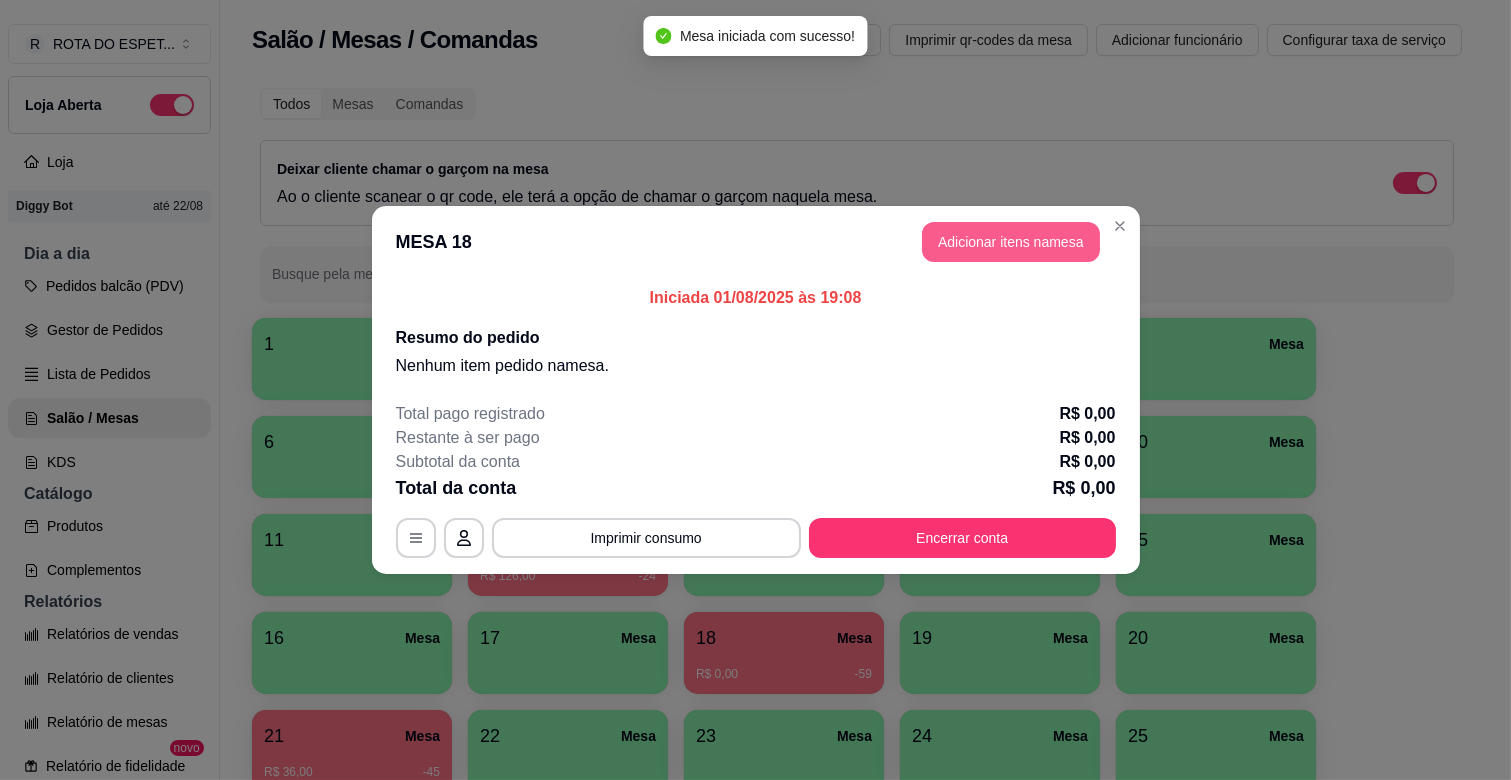click on "Adicionar itens na  mesa" at bounding box center [1011, 242] 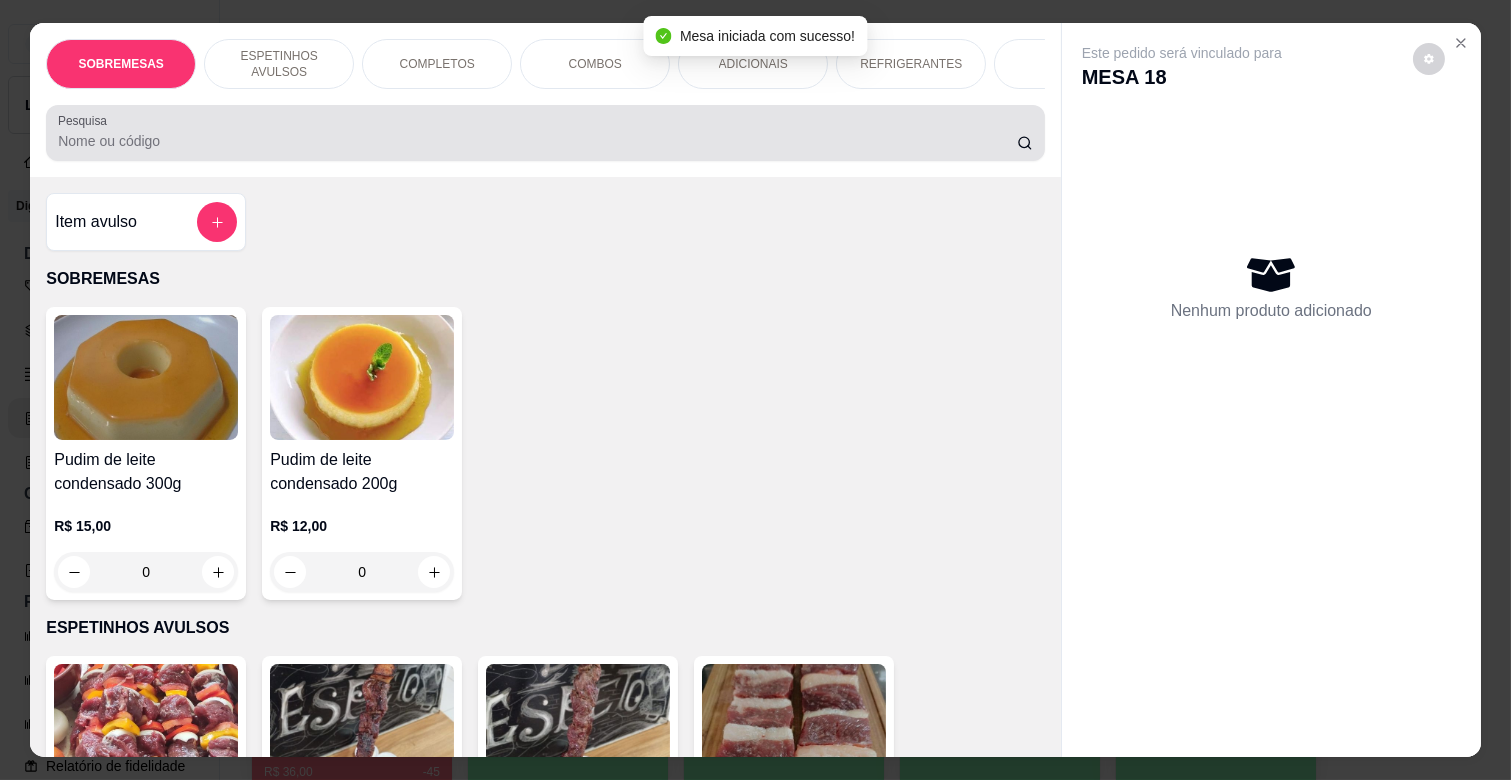 scroll, scrollTop: 0, scrollLeft: 573, axis: horizontal 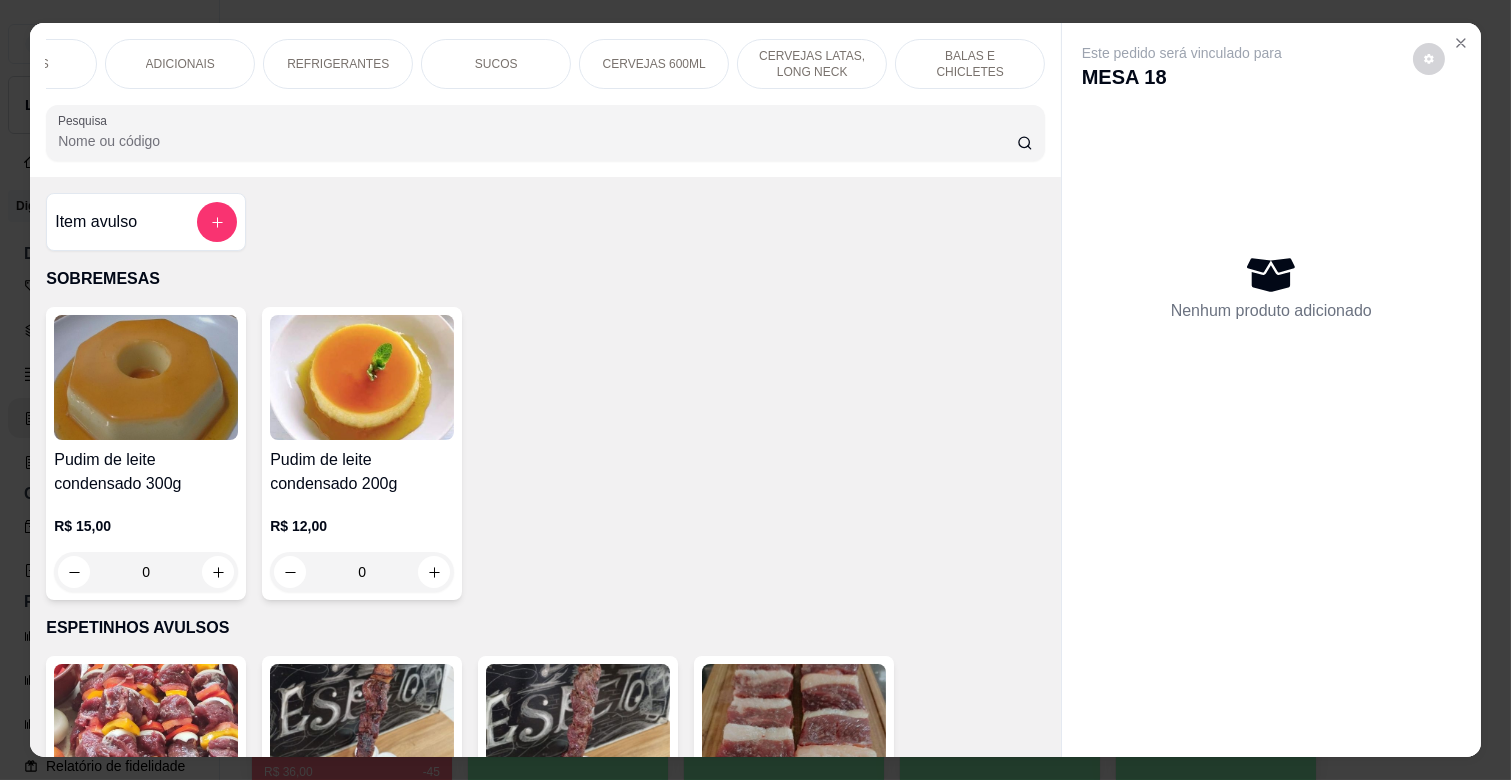 click on "CERVEJAS LATAS, LONG NECK" at bounding box center (812, 64) 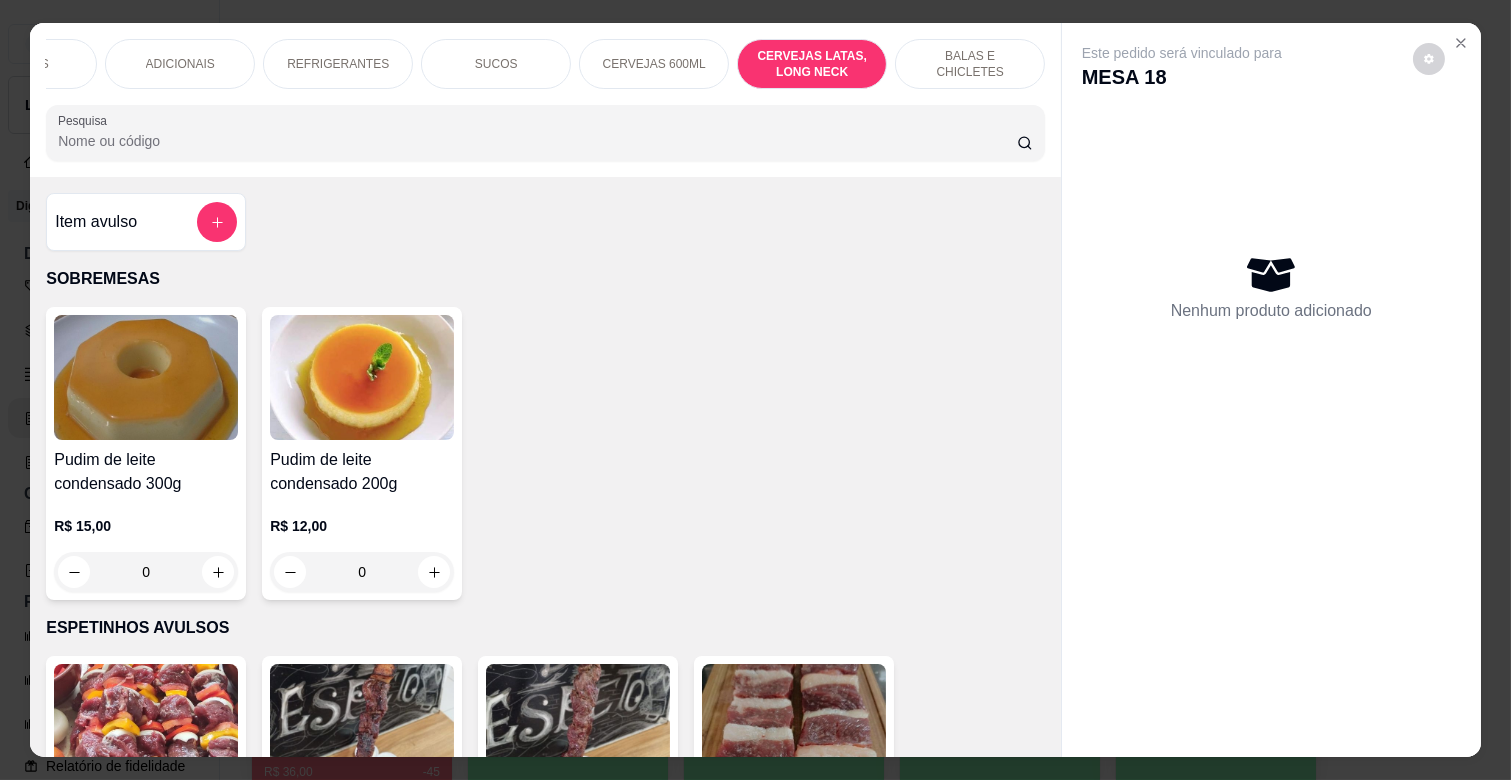scroll, scrollTop: 6817, scrollLeft: 0, axis: vertical 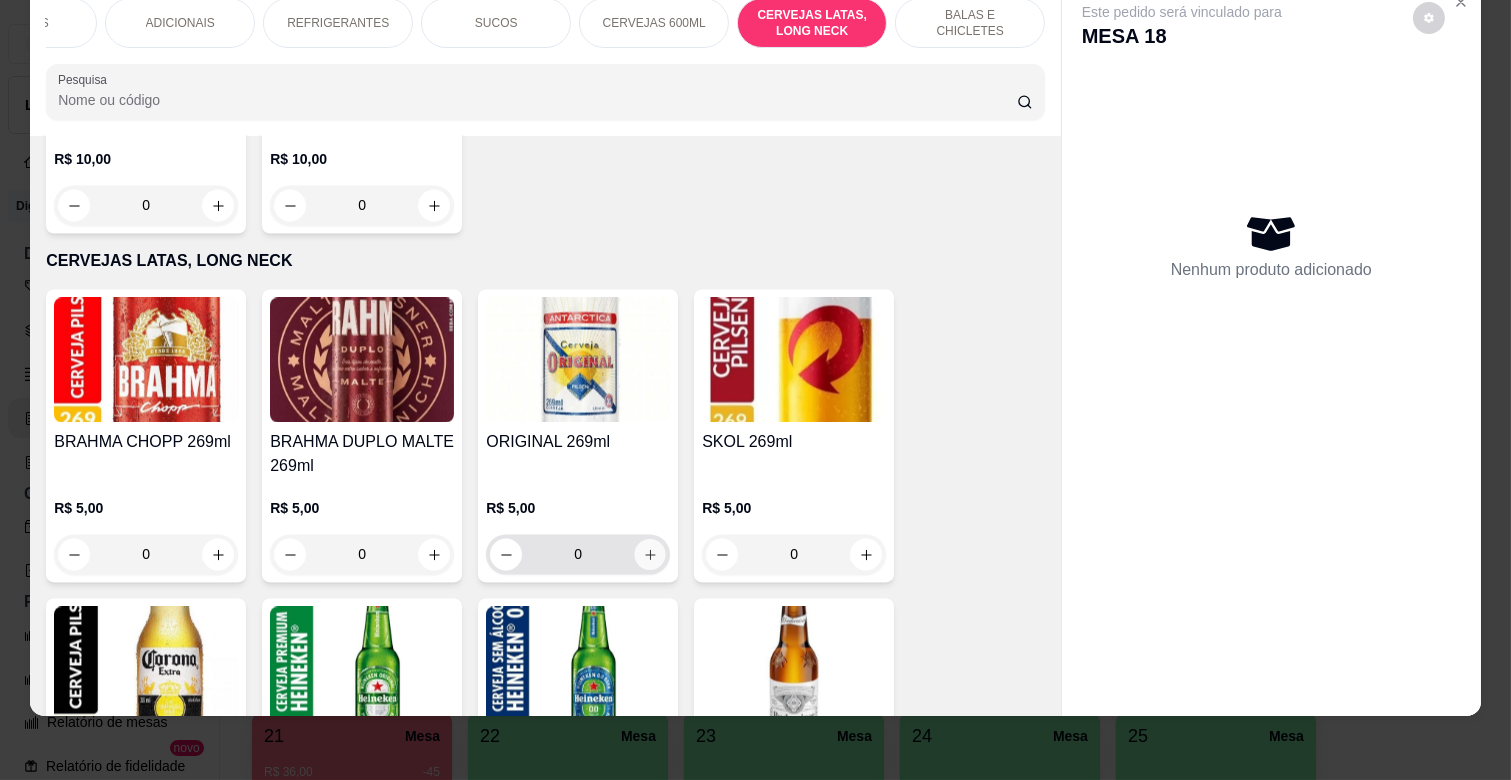 click 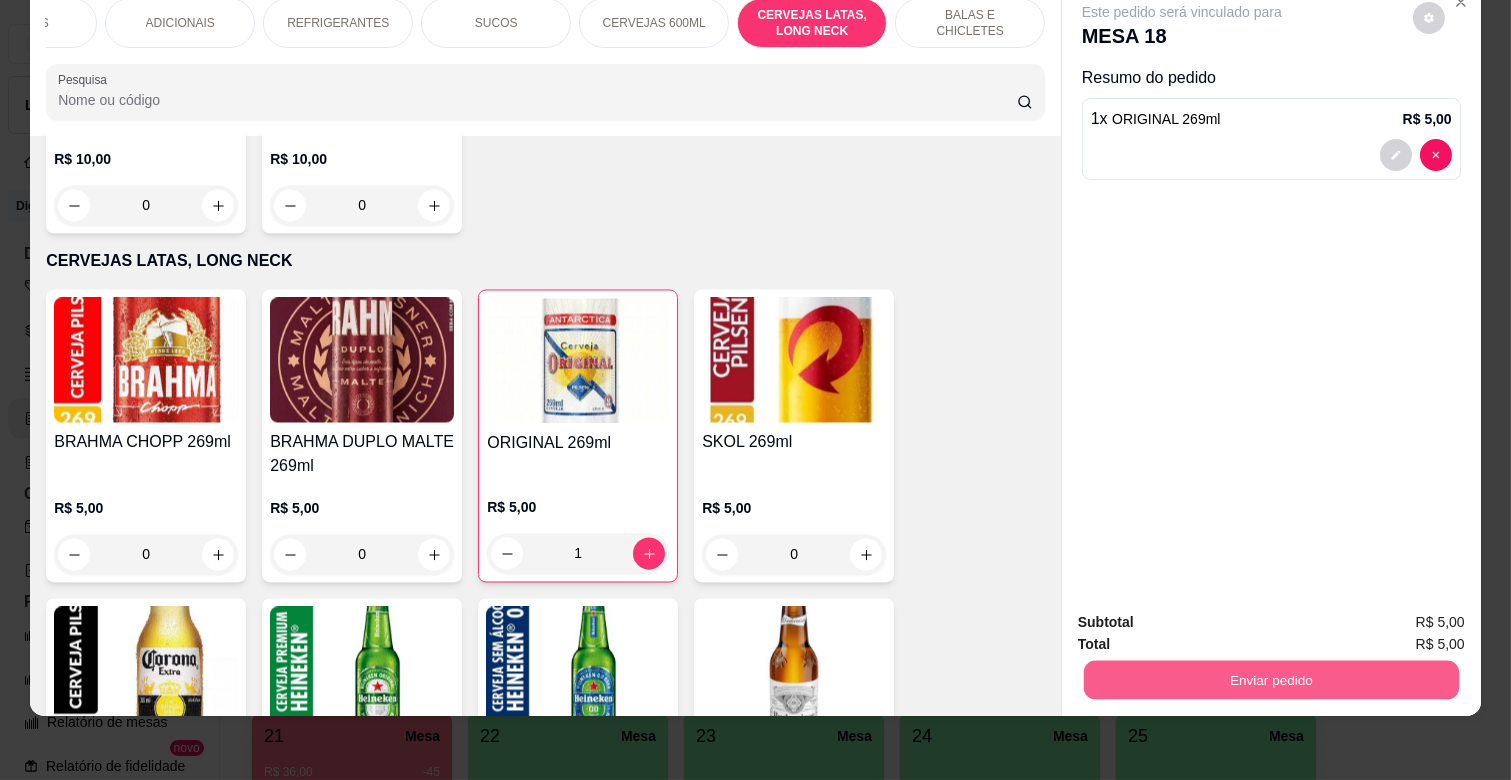 click on "Enviar pedido" at bounding box center [1271, 679] 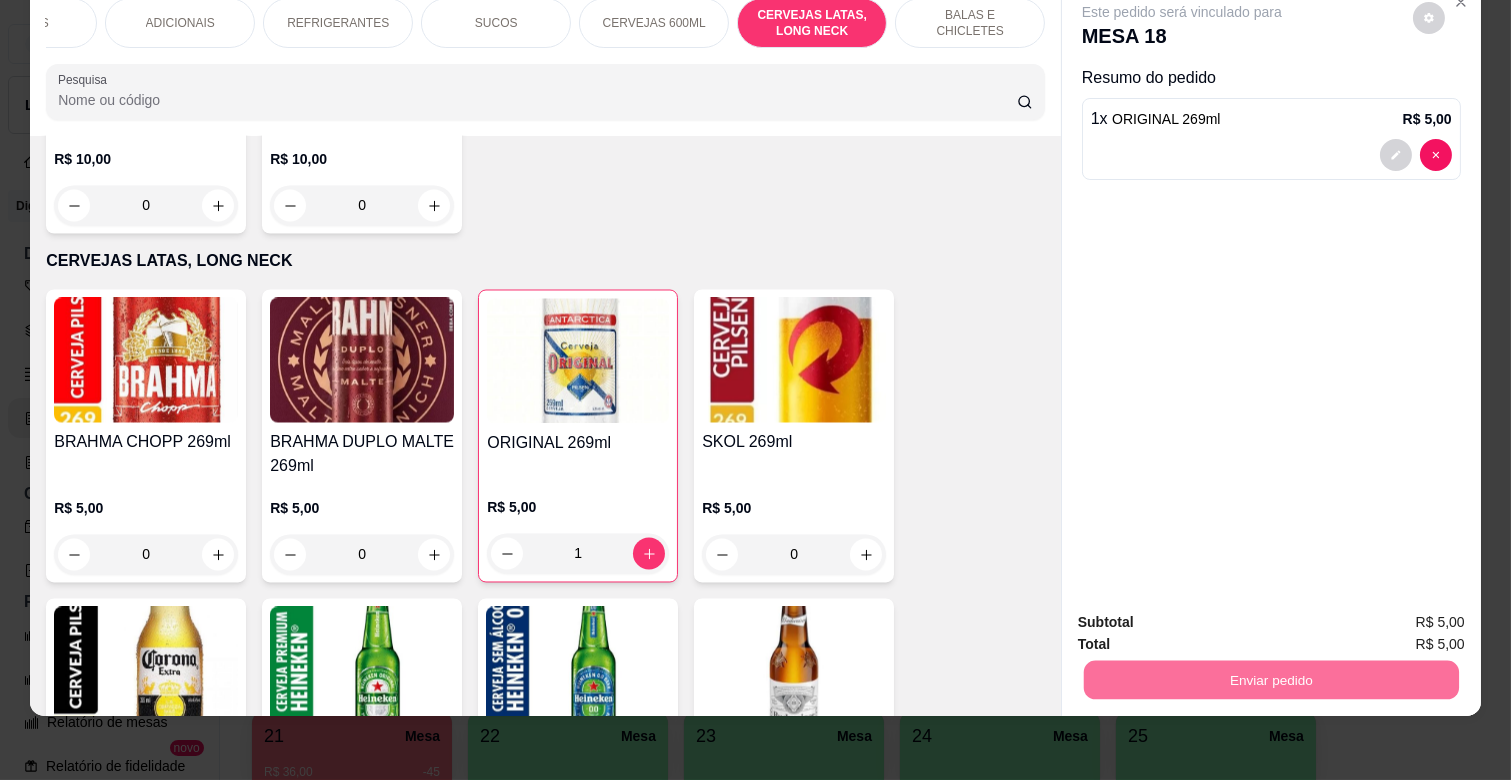 click on "Não registrar e enviar pedido" at bounding box center (1205, 613) 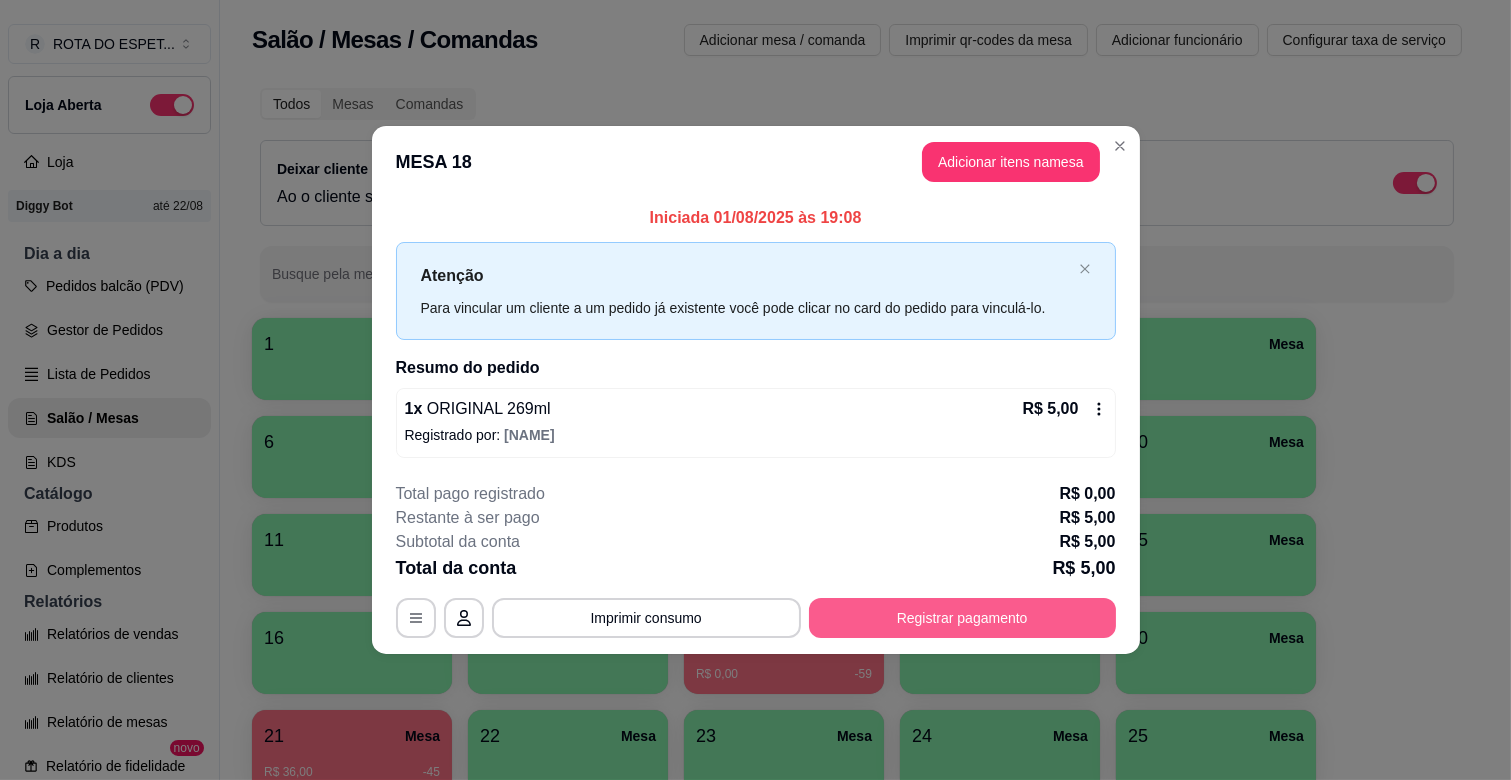 click on "Registrar pagamento" at bounding box center (962, 618) 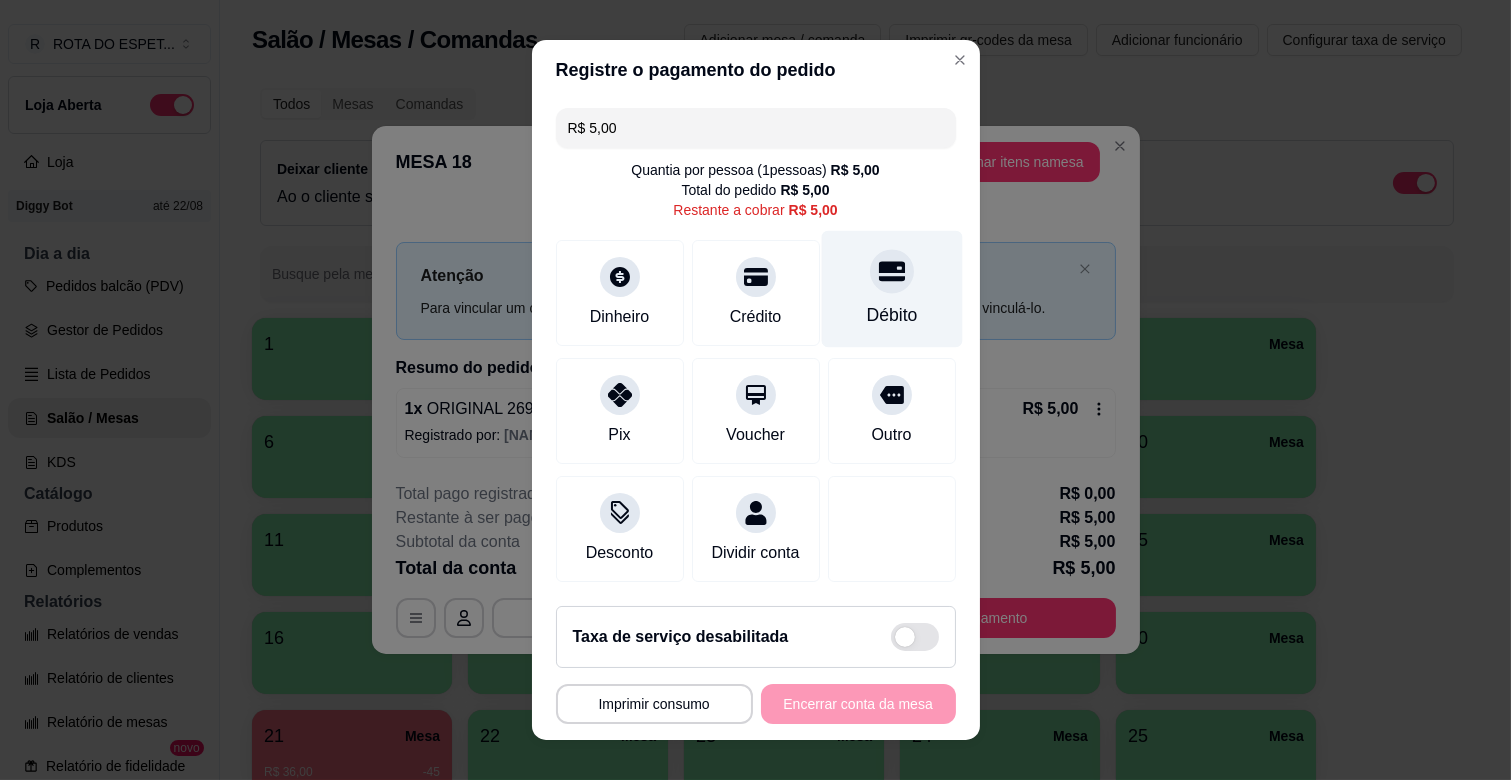 click on "Débito" at bounding box center (891, 289) 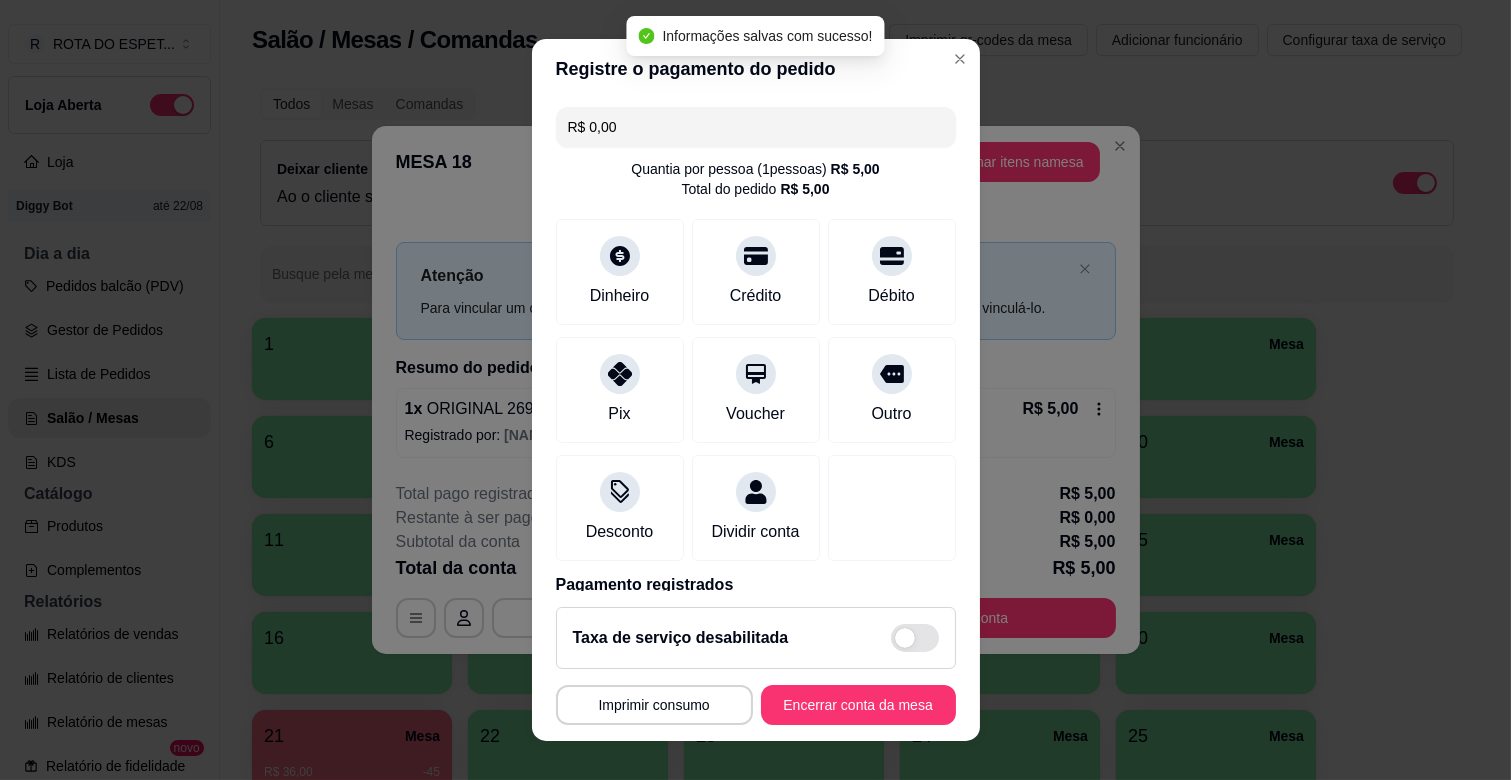 type on "R$ 0,00" 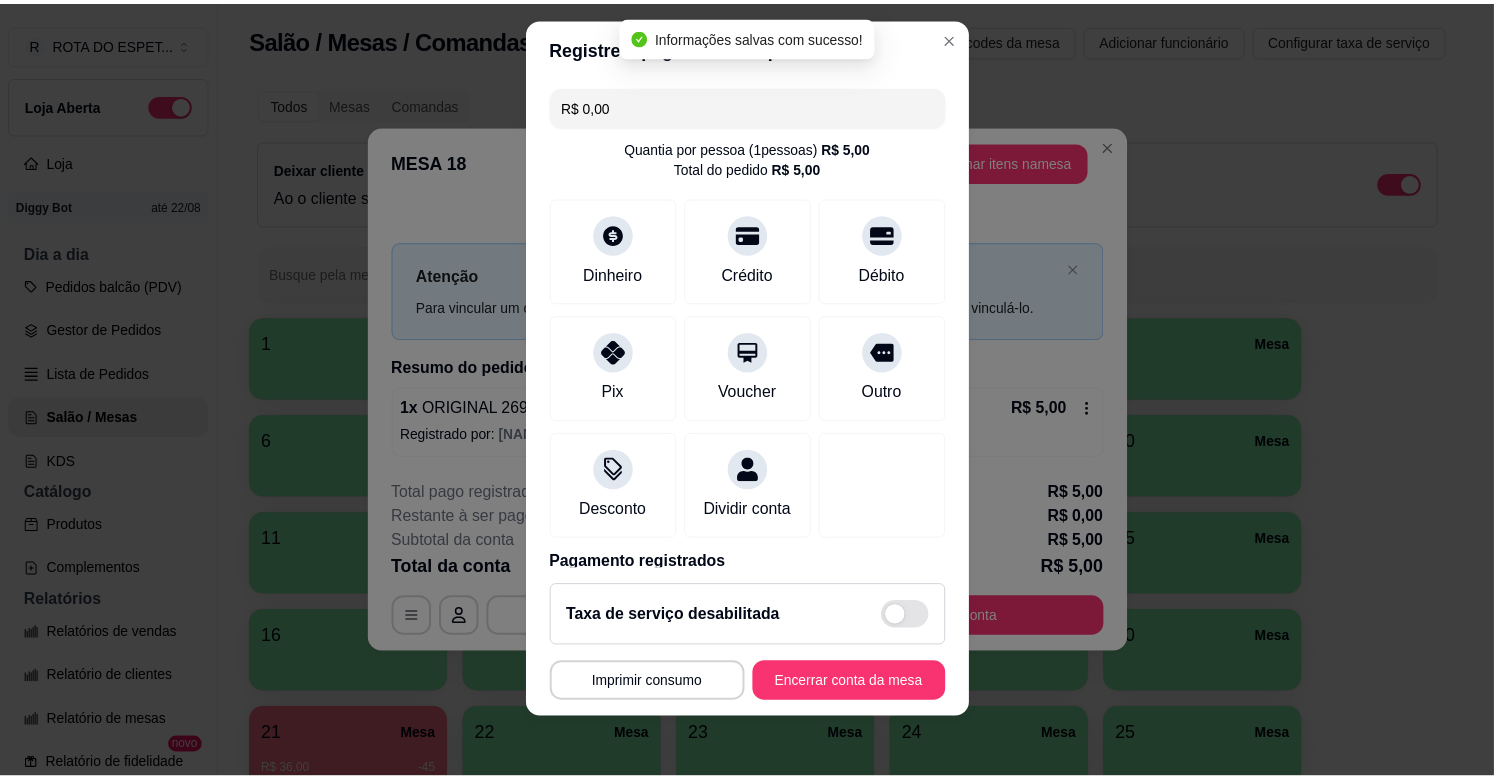 scroll, scrollTop: 25, scrollLeft: 0, axis: vertical 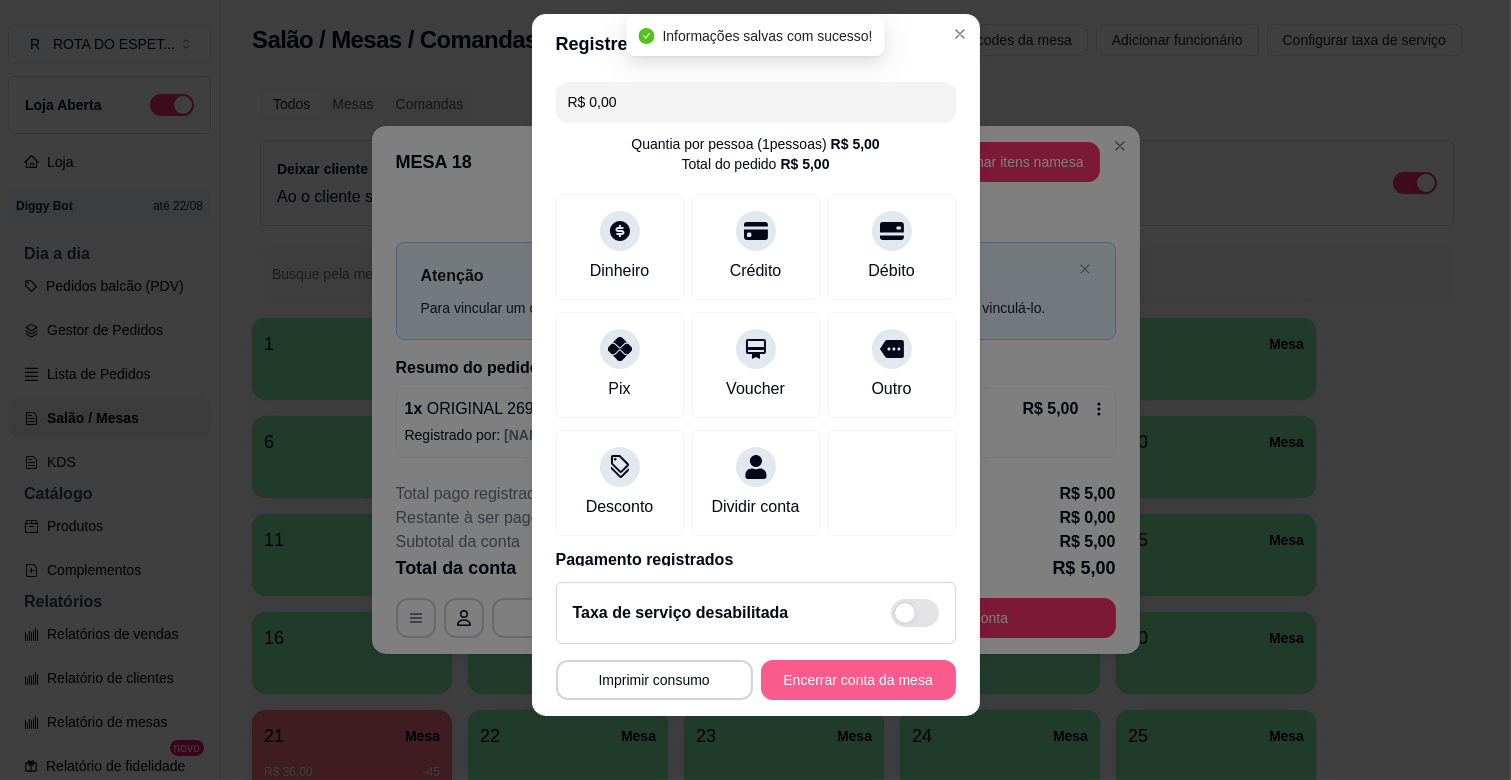 click on "Encerrar conta da mesa" at bounding box center [858, 680] 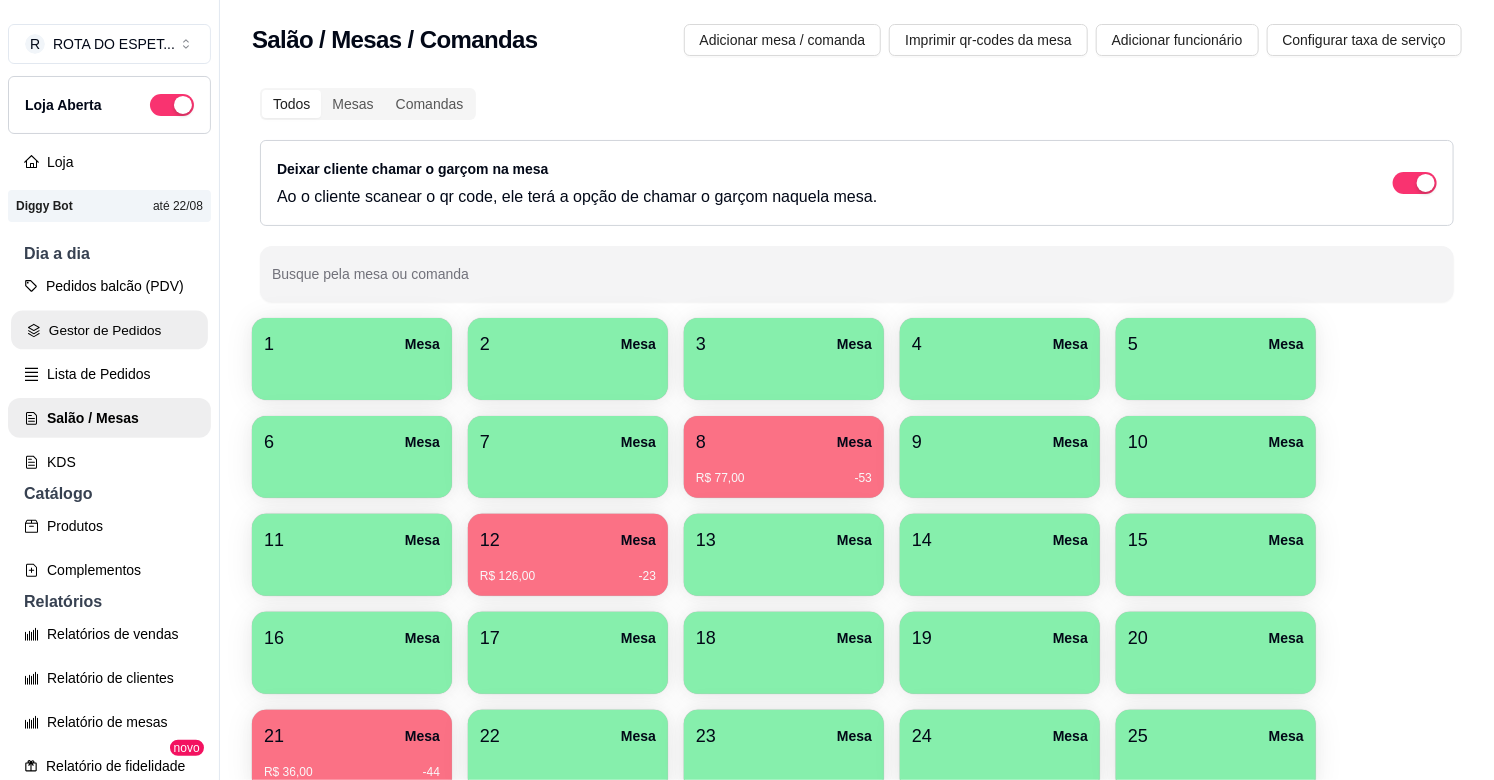 click on "Gestor de Pedidos" at bounding box center (109, 330) 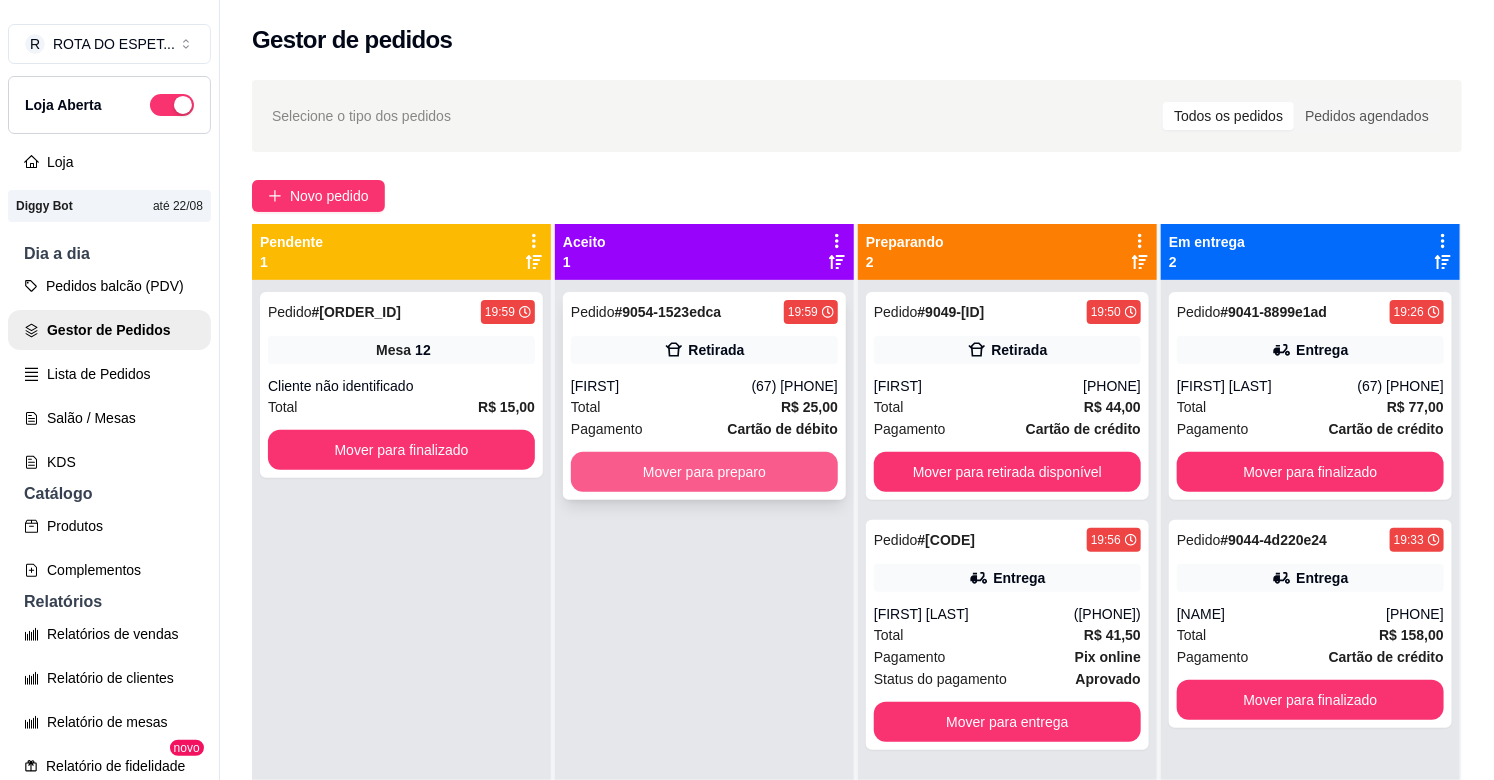 click on "Mover para preparo" at bounding box center (704, 472) 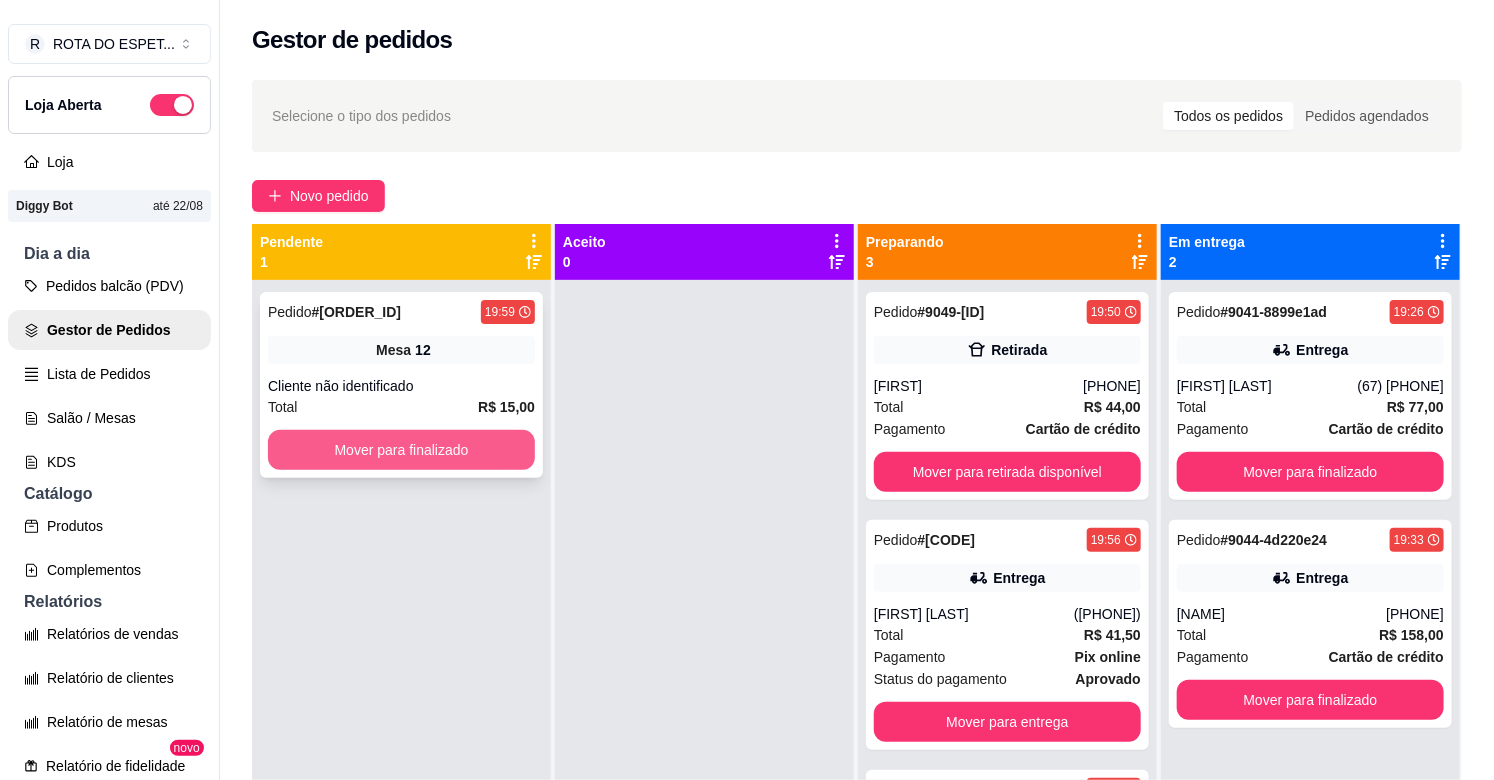 click on "Mover para finalizado" at bounding box center (401, 450) 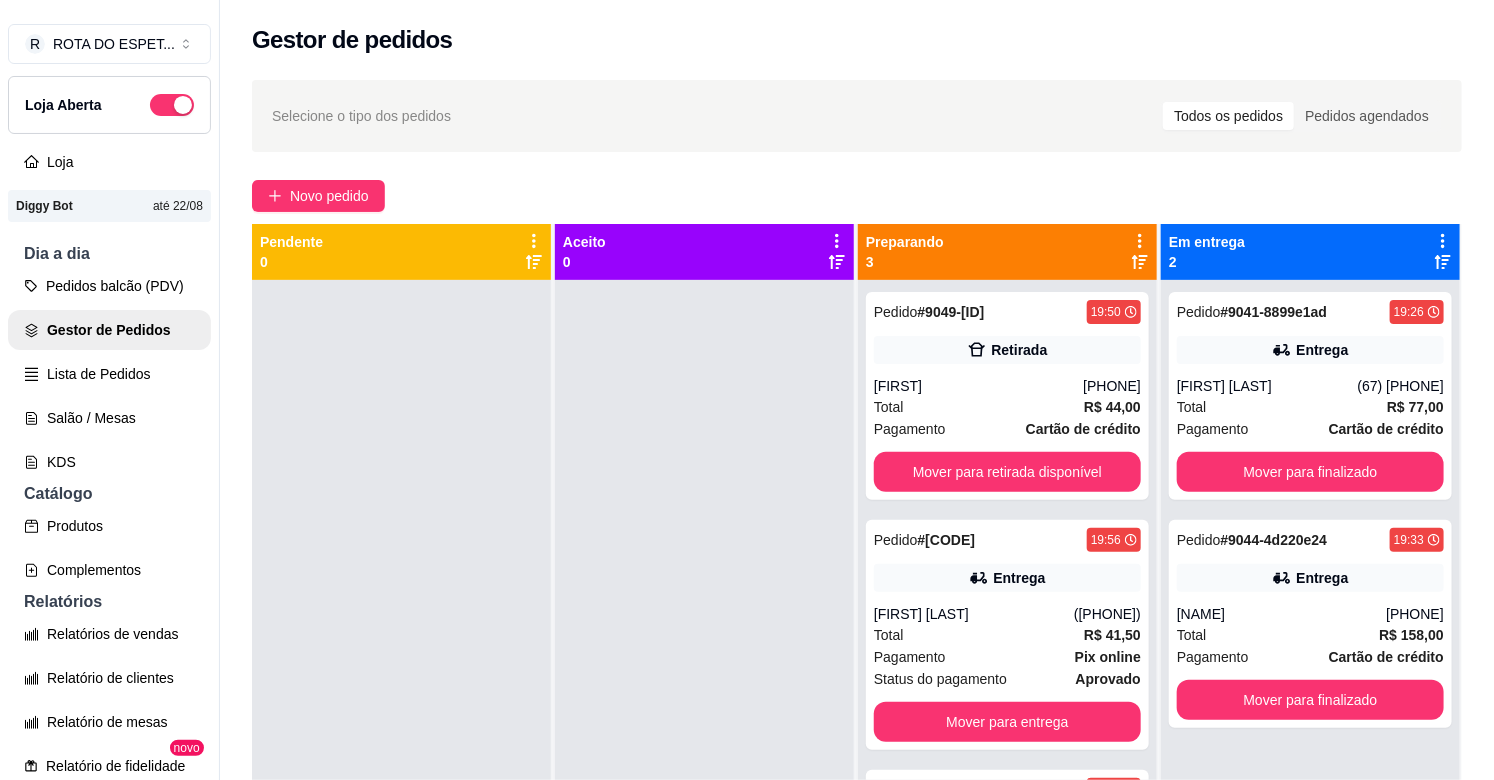 click at bounding box center [704, 670] 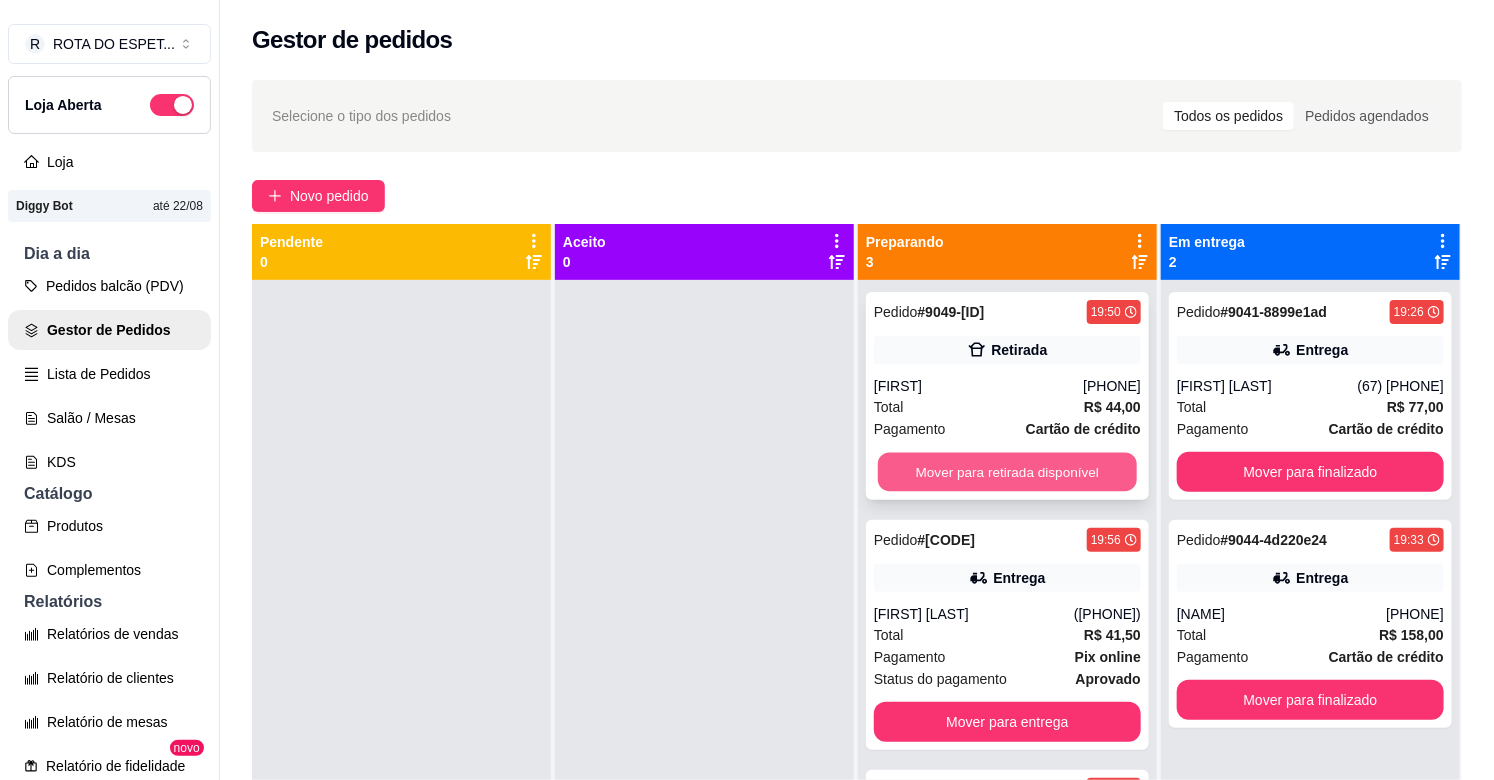 click on "Mover para retirada disponível" at bounding box center (1007, 472) 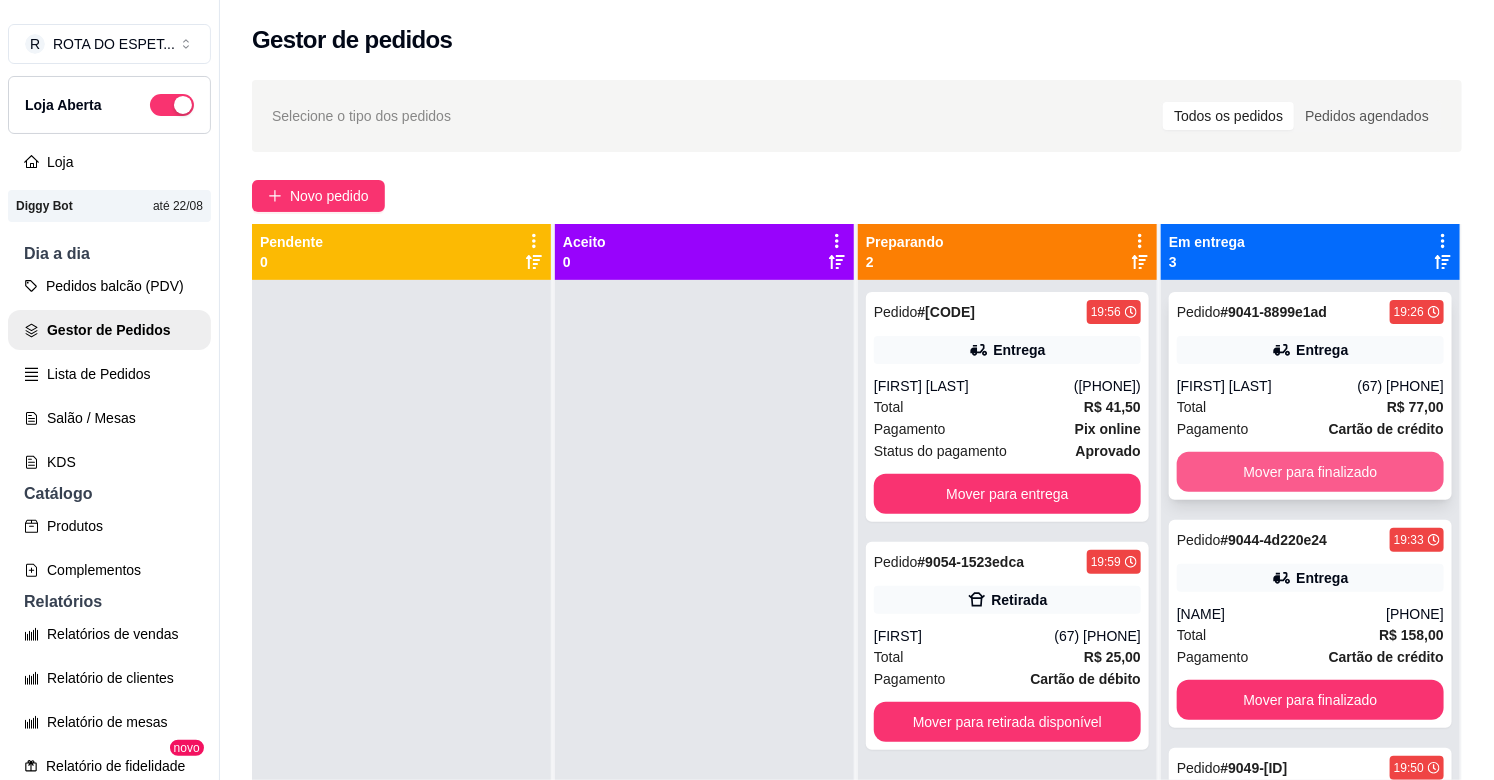 click on "Mover para finalizado" at bounding box center (1310, 472) 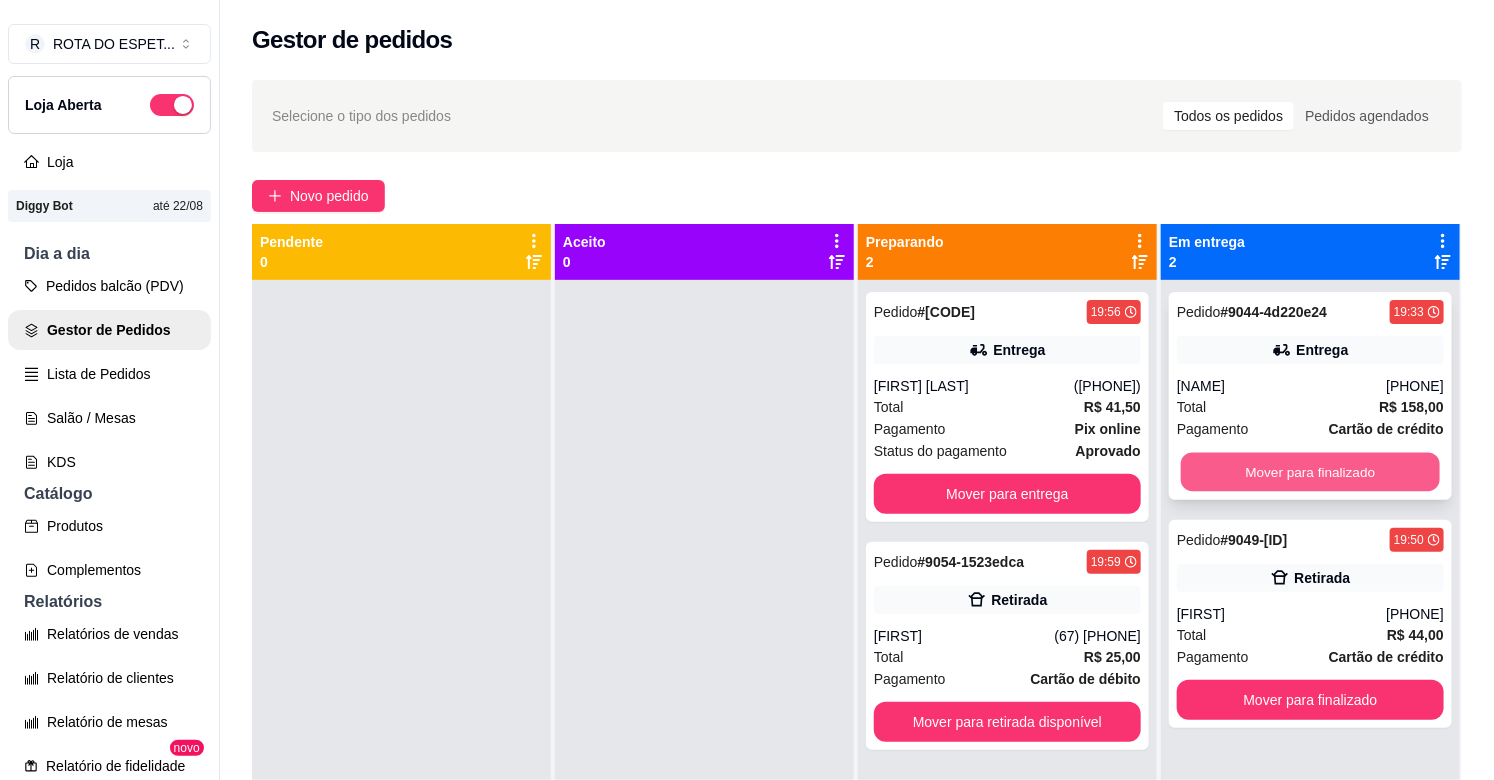click on "Mover para finalizado" at bounding box center (1310, 472) 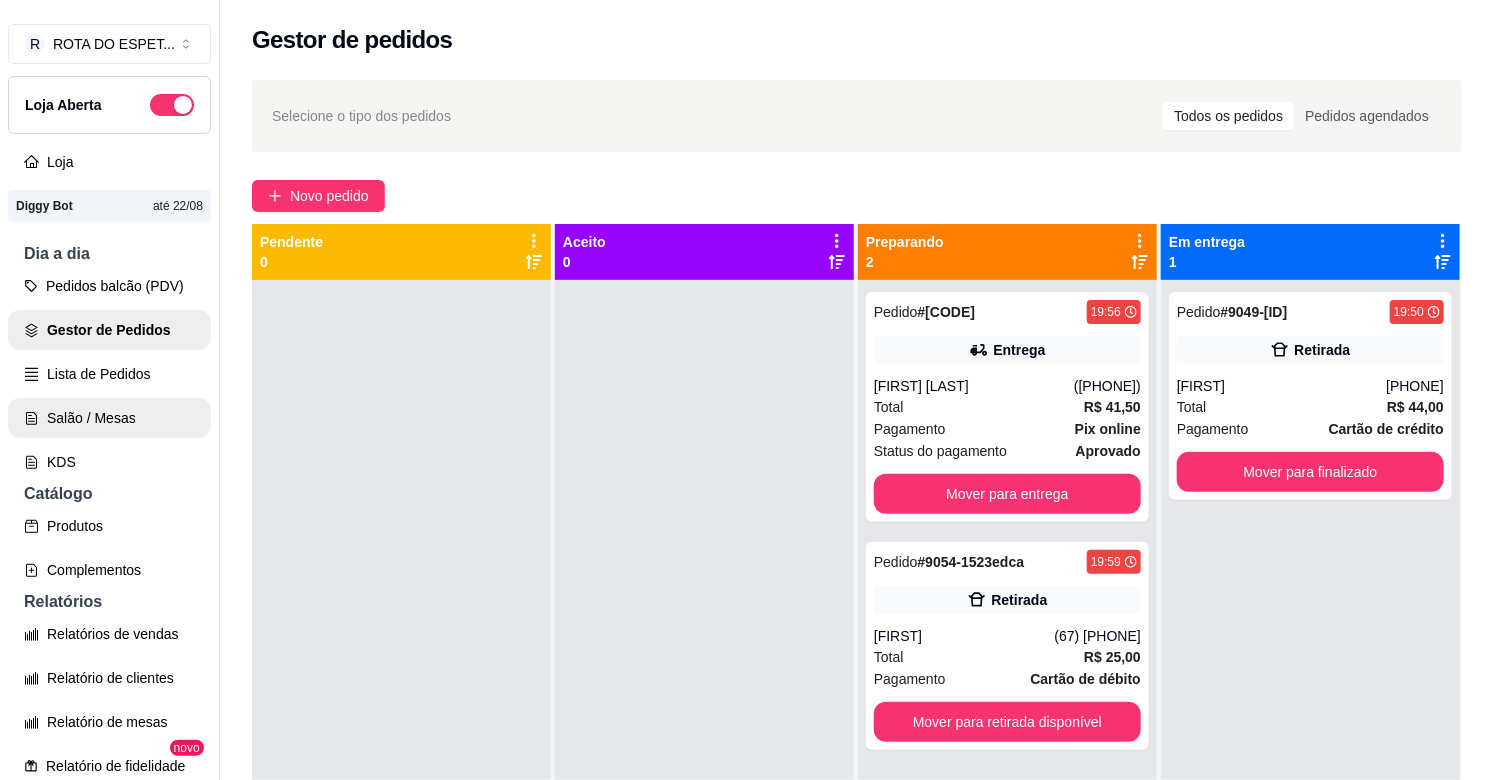 click on "Salão / Mesas" at bounding box center [109, 418] 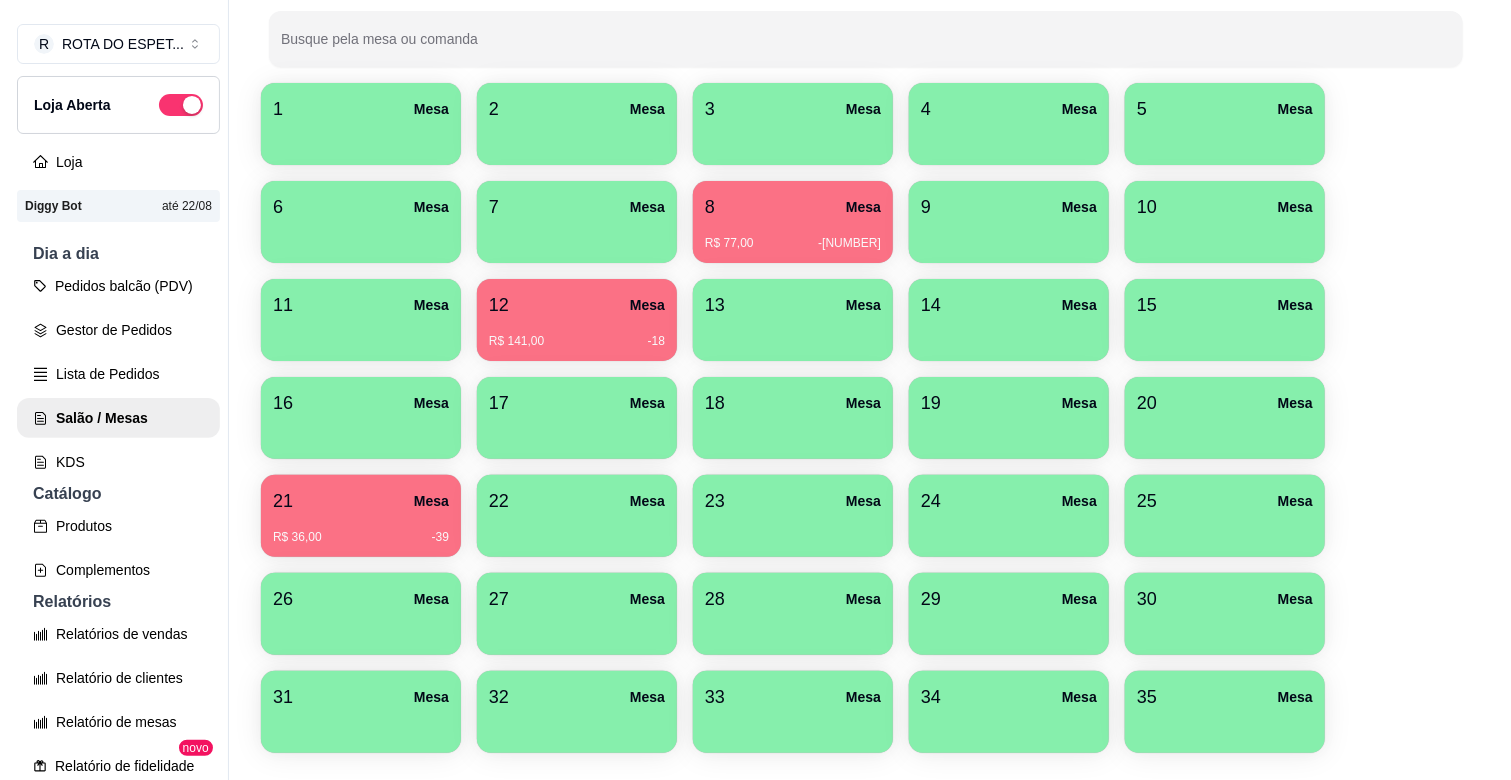 scroll, scrollTop: 304, scrollLeft: 0, axis: vertical 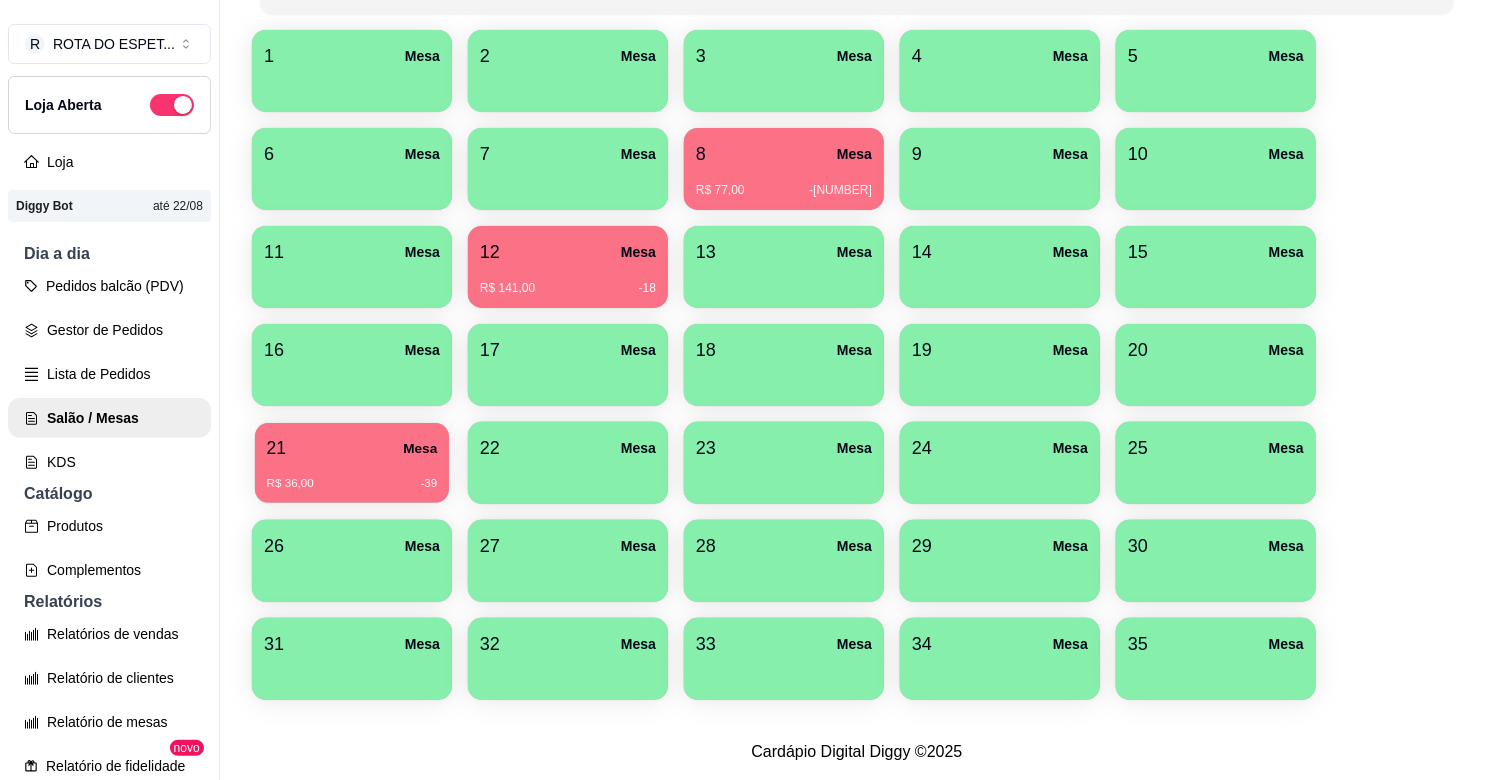 click on "R$ 36,00 -39" at bounding box center [352, 484] 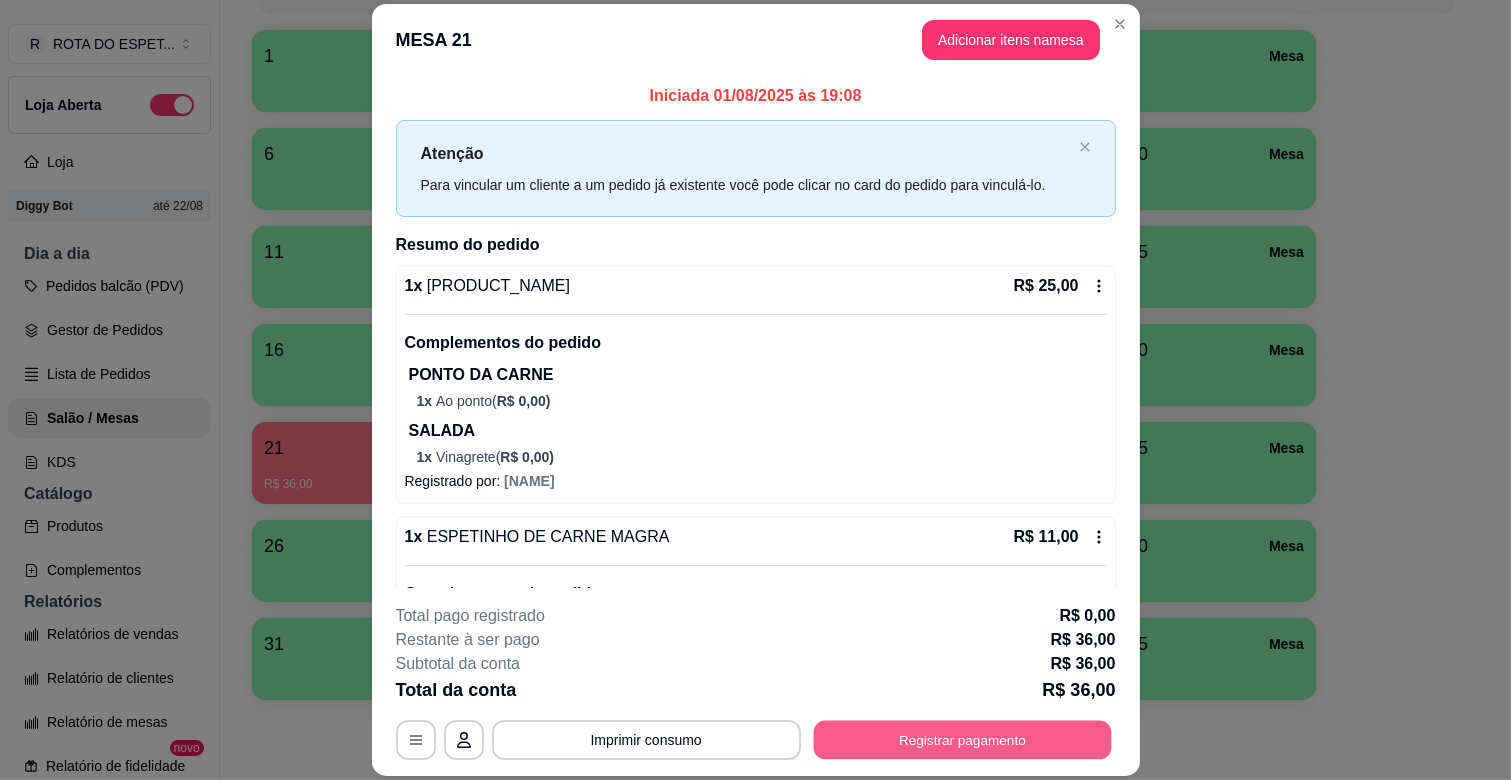 click on "Registrar pagamento" at bounding box center [962, 740] 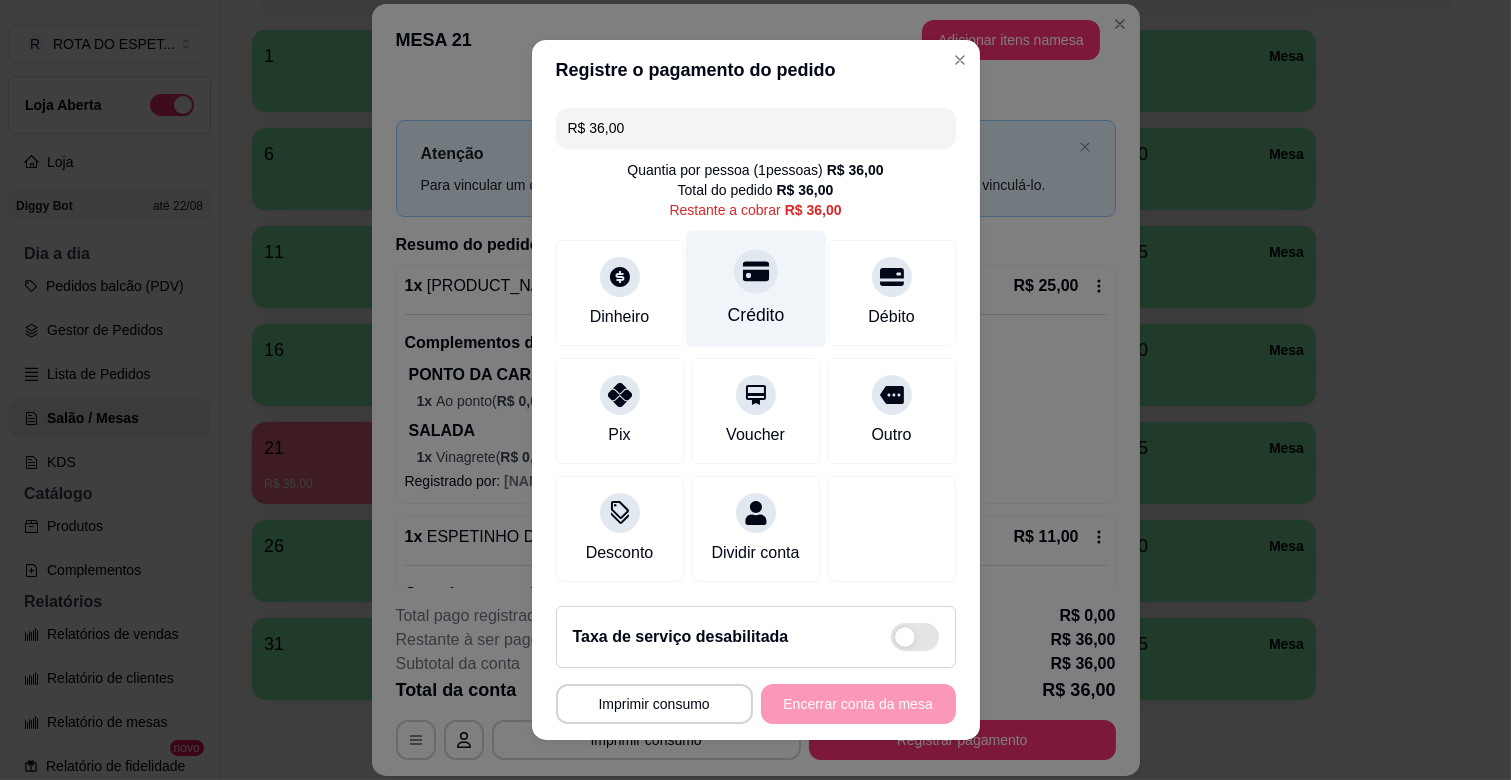 click on "Crédito" at bounding box center (755, 289) 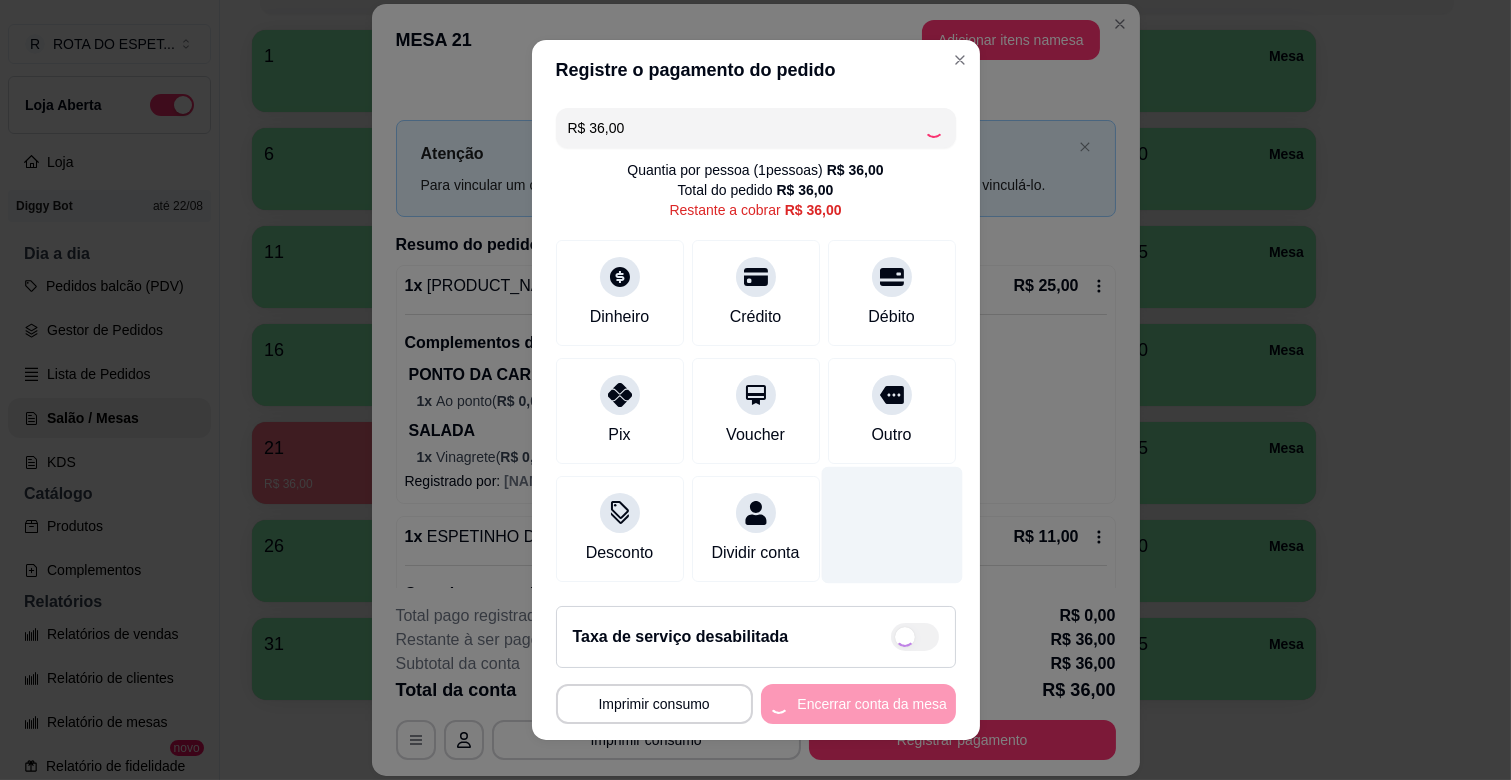 scroll, scrollTop: 22, scrollLeft: 0, axis: vertical 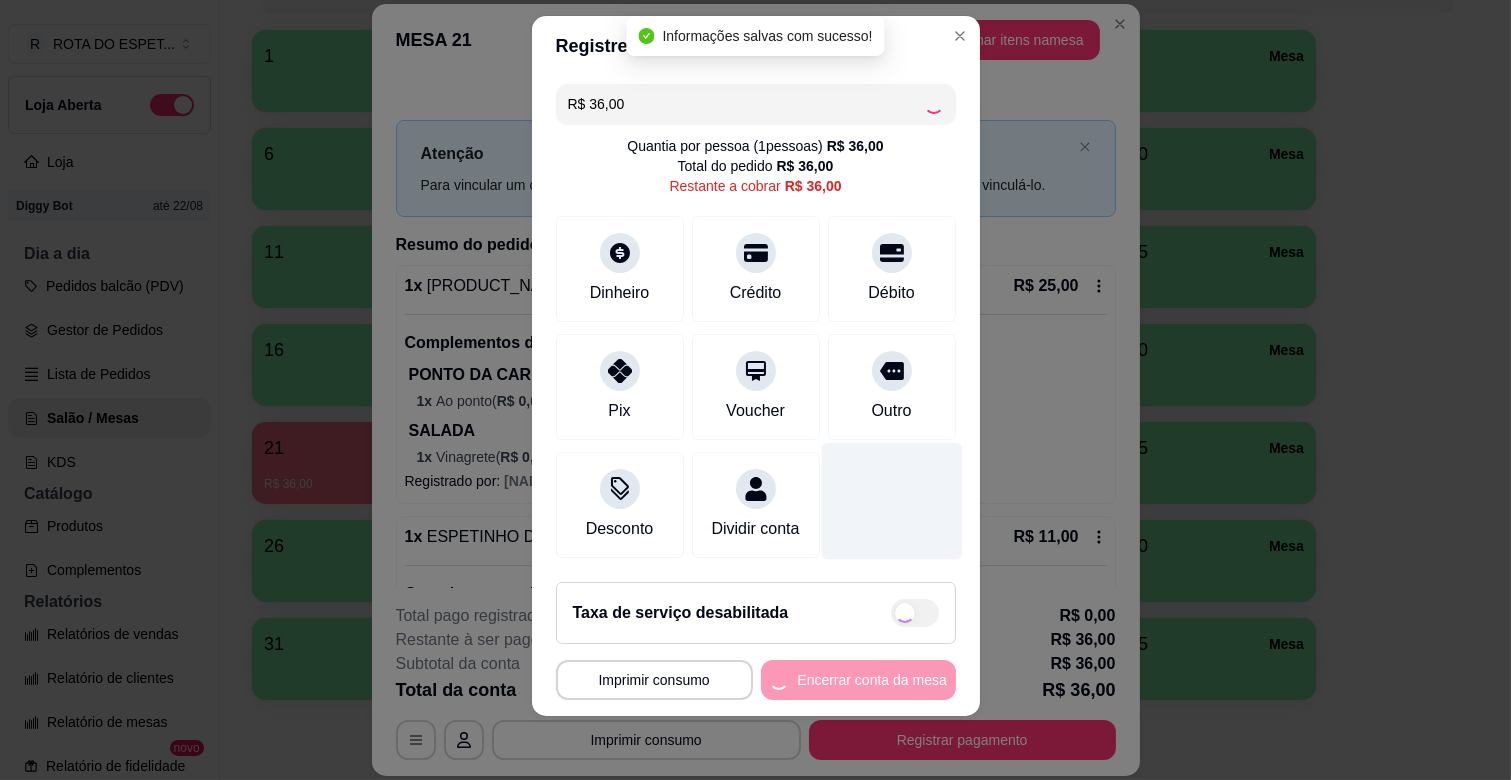 type on "R$ 0,00" 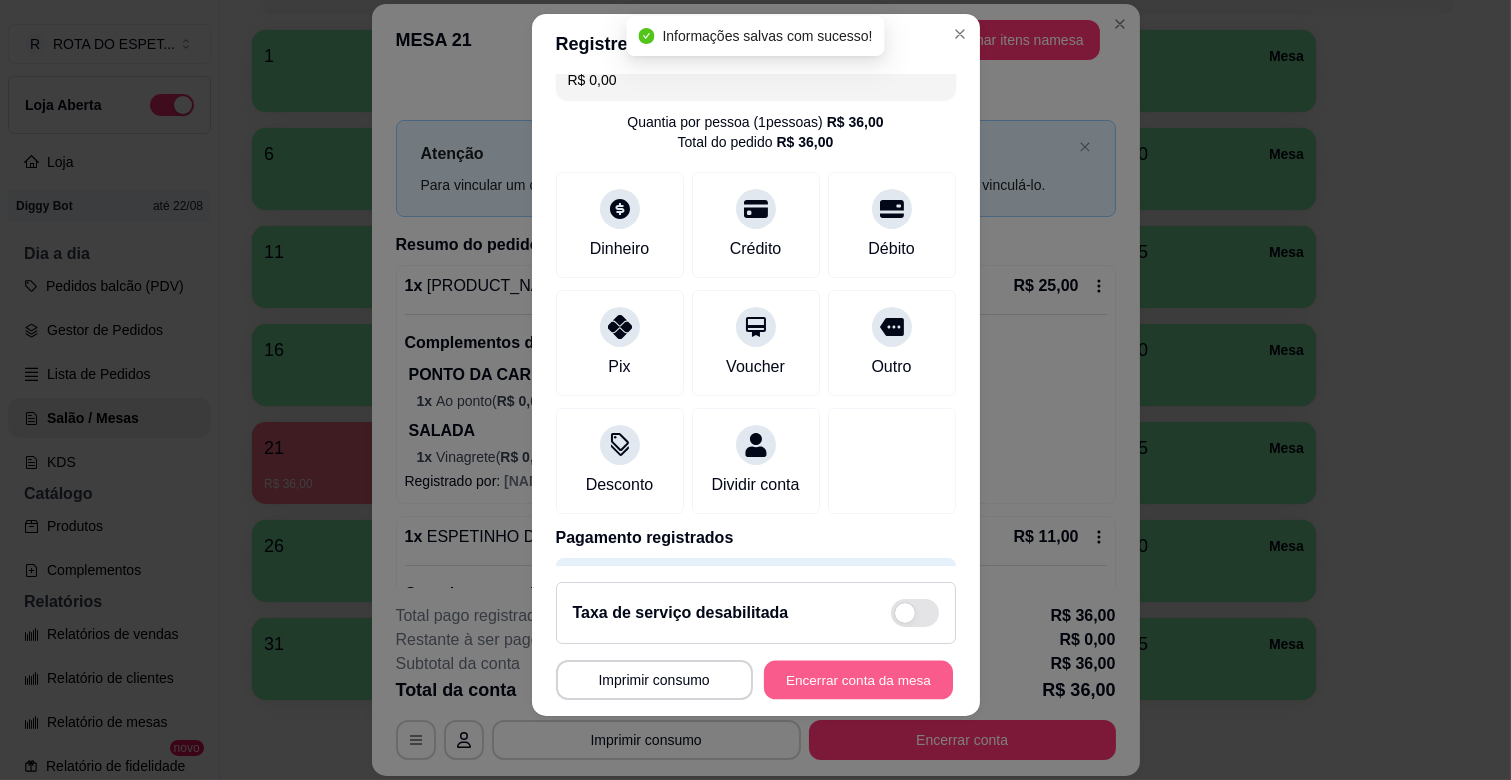 click on "Encerrar conta da mesa" at bounding box center [858, 680] 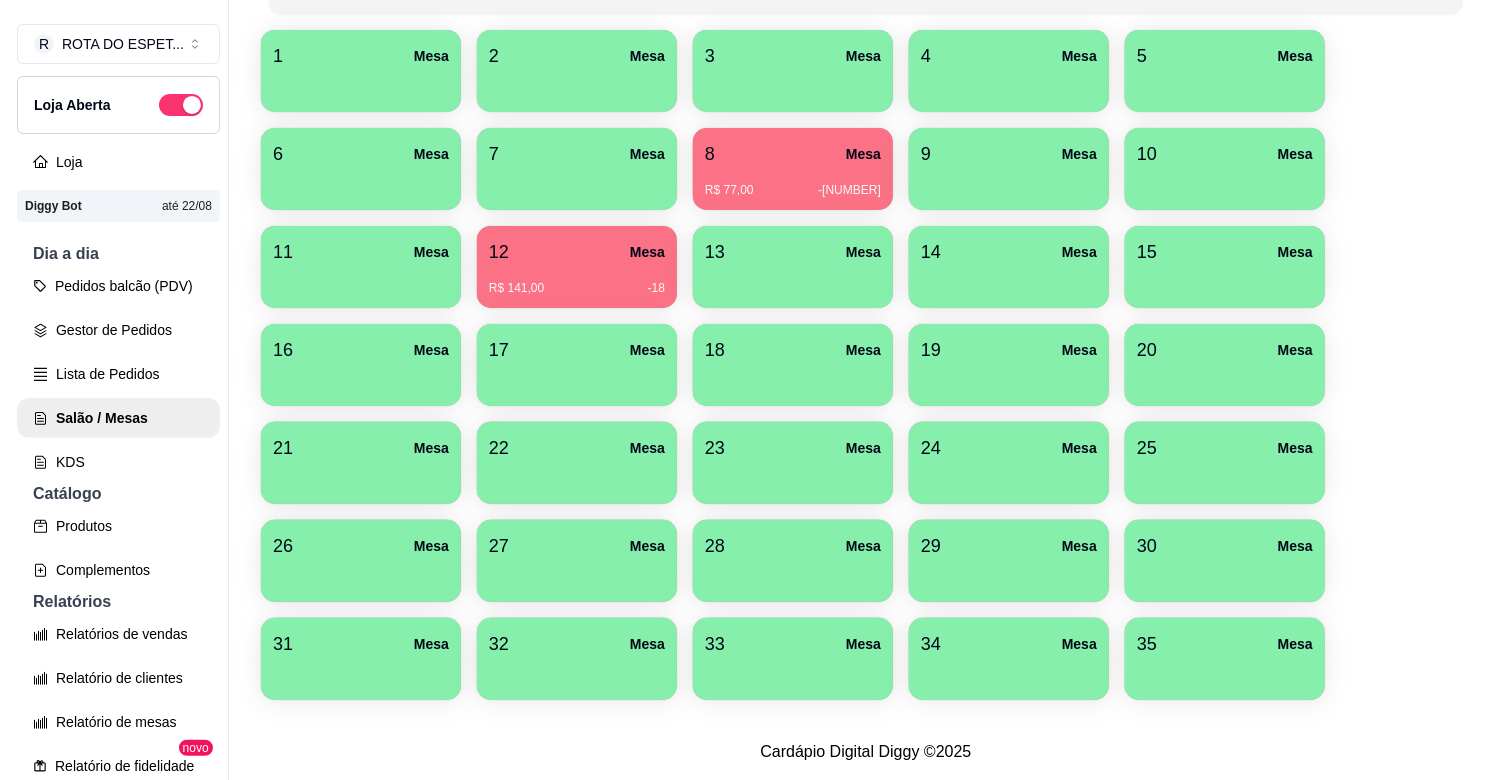 scroll, scrollTop: 0, scrollLeft: 0, axis: both 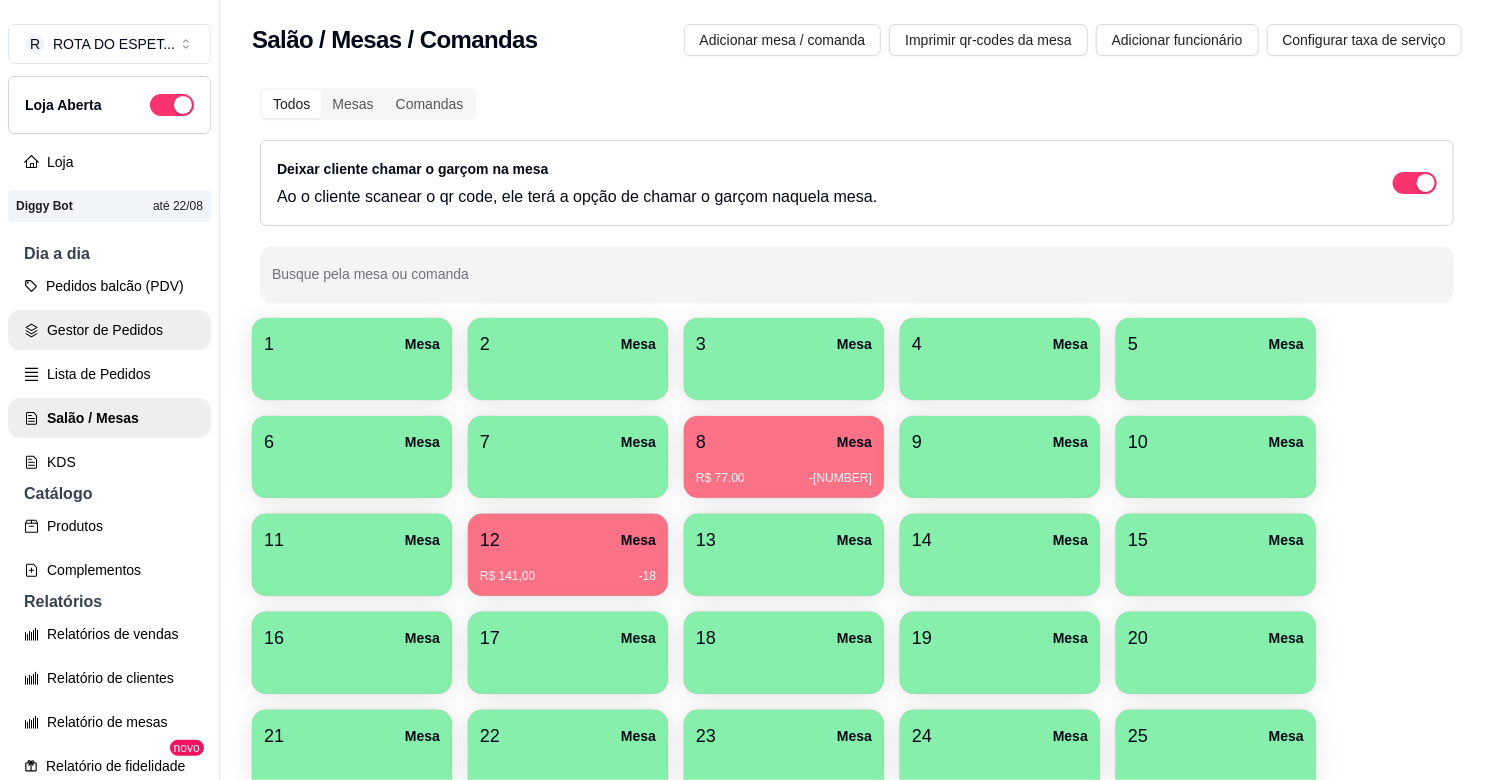click on "Gestor de Pedidos" at bounding box center [109, 330] 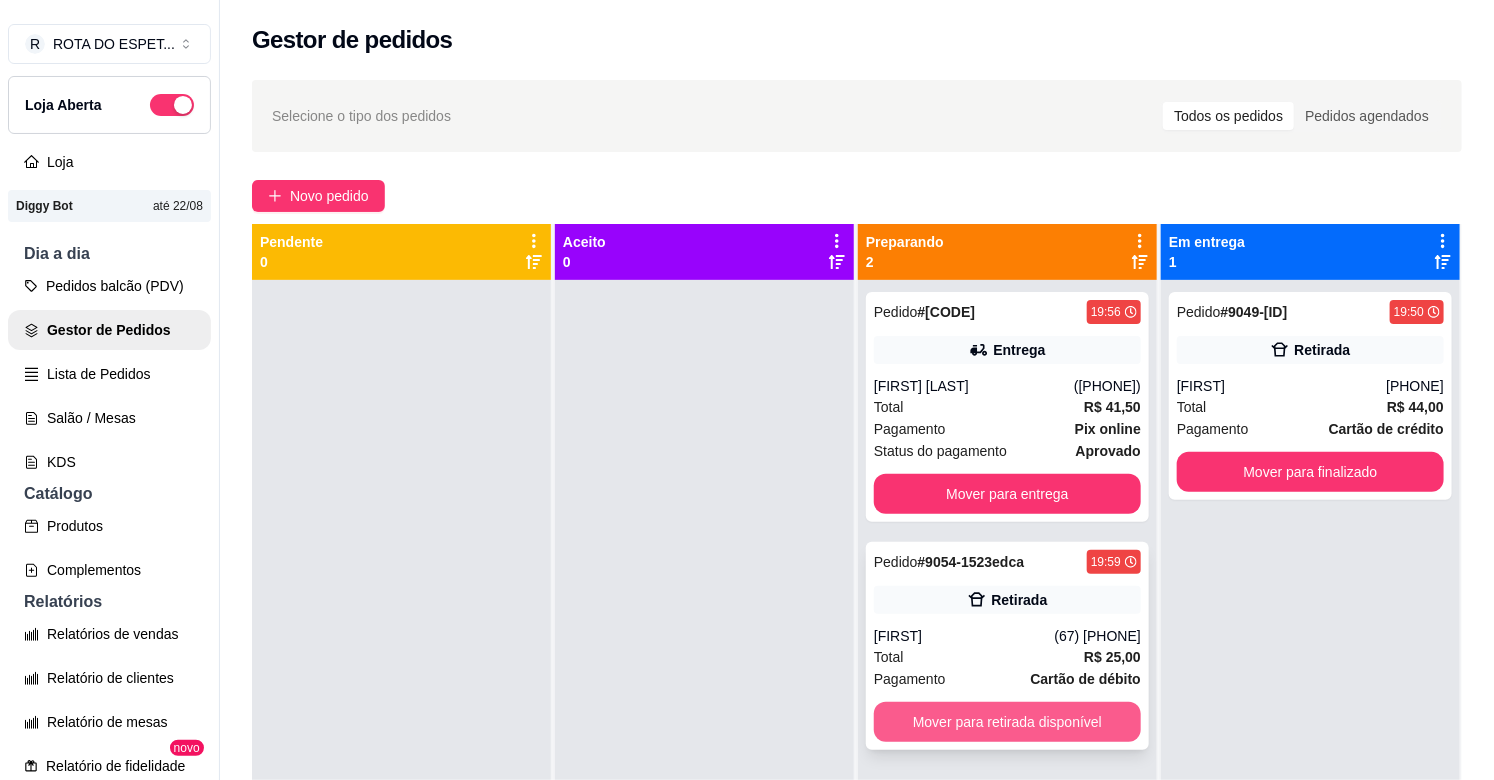 click on "Mover para retirada disponível" at bounding box center [1007, 722] 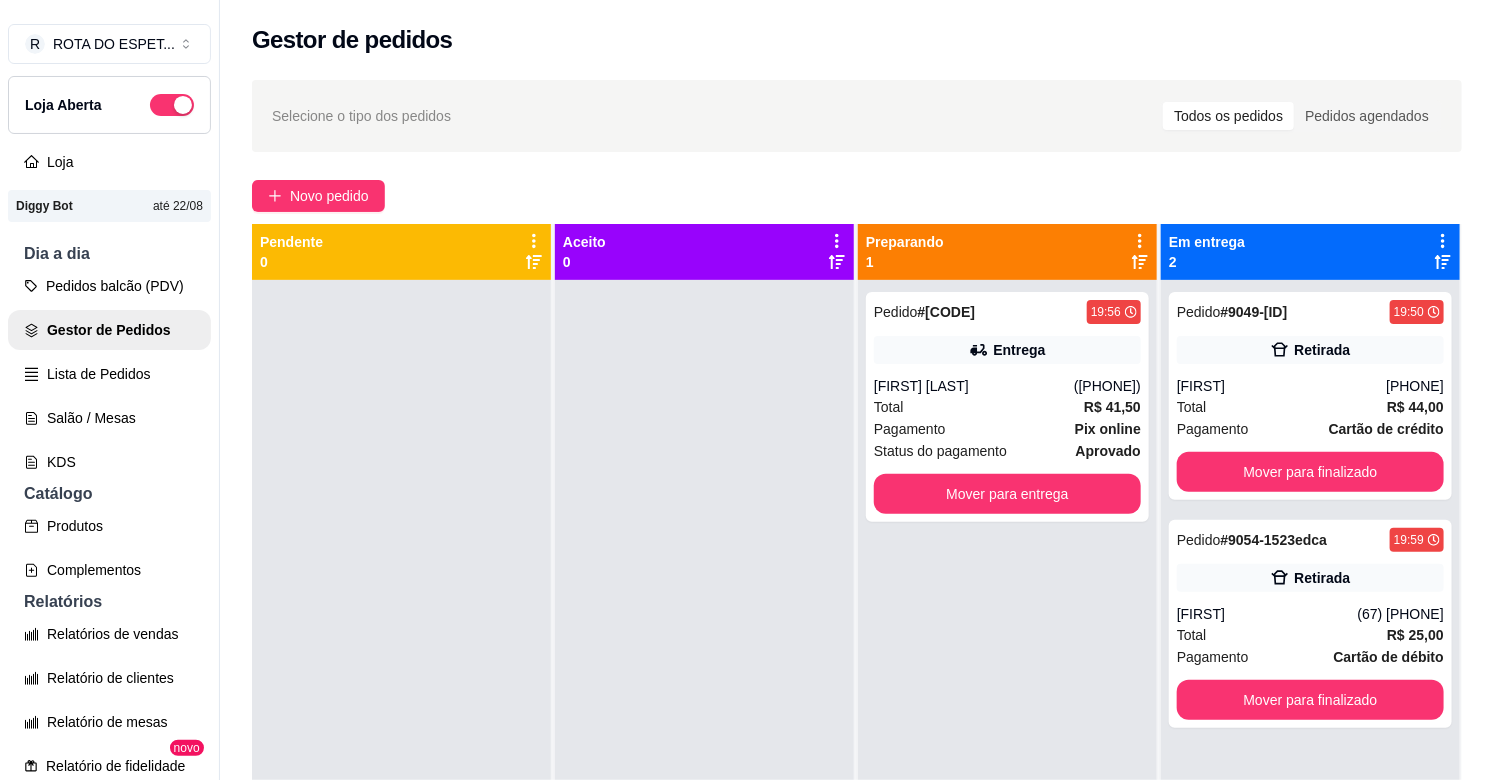 click at bounding box center [704, 670] 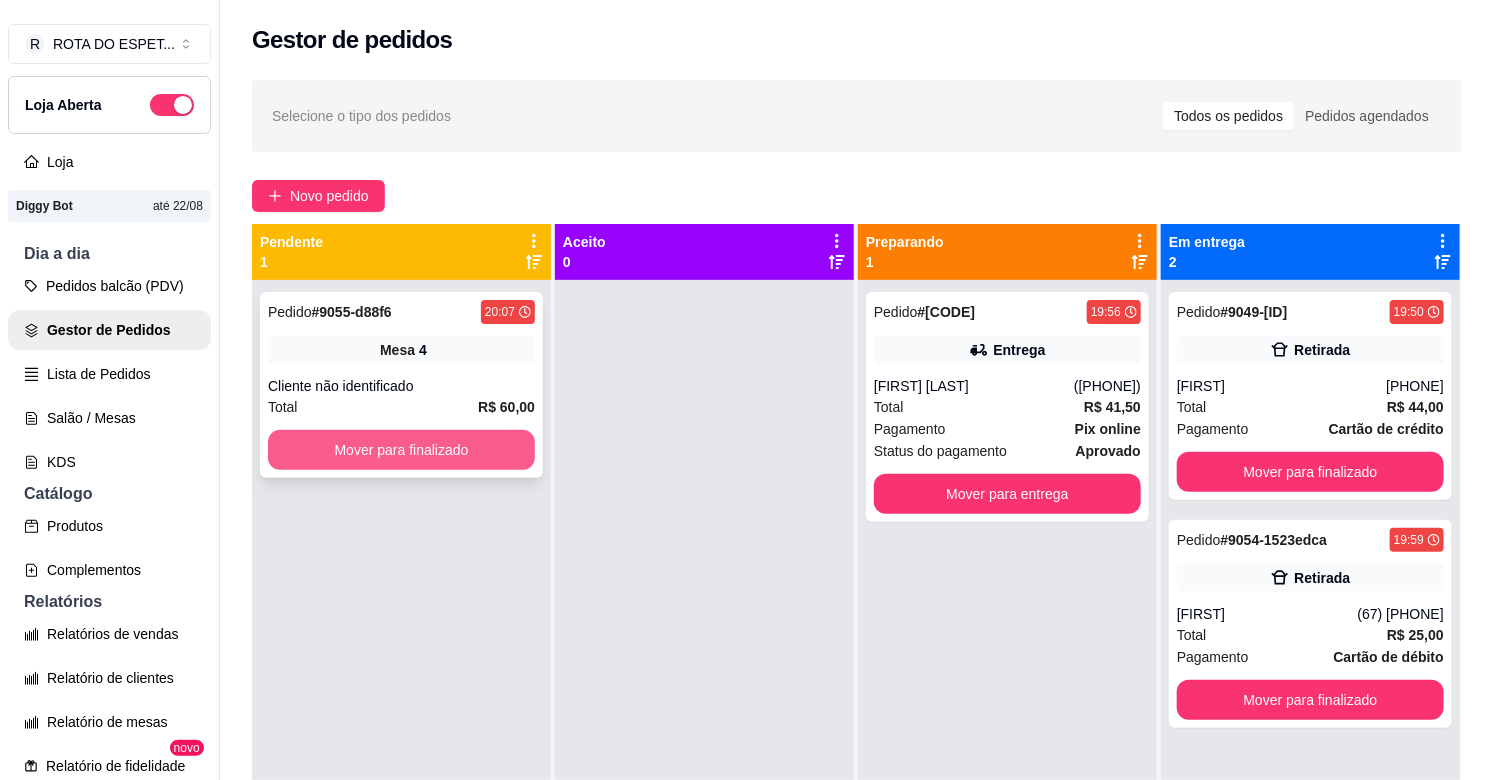 click on "Mover para finalizado" at bounding box center (401, 450) 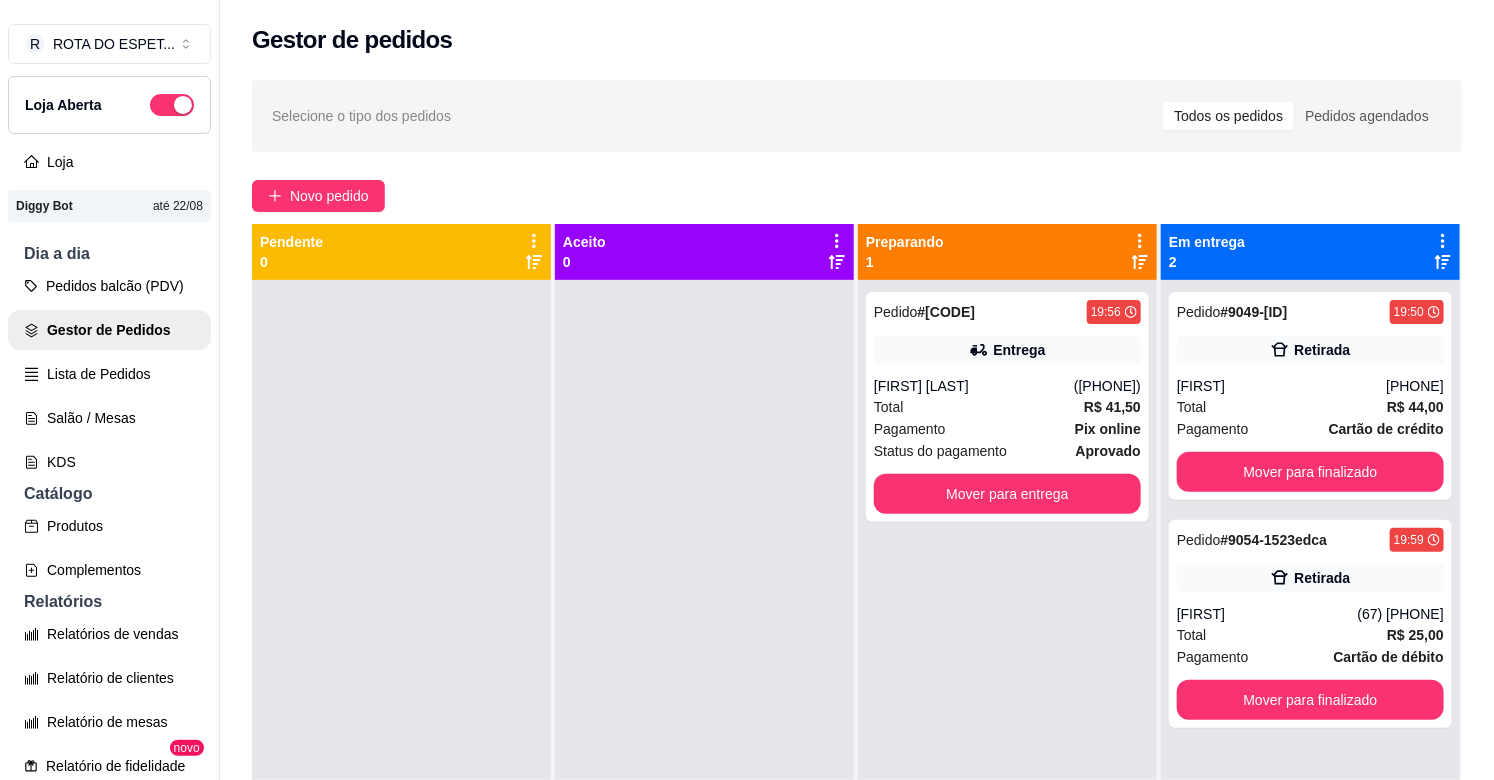 click at bounding box center (704, 670) 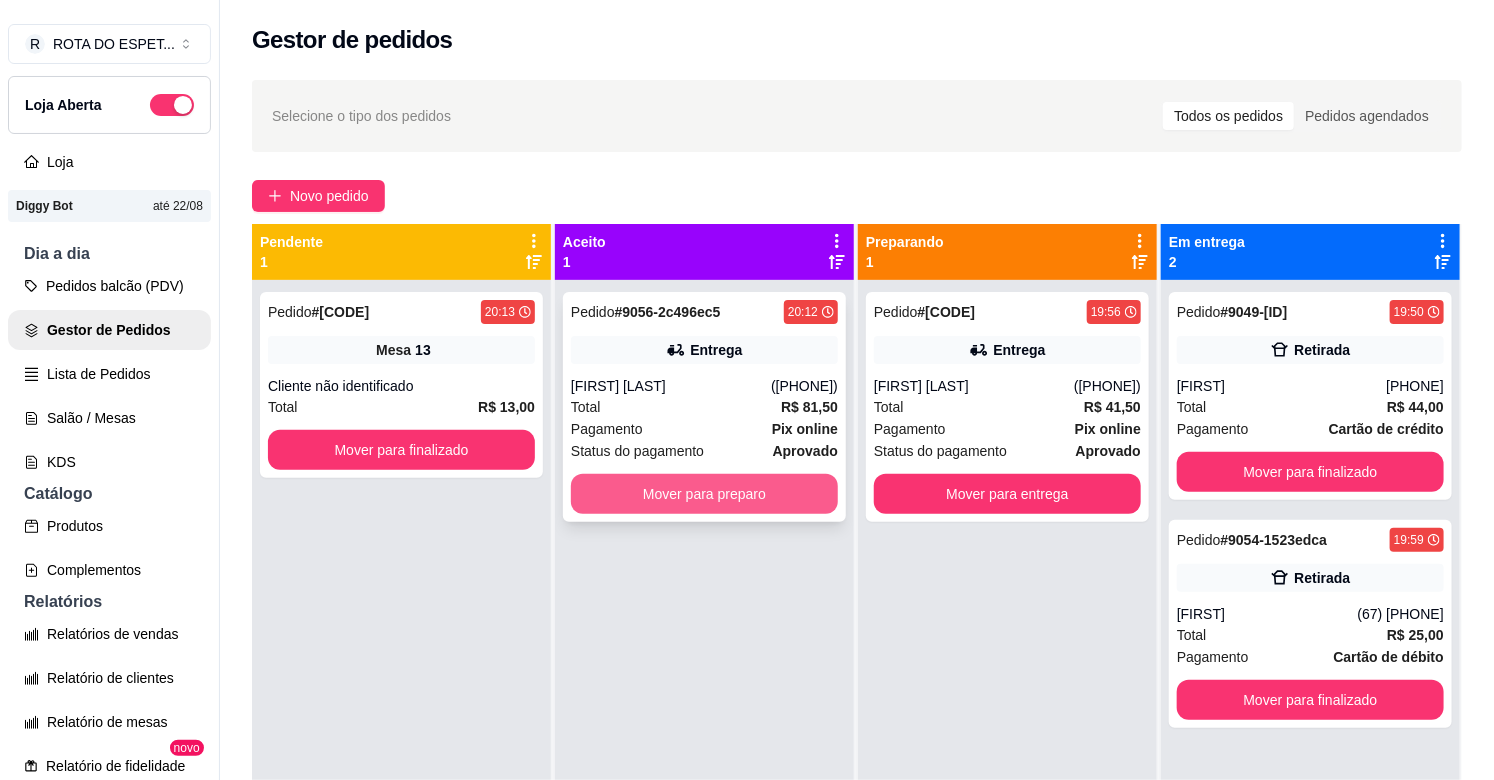 click on "Mover para preparo" at bounding box center [704, 494] 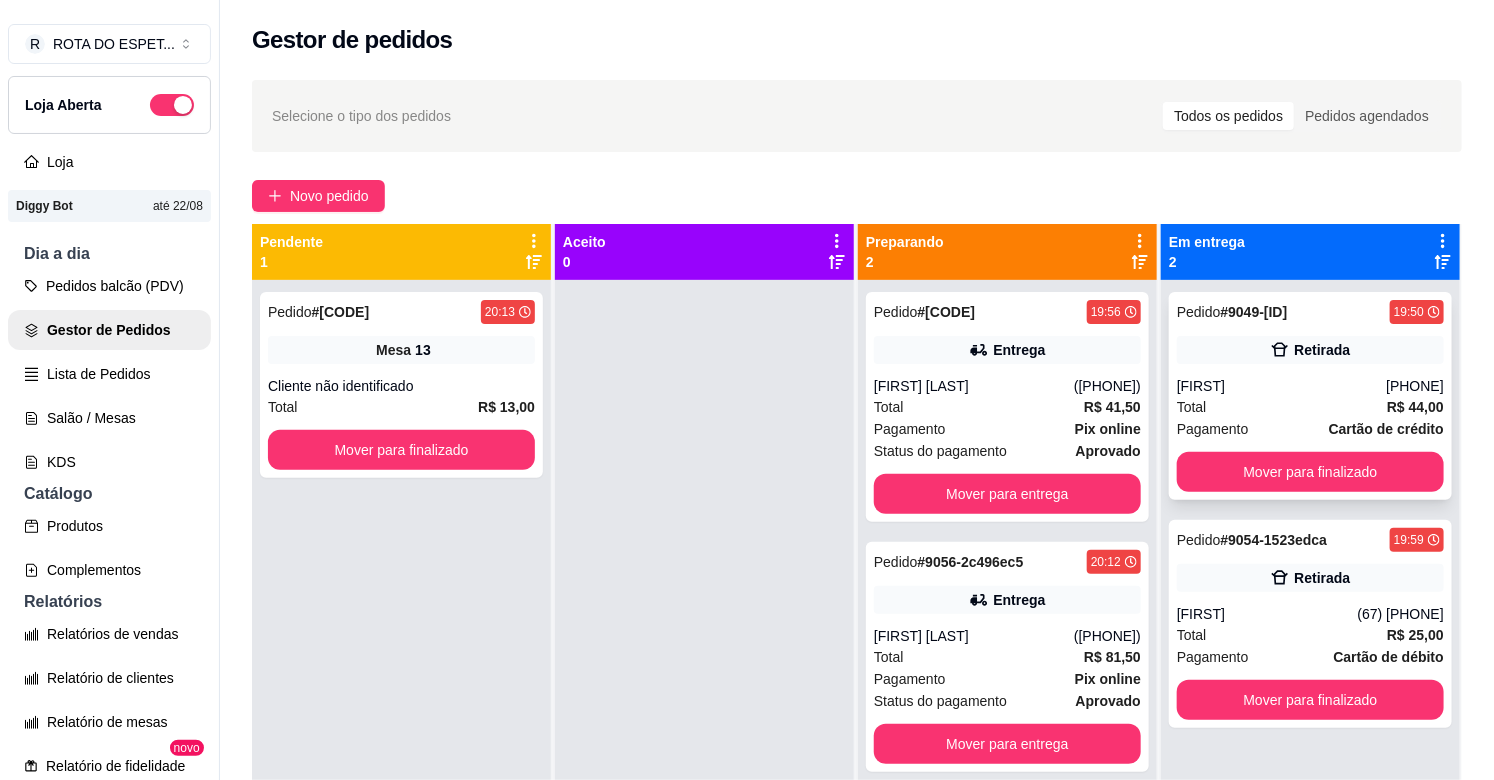 click on "Total R$ 44,00" at bounding box center (1310, 407) 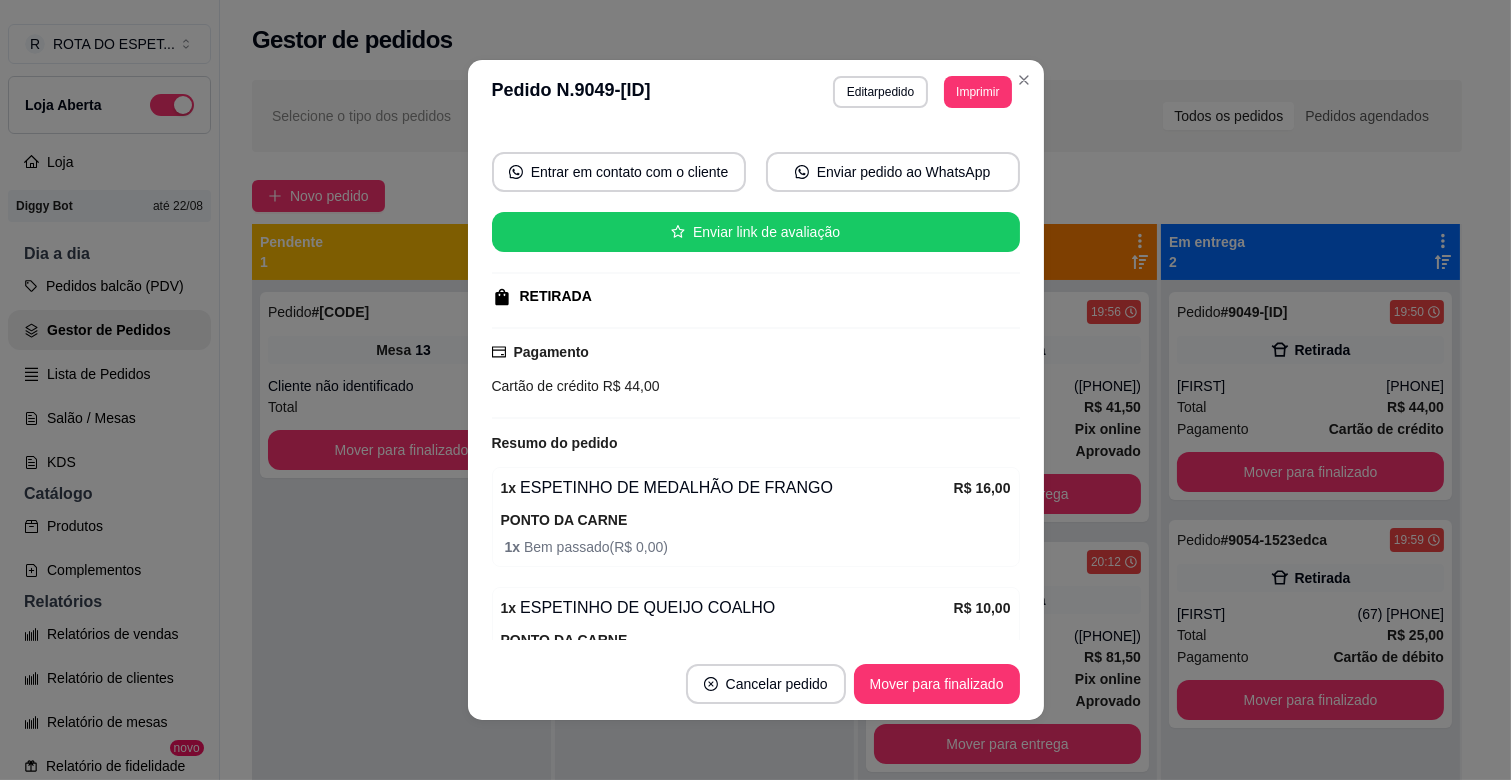 scroll, scrollTop: 476, scrollLeft: 0, axis: vertical 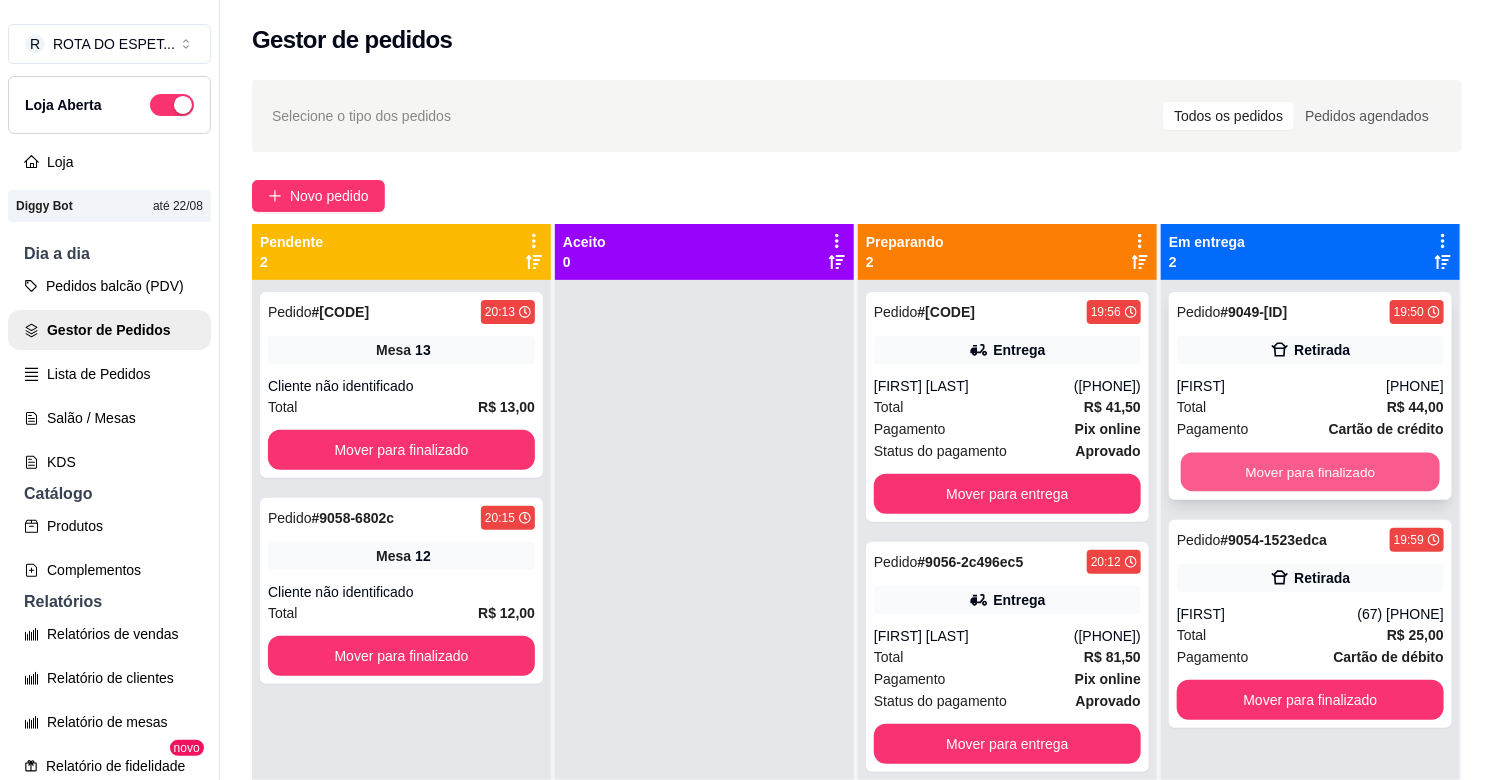 click on "Mover para finalizado" at bounding box center (1310, 472) 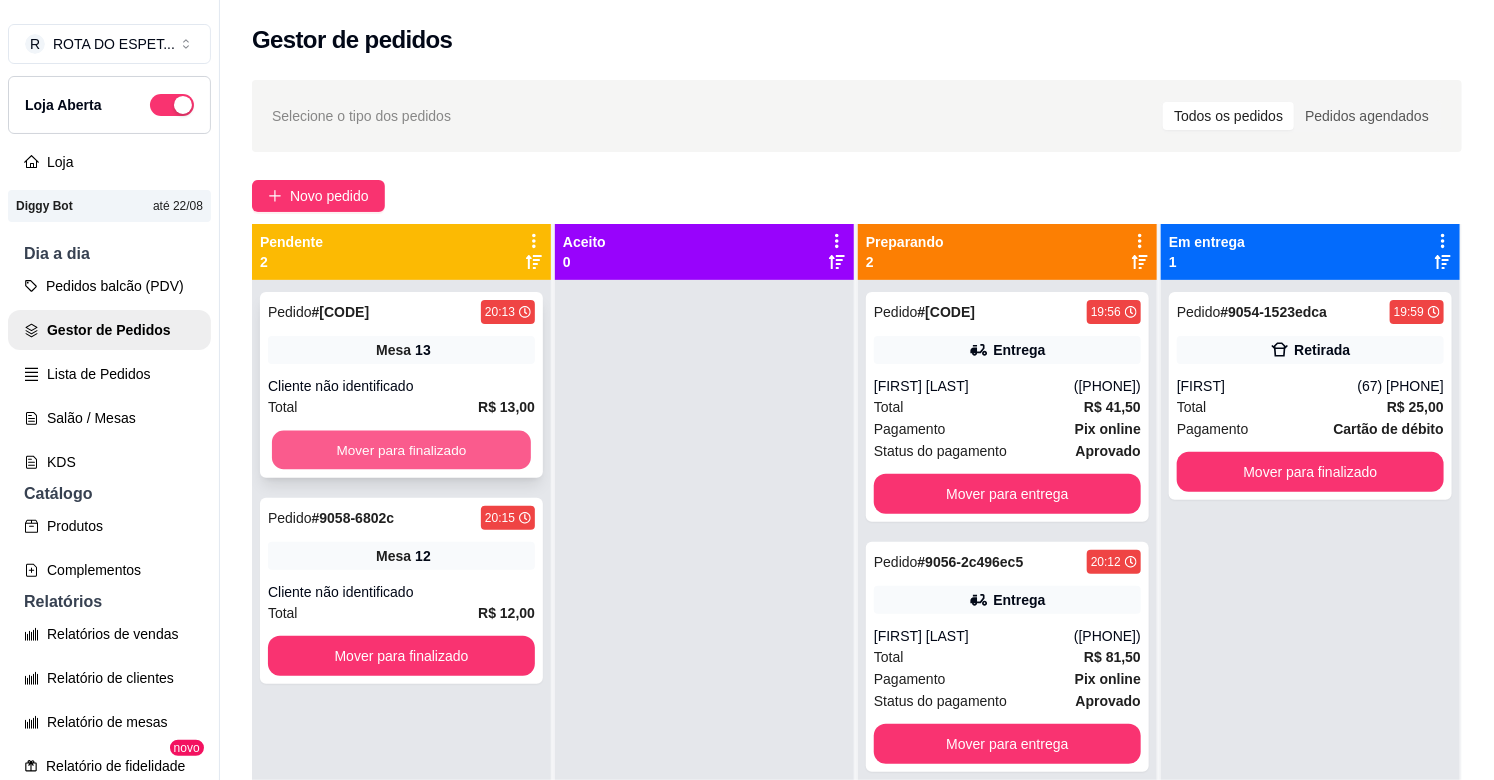 click on "Mover para finalizado" at bounding box center (401, 450) 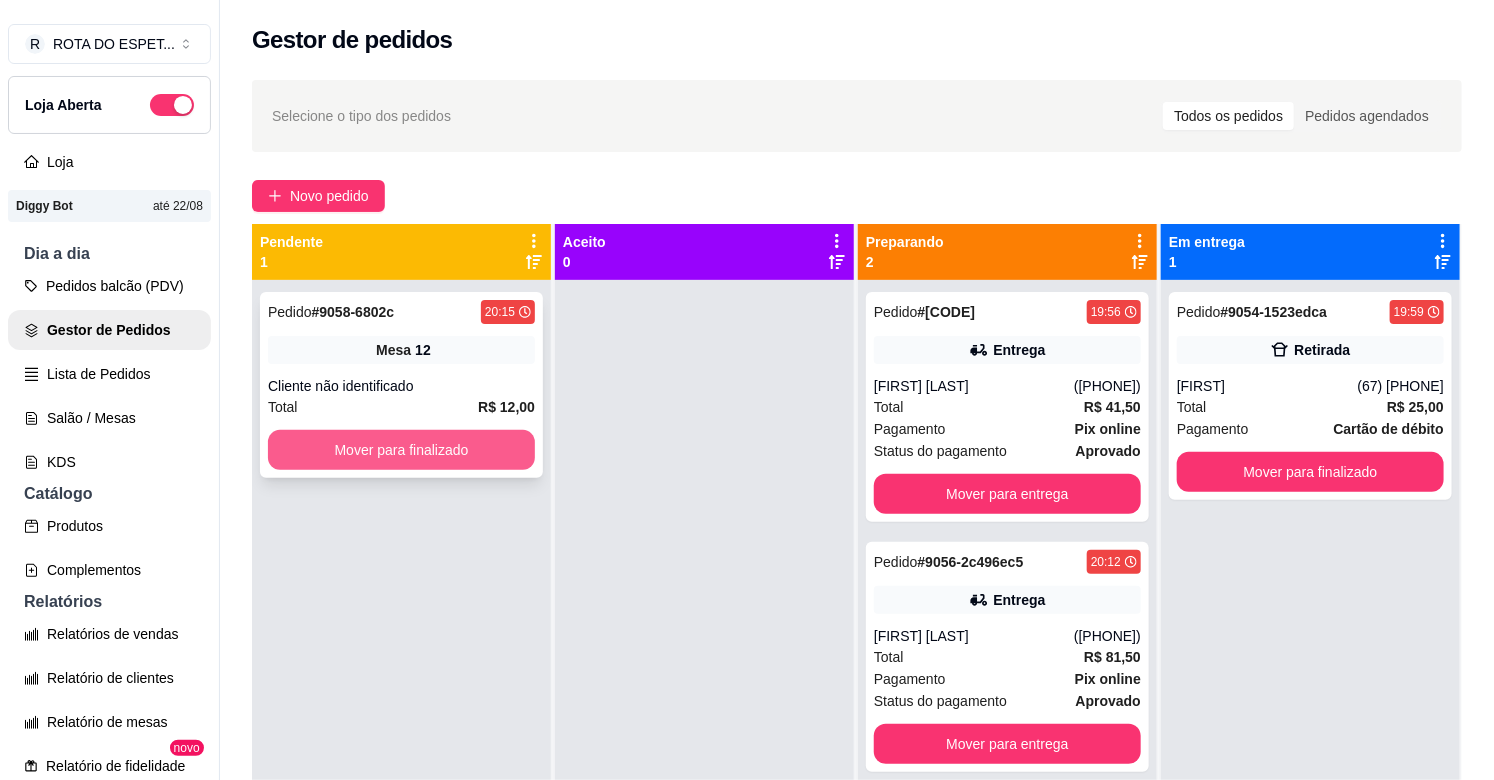 click on "Mover para finalizado" at bounding box center (401, 450) 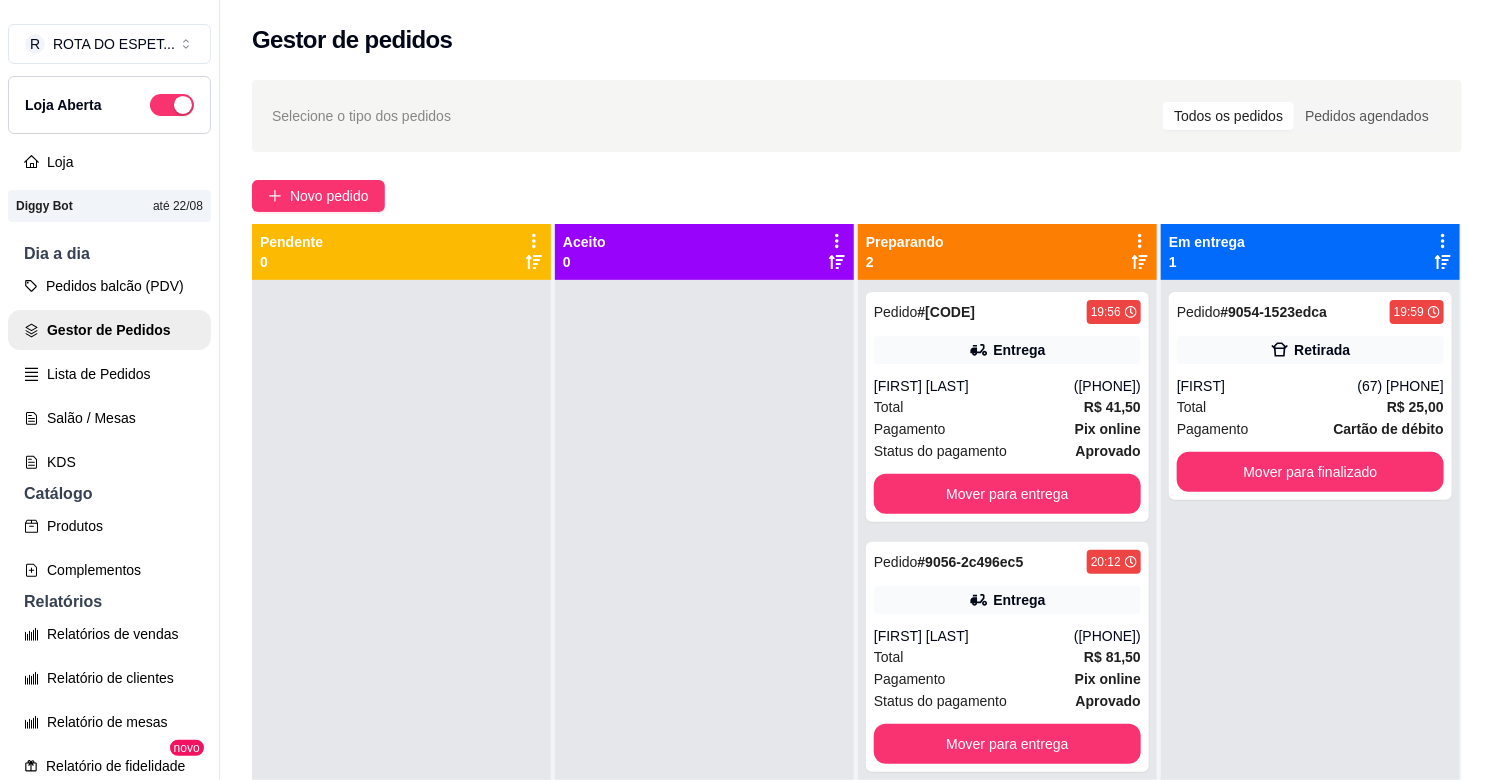 click at bounding box center (704, 670) 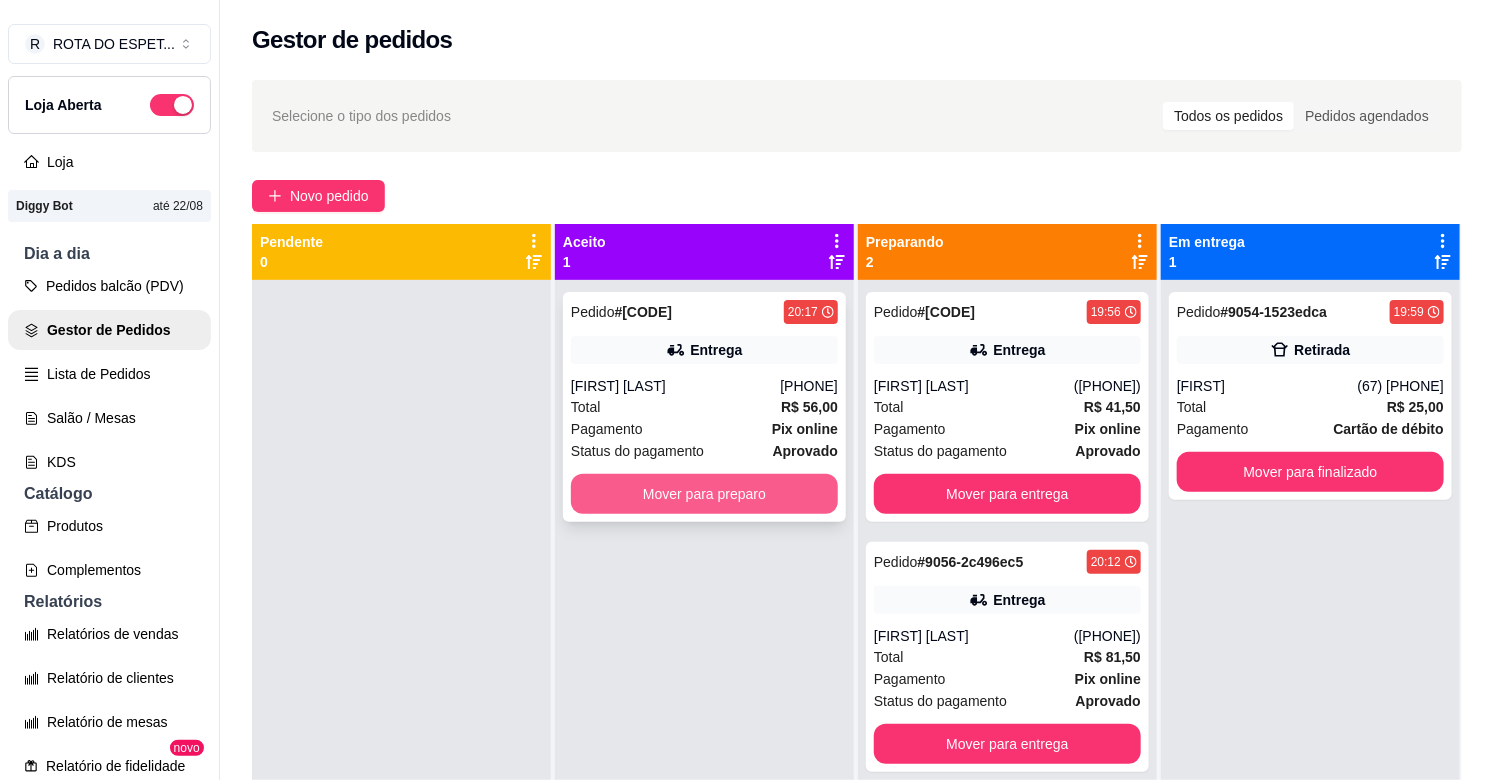 click on "Mover para preparo" at bounding box center [704, 494] 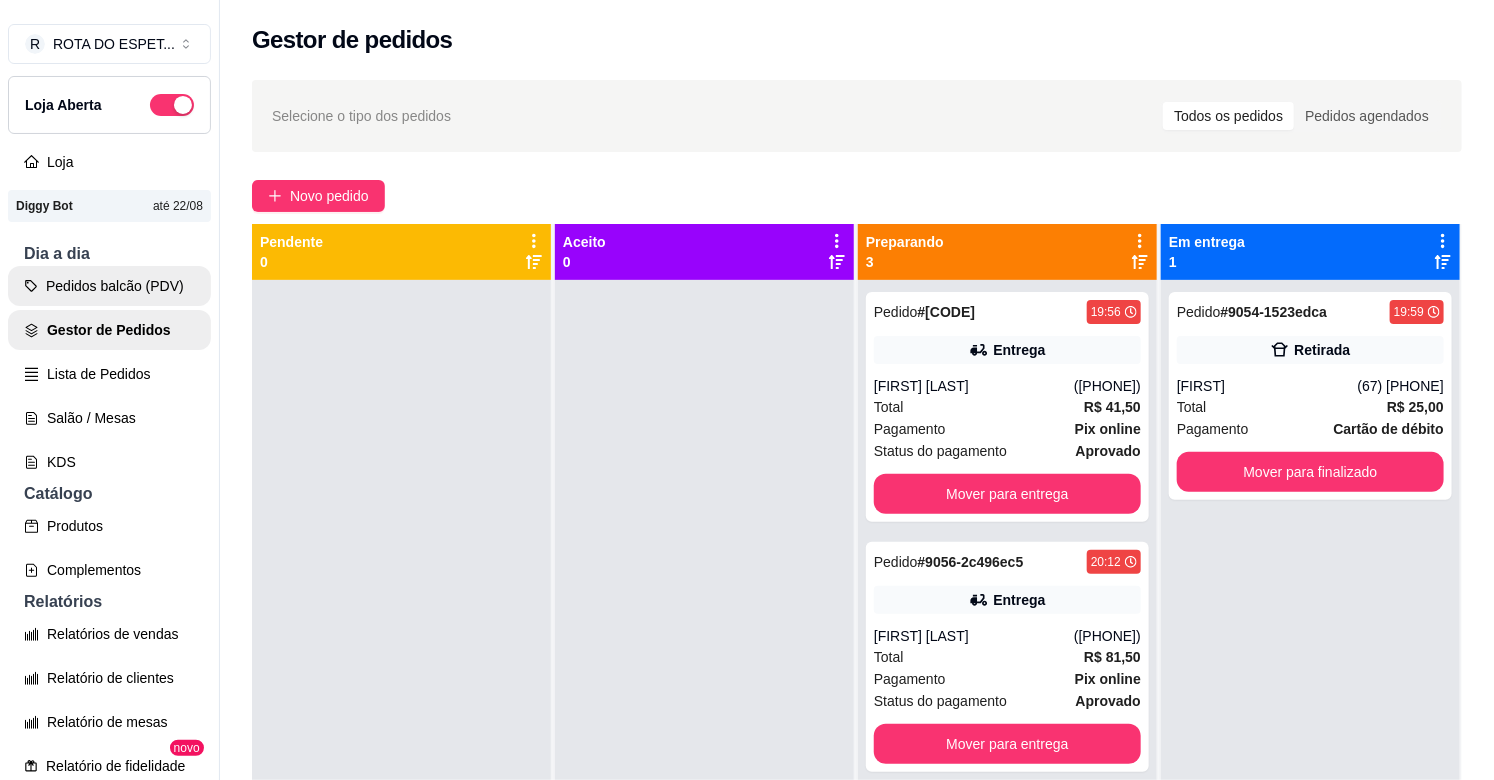 click on "Pedidos balcão (PDV)" at bounding box center (109, 286) 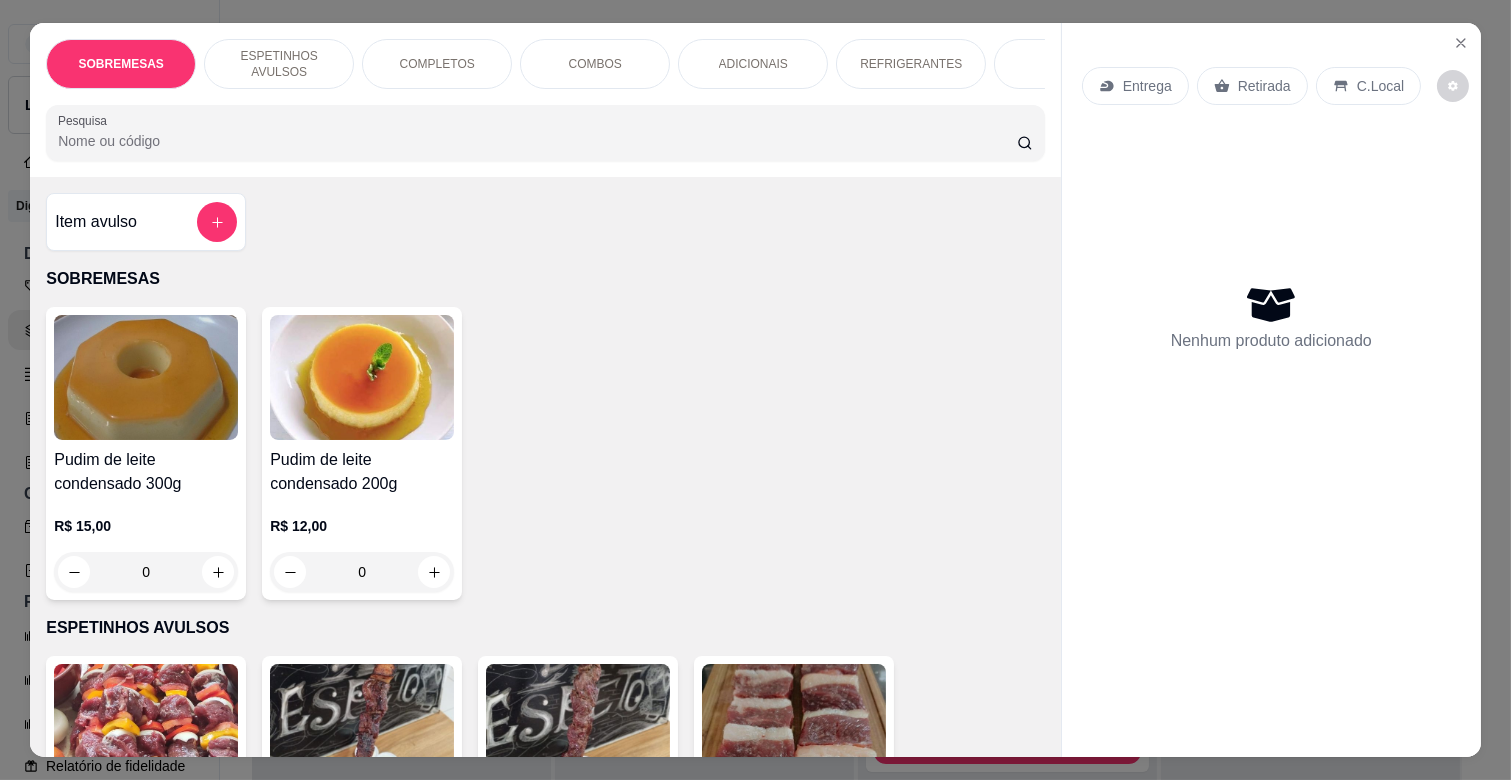 click on "COMPLETOS" at bounding box center [437, 64] 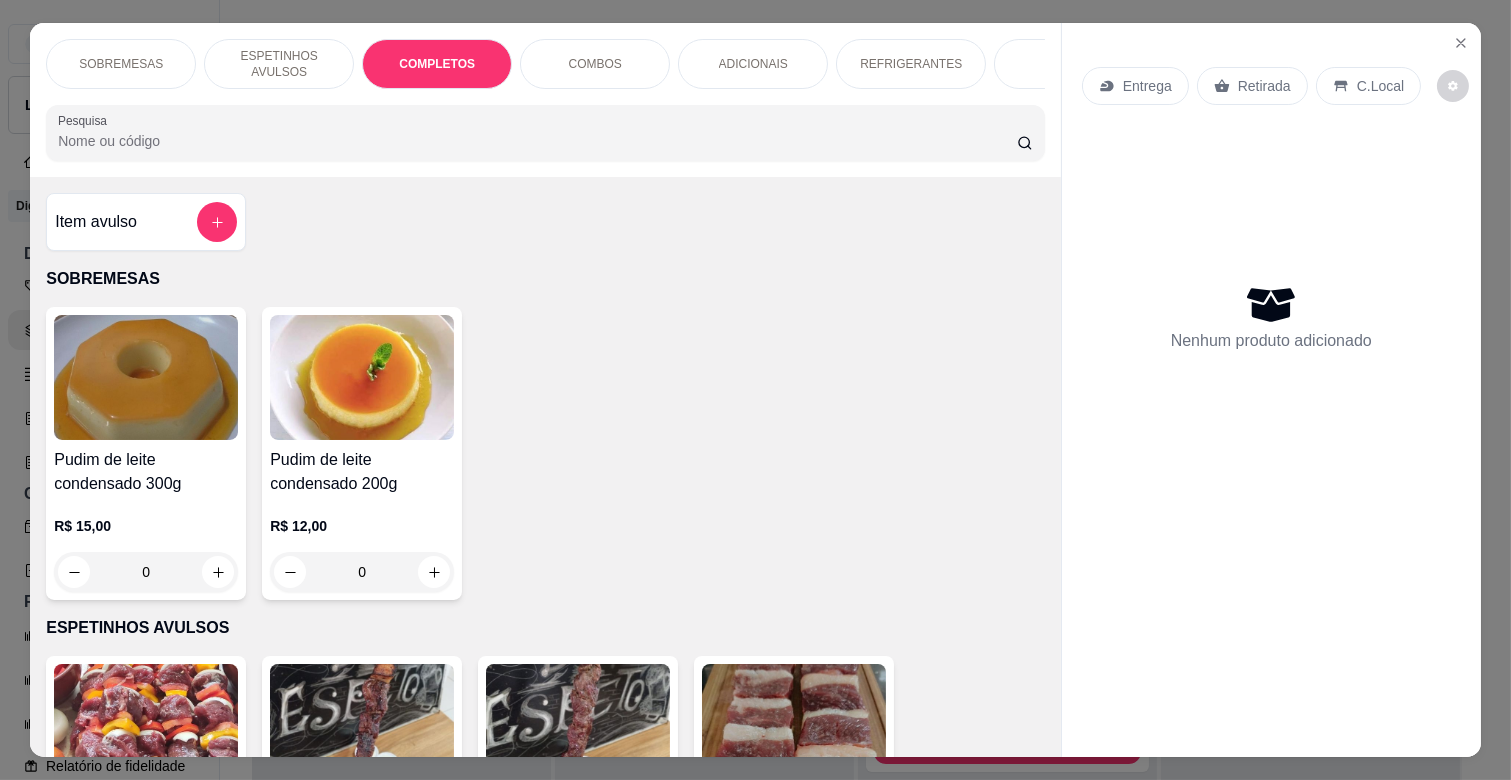 scroll, scrollTop: 1763, scrollLeft: 0, axis: vertical 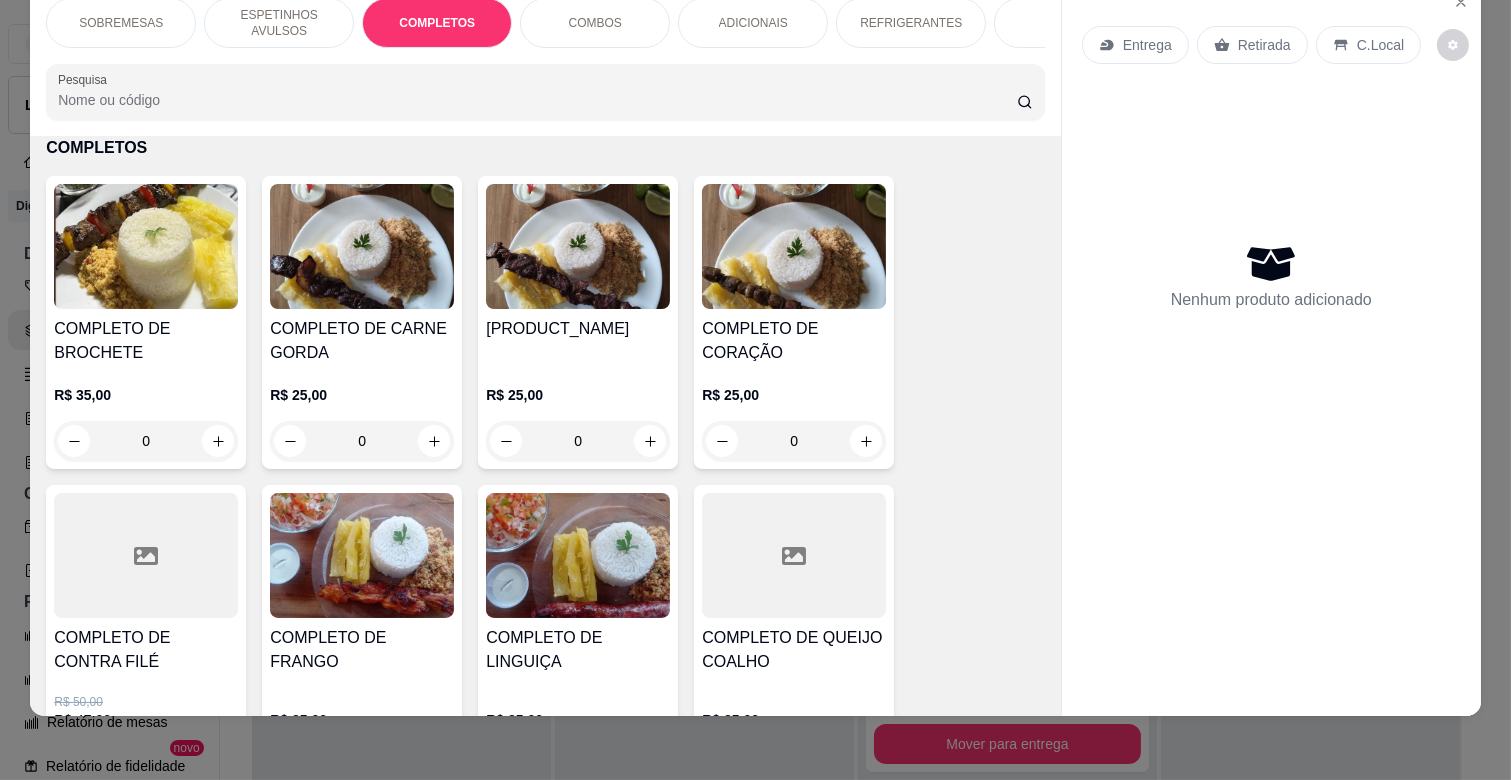 click on "0" at bounding box center (362, 441) 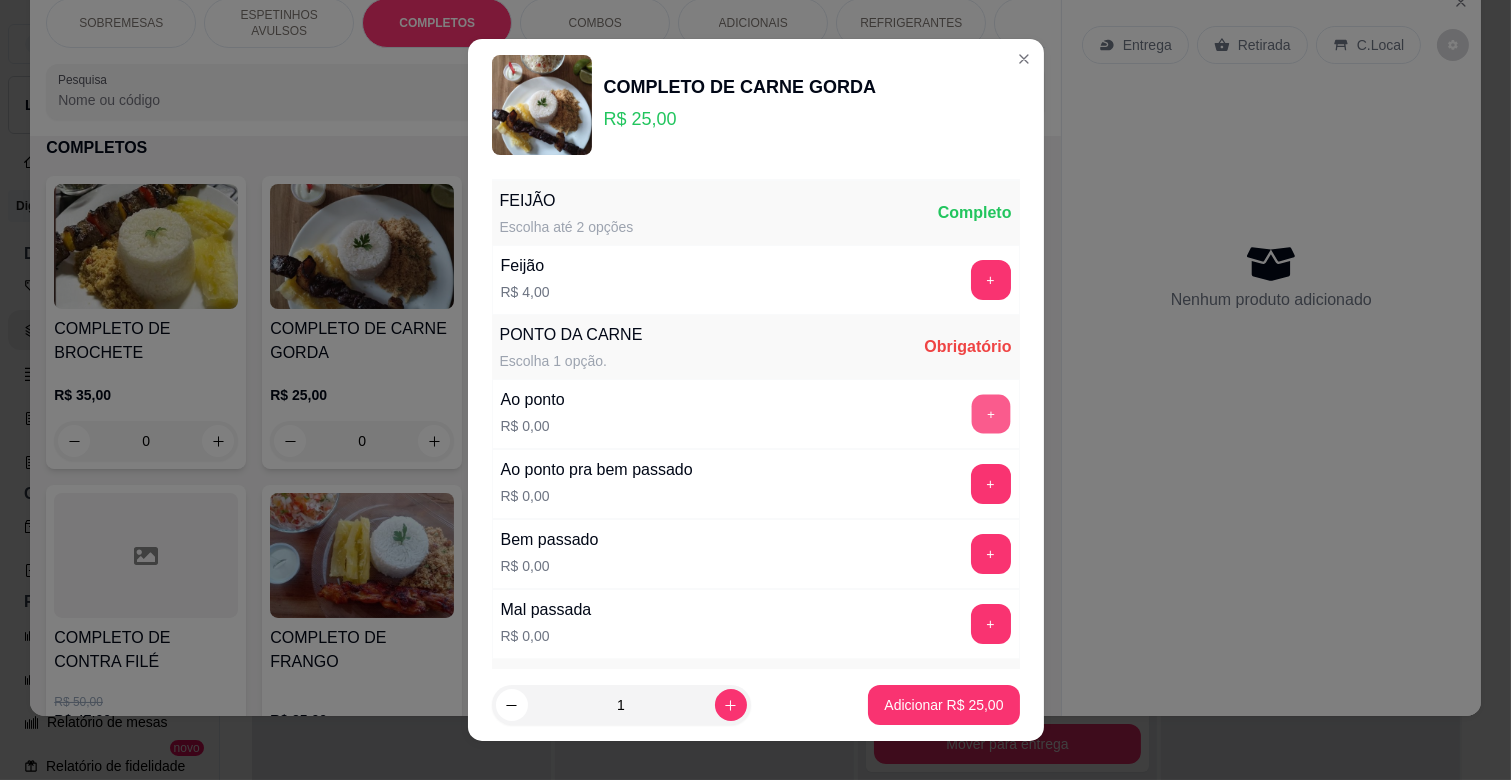 click on "+" at bounding box center (990, 414) 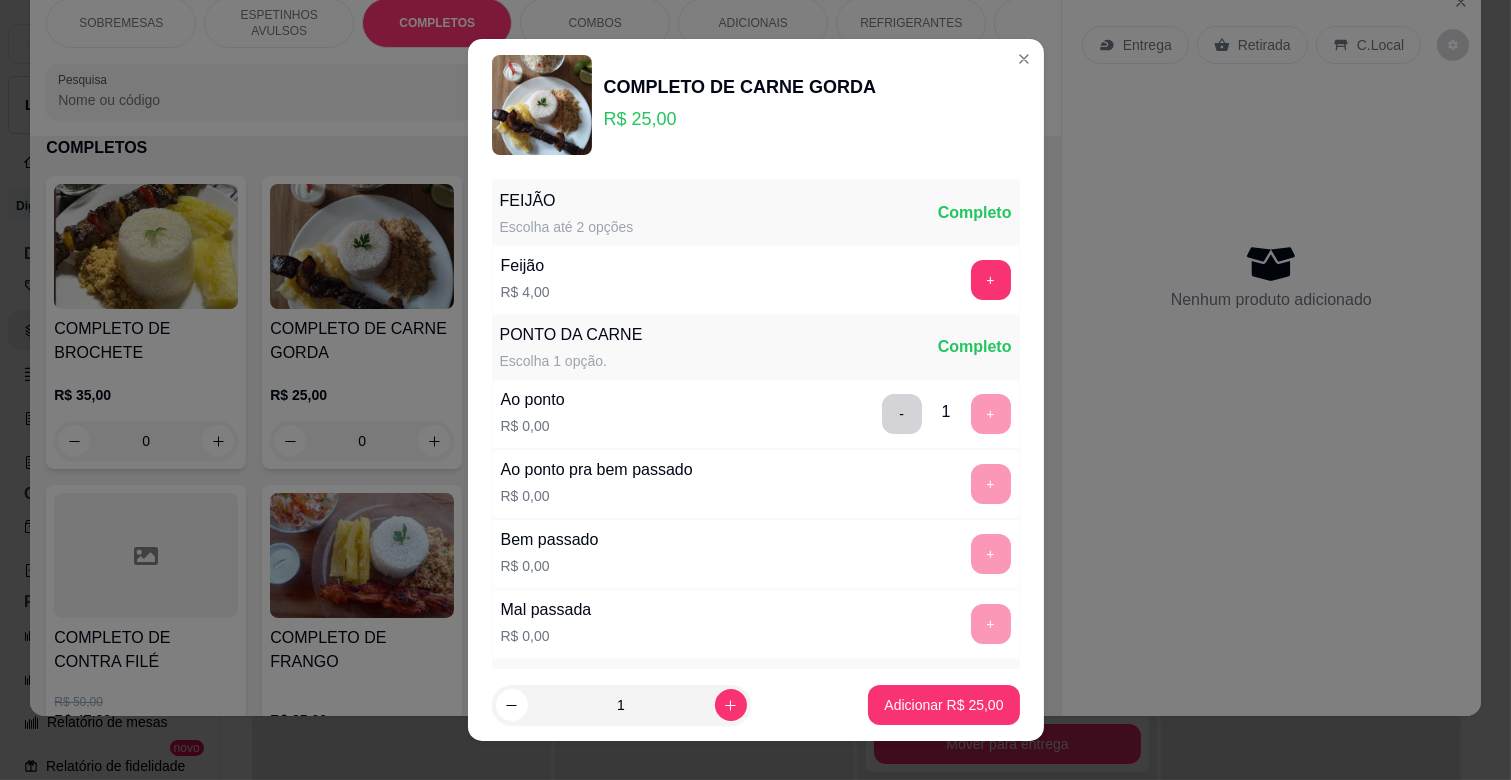 scroll, scrollTop: 444, scrollLeft: 0, axis: vertical 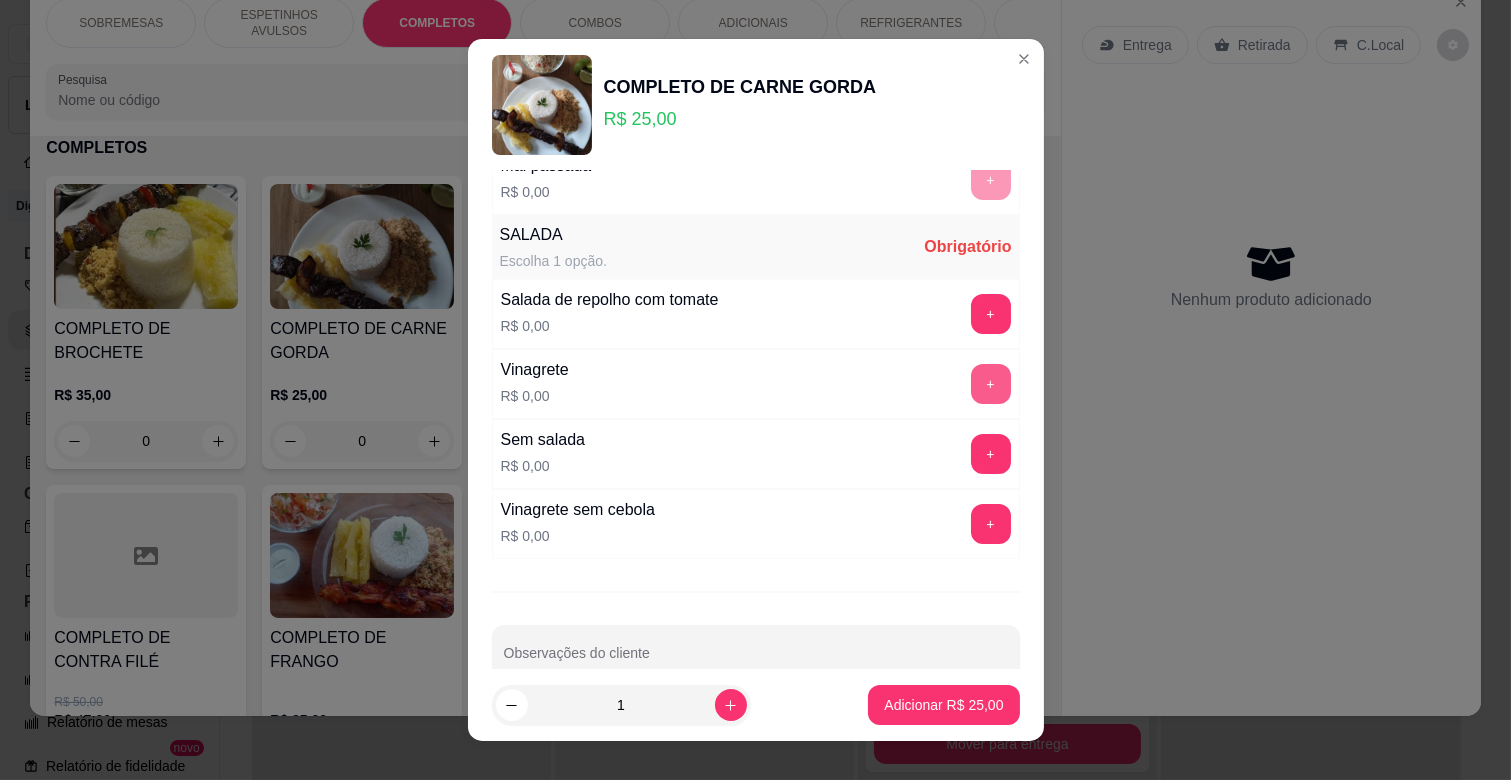 click on "+" at bounding box center [991, 384] 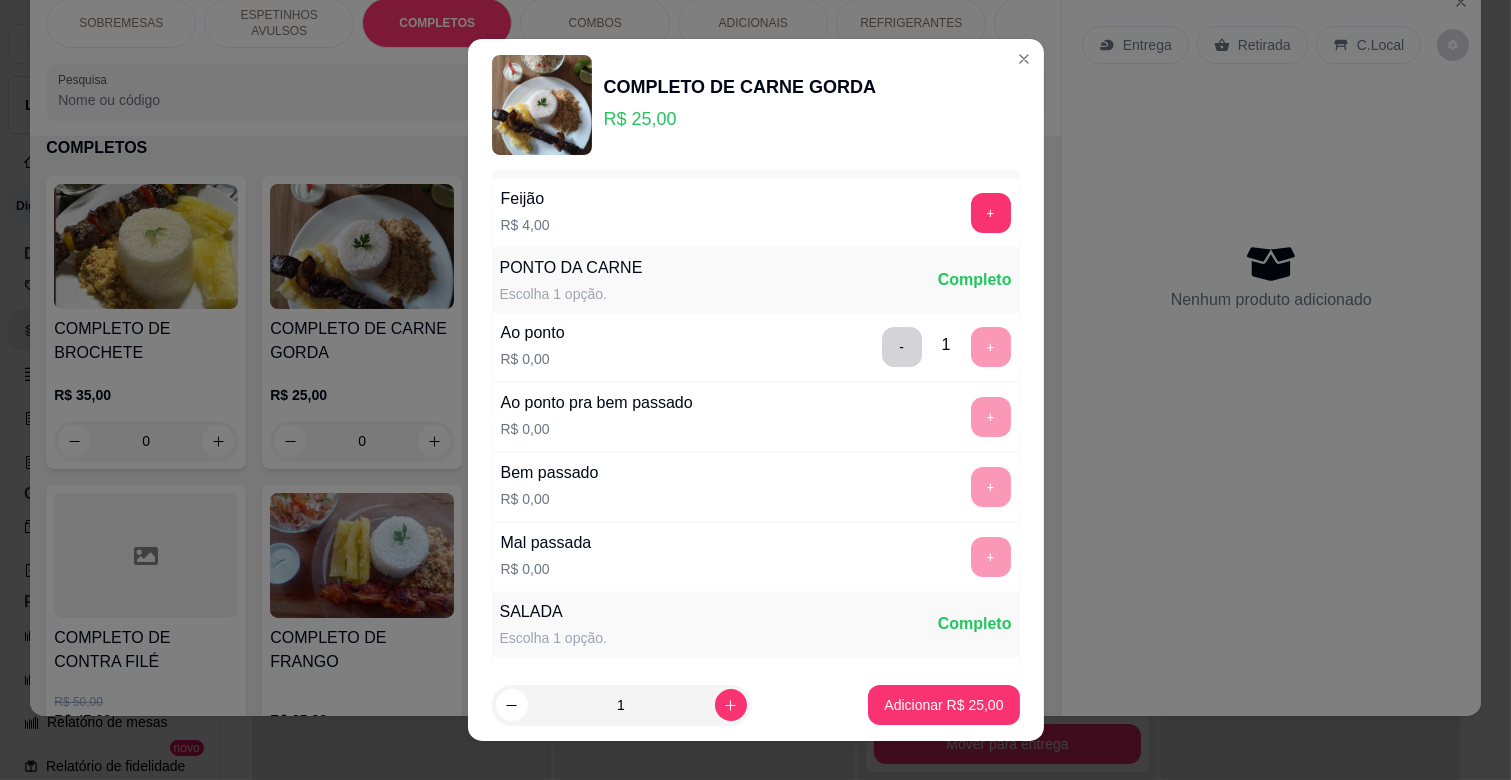 scroll, scrollTop: 444, scrollLeft: 0, axis: vertical 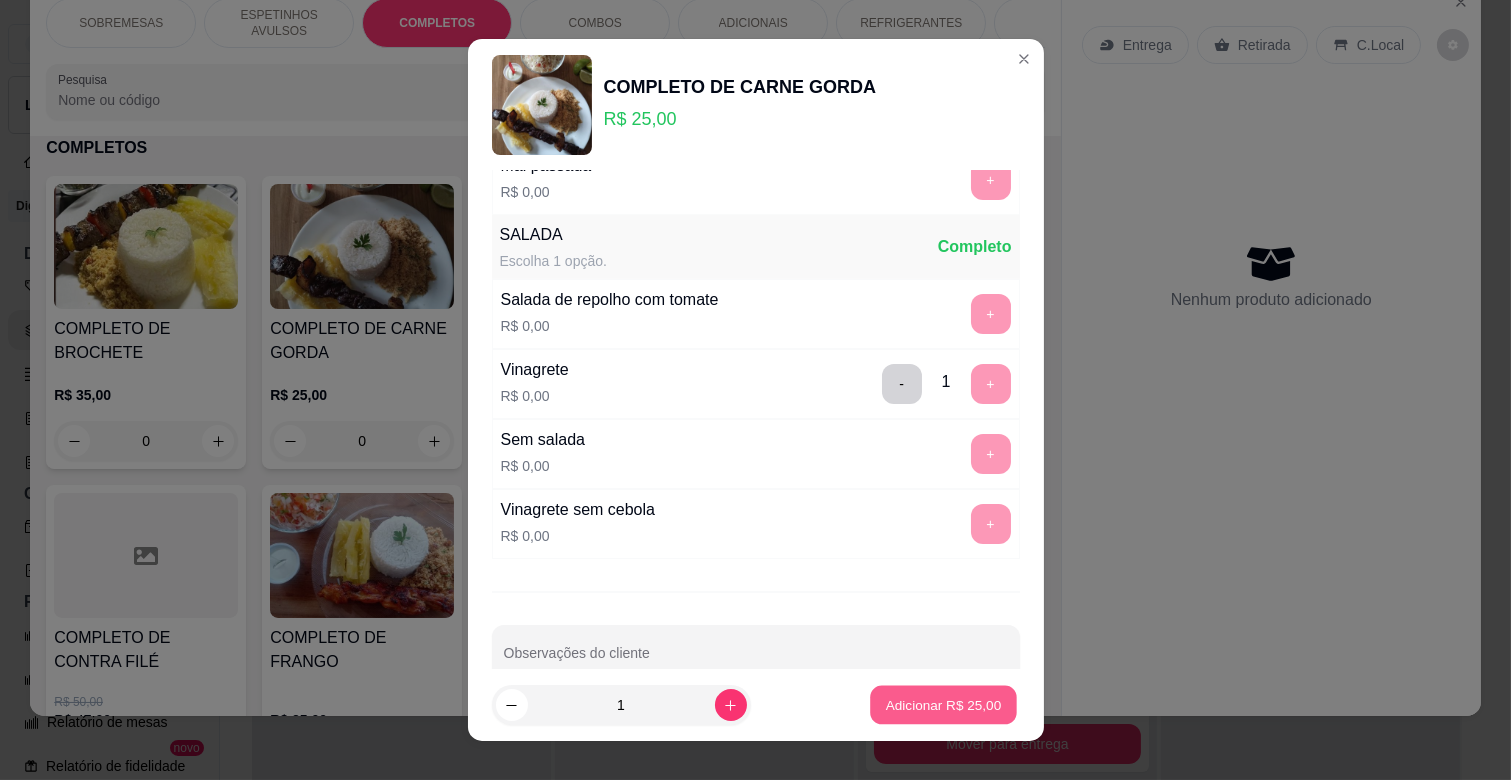 click on "Adicionar   R$ 25,00" at bounding box center [944, 705] 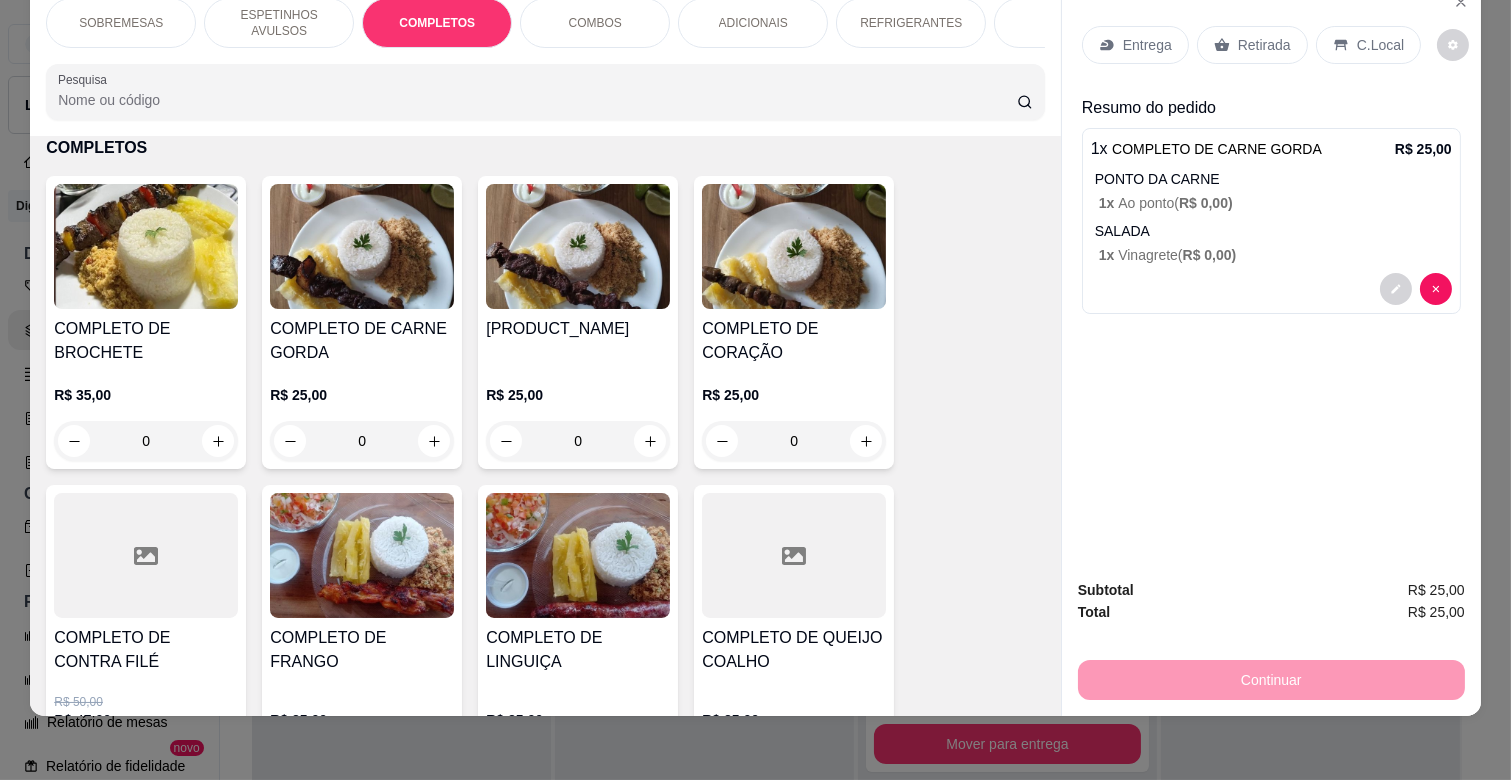 click on "REFRIGERANTES" at bounding box center (911, 23) 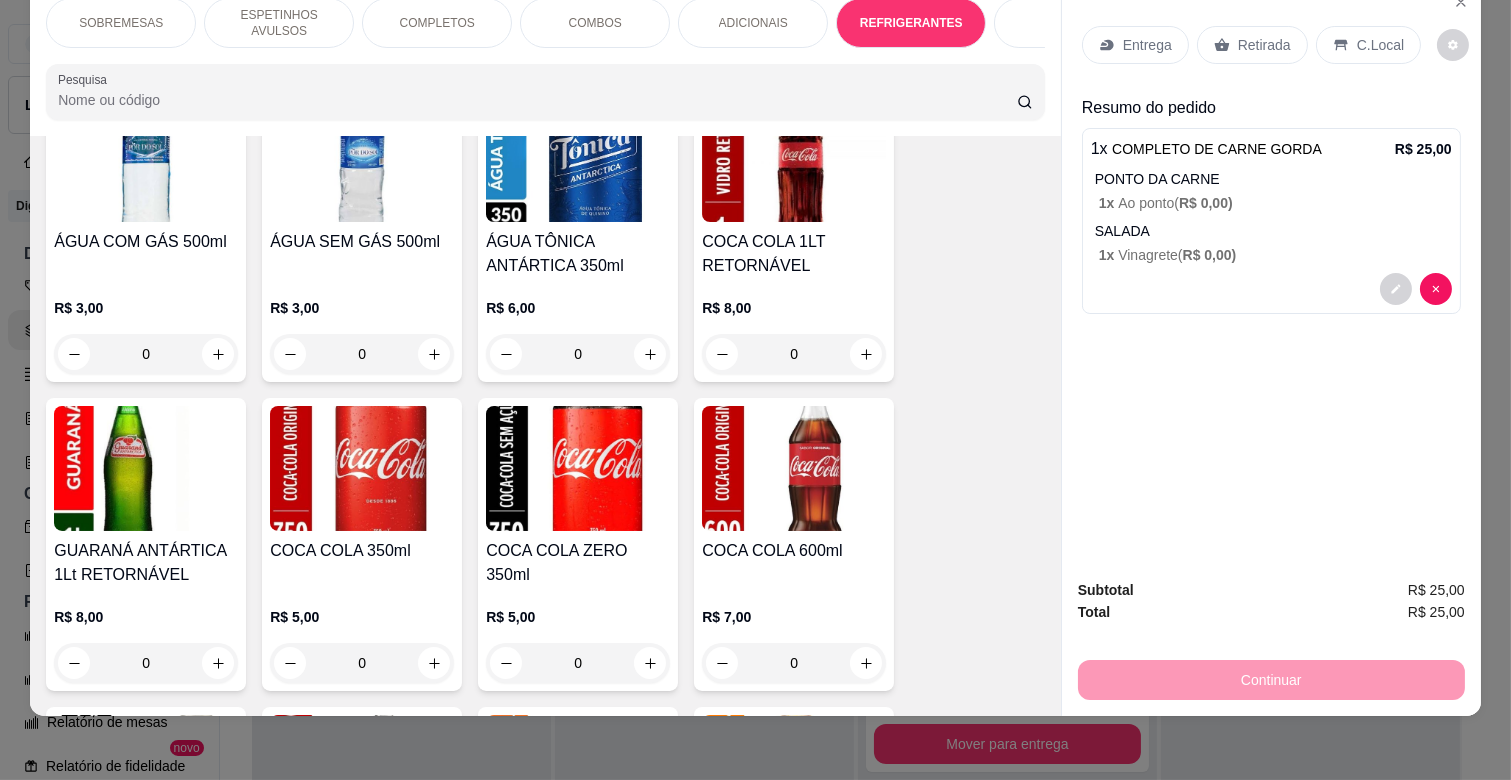scroll, scrollTop: 4371, scrollLeft: 0, axis: vertical 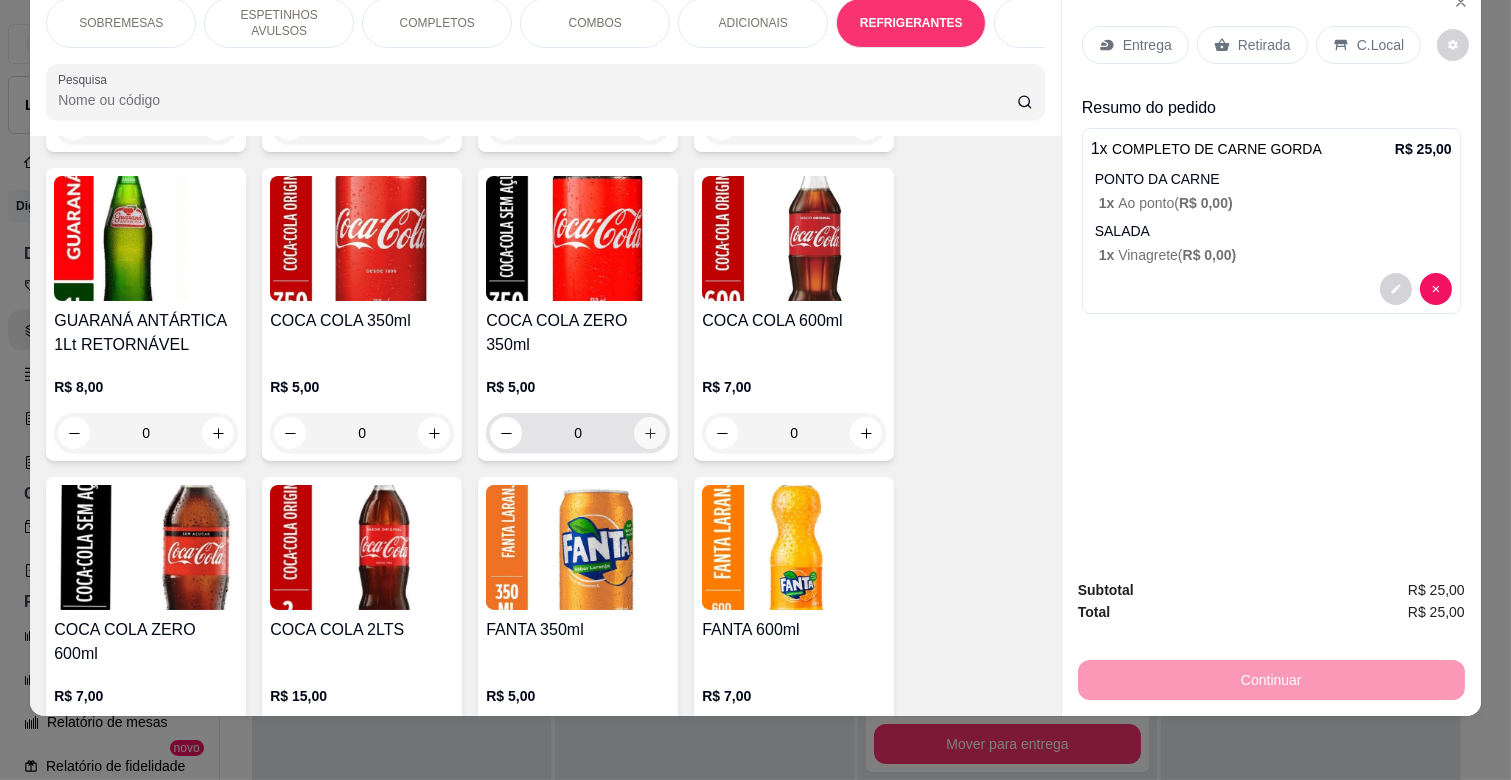click at bounding box center [650, 433] 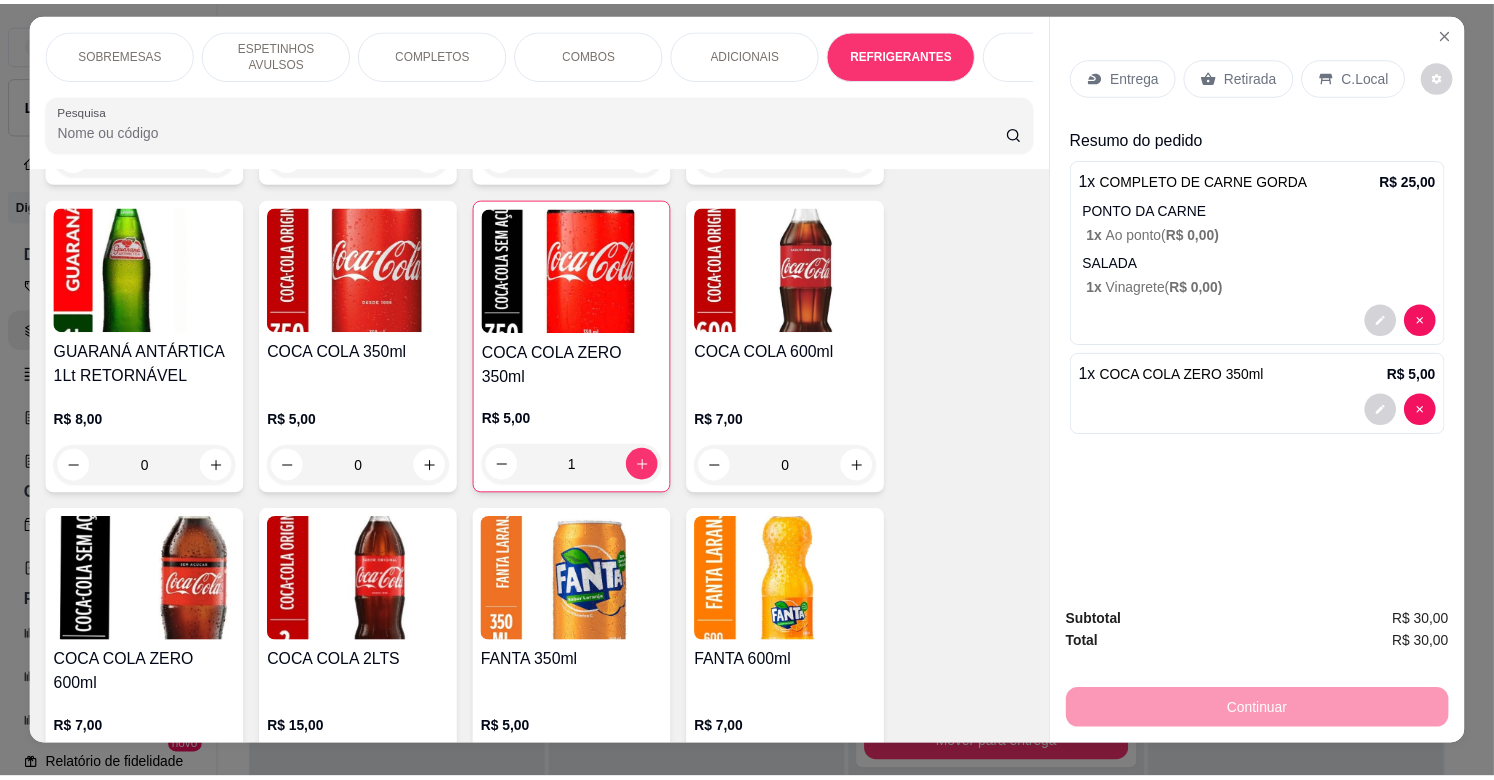scroll, scrollTop: 0, scrollLeft: 0, axis: both 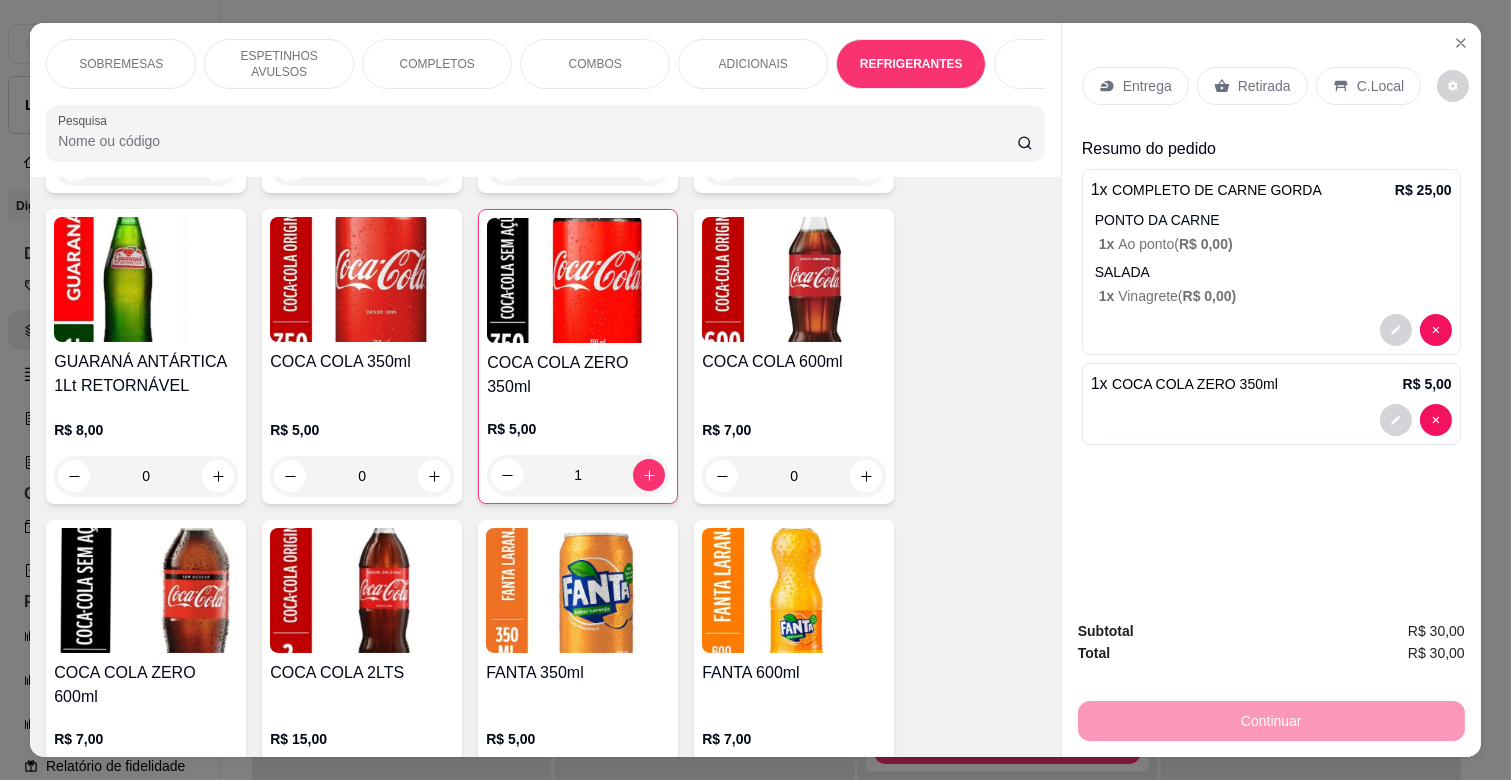 click on "Entrega" at bounding box center (1135, 86) 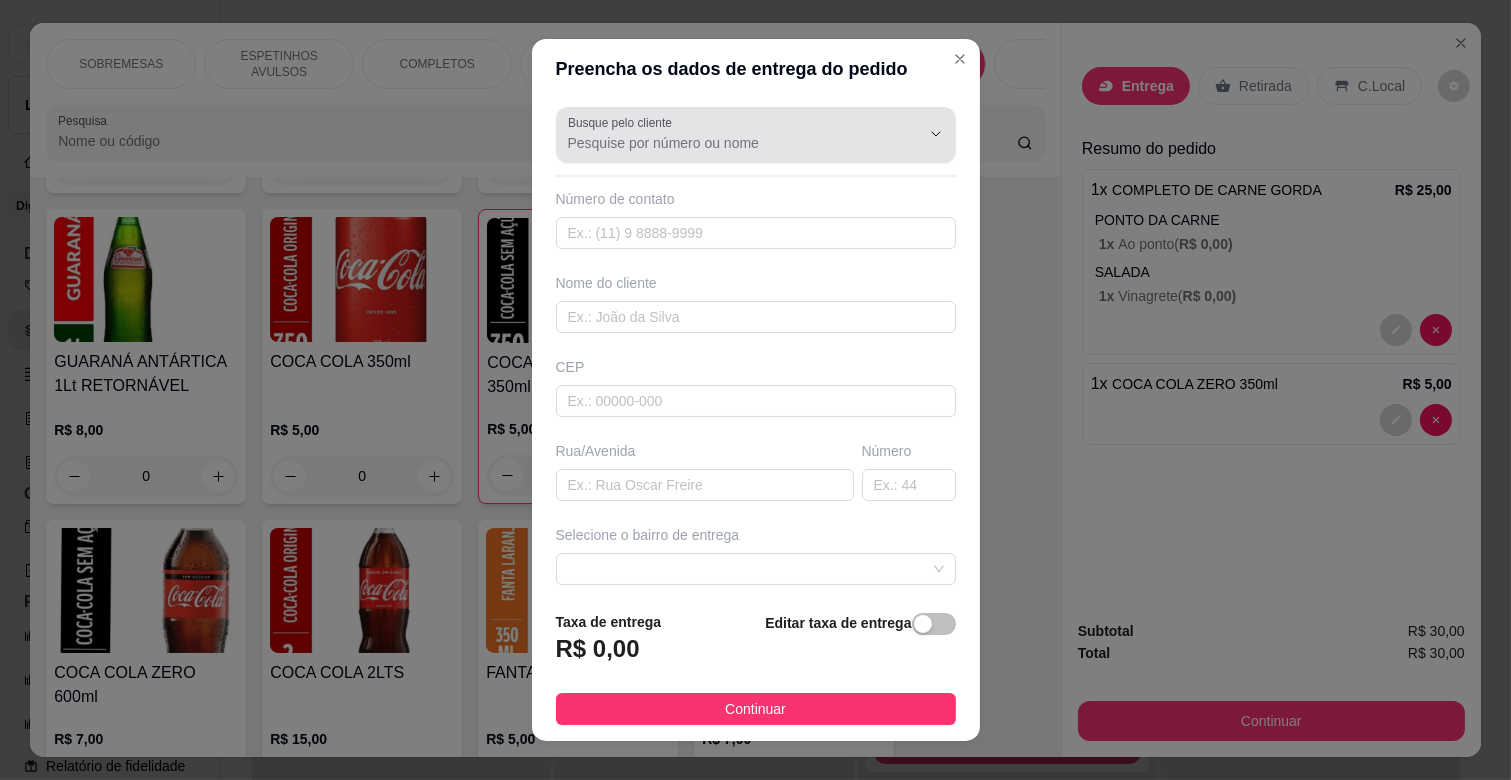 click on "Busque pelo cliente" at bounding box center [728, 143] 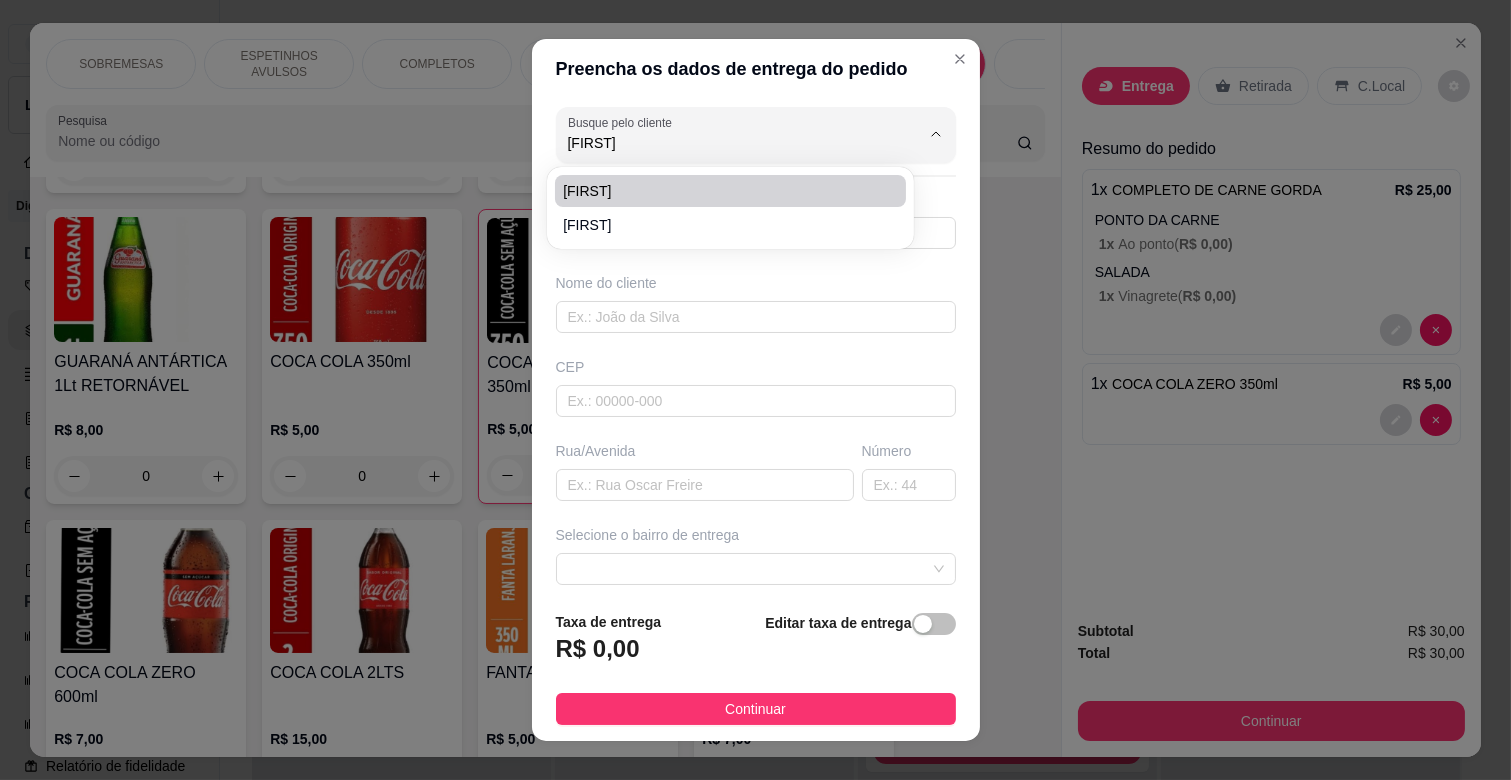 click on "[FIRST]" at bounding box center (720, 191) 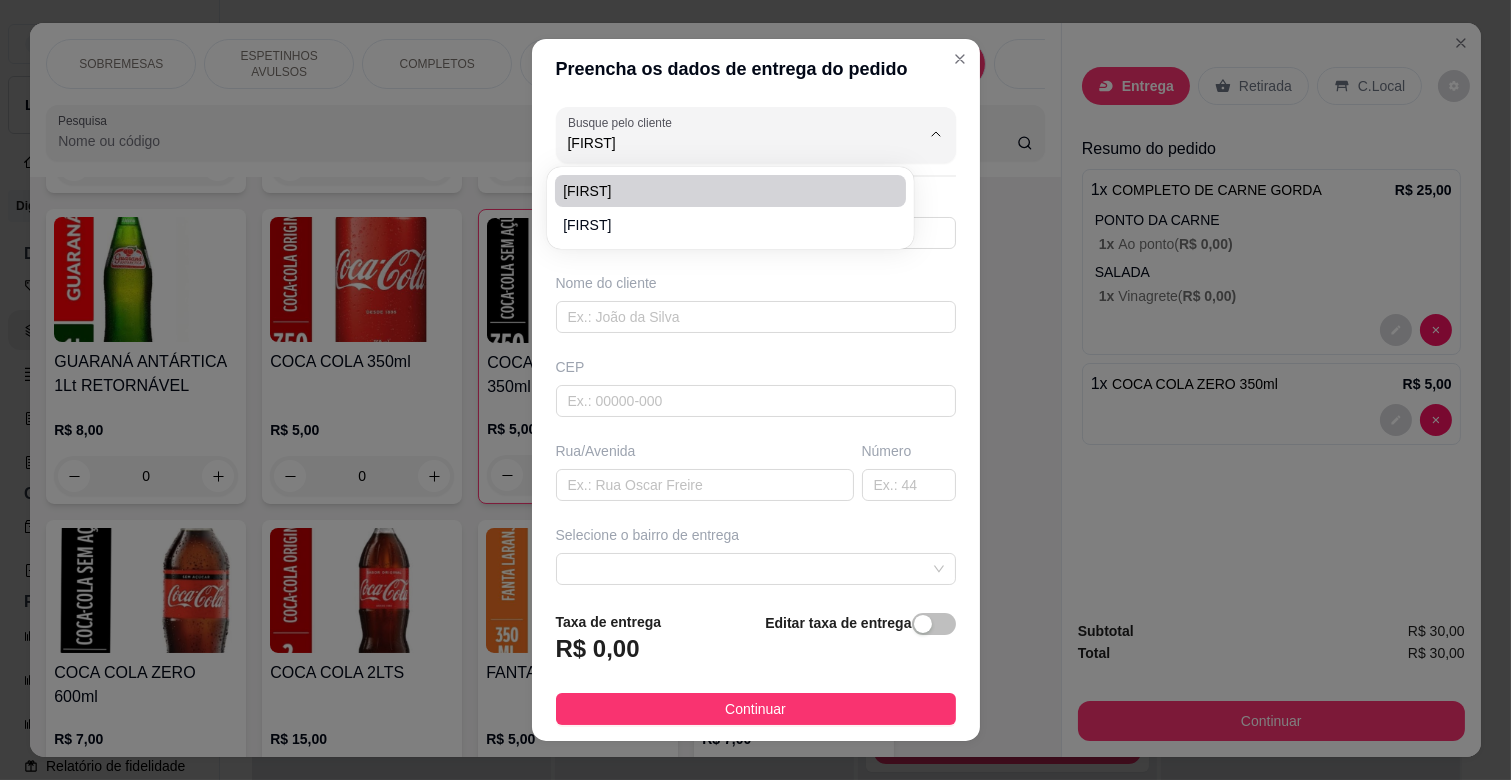 type on "[FIRST]" 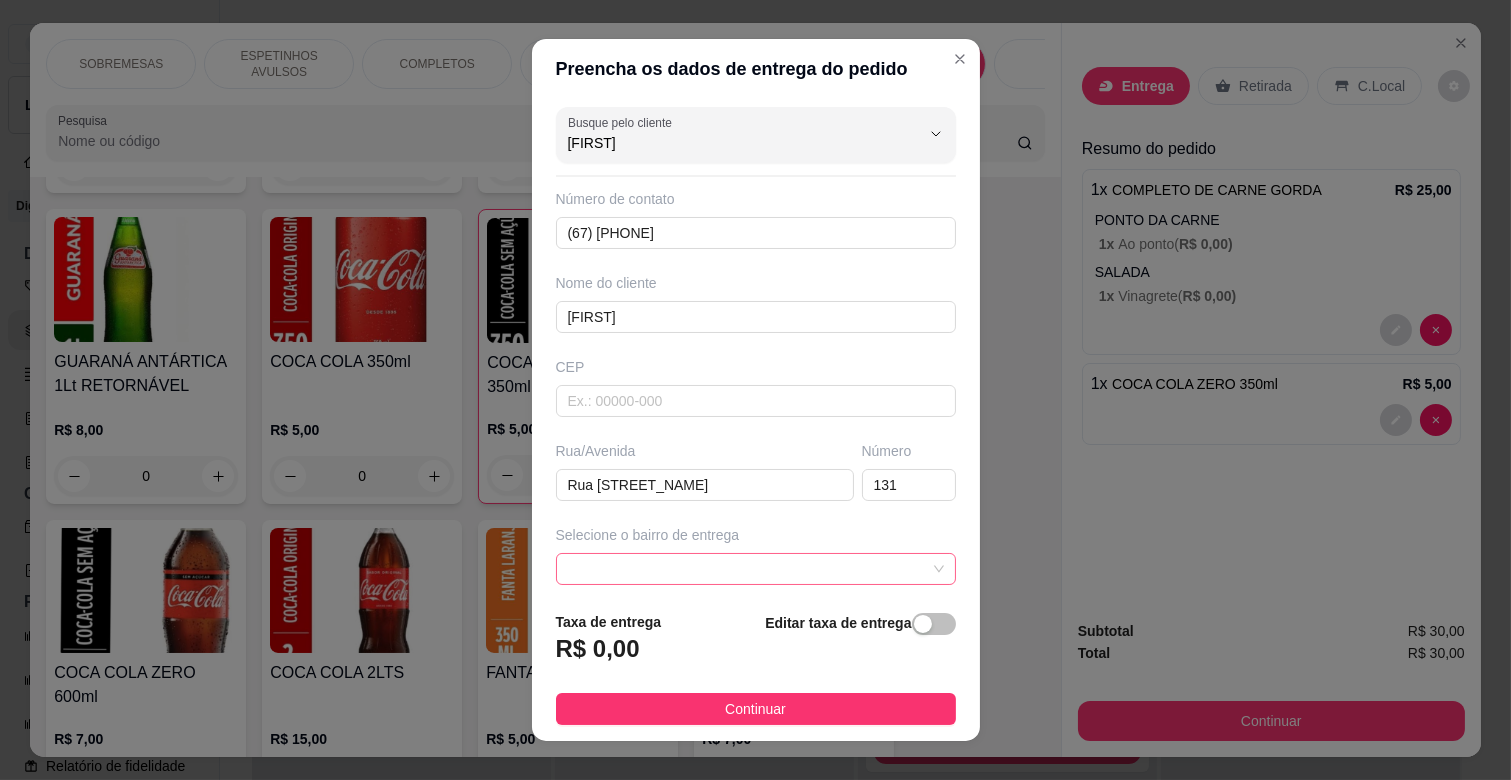 click at bounding box center (756, 569) 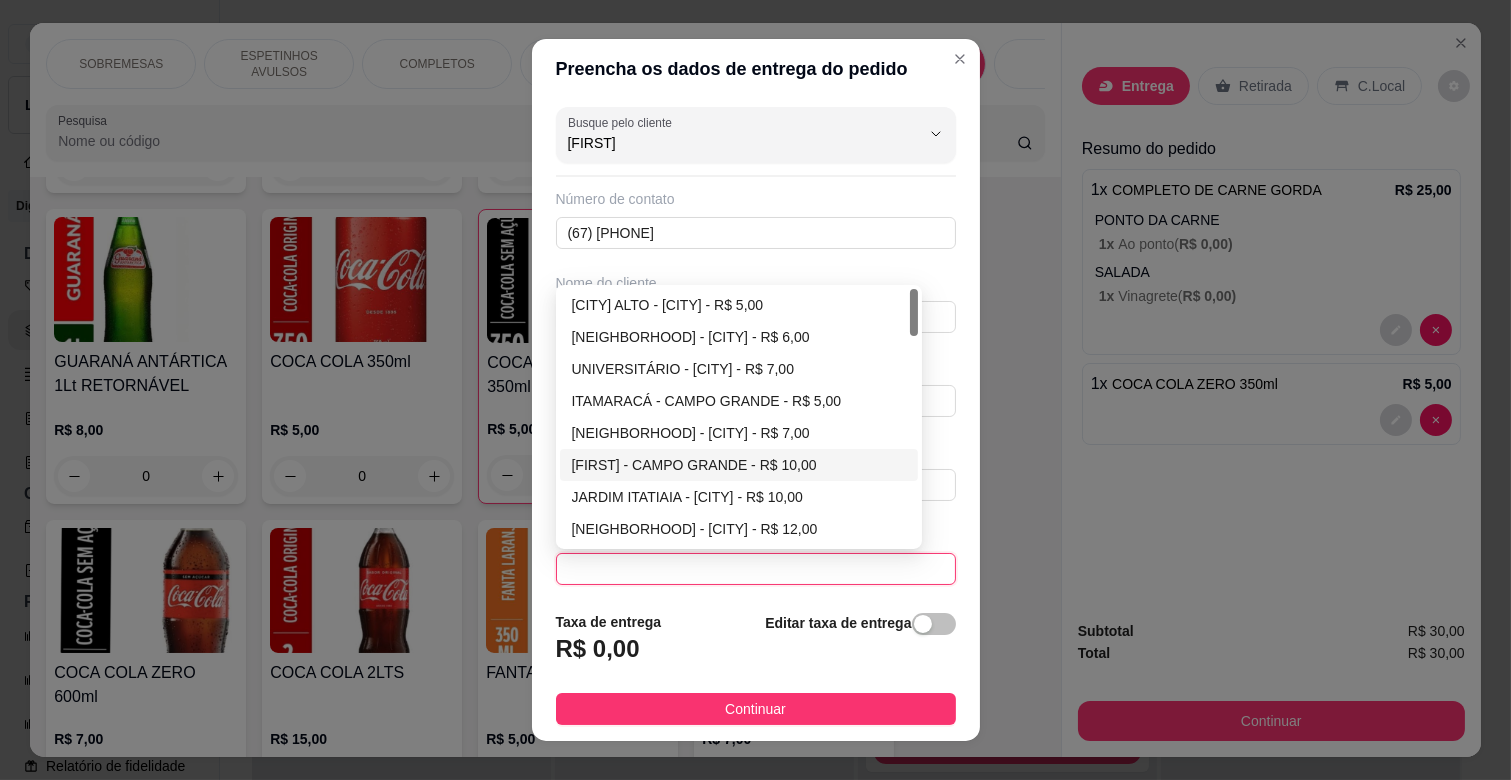 click on "[FIRST] - CAMPO GRANDE - R$ 10,00" at bounding box center [739, 465] 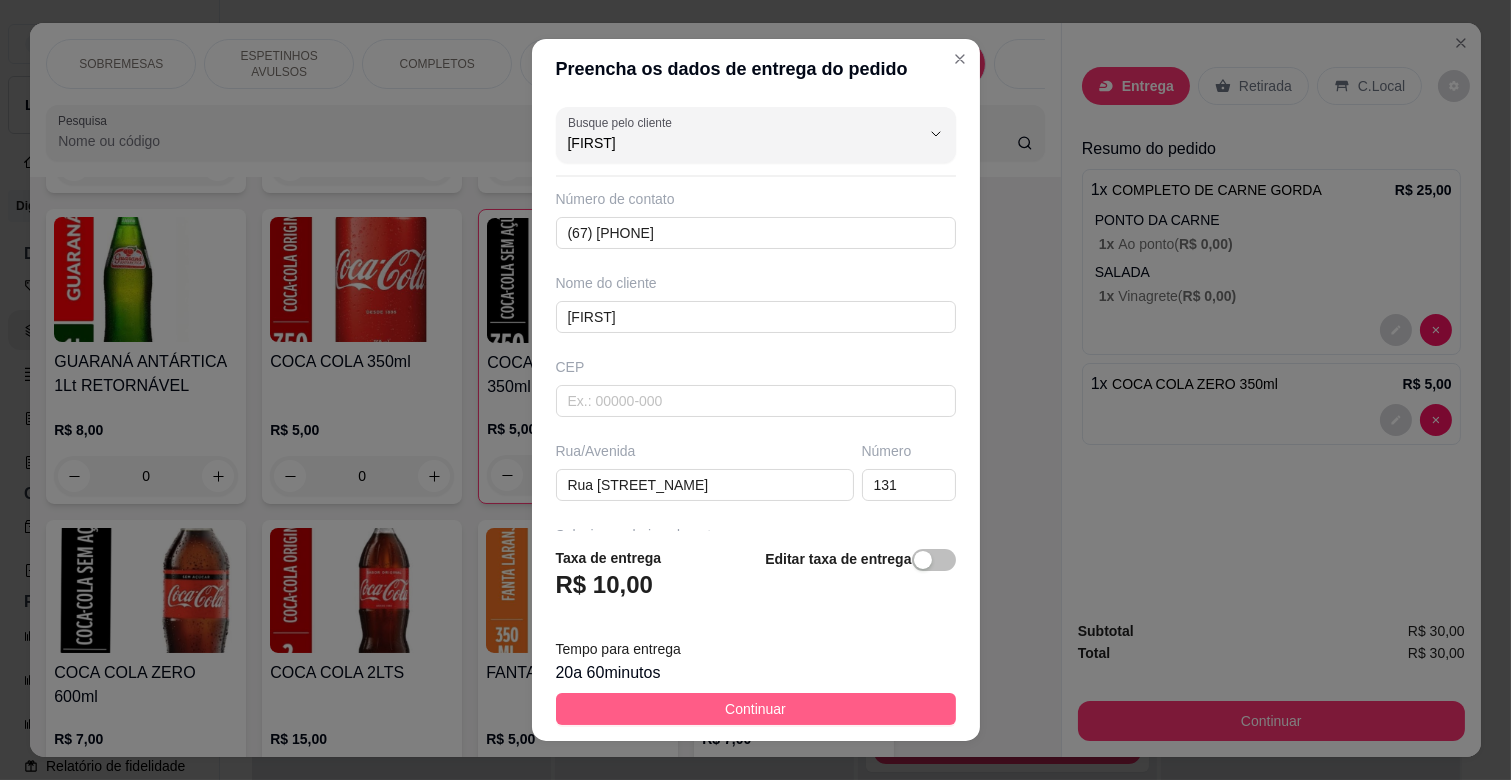click on "Continuar" at bounding box center [756, 709] 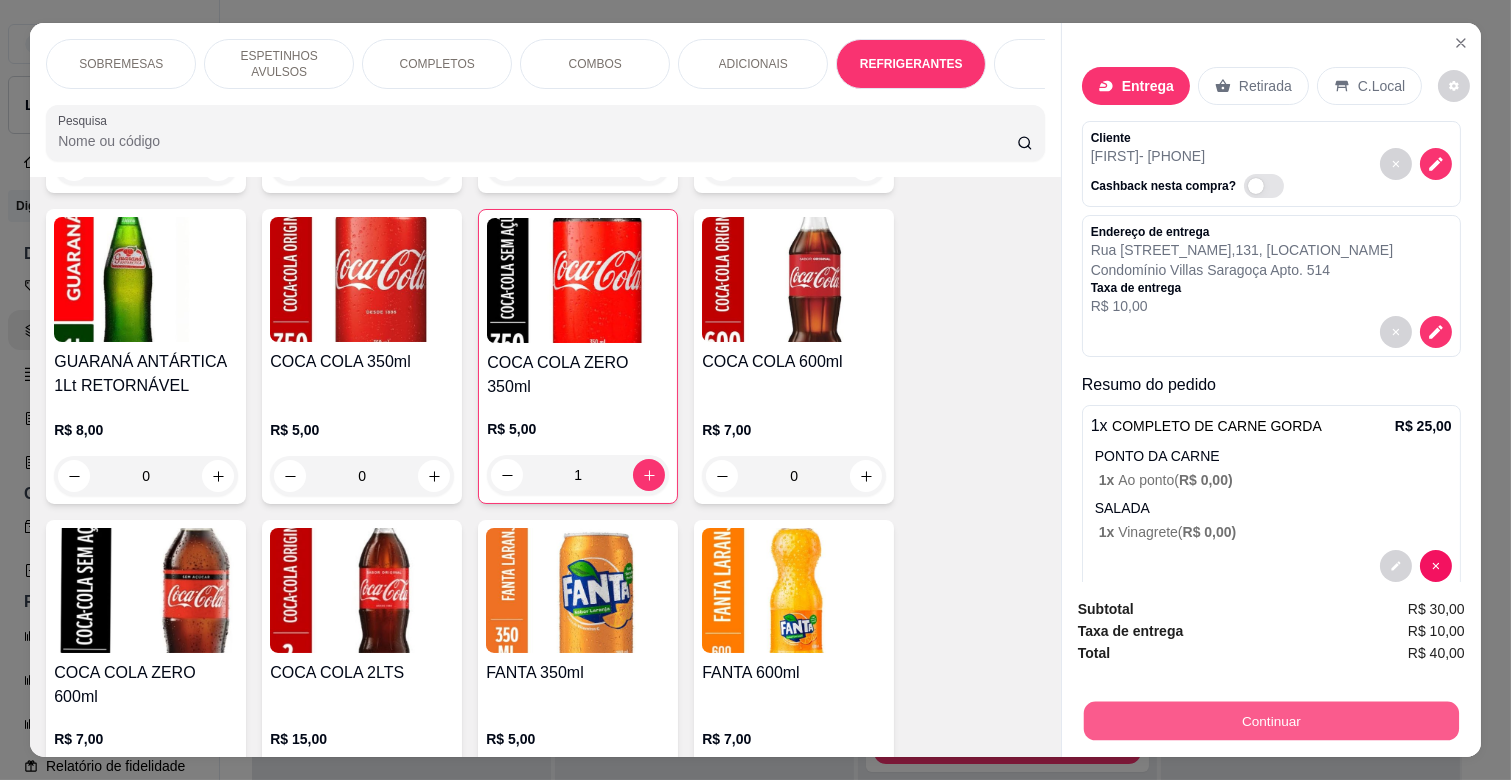 click on "Continuar" at bounding box center (1271, 720) 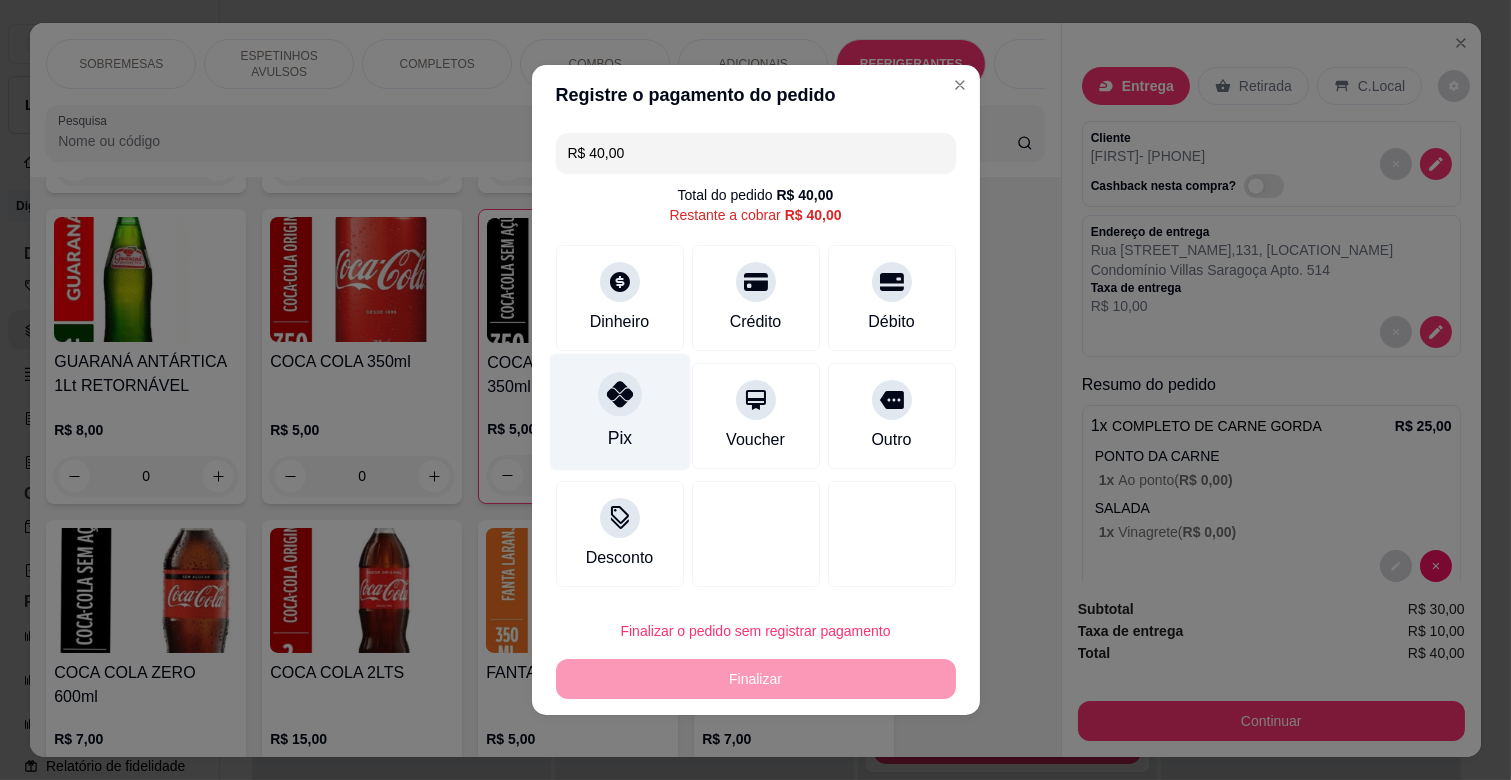 click at bounding box center (620, 394) 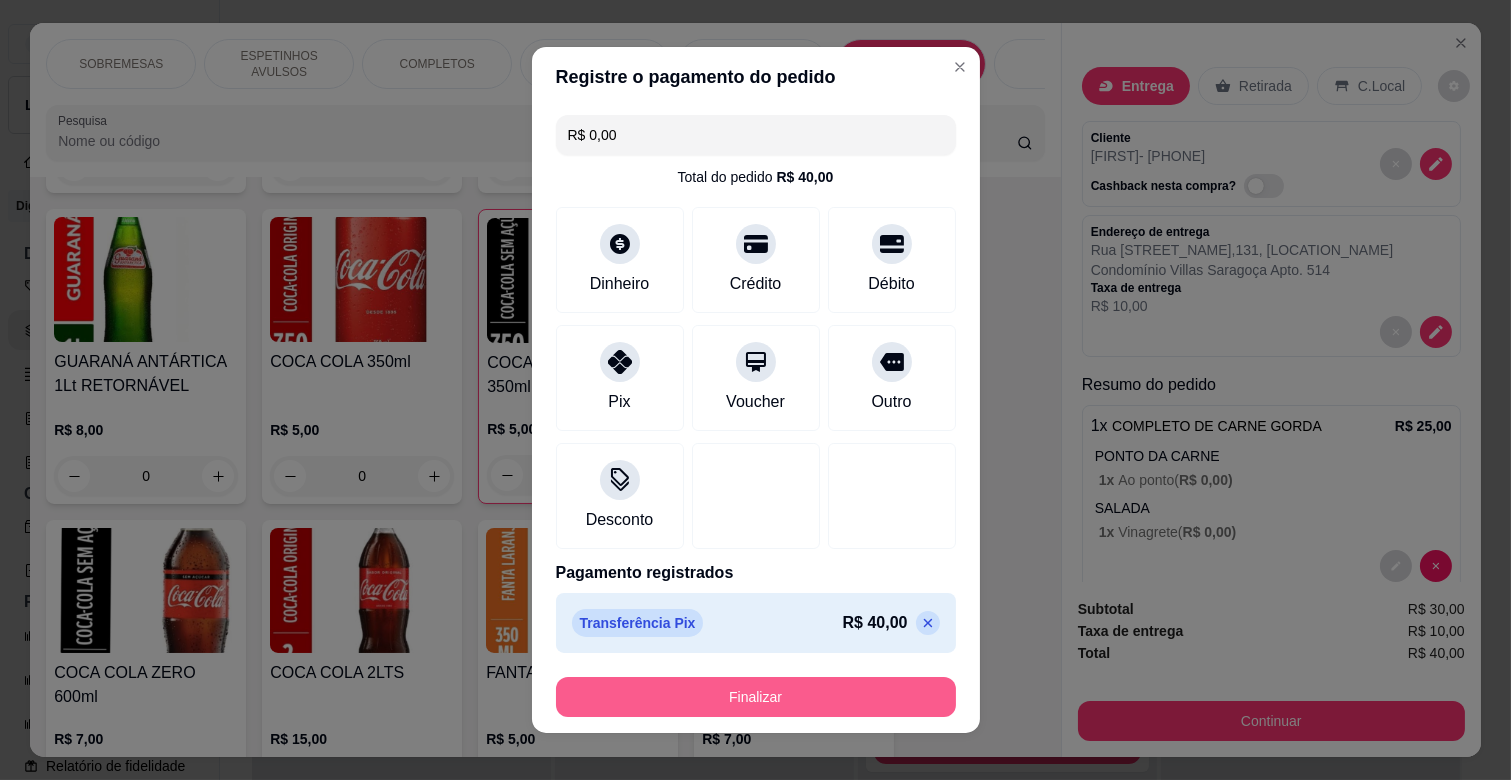 click on "Finalizar" at bounding box center (756, 697) 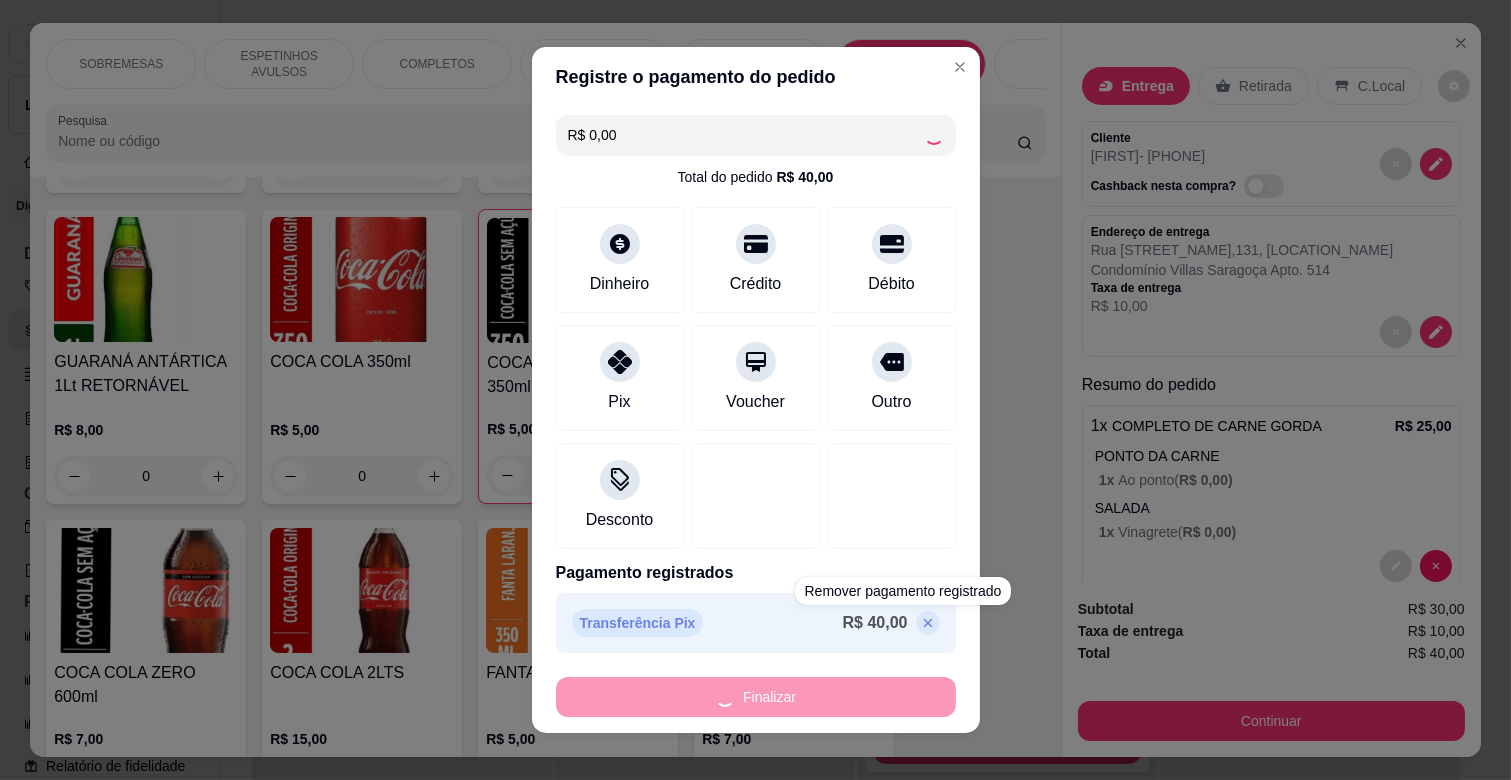 type on "0" 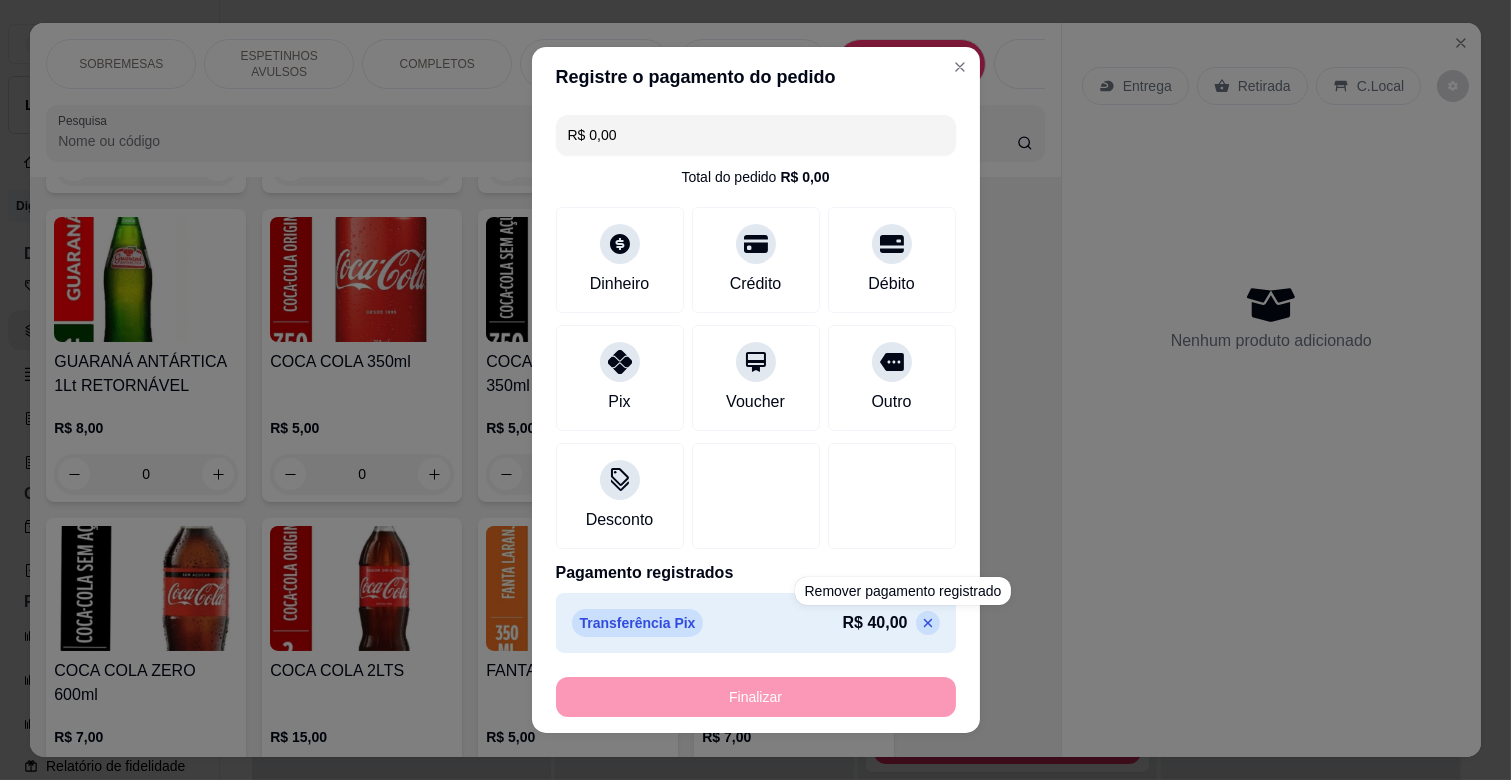type on "-R$ 40,00" 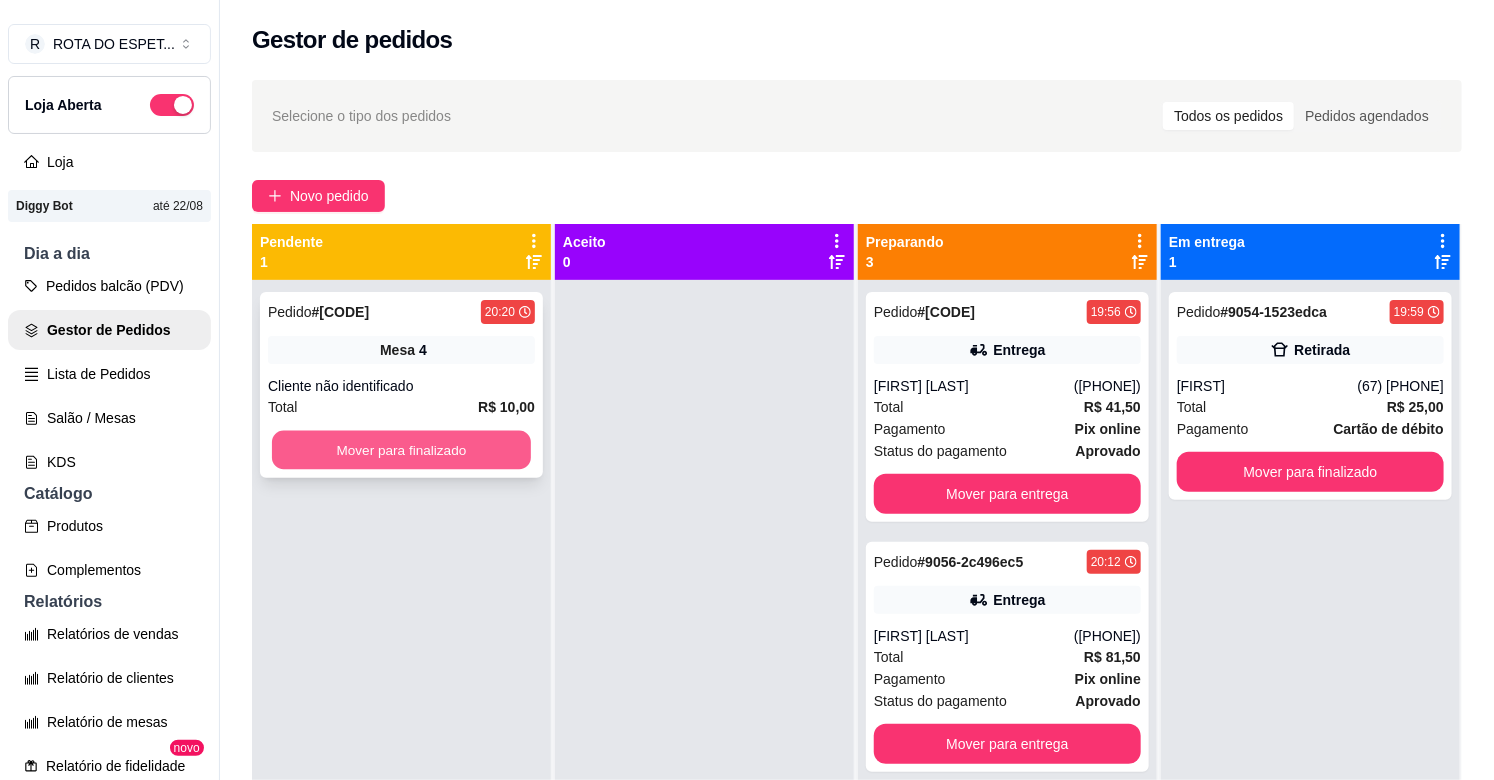 click on "Mover para finalizado" at bounding box center (401, 450) 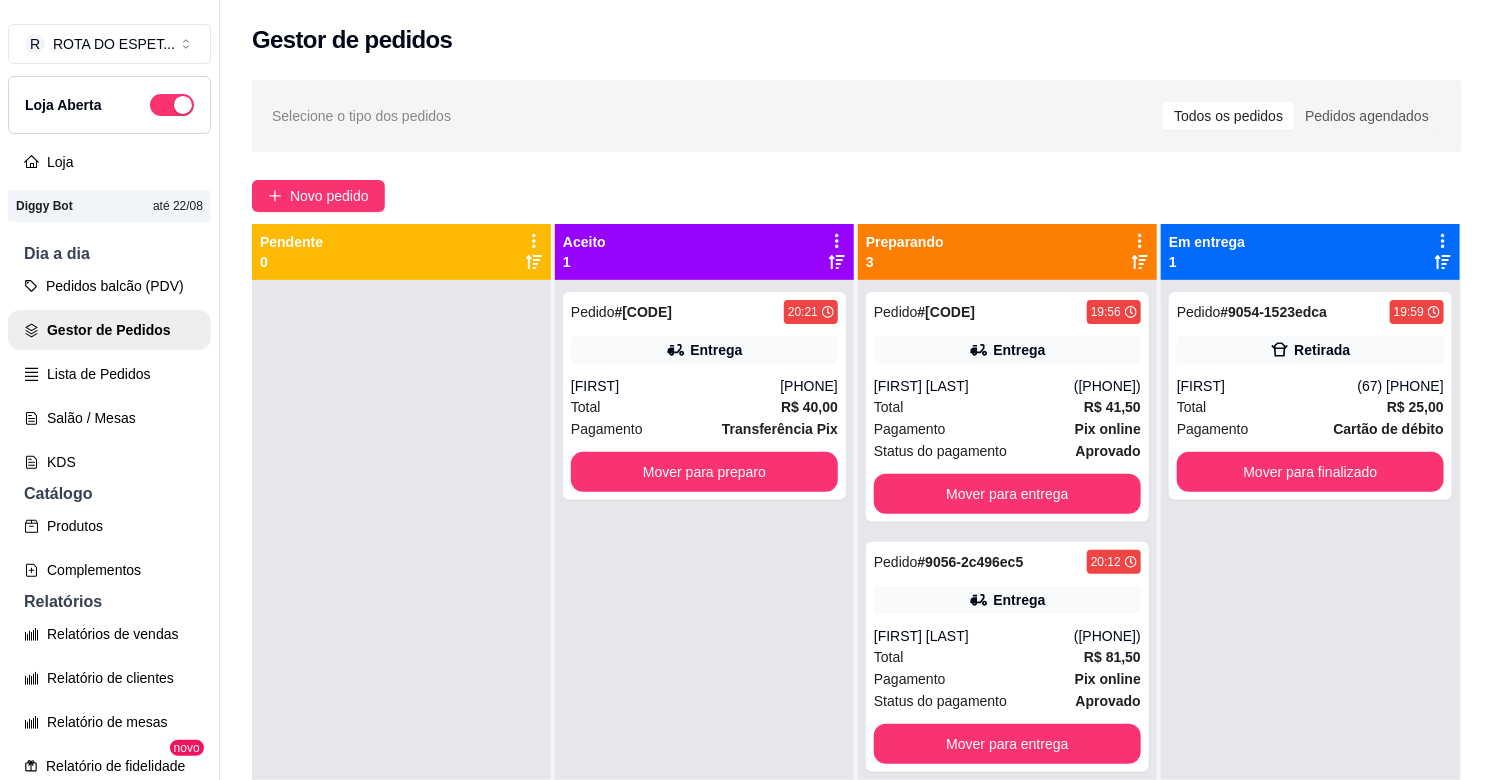 click on "Pedido # 9061-aae8f 20:21 Entrega [FIRST] ([PHONE]) Total R$ 40,00 Pagamento Transferência Pix Mover para preparo" at bounding box center [704, 670] 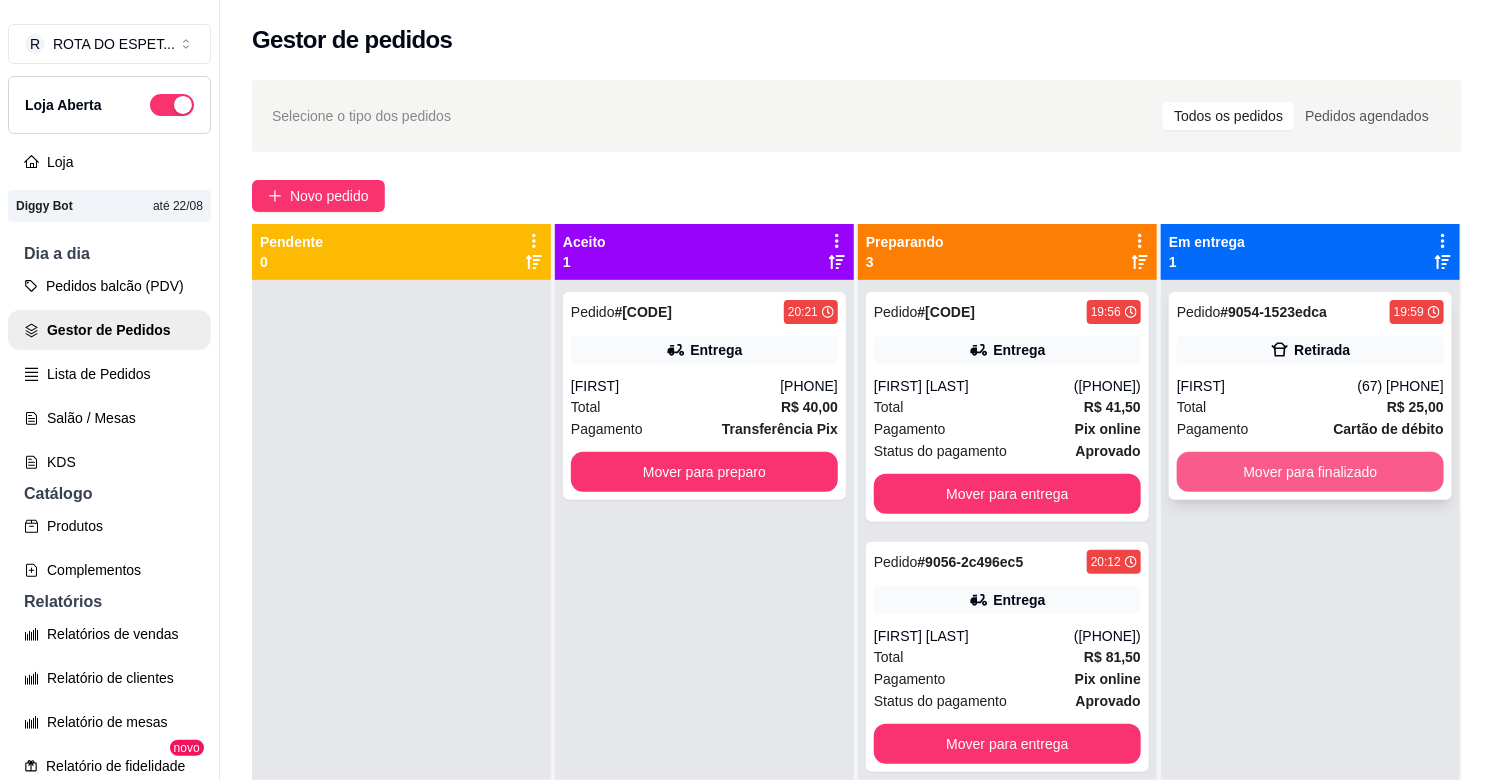 click on "Mover para finalizado" at bounding box center [1310, 472] 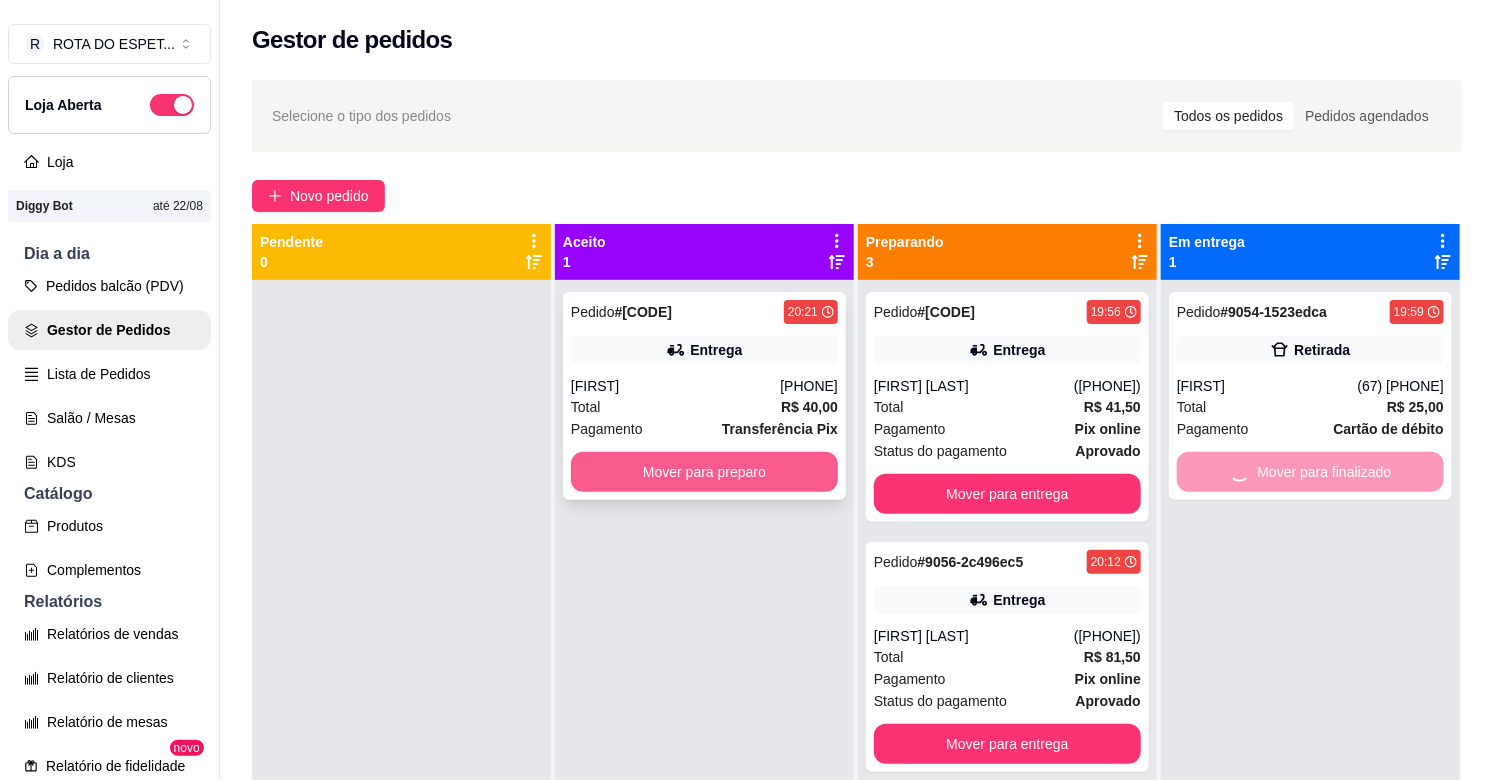 click on "Mover para preparo" at bounding box center (704, 472) 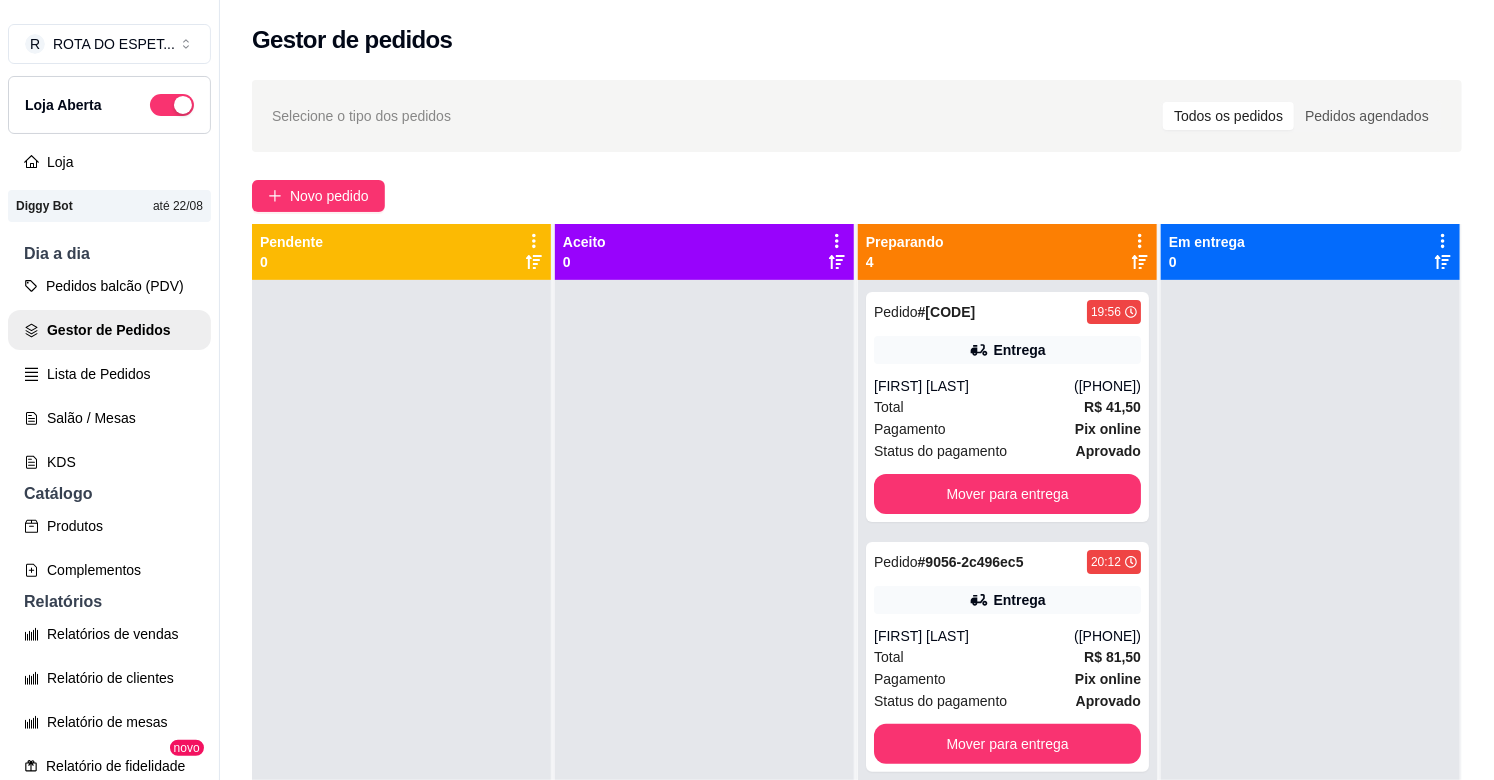 click at bounding box center (704, 670) 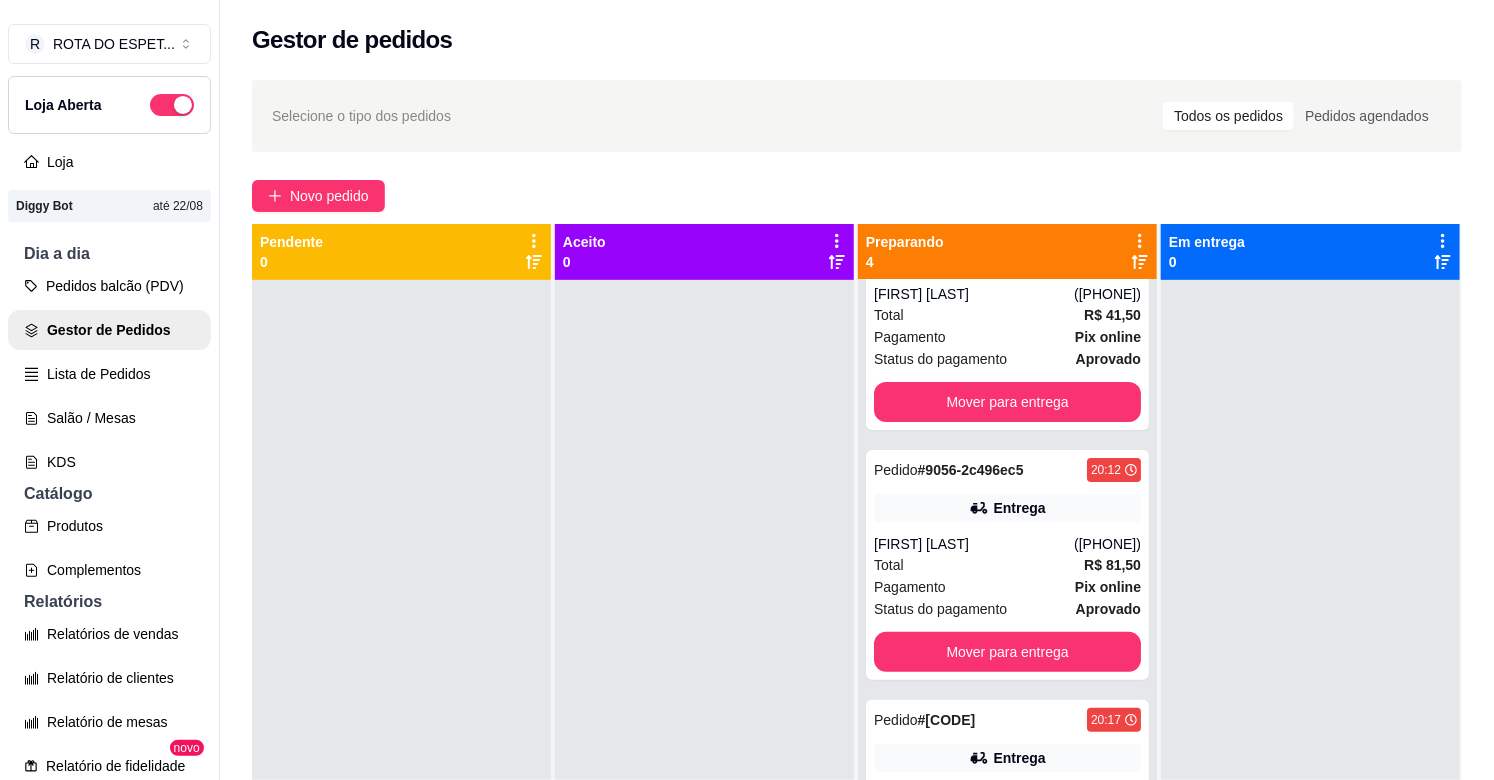 scroll, scrollTop: 217, scrollLeft: 0, axis: vertical 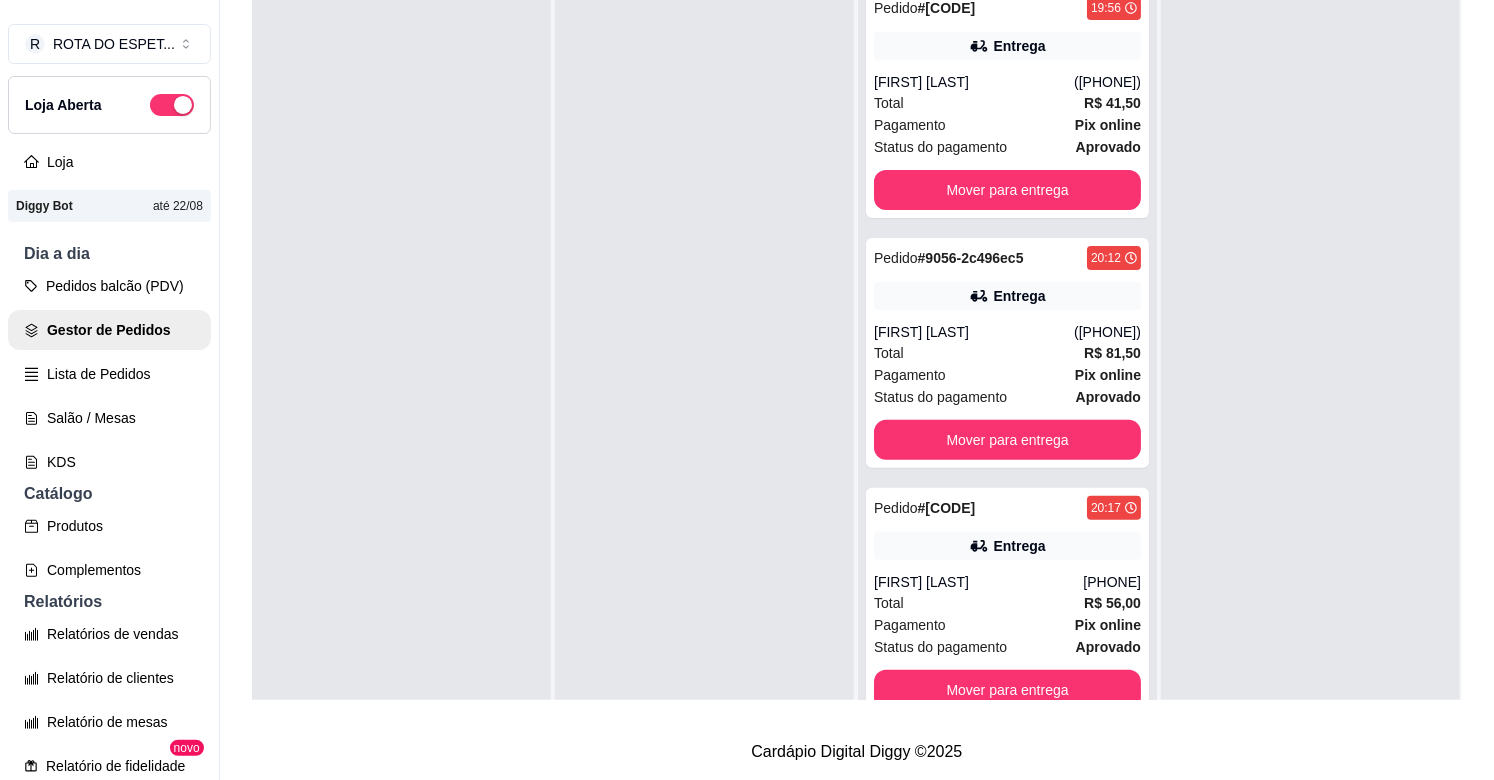 click at bounding box center [704, 366] 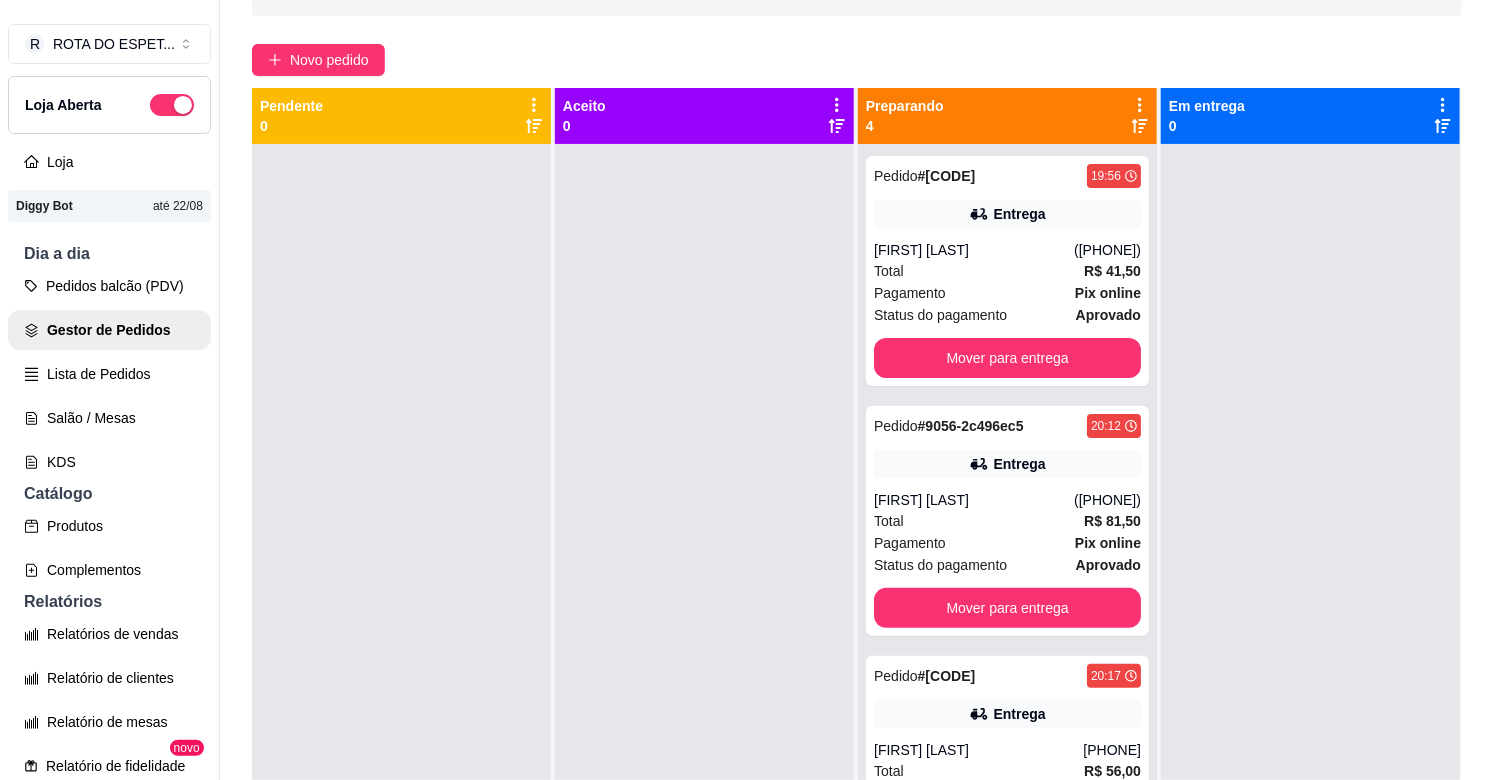scroll, scrollTop: 0, scrollLeft: 0, axis: both 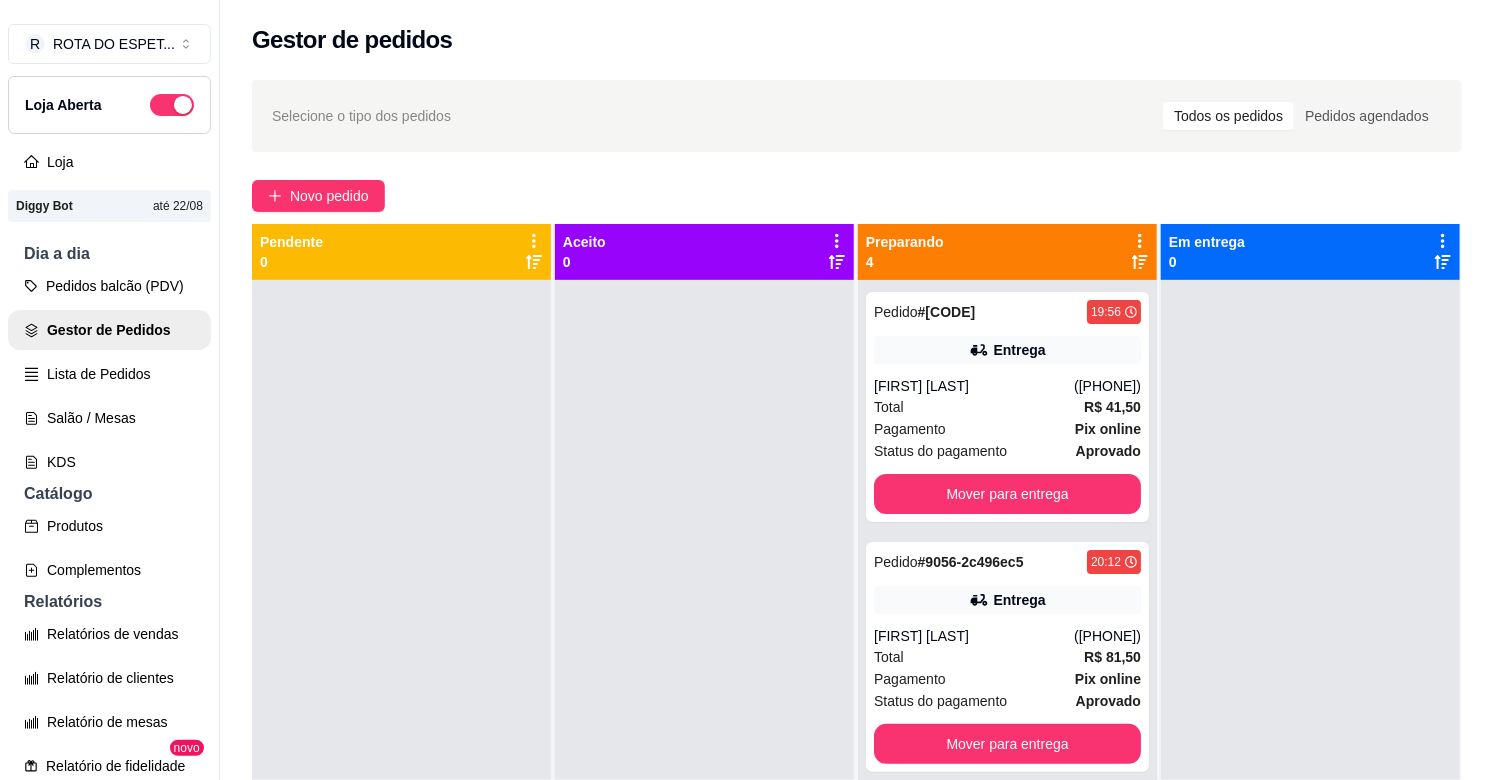 click at bounding box center (704, 670) 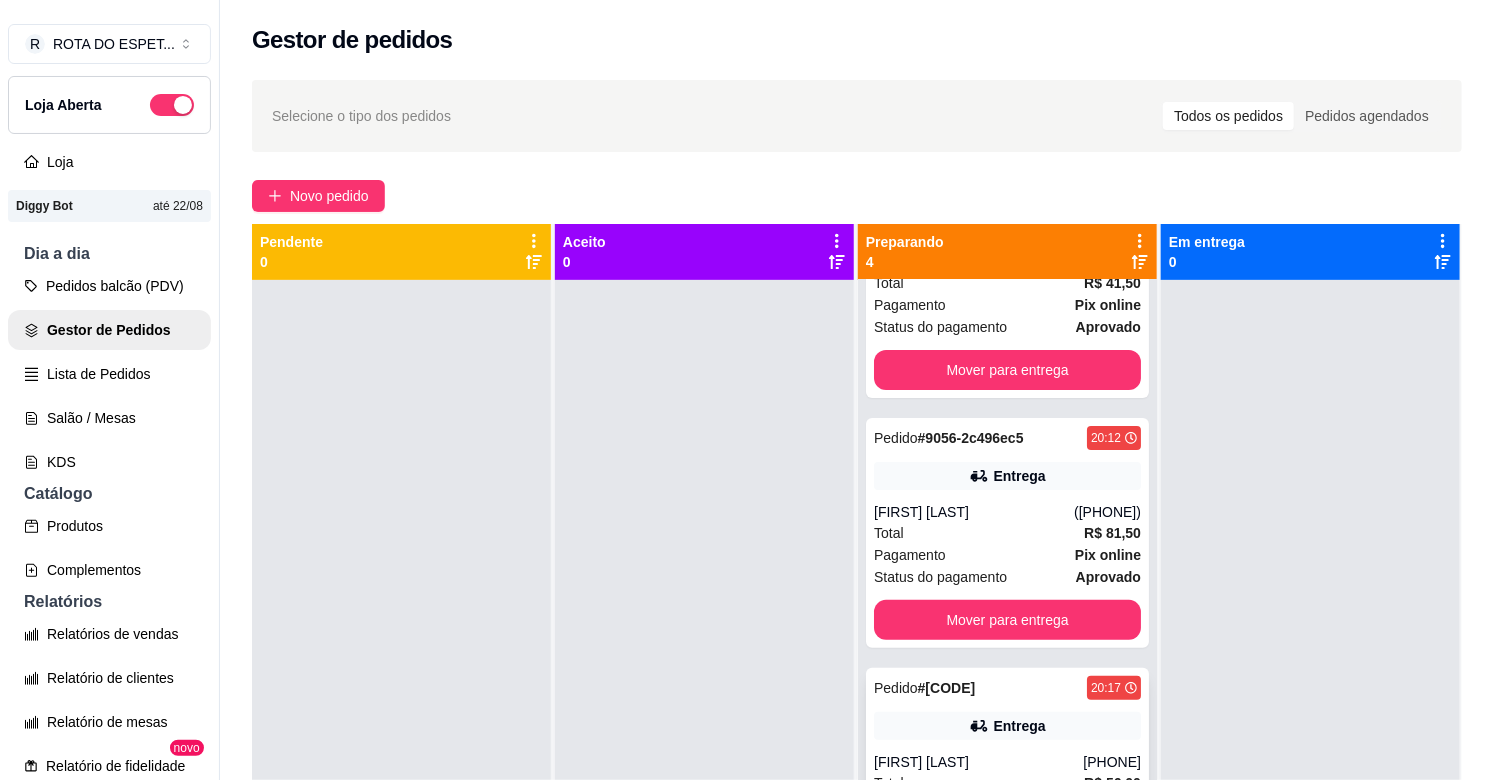 scroll, scrollTop: 217, scrollLeft: 0, axis: vertical 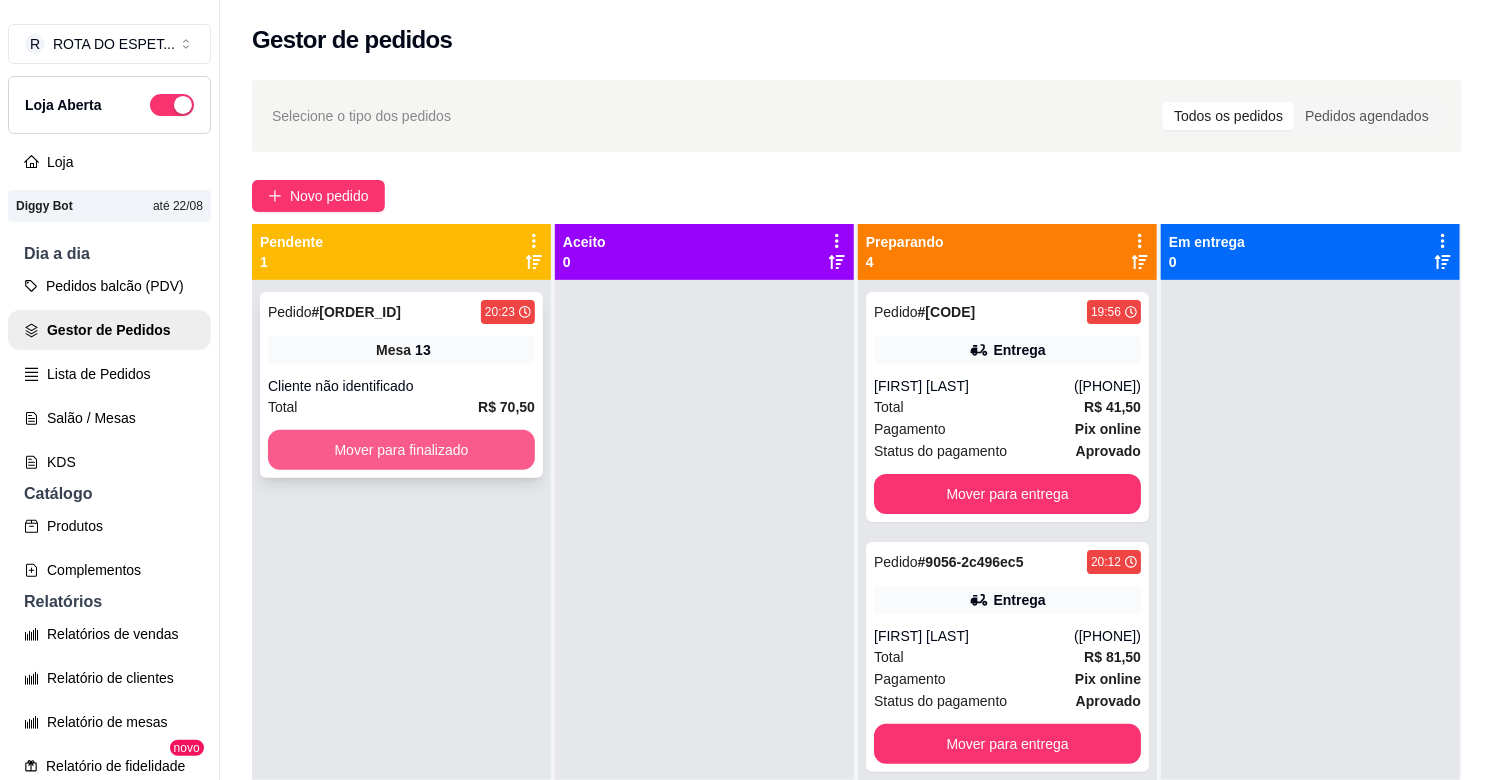 click on "Mover para finalizado" at bounding box center [401, 450] 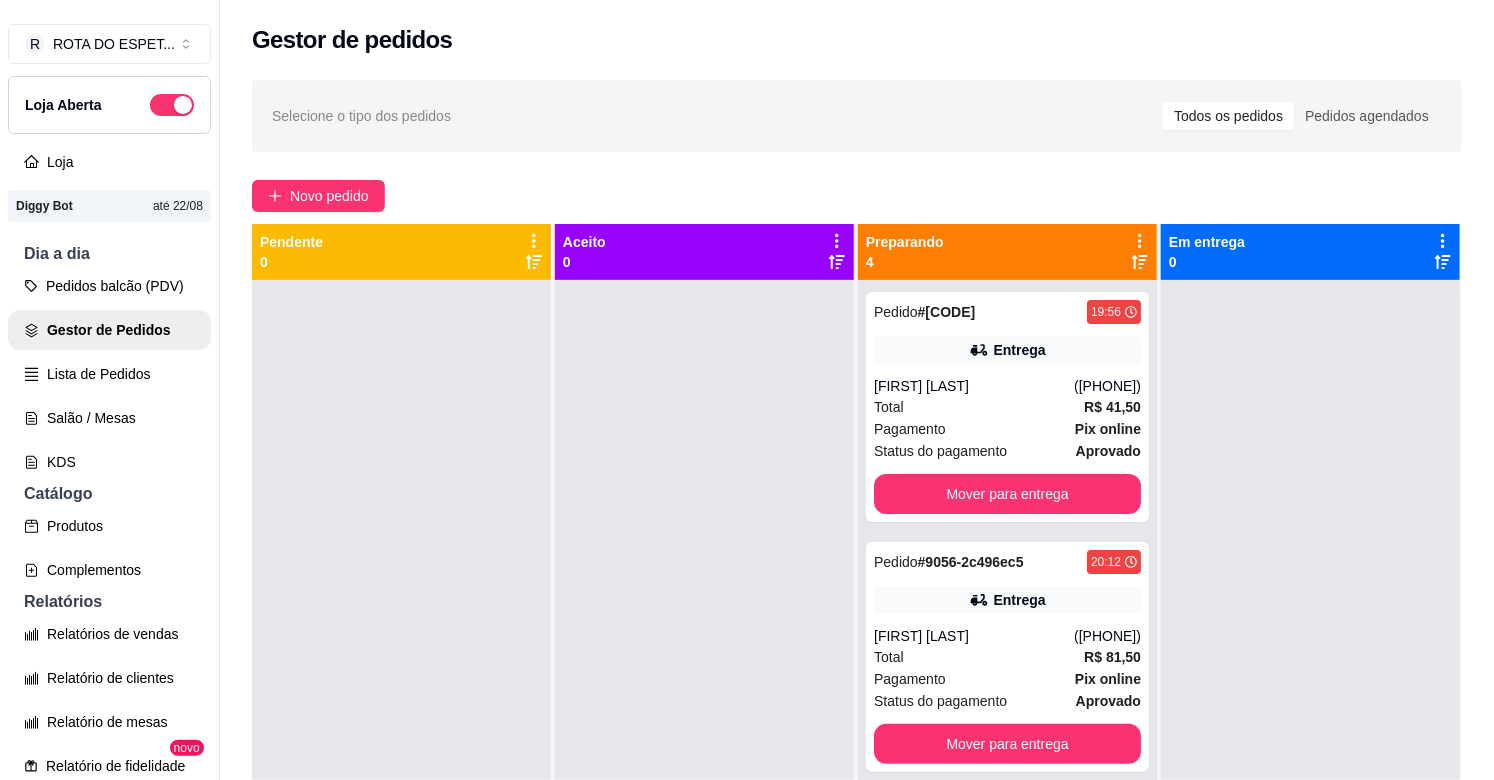 click at bounding box center [704, 670] 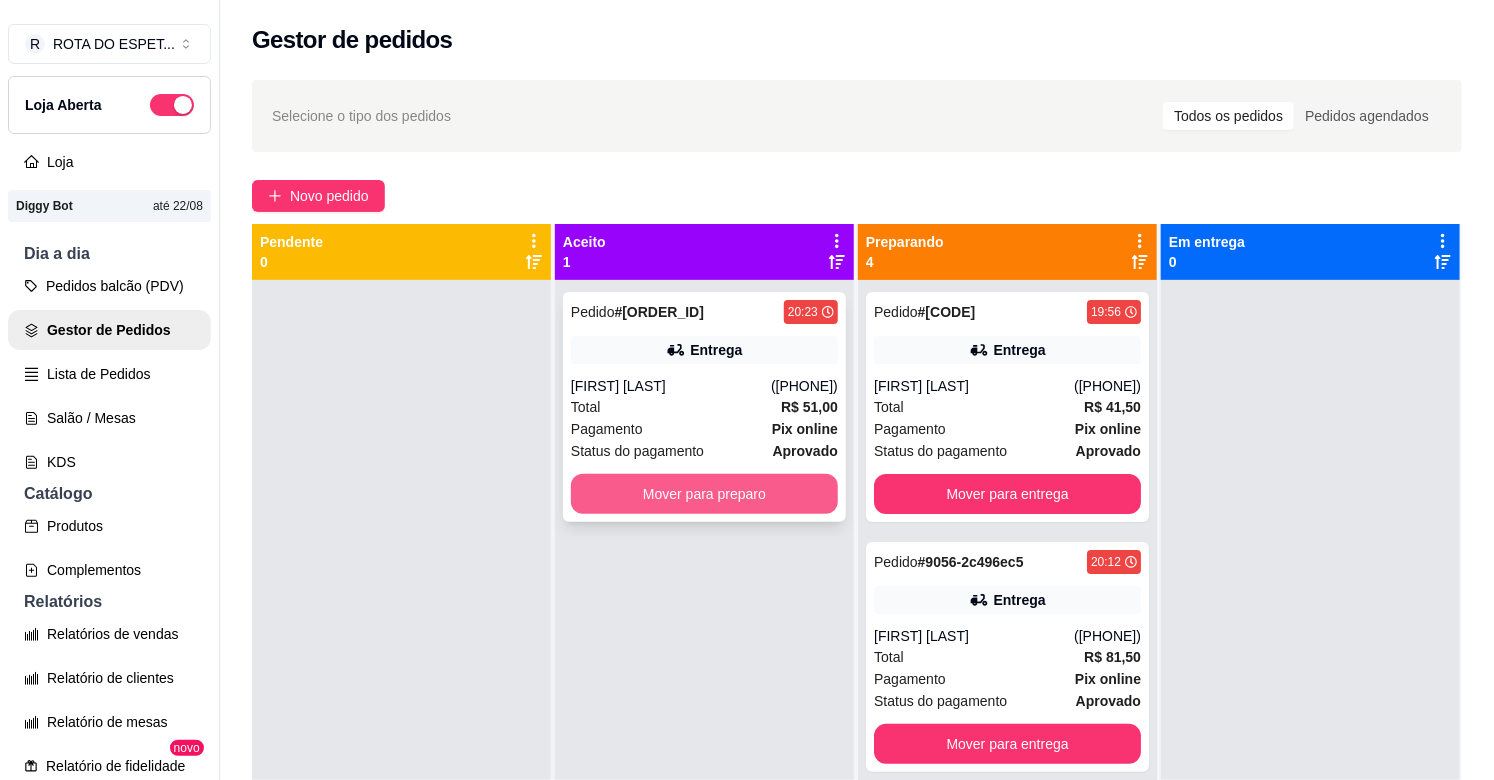 click on "Mover para preparo" at bounding box center (704, 494) 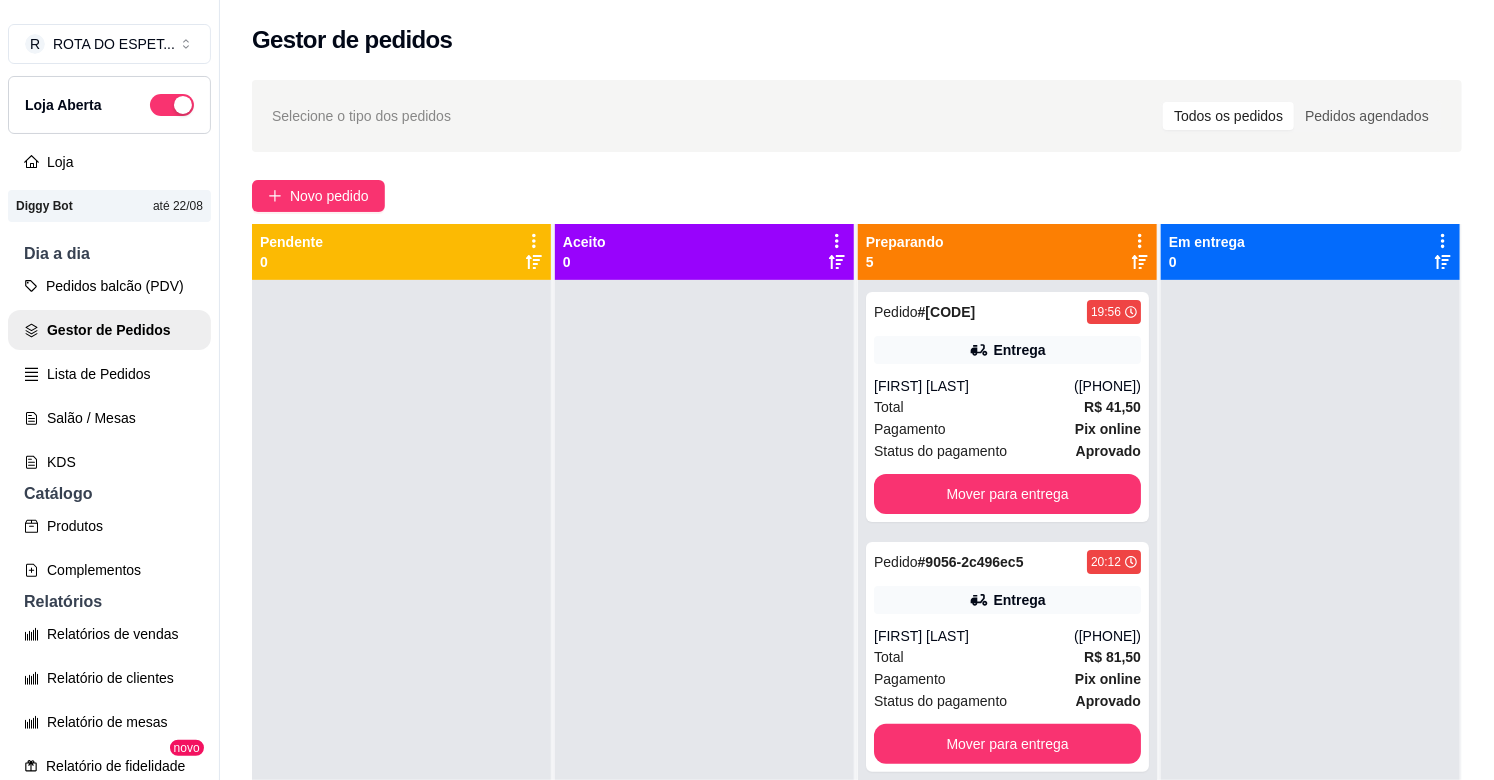 click at bounding box center [704, 670] 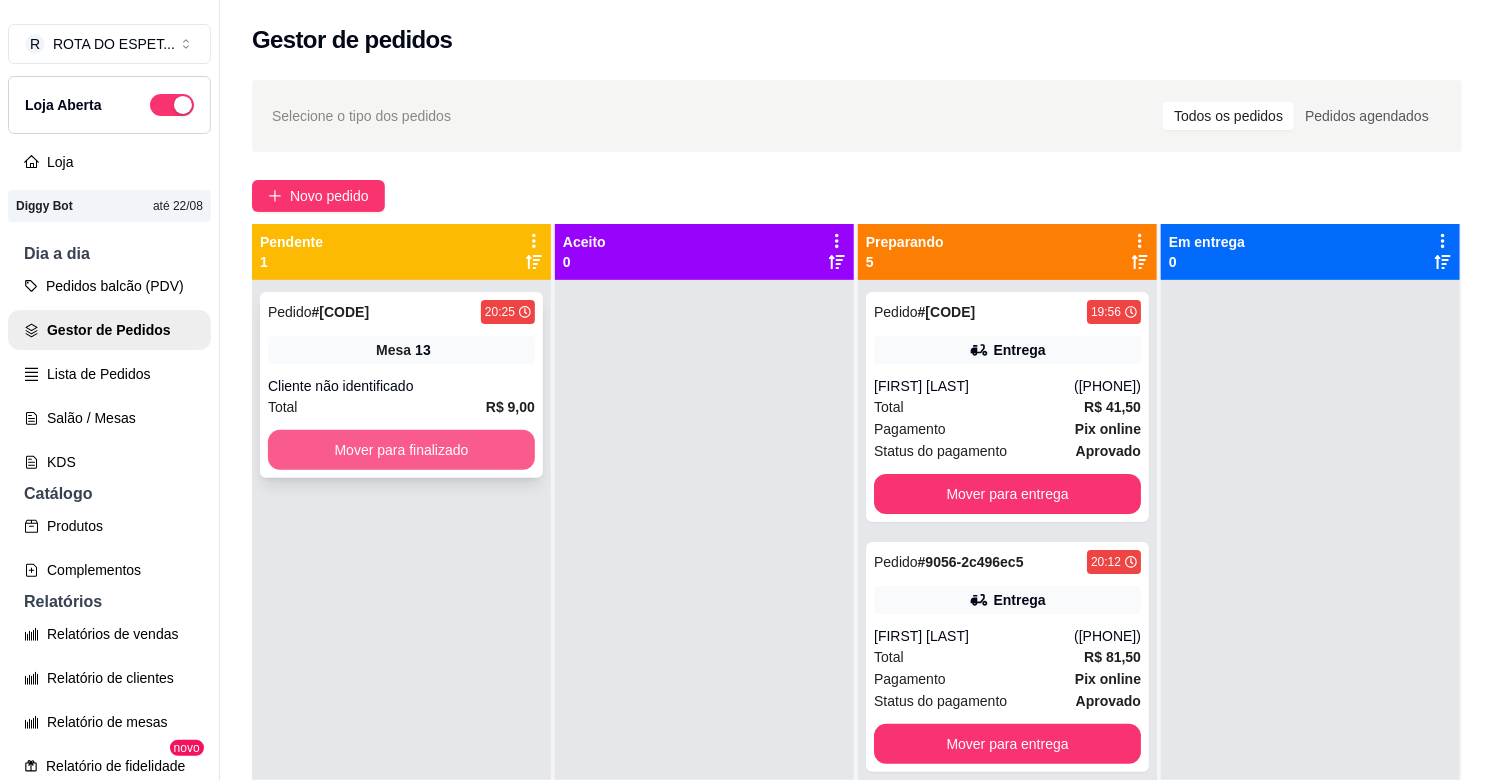 click on "Mover para finalizado" at bounding box center [401, 450] 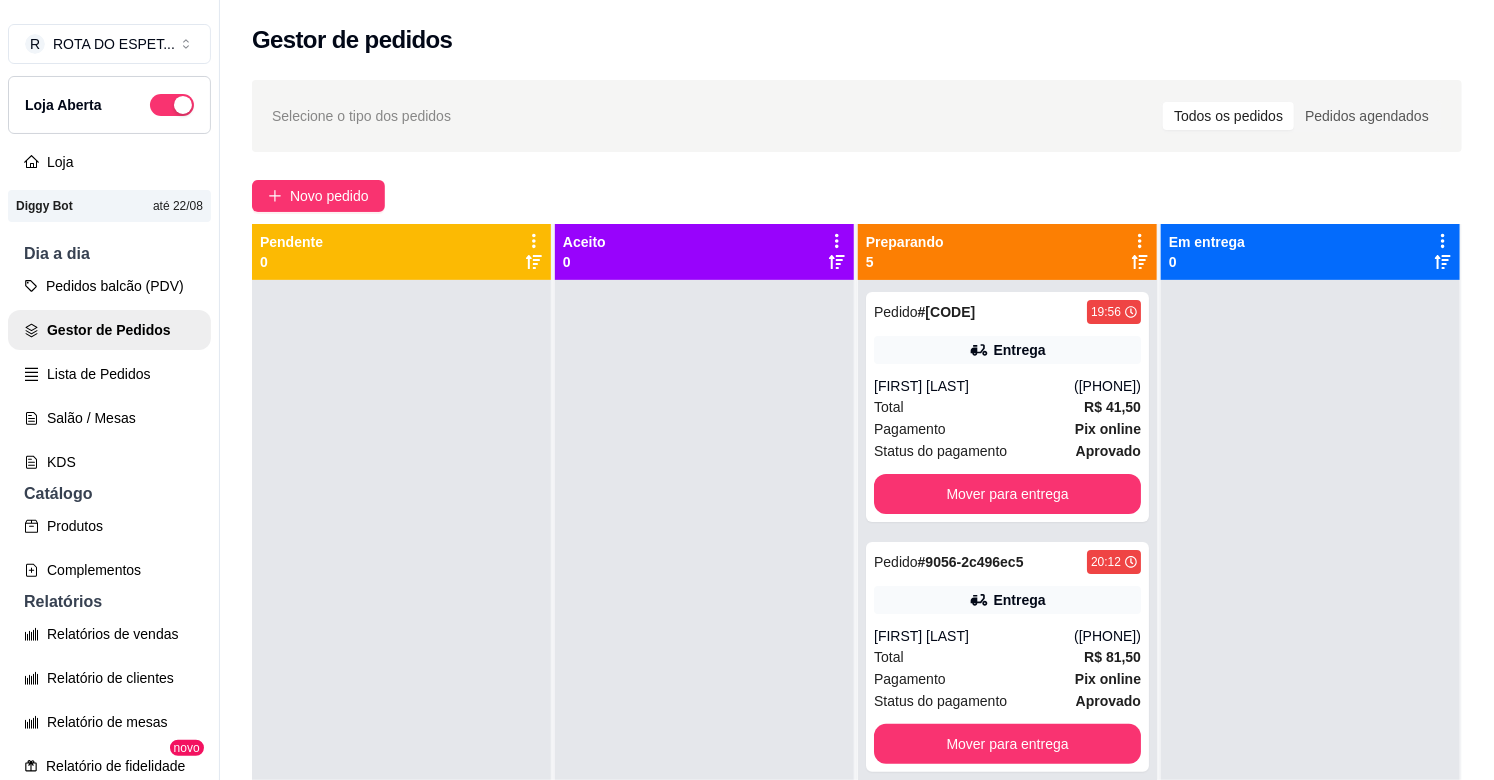 click at bounding box center (704, 670) 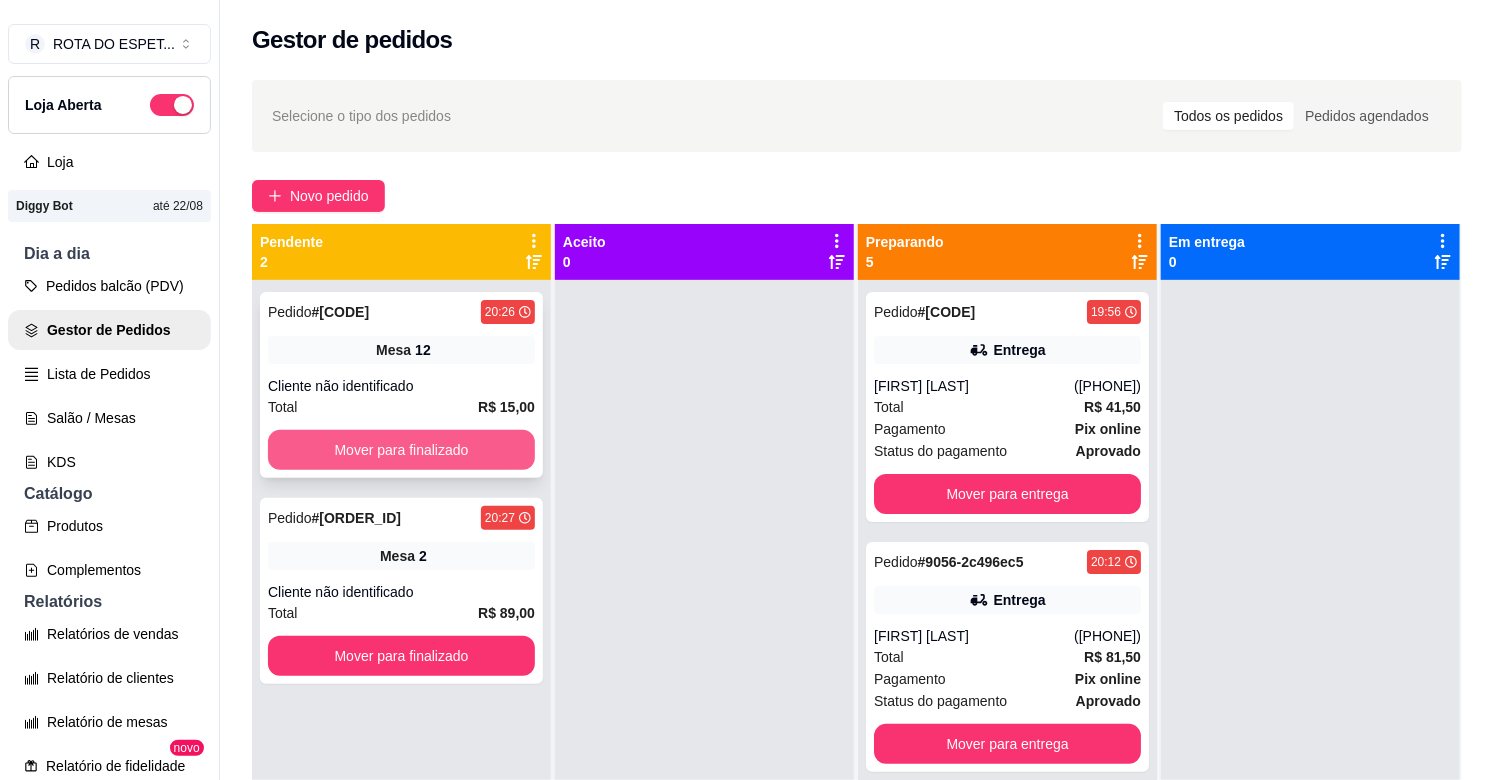 click on "Mover para finalizado" at bounding box center (401, 450) 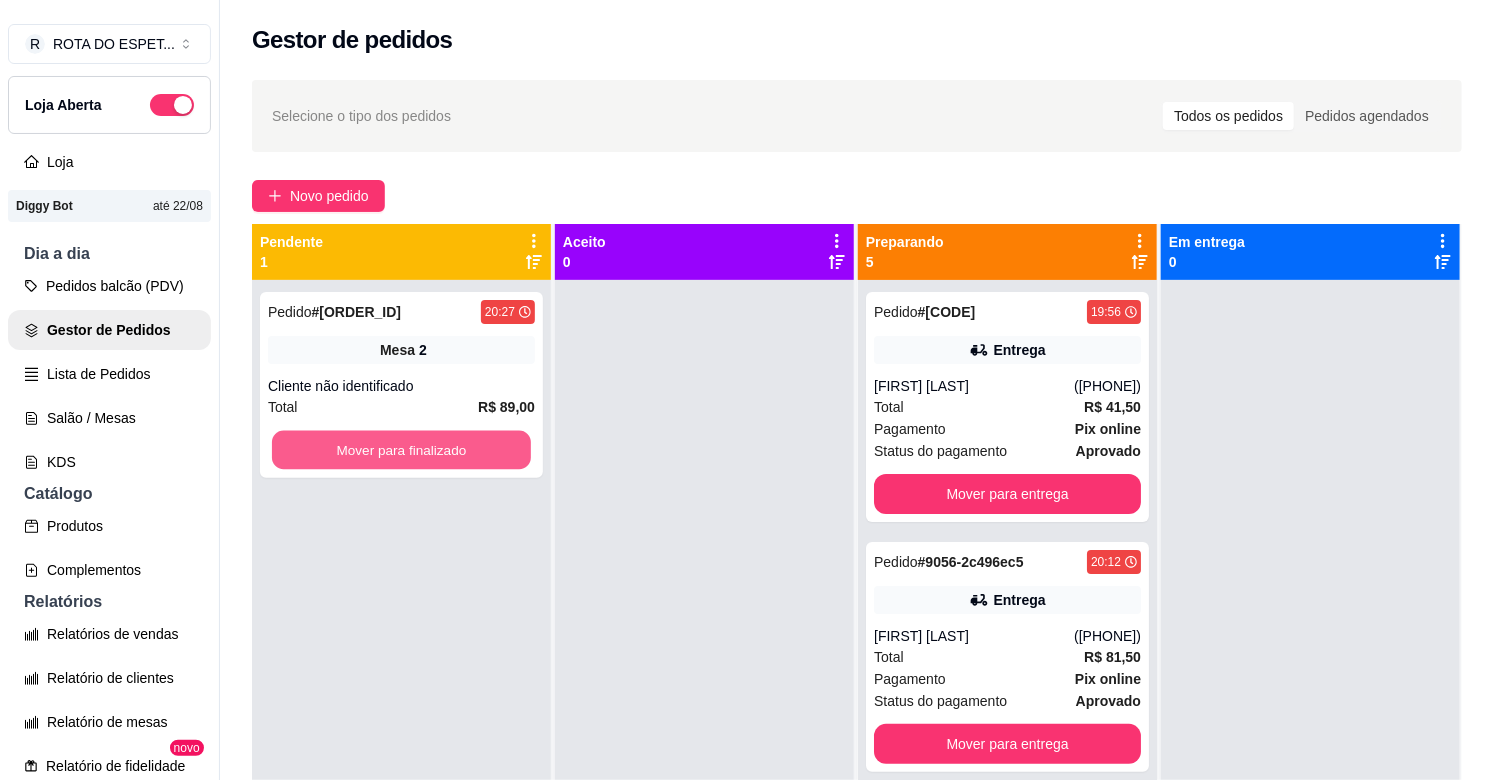 click on "Mover para finalizado" at bounding box center (401, 450) 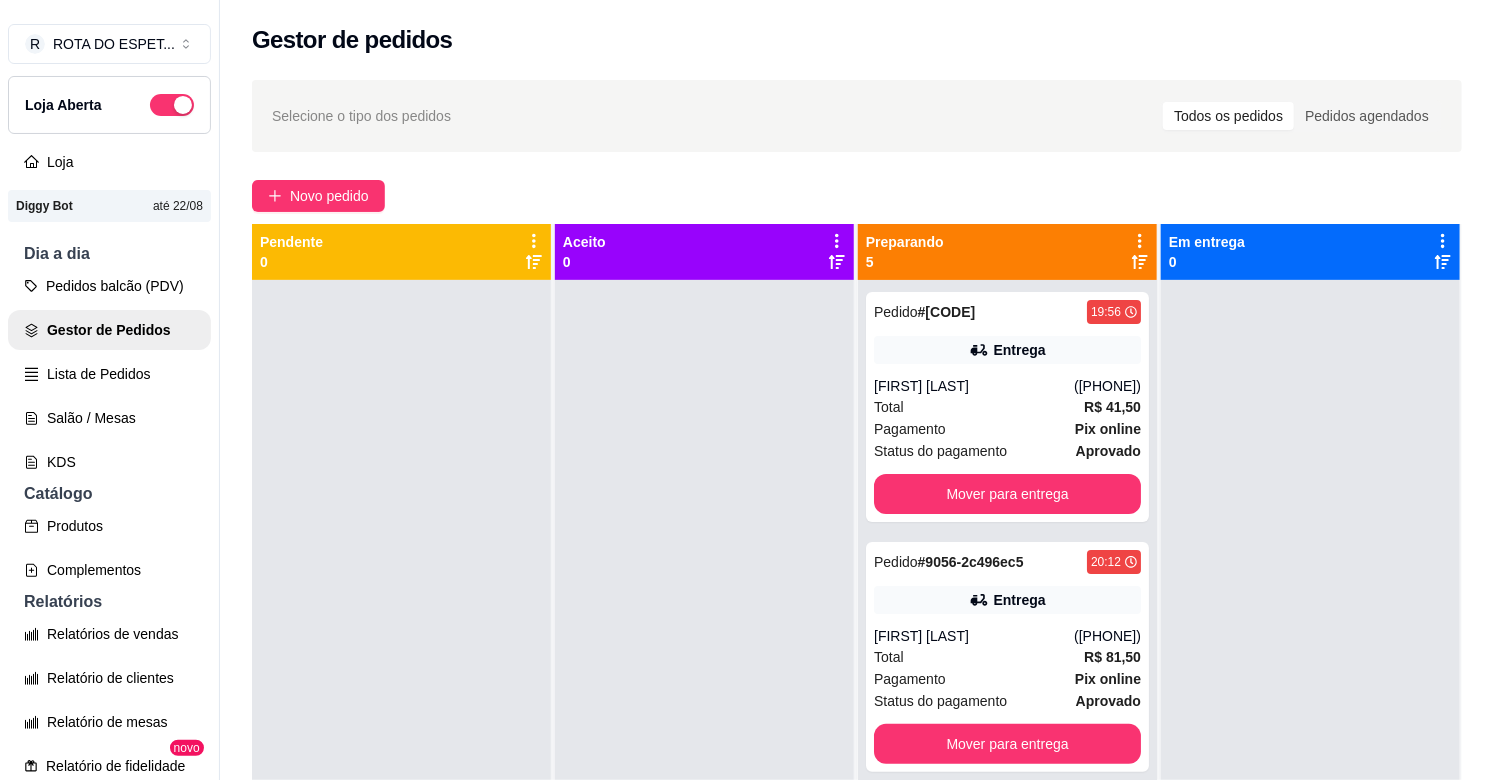 click at bounding box center [401, 670] 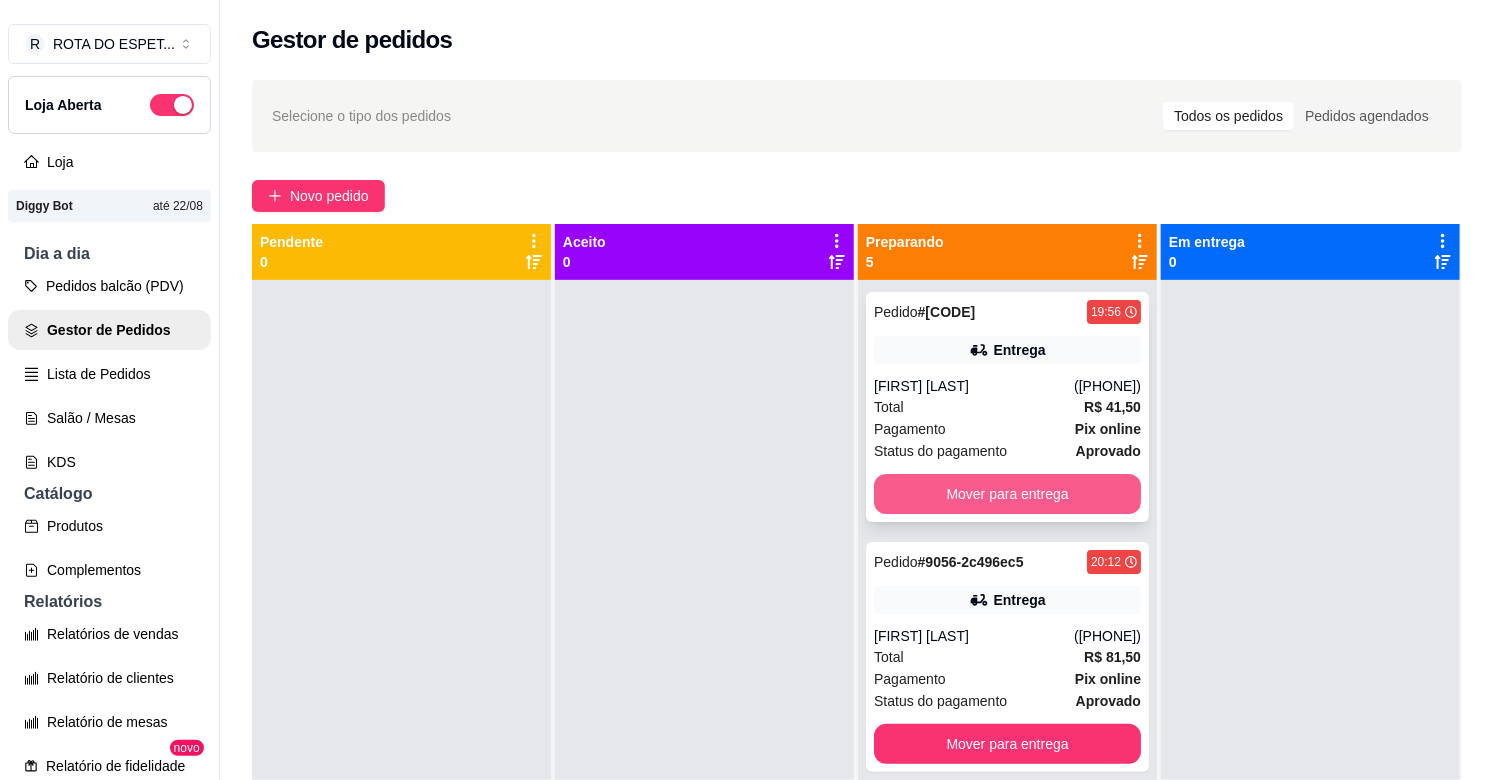 click on "Mover para entrega" at bounding box center [1007, 494] 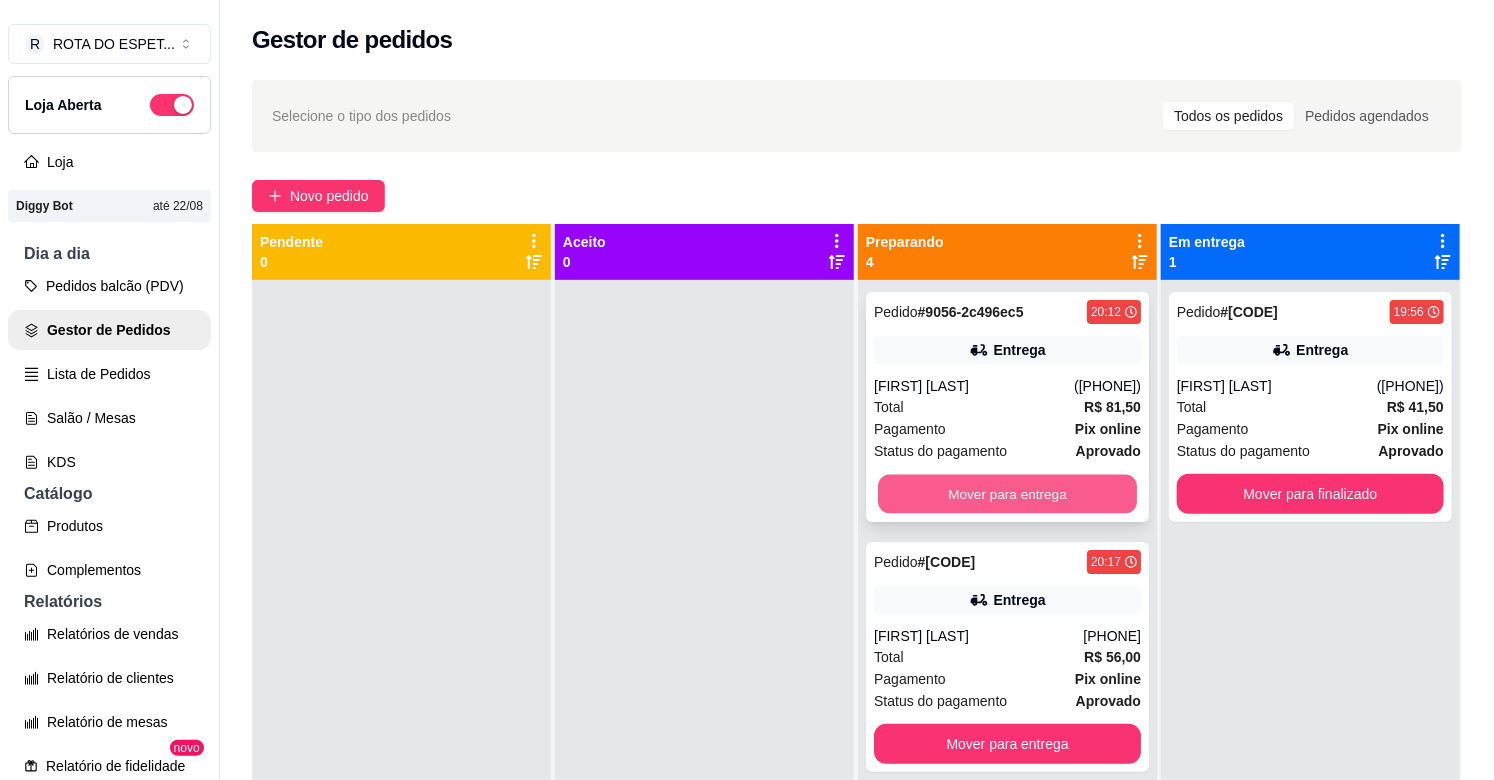 click on "Mover para entrega" at bounding box center [1007, 494] 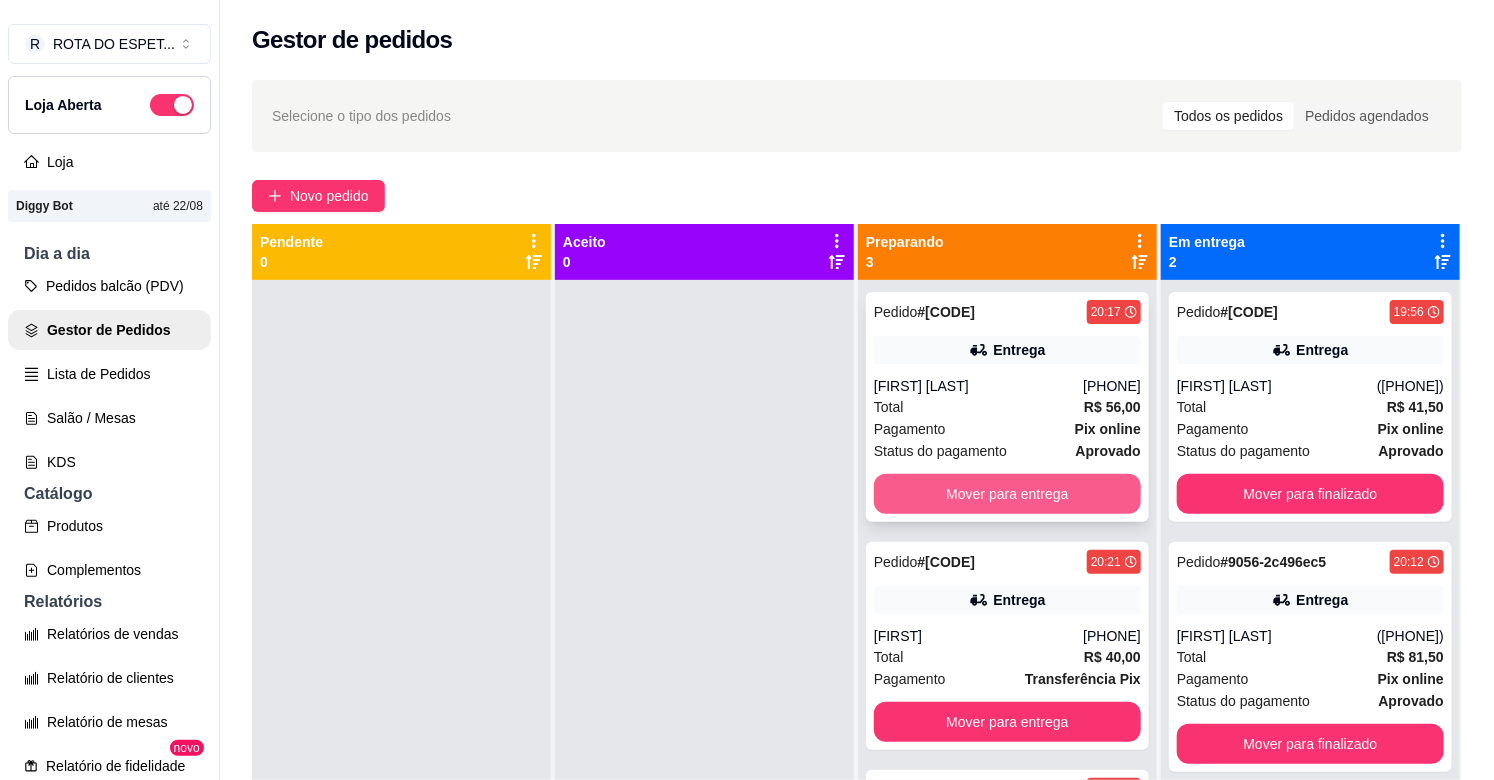 click on "Mover para entrega" at bounding box center (1007, 494) 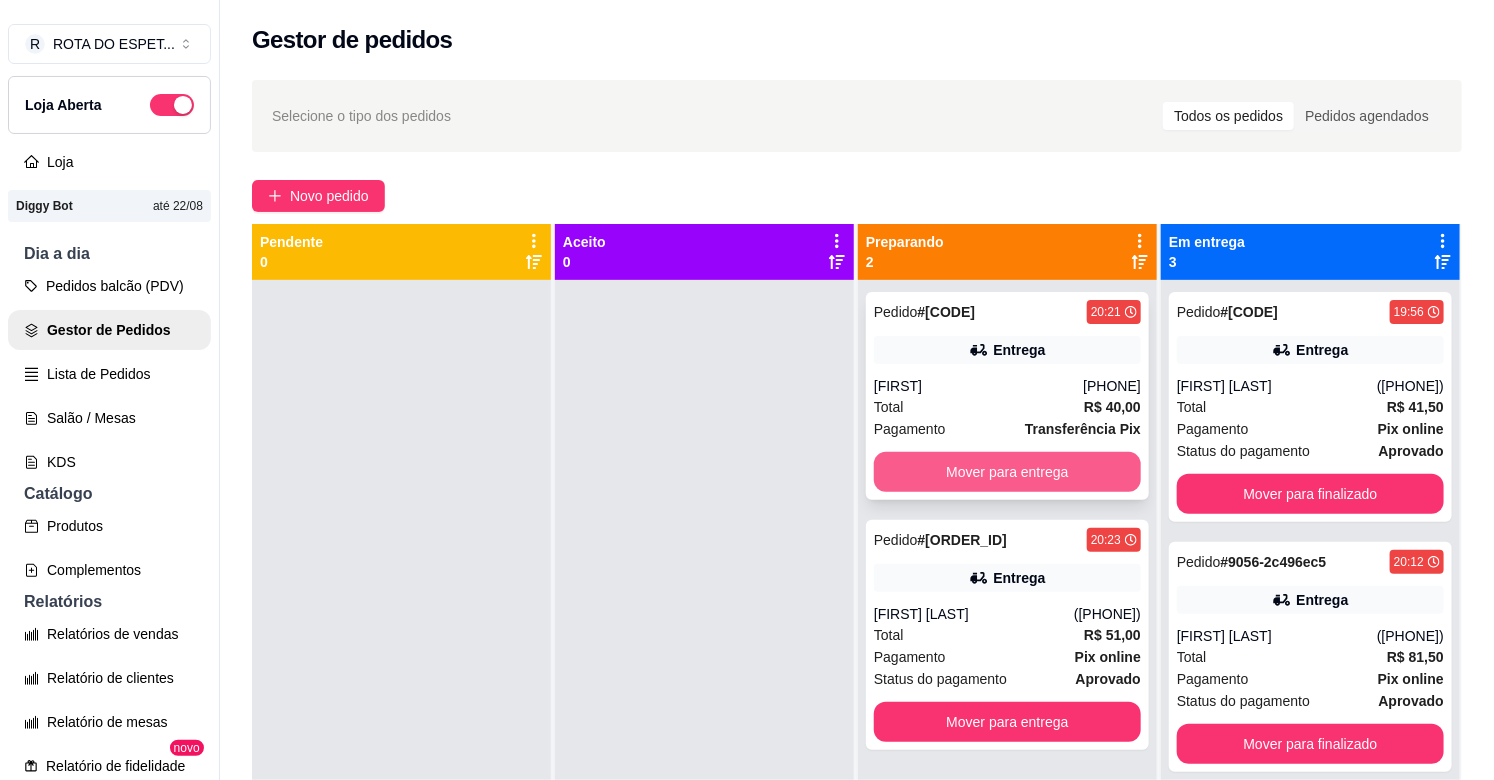 click on "Mover para entrega" at bounding box center (1007, 472) 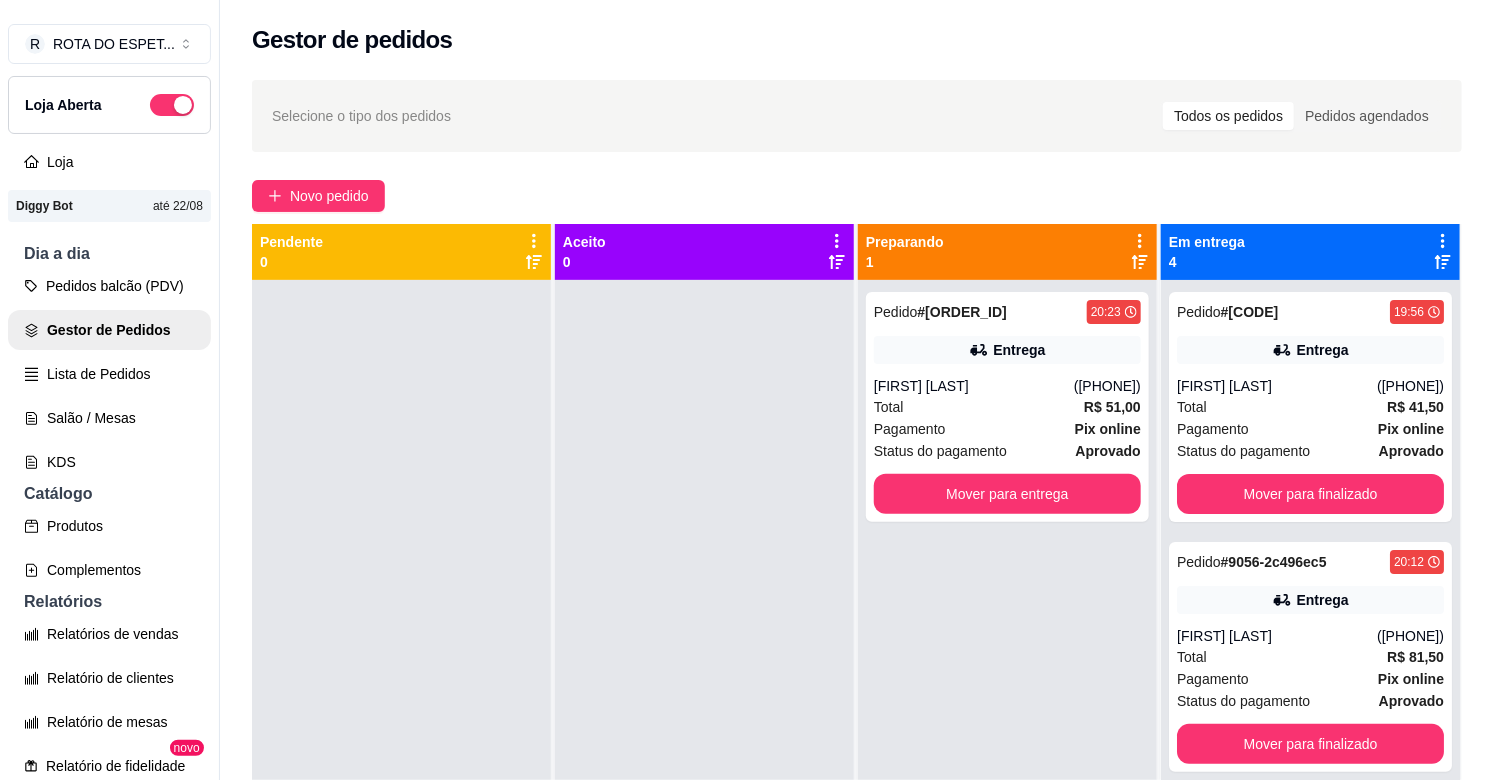 click at bounding box center [704, 670] 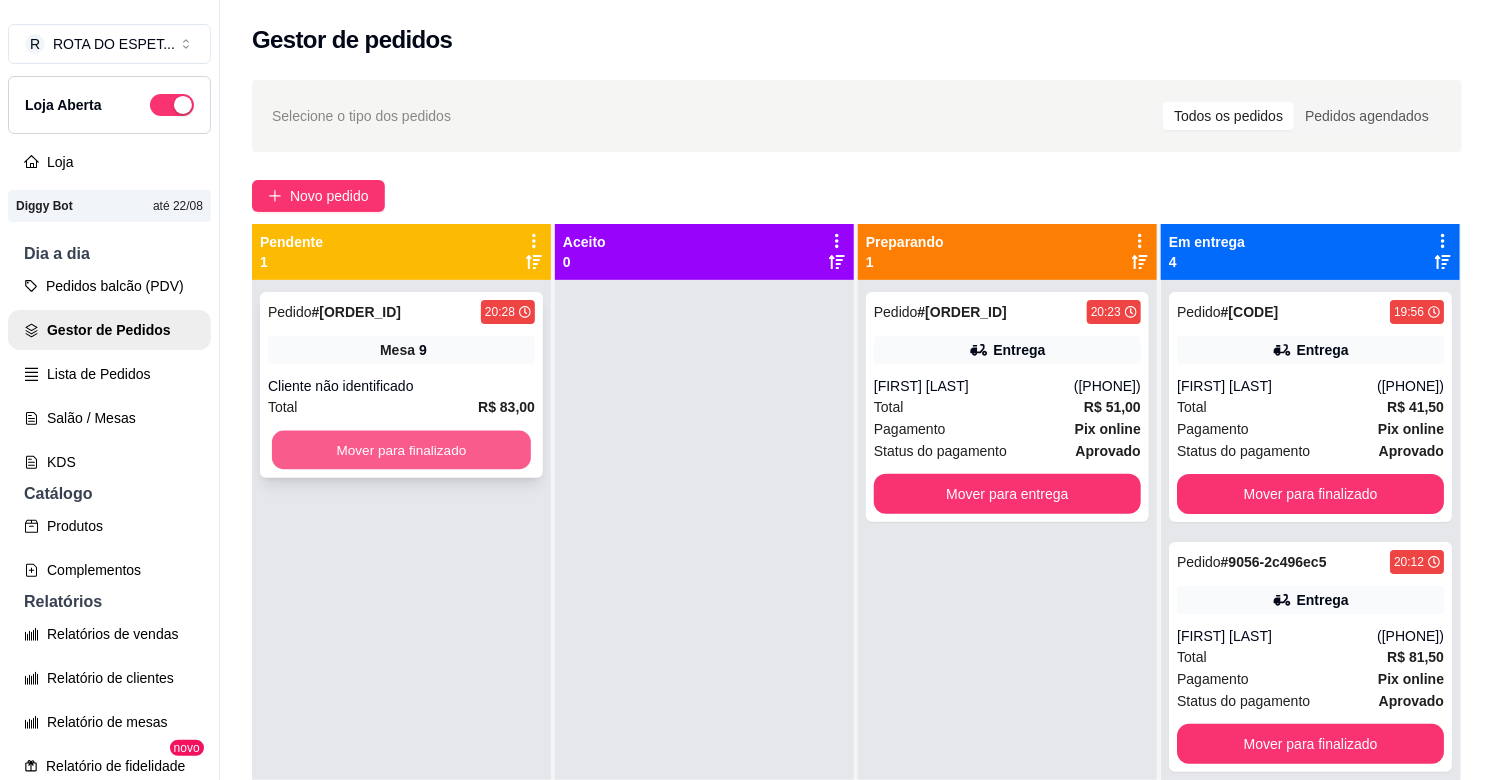 click on "Mover para finalizado" at bounding box center (401, 450) 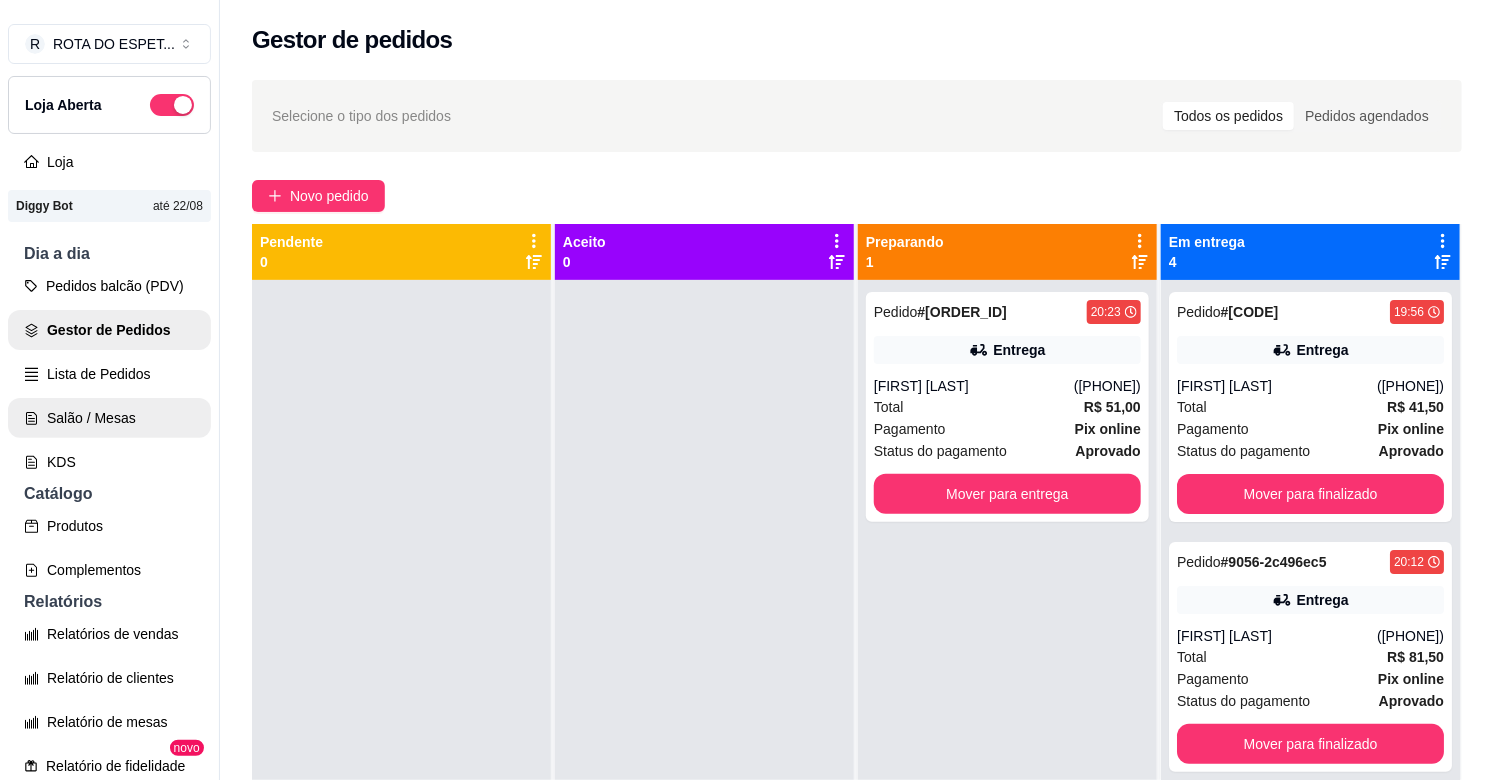 click on "Salão / Mesas" at bounding box center (109, 418) 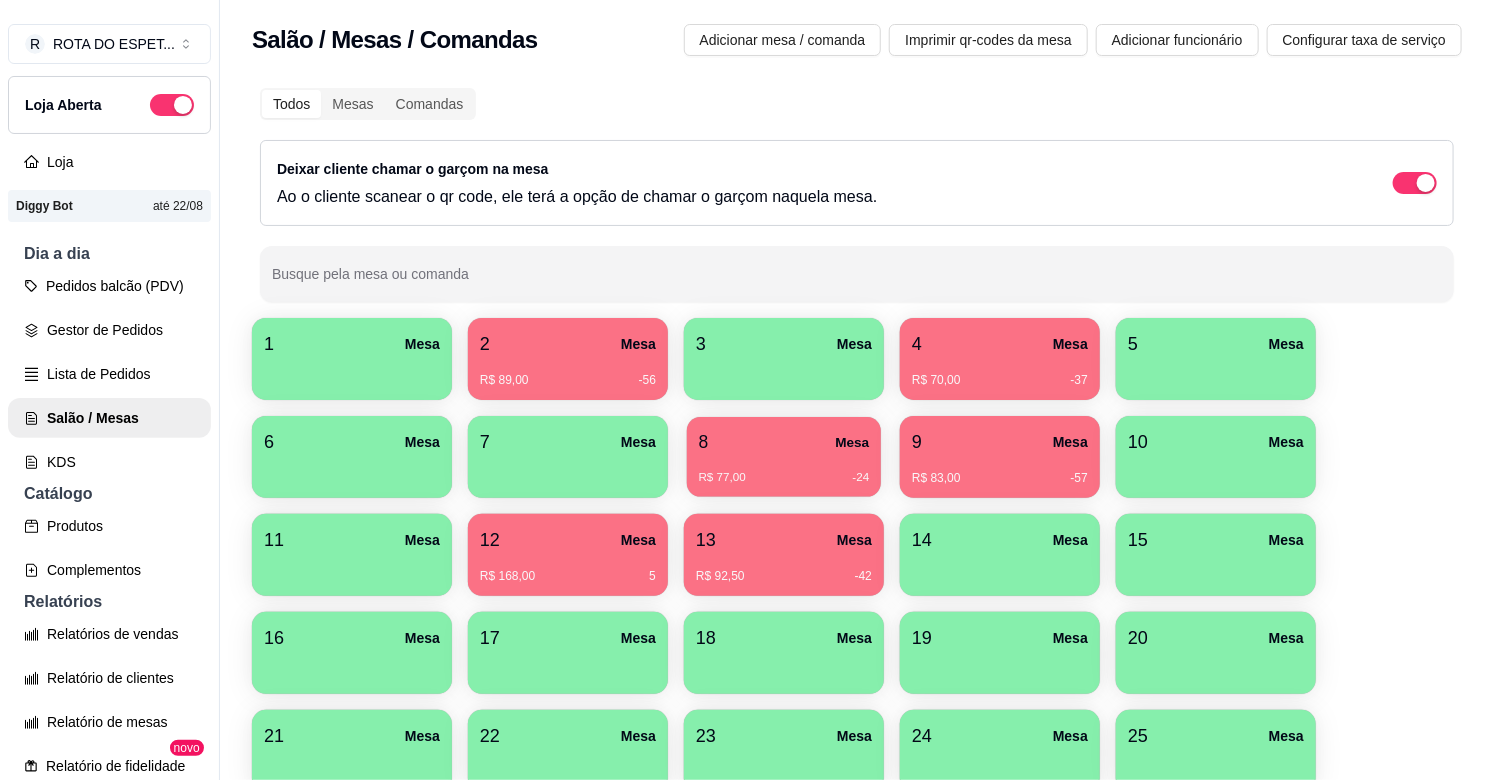click on "R$ 77,00 -24" at bounding box center [784, 470] 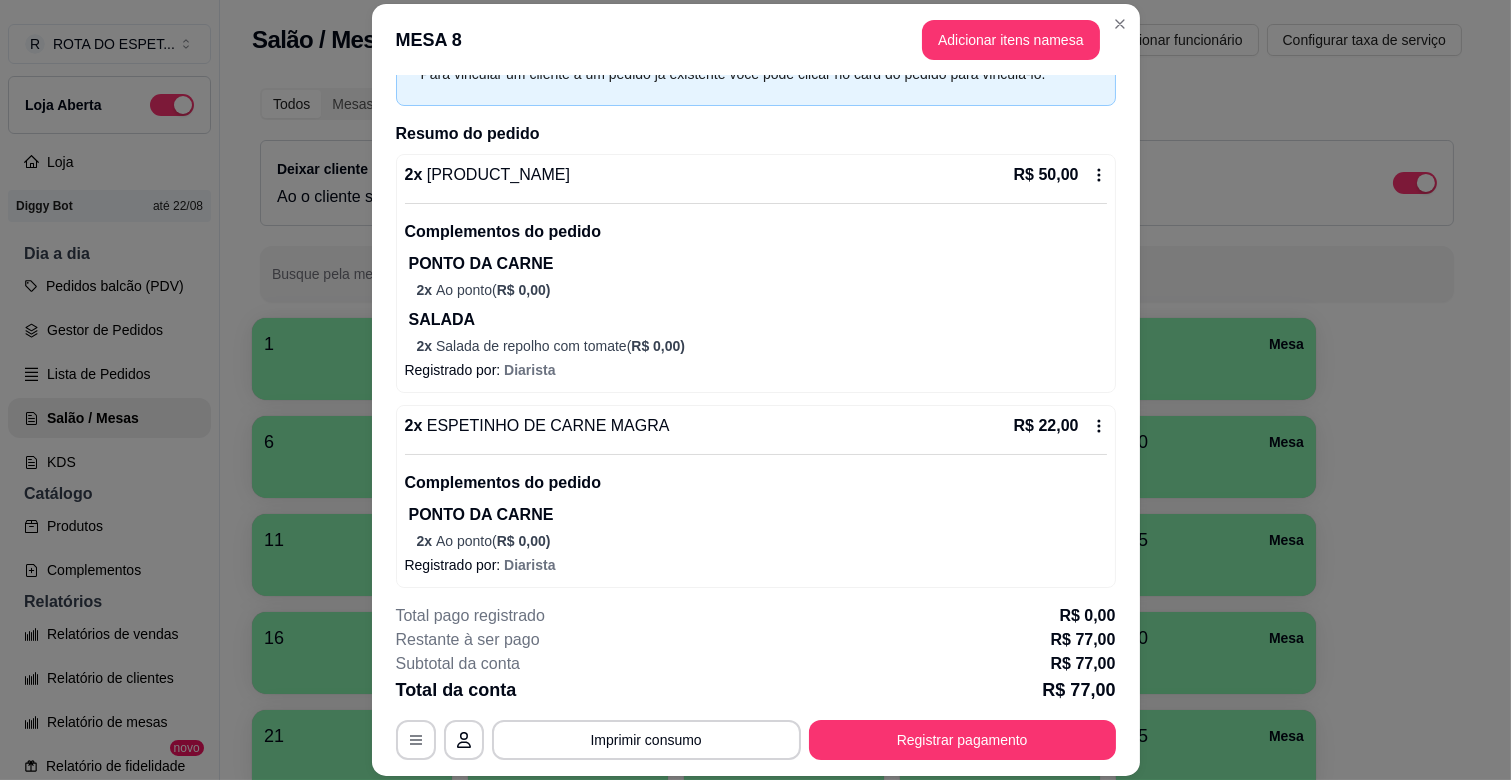 scroll, scrollTop: 201, scrollLeft: 0, axis: vertical 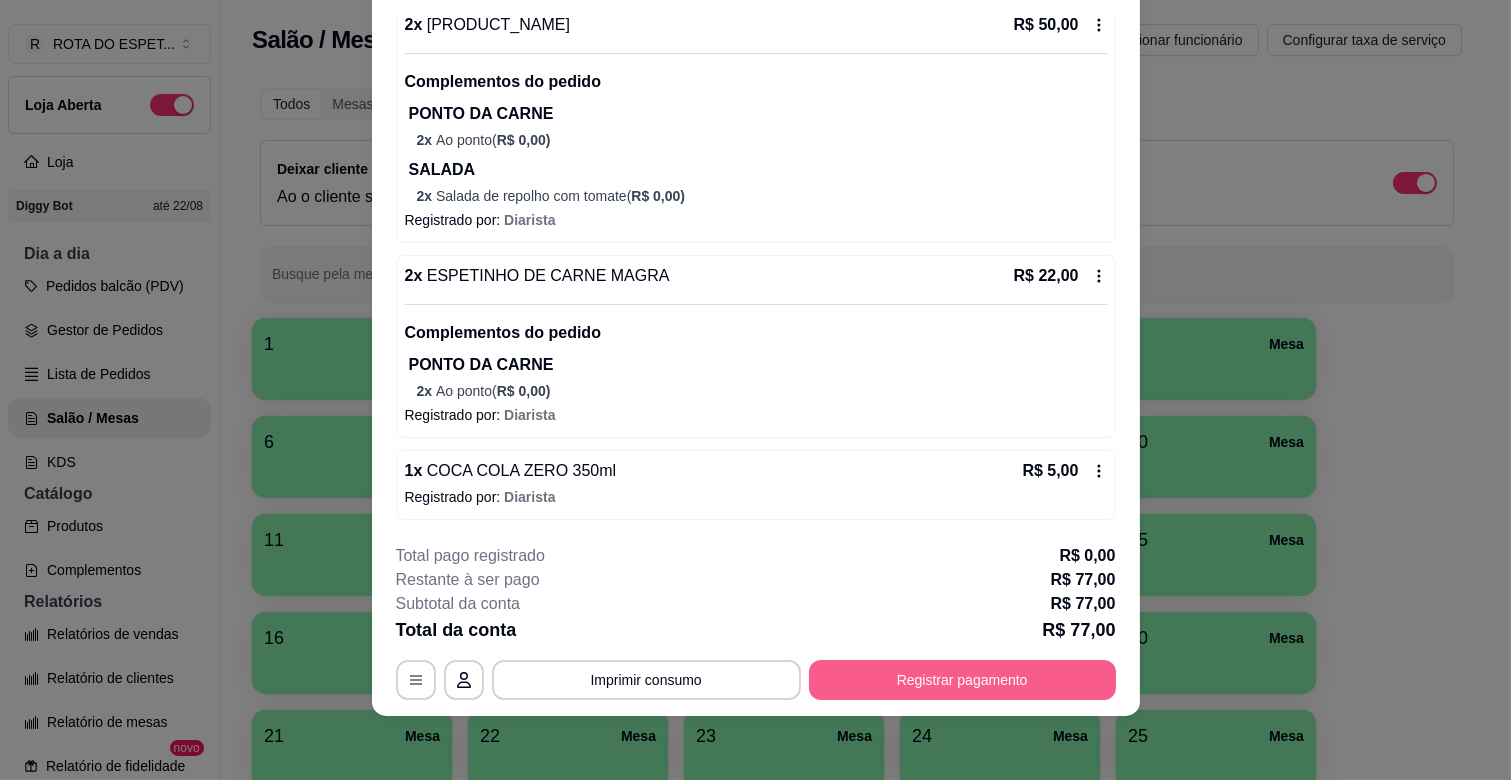 click on "Registrar pagamento" at bounding box center [962, 680] 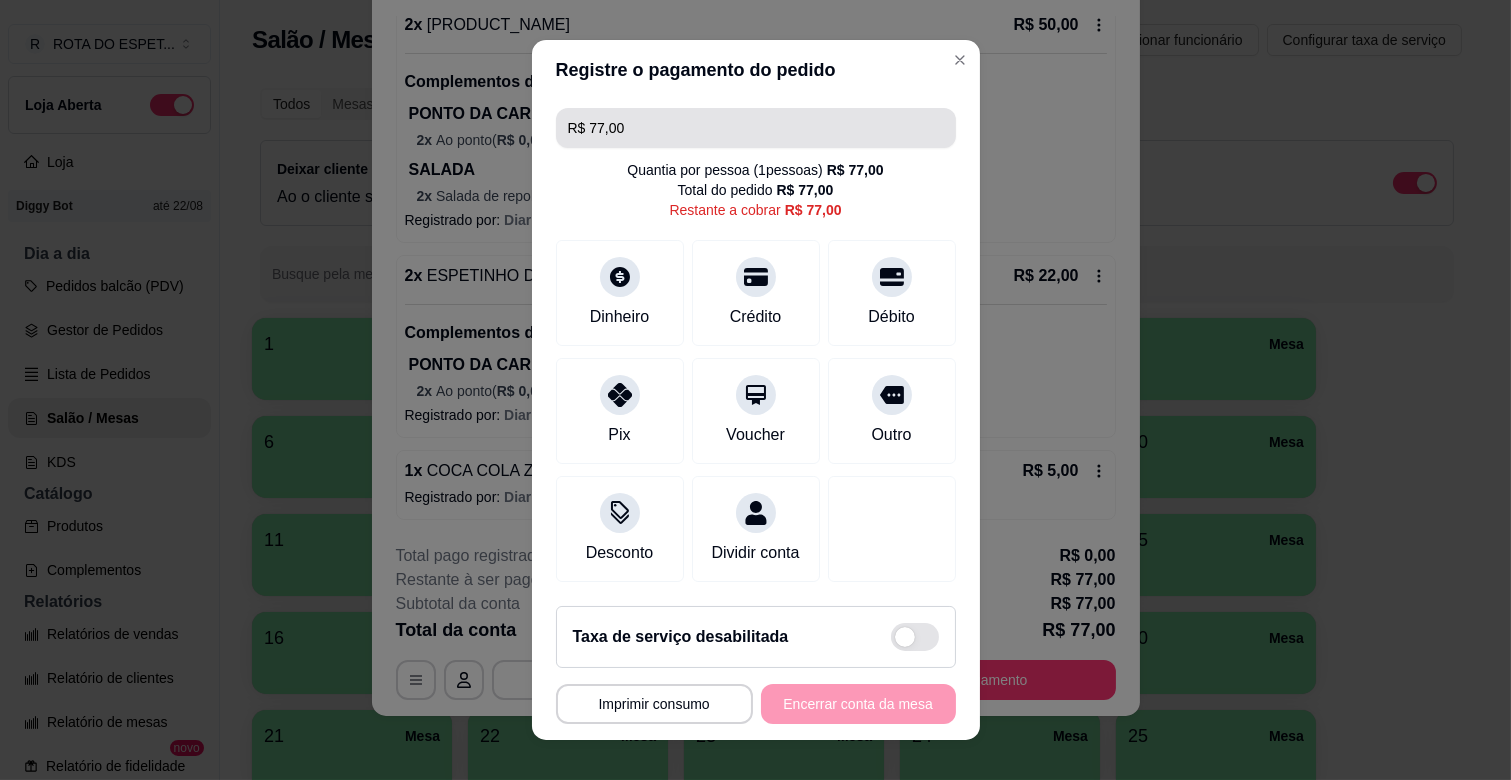 click on "R$ 77,00" at bounding box center [756, 128] 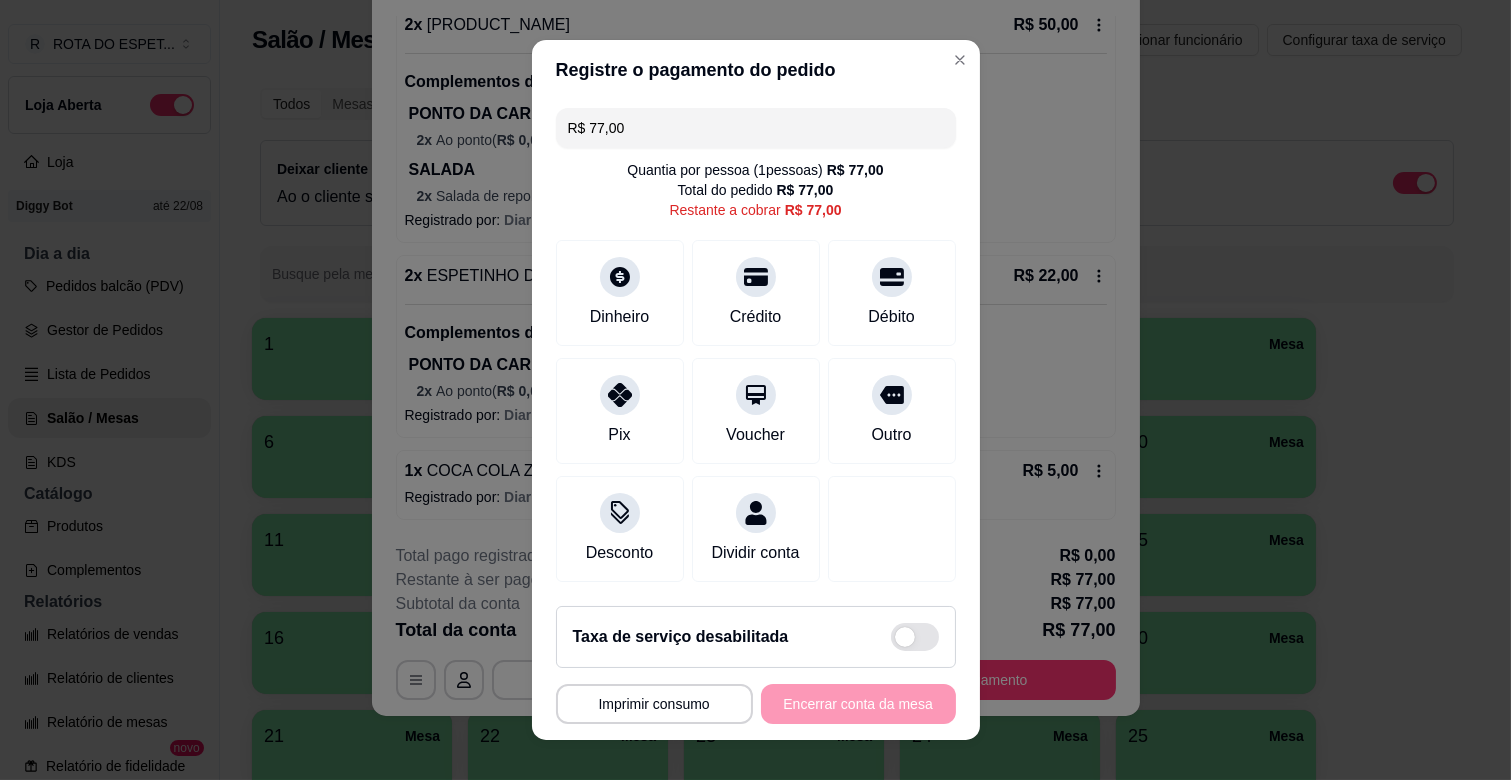 click on "R$ 77,00" at bounding box center [756, 128] 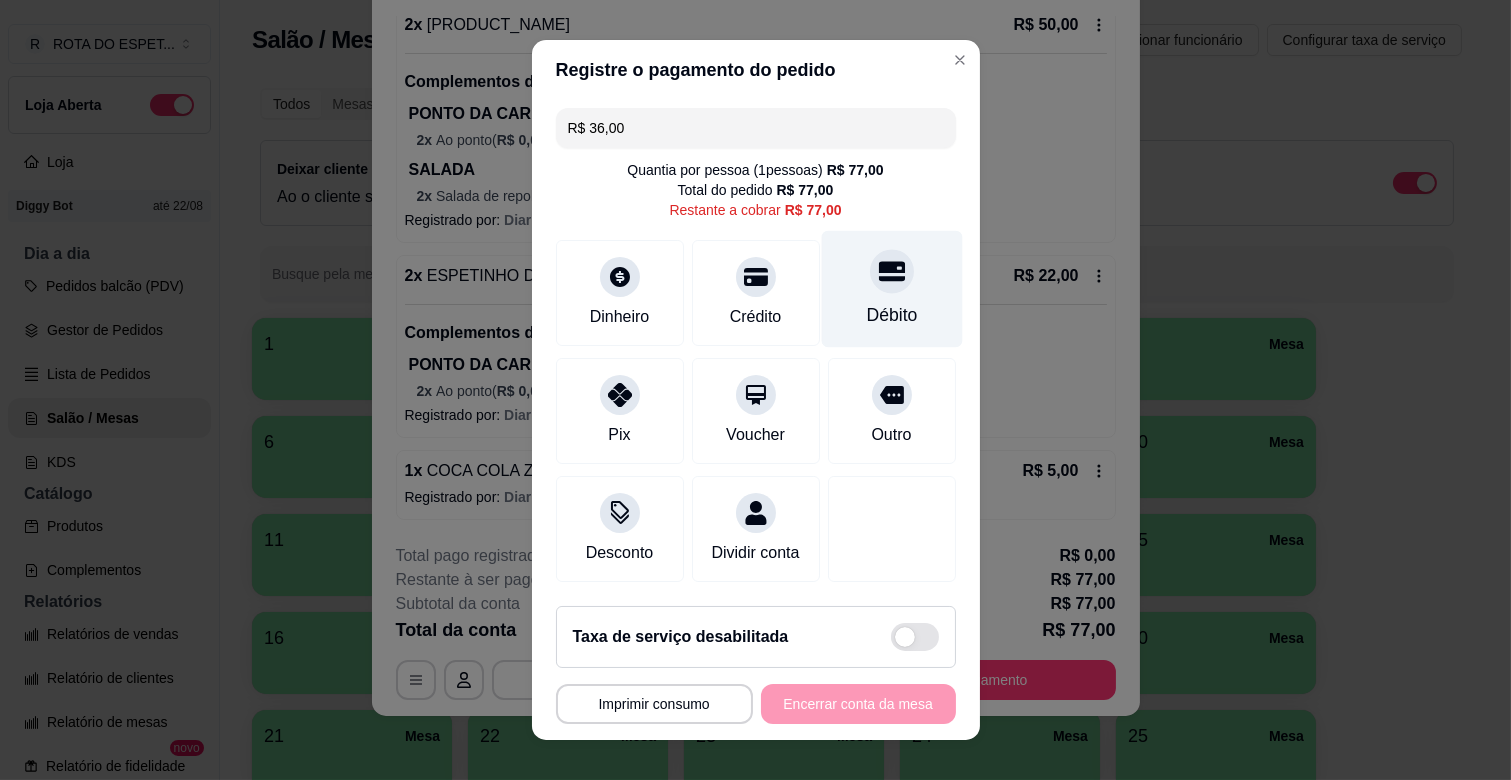 click on "Débito" at bounding box center (891, 315) 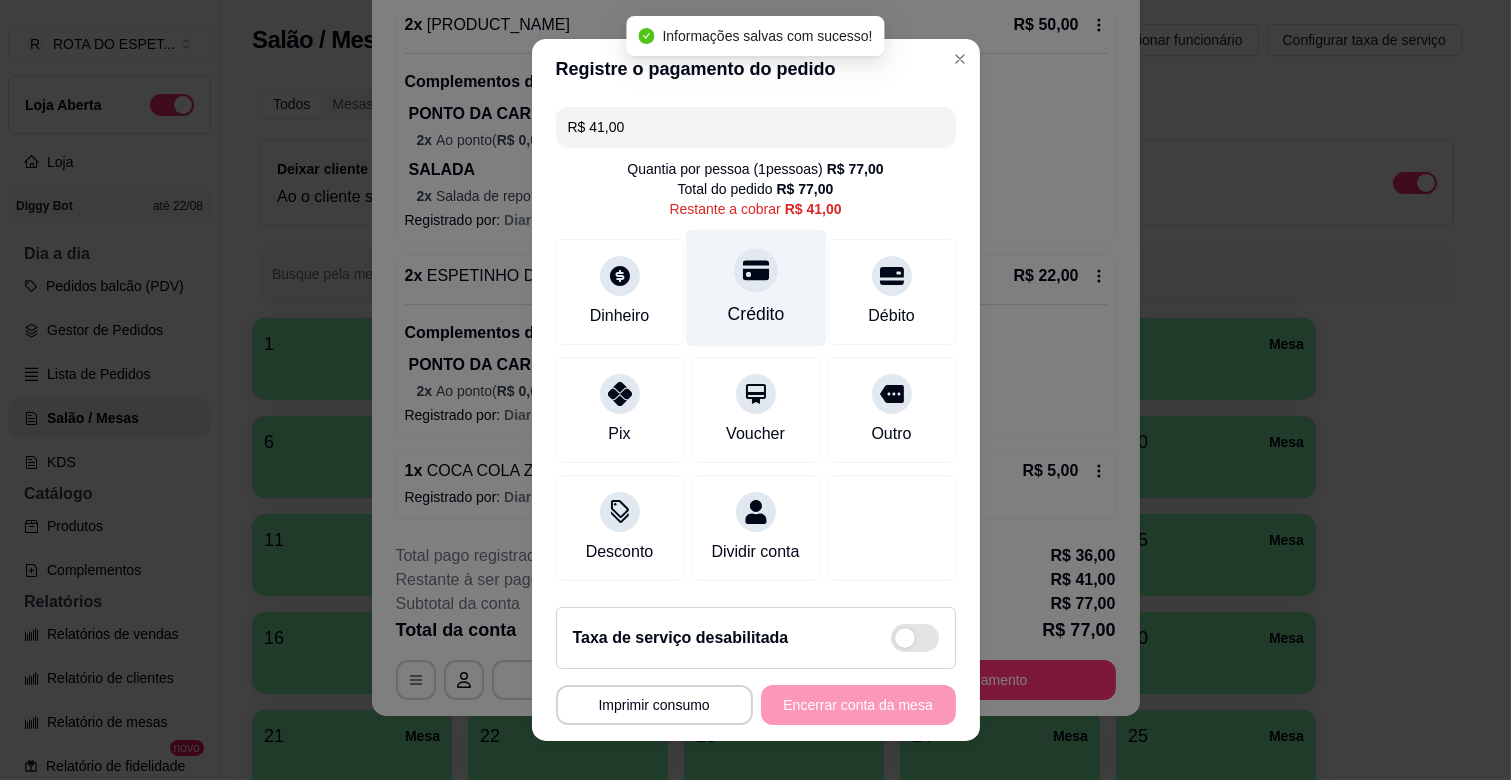click on "Crédito" at bounding box center [755, 314] 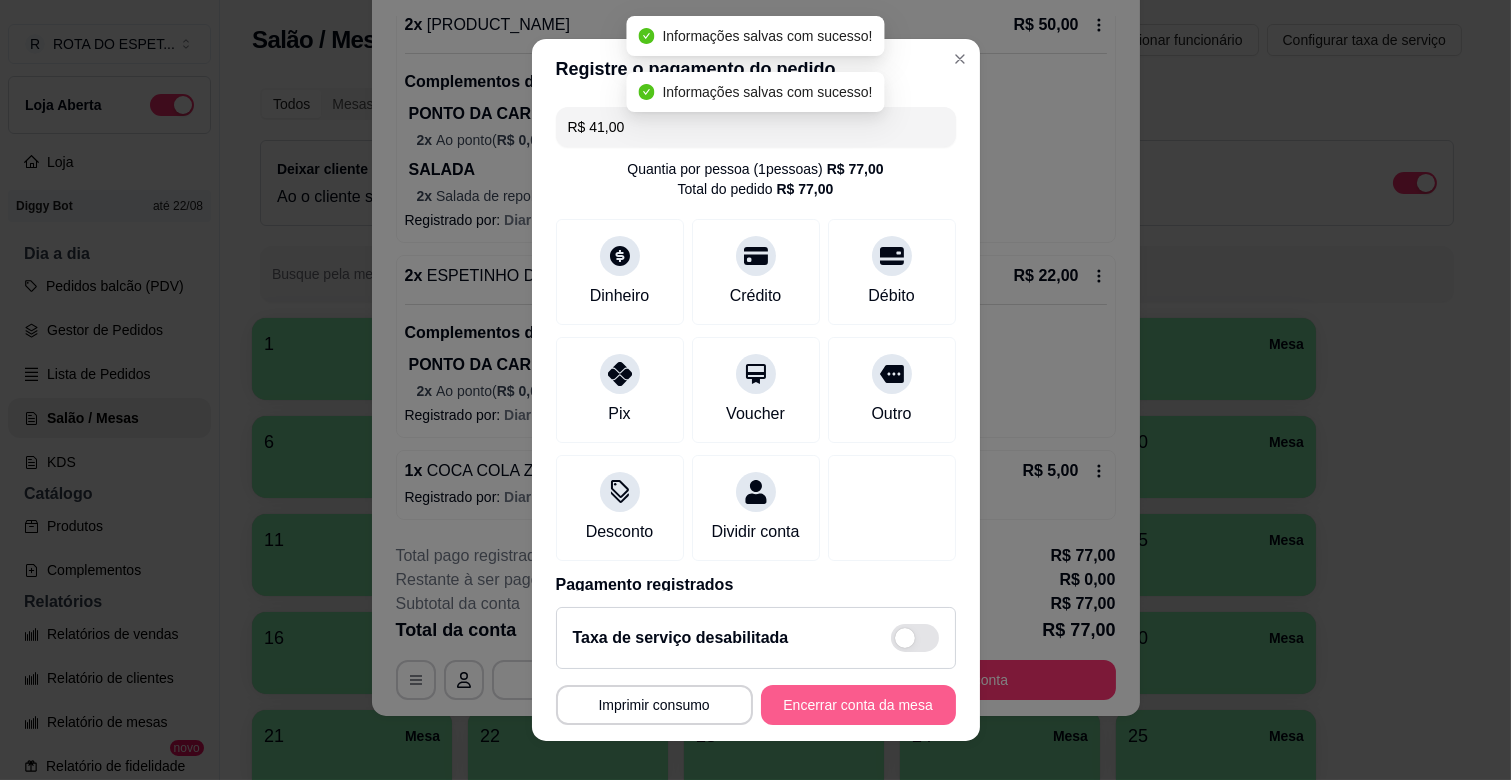 type on "R$ 0,00" 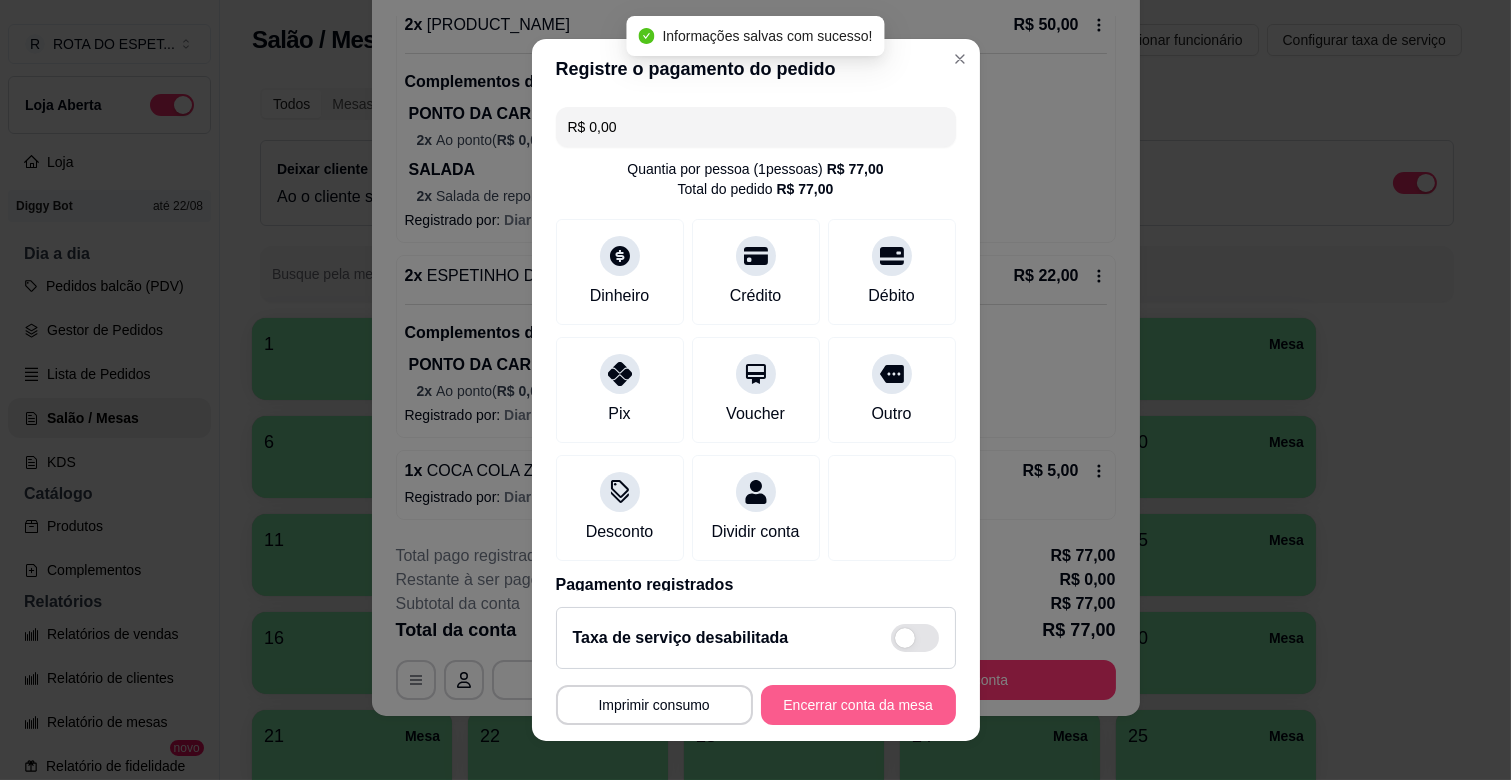 click on "Encerrar conta da mesa" at bounding box center (858, 705) 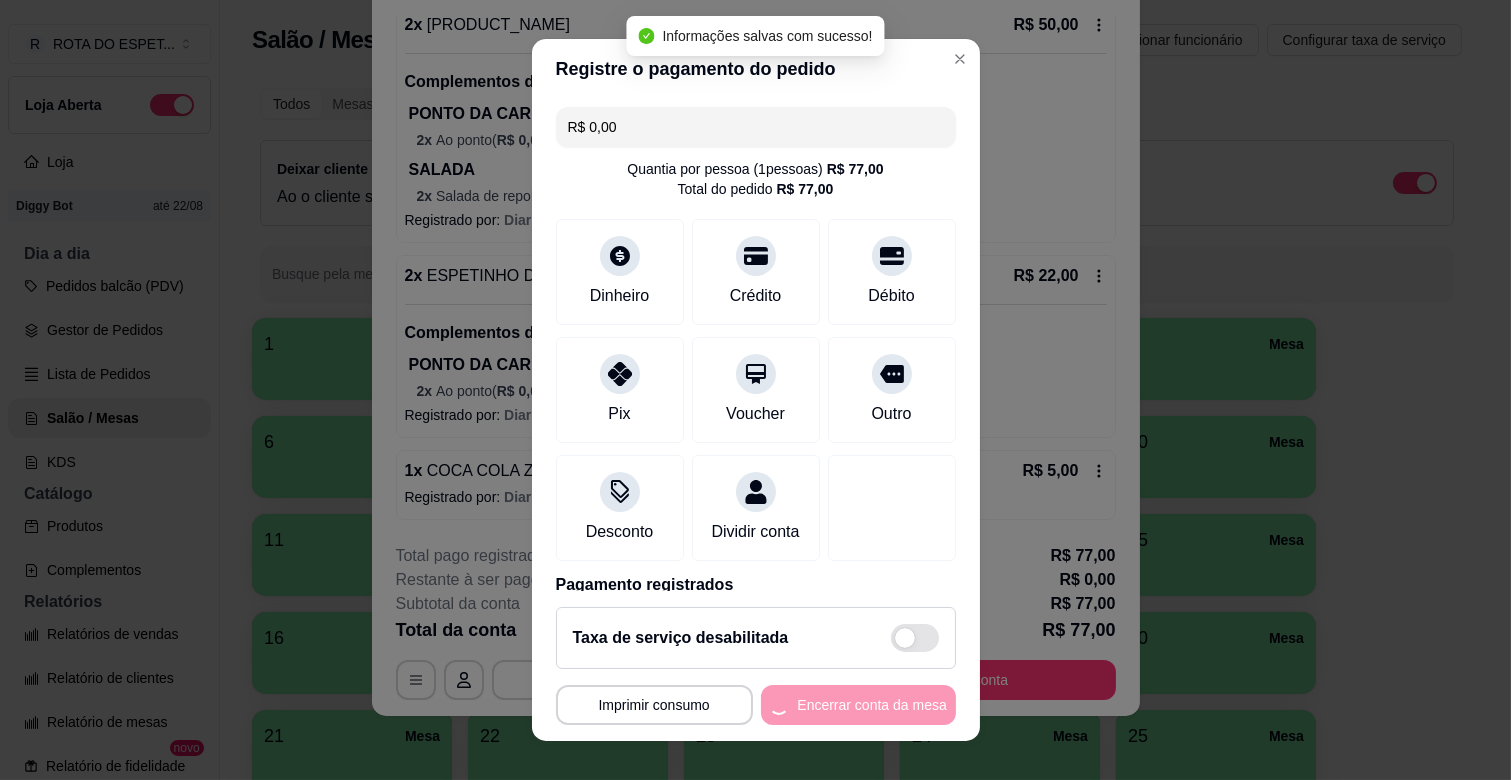 scroll, scrollTop: 0, scrollLeft: 0, axis: both 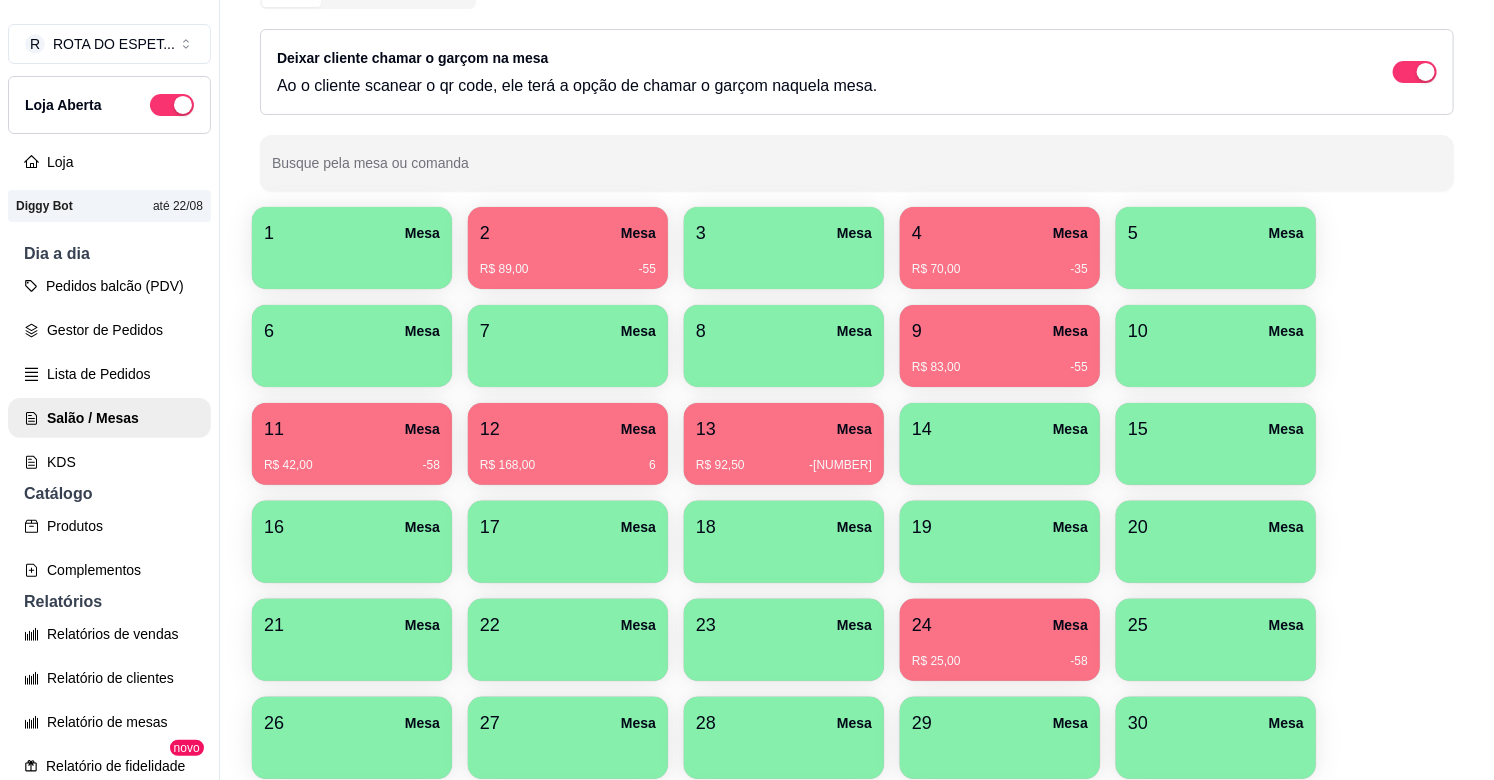 click on "24 Mesa" at bounding box center (1000, 625) 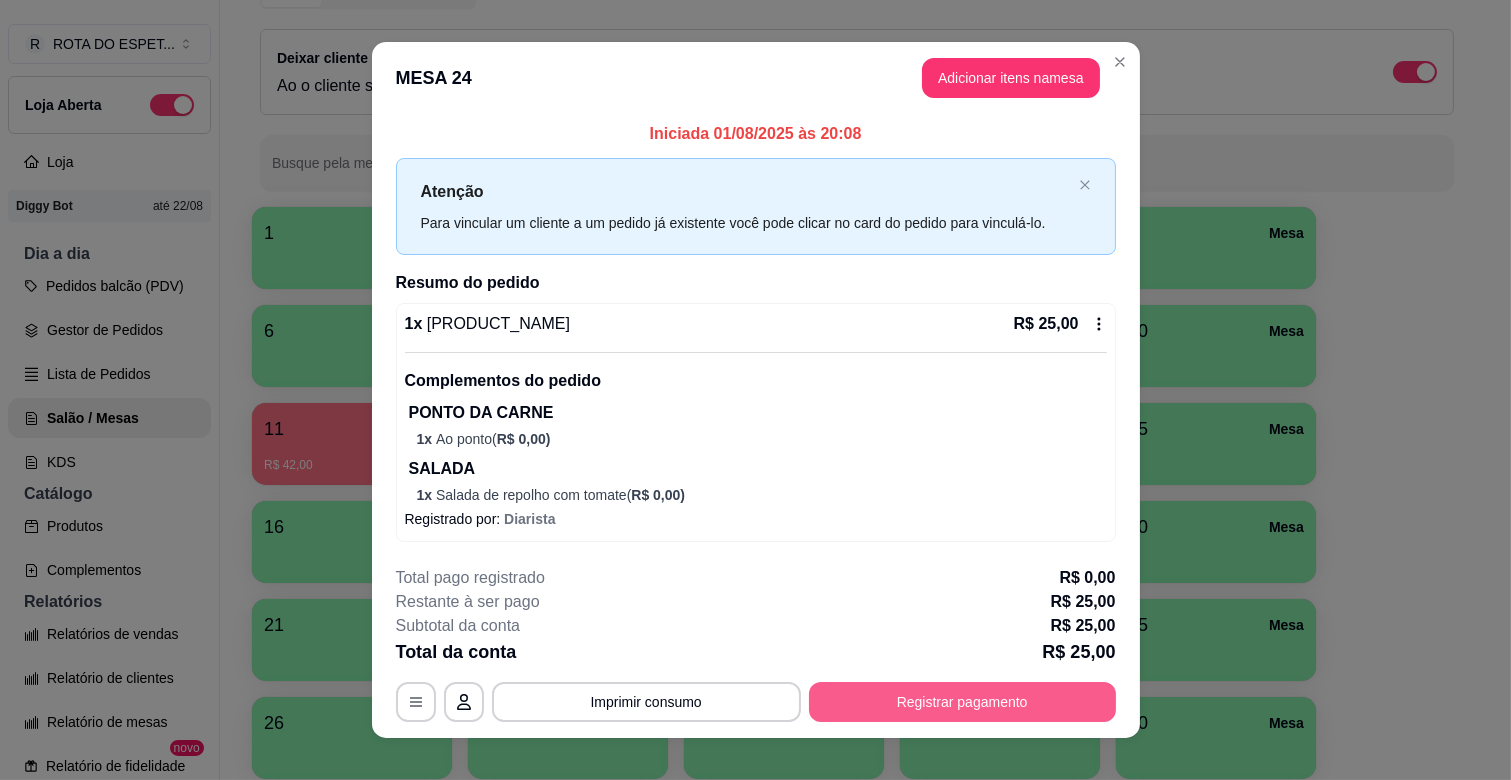 click on "Registrar pagamento" at bounding box center (962, 702) 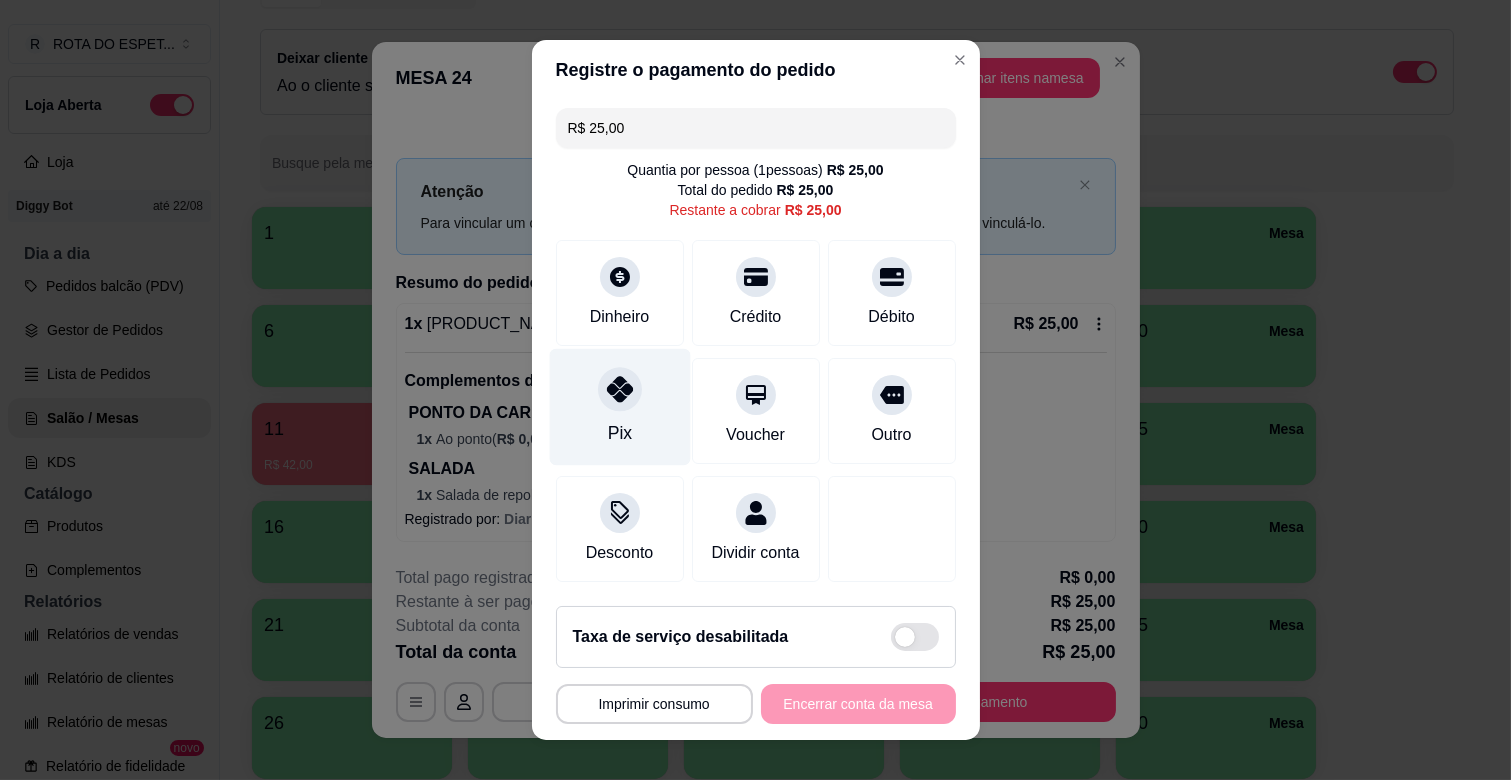 click on "Pix" at bounding box center (619, 433) 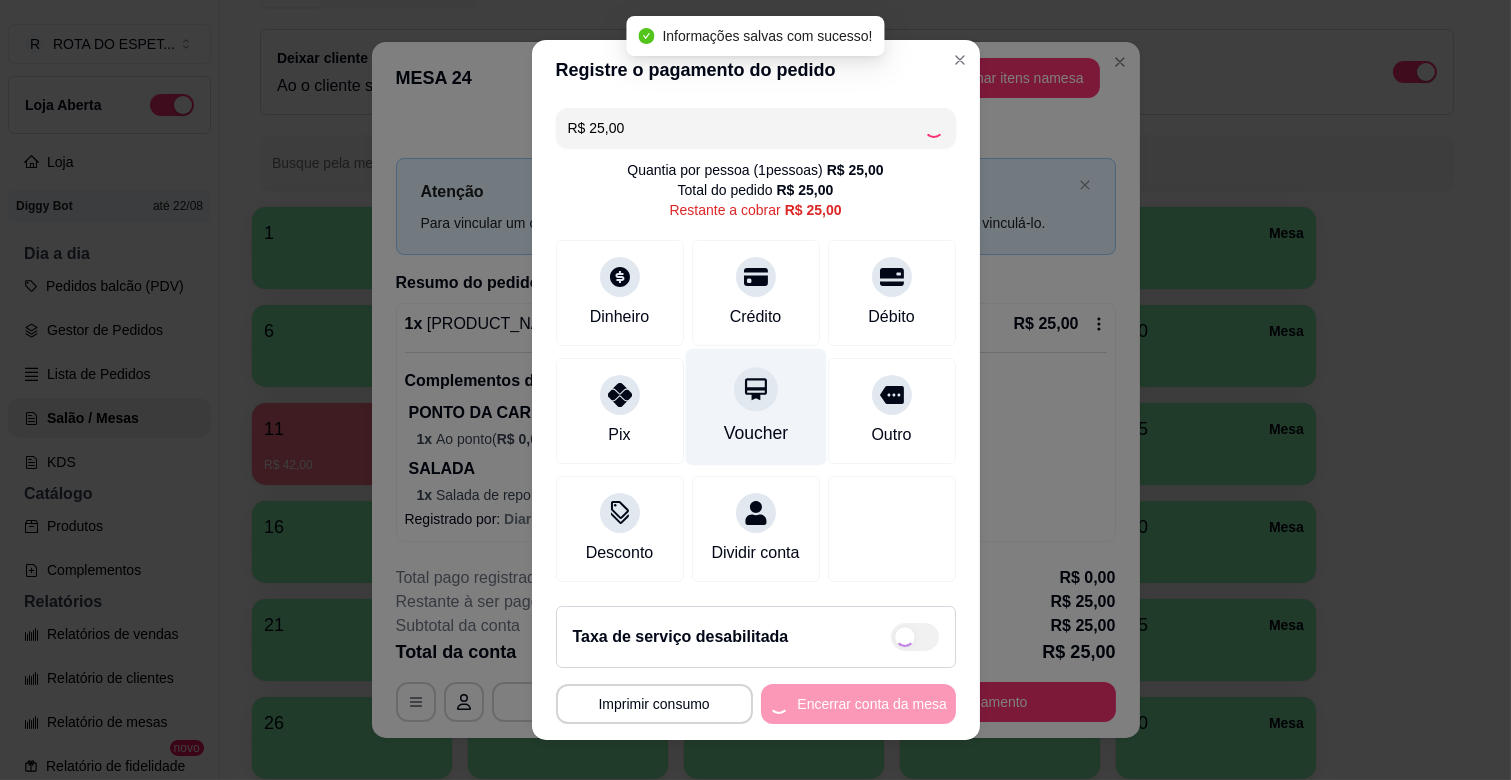 type on "R$ 0,00" 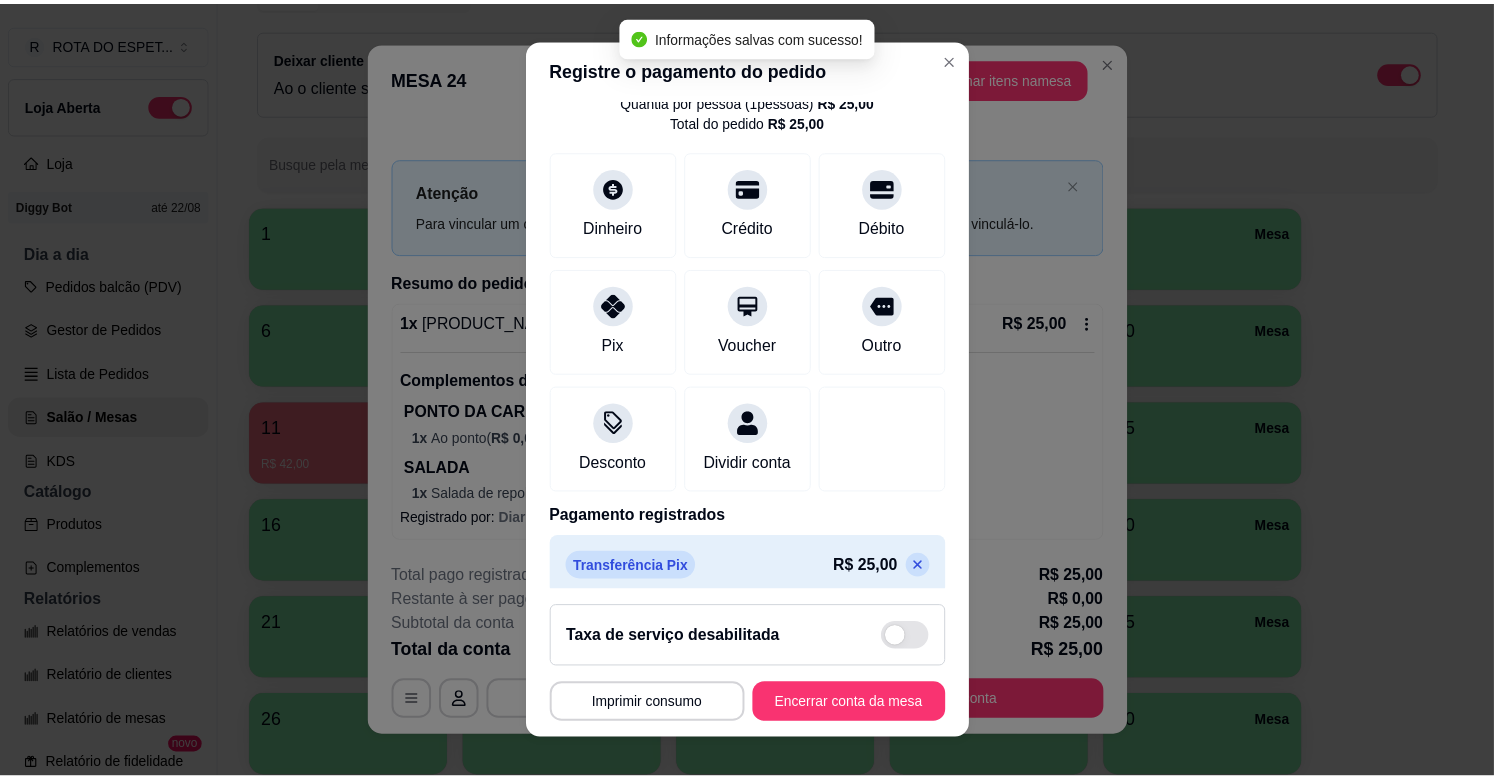 scroll, scrollTop: 106, scrollLeft: 0, axis: vertical 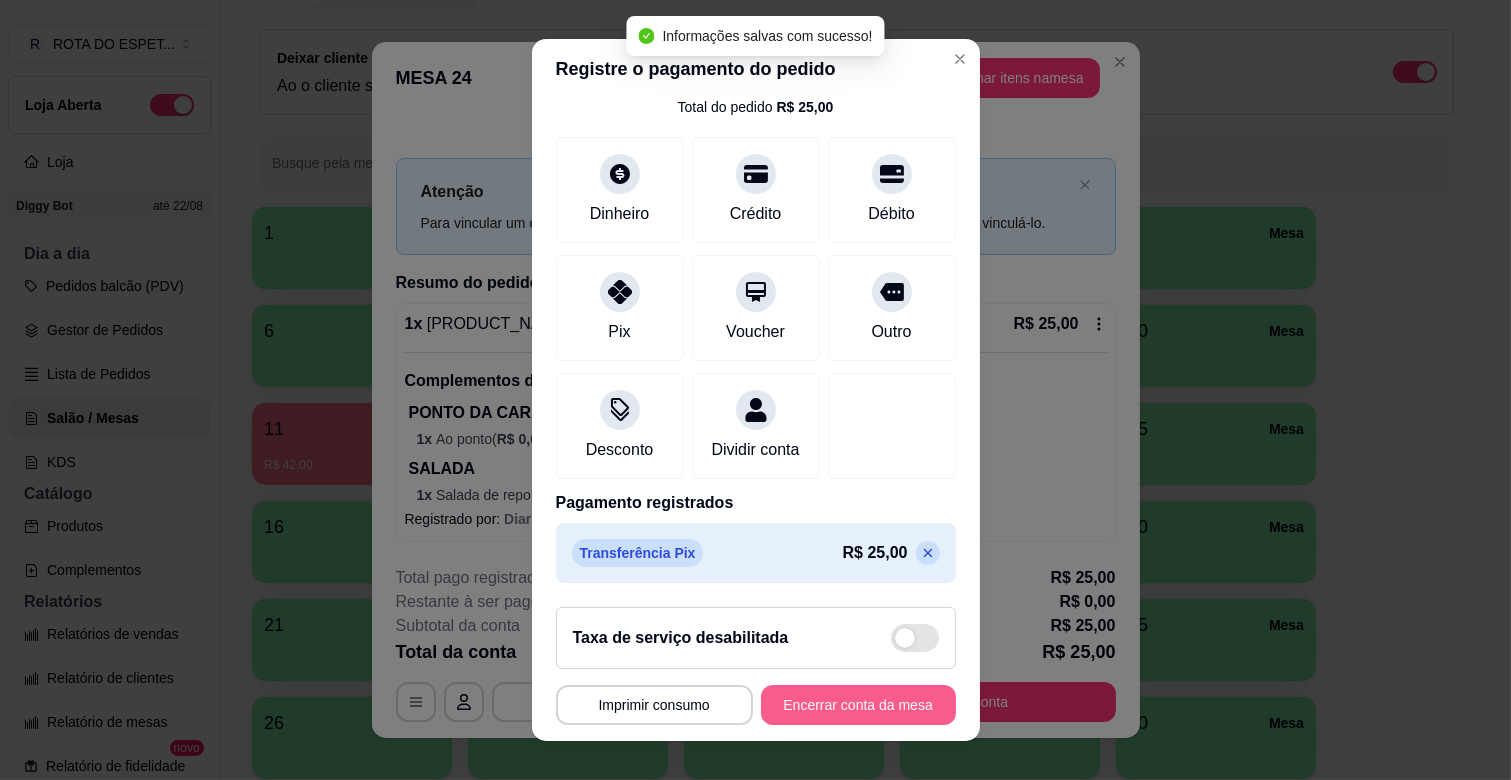 click on "Encerrar conta da mesa" at bounding box center (858, 705) 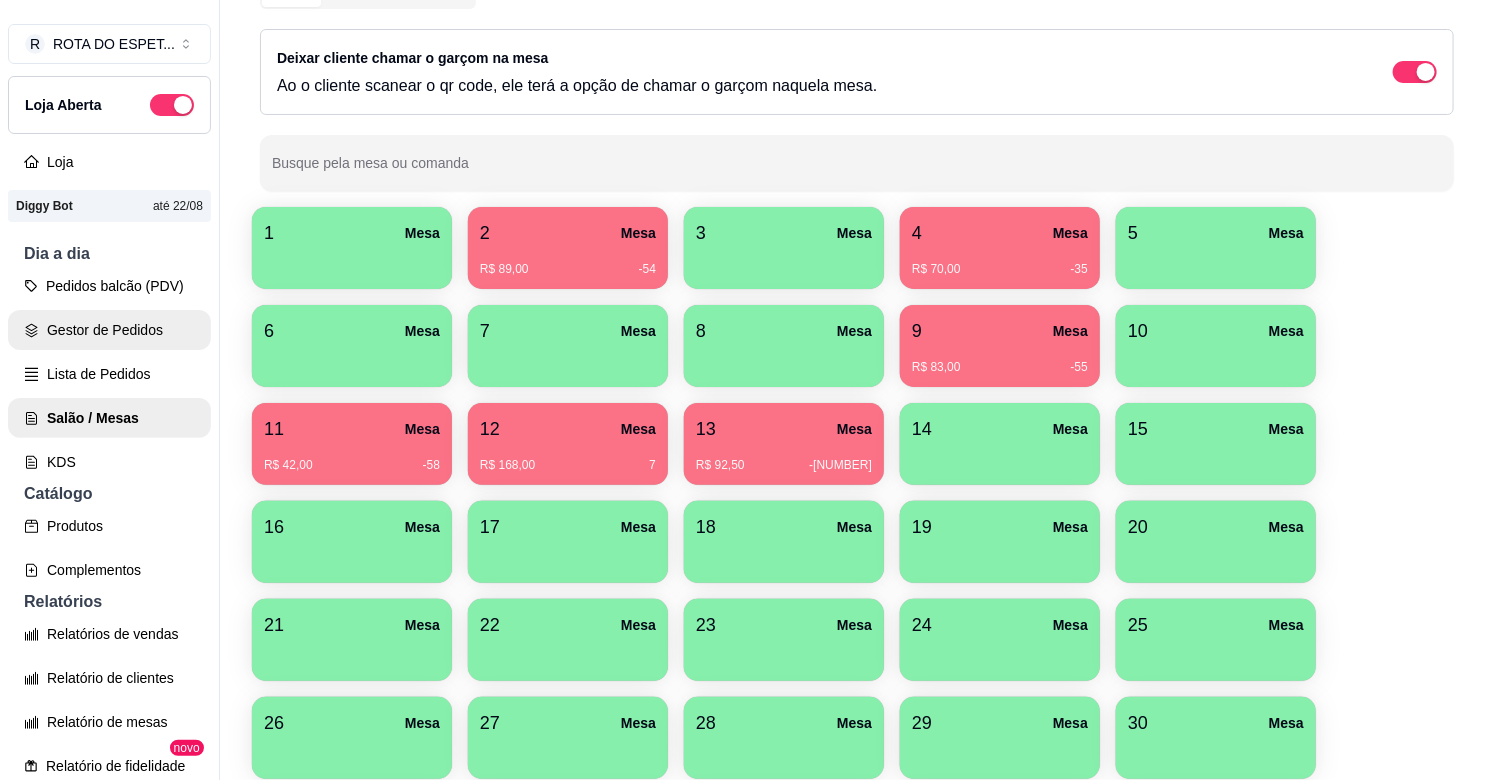 click on "Gestor de Pedidos" at bounding box center (109, 330) 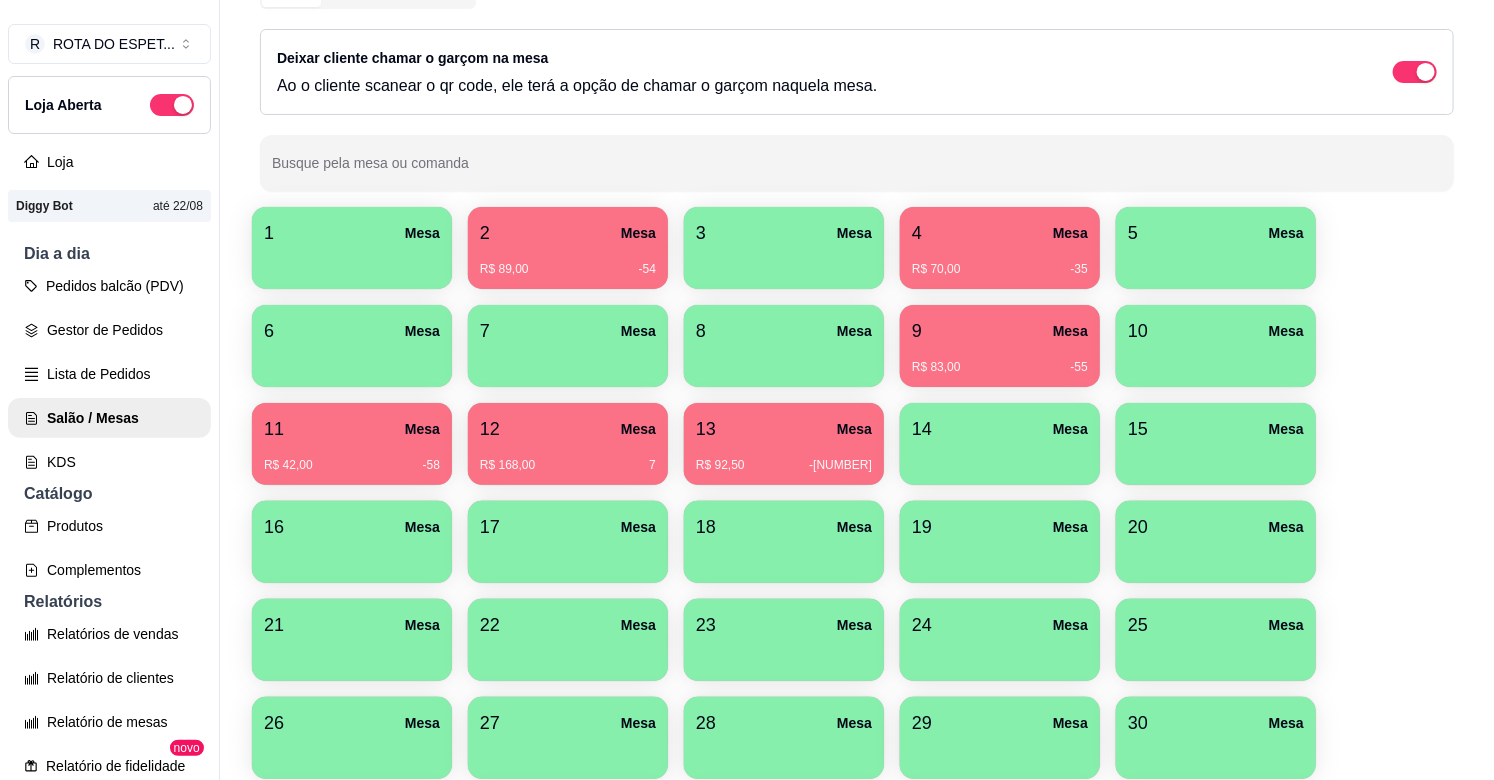 scroll, scrollTop: 0, scrollLeft: 0, axis: both 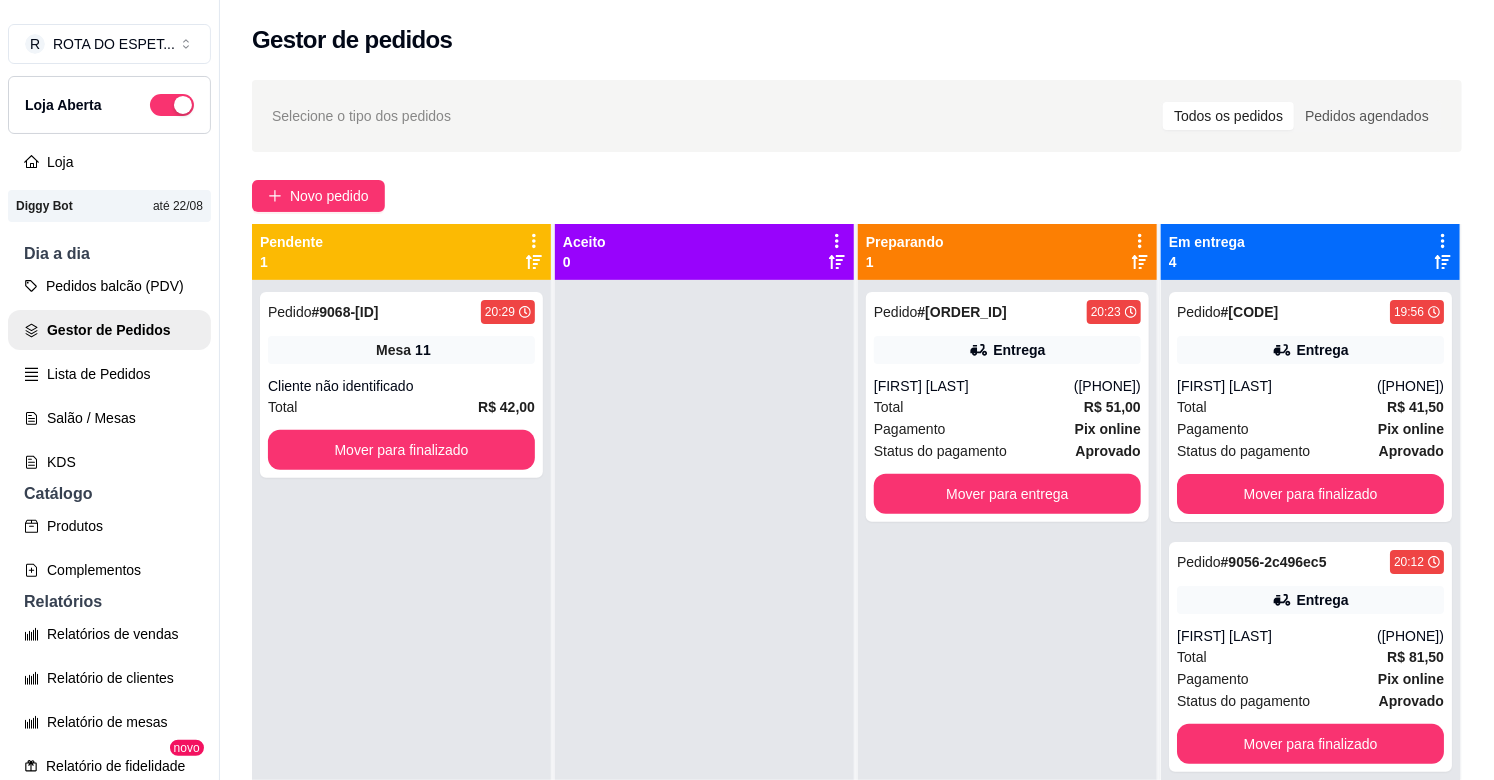 click at bounding box center (704, 670) 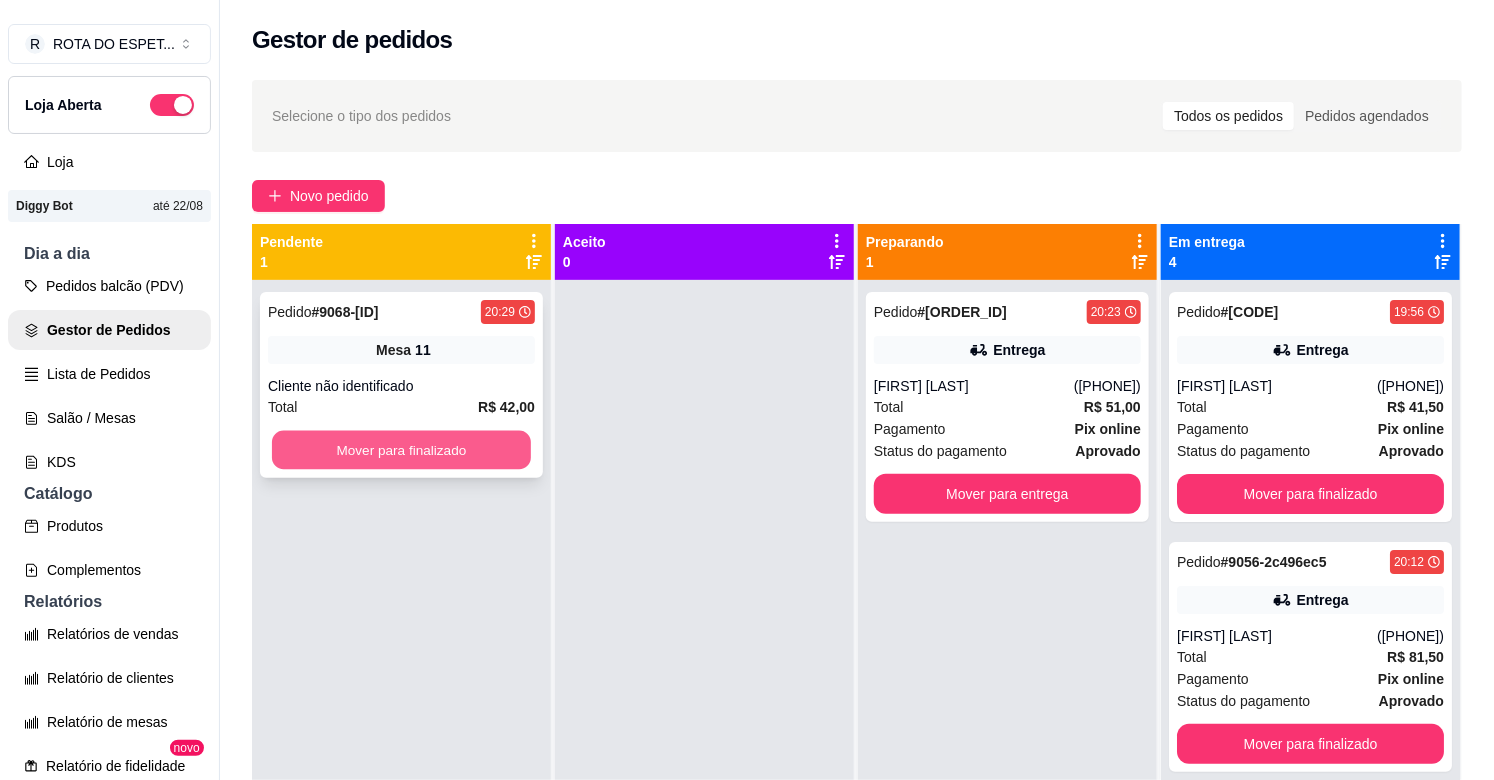 click on "Mover para finalizado" at bounding box center [401, 450] 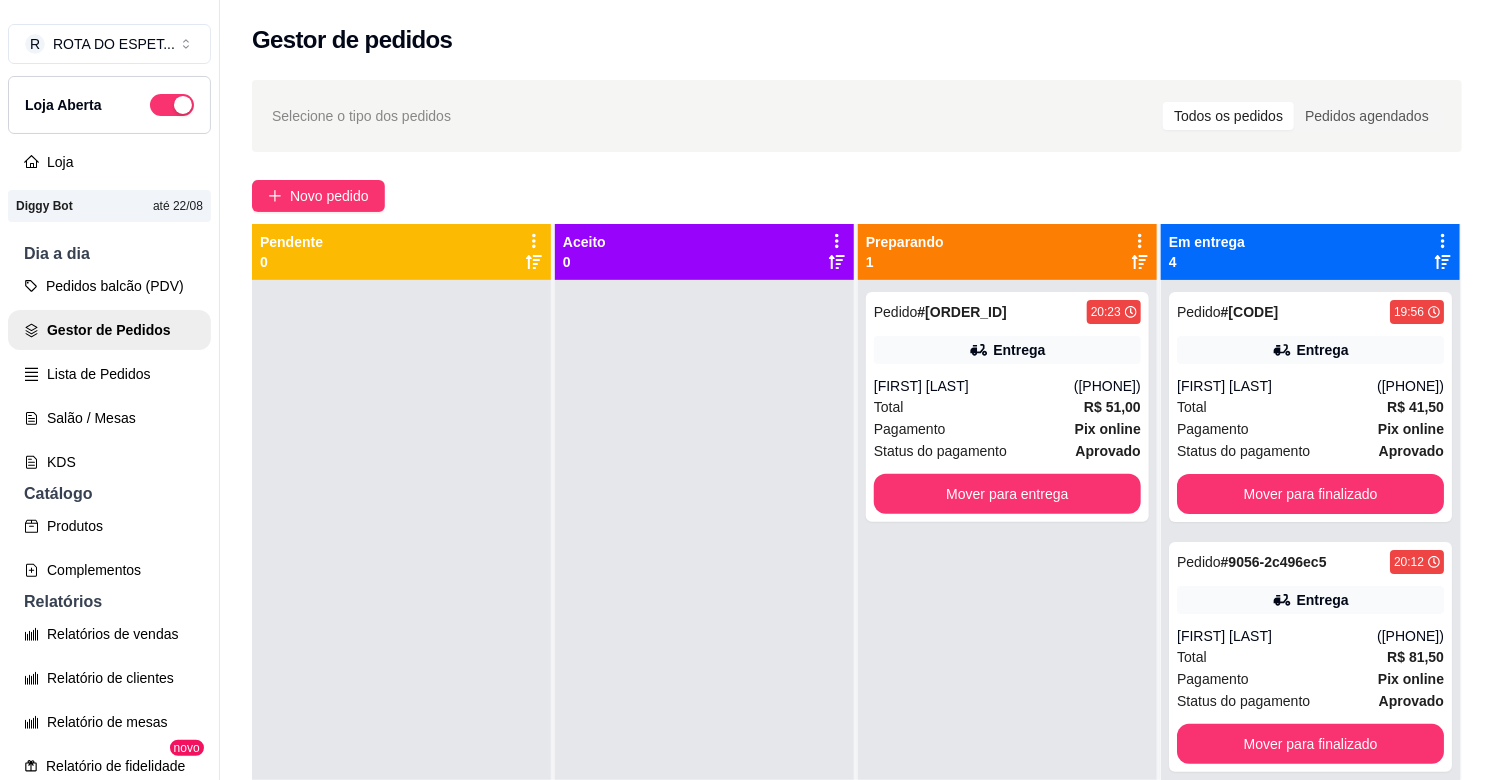 click at bounding box center [704, 670] 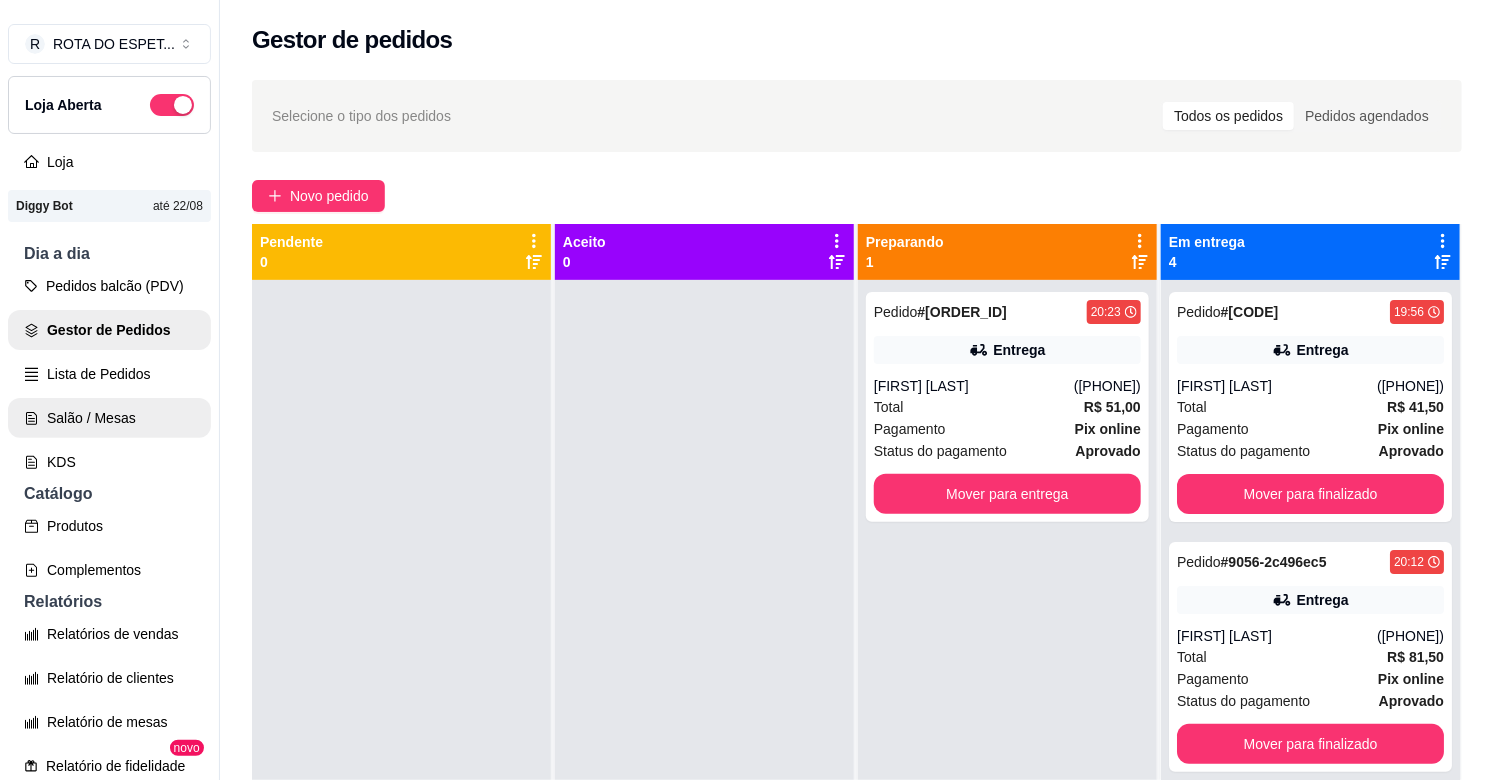 click on "Salão / Mesas" at bounding box center (109, 418) 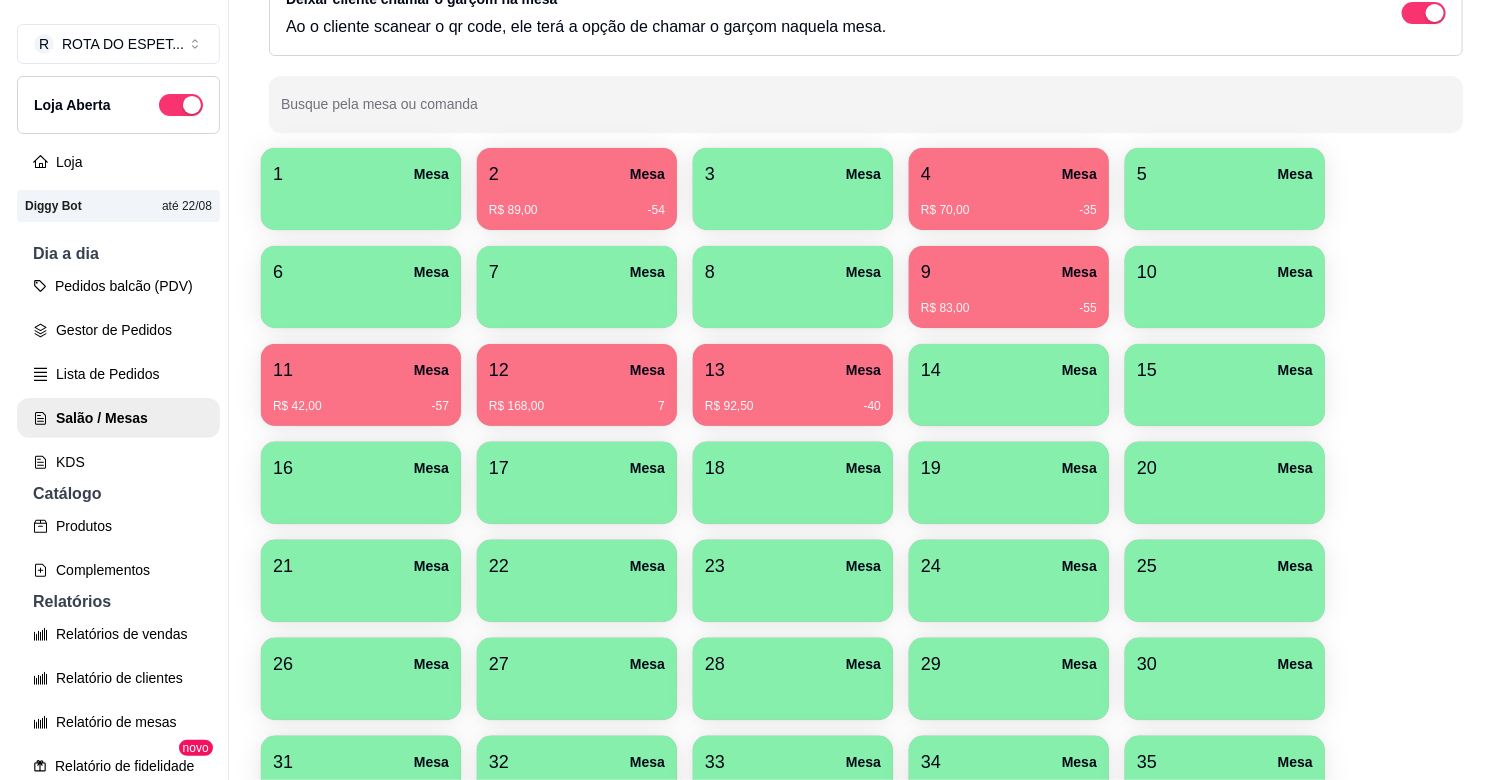 scroll, scrollTop: 82, scrollLeft: 0, axis: vertical 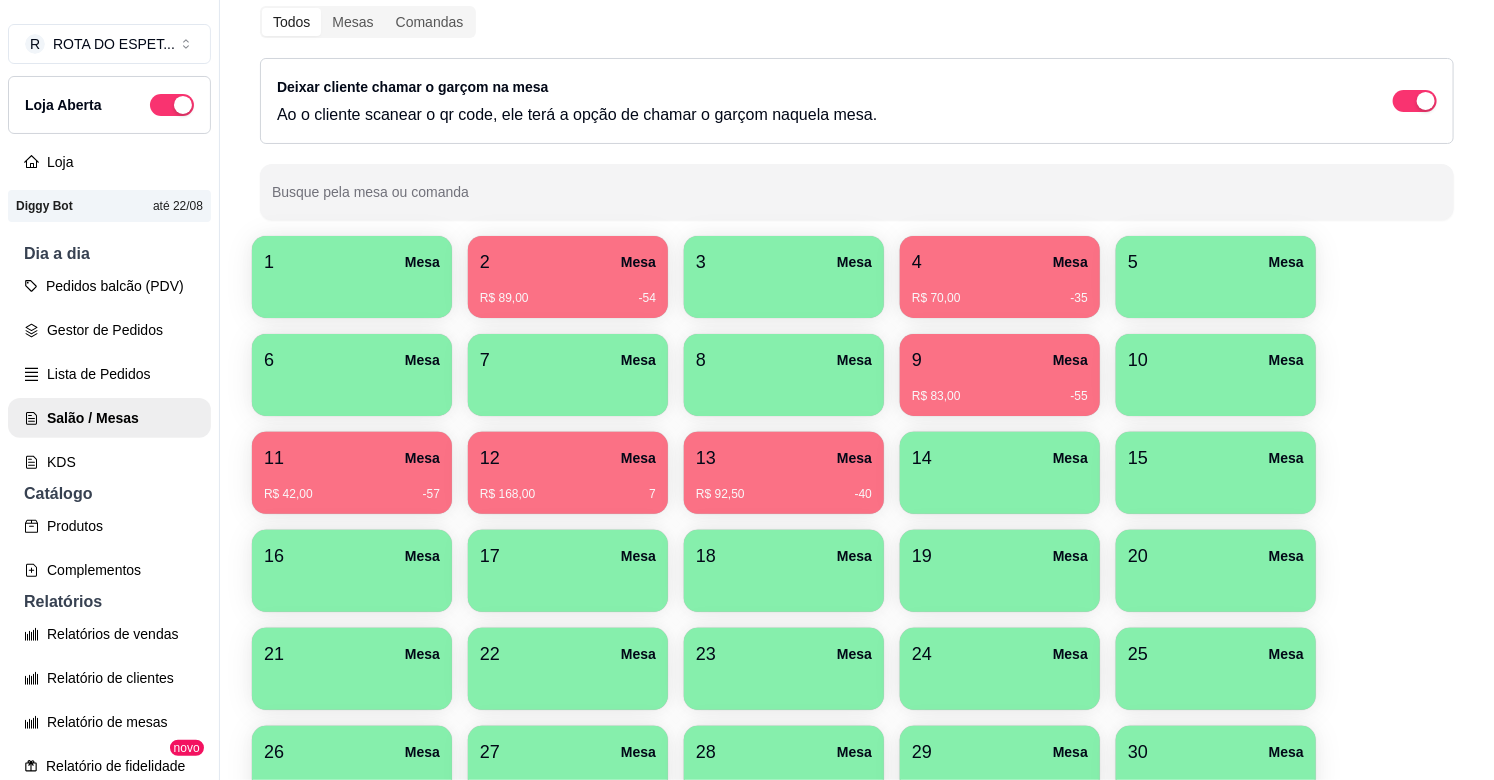 click on "1 Mesa 2 Mesa R$ 89,00 -54 3 Mesa 4 Mesa R$ 70,00 -35 5 Mesa 6 Mesa 7 Mesa 8 Mesa 9 Mesa R$ 83,00 -55 10 Mesa 11 Mesa R$ 42,00 -57 12 Mesa R$ 168,00 7 13 Mesa R$ 92,50 -40 14 Mesa 15 Mesa 16 Mesa 17 Mesa 18 Mesa 19 Mesa 20 Mesa 21 Mesa 22 Mesa 23 Mesa 24 Mesa 25 Mesa 26 Mesa 27 Mesa 28 Mesa 29 Mesa 30 Mesa 31 Mesa 32 Mesa 33 Mesa 34 Mesa 35 Mesa" at bounding box center [857, 571] 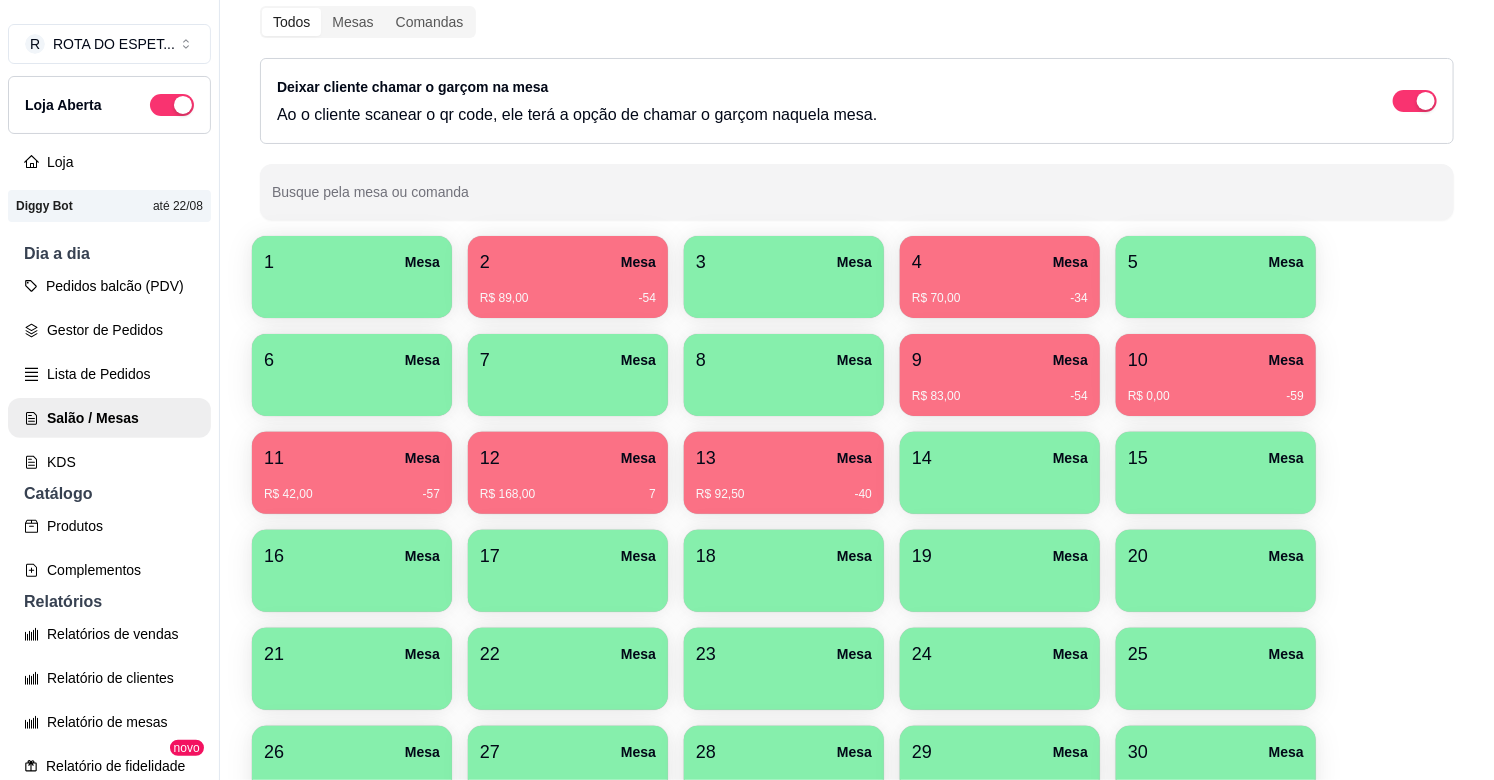 click on "1 Mesa 2 Mesa R$ 89,00 -[NUMBER] 3 Mesa 4 Mesa R$ 70,00 -[NUMBER] 5 Mesa 6 Mesa 7 Mesa 8 Mesa 9 Mesa R$ 83,00 -[NUMBER] 10 Mesa R$ 0,00 -[NUMBER] 11 Mesa R$ 42,00 -[NUMBER] 12 Mesa R$ 168,00 [NUMBER] 13 Mesa R$ 92,50 -[NUMBER] 14 Mesa 15 Mesa 16 Mesa 17 Mesa 18 Mesa 19 Mesa 20 Mesa 21 Mesa 22 Mesa 23 Mesa 24 Mesa 25 Mesa 26 Mesa 27 Mesa 28 Mesa 29 Mesa 30 Mesa 31 Mesa 32 Mesa 33 Mesa 34 Mesa 35 Mesa" at bounding box center [857, 571] 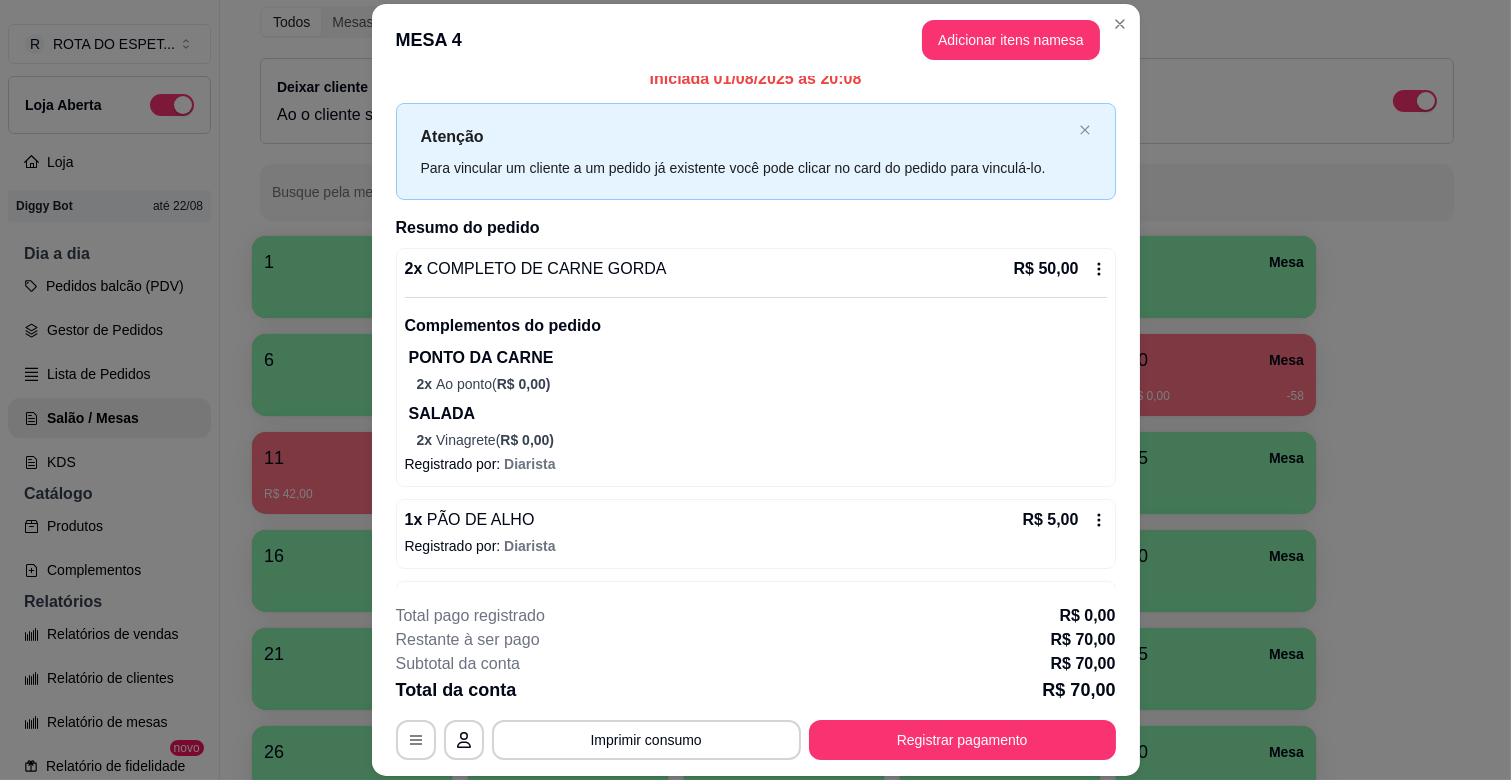 scroll, scrollTop: 0, scrollLeft: 0, axis: both 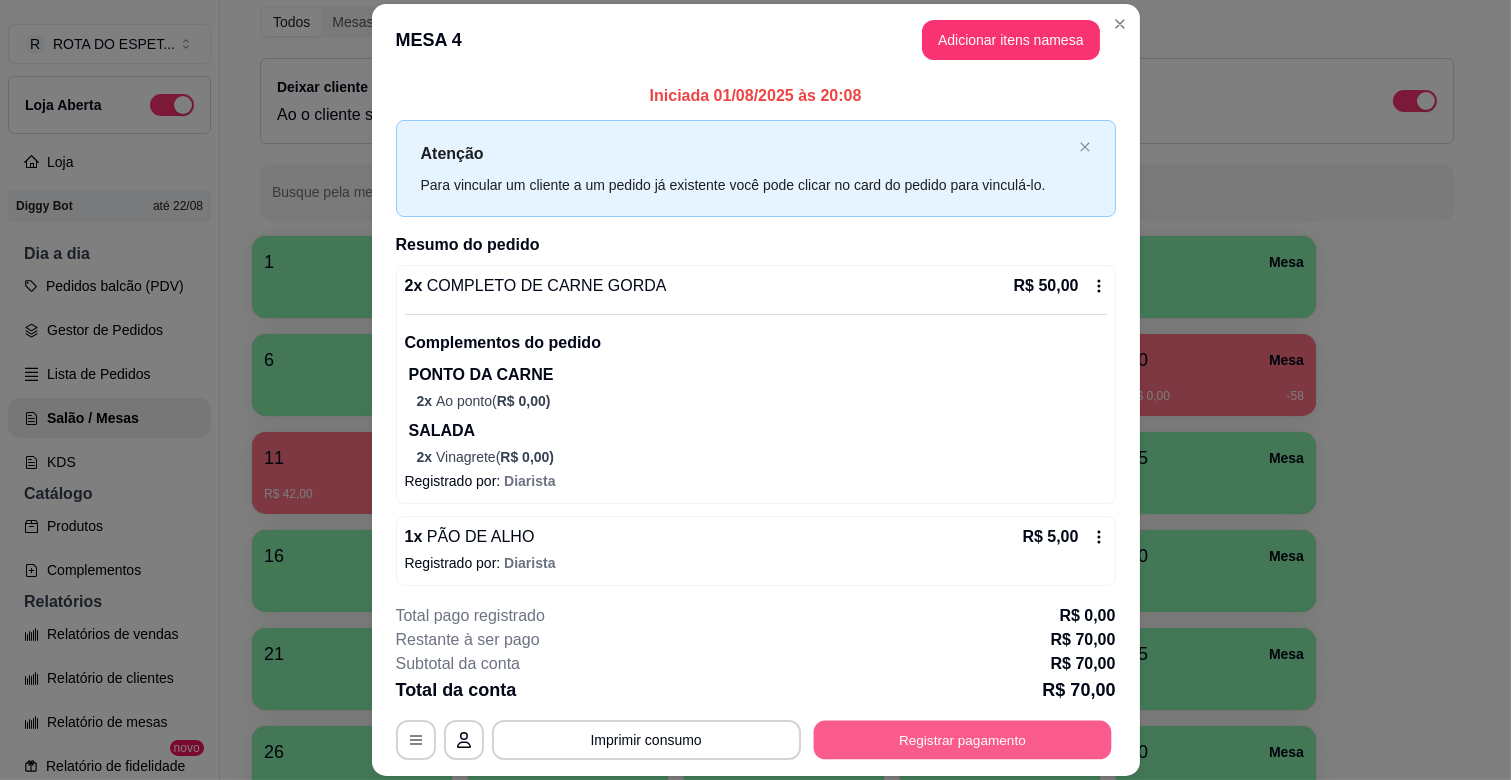 click on "Registrar pagamento" at bounding box center [962, 740] 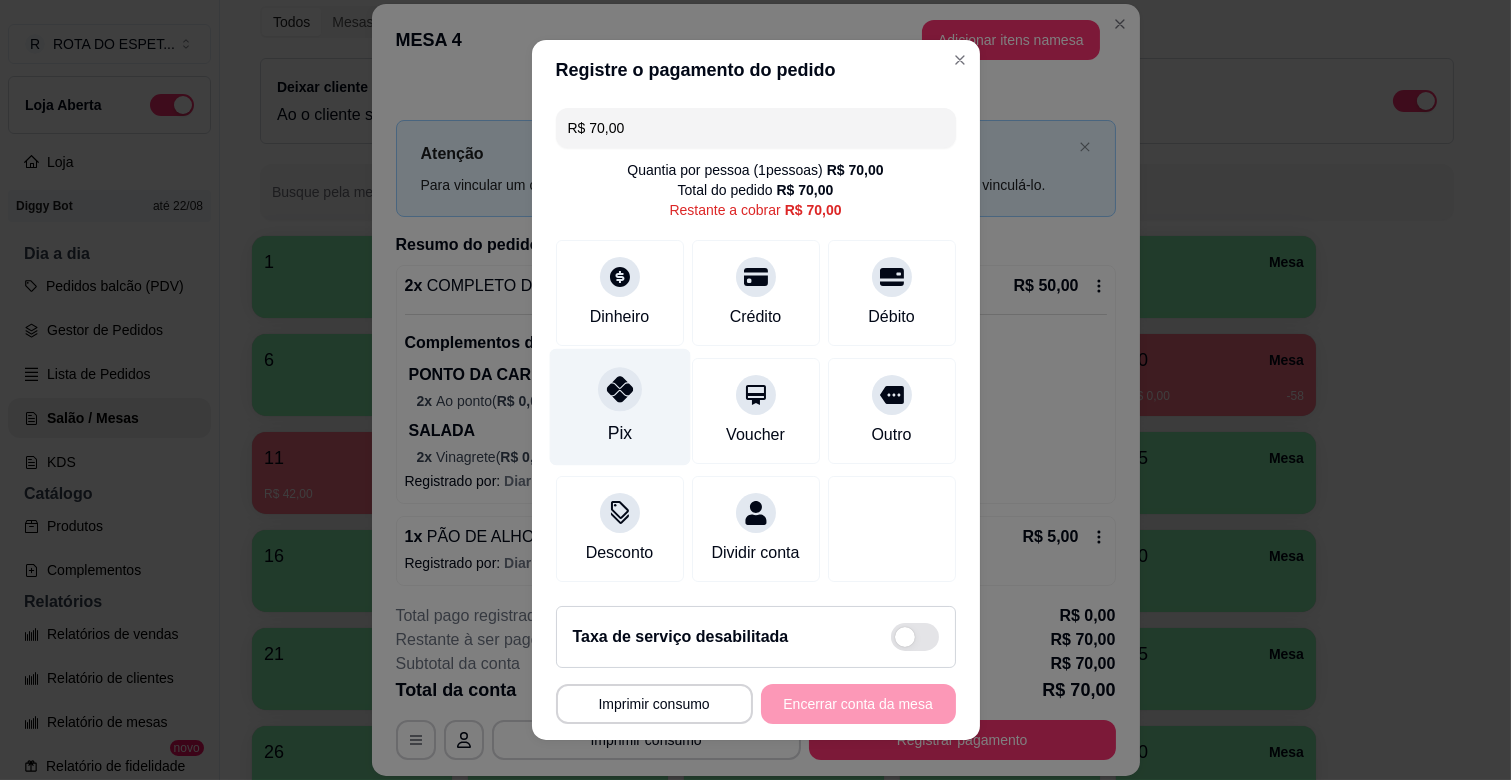 click on "Pix" at bounding box center (619, 407) 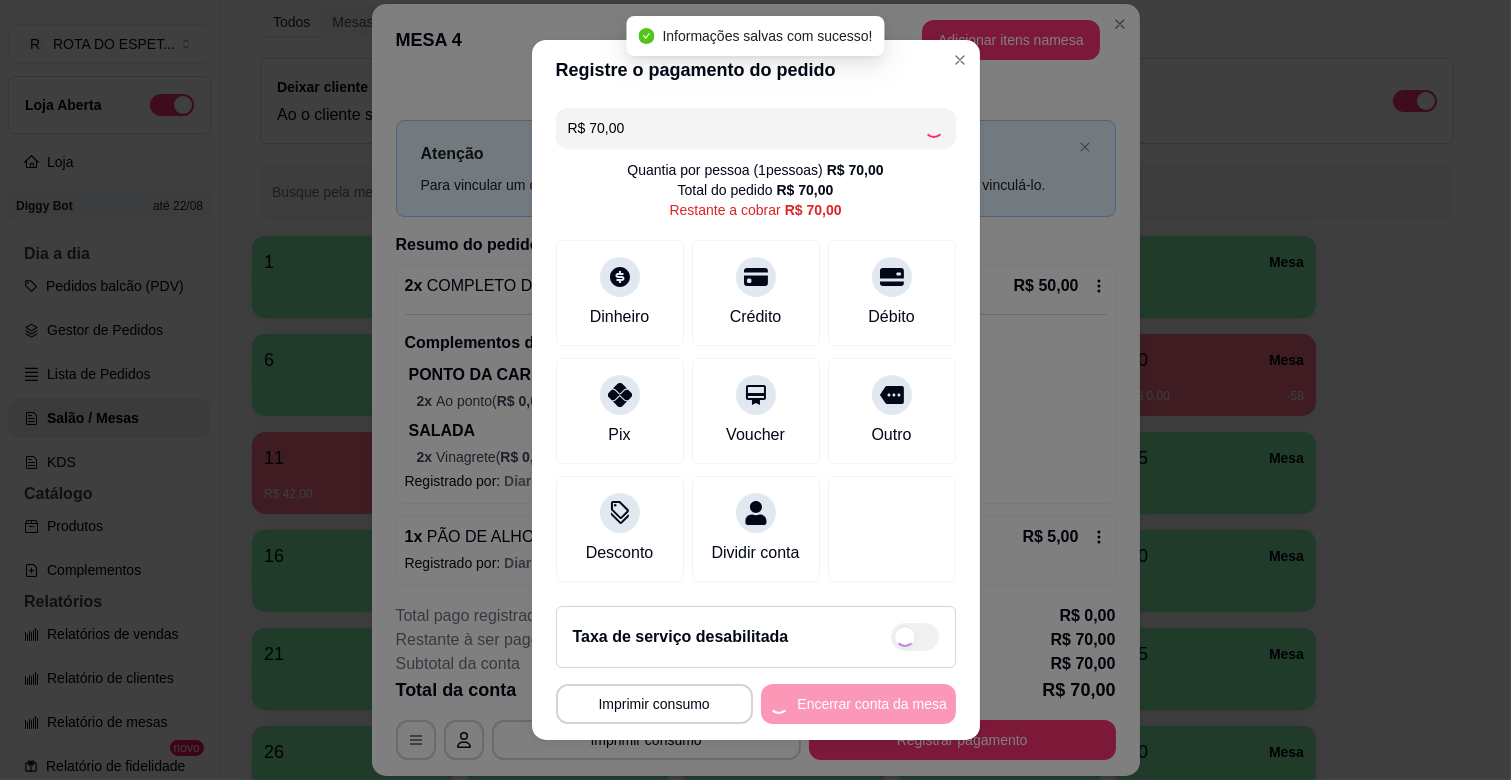 type on "R$ 0,00" 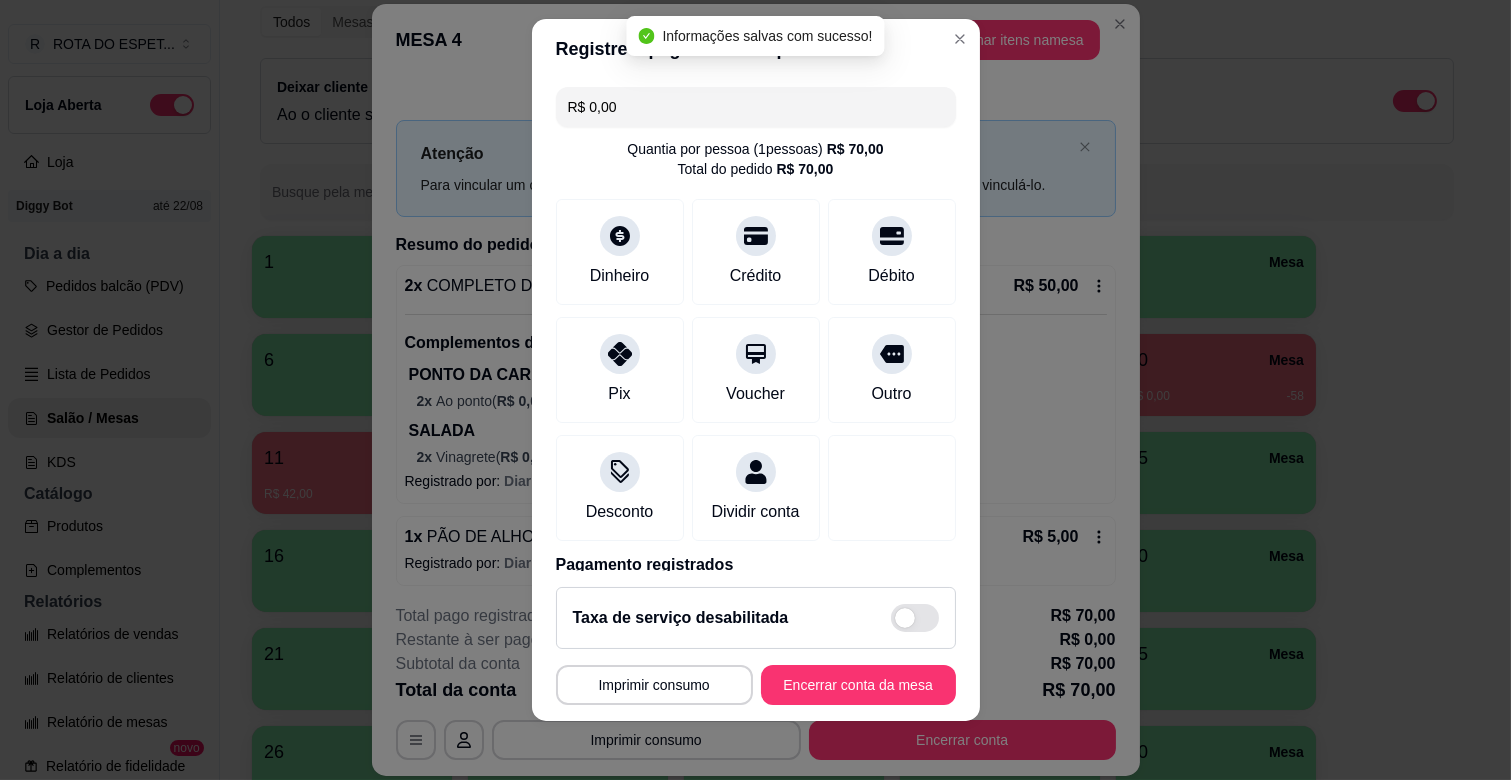 scroll, scrollTop: 25, scrollLeft: 0, axis: vertical 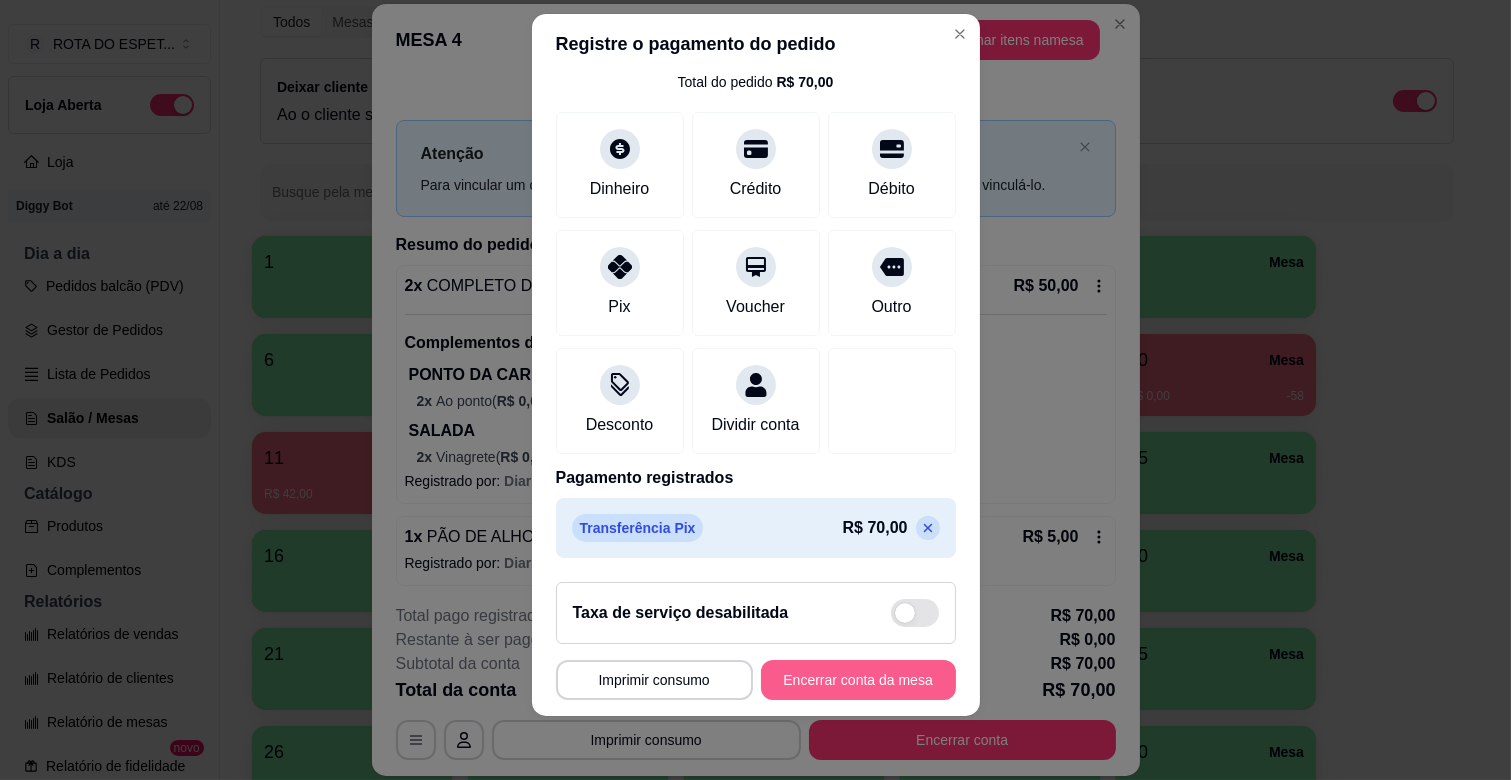 click on "Encerrar conta da mesa" at bounding box center [858, 680] 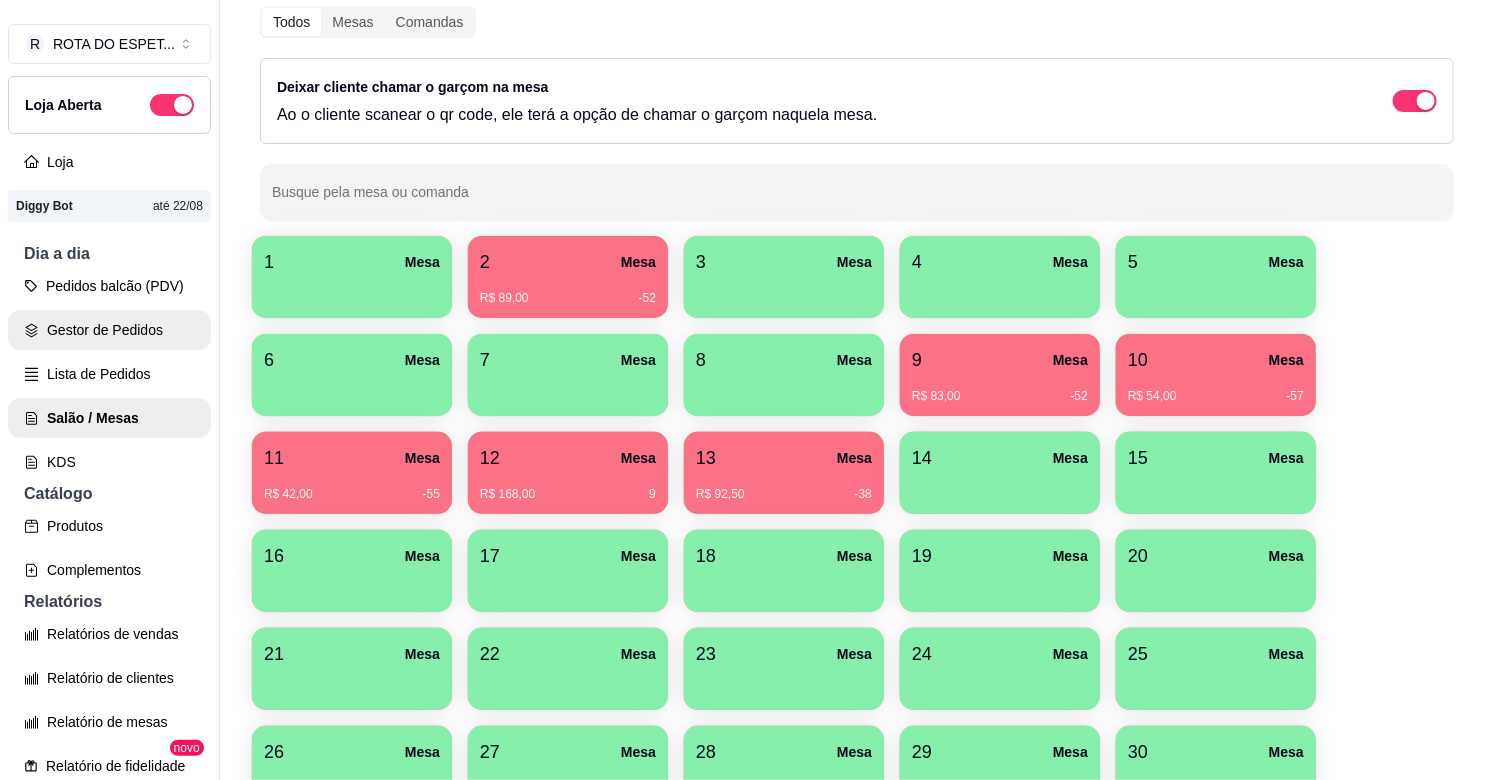 click on "Gestor de Pedidos" at bounding box center (109, 330) 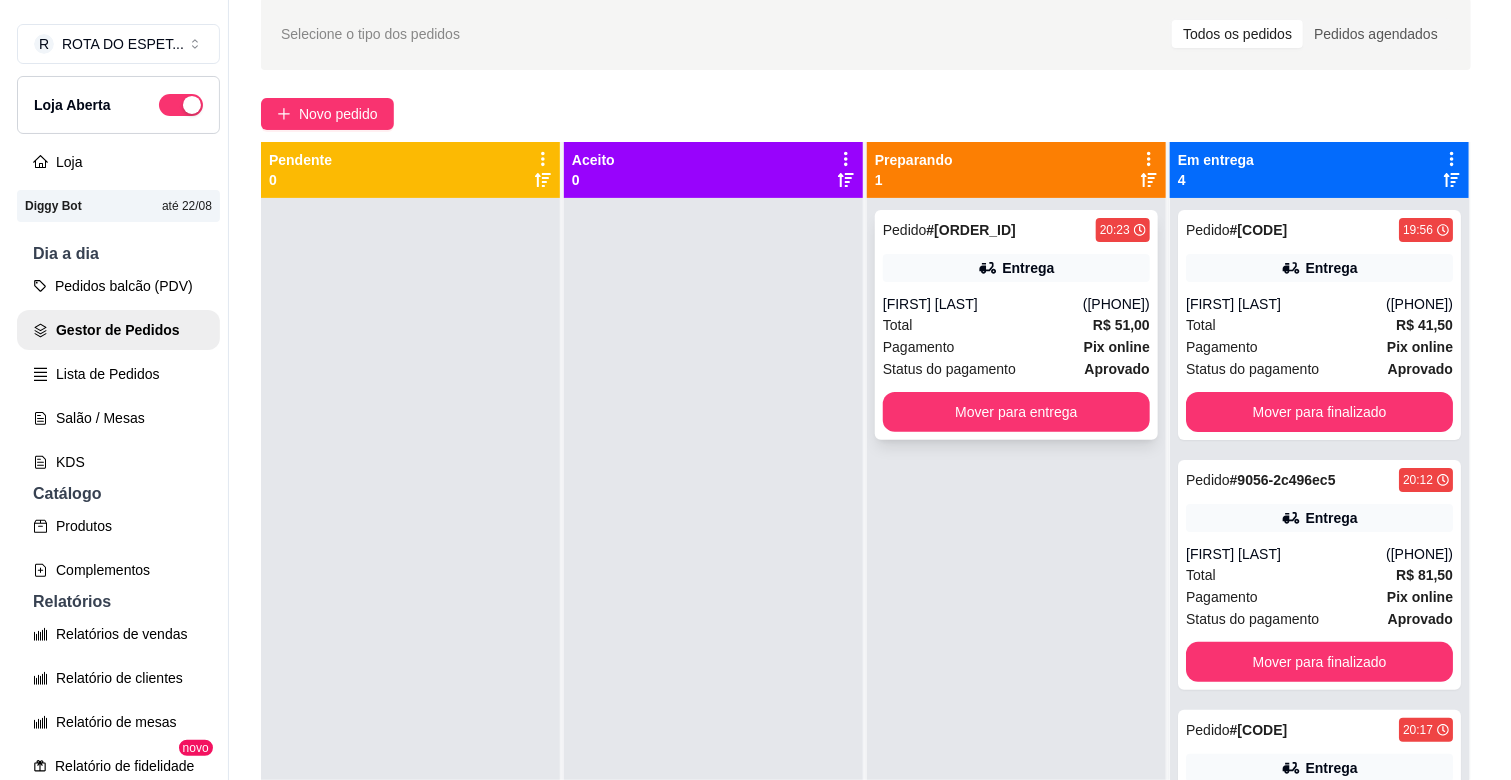 scroll, scrollTop: 0, scrollLeft: 0, axis: both 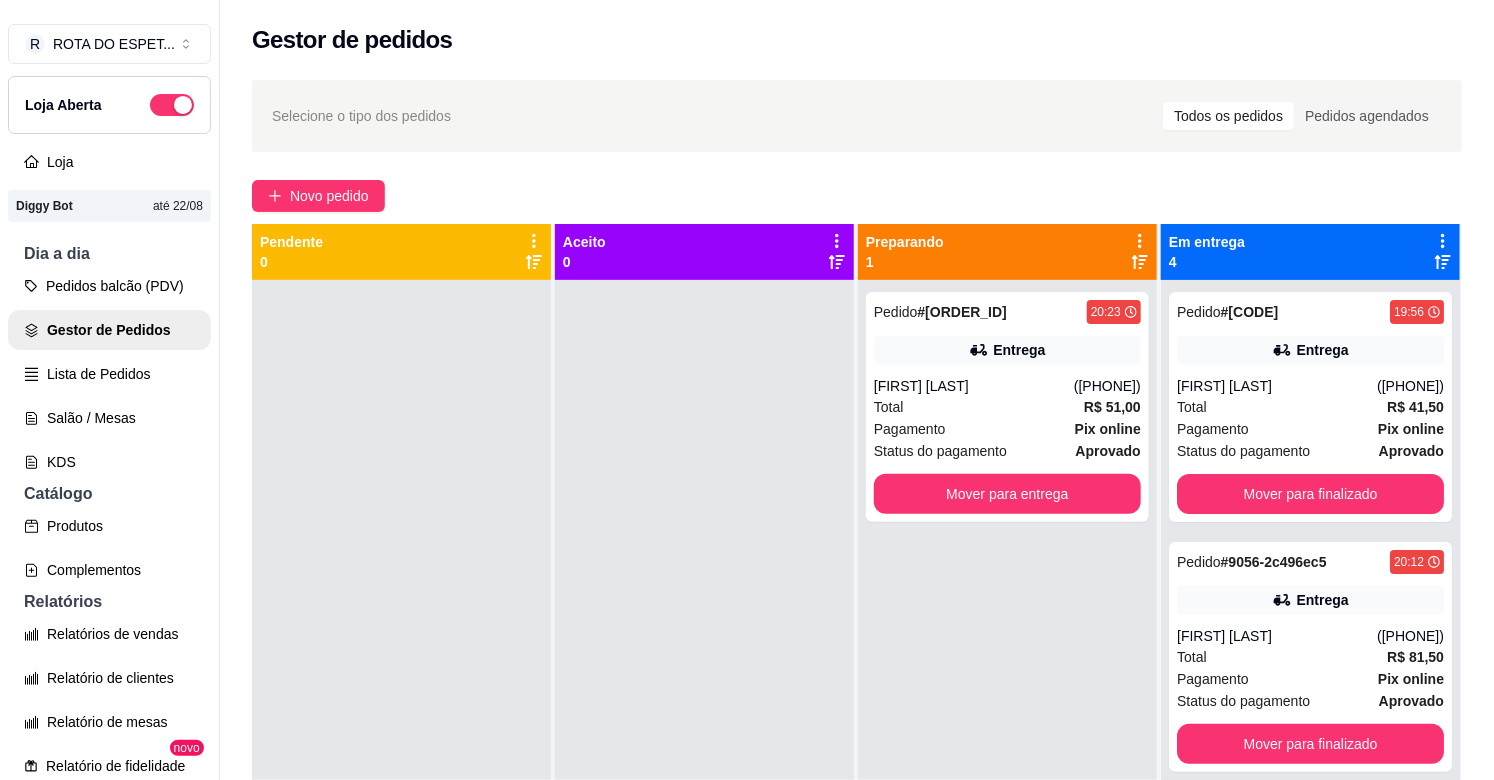 click at bounding box center (704, 670) 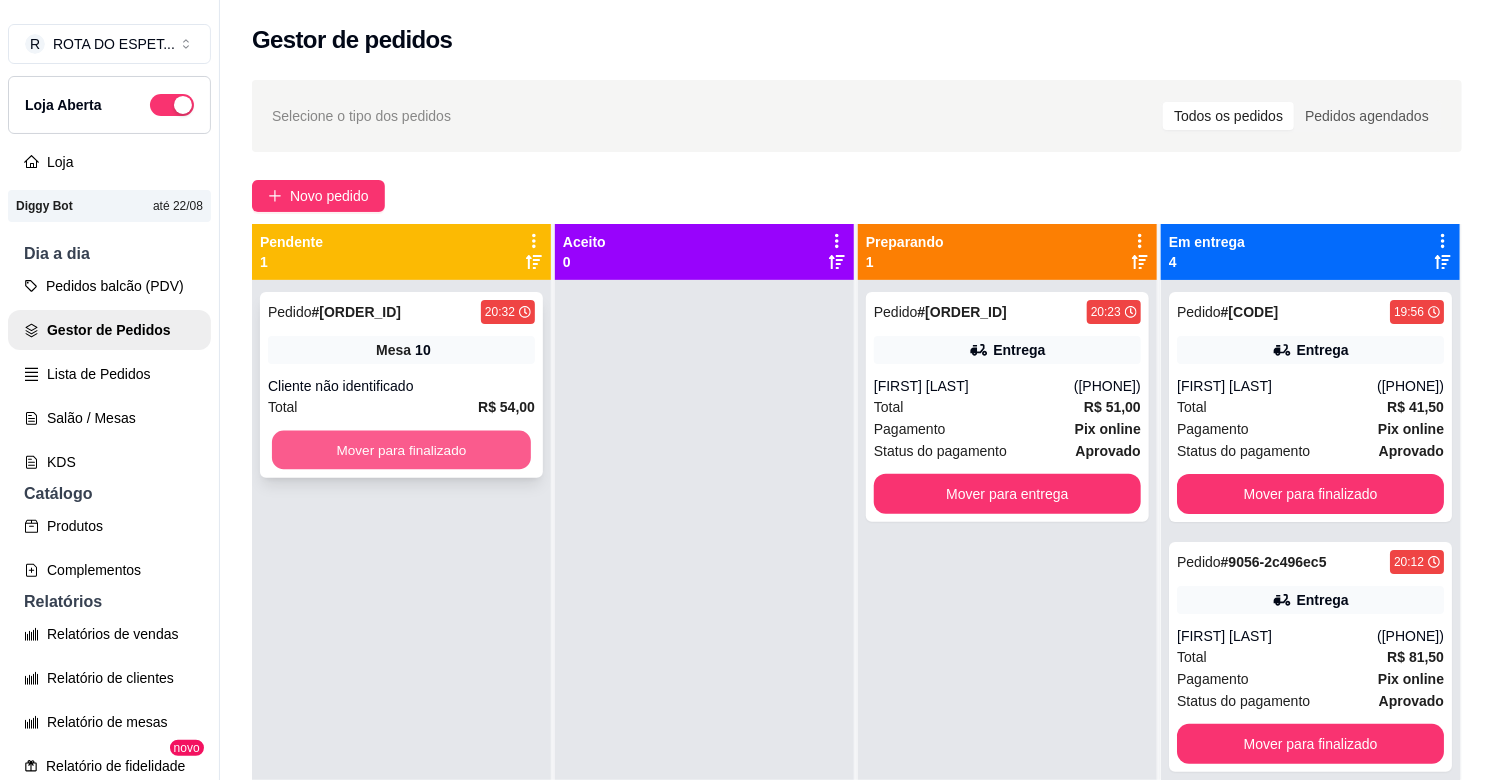 click on "Mover para finalizado" at bounding box center [401, 450] 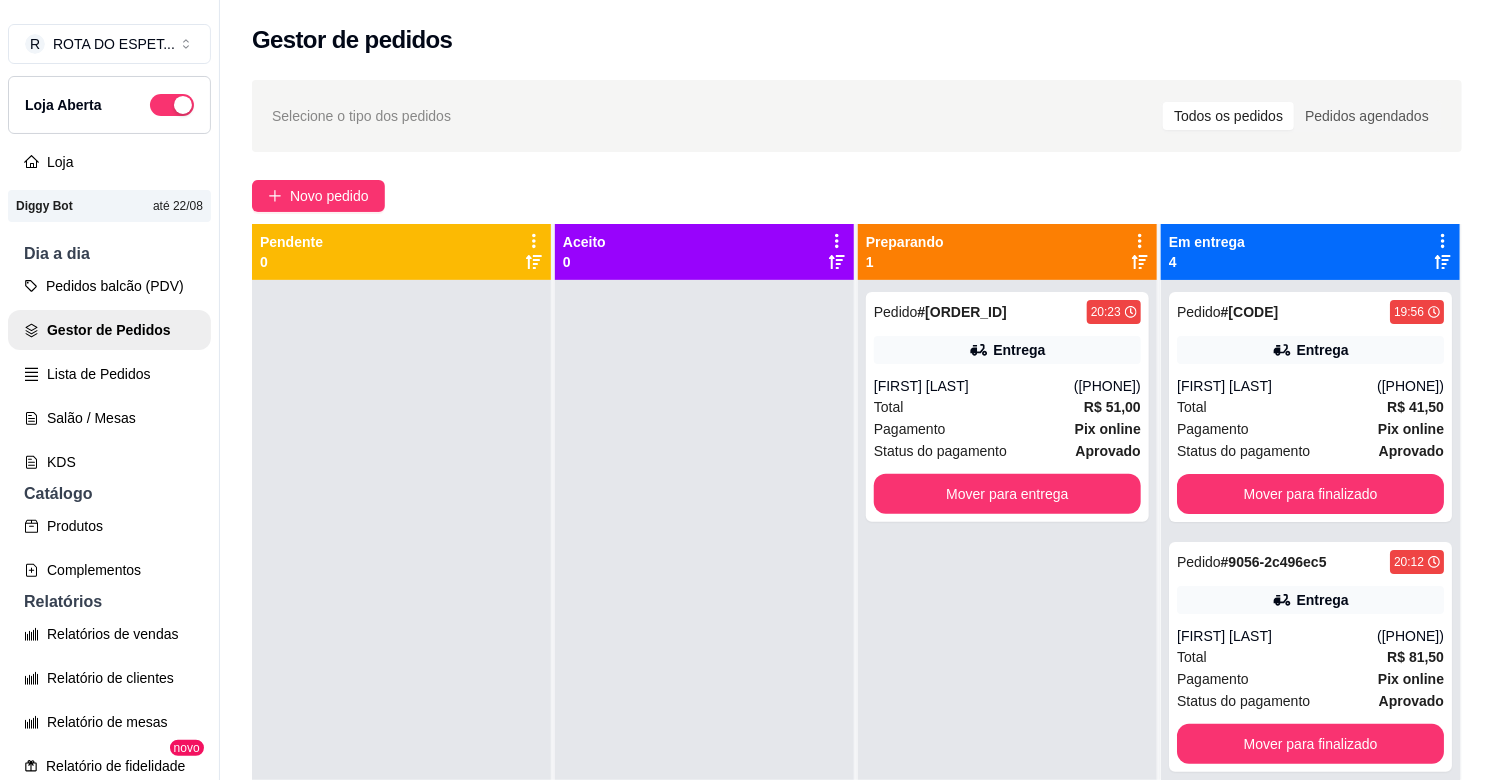 click at bounding box center (704, 670) 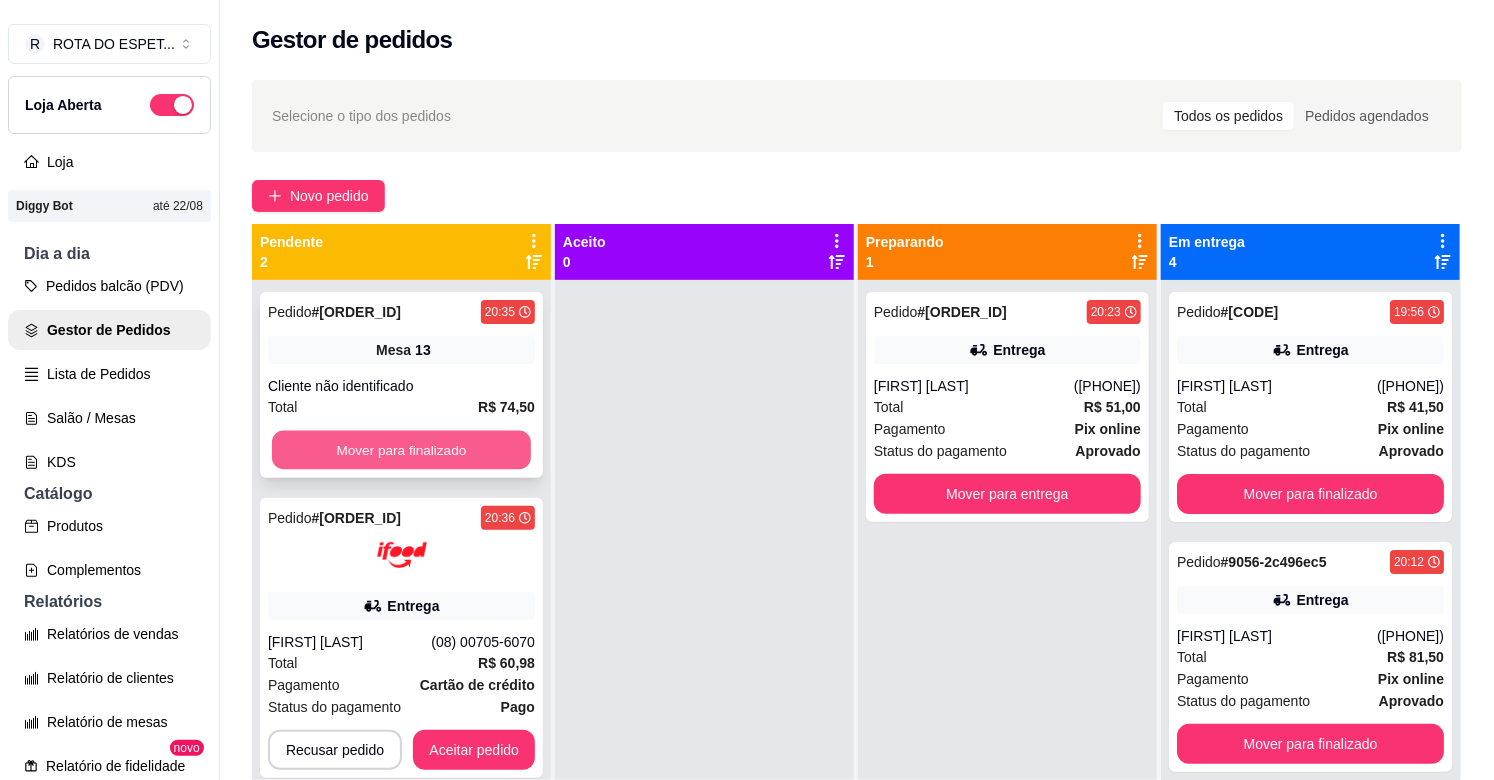 click on "Mover para finalizado" at bounding box center [401, 450] 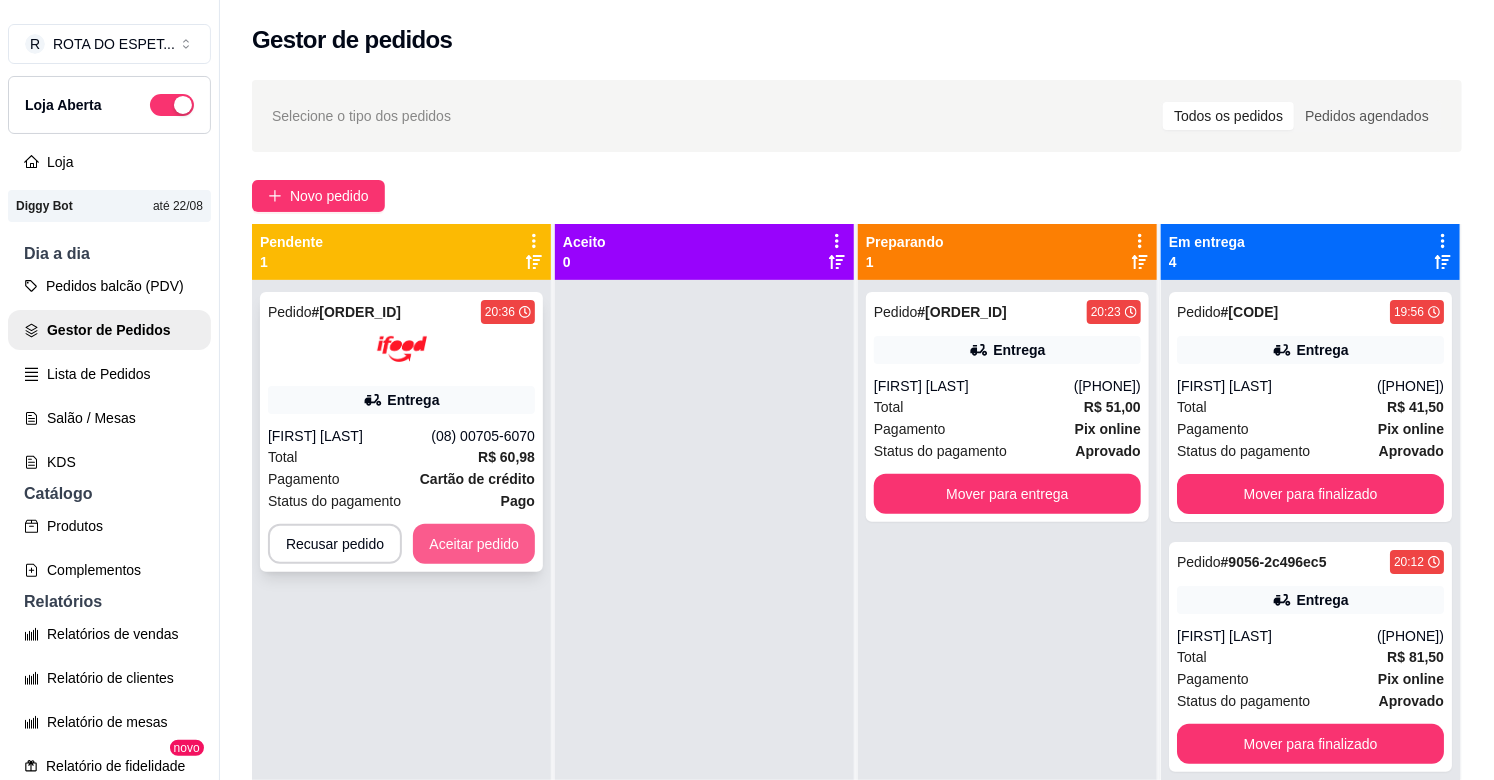 click on "Aceitar pedido" at bounding box center [474, 544] 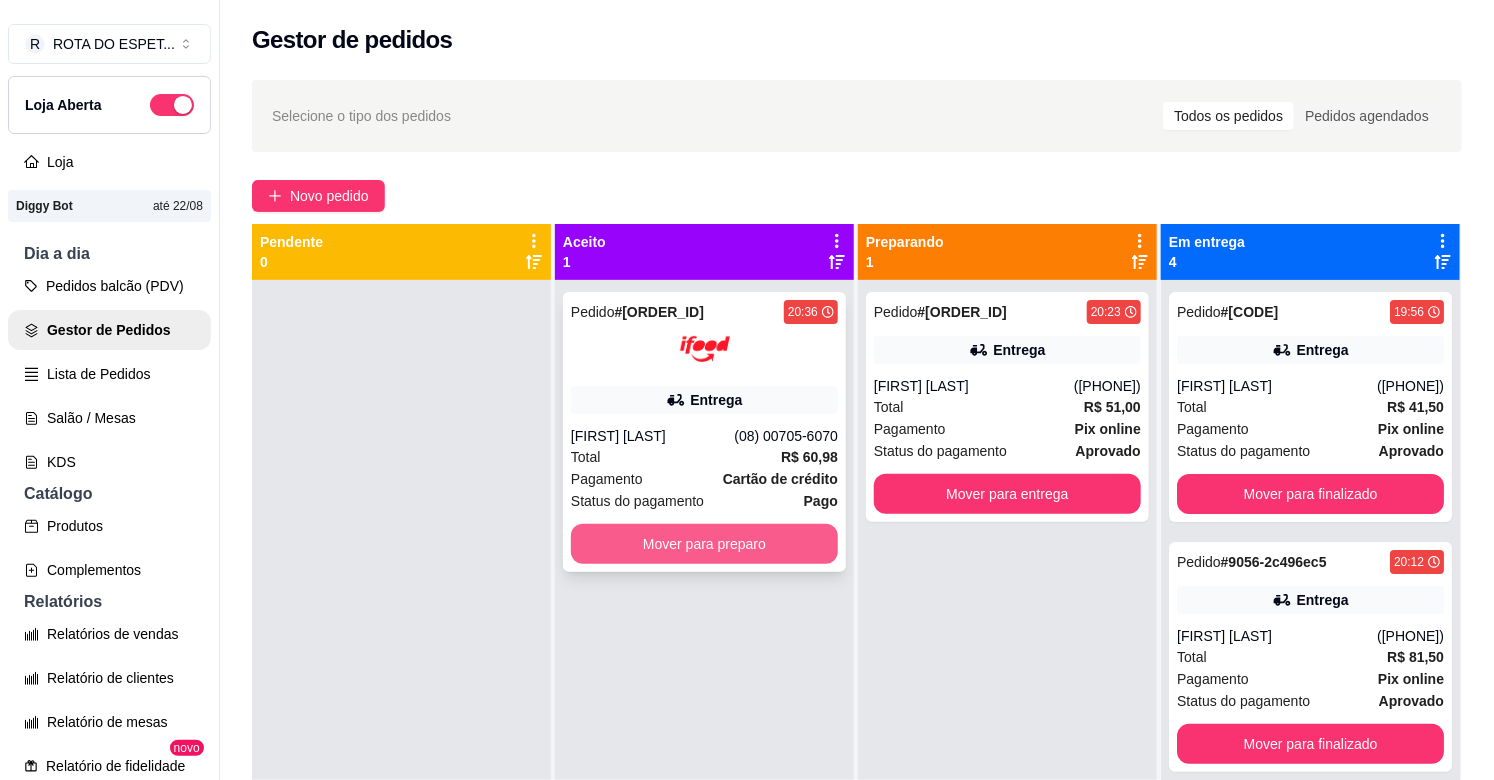 click on "Mover para preparo" at bounding box center (704, 544) 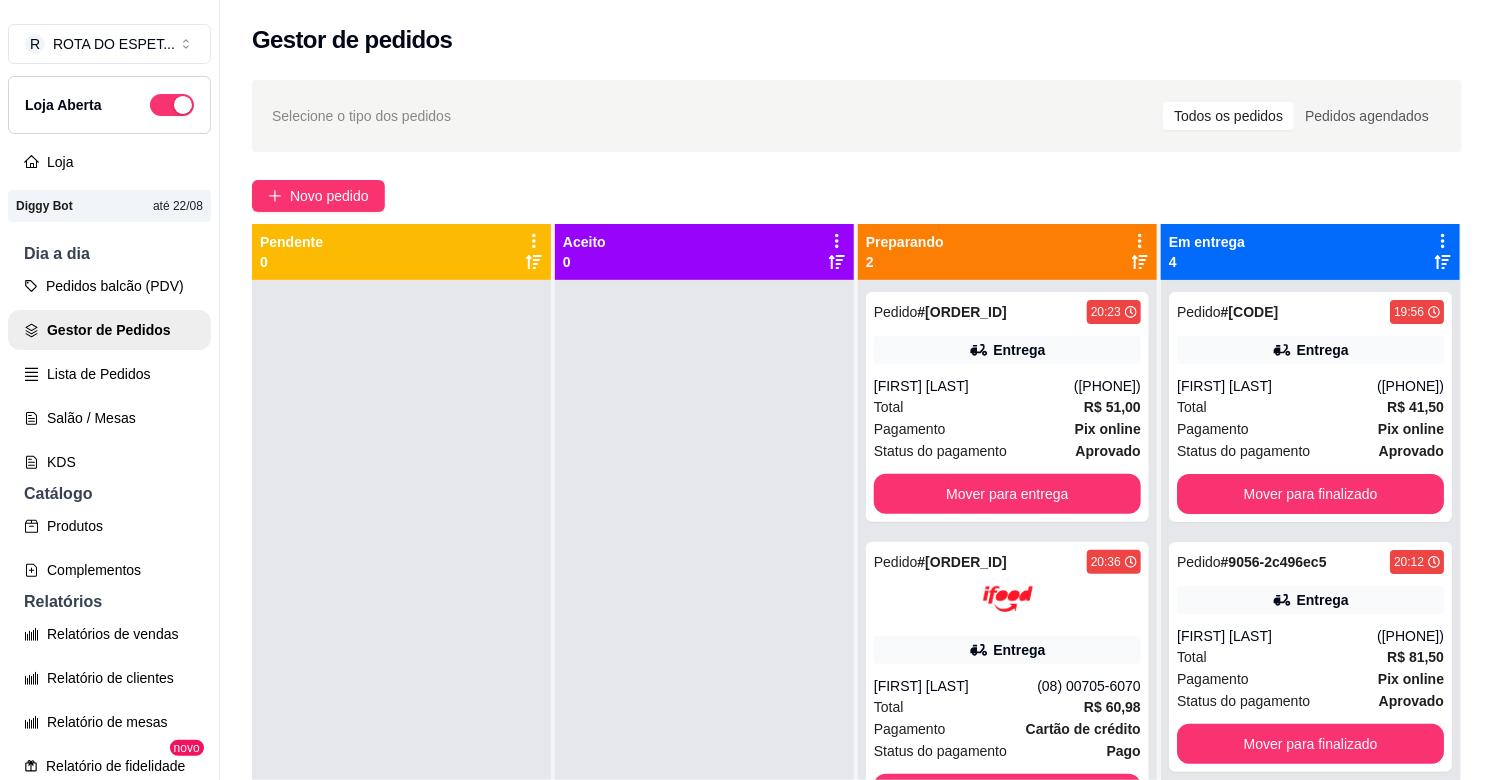 click at bounding box center [704, 670] 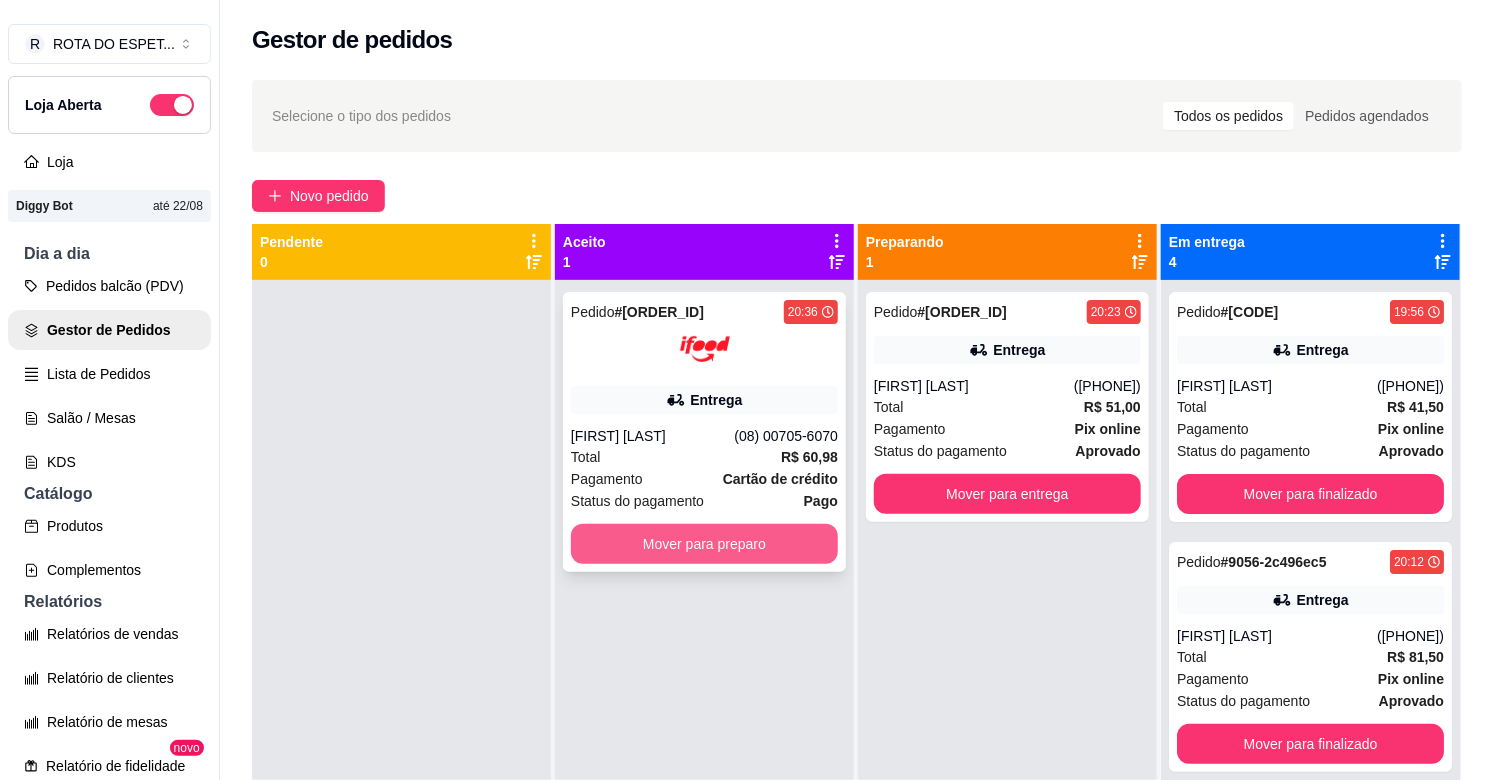 click on "Mover para preparo" at bounding box center [704, 544] 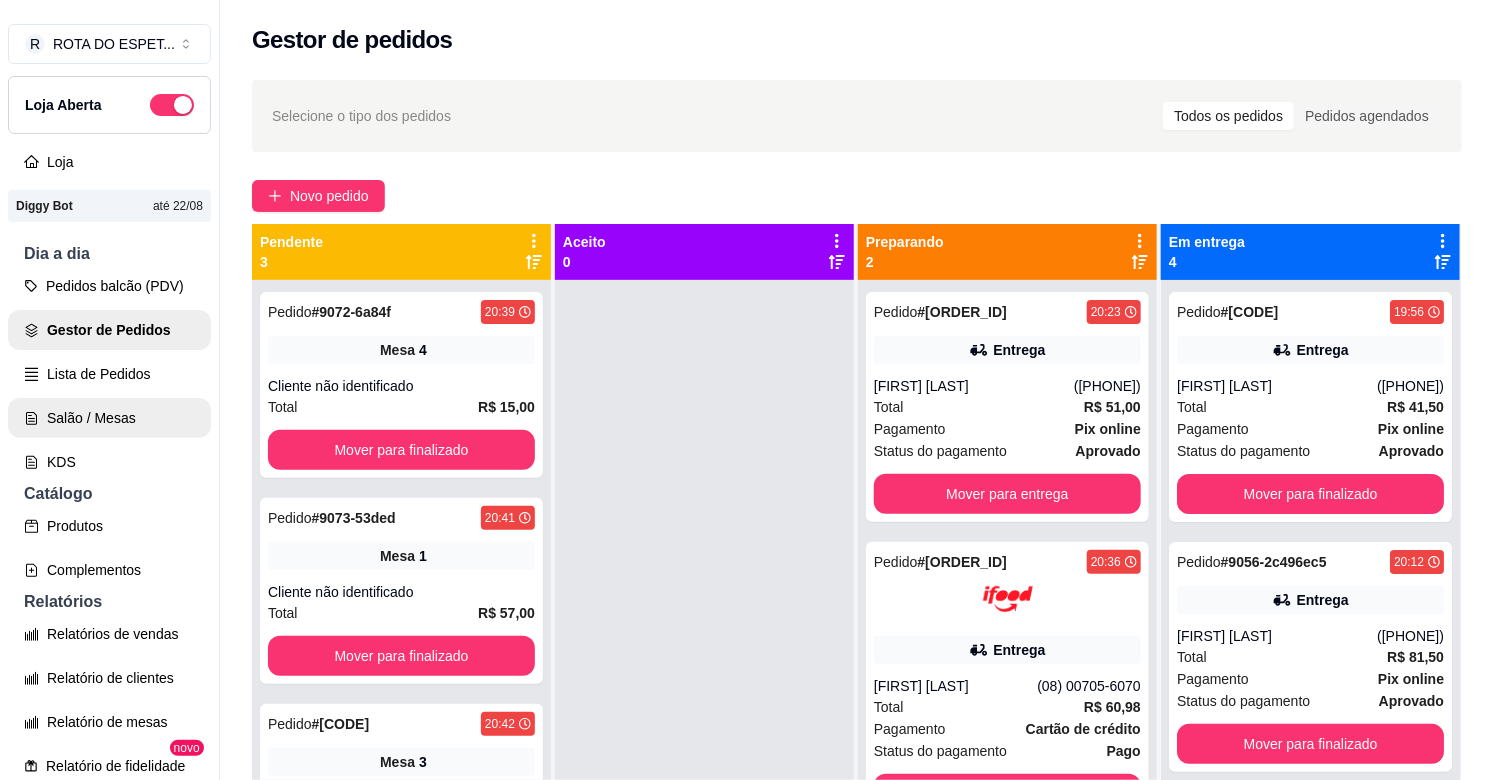 click on "Salão / Mesas" at bounding box center (109, 418) 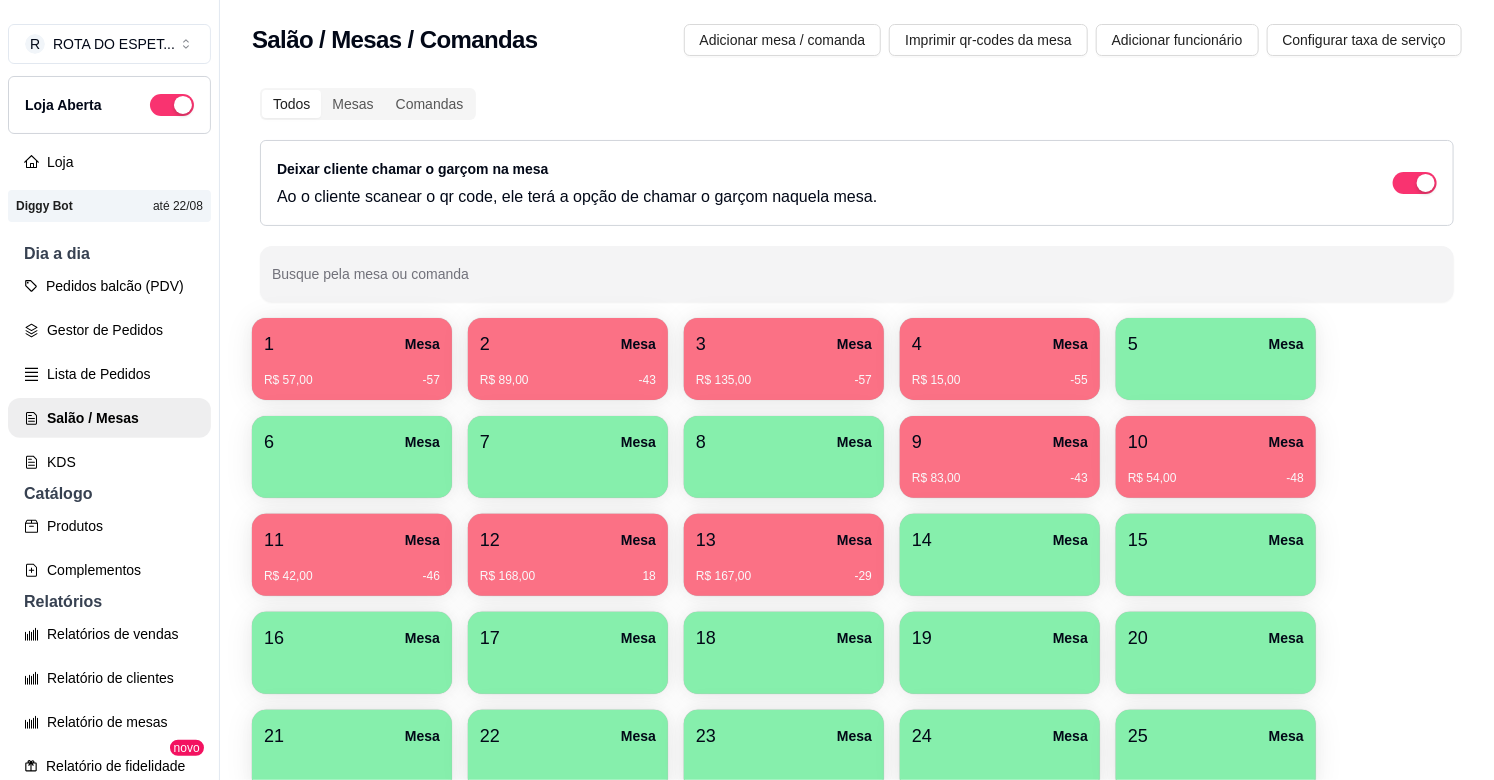 click on "3 Mesa" at bounding box center [784, 344] 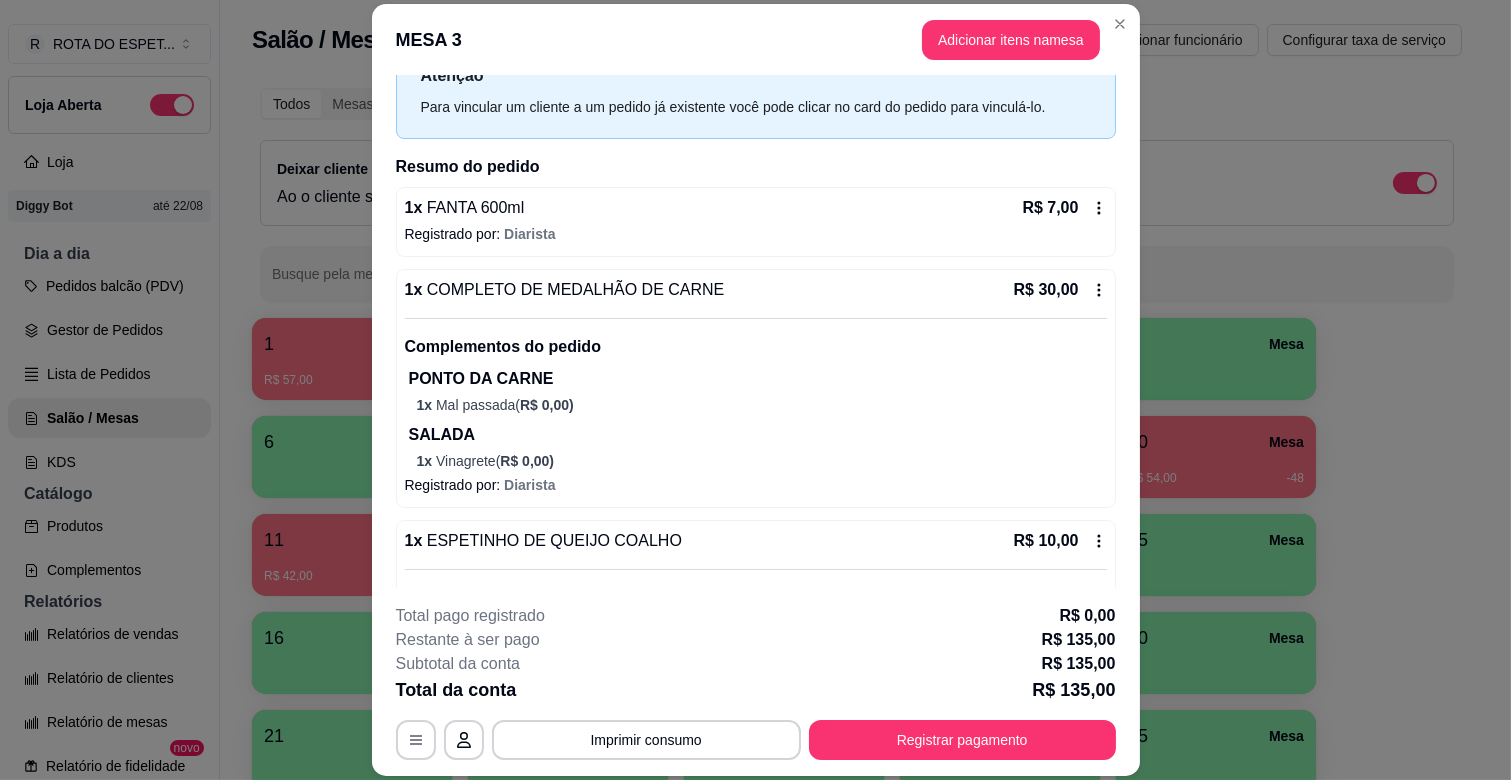 scroll, scrollTop: 222, scrollLeft: 0, axis: vertical 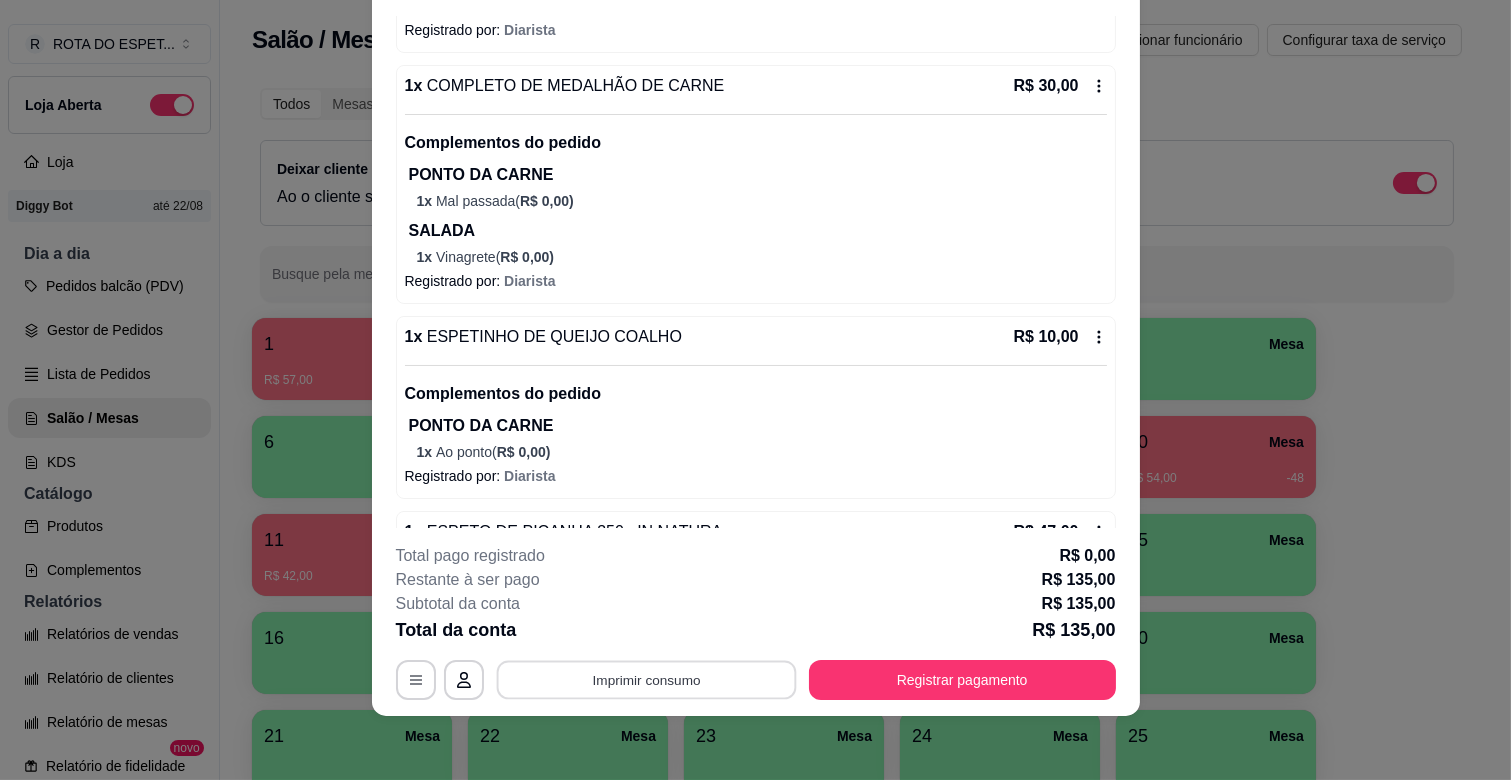 click on "Imprimir consumo" at bounding box center [646, 680] 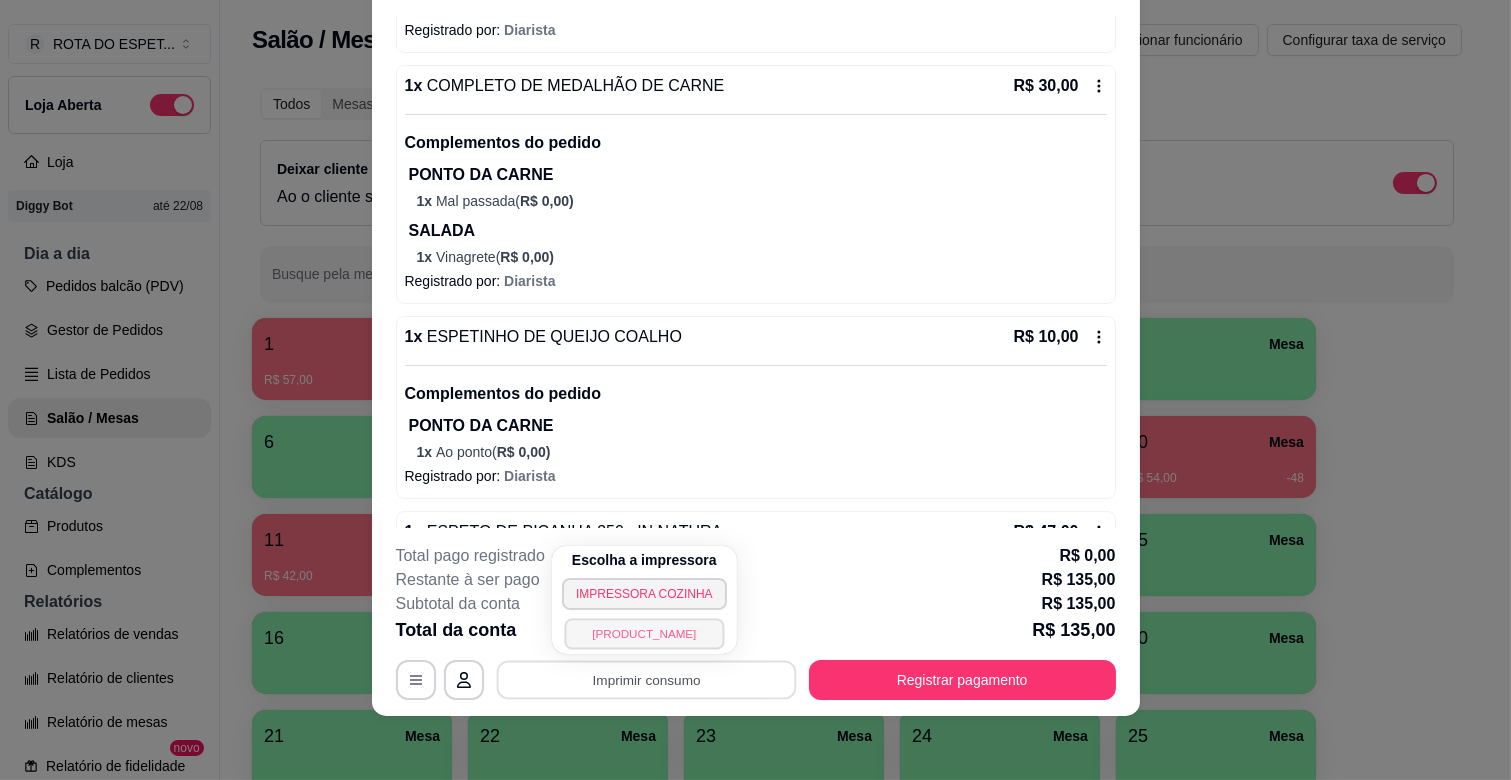 click on "[PRODUCT_NAME]" at bounding box center (644, 633) 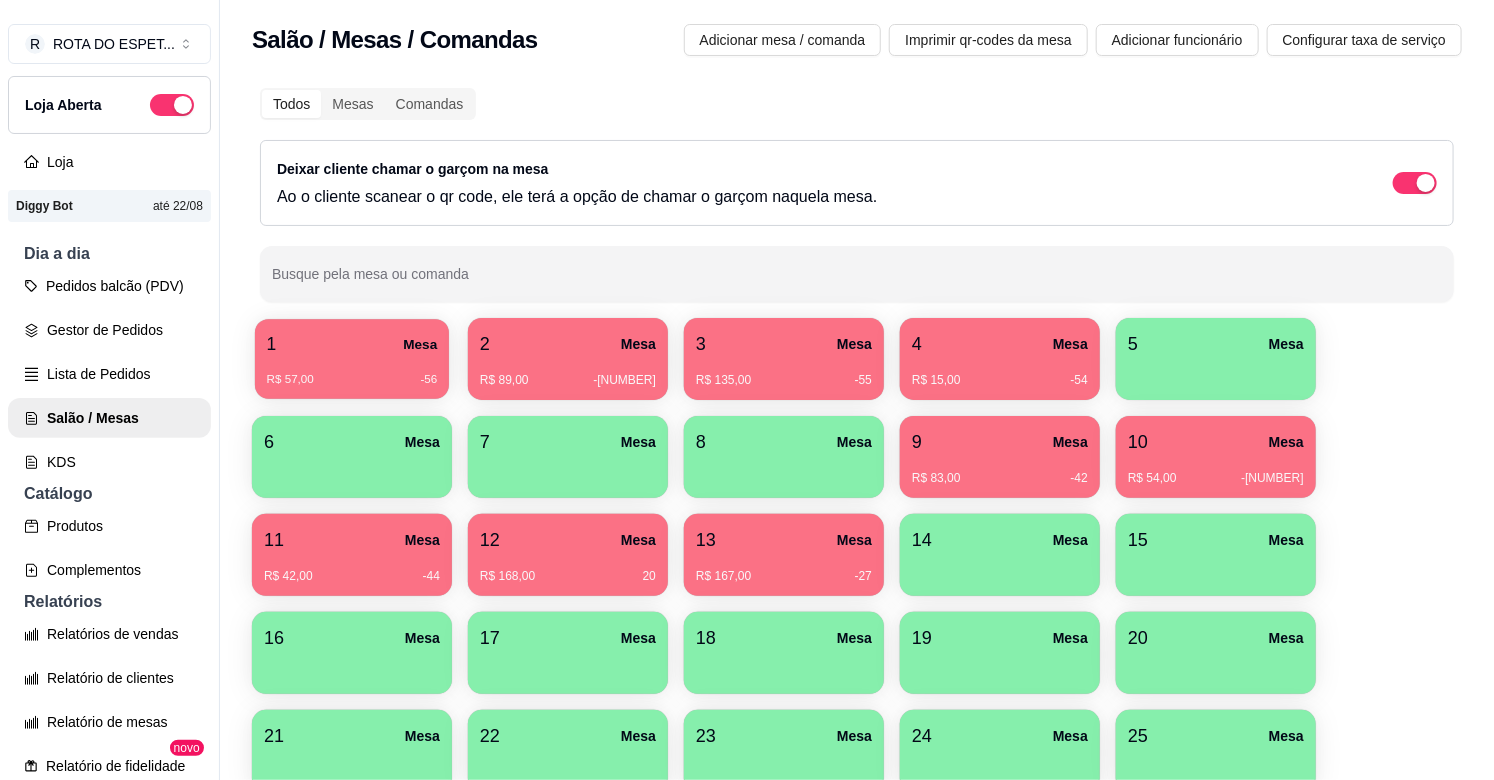 click on "R$ 57,00 -56" at bounding box center (352, 372) 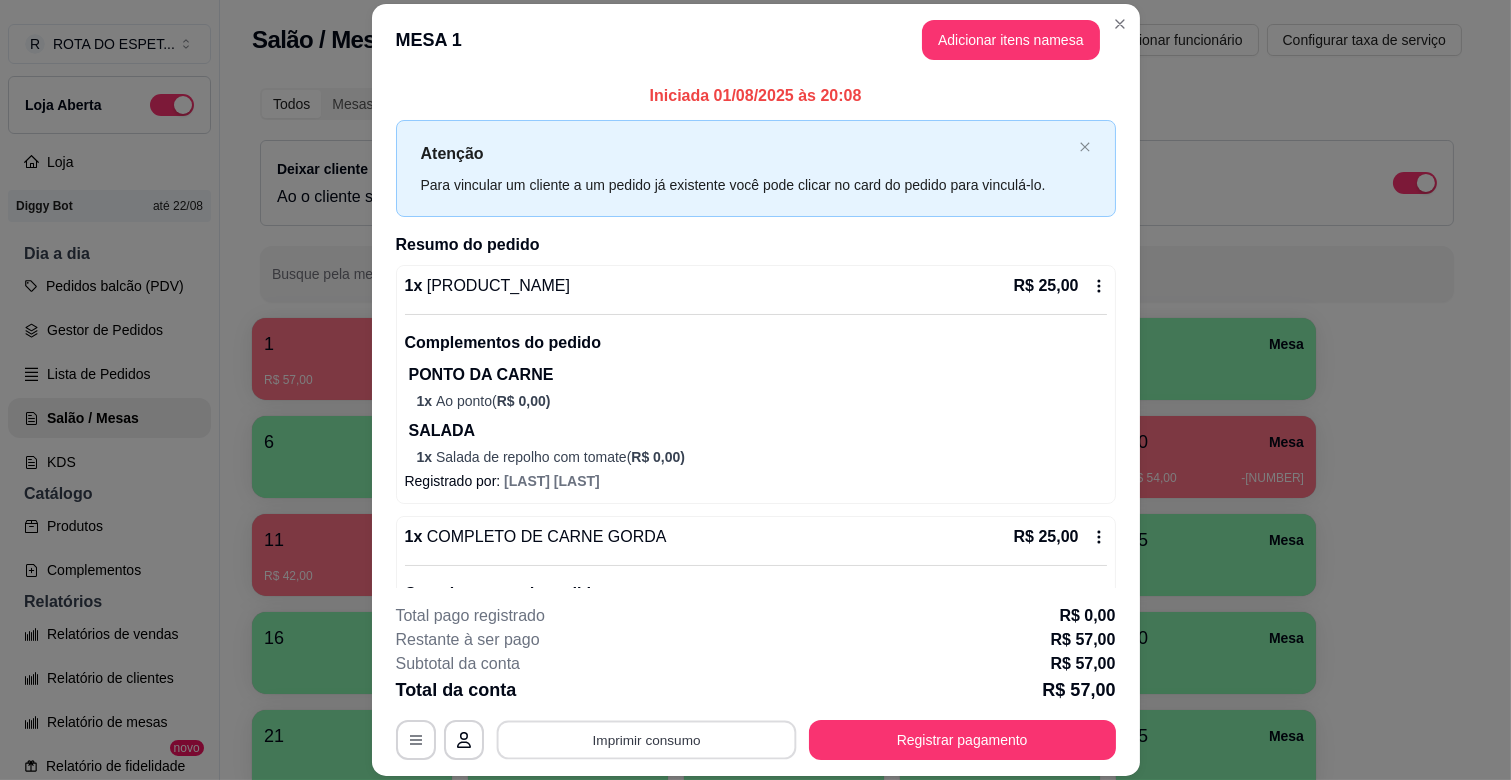 click on "Imprimir consumo" at bounding box center [646, 740] 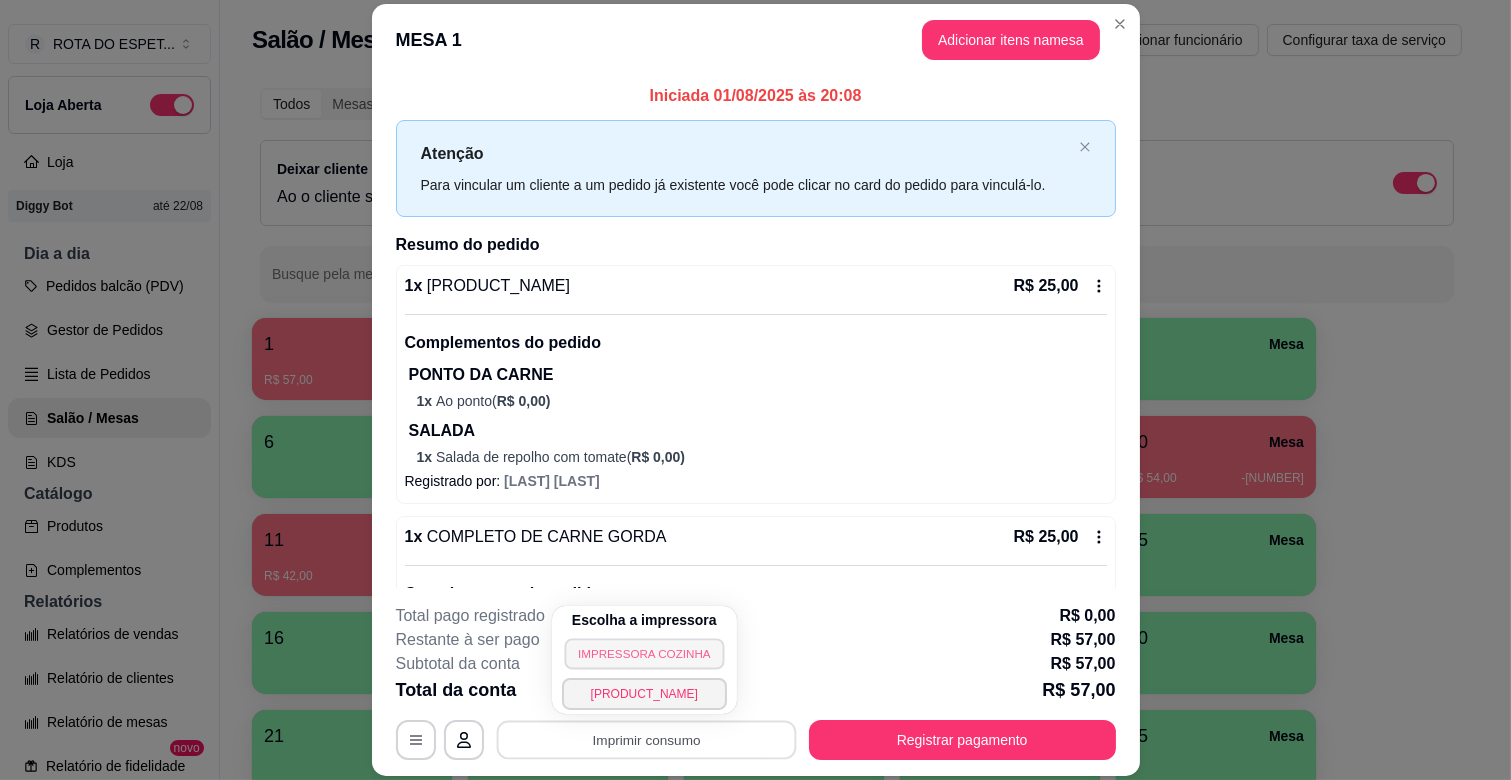 click on "IMPRESSORA COZINHA" at bounding box center [644, 653] 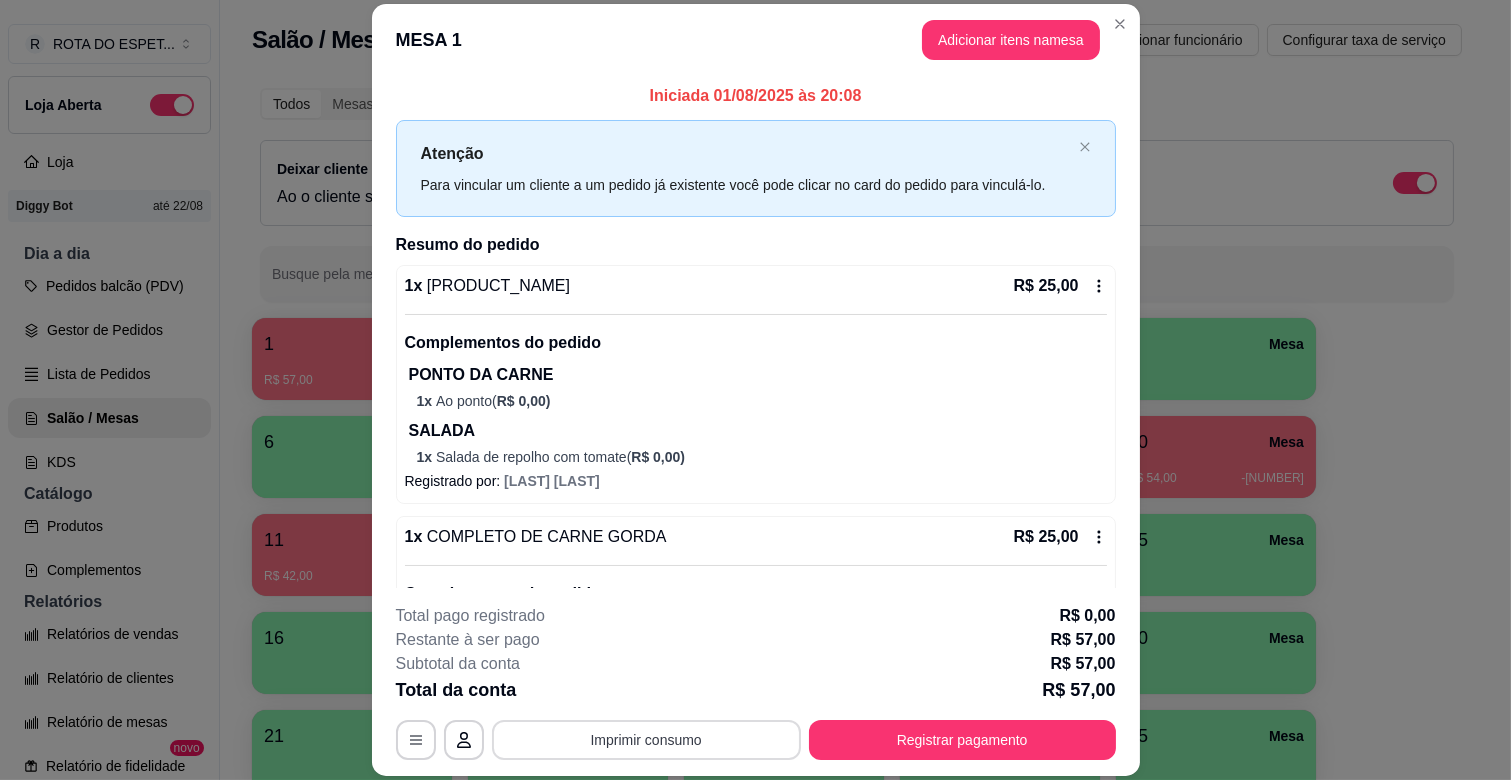 click on "Imprimir consumo" at bounding box center [646, 740] 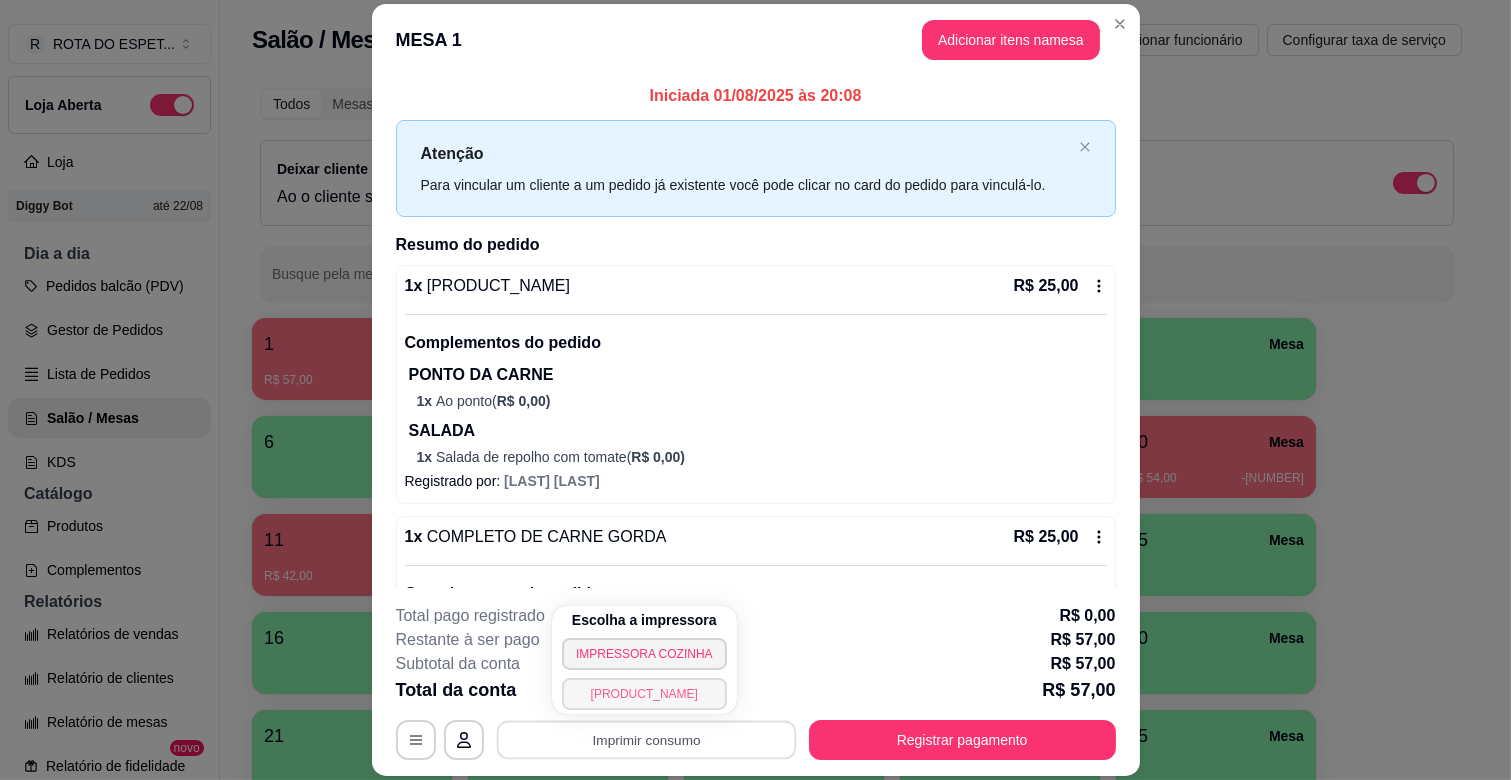 click on "[PRODUCT_NAME]" at bounding box center [644, 694] 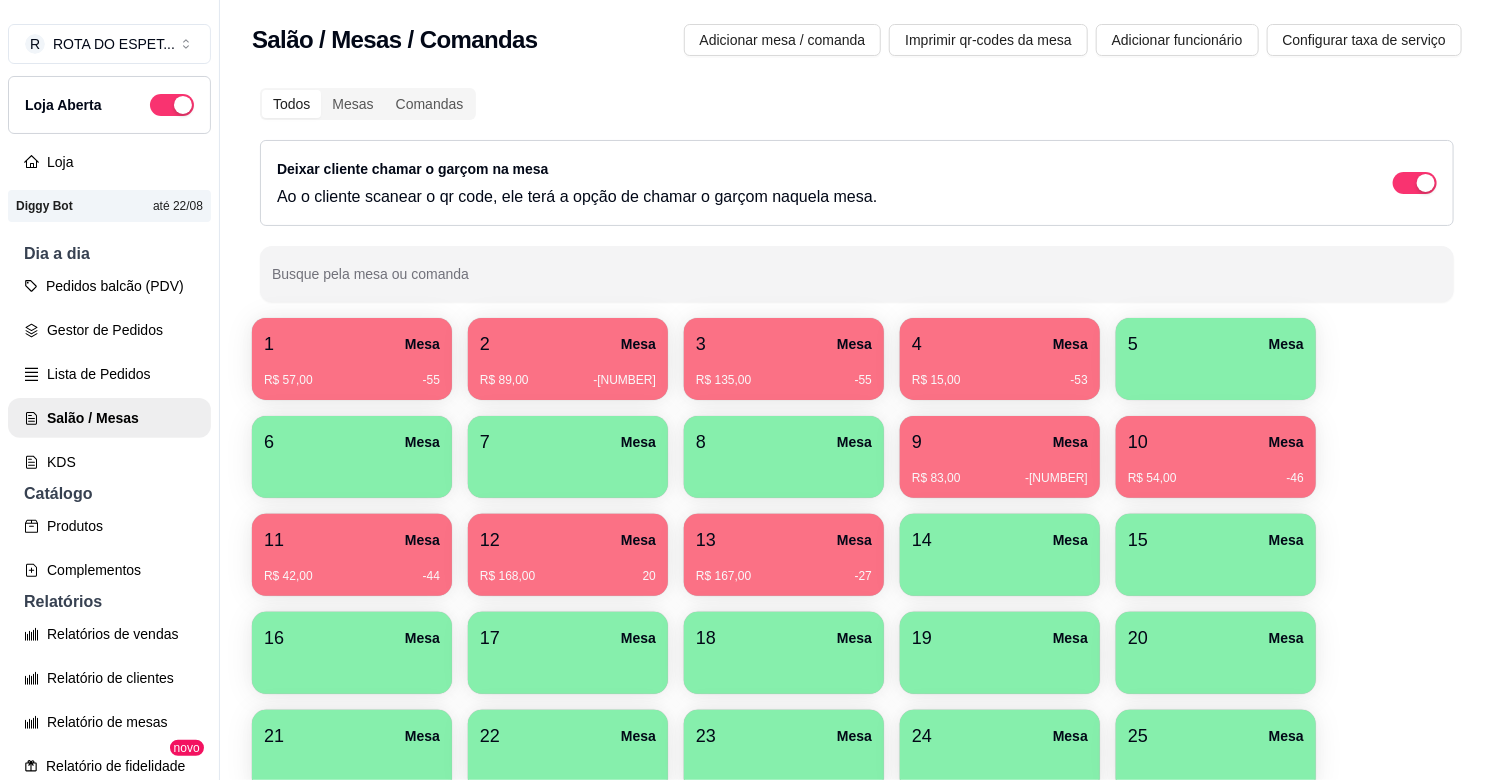 click on "12 Mesa" at bounding box center (568, 540) 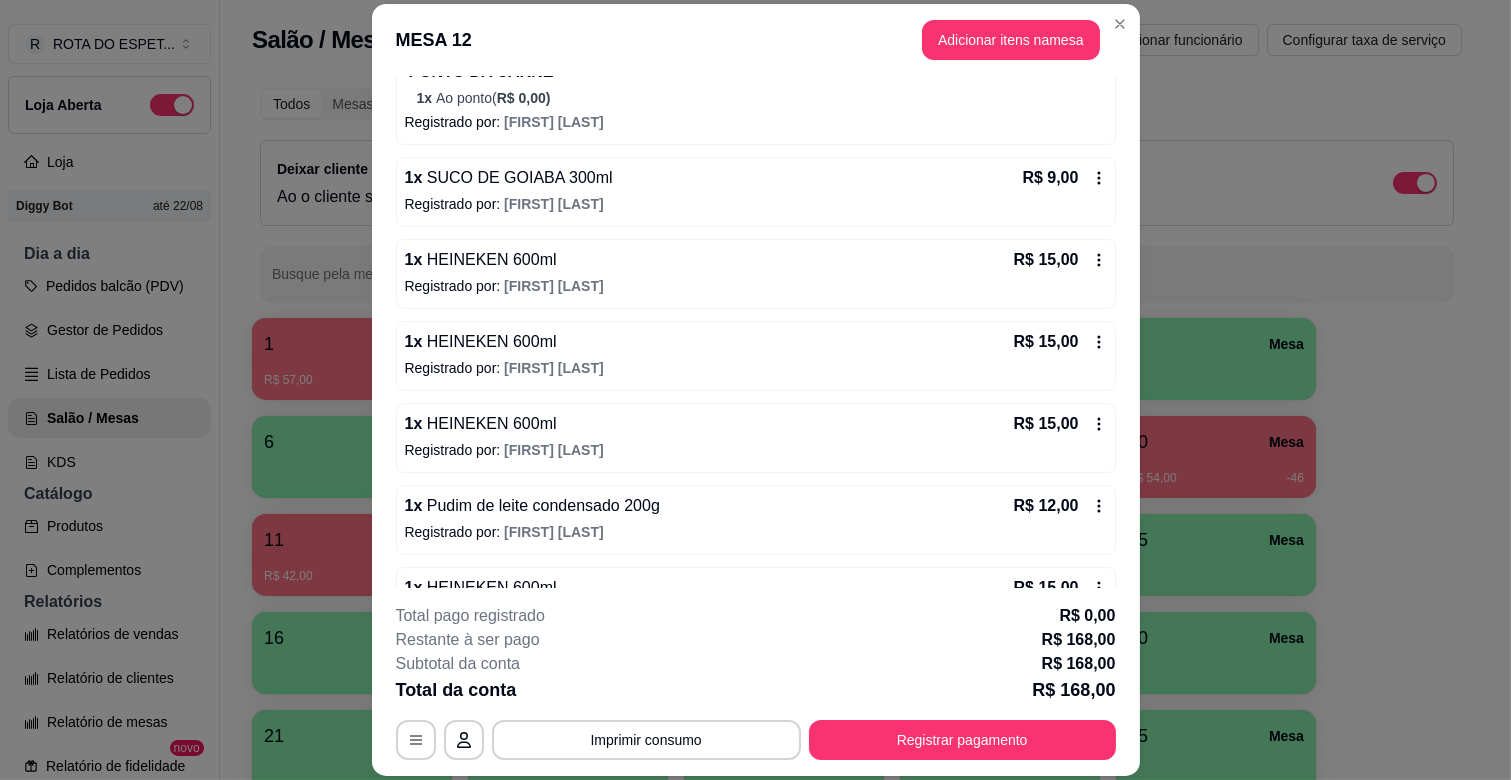 scroll, scrollTop: 1058, scrollLeft: 0, axis: vertical 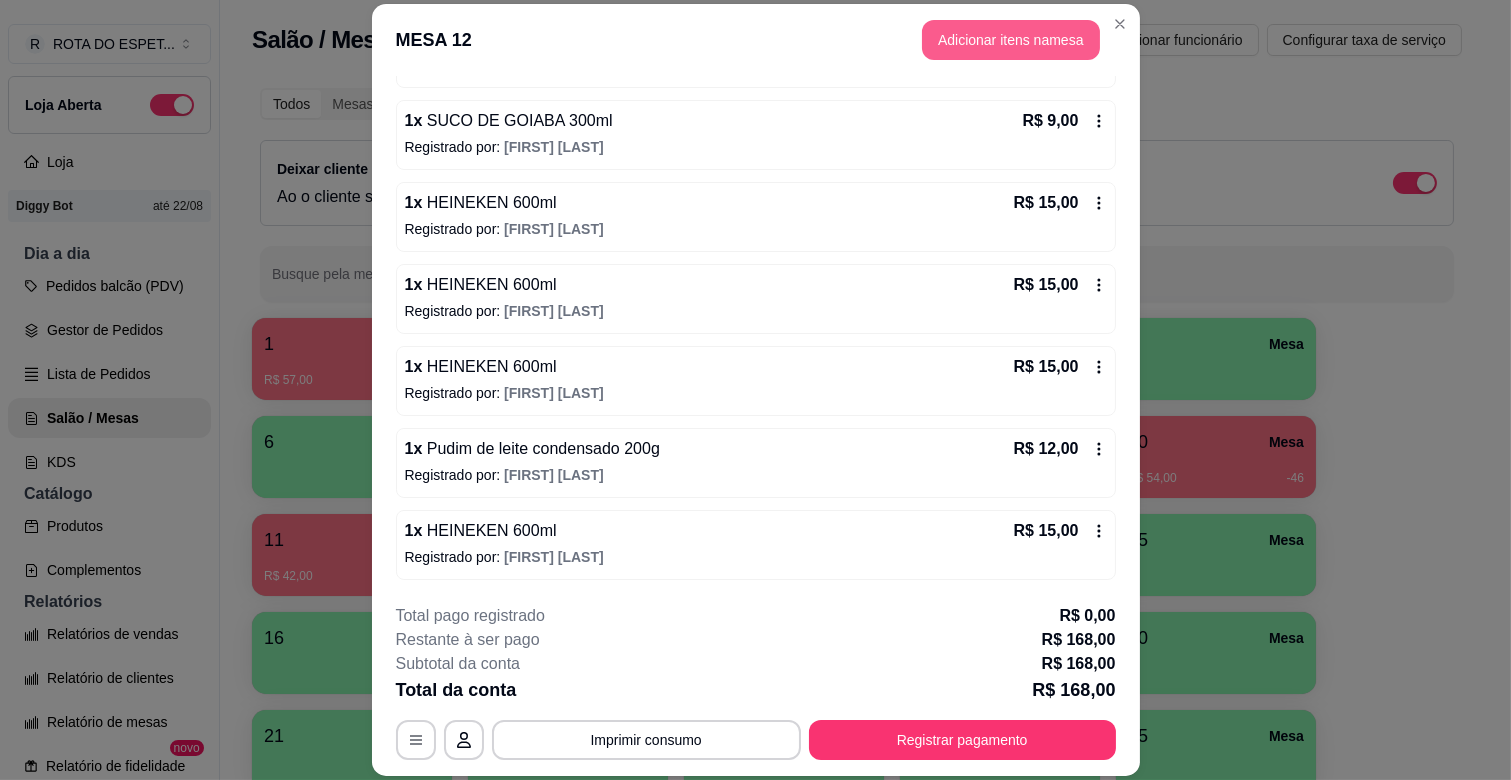 click on "Adicionar itens na  mesa" at bounding box center (1011, 40) 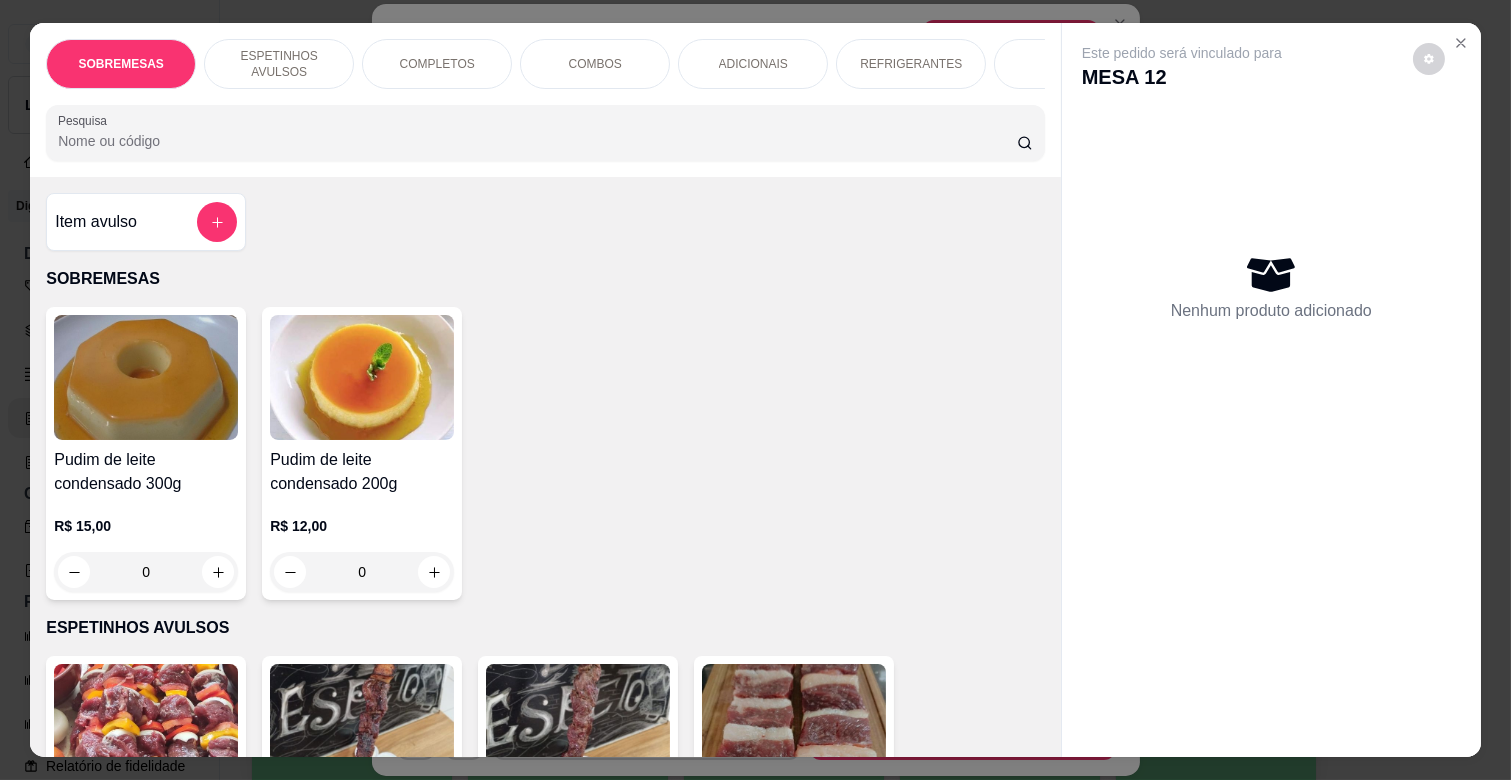 click on "REFRIGERANTES" at bounding box center [911, 64] 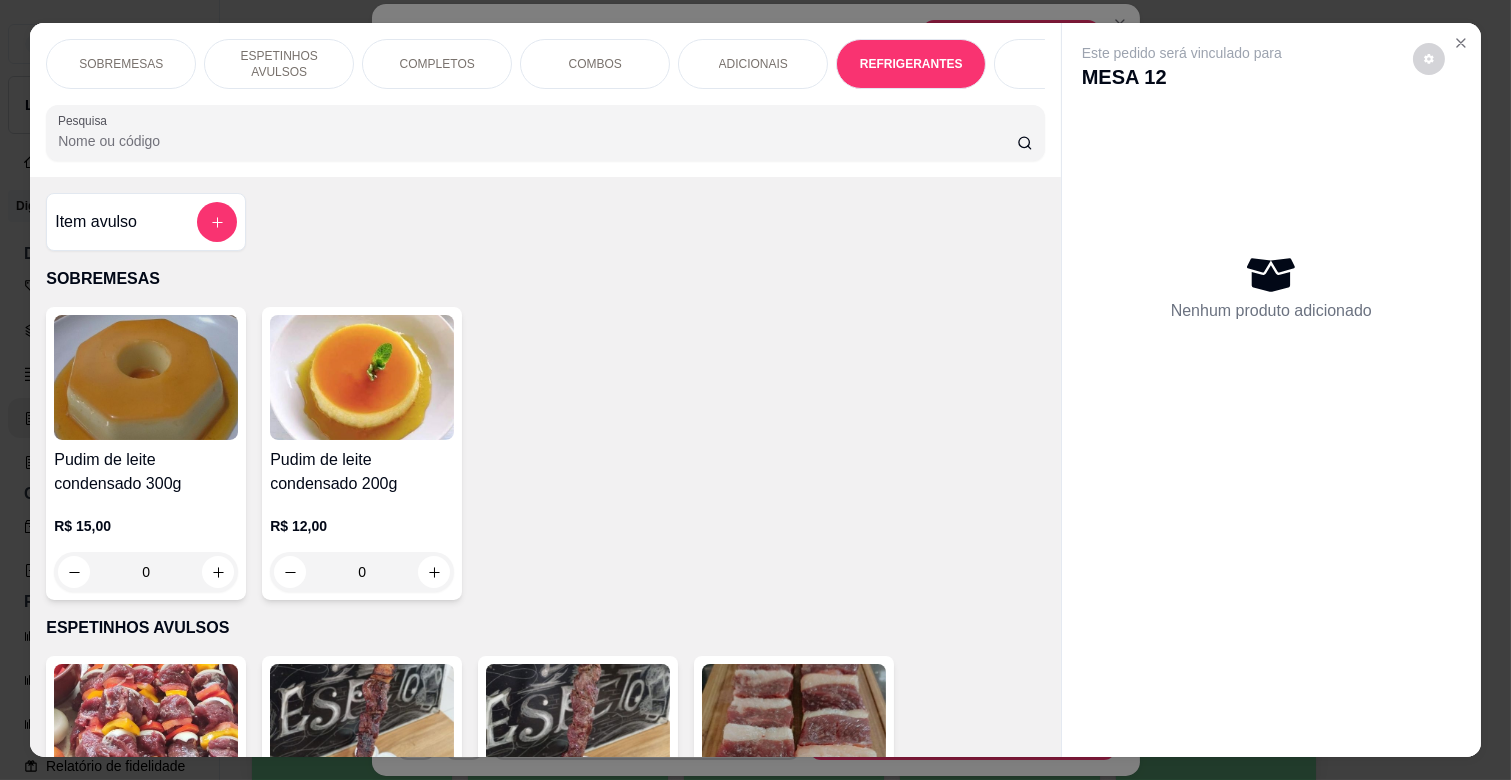 scroll, scrollTop: 4037, scrollLeft: 0, axis: vertical 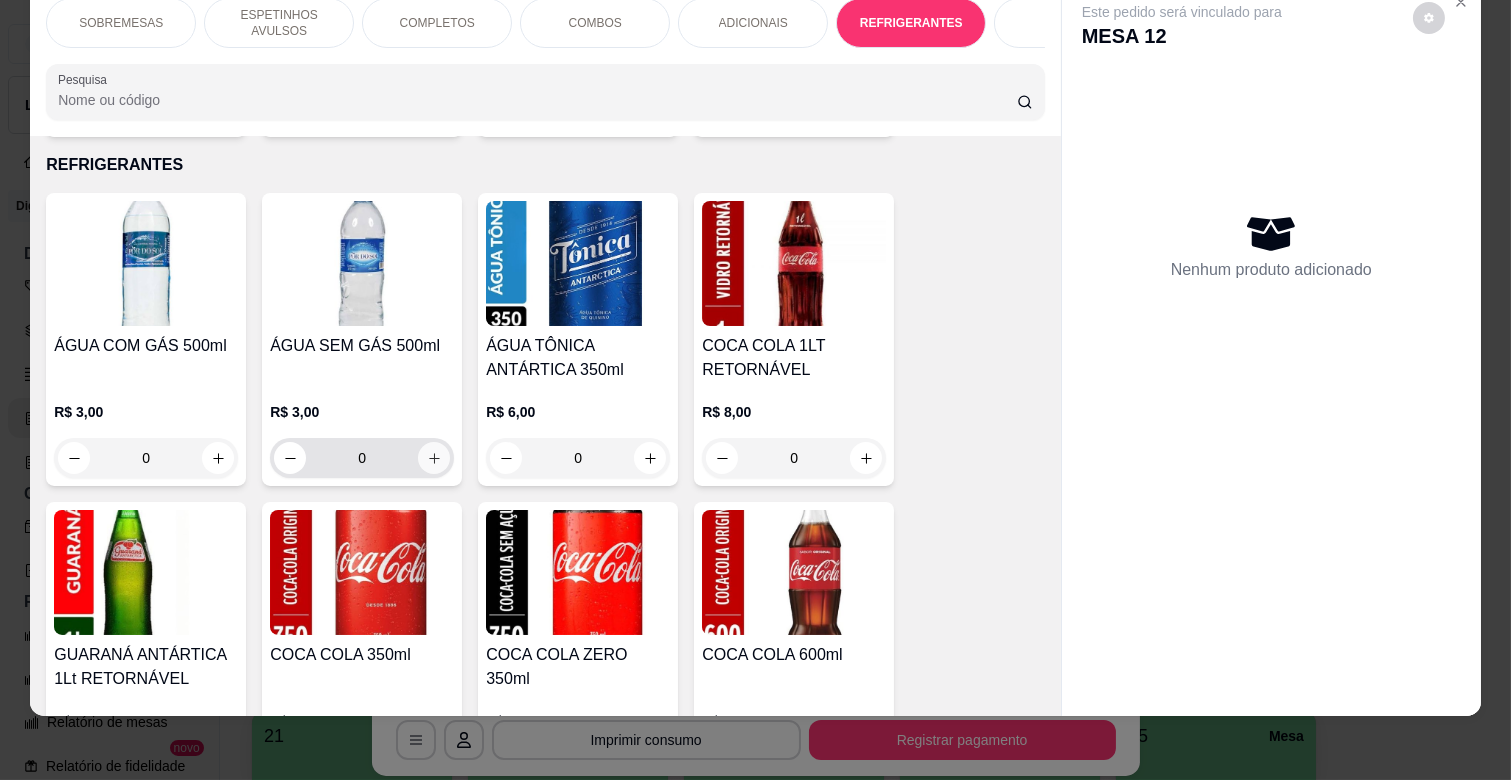 click at bounding box center [434, 458] 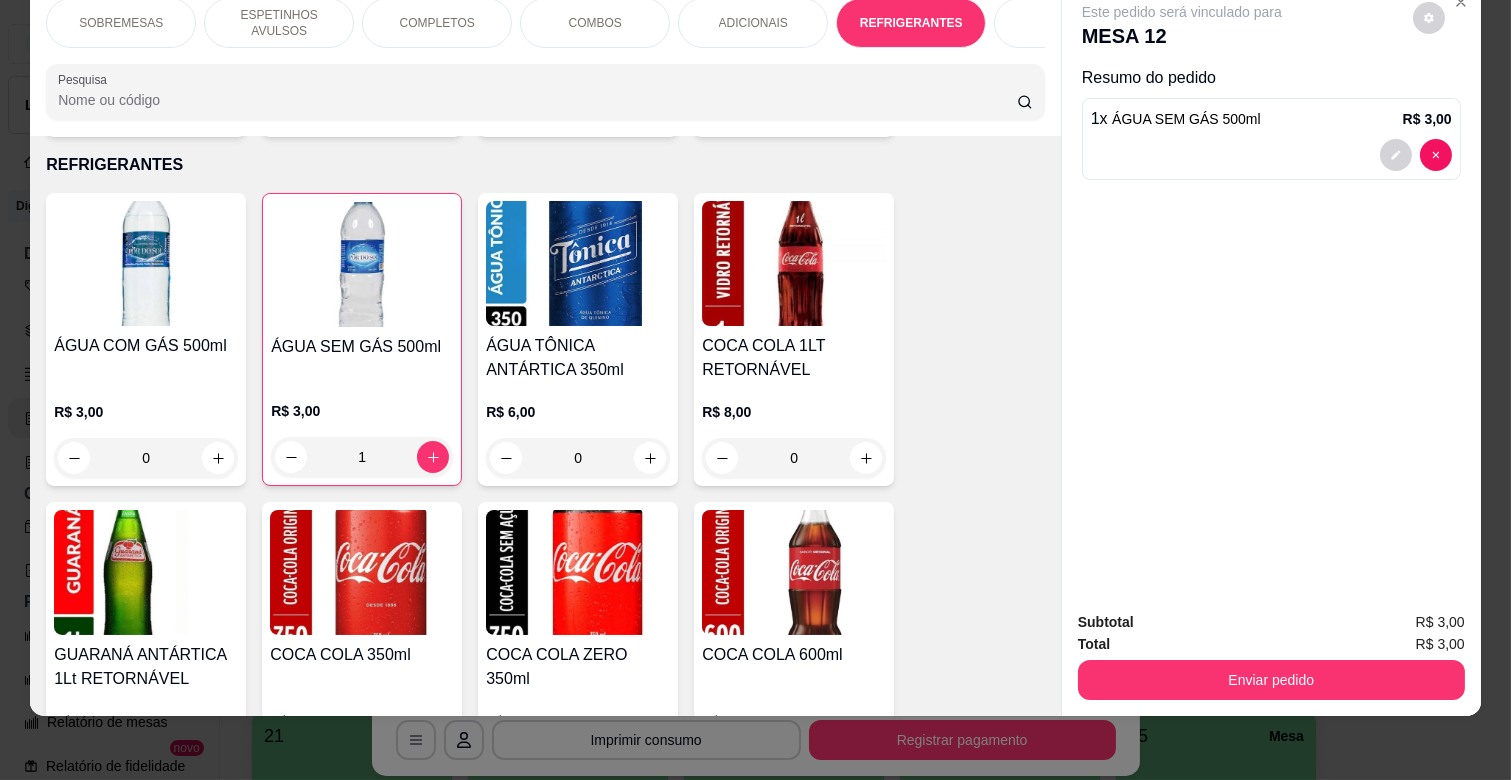 scroll, scrollTop: 0, scrollLeft: 573, axis: horizontal 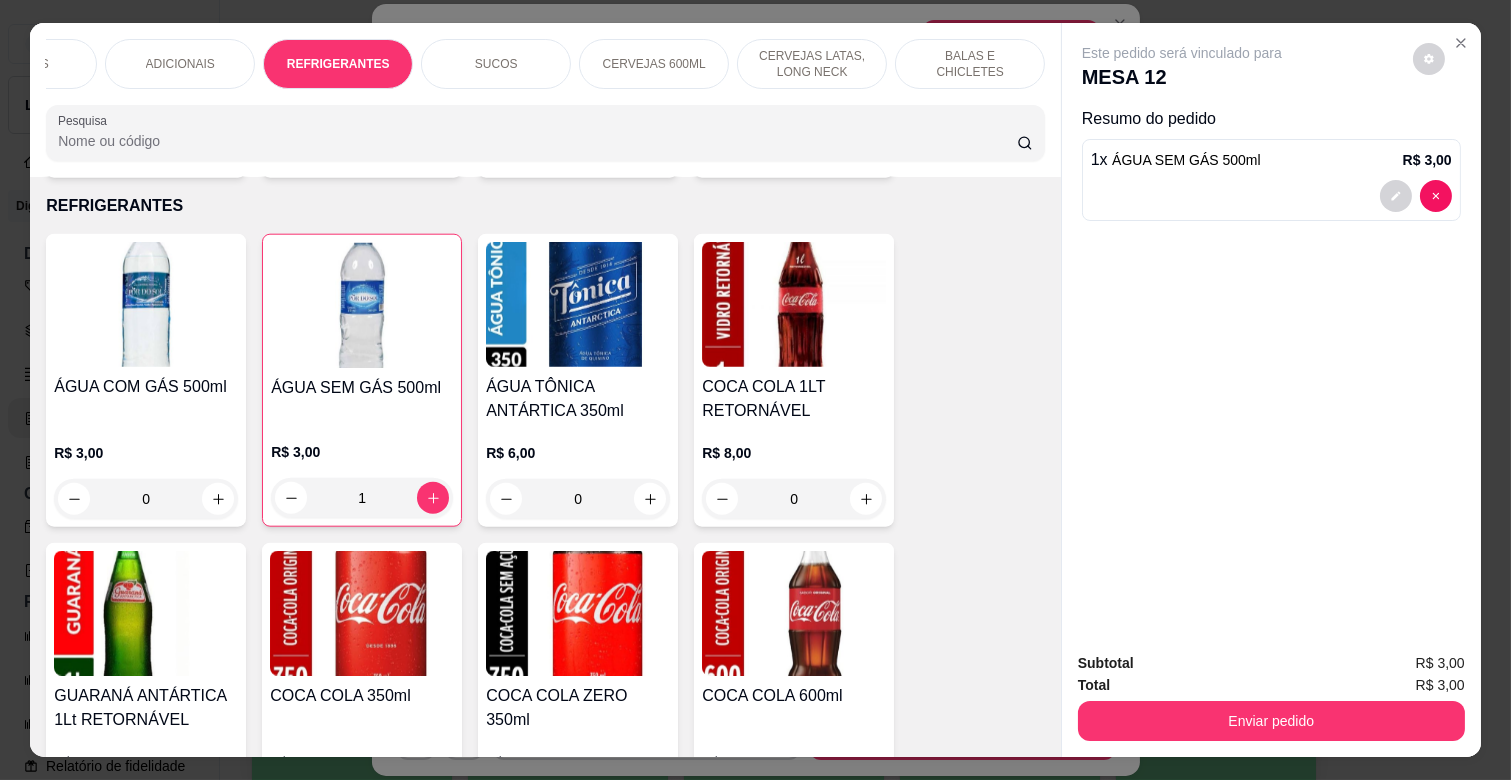 click on "CERVEJAS 600ML" at bounding box center (654, 64) 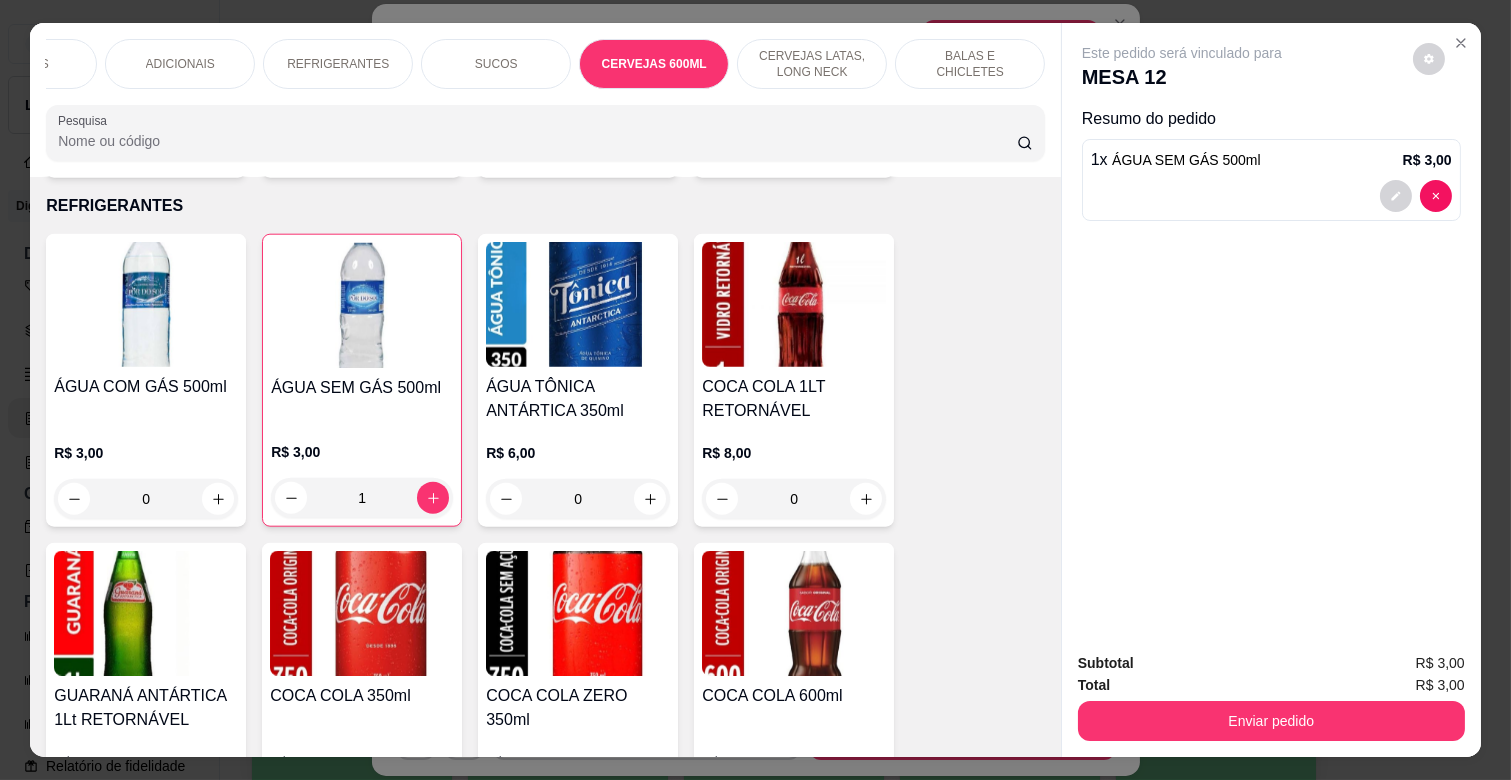 scroll, scrollTop: 6184, scrollLeft: 0, axis: vertical 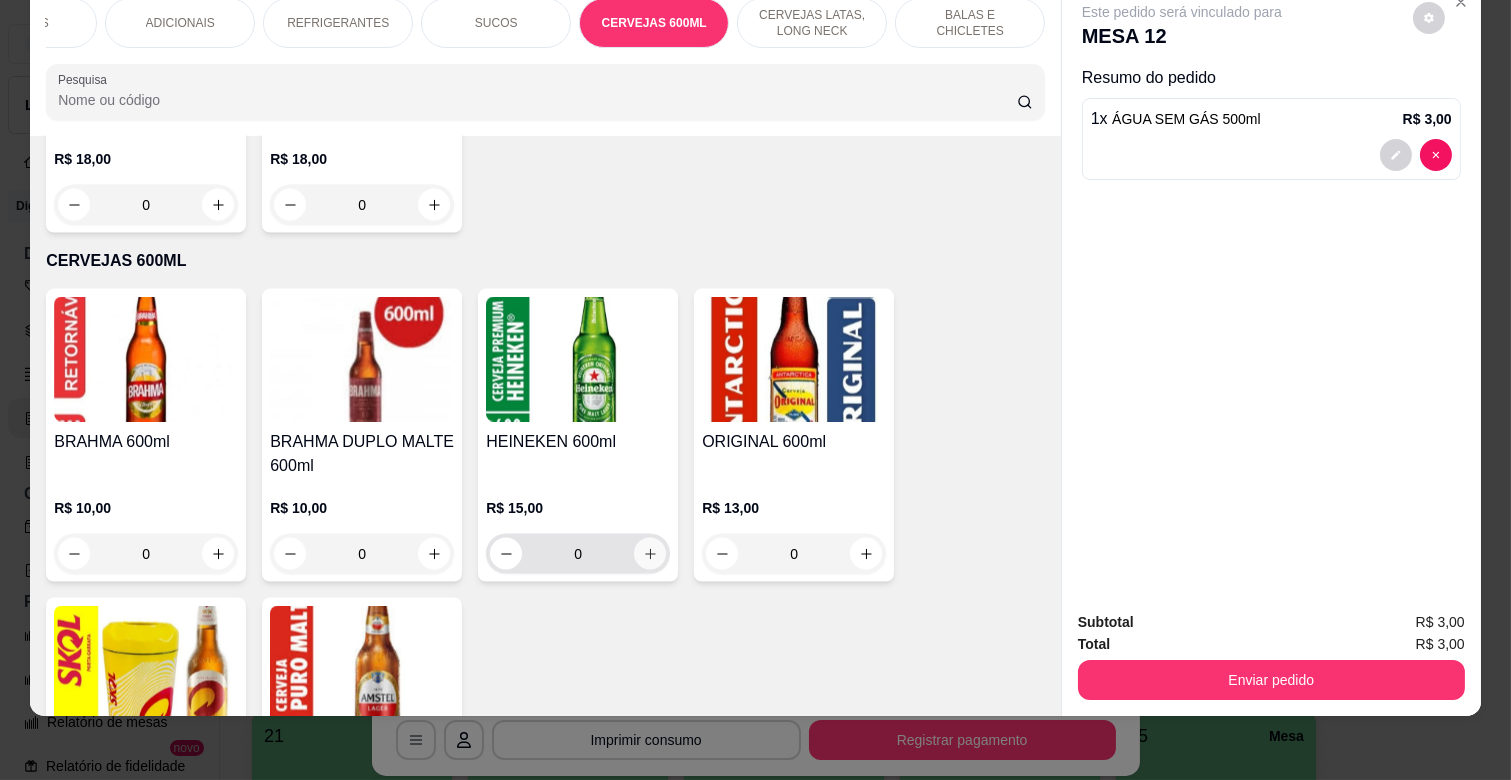 click 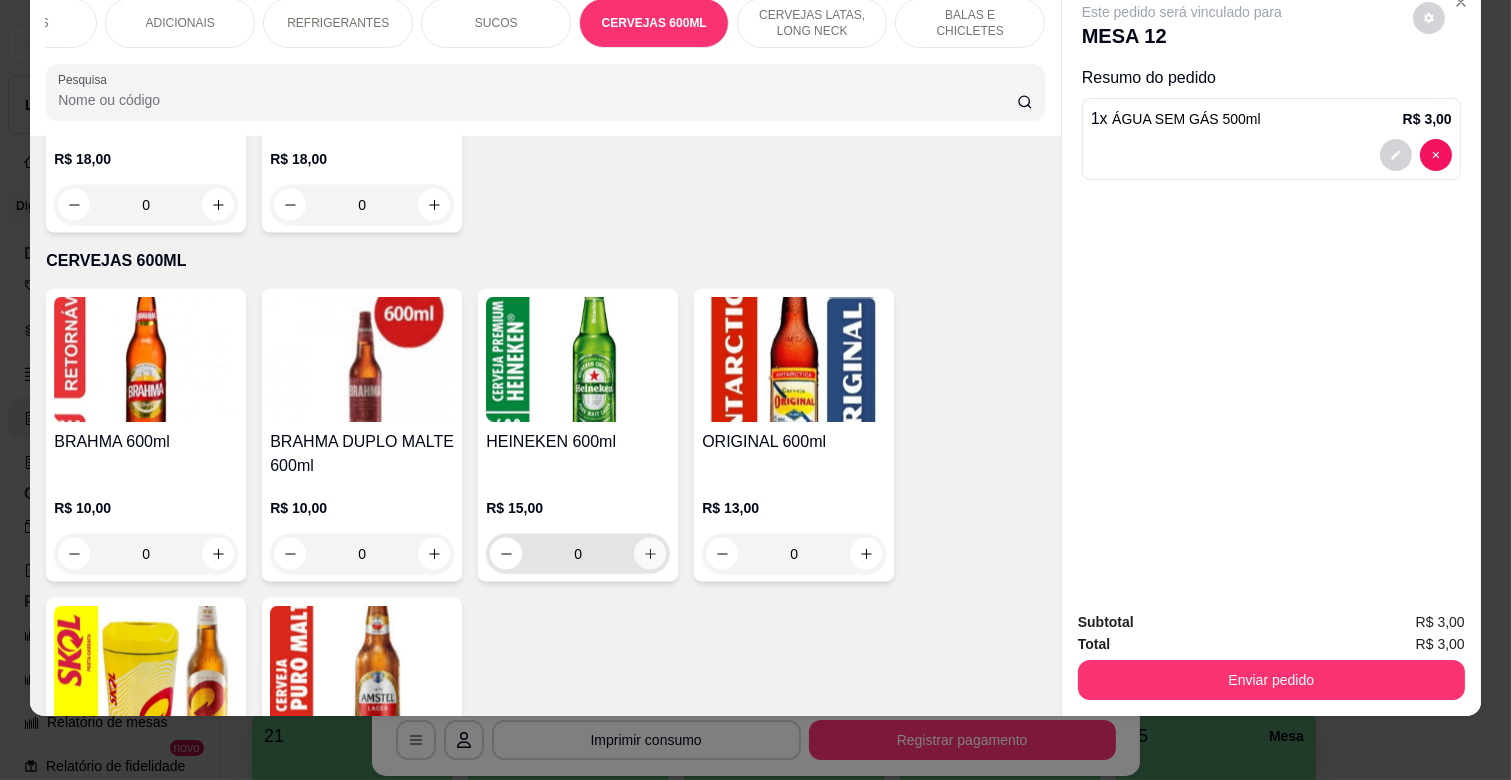 type on "1" 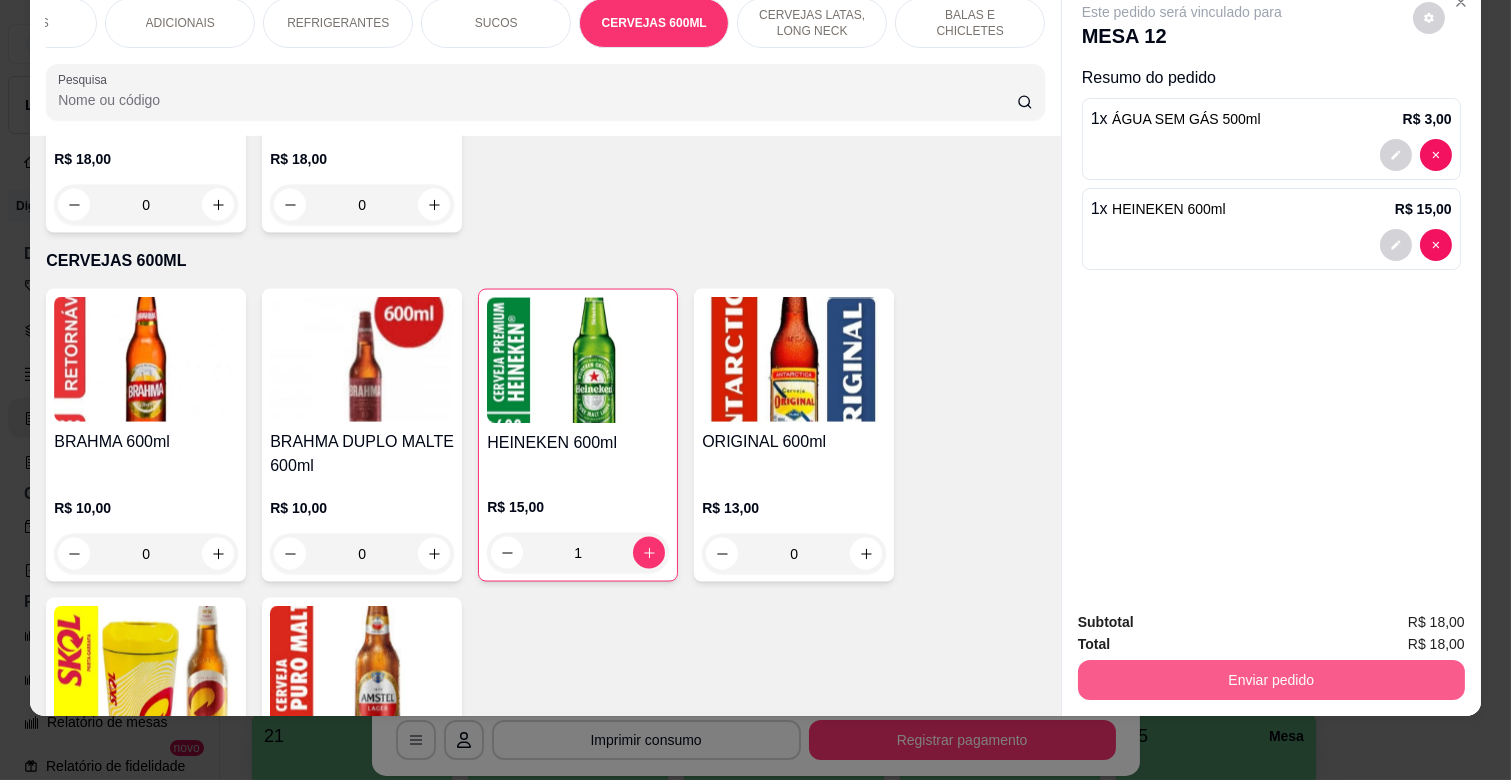 click on "Enviar pedido" at bounding box center [1271, 680] 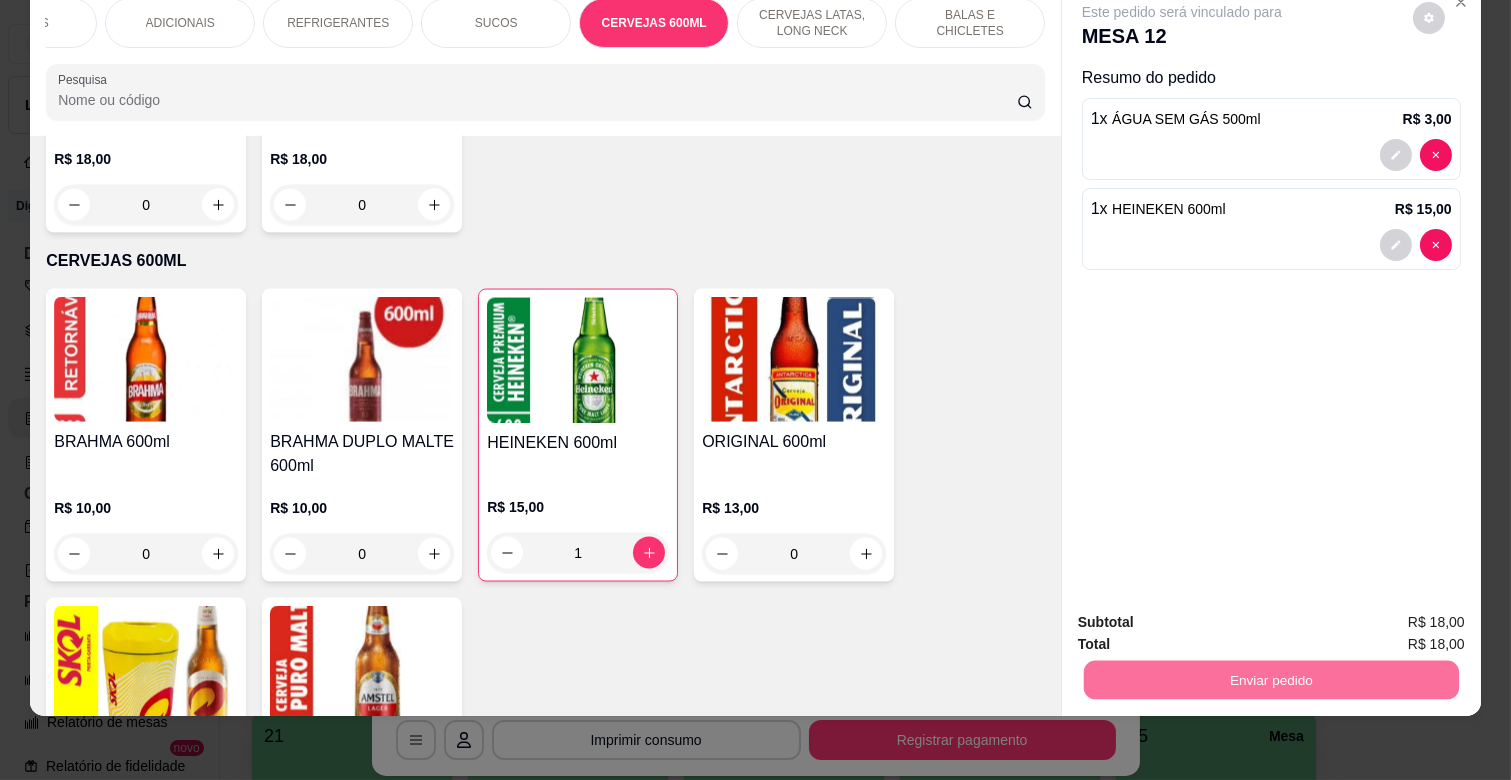 click on "Não registrar e enviar pedido" at bounding box center (1204, 614) 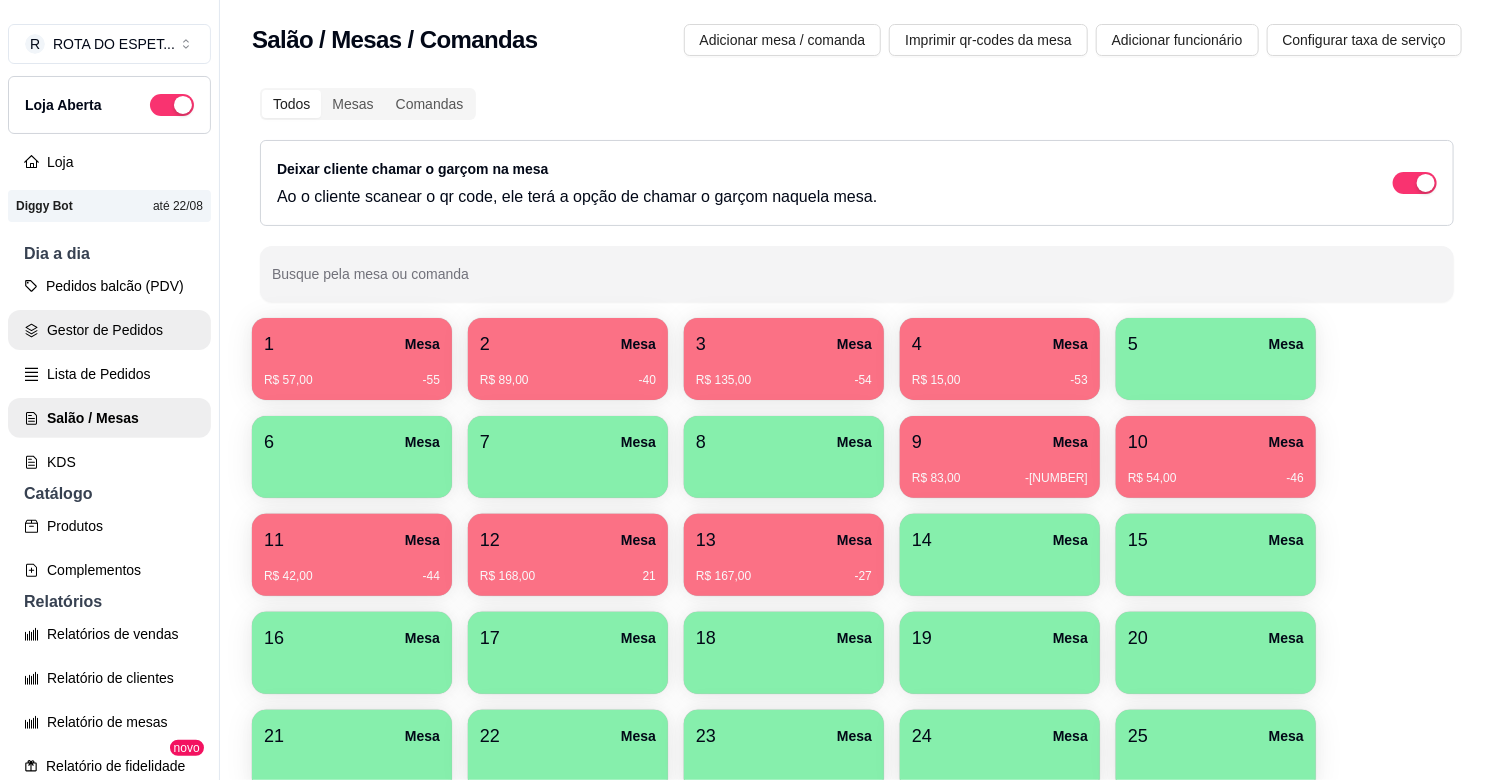 click on "Gestor de Pedidos" at bounding box center (109, 330) 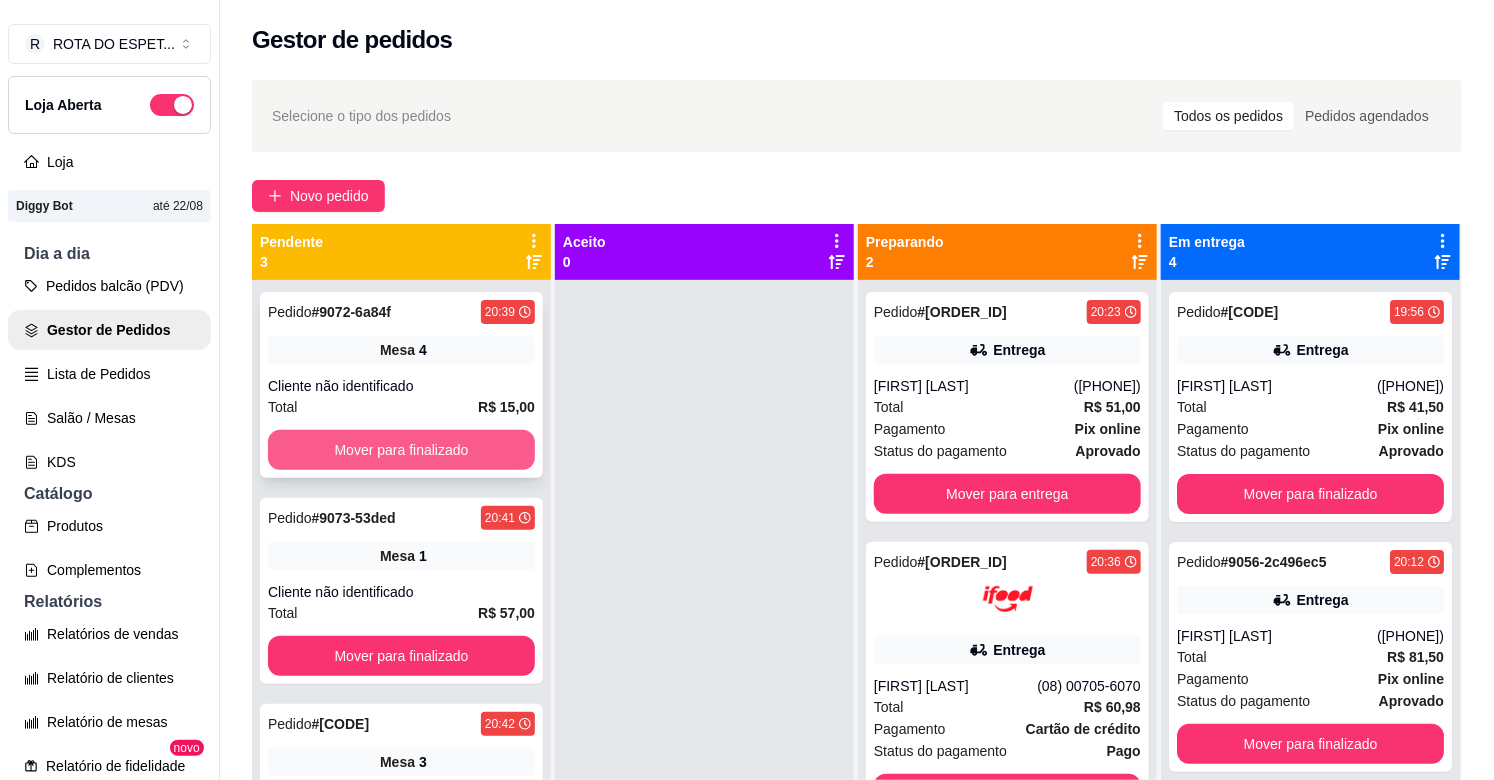 click on "Mover para finalizado" at bounding box center (401, 450) 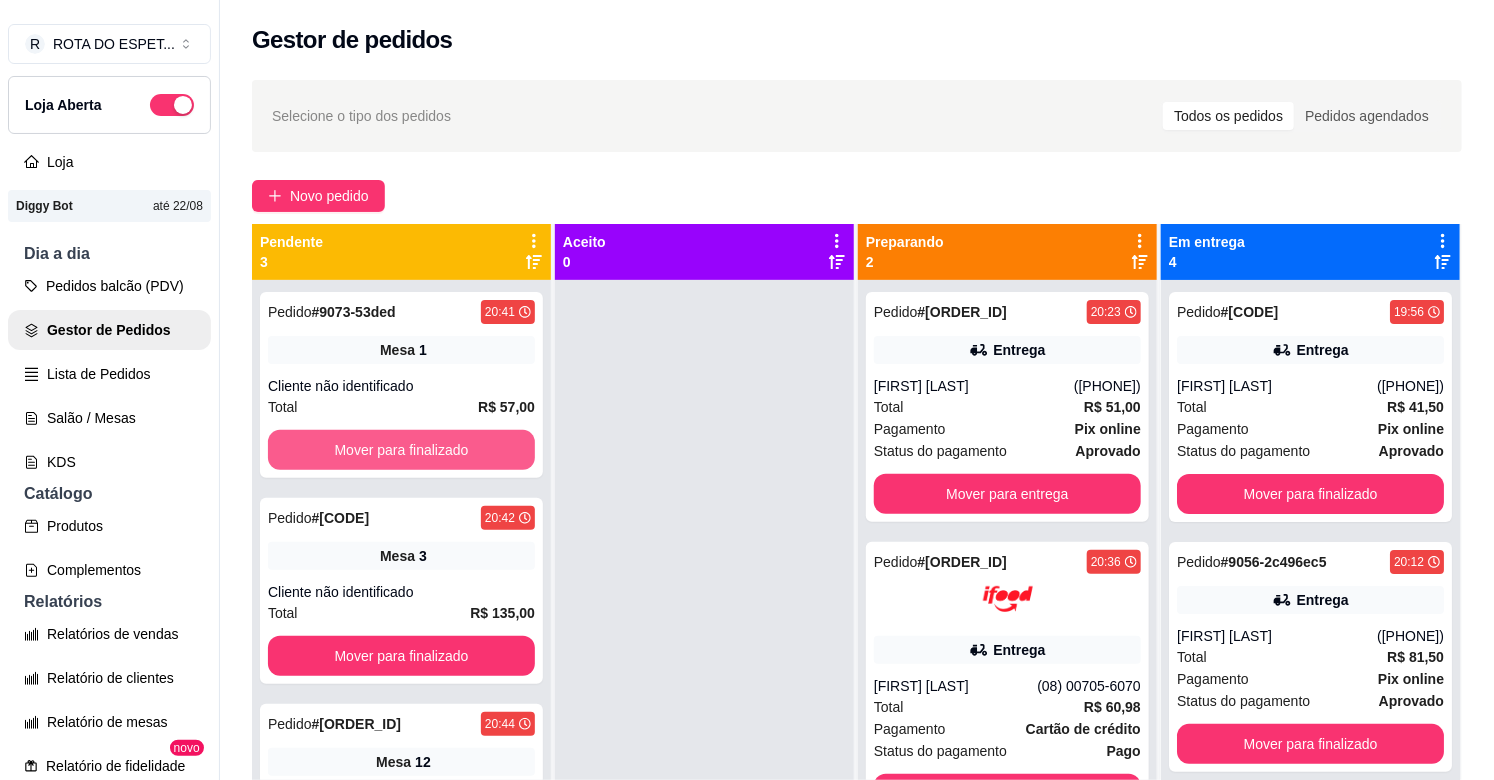 click on "Mover para finalizado" at bounding box center (401, 450) 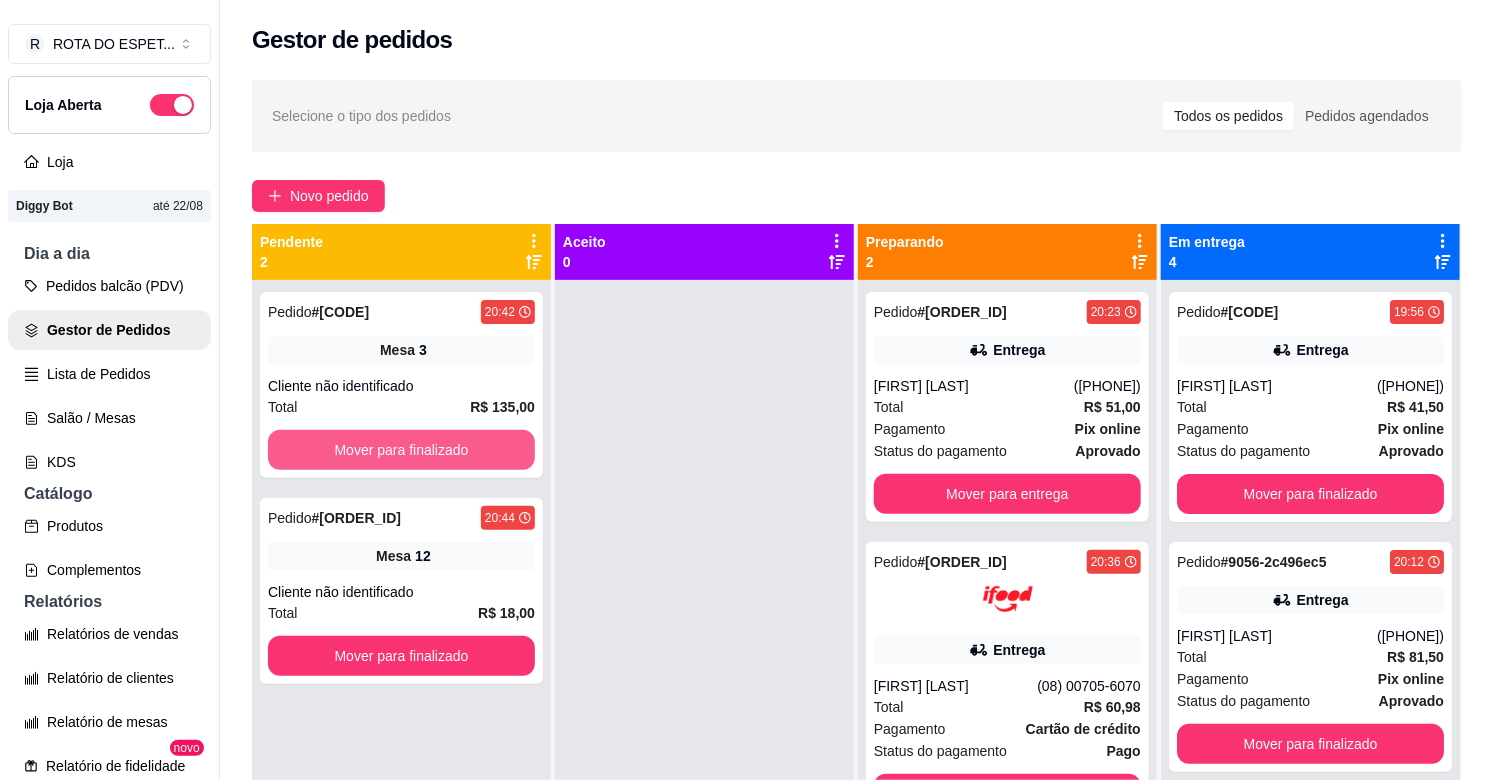 click on "Mover para finalizado" at bounding box center (401, 450) 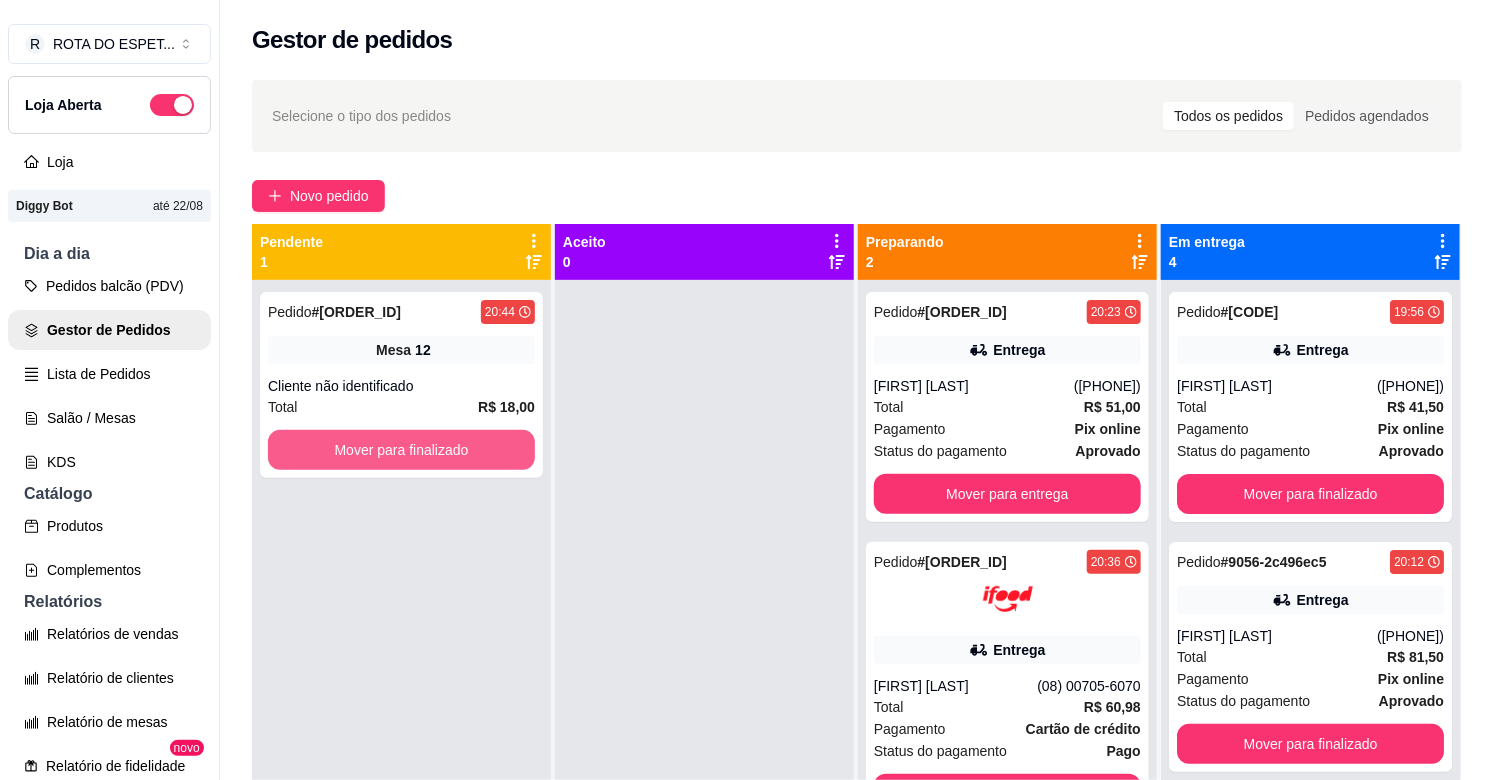 click on "Mover para finalizado" at bounding box center [401, 450] 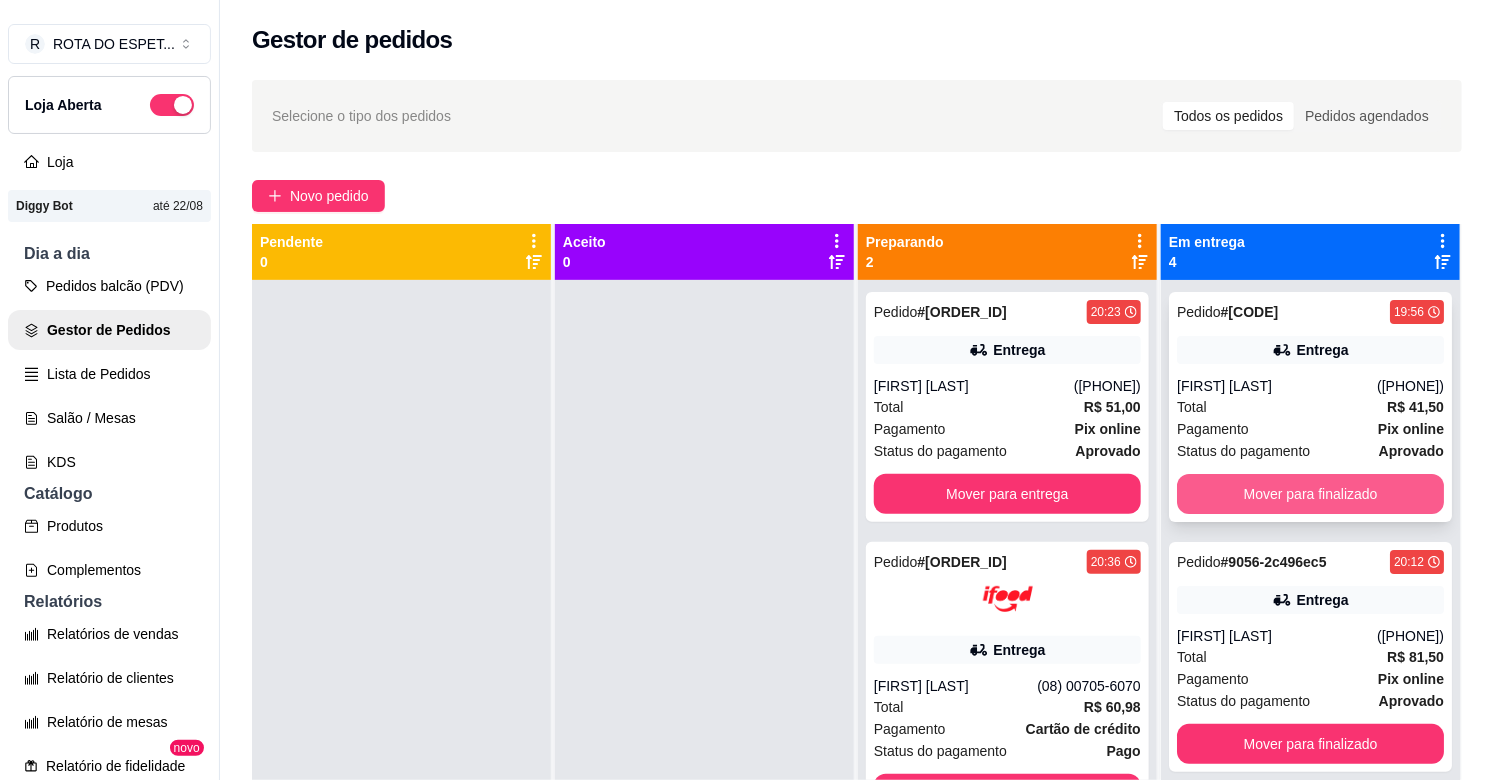 click on "Mover para finalizado" at bounding box center (1310, 494) 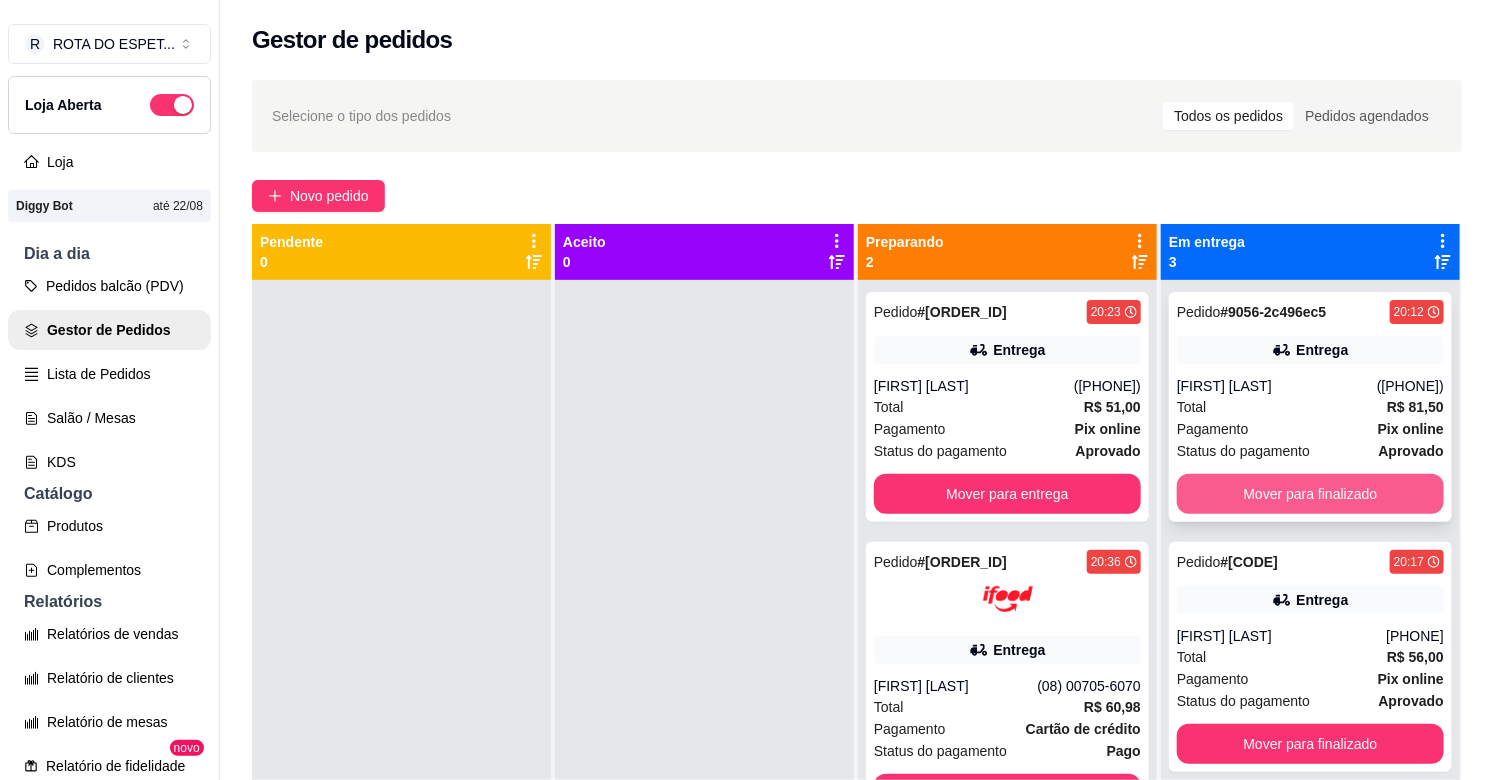 click on "Mover para finalizado" at bounding box center (1310, 494) 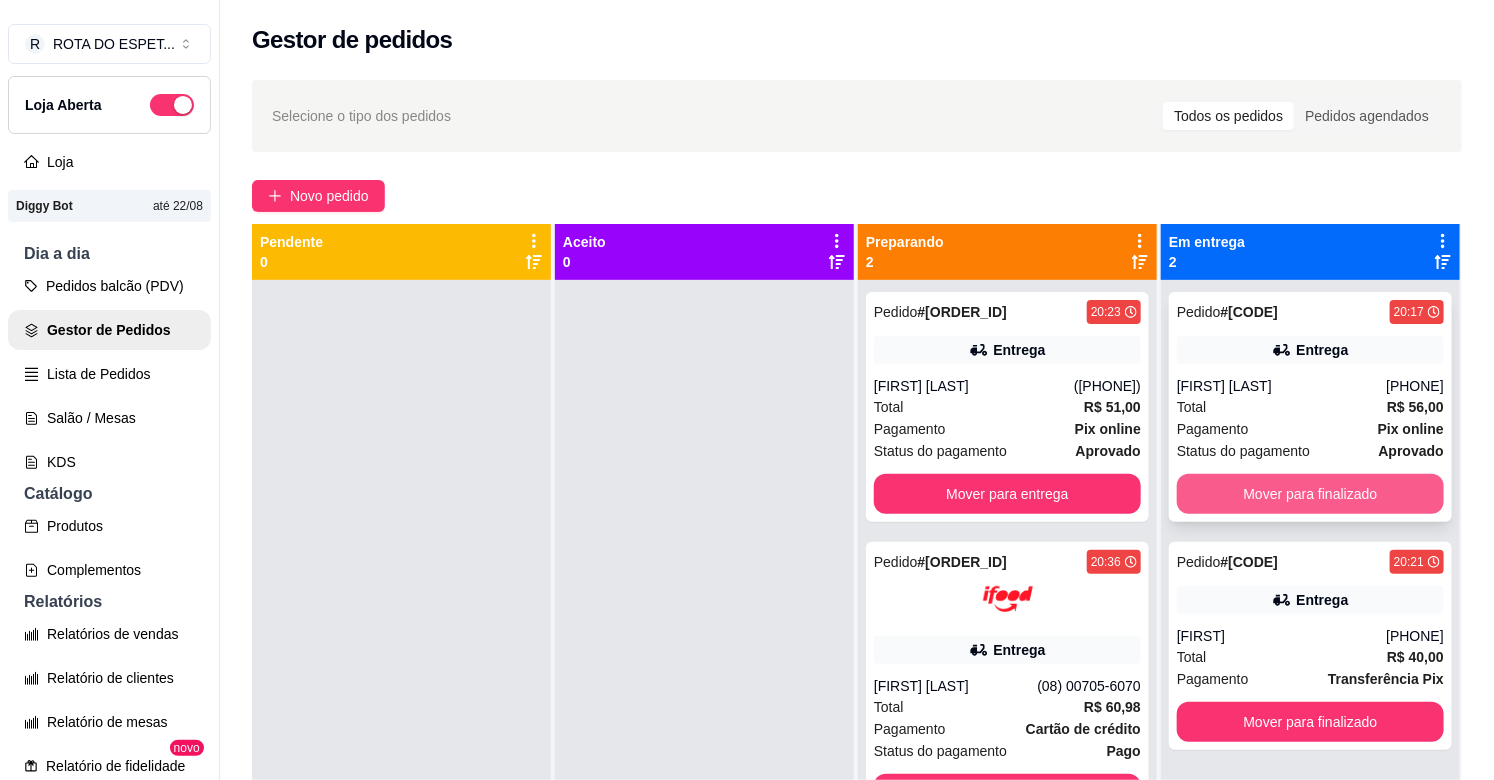 click on "Mover para finalizado" at bounding box center (1310, 494) 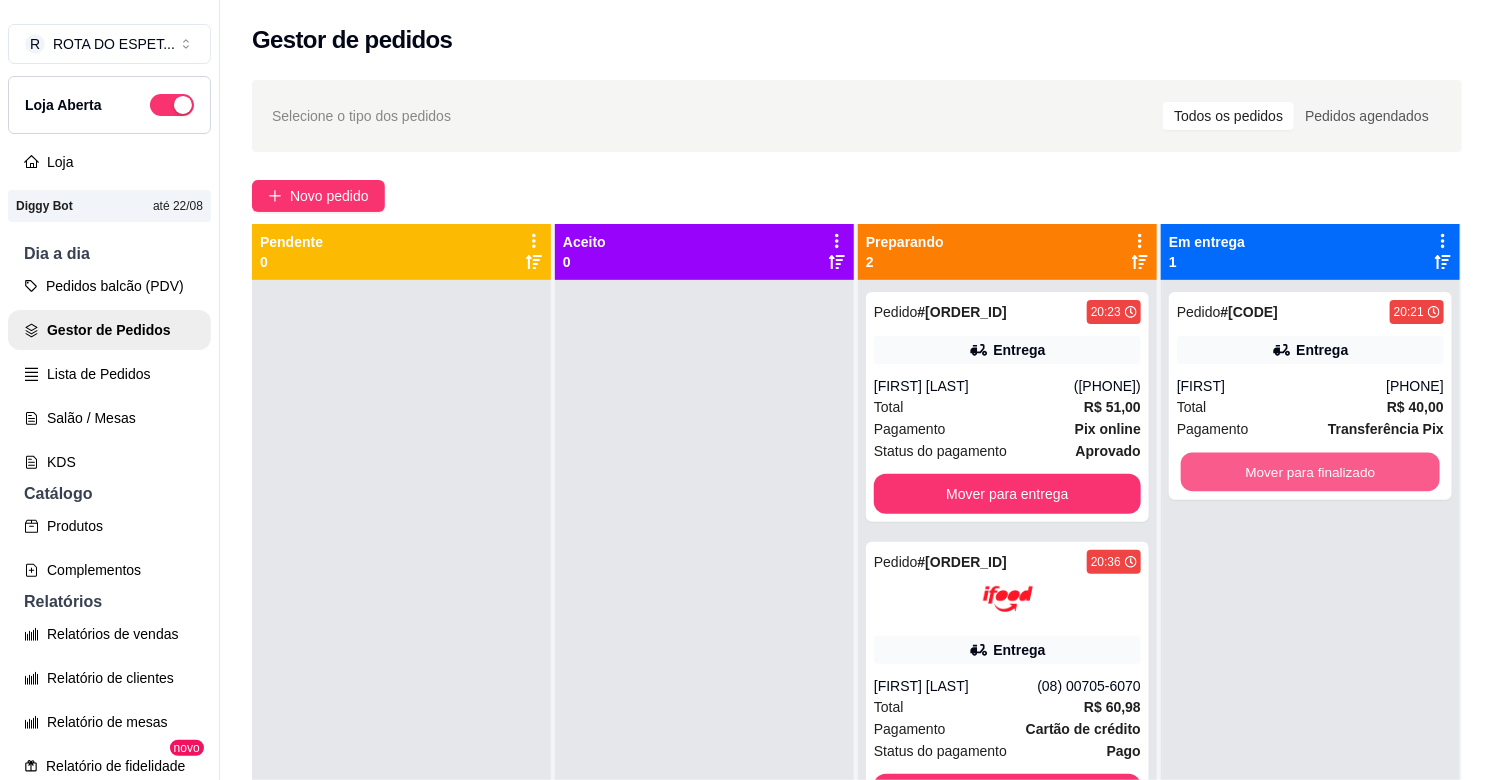 click on "Mover para finalizado" at bounding box center [1310, 472] 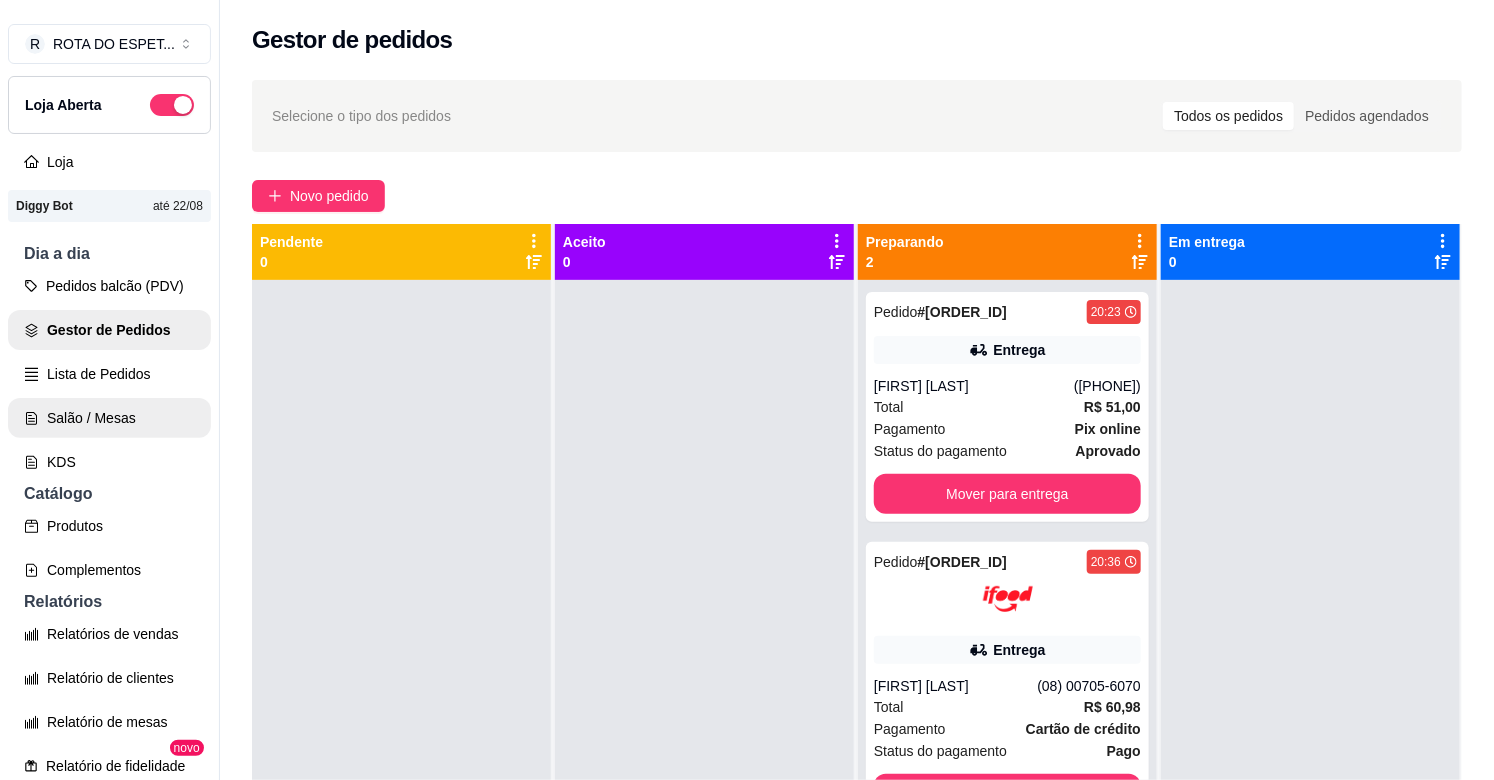 click on "Salão / Mesas" at bounding box center (109, 418) 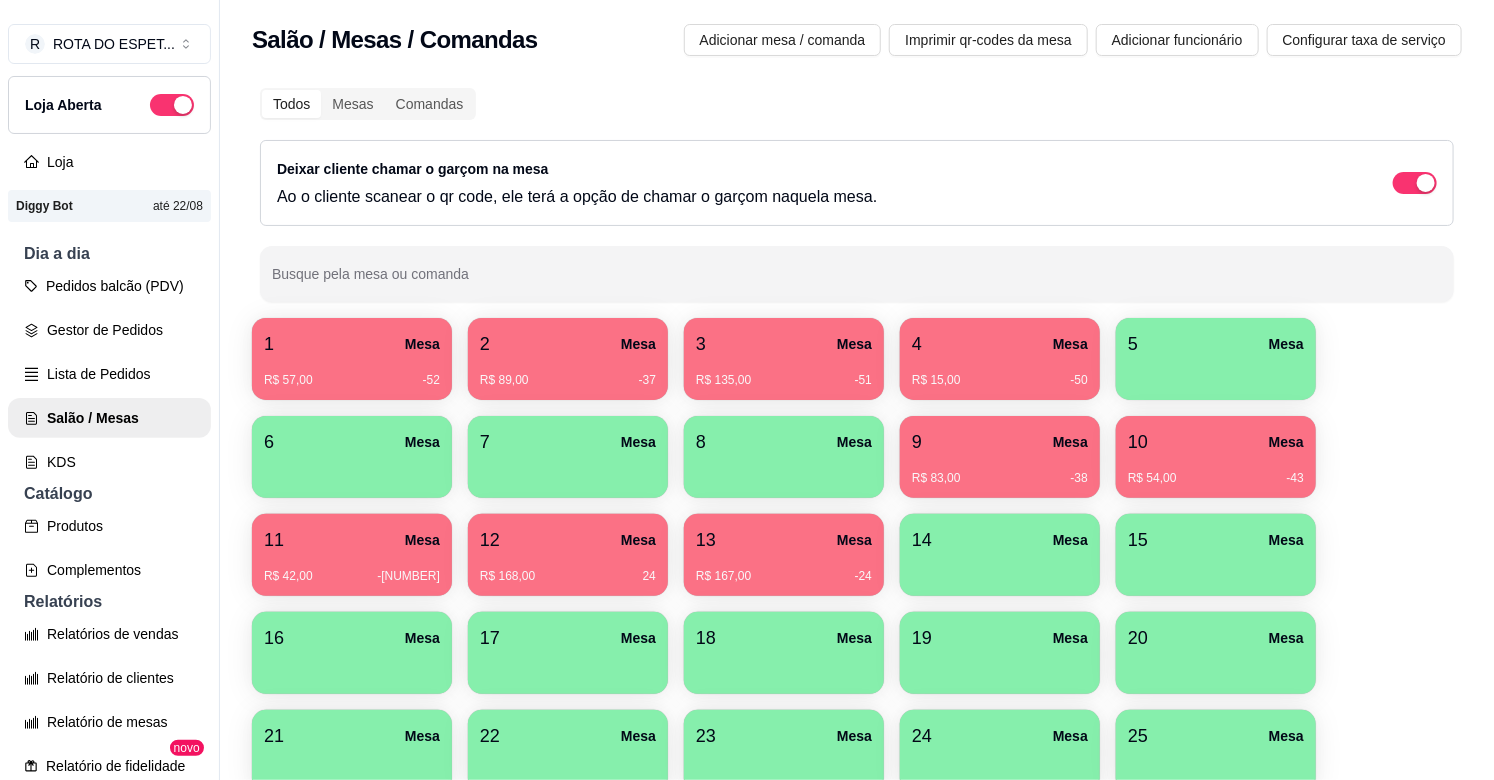 click on "1 Mesa" at bounding box center (352, 344) 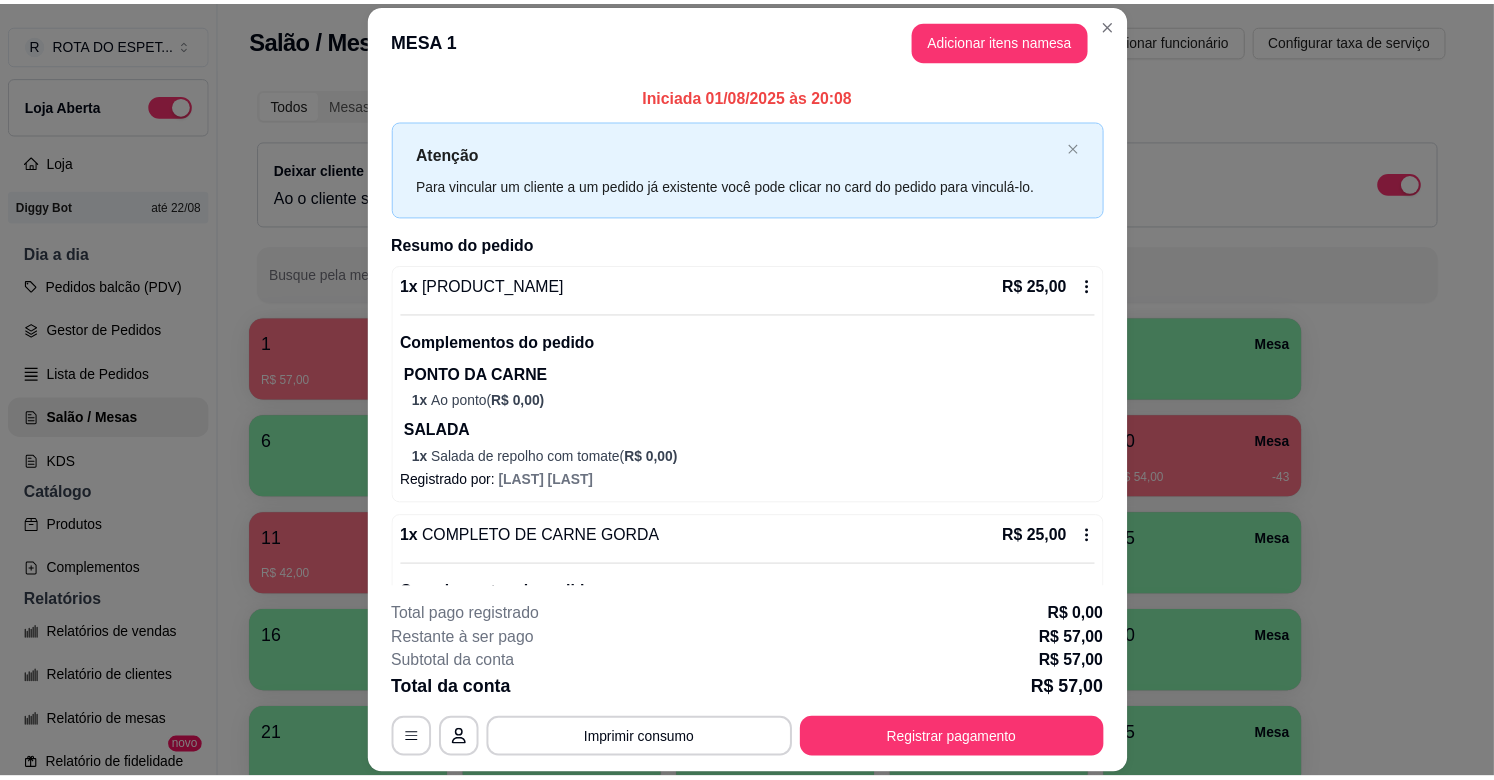 scroll, scrollTop: 257, scrollLeft: 0, axis: vertical 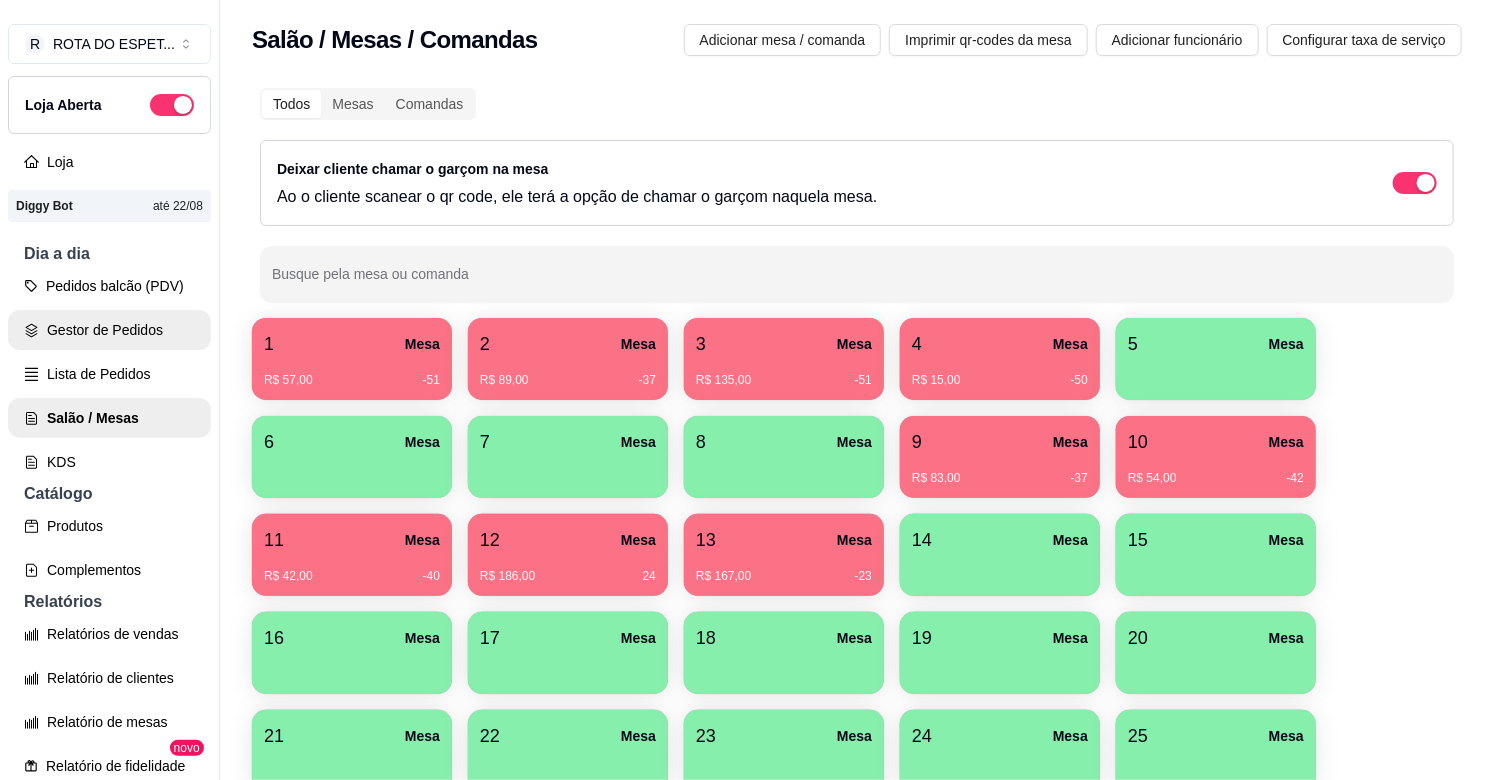 click on "Gestor de Pedidos" at bounding box center [109, 330] 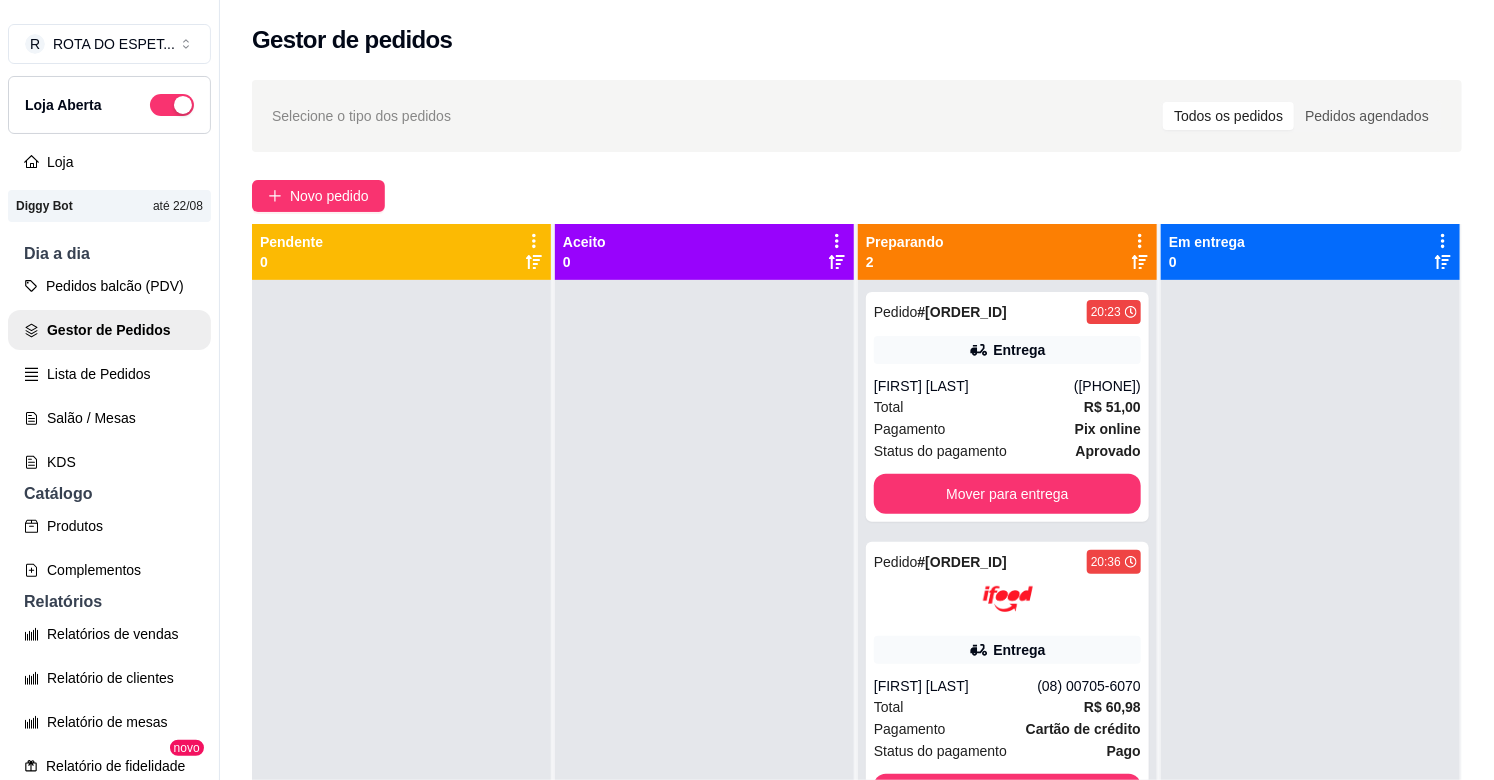 click at bounding box center (704, 670) 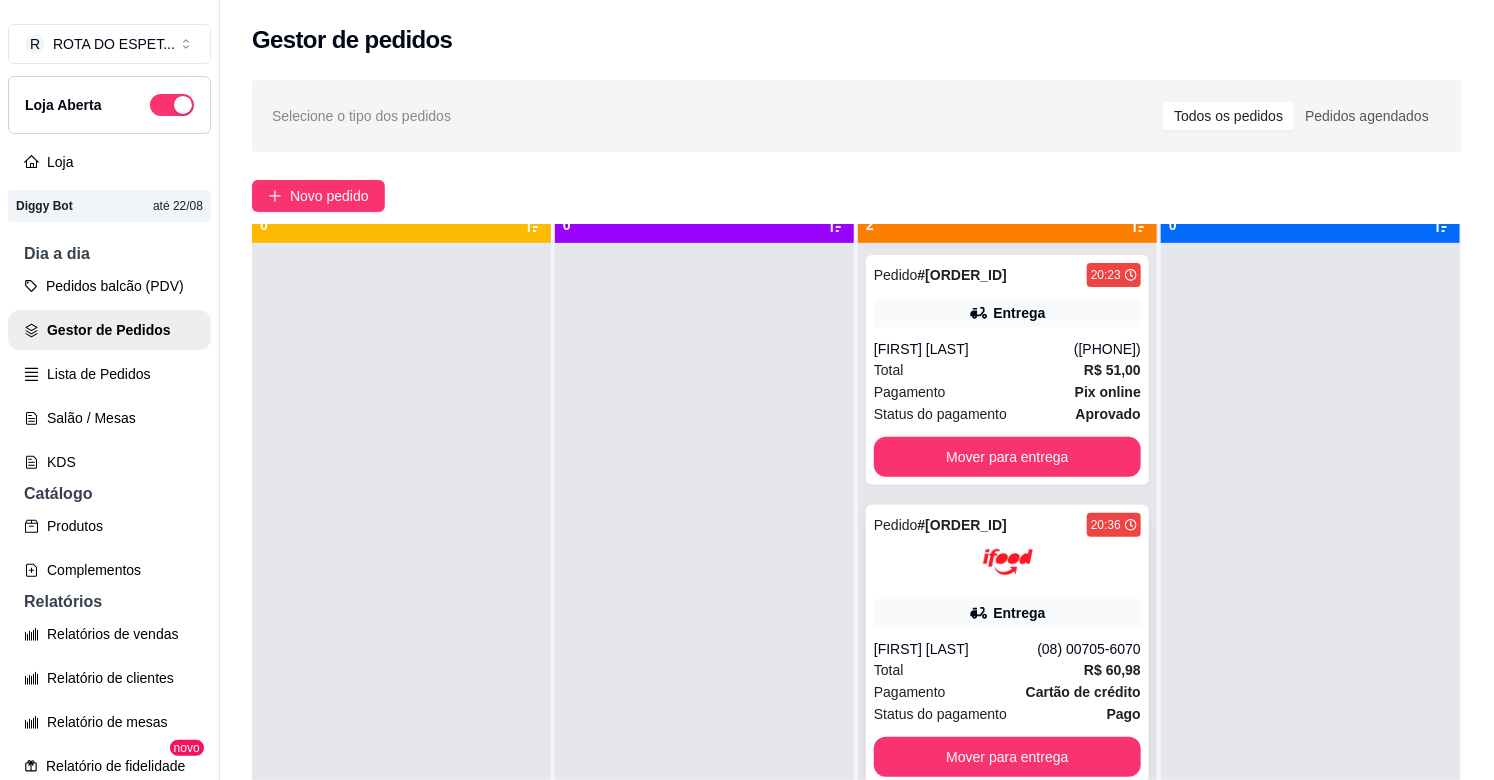 scroll, scrollTop: 55, scrollLeft: 0, axis: vertical 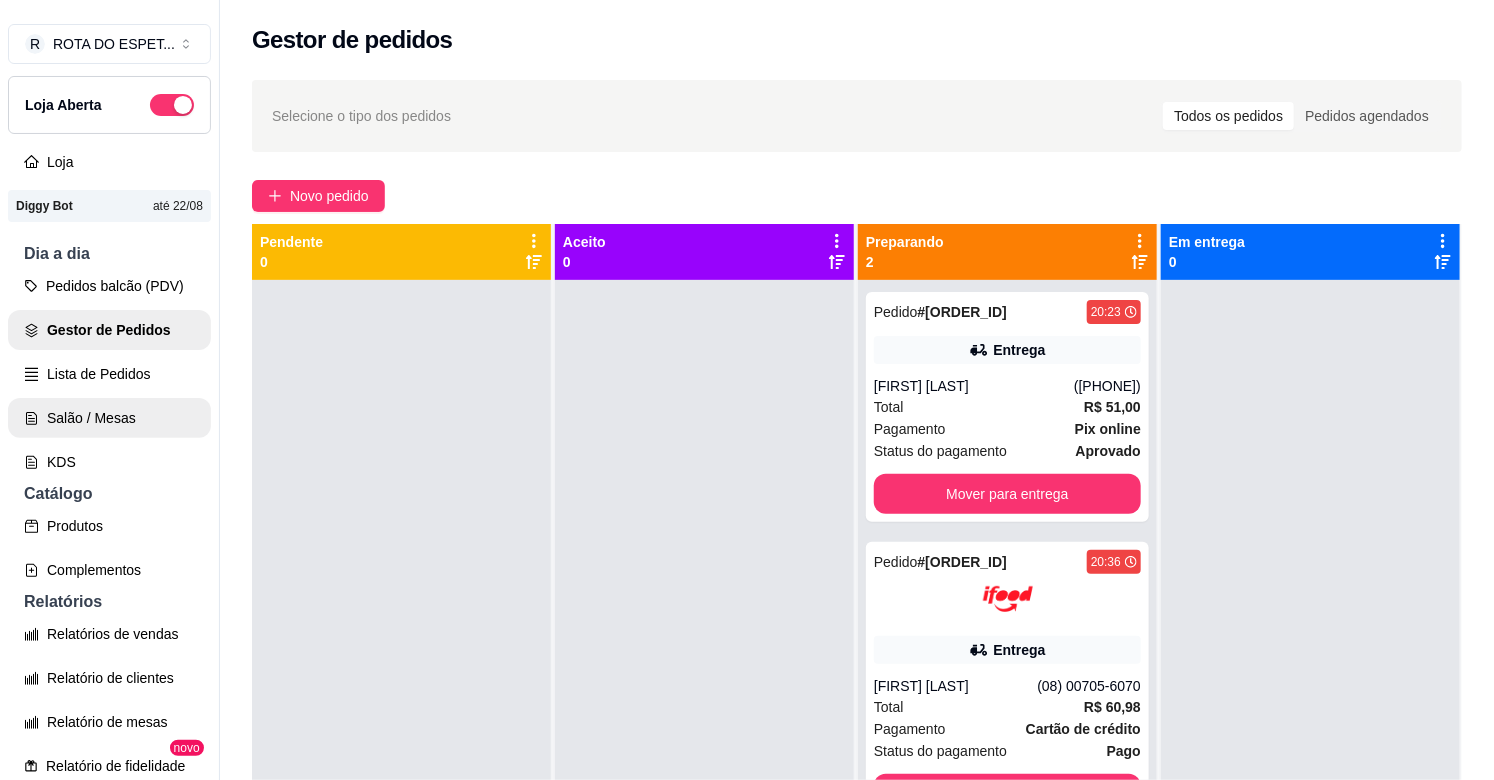 click on "Salão / Mesas" at bounding box center [109, 418] 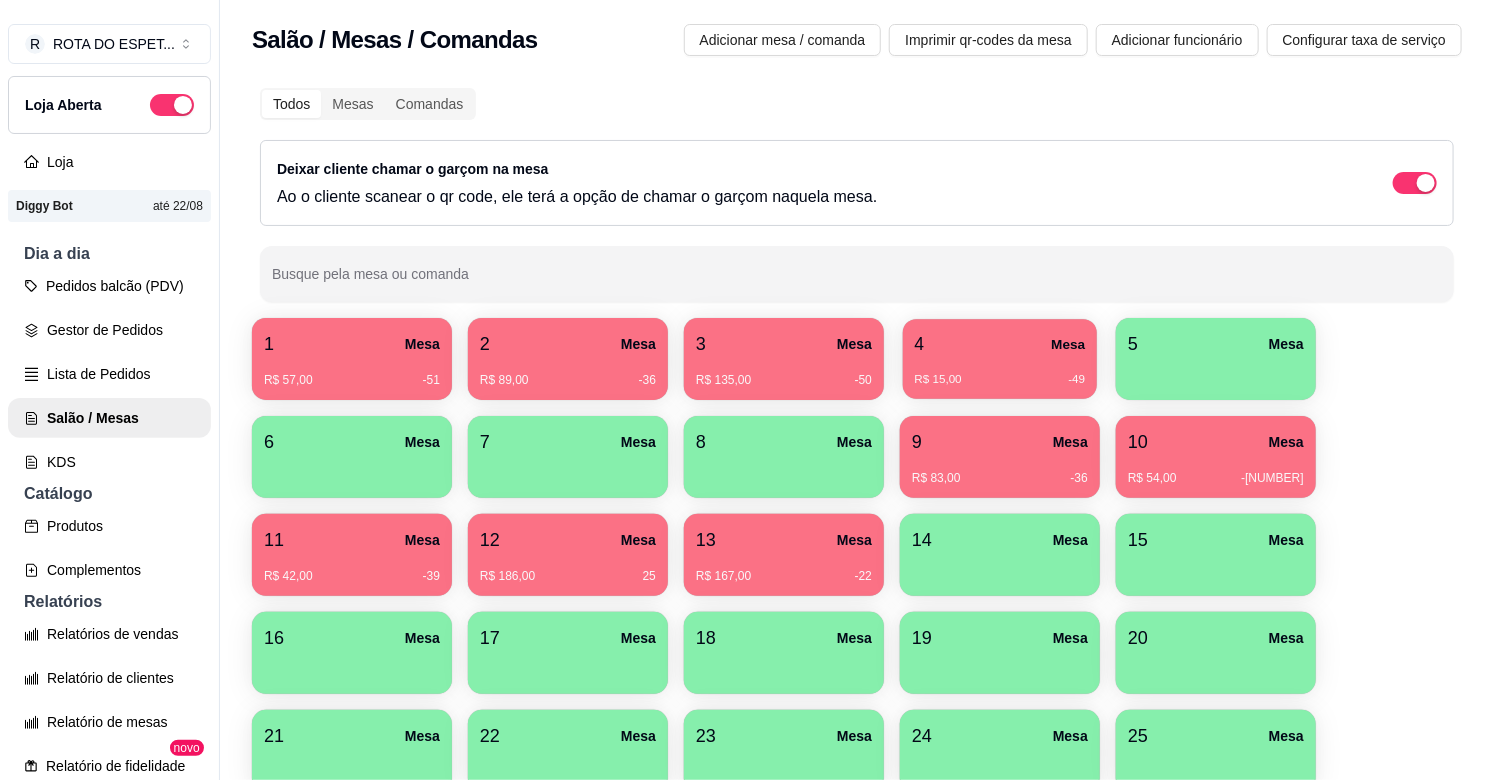 click on "R$ 15,00 -49" at bounding box center (1000, 380) 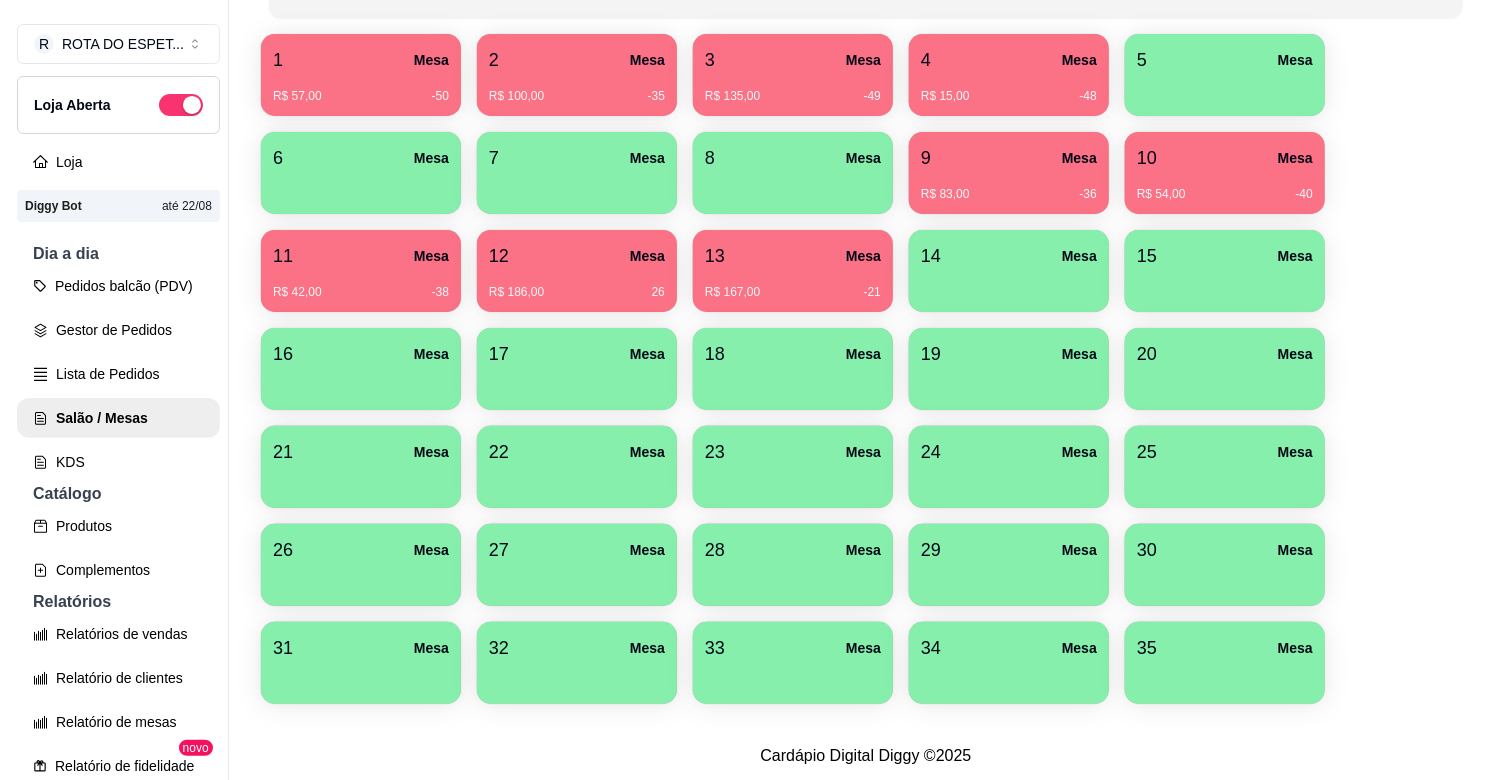 scroll, scrollTop: 304, scrollLeft: 0, axis: vertical 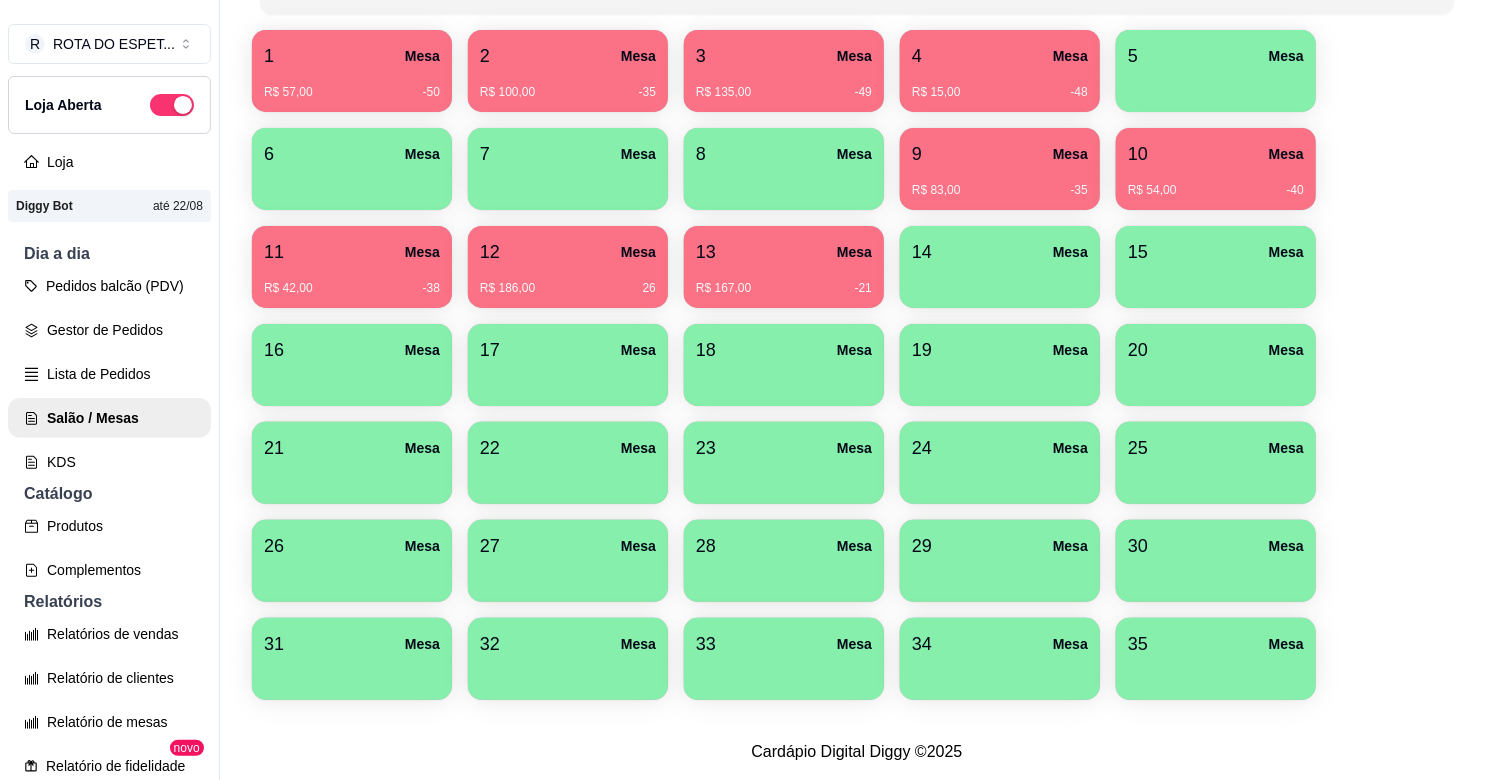 click at bounding box center [1216, 477] 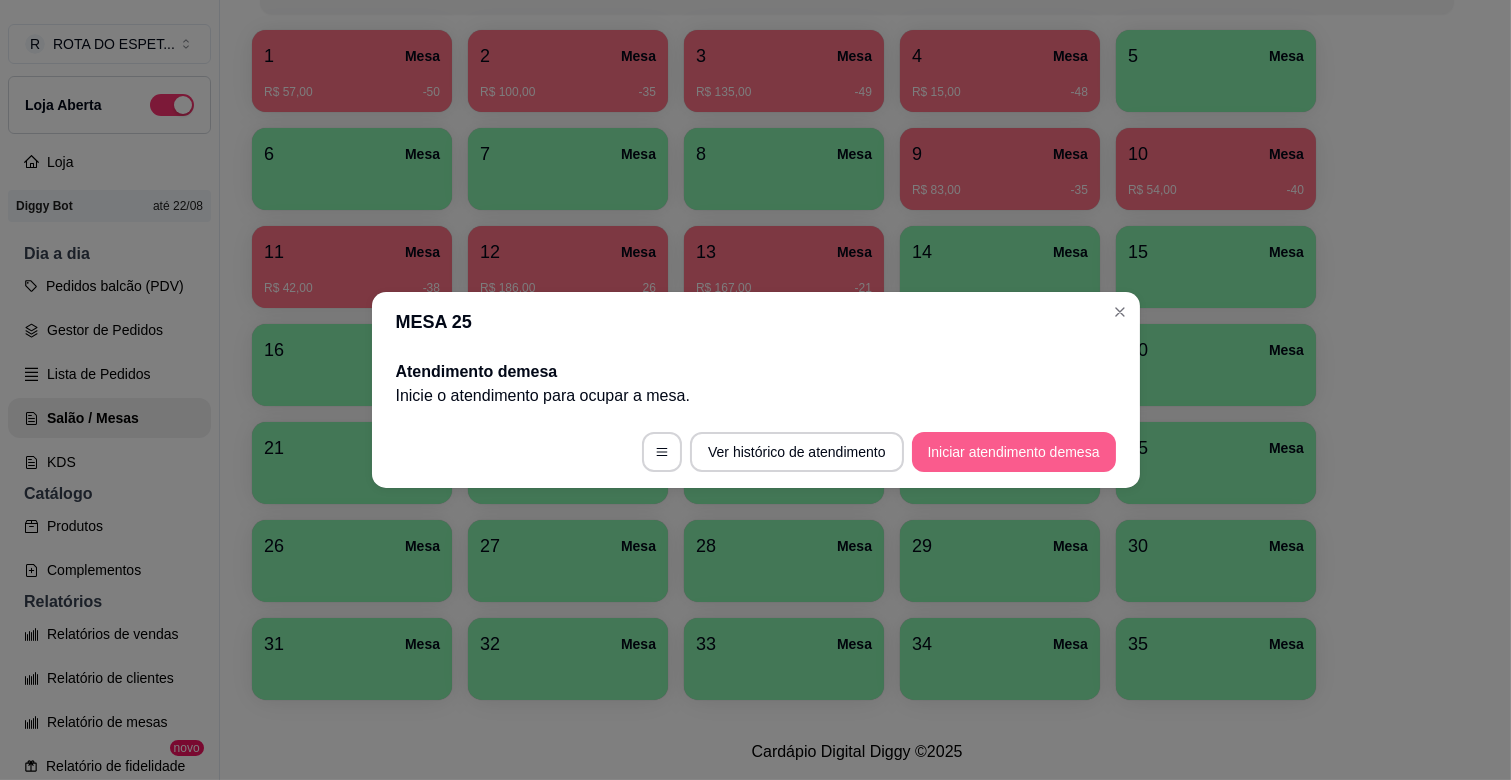 click on "Iniciar atendimento de  mesa" at bounding box center (1014, 452) 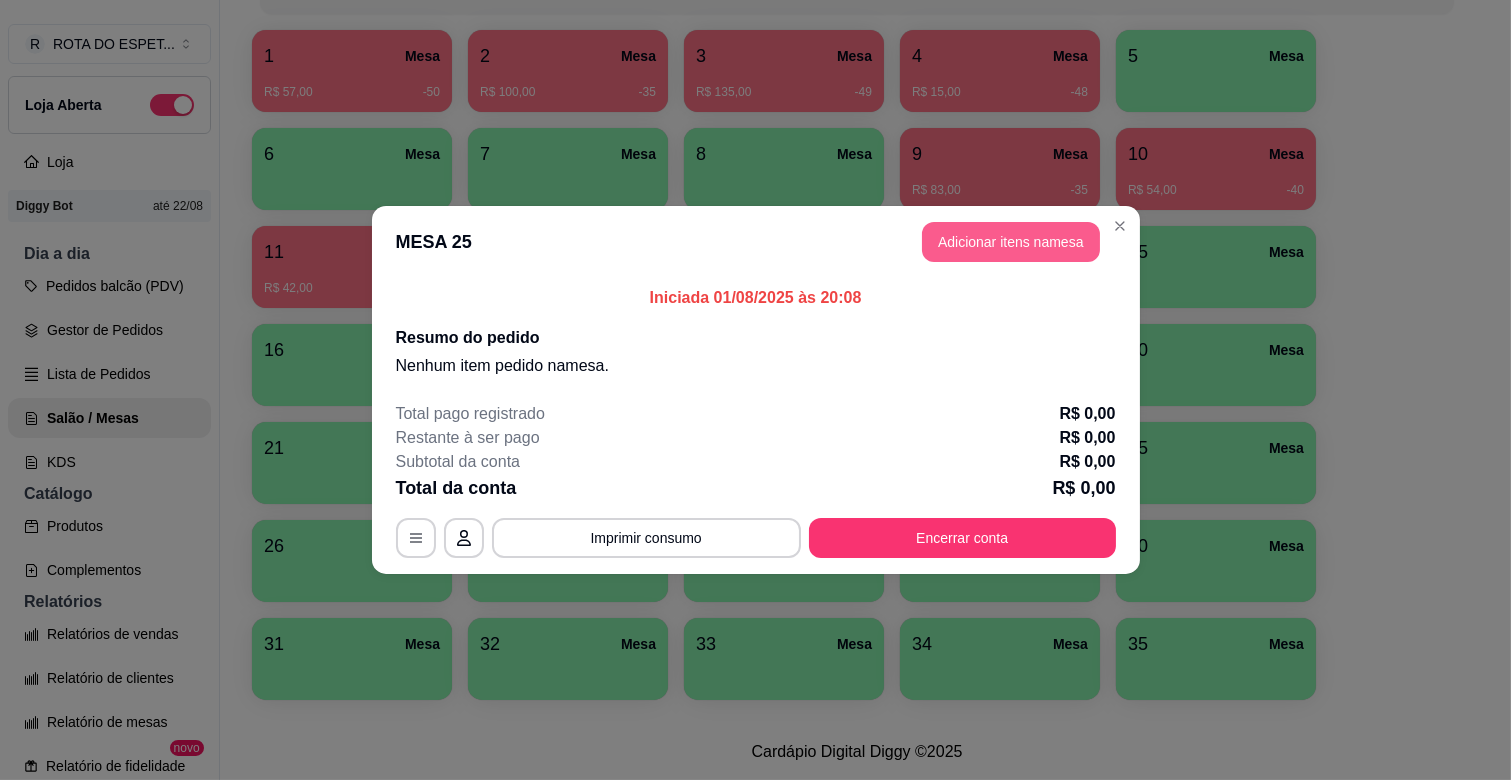 click on "Adicionar itens na  mesa" at bounding box center [1011, 242] 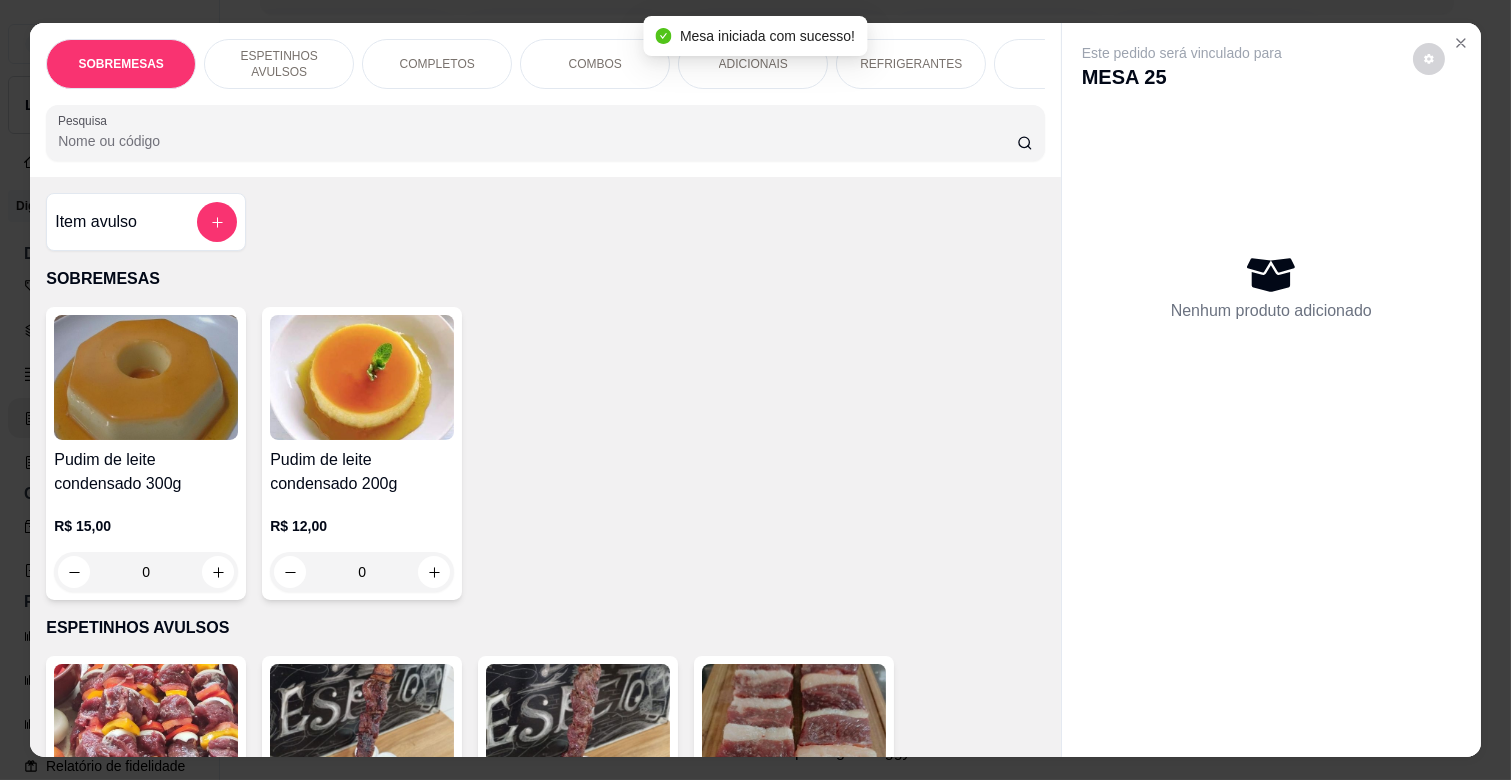 click on "ESPETINHOS AVULSOS" at bounding box center (279, 64) 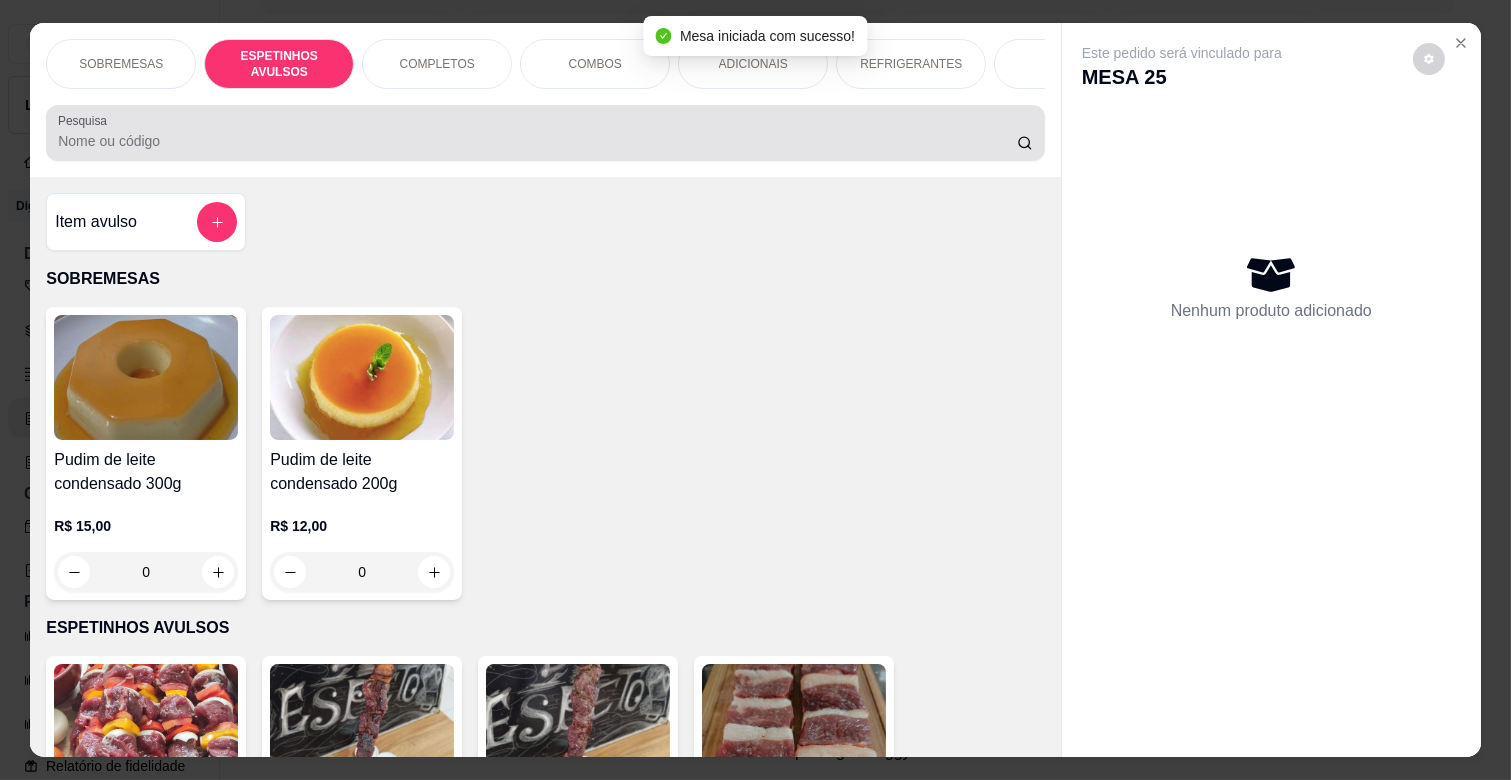 scroll, scrollTop: 438, scrollLeft: 0, axis: vertical 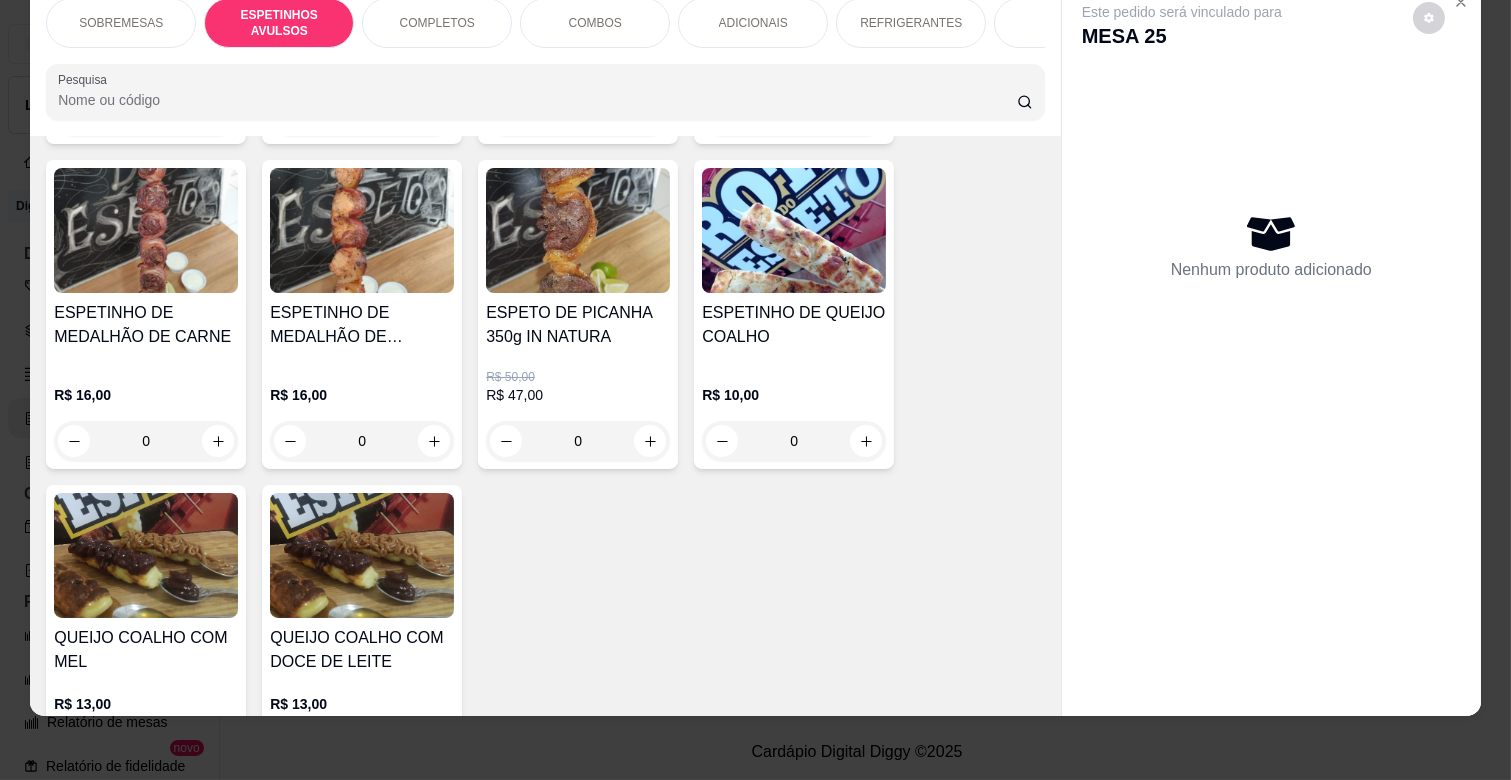 click on "0" at bounding box center (362, 441) 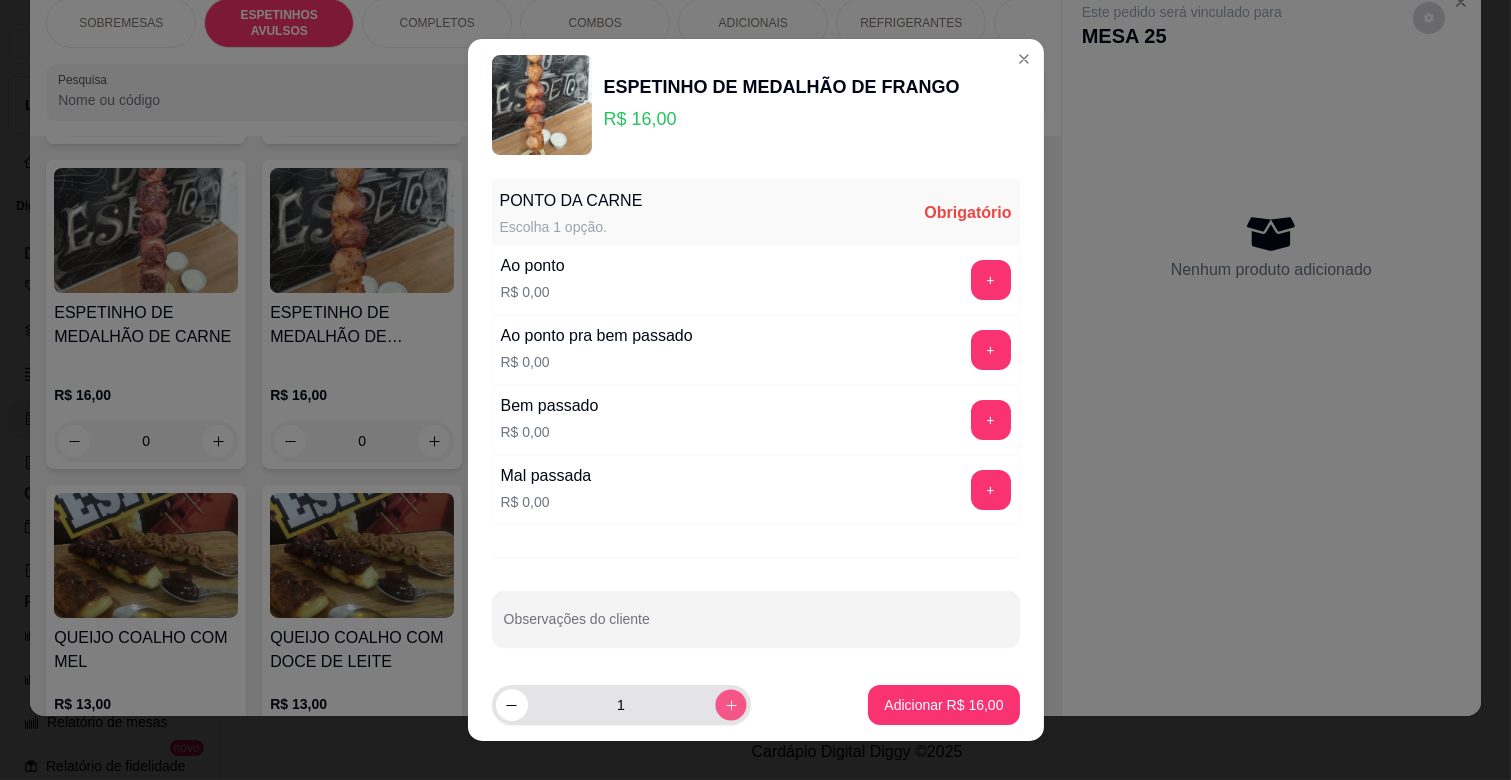 click at bounding box center (730, 704) 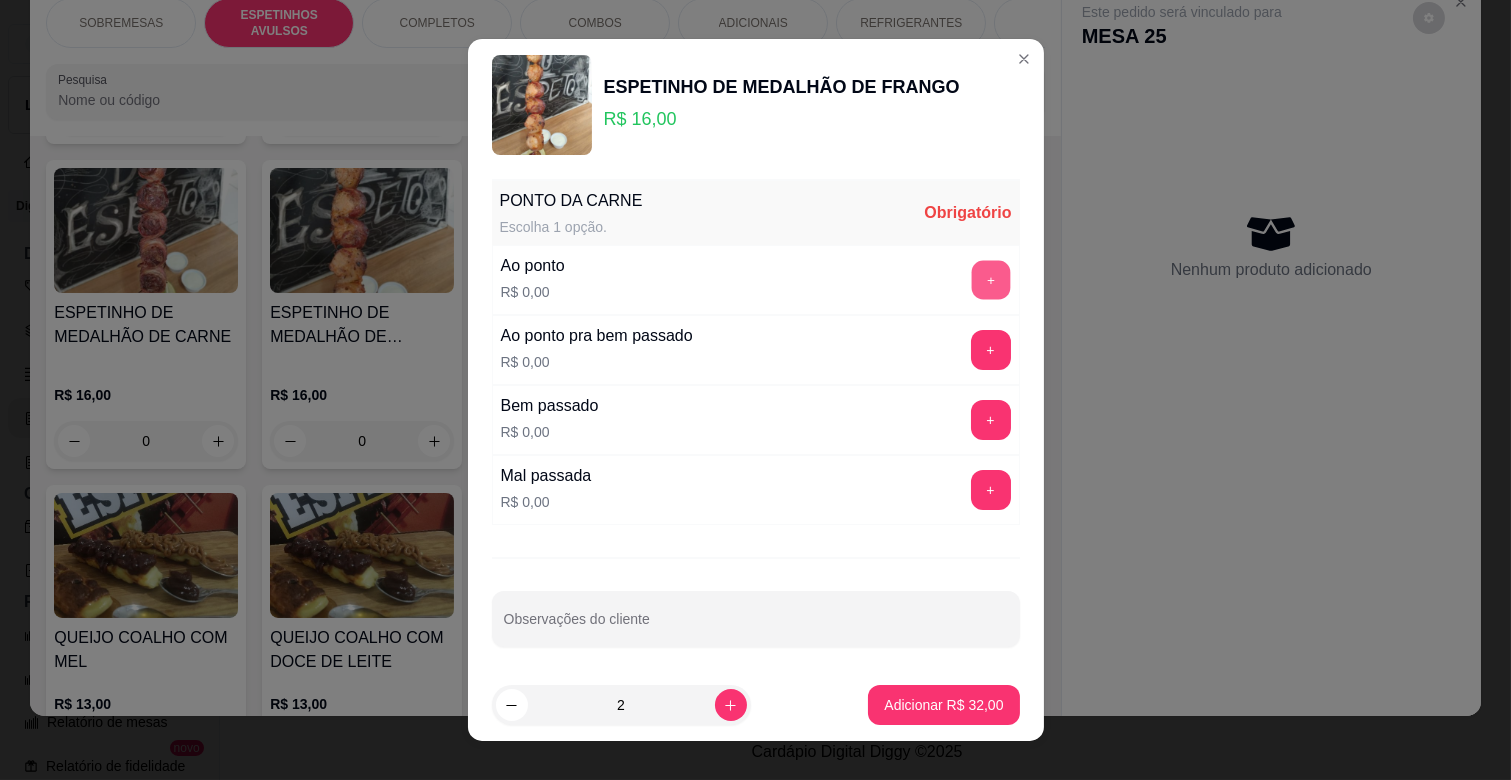 click on "+" at bounding box center (990, 280) 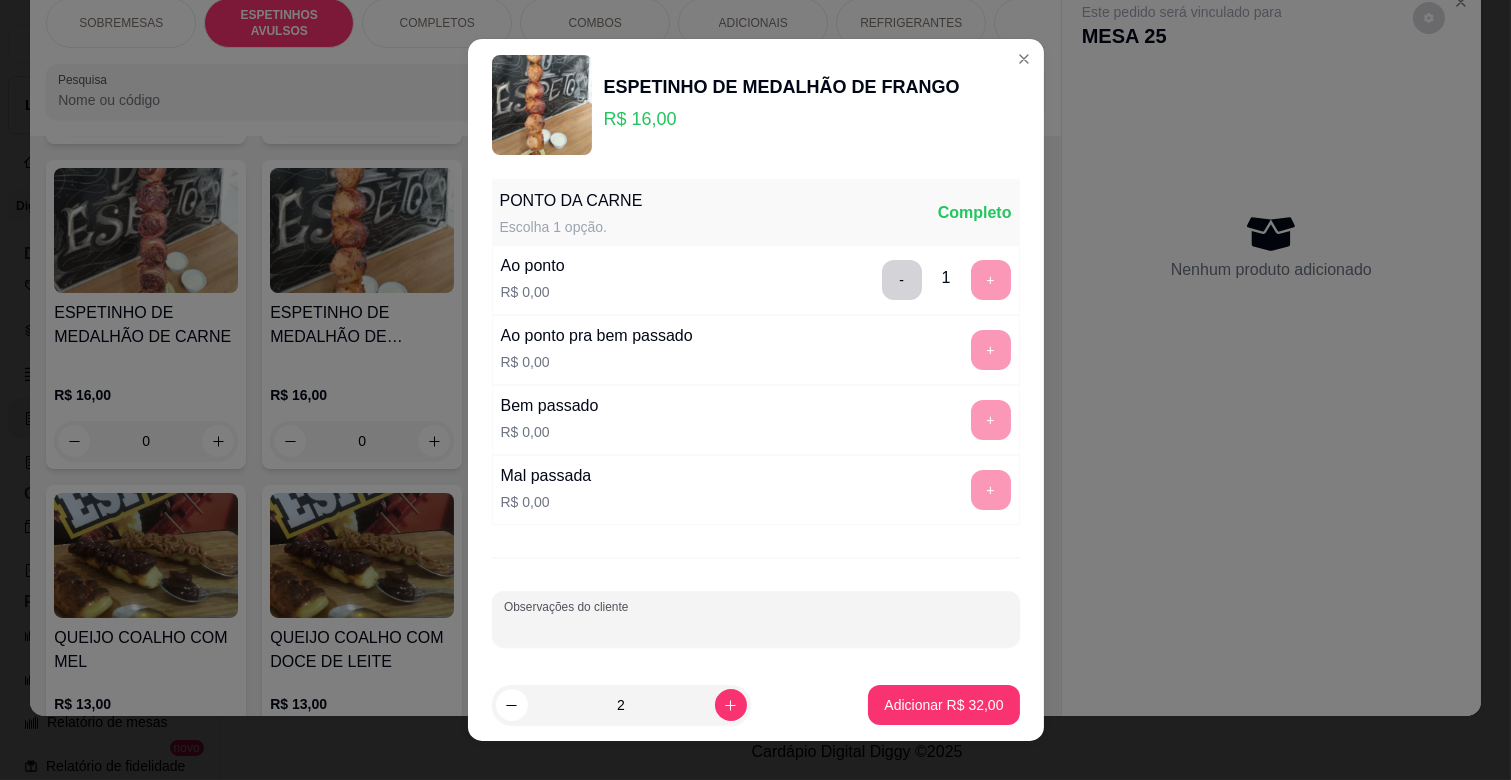 click on "Observações do cliente" at bounding box center (756, 627) 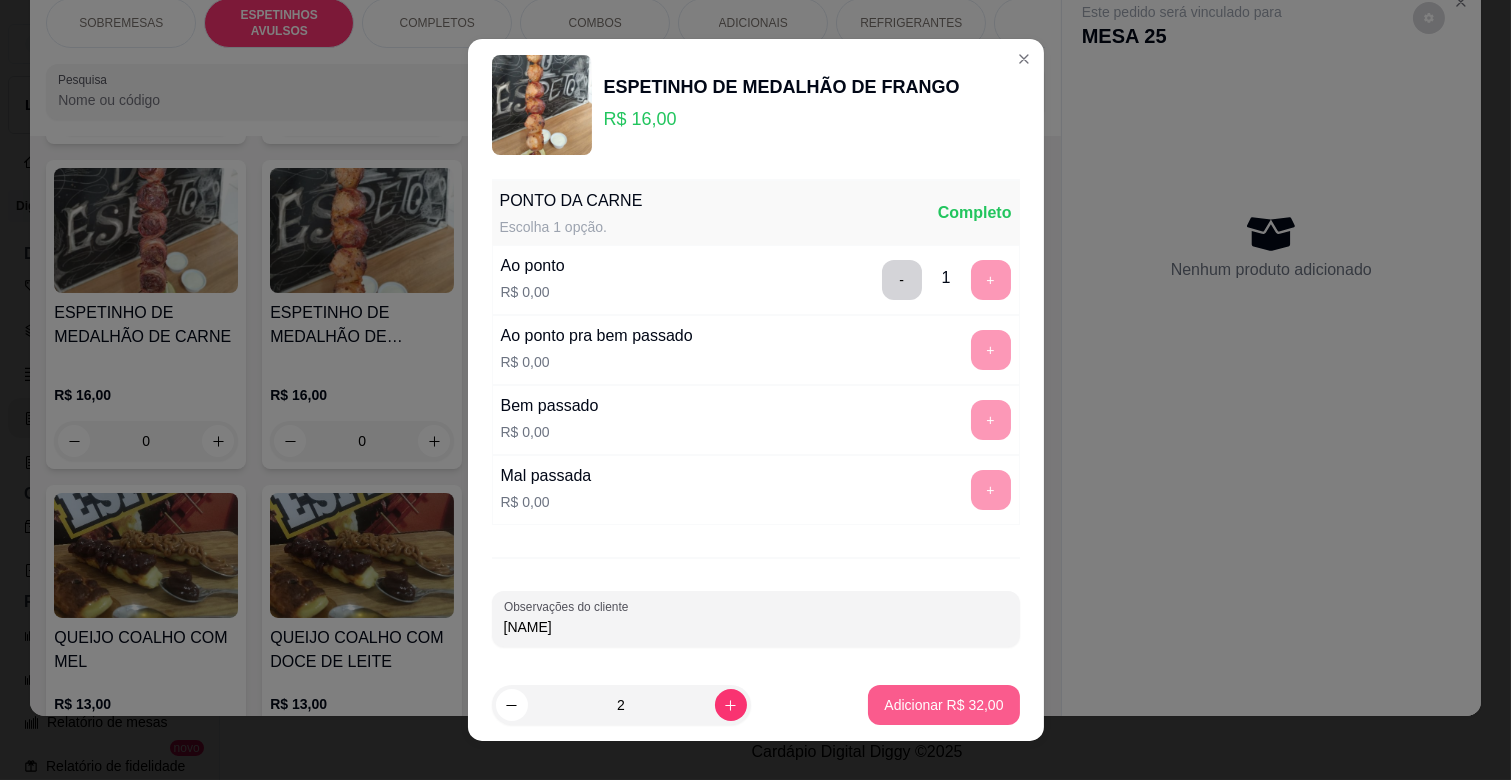 type on "[NAME]" 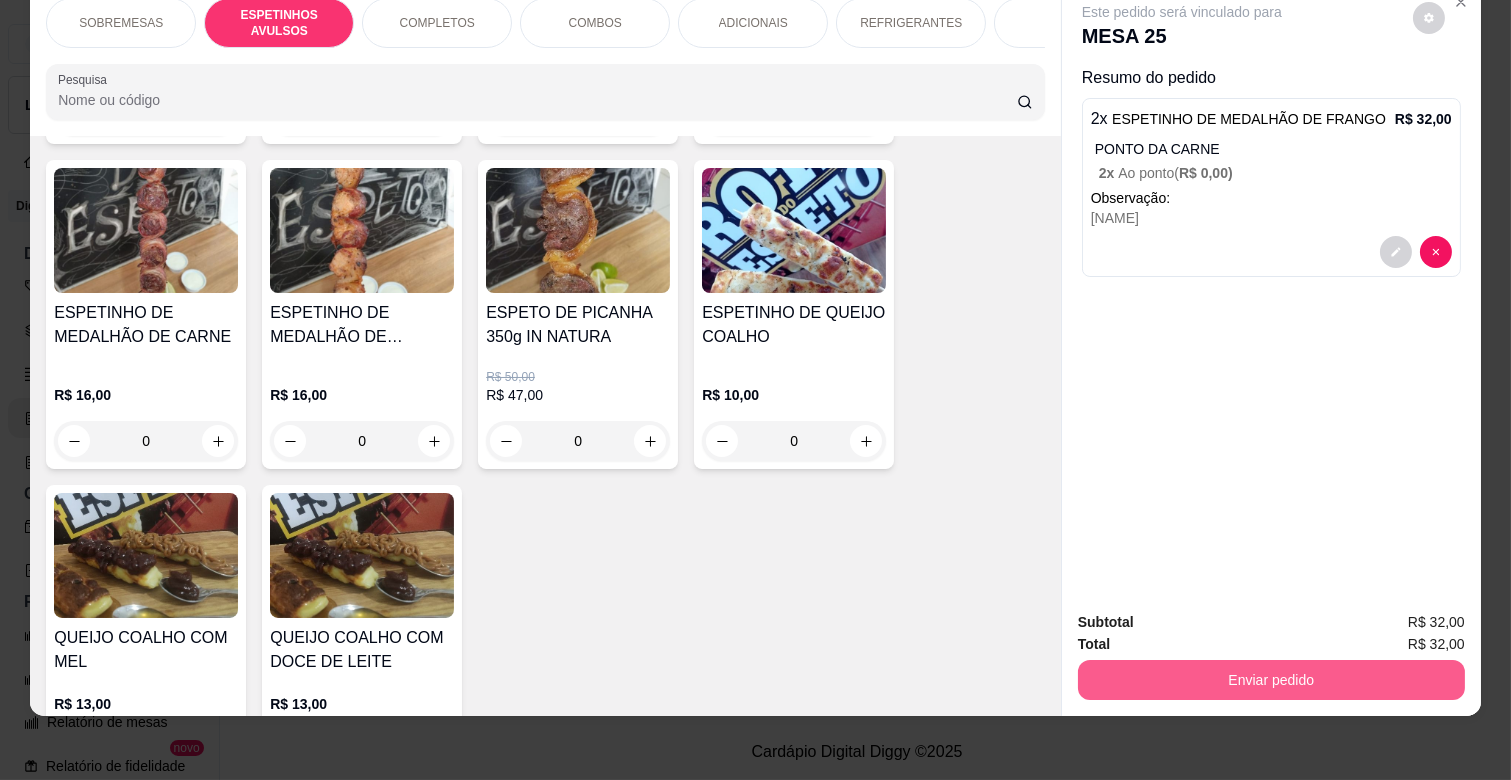 click on "Enviar pedido" at bounding box center [1271, 680] 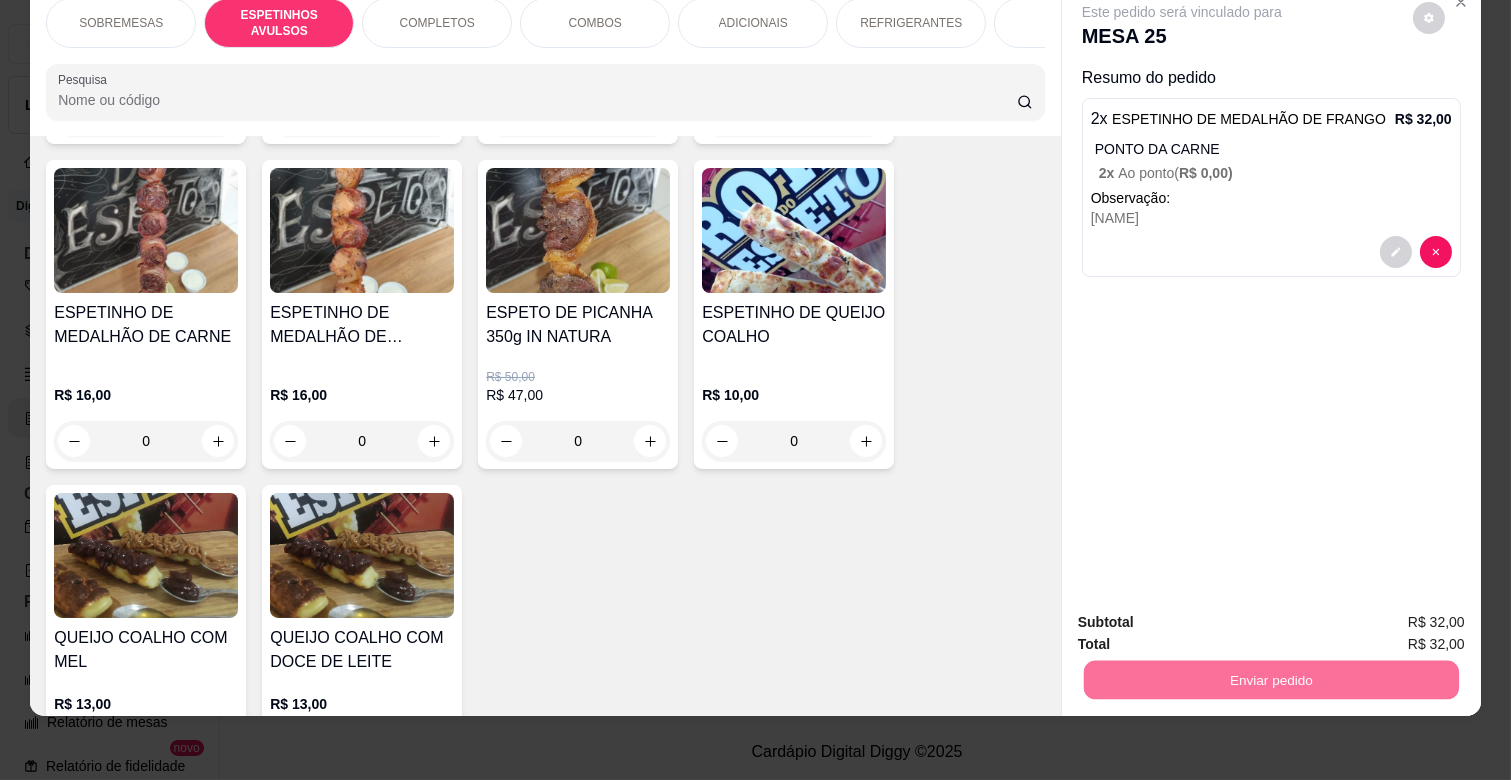 click on "Não registrar e enviar pedido" at bounding box center [1205, 613] 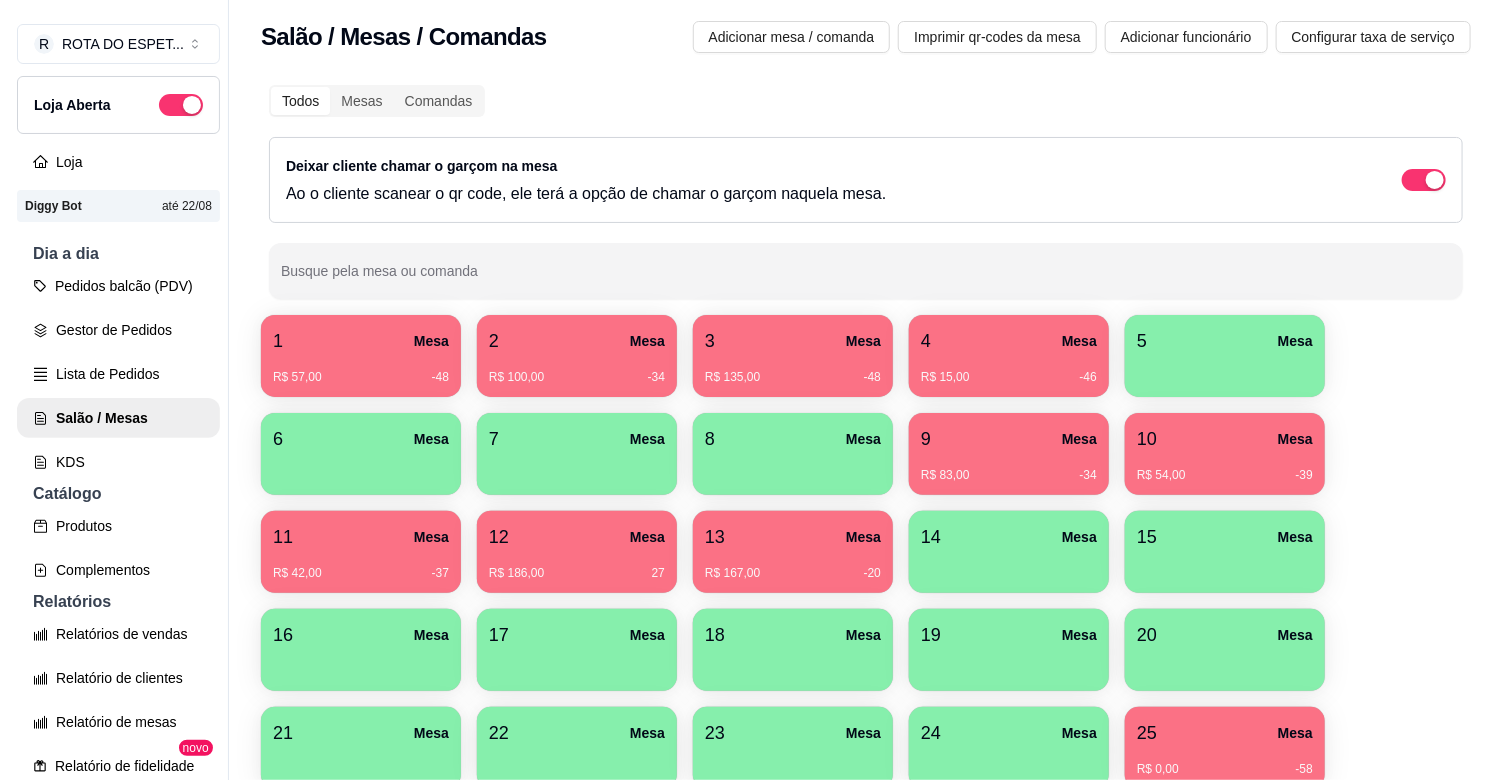 scroll, scrollTop: 0, scrollLeft: 0, axis: both 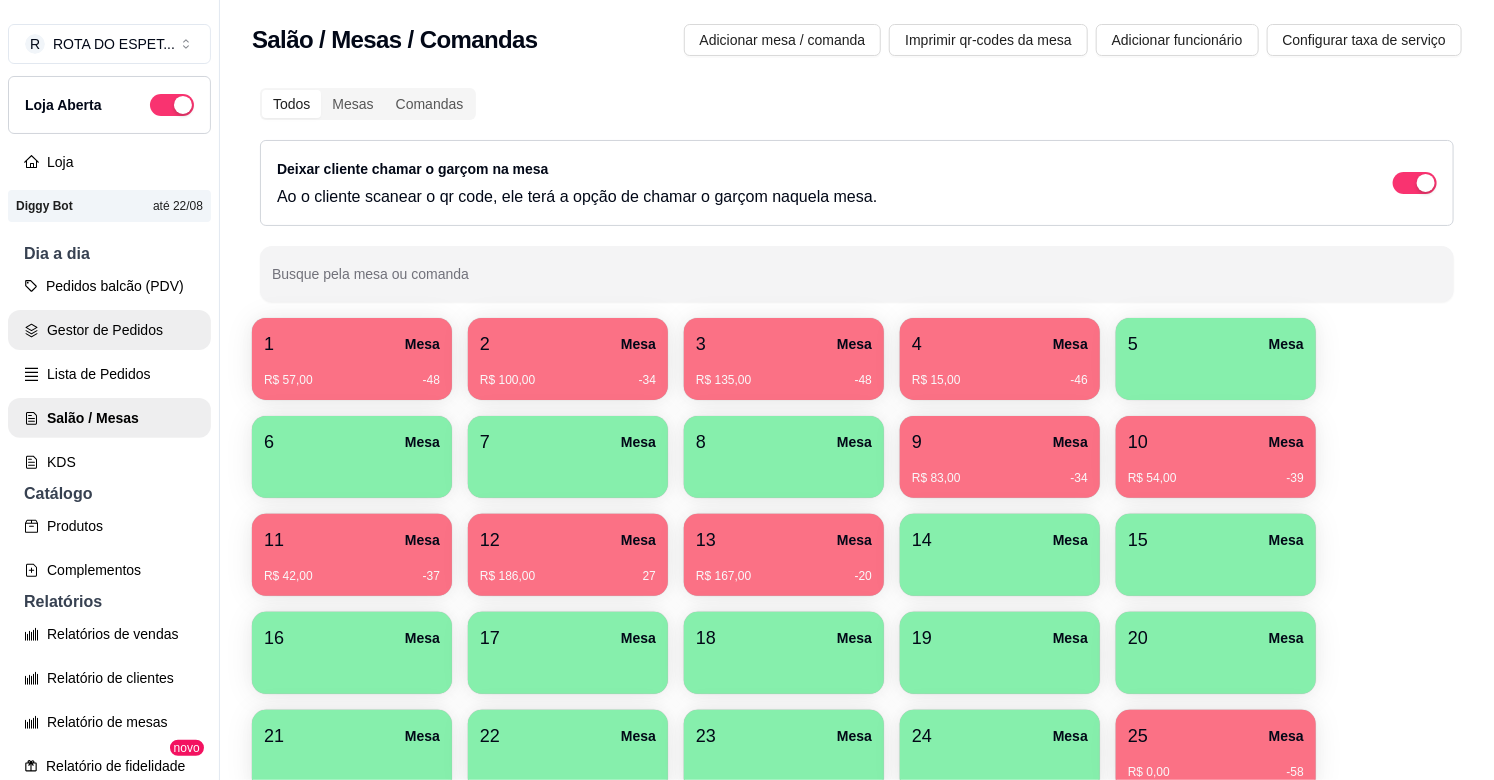 click on "Gestor de Pedidos" at bounding box center (109, 330) 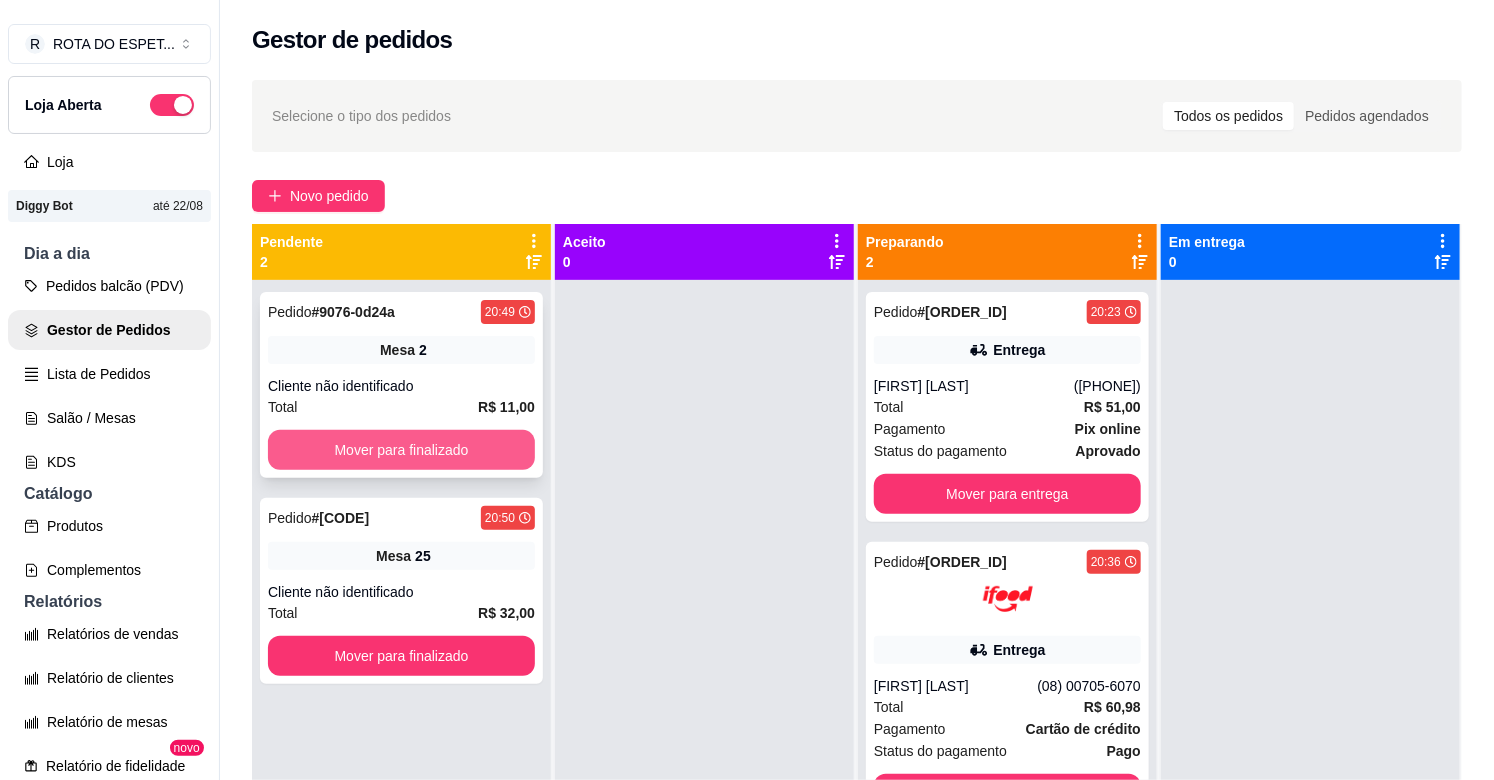 click on "Mover para finalizado" at bounding box center (401, 450) 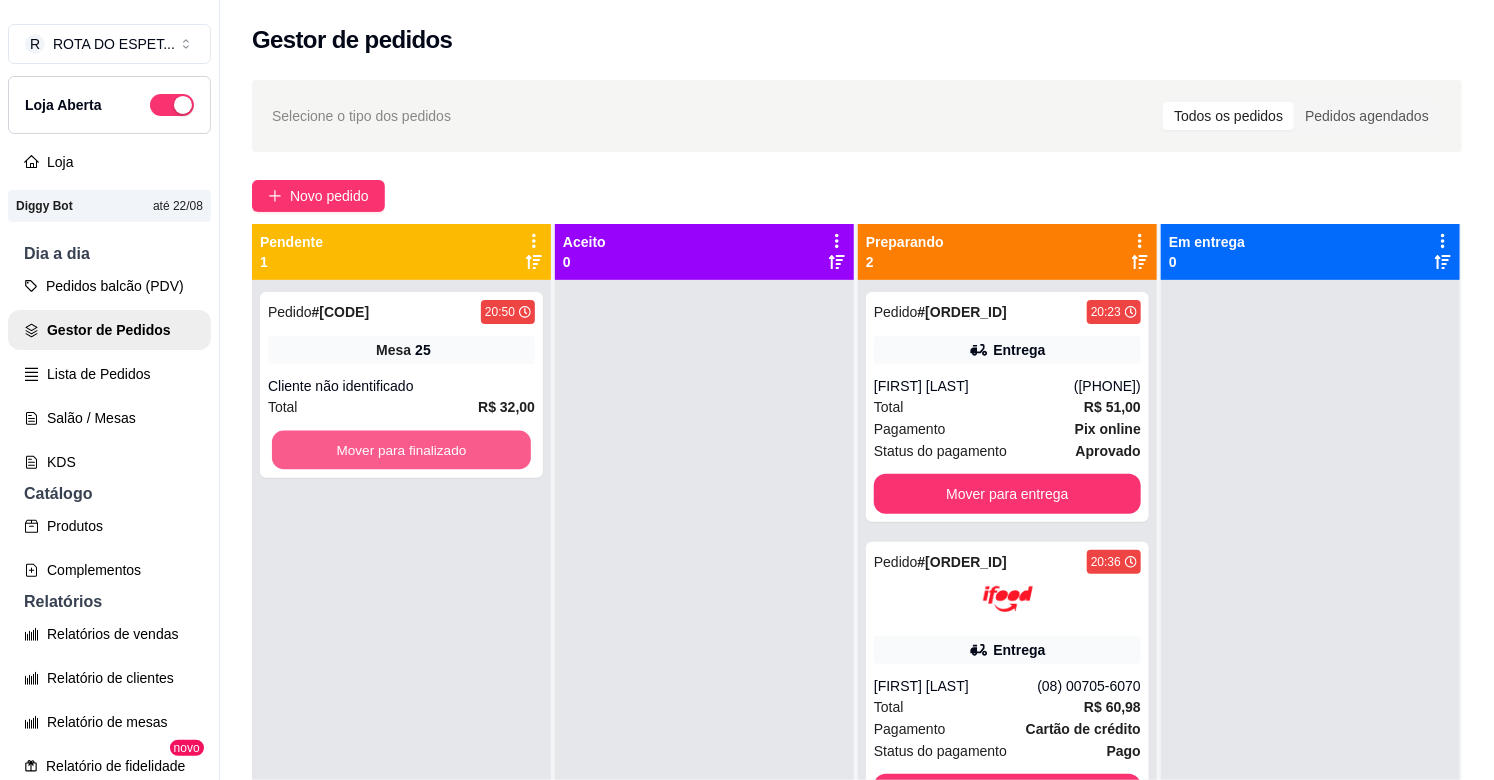 click on "Mover para finalizado" at bounding box center (401, 450) 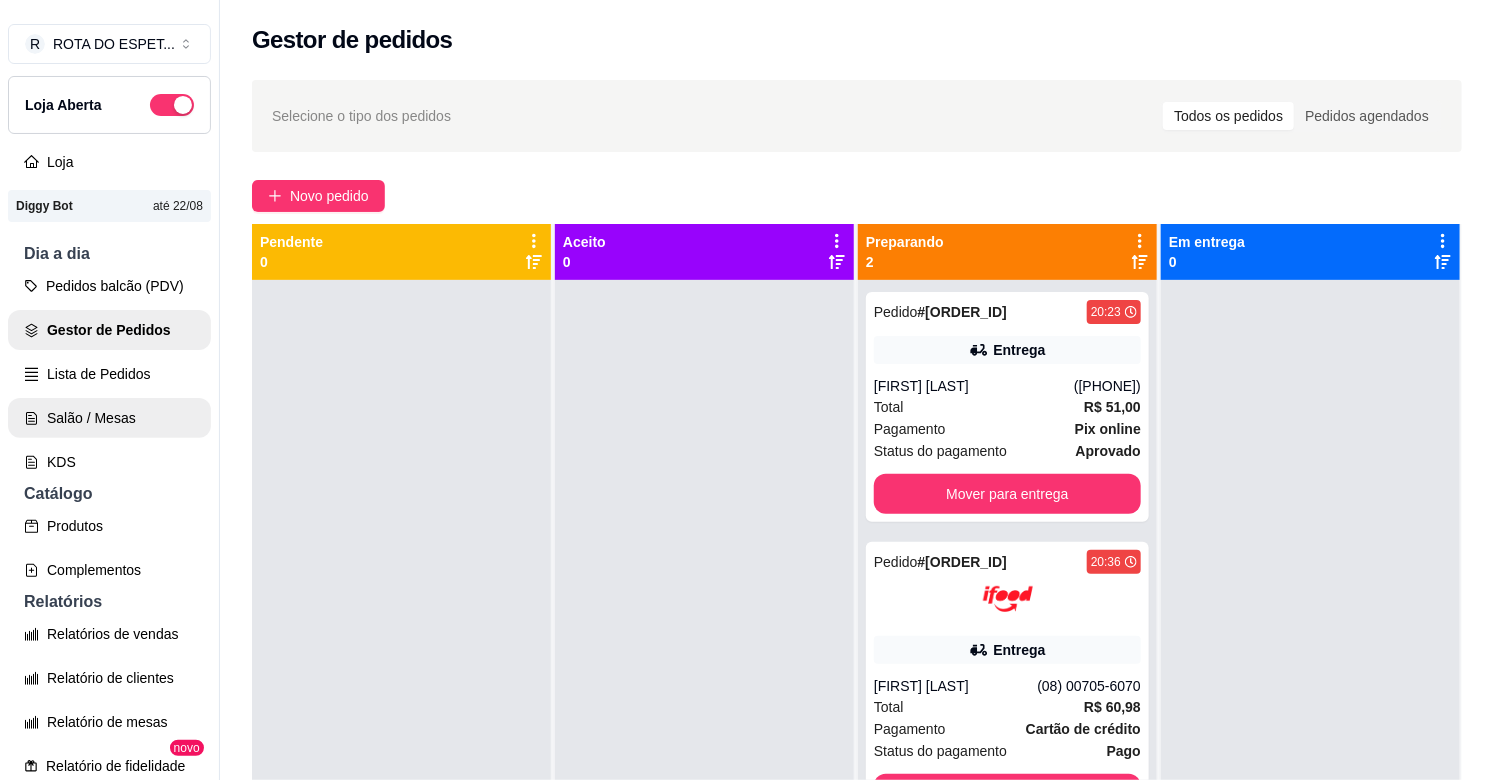 click on "Salão / Mesas" at bounding box center (109, 418) 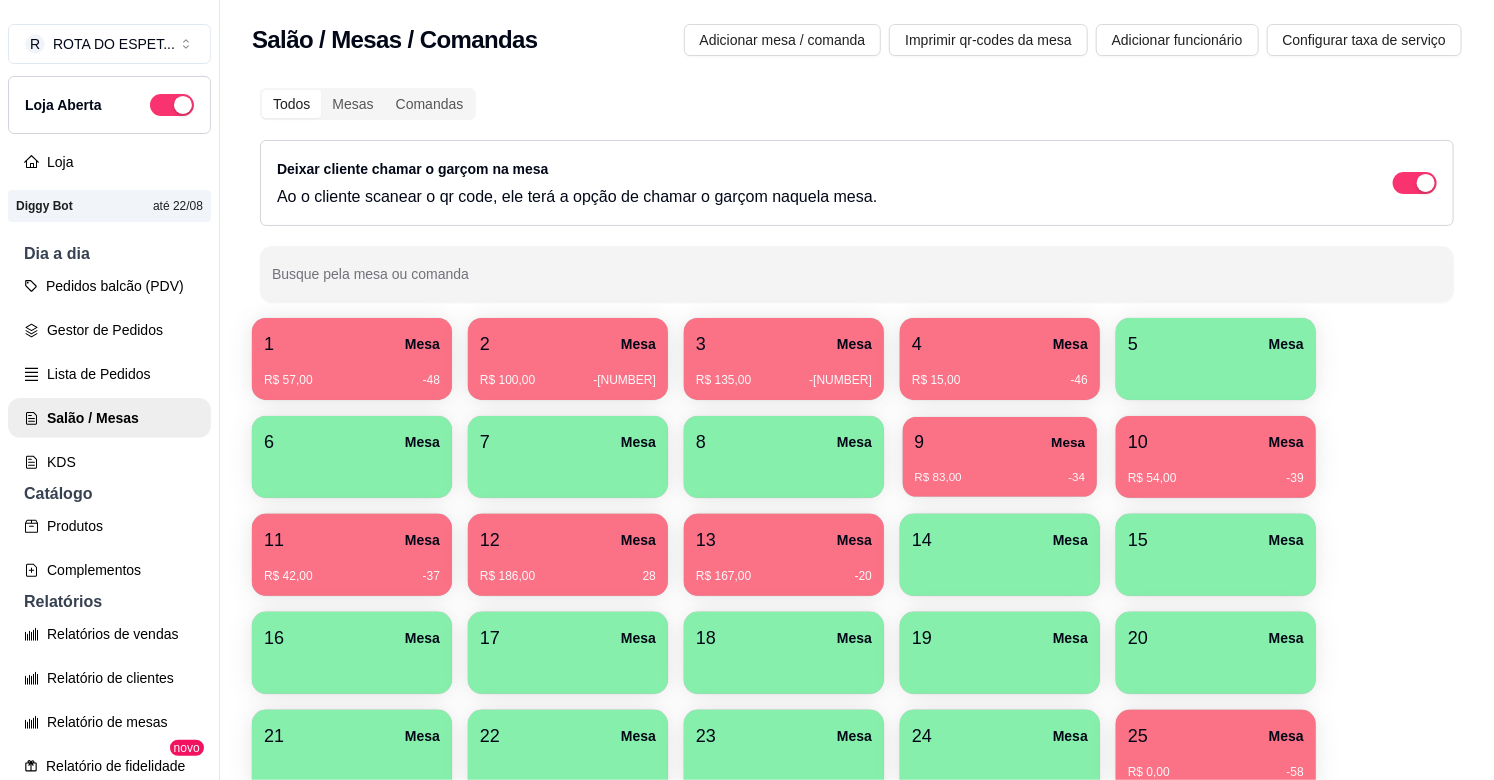 click on "R$ 83,00 -34" at bounding box center (1000, 470) 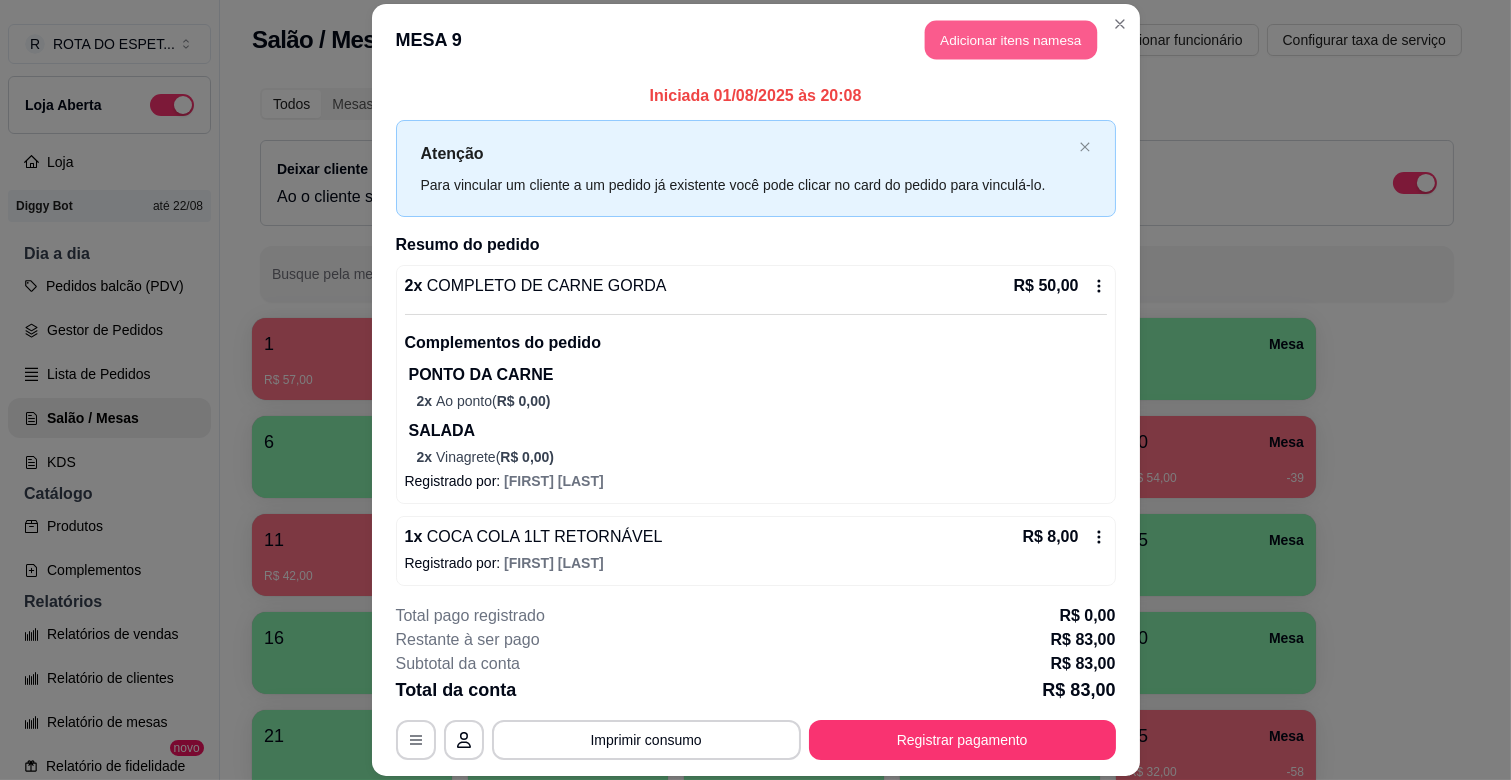 click on "Adicionar itens na  mesa" at bounding box center [1011, 40] 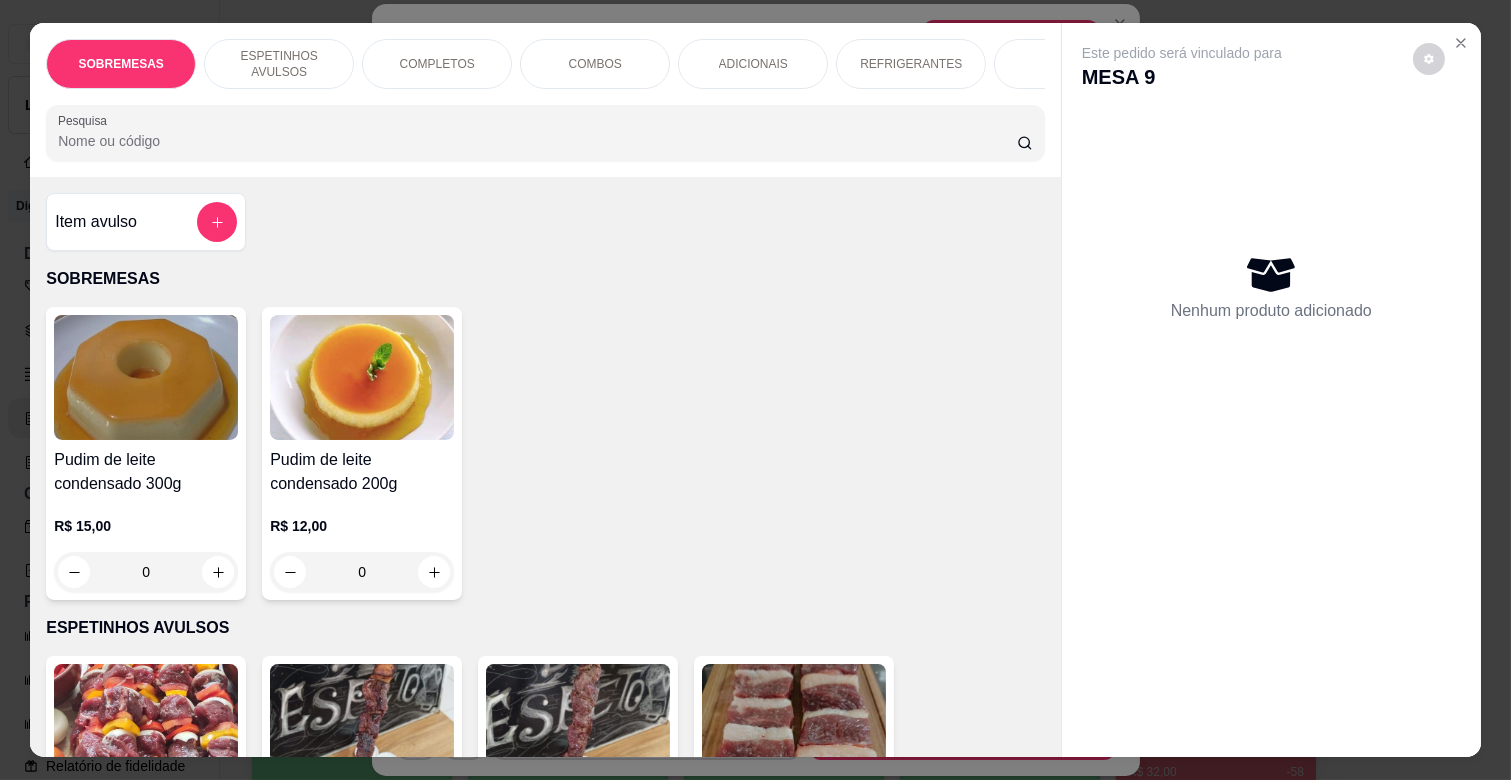 click on "ADICIONAIS" at bounding box center (753, 64) 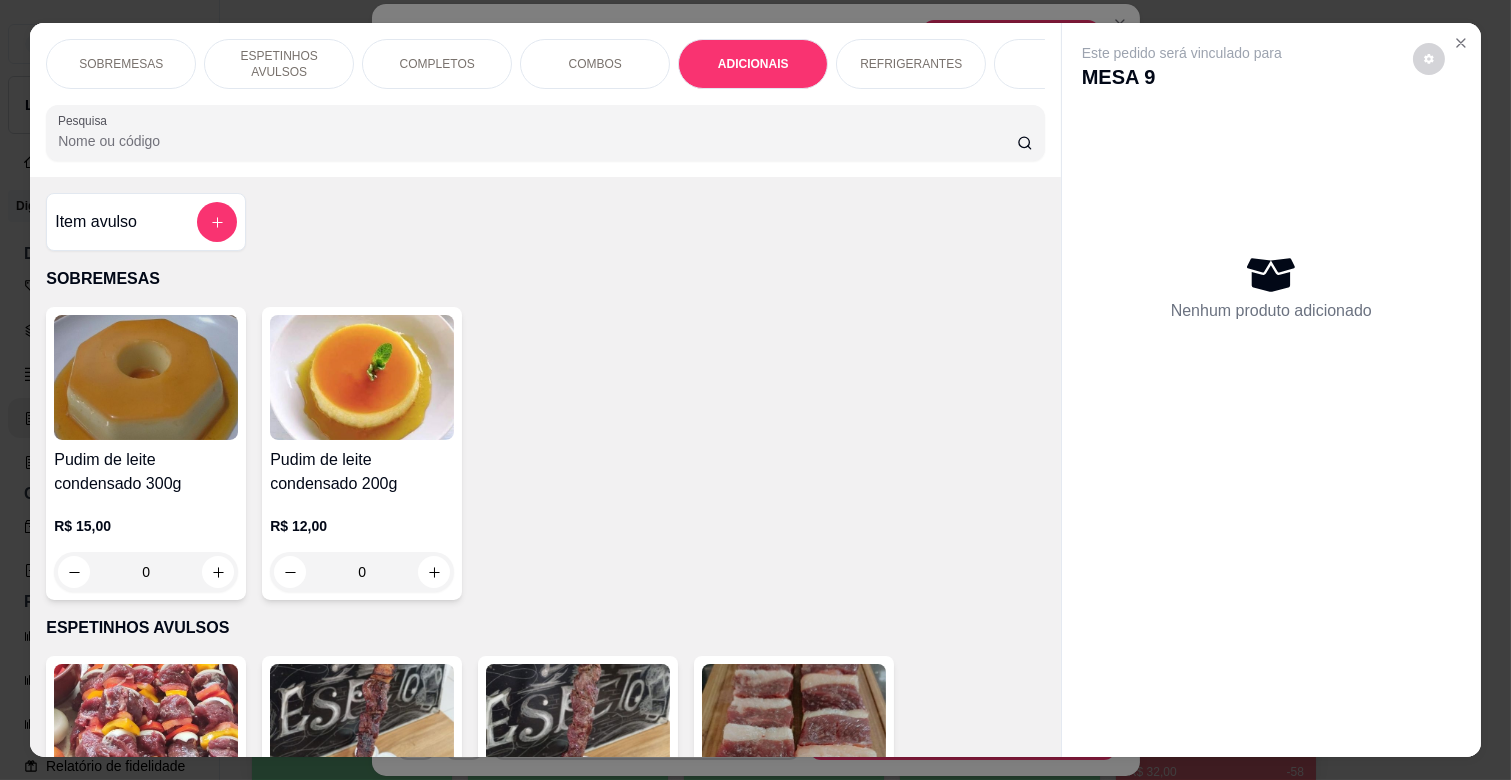 scroll, scrollTop: 3094, scrollLeft: 0, axis: vertical 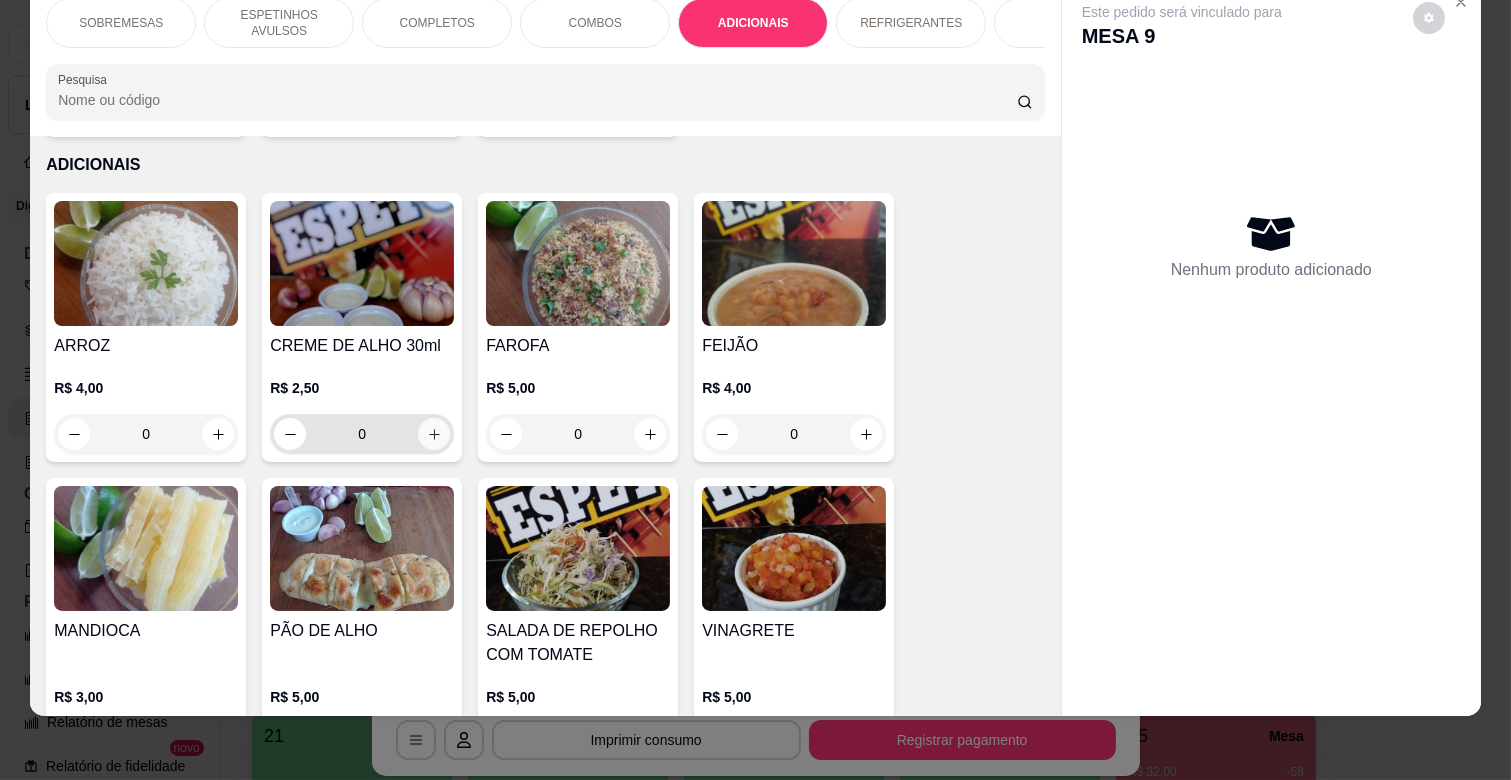 click at bounding box center (434, 434) 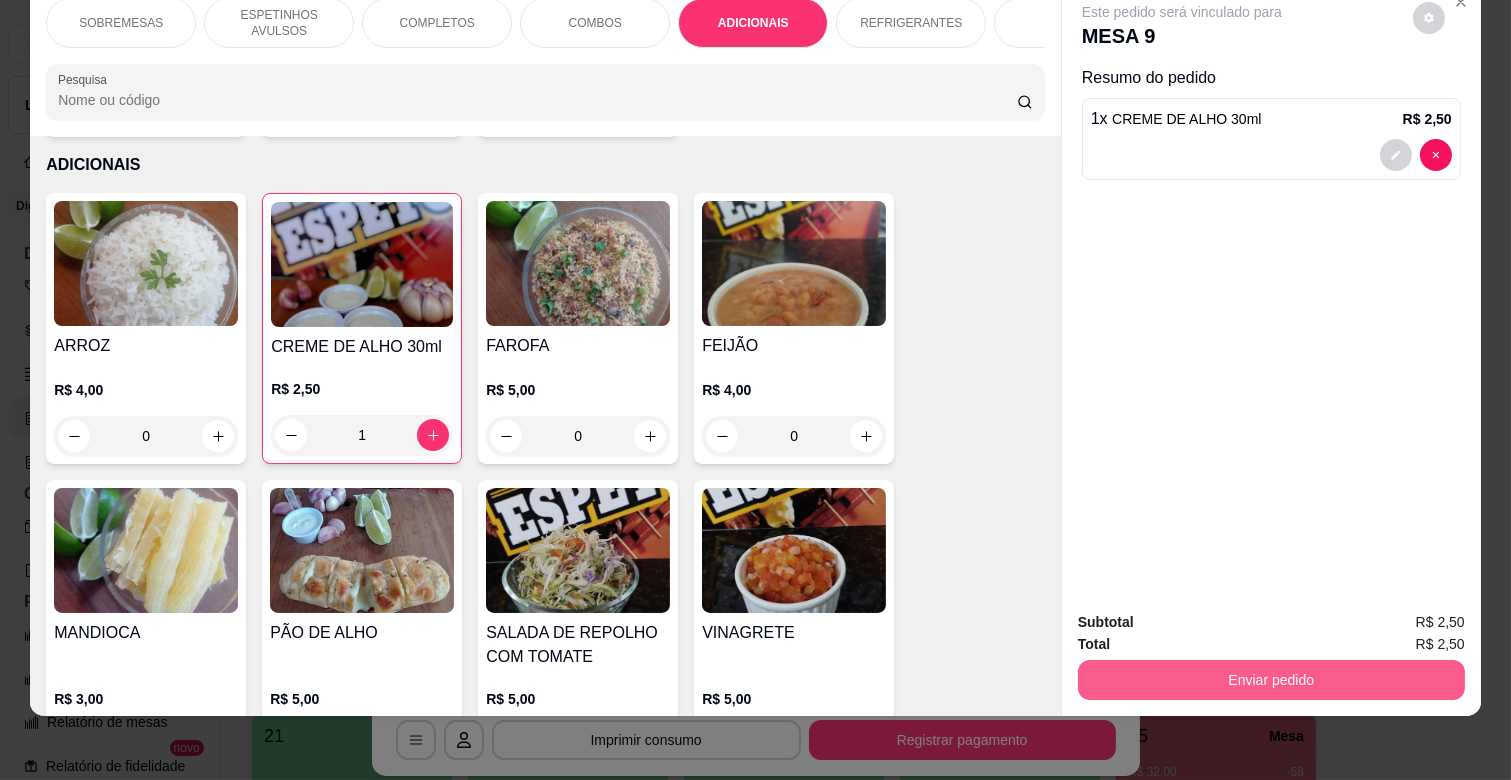 click on "Enviar pedido" at bounding box center (1271, 680) 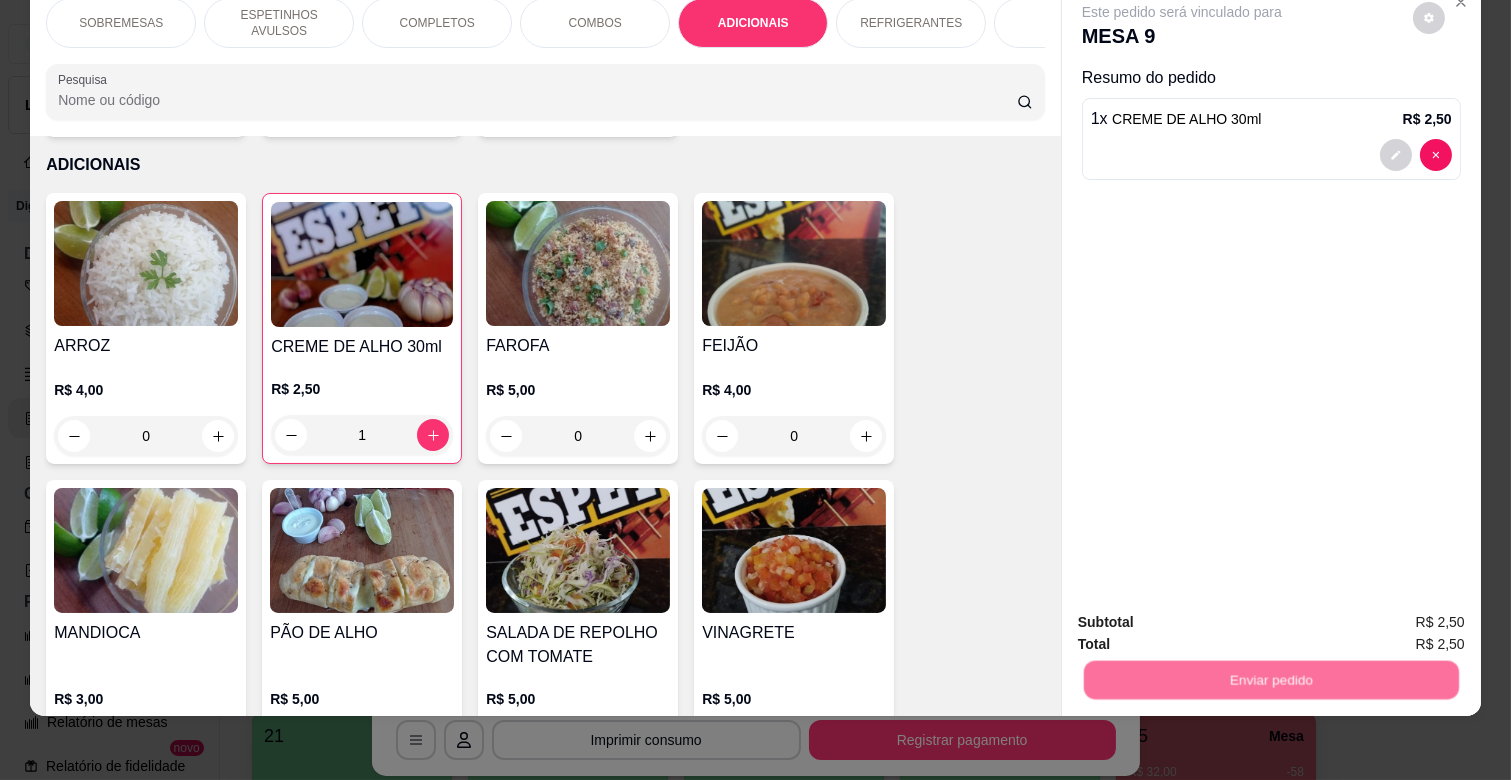 click on "Não registrar e enviar pedido" at bounding box center (1205, 613) 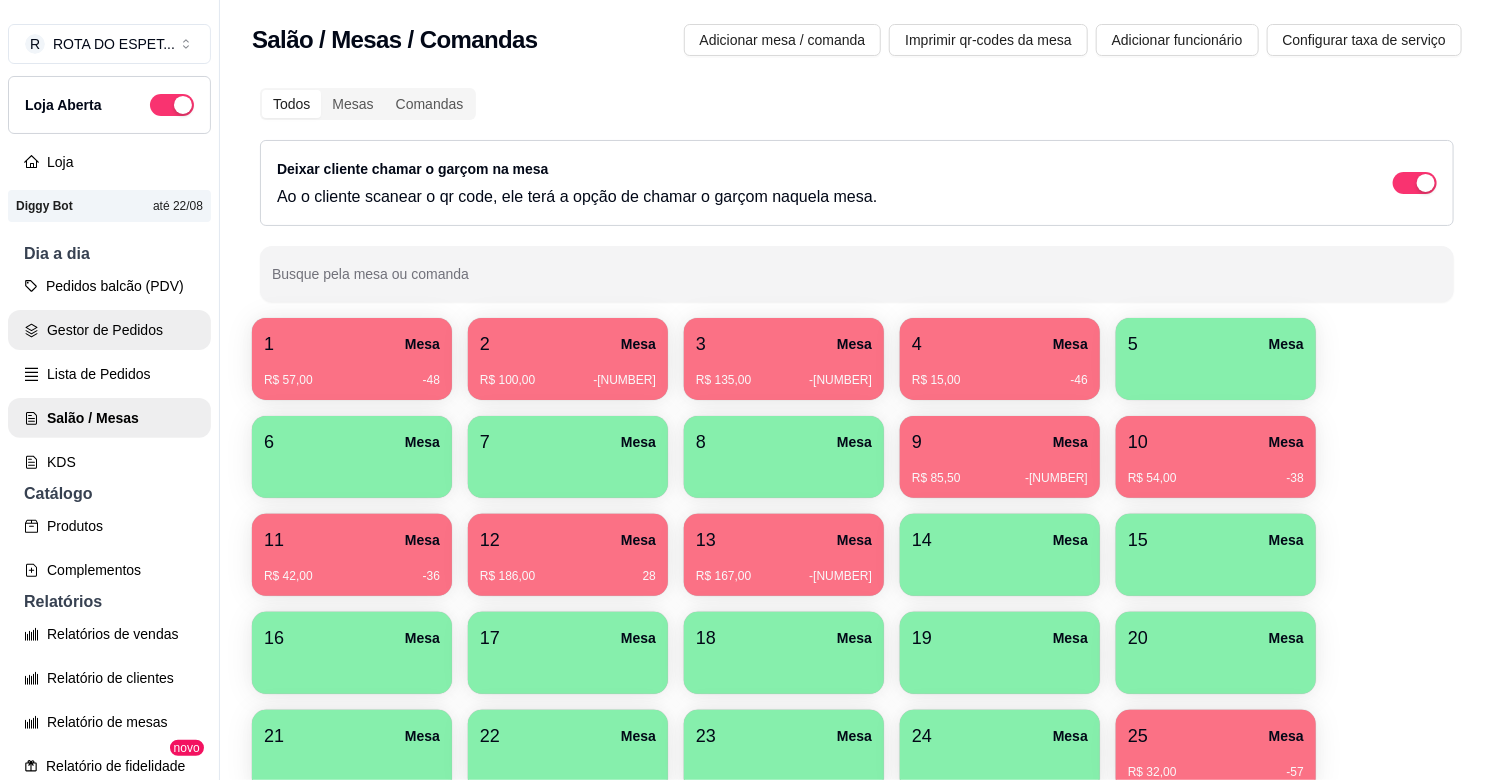 click on "Gestor de Pedidos" at bounding box center (109, 330) 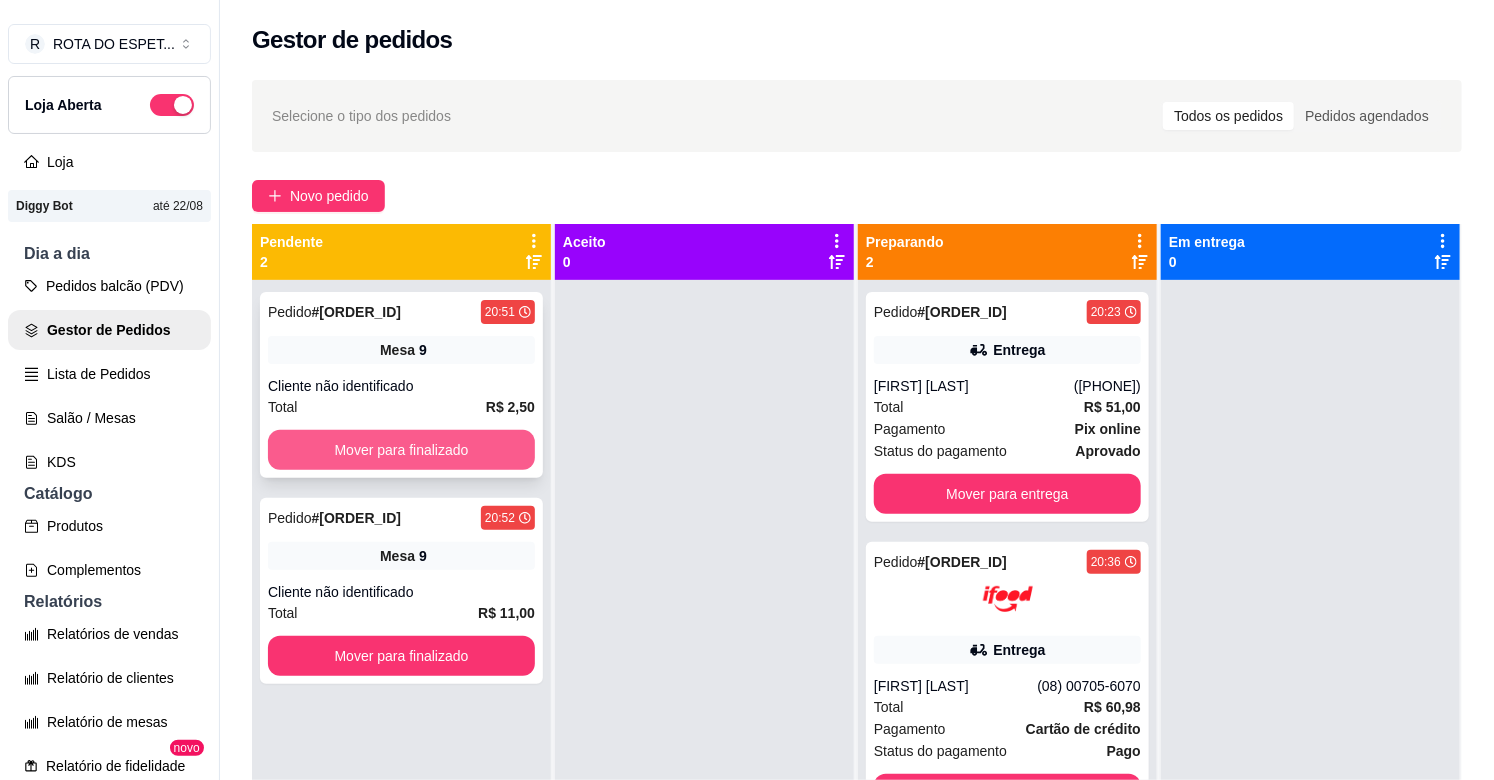 click on "Mover para finalizado" at bounding box center [401, 450] 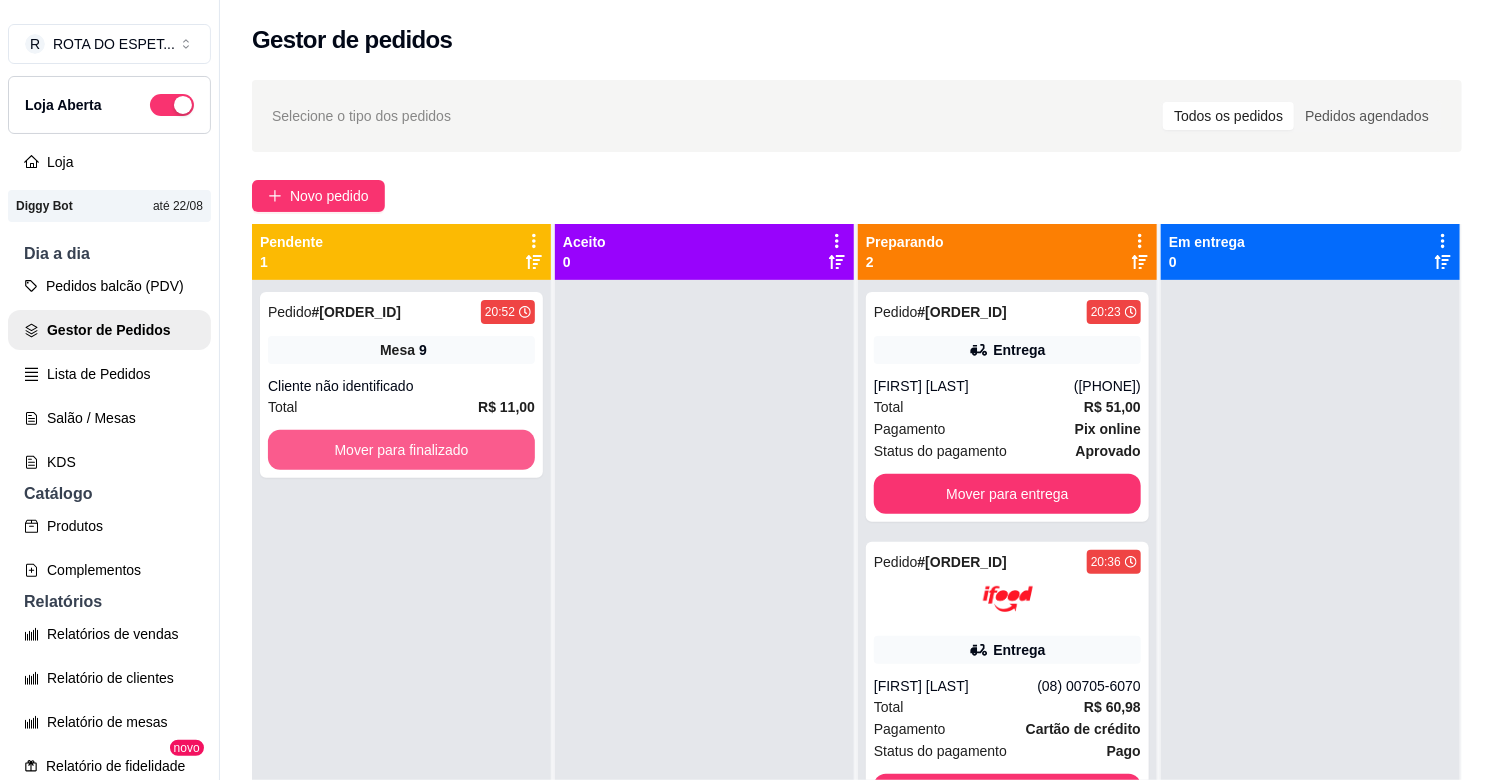click on "Mover para finalizado" at bounding box center (401, 450) 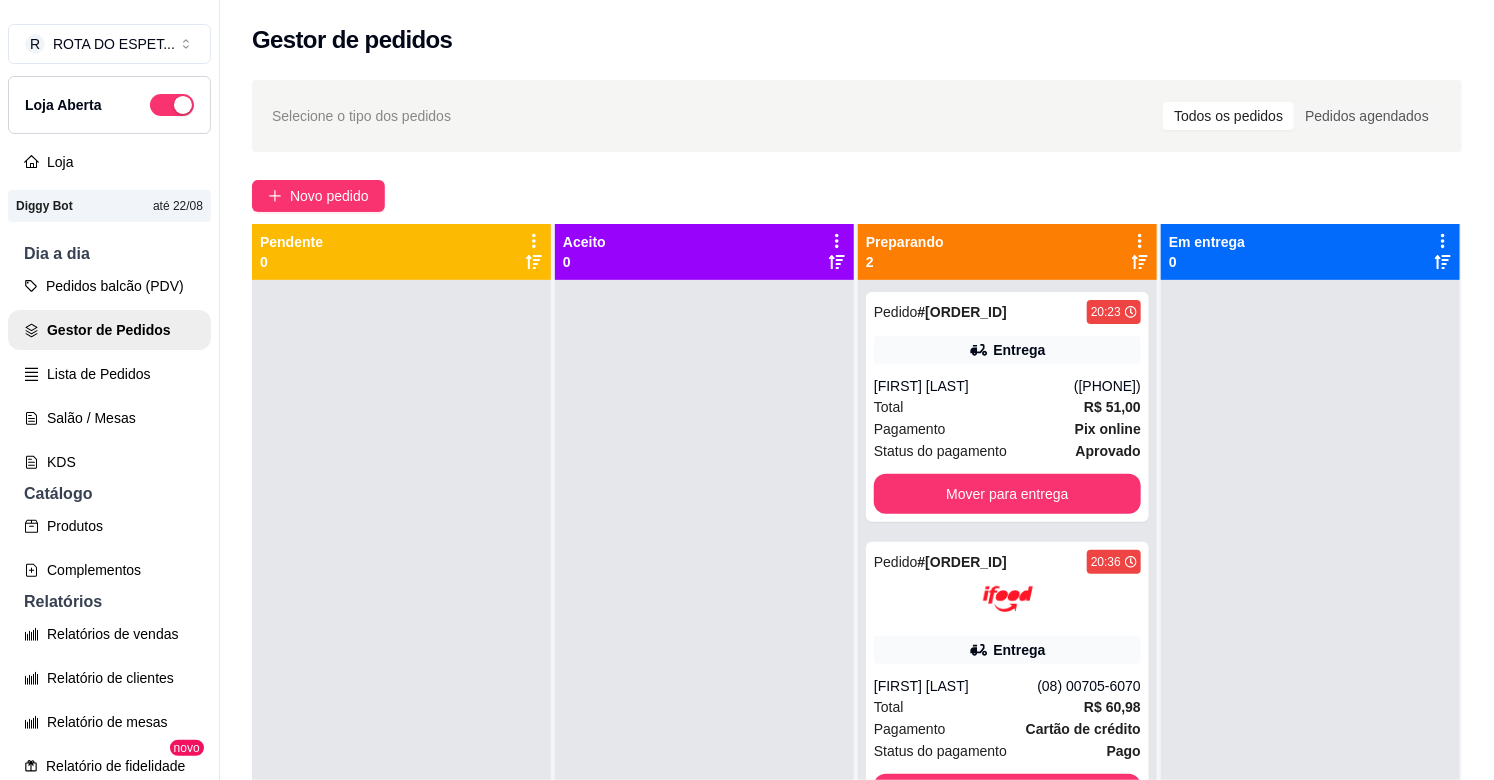 click at bounding box center [704, 670] 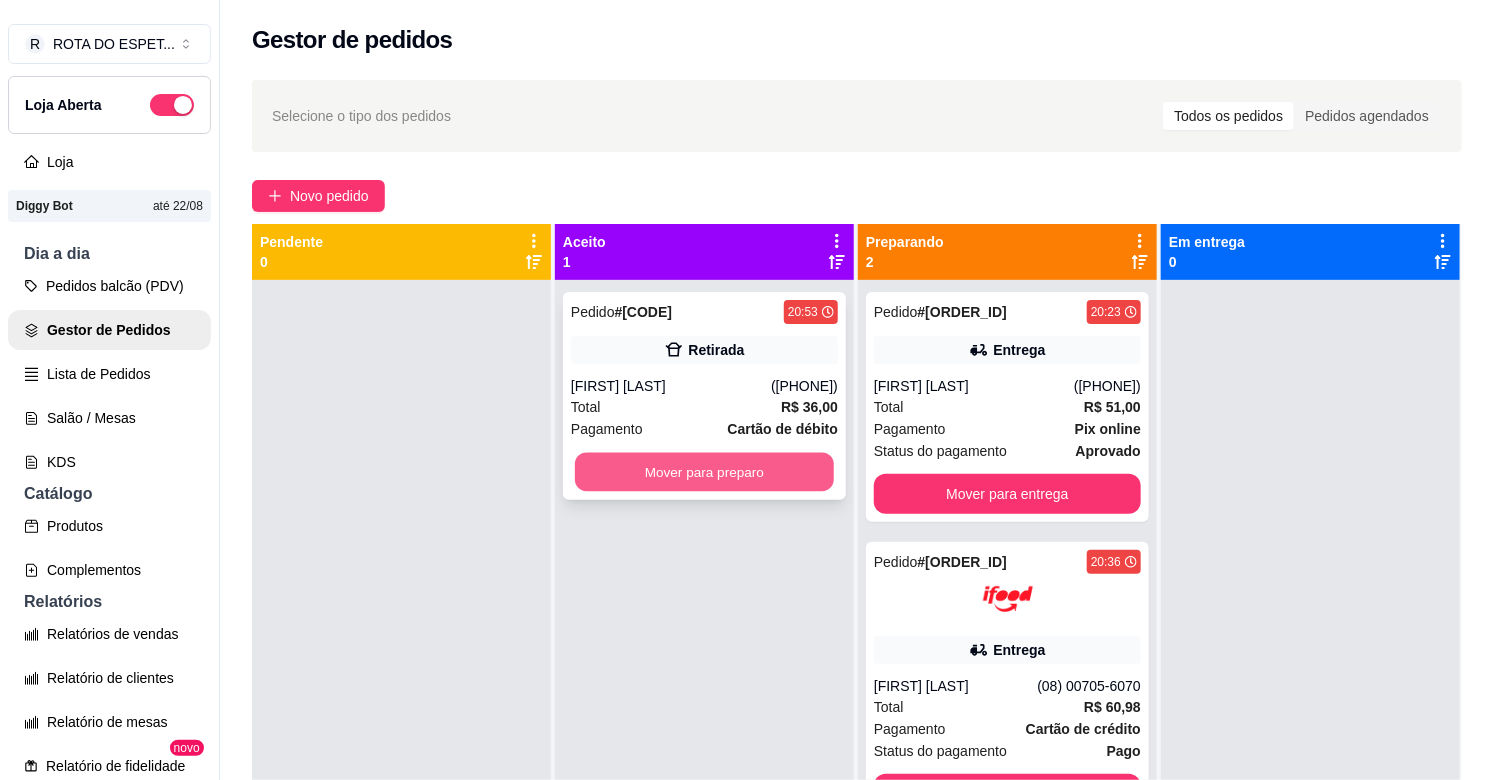 click on "Mover para preparo" at bounding box center [704, 472] 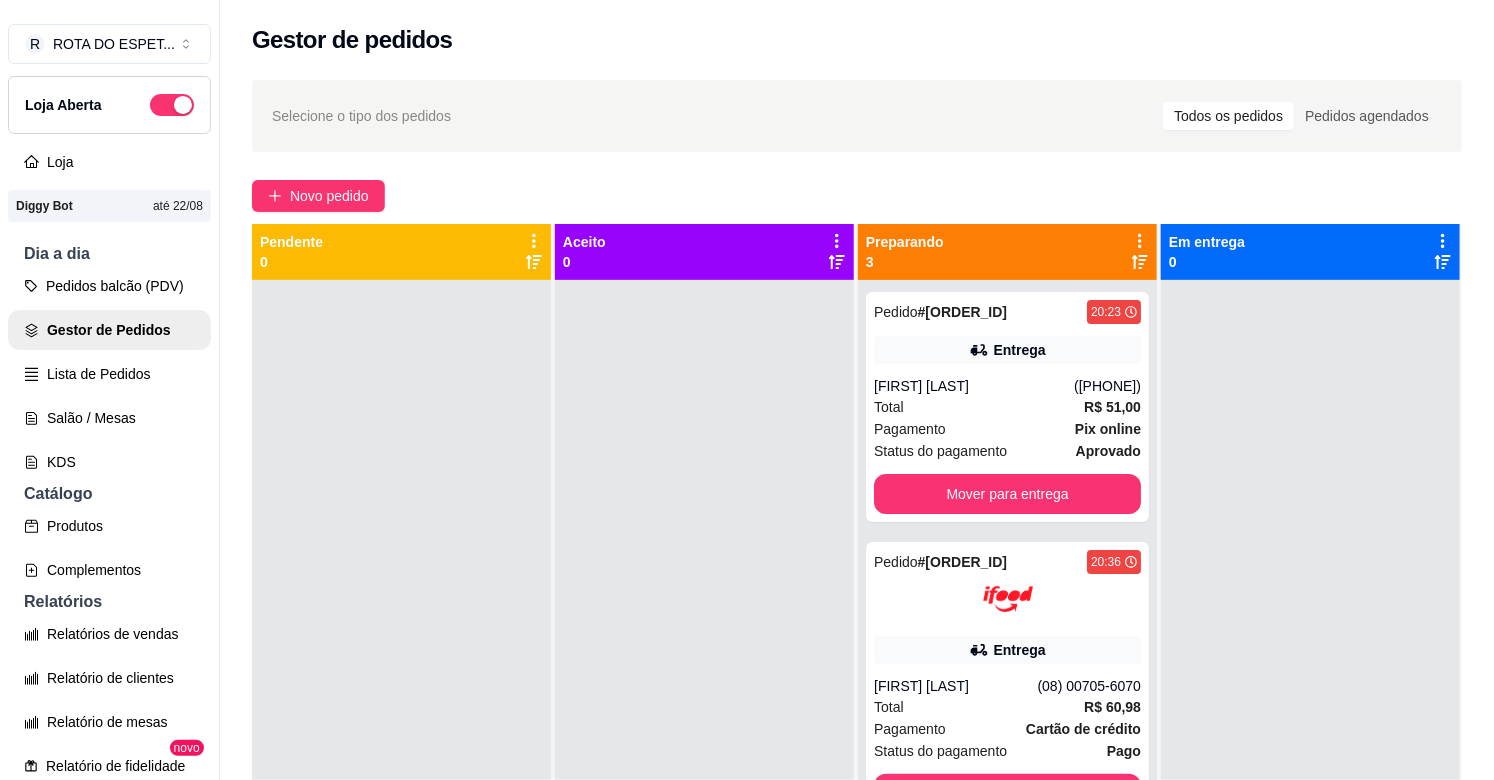 click at bounding box center [704, 670] 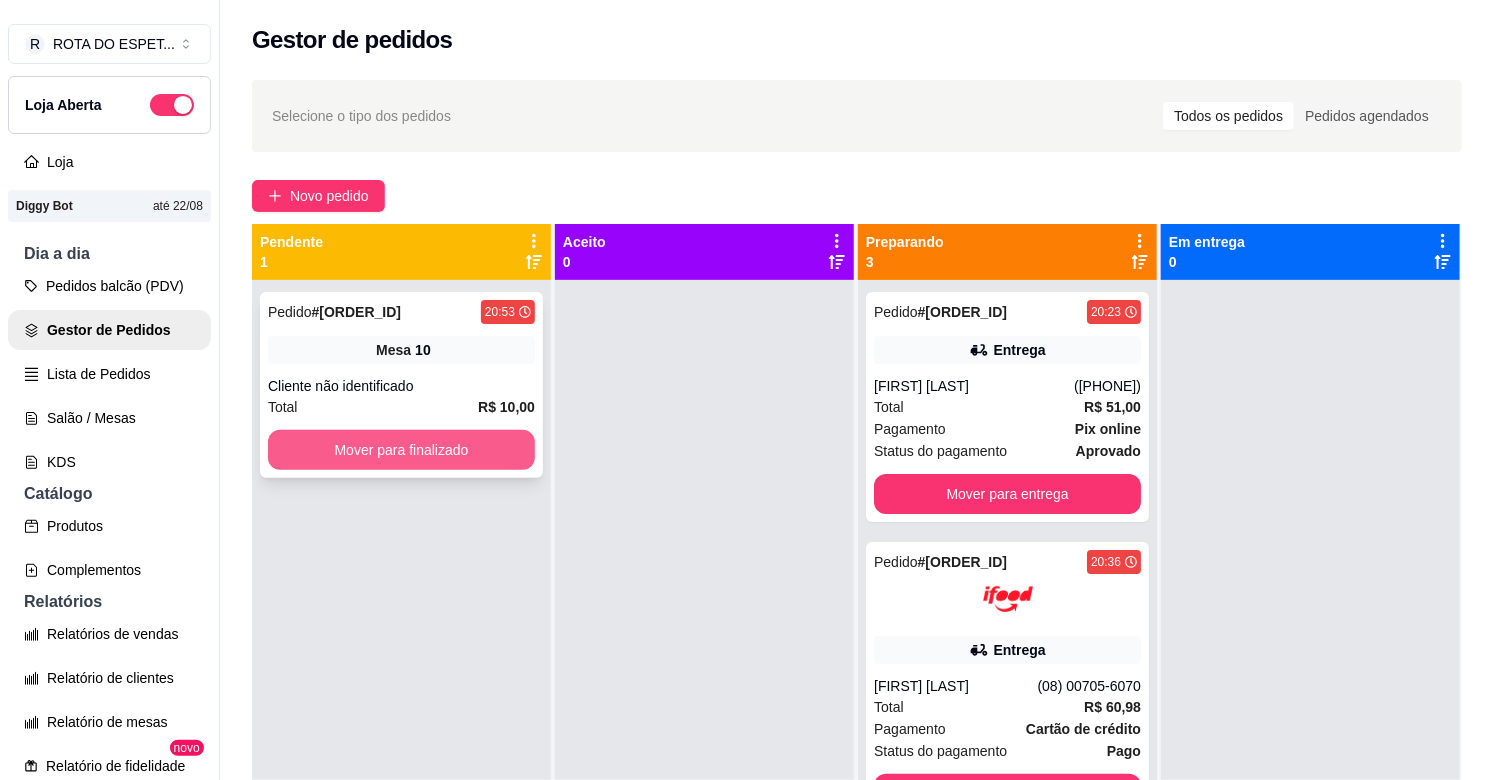 click on "Mover para finalizado" at bounding box center [401, 450] 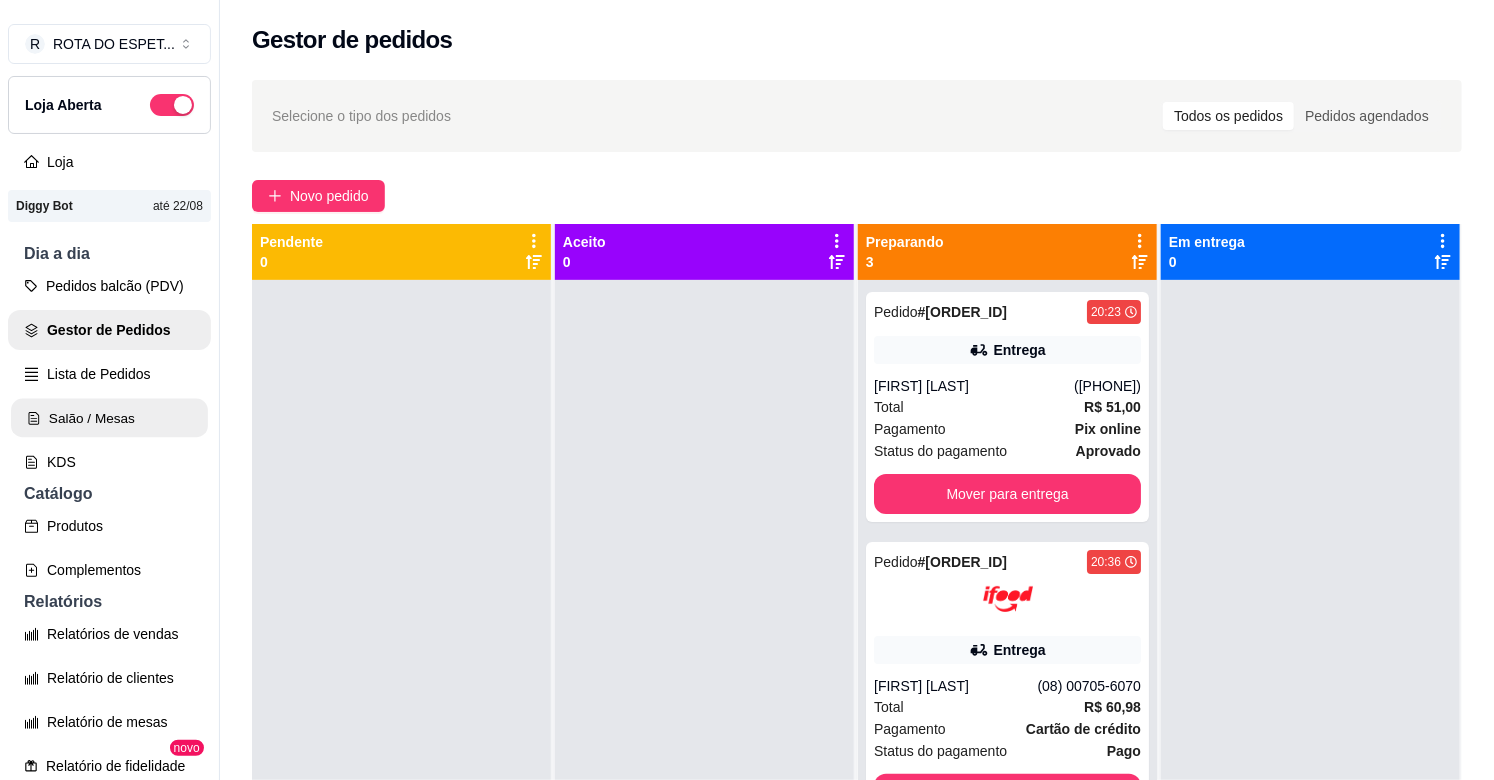 click on "Salão / Mesas" at bounding box center (109, 418) 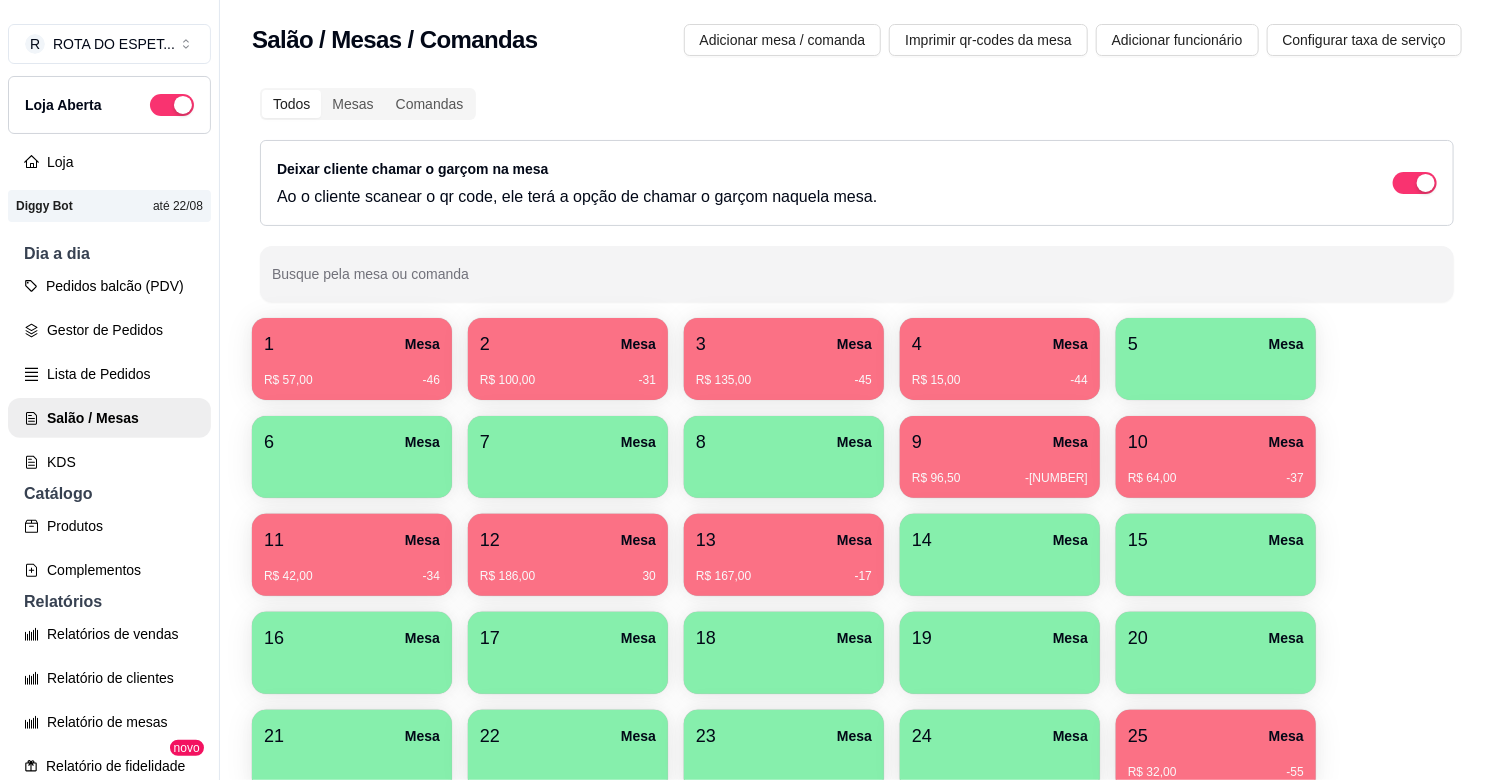 click on "R$ 64,00 -37" at bounding box center (1216, 471) 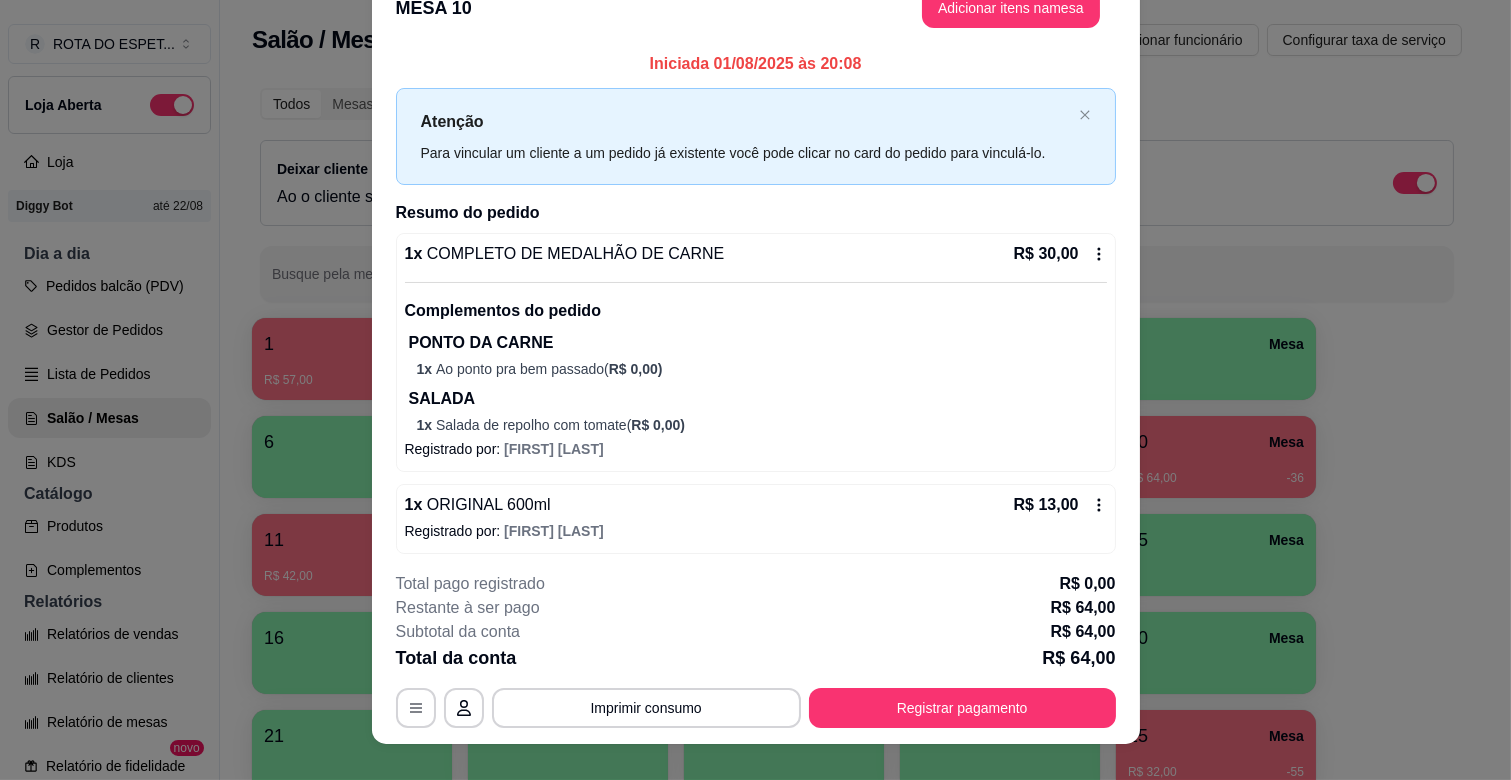 scroll, scrollTop: 60, scrollLeft: 0, axis: vertical 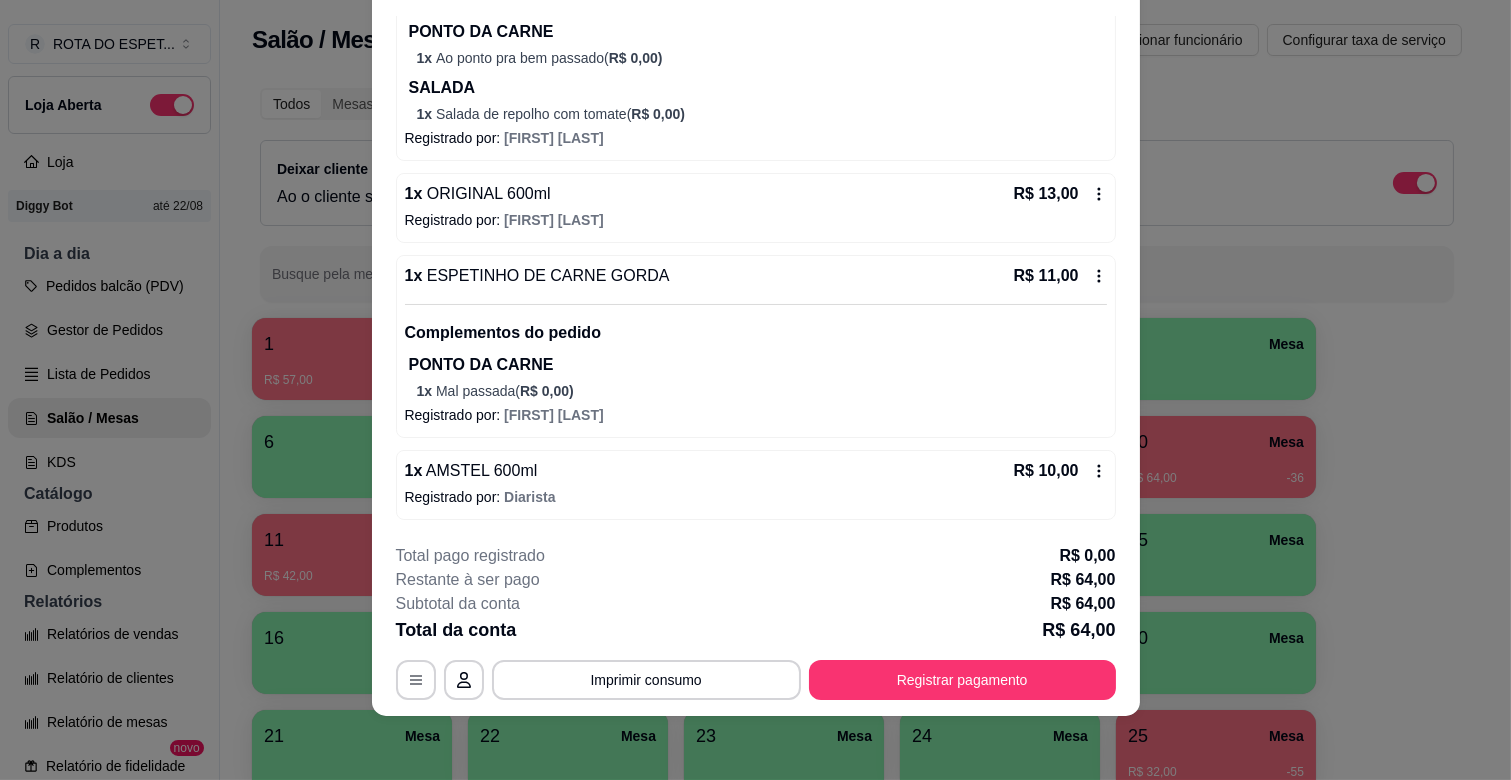 click 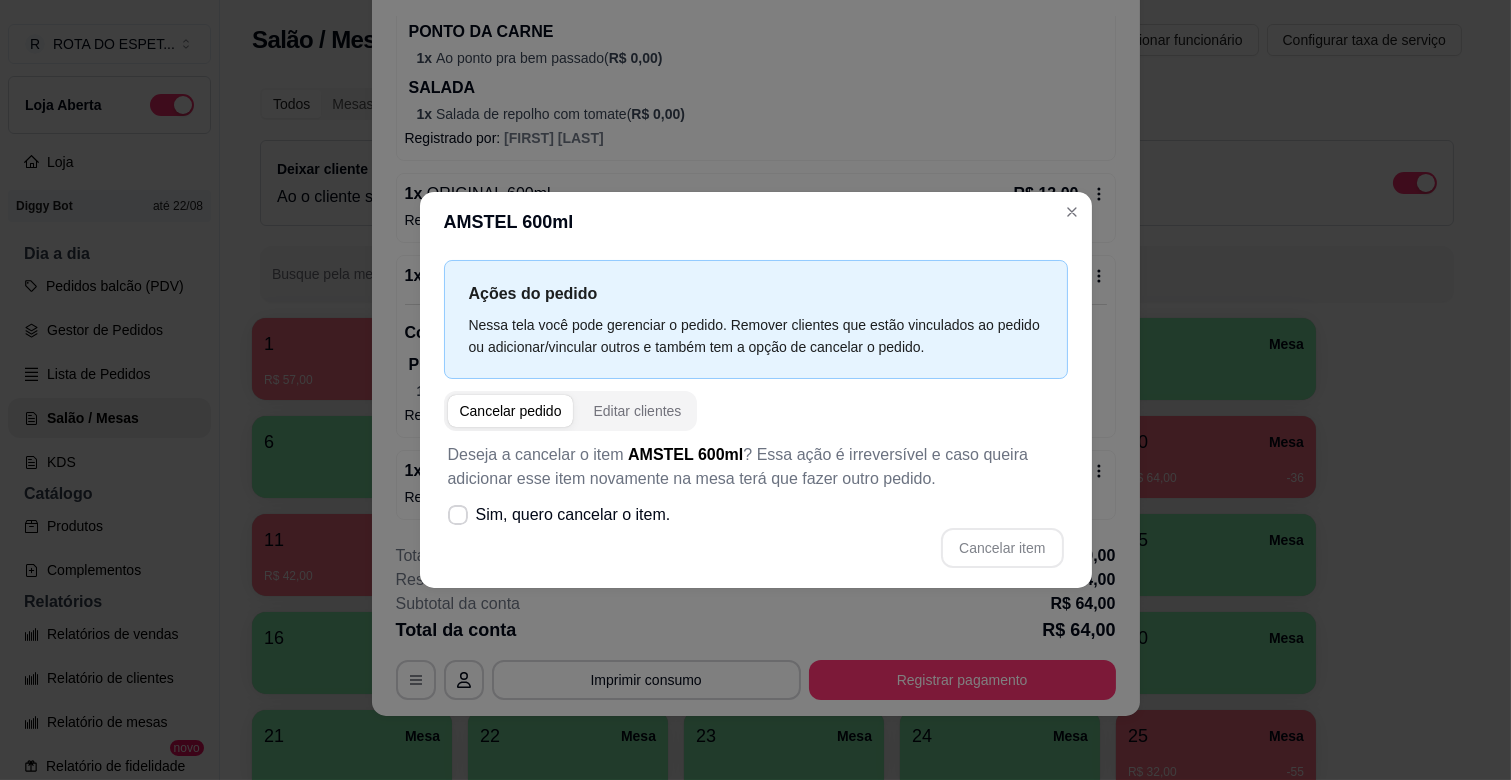 click on "Cancelar pedido" at bounding box center (511, 411) 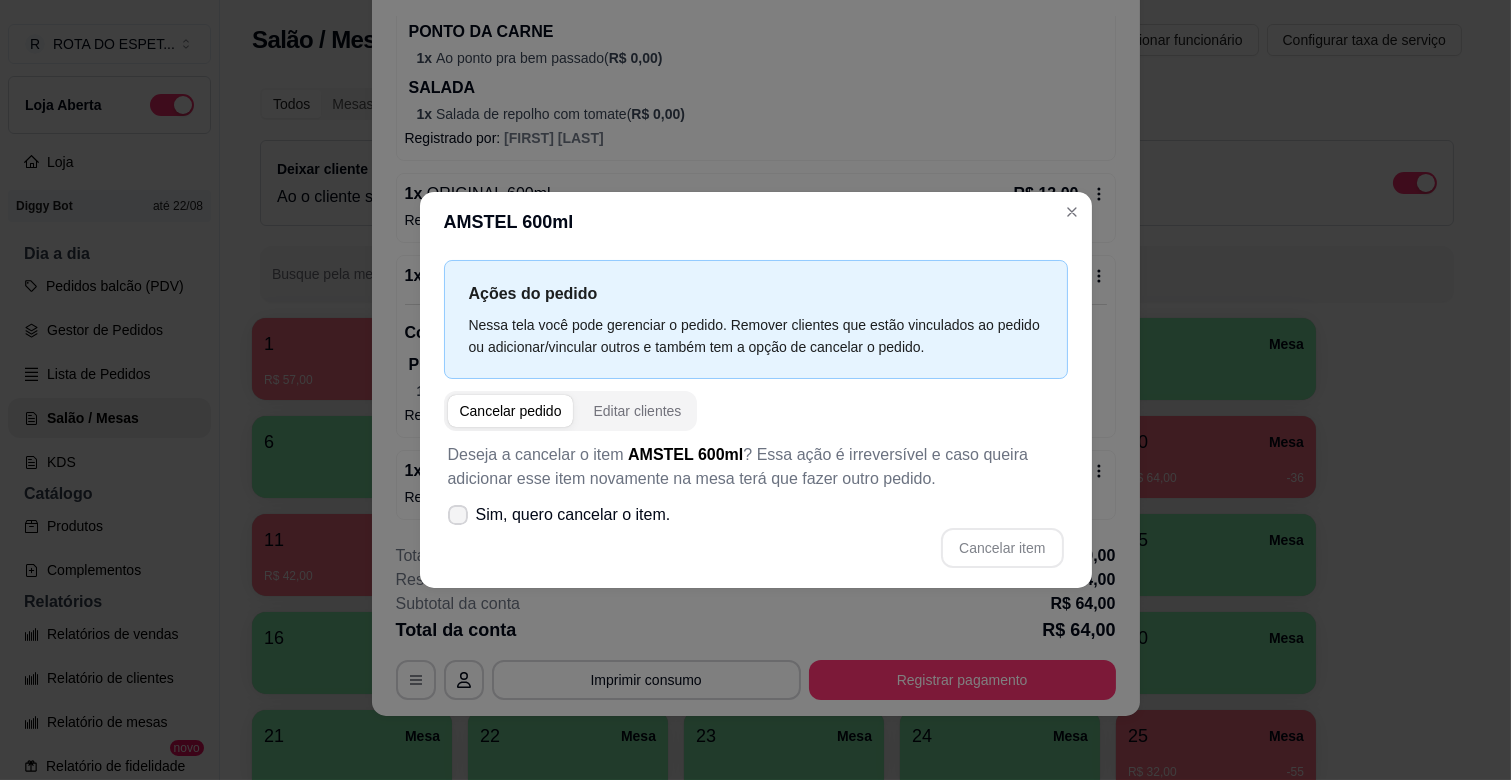 click on "Sim, quero cancelar o item." at bounding box center (559, 515) 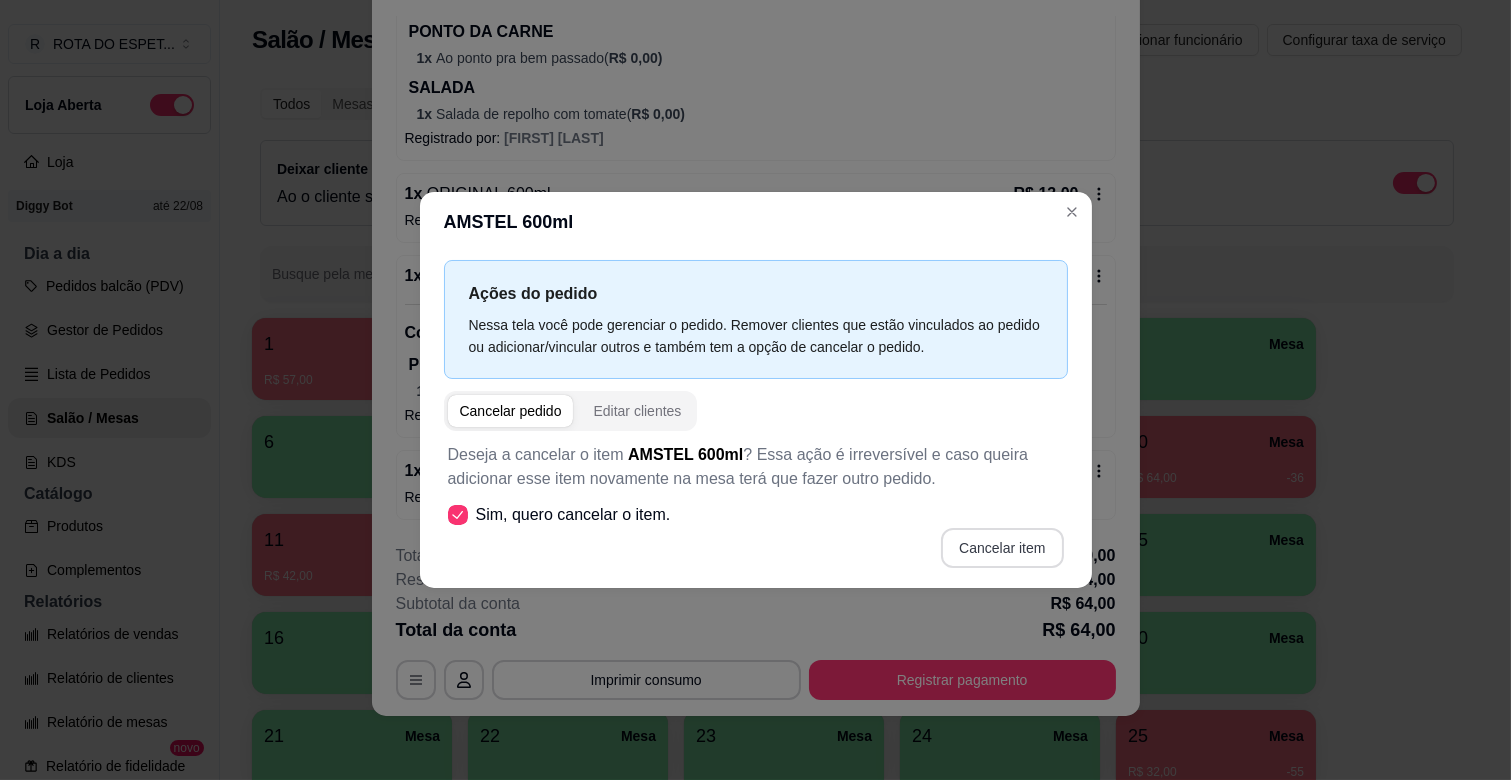 click on "Cancelar item" at bounding box center [1002, 548] 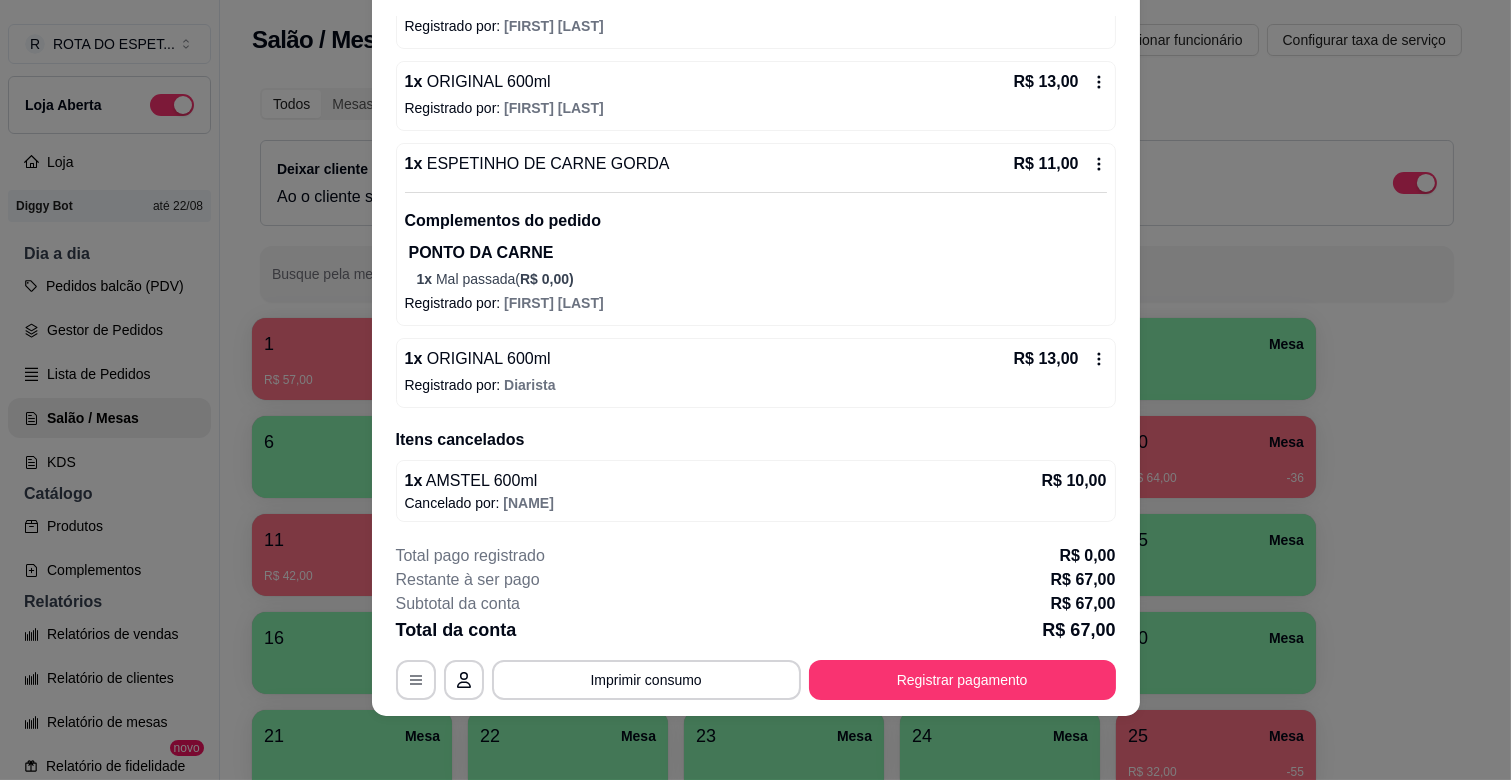 scroll, scrollTop: 397, scrollLeft: 0, axis: vertical 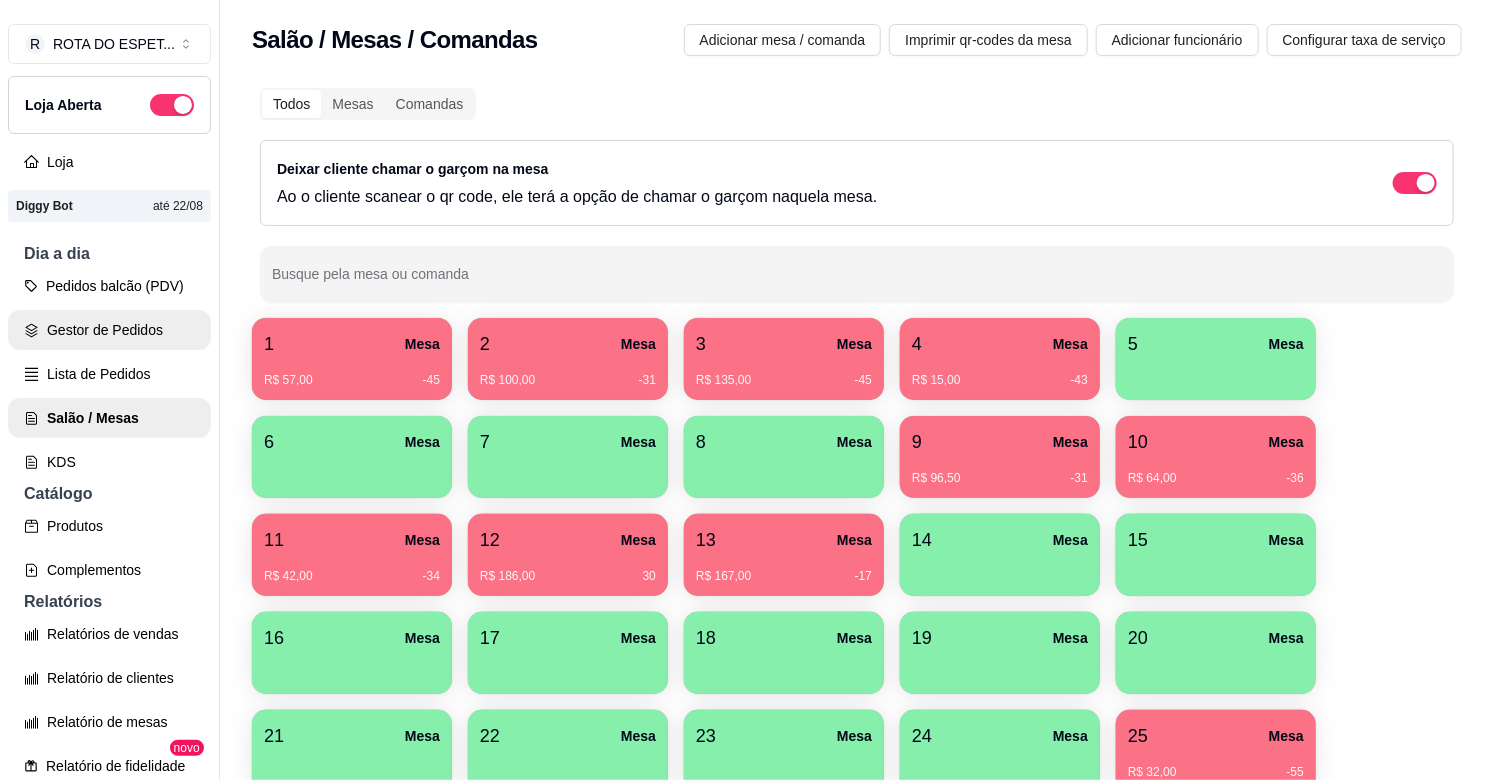click on "Gestor de Pedidos" at bounding box center [109, 330] 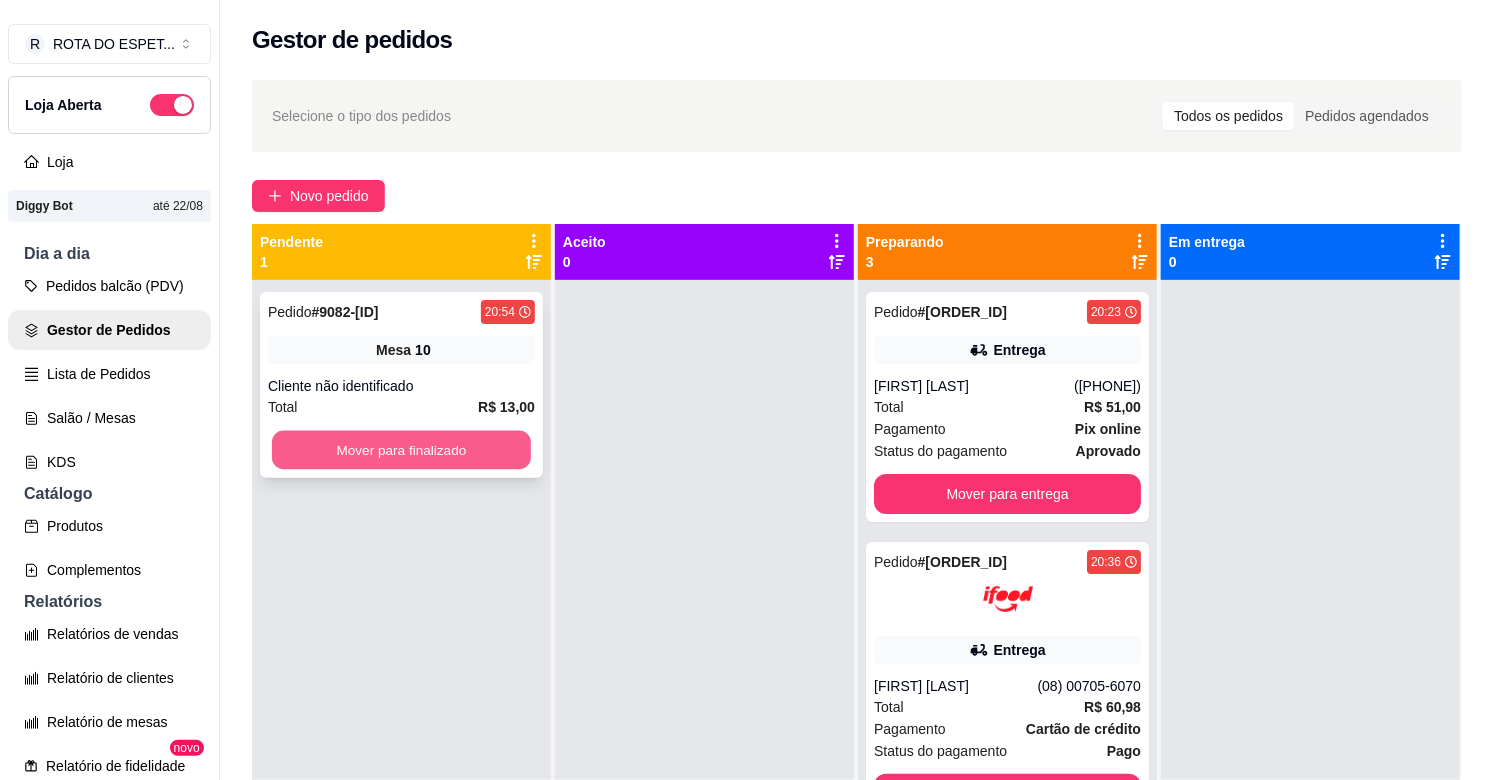 click on "Mover para finalizado" at bounding box center [401, 450] 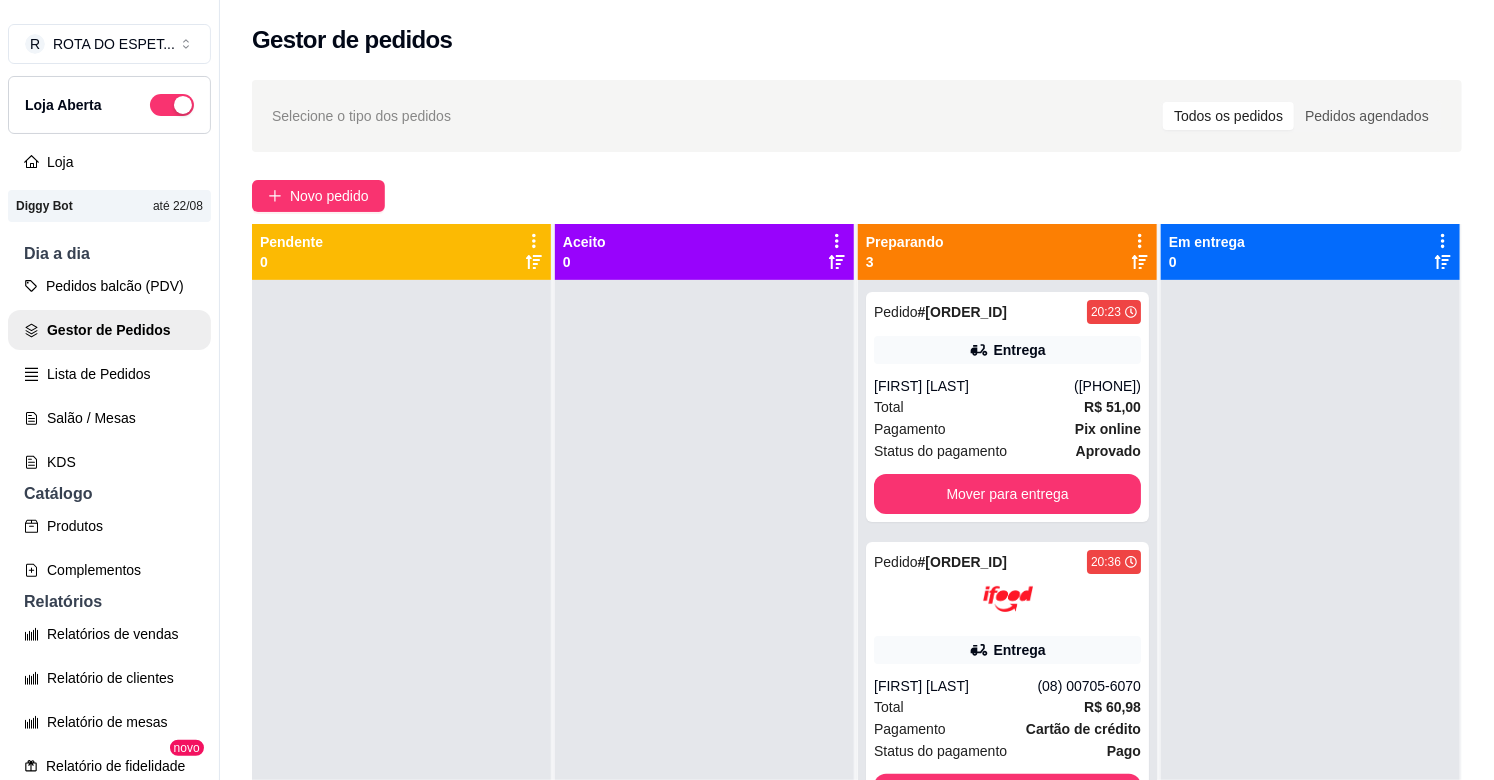 click at bounding box center (704, 670) 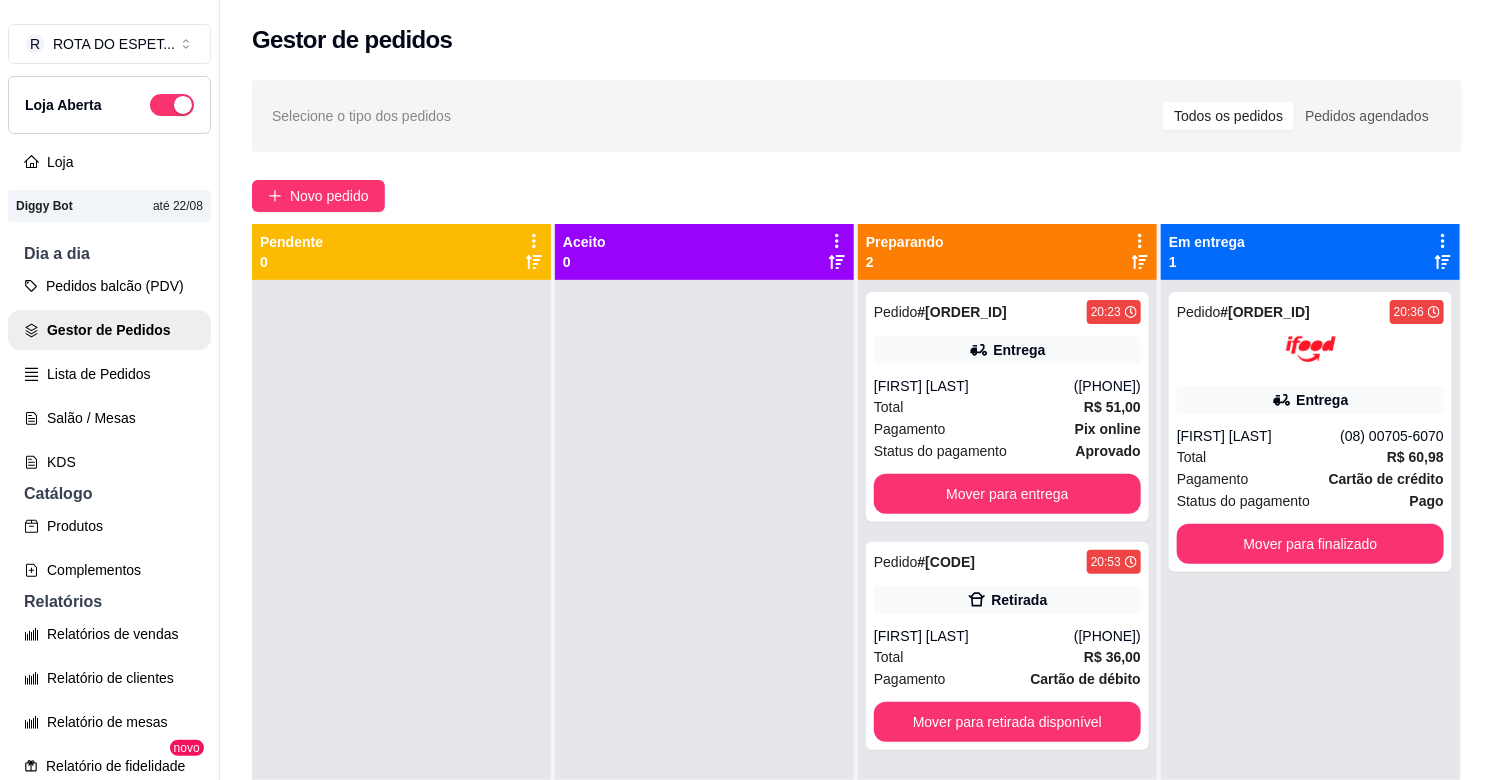 click at bounding box center [704, 670] 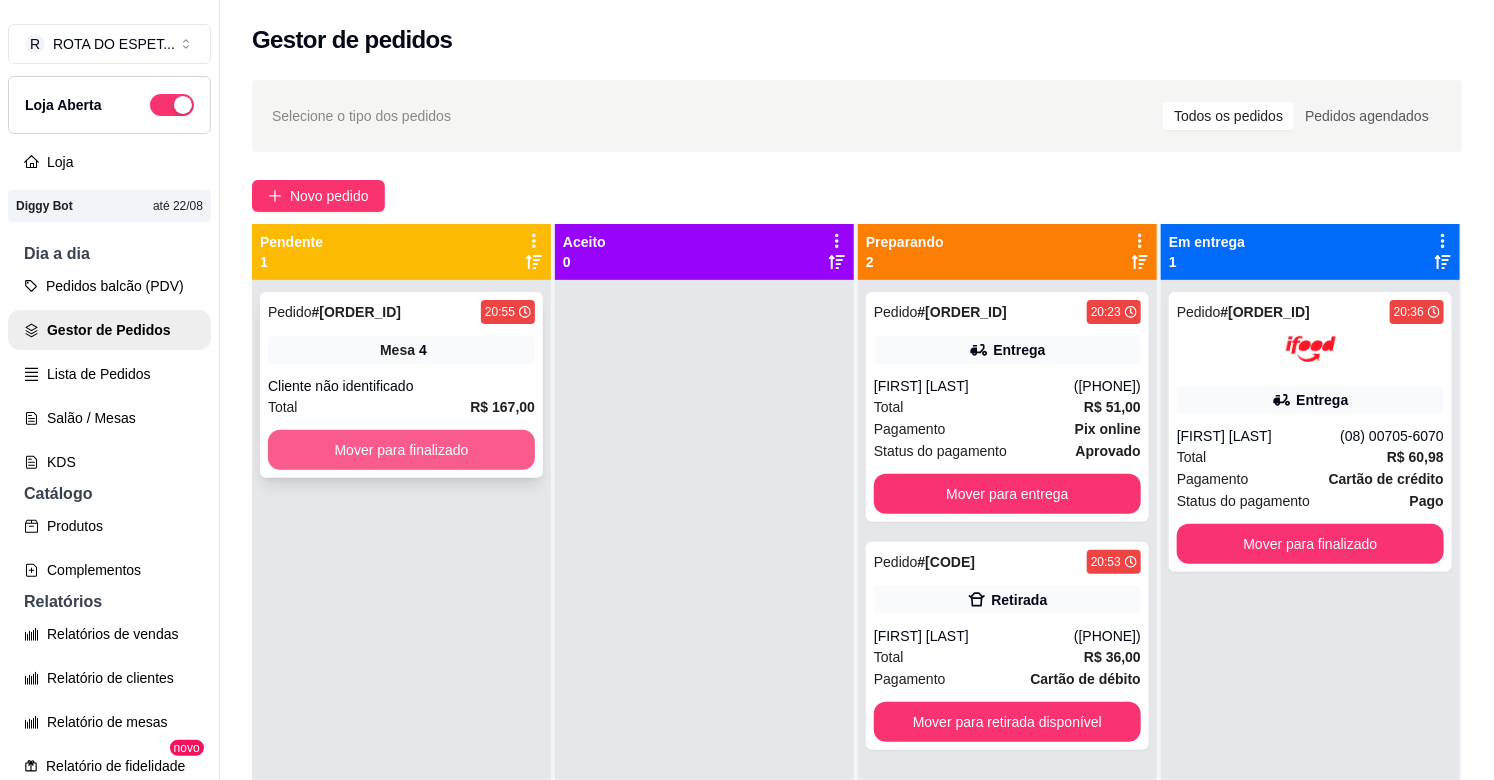 click on "Mover para finalizado" at bounding box center [401, 450] 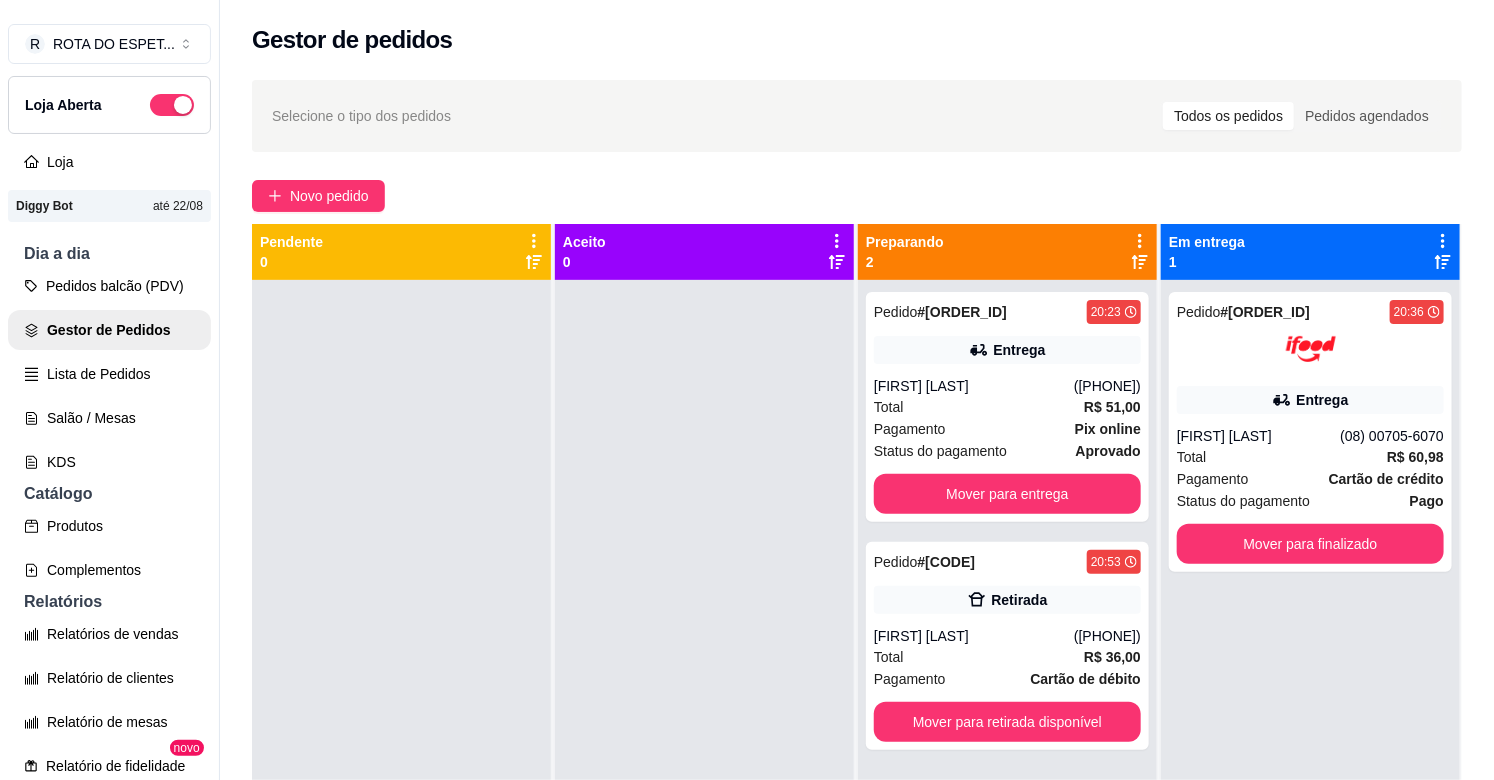 click on "Pedido  # 4334 20:36 Entrega [FIRST] [LAST] ([PHONE]) Total R$ 60,98 Pagamento Cartão de crédito Status do pagamento Pago Mover para finalizado" at bounding box center [1310, 670] 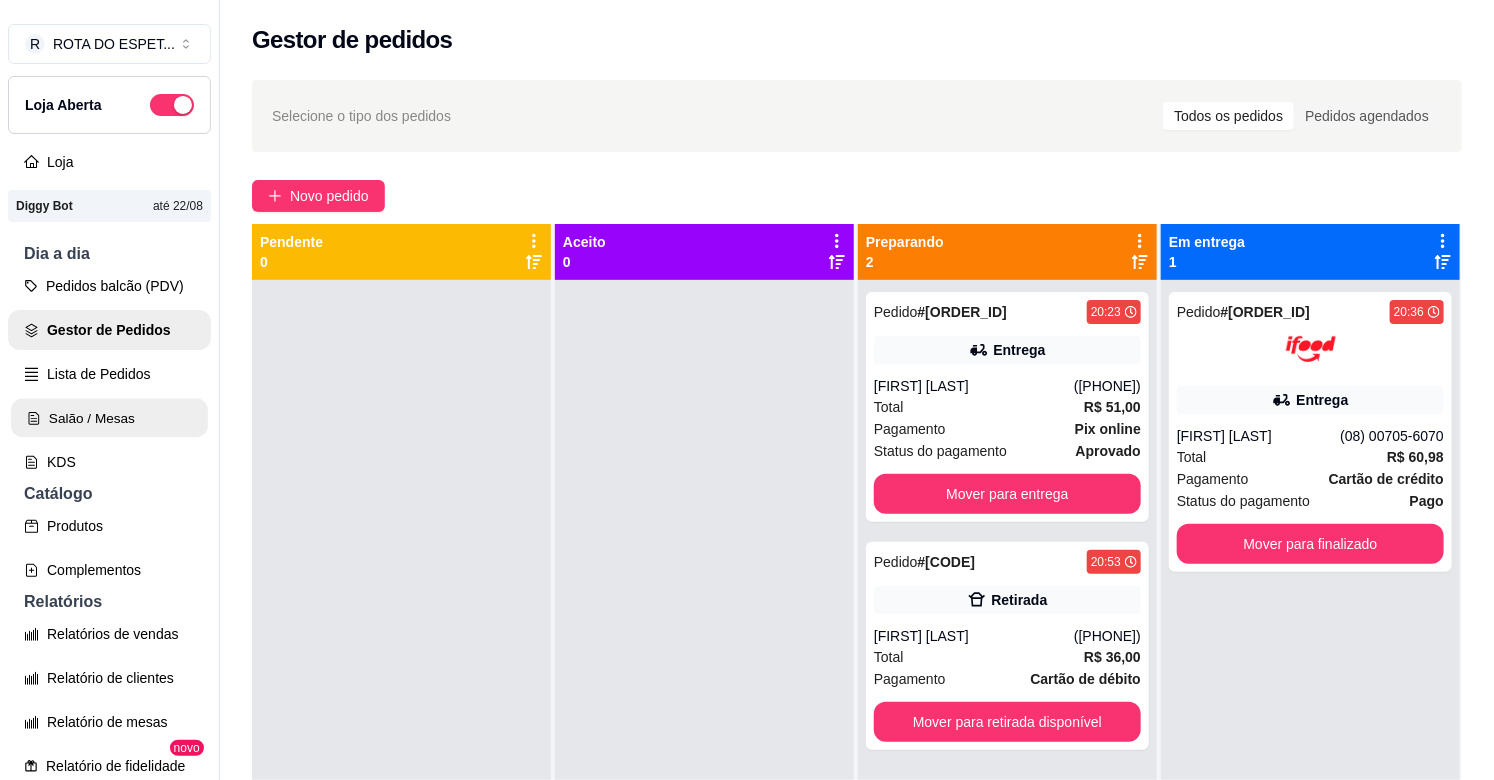 click on "Salão / Mesas" at bounding box center (109, 418) 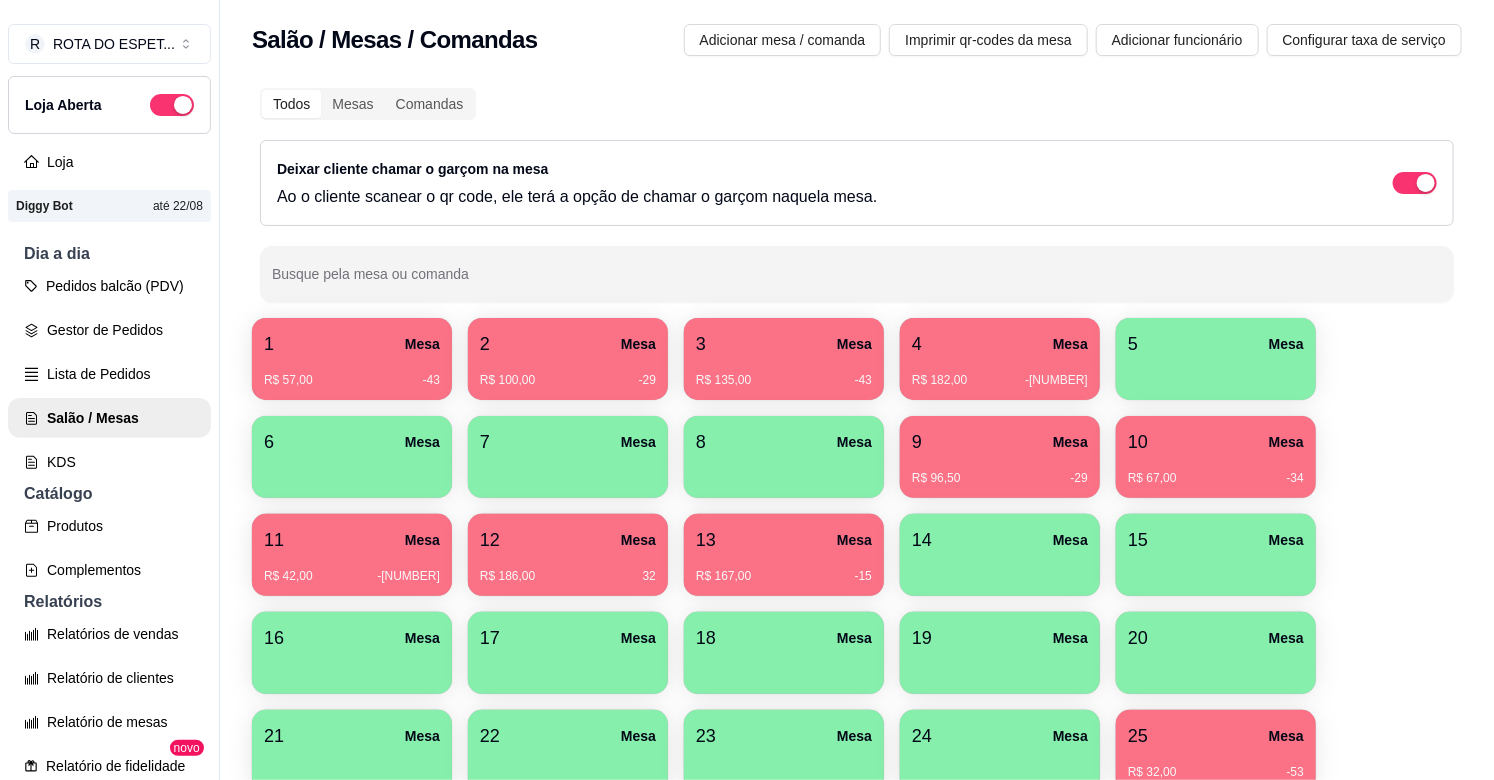 click on "R$ 182,00 -41" at bounding box center [1000, 380] 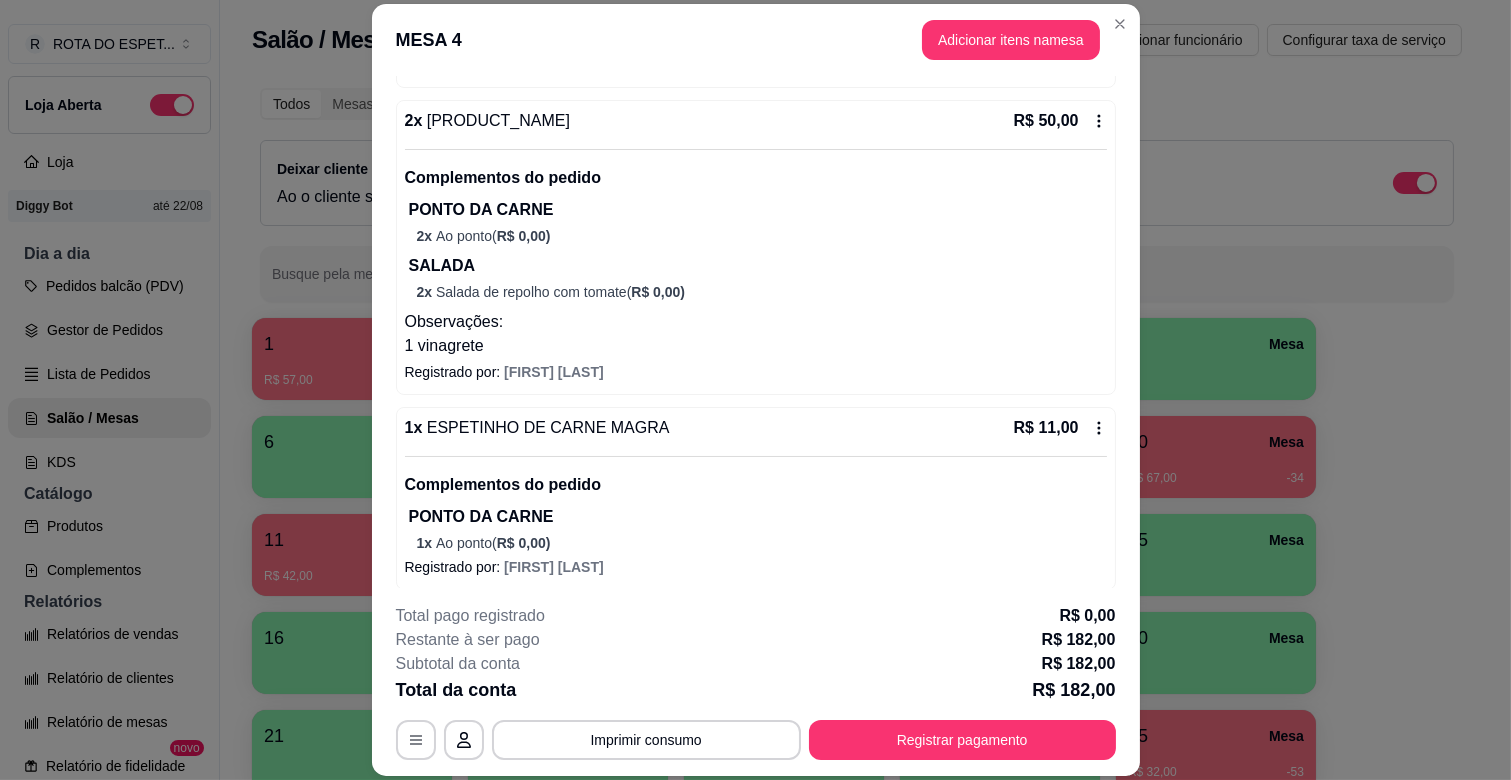 scroll, scrollTop: 1344, scrollLeft: 0, axis: vertical 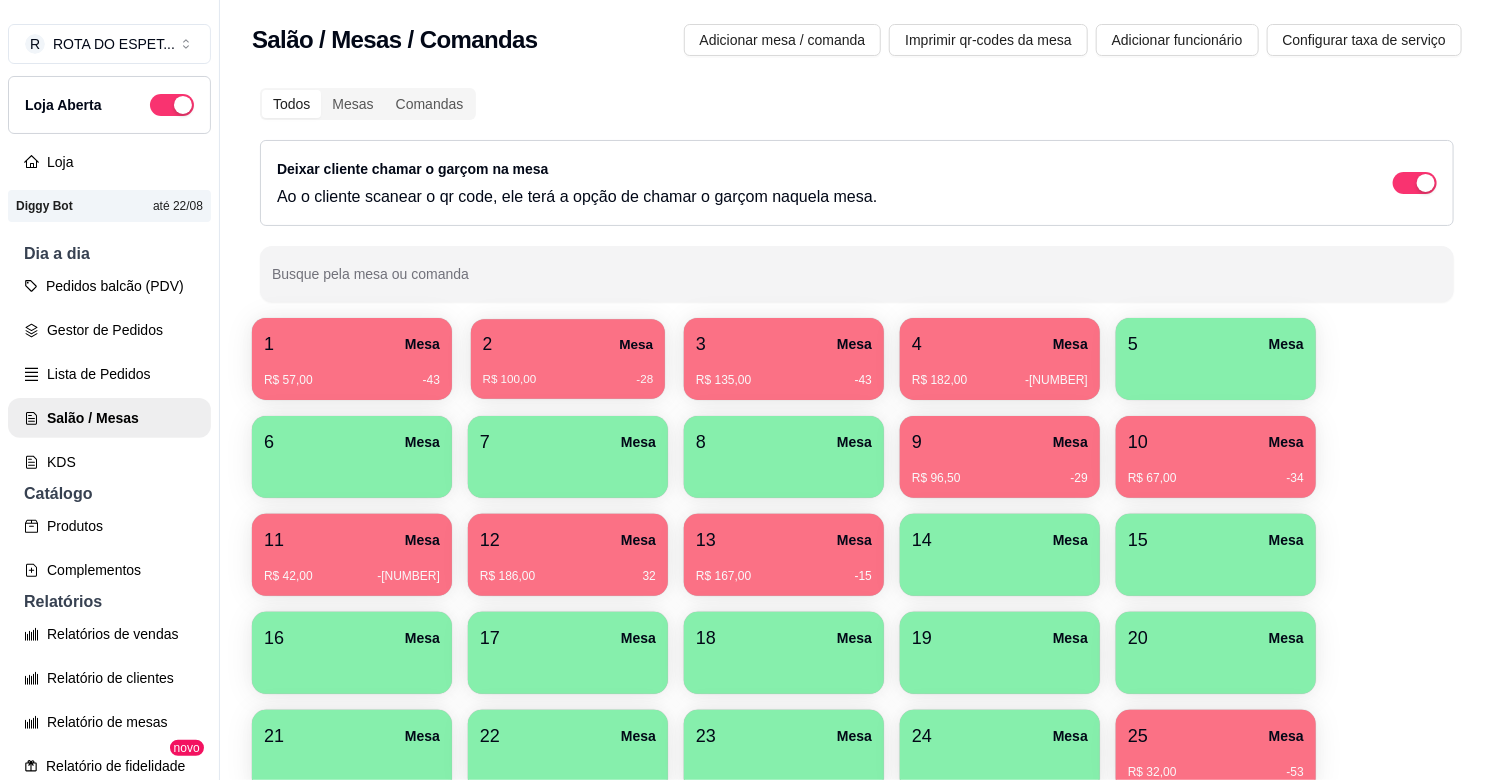 click on "R$ 100,00 -28" at bounding box center [568, 372] 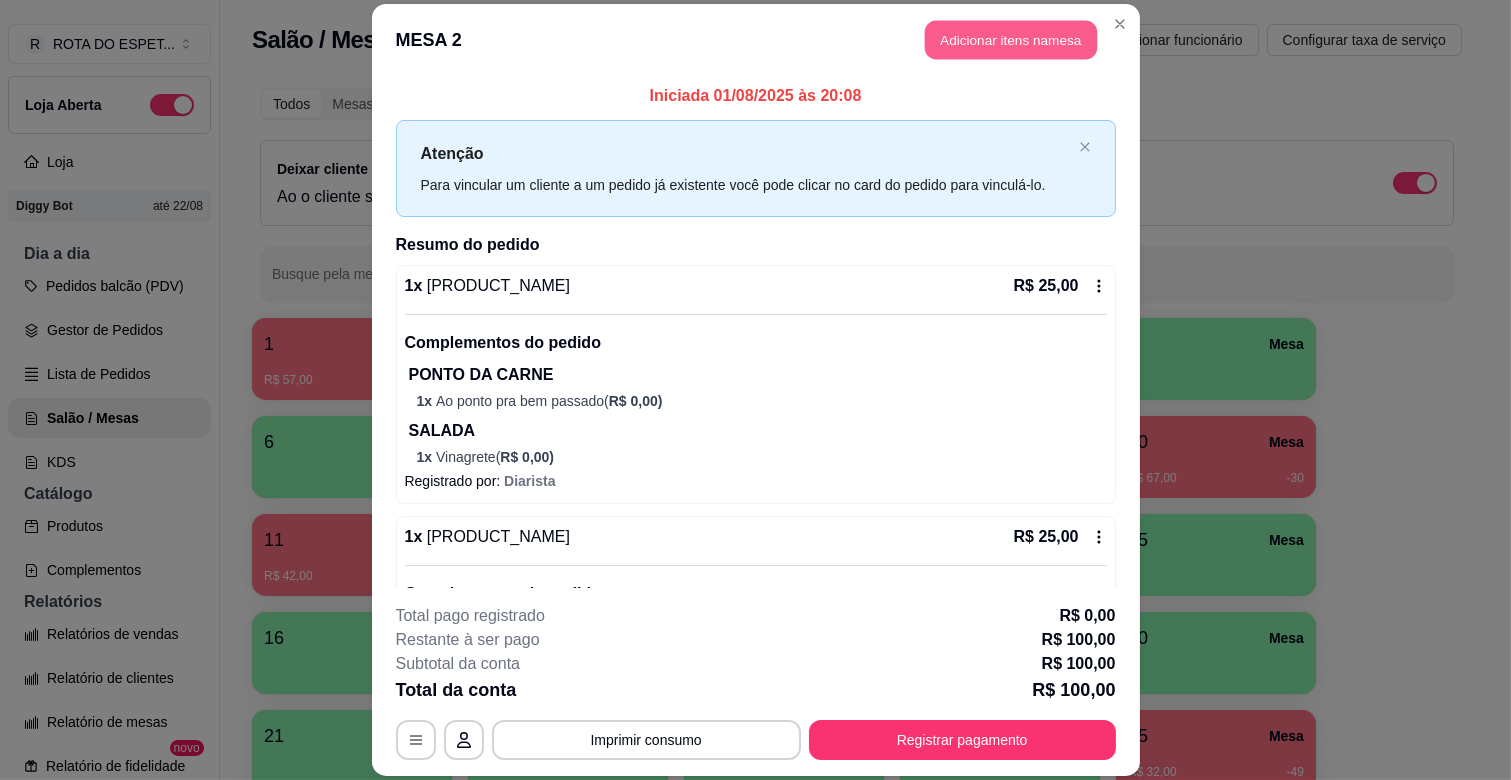 click on "Adicionar itens na  mesa" at bounding box center (1011, 40) 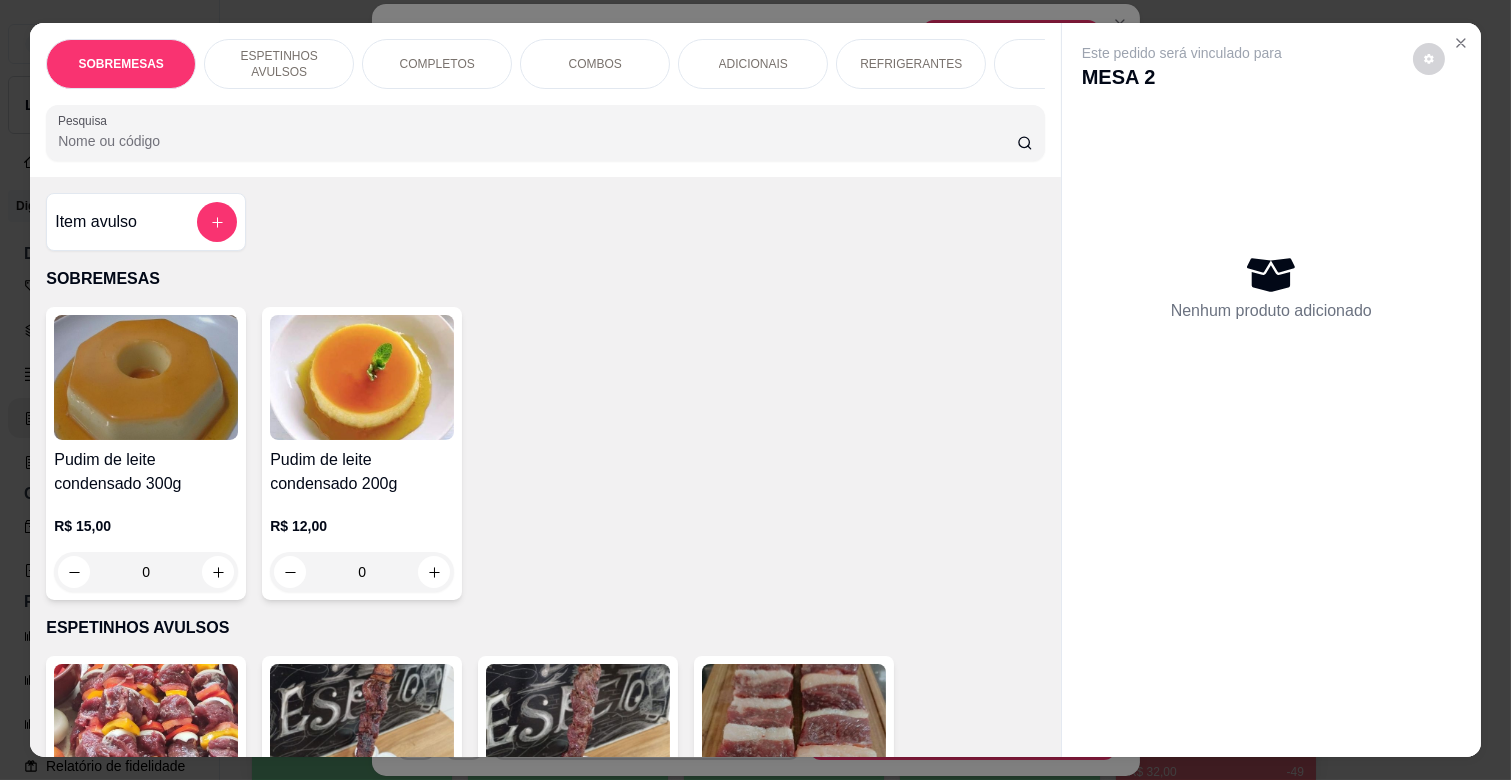 click on "REFRIGERANTES" at bounding box center [911, 64] 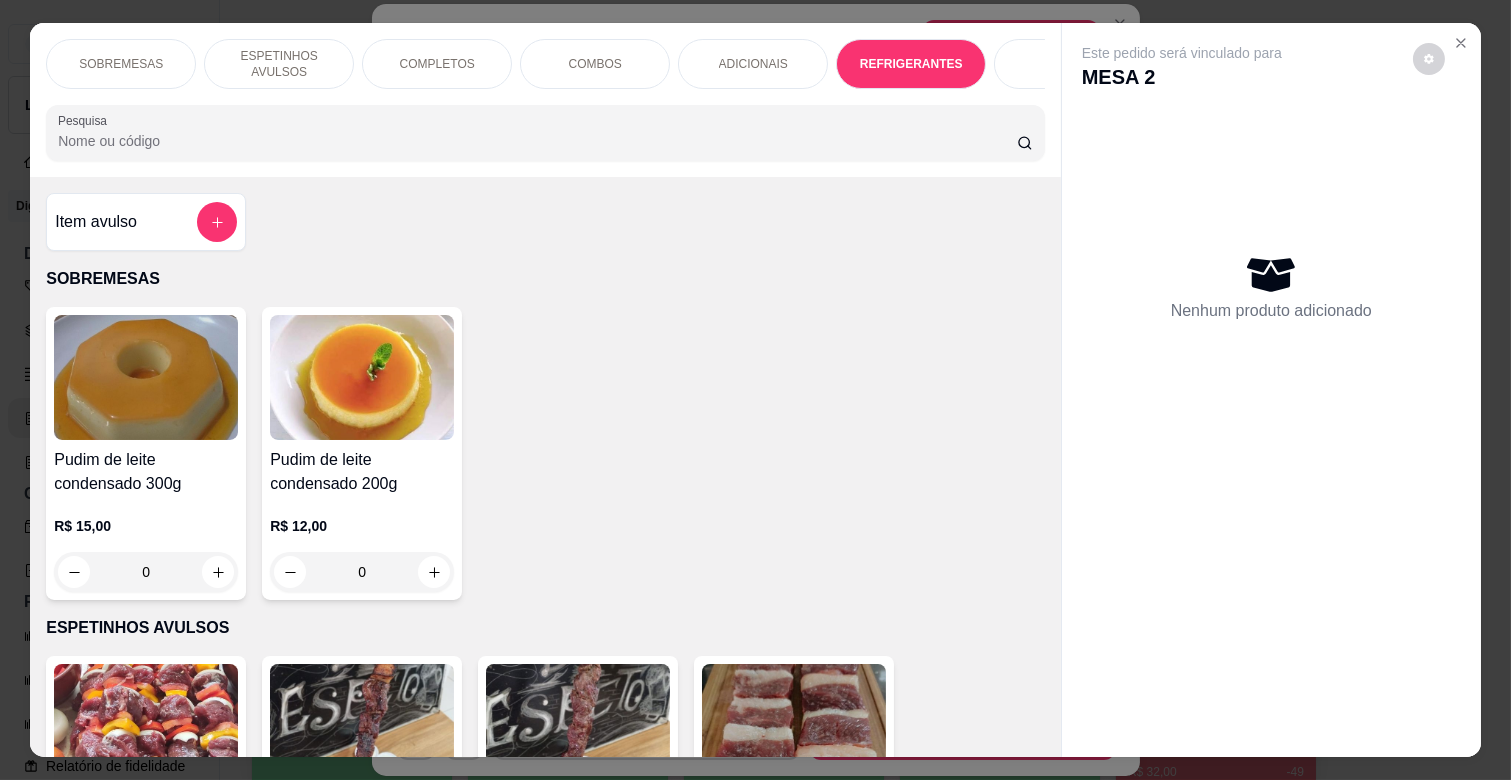 scroll, scrollTop: 4037, scrollLeft: 0, axis: vertical 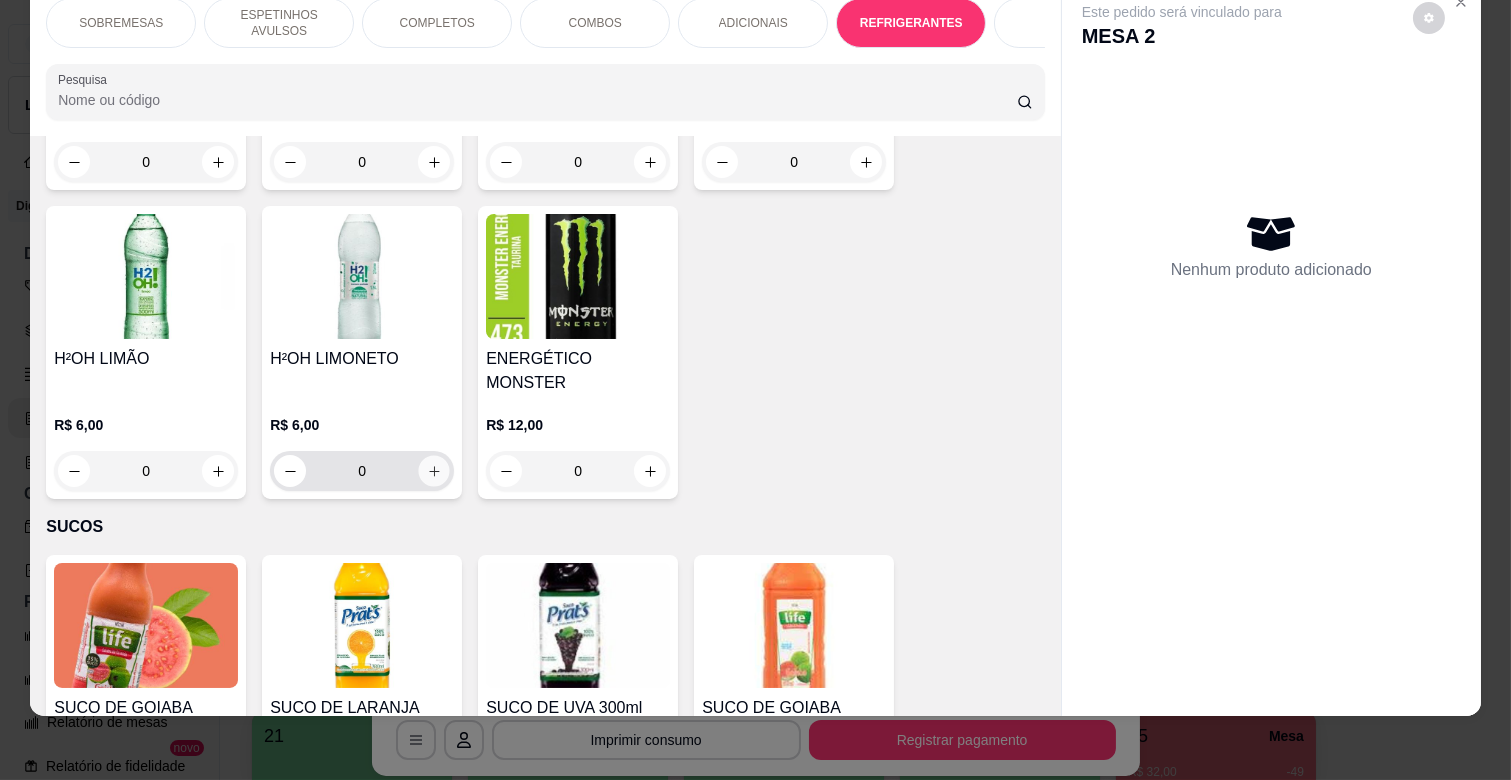 click 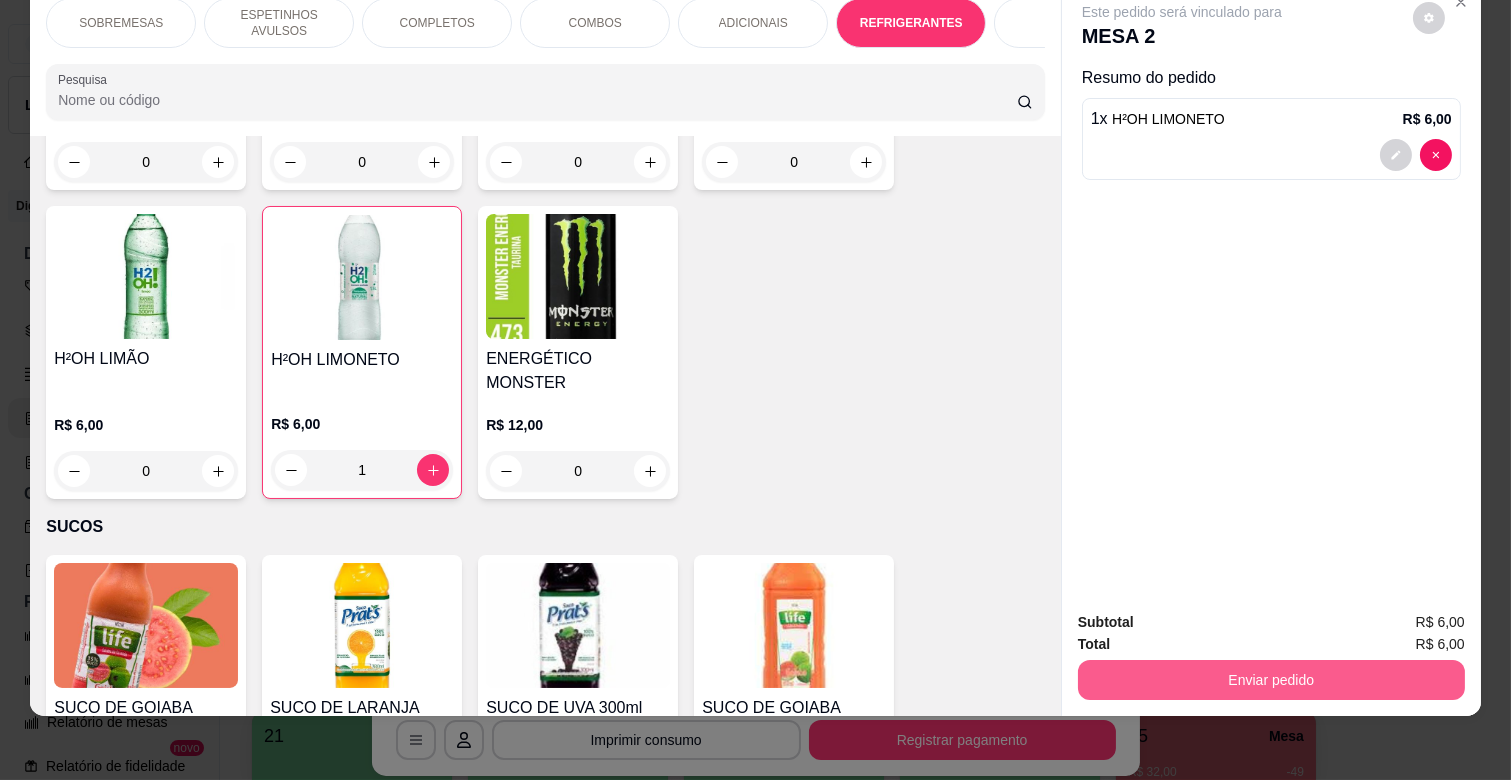 click on "Enviar pedido" at bounding box center [1271, 680] 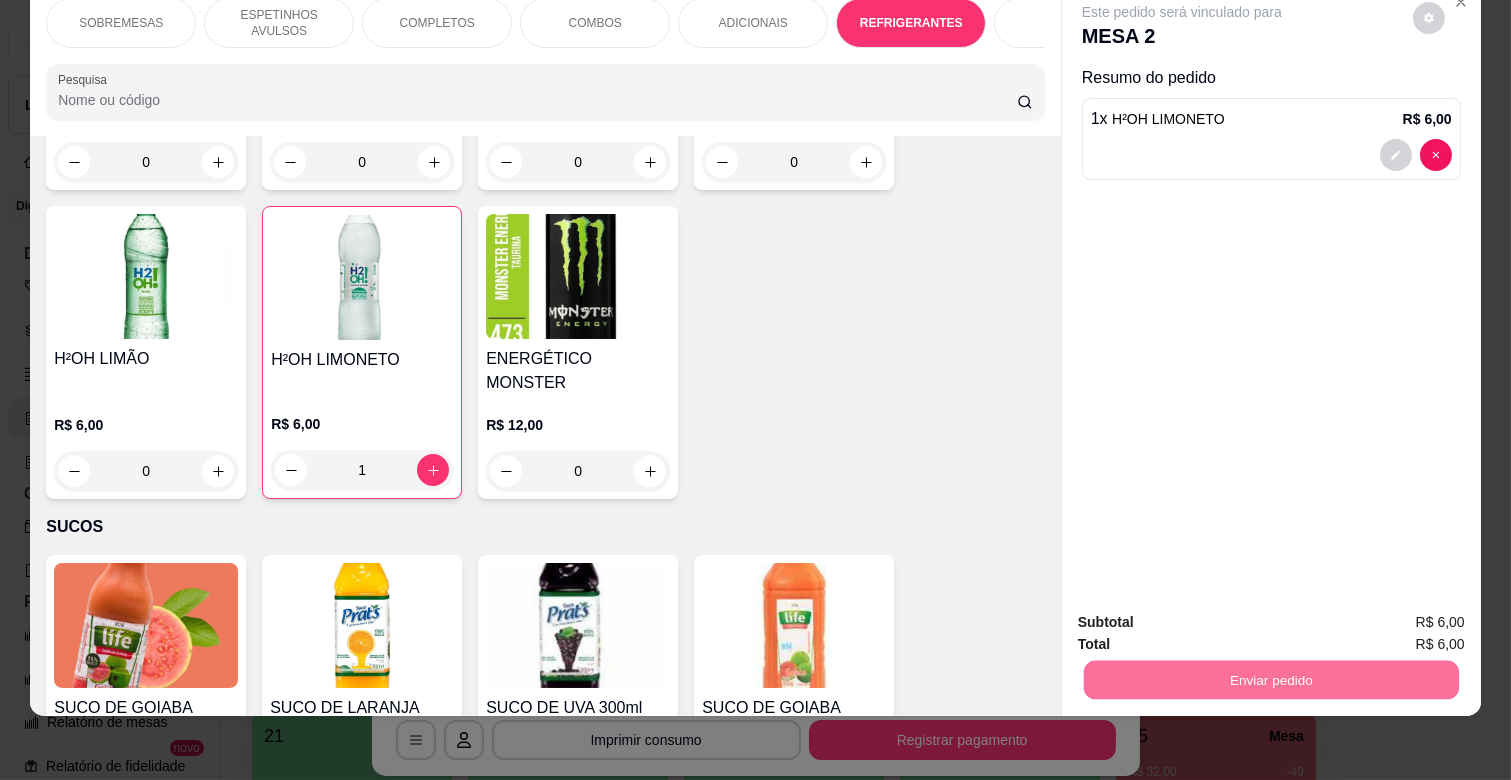 click on "Não registrar e enviar pedido" at bounding box center [1204, 614] 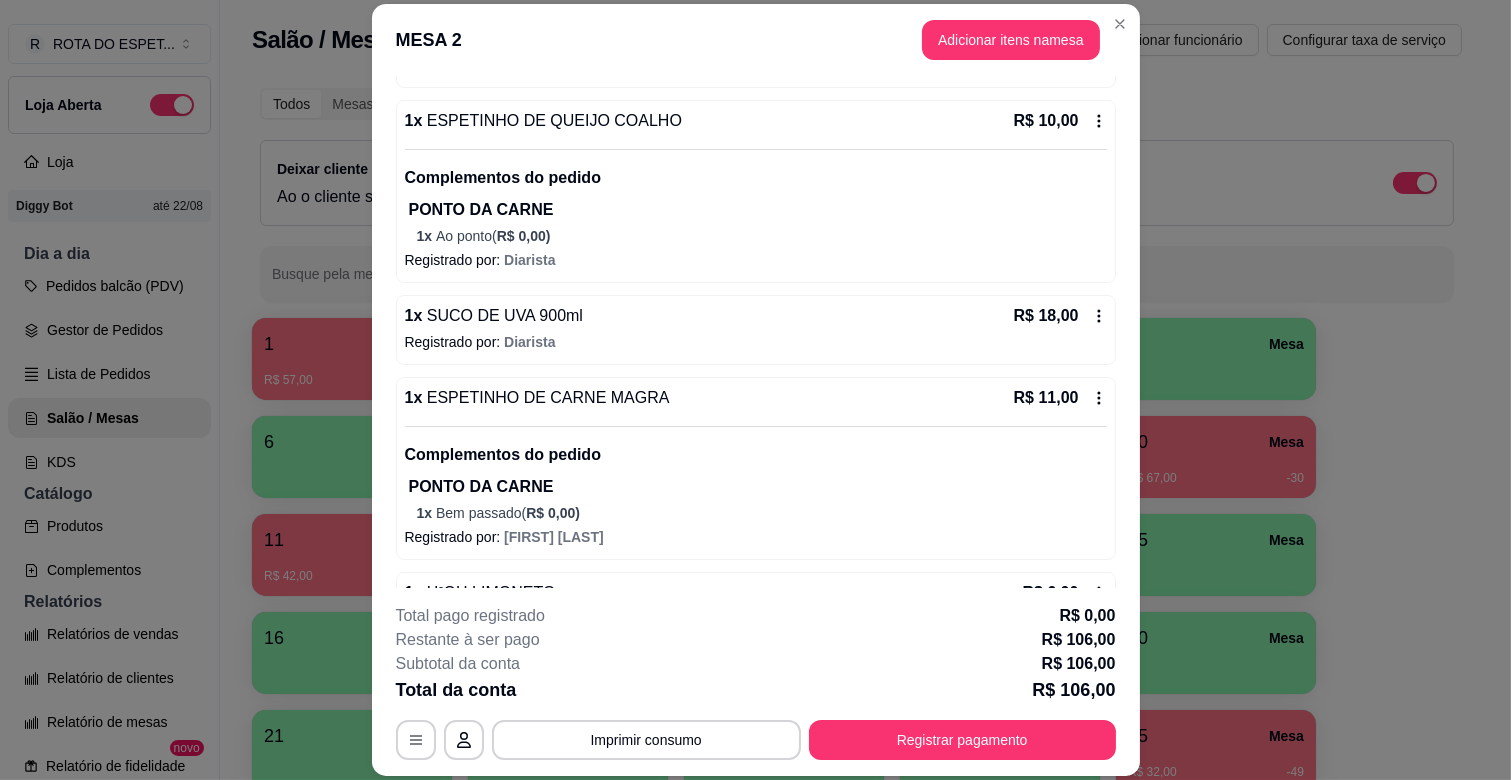 scroll, scrollTop: 925, scrollLeft: 0, axis: vertical 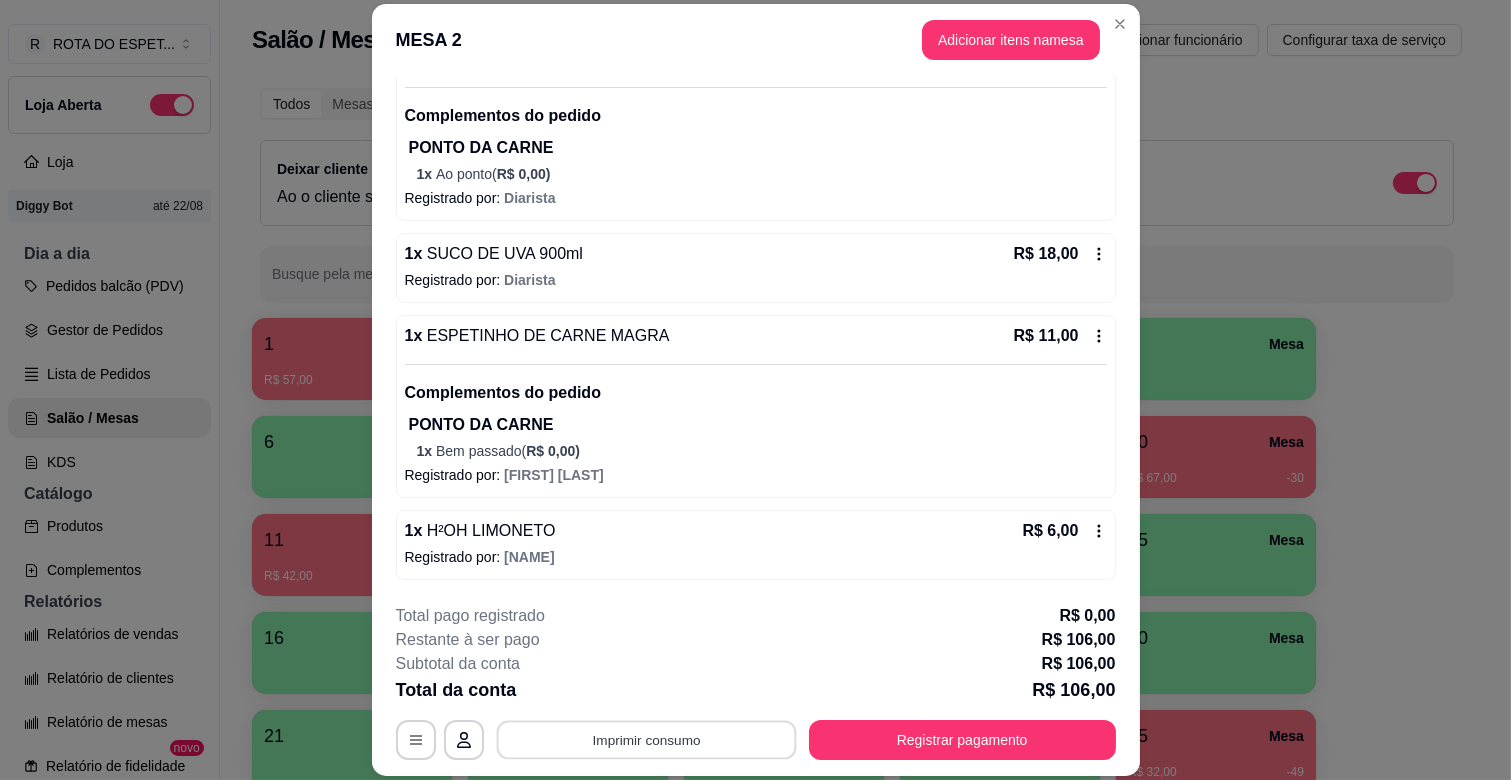 click on "Imprimir consumo" at bounding box center (646, 740) 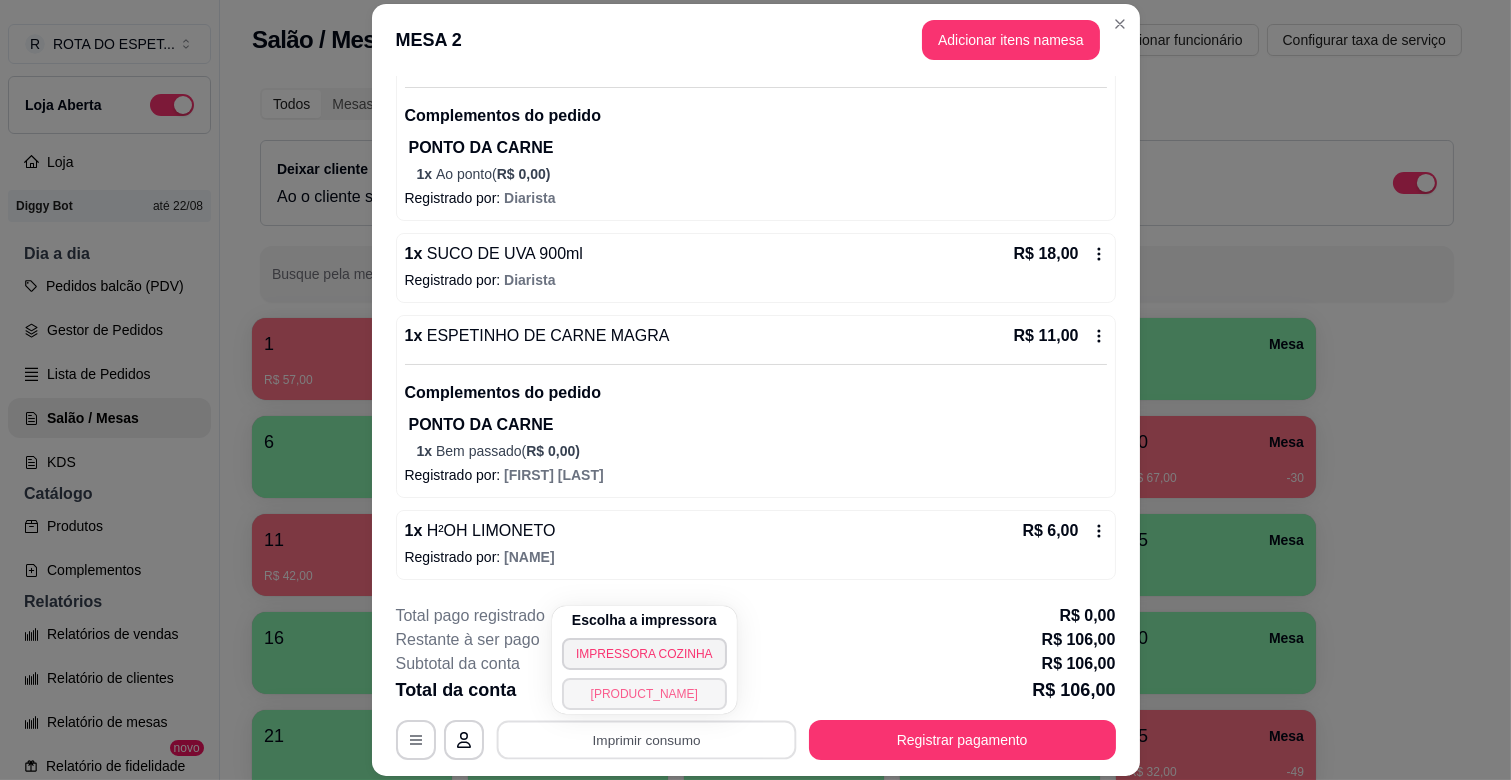 click on "[PRODUCT_NAME]" at bounding box center (644, 694) 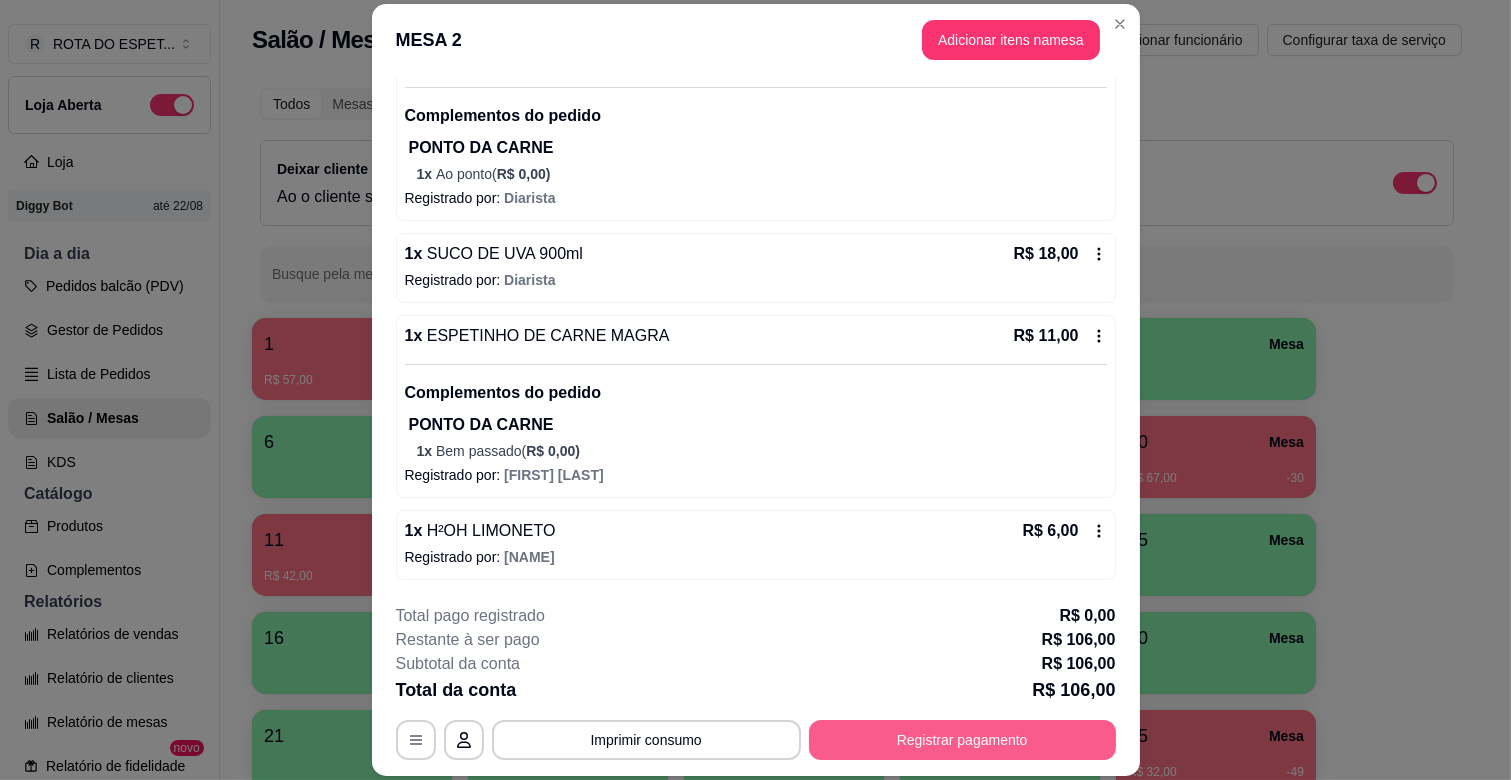 click on "Registrar pagamento" at bounding box center (962, 740) 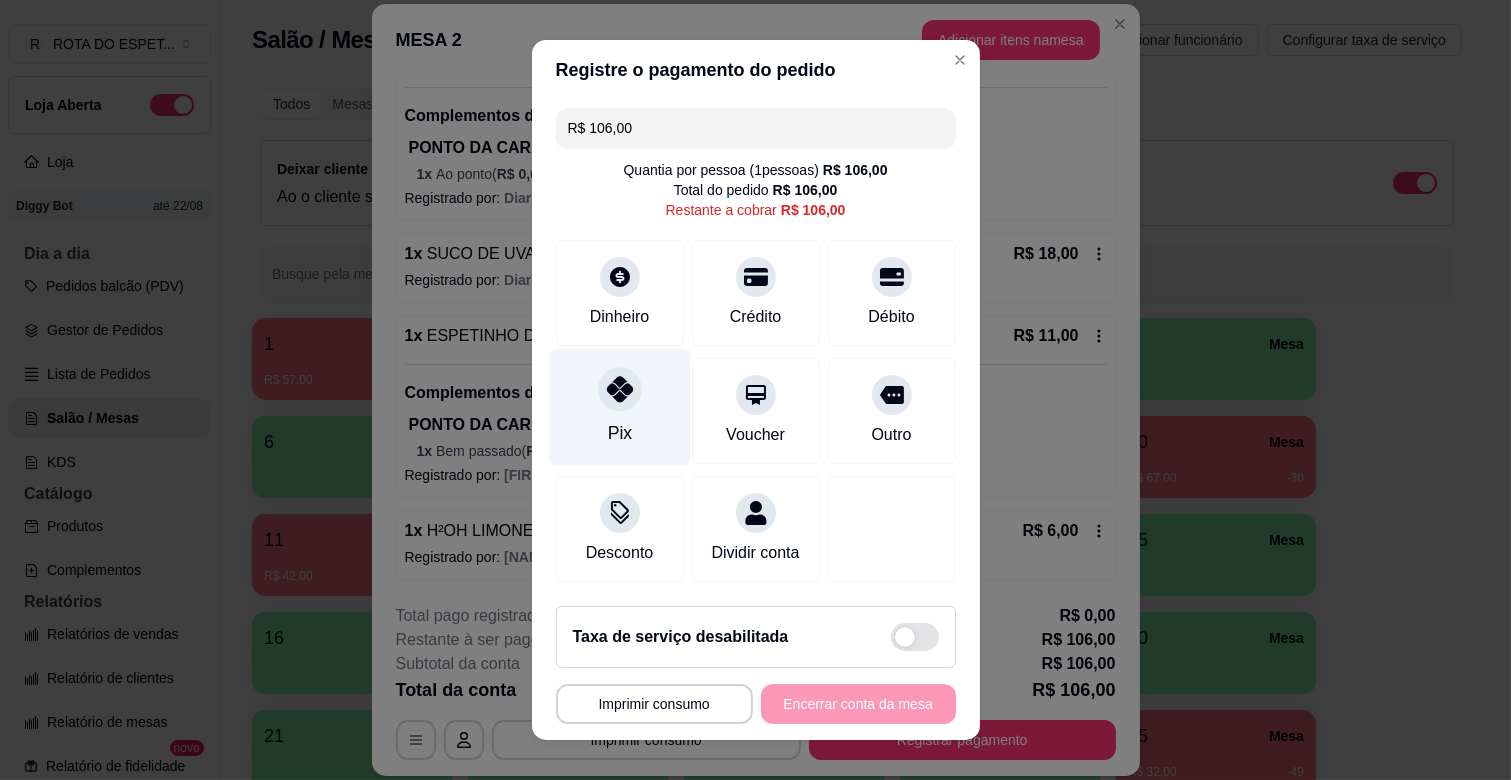 click on "Pix" at bounding box center (619, 433) 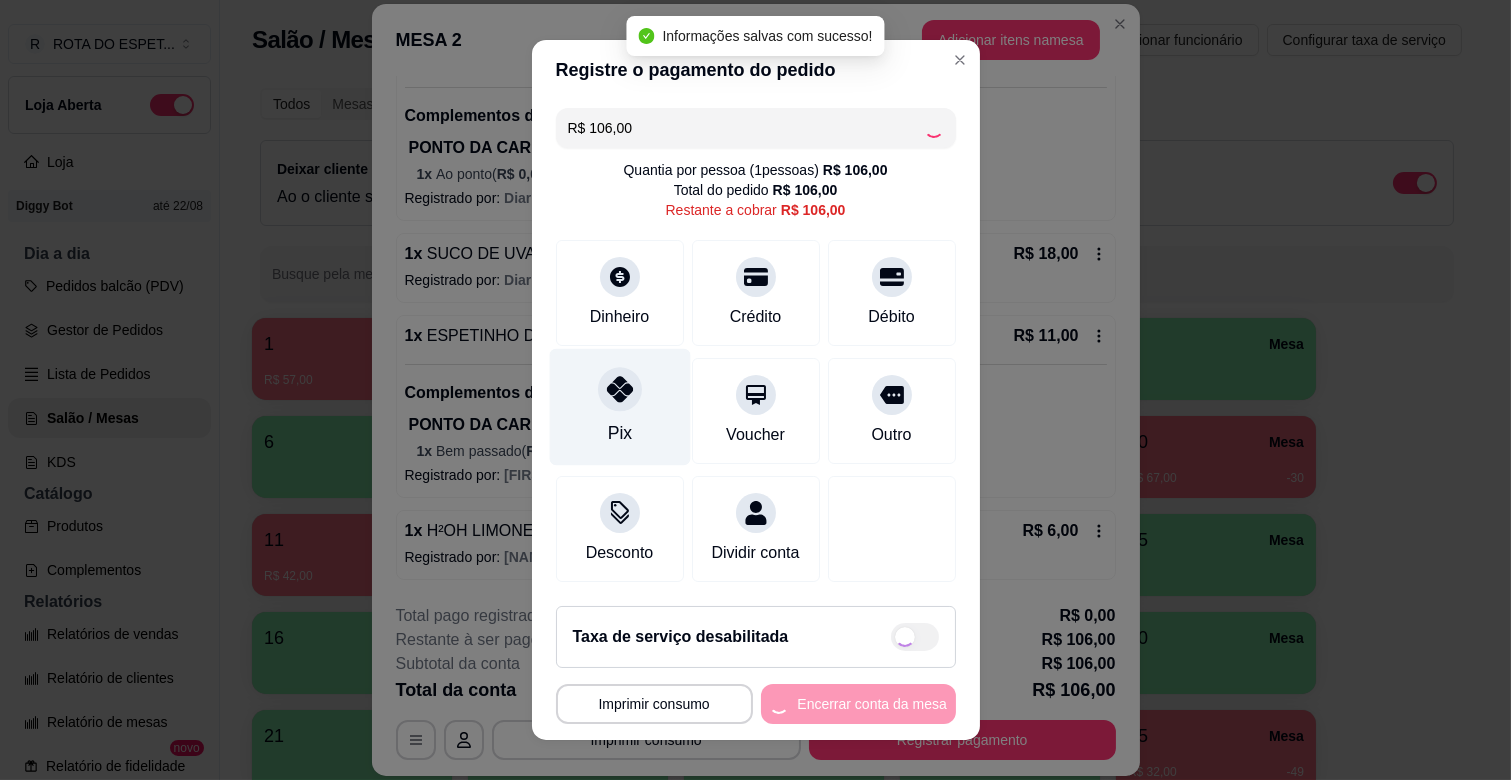 type on "R$ 0,00" 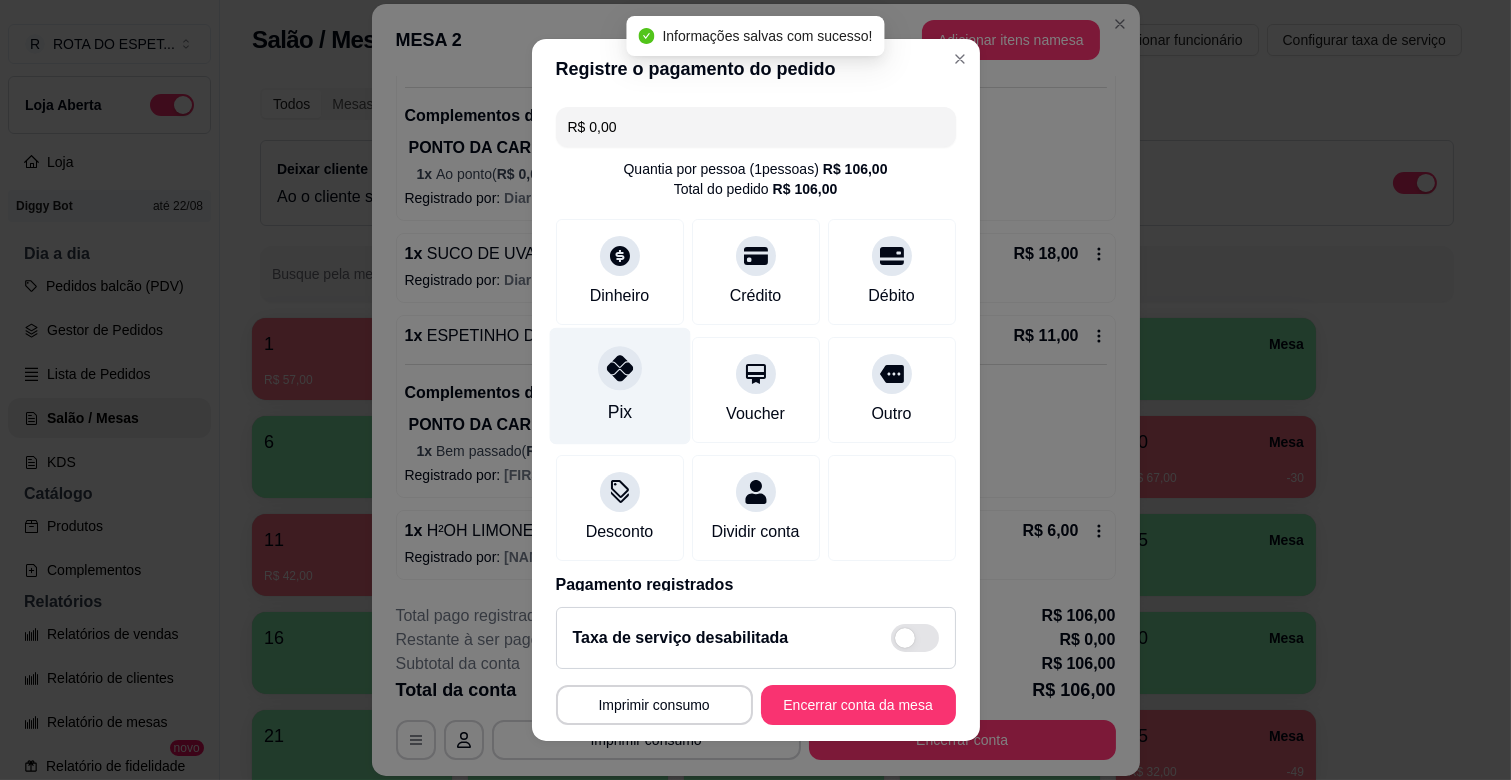 scroll, scrollTop: 106, scrollLeft: 0, axis: vertical 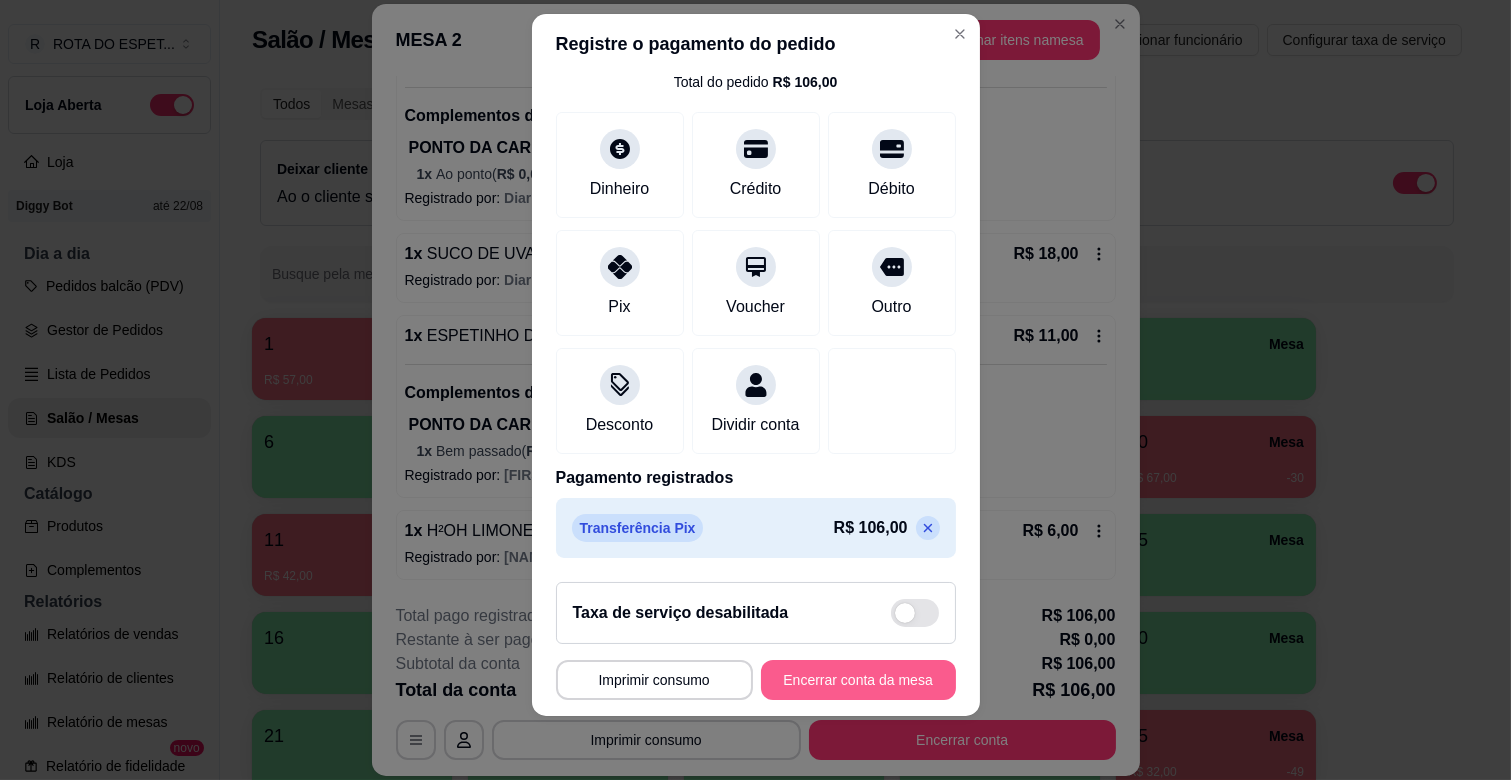 click on "Encerrar conta da mesa" at bounding box center [858, 680] 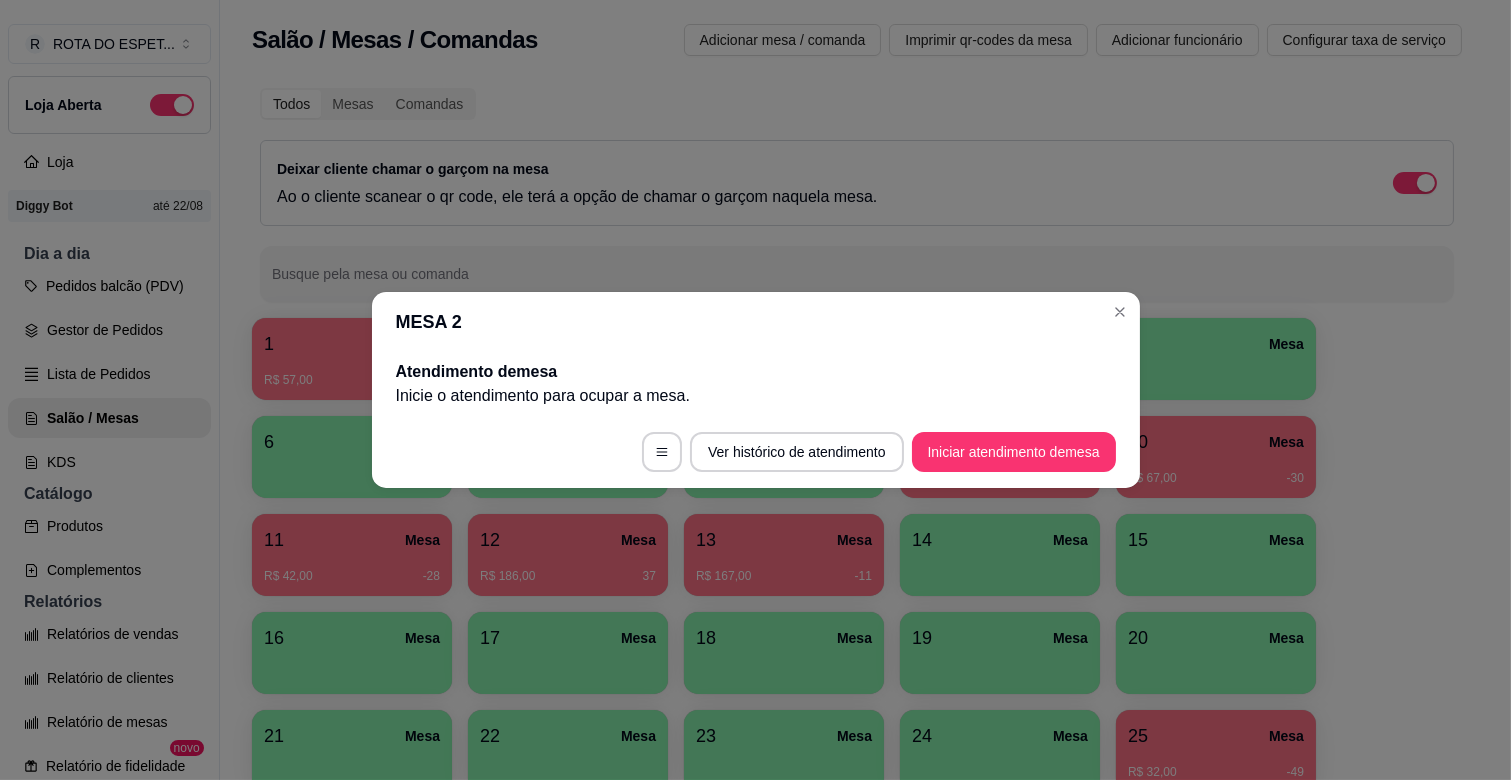 scroll, scrollTop: 0, scrollLeft: 0, axis: both 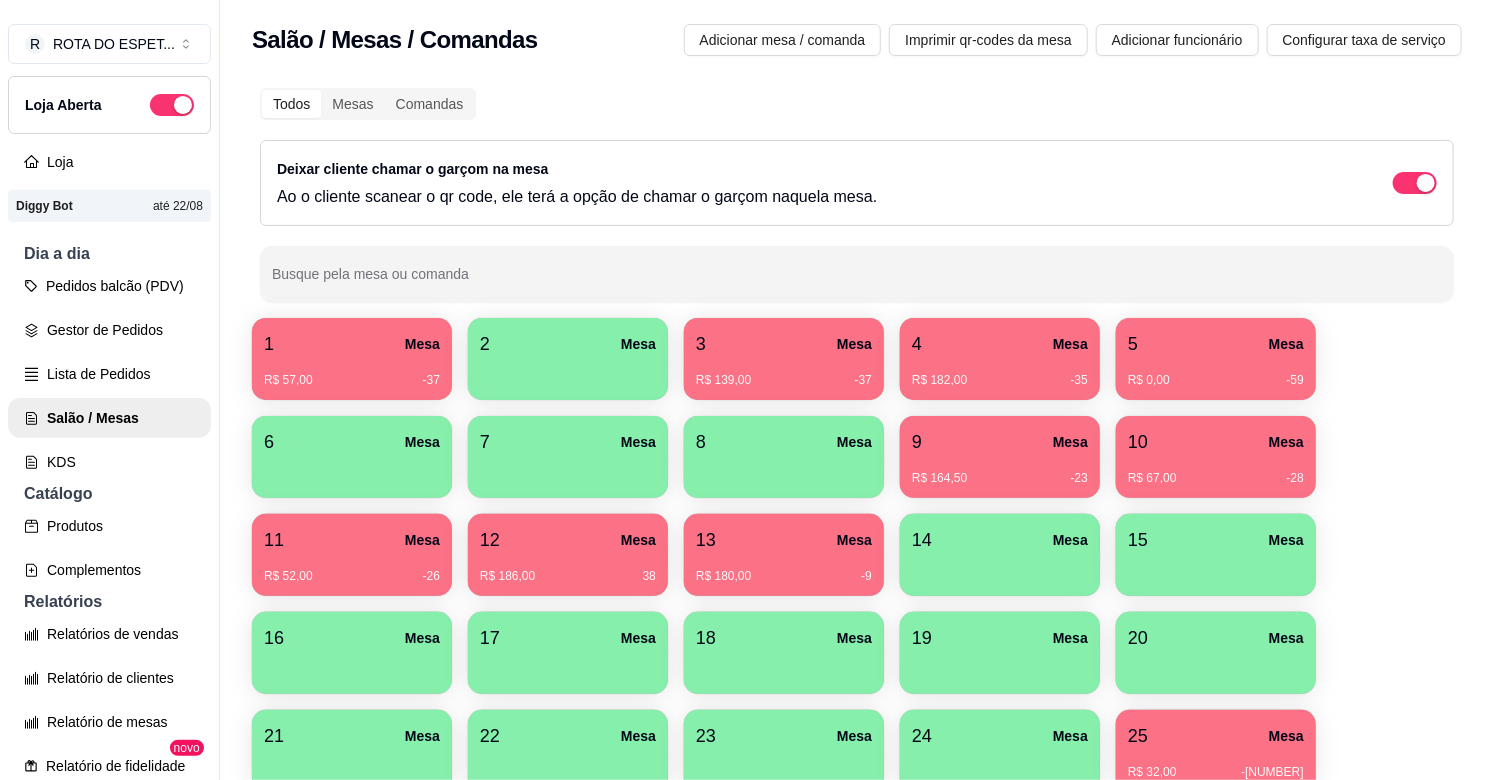 click on "12 Mesa" at bounding box center [568, 540] 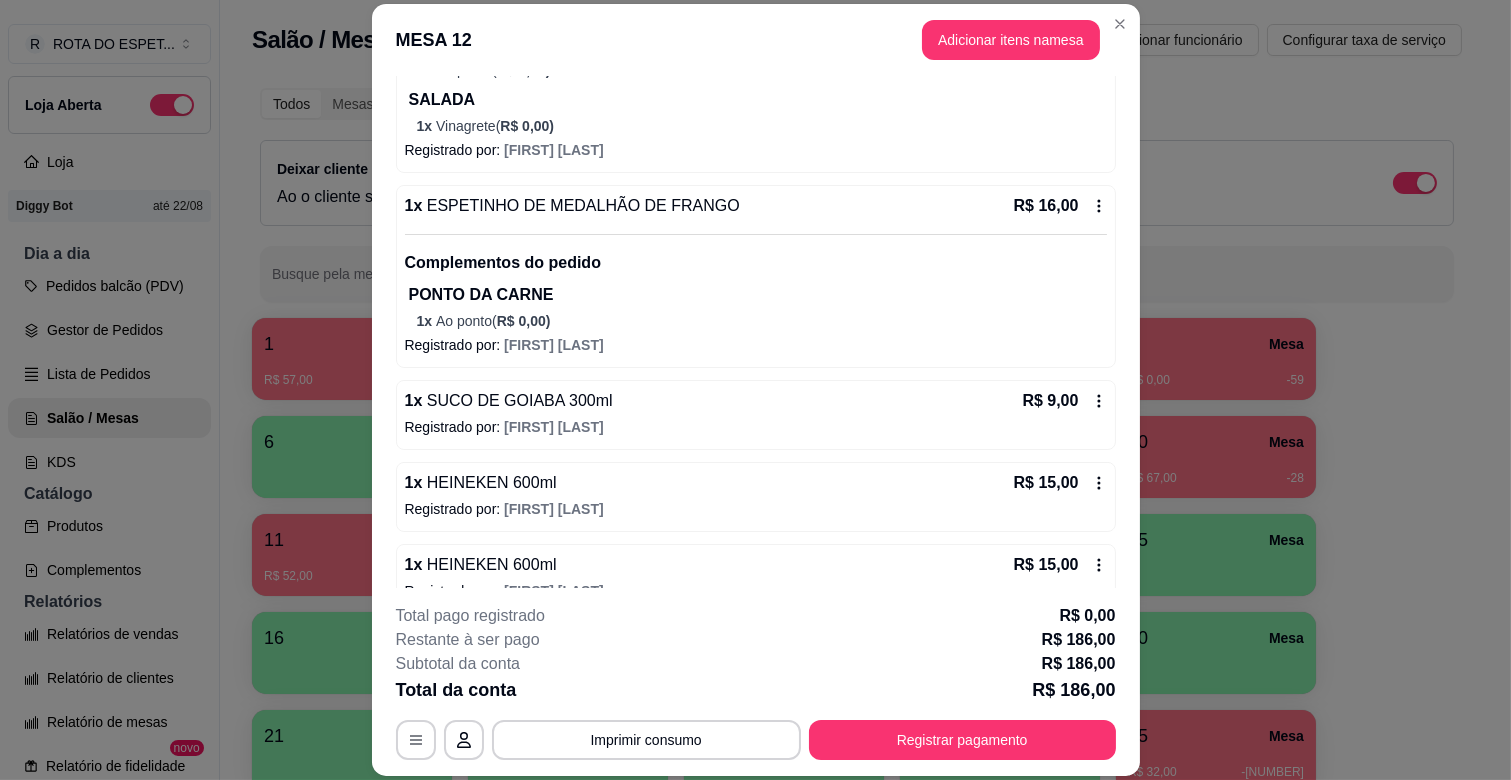 scroll, scrollTop: 1223, scrollLeft: 0, axis: vertical 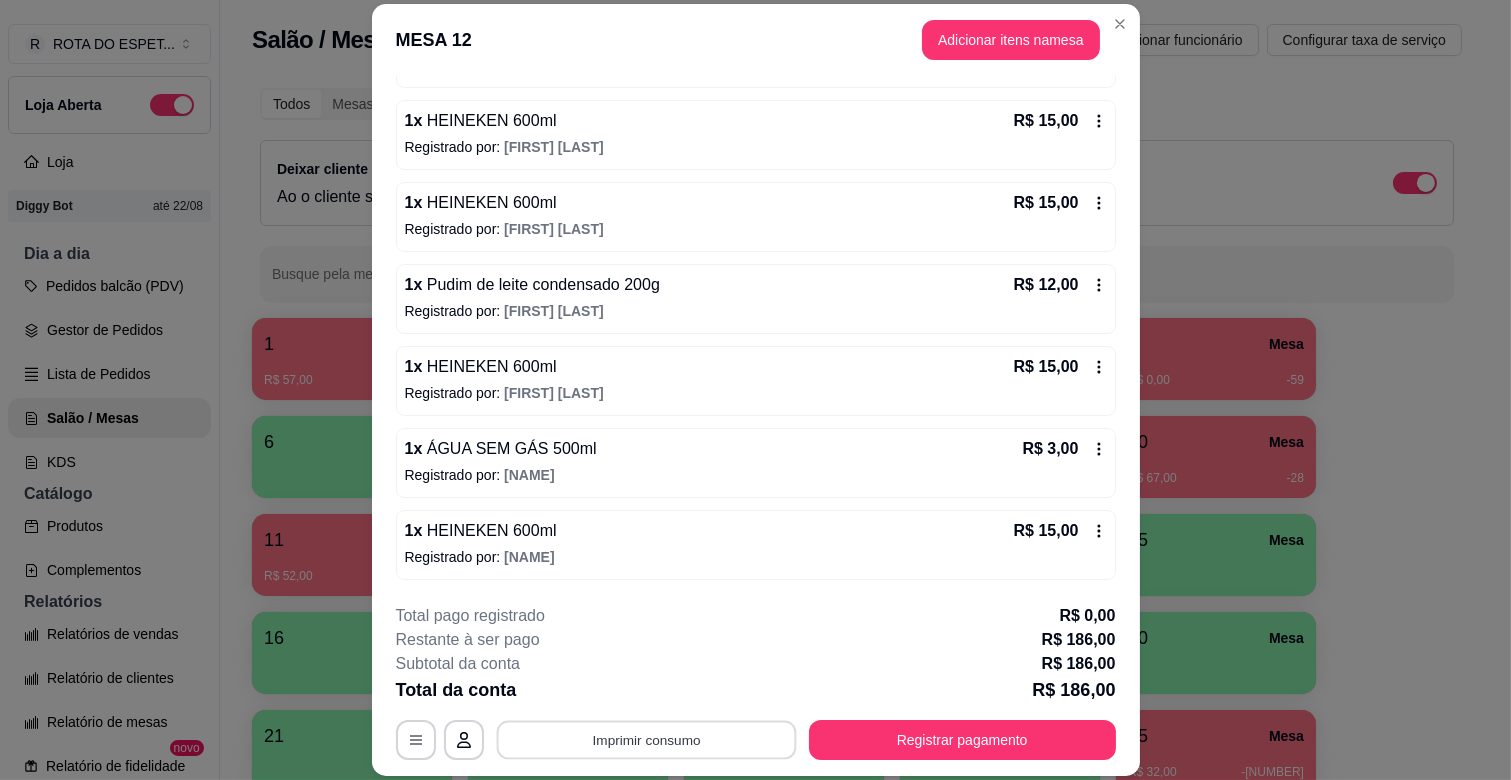 click on "Imprimir consumo" at bounding box center [646, 740] 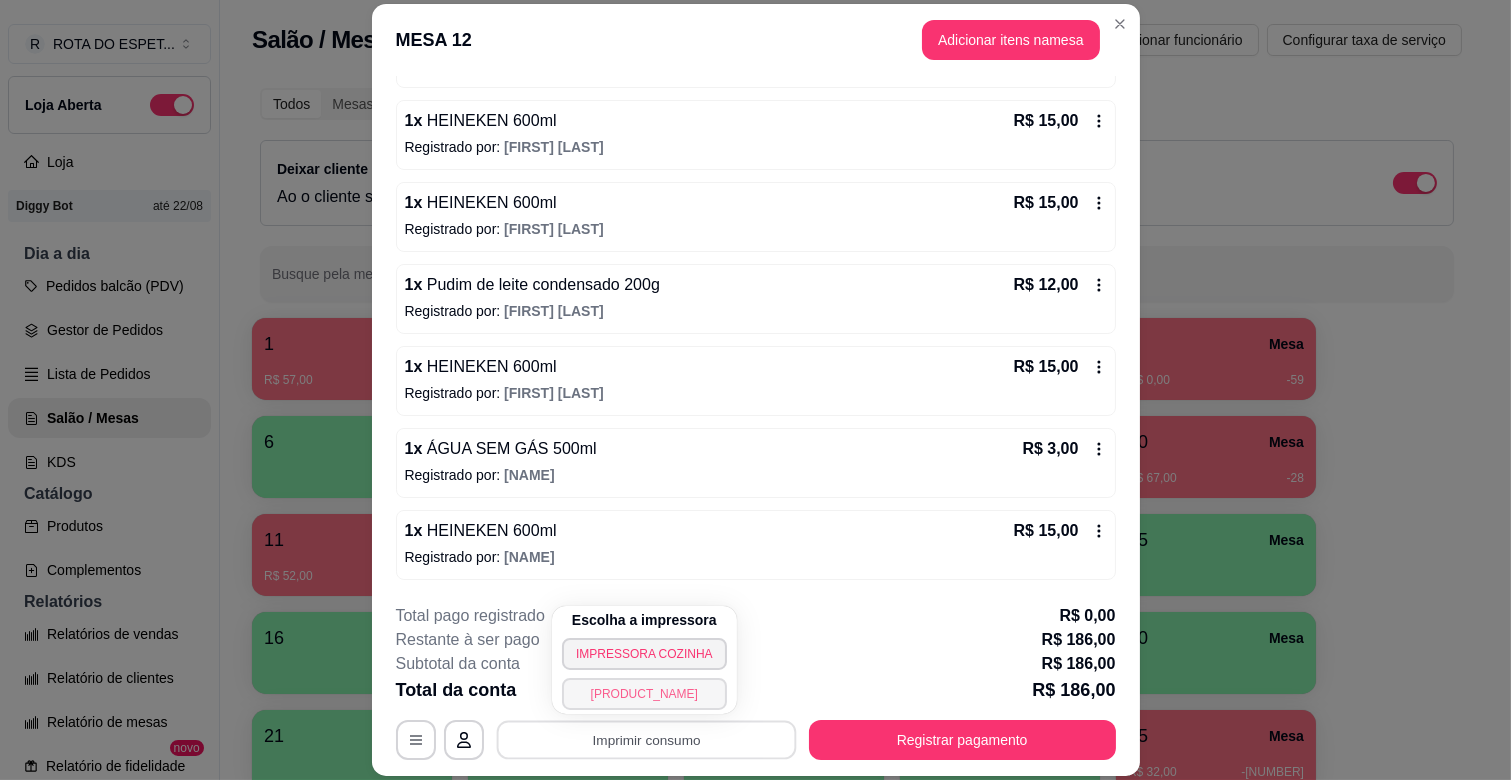 click on "[PRODUCT_NAME]" at bounding box center [644, 694] 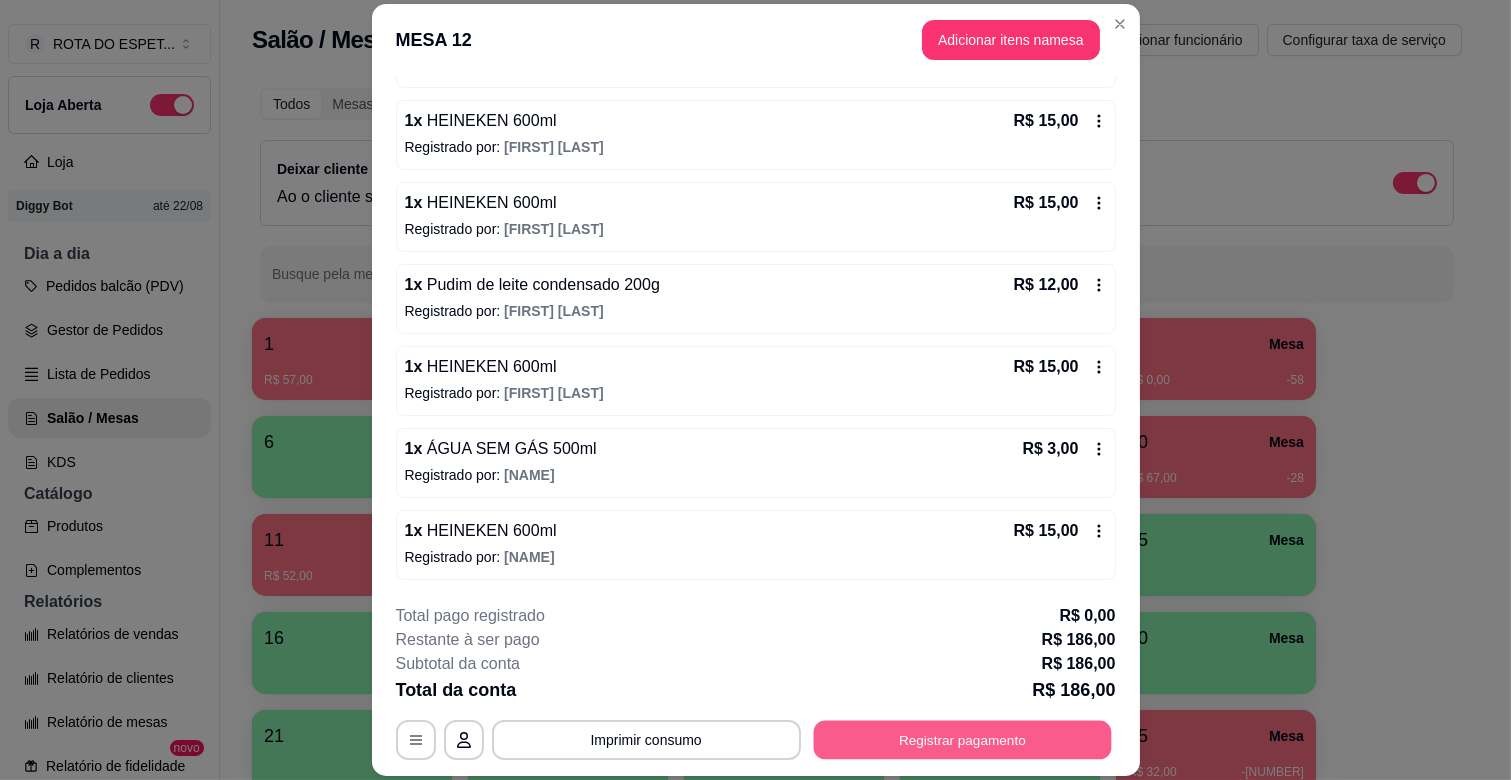 click on "Registrar pagamento" at bounding box center (962, 740) 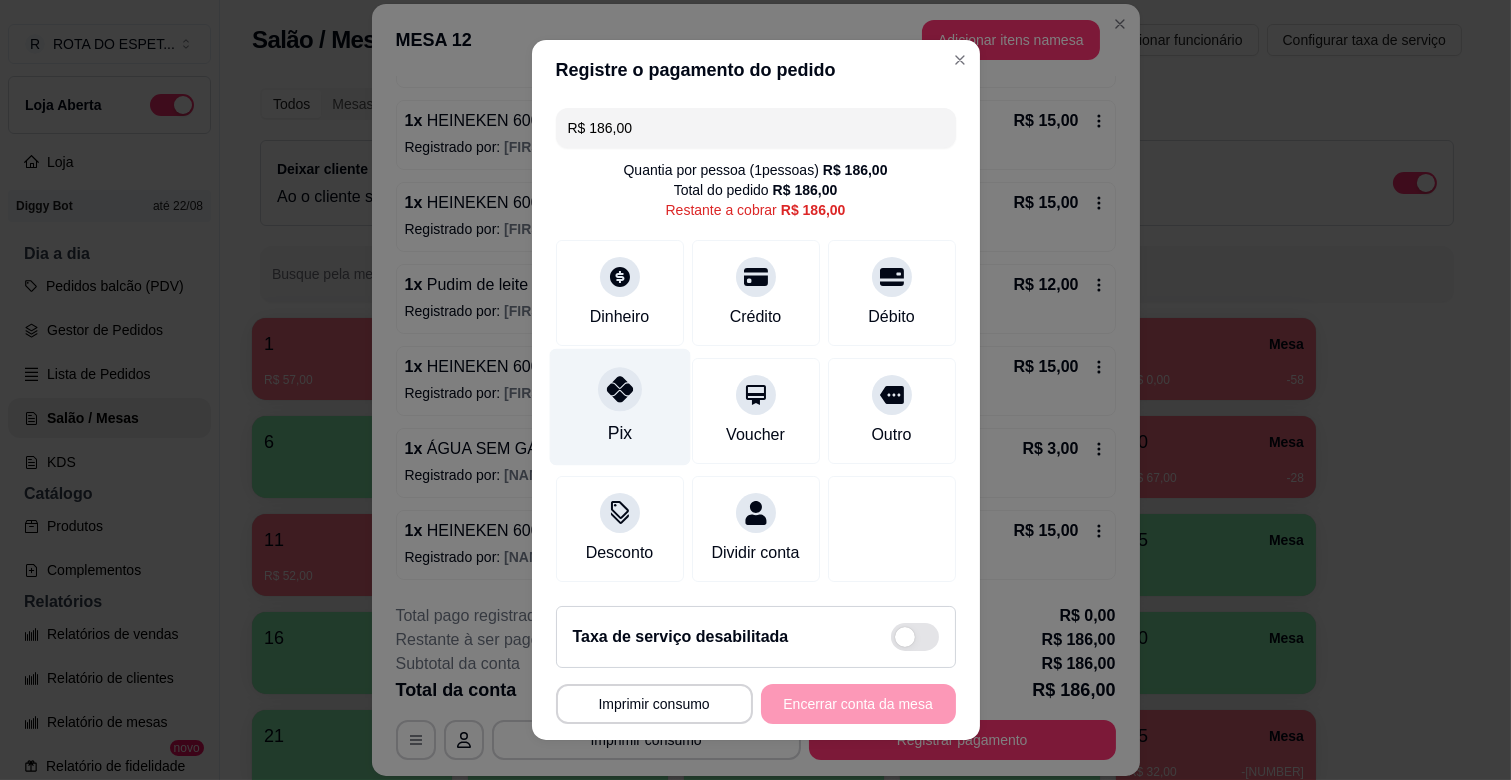 click on "Pix" at bounding box center [619, 407] 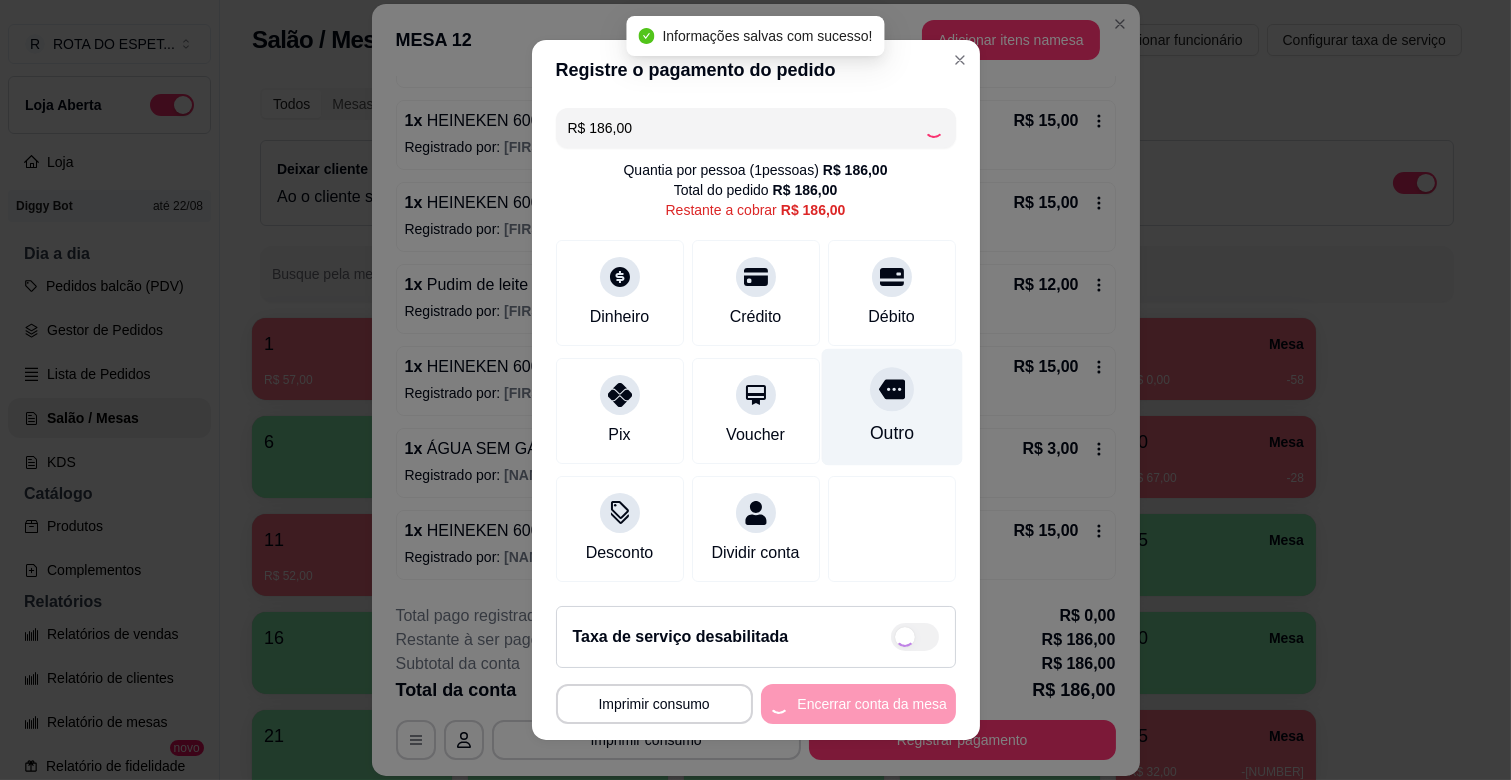 type on "R$ 0,00" 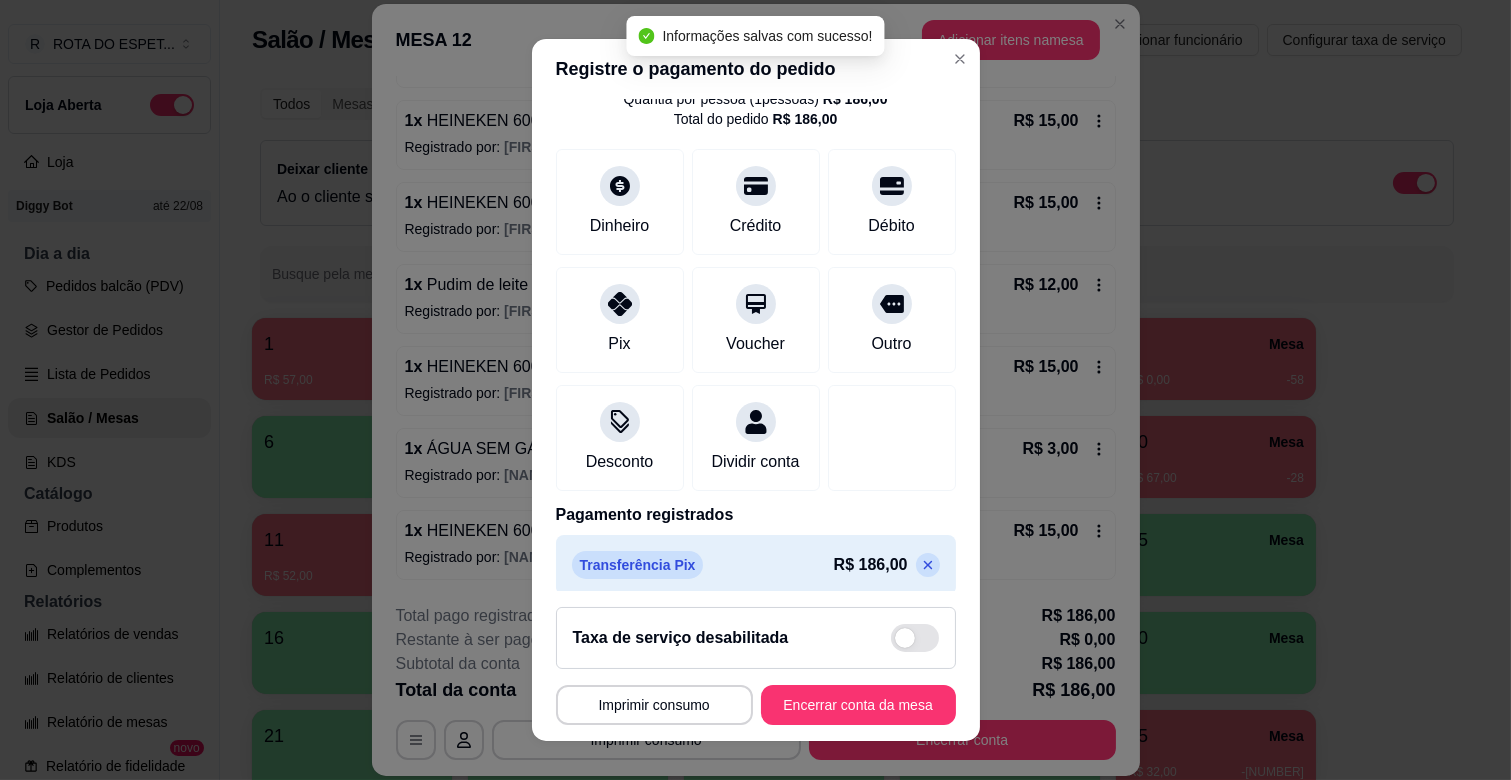 scroll, scrollTop: 106, scrollLeft: 0, axis: vertical 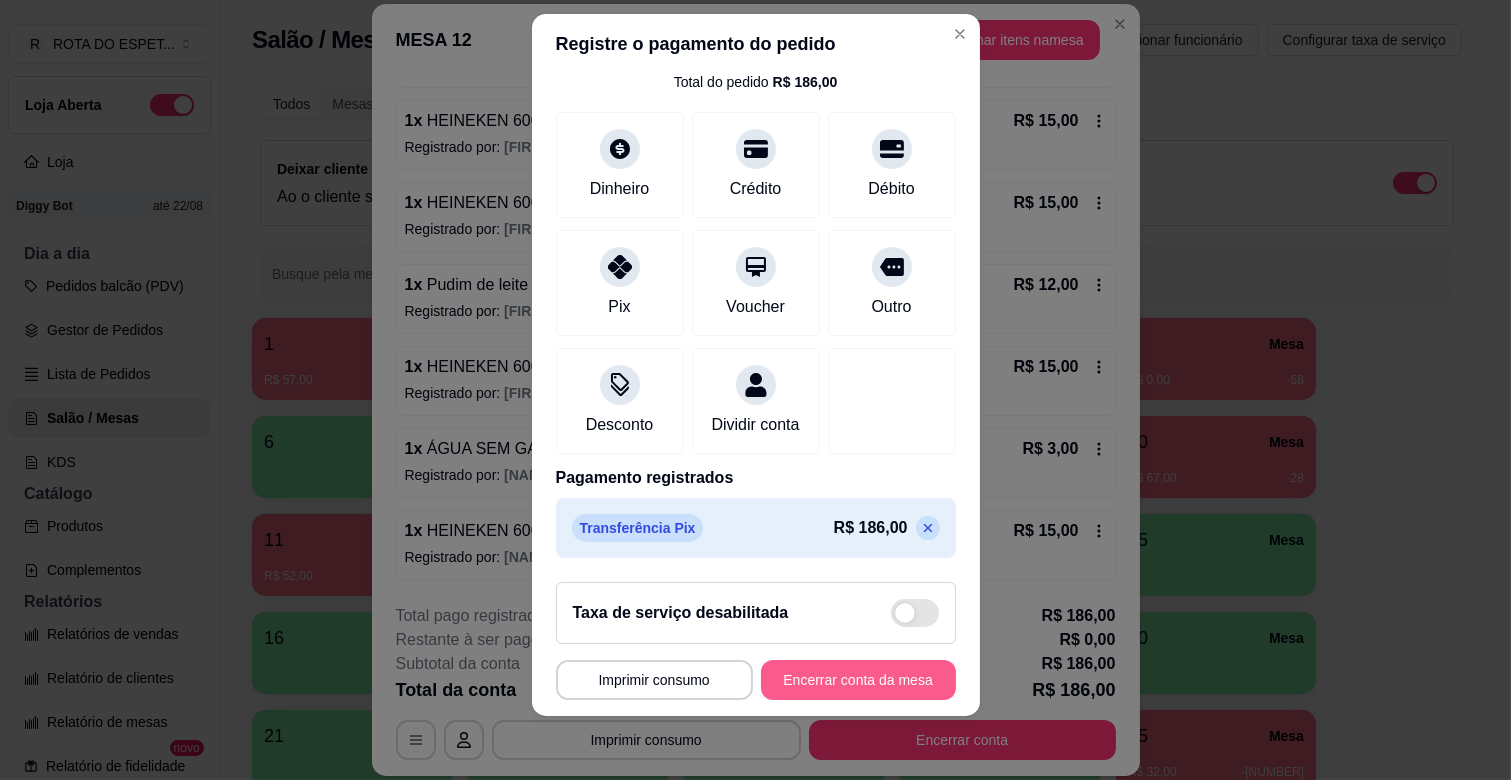 click on "Encerrar conta da mesa" at bounding box center [858, 680] 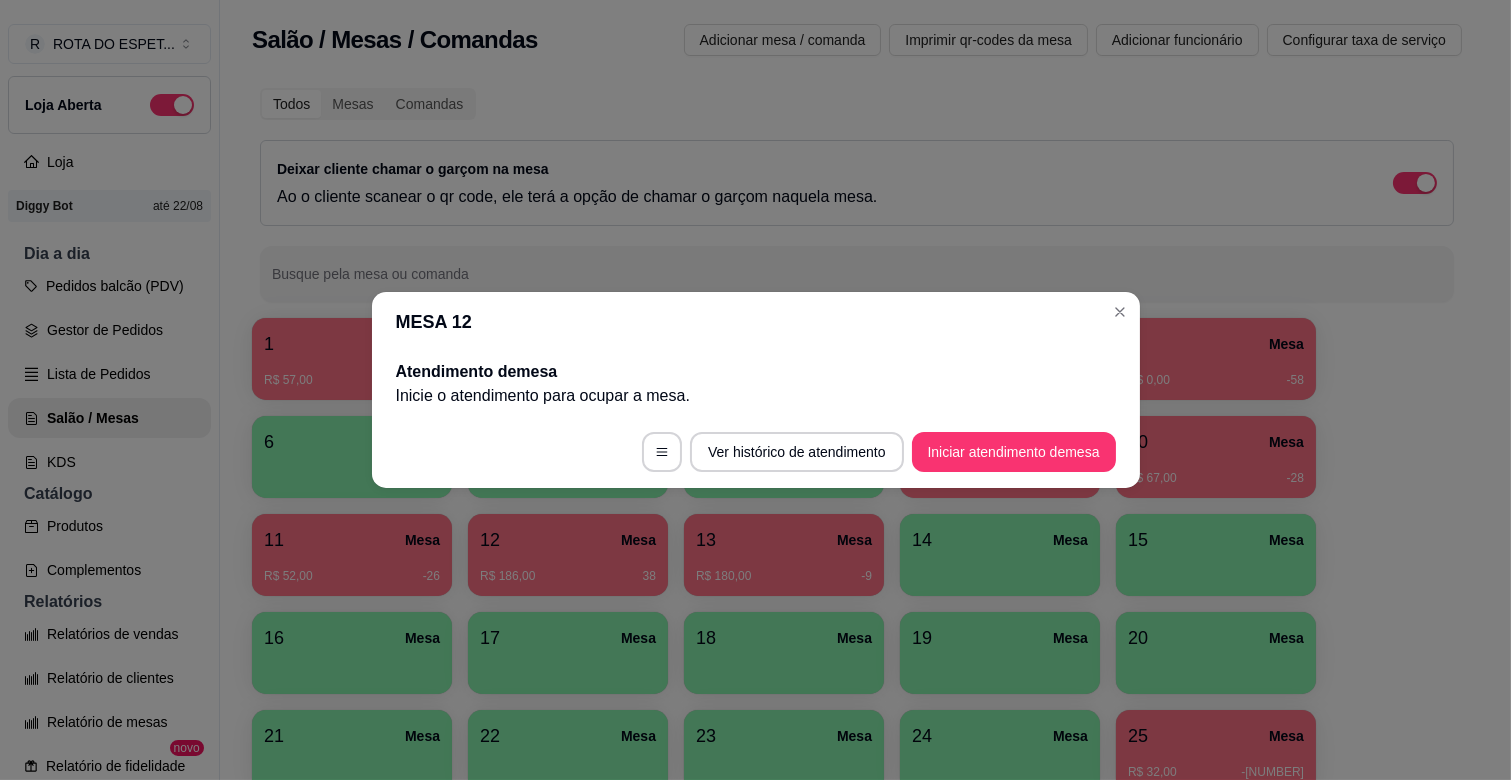 scroll, scrollTop: 0, scrollLeft: 0, axis: both 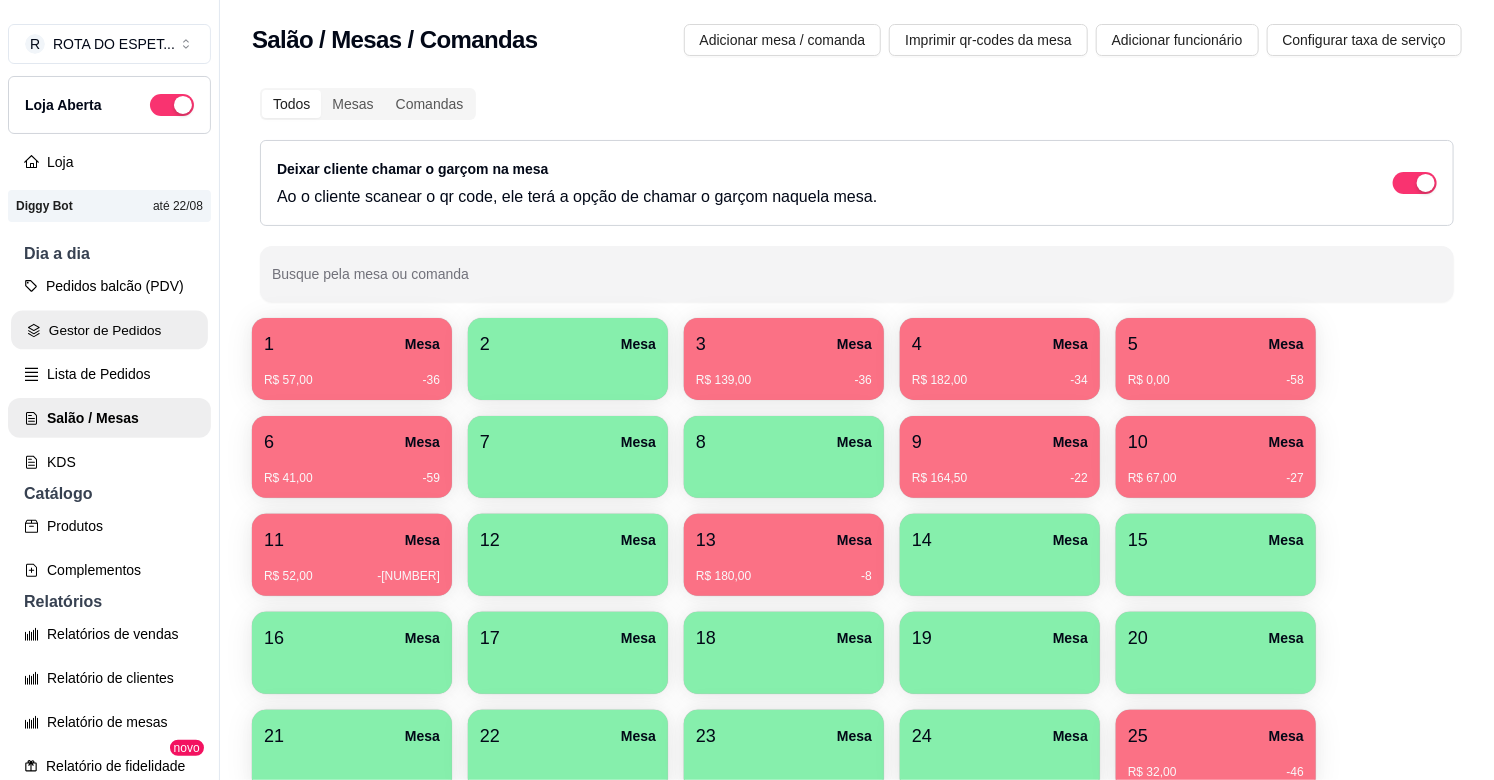 click on "Gestor de Pedidos" at bounding box center [109, 330] 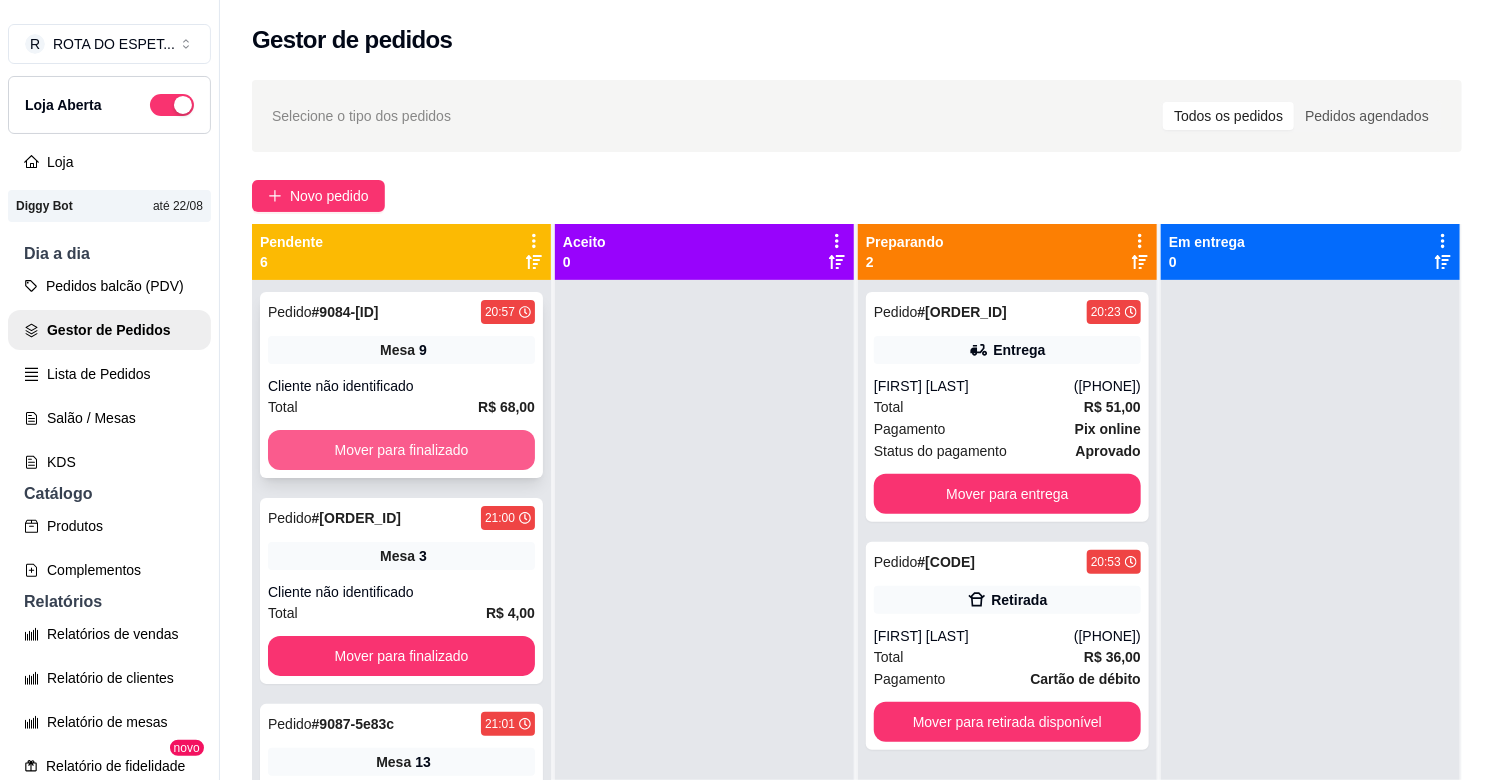 click on "Mover para finalizado" at bounding box center (401, 450) 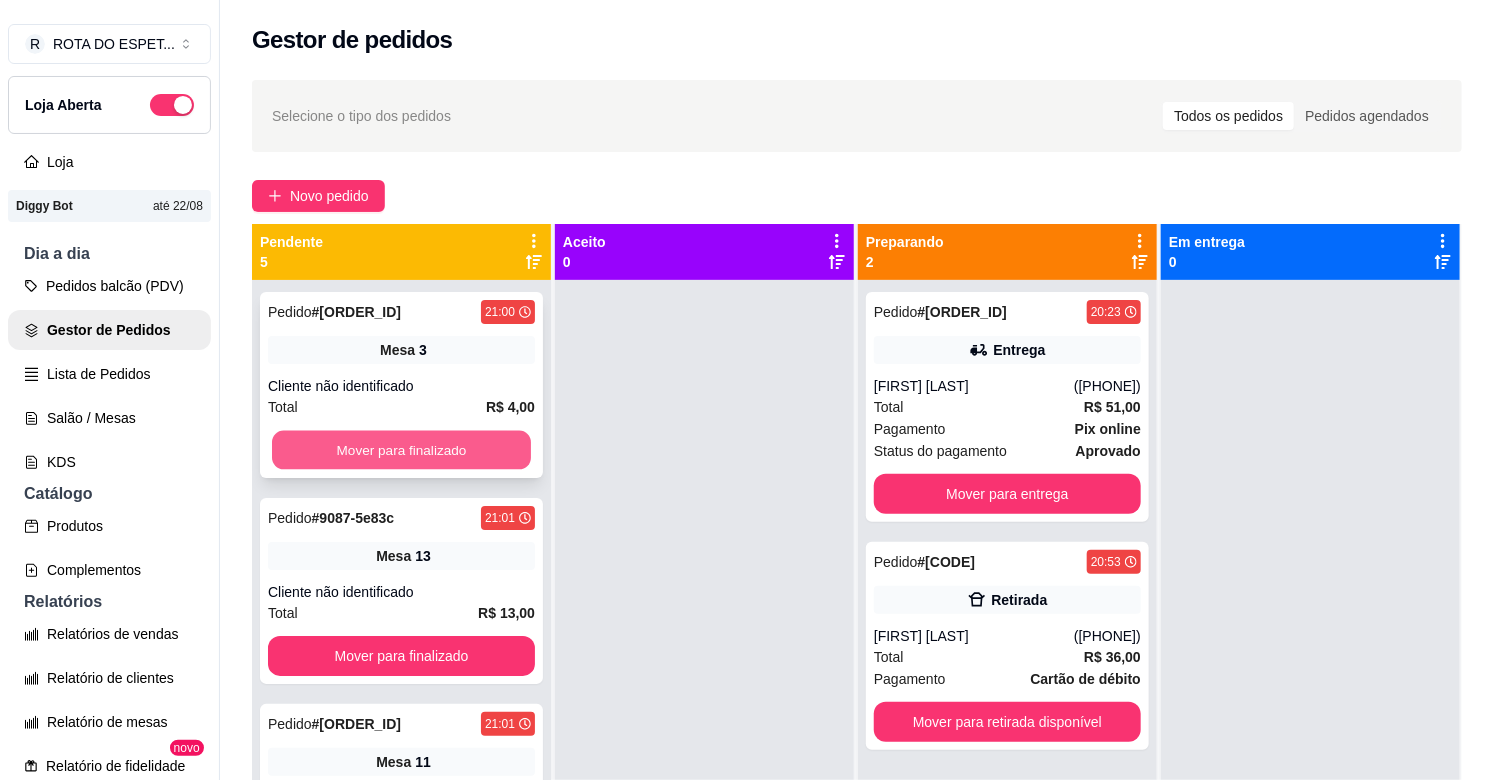 click on "Mover para finalizado" at bounding box center (401, 450) 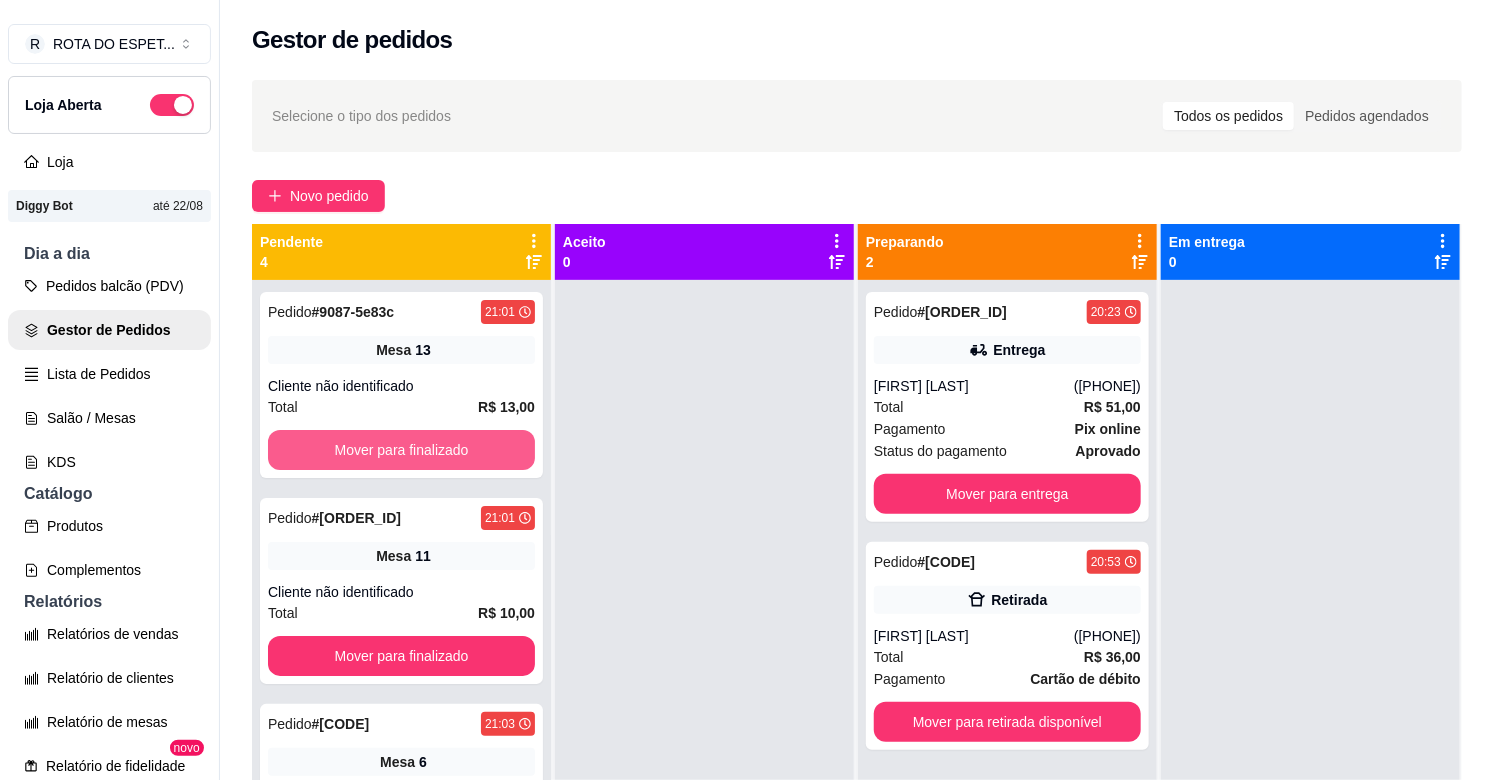 click on "Mover para finalizado" at bounding box center [401, 450] 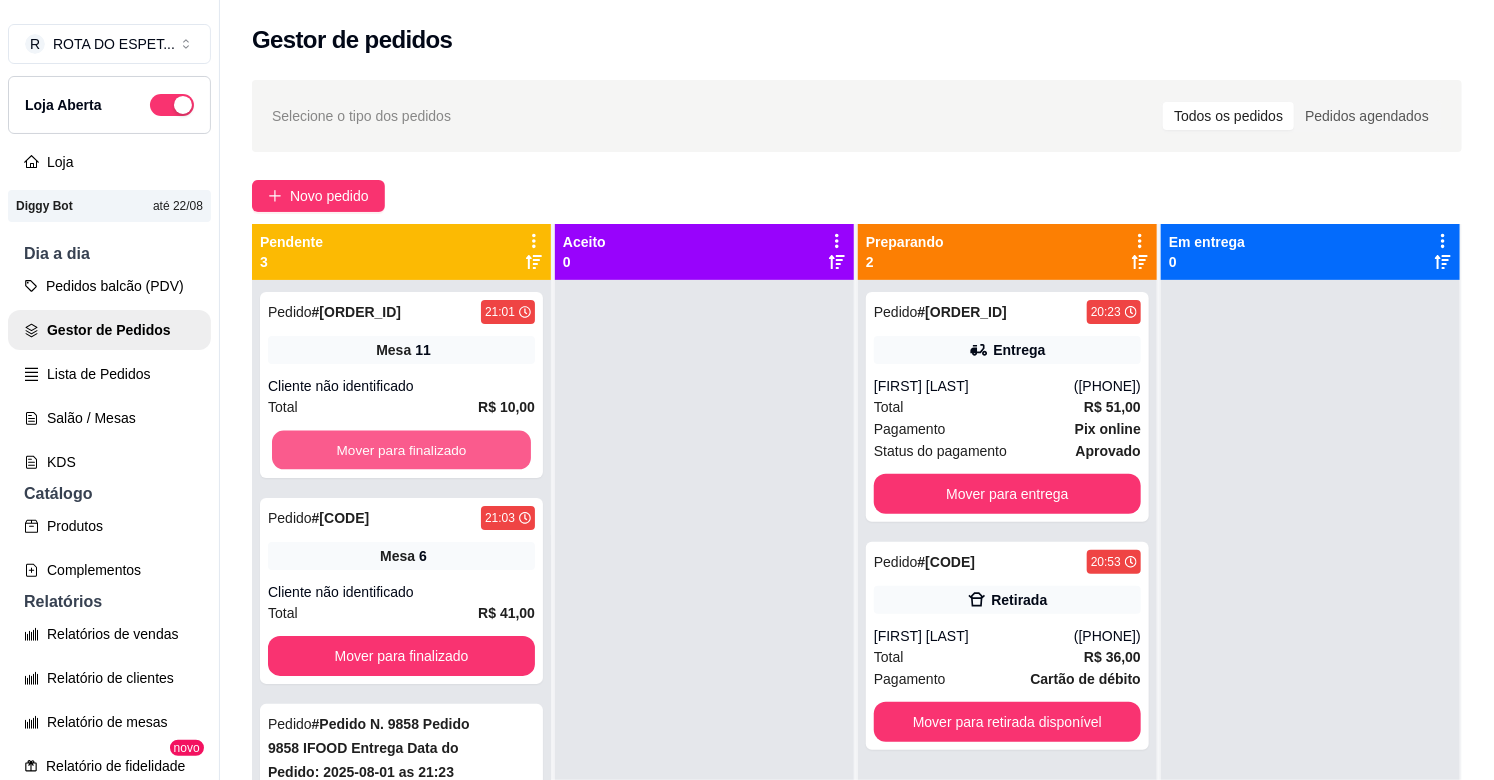 click on "Mover para finalizado" at bounding box center [401, 450] 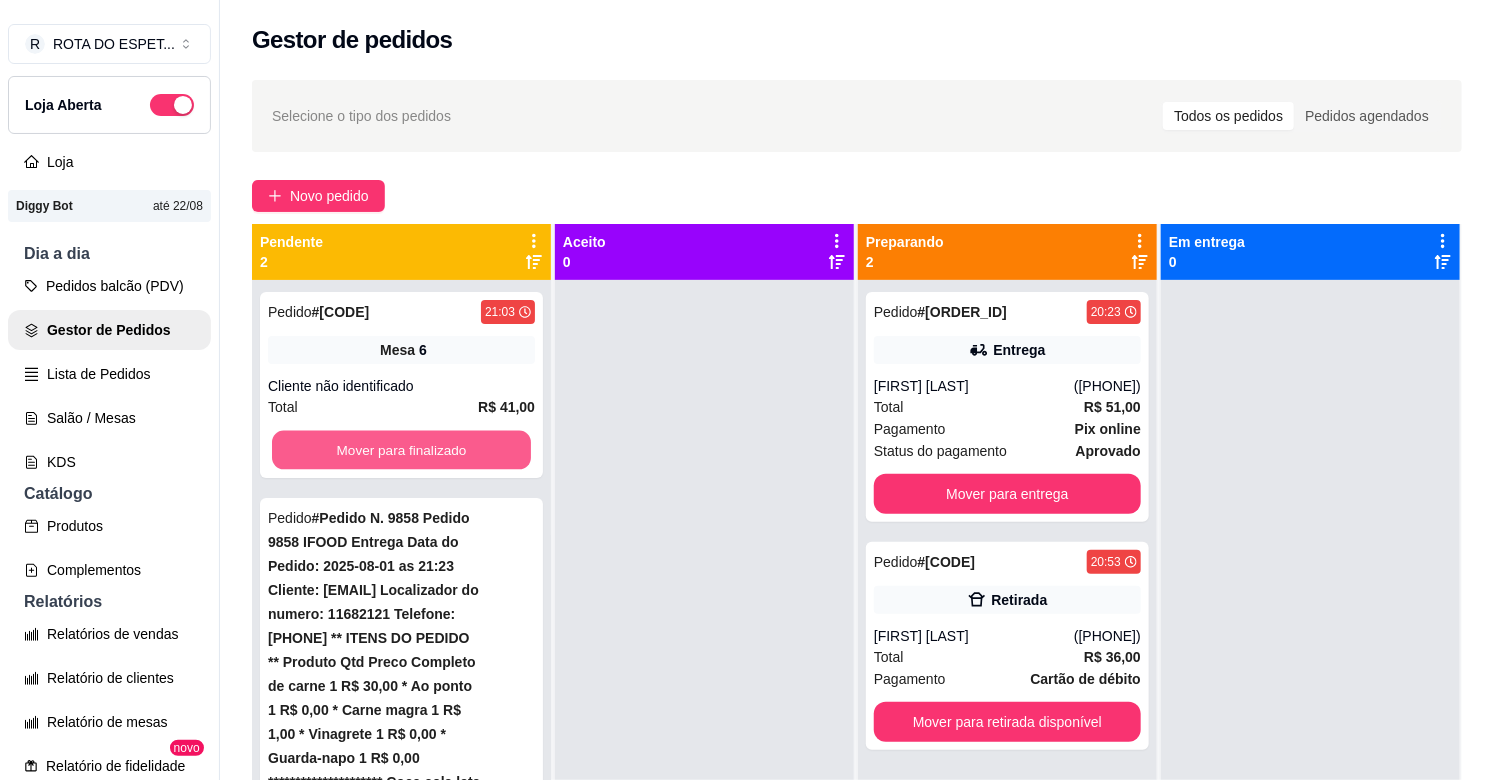 click on "Mover para finalizado" at bounding box center (401, 450) 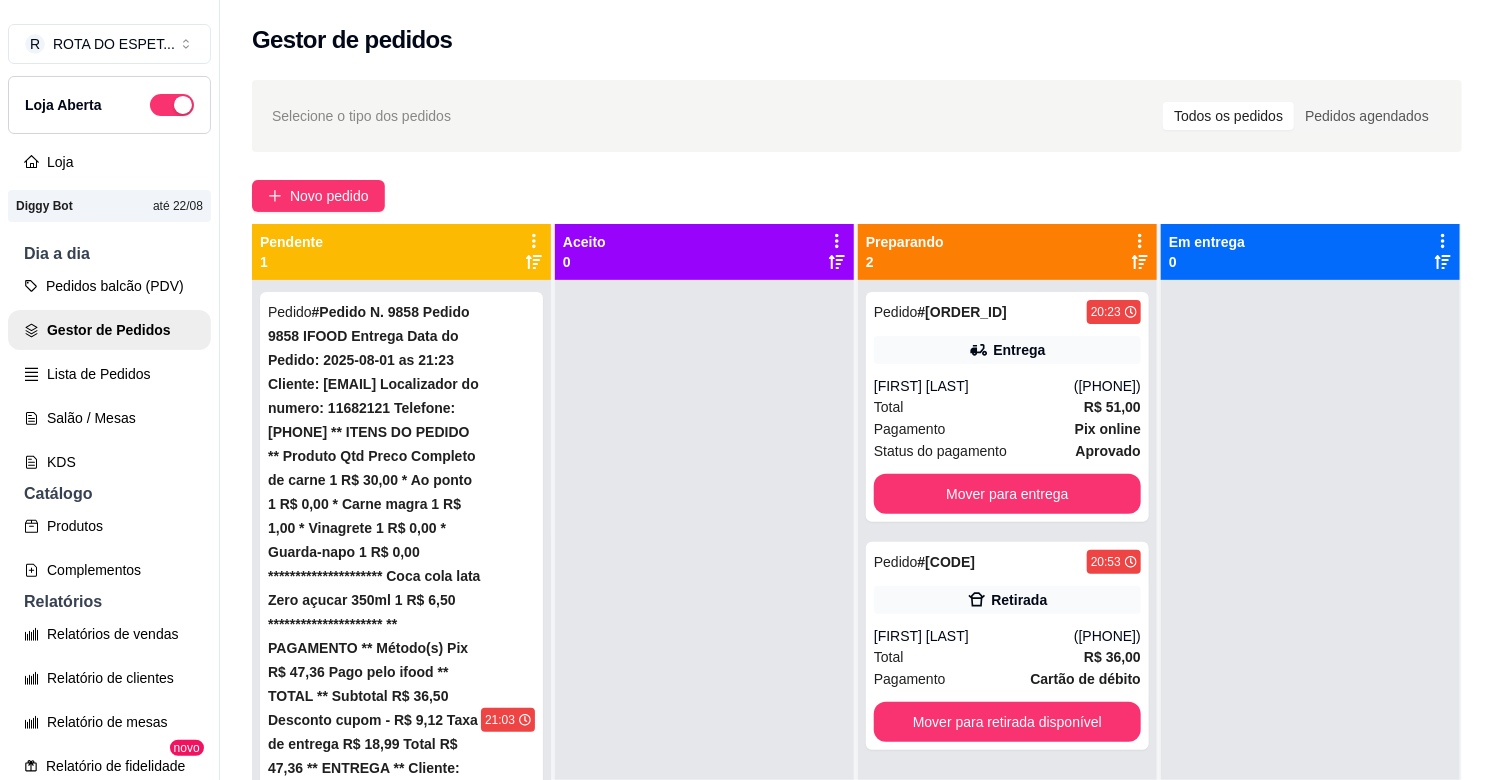 click on "Mover para finalizado" at bounding box center [401, 1266] 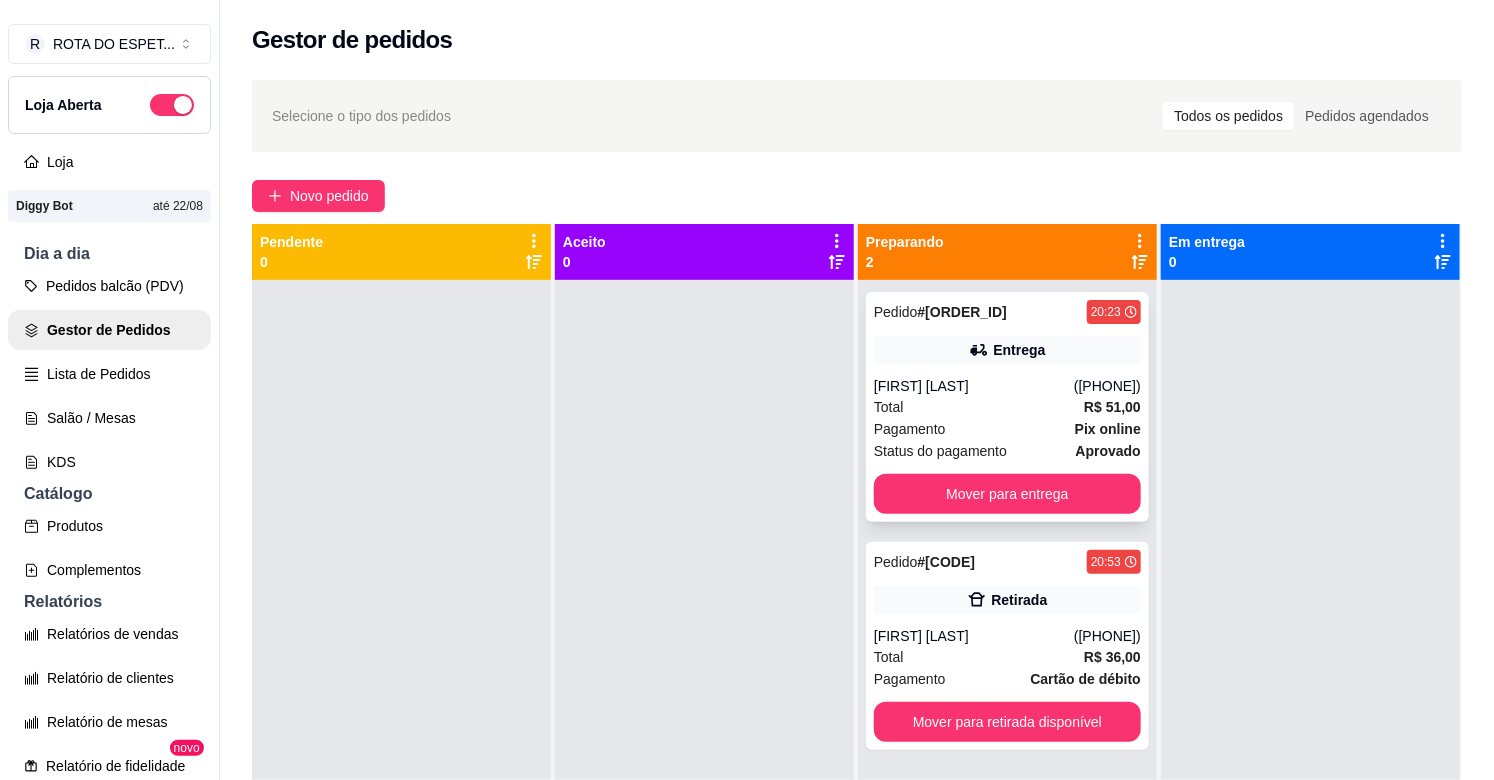 click on "Pagamento Pix online" at bounding box center (1007, 429) 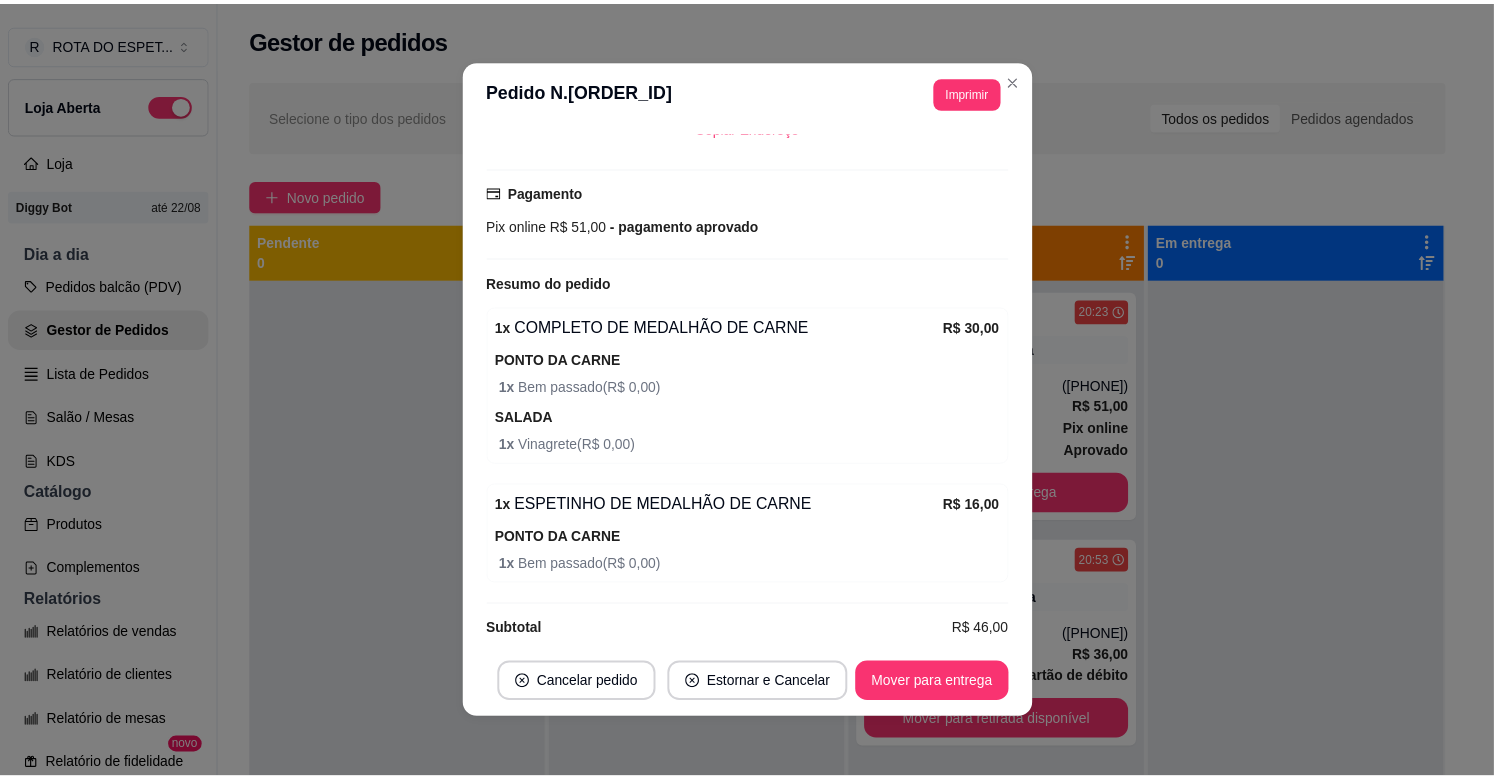 scroll, scrollTop: 507, scrollLeft: 0, axis: vertical 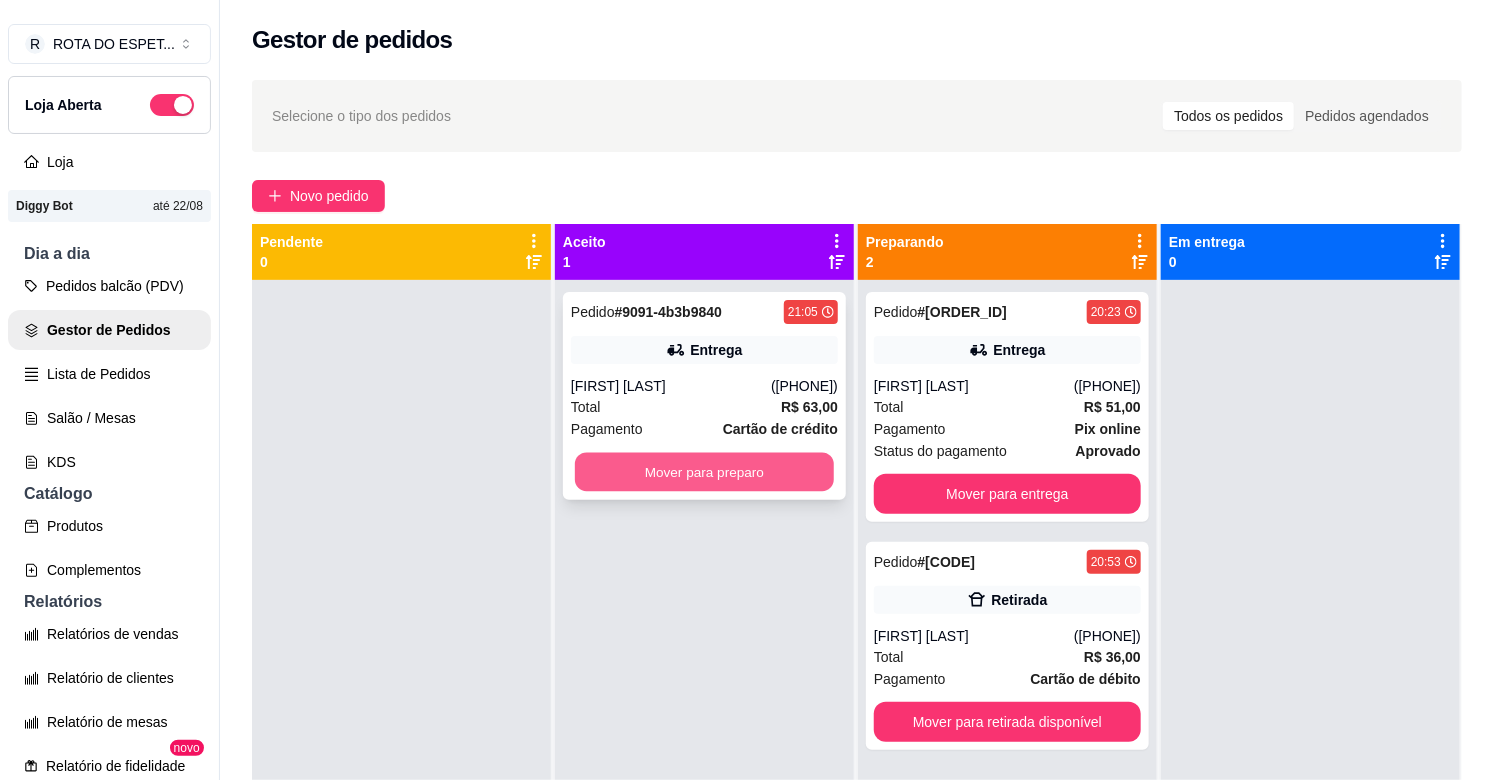 click on "Mover para preparo" at bounding box center [704, 472] 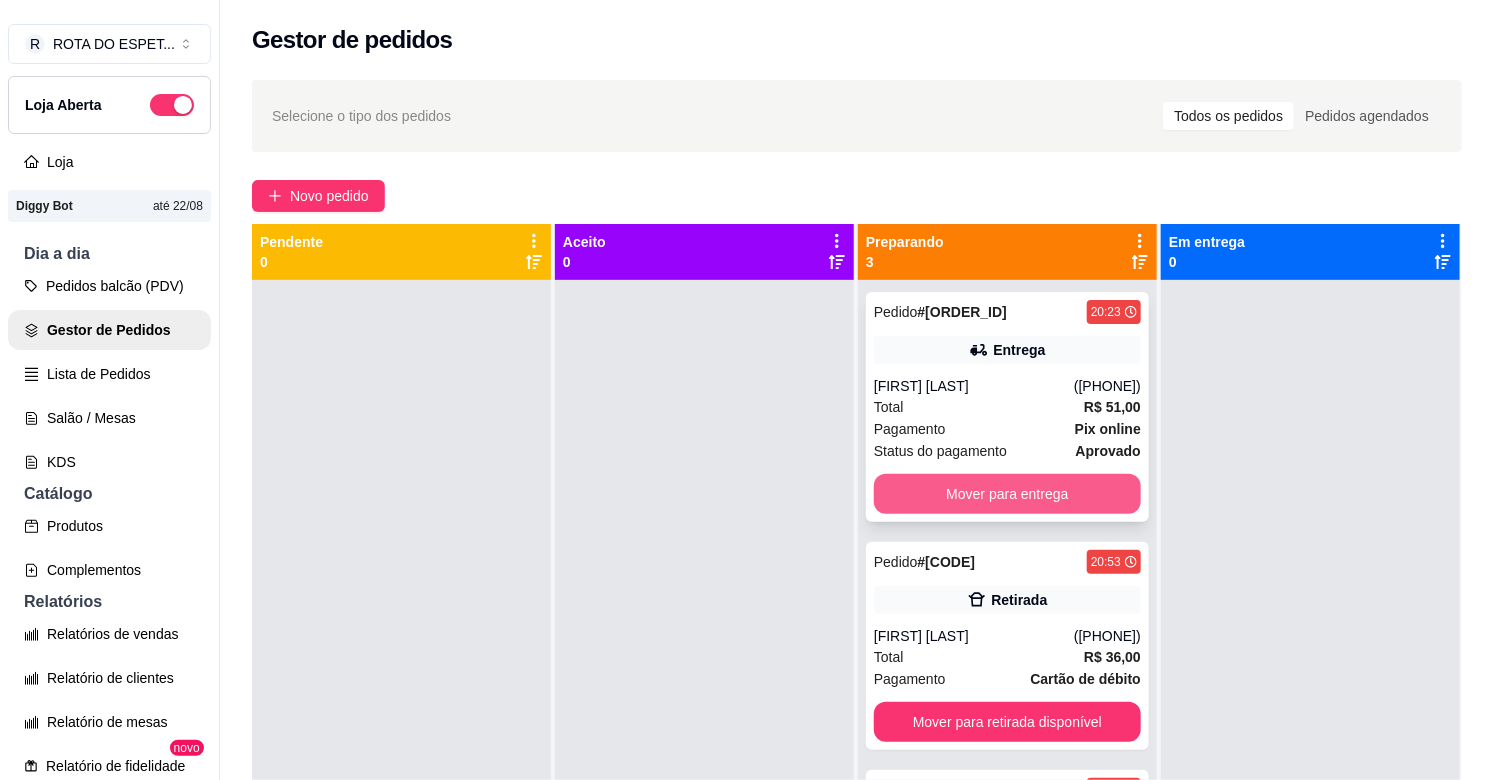 click on "Mover para entrega" at bounding box center [1007, 494] 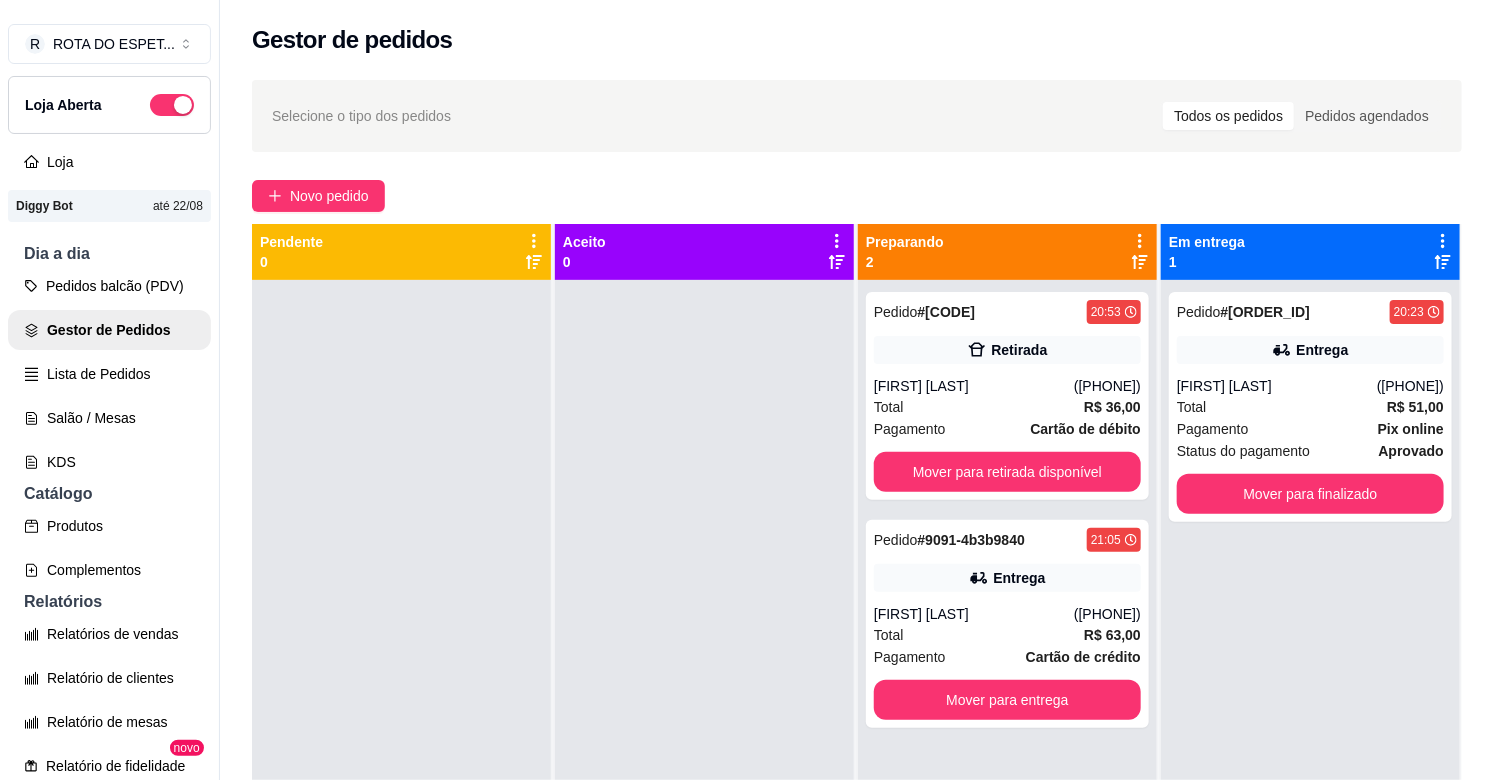 click at bounding box center [704, 670] 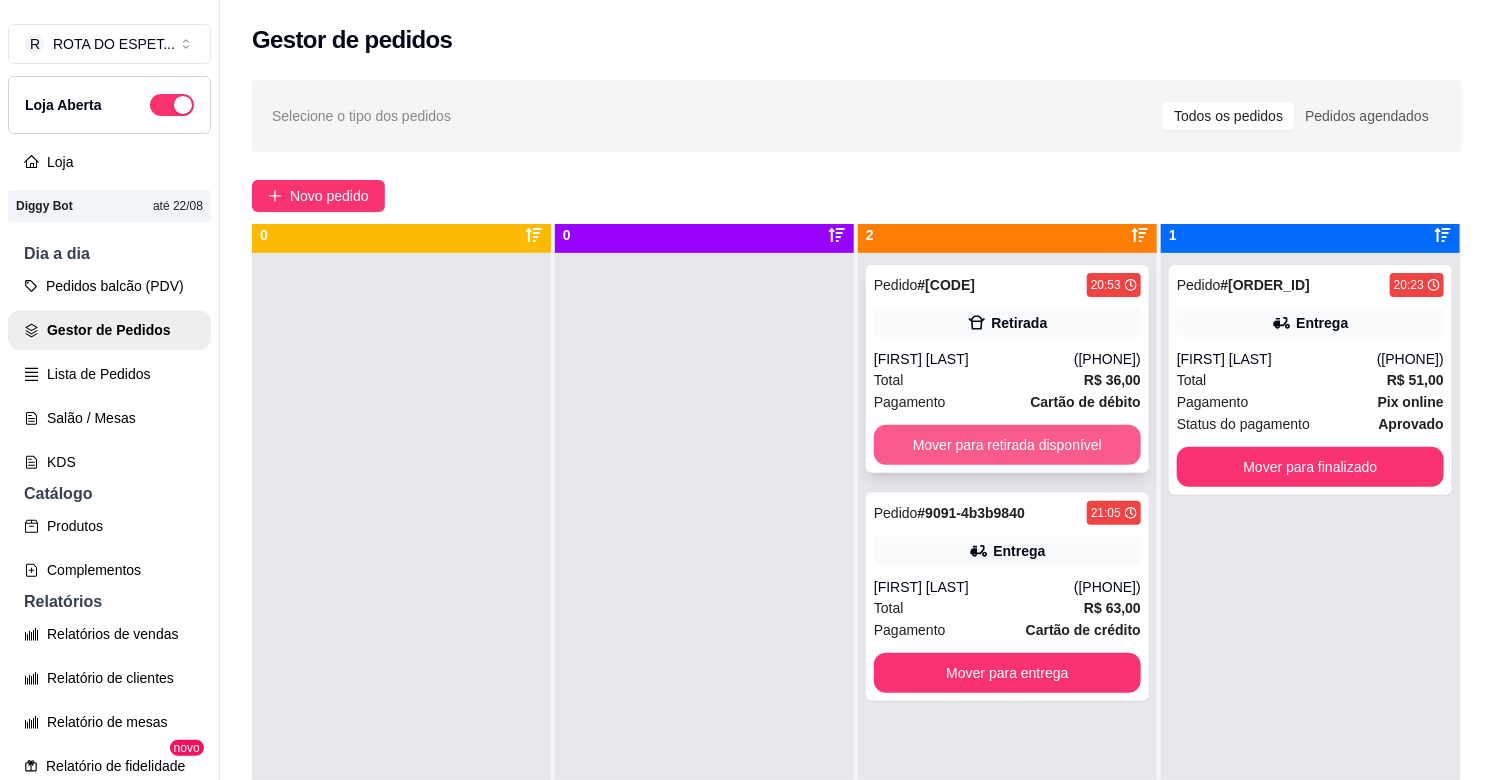 scroll, scrollTop: 55, scrollLeft: 0, axis: vertical 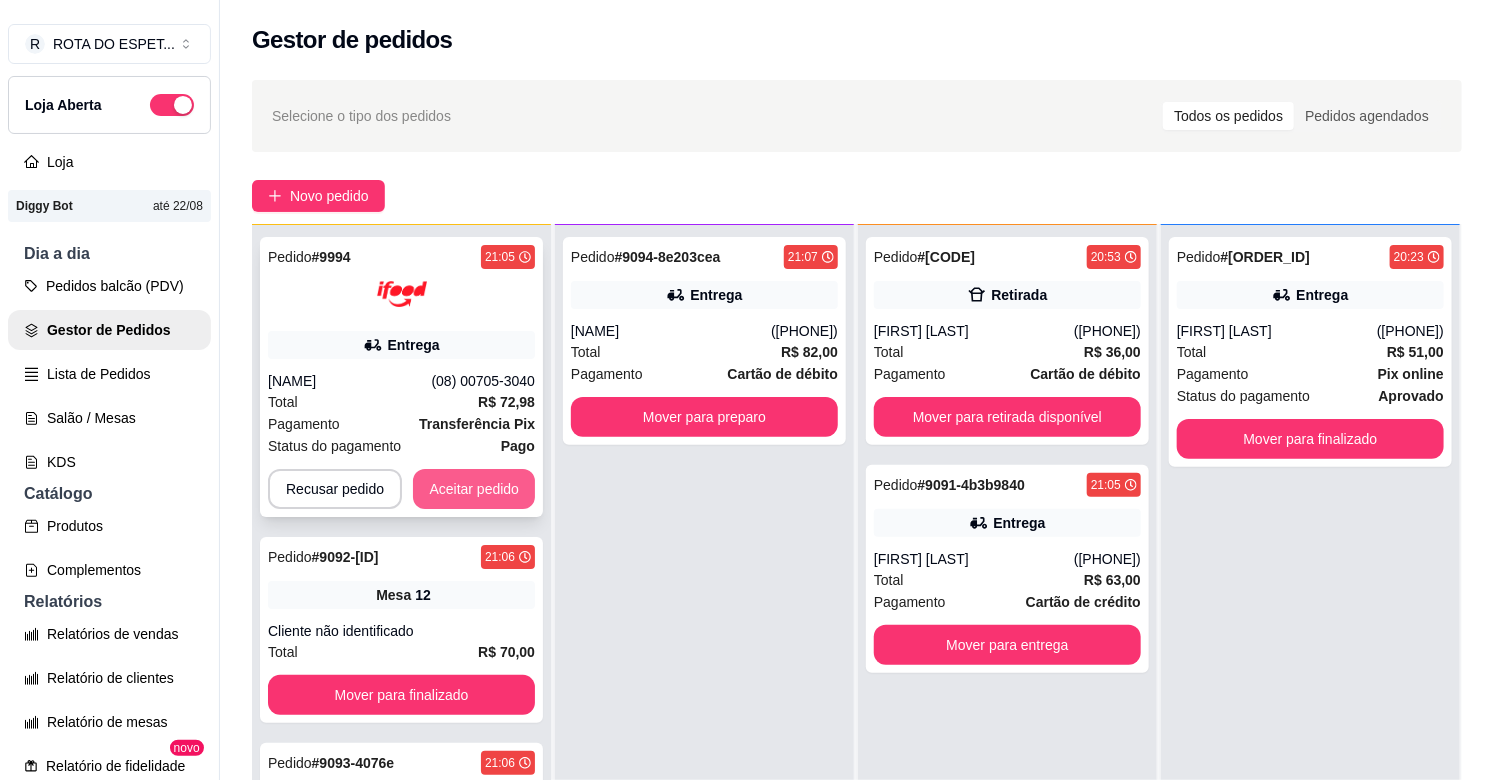 click on "Aceitar pedido" at bounding box center (474, 489) 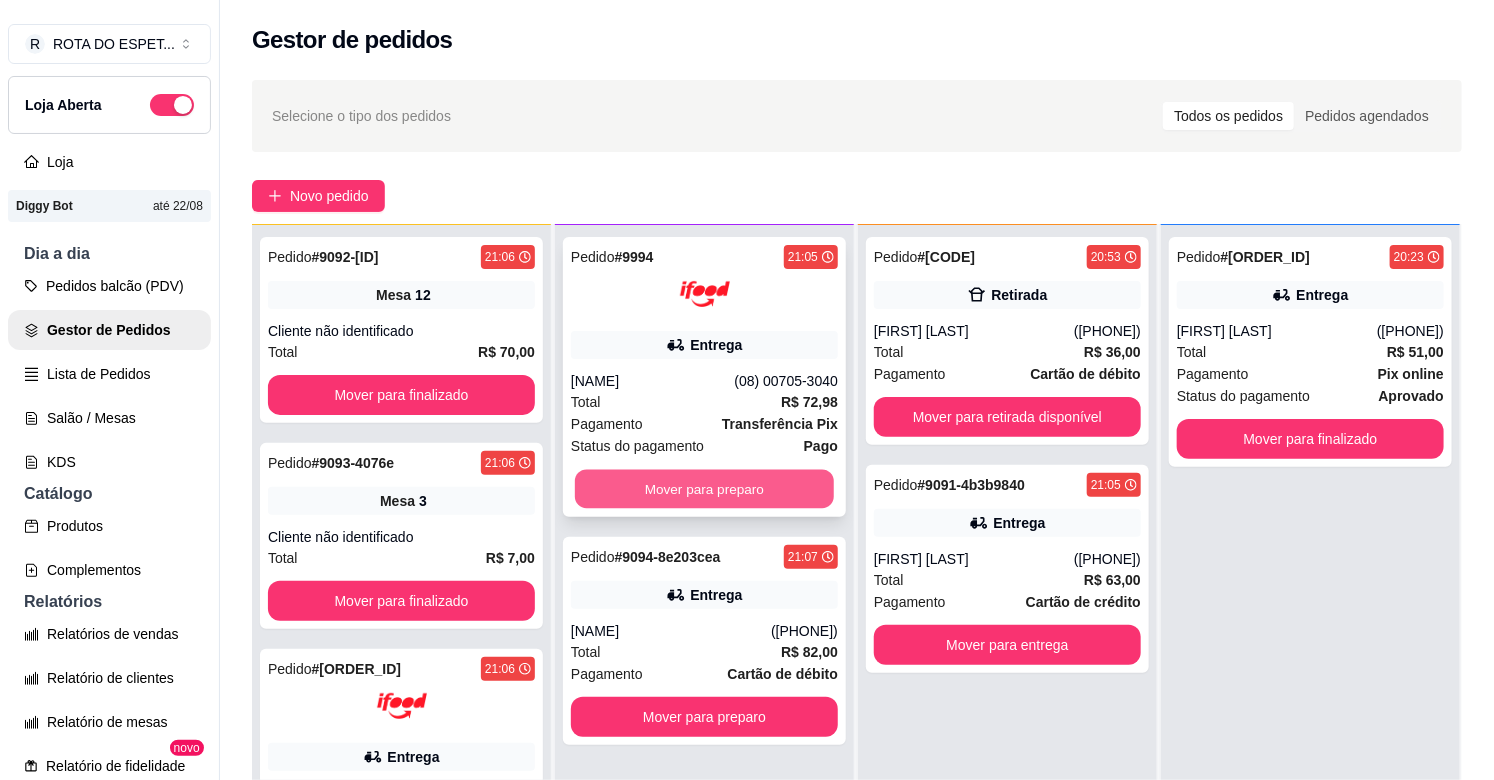 click on "Mover para preparo" at bounding box center (704, 489) 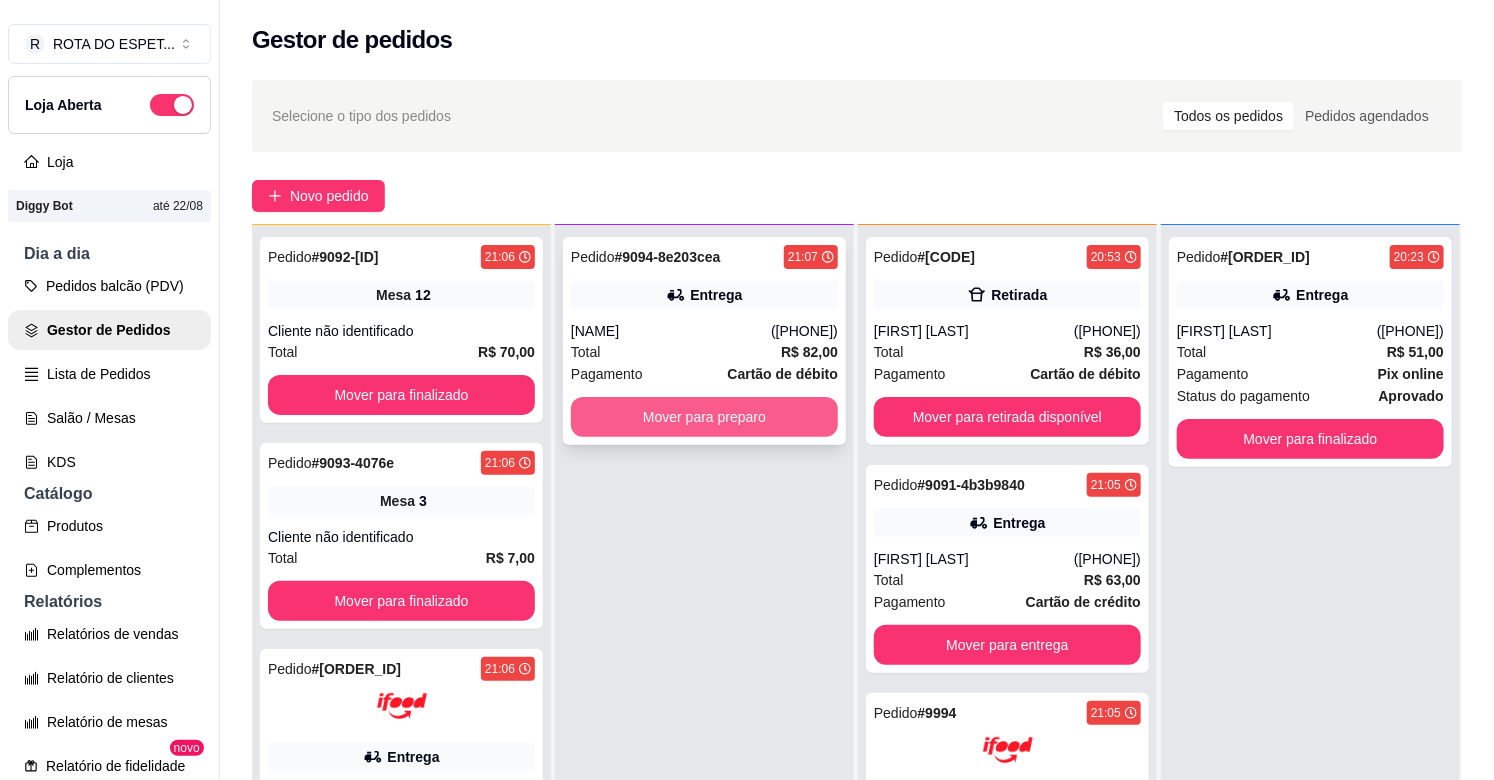 click on "Mover para preparo" at bounding box center (704, 417) 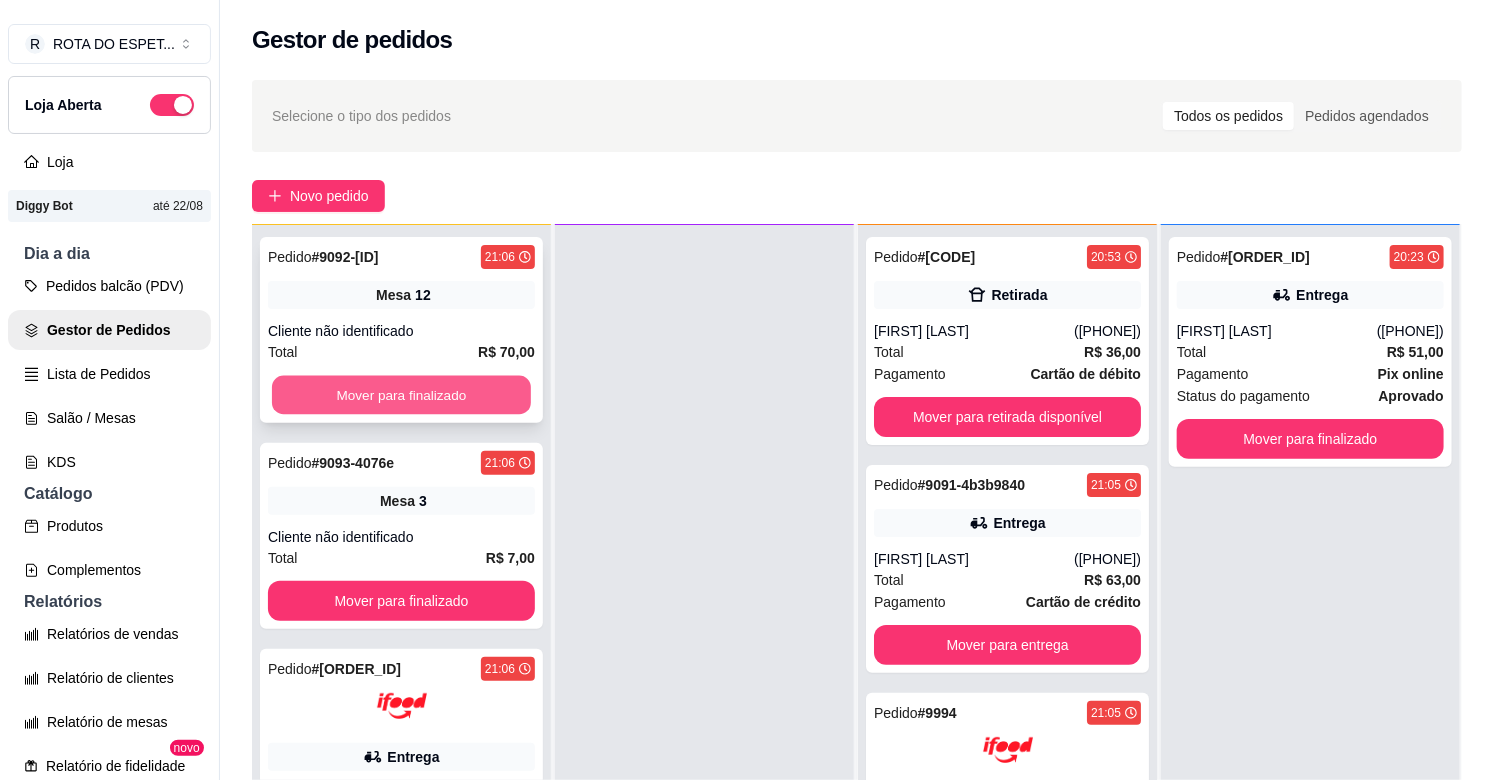 click on "Mover para finalizado" at bounding box center (401, 395) 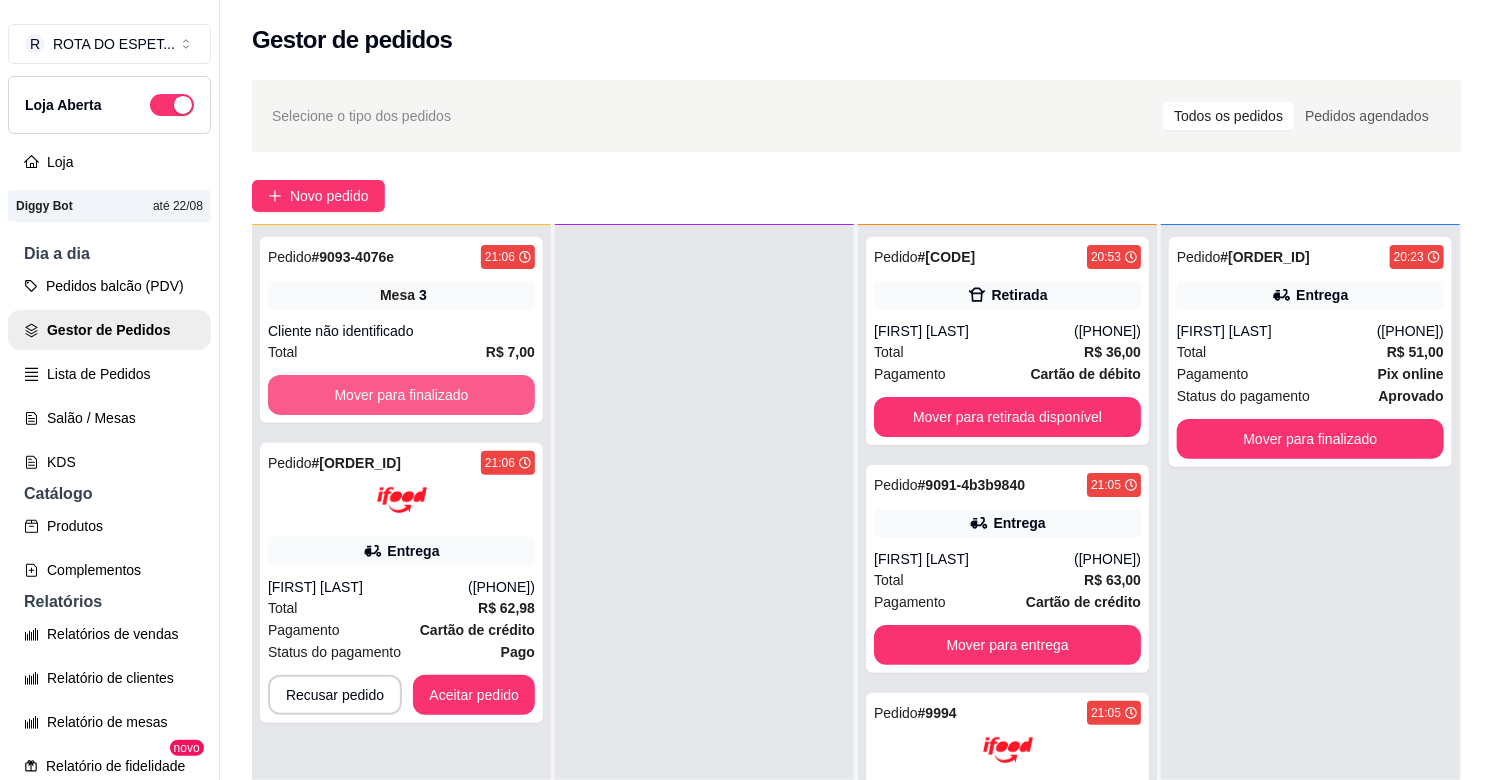click on "Mover para finalizado" at bounding box center (401, 395) 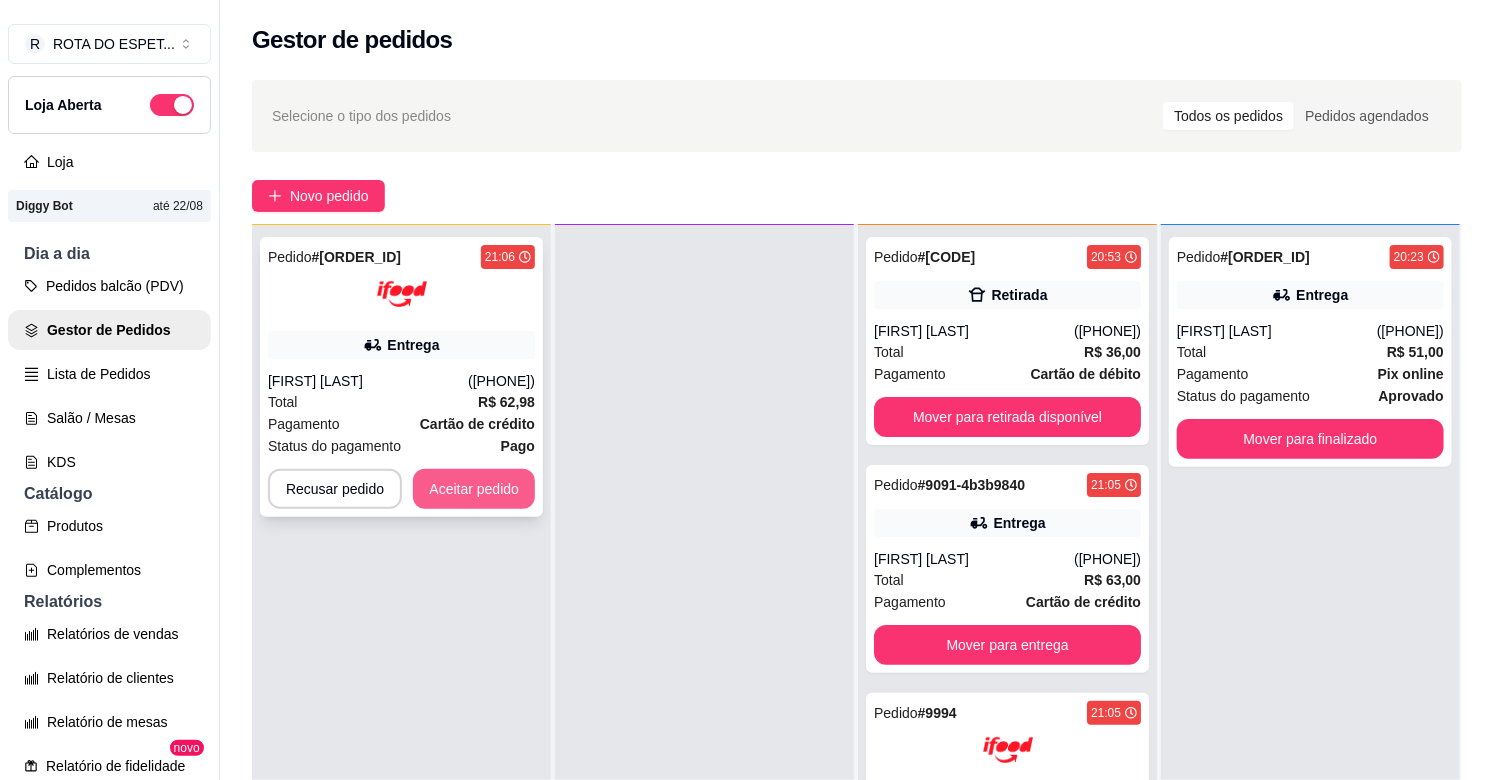 click on "Aceitar pedido" at bounding box center (474, 489) 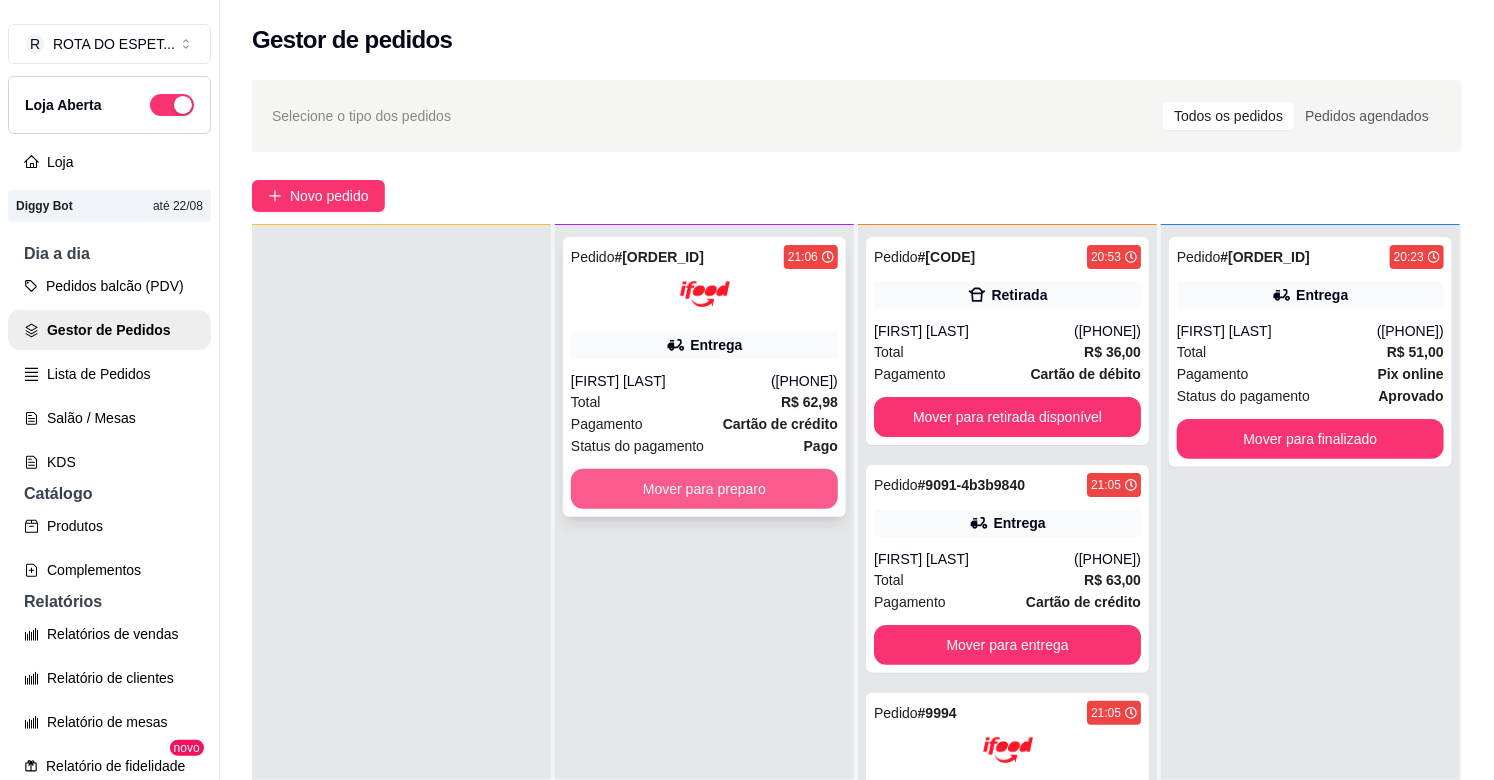 click on "Mover para preparo" at bounding box center [704, 489] 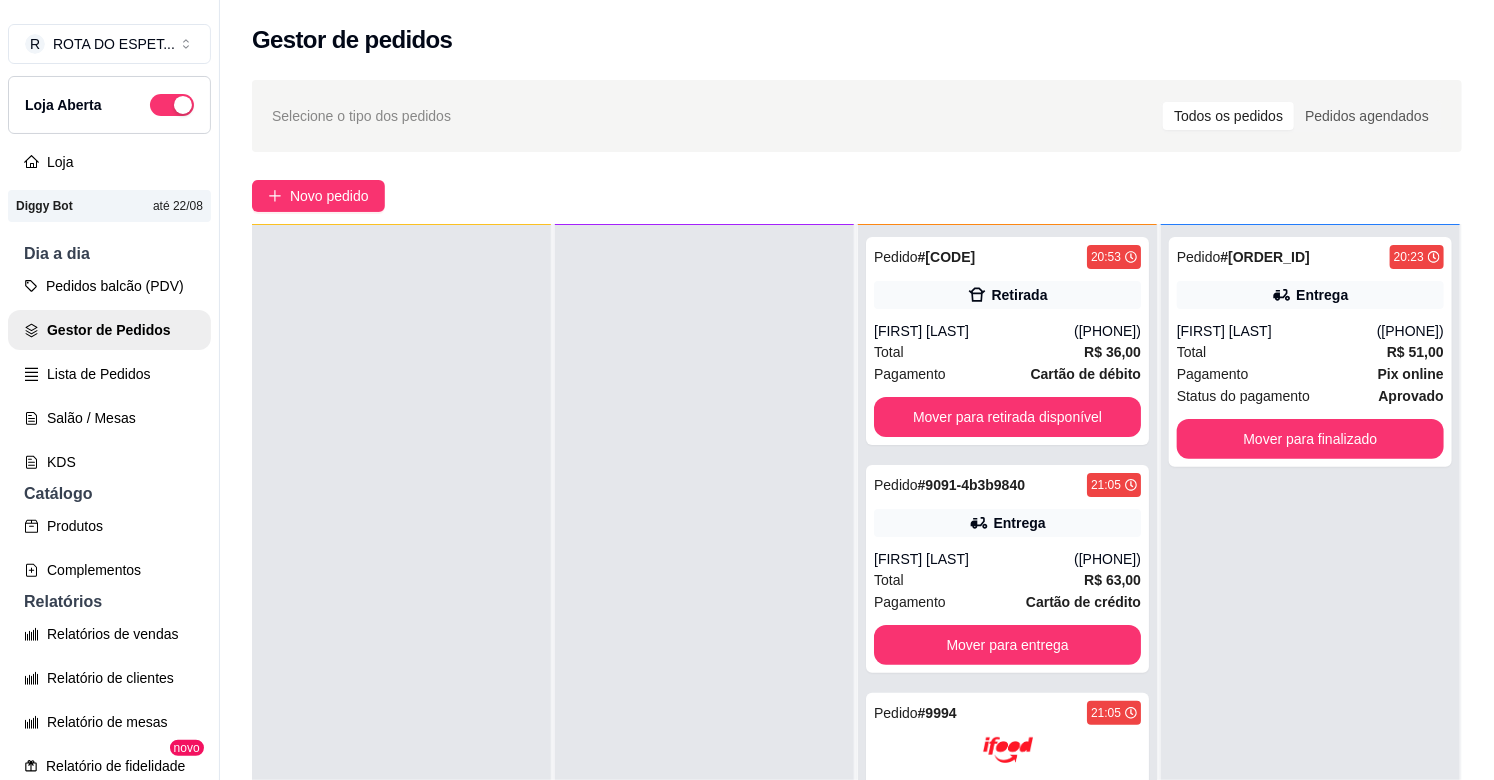 click at bounding box center (704, 615) 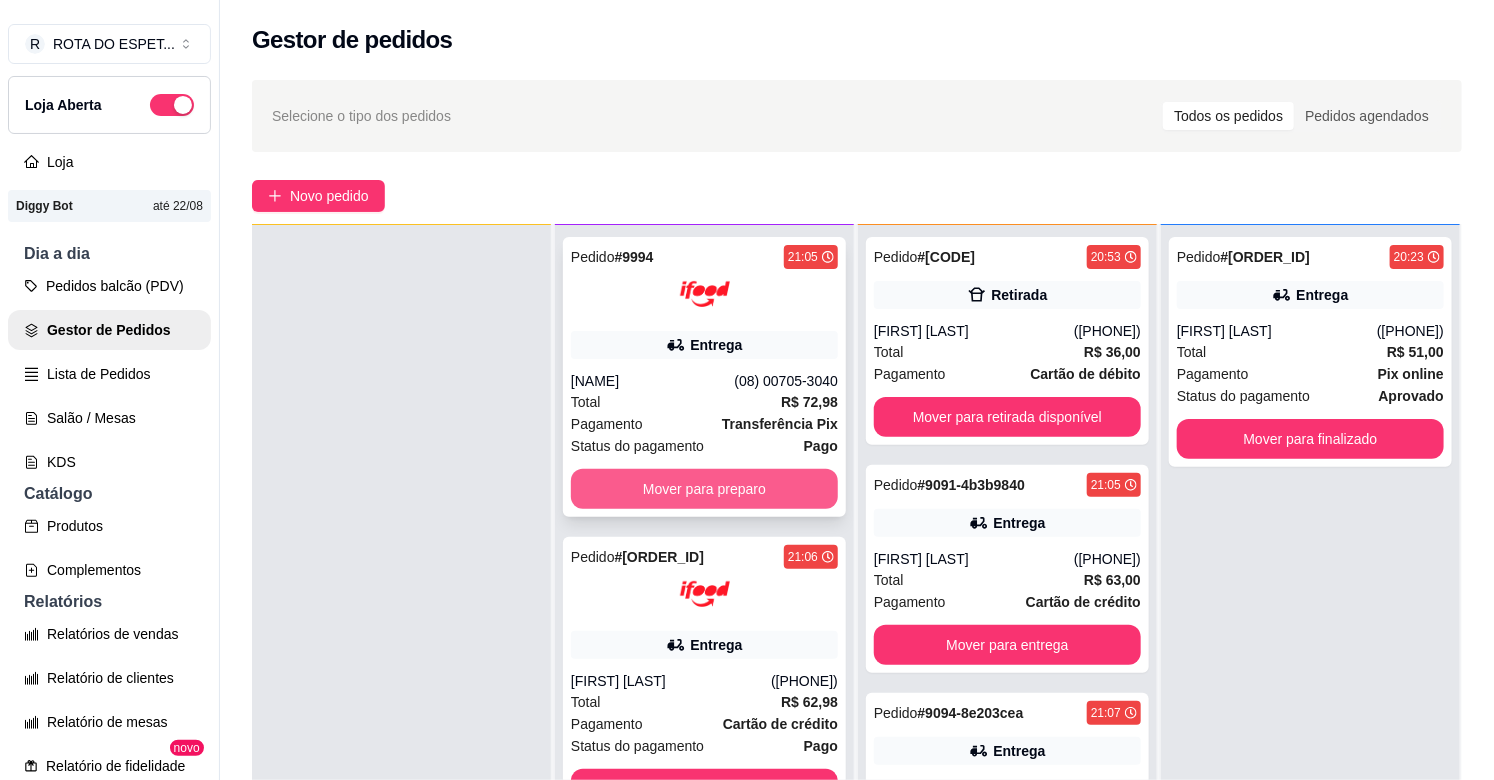 click on "Mover para preparo" at bounding box center [704, 489] 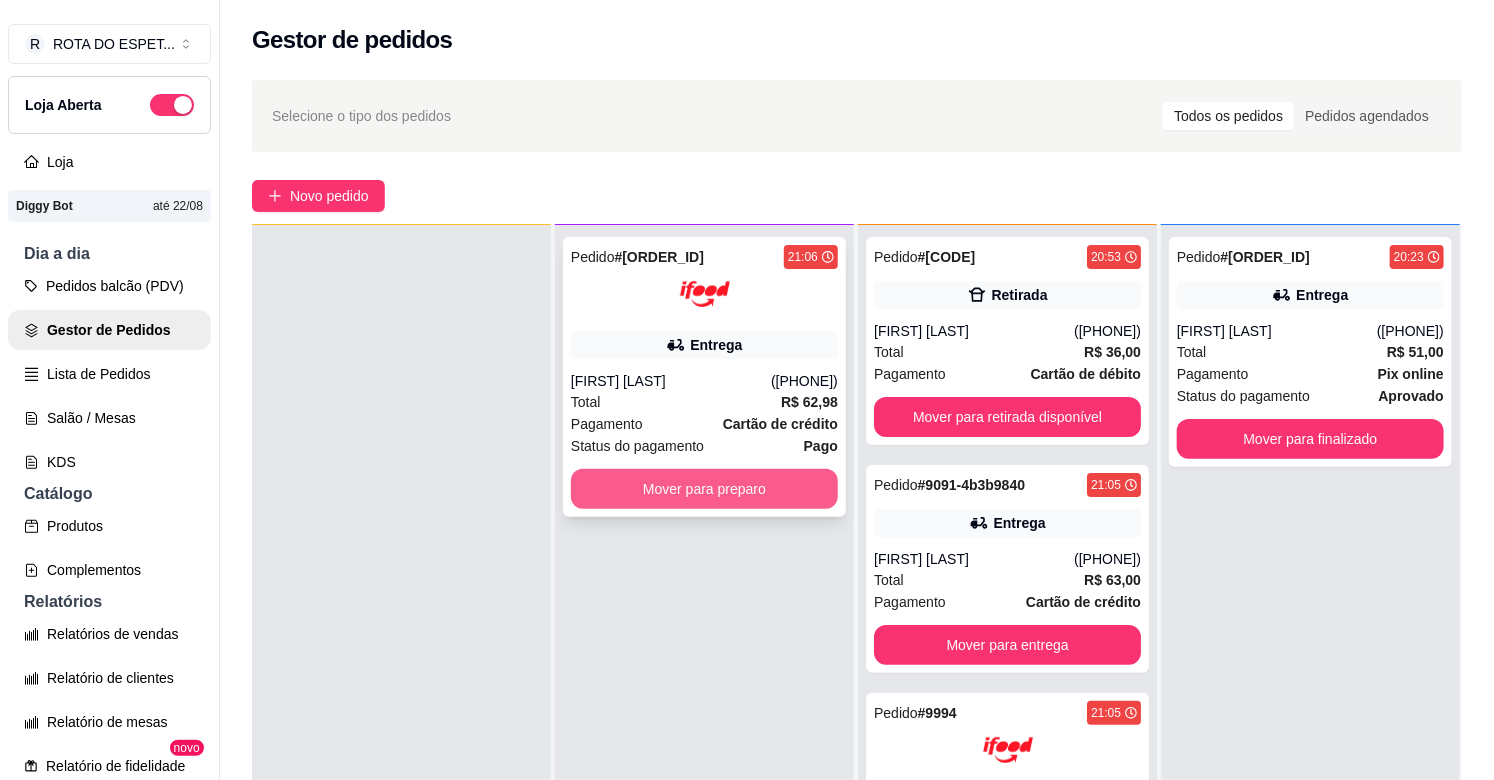 click on "Mover para preparo" at bounding box center [704, 489] 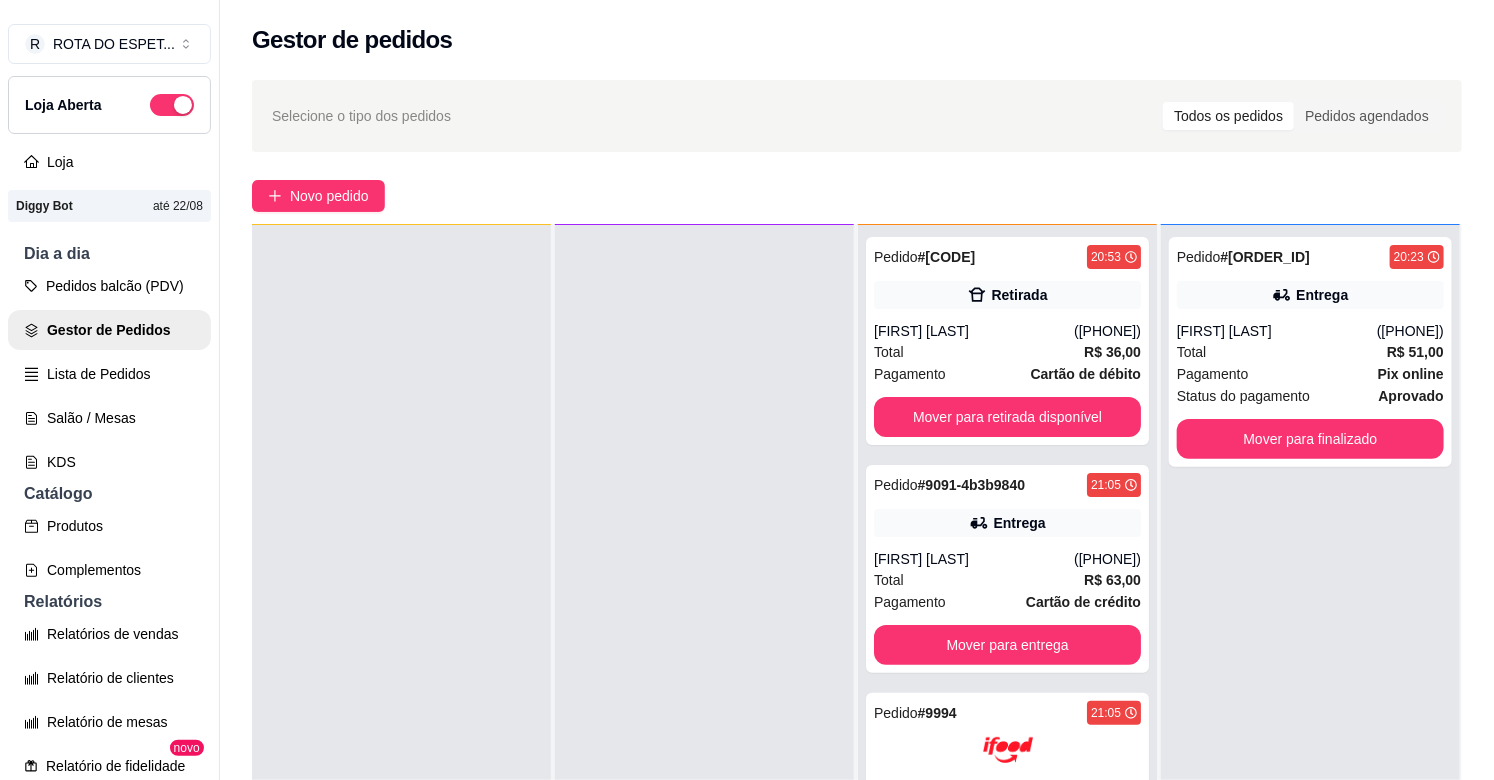 click at bounding box center (704, 615) 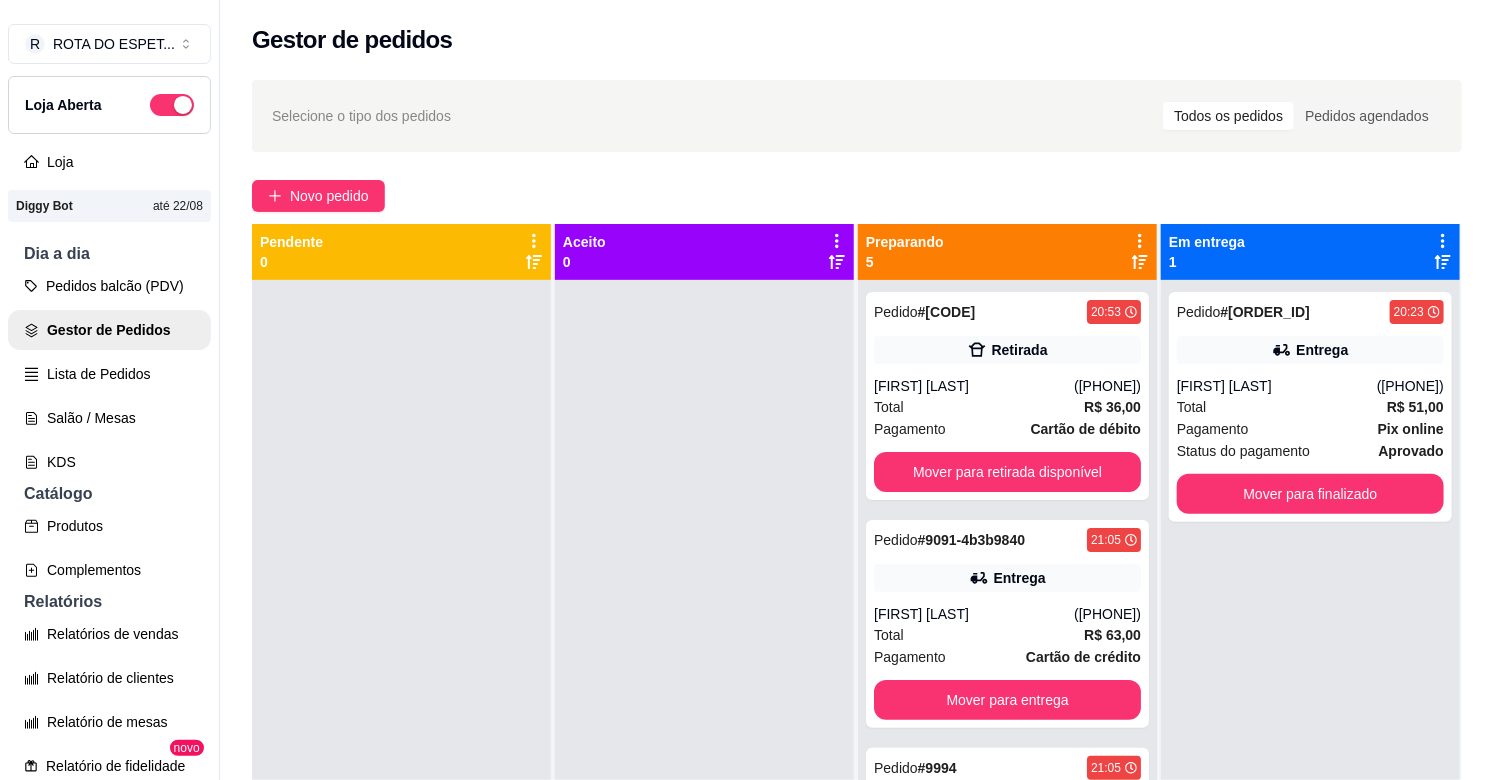 click at bounding box center [704, 670] 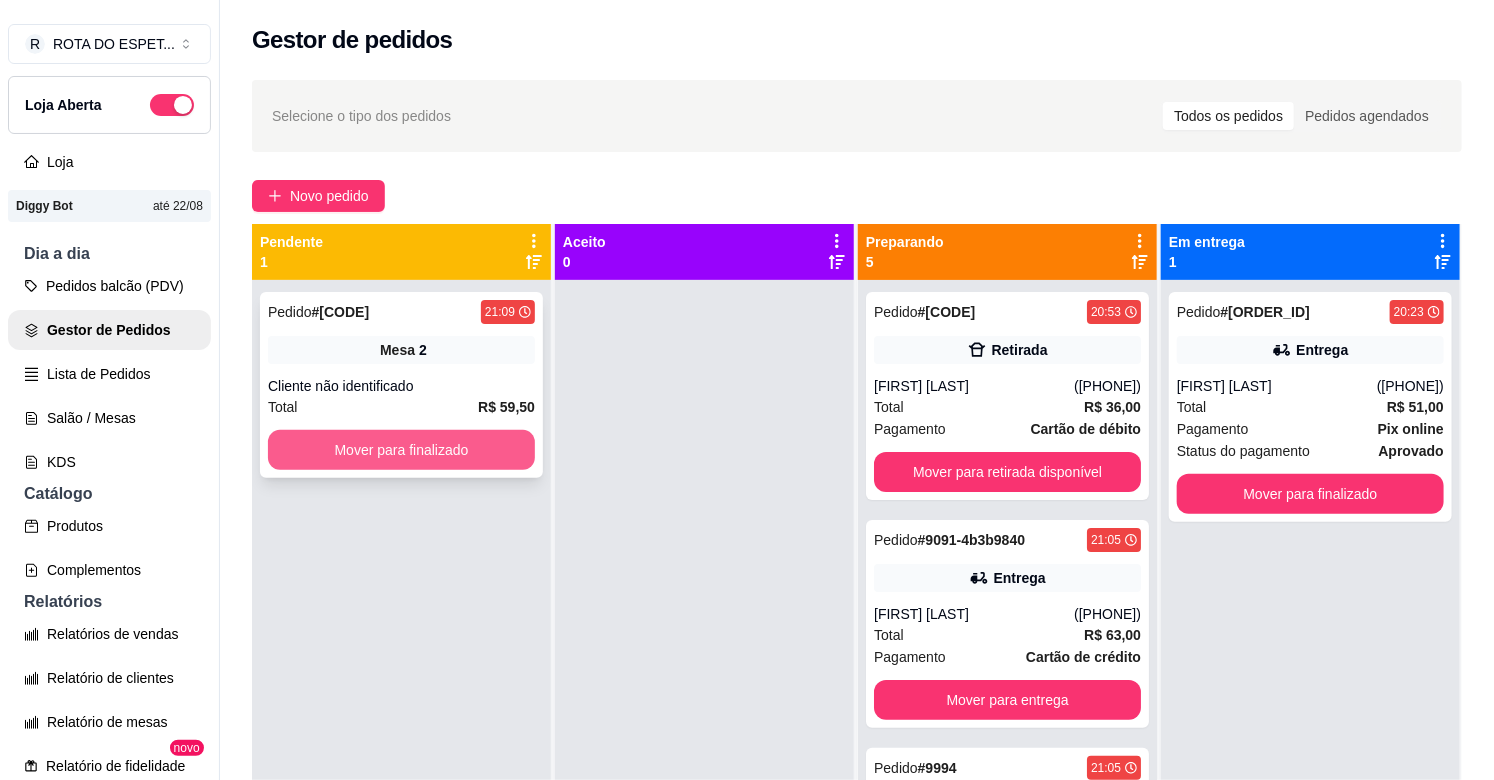 click on "Mover para finalizado" at bounding box center [401, 450] 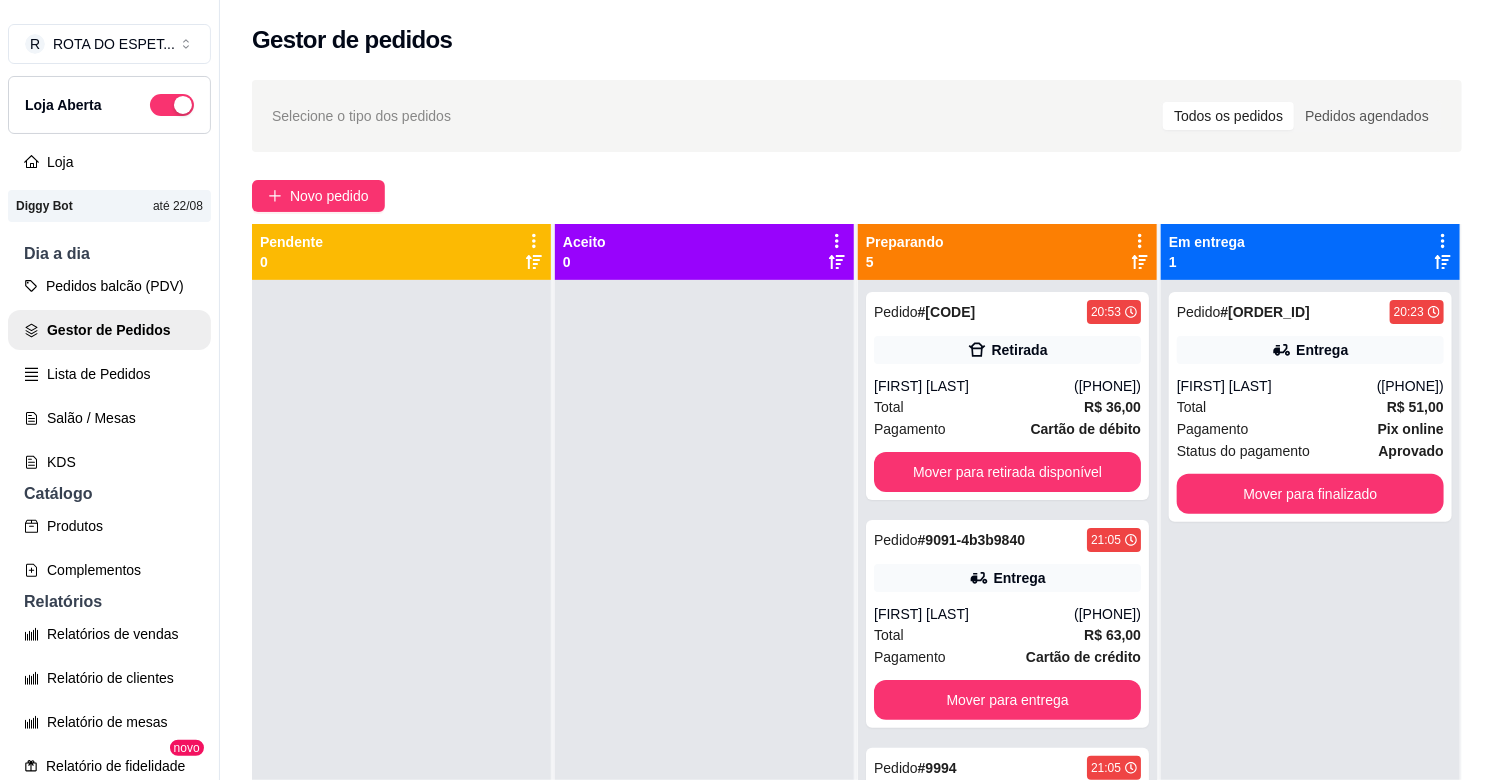 click at bounding box center (704, 670) 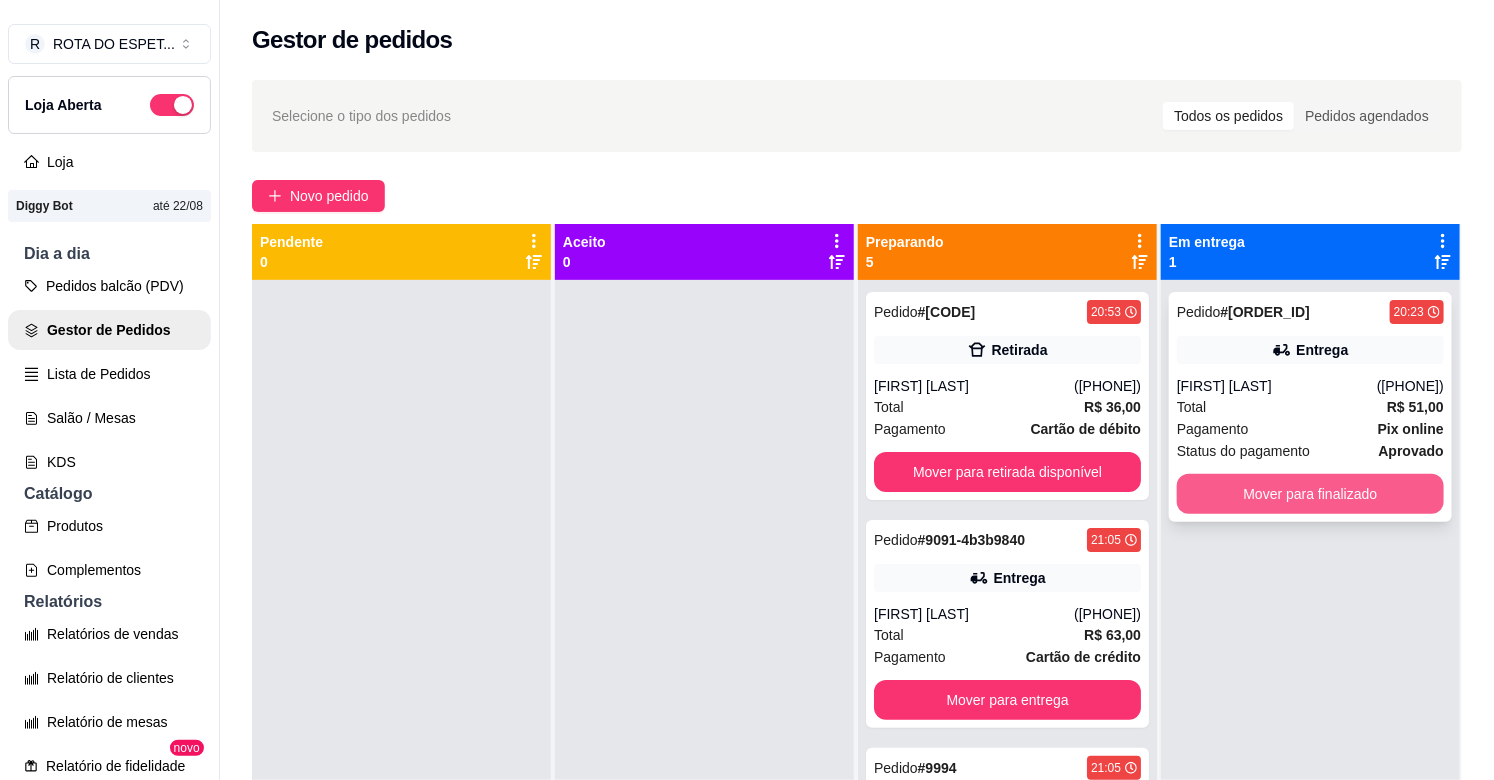 click on "Mover para finalizado" at bounding box center [1310, 494] 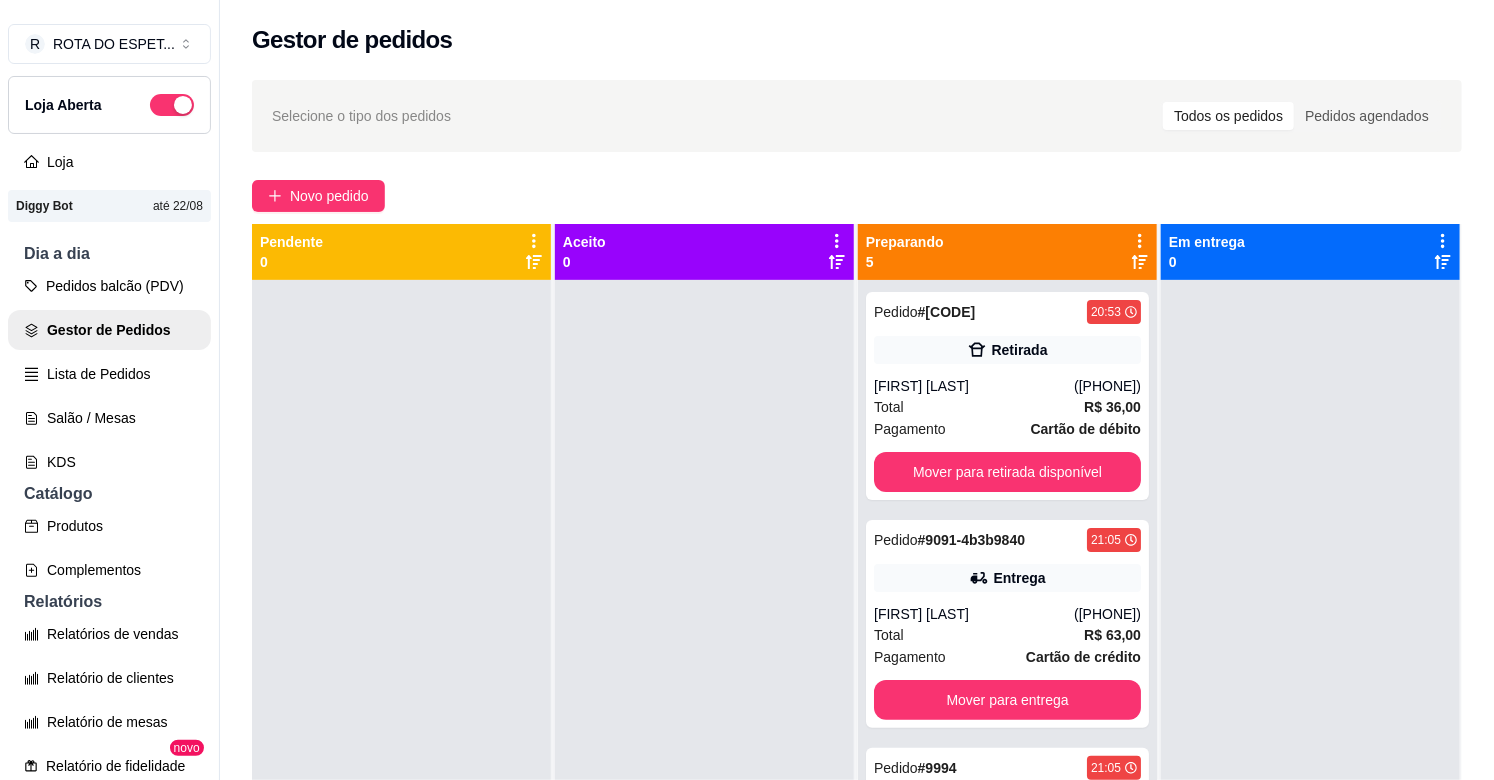 click at bounding box center (704, 670) 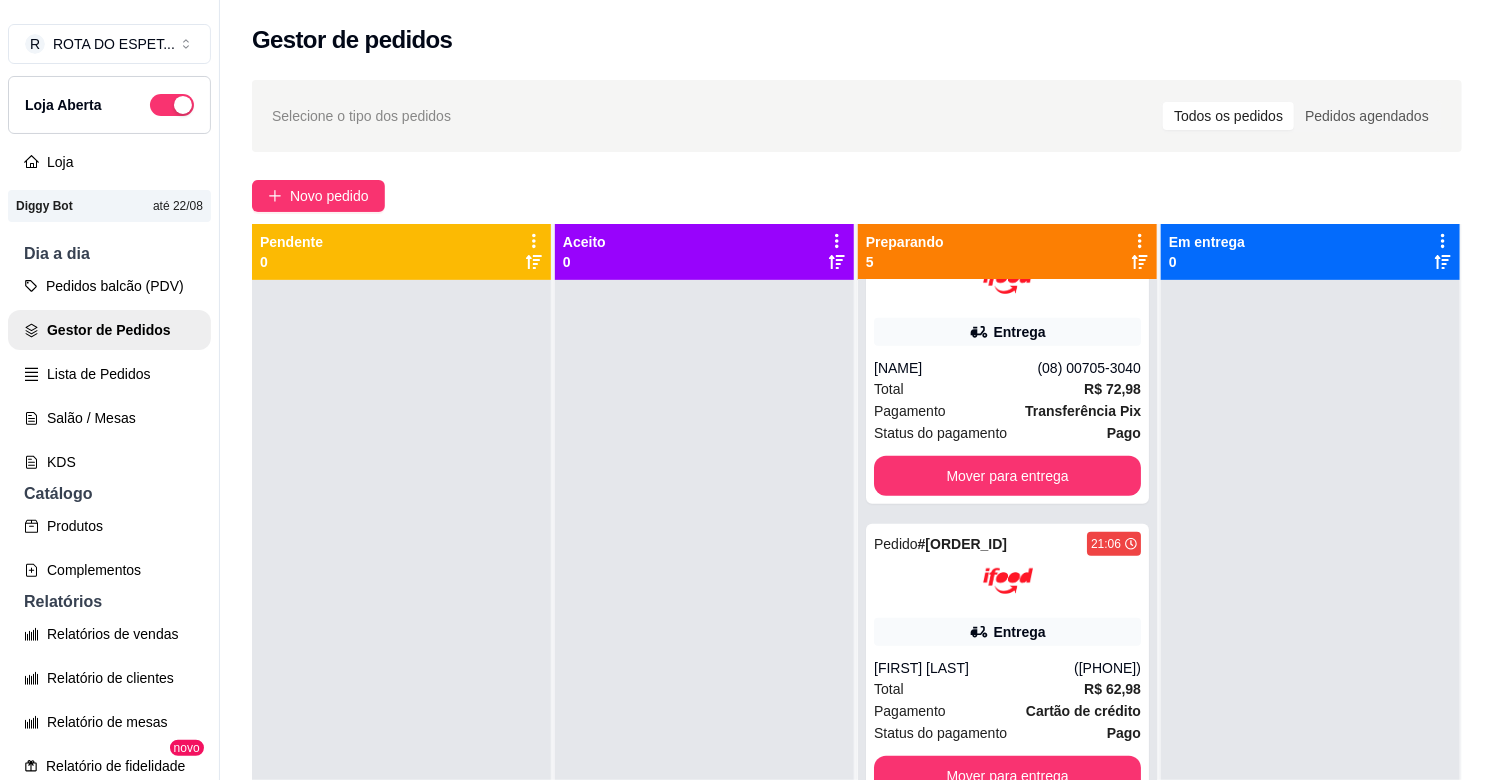 scroll, scrollTop: 563, scrollLeft: 0, axis: vertical 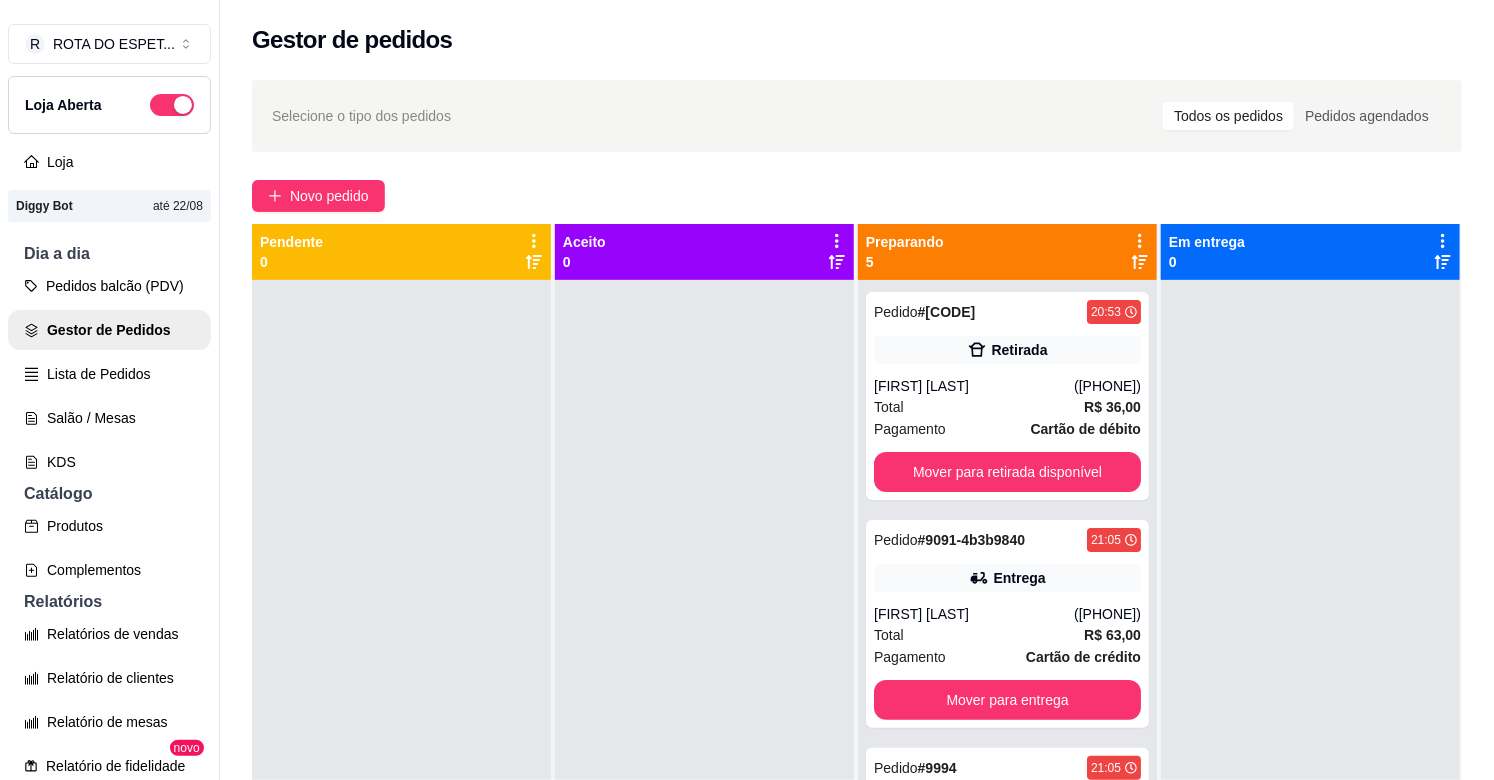 click at bounding box center (704, 670) 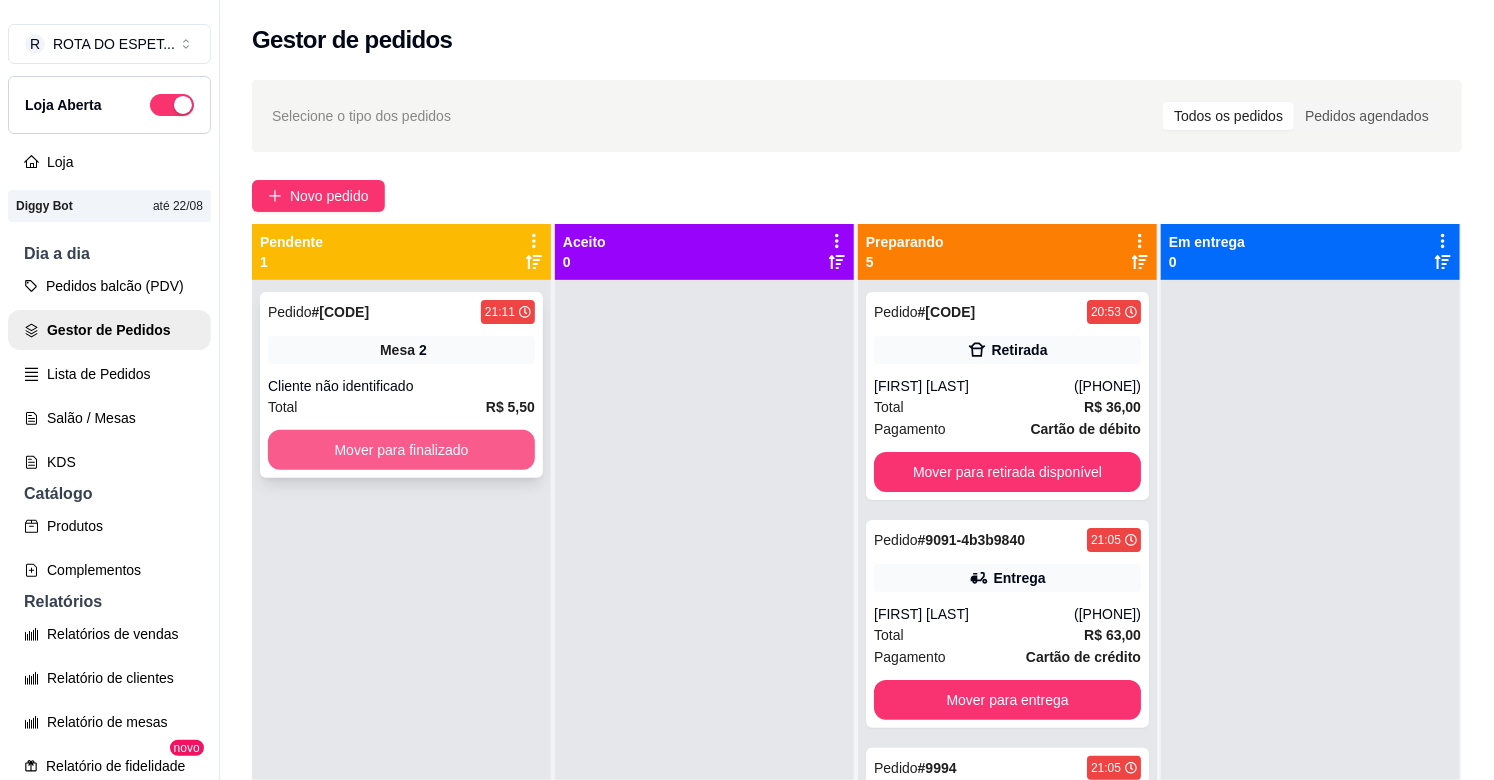 click on "Mover para finalizado" at bounding box center (401, 450) 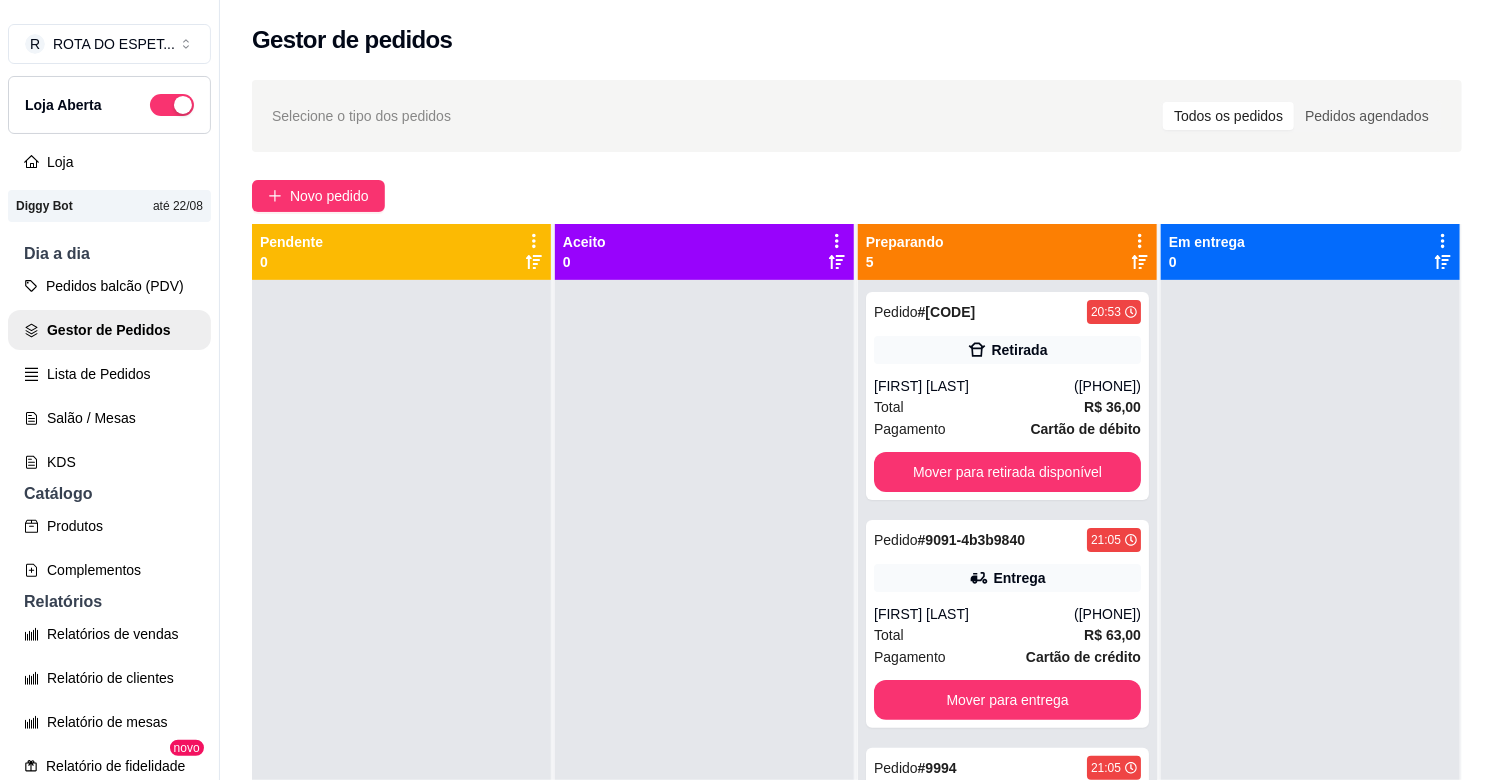 click at bounding box center (704, 670) 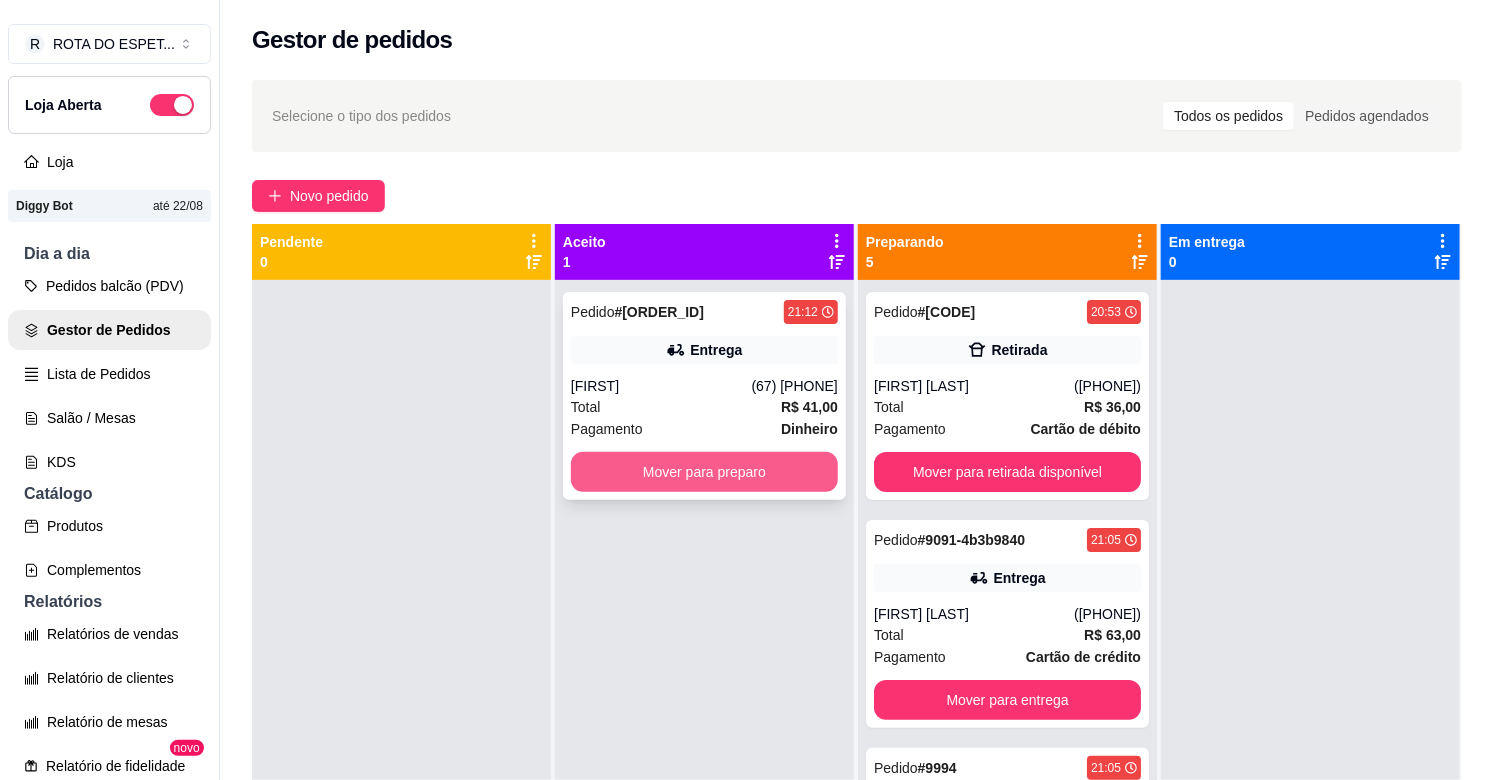 click on "Mover para preparo" at bounding box center [704, 472] 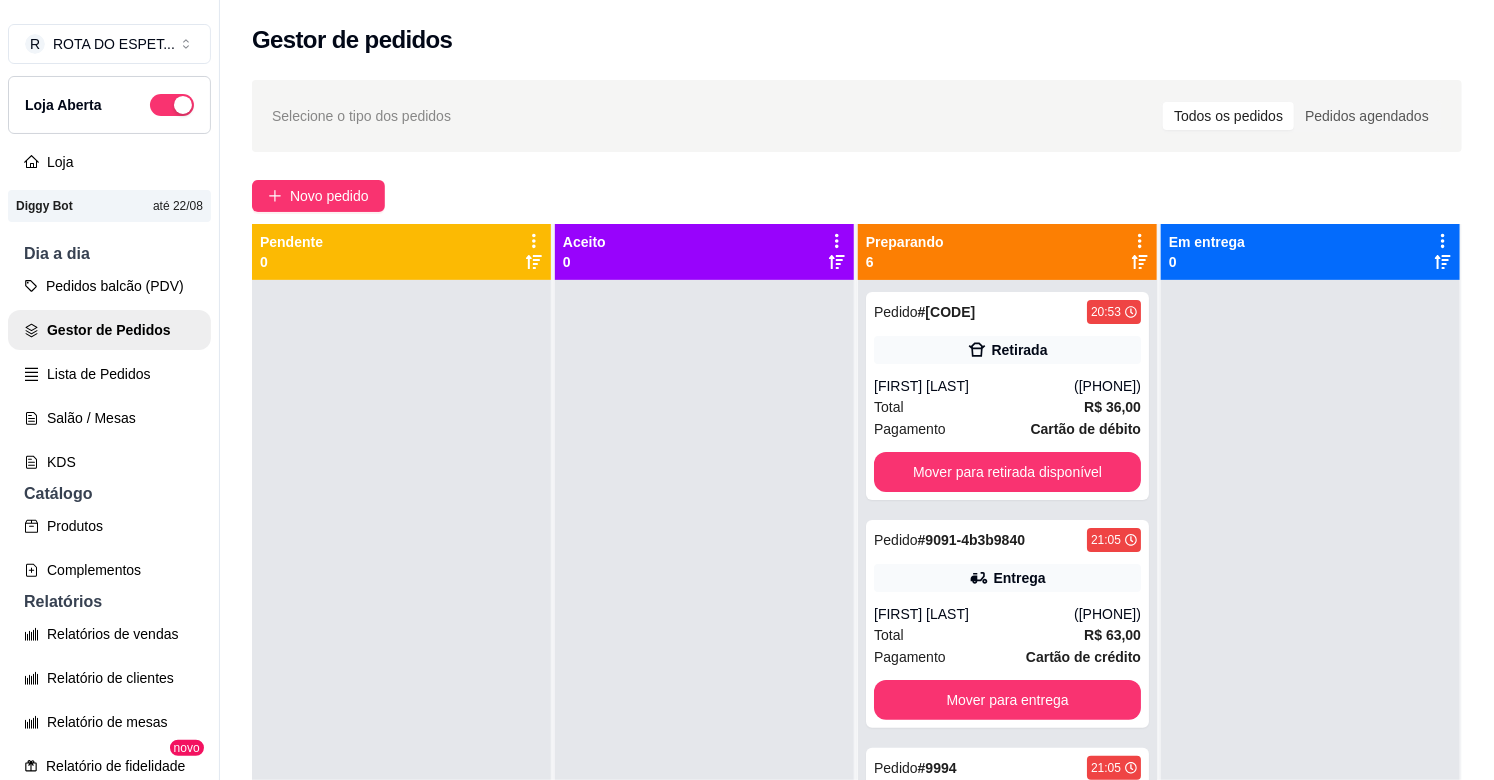 click at bounding box center (704, 670) 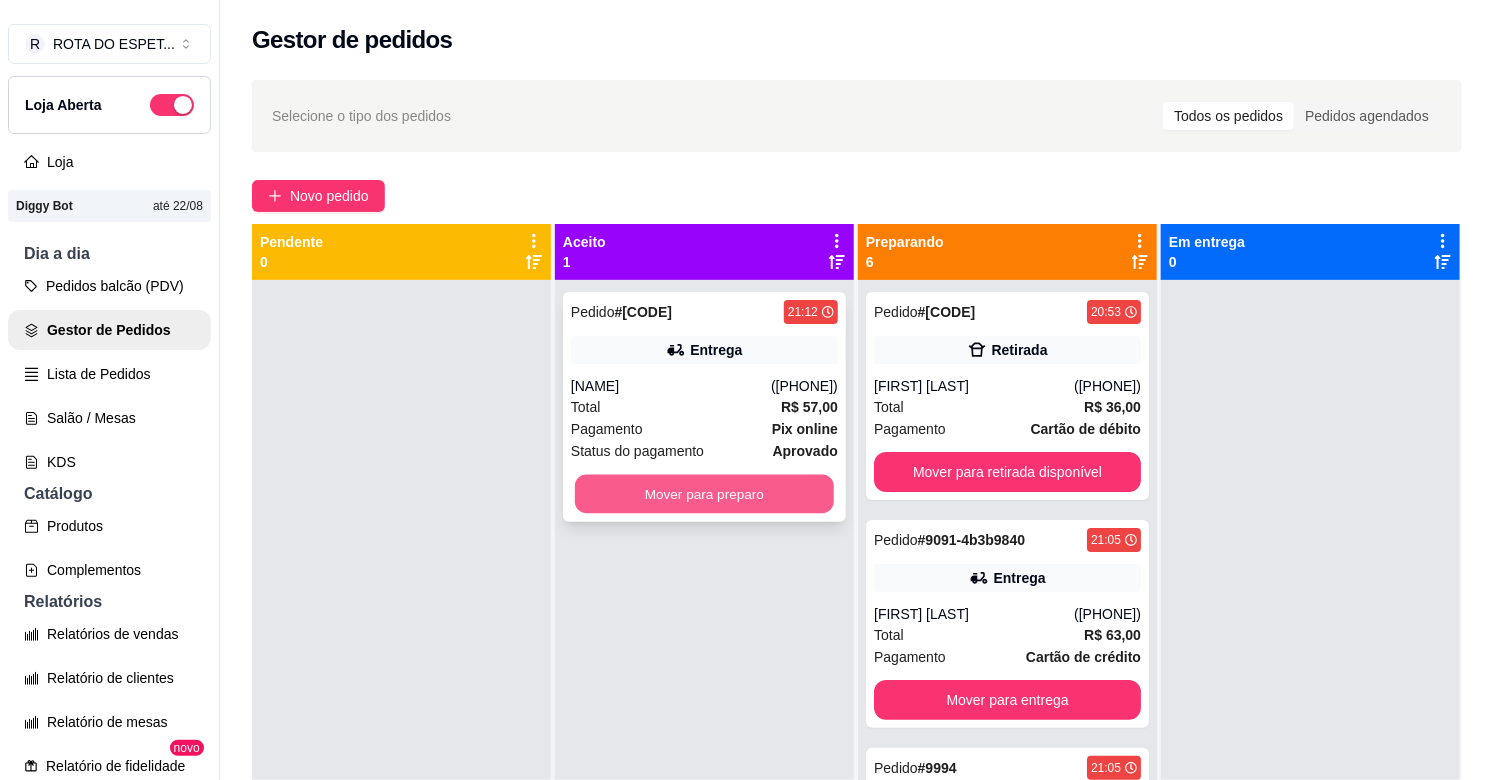 click on "Mover para preparo" at bounding box center [704, 494] 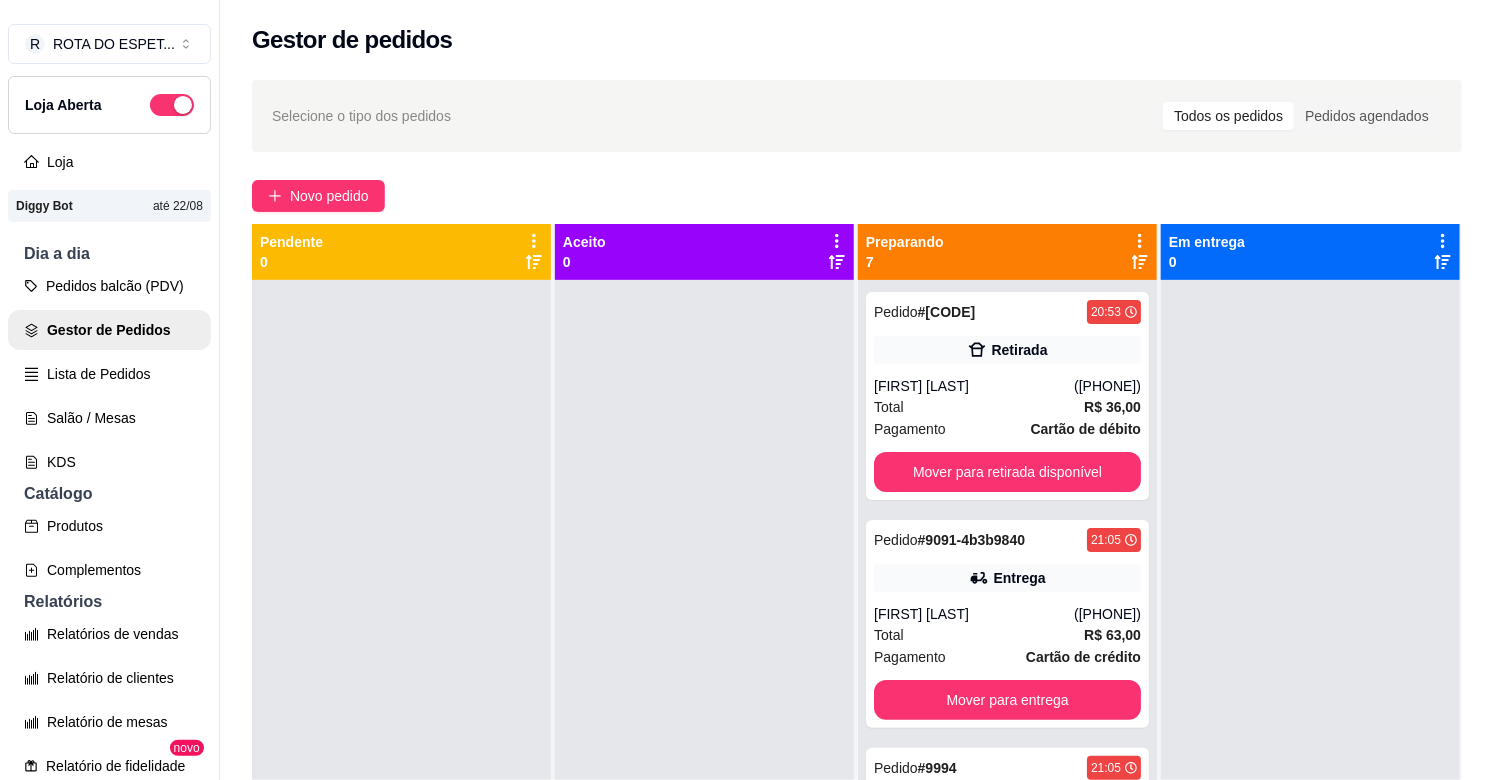 click at bounding box center [704, 670] 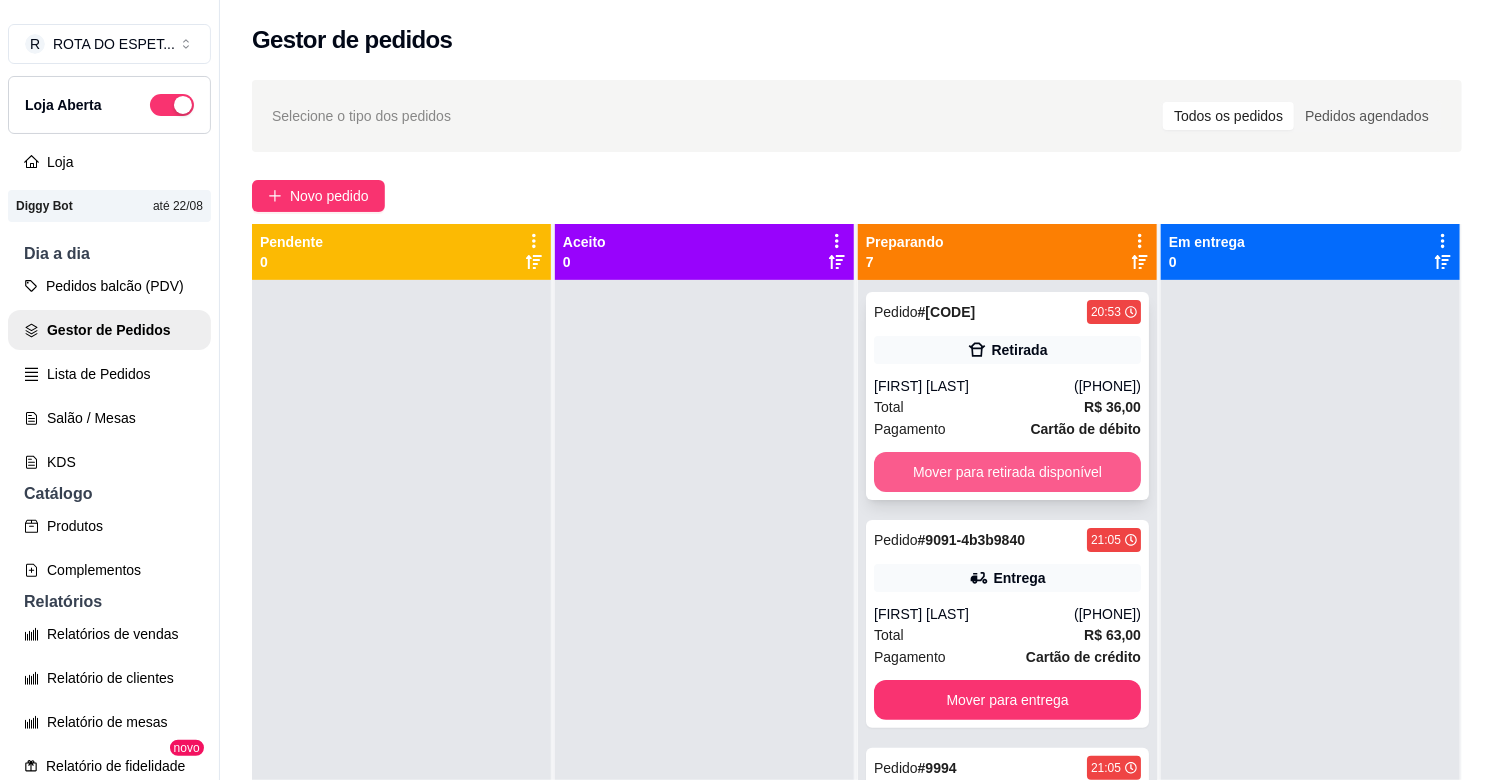 click on "Mover para retirada disponível" at bounding box center [1007, 472] 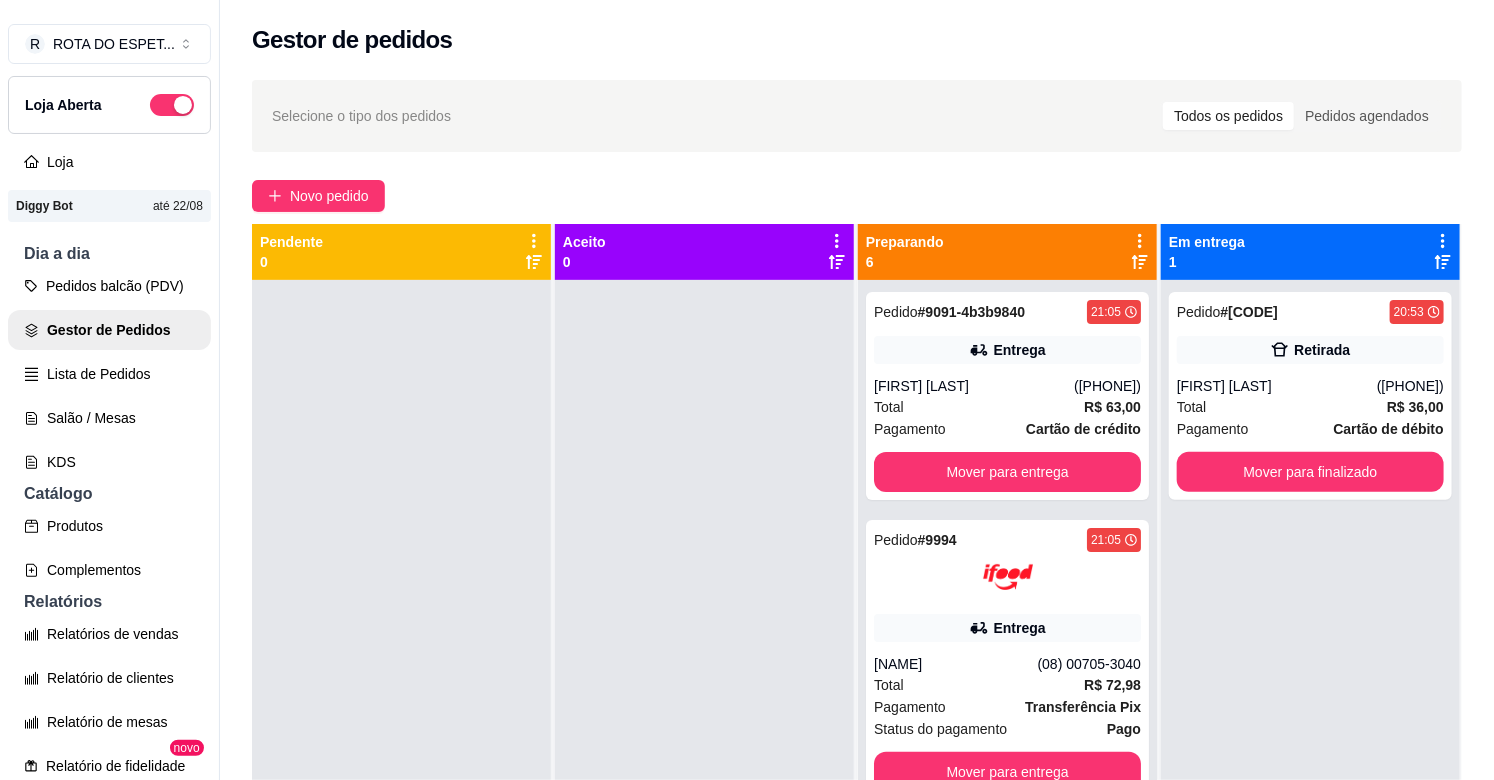 click at bounding box center [704, 670] 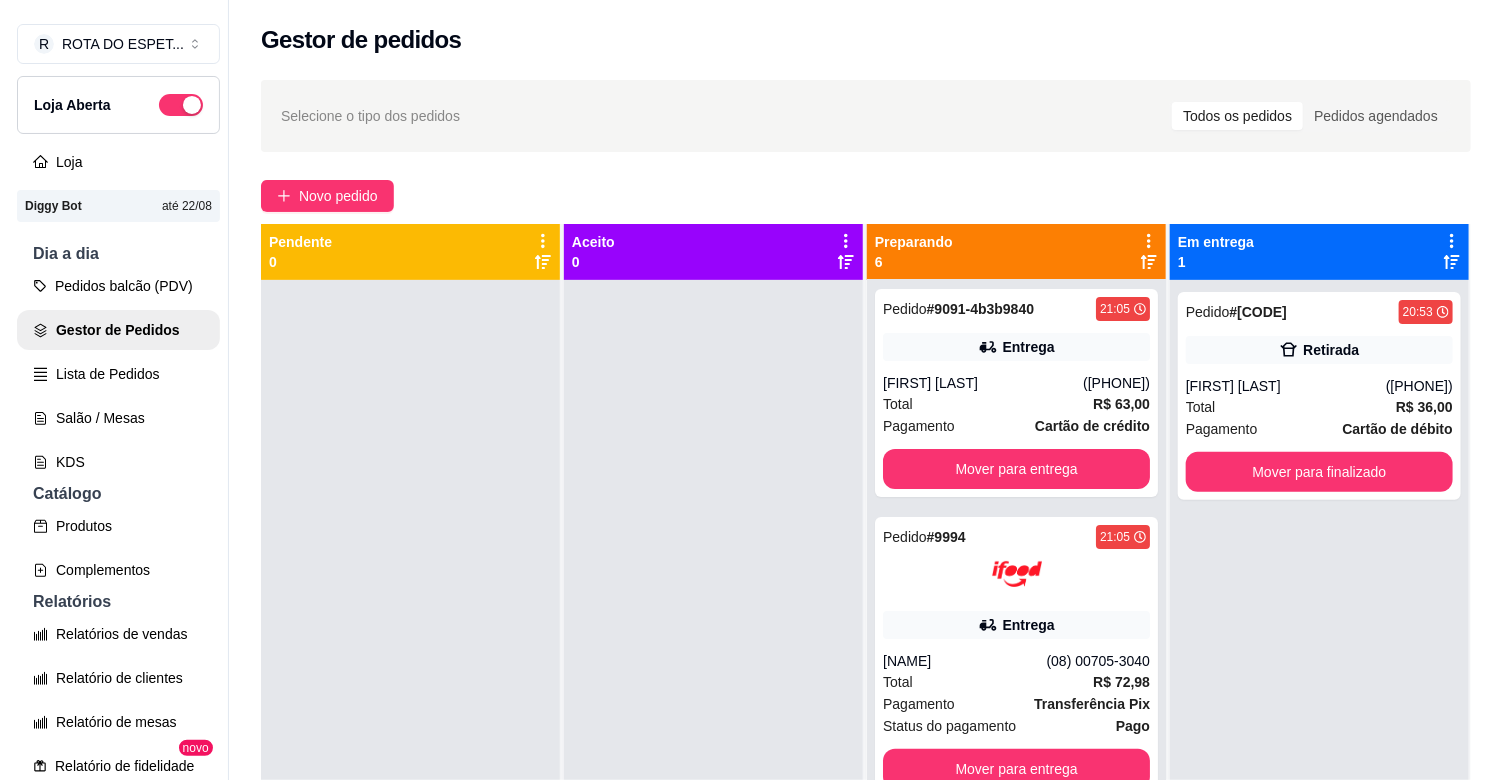 scroll, scrollTop: 0, scrollLeft: 0, axis: both 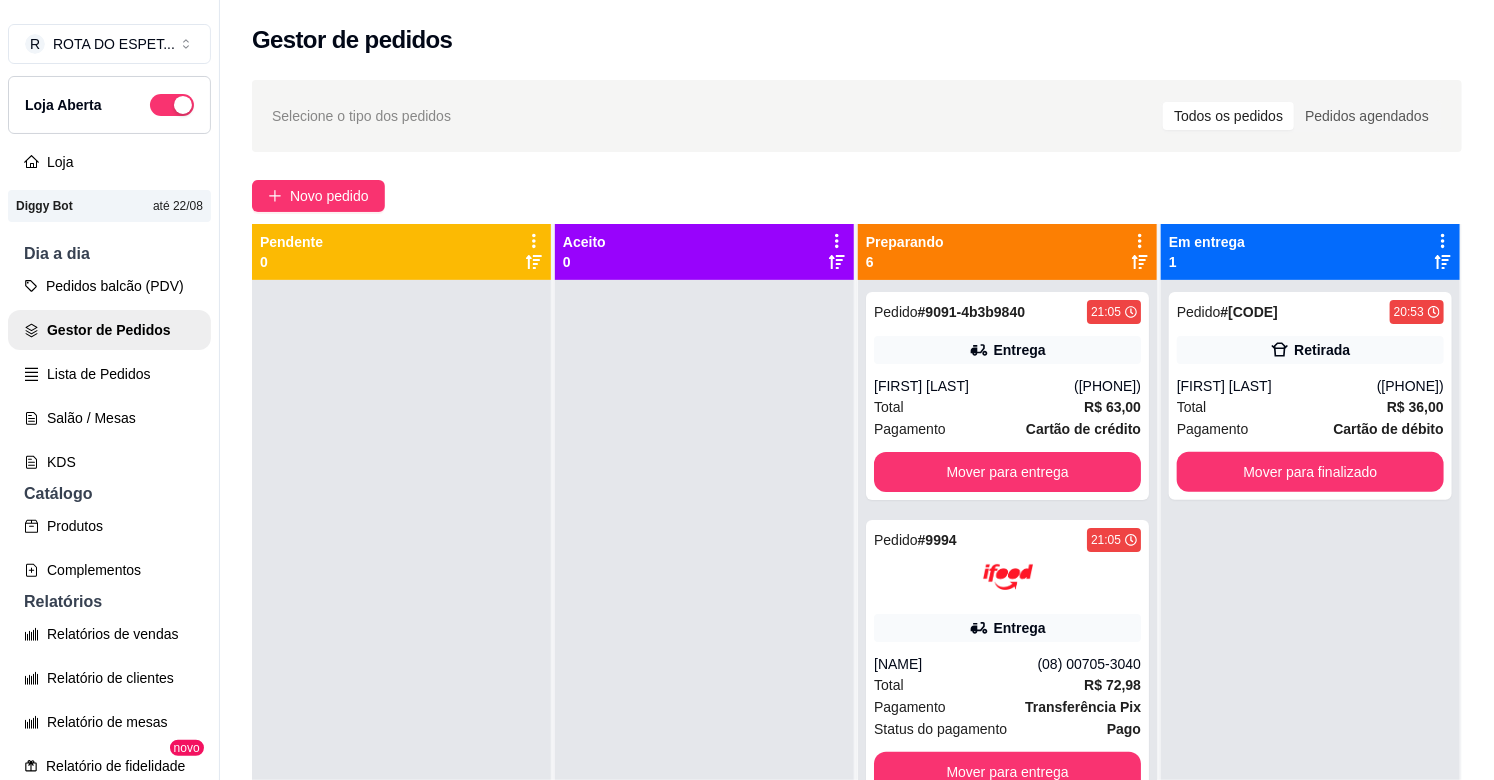 click at bounding box center [704, 670] 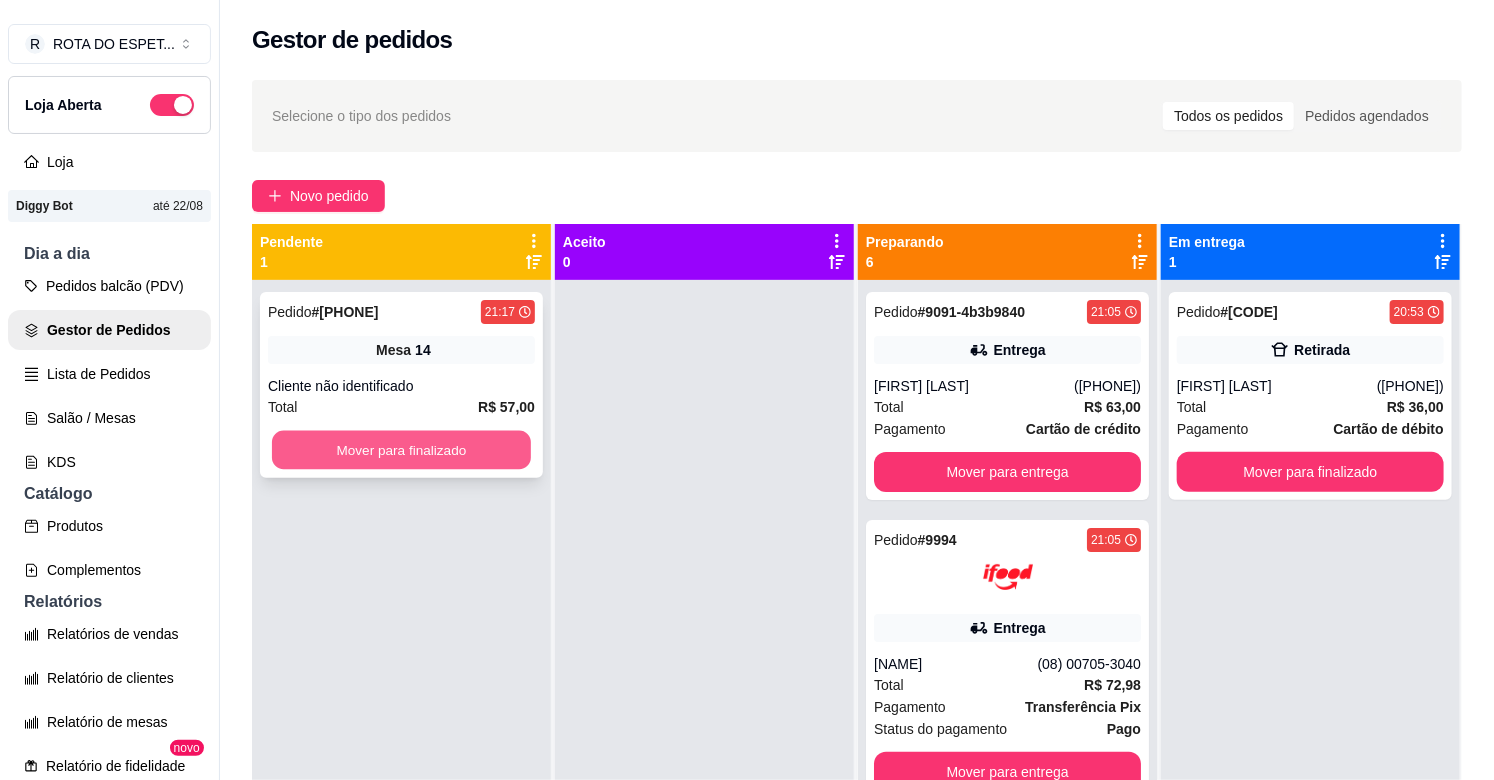 click on "Mover para finalizado" at bounding box center [401, 450] 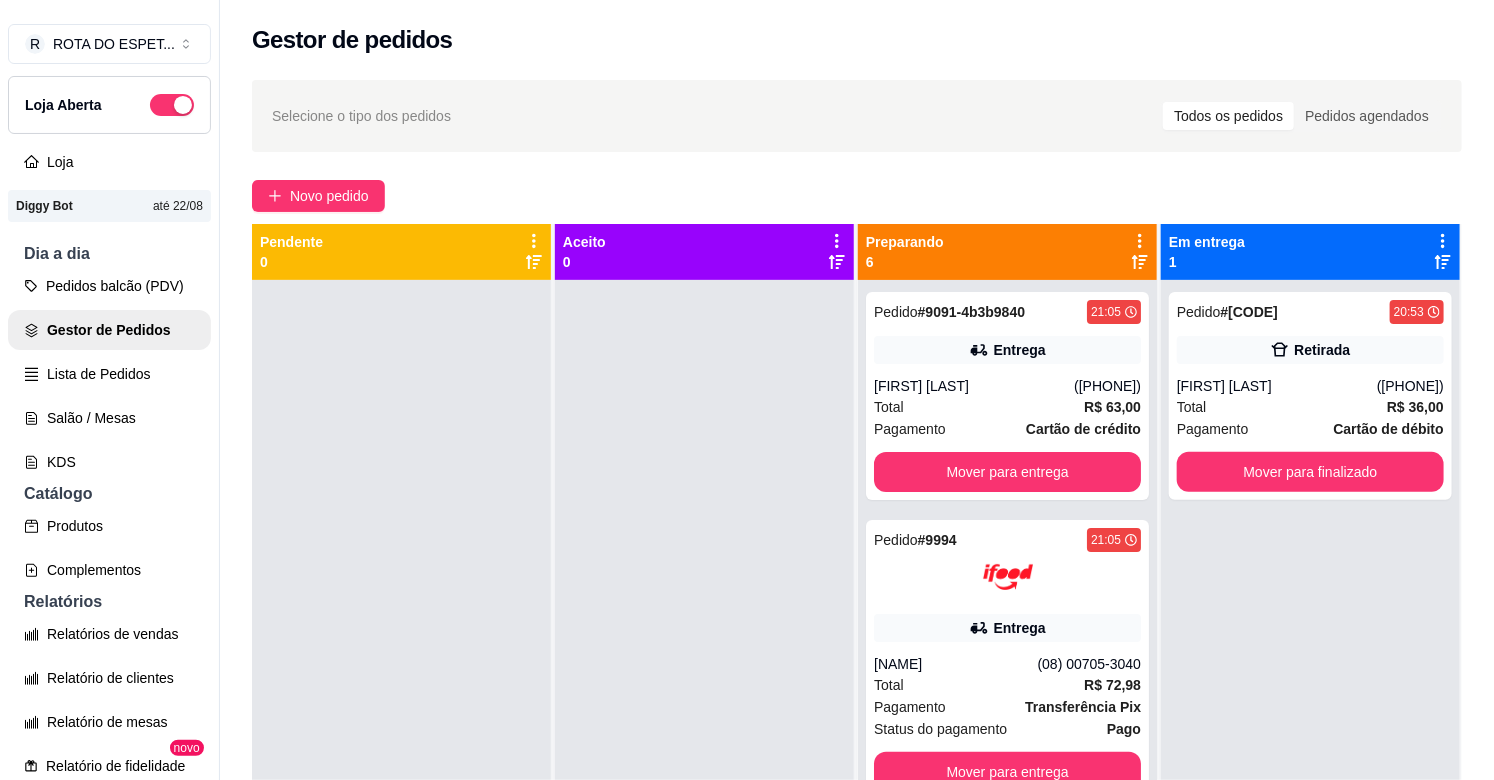 click at bounding box center [704, 670] 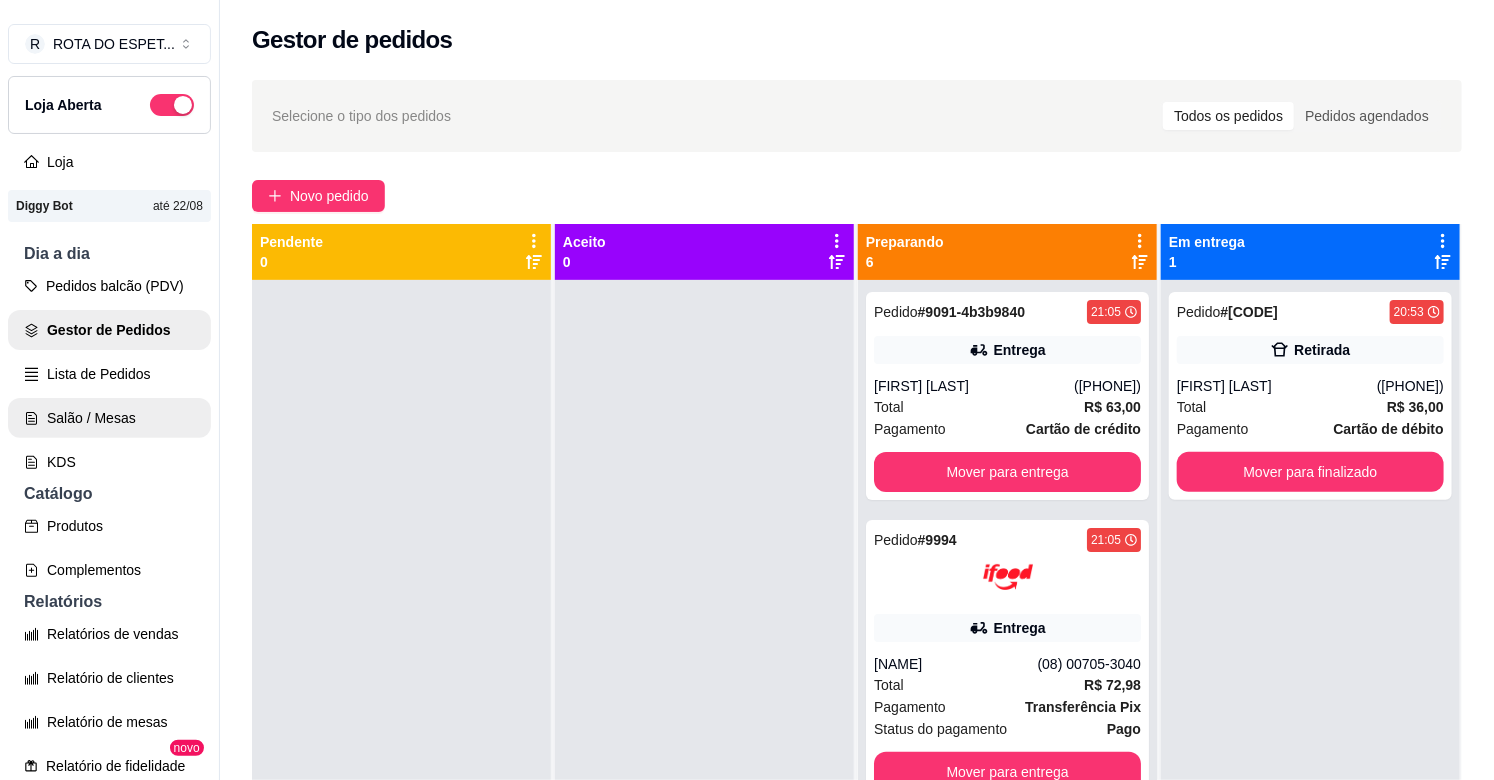 click on "Salão / Mesas" at bounding box center [109, 418] 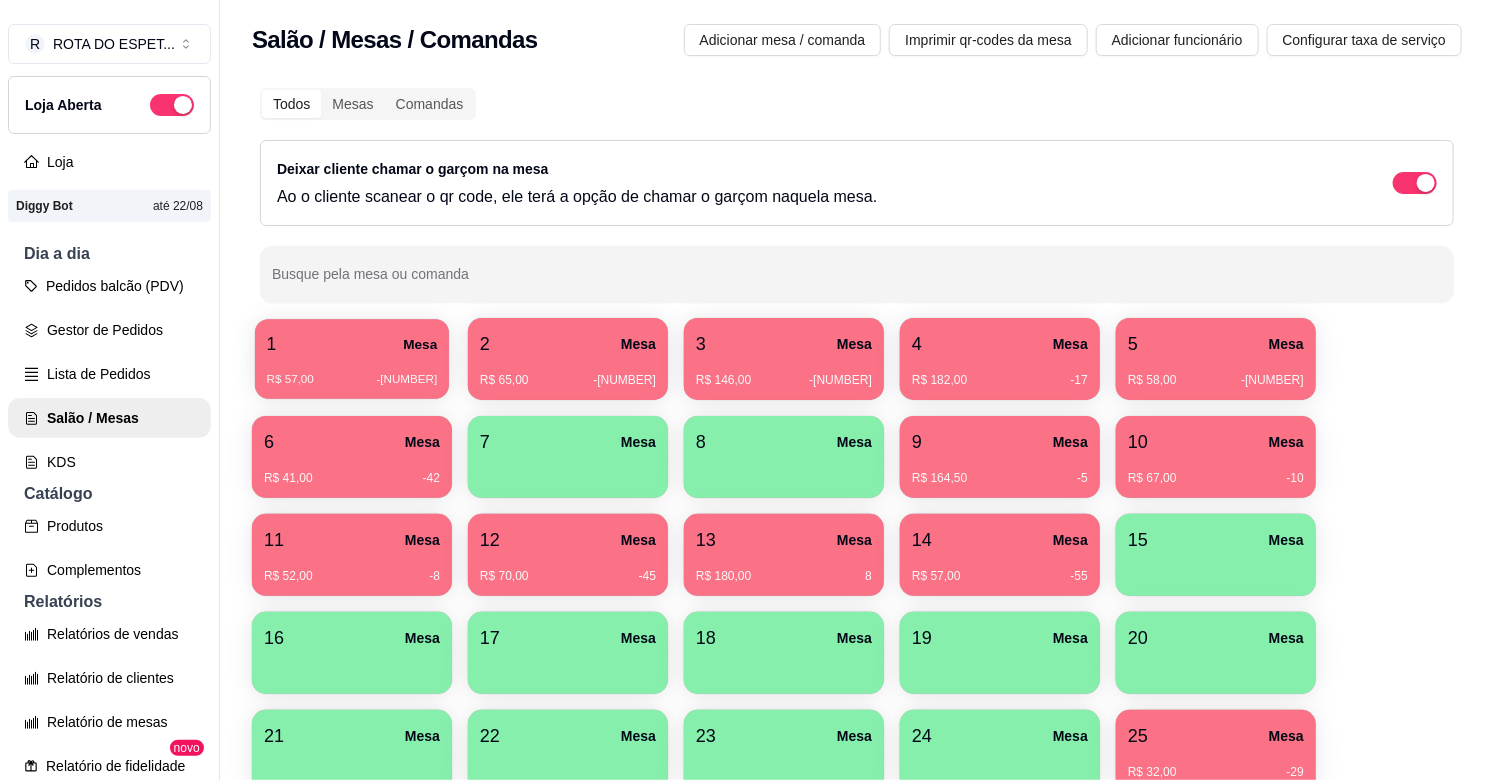 click on "R$ 57,00 -19" at bounding box center (352, 372) 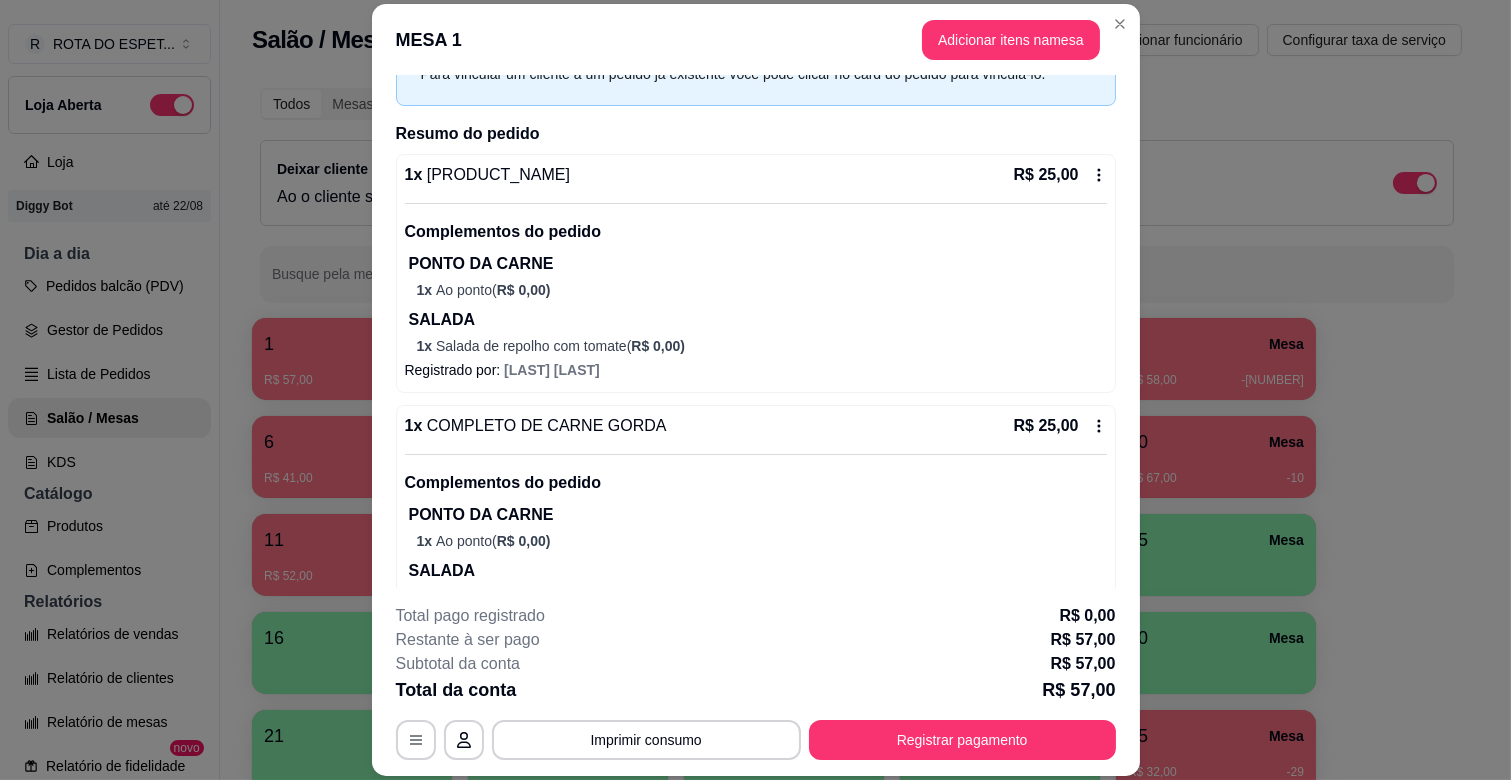 scroll, scrollTop: 257, scrollLeft: 0, axis: vertical 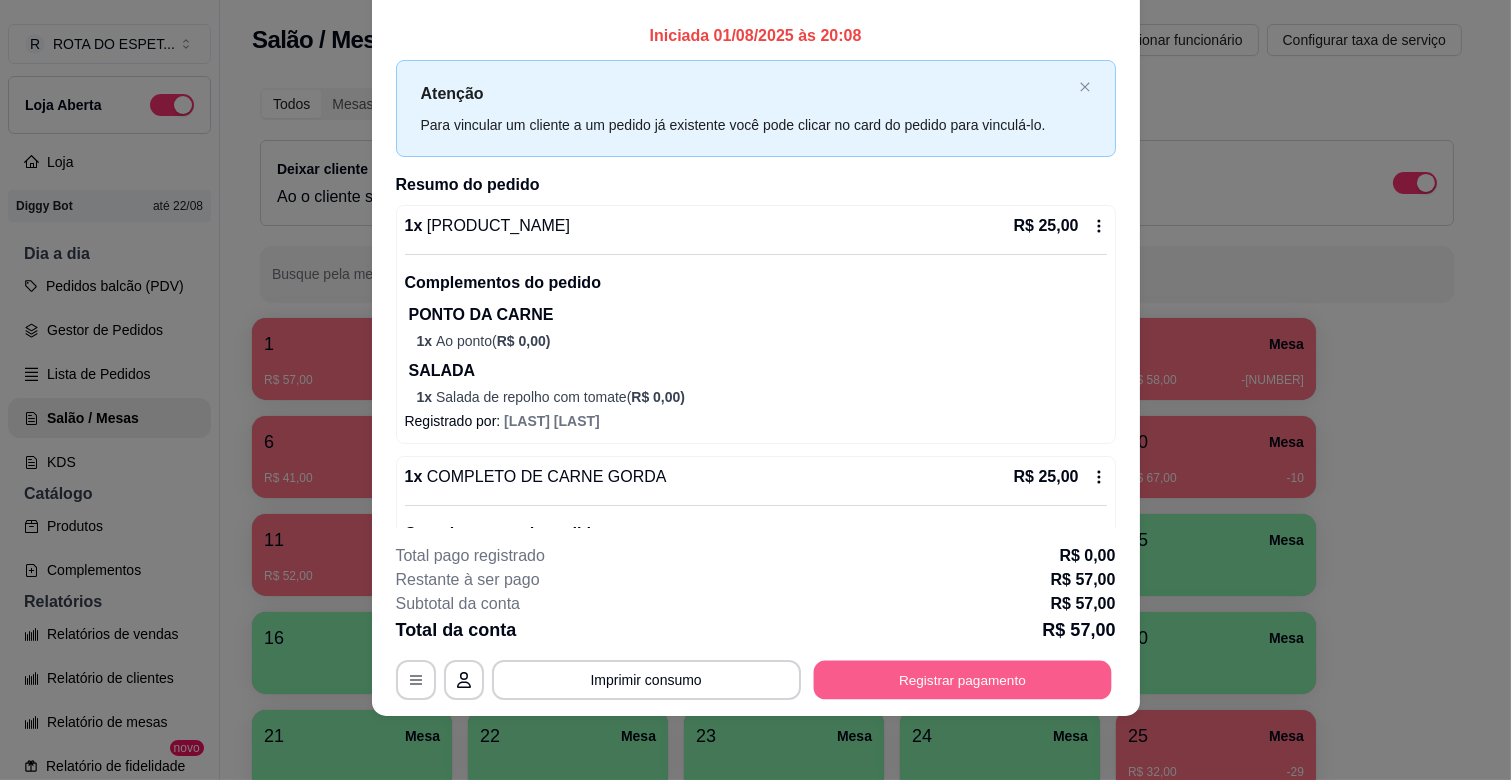 click on "Registrar pagamento" at bounding box center [962, 680] 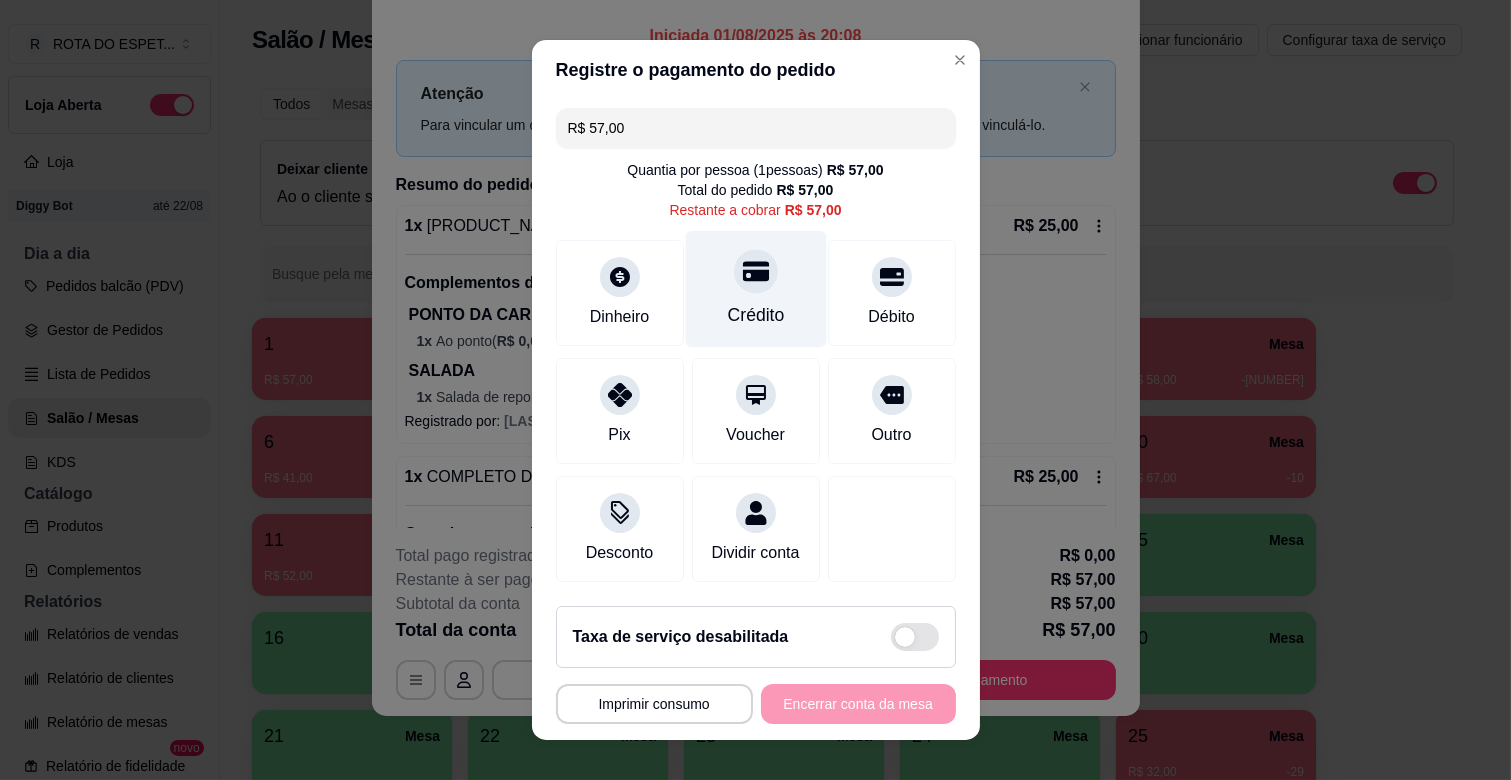 scroll, scrollTop: 22, scrollLeft: 0, axis: vertical 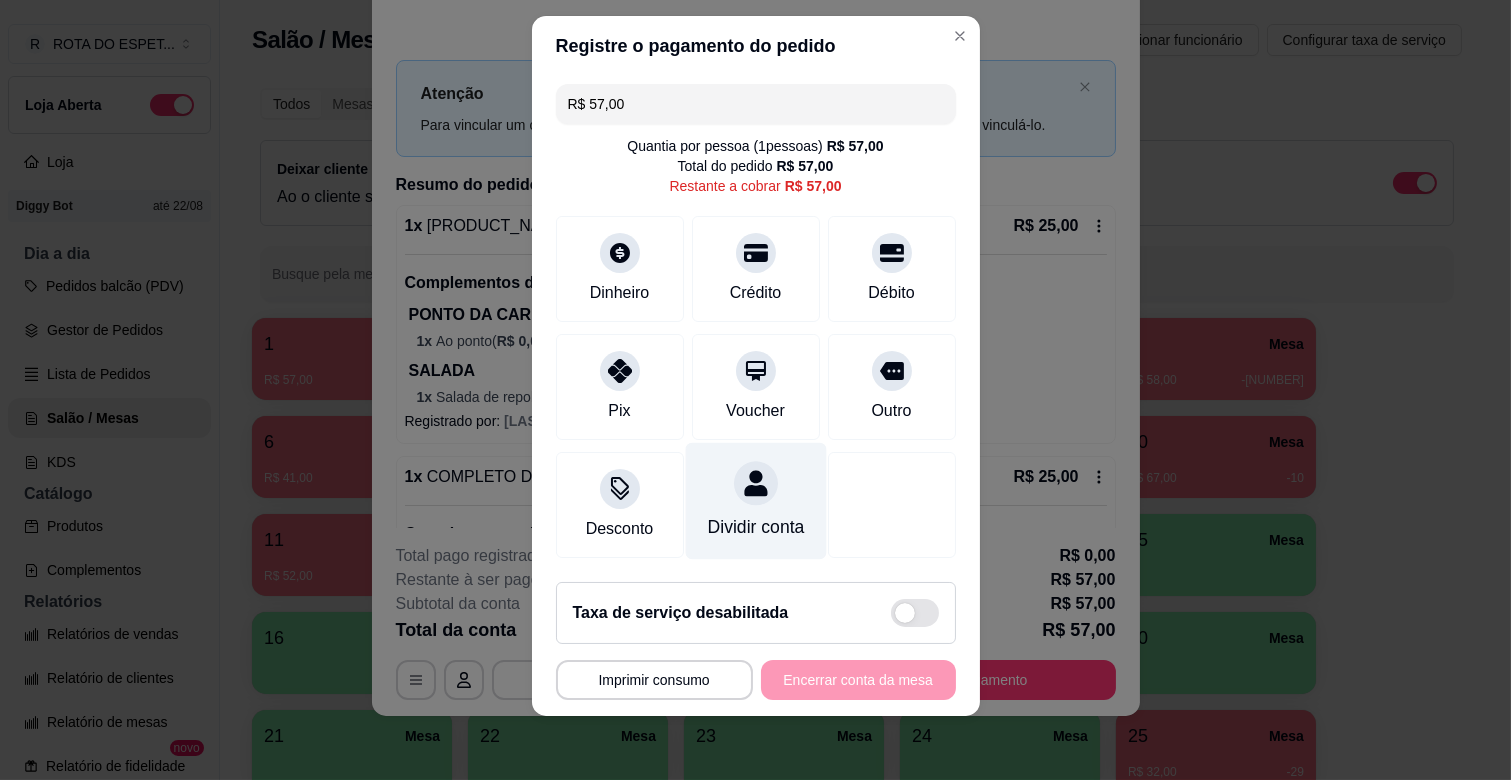 click at bounding box center [756, 483] 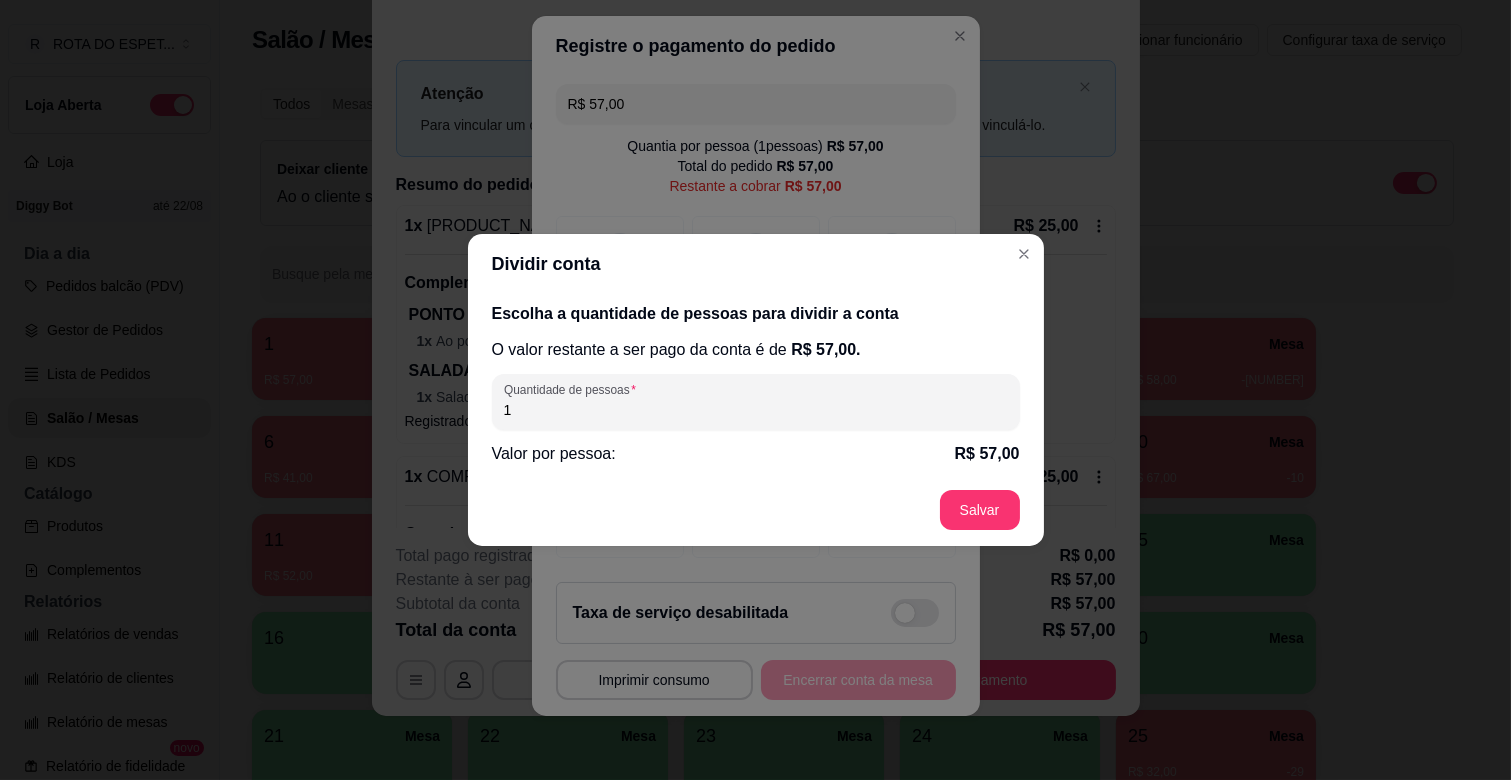 click on "1" at bounding box center (756, 410) 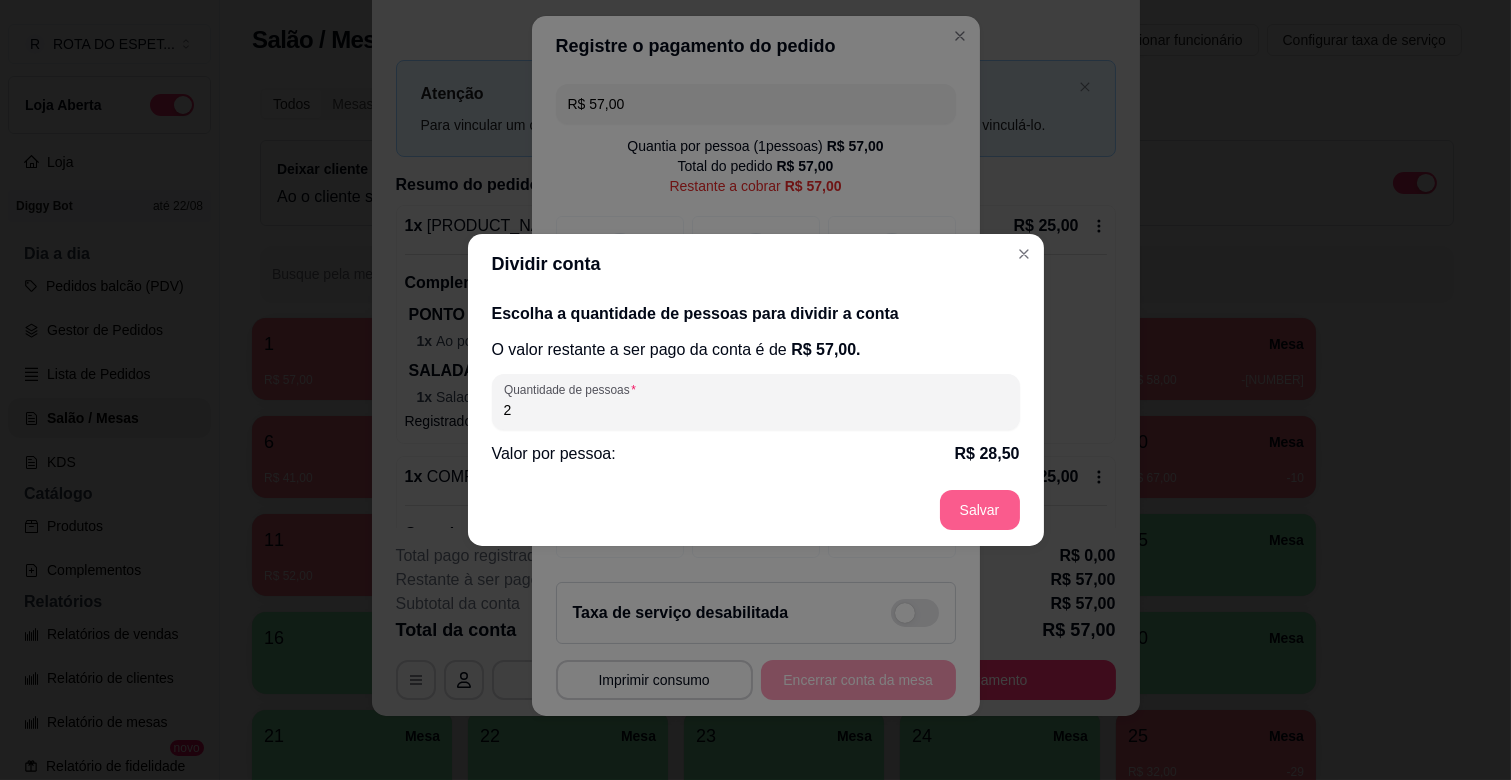 type on "2" 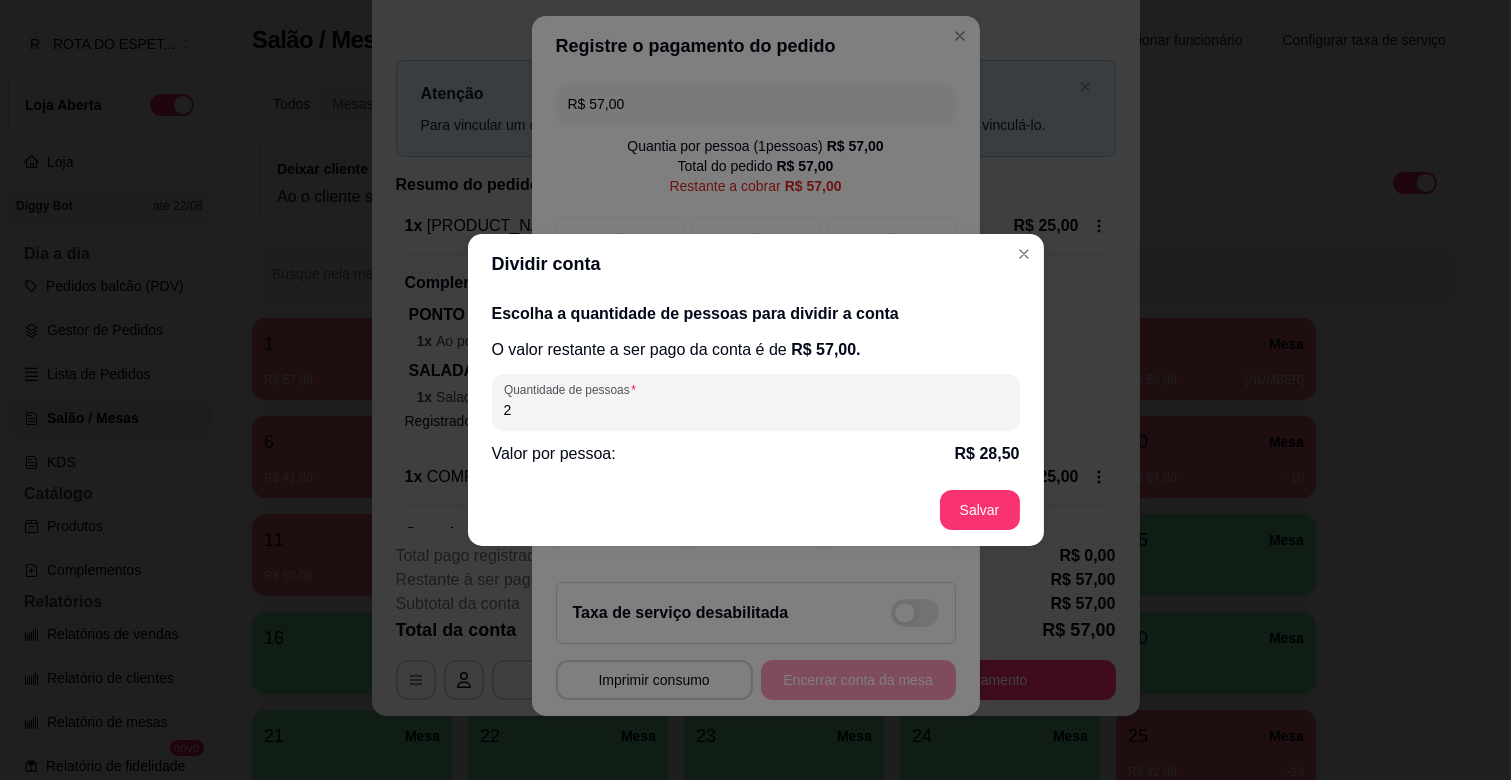 click on "Salvar" at bounding box center (756, 510) 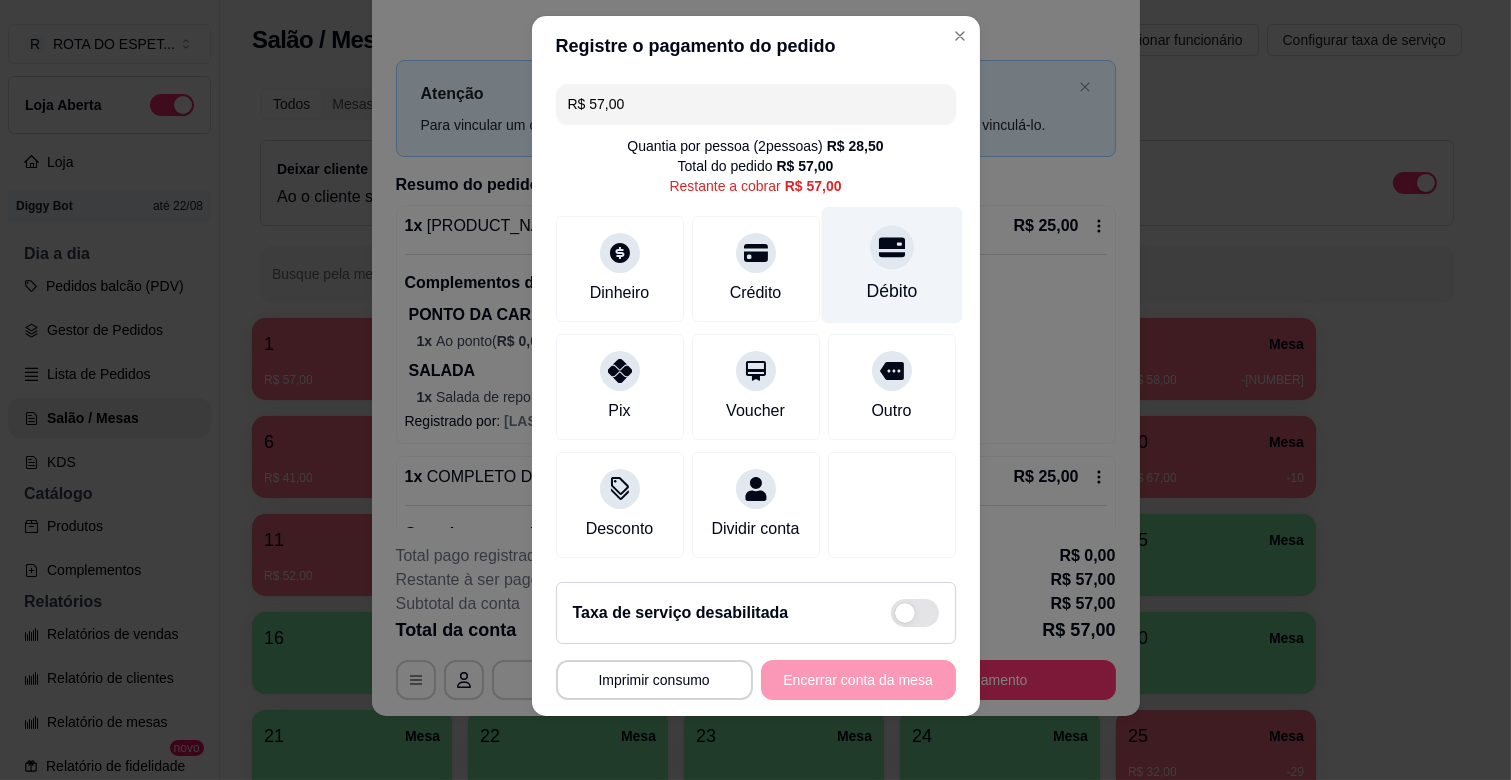 click on "Débito" at bounding box center [891, 265] 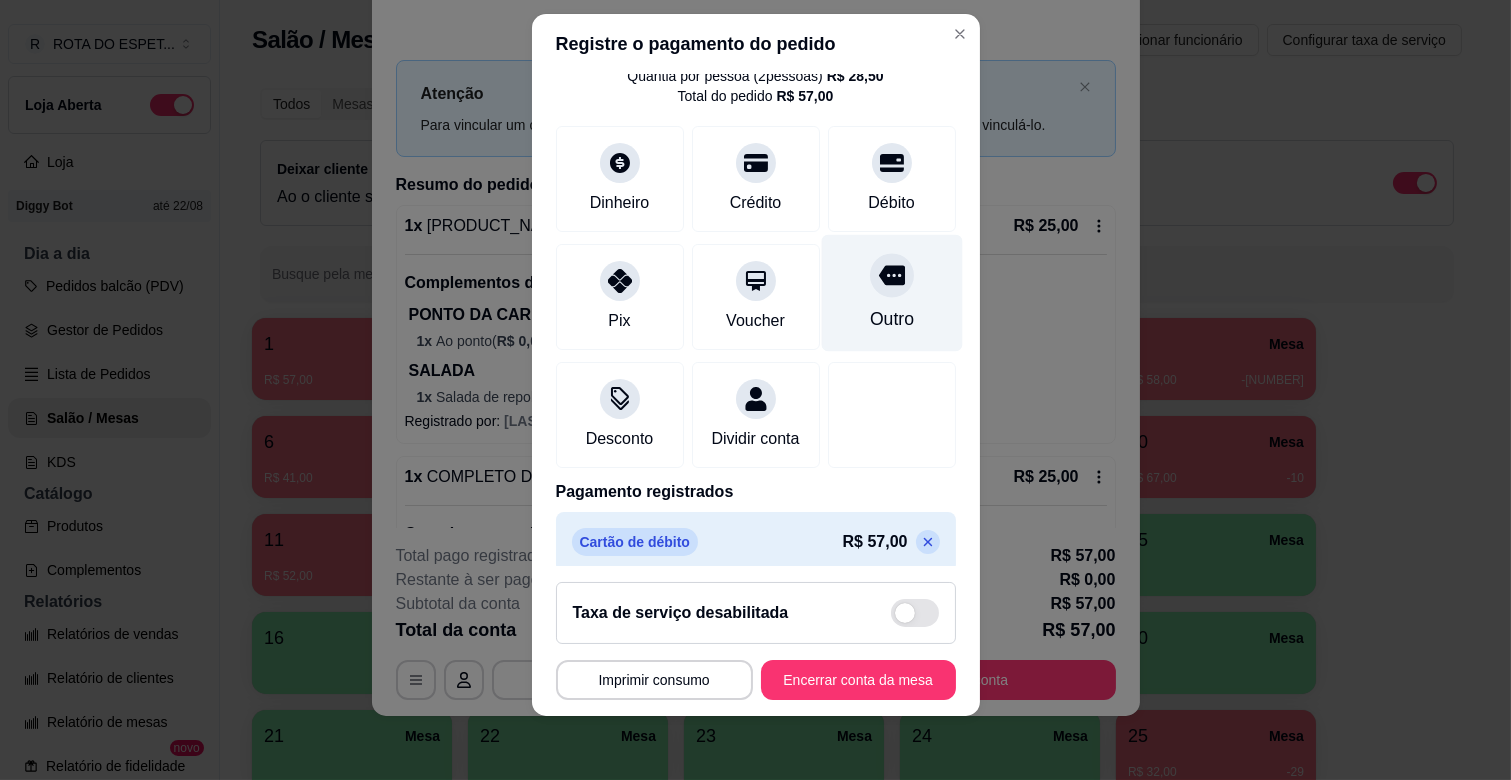 scroll, scrollTop: 106, scrollLeft: 0, axis: vertical 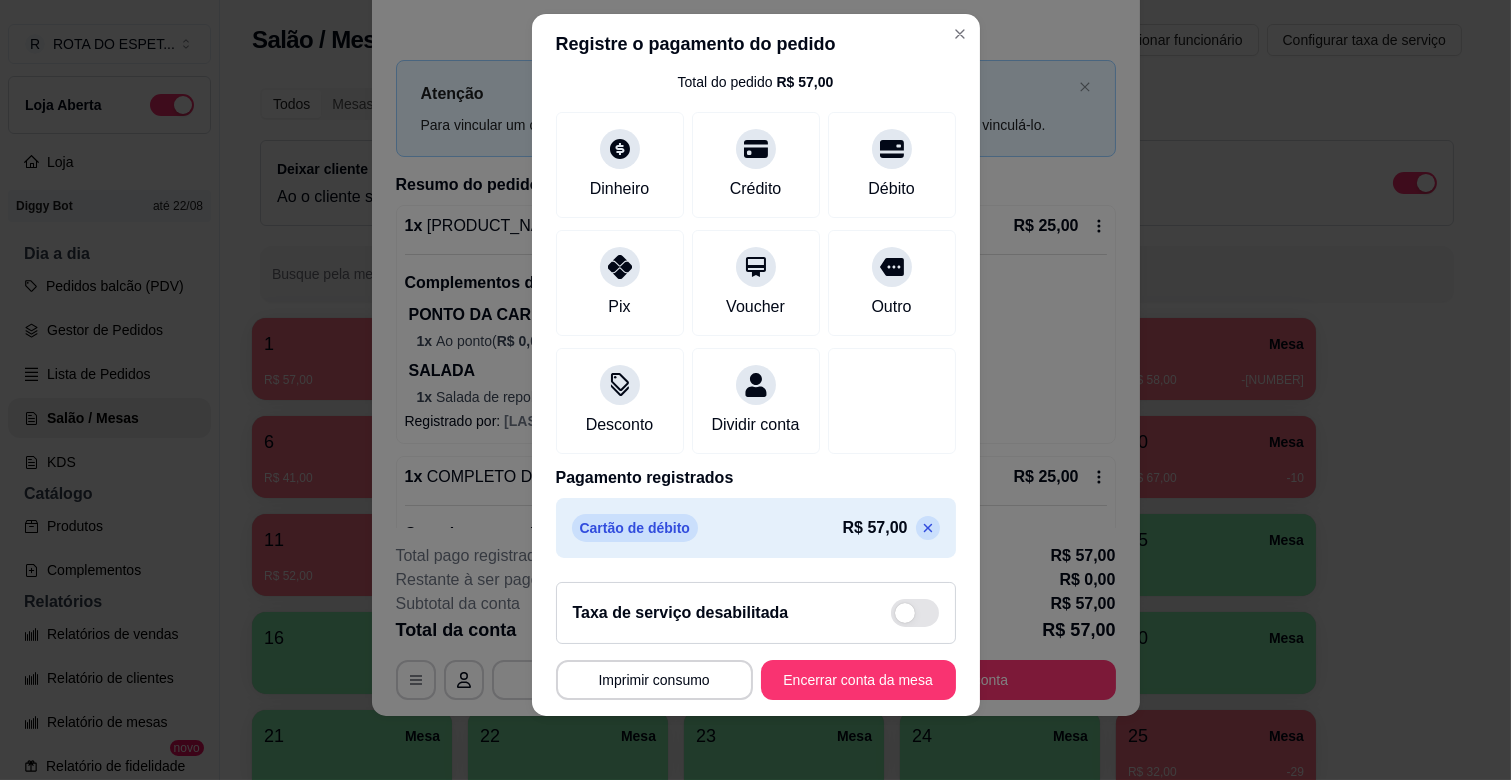 click 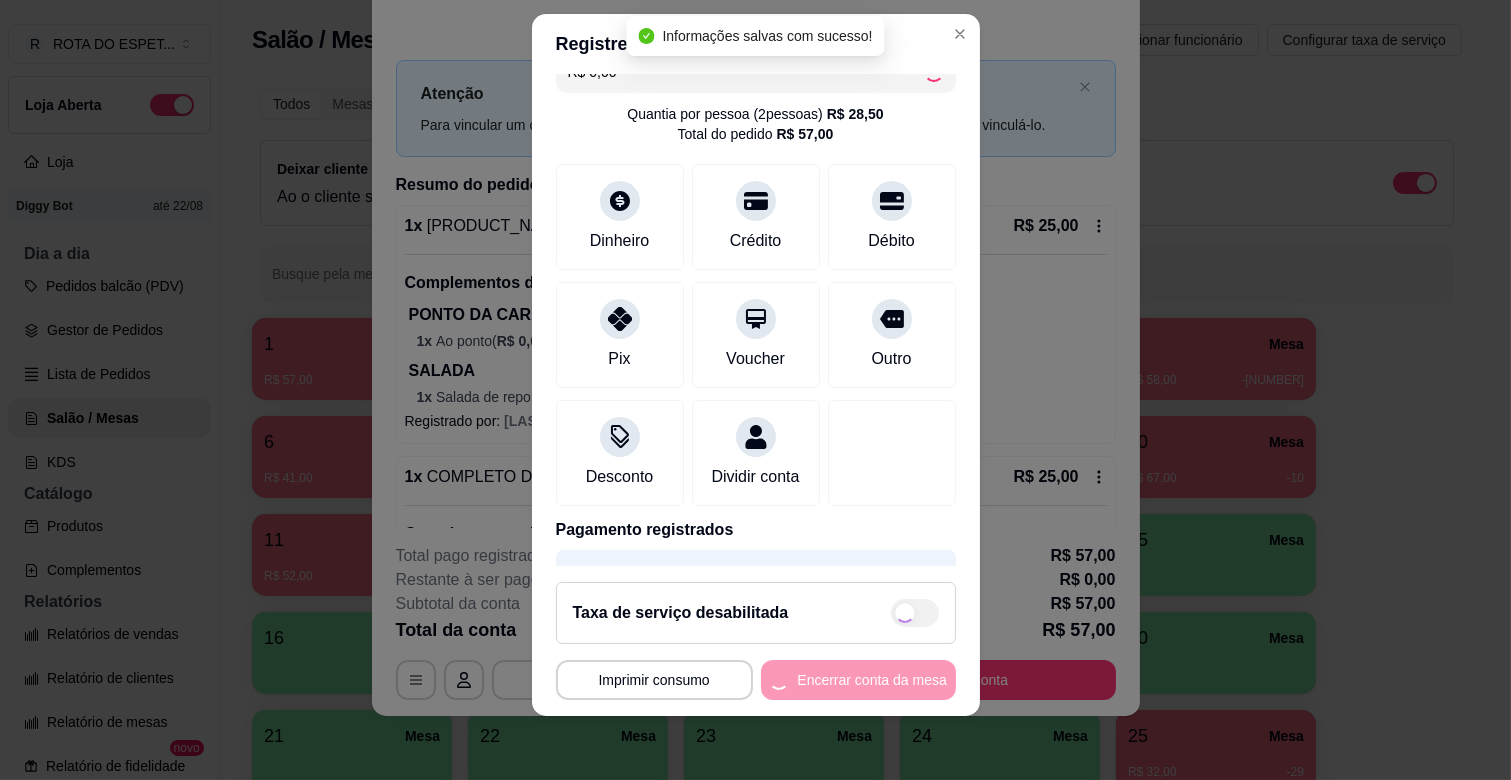 scroll, scrollTop: 0, scrollLeft: 0, axis: both 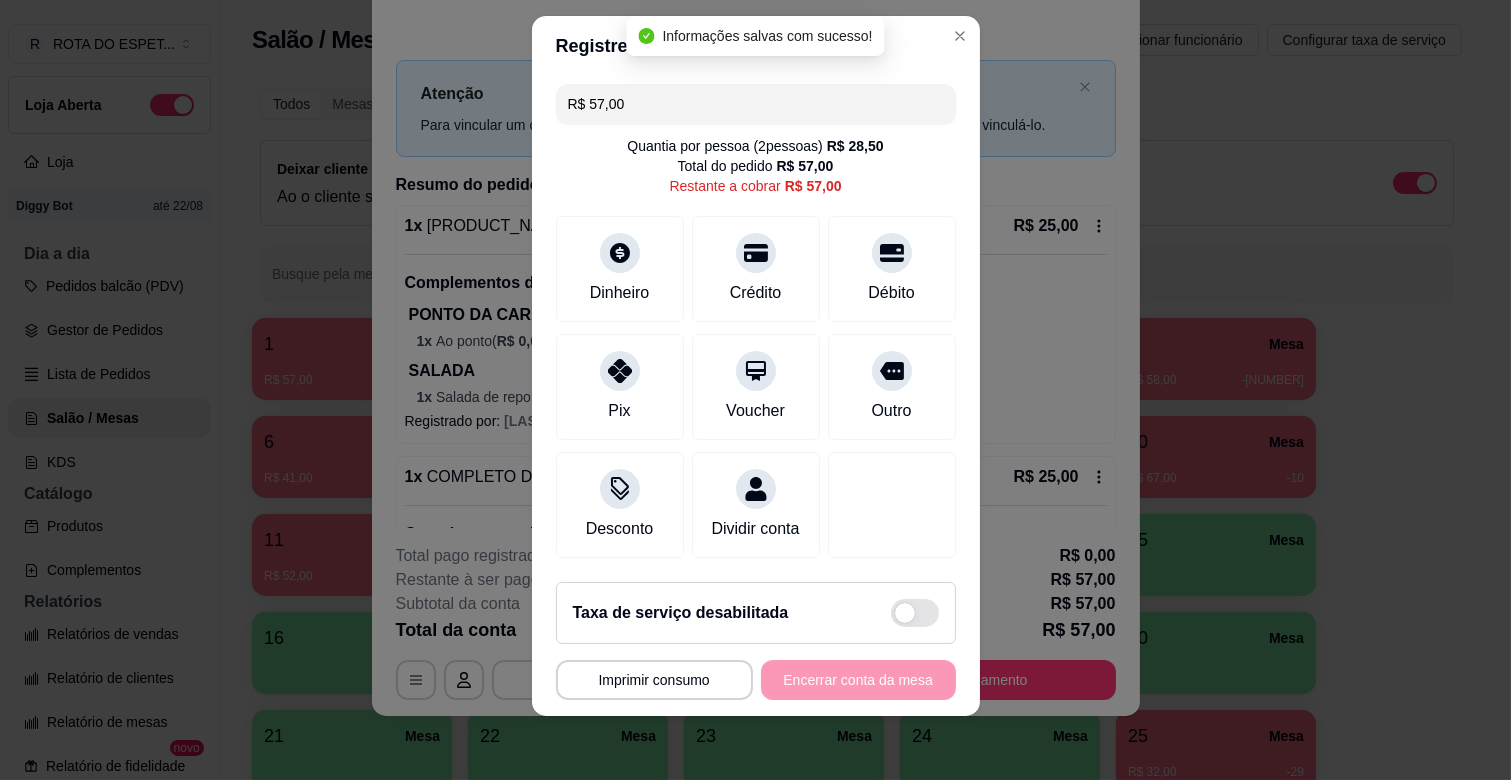 click on "R$ 57,00" at bounding box center (756, 104) 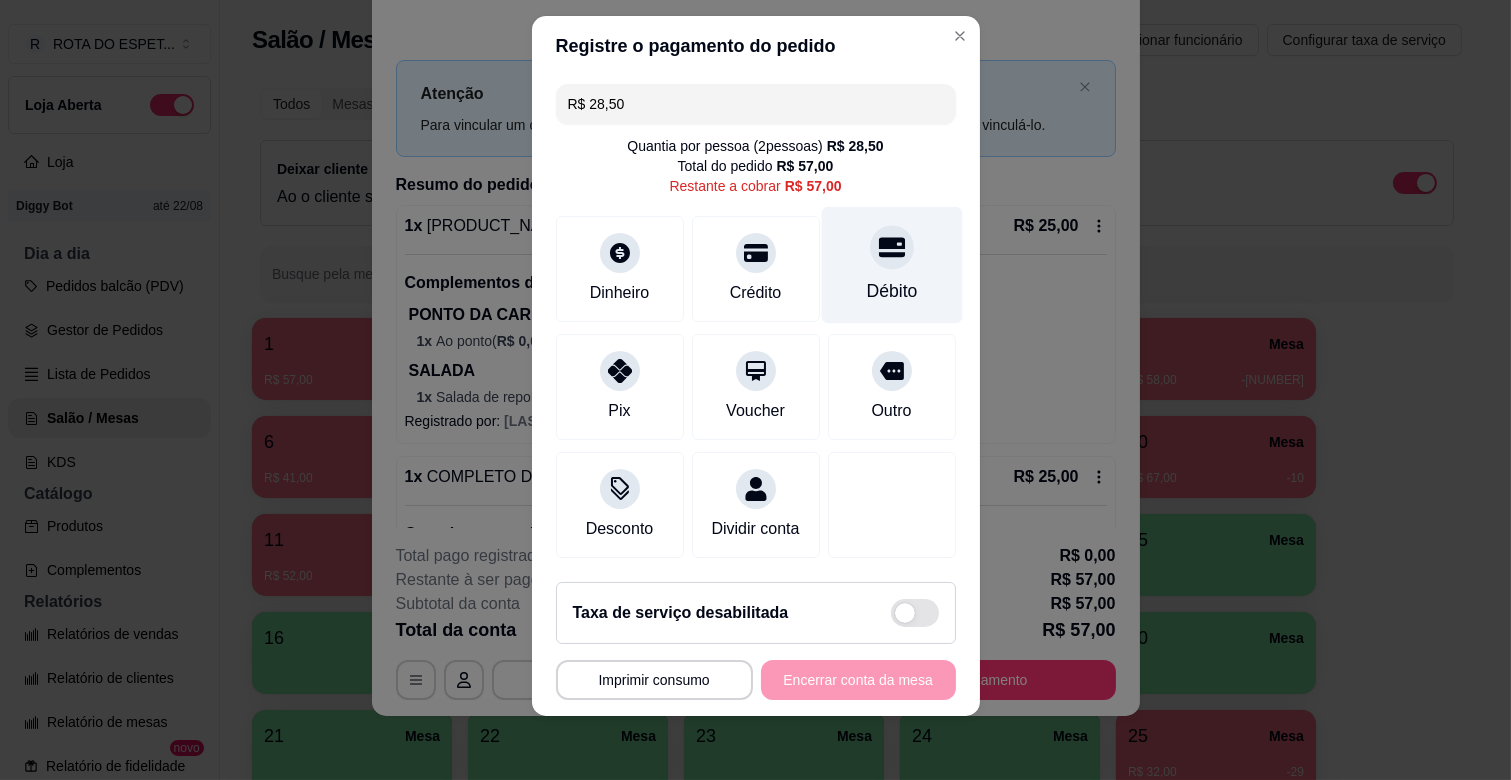 click on "Débito" at bounding box center [891, 291] 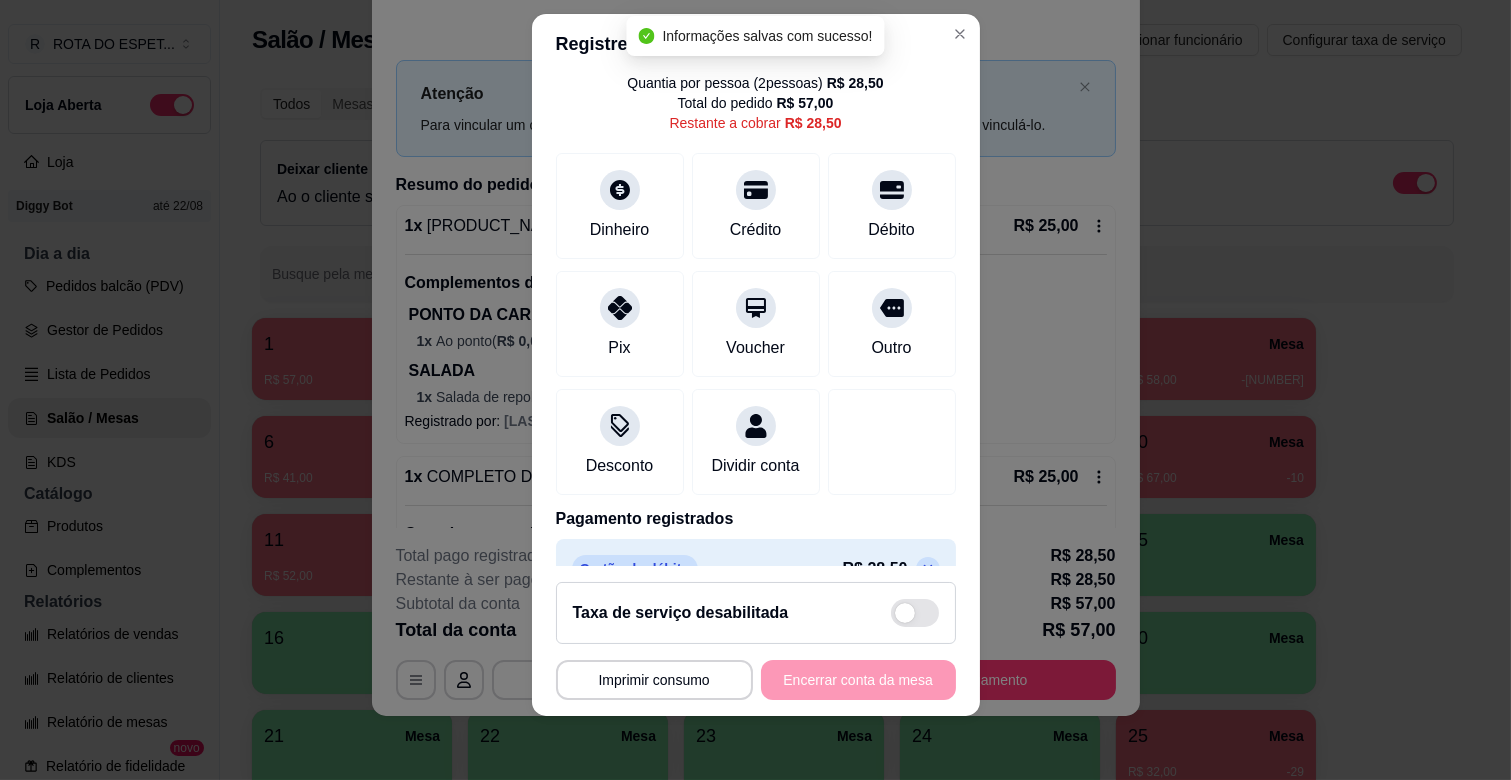 scroll, scrollTop: 0, scrollLeft: 0, axis: both 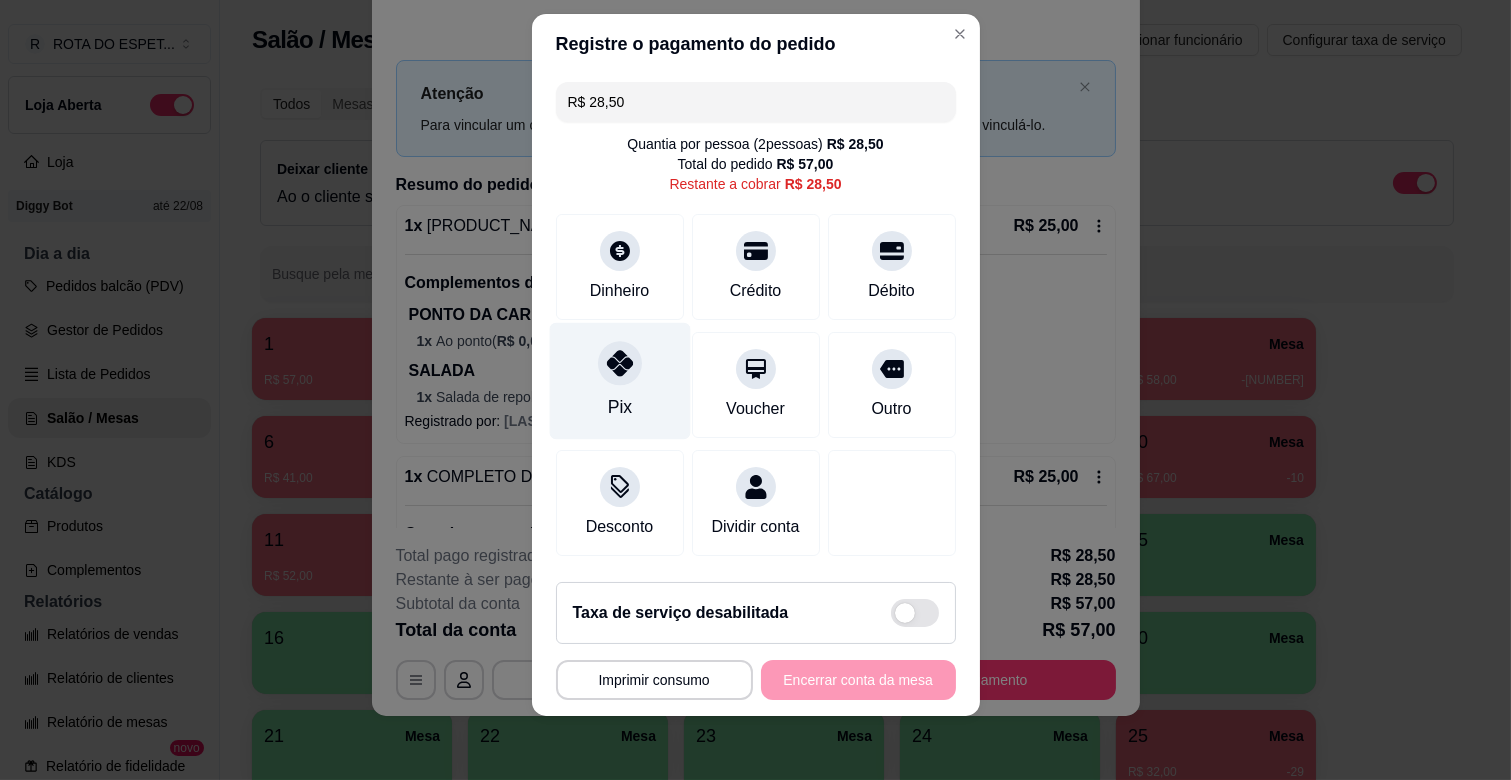 click on "Pix" at bounding box center [619, 381] 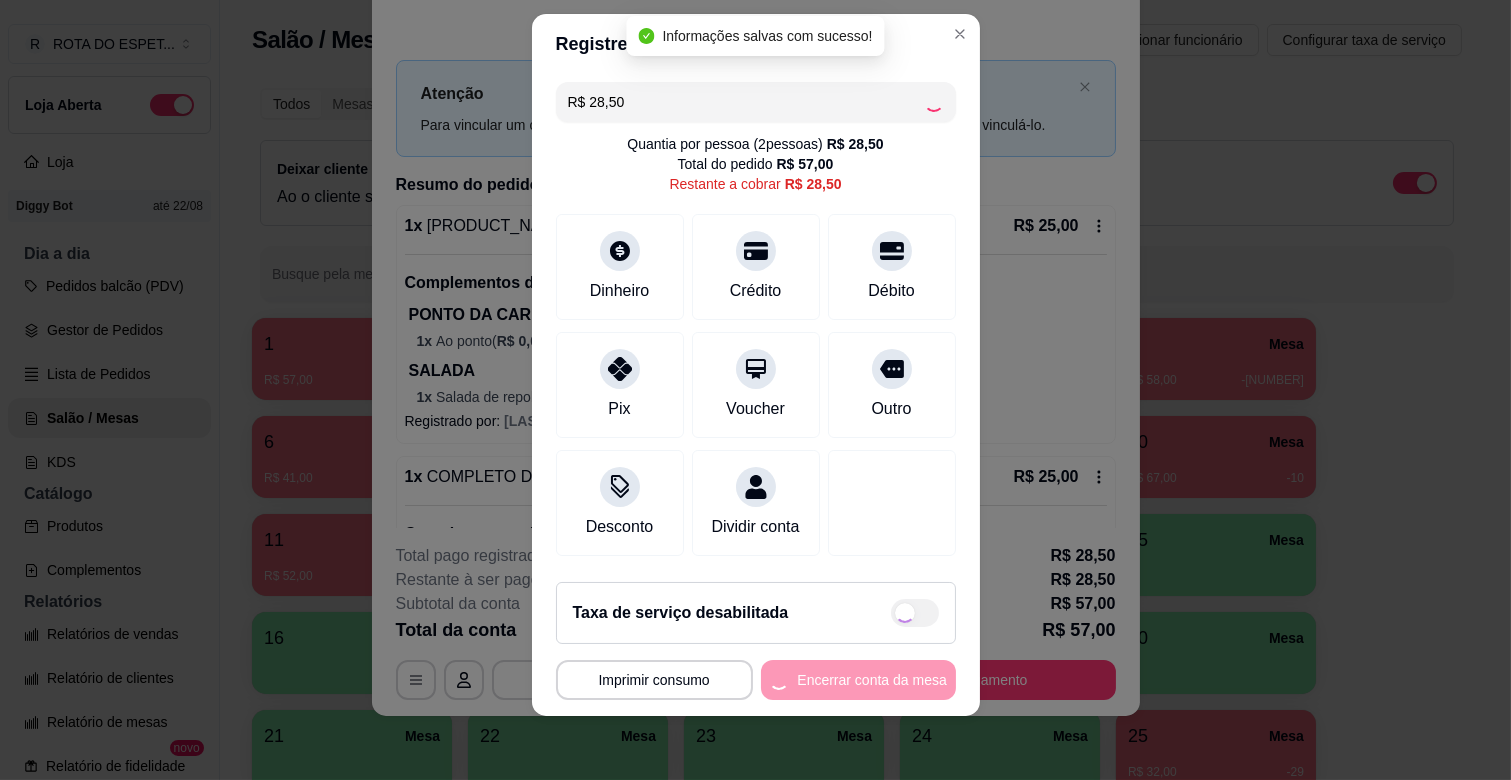 type on "R$ 0,00" 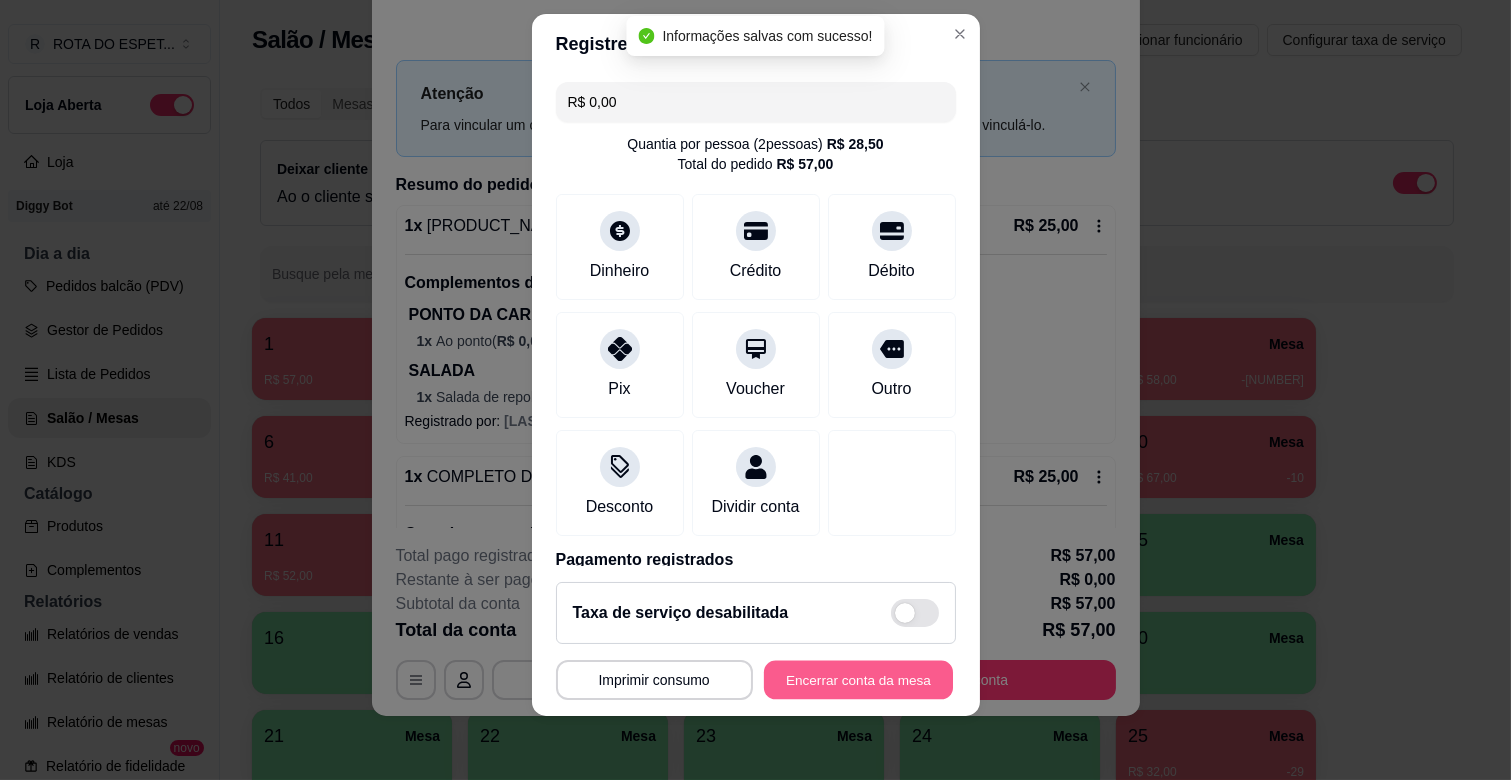 click on "Encerrar conta da mesa" at bounding box center (858, 680) 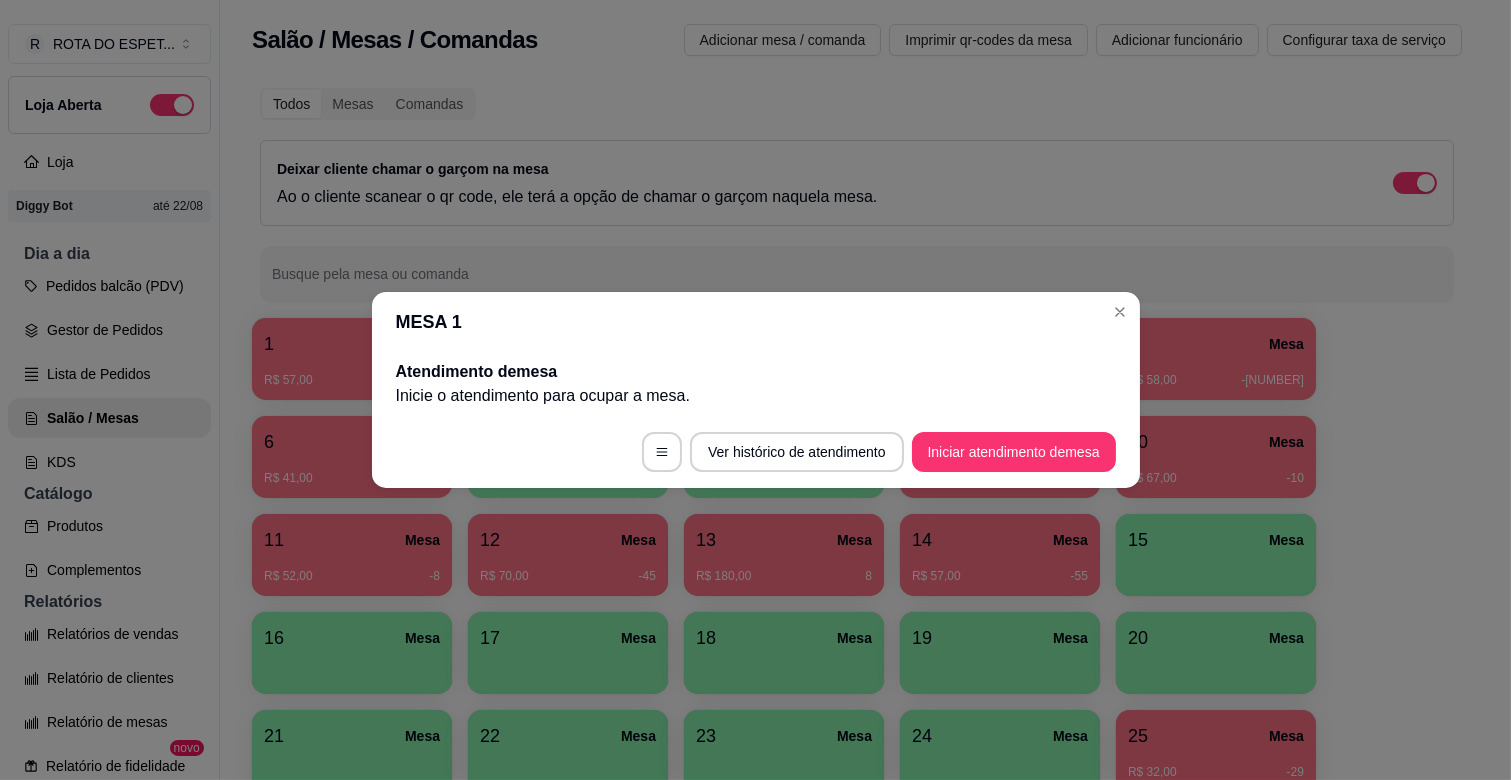 scroll, scrollTop: 0, scrollLeft: 0, axis: both 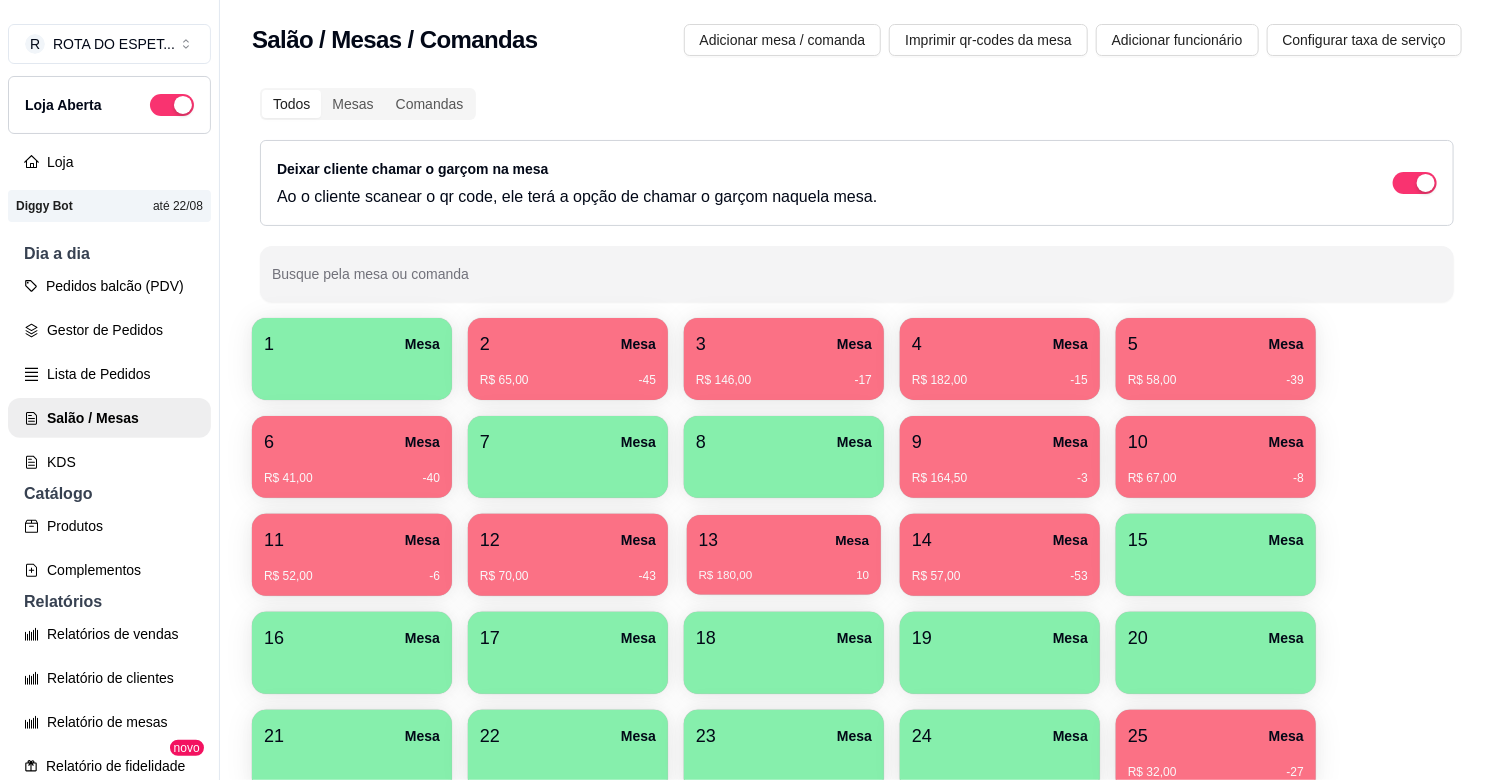click on "13 Mesa" at bounding box center [784, 540] 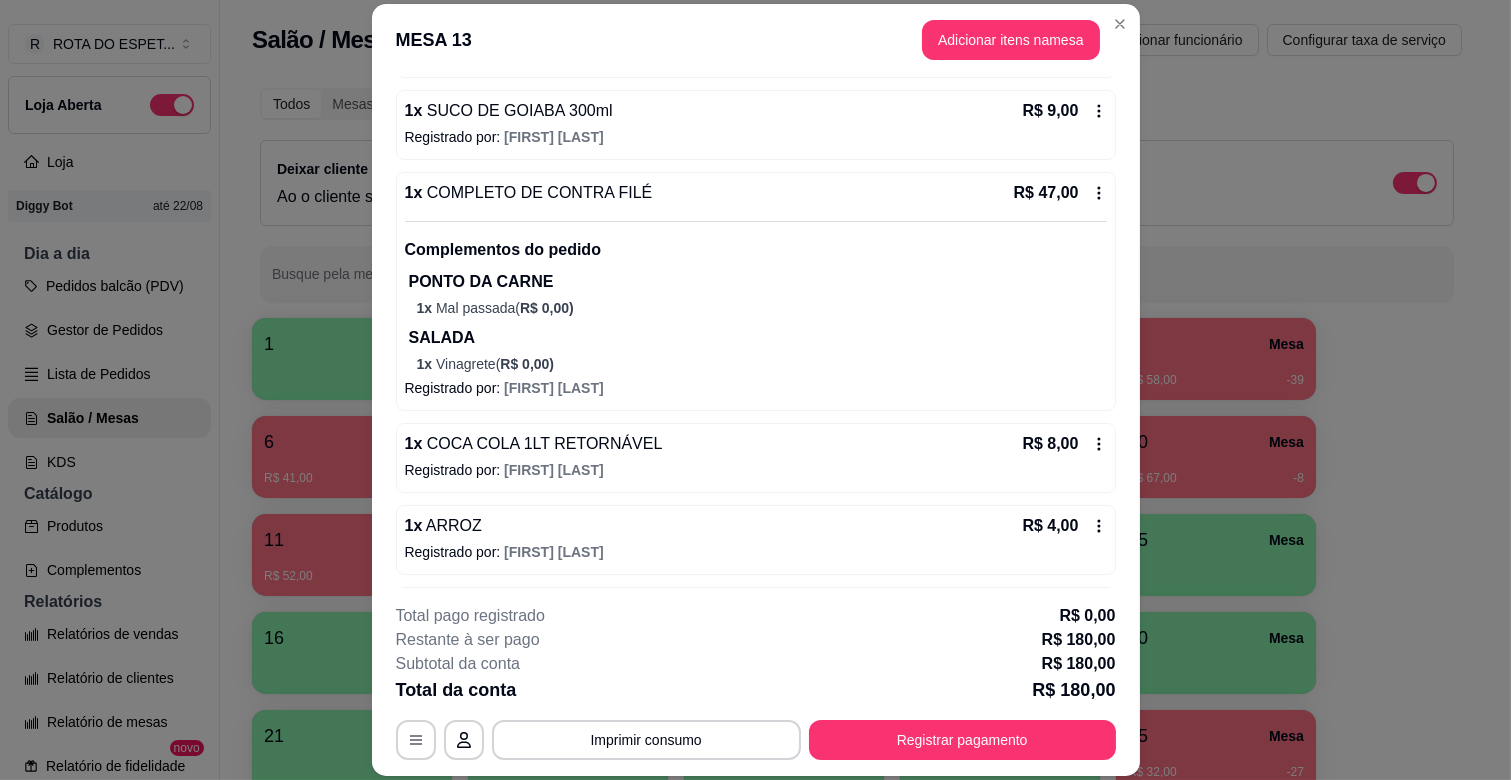 scroll, scrollTop: 1407, scrollLeft: 0, axis: vertical 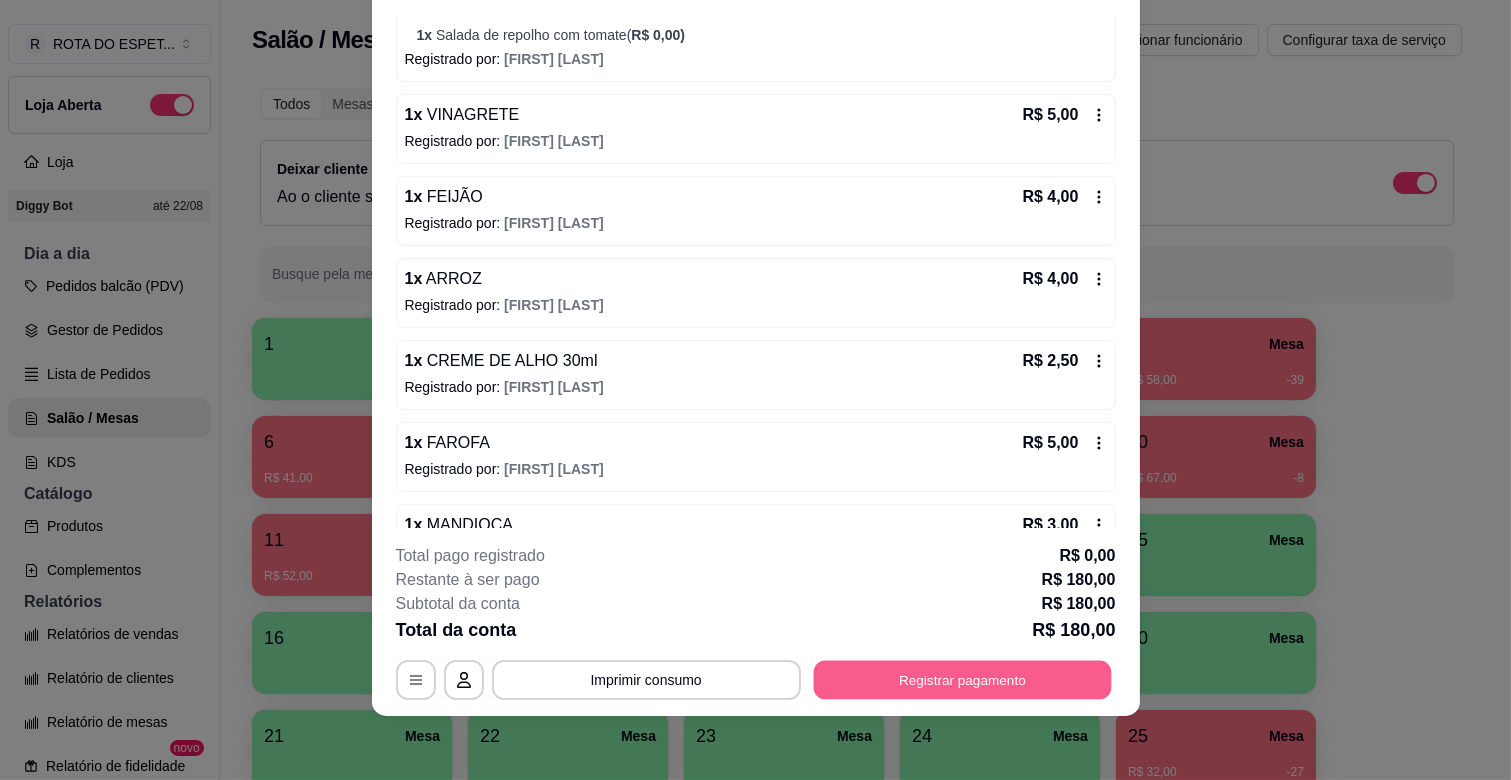 click on "Registrar pagamento" at bounding box center (962, 680) 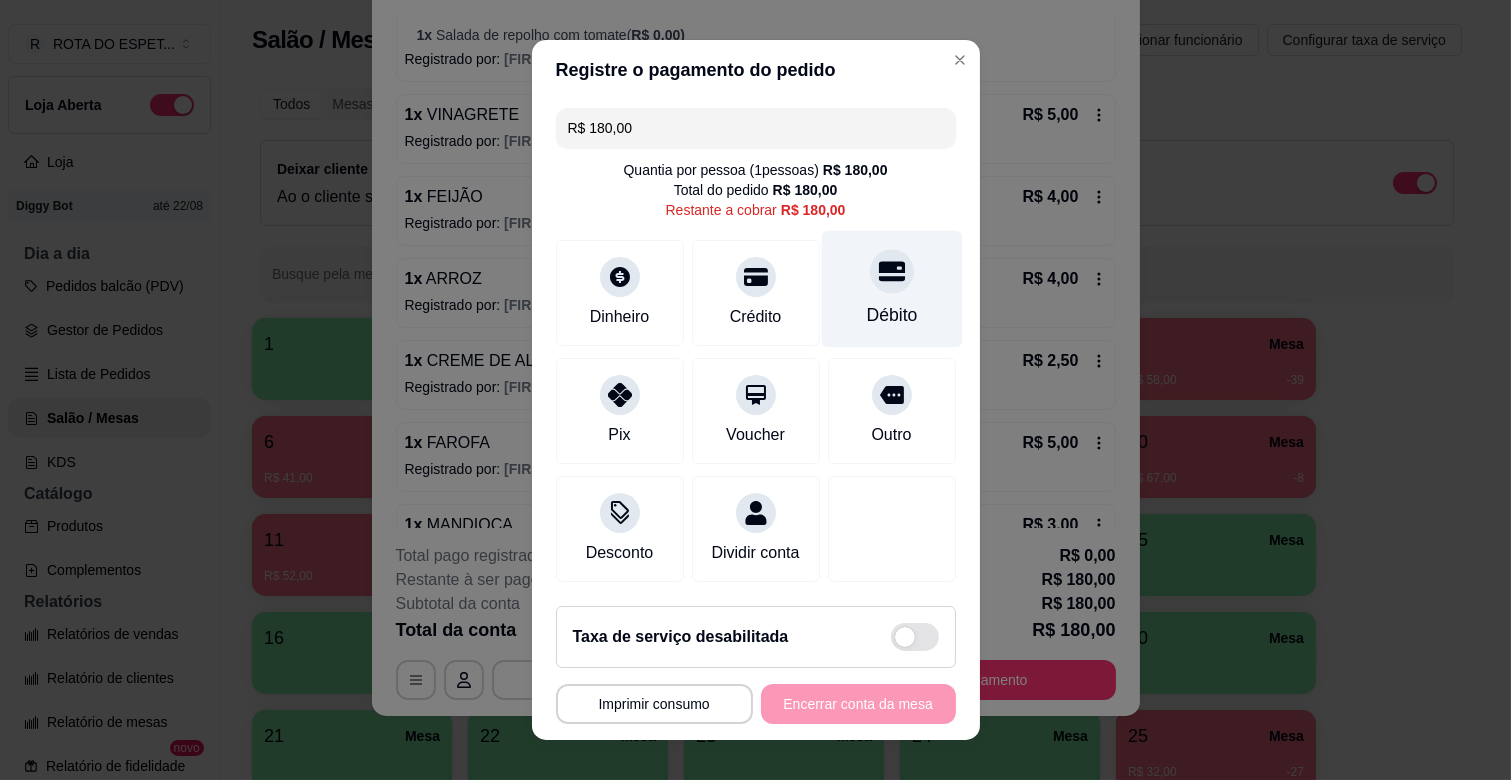 click 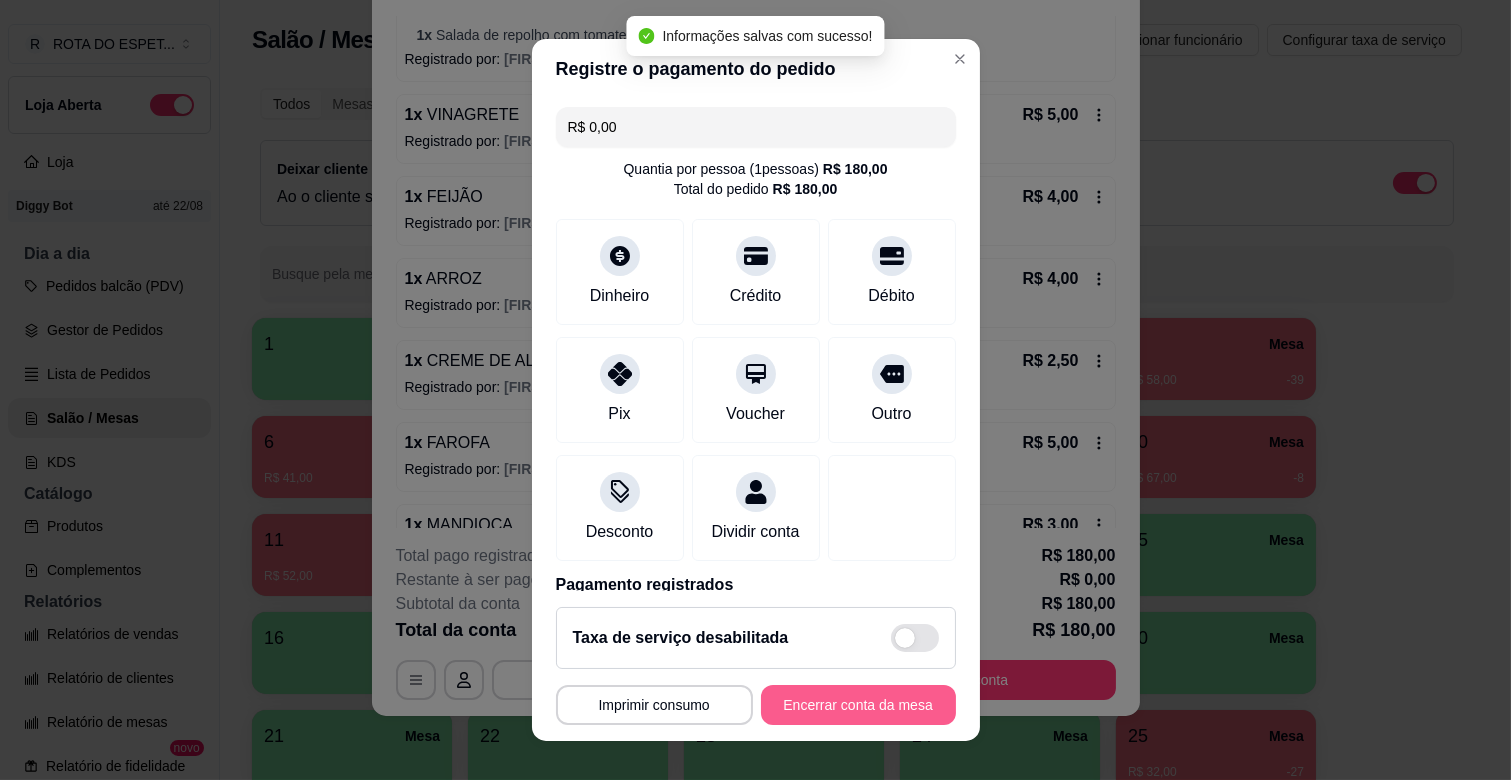type on "R$ 0,00" 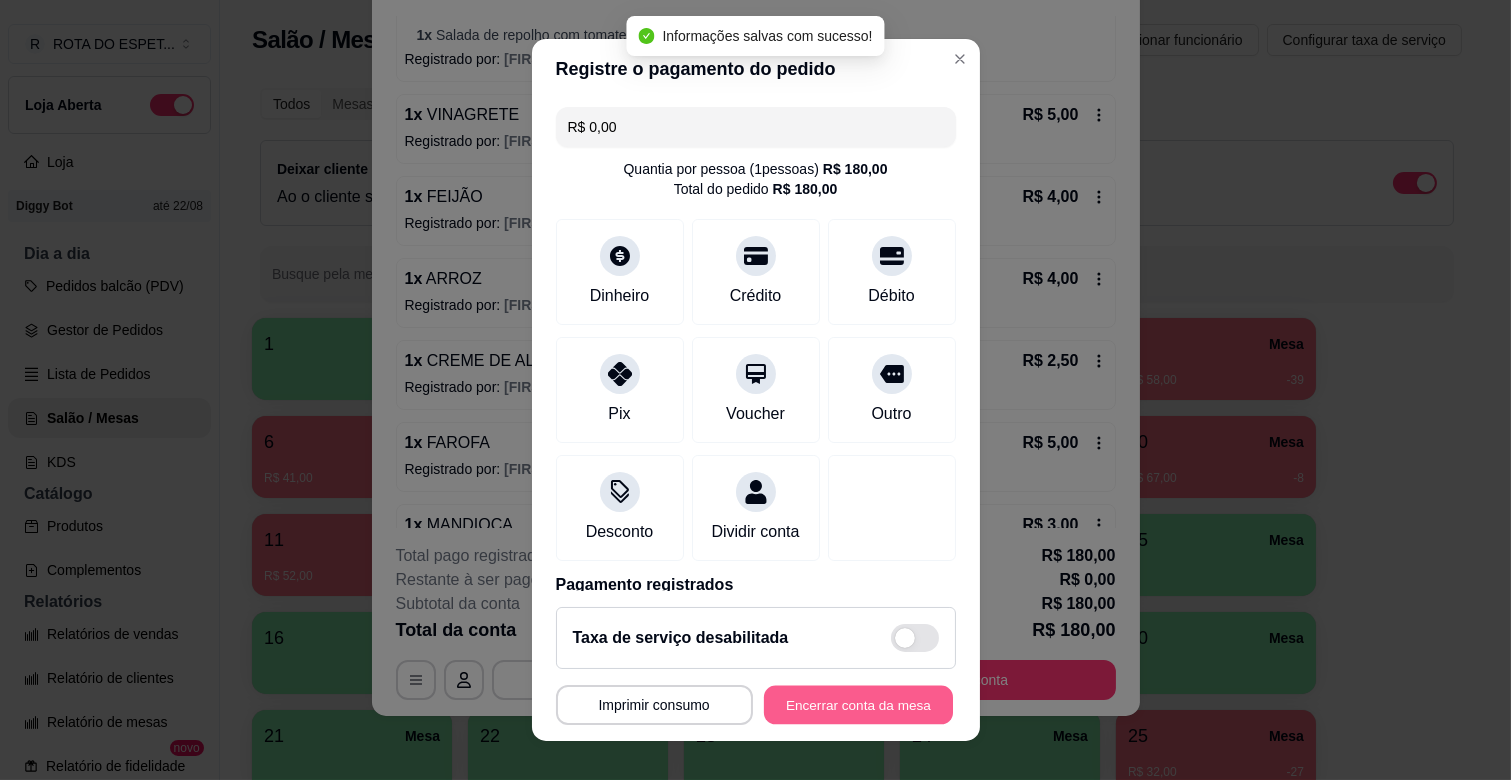 click on "Encerrar conta da mesa" at bounding box center (858, 705) 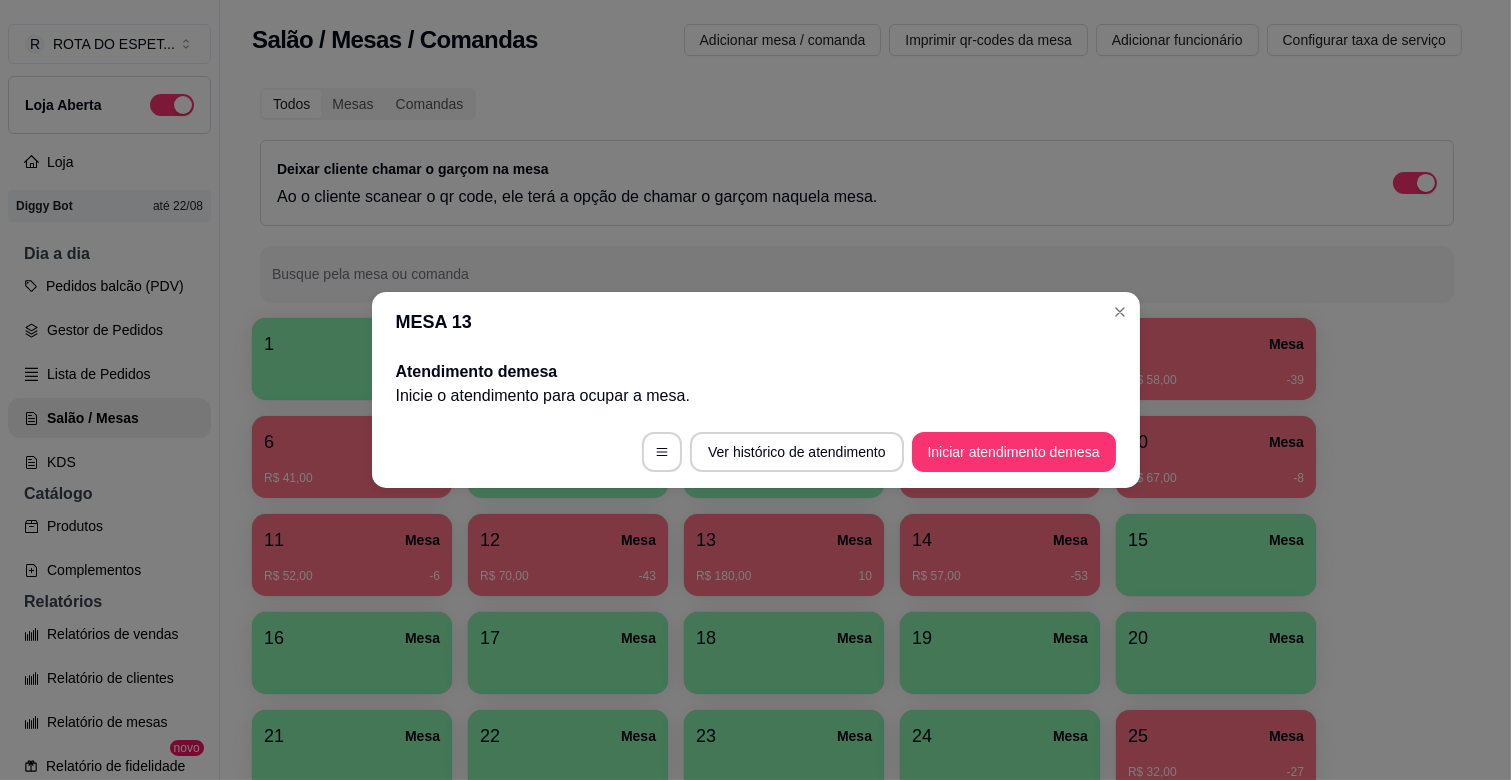 scroll, scrollTop: 0, scrollLeft: 0, axis: both 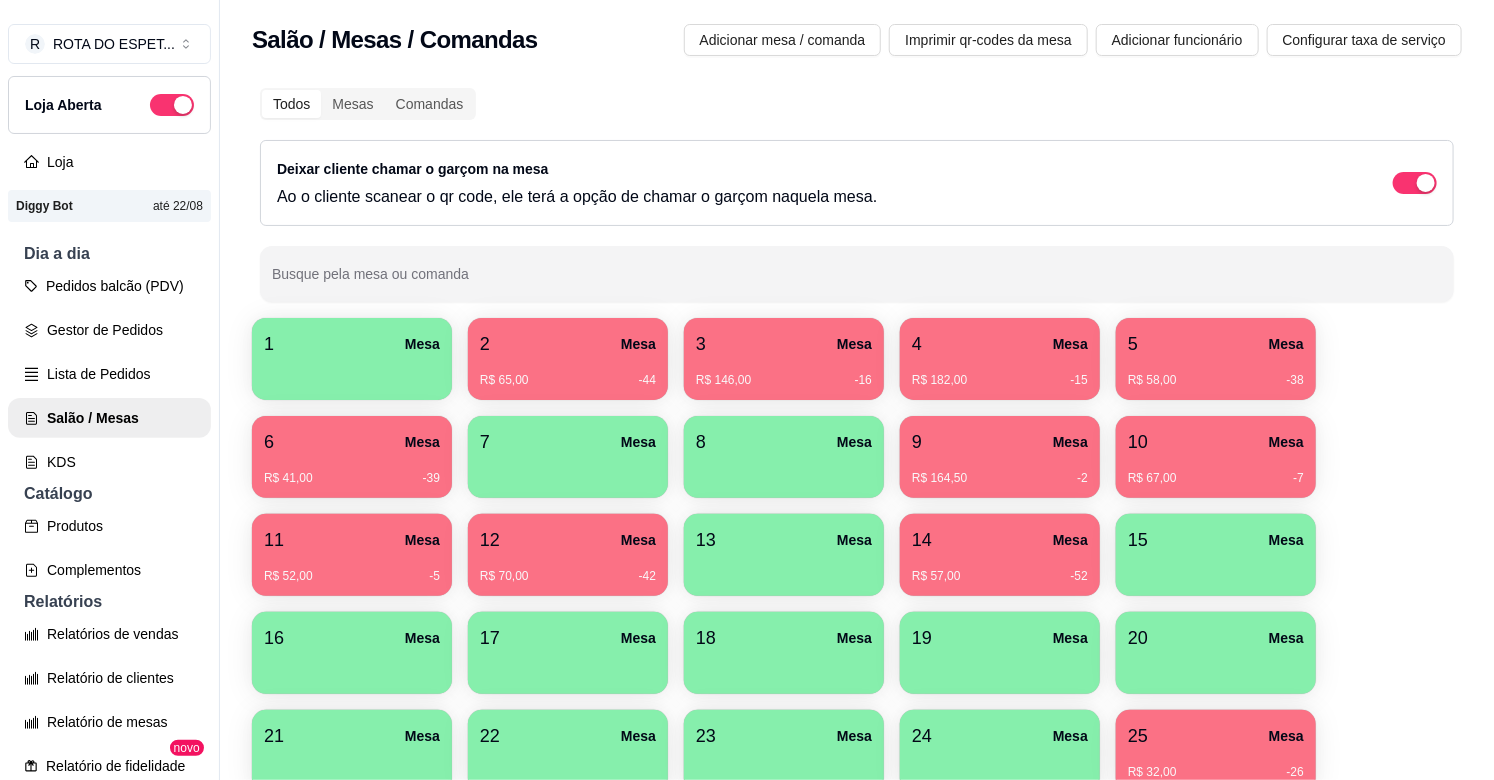 click on "R$ 70,00 -42" at bounding box center [568, 569] 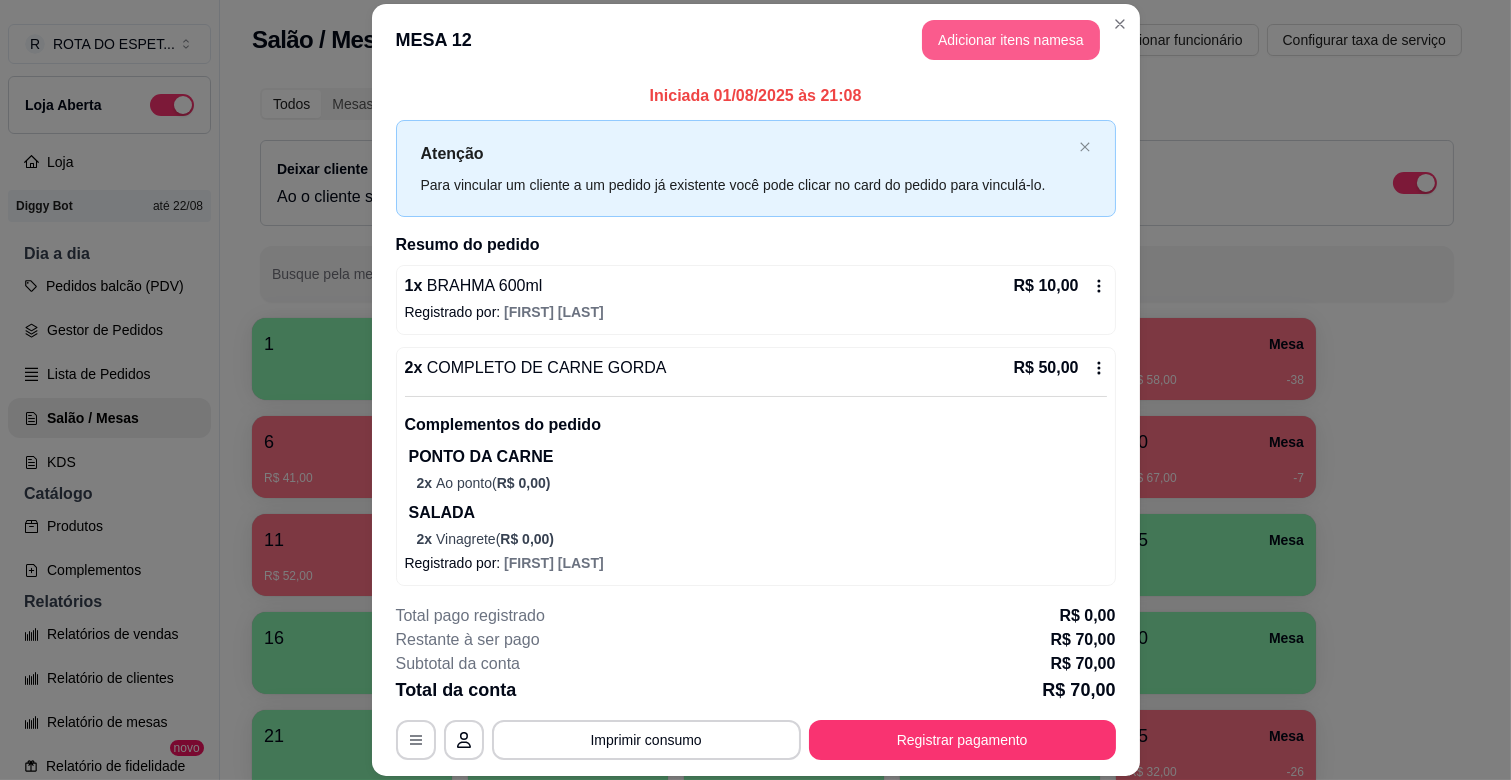 click on "Adicionar itens na  mesa" at bounding box center (1011, 40) 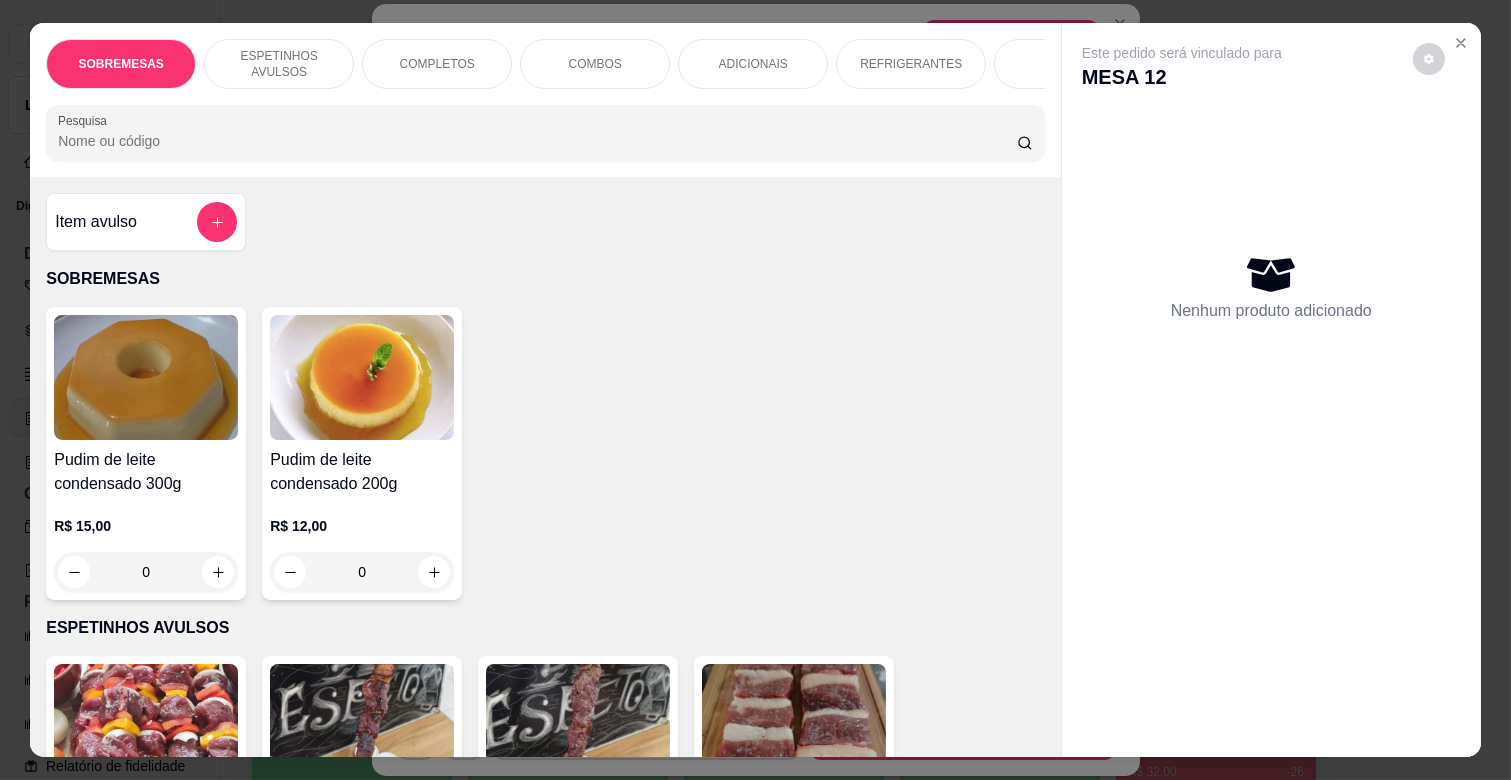 scroll, scrollTop: 0, scrollLeft: 573, axis: horizontal 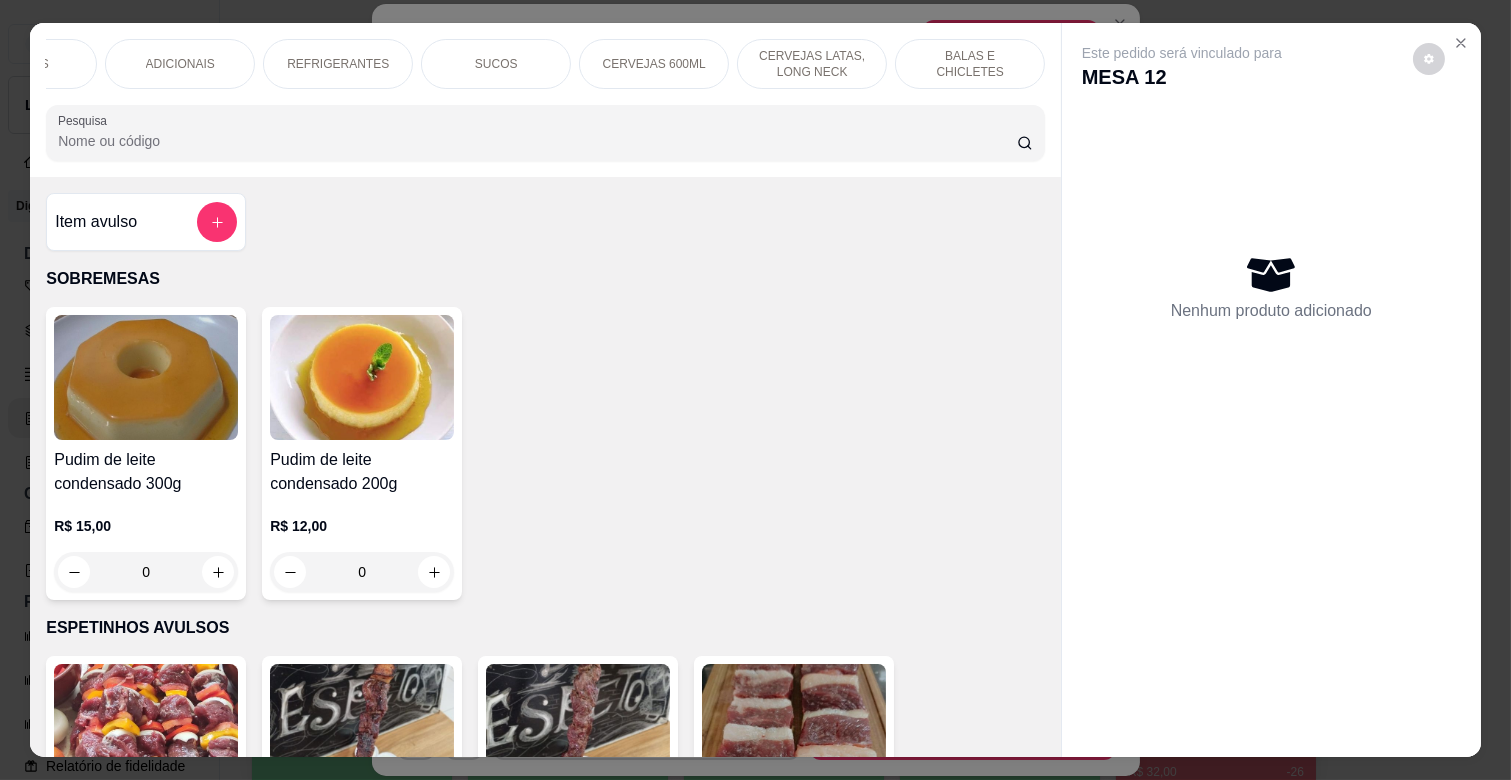 click on "CERVEJAS 600ML" at bounding box center [654, 64] 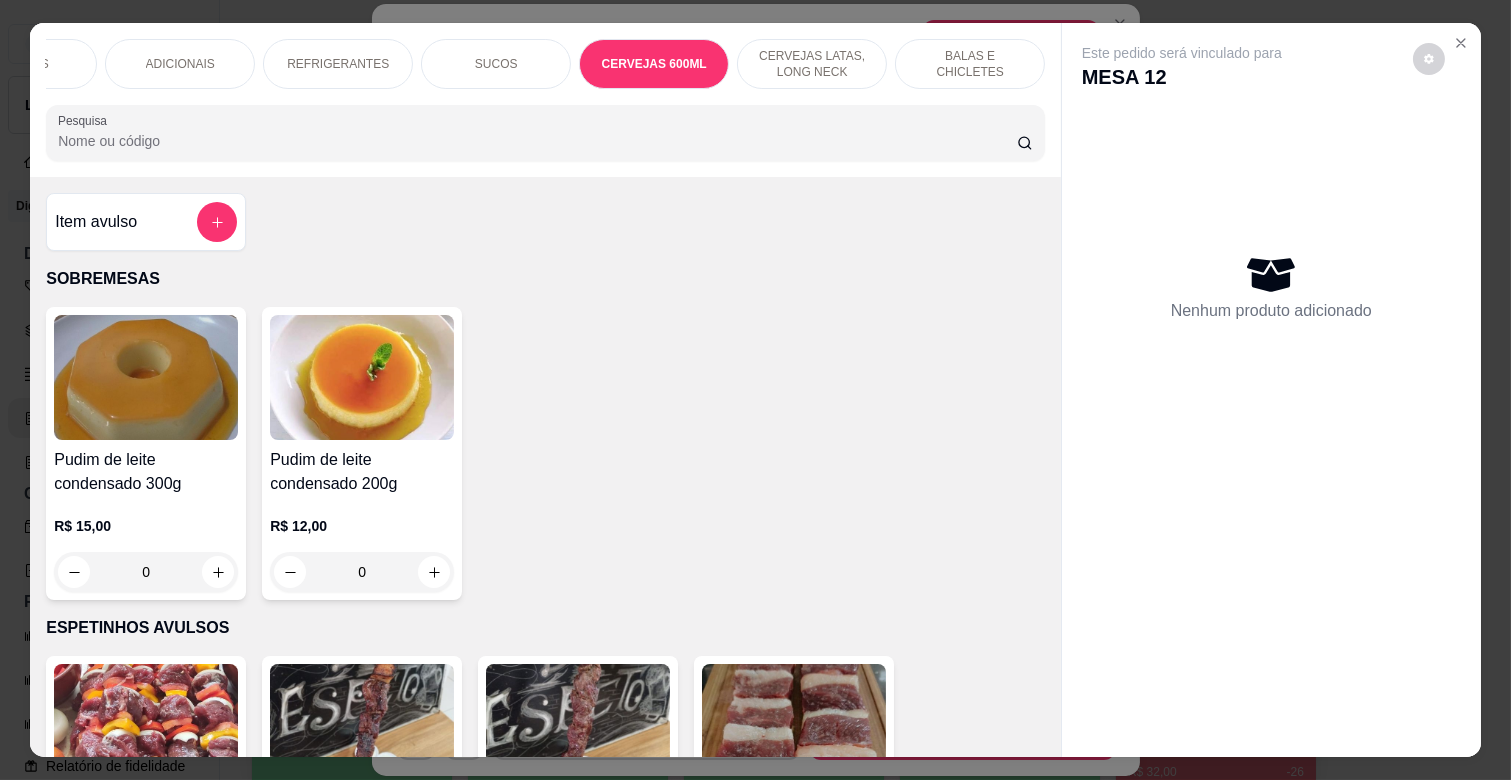 scroll, scrollTop: 6184, scrollLeft: 0, axis: vertical 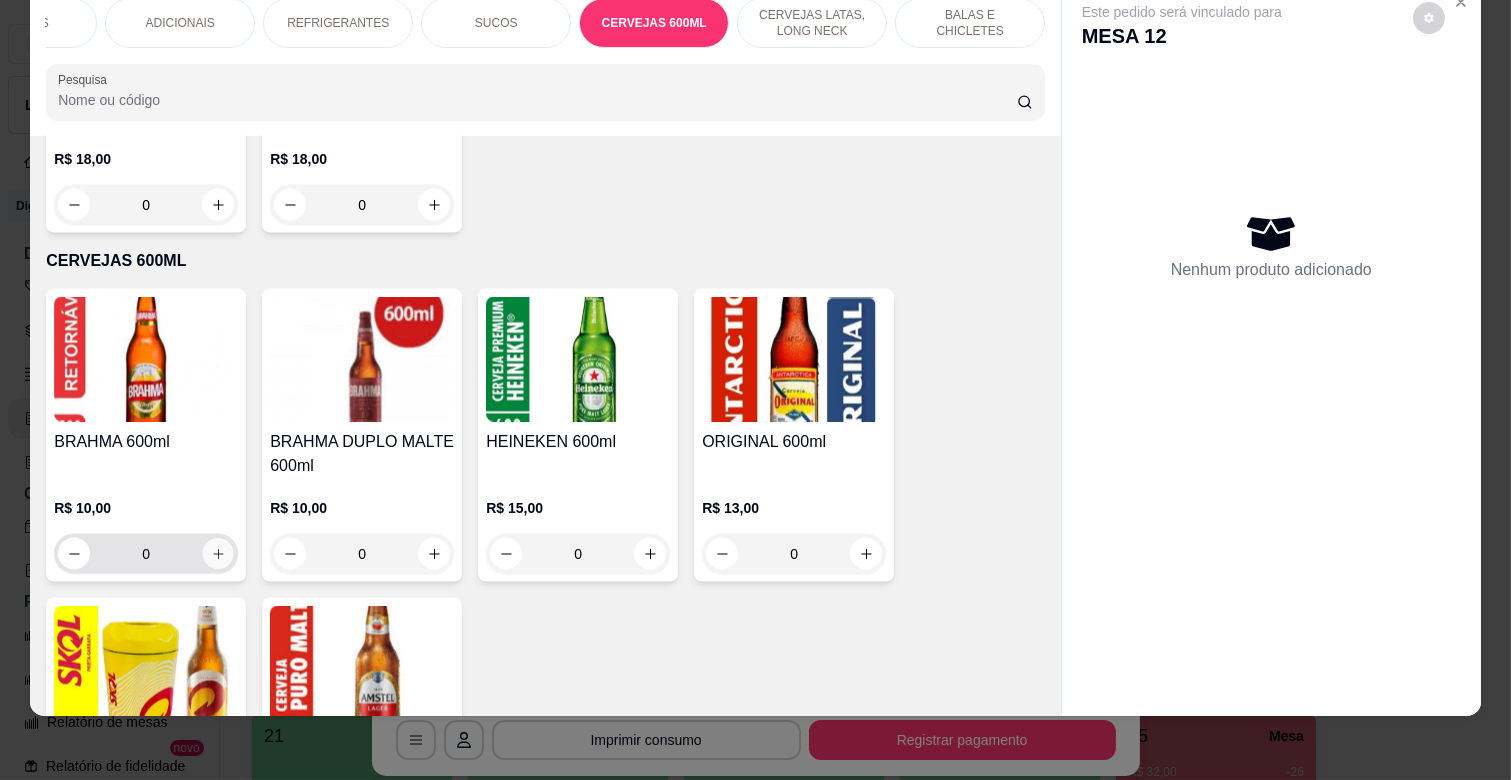 click 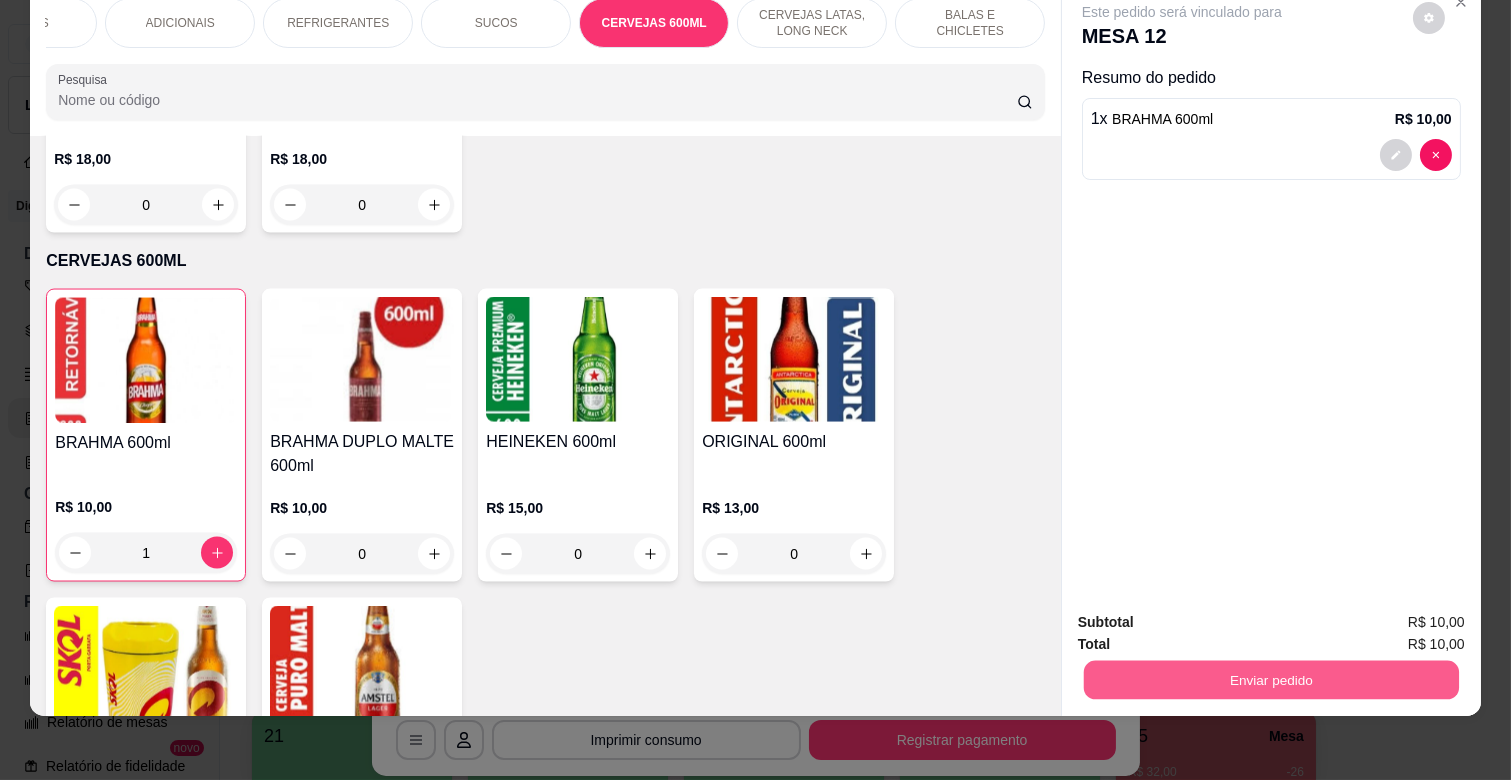click on "Enviar pedido" at bounding box center (1271, 679) 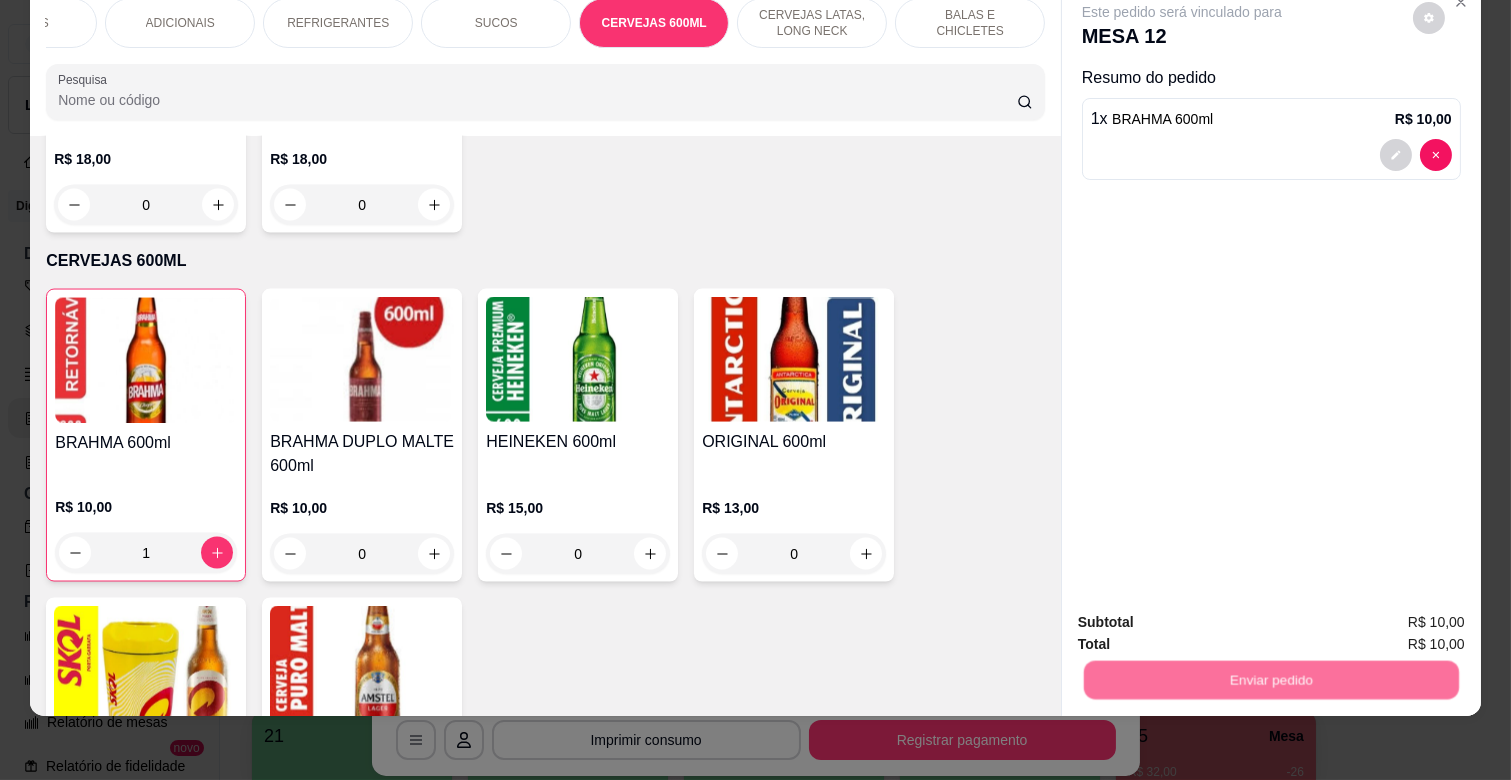 click on "Não registrar e enviar pedido" at bounding box center [1204, 614] 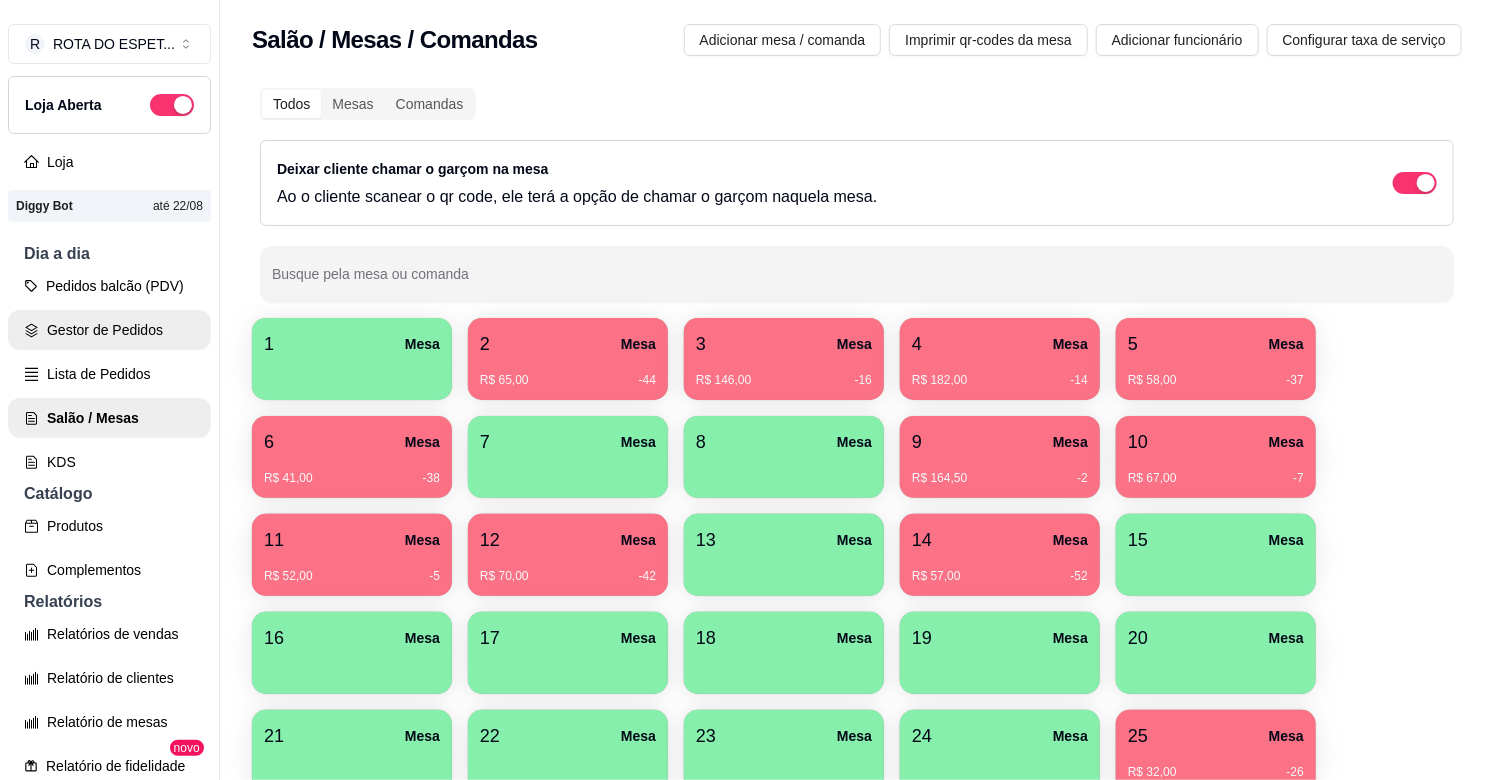 click on "Gestor de Pedidos" at bounding box center (109, 330) 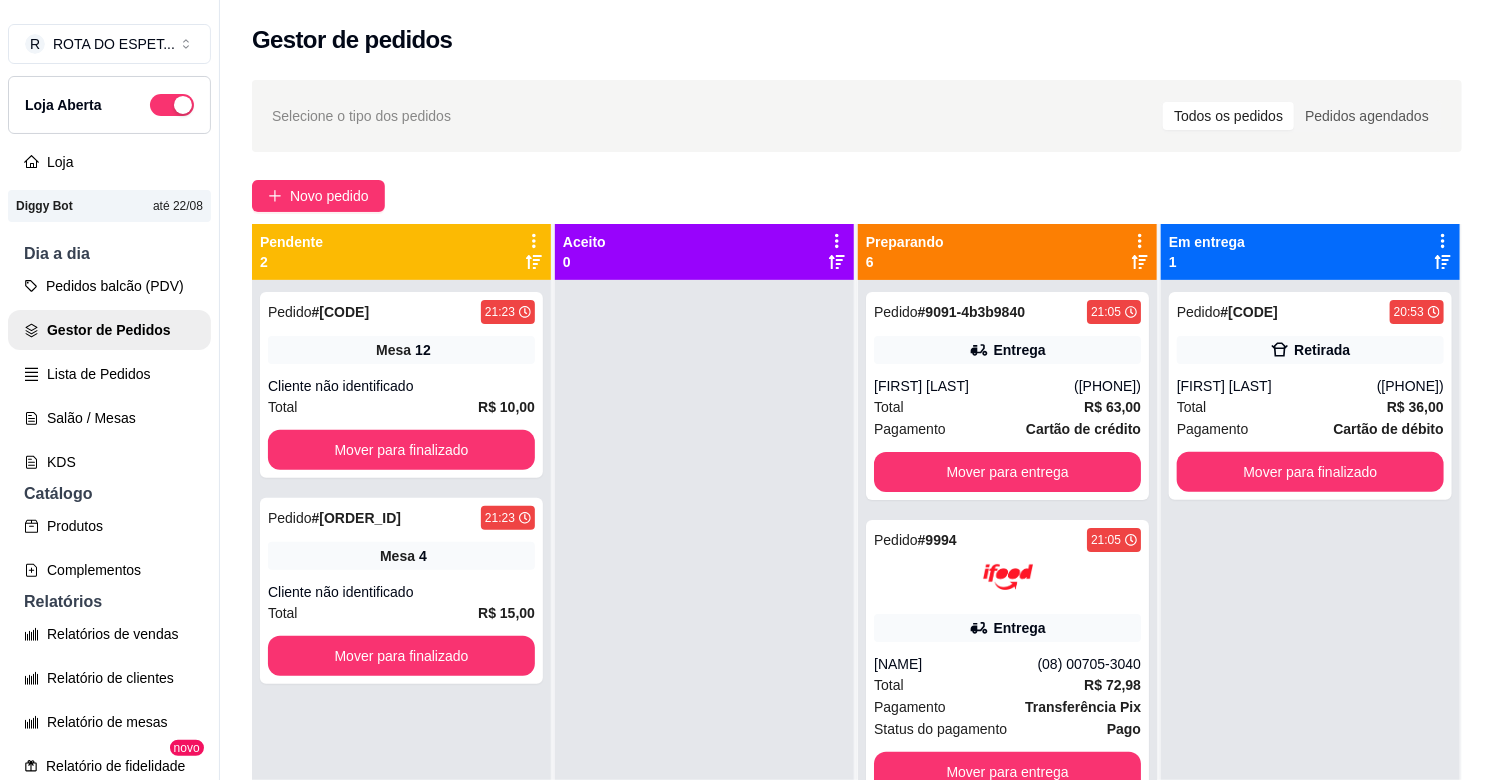 click at bounding box center [704, 670] 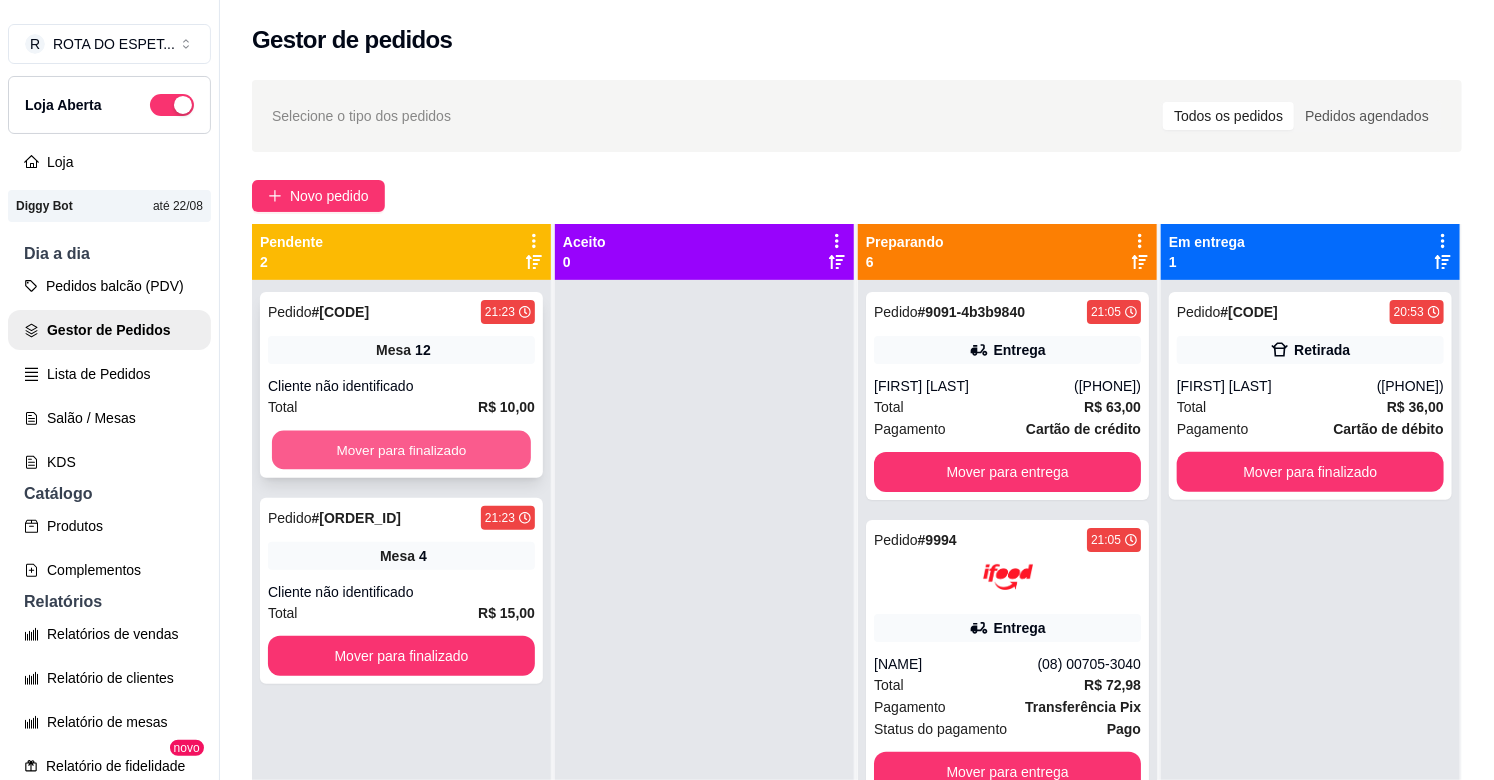 click on "Mover para finalizado" at bounding box center [401, 450] 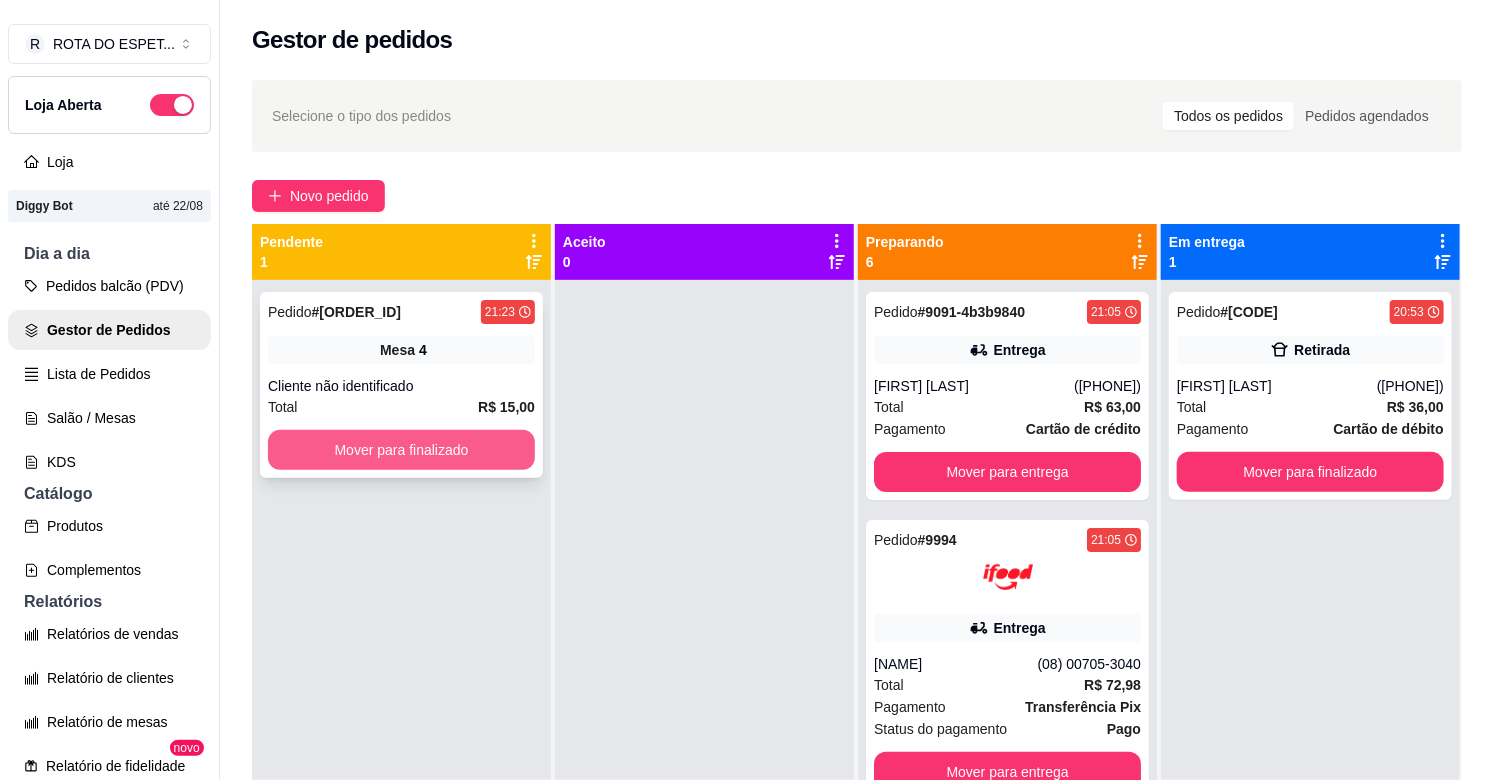 click on "Mover para finalizado" at bounding box center [401, 450] 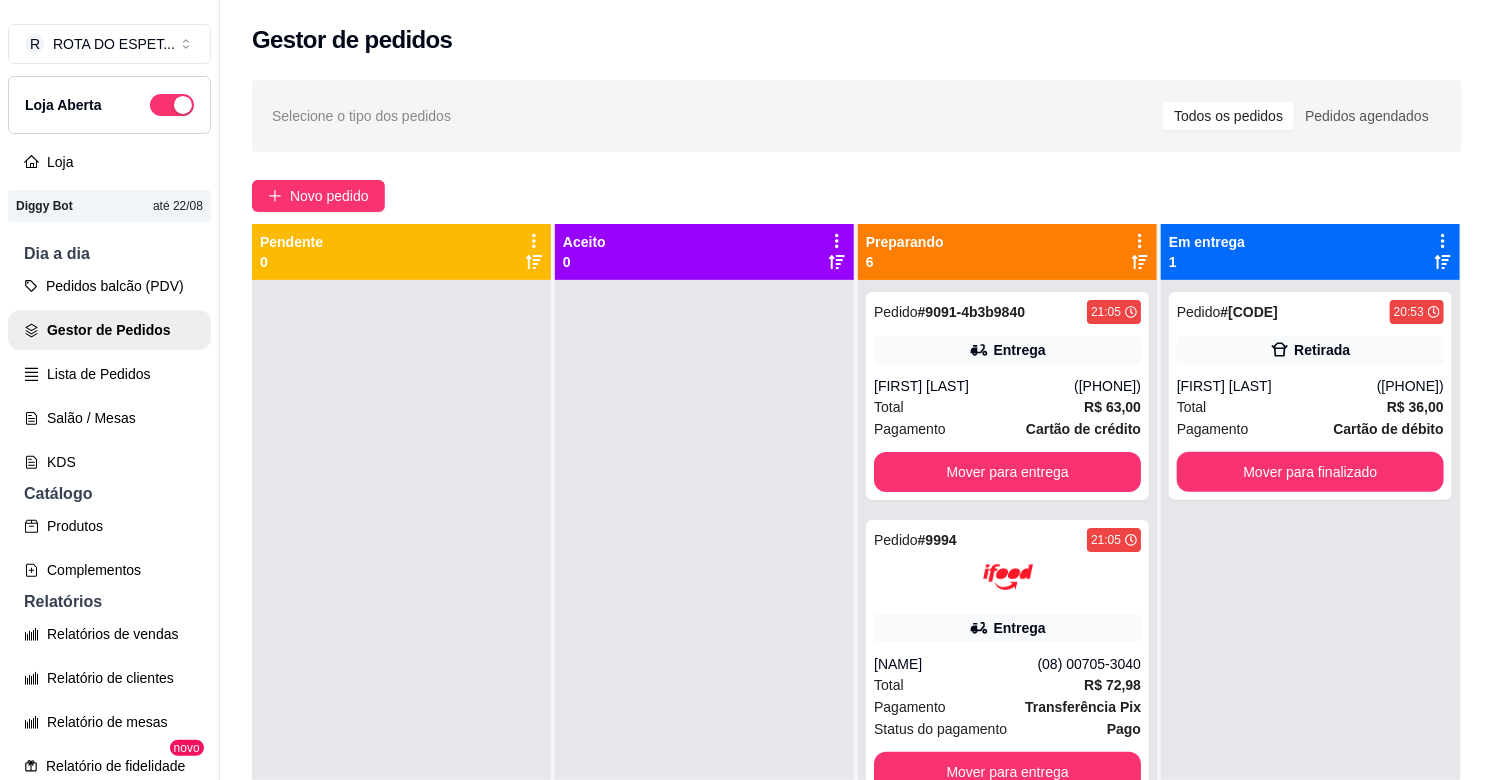 click at bounding box center (704, 670) 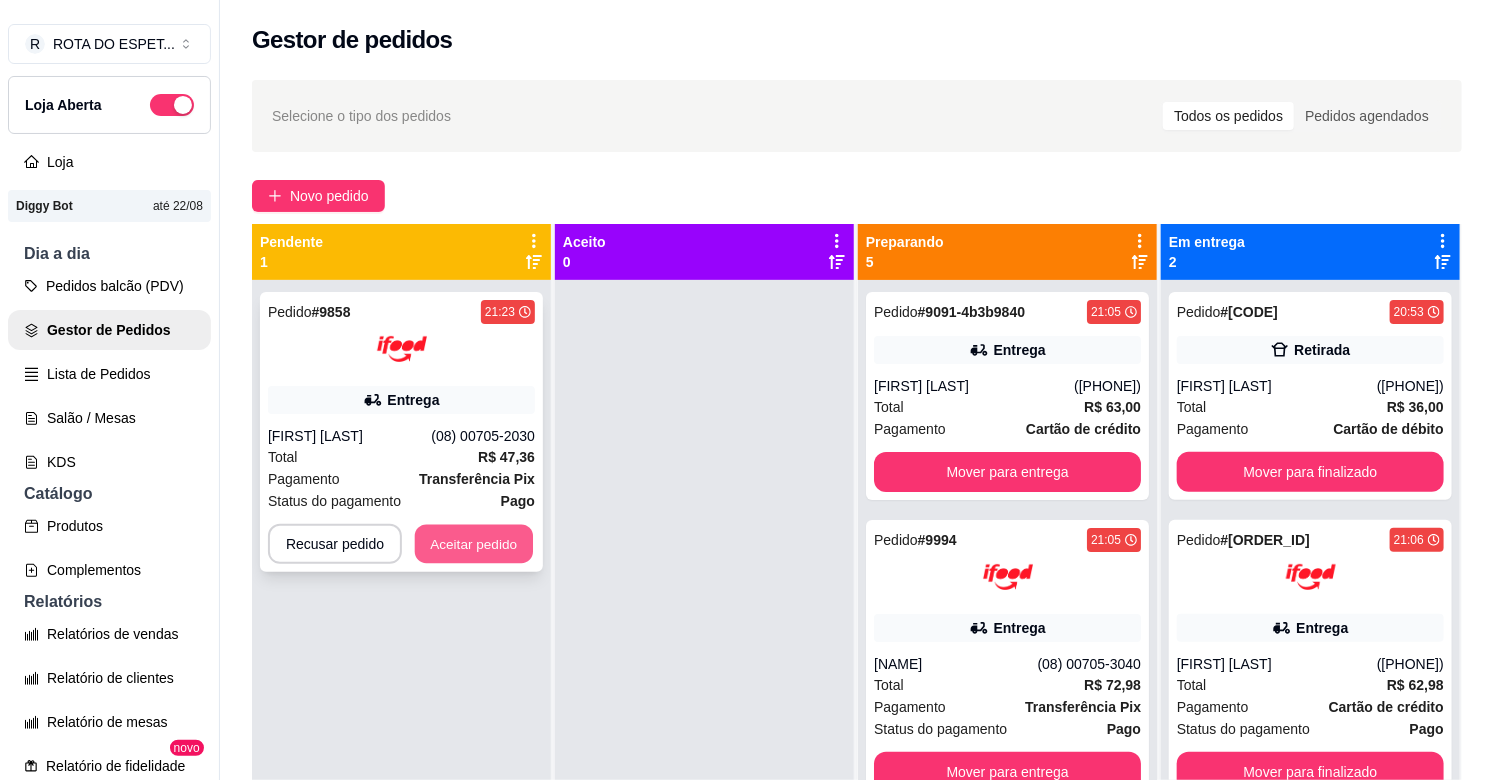 click on "Aceitar pedido" at bounding box center (474, 544) 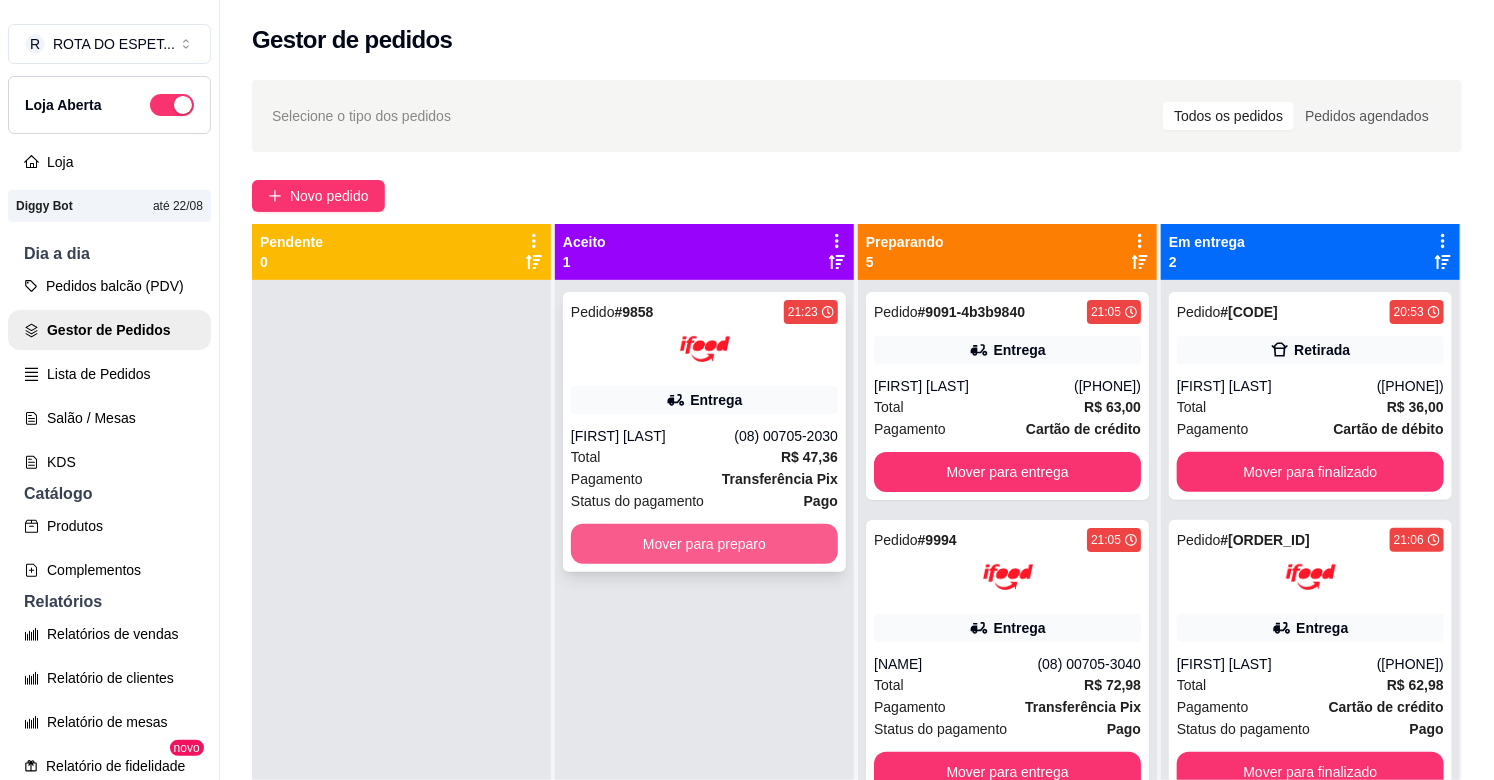 click on "Mover para preparo" at bounding box center (704, 544) 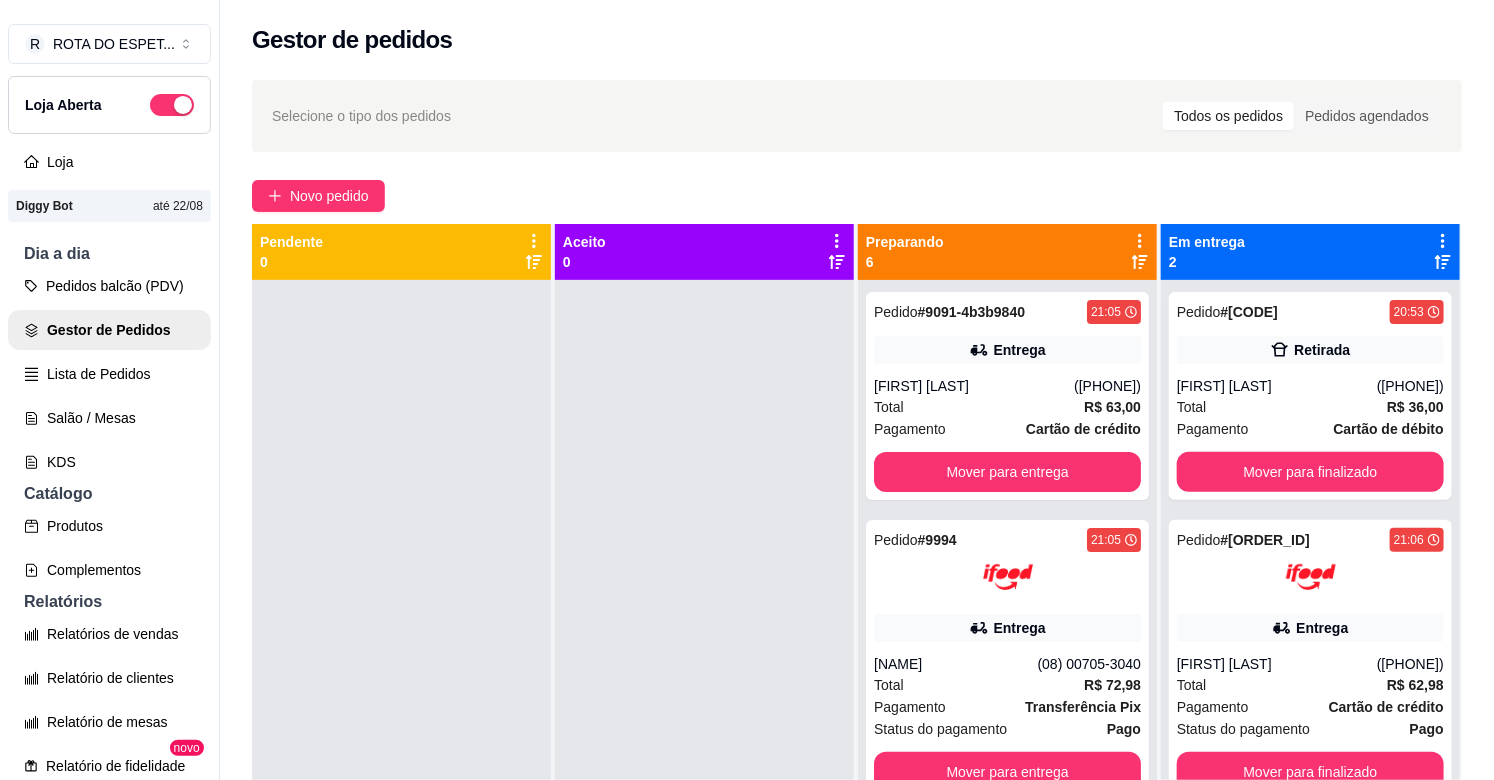 click at bounding box center [704, 670] 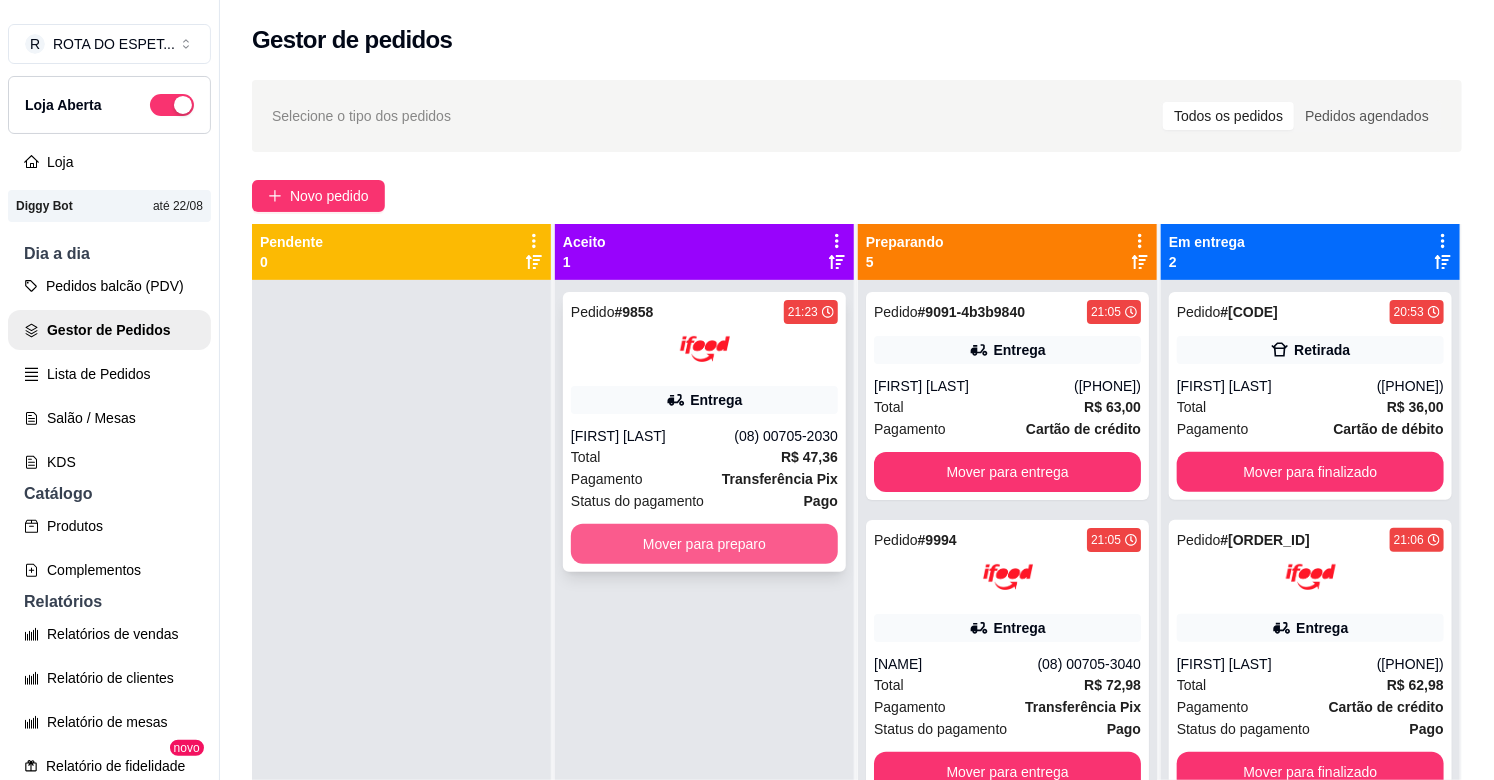 click on "Mover para preparo" at bounding box center [704, 544] 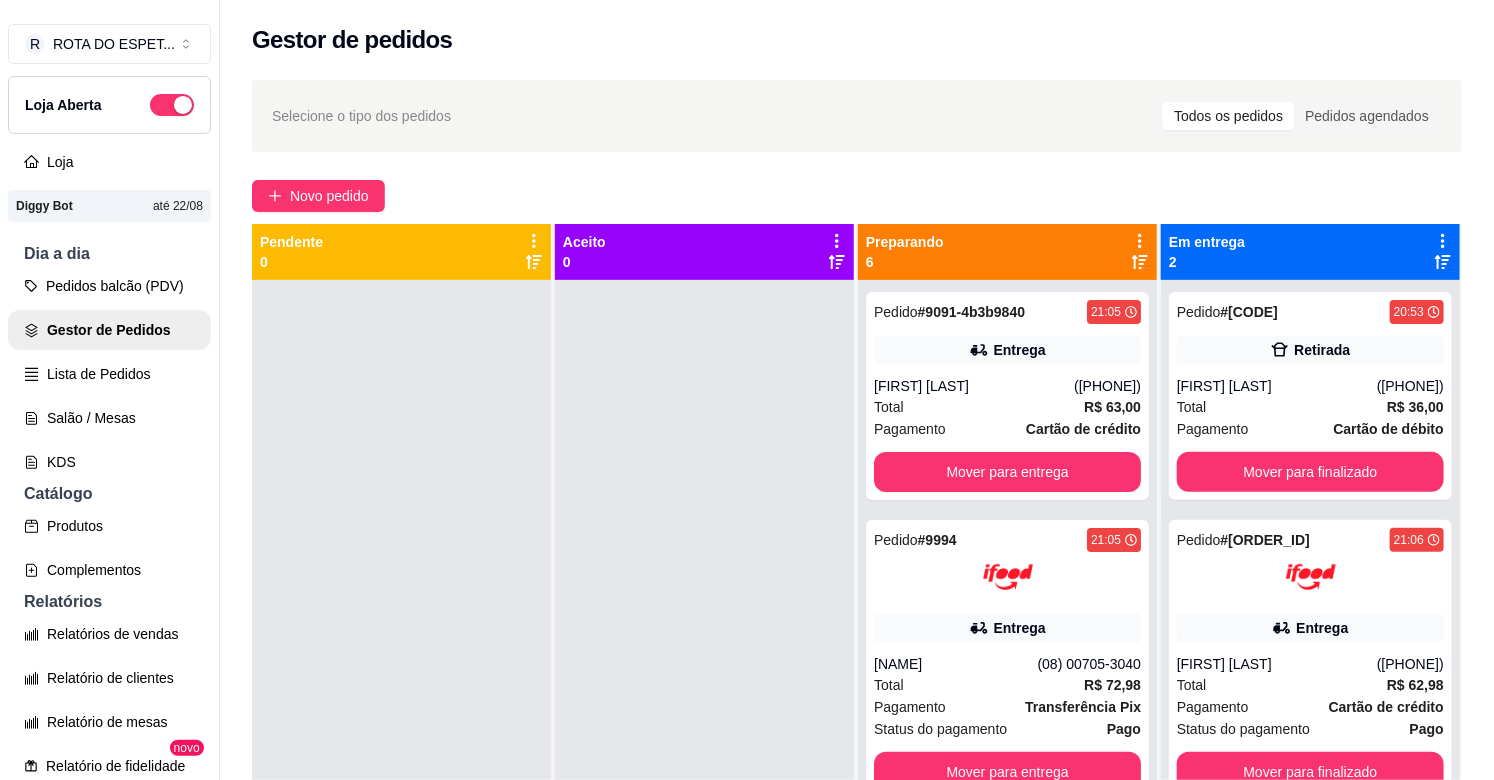 click at bounding box center (704, 670) 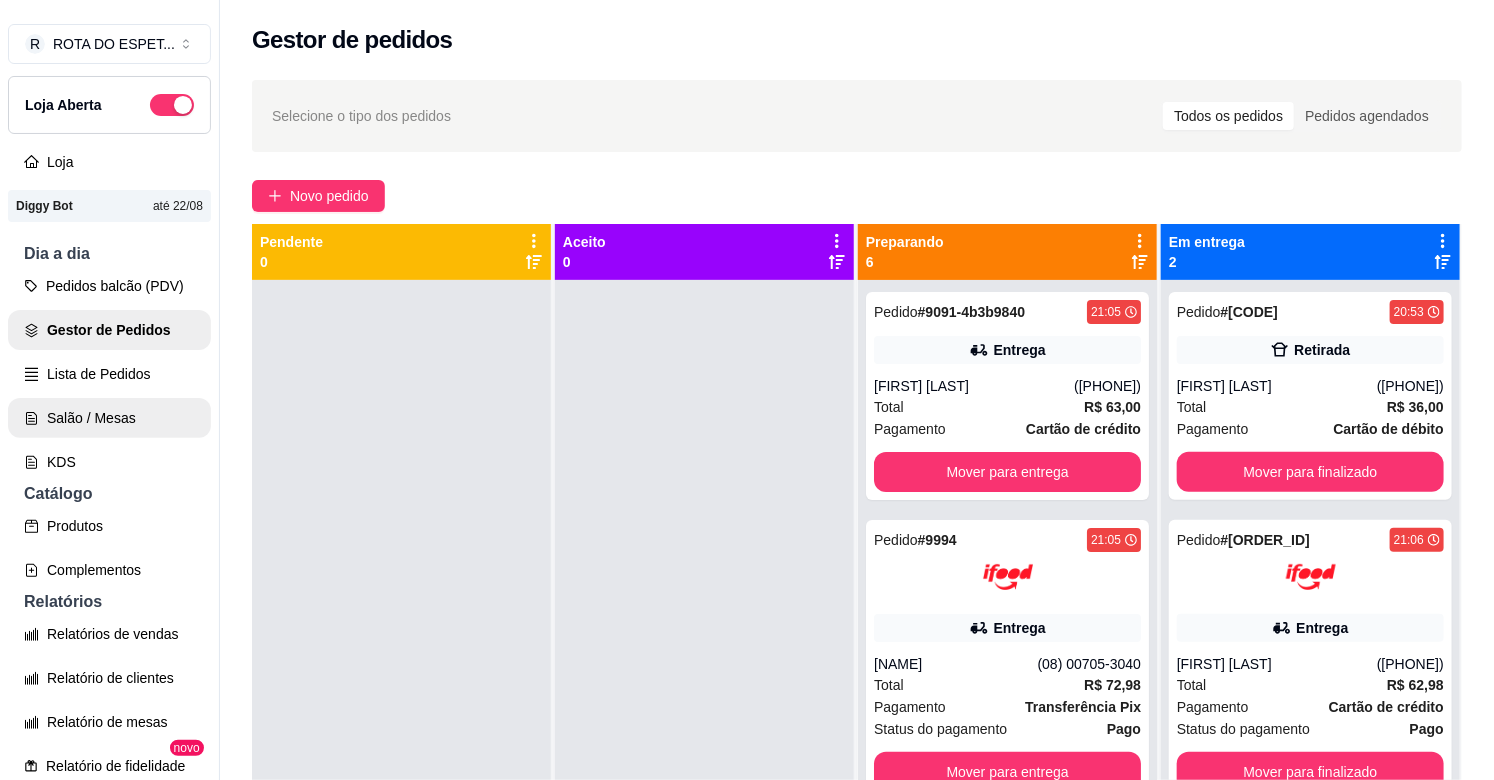 click on "Salão / Mesas" at bounding box center (109, 418) 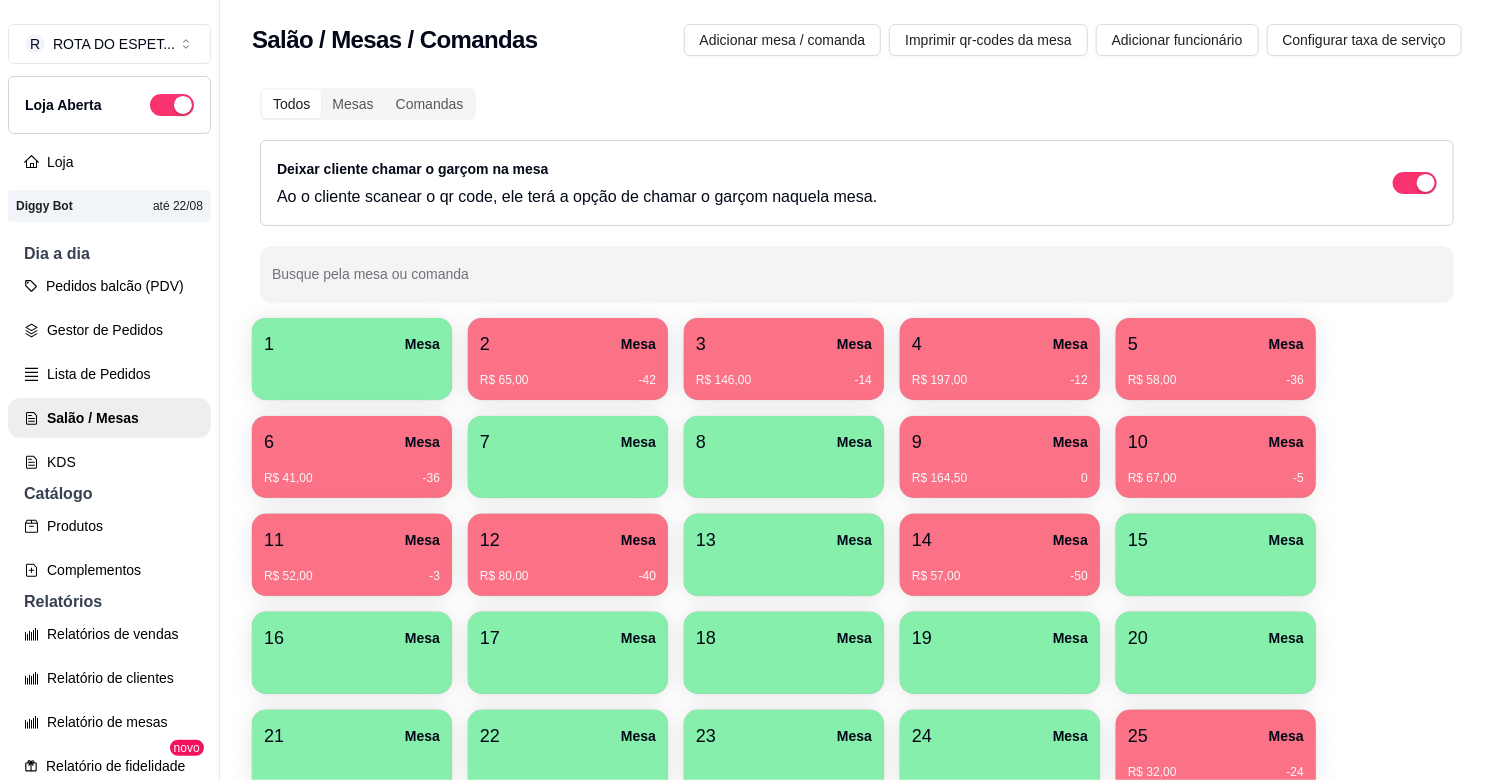 click on "R$ 197,00 -12" at bounding box center (1000, 380) 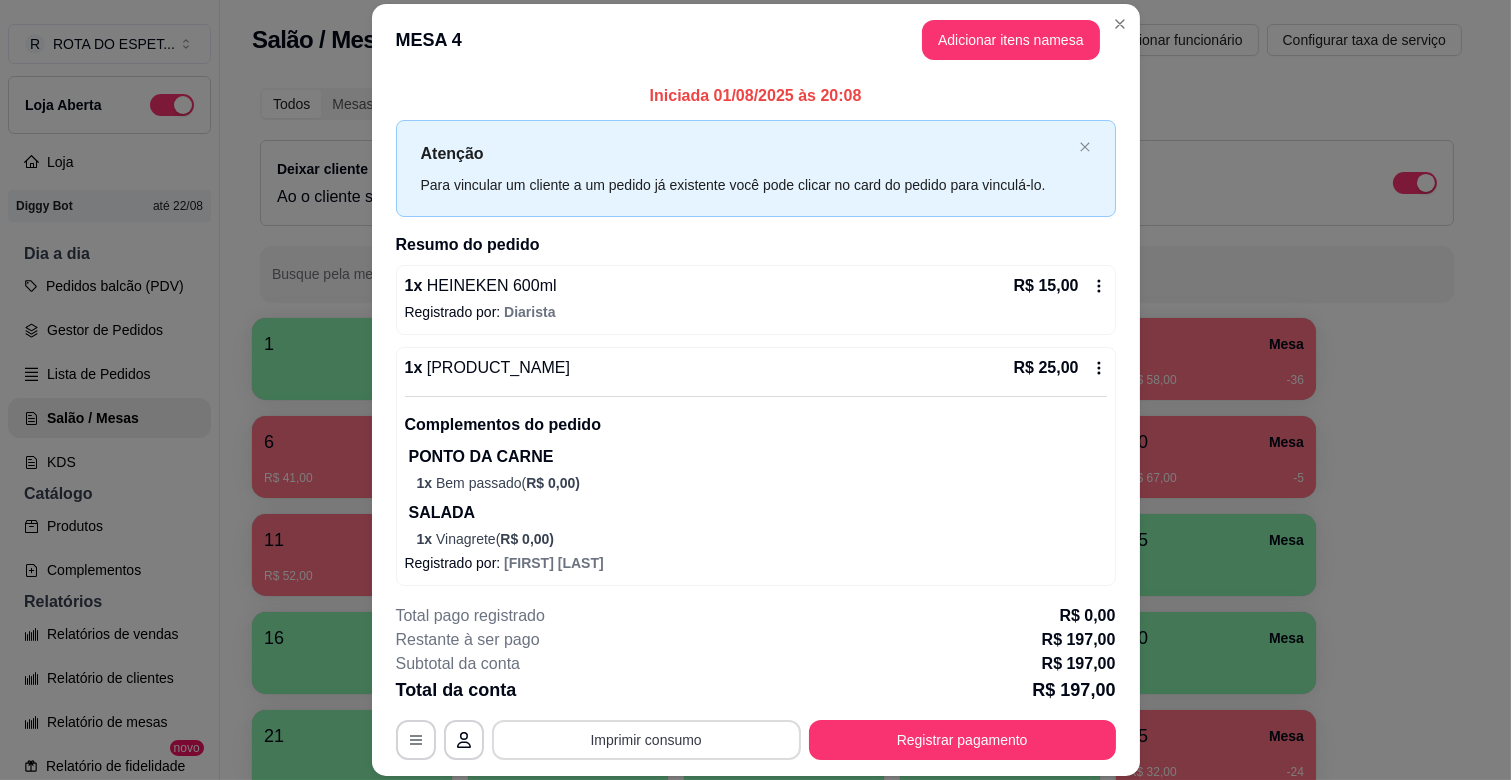 click on "Imprimir consumo" at bounding box center (646, 740) 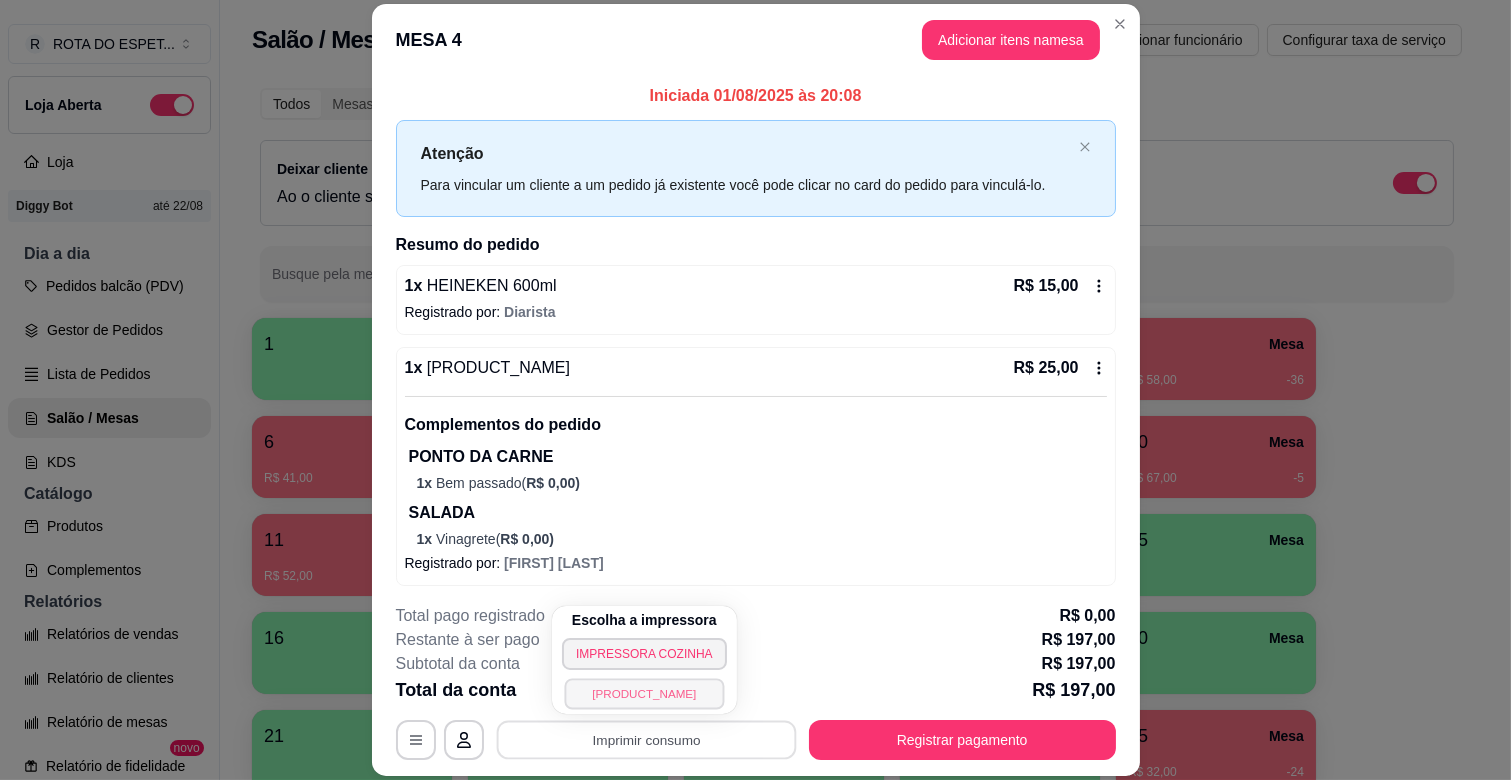 click on "[PRODUCT_NAME]" at bounding box center [644, 693] 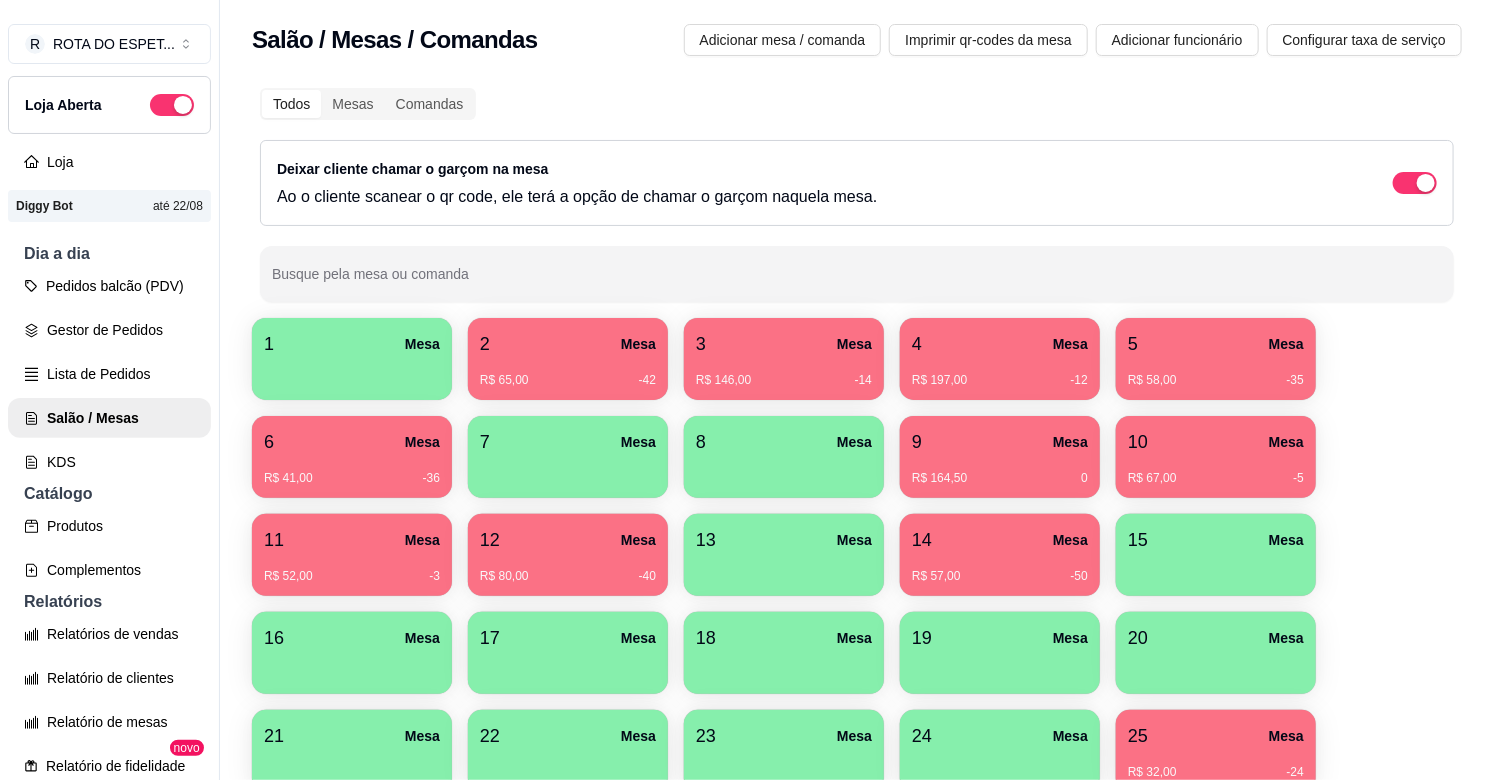 click on "4 Mesa R$ 197,00 -12" at bounding box center (1000, 359) 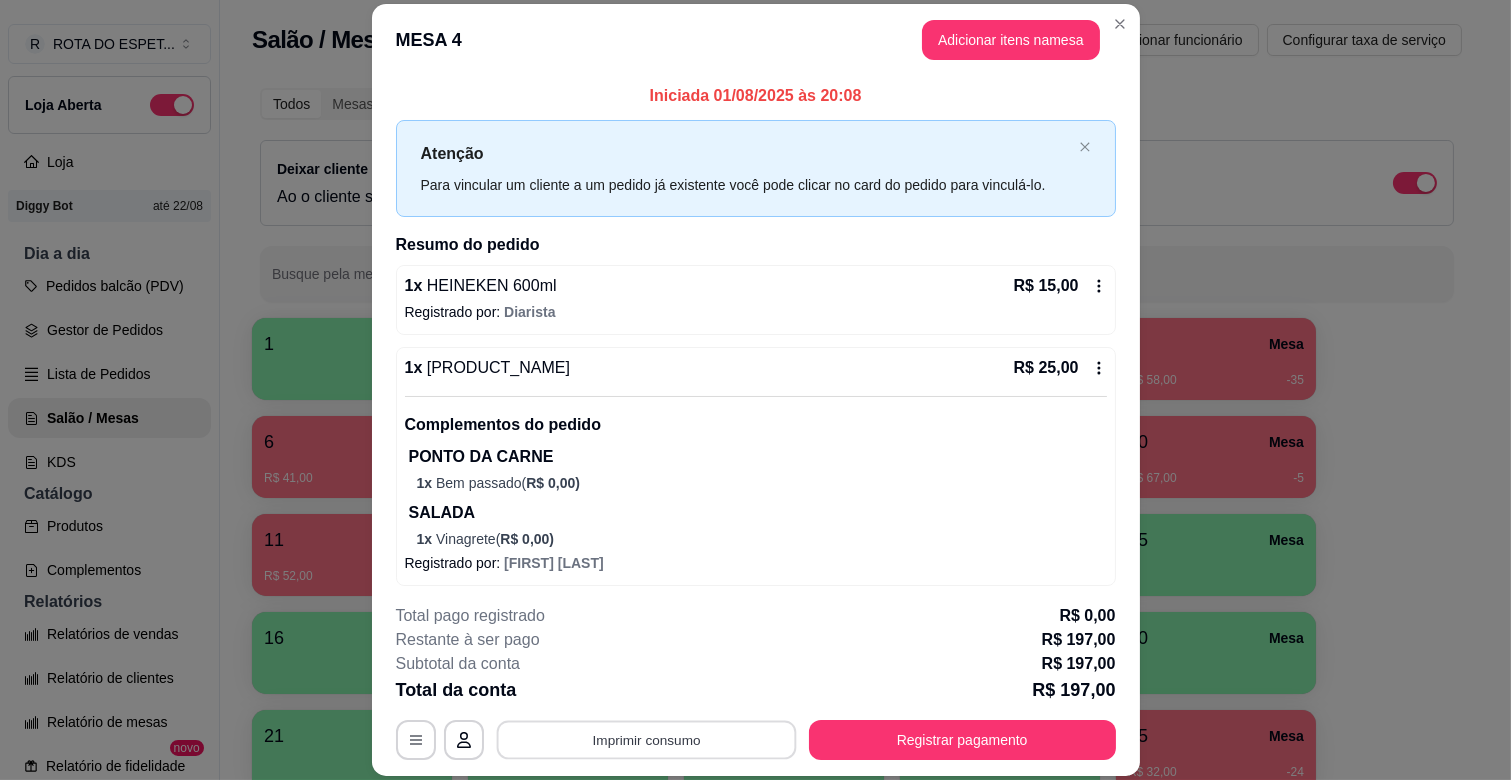 click on "Imprimir consumo" at bounding box center [646, 740] 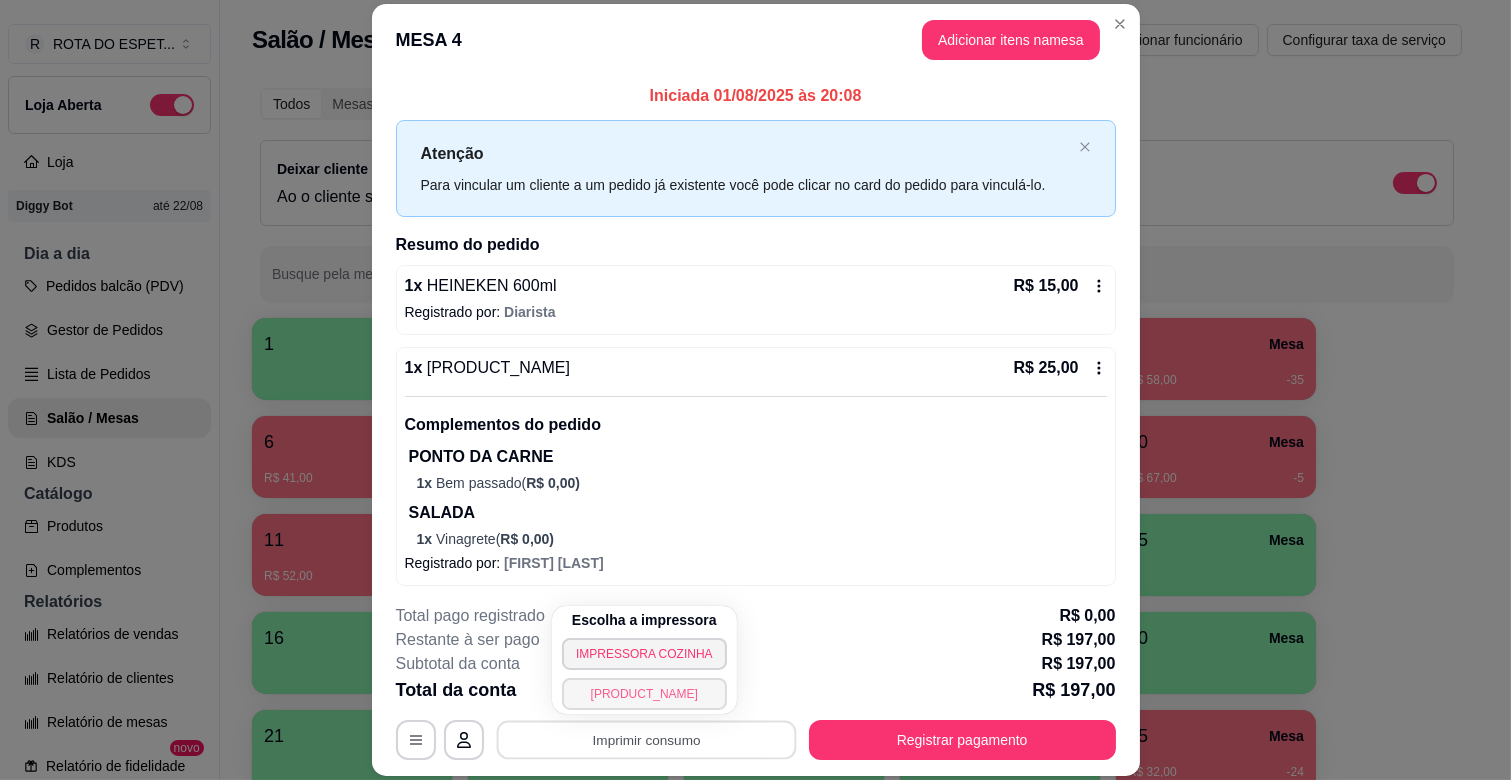 click on "[PRODUCT_NAME]" at bounding box center (644, 694) 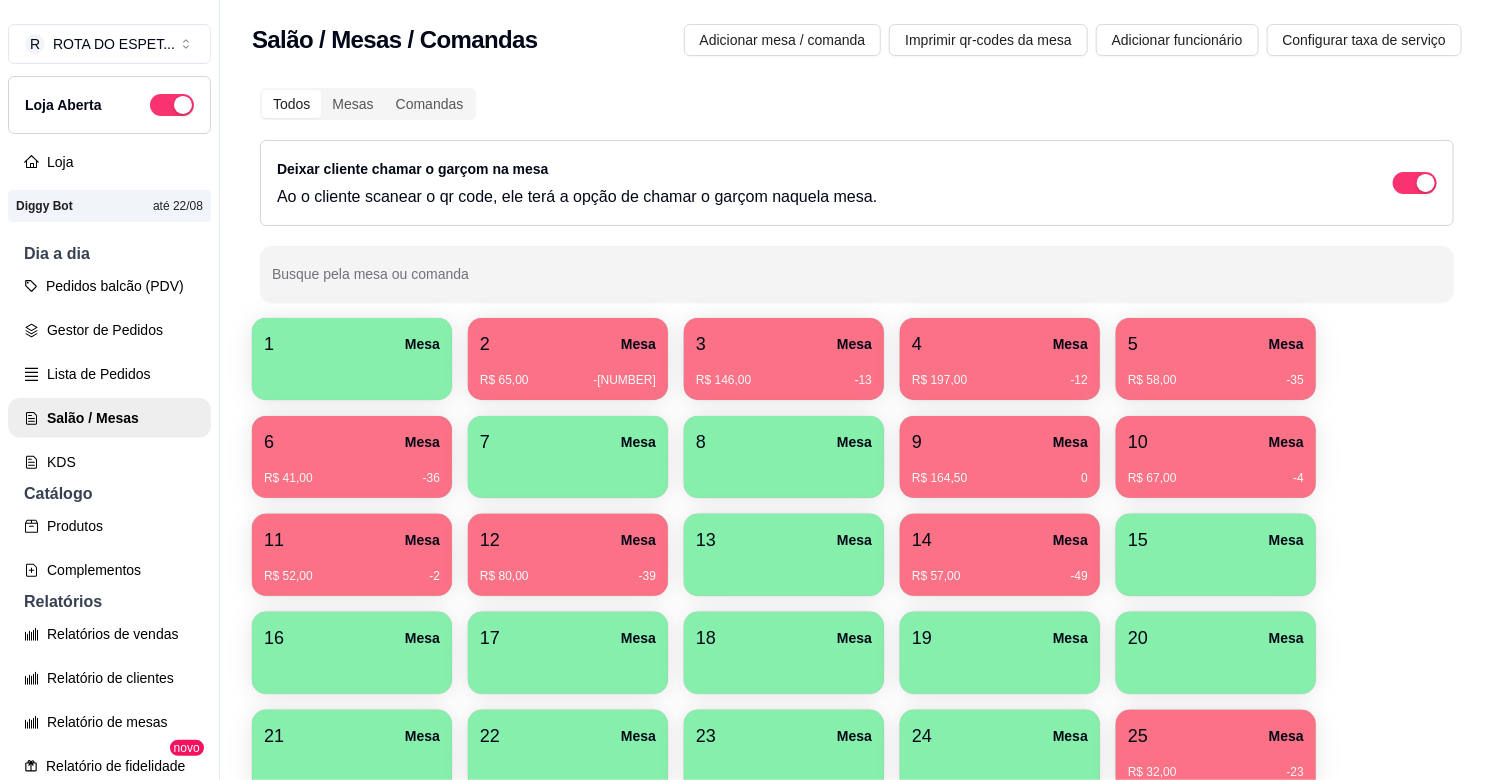 click on "R$ 67,00 -4" at bounding box center [1216, 471] 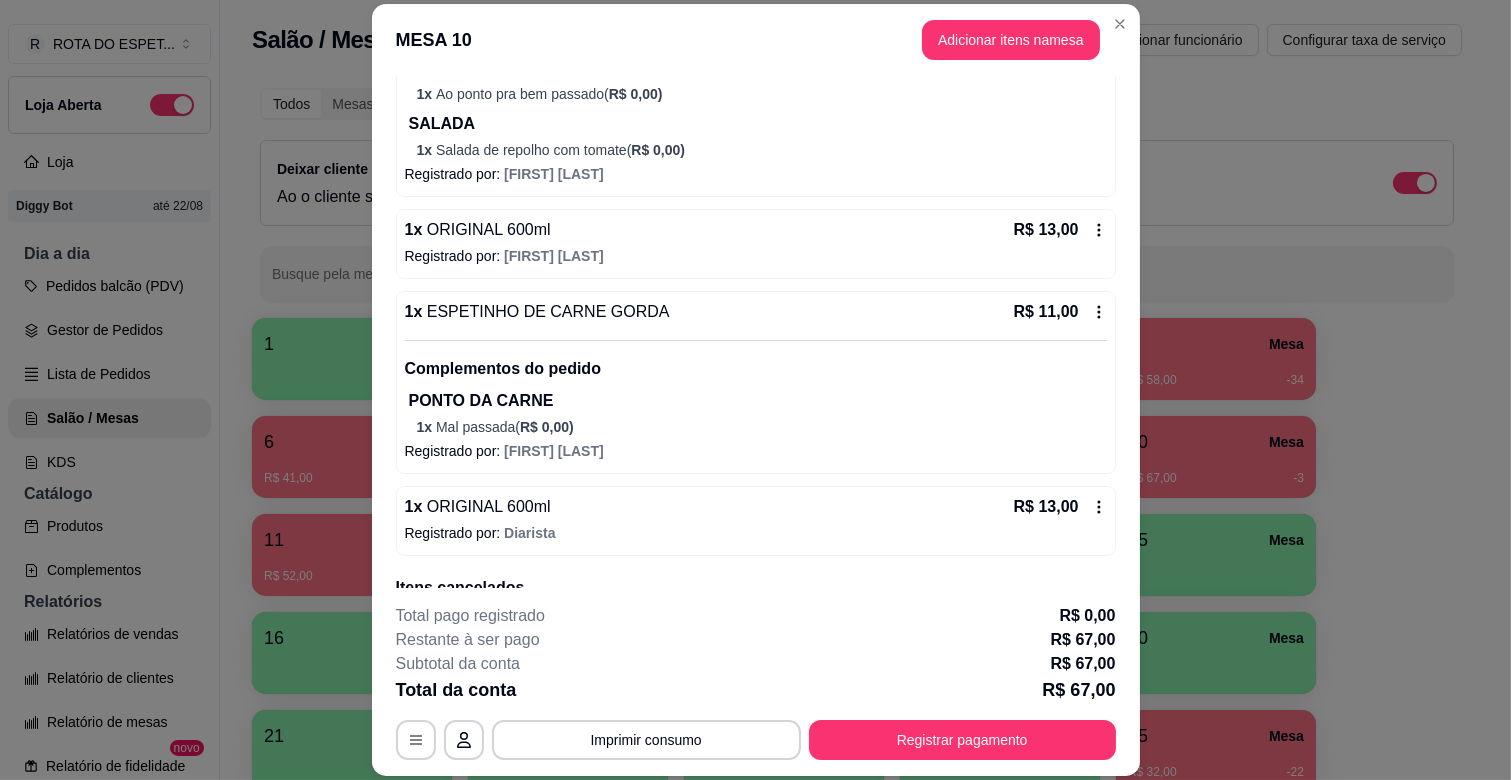 scroll, scrollTop: 286, scrollLeft: 0, axis: vertical 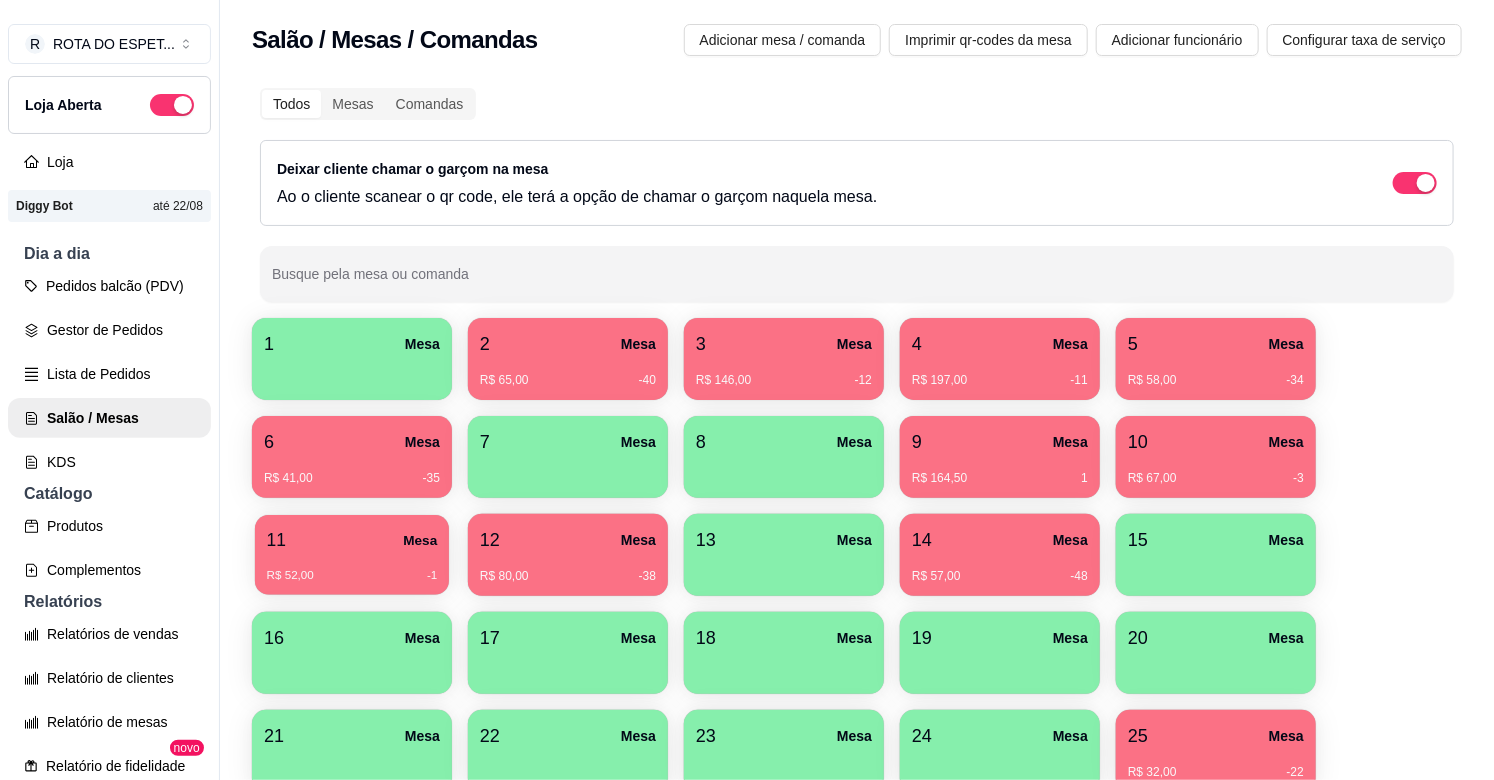 click on "11 Mesa" at bounding box center [352, 540] 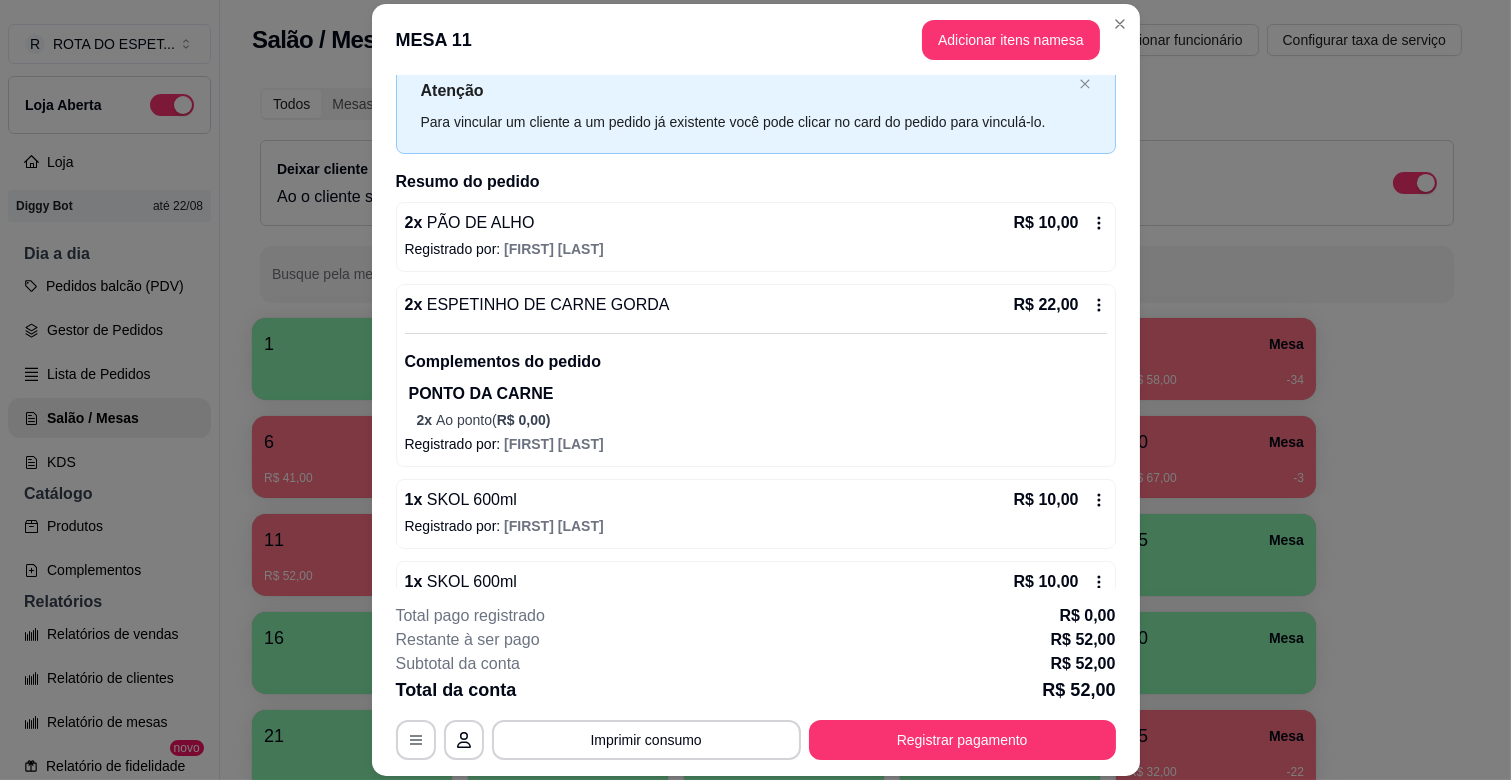 scroll, scrollTop: 114, scrollLeft: 0, axis: vertical 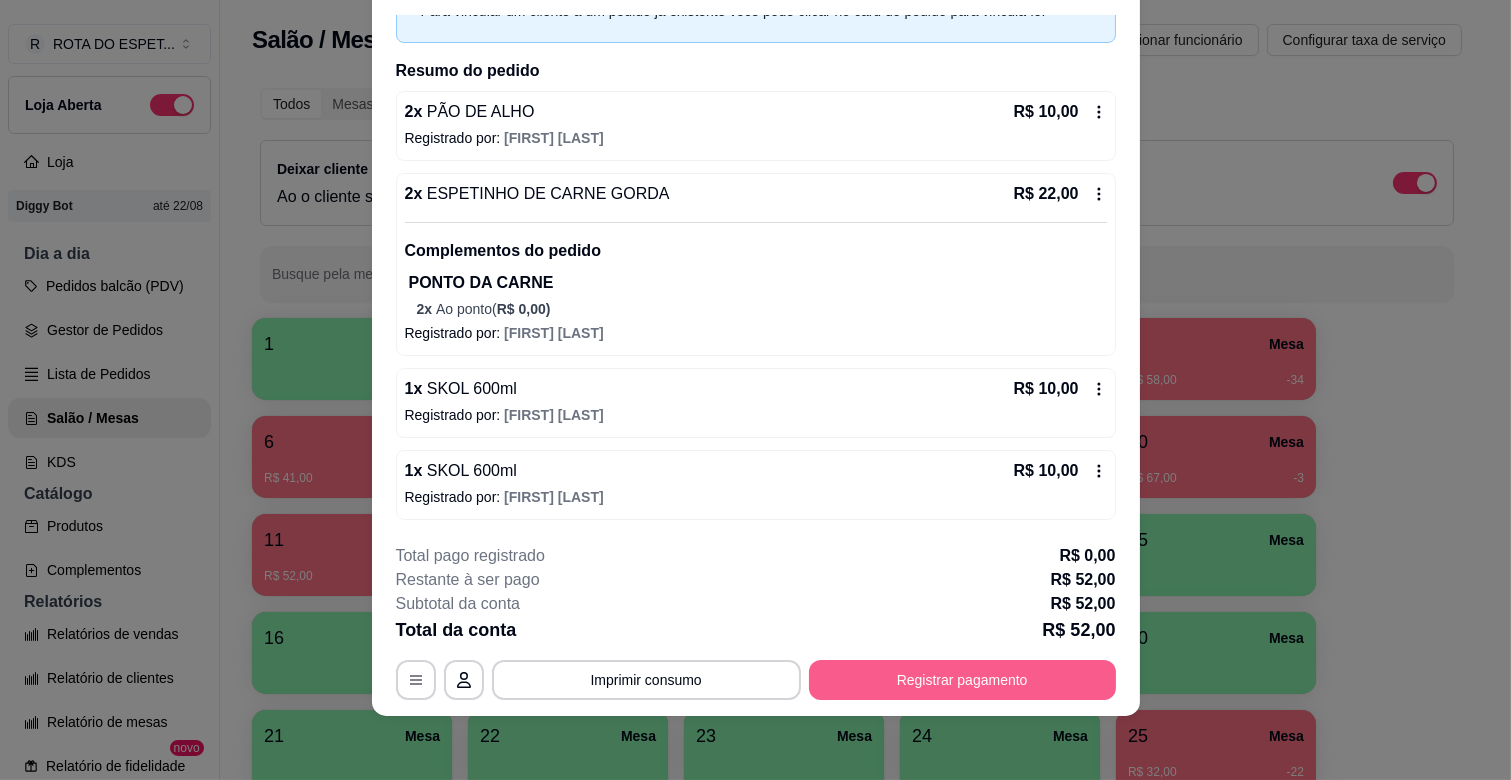 click on "Registrar pagamento" at bounding box center (962, 680) 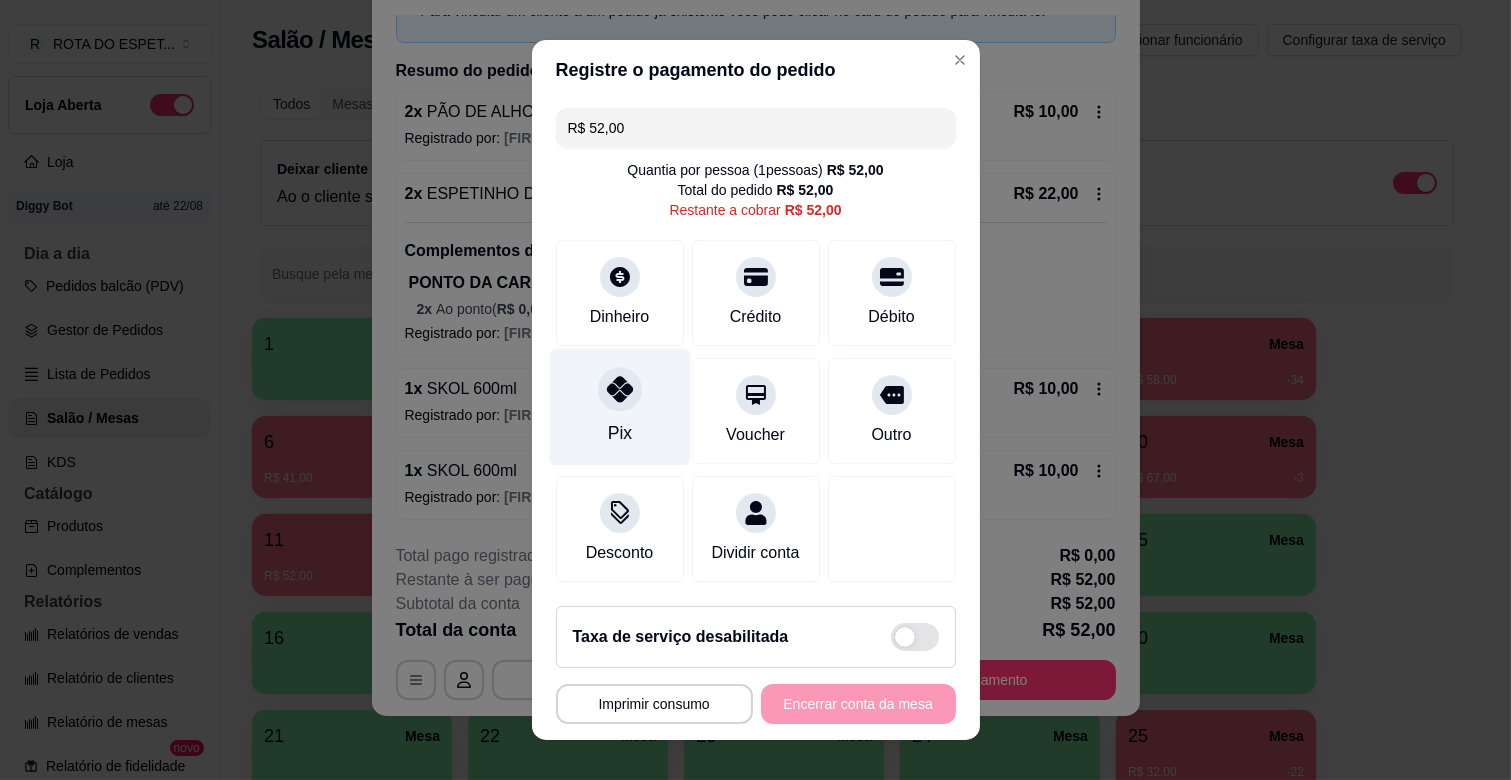 click 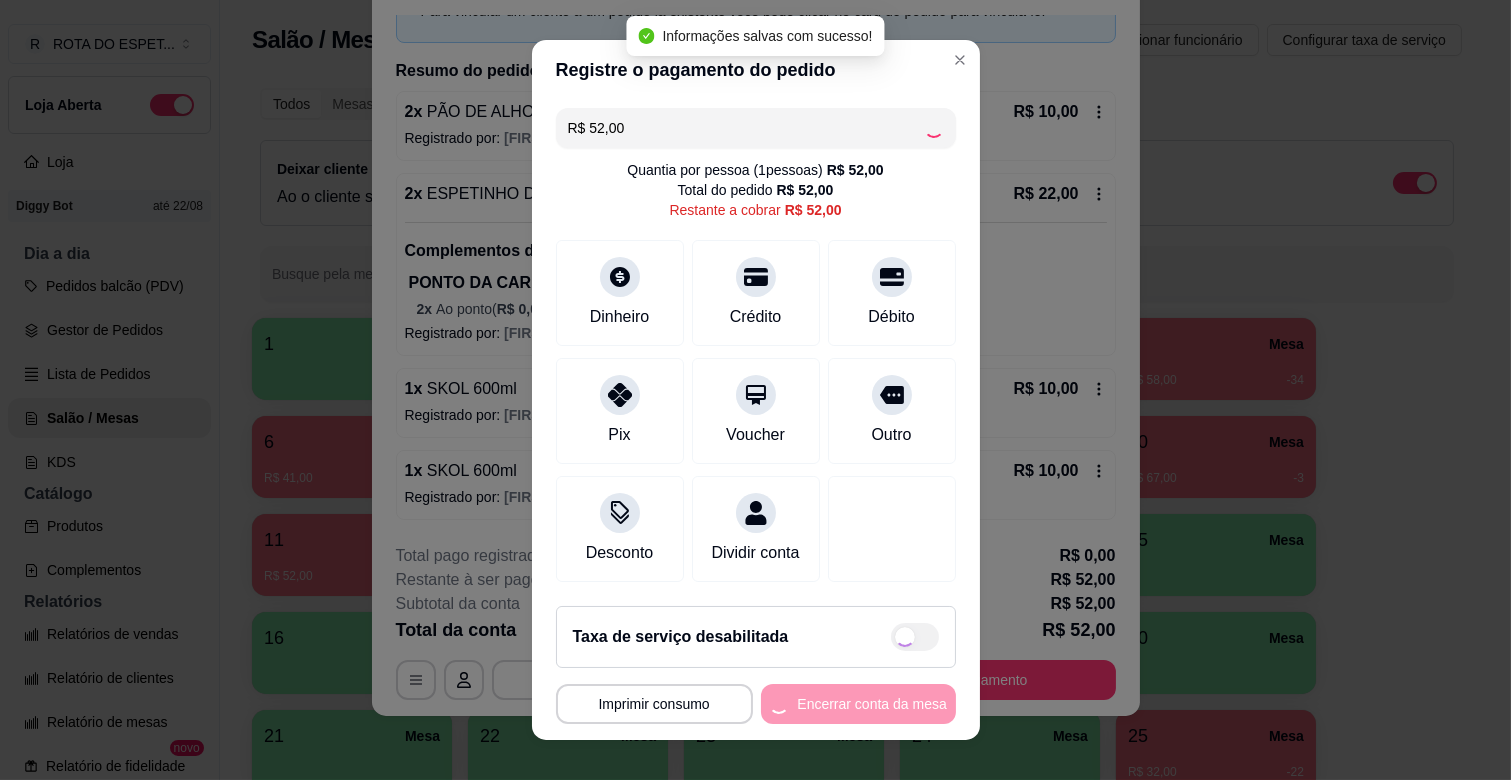 type on "R$ 0,00" 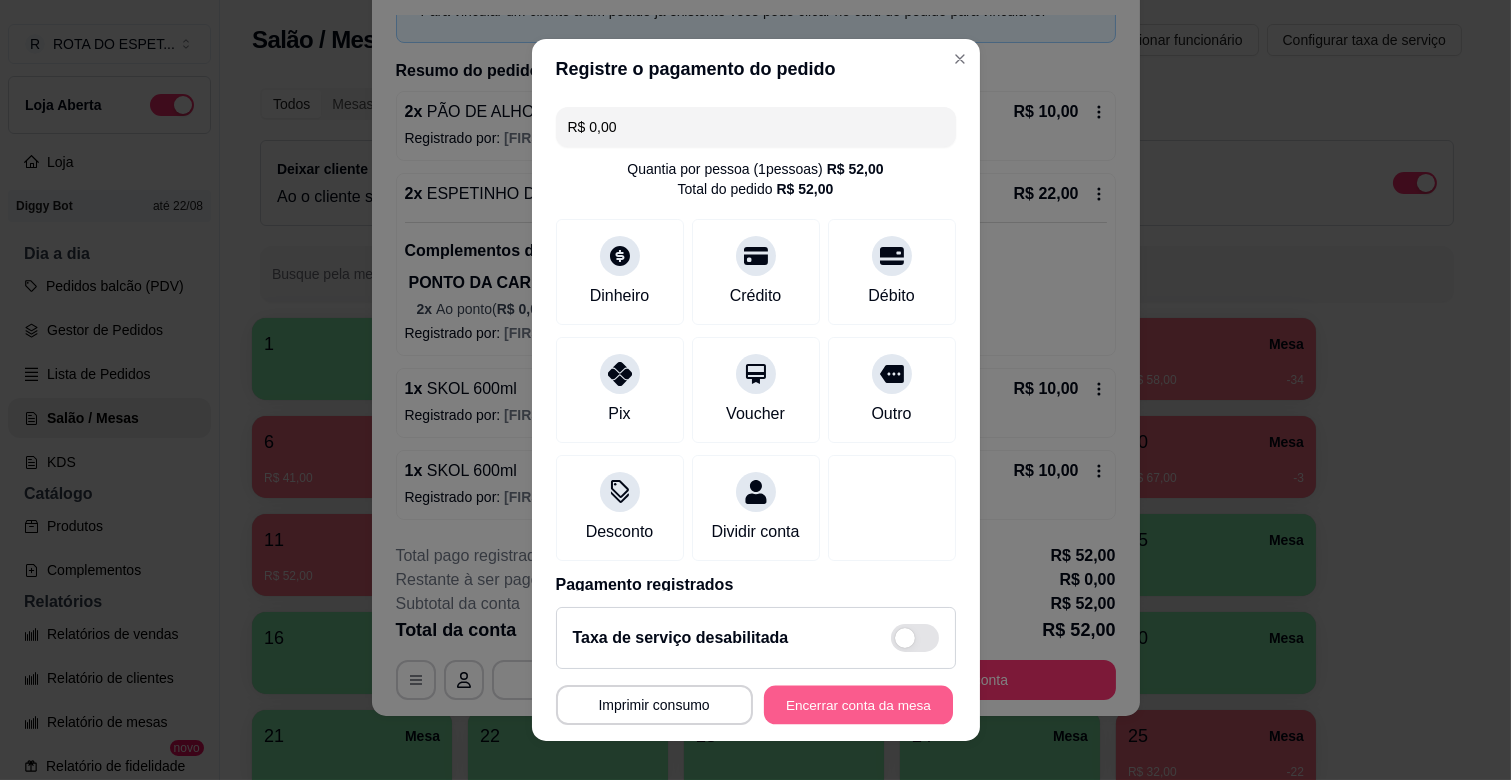 click on "Encerrar conta da mesa" at bounding box center (858, 705) 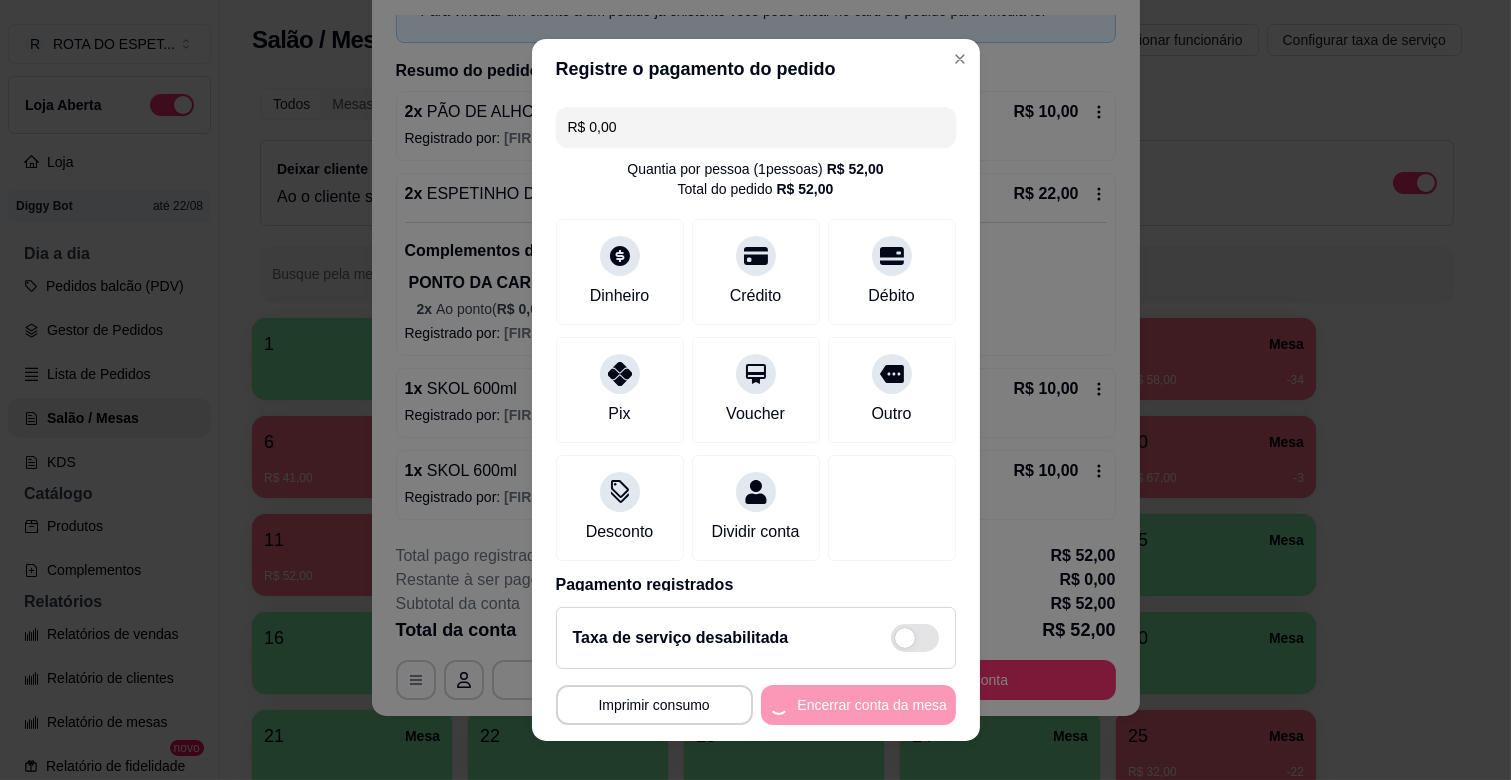 scroll, scrollTop: 0, scrollLeft: 0, axis: both 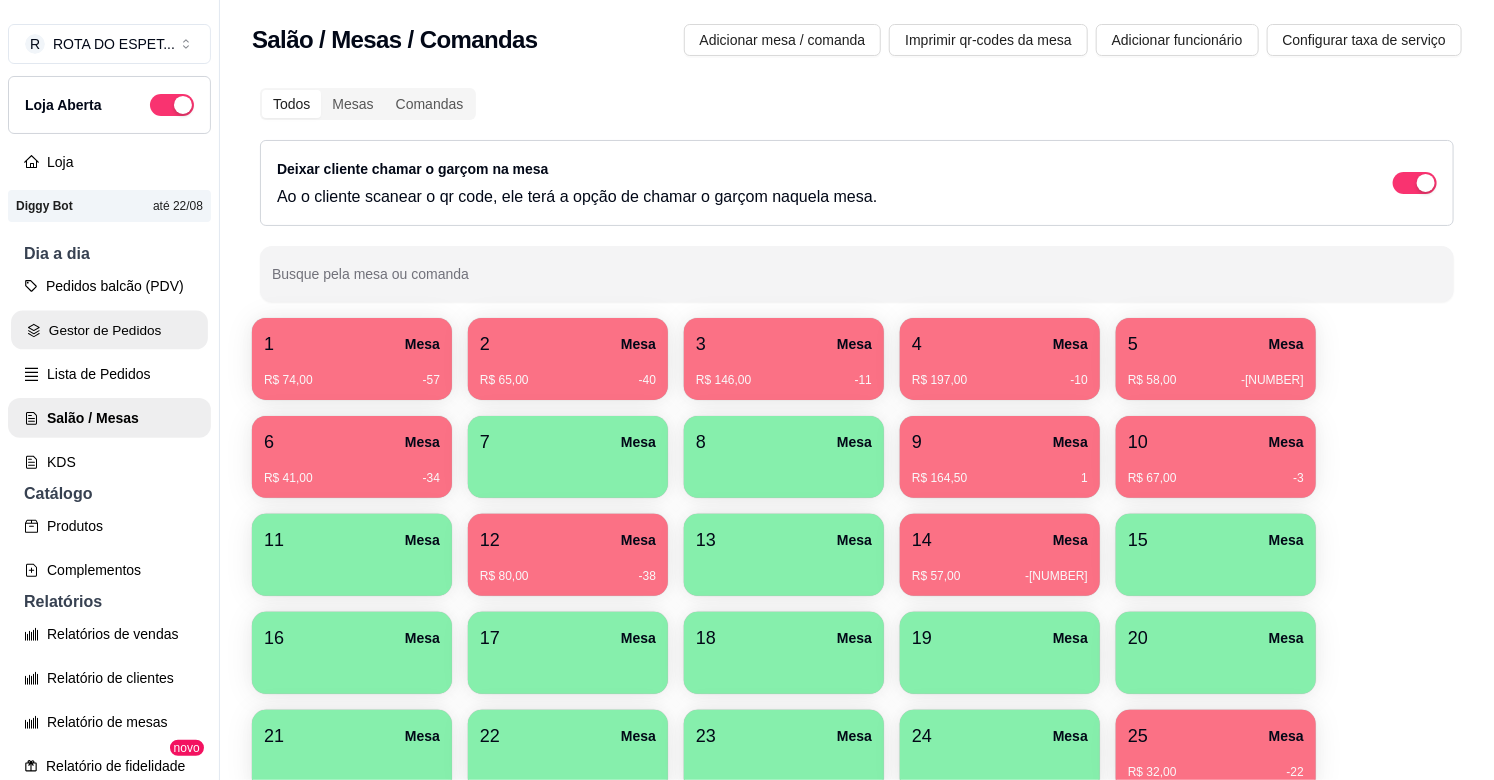 click on "Gestor de Pedidos" at bounding box center (109, 330) 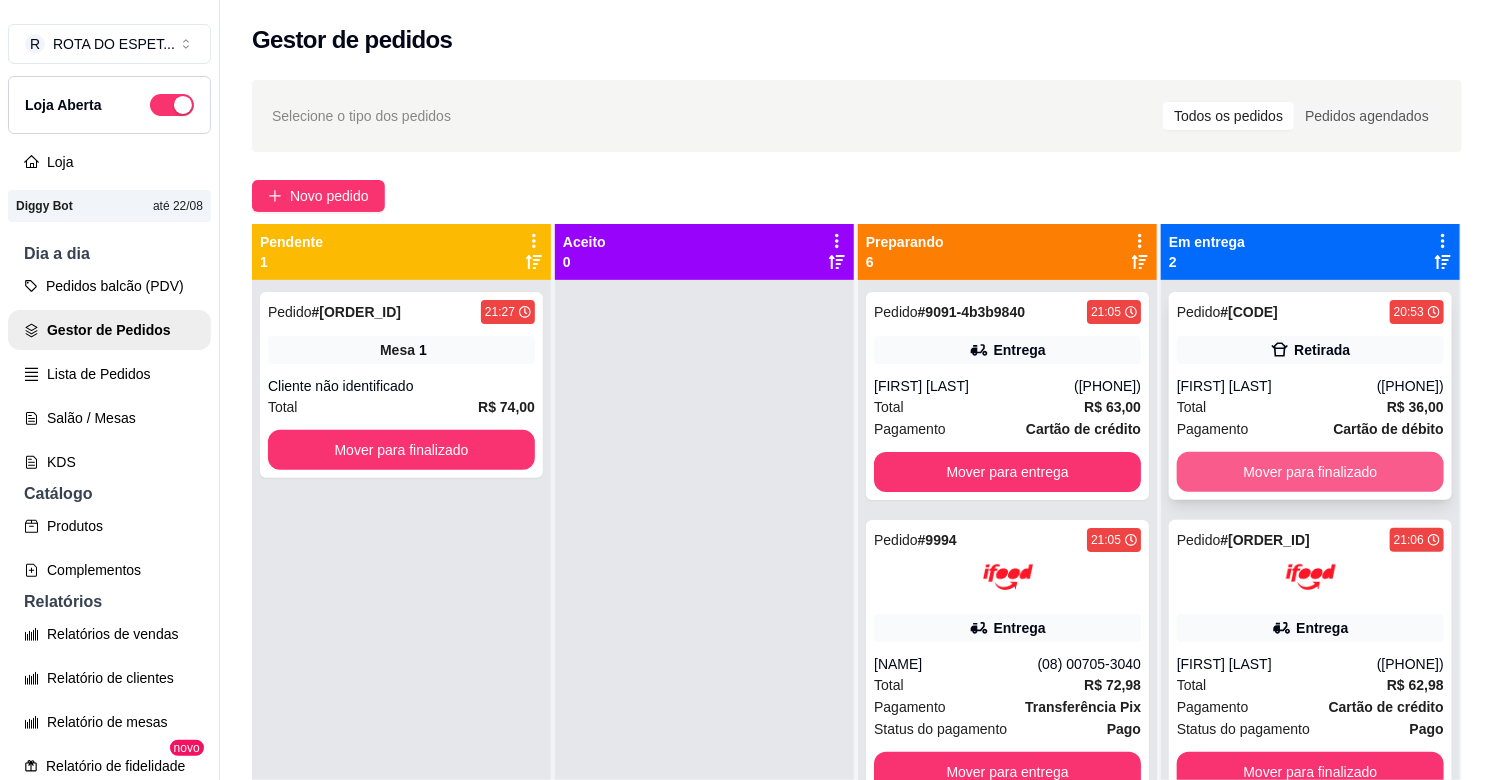 click on "Mover para finalizado" at bounding box center [1310, 472] 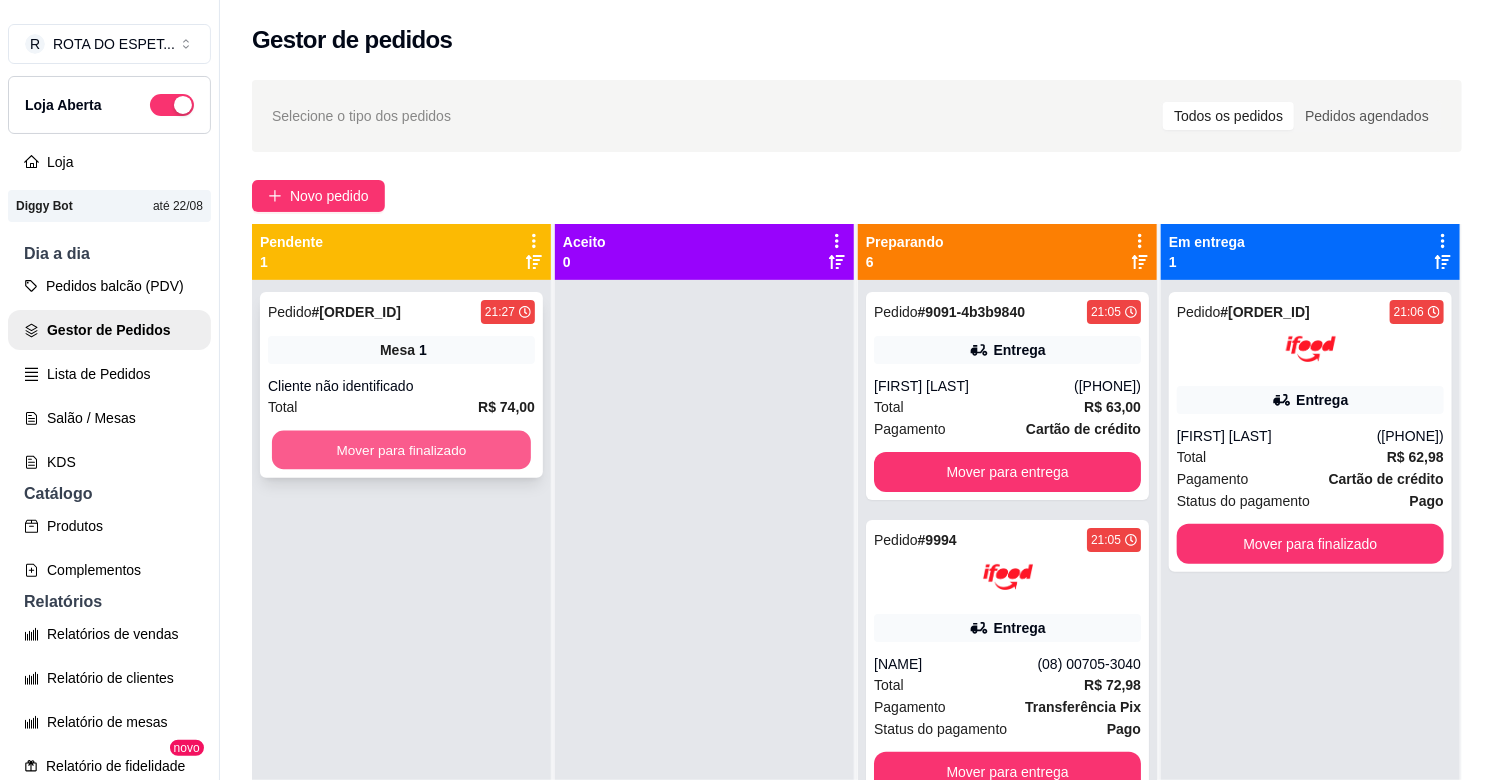 click on "Mover para finalizado" at bounding box center [401, 450] 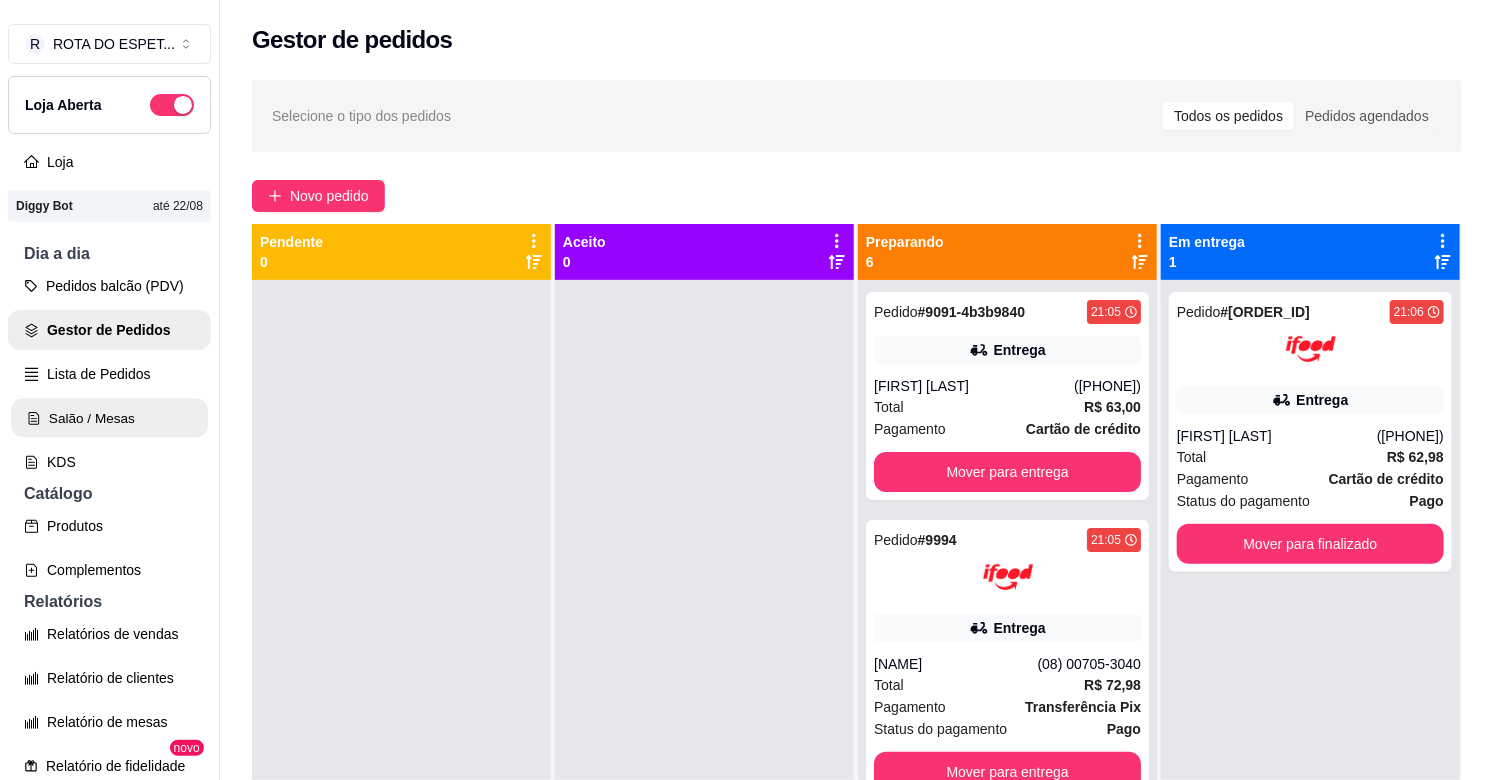 click on "Salão / Mesas" at bounding box center (109, 418) 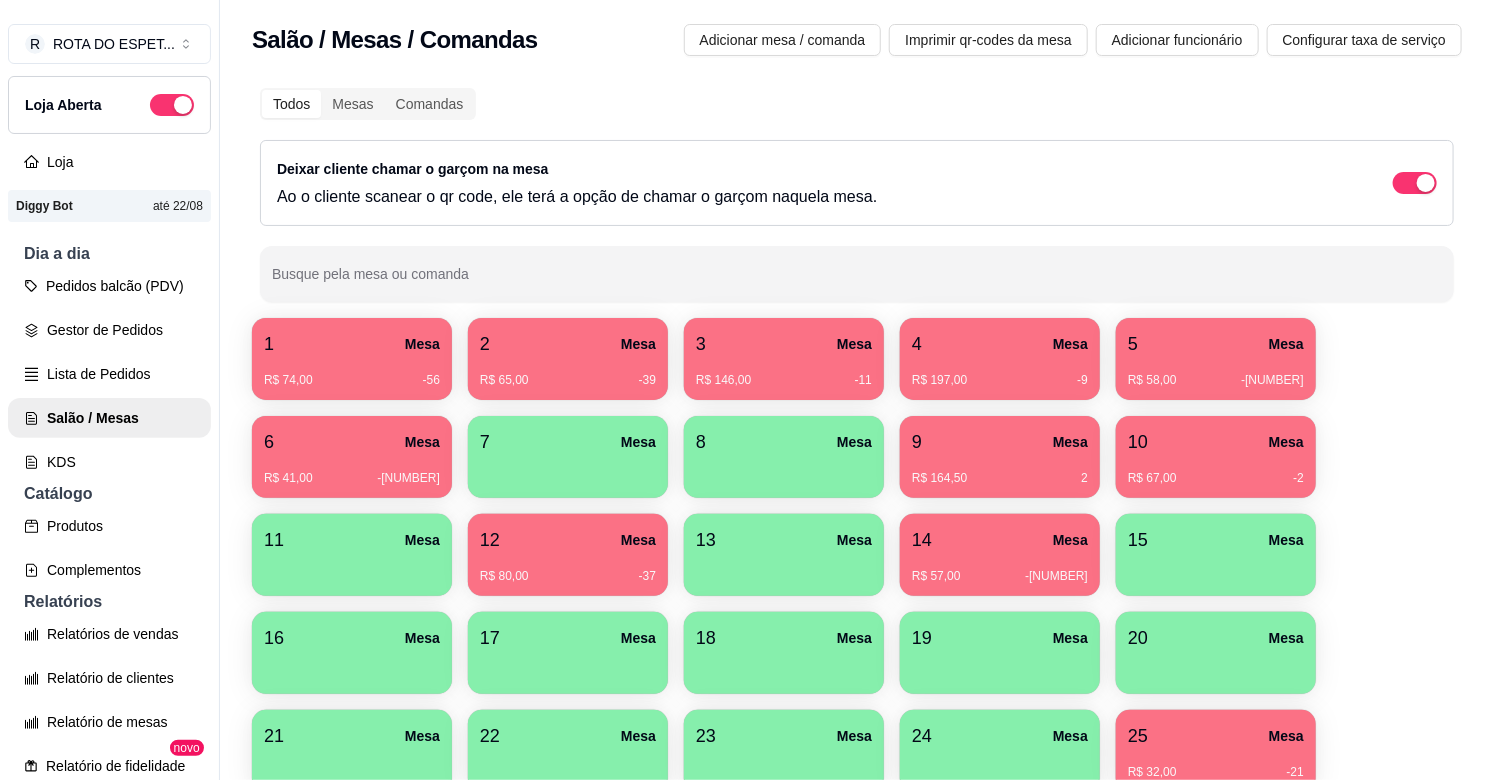 click on "3 Mesa" at bounding box center [784, 344] 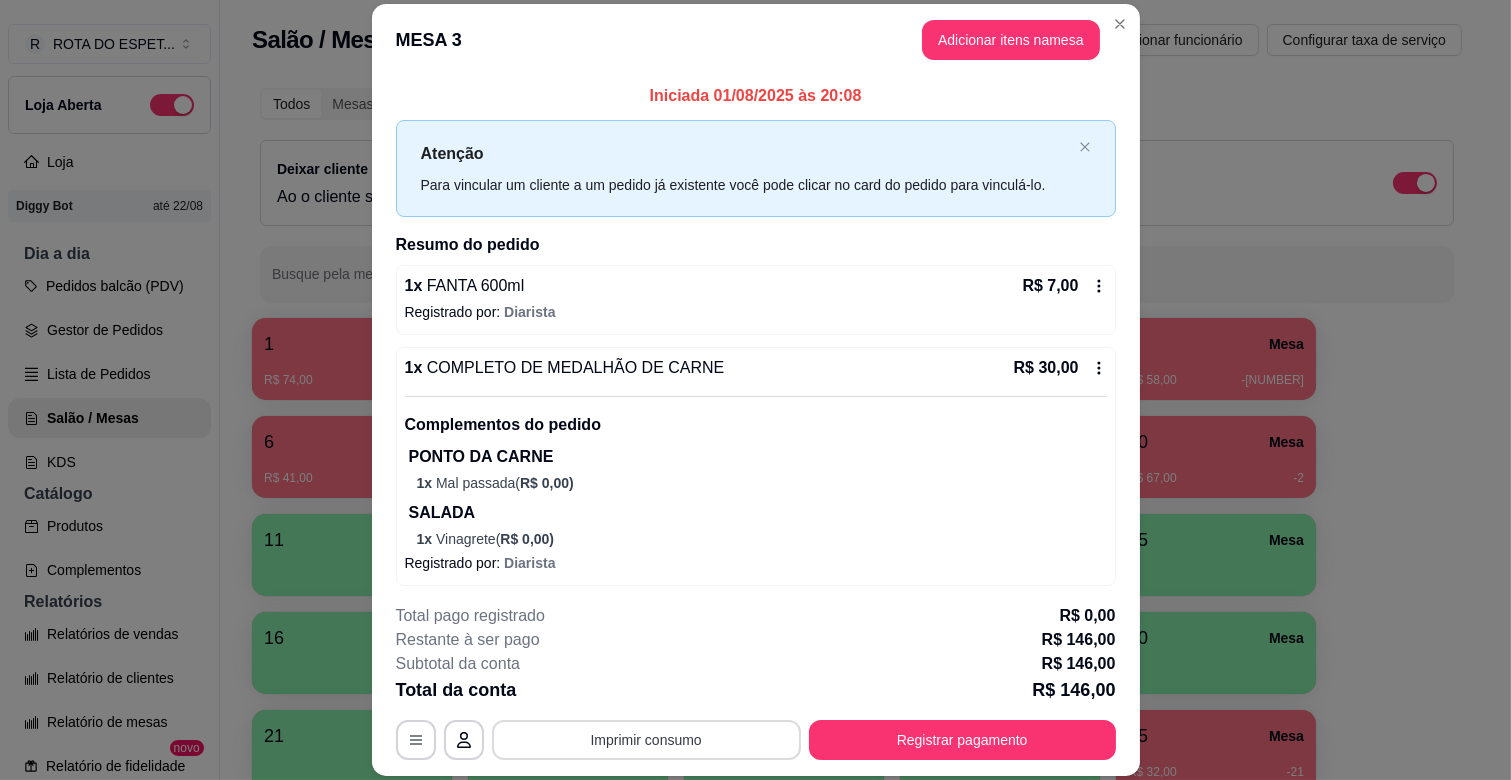 click on "Imprimir consumo" at bounding box center [646, 740] 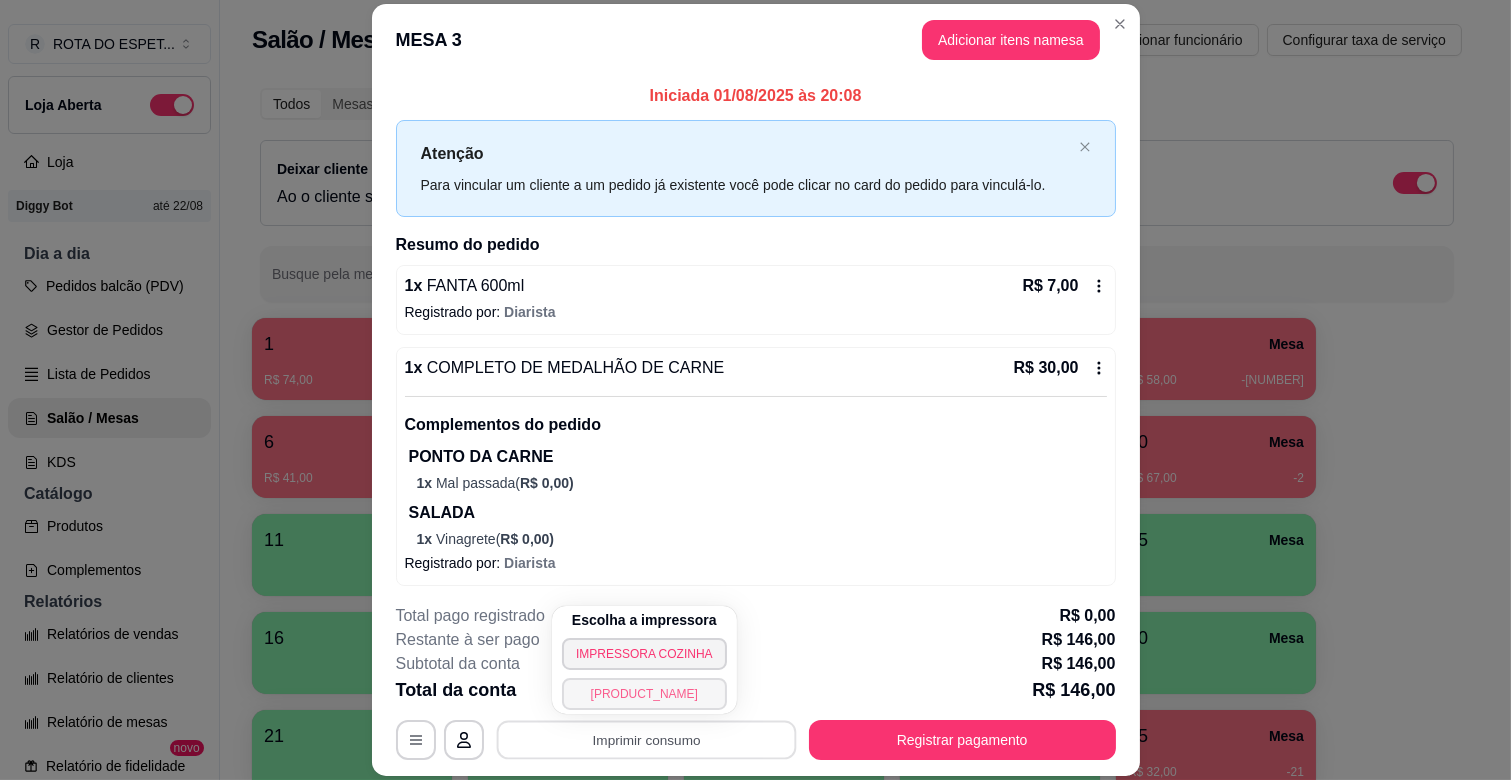 click on "[PRODUCT_NAME]" at bounding box center (644, 694) 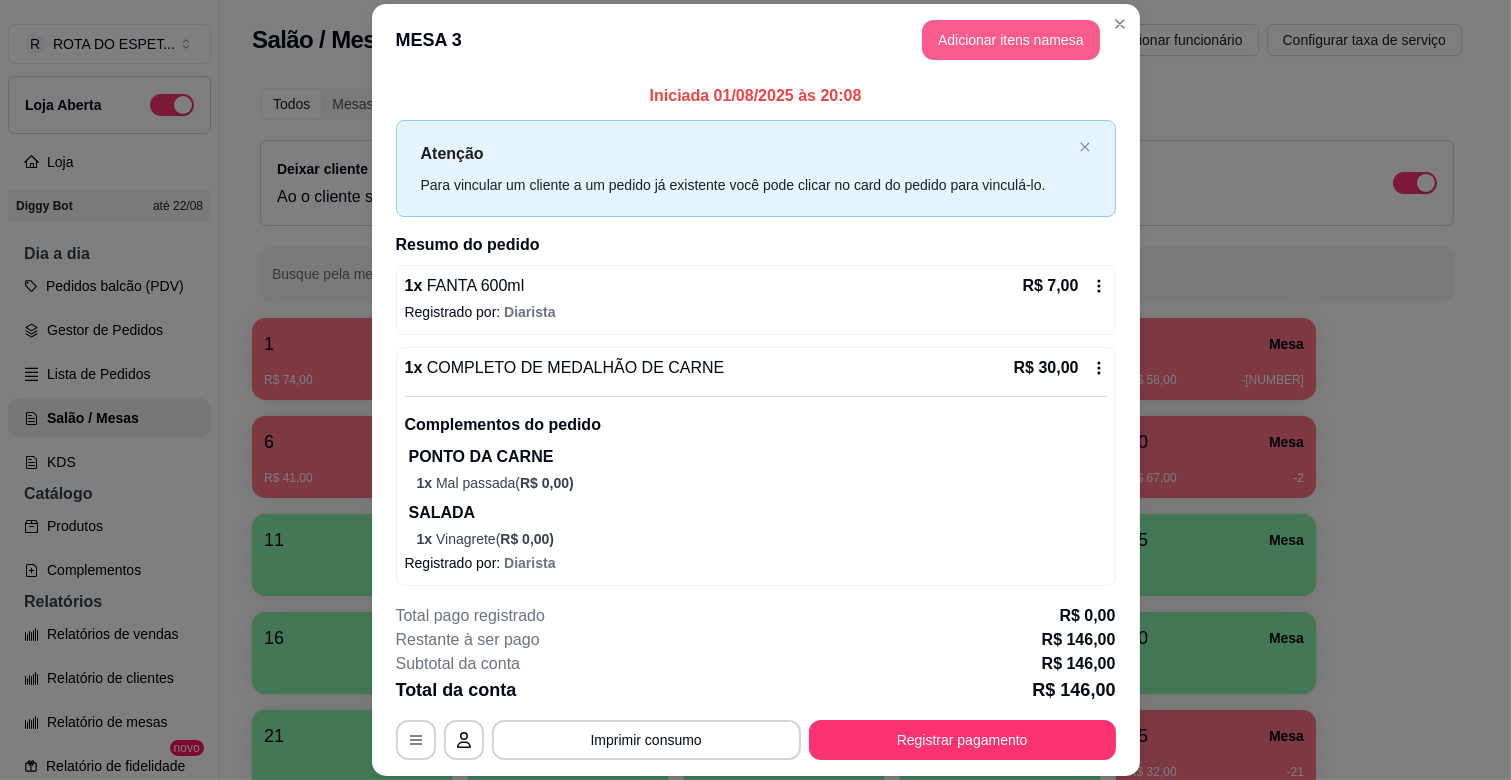 click on "Adicionar itens na  mesa" at bounding box center (1011, 40) 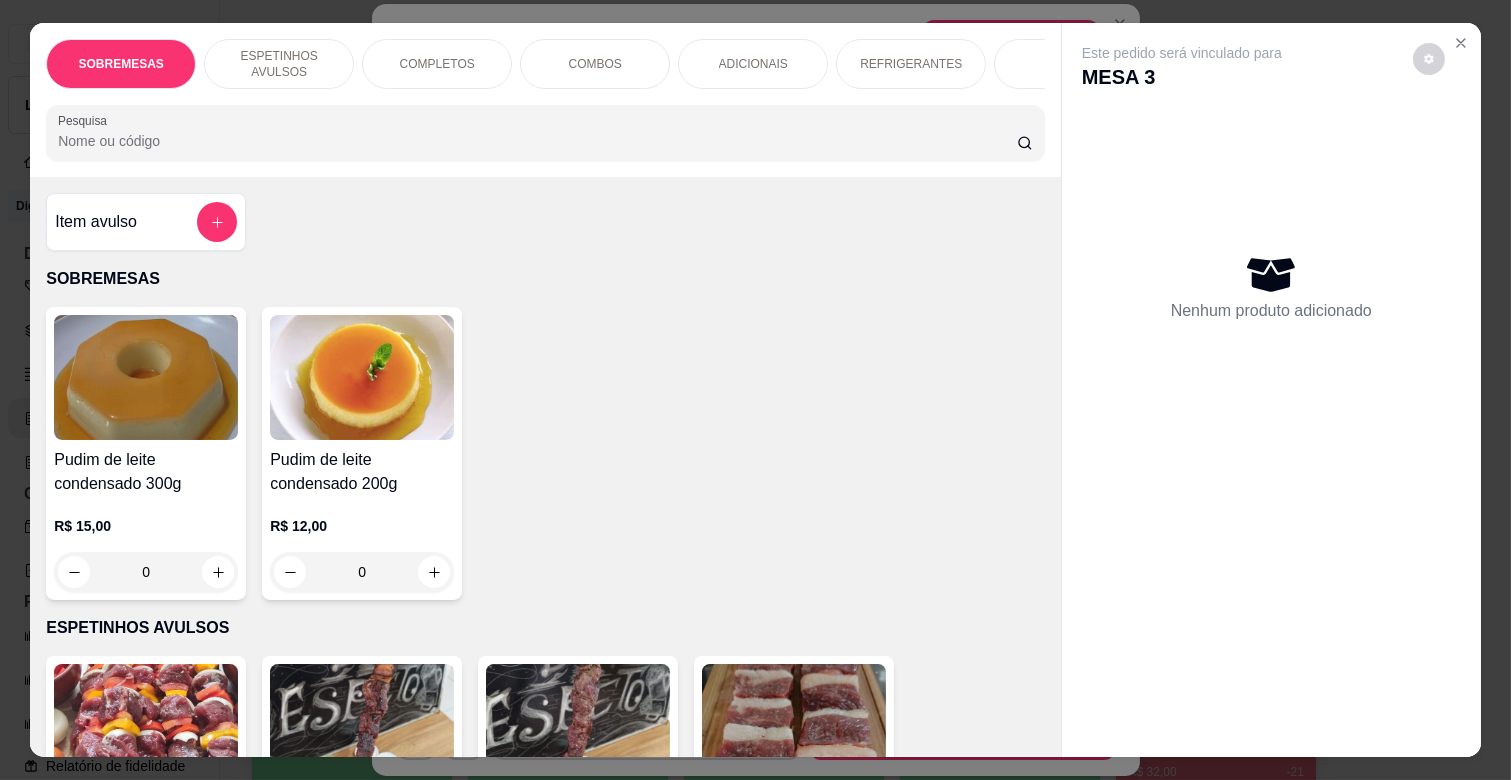 click on "REFRIGERANTES" at bounding box center (911, 64) 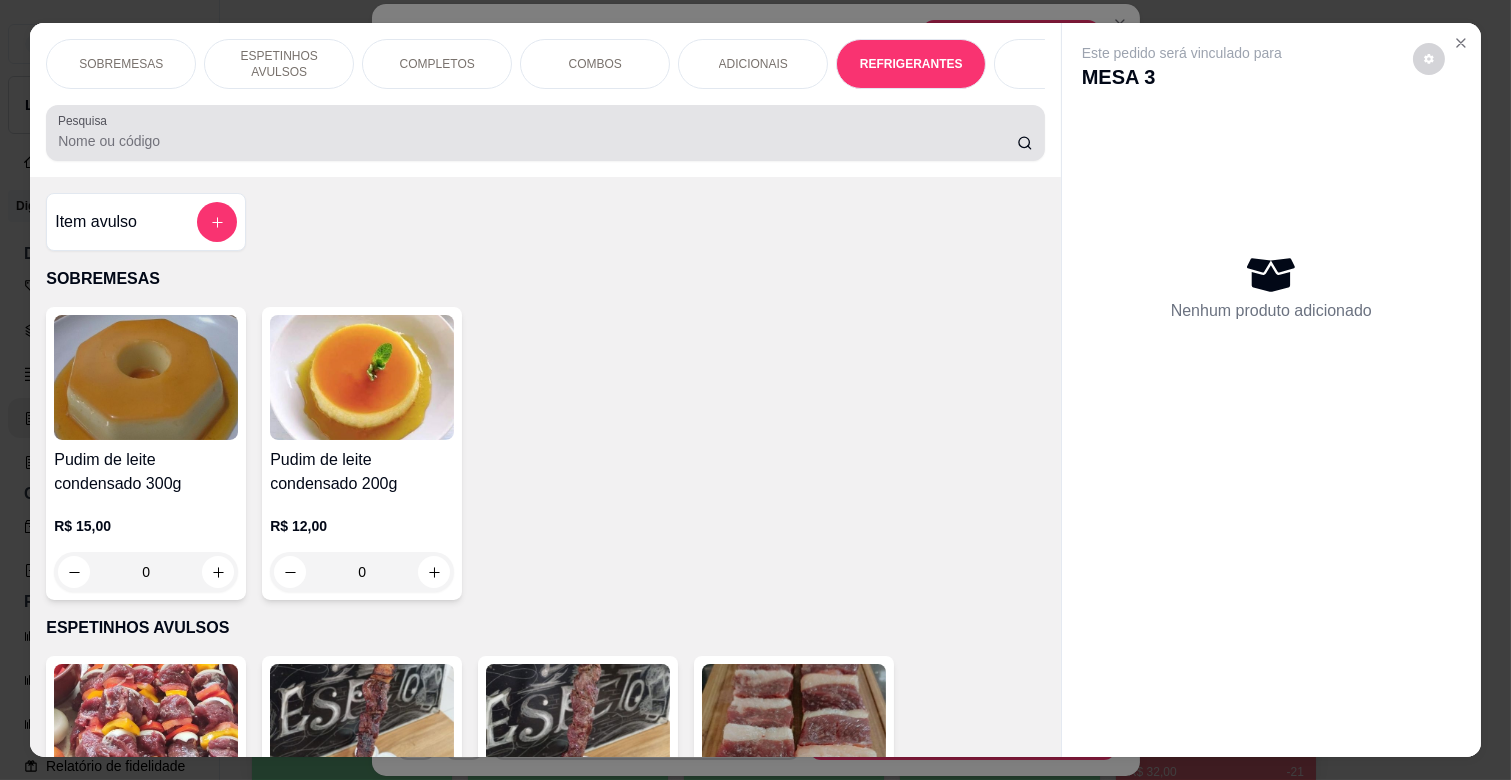 scroll, scrollTop: 4037, scrollLeft: 0, axis: vertical 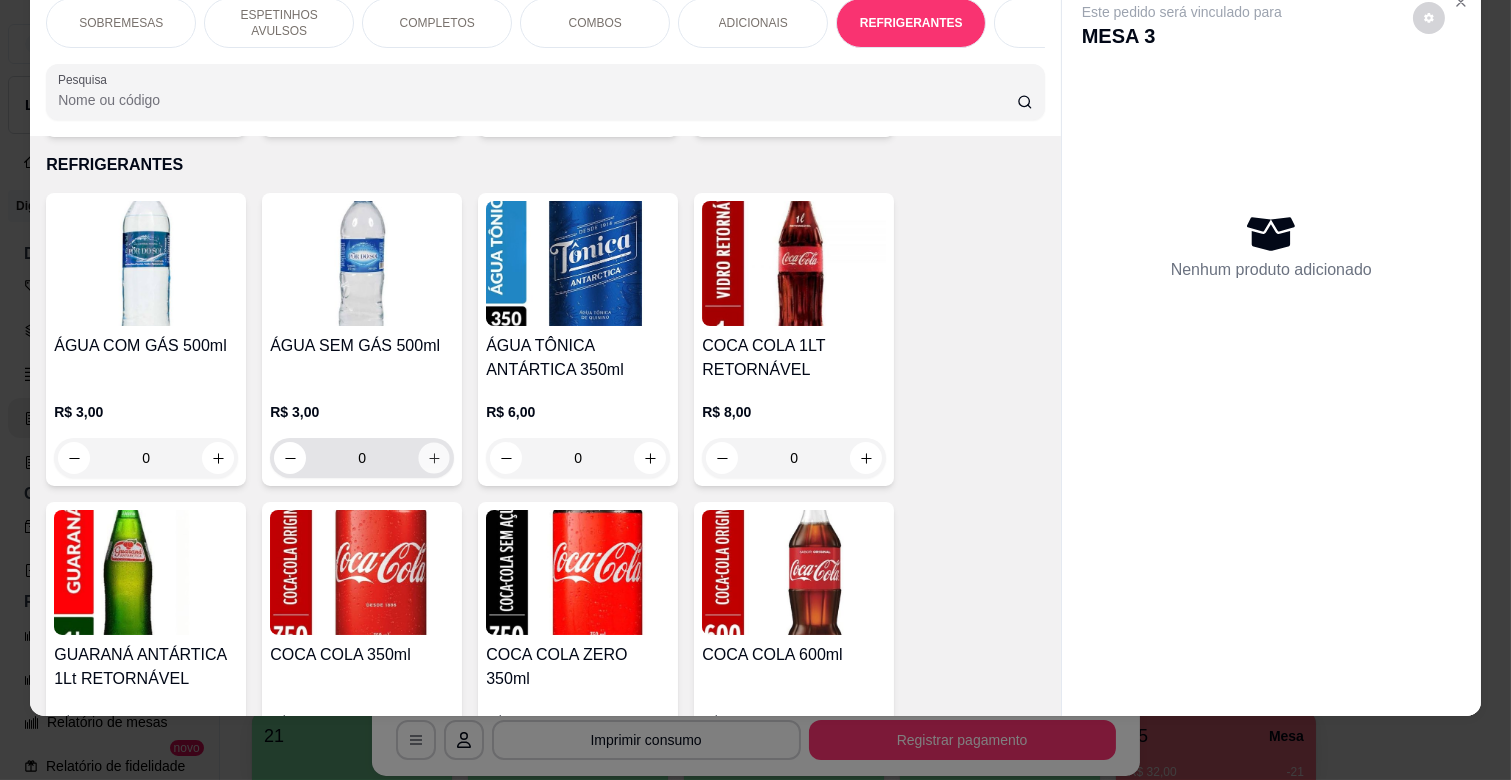 click 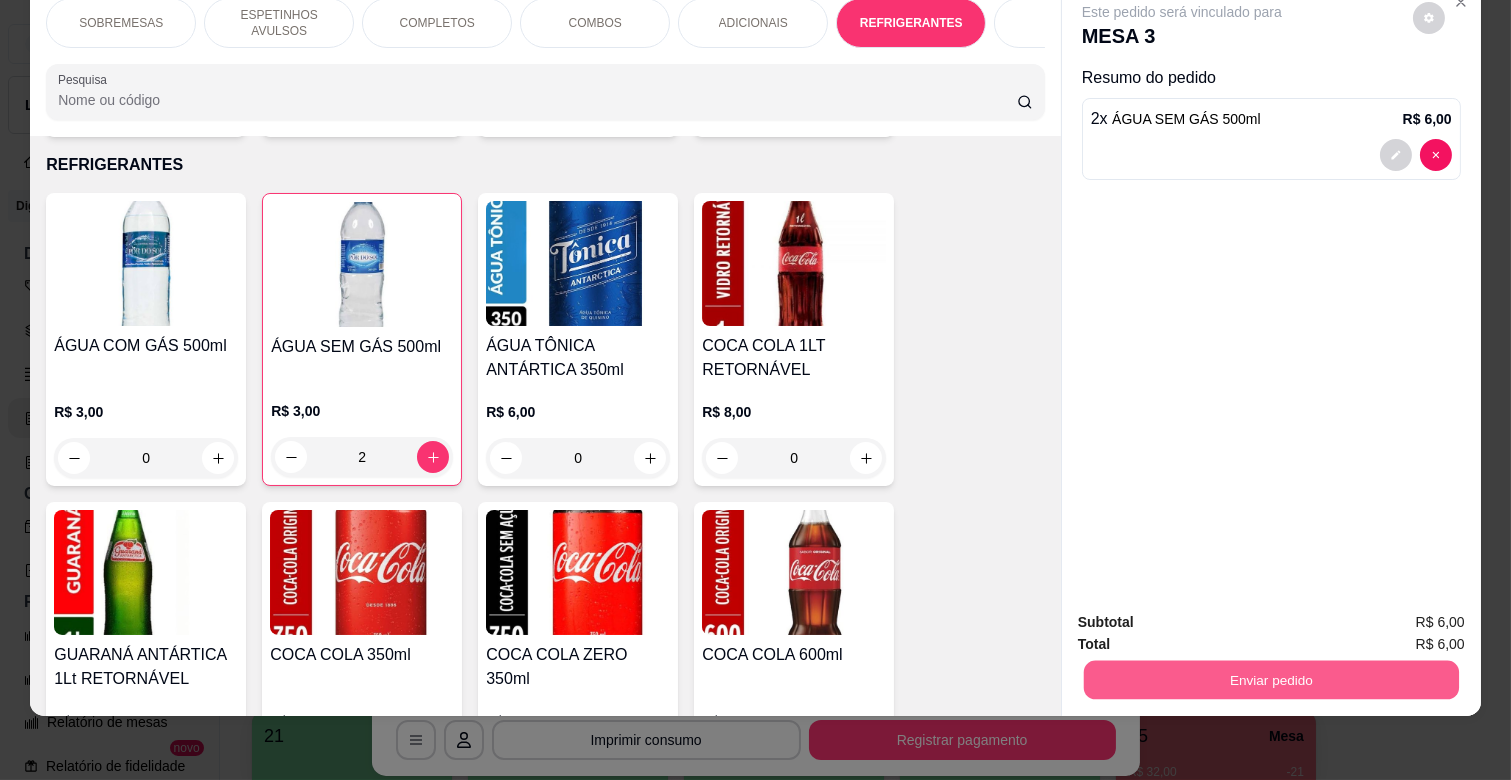 click on "Enviar pedido" at bounding box center [1271, 679] 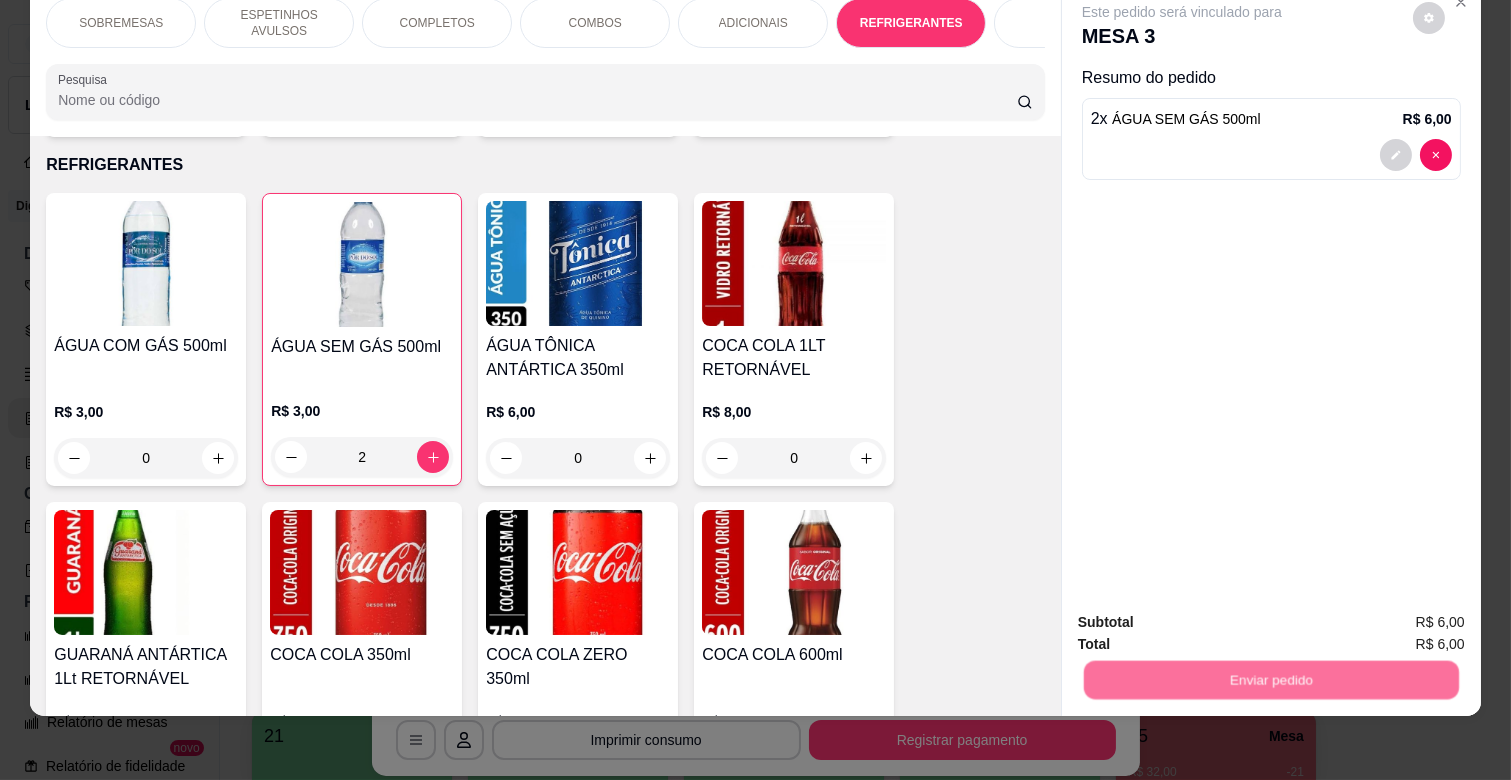click on "Não registrar e enviar pedido" at bounding box center (1205, 613) 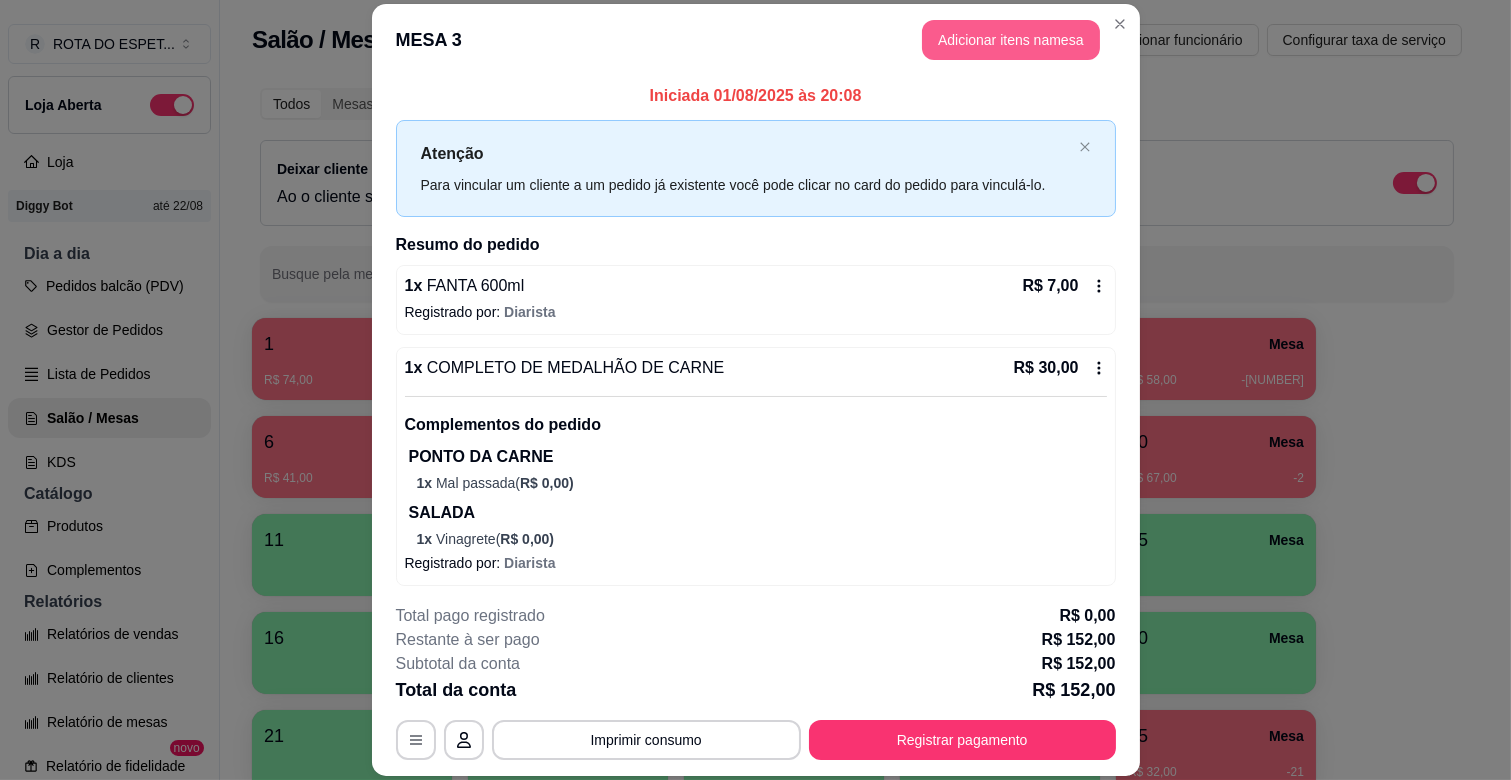 click on "Adicionar itens na  mesa" at bounding box center (1011, 40) 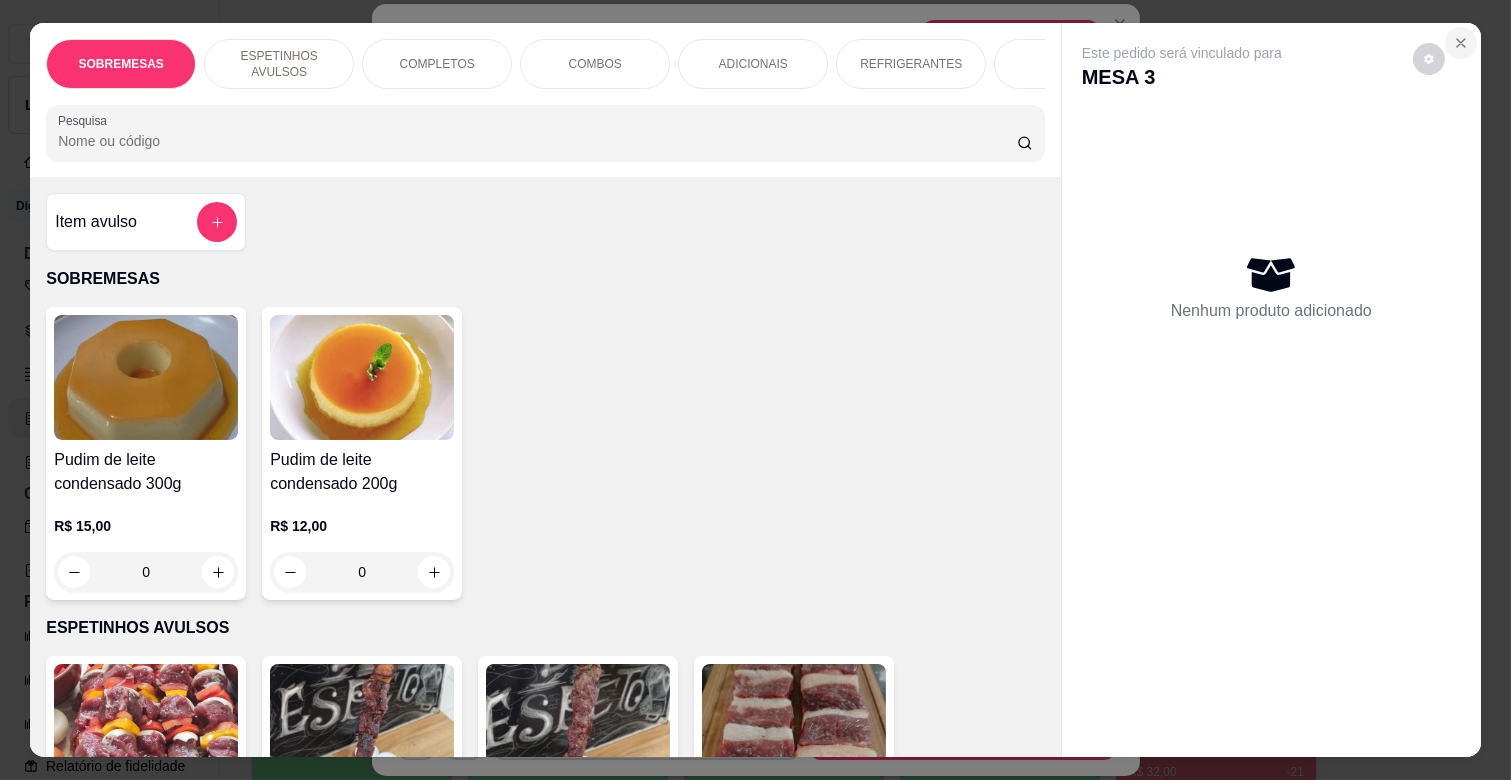 click at bounding box center (1461, 43) 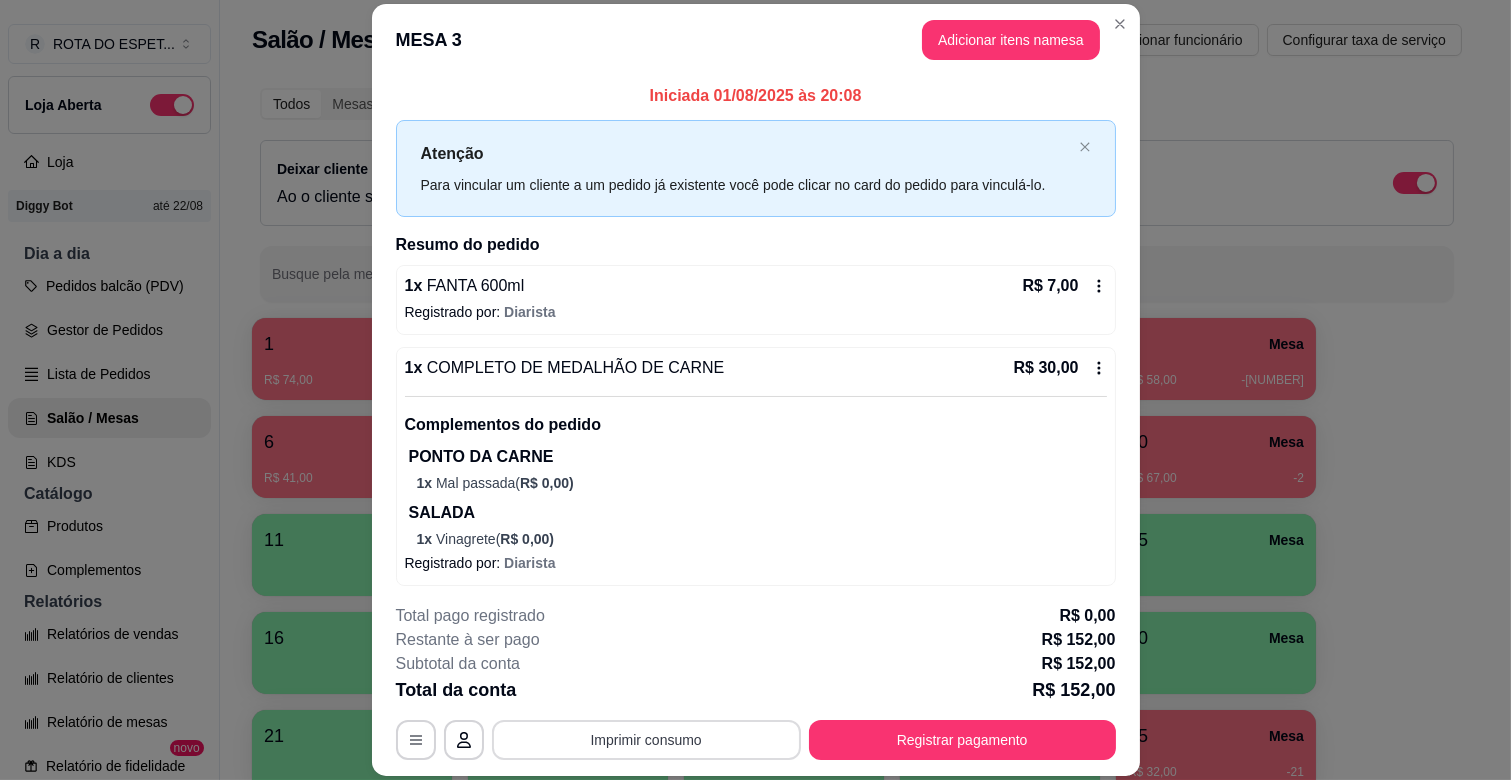 click on "Imprimir consumo" at bounding box center (646, 740) 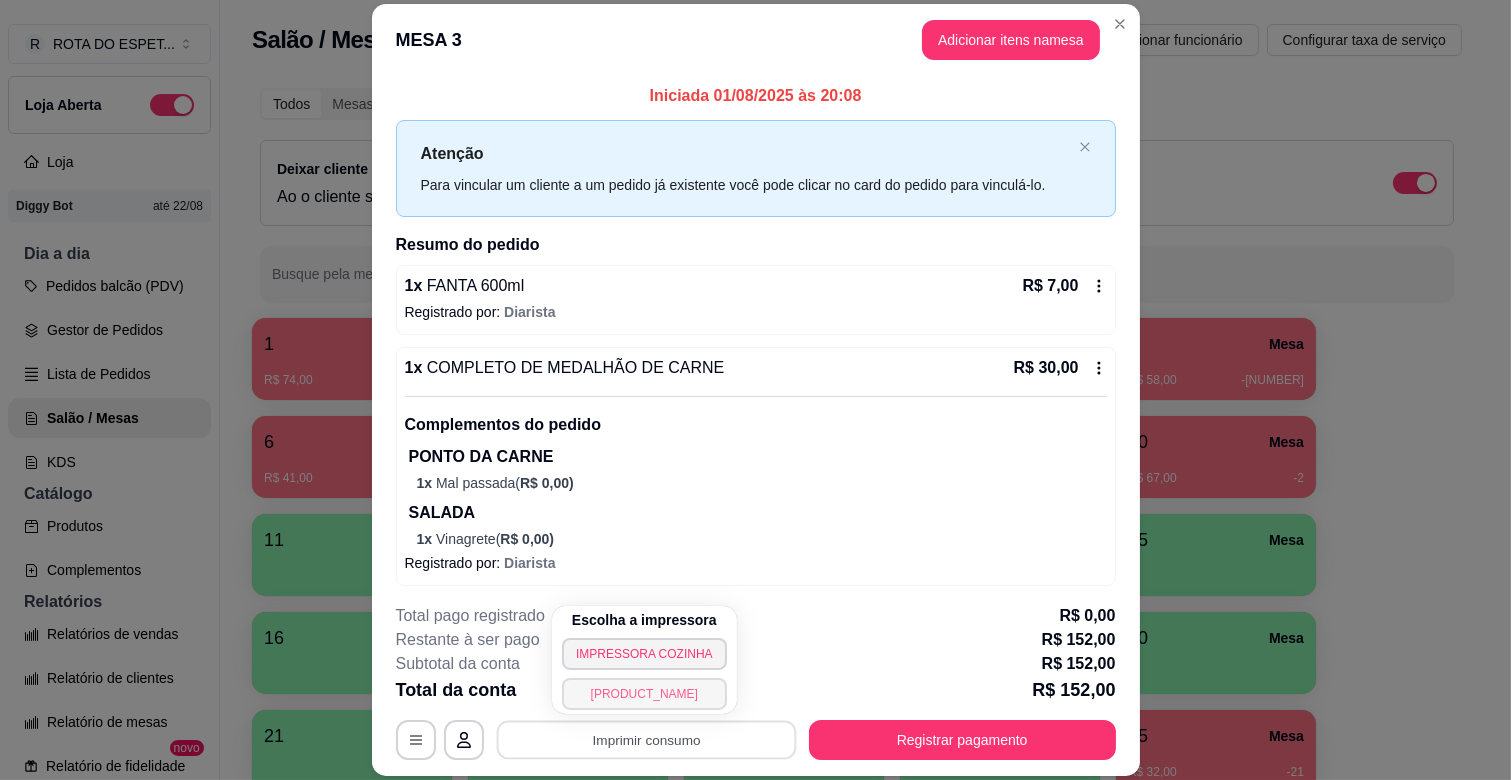 click on "[PRODUCT_NAME]" at bounding box center (644, 694) 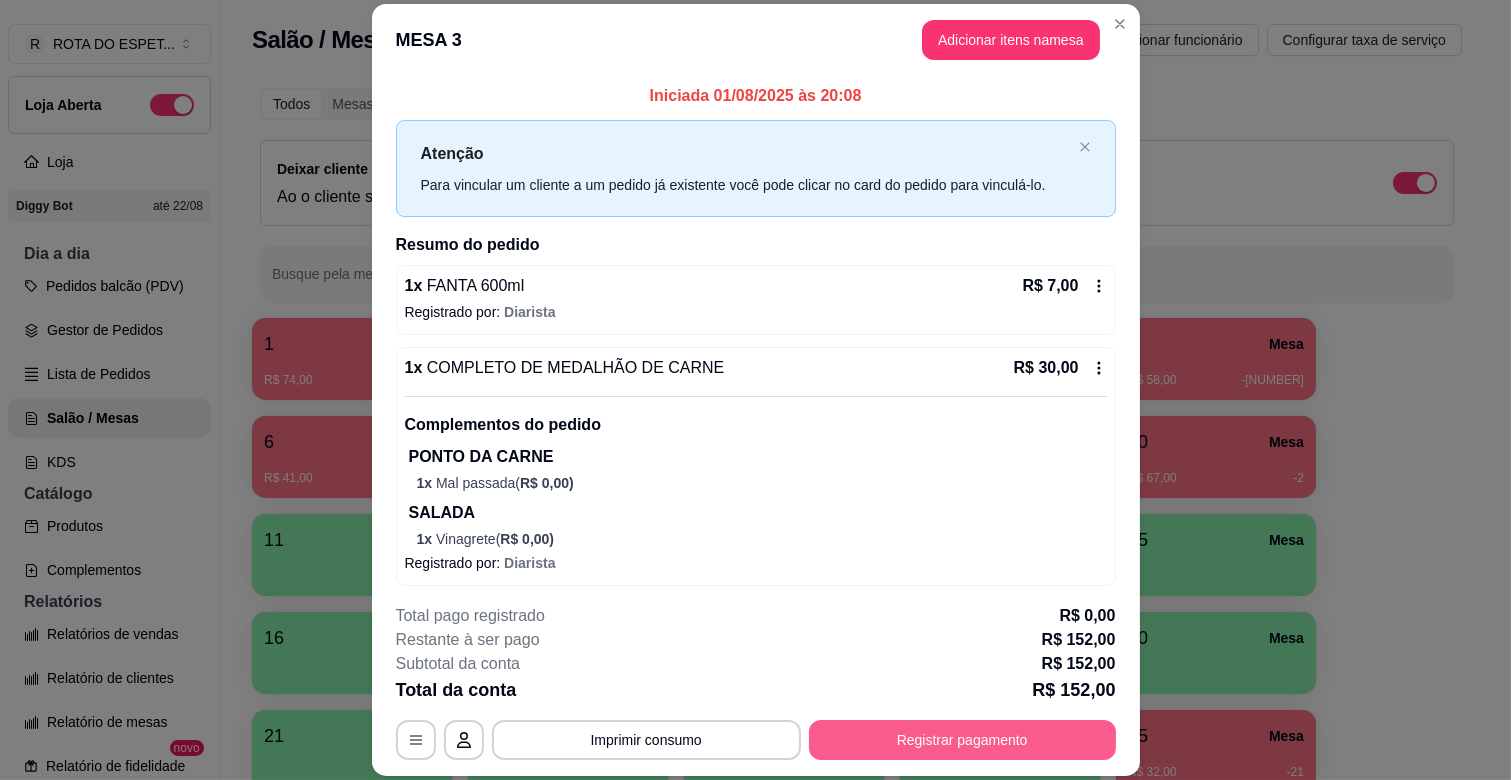 click on "Registrar pagamento" at bounding box center (962, 740) 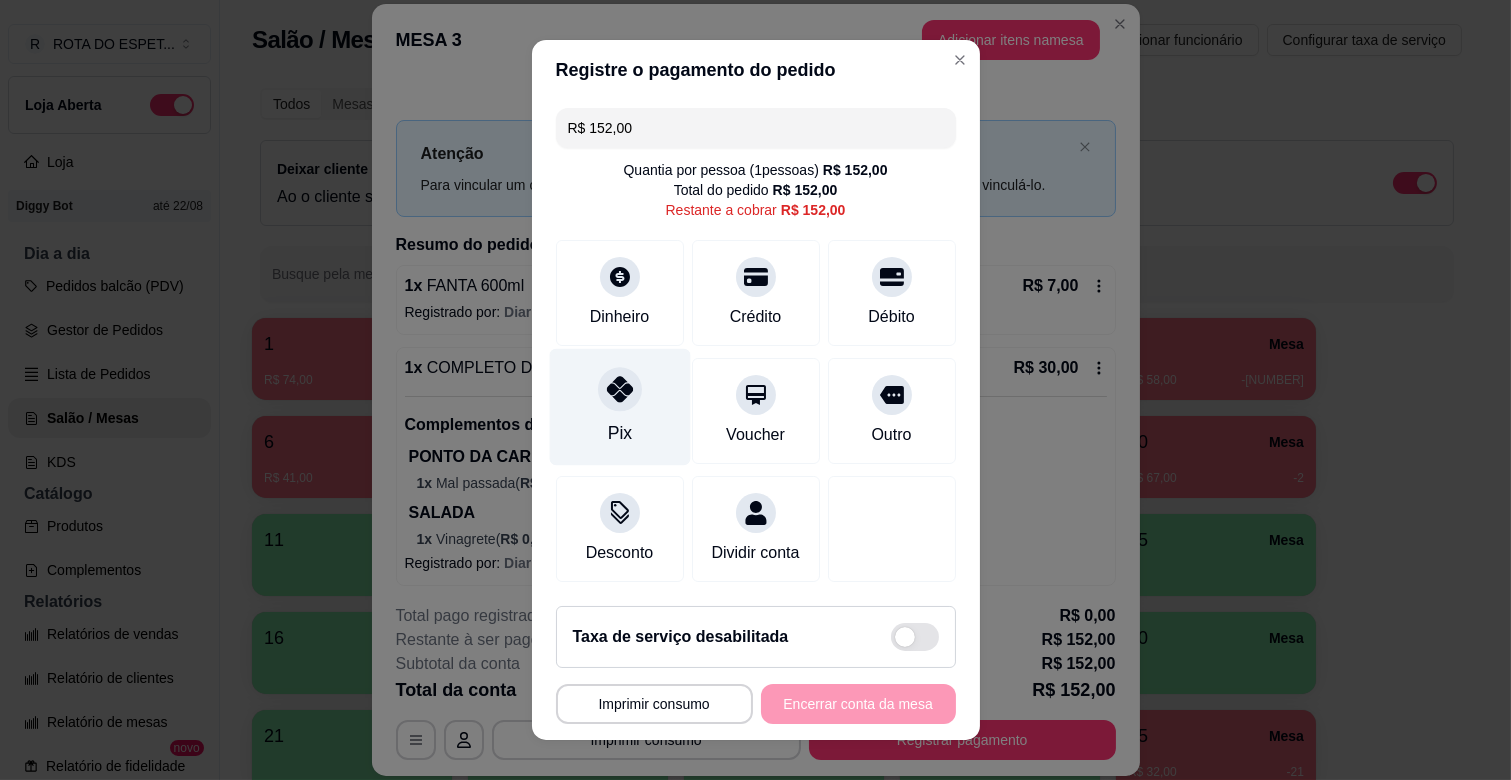 click on "Pix" at bounding box center [619, 407] 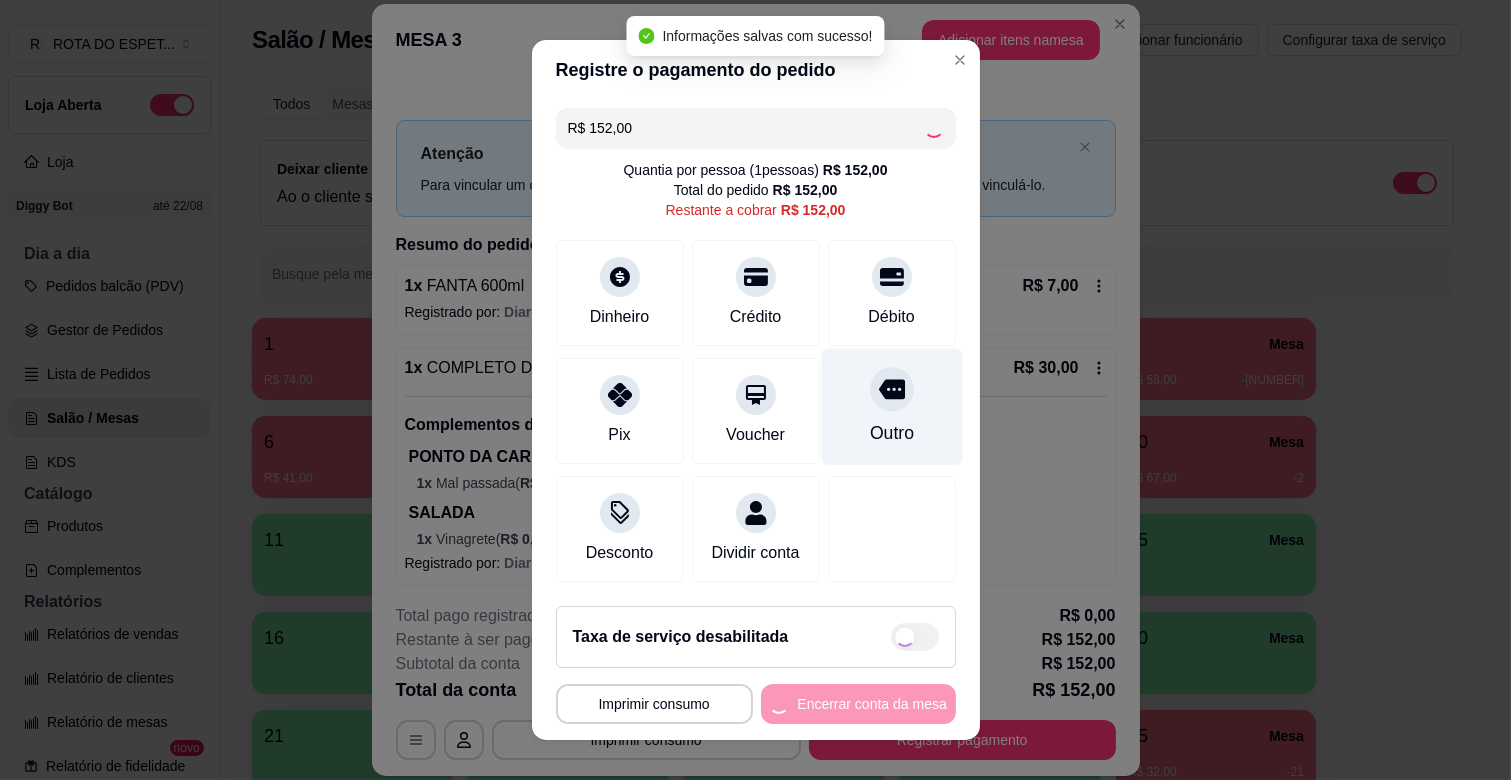 type on "R$ 0,00" 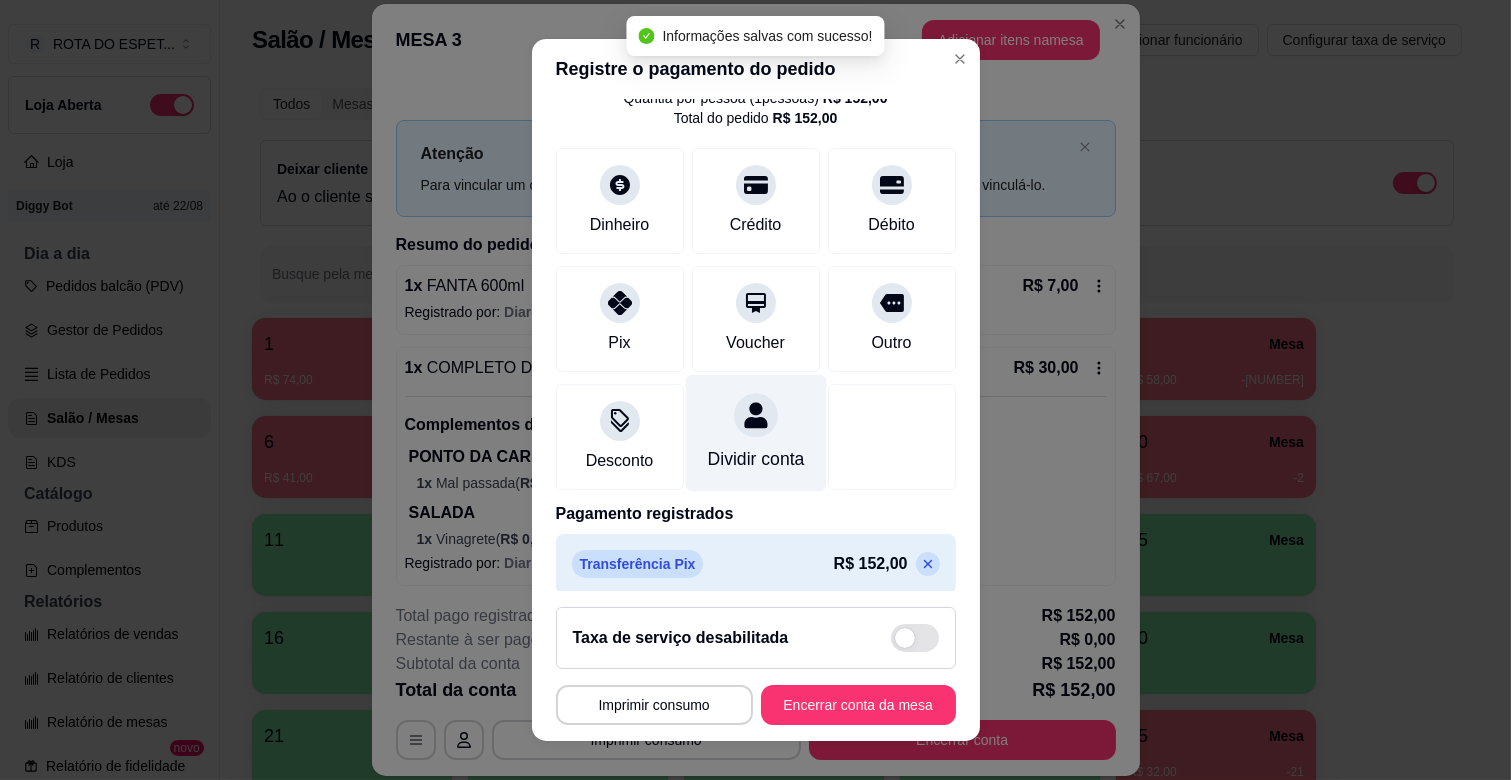 scroll, scrollTop: 106, scrollLeft: 0, axis: vertical 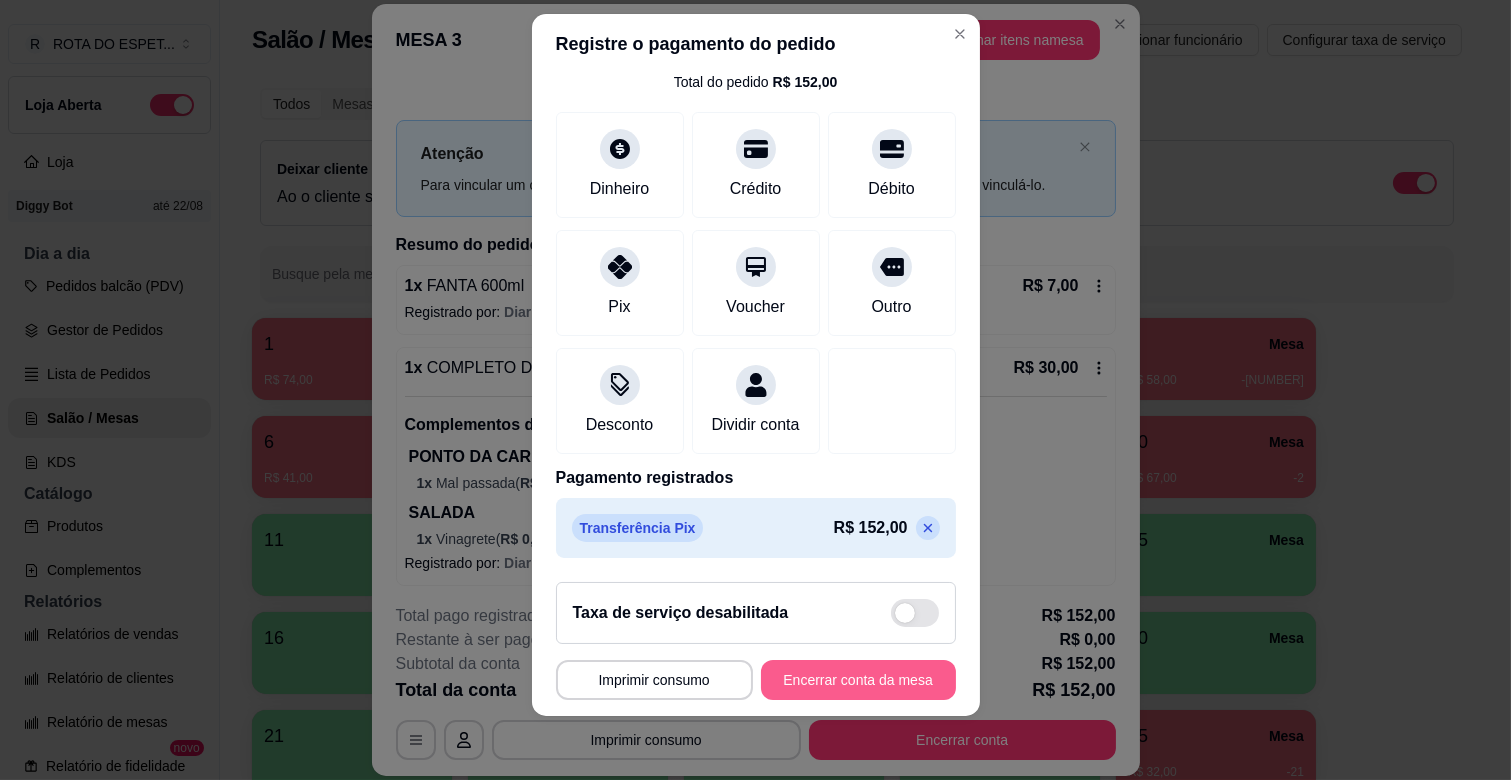 click on "Encerrar conta da mesa" at bounding box center [858, 680] 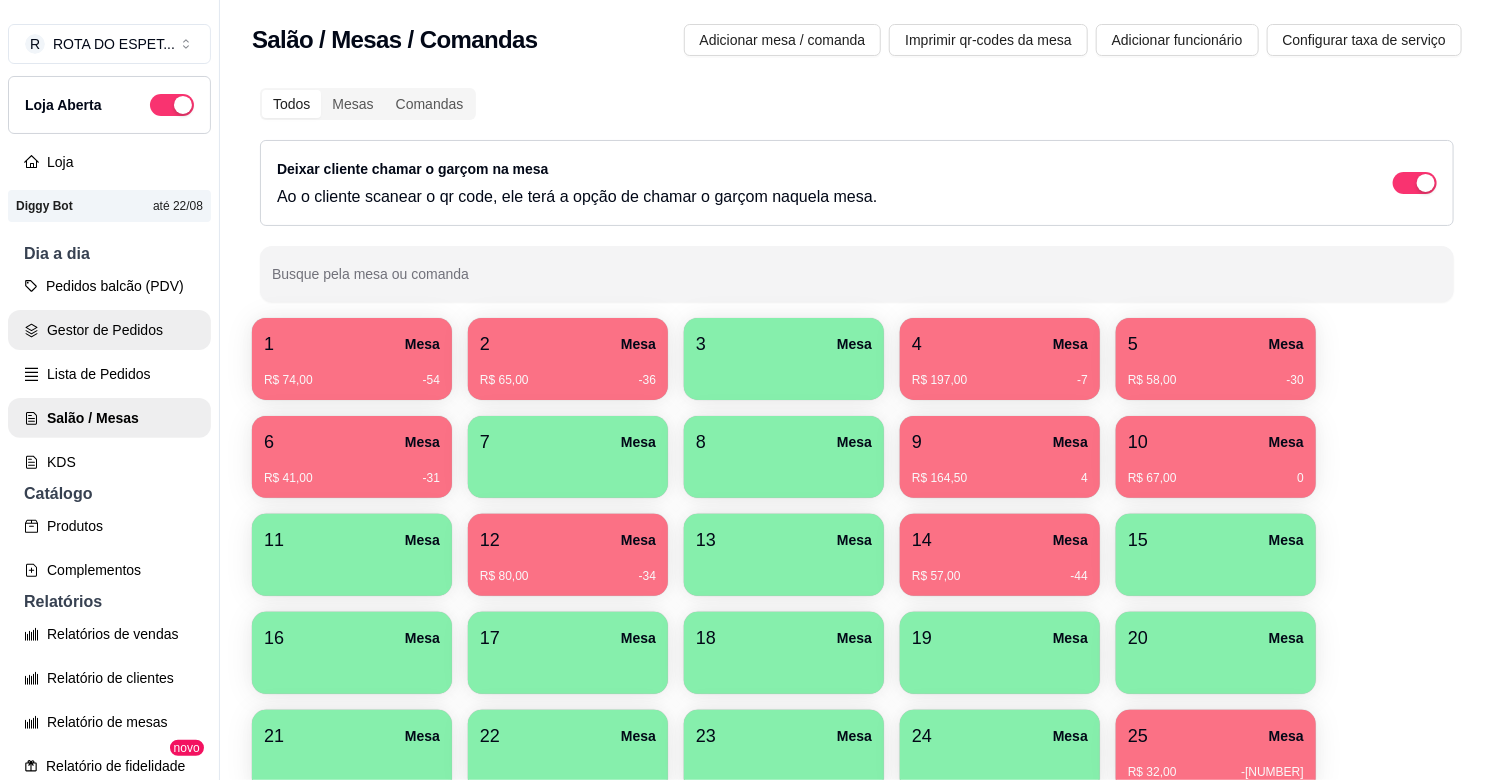 click on "Gestor de Pedidos" at bounding box center [109, 330] 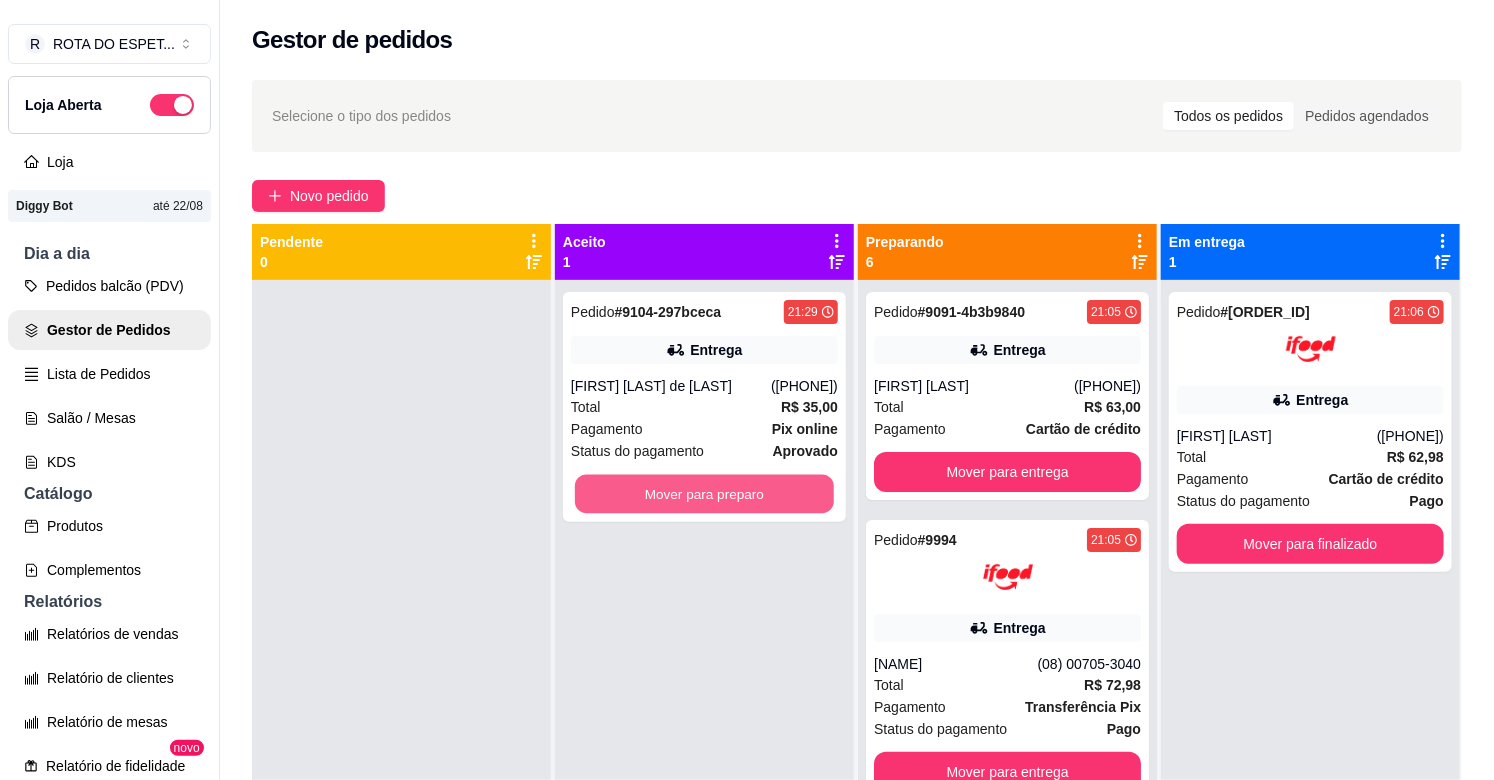 click on "Mover para preparo" at bounding box center [704, 494] 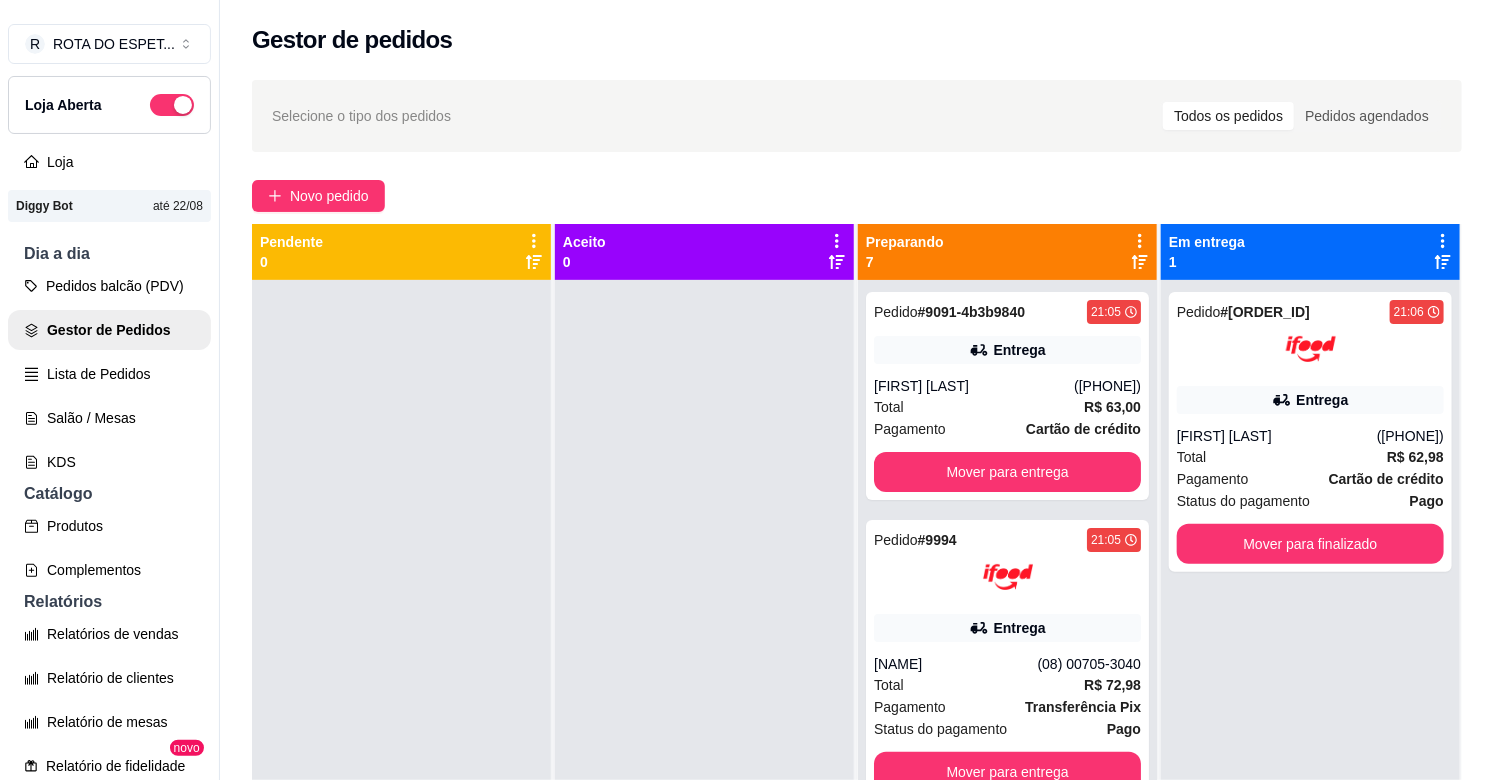 click at bounding box center (704, 670) 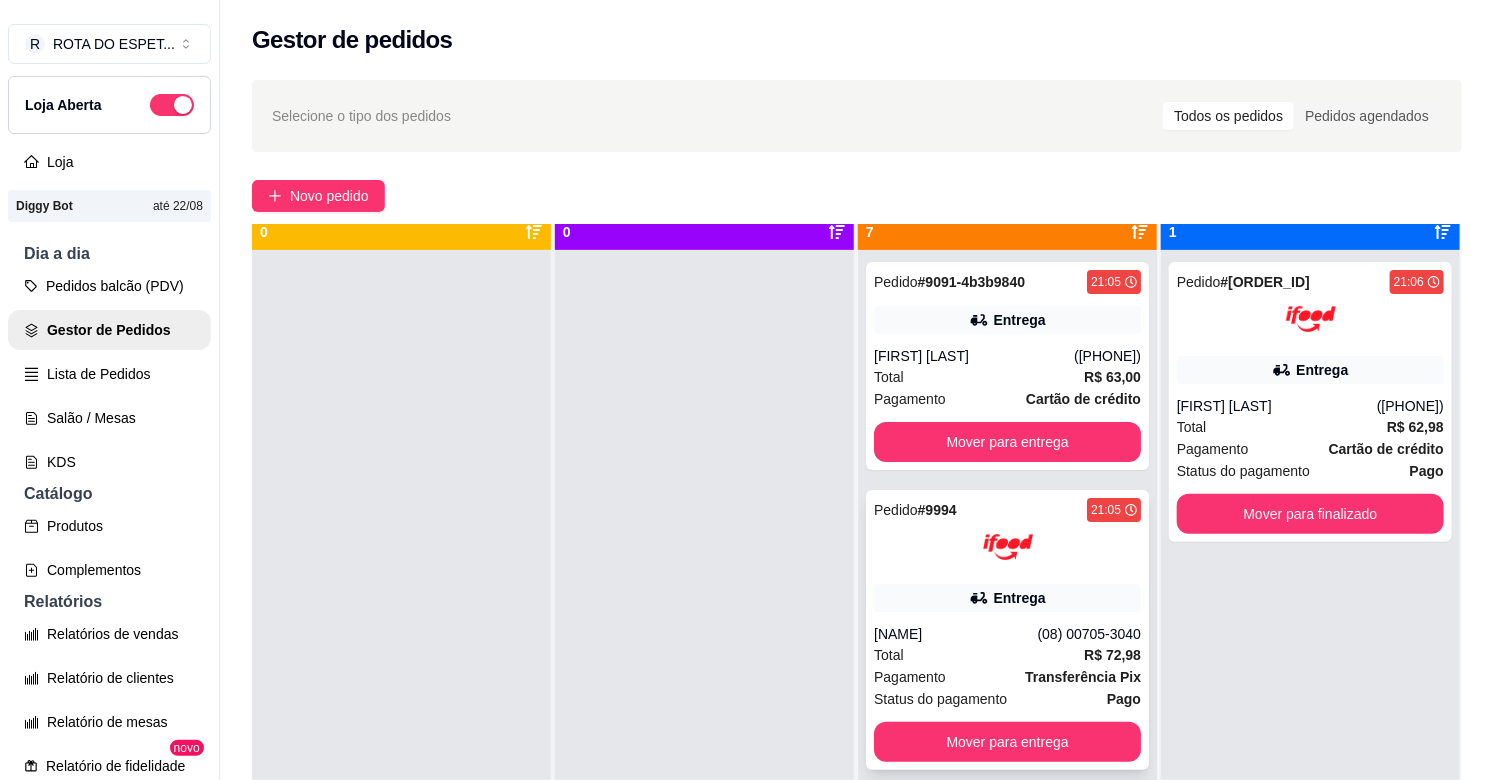 scroll, scrollTop: 55, scrollLeft: 0, axis: vertical 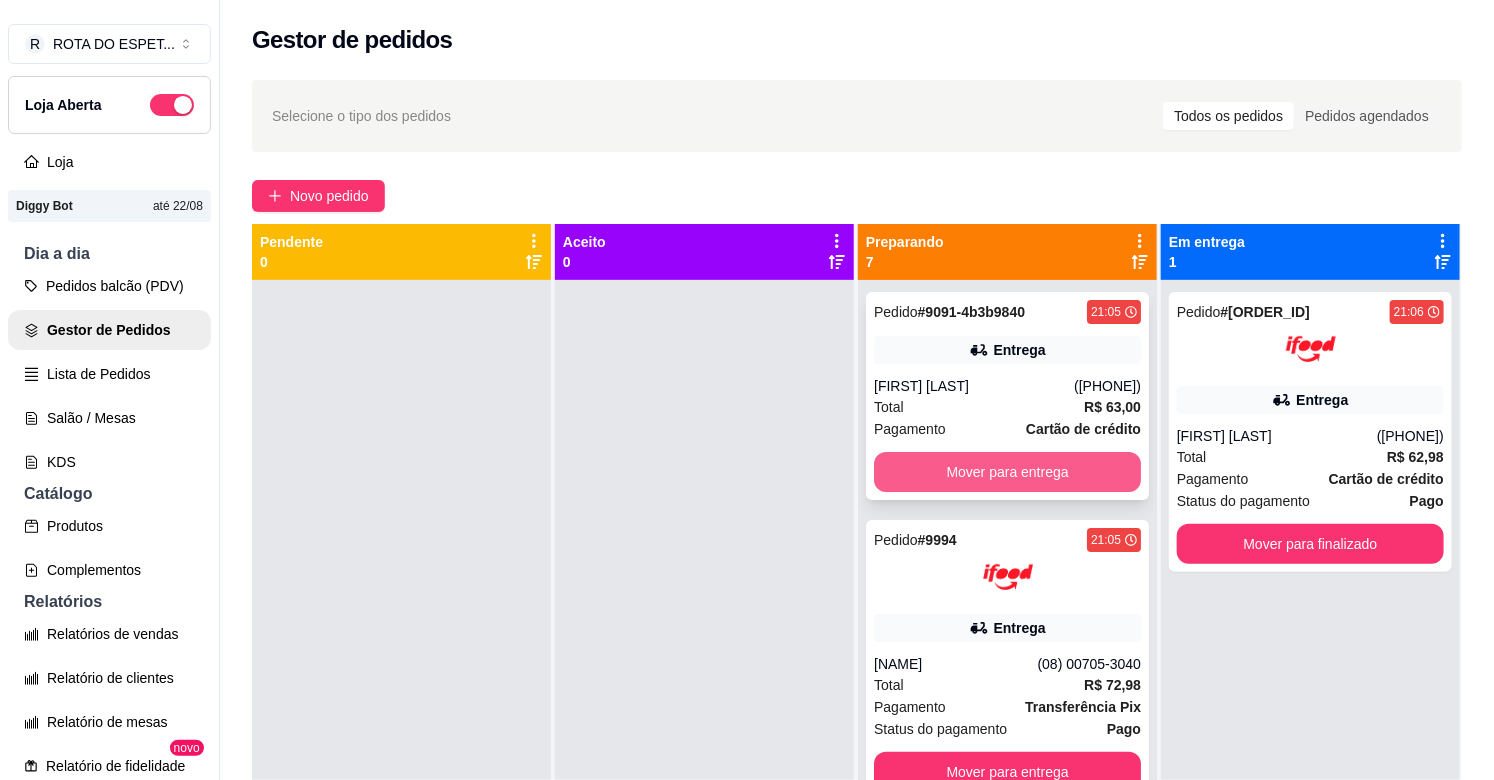 click on "Mover para entrega" at bounding box center [1007, 472] 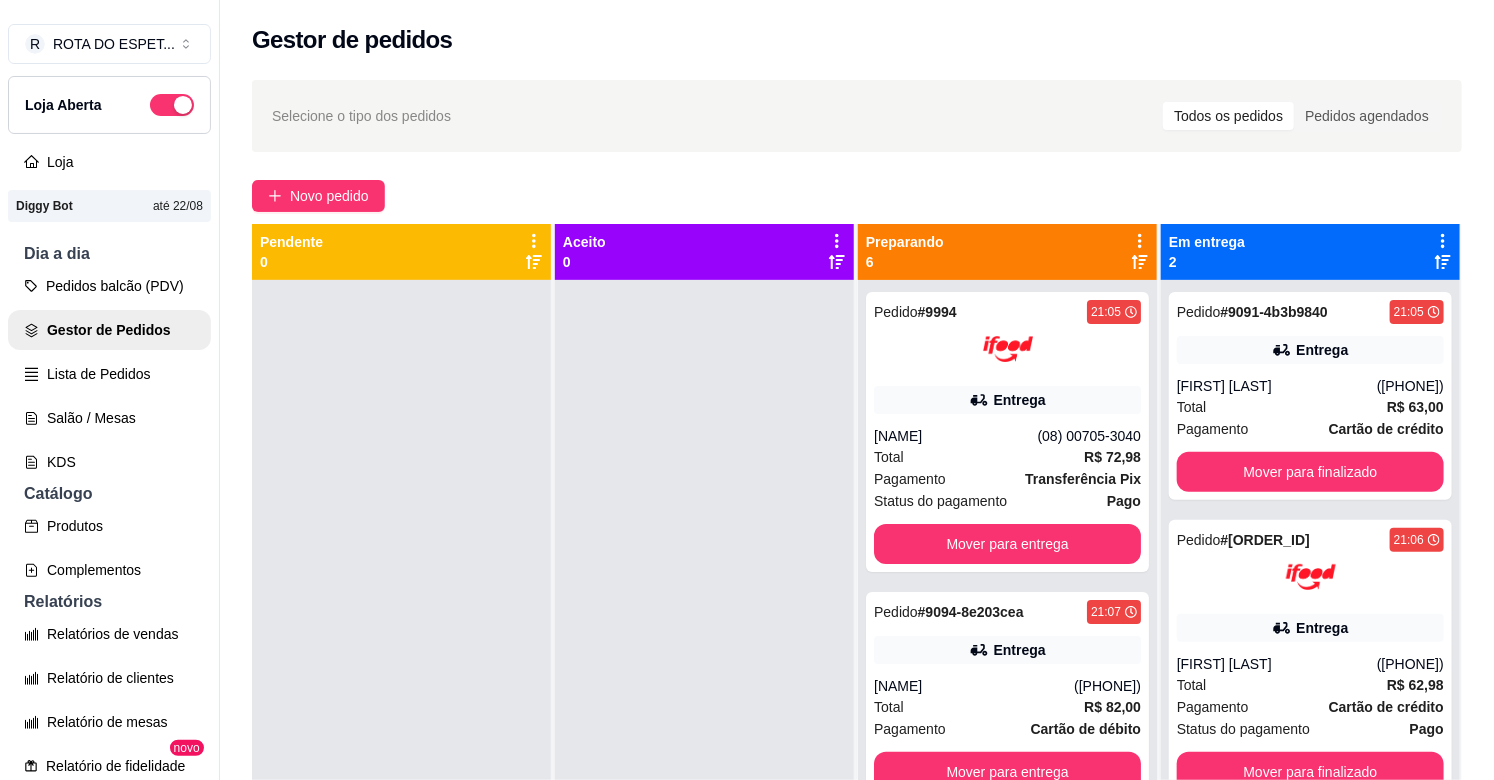 click at bounding box center (704, 670) 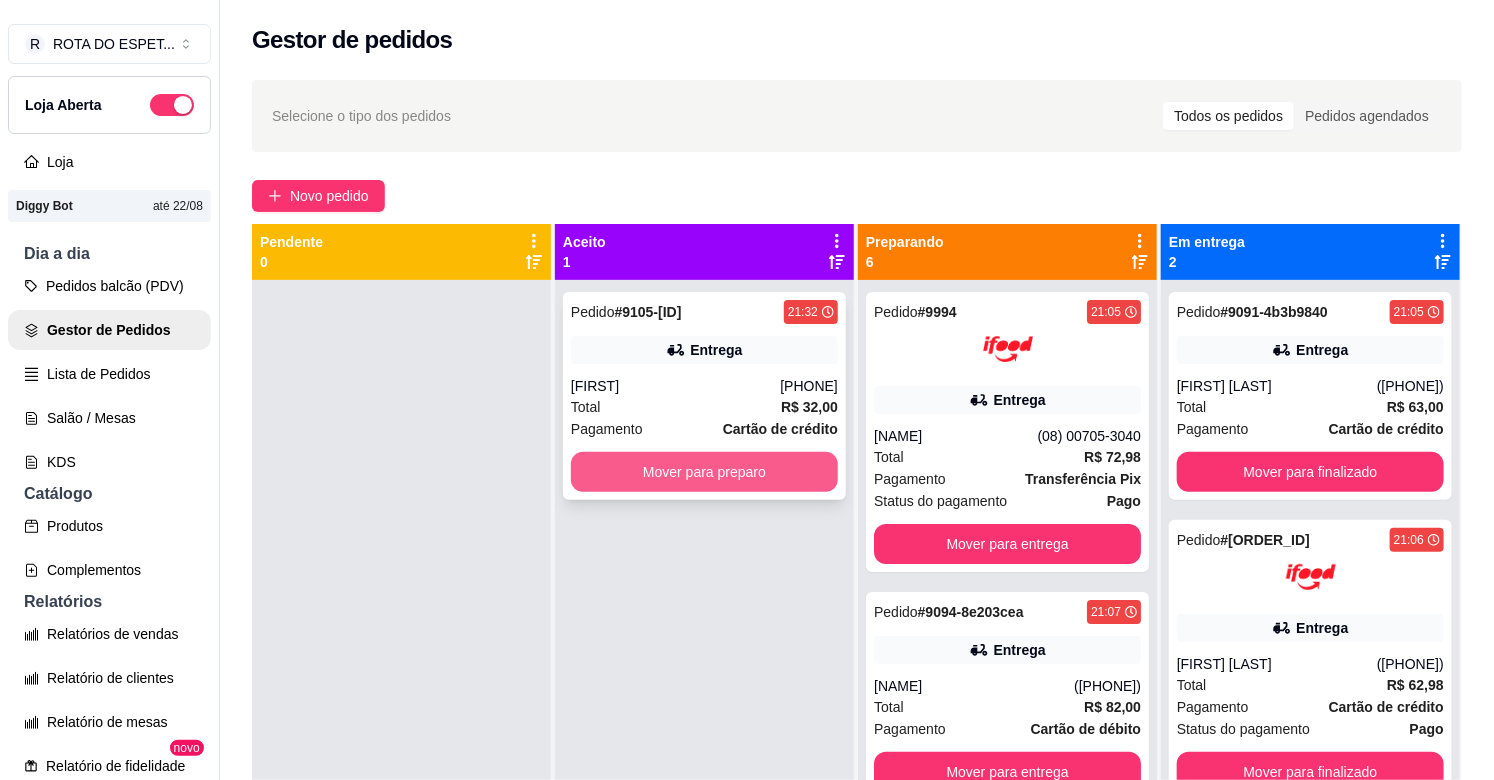 click on "Mover para preparo" at bounding box center [704, 472] 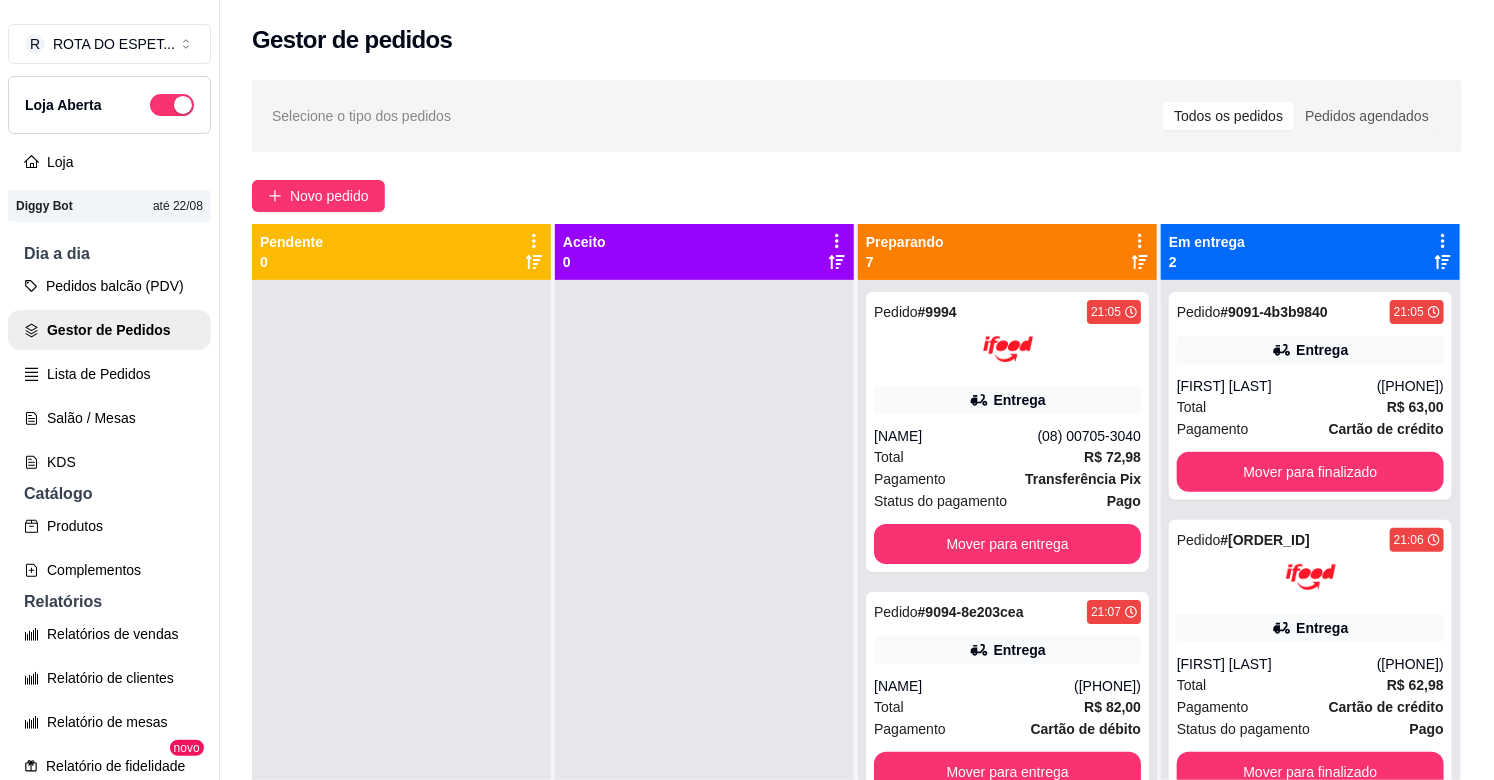 click at bounding box center (704, 670) 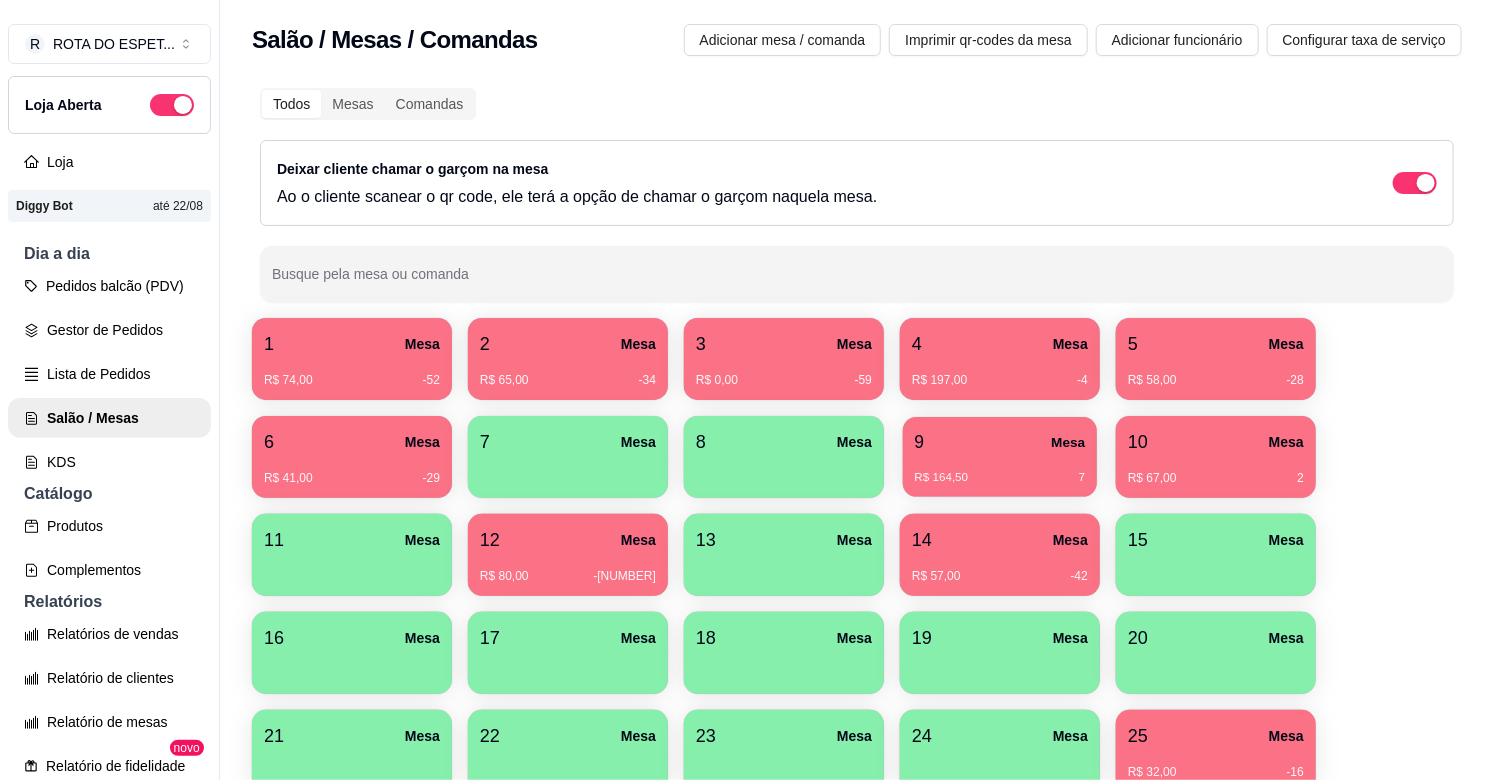 click on "9 Mesa" at bounding box center (1000, 442) 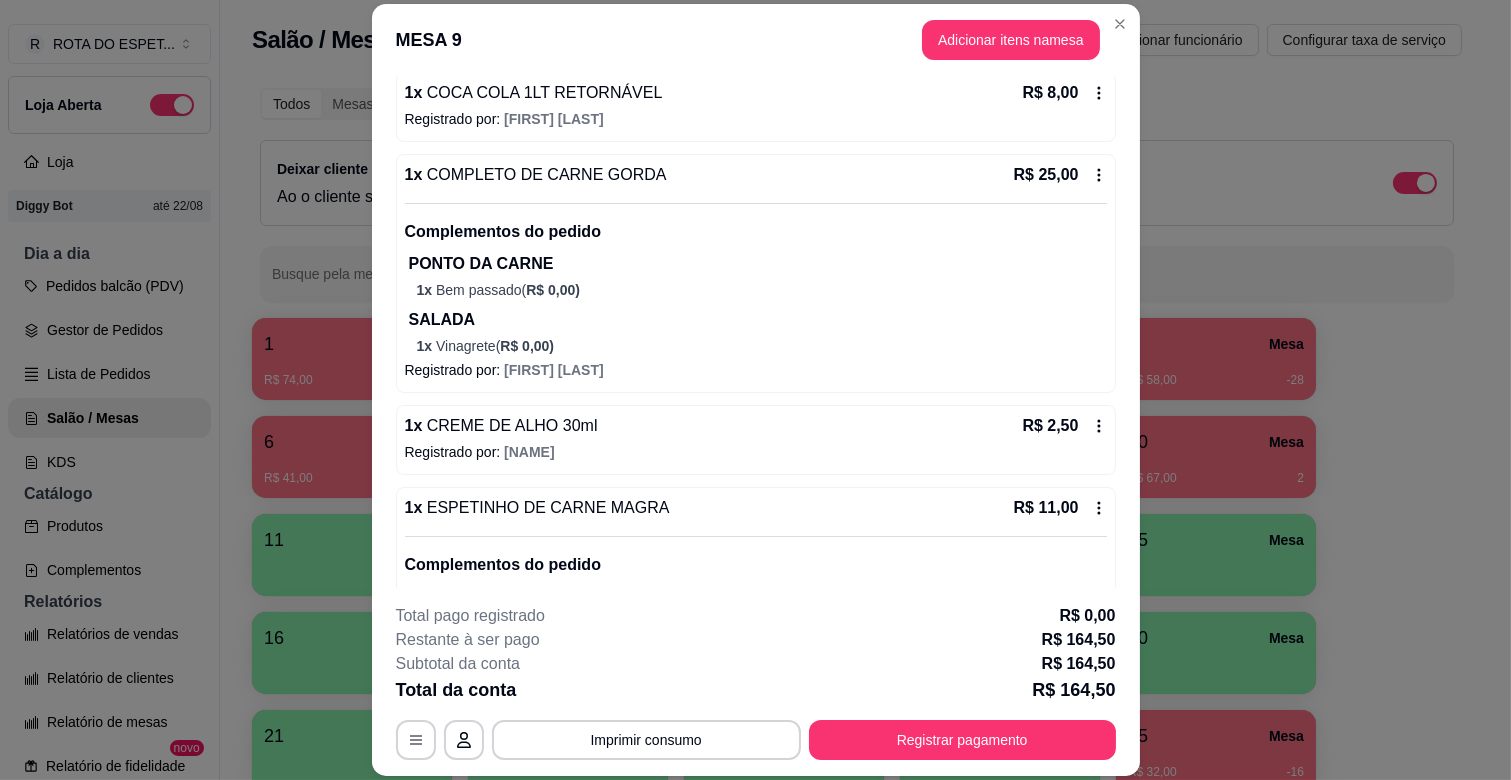 scroll, scrollTop: 555, scrollLeft: 0, axis: vertical 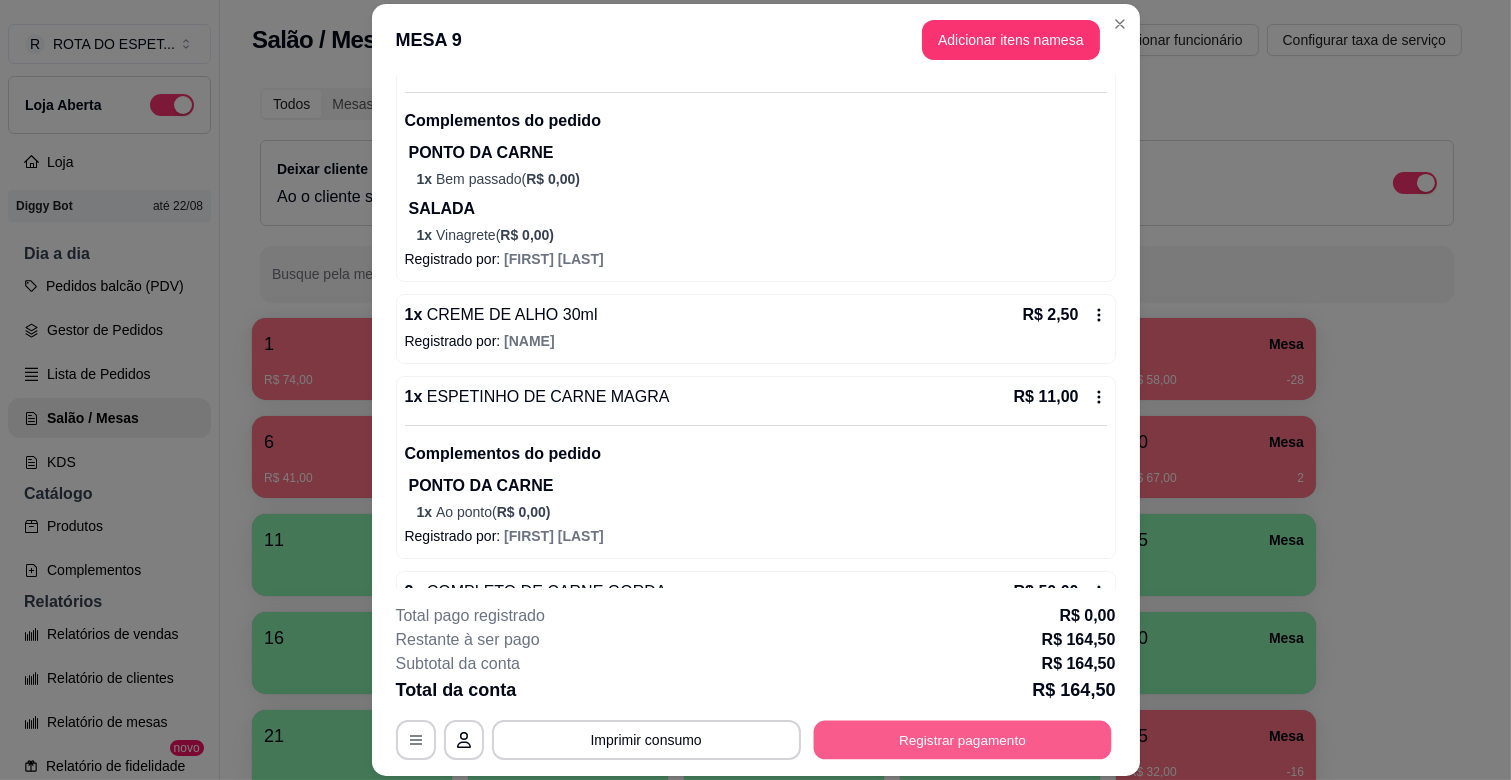 click on "Registrar pagamento" at bounding box center (962, 740) 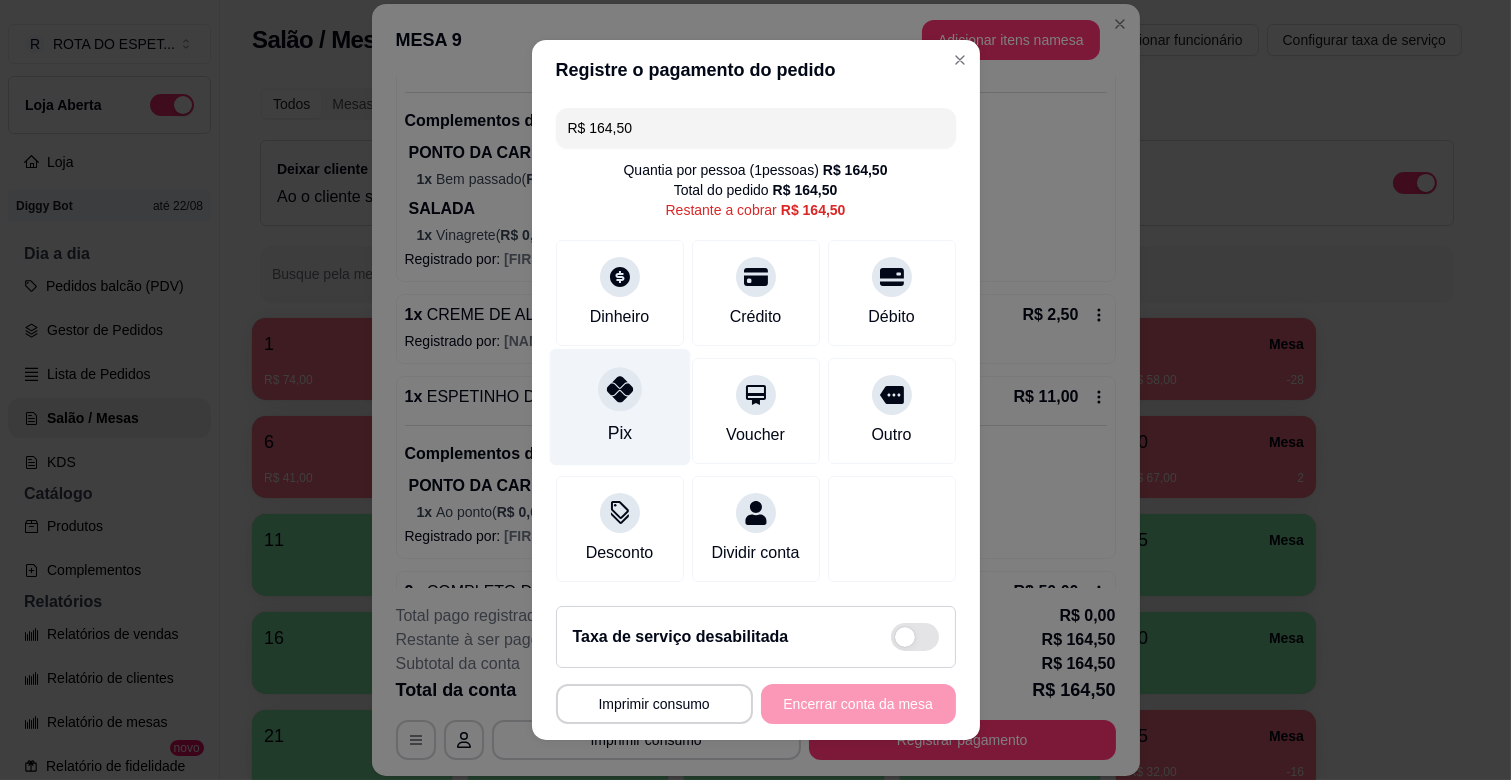 click at bounding box center (620, 389) 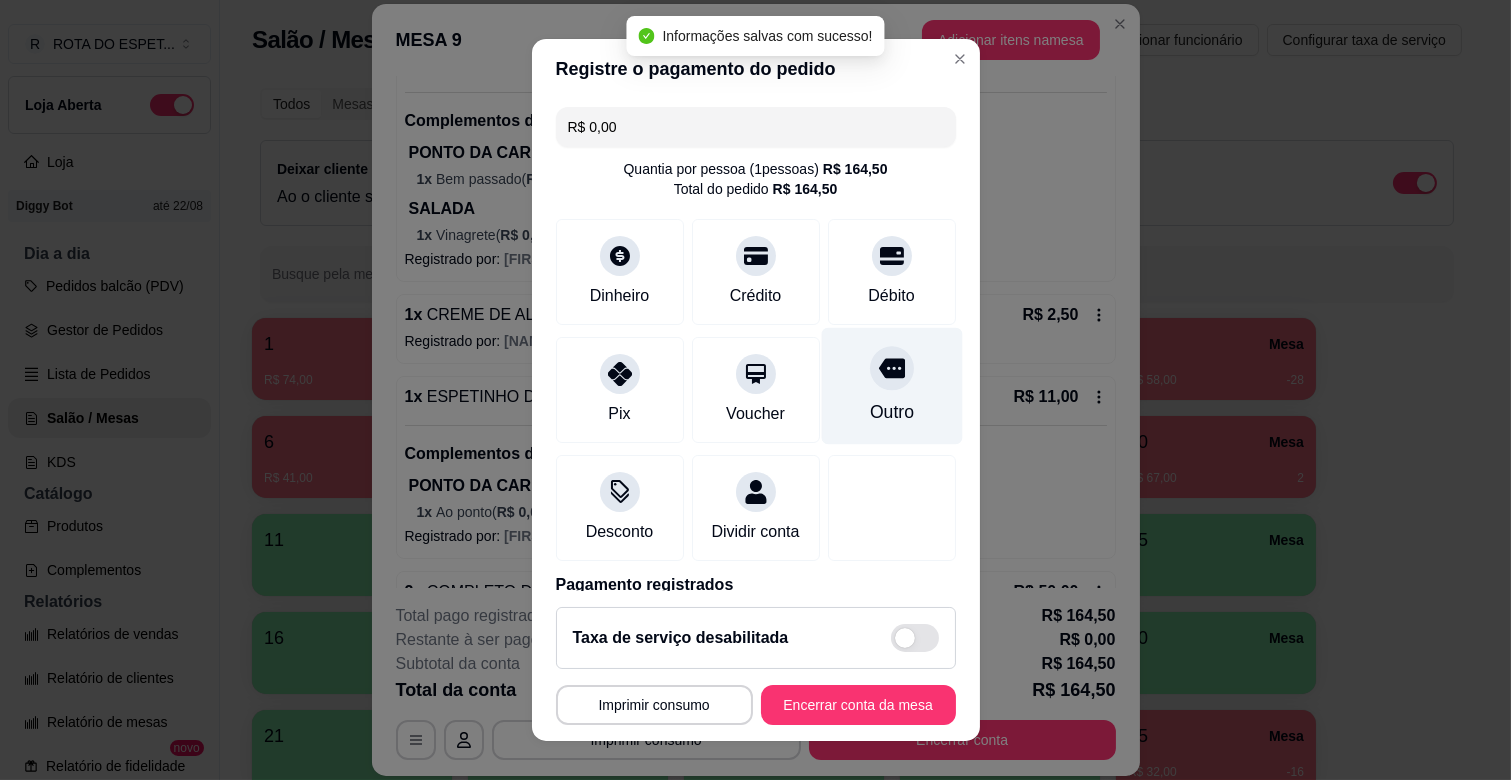 scroll, scrollTop: 106, scrollLeft: 0, axis: vertical 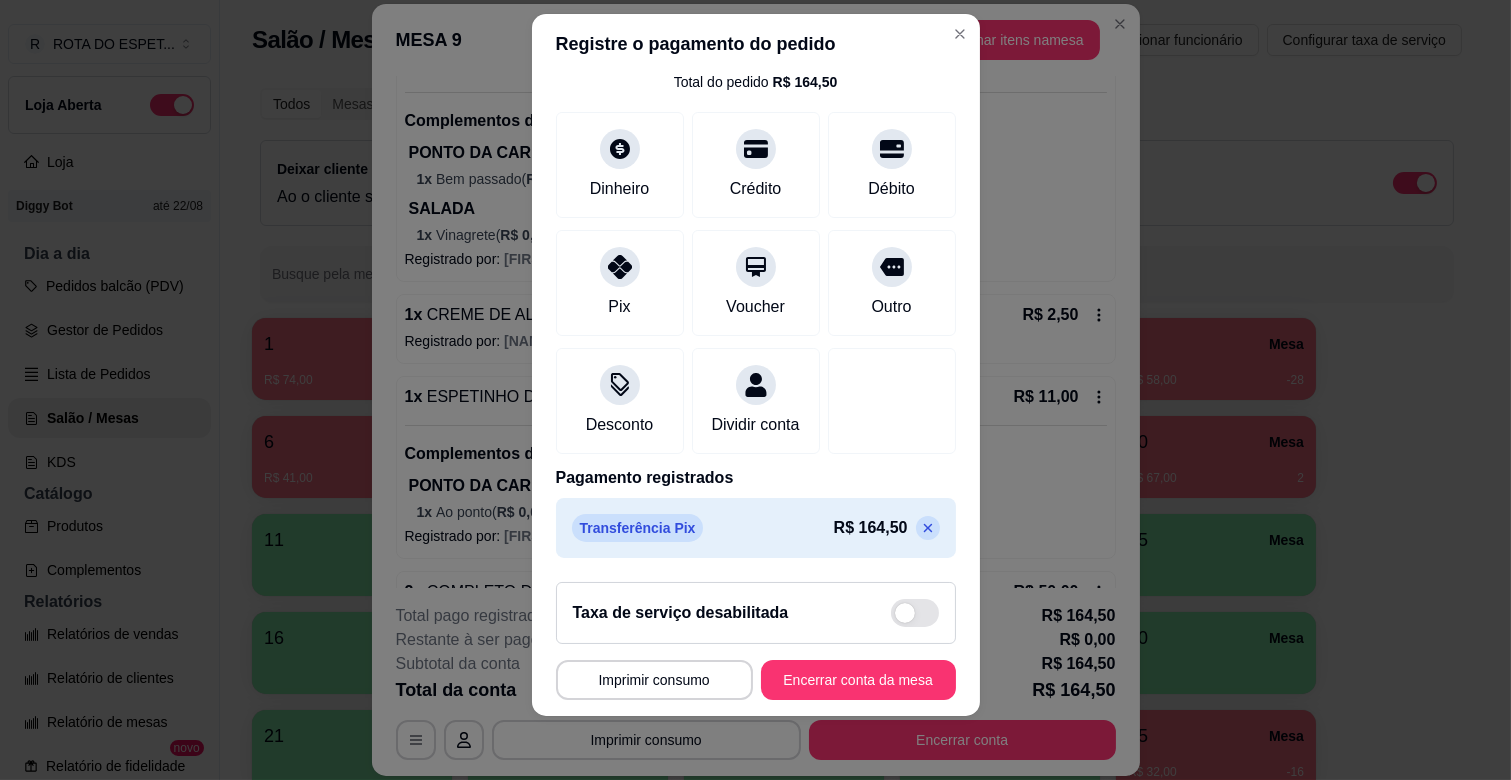 click 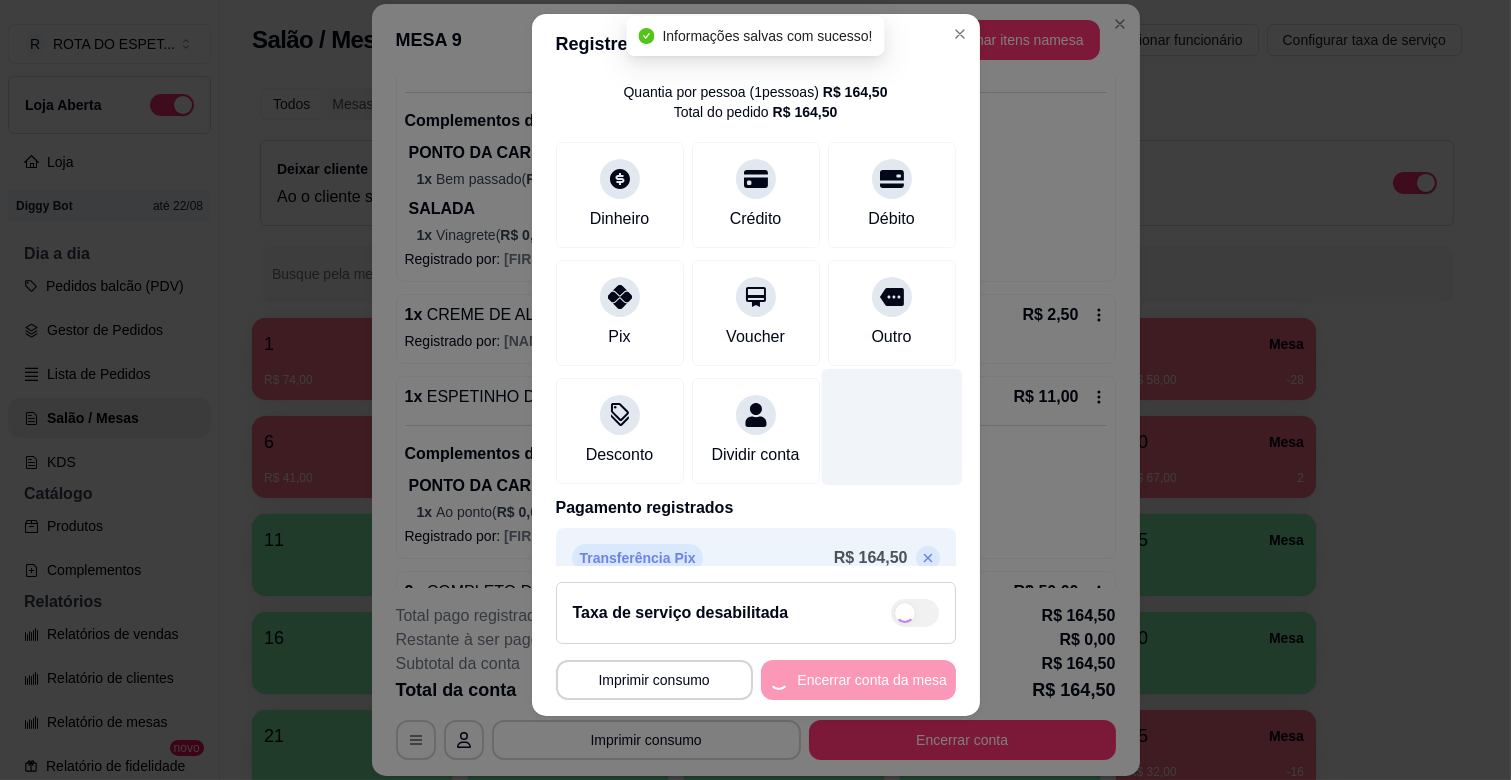 scroll, scrollTop: 0, scrollLeft: 0, axis: both 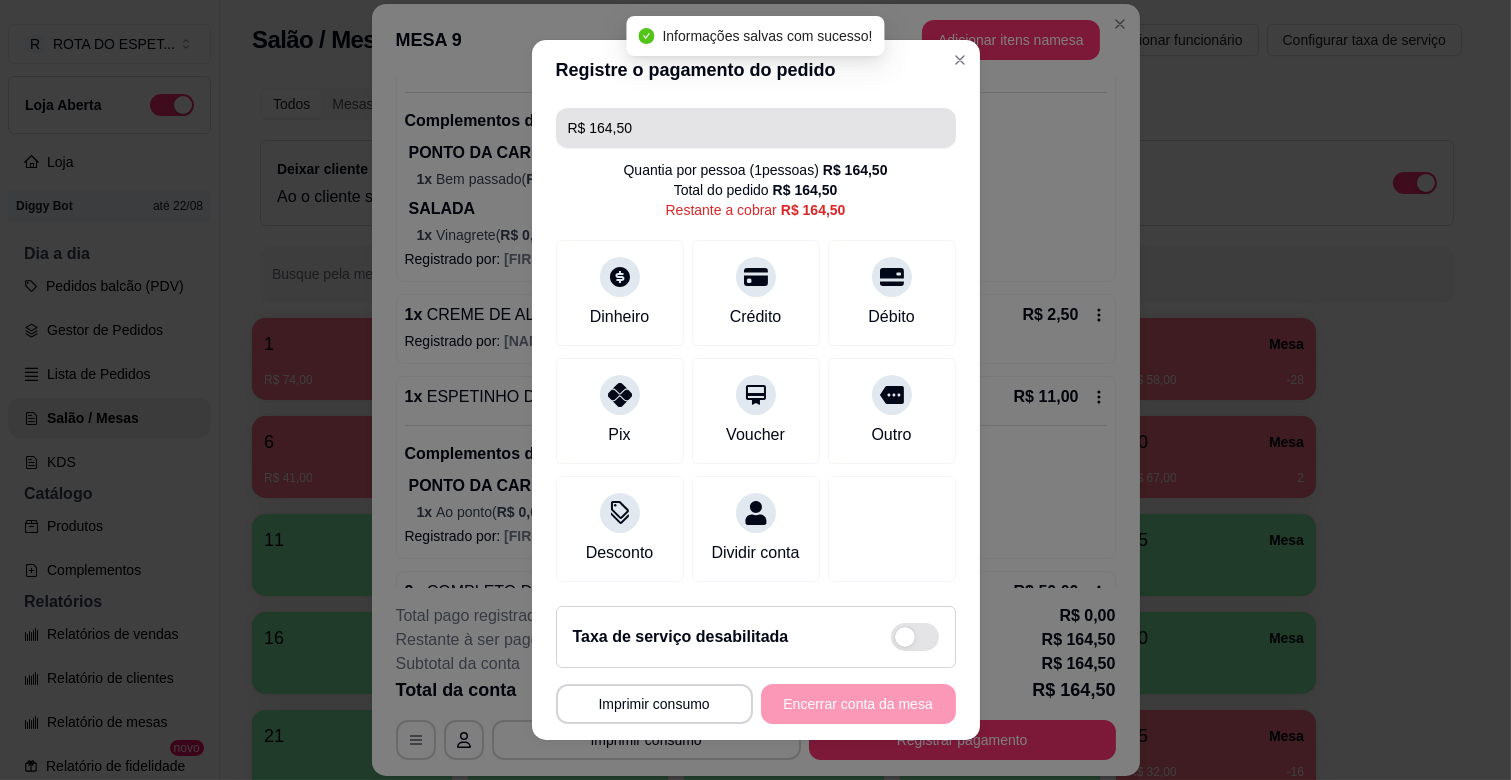 click on "R$ 164,50" at bounding box center [756, 128] 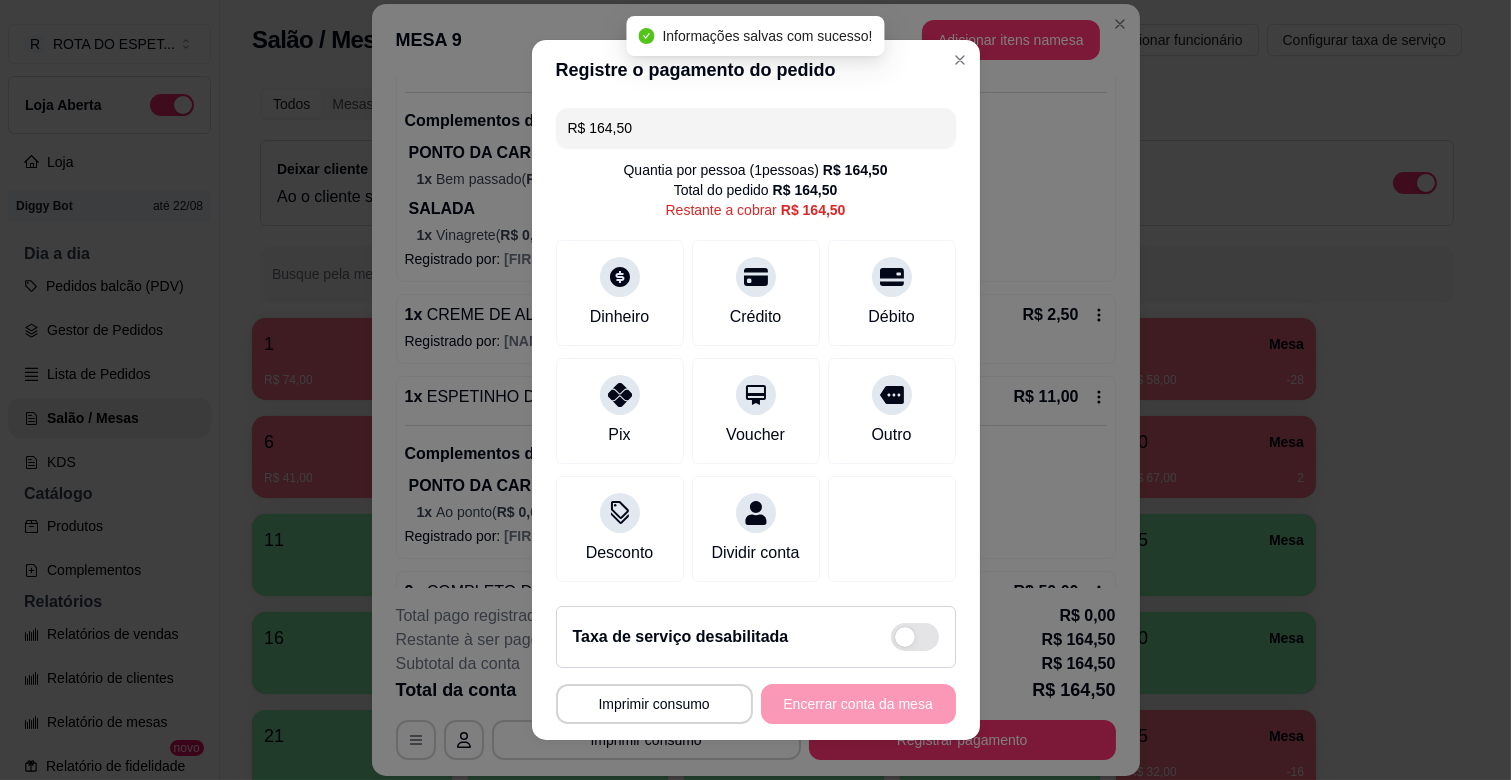click on "R$ 164,50" at bounding box center [756, 128] 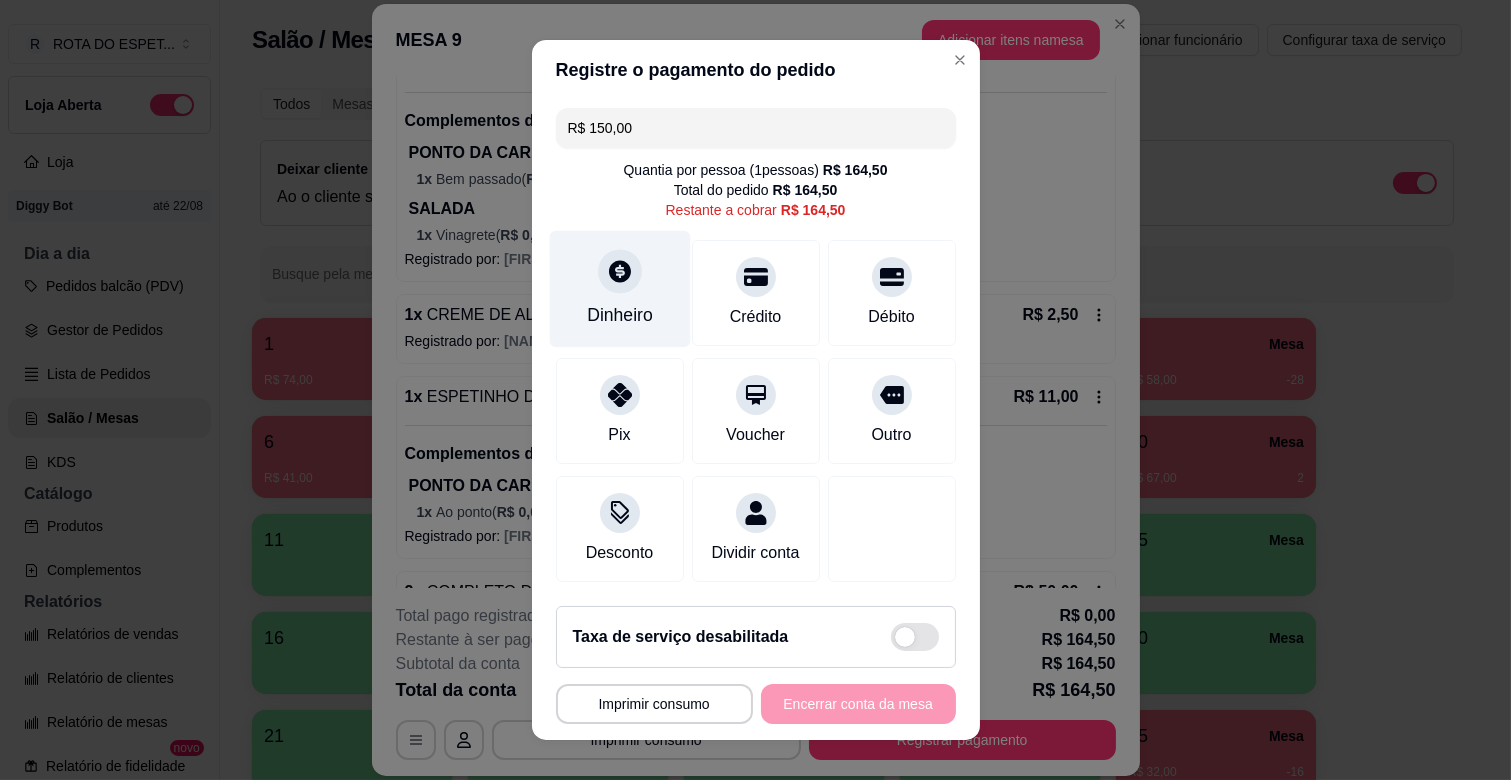click on "Dinheiro" at bounding box center (619, 289) 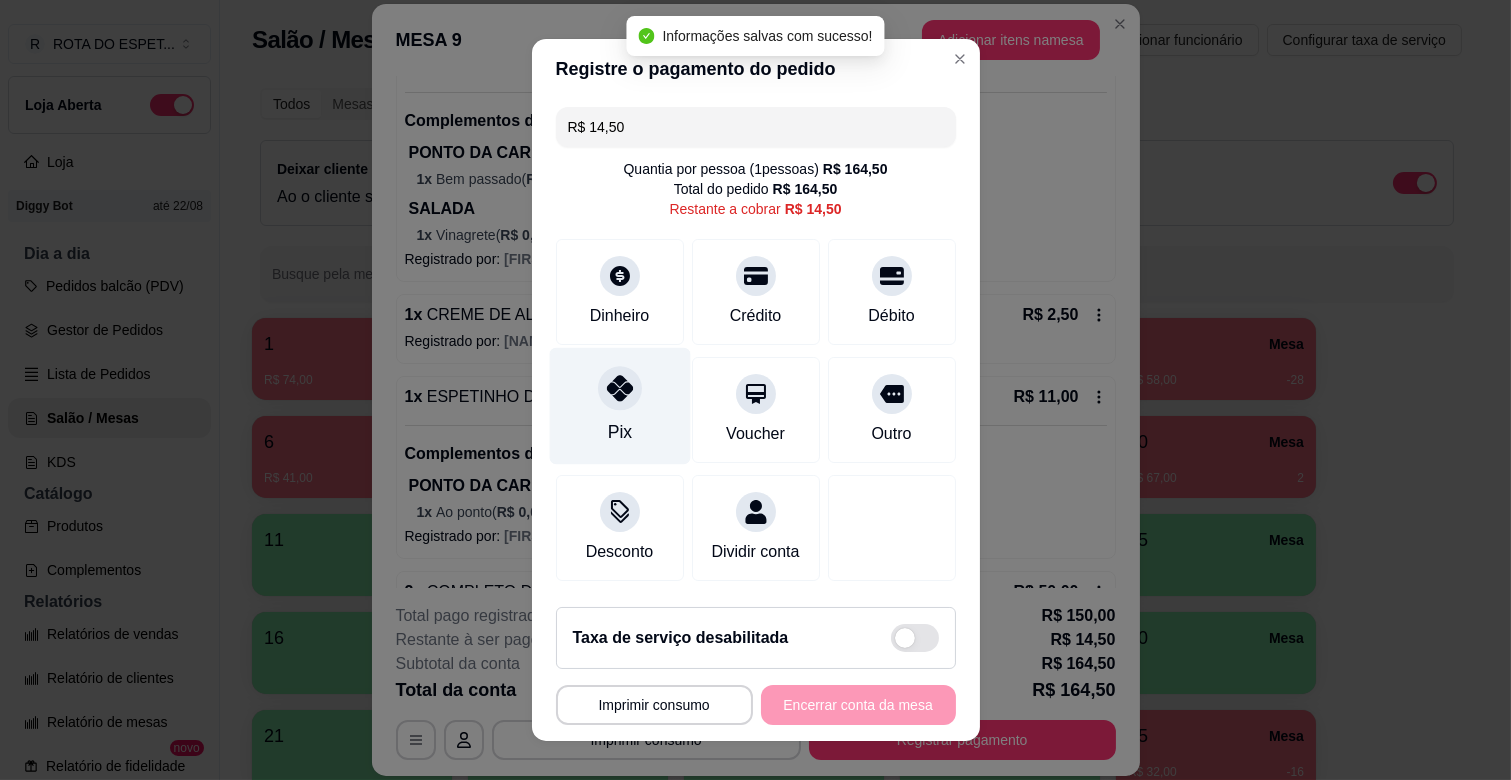 click on "Pix" at bounding box center (619, 406) 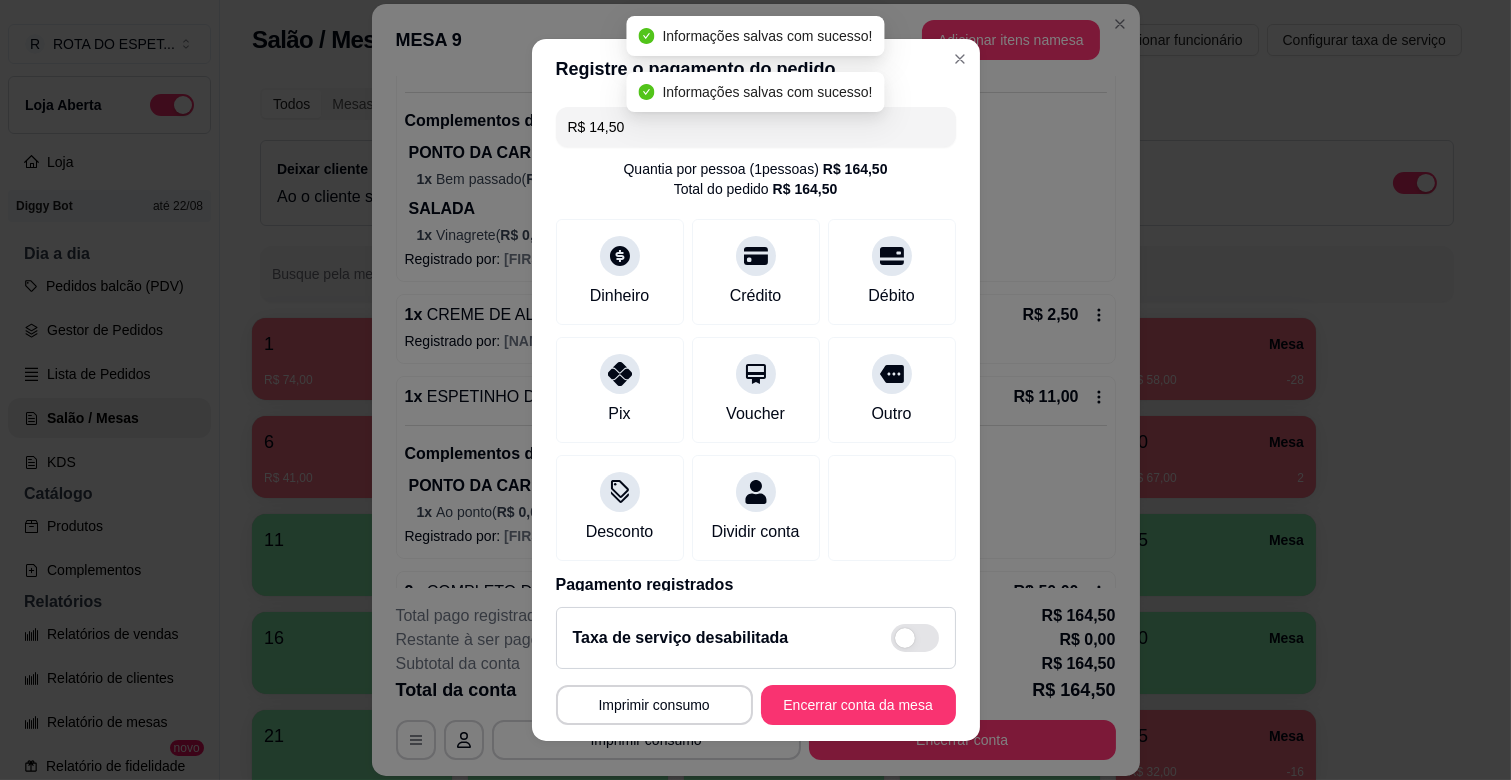 type on "R$ 0,00" 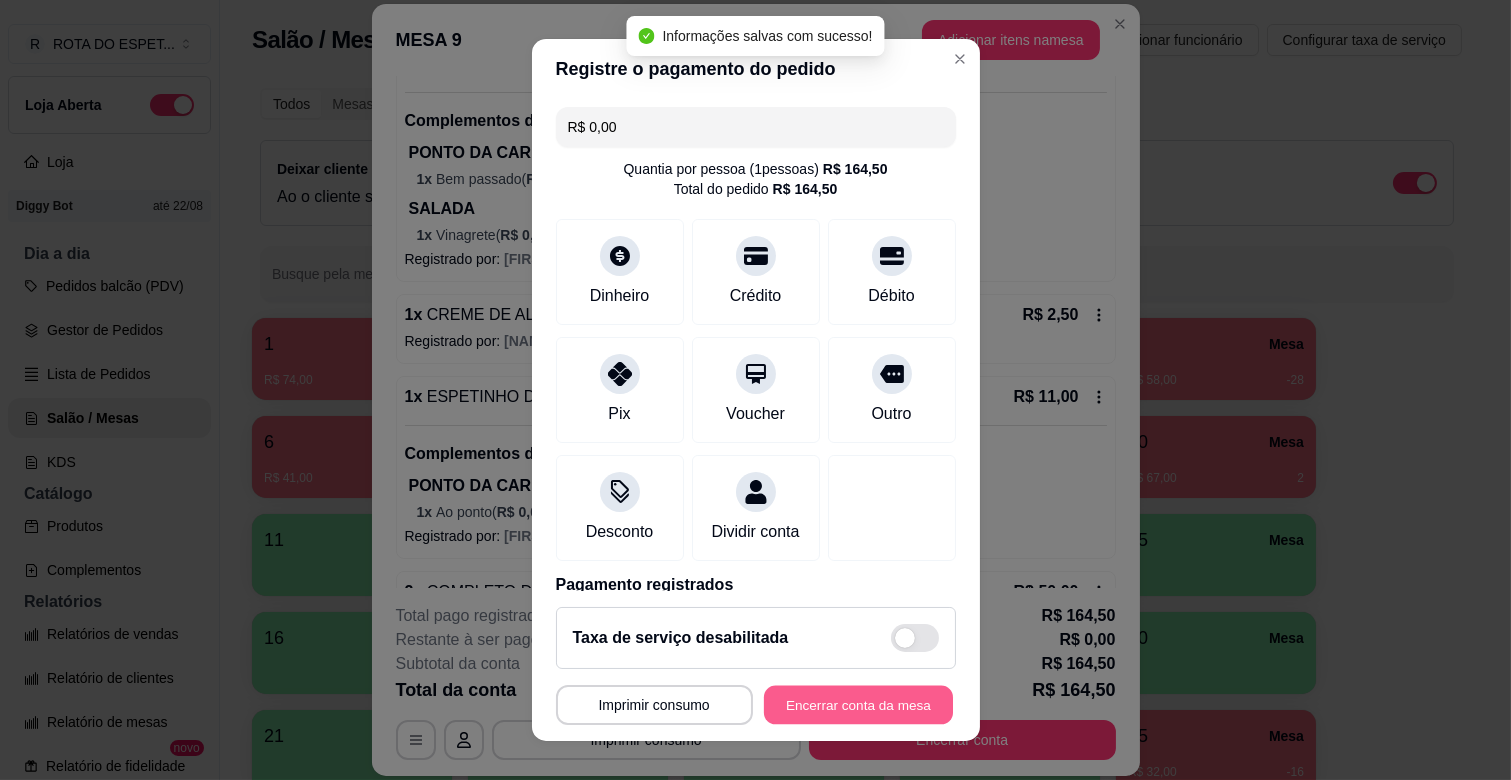 click on "Encerrar conta da mesa" at bounding box center (858, 705) 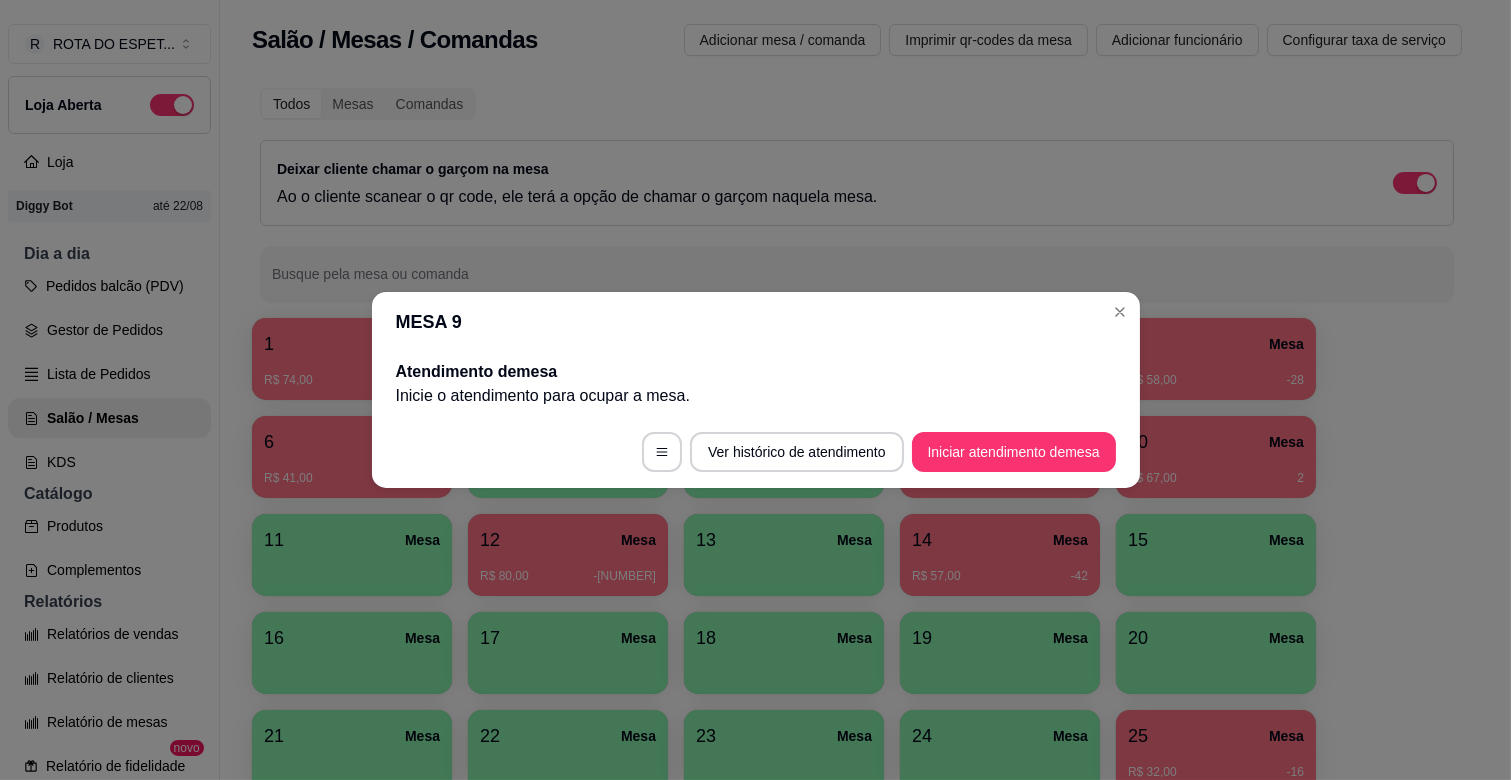 scroll, scrollTop: 0, scrollLeft: 0, axis: both 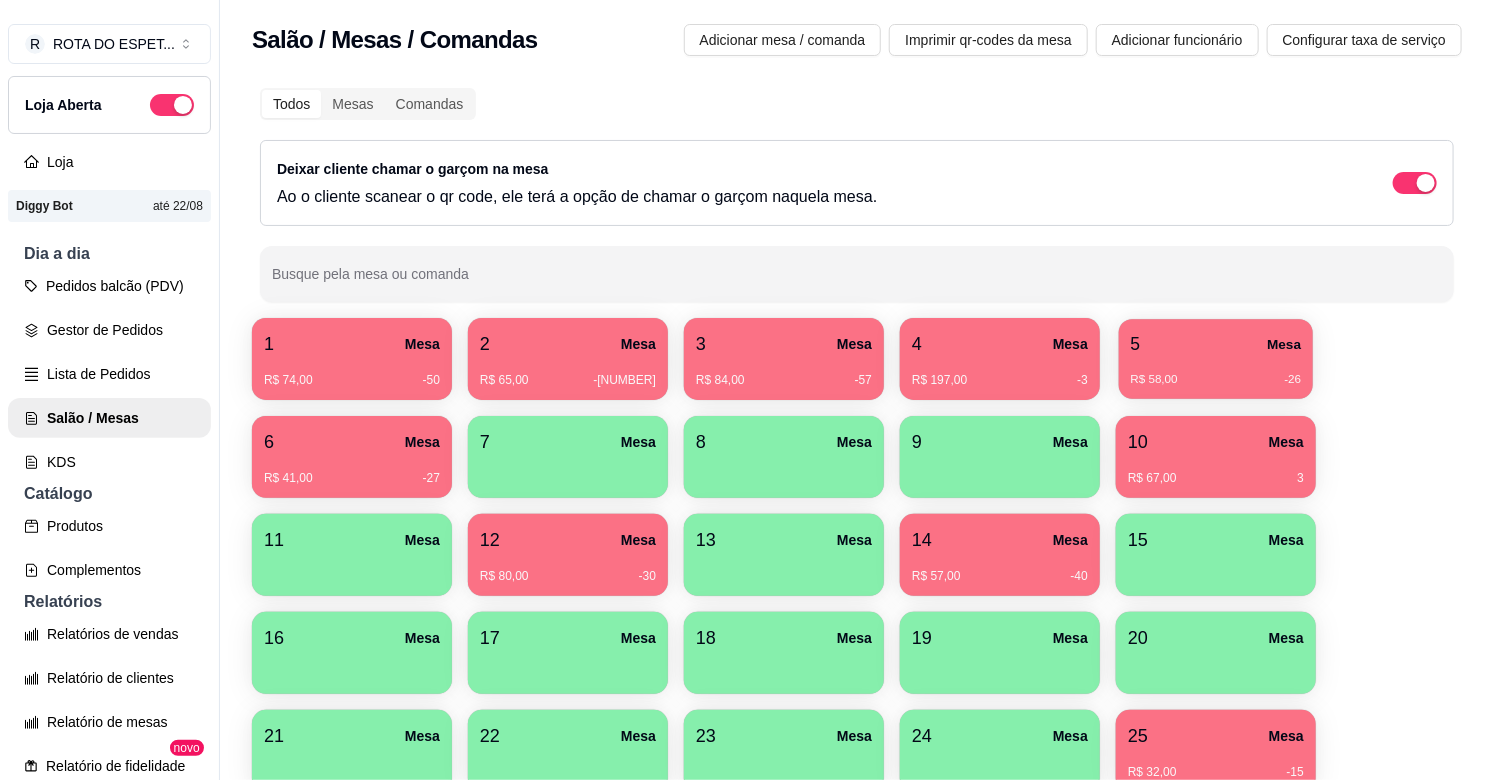 click on "5 Mesa" at bounding box center (1216, 344) 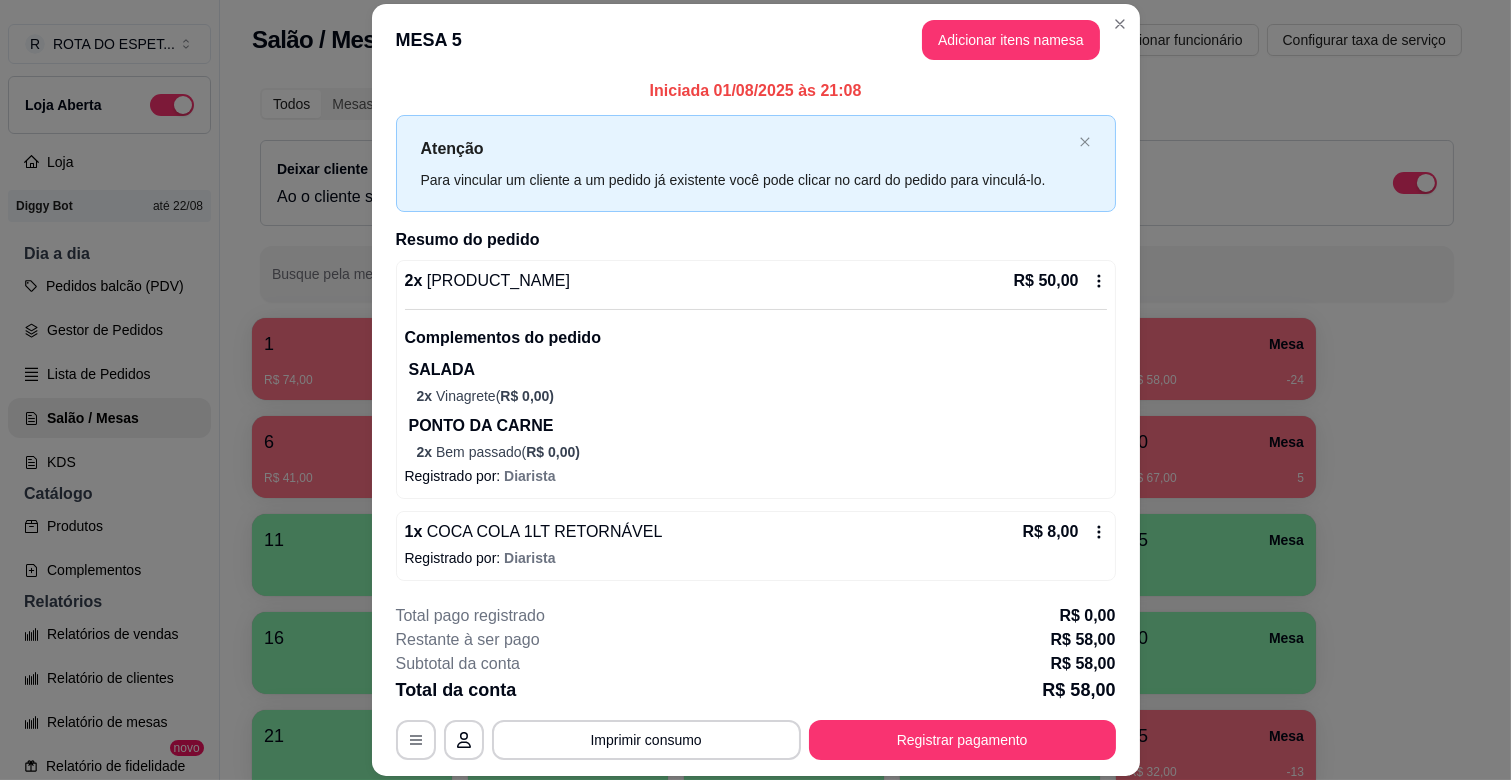 scroll, scrollTop: 6, scrollLeft: 0, axis: vertical 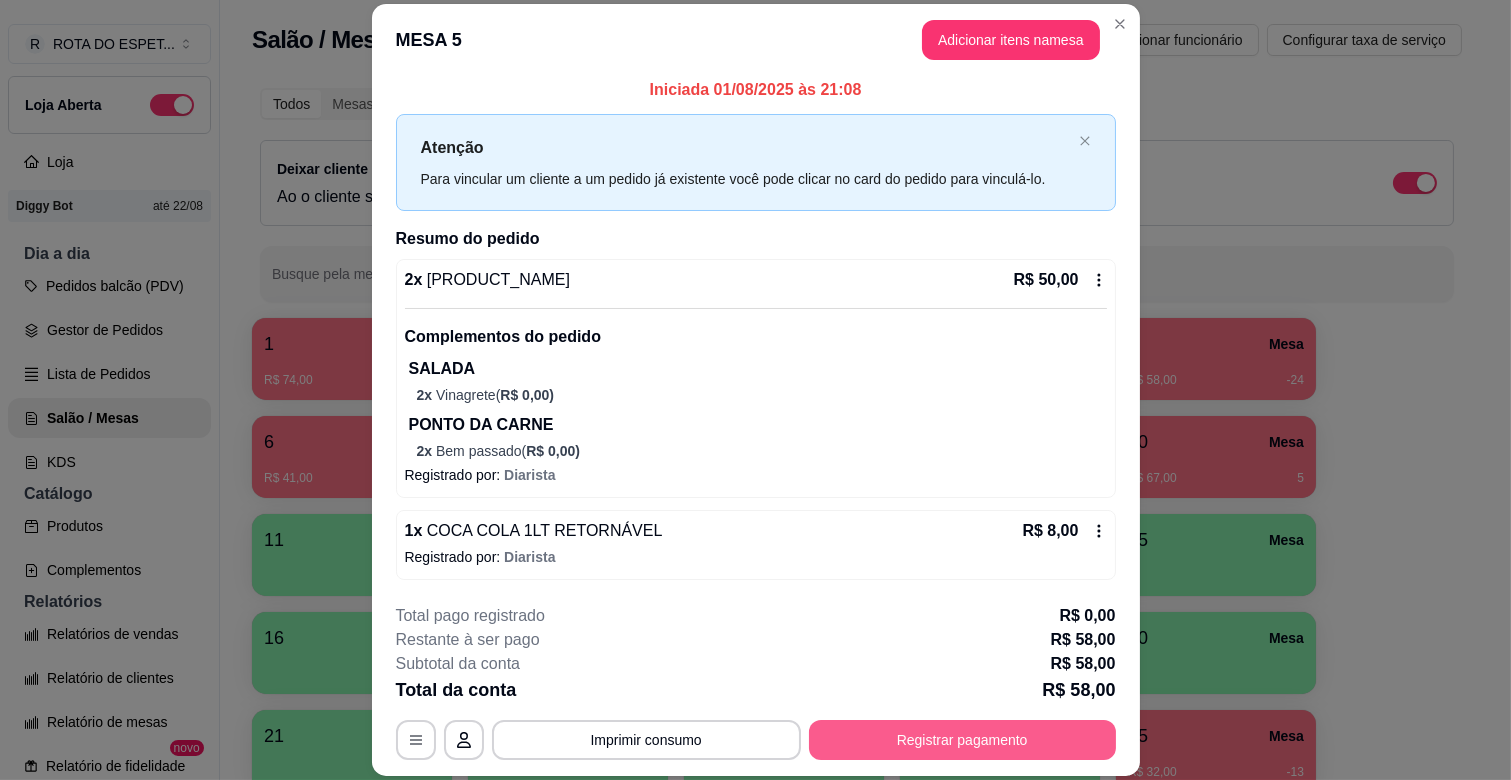 click on "Registrar pagamento" at bounding box center [962, 740] 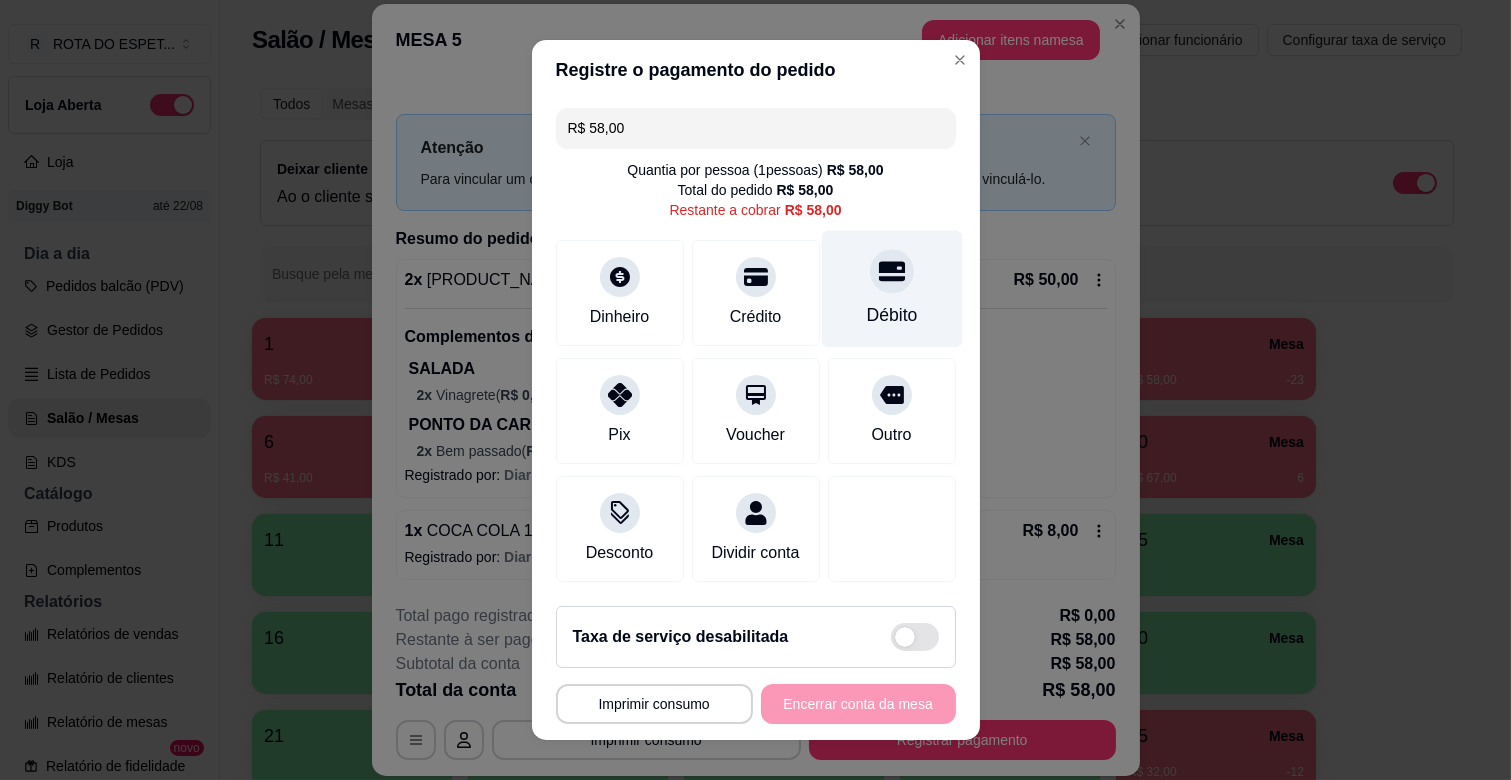 click on "Débito" at bounding box center [891, 315] 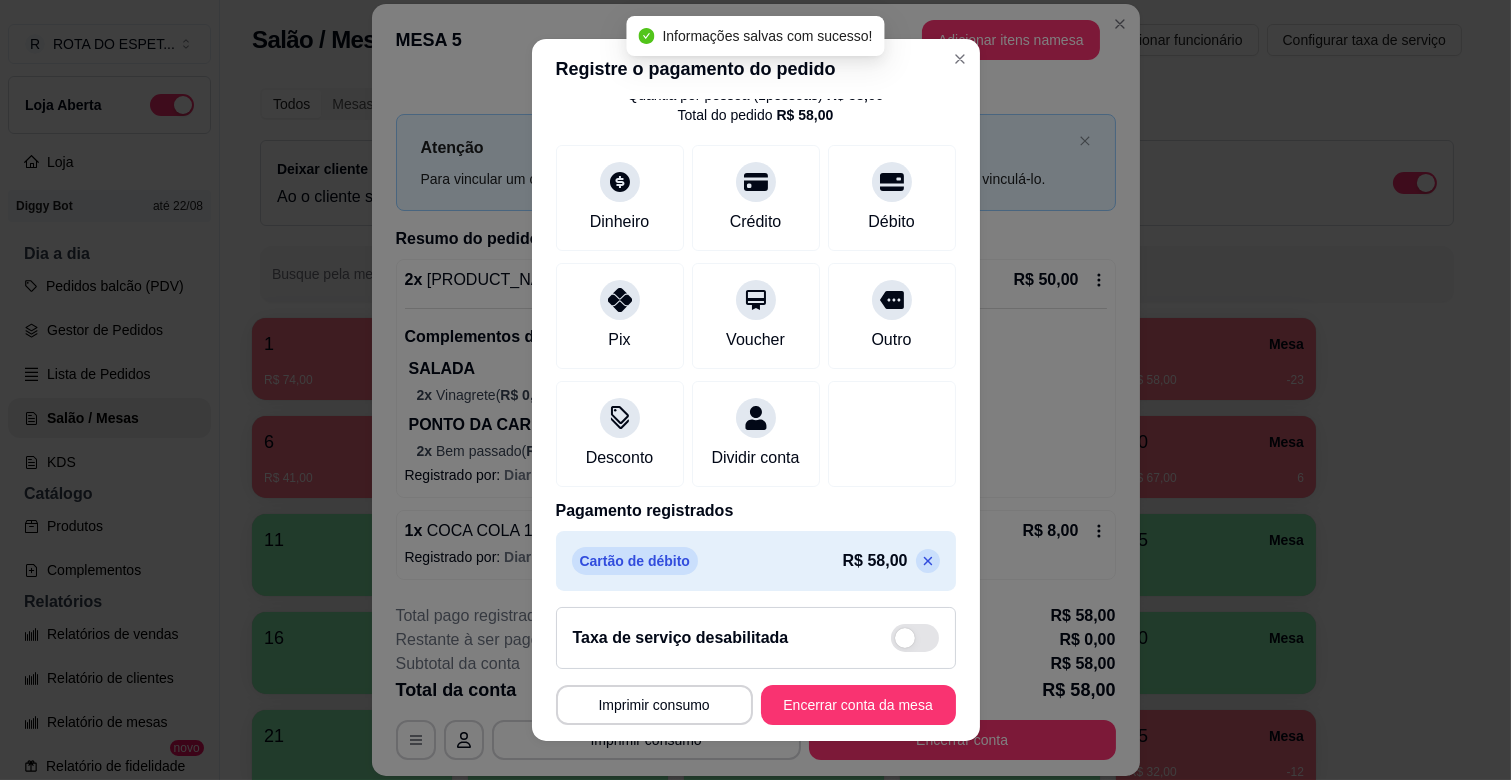 scroll, scrollTop: 106, scrollLeft: 0, axis: vertical 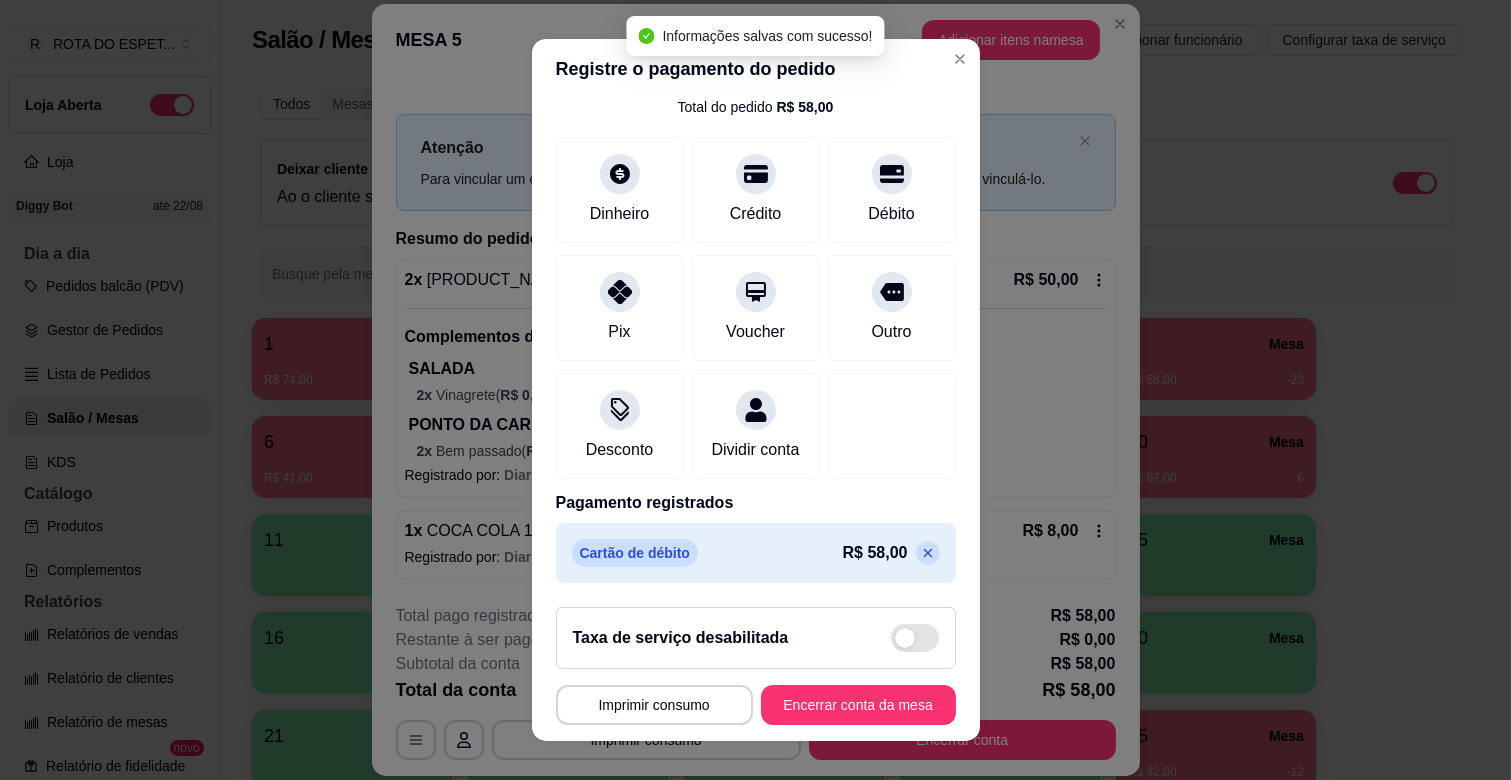 click 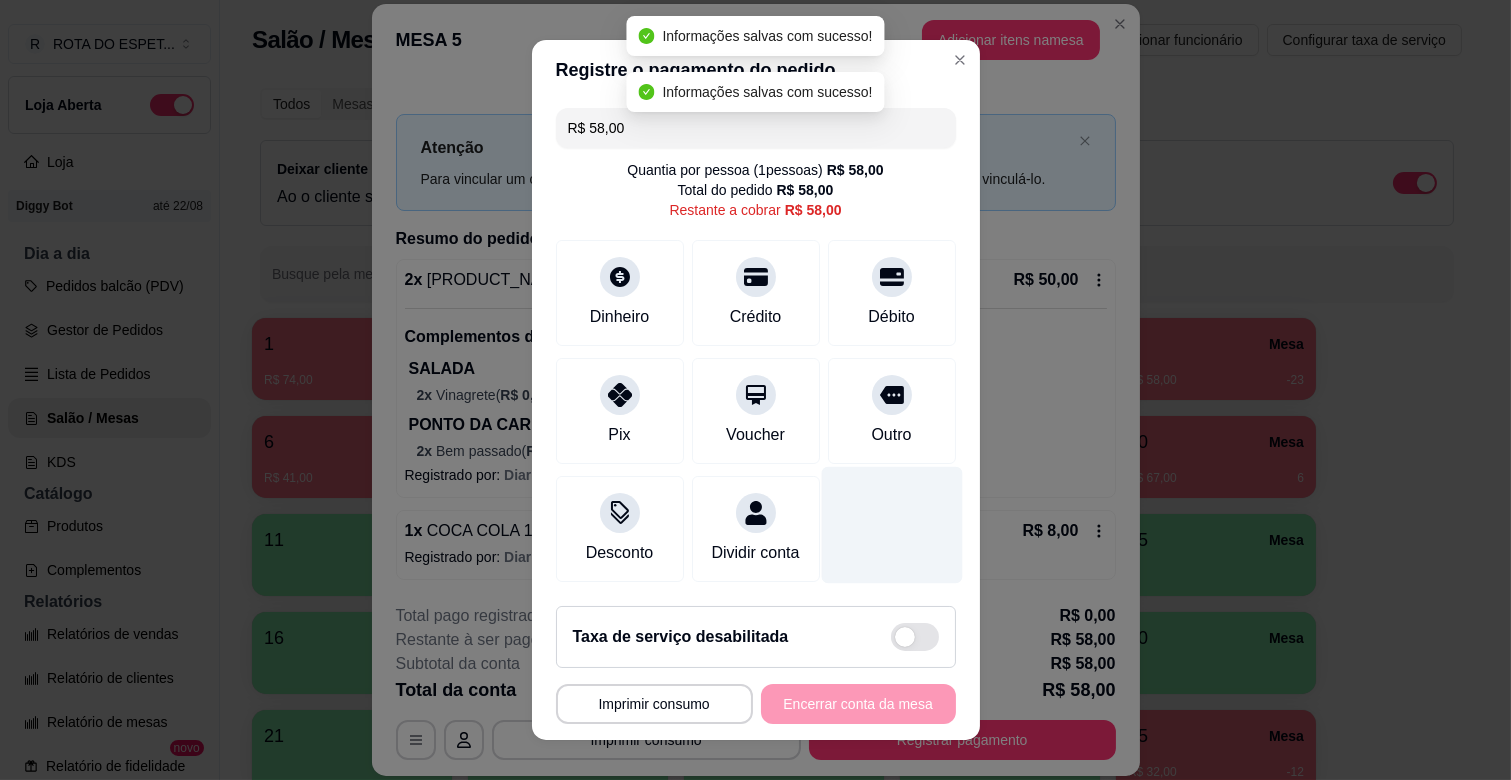 scroll, scrollTop: 0, scrollLeft: 0, axis: both 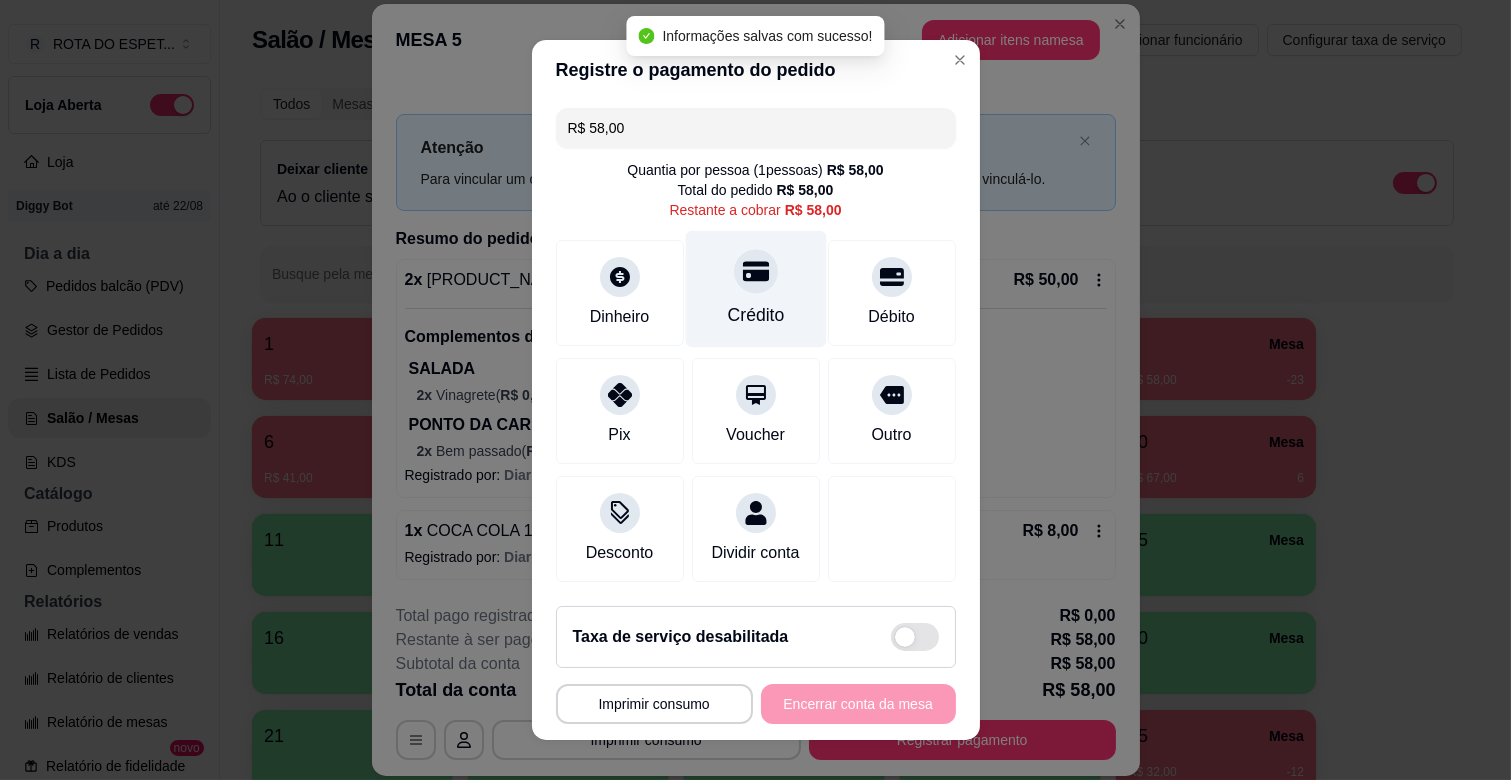 click on "Crédito" at bounding box center [755, 315] 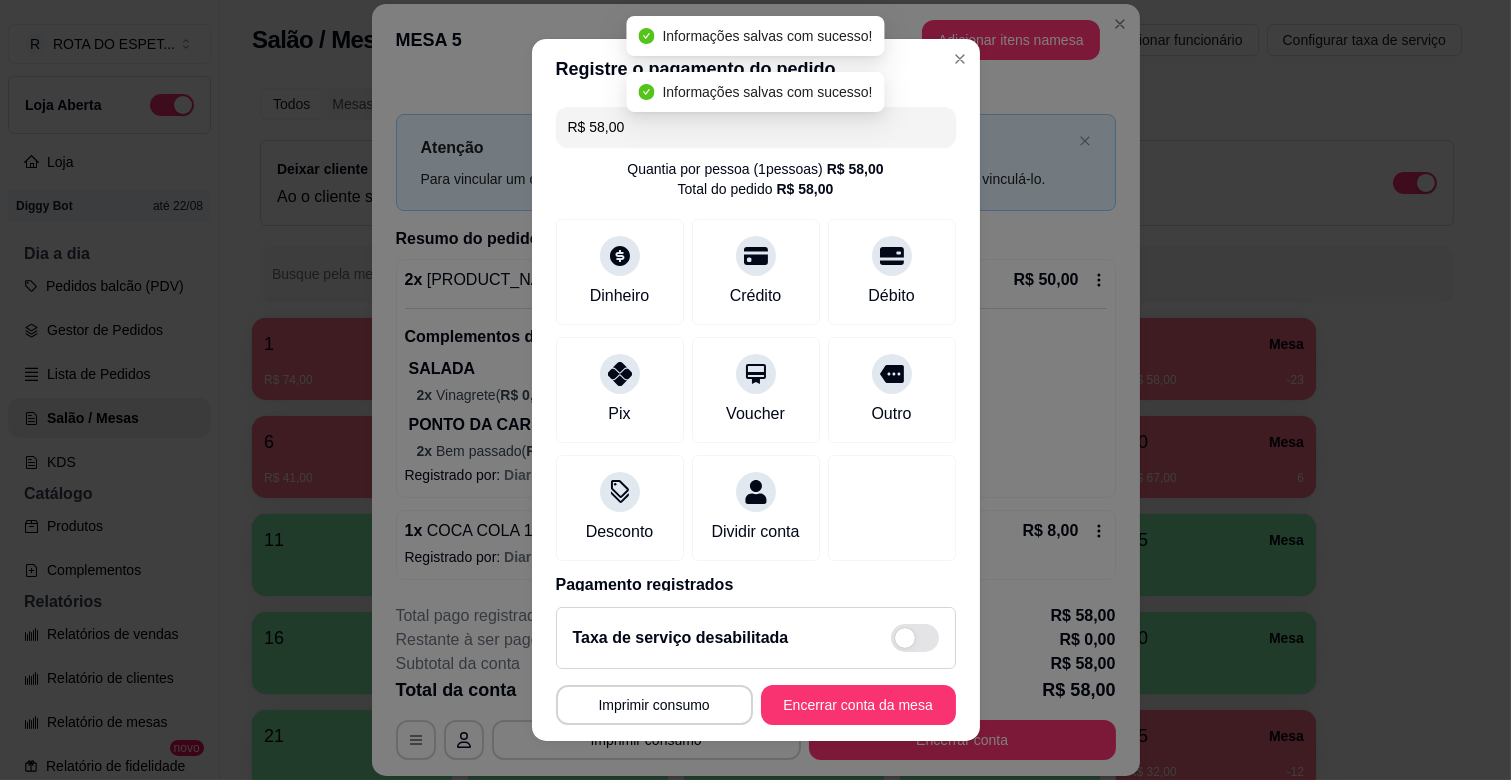 type on "R$ 0,00" 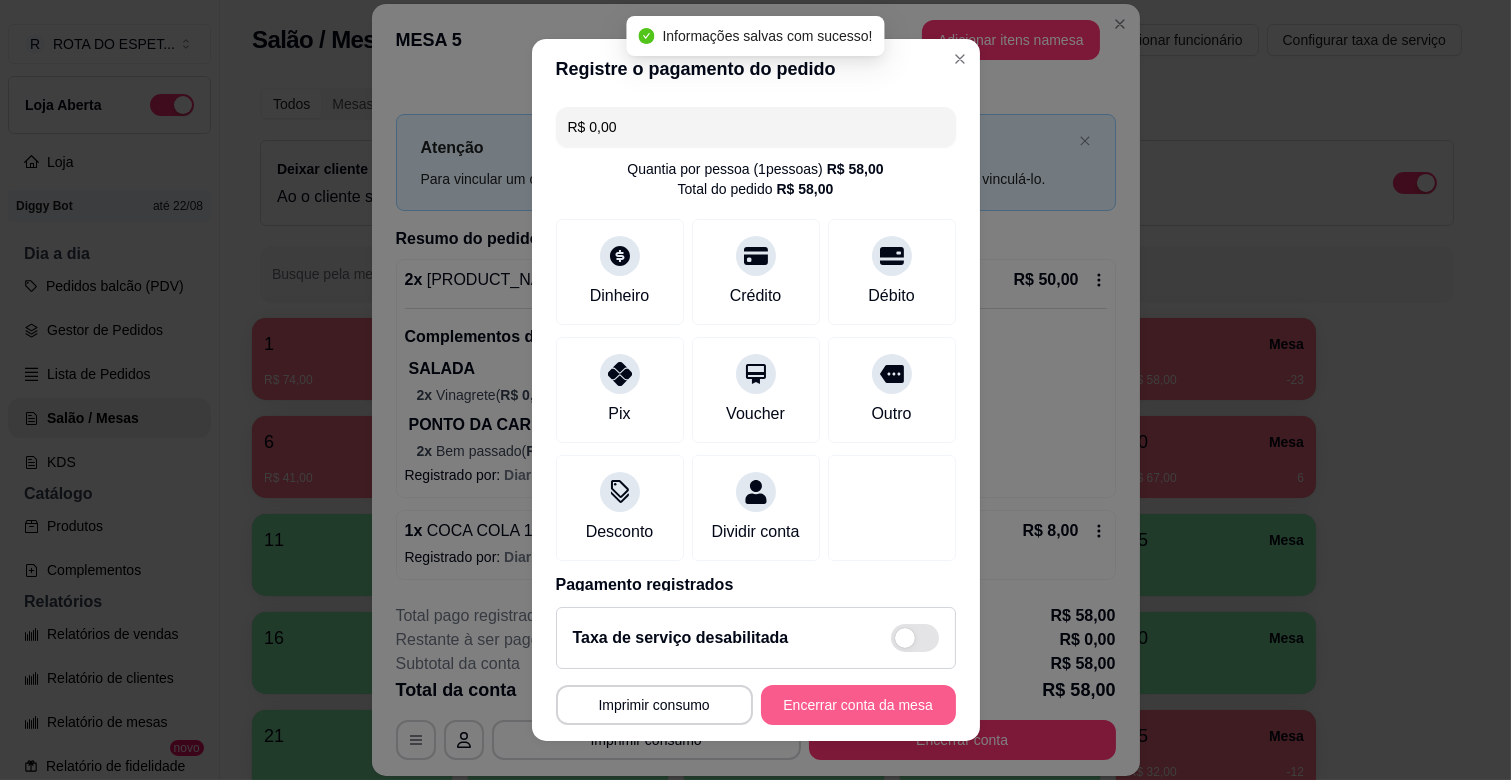 click on "Encerrar conta da mesa" at bounding box center (858, 705) 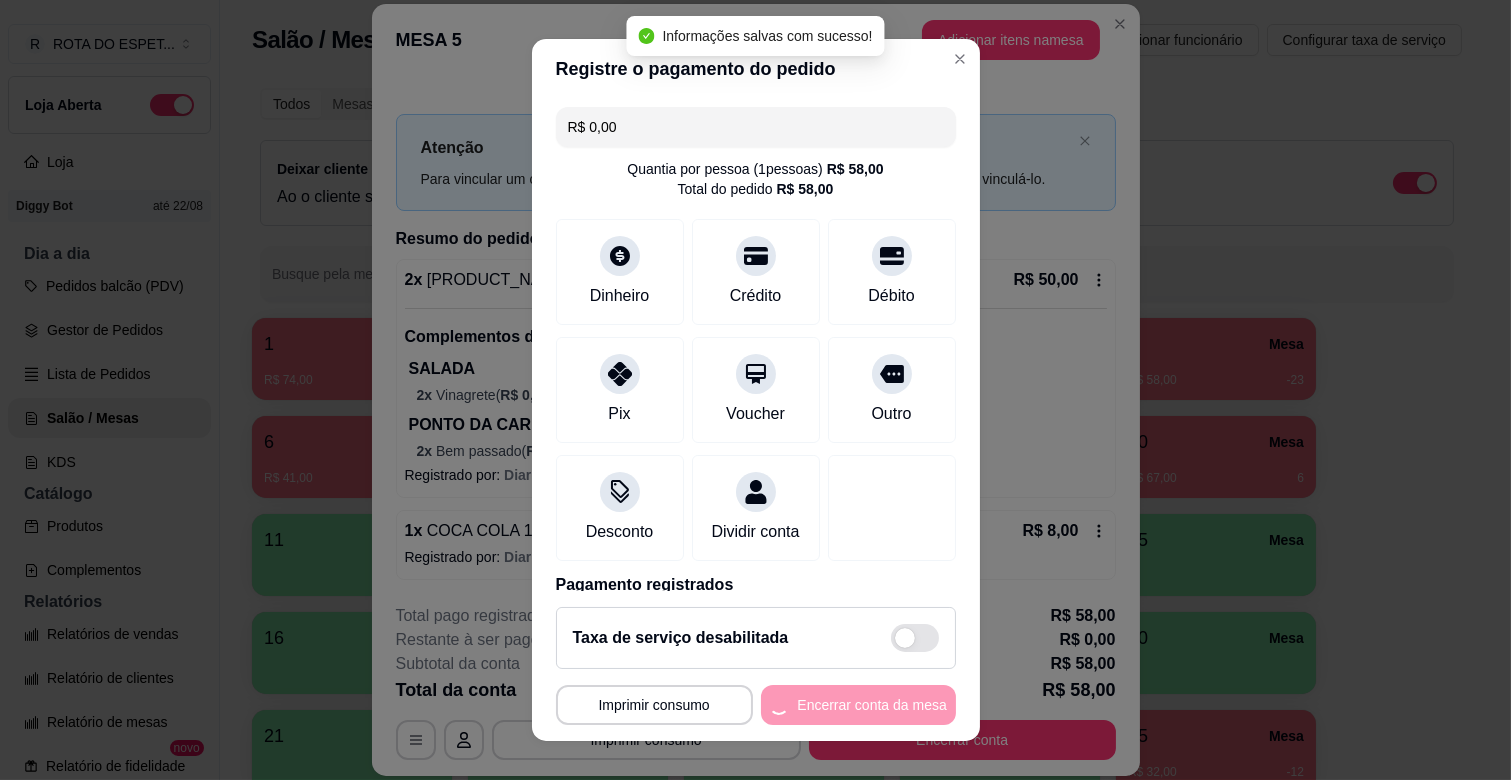 scroll, scrollTop: 0, scrollLeft: 0, axis: both 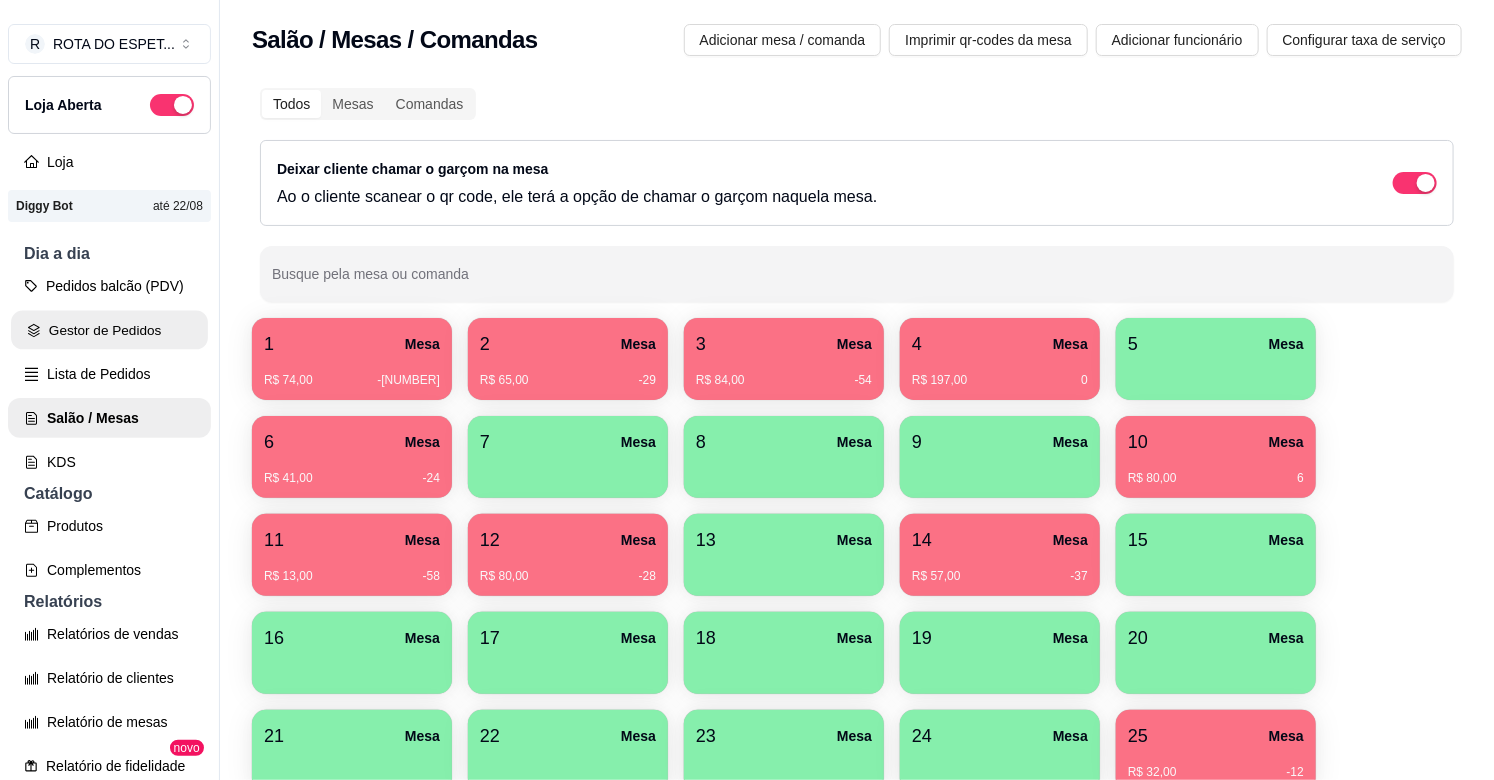 click on "Gestor de Pedidos" at bounding box center (109, 330) 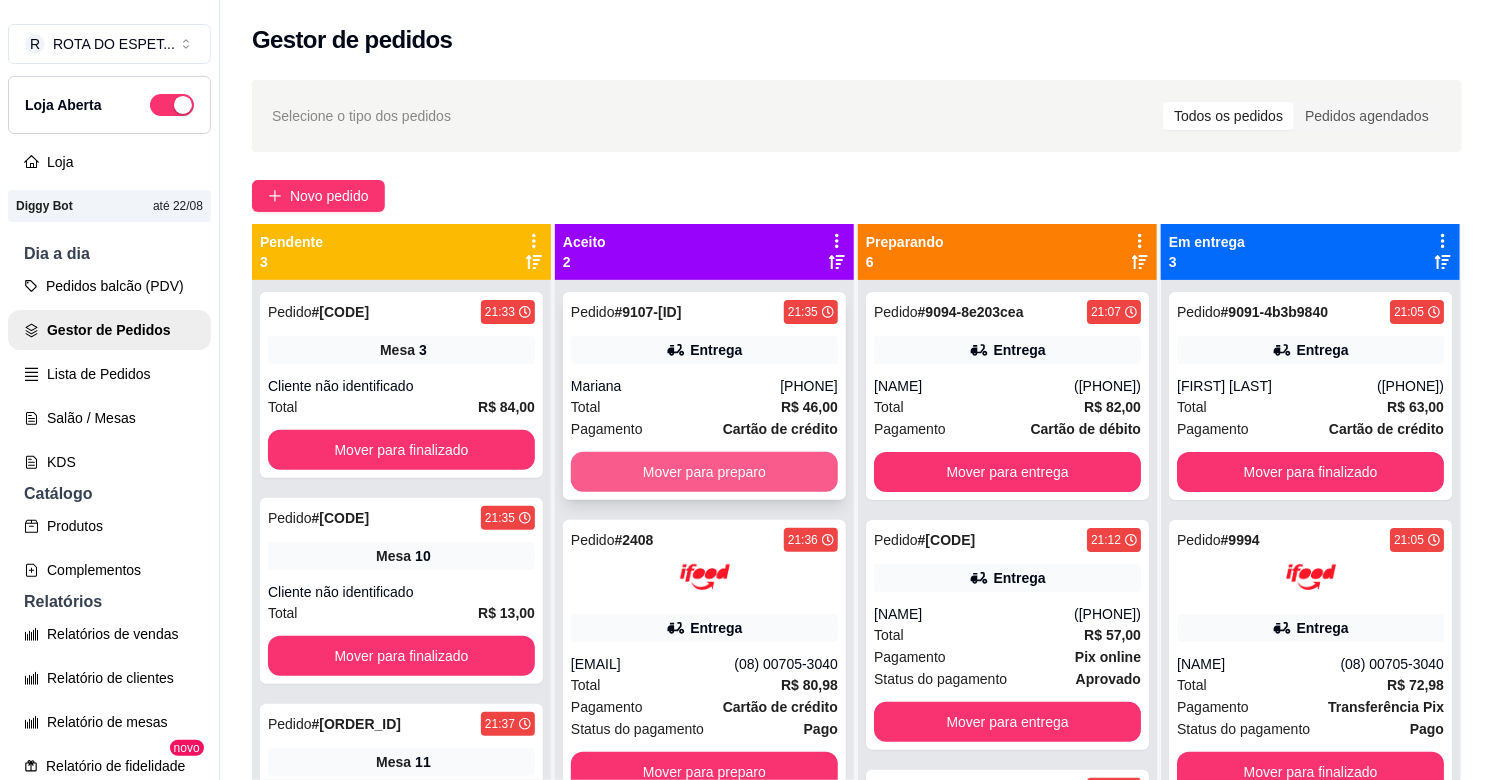click on "Mover para preparo" at bounding box center (704, 472) 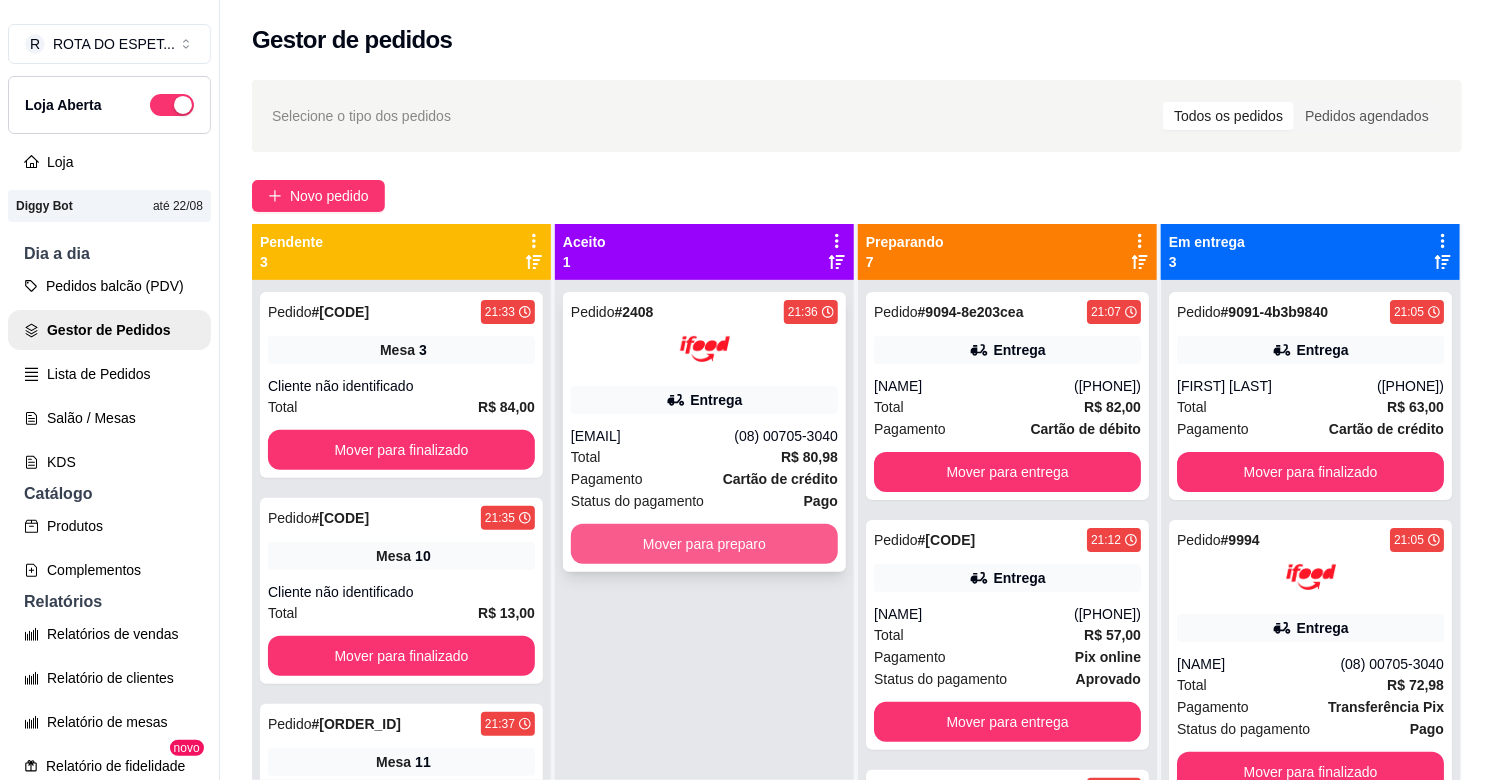 click on "Mover para preparo" at bounding box center (704, 544) 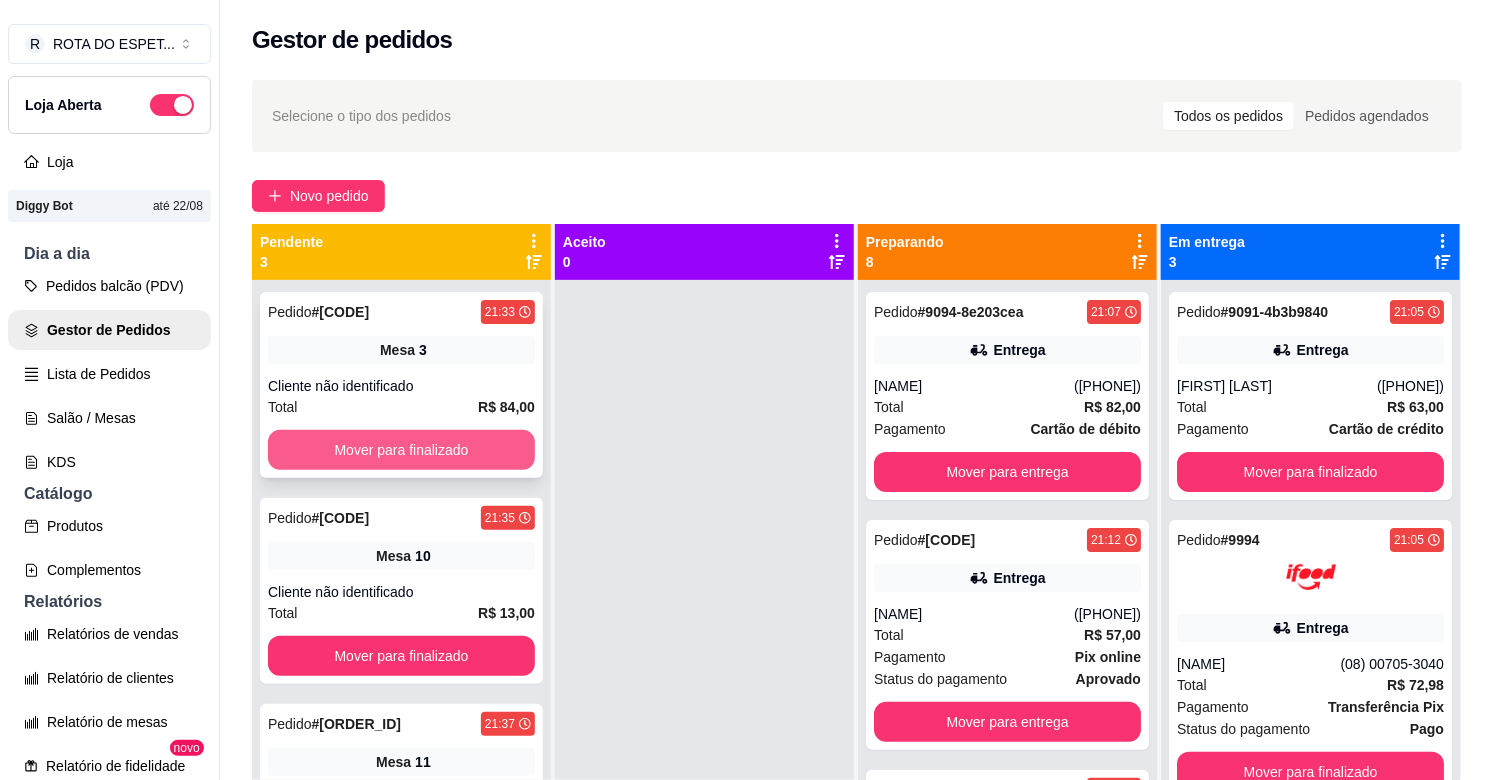 click on "Mover para finalizado" at bounding box center [401, 450] 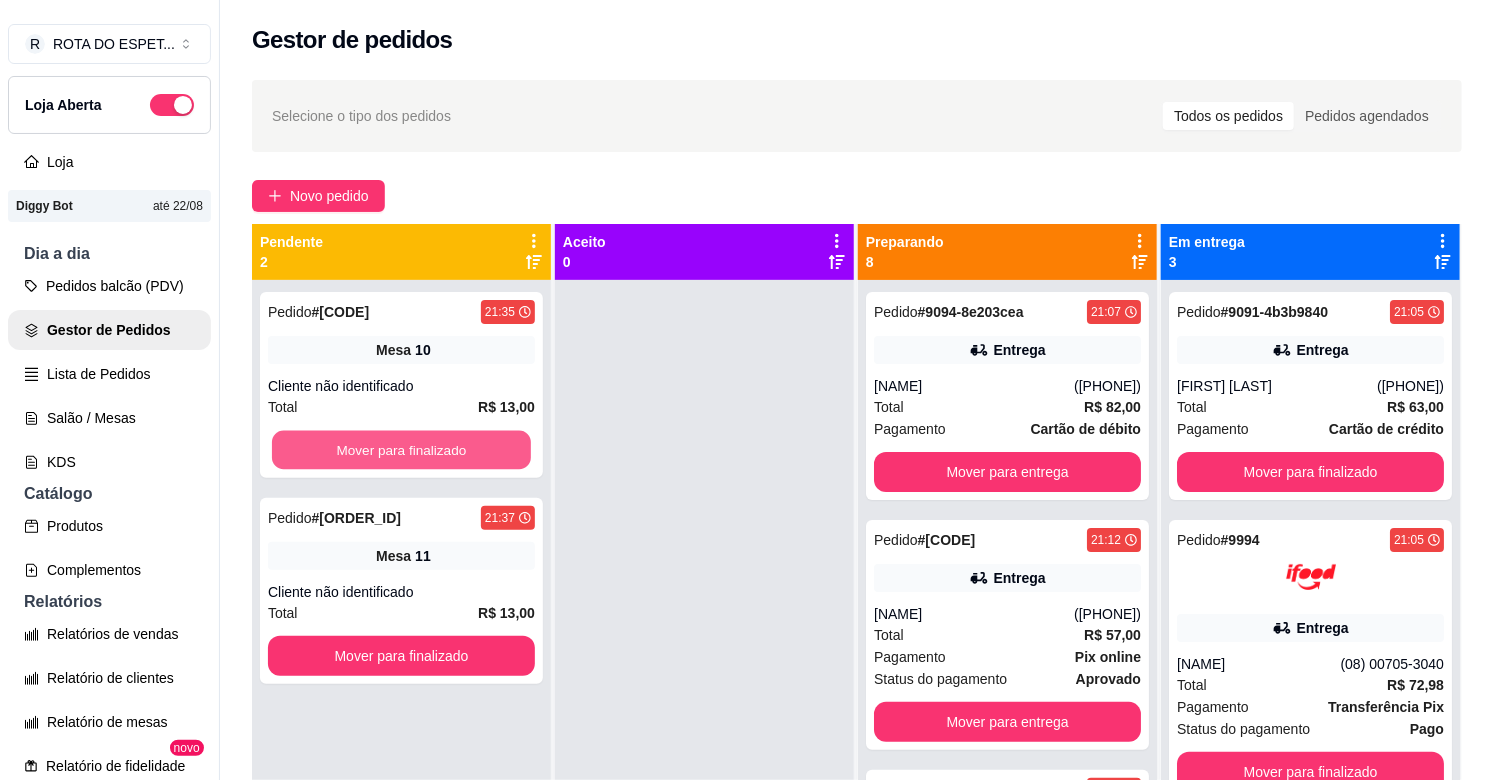 click on "Mover para finalizado" at bounding box center (401, 450) 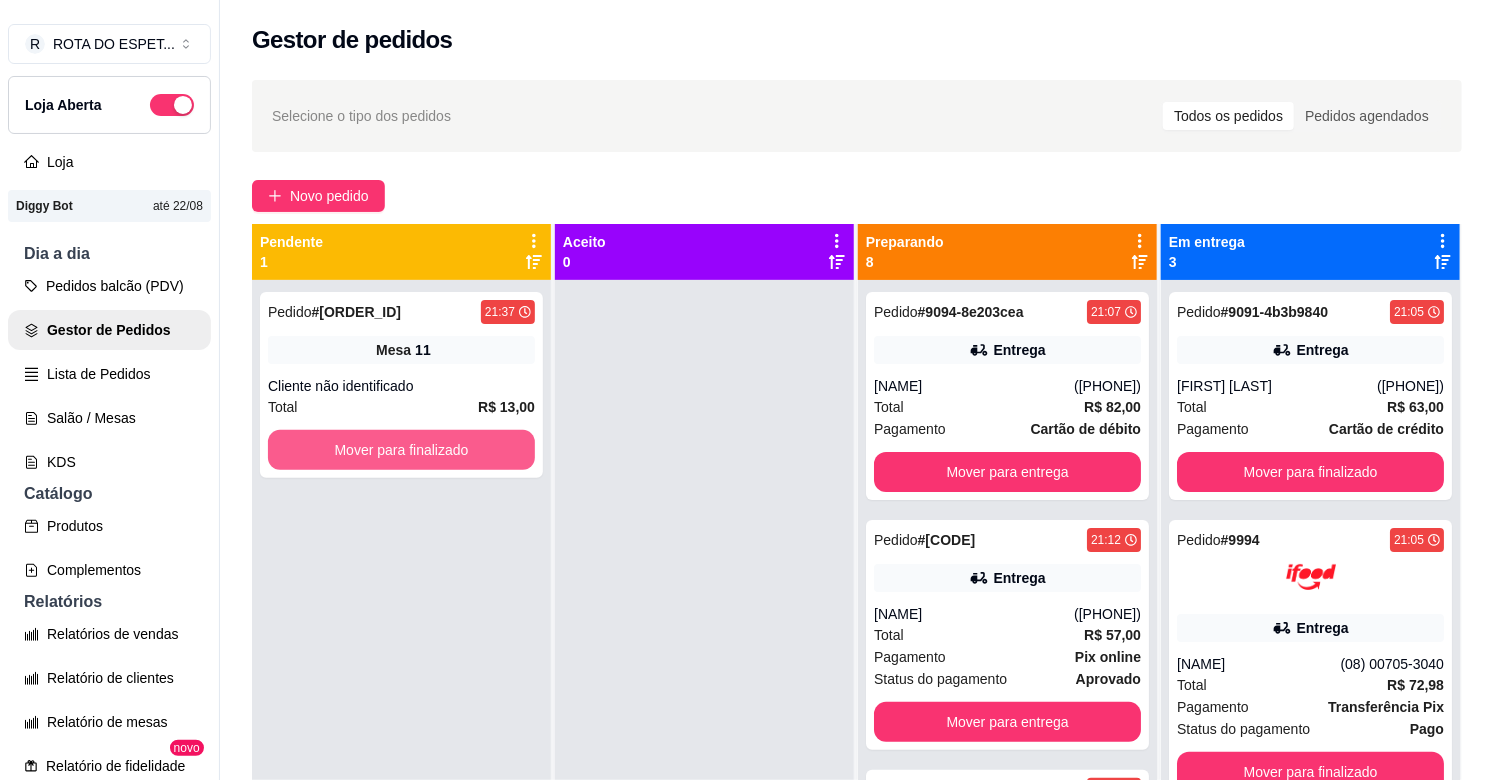 click on "Mover para finalizado" at bounding box center (401, 450) 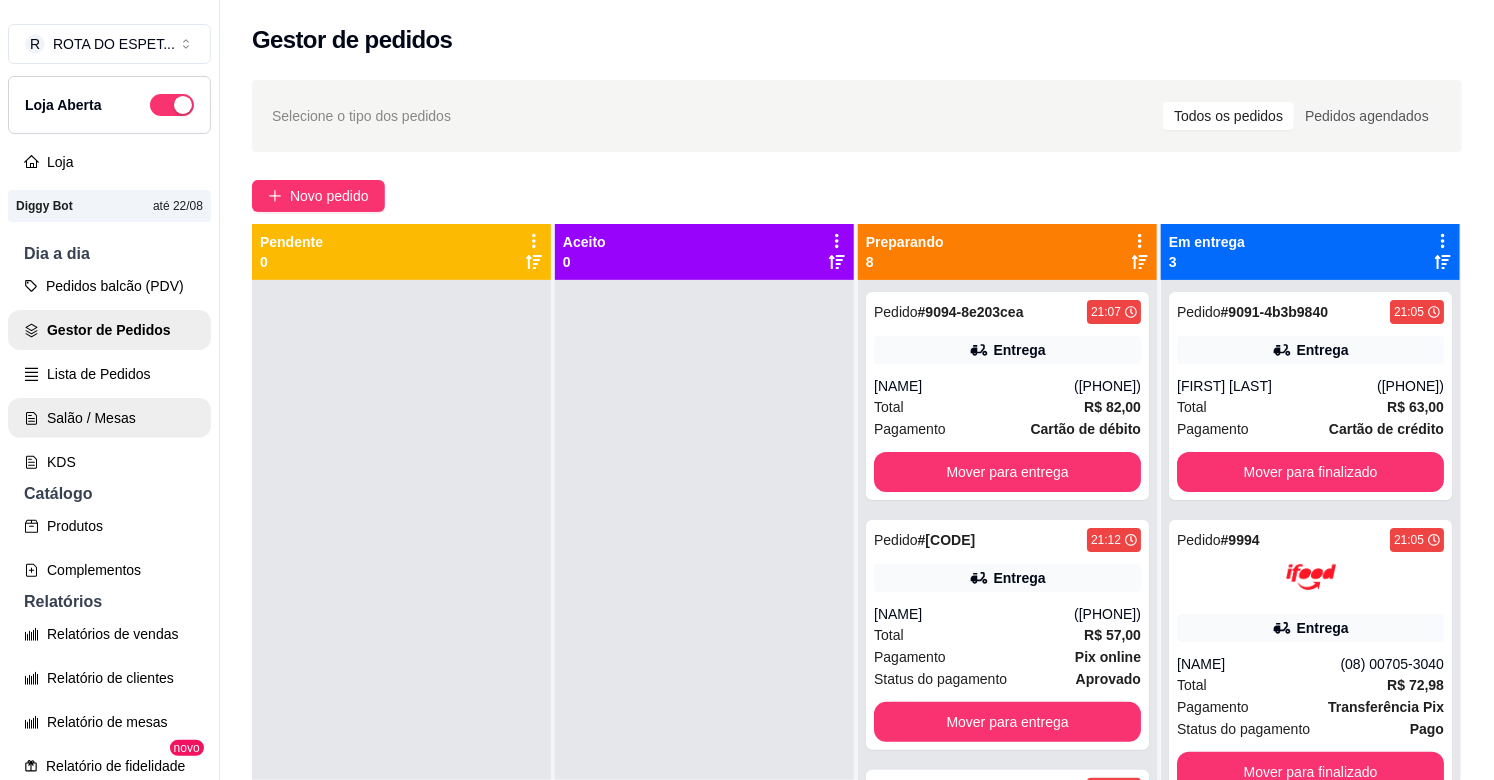 click on "Salão / Mesas" at bounding box center (109, 418) 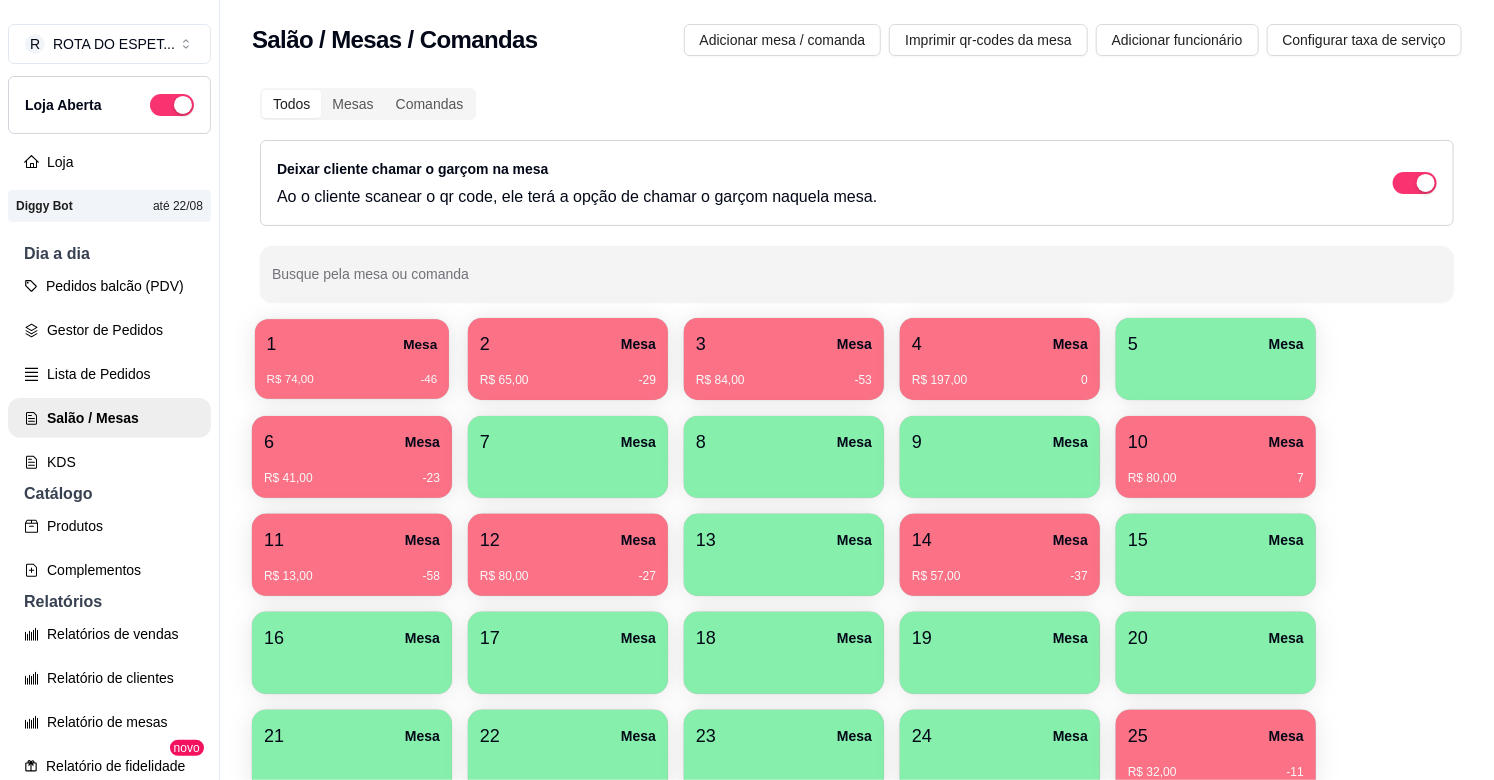 click on "R$ 74,00 -46" at bounding box center (352, 372) 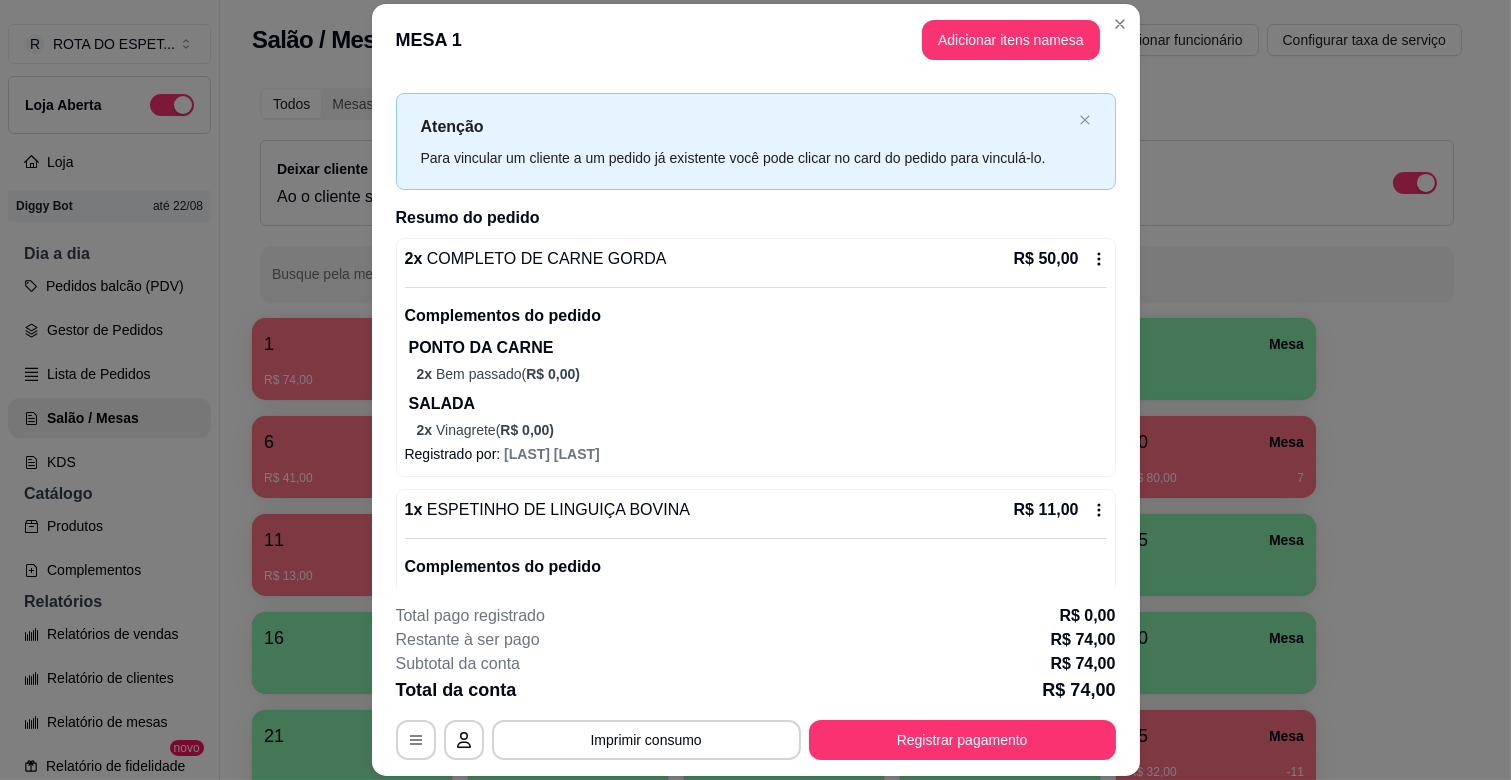 scroll, scrollTop: 0, scrollLeft: 0, axis: both 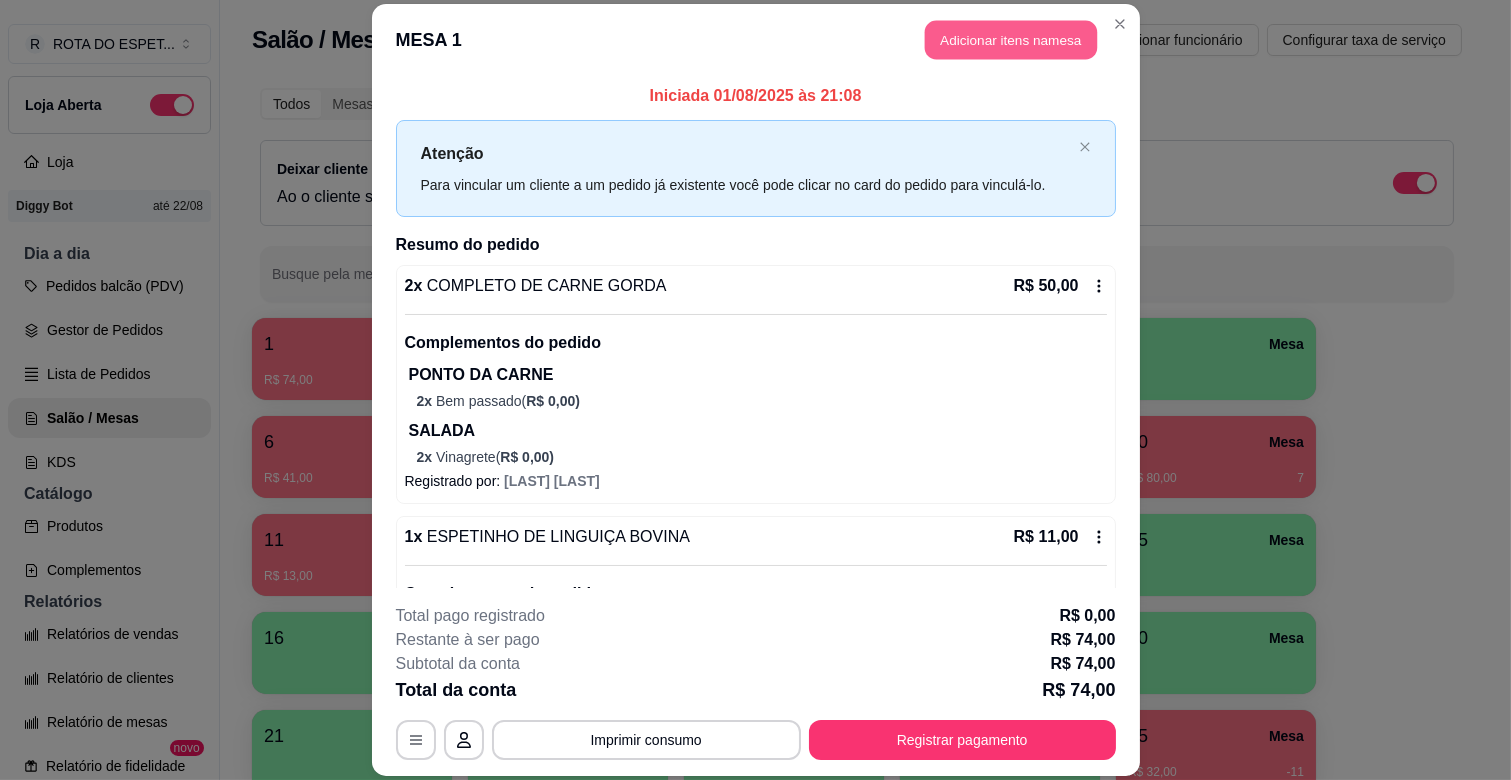 click on "Adicionar itens na  mesa" at bounding box center (1011, 40) 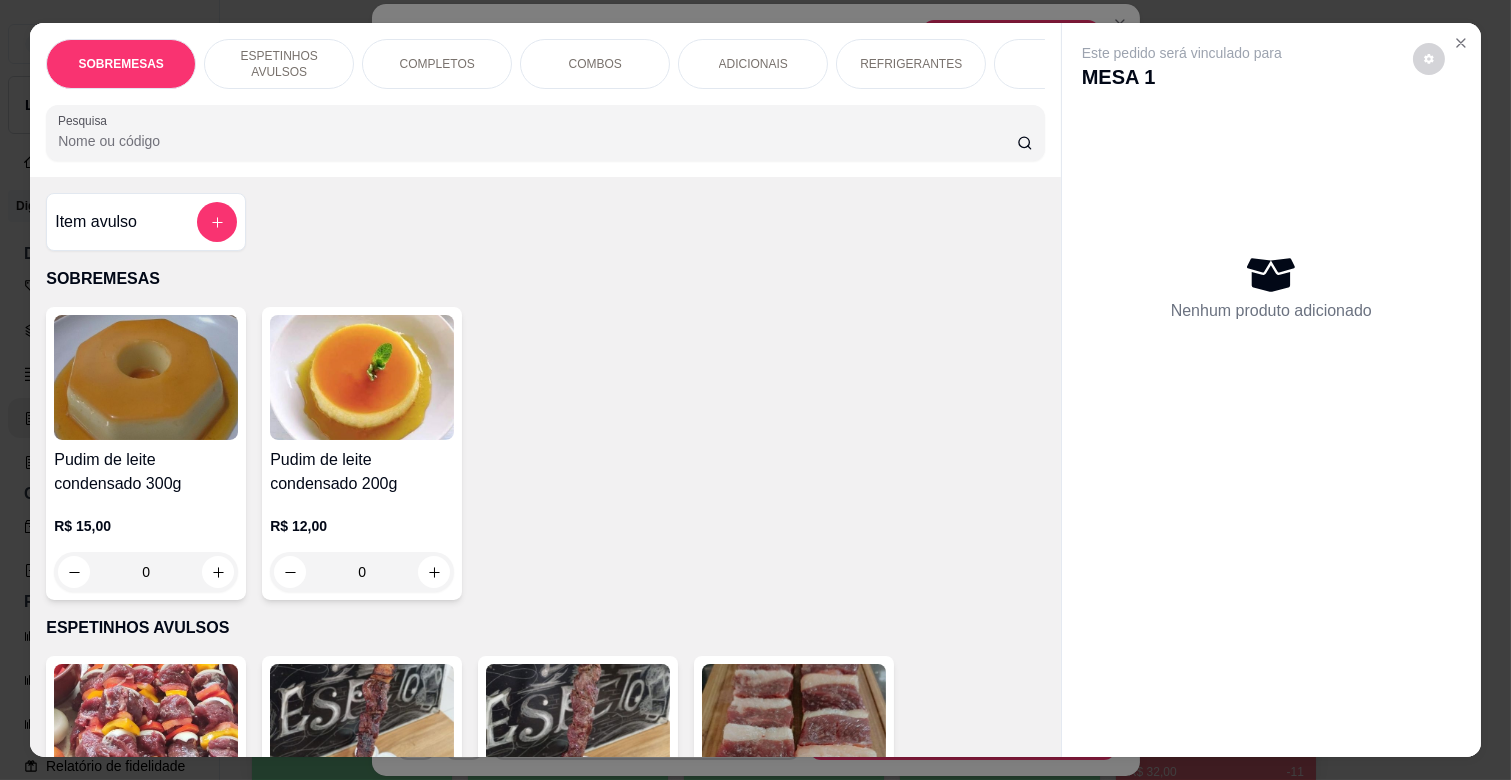 click on "ADICIONAIS" at bounding box center (753, 64) 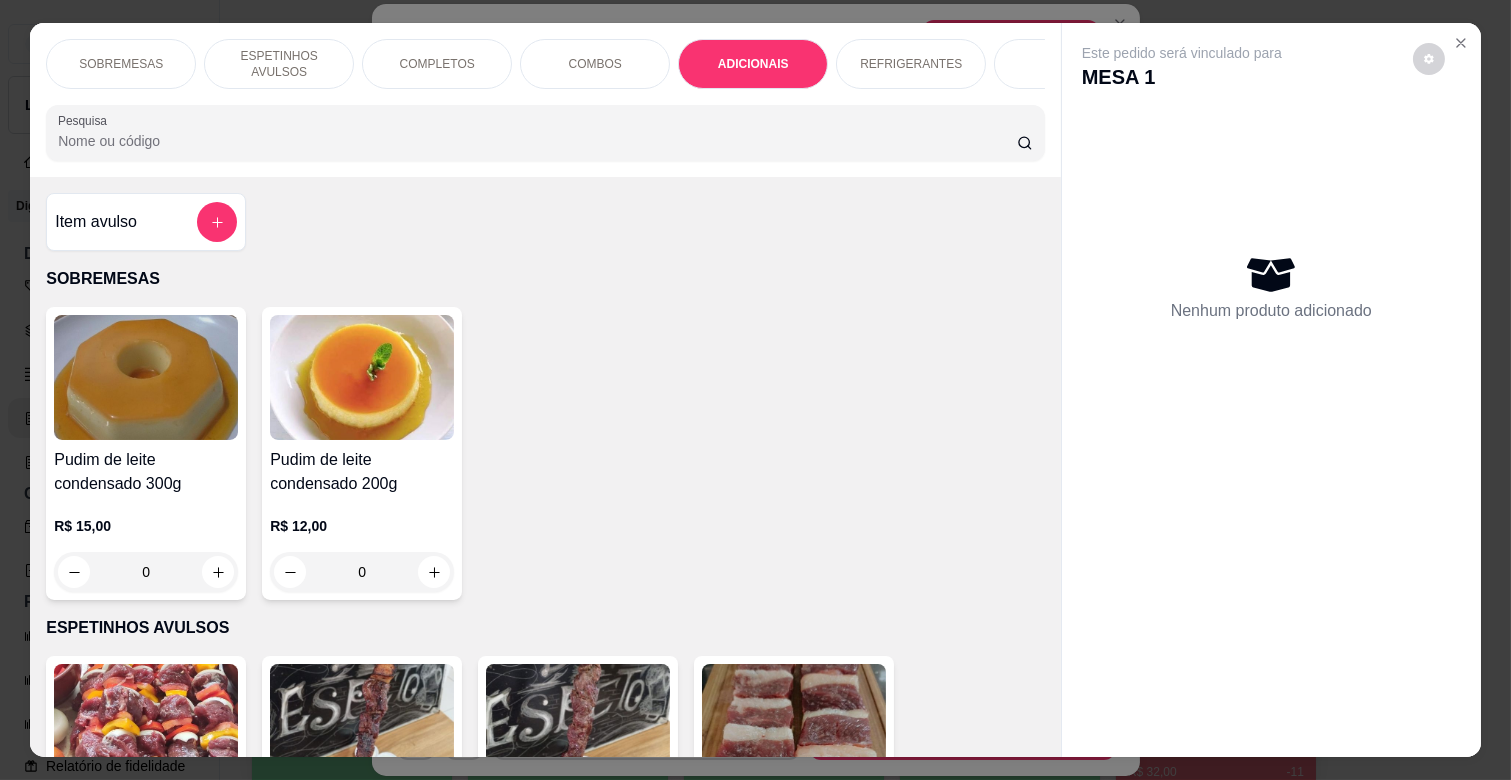 scroll, scrollTop: 3094, scrollLeft: 0, axis: vertical 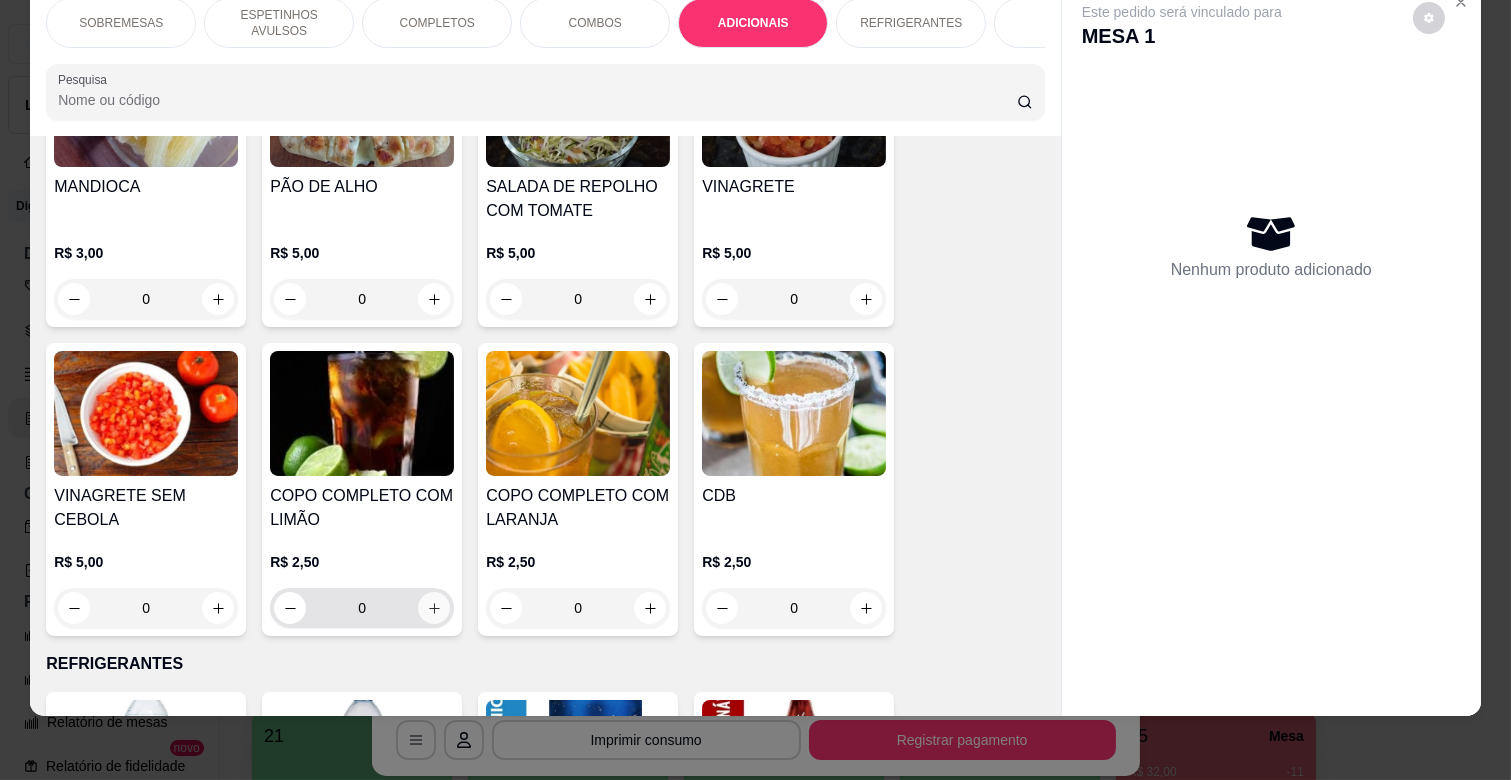 click at bounding box center (434, 608) 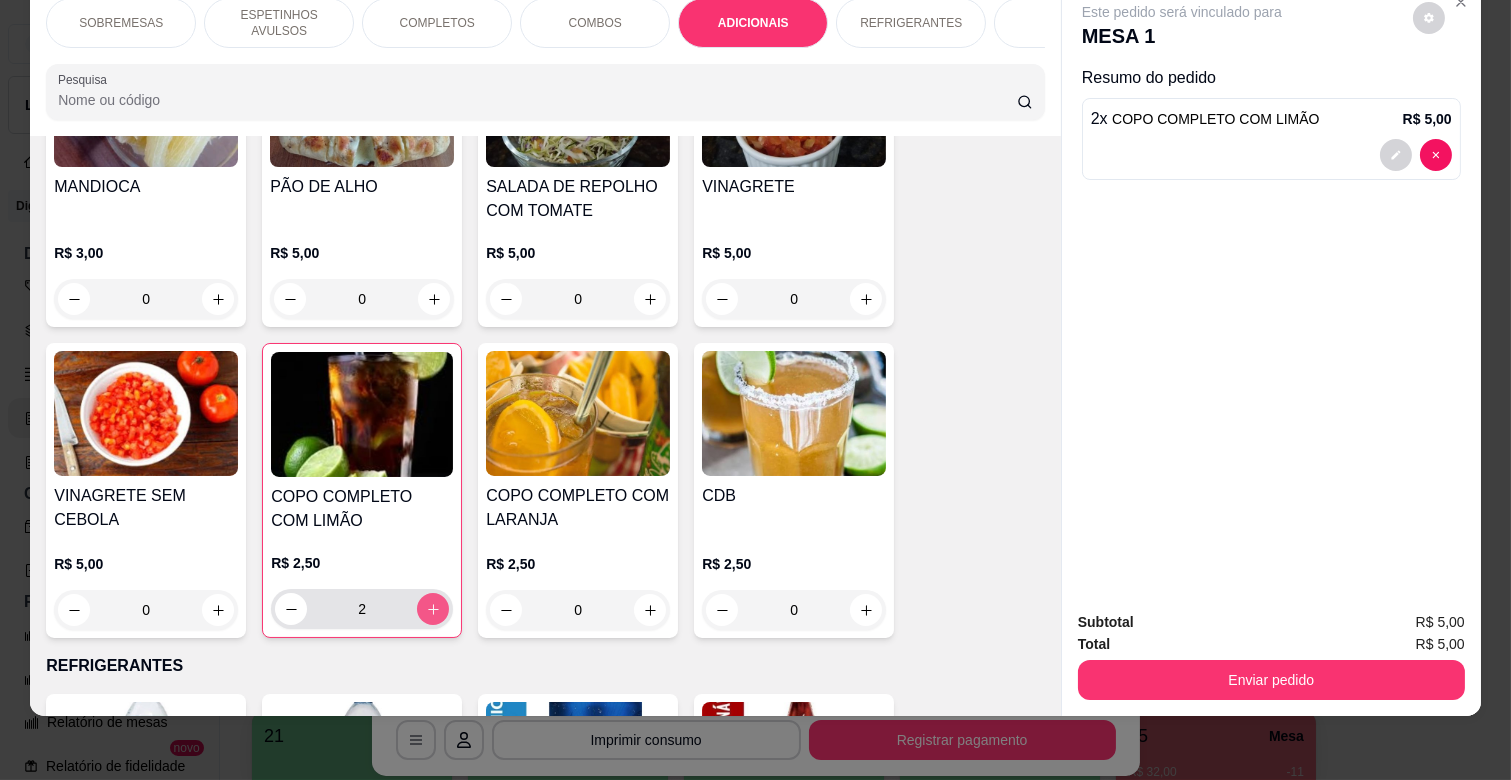 type on "2" 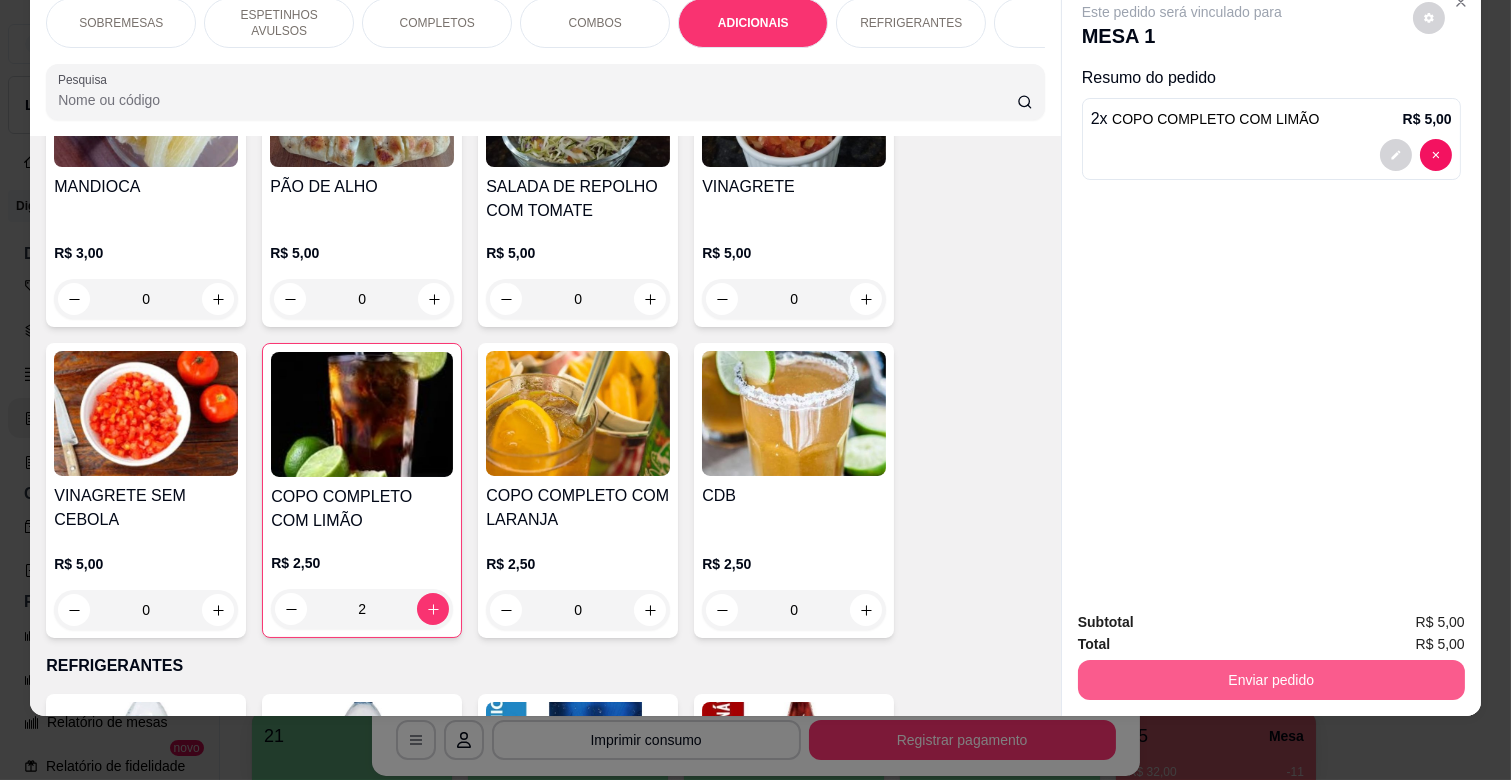 click on "Enviar pedido" at bounding box center [1271, 680] 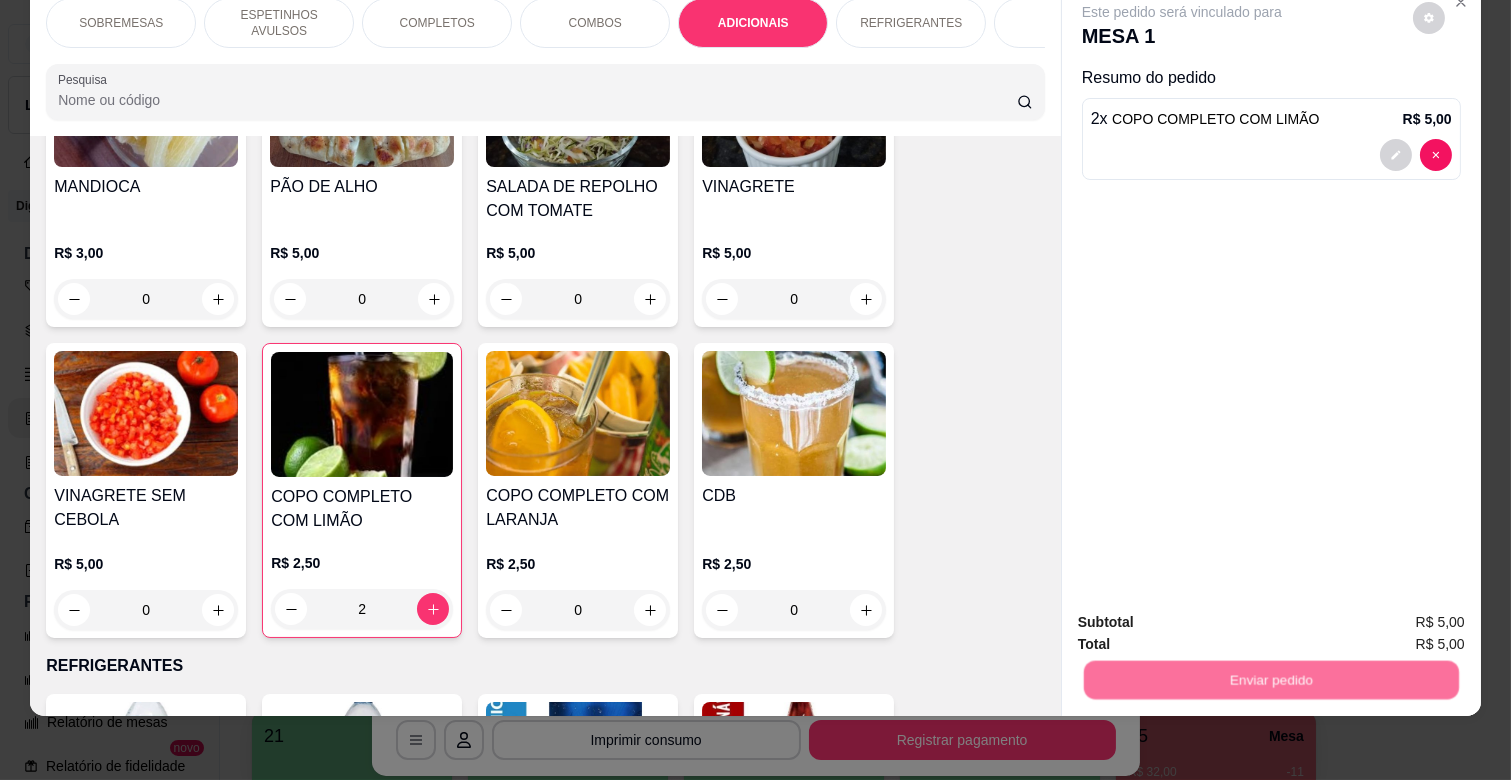 click on "Não registrar e enviar pedido" at bounding box center [1204, 614] 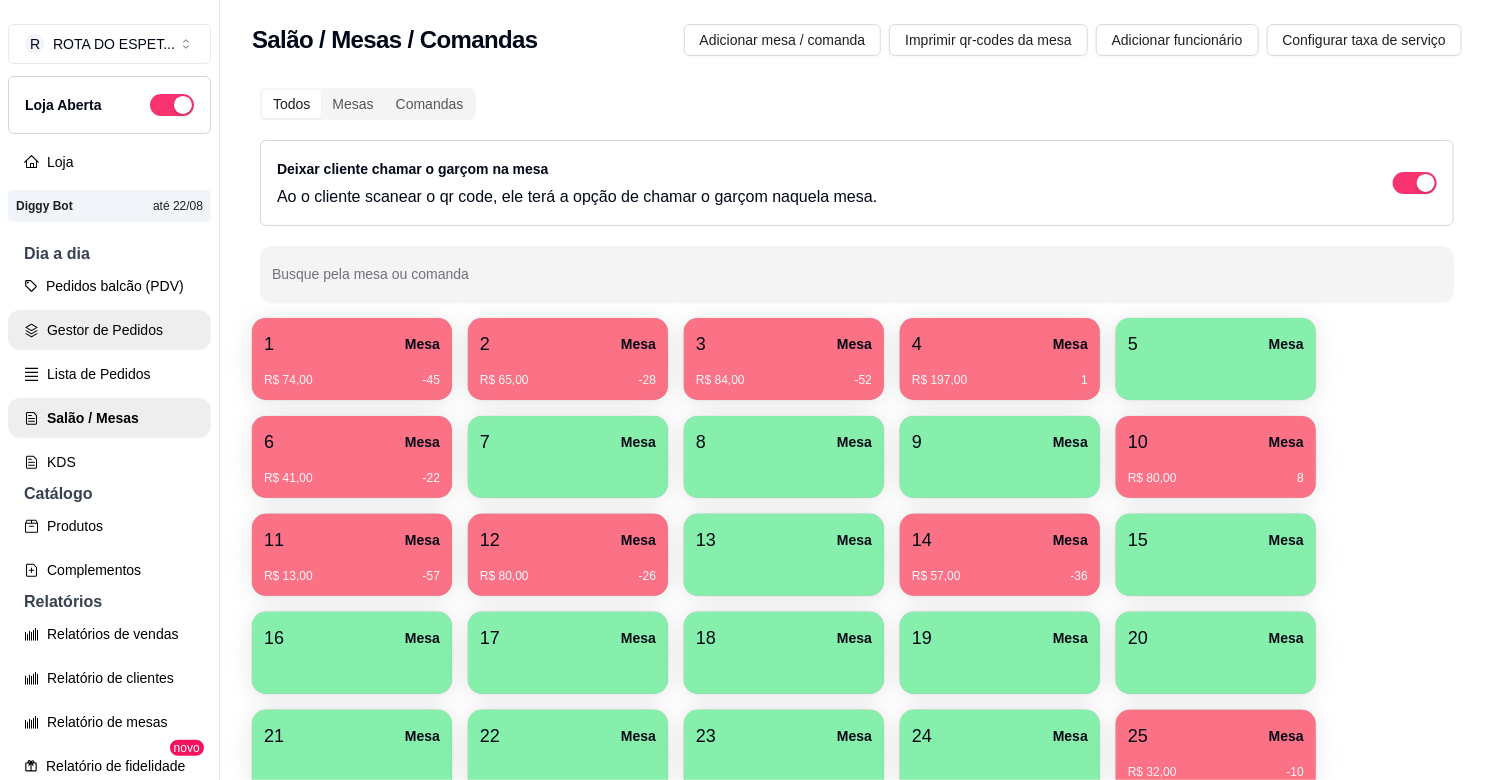 click on "Gestor de Pedidos" at bounding box center (109, 330) 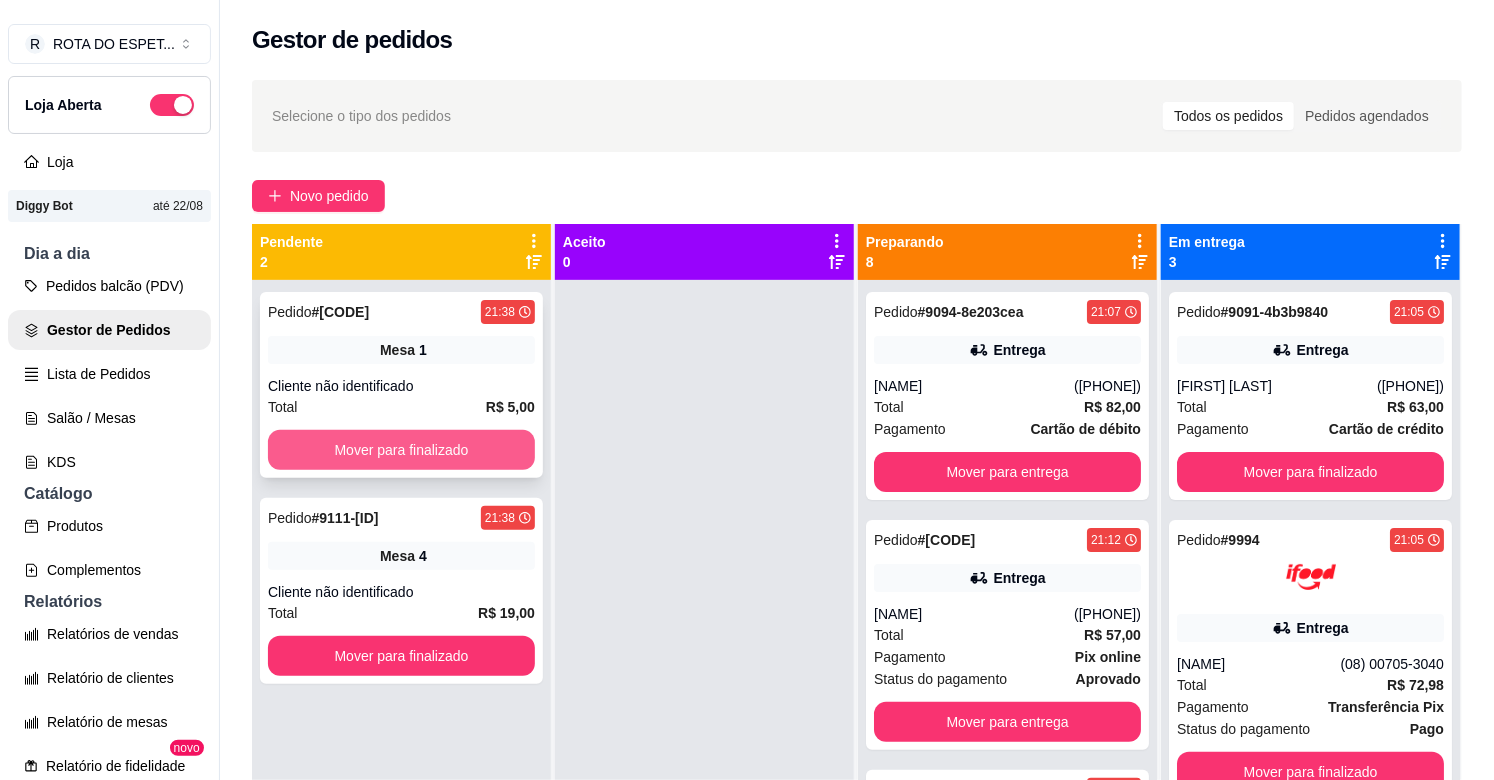 click on "Mover para finalizado" at bounding box center (401, 450) 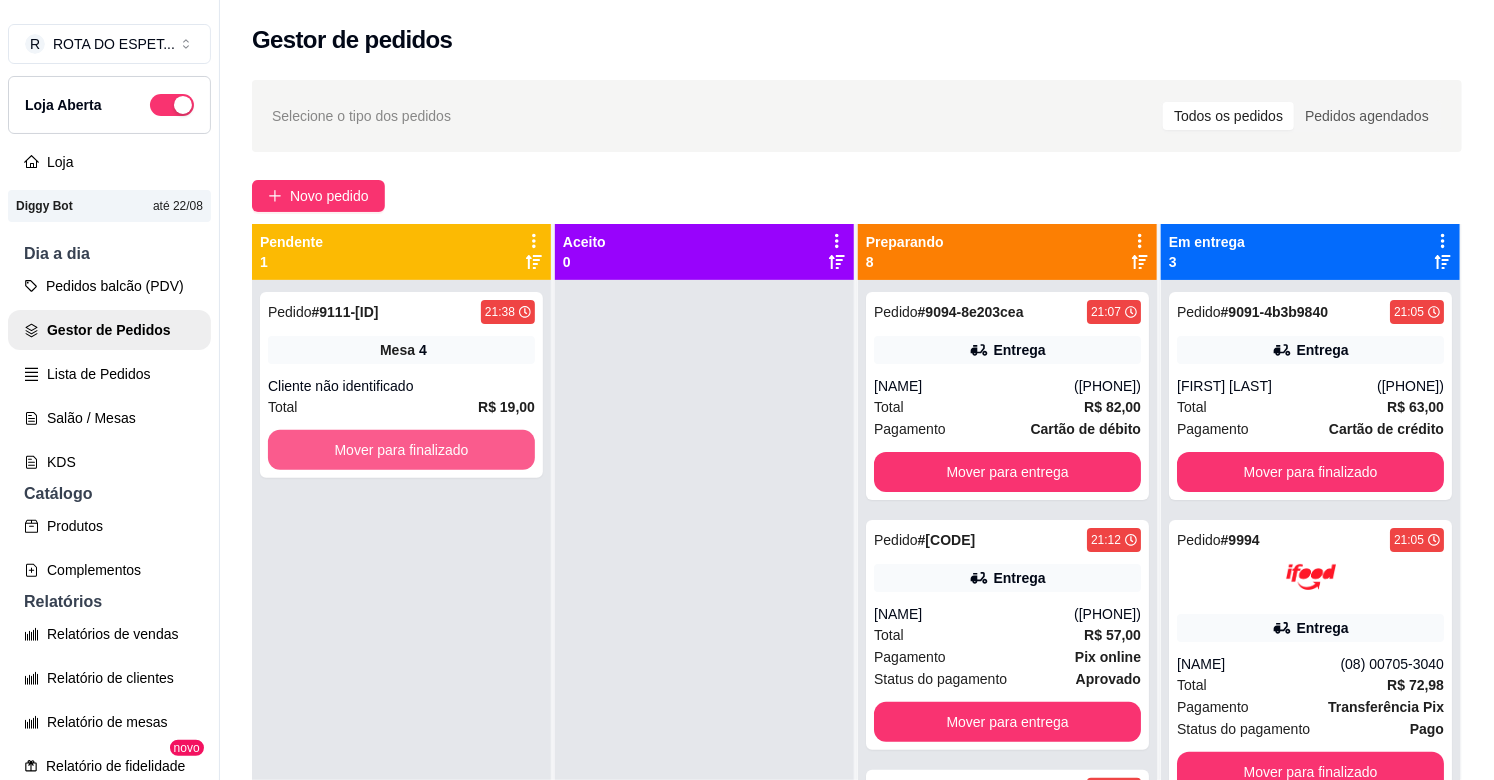 click on "Mover para finalizado" at bounding box center (401, 450) 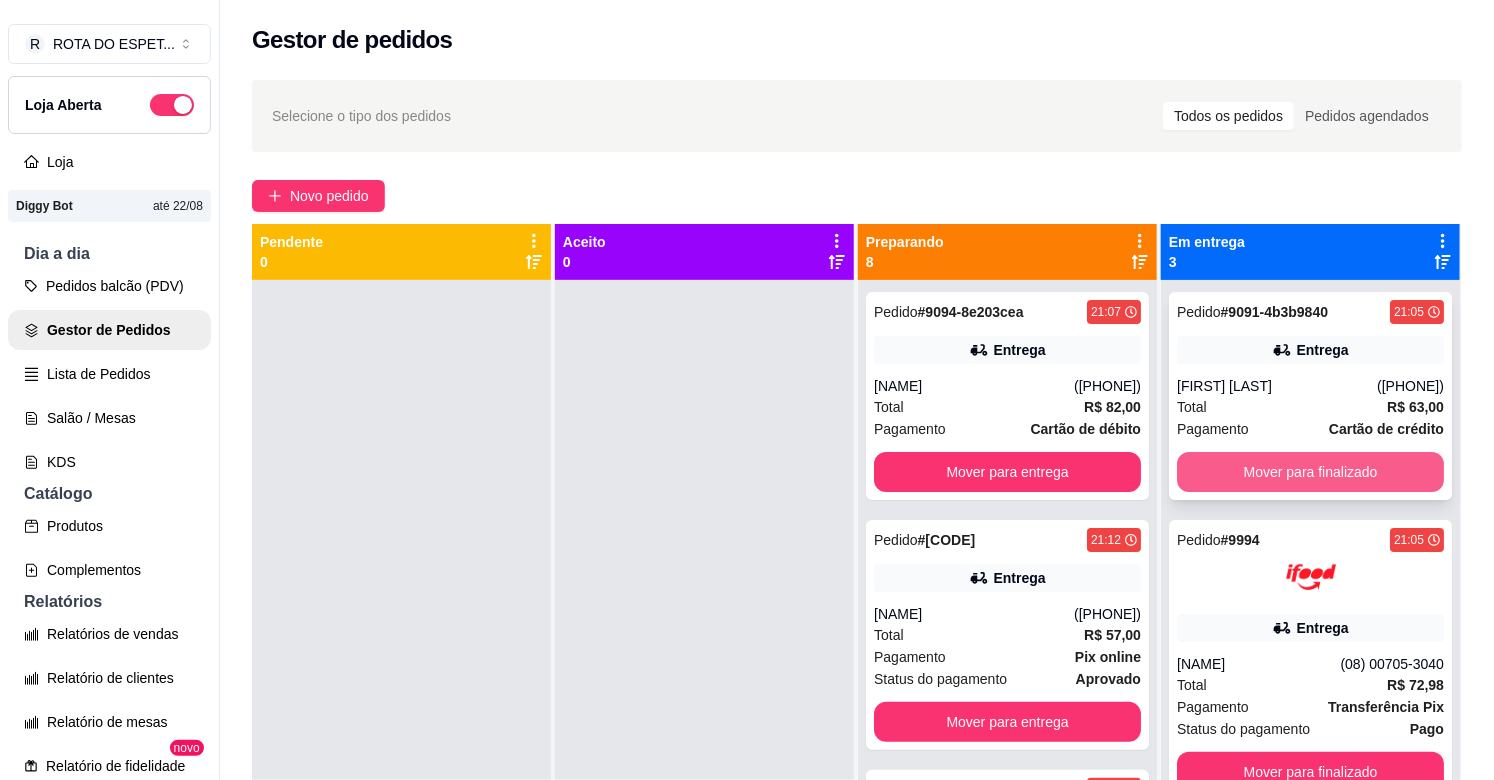 click on "Mover para finalizado" at bounding box center [1310, 472] 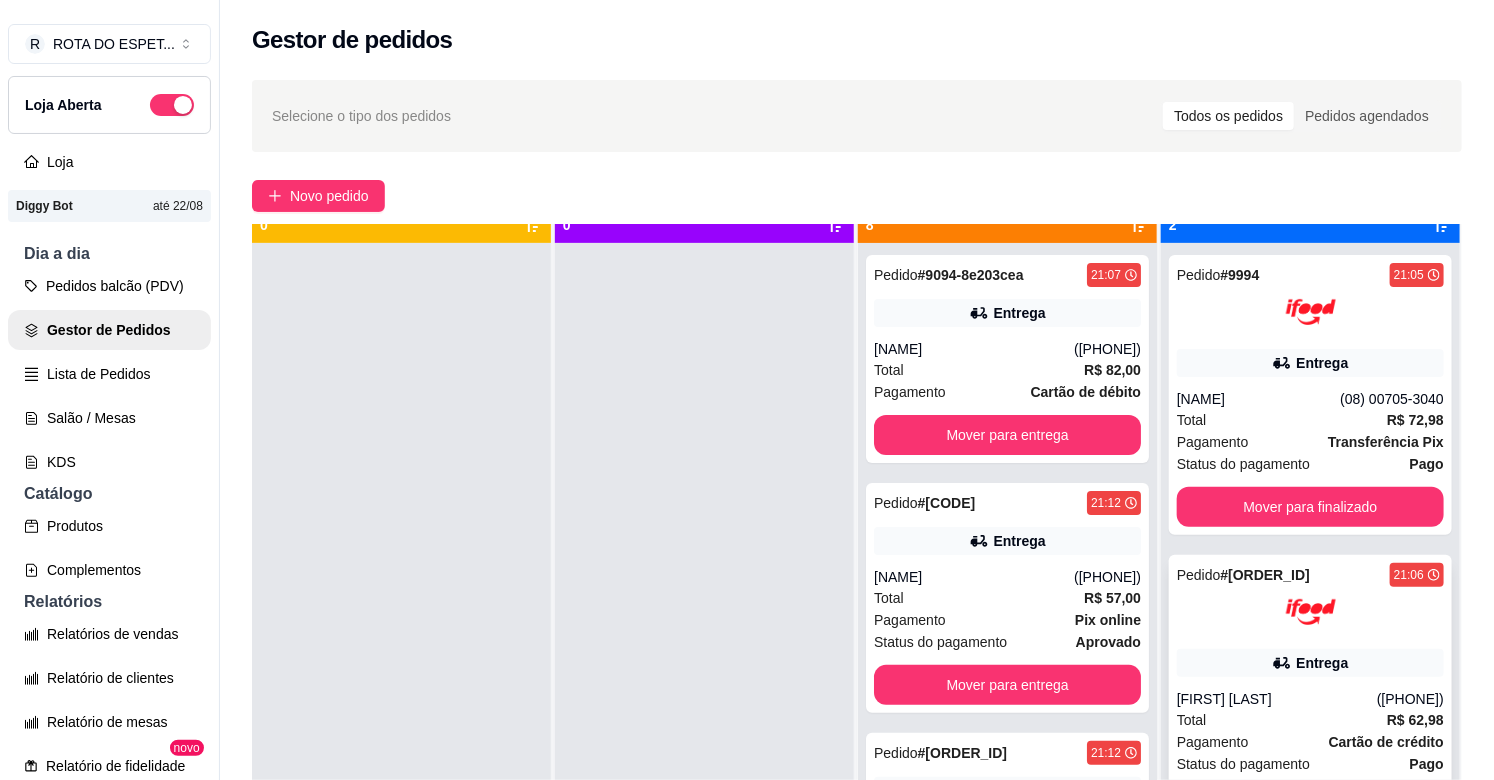 scroll, scrollTop: 55, scrollLeft: 0, axis: vertical 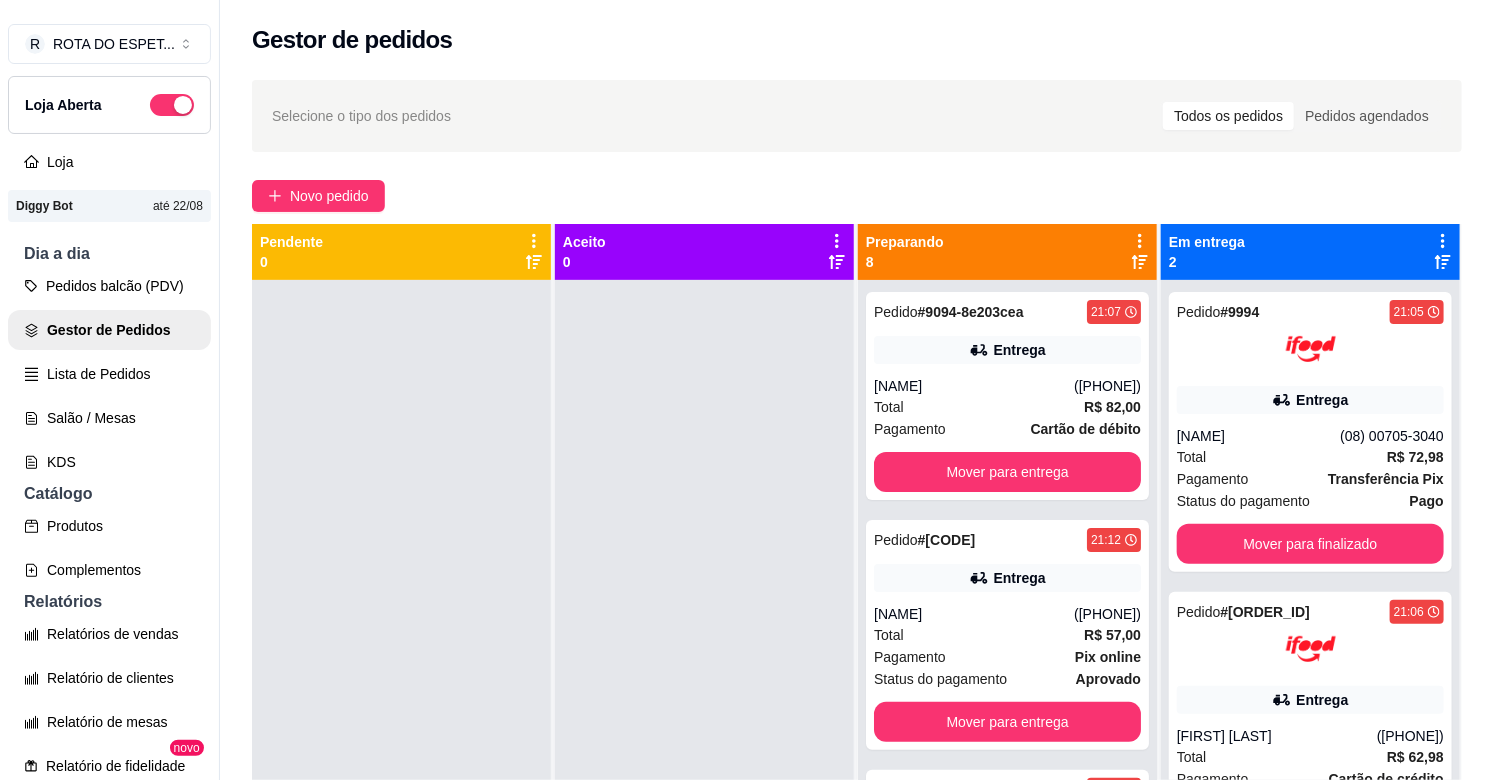 click at bounding box center (704, 670) 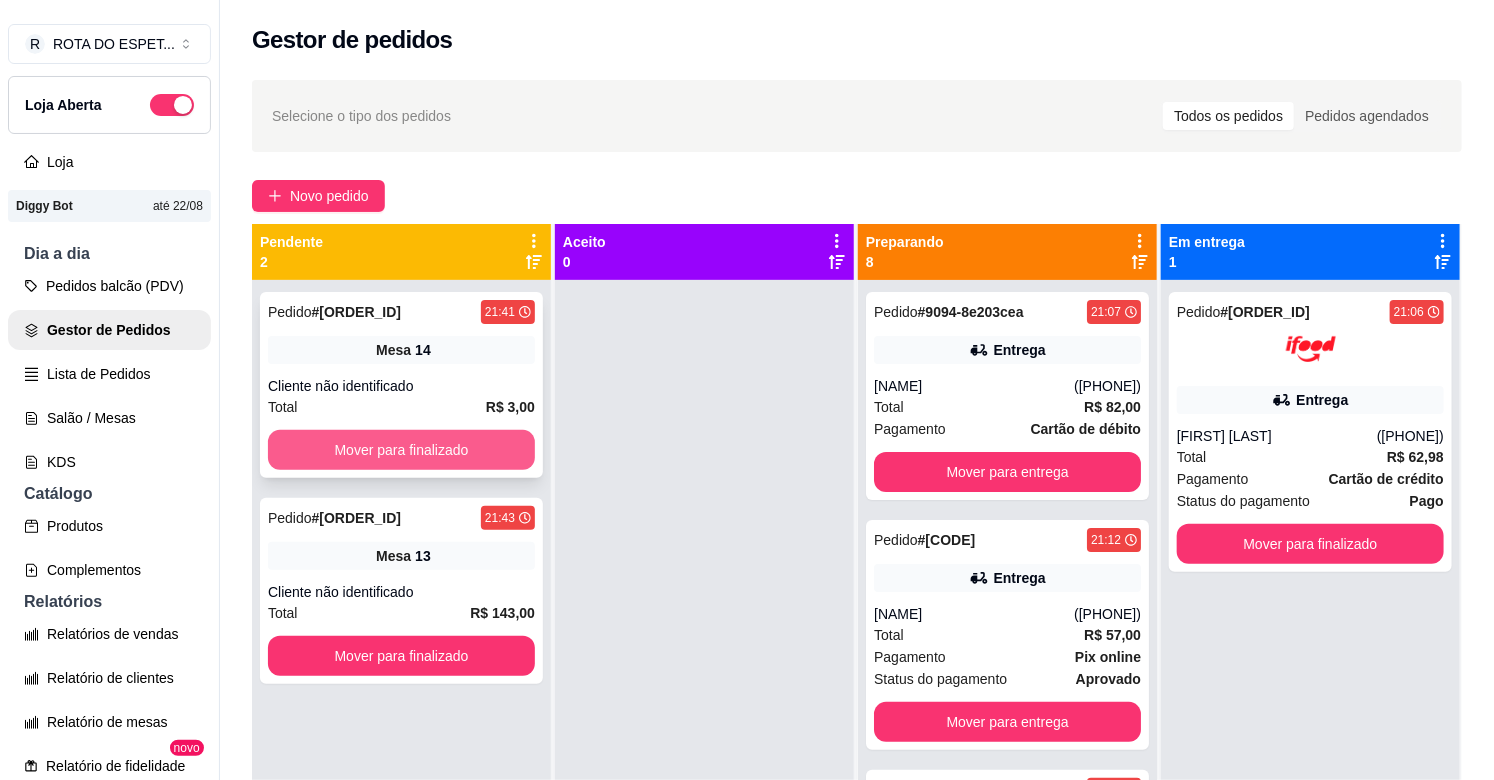 click on "Mover para finalizado" at bounding box center [401, 450] 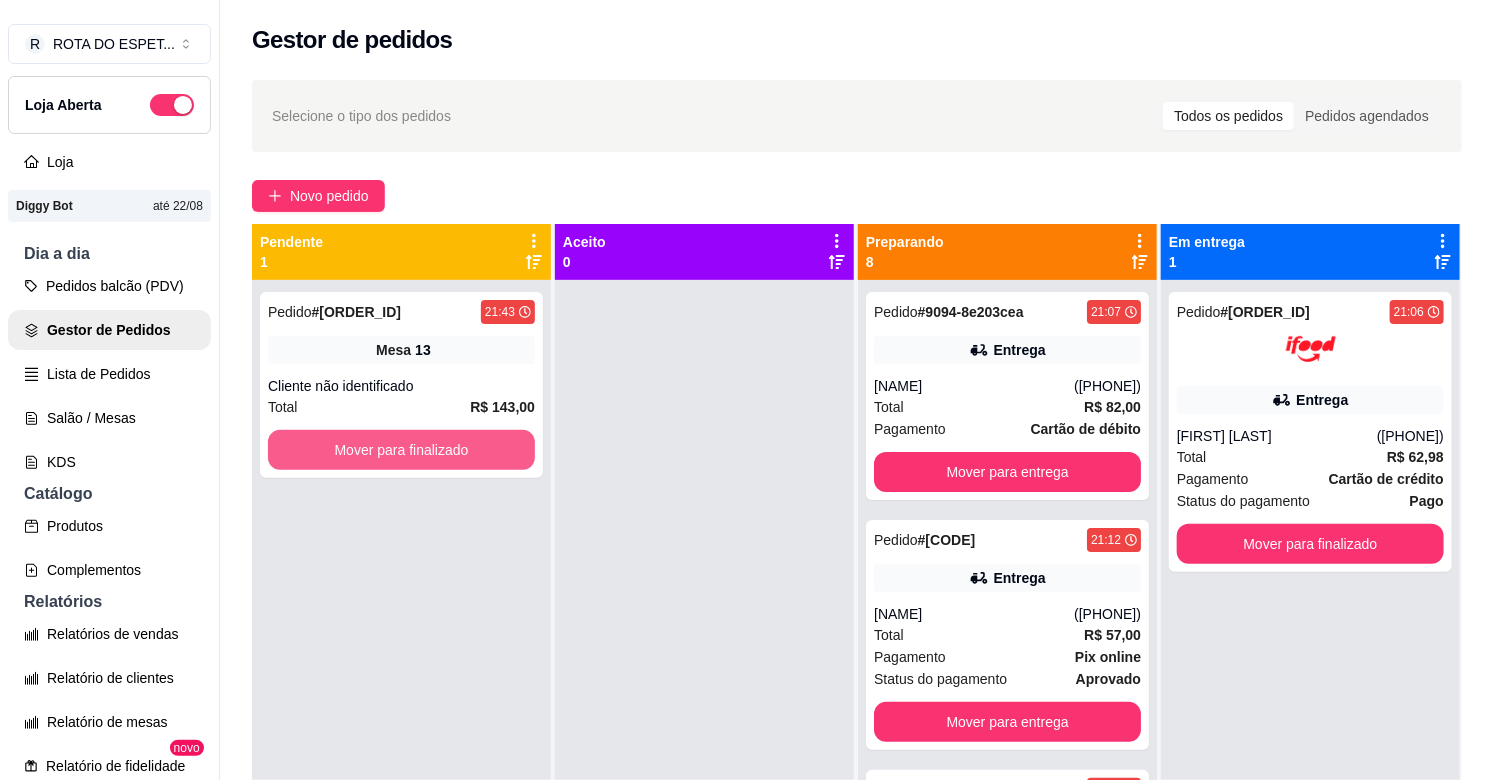 click on "Mover para finalizado" at bounding box center (401, 450) 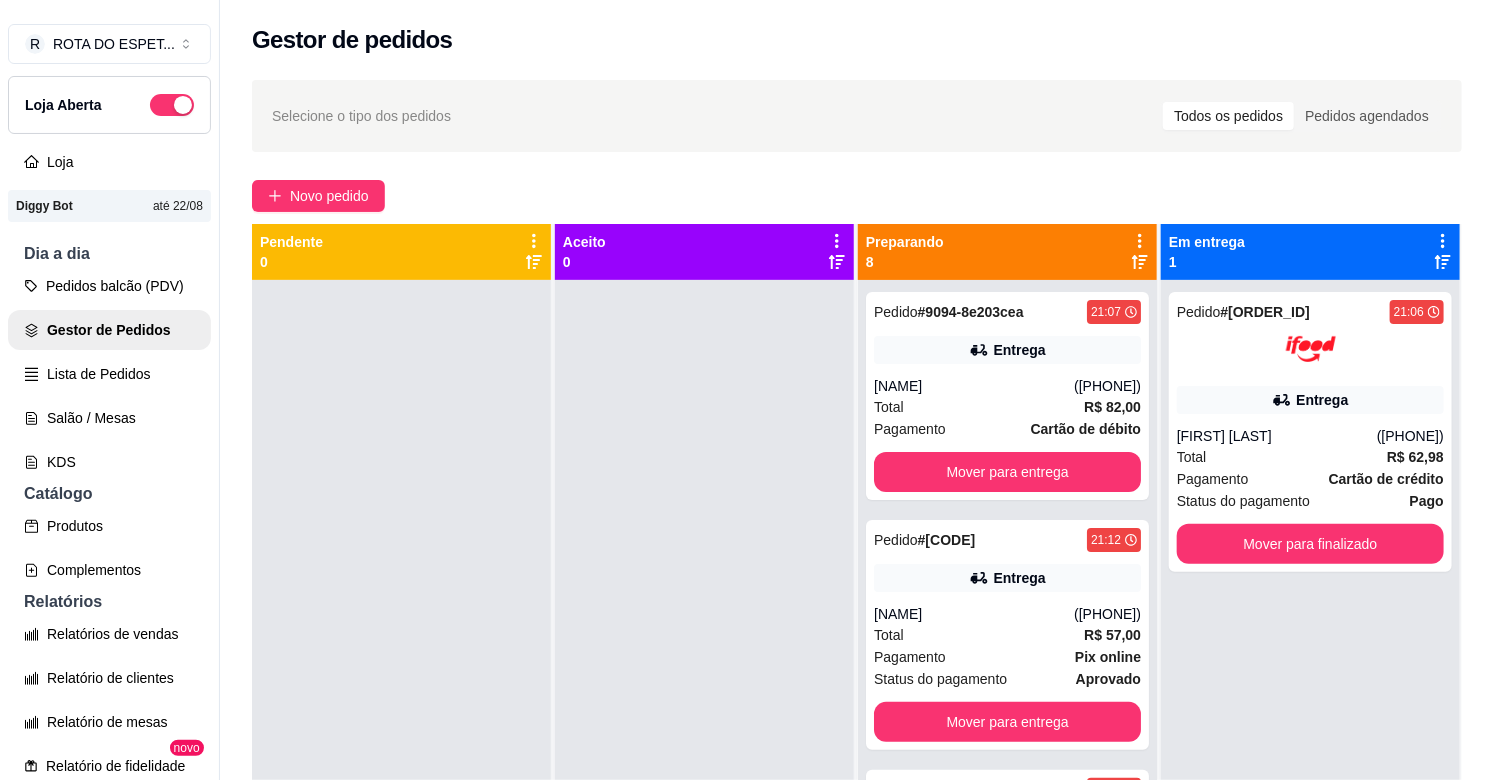 click at bounding box center (704, 670) 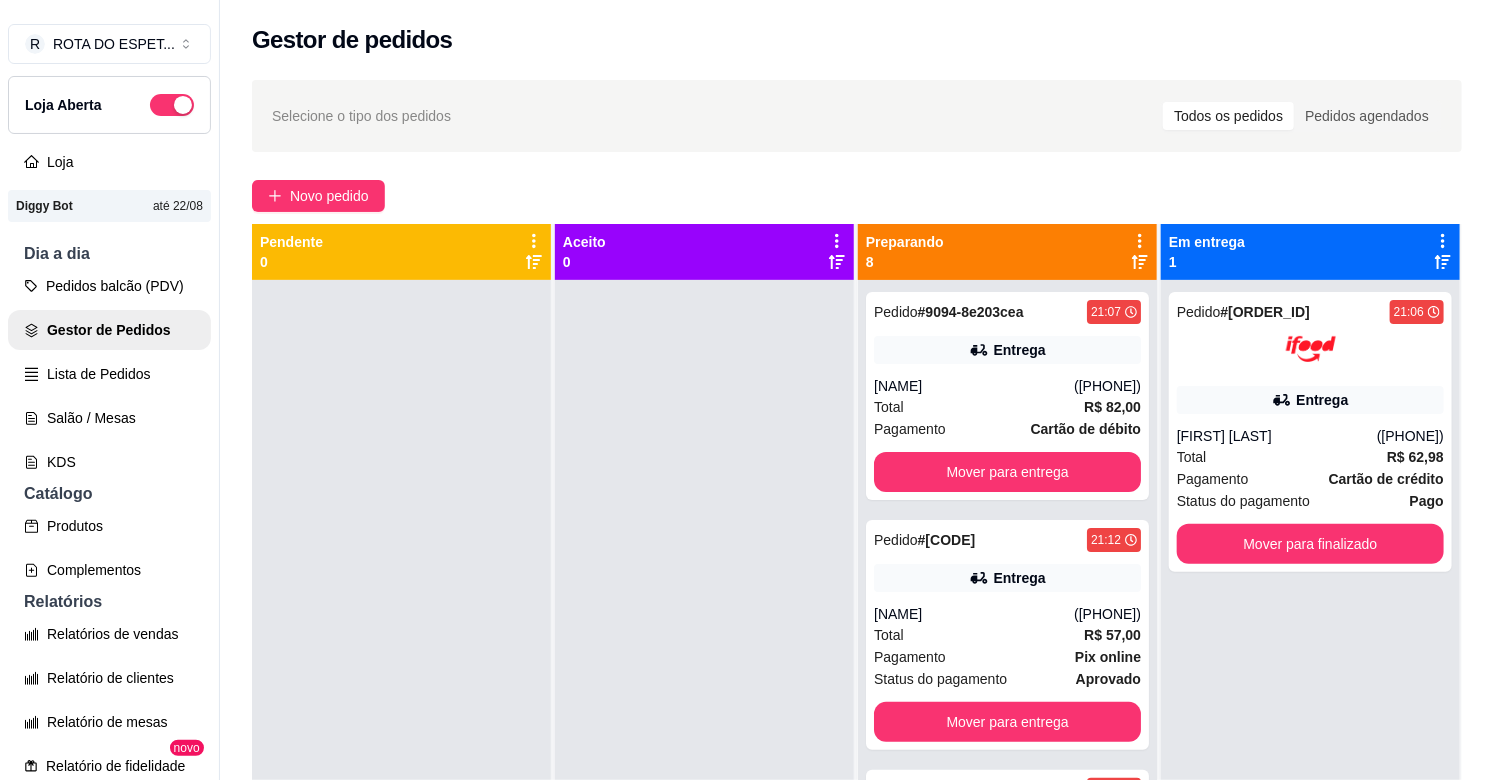 click at bounding box center (704, 670) 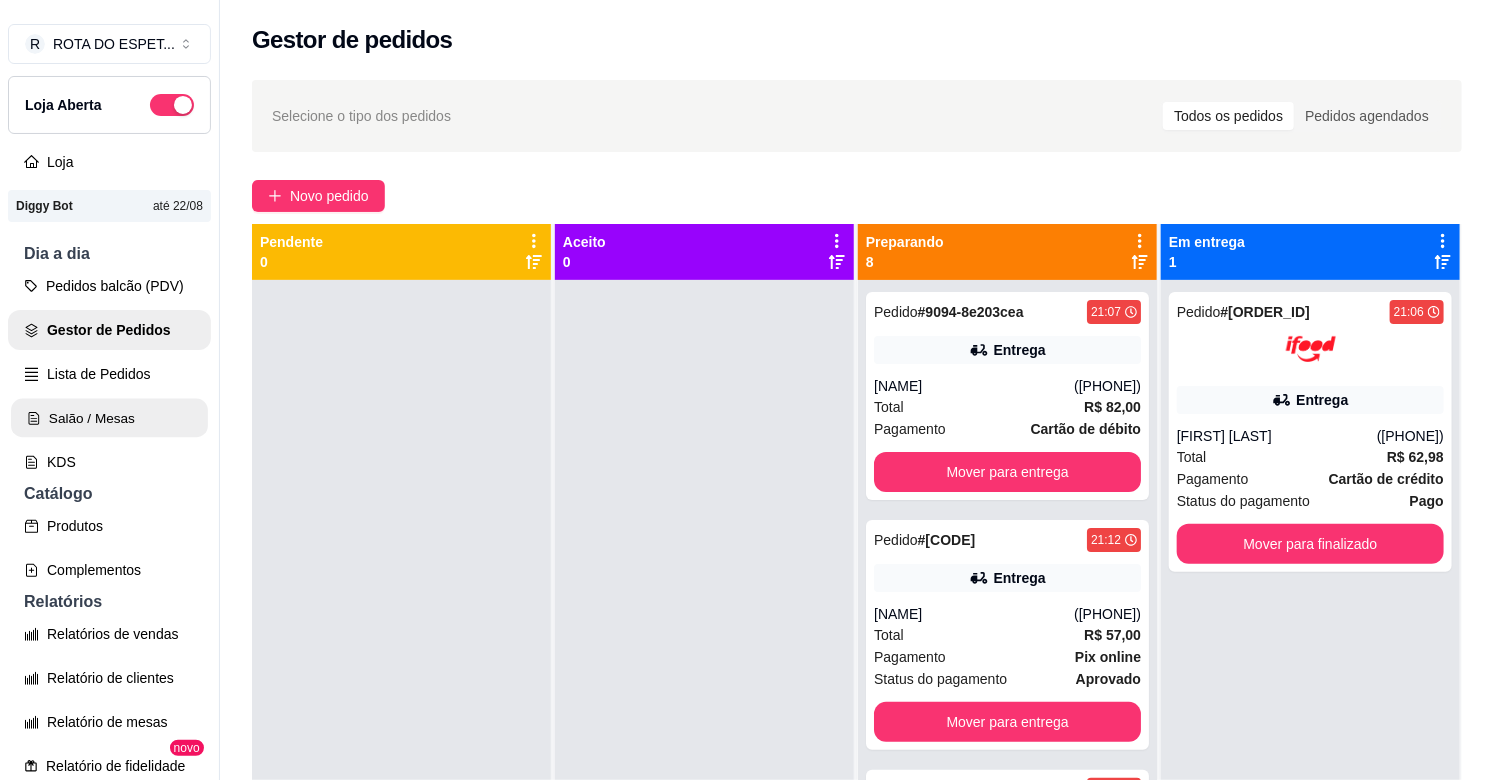 click on "Salão / Mesas" at bounding box center [109, 418] 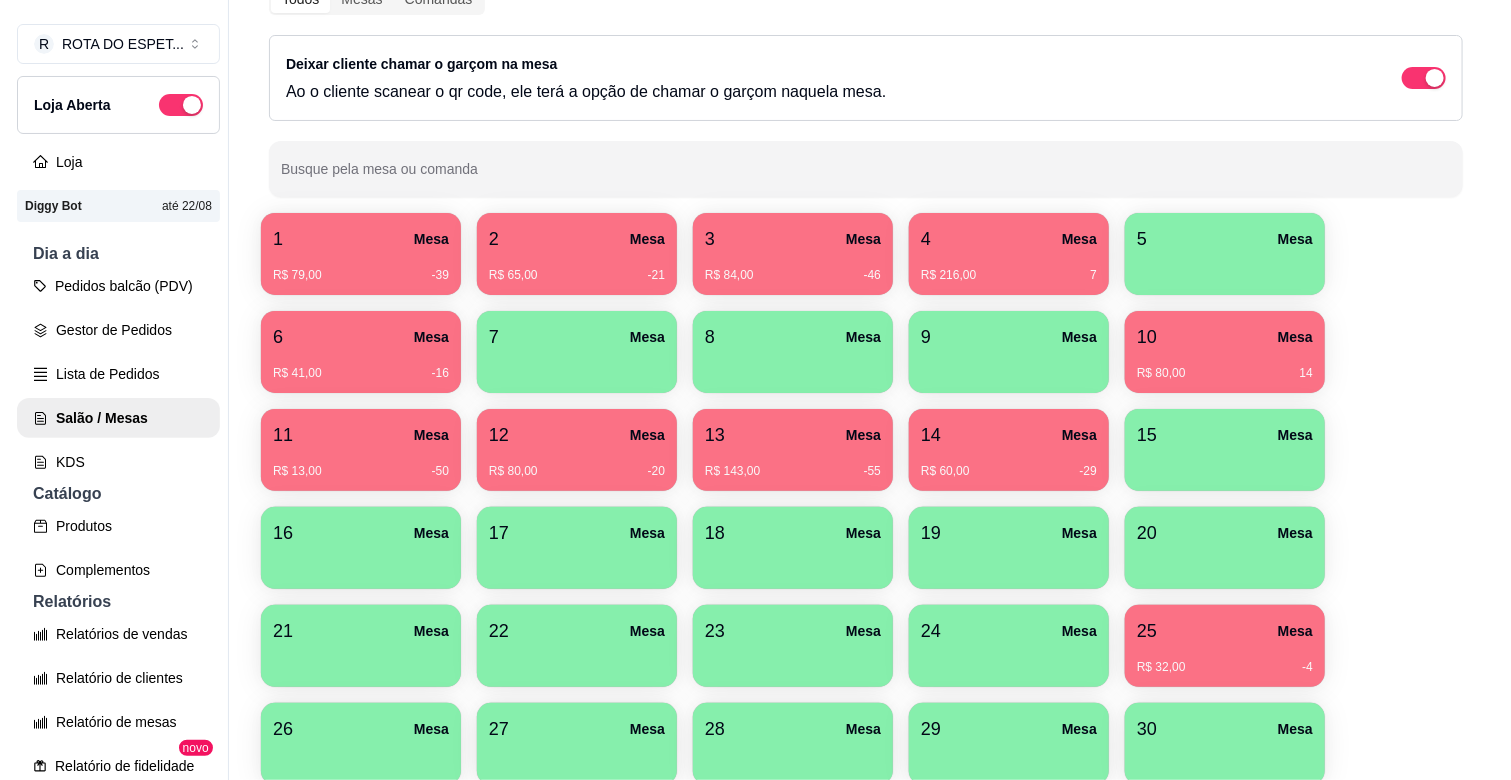 scroll, scrollTop: 111, scrollLeft: 0, axis: vertical 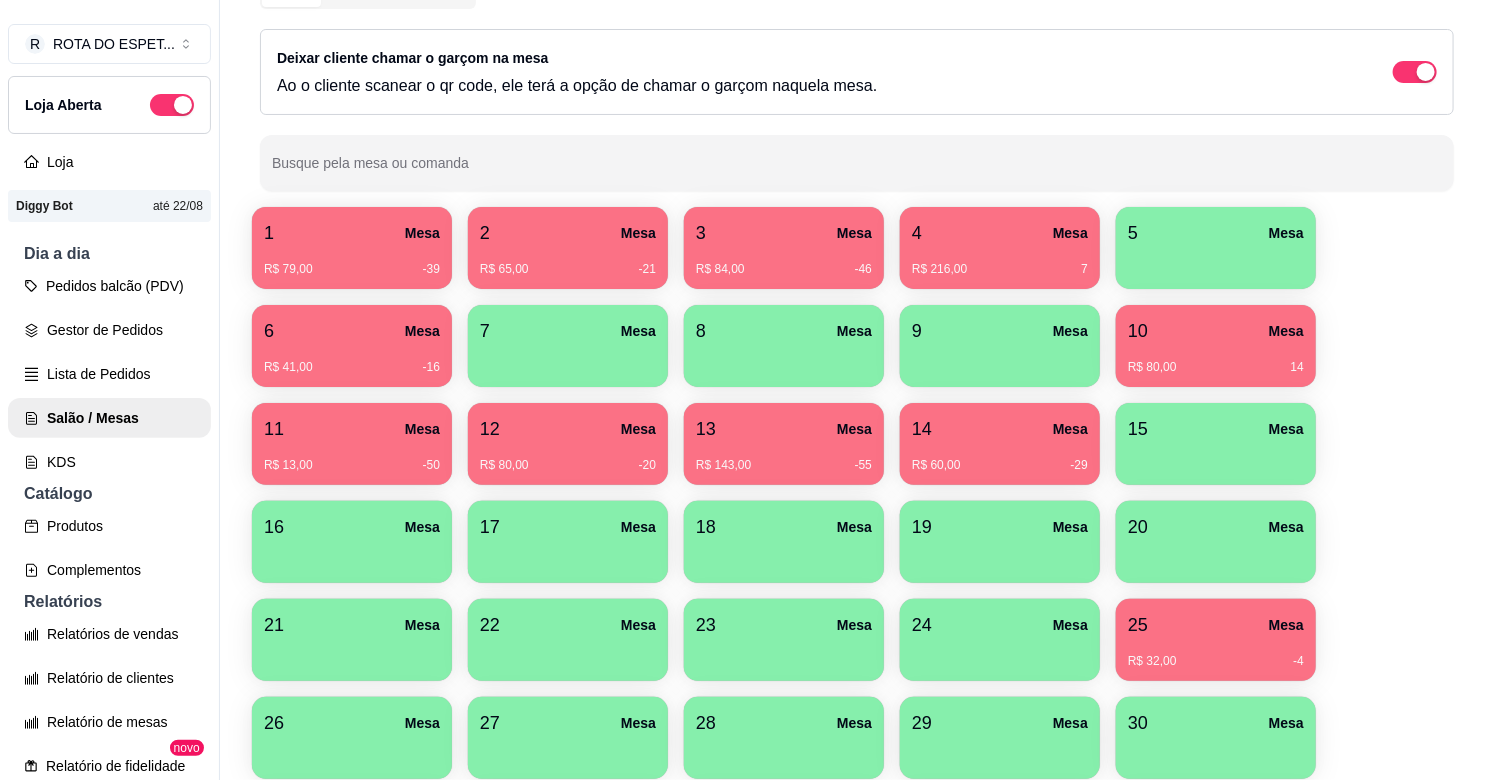 click on "R$ 32,00 -4" at bounding box center (1216, 654) 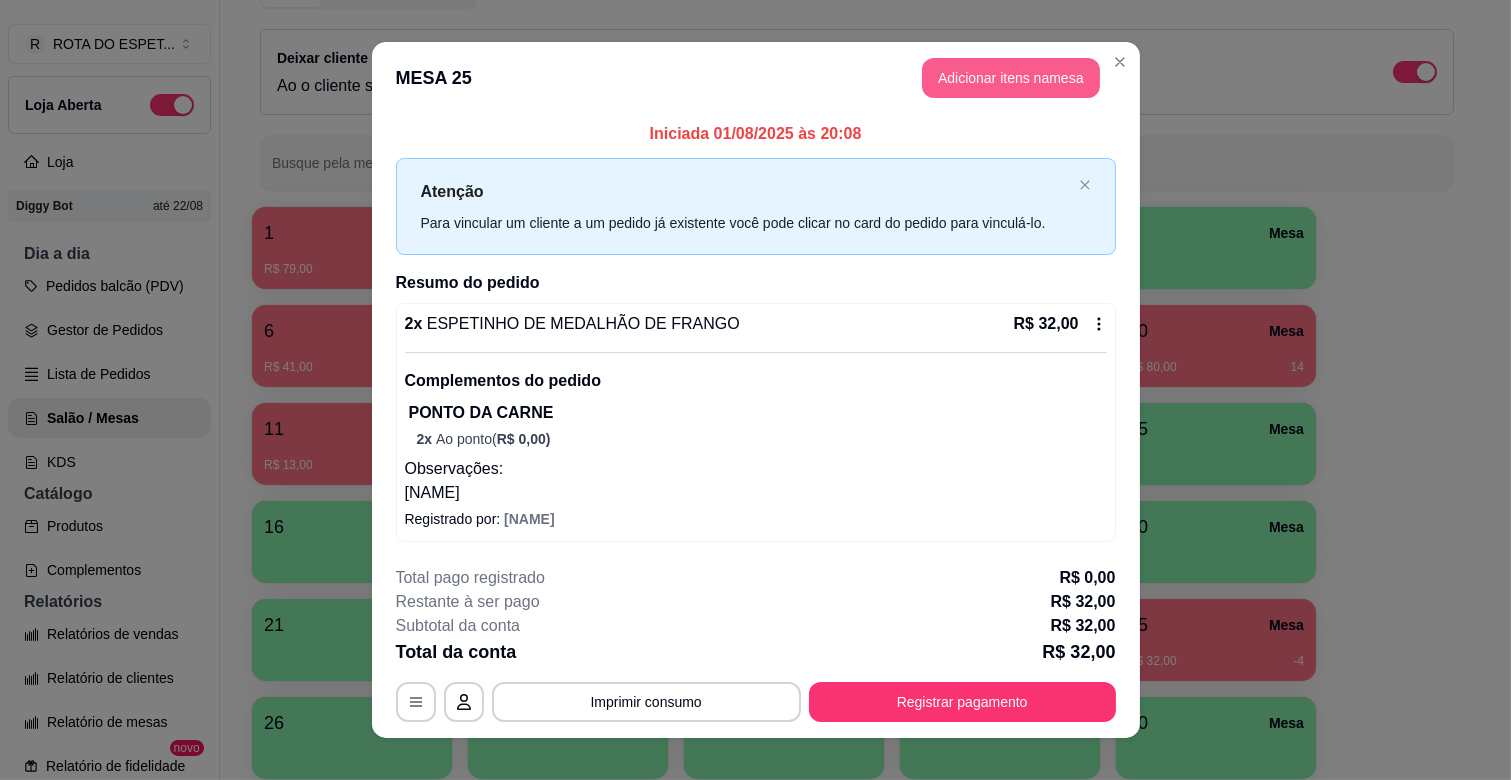 click on "Adicionar itens na  mesa" at bounding box center [1011, 78] 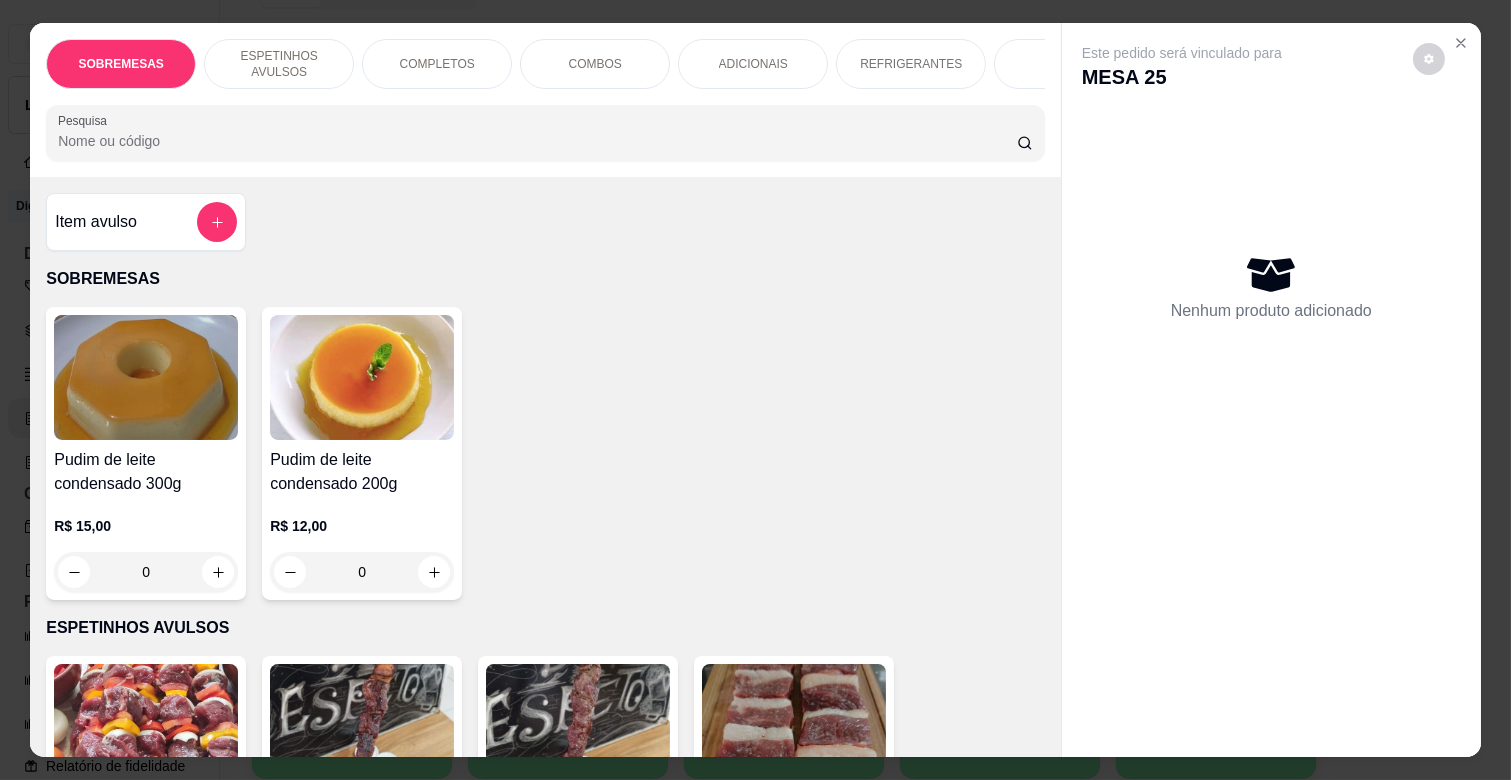 click on "ADICIONAIS" at bounding box center [753, 64] 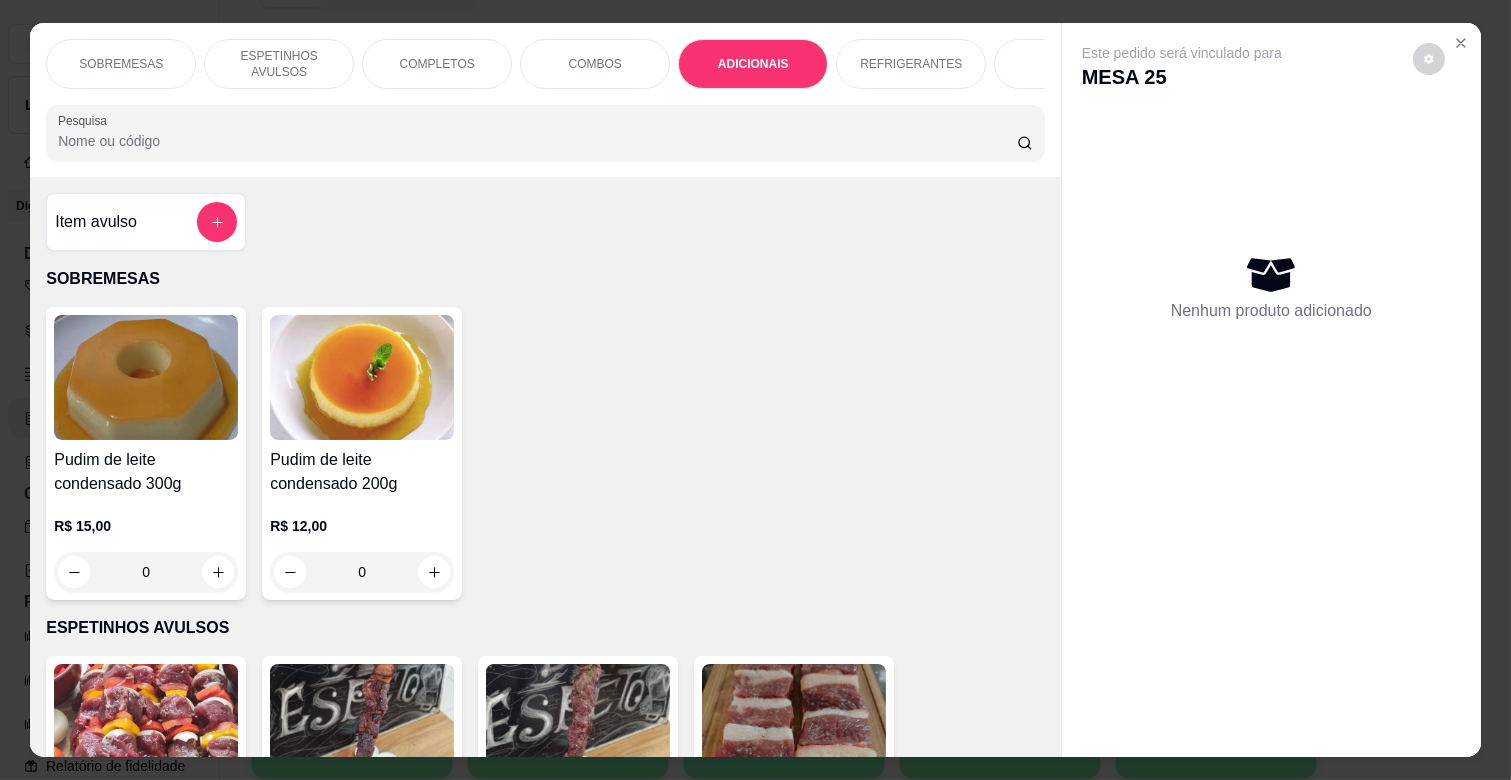 scroll, scrollTop: 3094, scrollLeft: 0, axis: vertical 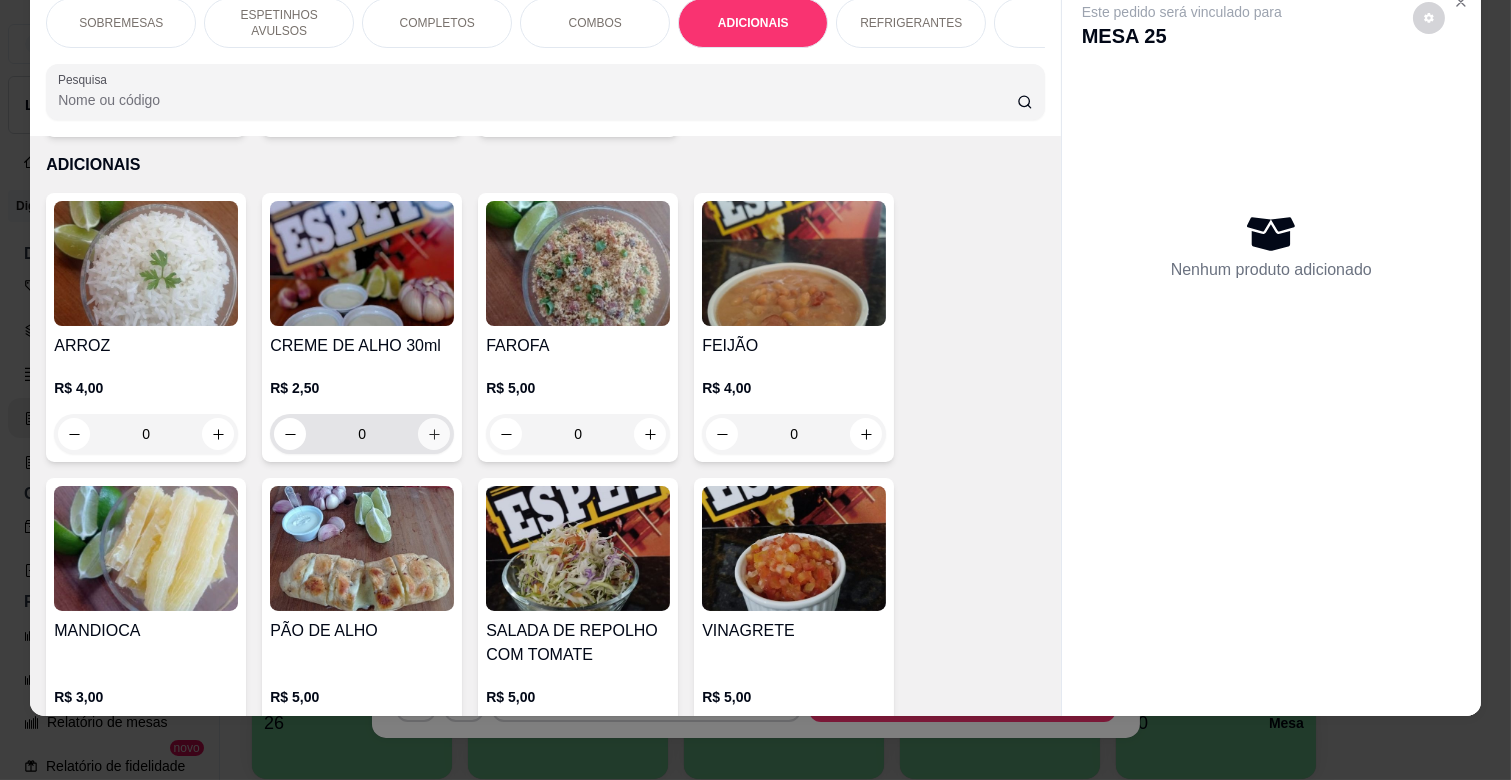 click 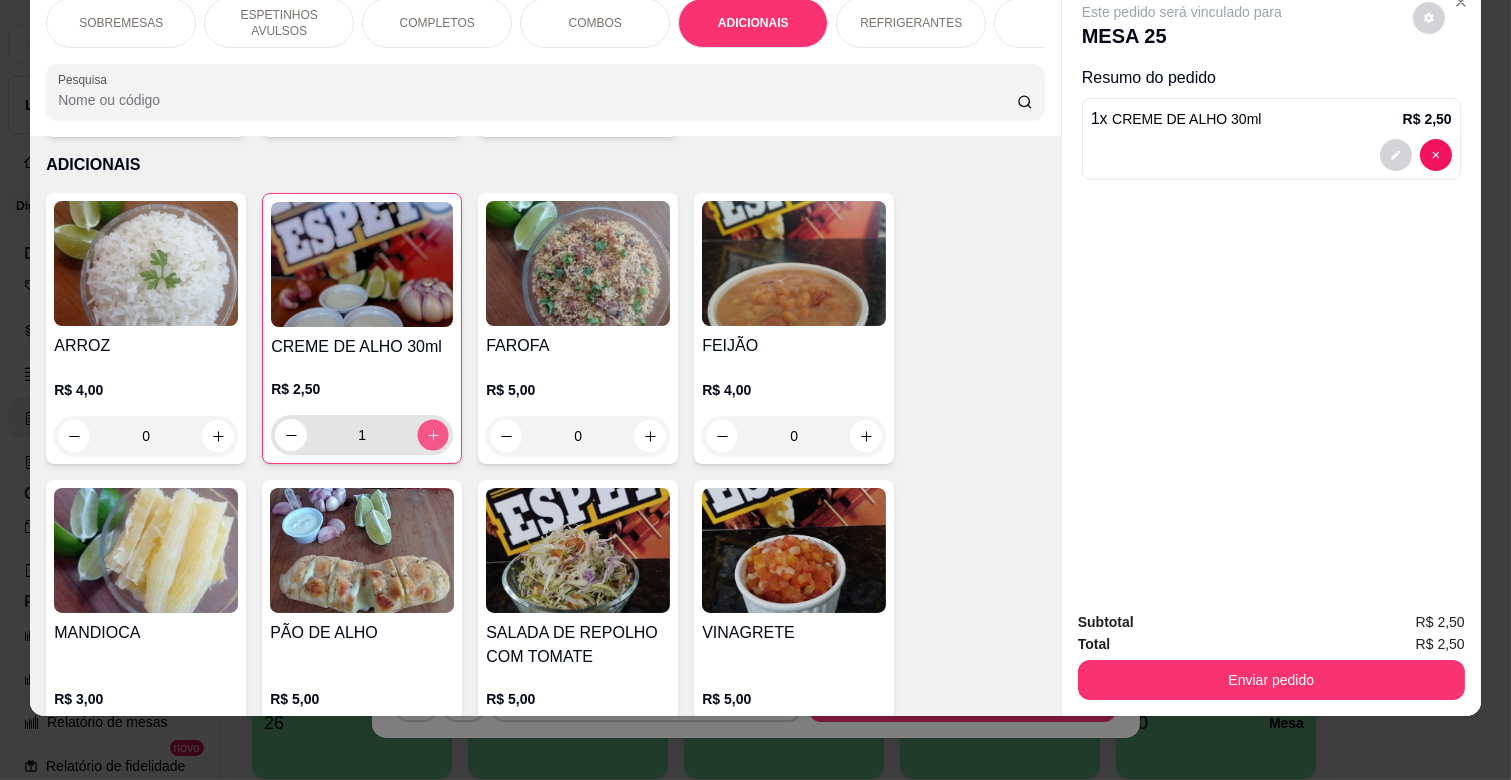 click 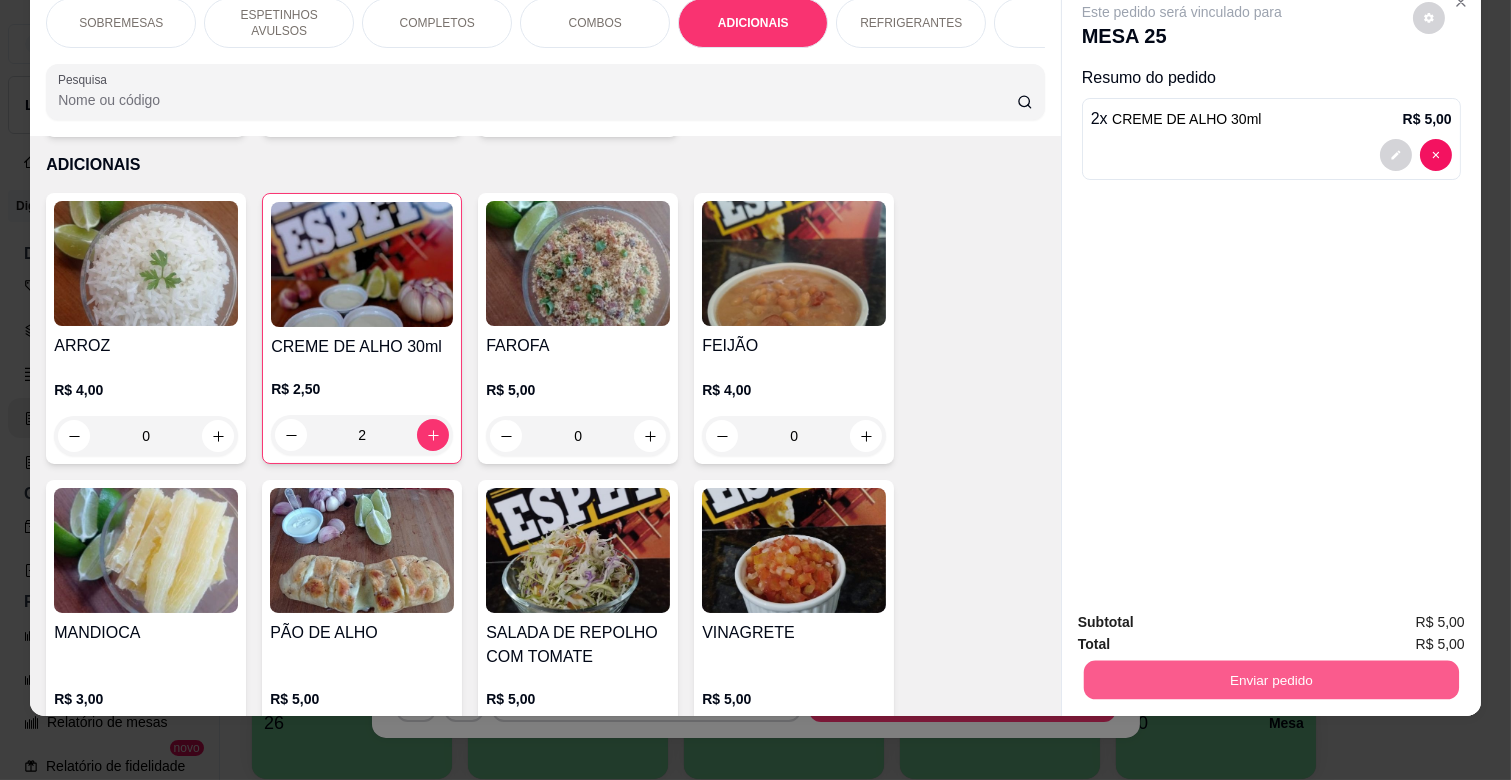 click on "Enviar pedido" at bounding box center [1271, 679] 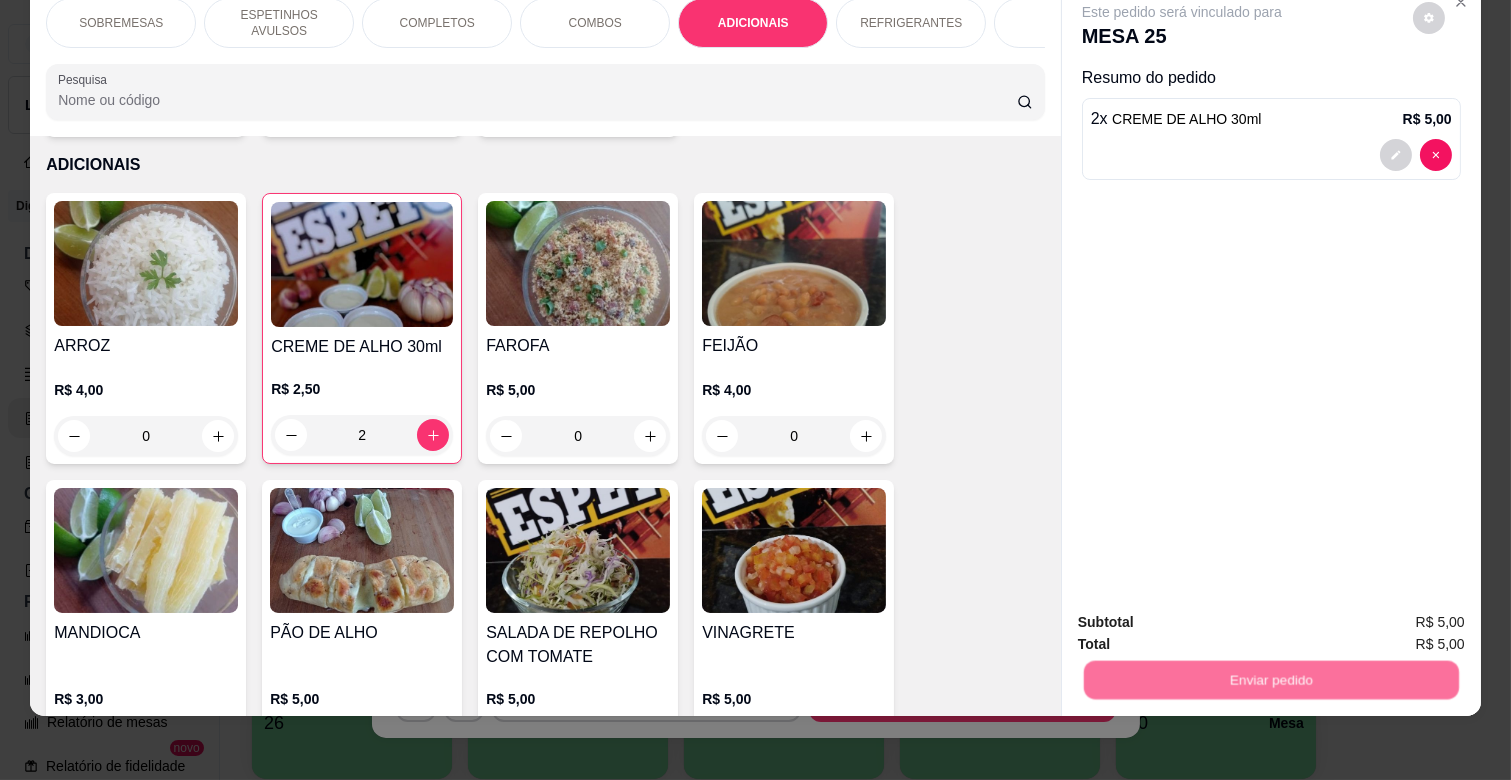 click on "Não registrar e enviar pedido" at bounding box center (1205, 613) 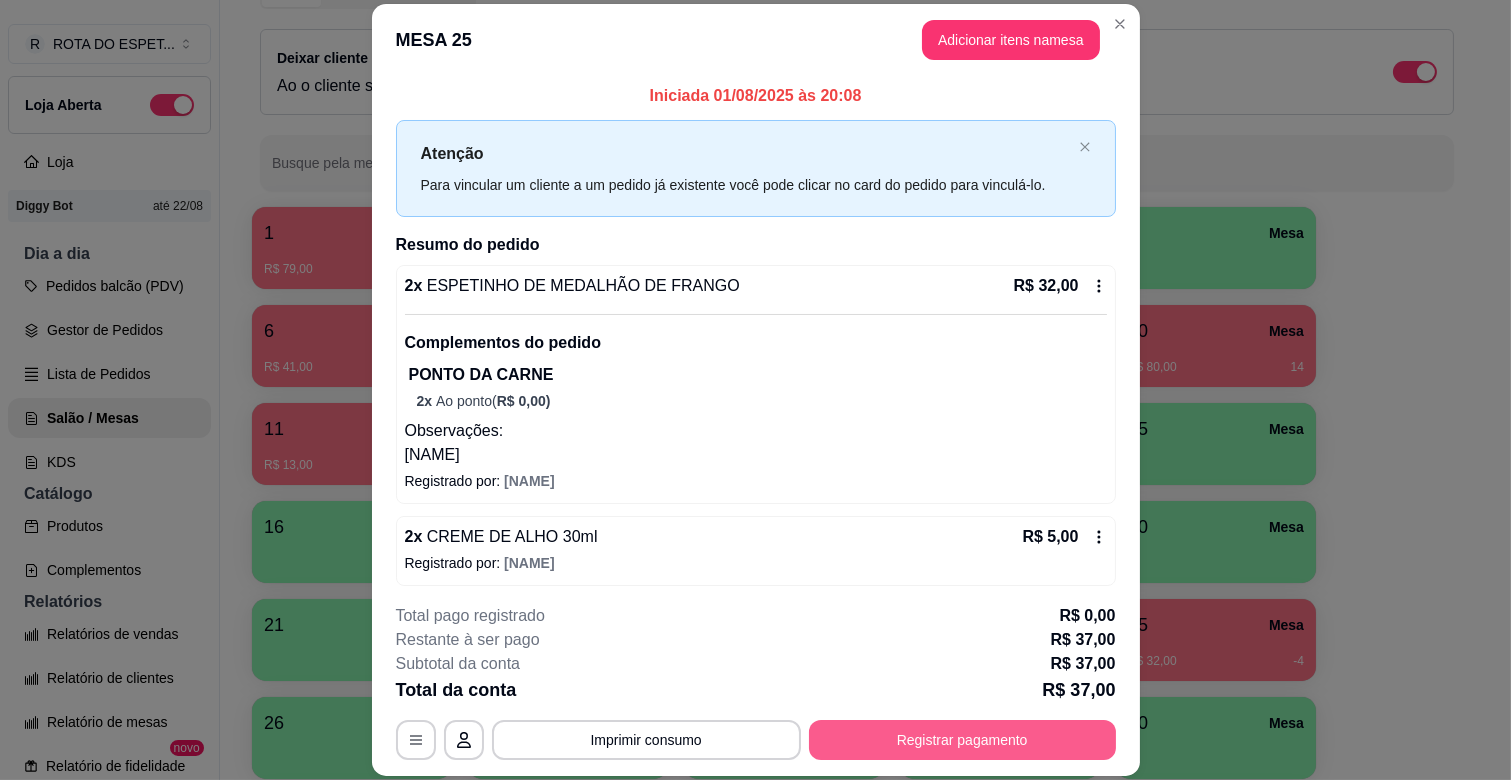 click on "Registrar pagamento" at bounding box center [962, 740] 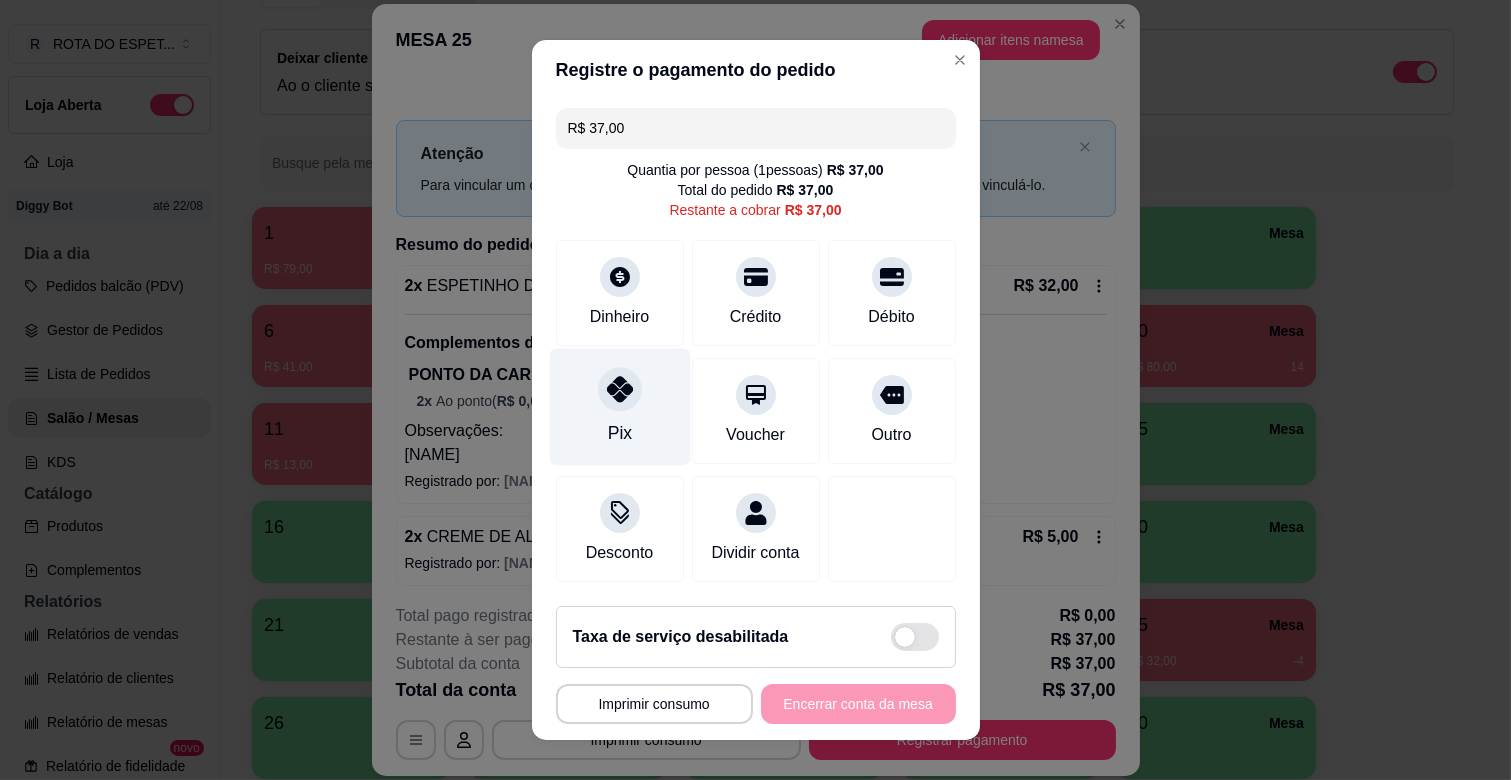click at bounding box center (620, 389) 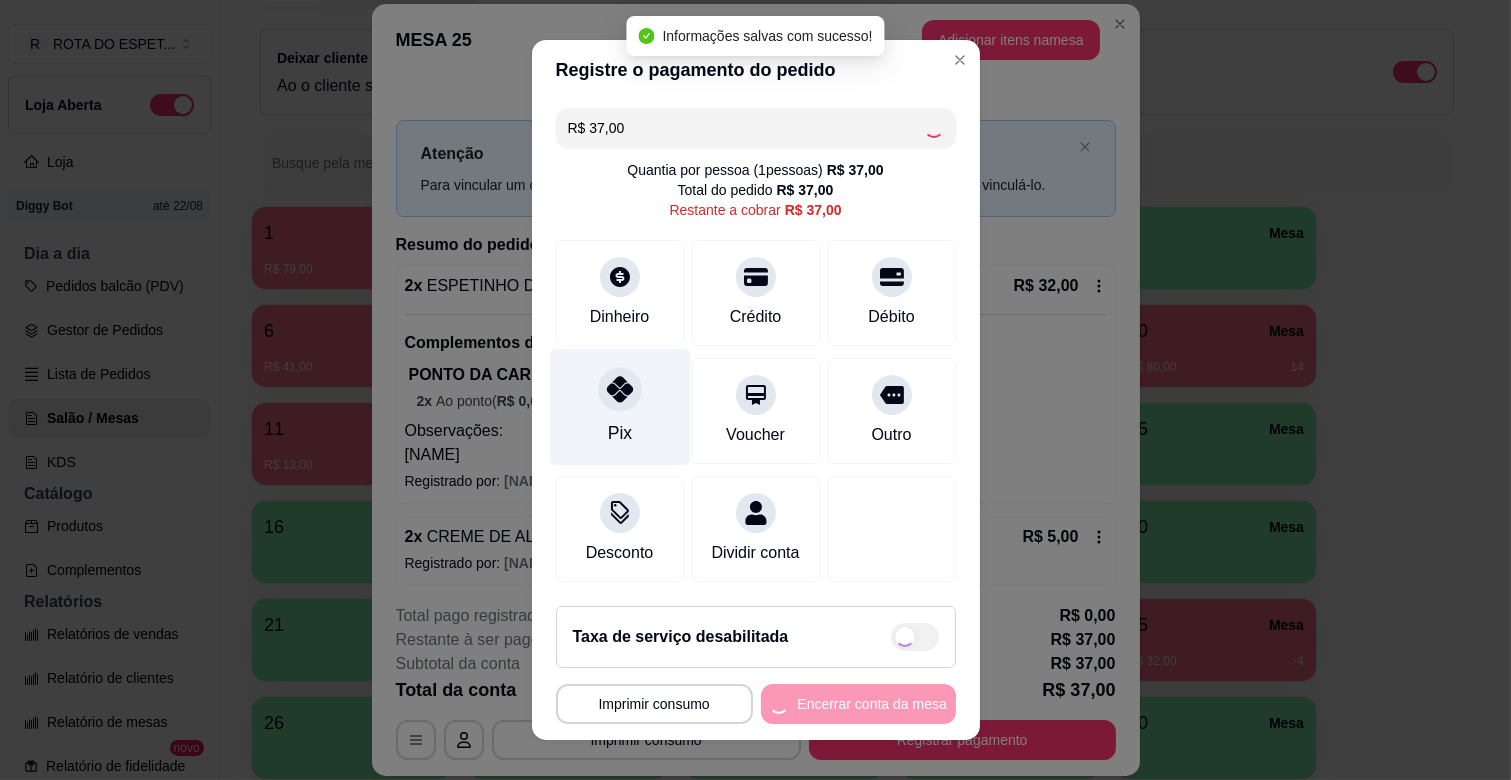 type on "R$ 0,00" 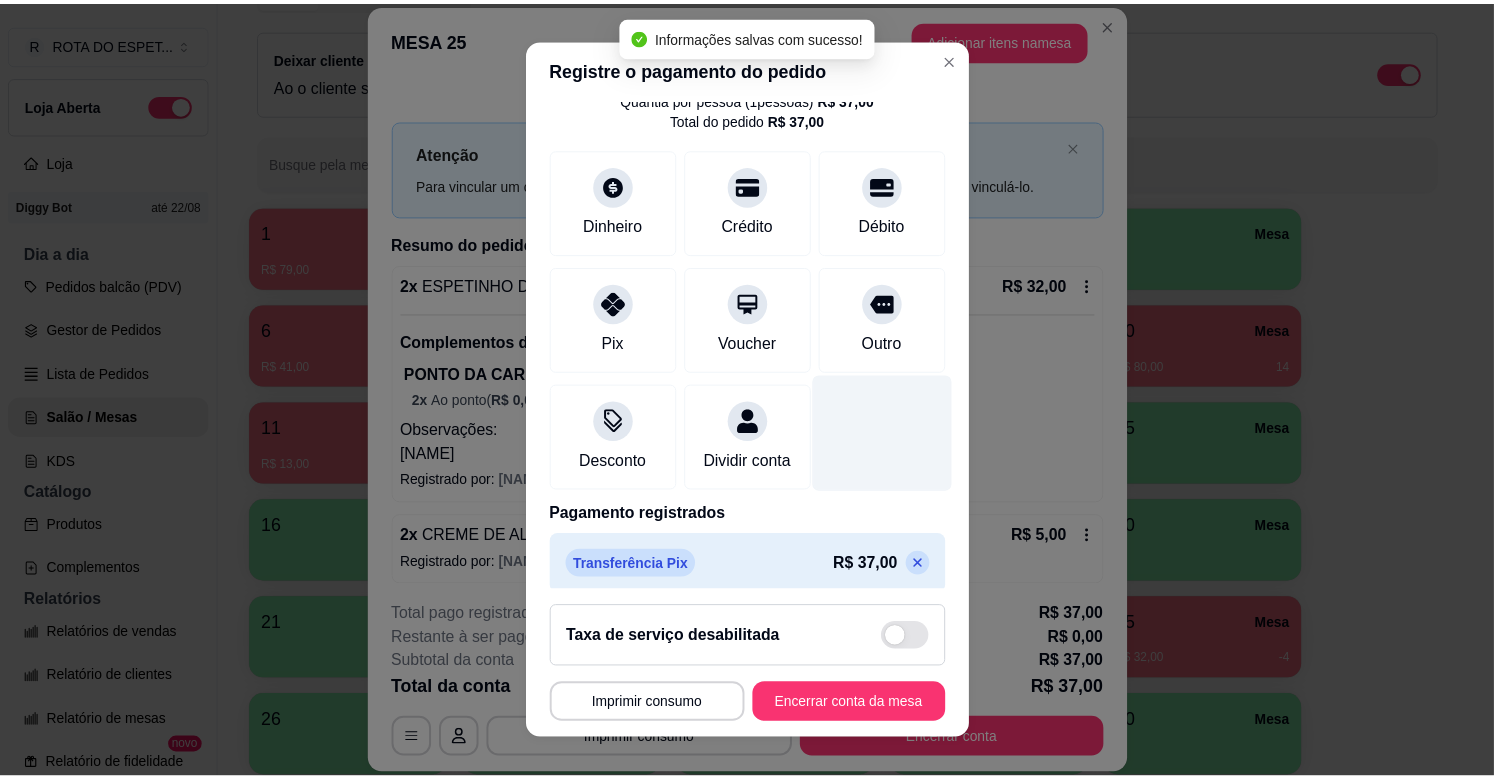 scroll, scrollTop: 106, scrollLeft: 0, axis: vertical 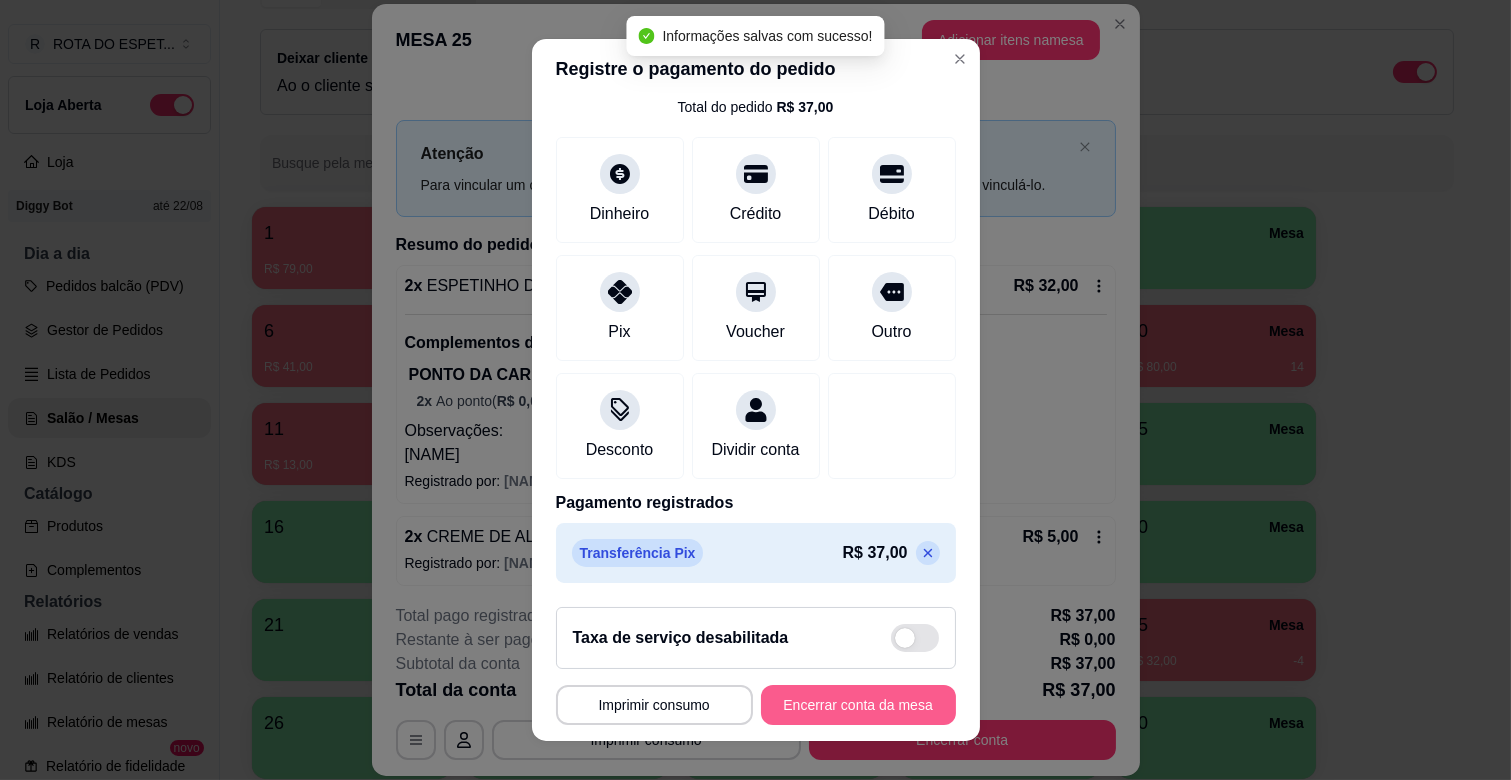 click on "Encerrar conta da mesa" at bounding box center [858, 705] 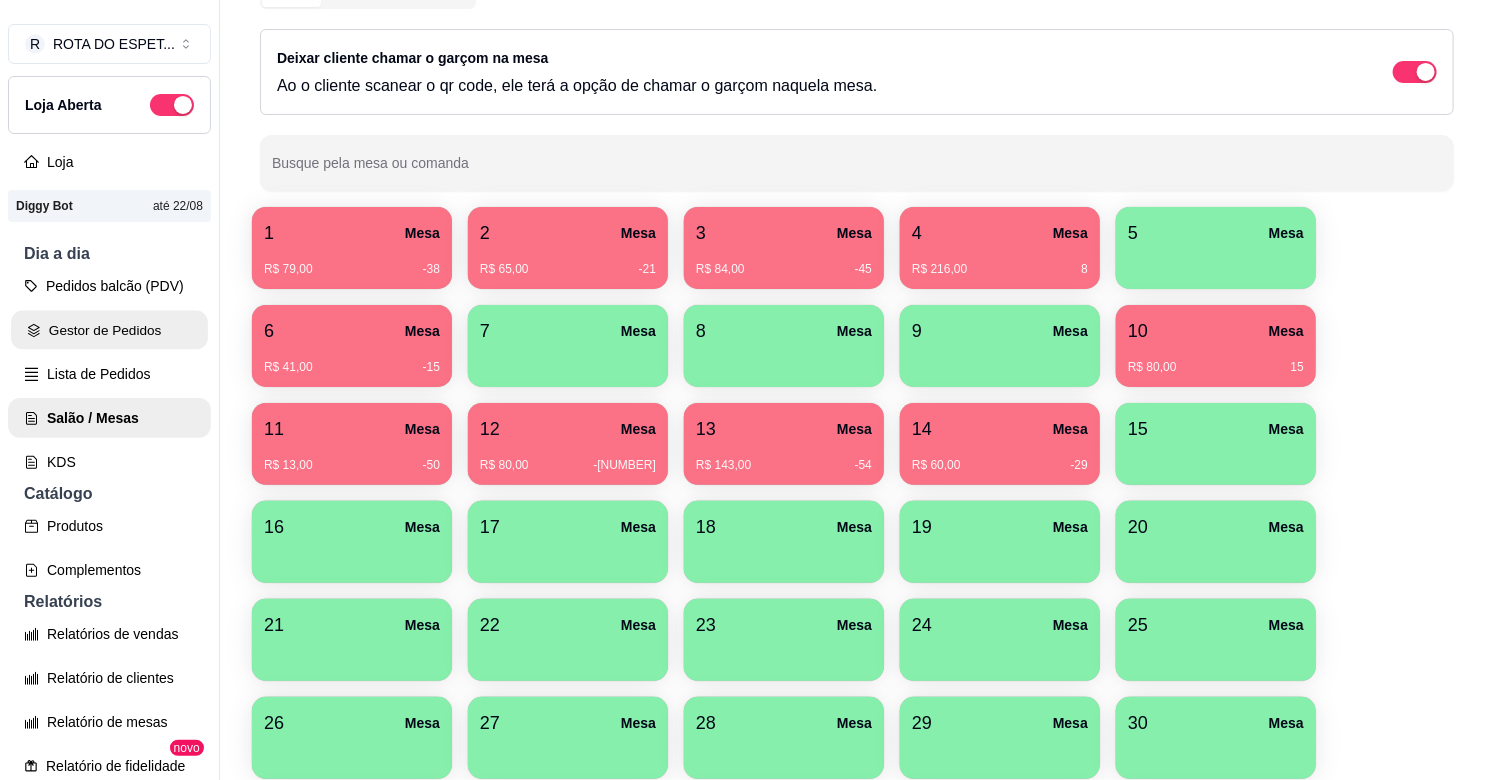 click on "Gestor de Pedidos" at bounding box center (109, 330) 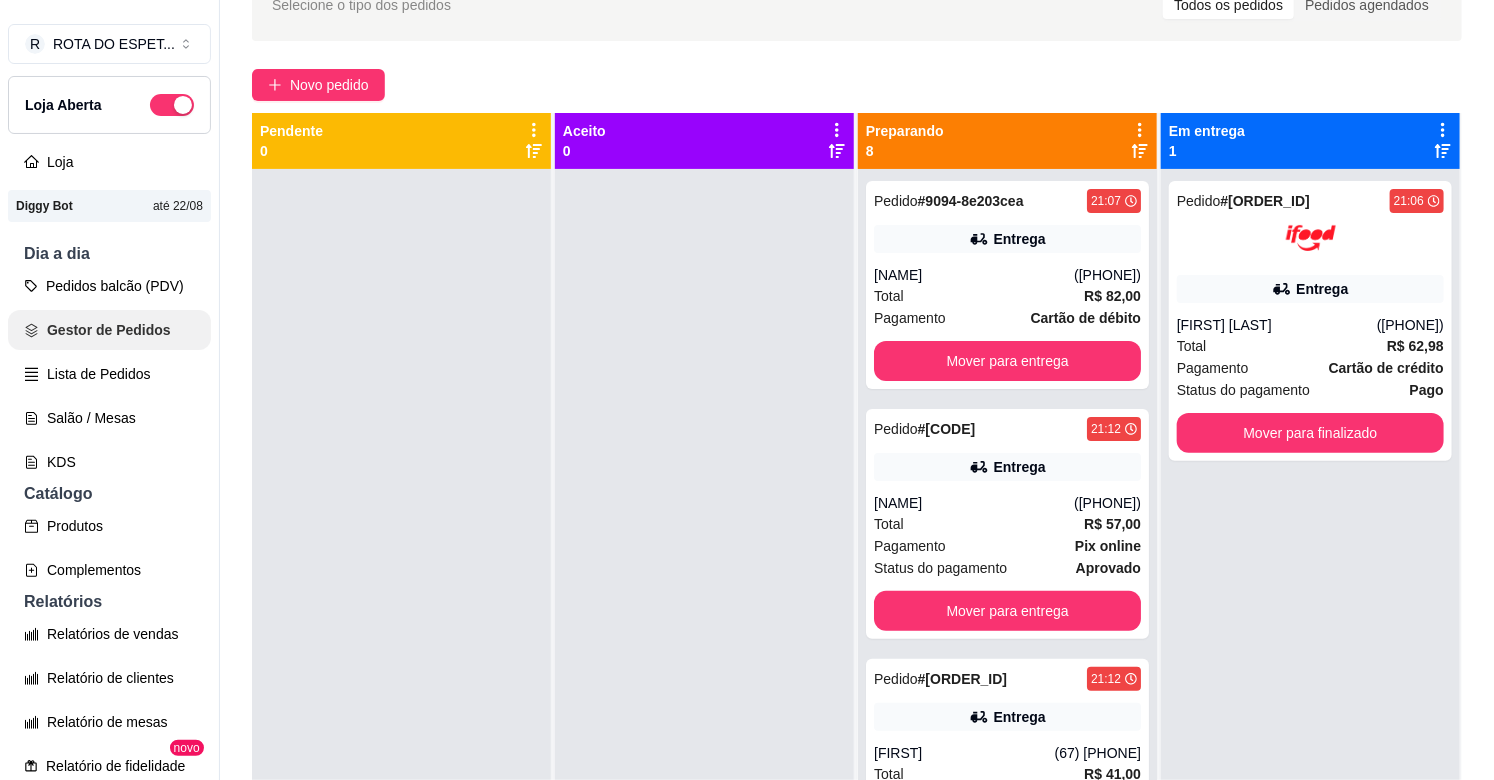 scroll, scrollTop: 0, scrollLeft: 0, axis: both 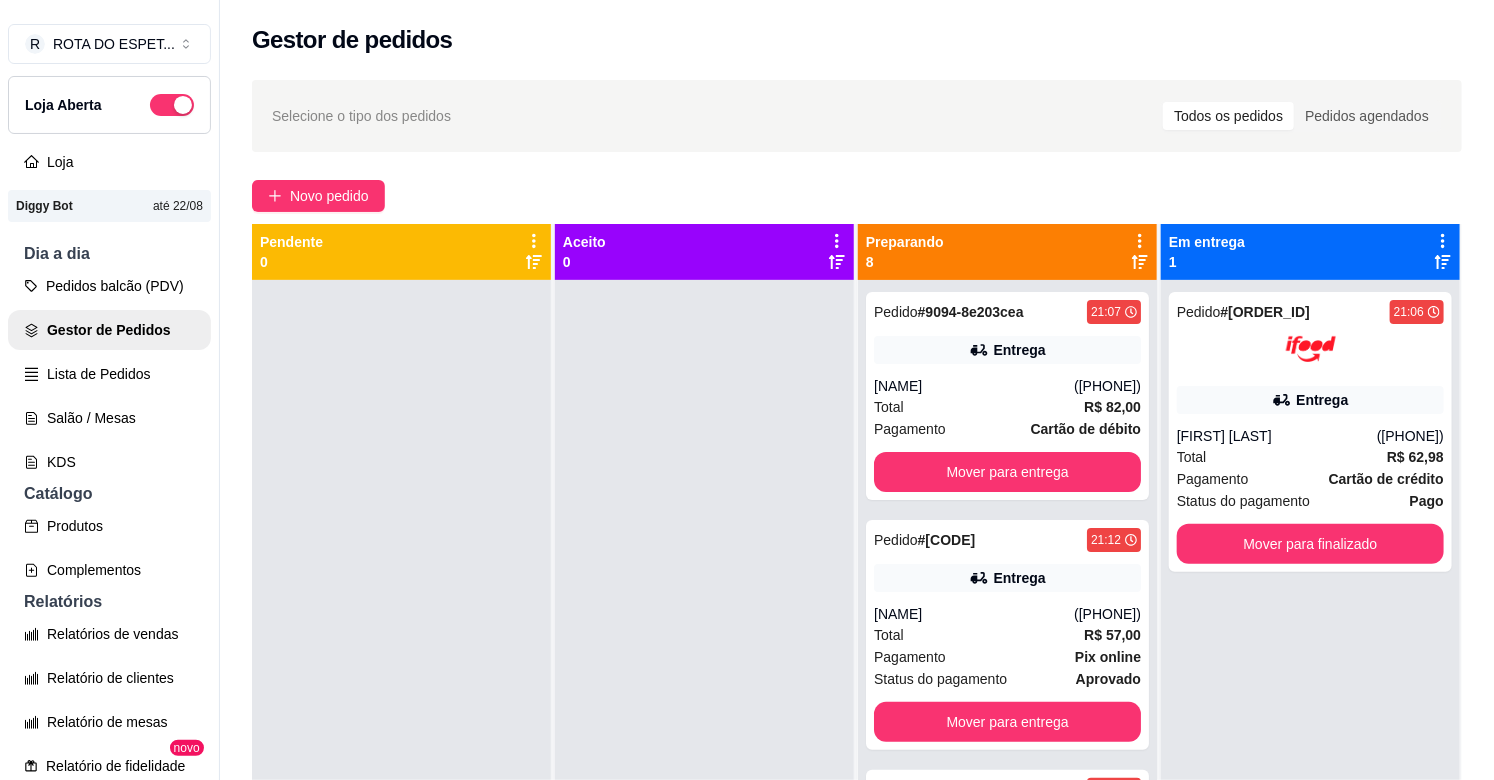 click at bounding box center [704, 670] 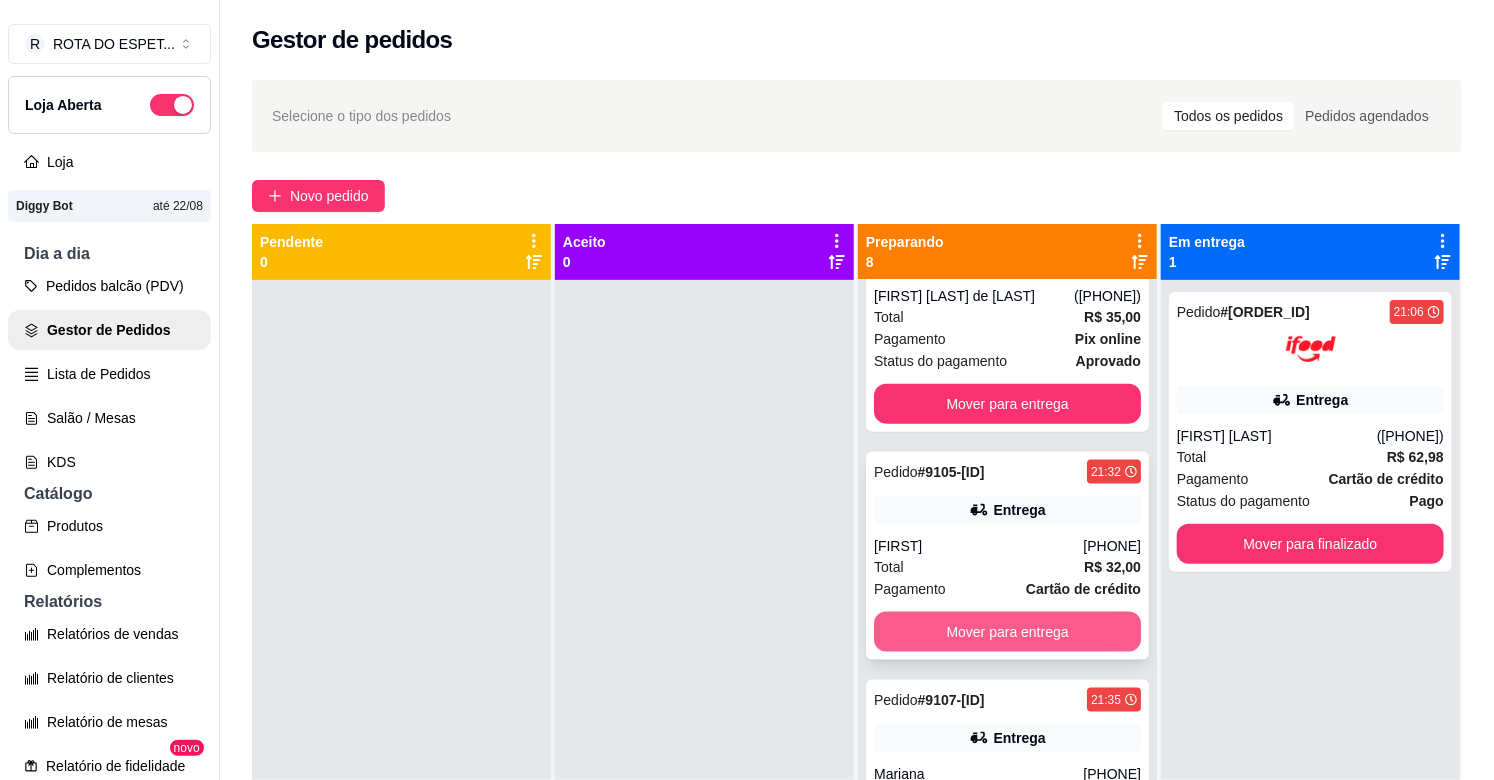 scroll, scrollTop: 1291, scrollLeft: 0, axis: vertical 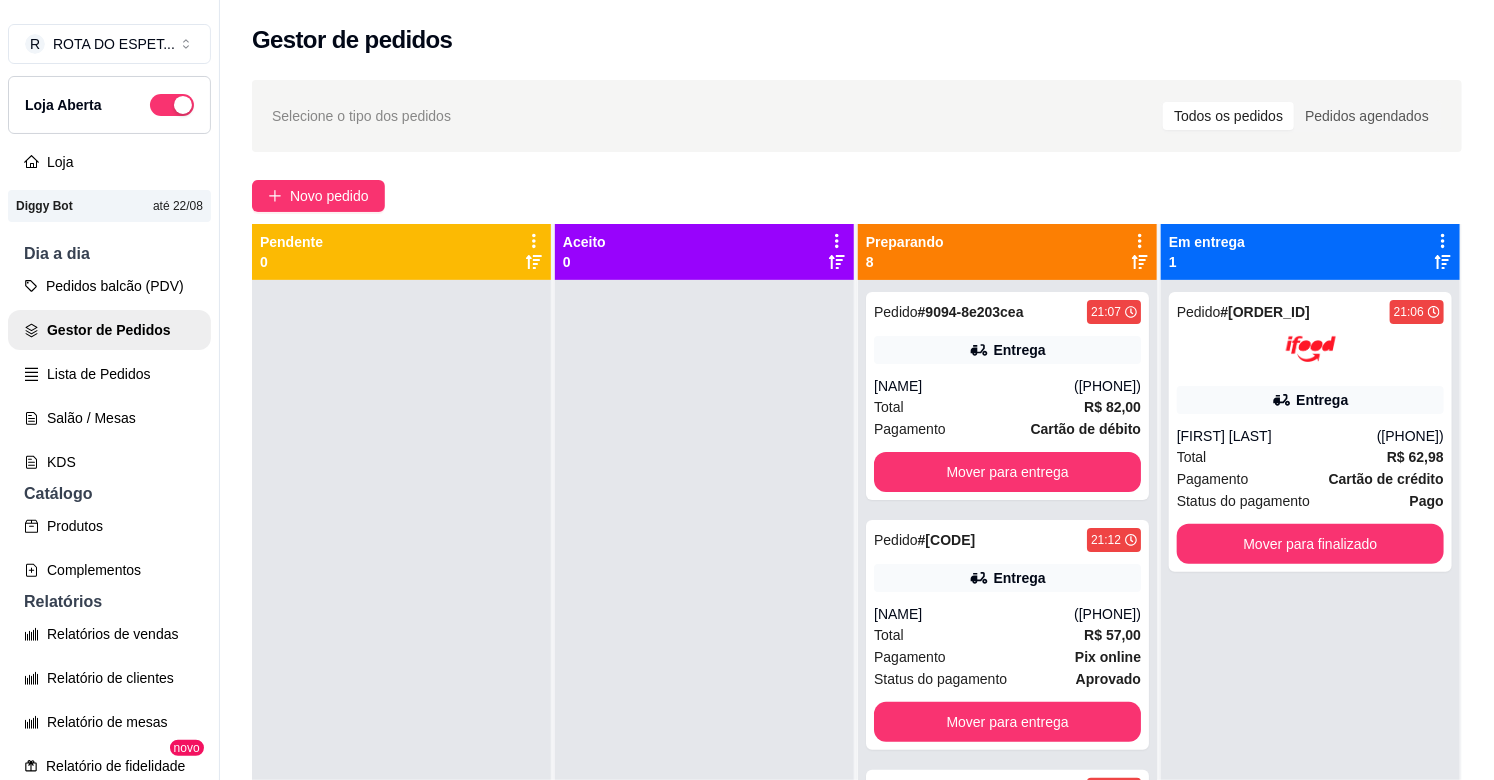 click at bounding box center [704, 670] 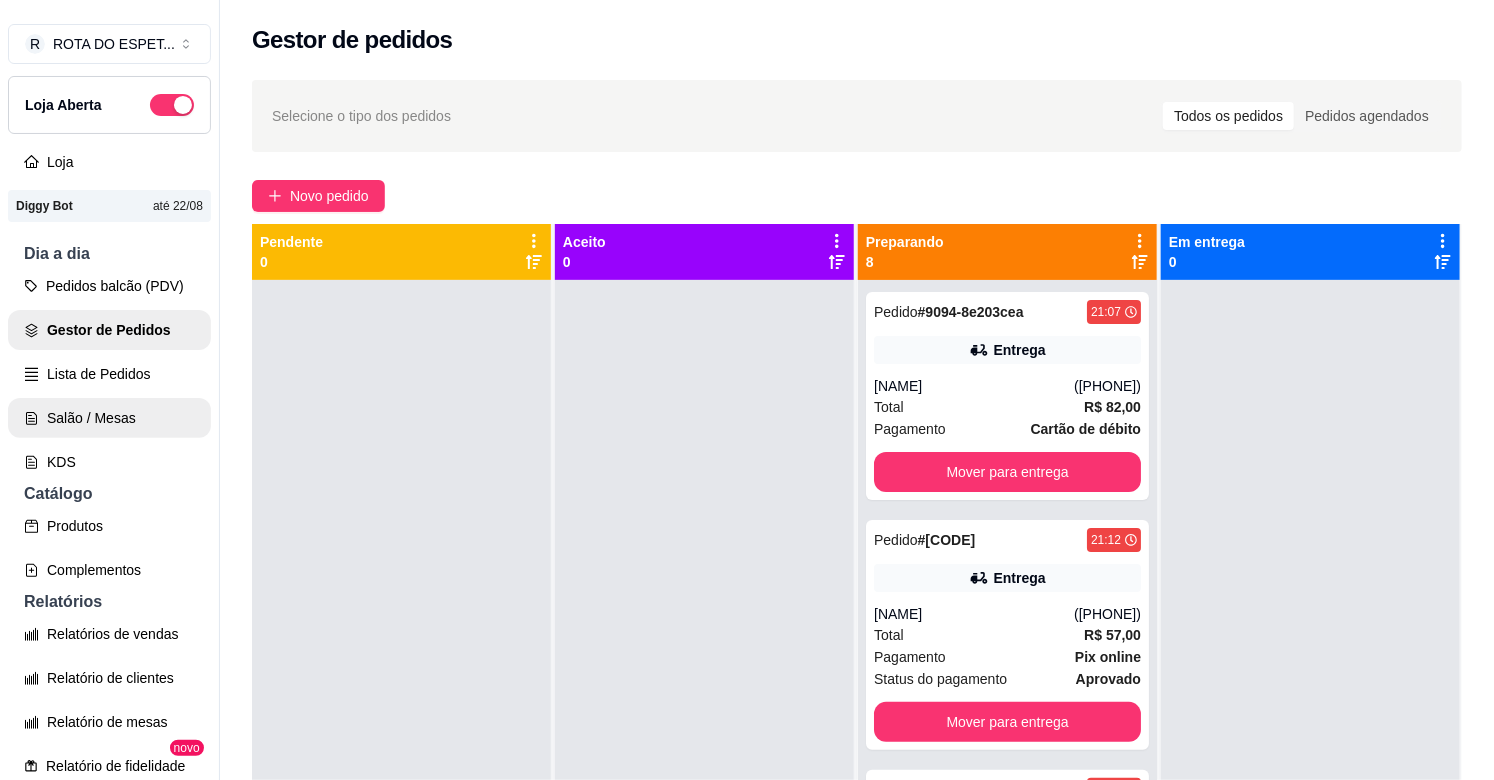 click on "Salão / Mesas" at bounding box center [109, 418] 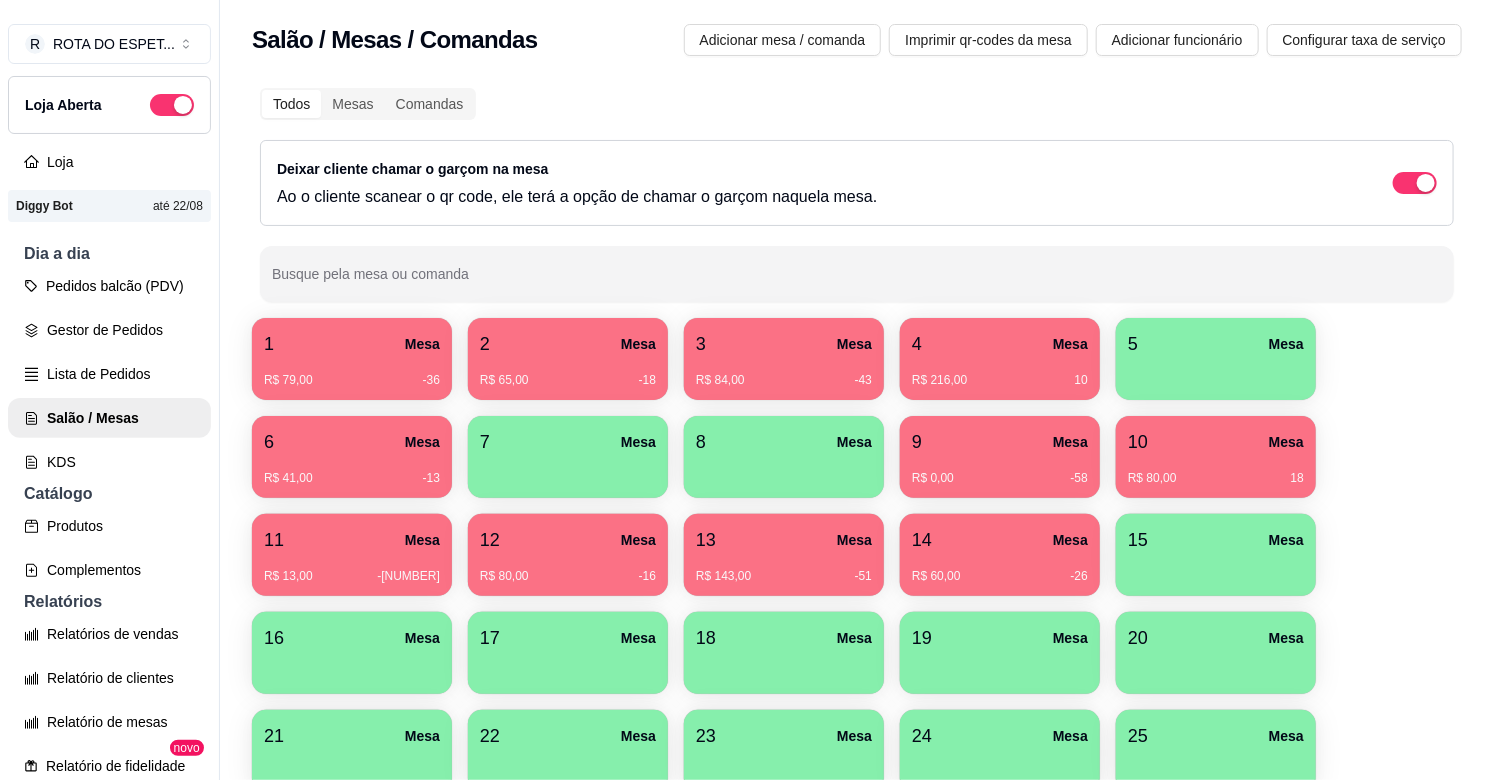 click on "R$ 65,00 -18" at bounding box center [568, 373] 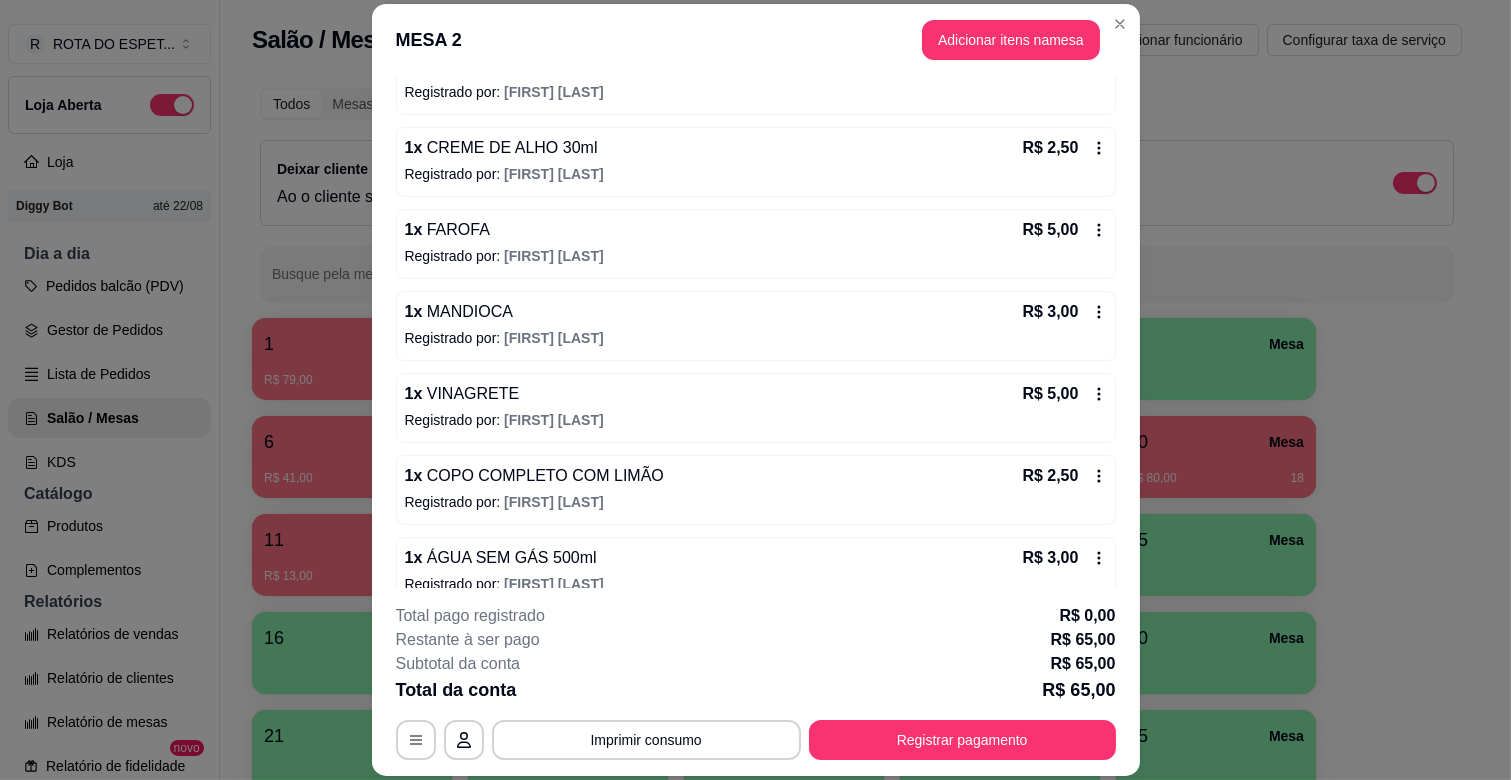 scroll, scrollTop: 694, scrollLeft: 0, axis: vertical 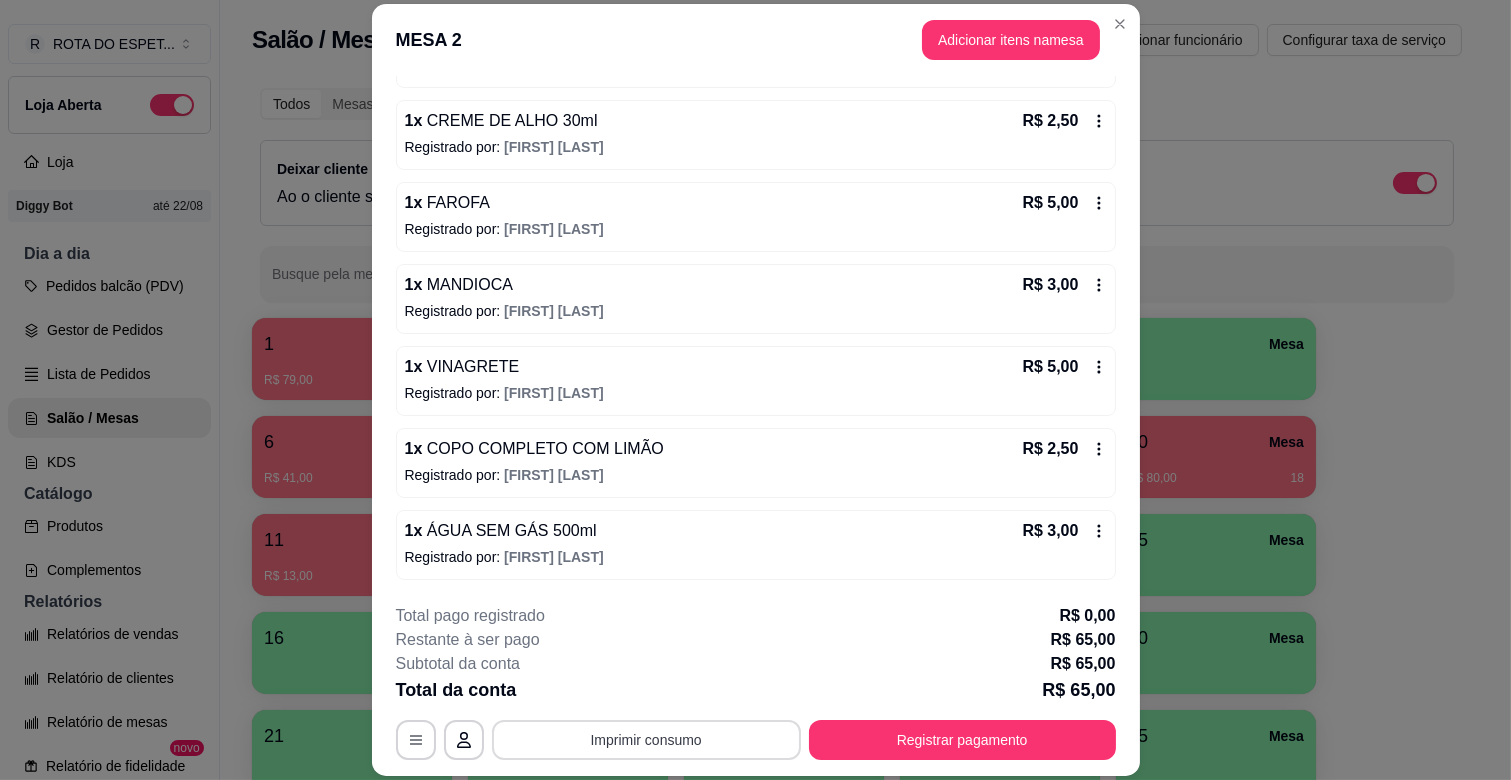 click on "Imprimir consumo" at bounding box center [646, 740] 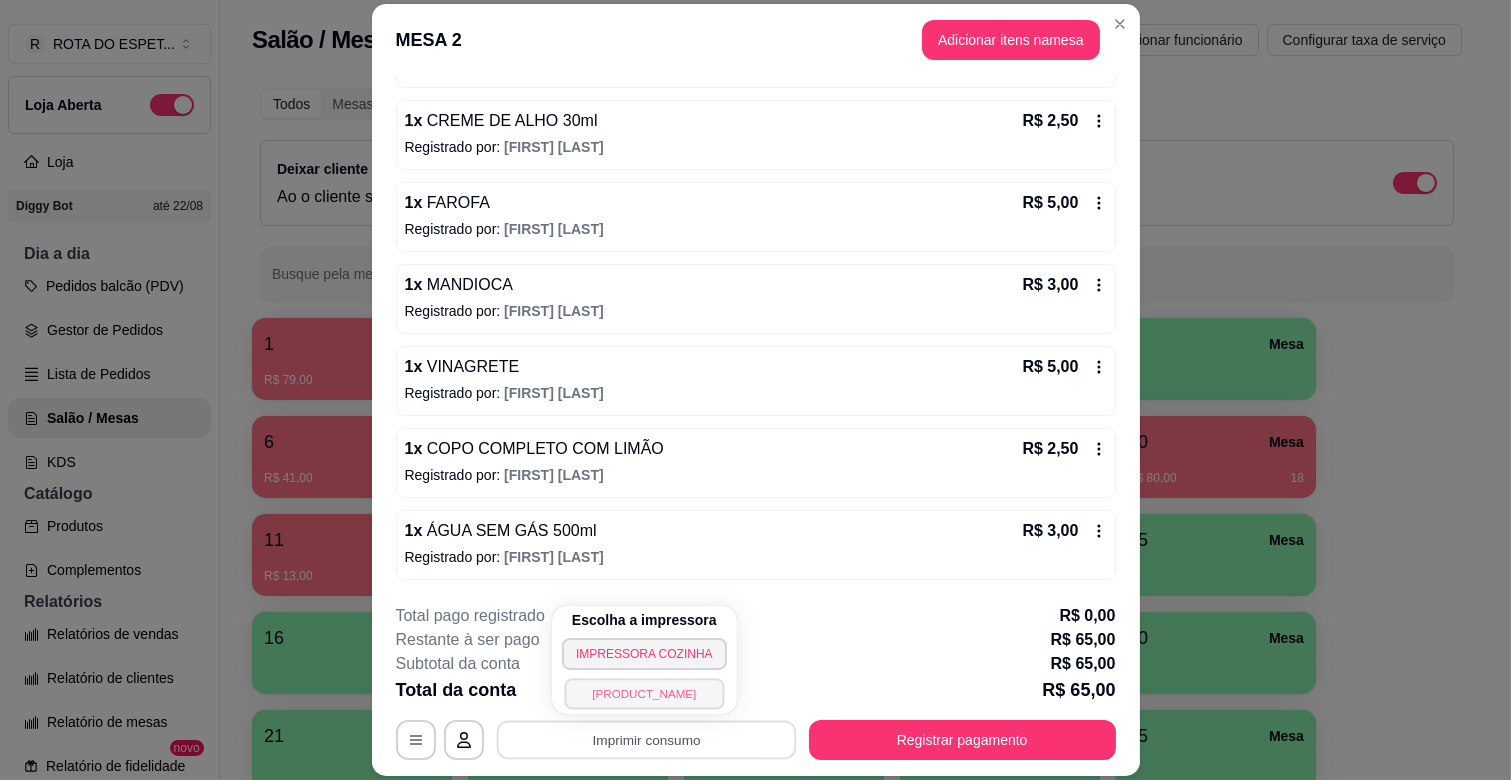 click on "[PRODUCT_NAME]" at bounding box center (644, 693) 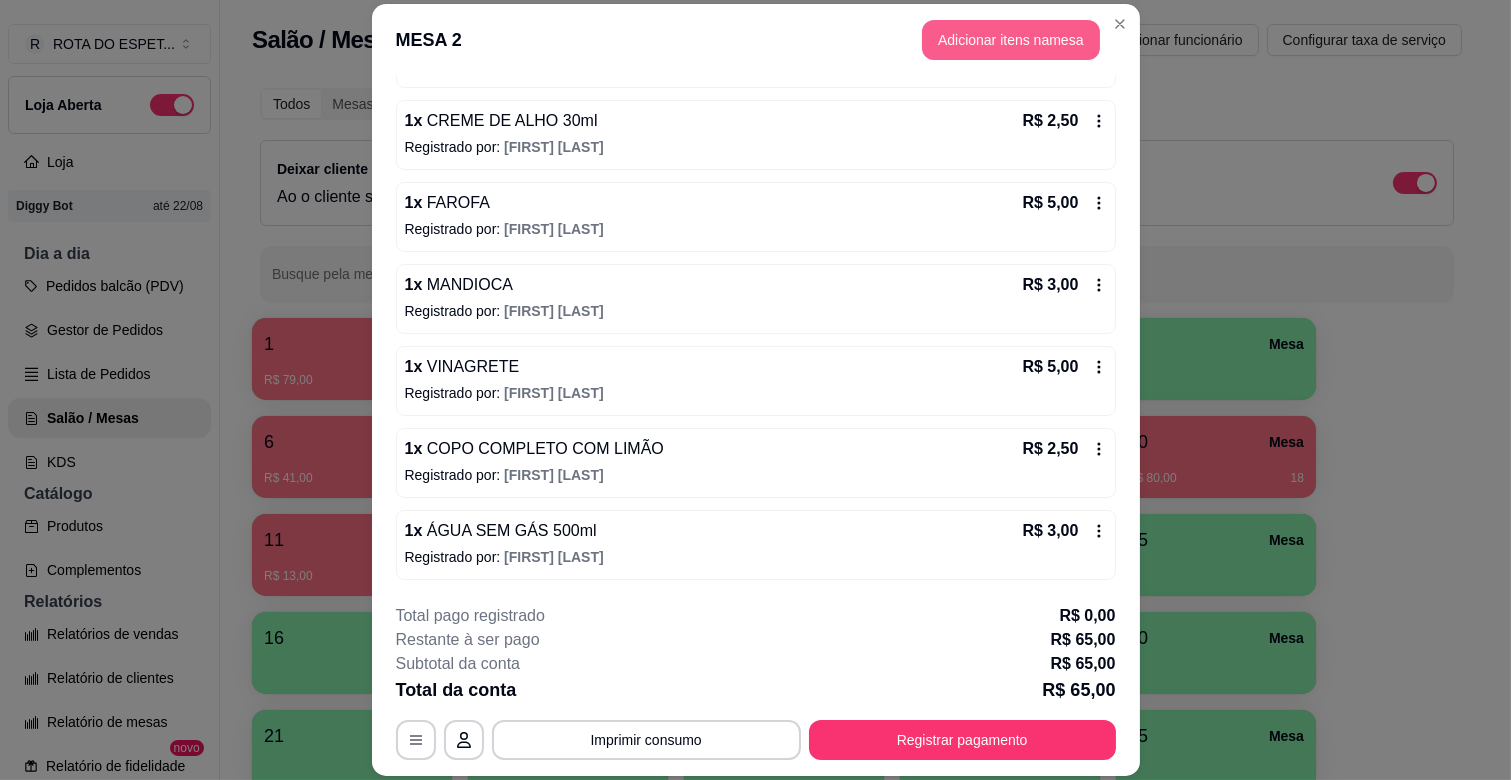 click on "Adicionar itens na  mesa" at bounding box center [1011, 40] 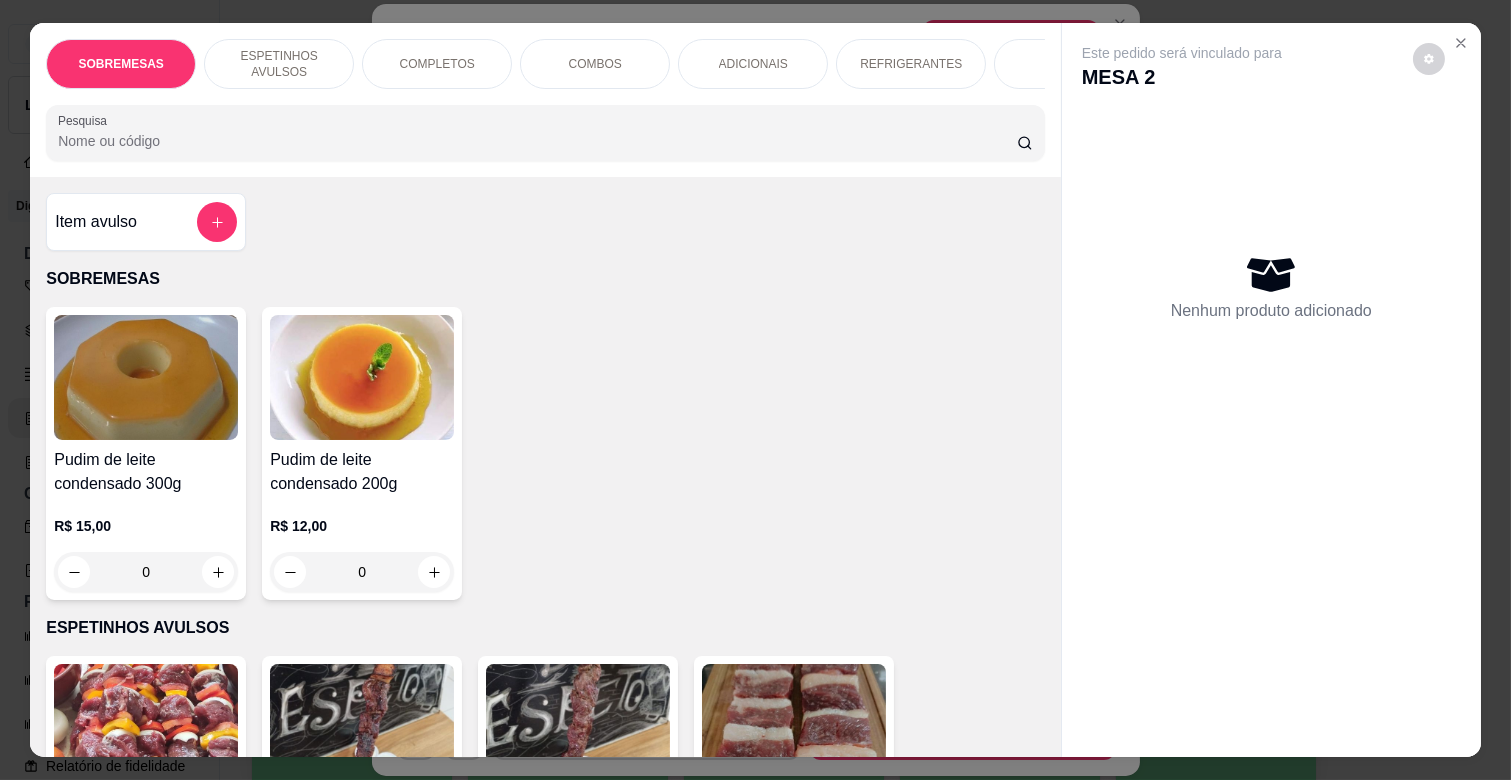 click on "REFRIGERANTES" at bounding box center [911, 64] 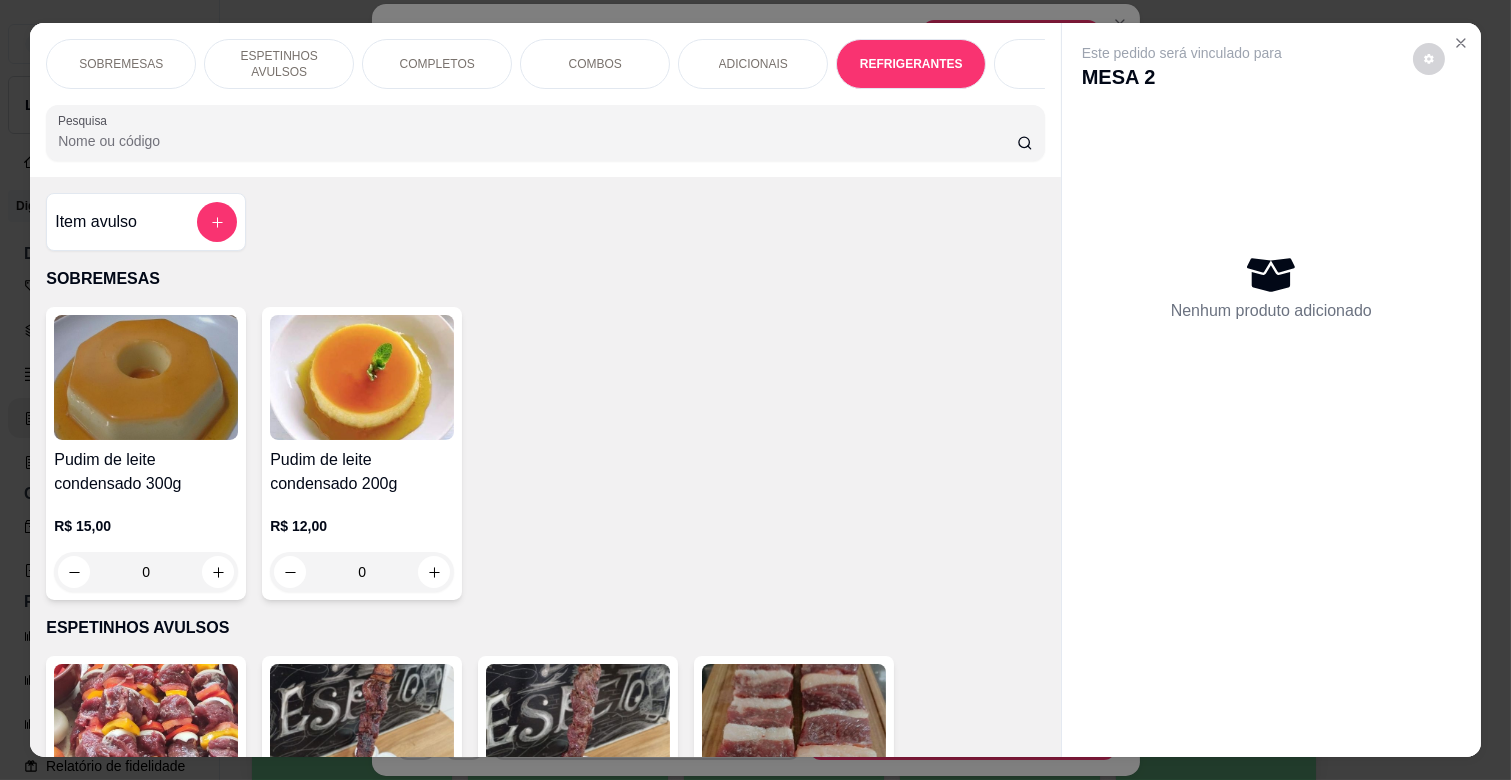 scroll, scrollTop: 4037, scrollLeft: 0, axis: vertical 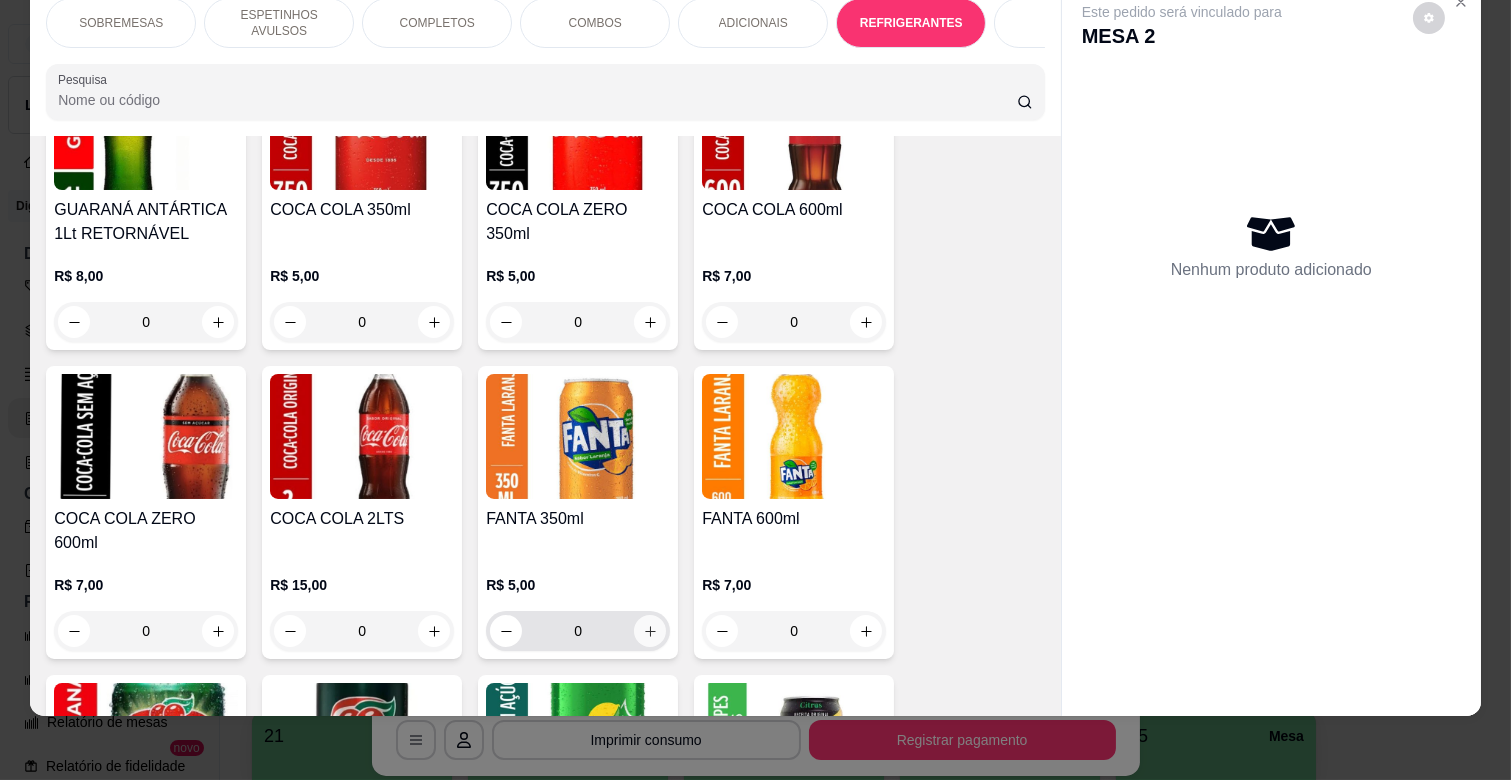 click at bounding box center [650, 631] 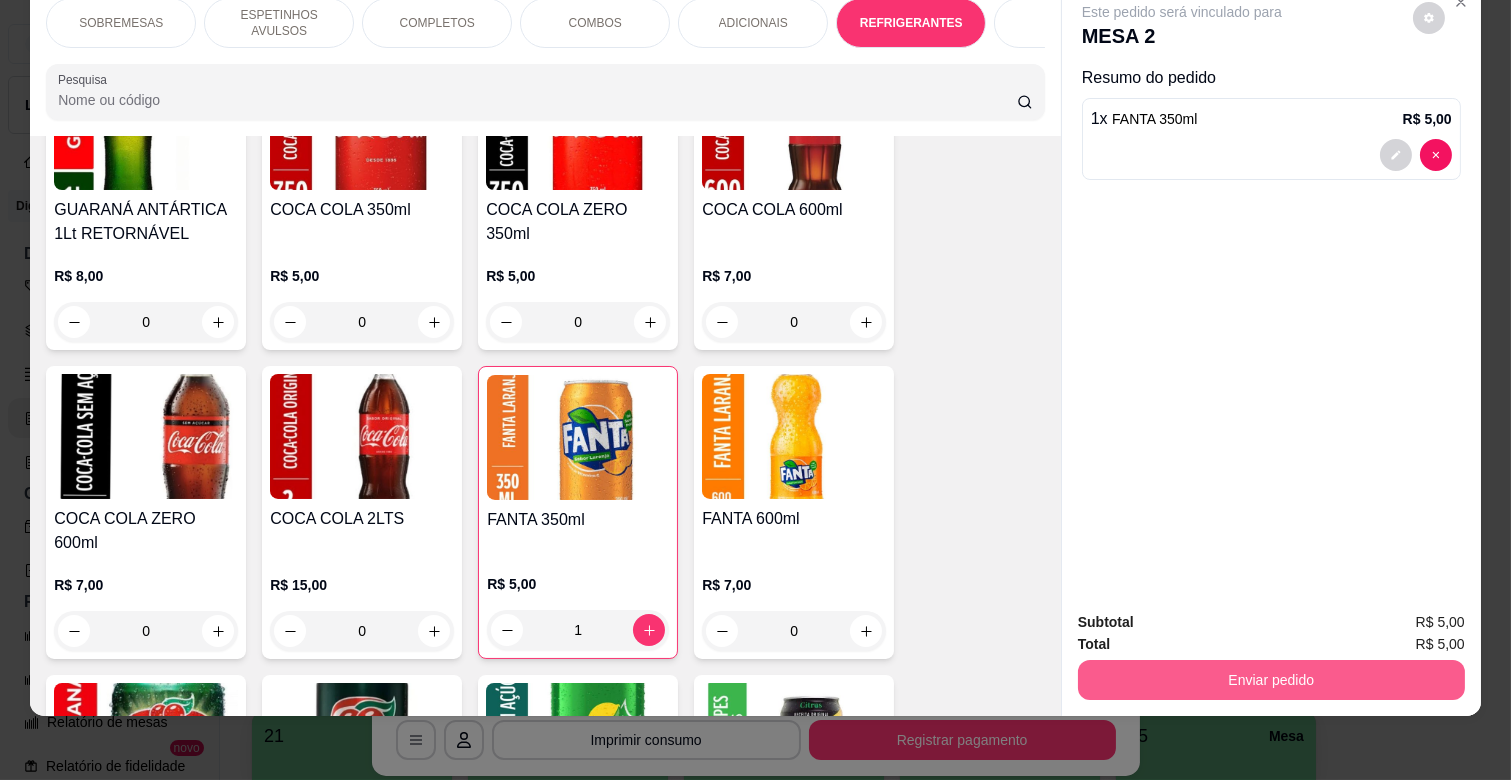 click on "Enviar pedido" at bounding box center (1271, 680) 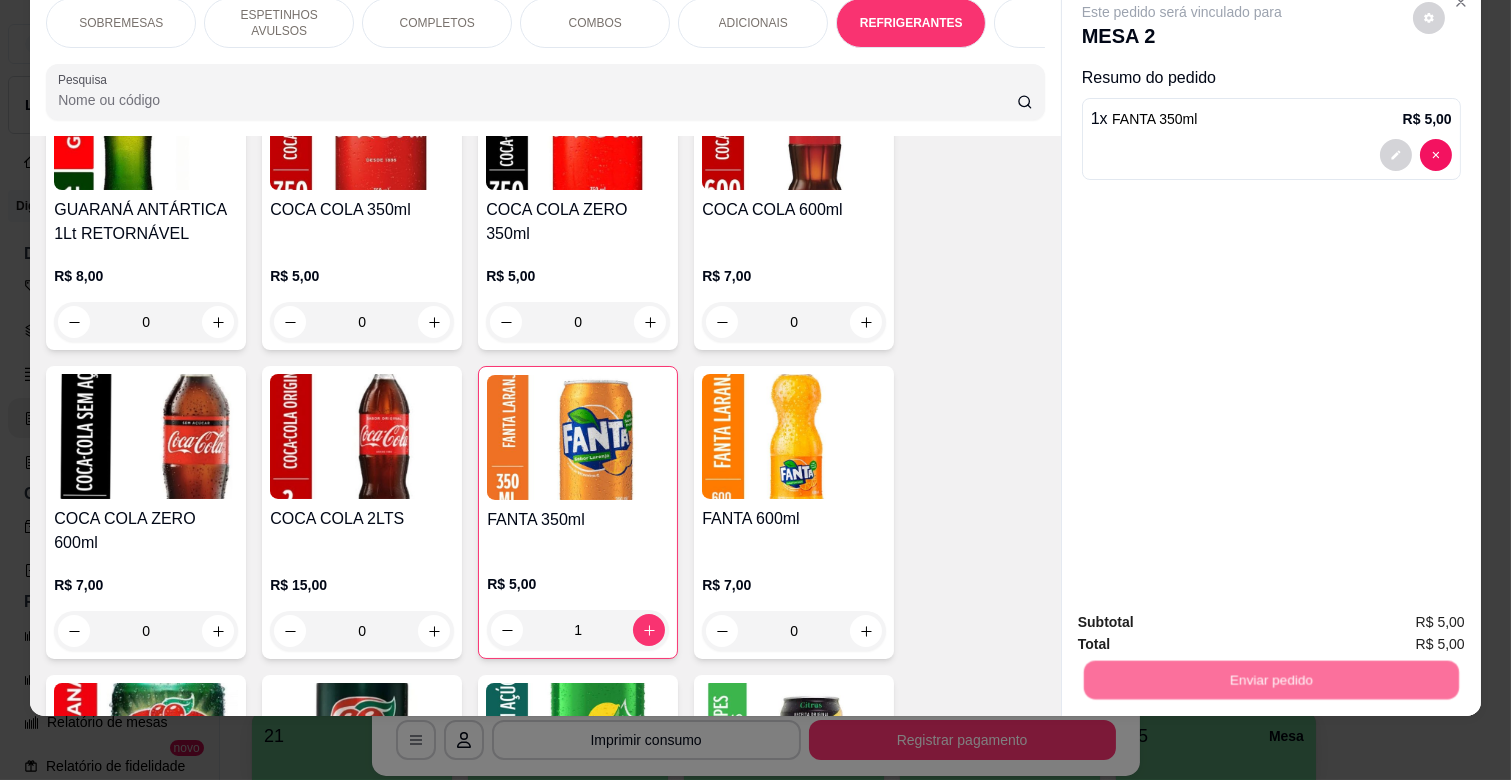 click on "Não registrar e enviar pedido" at bounding box center (1205, 613) 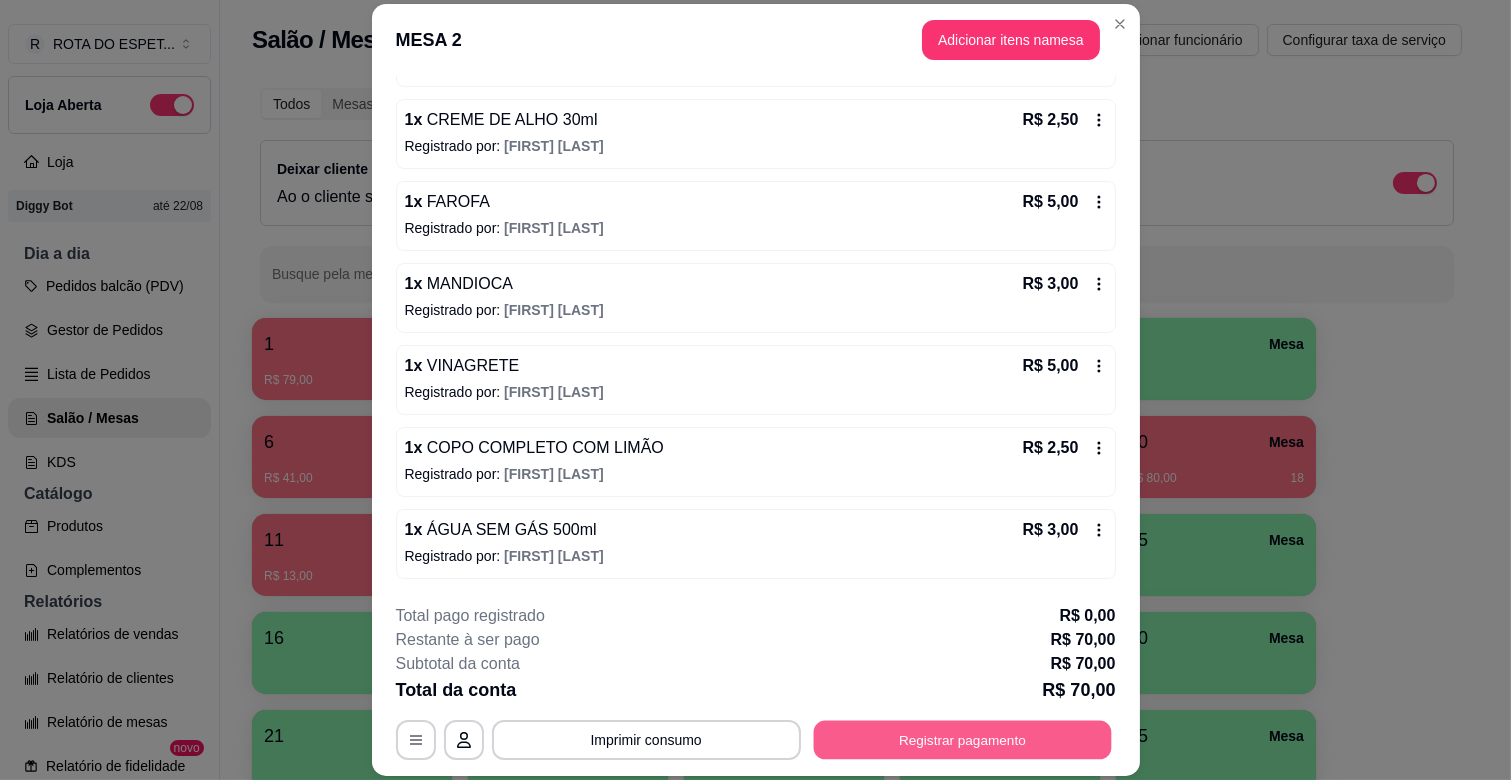 click on "Registrar pagamento" at bounding box center (962, 740) 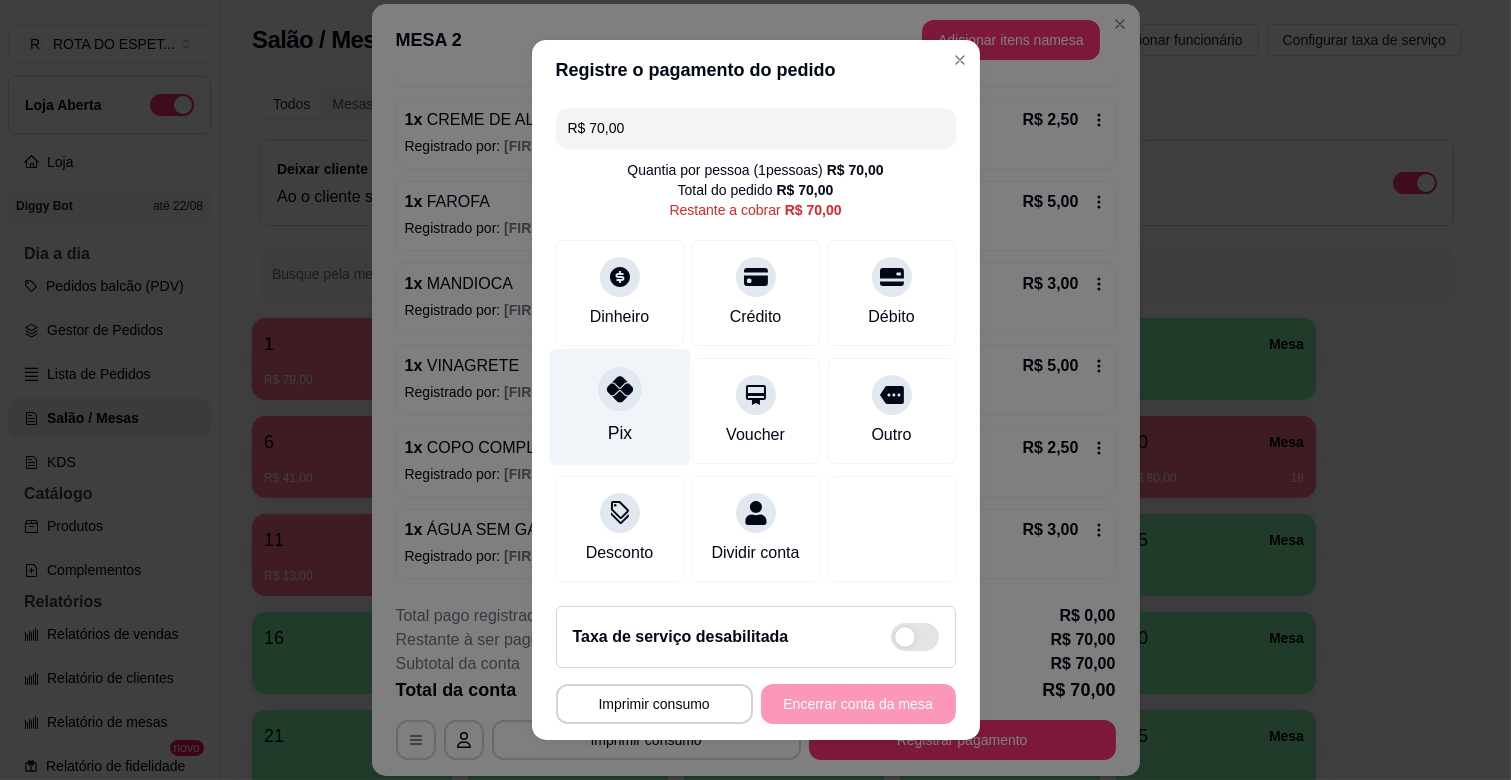 click on "Pix" at bounding box center (619, 407) 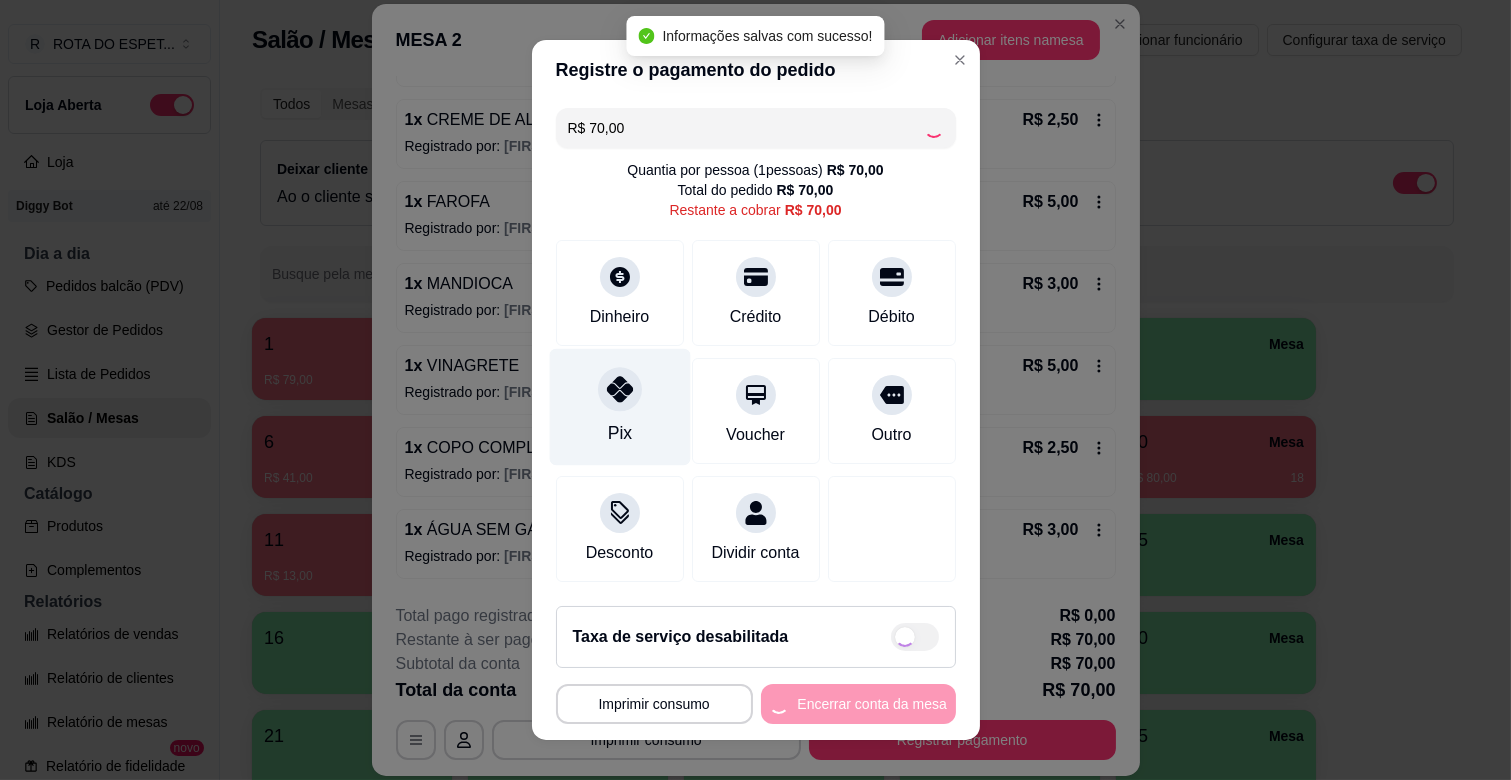 type on "R$ 0,00" 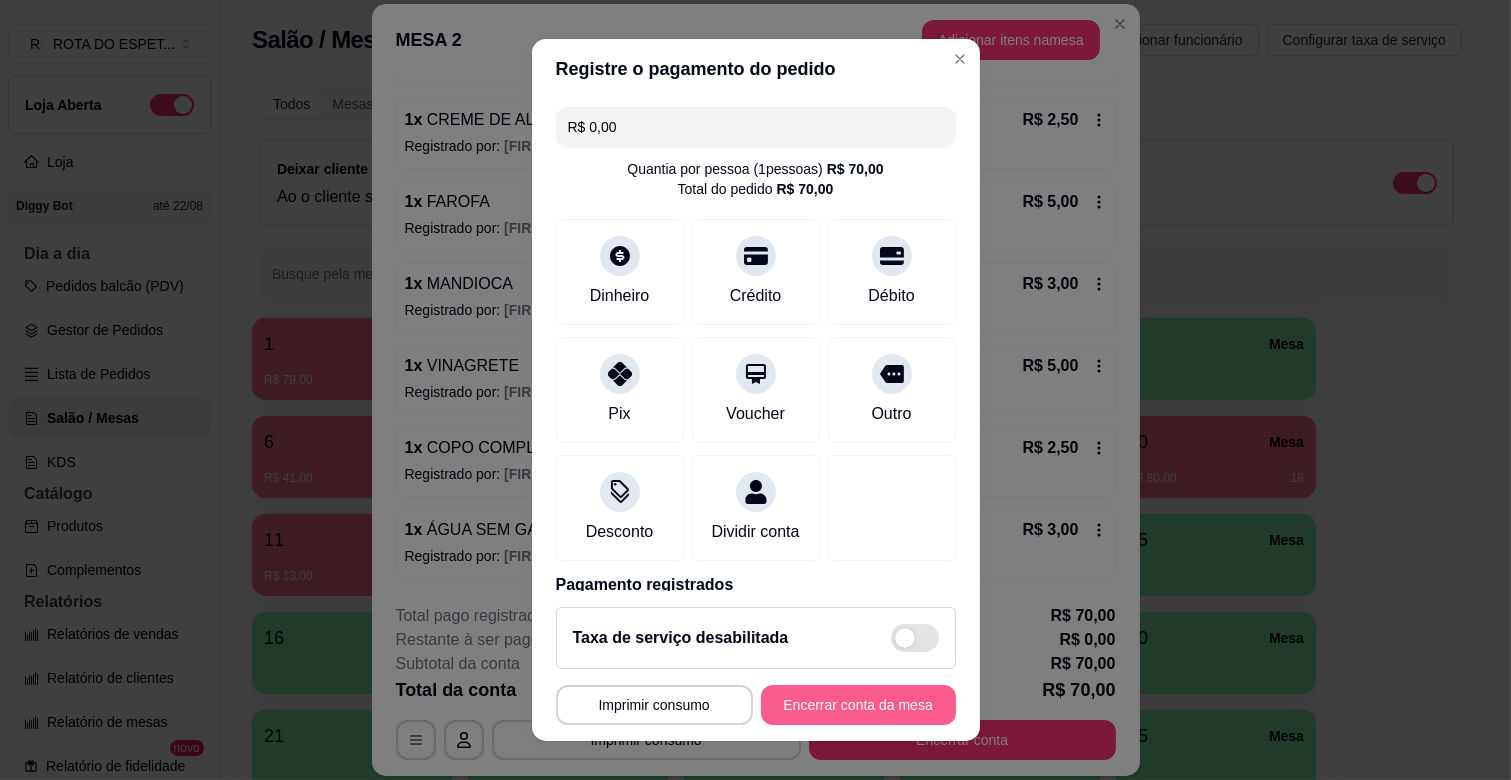 click on "Encerrar conta da mesa" at bounding box center (858, 705) 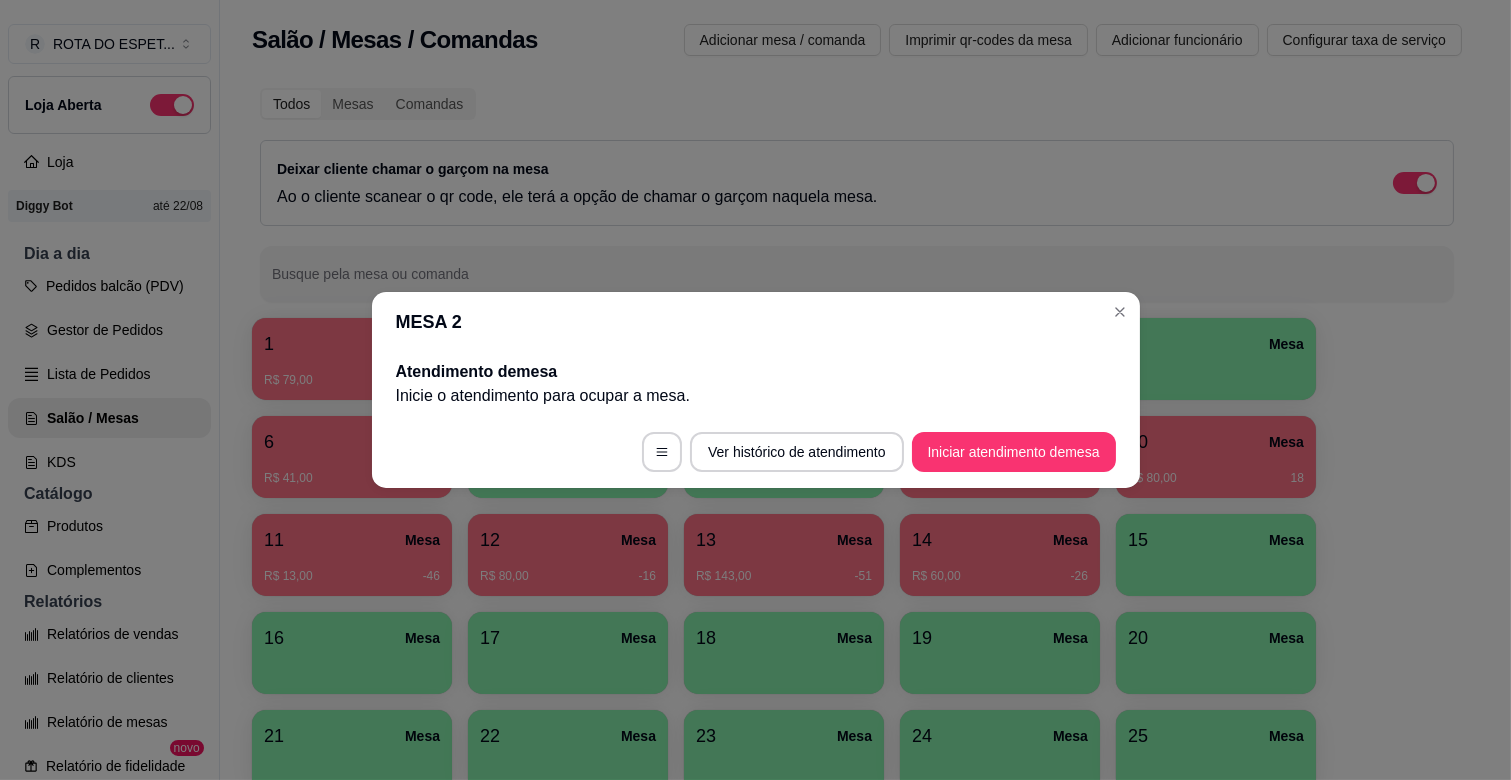 scroll, scrollTop: 0, scrollLeft: 0, axis: both 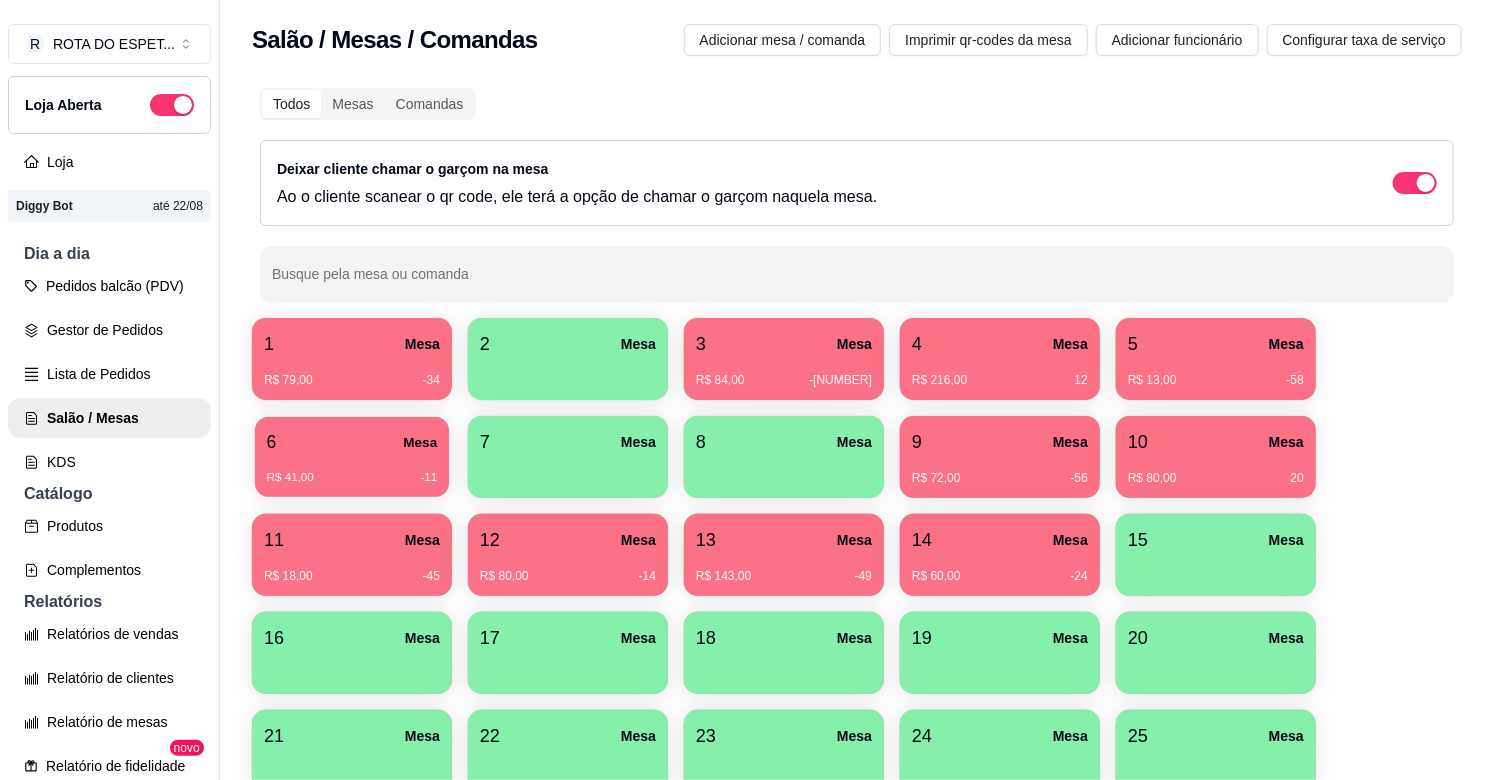 click on "6 Mesa" at bounding box center (352, 442) 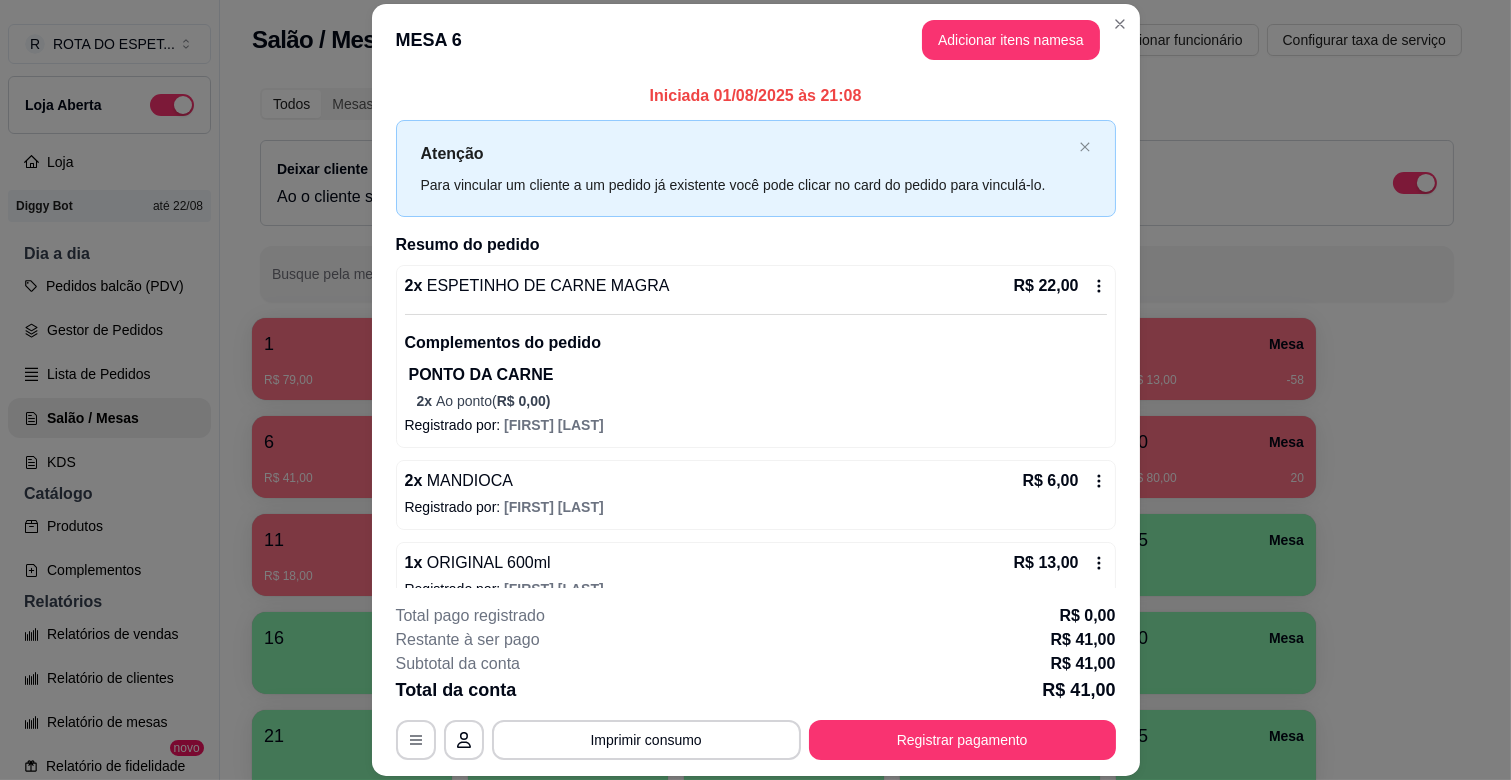 scroll, scrollTop: 32, scrollLeft: 0, axis: vertical 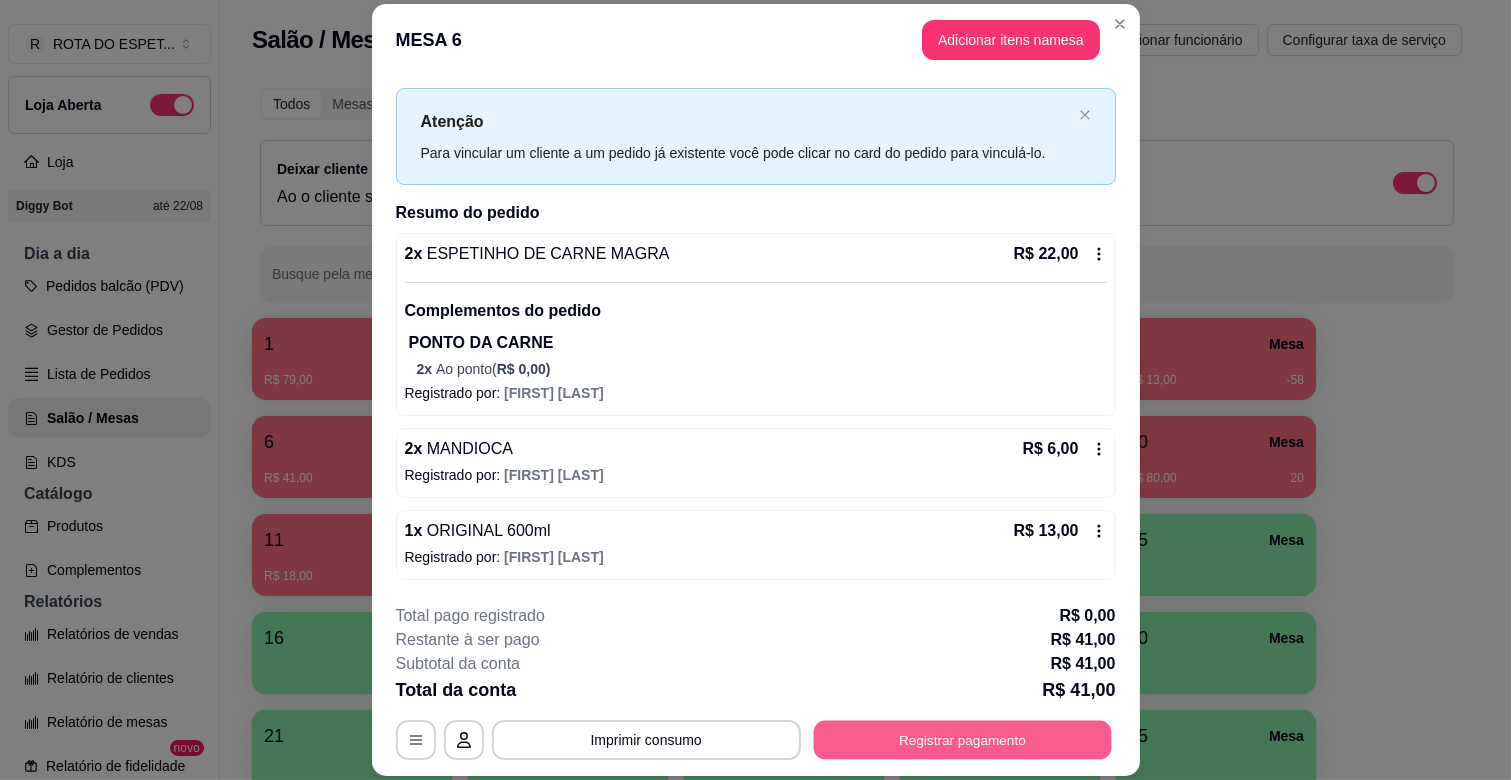 click on "Registrar pagamento" at bounding box center (962, 740) 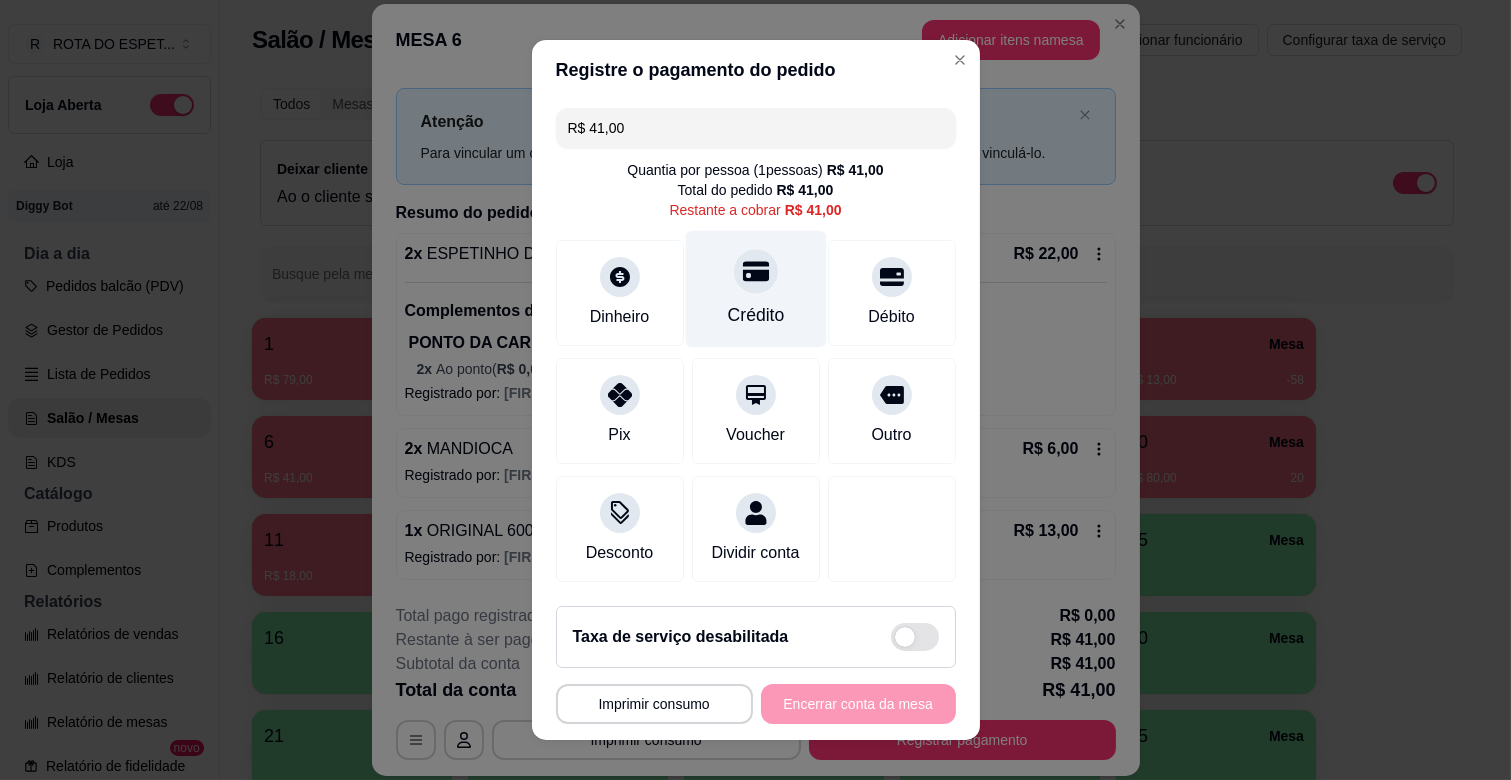 click on "Crédito" at bounding box center (755, 315) 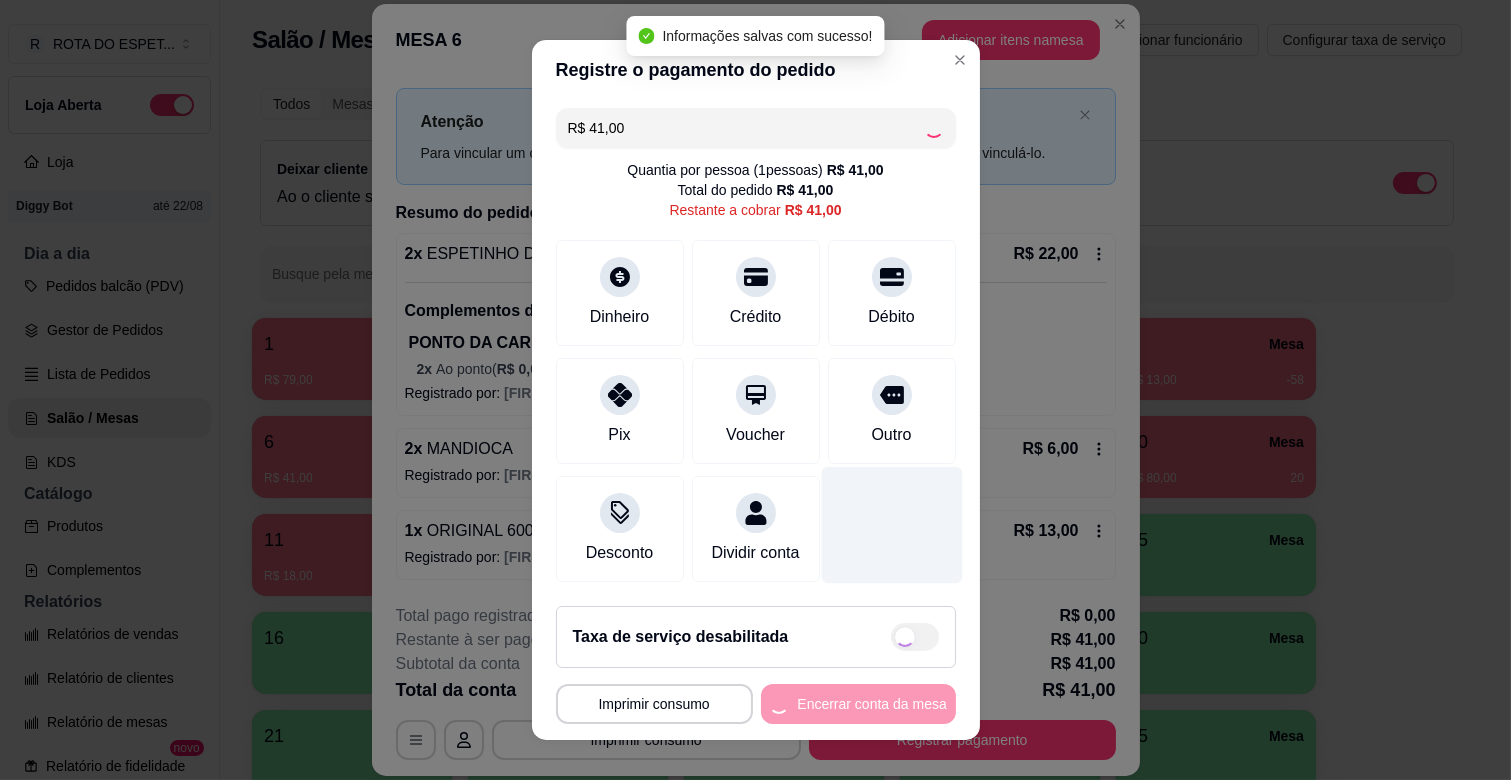type on "R$ 0,00" 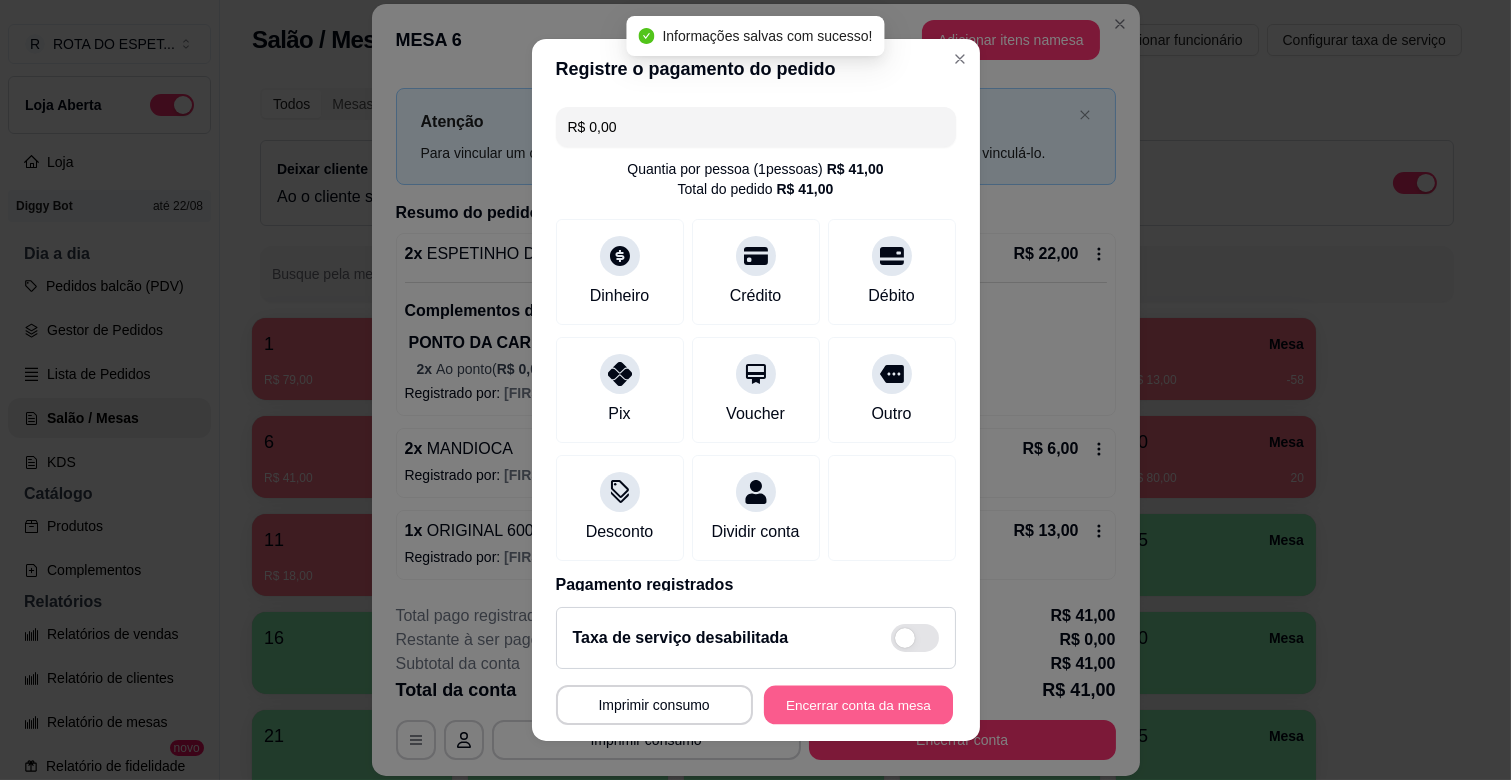 click on "Encerrar conta da mesa" at bounding box center (858, 705) 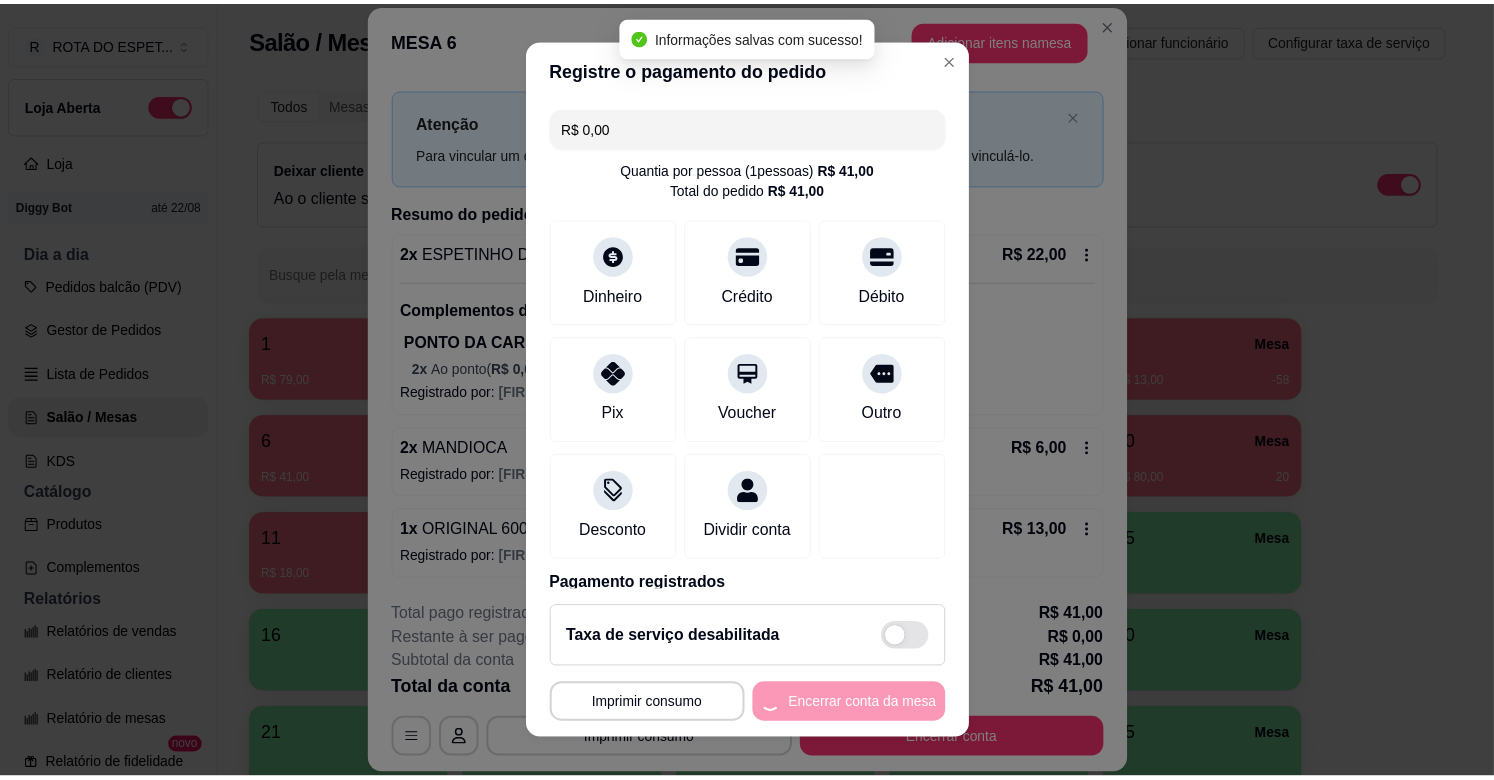 scroll, scrollTop: 0, scrollLeft: 0, axis: both 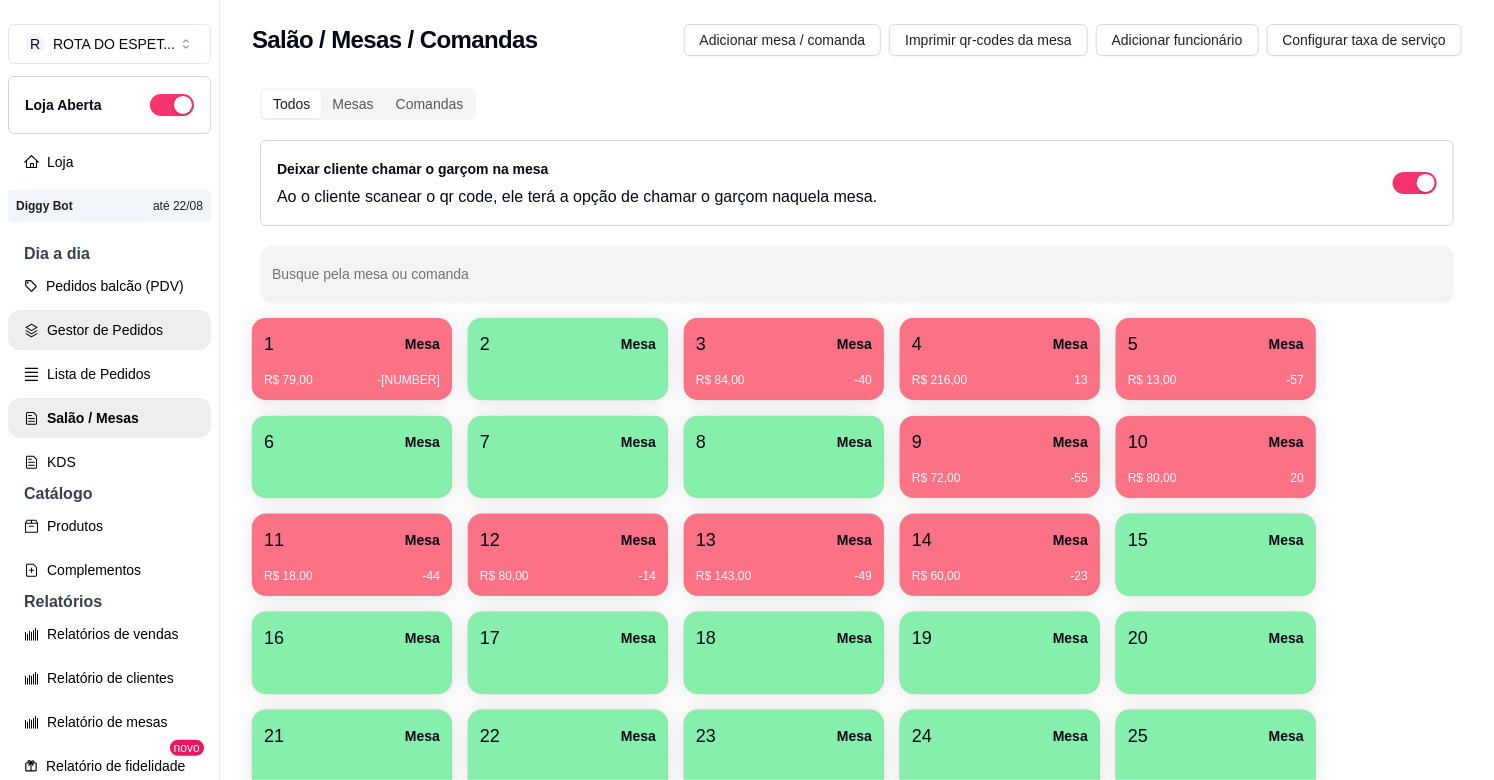 click on "Gestor de Pedidos" at bounding box center [109, 330] 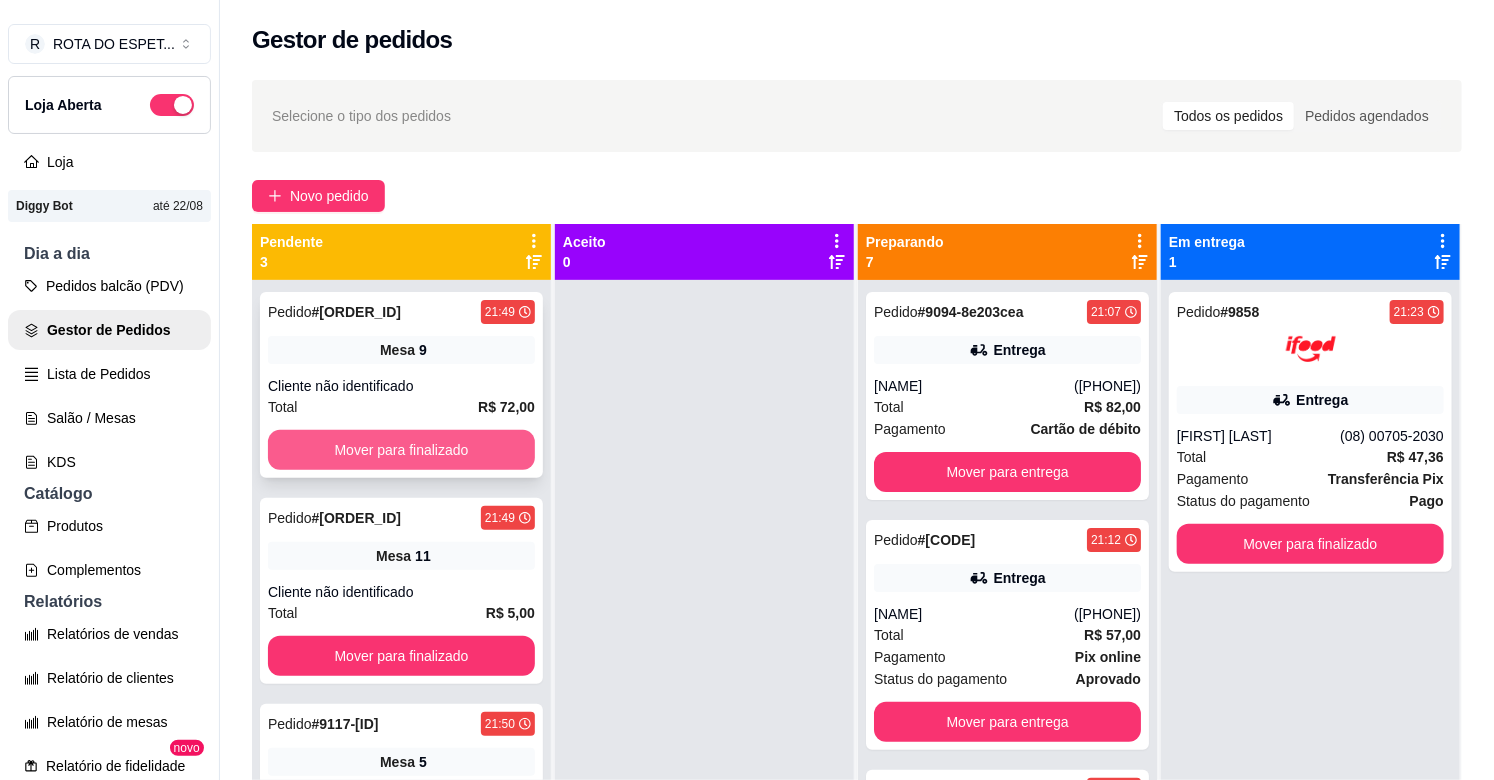 click on "Mover para finalizado" at bounding box center (401, 450) 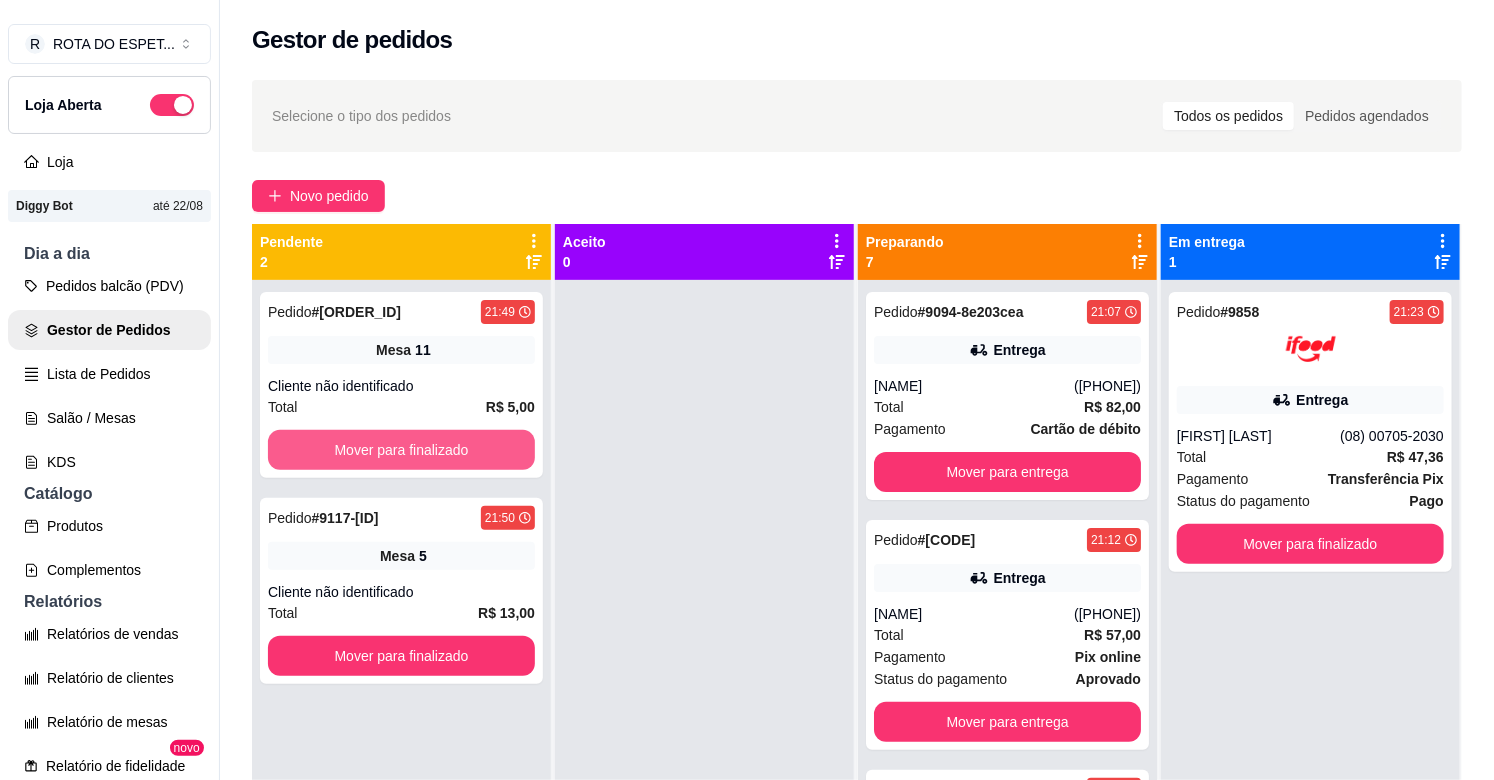 click on "Mover para finalizado" at bounding box center (401, 450) 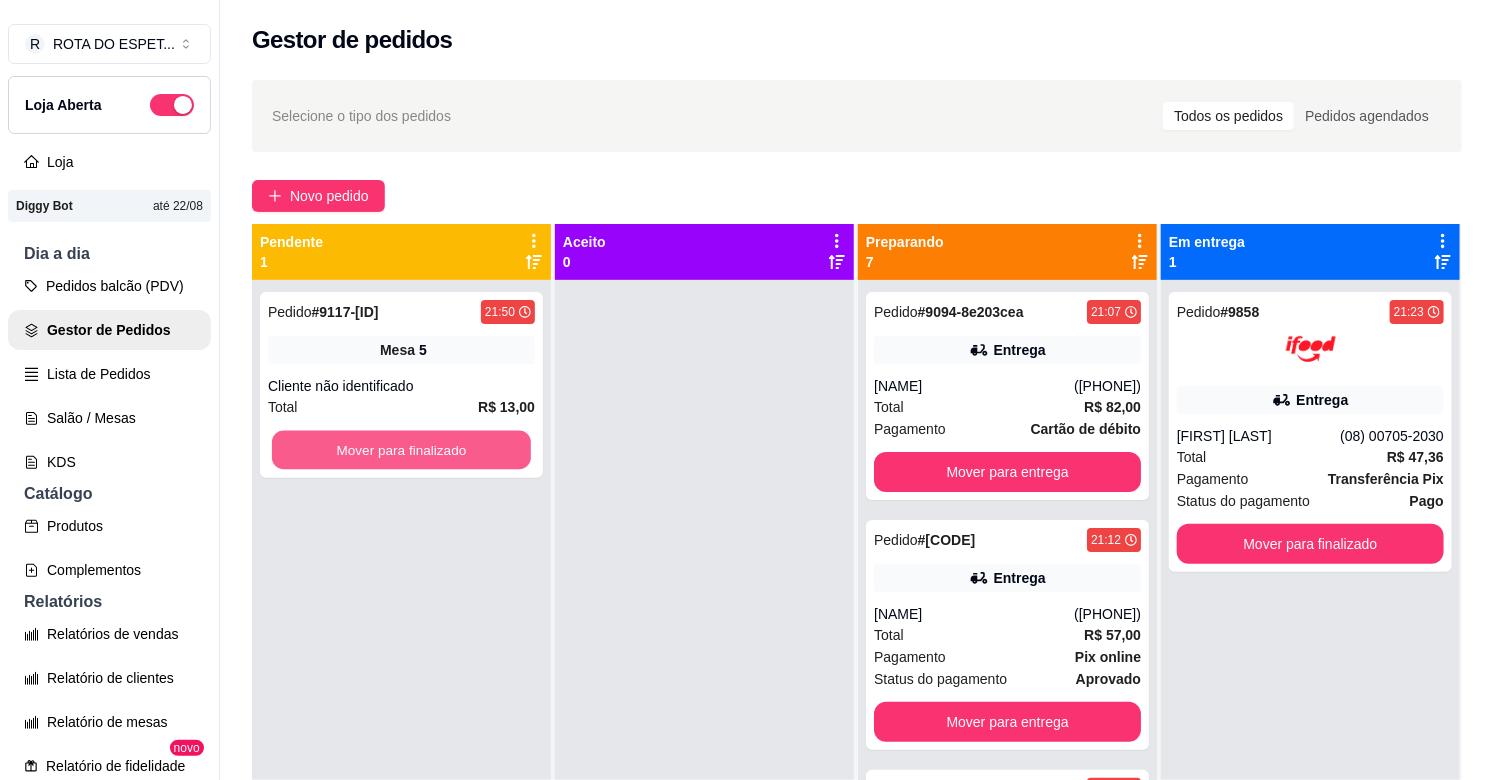 click on "Mover para finalizado" at bounding box center [401, 450] 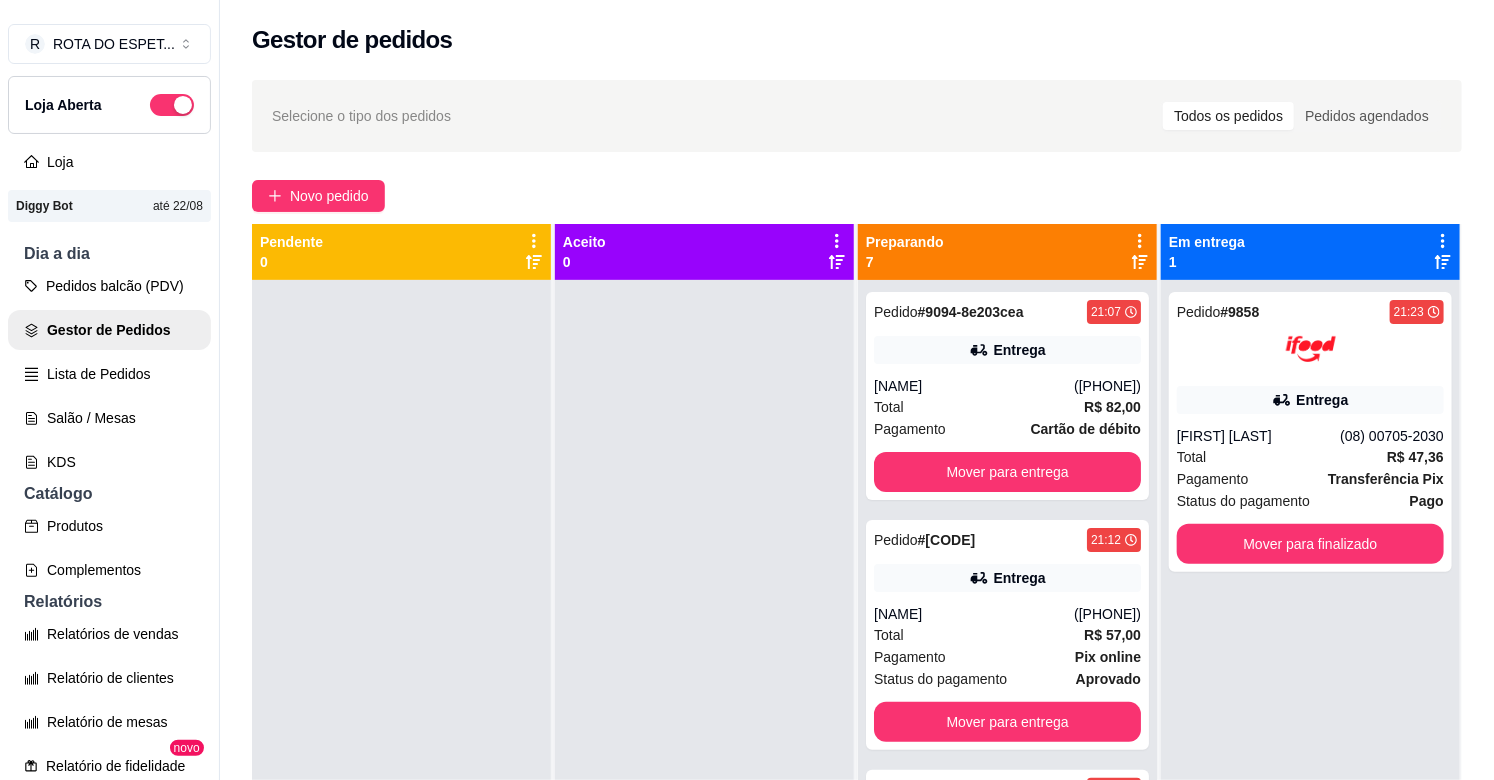 click at bounding box center (704, 670) 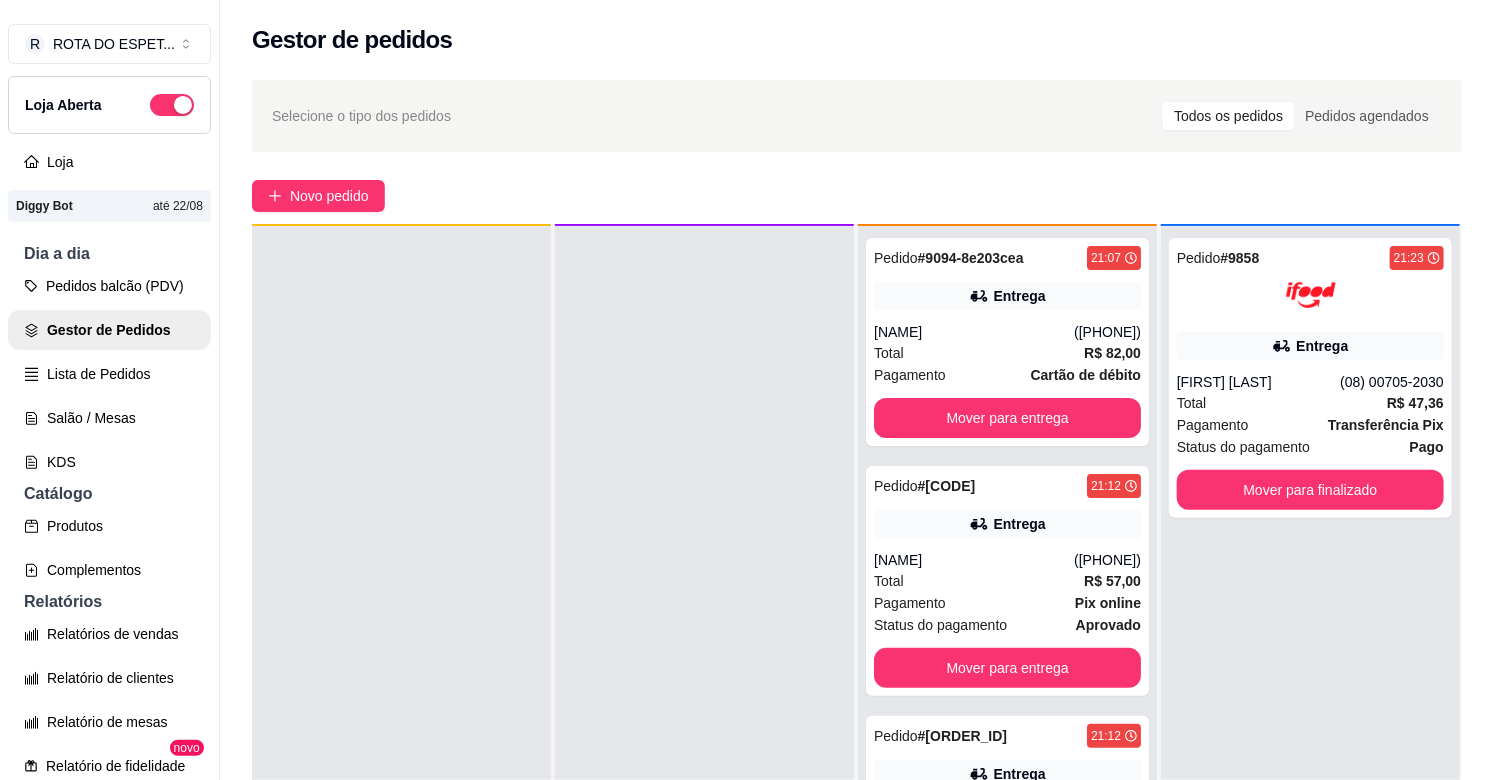scroll, scrollTop: 55, scrollLeft: 0, axis: vertical 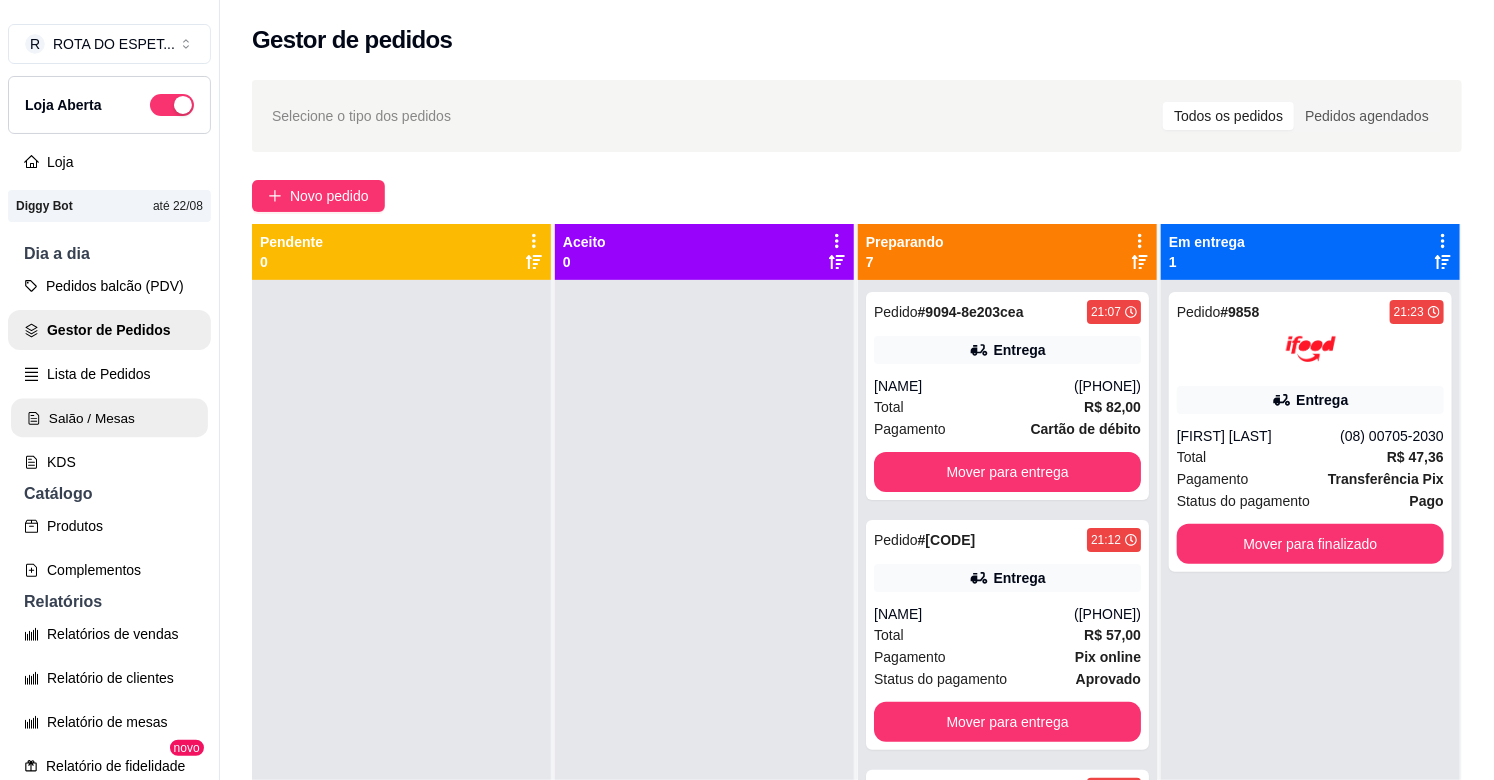 click on "Salão / Mesas" at bounding box center (109, 418) 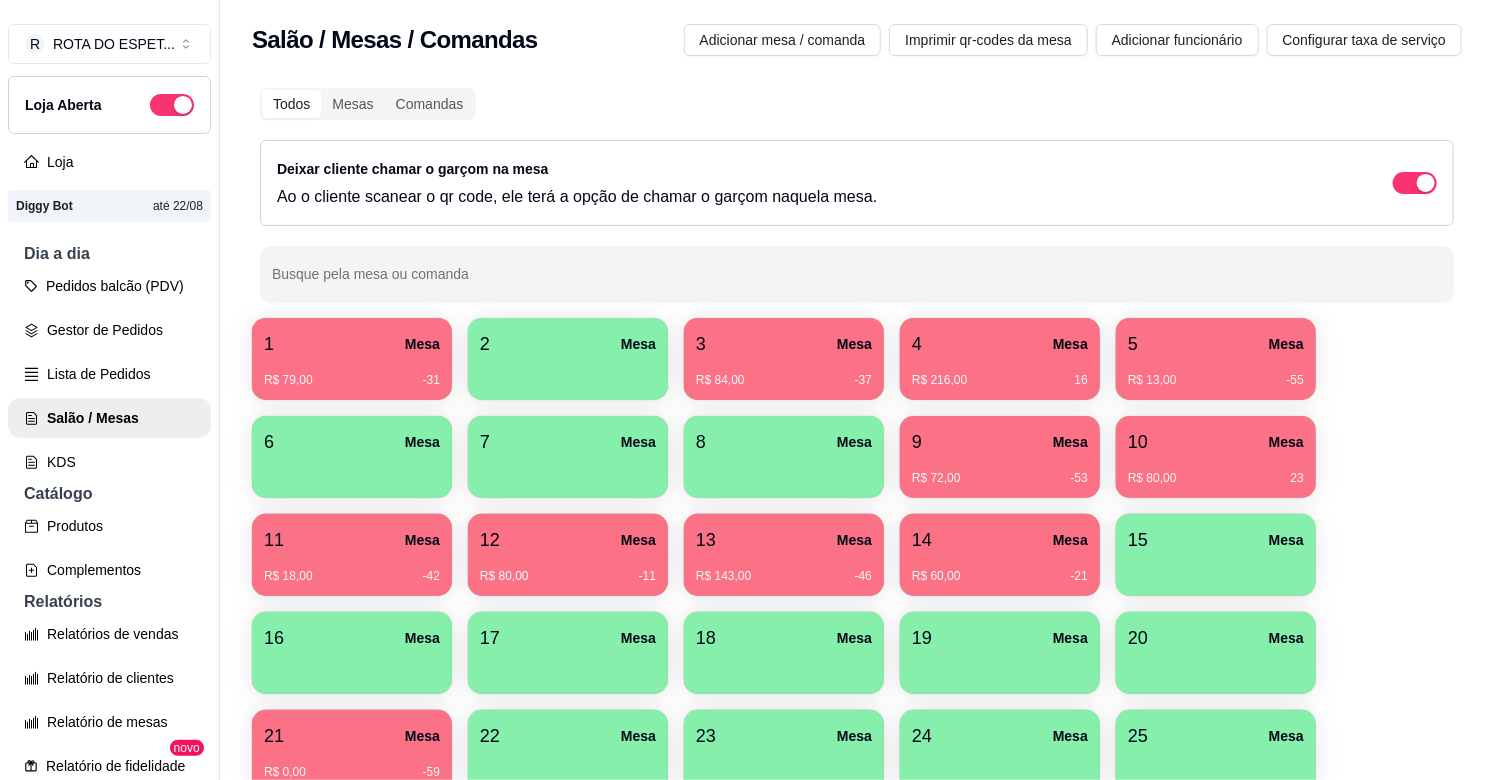 click on "1 Mesa" at bounding box center (352, 344) 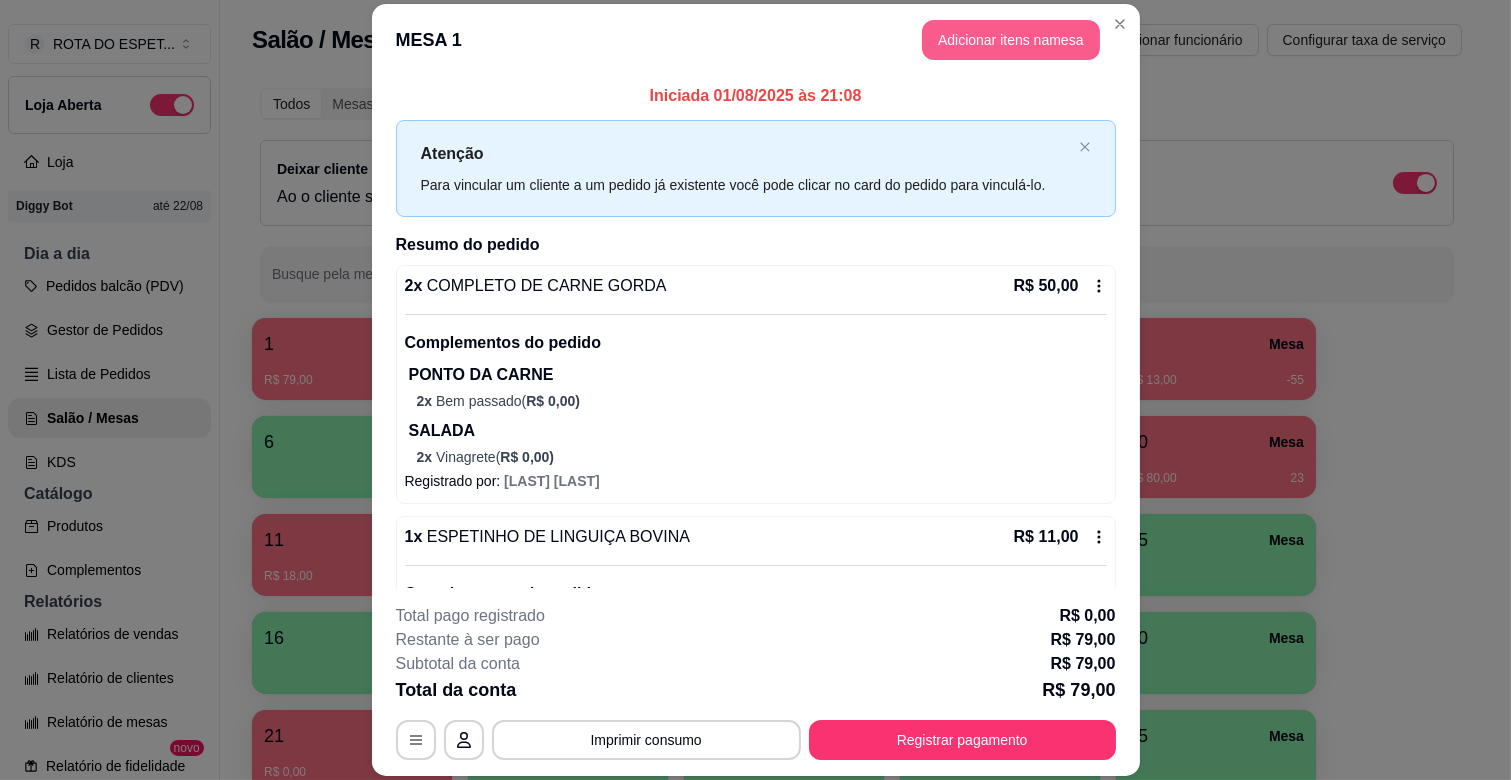 click on "Adicionar itens na  mesa" at bounding box center [1011, 40] 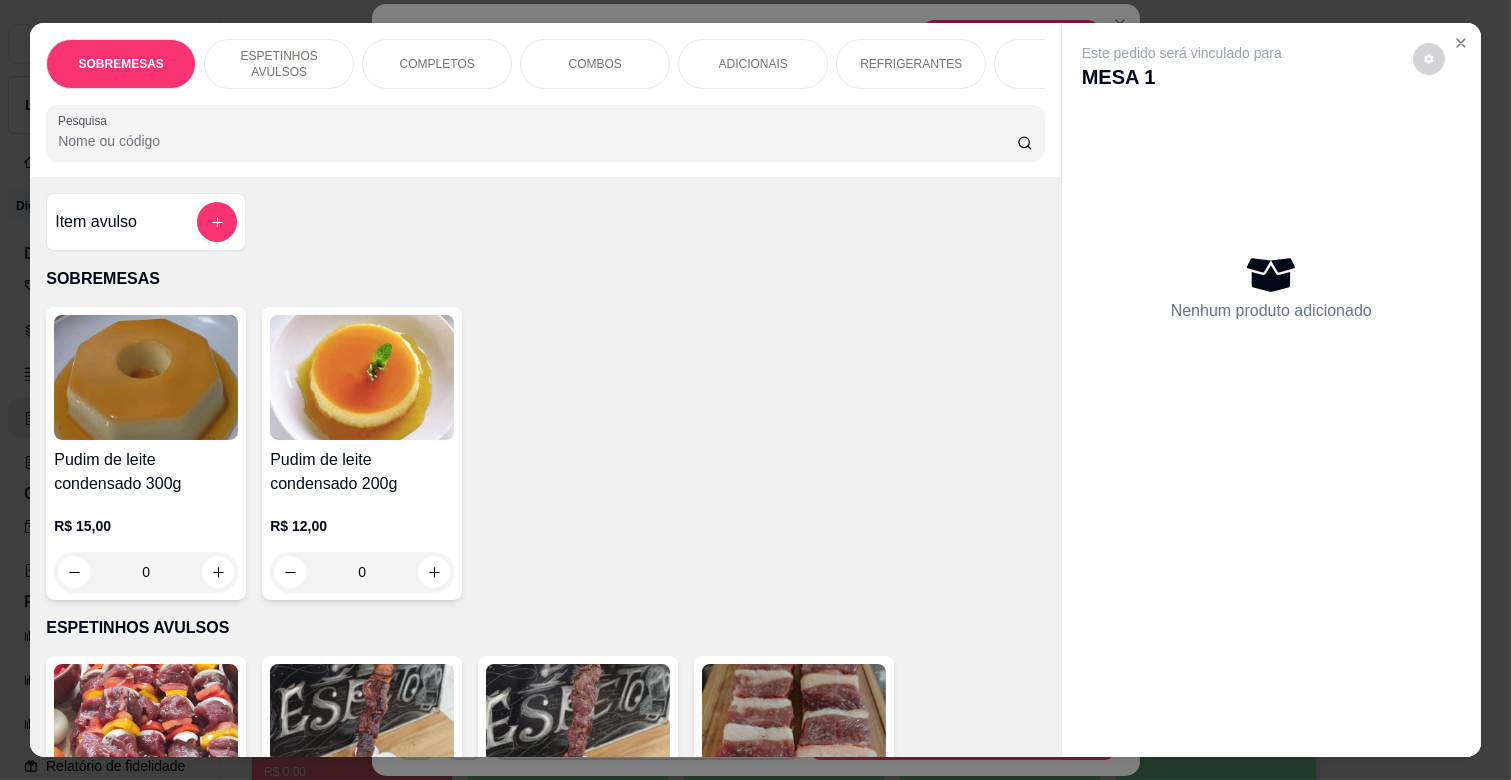 click on "ADICIONAIS" at bounding box center [753, 64] 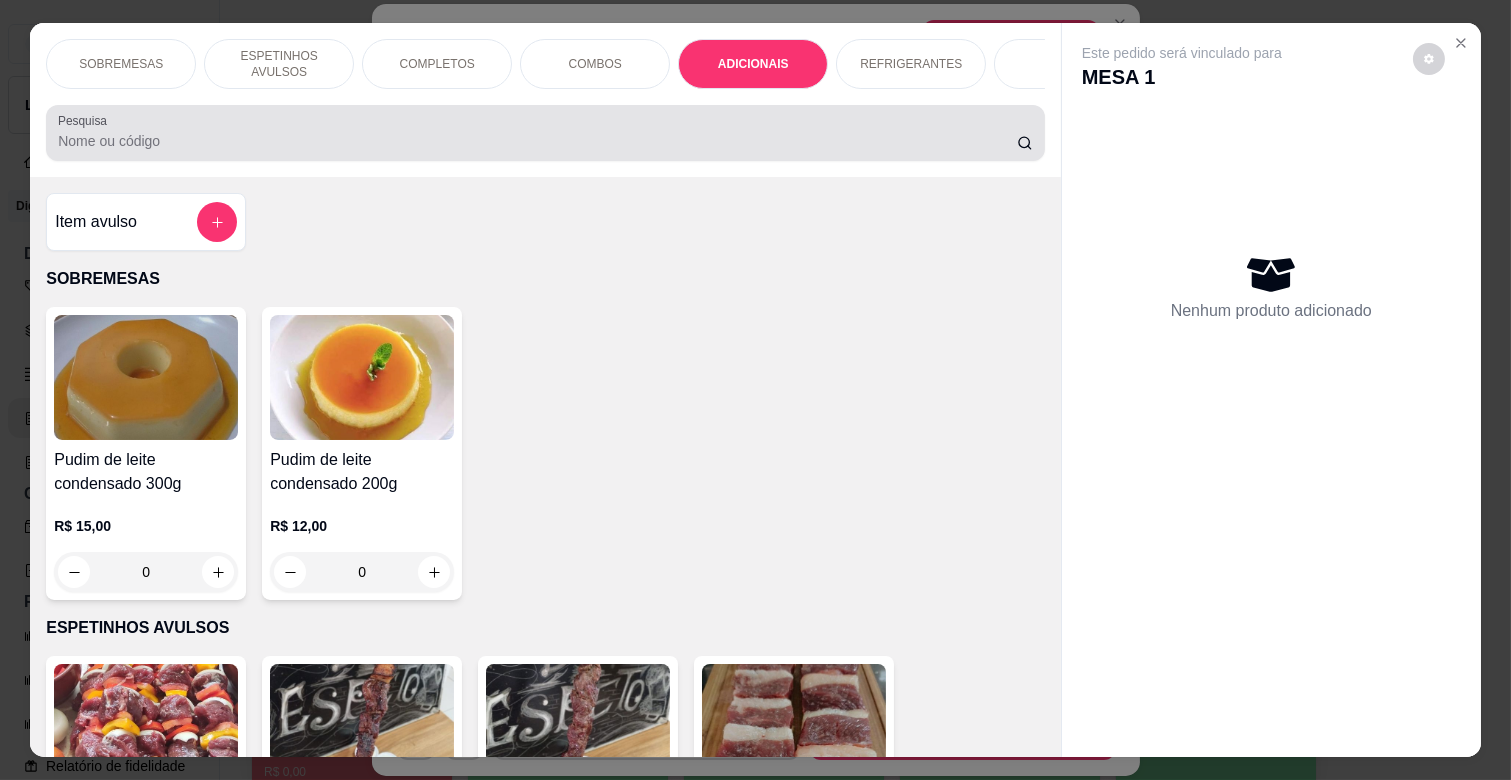 scroll, scrollTop: 3094, scrollLeft: 0, axis: vertical 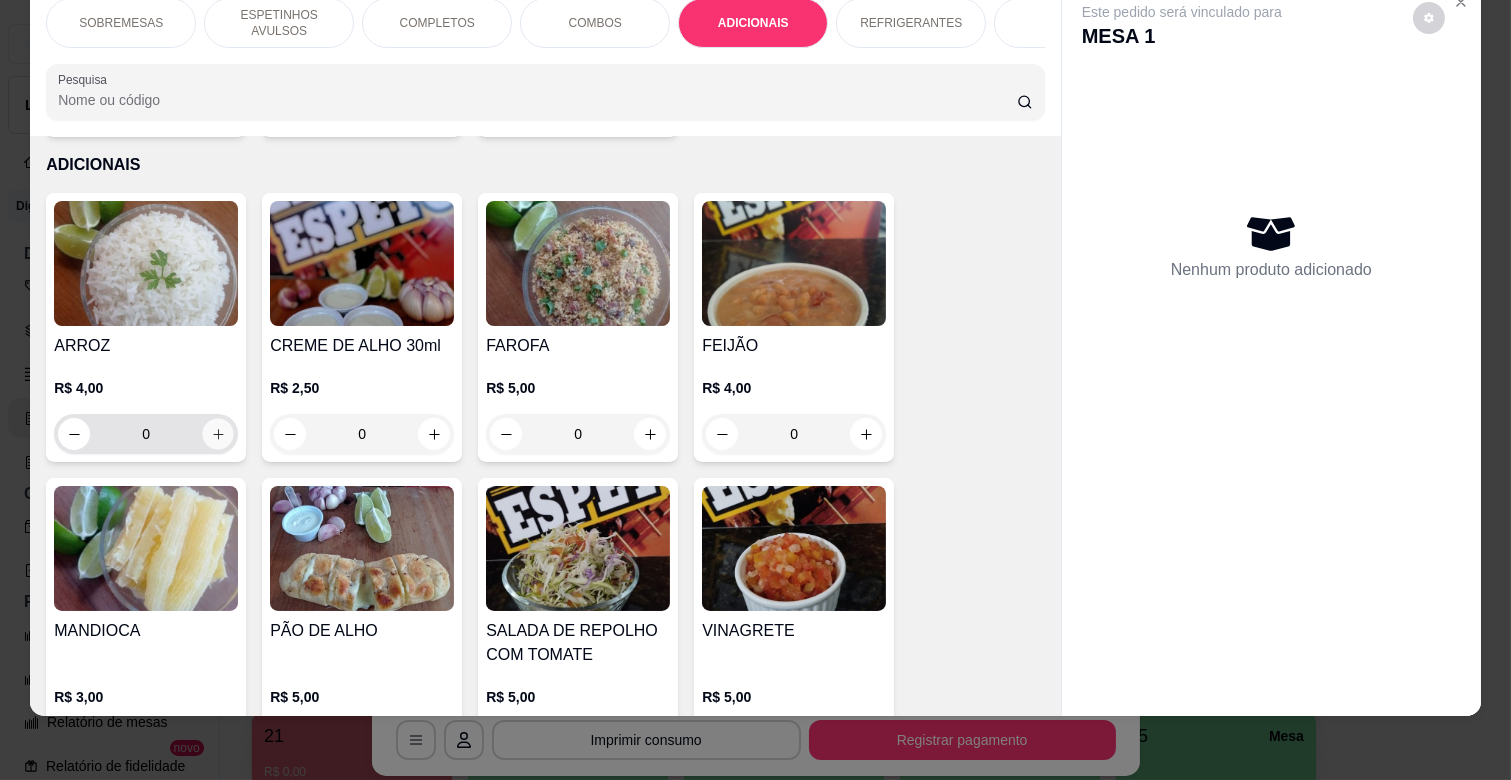 click 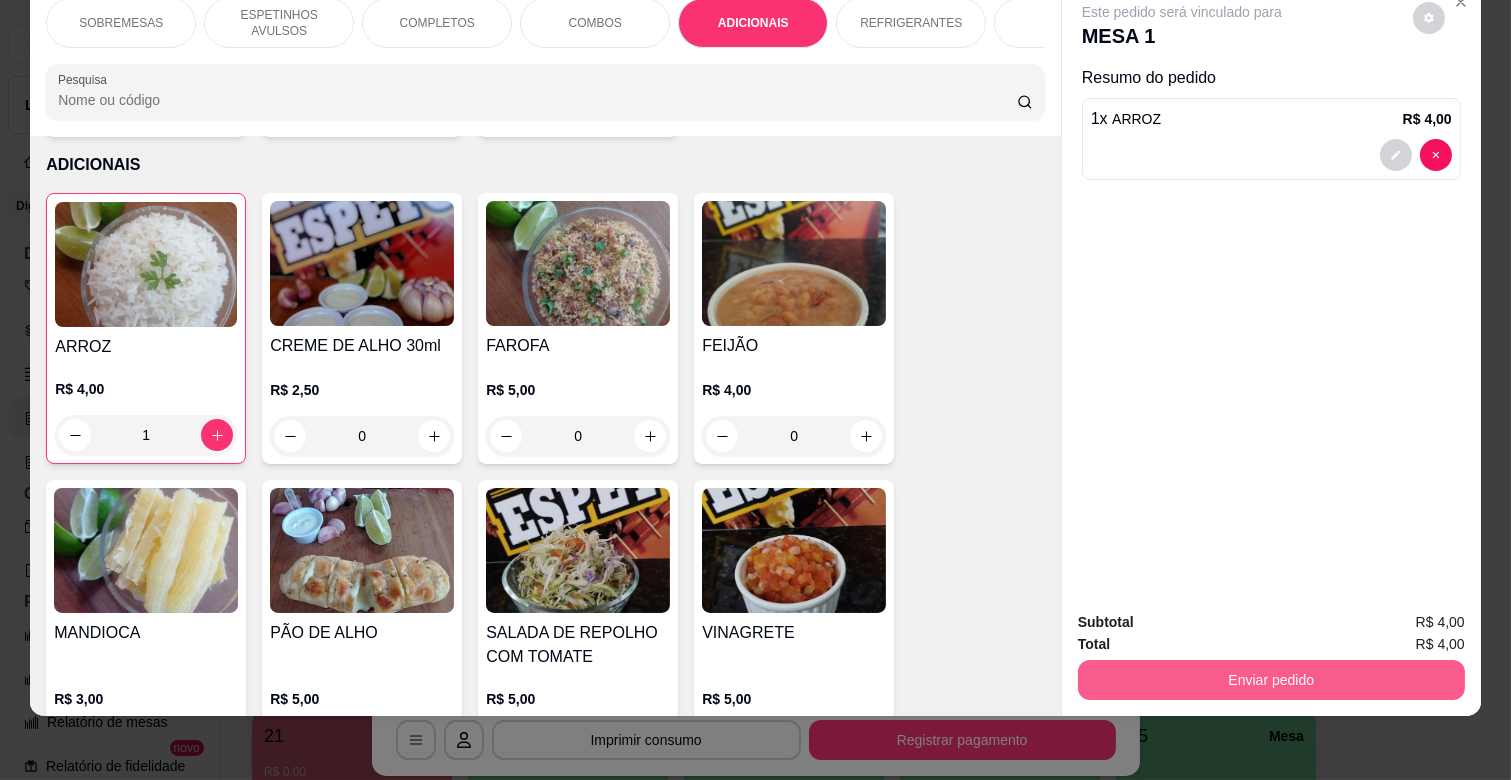 click on "Enviar pedido" at bounding box center (1271, 680) 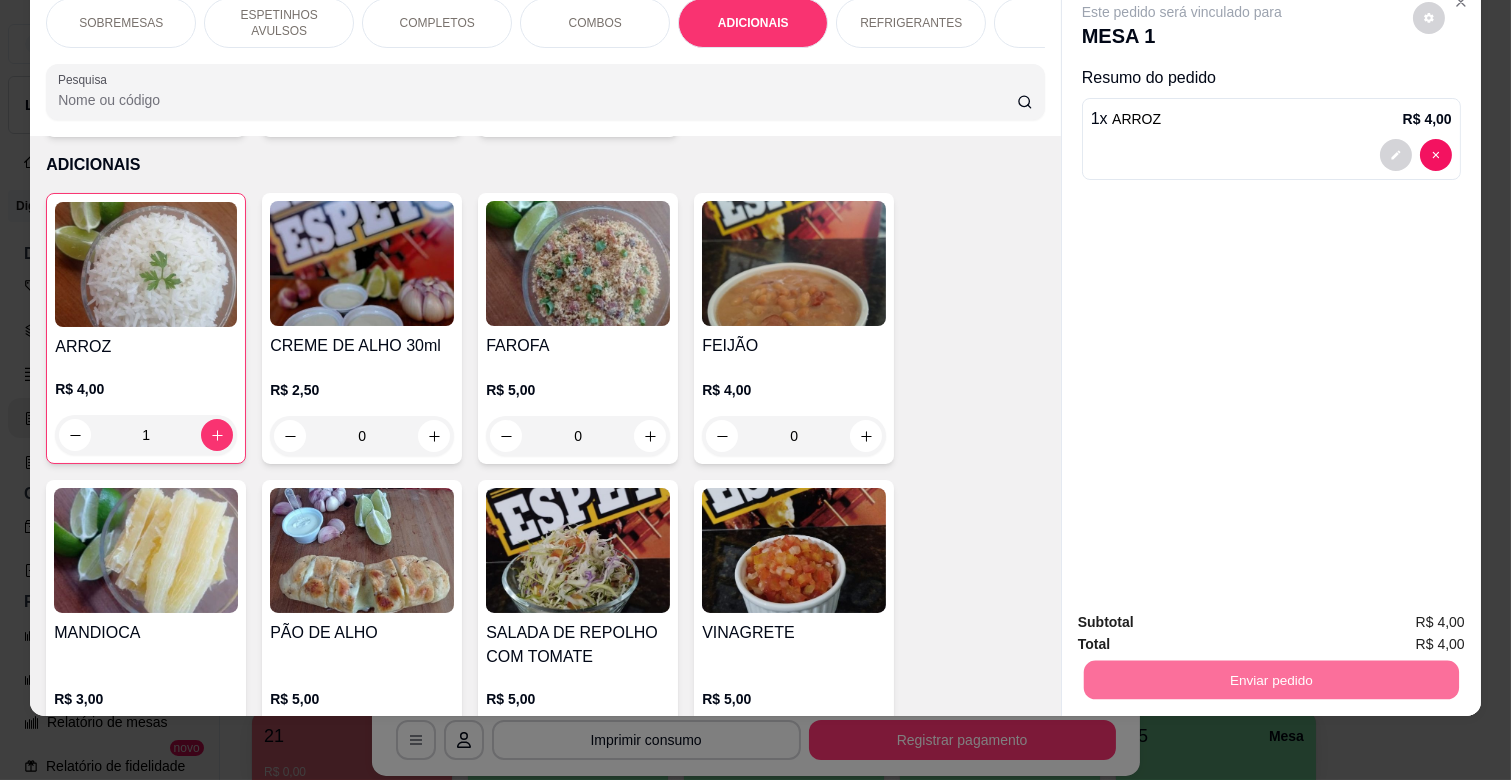click on "Não registrar e enviar pedido" at bounding box center [1204, 614] 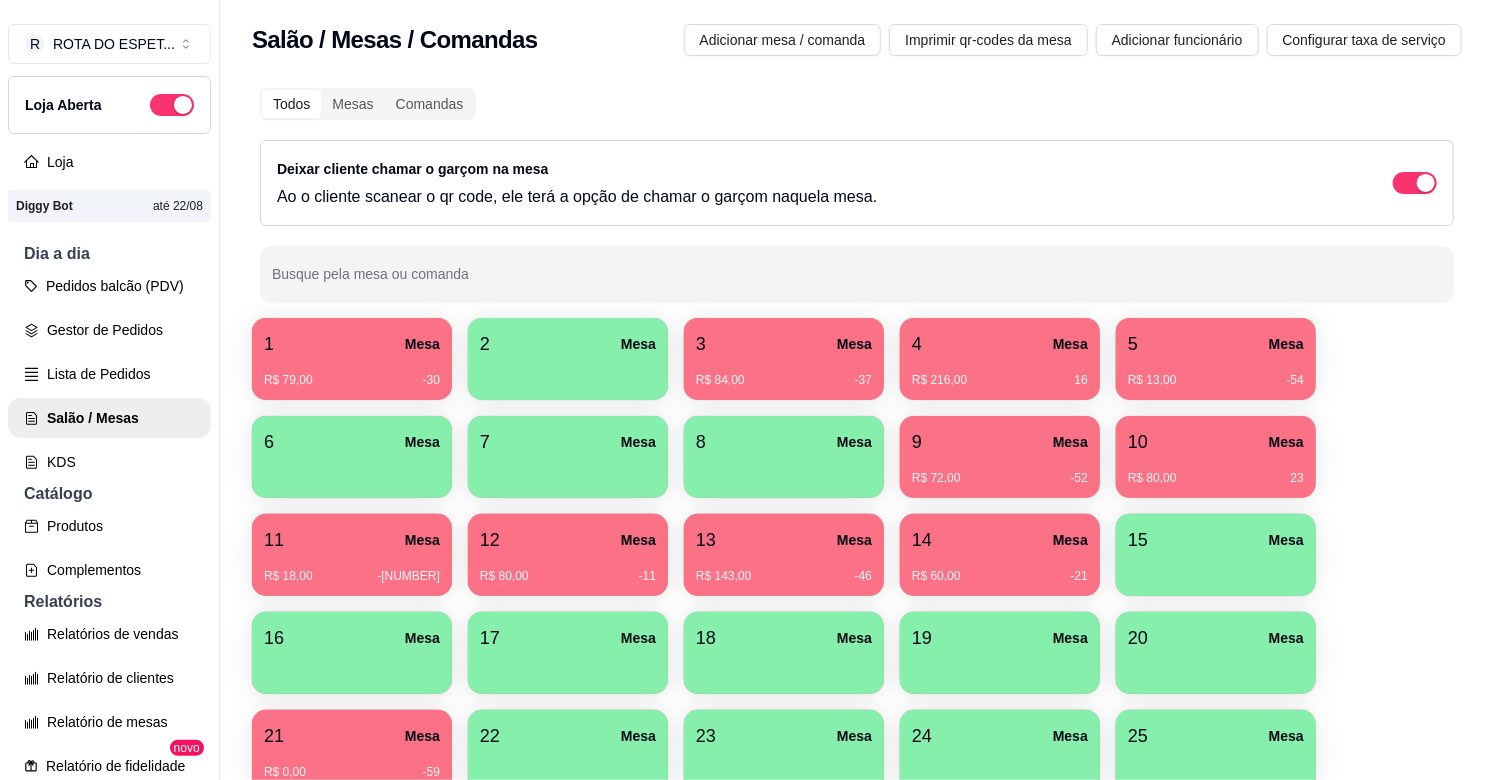 click on "R$ 80,00 -[NUMBER]" at bounding box center [568, 576] 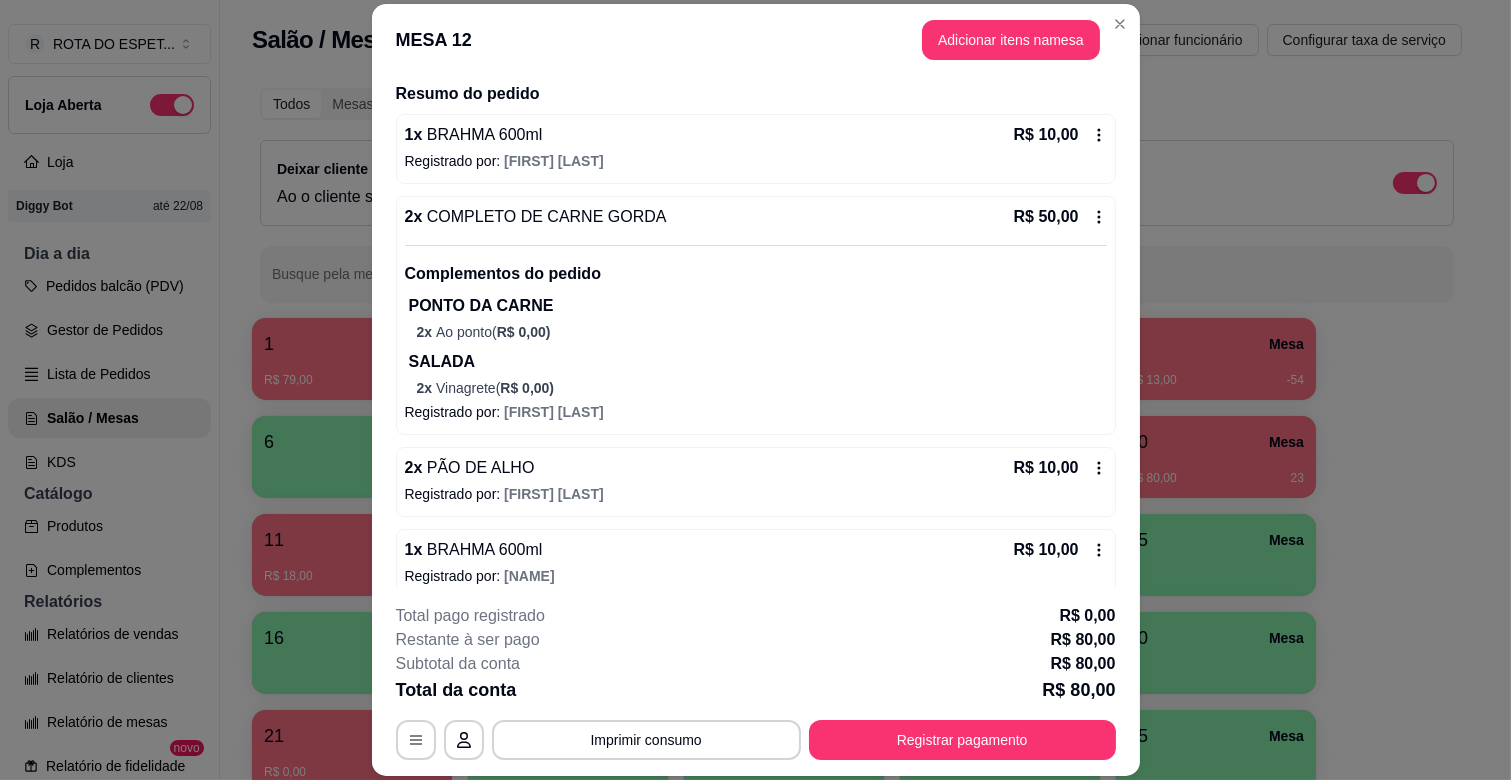 scroll, scrollTop: 171, scrollLeft: 0, axis: vertical 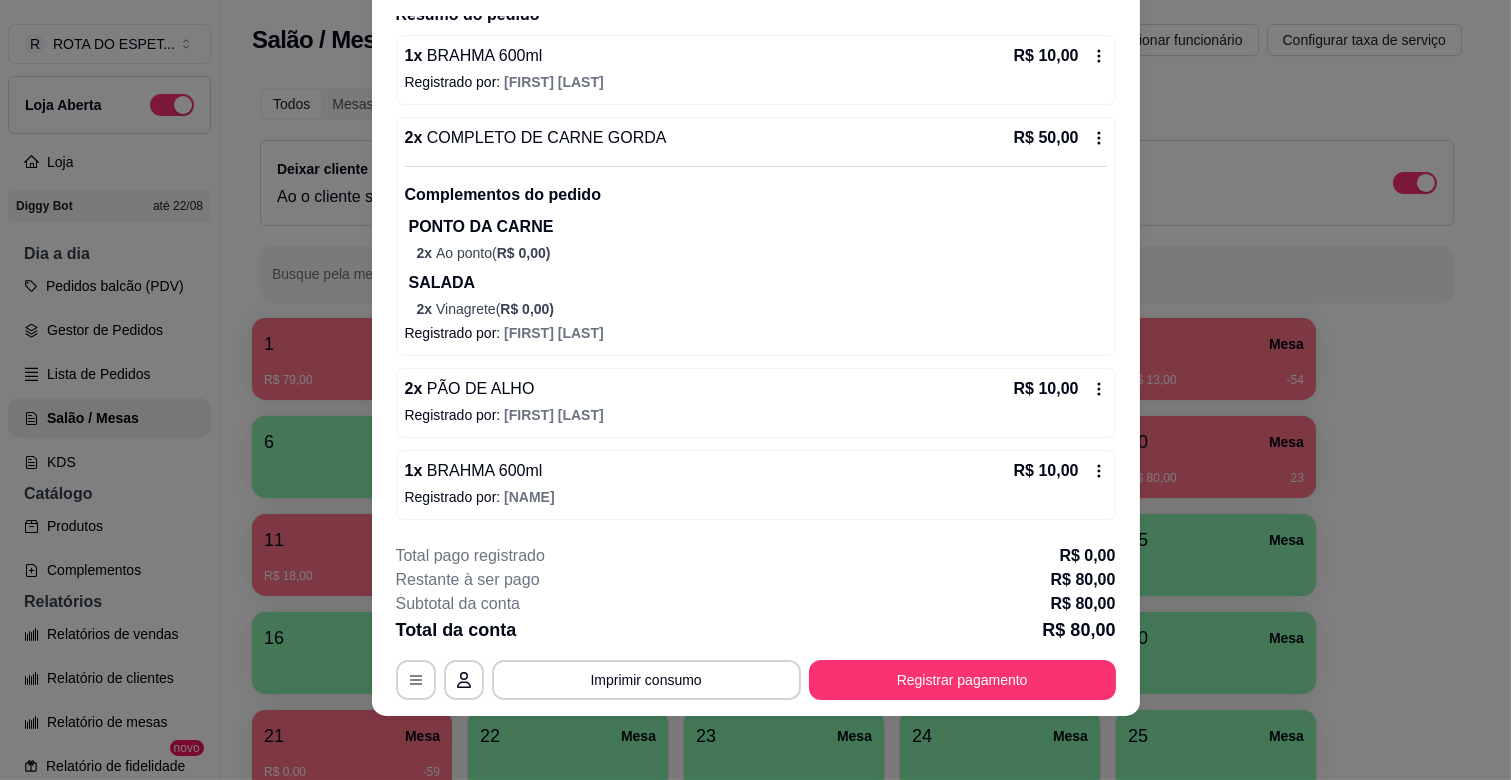 click on "Total pago registrado R$ 0,00 Restante à ser pago R$ 80,00 Subtotal da conta R$ 80,00 Total da conta R$ 80,00 MESA 12 Tempo de permanência: -11 minutos Cod. Segurança: 7352 Qtd. de Pedidos: 2 Clientes da mesa: ** CONSUMO ** Produto Qtd Preco BRAHMA 600ml 1 R$ 10,00 COMPLETO DE CARNE GORDA 2 R$ 50,00 PÃO DE ALHO 2 R$ 10,00 BRAHMA 600ml 1 R$ 10,00 ** TOTAL ** Subtotal 80,00 Total 80,00 Imprimir consumo Registrar pagamento" at bounding box center [756, 622] 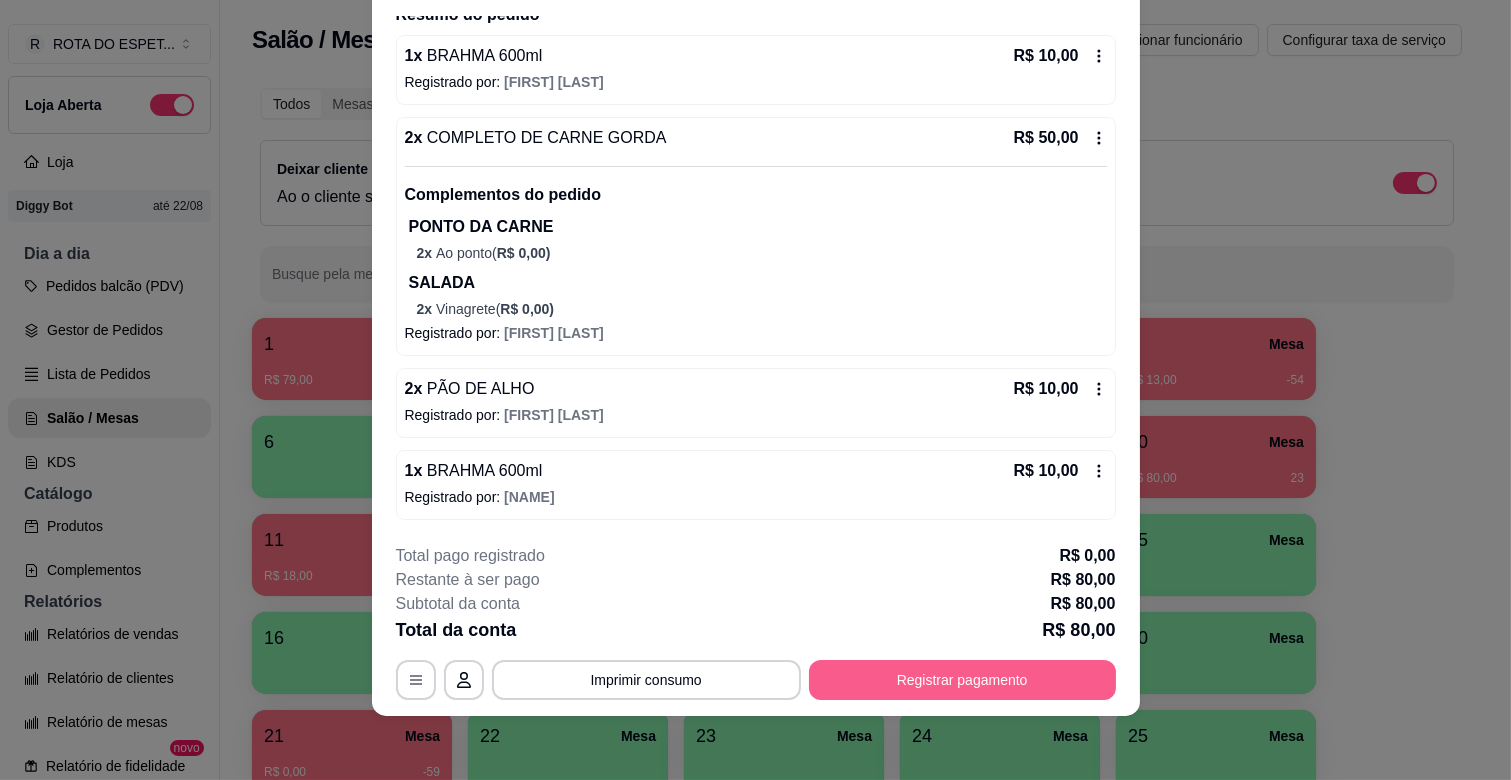 click on "Registrar pagamento" at bounding box center [962, 680] 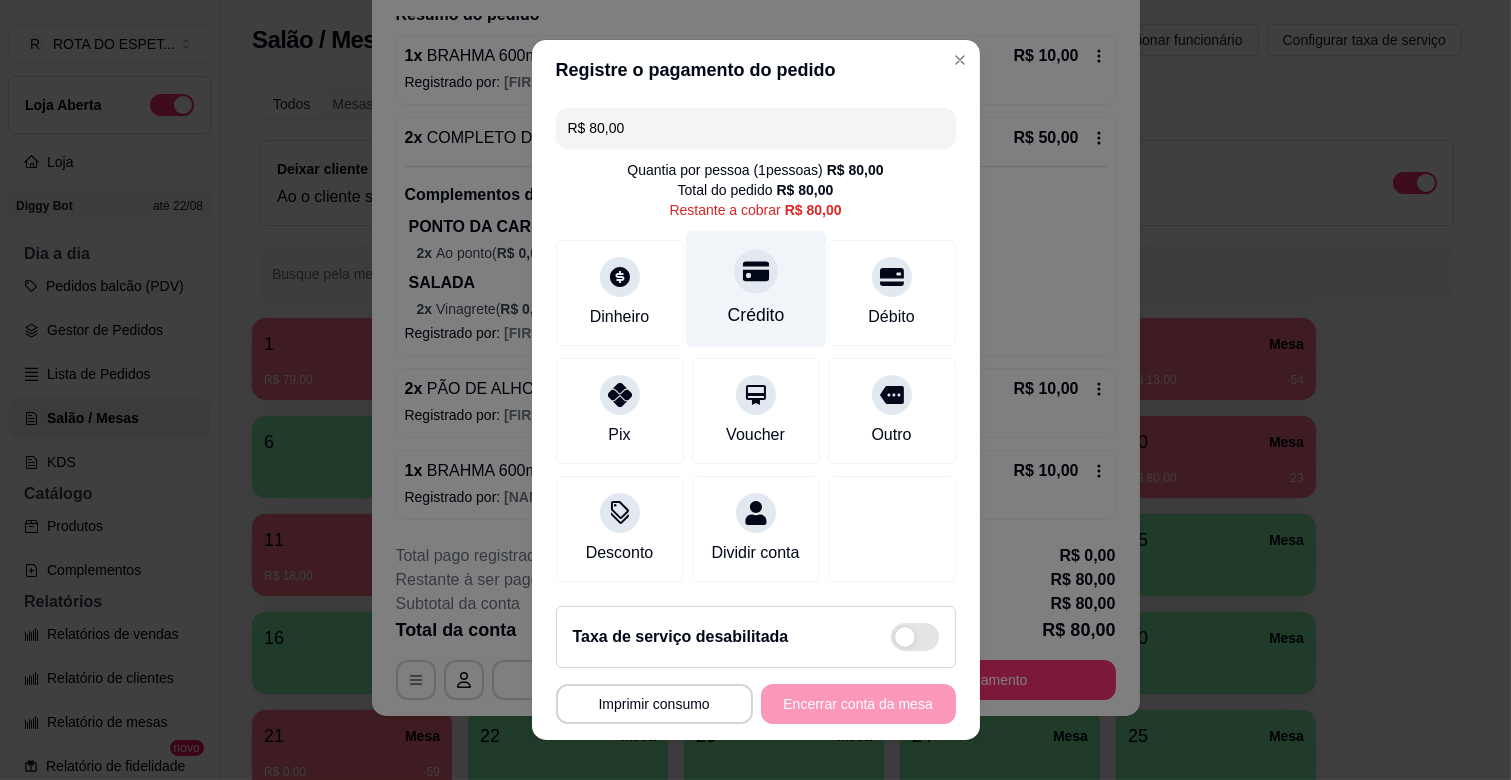 click on "Crédito" at bounding box center (755, 289) 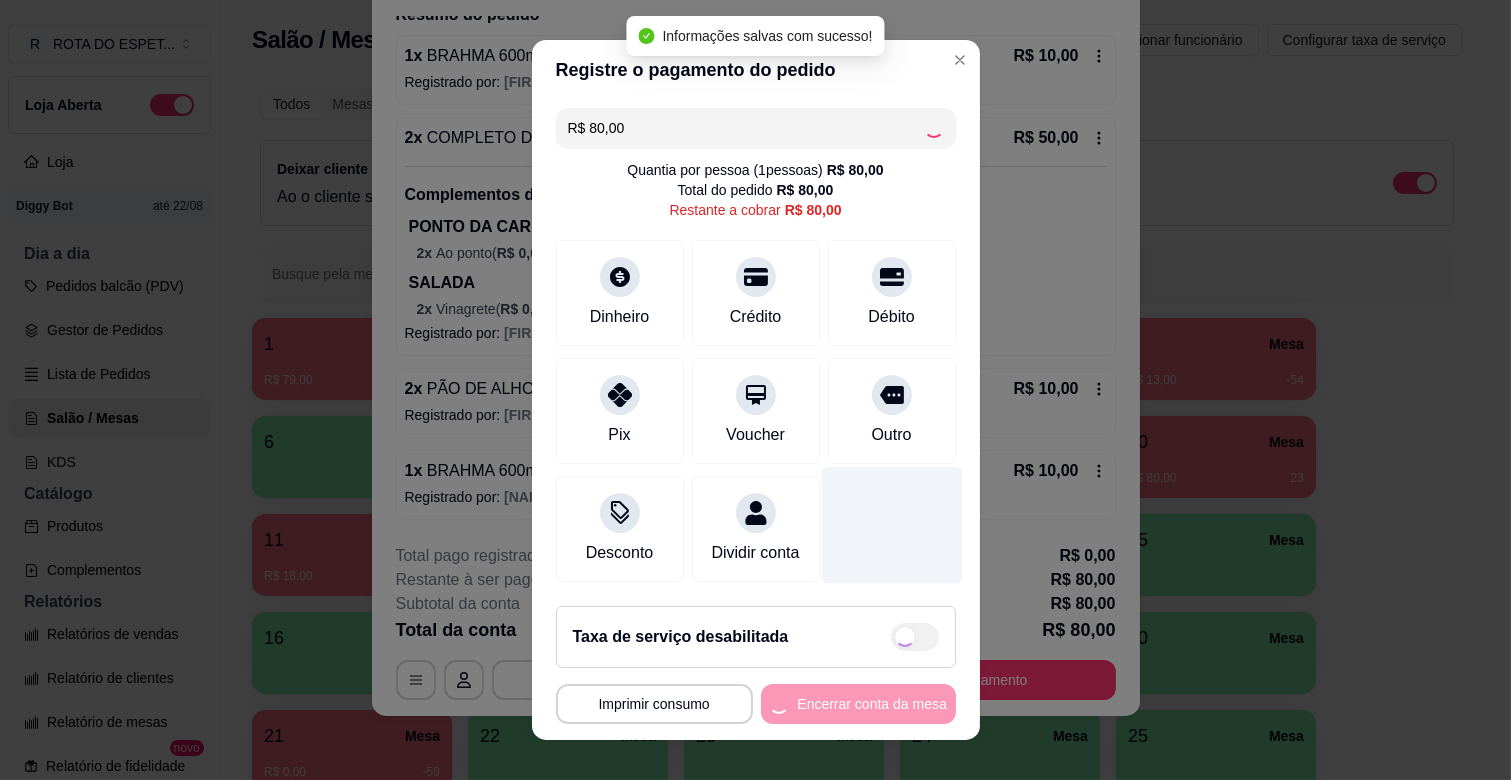 type on "R$ 0,00" 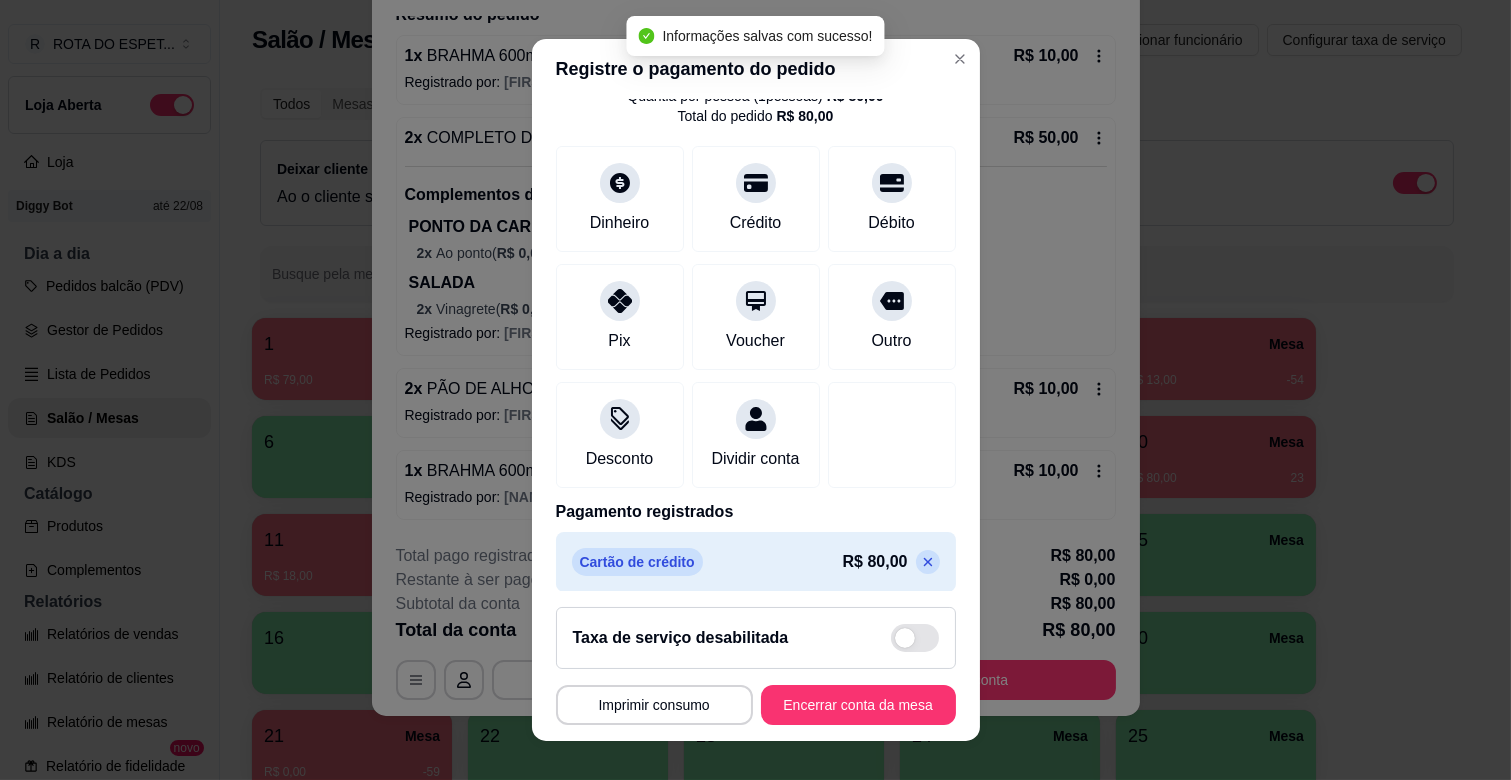 scroll, scrollTop: 106, scrollLeft: 0, axis: vertical 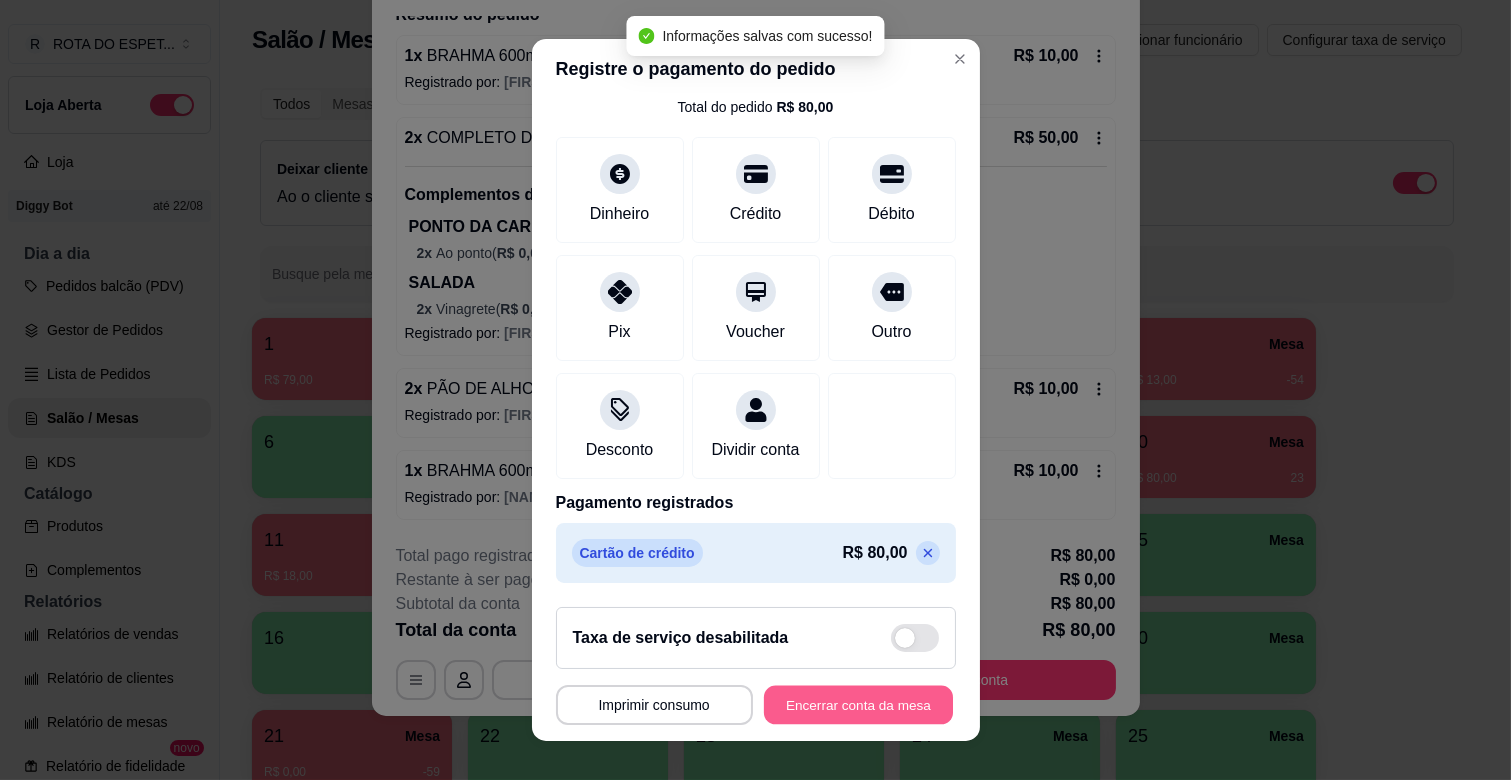 click on "Encerrar conta da mesa" at bounding box center (858, 705) 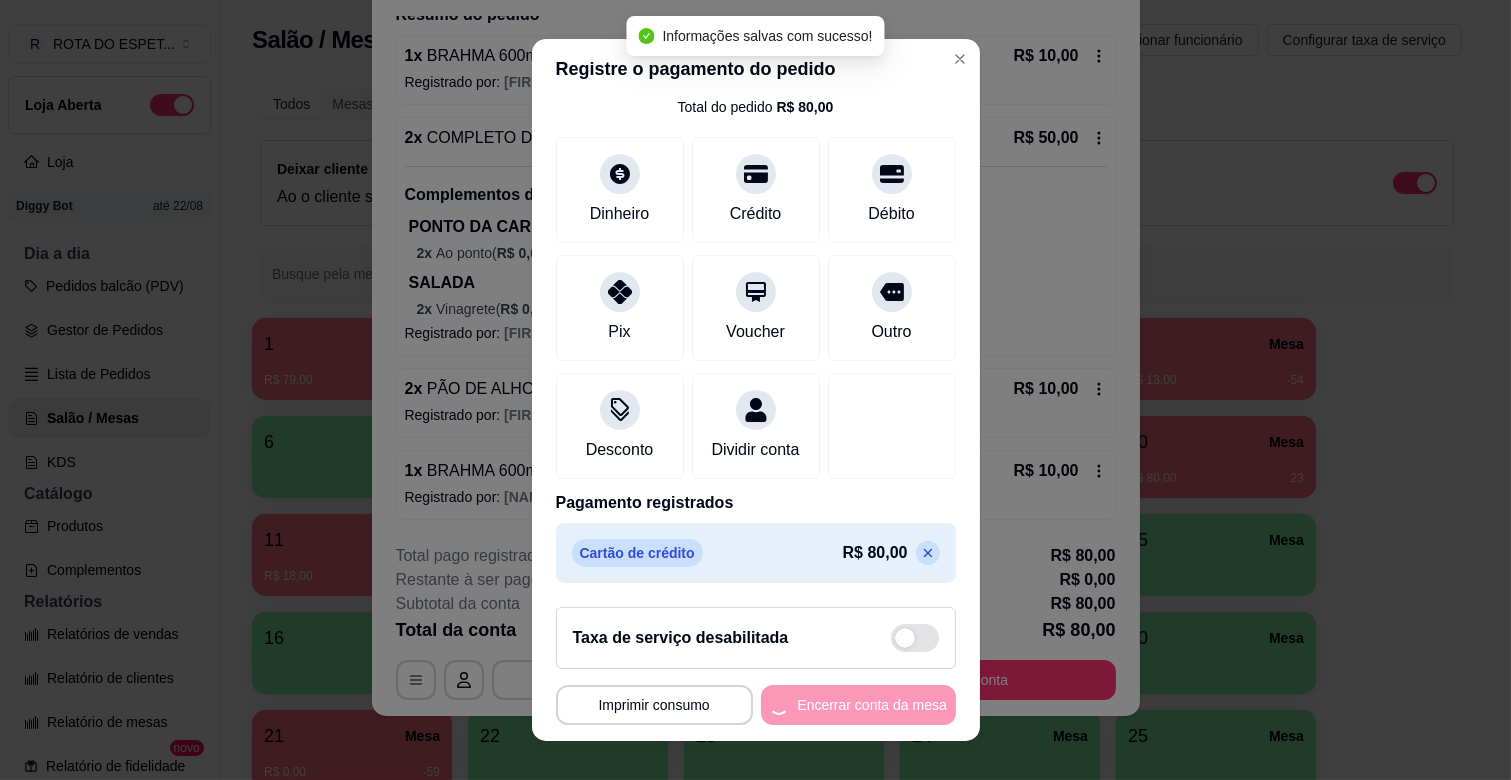 scroll, scrollTop: 0, scrollLeft: 0, axis: both 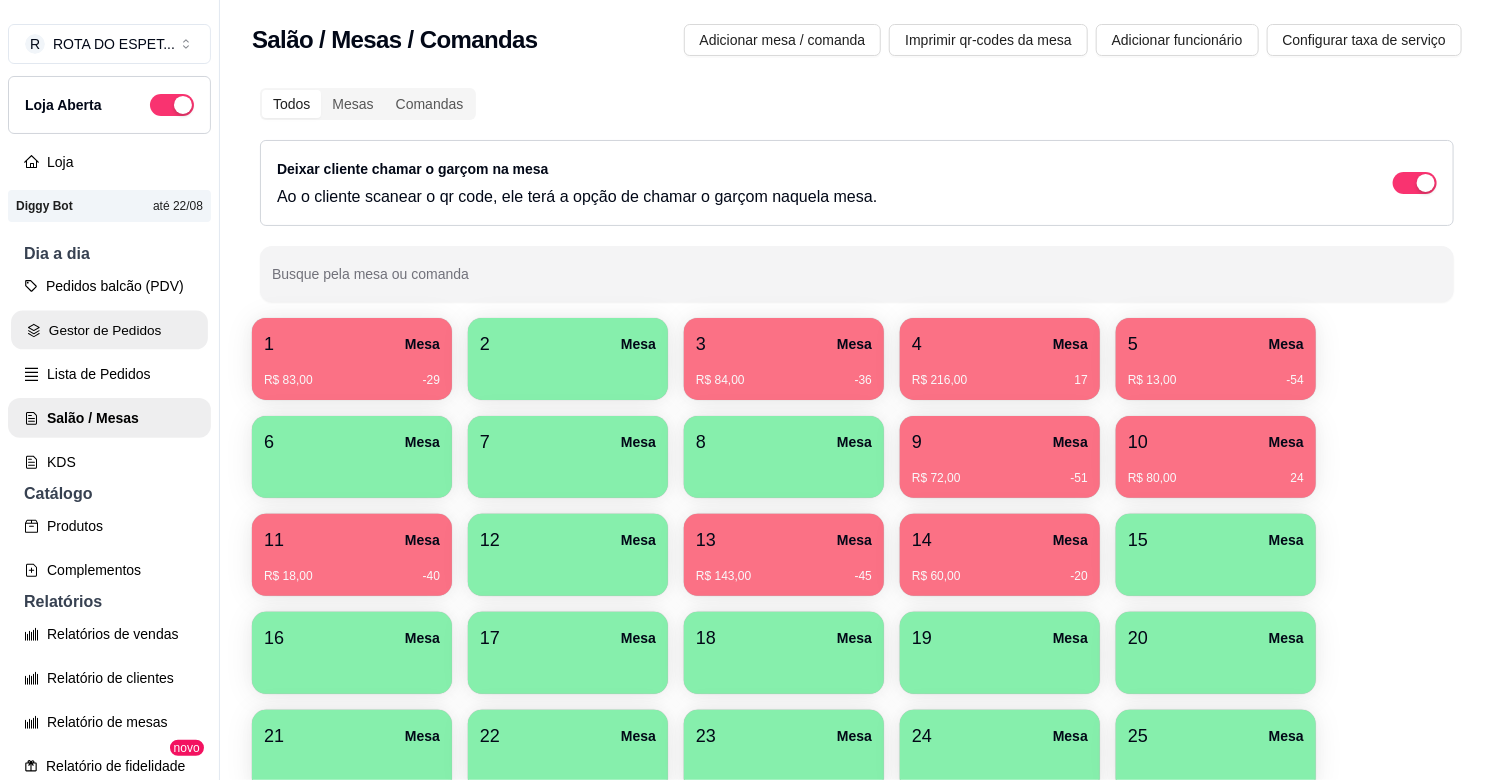 click on "Gestor de Pedidos" at bounding box center [109, 330] 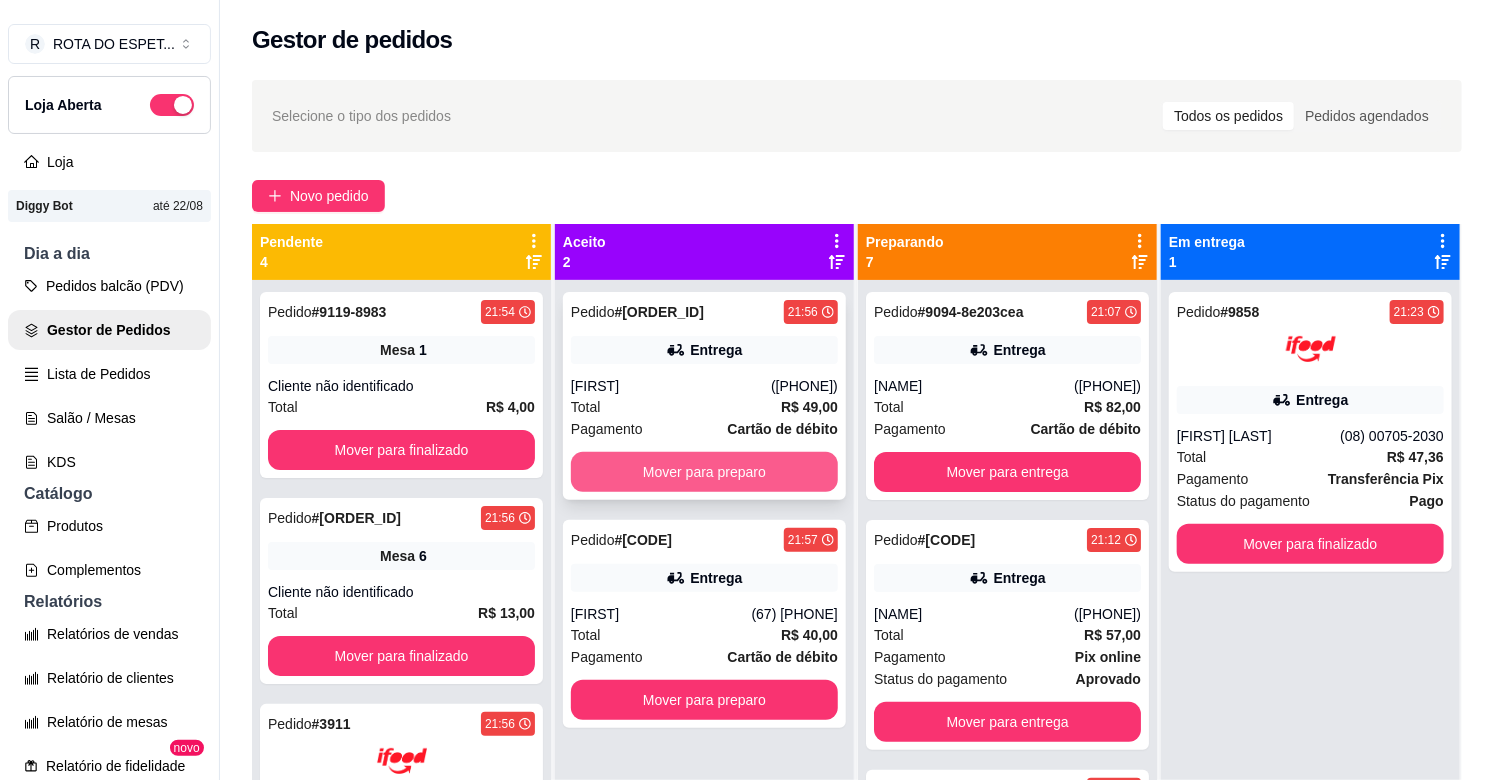 click on "Mover para preparo" at bounding box center (704, 472) 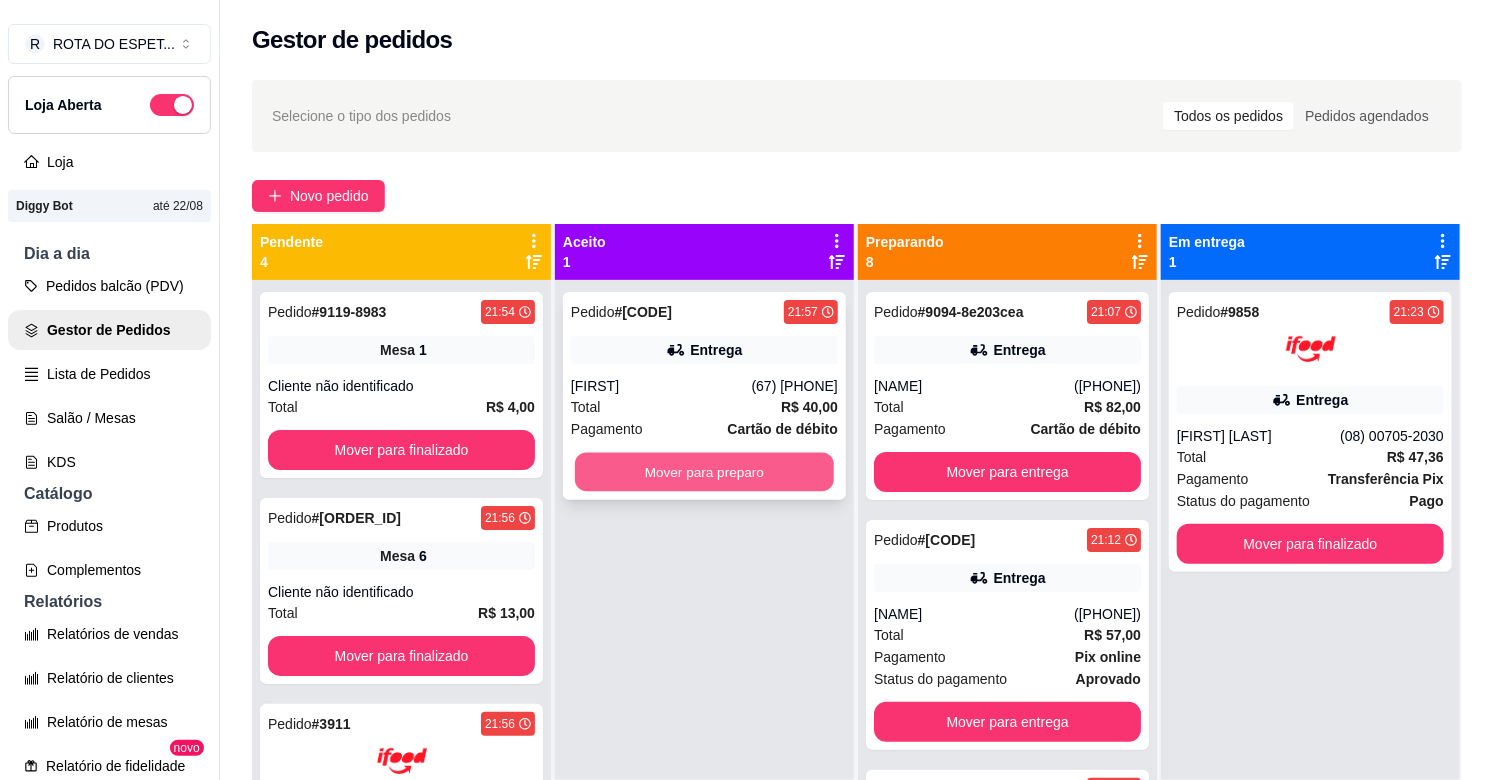 click on "Mover para preparo" at bounding box center (704, 472) 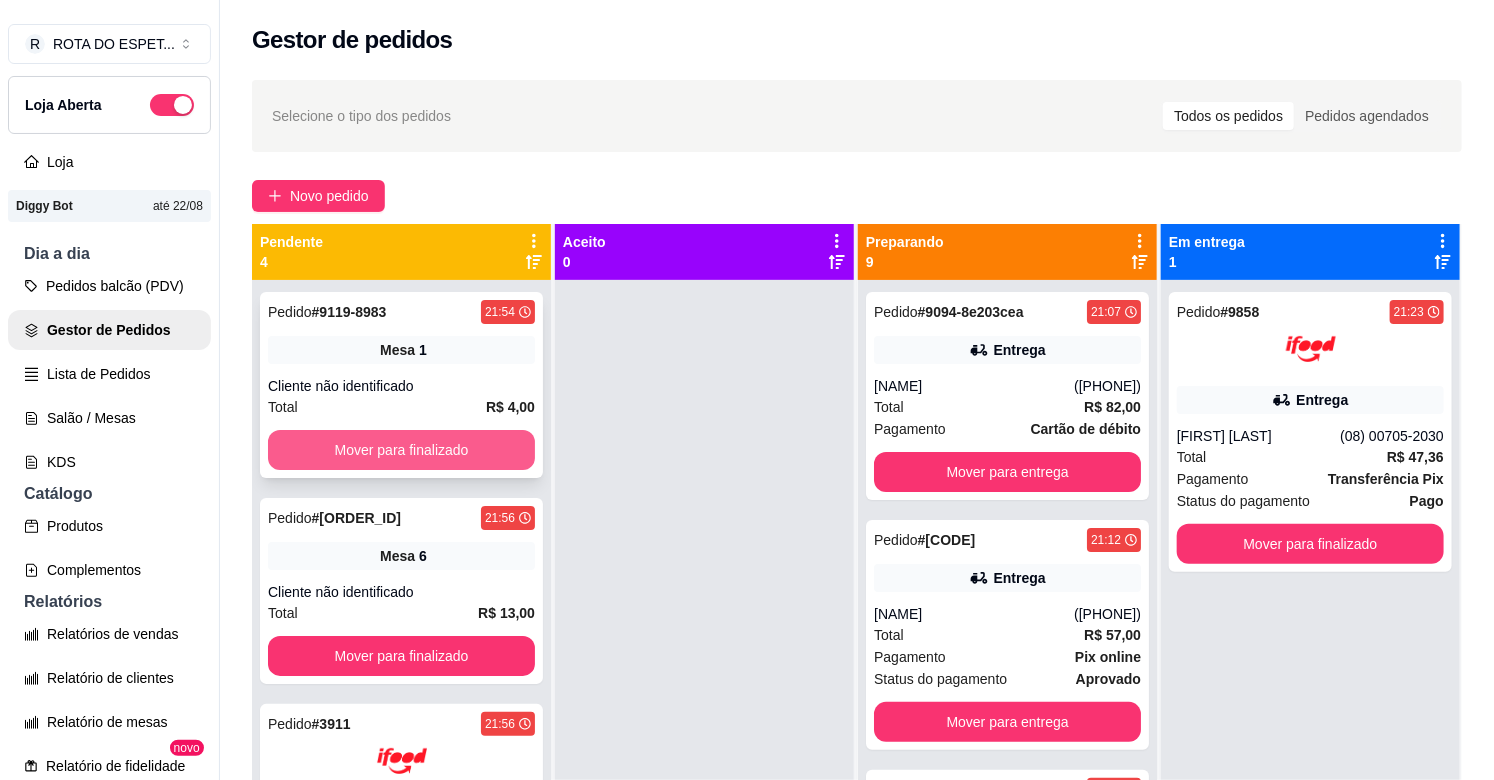 click on "Mover para finalizado" at bounding box center (401, 450) 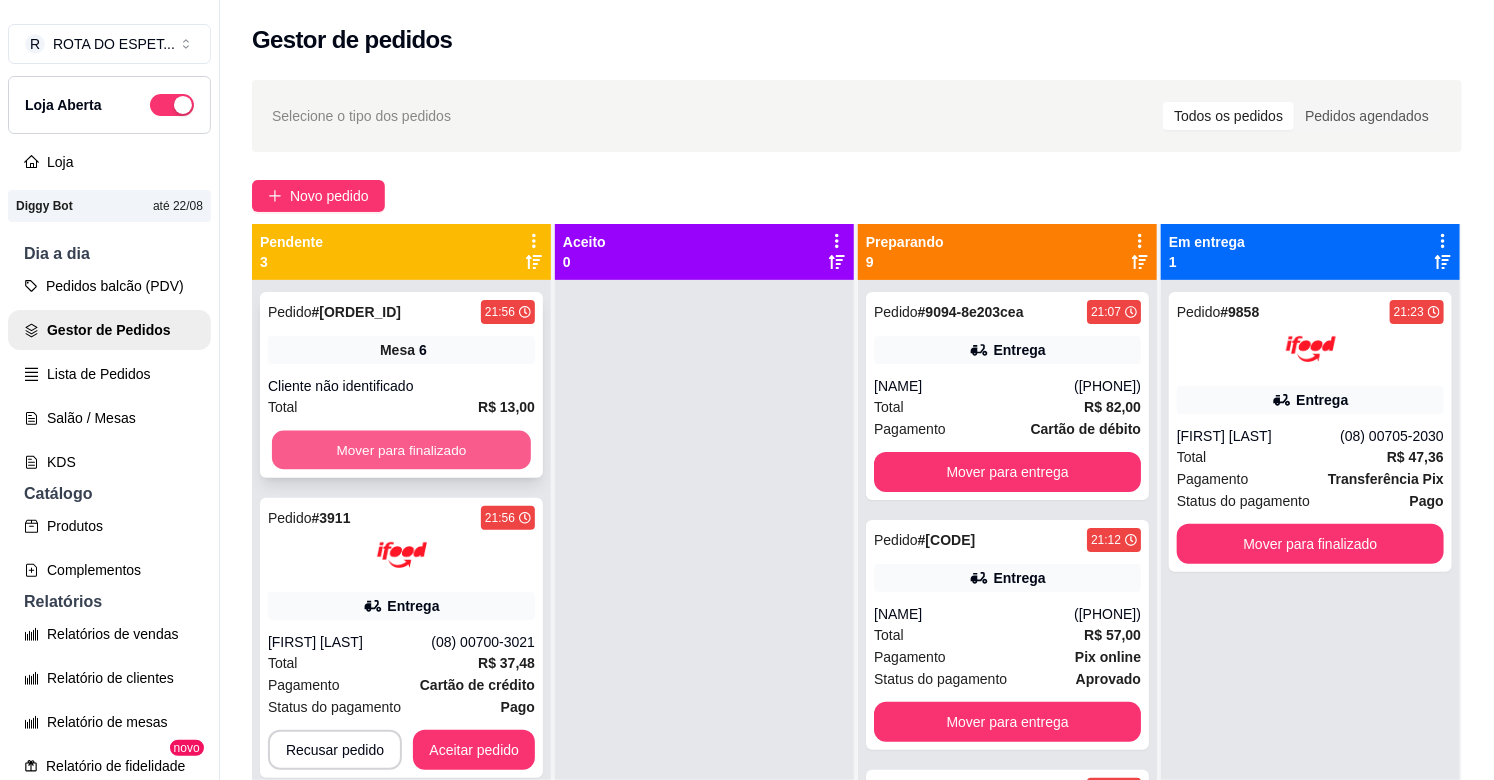 click on "Mover para finalizado" at bounding box center [401, 450] 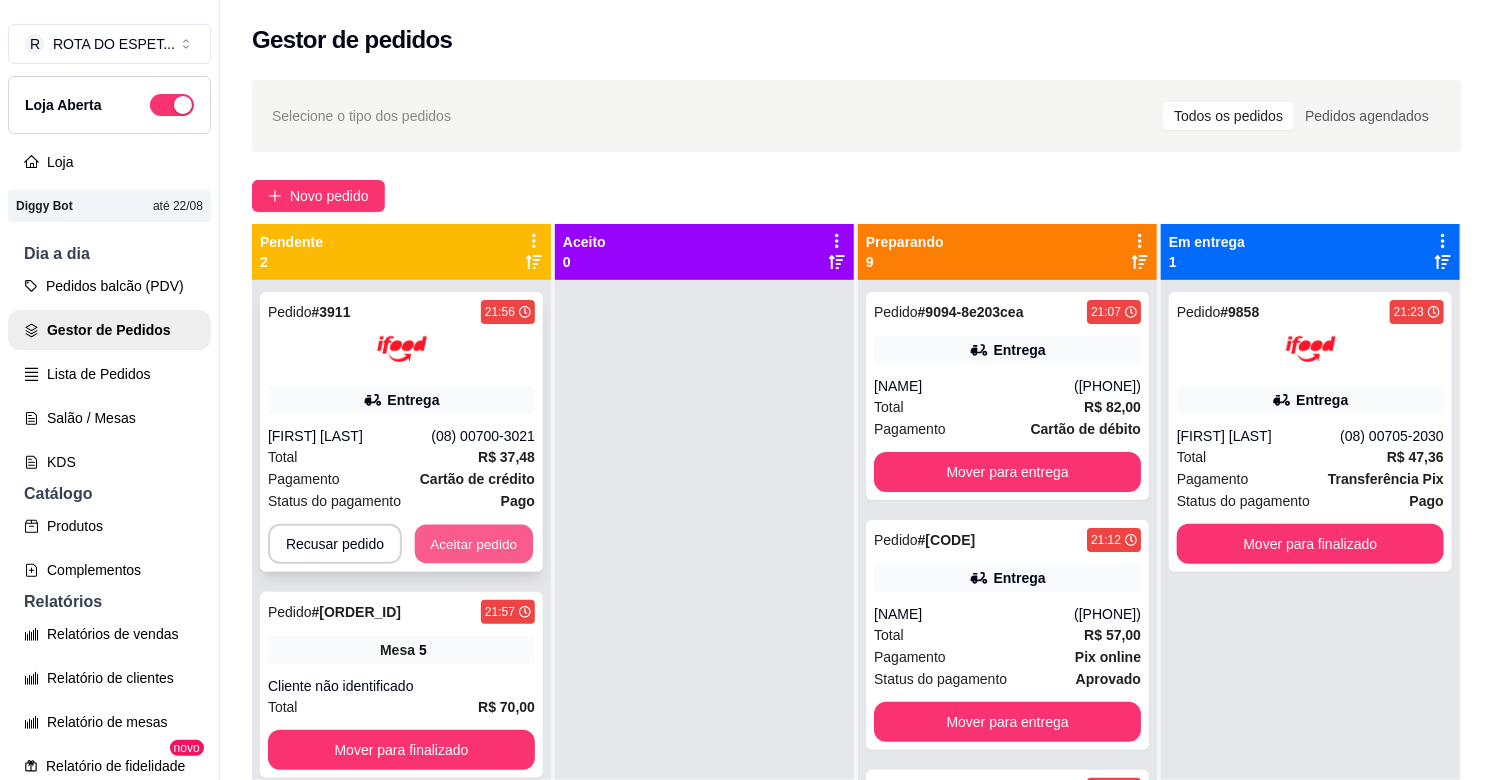 click on "Aceitar pedido" at bounding box center [474, 544] 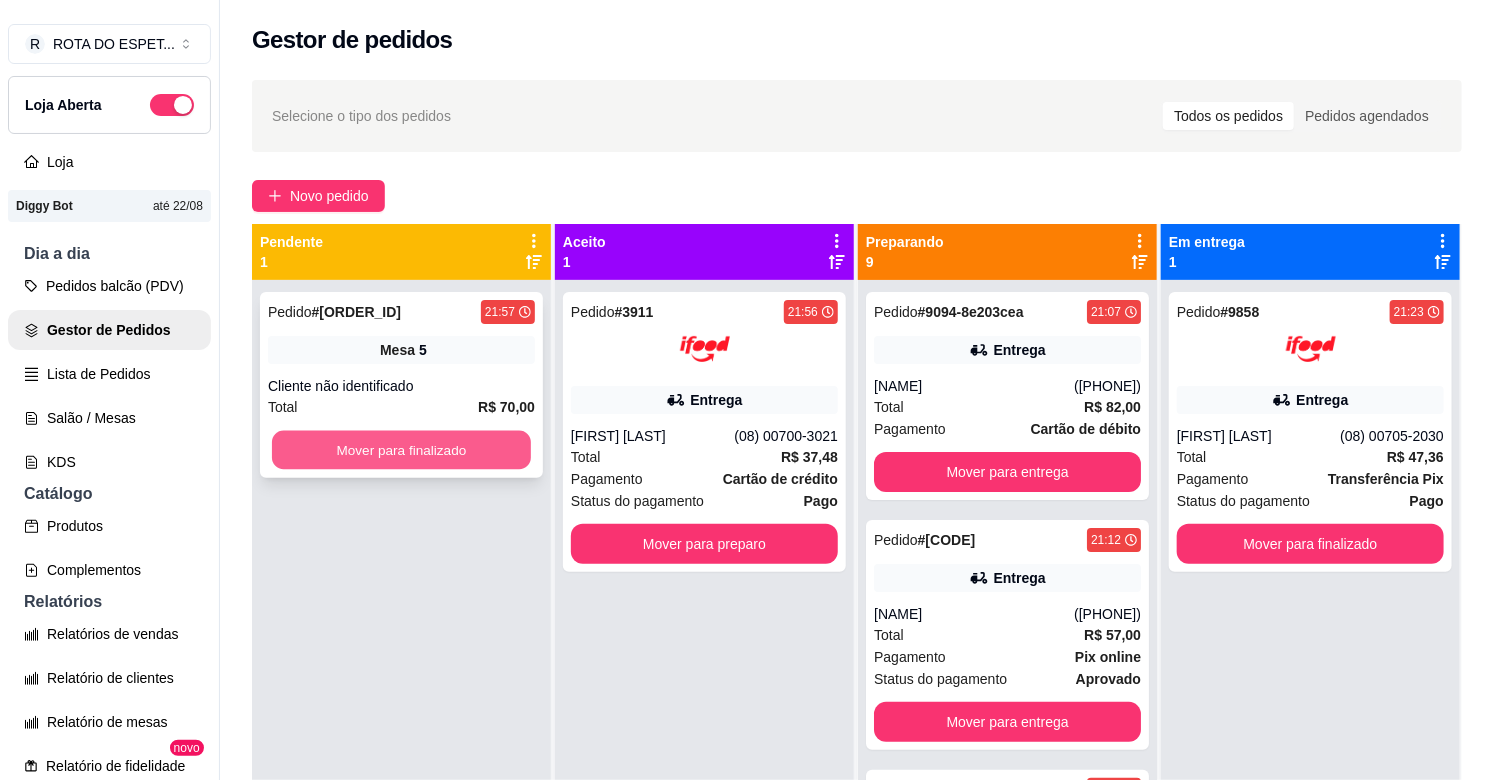 click on "Mover para finalizado" at bounding box center [401, 450] 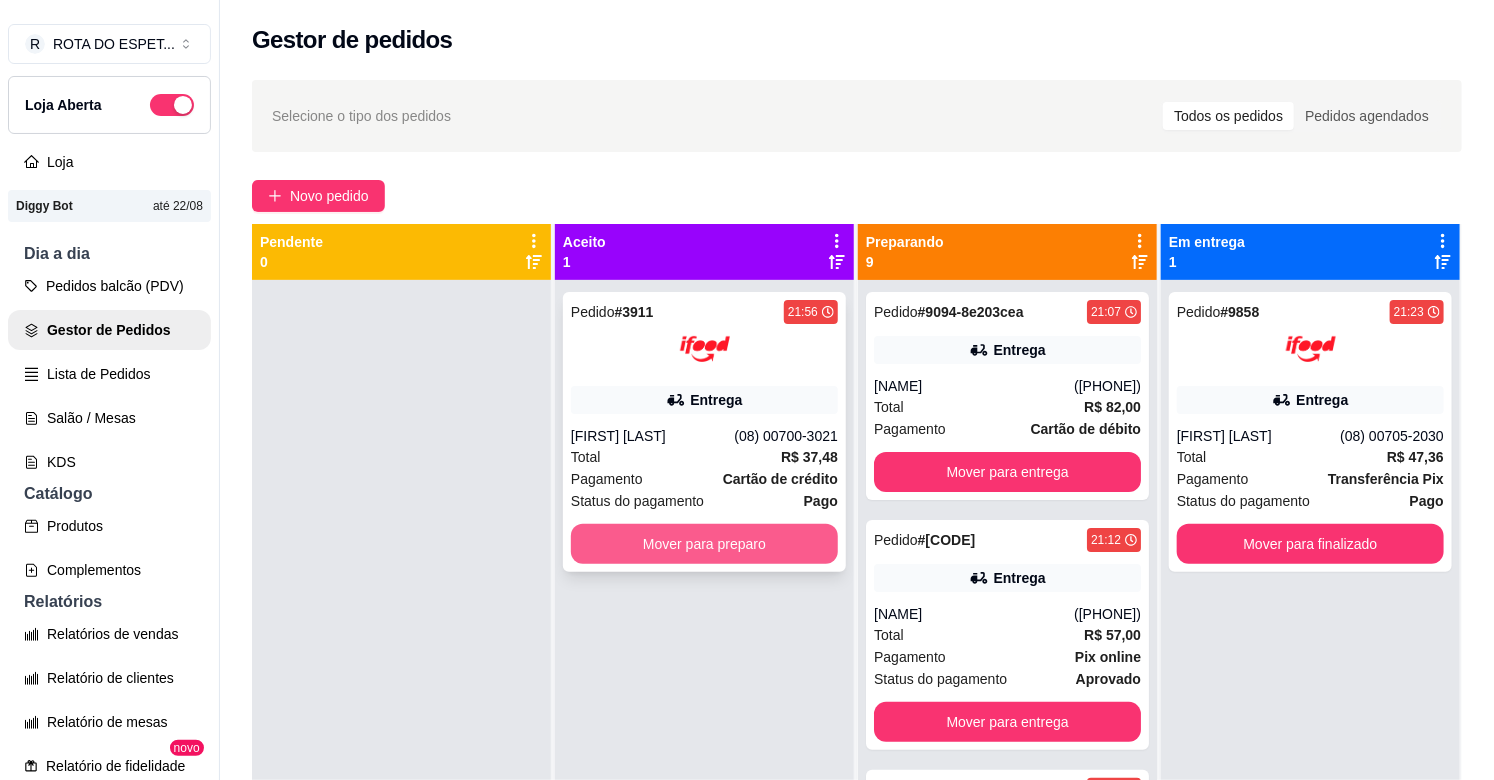 click on "Mover para preparo" at bounding box center [704, 544] 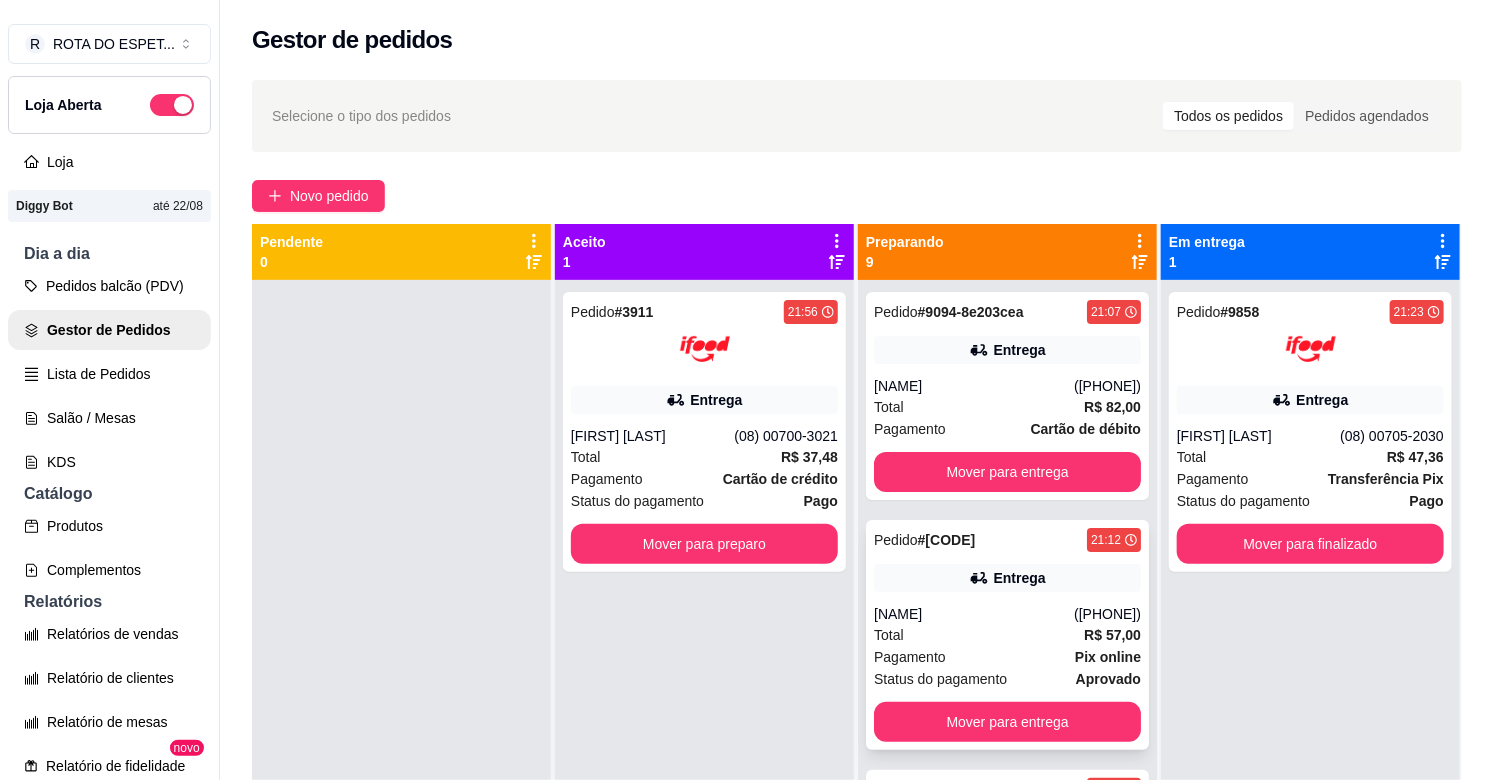 scroll, scrollTop: 333, scrollLeft: 0, axis: vertical 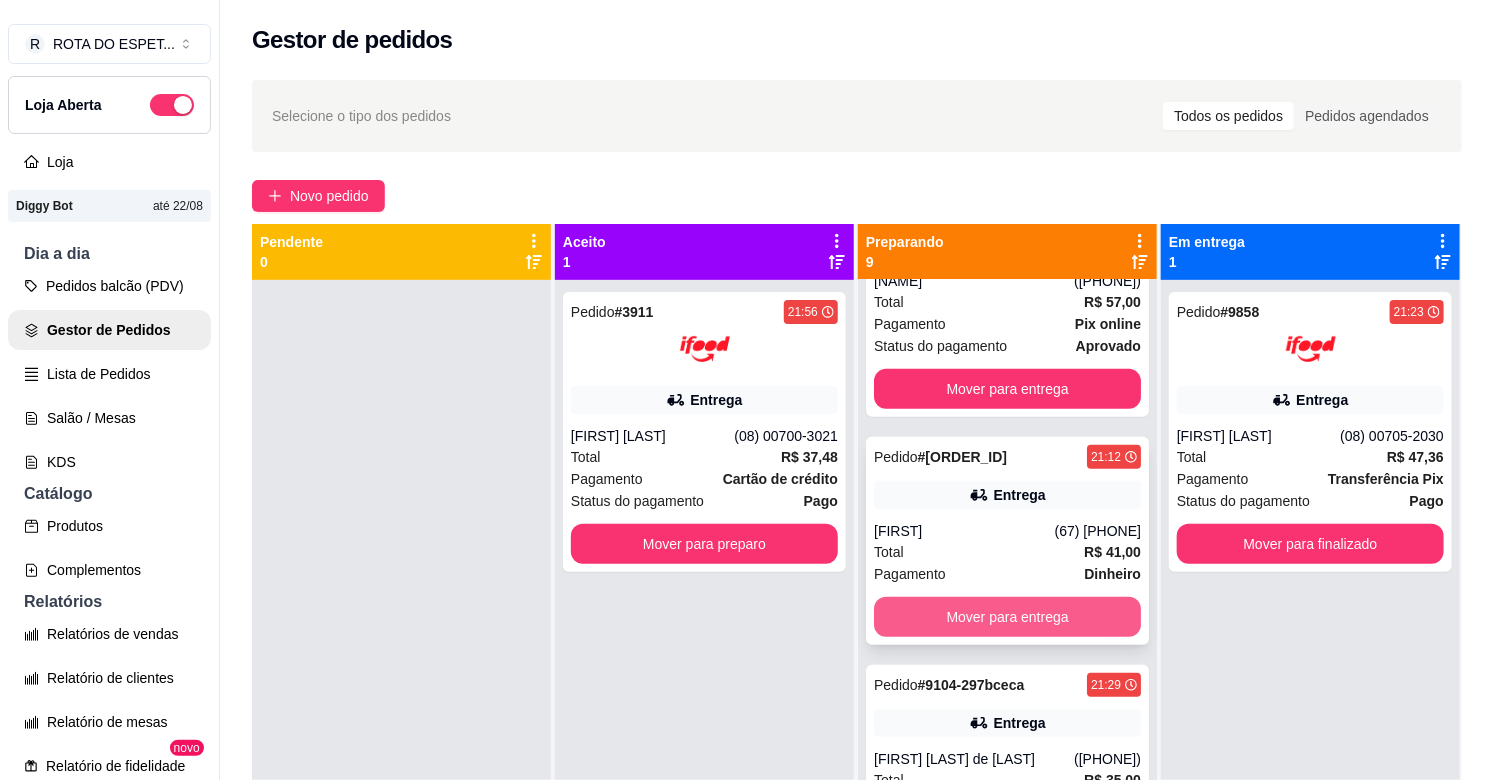 click on "Mover para entrega" at bounding box center [1007, 617] 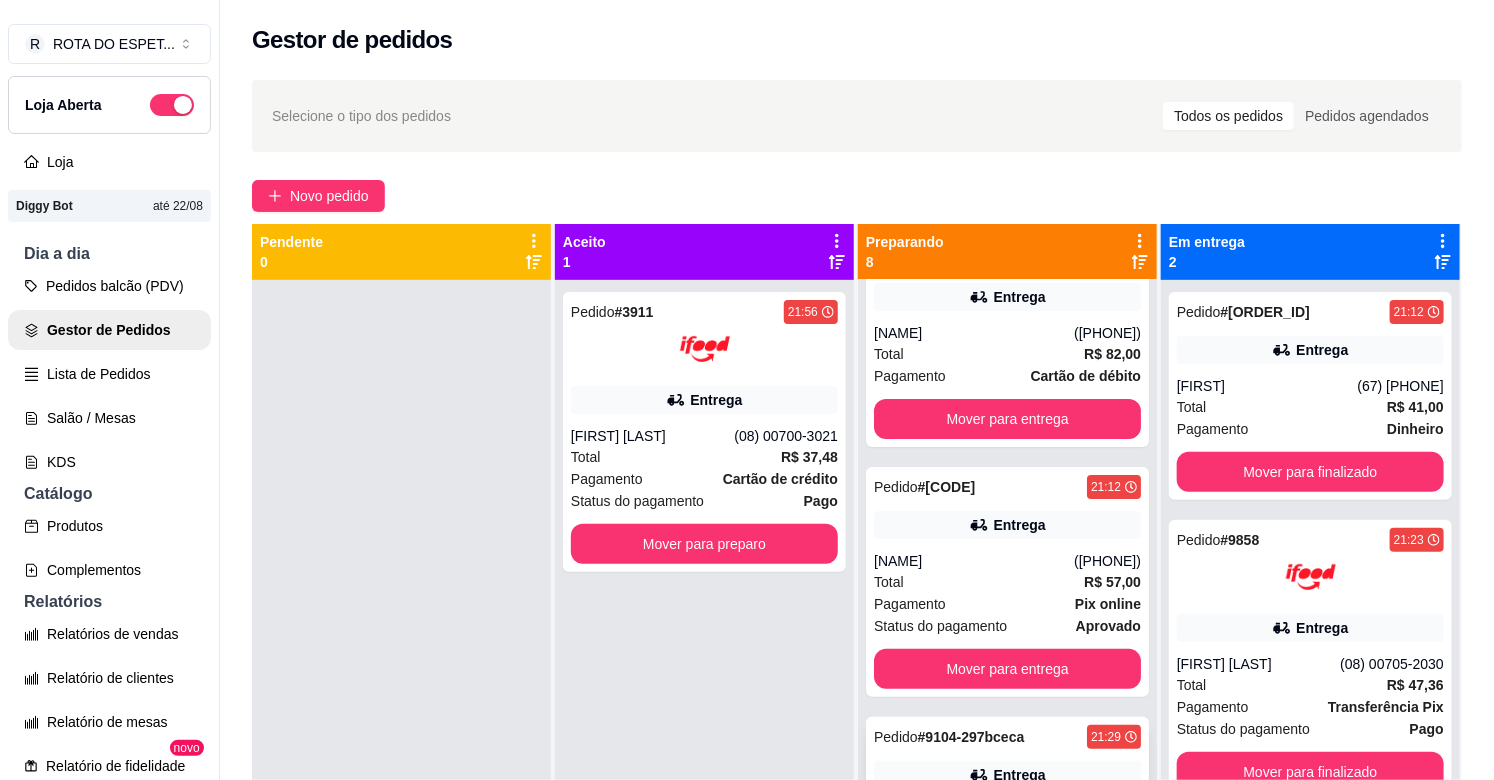 scroll, scrollTop: 0, scrollLeft: 0, axis: both 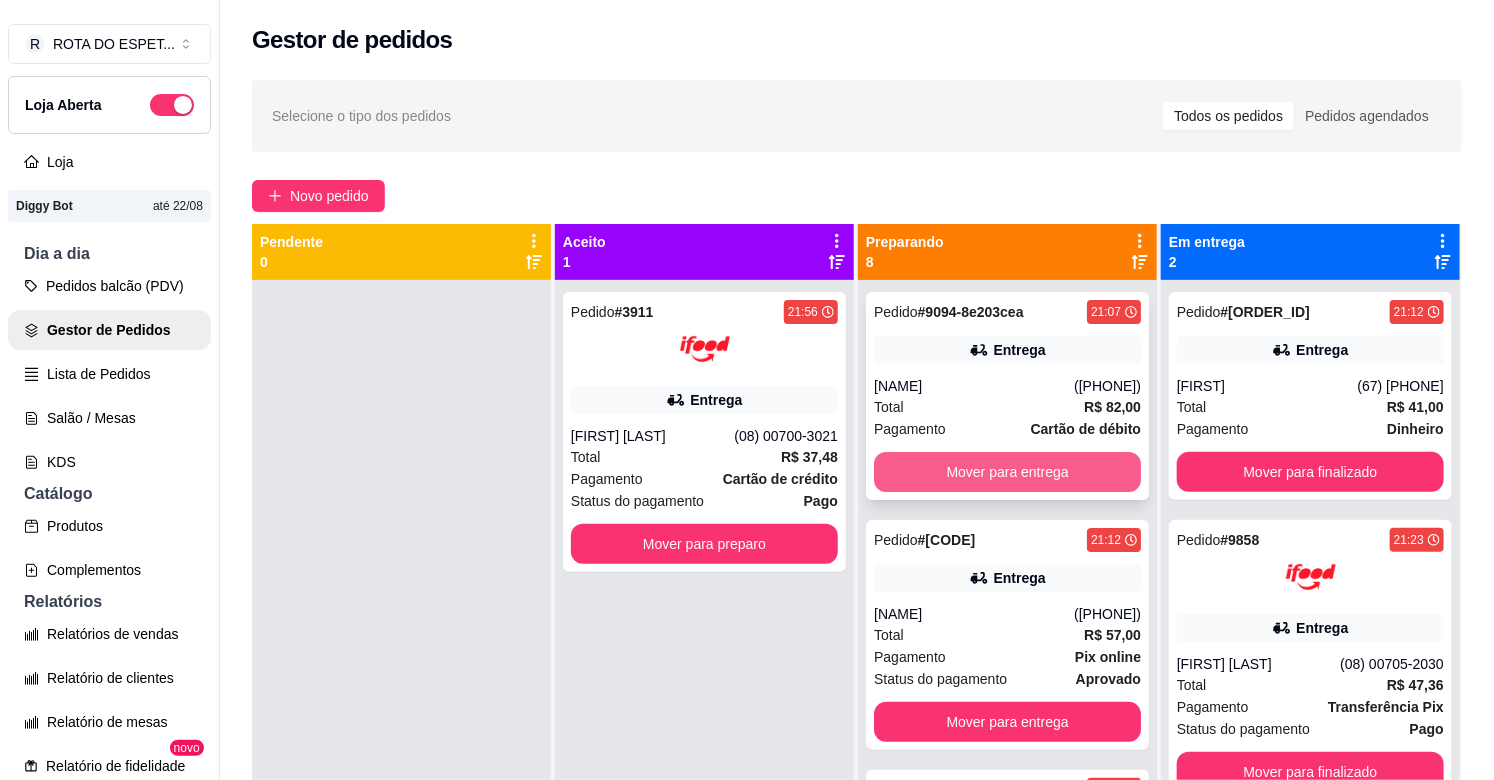 click on "Mover para entrega" at bounding box center (1007, 472) 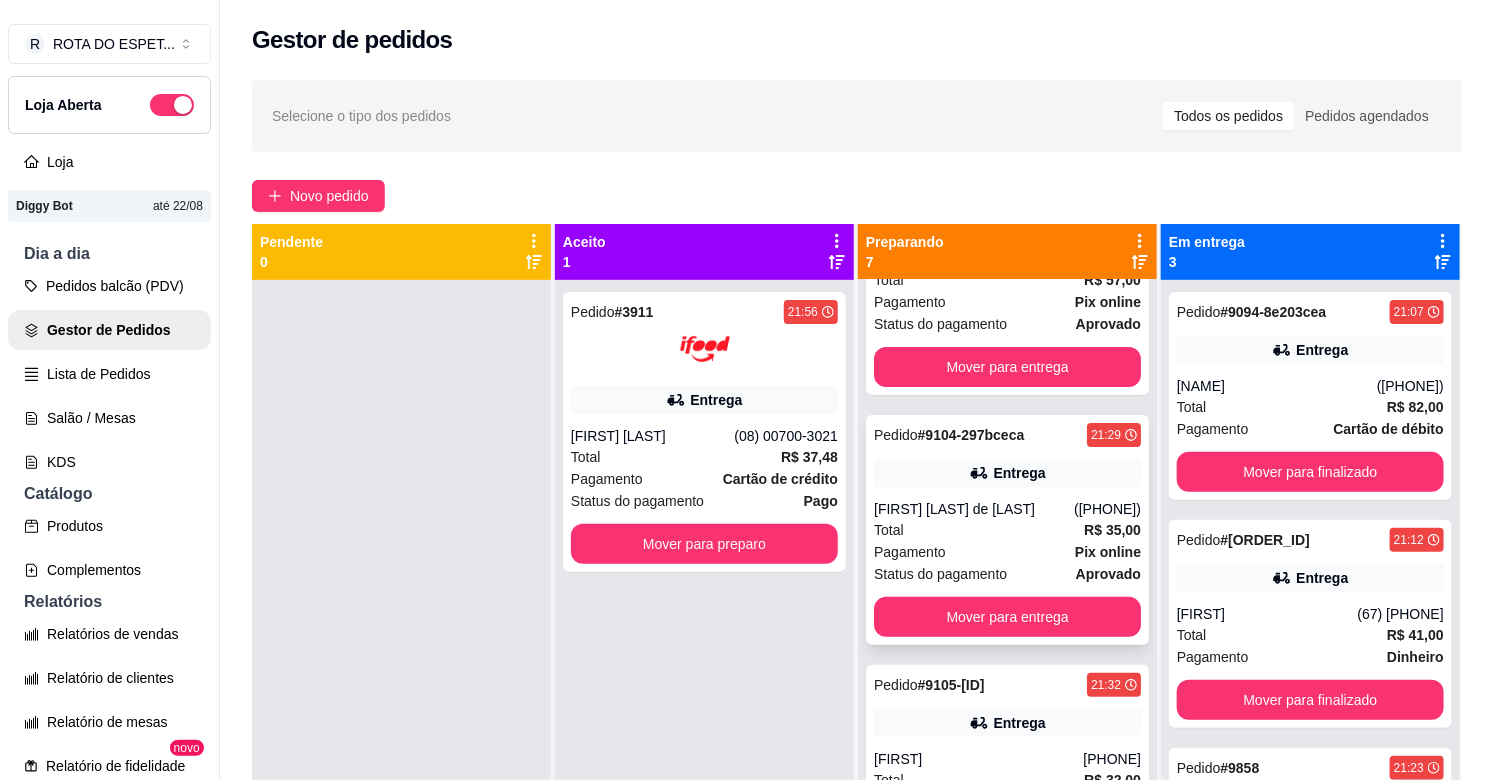 scroll, scrollTop: 444, scrollLeft: 0, axis: vertical 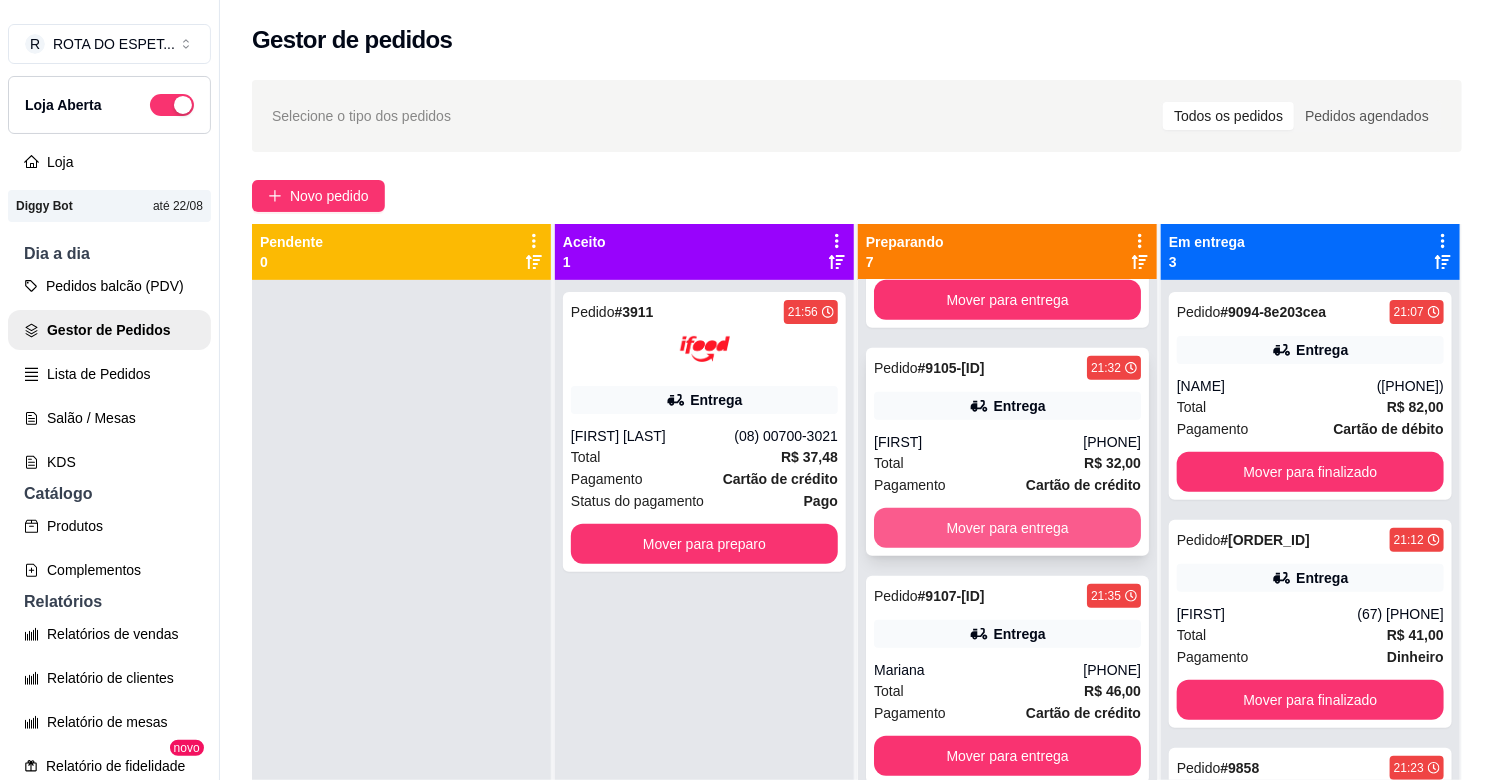 click on "Mover para entrega" at bounding box center (1007, 528) 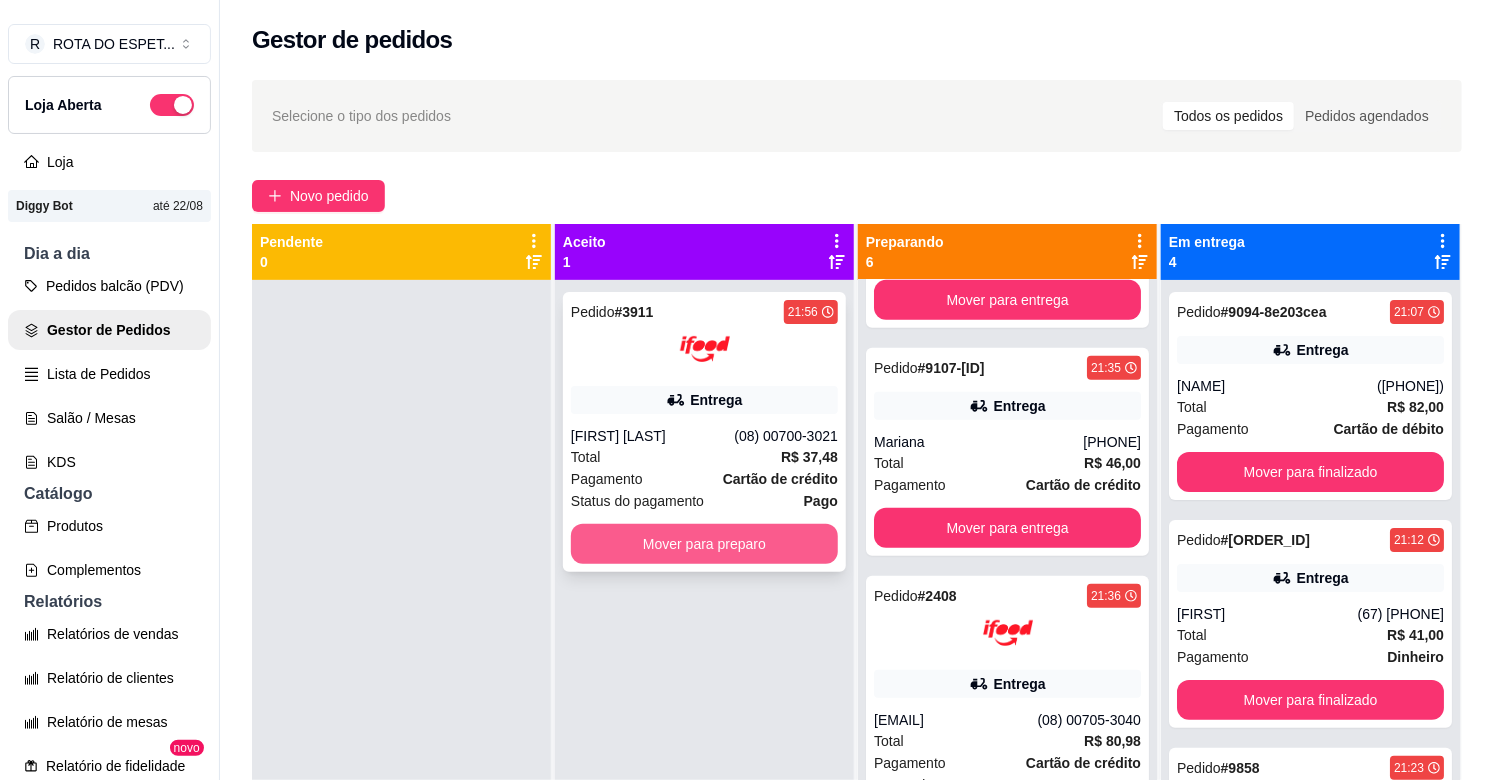 click on "Mover para preparo" at bounding box center (704, 544) 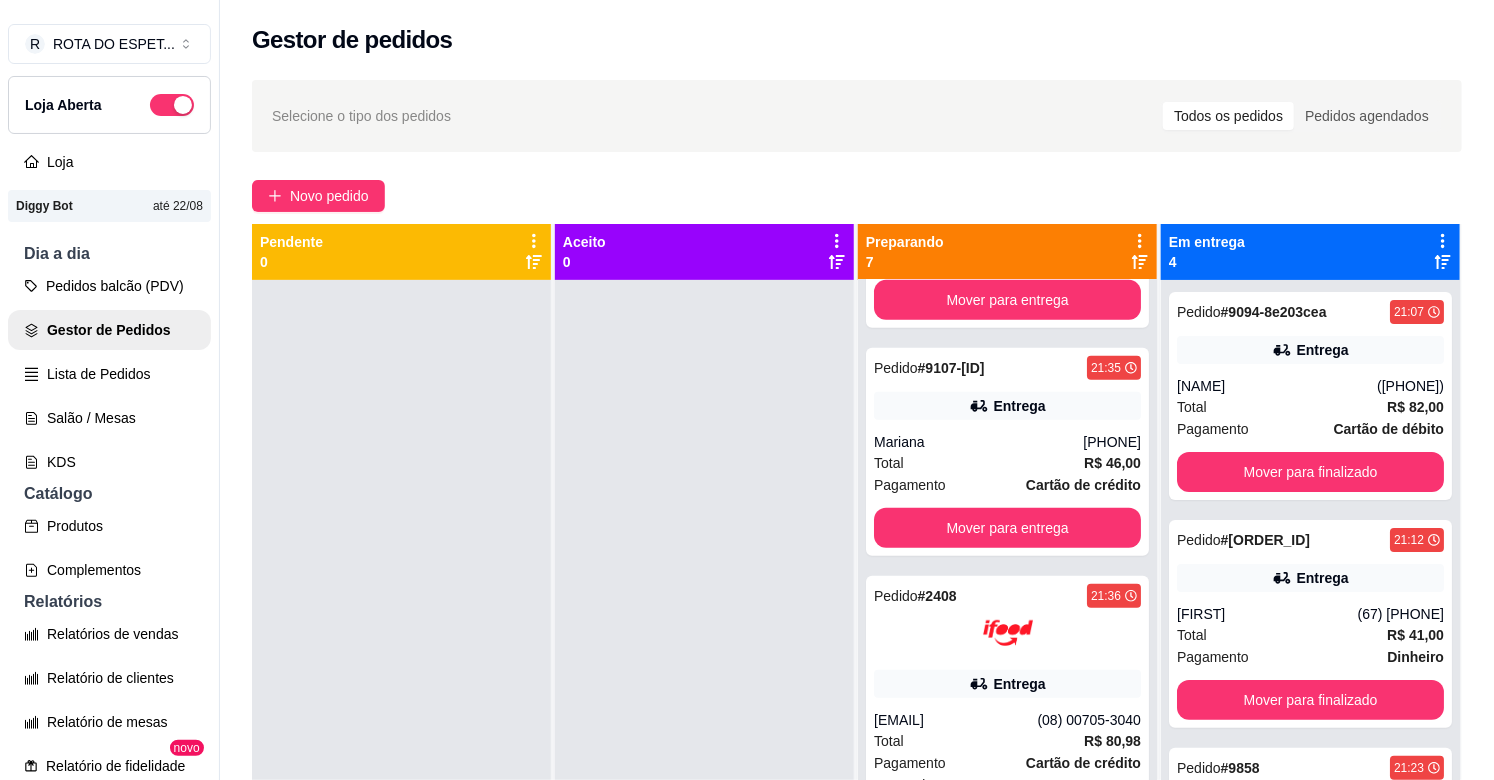 click at bounding box center (704, 670) 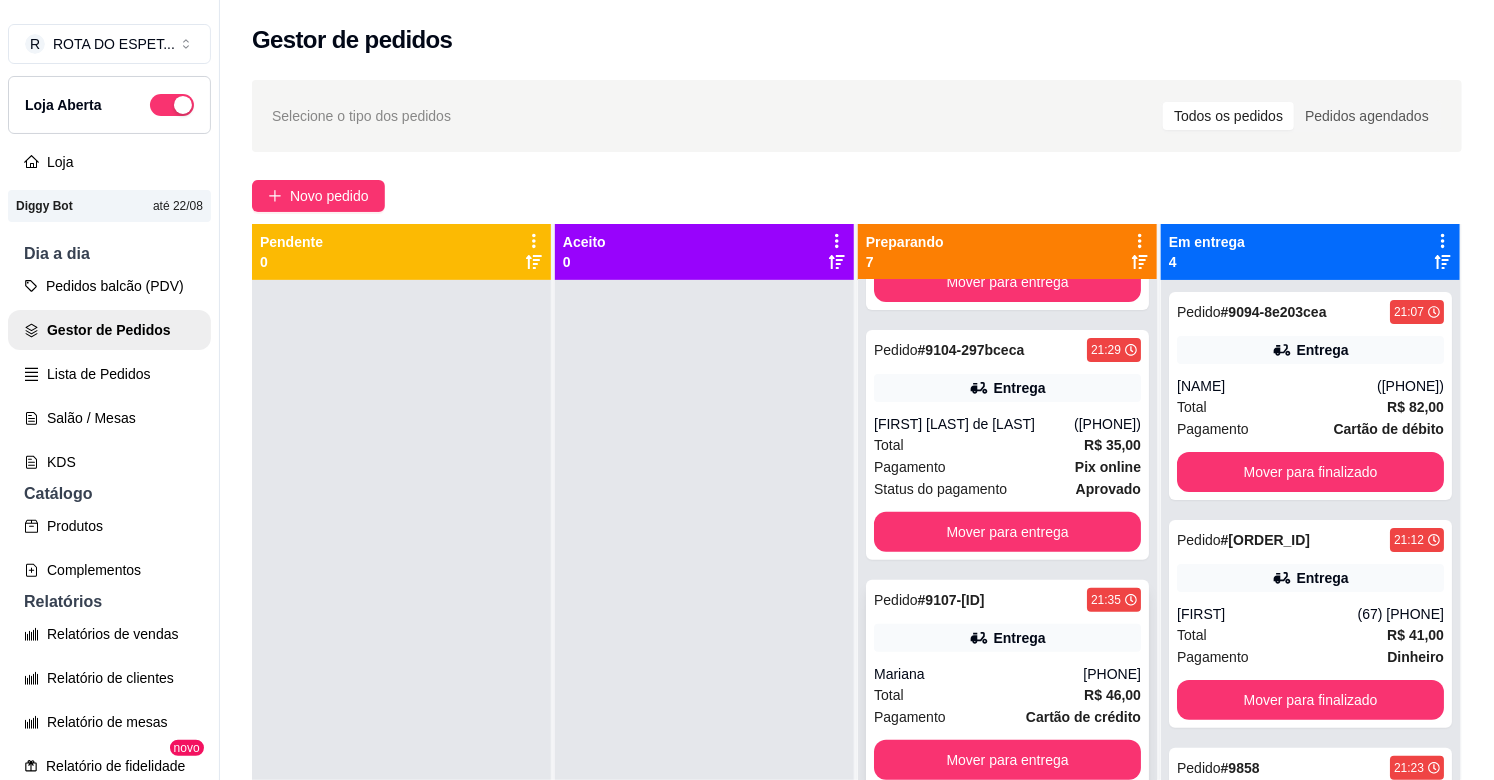 scroll, scrollTop: 0, scrollLeft: 0, axis: both 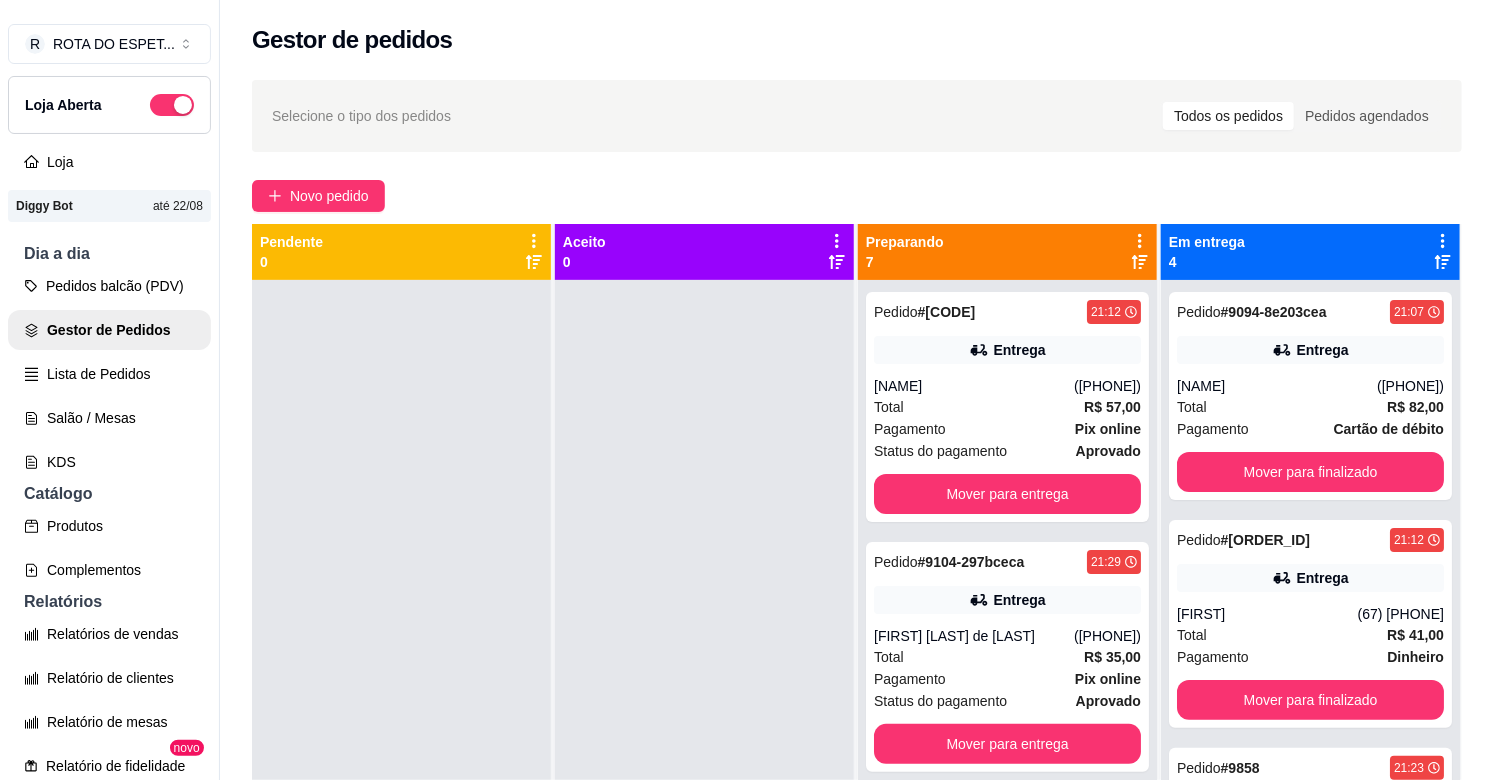 click at bounding box center (704, 670) 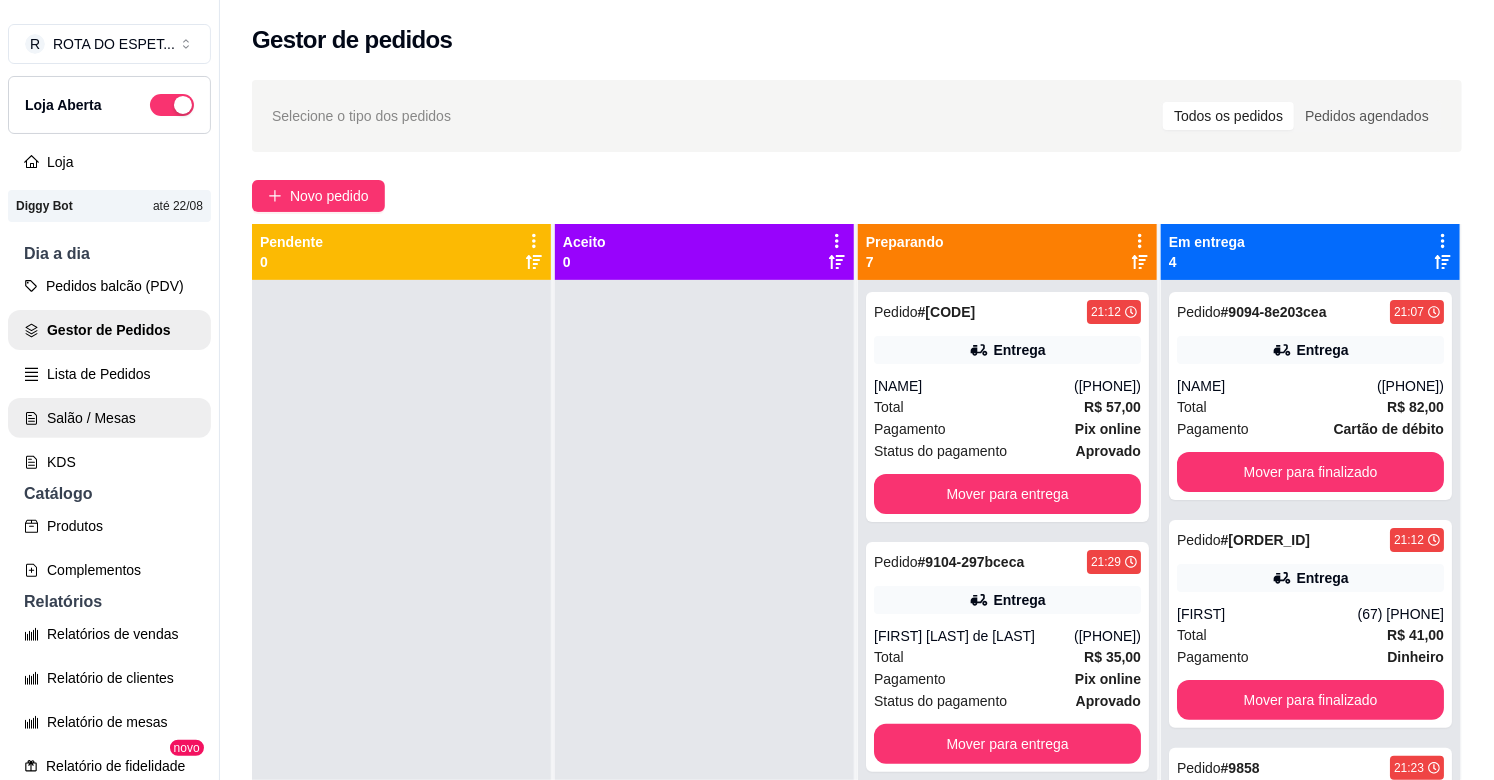 click on "Salão / Mesas" at bounding box center (109, 418) 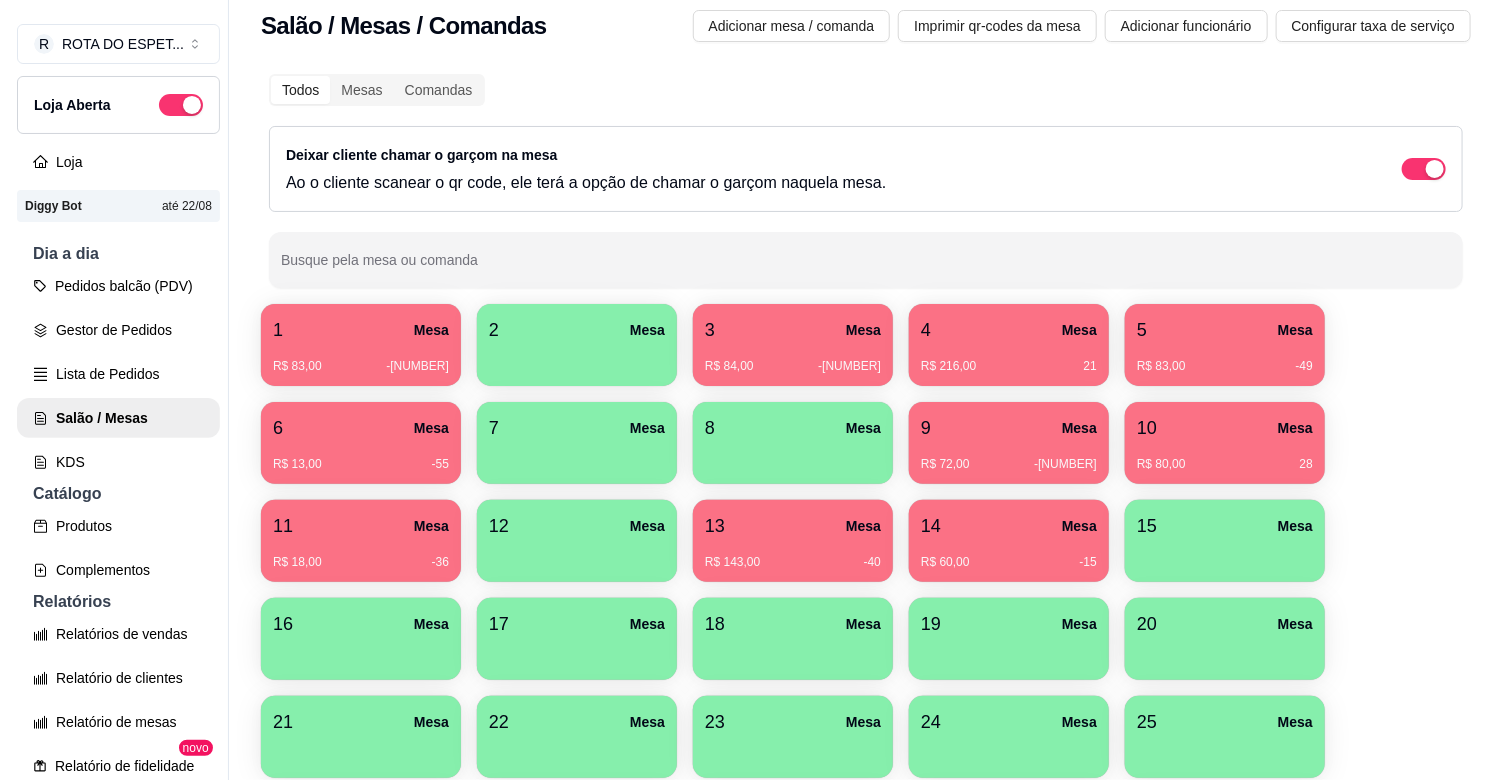 scroll, scrollTop: 0, scrollLeft: 0, axis: both 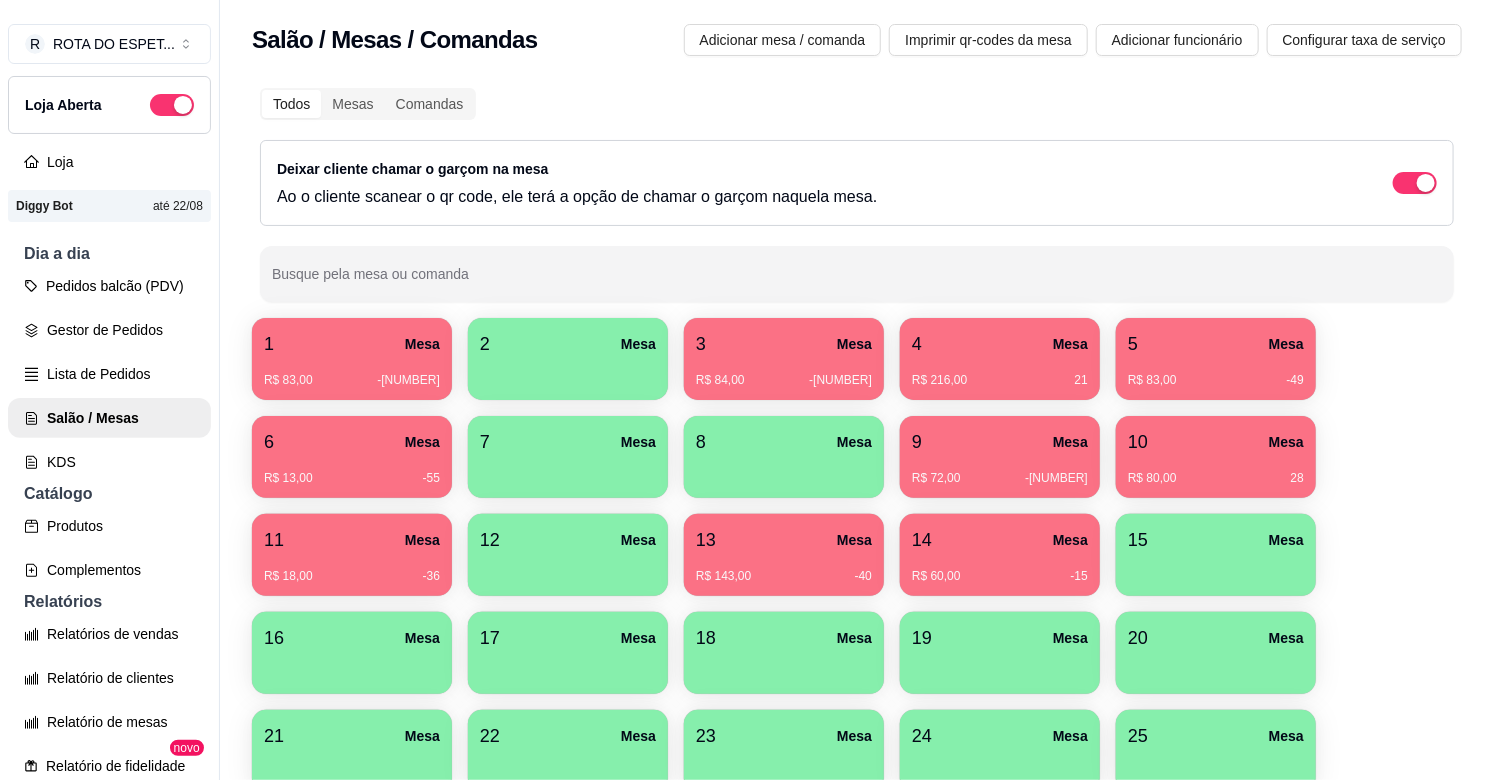 click on "14 Mesa" at bounding box center [1000, 540] 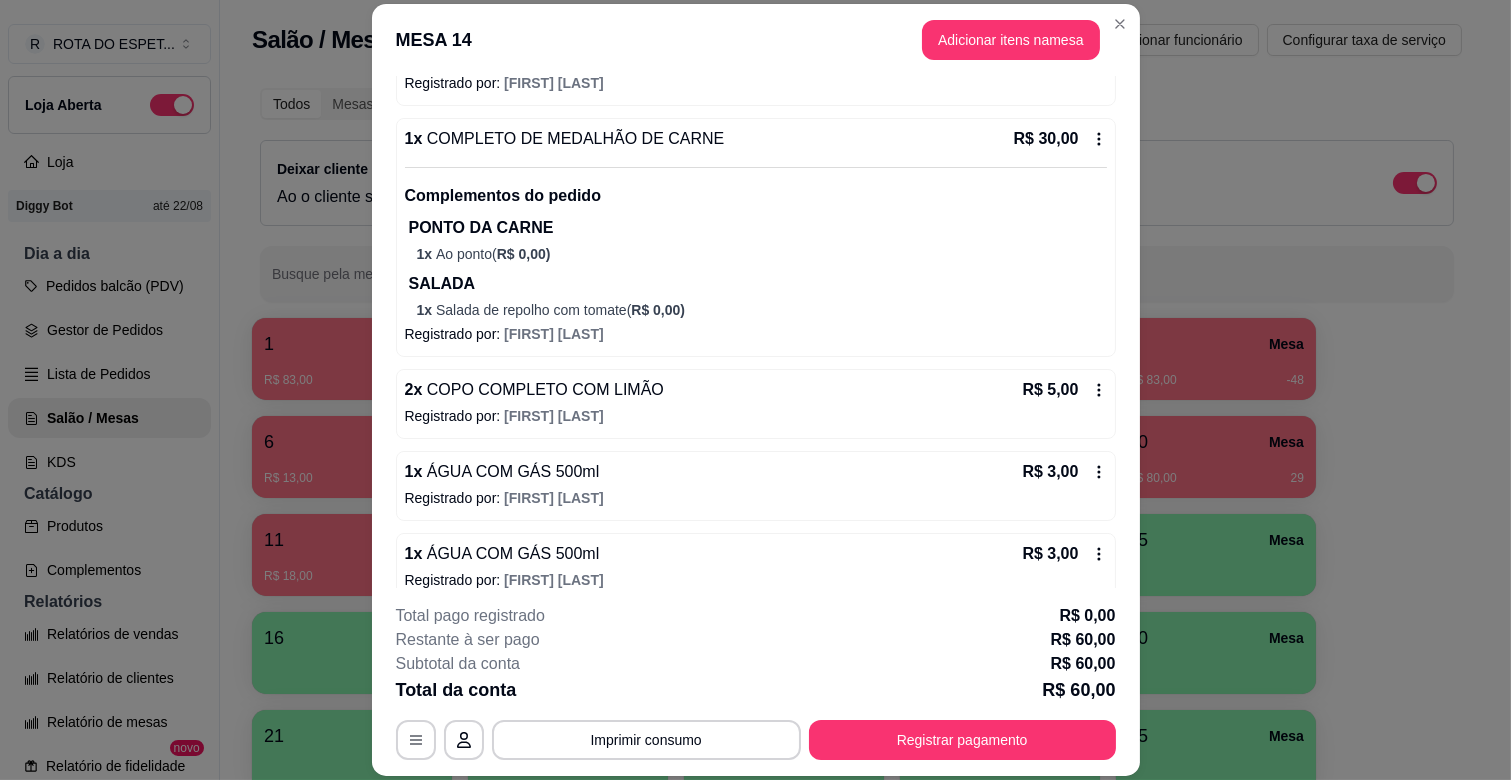 scroll, scrollTop: 530, scrollLeft: 0, axis: vertical 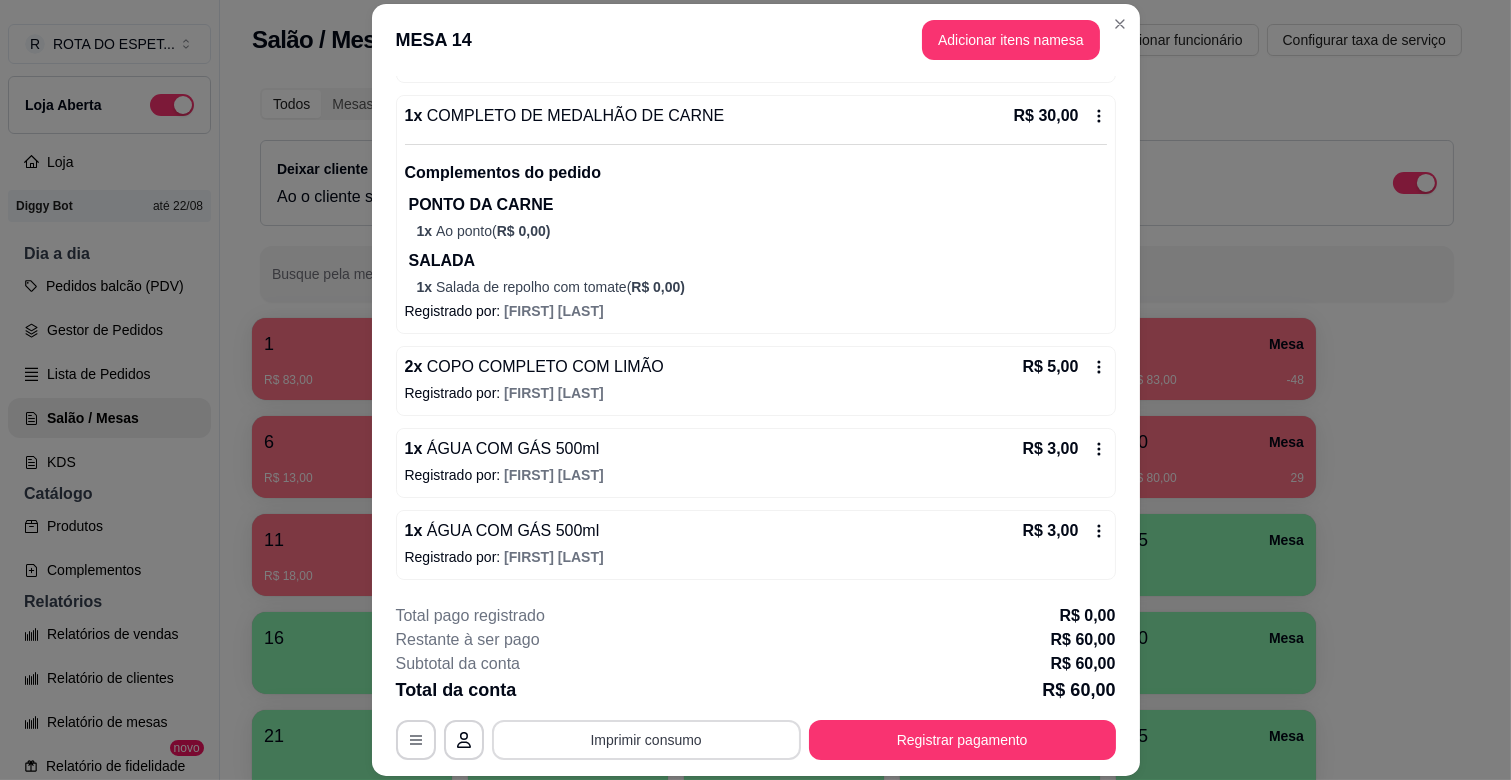 click on "Imprimir consumo" at bounding box center [646, 740] 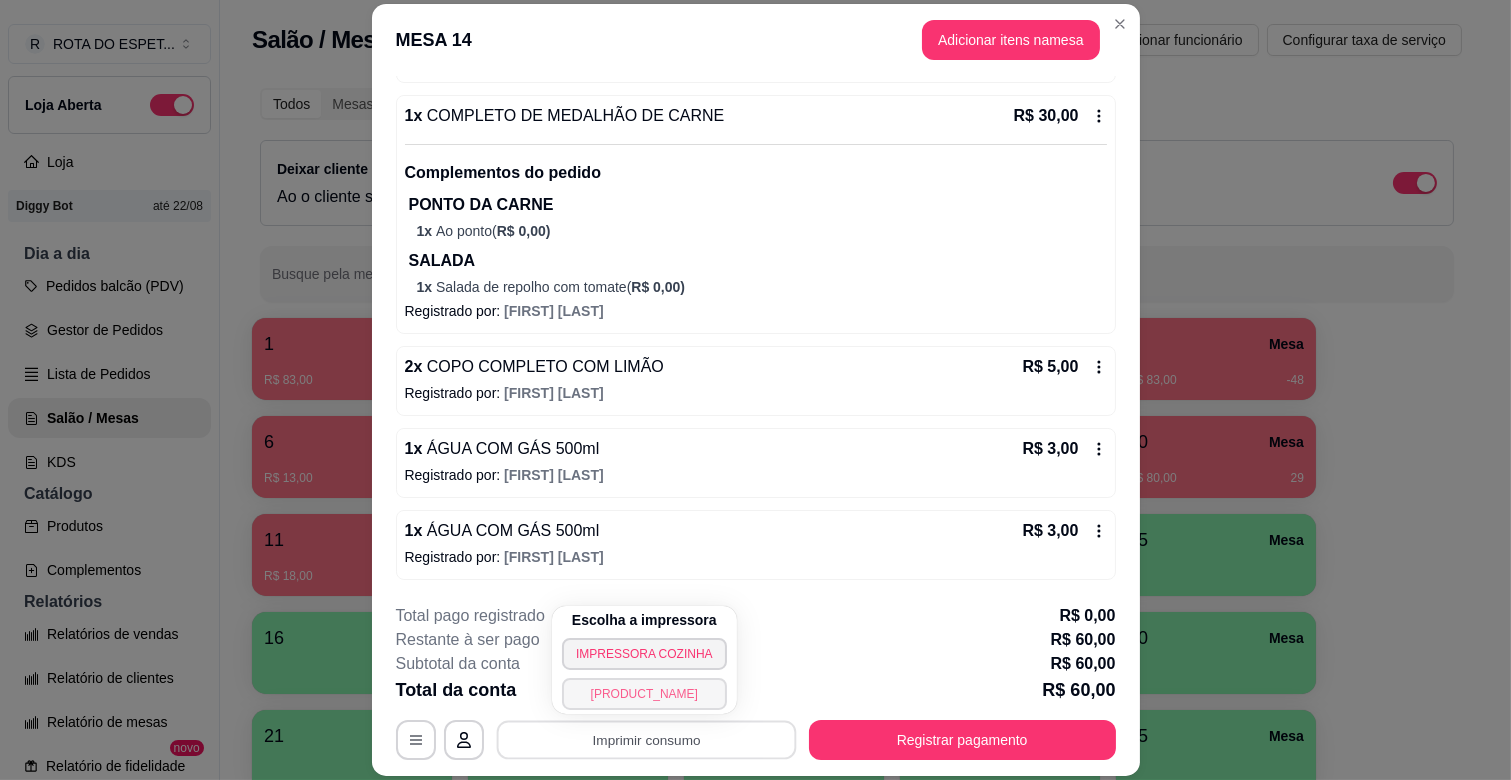 click on "[PRODUCT_NAME]" at bounding box center [644, 694] 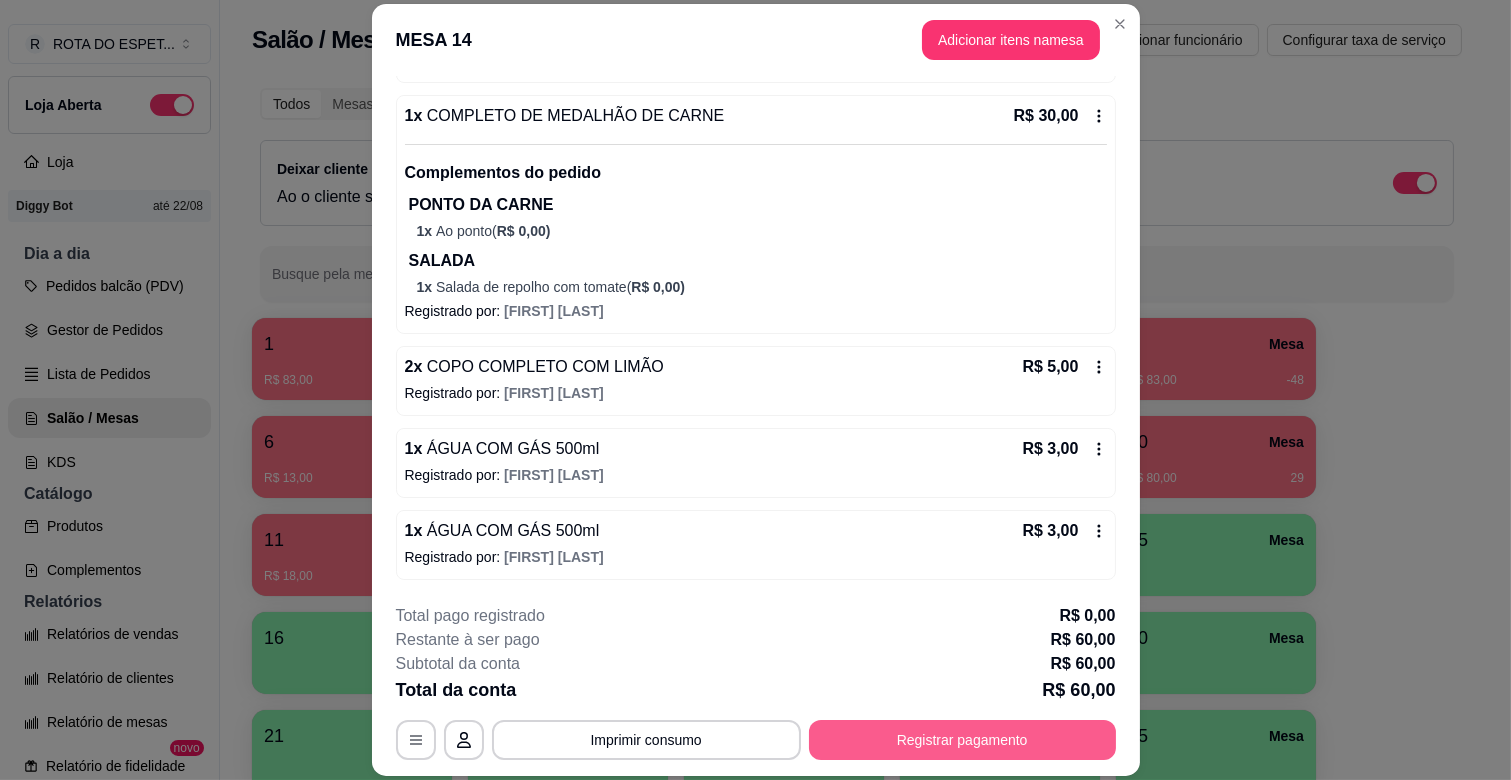 click on "Registrar pagamento" at bounding box center [962, 740] 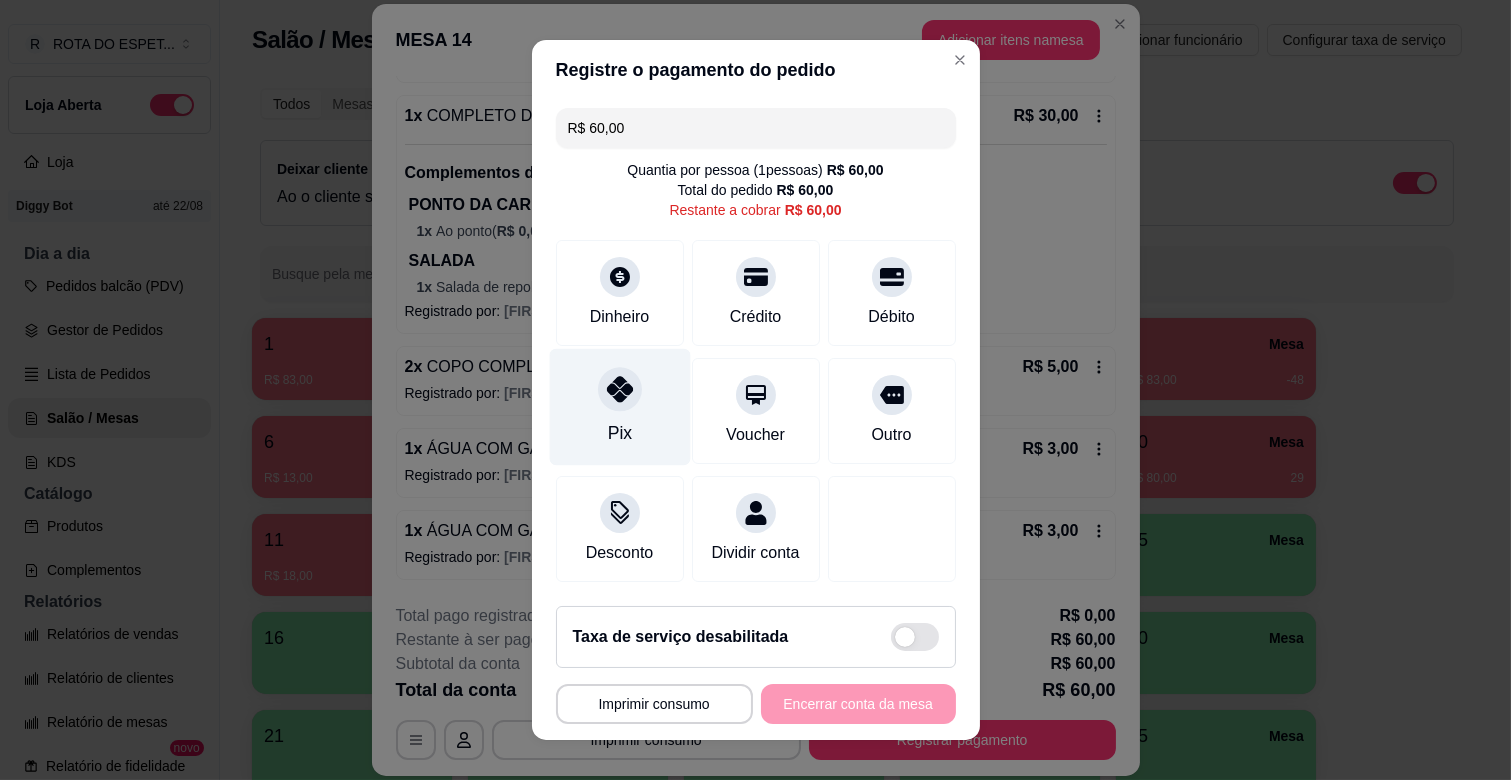 click 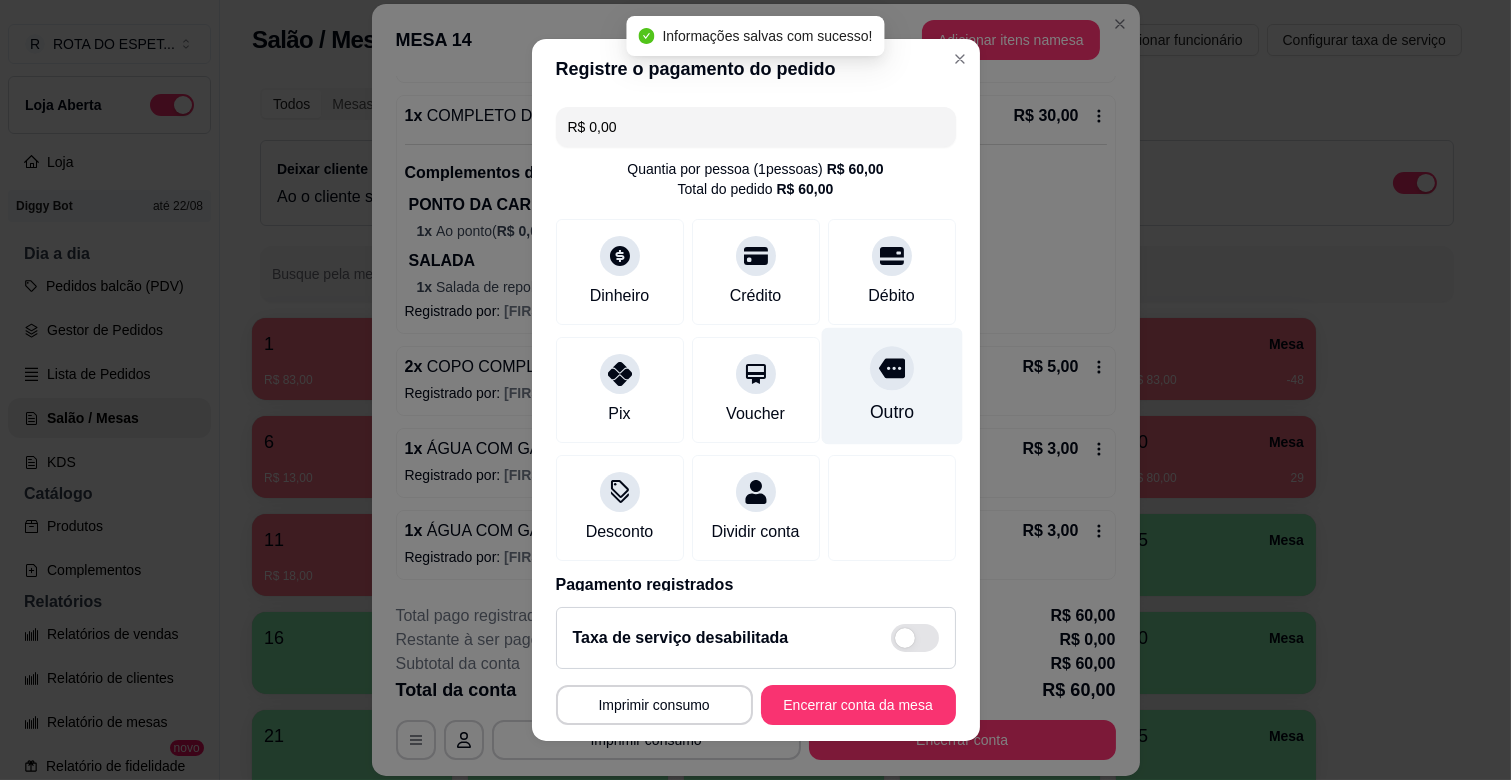 type on "R$ 0,00" 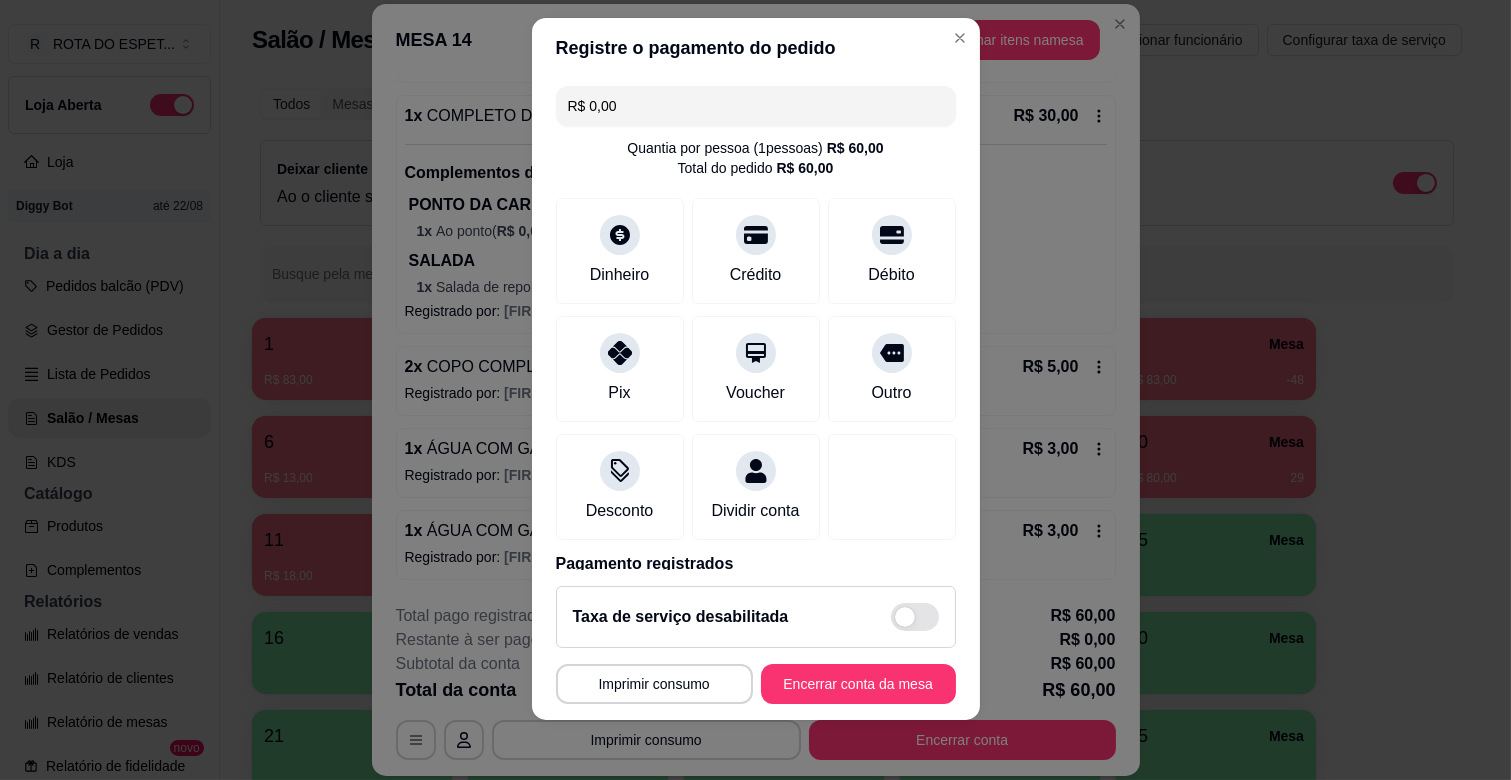 scroll, scrollTop: 25, scrollLeft: 0, axis: vertical 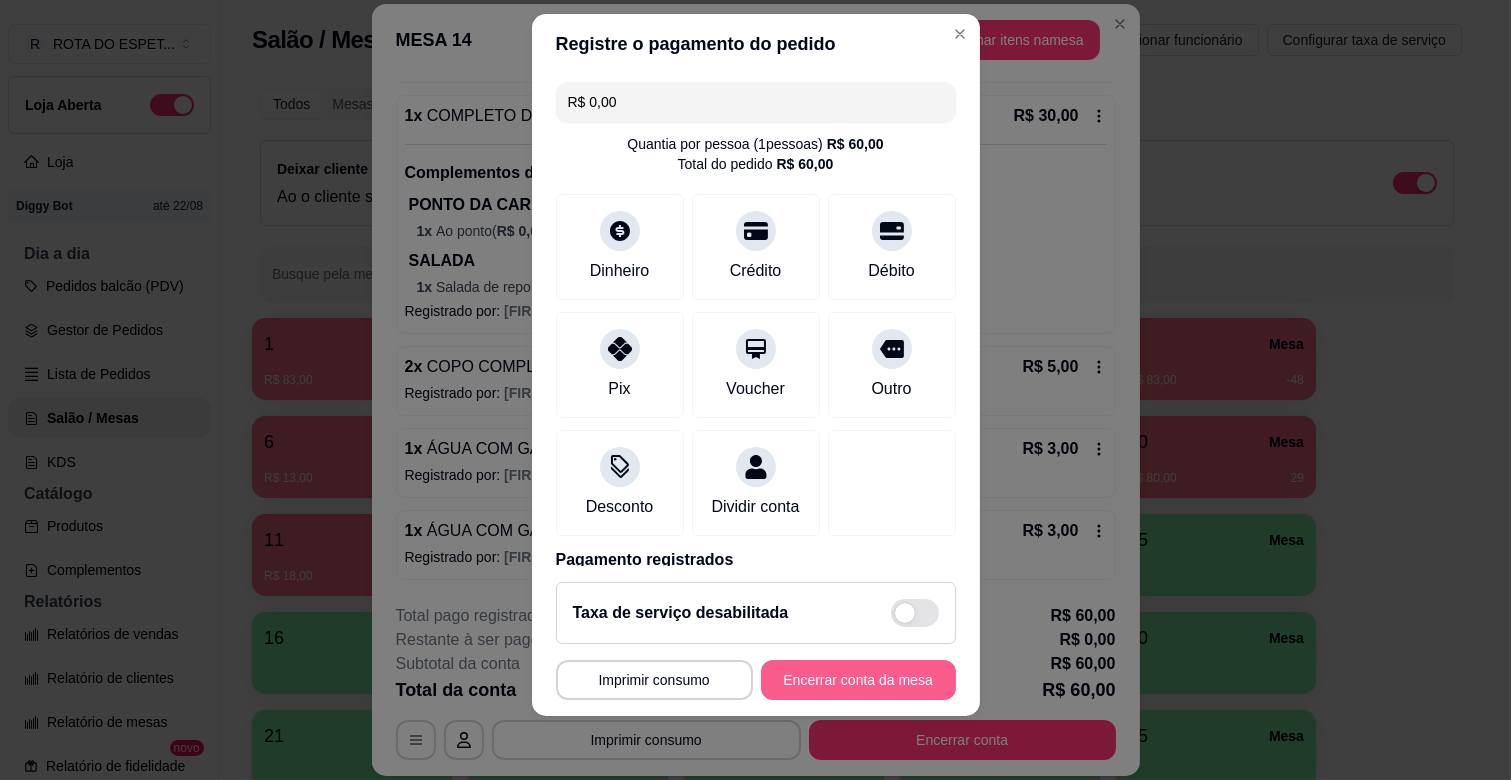 click on "Encerrar conta da mesa" at bounding box center (858, 680) 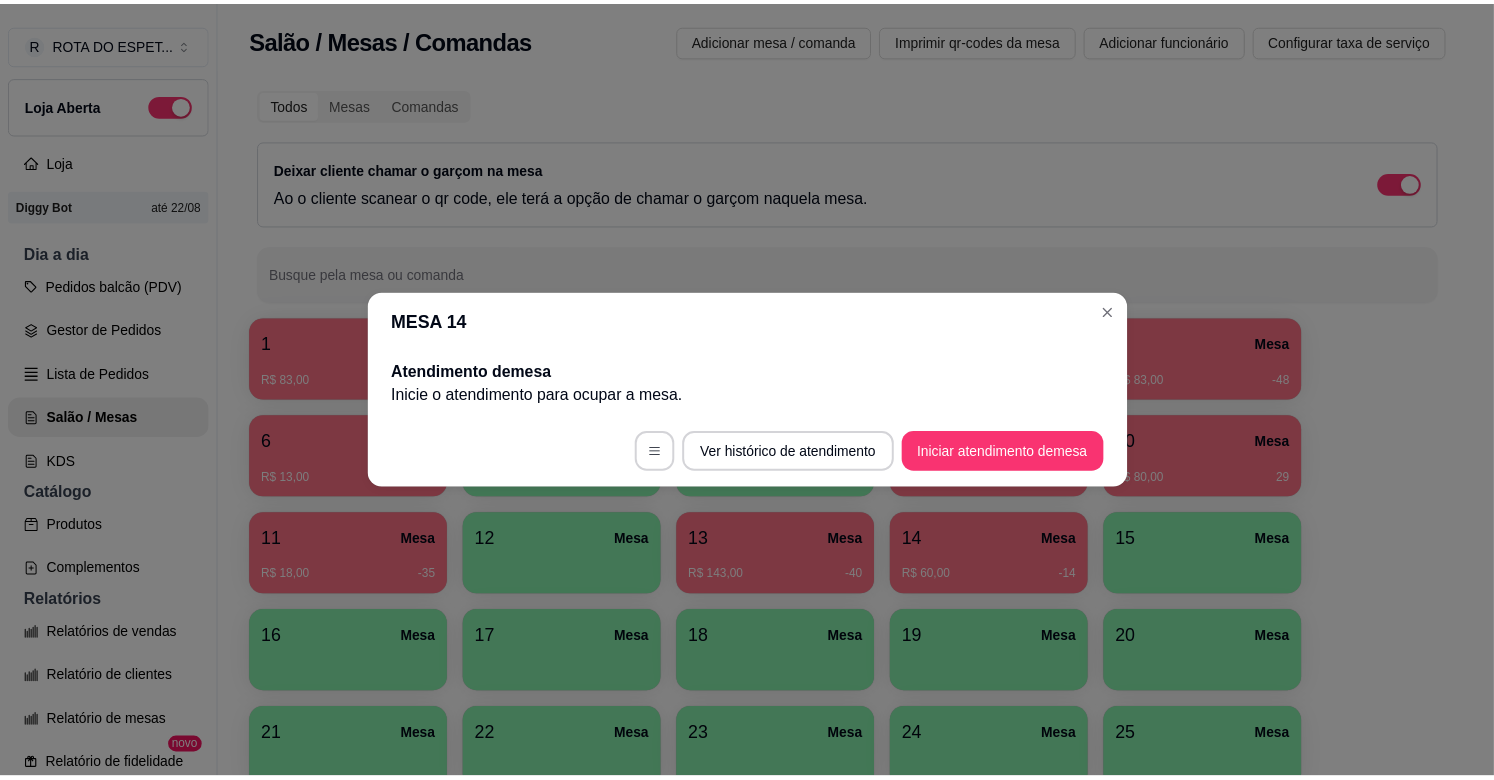 scroll, scrollTop: 0, scrollLeft: 0, axis: both 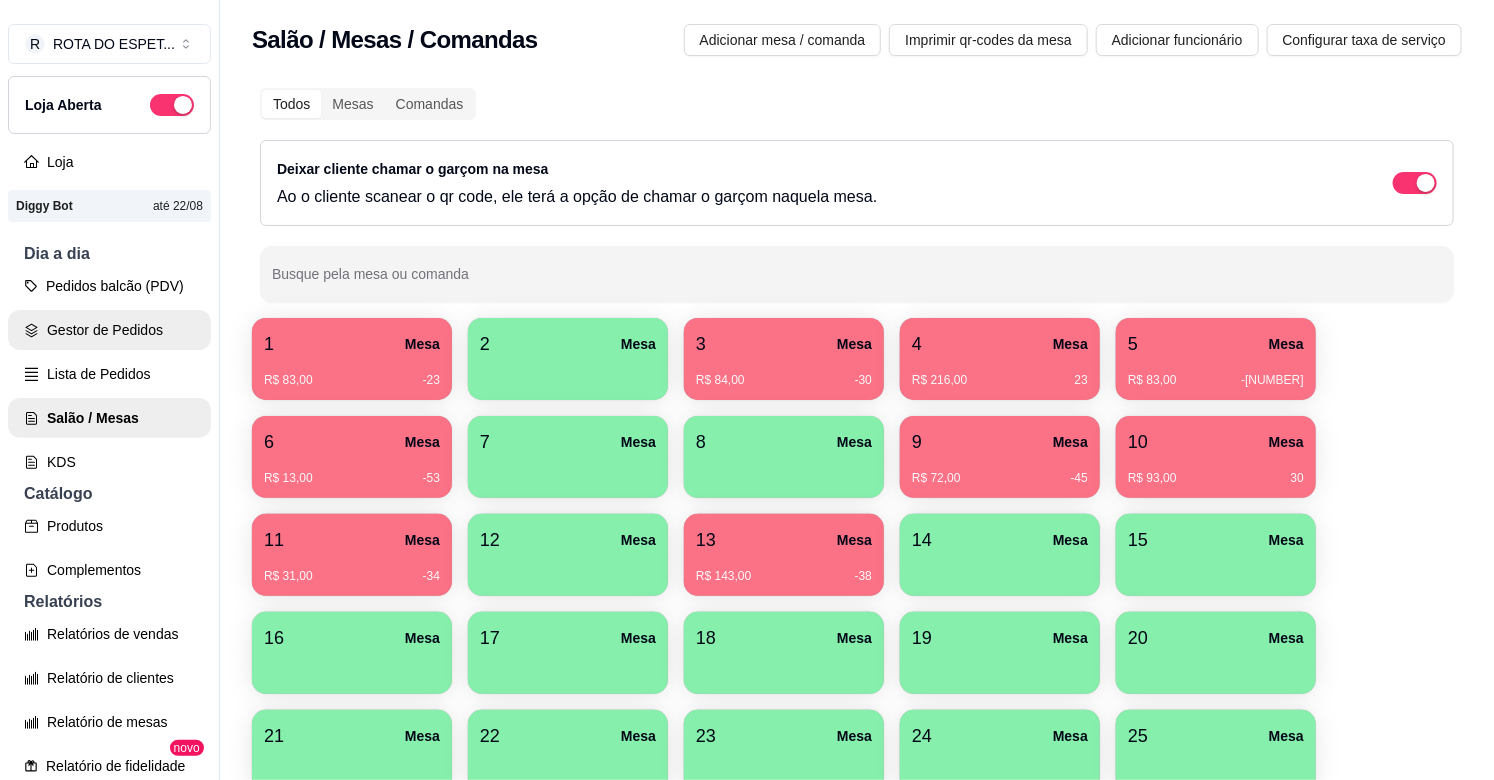 click on "Gestor de Pedidos" at bounding box center [109, 330] 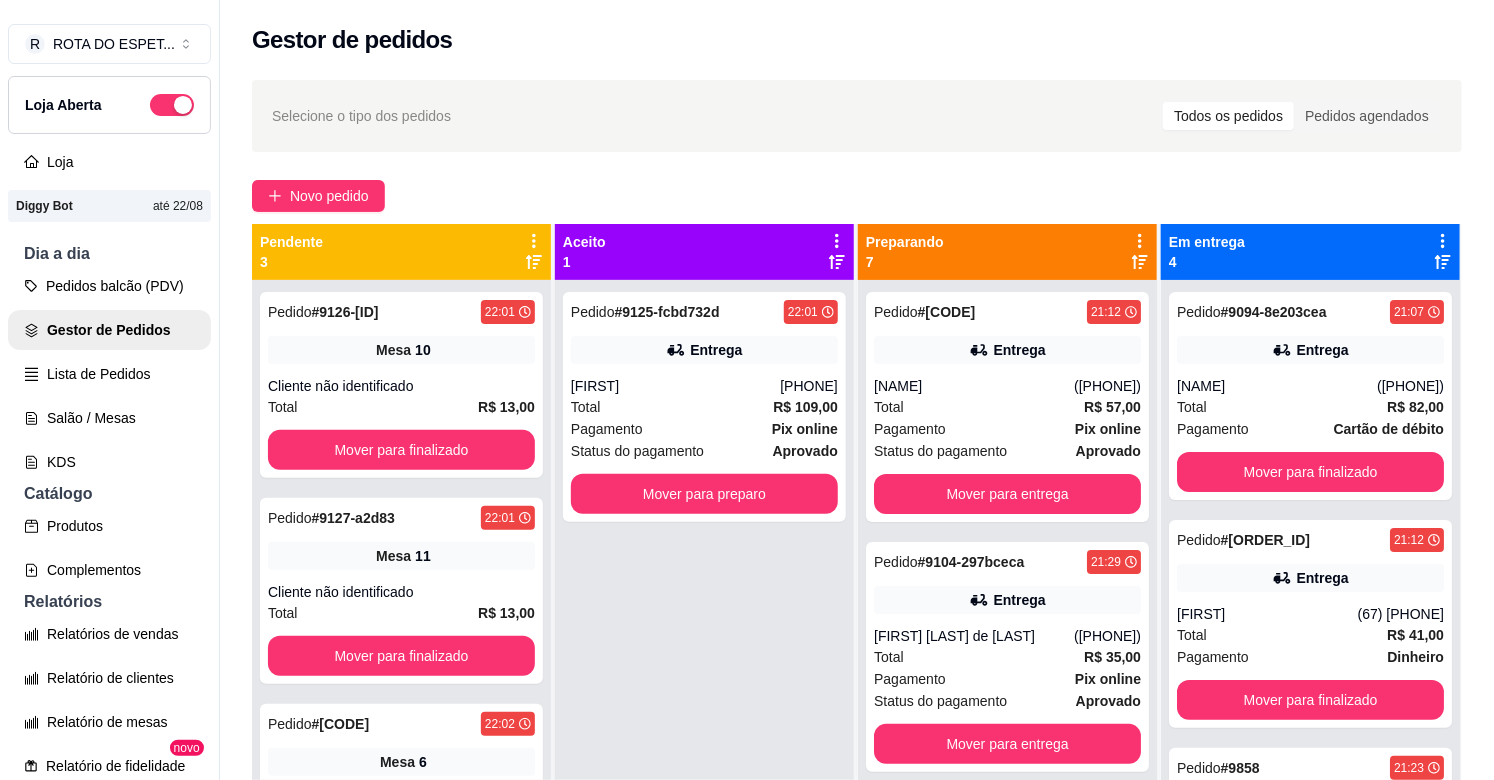 click on "Pedido # [ID] 22:01 Entrega [FIRST] ([PHONE]) Total R$ 109,00 Pagamento Pix online Status do pagamento aprovado Mover para preparo" at bounding box center [704, 407] 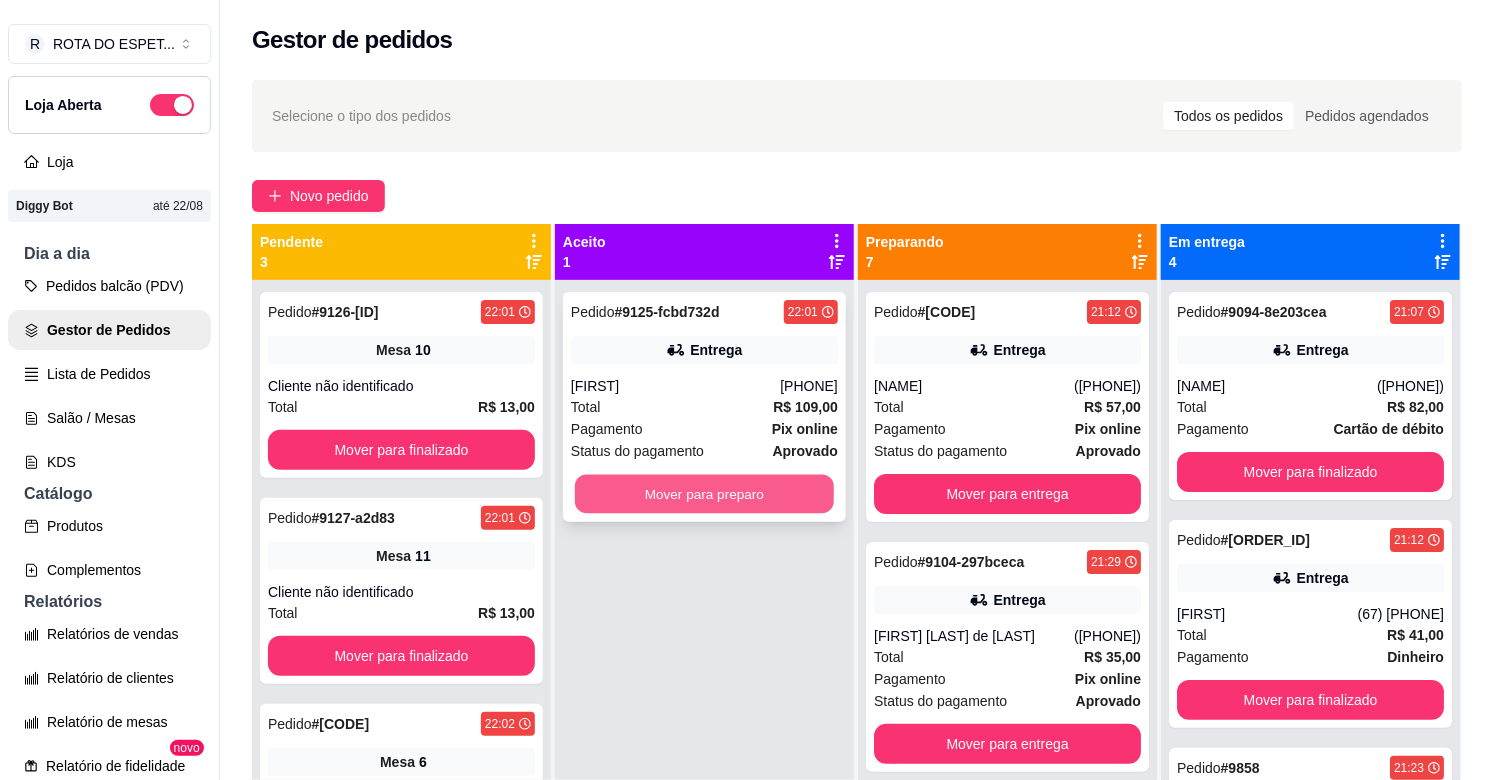 click on "Mover para preparo" at bounding box center [704, 494] 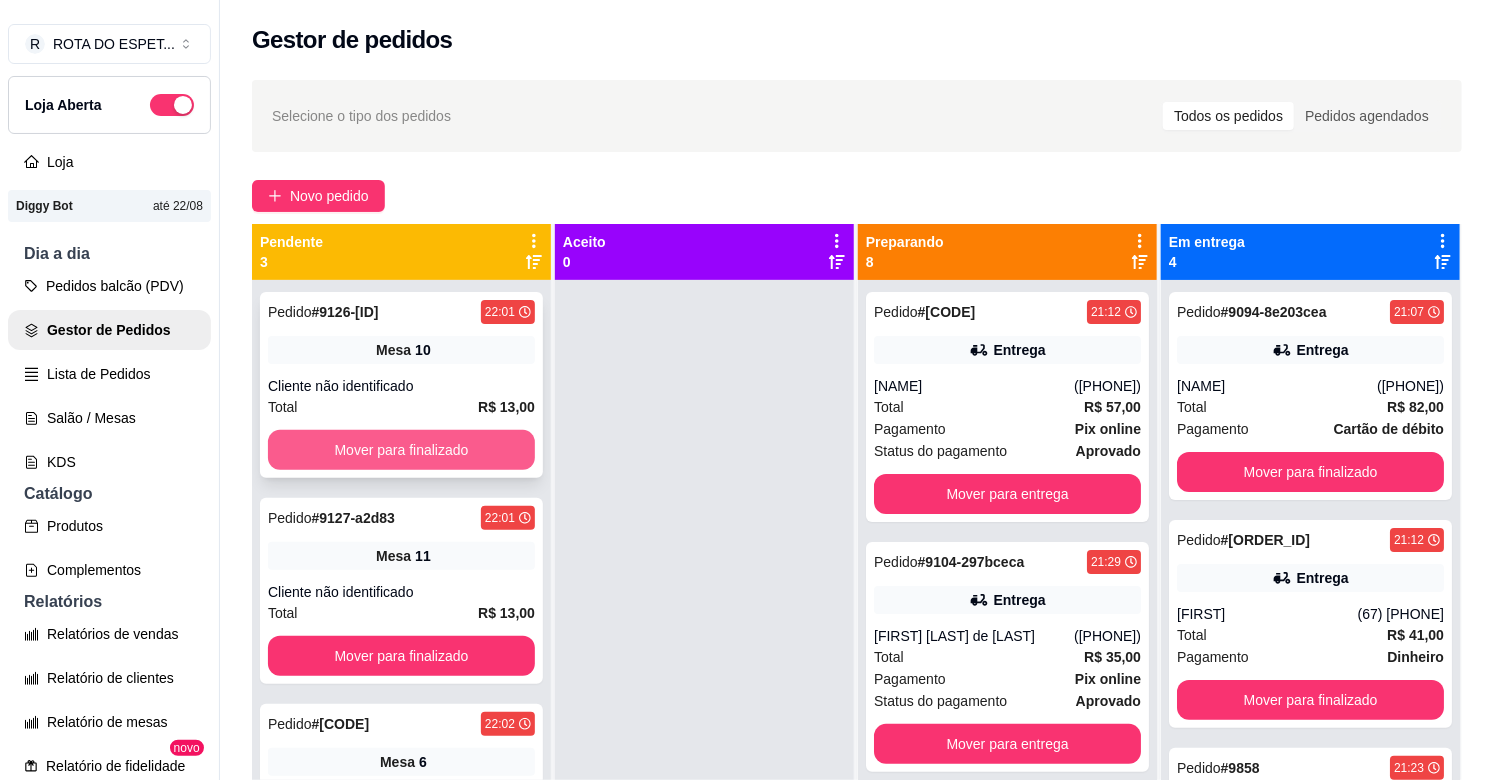 click on "Mover para finalizado" at bounding box center (401, 450) 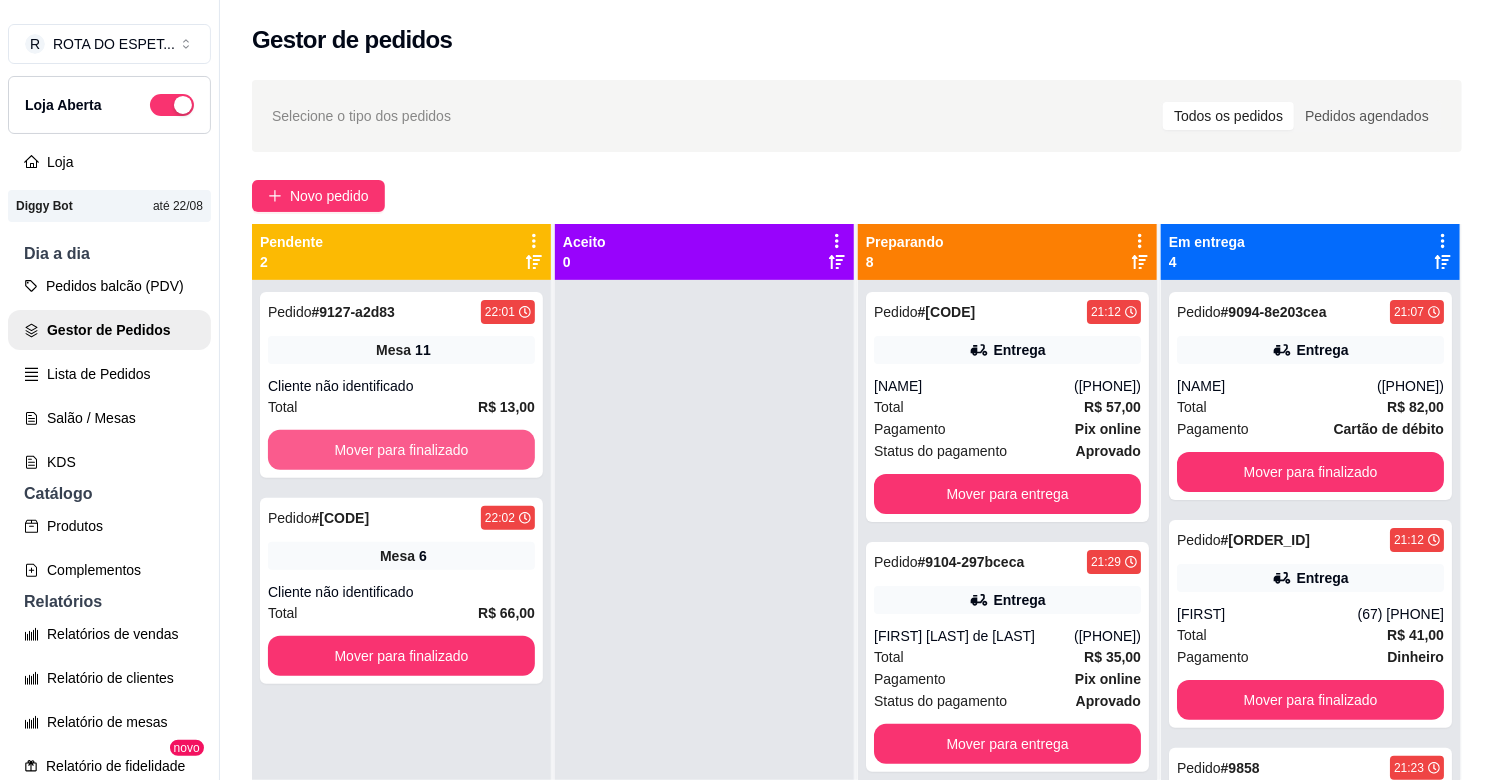 click on "Mover para finalizado" at bounding box center [401, 450] 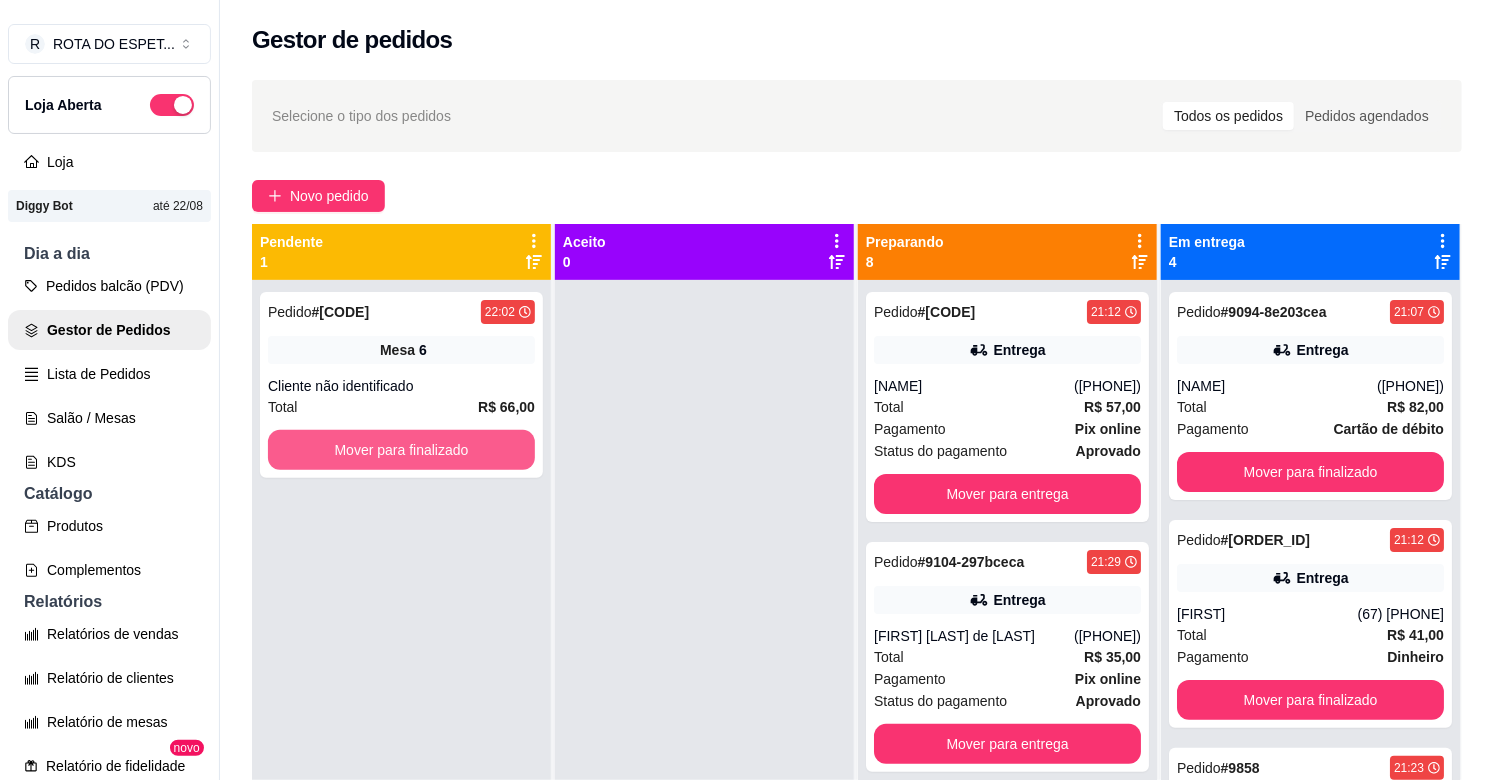 click on "Mover para finalizado" at bounding box center (401, 450) 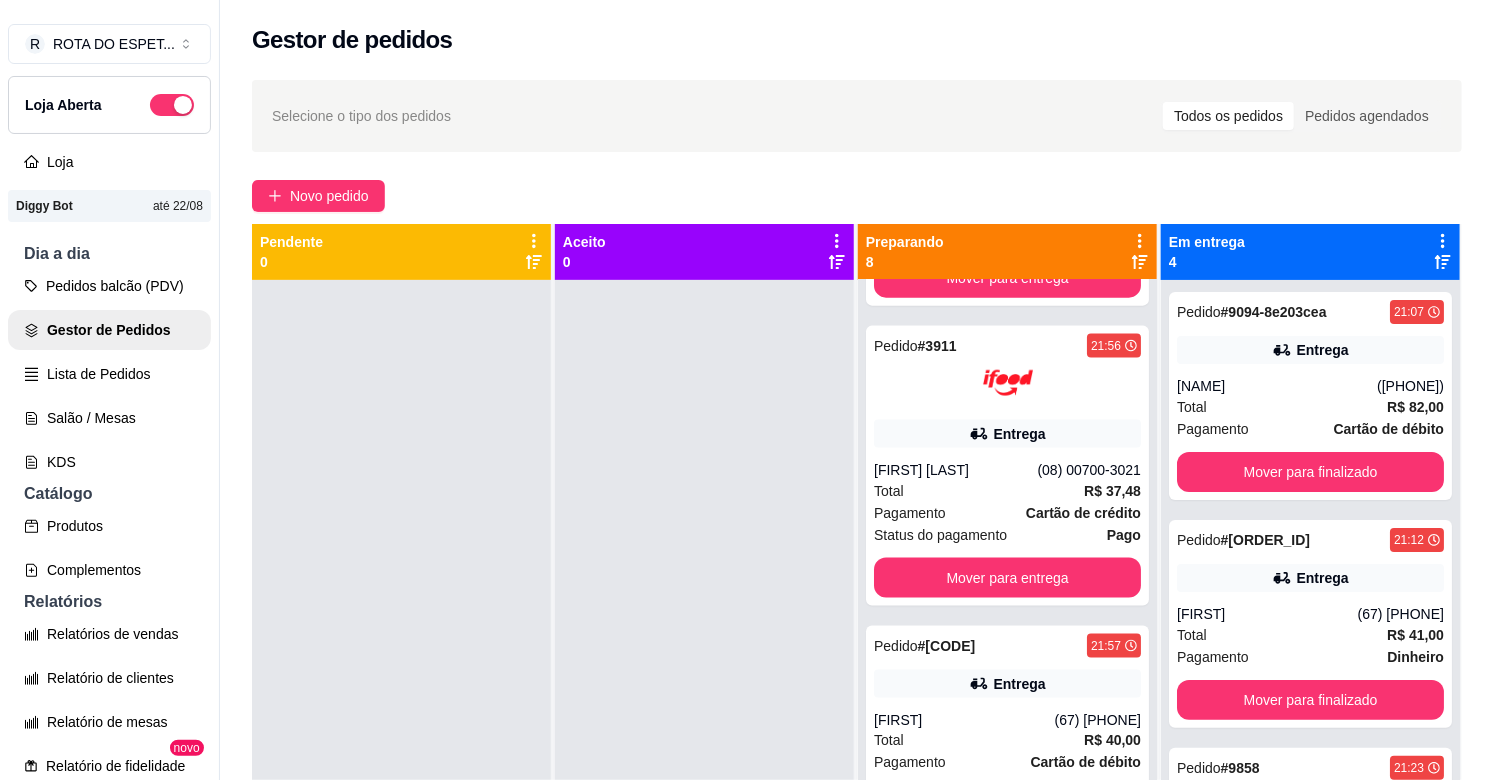 scroll, scrollTop: 1293, scrollLeft: 0, axis: vertical 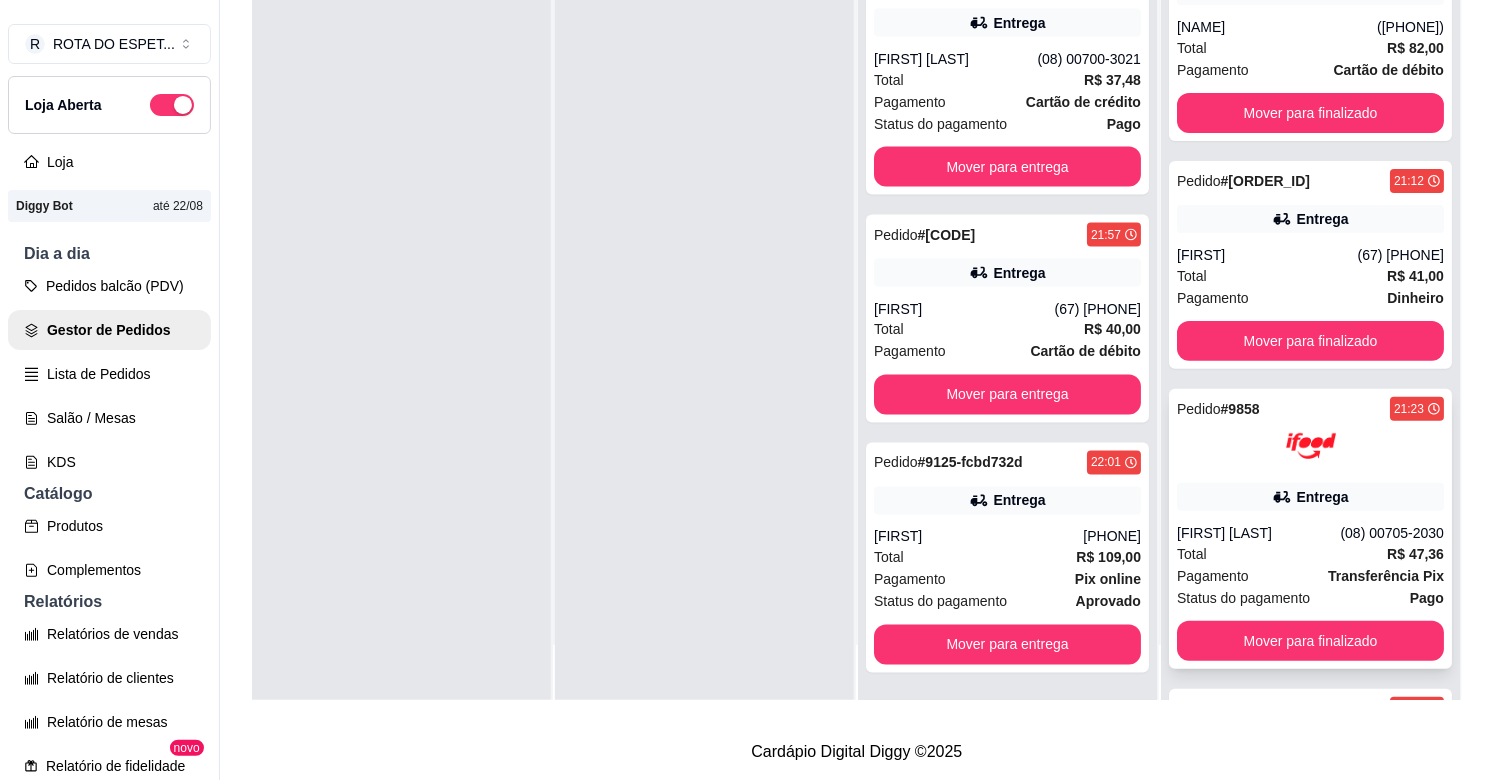 click on "Total R$ 47,36" at bounding box center [1310, 554] 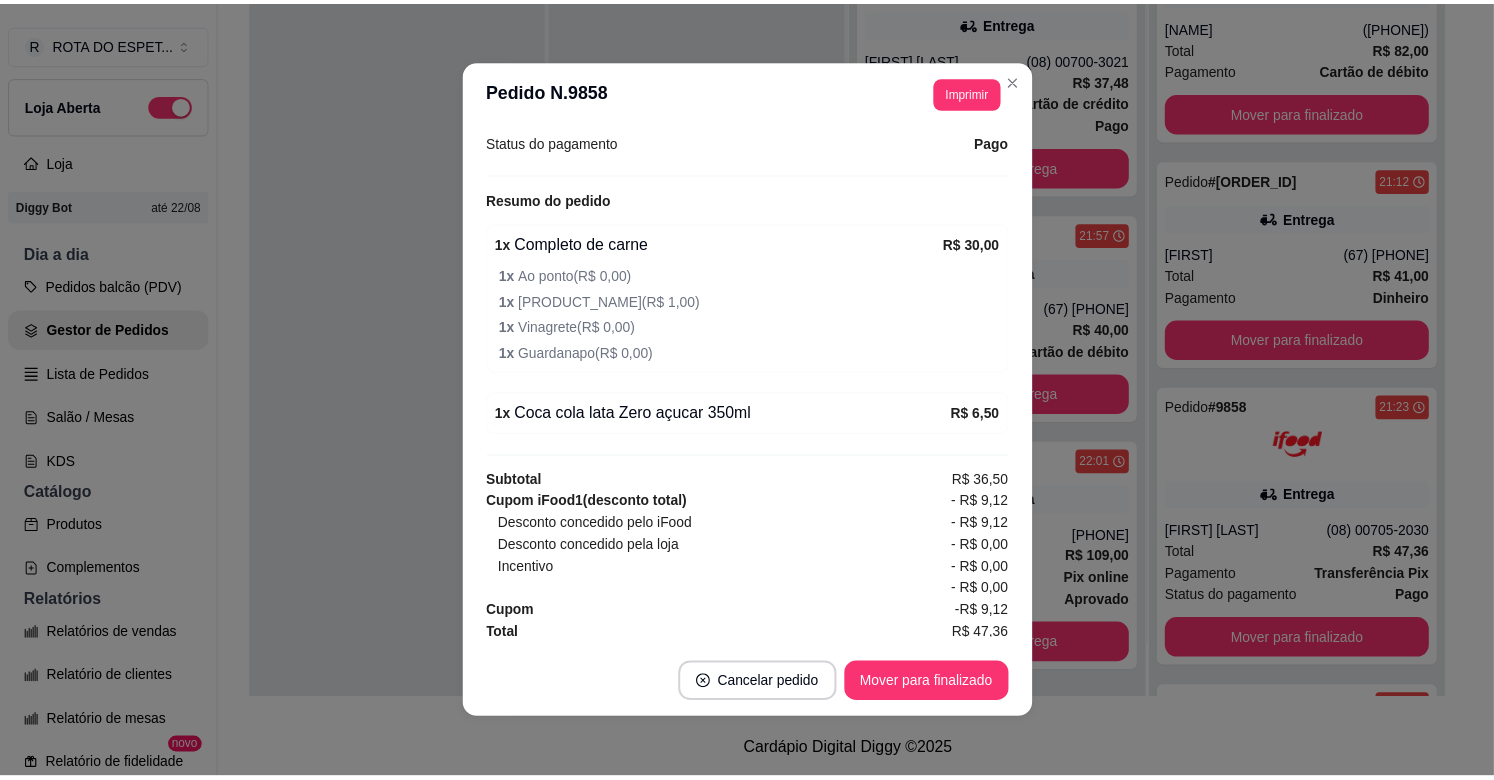 scroll, scrollTop: 707, scrollLeft: 0, axis: vertical 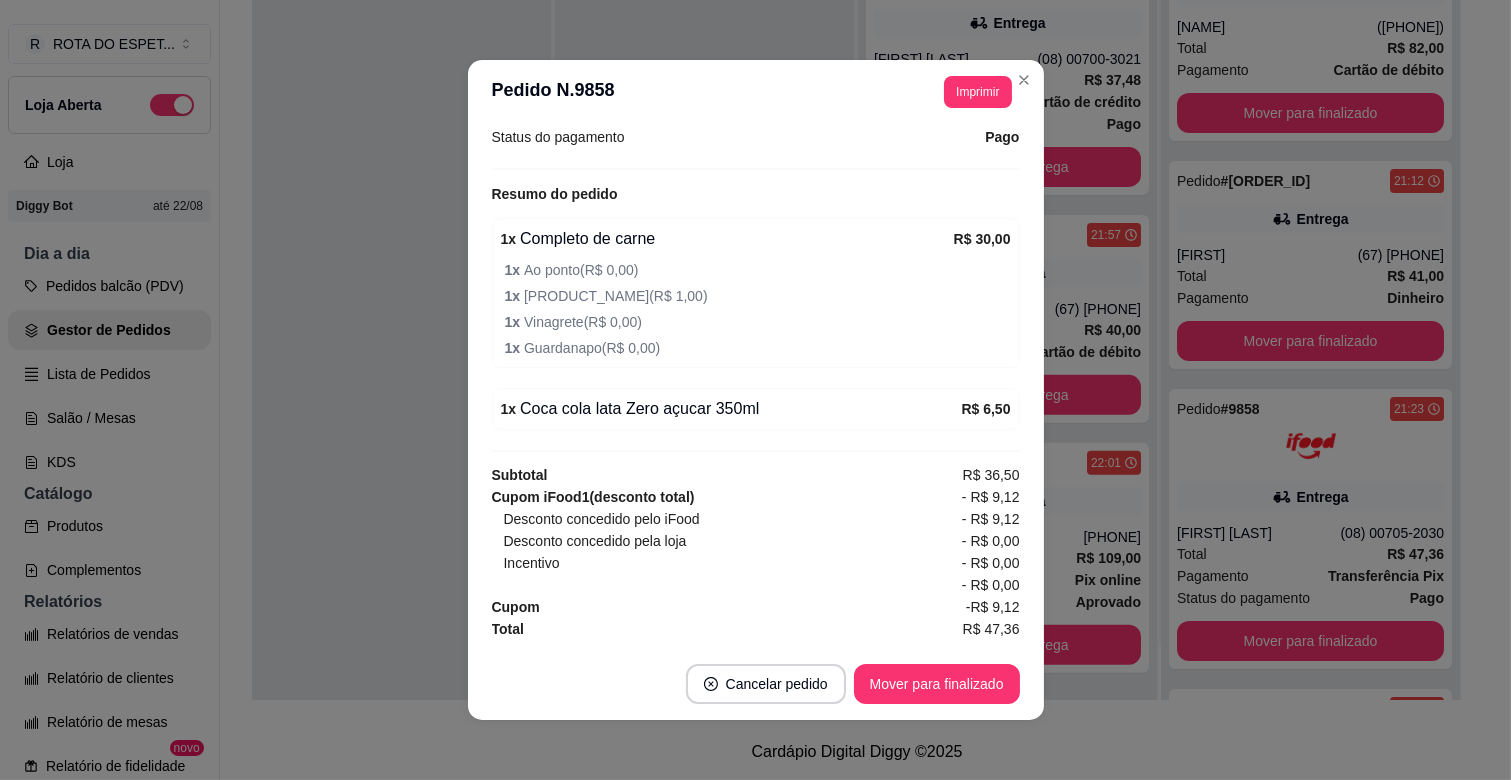 click on "**********" at bounding box center [756, 92] 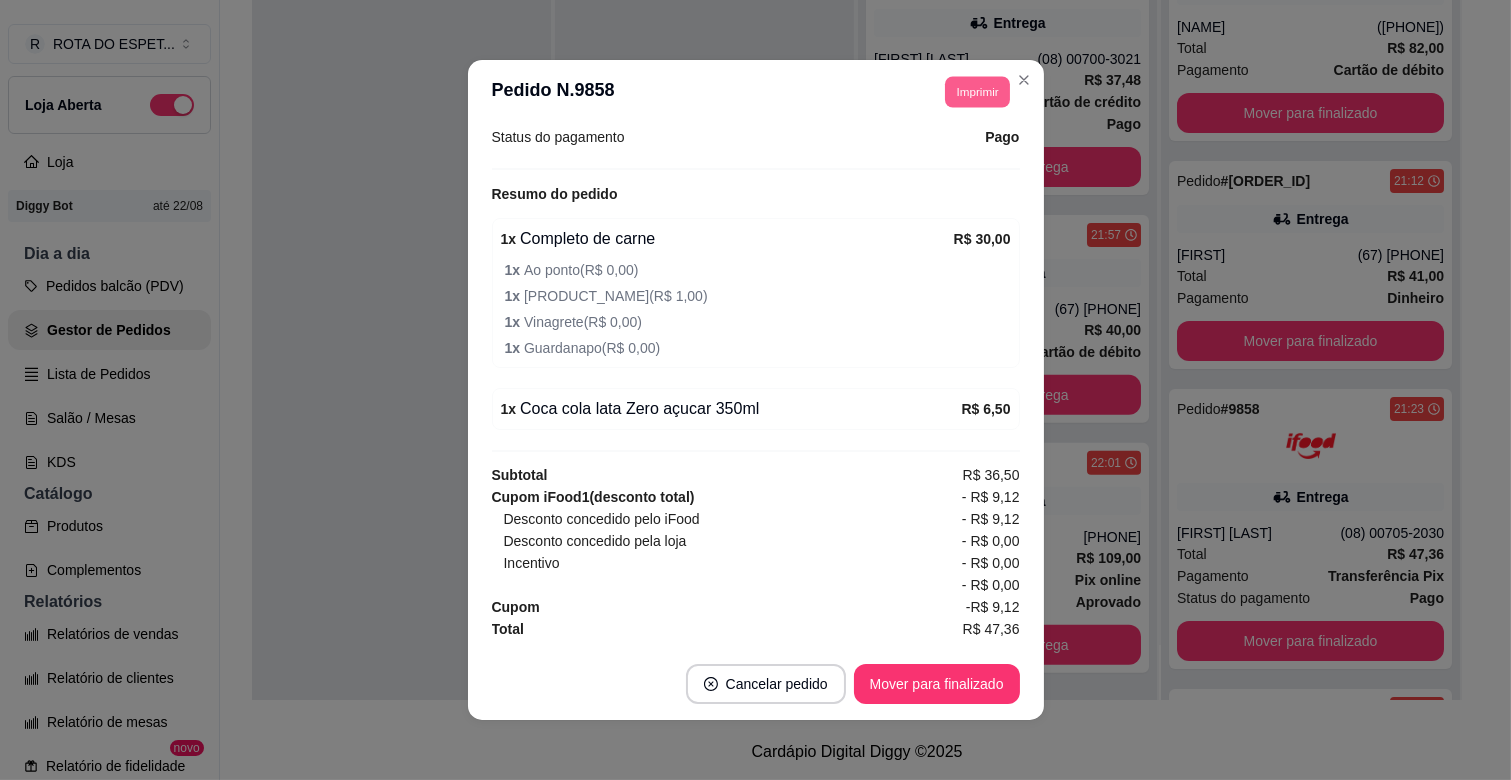 click on "Imprimir" at bounding box center (977, 91) 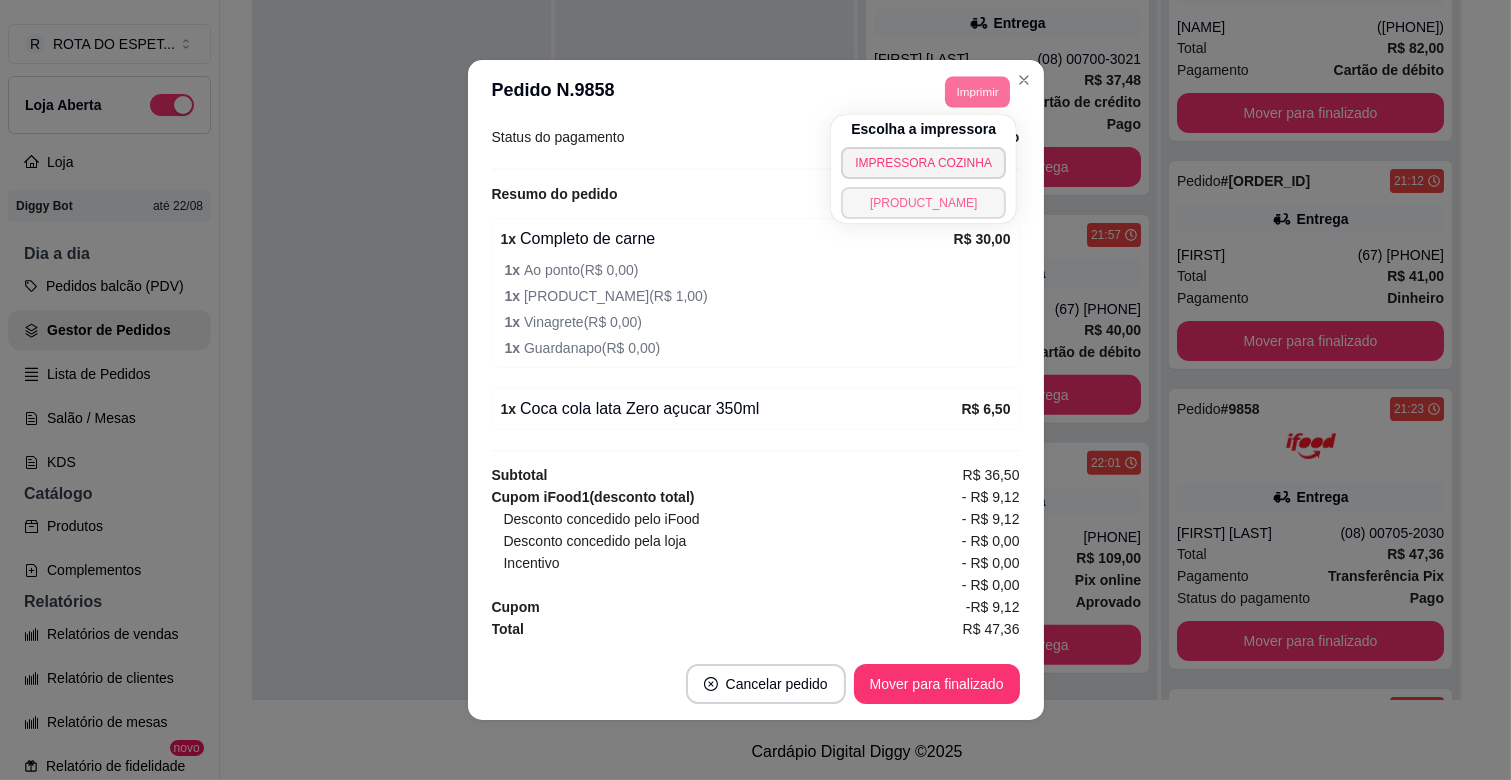 click on "[PRODUCT_NAME]" at bounding box center (923, 203) 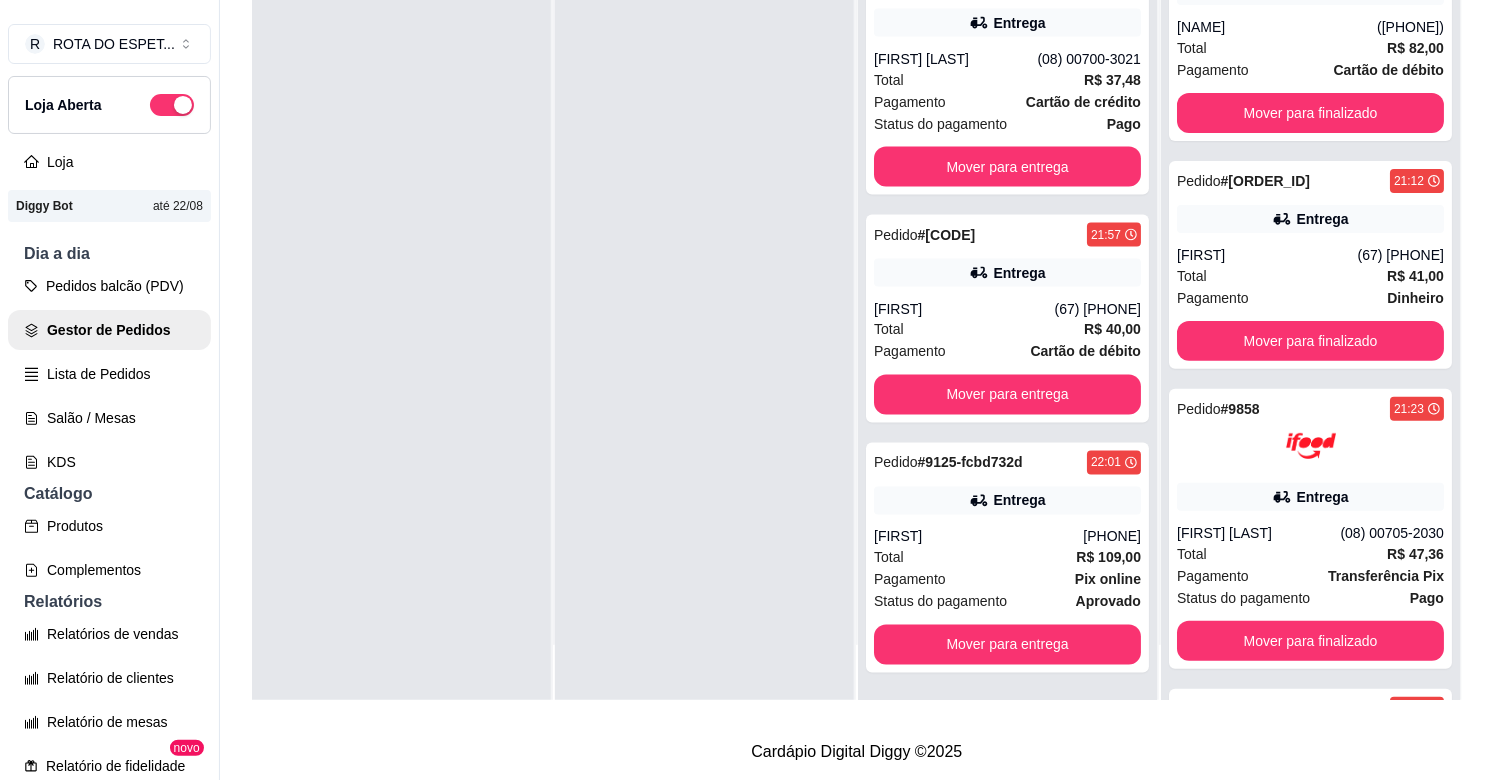 scroll, scrollTop: 0, scrollLeft: 0, axis: both 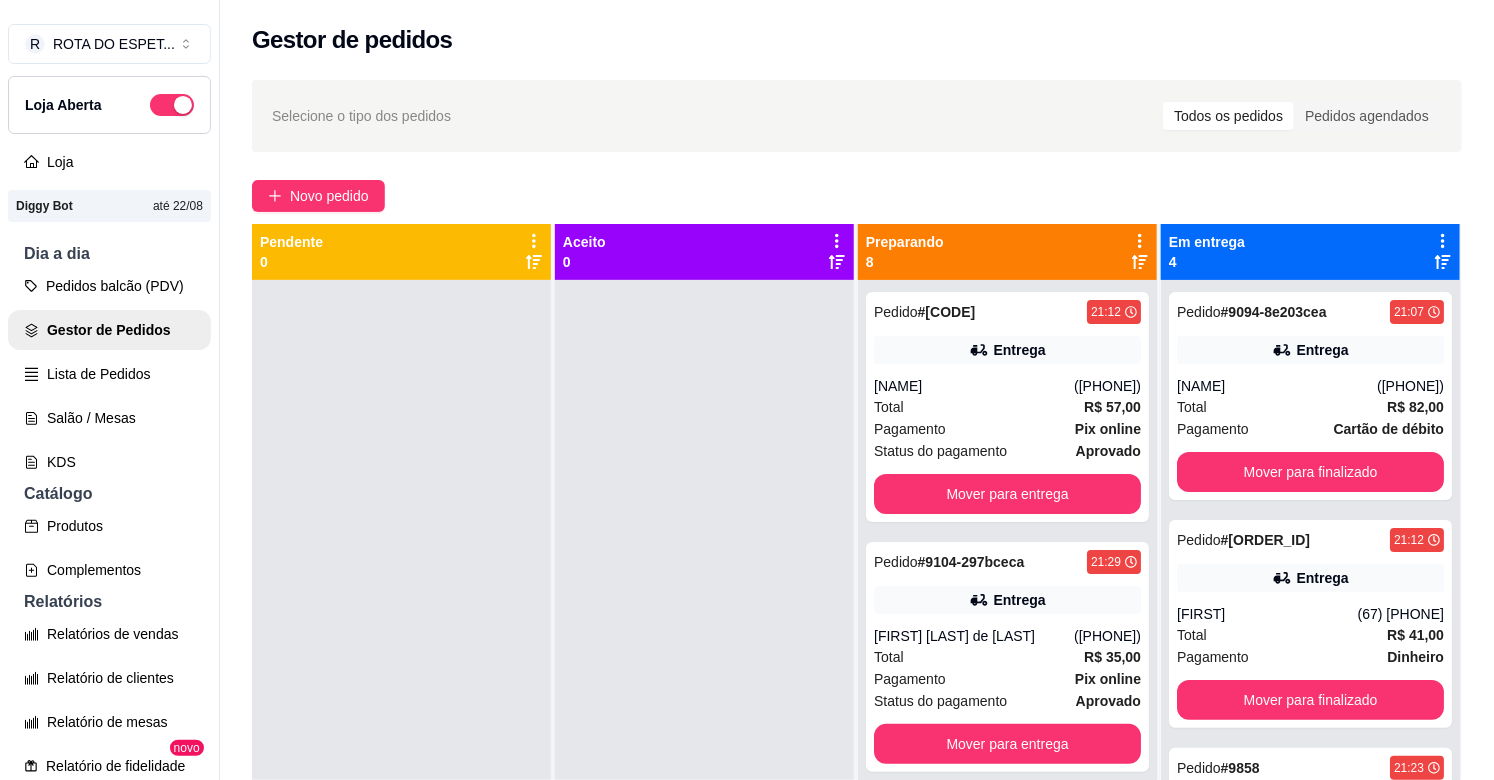 click at bounding box center (704, 670) 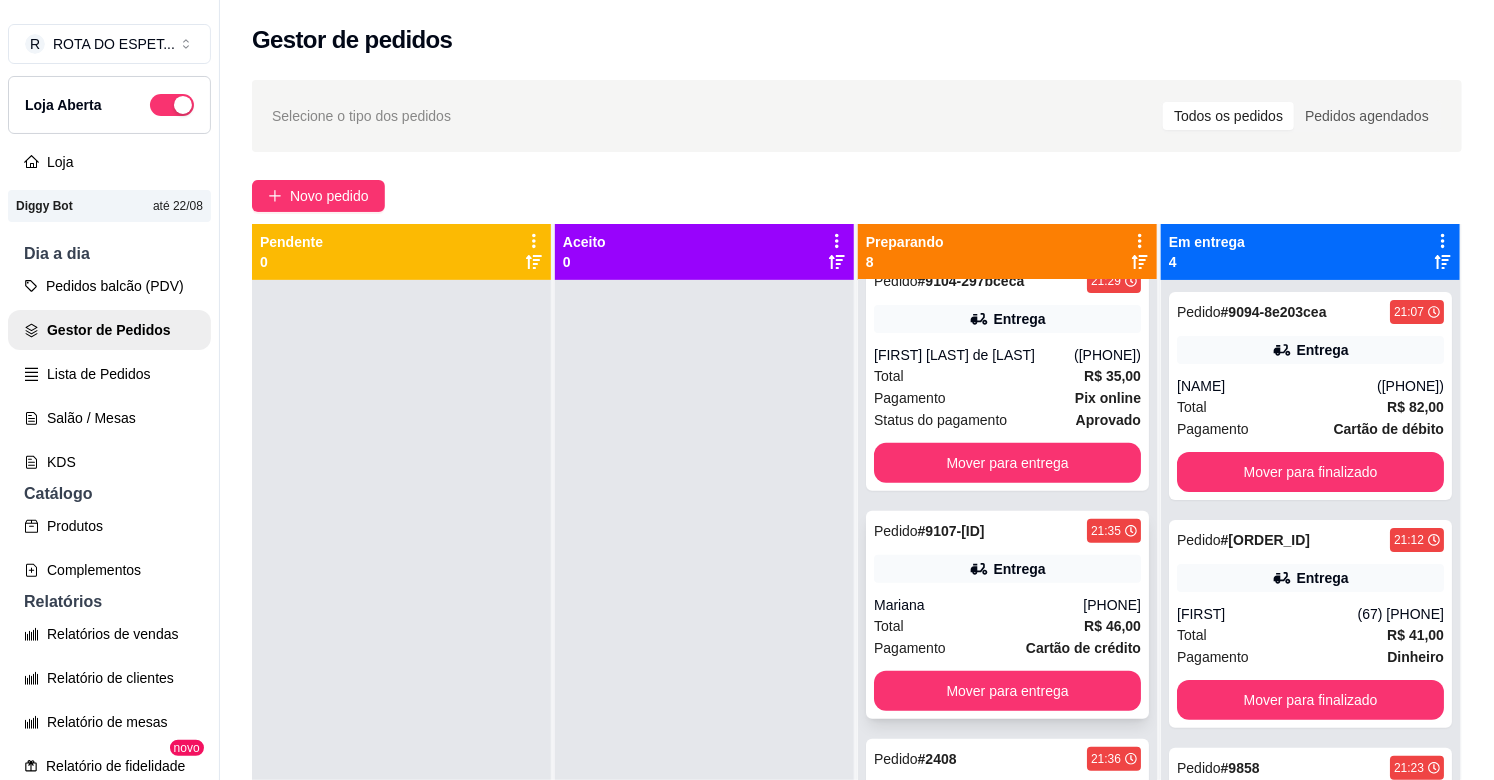 scroll, scrollTop: 333, scrollLeft: 0, axis: vertical 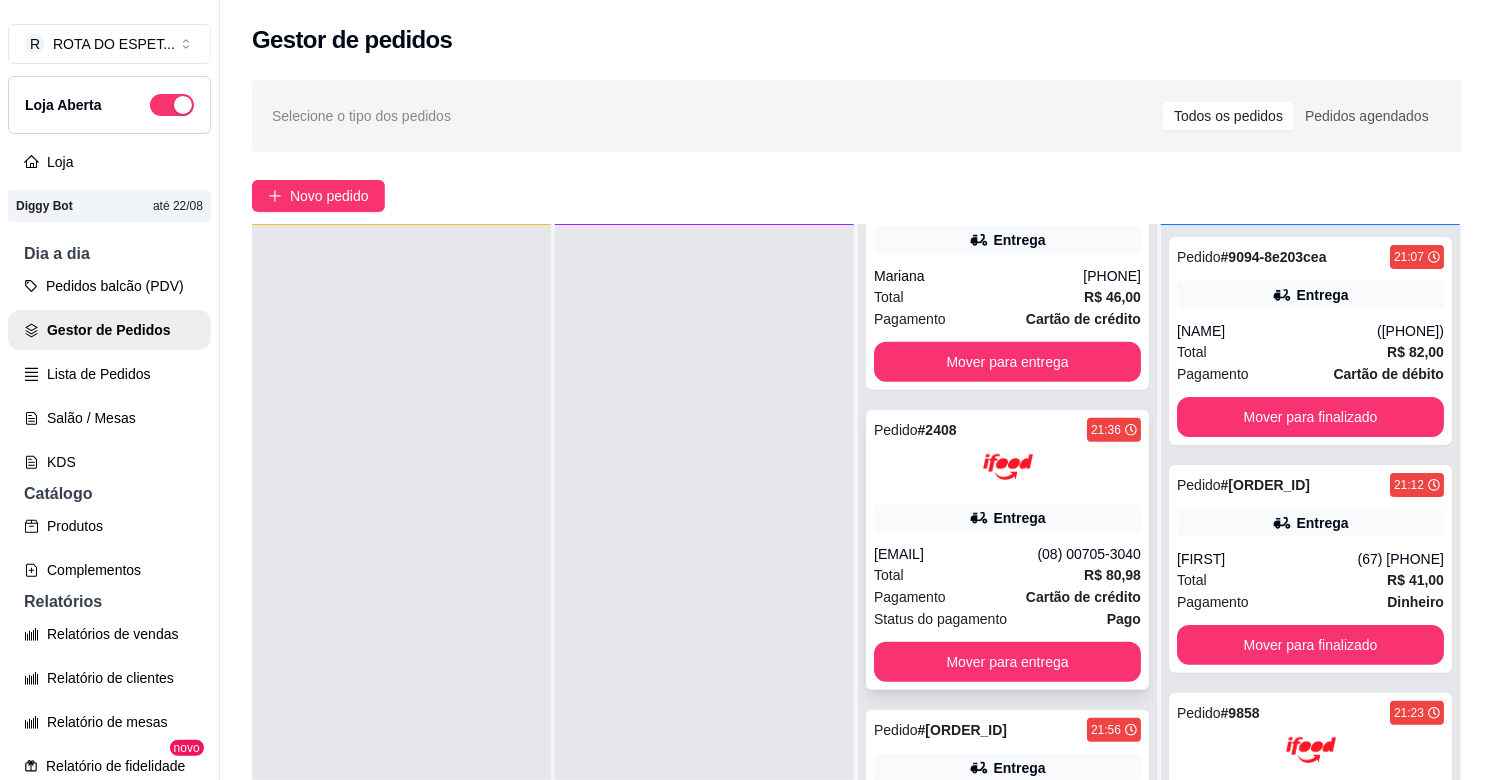 click on "Entrega" at bounding box center (1007, 518) 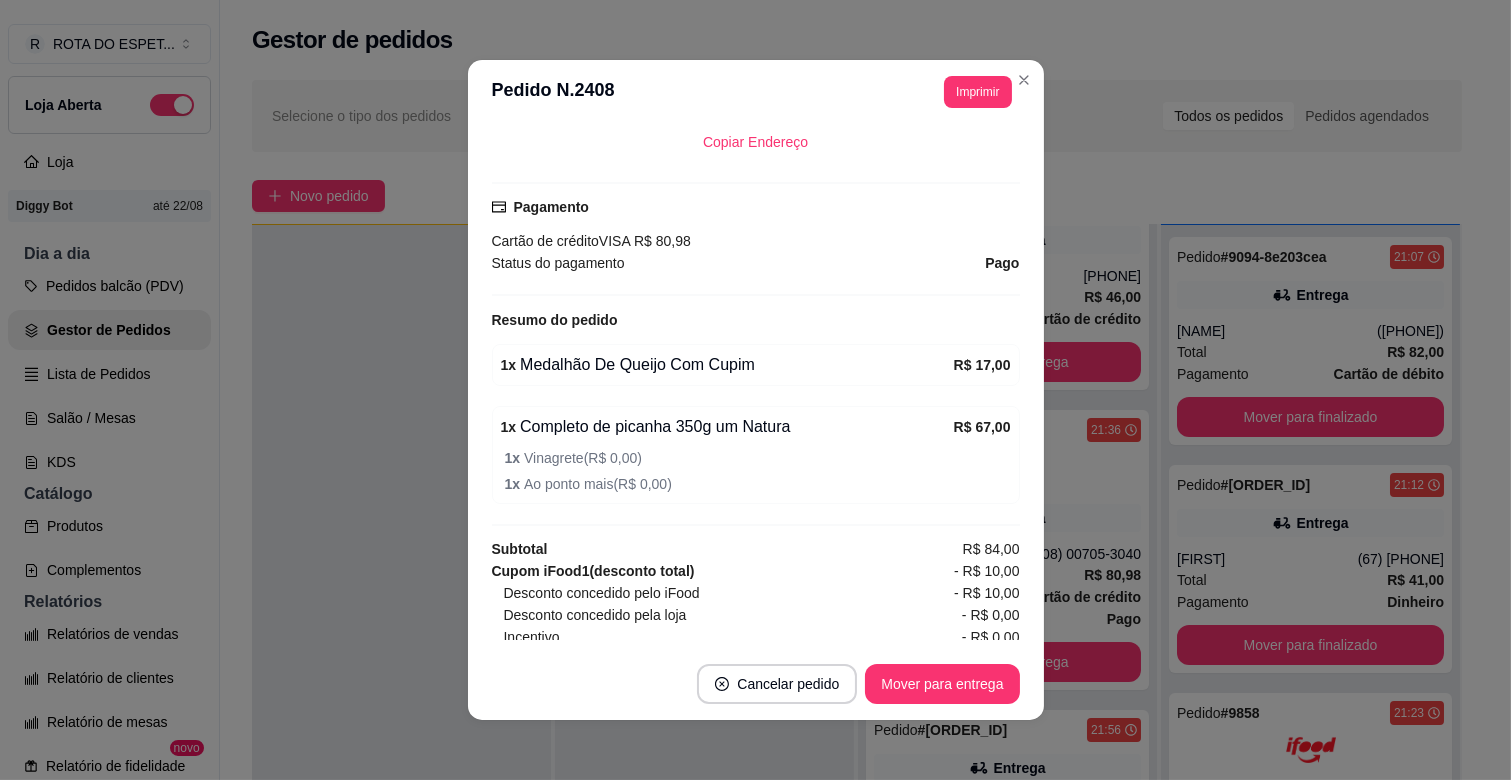 scroll, scrollTop: 632, scrollLeft: 0, axis: vertical 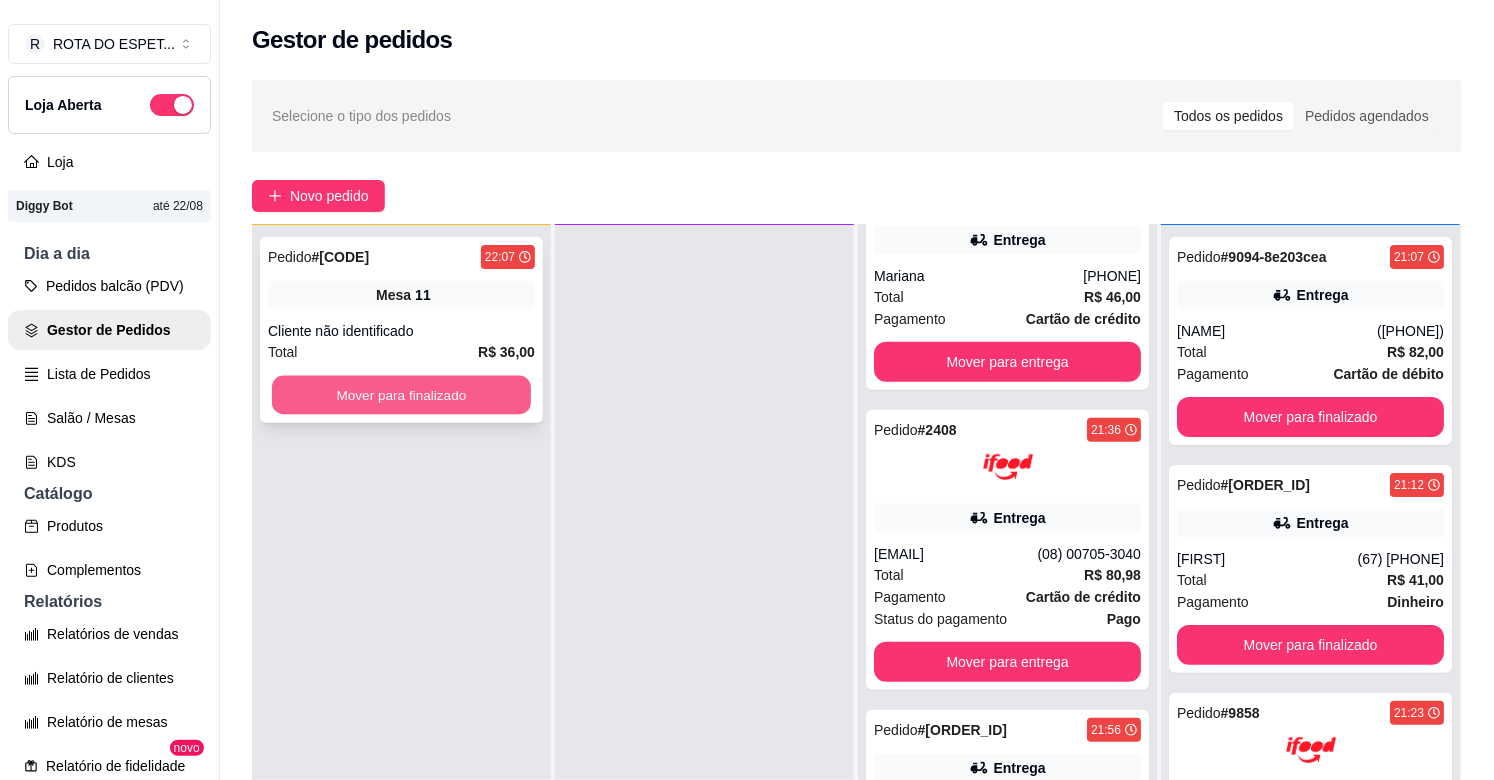 click on "Mover para finalizado" at bounding box center [401, 395] 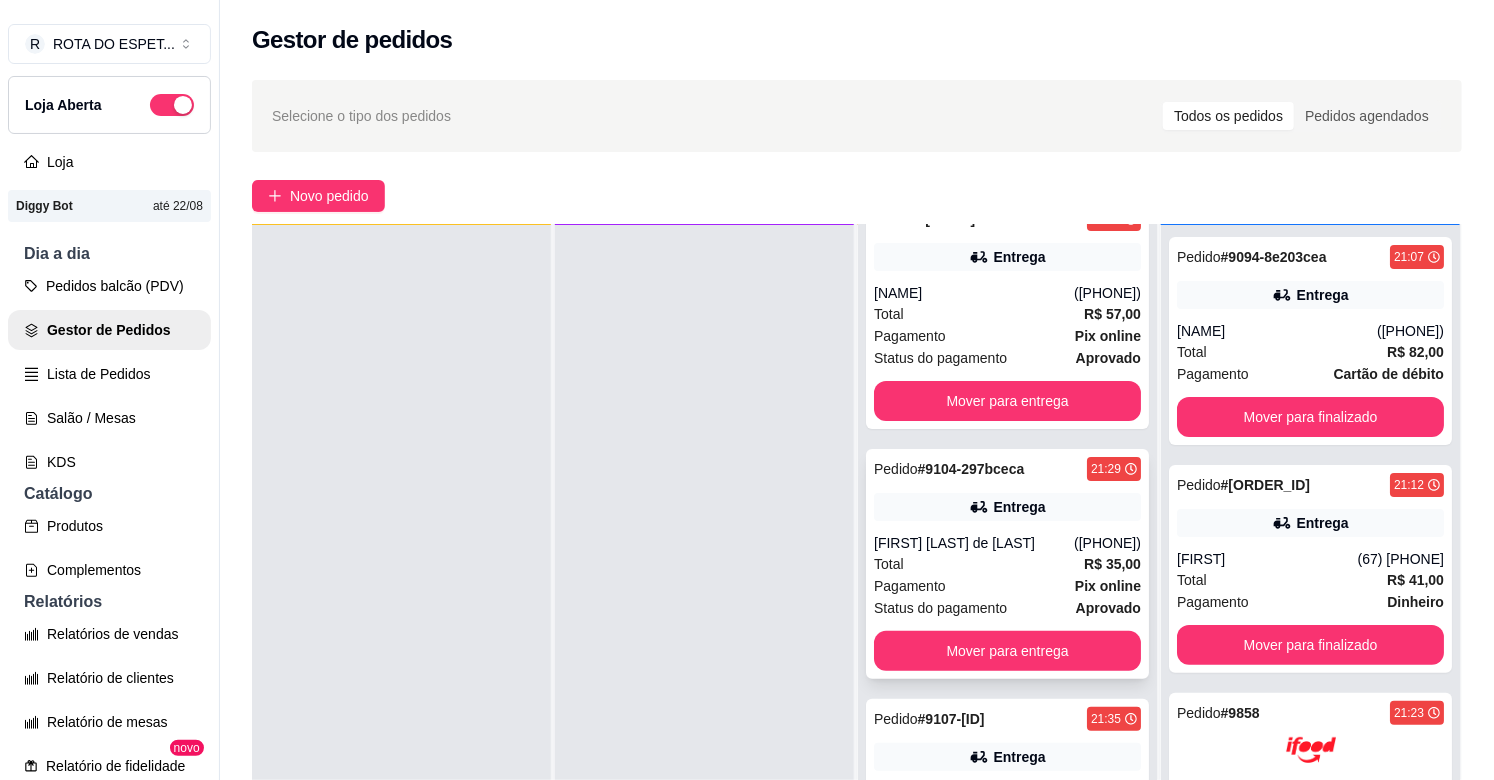 scroll, scrollTop: 0, scrollLeft: 0, axis: both 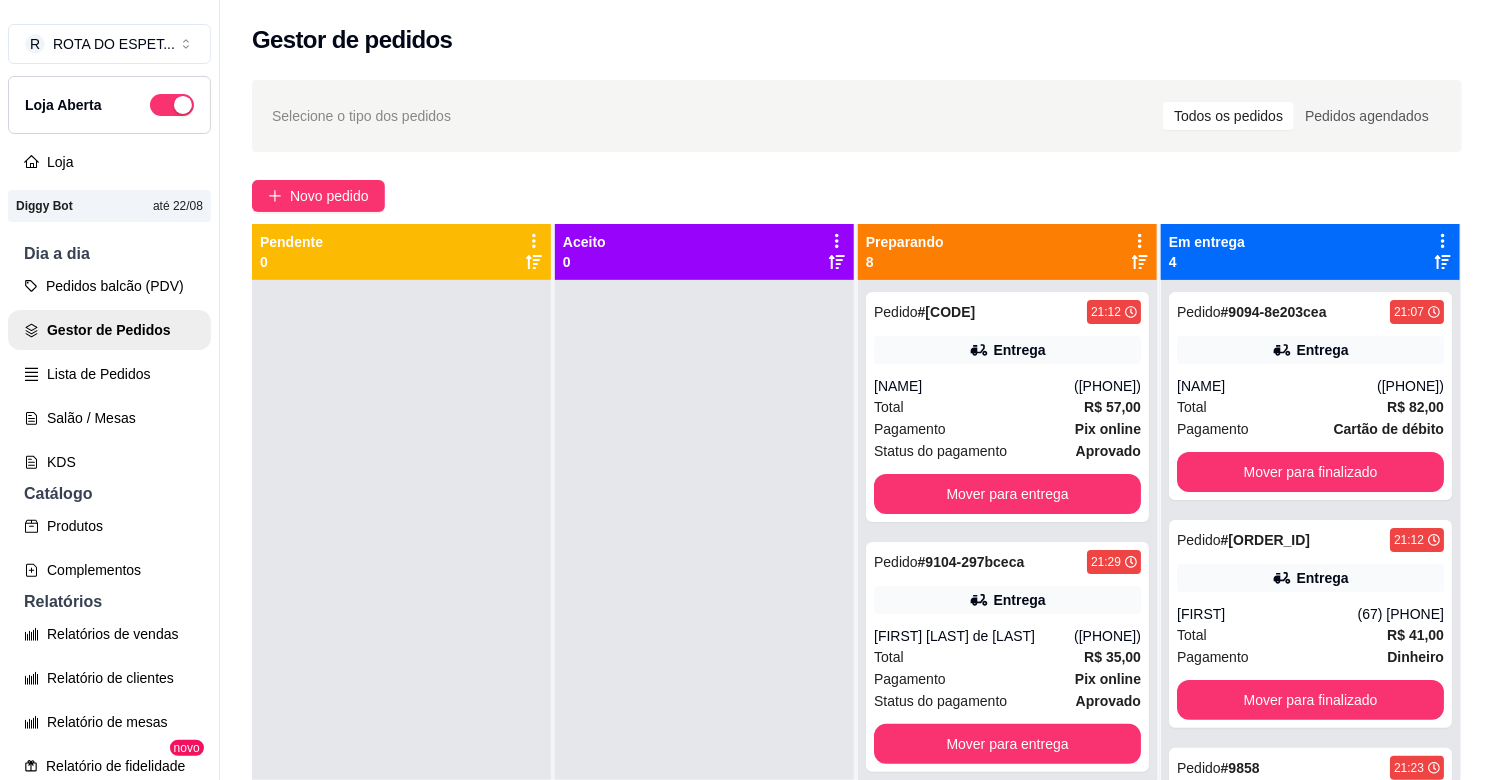 click at bounding box center [704, 670] 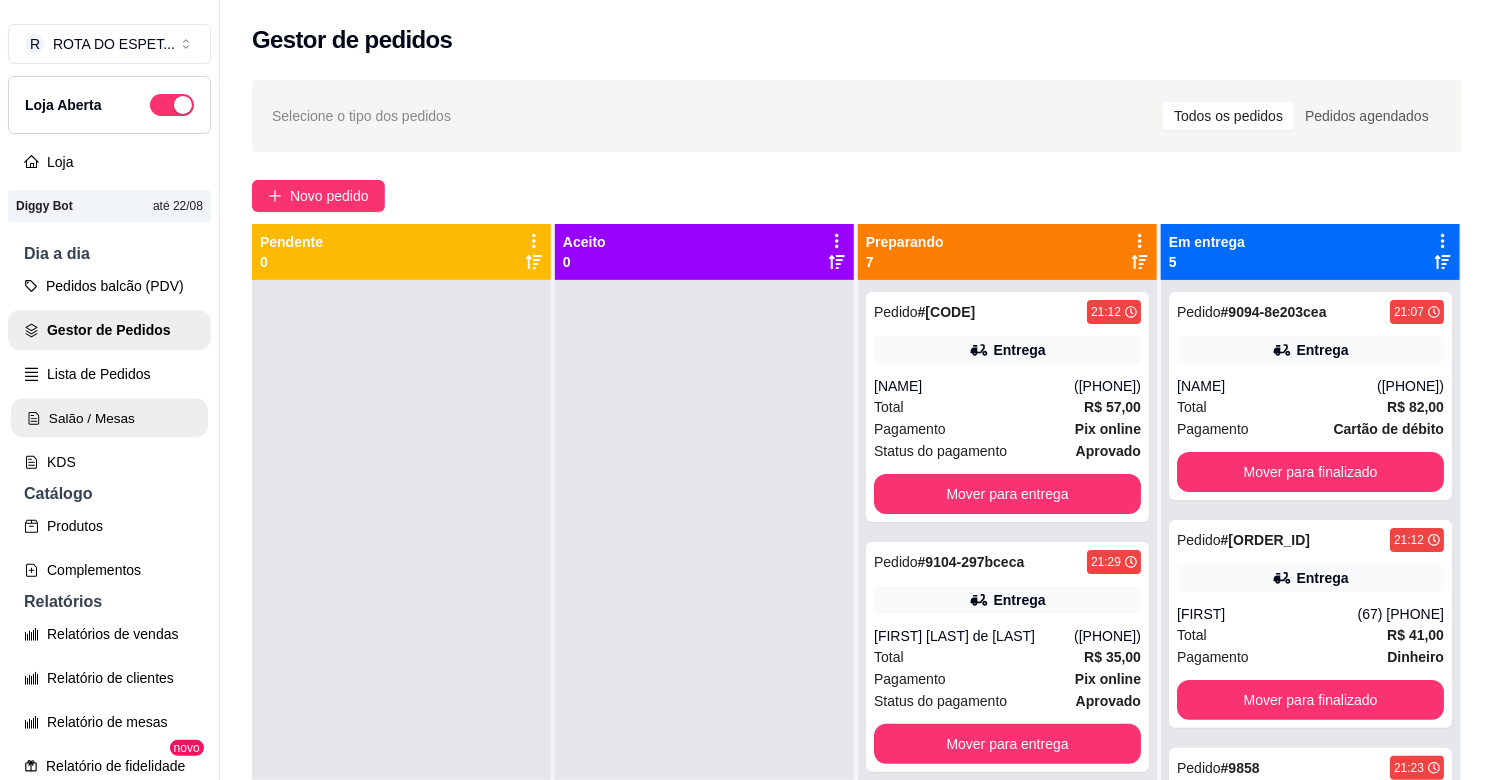 click on "Salão / Mesas" at bounding box center (109, 418) 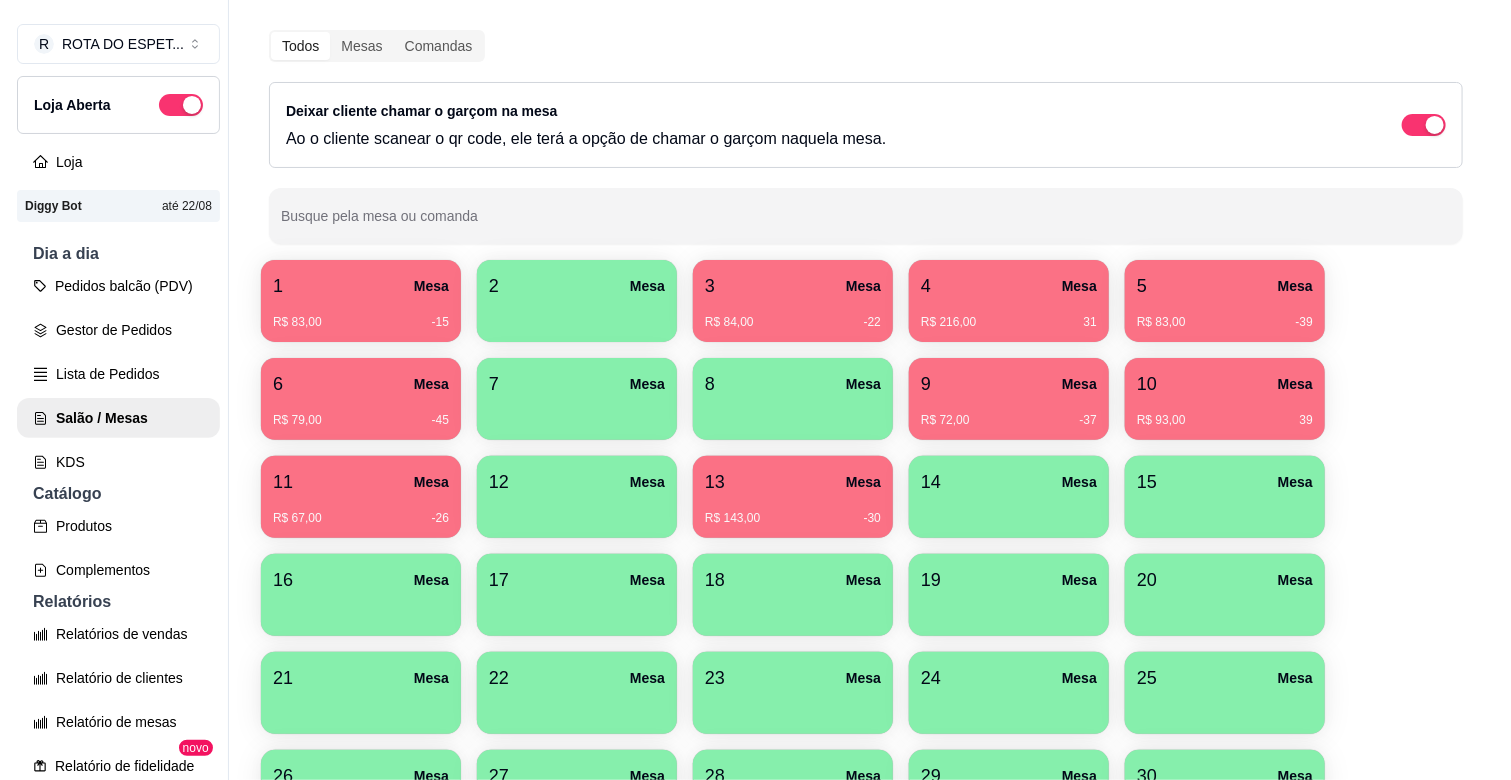 scroll, scrollTop: 111, scrollLeft: 0, axis: vertical 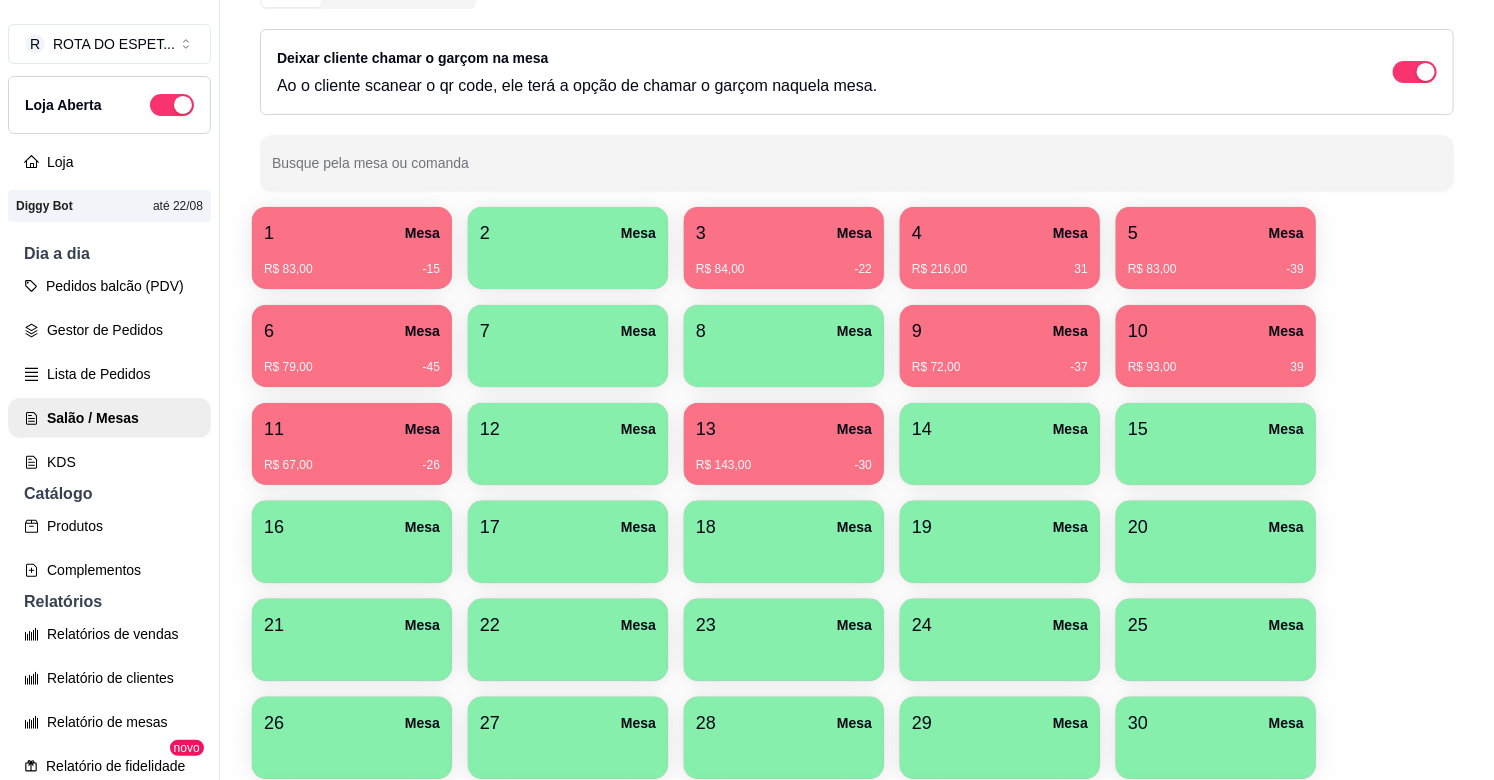 click on "R$ 216,00 31" at bounding box center (1000, 262) 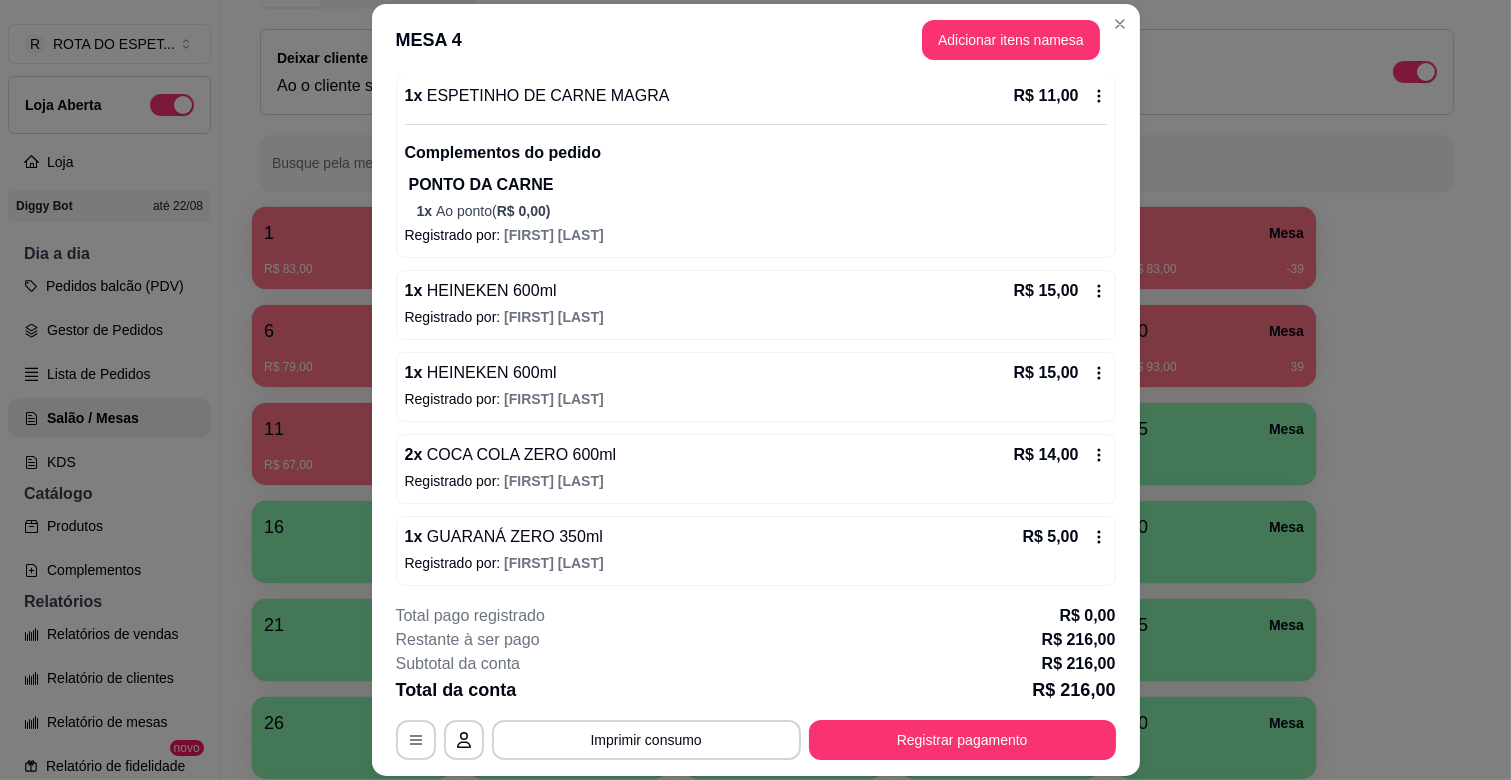 scroll, scrollTop: 1591, scrollLeft: 0, axis: vertical 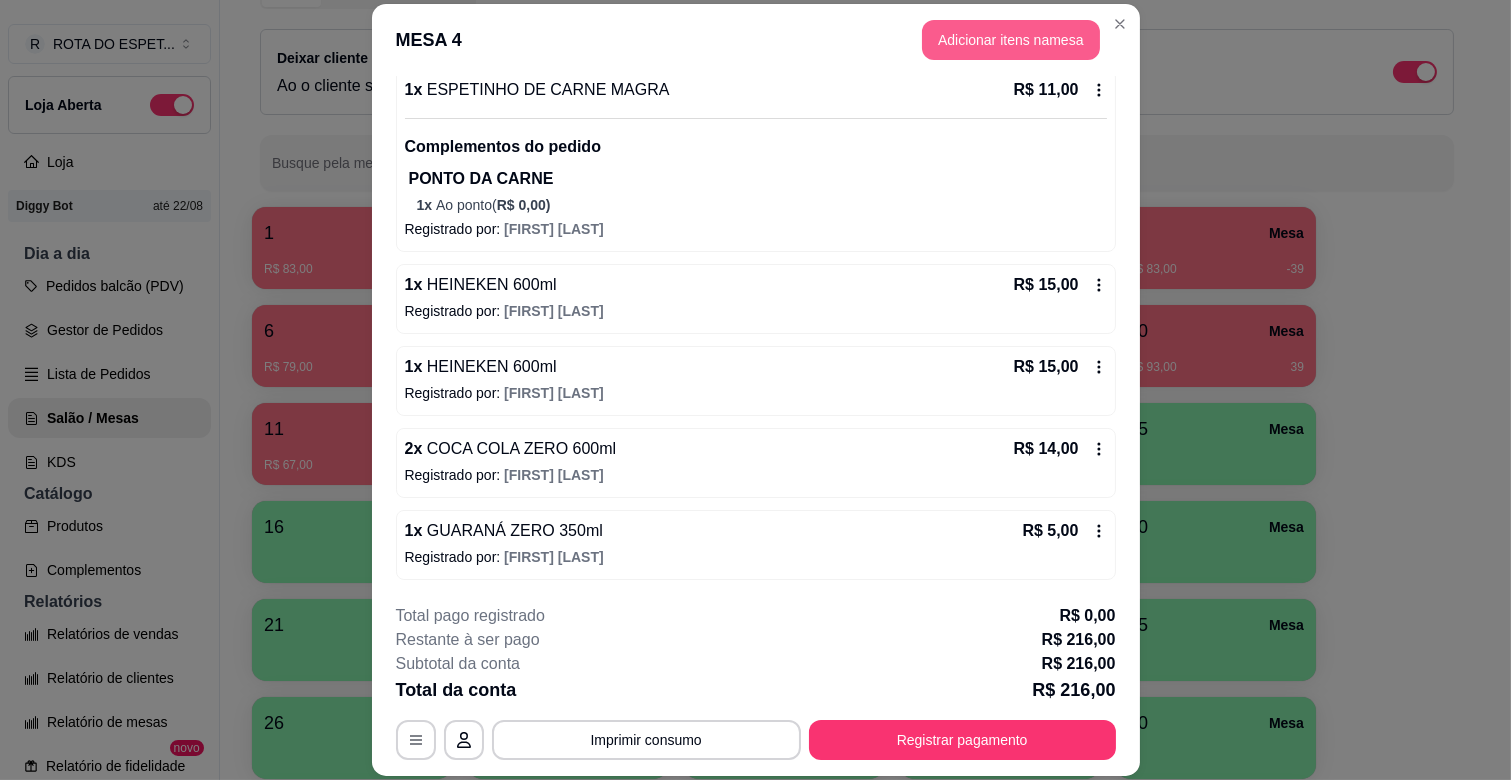 click on "Adicionar itens na  mesa" at bounding box center (1011, 40) 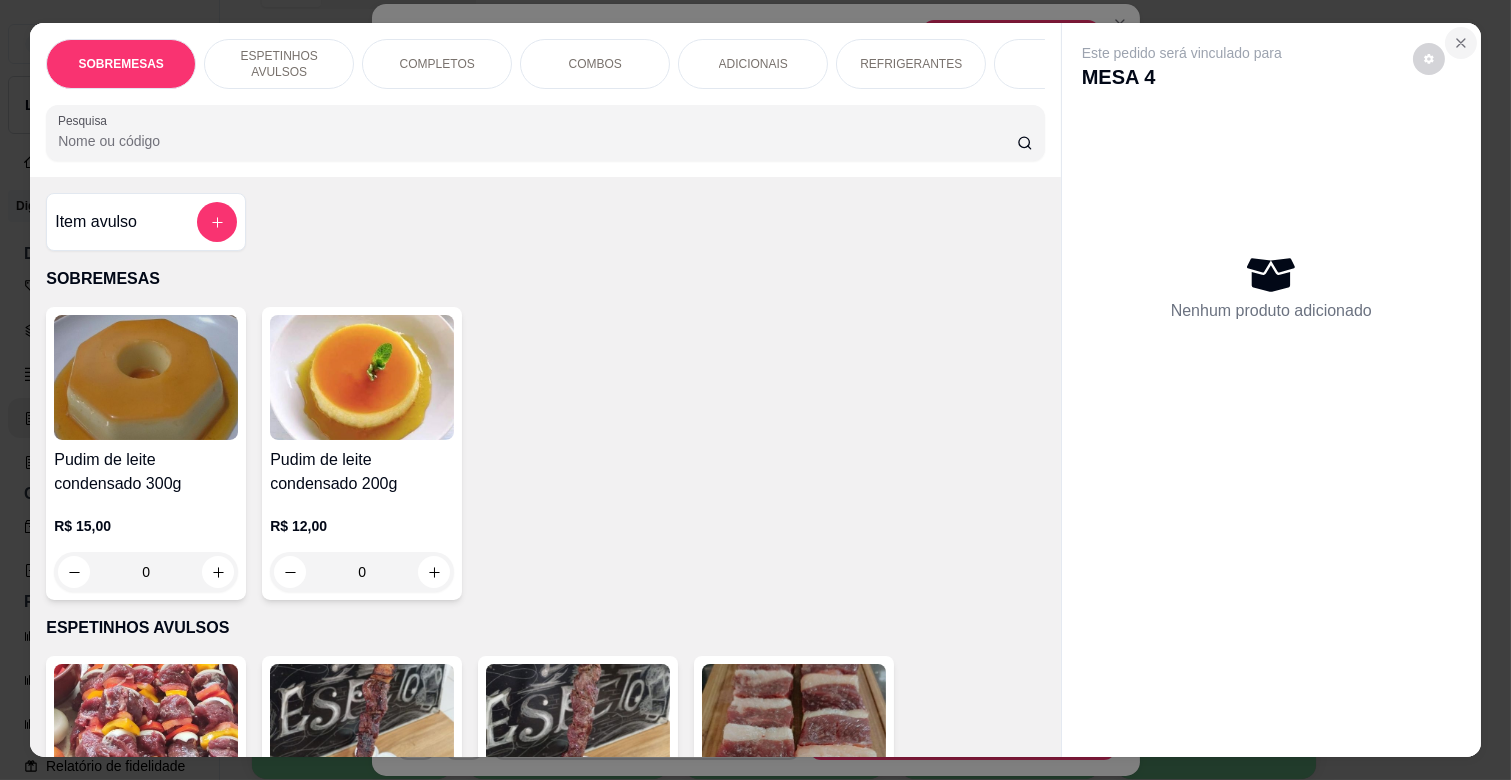 click 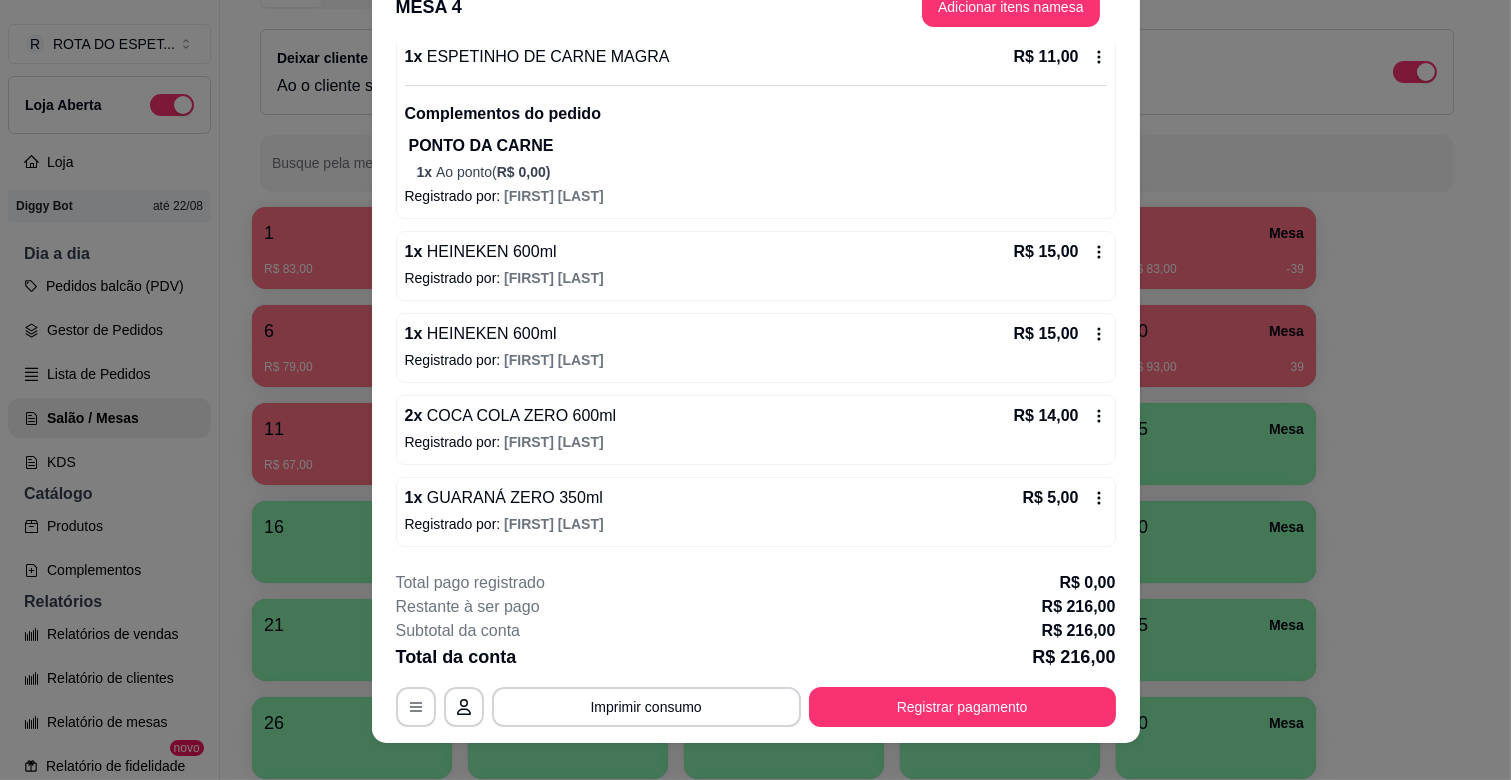 scroll, scrollTop: 60, scrollLeft: 0, axis: vertical 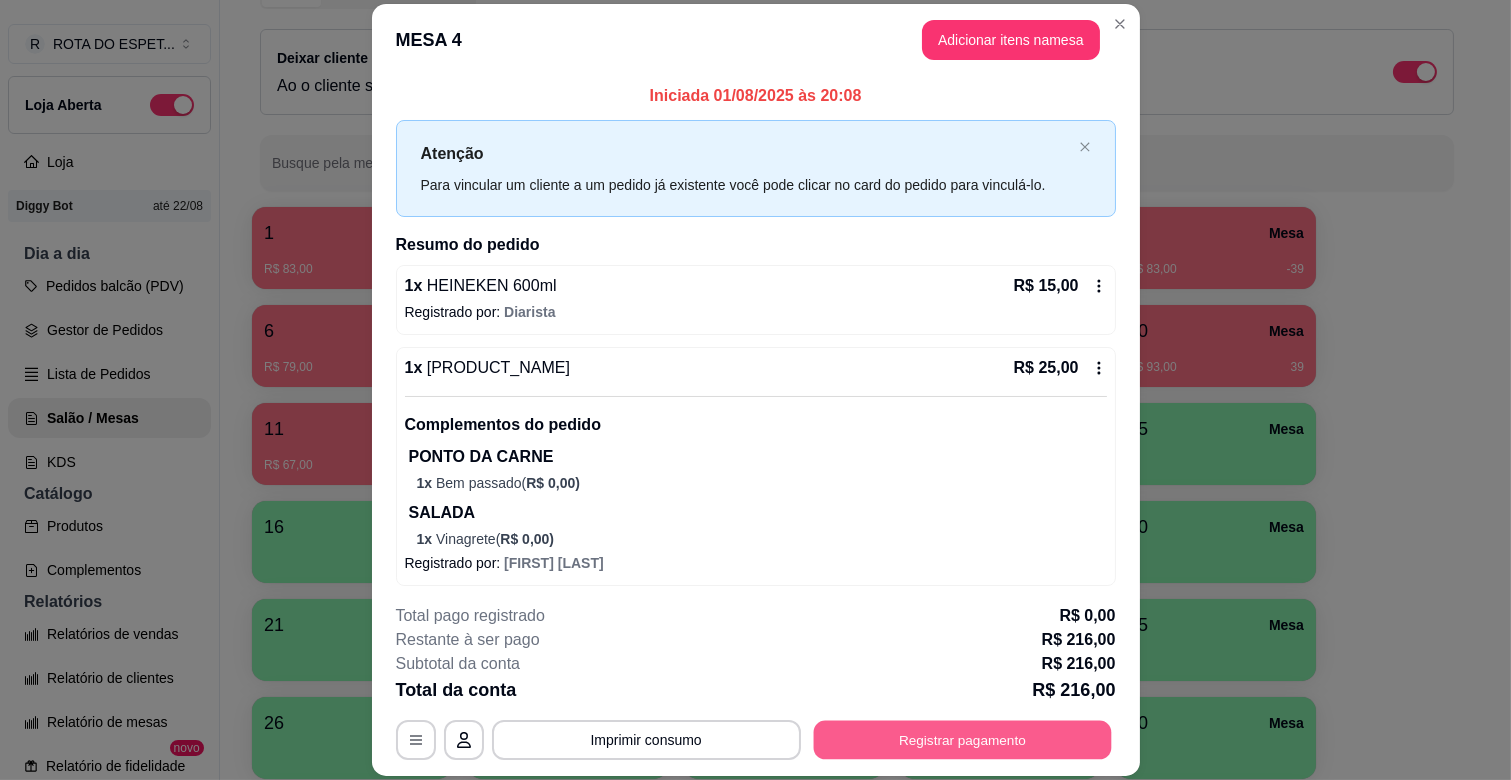 click on "Registrar pagamento" at bounding box center [962, 740] 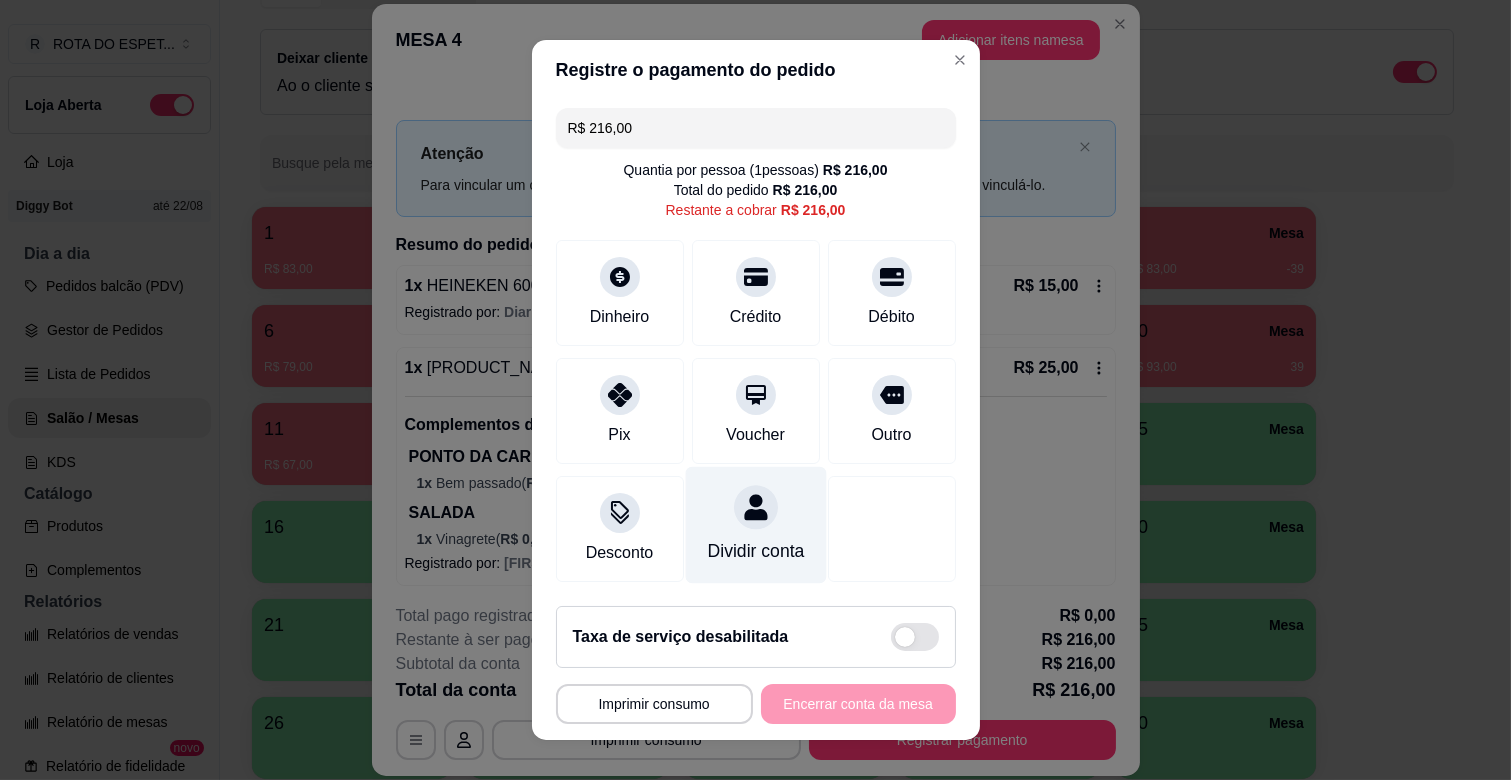 click at bounding box center (756, 507) 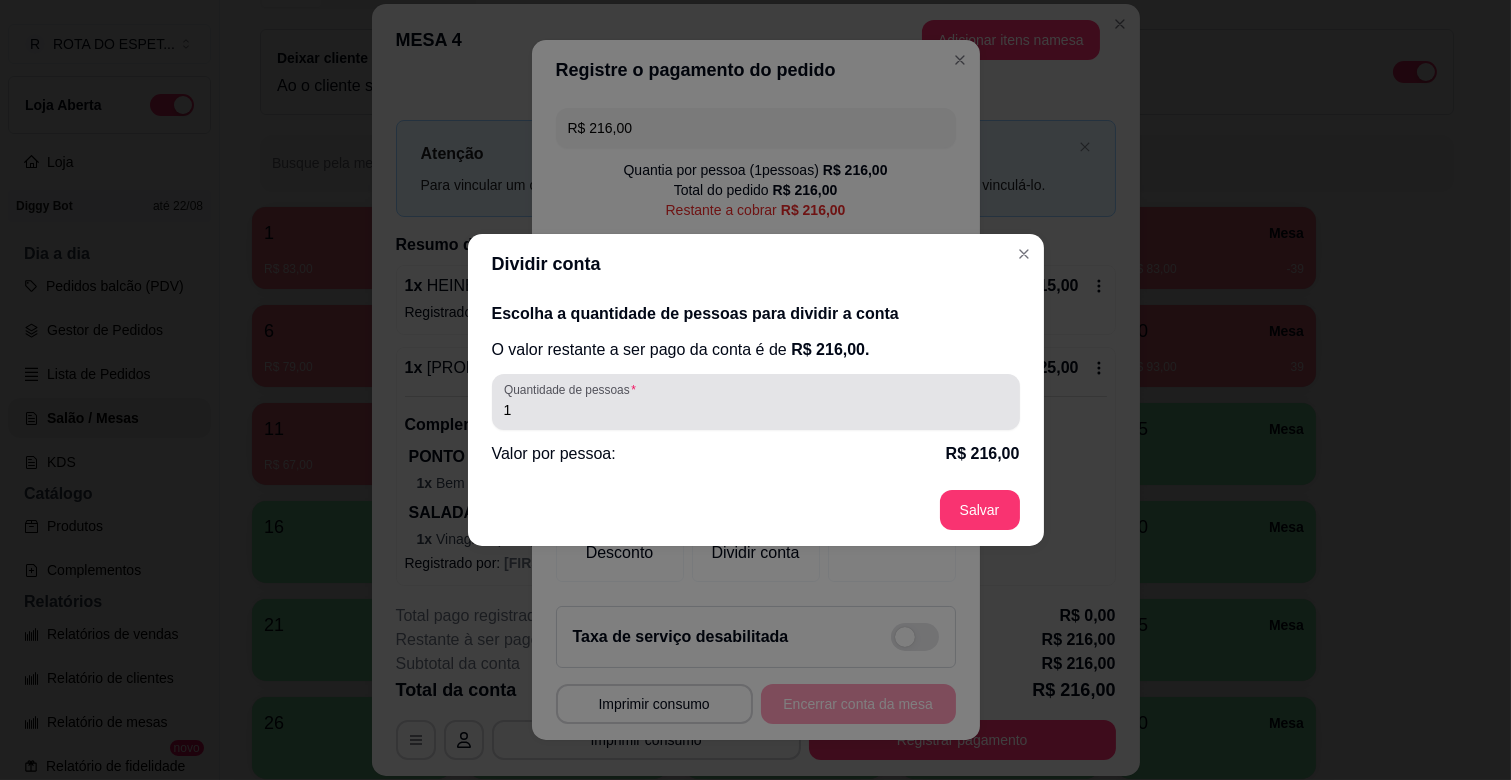 click on "1" at bounding box center [756, 410] 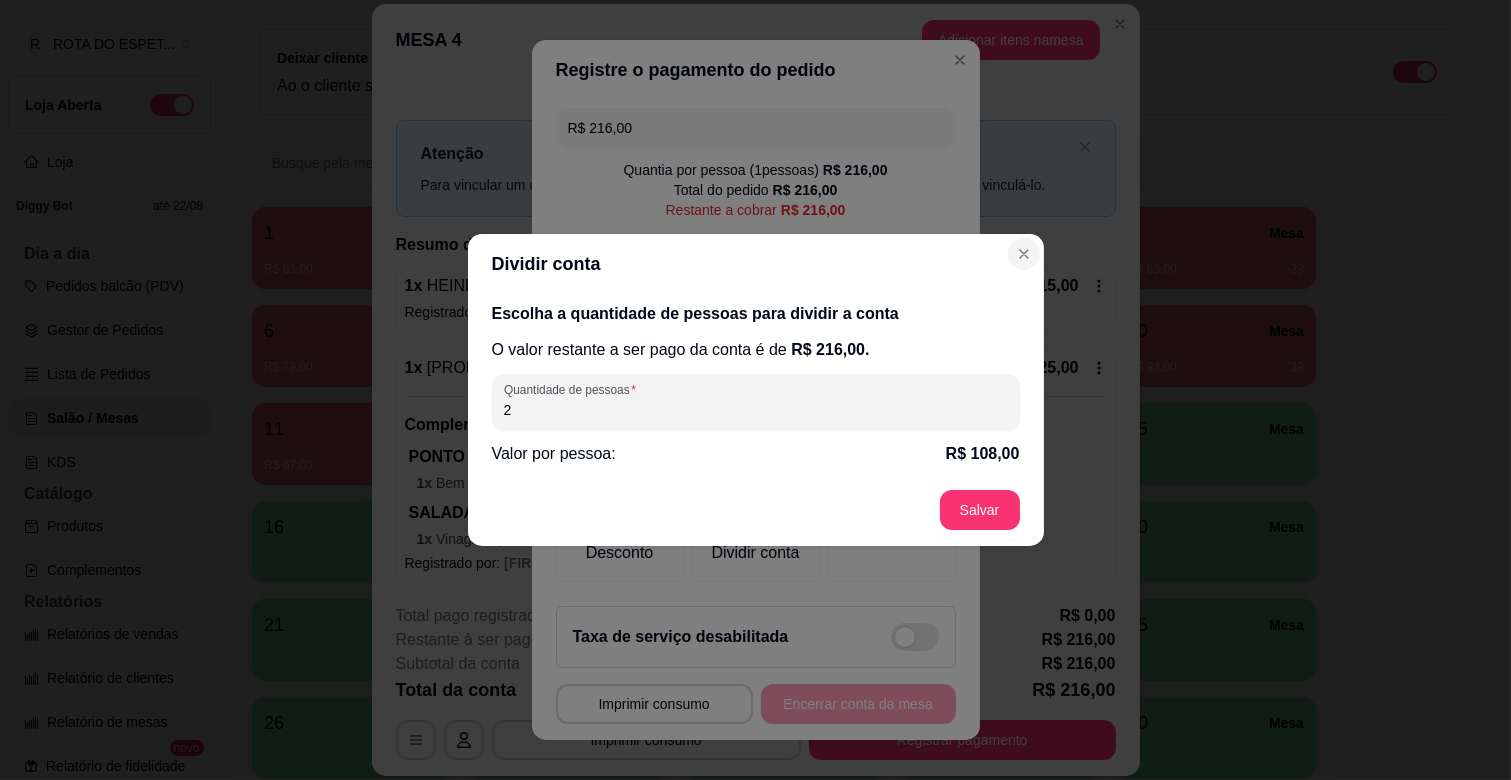 type on "2" 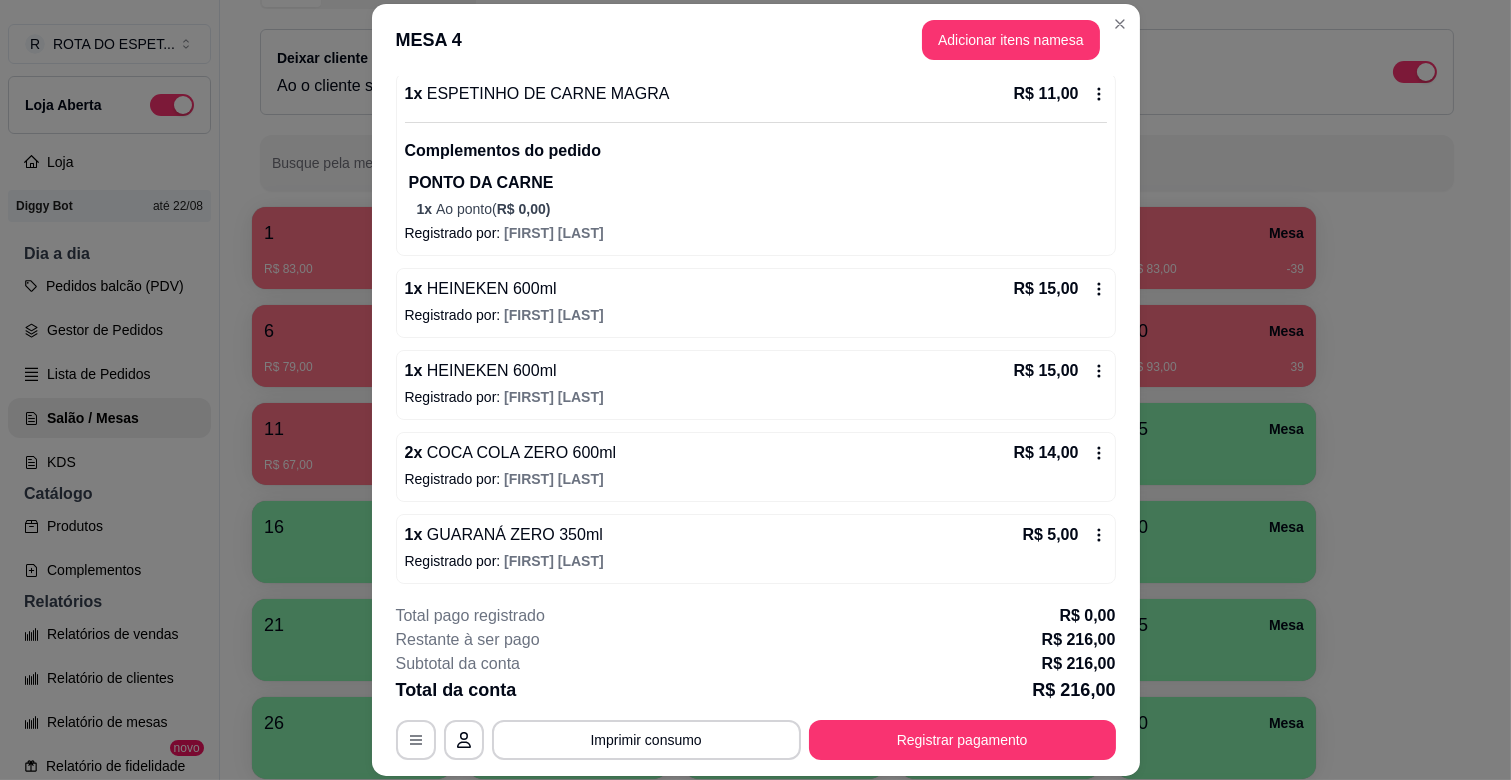 scroll, scrollTop: 1591, scrollLeft: 0, axis: vertical 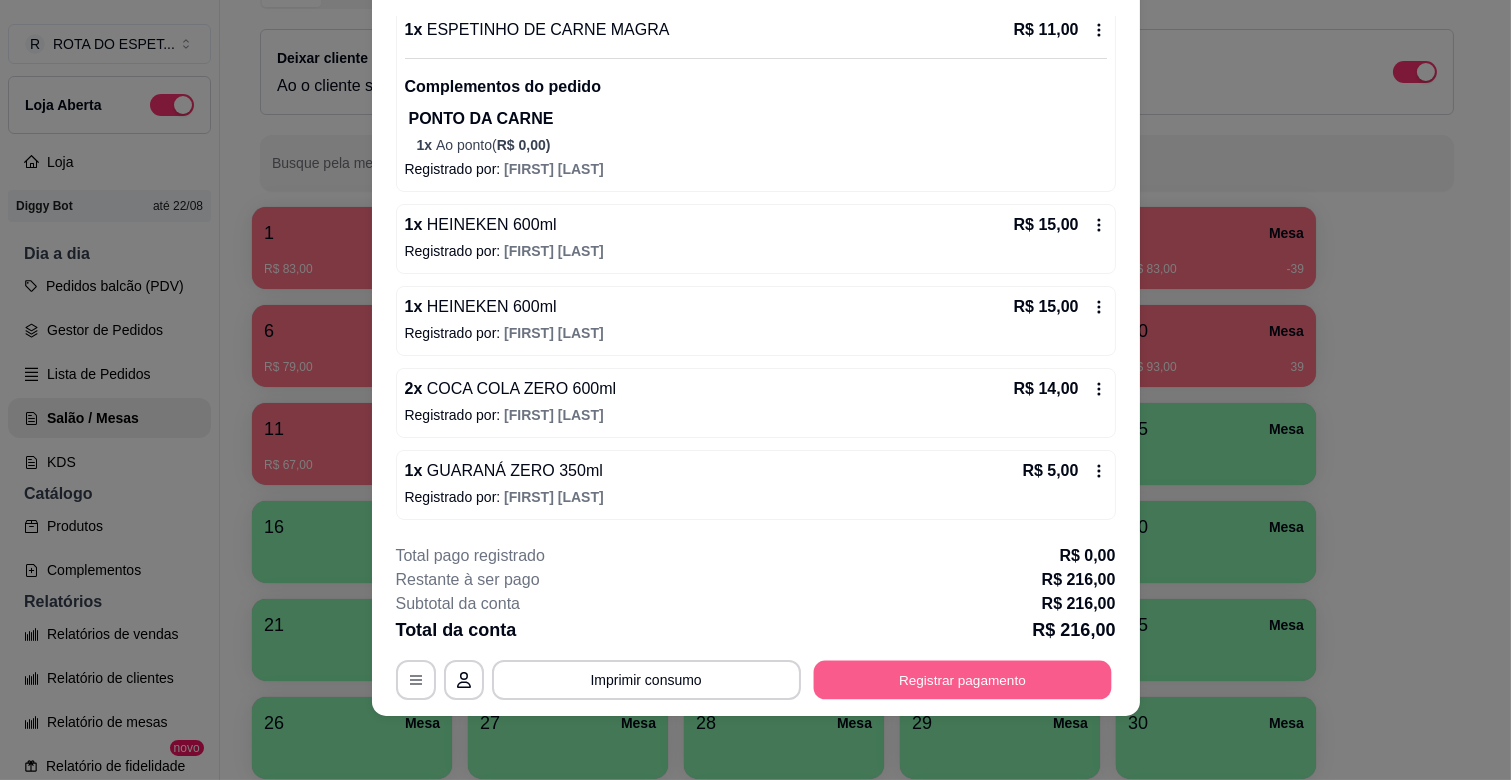 click on "Registrar pagamento" at bounding box center (962, 680) 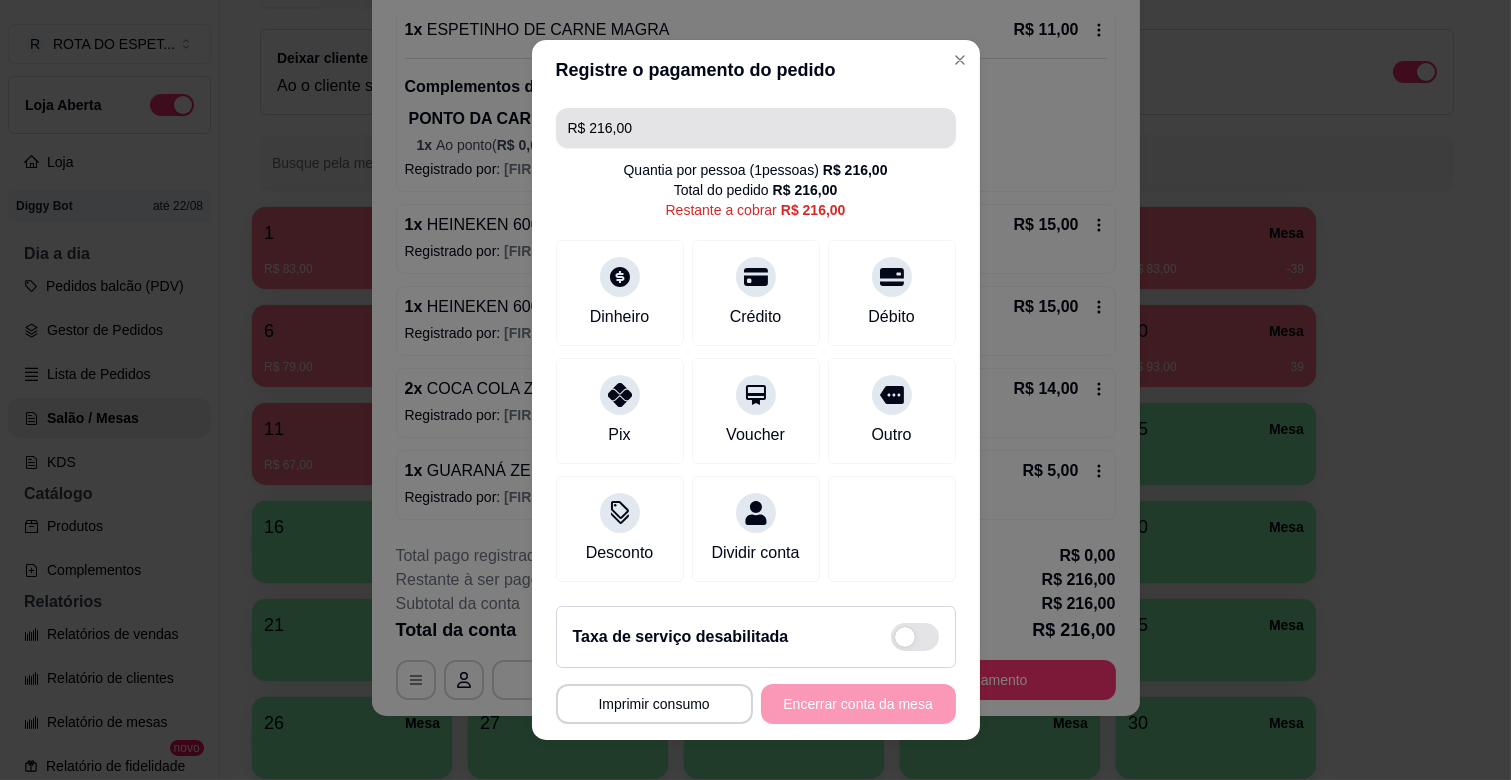 click on "R$ 216,00" at bounding box center [756, 128] 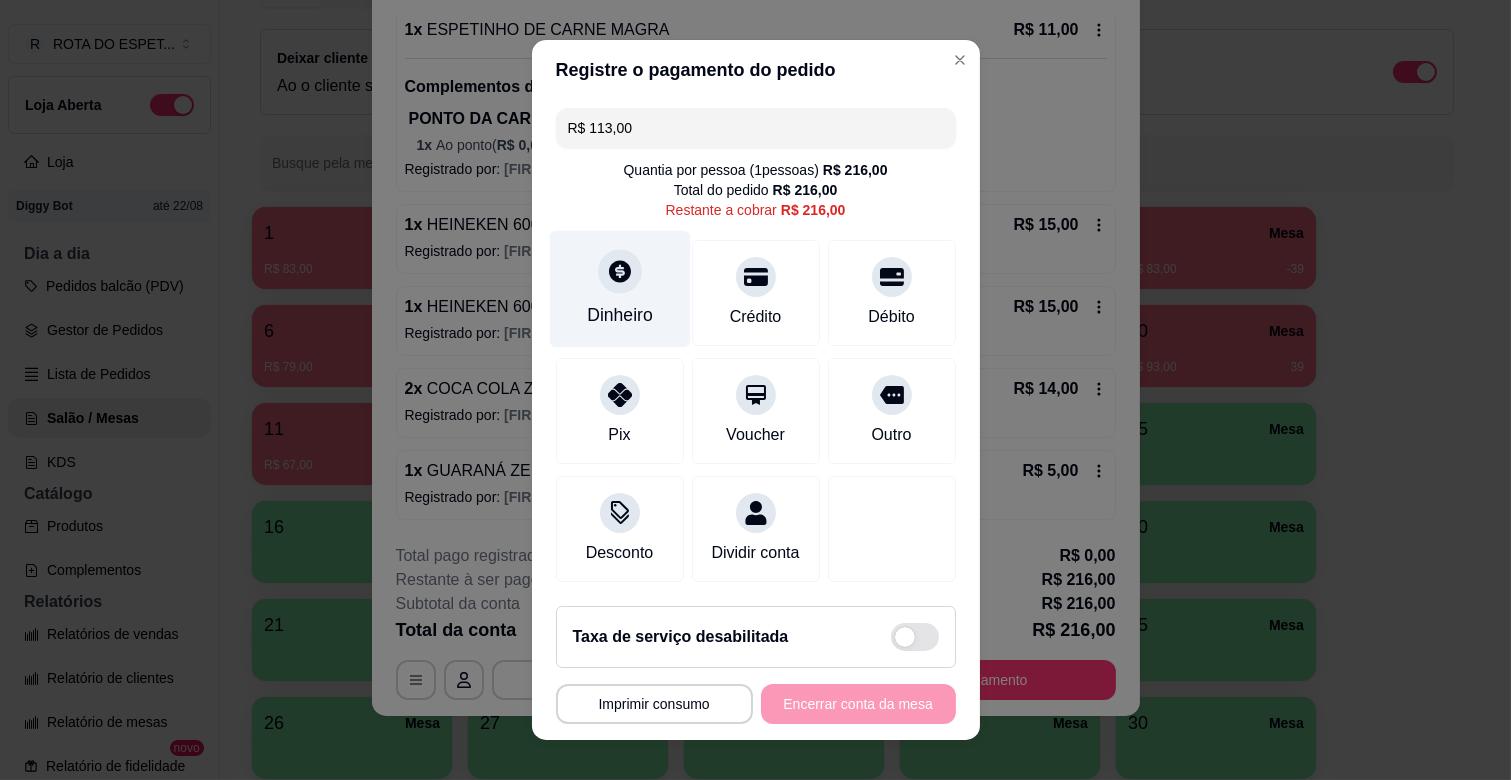 type on "R$ 113,00" 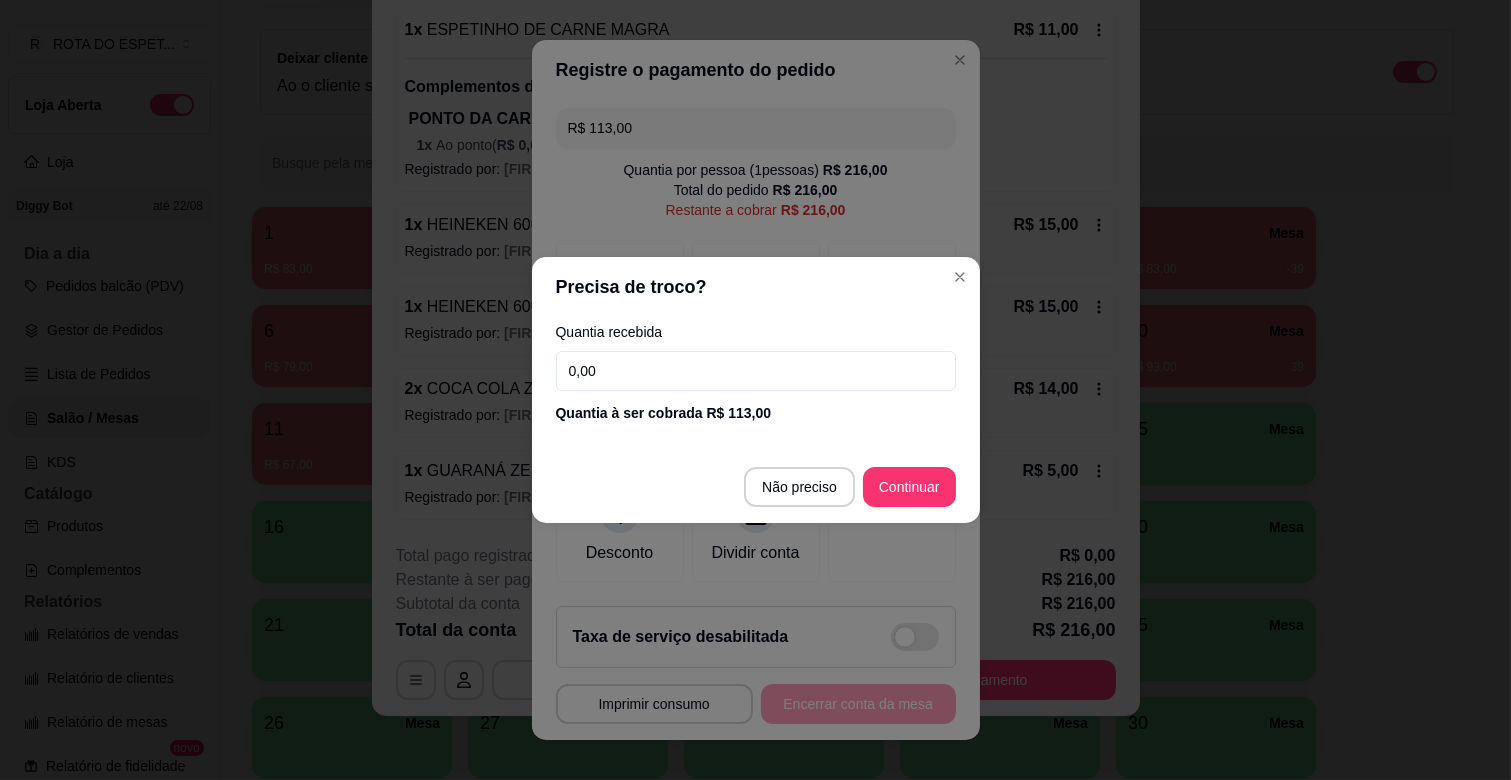 click on "0,00" at bounding box center [756, 371] 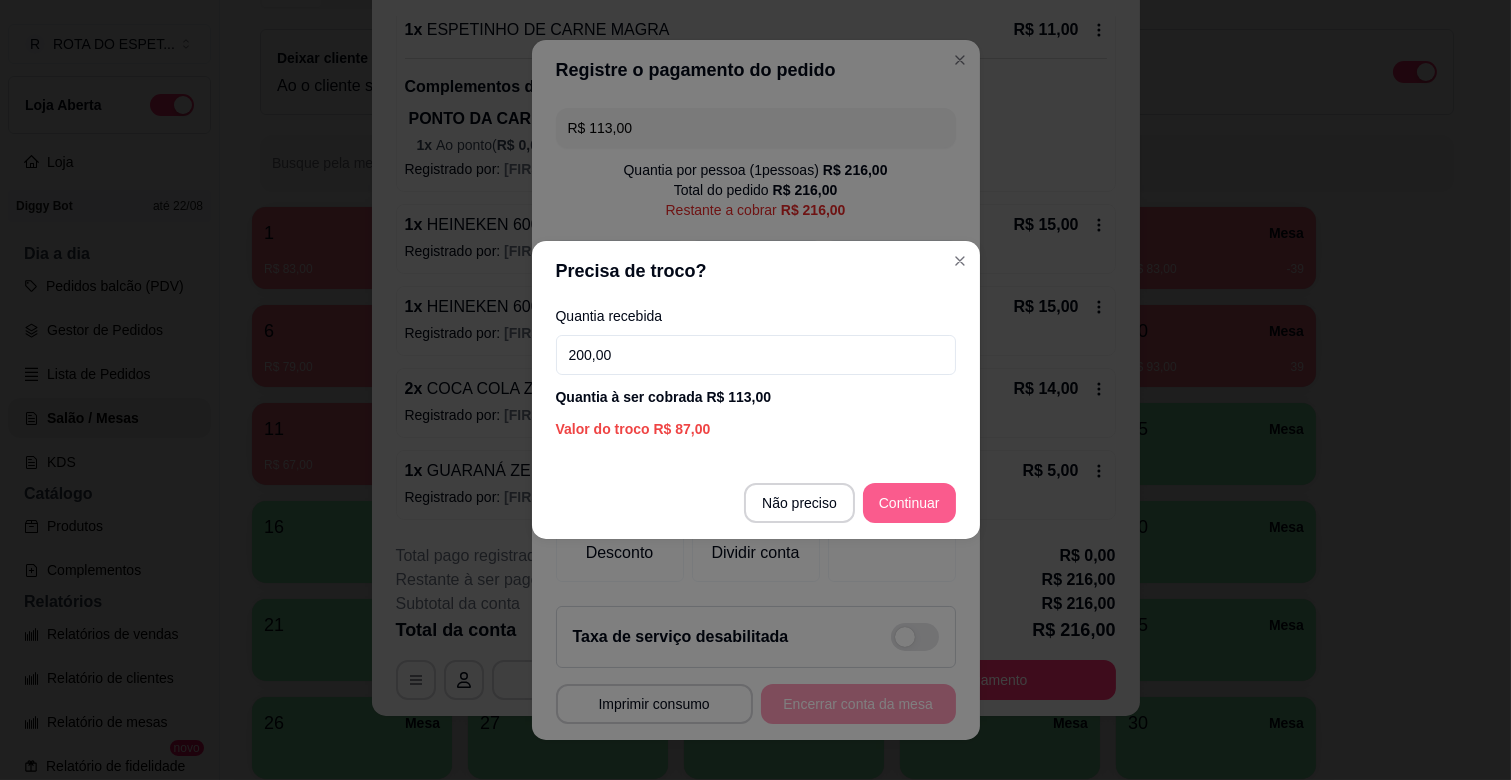 type on "200,00" 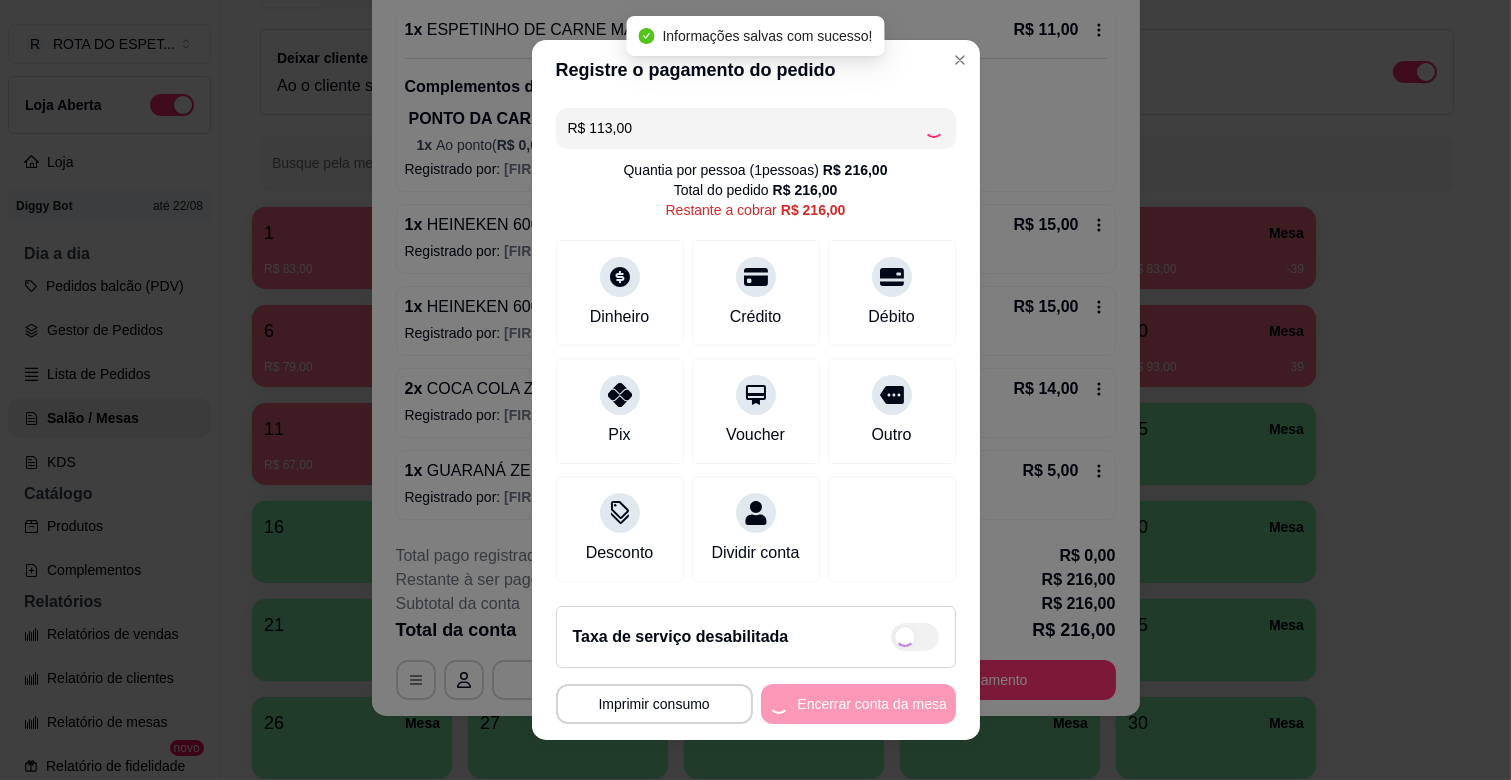 type on "R$ 103,00" 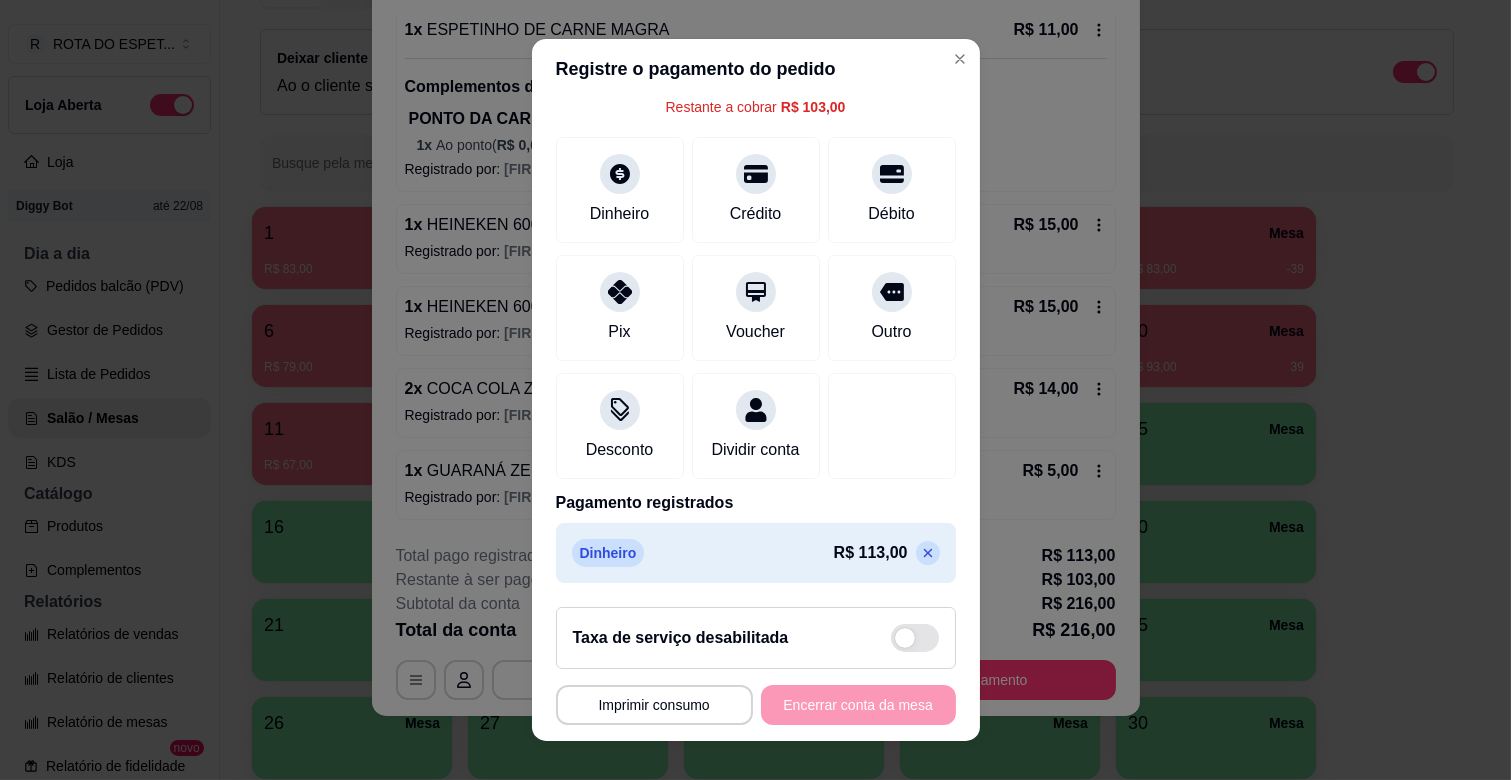 scroll, scrollTop: 126, scrollLeft: 0, axis: vertical 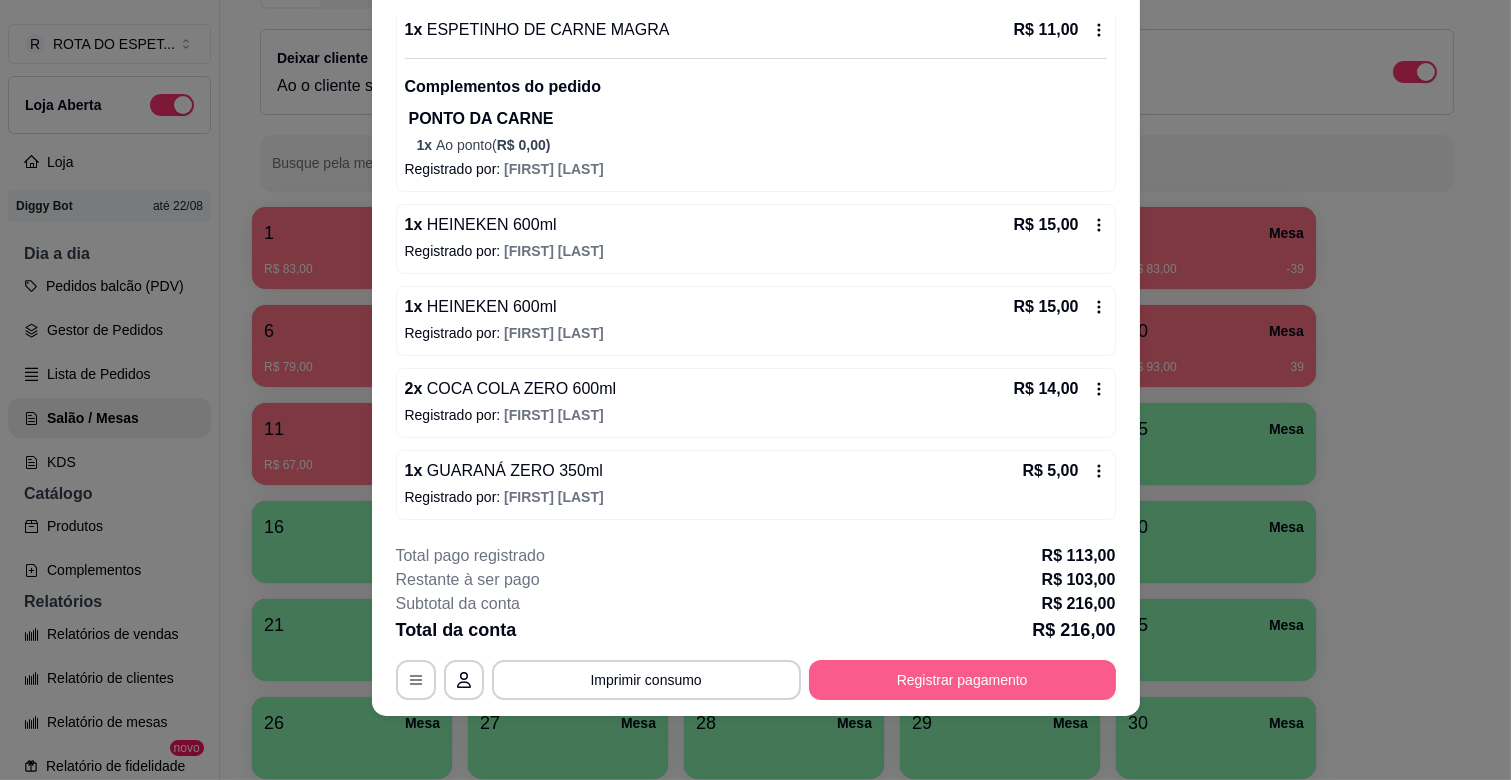 click on "Registrar pagamento" at bounding box center [962, 680] 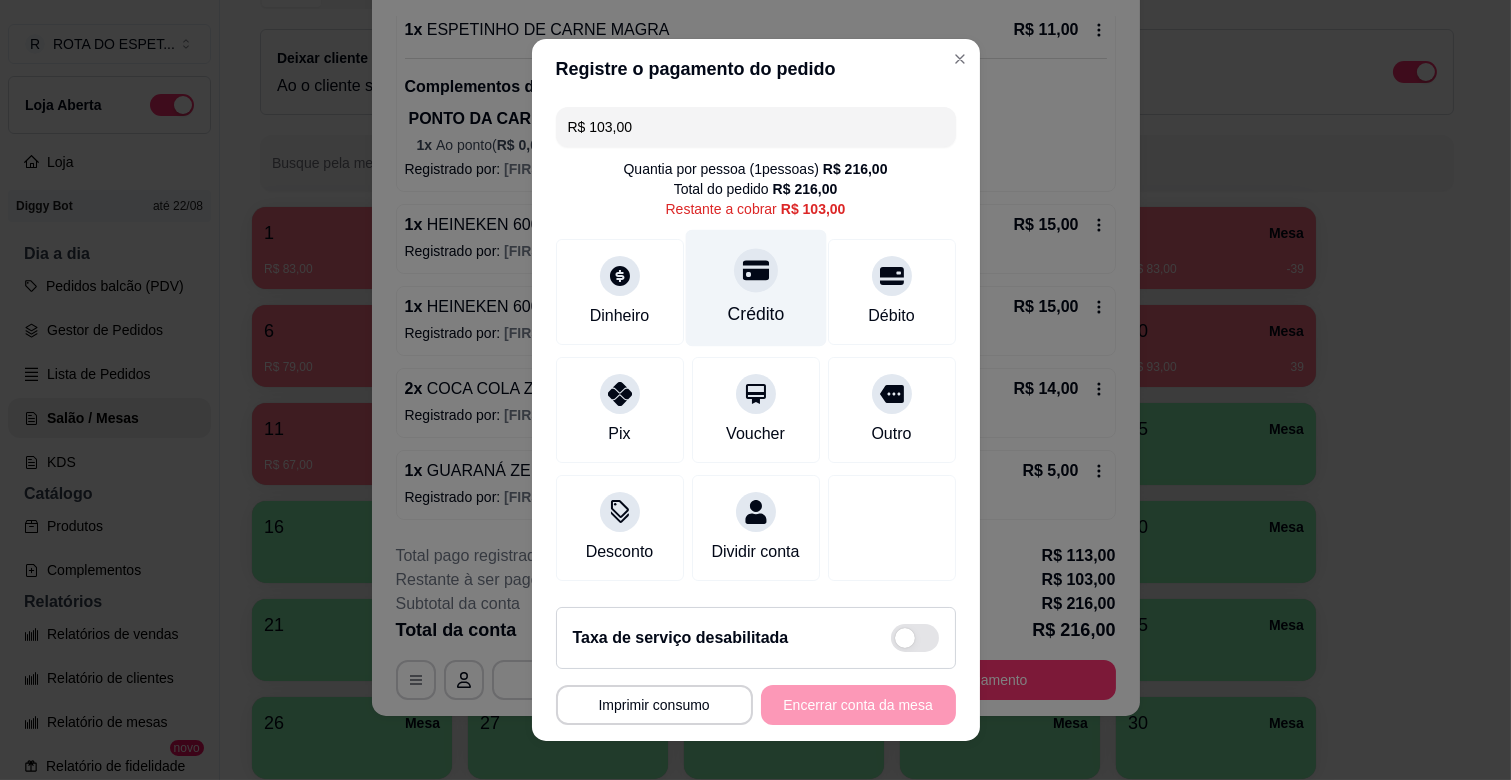 click on "Crédito" at bounding box center (755, 288) 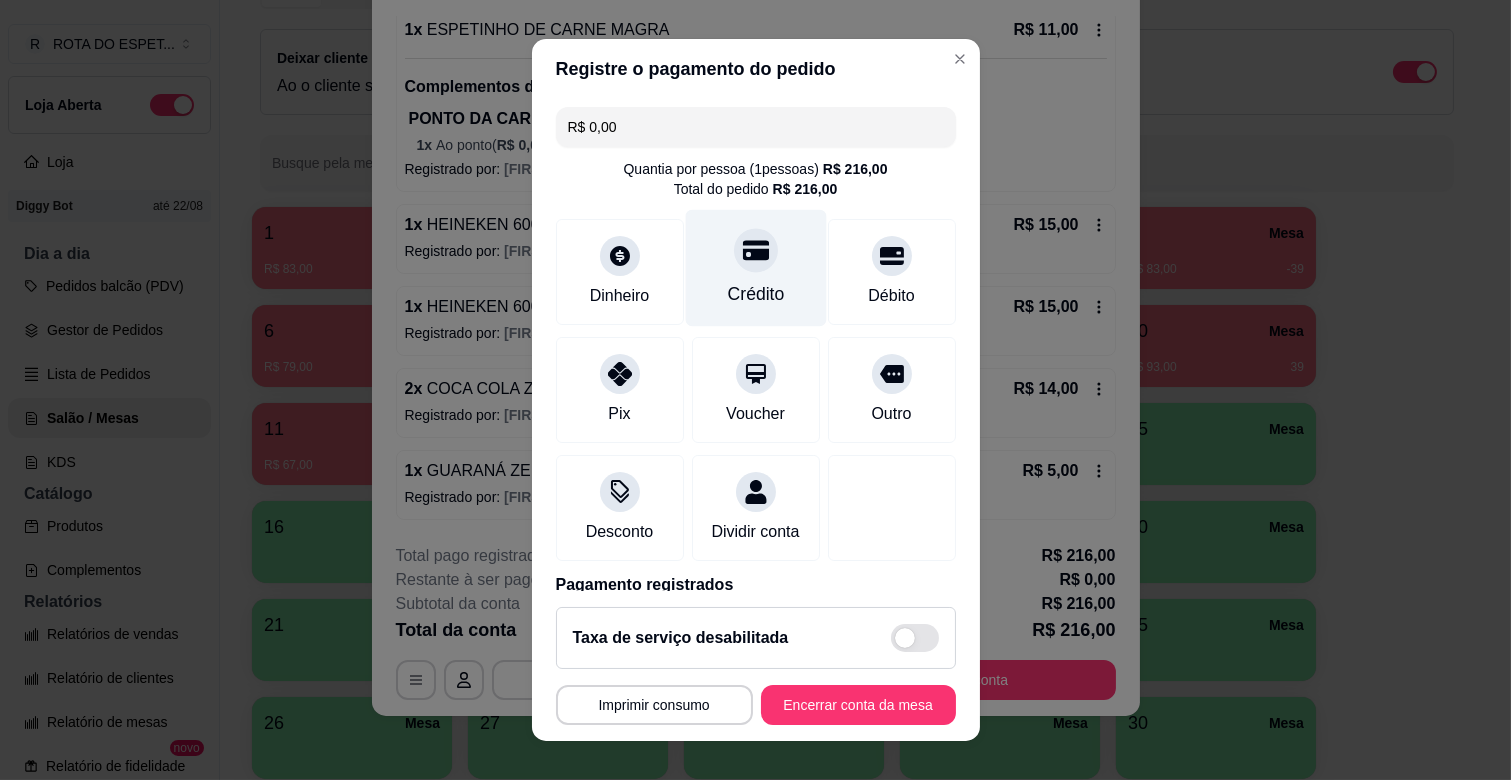 click on "Crédito" at bounding box center (755, 294) 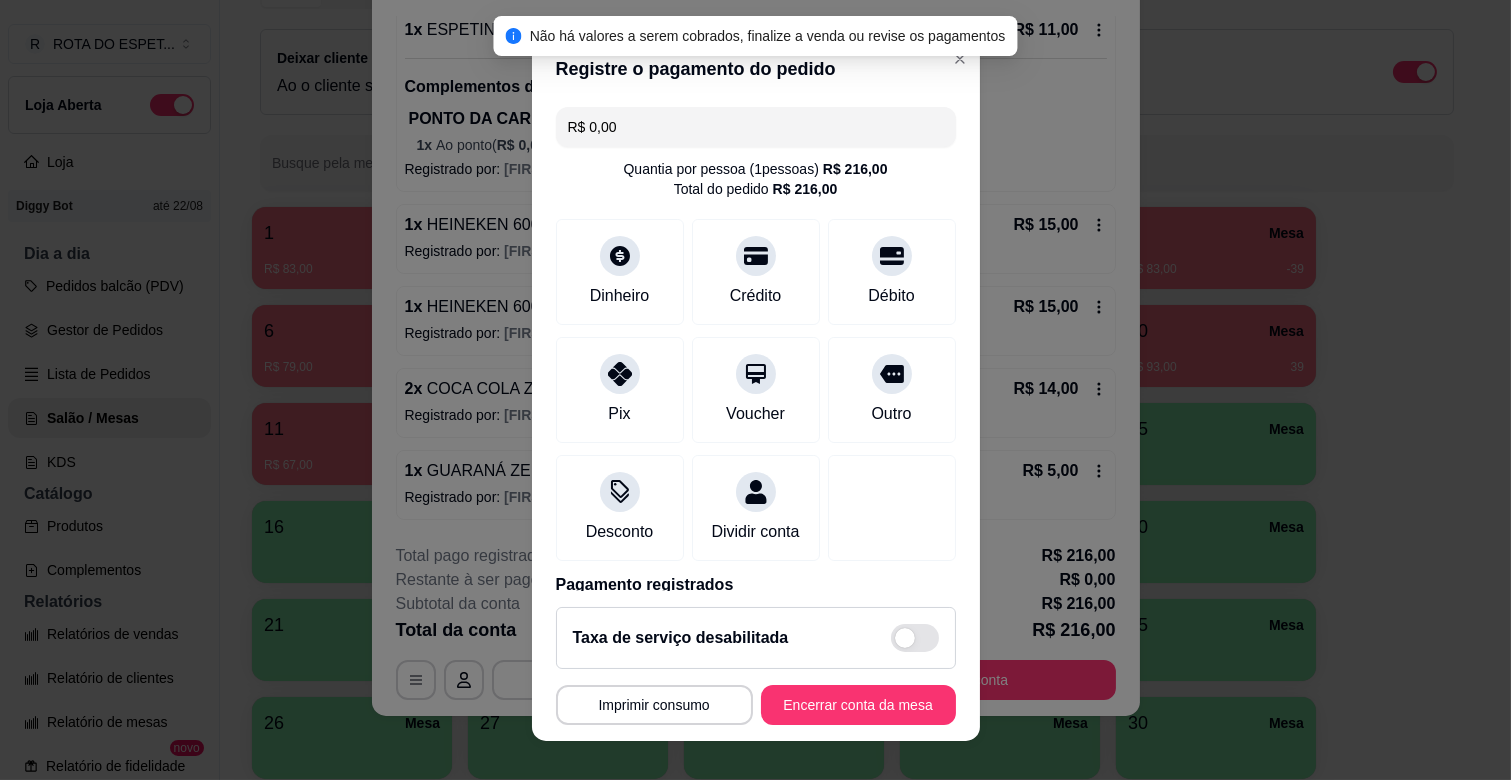click on "R$ 0,00" at bounding box center (756, 127) 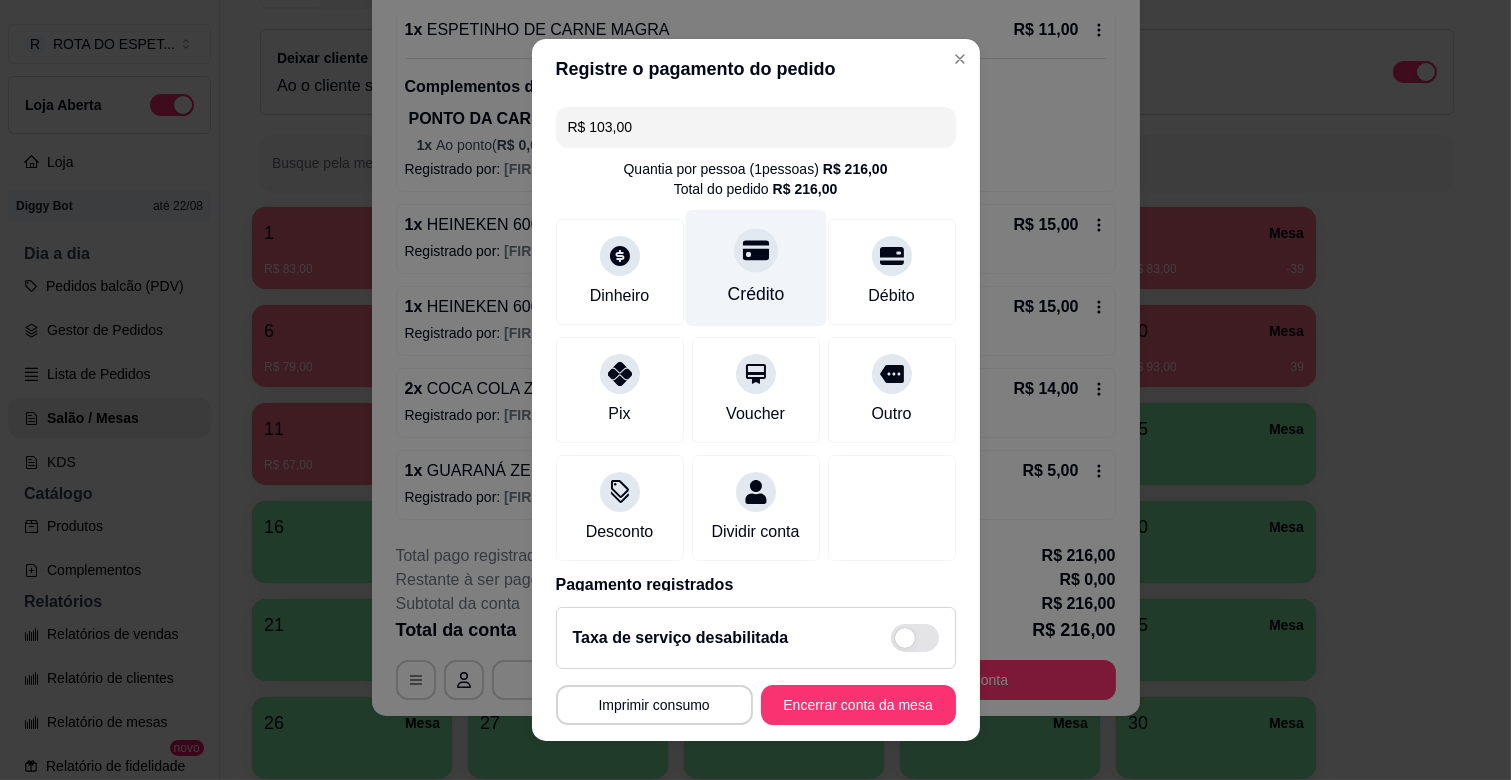 type on "R$ 103,00" 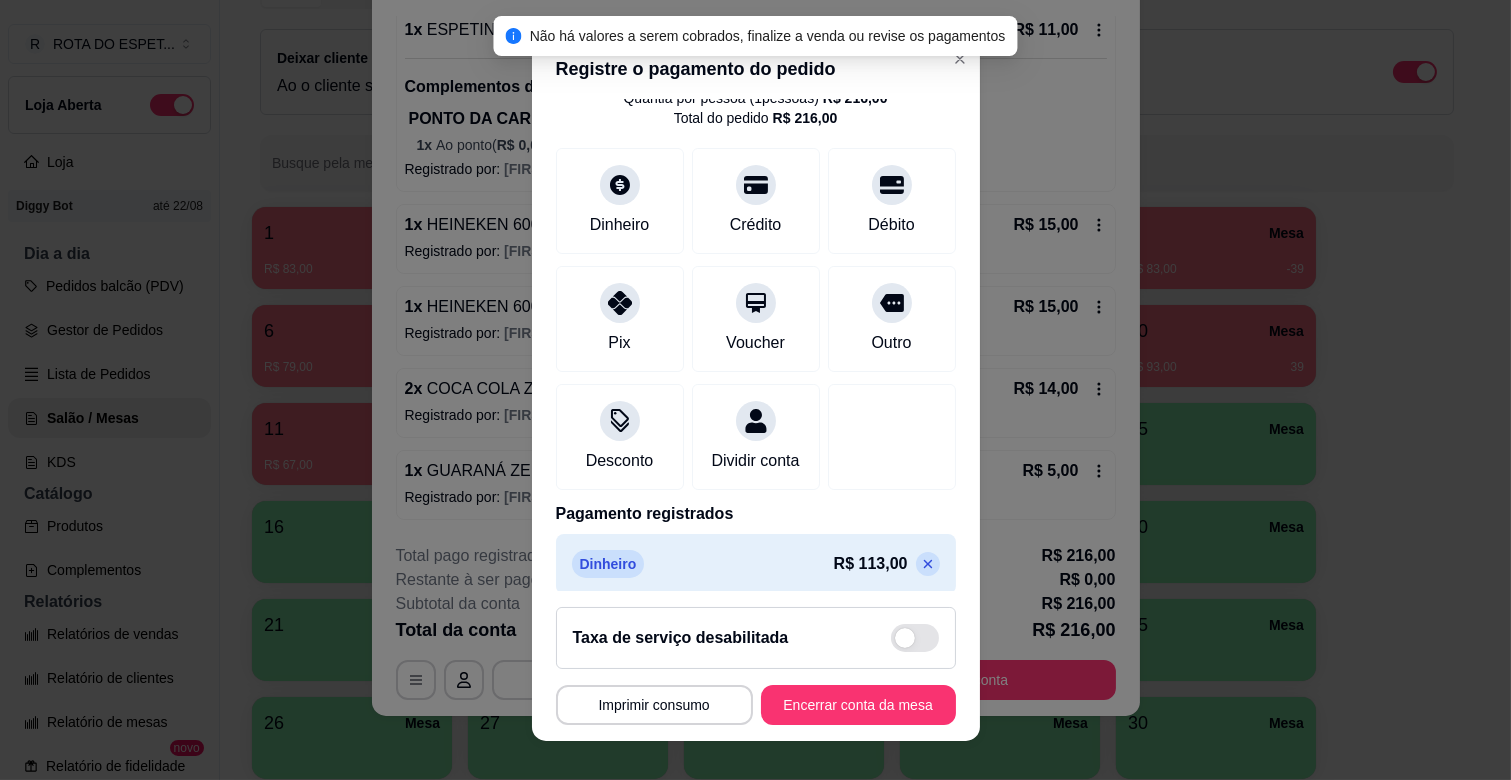 scroll, scrollTop: 182, scrollLeft: 0, axis: vertical 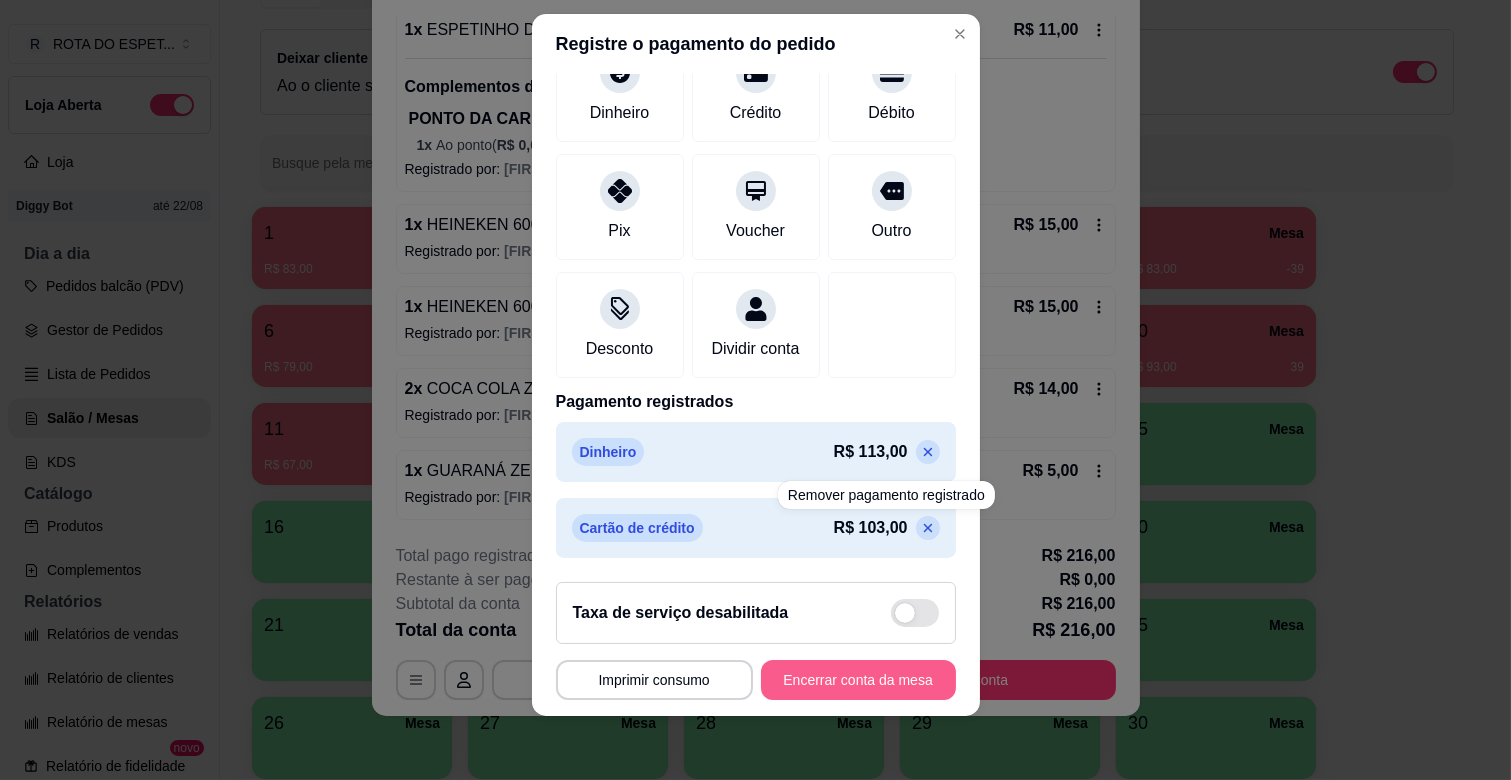 click on "Encerrar conta da mesa" at bounding box center (858, 680) 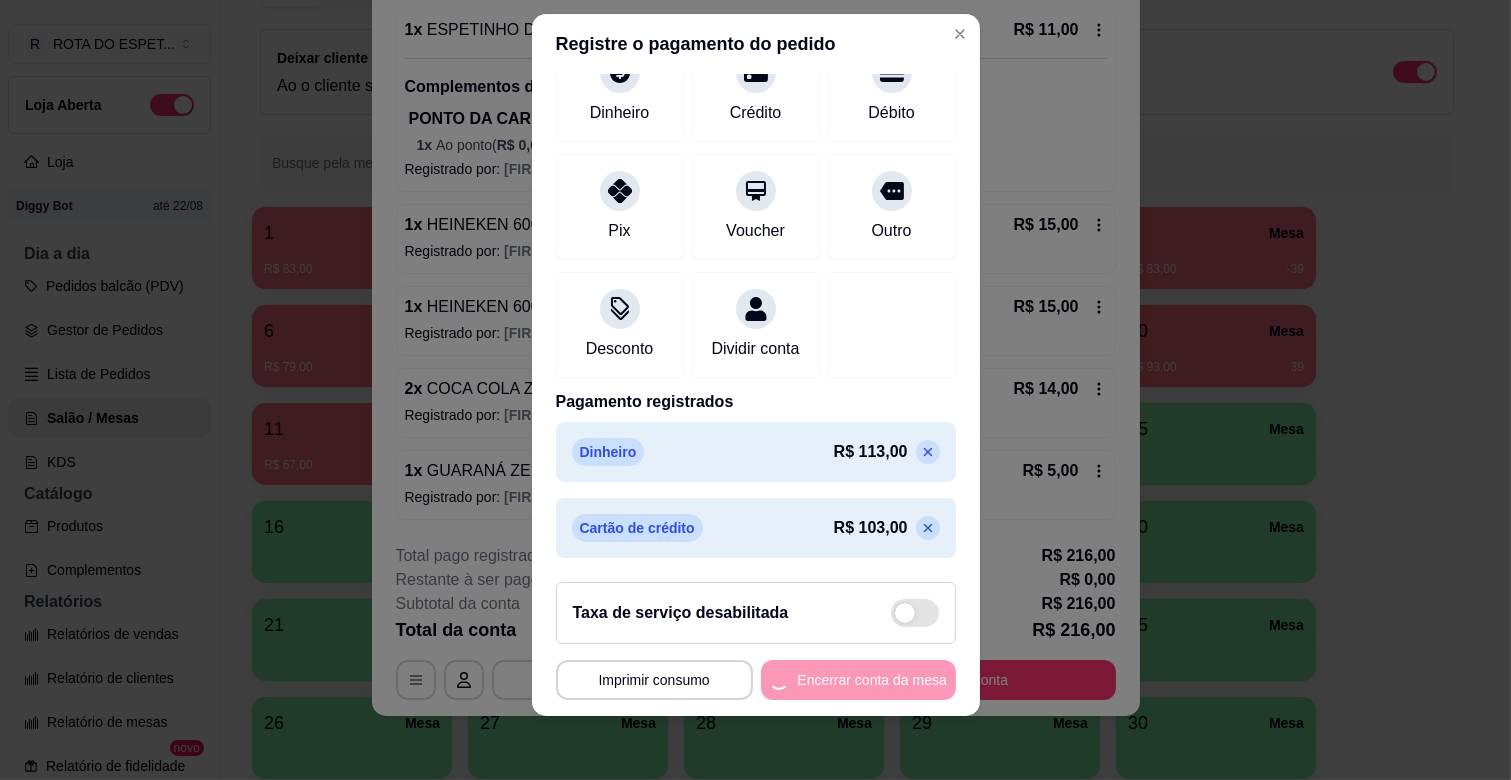 scroll, scrollTop: 0, scrollLeft: 0, axis: both 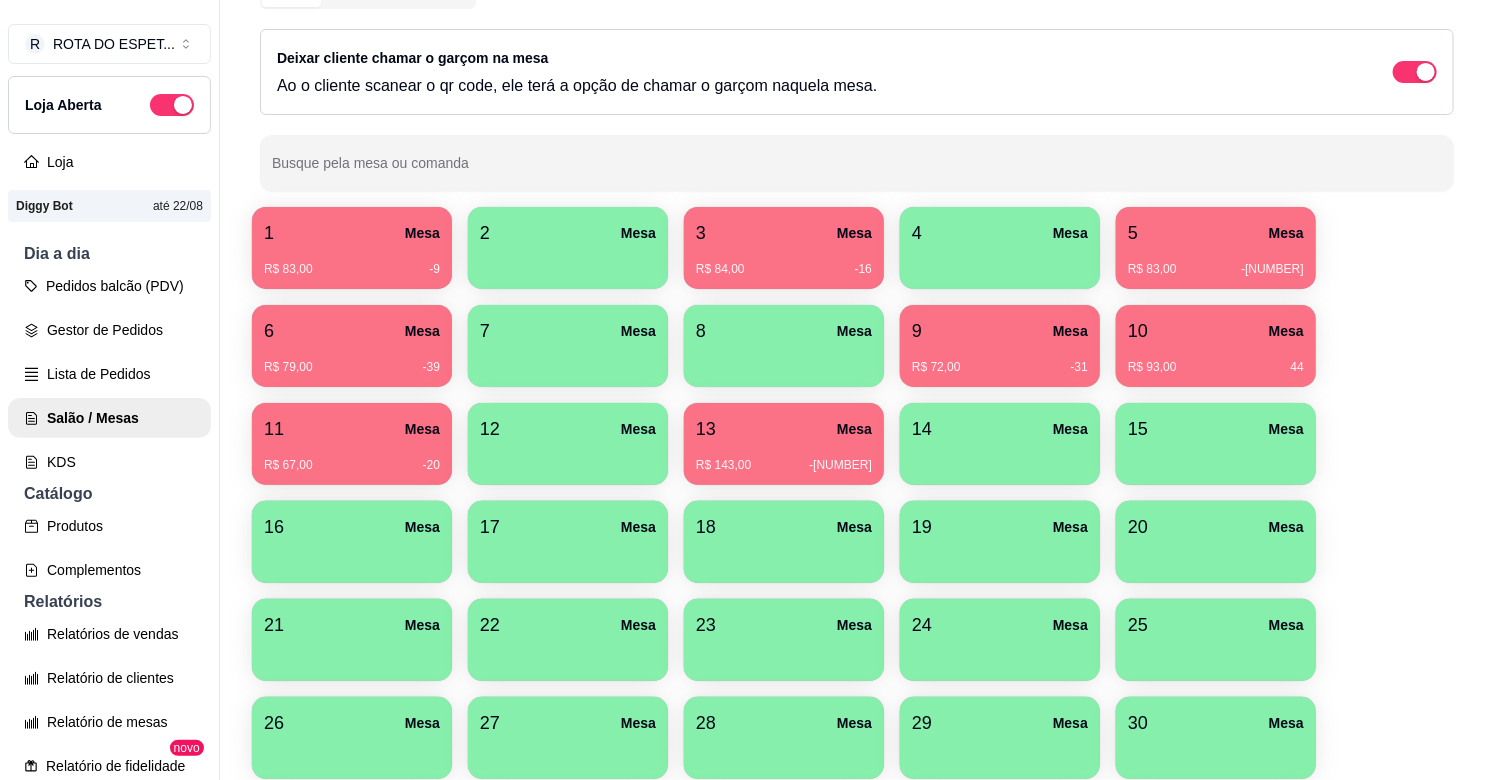 click on "R$ 83,00 -[NUMBER]" at bounding box center [352, 262] 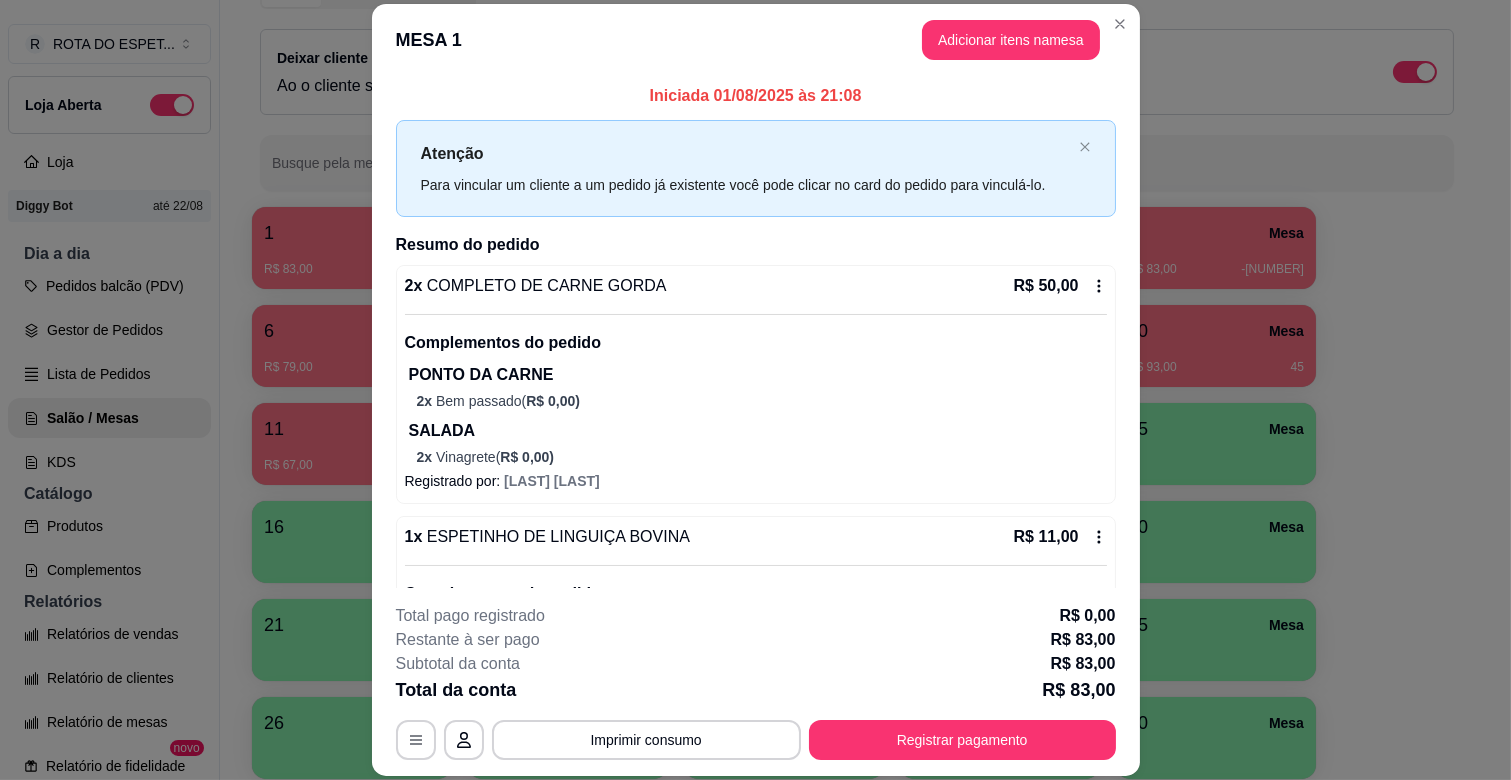 scroll, scrollTop: 111, scrollLeft: 0, axis: vertical 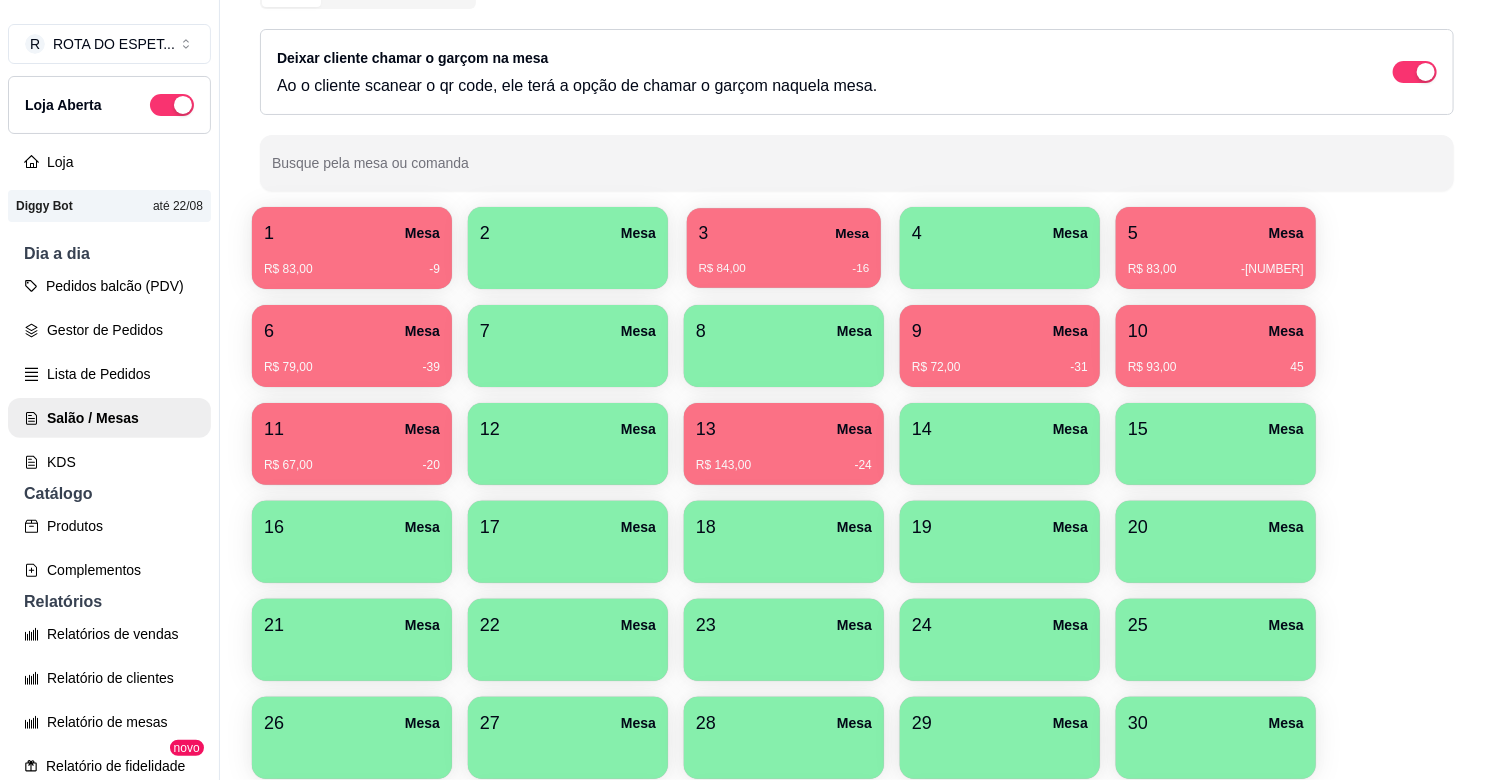 click on "R$ 84,00 -16" at bounding box center [784, 261] 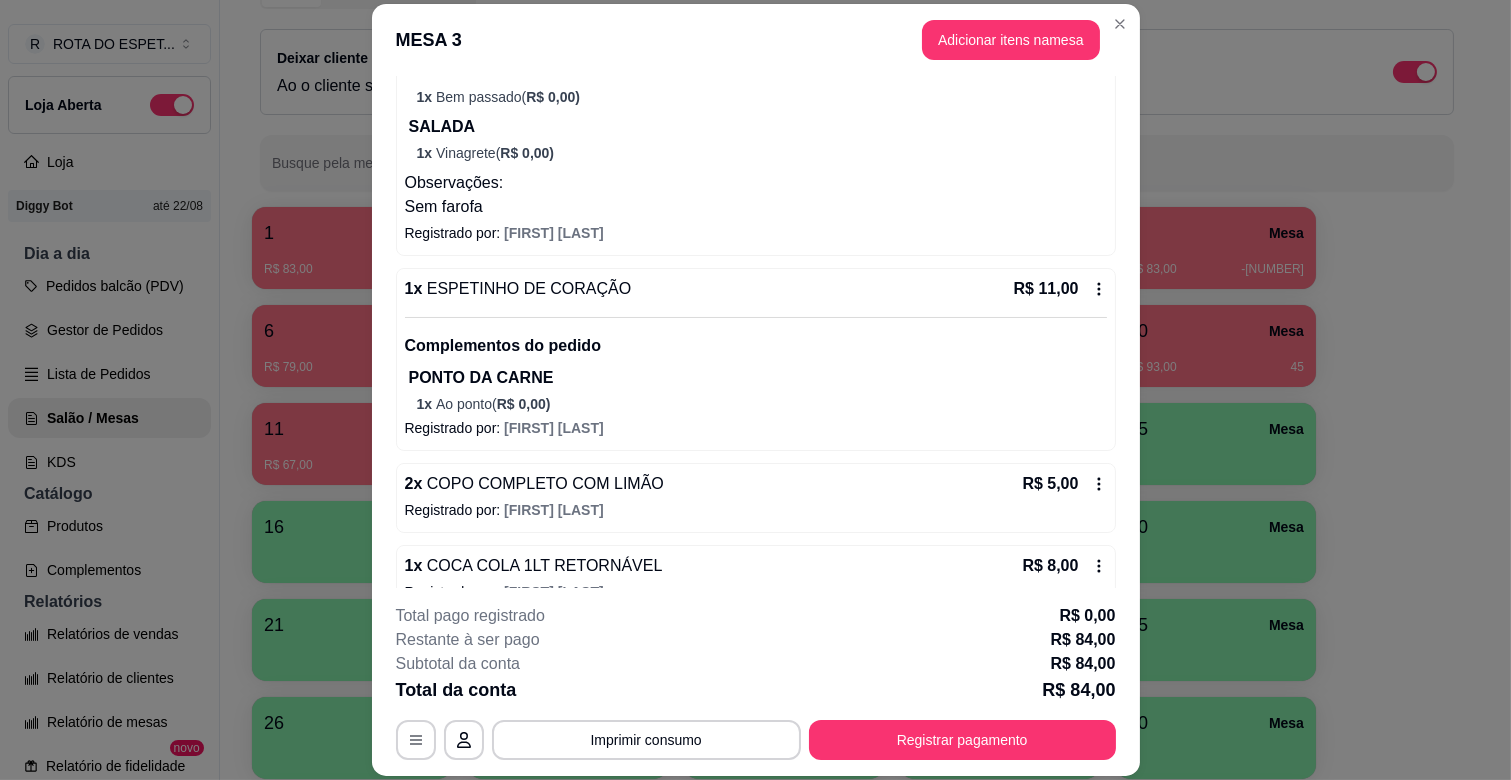 scroll, scrollTop: 591, scrollLeft: 0, axis: vertical 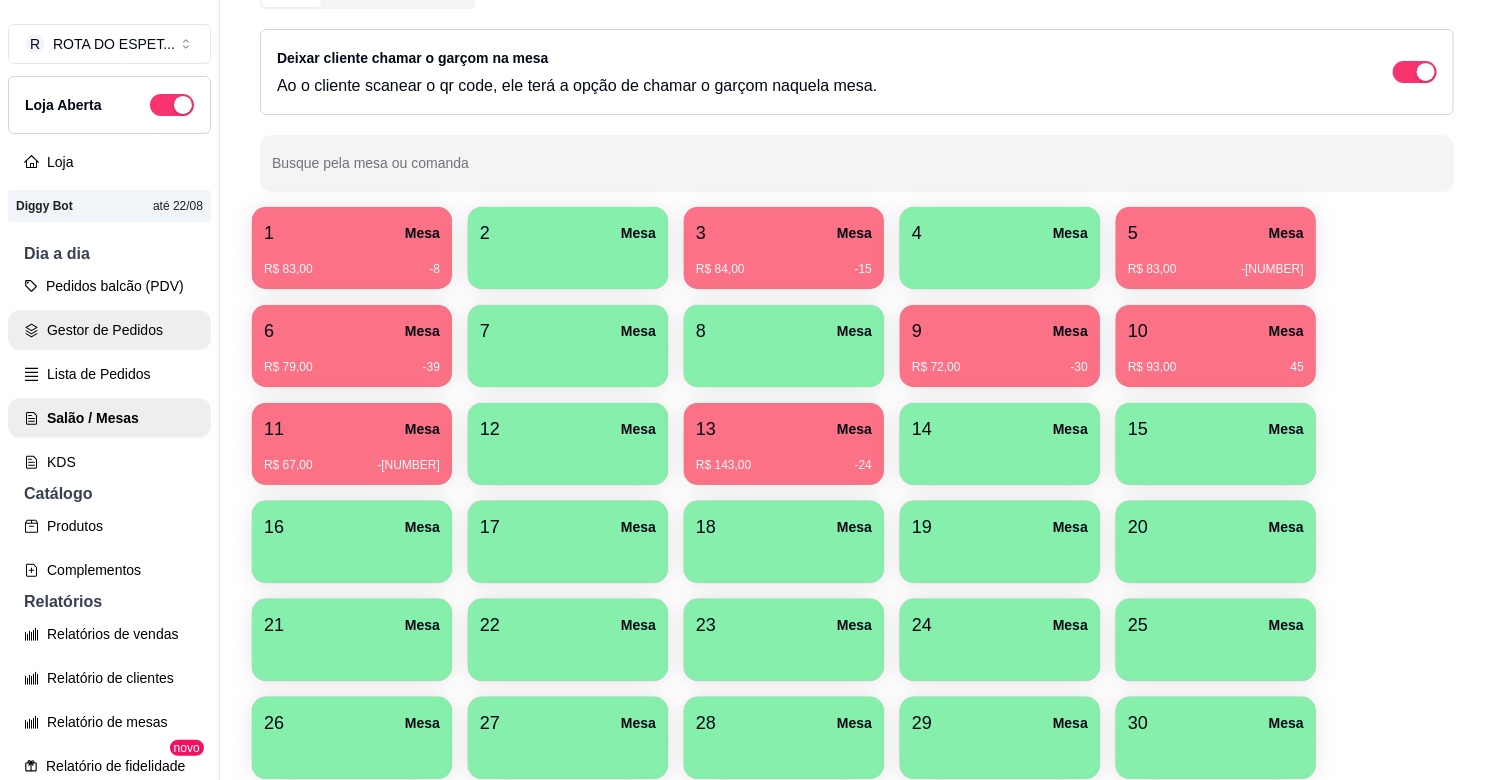 click on "Gestor de Pedidos" at bounding box center (109, 330) 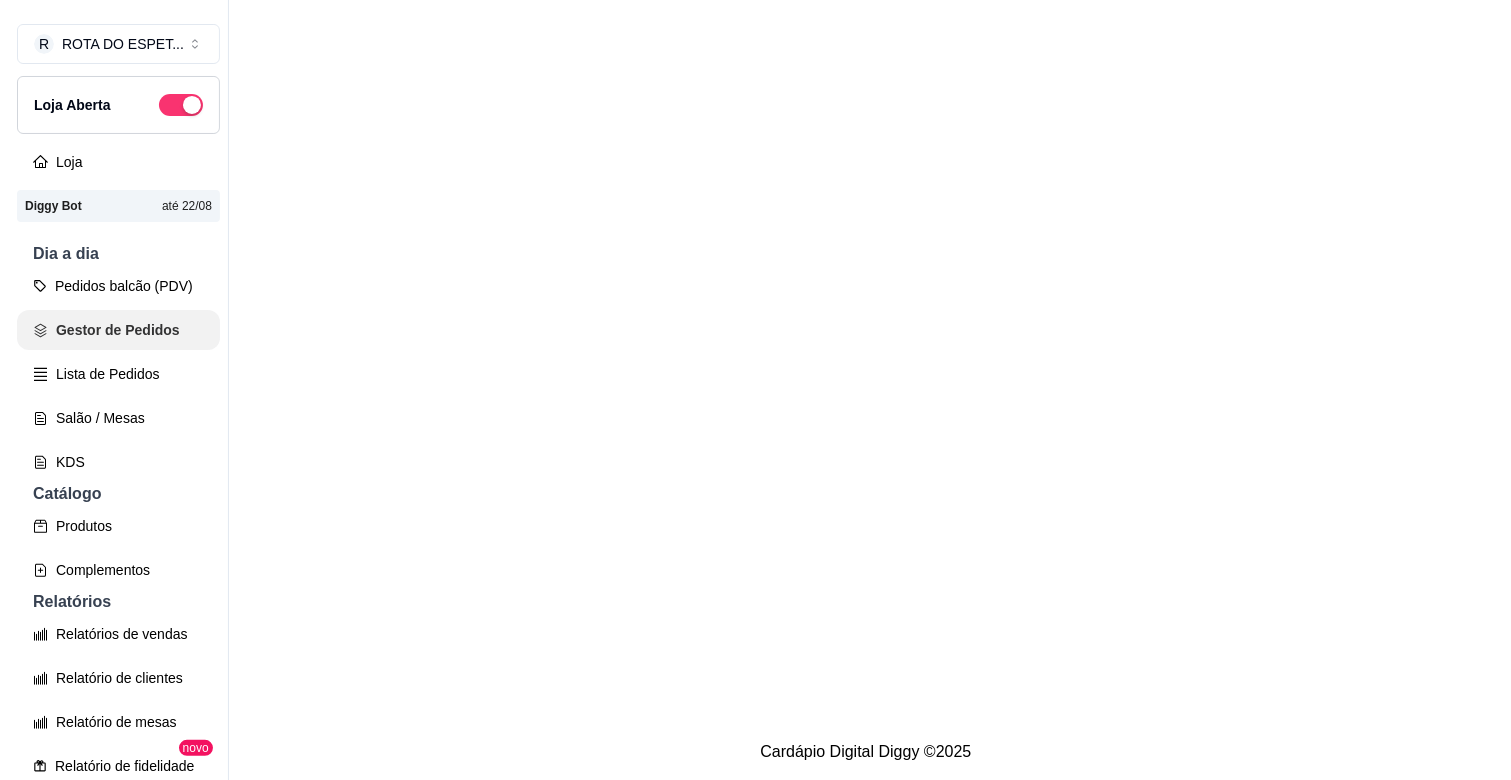 scroll, scrollTop: 0, scrollLeft: 0, axis: both 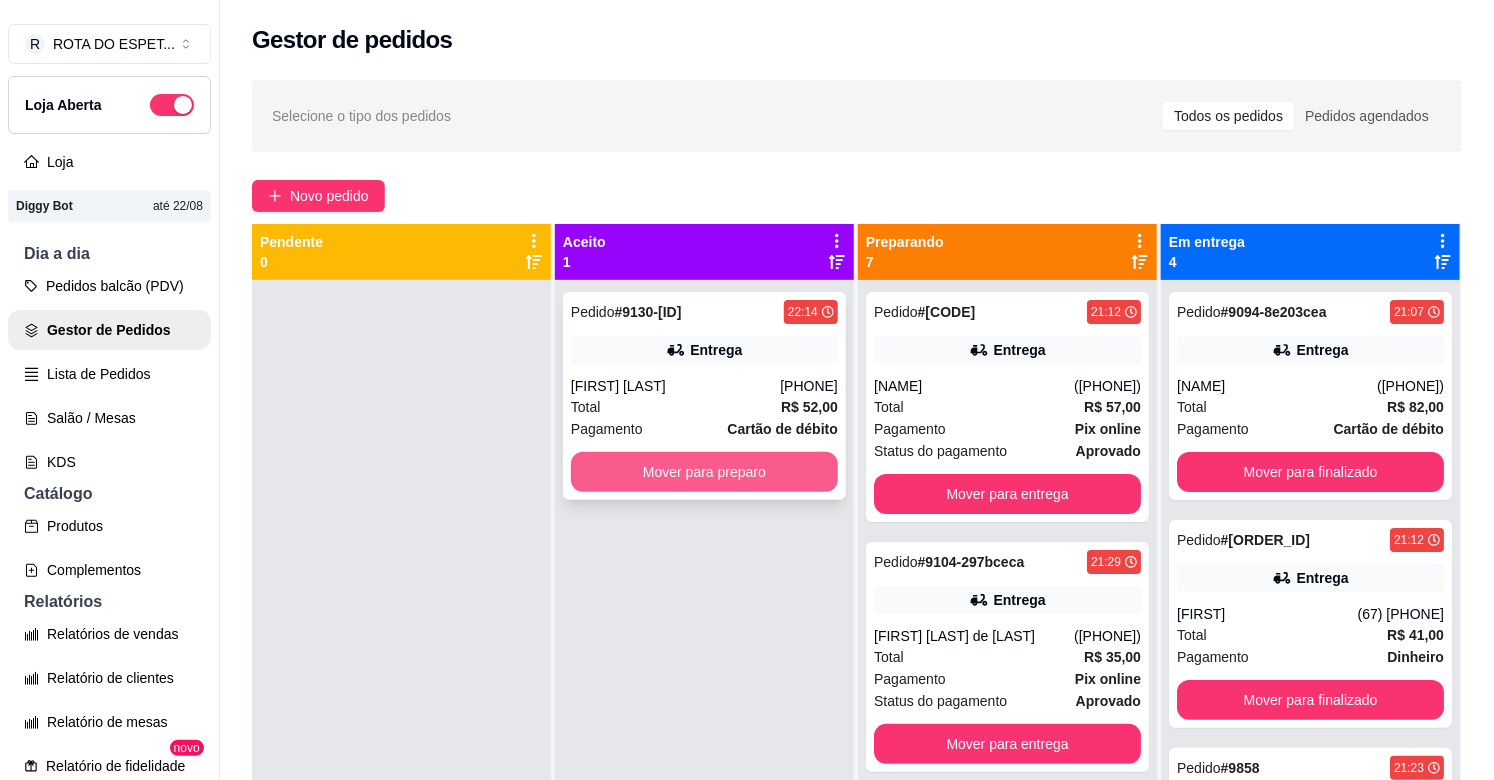click on "Mover para preparo" at bounding box center (704, 472) 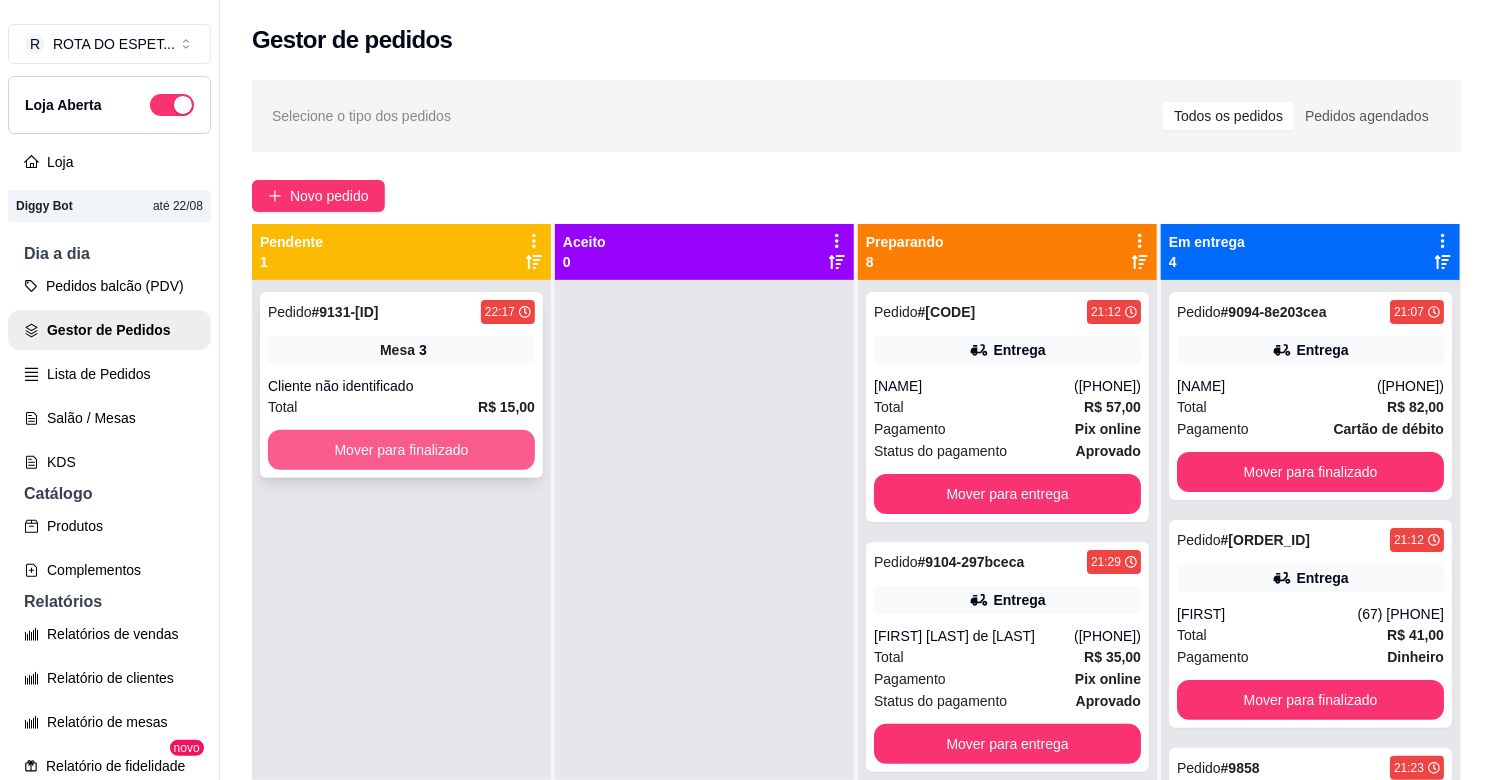 click on "Mover para finalizado" at bounding box center [401, 450] 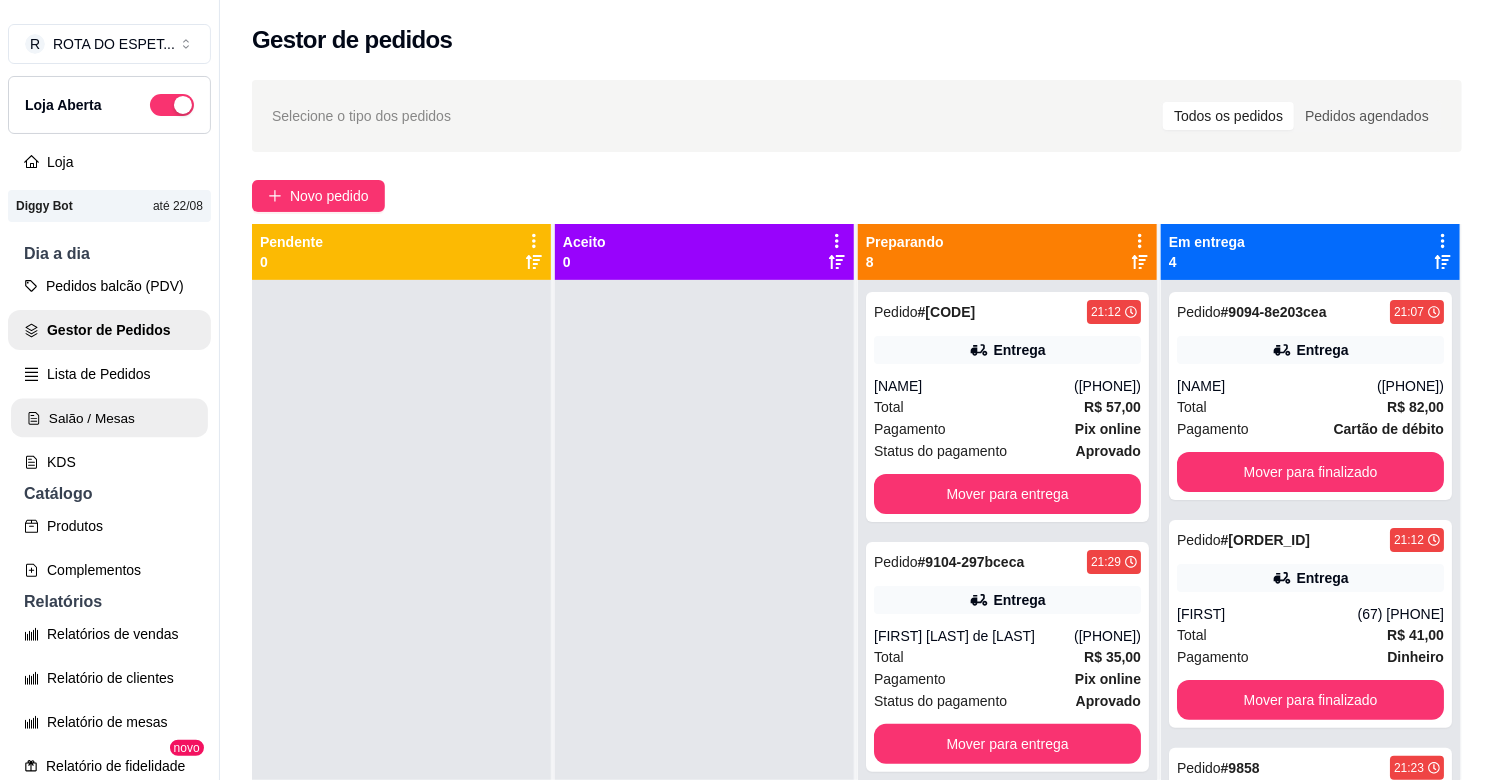 click on "Salão / Mesas" at bounding box center [109, 418] 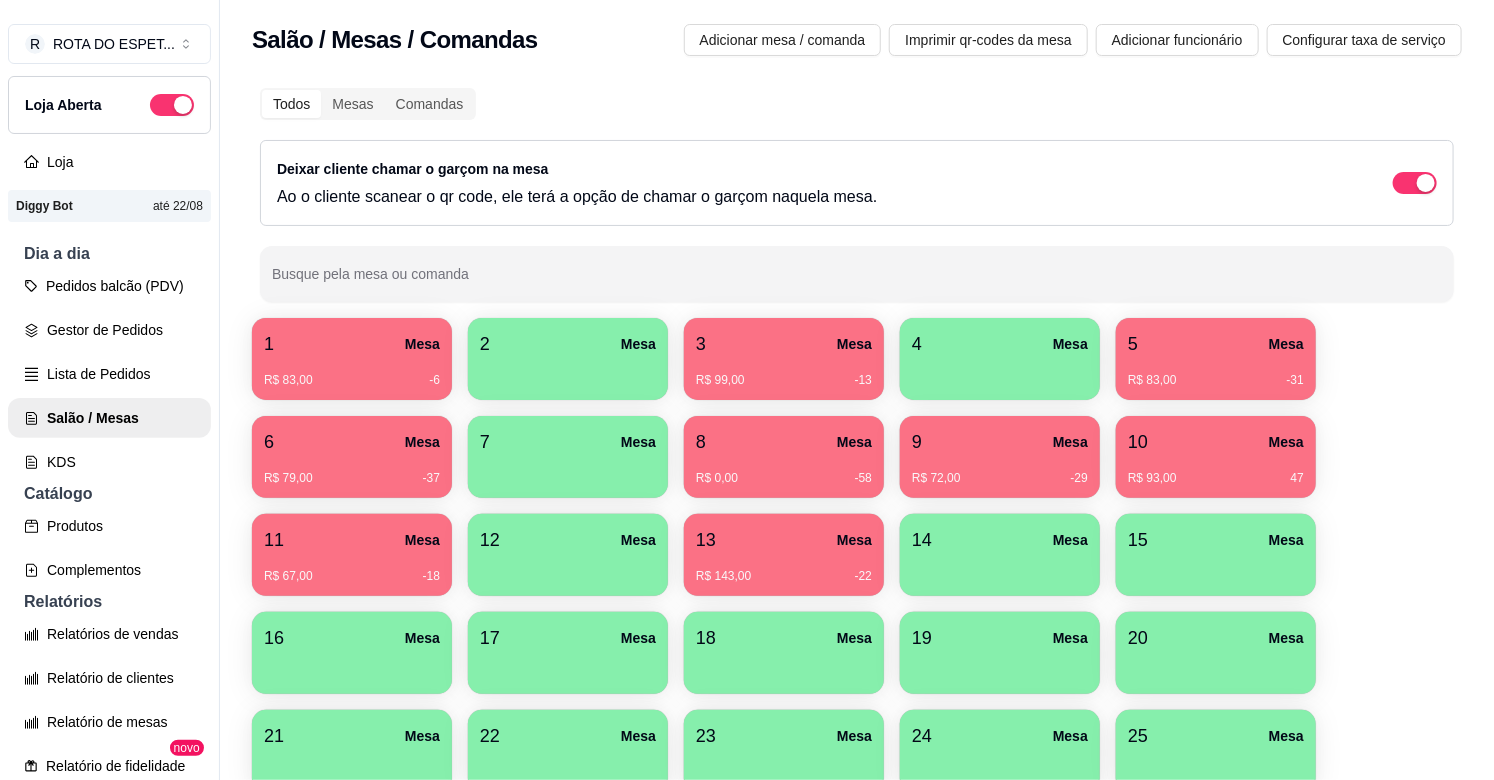 click on "R$ 83,00 -6" at bounding box center [352, 373] 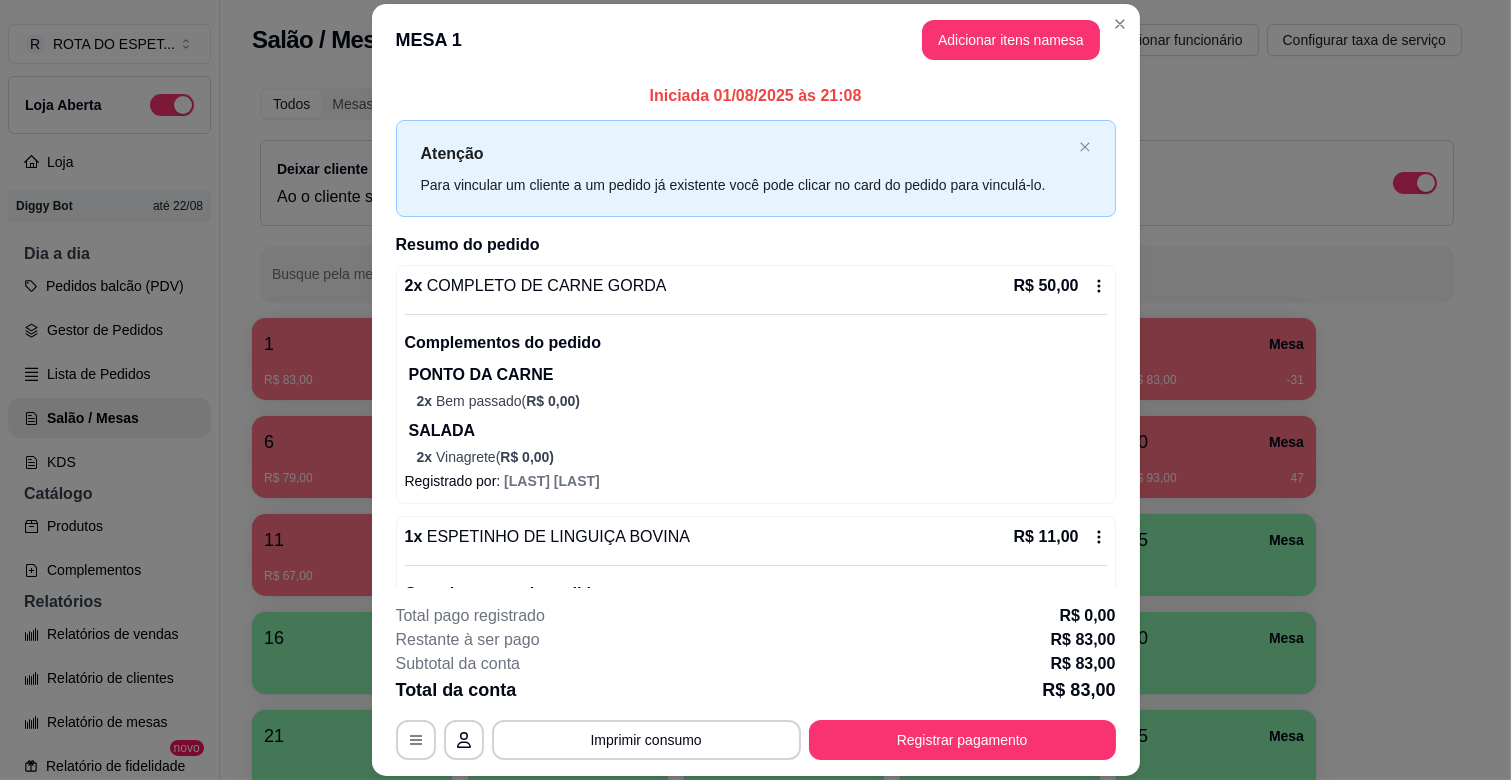 scroll, scrollTop: 444, scrollLeft: 0, axis: vertical 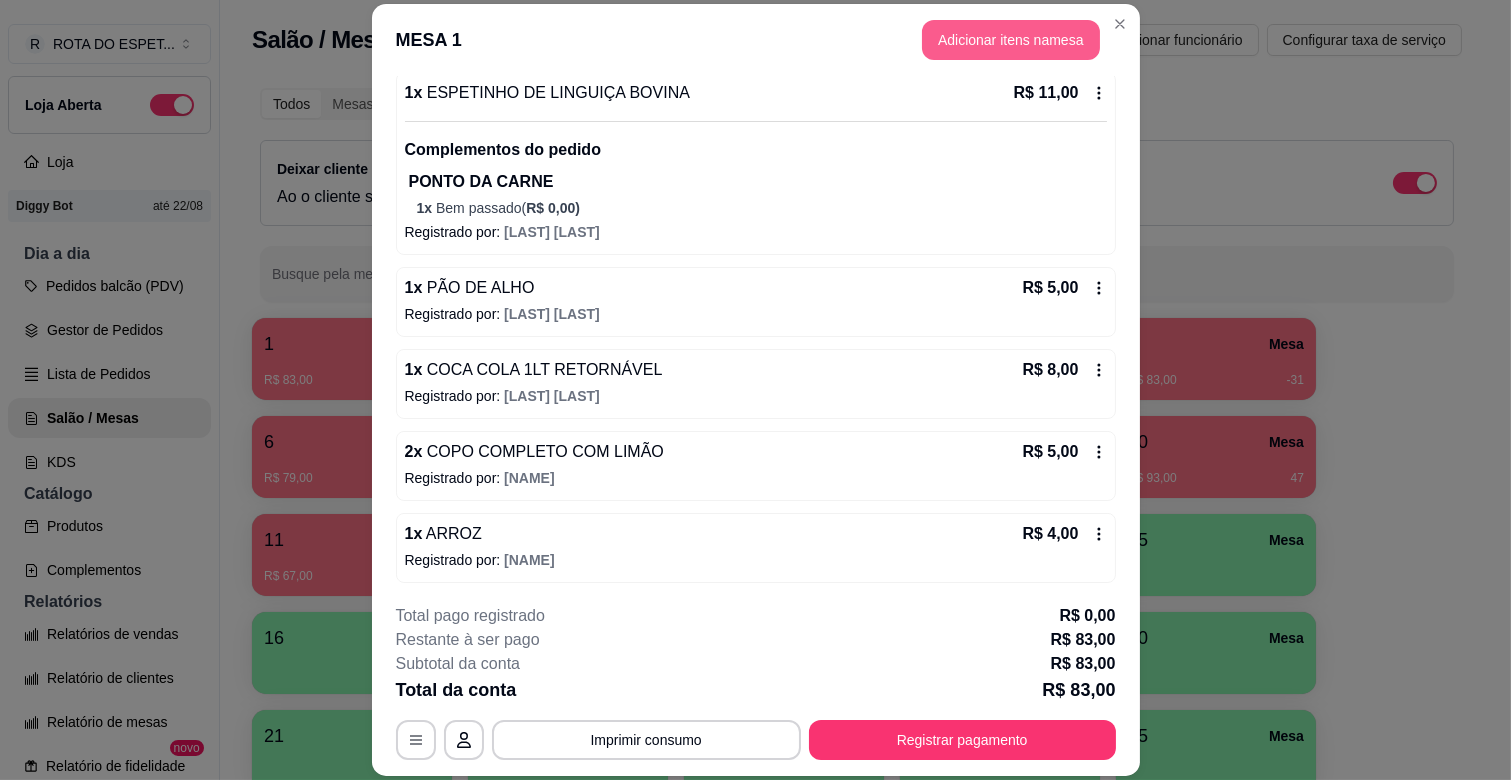 click on "Adicionar itens na  mesa" at bounding box center (1011, 40) 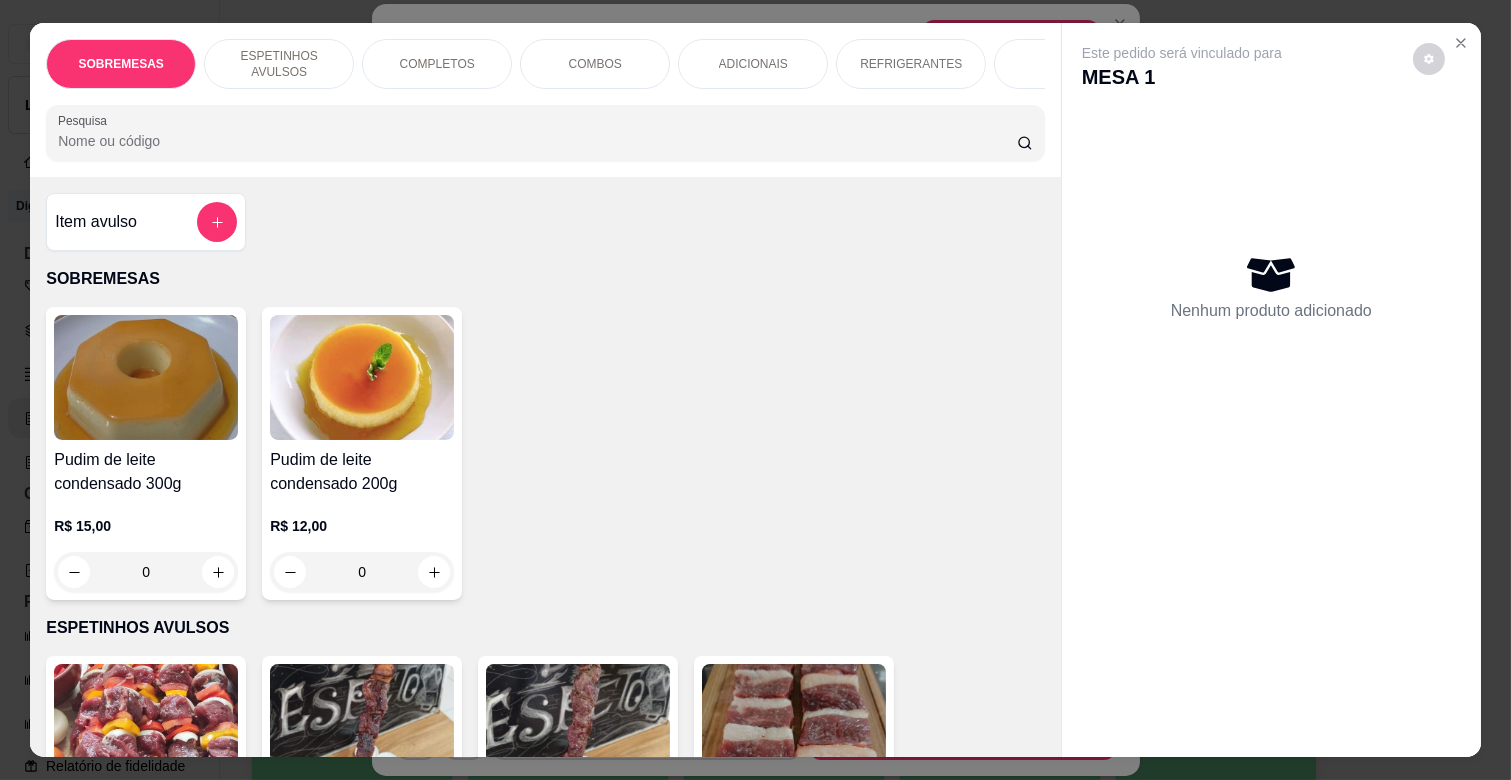 scroll, scrollTop: 0, scrollLeft: 573, axis: horizontal 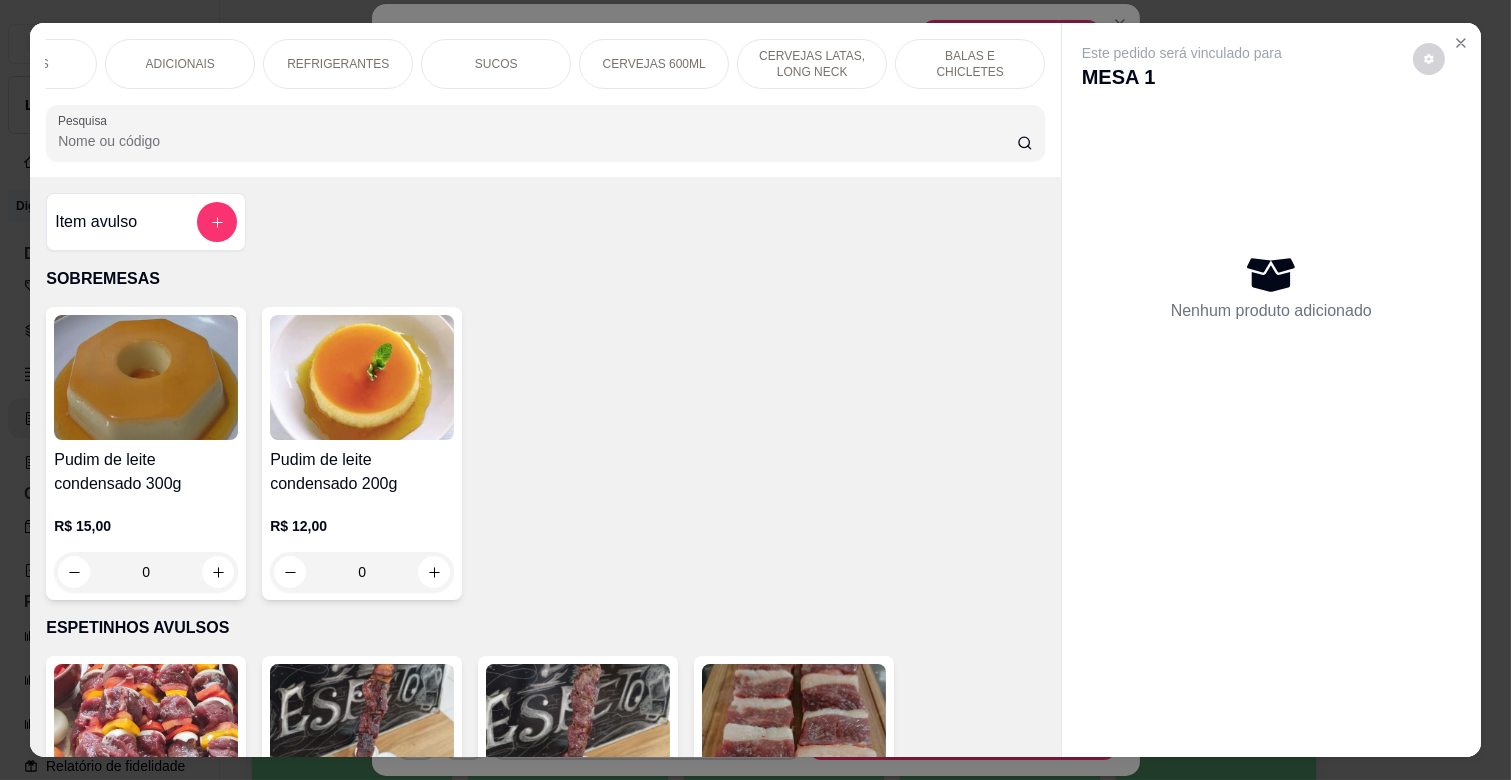 click on "BALAS E CHICLETES" at bounding box center (970, 64) 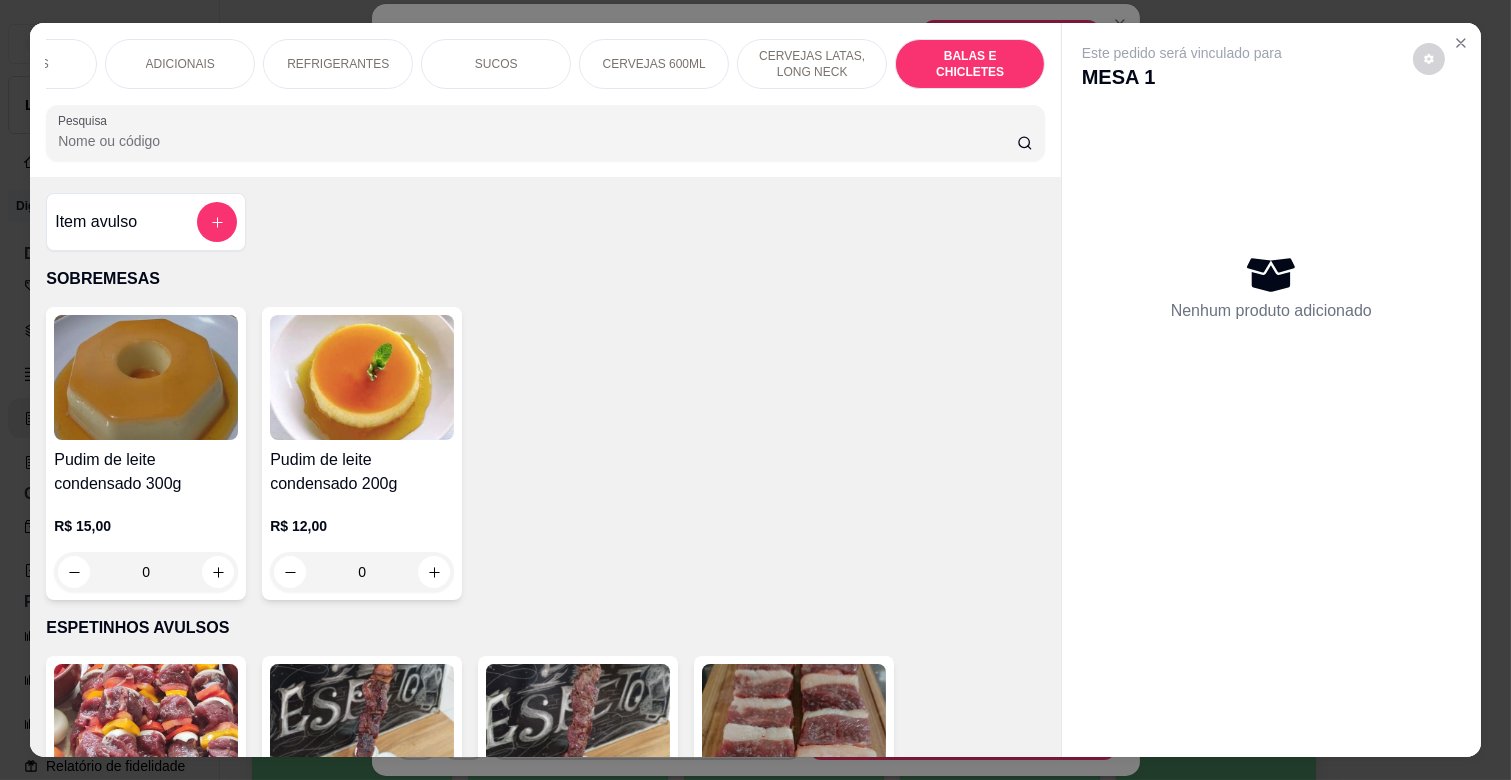 scroll, scrollTop: 7761, scrollLeft: 0, axis: vertical 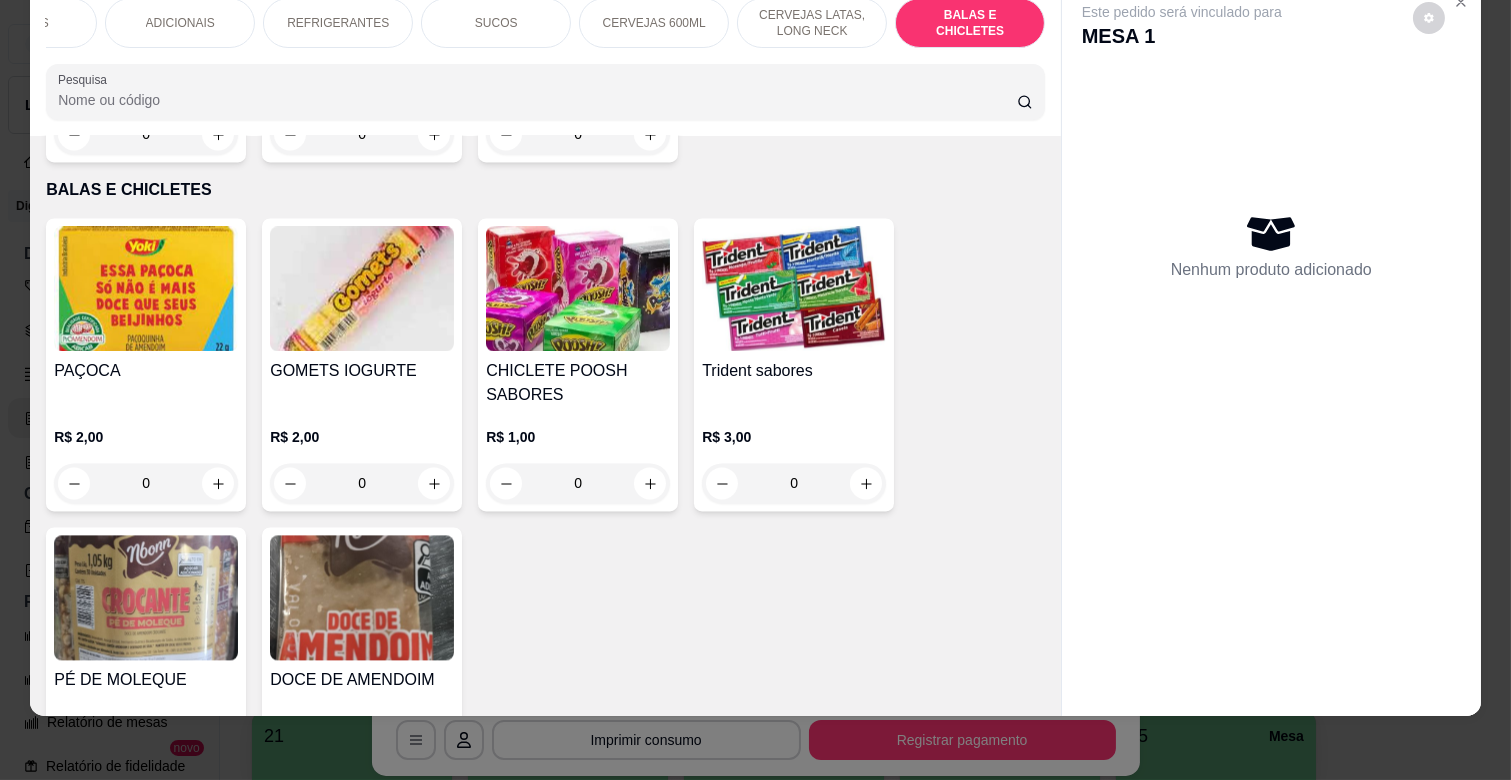 click 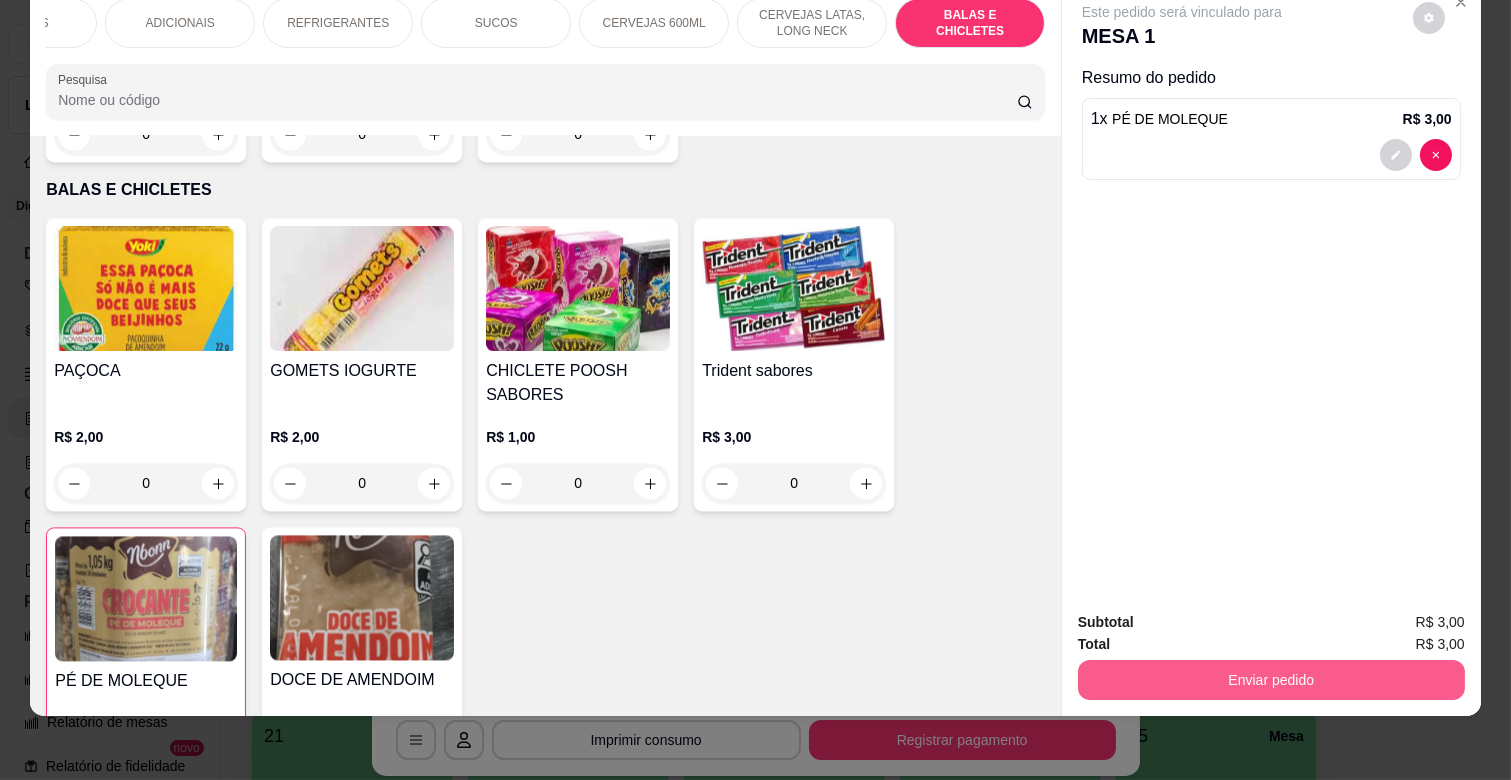 click on "Enviar pedido" at bounding box center (1271, 680) 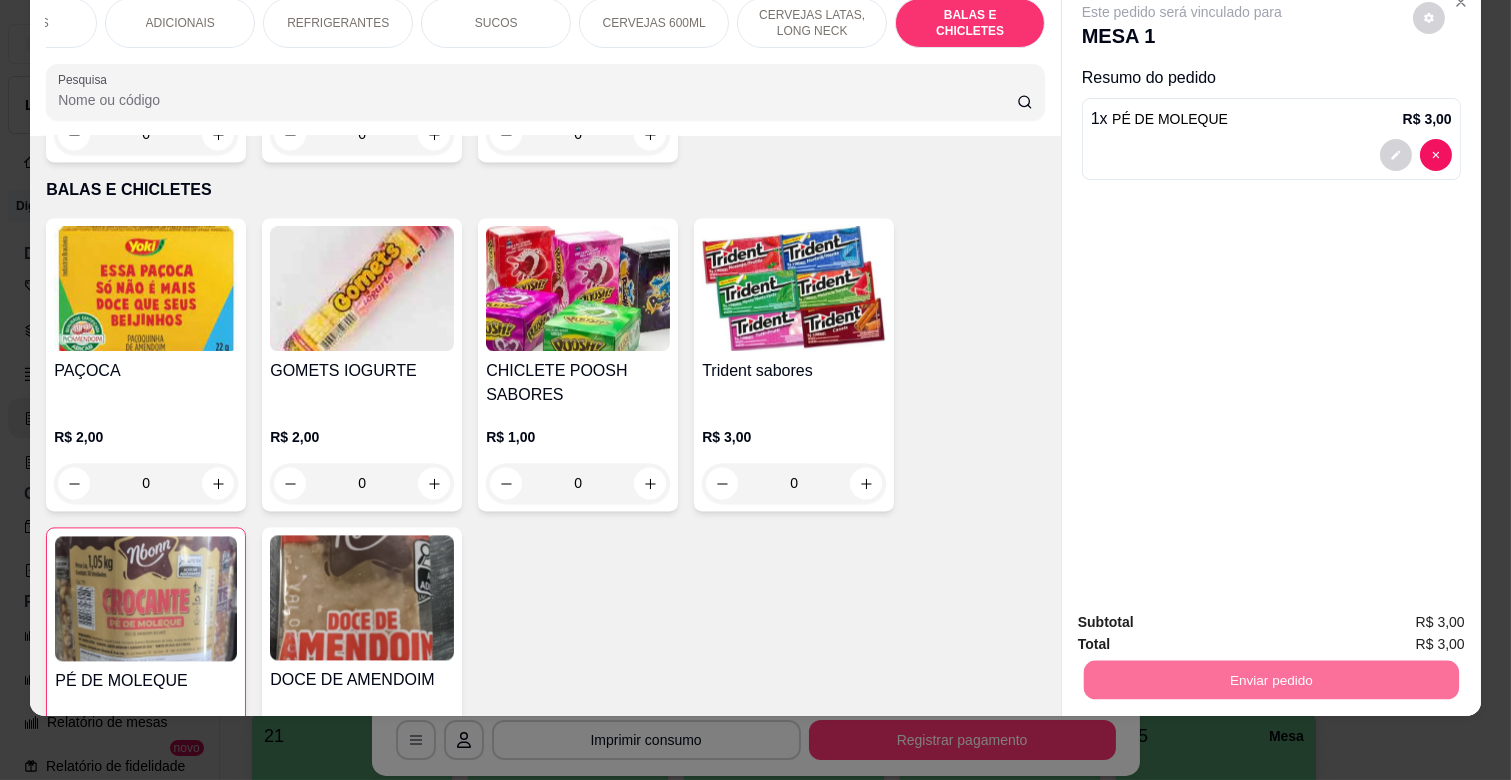 click on "Não registrar e enviar pedido" at bounding box center [1205, 613] 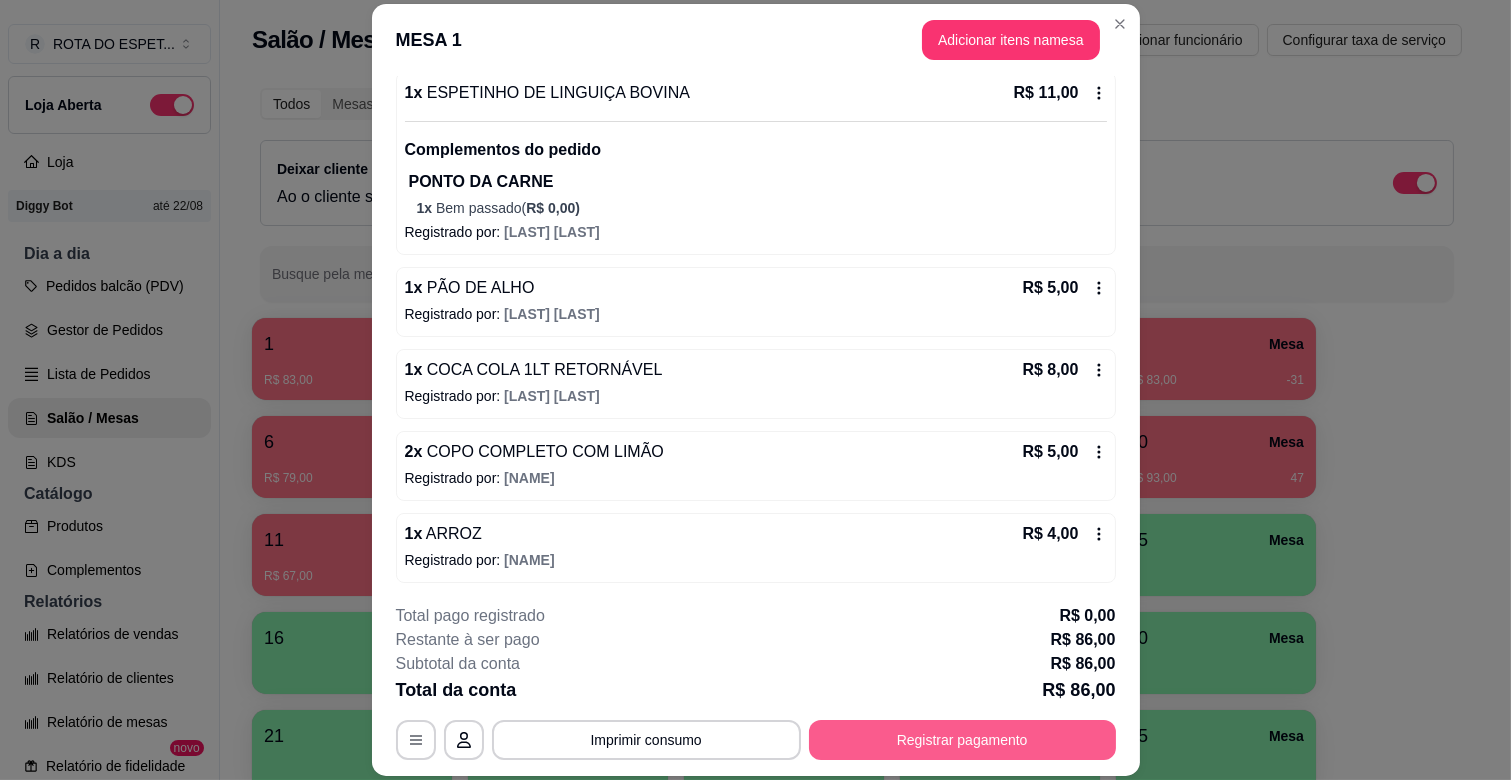 click on "Registrar pagamento" at bounding box center (962, 740) 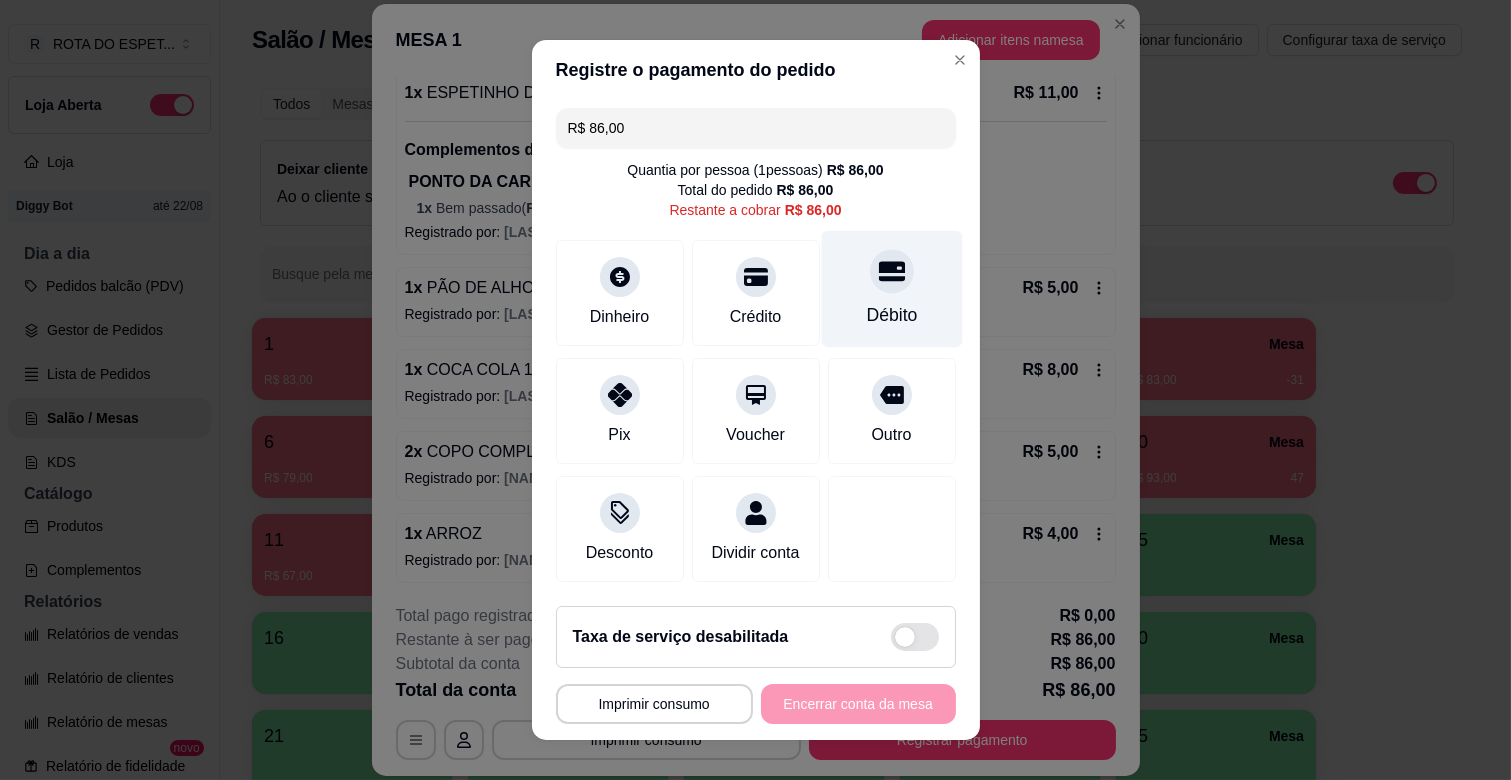 click 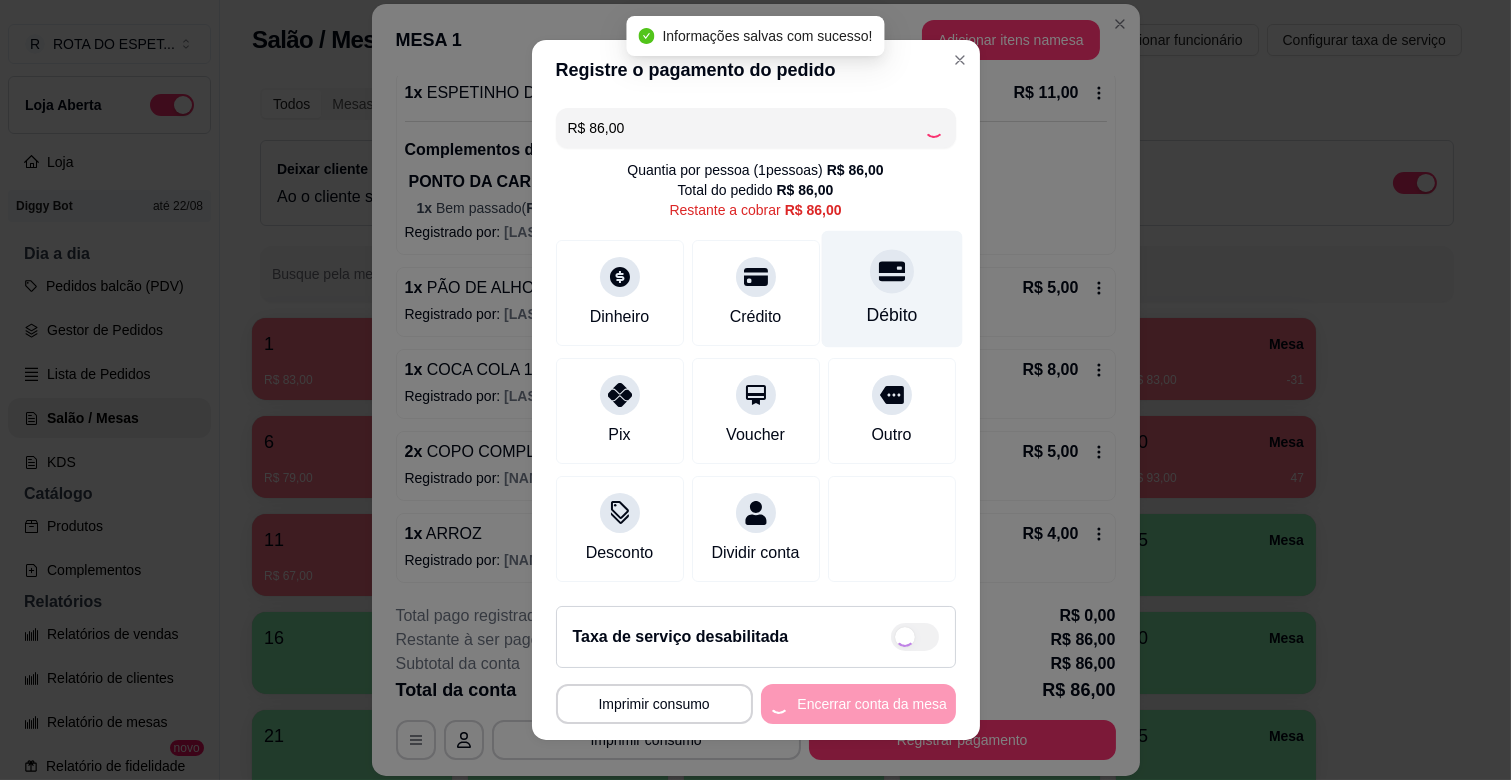 type on "R$ 0,00" 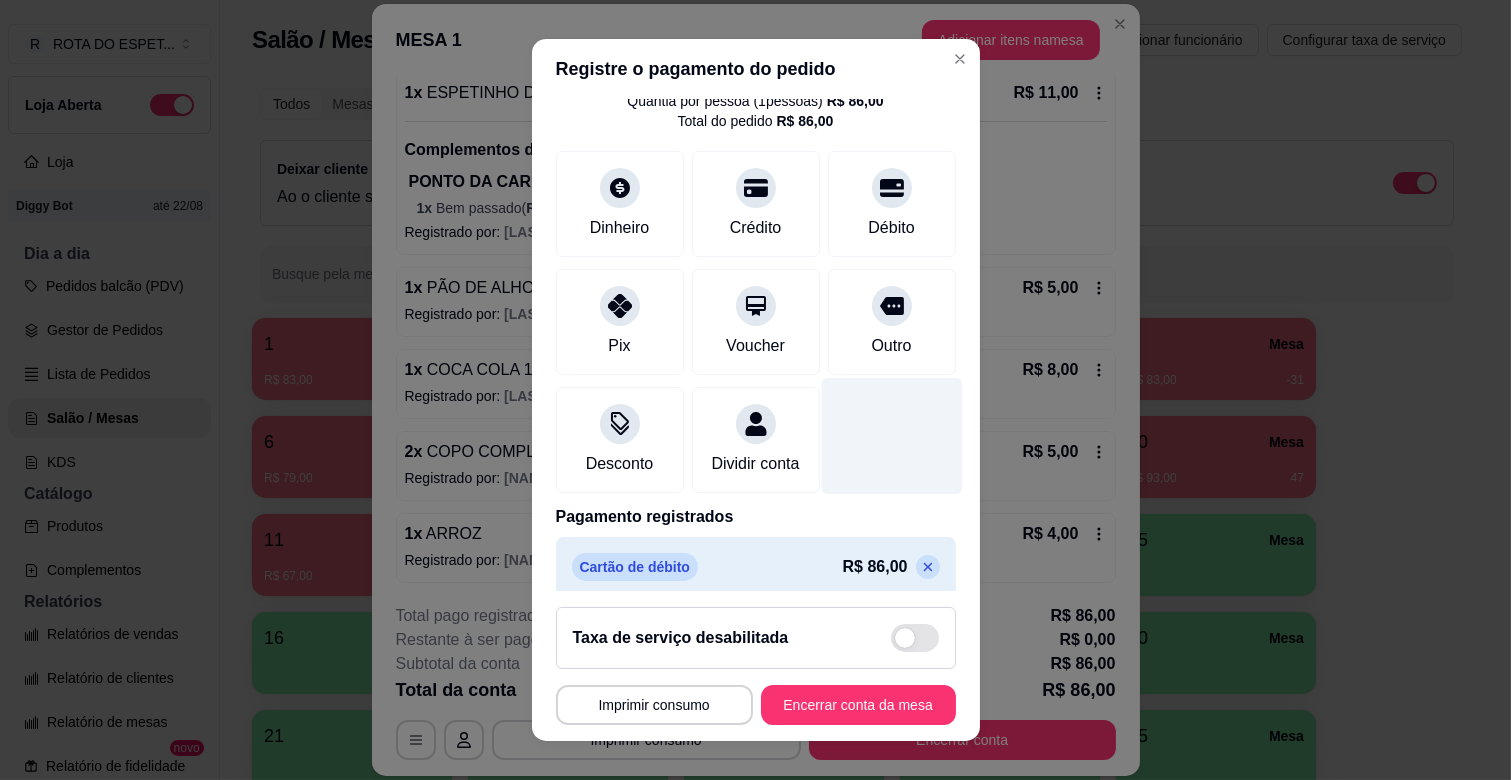 scroll, scrollTop: 106, scrollLeft: 0, axis: vertical 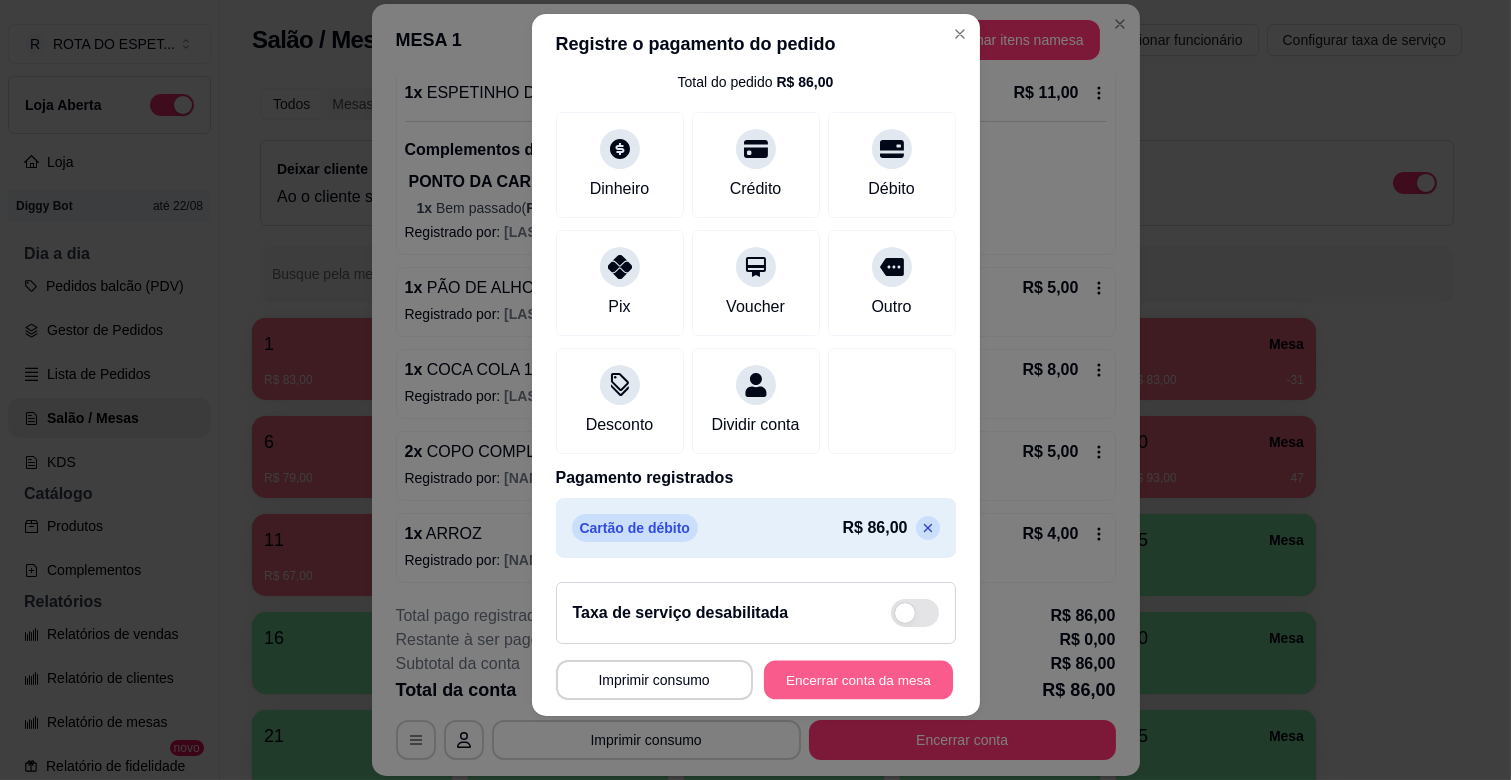 click on "Encerrar conta da mesa" at bounding box center (858, 680) 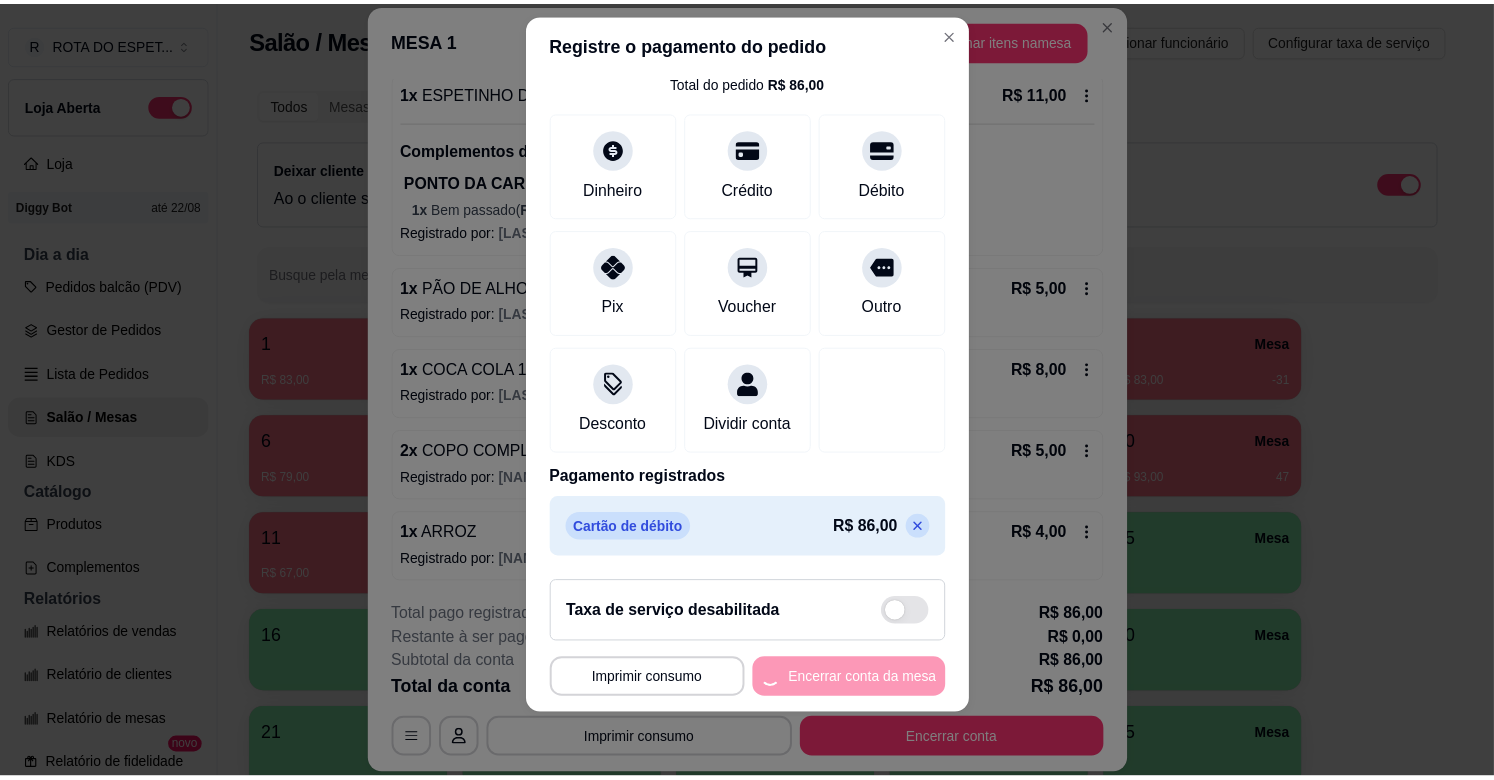 scroll, scrollTop: 0, scrollLeft: 0, axis: both 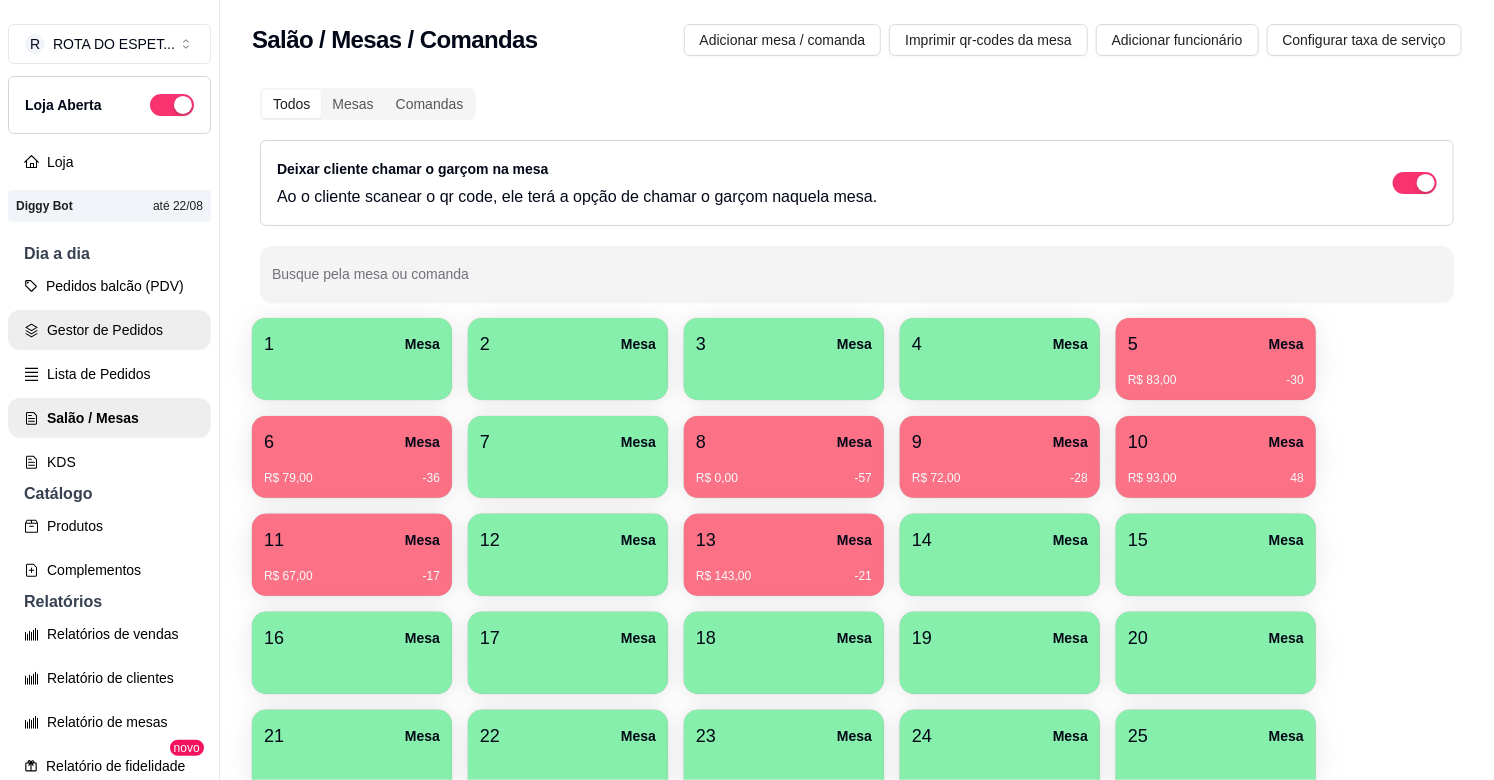 click on "Gestor de Pedidos" at bounding box center [109, 330] 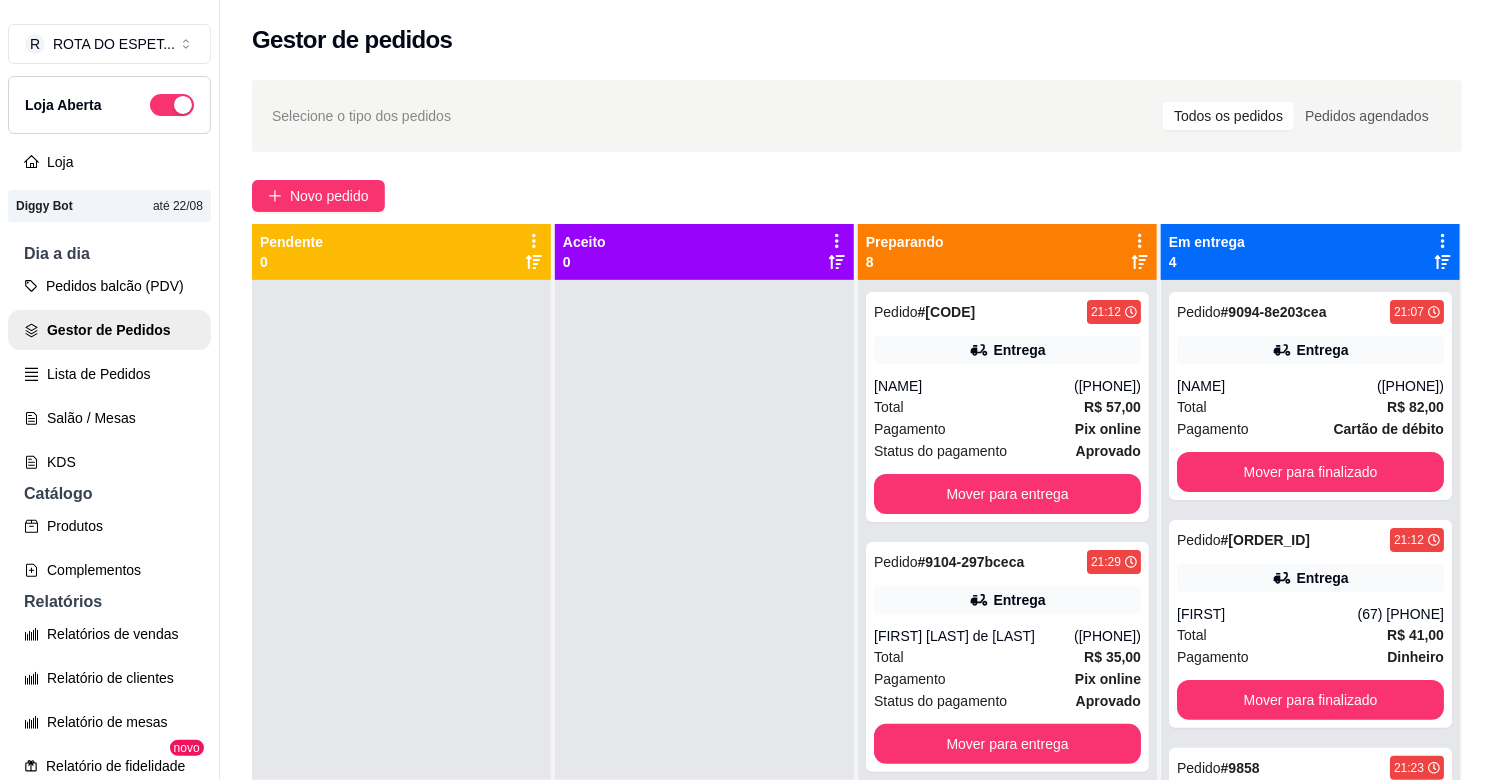 click at bounding box center (704, 670) 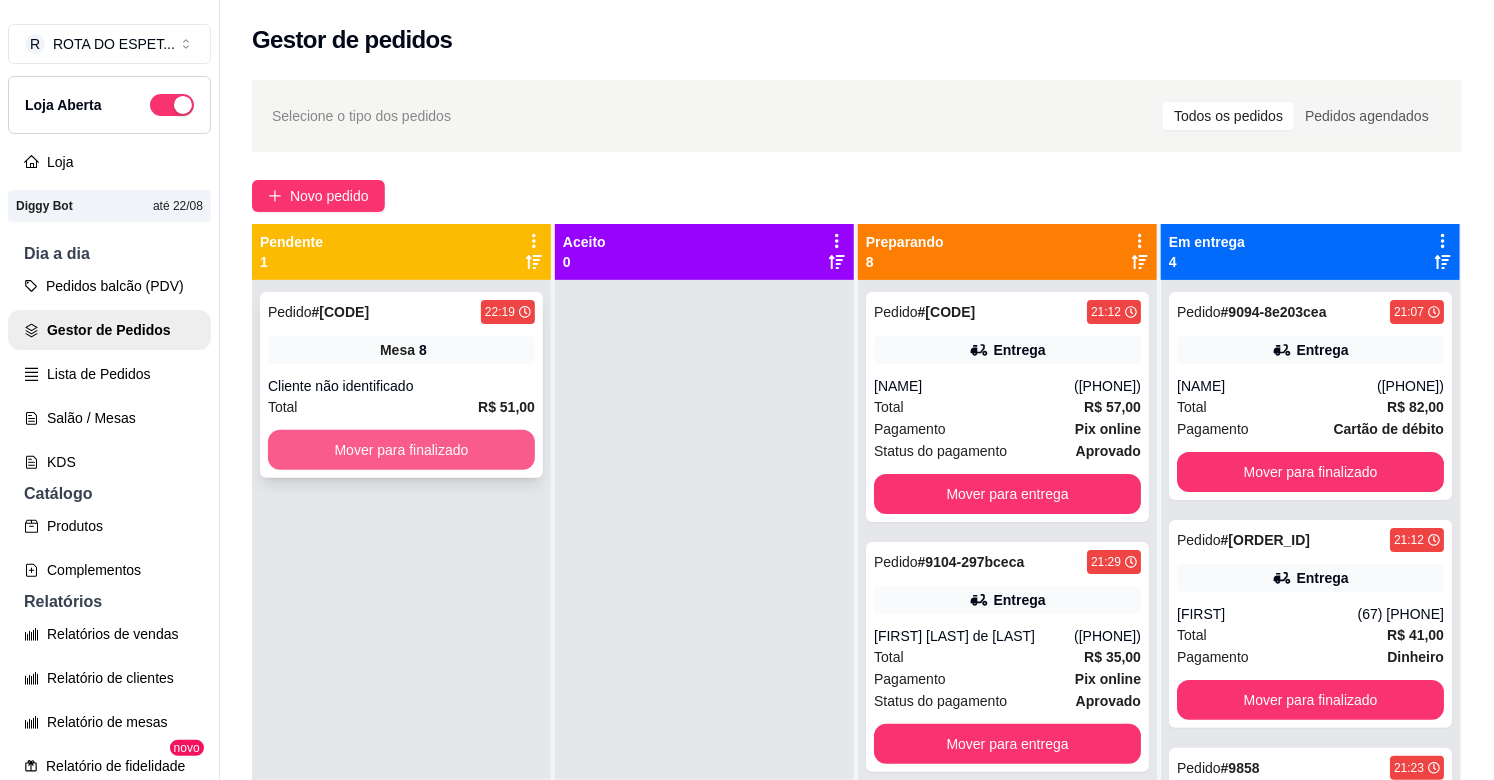 click on "Mover para finalizado" at bounding box center (401, 450) 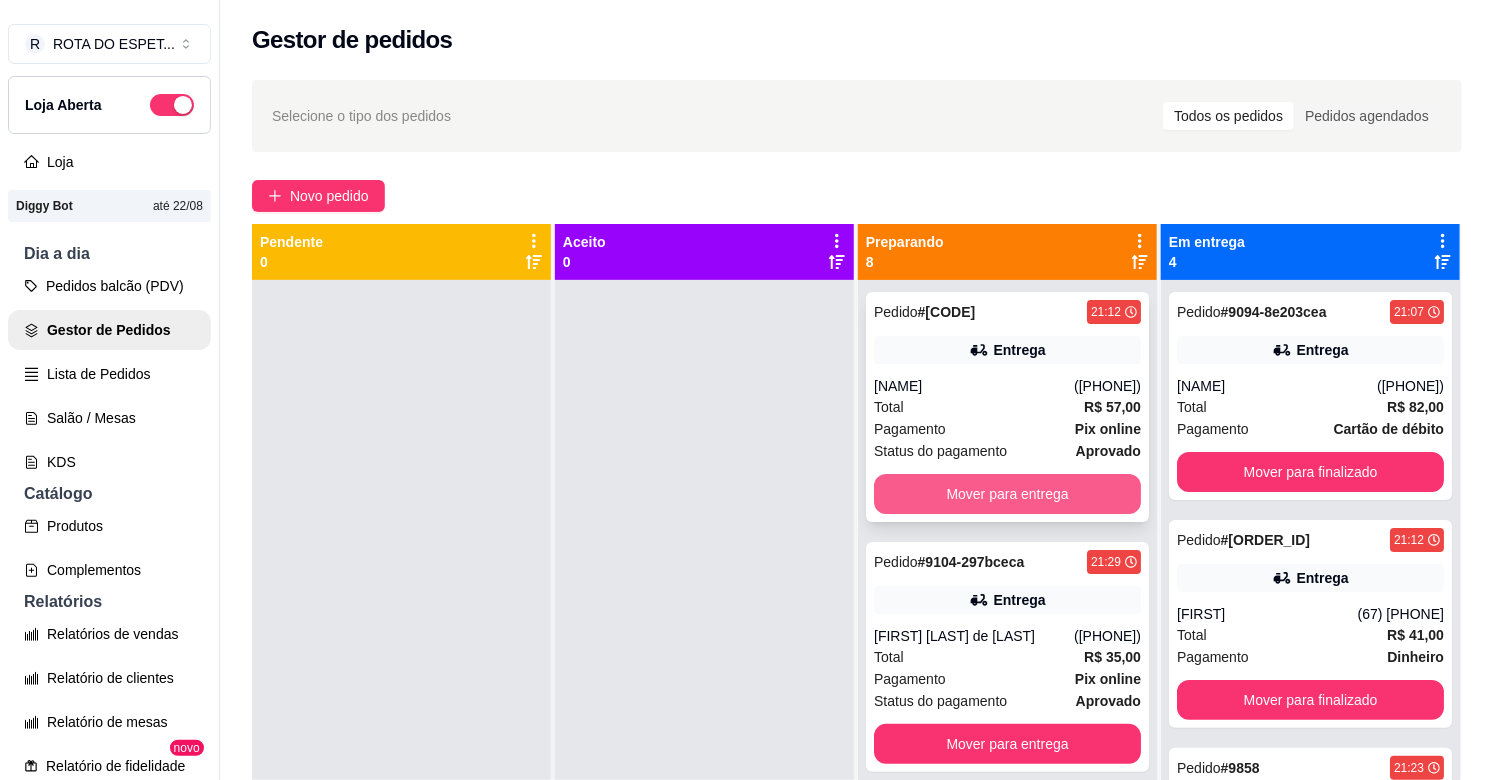 click on "Mover para entrega" at bounding box center [1007, 494] 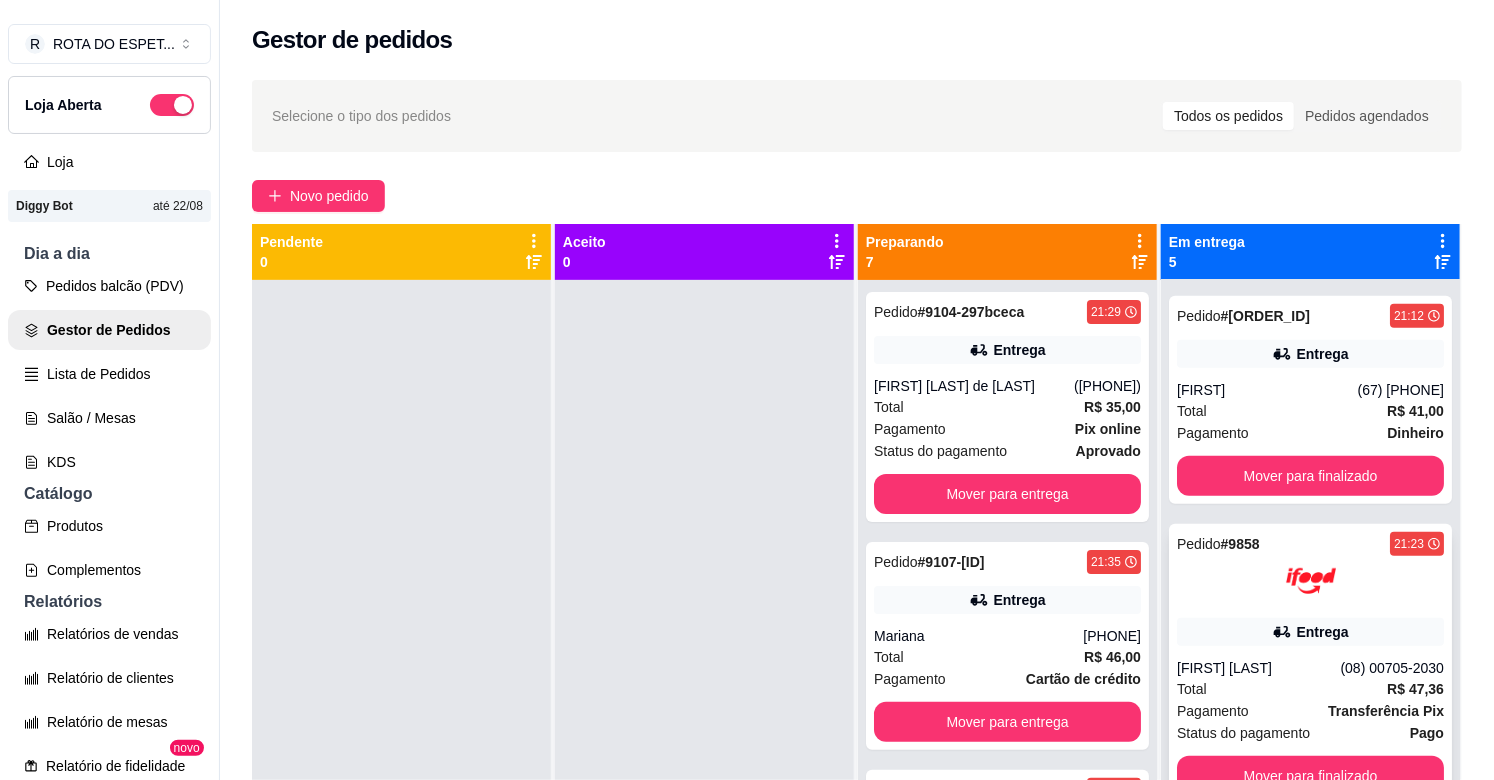 scroll, scrollTop: 493, scrollLeft: 0, axis: vertical 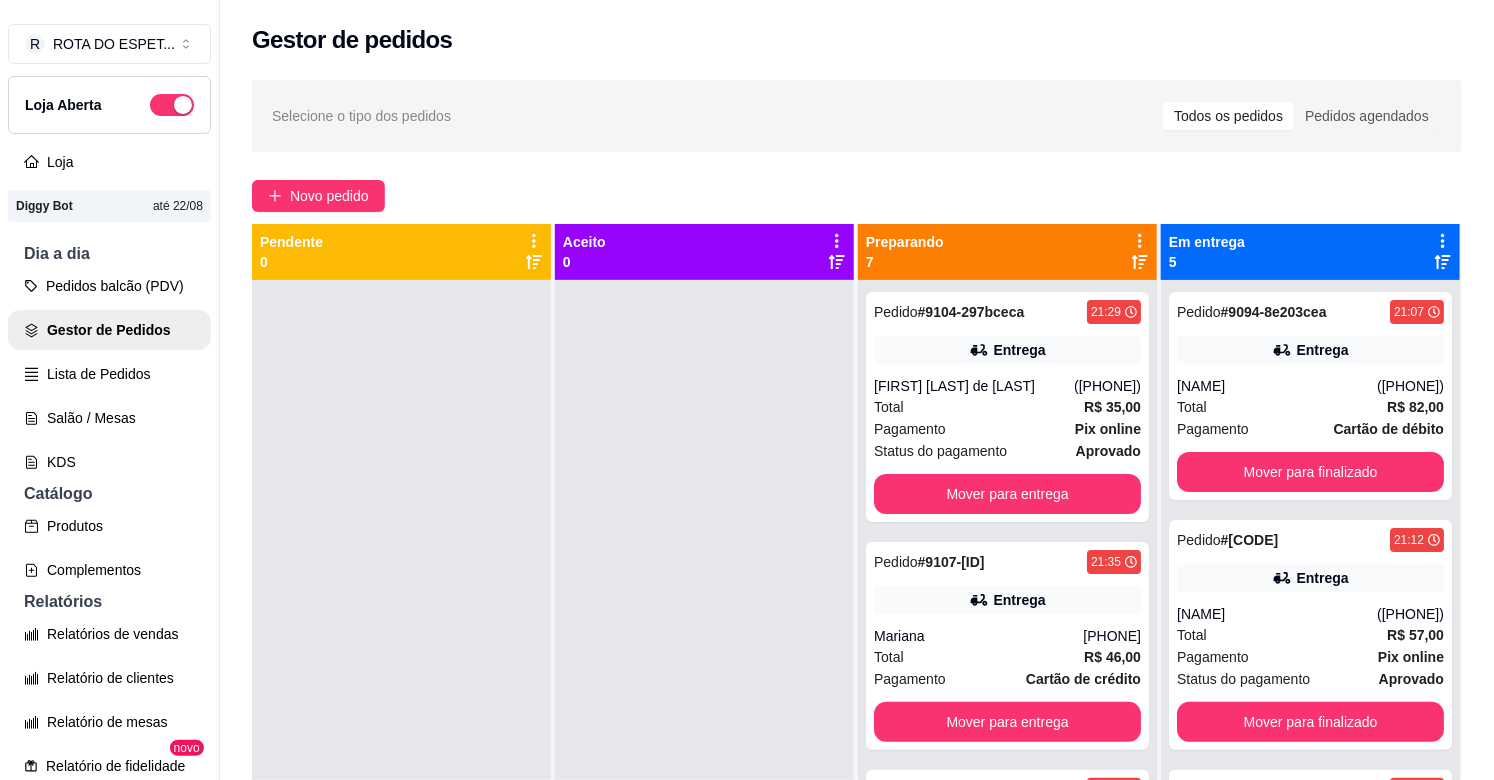 click at bounding box center (704, 670) 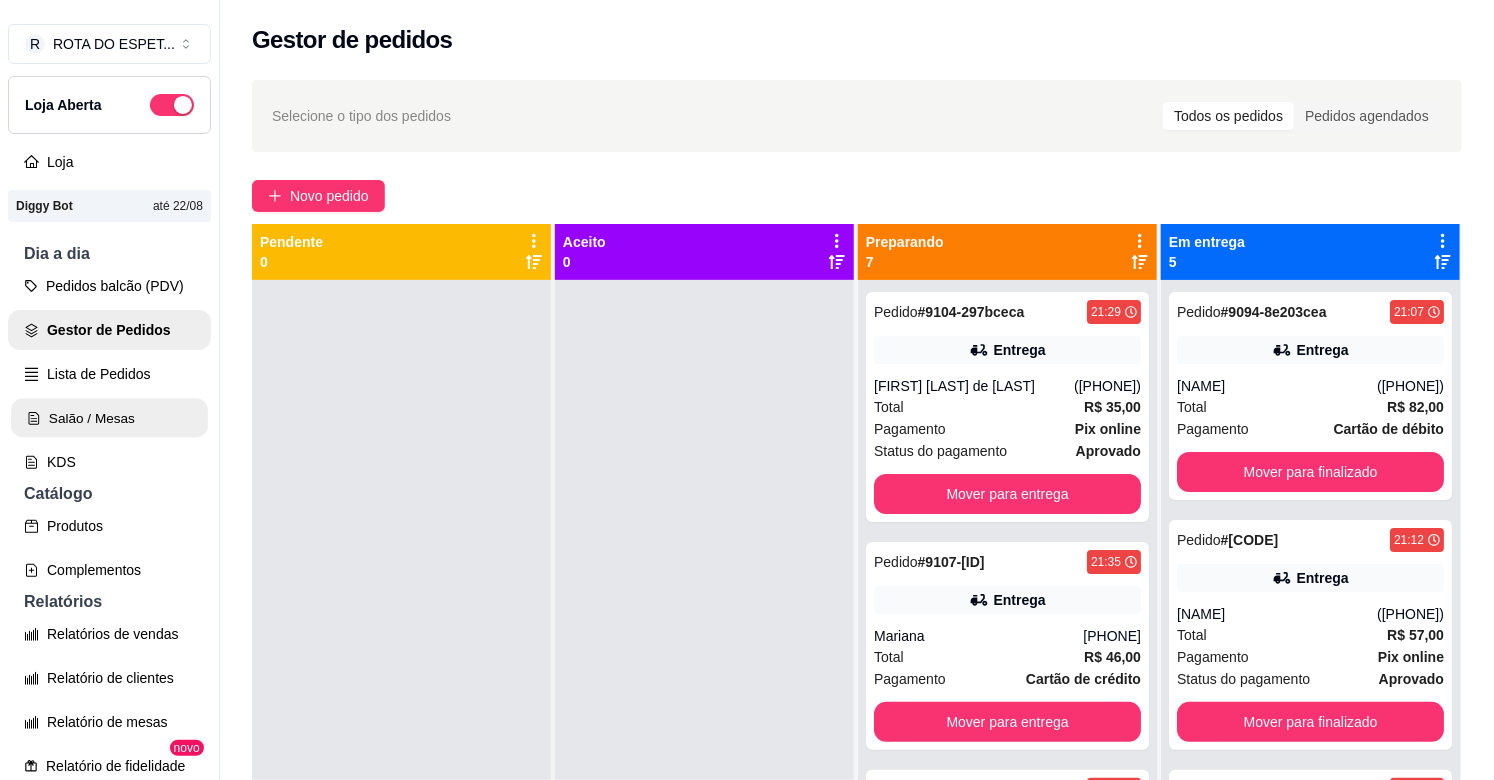 click on "Salão / Mesas" at bounding box center [109, 418] 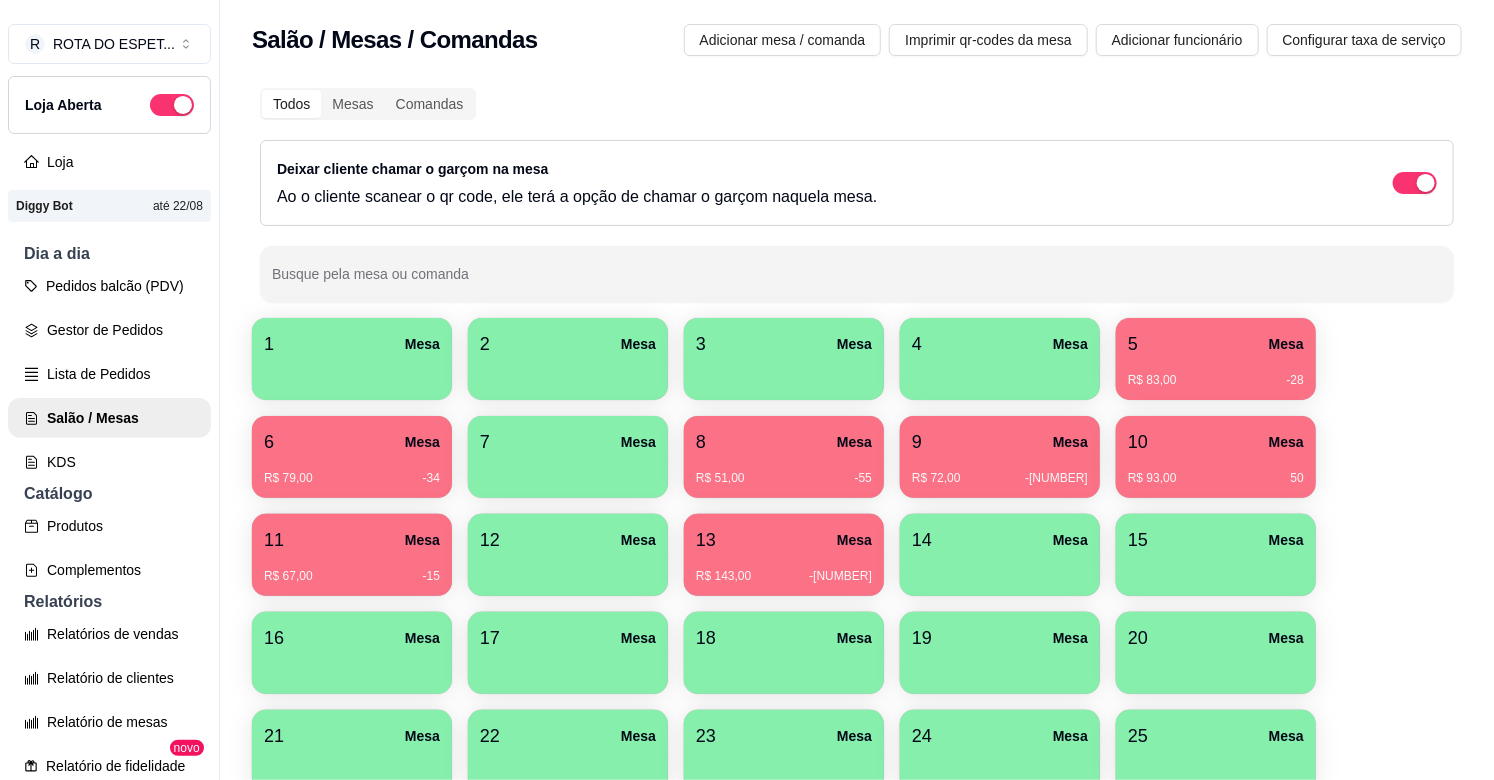 click on "6 Mesa" at bounding box center [352, 442] 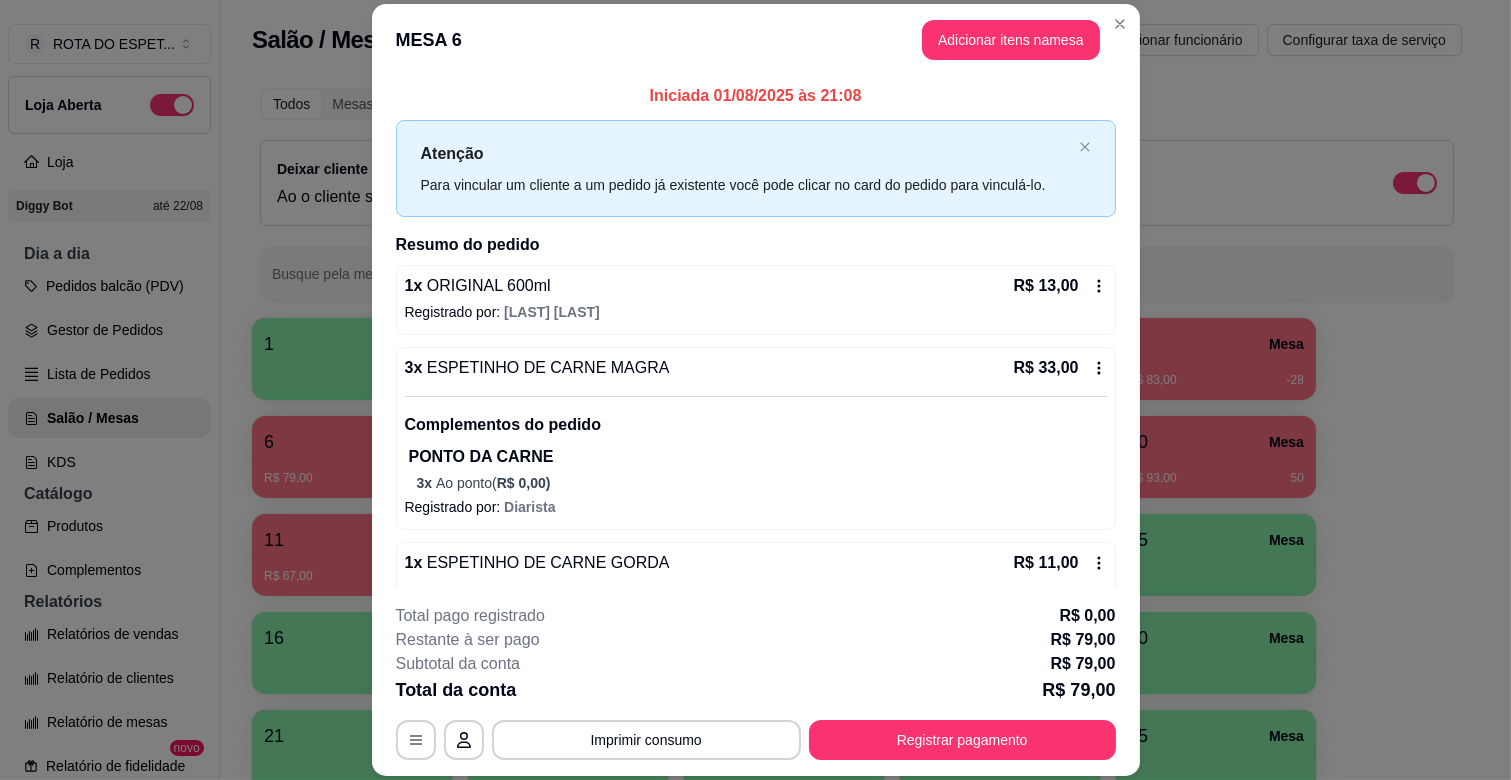 scroll, scrollTop: 474, scrollLeft: 0, axis: vertical 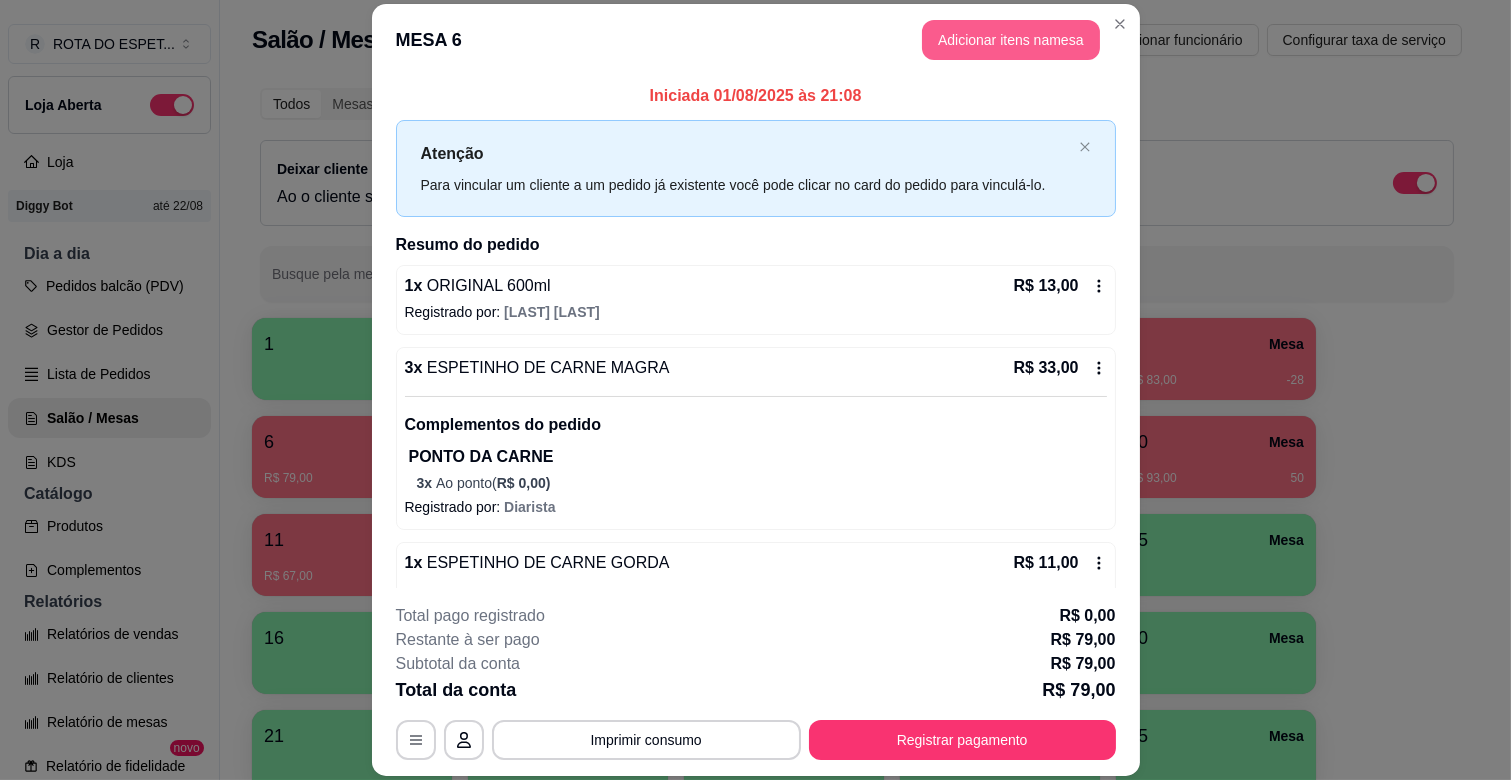click on "Adicionar itens na  mesa" at bounding box center [1011, 40] 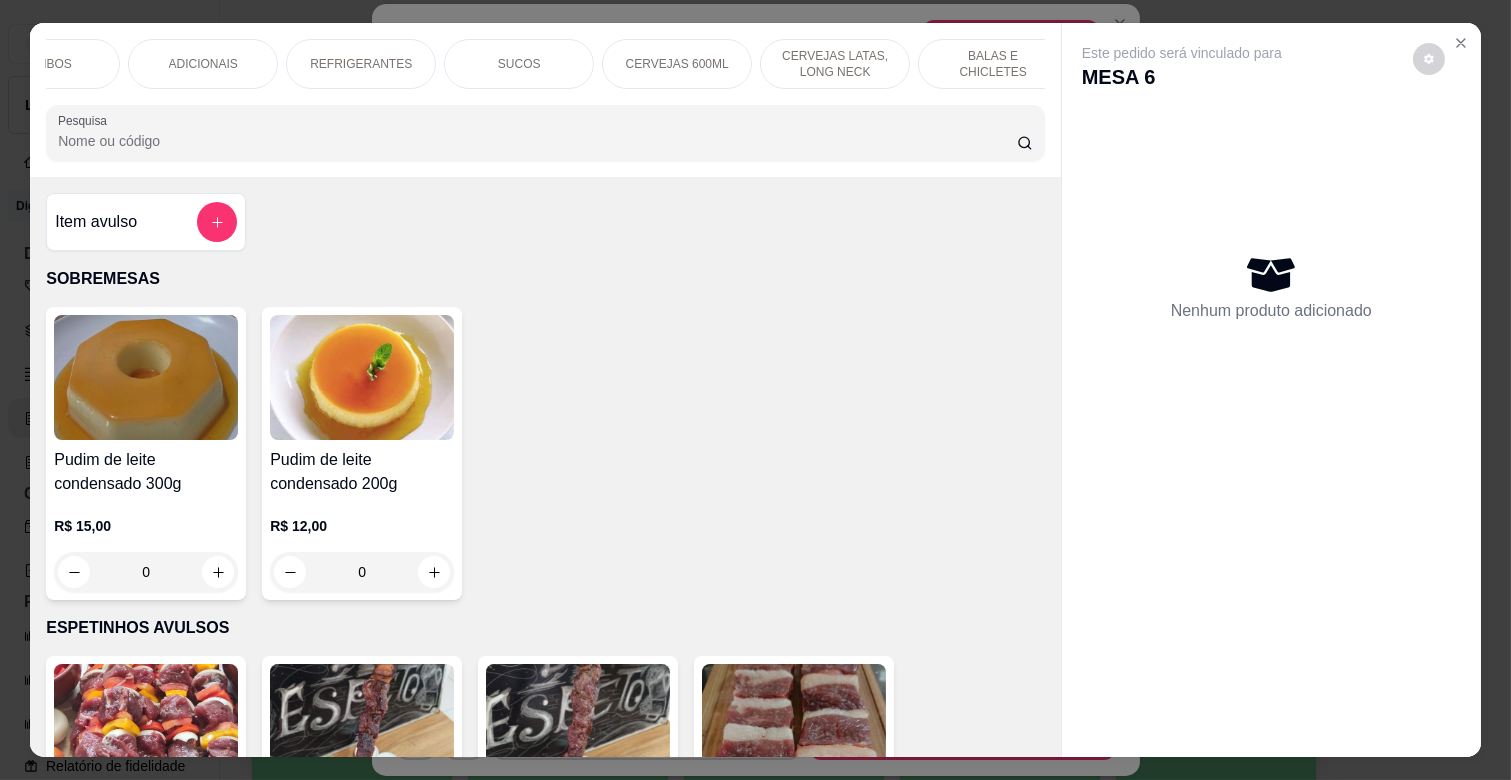 scroll, scrollTop: 0, scrollLeft: 573, axis: horizontal 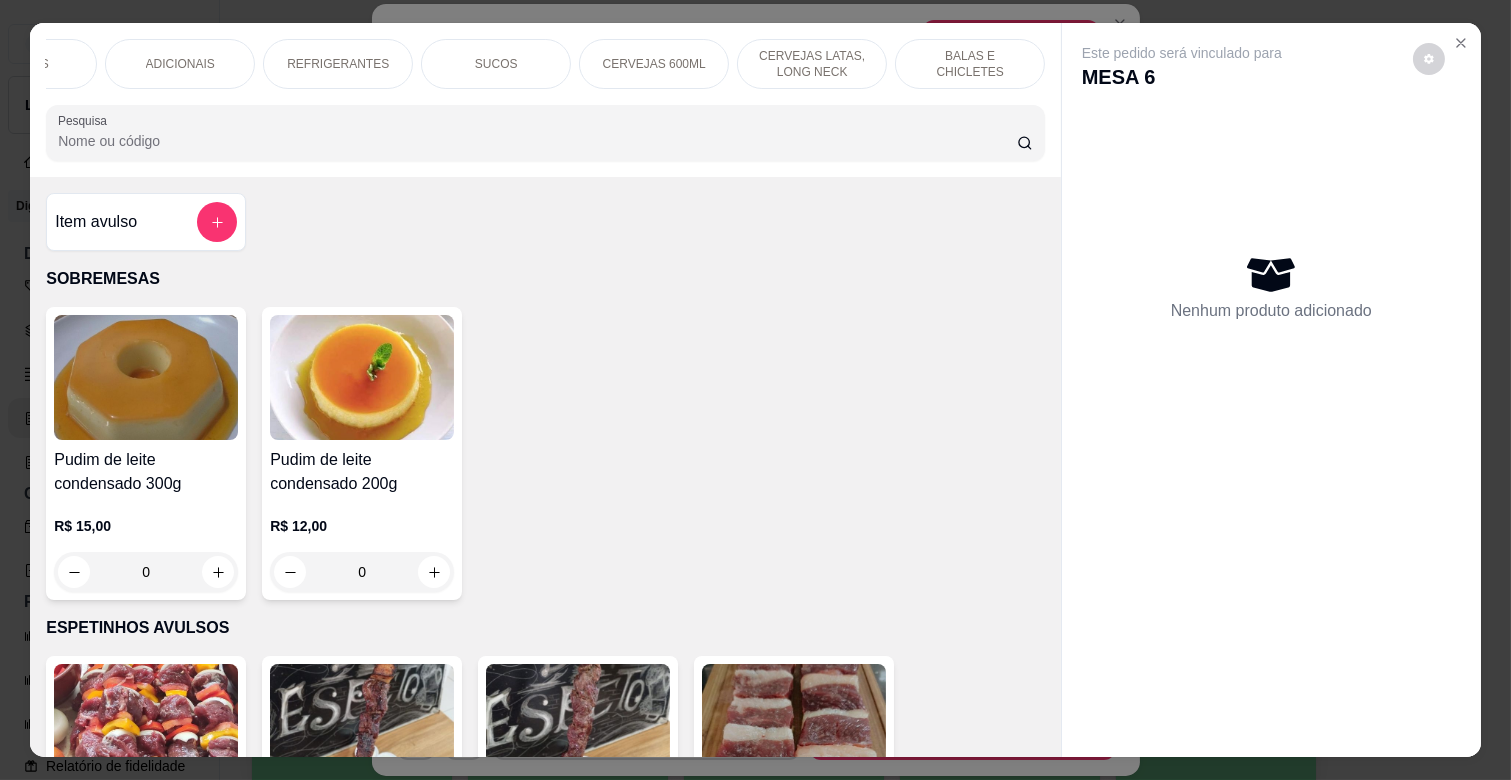 click on "CERVEJAS 600ML" at bounding box center (654, 64) 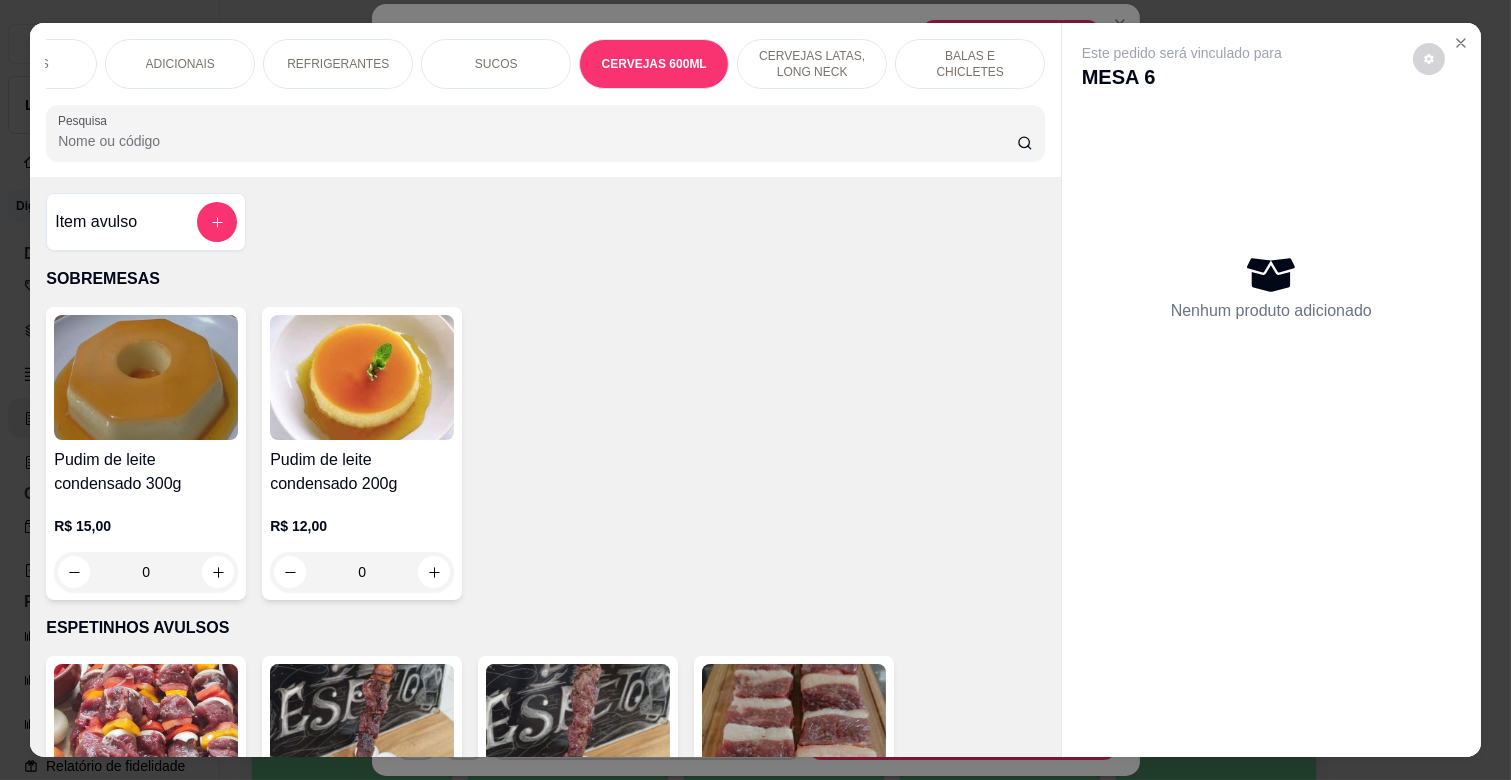 scroll, scrollTop: 6184, scrollLeft: 0, axis: vertical 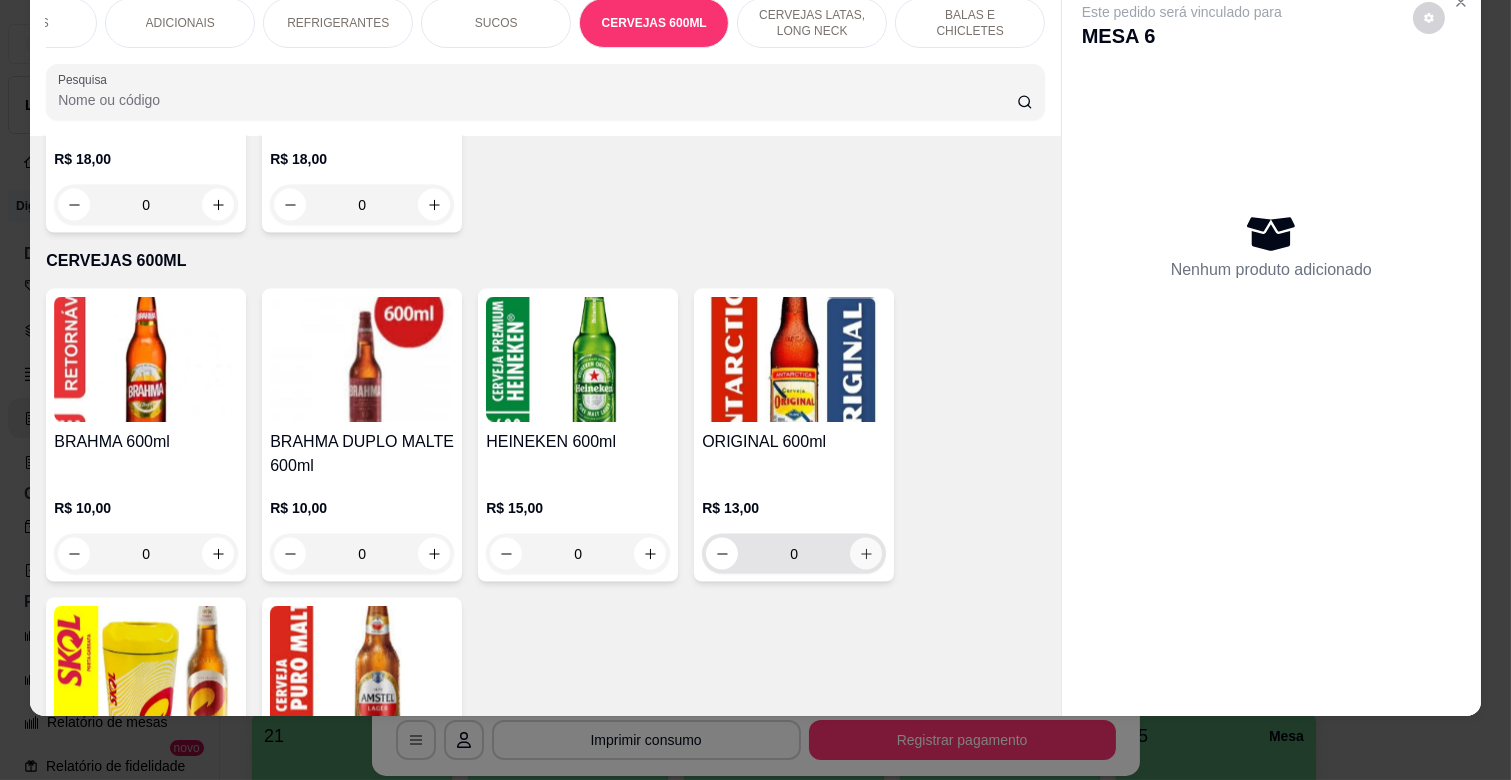 click 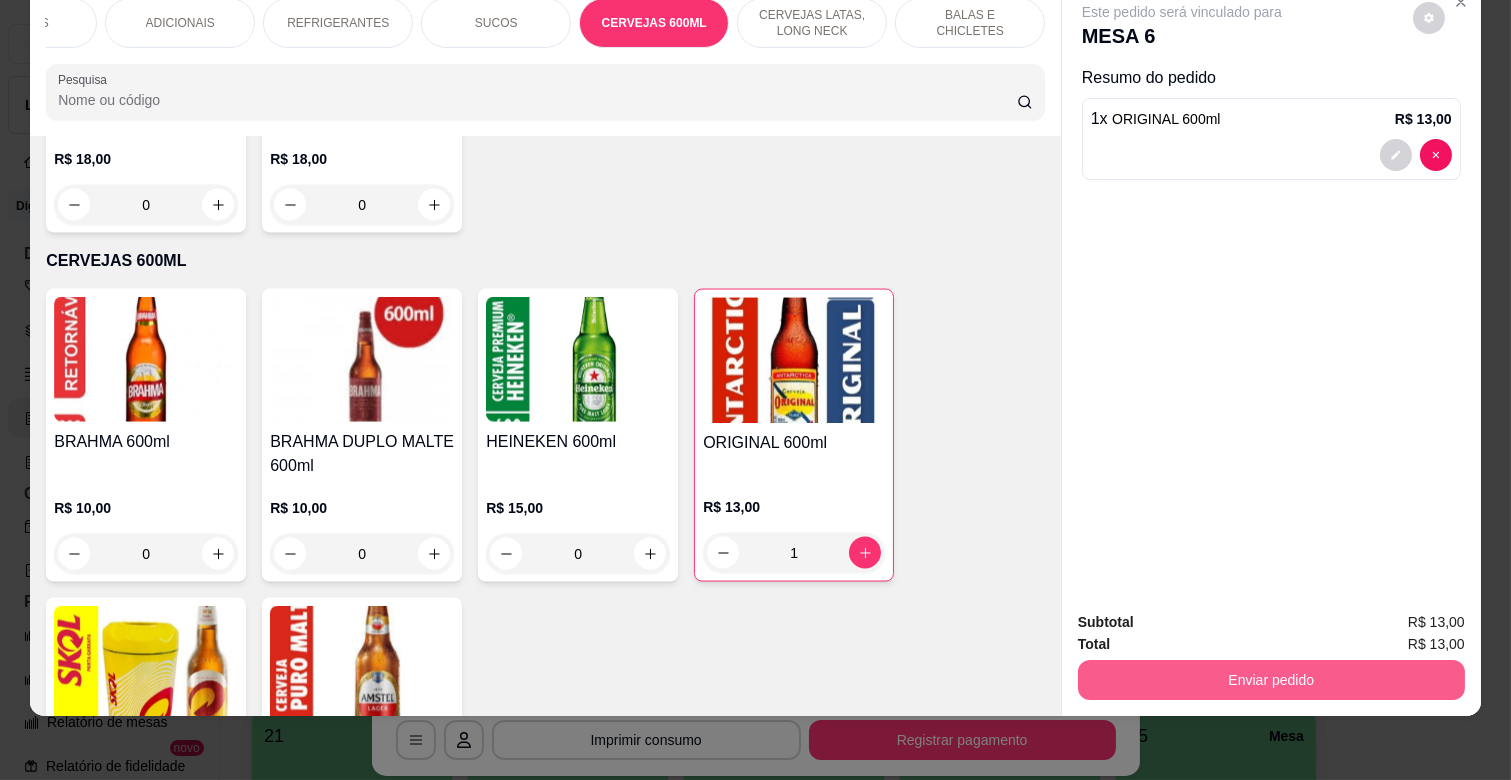 click on "Enviar pedido" at bounding box center [1271, 680] 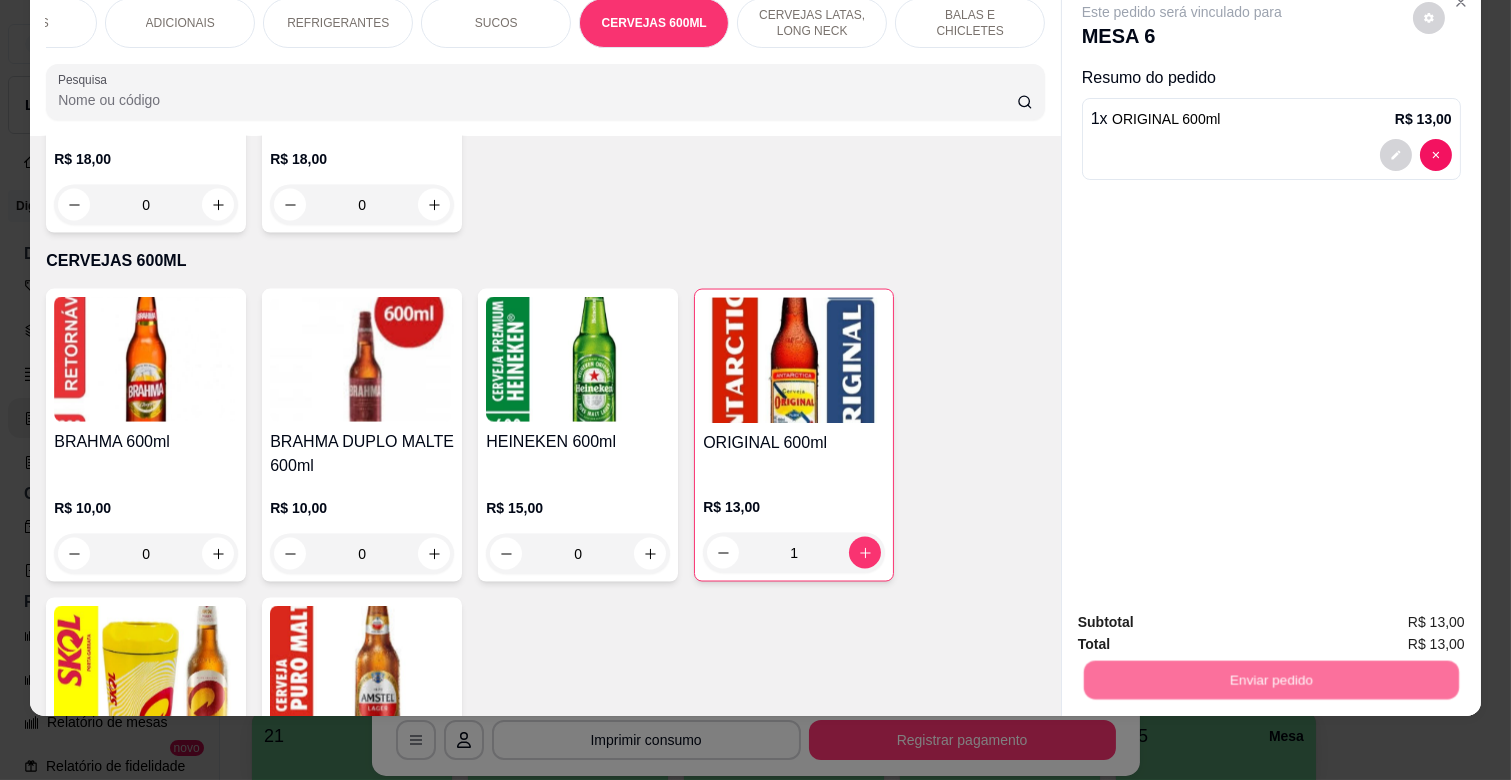 click on "Não registrar e enviar pedido" at bounding box center (1205, 613) 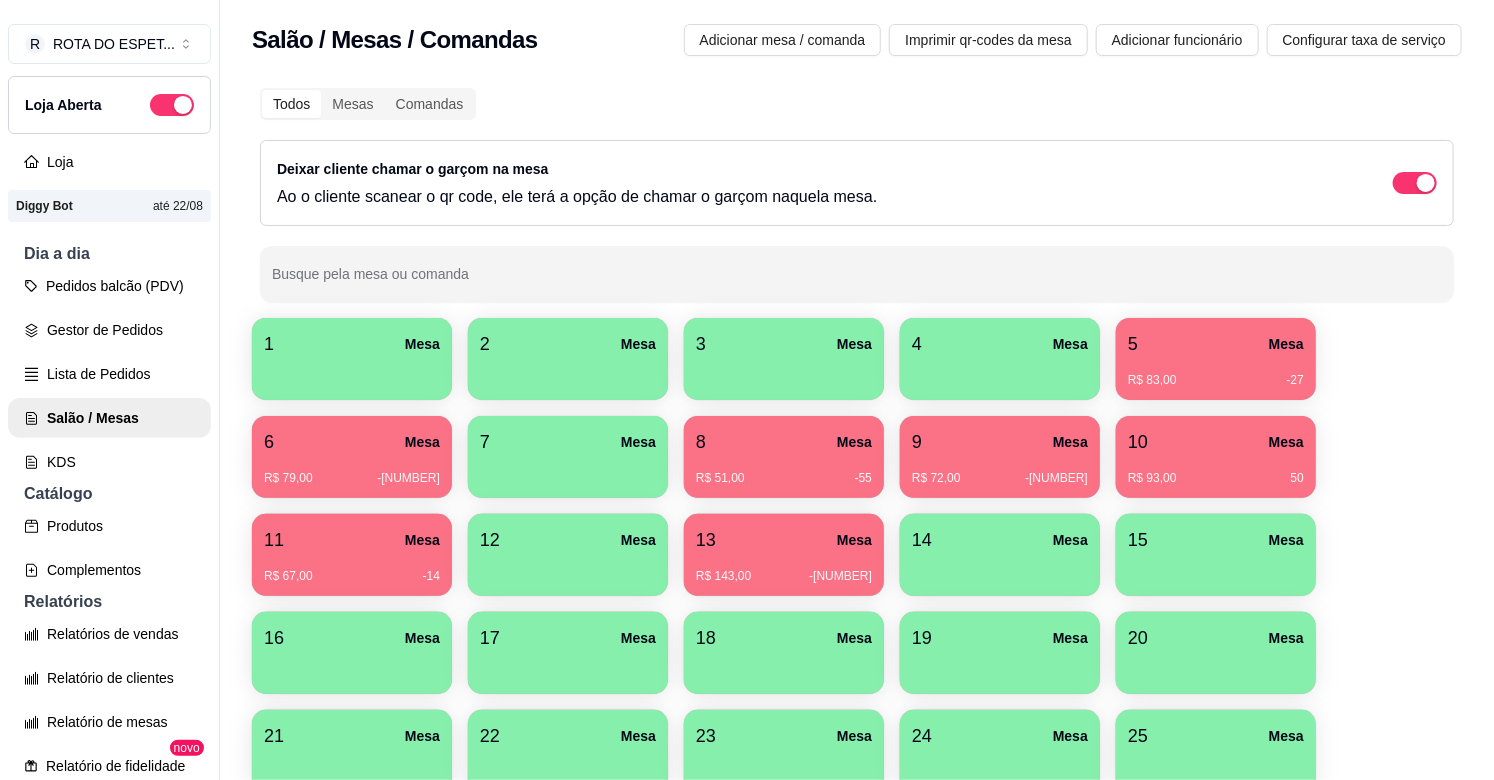 click on "2 Mesa" at bounding box center [568, 344] 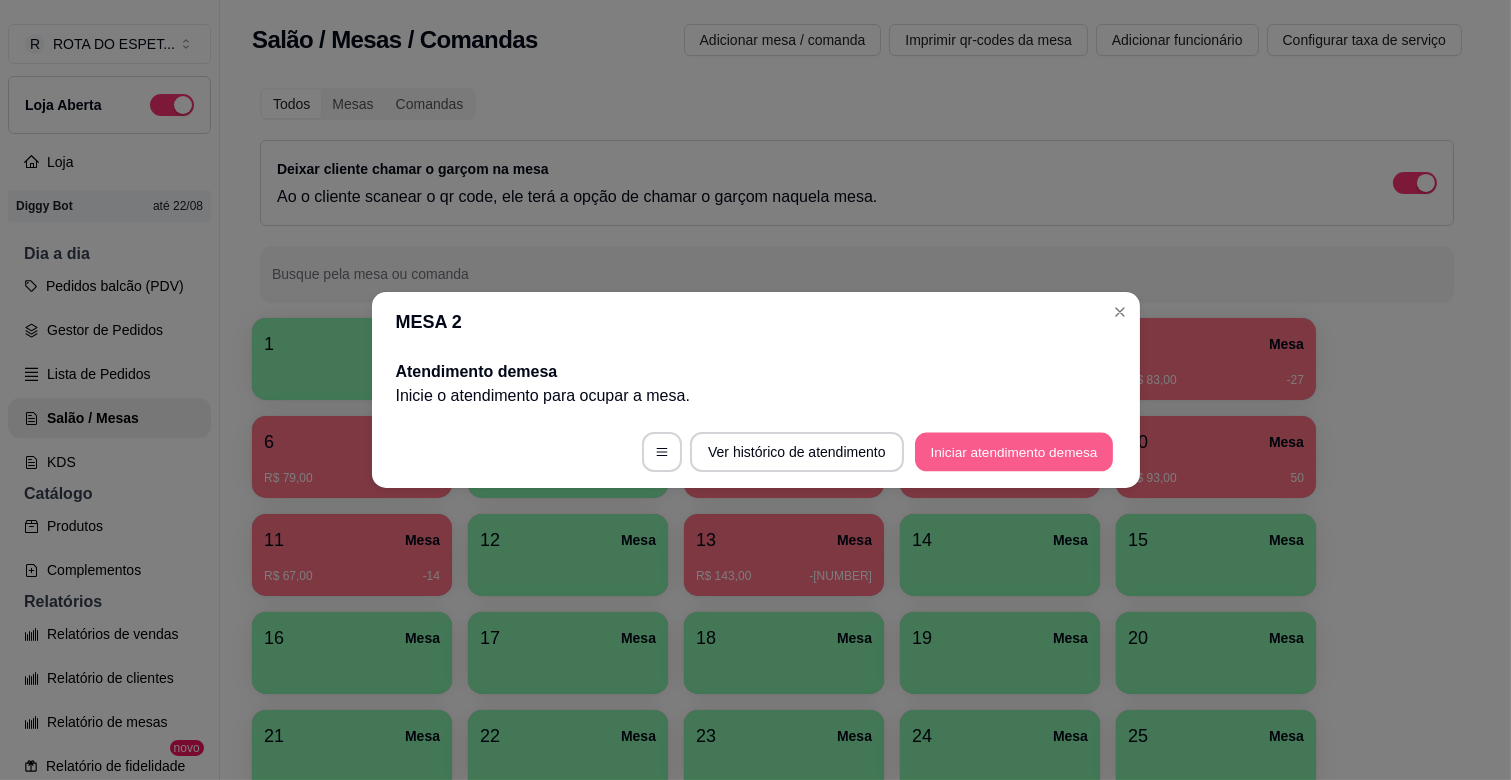 click on "Iniciar atendimento de  mesa" at bounding box center [1014, 452] 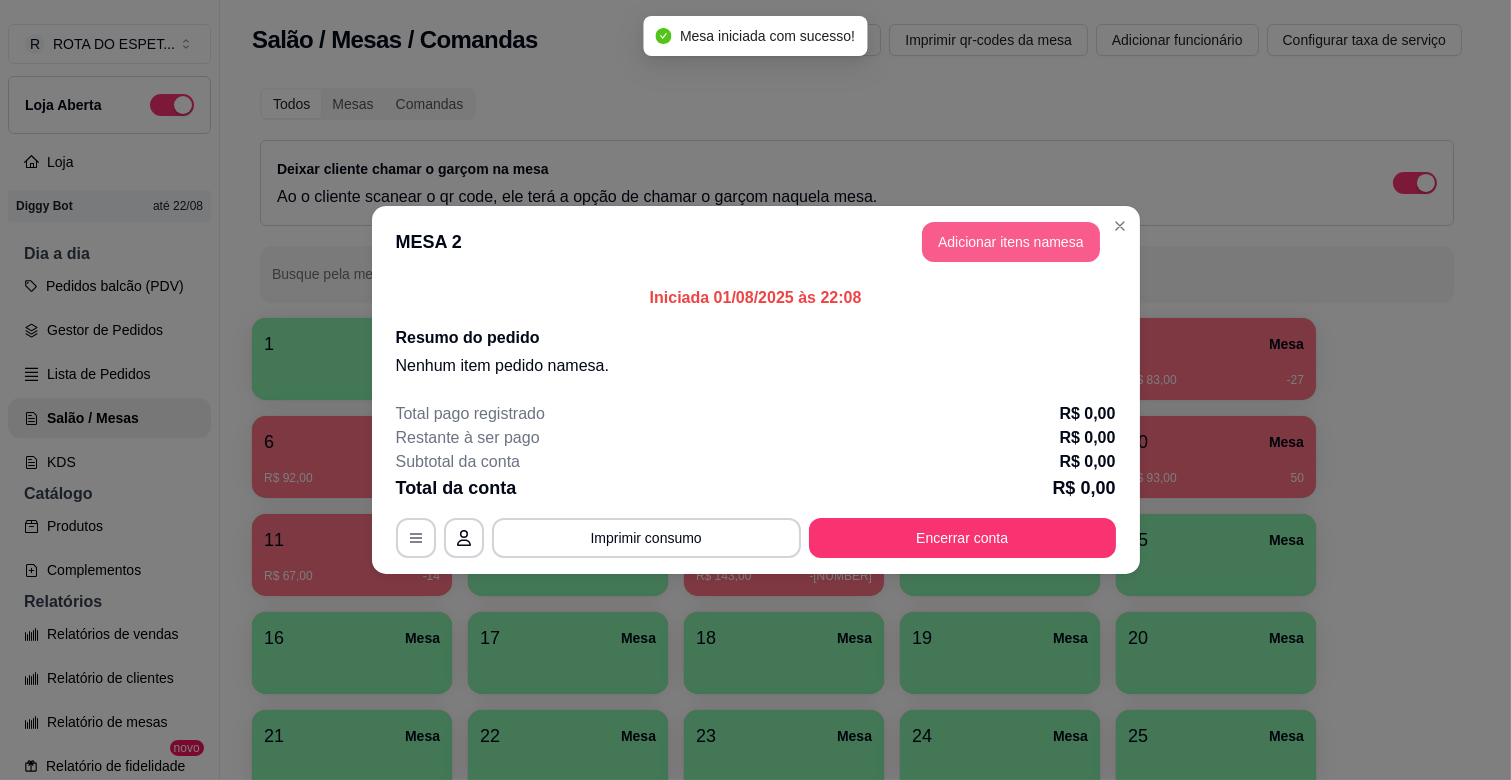 click on "Adicionar itens na  mesa" at bounding box center (1011, 242) 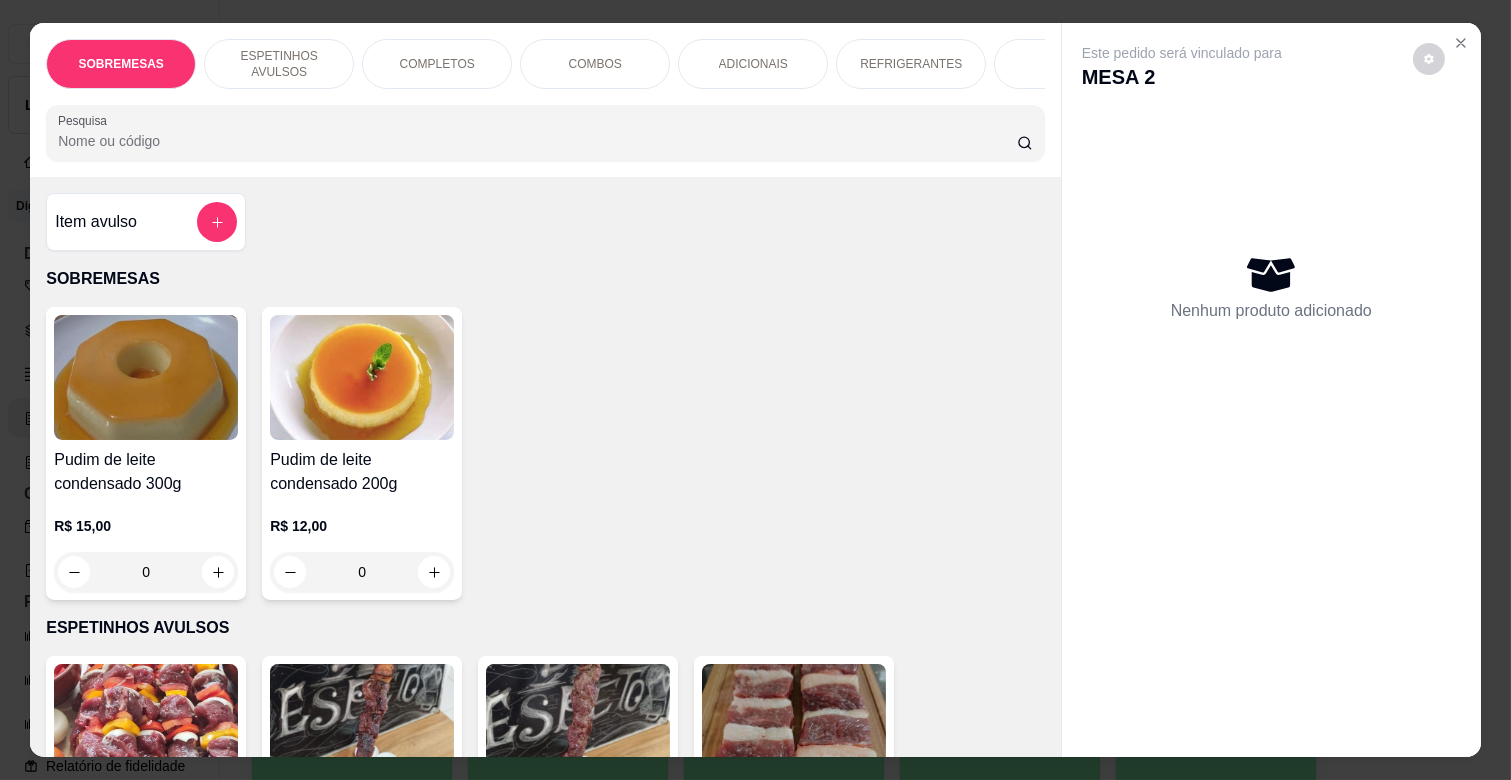 scroll, scrollTop: 0, scrollLeft: 573, axis: horizontal 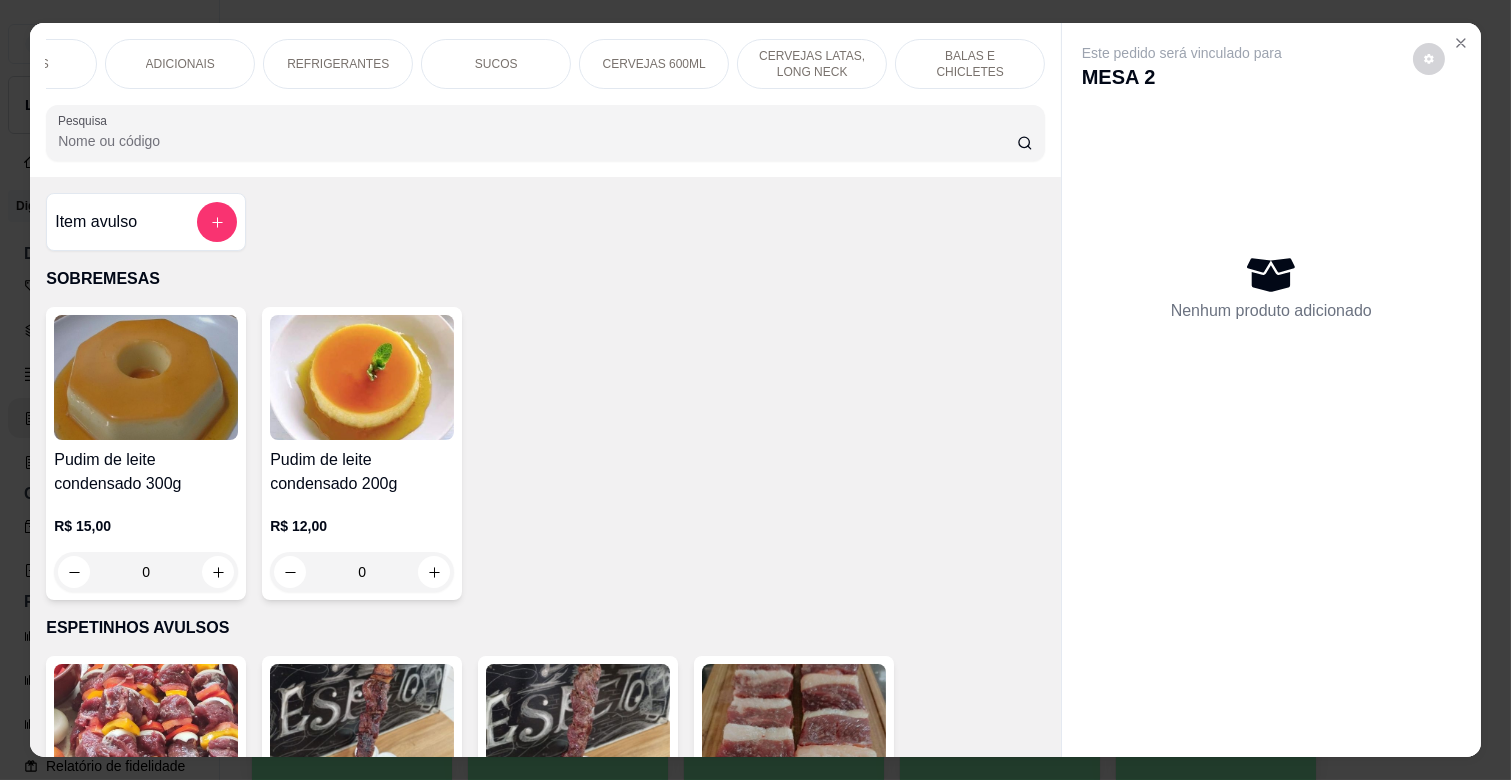 click on "CERVEJAS 600ML" at bounding box center [654, 64] 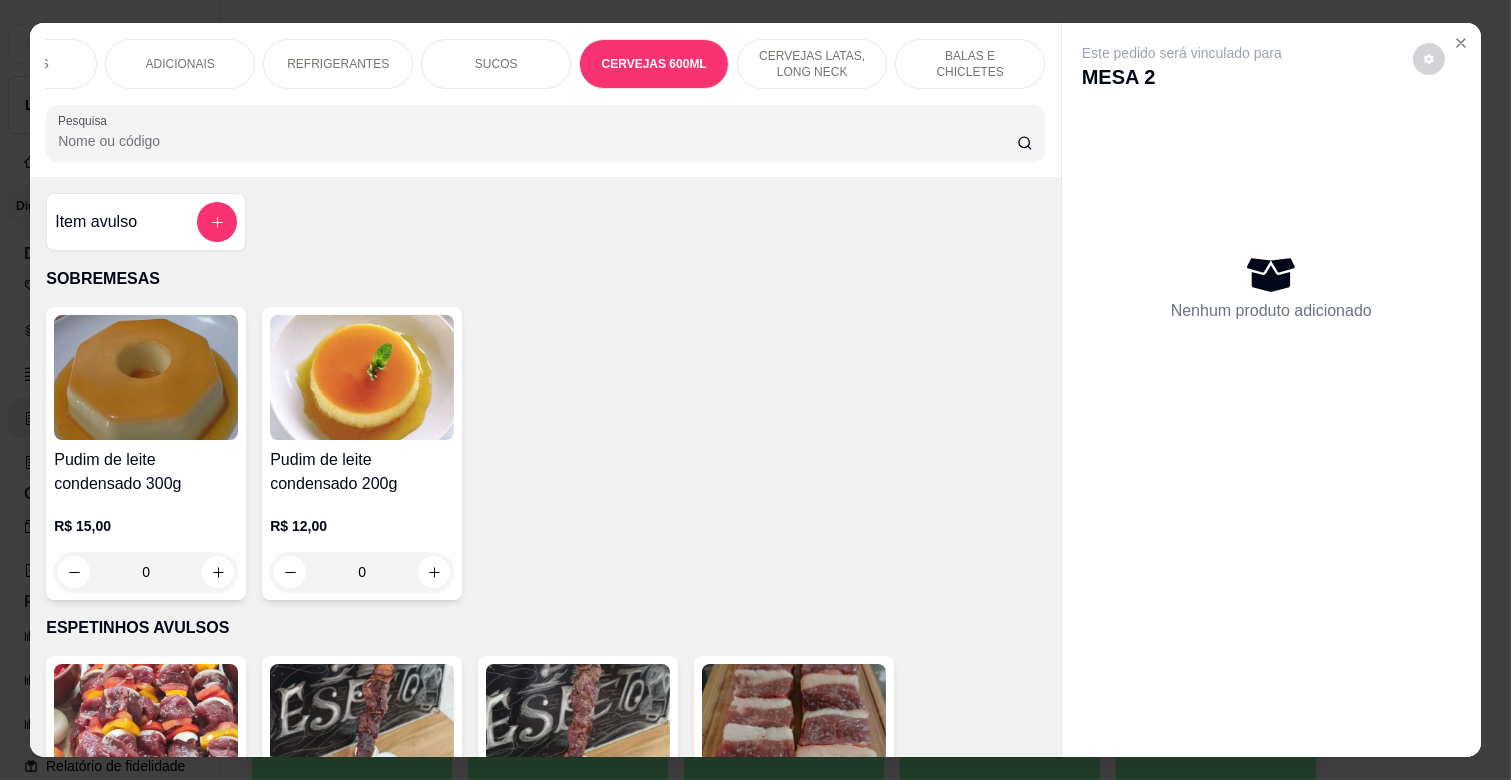 scroll, scrollTop: 6184, scrollLeft: 0, axis: vertical 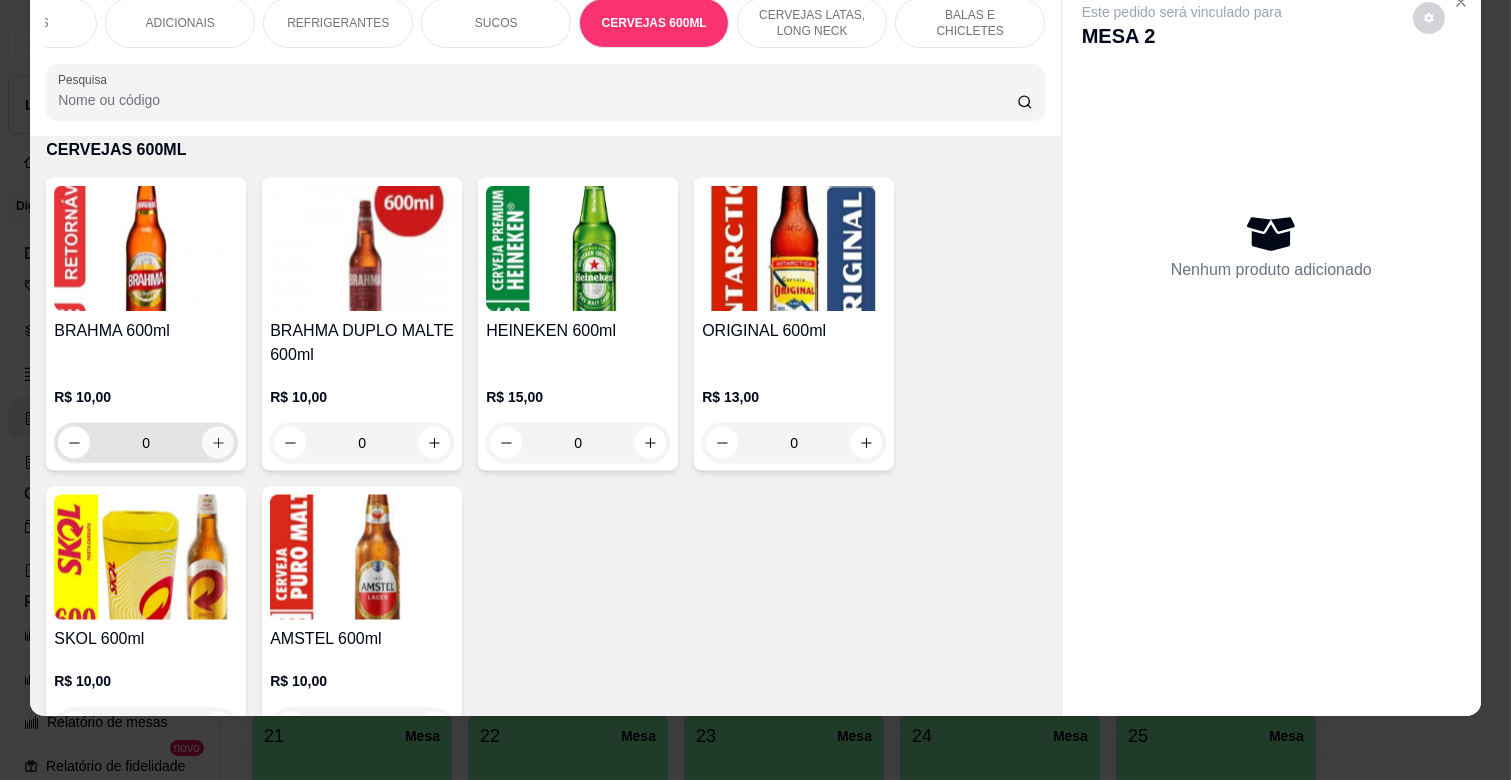 click at bounding box center [218, 443] 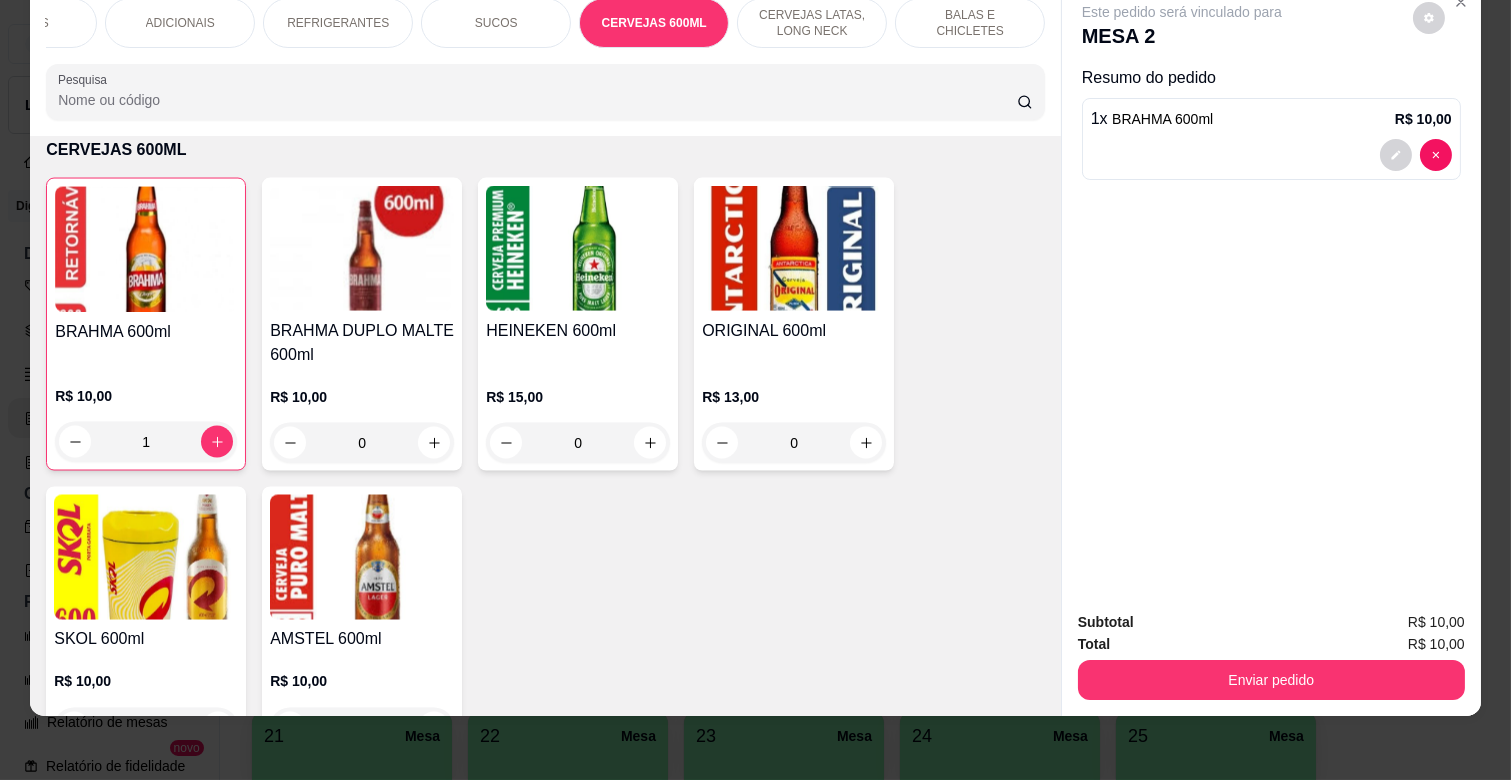 type on "1" 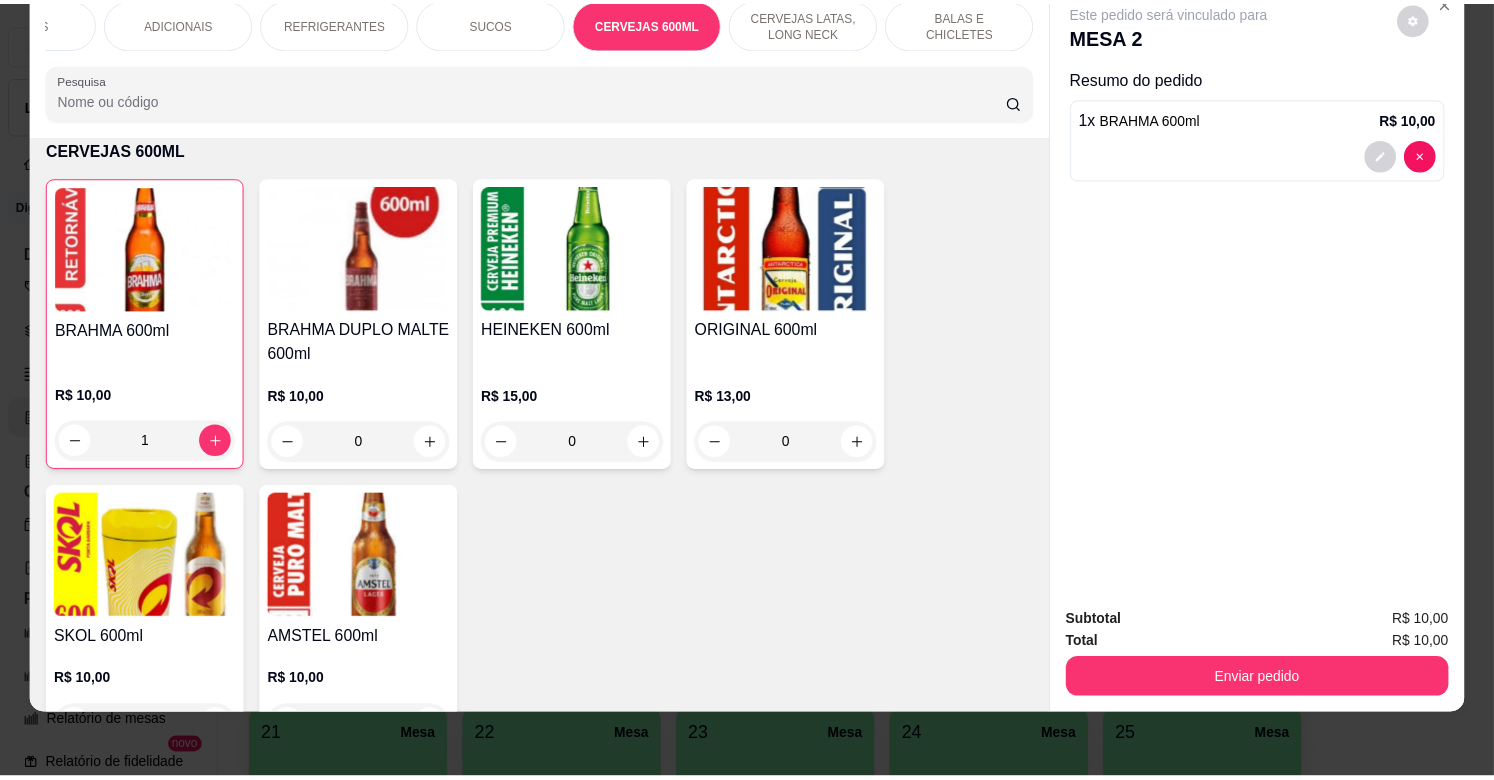 scroll, scrollTop: 6296, scrollLeft: 0, axis: vertical 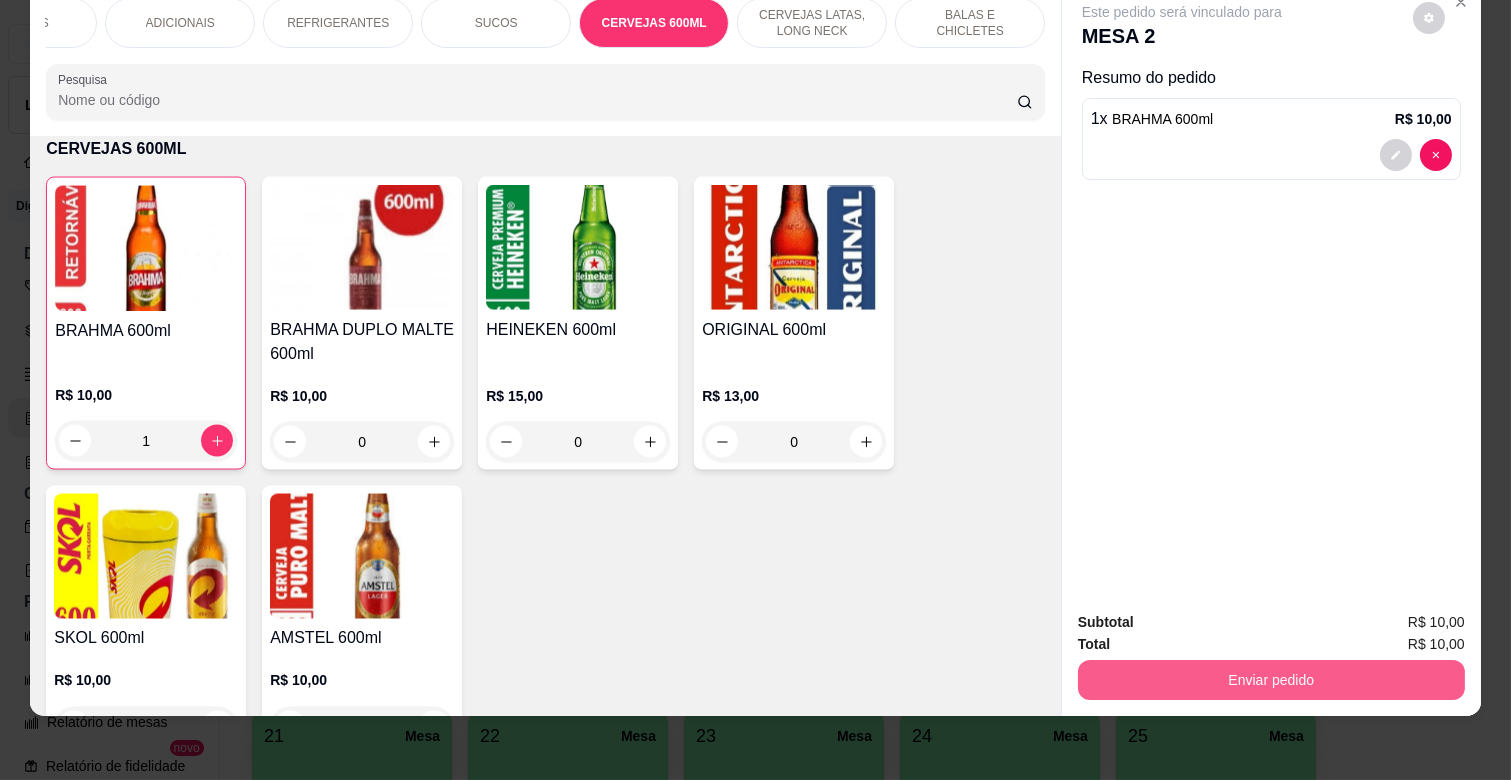 click on "Enviar pedido" at bounding box center (1271, 680) 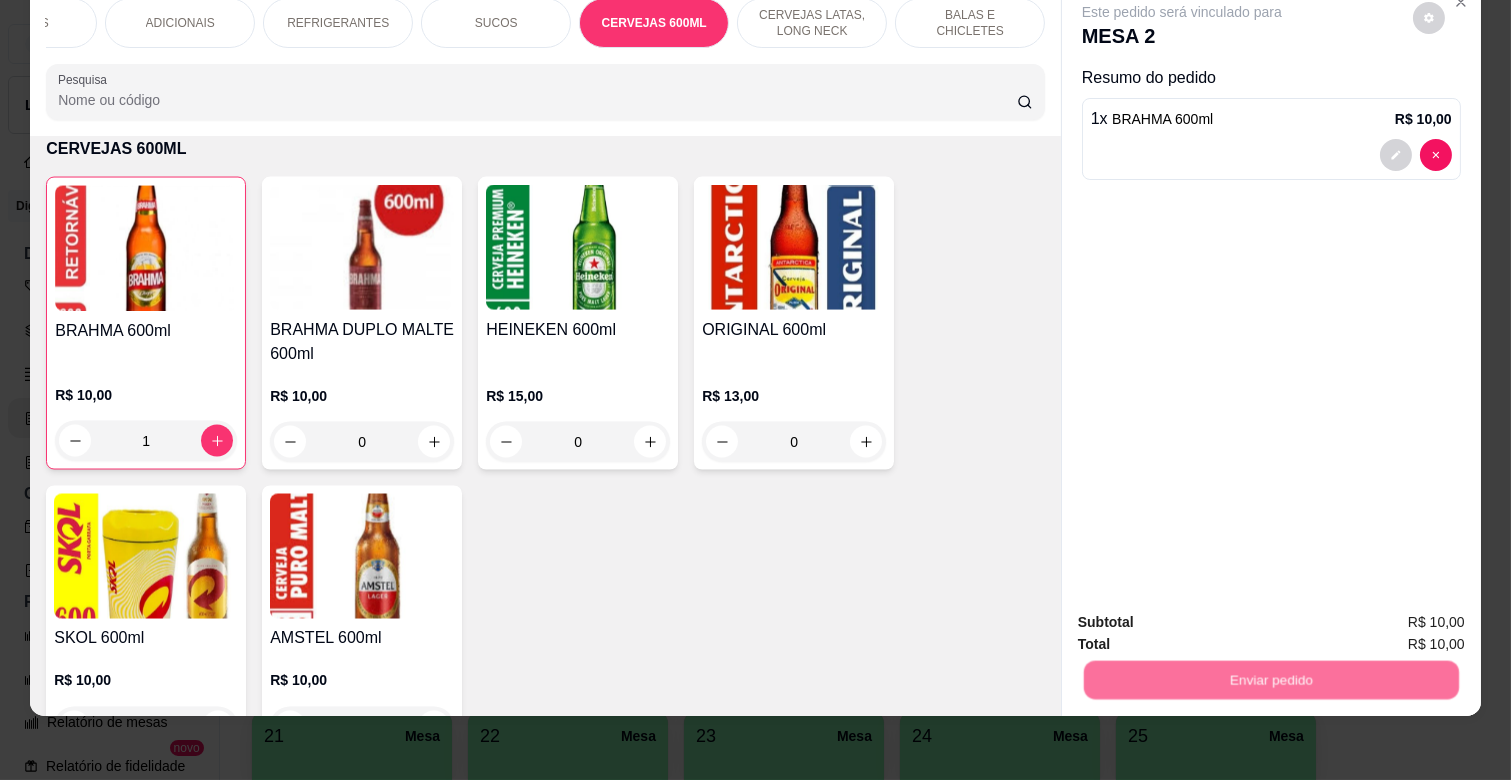 click on "Não registrar e enviar pedido" at bounding box center [1204, 614] 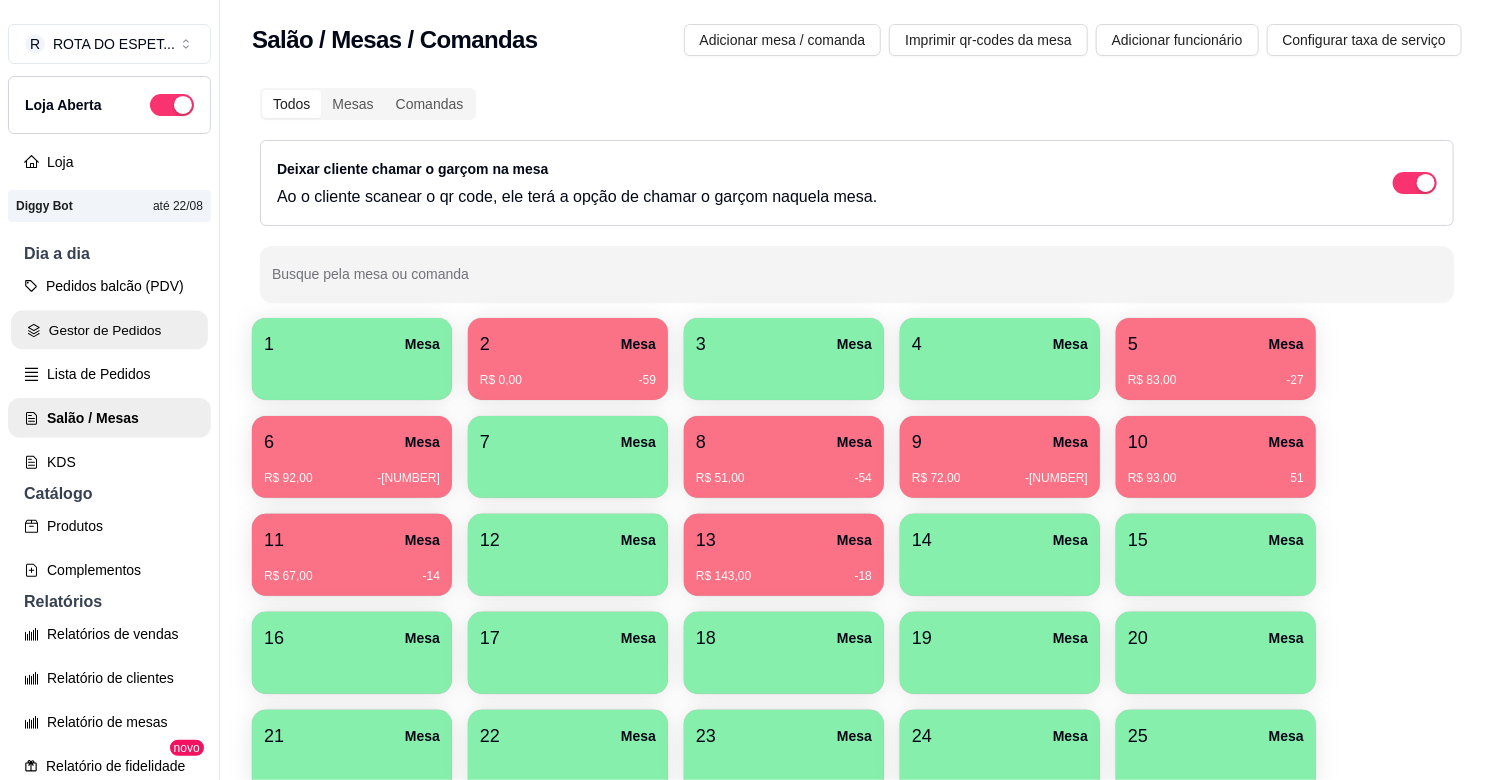 click on "Gestor de Pedidos" at bounding box center (109, 330) 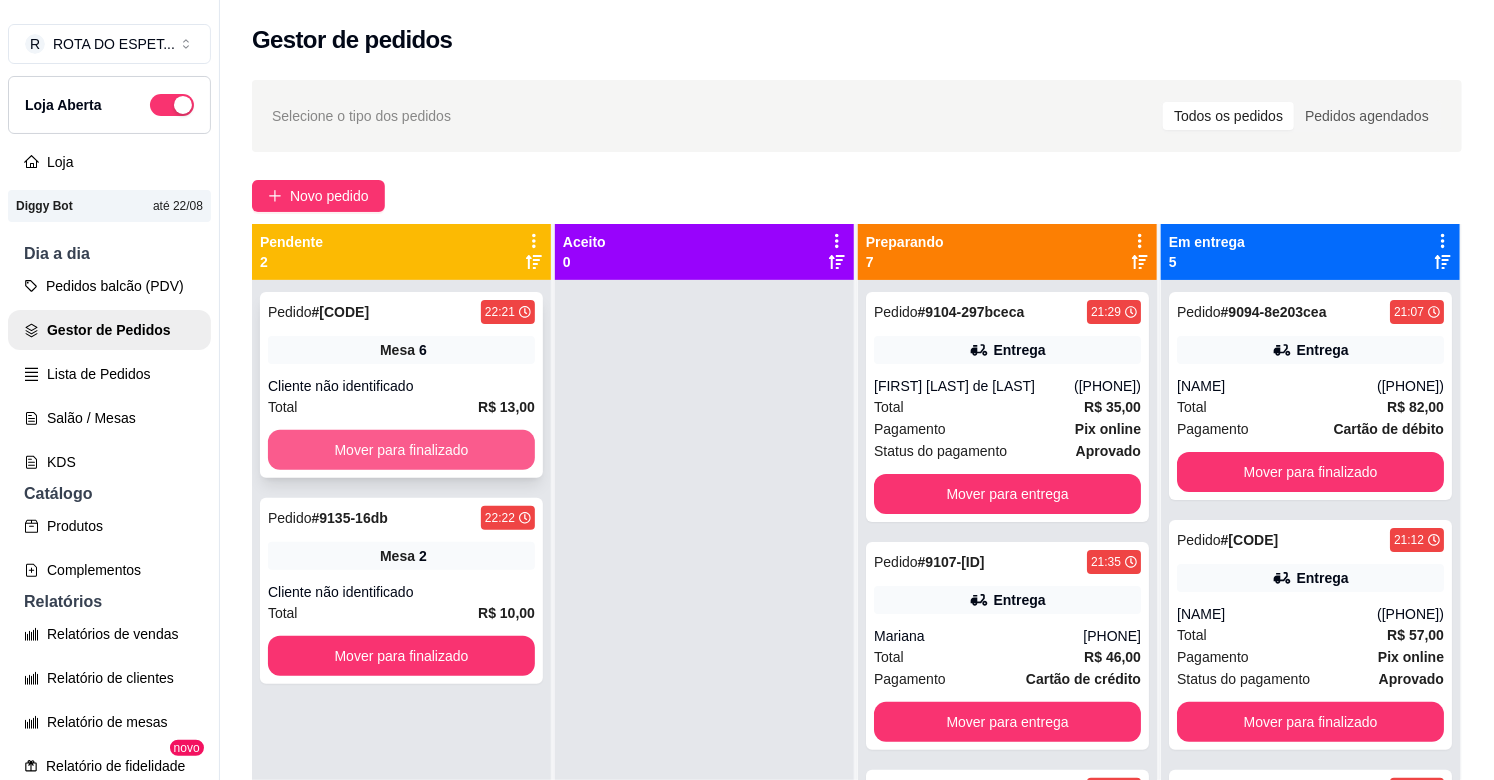 click on "Mover para finalizado" at bounding box center (401, 450) 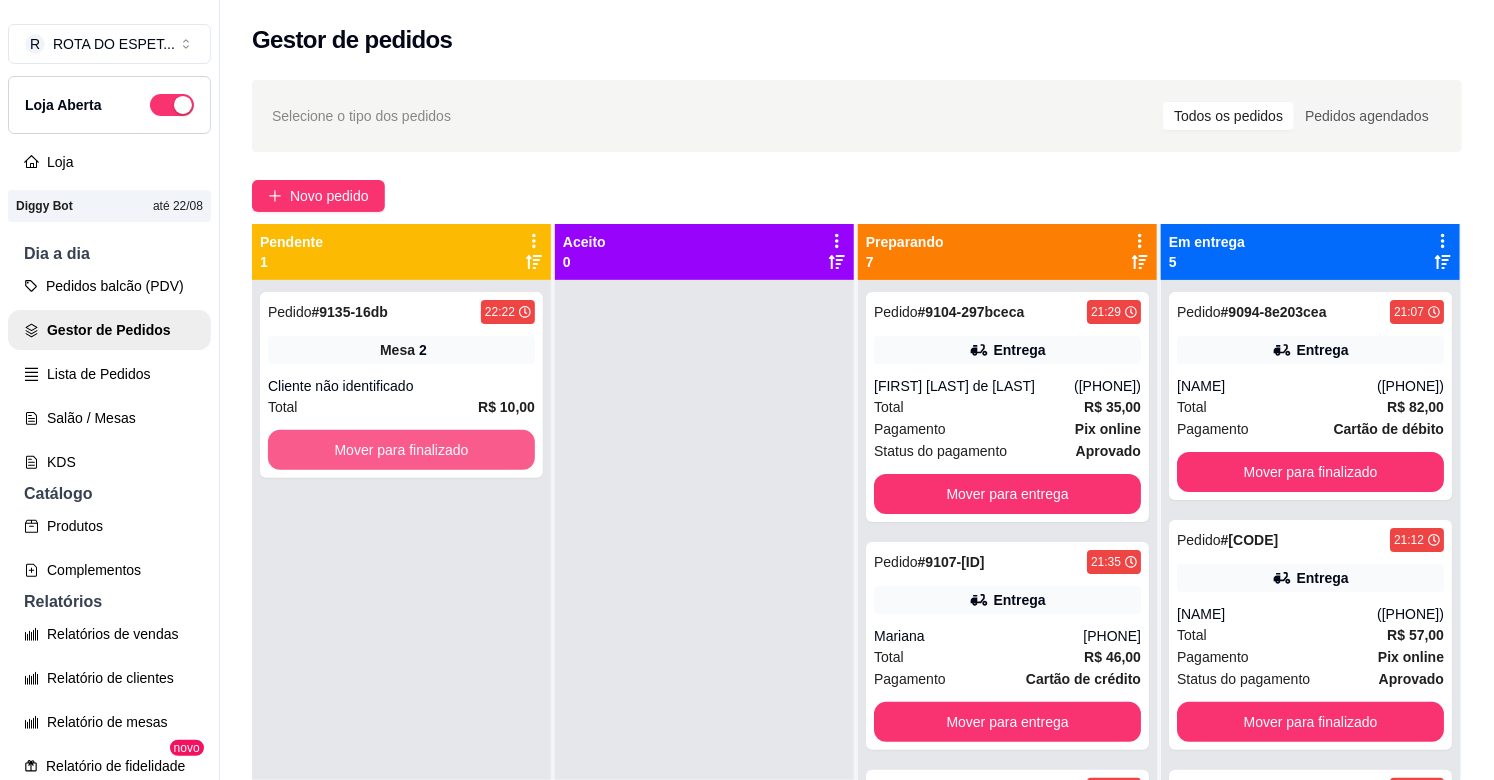 click on "Mover para finalizado" at bounding box center (401, 450) 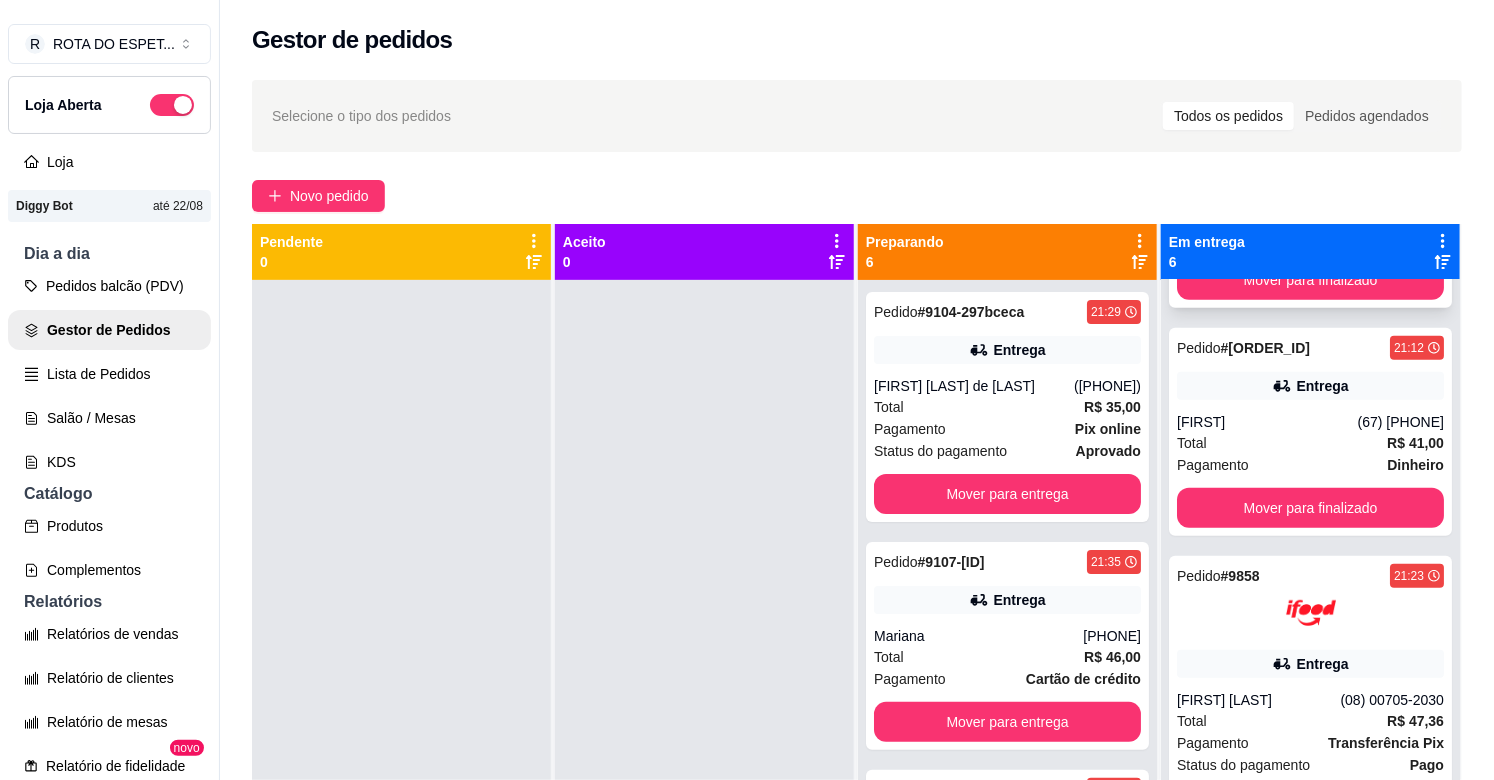 scroll, scrollTop: 444, scrollLeft: 0, axis: vertical 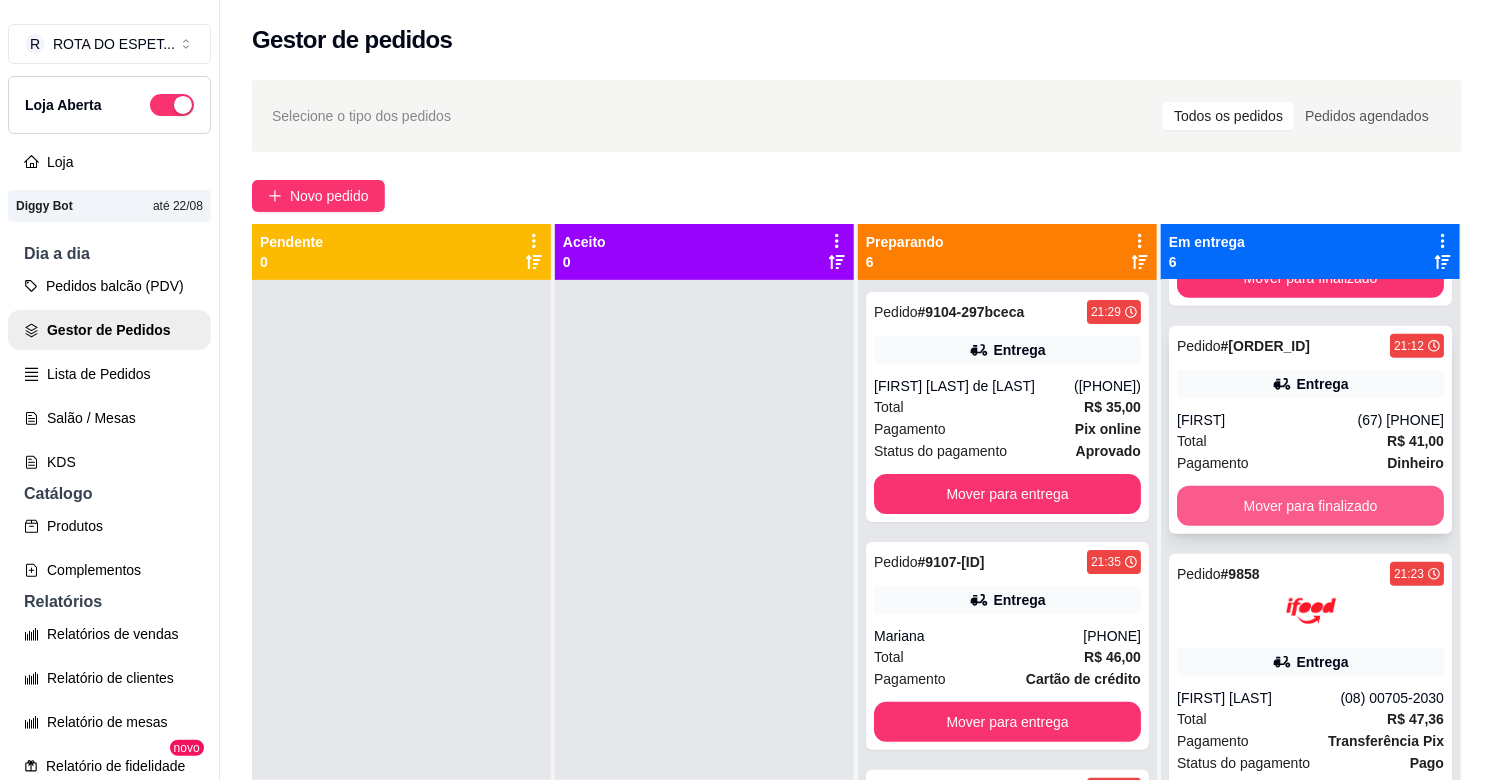click on "Mover para finalizado" at bounding box center (1310, 506) 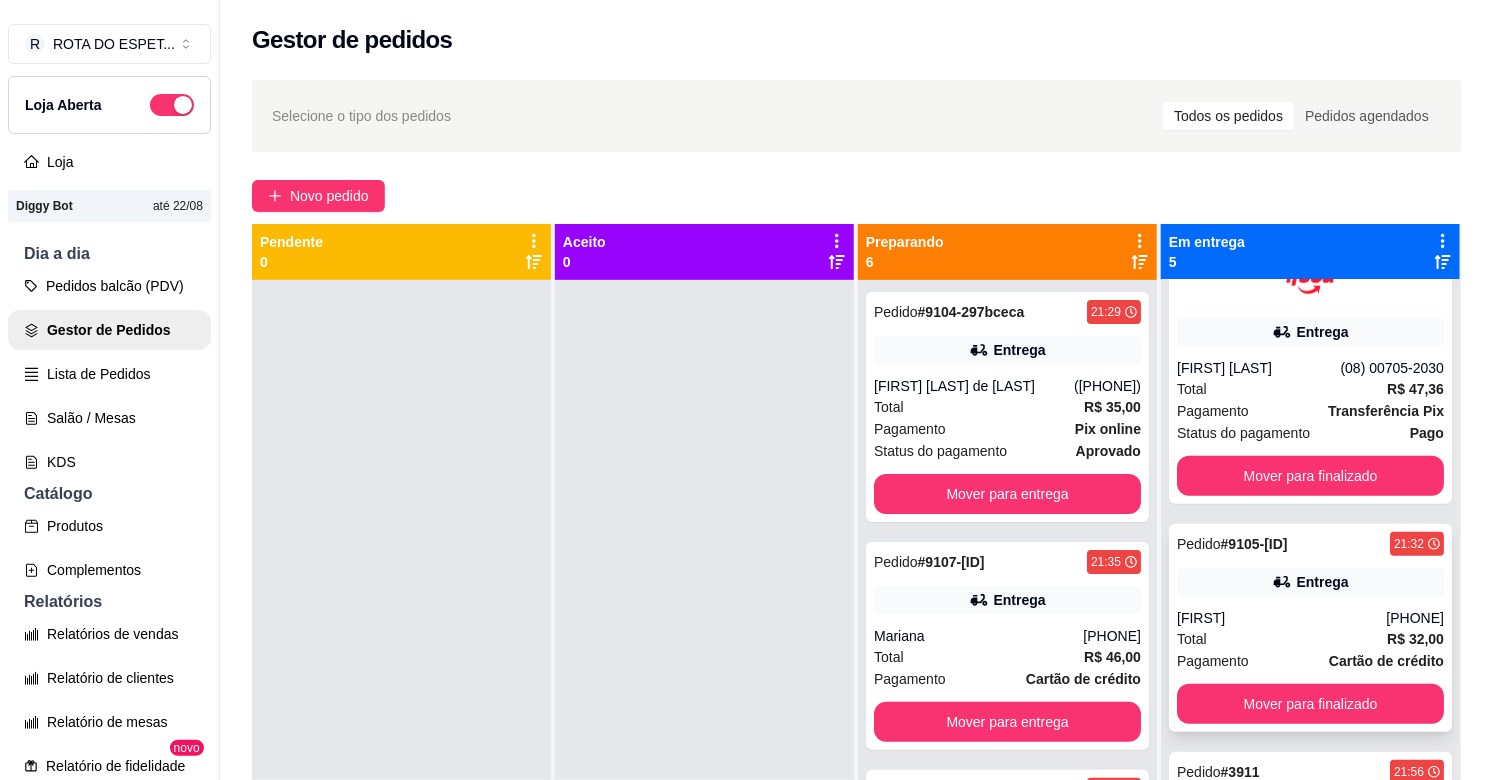 scroll, scrollTop: 565, scrollLeft: 0, axis: vertical 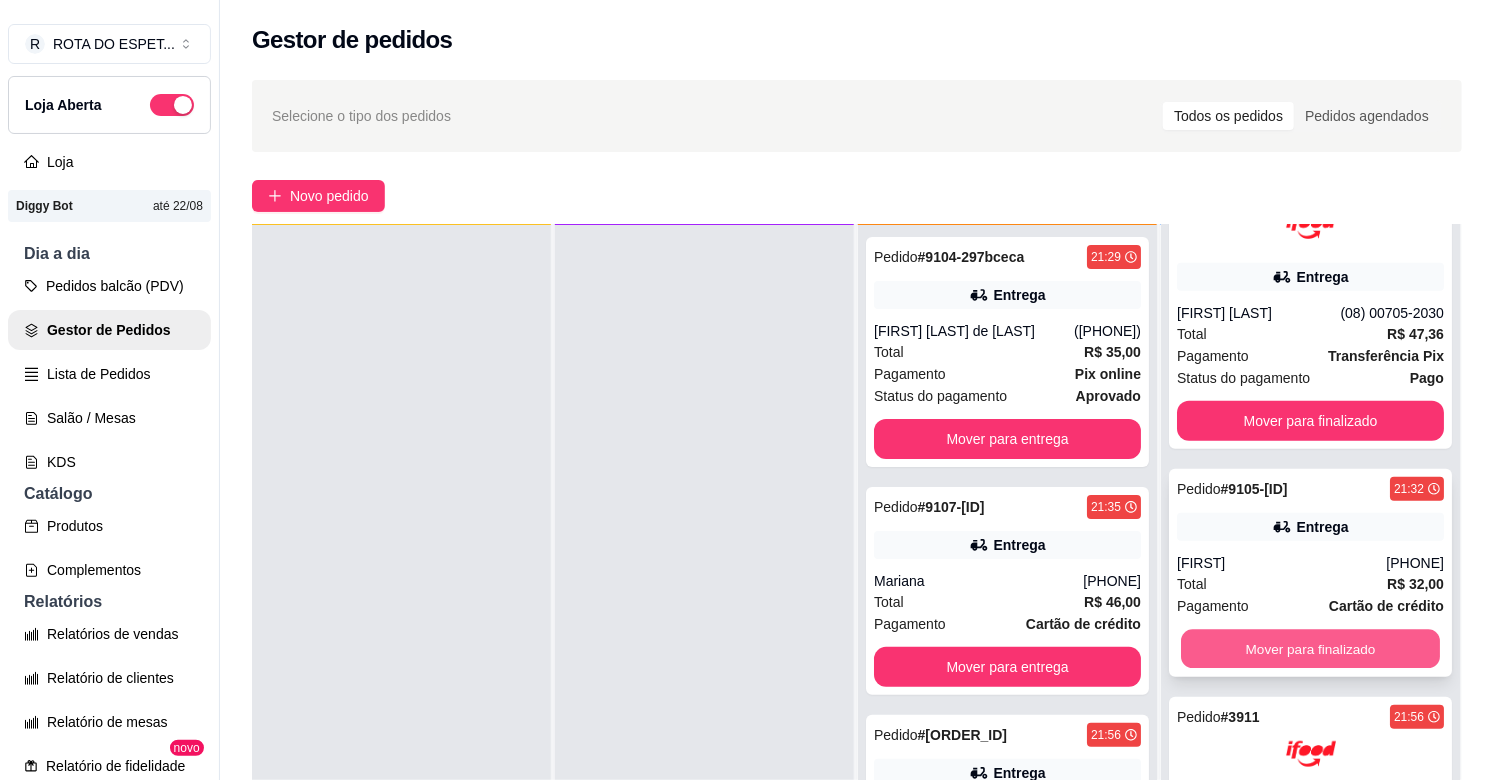 click on "Mover para finalizado" at bounding box center [1310, 649] 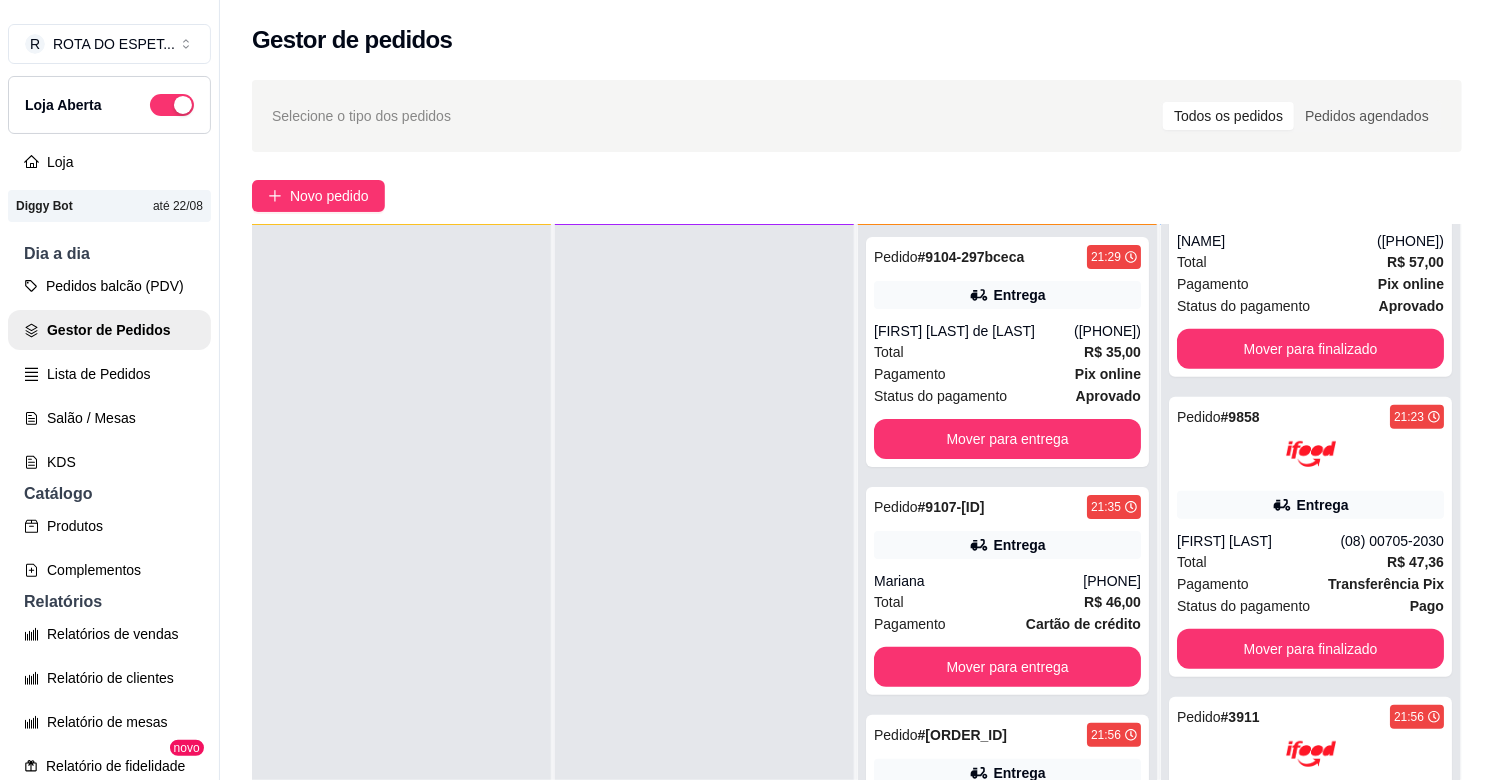 scroll, scrollTop: 337, scrollLeft: 0, axis: vertical 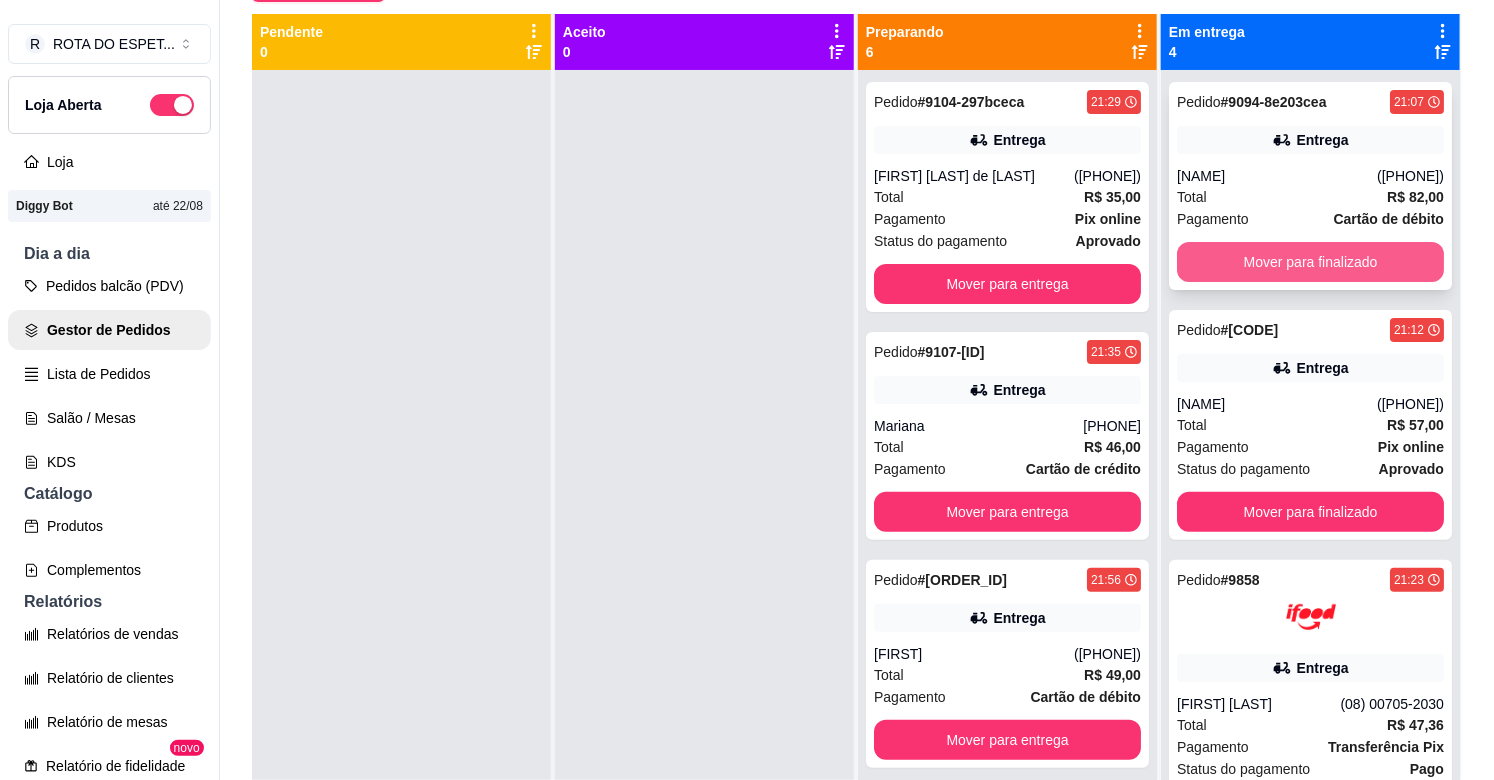 click on "Mover para finalizado" at bounding box center (1310, 262) 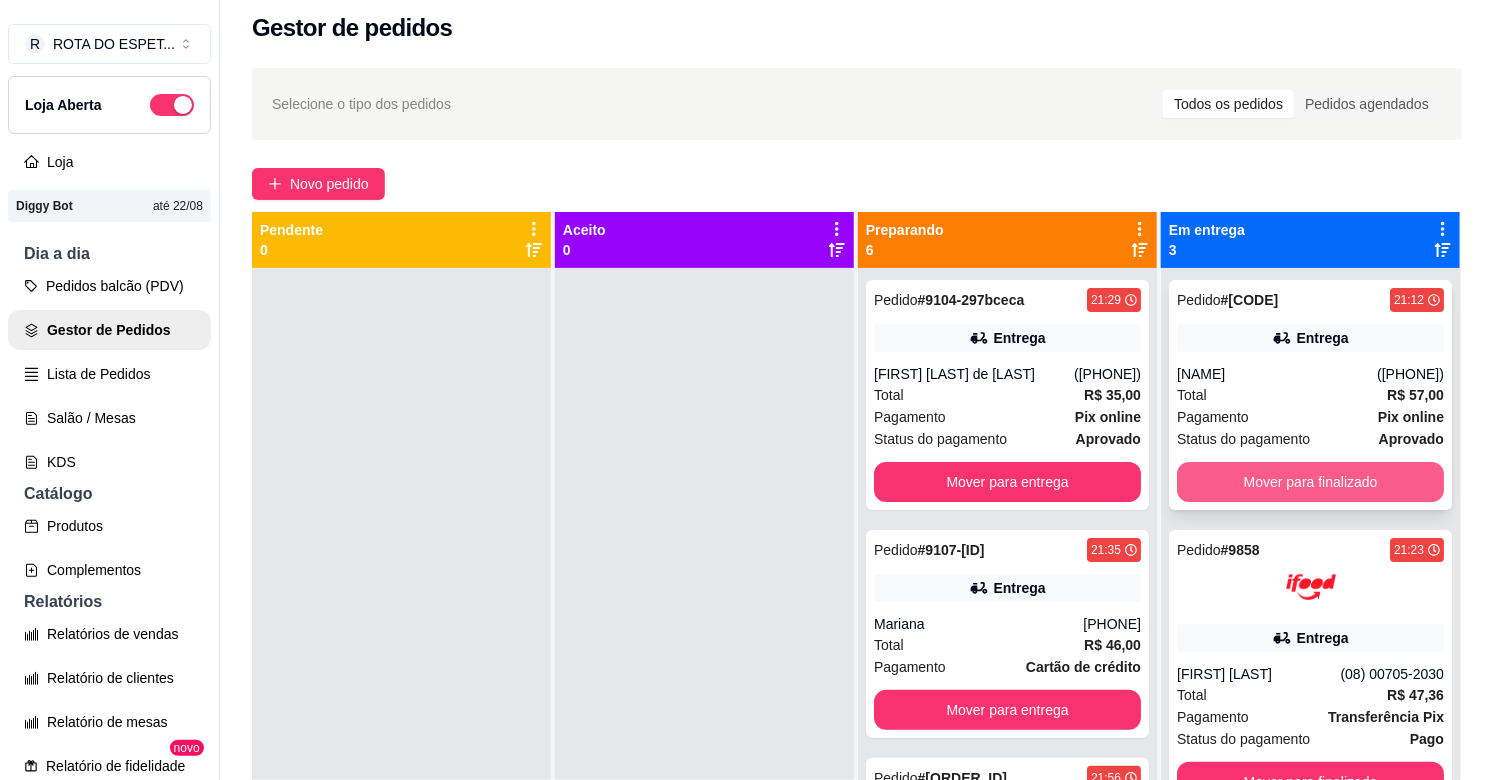 scroll, scrollTop: 0, scrollLeft: 0, axis: both 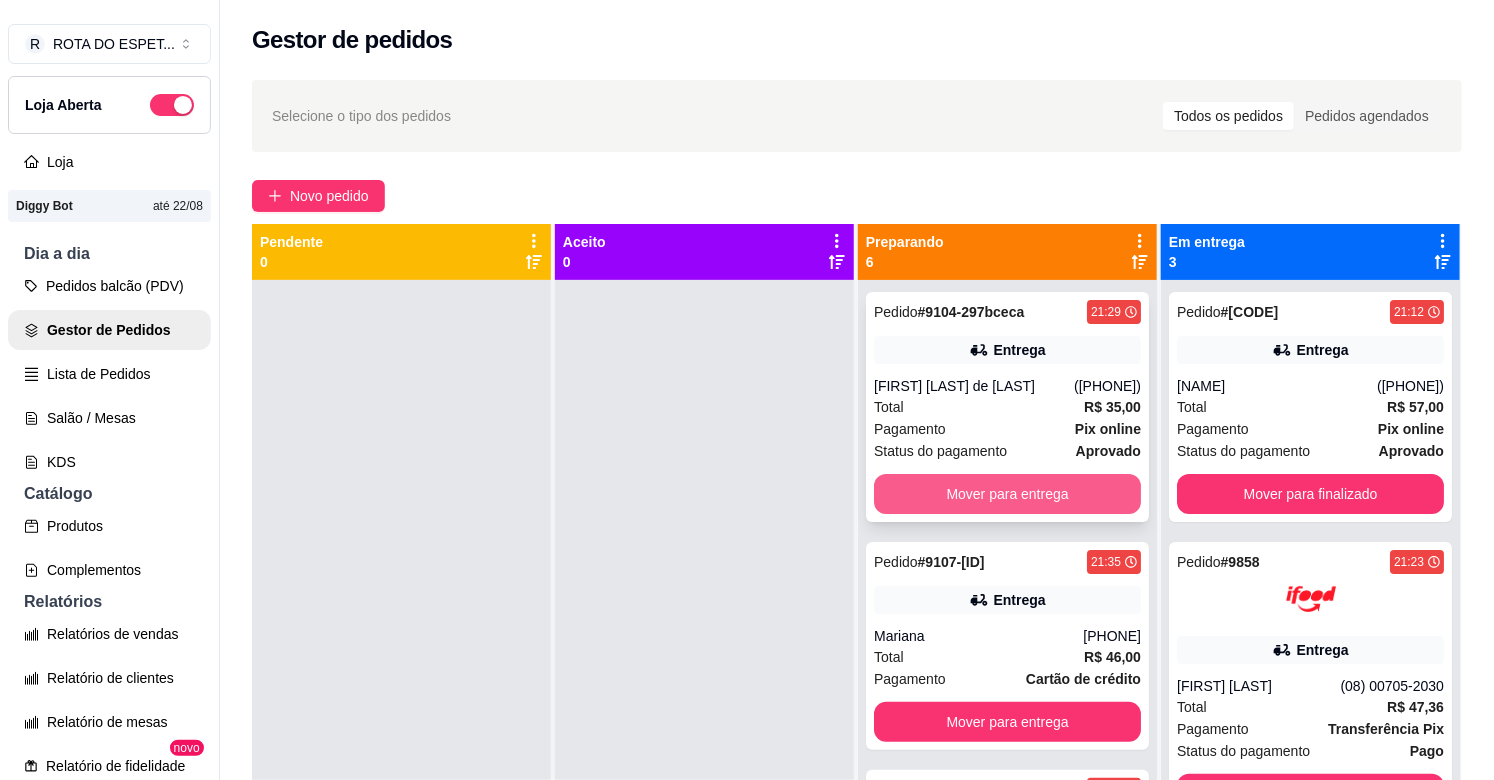 click on "Mover para entrega" at bounding box center [1007, 494] 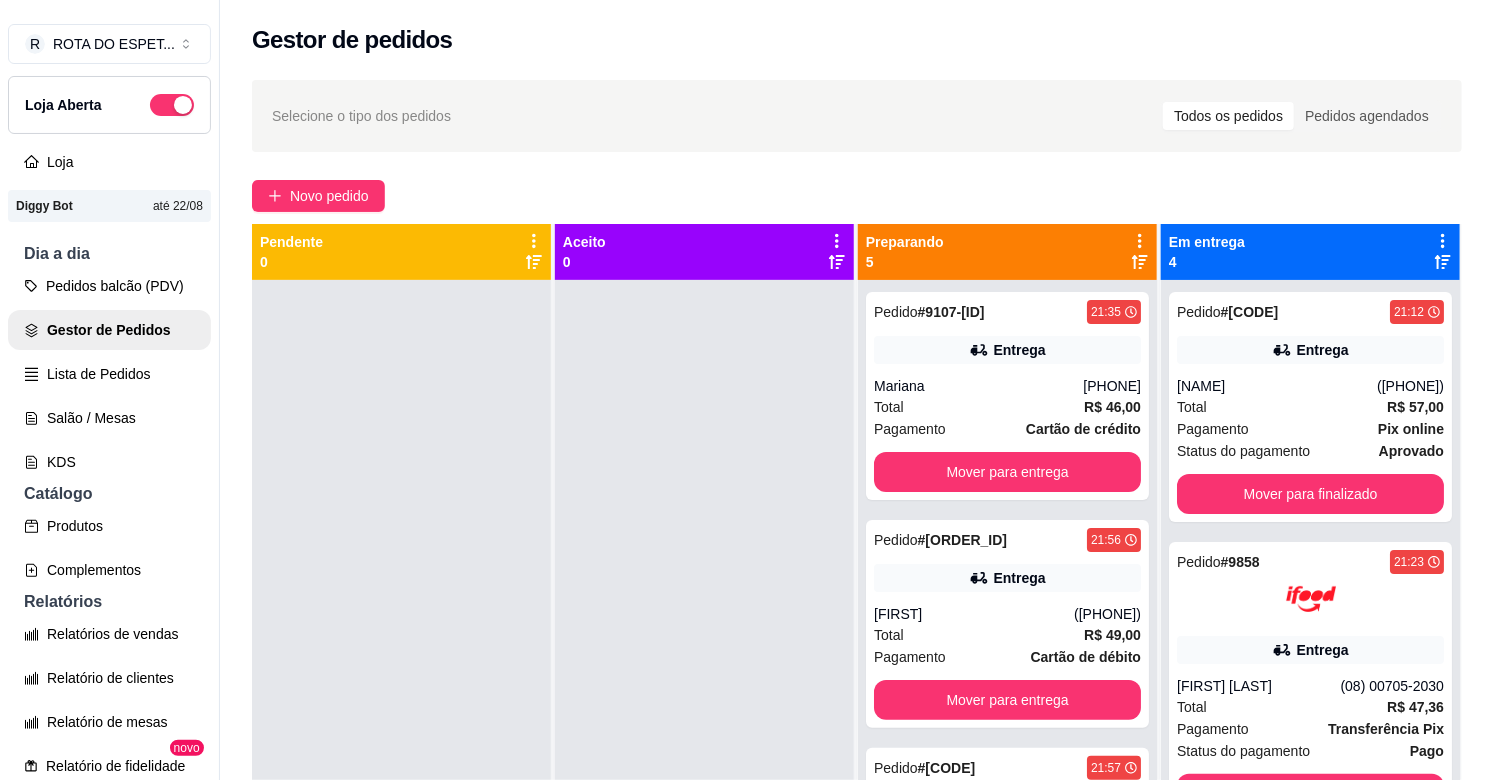click at bounding box center [704, 670] 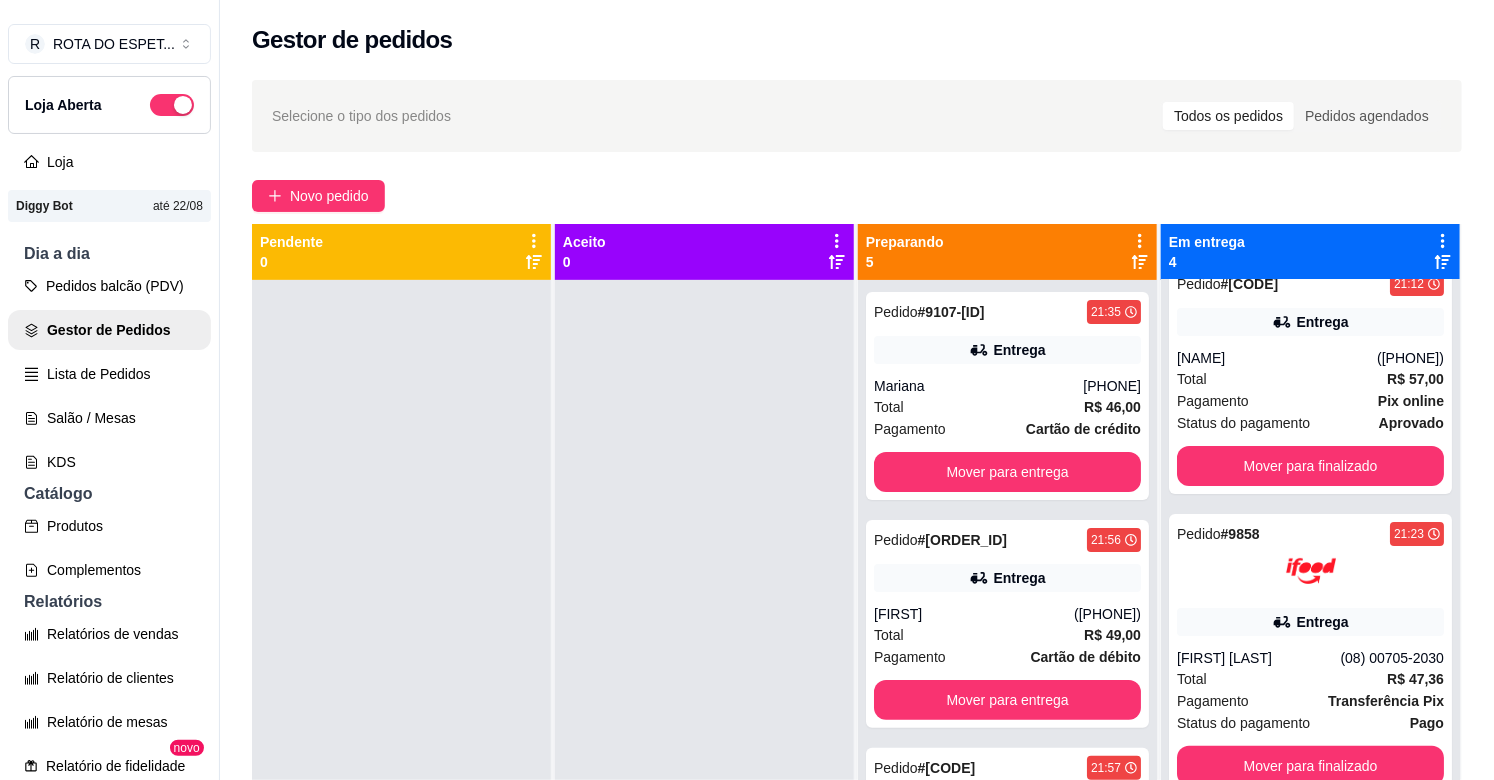scroll, scrollTop: 0, scrollLeft: 0, axis: both 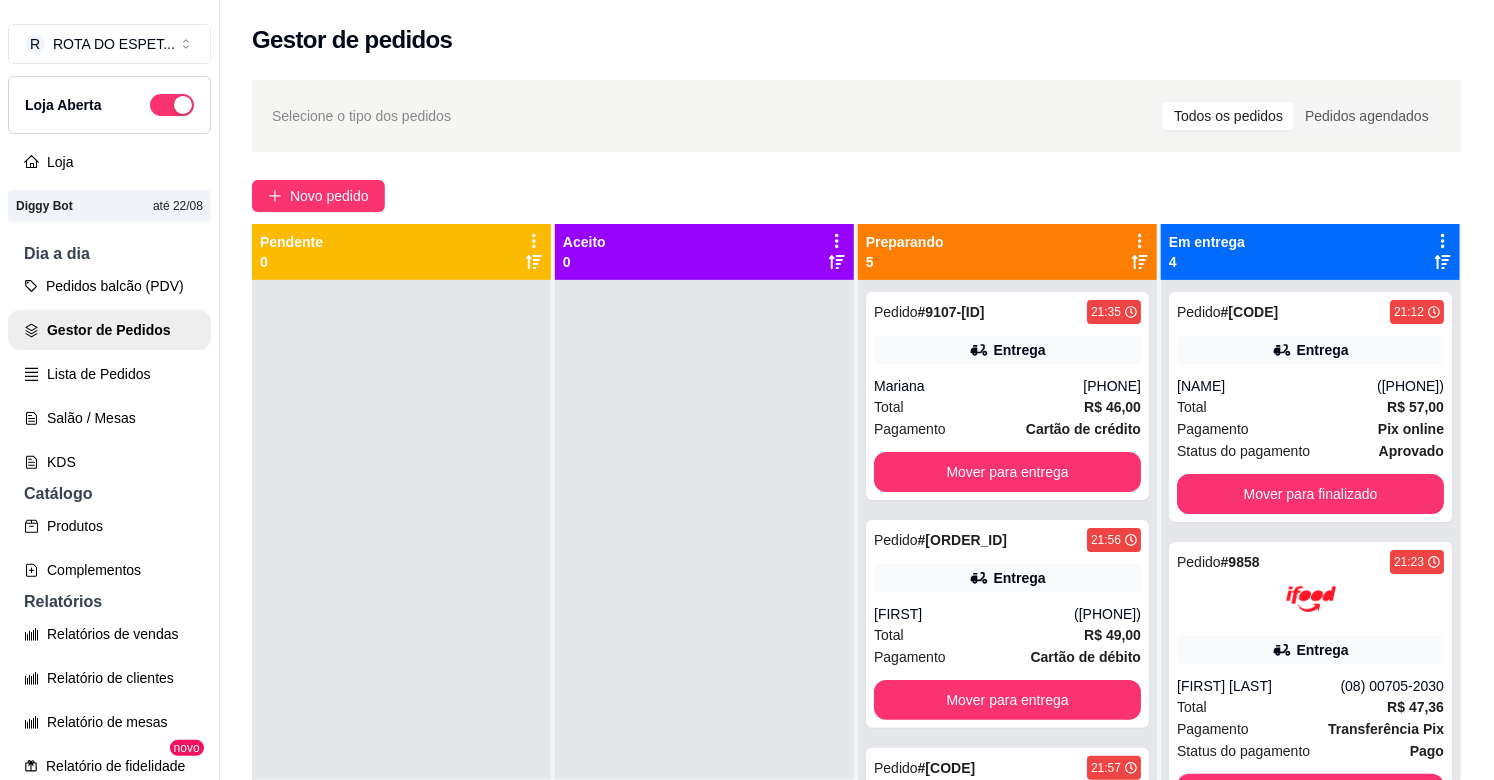 click at bounding box center [704, 670] 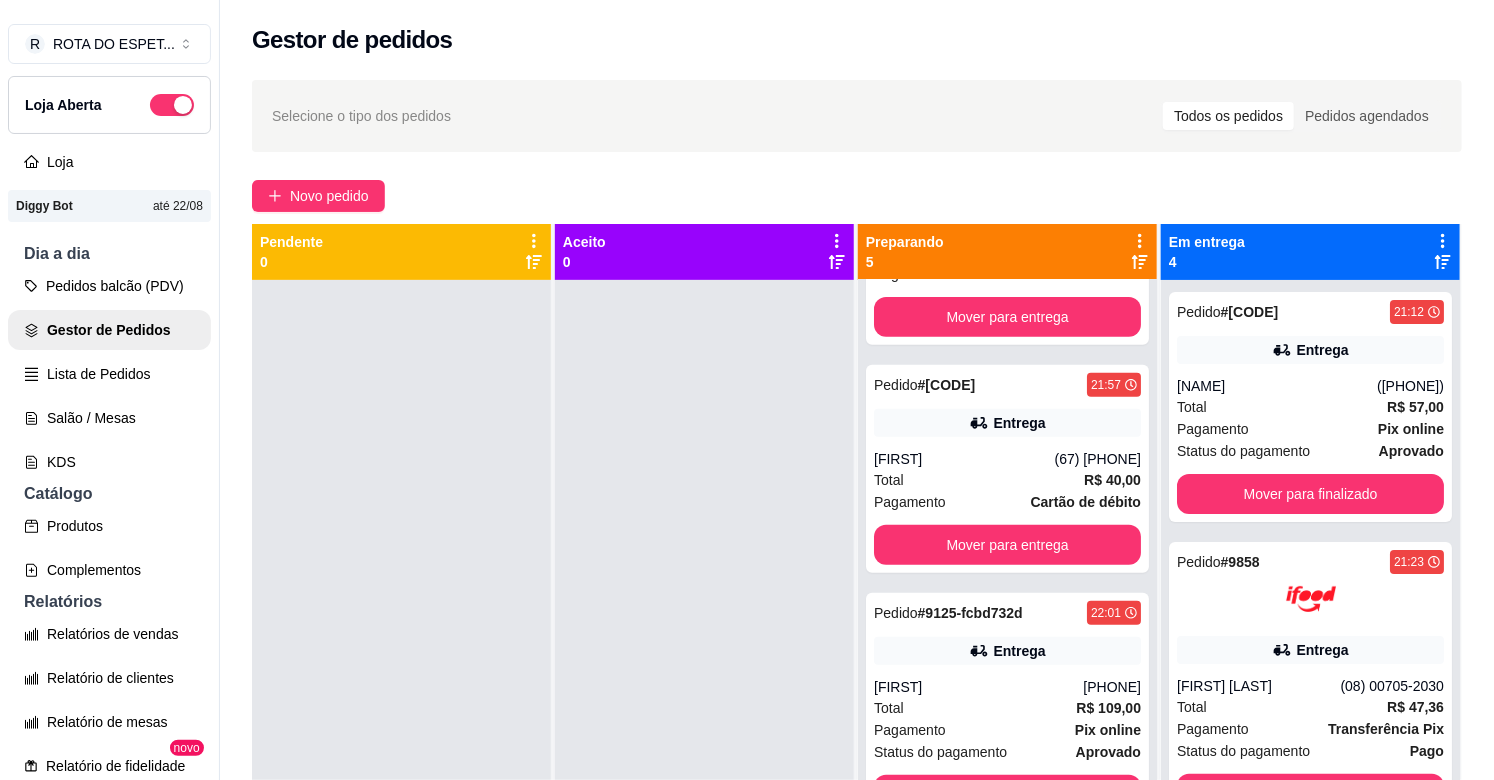 scroll, scrollTop: 401, scrollLeft: 0, axis: vertical 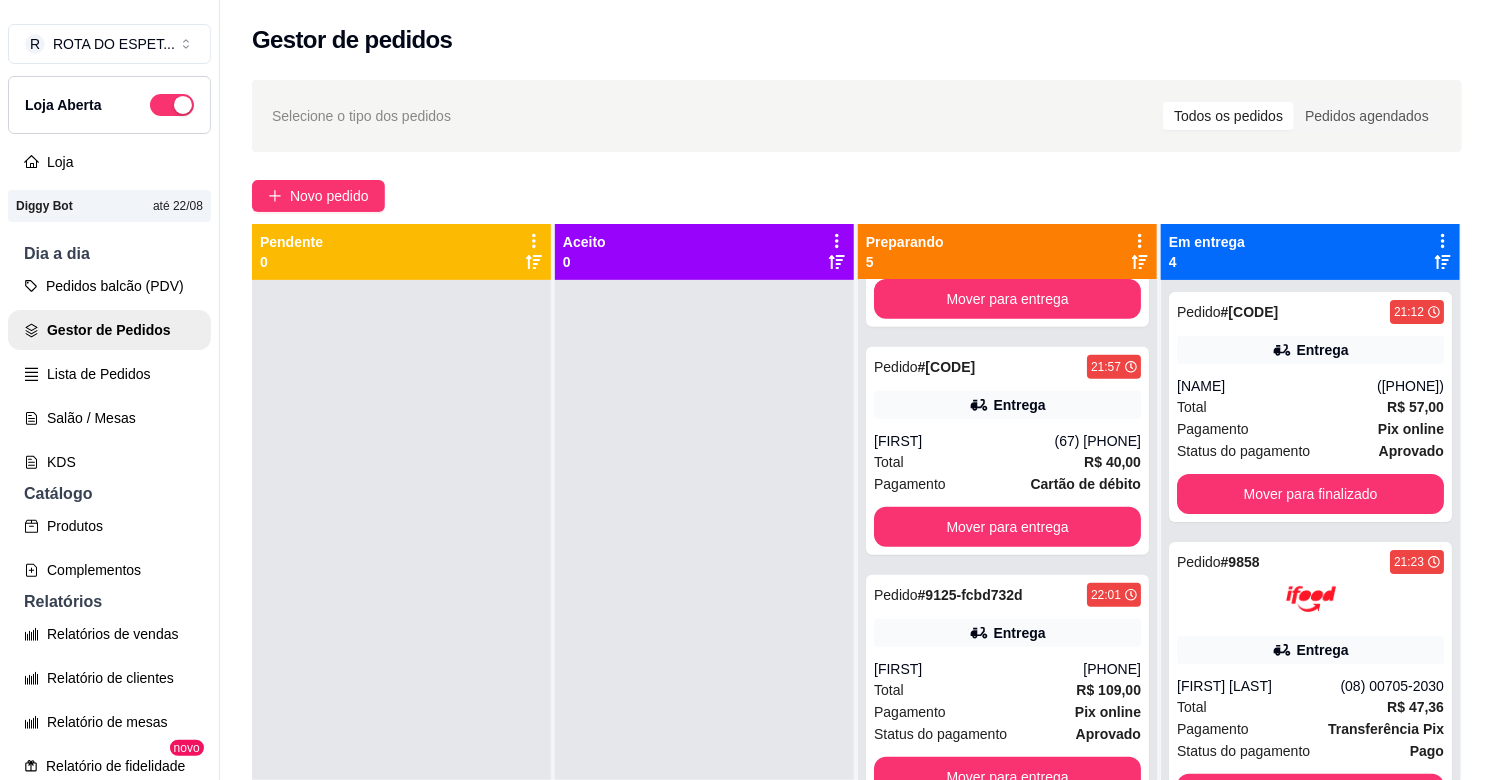 click at bounding box center [704, 670] 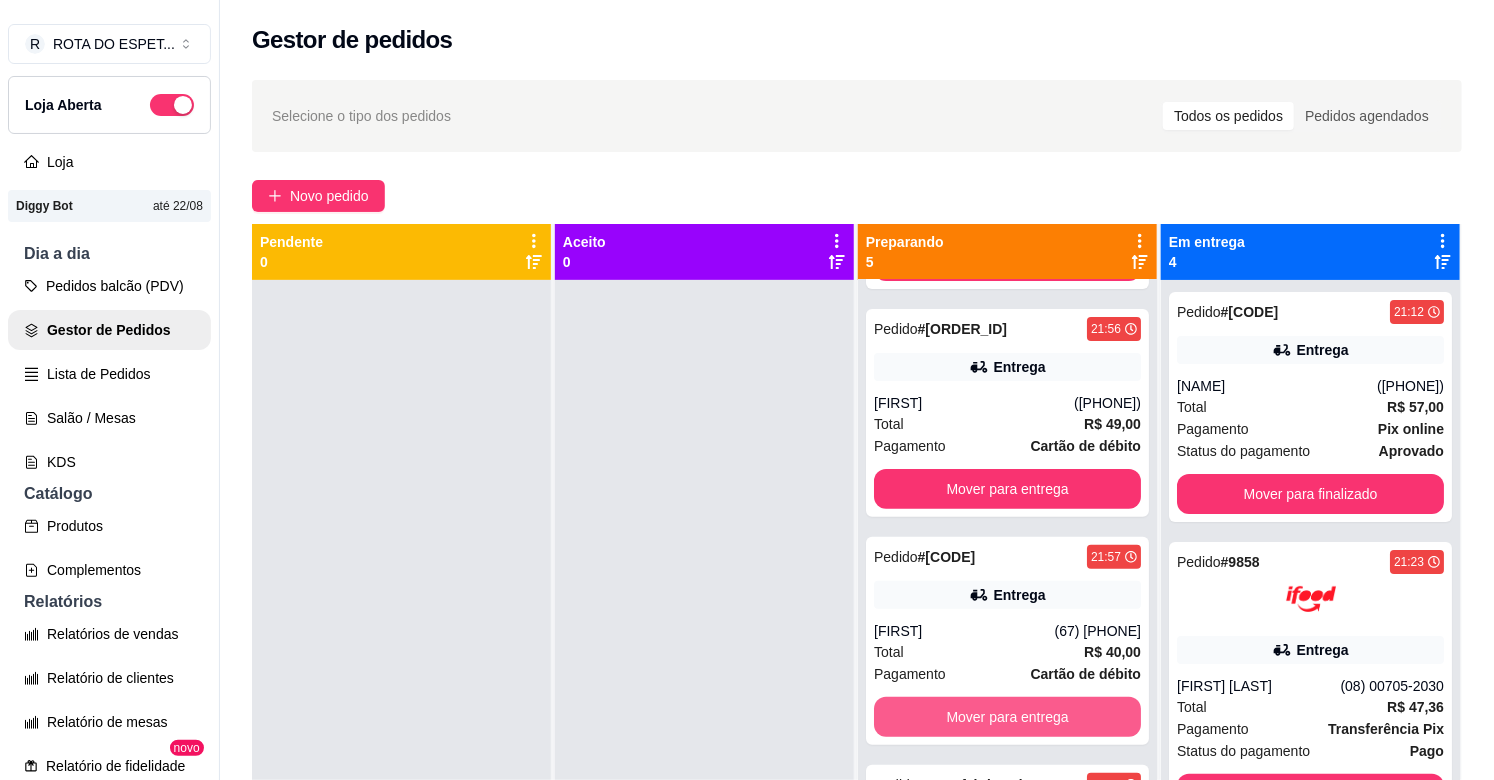 scroll, scrollTop: 0, scrollLeft: 0, axis: both 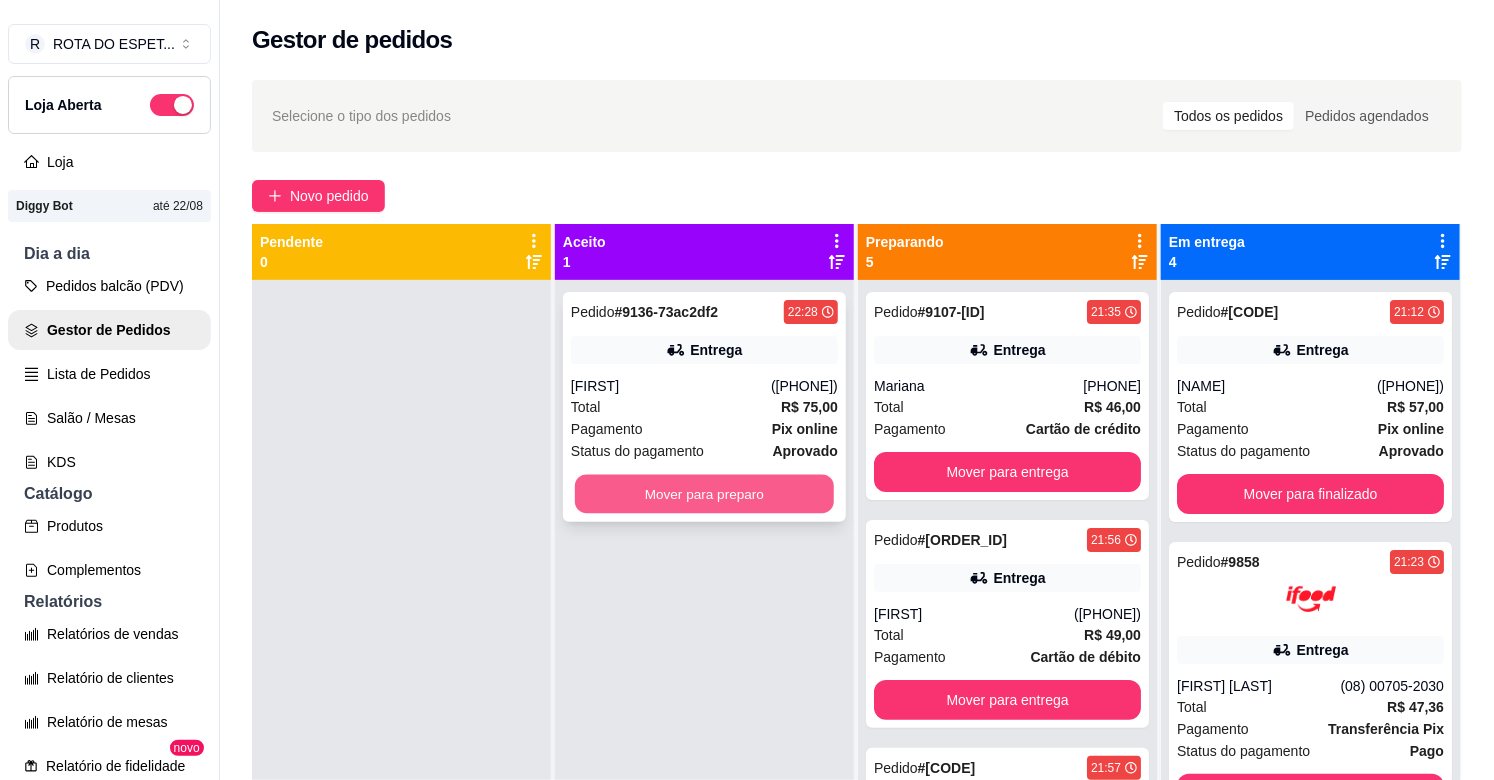 click on "Mover para preparo" at bounding box center (704, 494) 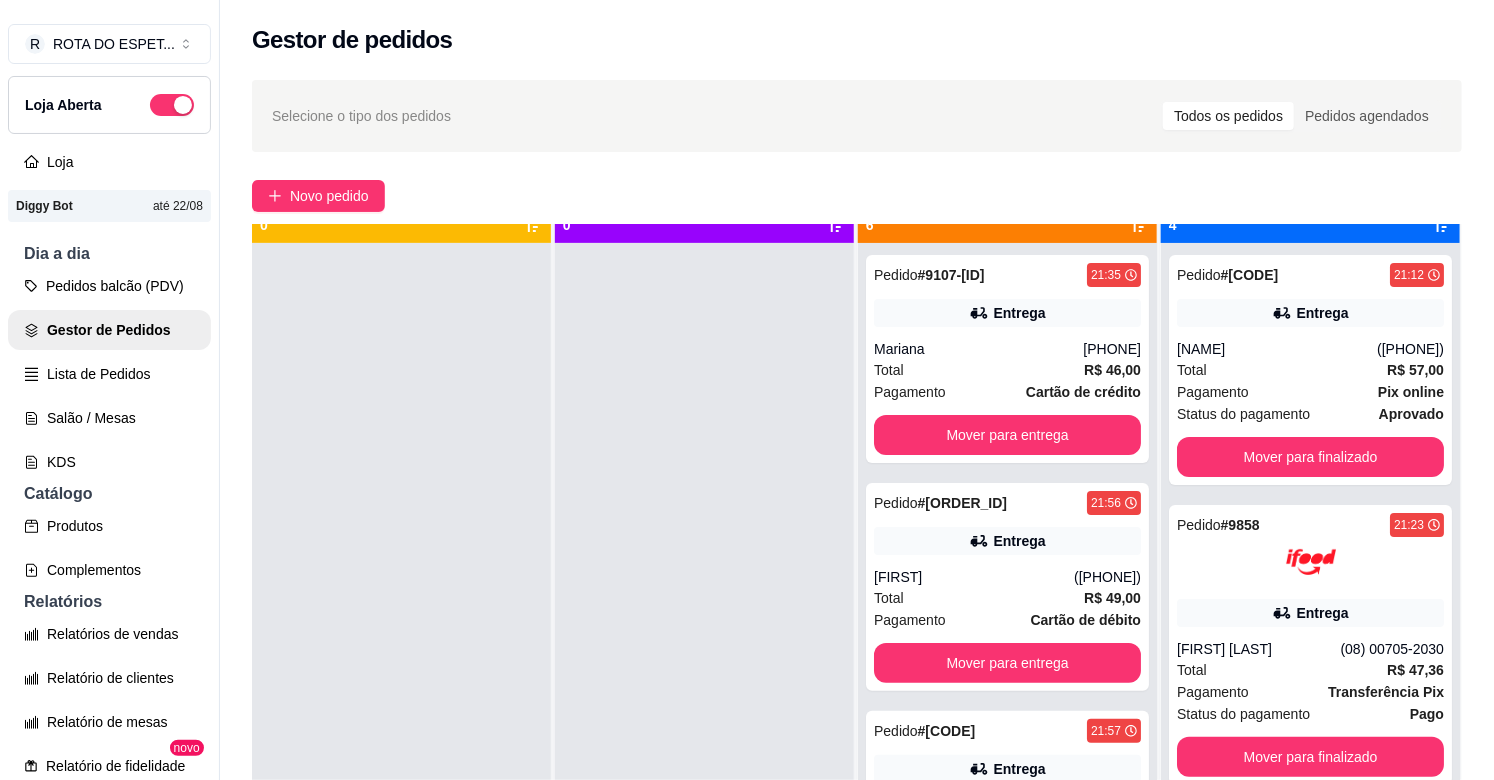 scroll, scrollTop: 55, scrollLeft: 0, axis: vertical 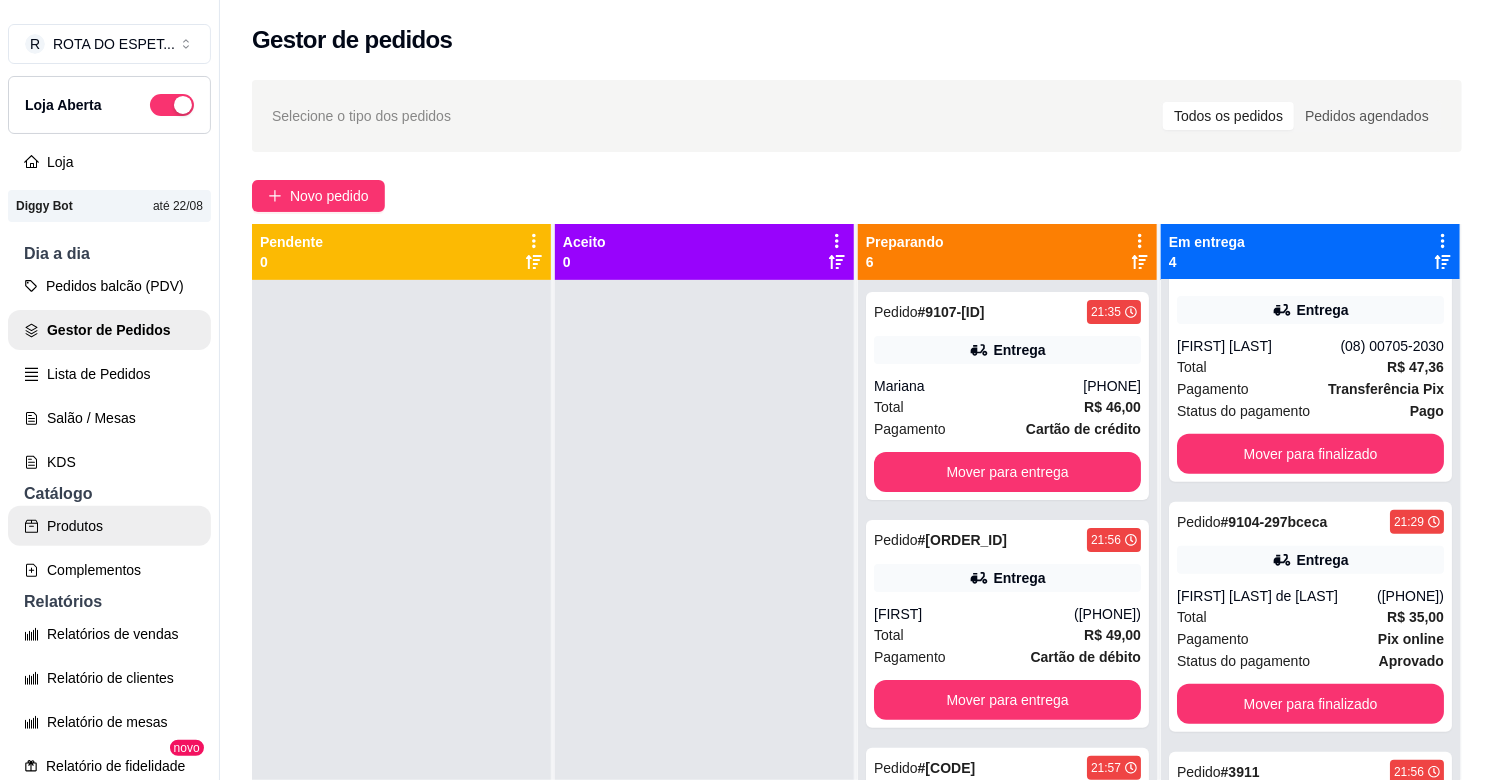 click on "Produtos" at bounding box center [109, 526] 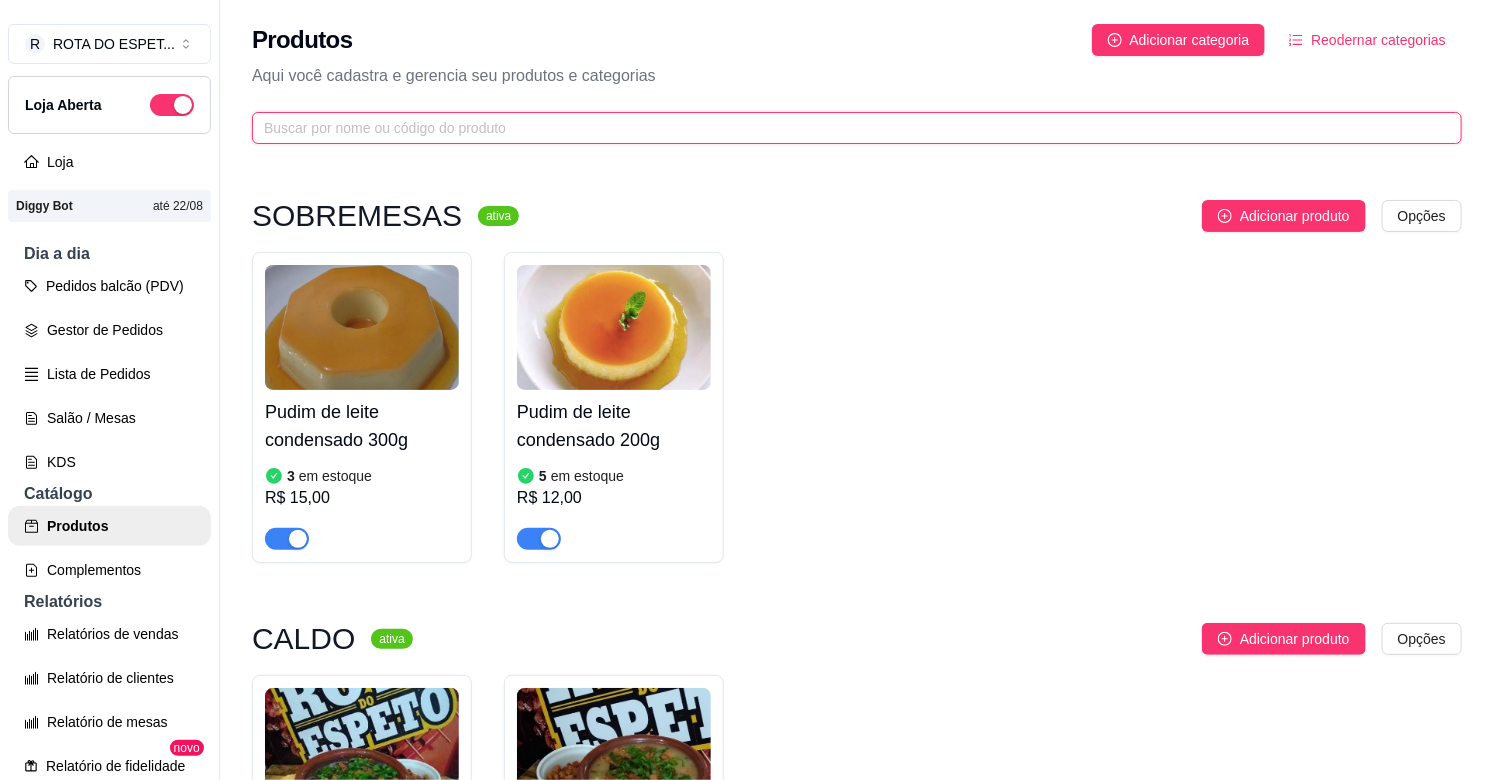 click at bounding box center [849, 128] 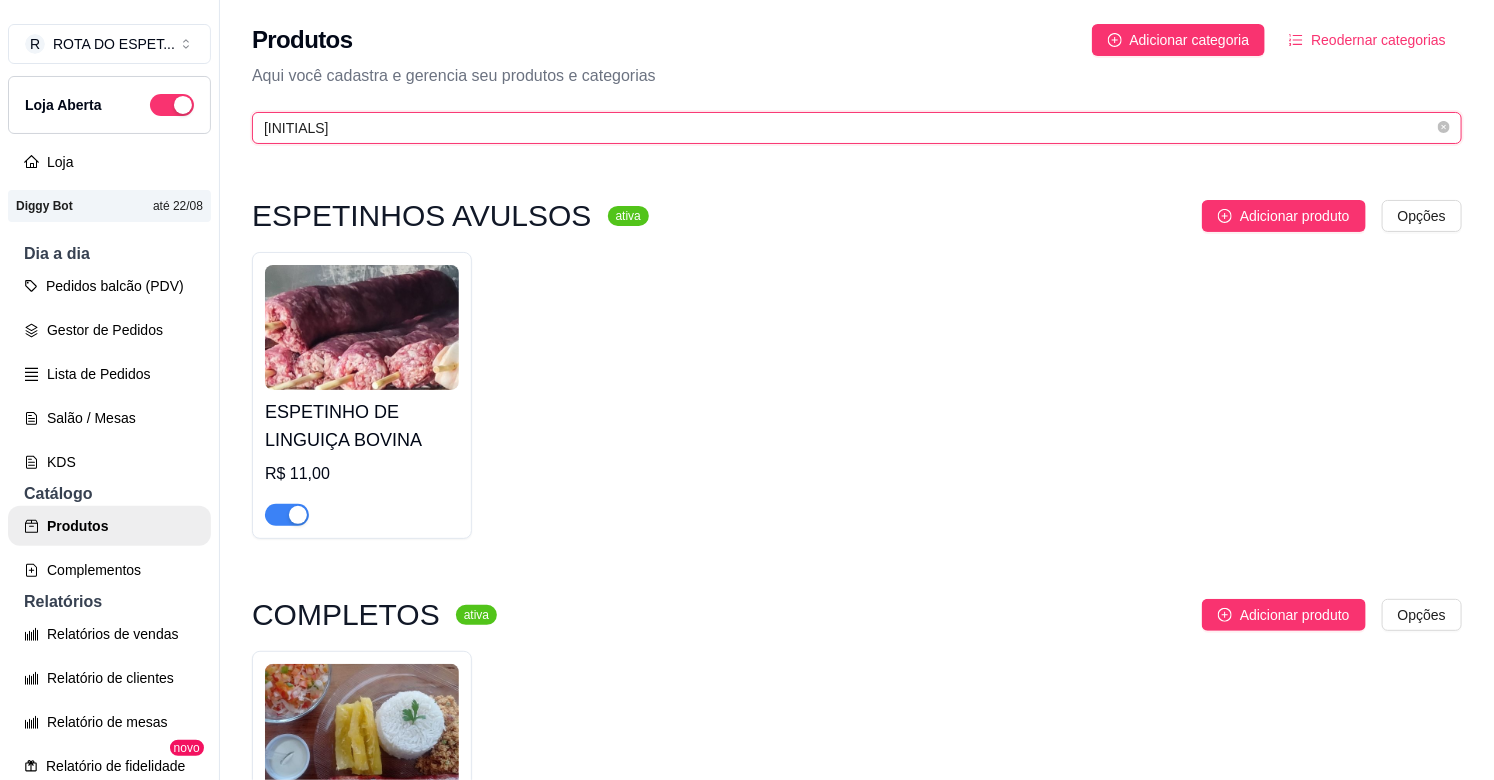 type on "[INITIALS]" 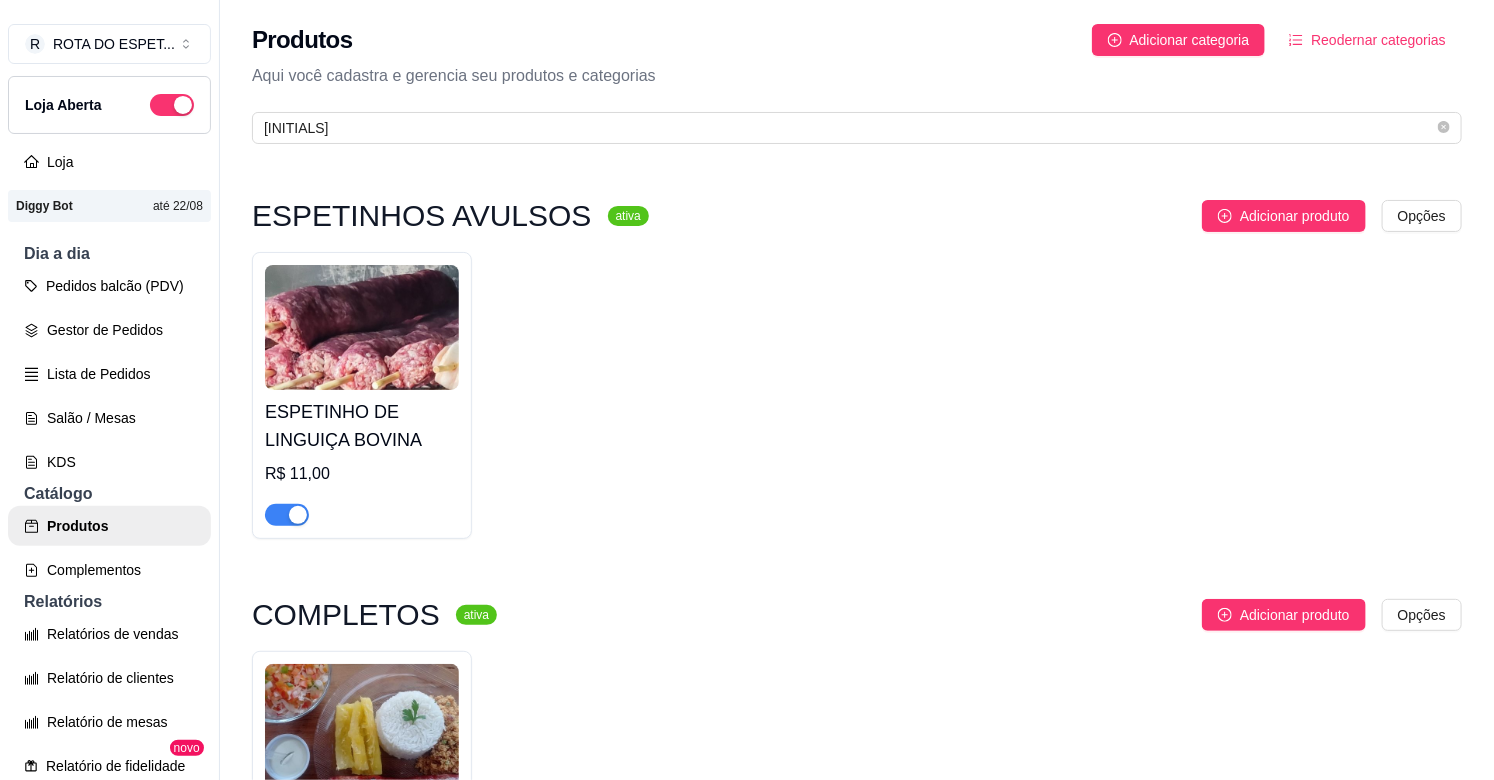 click at bounding box center (298, 515) 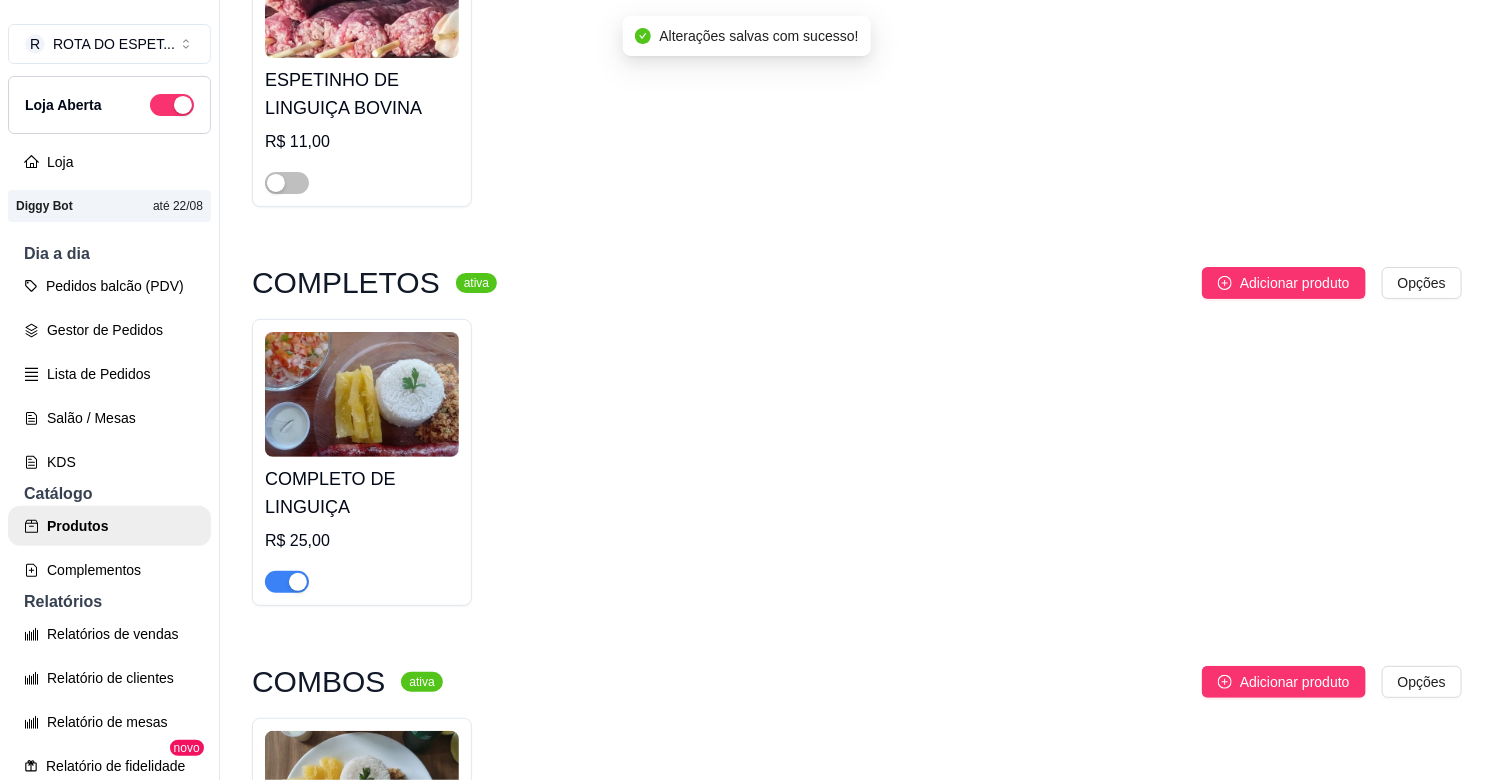 scroll, scrollTop: 333, scrollLeft: 0, axis: vertical 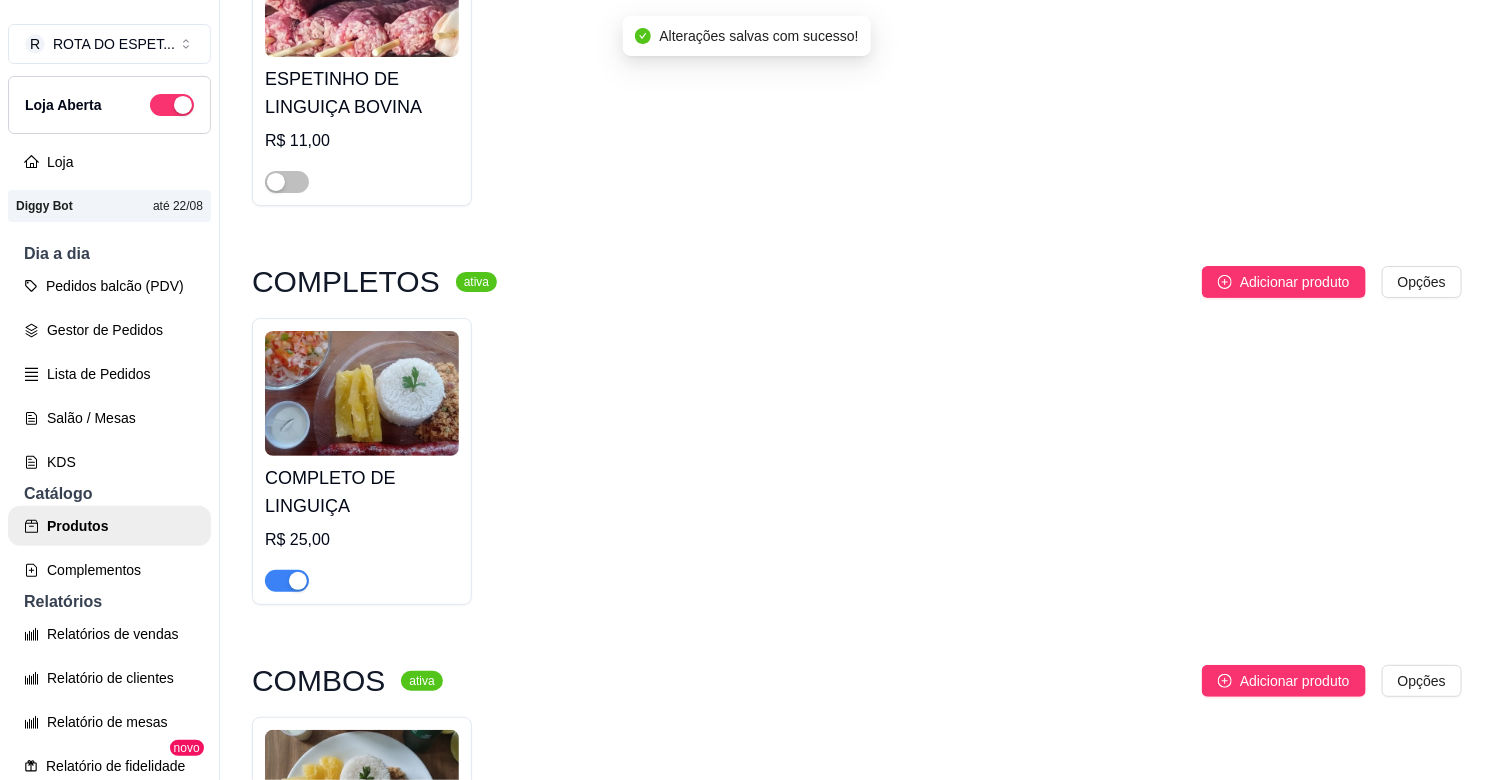 click at bounding box center [287, 581] 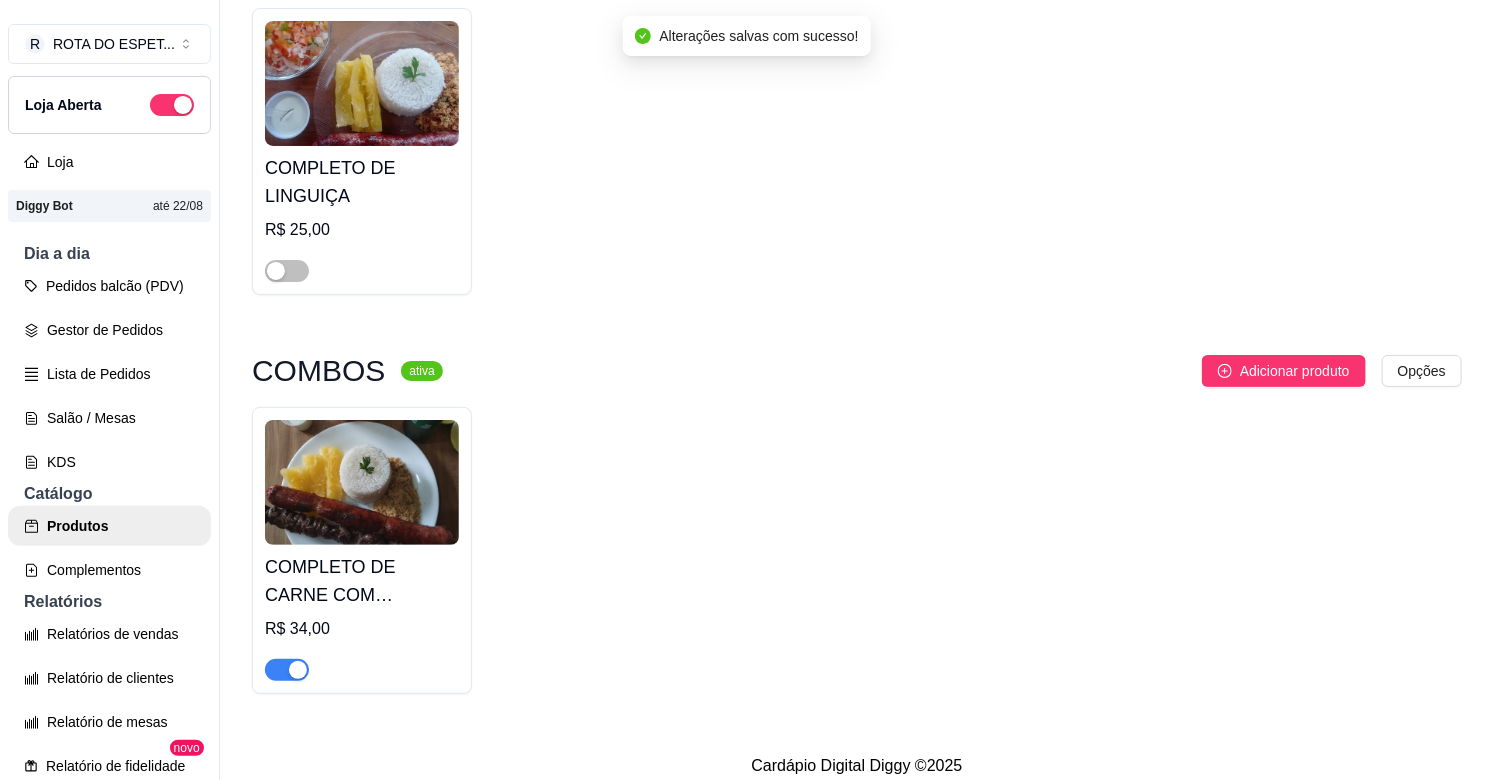 scroll, scrollTop: 666, scrollLeft: 0, axis: vertical 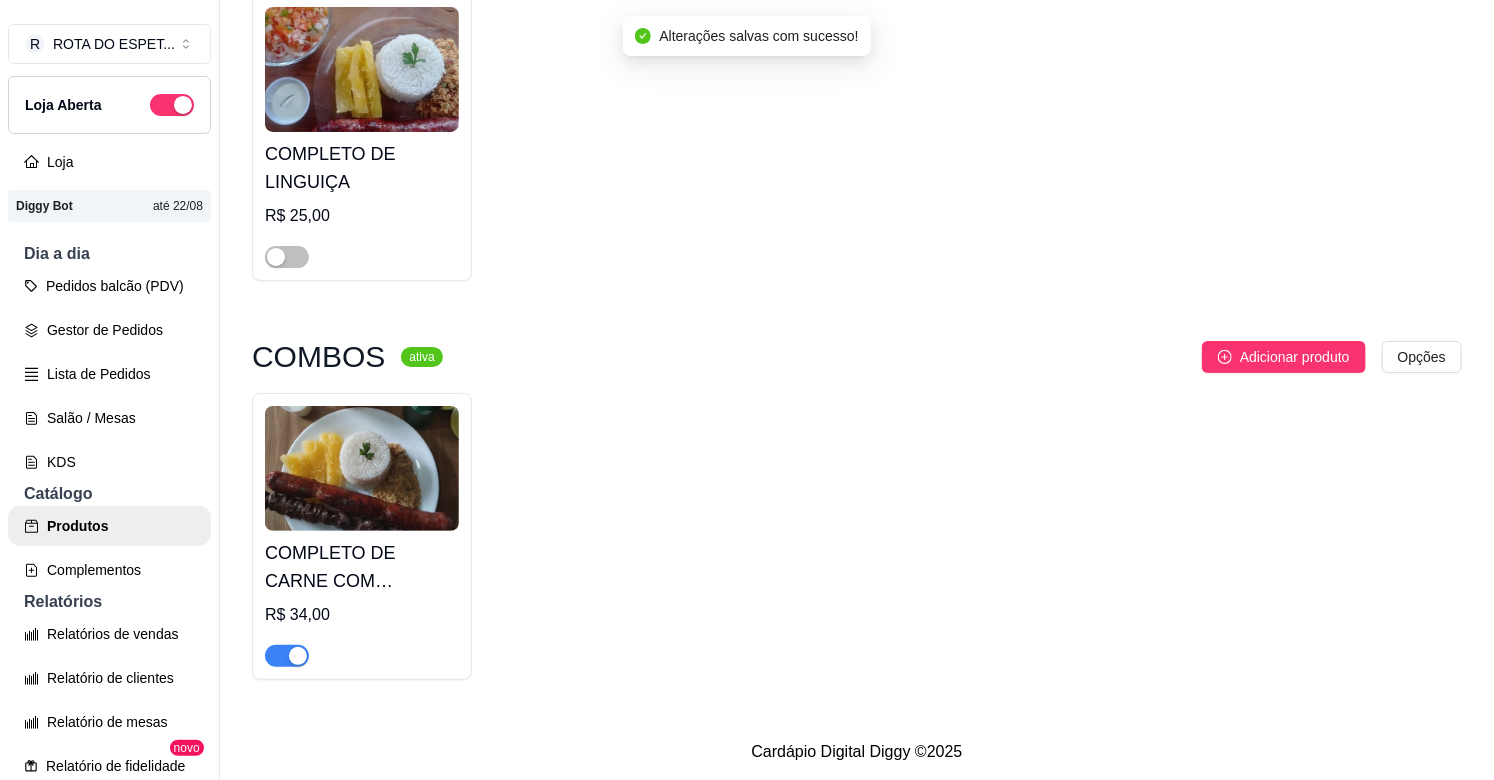click at bounding box center (298, 656) 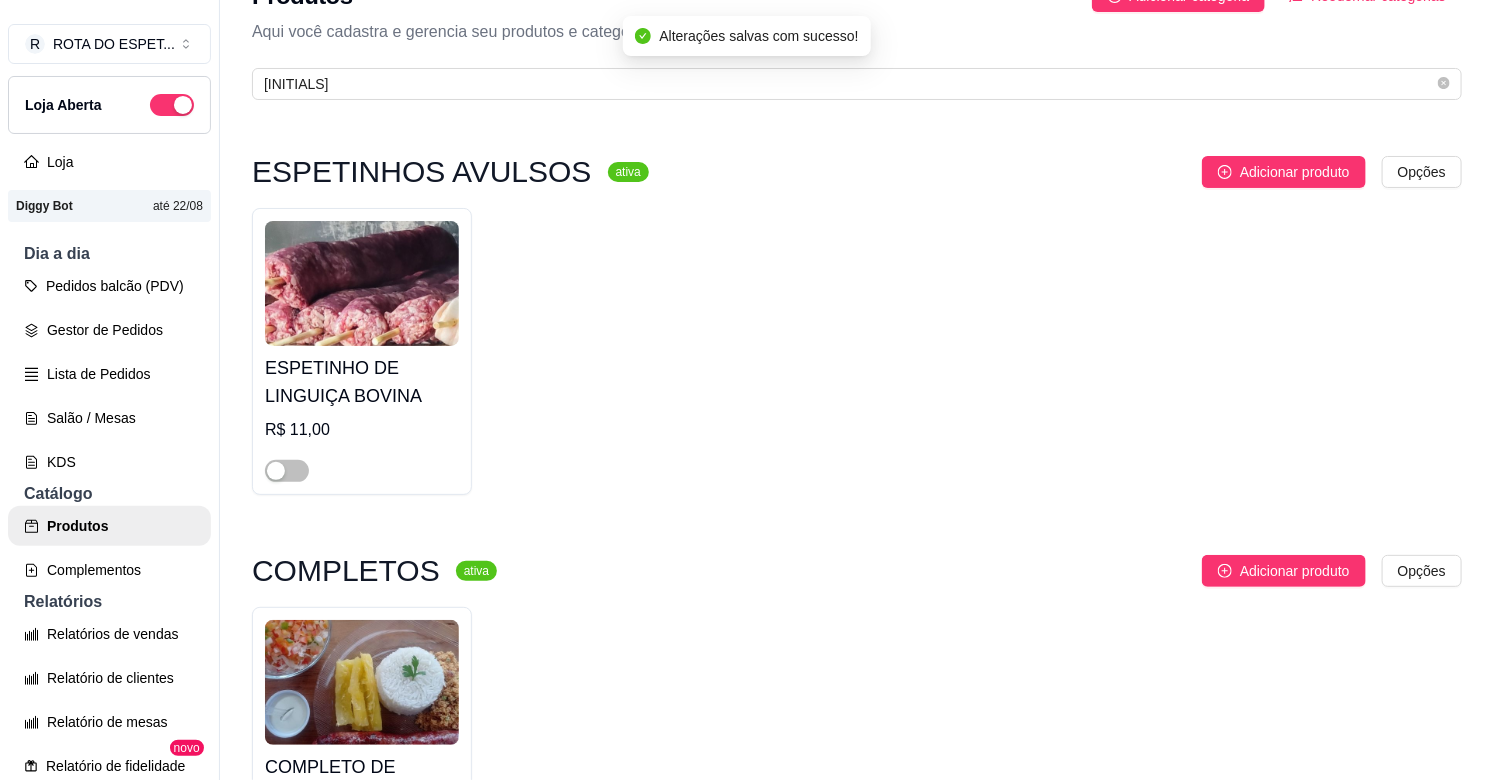 scroll, scrollTop: 0, scrollLeft: 0, axis: both 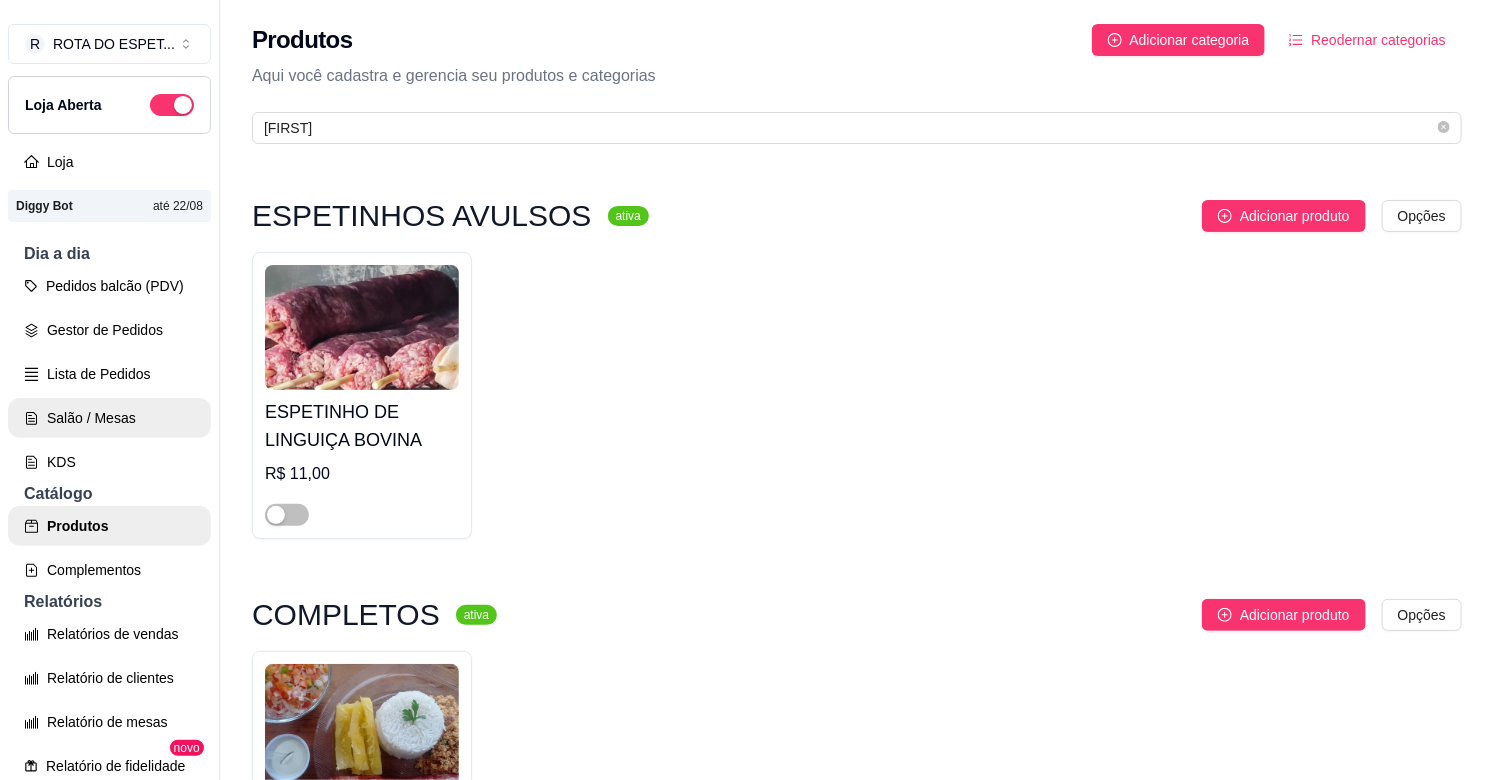 click on "Salão / Mesas" at bounding box center [109, 418] 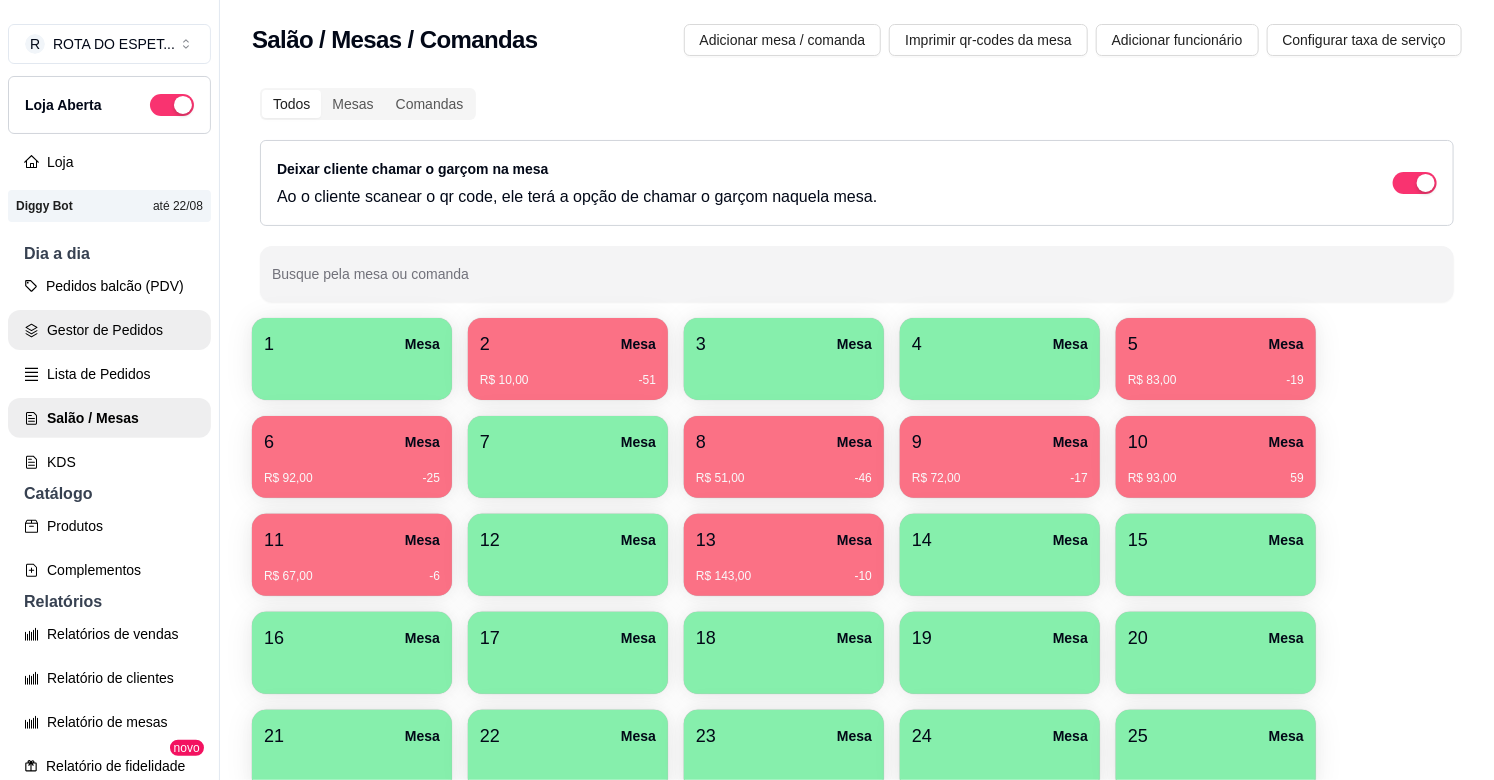 click on "Gestor de Pedidos" at bounding box center (109, 330) 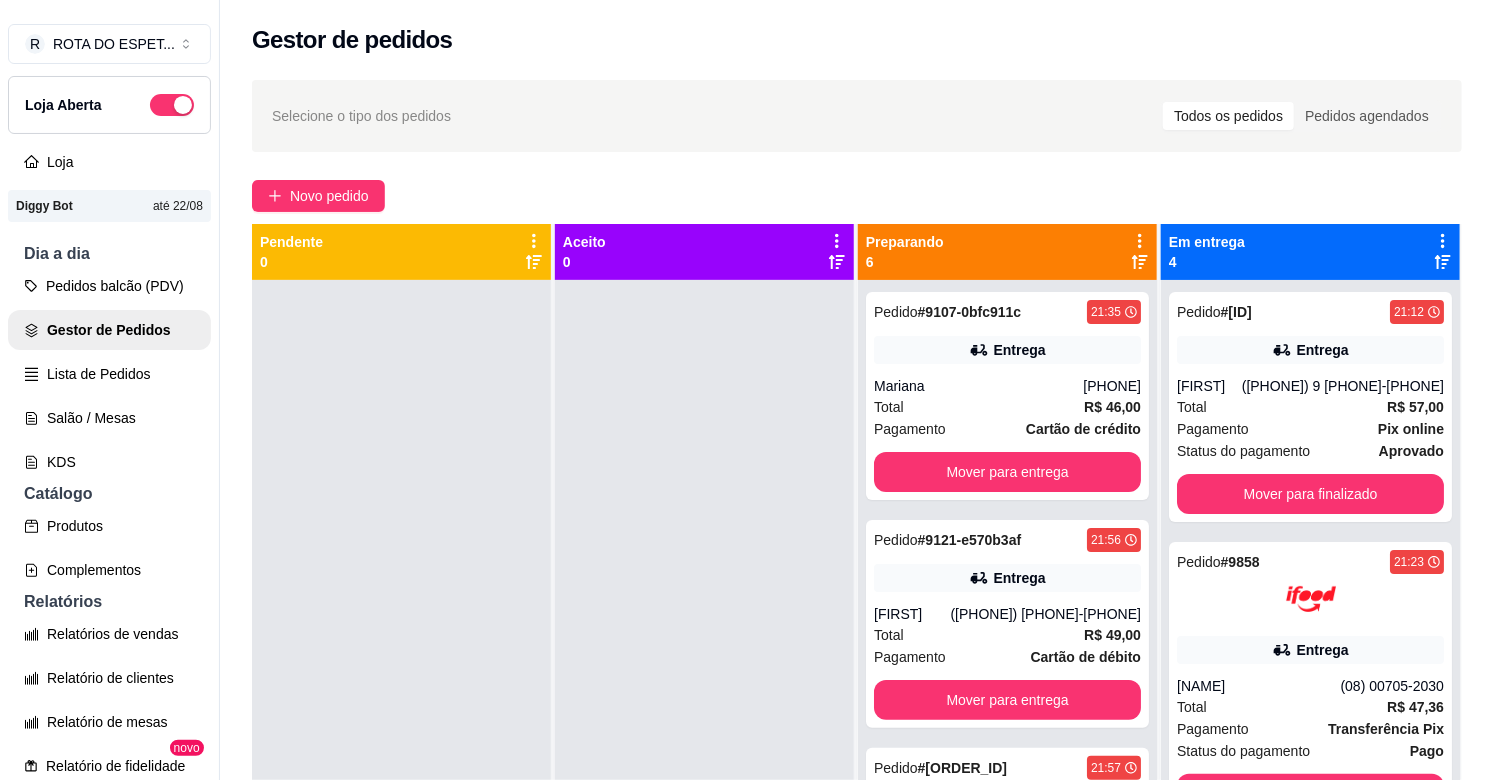 click at bounding box center [704, 670] 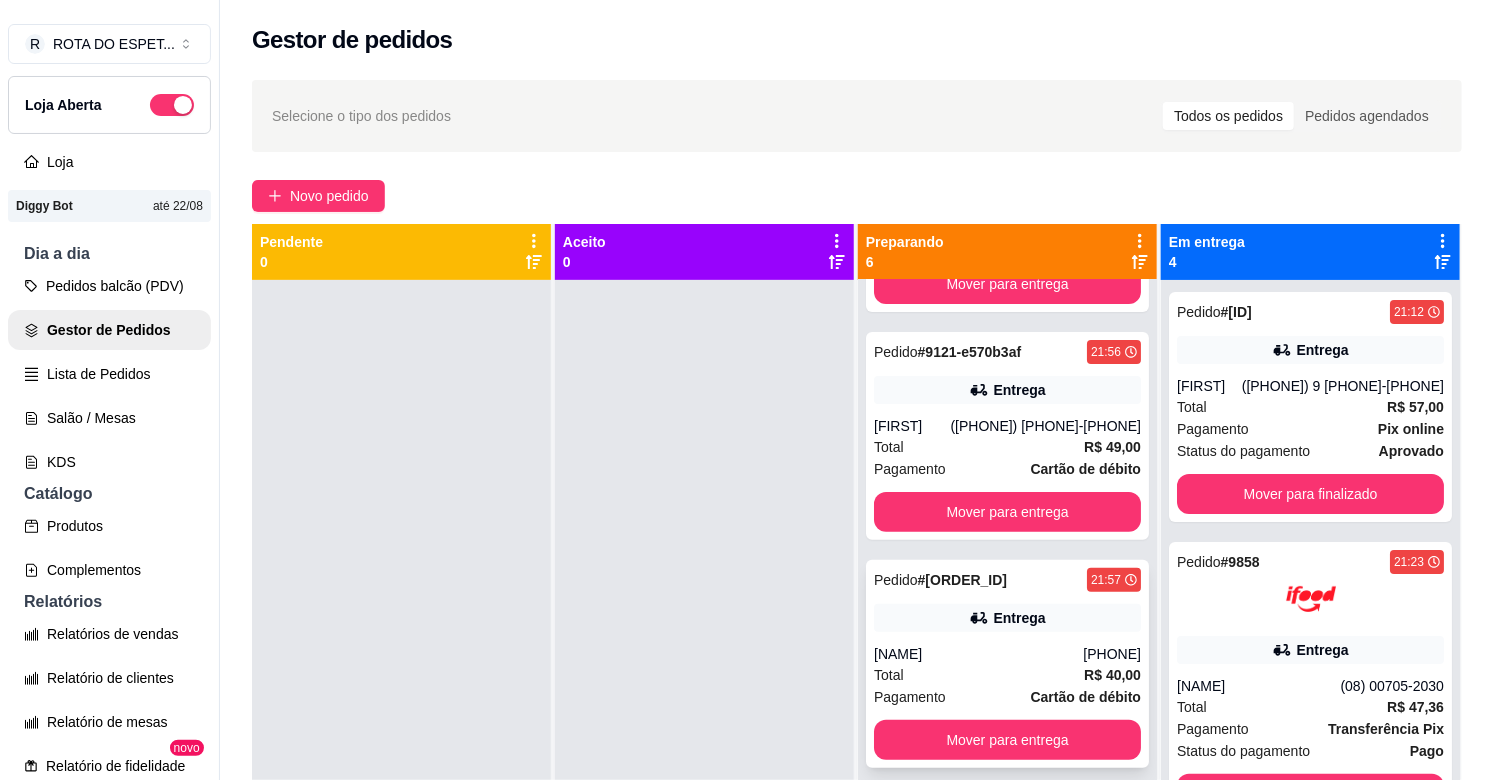 scroll, scrollTop: 651, scrollLeft: 0, axis: vertical 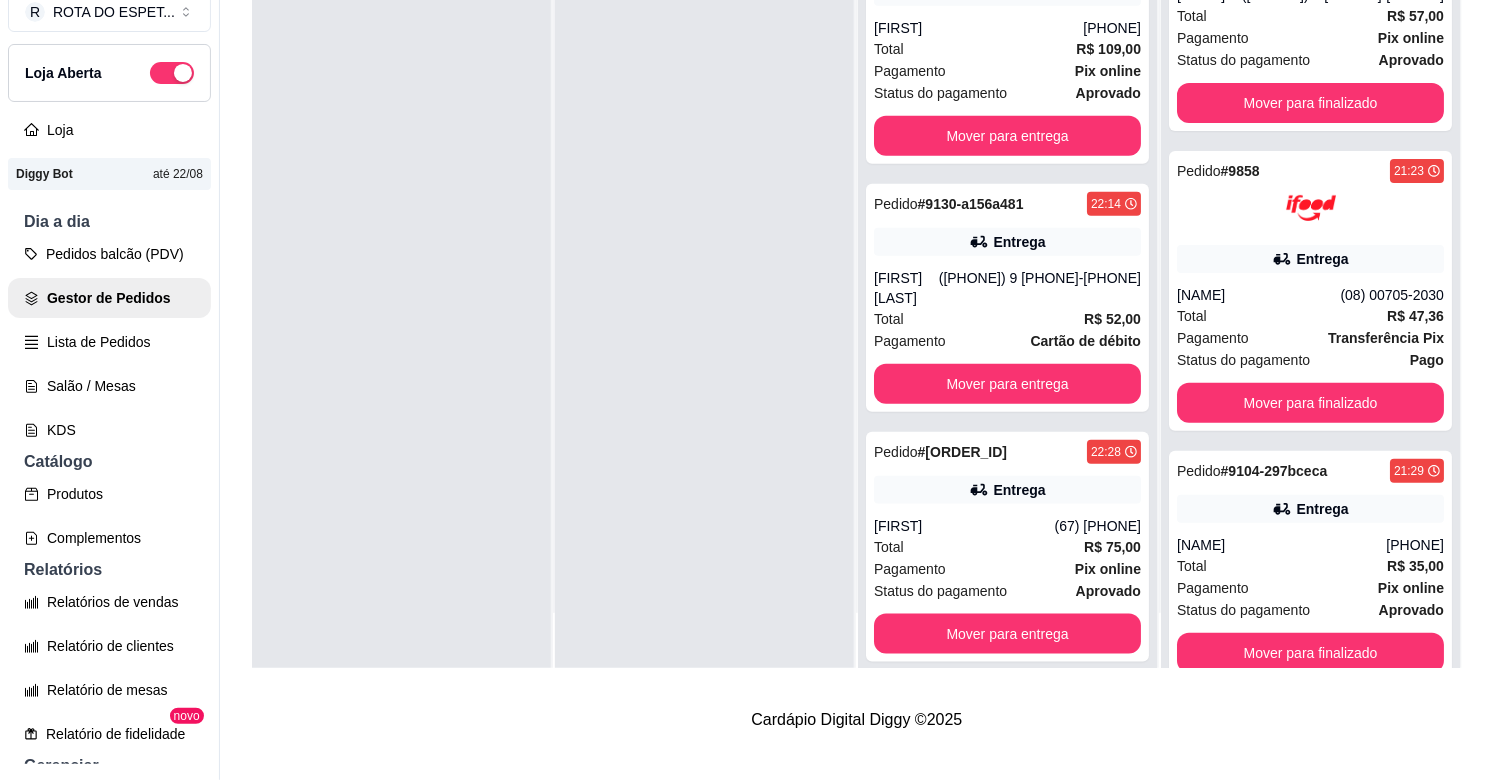 click at bounding box center [704, 279] 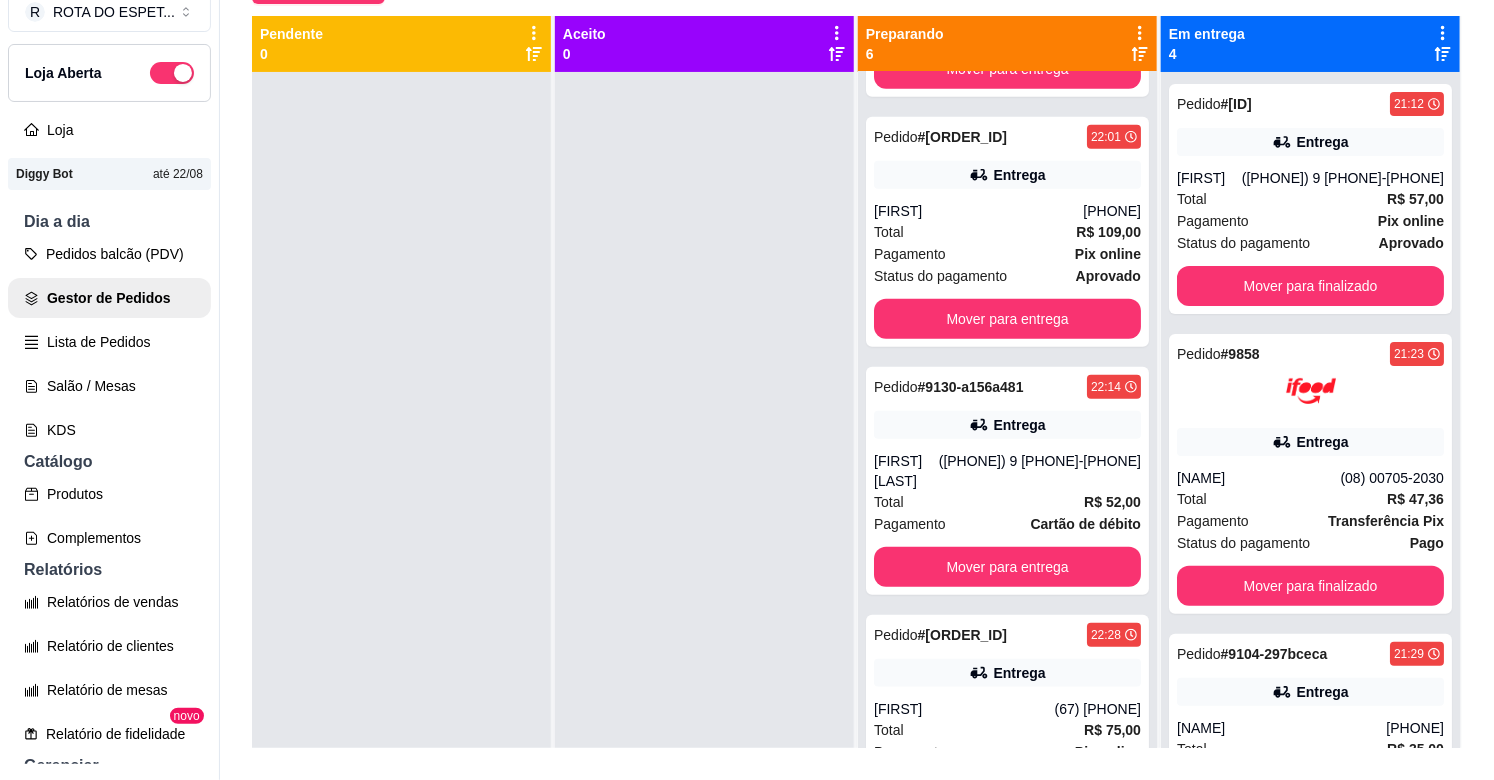 scroll, scrollTop: 0, scrollLeft: 0, axis: both 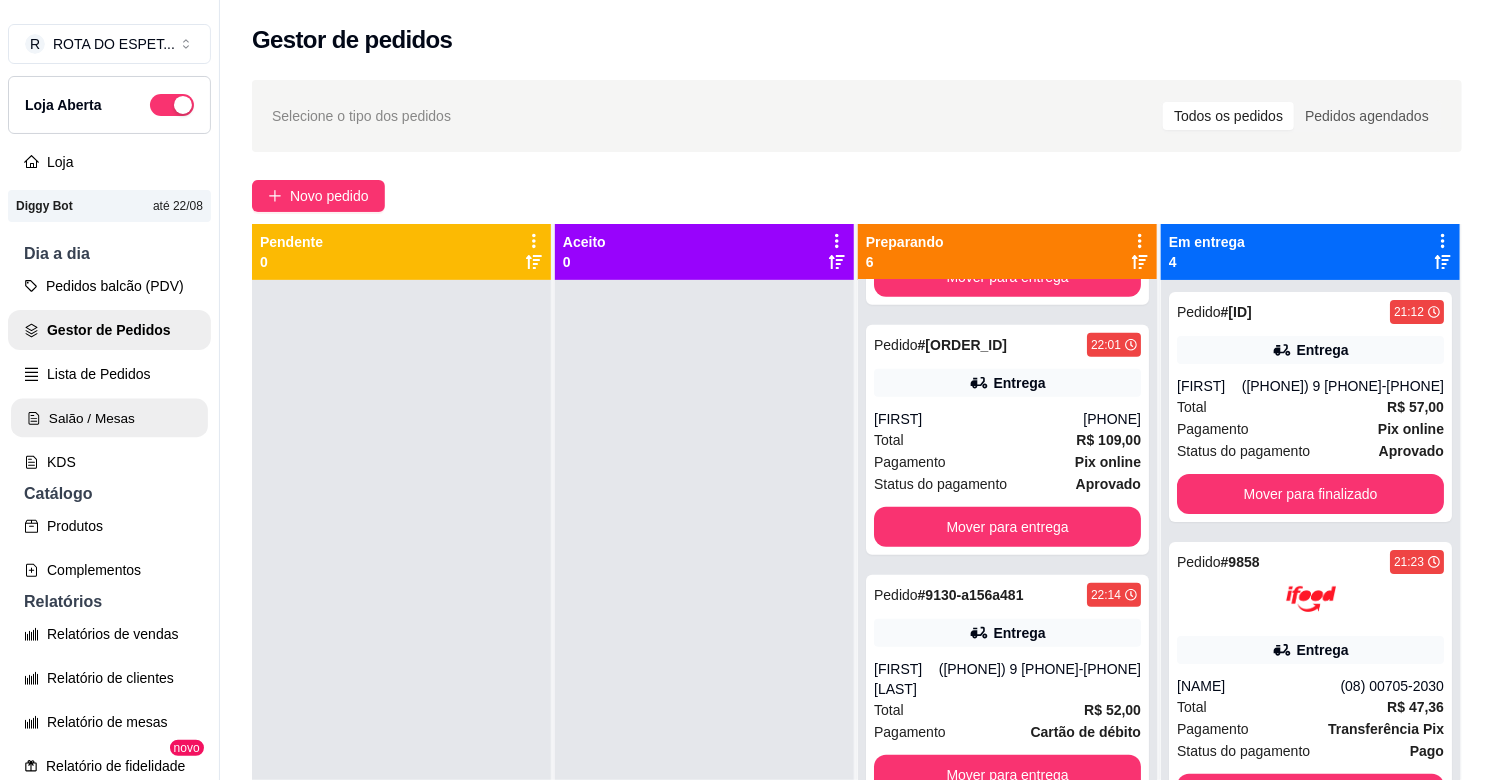 click on "Salão / Mesas" at bounding box center (109, 418) 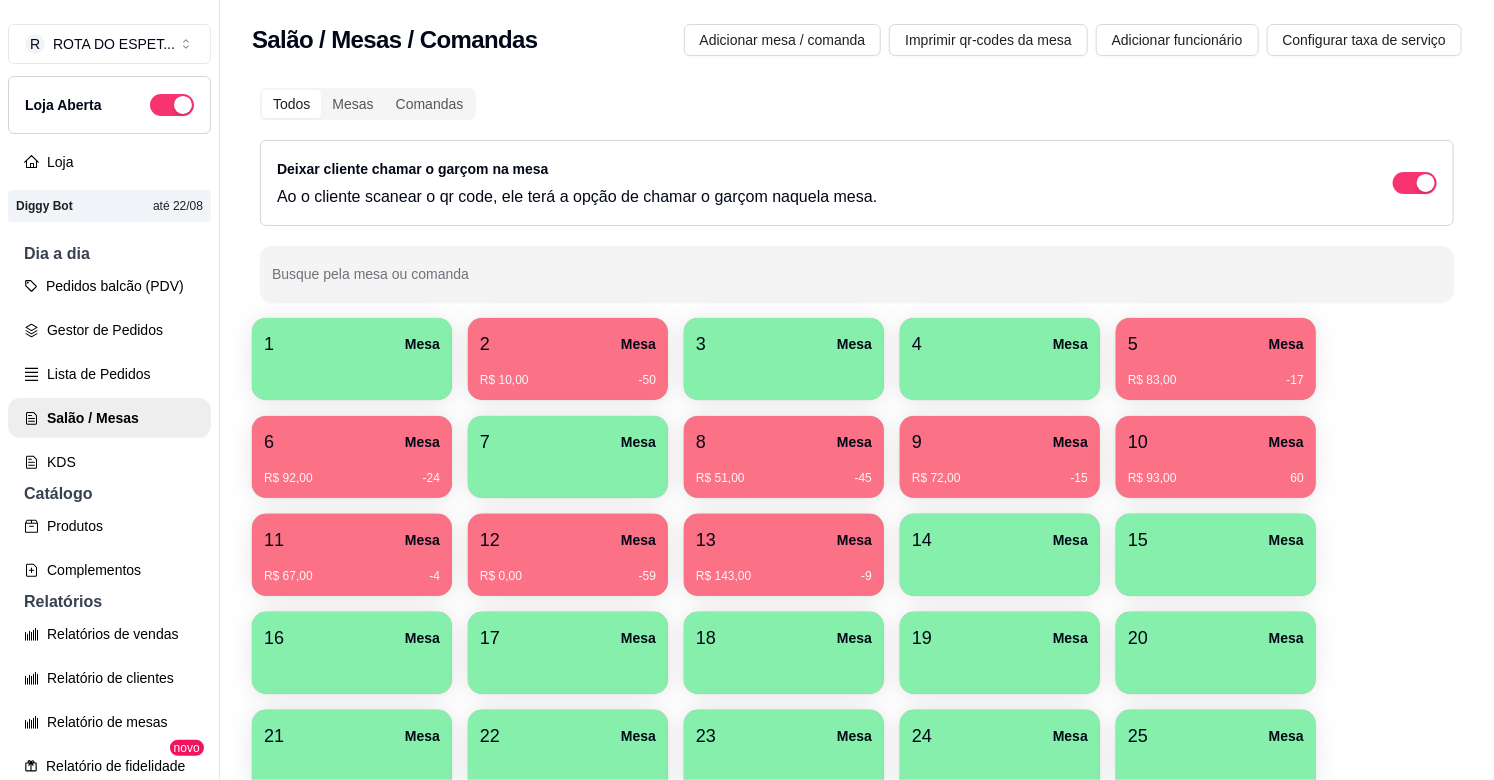 click on "R$ 143,00 -9" at bounding box center [784, 569] 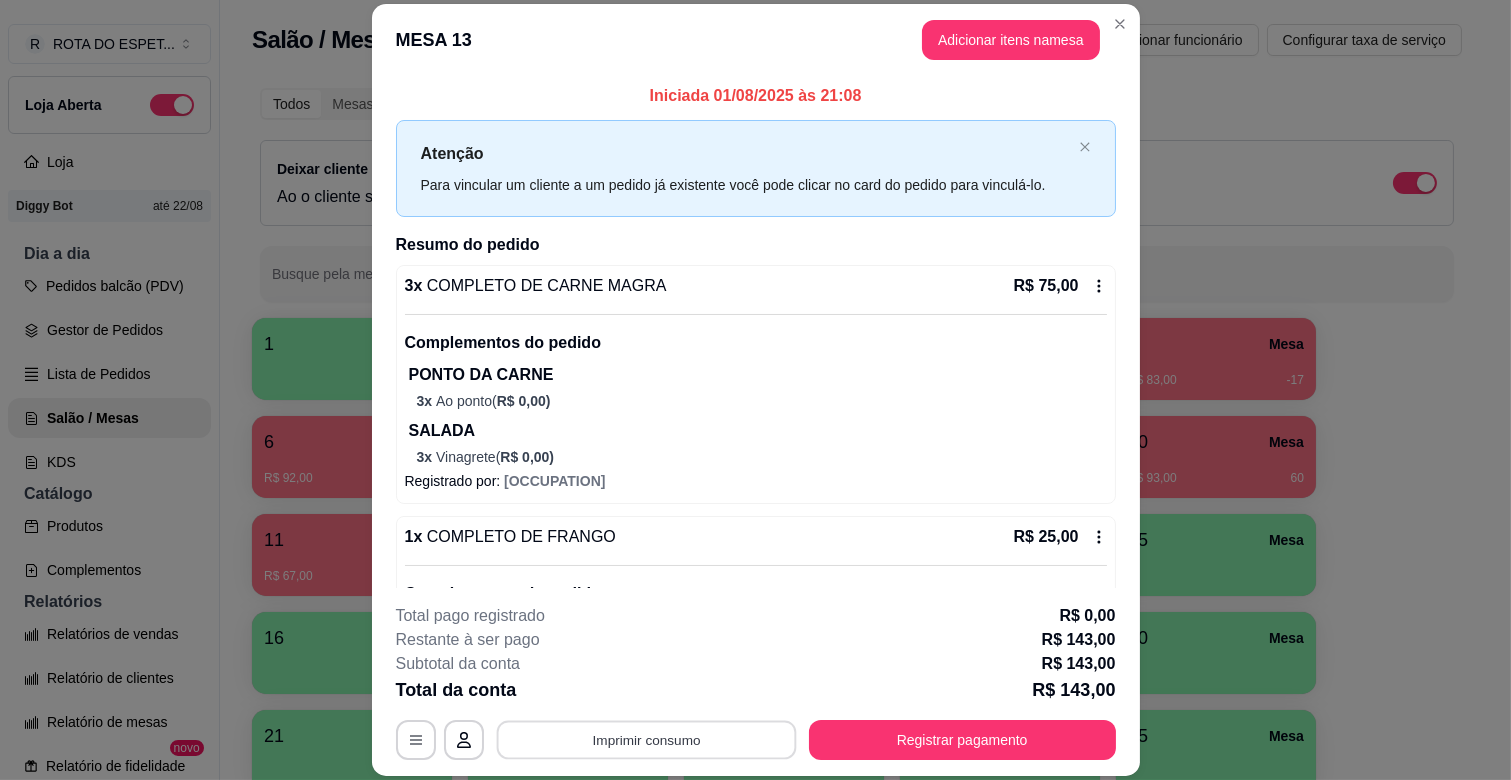 click on "Imprimir consumo" at bounding box center [646, 740] 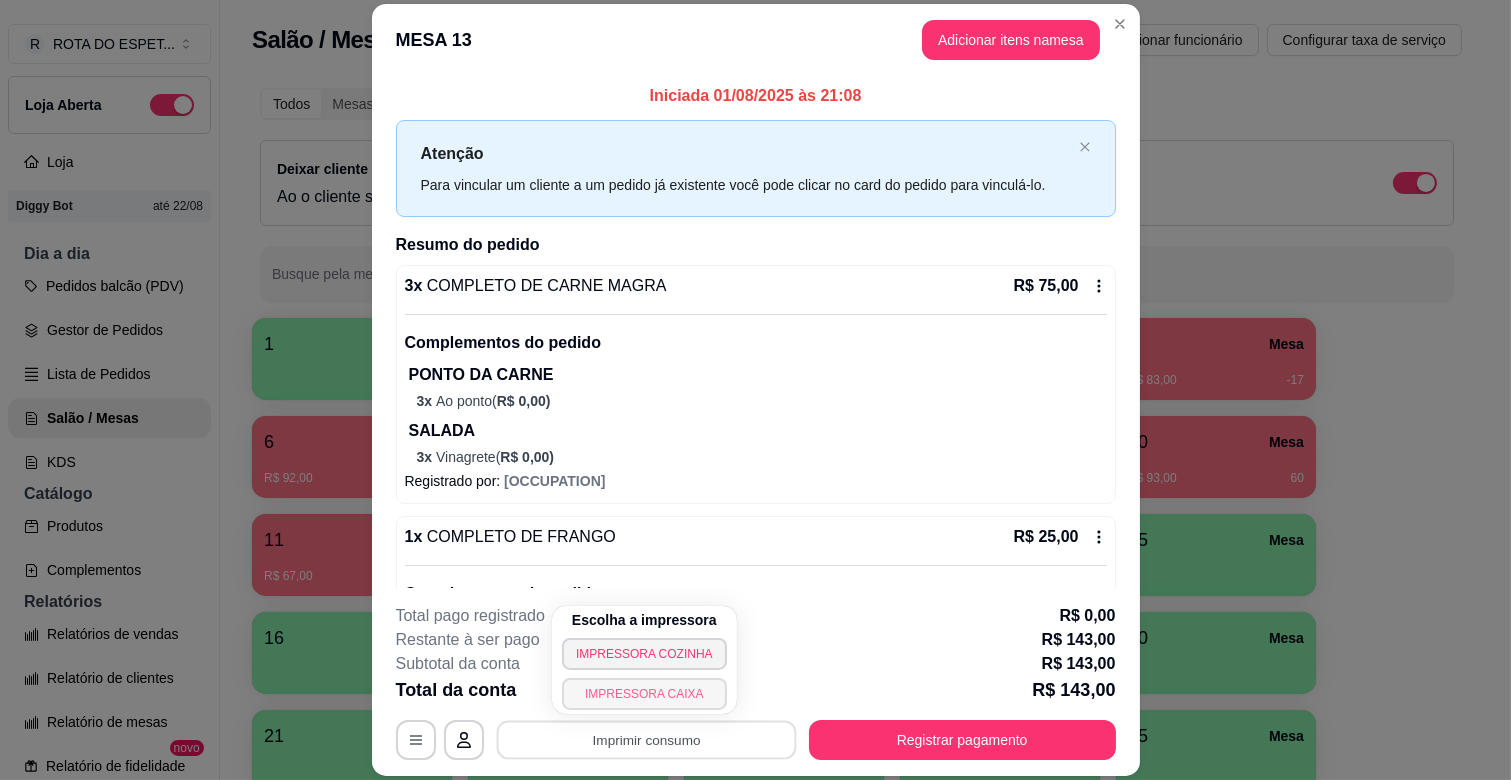 click on "[PRODUCT_NAME]" at bounding box center [644, 694] 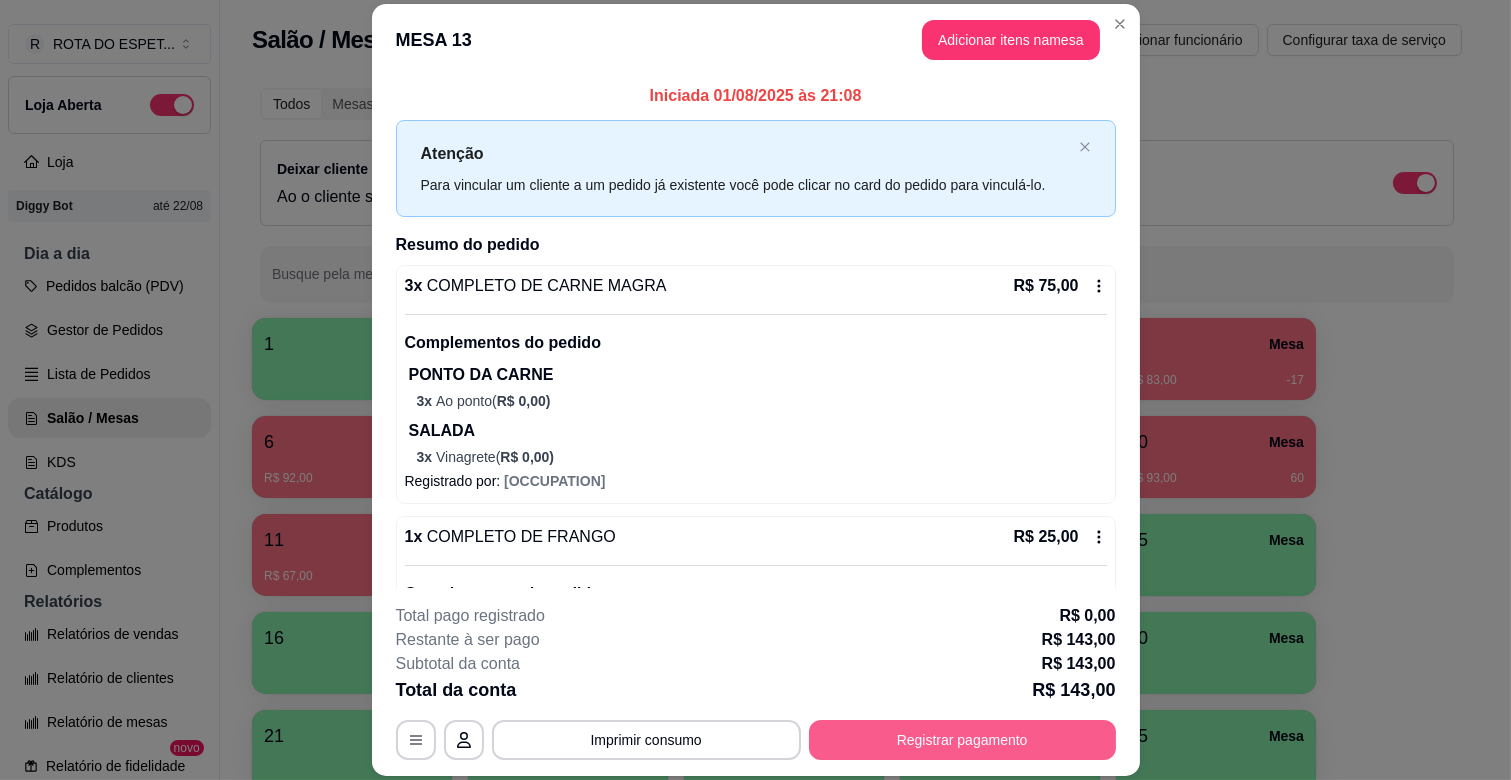 click on "Registrar pagamento" at bounding box center [962, 740] 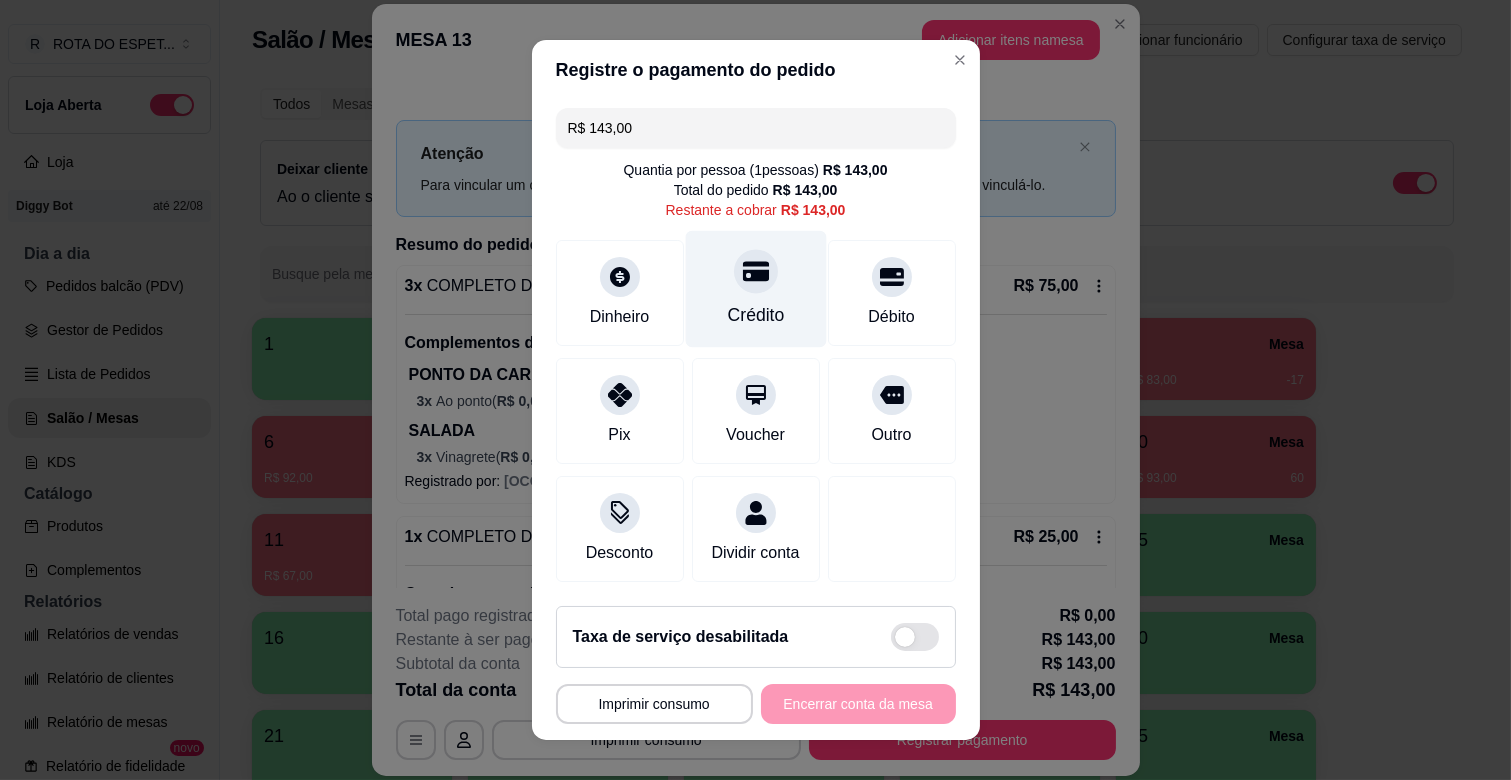 click on "Crédito" at bounding box center (755, 289) 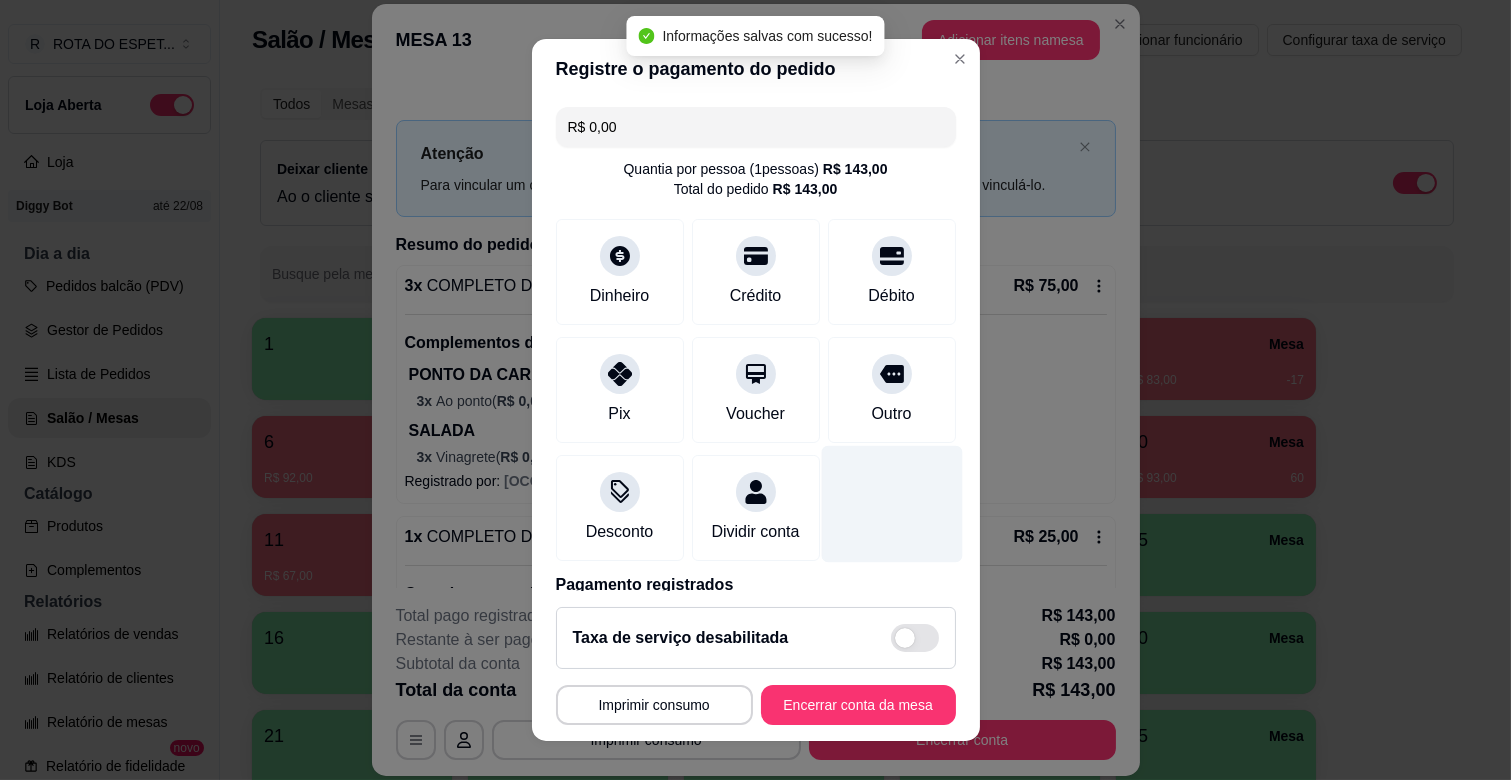type on "R$ 0,00" 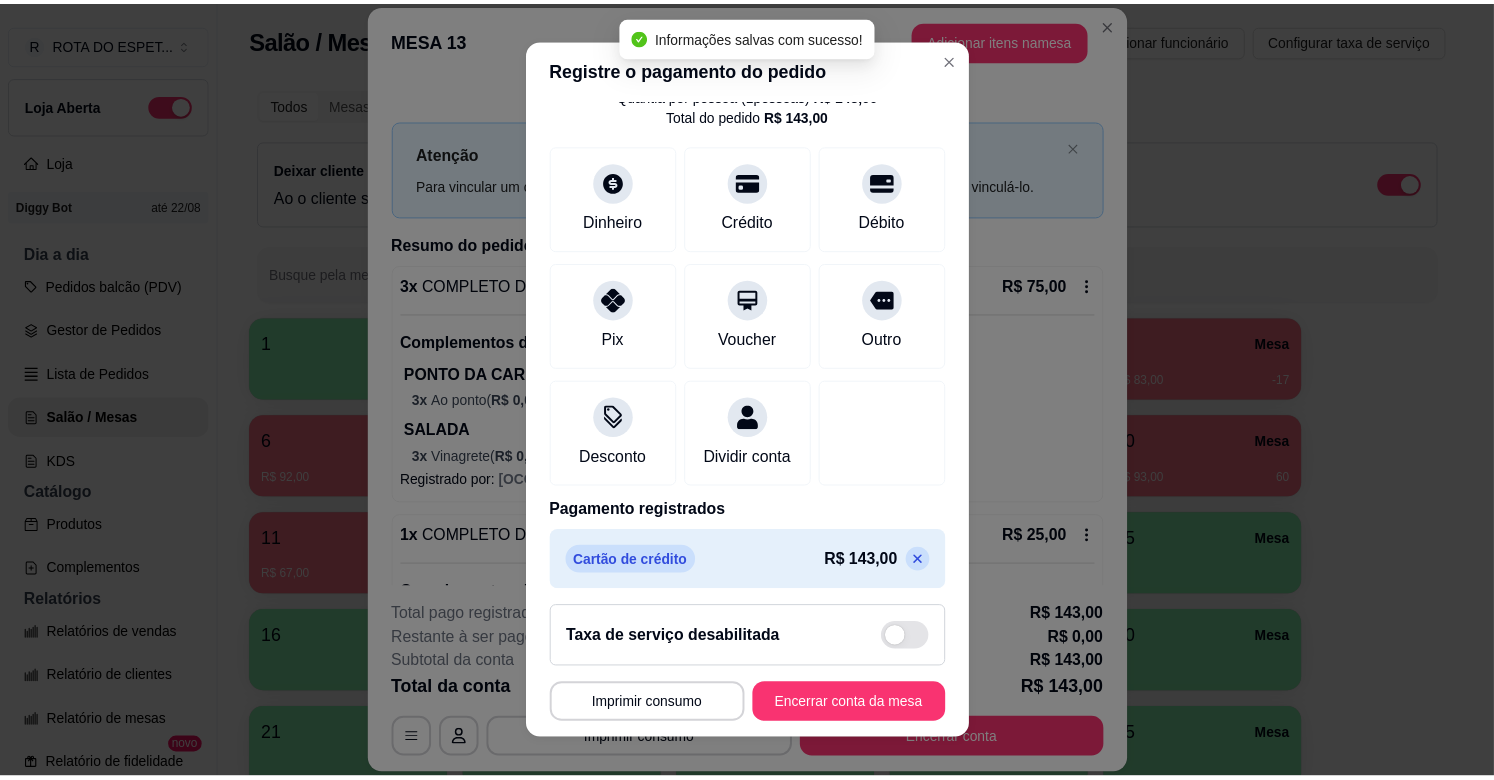 scroll, scrollTop: 106, scrollLeft: 0, axis: vertical 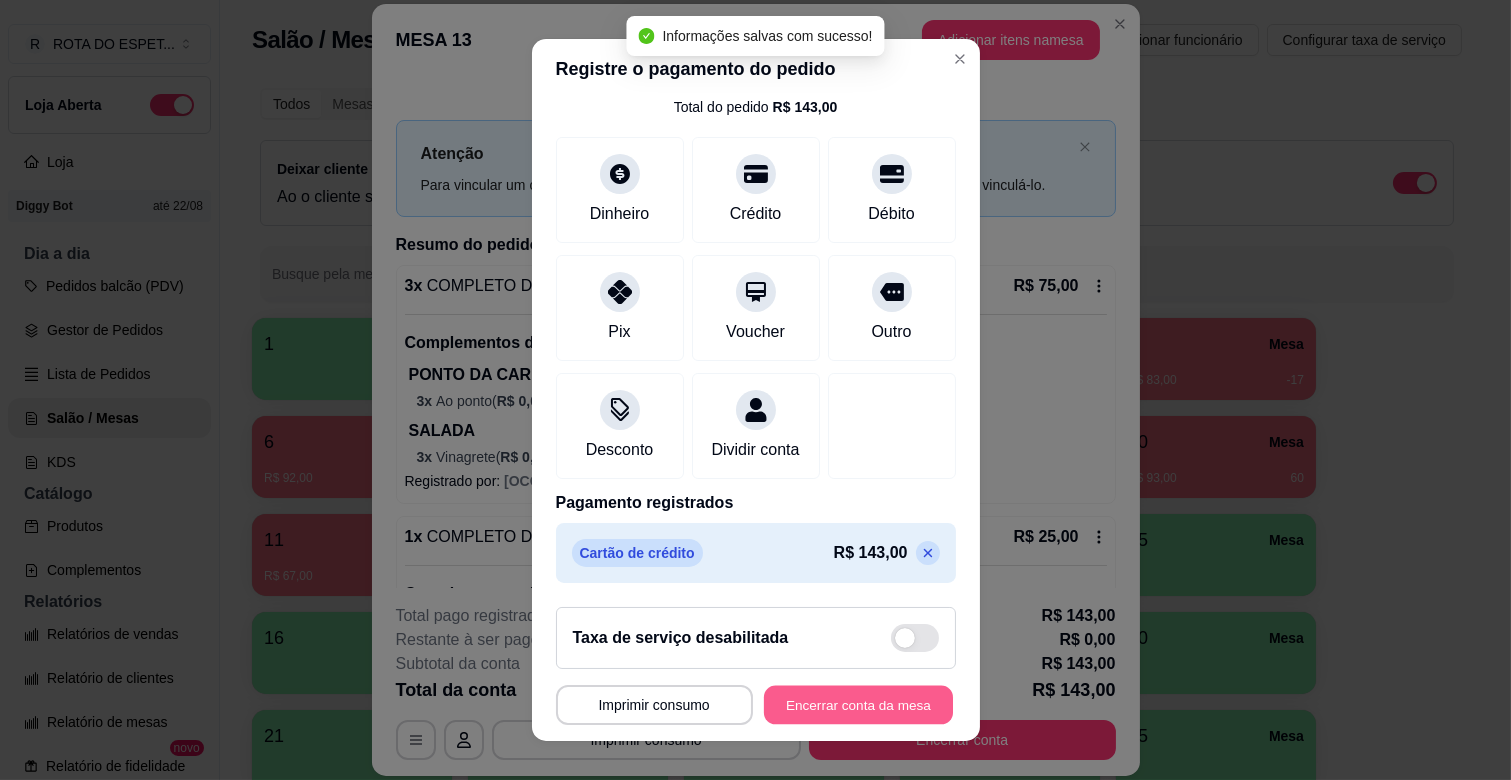 click on "Encerrar conta da mesa" at bounding box center (858, 705) 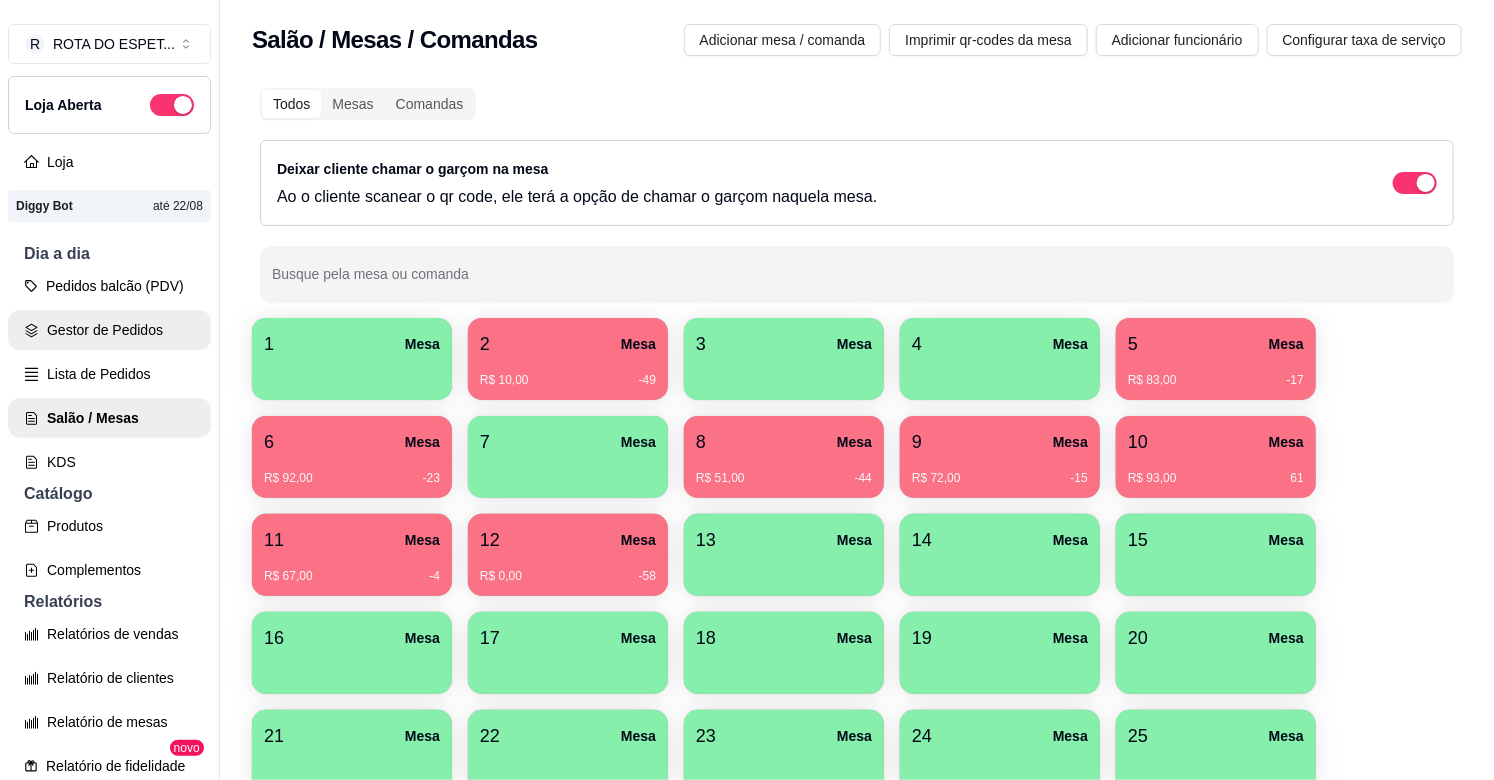 click on "Gestor de Pedidos" at bounding box center [109, 330] 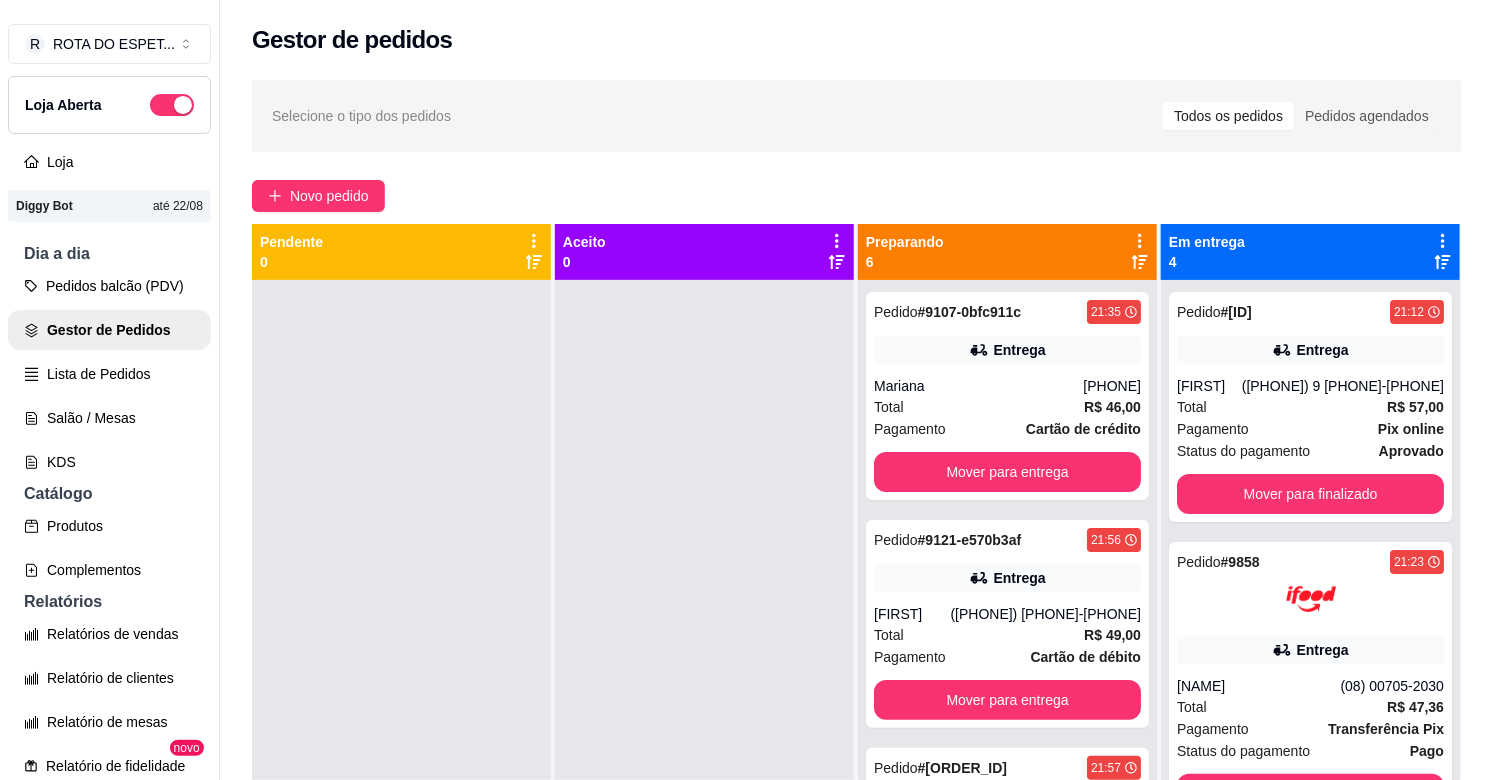 click at bounding box center (704, 670) 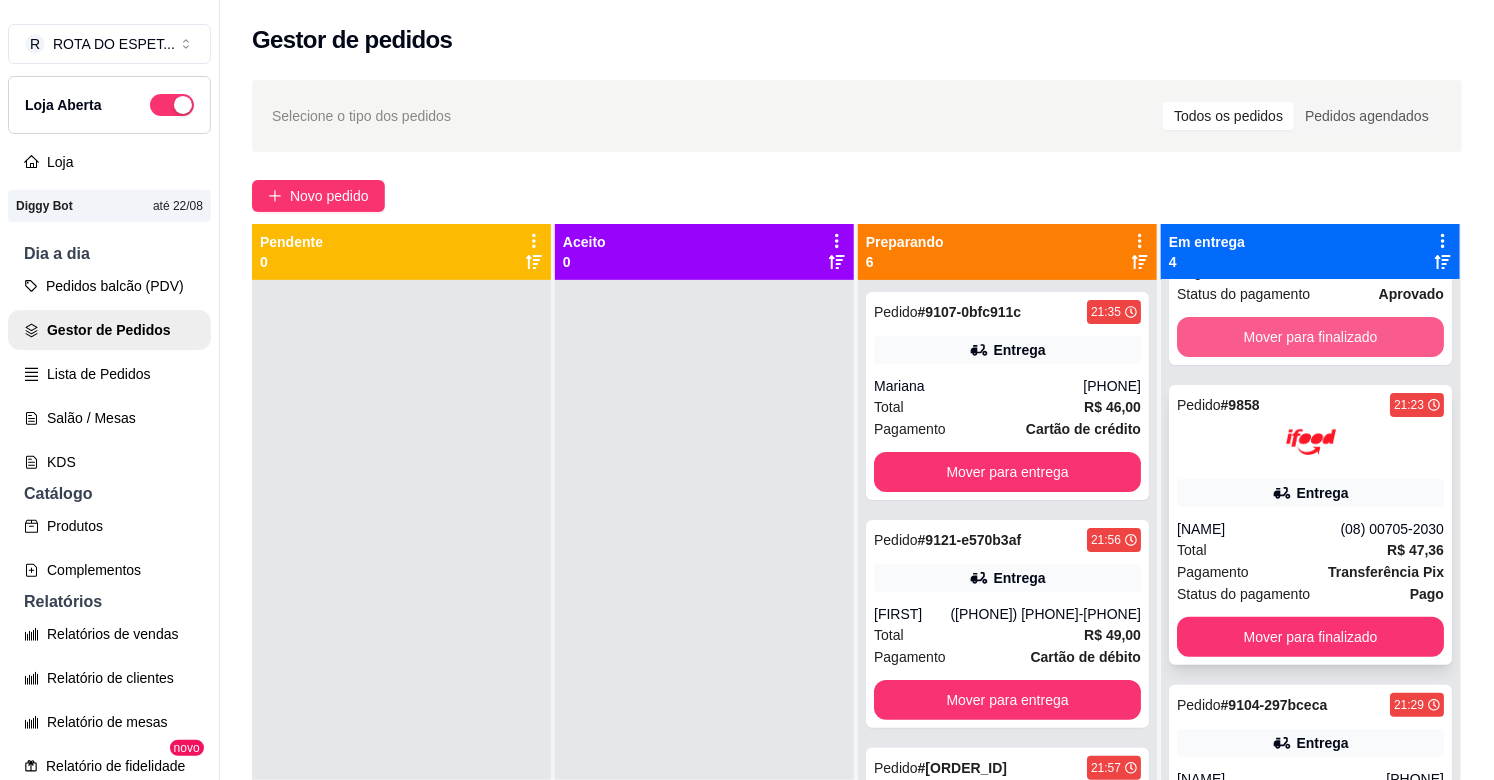 scroll, scrollTop: 360, scrollLeft: 0, axis: vertical 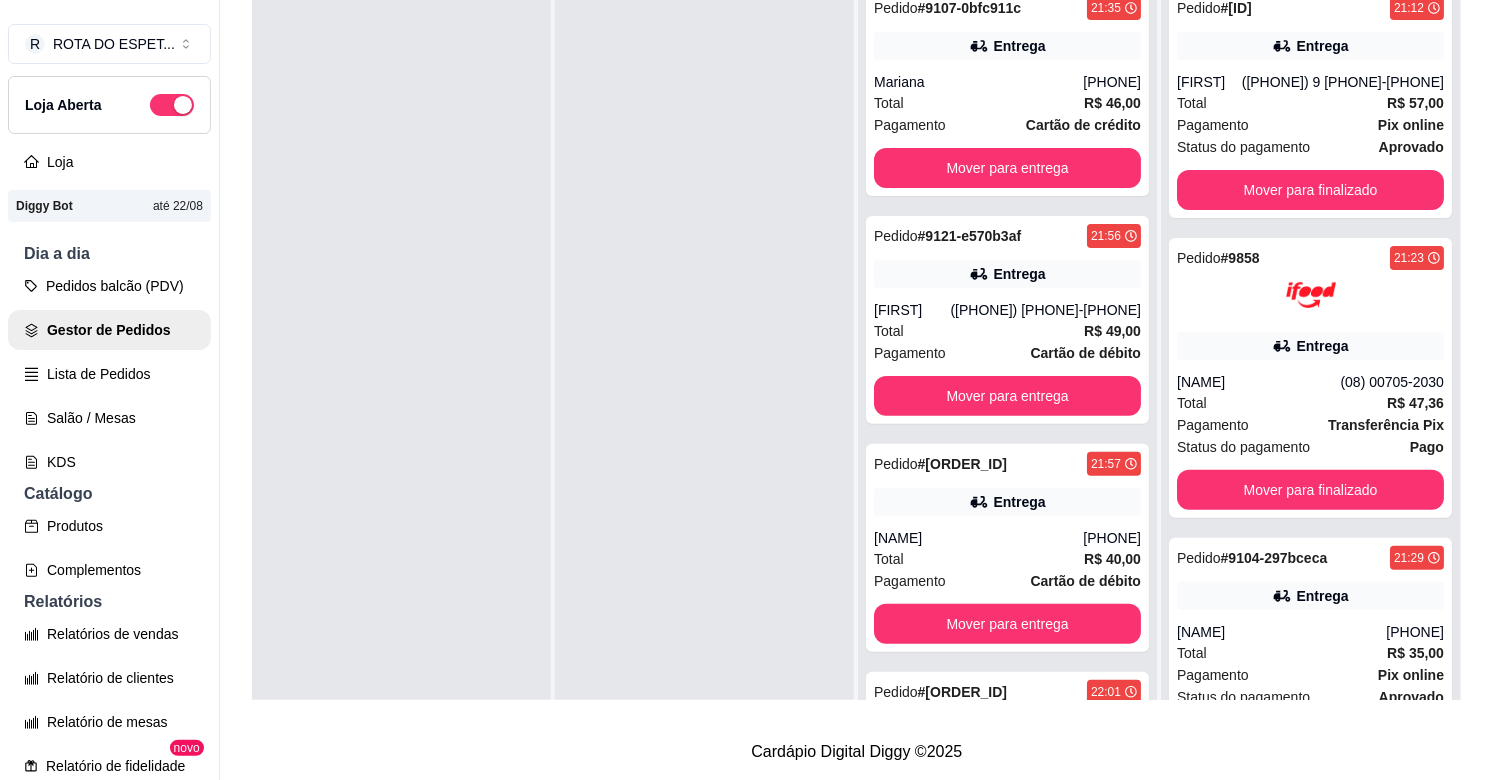 click at bounding box center (704, 366) 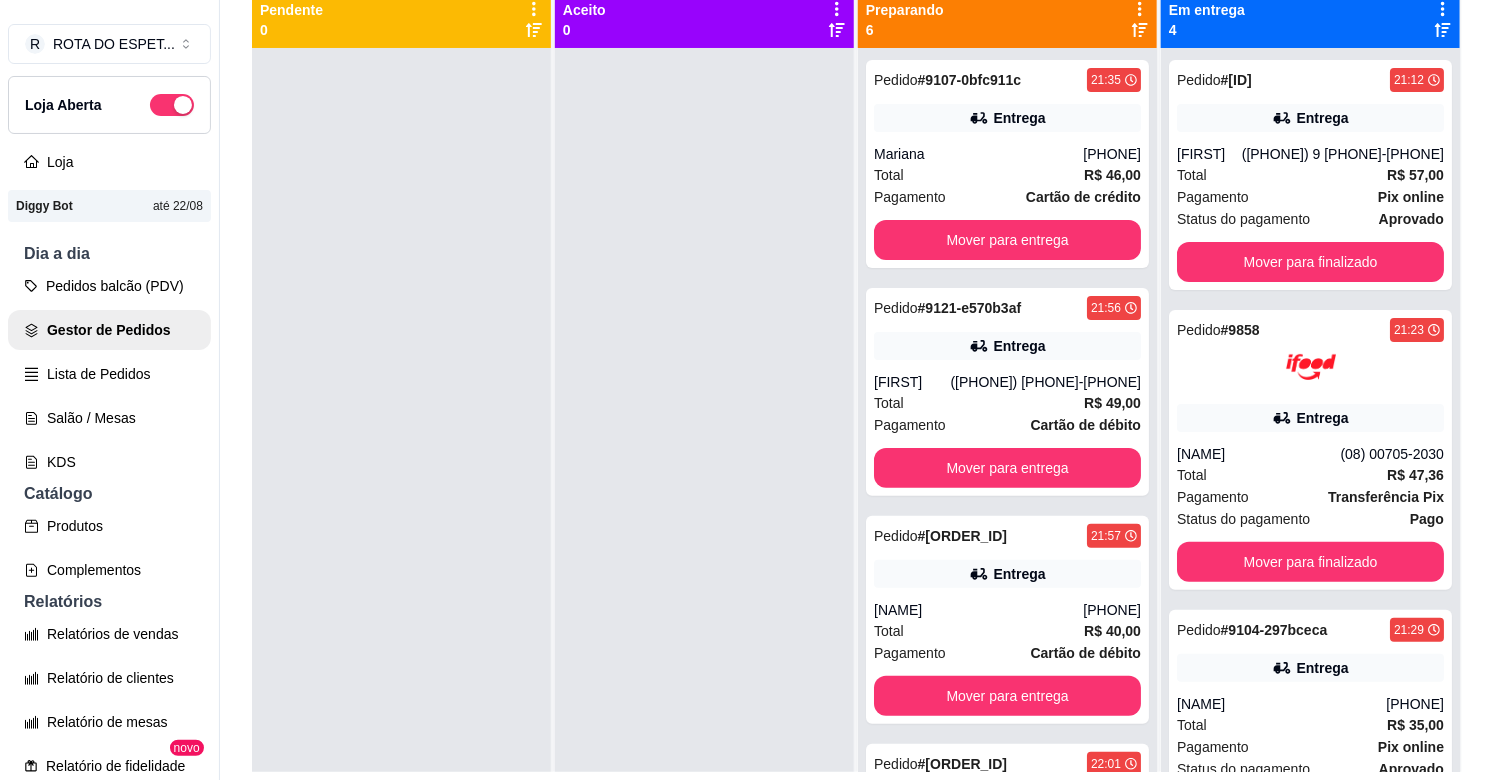 scroll, scrollTop: 0, scrollLeft: 0, axis: both 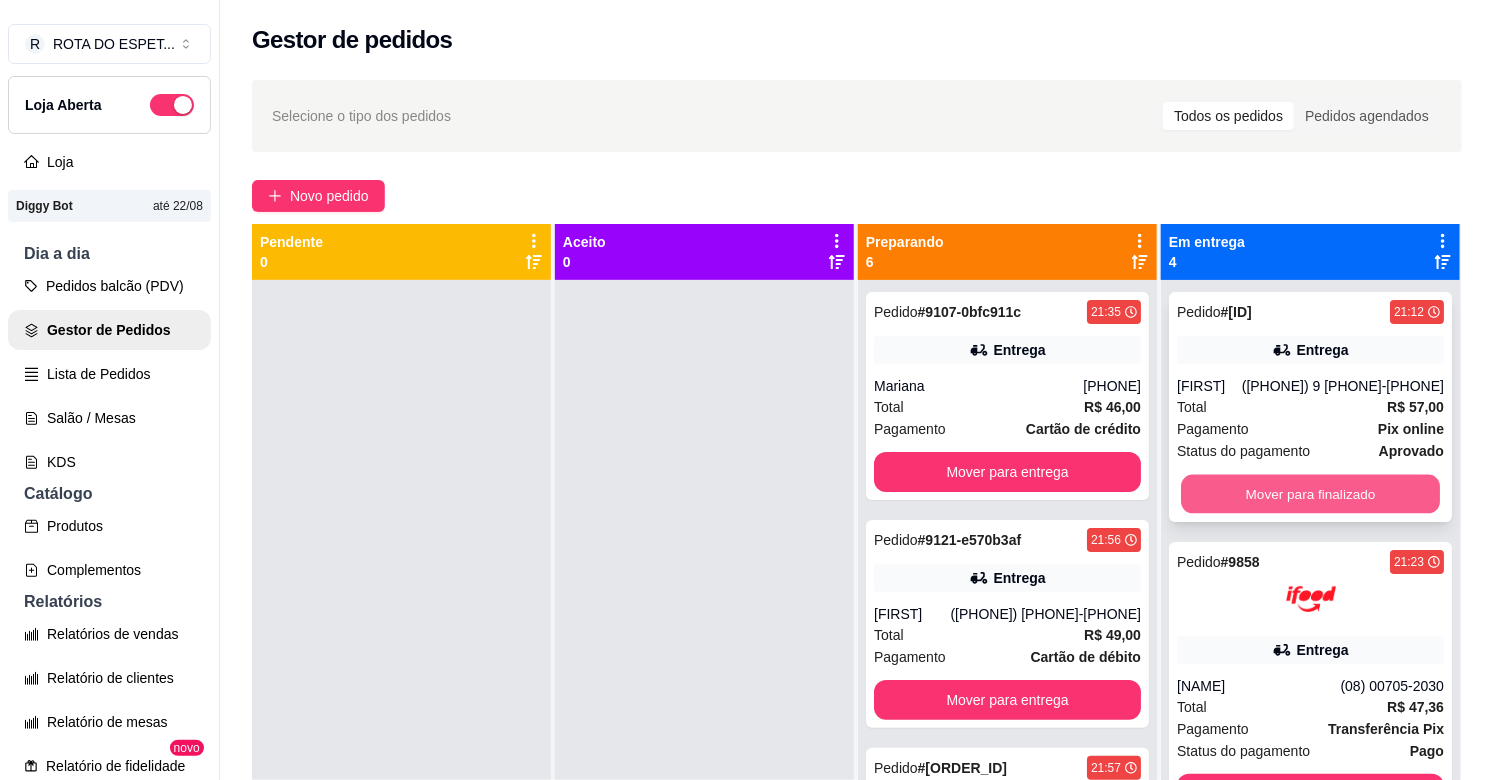 click on "Mover para finalizado" at bounding box center [1310, 494] 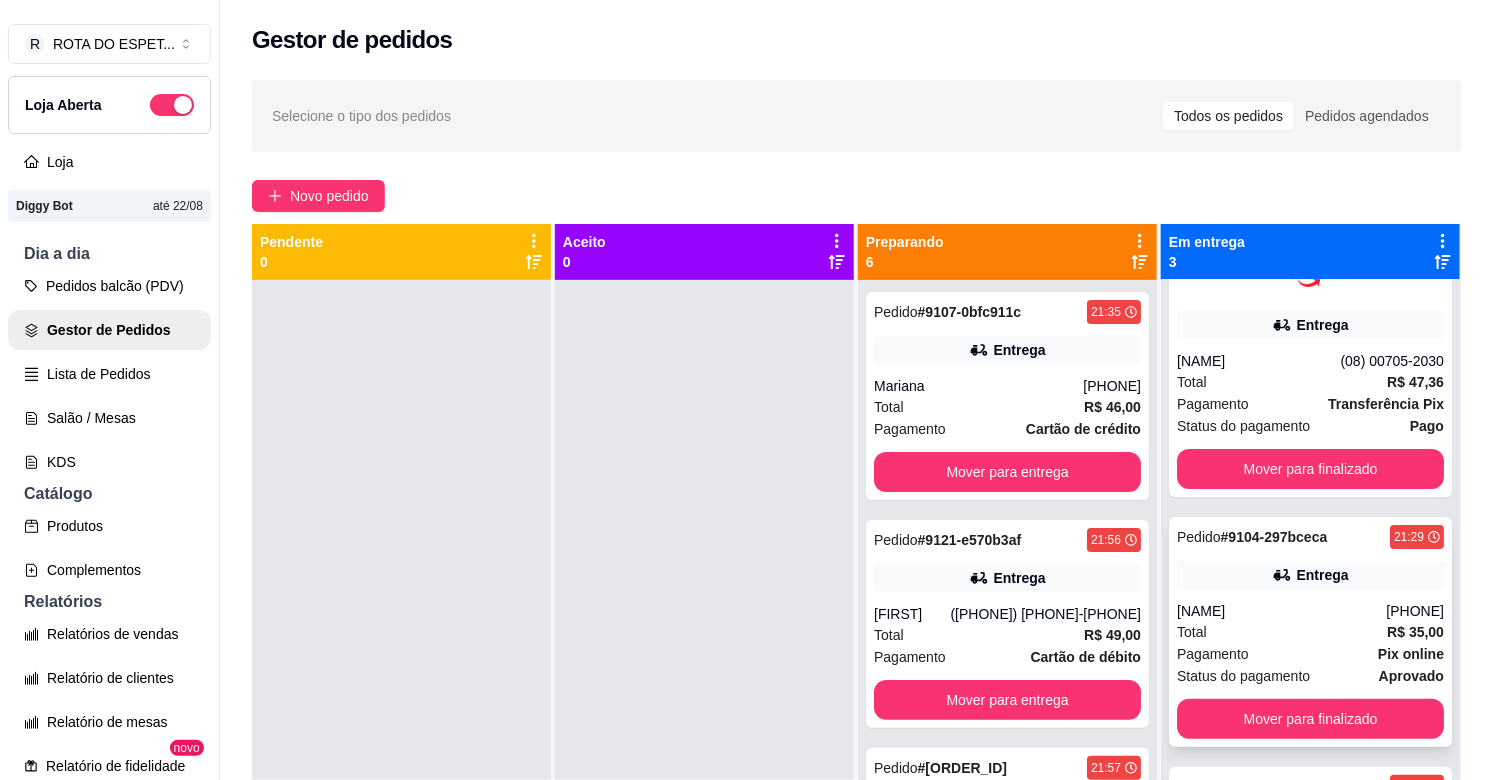 scroll, scrollTop: 110, scrollLeft: 0, axis: vertical 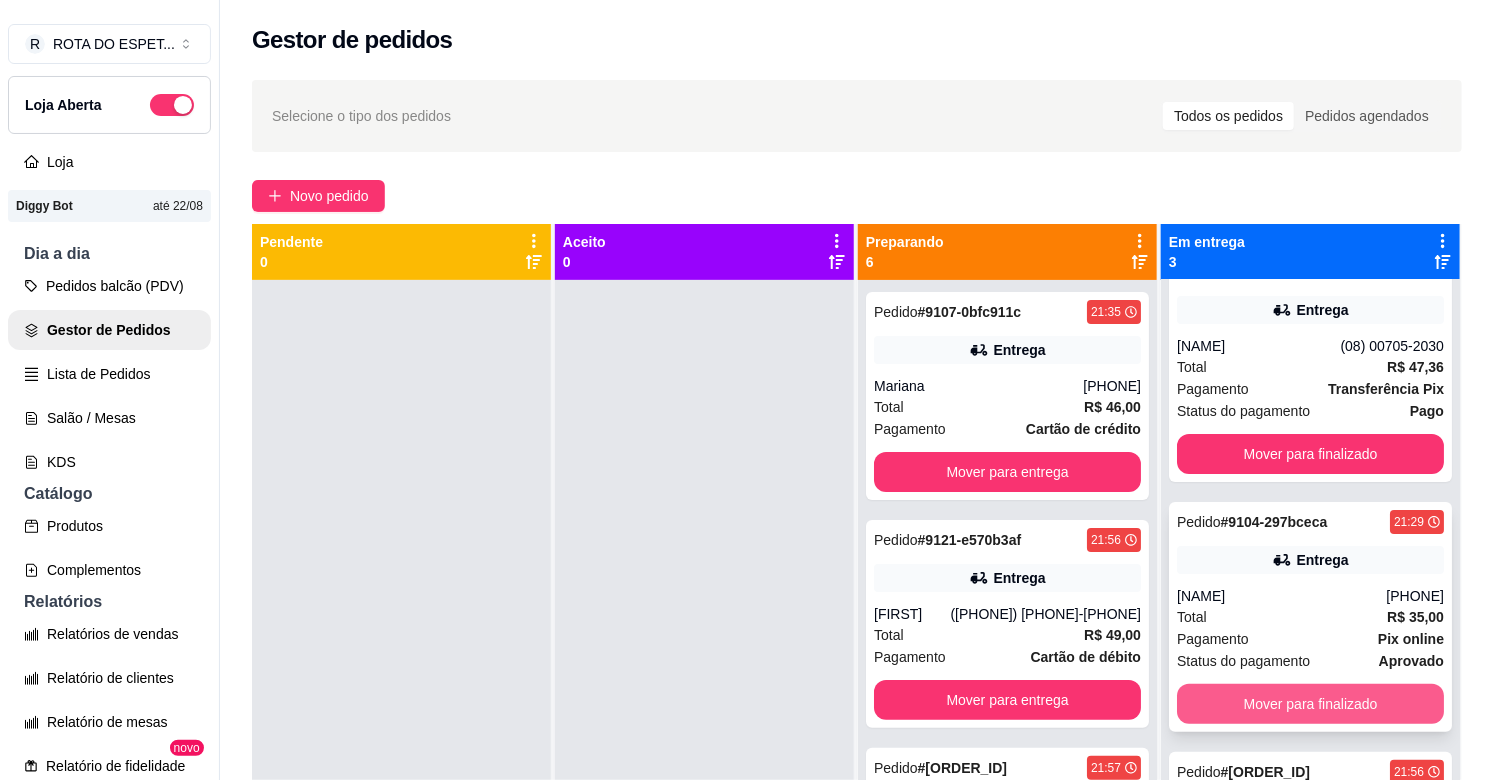 click on "Mover para finalizado" at bounding box center [1310, 704] 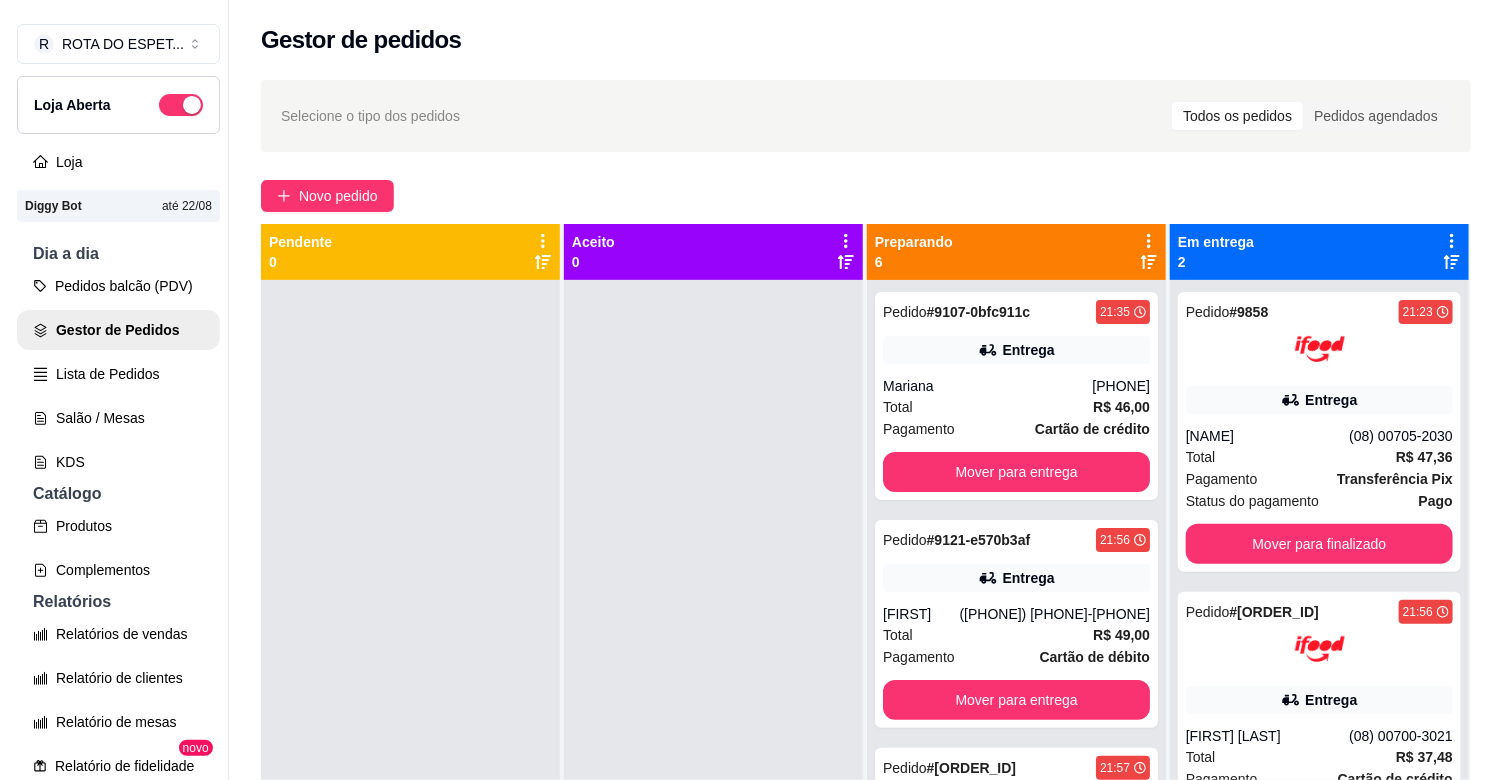 scroll, scrollTop: 0, scrollLeft: 0, axis: both 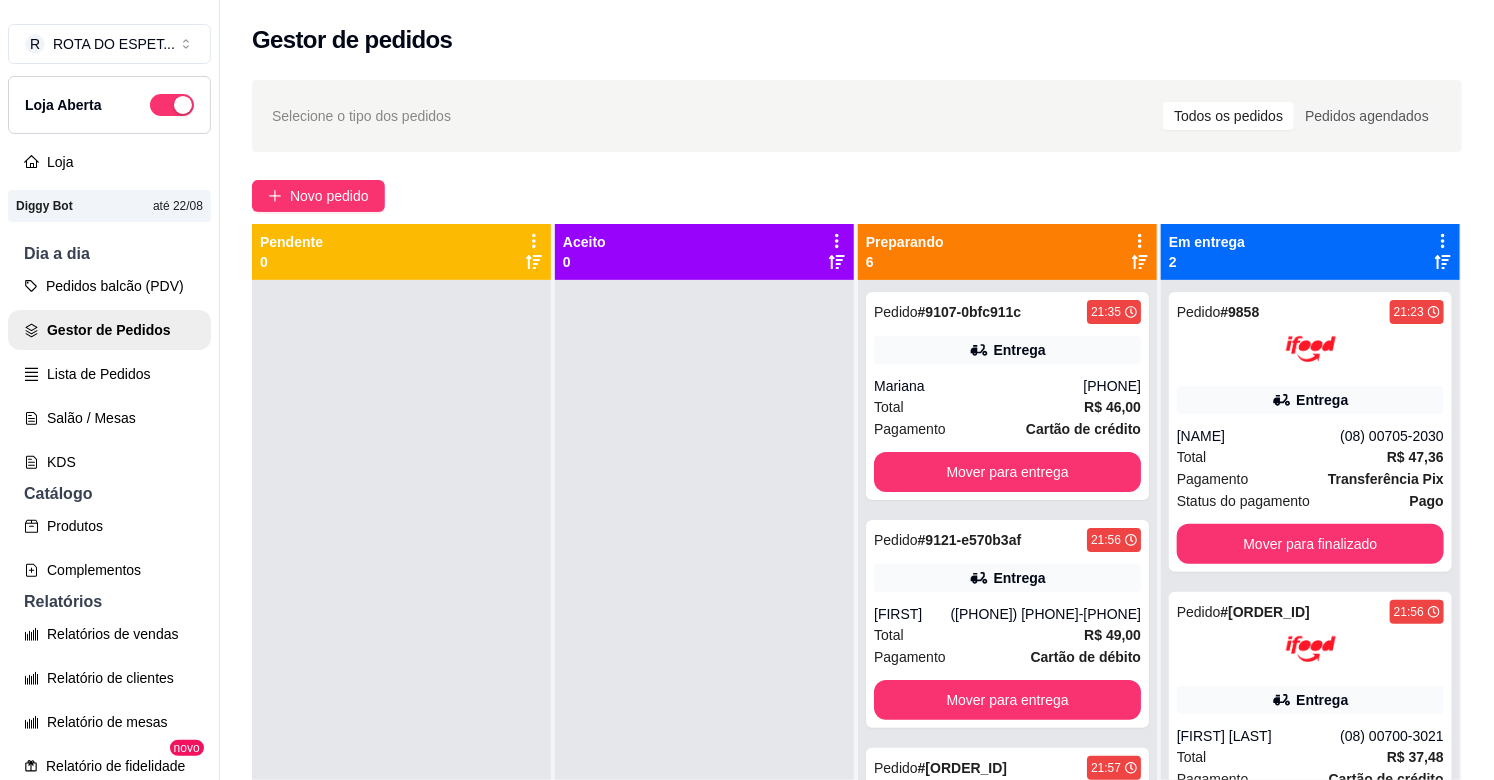 click at bounding box center [704, 670] 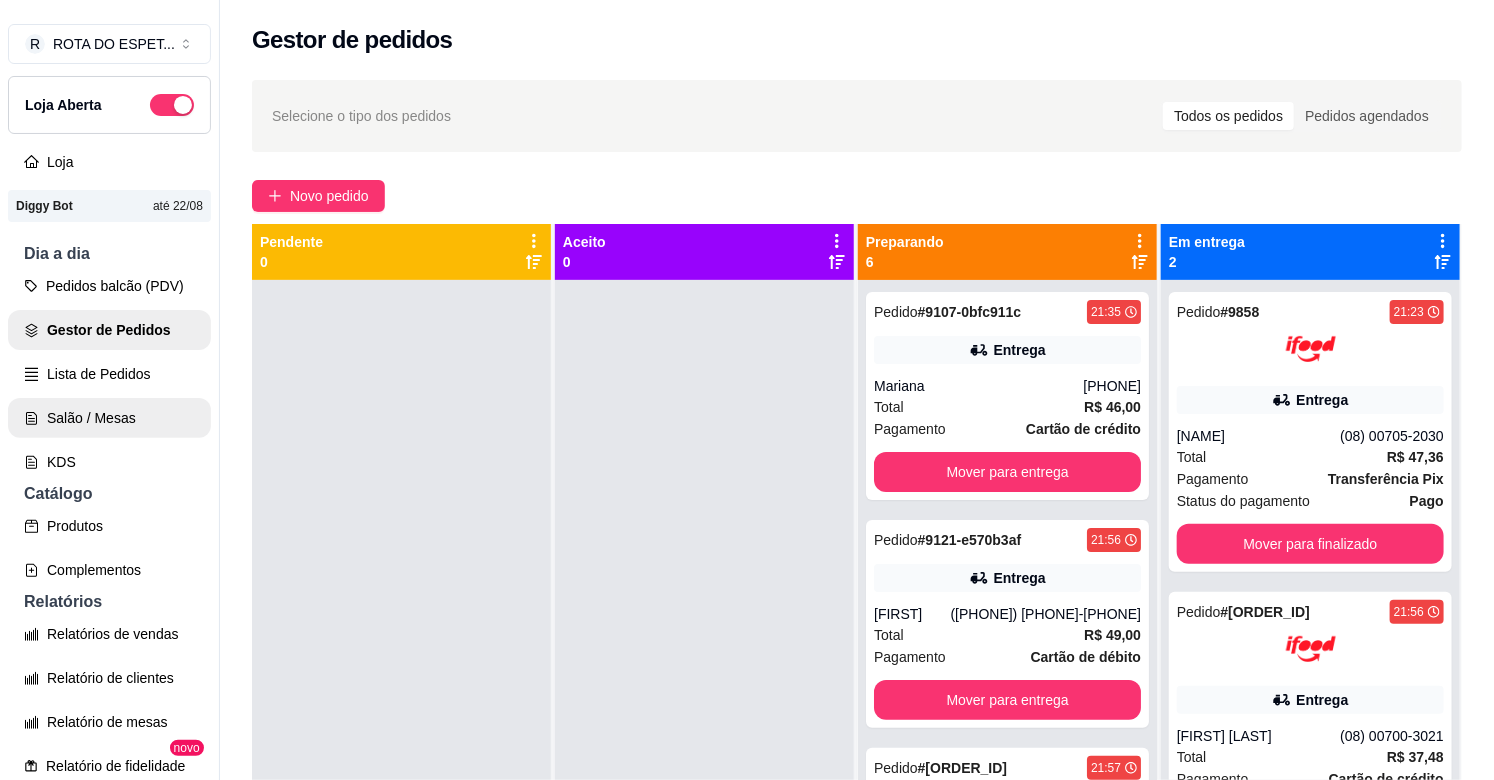 click on "Salão / Mesas" at bounding box center (109, 418) 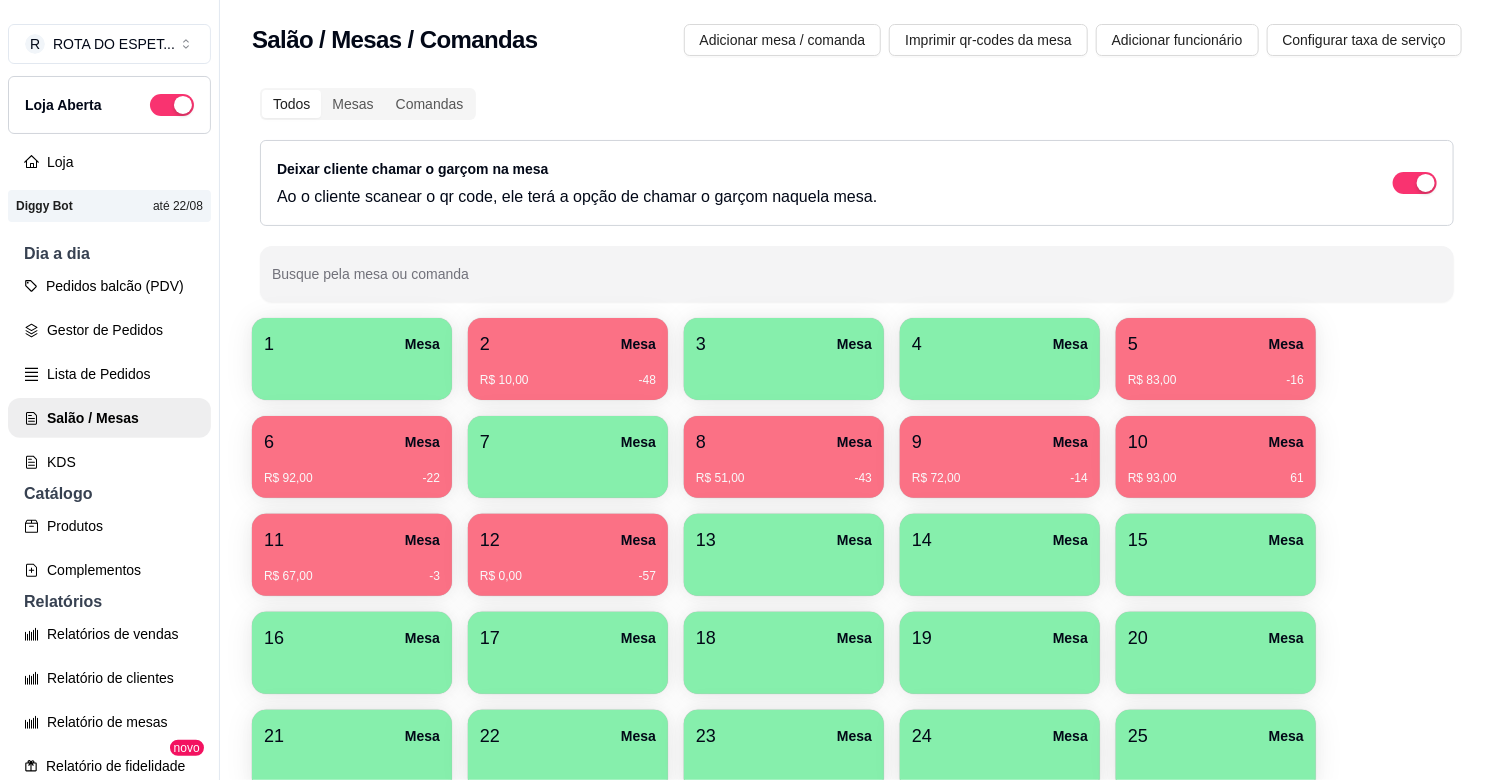 click on "2 Mesa" at bounding box center [568, 344] 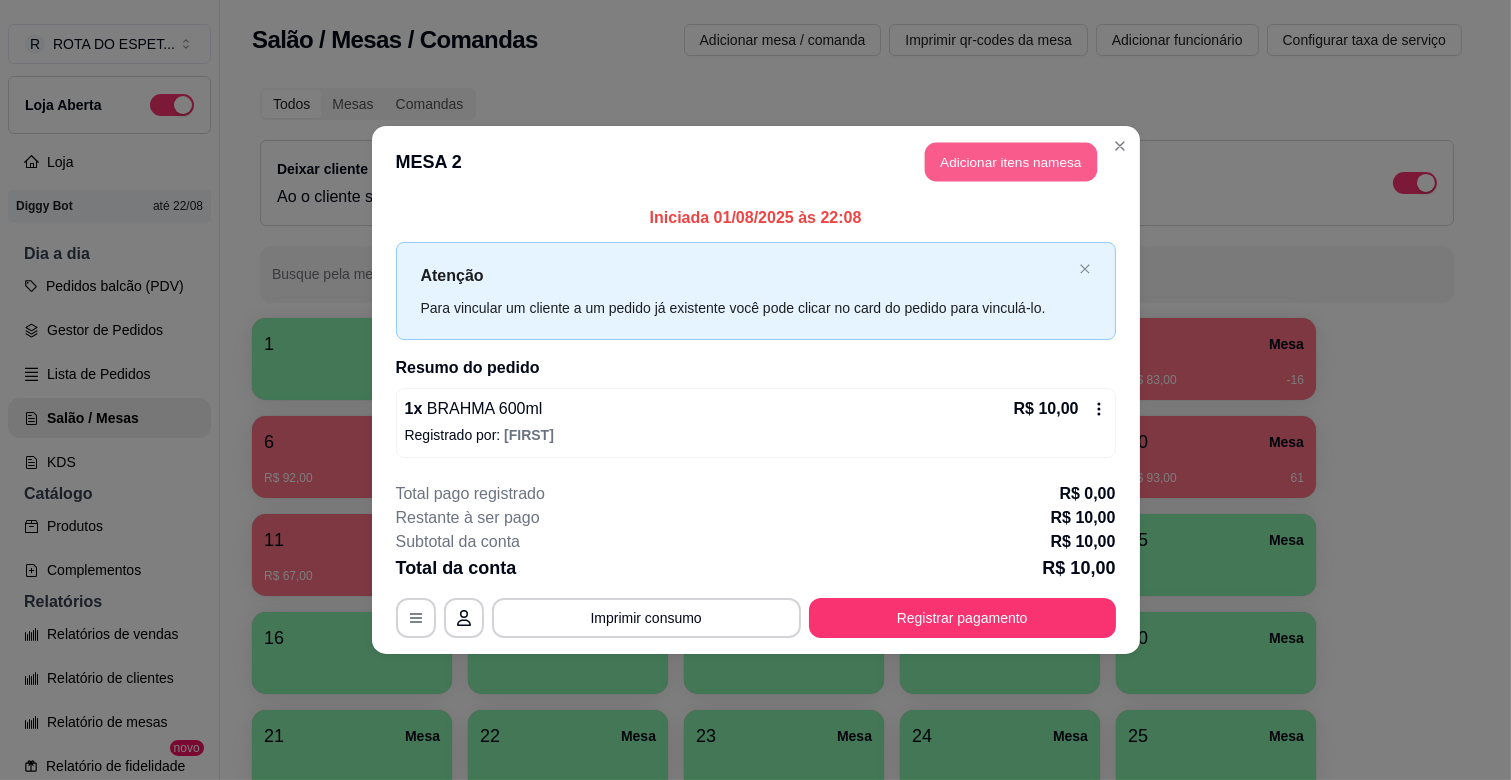 click on "Adicionar itens na  mesa" at bounding box center [1011, 162] 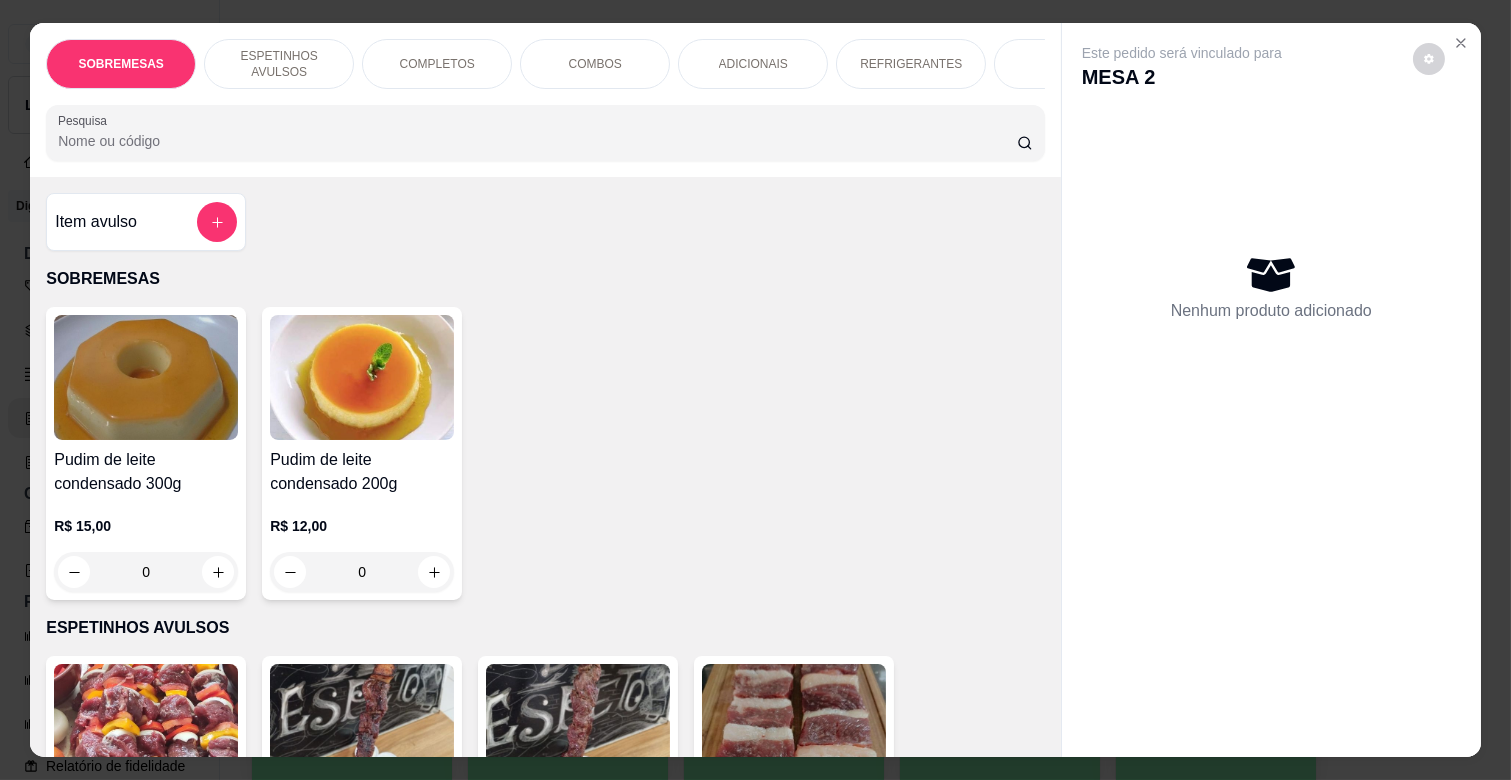 click on "ESPETINHOS AVULSOS" at bounding box center [279, 64] 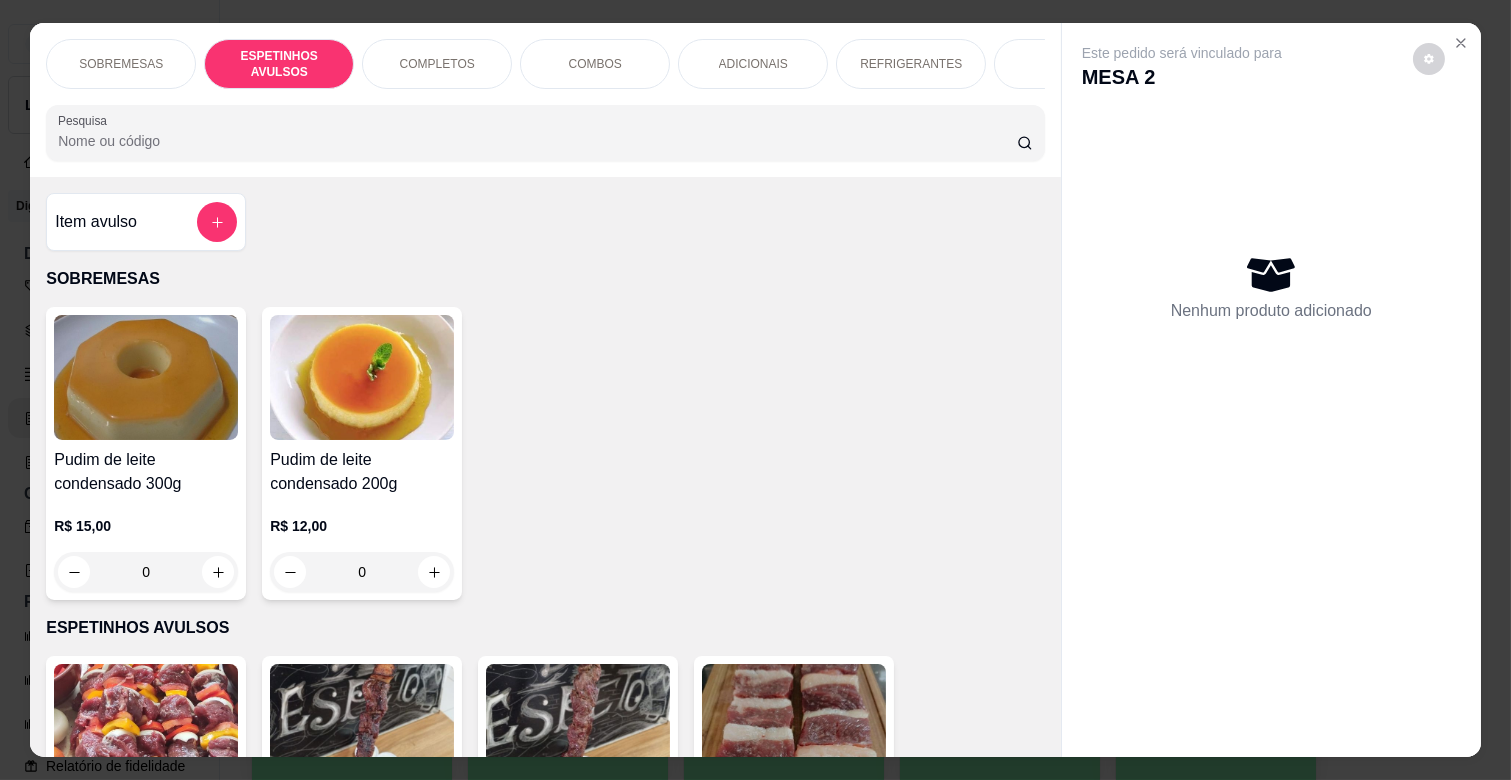 scroll, scrollTop: 438, scrollLeft: 0, axis: vertical 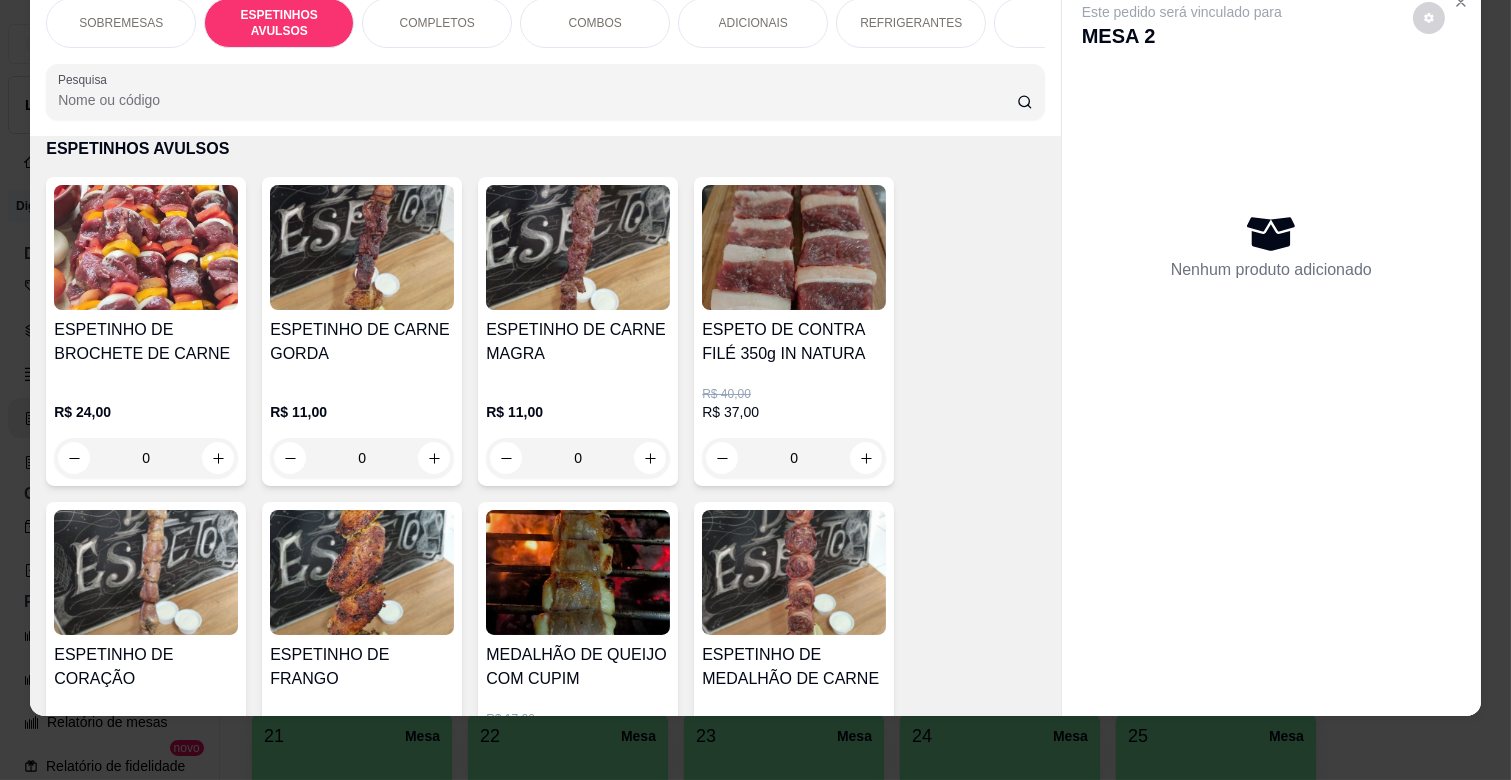 click on "0" at bounding box center (362, 458) 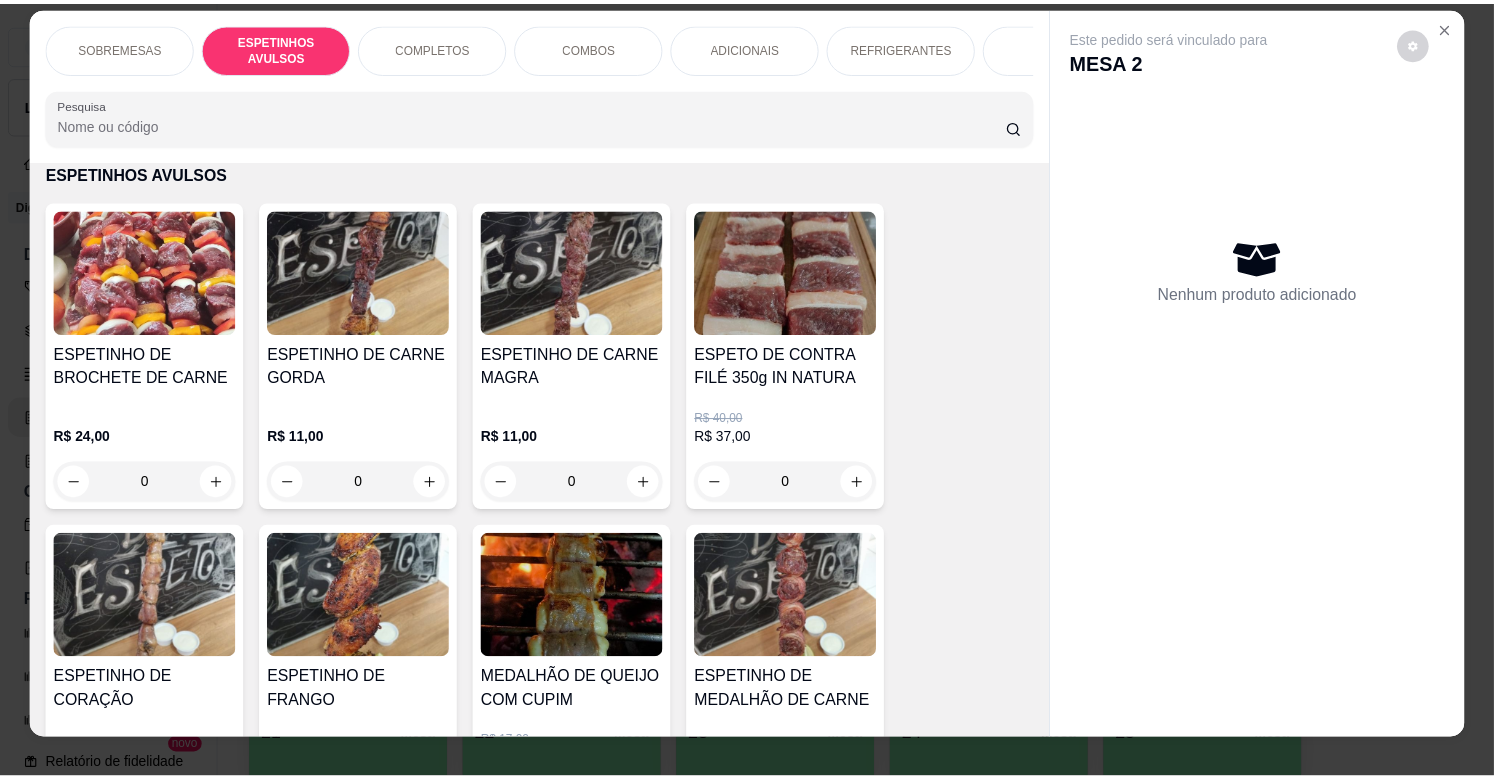 scroll, scrollTop: 0, scrollLeft: 0, axis: both 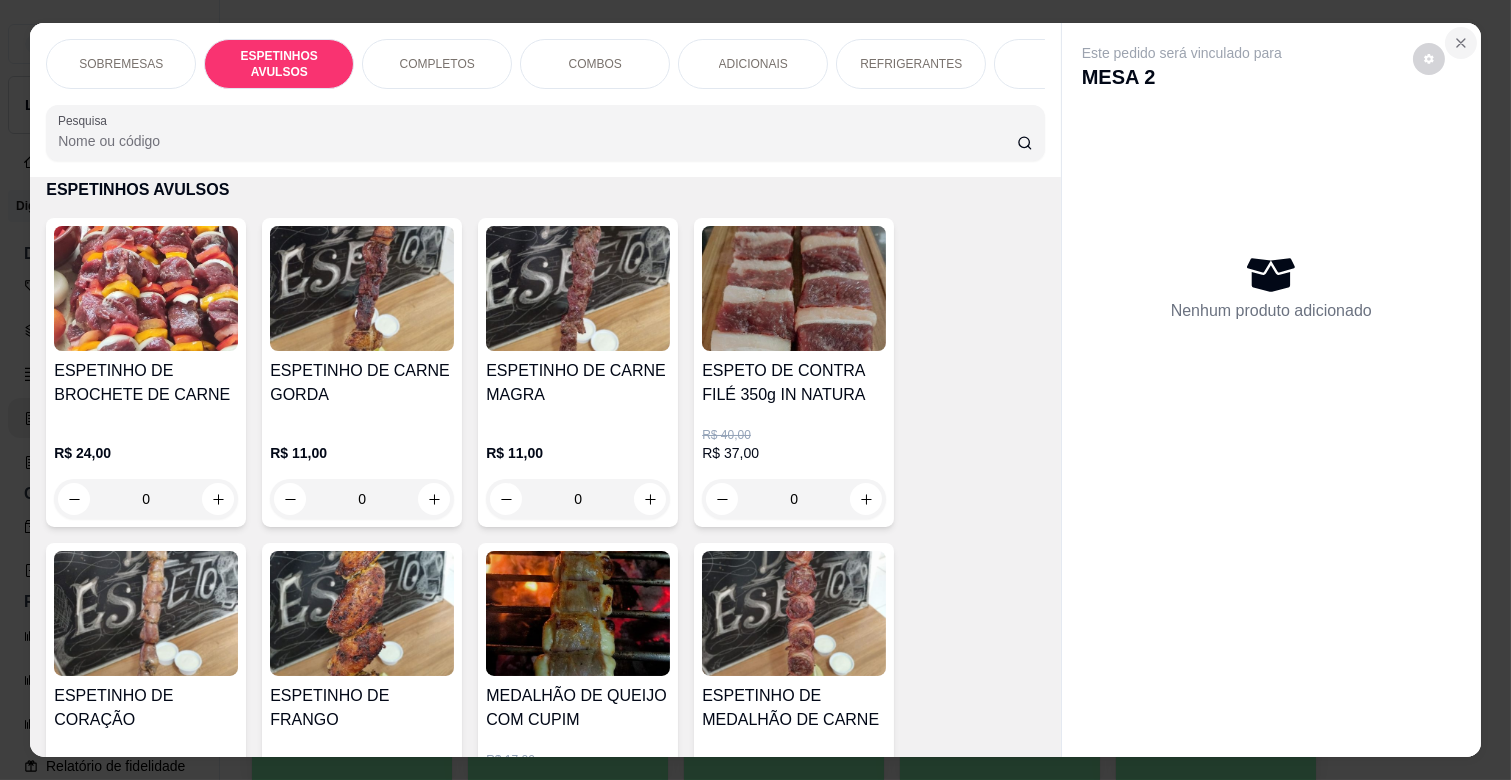 click at bounding box center (1461, 43) 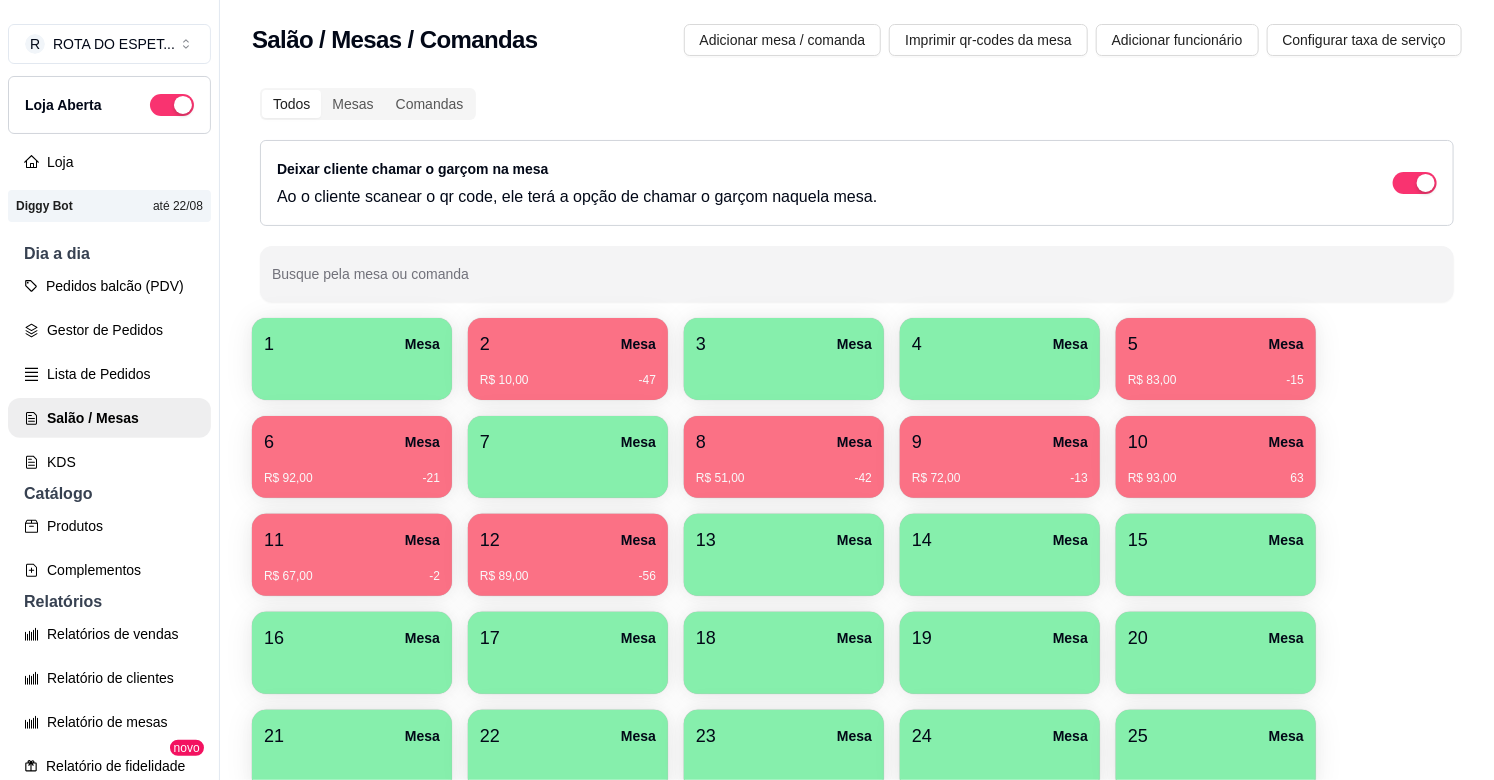 click on "Todos Mesas Comandas Deixar cliente chamar o garçom na mesa Ao o cliente scanear o qr code, ele terá a opção de chamar o garçom naquela mesa. Busque pela mesa ou comanda
1 Mesa 2 Mesa R$ 10,00 -47 3 Mesa 4 Mesa 5 Mesa R$ 83,00 -15 6 Mesa R$ 92,00 -21 7 Mesa 8 Mesa R$ 51,00 -42 9 Mesa R$ 72,00 -13 10 Mesa R$ 93,00 63 11 Mesa R$ 67,00 -2 12 Mesa R$ 89,00 -56 13 Mesa 14 Mesa 15 Mesa 16 Mesa 17 Mesa 18 Mesa 19 Mesa 20 Mesa 21 Mesa 22 Mesa 23 Mesa 24 Mesa 25 Mesa 26 Mesa 27 Mesa 28 Mesa 29 Mesa 30 Mesa 31 Mesa 32 Mesa 33 Mesa 34 Mesa 35 Mesa" at bounding box center [857, 540] 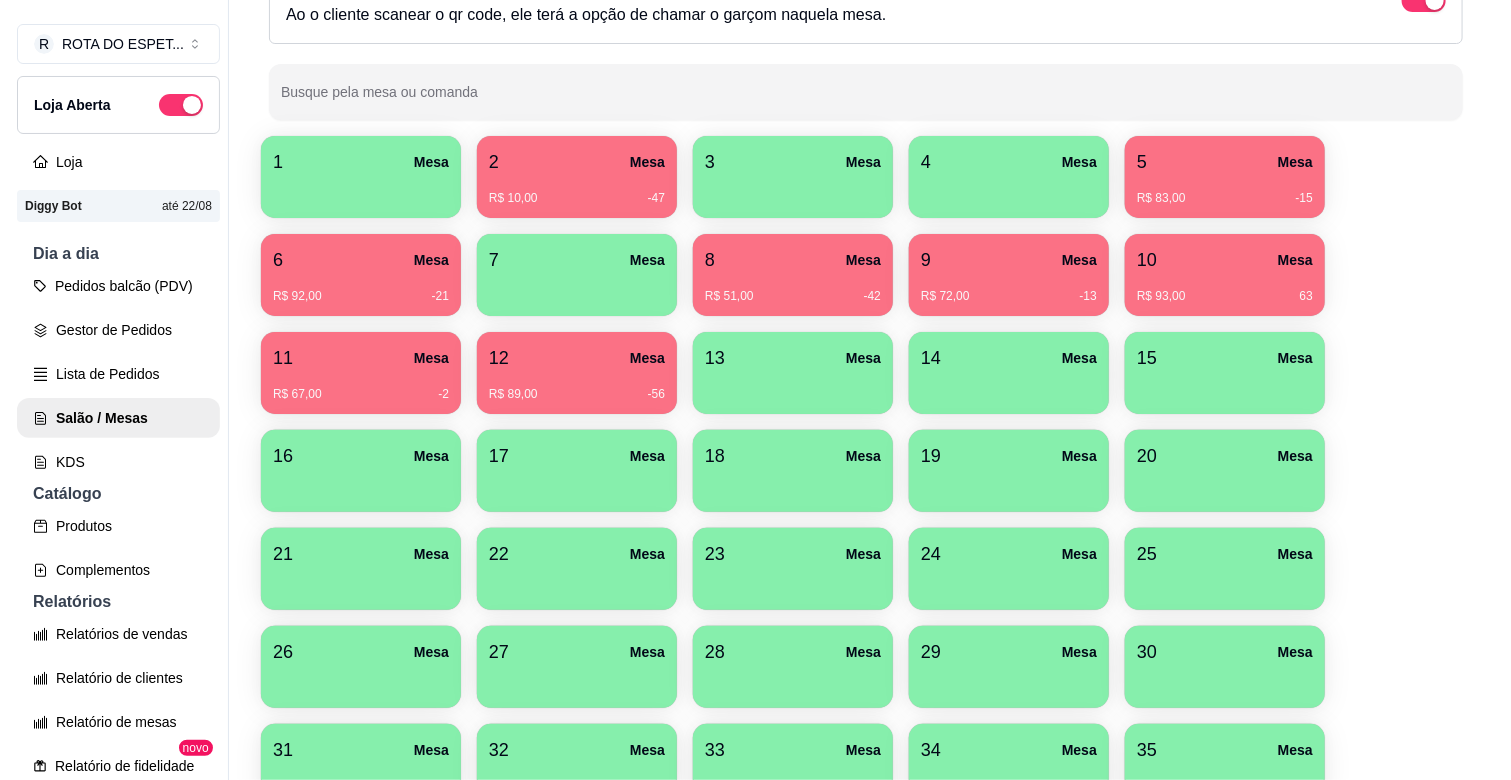scroll, scrollTop: 222, scrollLeft: 0, axis: vertical 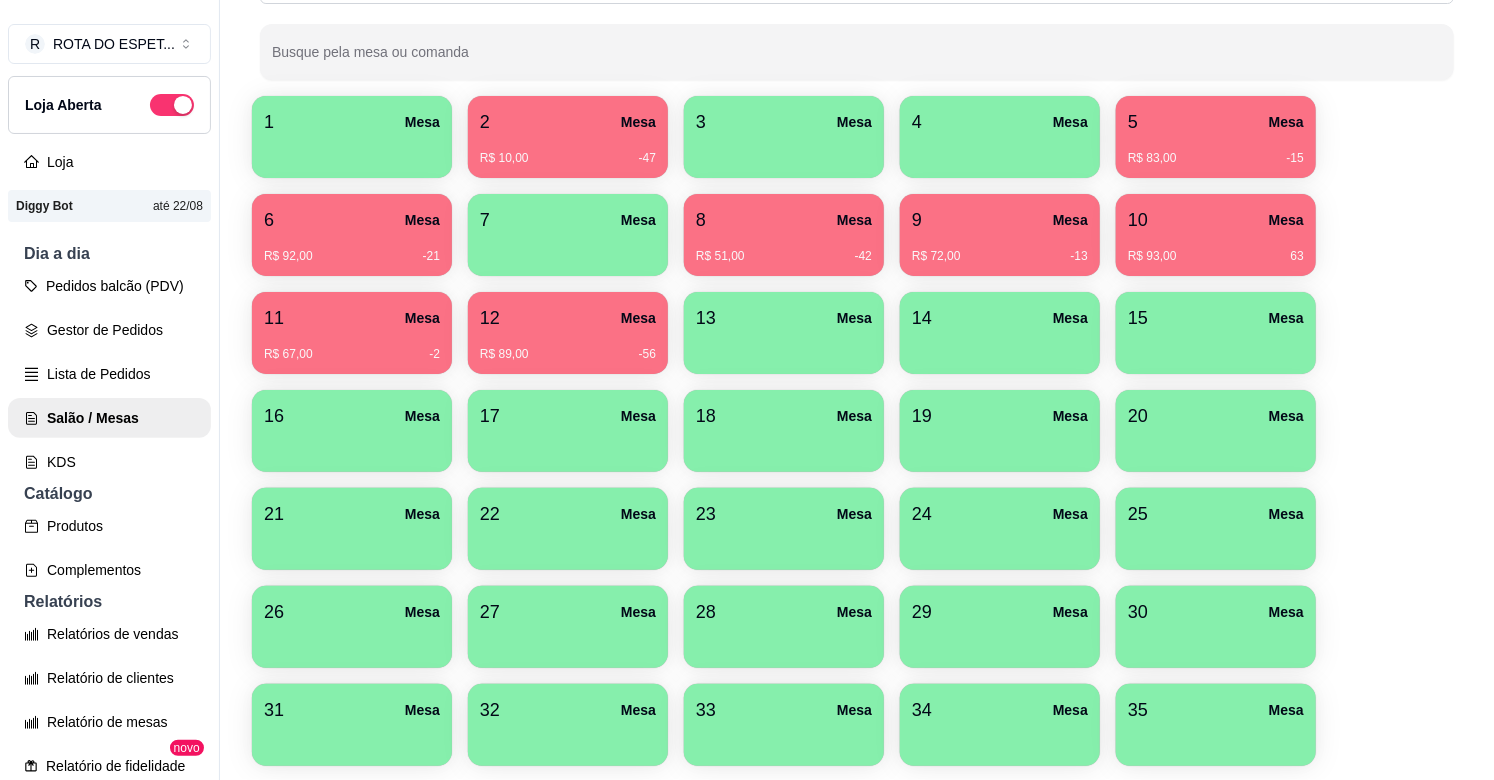 click at bounding box center [1216, 445] 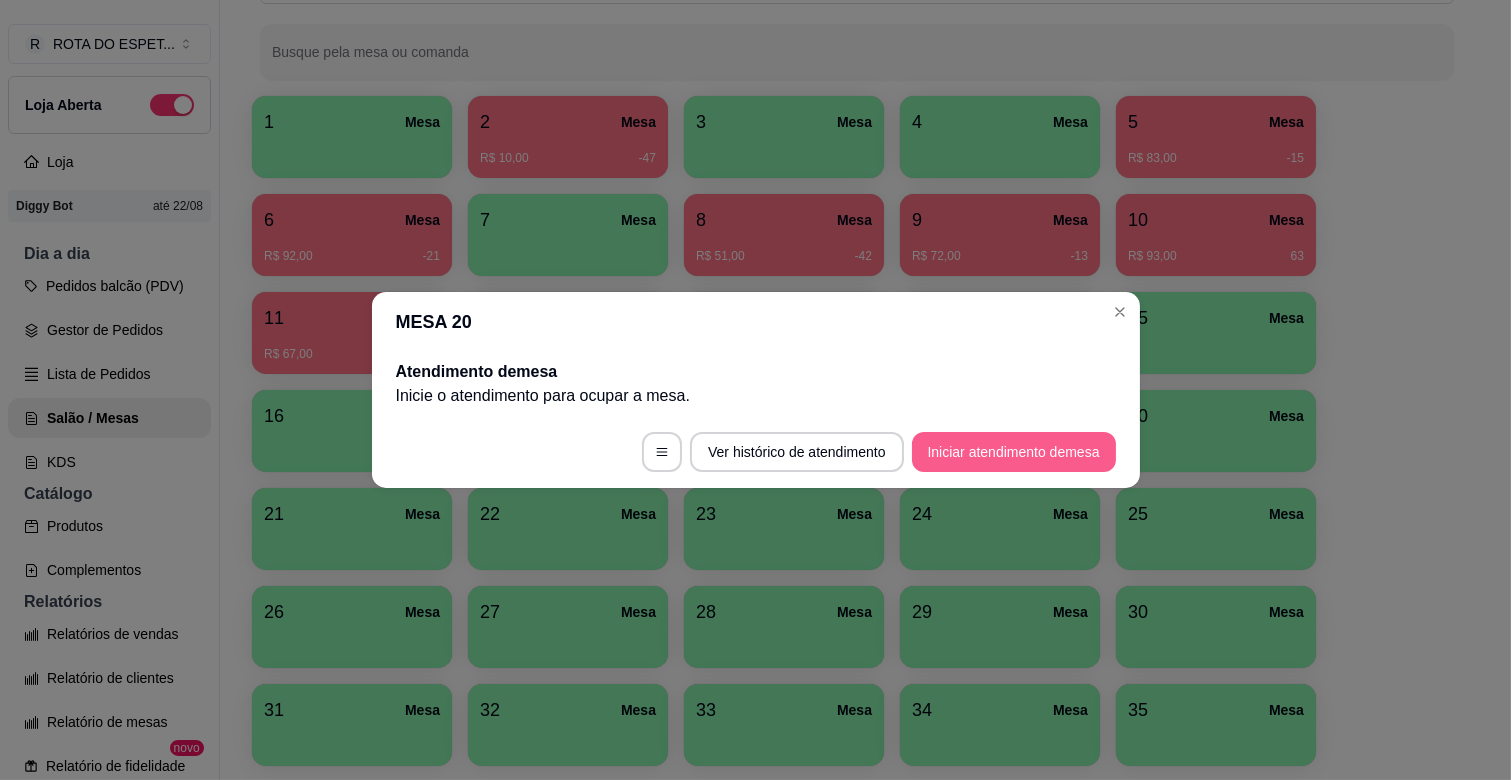 click on "Iniciar atendimento de  mesa" at bounding box center (1014, 452) 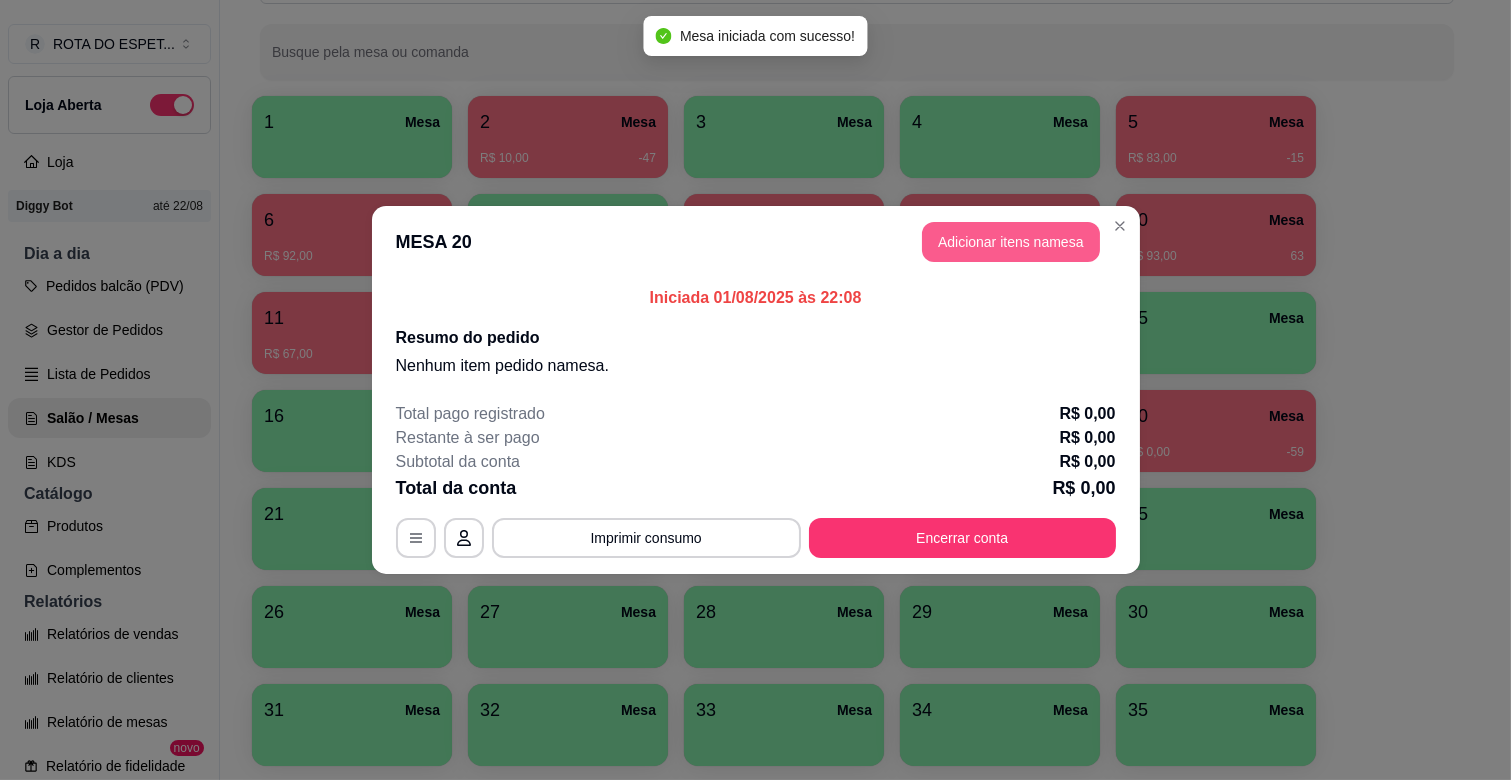 click on "Adicionar itens na  mesa" at bounding box center [1011, 242] 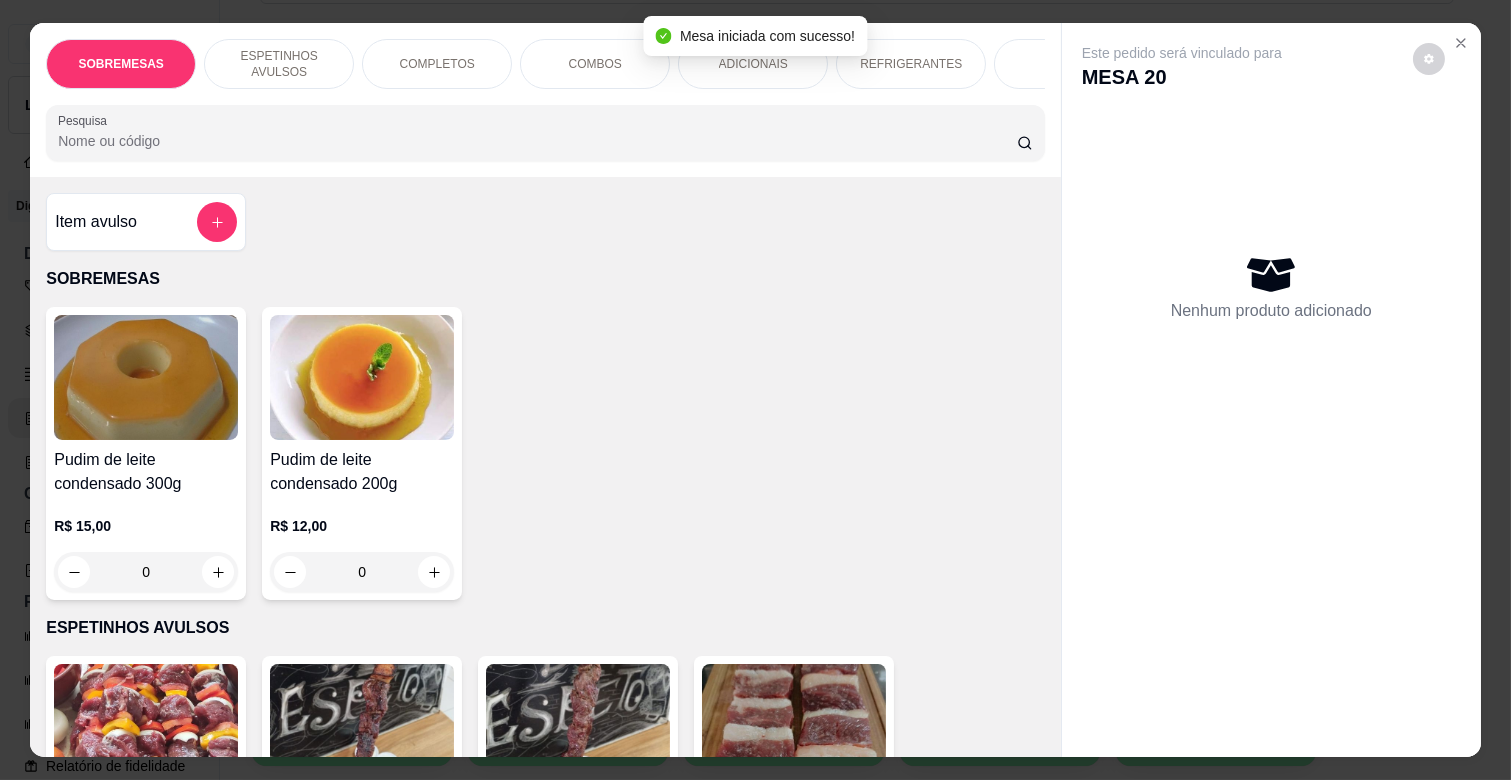click on "COMPLETOS" at bounding box center (437, 64) 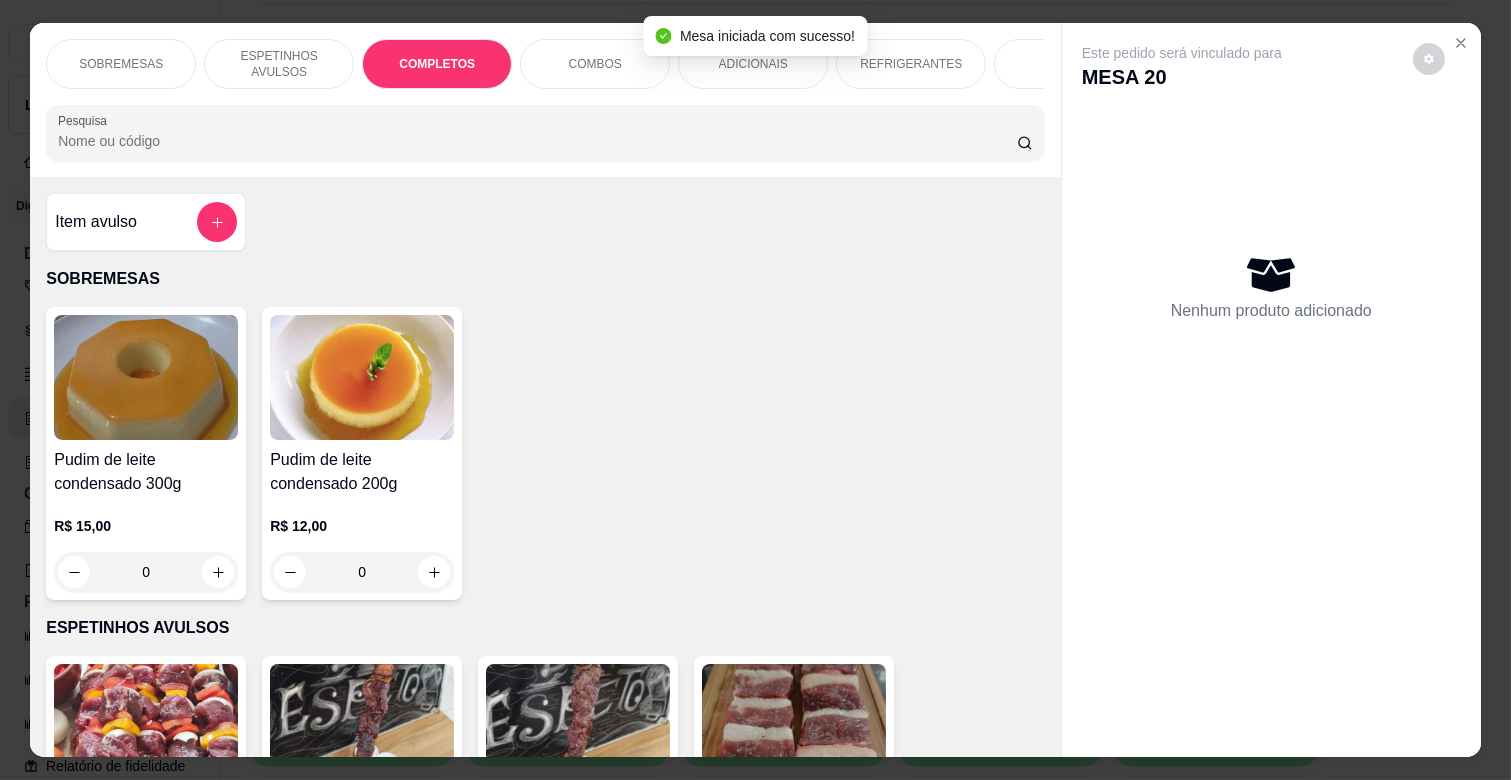 scroll, scrollTop: 1763, scrollLeft: 0, axis: vertical 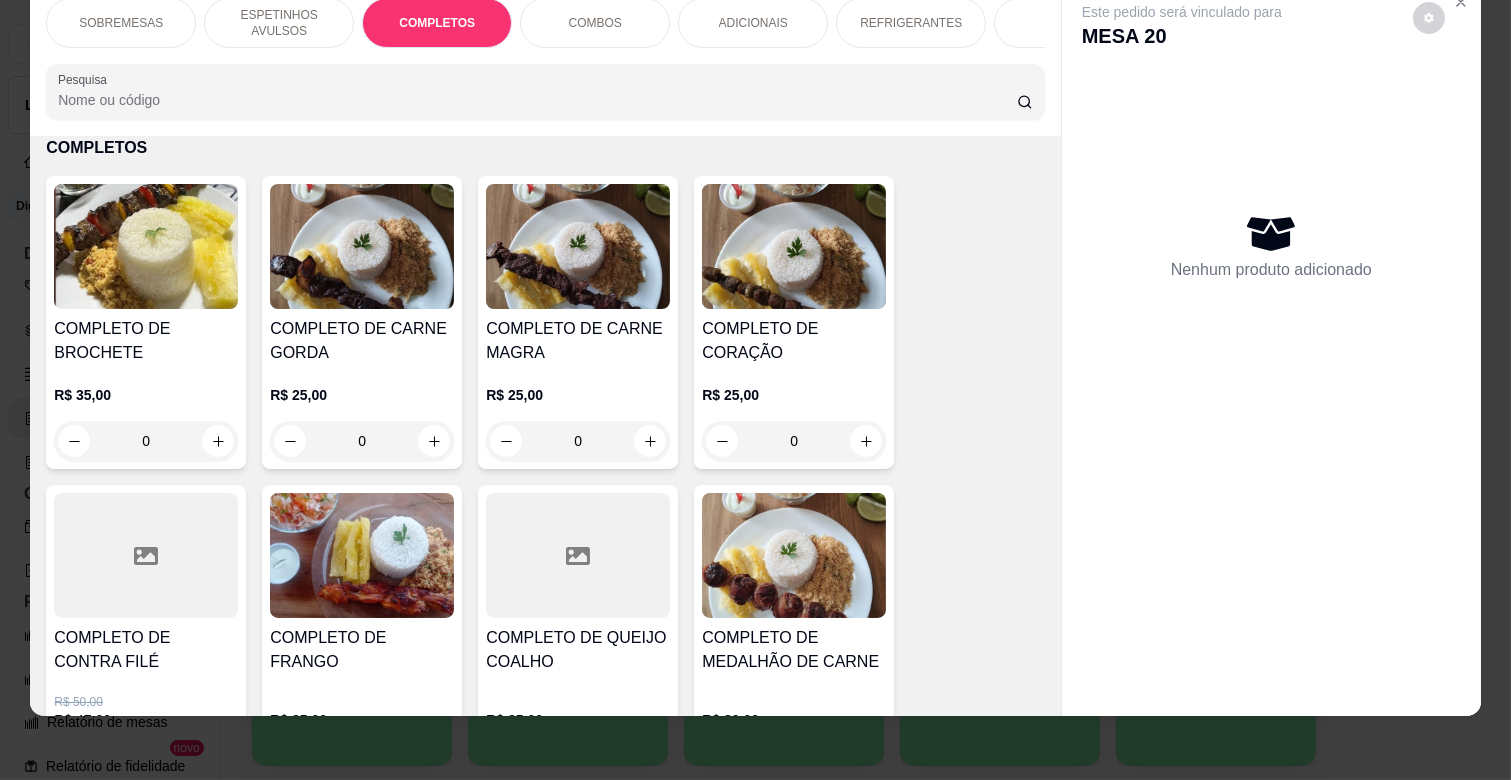 click on "[PRODUCT_NAME]" at bounding box center (578, 341) 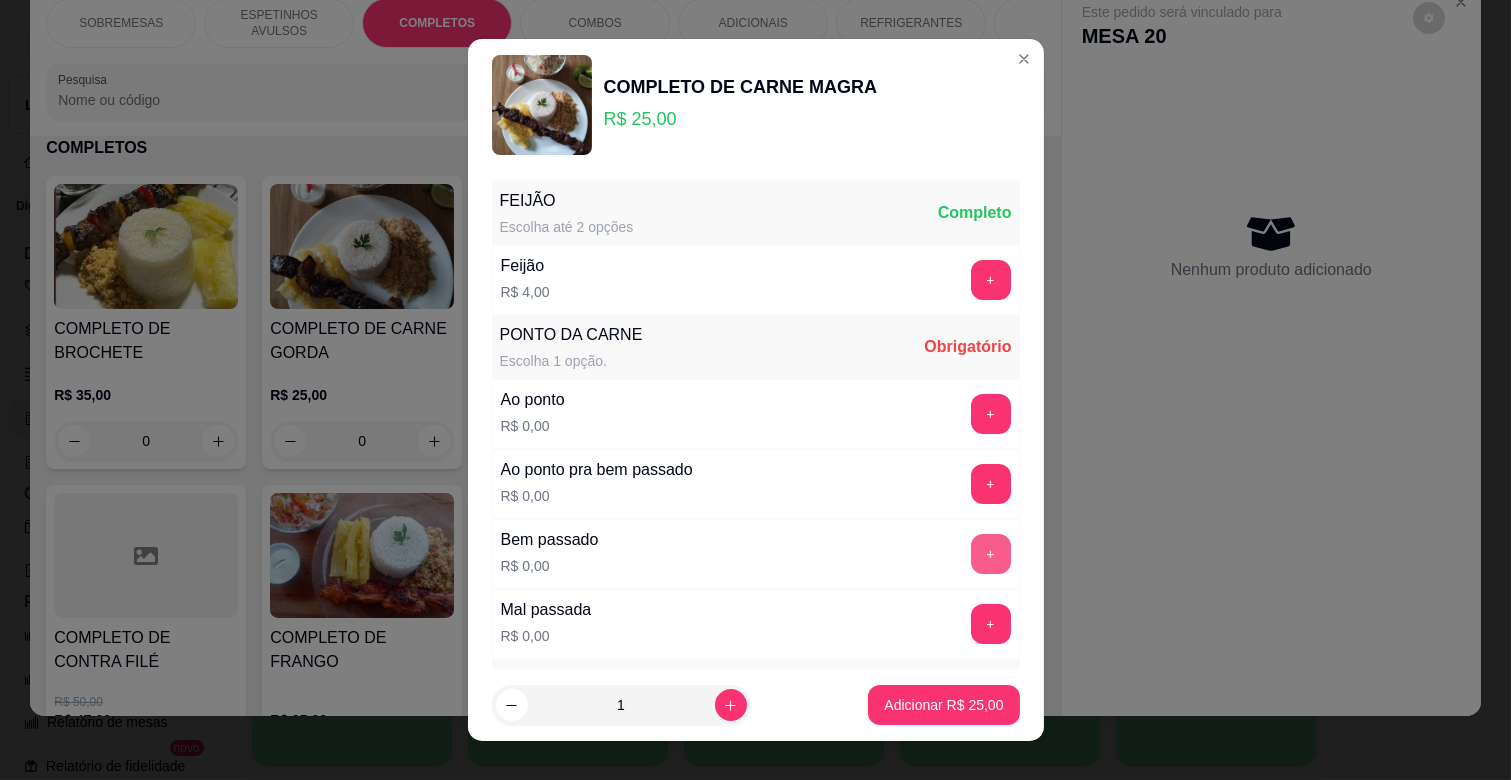 click on "+" at bounding box center [991, 554] 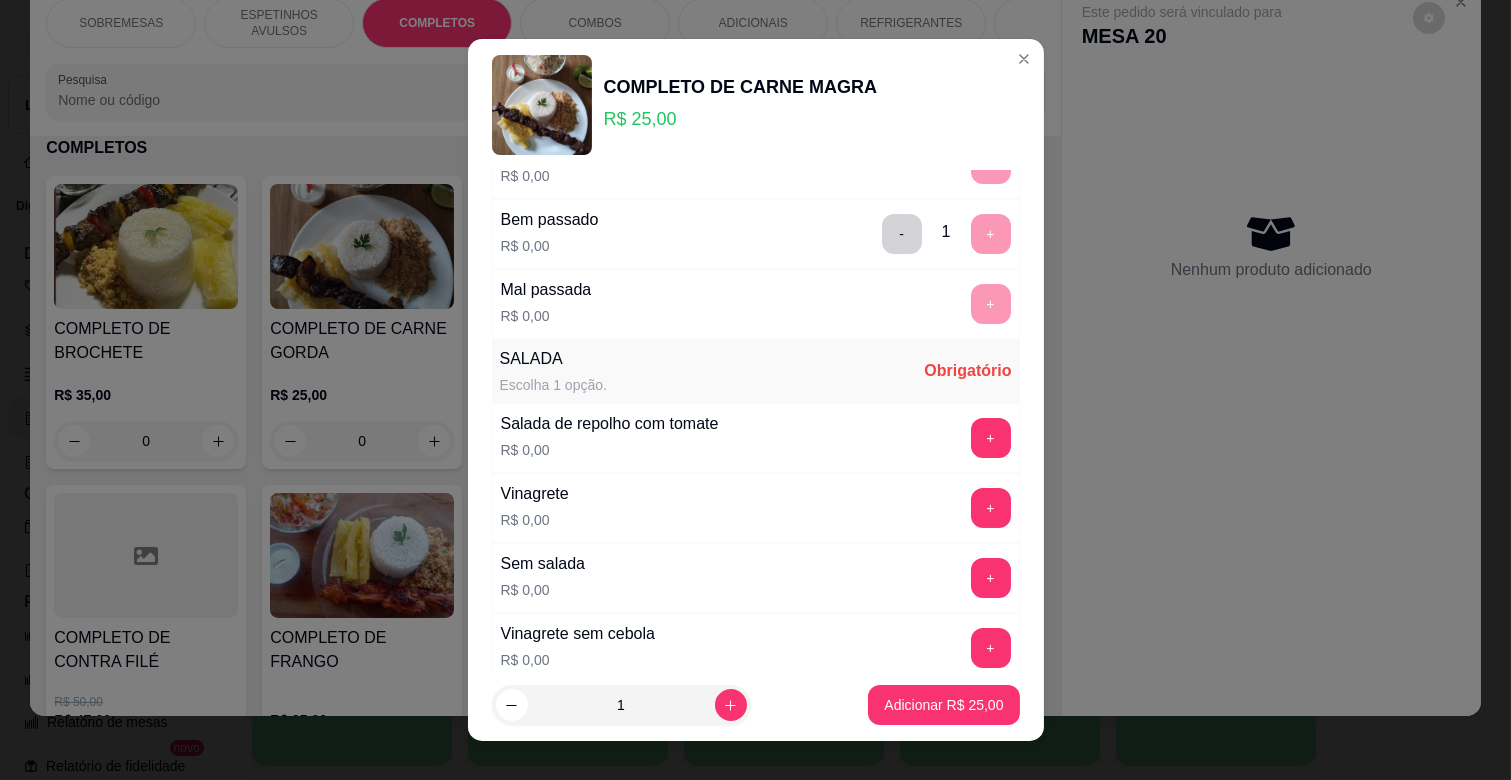 scroll, scrollTop: 333, scrollLeft: 0, axis: vertical 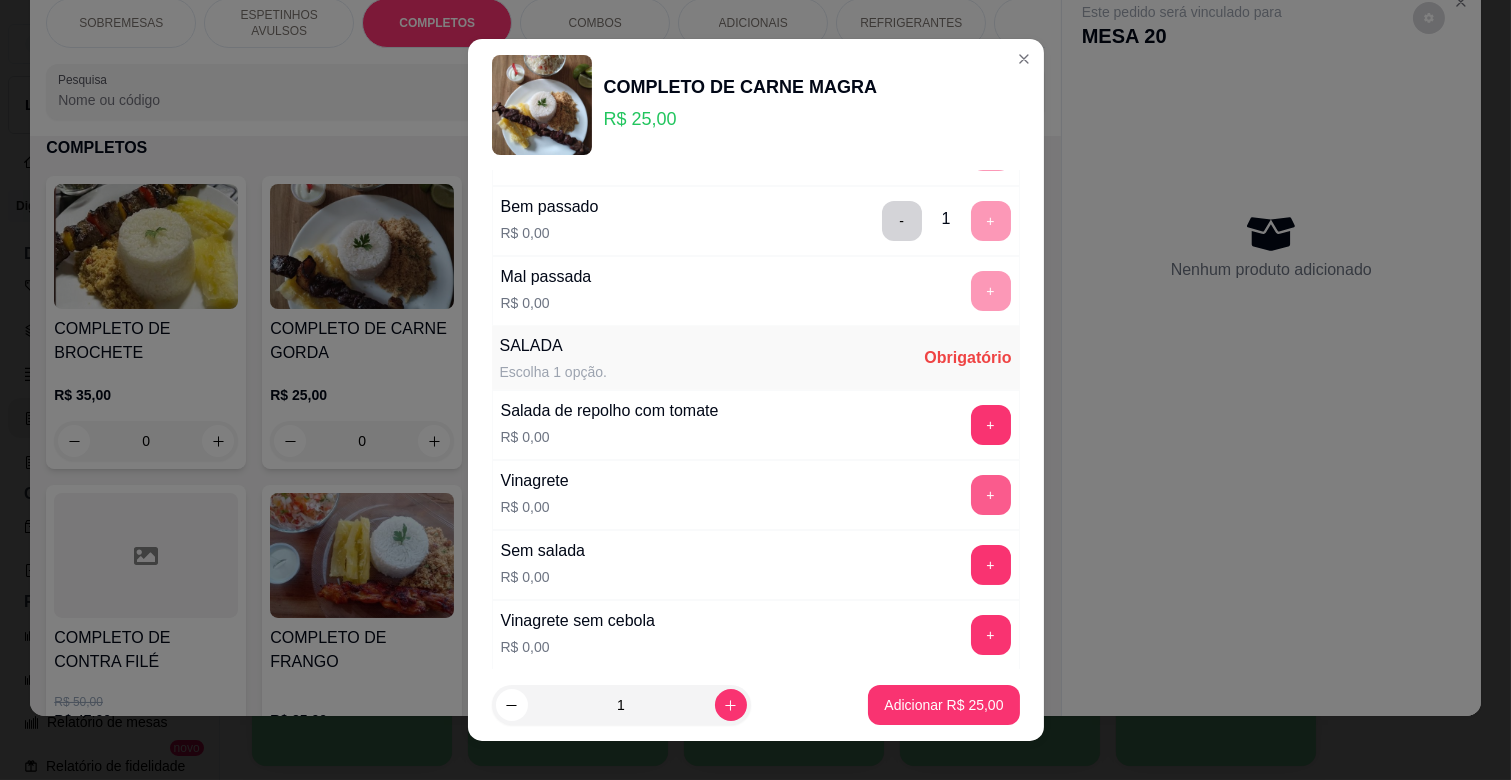 click on "+" at bounding box center (991, 495) 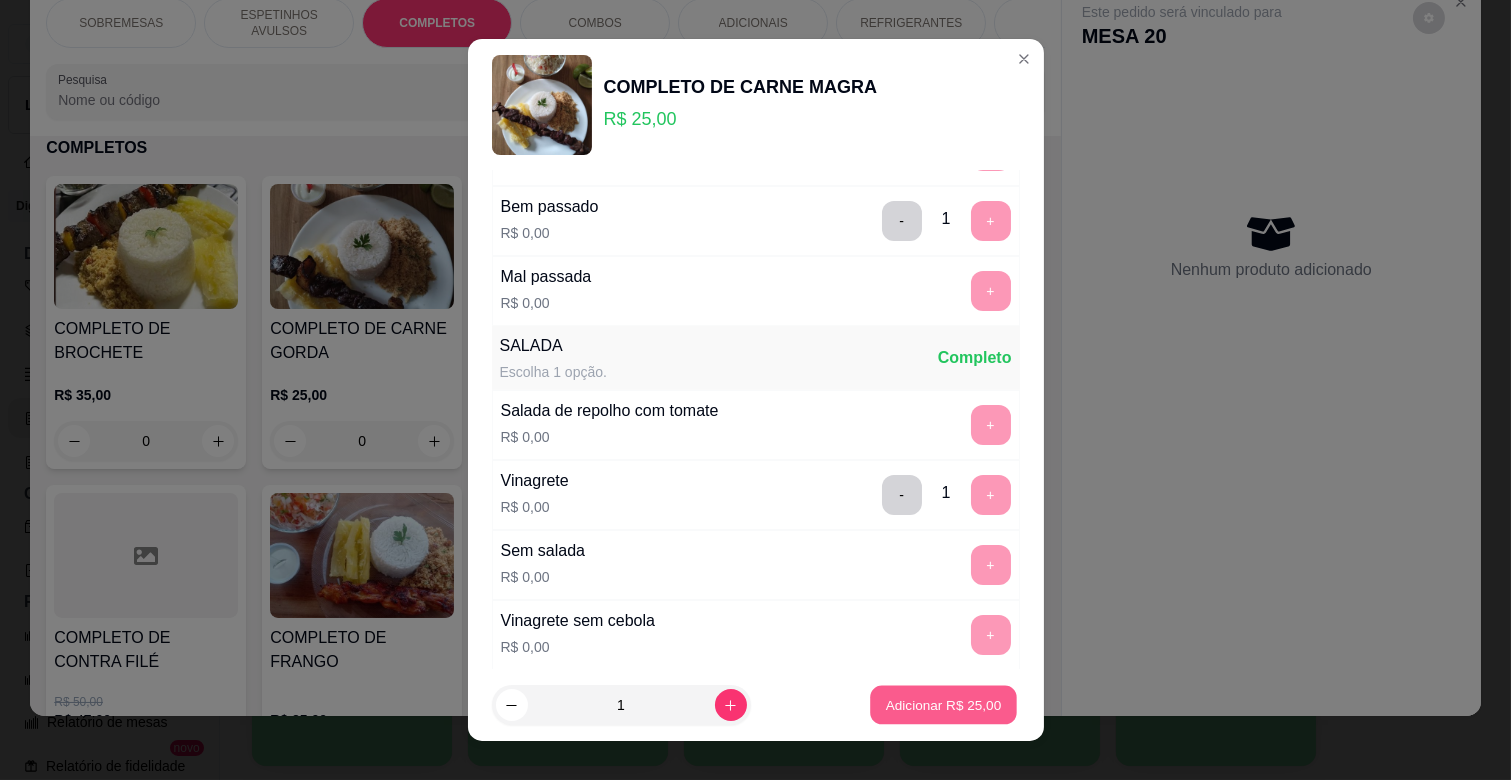 click on "Adicionar   R$ 25,00" at bounding box center (944, 704) 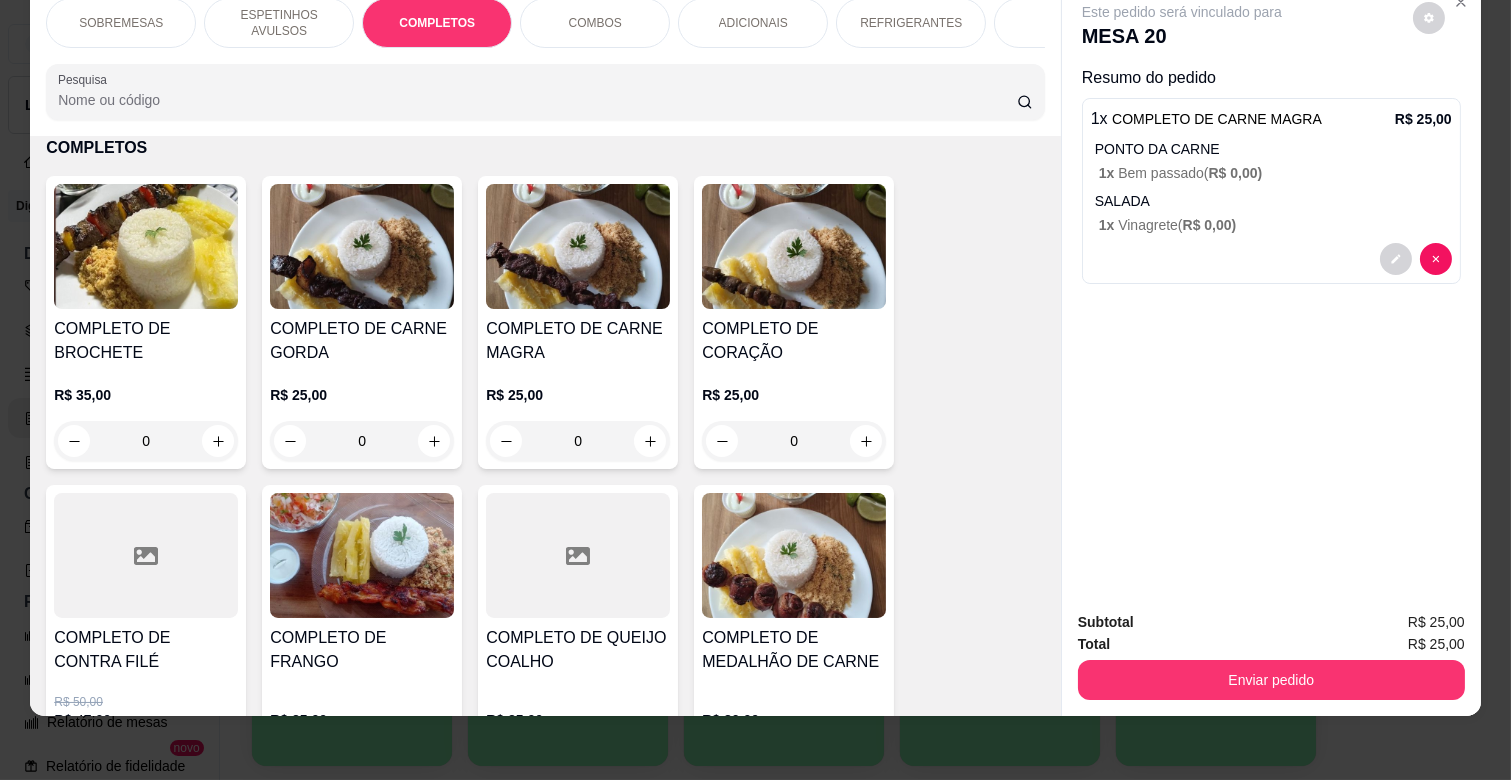 click on "ADICIONAIS" at bounding box center (753, 23) 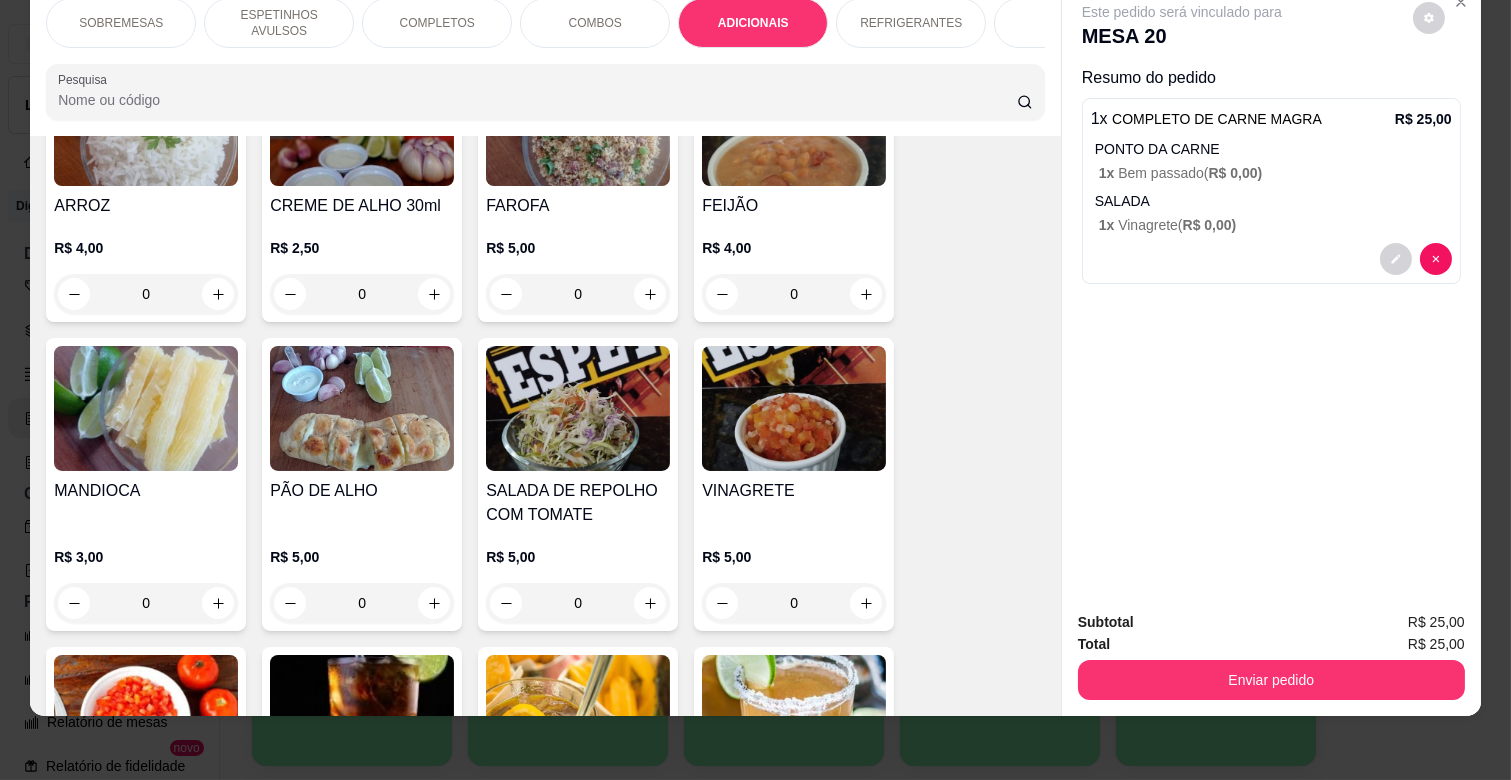 scroll, scrollTop: 3316, scrollLeft: 0, axis: vertical 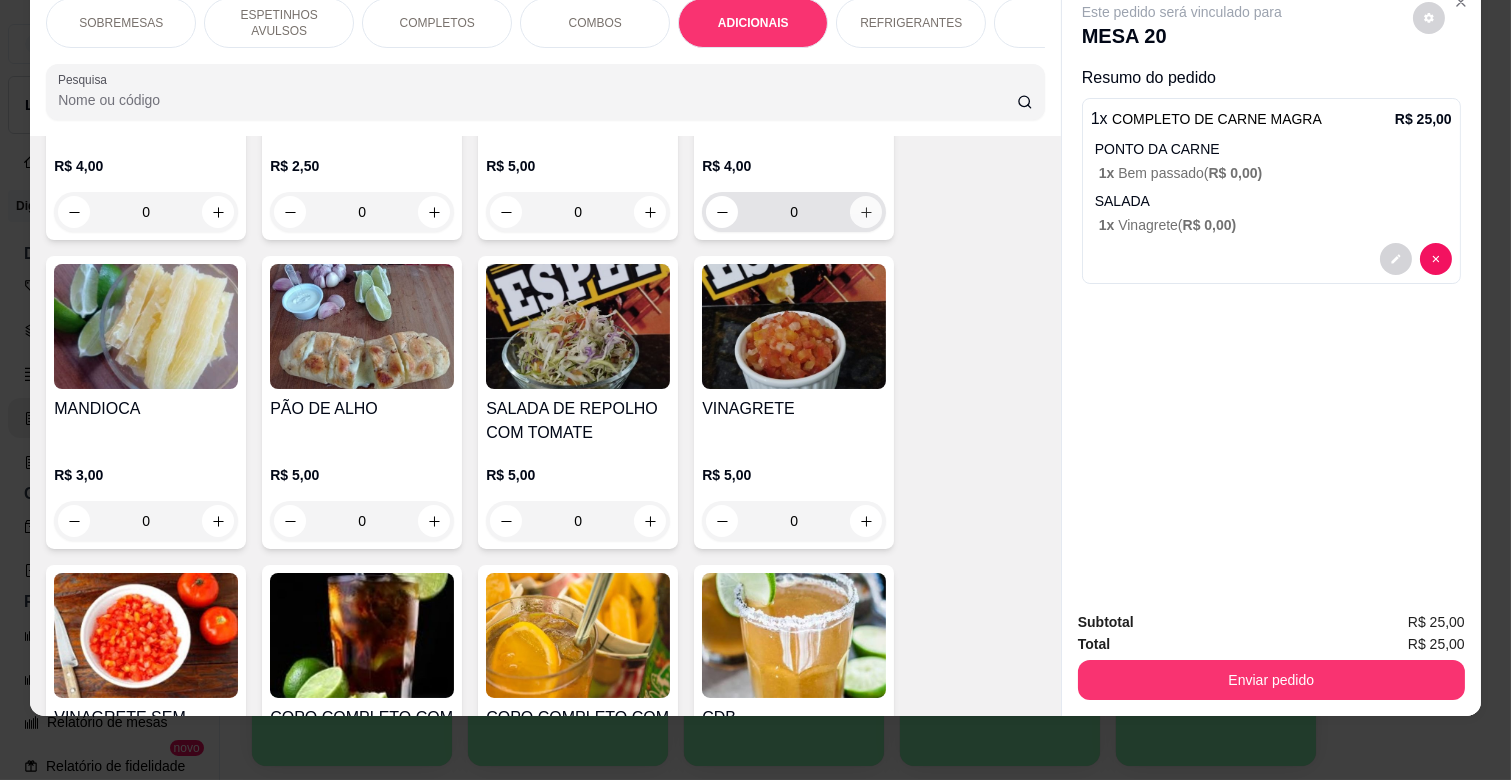 click 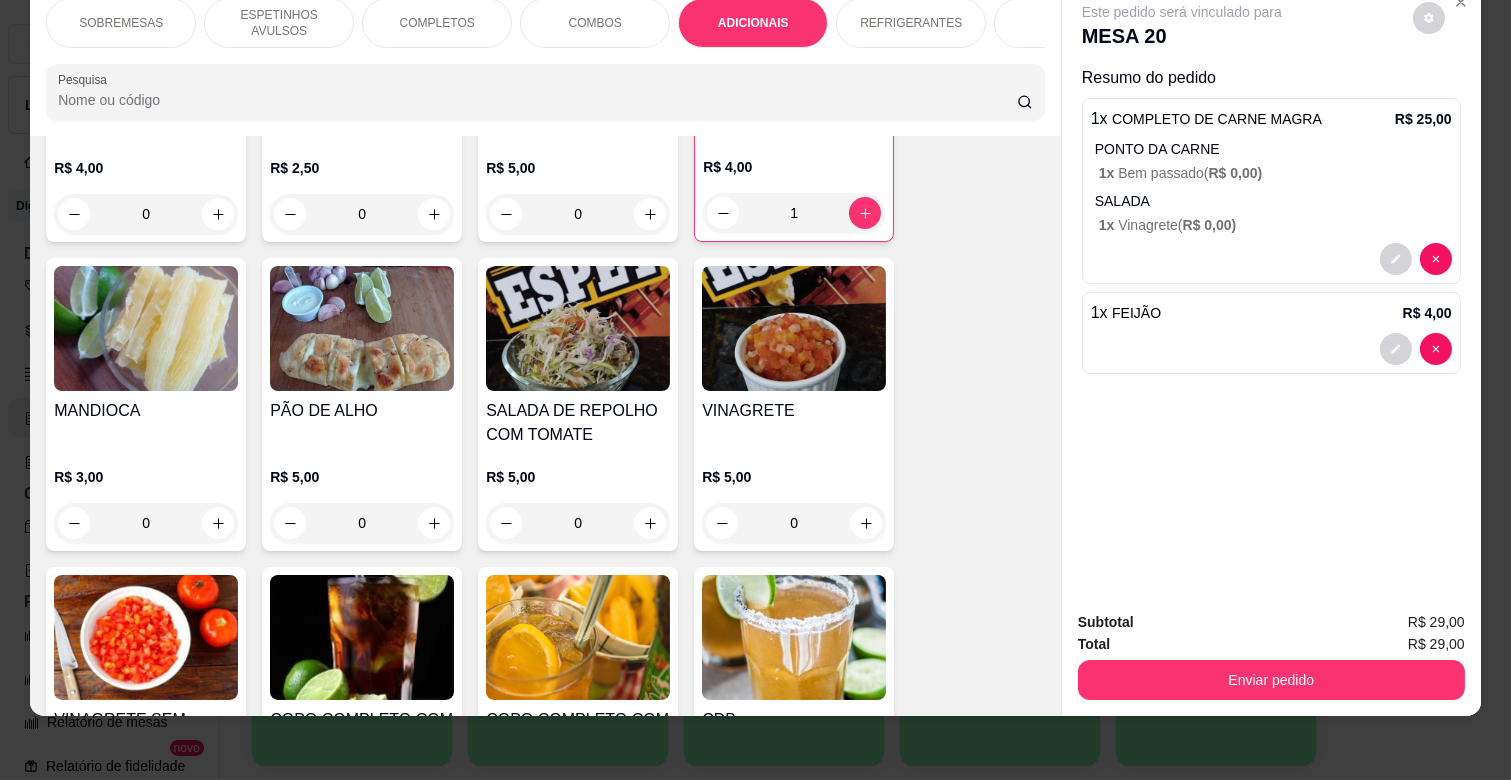 scroll, scrollTop: 3318, scrollLeft: 0, axis: vertical 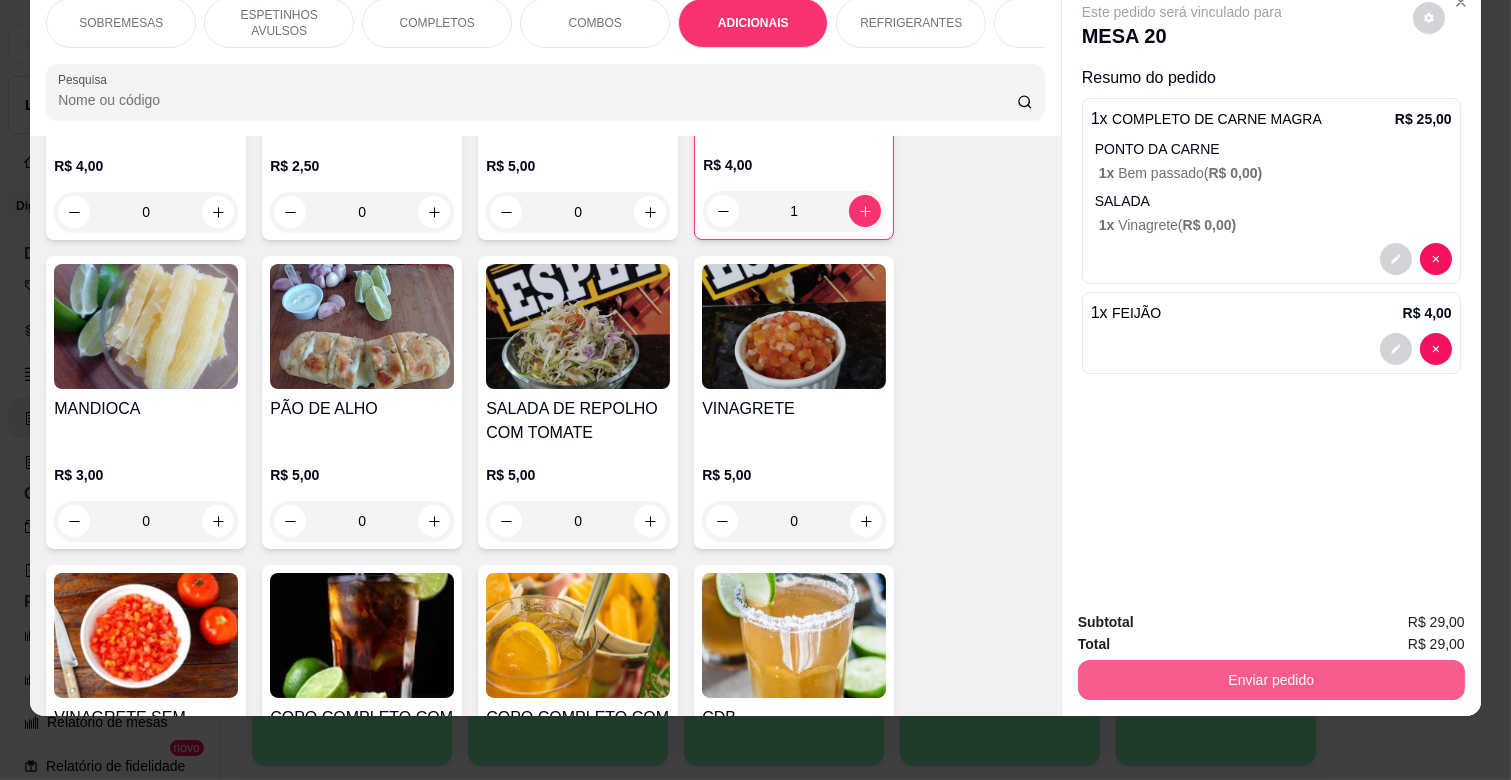 click on "Enviar pedido" at bounding box center (1271, 680) 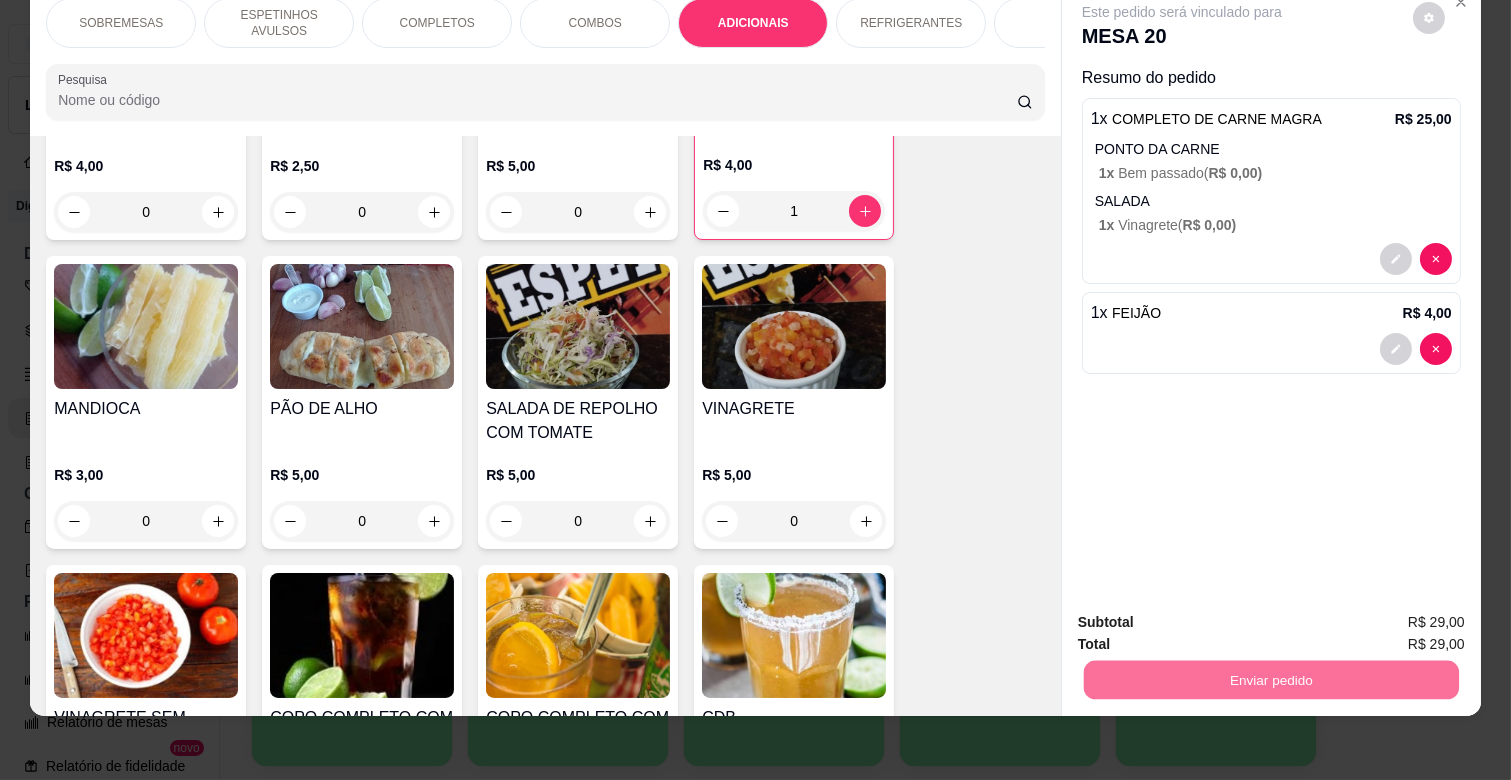 click on "Não registrar e enviar pedido" at bounding box center [1204, 614] 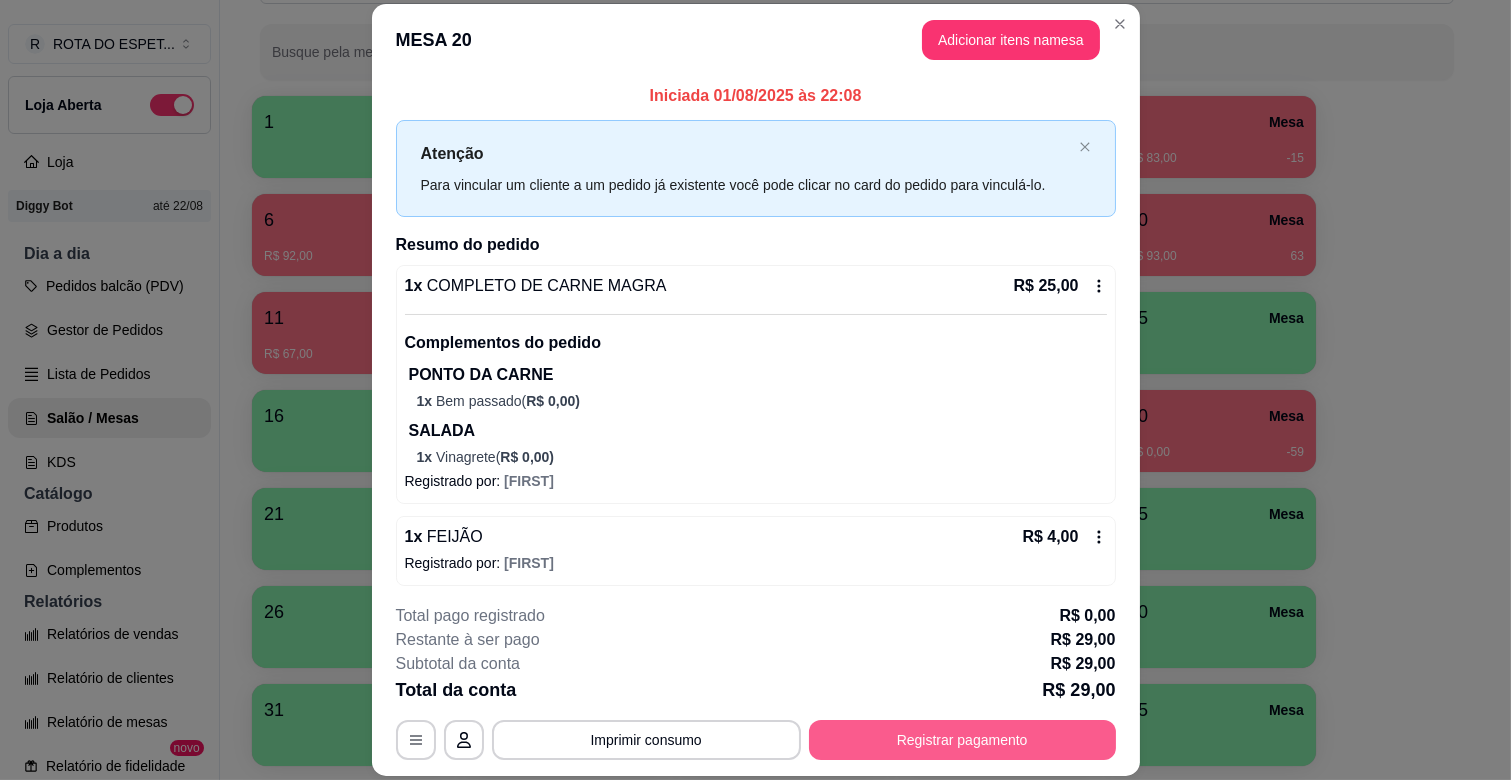 click on "Registrar pagamento" at bounding box center [962, 740] 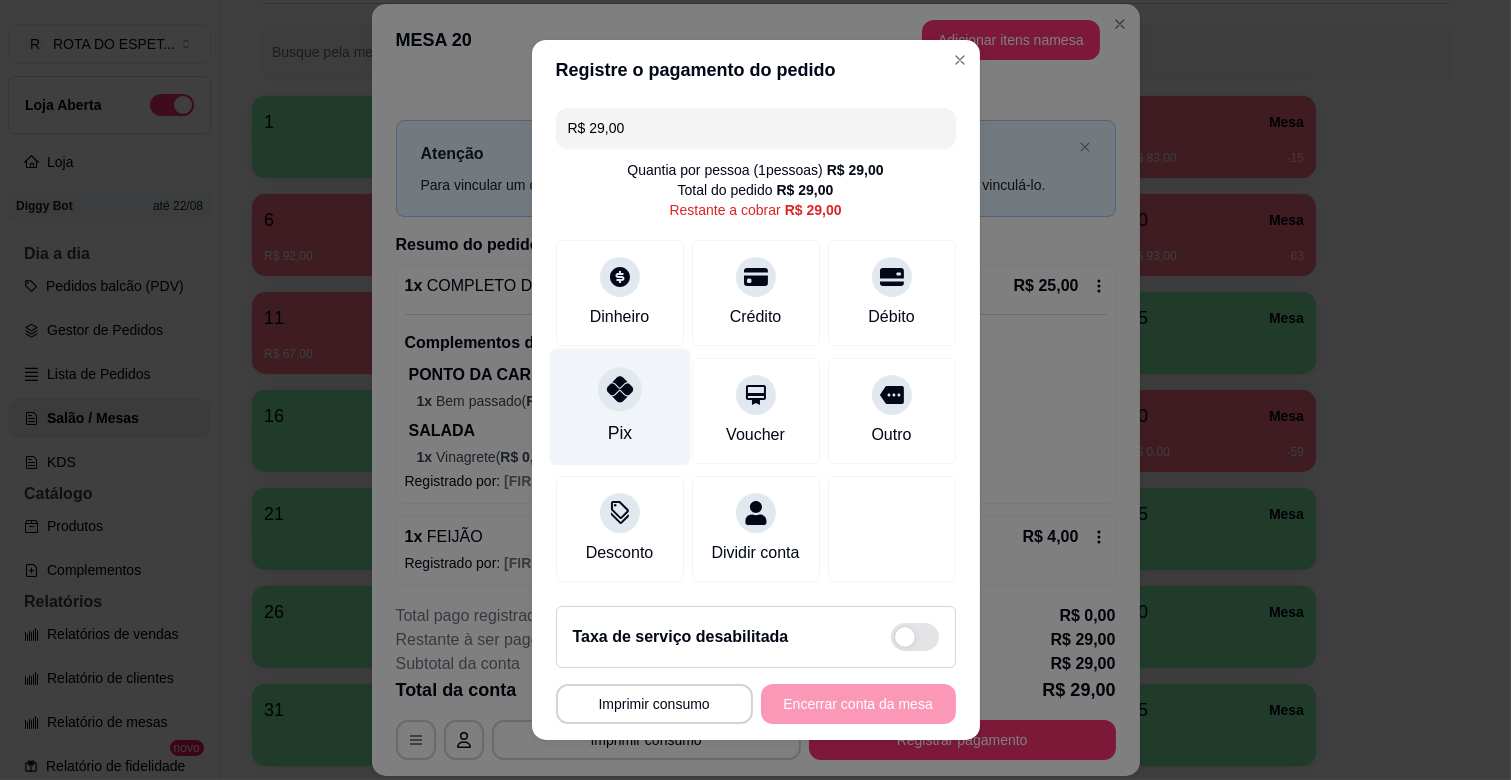 scroll, scrollTop: 22, scrollLeft: 0, axis: vertical 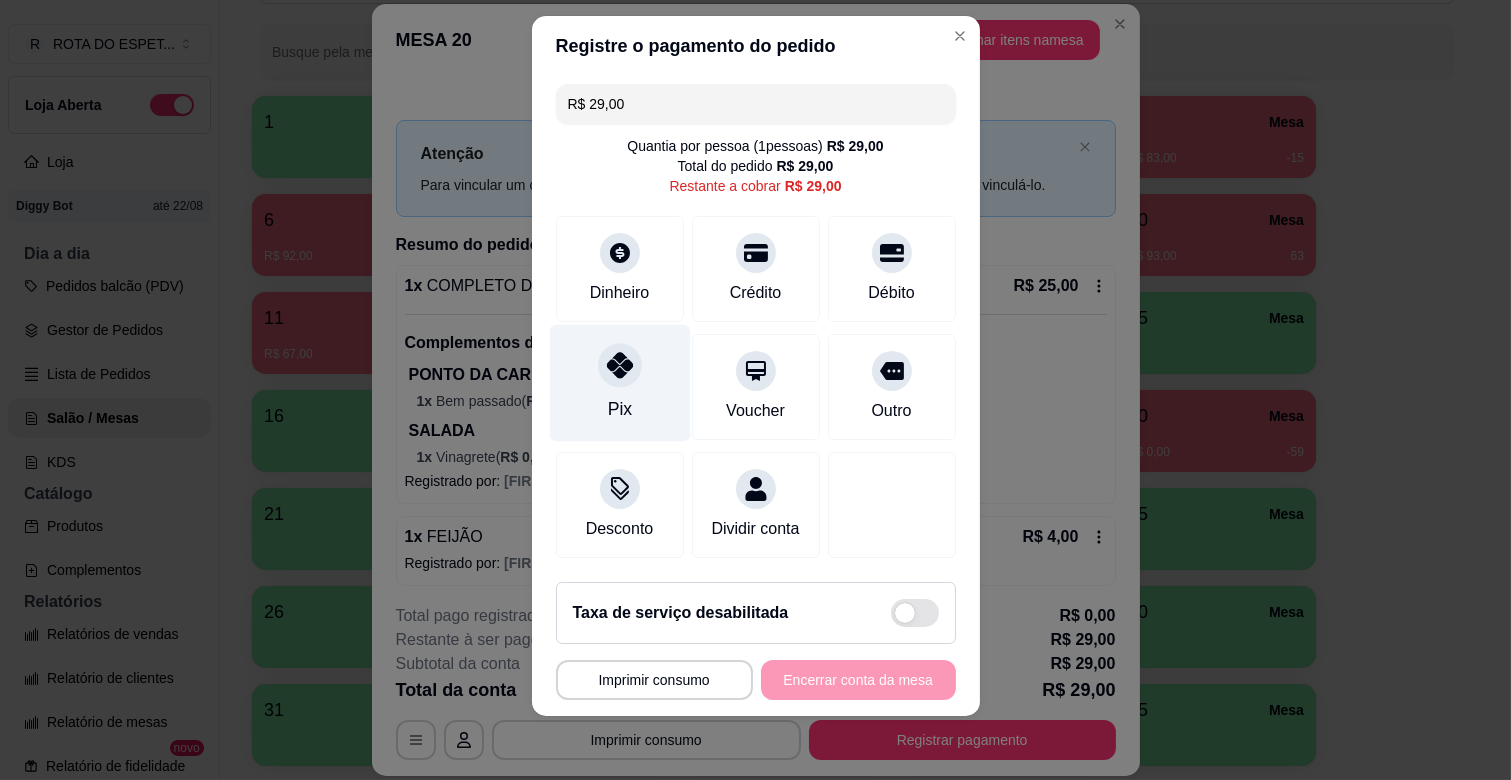click on "Pix" at bounding box center (619, 383) 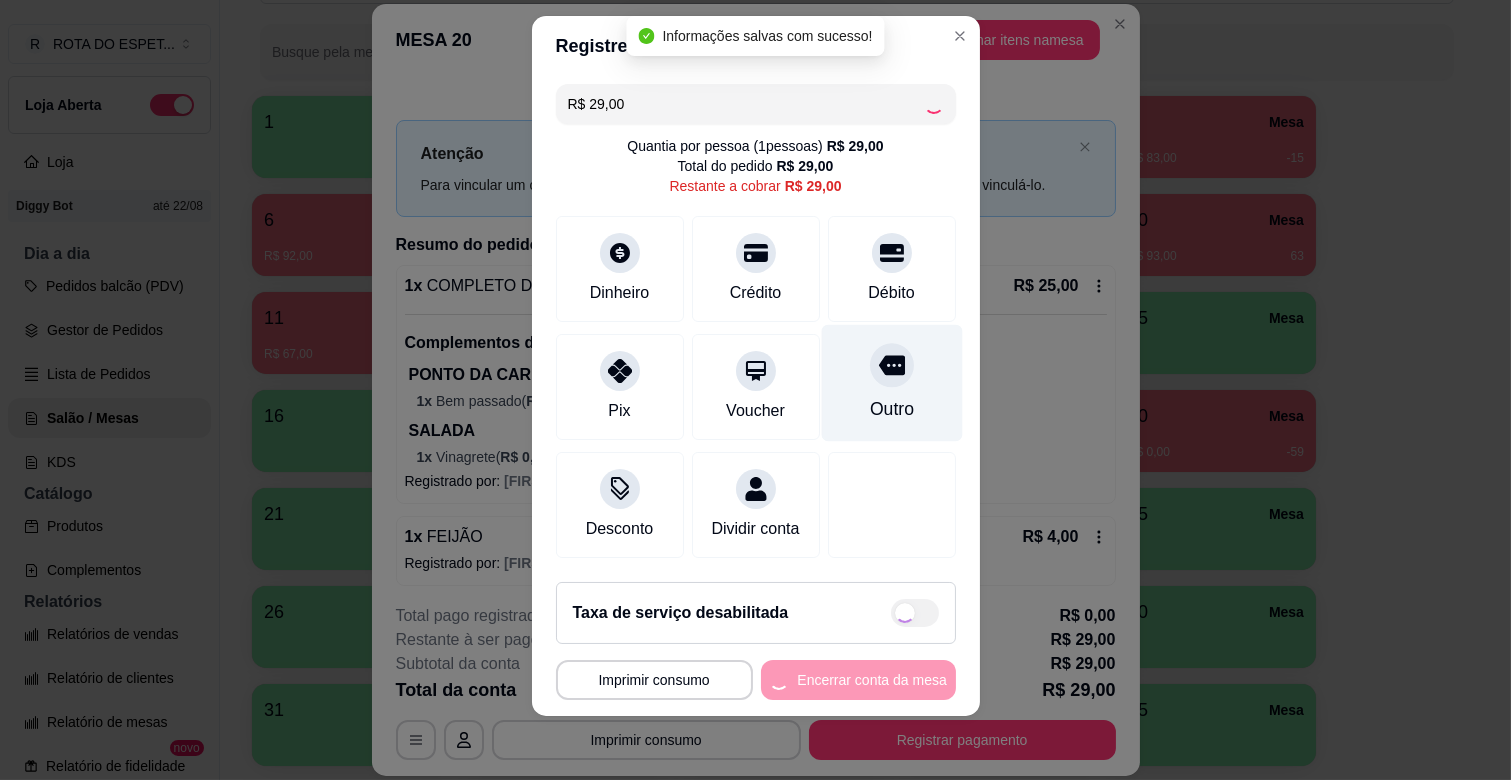 type on "R$ 0,00" 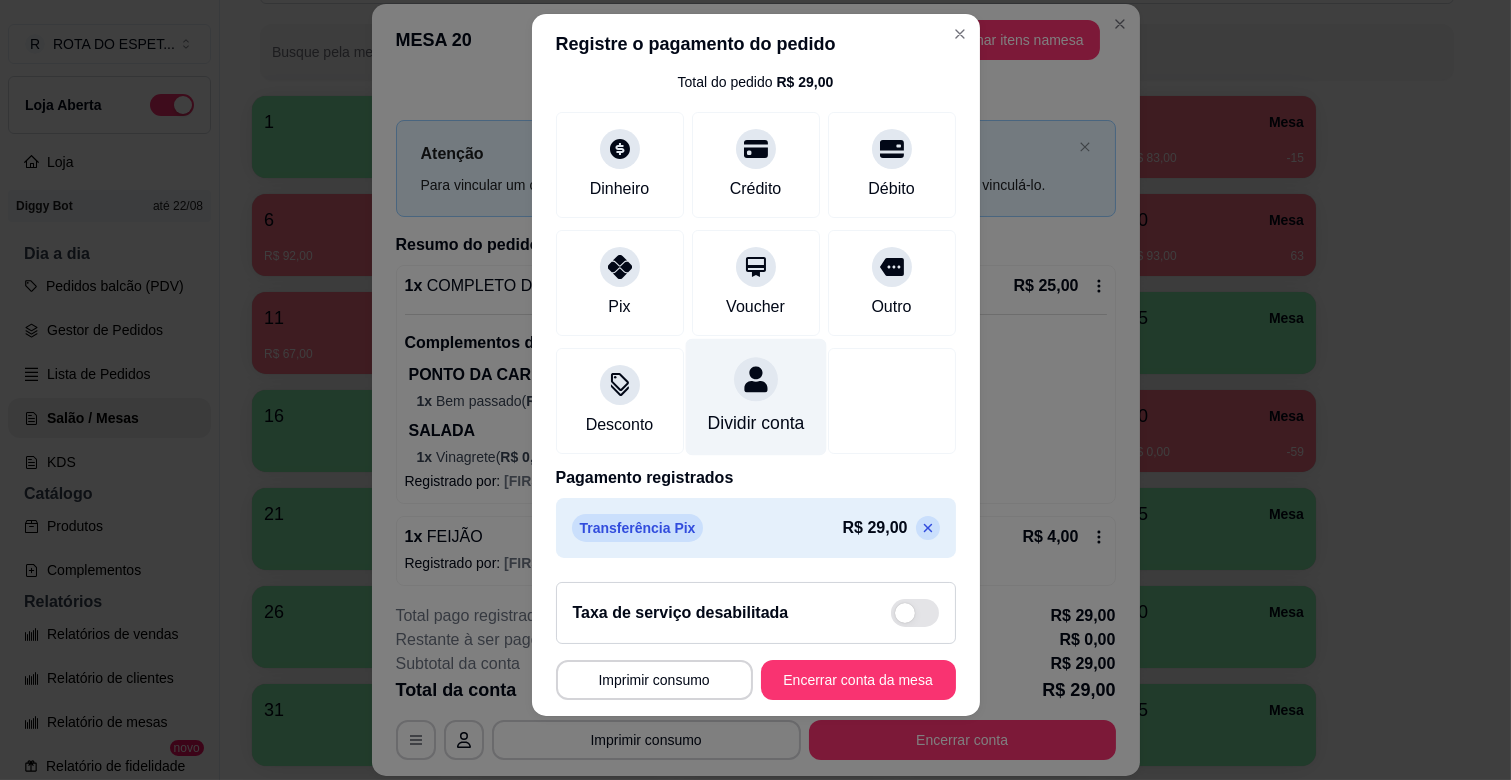 scroll, scrollTop: 106, scrollLeft: 0, axis: vertical 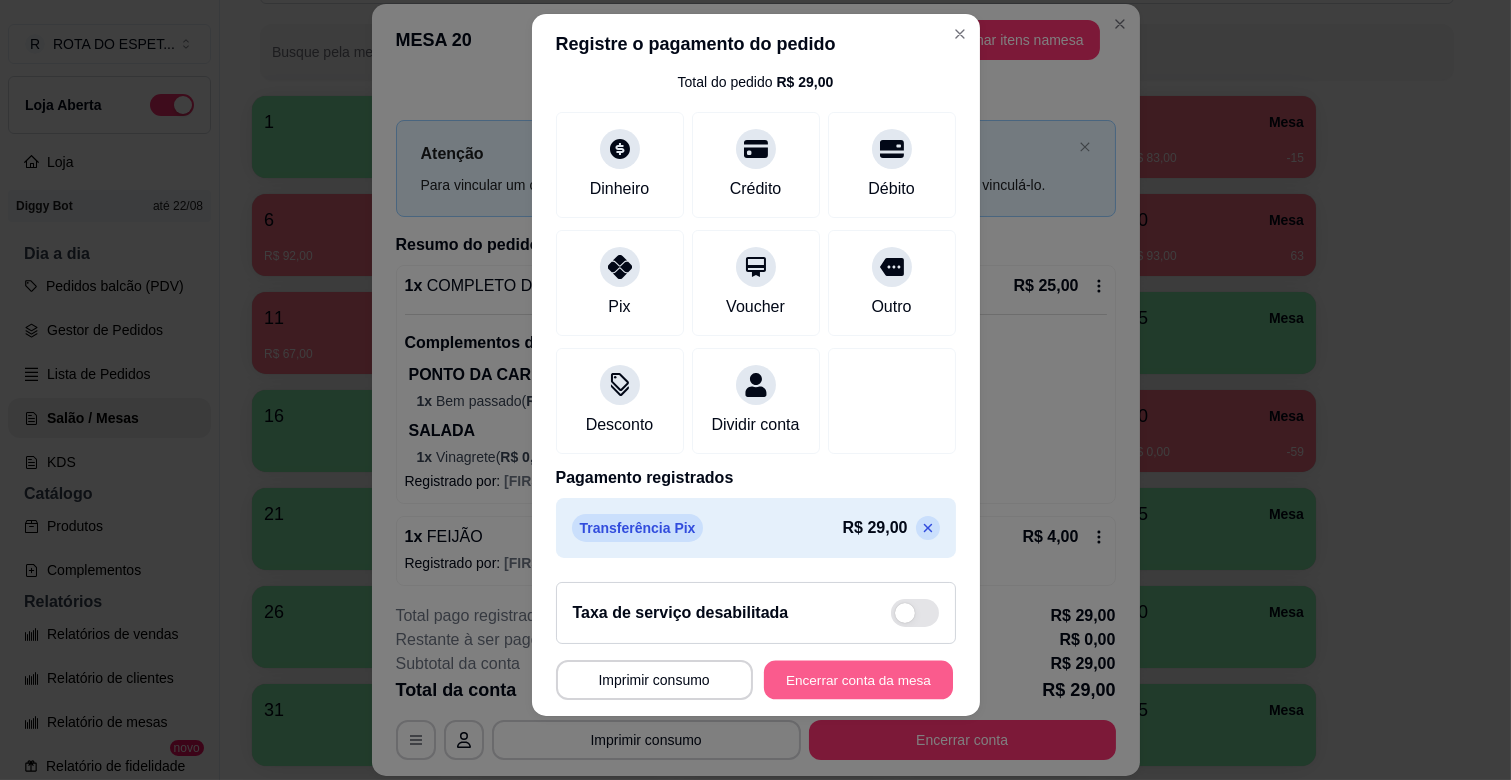 click on "Encerrar conta da mesa" at bounding box center (858, 680) 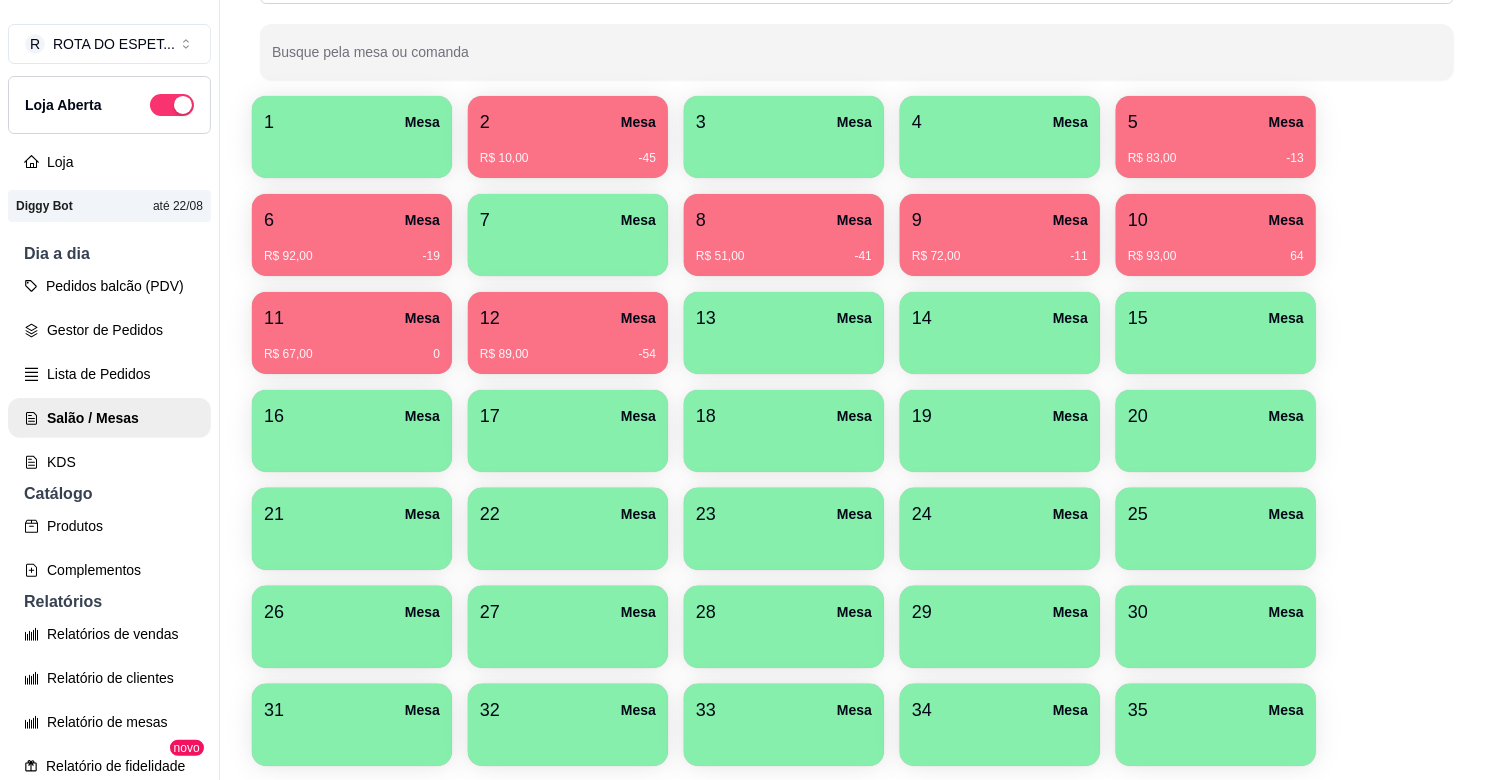 click on "1 Mesa 2 Mesa R$ 10,00 -45 3 Mesa 4 Mesa 5 Mesa R$ 83,00 -13 6 Mesa R$ 92,00 -19 7 Mesa 8 Mesa R$ 51,00 -41 9 Mesa R$ 72,00 -11 10 Mesa R$ 93,00 64 11 Mesa R$ 67,00 0 12 Mesa R$ 89,00 -54 13 Mesa 14 Mesa 15 Mesa 16 Mesa 17 Mesa 18 Mesa 19 Mesa 20 Mesa 21 Mesa 22 Mesa 23 Mesa 24 Mesa 25 Mesa 26 Mesa 27 Mesa 28 Mesa 29 Mesa 30 Mesa 31 Mesa 32 Mesa 33 Mesa 34 Mesa 35 Mesa" at bounding box center [857, 431] 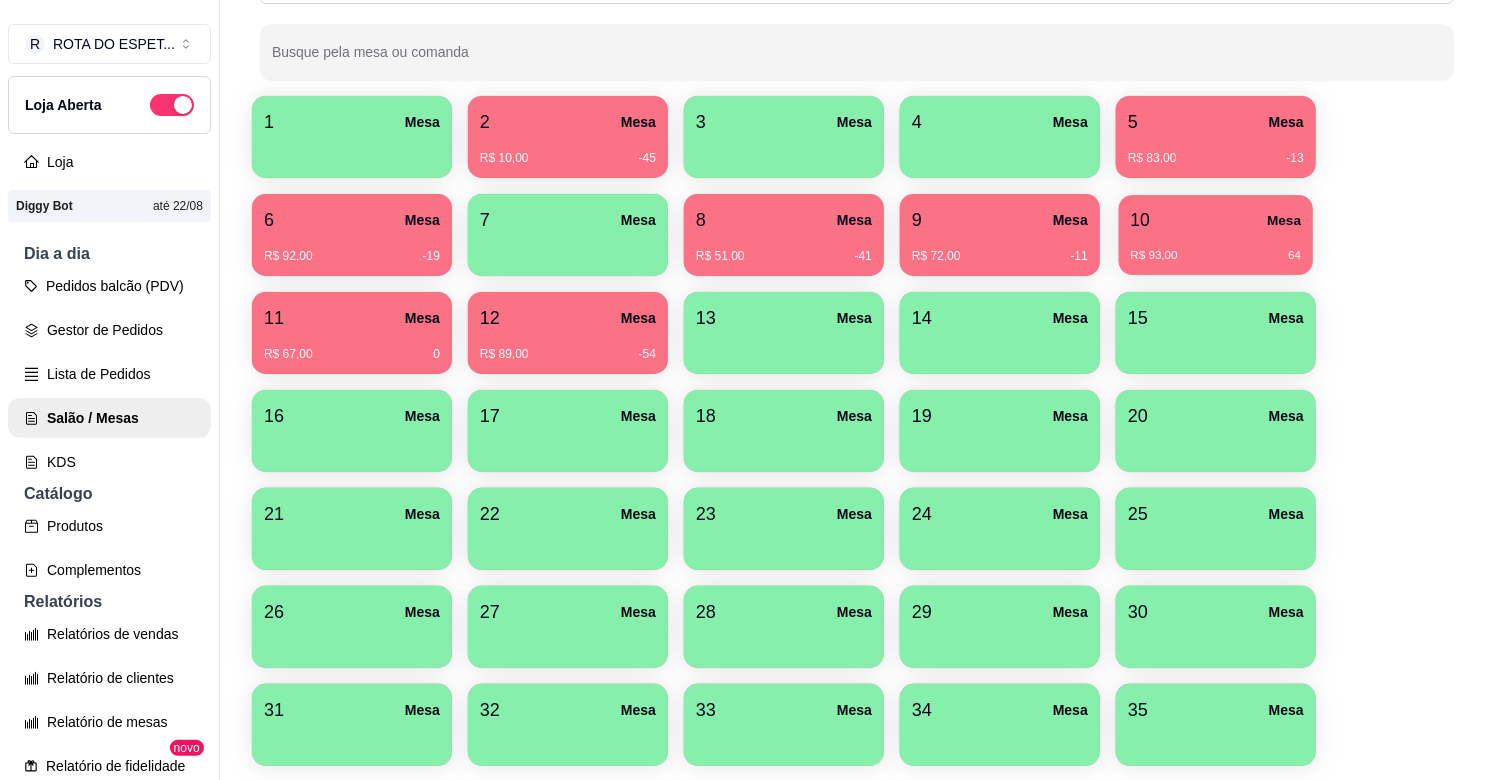 click on "10 Mesa" at bounding box center [1216, 220] 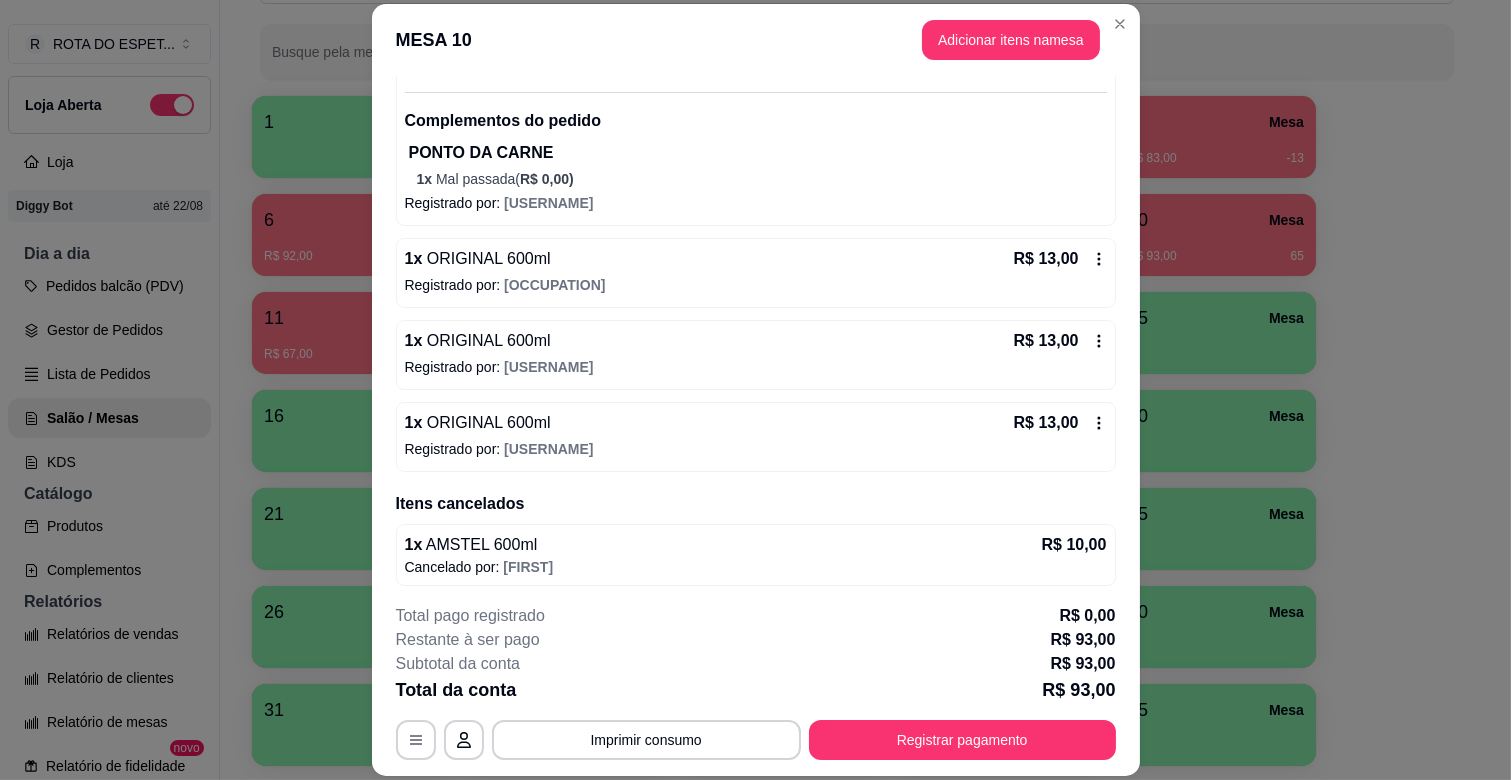 scroll, scrollTop: 562, scrollLeft: 0, axis: vertical 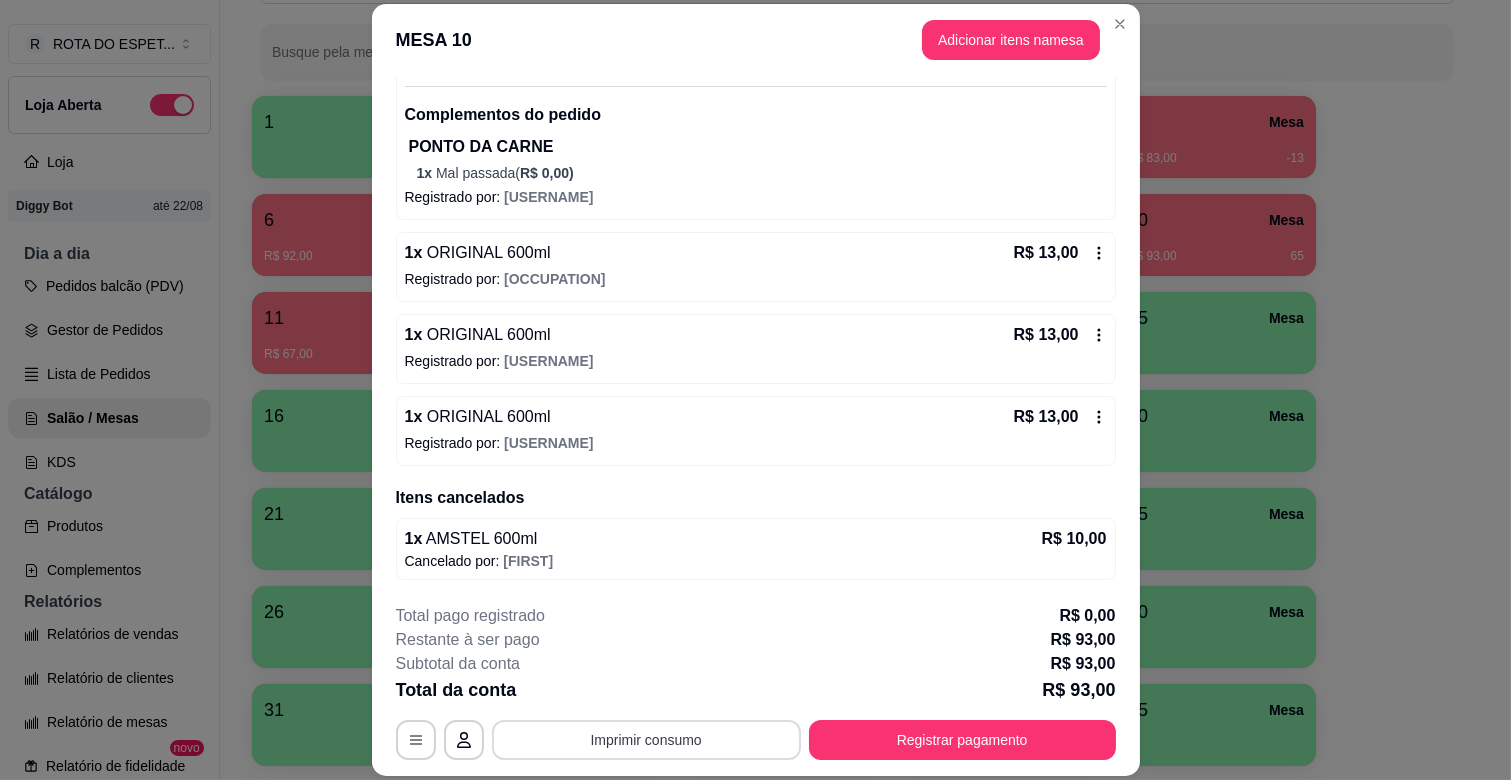 click on "Imprimir consumo" at bounding box center (646, 740) 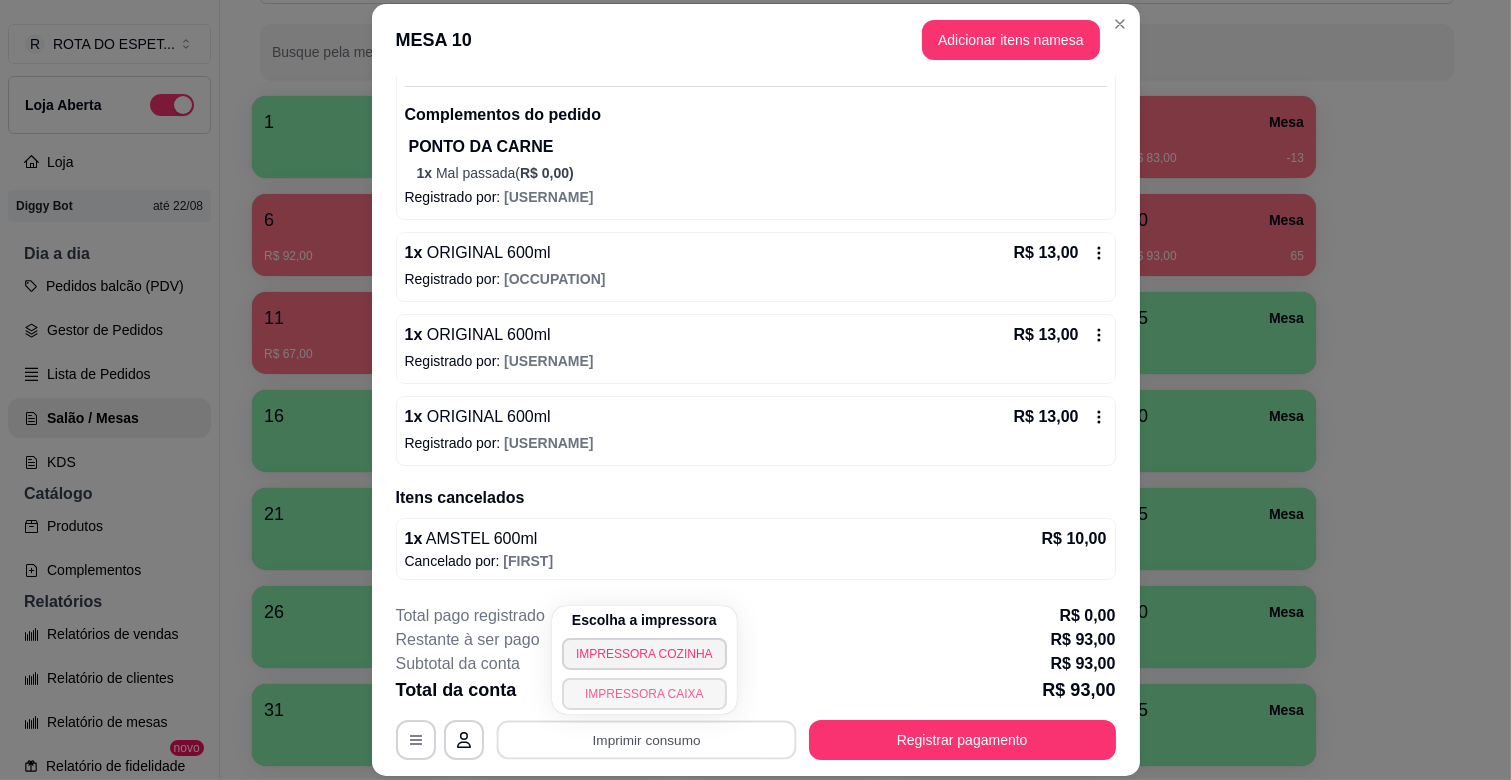 click on "[PRODUCT_NAME]" at bounding box center (644, 694) 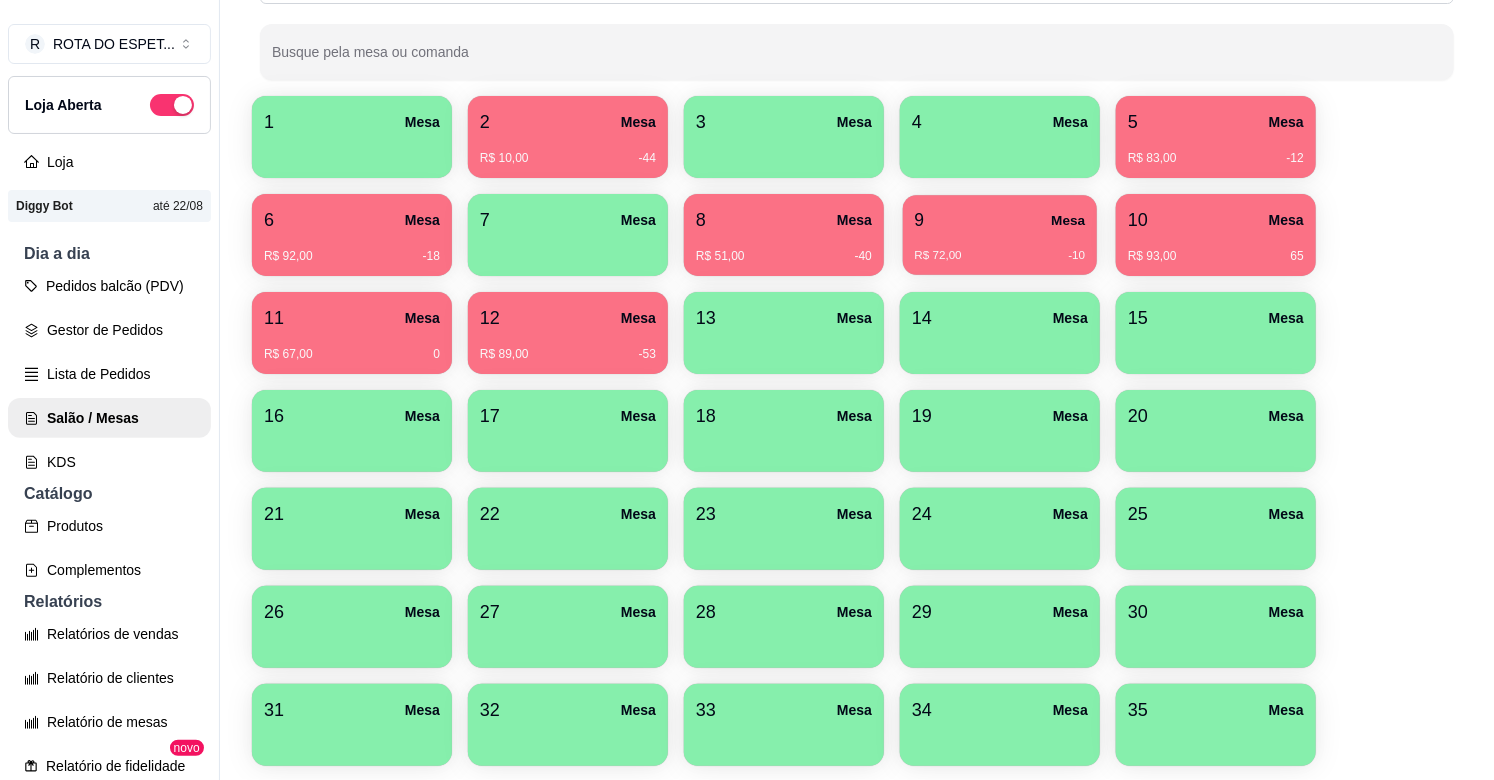 click on "9 Mesa" at bounding box center (1000, 220) 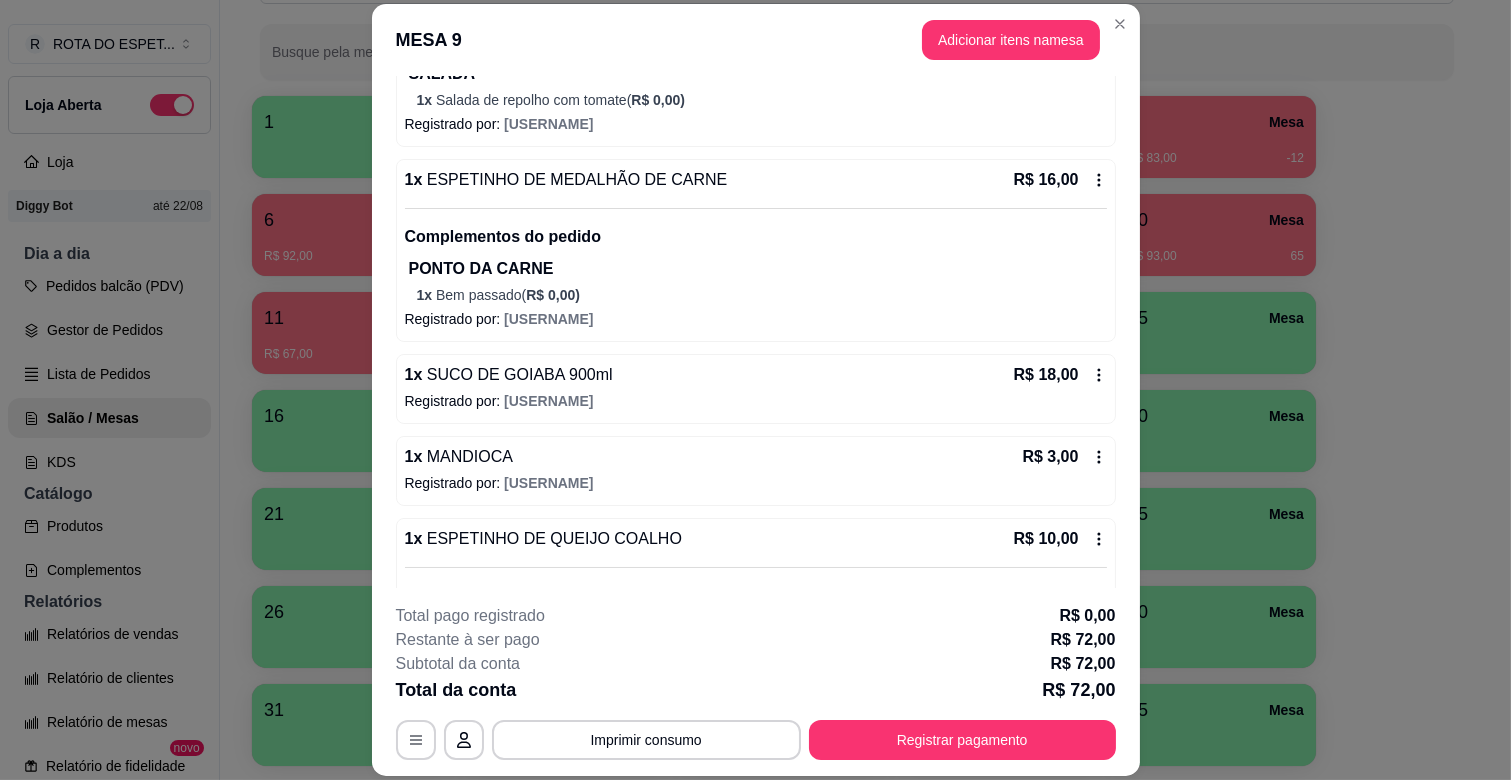 scroll, scrollTop: 478, scrollLeft: 0, axis: vertical 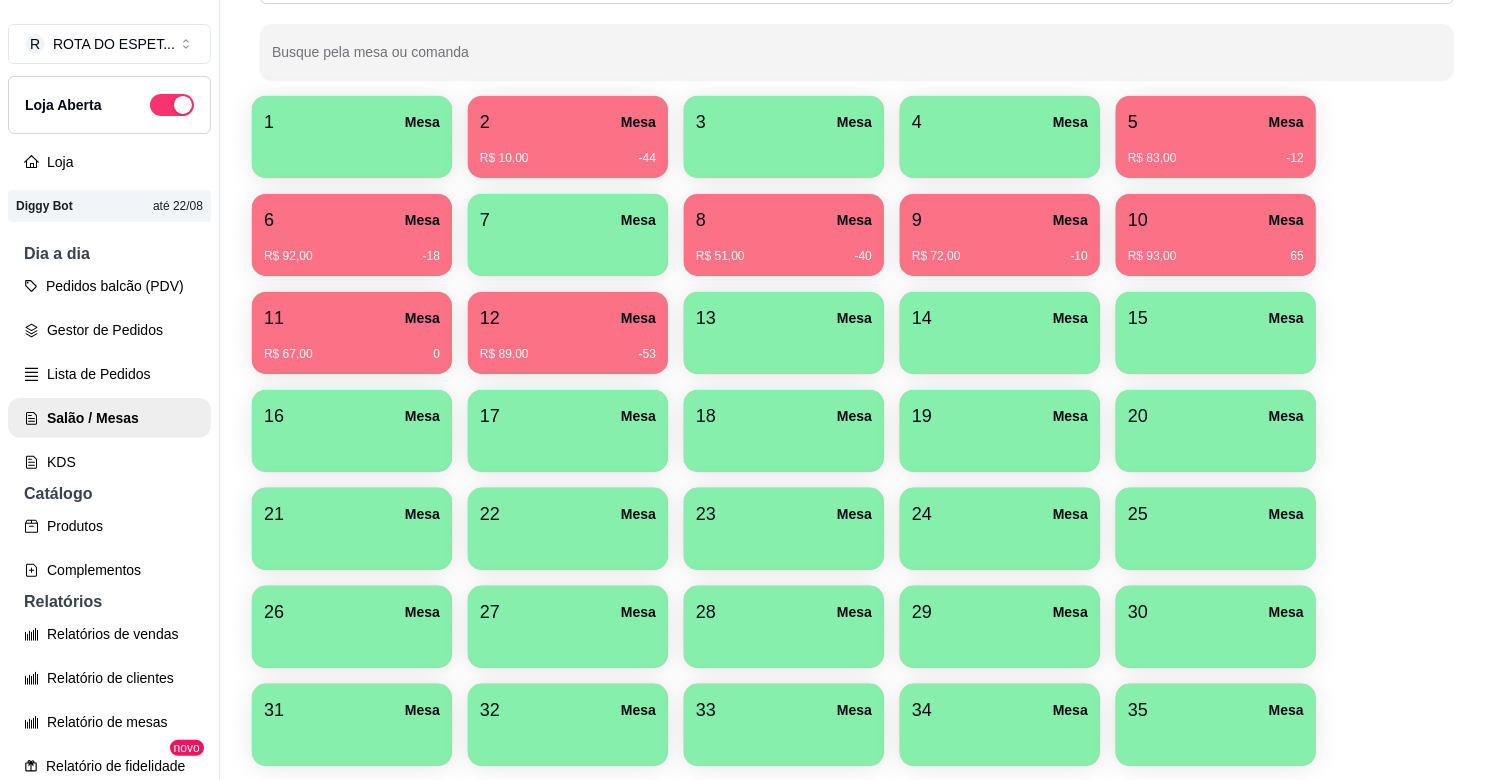click on "10 Mesa" at bounding box center (1216, 220) 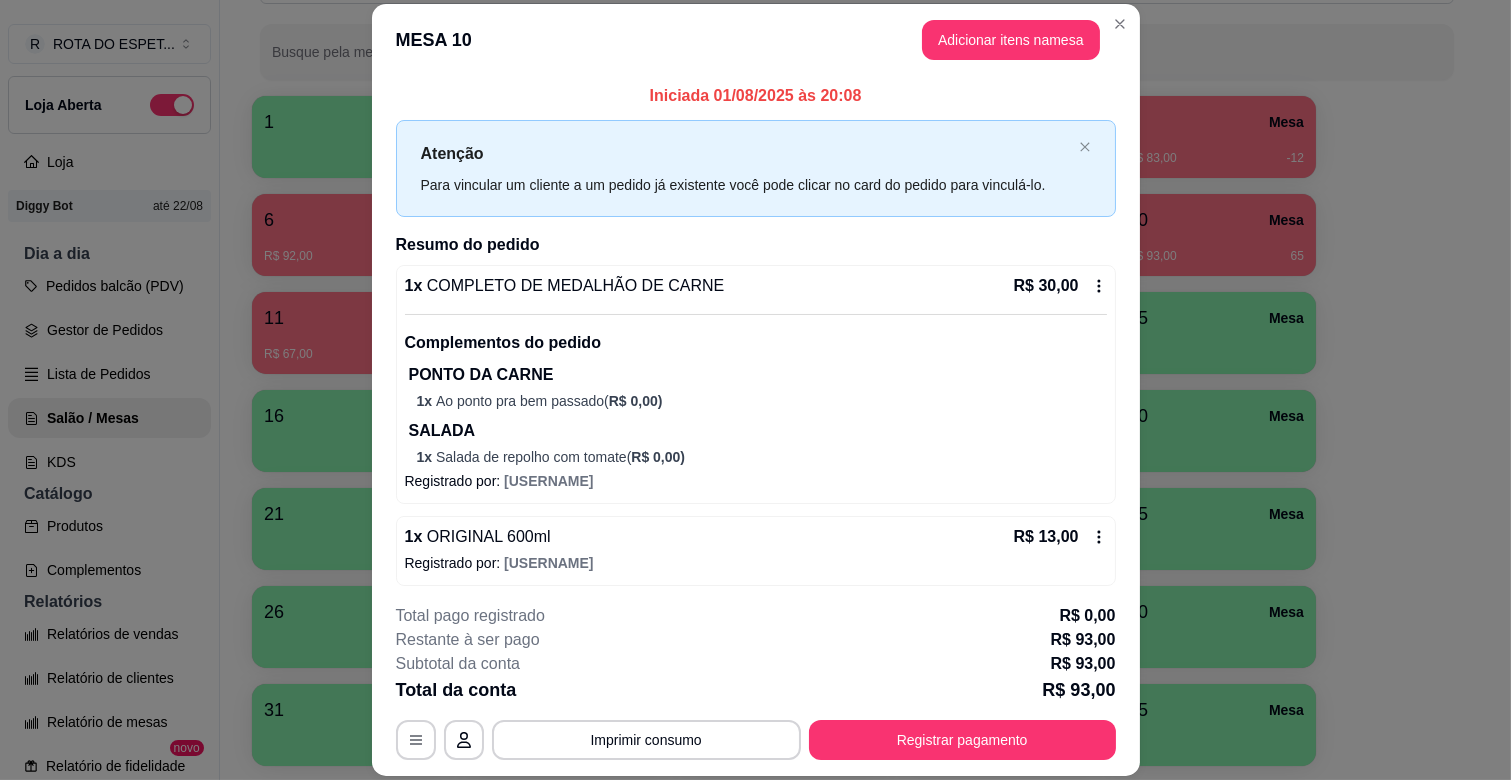 scroll, scrollTop: 111, scrollLeft: 0, axis: vertical 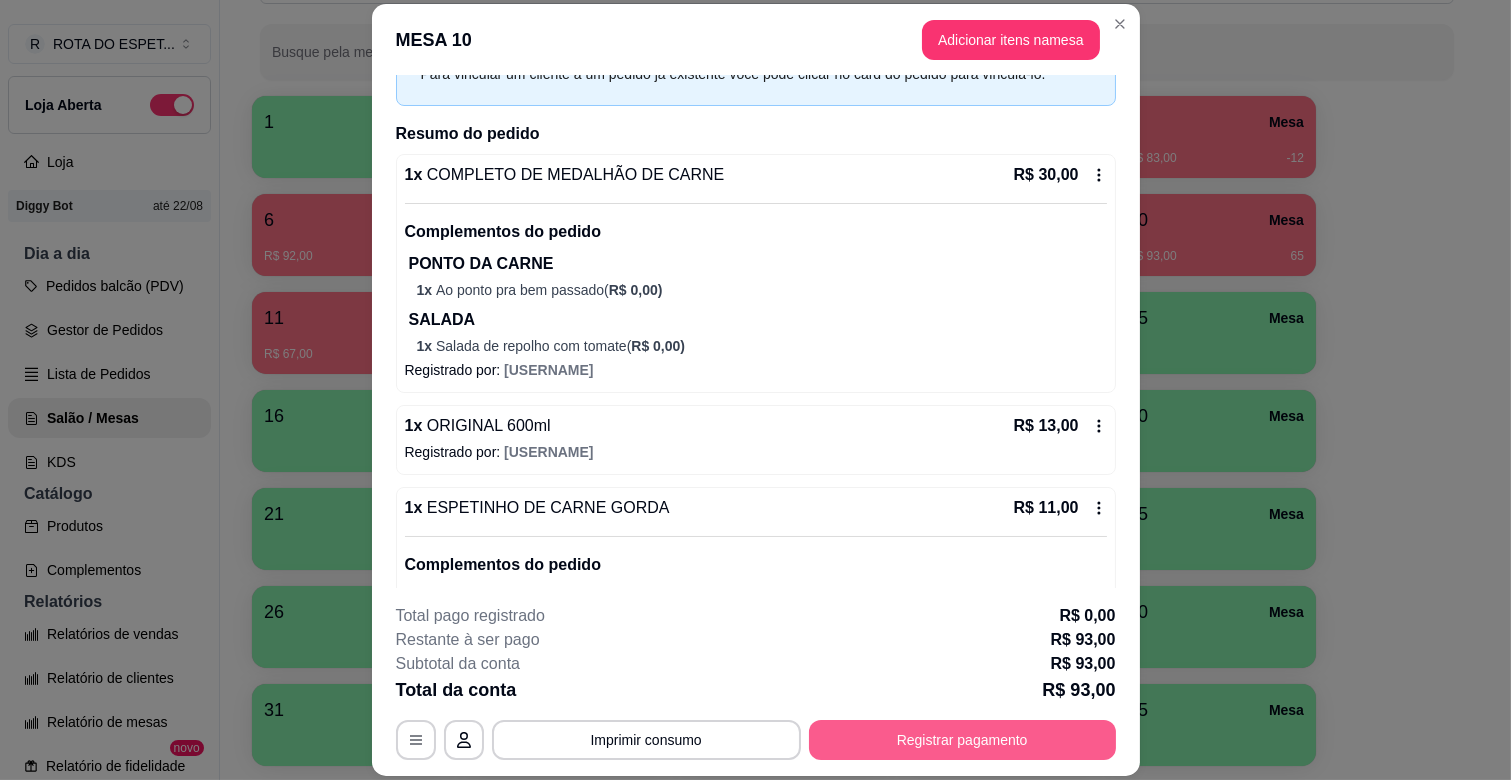 click on "Registrar pagamento" at bounding box center (962, 740) 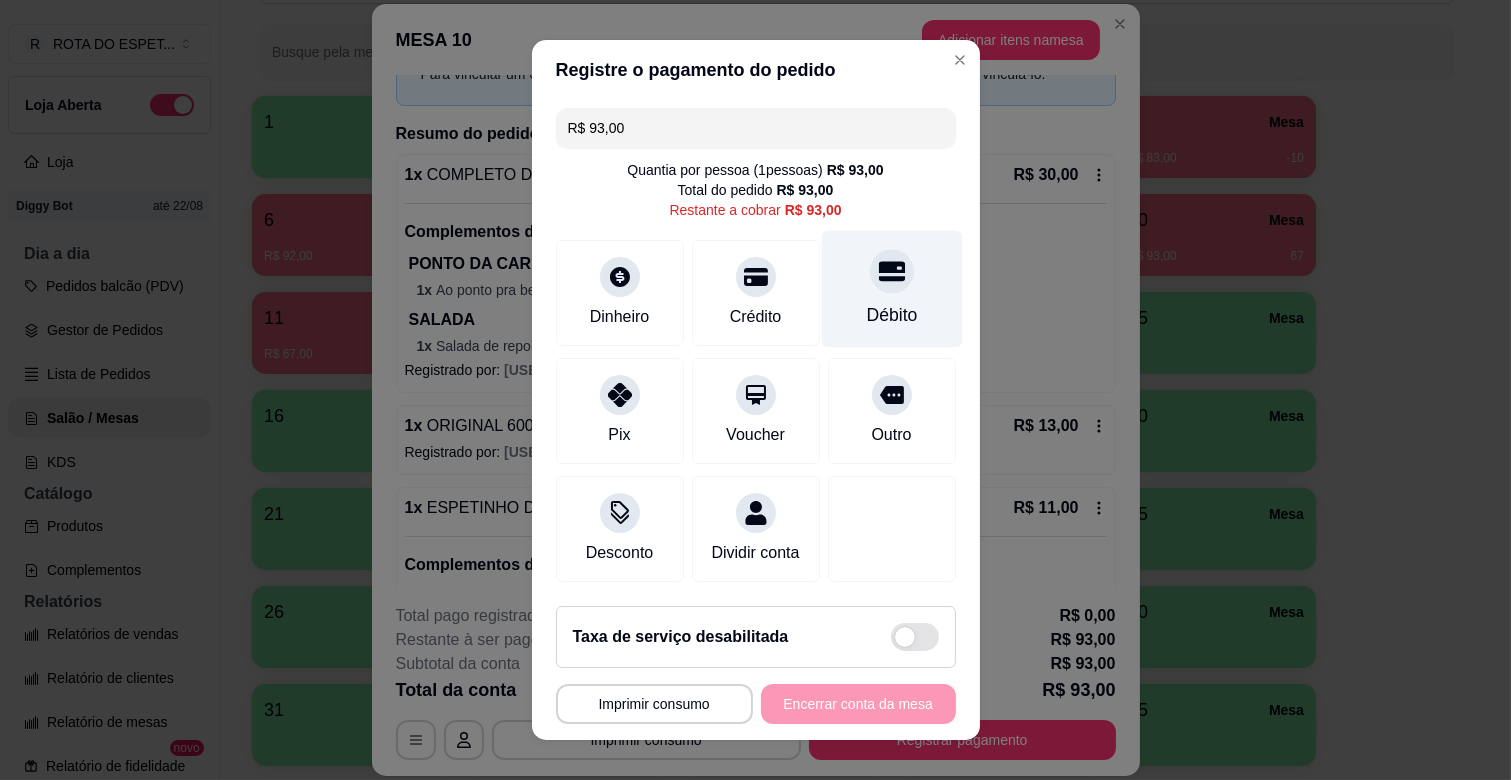 click on "Débito" at bounding box center [891, 289] 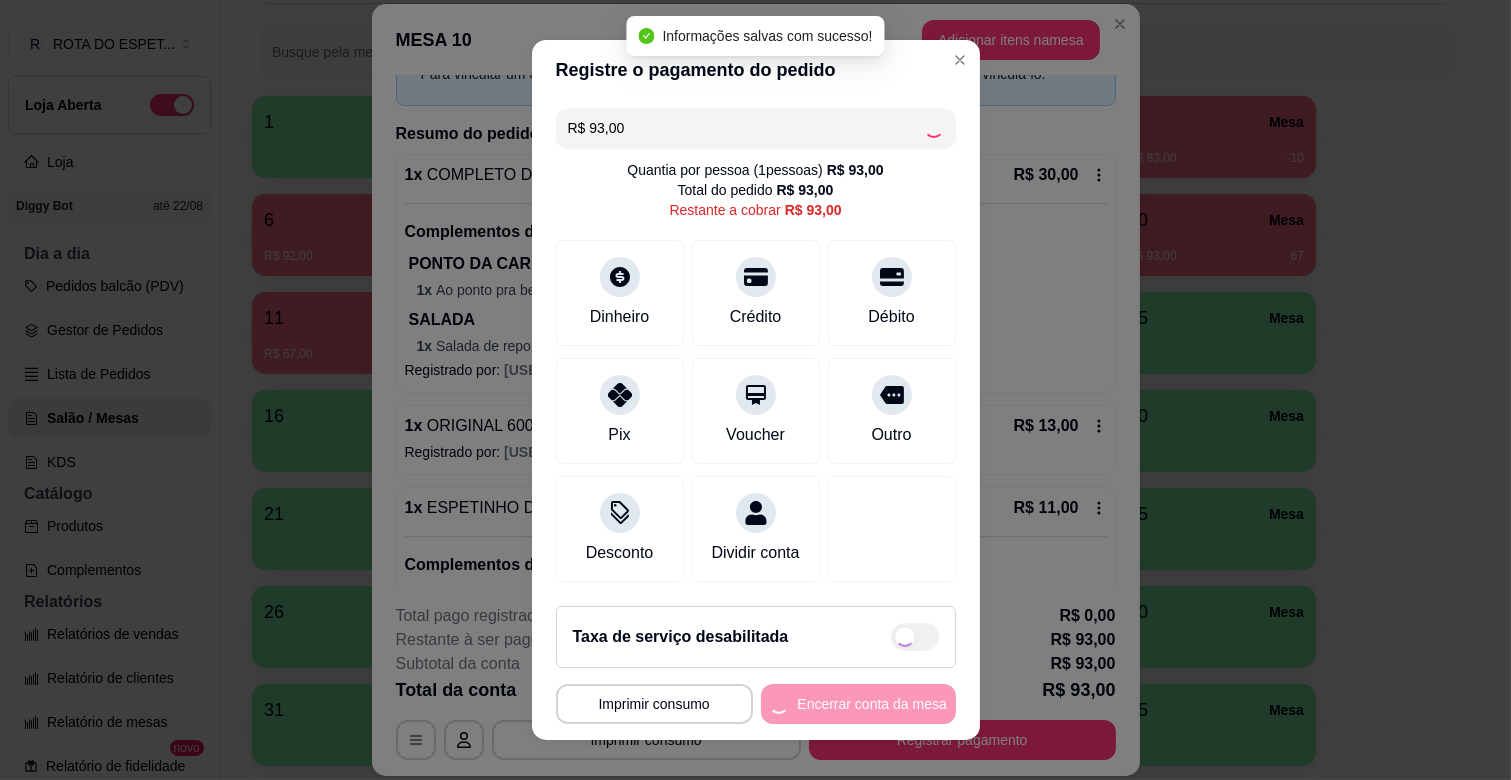 type on "R$ 0,00" 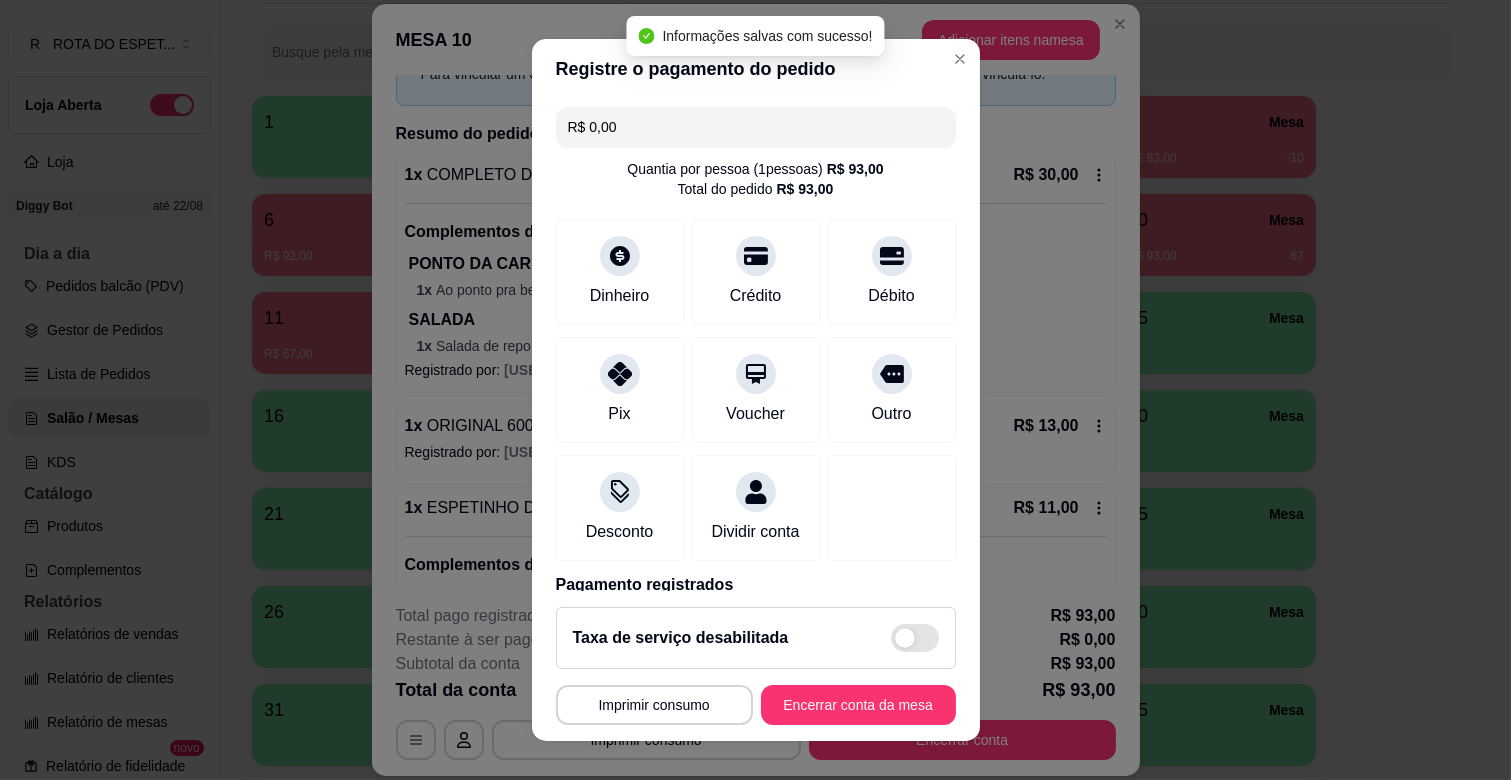 scroll, scrollTop: 106, scrollLeft: 0, axis: vertical 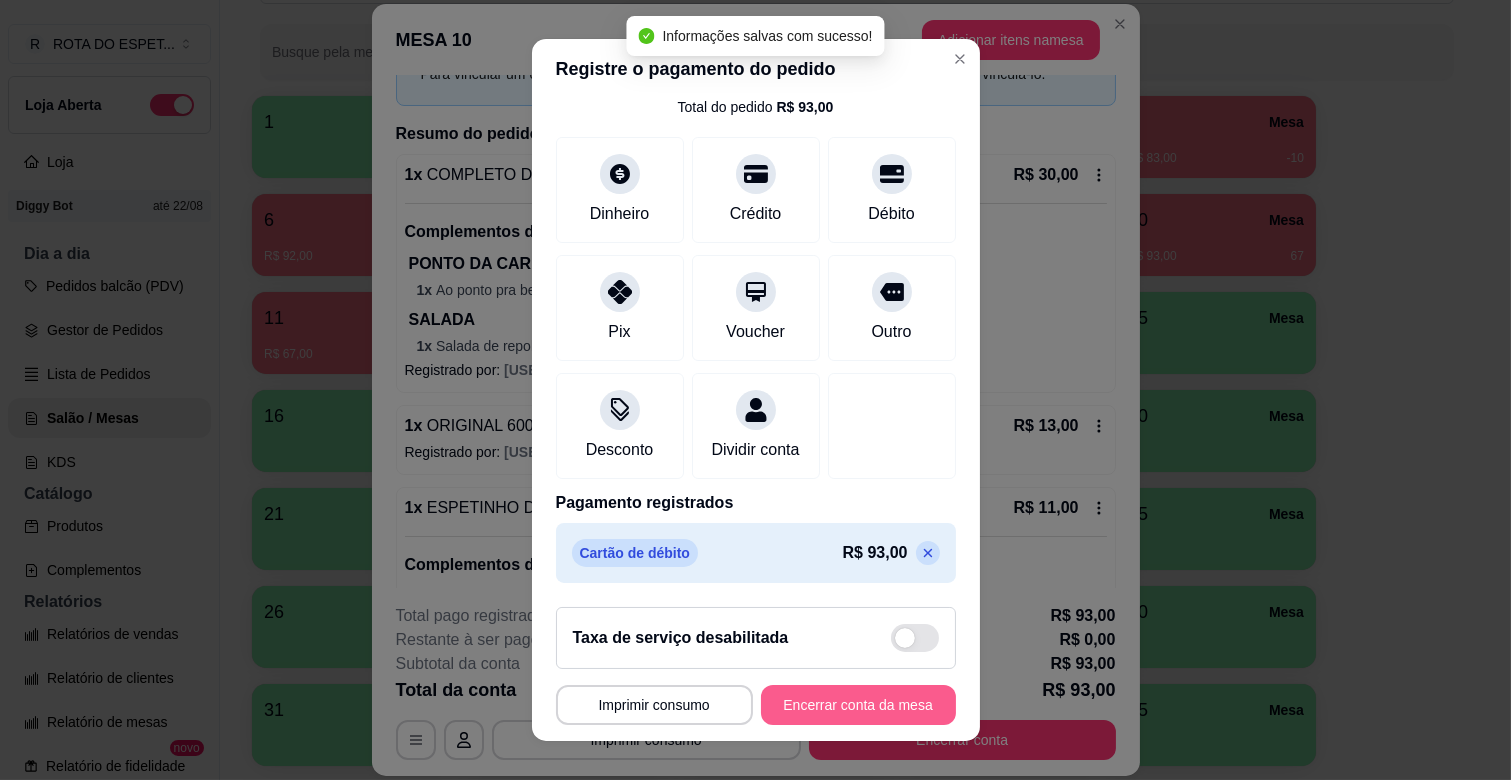 click on "Encerrar conta da mesa" at bounding box center (858, 705) 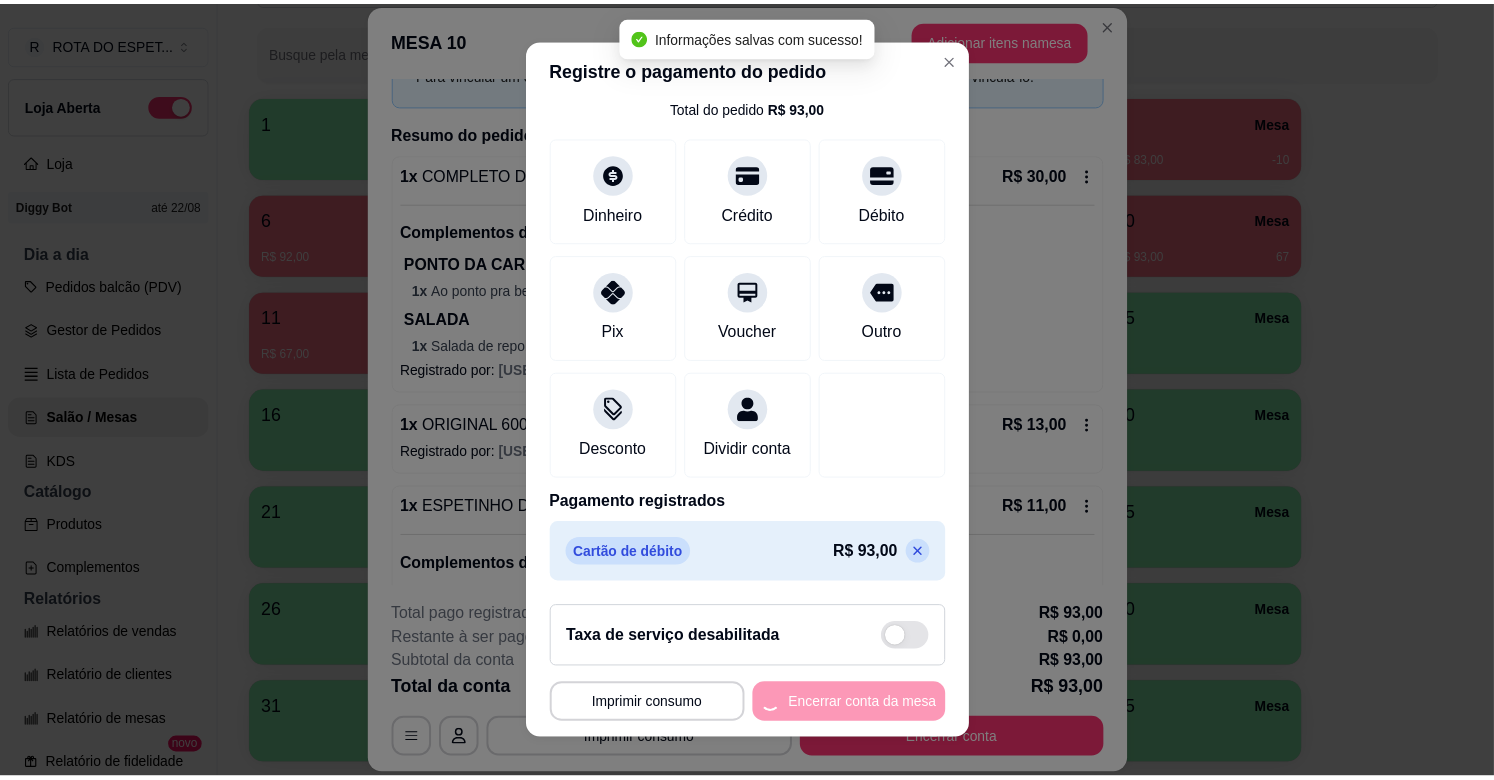 scroll, scrollTop: 0, scrollLeft: 0, axis: both 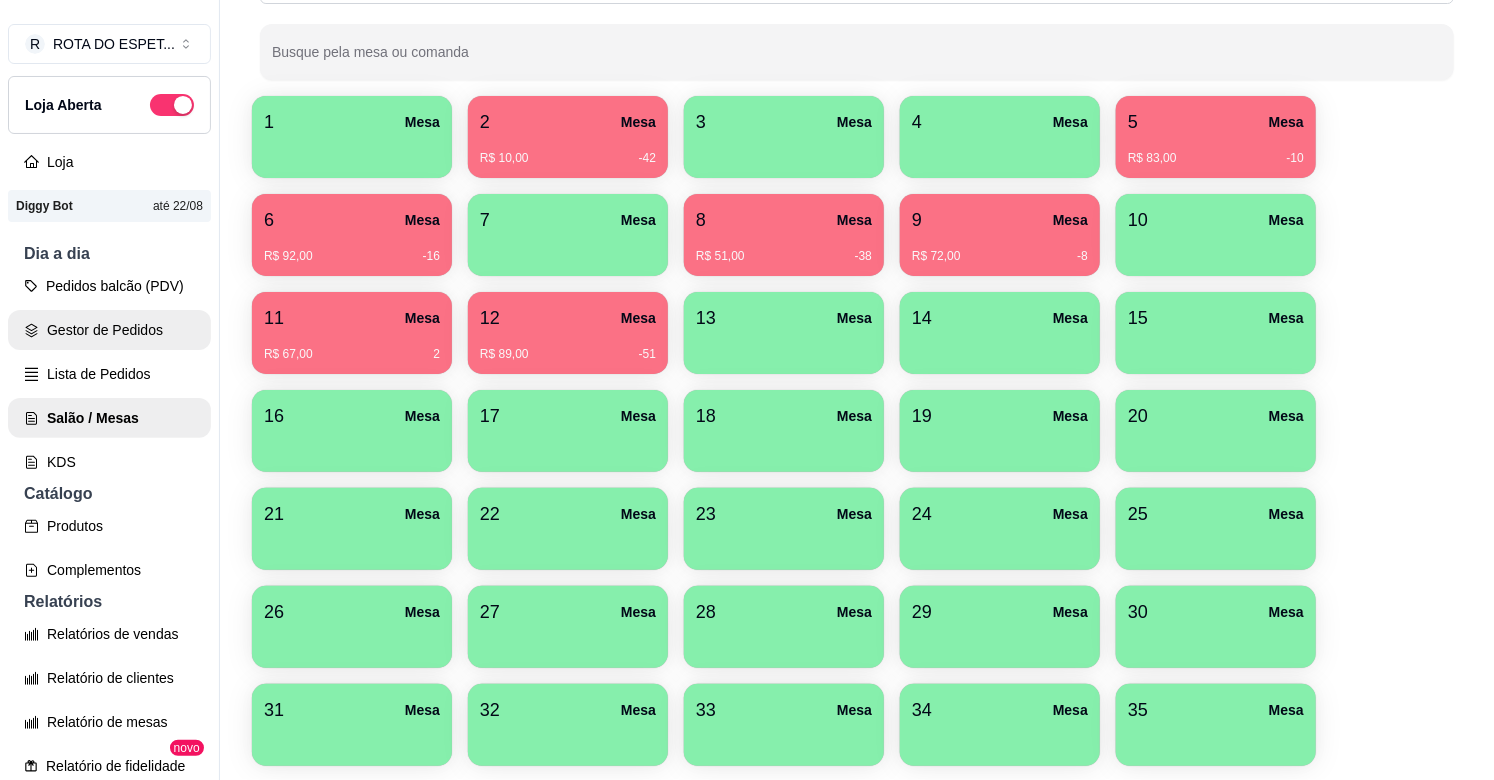 click on "Gestor de Pedidos" at bounding box center [109, 330] 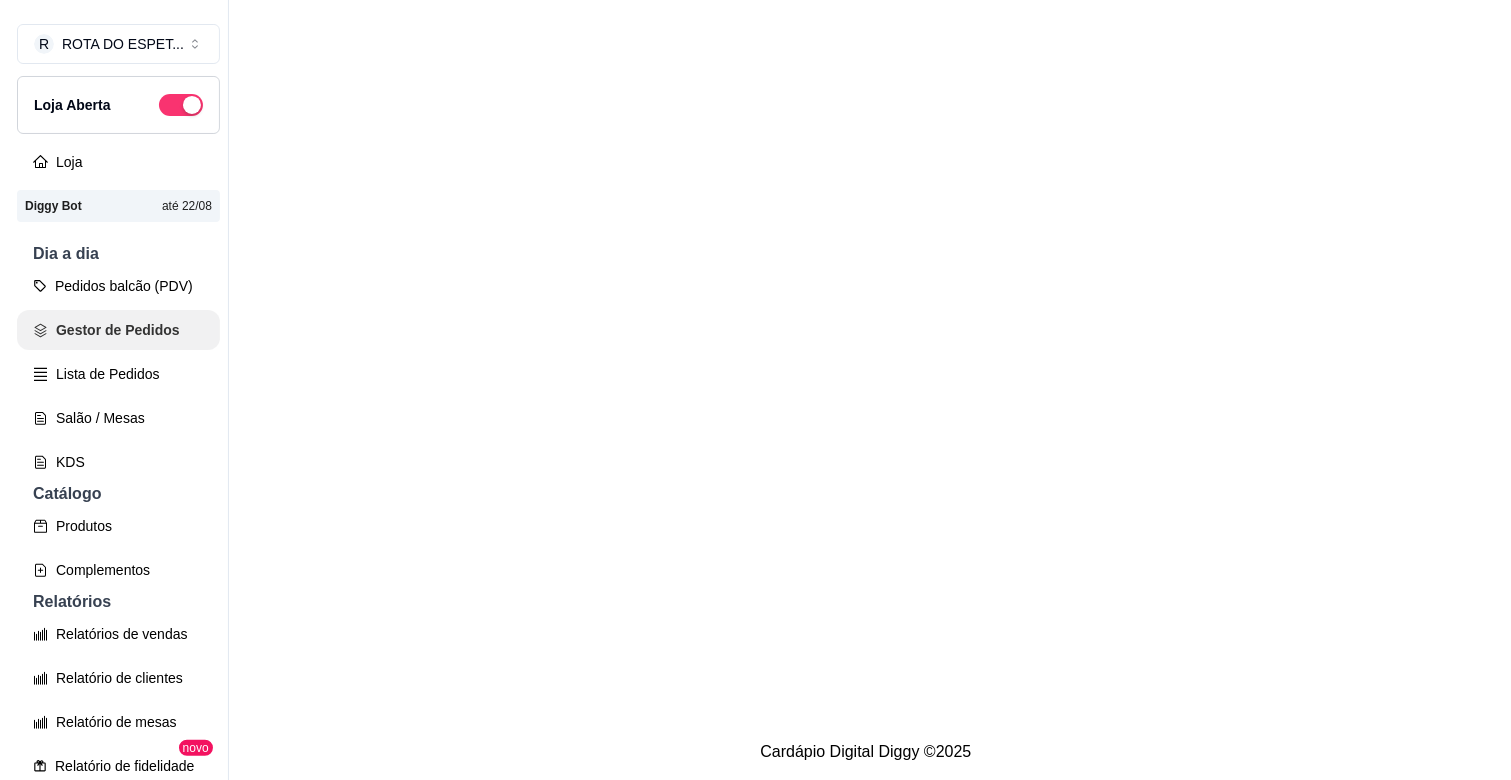 scroll, scrollTop: 0, scrollLeft: 0, axis: both 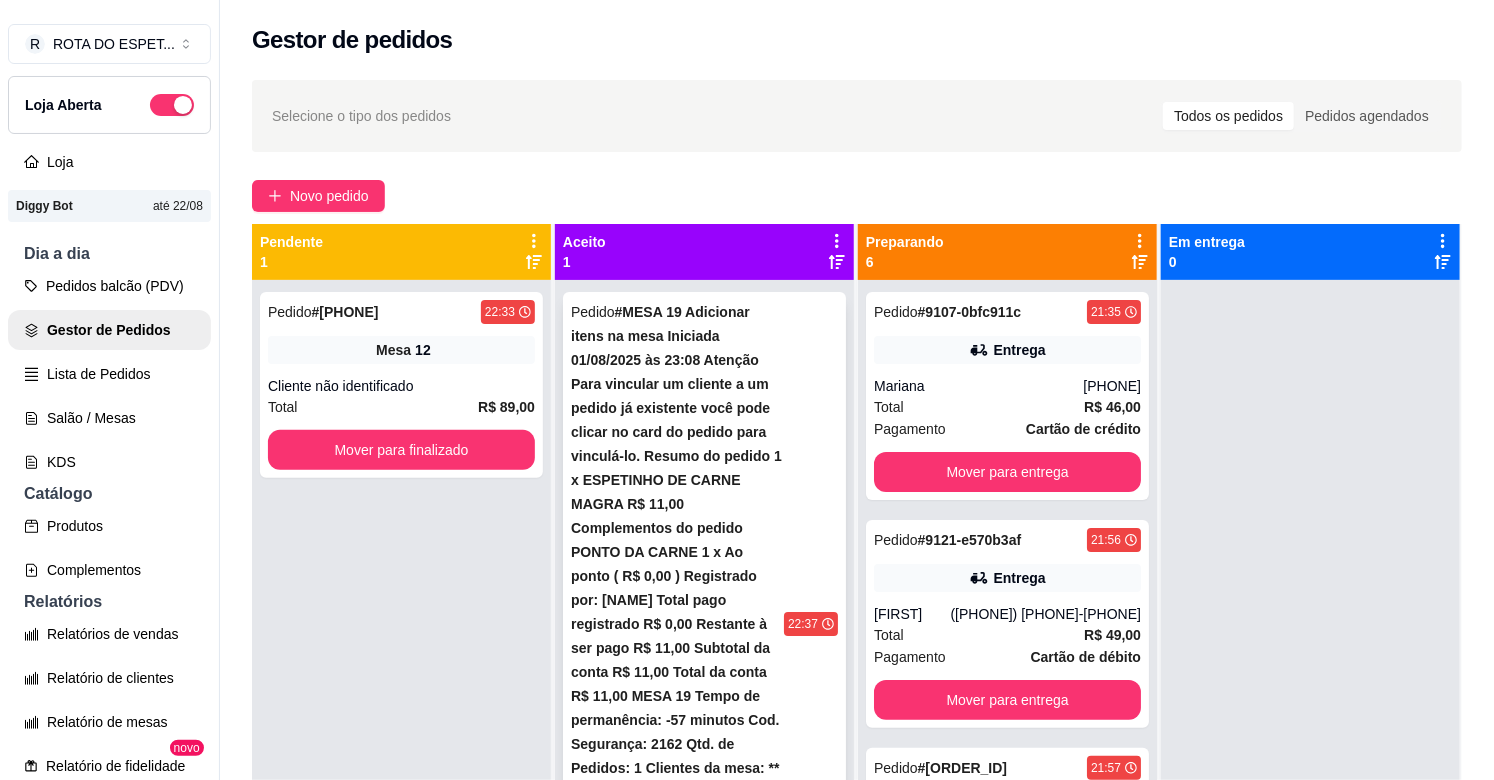 click on "Mover para preparo" at bounding box center (704, 1096) 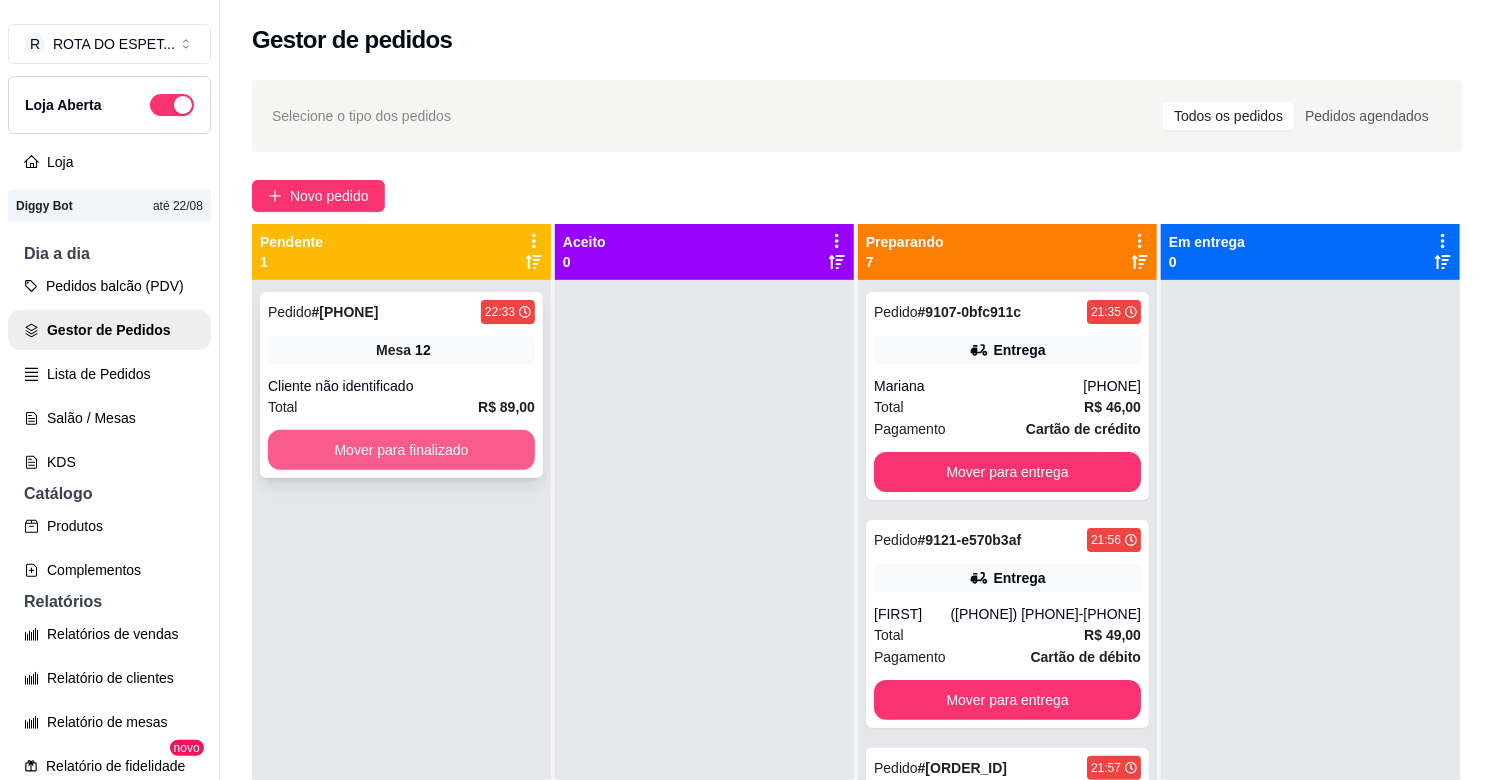 click on "Mover para finalizado" at bounding box center (401, 450) 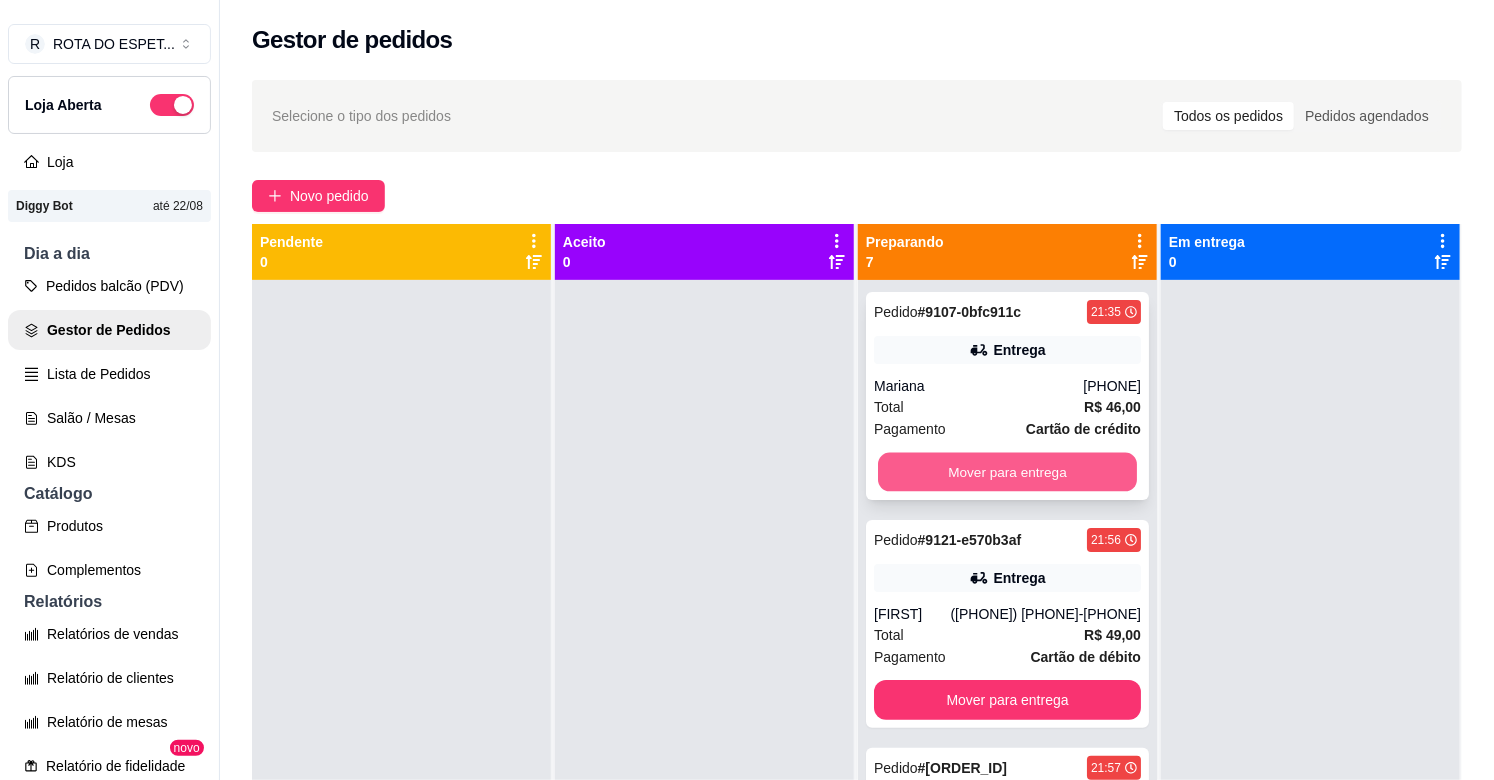 click on "Mover para entrega" at bounding box center (1007, 472) 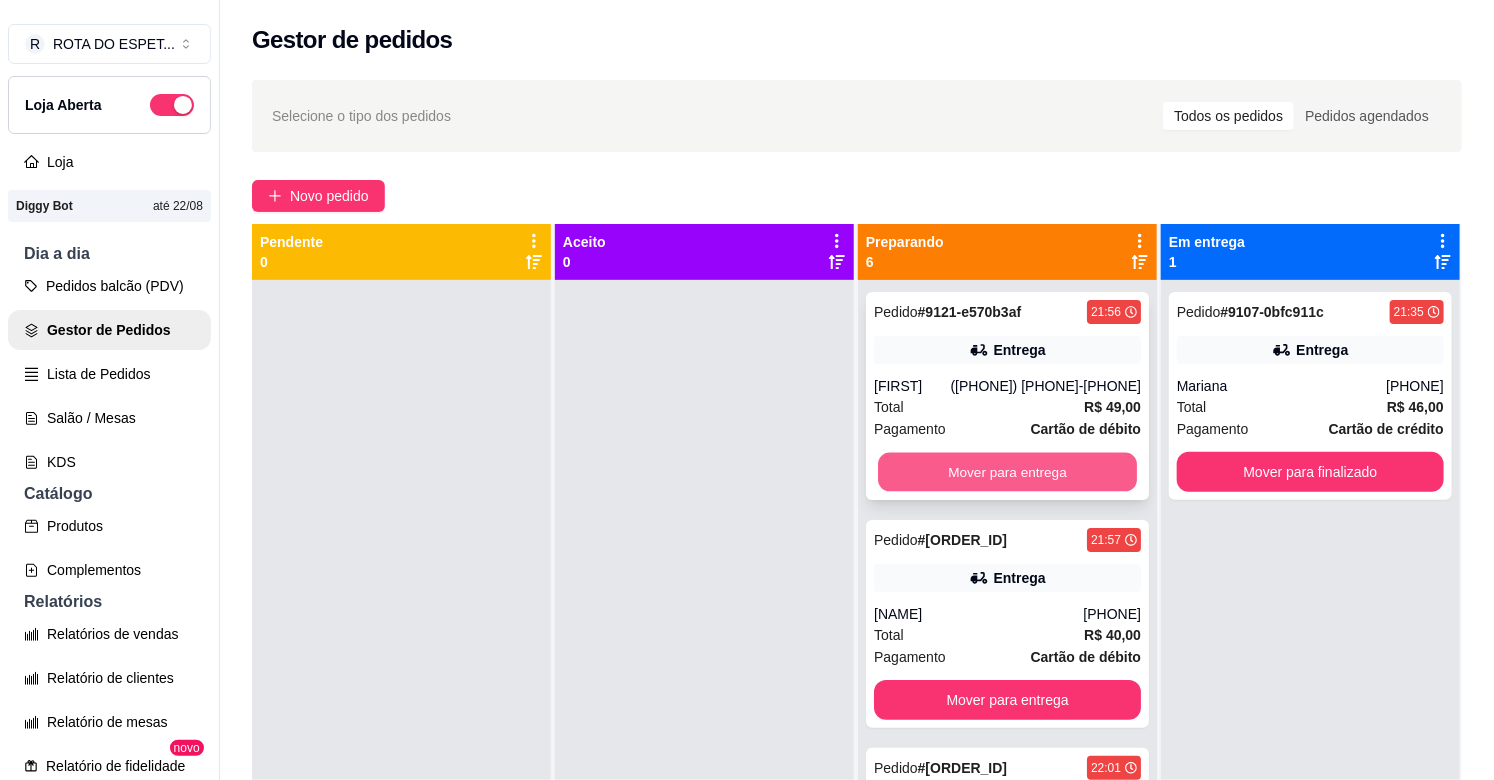 click on "Mover para entrega" at bounding box center [1007, 472] 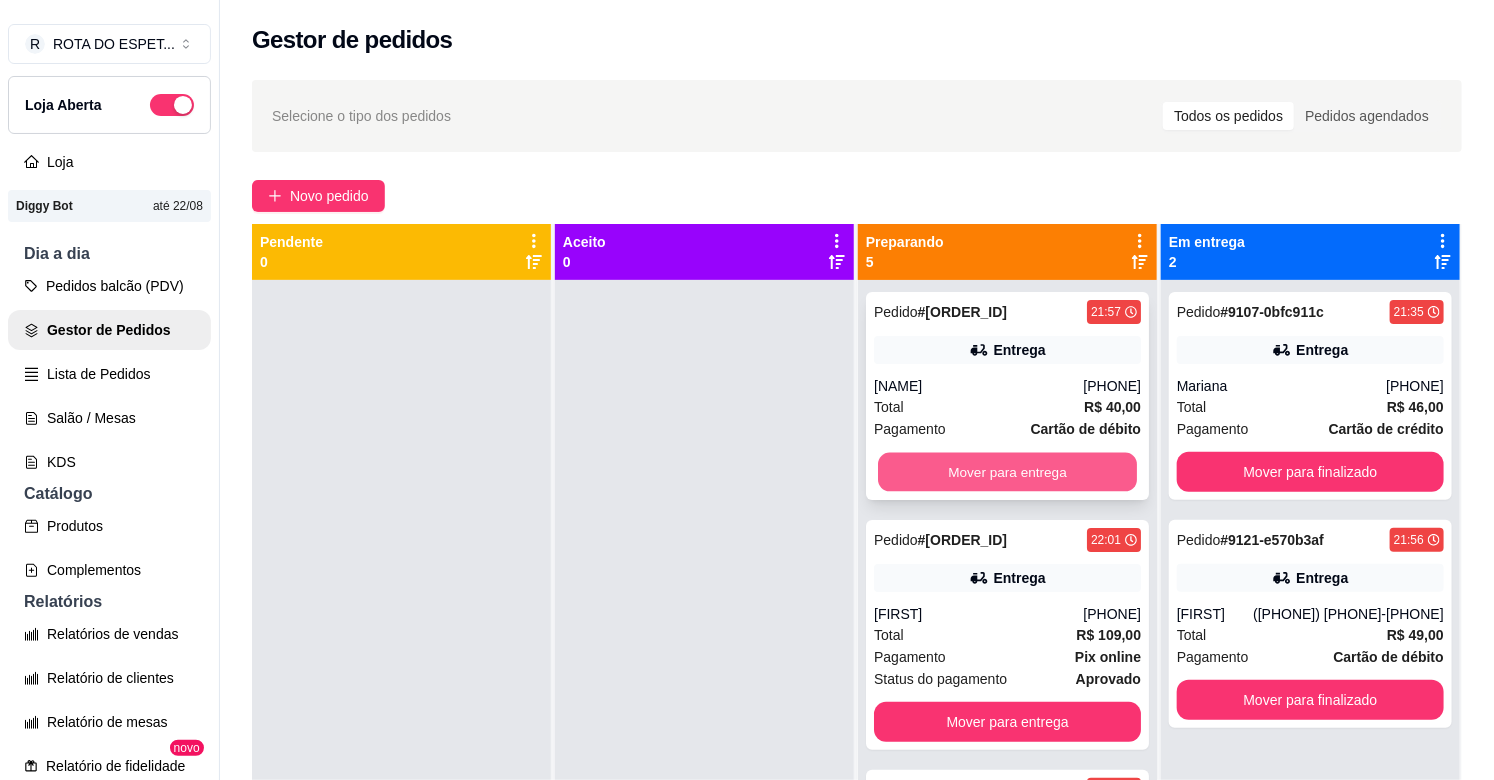 click on "Mover para entrega" at bounding box center [1007, 472] 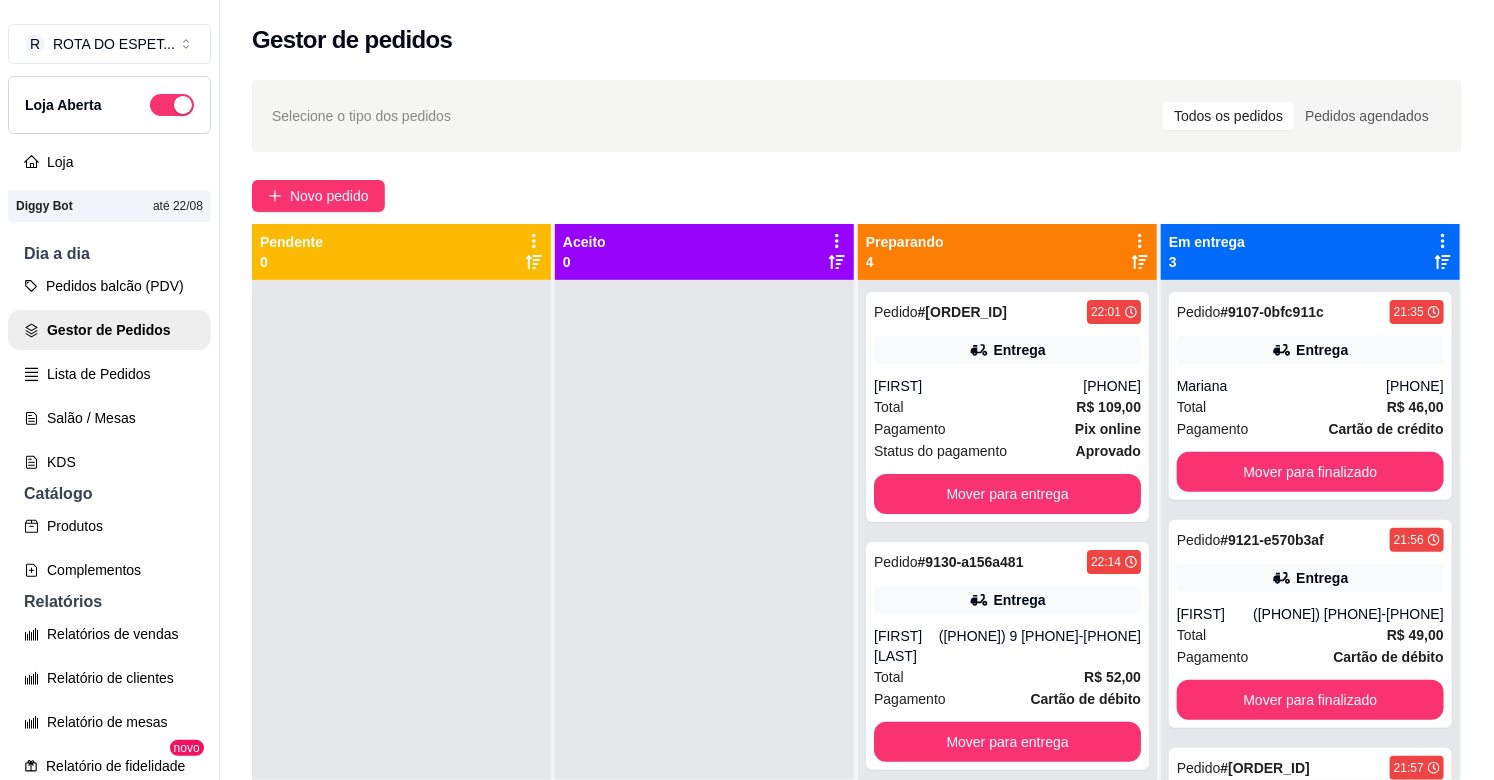 click at bounding box center (704, 670) 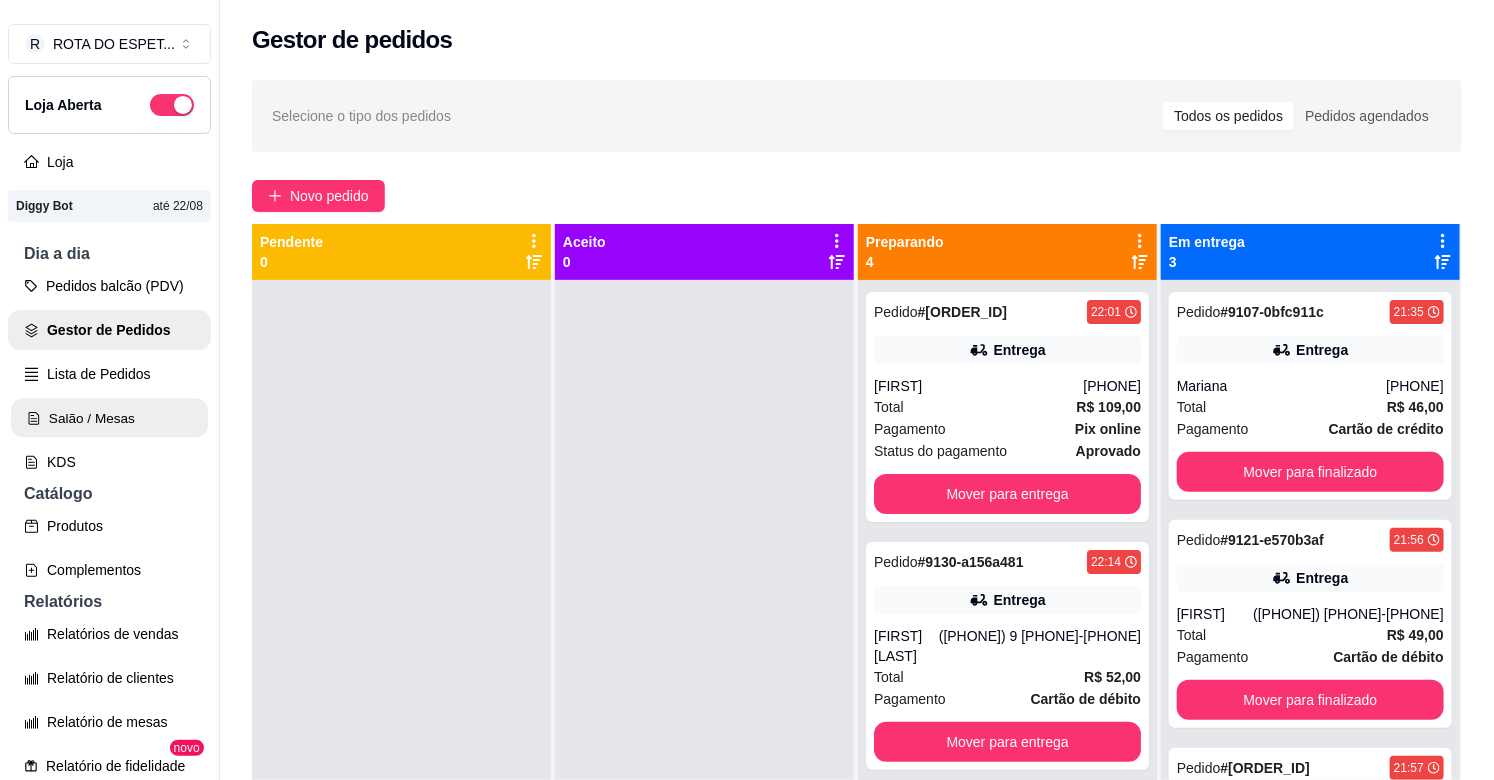 click on "Salão / Mesas" at bounding box center [109, 418] 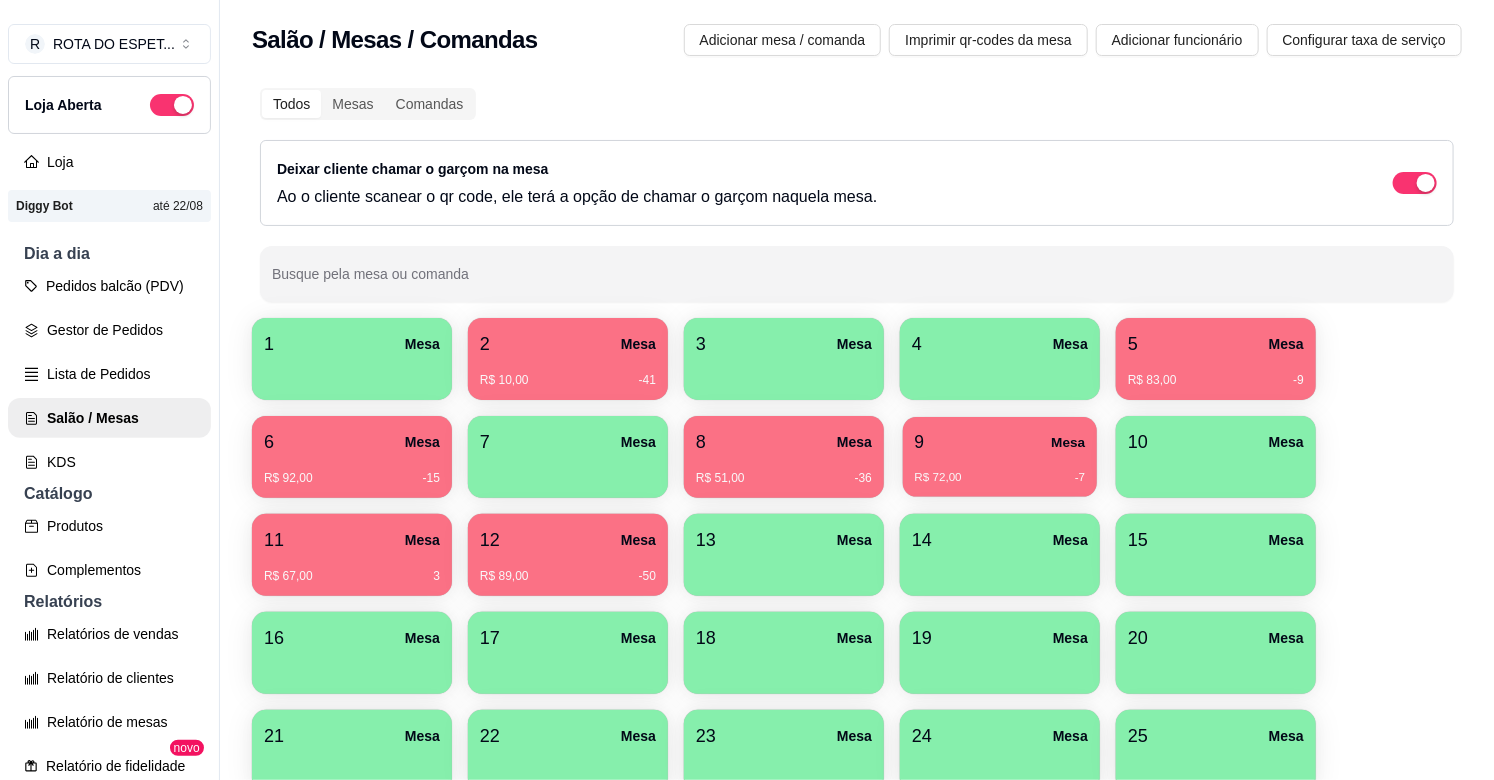 click on "R$ 72,00 -7" at bounding box center (1000, 470) 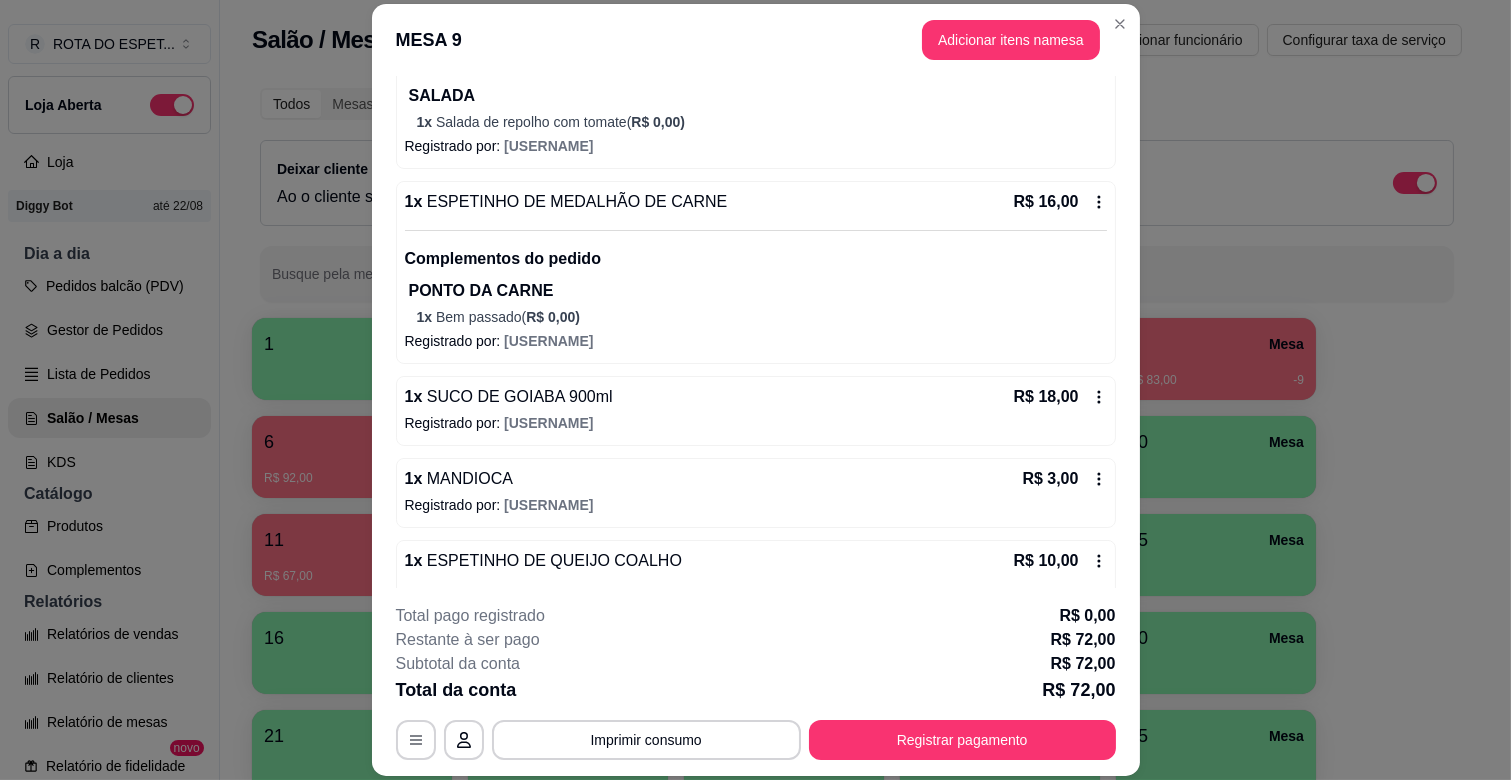scroll, scrollTop: 367, scrollLeft: 0, axis: vertical 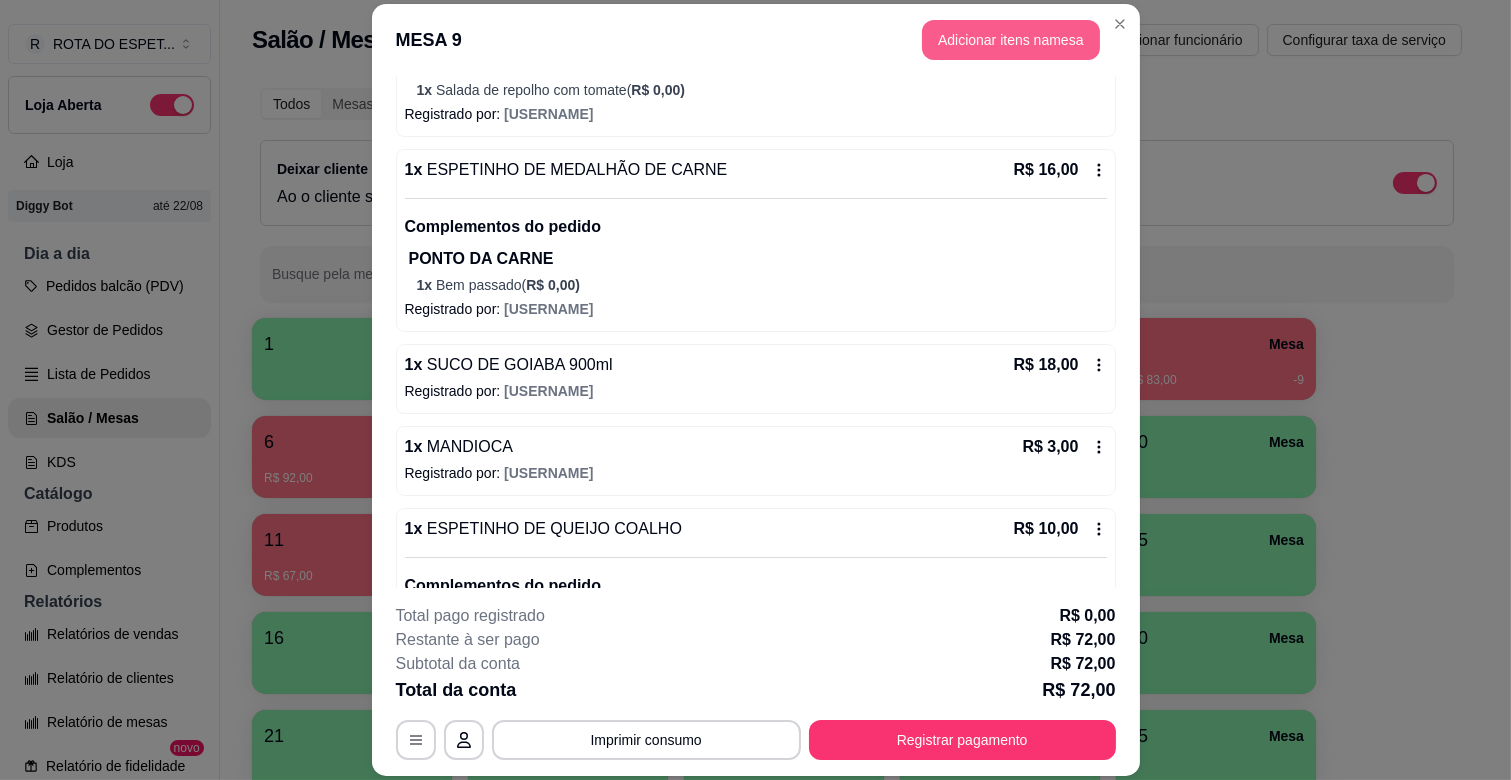 click on "Adicionar itens na  mesa" at bounding box center [1011, 40] 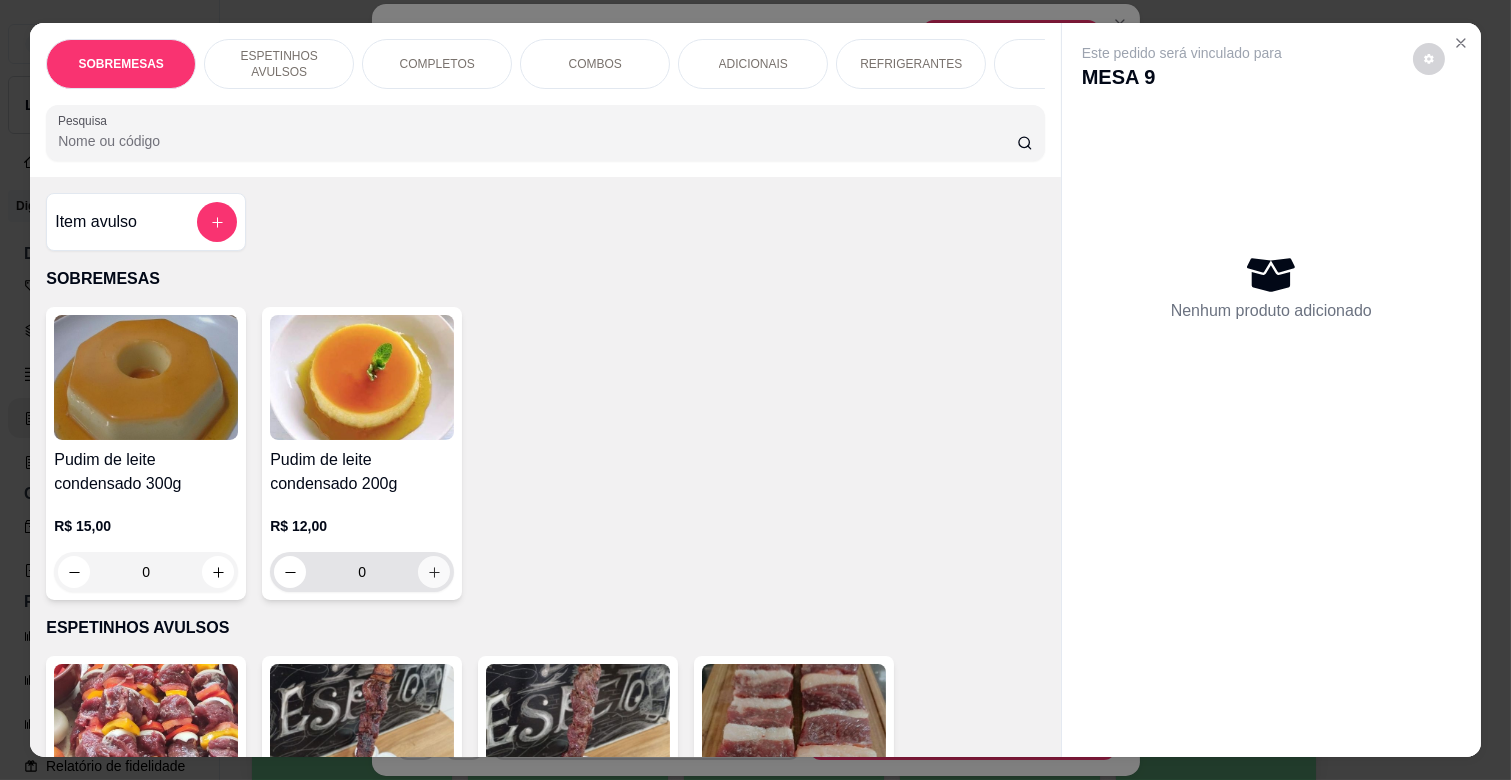 click 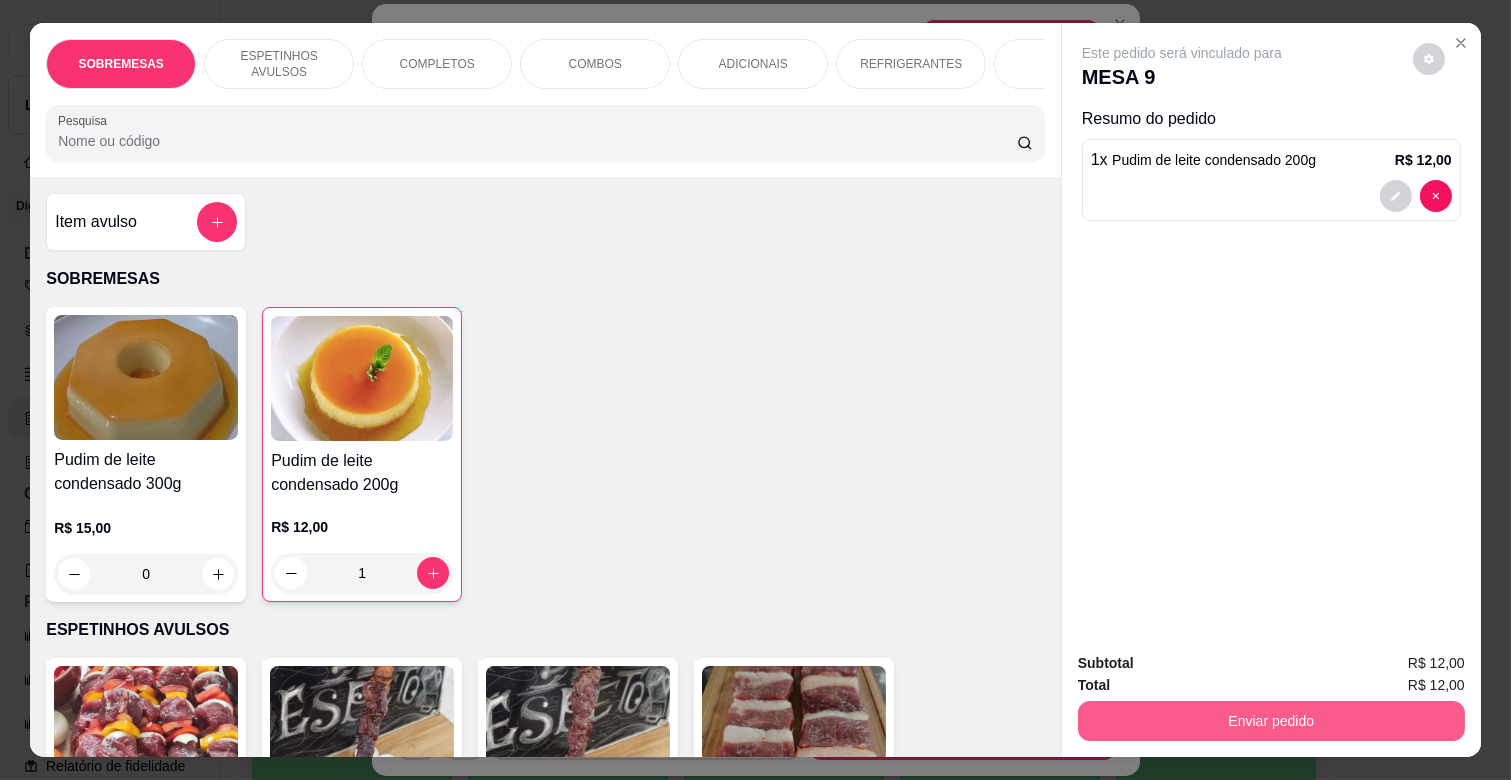 click on "Enviar pedido" at bounding box center (1271, 721) 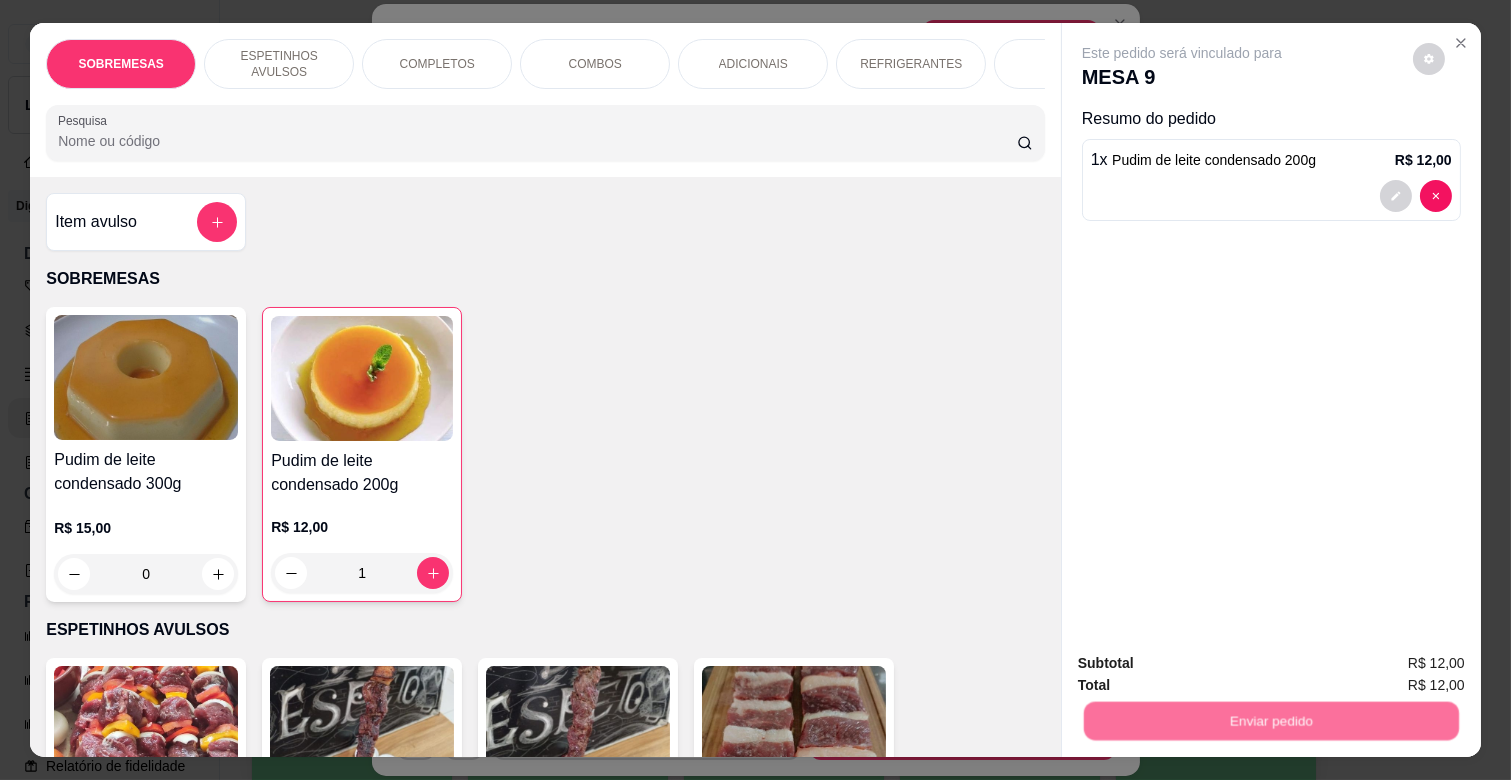 click on "Não registrar e enviar pedido" at bounding box center (1204, 663) 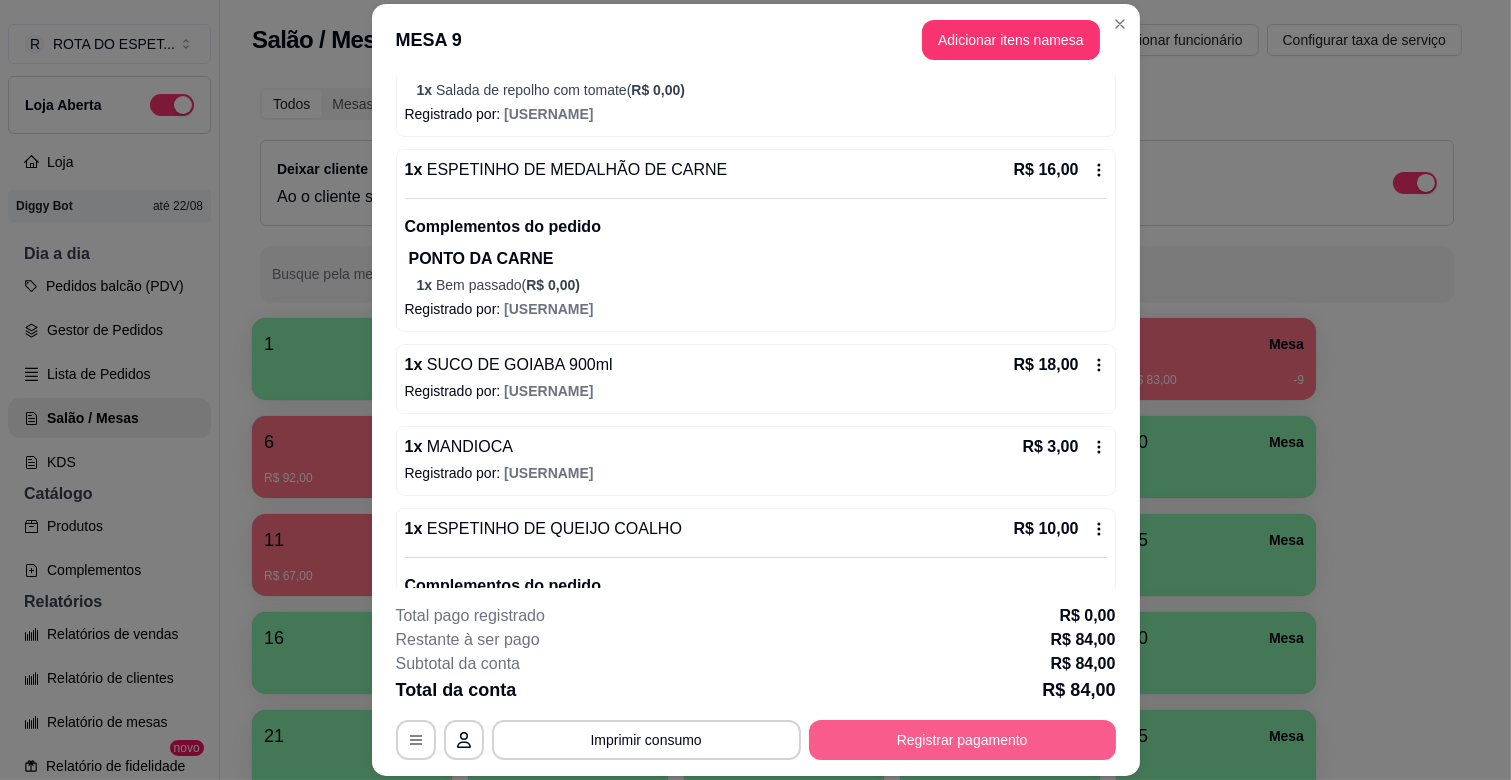 click on "Registrar pagamento" at bounding box center [962, 740] 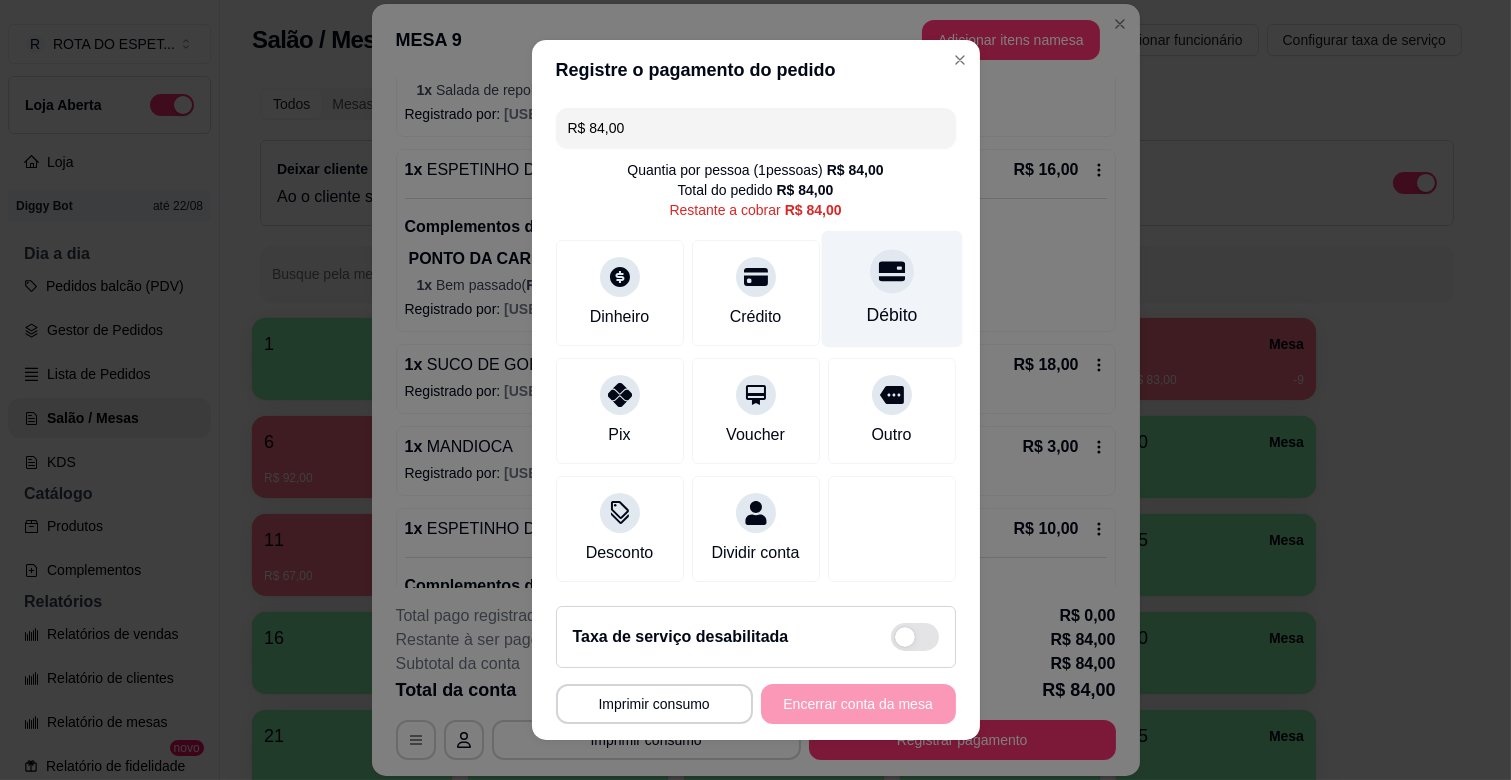 click on "Débito" at bounding box center (891, 315) 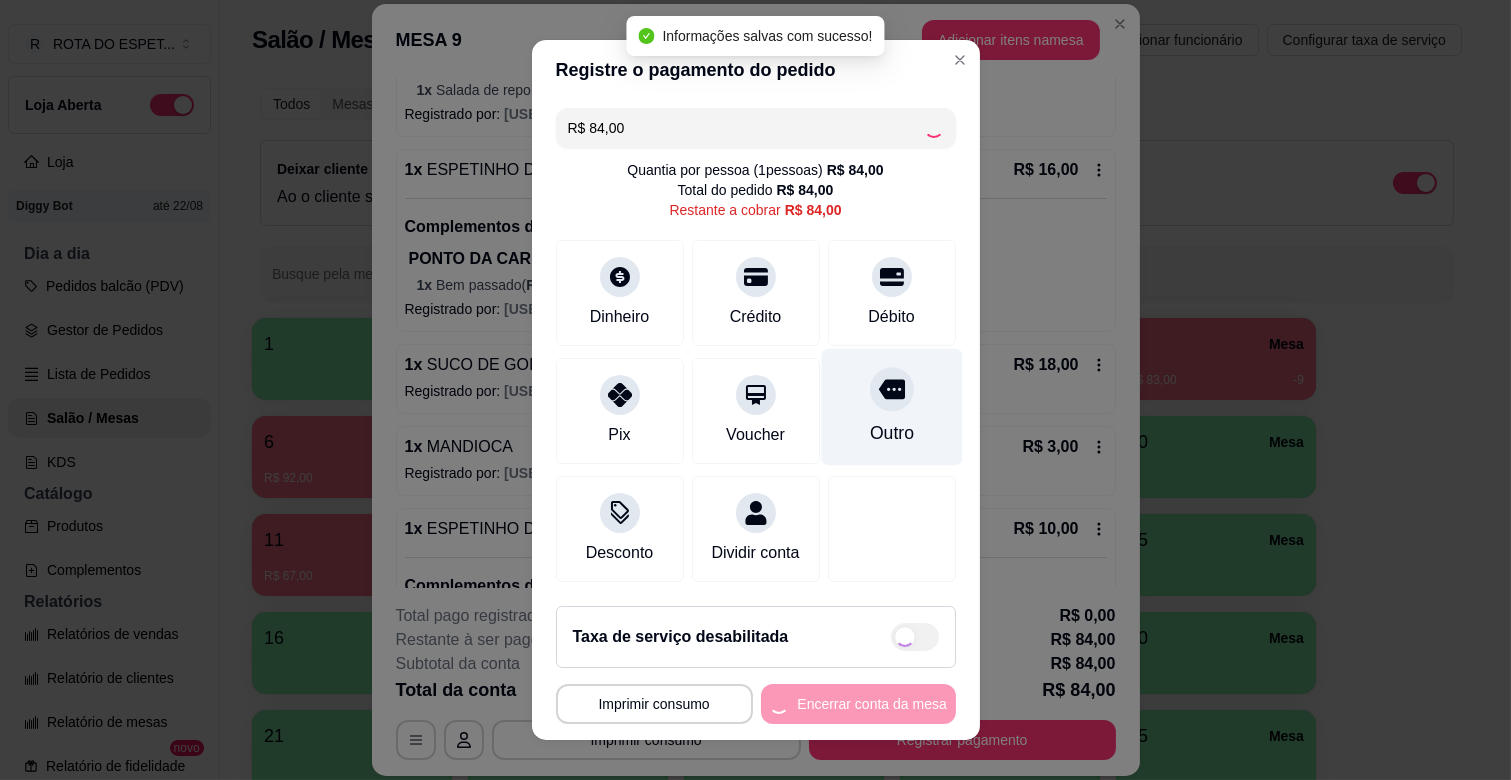 type on "R$ 0,00" 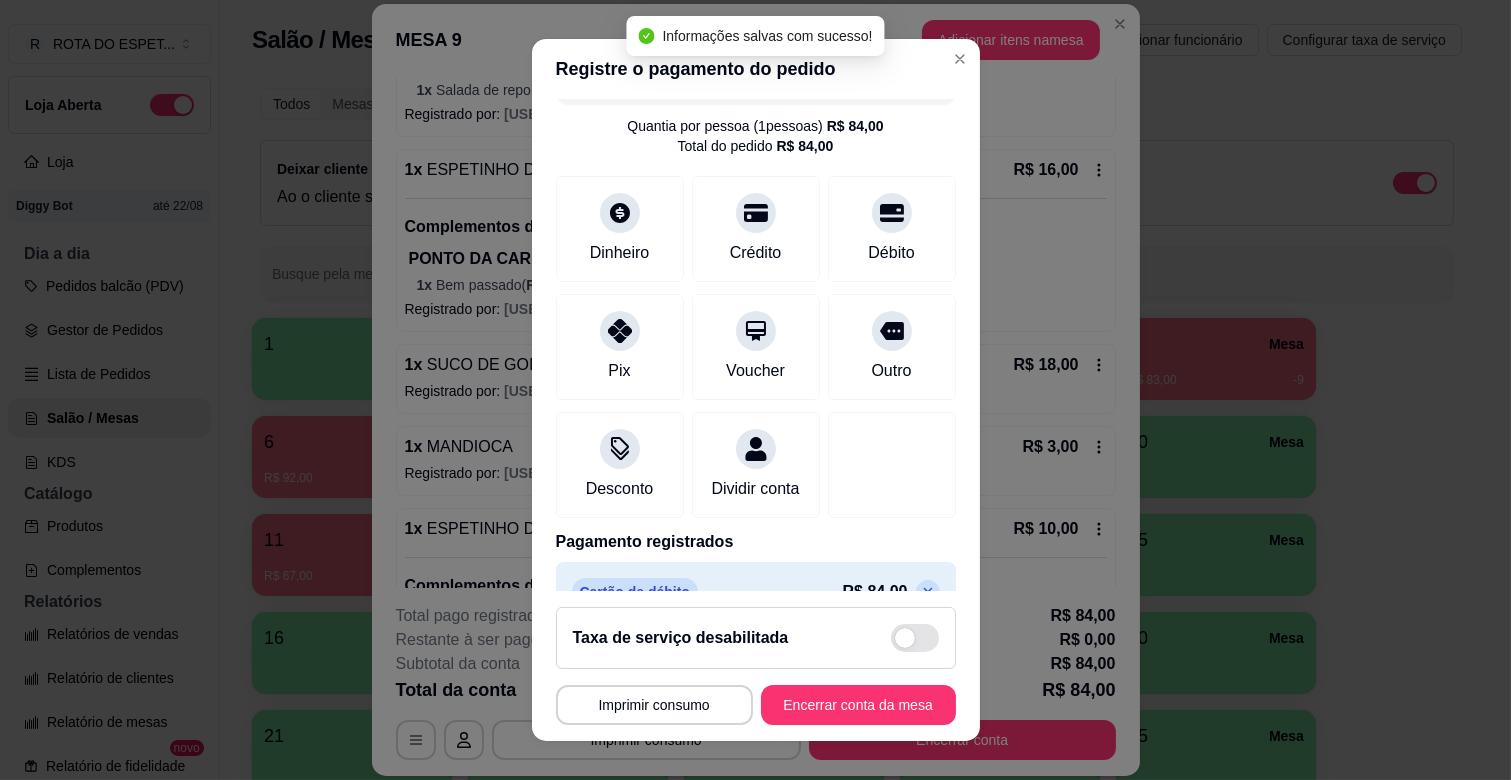 scroll, scrollTop: 106, scrollLeft: 0, axis: vertical 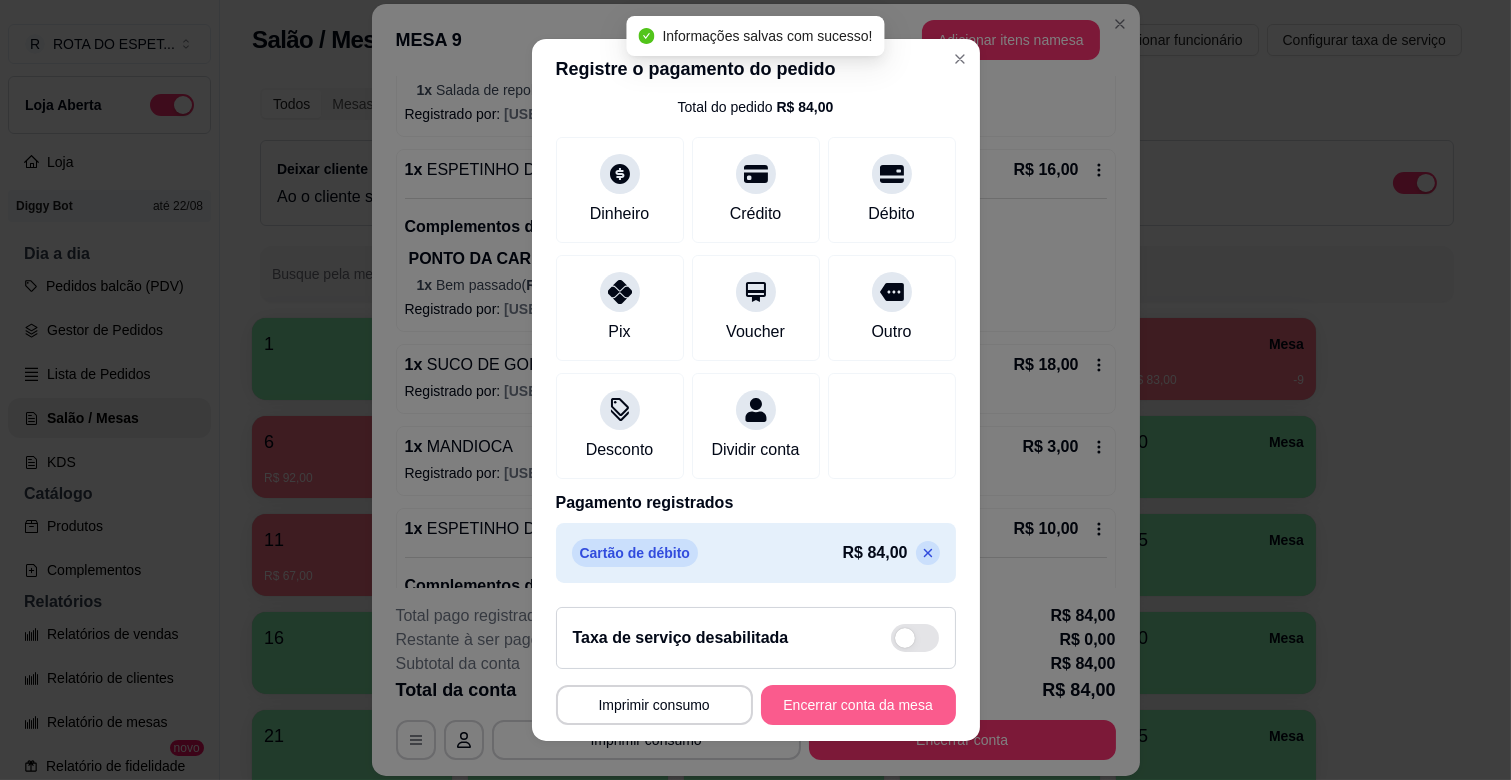 click on "Encerrar conta da mesa" at bounding box center (858, 705) 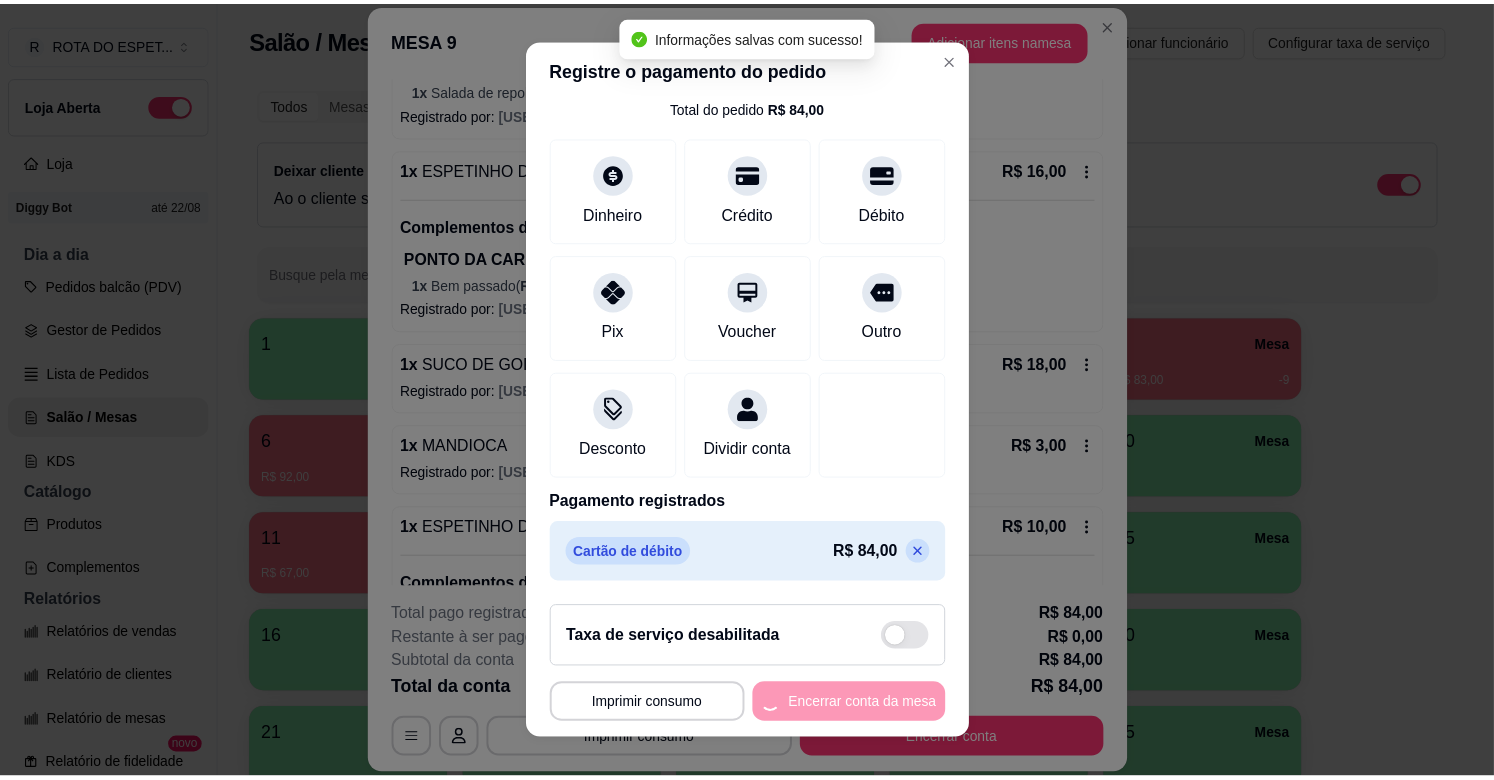 scroll, scrollTop: 0, scrollLeft: 0, axis: both 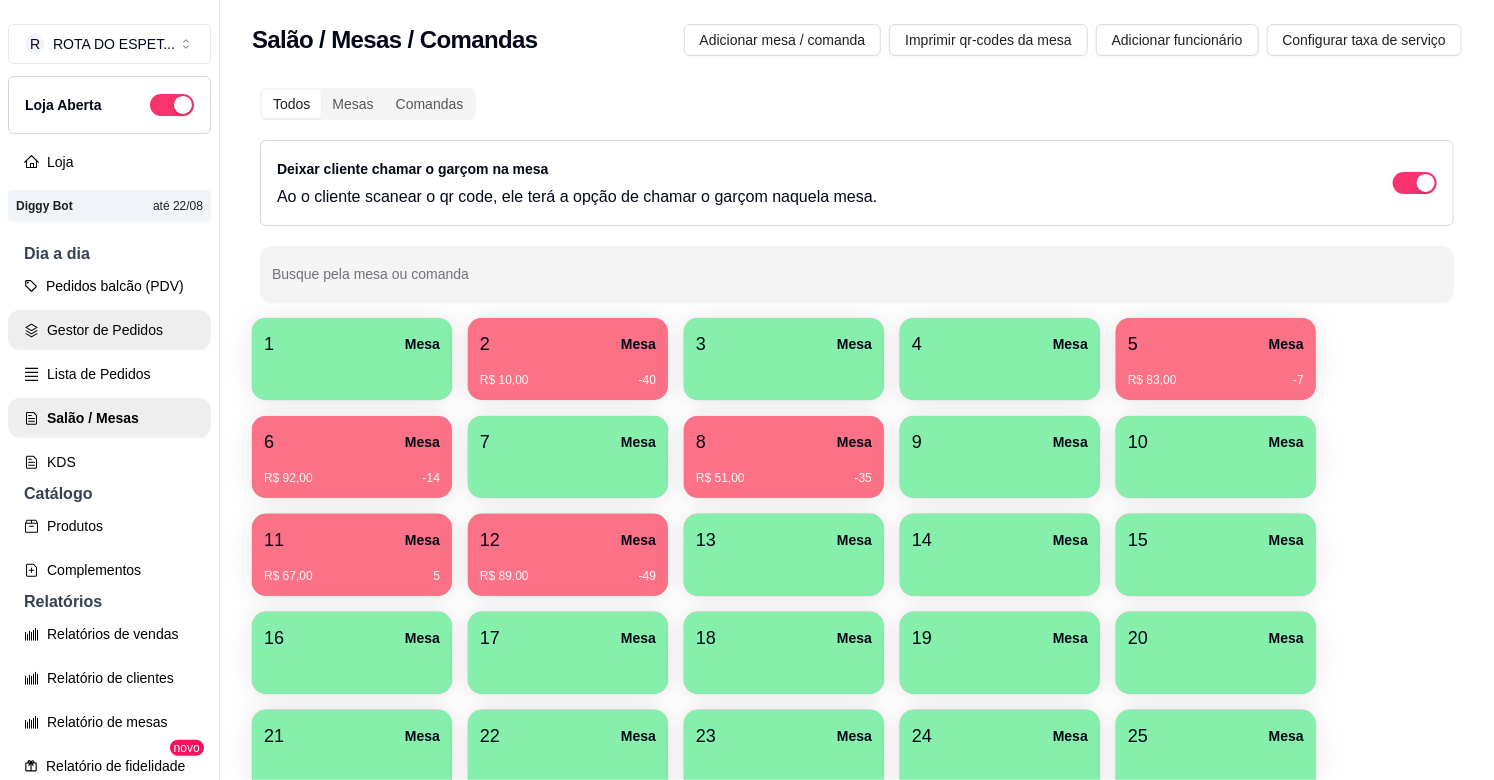 click on "Gestor de Pedidos" at bounding box center (109, 330) 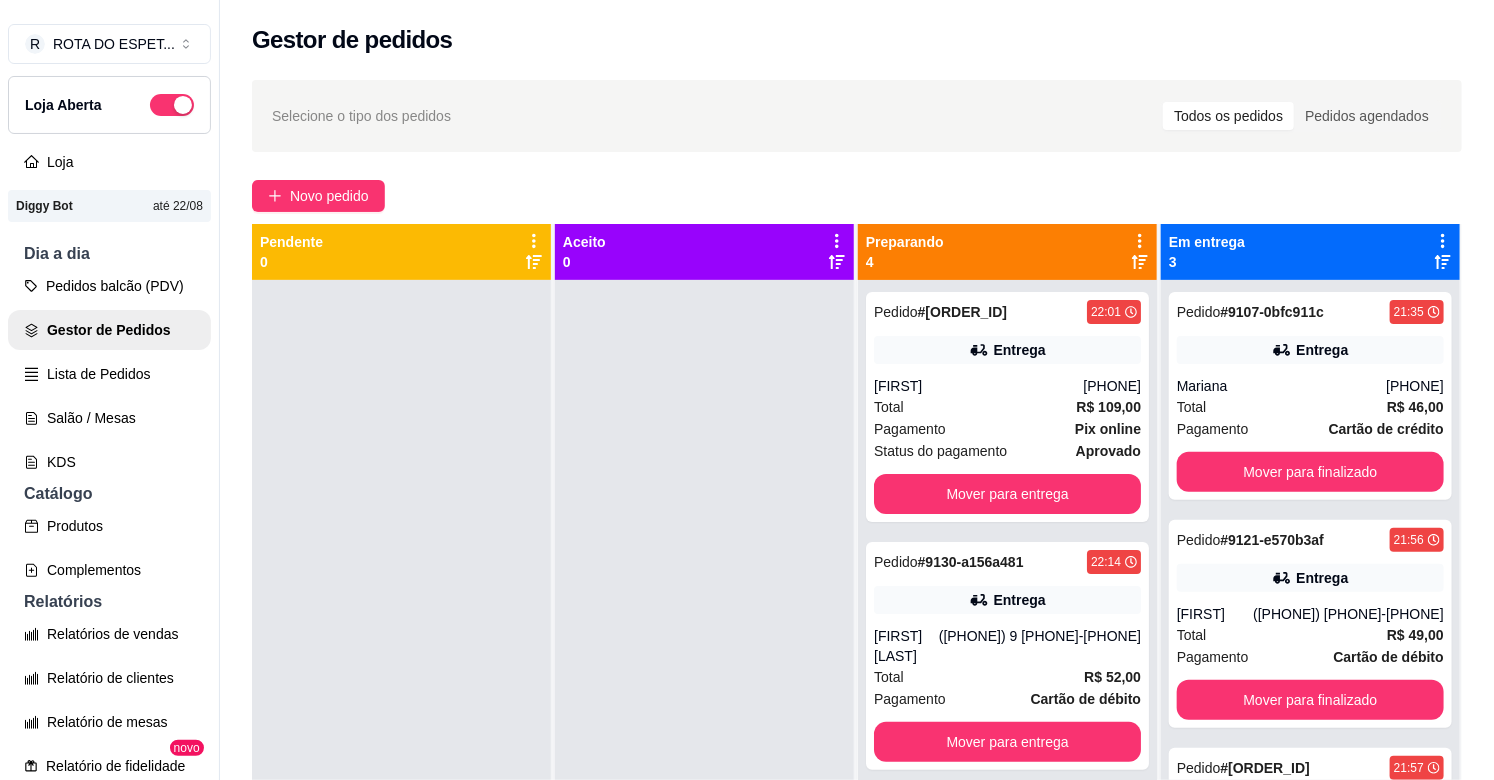 click at bounding box center [704, 670] 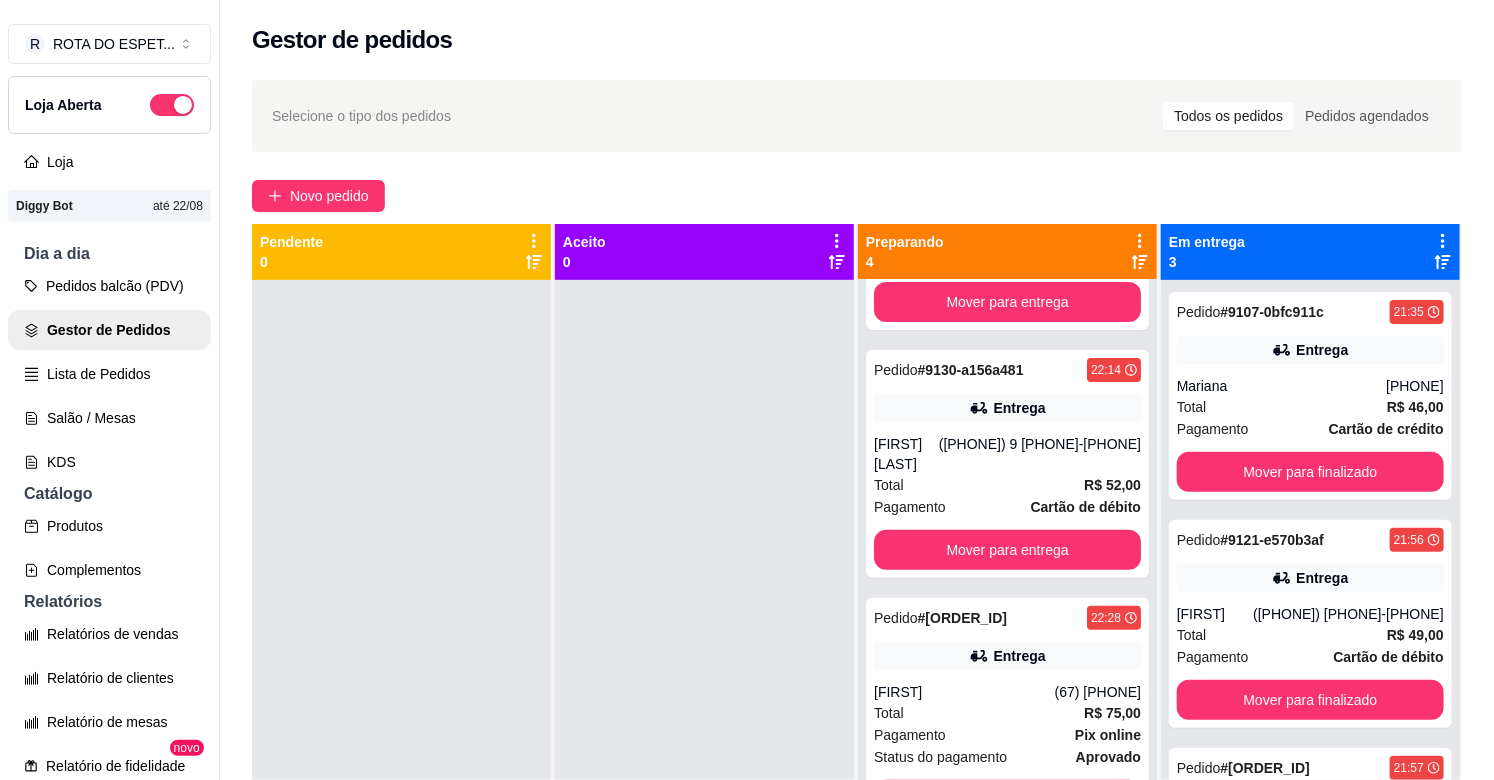 scroll, scrollTop: 195, scrollLeft: 0, axis: vertical 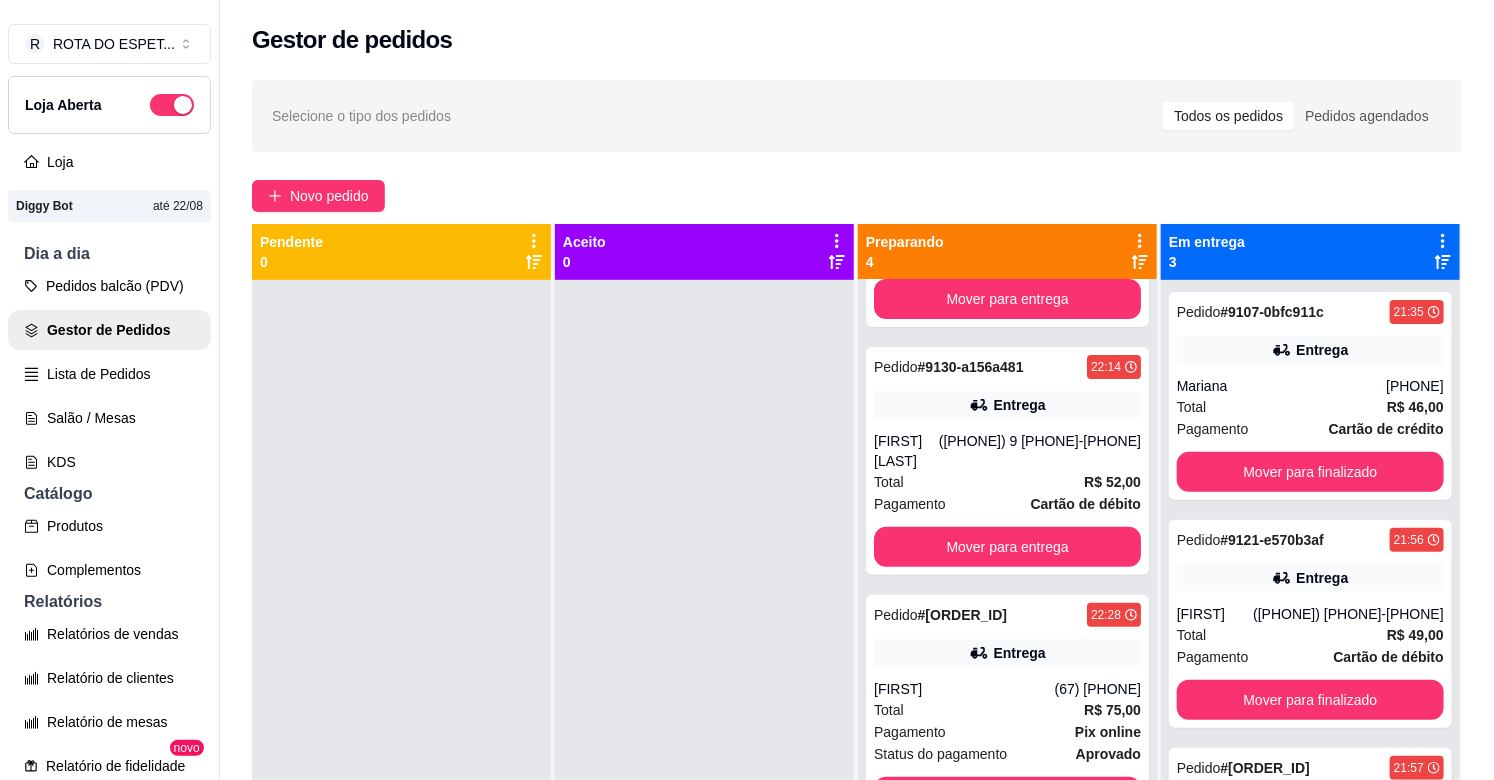 click at bounding box center [704, 670] 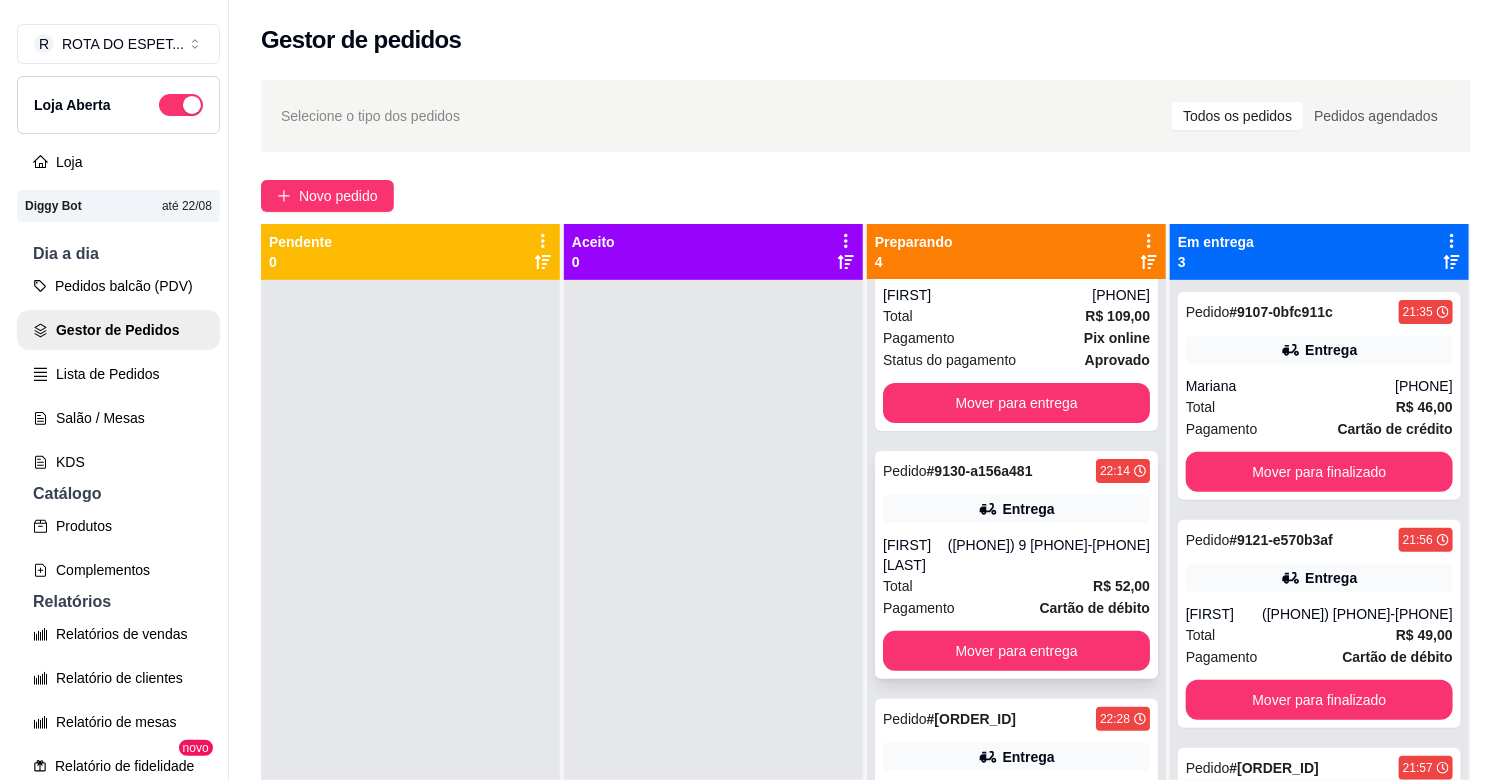 scroll, scrollTop: 0, scrollLeft: 0, axis: both 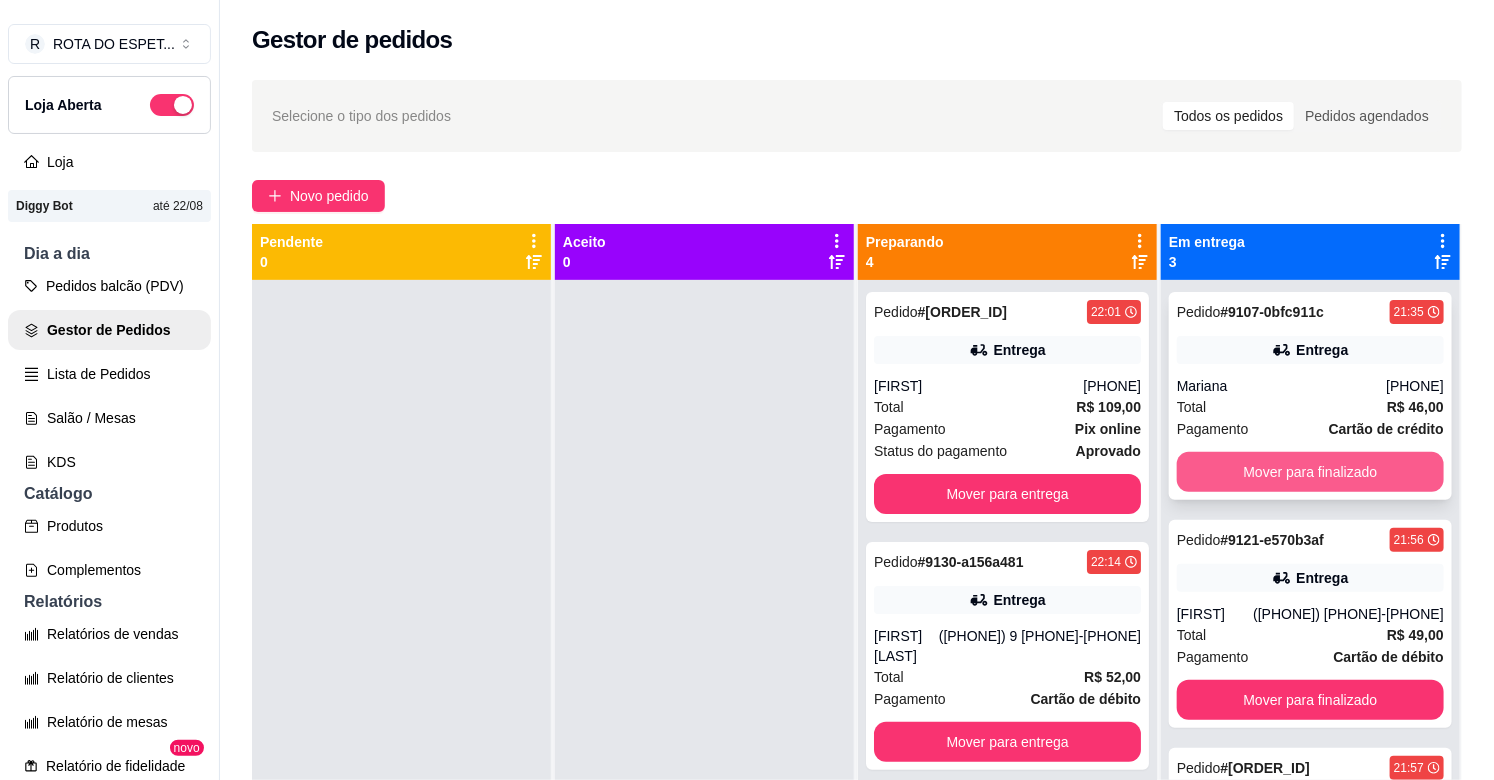 click on "Mover para finalizado" at bounding box center [1310, 472] 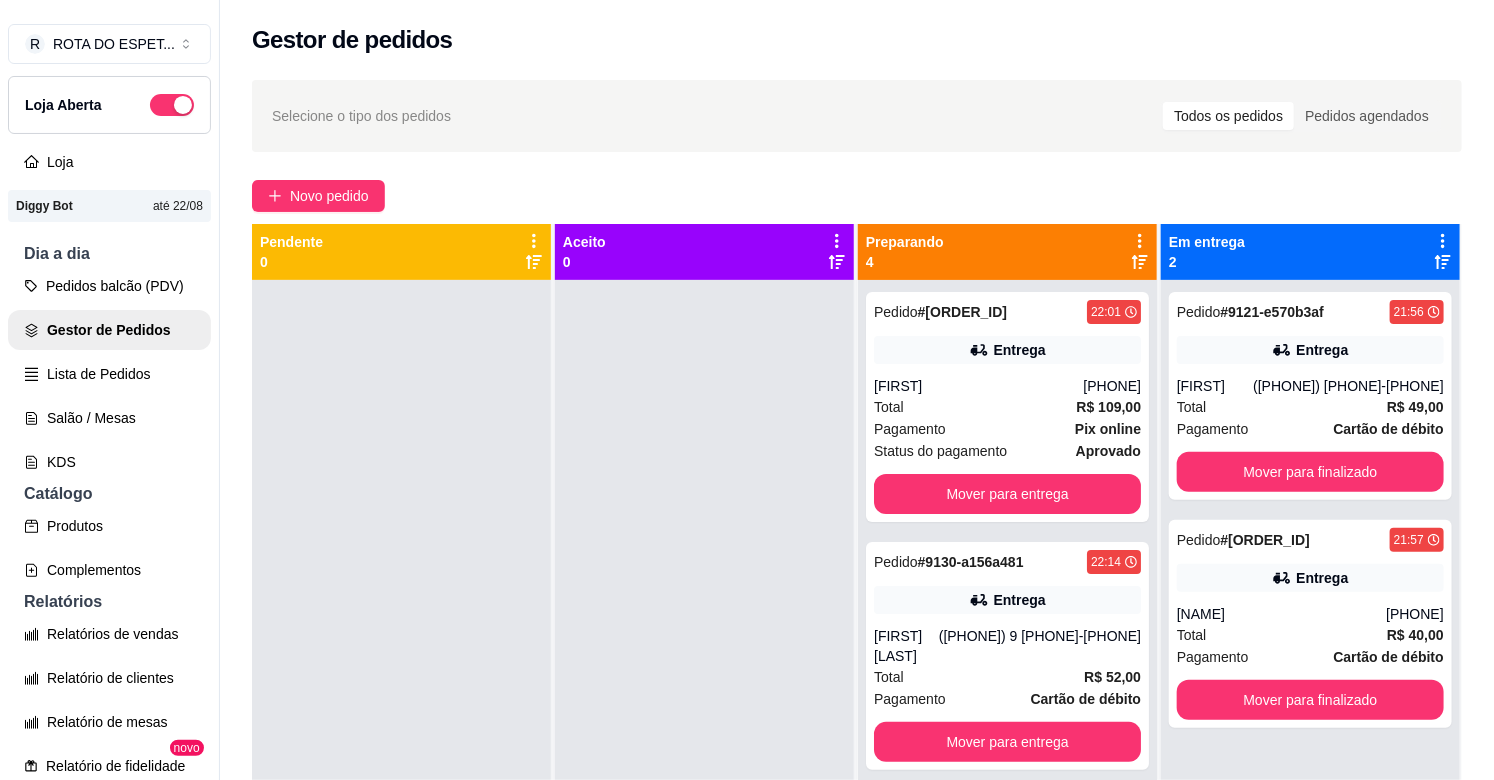 click at bounding box center (704, 670) 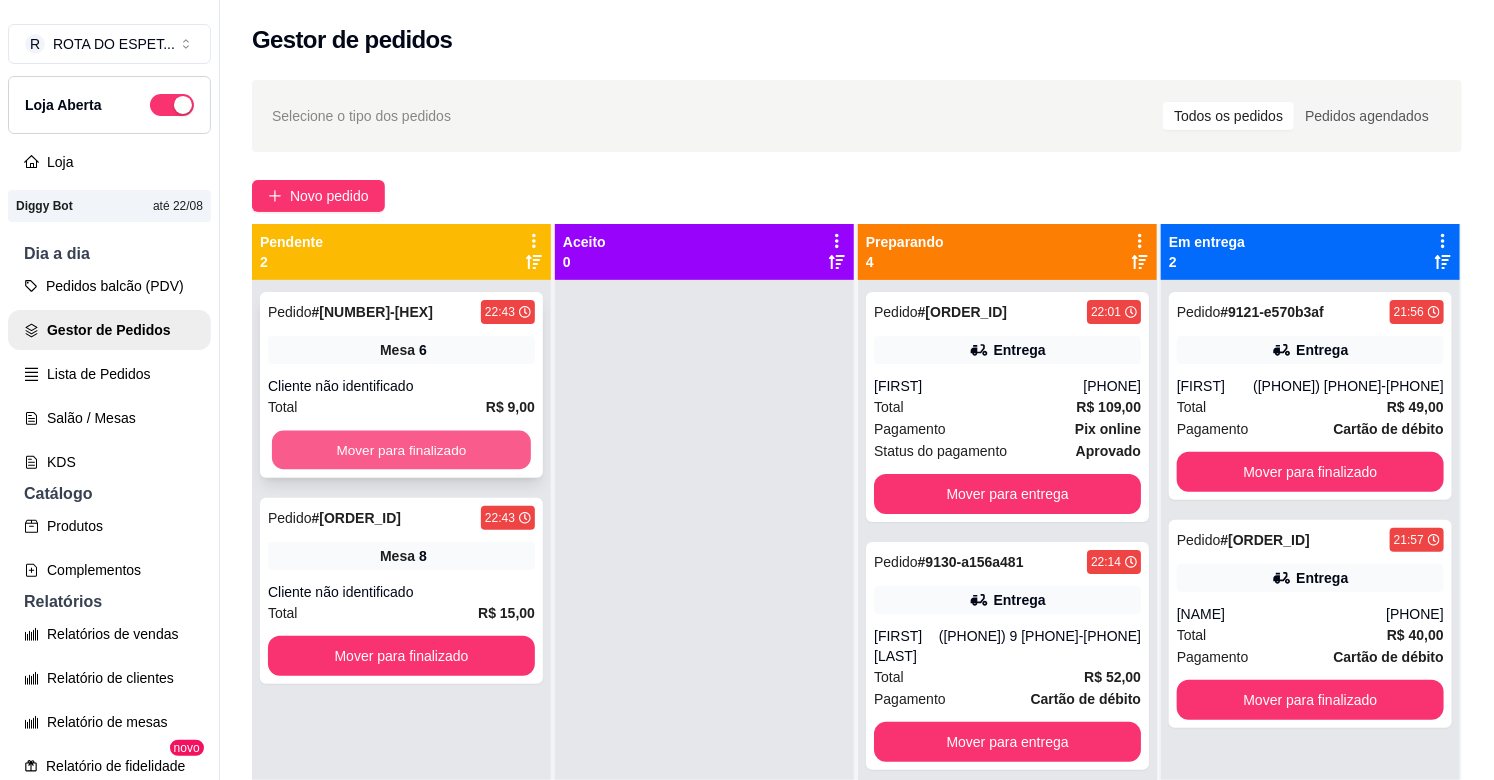click on "Mover para finalizado" at bounding box center [401, 450] 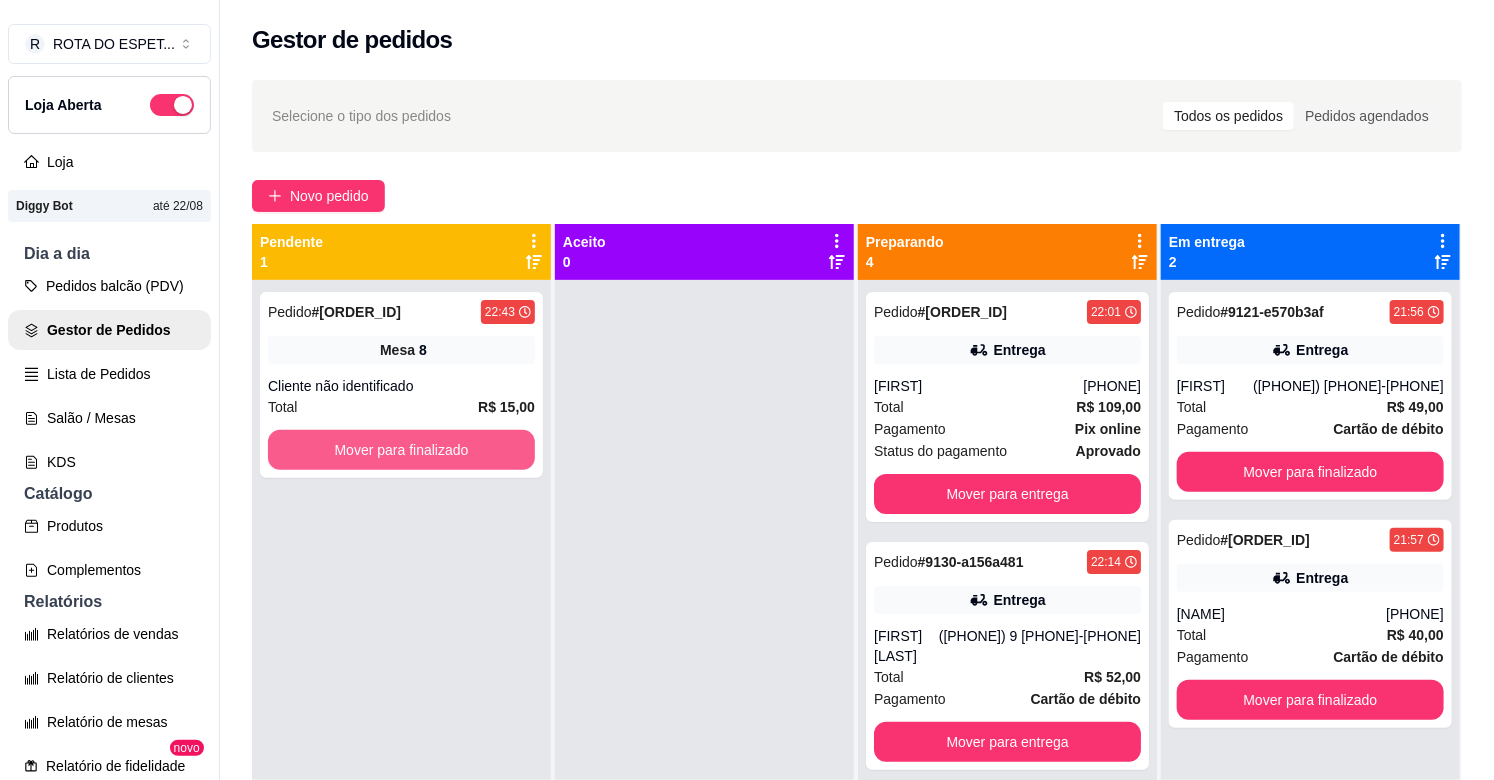 click on "Mover para finalizado" at bounding box center (401, 450) 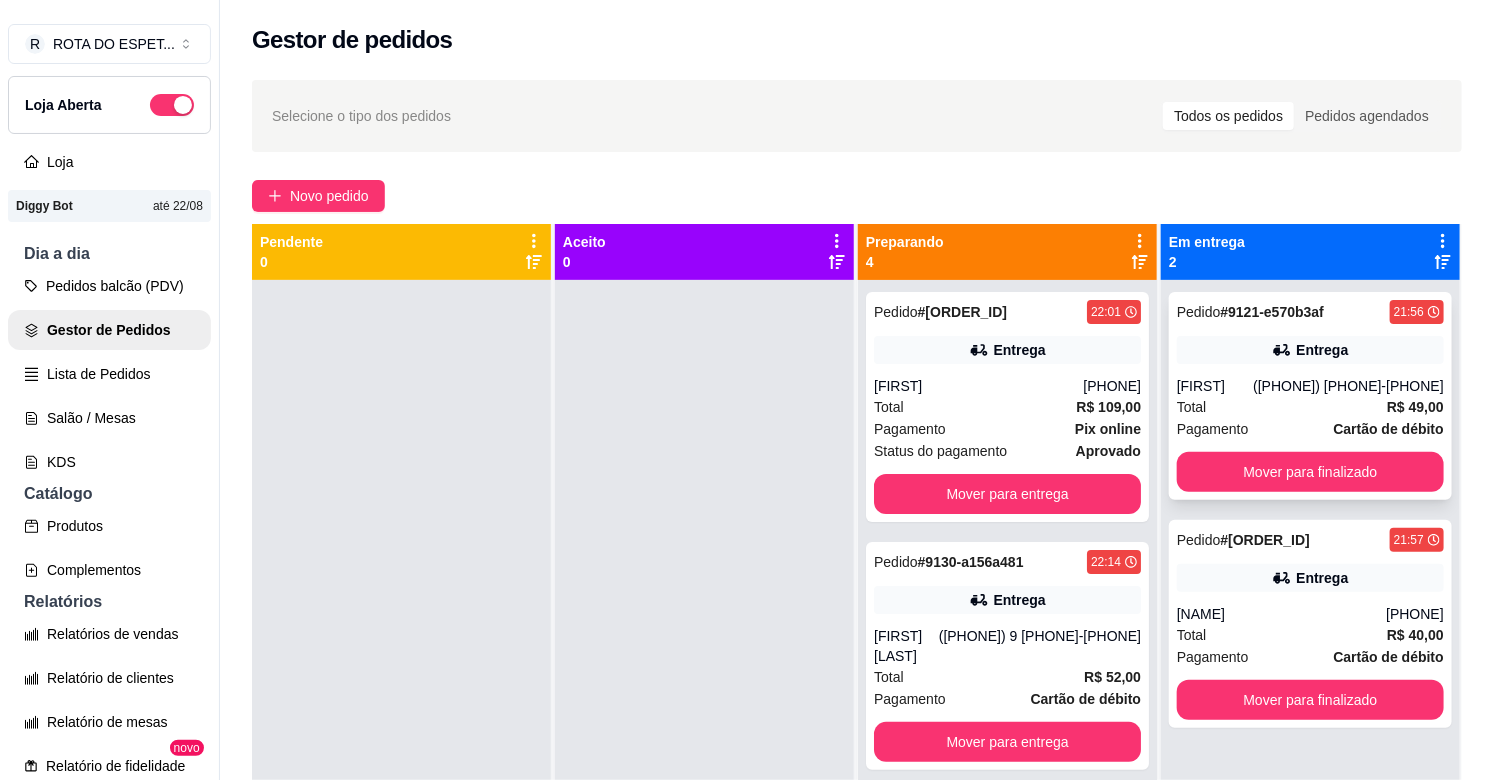 click on "Total R$ 49,00" at bounding box center (1310, 407) 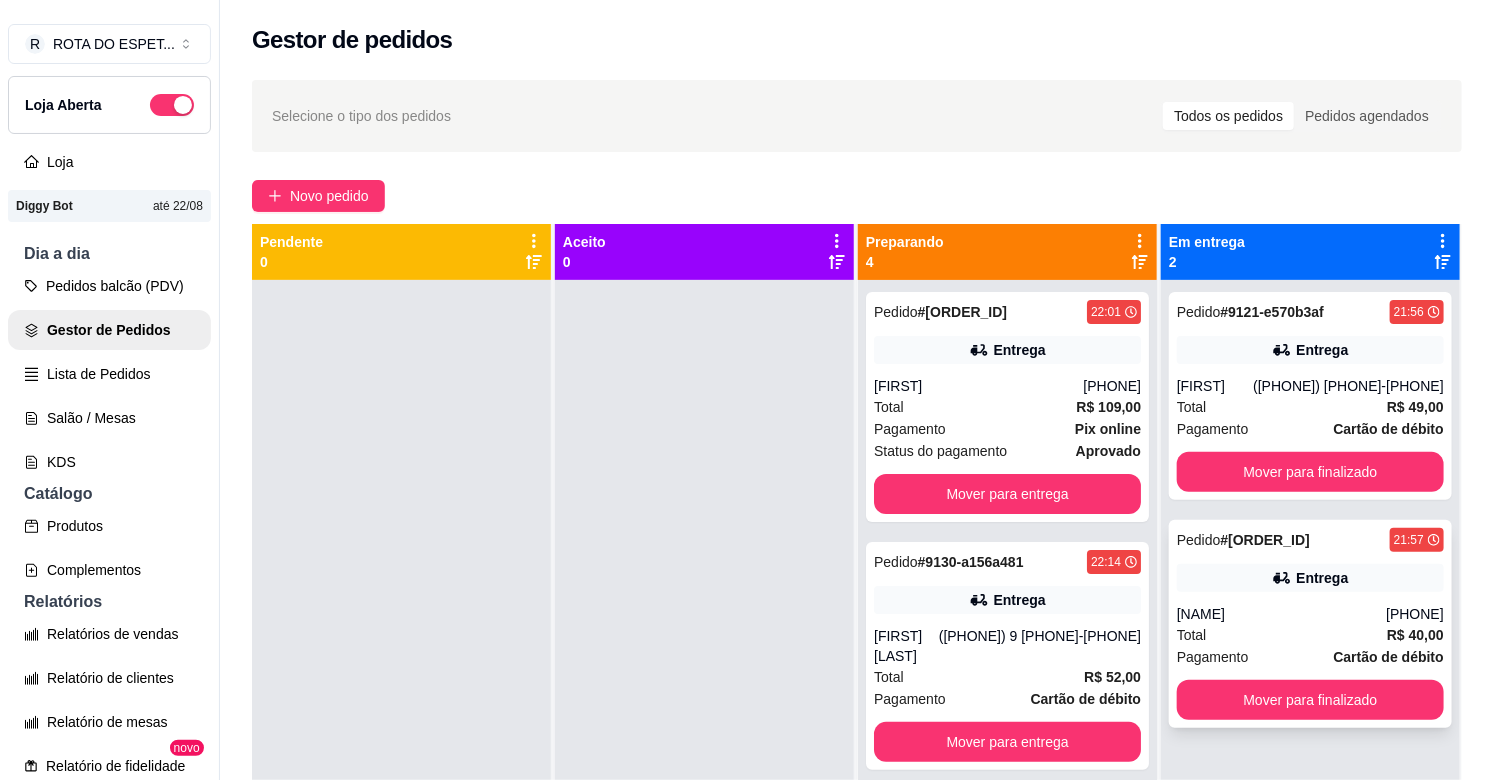click on "[FIRST]" at bounding box center (1281, 614) 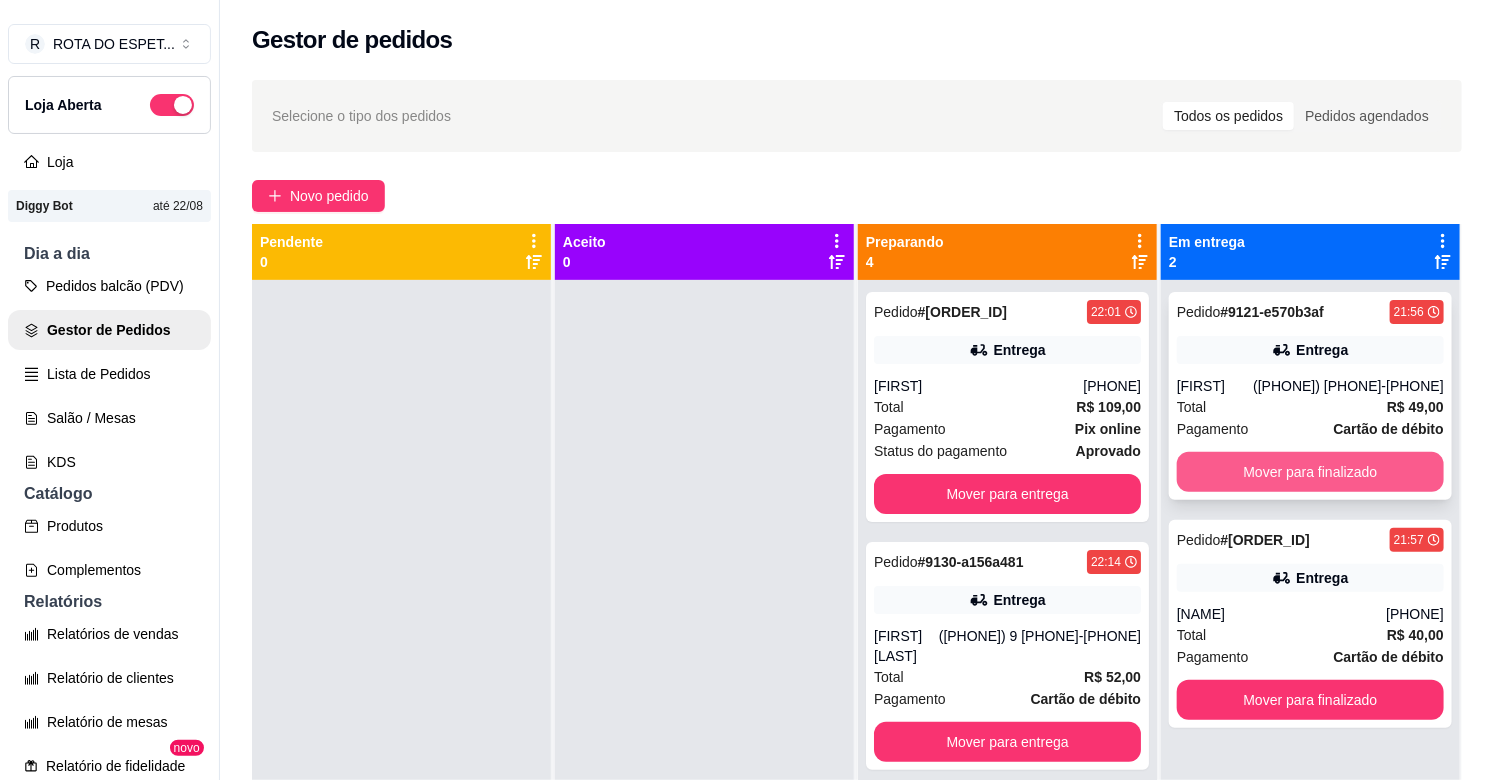 click on "Mover para finalizado" at bounding box center (1310, 472) 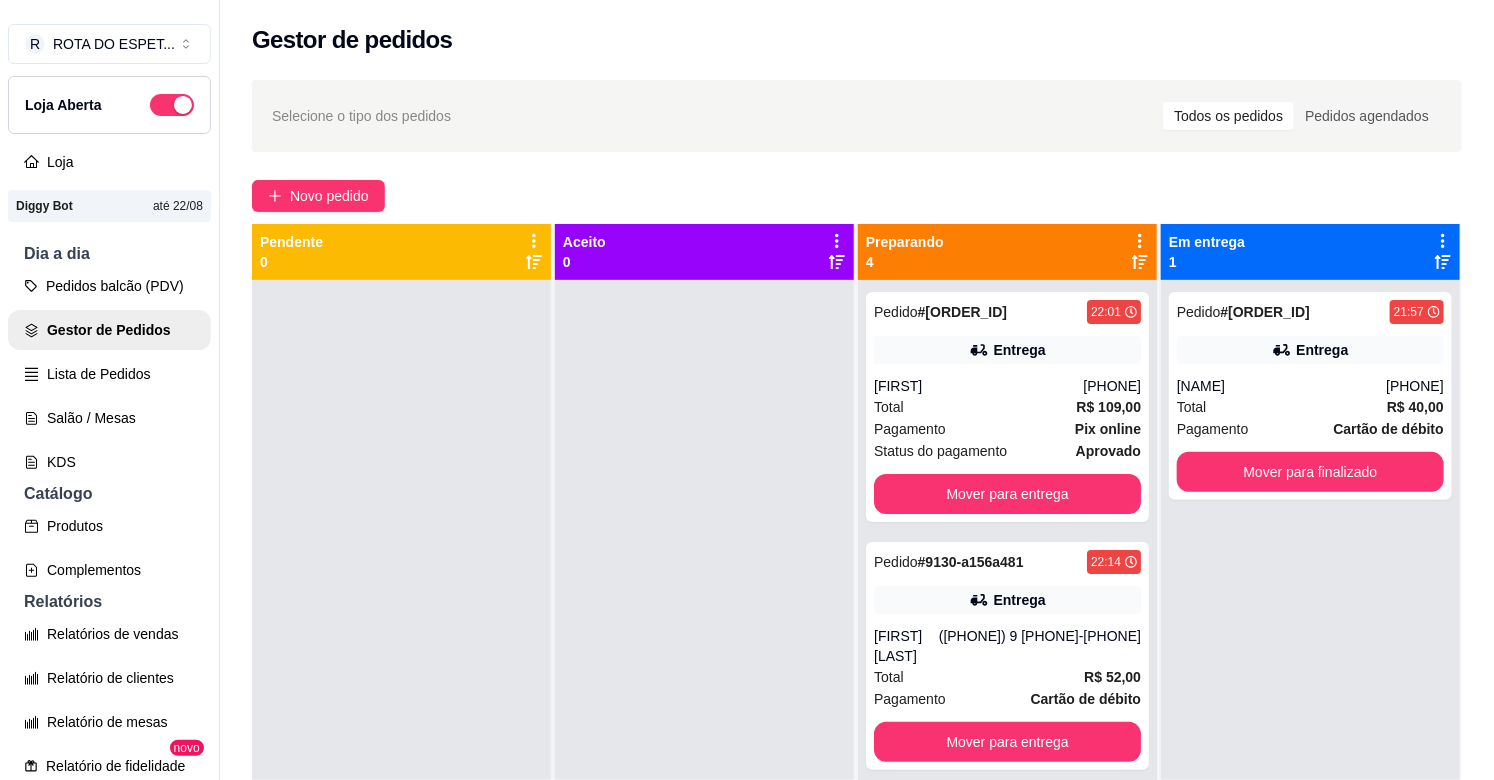 click at bounding box center (704, 670) 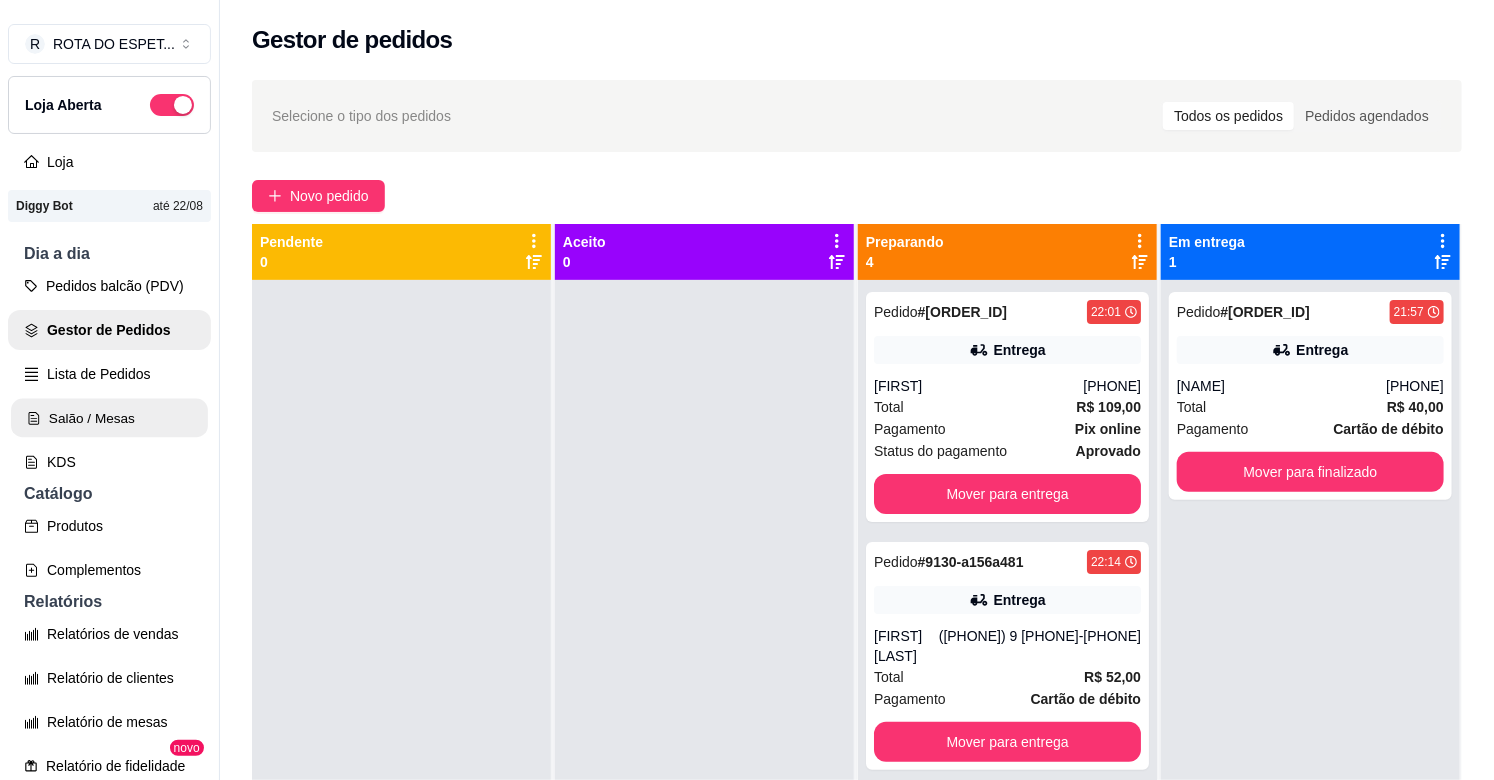 click on "Salão / Mesas" at bounding box center (109, 418) 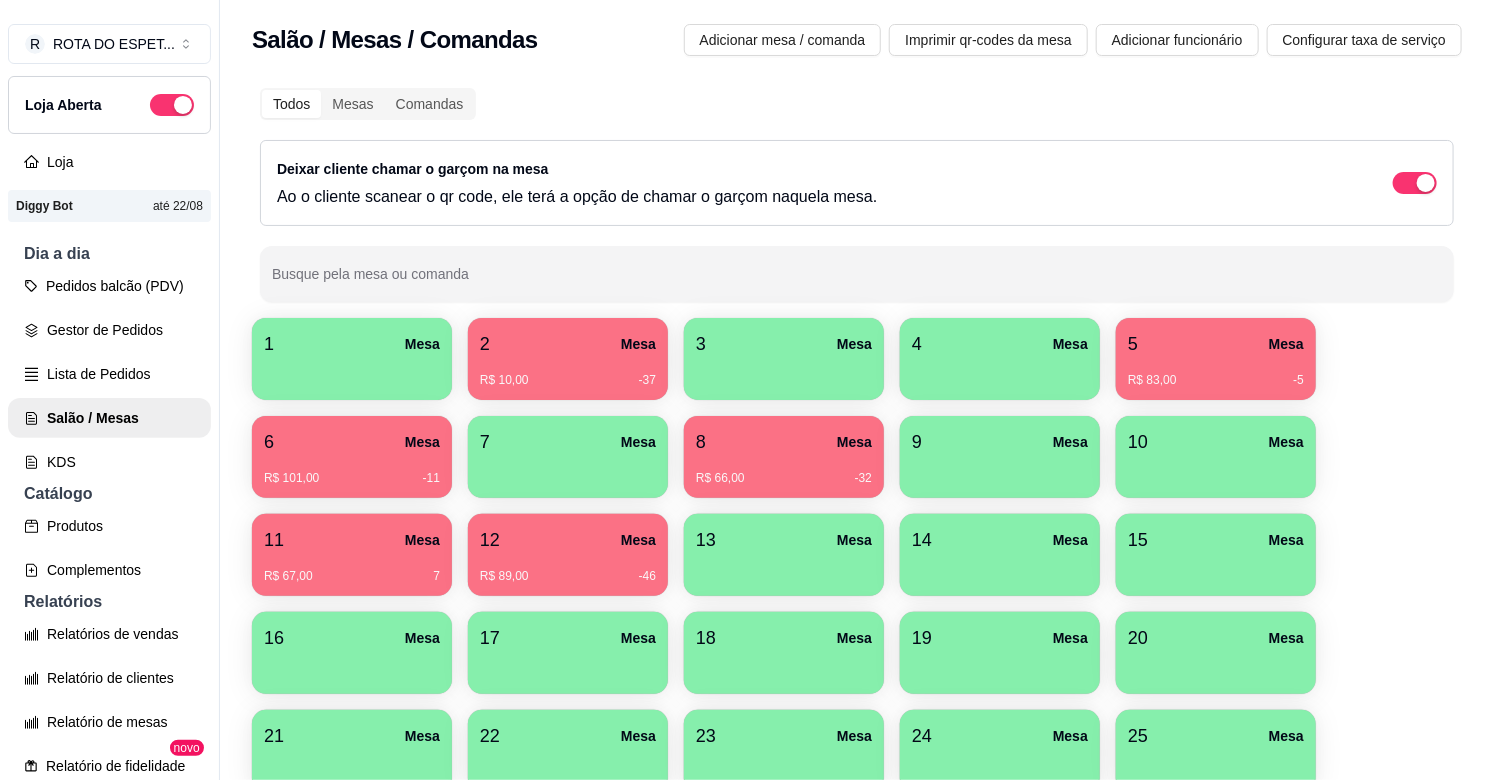 click at bounding box center (784, 373) 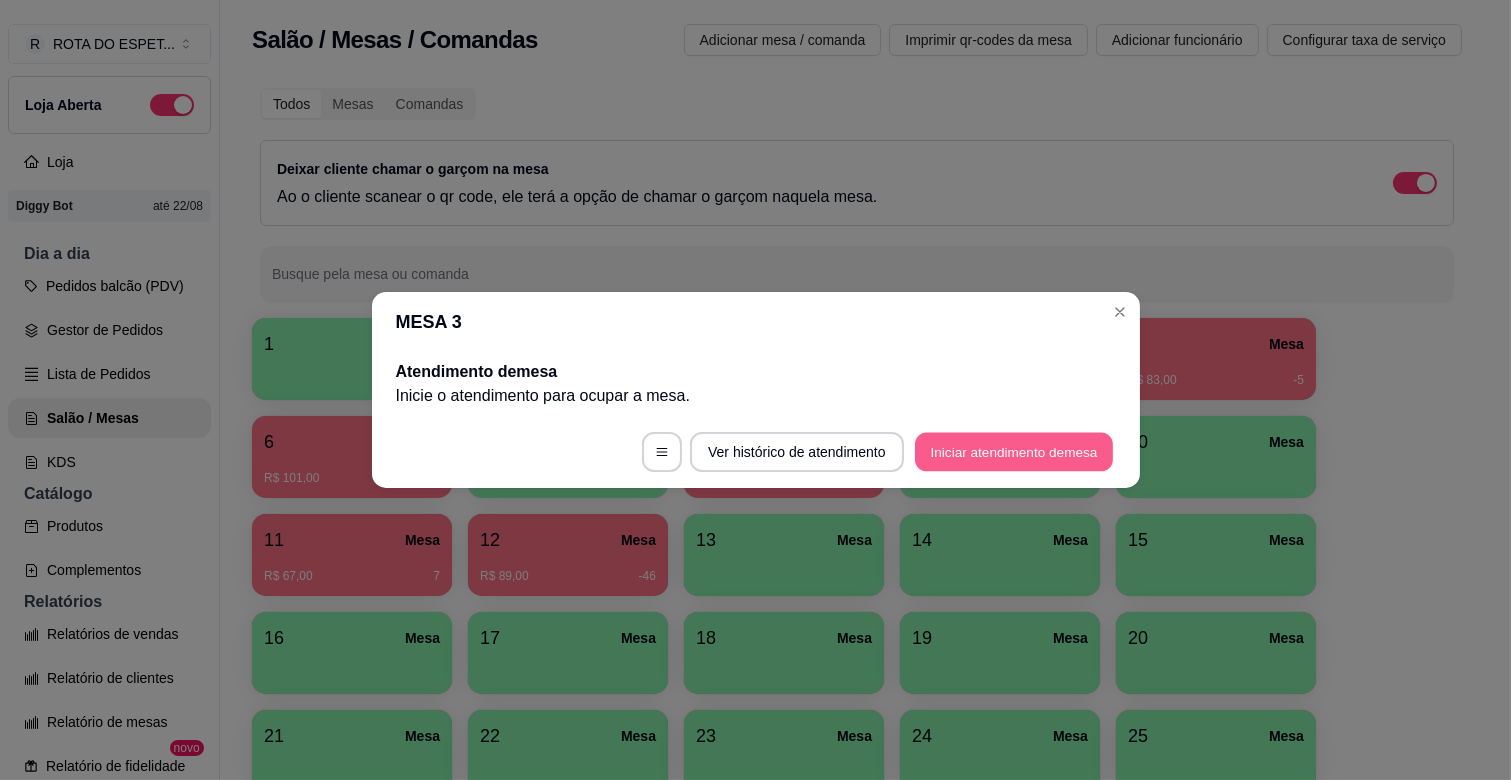 click on "Iniciar atendimento de  mesa" at bounding box center (1014, 452) 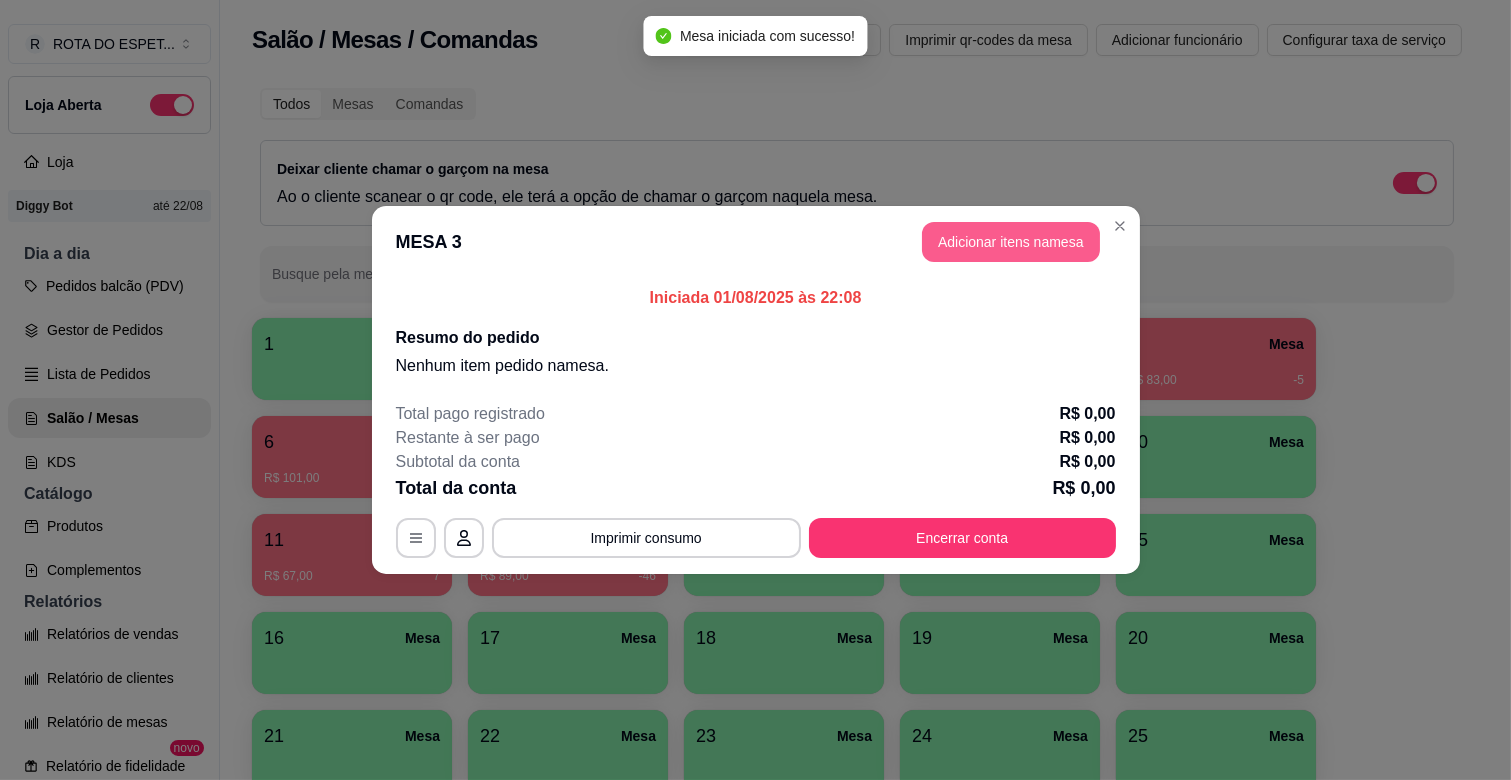 click on "Adicionar itens na  mesa" at bounding box center [1011, 242] 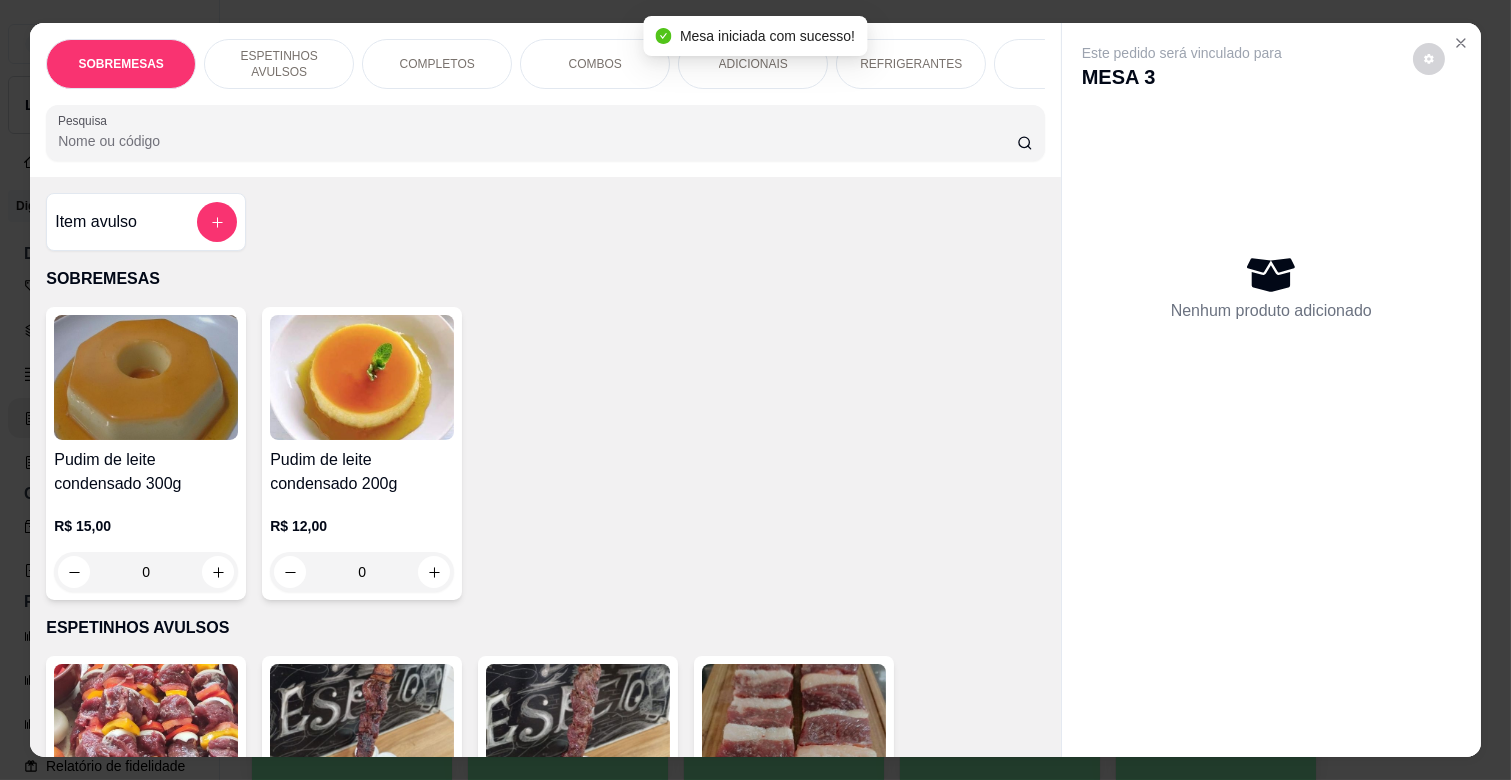 click on "REFRIGERANTES" at bounding box center (911, 64) 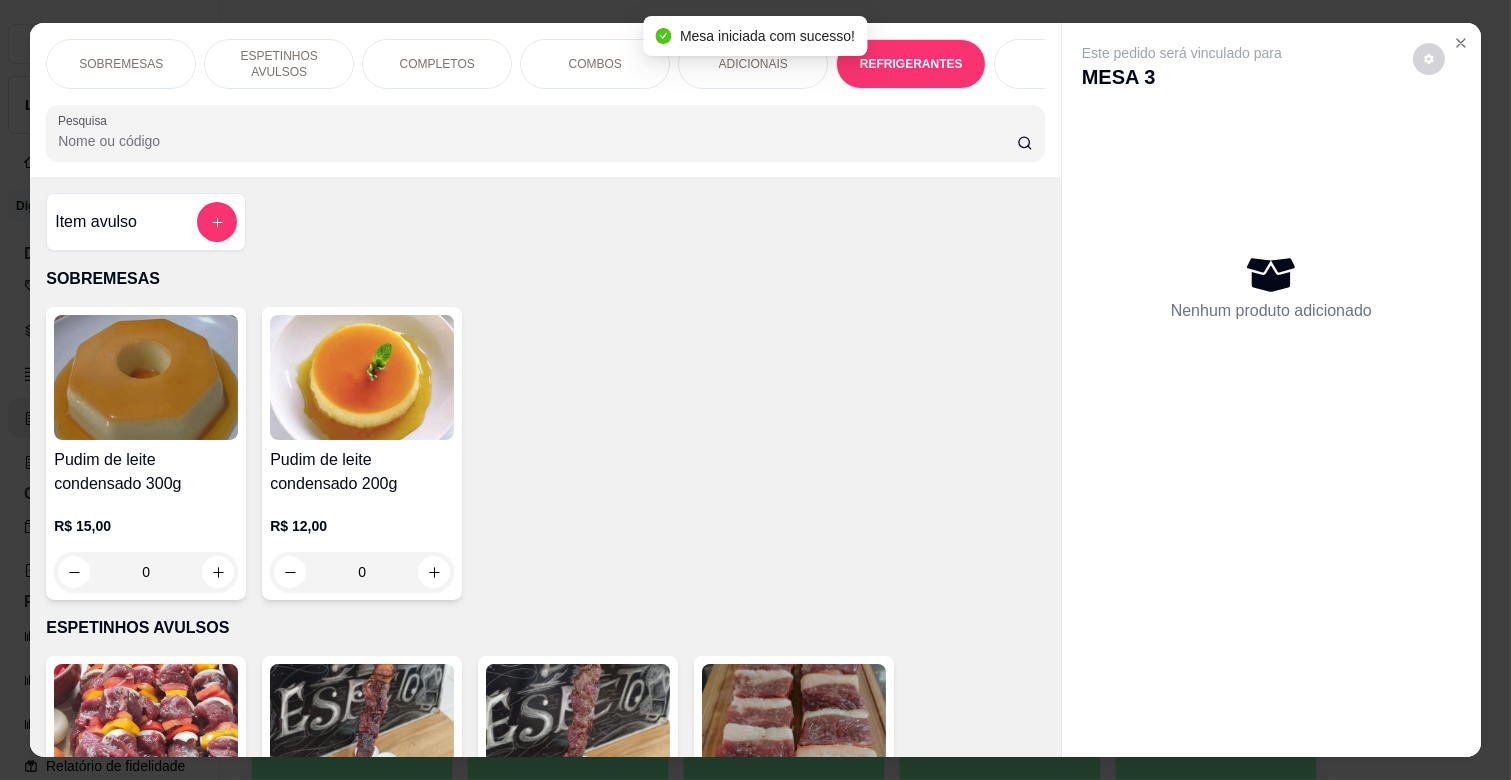 scroll, scrollTop: 4037, scrollLeft: 0, axis: vertical 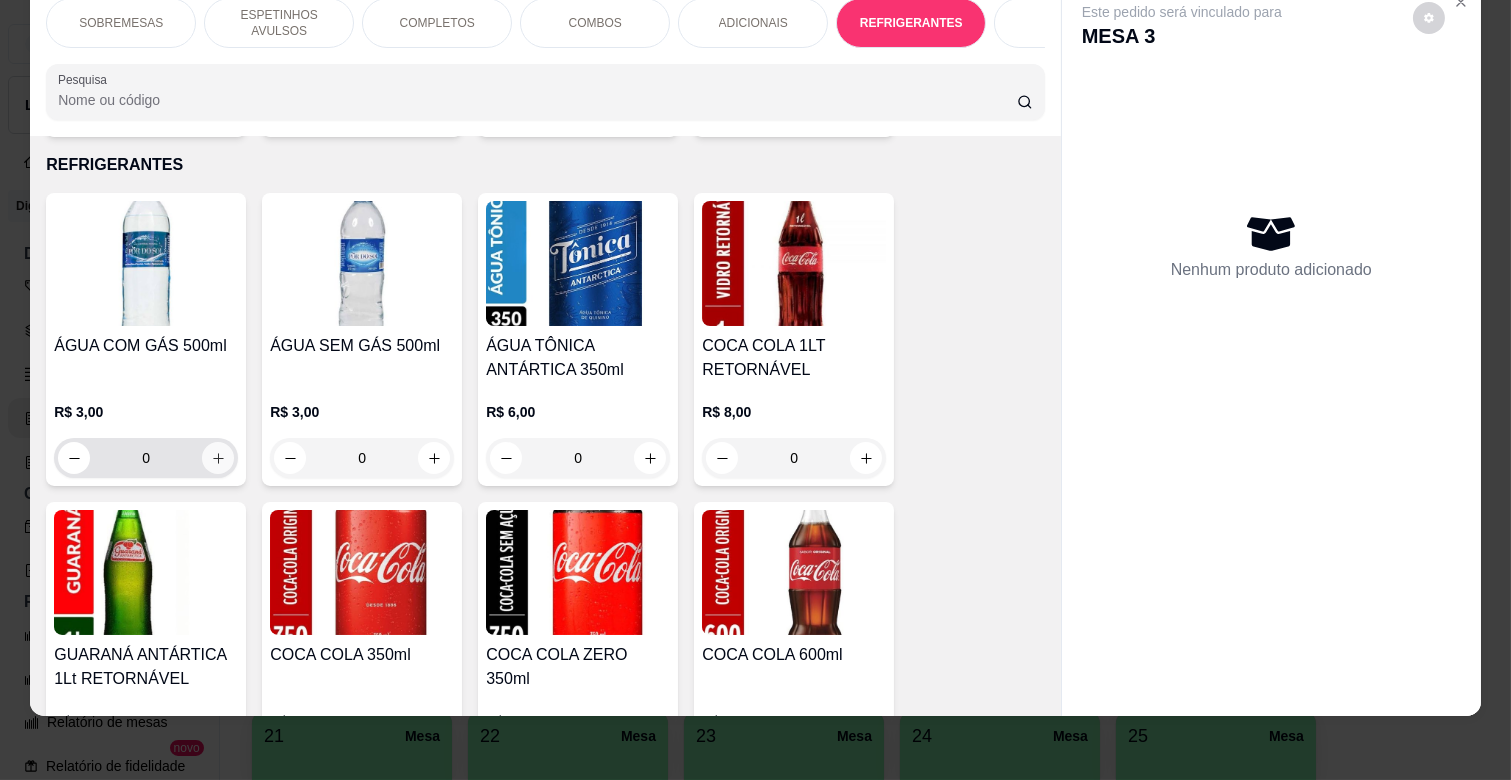 click 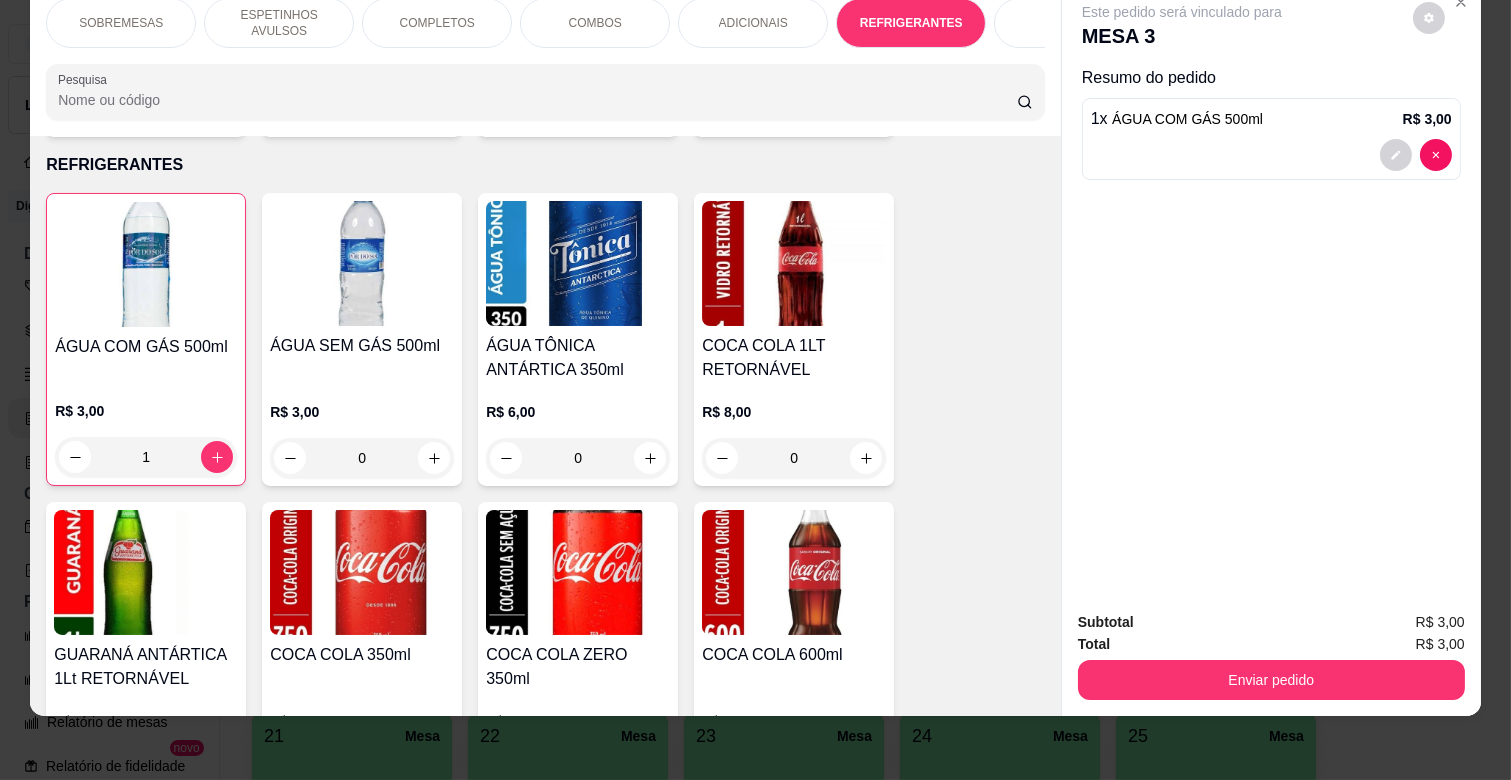 scroll, scrollTop: 0, scrollLeft: 573, axis: horizontal 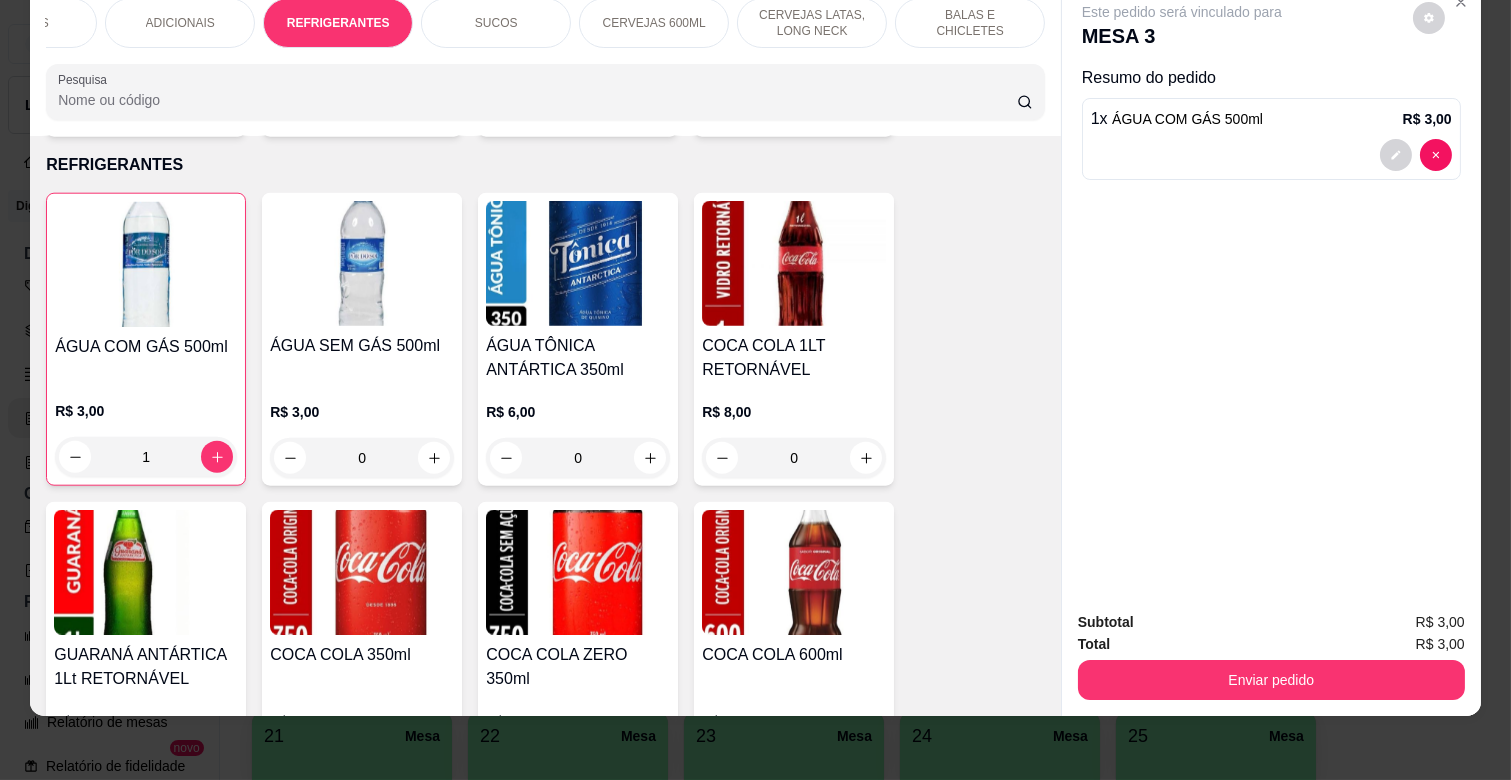 click on "SUCOS" at bounding box center [496, 23] 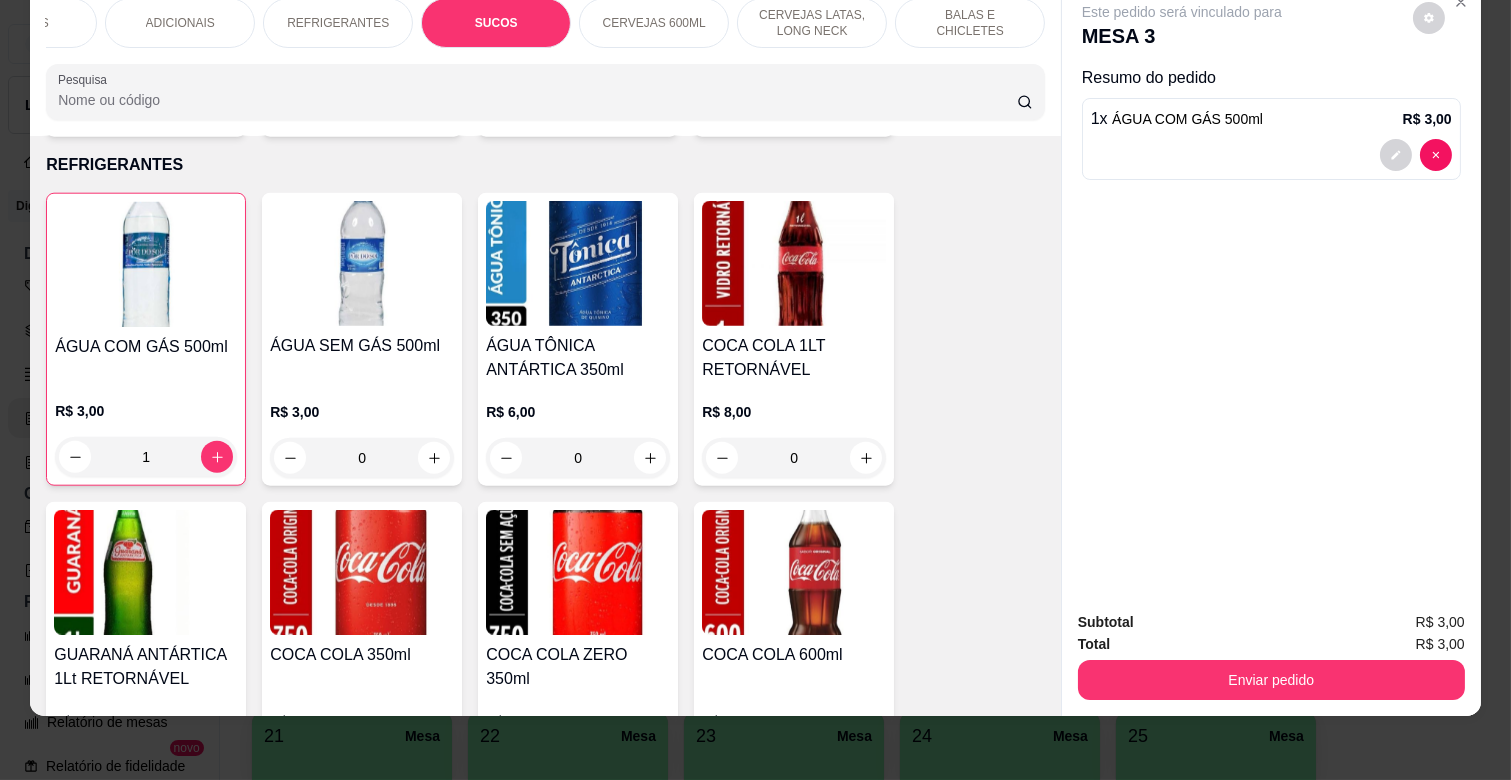 scroll, scrollTop: 5574, scrollLeft: 0, axis: vertical 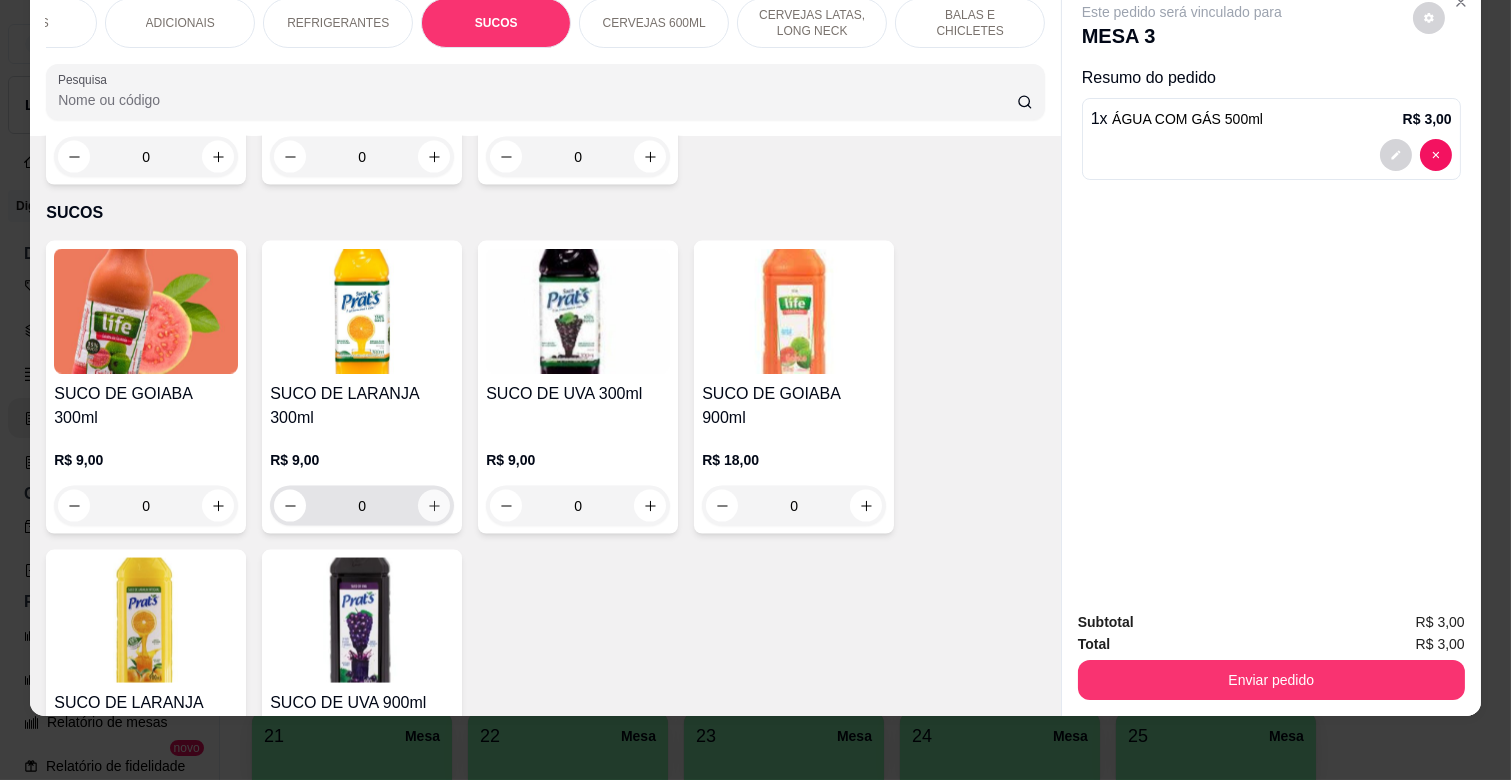 click 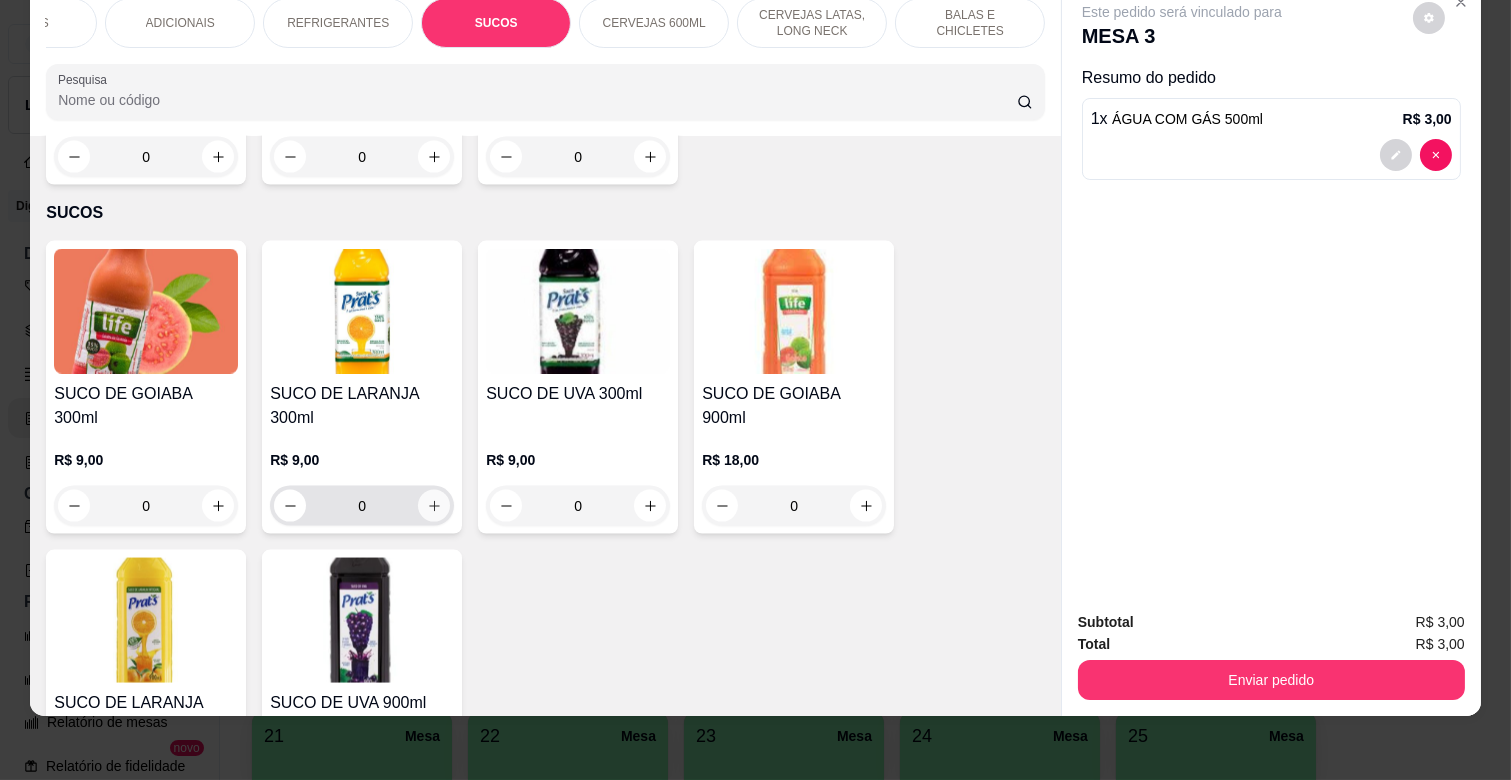 type on "1" 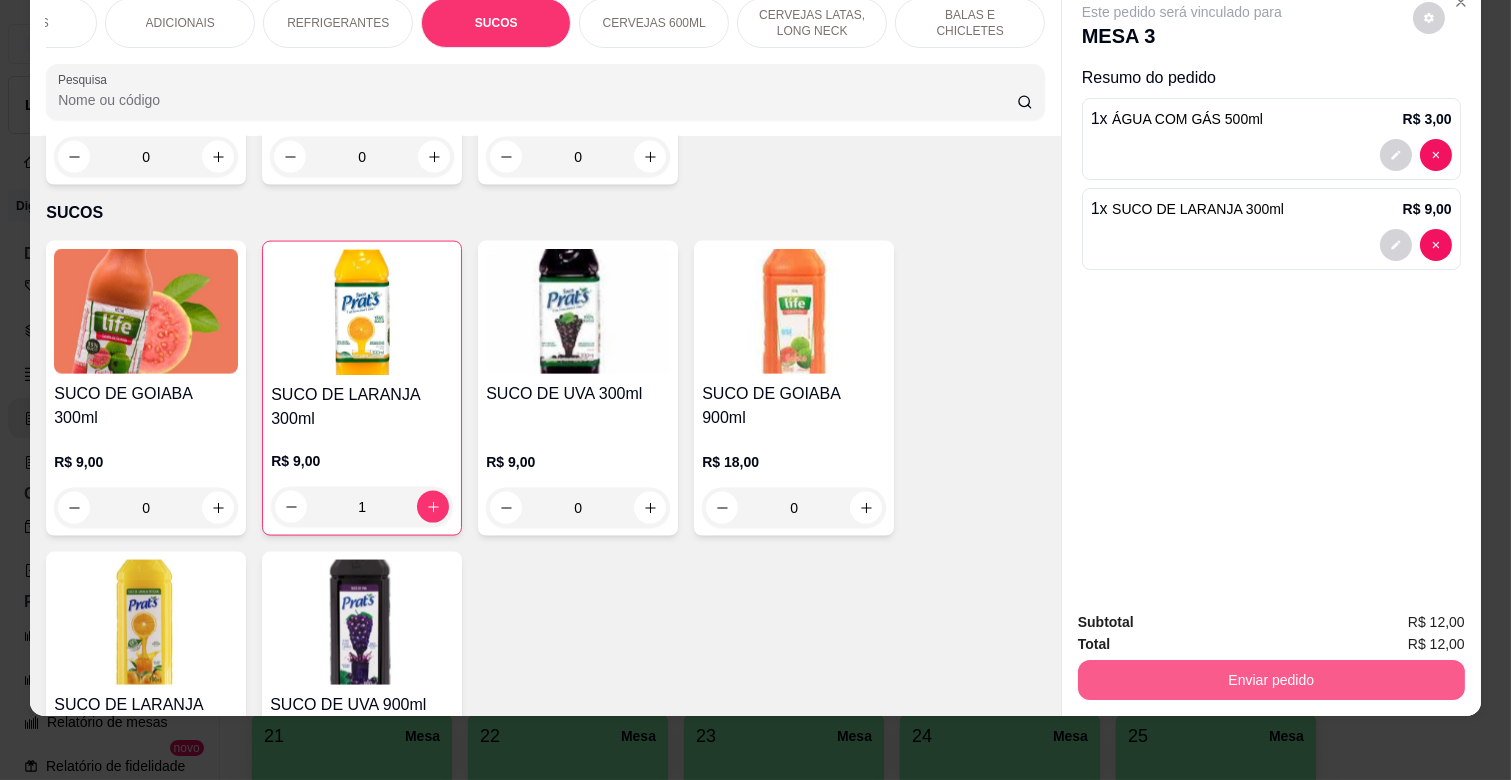 click on "Enviar pedido" at bounding box center [1271, 680] 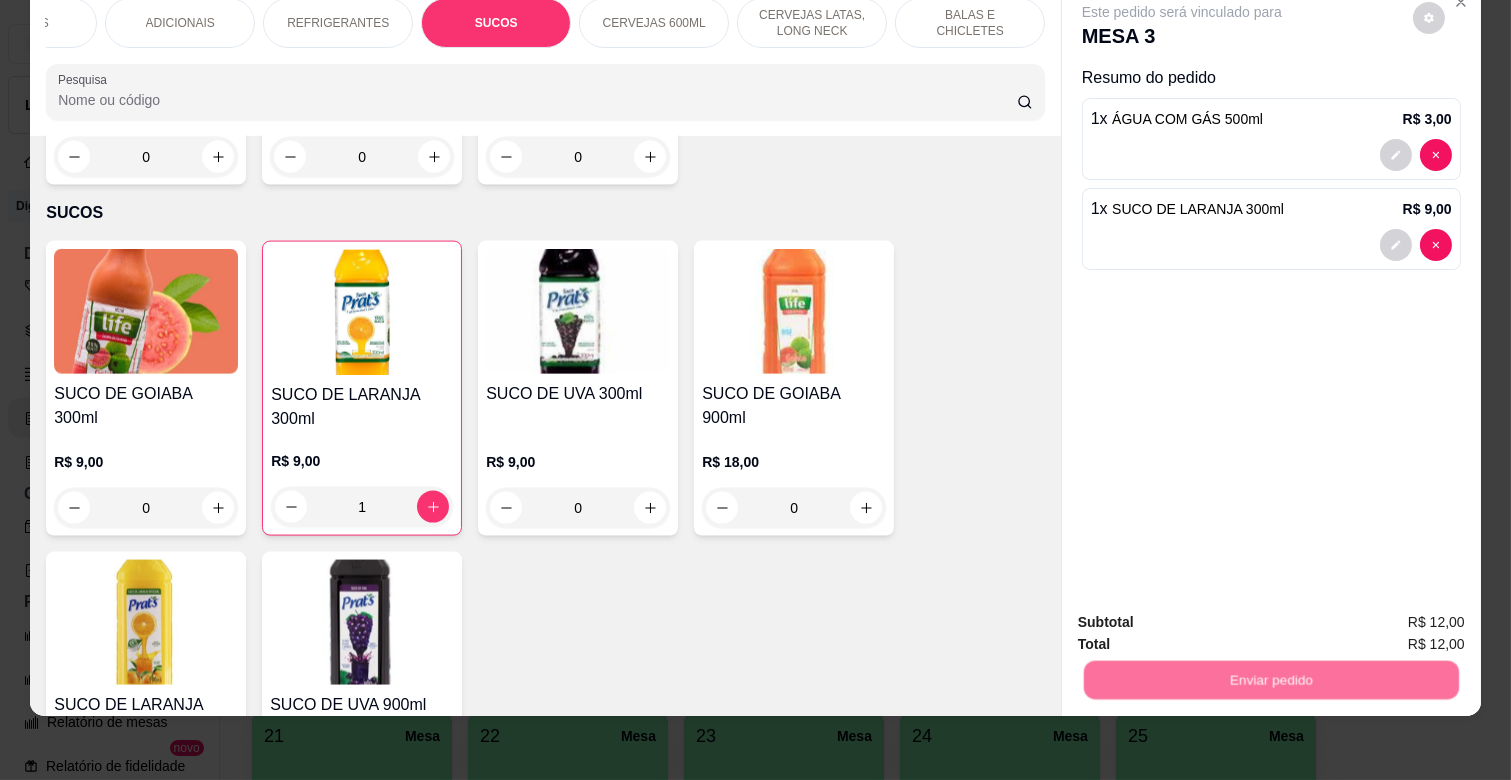 click on "Não registrar e enviar pedido" at bounding box center [1205, 613] 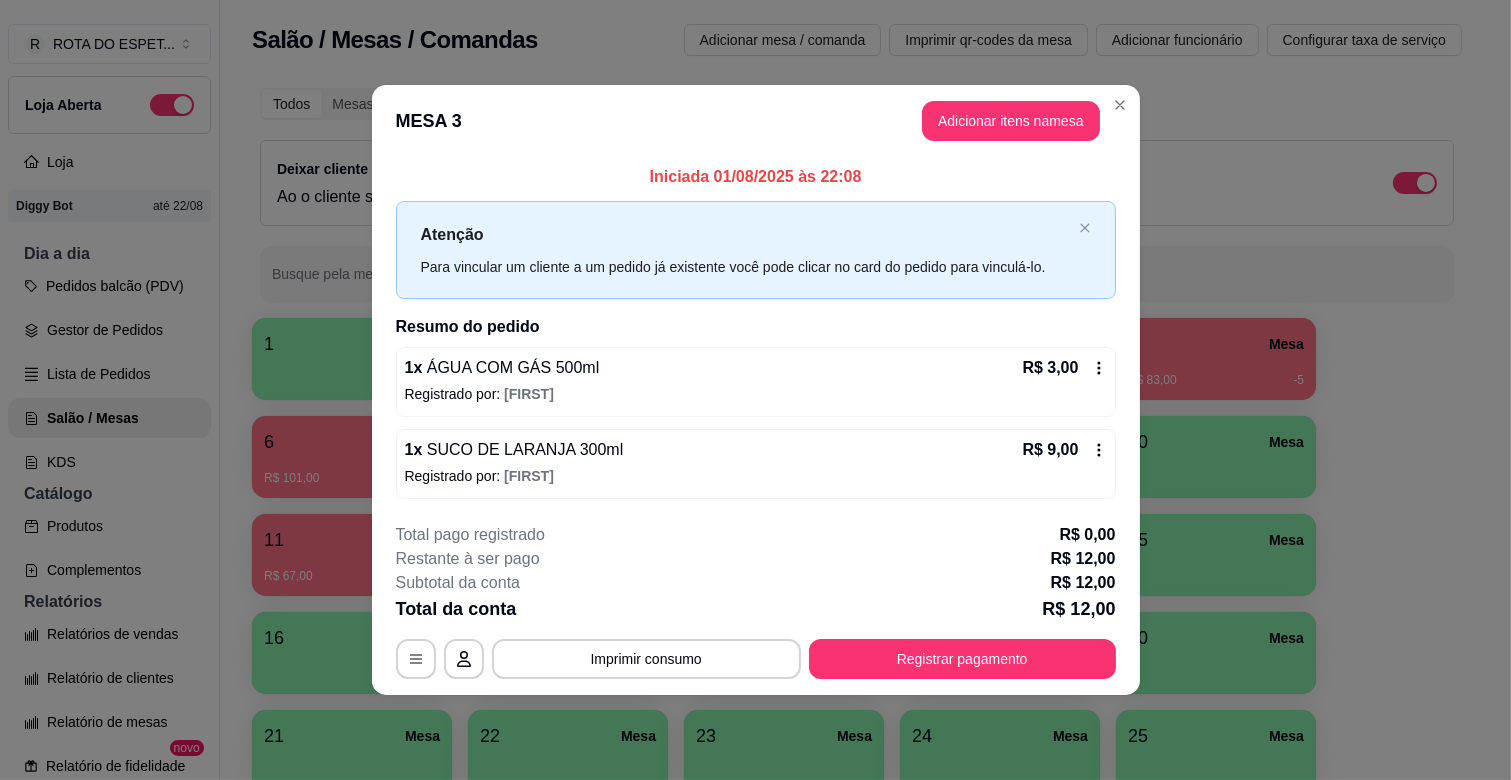 click 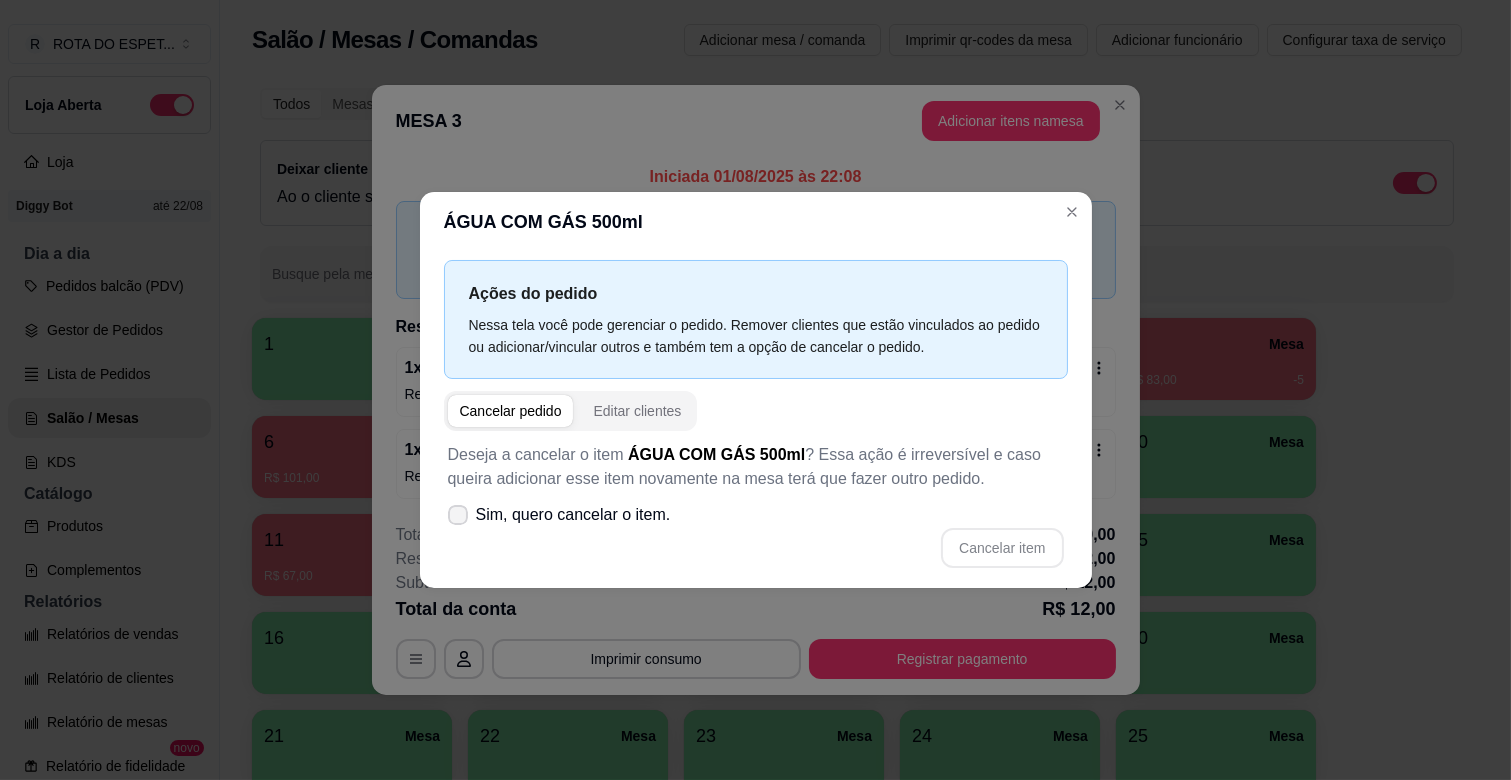 click on "Sim, quero cancelar o item." at bounding box center (573, 515) 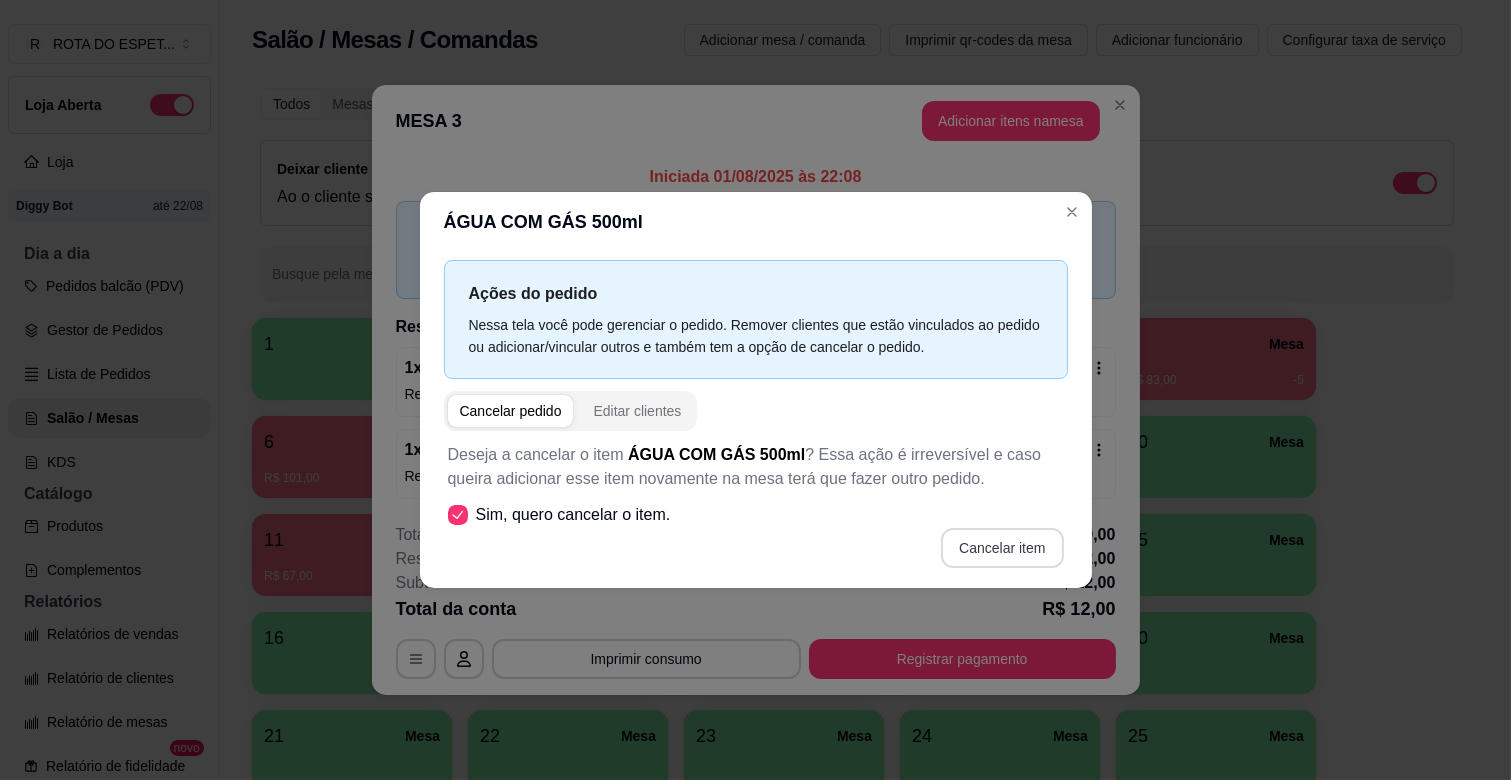 click on "Cancelar item" at bounding box center (1002, 548) 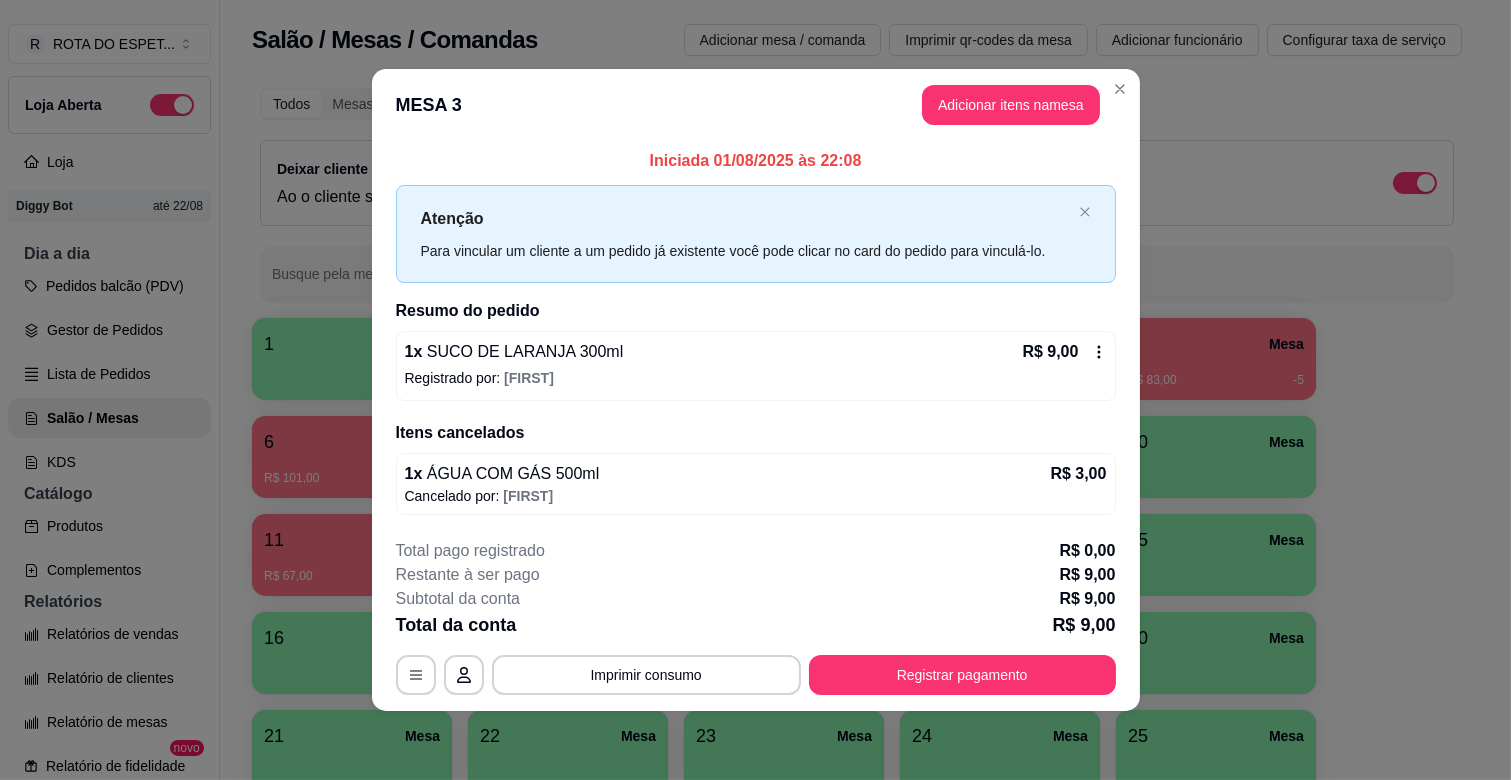 click on "R$ 9,00" at bounding box center (1064, 352) 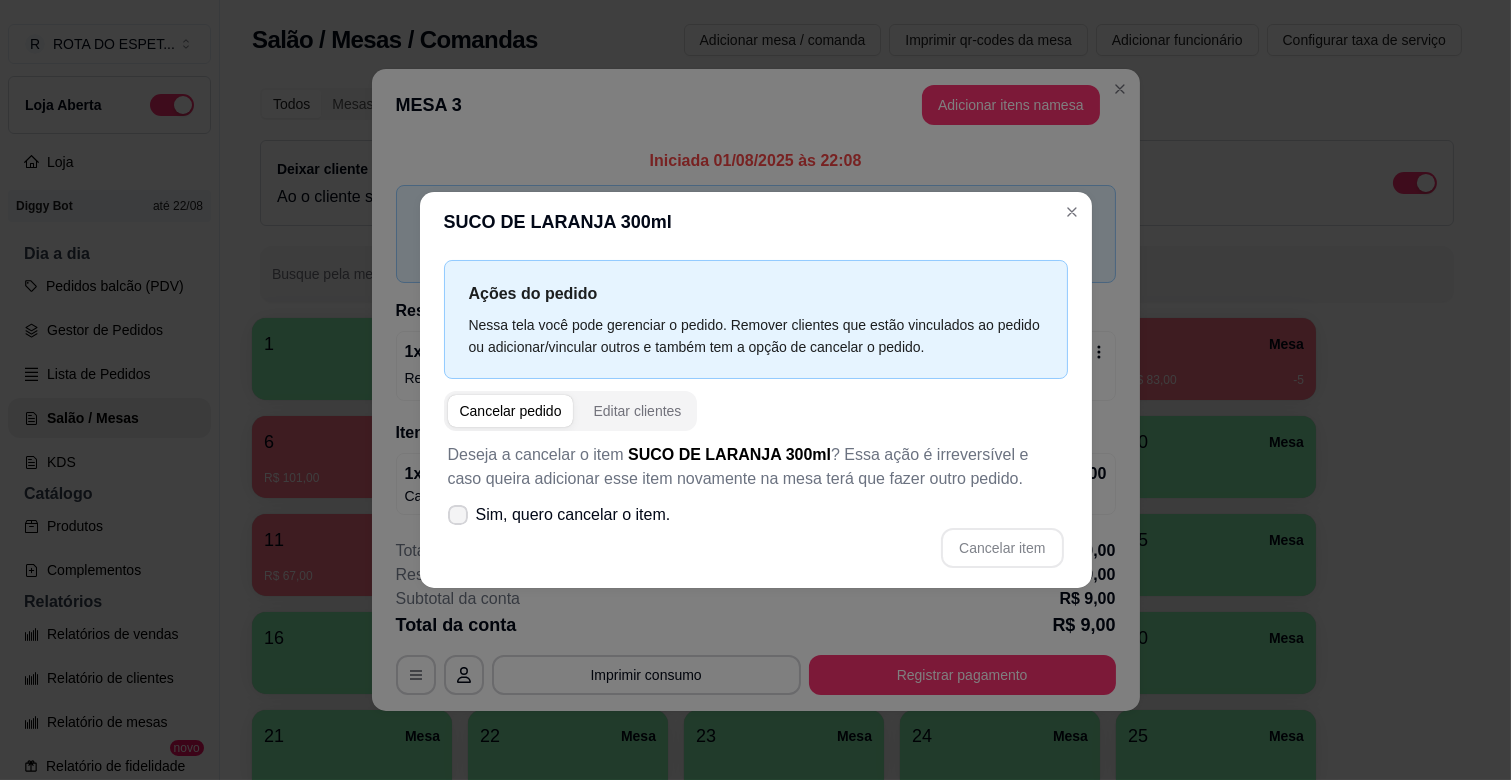 click on "Sim, quero cancelar o item." at bounding box center [573, 515] 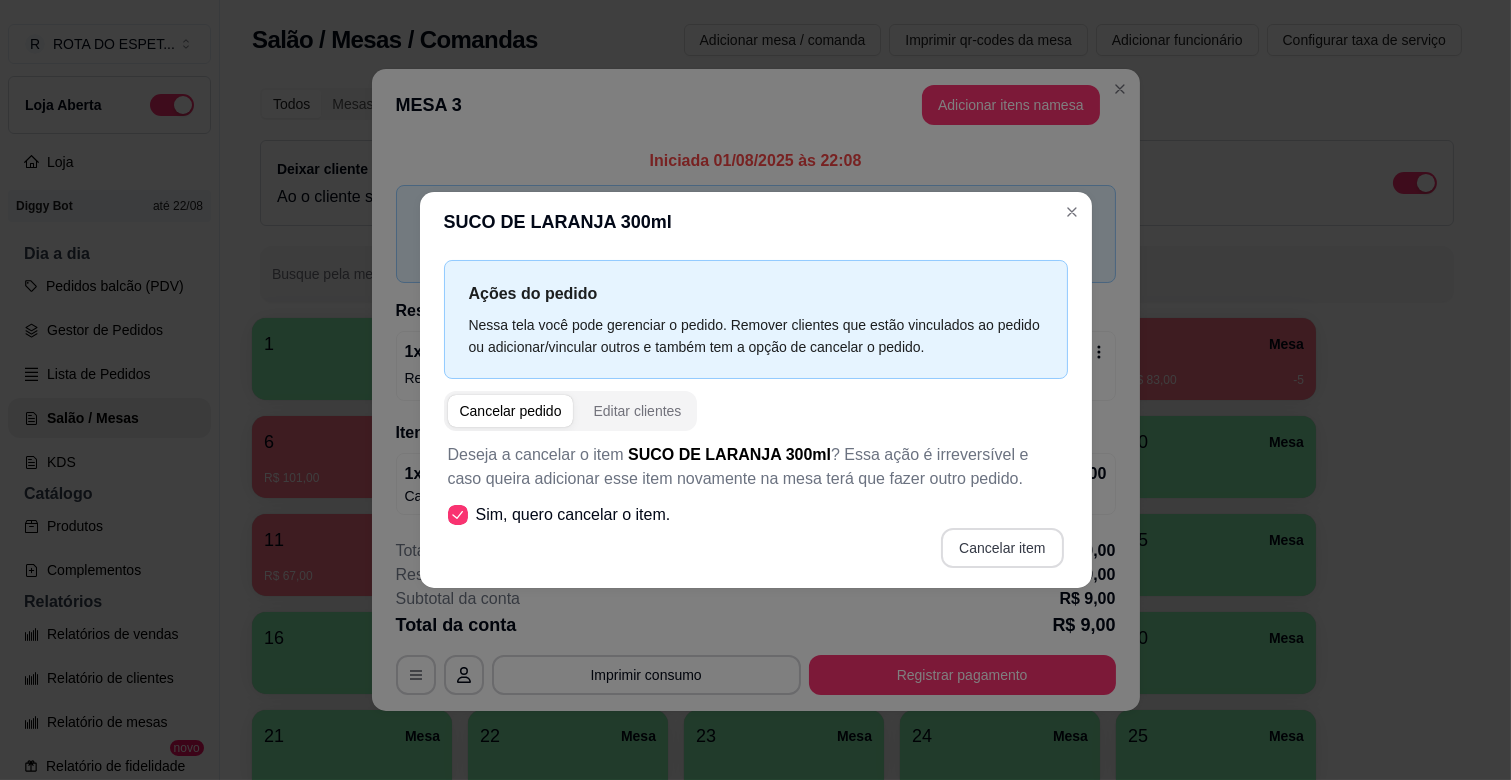 click on "Cancelar item" at bounding box center (1002, 548) 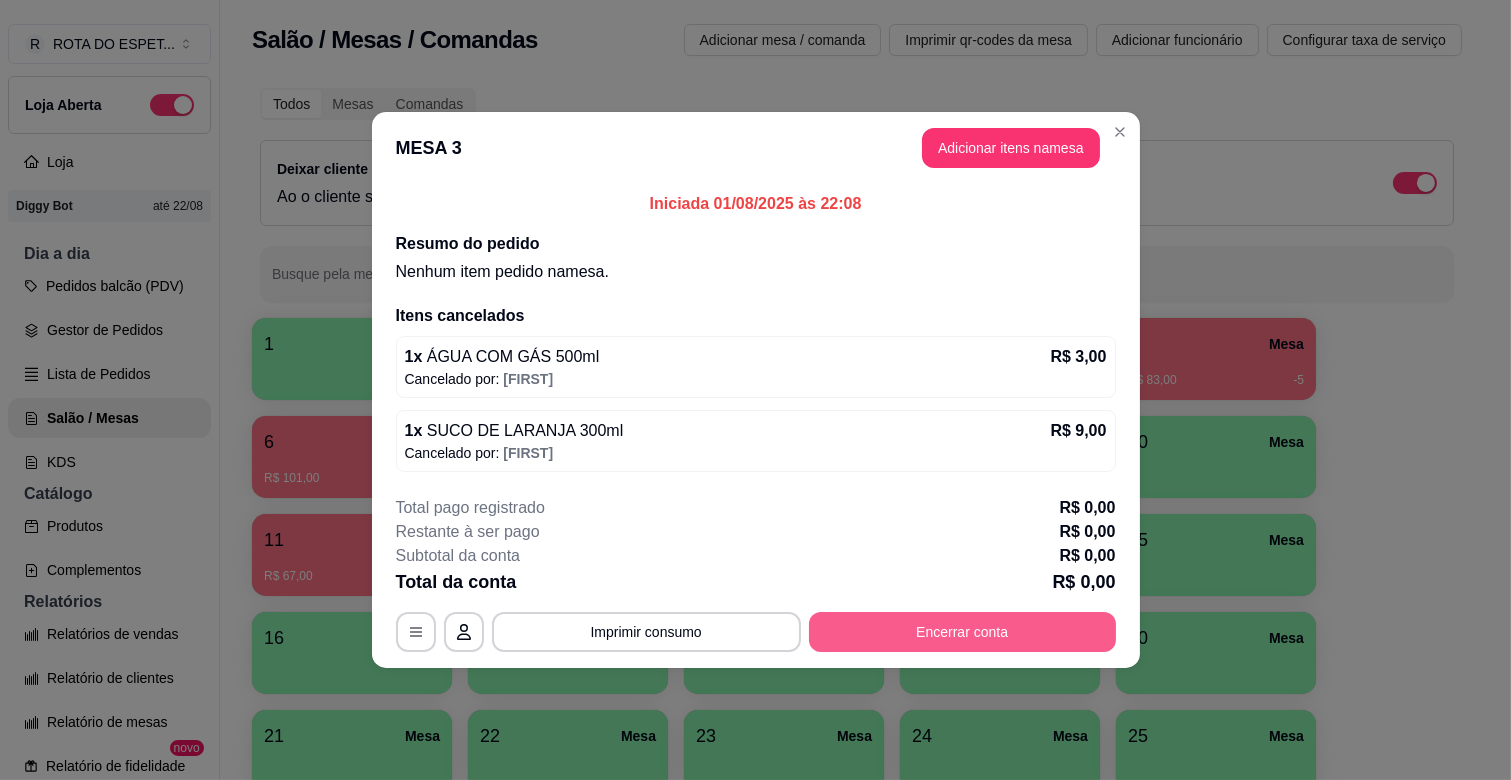 click on "Encerrar conta" at bounding box center [962, 632] 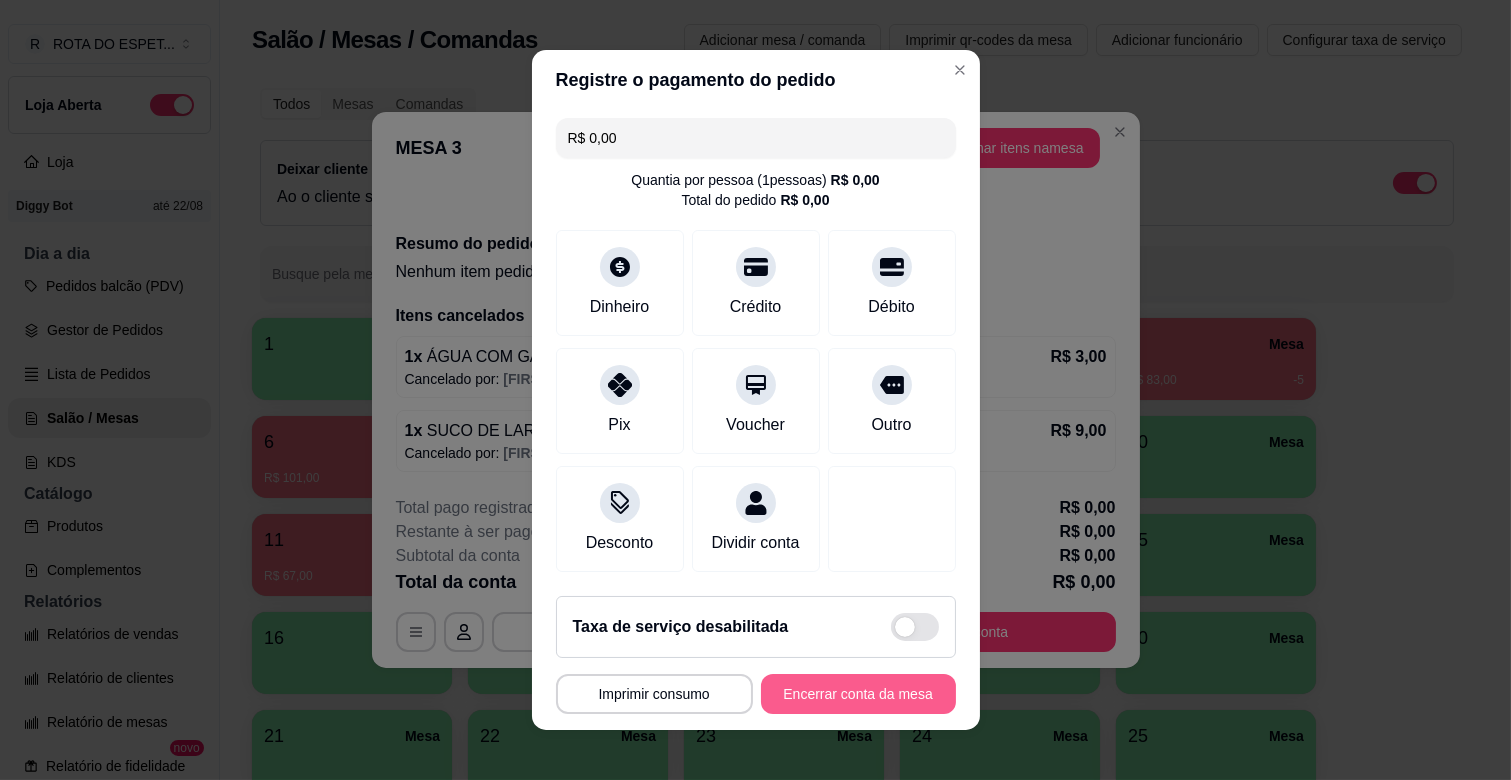 click on "Encerrar conta da mesa" at bounding box center [858, 694] 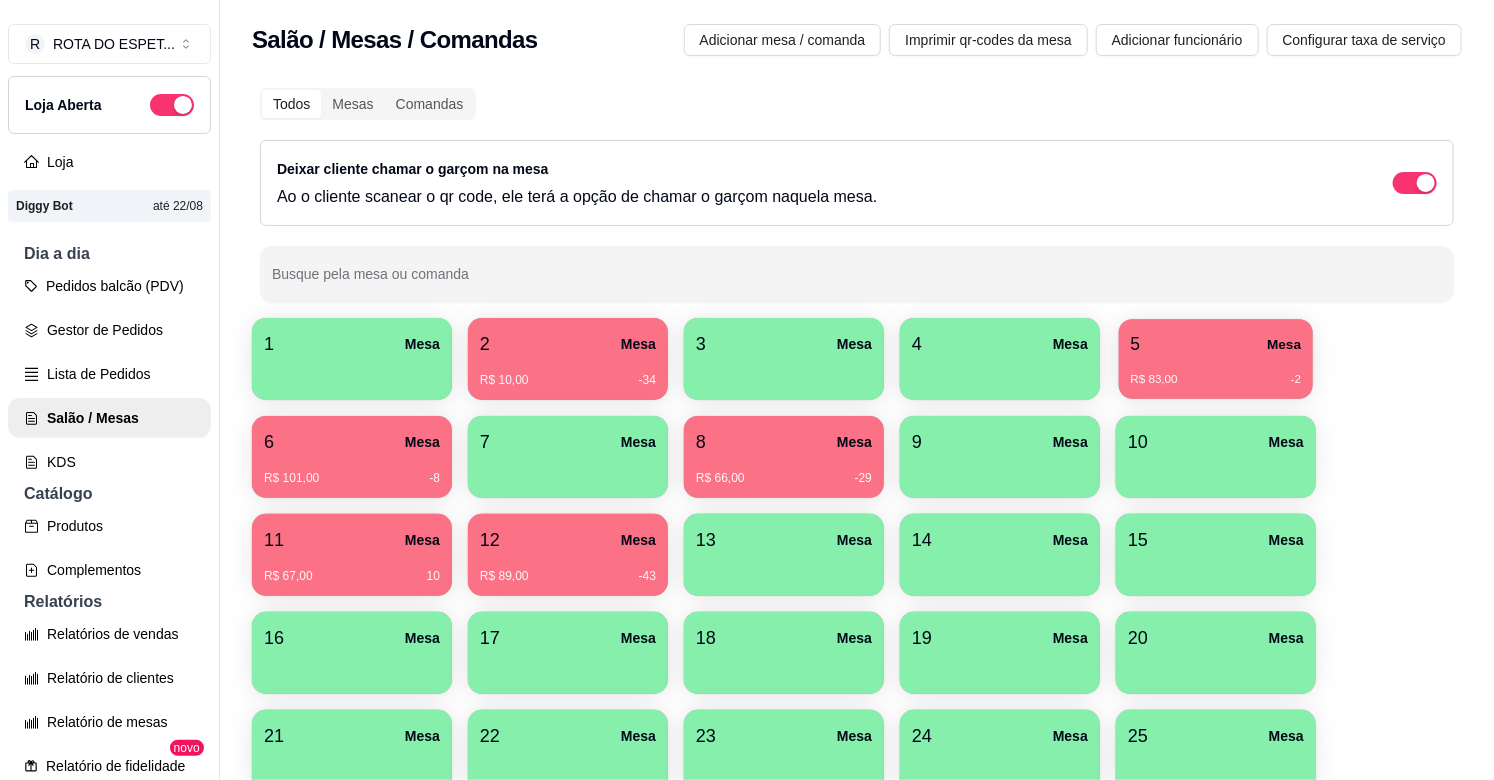 click on "R$ 83,00 -2" at bounding box center (1216, 380) 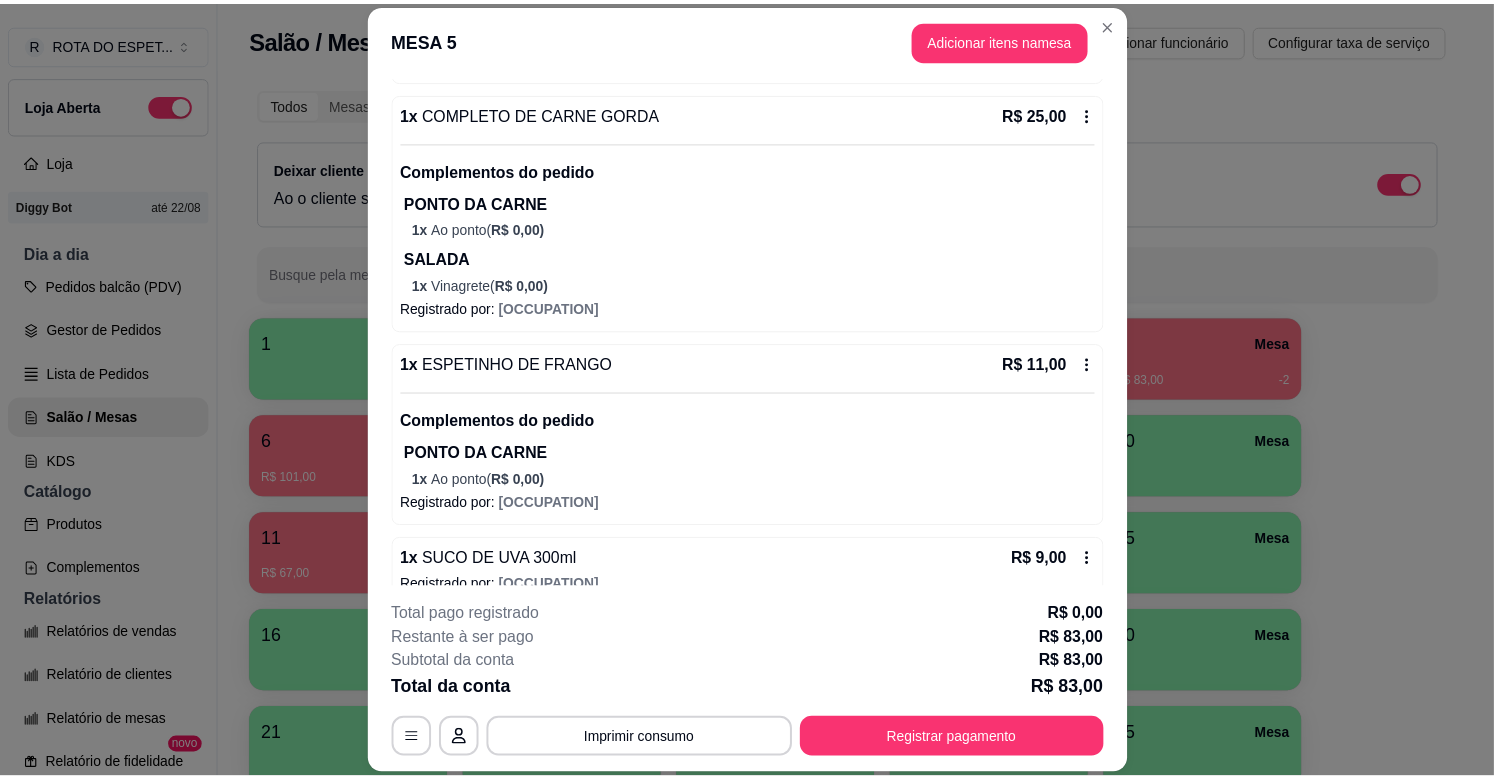 scroll, scrollTop: 534, scrollLeft: 0, axis: vertical 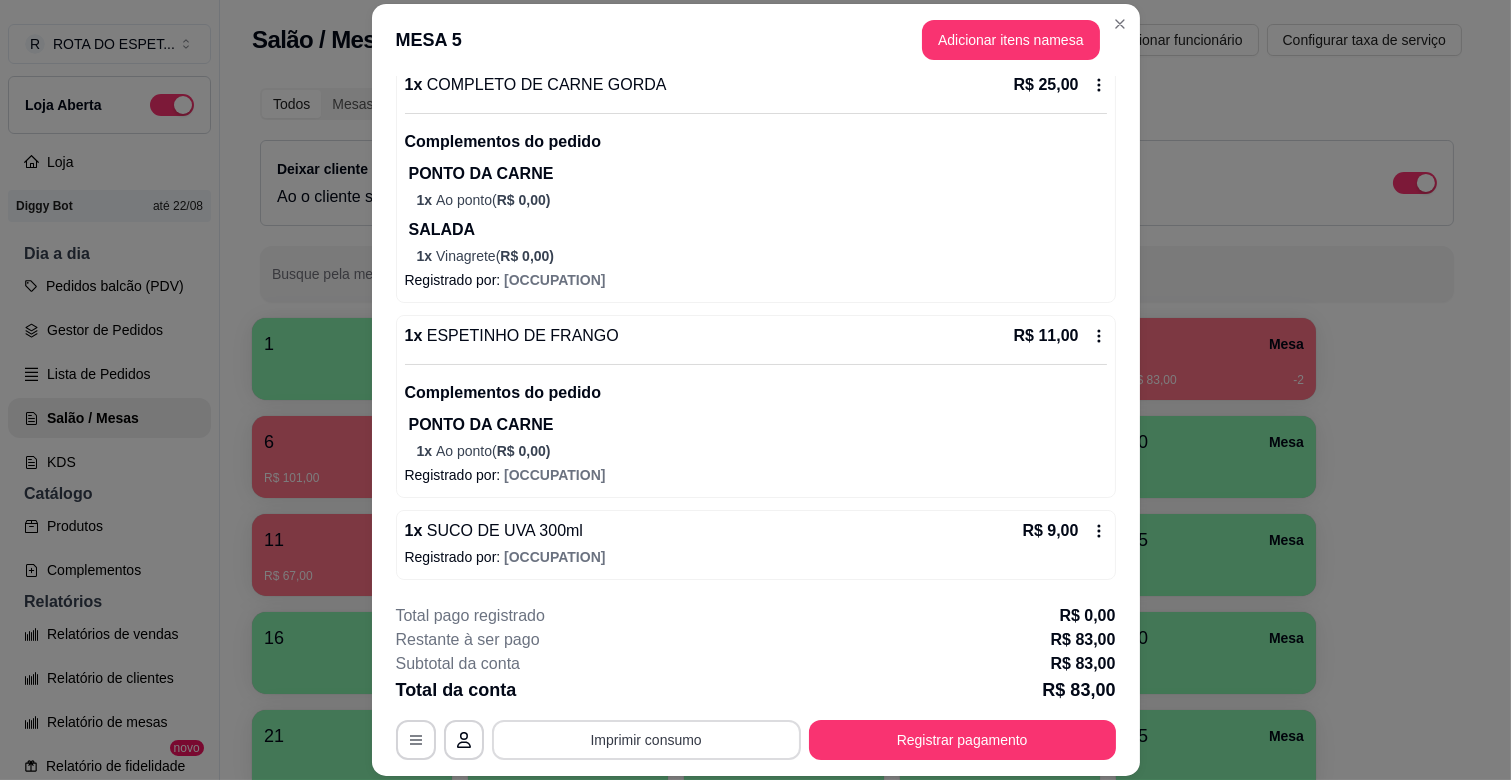 click on "Imprimir consumo" at bounding box center [646, 740] 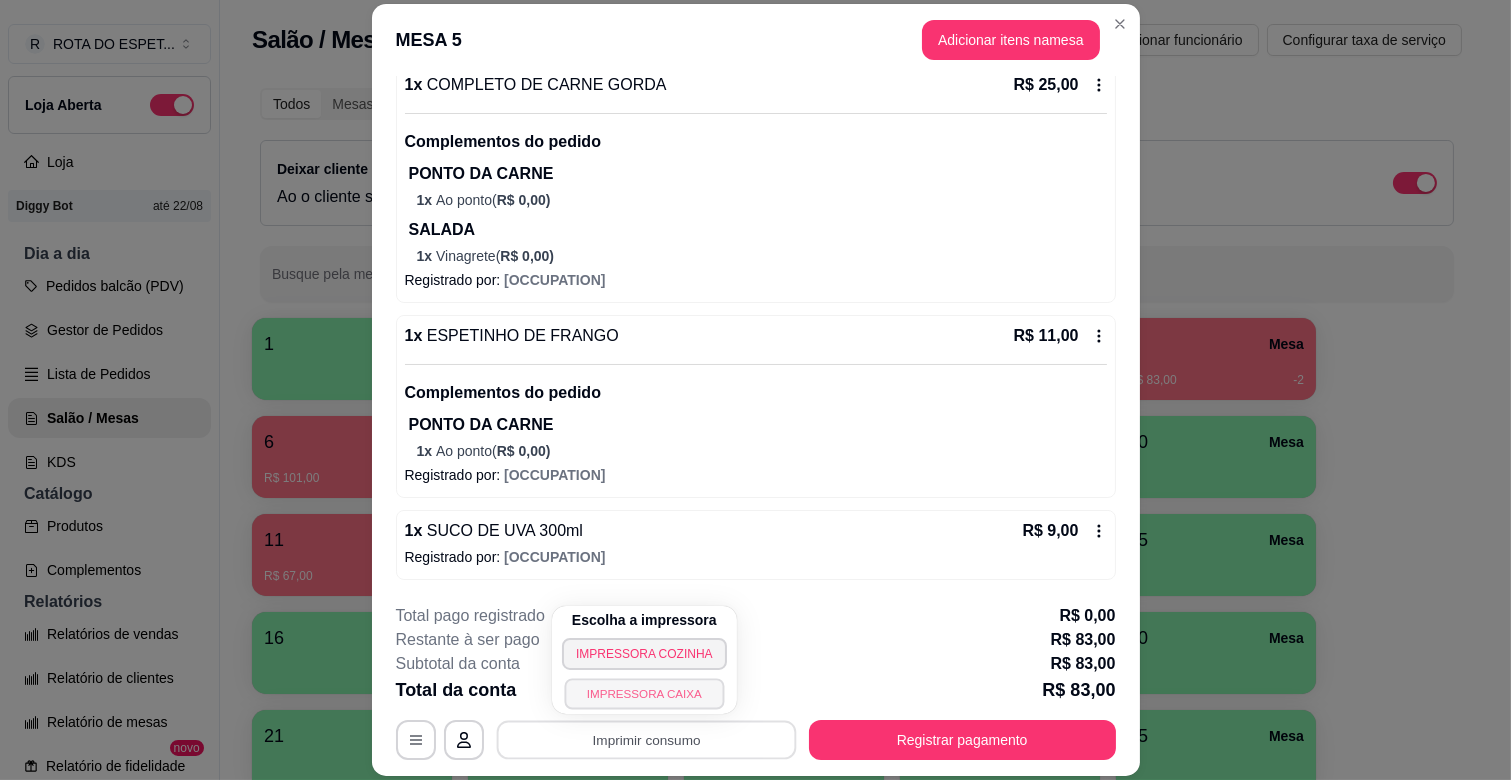 click on "[PRODUCT_NAME]" at bounding box center [644, 693] 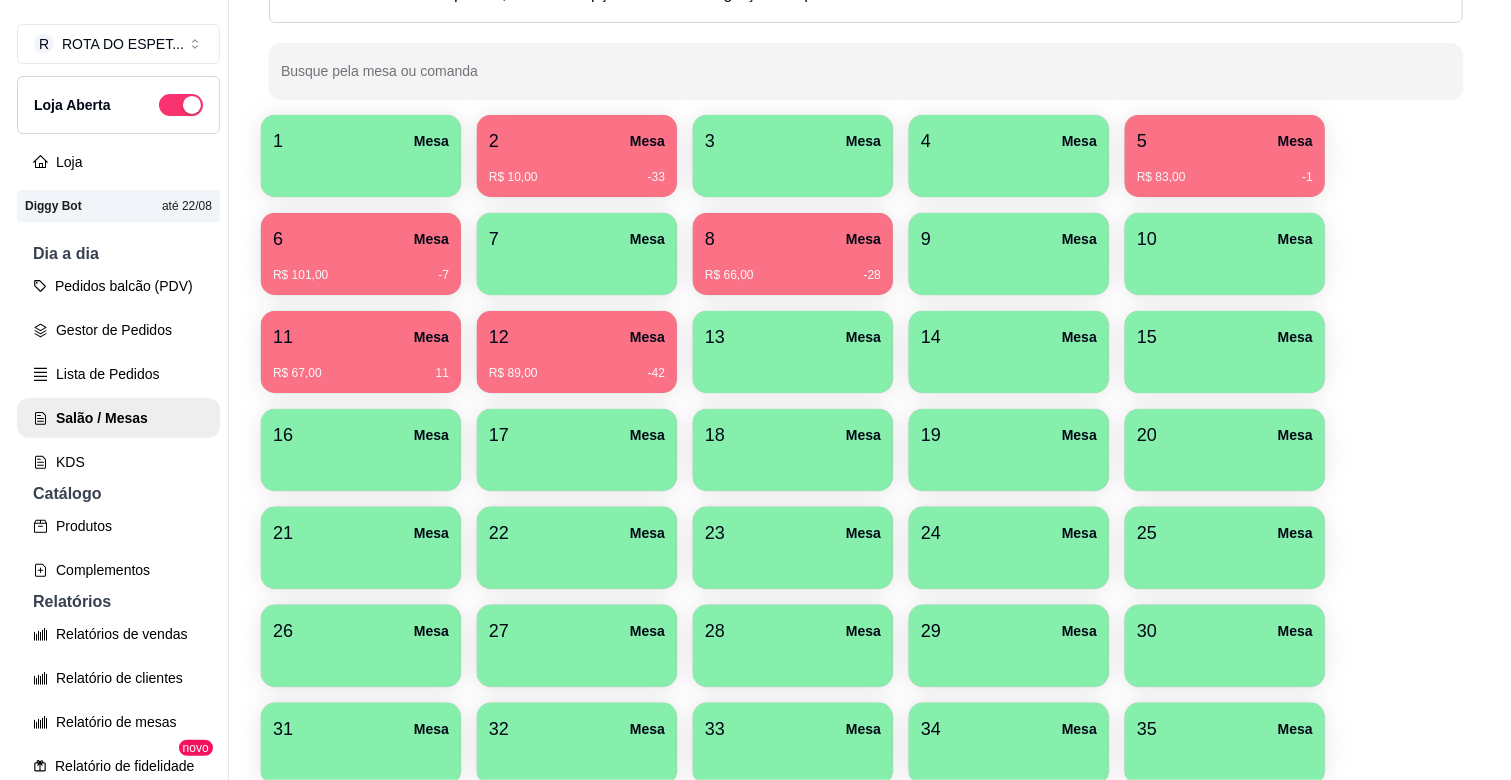 scroll, scrollTop: 82, scrollLeft: 0, axis: vertical 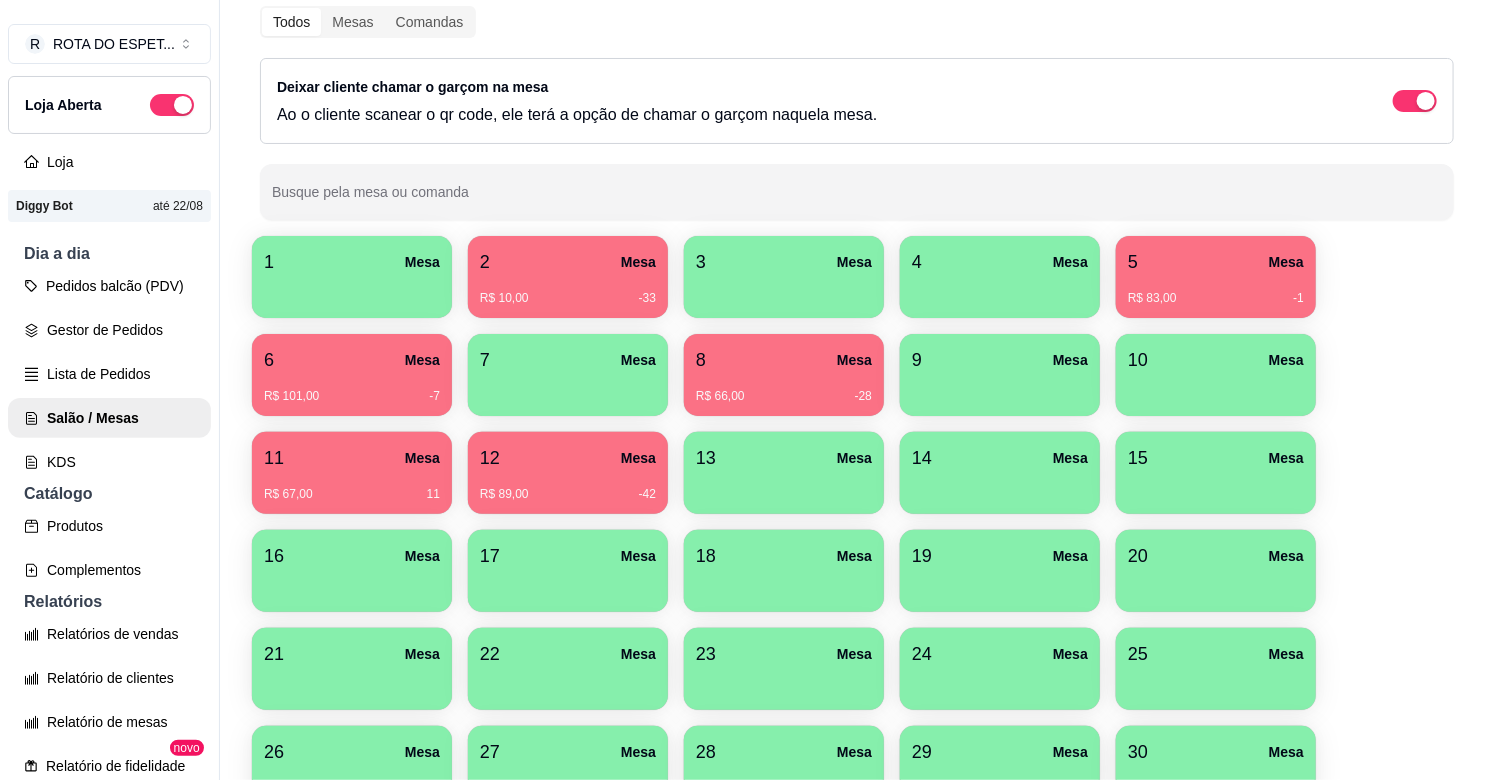click at bounding box center (784, 291) 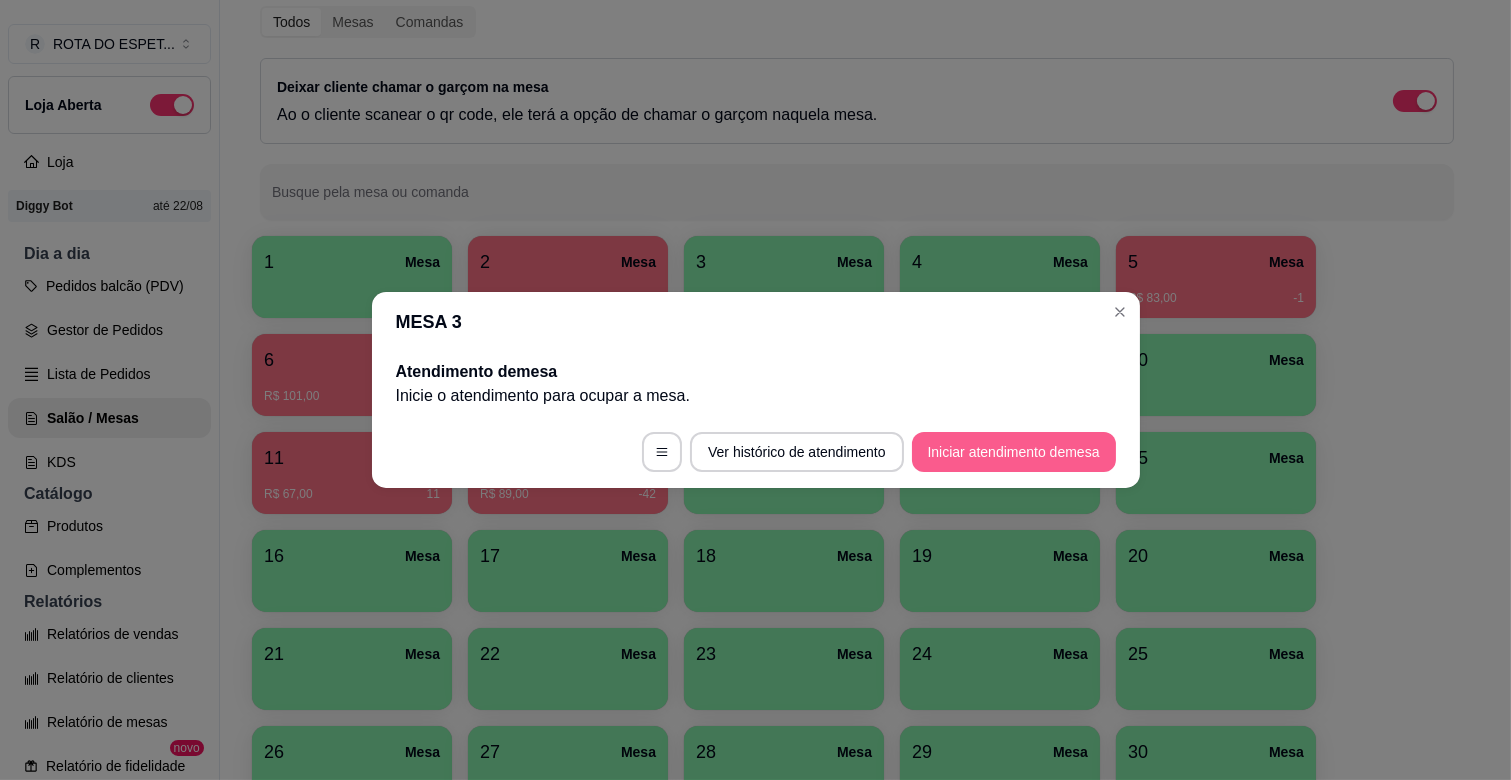 click on "Iniciar atendimento de  mesa" at bounding box center [1014, 452] 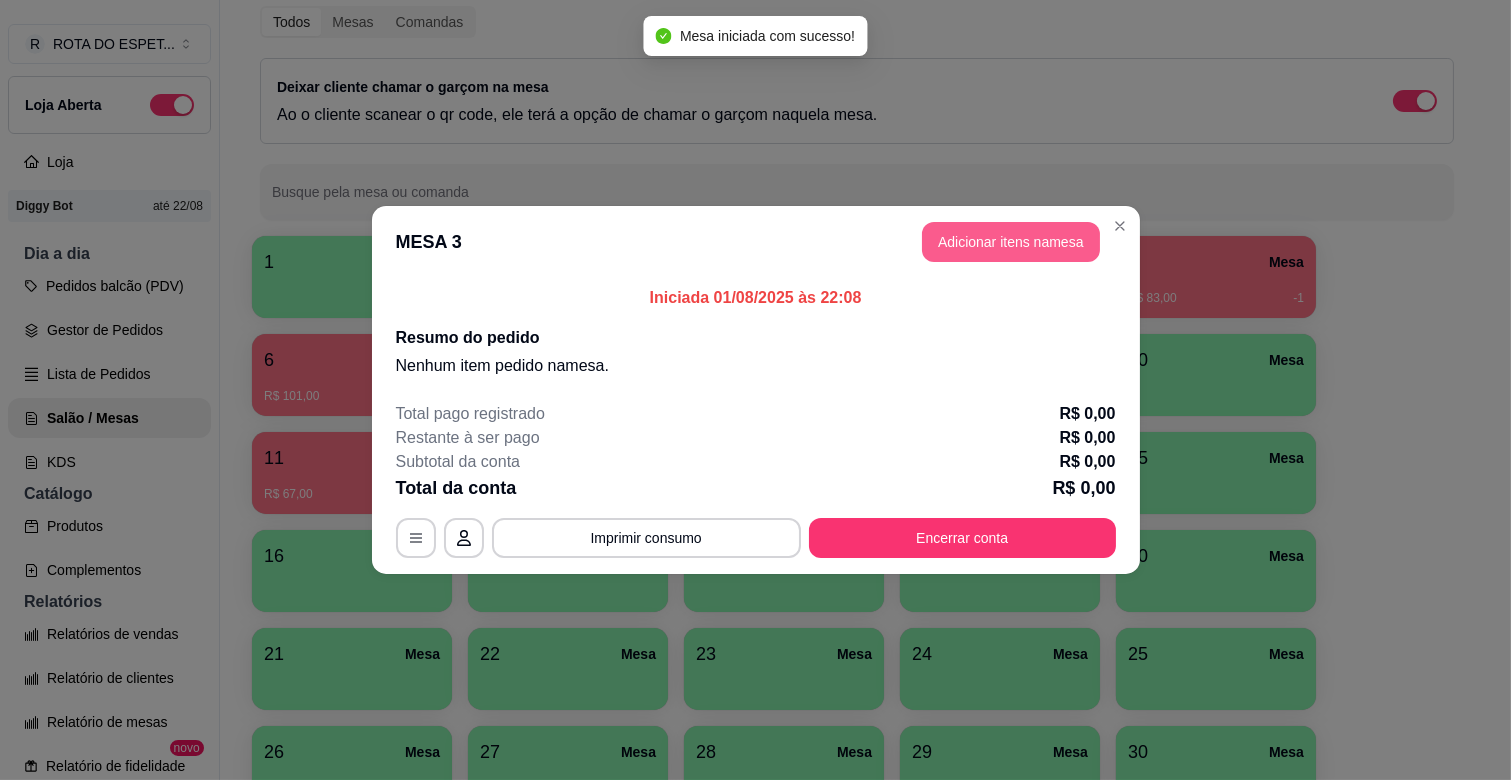 click on "Adicionar itens na  mesa" at bounding box center (1011, 242) 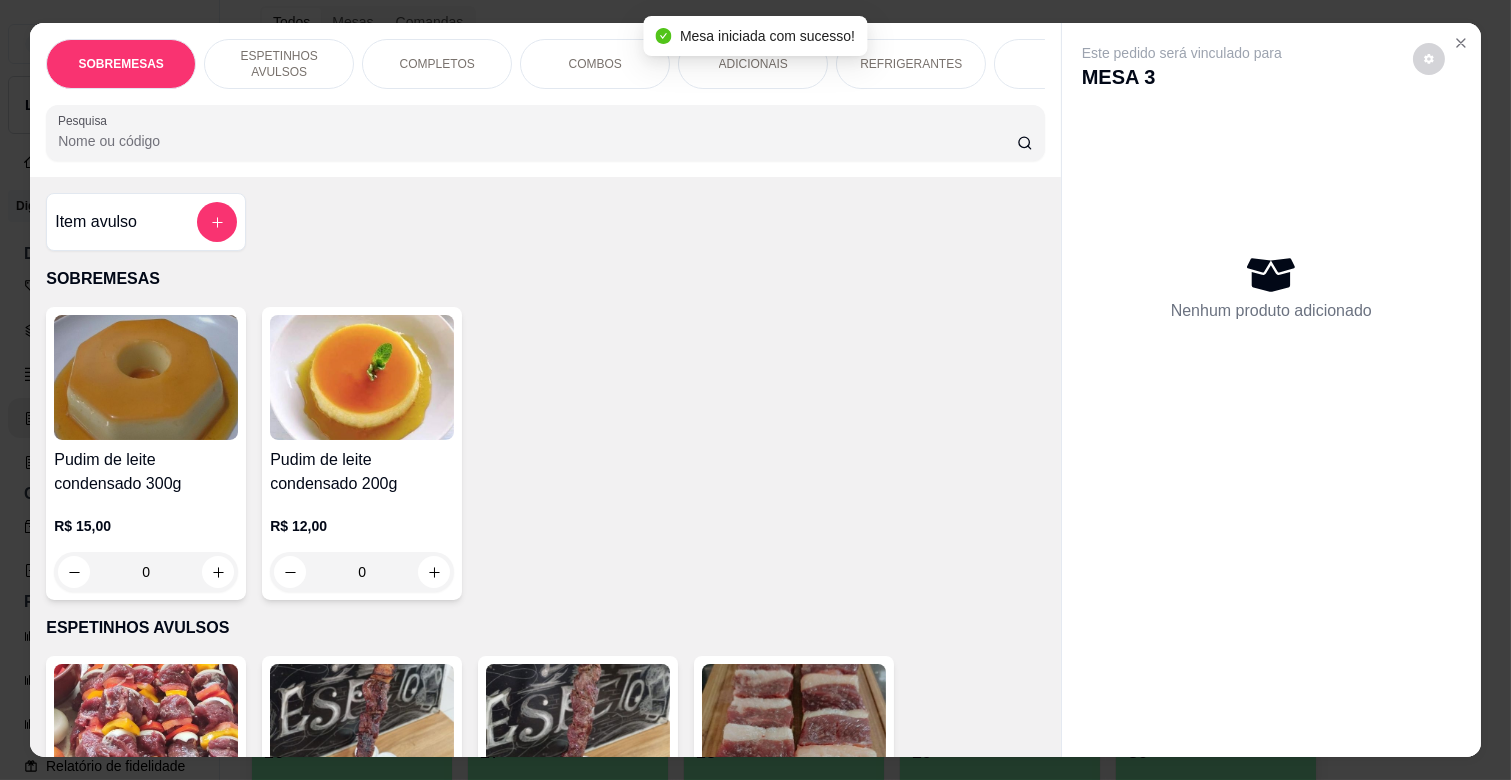 click on "ESPETINHOS AVULSOS" at bounding box center (279, 64) 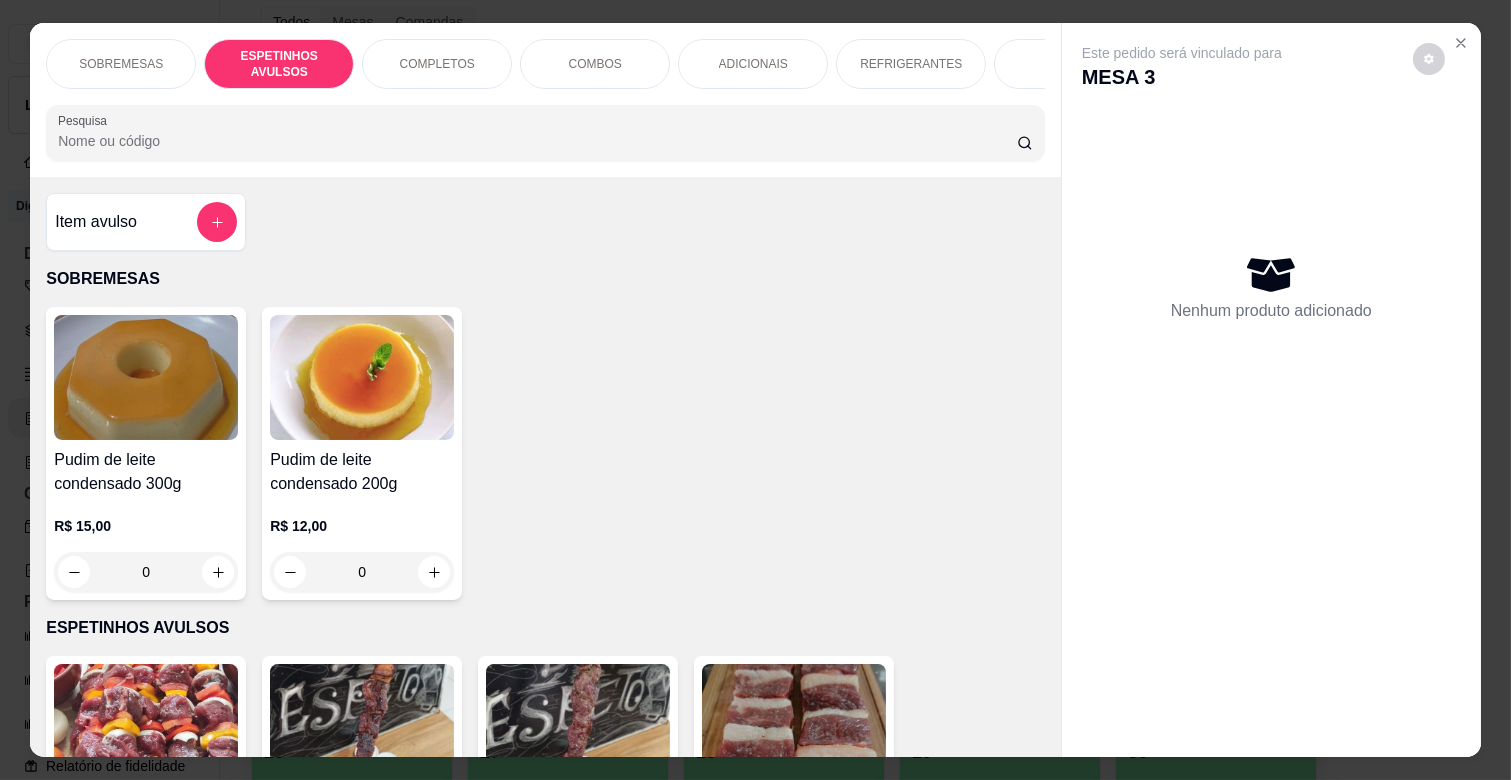 scroll, scrollTop: 438, scrollLeft: 0, axis: vertical 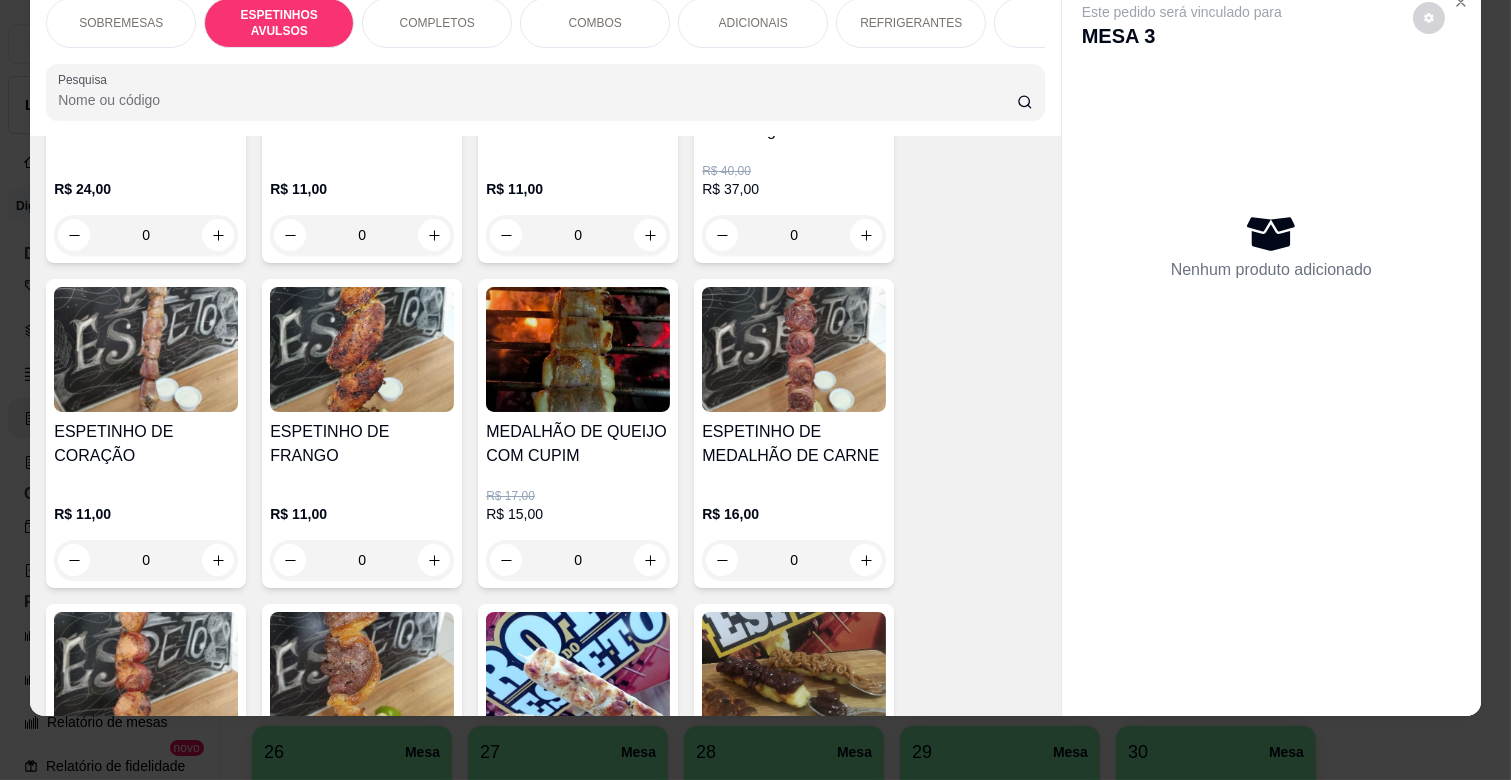 click on "0" at bounding box center (146, 560) 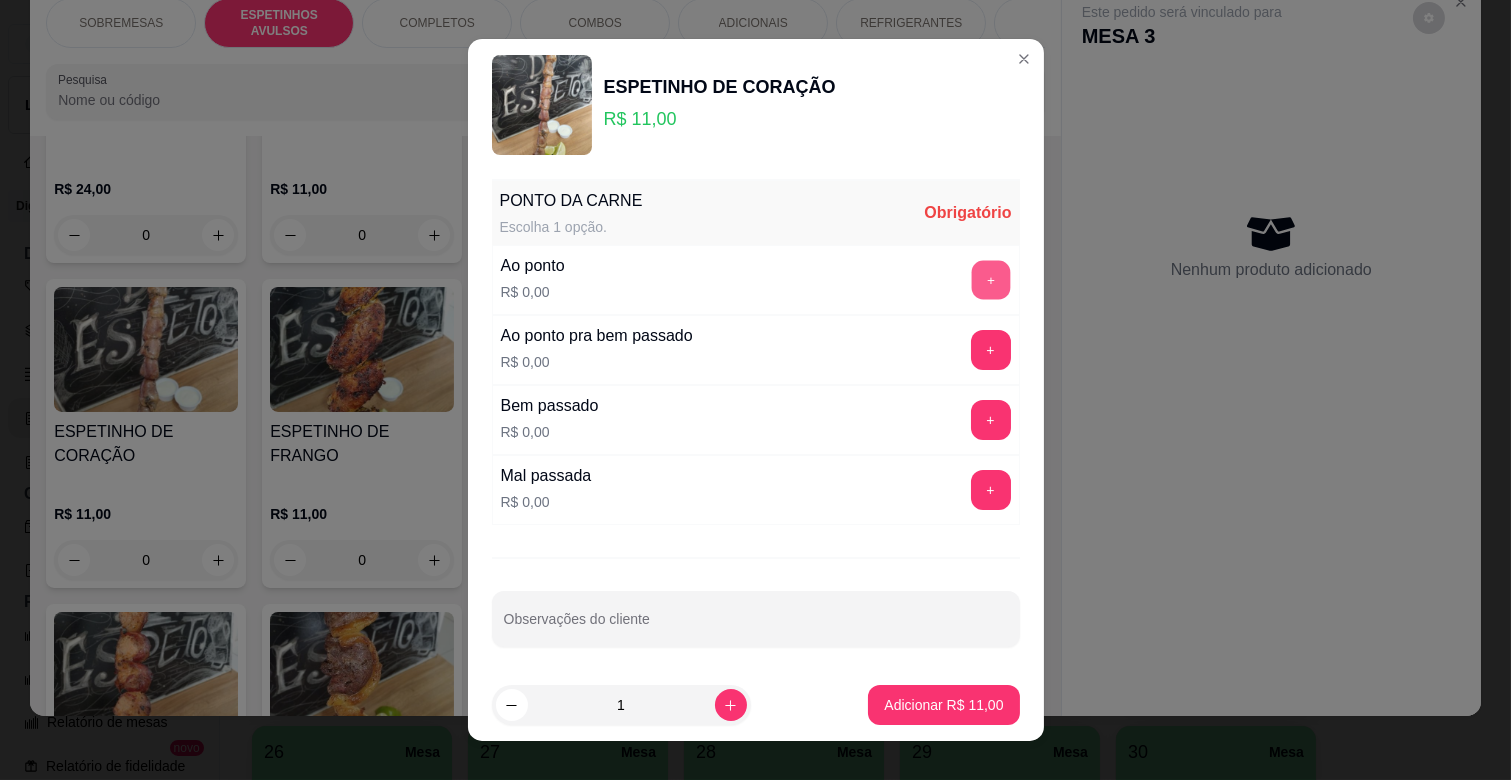 click on "+" at bounding box center [990, 280] 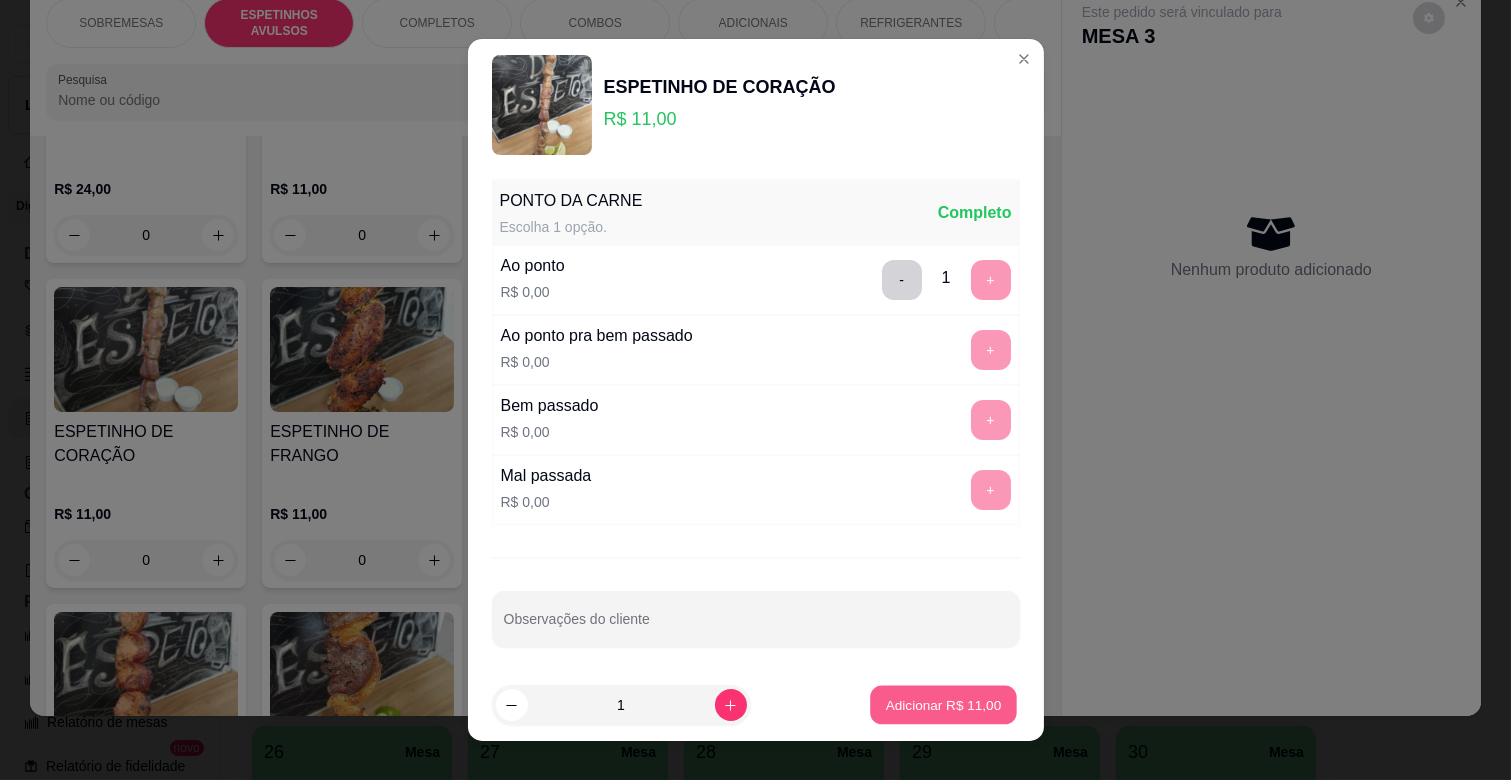 click on "Adicionar   R$ 11,00" at bounding box center [944, 704] 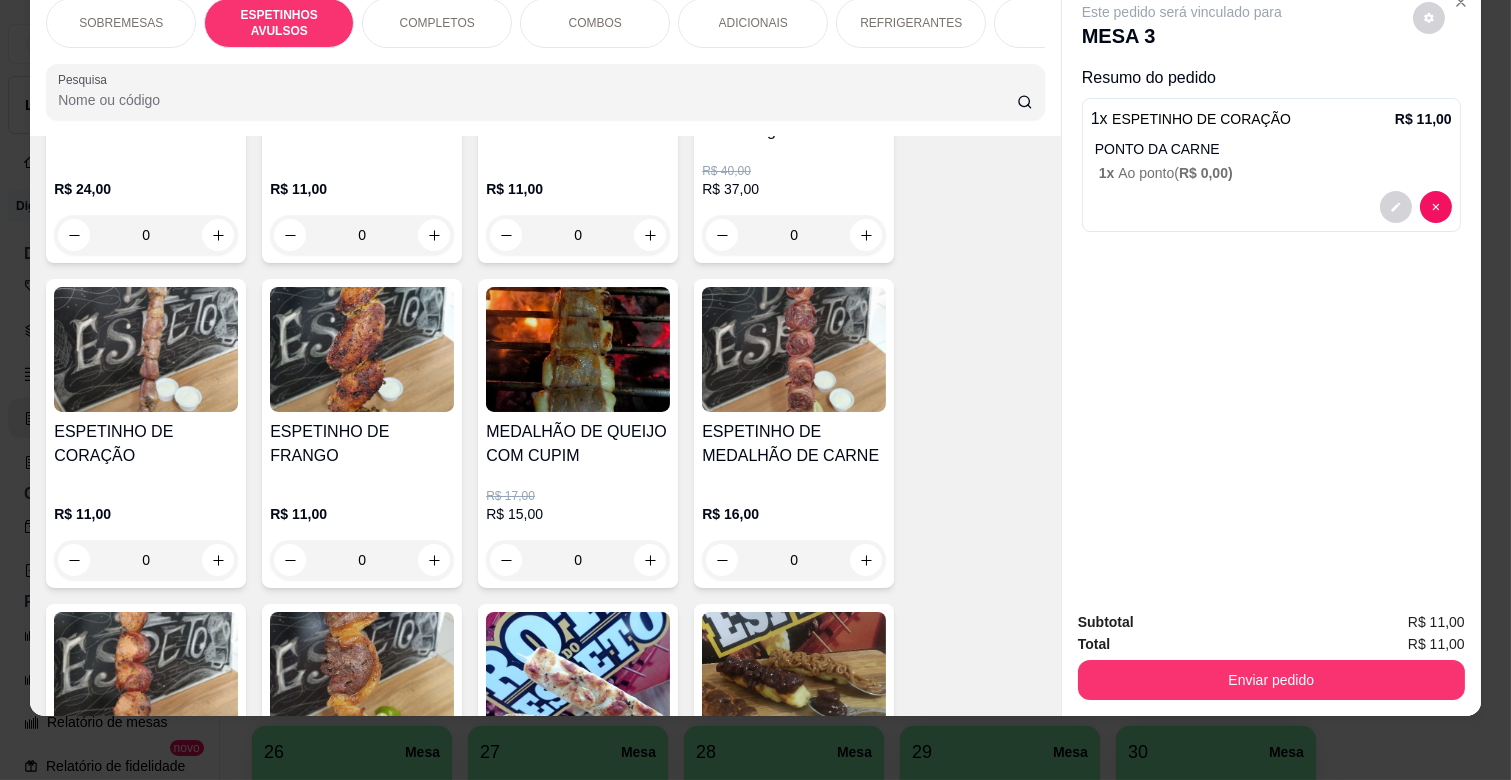 click on "ADICIONAIS" at bounding box center [753, 23] 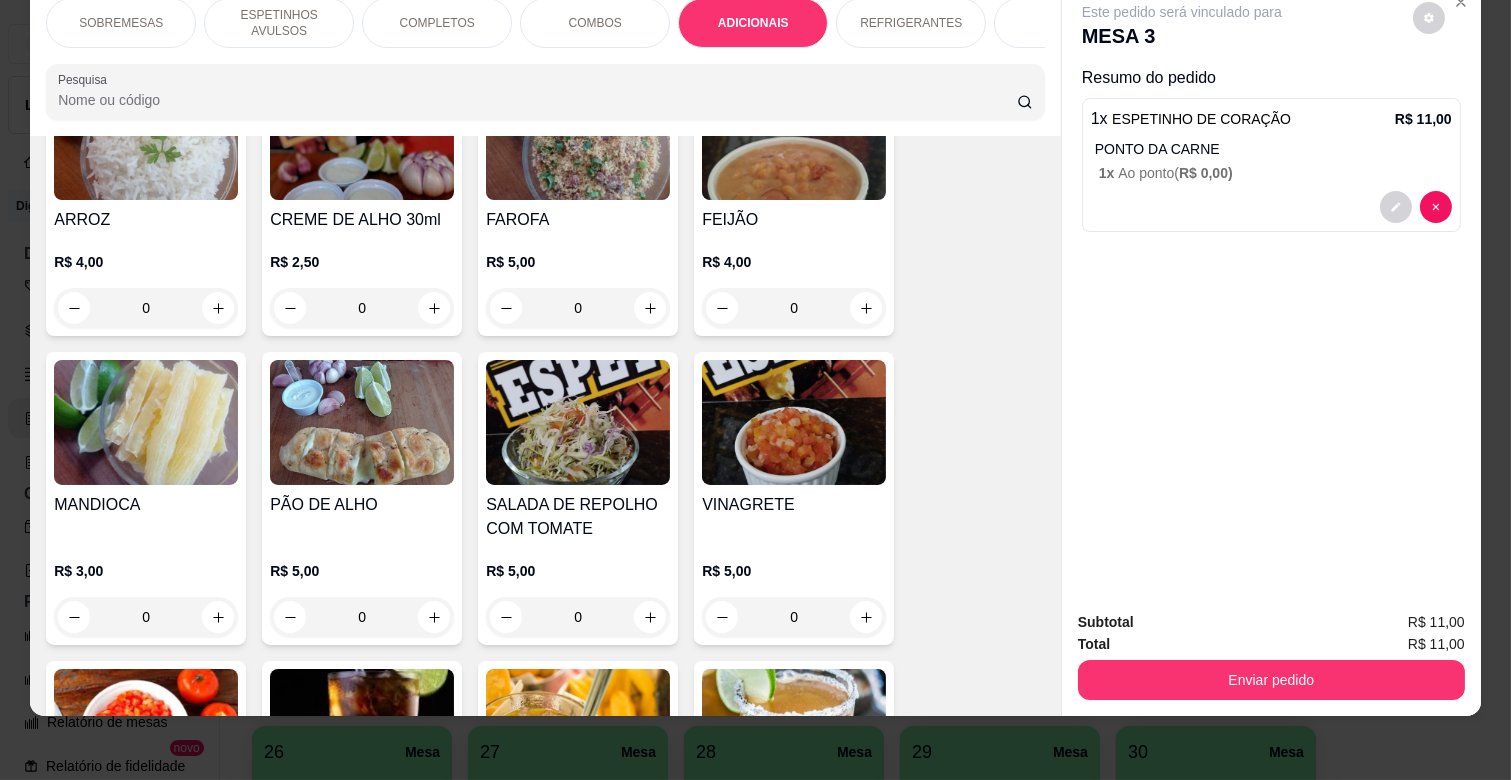 scroll, scrollTop: 3316, scrollLeft: 0, axis: vertical 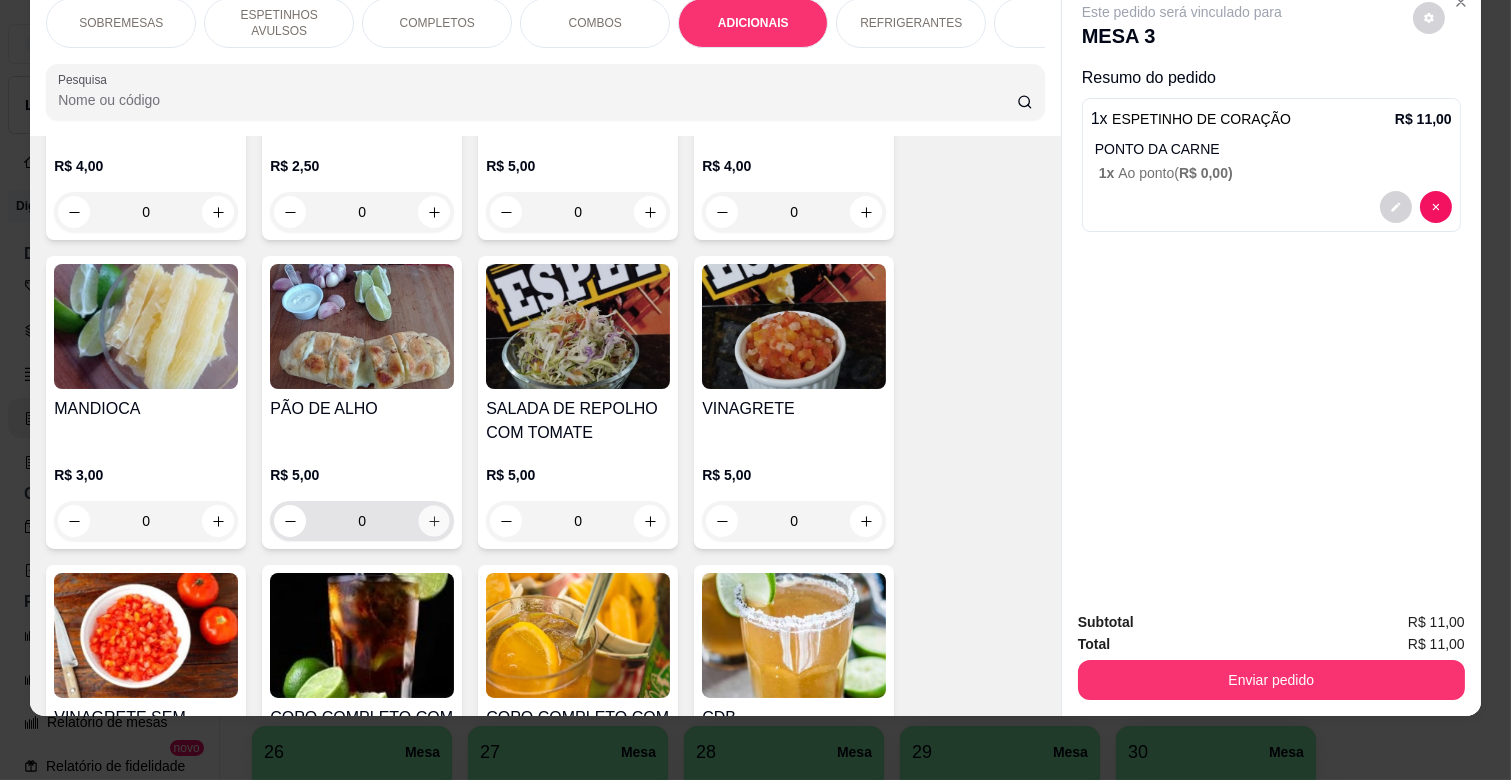 click 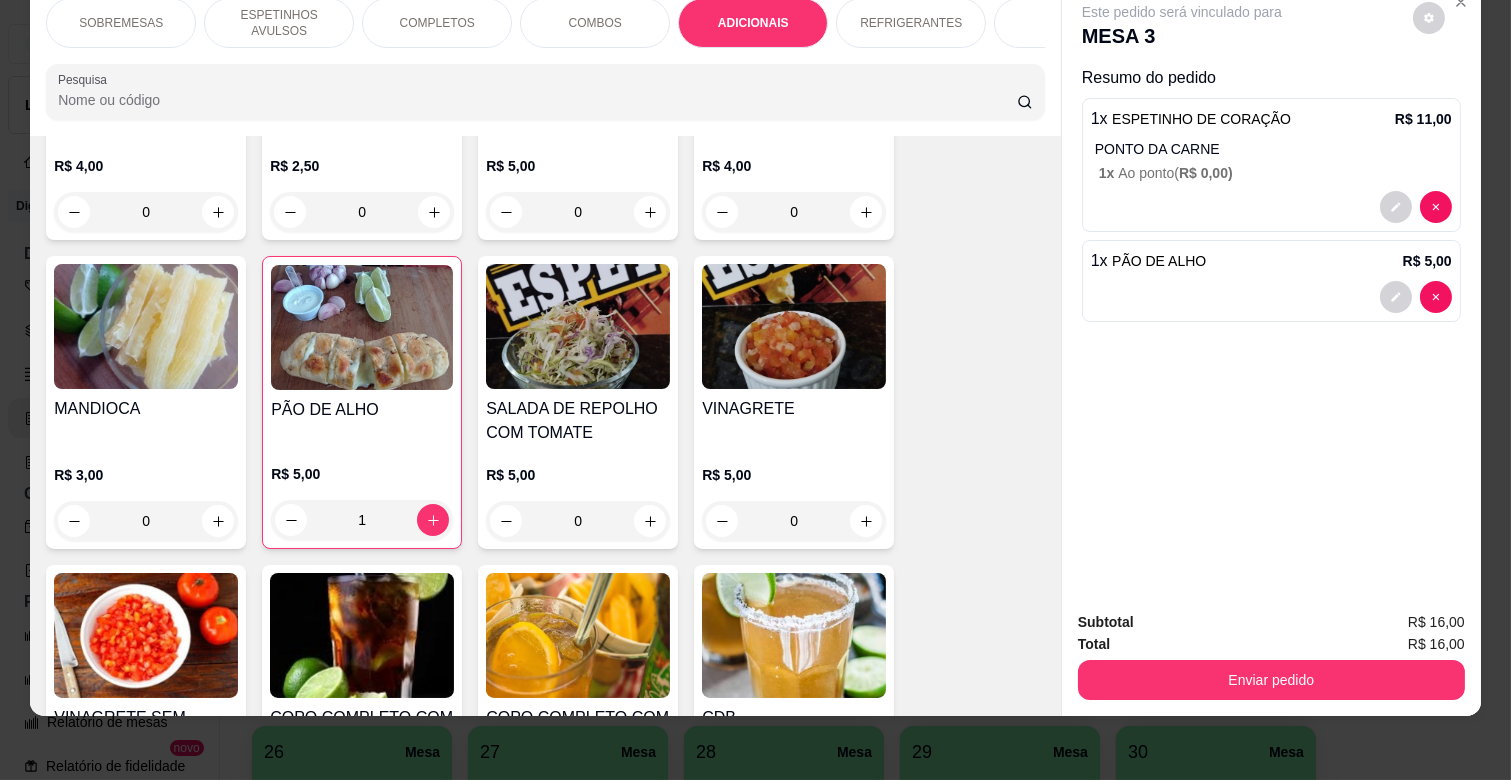 click on "REFRIGERANTES" at bounding box center (911, 23) 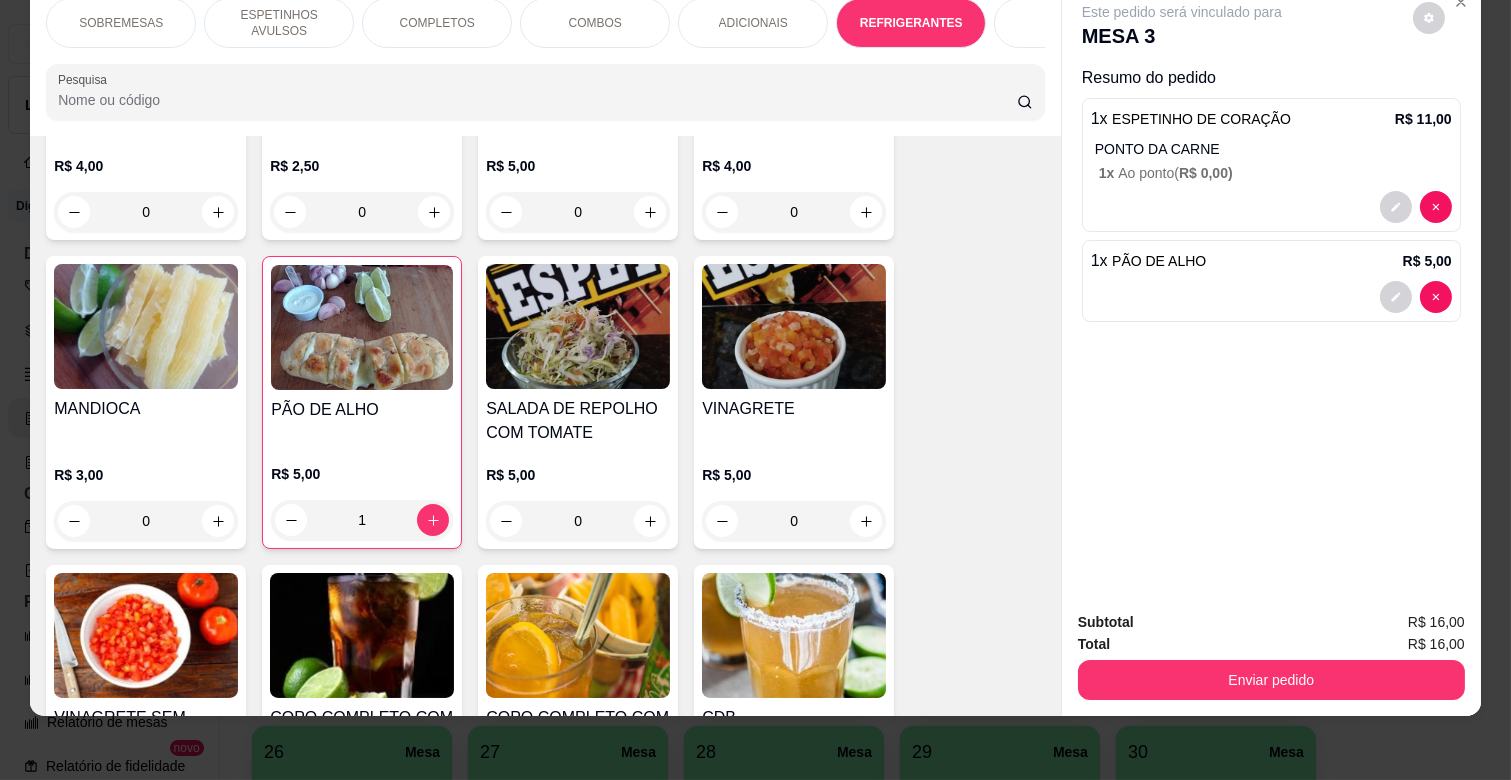 scroll, scrollTop: 4037, scrollLeft: 0, axis: vertical 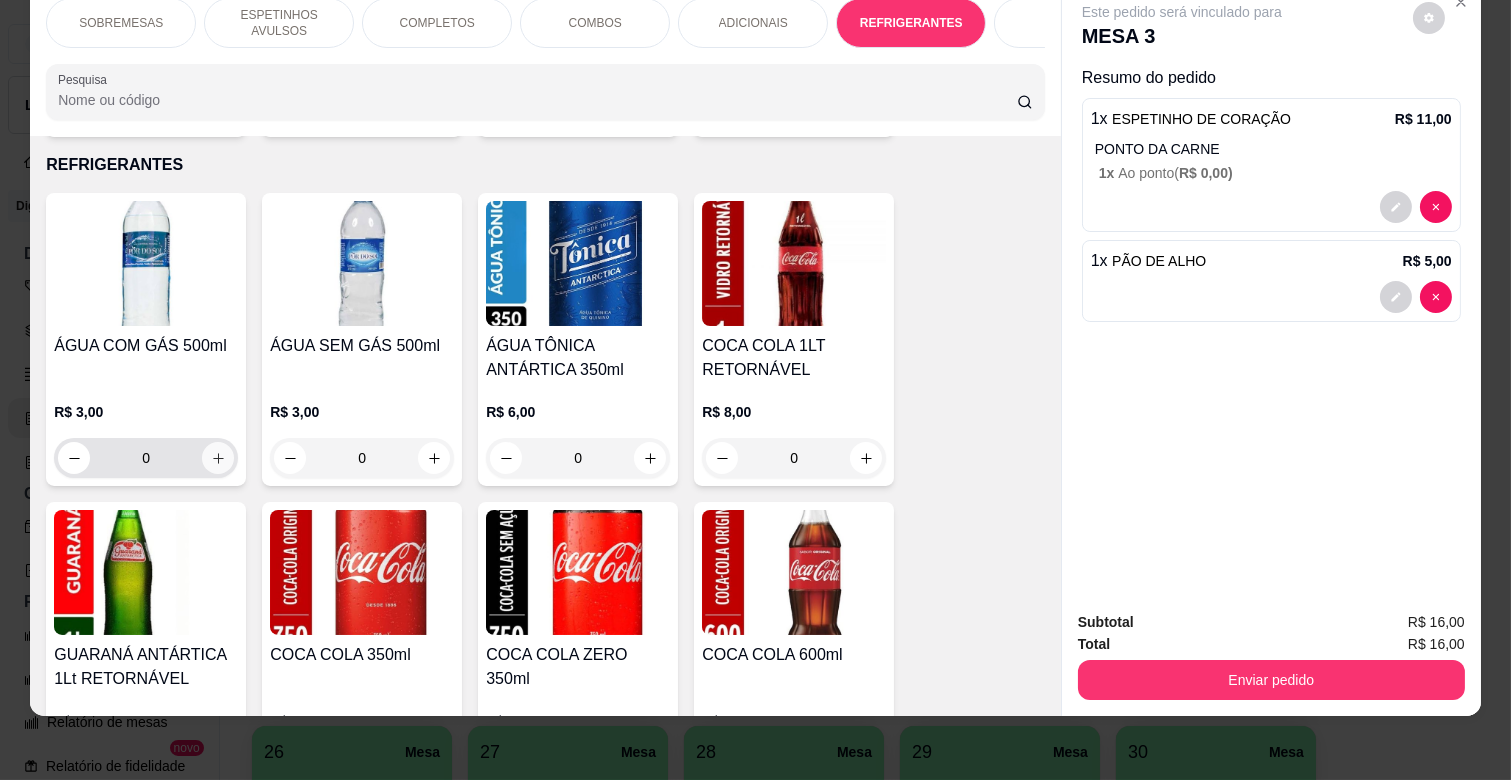 click at bounding box center [218, 458] 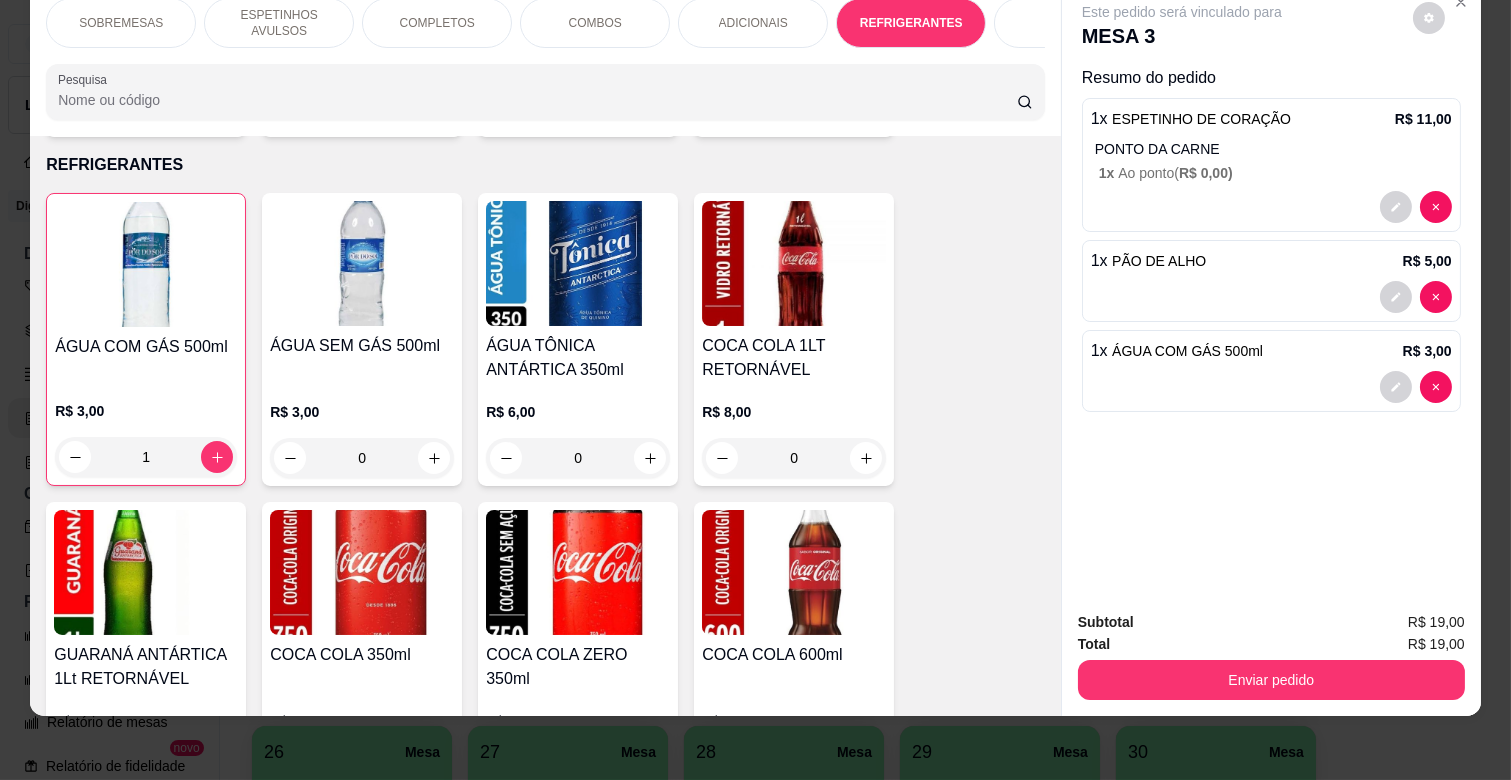 scroll, scrollTop: 0, scrollLeft: 573, axis: horizontal 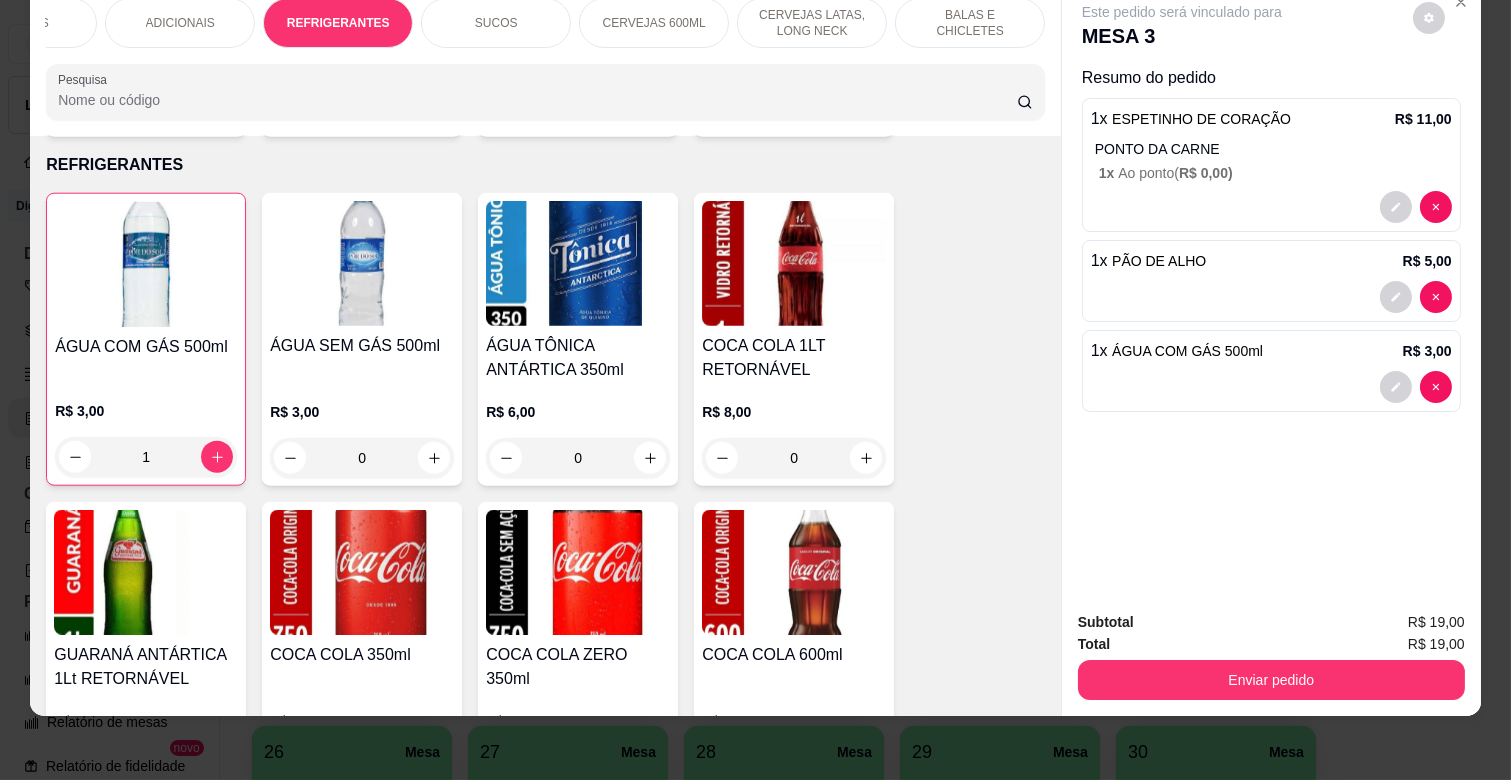 click on "SUCOS" at bounding box center (496, 23) 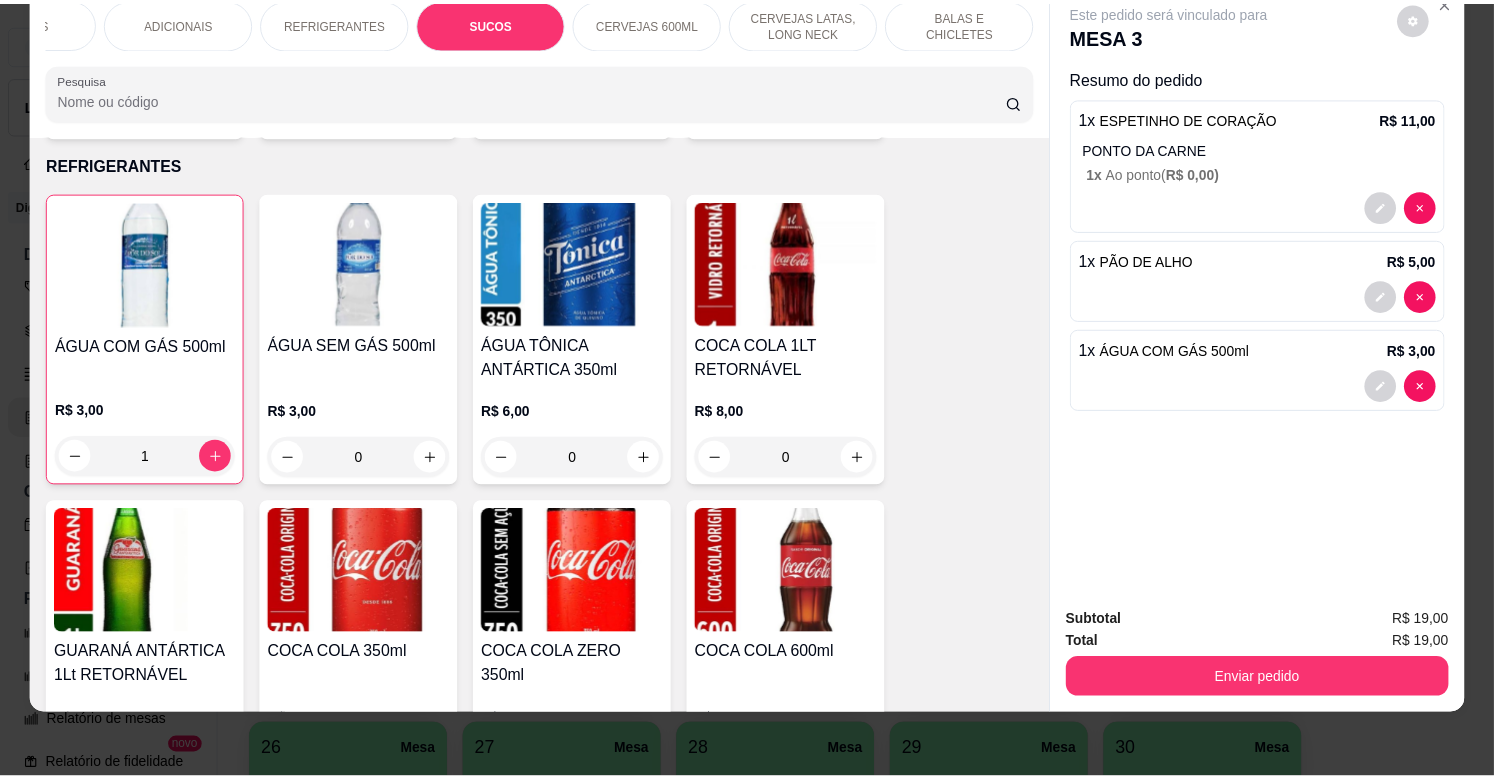 scroll, scrollTop: 5574, scrollLeft: 0, axis: vertical 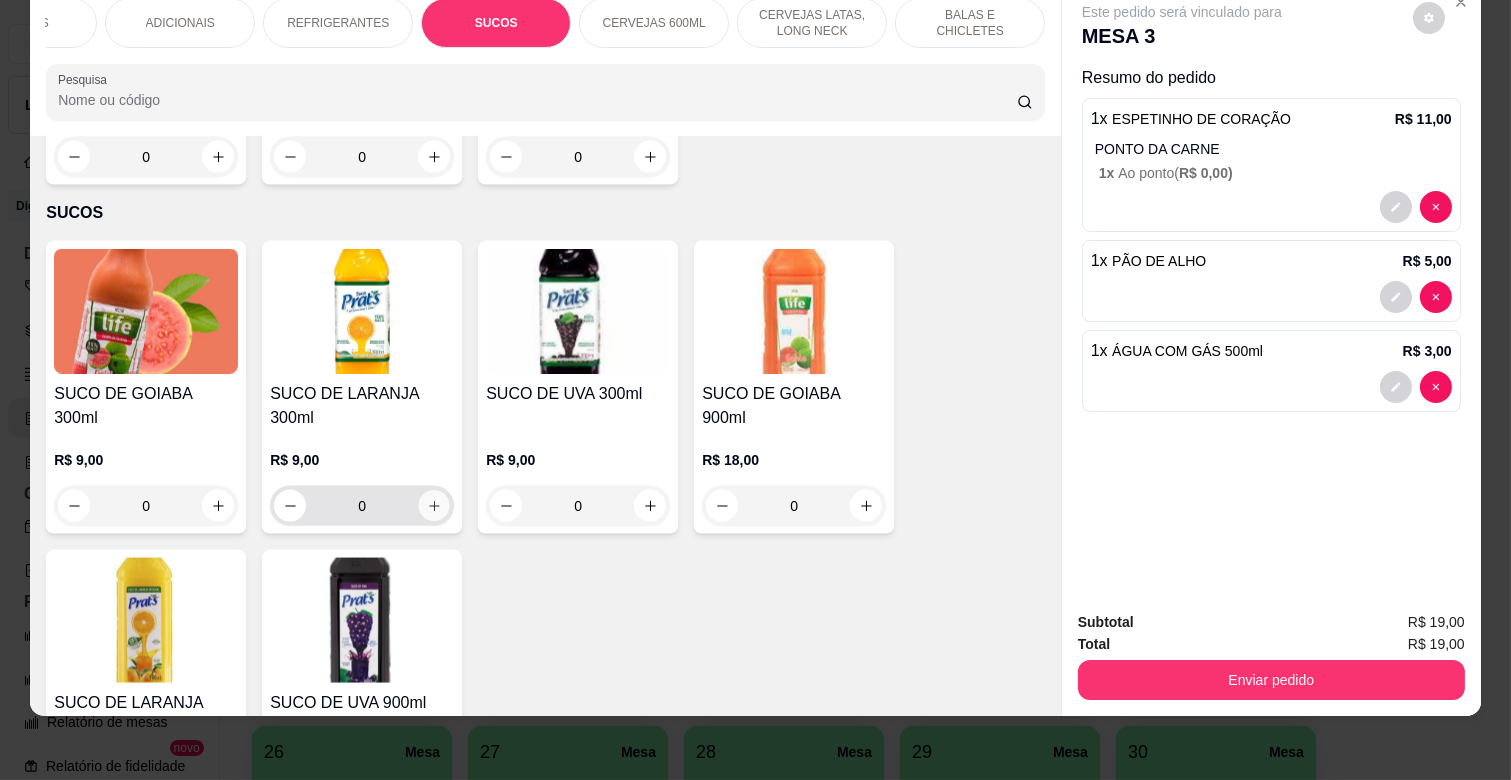 click at bounding box center (434, 506) 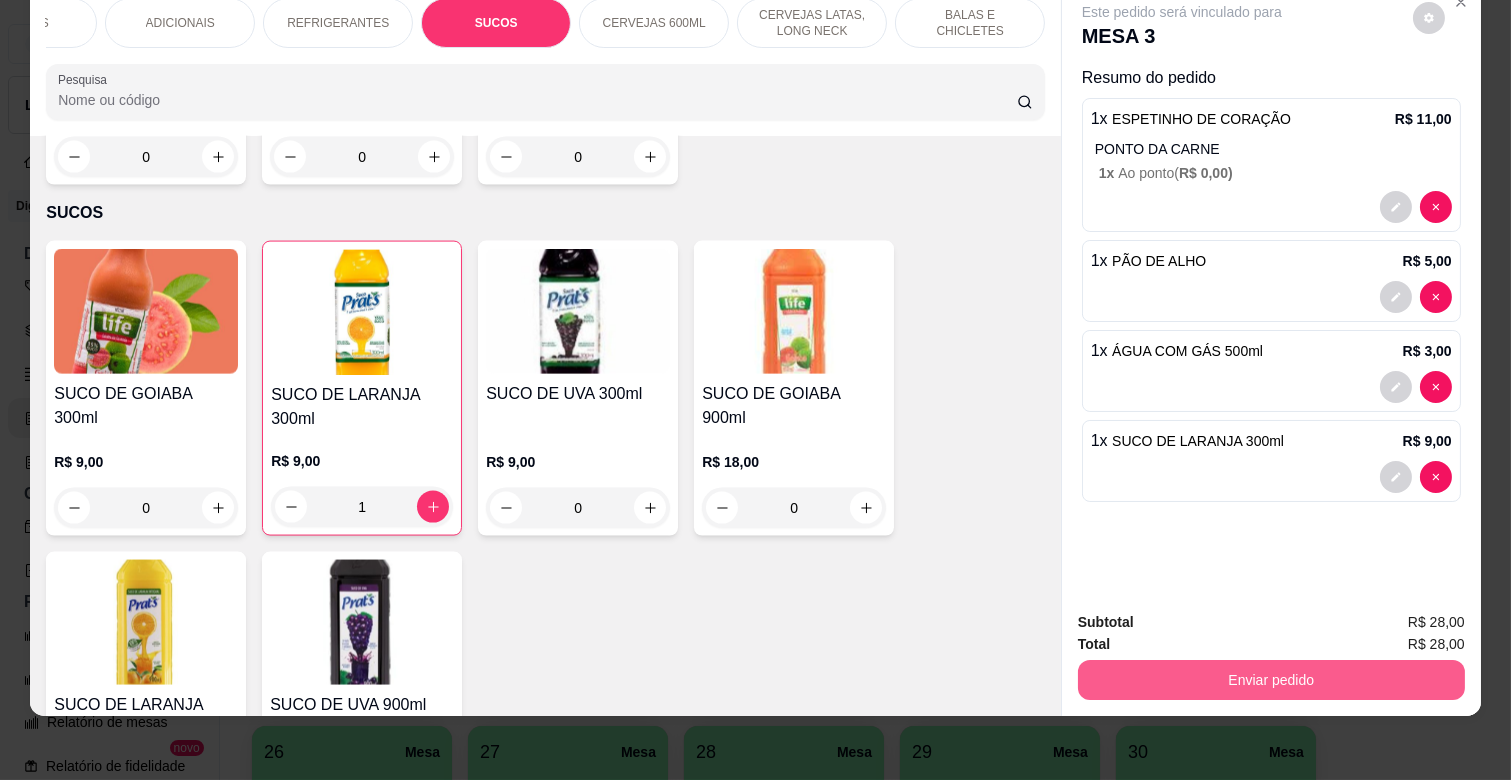 click on "Enviar pedido" at bounding box center [1271, 680] 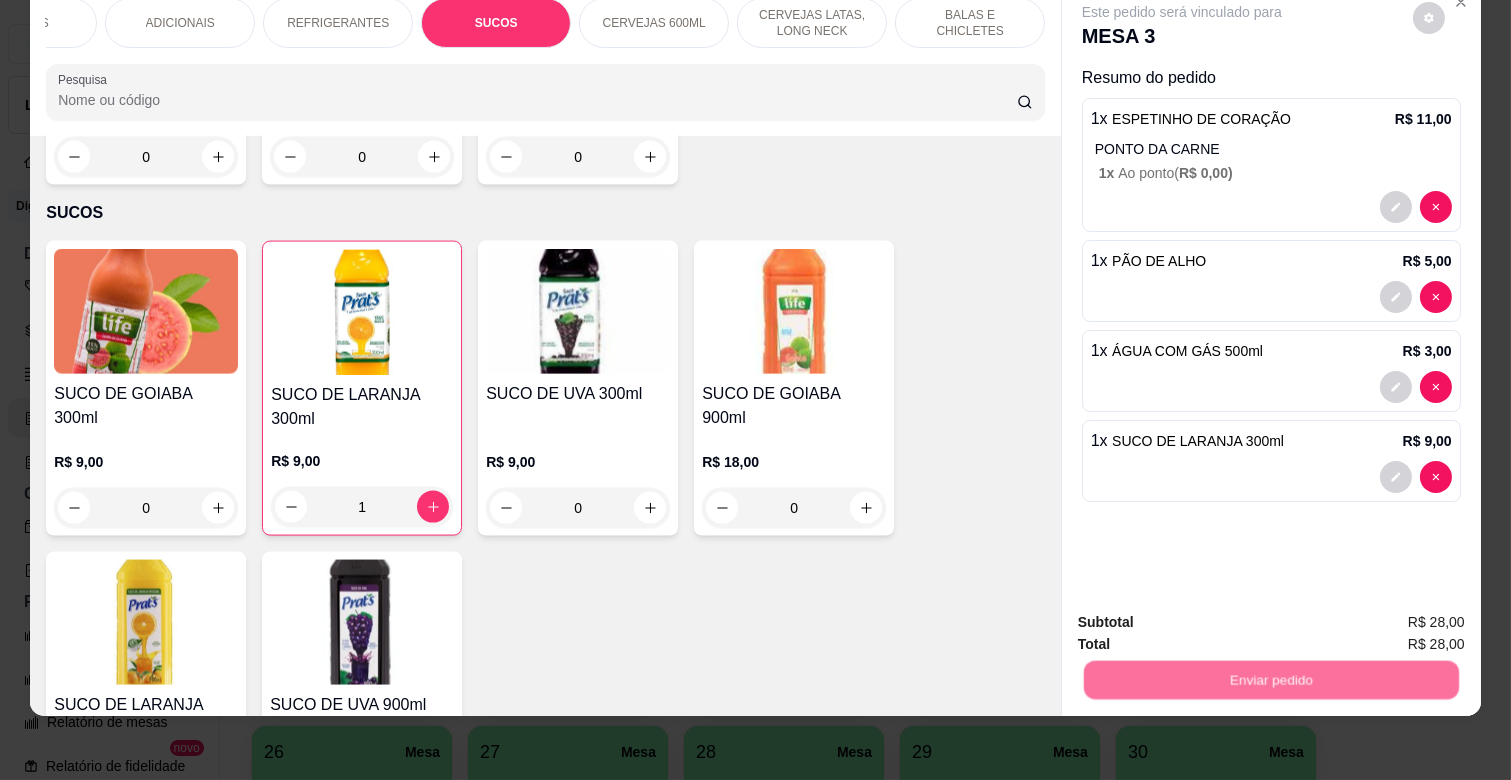 click on "Não registrar e enviar pedido" at bounding box center [1205, 613] 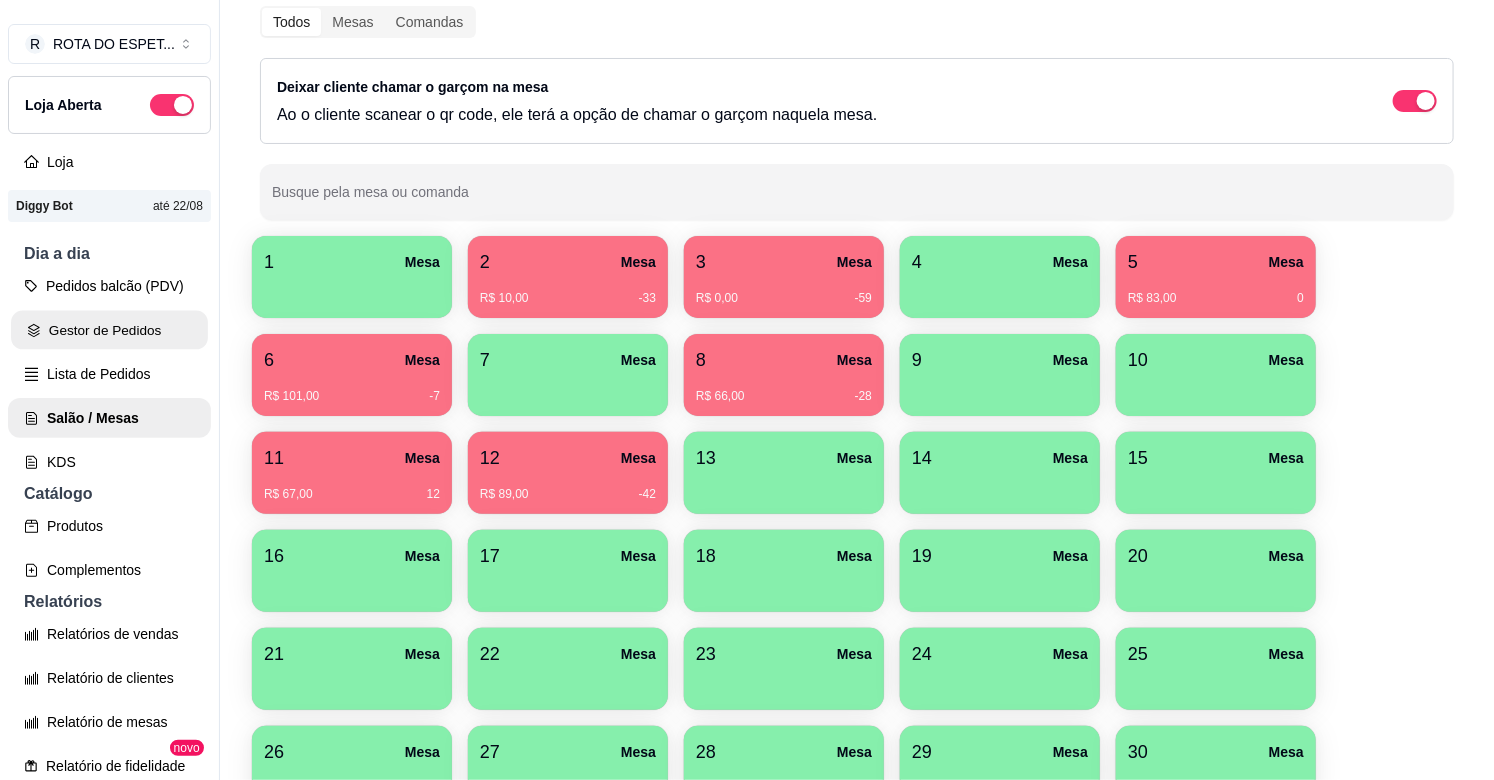 click on "Gestor de Pedidos" at bounding box center [109, 330] 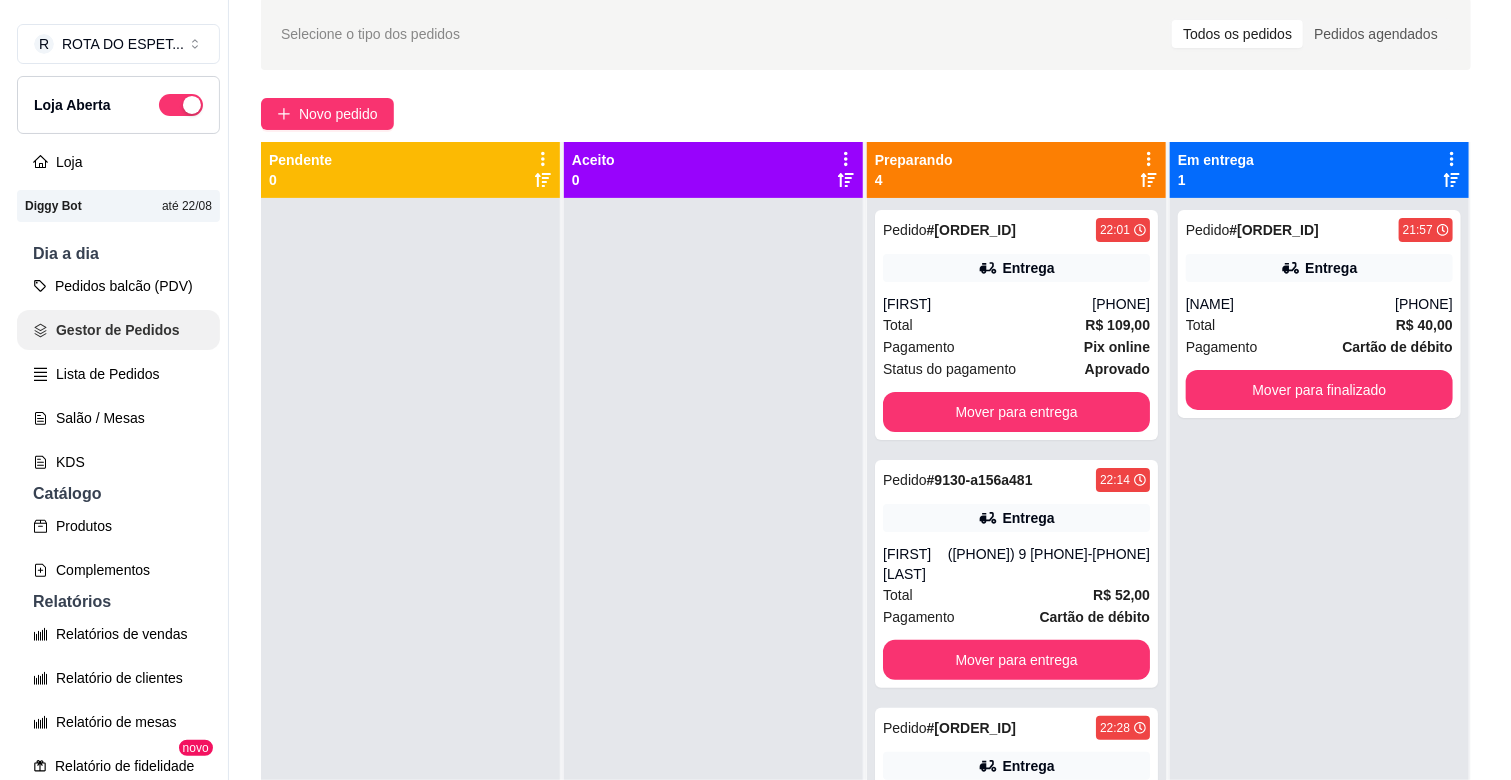 scroll, scrollTop: 0, scrollLeft: 0, axis: both 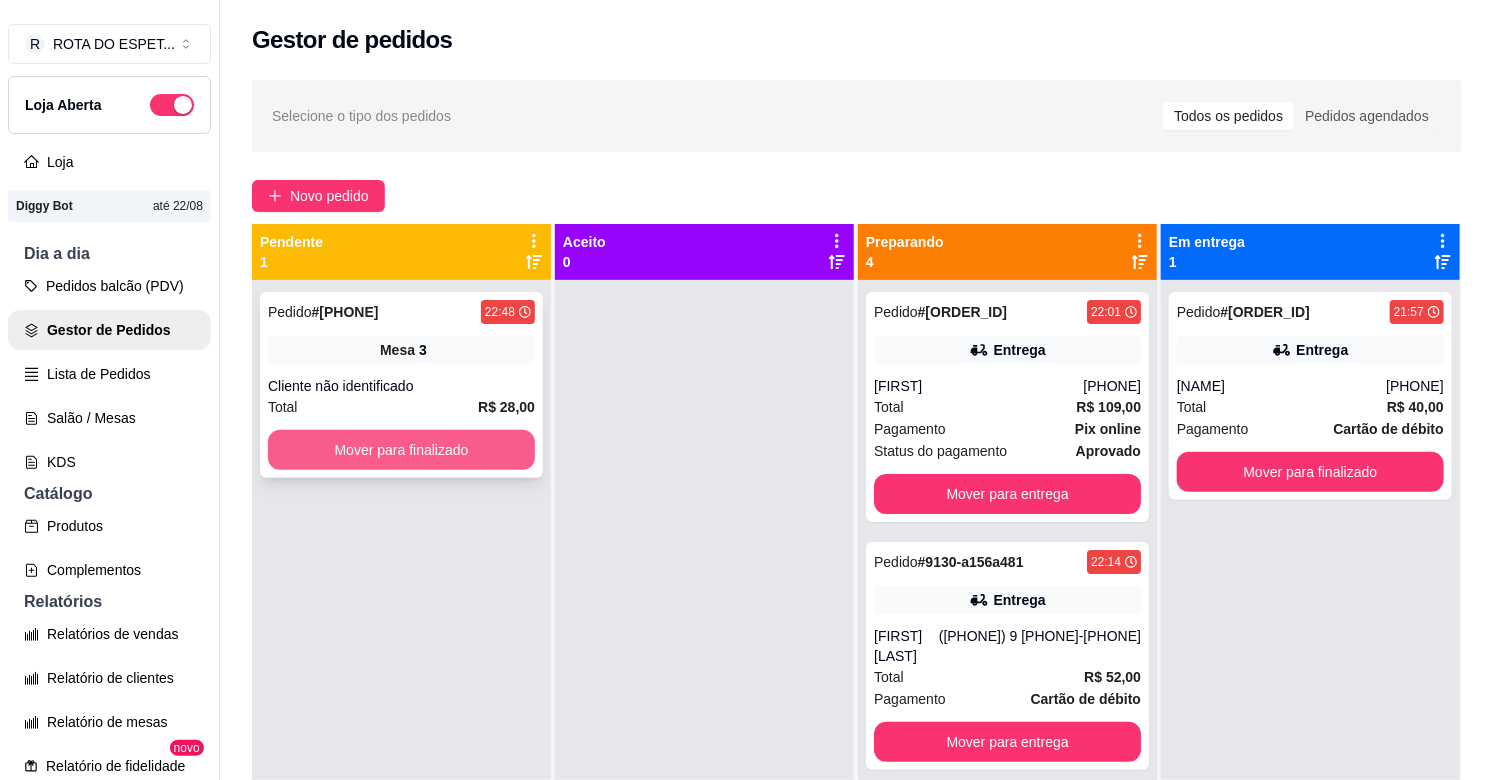 click on "Mover para finalizado" at bounding box center (401, 450) 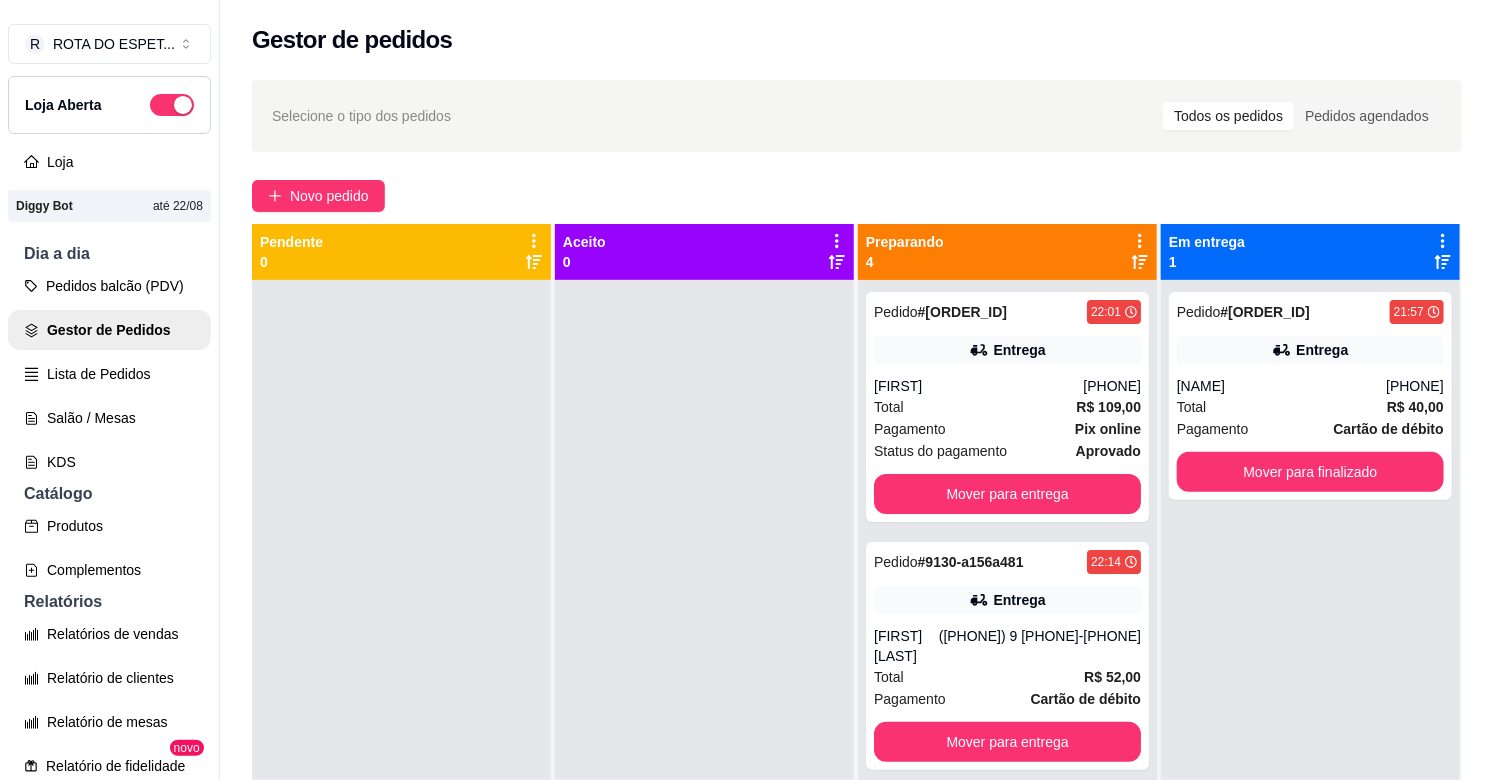 click at bounding box center [704, 670] 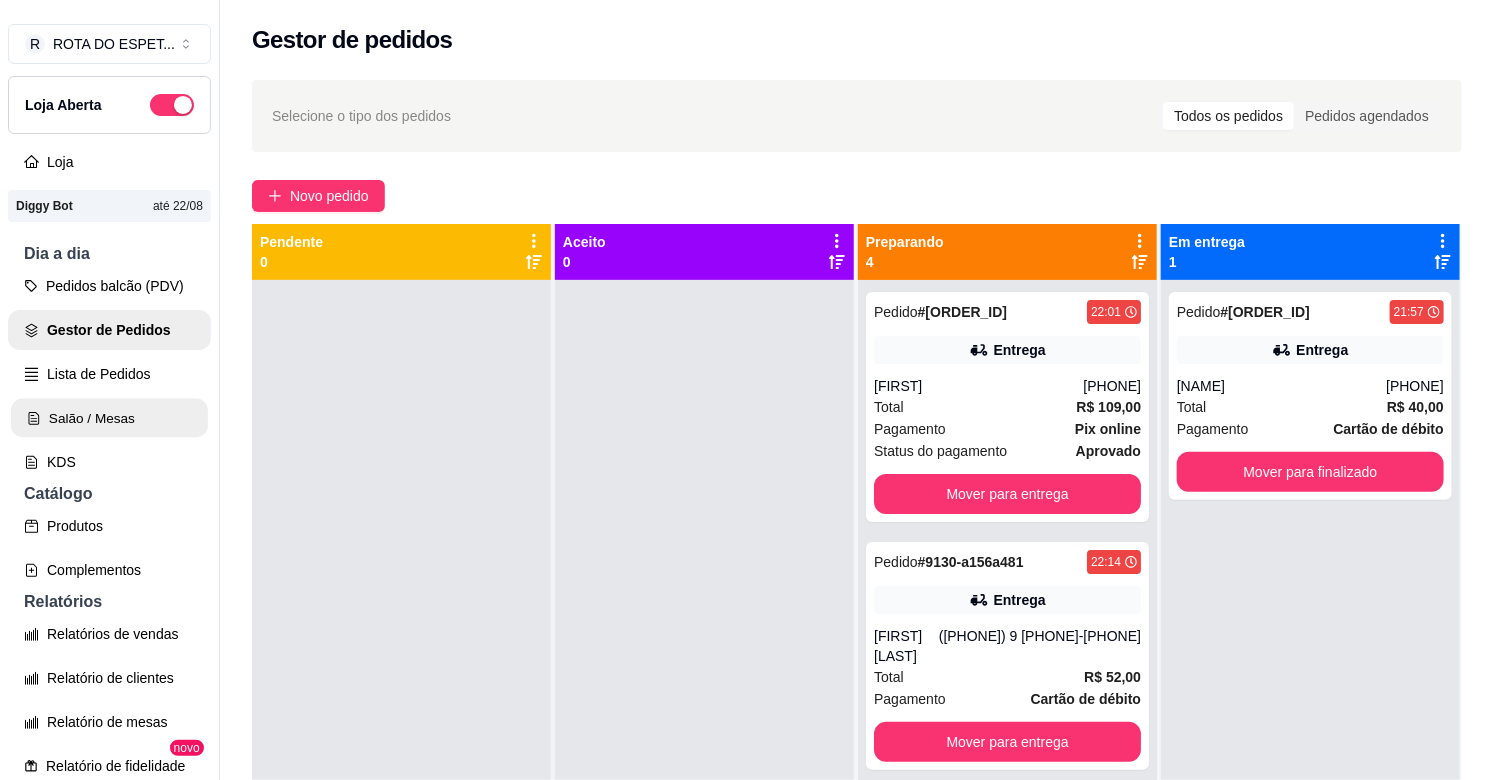 click on "Salão / Mesas" at bounding box center (109, 418) 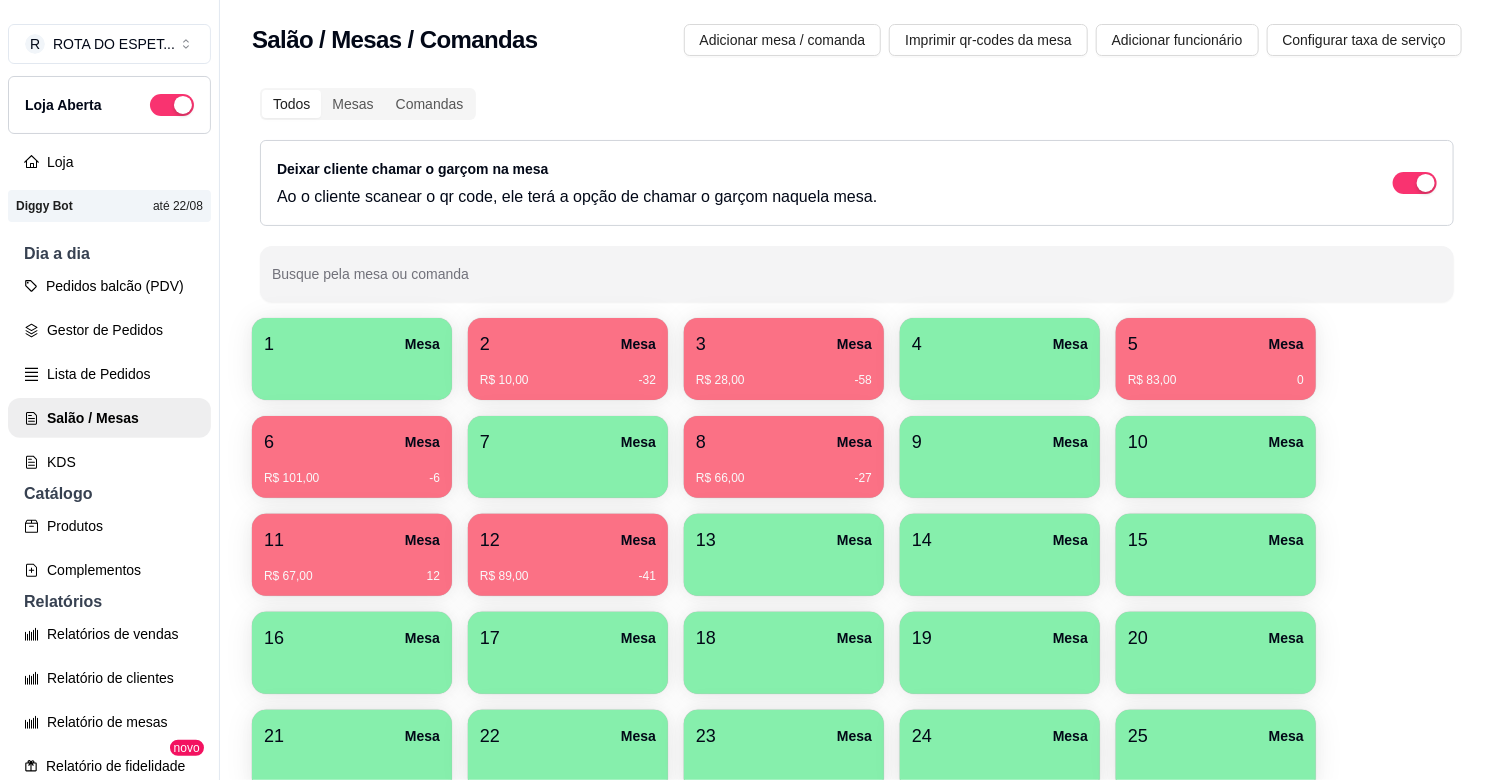 click on "1 Mesa 2 Mesa R$ 10,00 -32 3 Mesa R$ 28,00 -58 4 Mesa 5 Mesa R$ 83,00 0 6 Mesa R$ 101,00 -6 7 Mesa 8 Mesa R$ 66,00 -27 9 Mesa 10 Mesa 11 Mesa R$ 67,00 12 12 Mesa R$ 89,00 -41 13 Mesa 14 Mesa 15 Mesa 16 Mesa 17 Mesa 18 Mesa 19 Mesa 20 Mesa 21 Mesa 22 Mesa 23 Mesa 24 Mesa 25 Mesa 26 Mesa 27 Mesa 28 Mesa 29 Mesa 30 Mesa 31 Mesa 32 Mesa 33 Mesa 34 Mesa 35 Mesa" at bounding box center [857, 653] 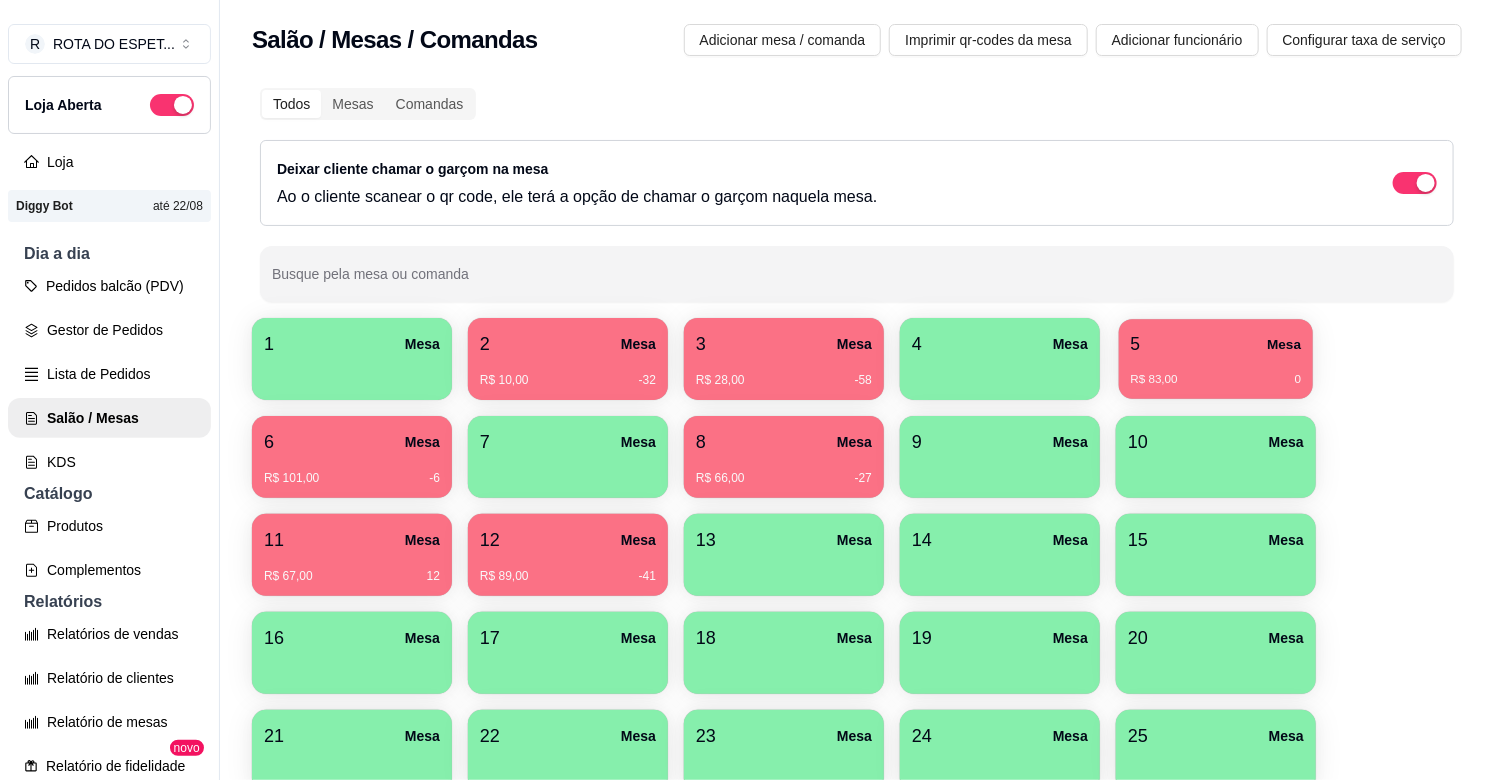 click on "R$ 83,00 0" at bounding box center [1216, 372] 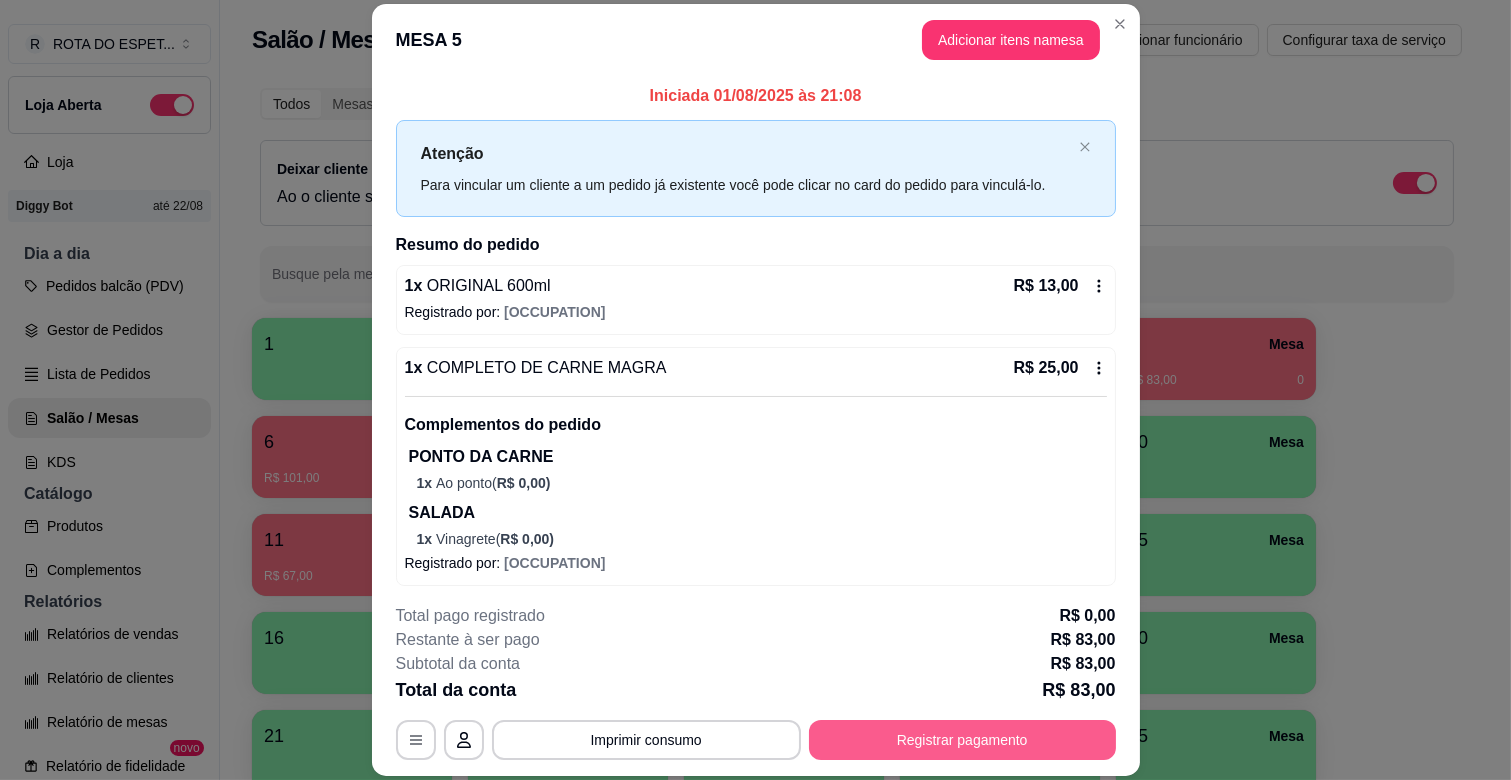 click on "Registrar pagamento" at bounding box center [962, 740] 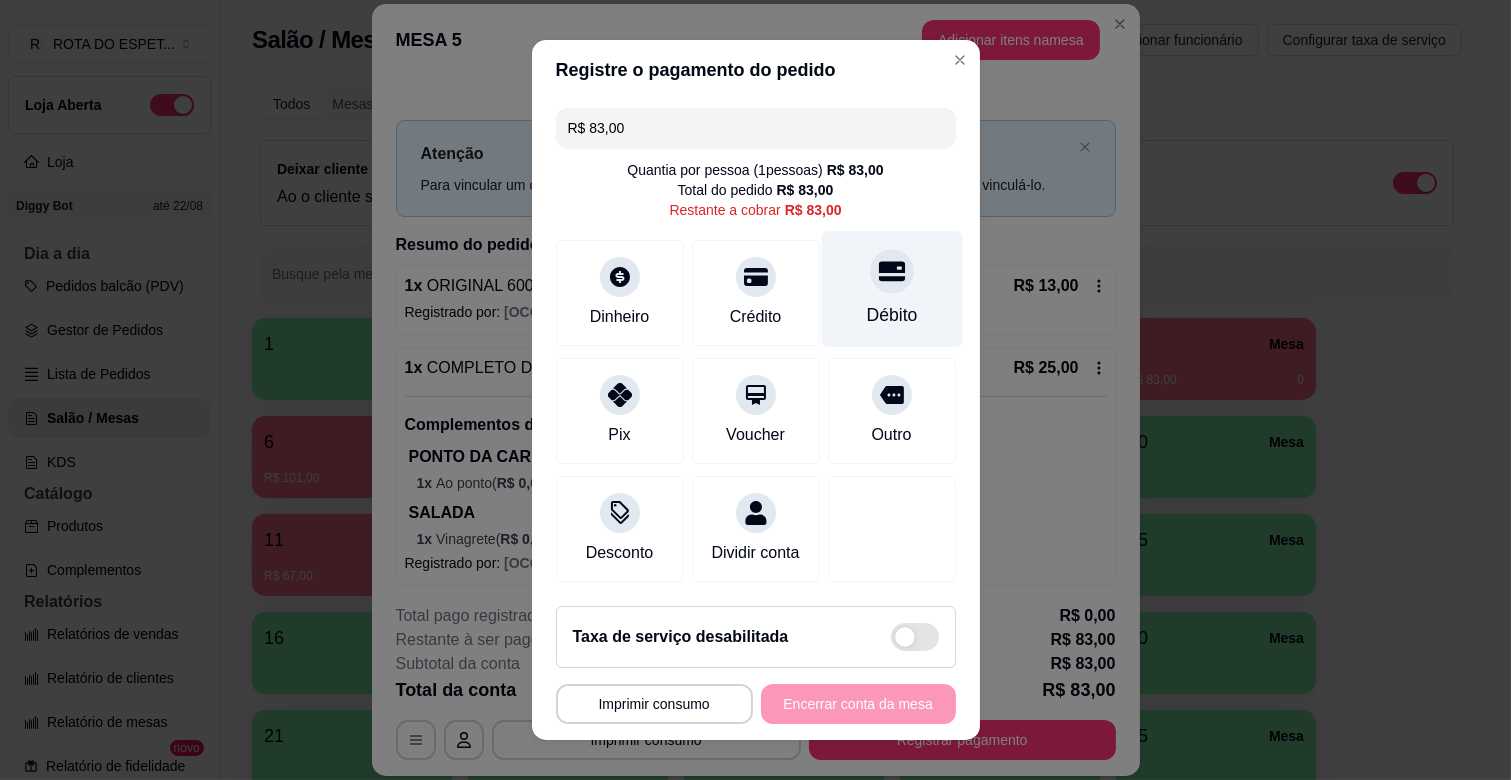 click at bounding box center (892, 271) 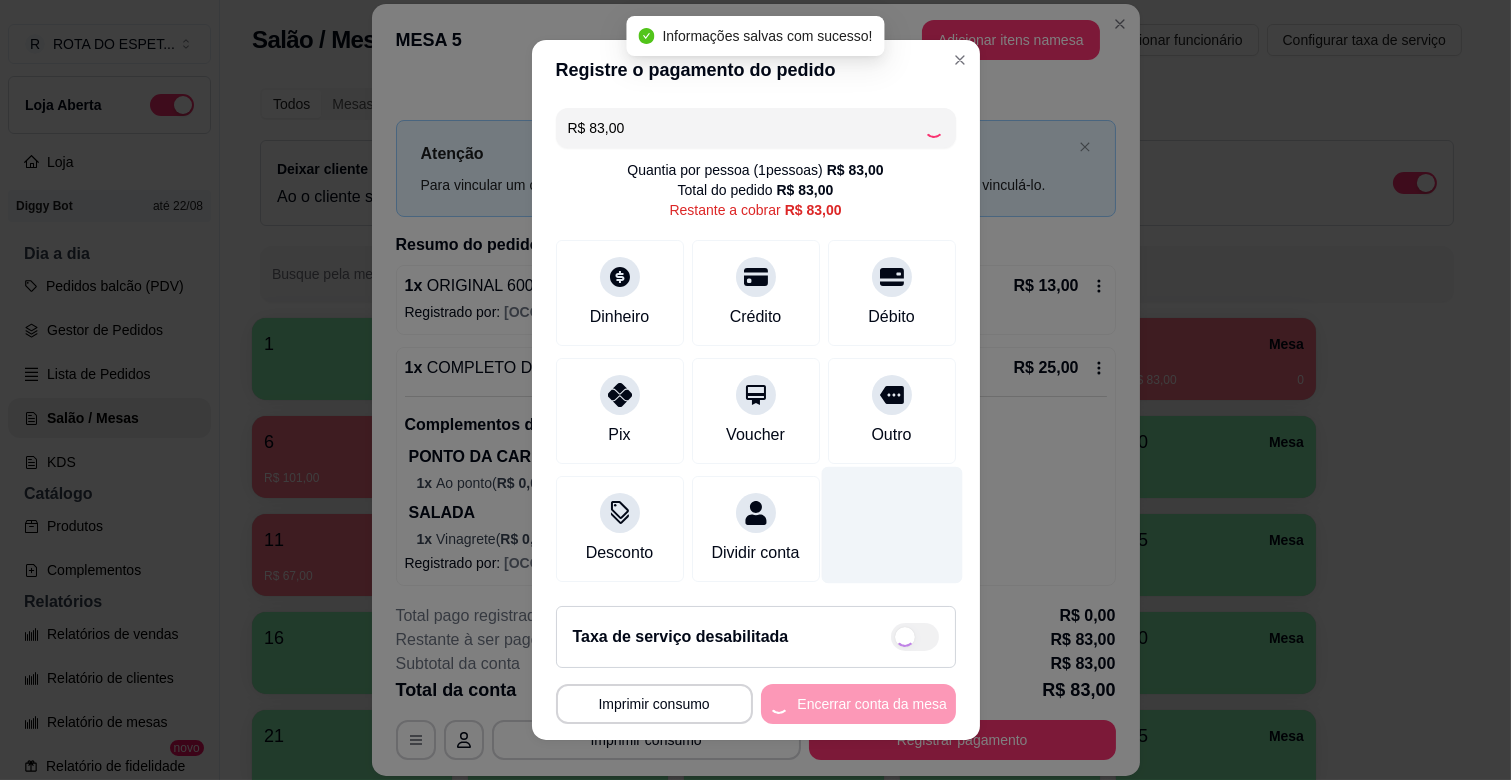 type on "R$ 0,00" 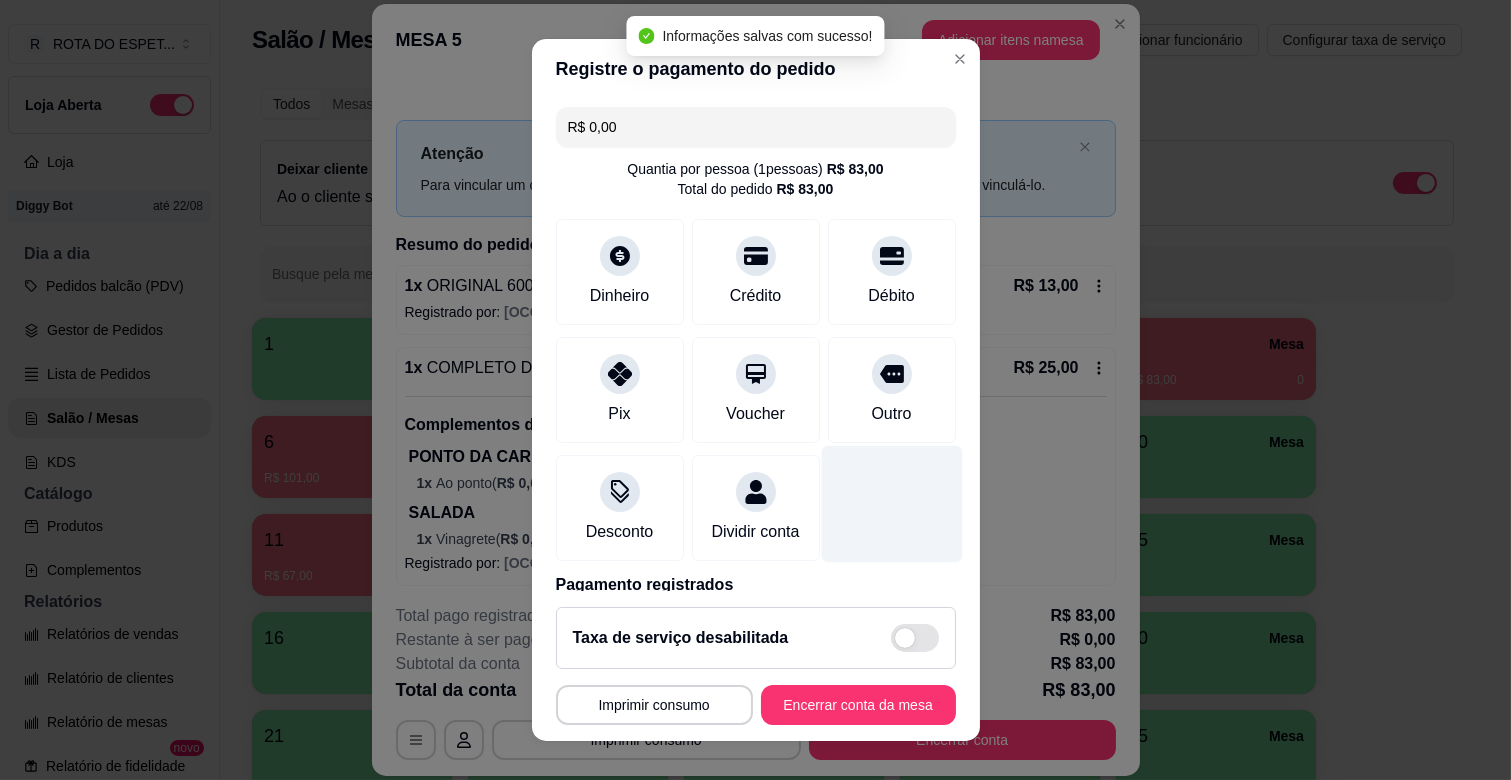 scroll, scrollTop: 106, scrollLeft: 0, axis: vertical 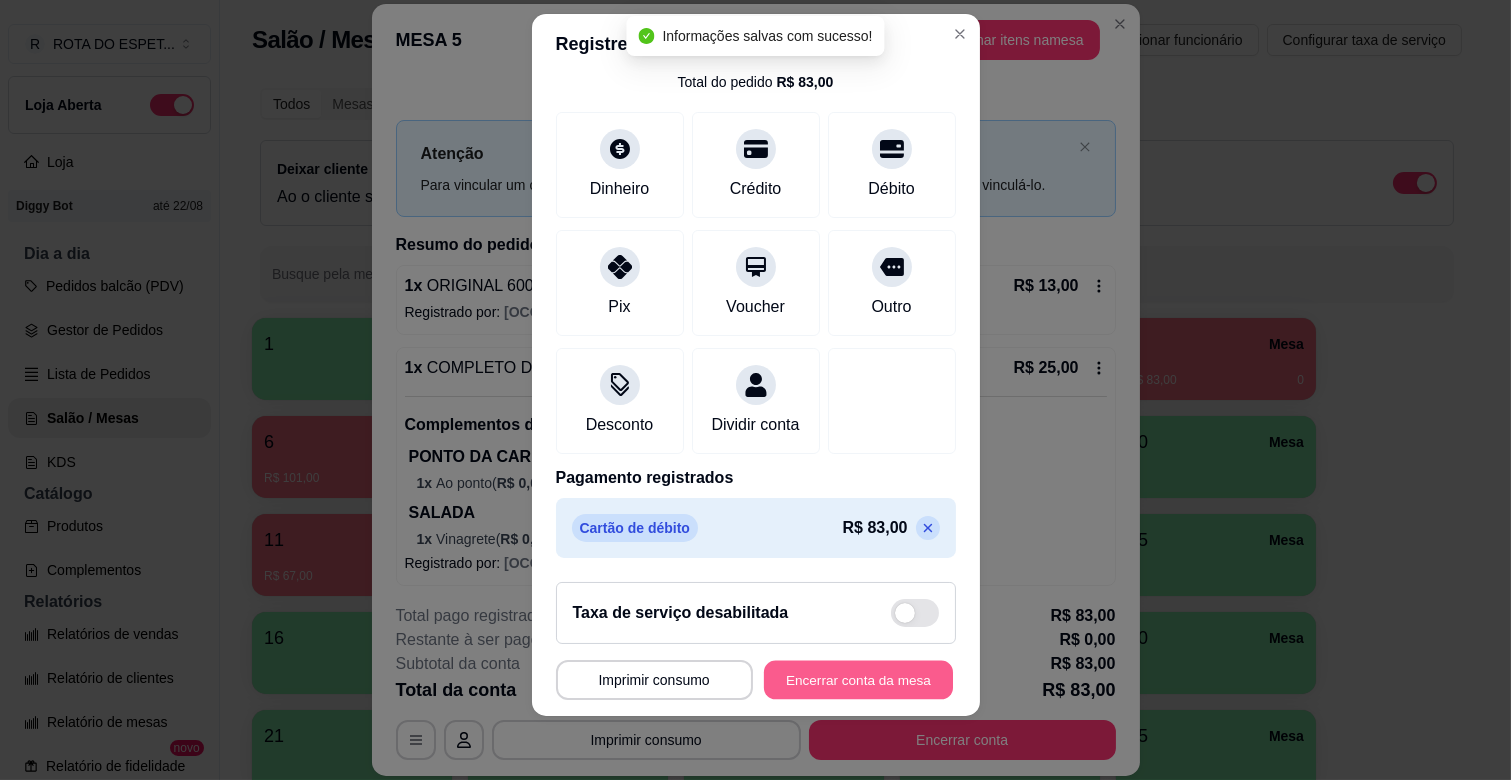 click on "Encerrar conta da mesa" at bounding box center (858, 680) 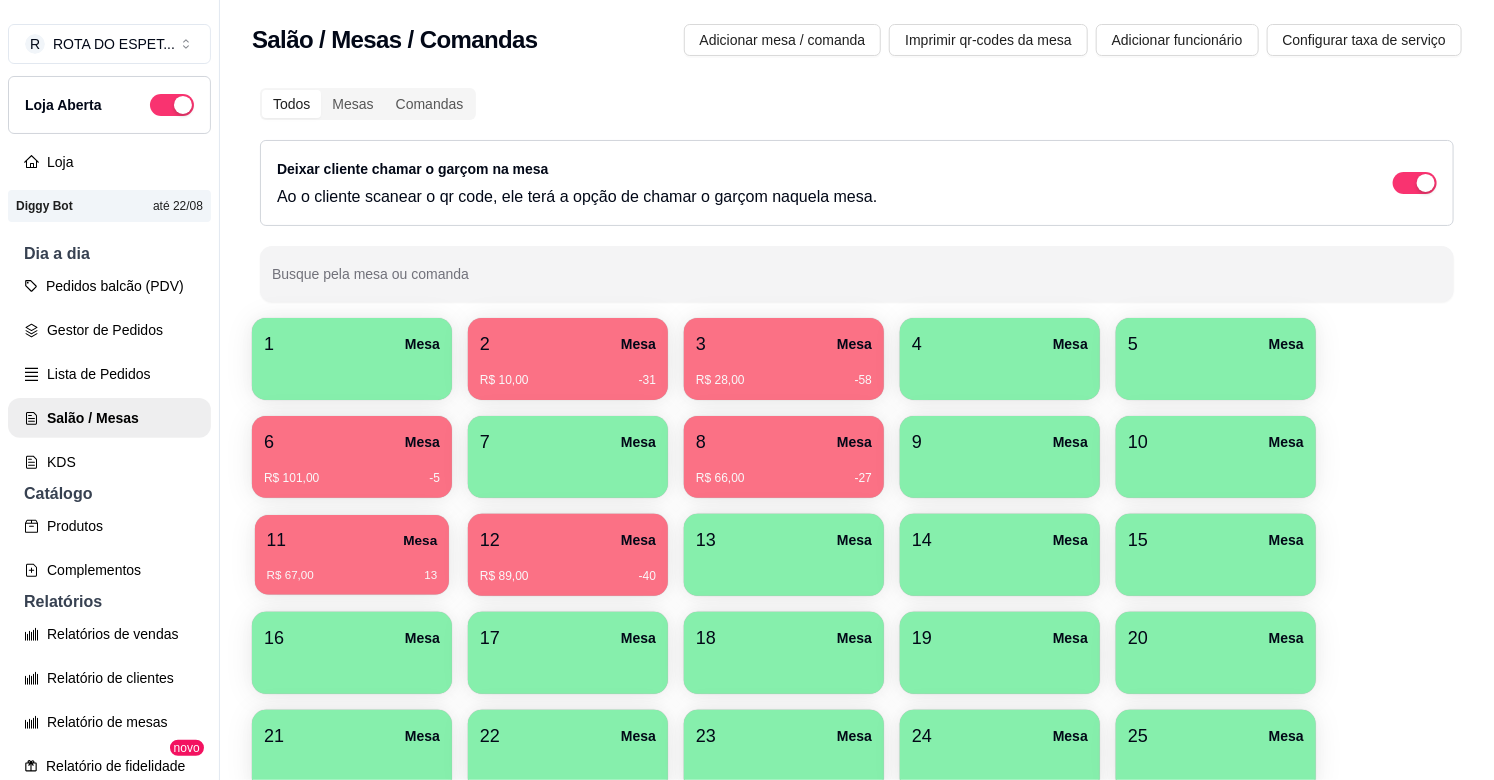 click on "11 Mesa" at bounding box center (352, 540) 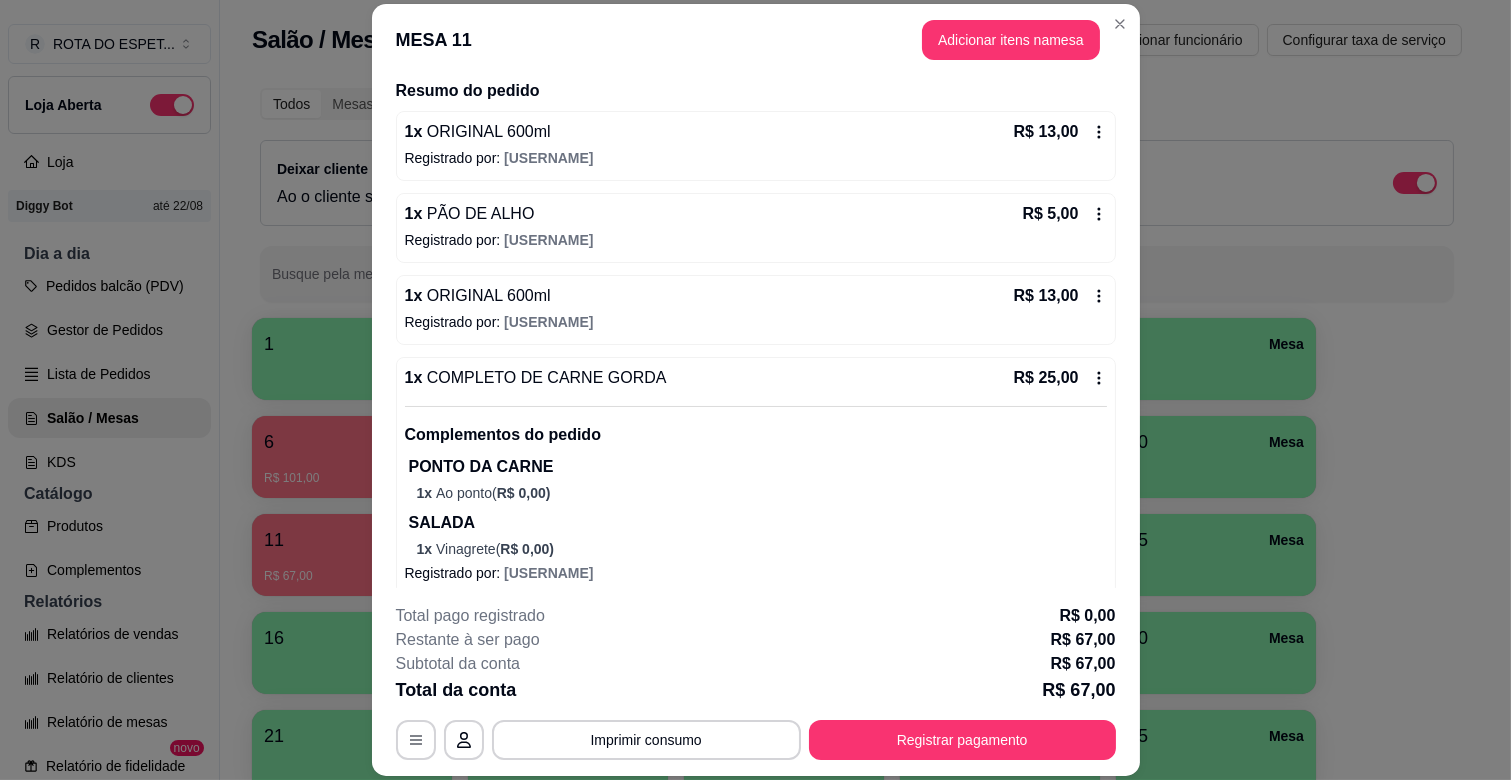 scroll, scrollTop: 365, scrollLeft: 0, axis: vertical 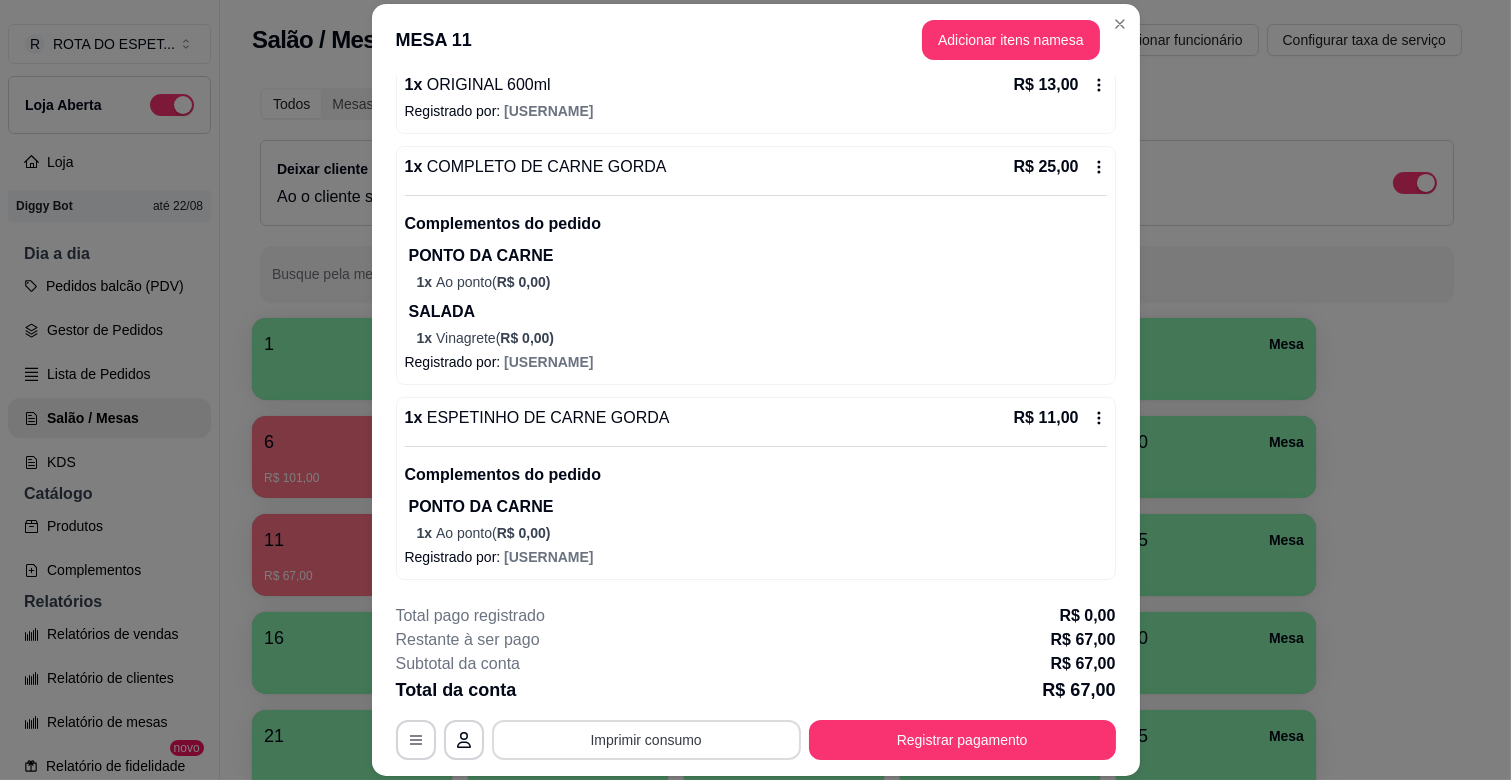 click on "Imprimir consumo" at bounding box center (646, 740) 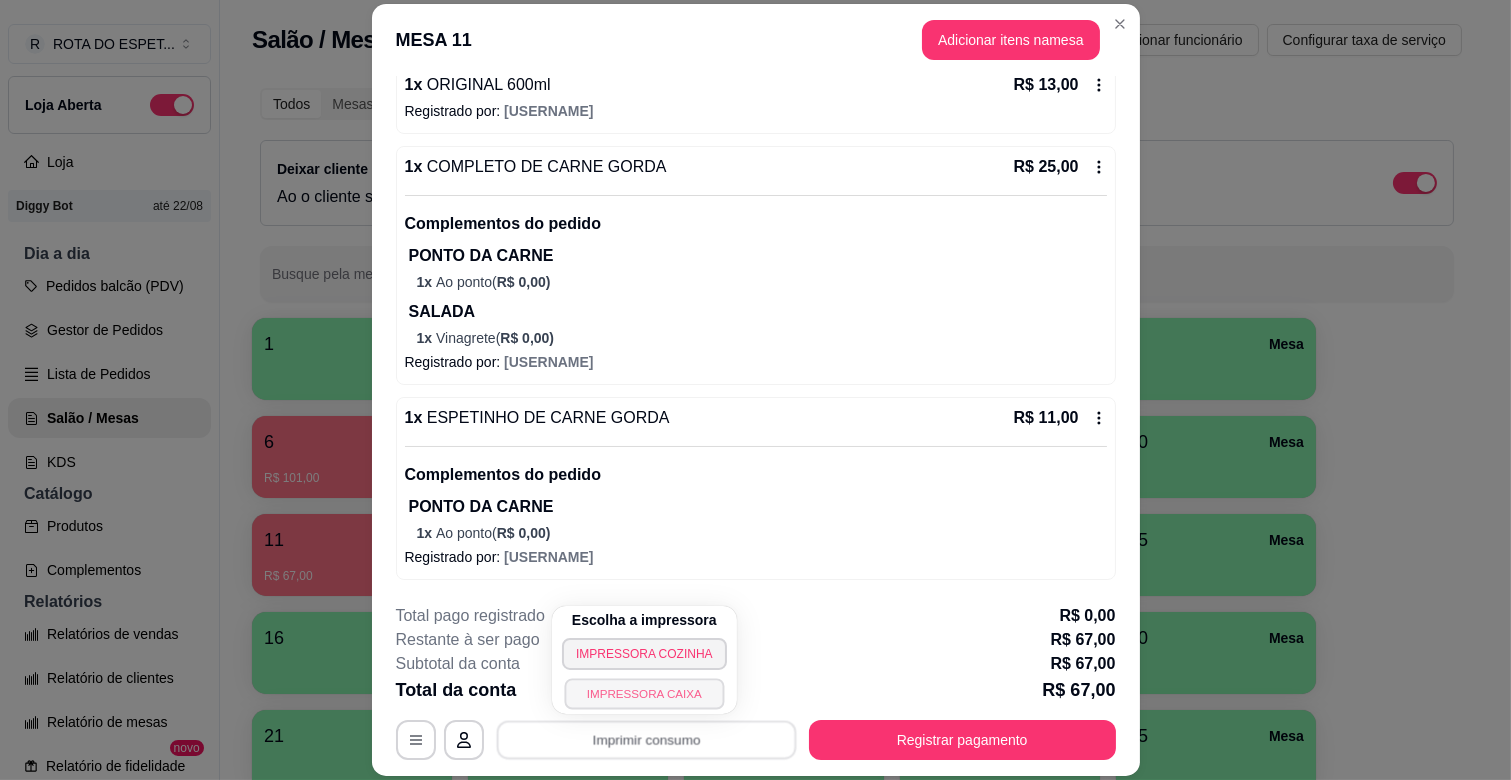 click on "[PRODUCT_NAME]" at bounding box center [644, 693] 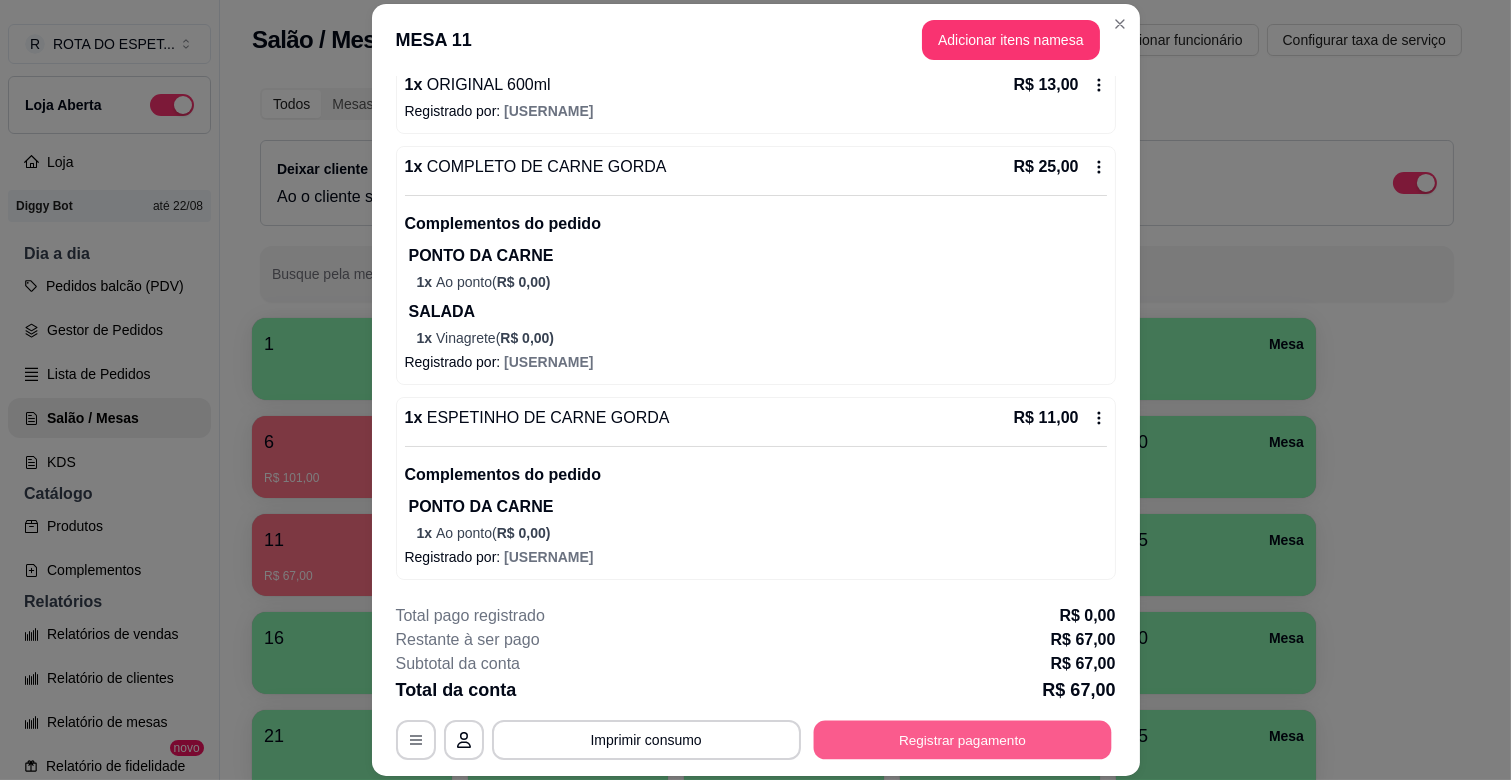 click on "Registrar pagamento" at bounding box center [962, 740] 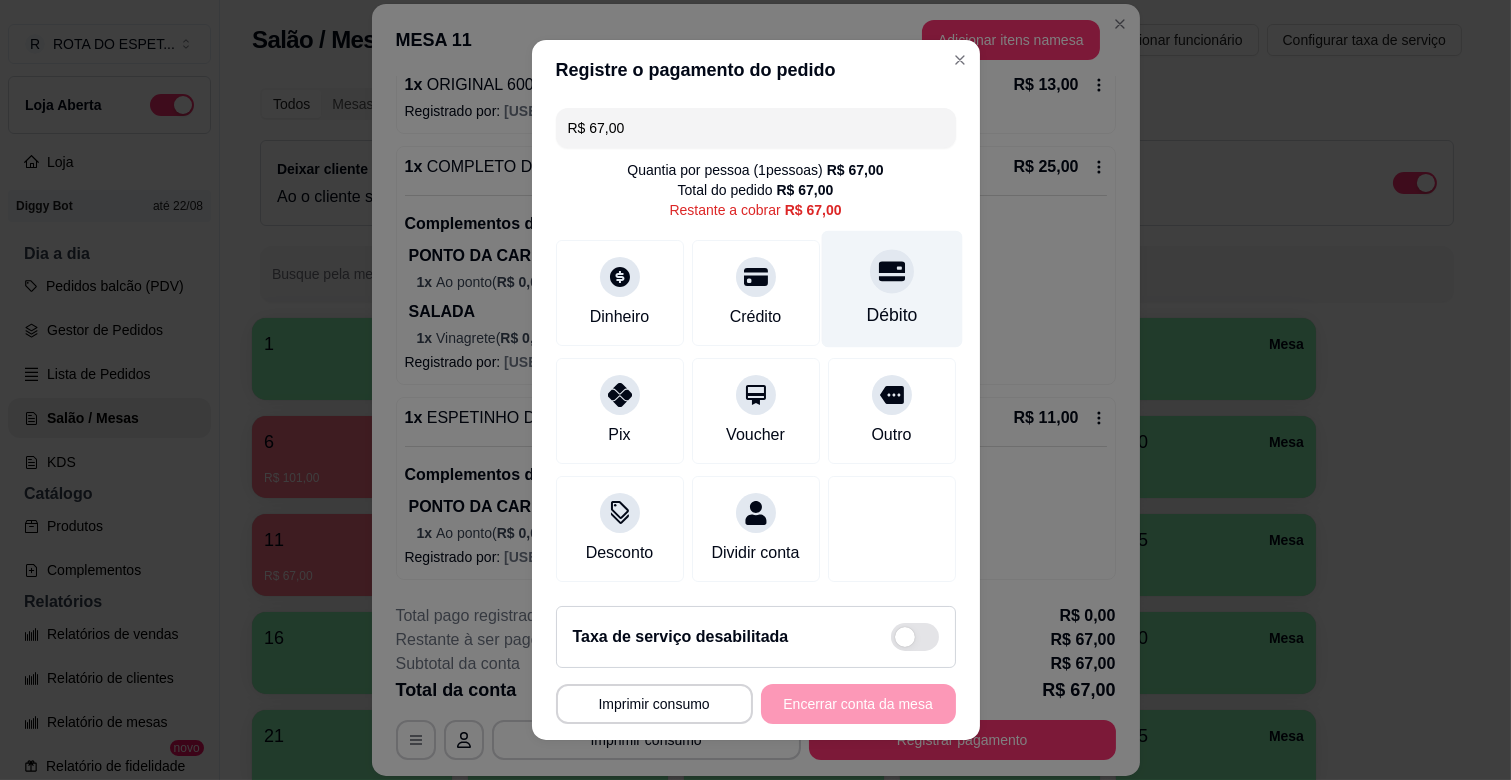 click on "Débito" at bounding box center [891, 289] 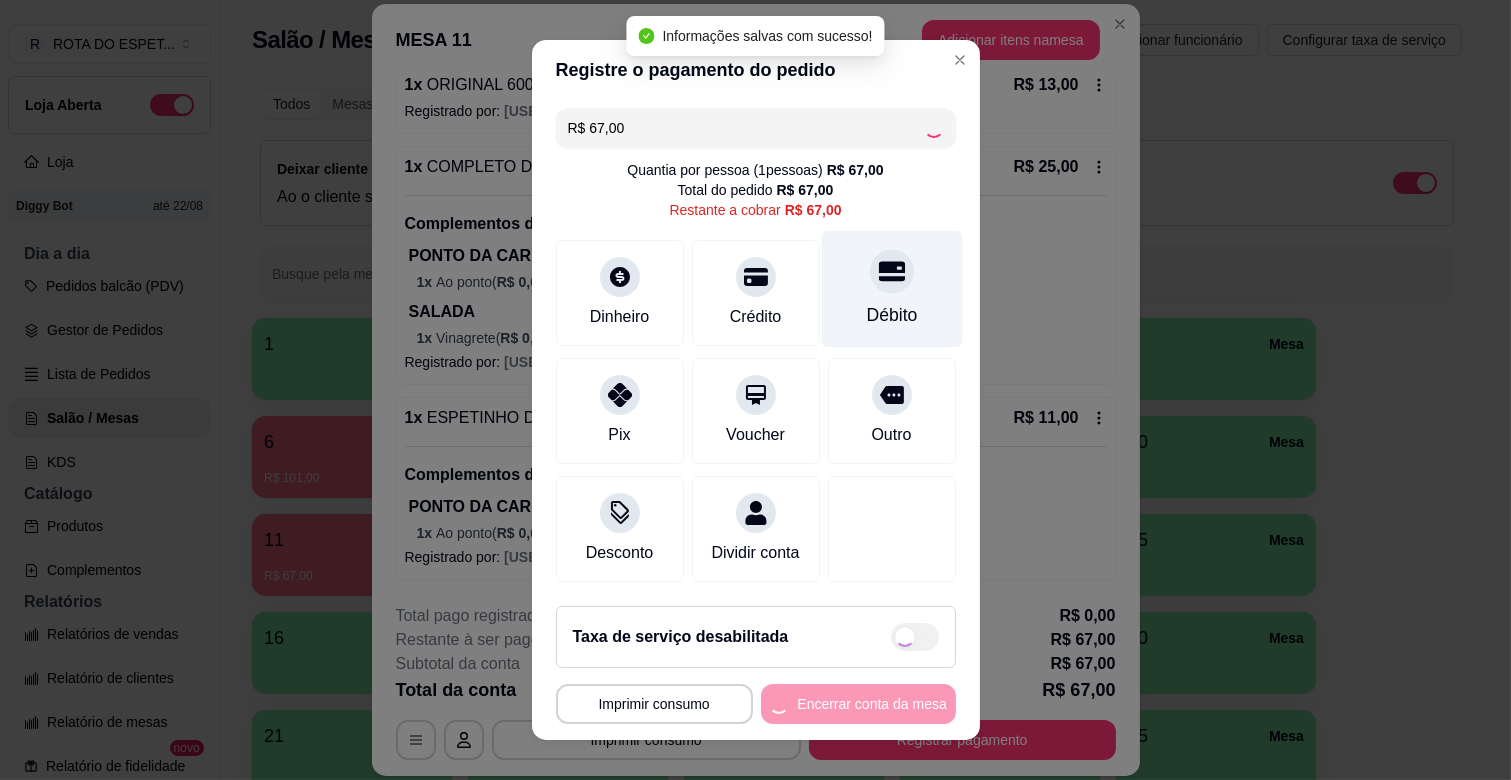 type on "R$ 0,00" 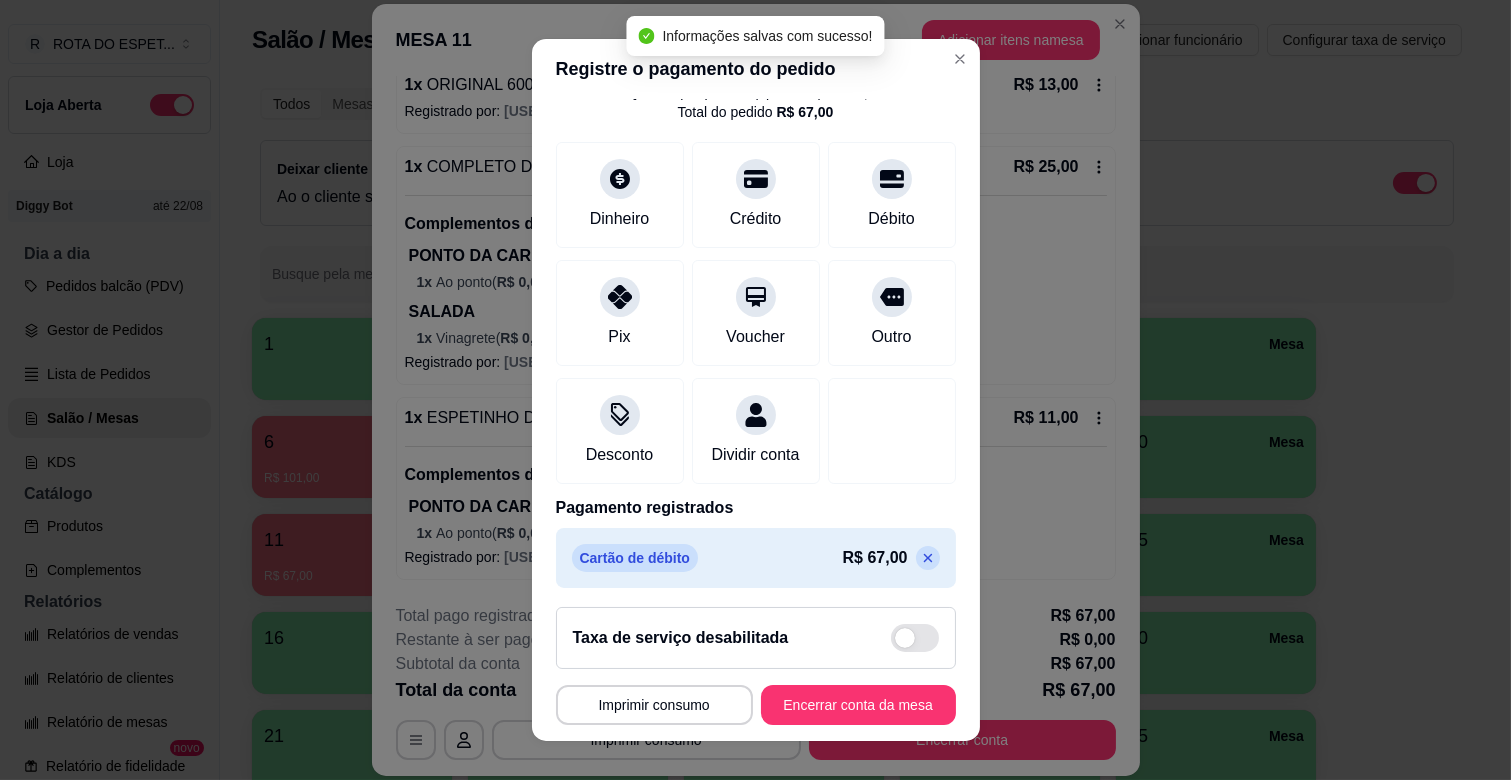 scroll, scrollTop: 106, scrollLeft: 0, axis: vertical 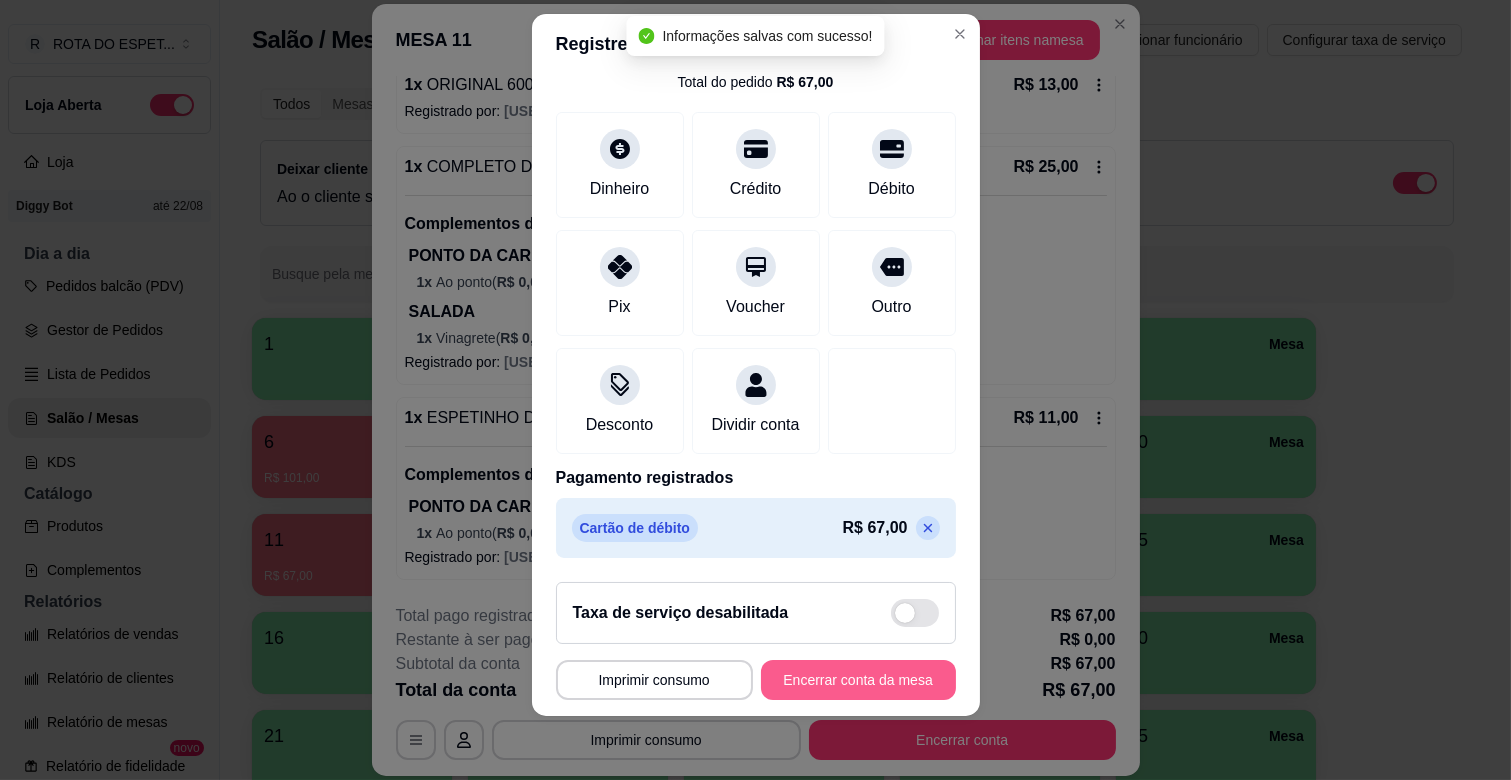 click on "Encerrar conta da mesa" at bounding box center [858, 680] 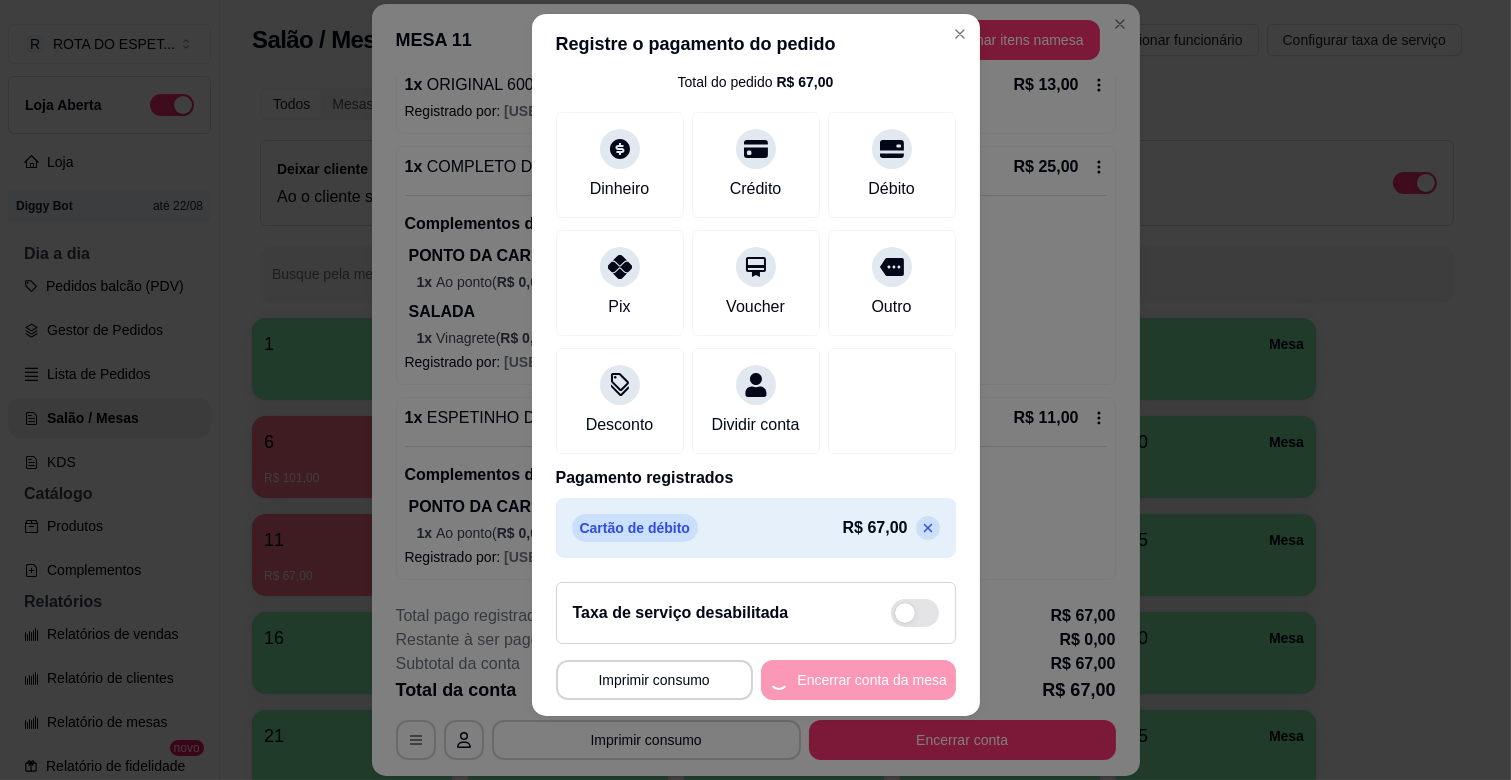 scroll, scrollTop: 0, scrollLeft: 0, axis: both 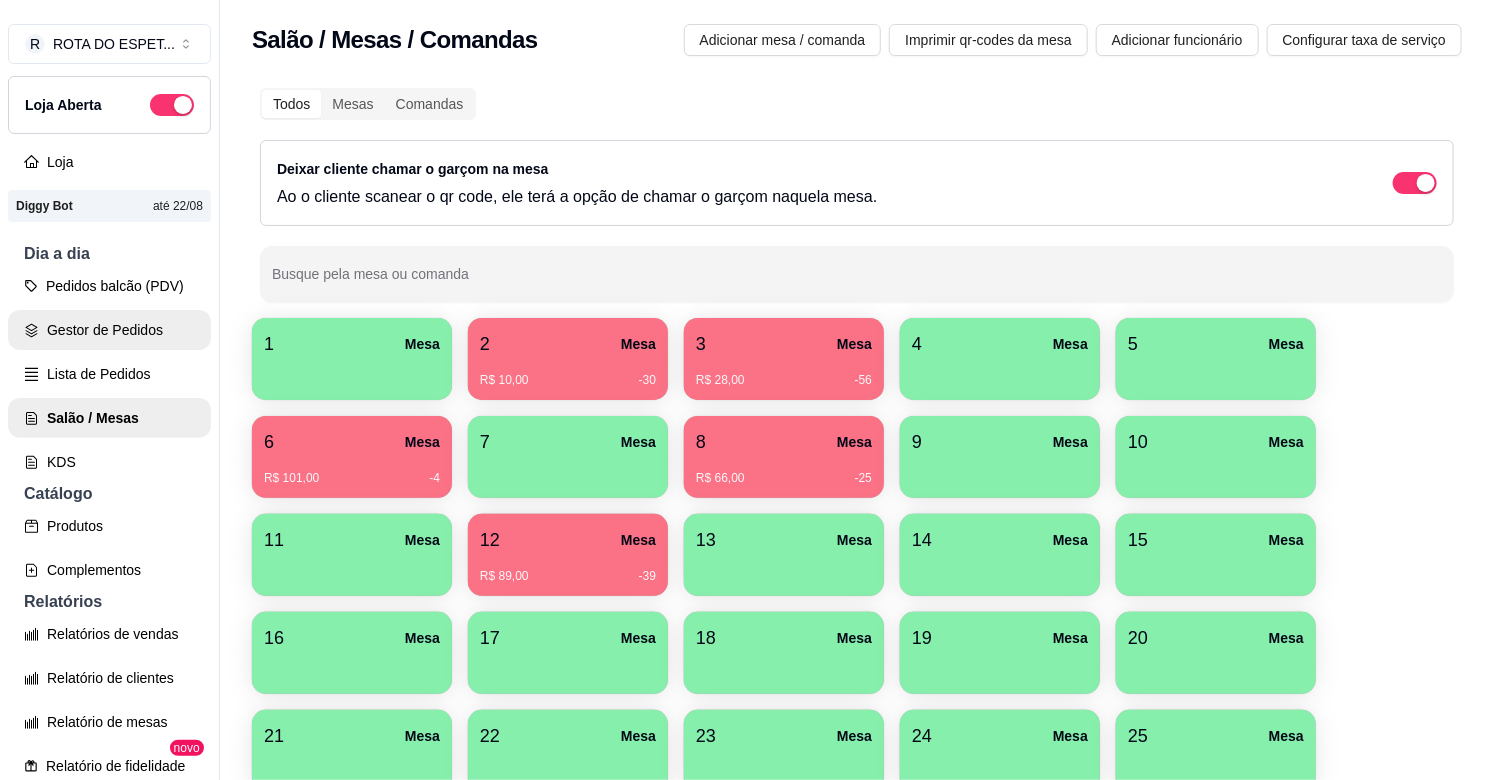 click on "Gestor de Pedidos" at bounding box center (109, 330) 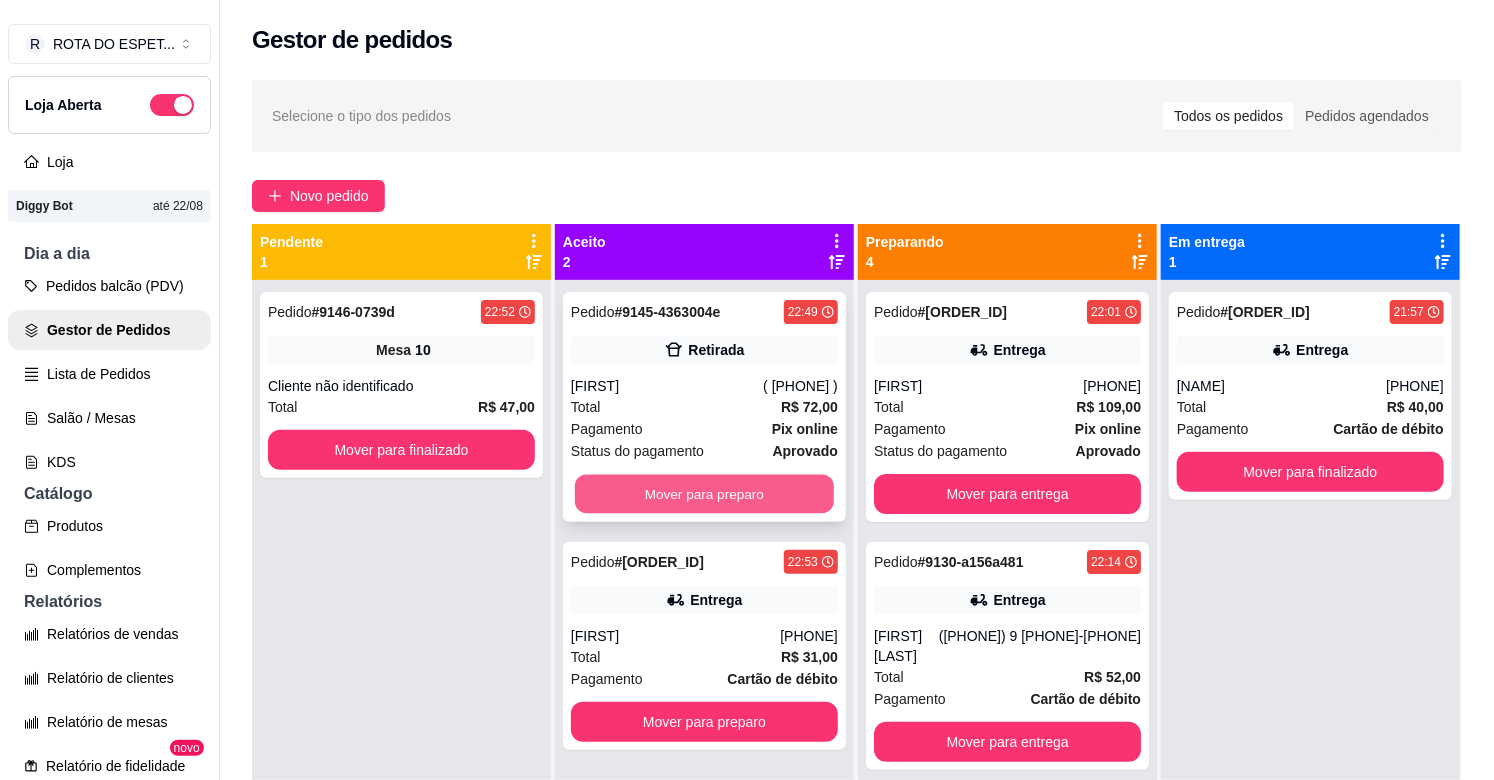 click on "Mover para preparo" at bounding box center (704, 494) 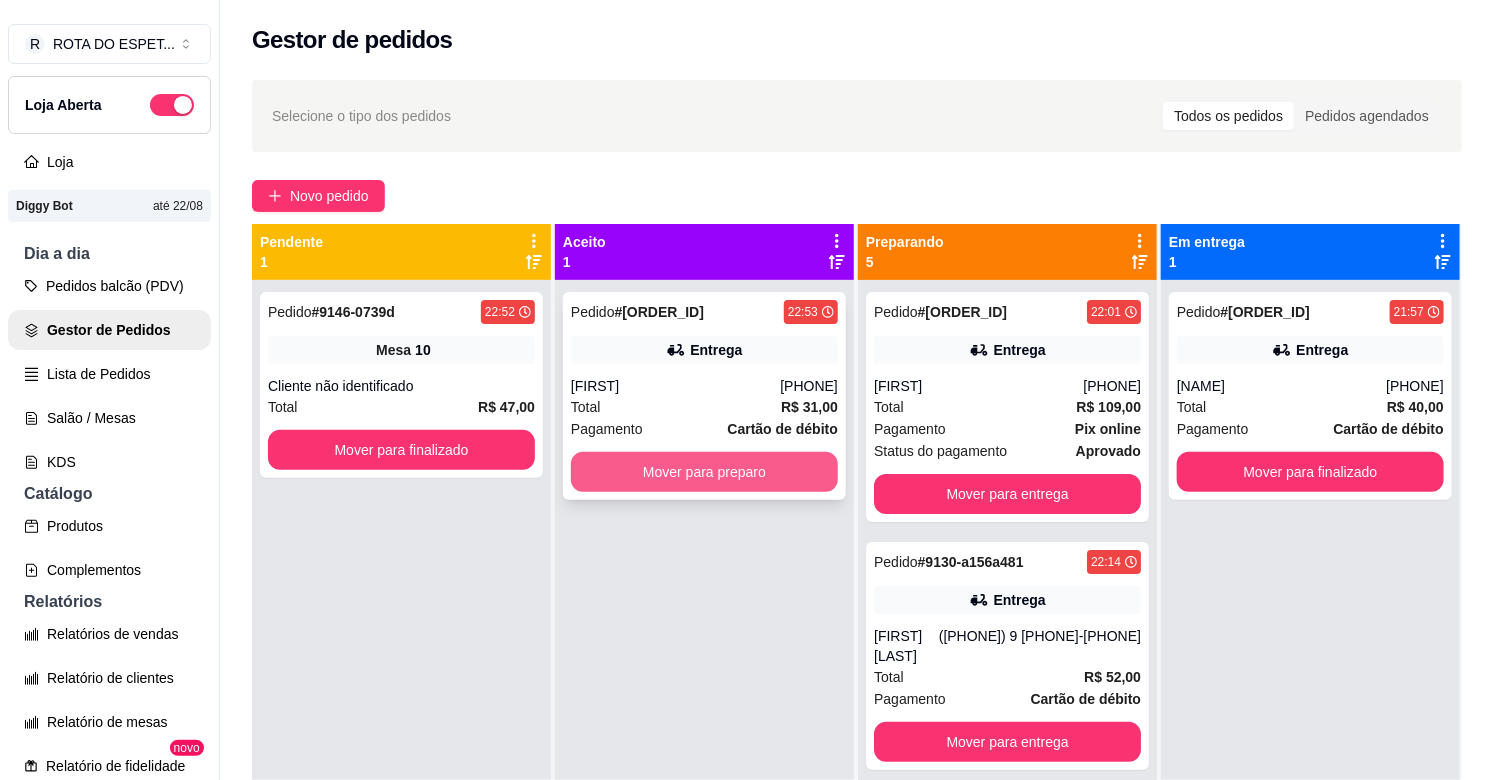 click on "Mover para preparo" at bounding box center [704, 472] 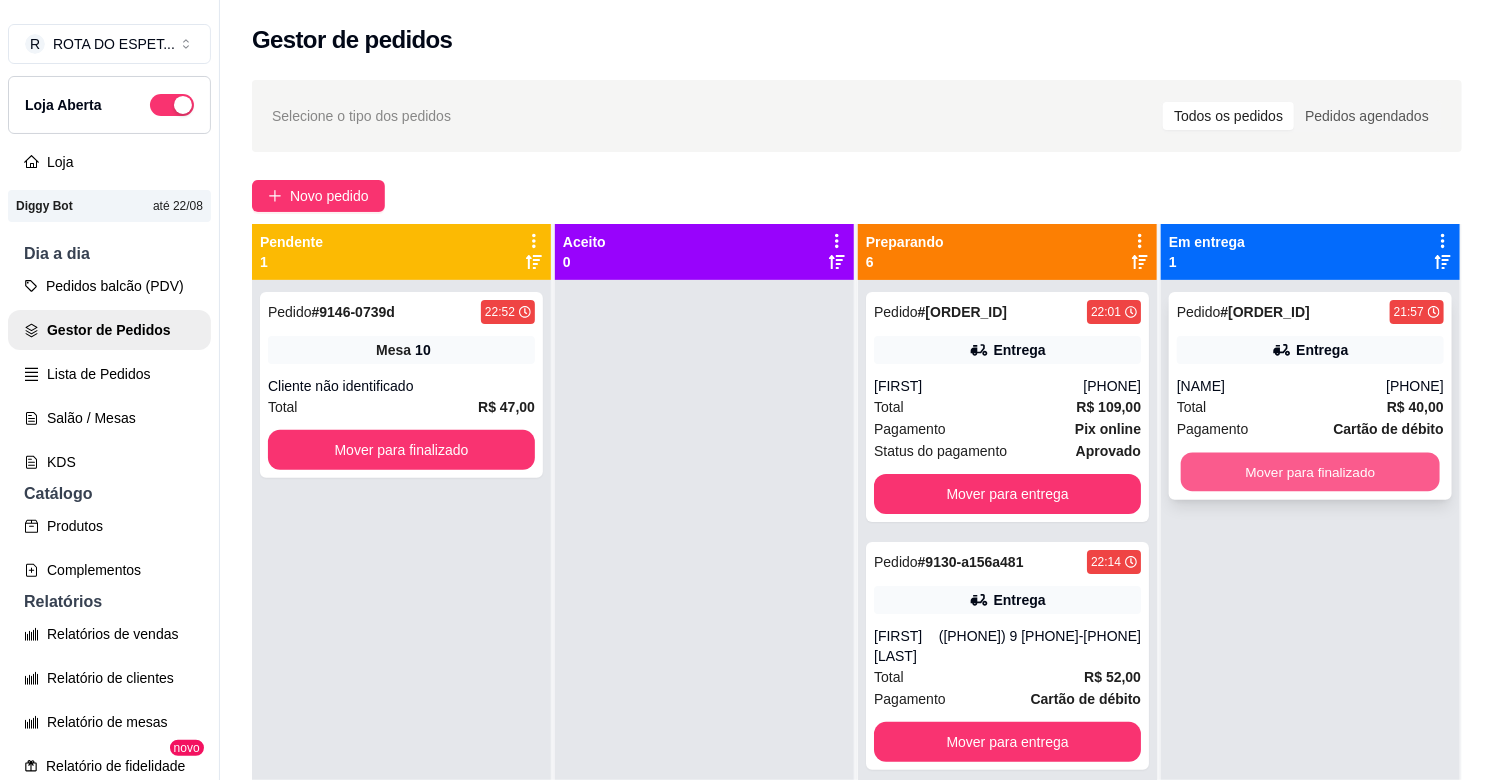 click on "Mover para finalizado" at bounding box center (1310, 472) 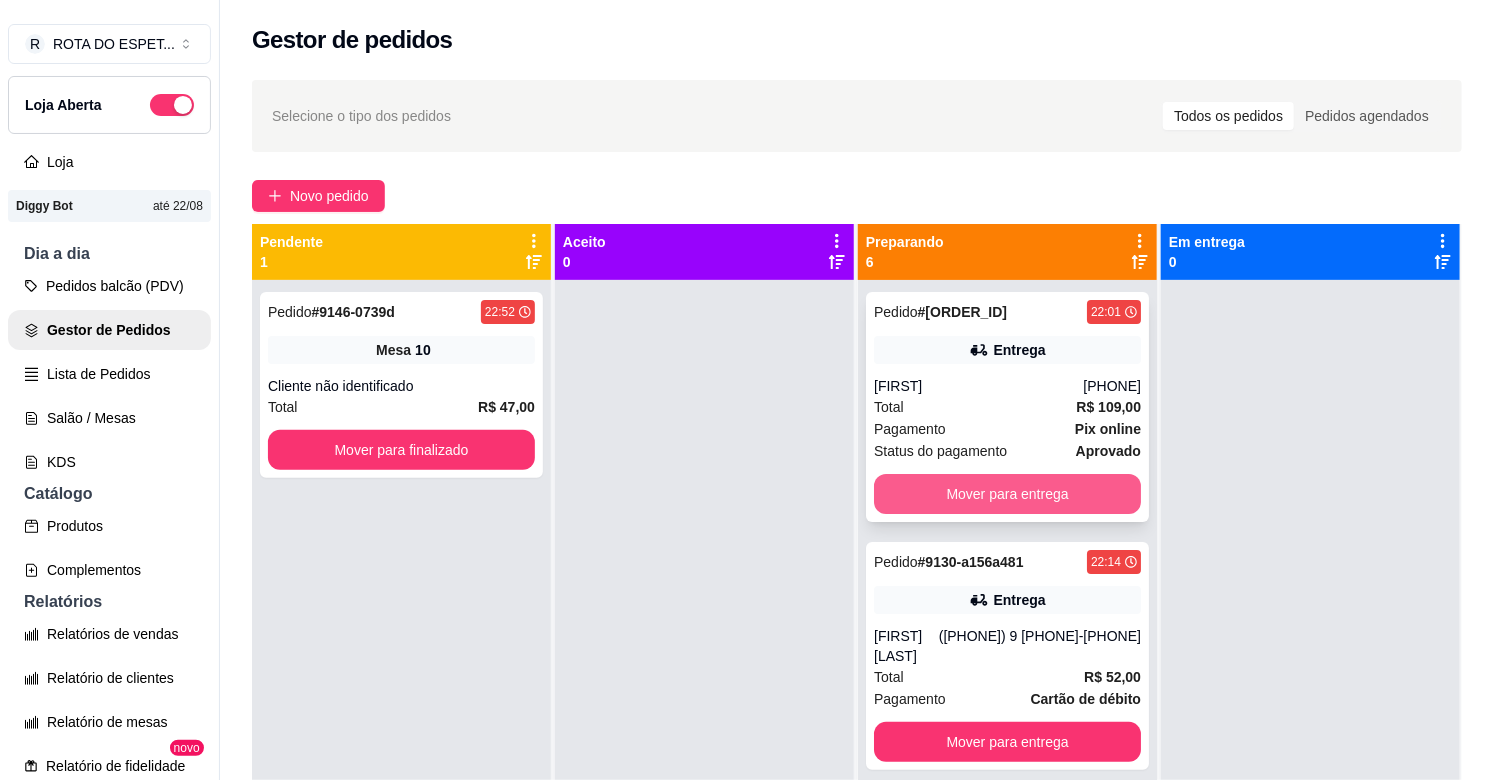click on "Mover para entrega" at bounding box center [1007, 494] 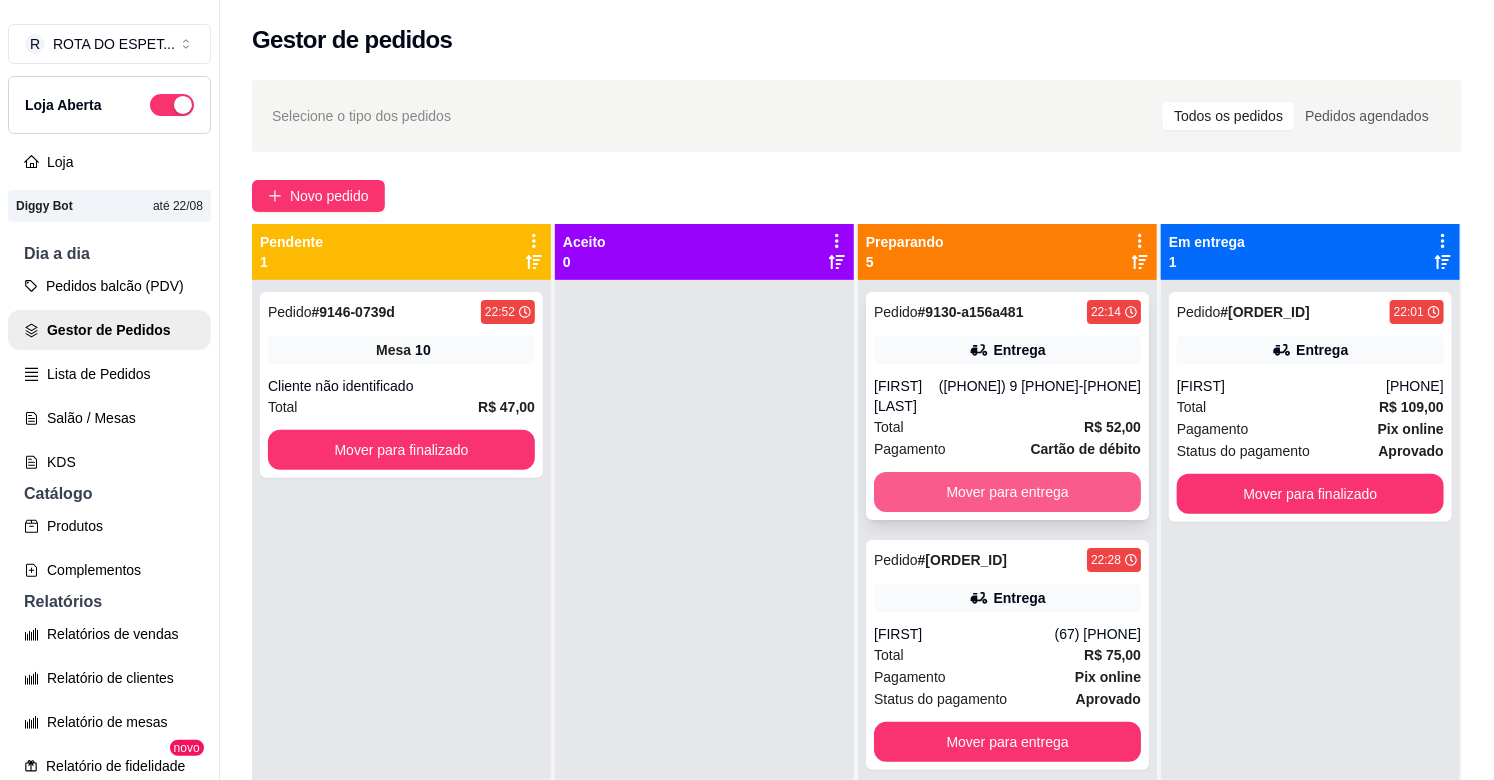 click on "Mover para entrega" at bounding box center (1007, 492) 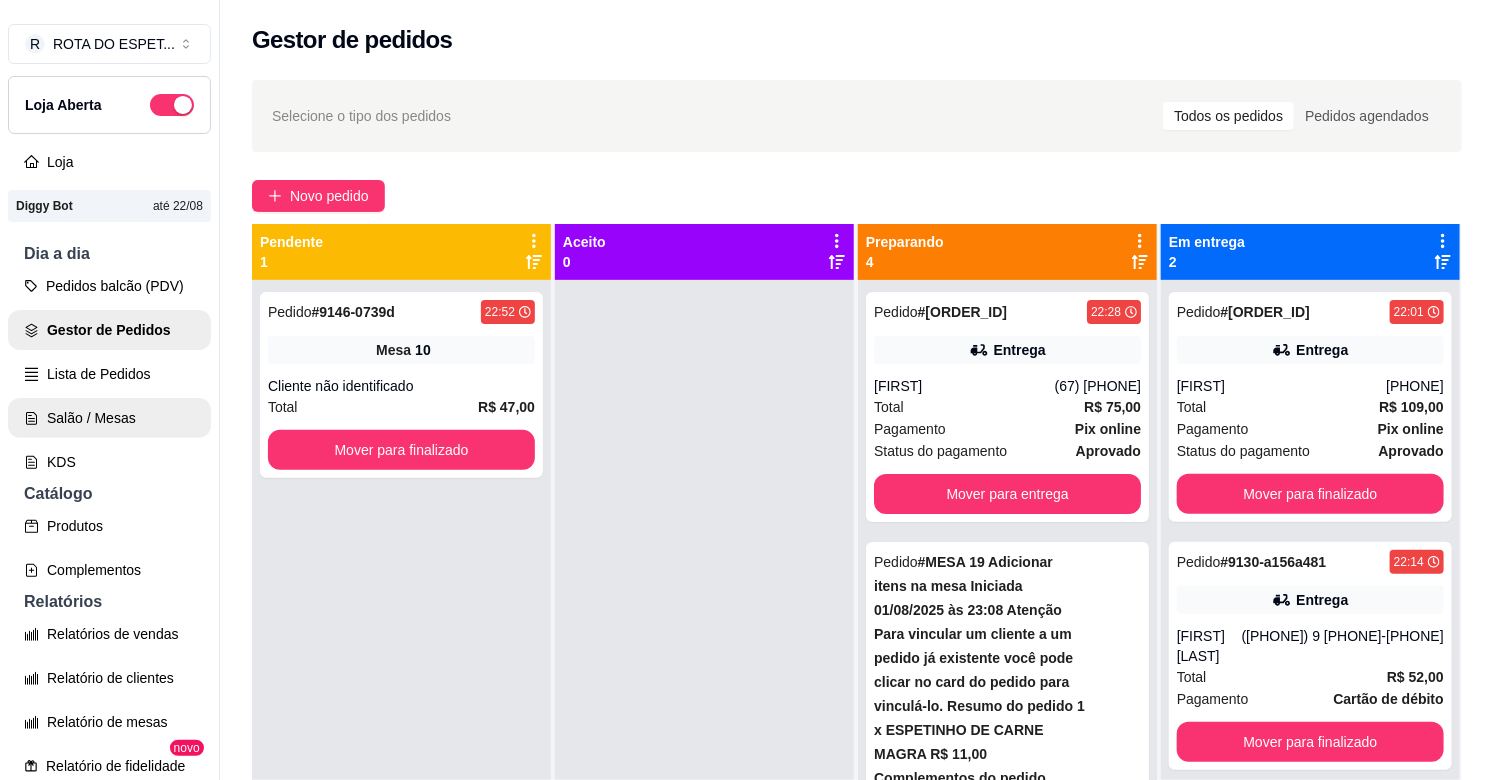 click on "Salão / Mesas" at bounding box center [109, 418] 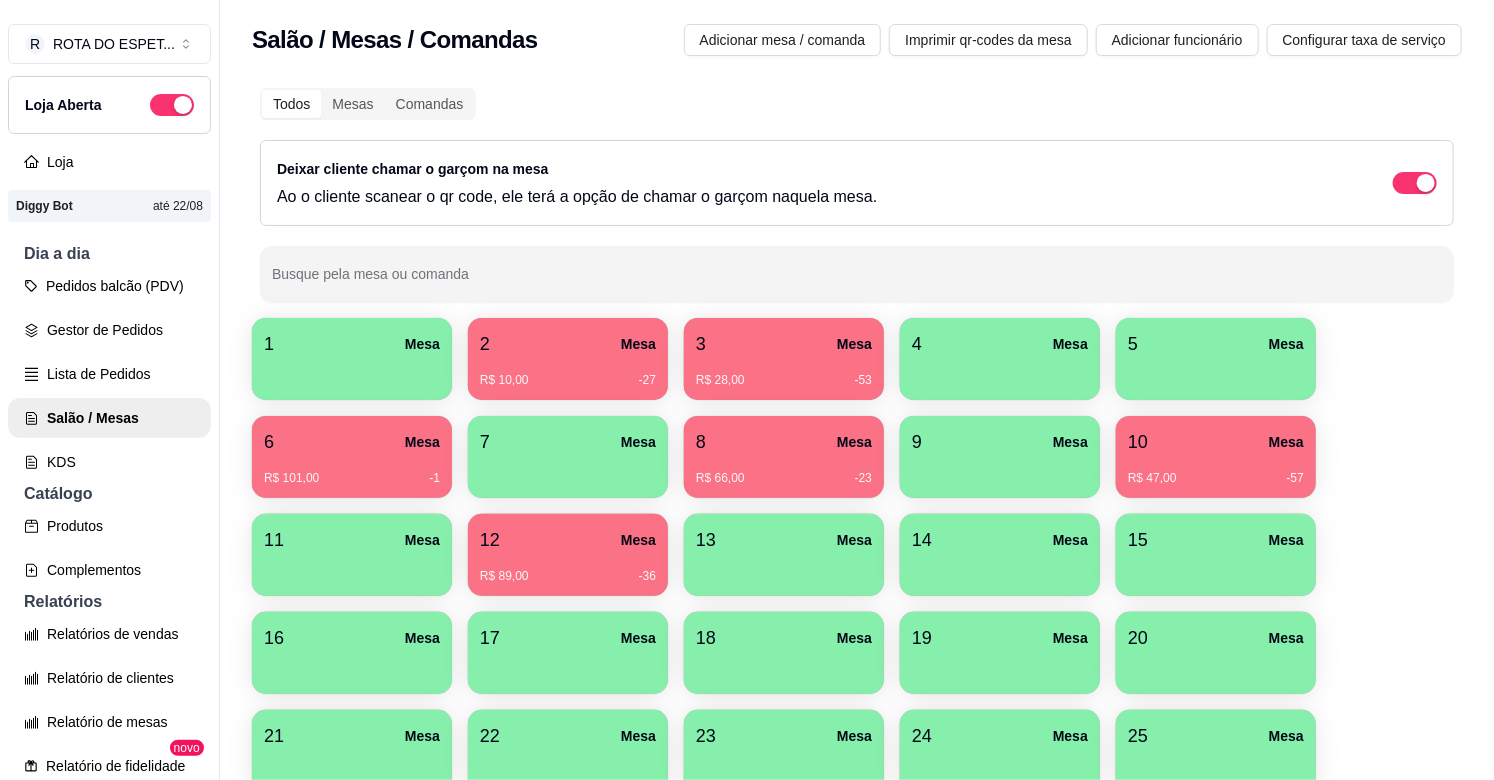 click on "R$ 10,00 -27" at bounding box center (568, 373) 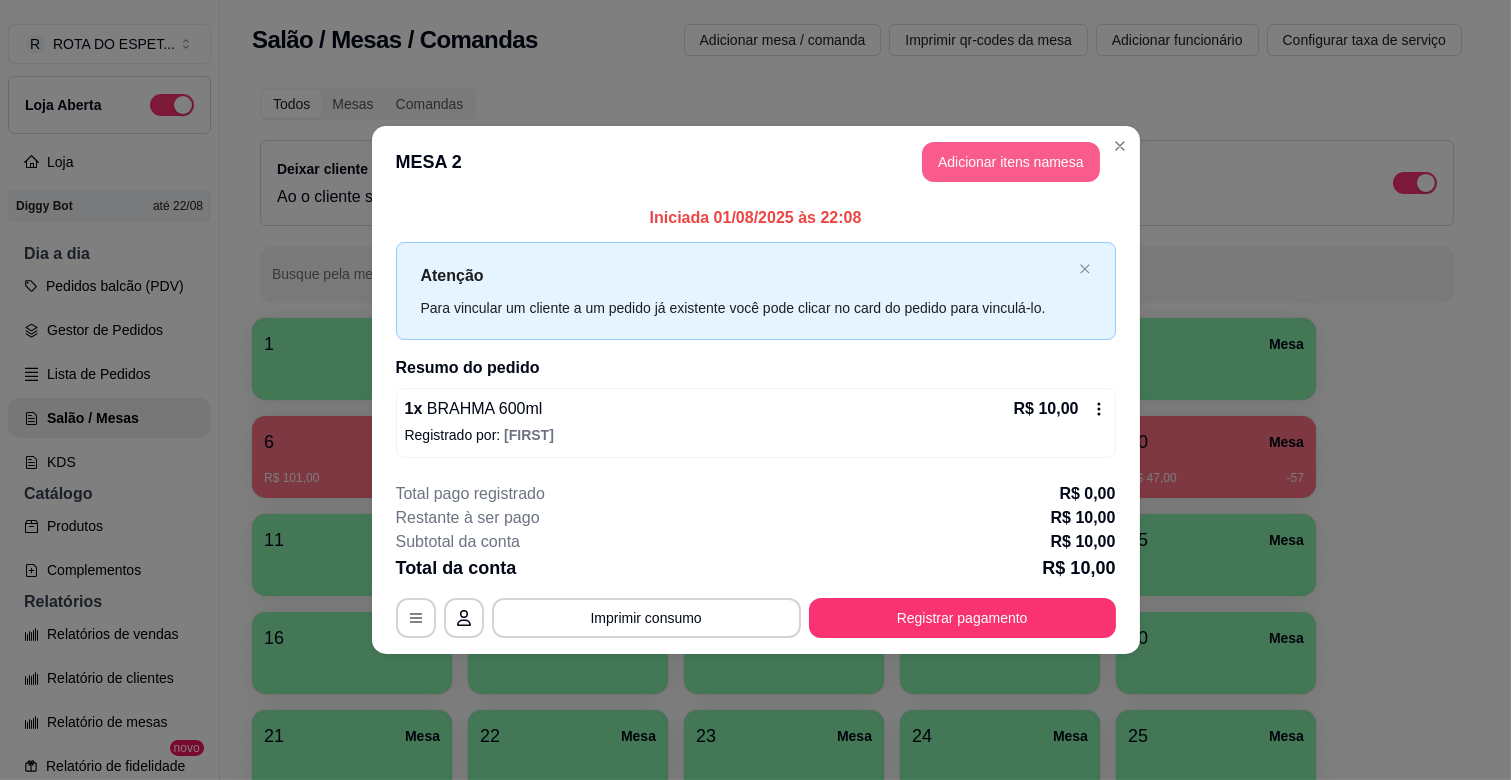 click on "Adicionar itens na  mesa" at bounding box center [1011, 162] 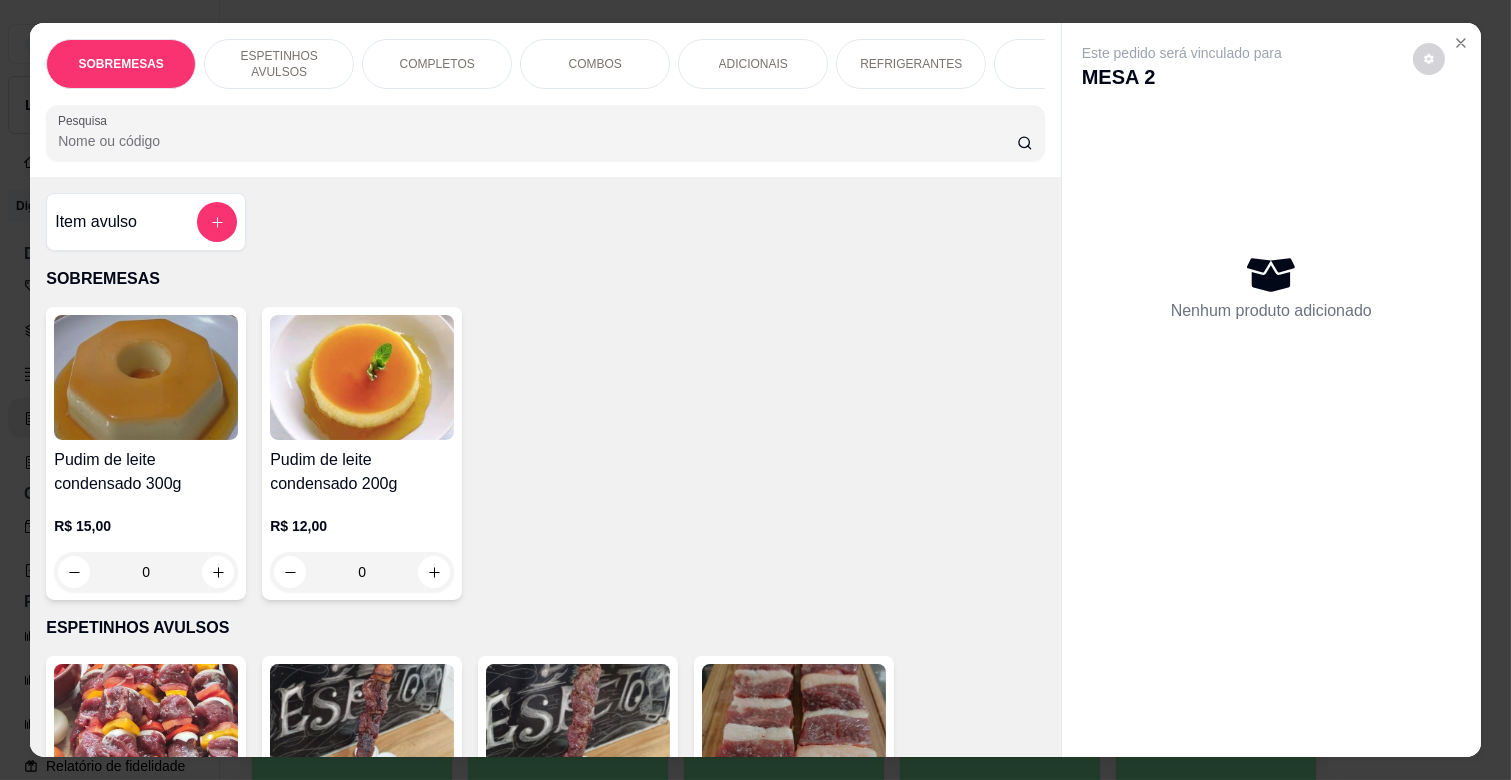 click on "ESPETINHOS AVULSOS" at bounding box center (279, 64) 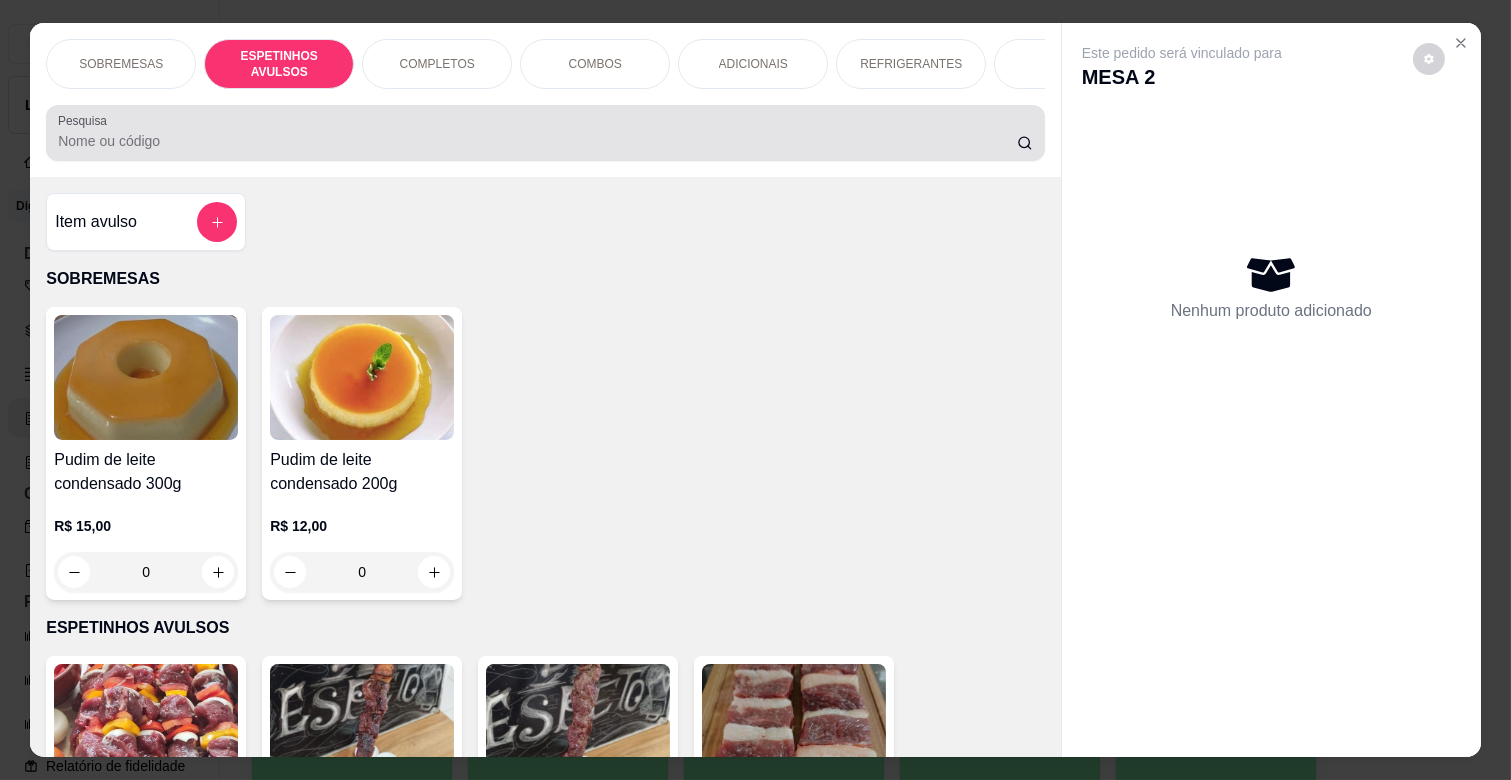 scroll, scrollTop: 438, scrollLeft: 0, axis: vertical 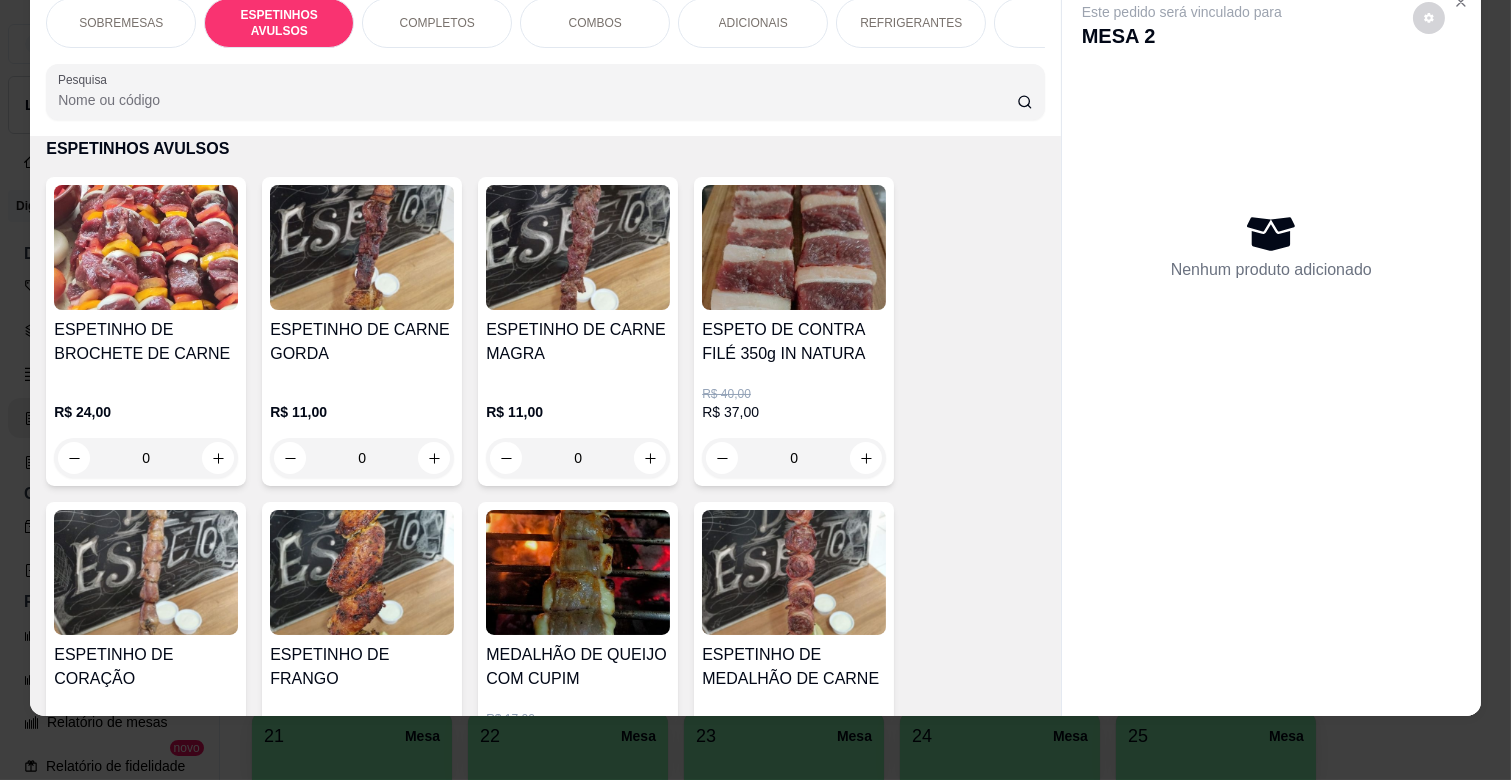 click on "0" at bounding box center (362, 458) 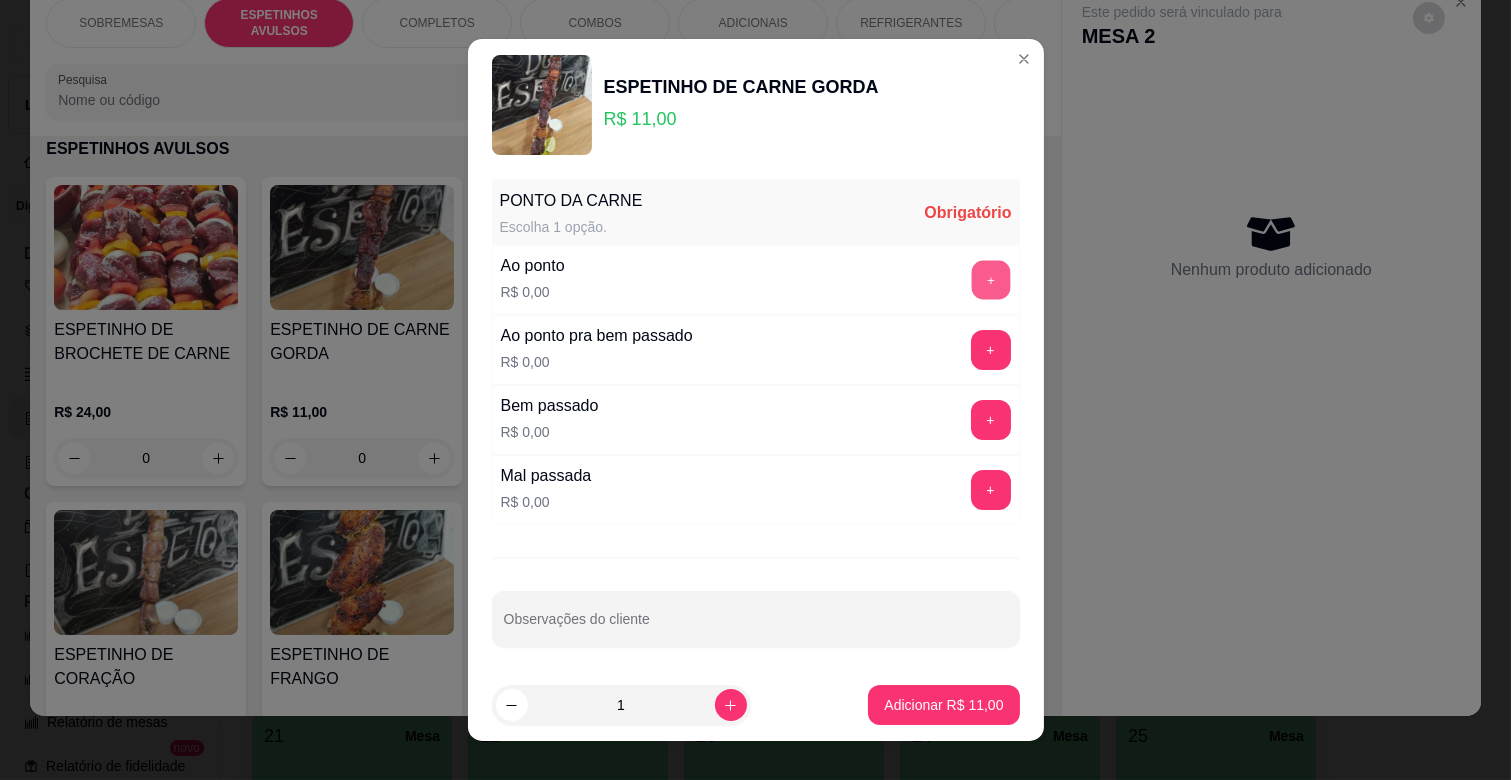 click on "+" at bounding box center (990, 280) 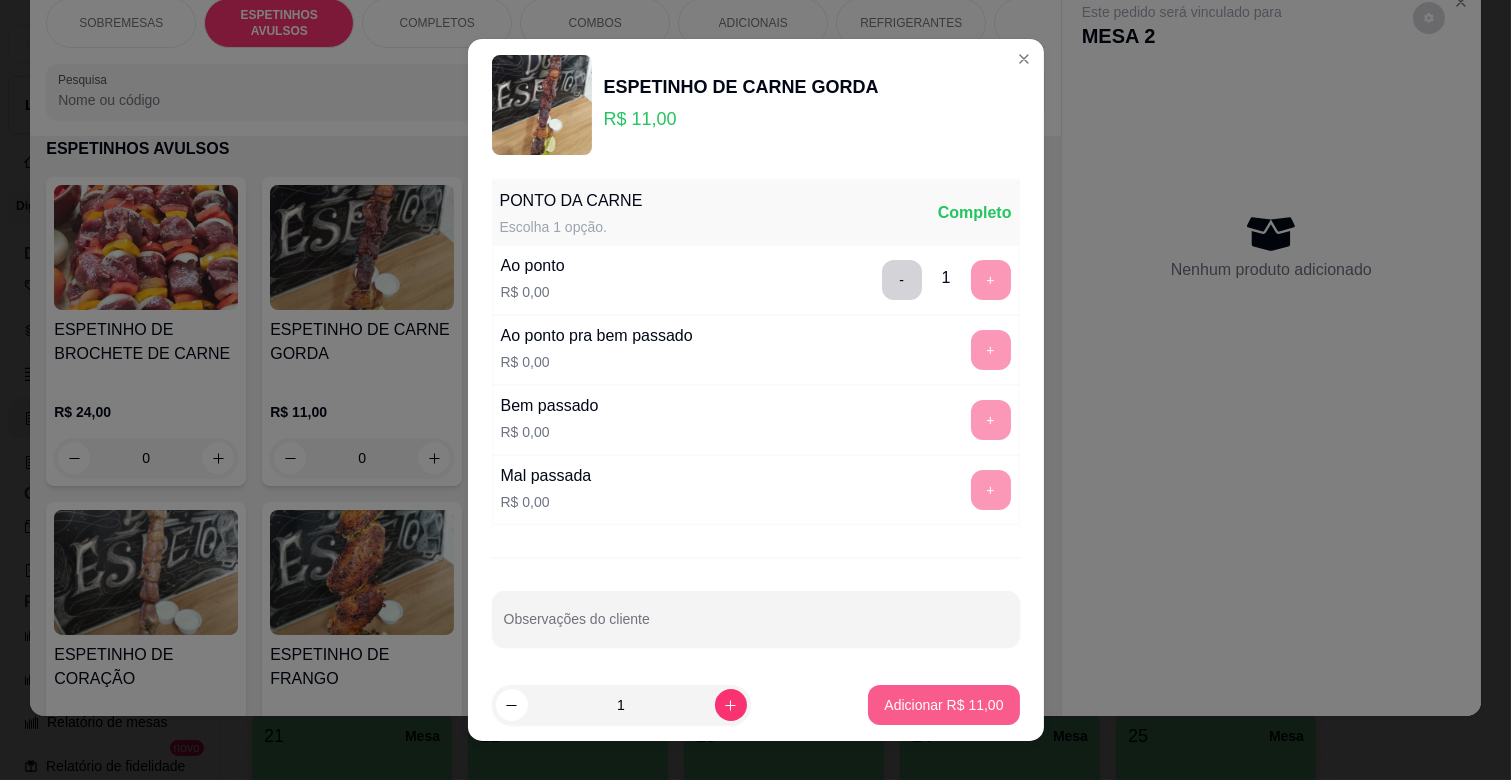 click on "Adicionar   R$ 11,00" at bounding box center (943, 705) 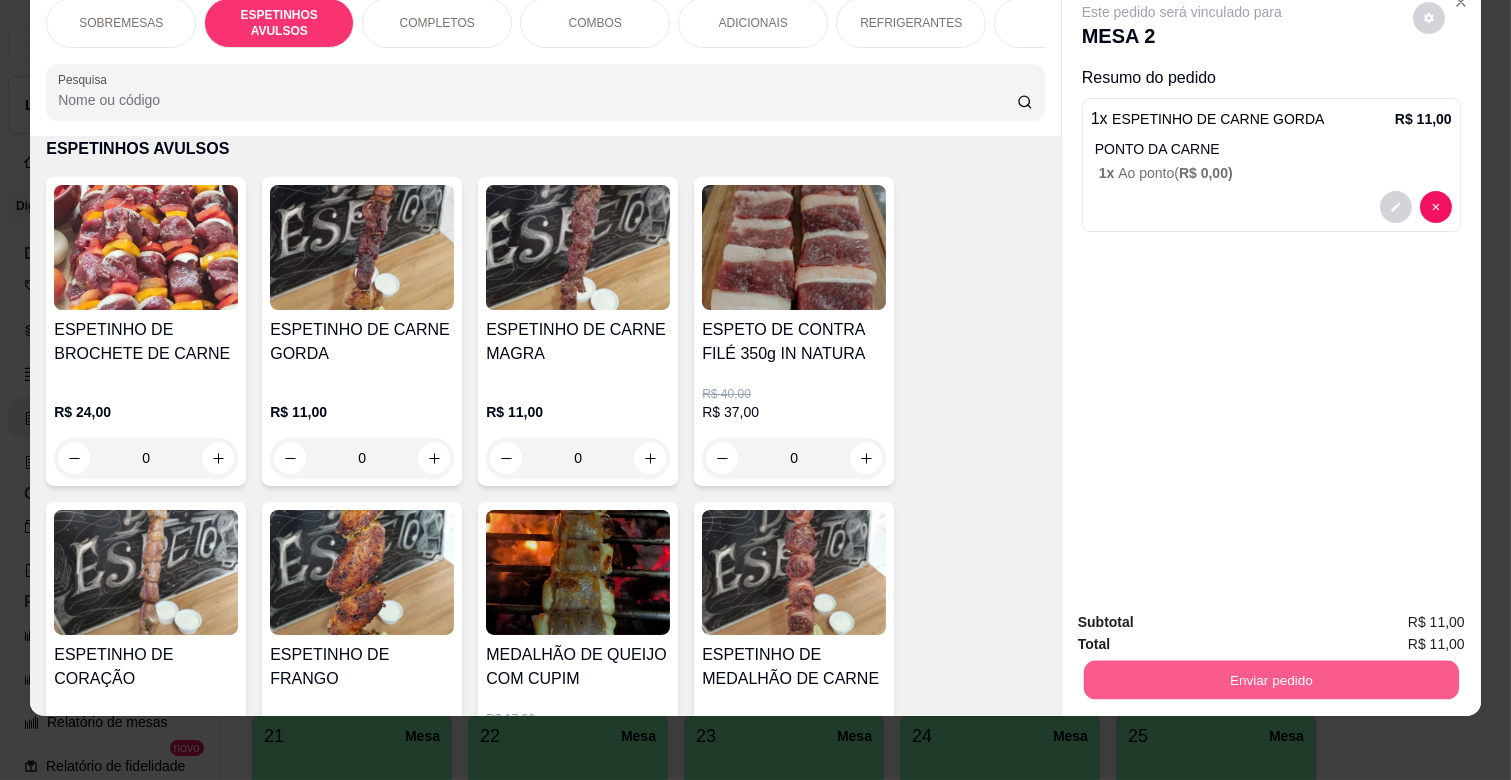 click on "Enviar pedido" at bounding box center (1271, 679) 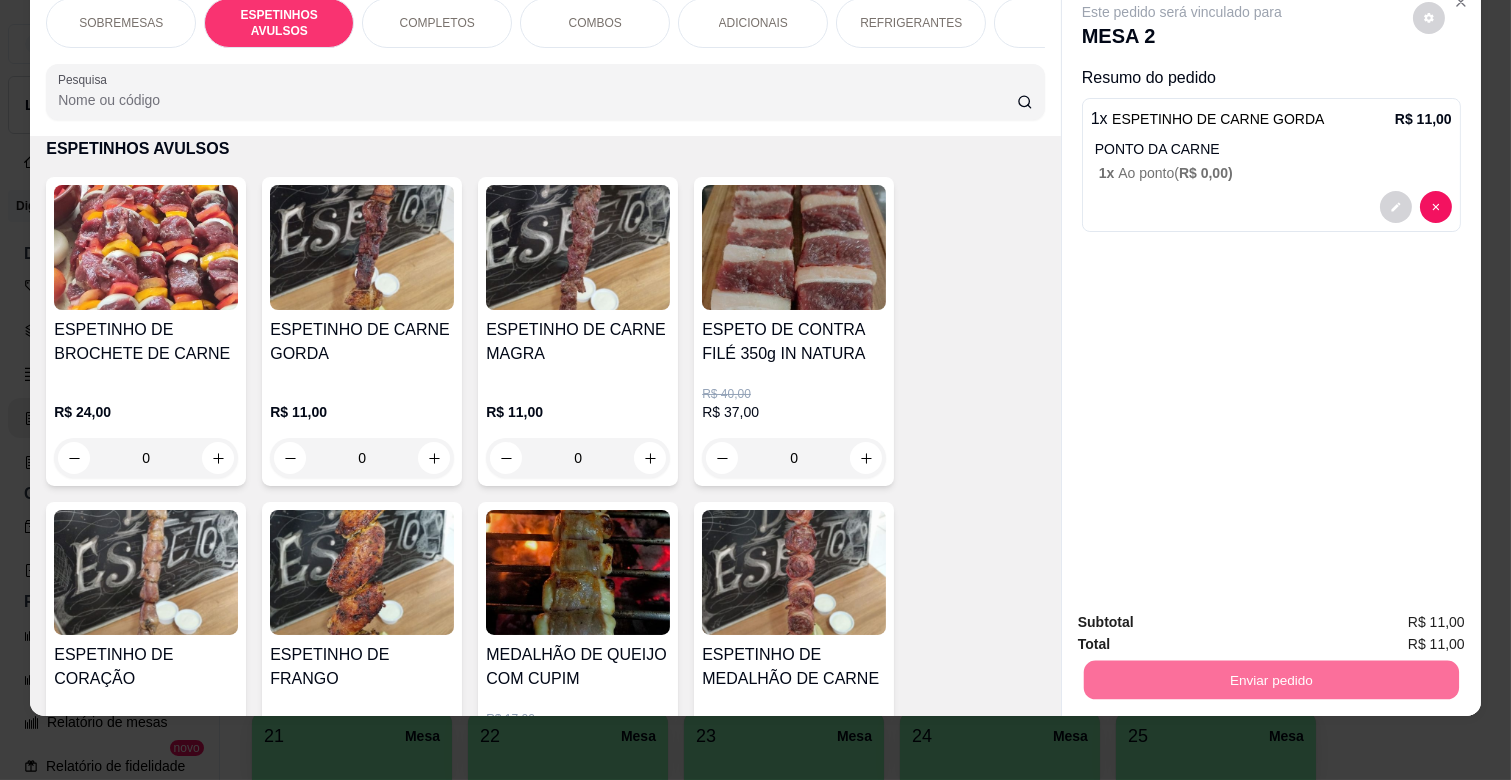 click on "Não registrar e enviar pedido" at bounding box center [1204, 614] 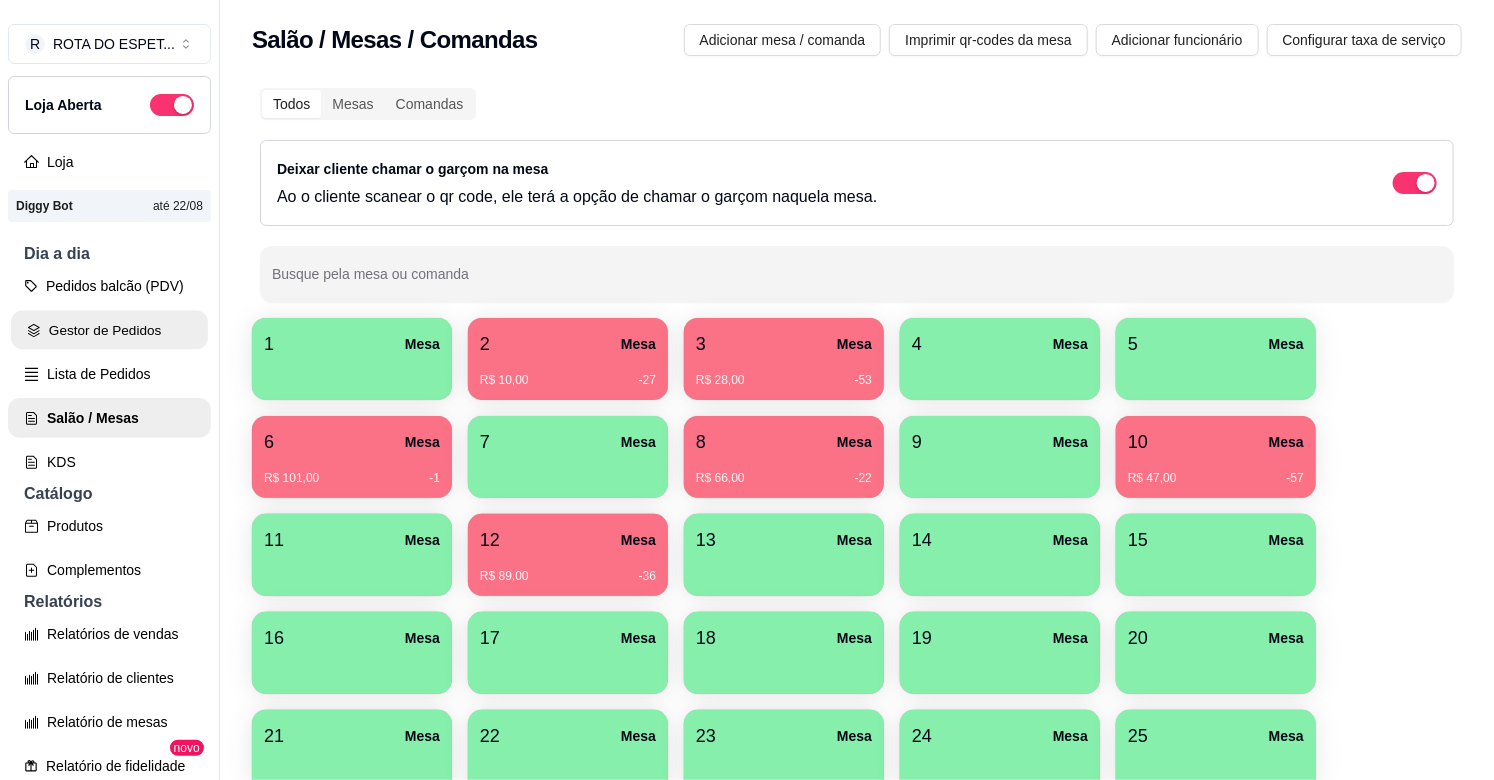click on "Gestor de Pedidos" at bounding box center (109, 330) 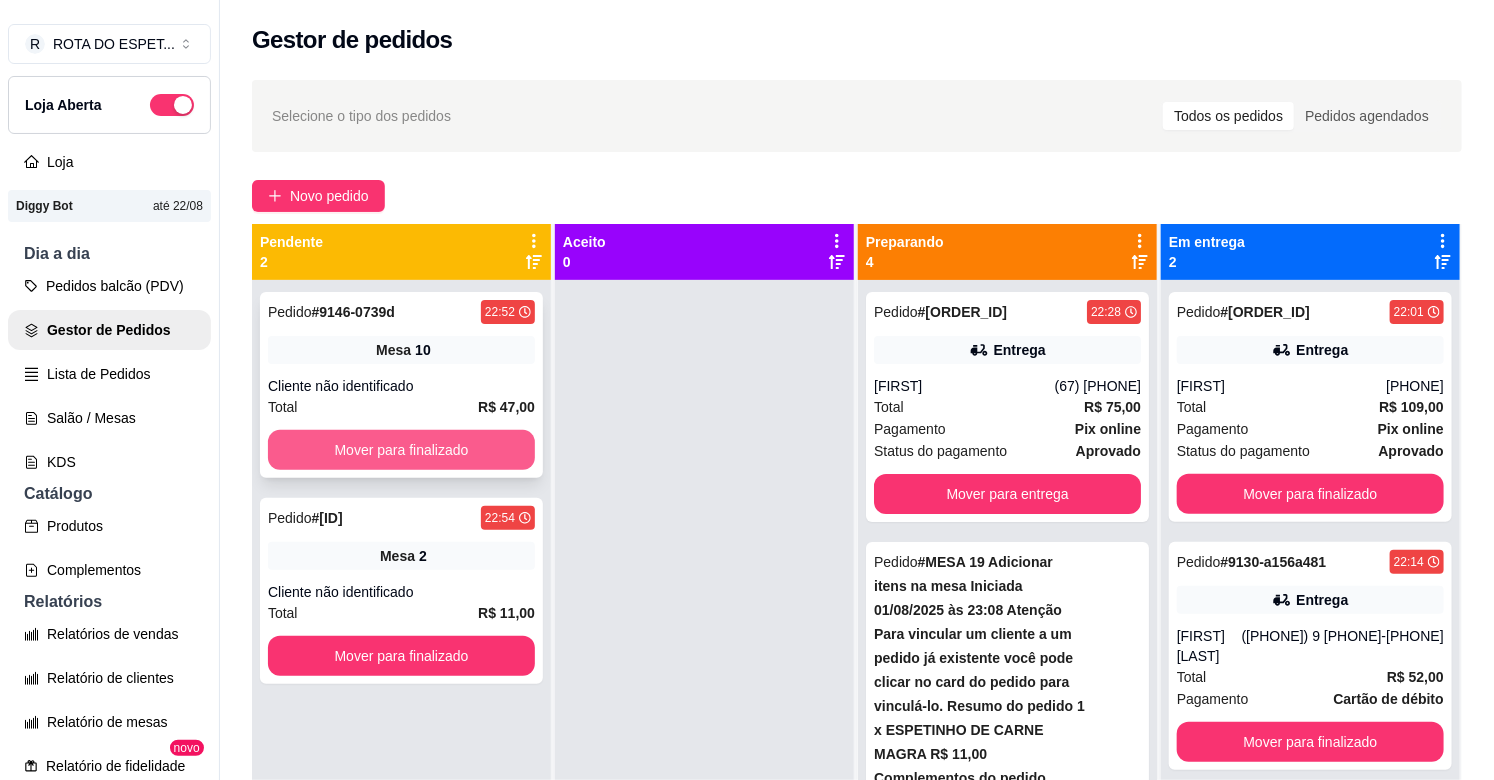 click on "Mover para finalizado" at bounding box center (401, 450) 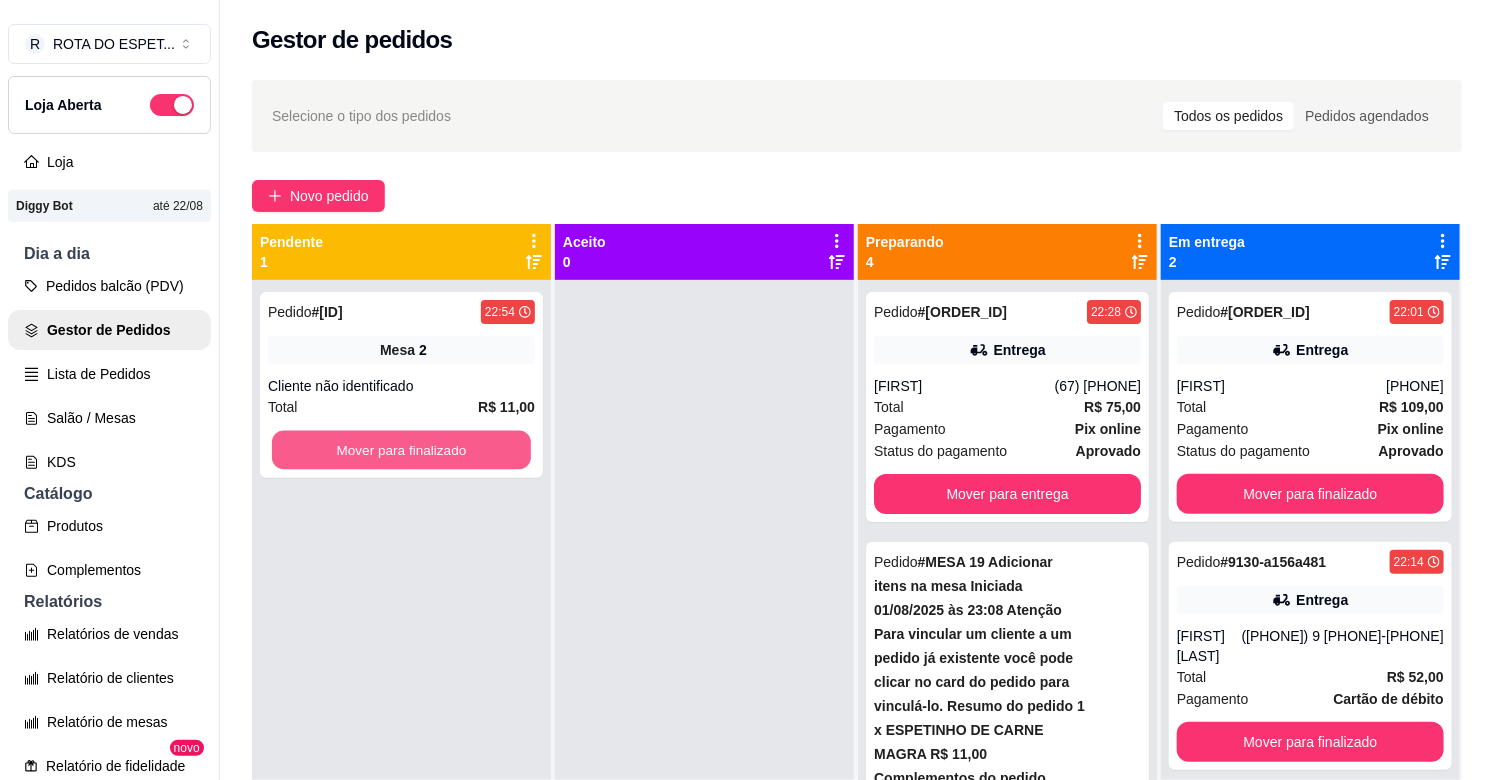 click on "Mover para finalizado" at bounding box center [401, 450] 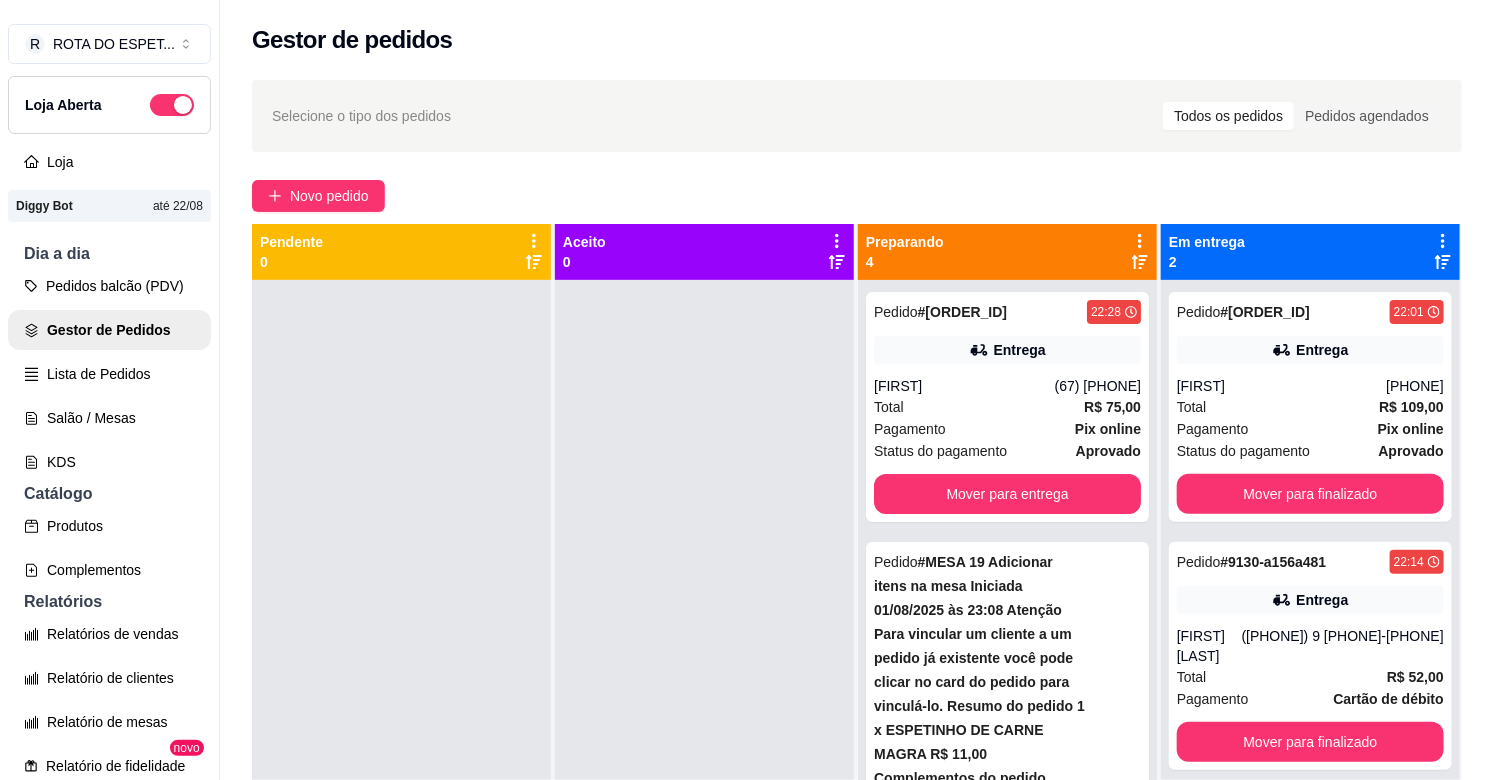 click at bounding box center (704, 670) 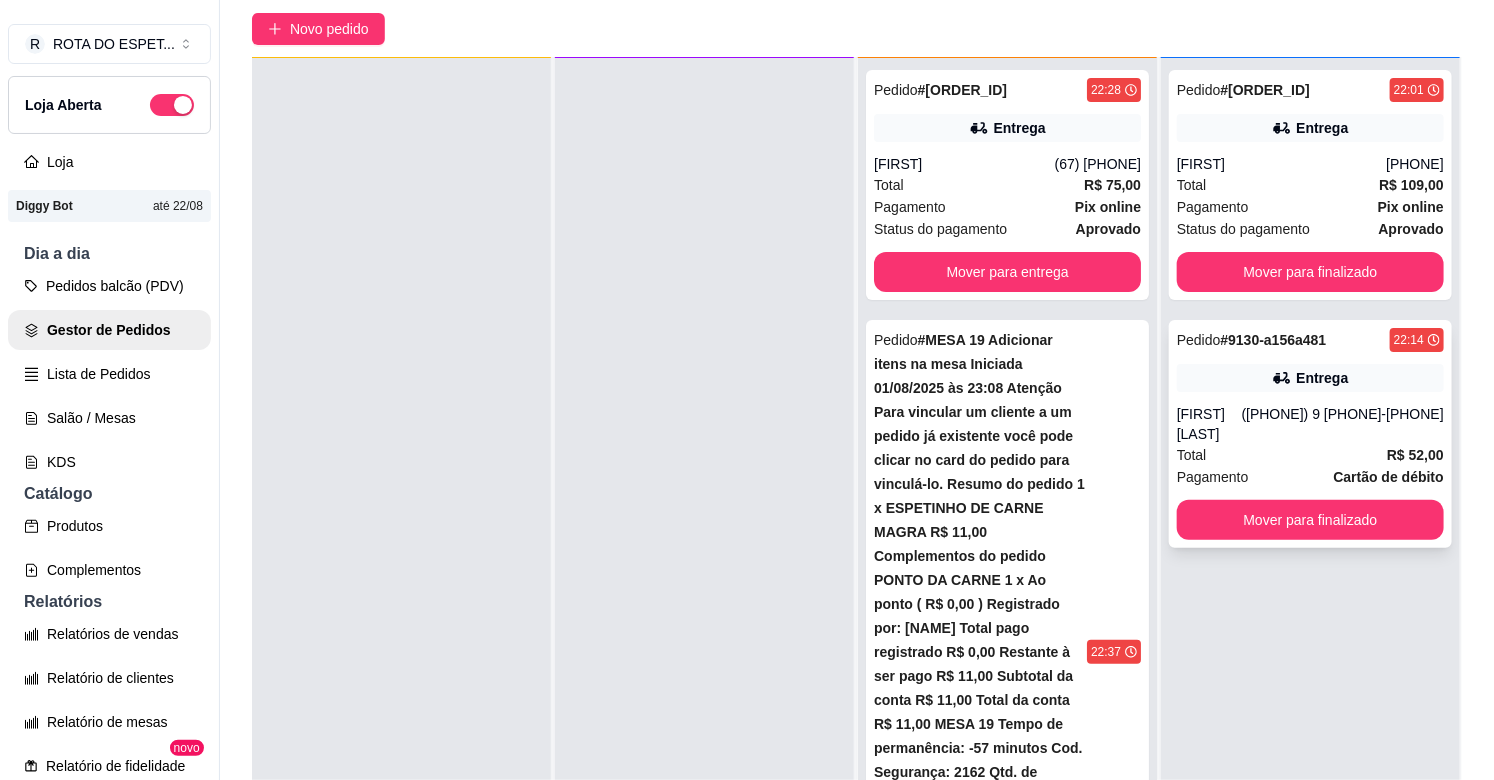 scroll, scrollTop: 321, scrollLeft: 0, axis: vertical 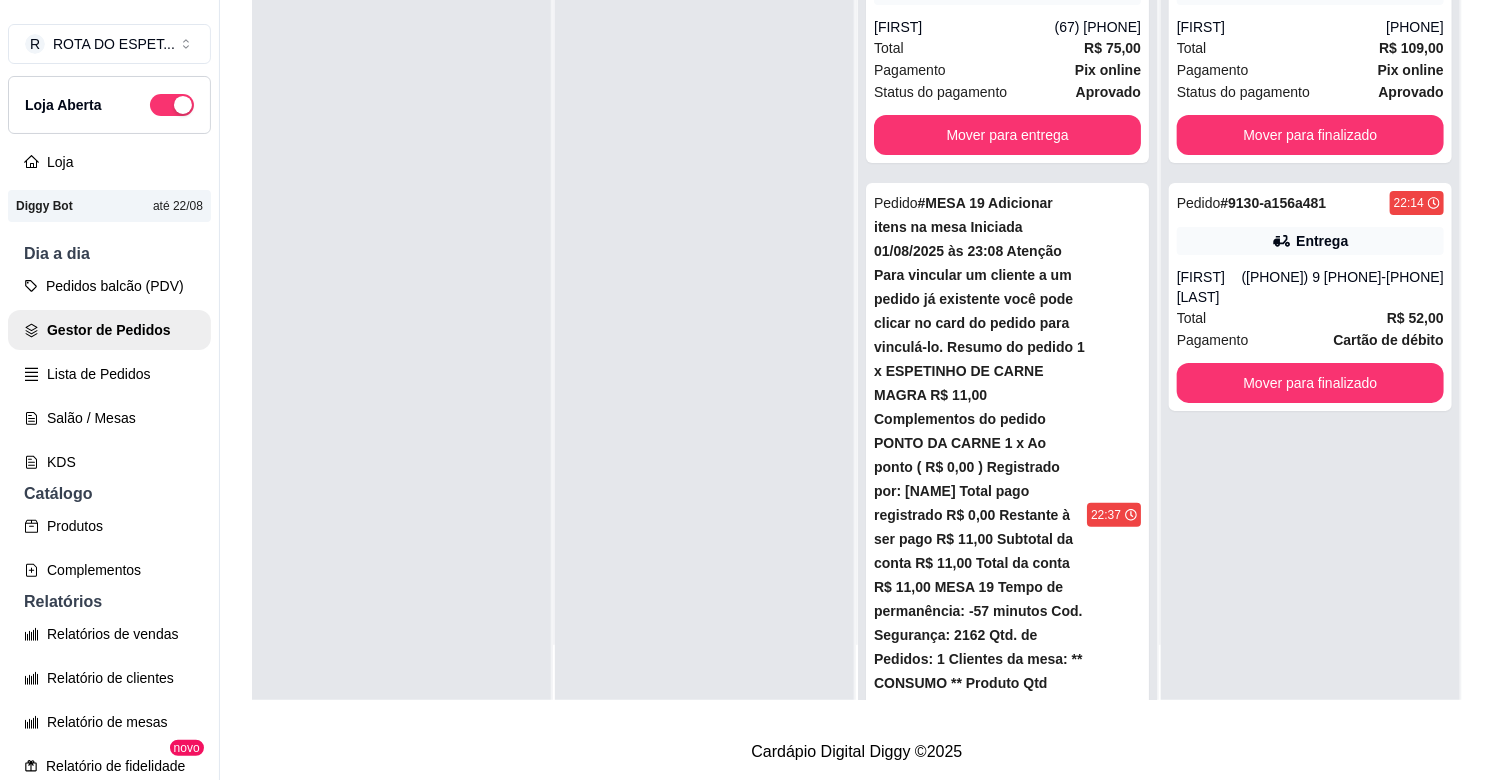 click at bounding box center [704, 311] 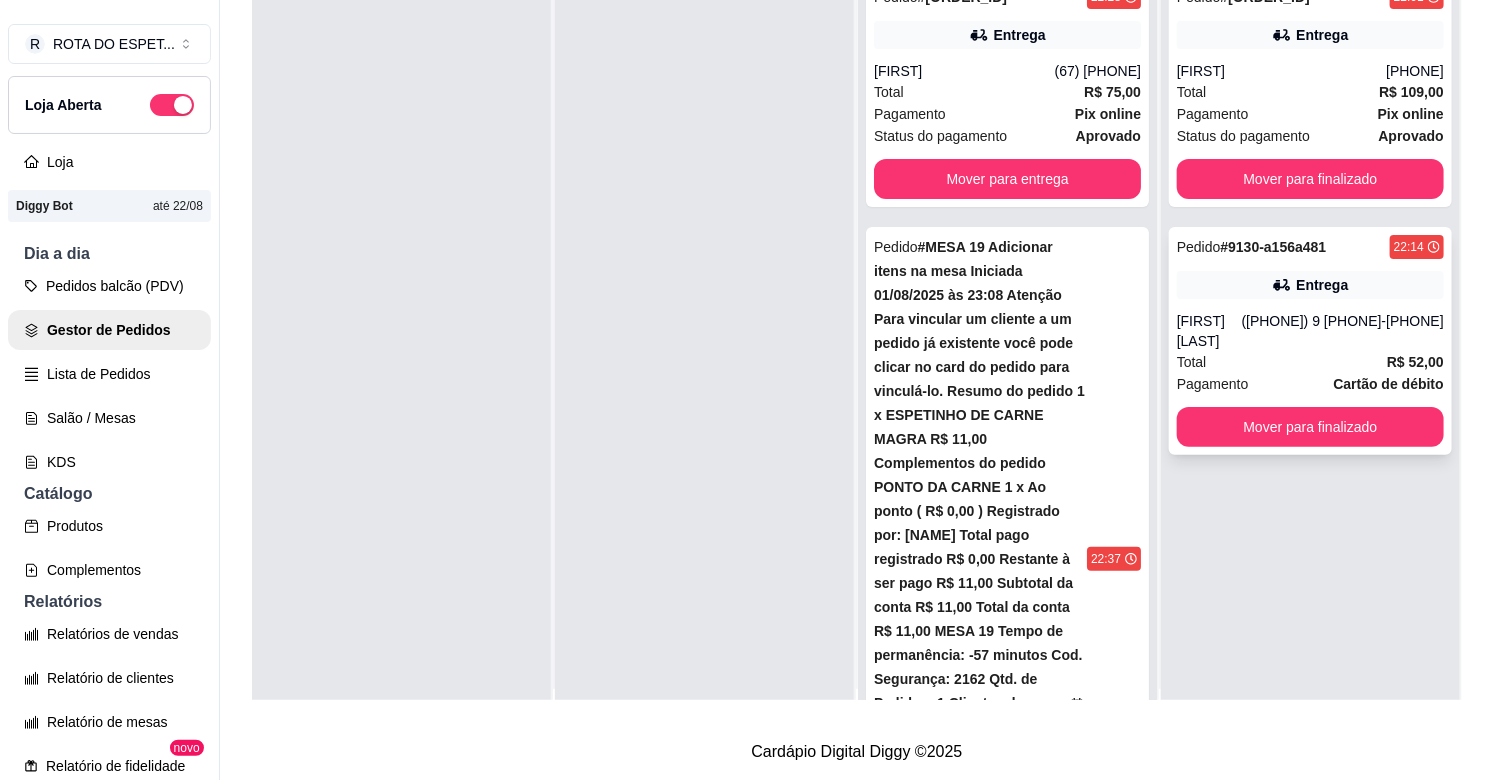 scroll, scrollTop: 0, scrollLeft: 0, axis: both 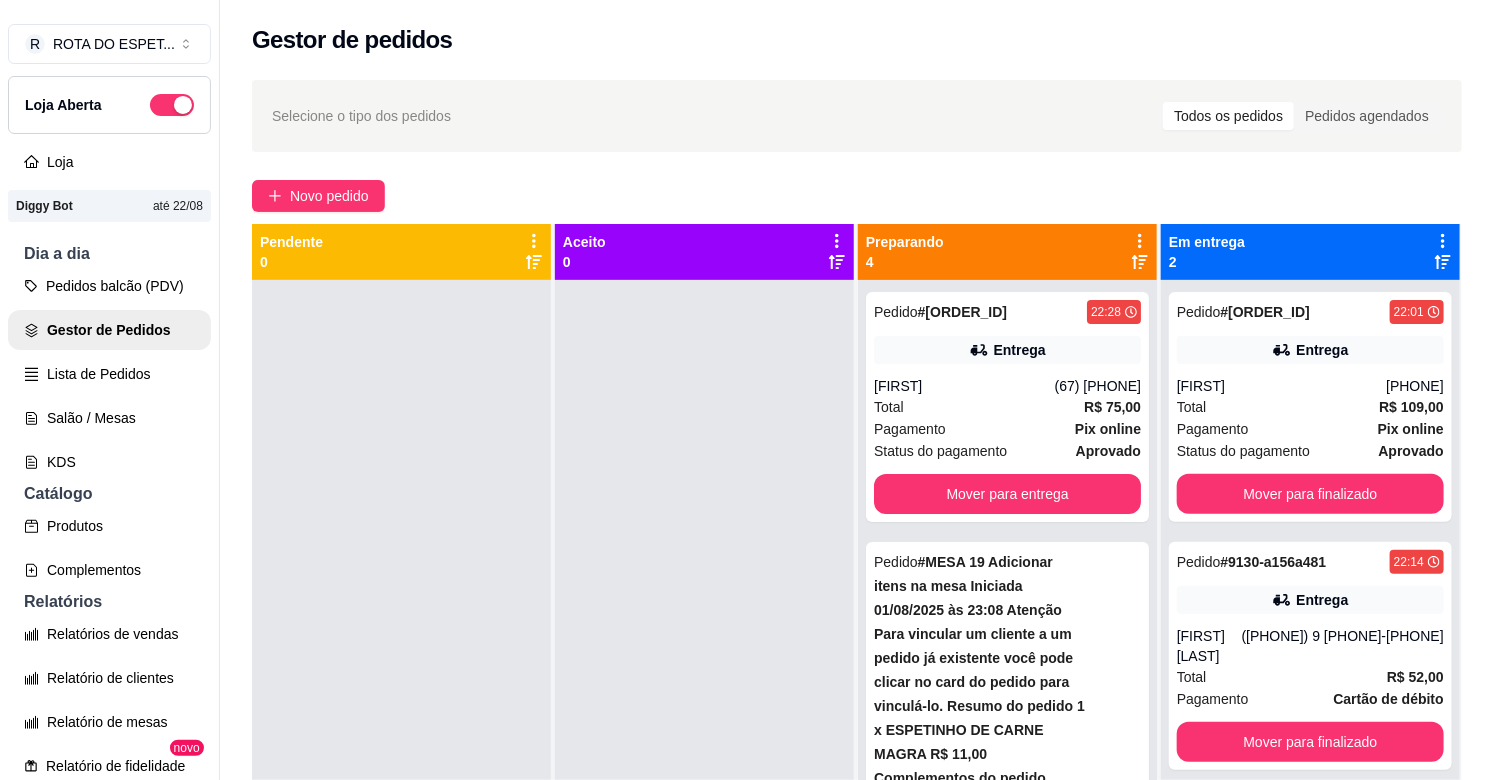 click at bounding box center (704, 670) 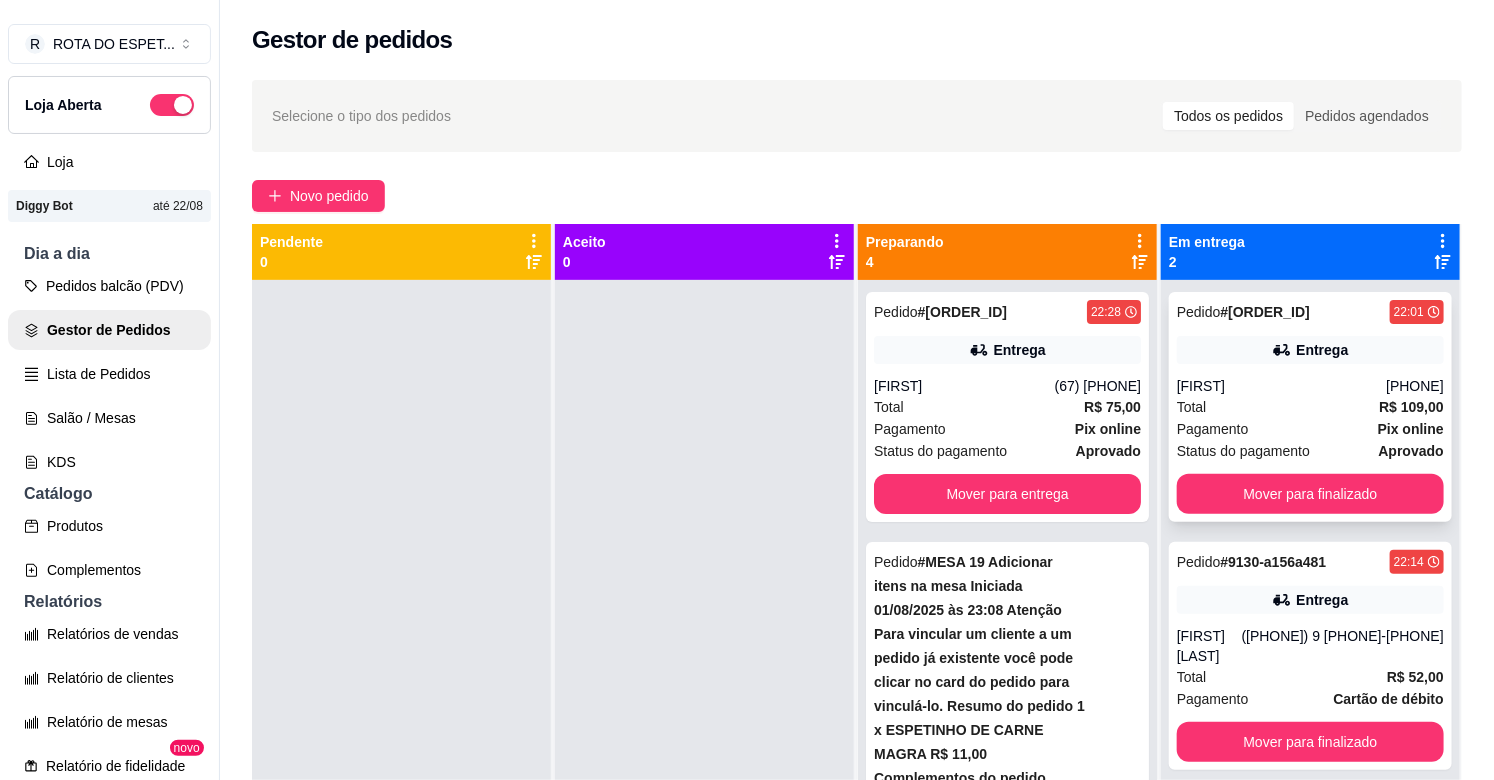 click on "Pagamento Pix online" at bounding box center [1310, 429] 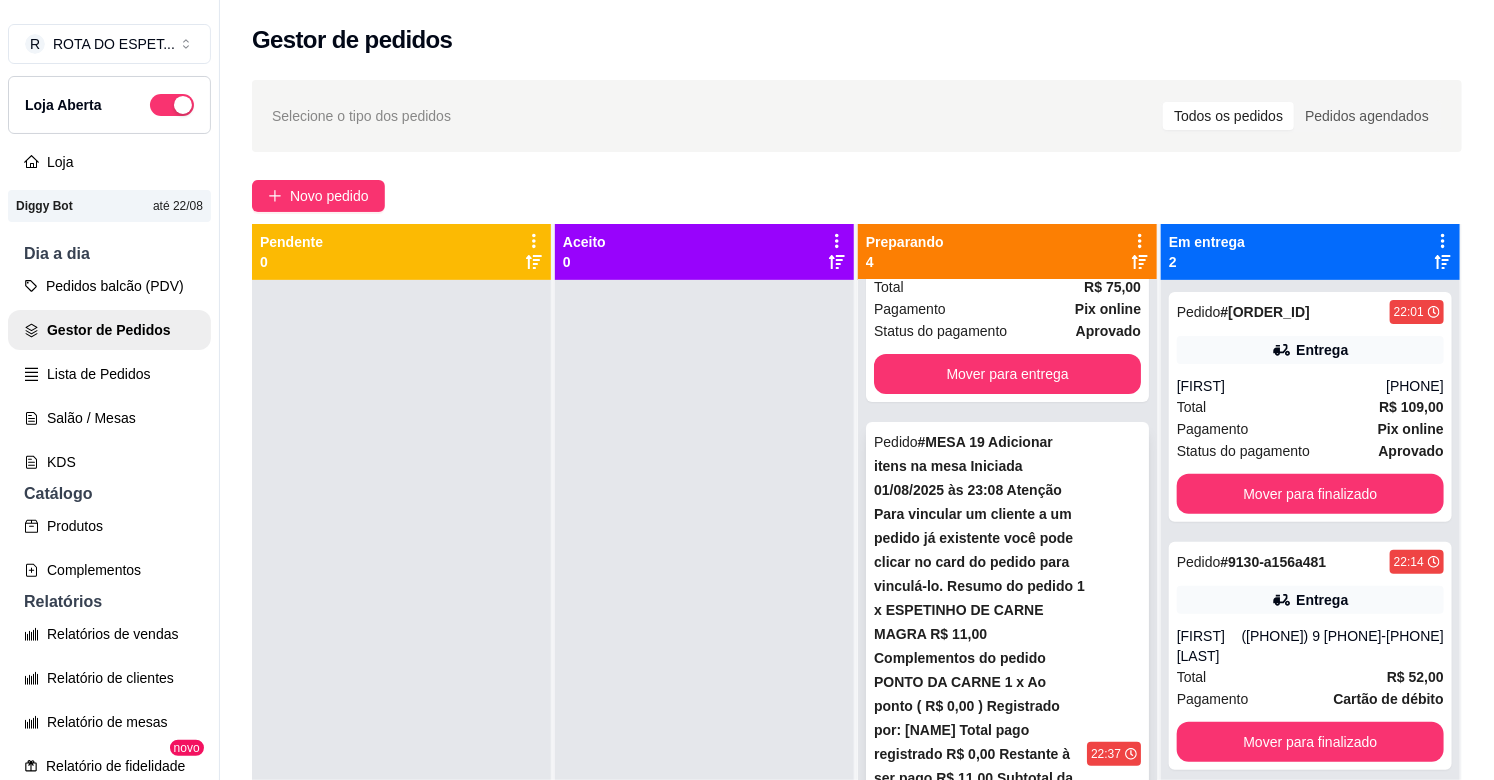 scroll, scrollTop: 195, scrollLeft: 0, axis: vertical 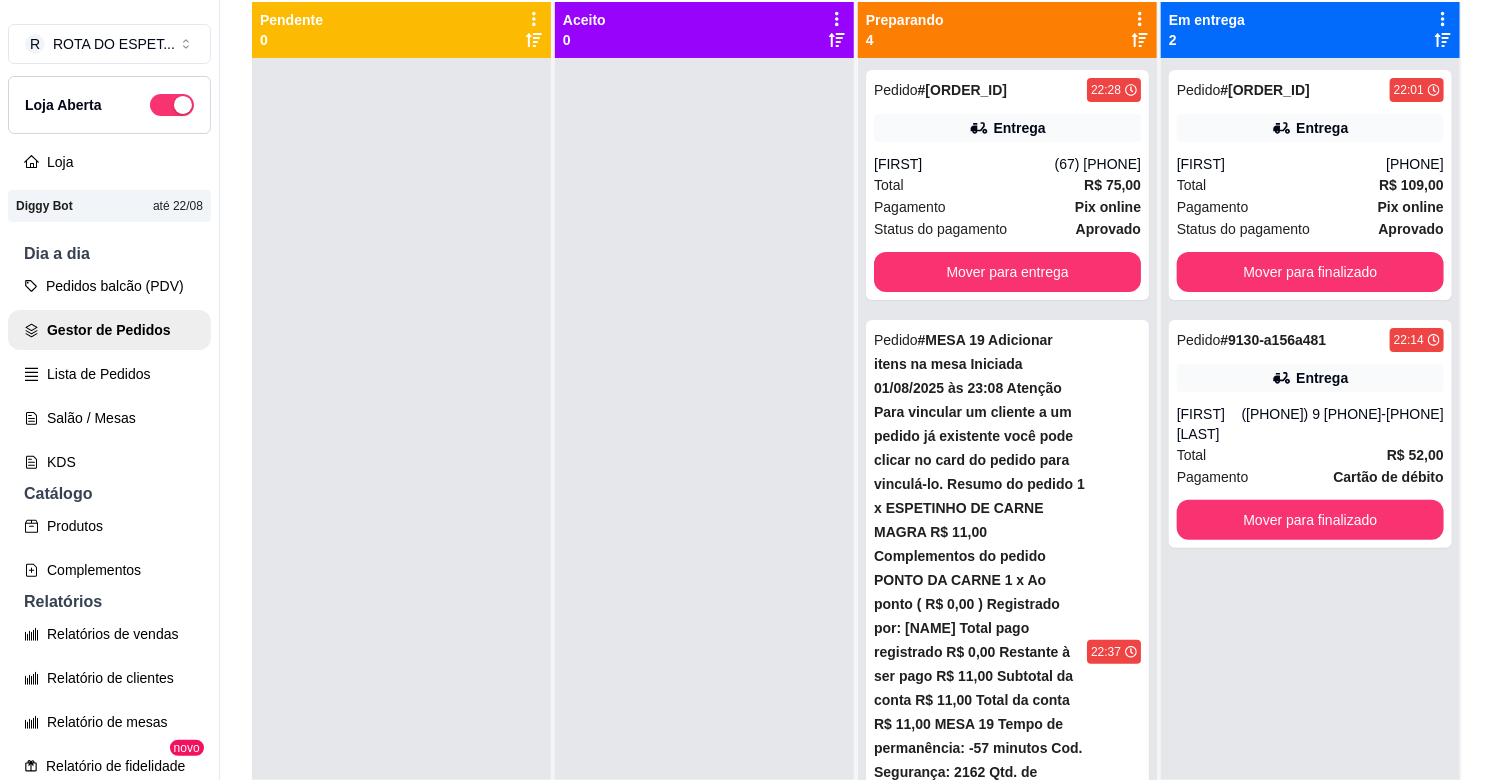 click at bounding box center [704, 448] 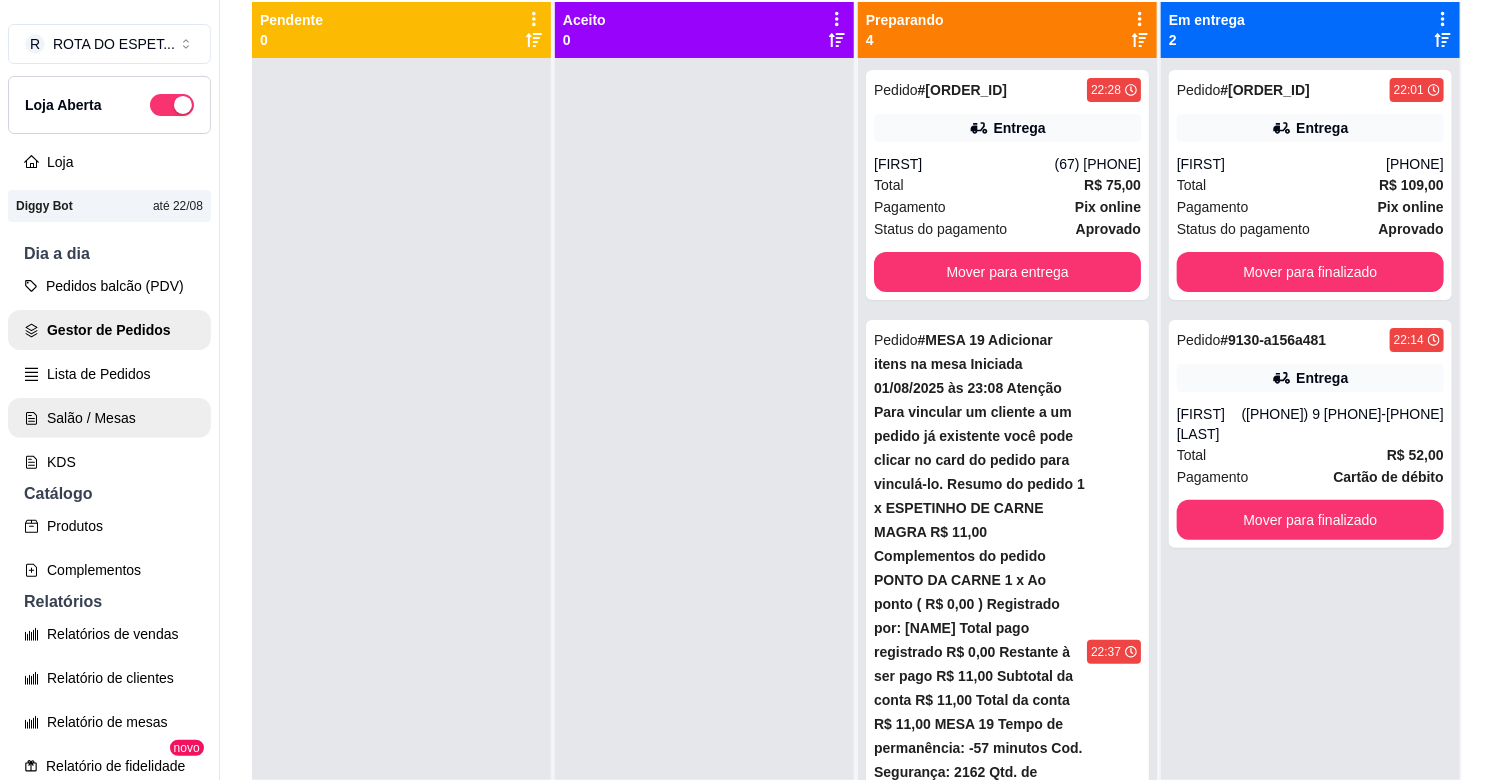 click on "Salão / Mesas" at bounding box center [109, 418] 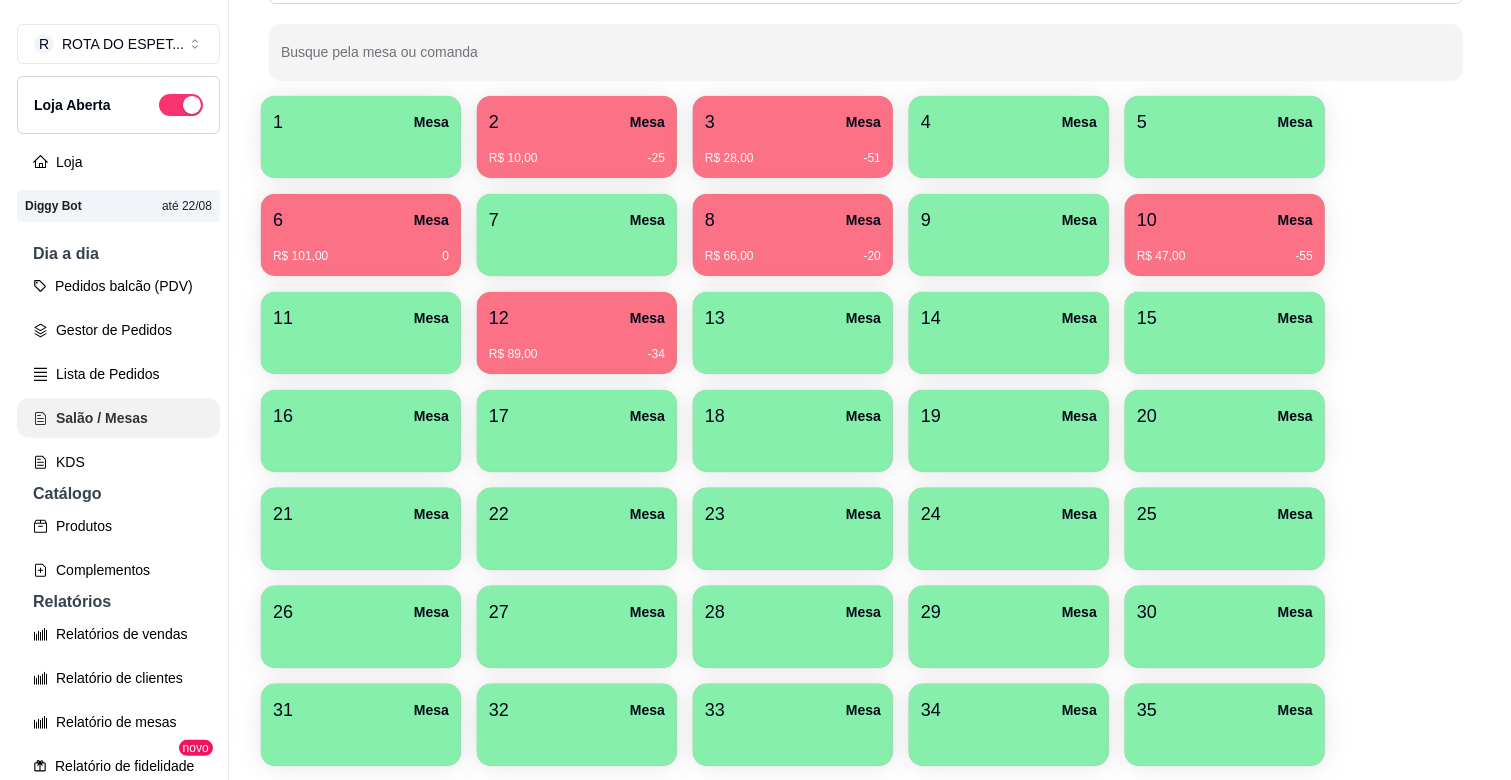 scroll, scrollTop: 0, scrollLeft: 0, axis: both 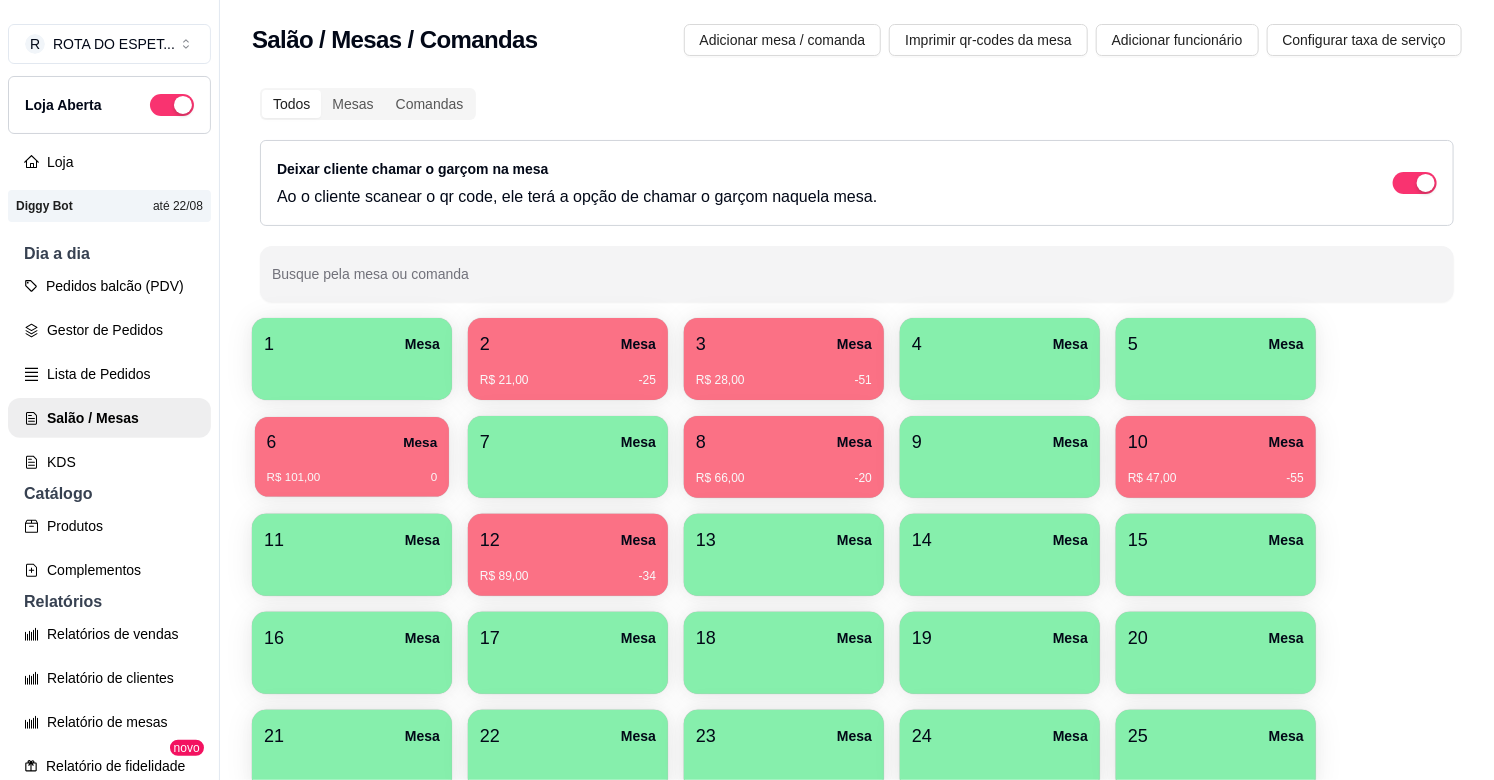 click on "6 Mesa" at bounding box center [352, 442] 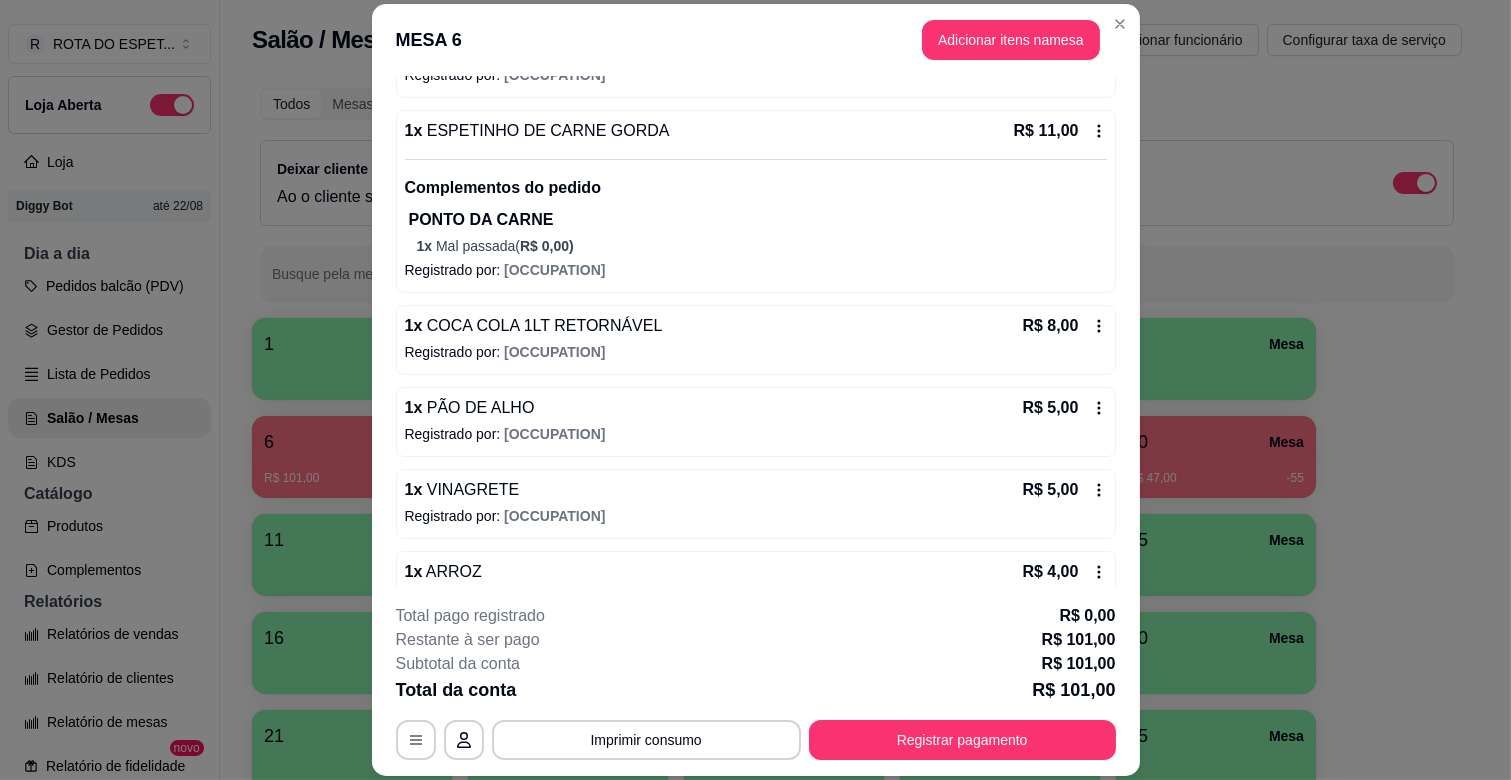 scroll, scrollTop: 721, scrollLeft: 0, axis: vertical 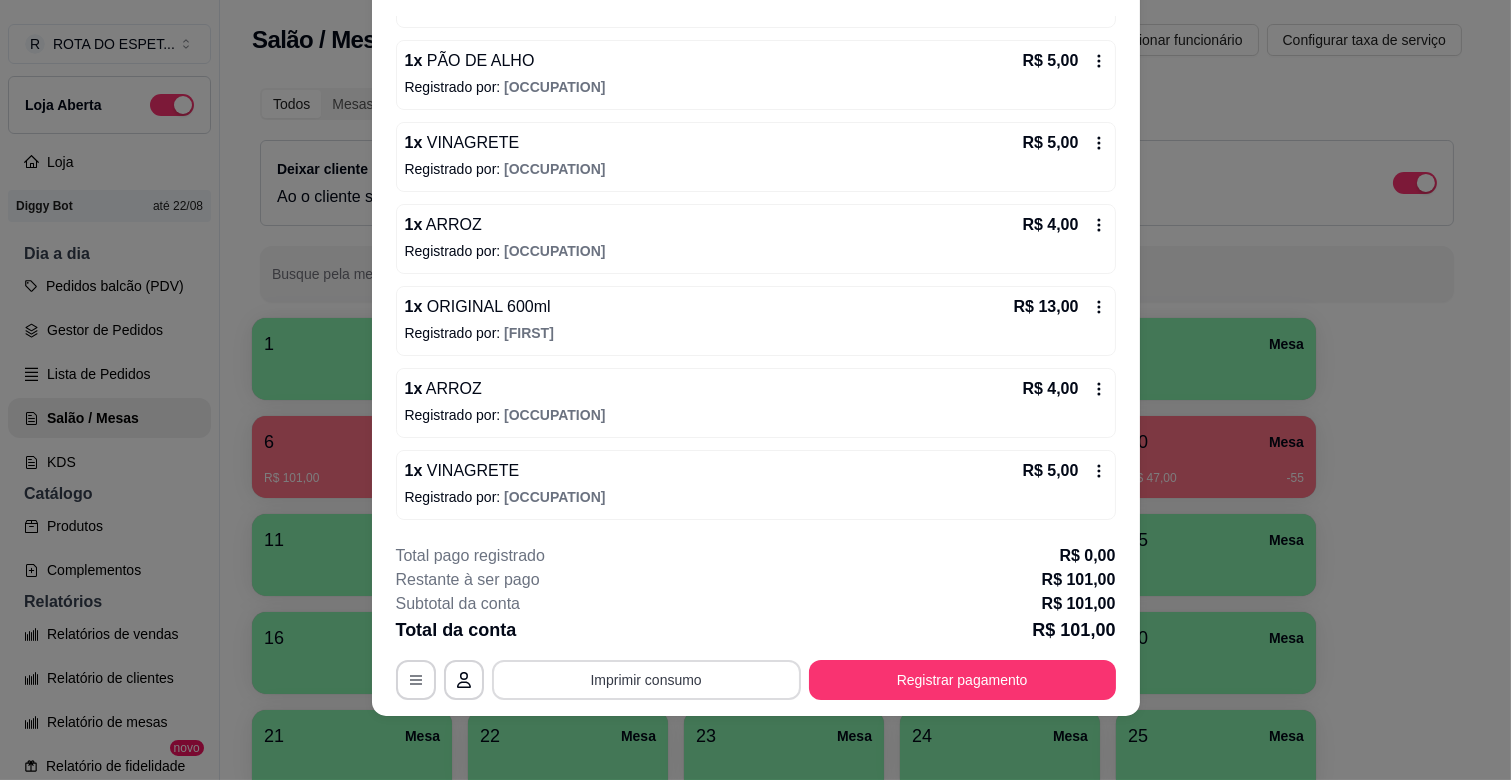 click on "Imprimir consumo" at bounding box center (646, 680) 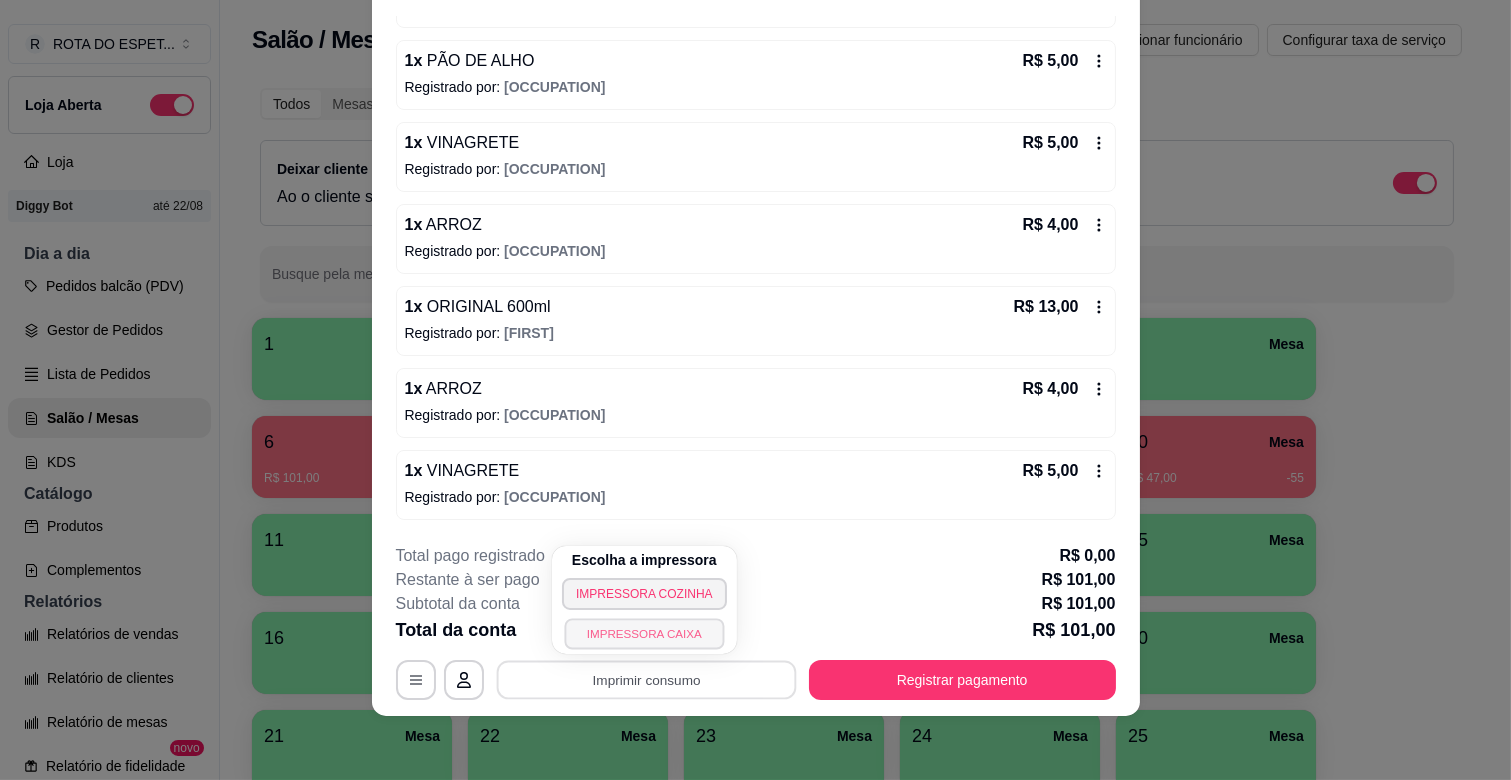 click on "[PRODUCT_NAME]" at bounding box center [644, 633] 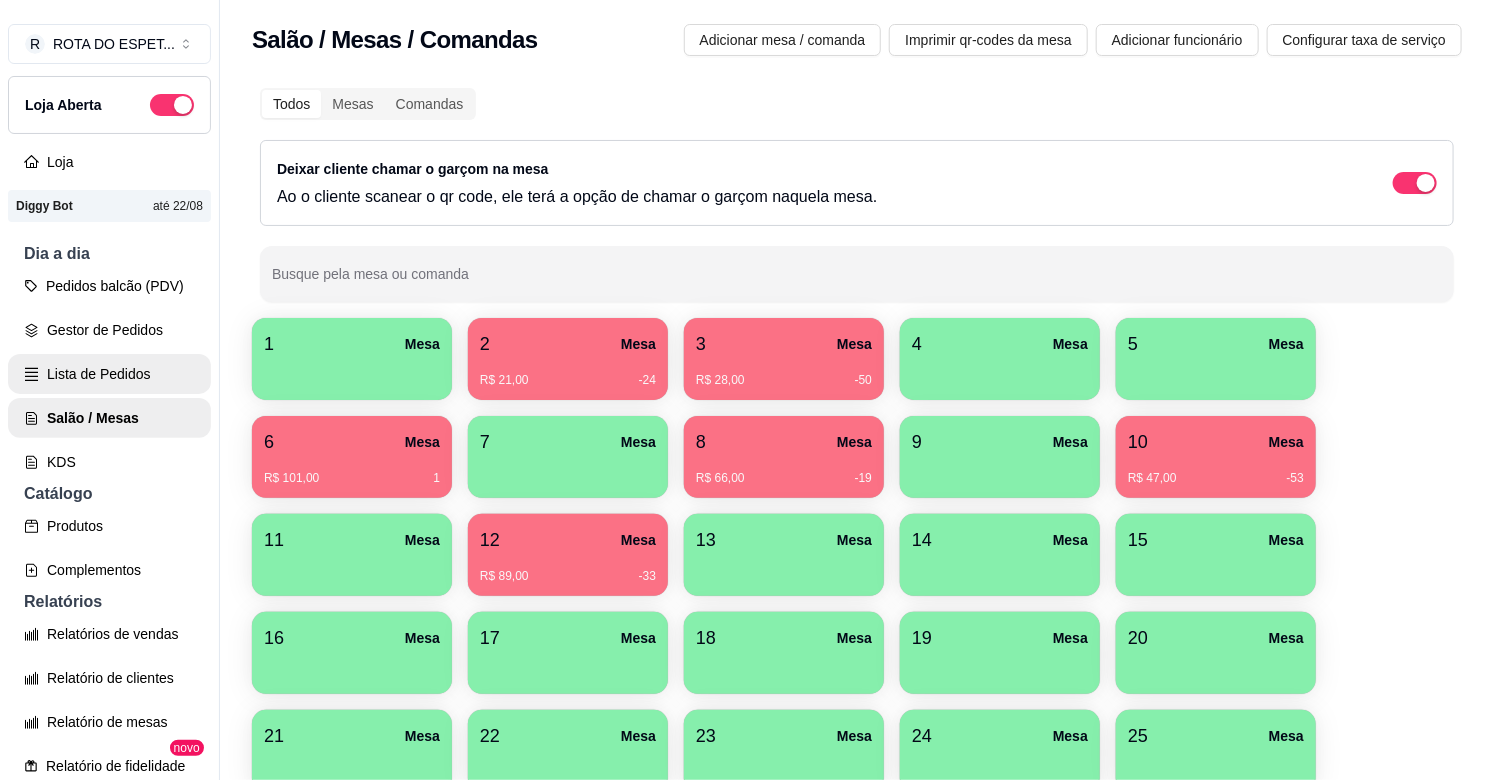 click on "Lista de Pedidos" at bounding box center (109, 374) 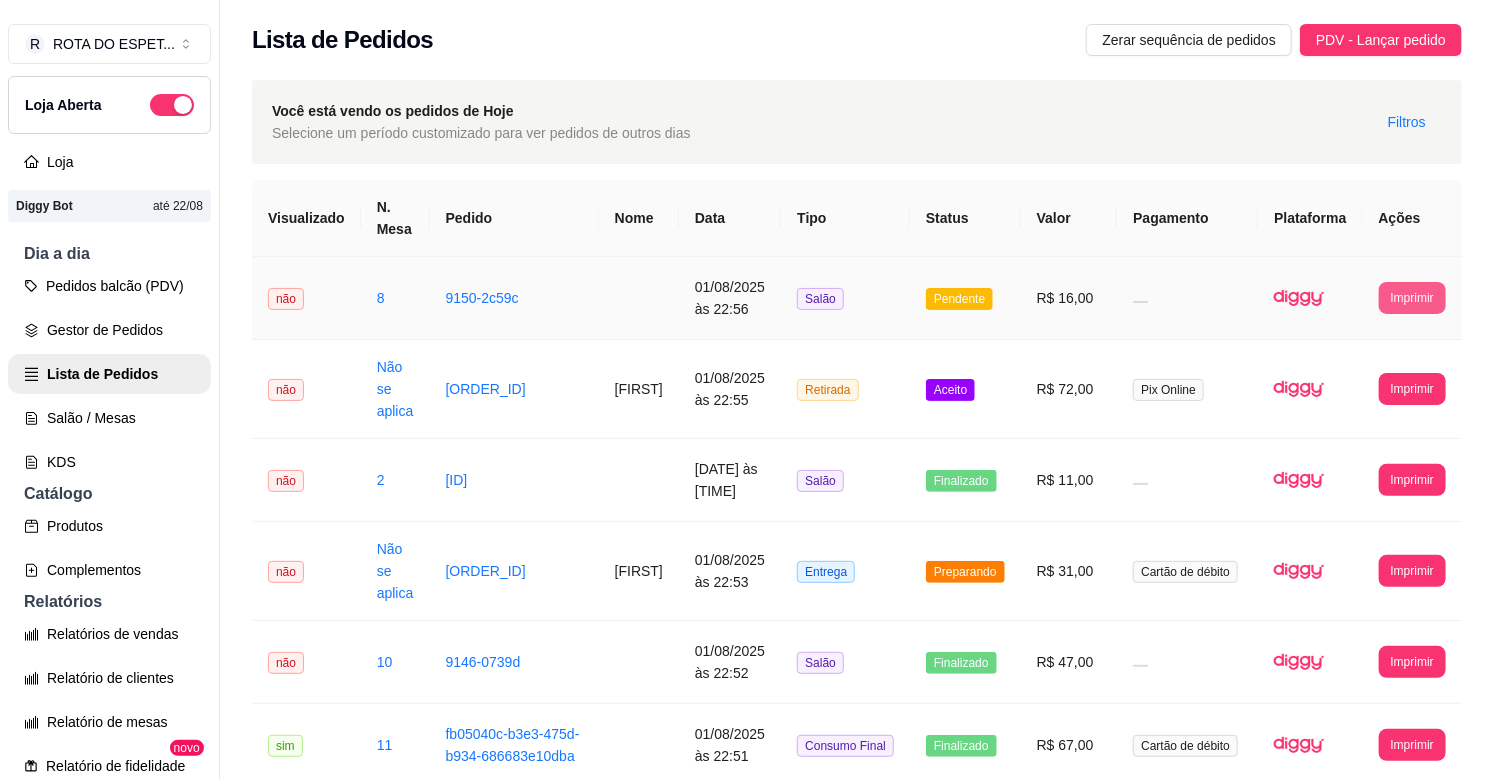 click on "Imprimir" at bounding box center (1412, 298) 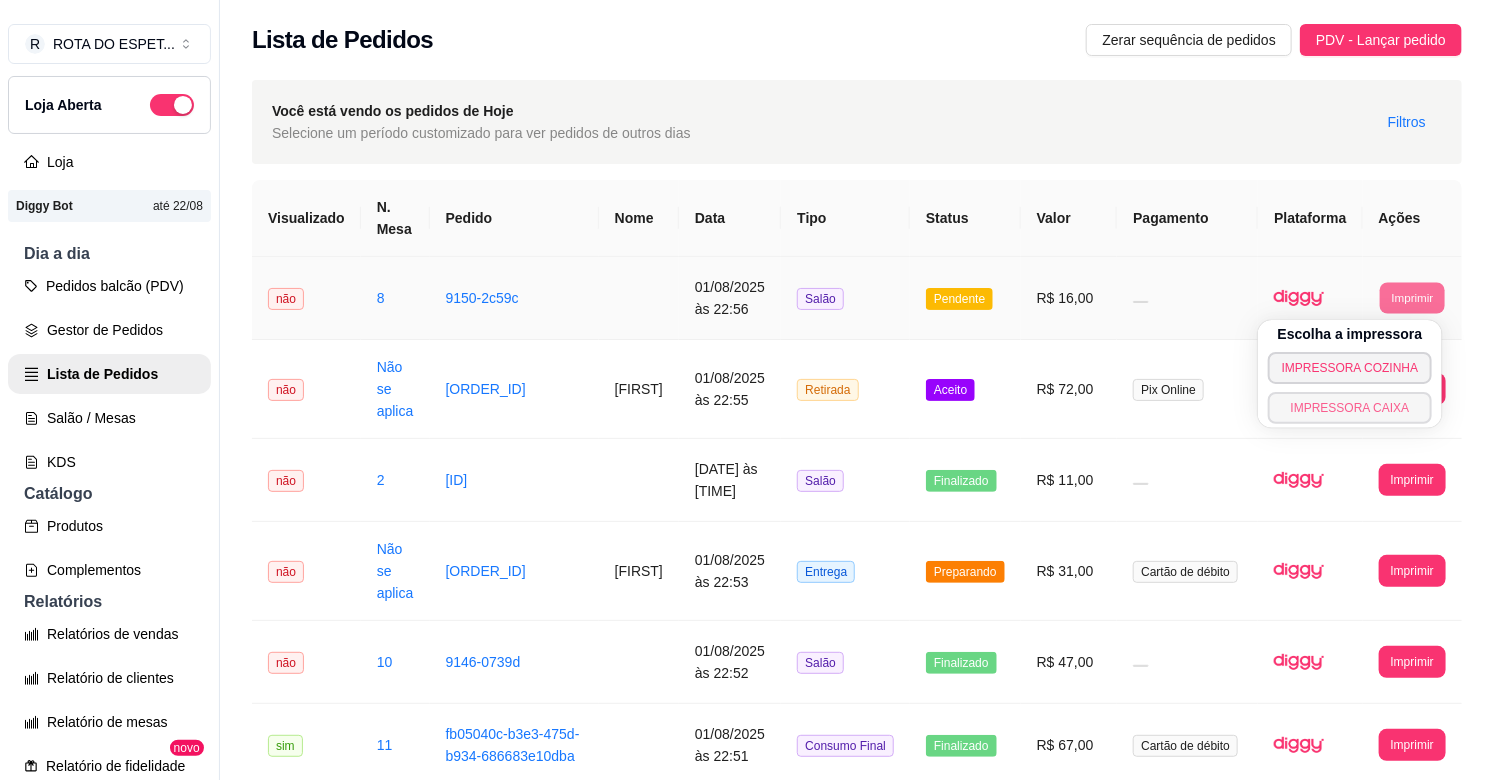 click on "[PRODUCT_NAME]" at bounding box center [1350, 408] 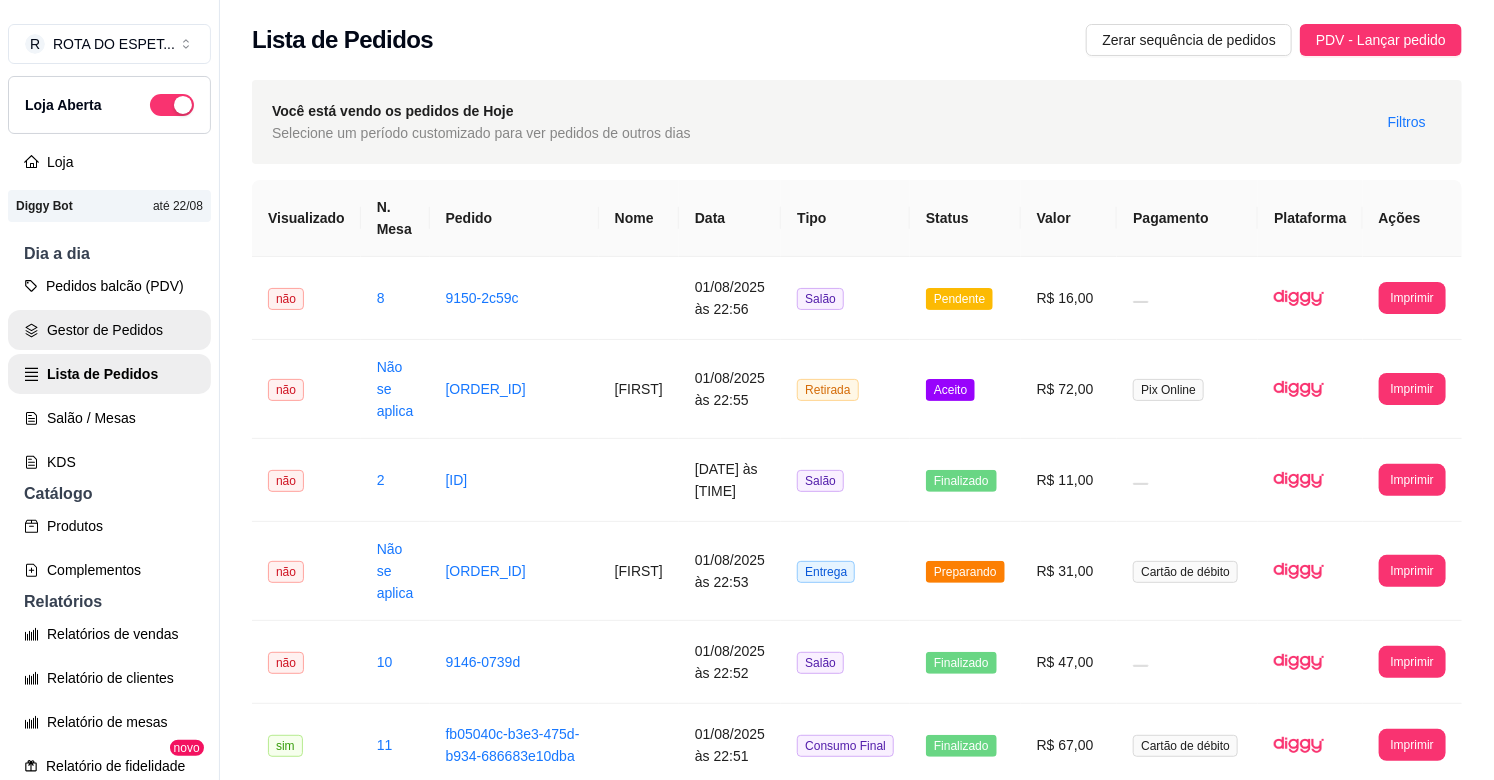 click on "Gestor de Pedidos" at bounding box center [109, 330] 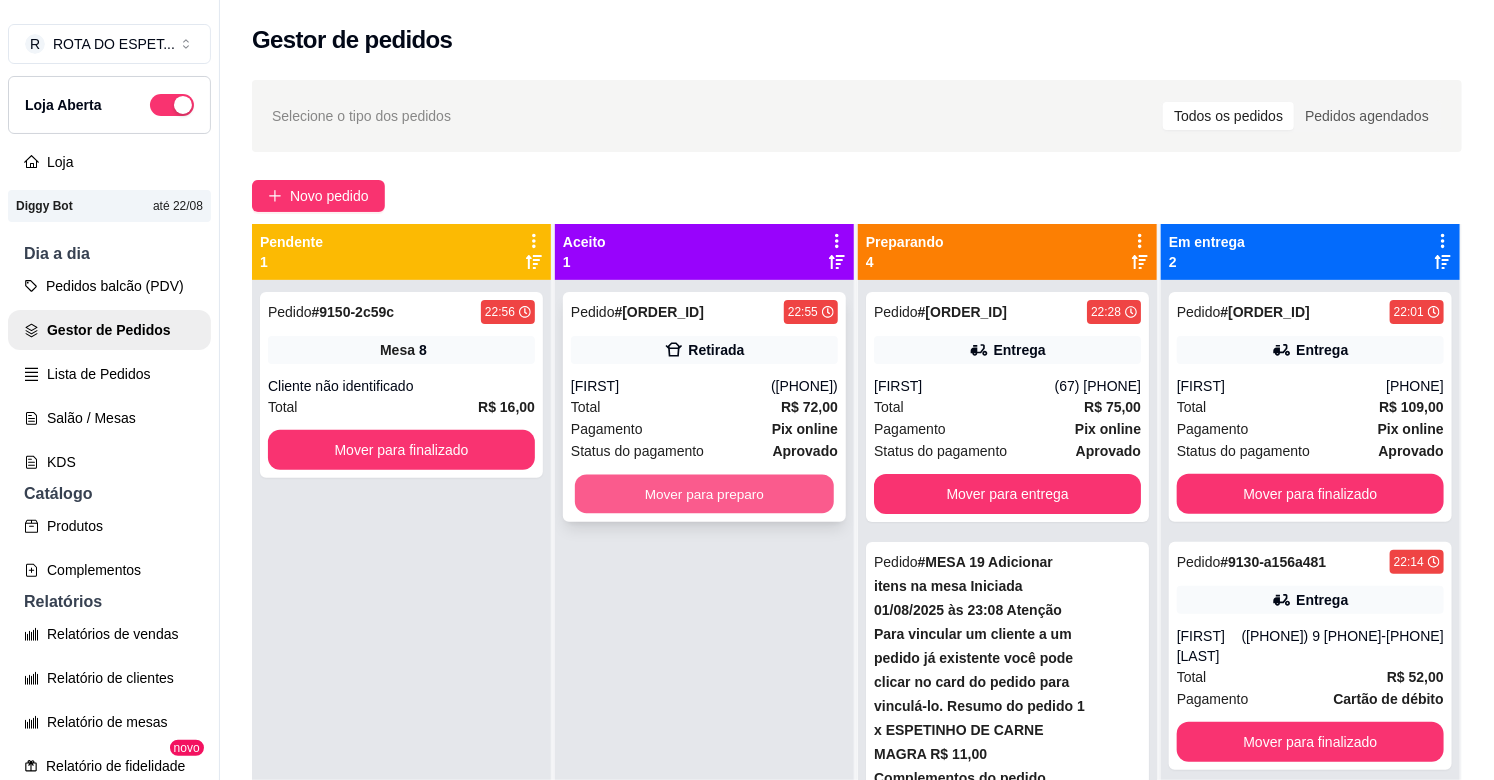 click on "Mover para preparo" at bounding box center [704, 494] 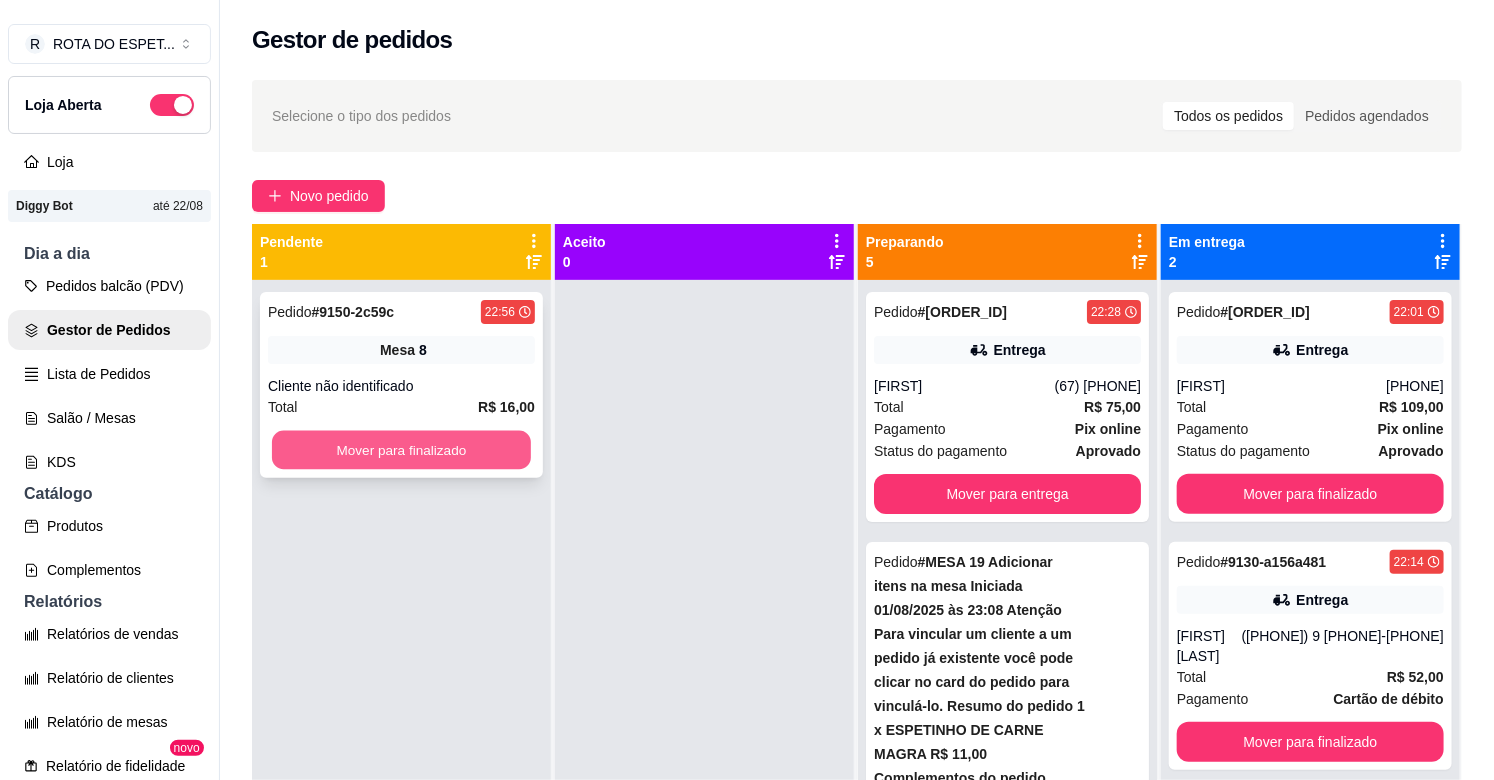 click on "Mover para finalizado" at bounding box center [401, 450] 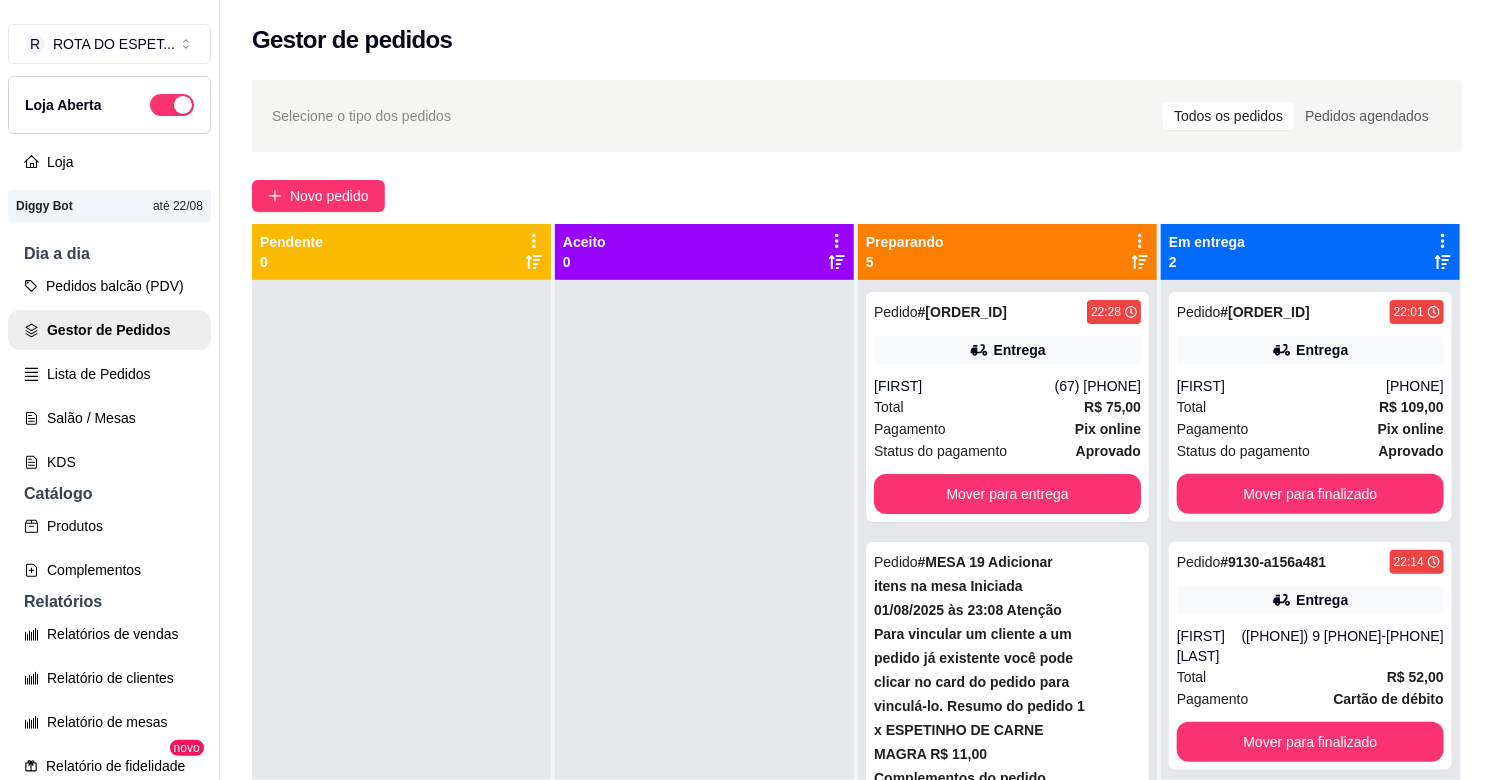 click at bounding box center (704, 670) 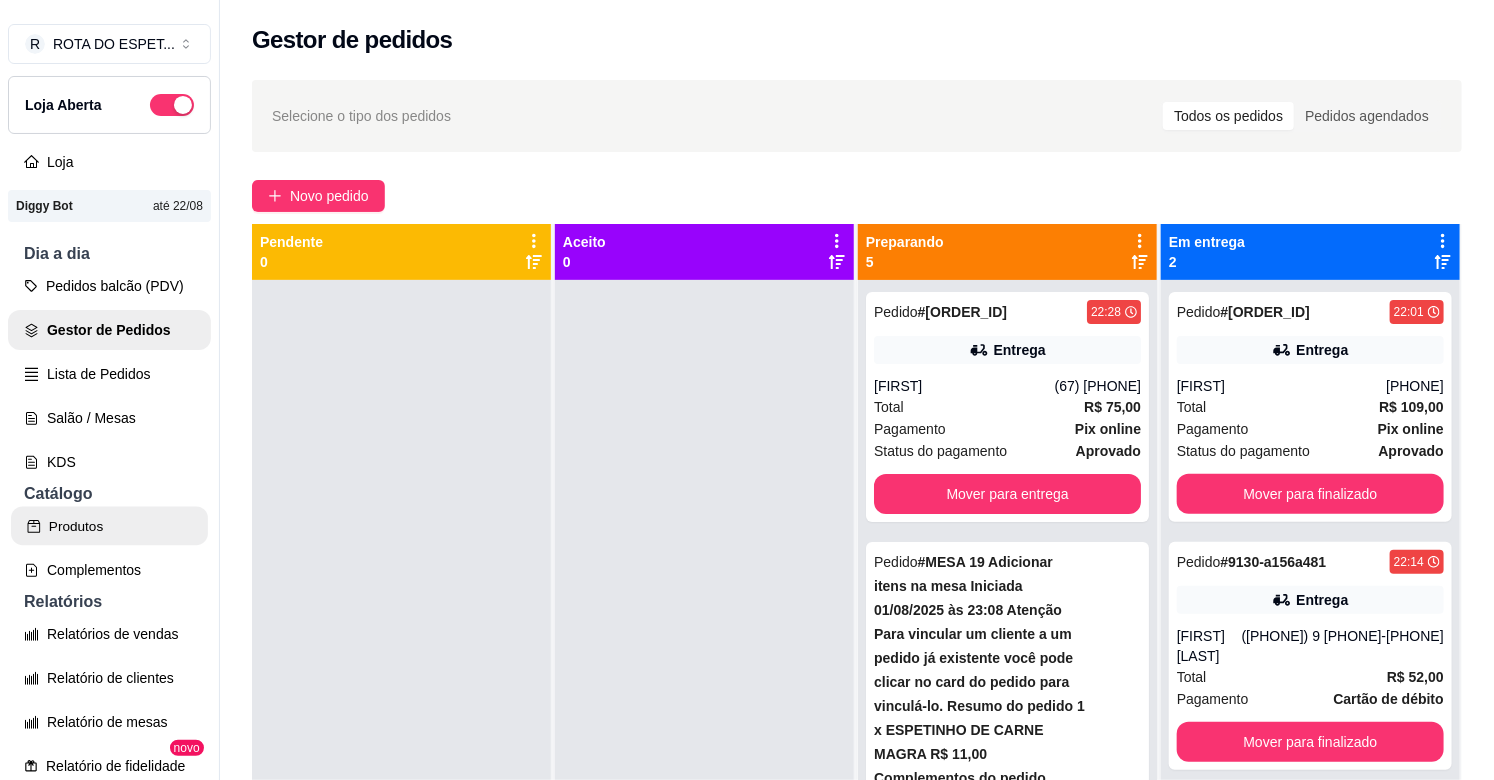 click on "Produtos" at bounding box center (109, 526) 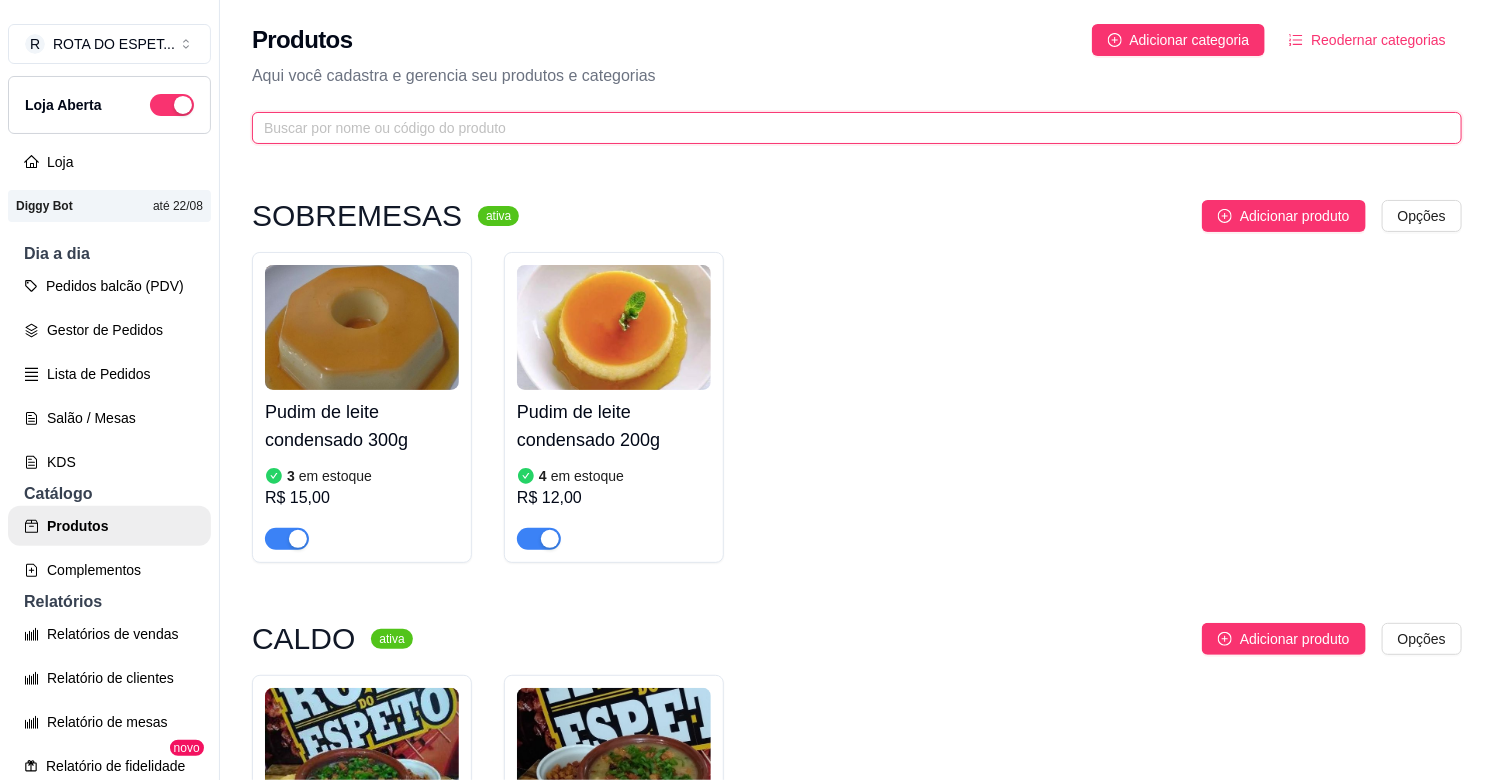 click at bounding box center [849, 128] 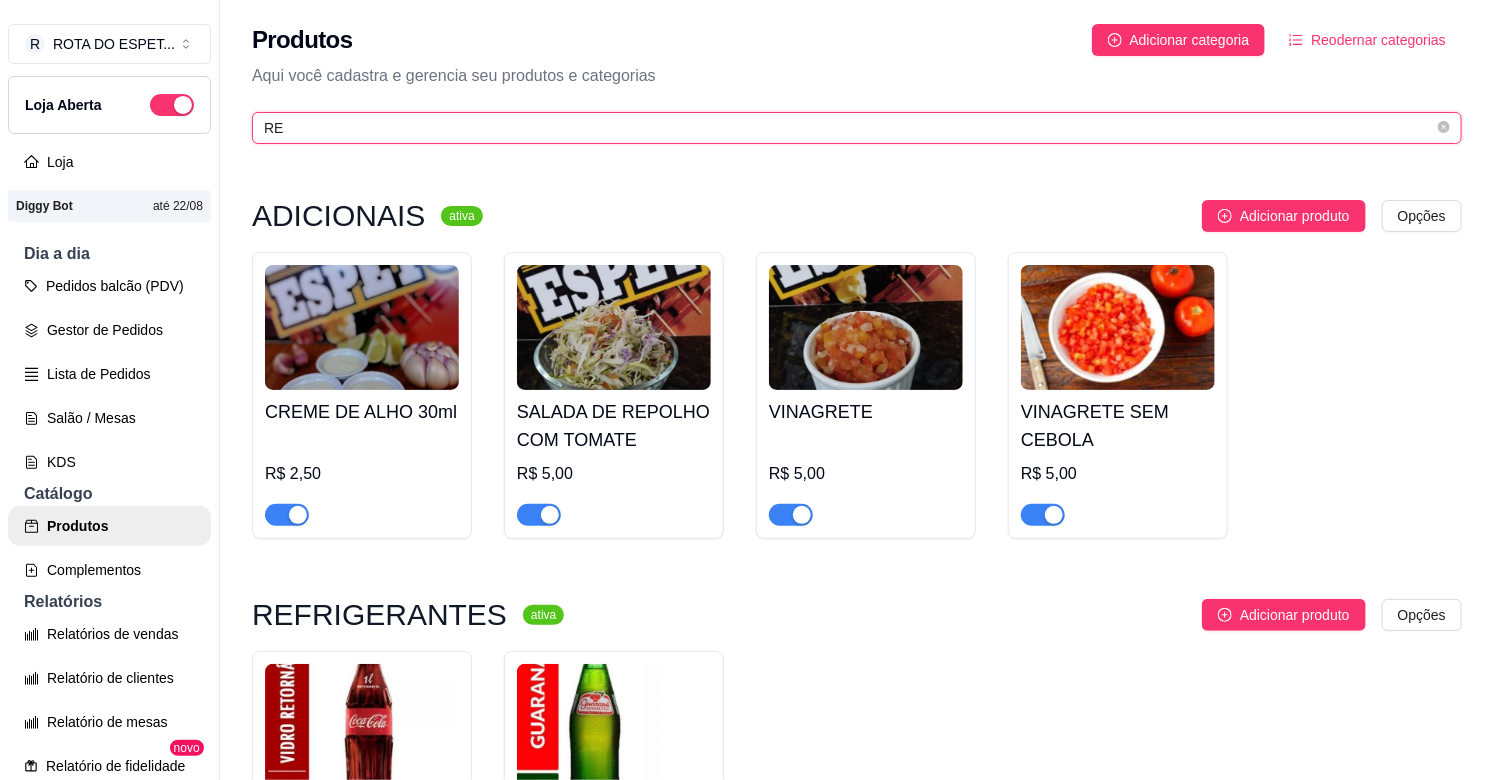 type on "RE" 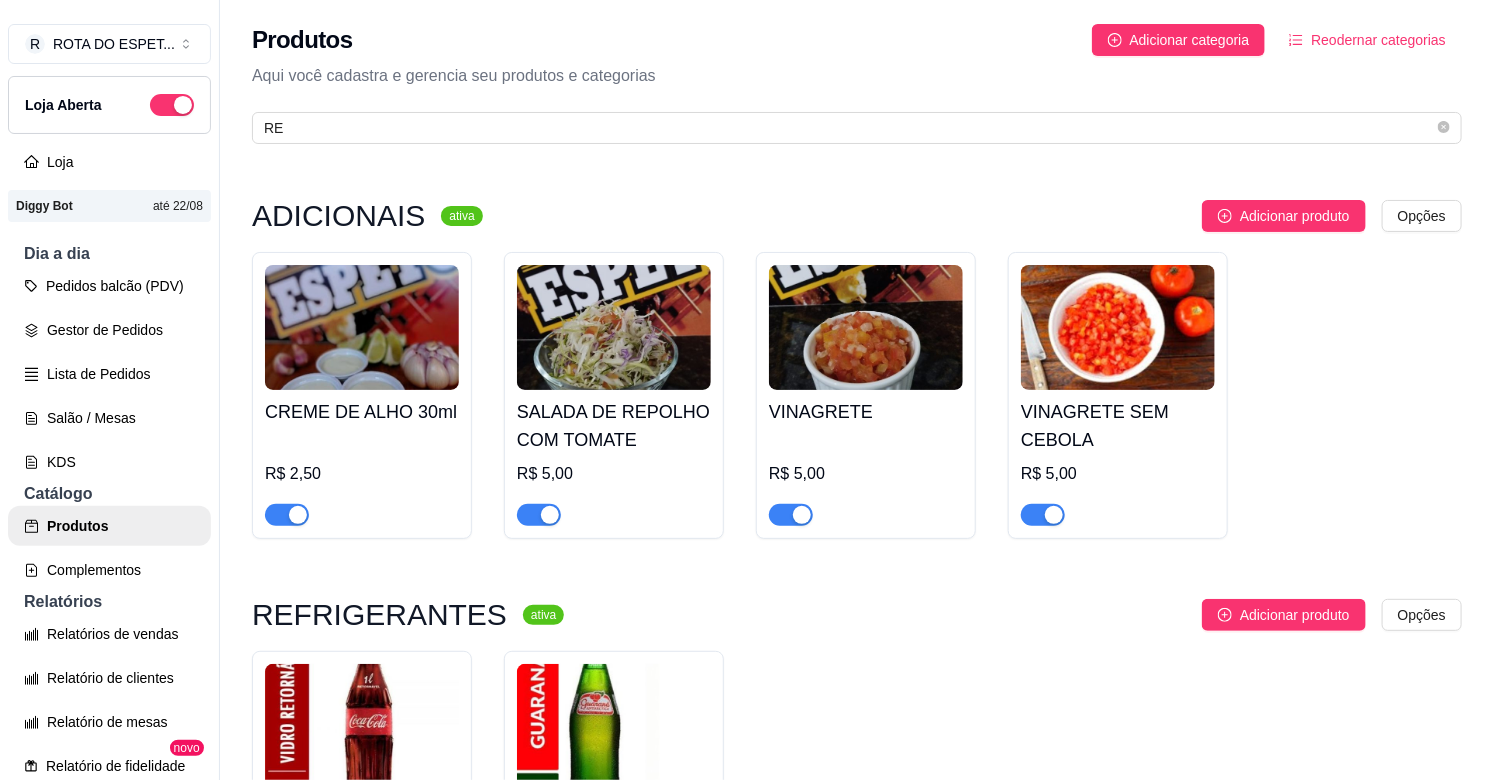click at bounding box center [539, 515] 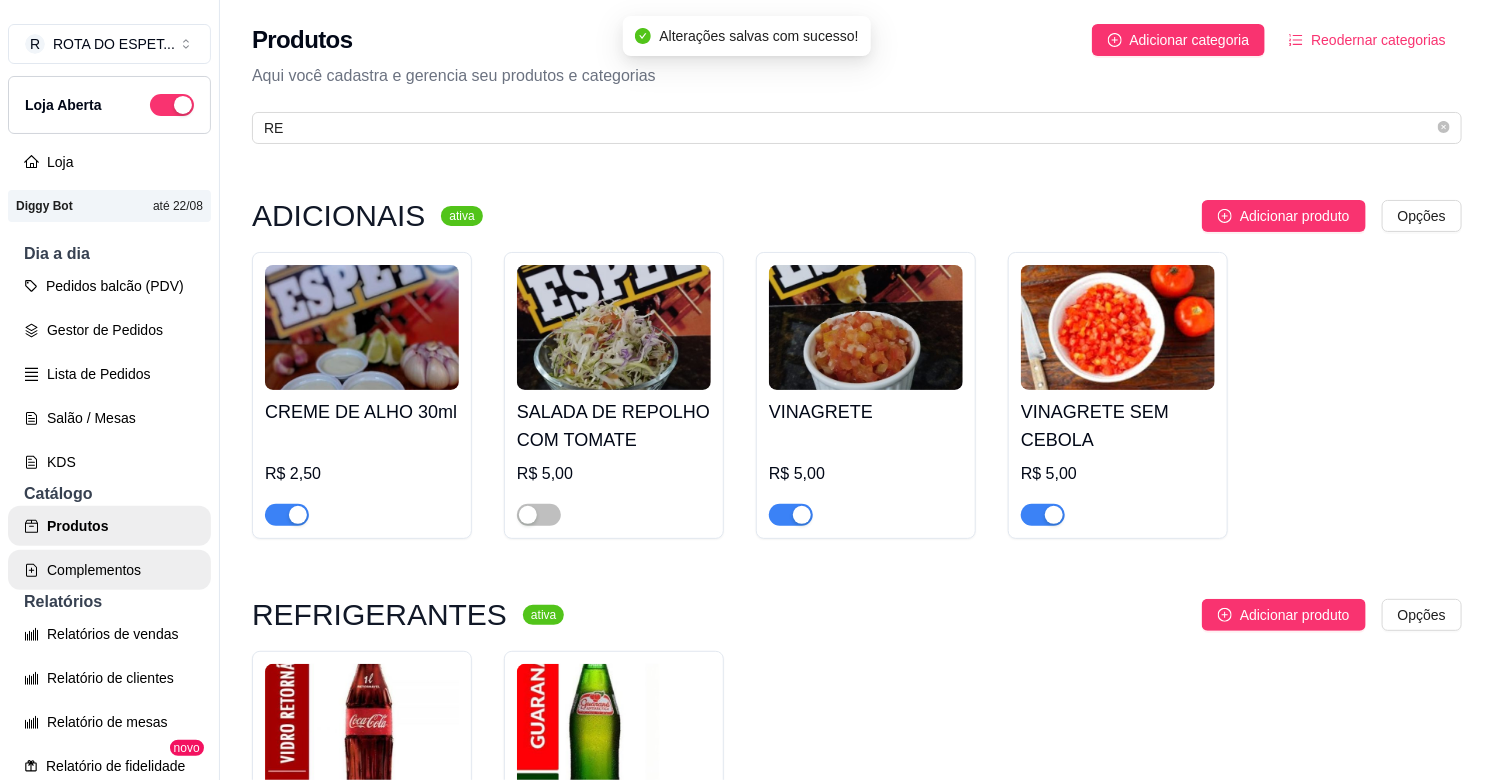 click on "Complementos" at bounding box center (109, 570) 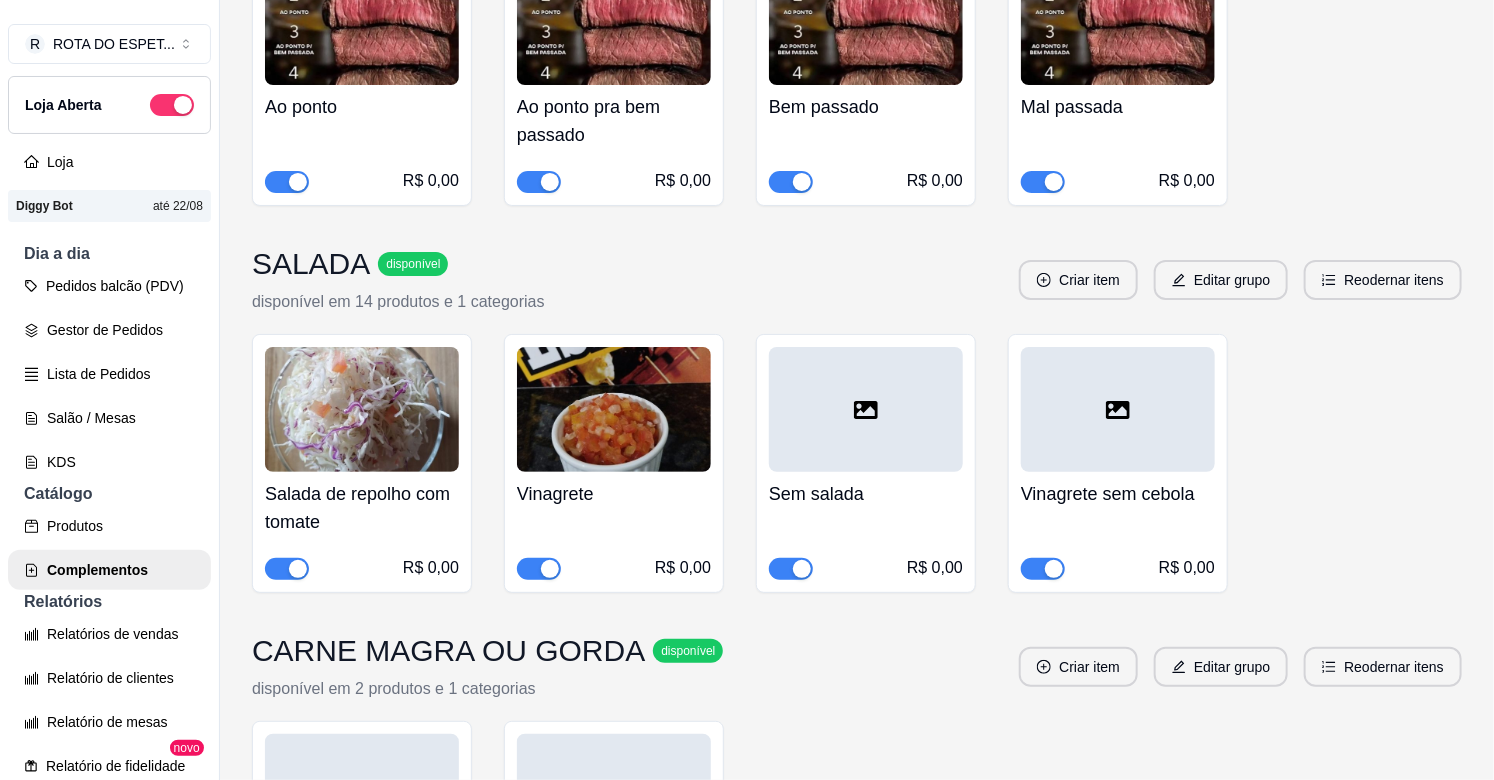 scroll, scrollTop: 444, scrollLeft: 0, axis: vertical 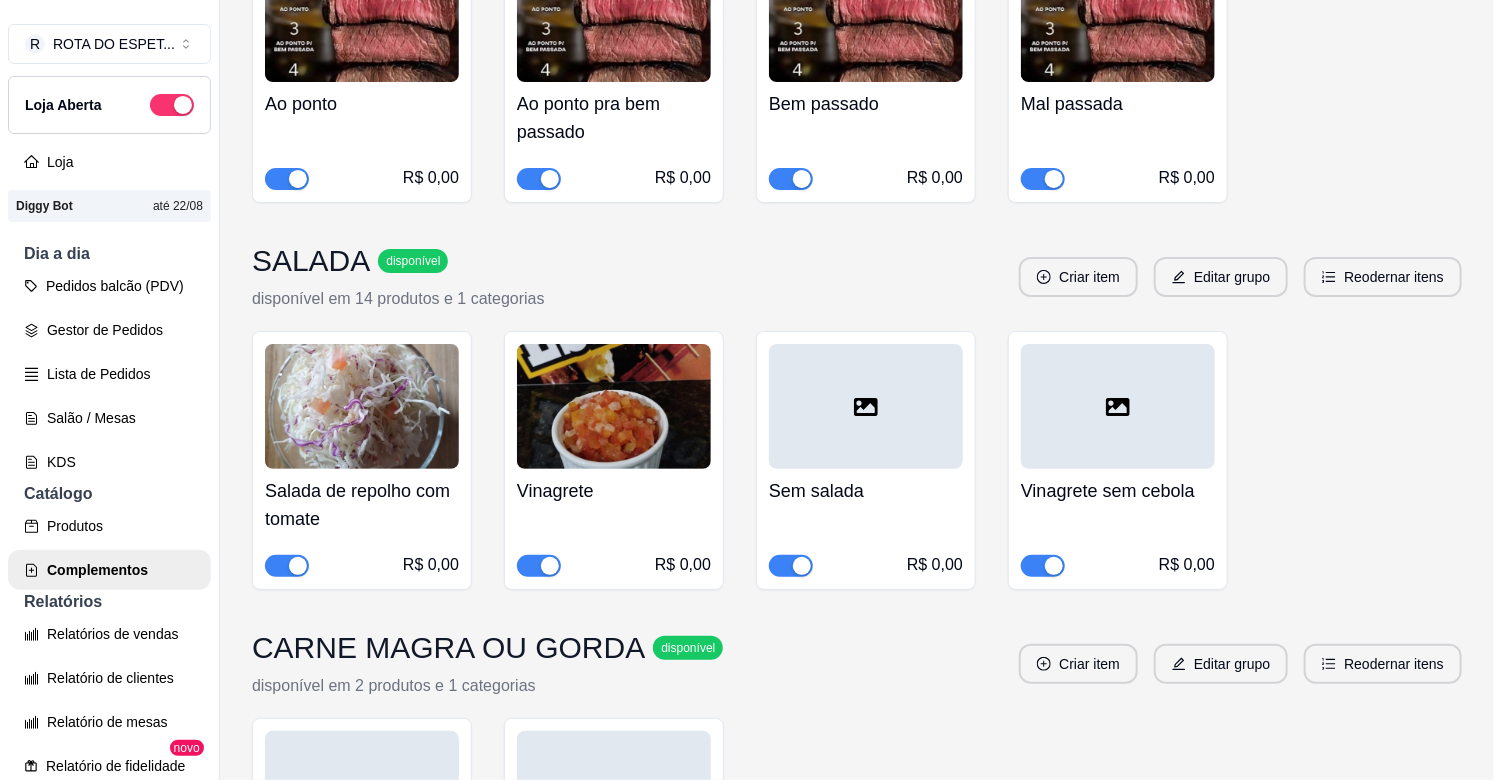 click at bounding box center [287, 566] 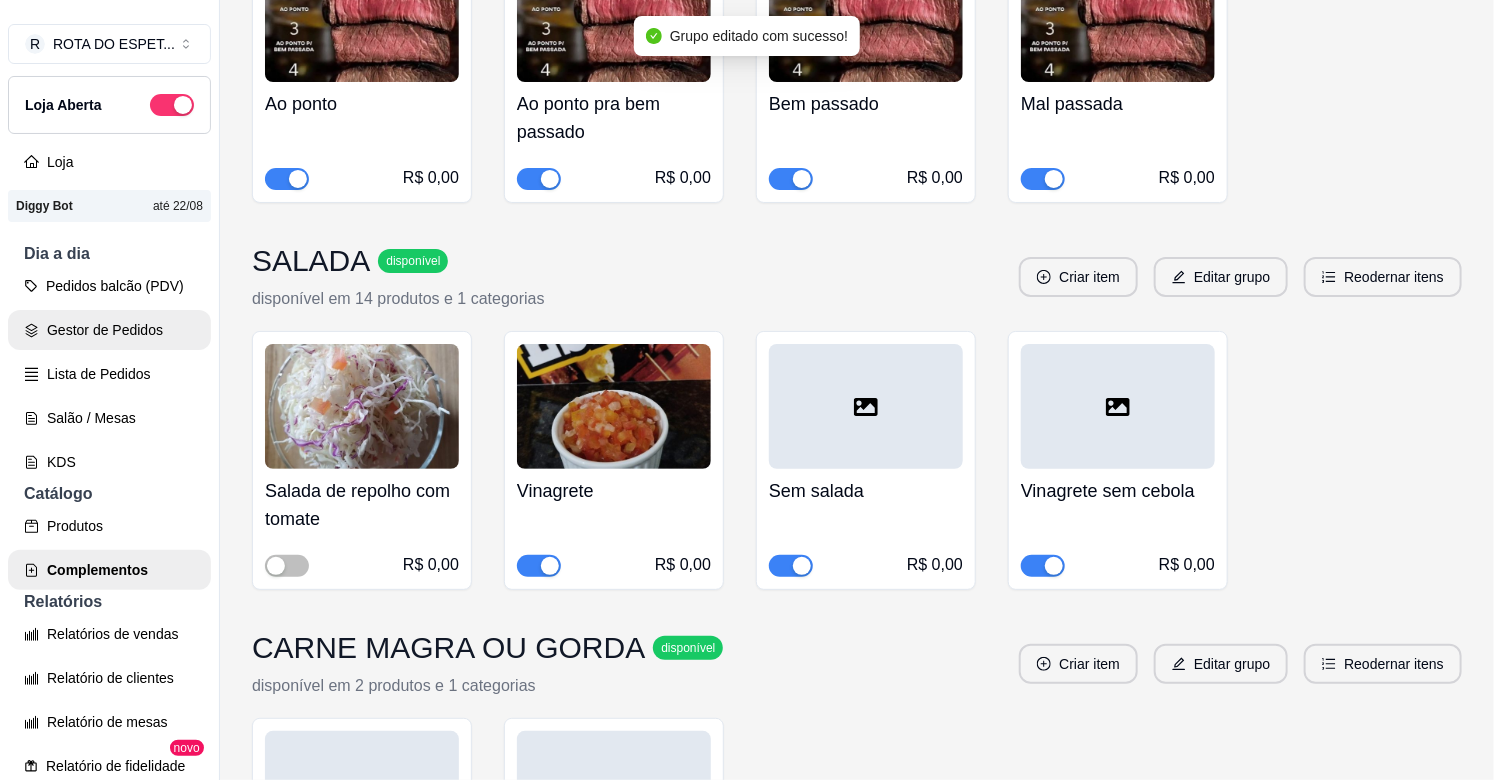 click on "Gestor de Pedidos" at bounding box center (109, 330) 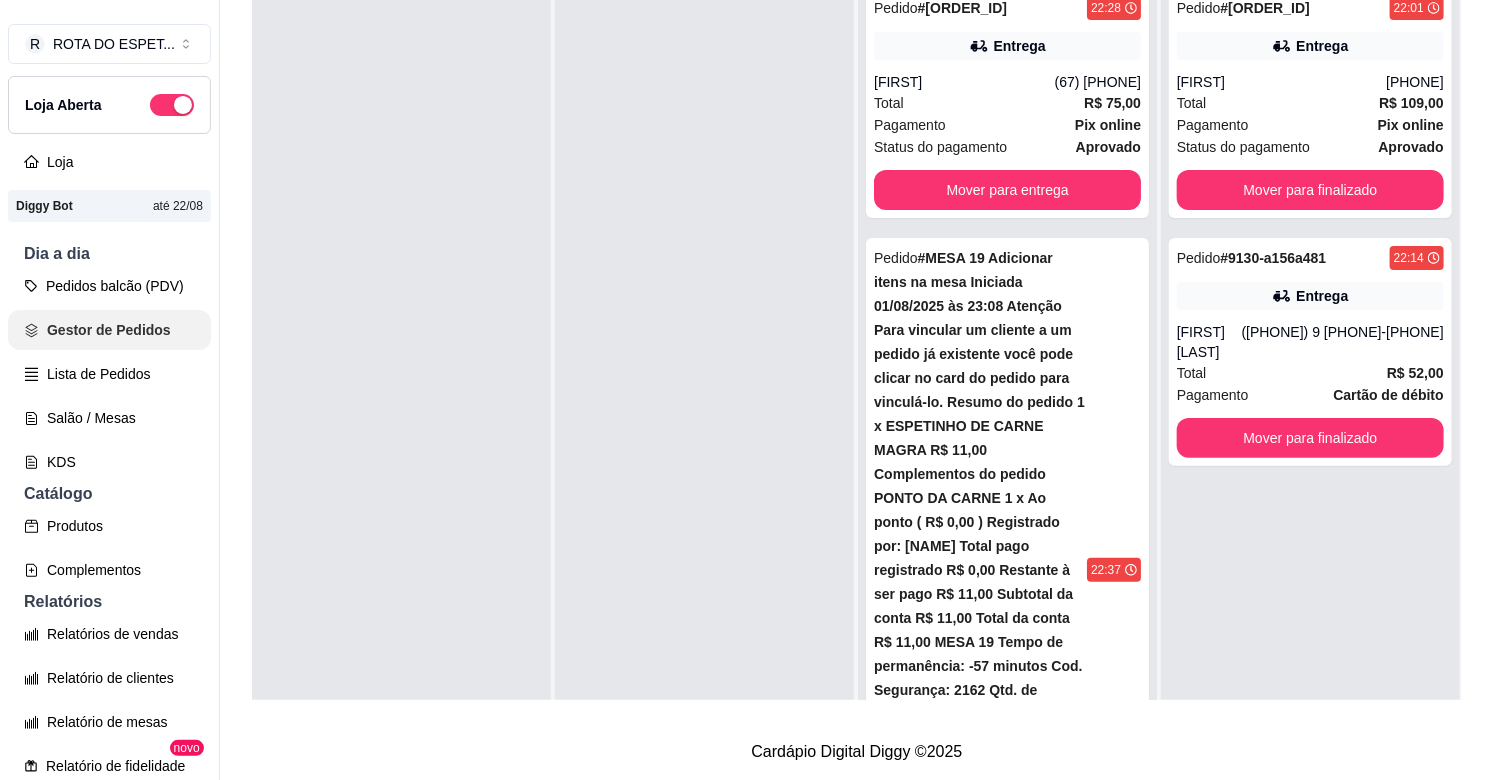 scroll, scrollTop: 0, scrollLeft: 0, axis: both 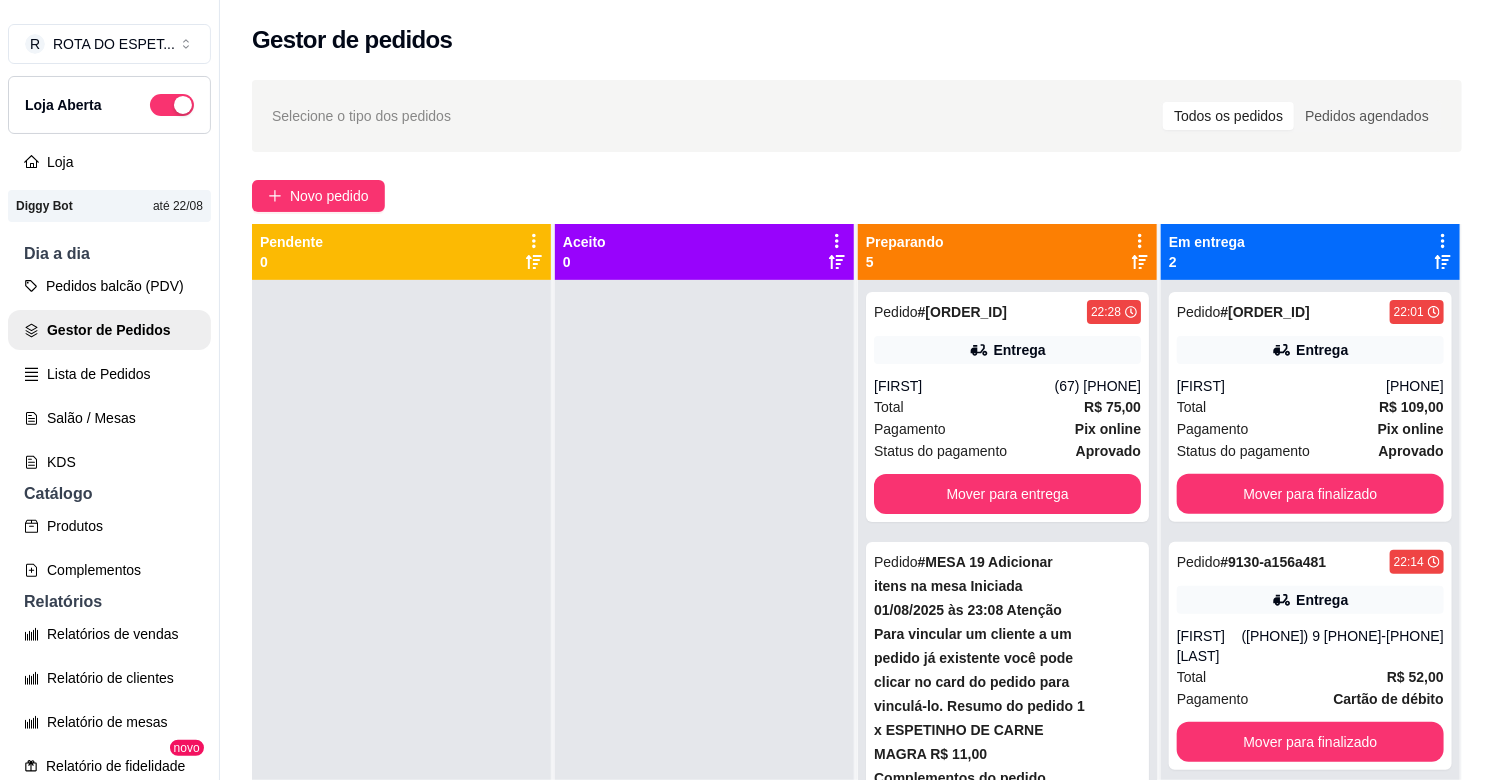 click at bounding box center [401, 670] 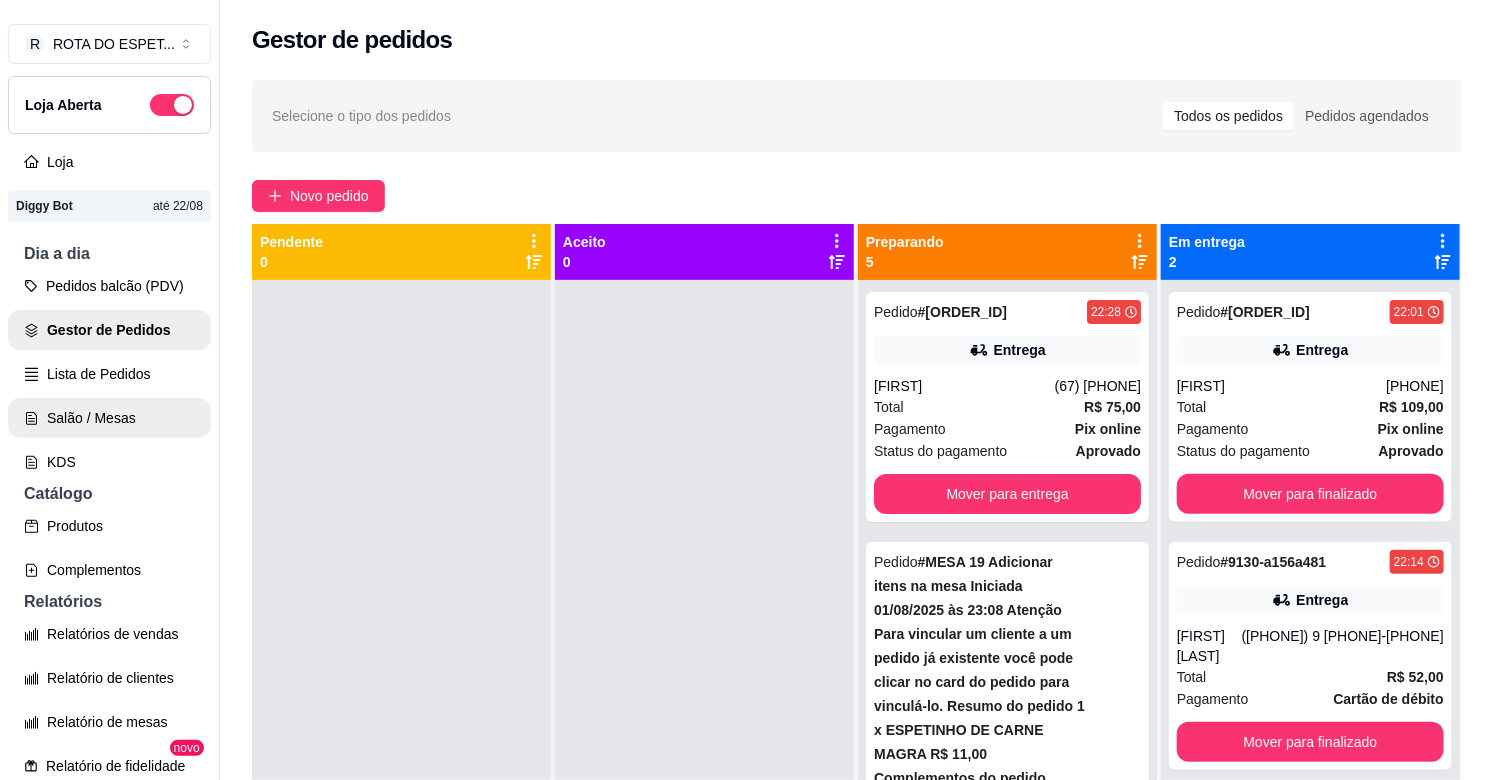 click on "Salão / Mesas" at bounding box center [109, 418] 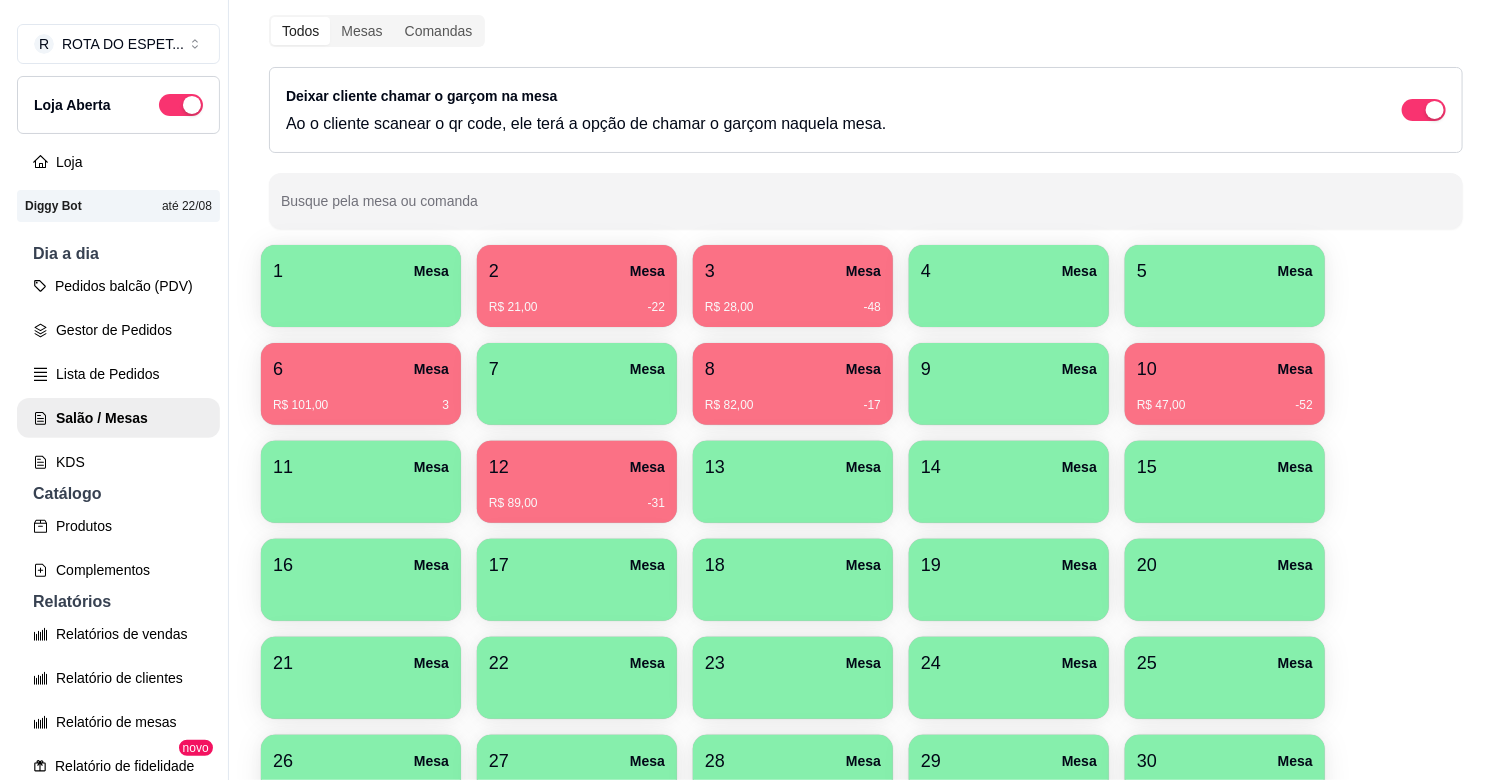 scroll, scrollTop: 111, scrollLeft: 0, axis: vertical 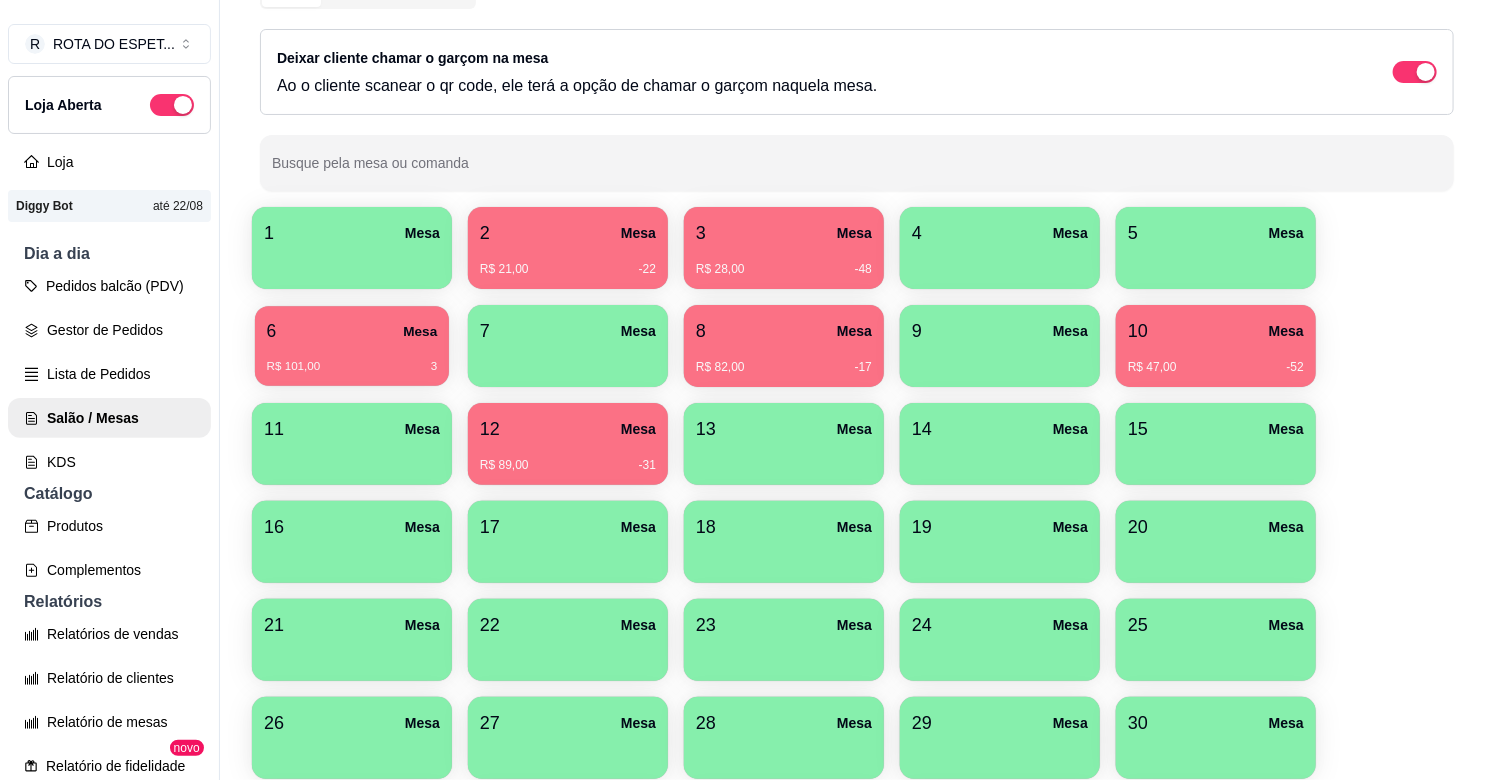 click on "R$ 101,00 3" at bounding box center [352, 359] 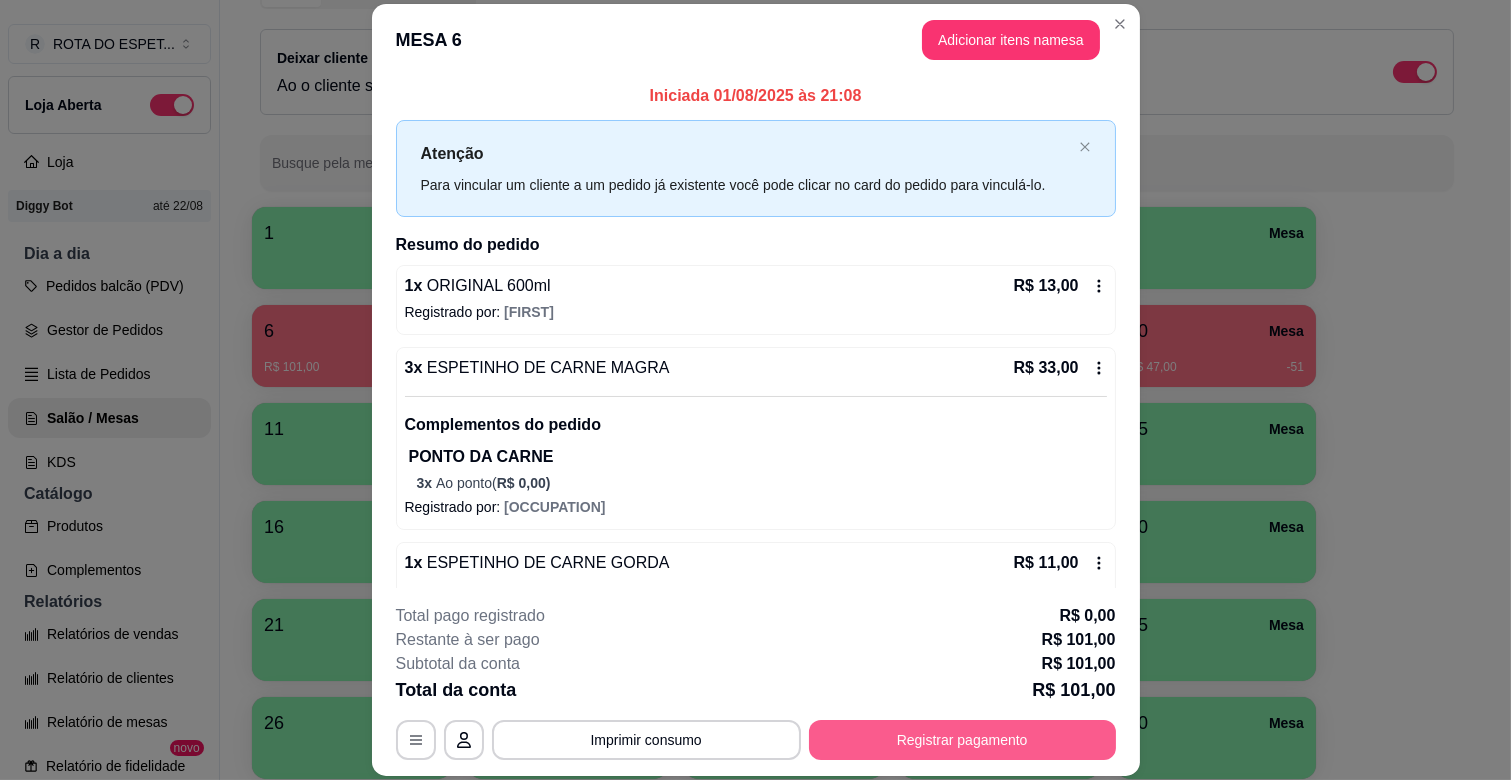 click on "Registrar pagamento" at bounding box center [962, 740] 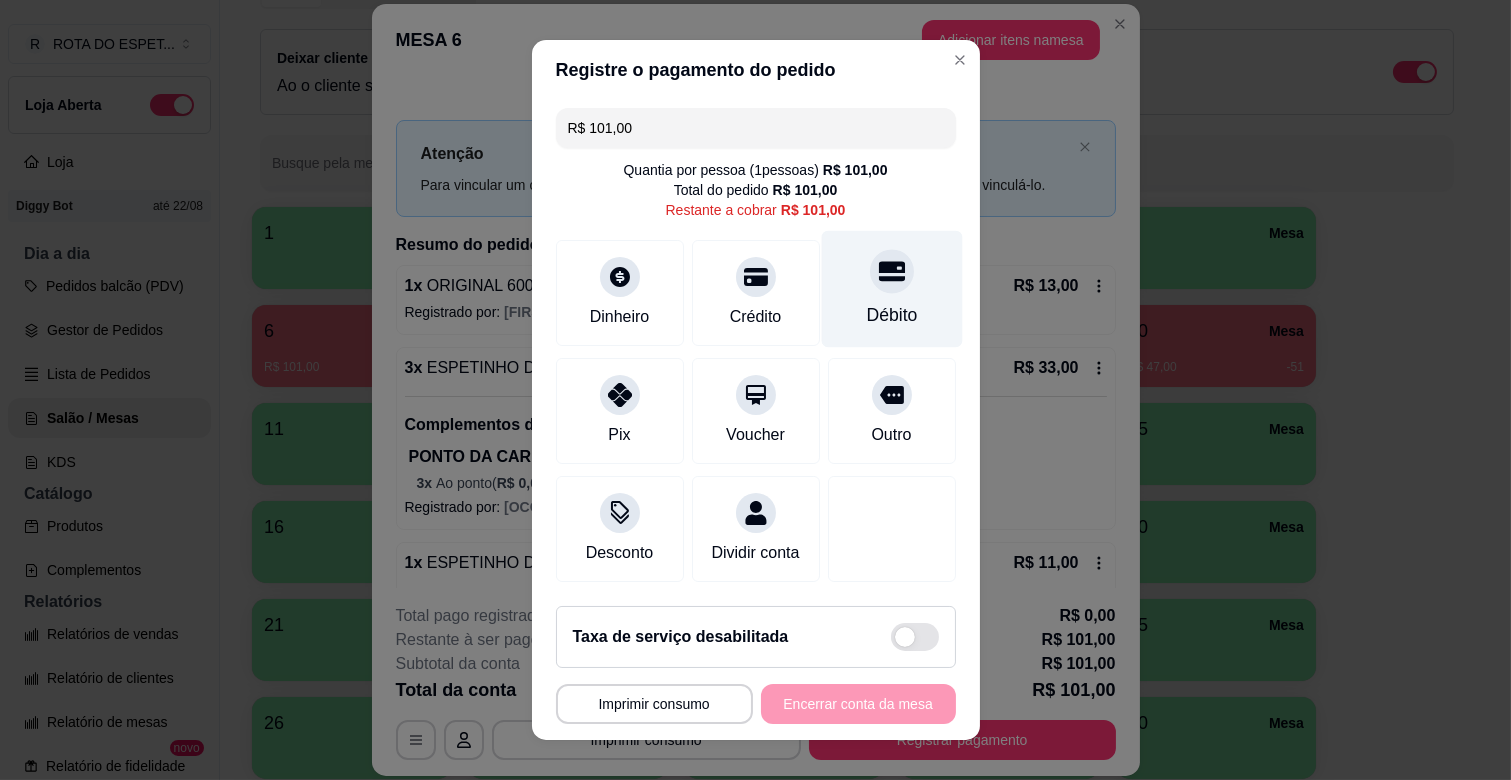 click at bounding box center [892, 271] 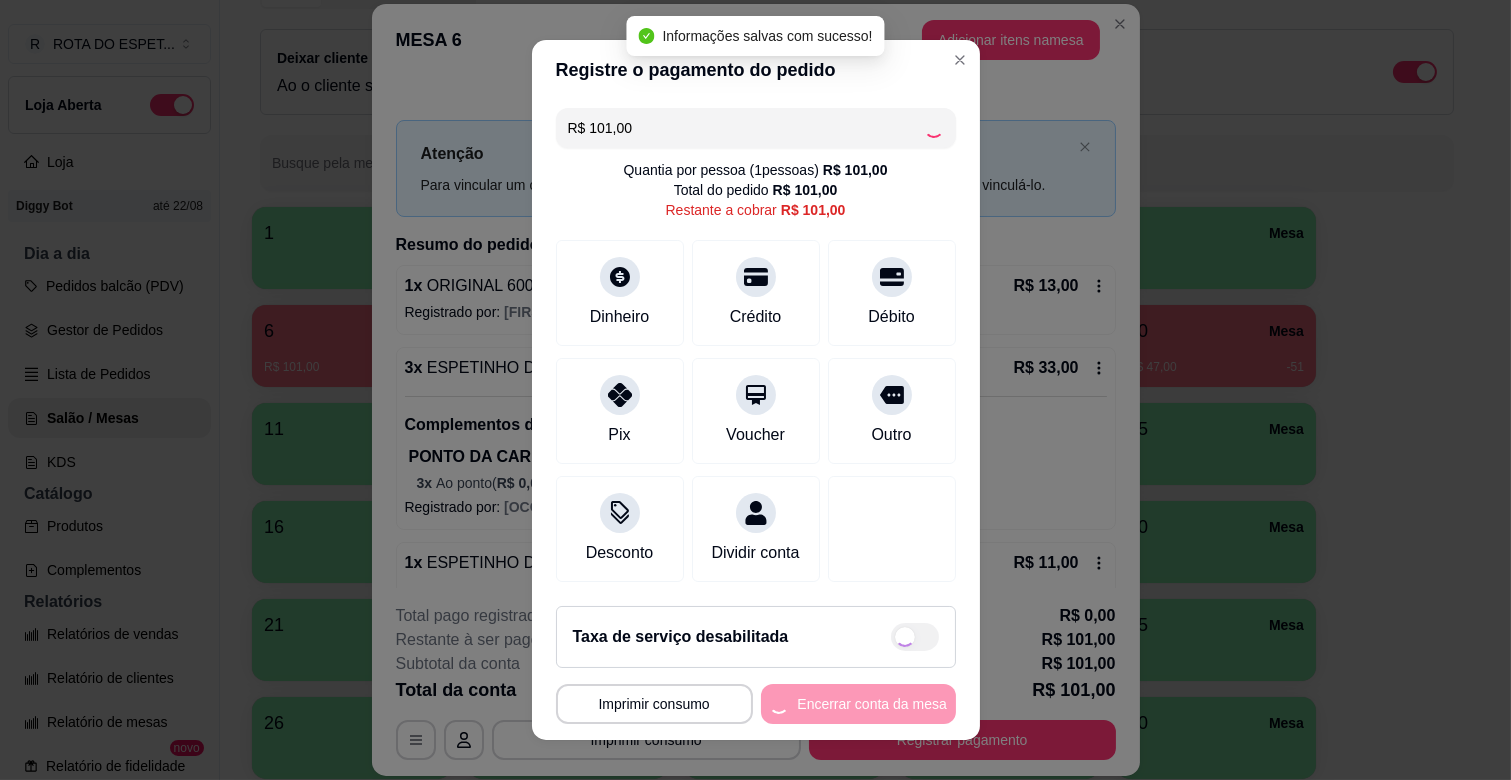 type on "R$ 0,00" 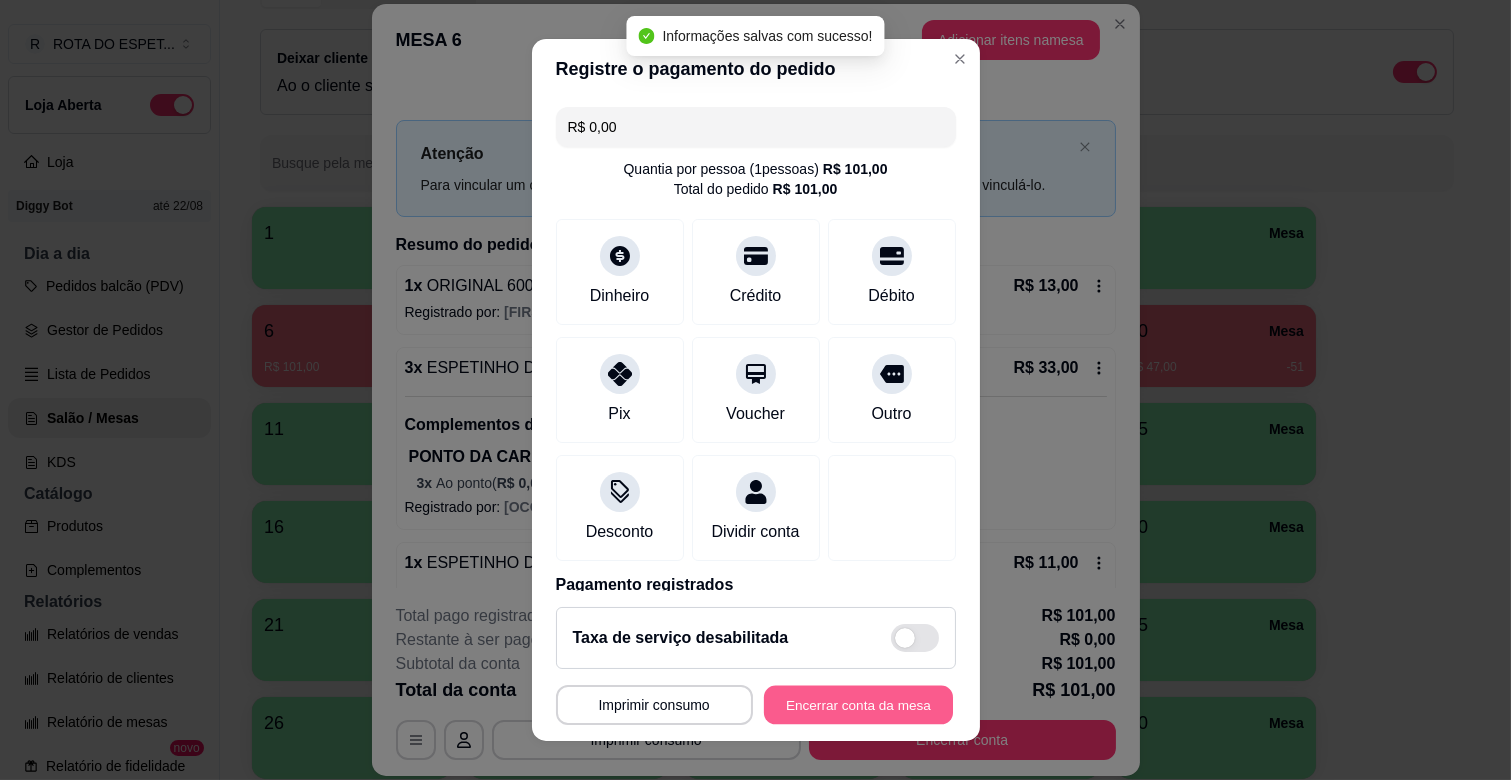 click on "Encerrar conta da mesa" at bounding box center [858, 705] 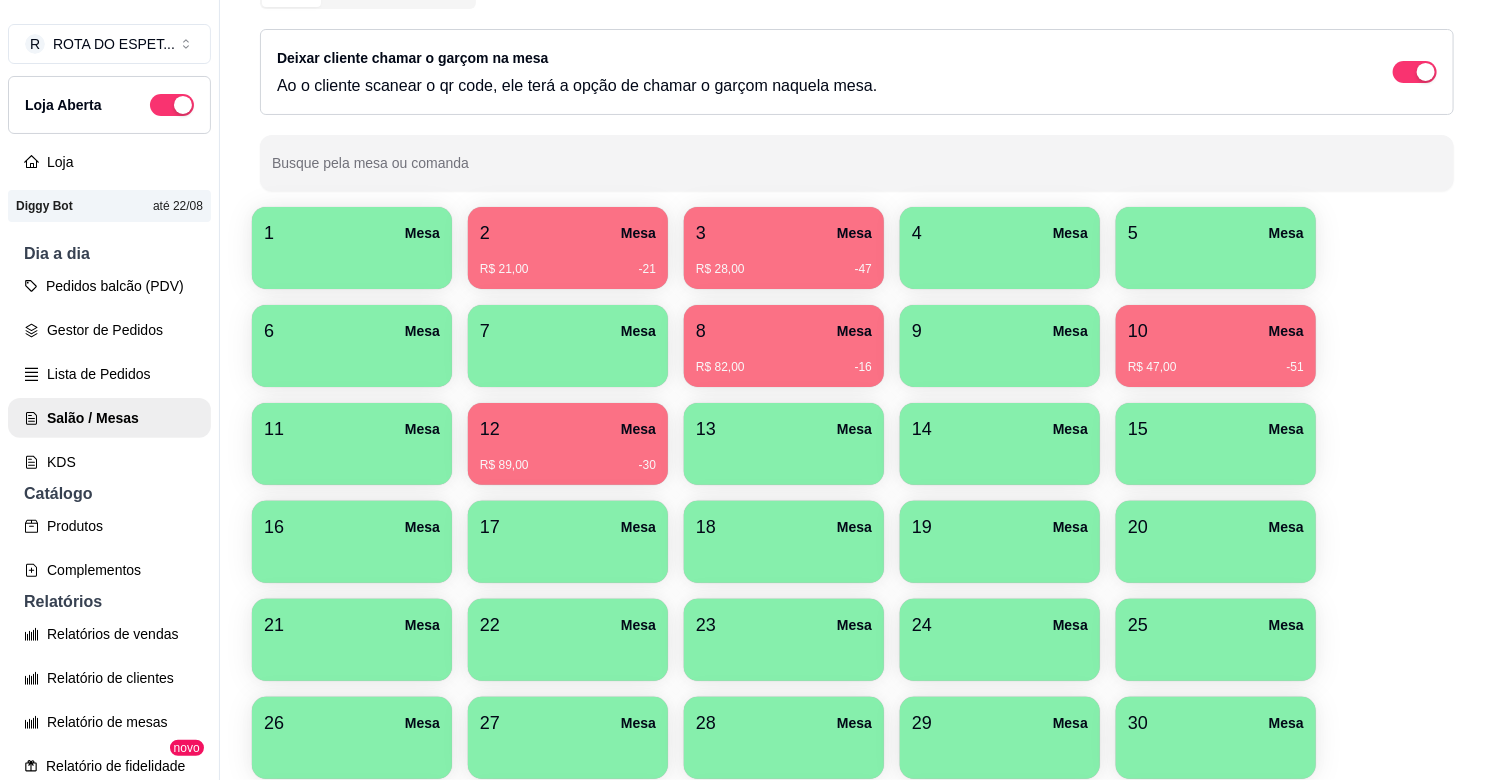 click on "22 Mesa" at bounding box center (568, 625) 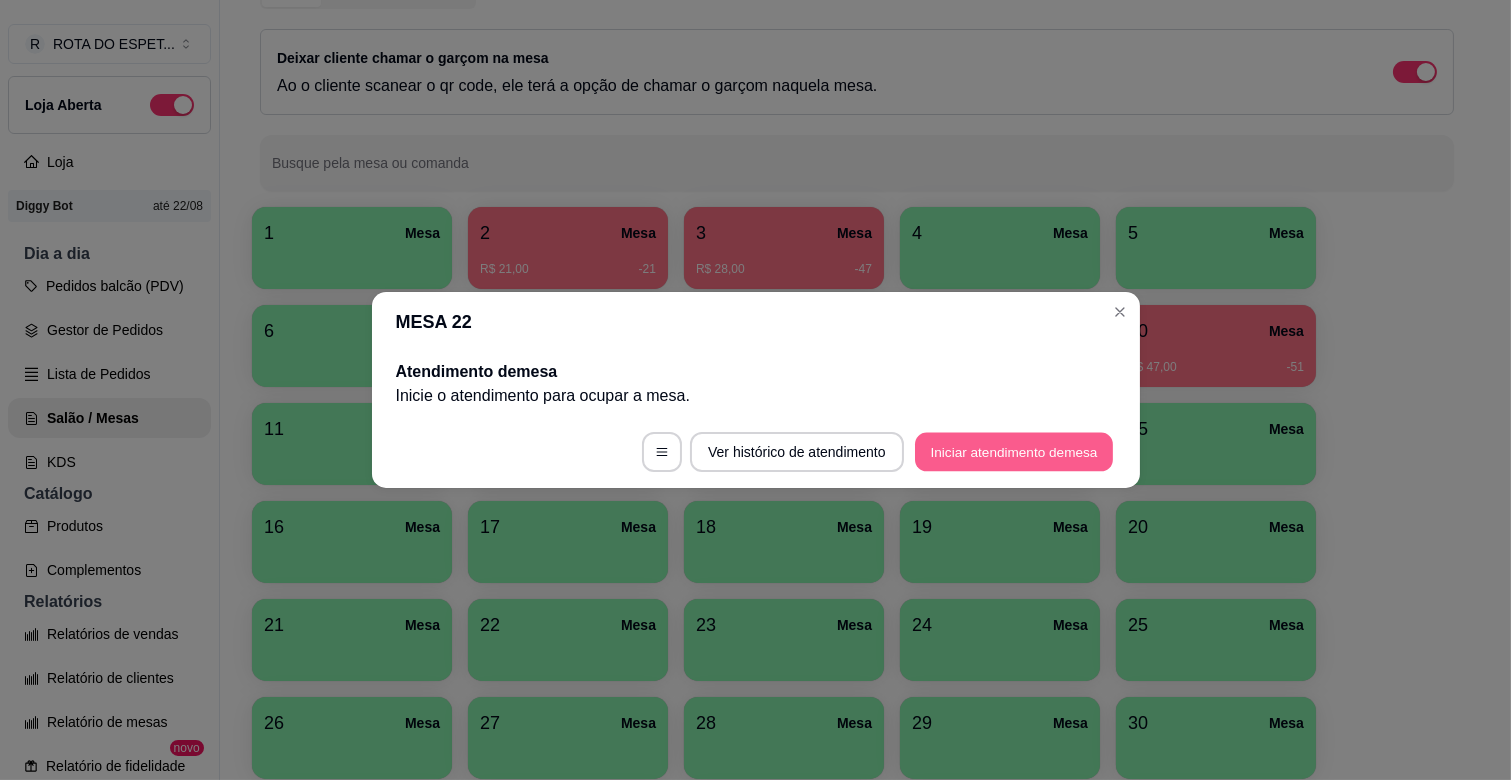 click on "Iniciar atendimento de  mesa" at bounding box center [1014, 452] 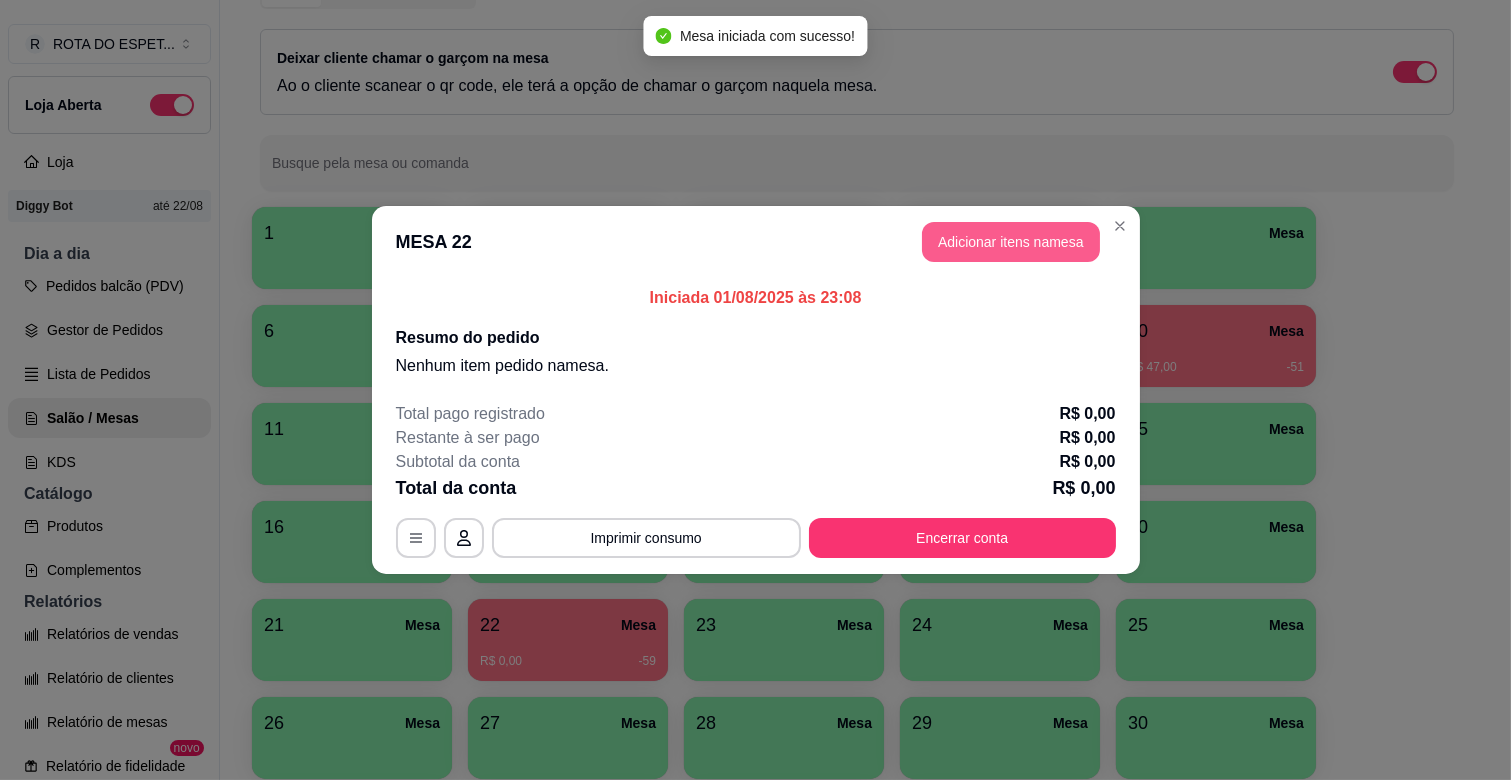 click on "Adicionar itens na  mesa" at bounding box center [1011, 242] 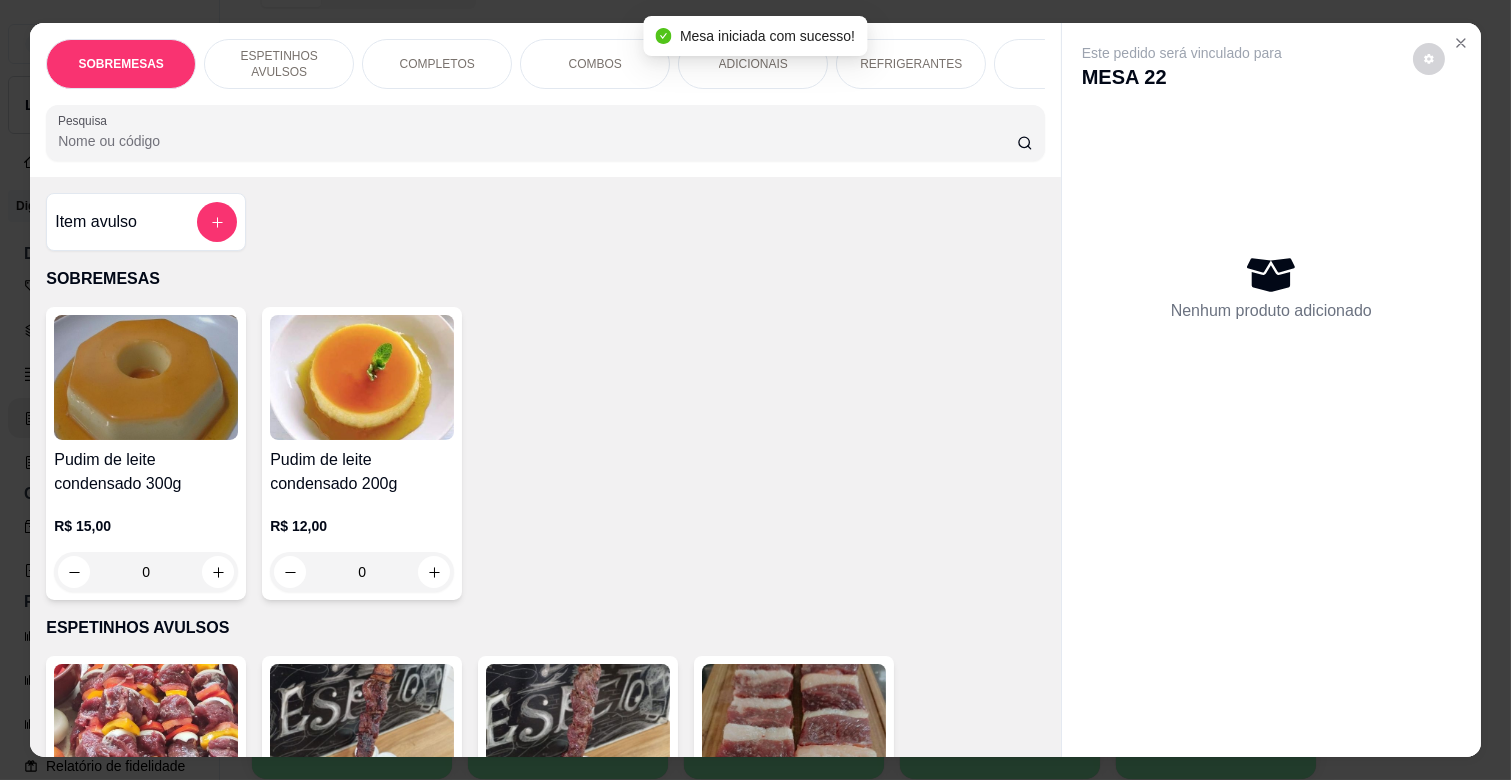 click on "COMPLETOS" at bounding box center (437, 64) 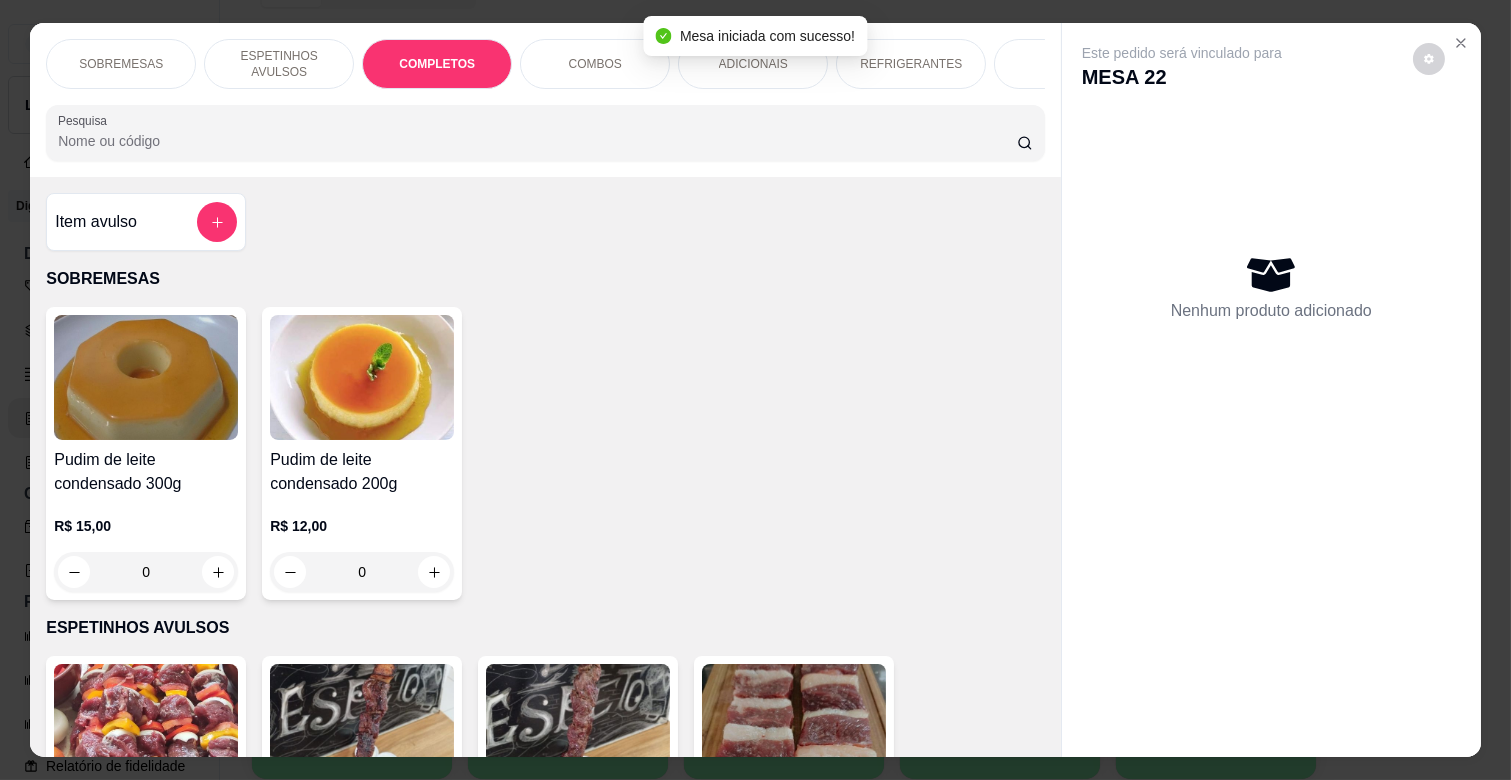 scroll, scrollTop: 1763, scrollLeft: 0, axis: vertical 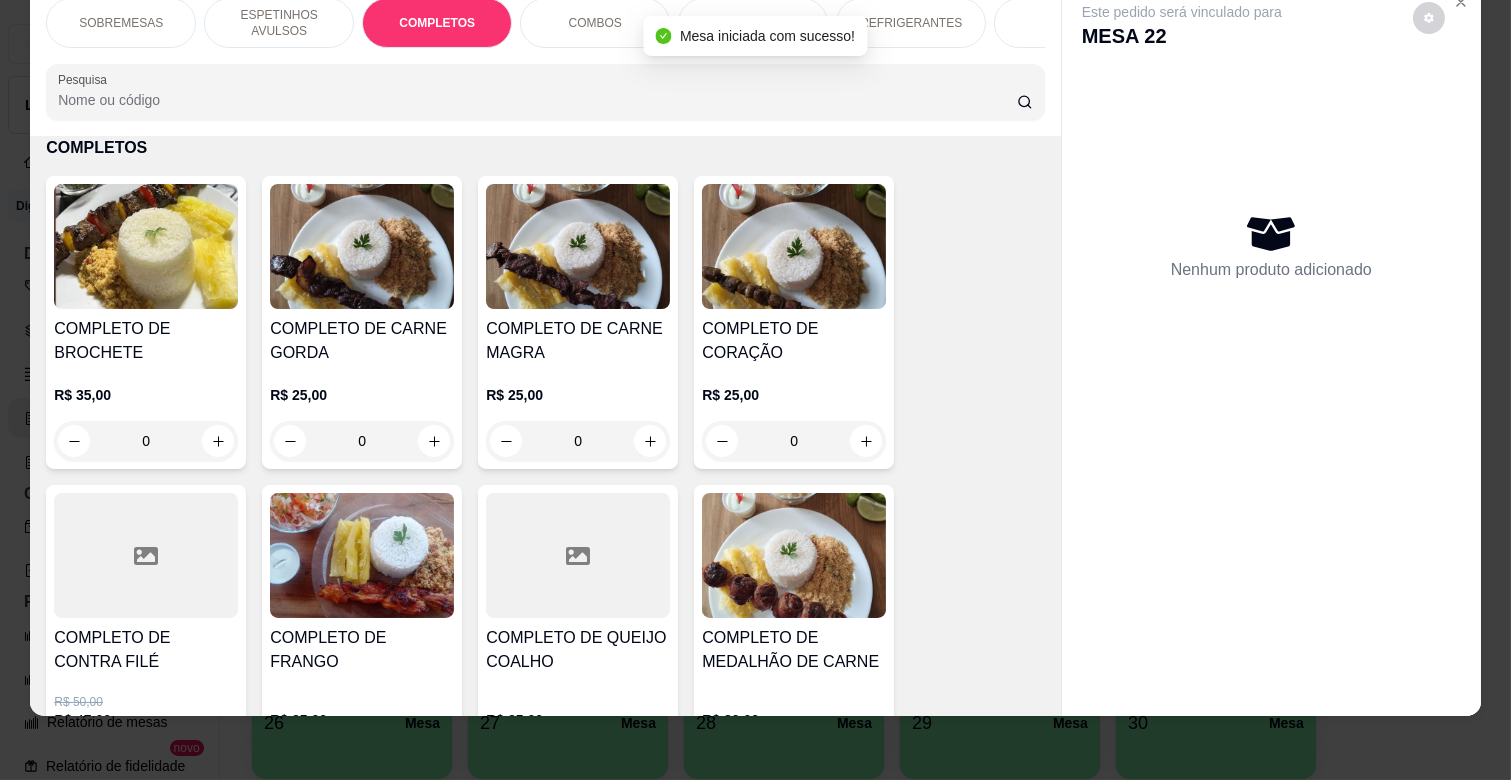 click on "[PRODUCT_NAME]" at bounding box center (578, 341) 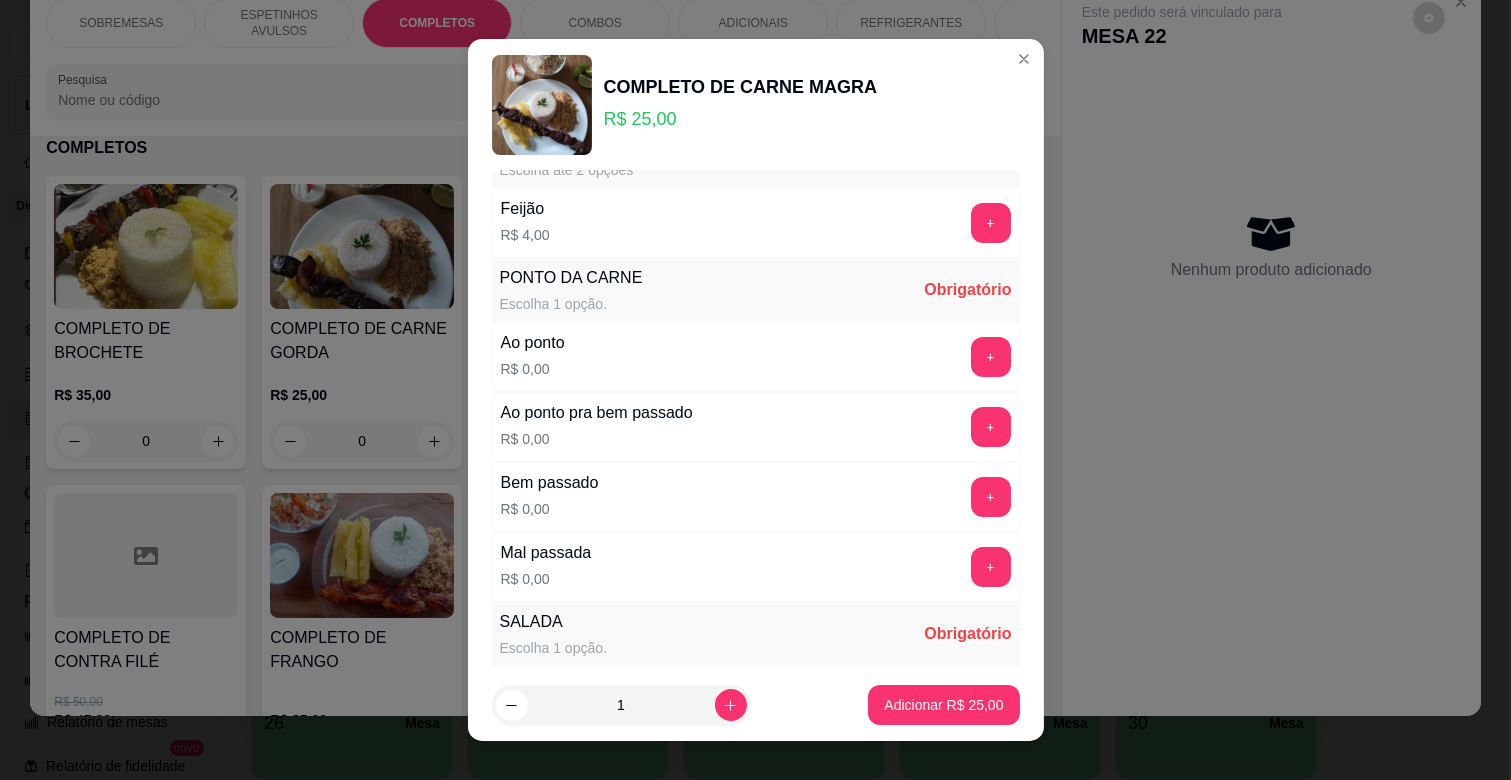 scroll, scrollTop: 111, scrollLeft: 0, axis: vertical 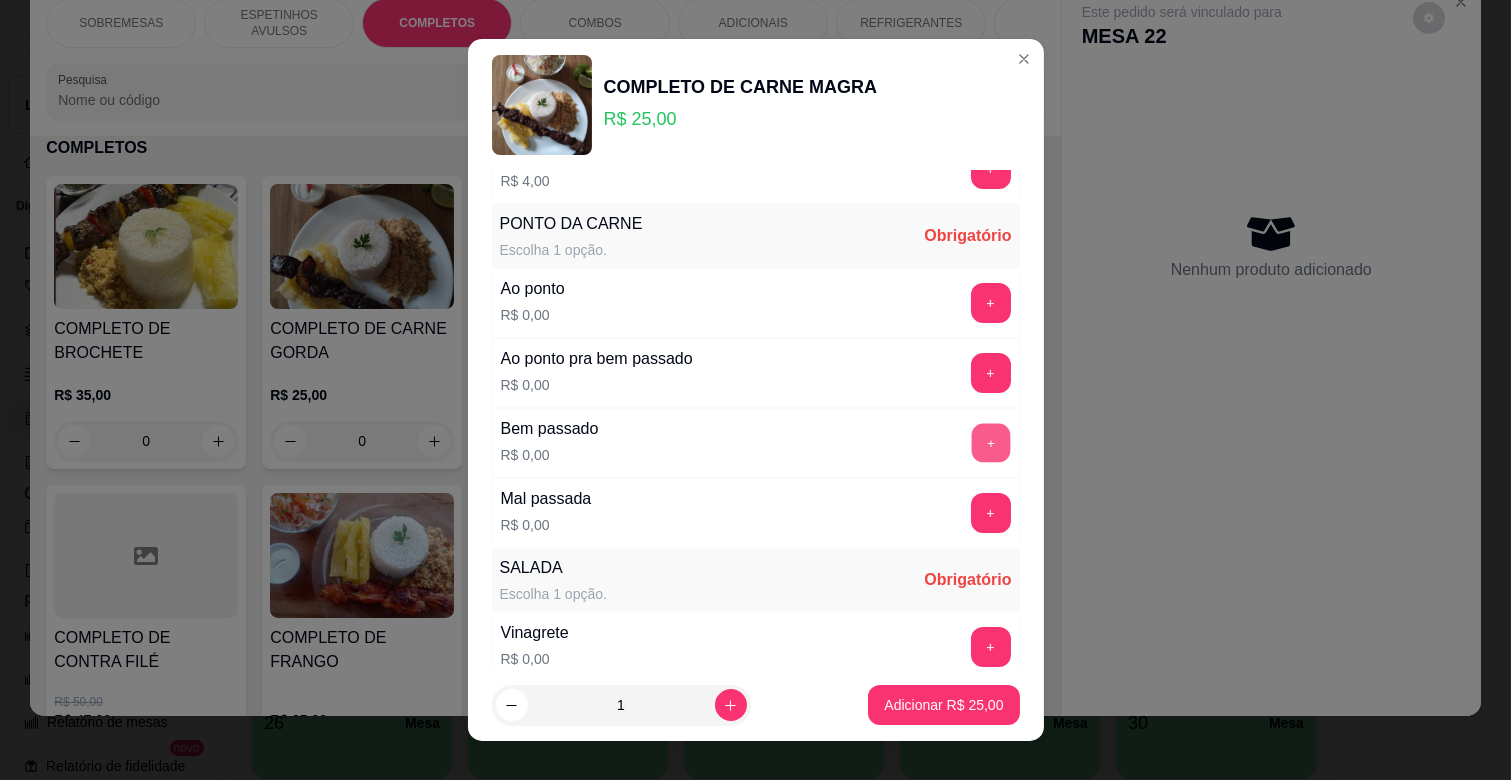 click on "+" at bounding box center (990, 443) 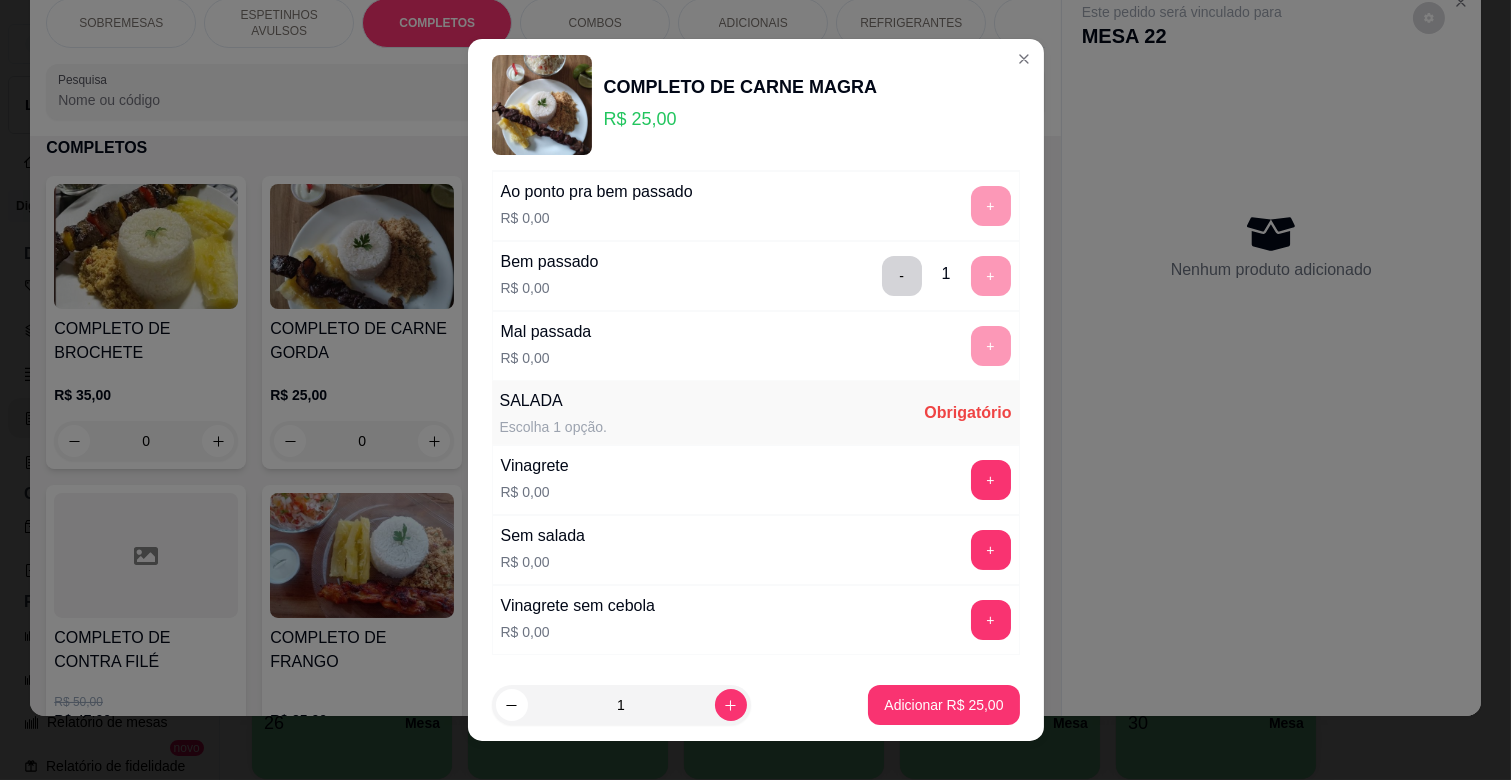 scroll, scrollTop: 415, scrollLeft: 0, axis: vertical 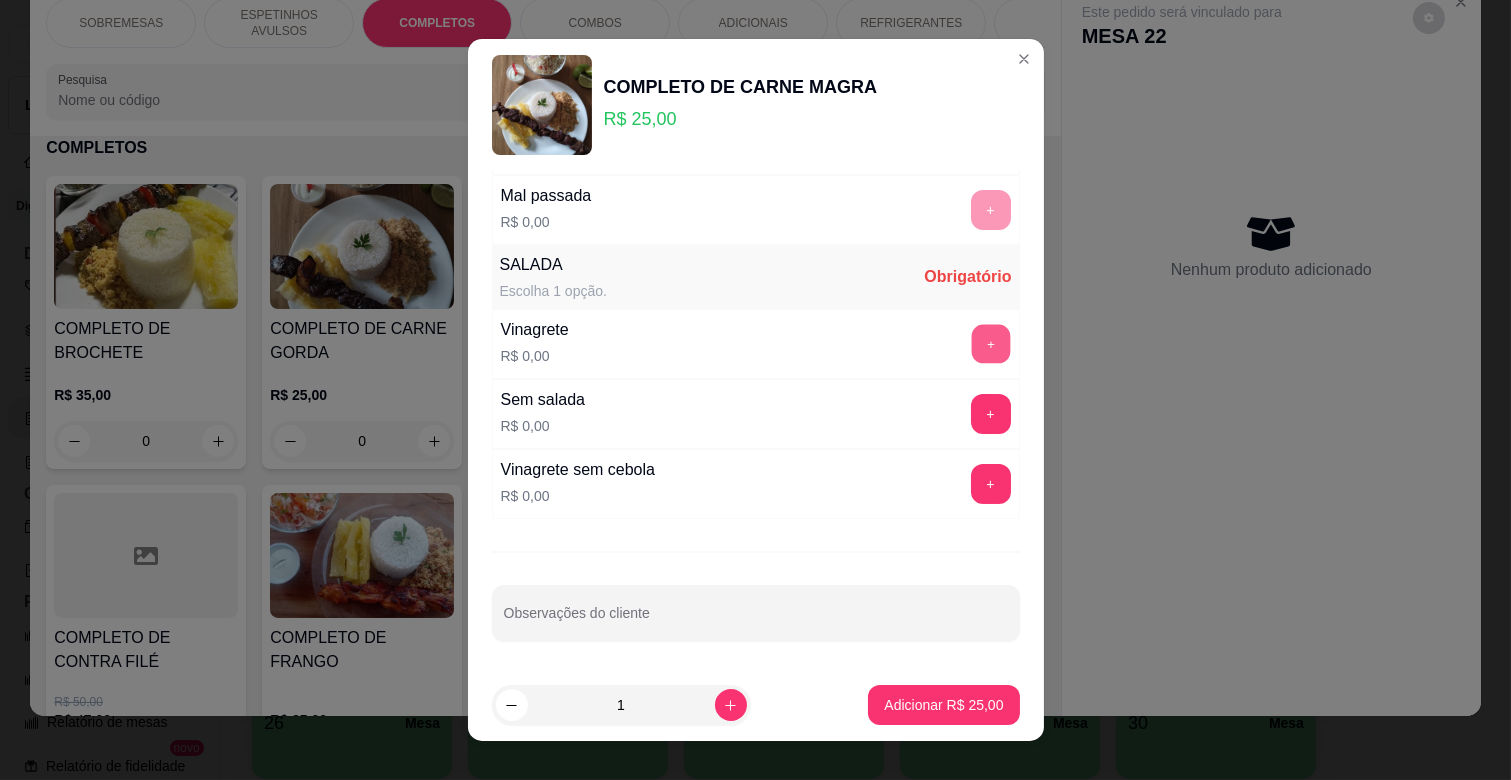 click on "+" at bounding box center (990, 344) 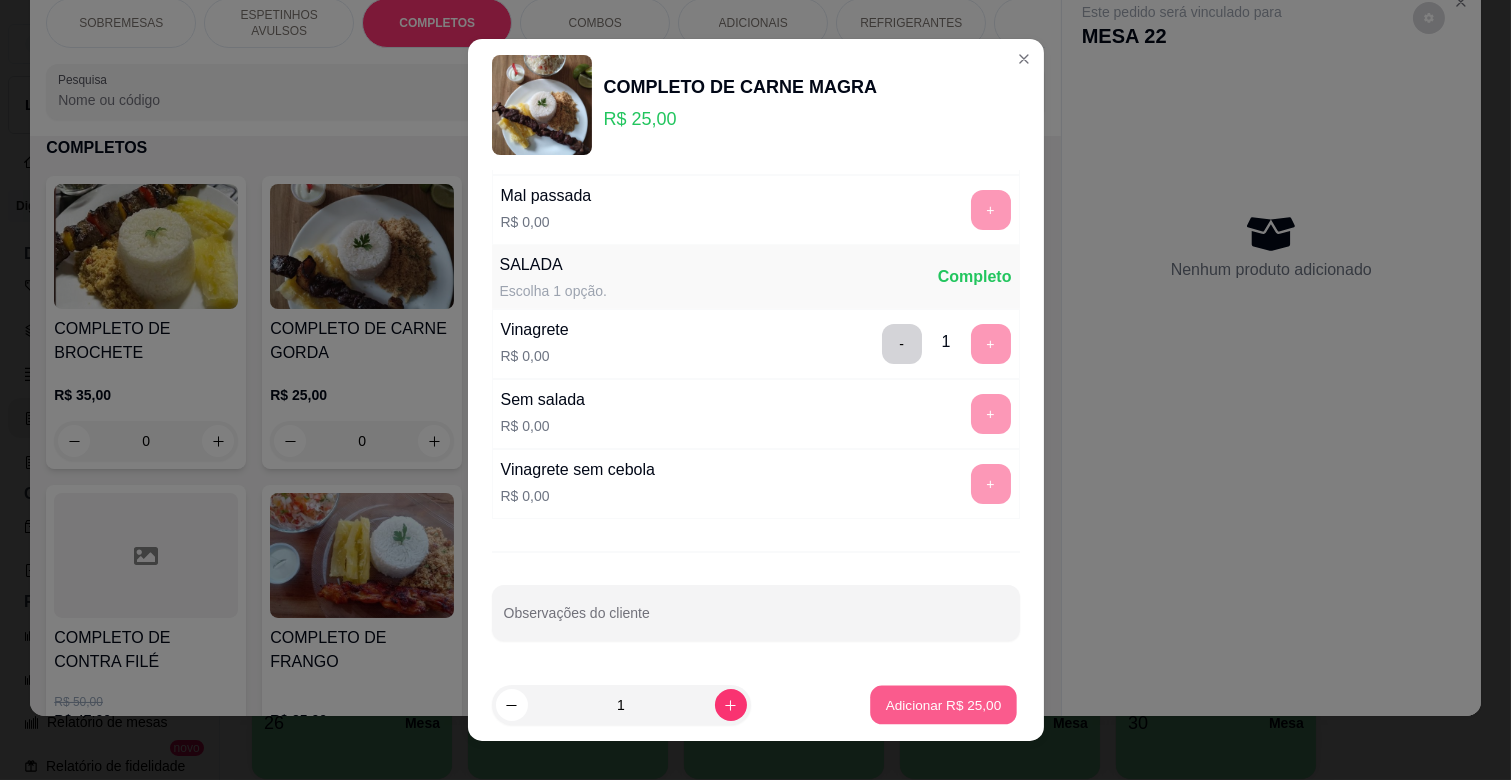 click on "Adicionar   R$ 25,00" at bounding box center (944, 704) 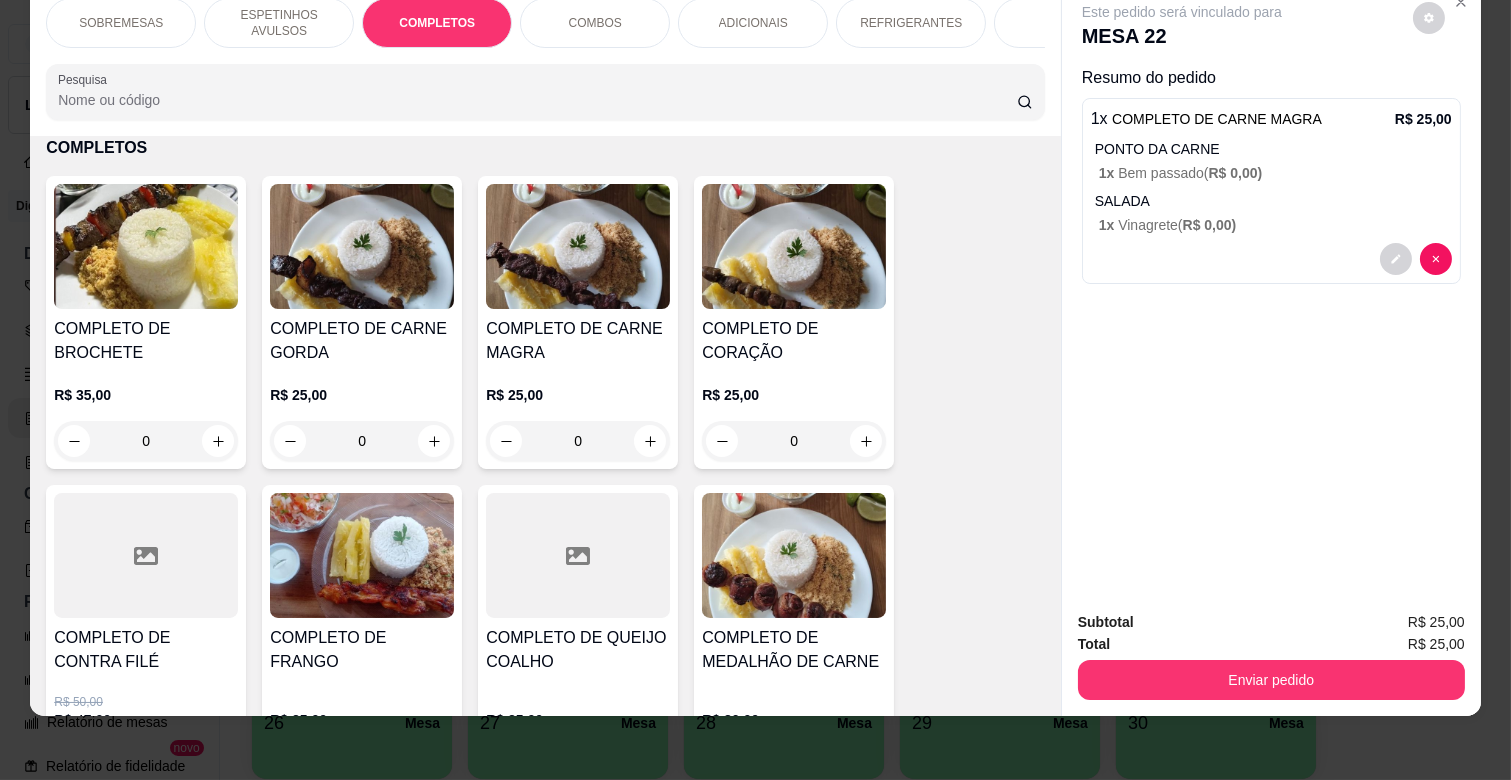 click on "ESPETINHOS AVULSOS" at bounding box center [279, 23] 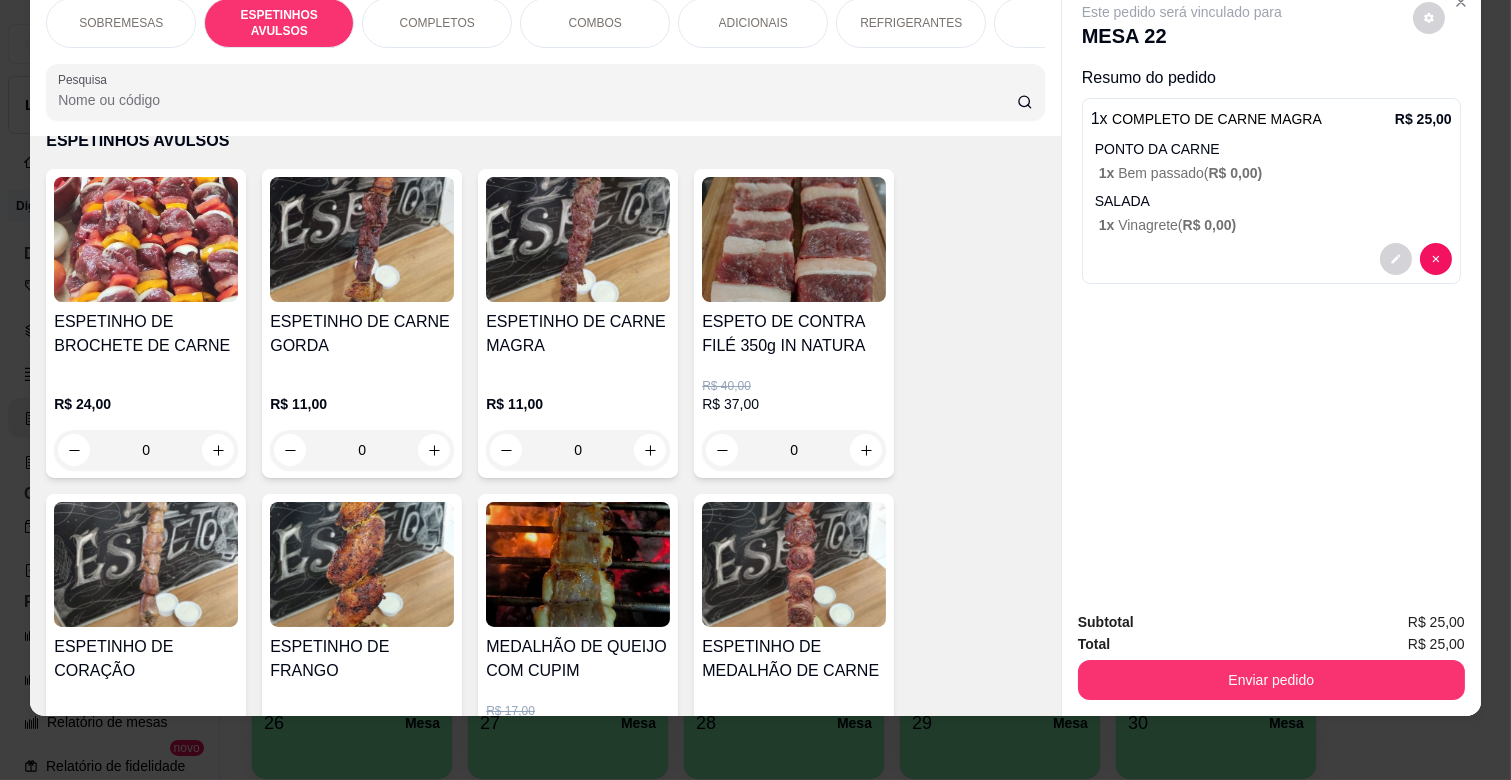 scroll, scrollTop: 438, scrollLeft: 0, axis: vertical 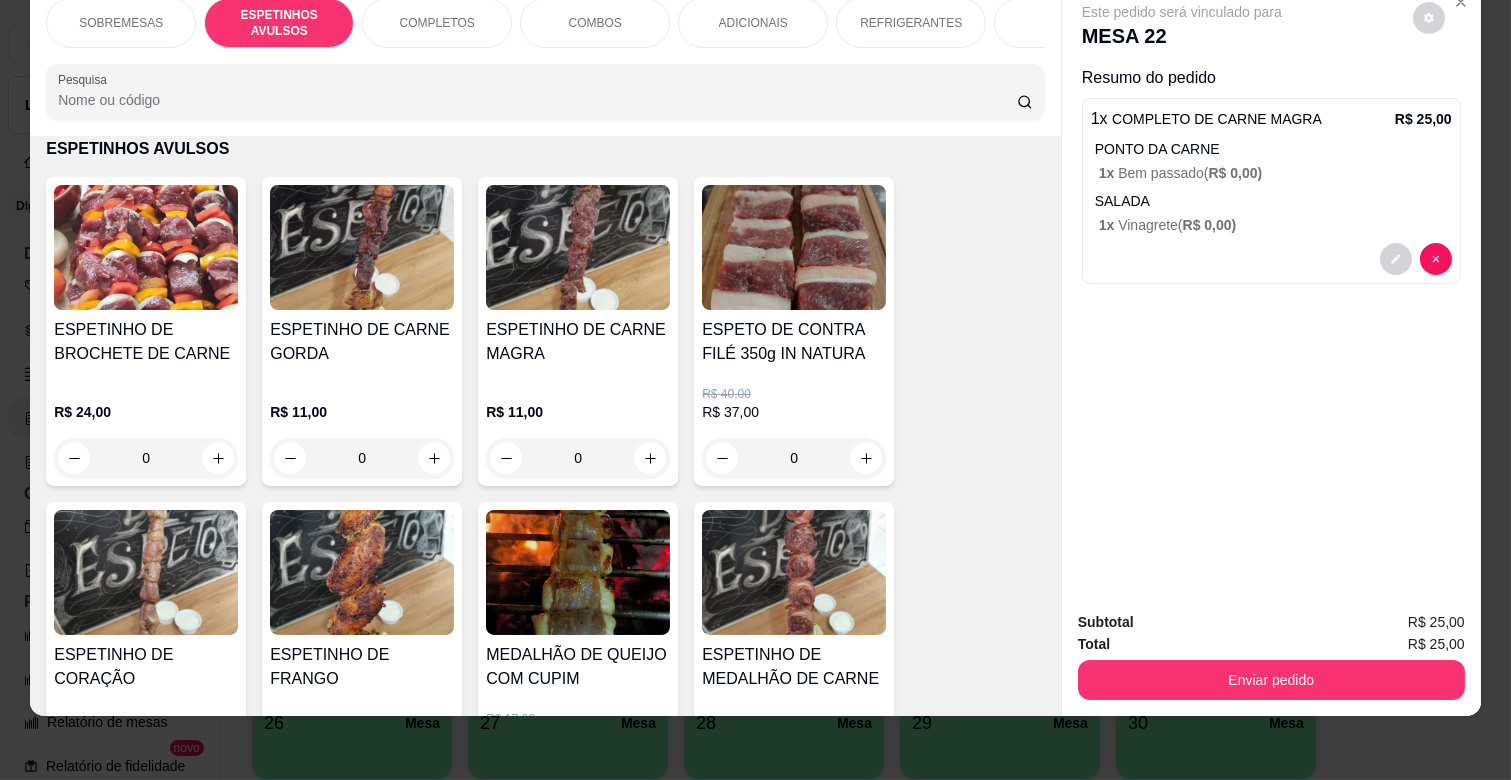 click on "ESPETINHO DE CARNE MAGRA" at bounding box center [578, 342] 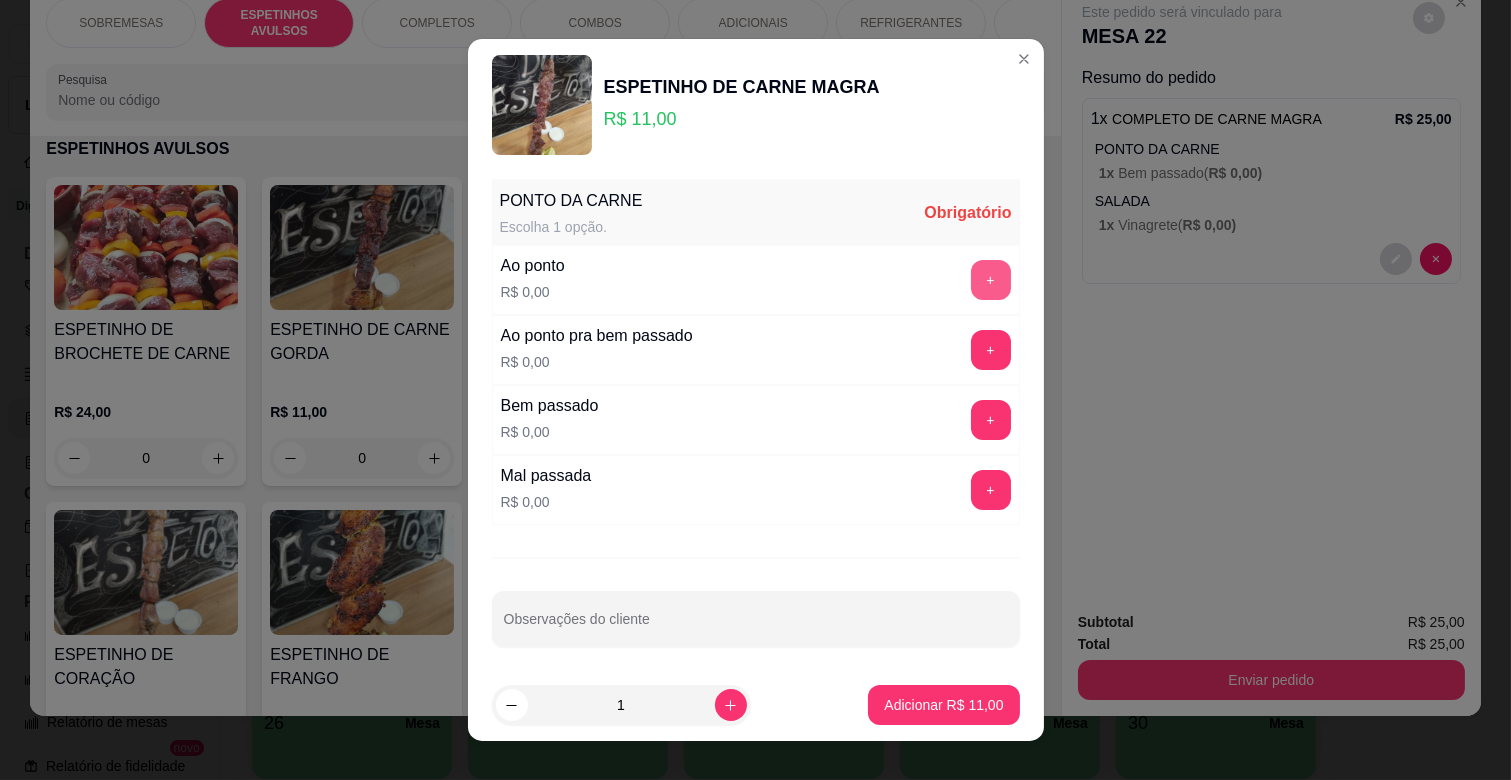 click on "+" at bounding box center (991, 280) 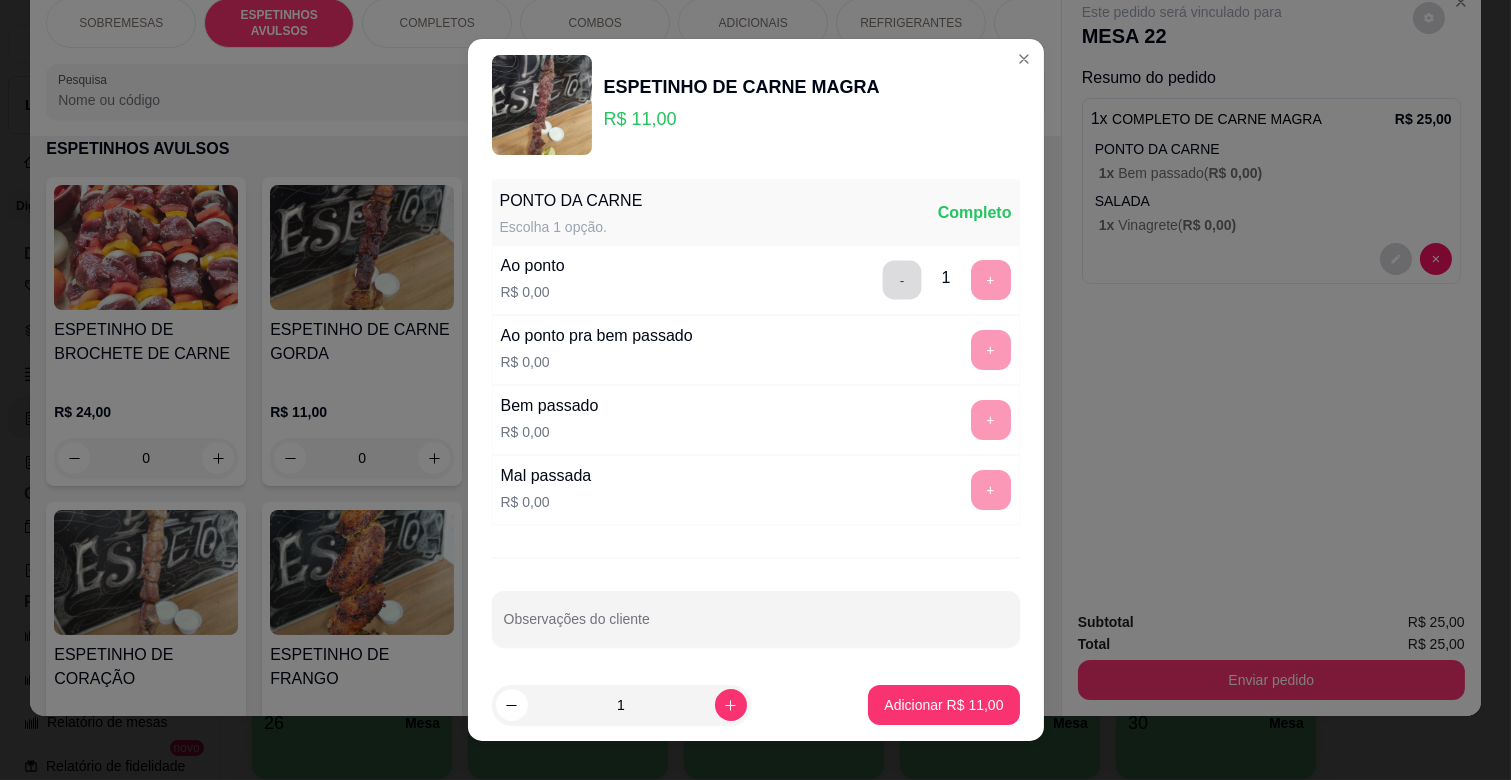 click on "-" at bounding box center [901, 280] 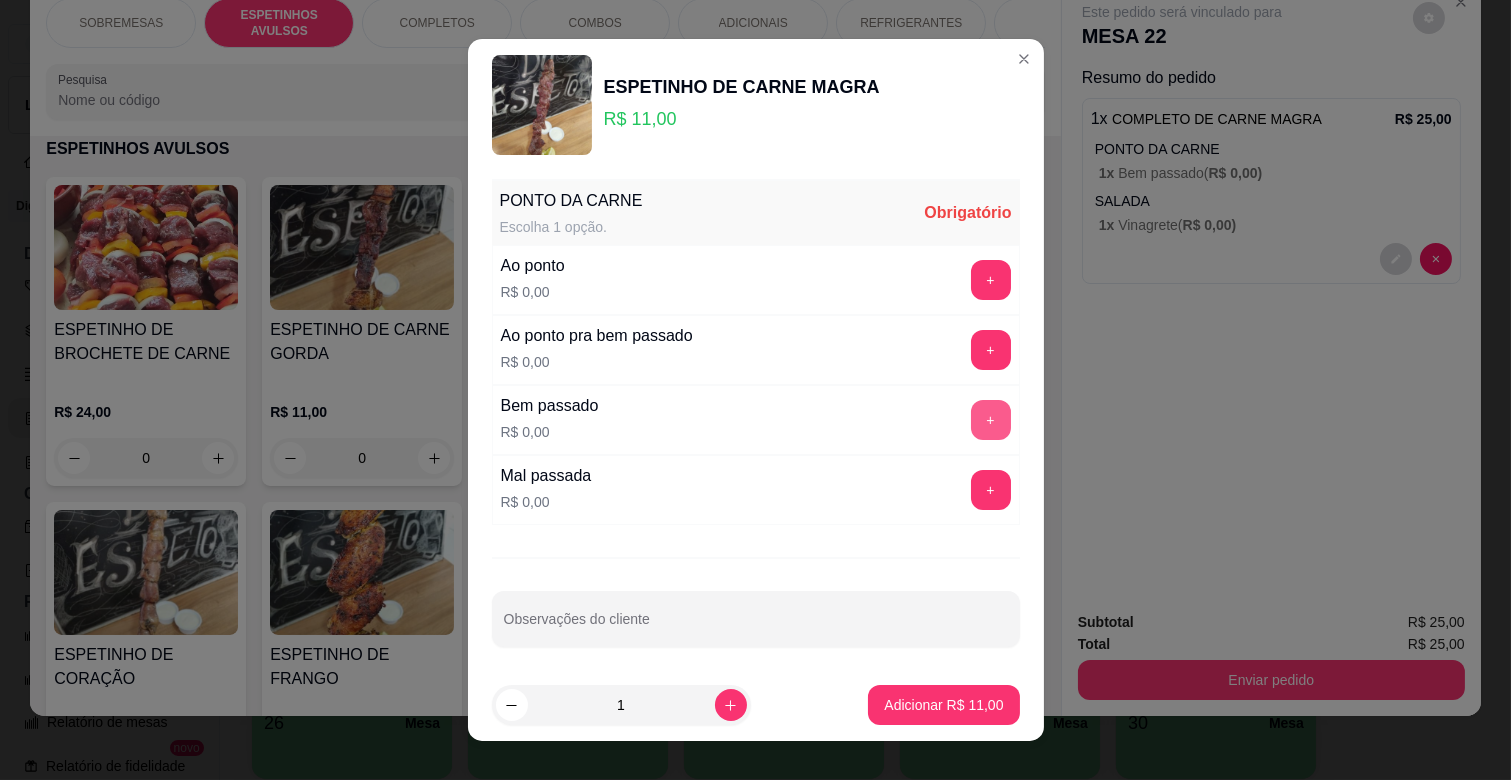 click on "+" at bounding box center [991, 420] 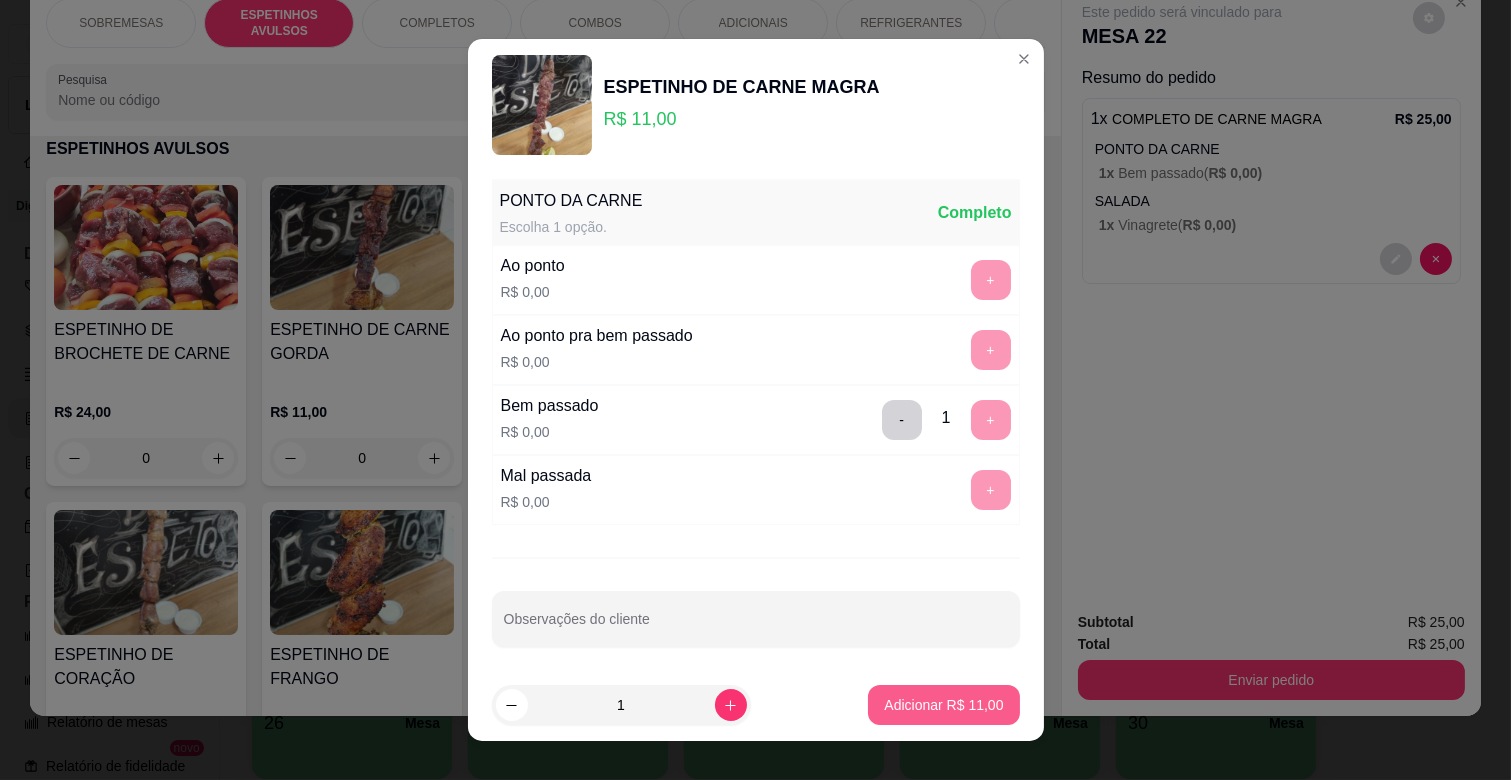 click on "Adicionar   R$ 11,00" at bounding box center (943, 705) 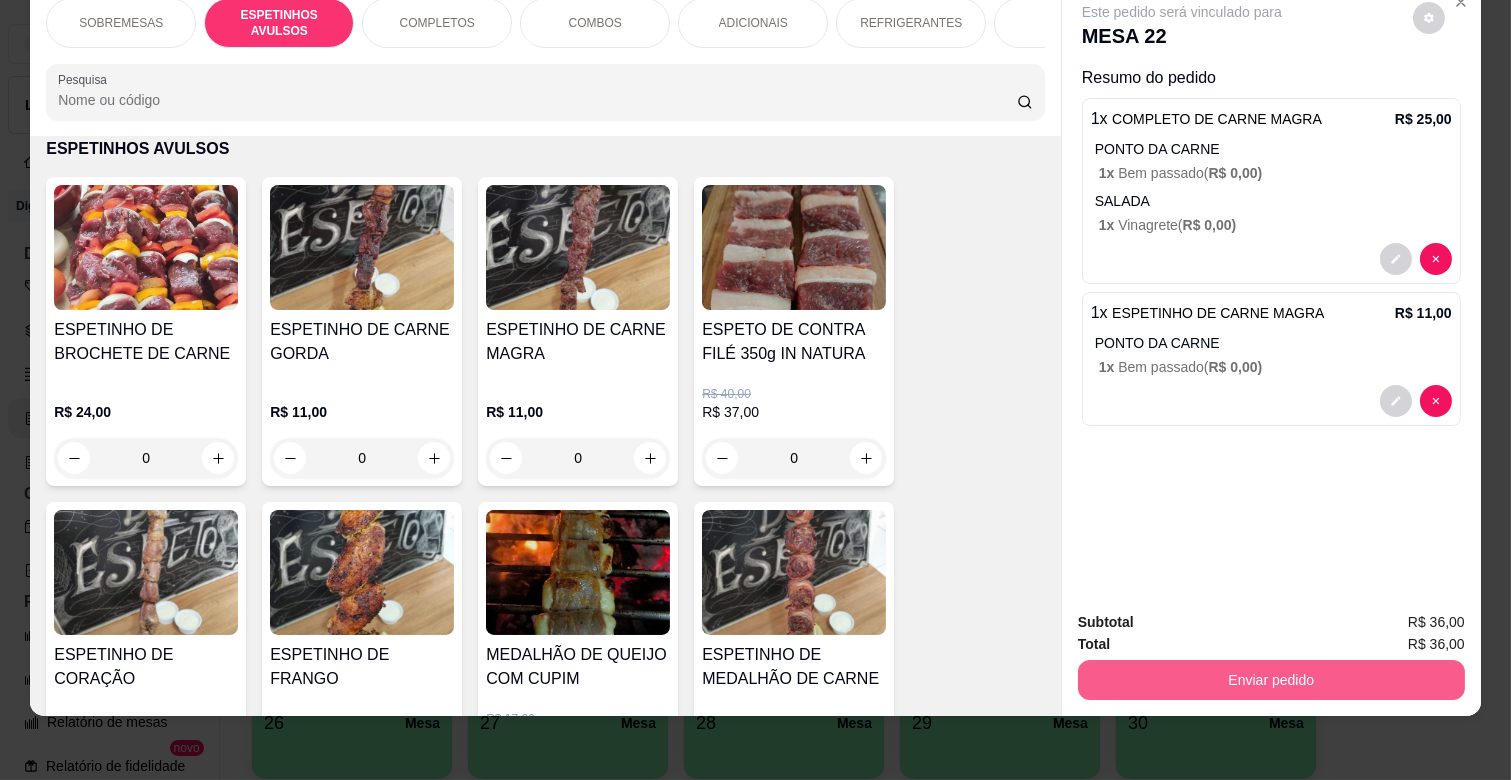 click on "Enviar pedido" at bounding box center [1271, 680] 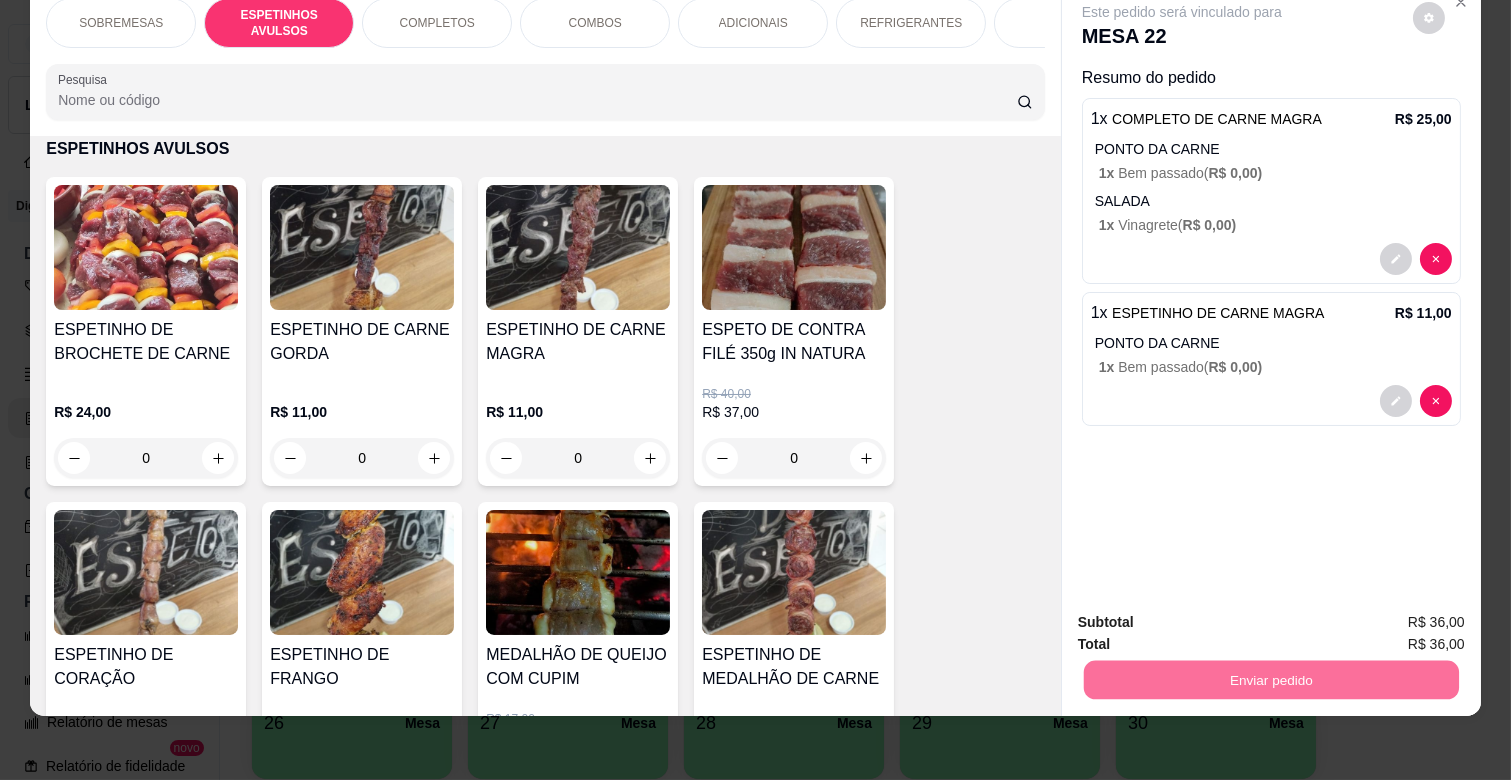 click on "Não registrar e enviar pedido" at bounding box center (1205, 613) 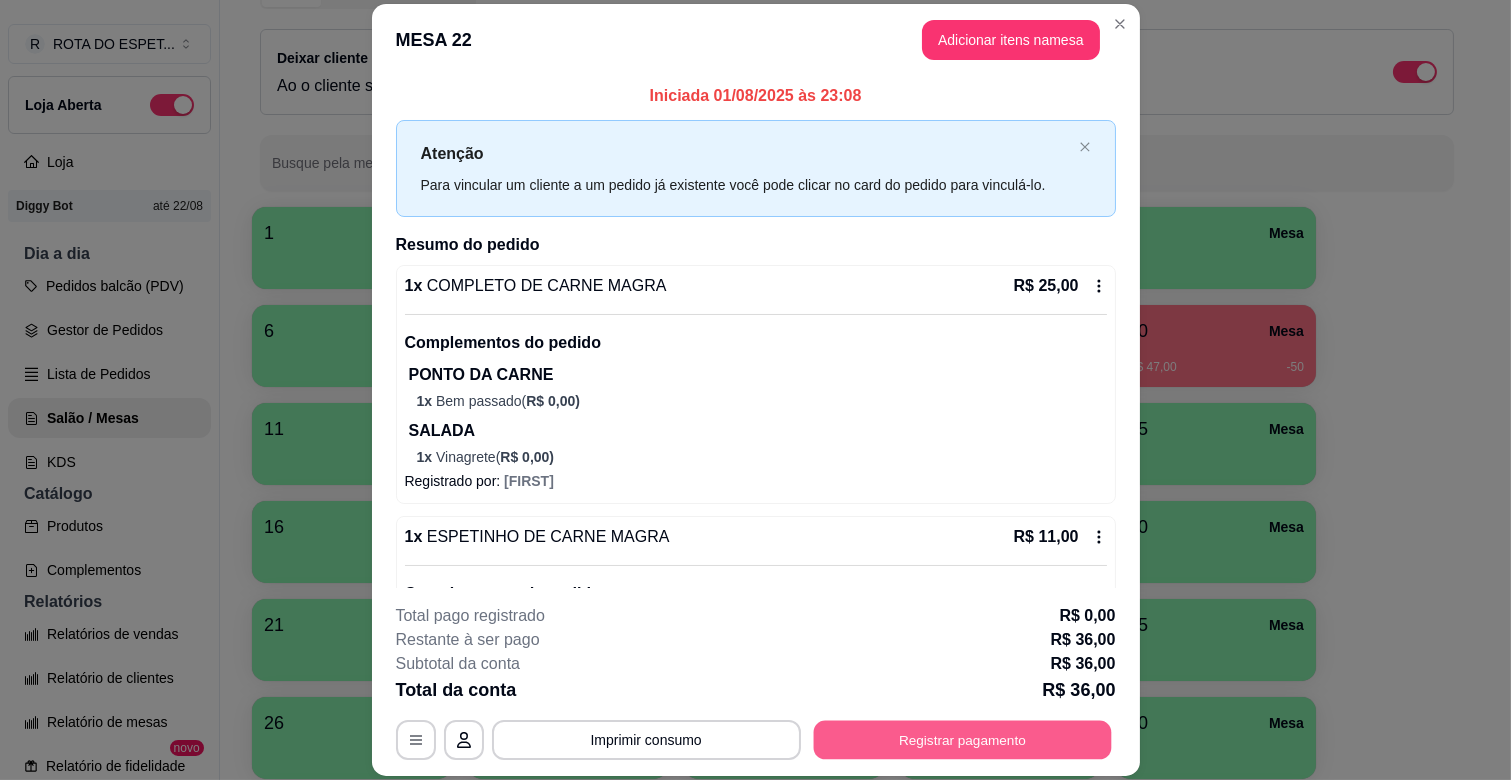 click on "Registrar pagamento" at bounding box center (962, 740) 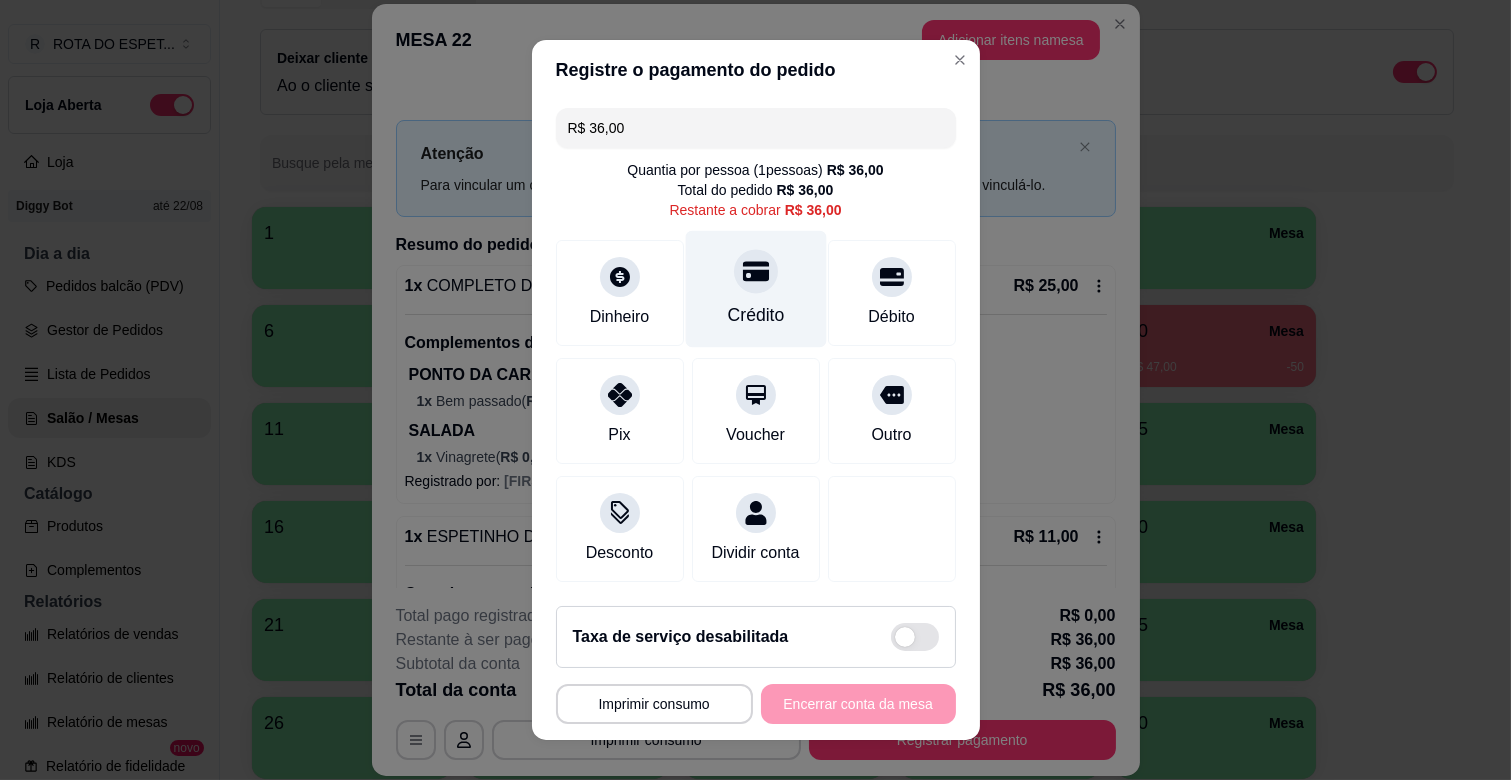 click on "Crédito" at bounding box center [755, 289] 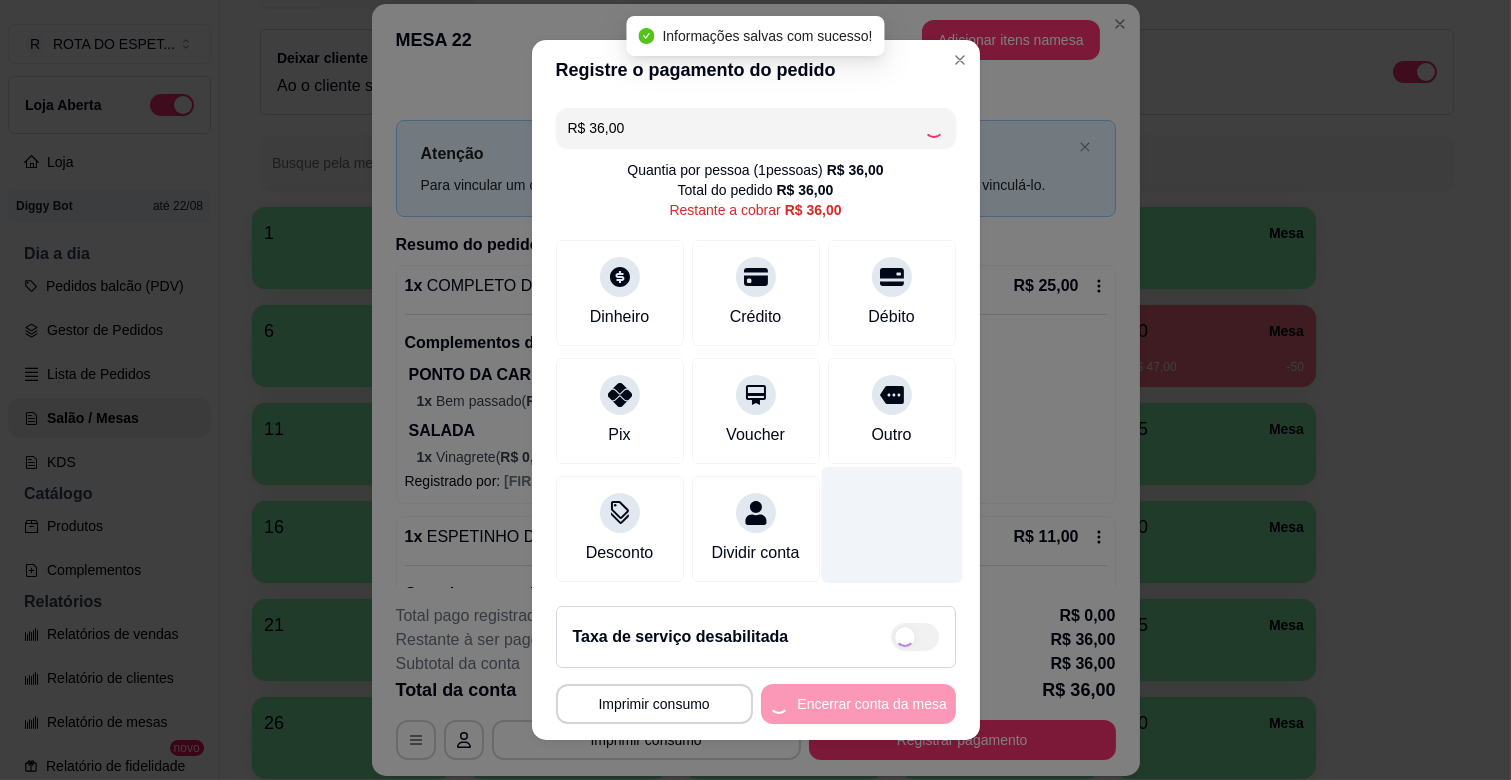 type on "R$ 0,00" 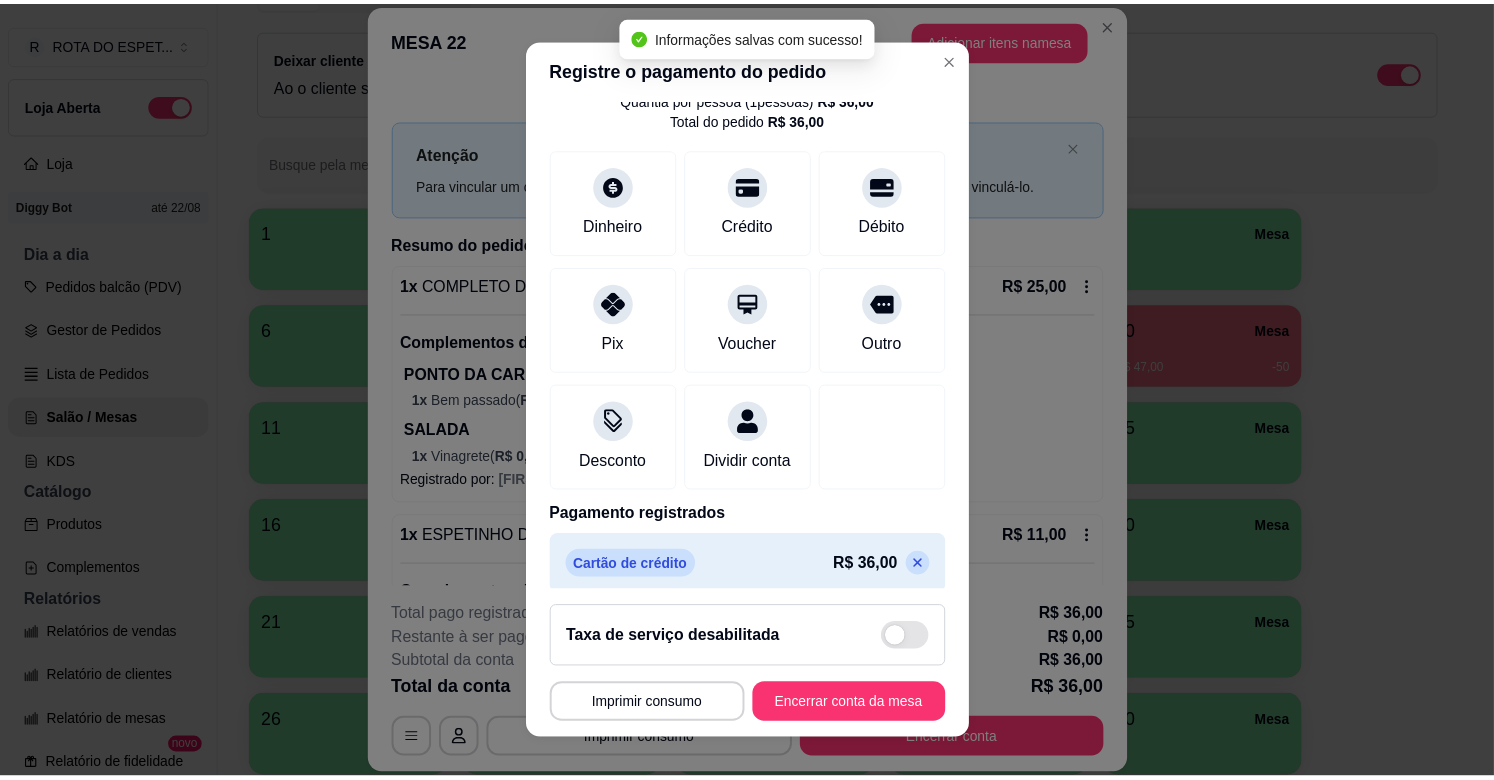 scroll, scrollTop: 106, scrollLeft: 0, axis: vertical 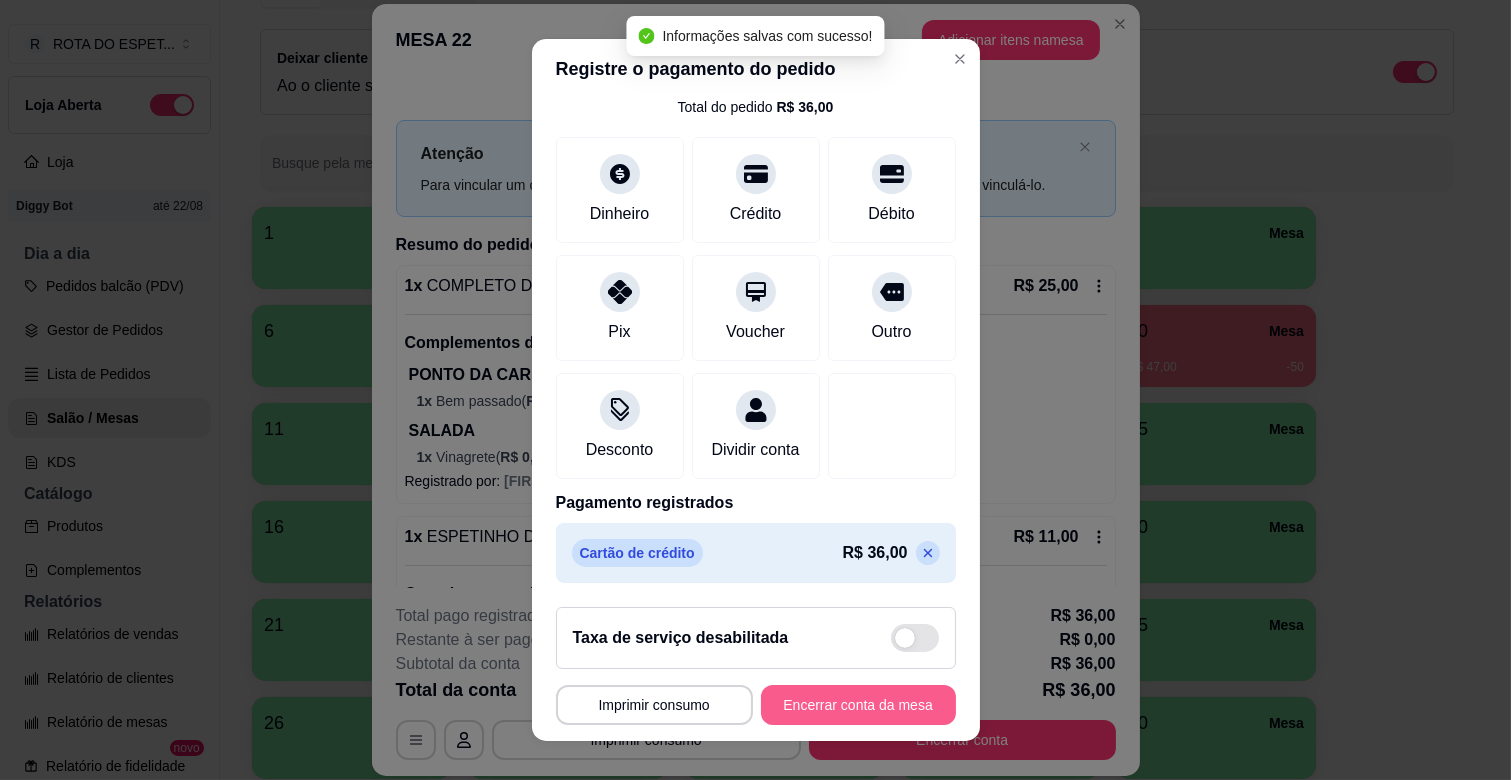 click on "Encerrar conta da mesa" at bounding box center [858, 705] 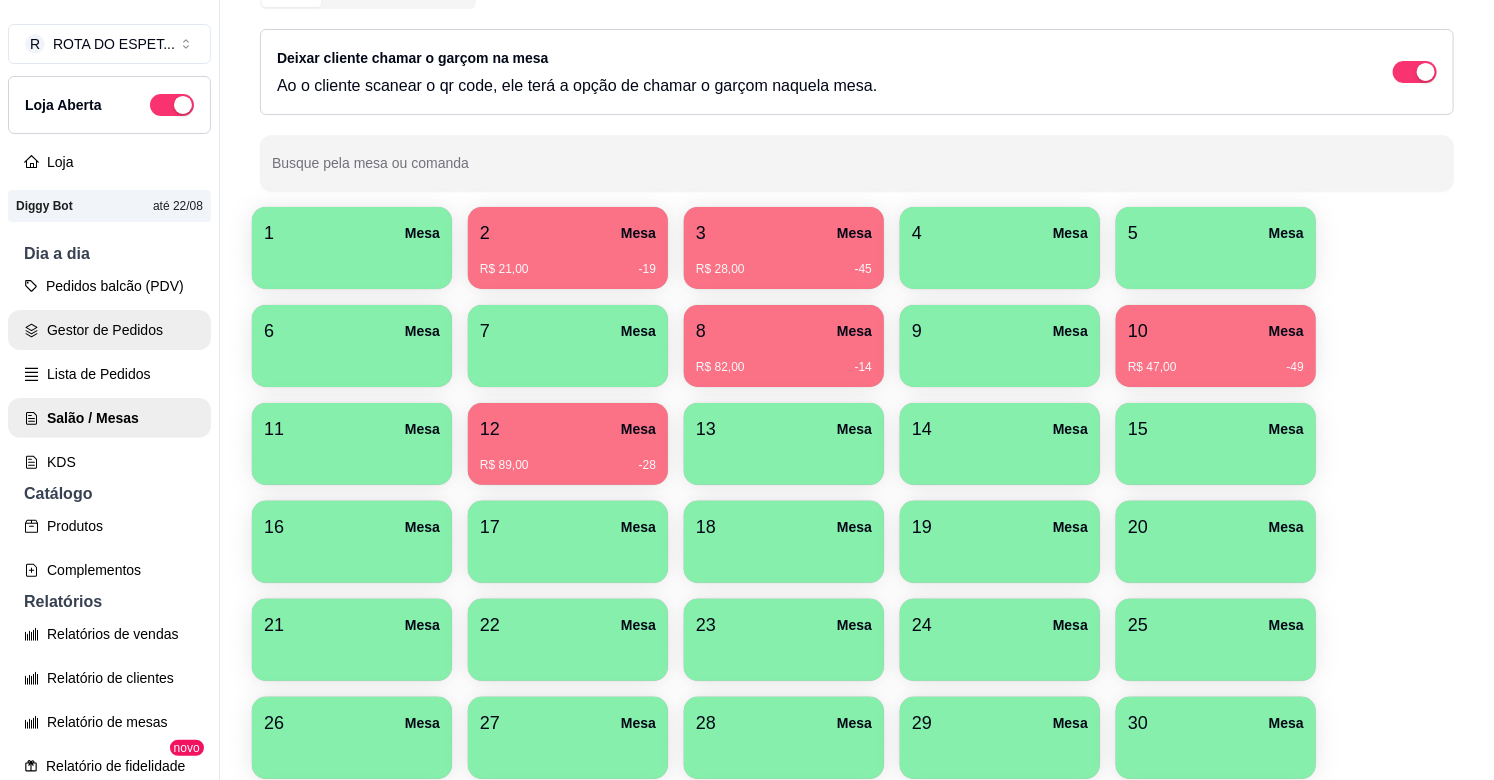 click on "Gestor de Pedidos" at bounding box center [109, 330] 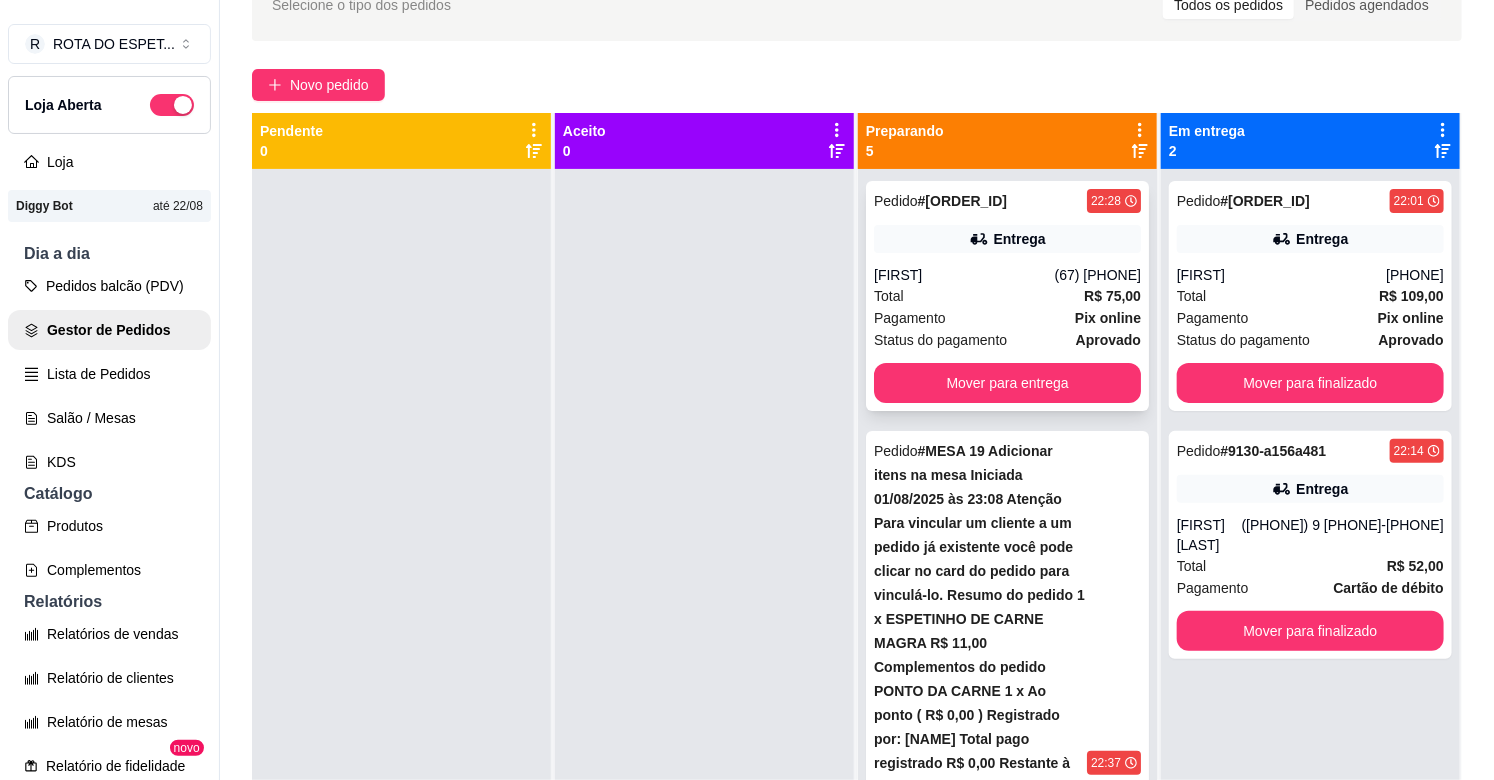 scroll, scrollTop: 0, scrollLeft: 0, axis: both 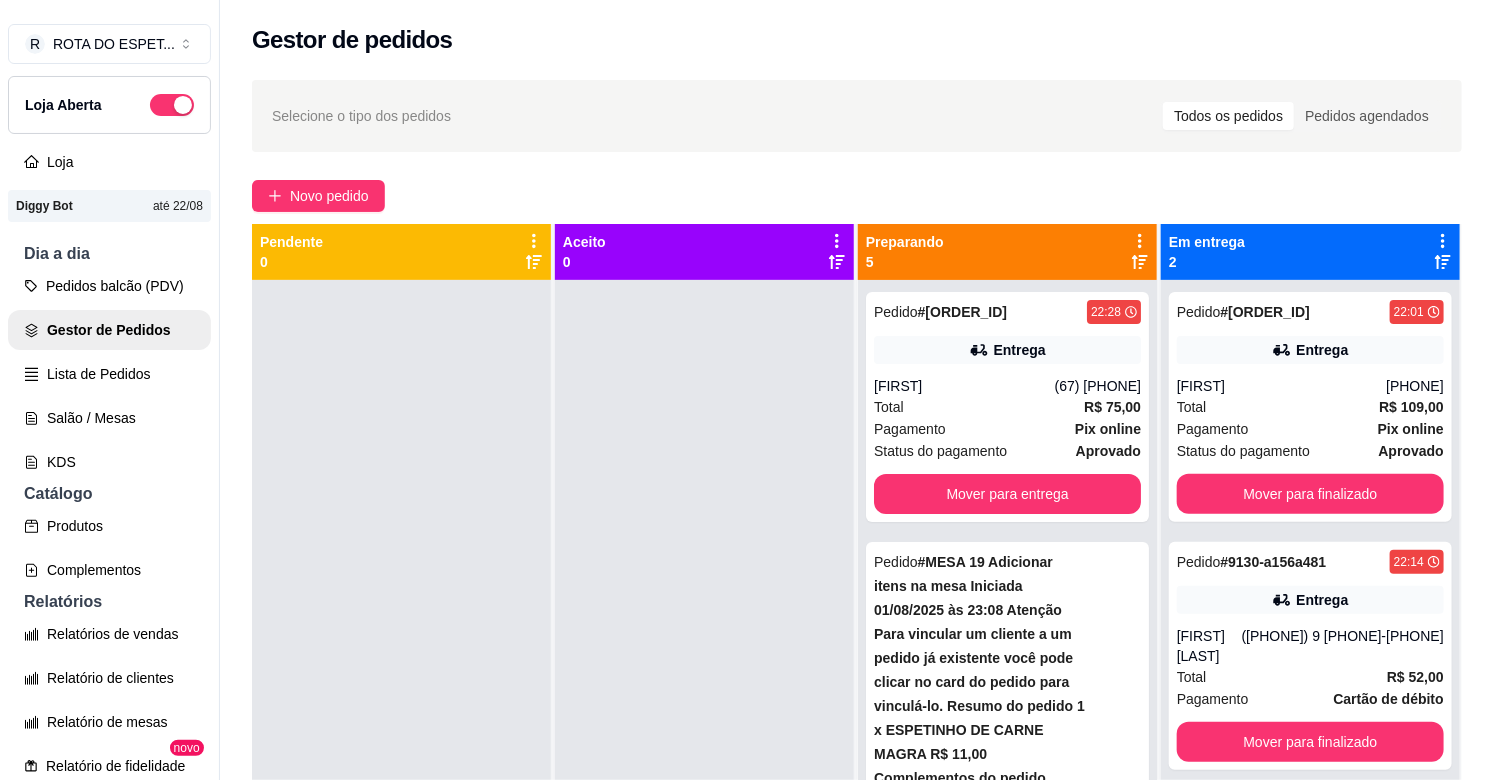 click at bounding box center [704, 670] 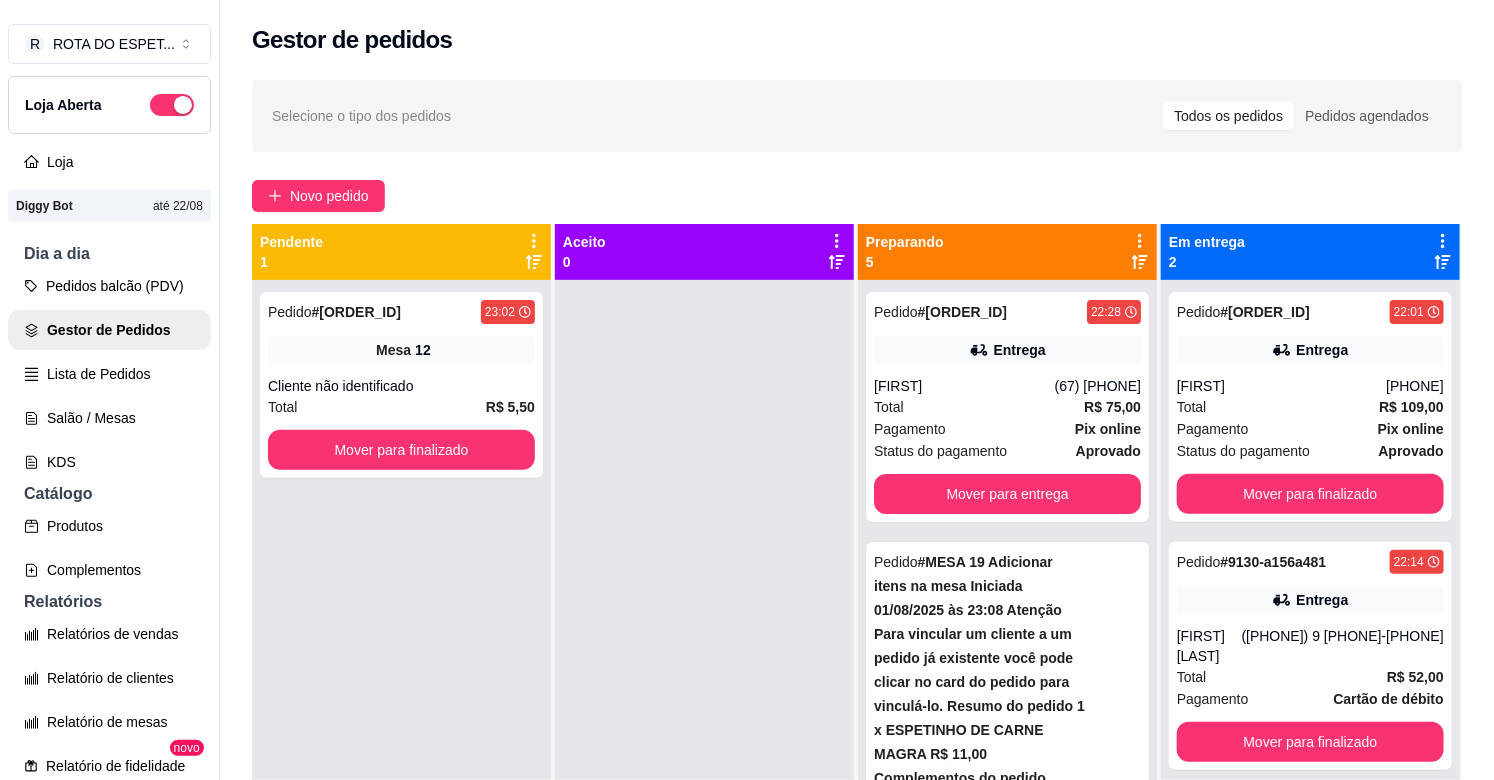 click at bounding box center [704, 670] 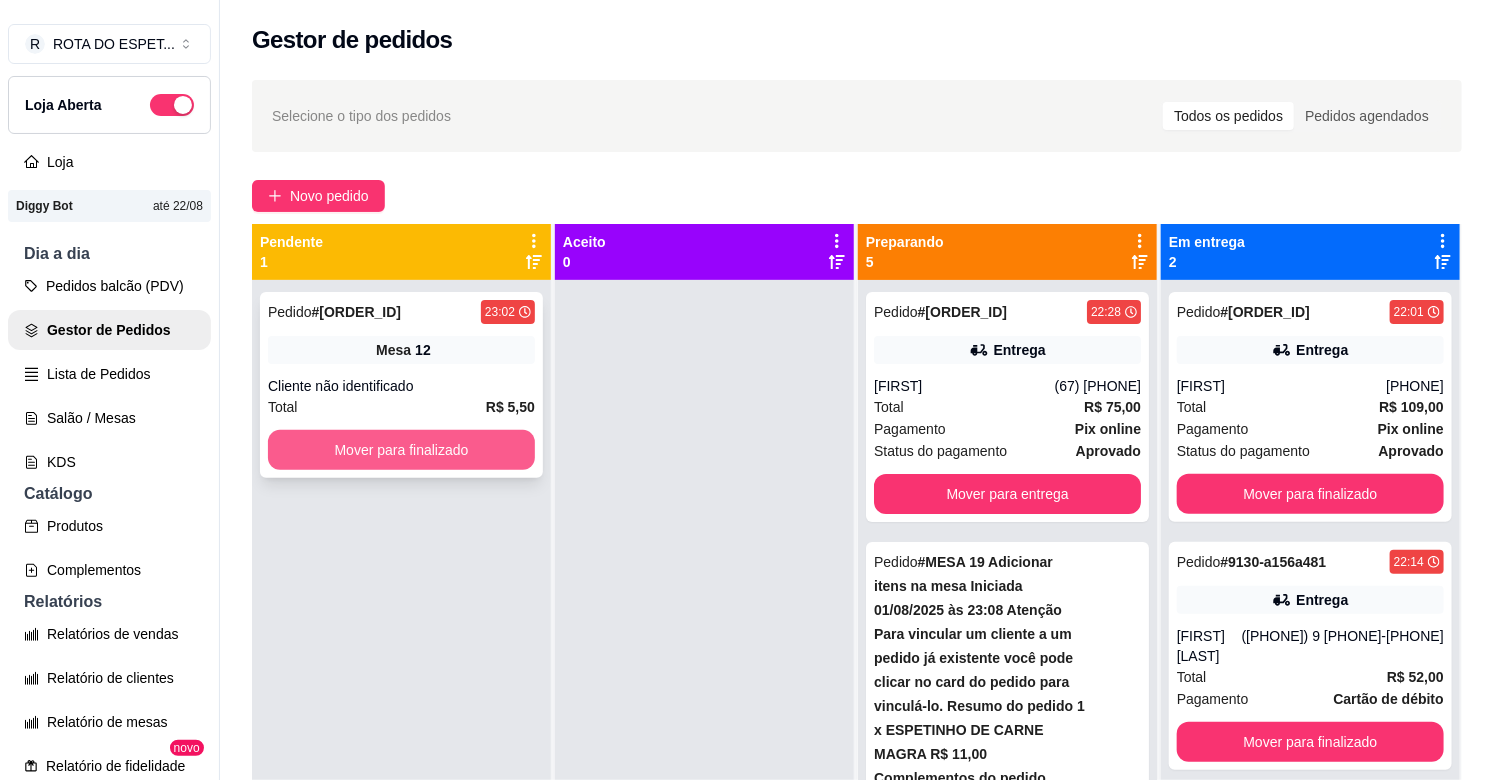 click on "Mover para finalizado" at bounding box center (401, 450) 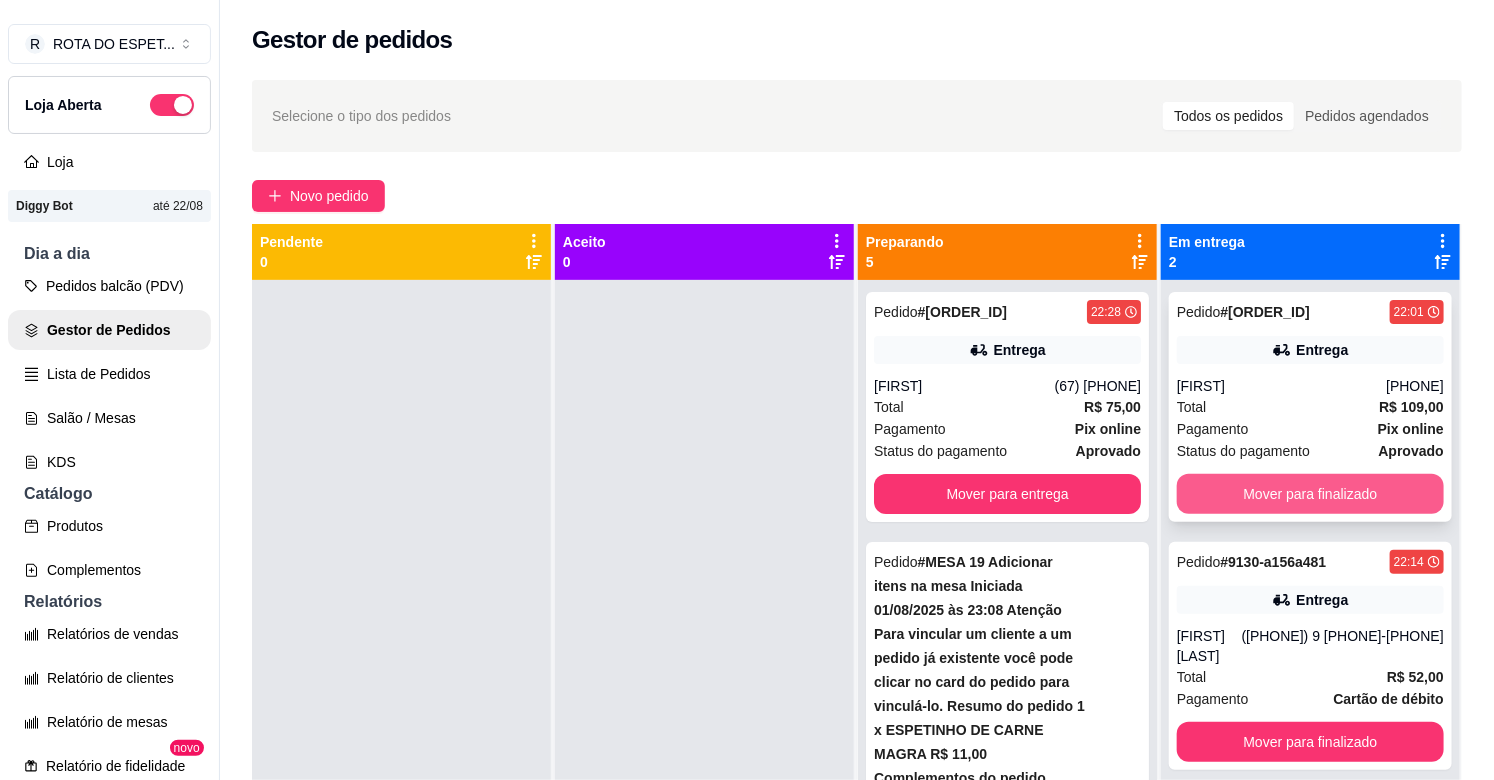 click on "Mover para finalizado" at bounding box center [1310, 494] 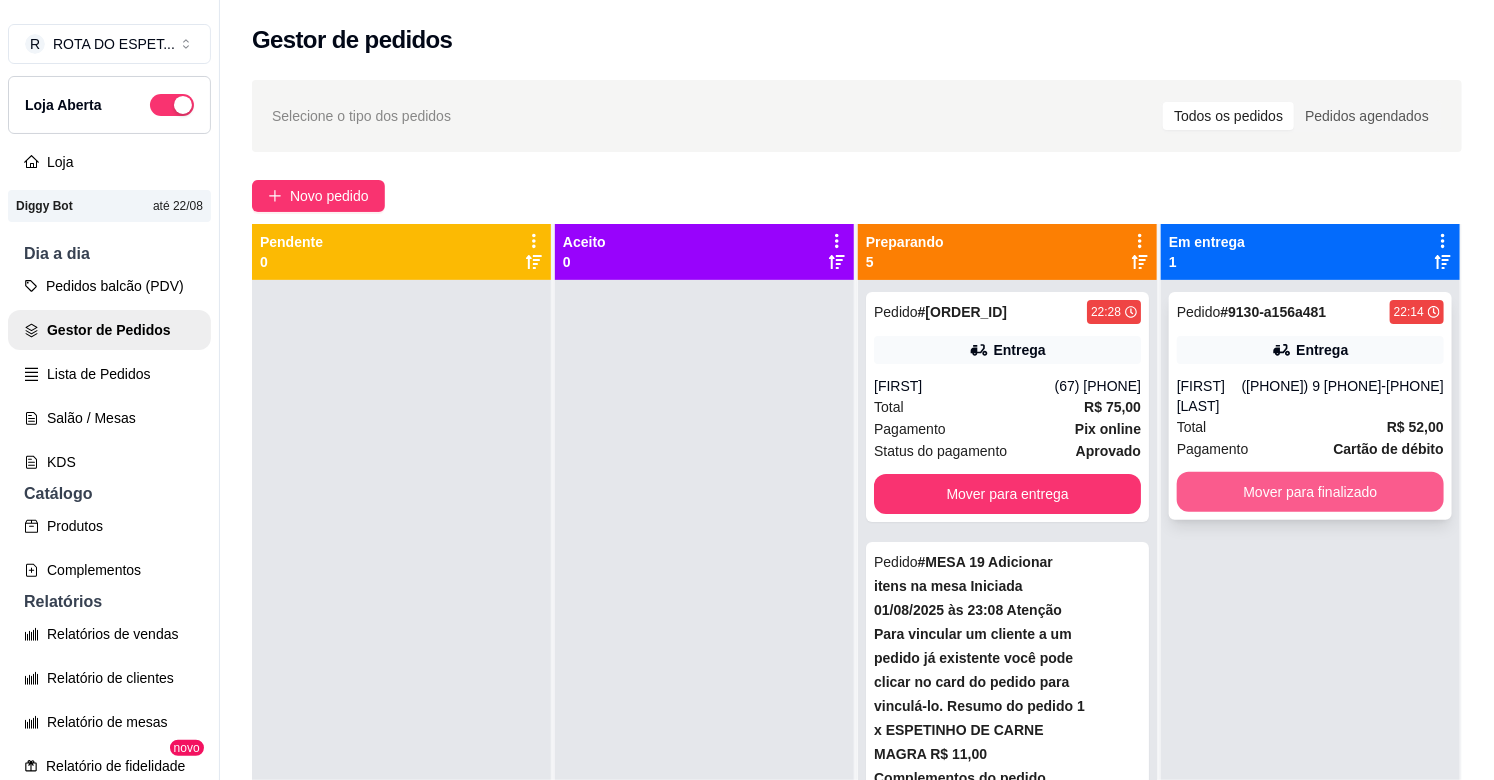 click on "Mover para finalizado" at bounding box center (1310, 492) 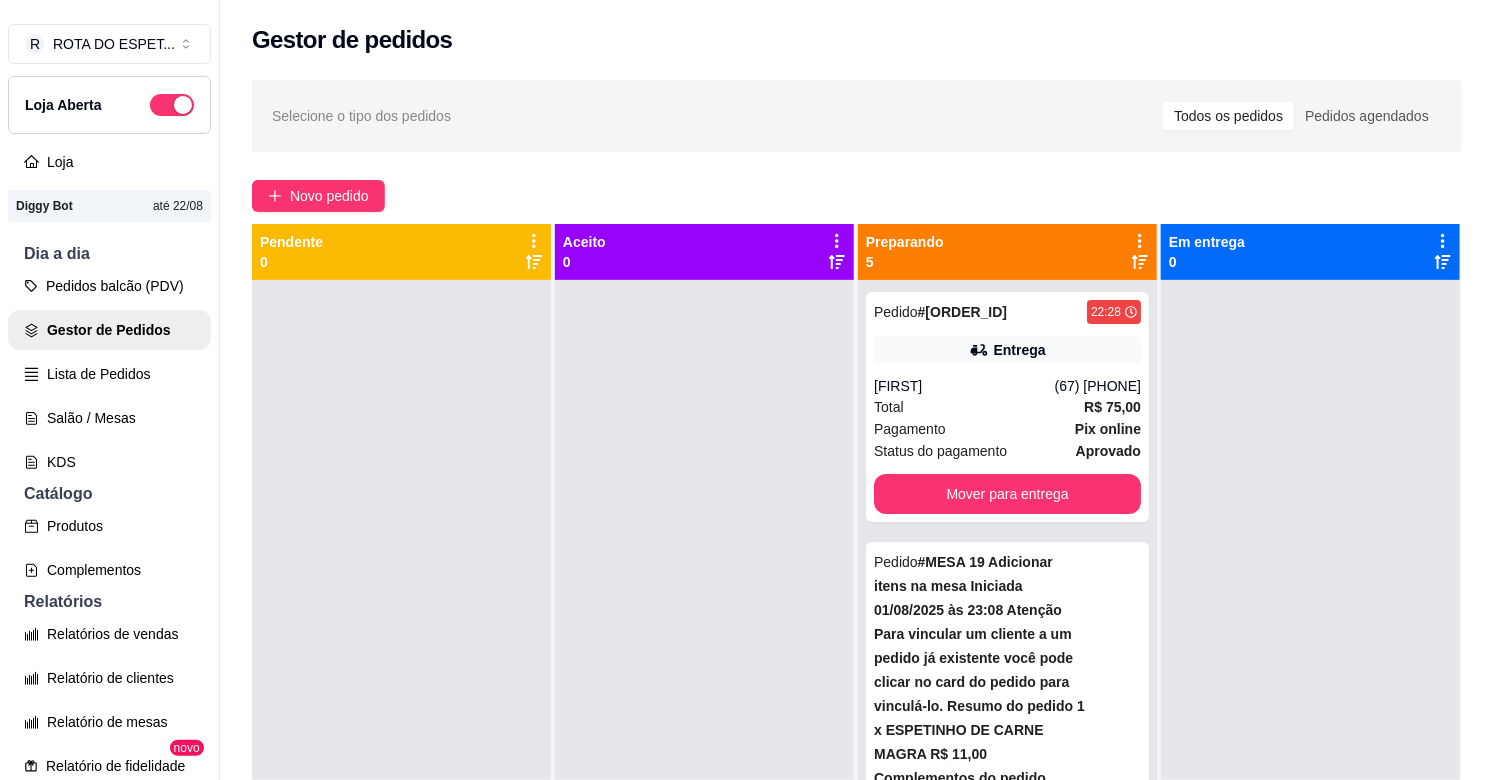 click at bounding box center (704, 670) 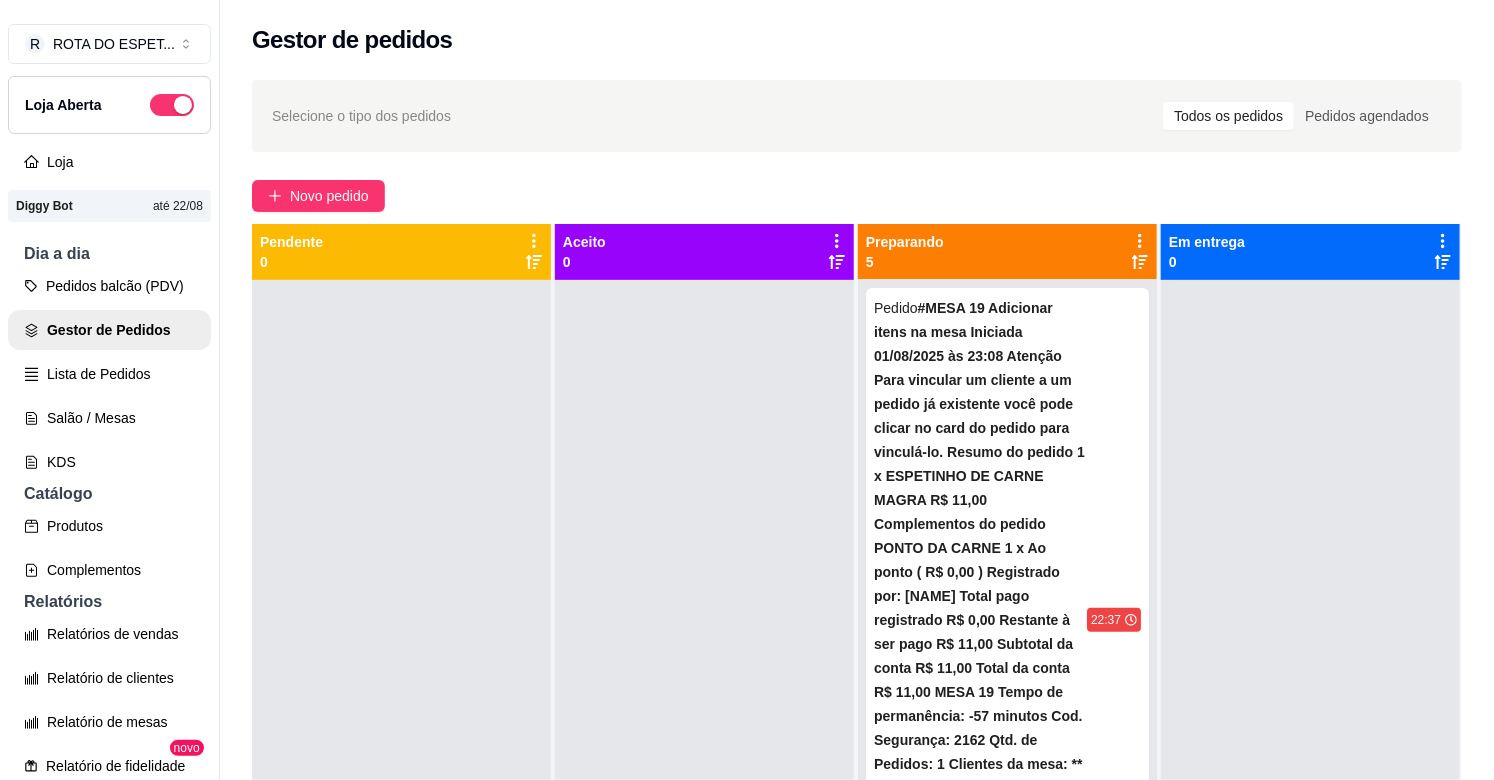 scroll, scrollTop: 445, scrollLeft: 0, axis: vertical 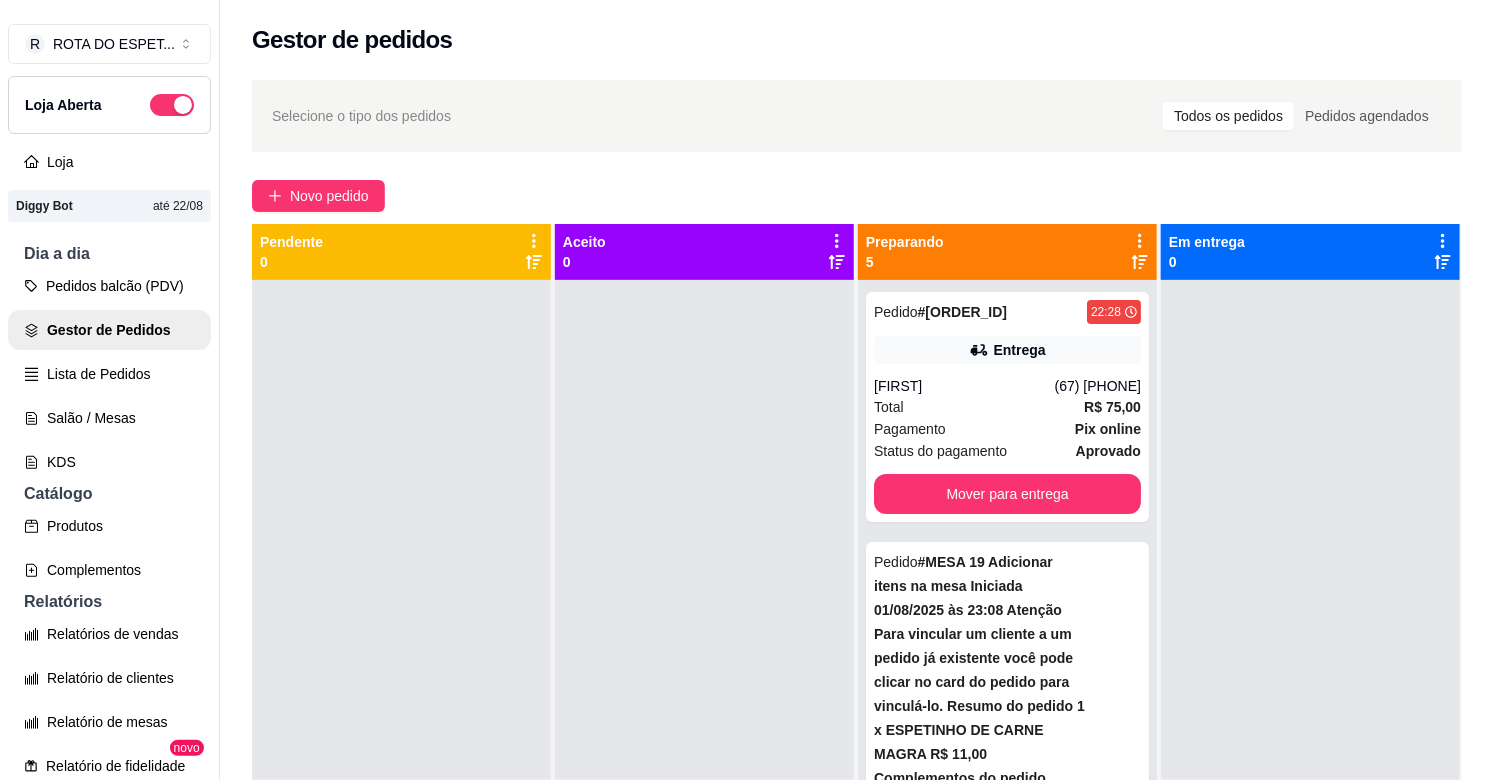 click at bounding box center [1310, 670] 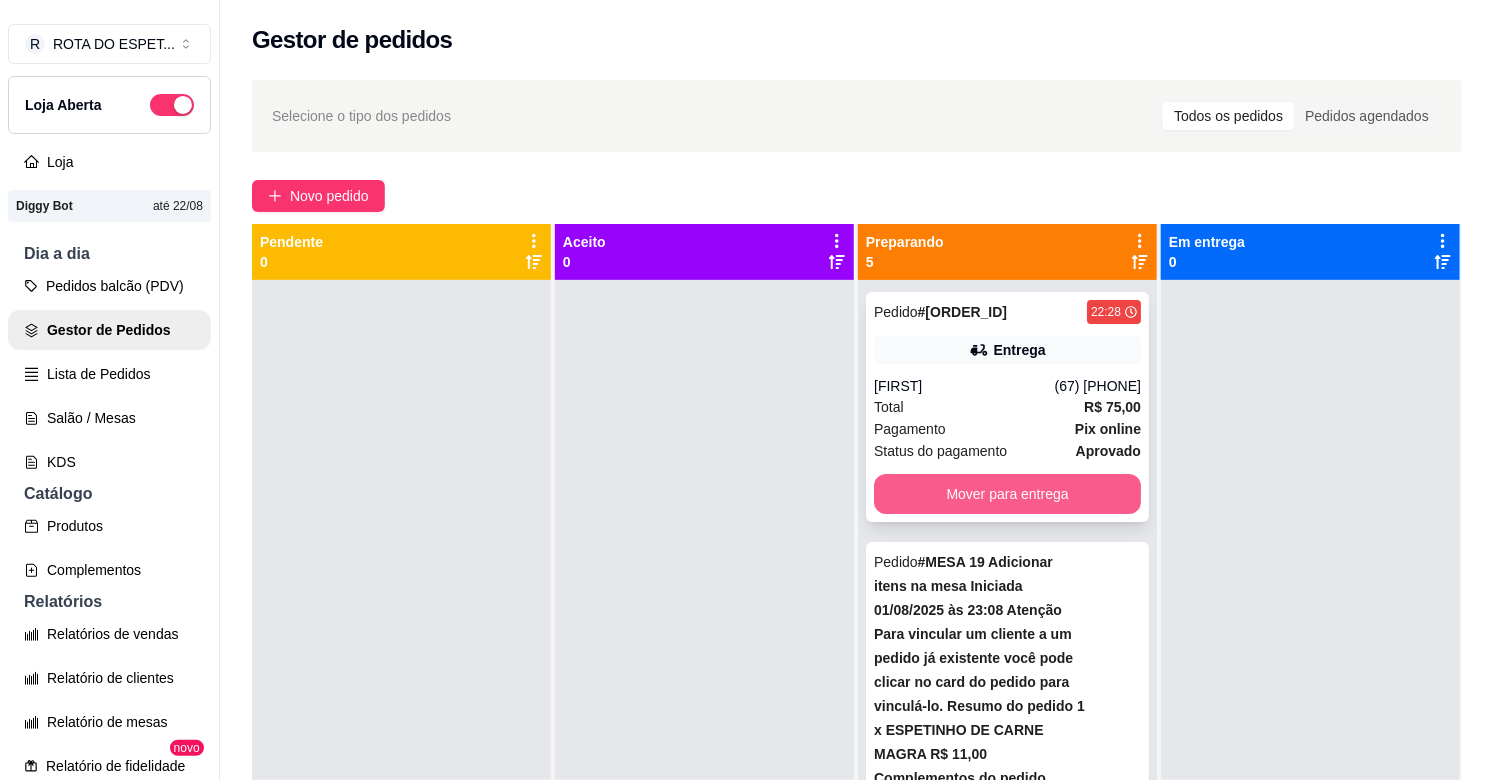 click on "Mover para entrega" at bounding box center [1007, 494] 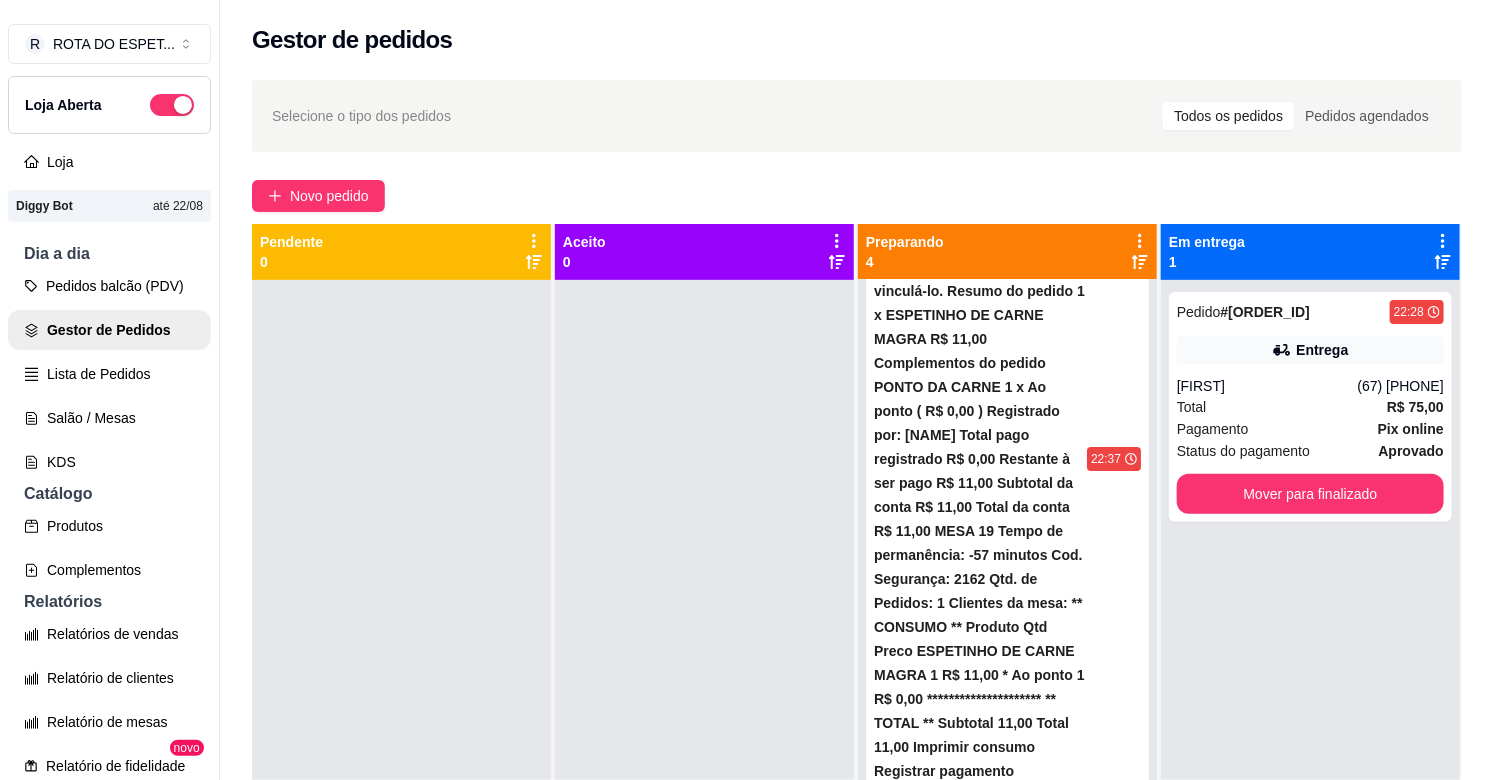 scroll, scrollTop: 195, scrollLeft: 0, axis: vertical 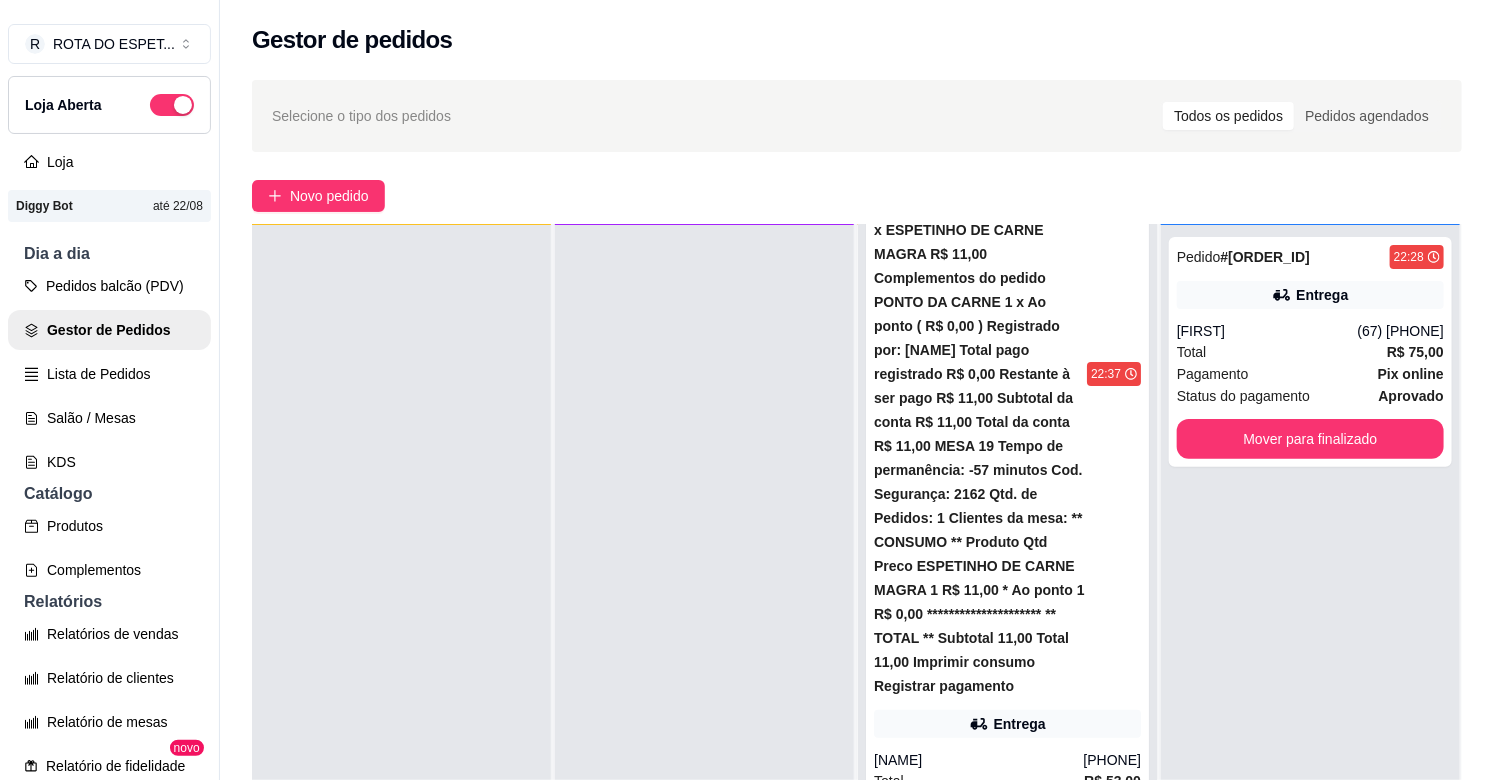 click on "Mover para entrega" at bounding box center [1007, 1324] 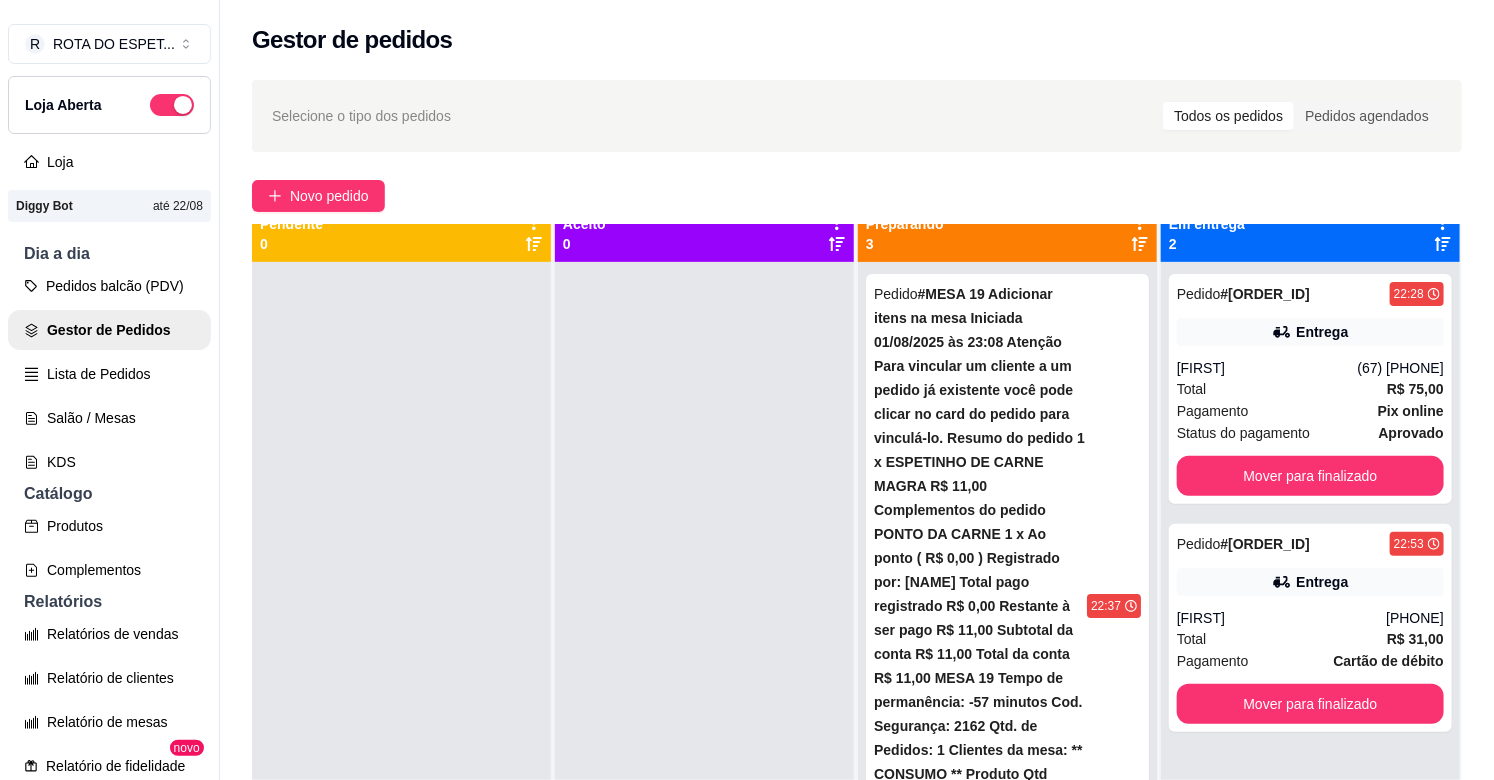 scroll, scrollTop: 0, scrollLeft: 0, axis: both 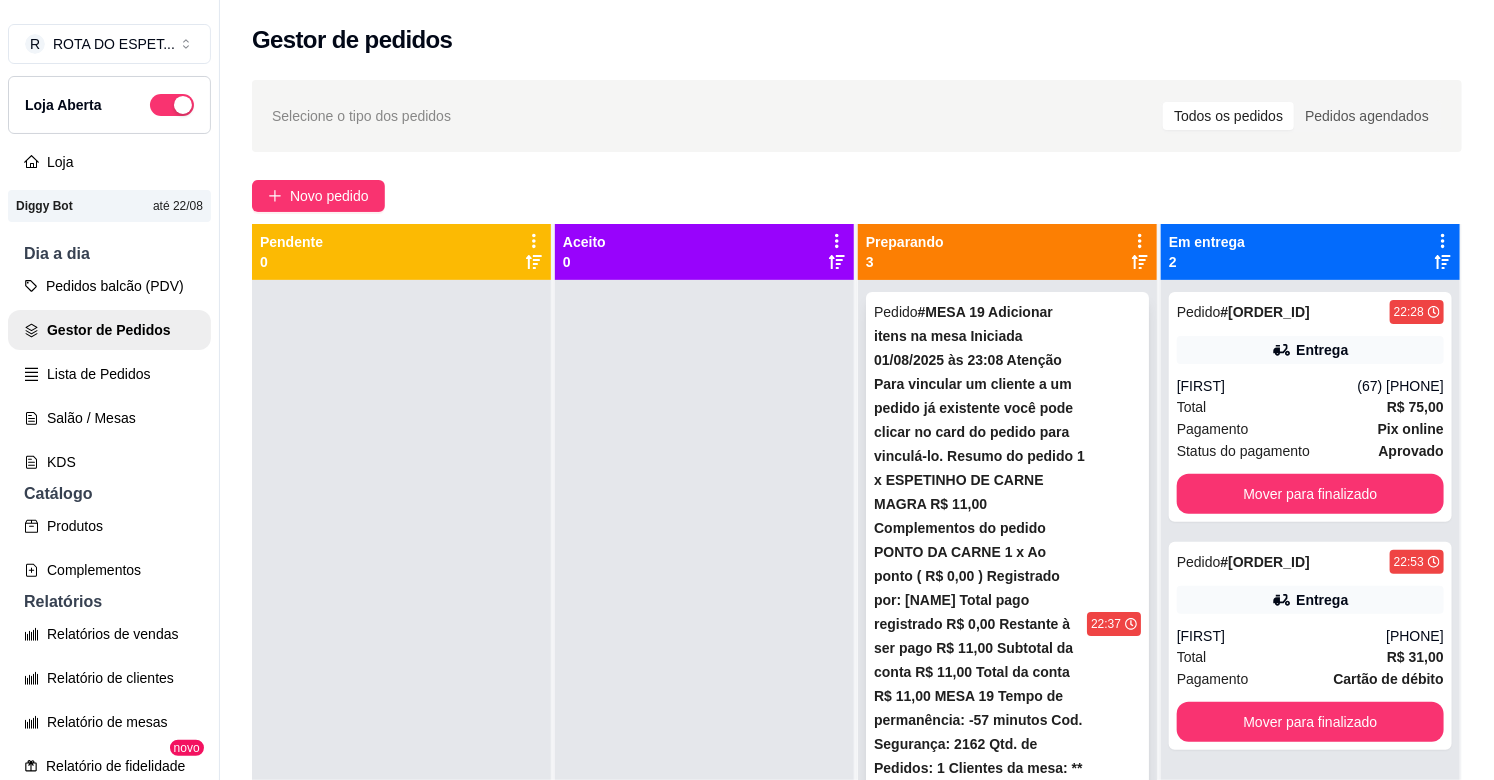 click on "Mover para entrega" at bounding box center [1007, 1096] 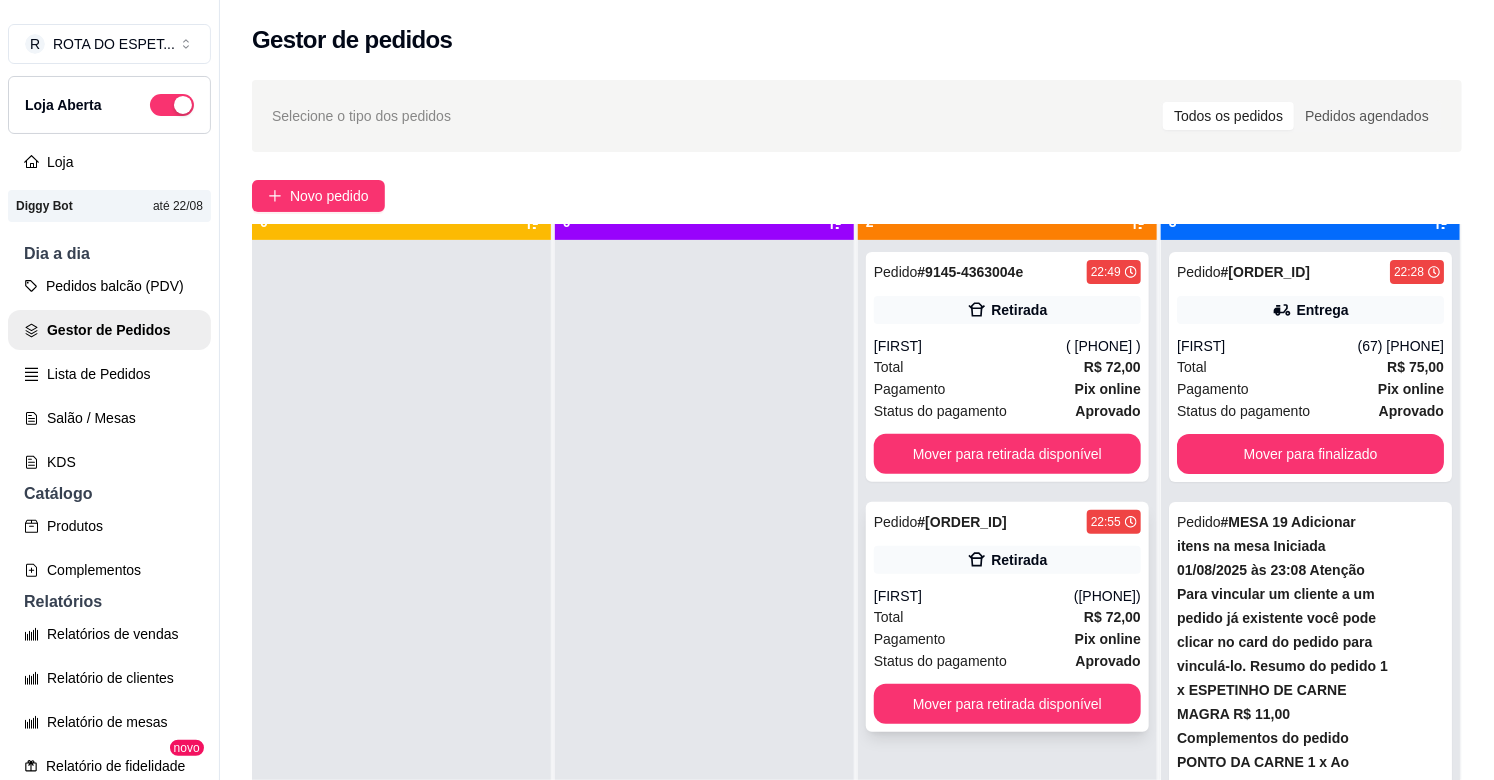 scroll, scrollTop: 55, scrollLeft: 0, axis: vertical 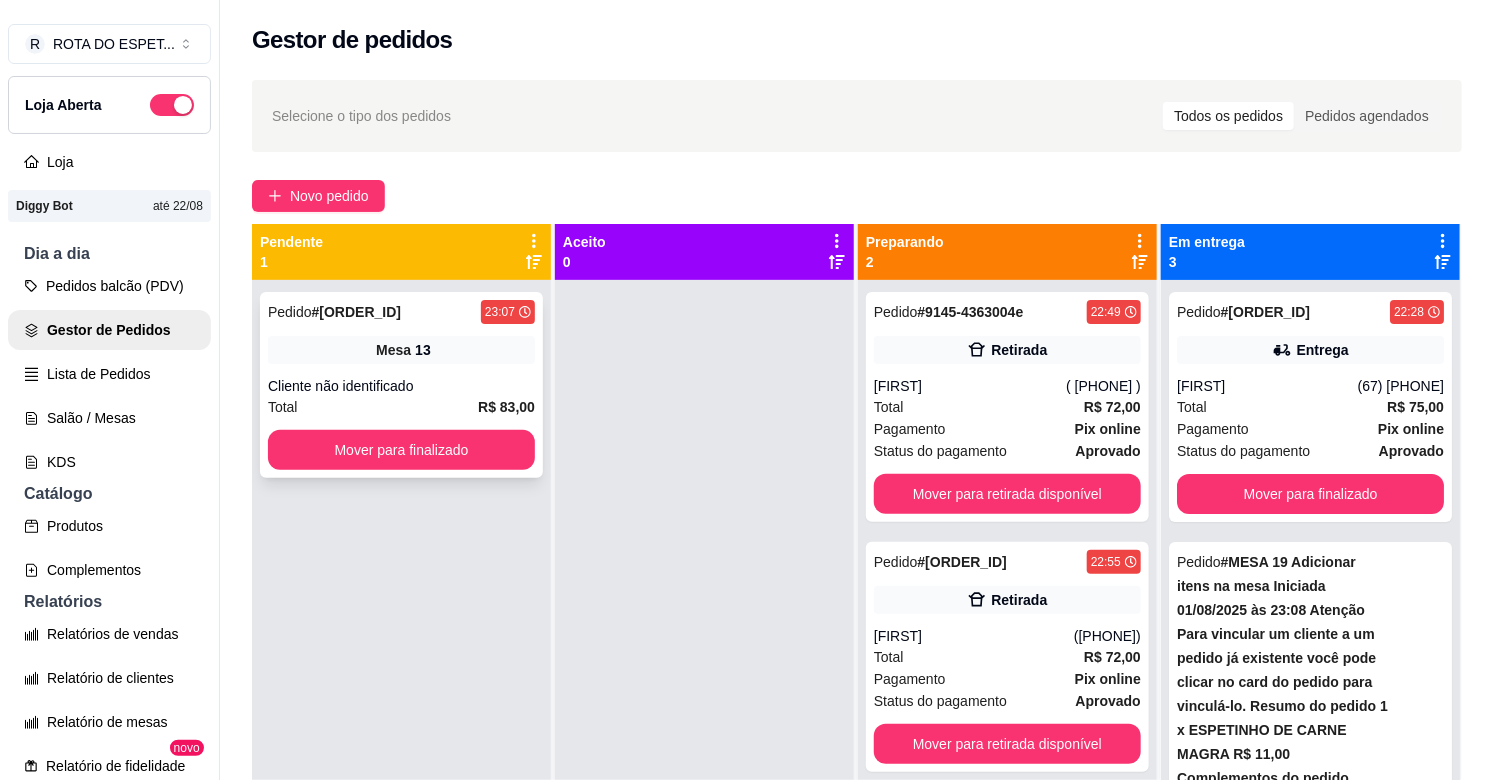 click on "Mover para finalizado" at bounding box center (401, 450) 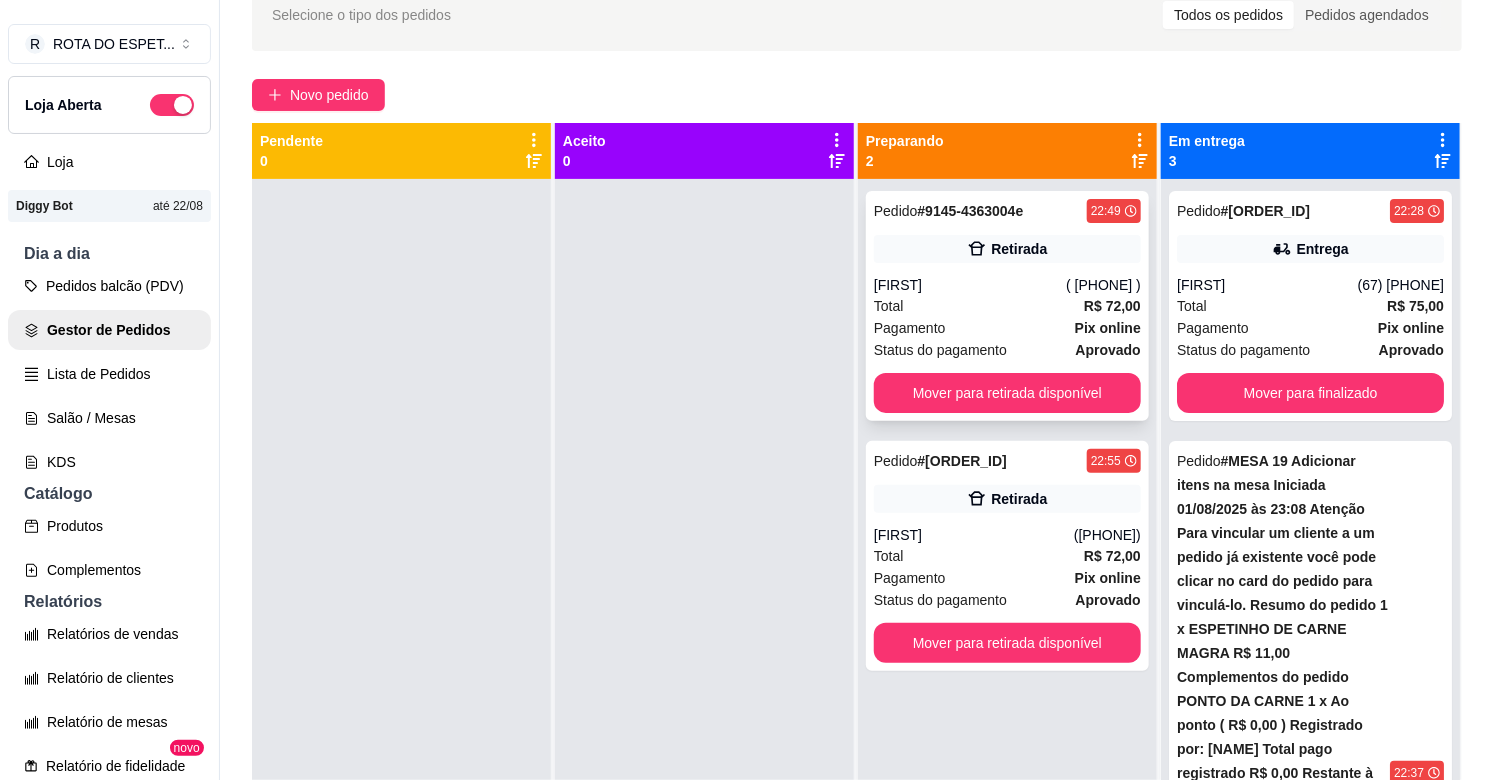 scroll, scrollTop: 222, scrollLeft: 0, axis: vertical 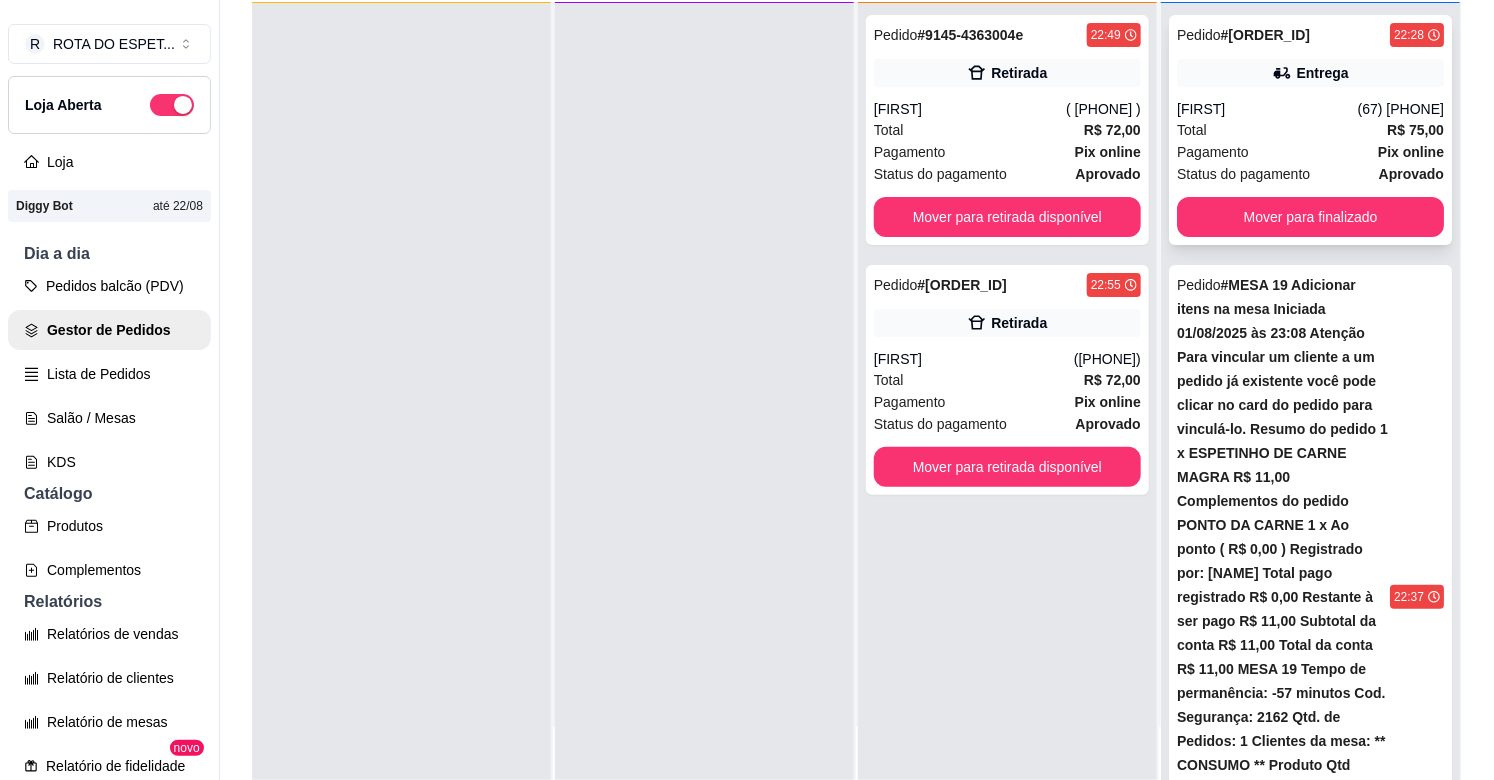 click on "Total R$ 75,00" at bounding box center (1310, 130) 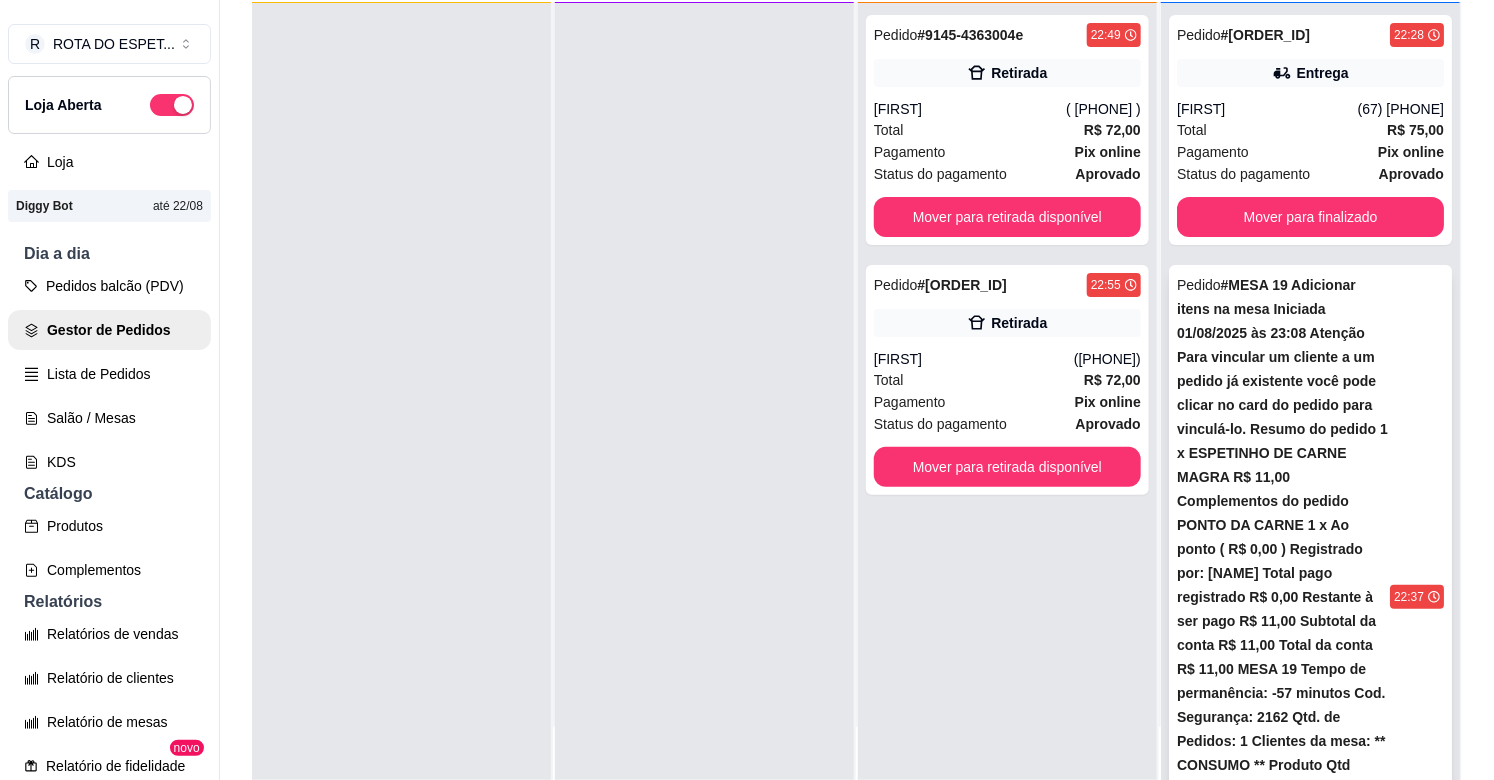 click on "Pedido  # 9139-68140b32 22:37 Entrega Fernando  (67) 99226-1269 Total R$ 53,00 Pagamento Cartão de crédito Mover para finalizado" at bounding box center [1310, 681] 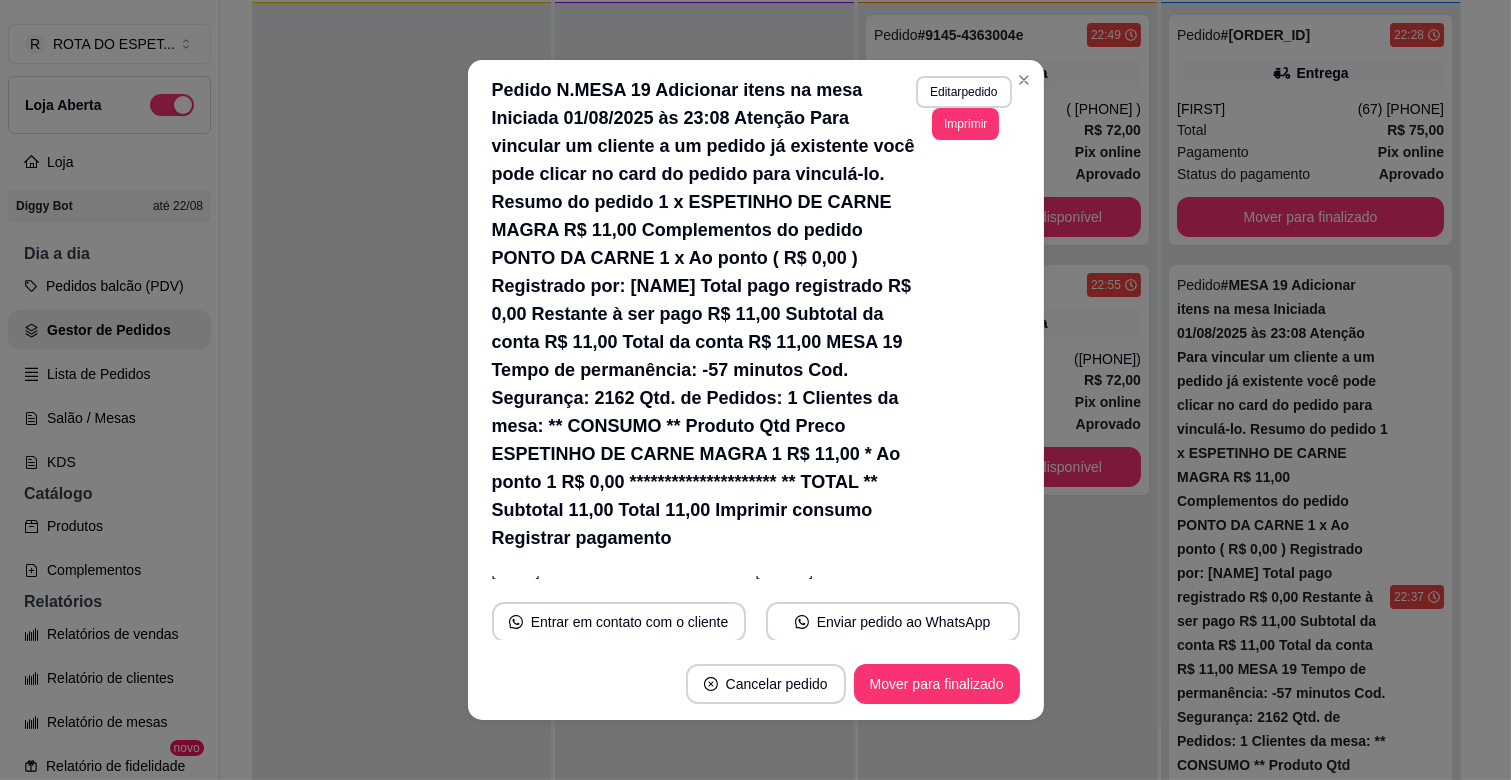 scroll, scrollTop: 222, scrollLeft: 0, axis: vertical 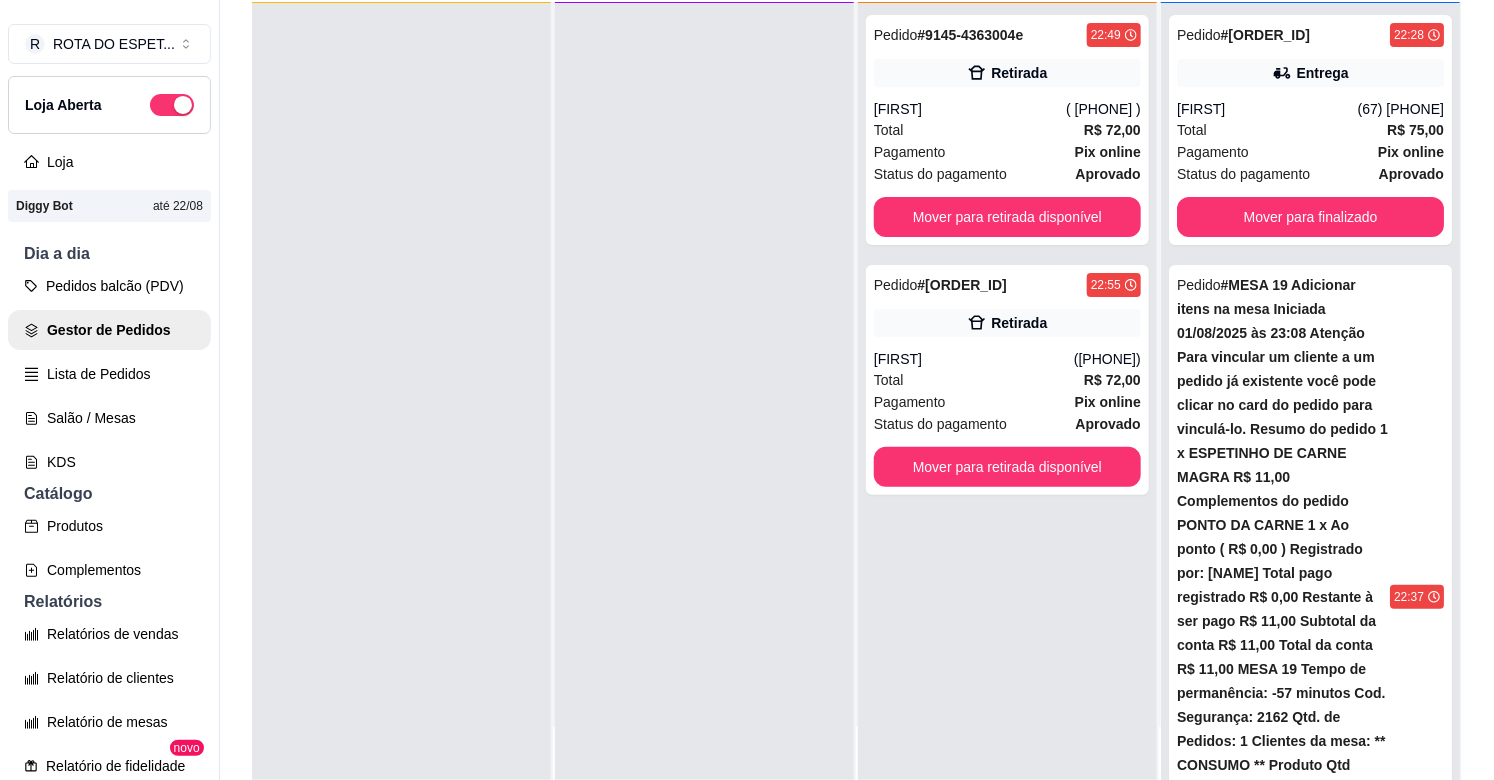 click on "Pedido  # 9147-a62cb368 22:53 Entrega Adailton  (67) 99339-4174 Total R$ 31,00 Pagamento Cartão de débito Mover para finalizado" at bounding box center (1310, 1221) 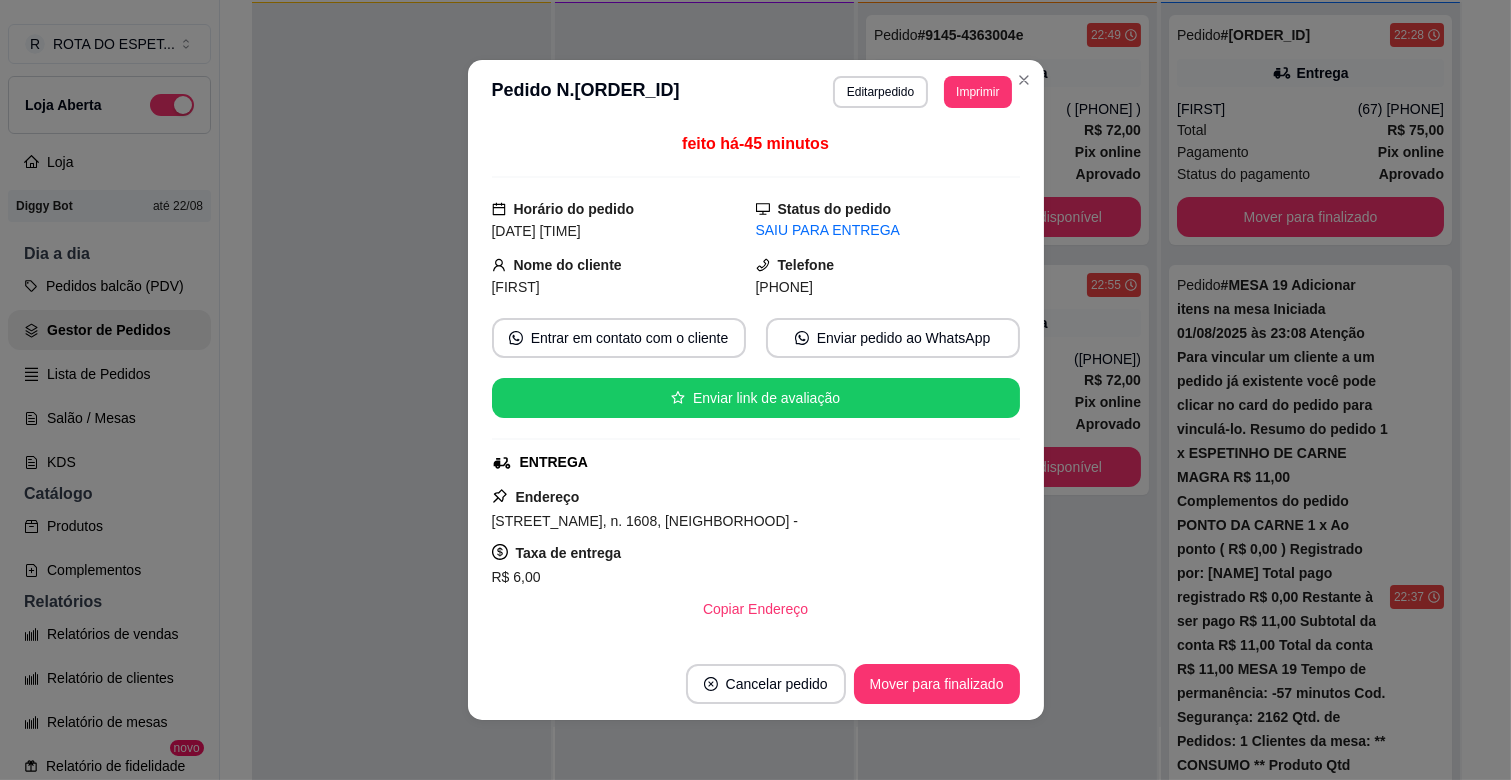 scroll, scrollTop: 111, scrollLeft: 0, axis: vertical 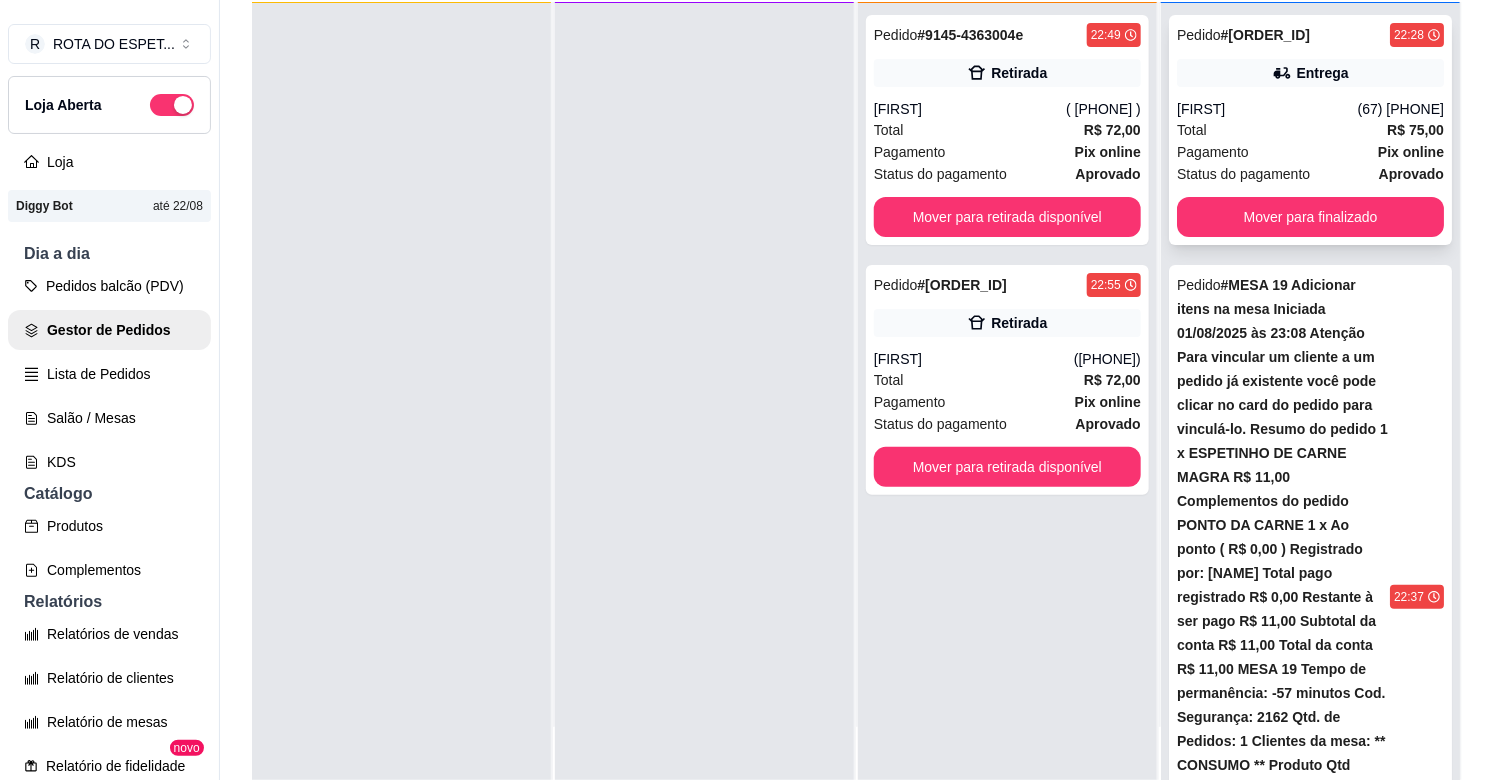 click on "[FIRST]" at bounding box center [1267, 109] 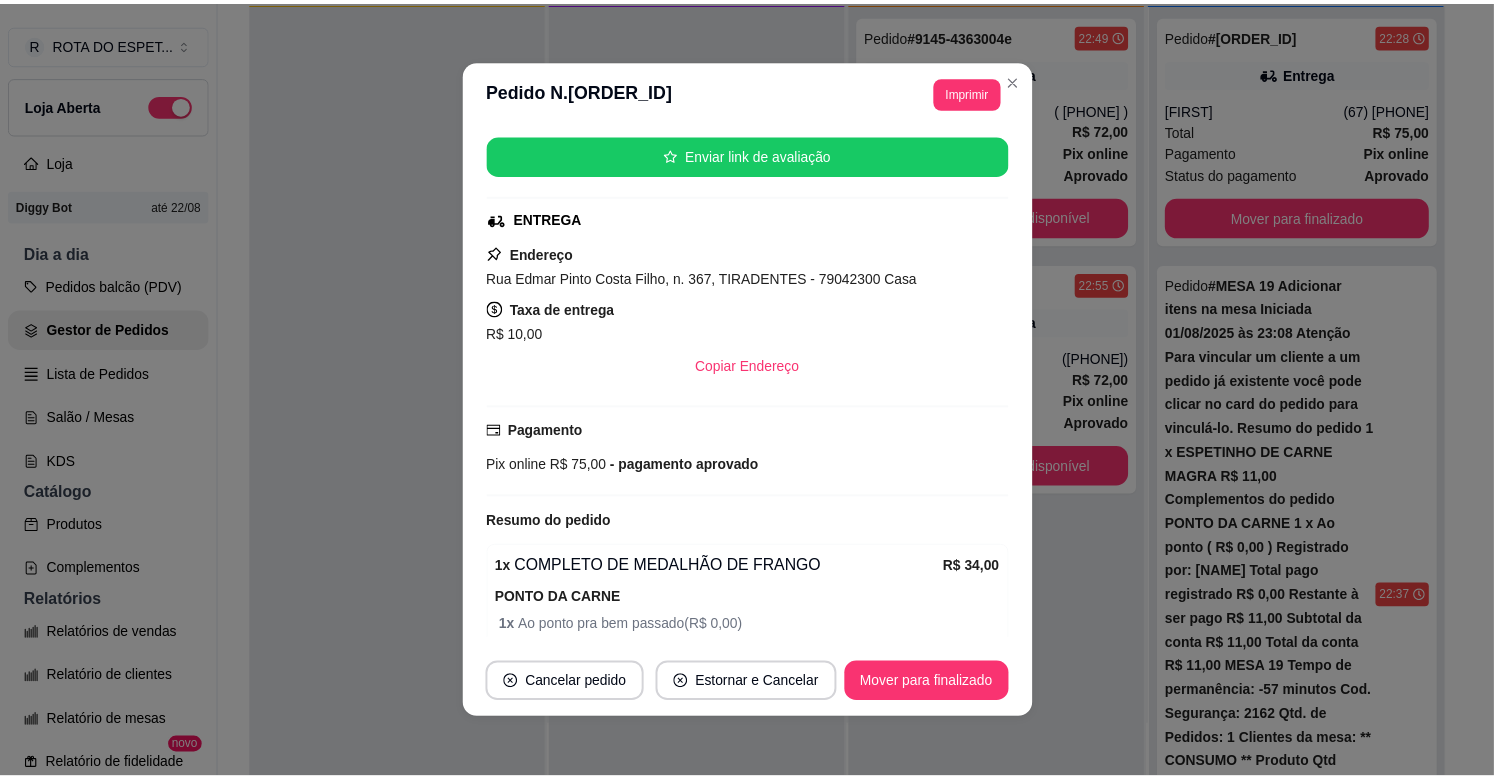 scroll, scrollTop: 333, scrollLeft: 0, axis: vertical 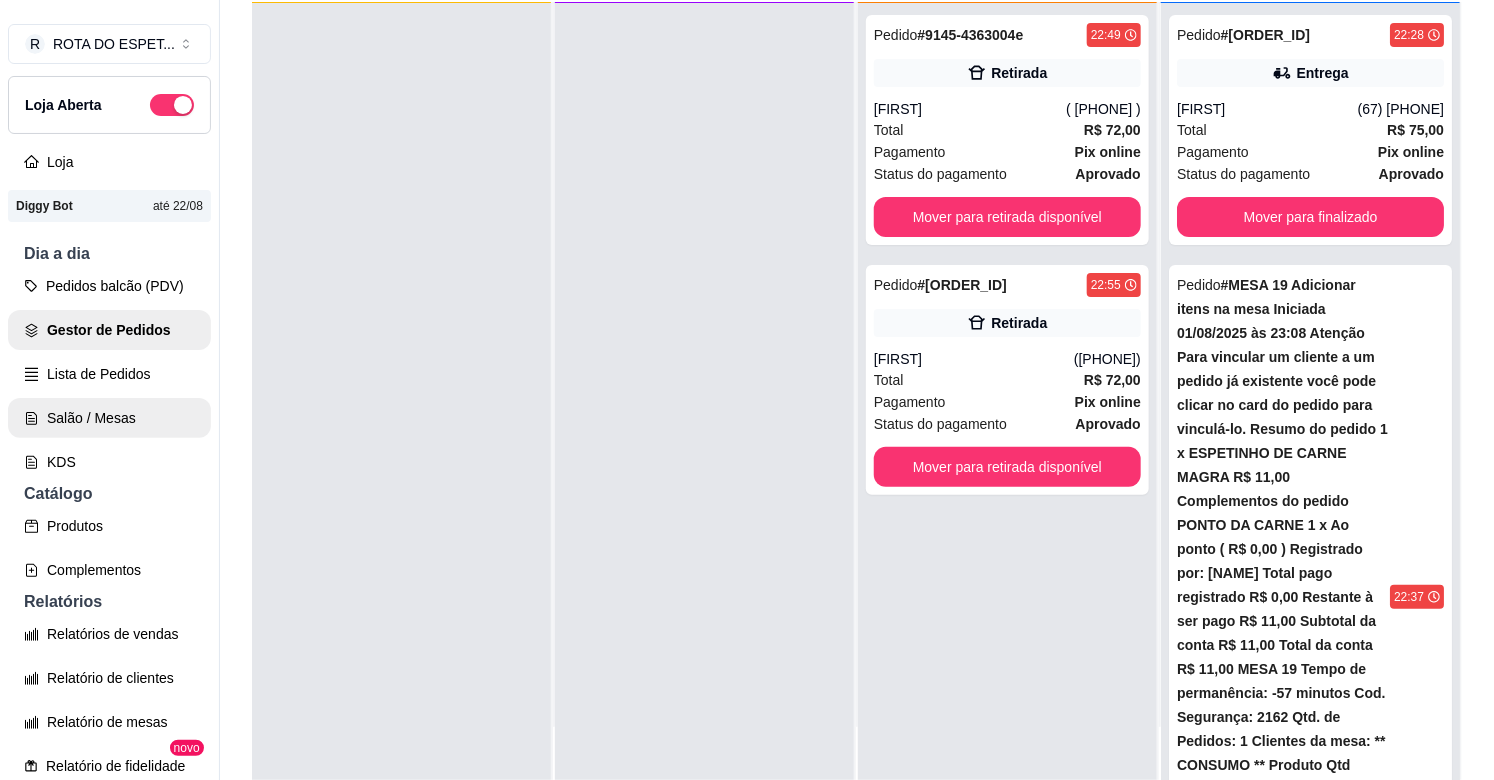 click on "Salão / Mesas" at bounding box center (109, 418) 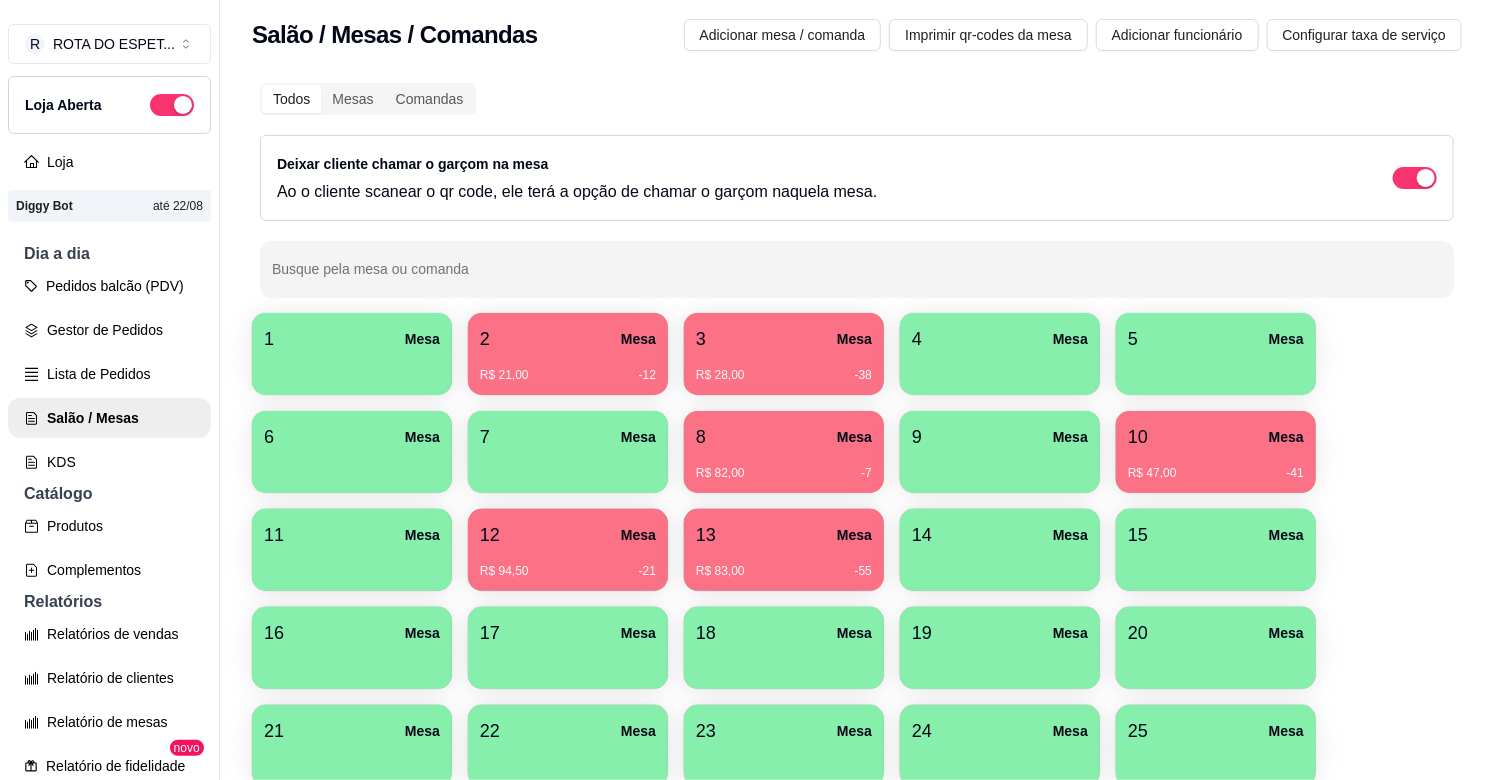 scroll, scrollTop: 0, scrollLeft: 0, axis: both 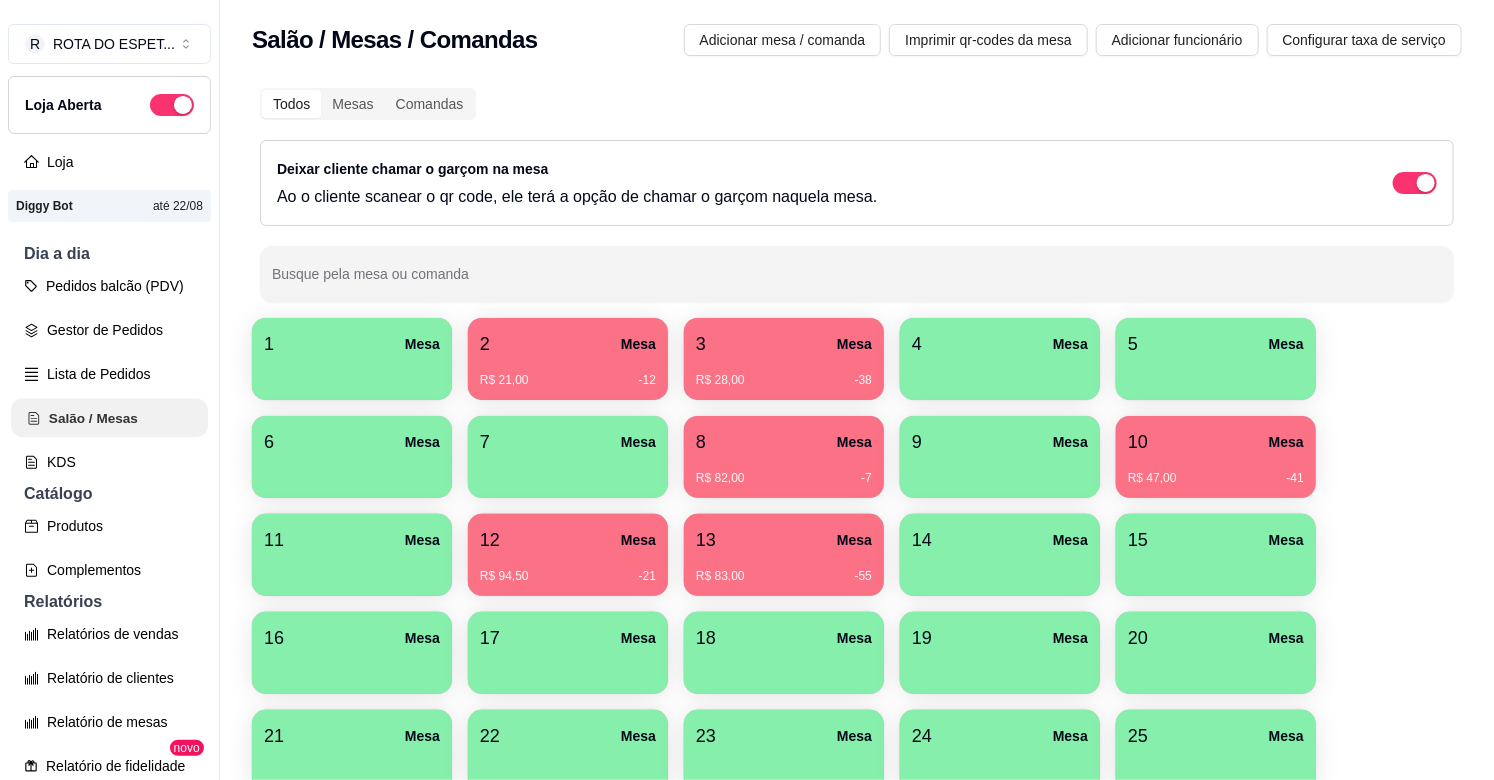 click on "Salão / Mesas" at bounding box center [109, 418] 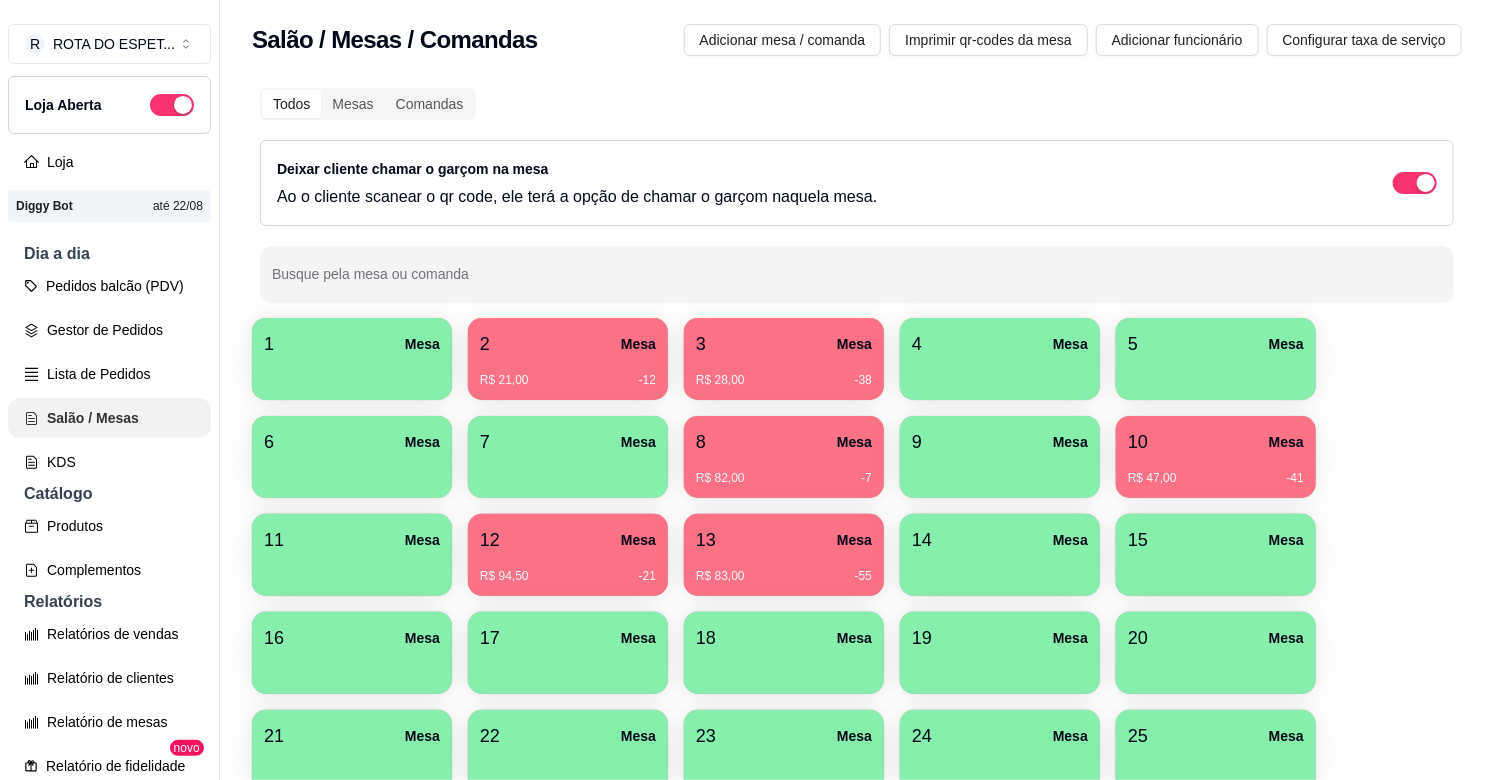 click on "Salão / Mesas" at bounding box center (109, 418) 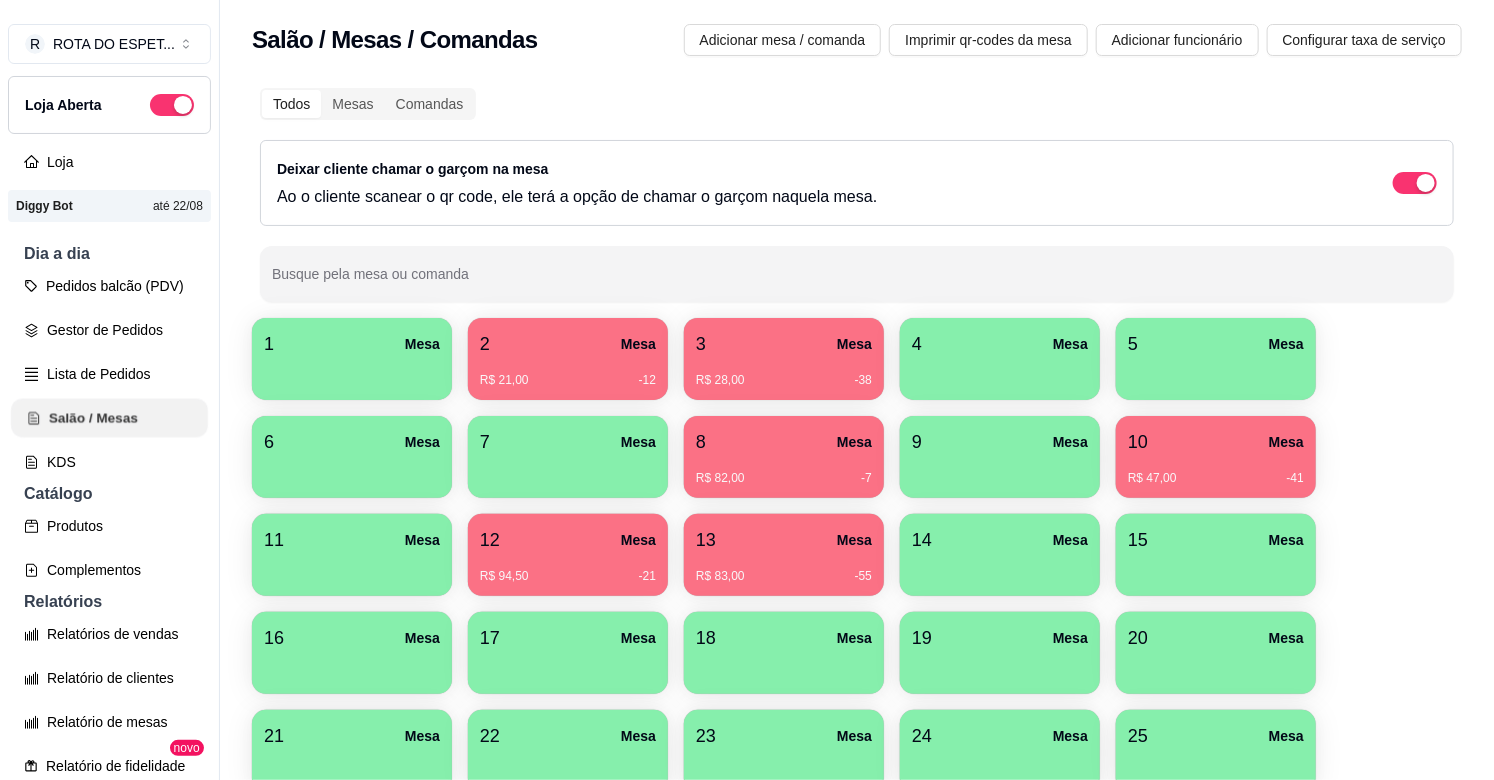 click on "Salão / Mesas" at bounding box center (109, 418) 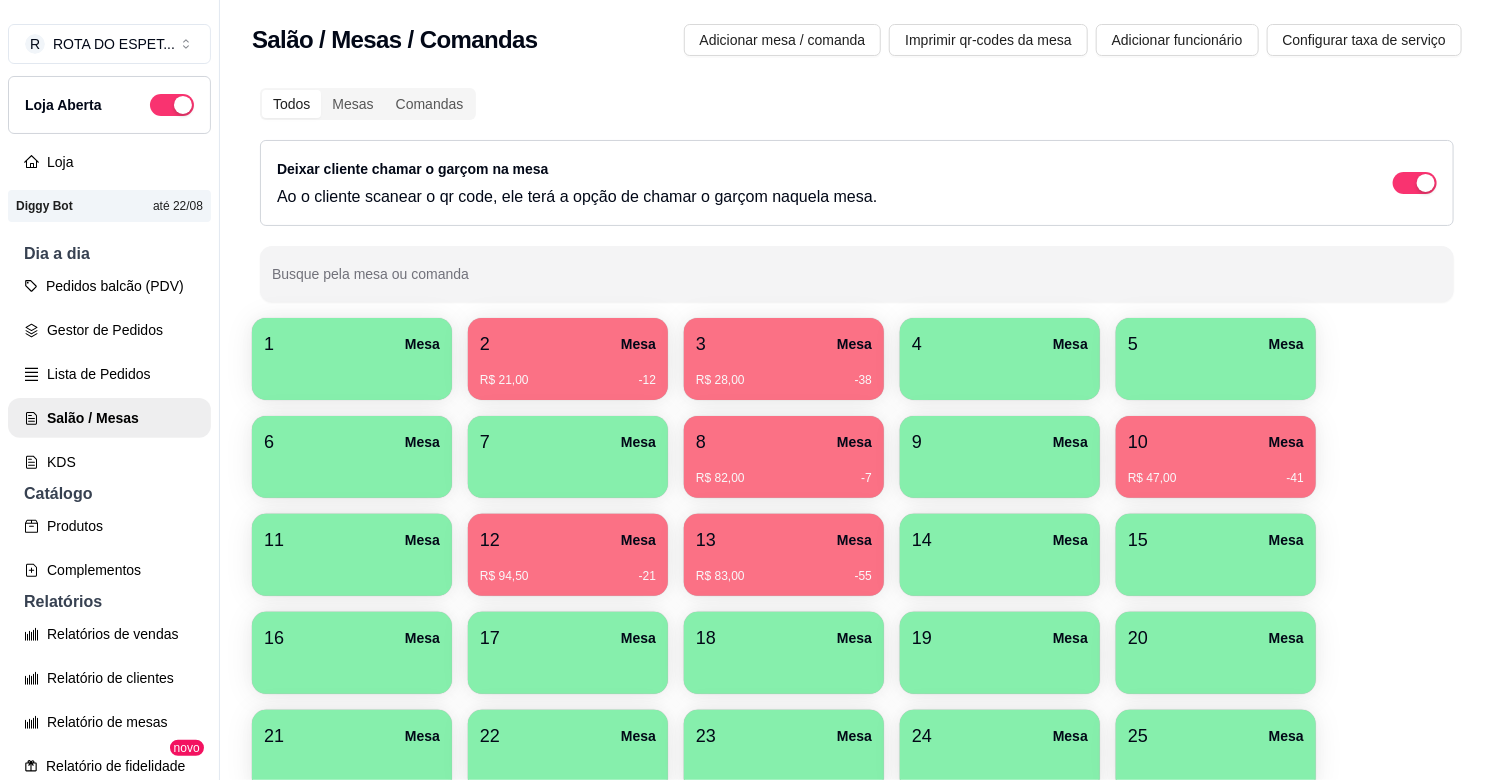 scroll, scrollTop: 304, scrollLeft: 0, axis: vertical 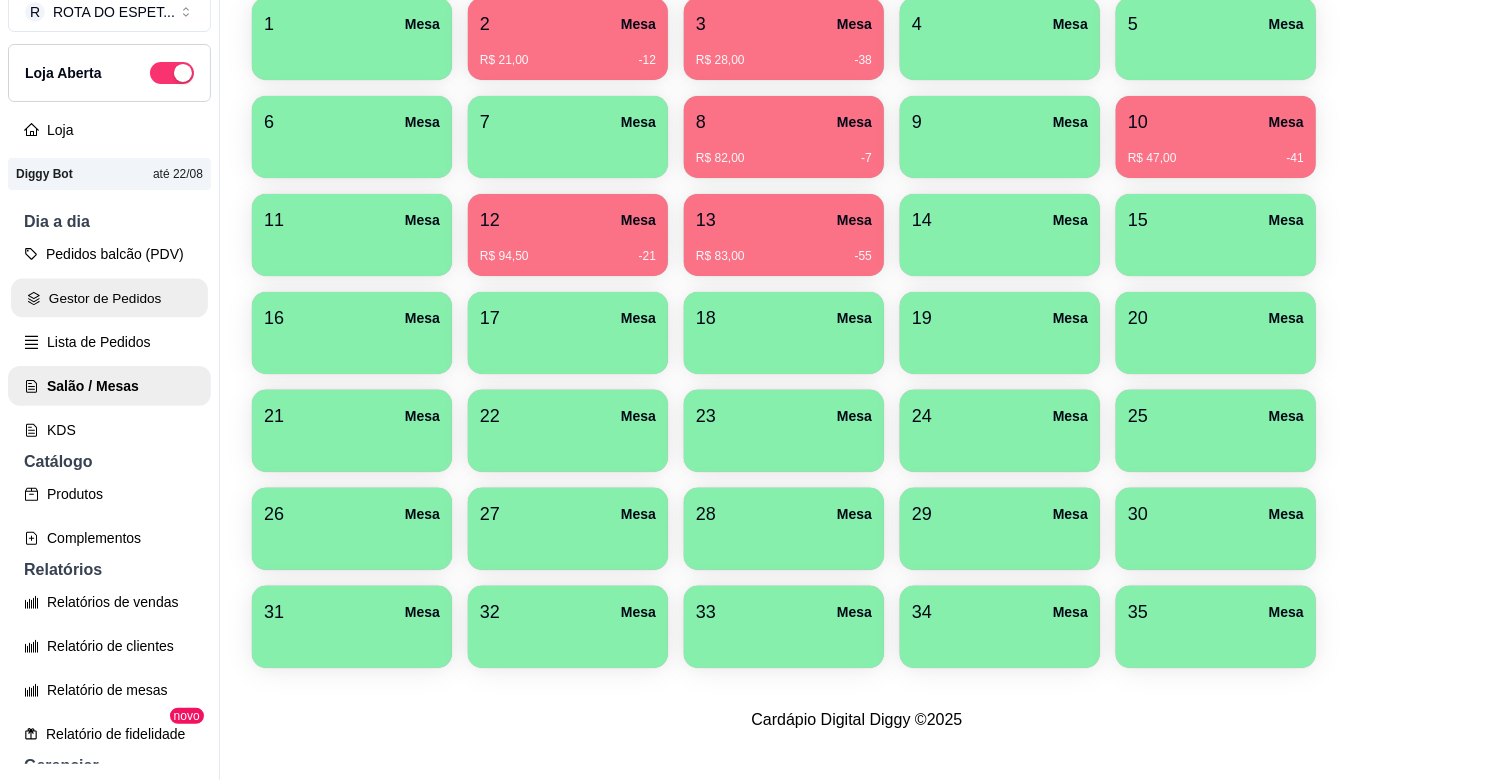 click on "Gestor de Pedidos" at bounding box center (109, 298) 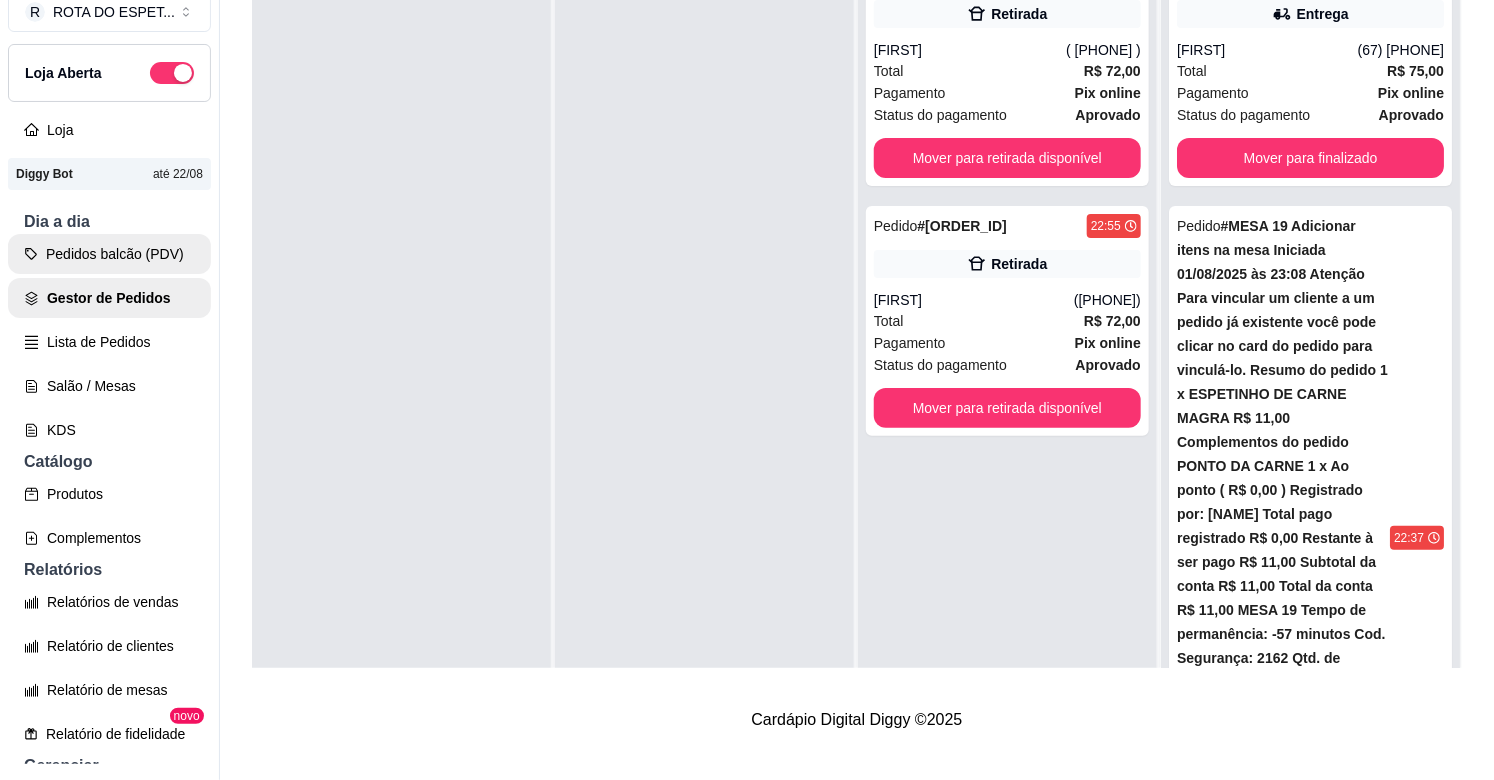 scroll, scrollTop: 0, scrollLeft: 0, axis: both 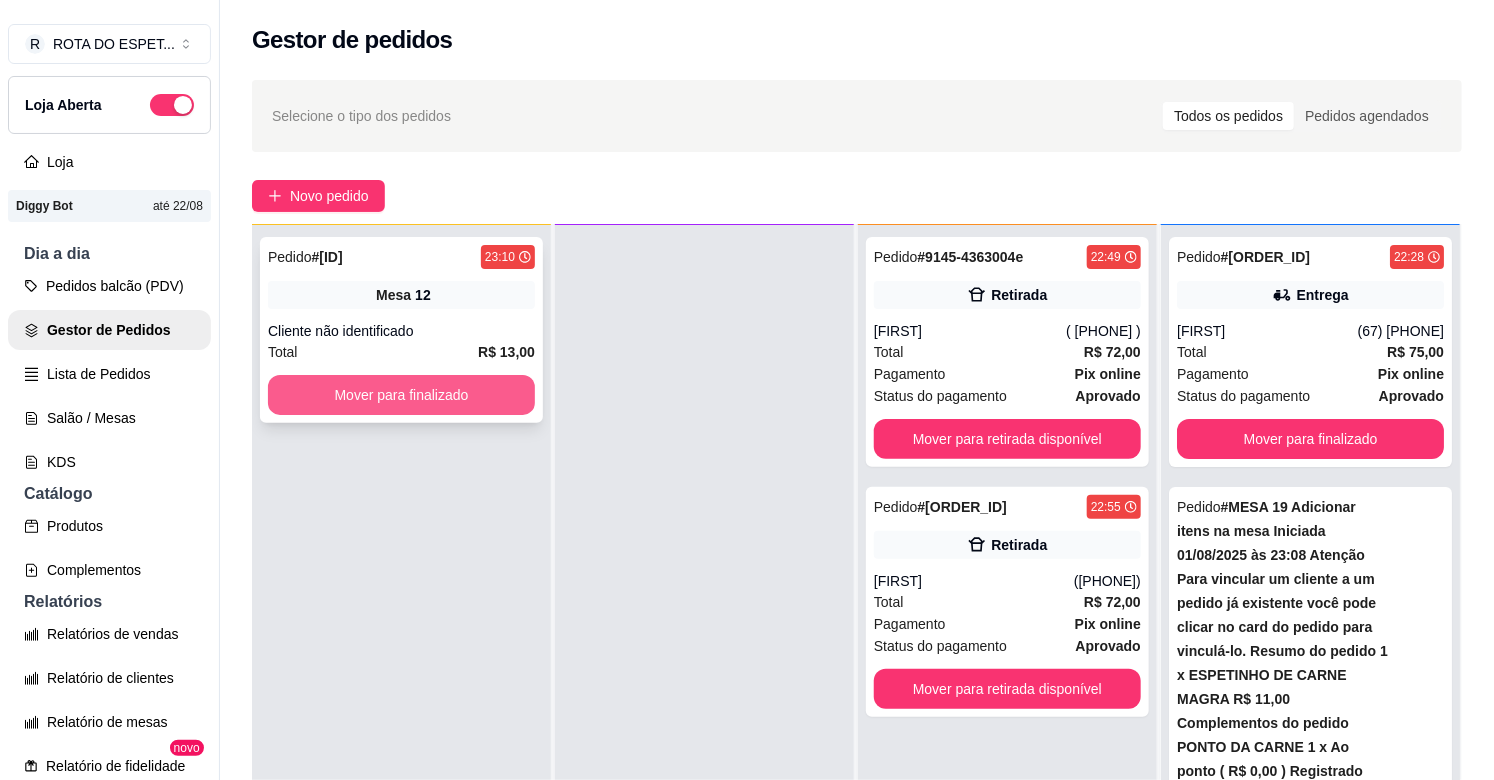 click on "Mover para finalizado" at bounding box center [401, 395] 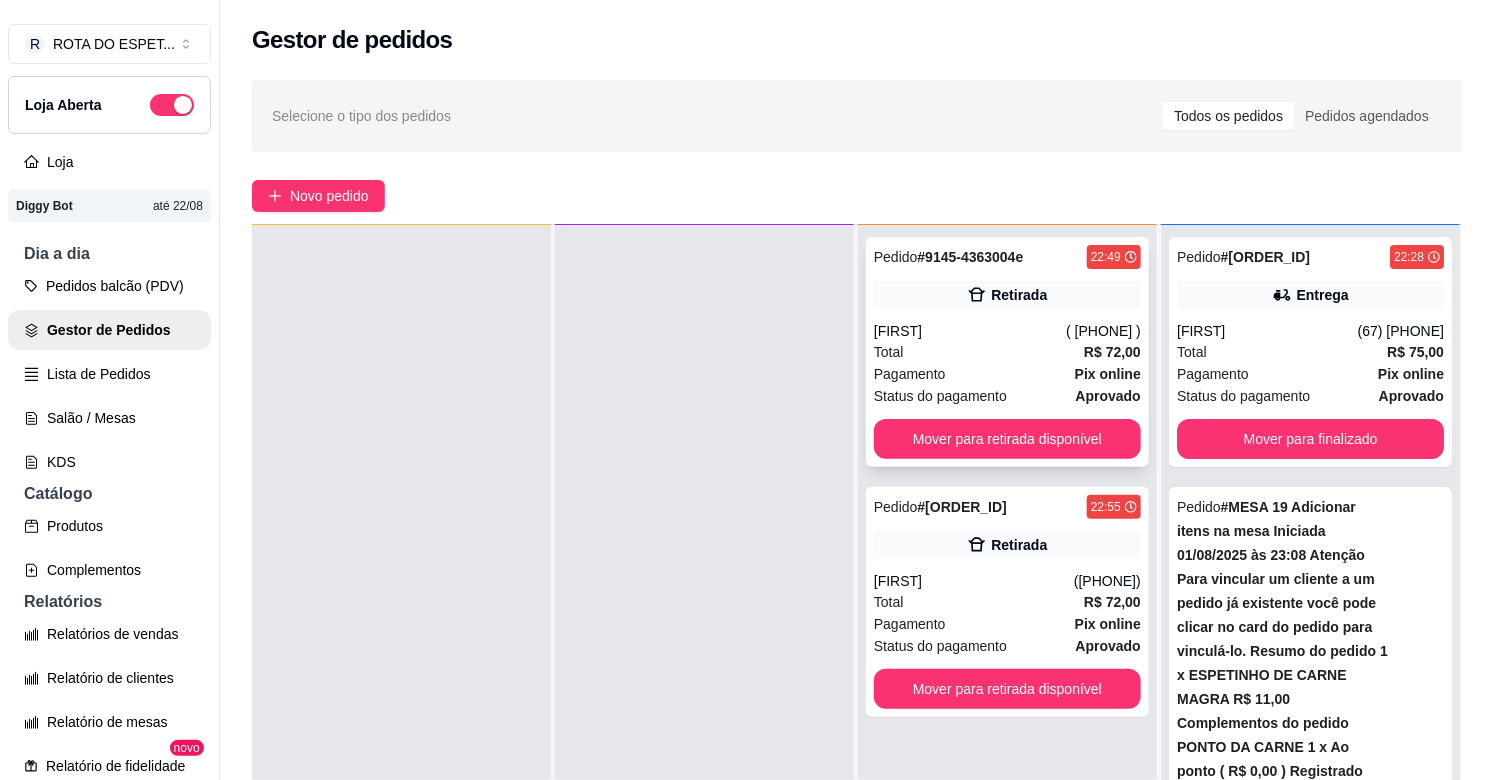 click on "Status do pagamento" at bounding box center (940, 396) 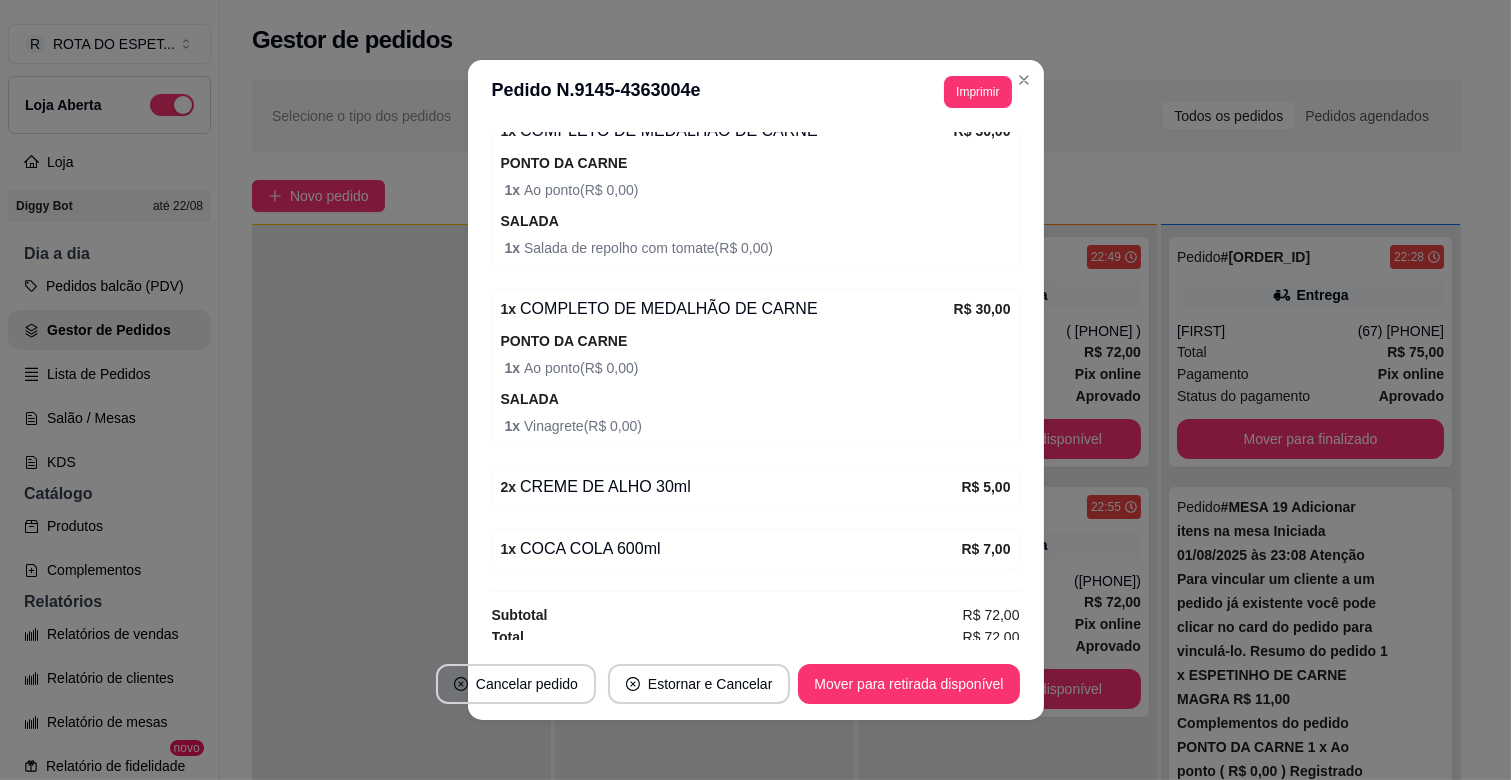scroll, scrollTop: 534, scrollLeft: 0, axis: vertical 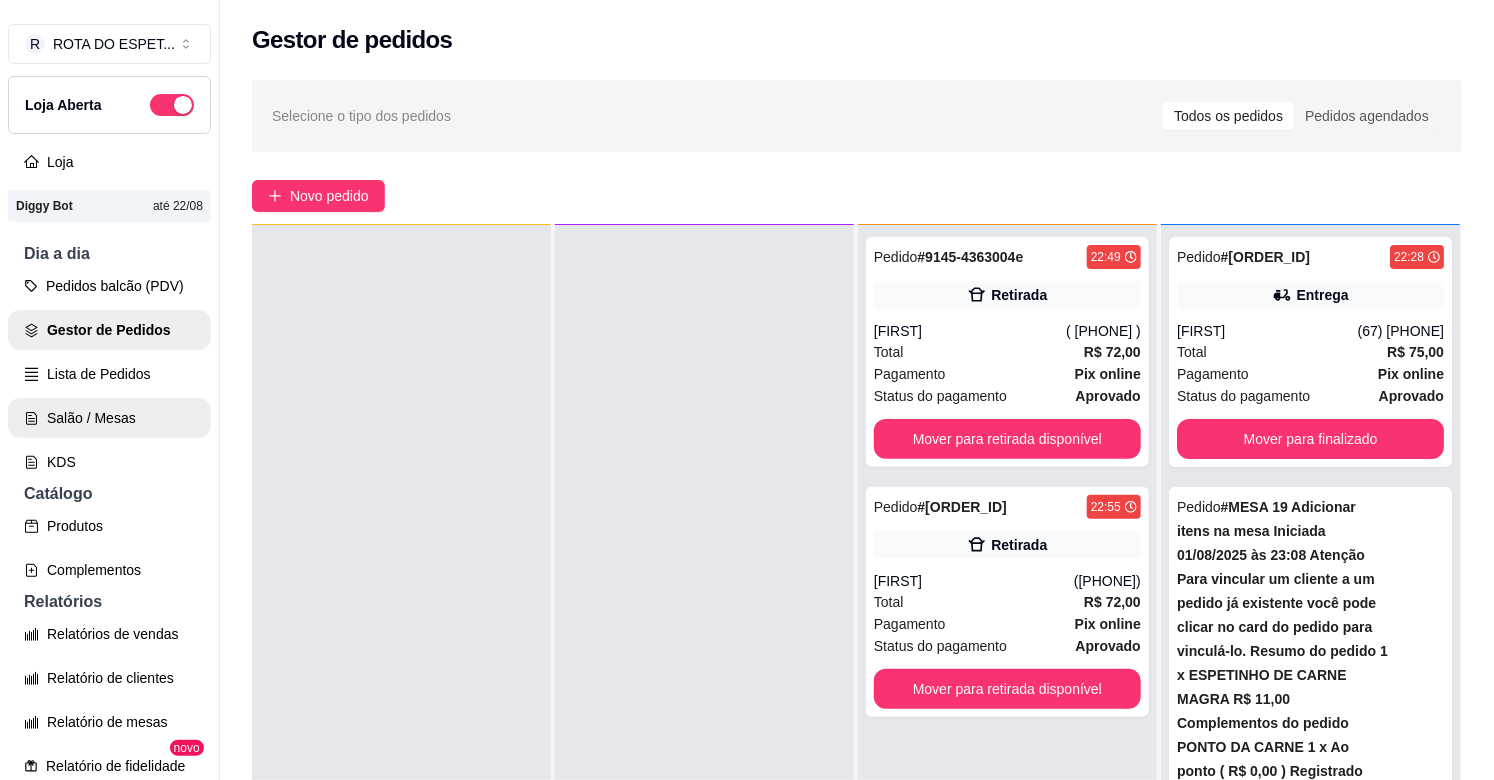 click on "Salão / Mesas" at bounding box center [109, 418] 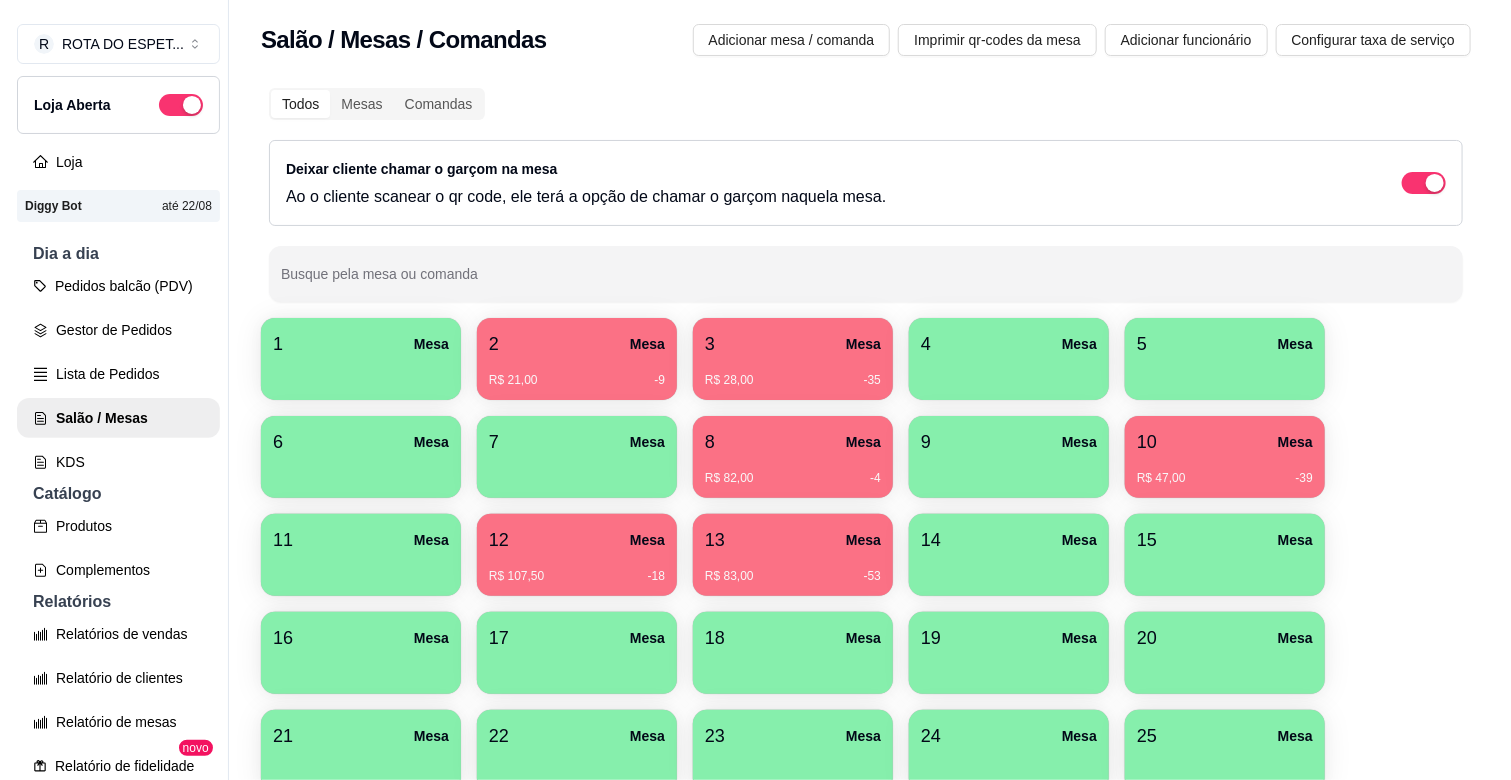 scroll, scrollTop: 111, scrollLeft: 0, axis: vertical 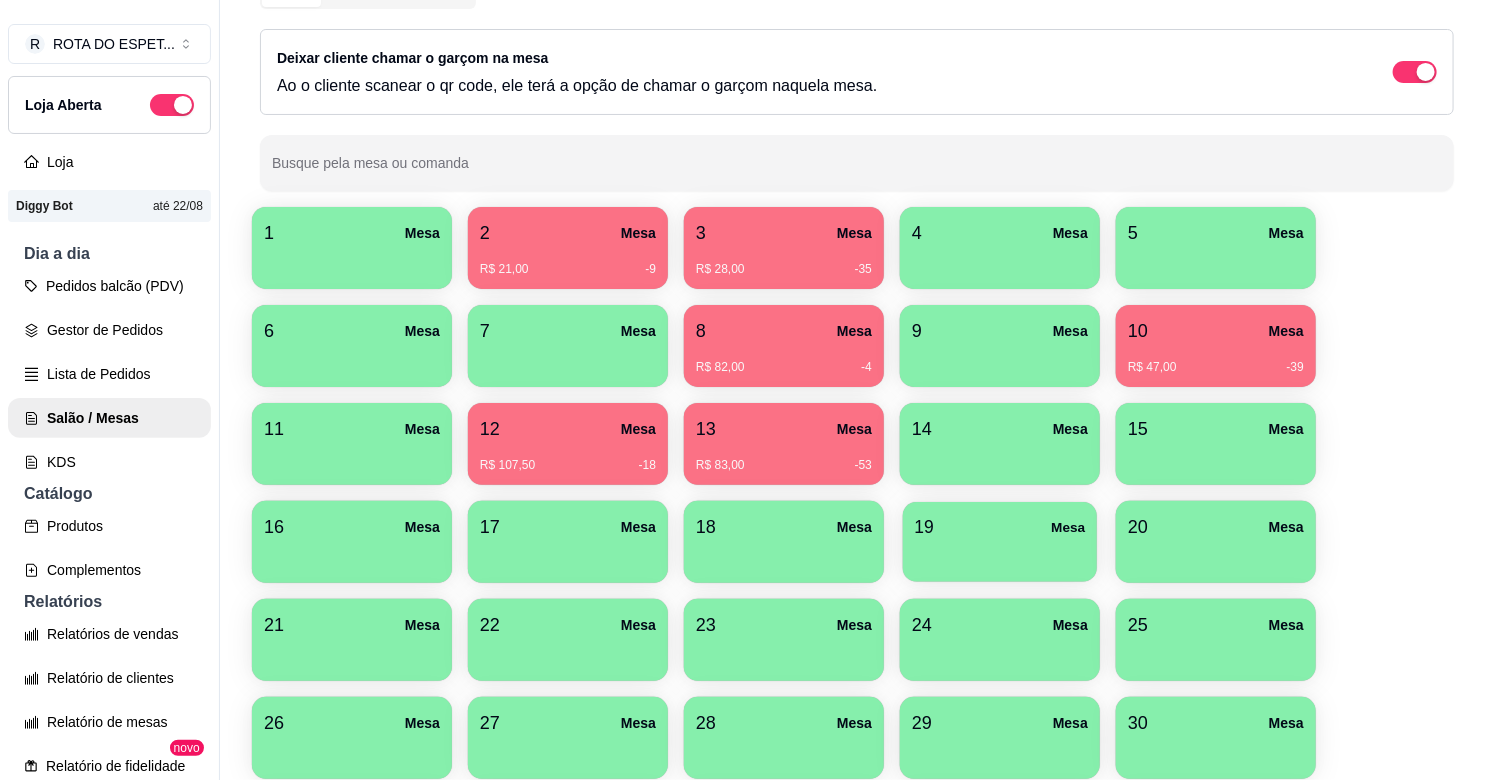 click on "19 Mesa" at bounding box center [1000, 527] 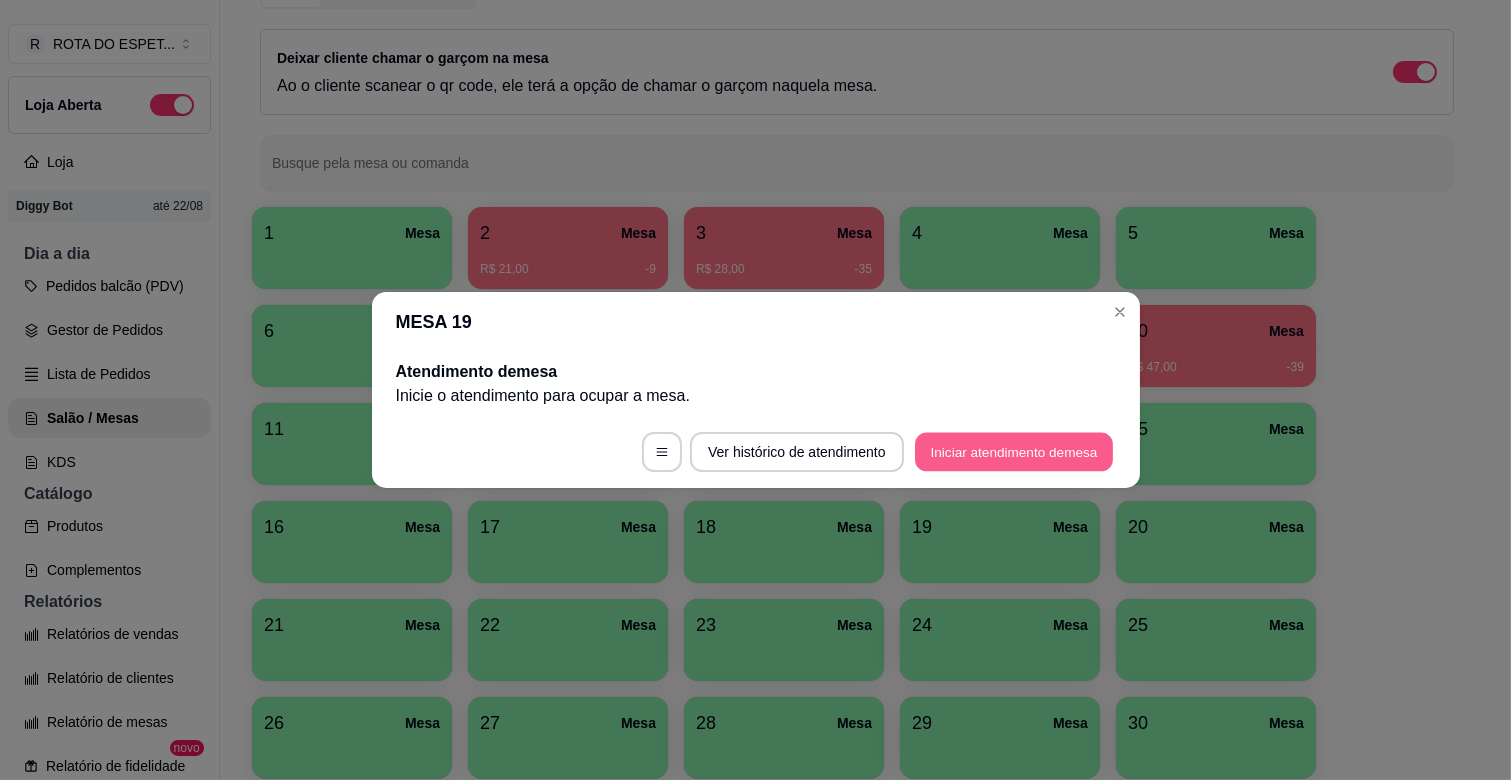 click on "Iniciar atendimento de  mesa" at bounding box center [1014, 452] 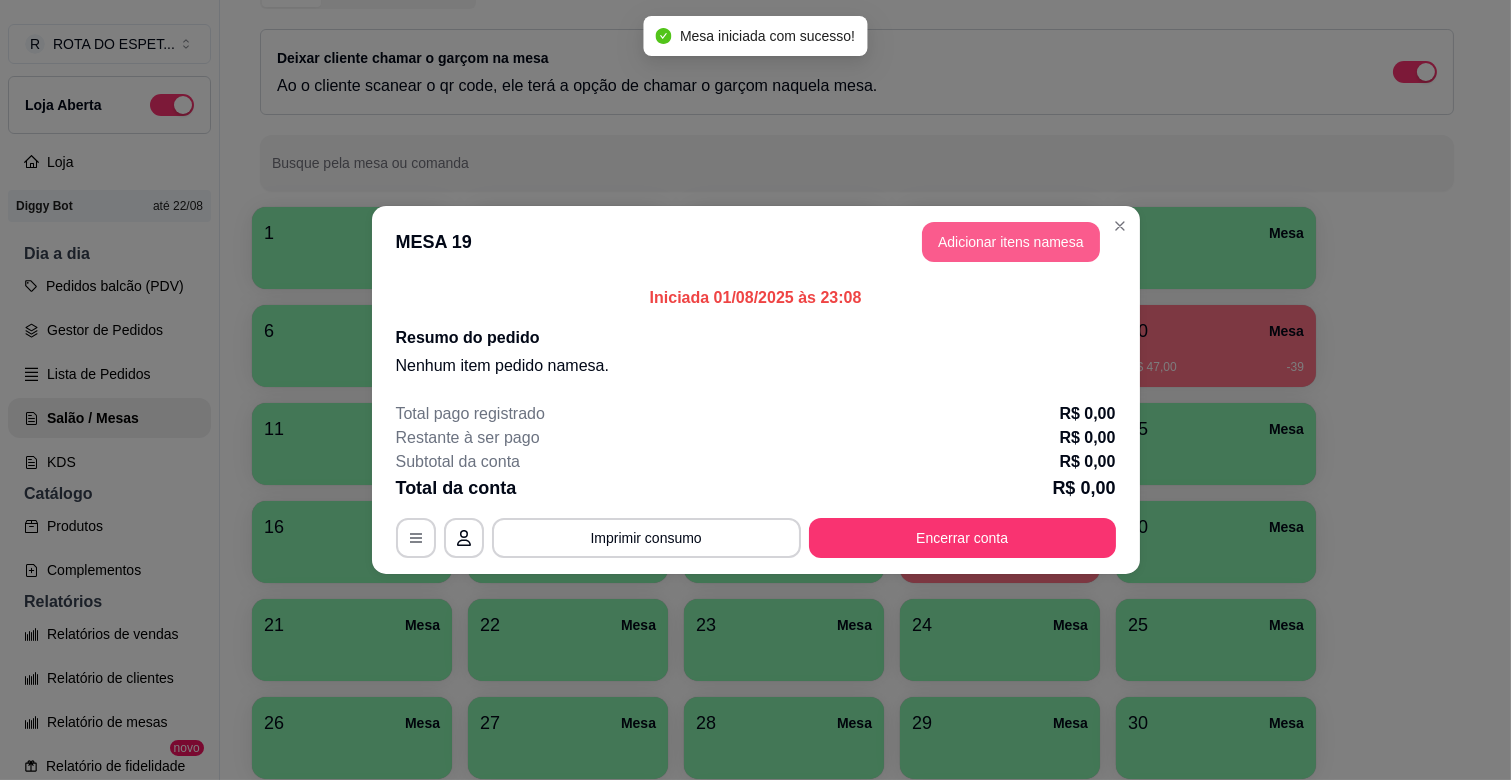 click on "Adicionar itens na  mesa" at bounding box center (1011, 242) 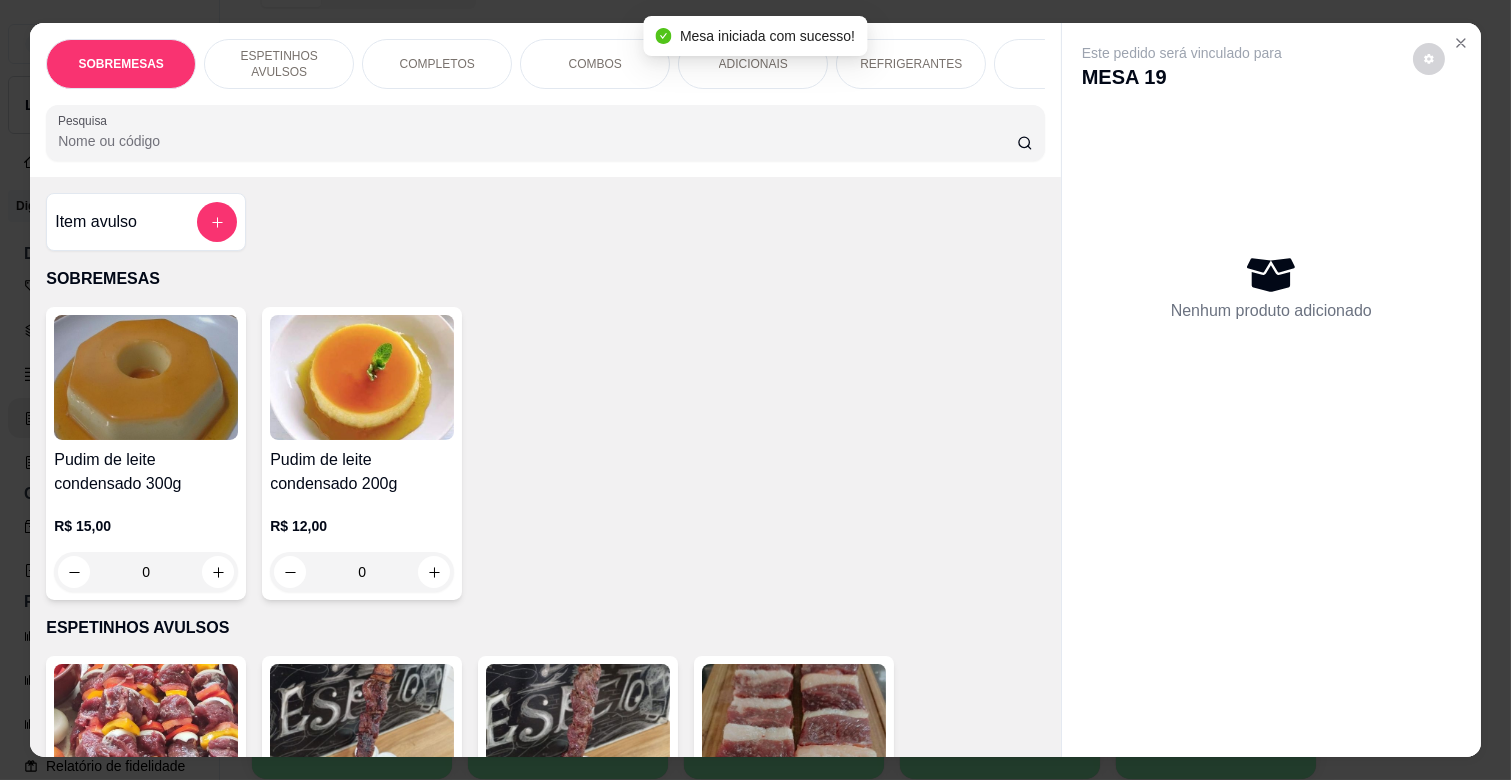click on "ESPETINHOS AVULSOS" at bounding box center (279, 64) 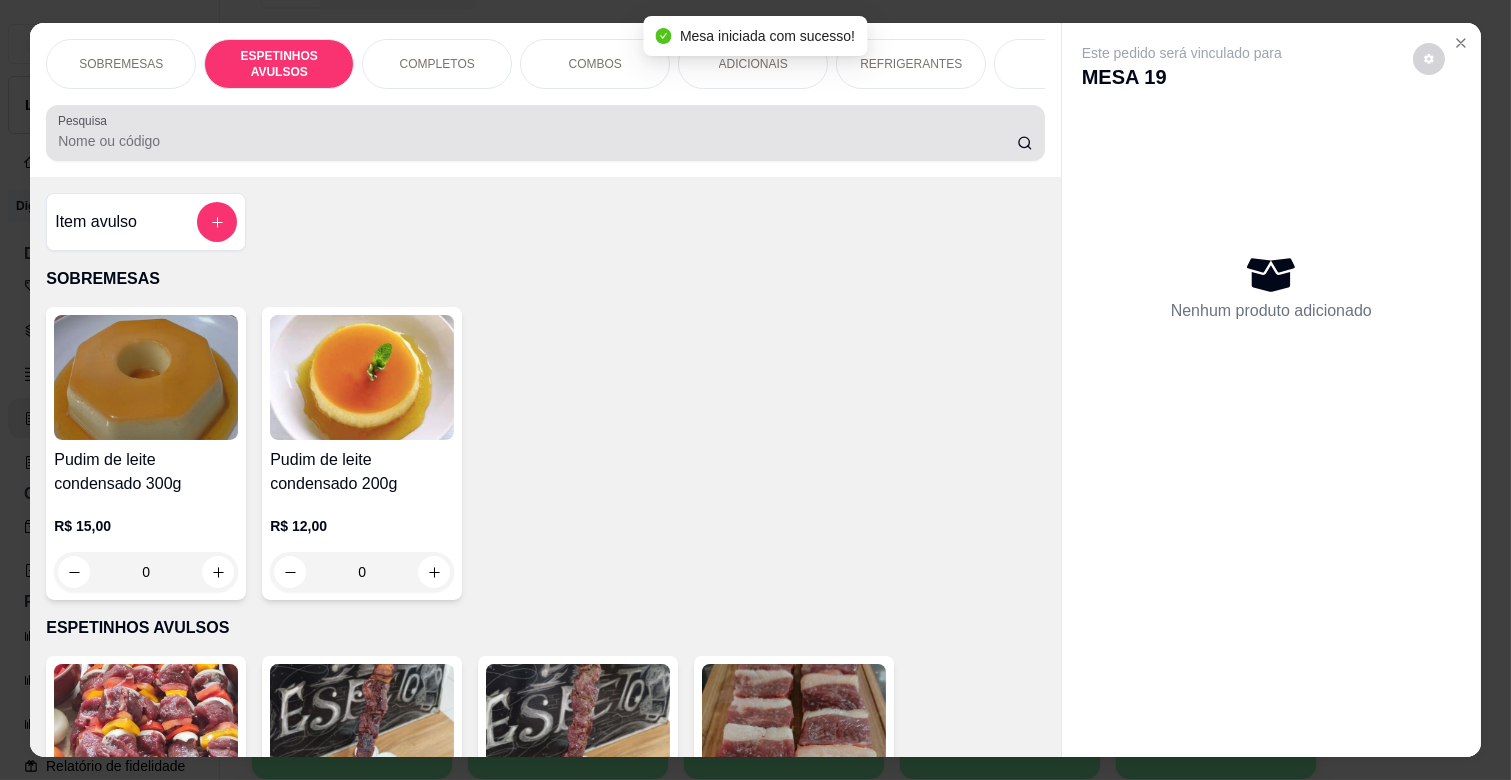 scroll, scrollTop: 438, scrollLeft: 0, axis: vertical 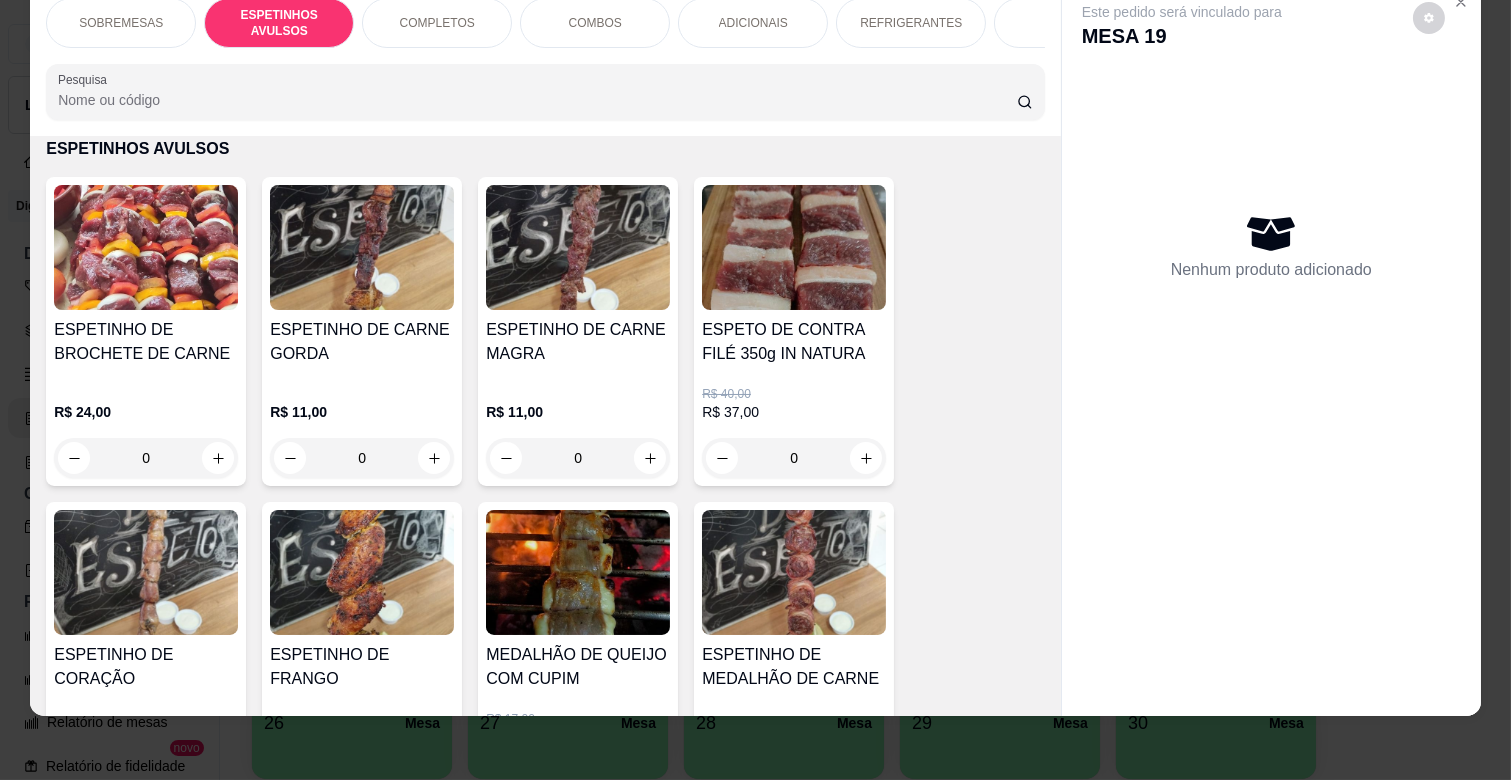click on "0" at bounding box center (578, 458) 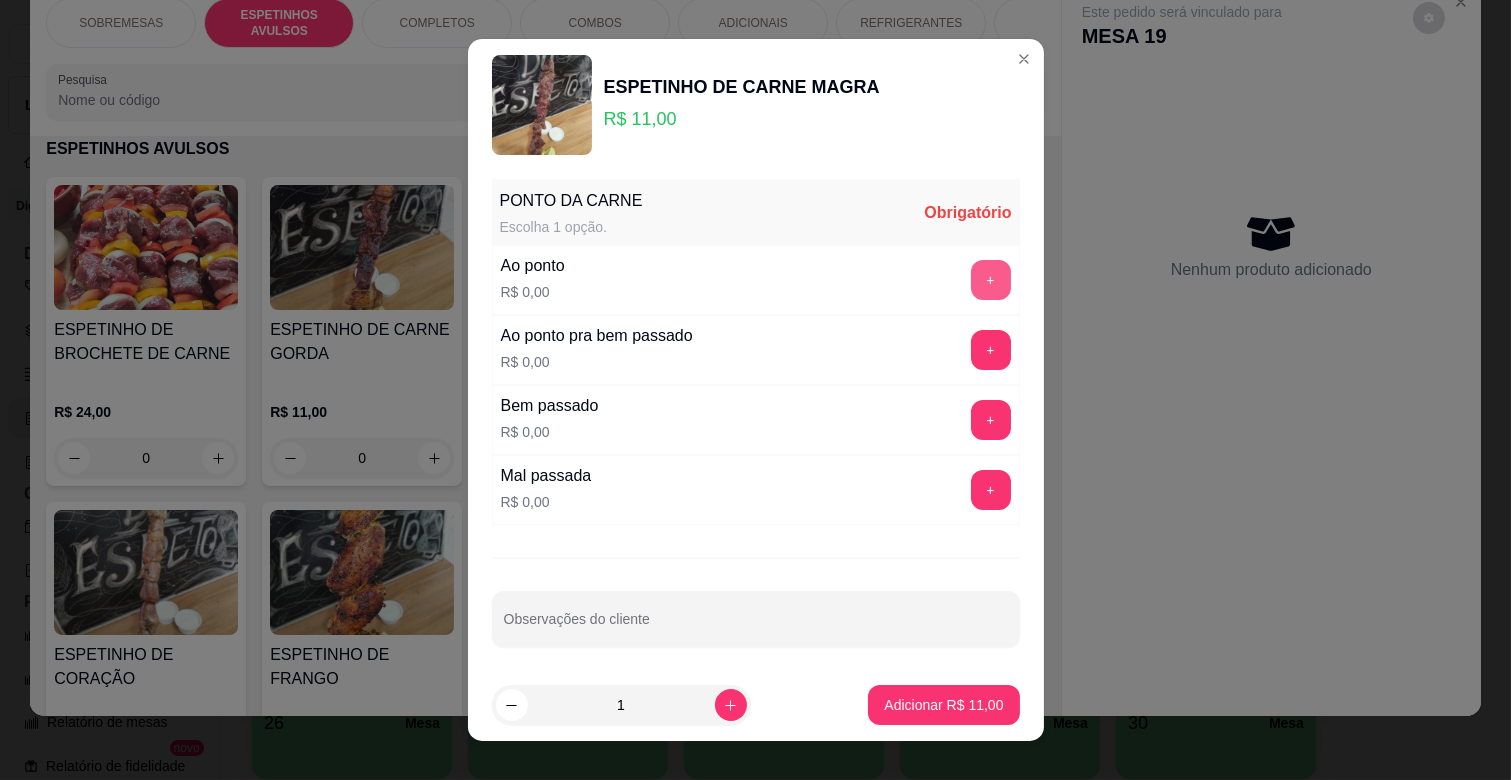 click on "Ao ponto  R$ 0,00 +" at bounding box center (756, 280) 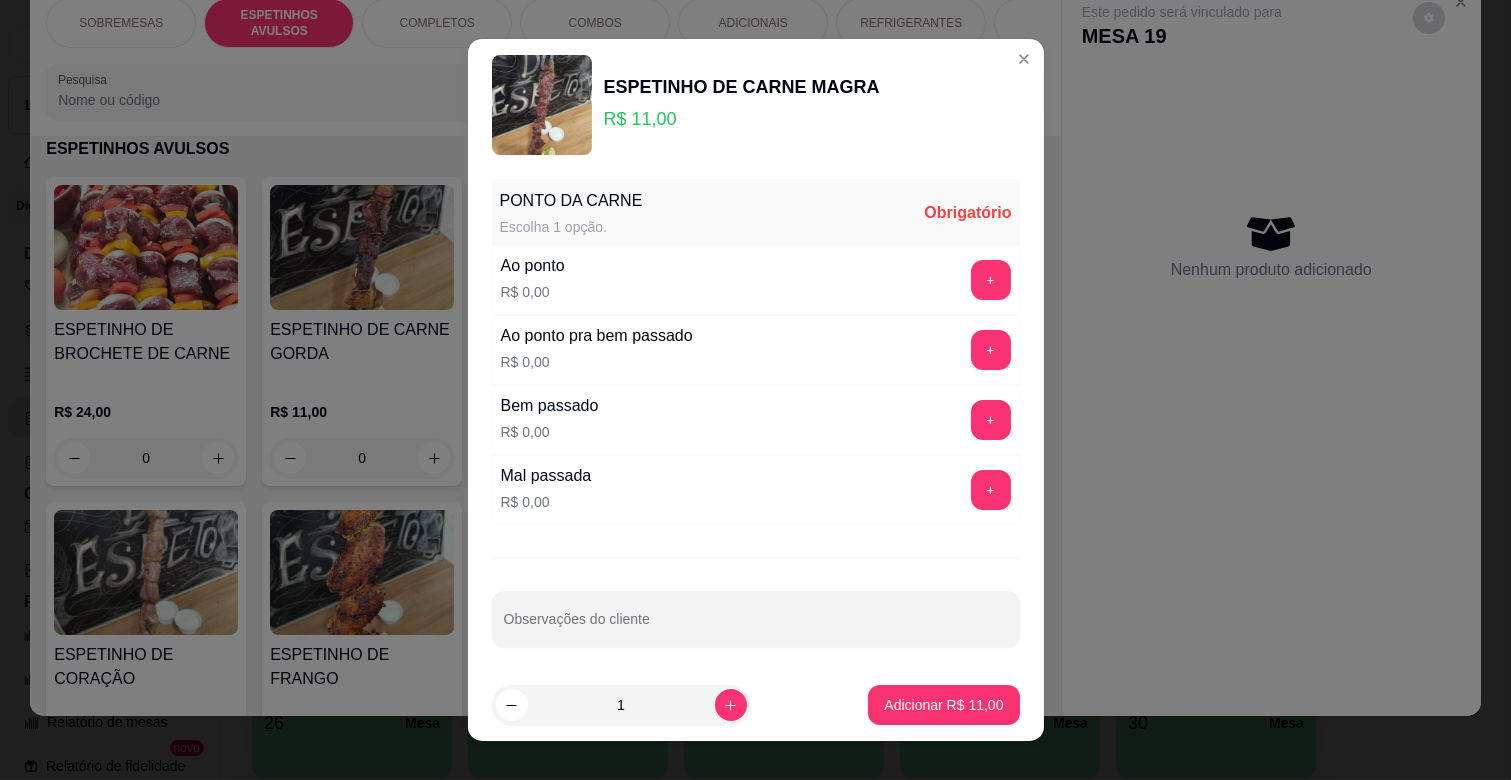 click on "+" at bounding box center [991, 280] 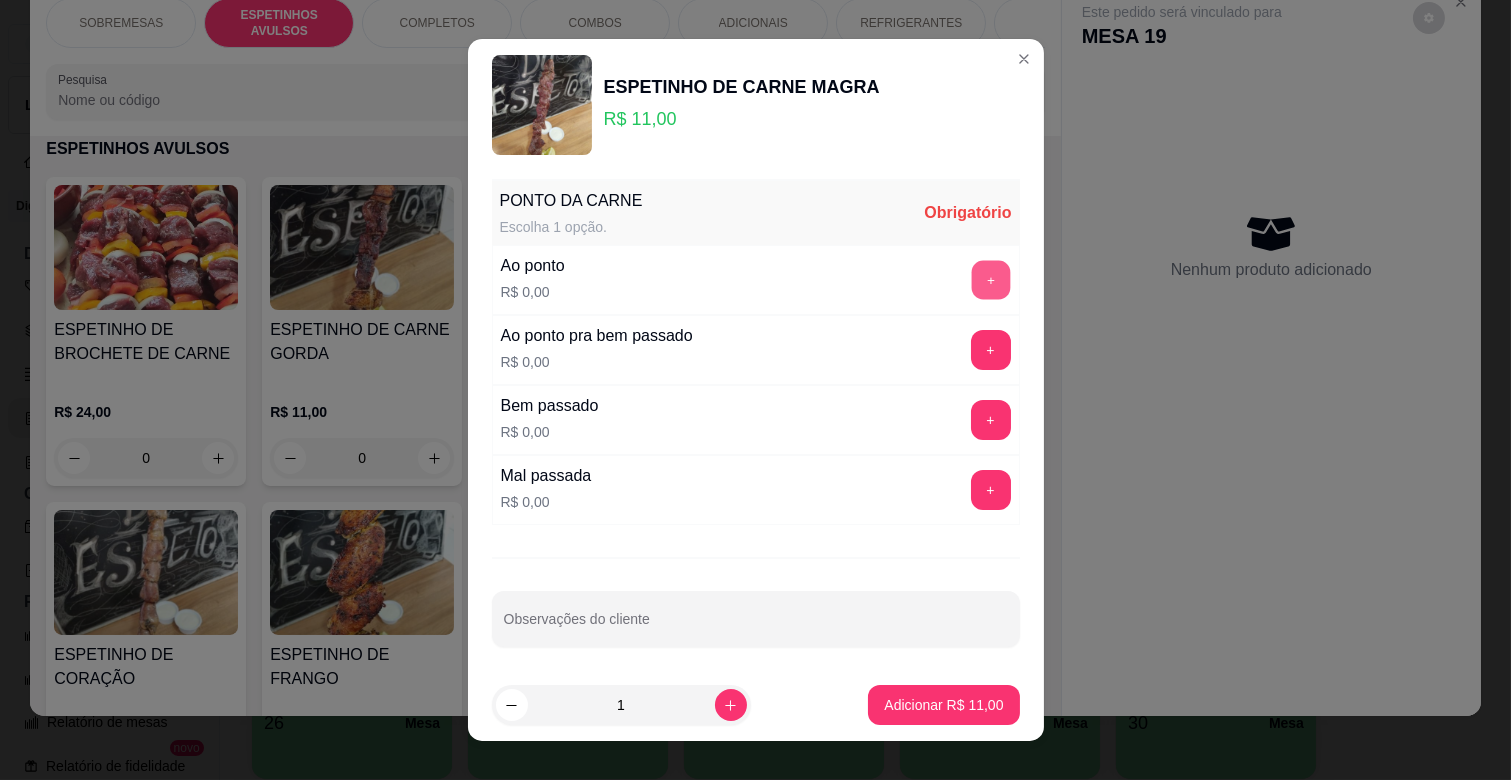 click on "+" at bounding box center [990, 280] 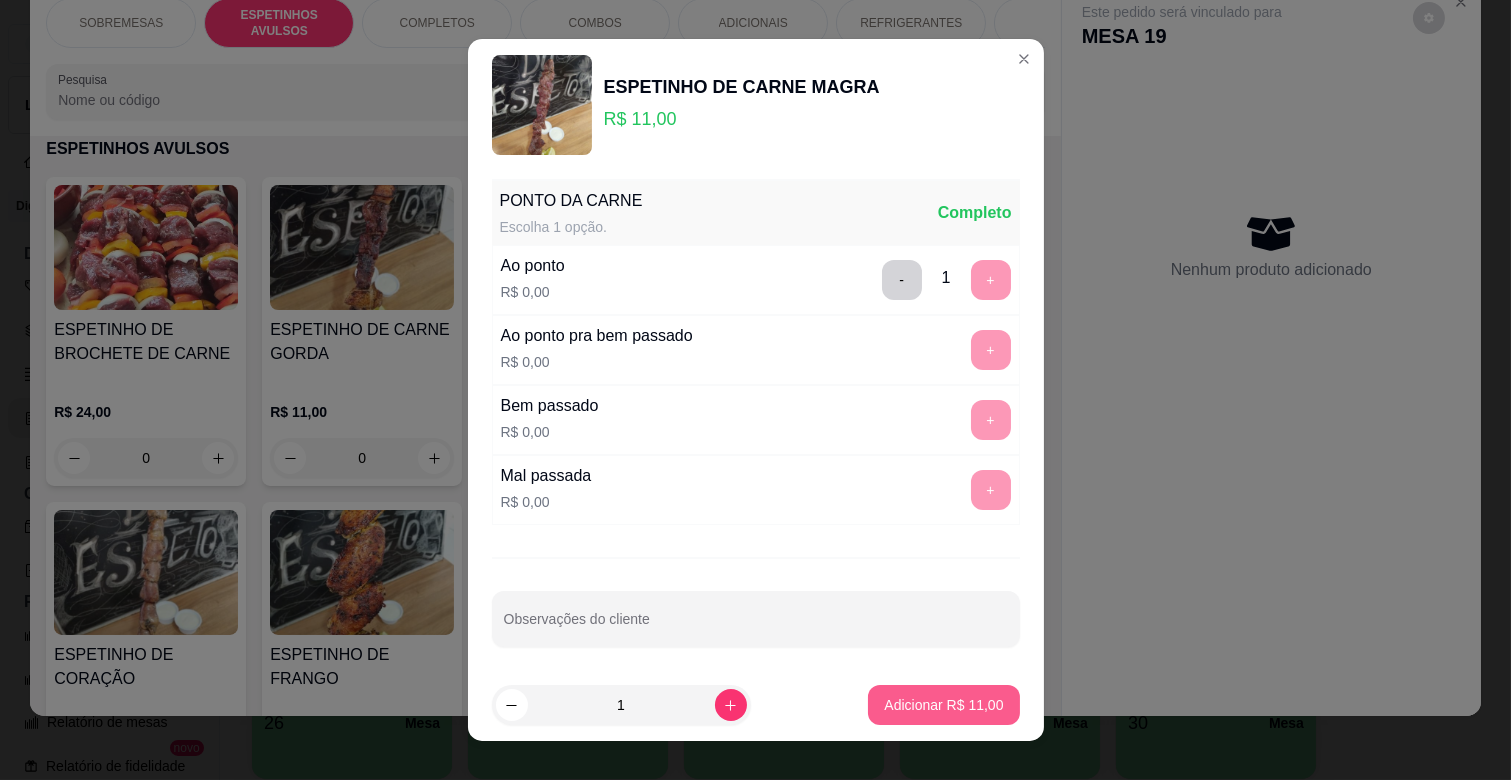 click on "Adicionar   R$ 11,00" at bounding box center [943, 705] 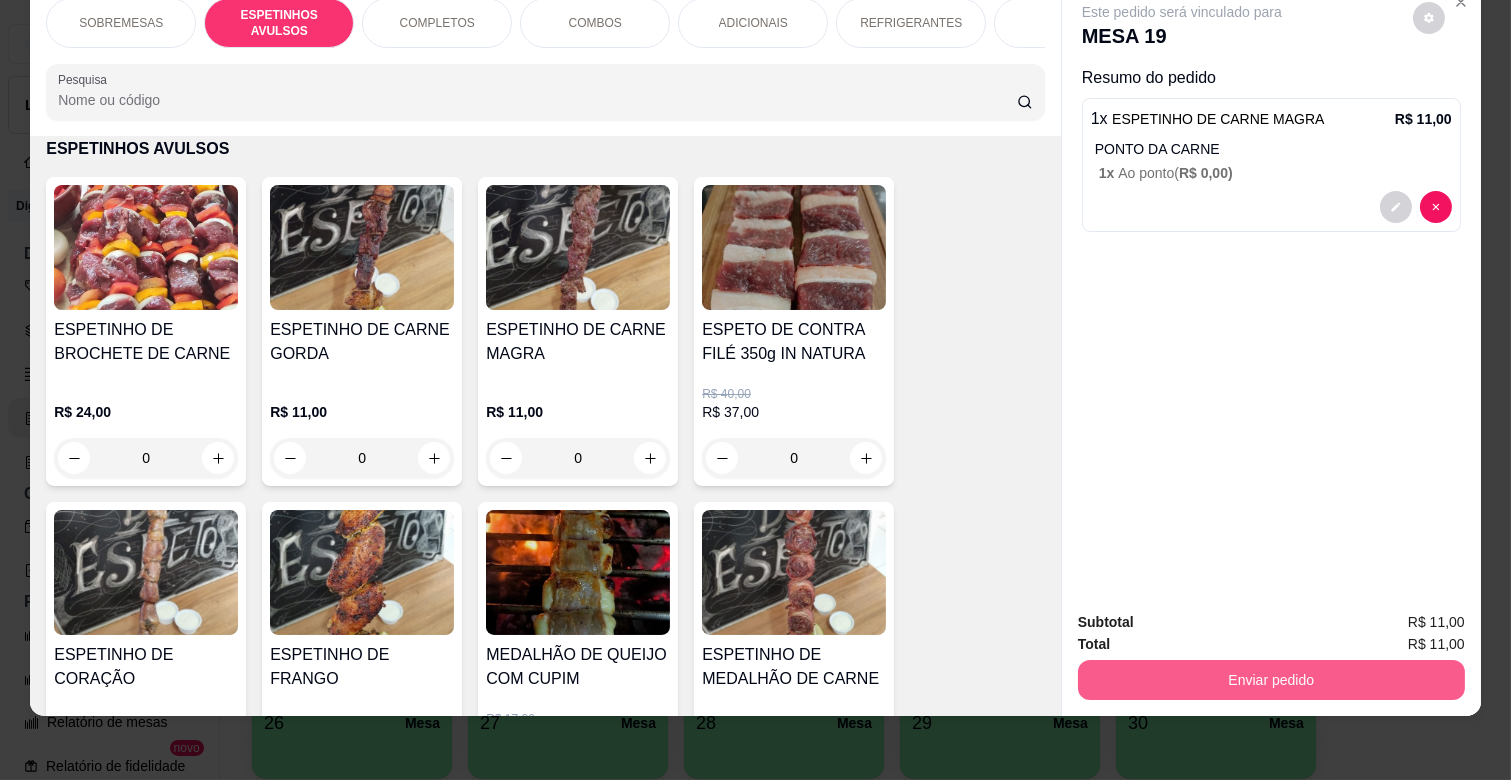 click on "Enviar pedido" at bounding box center [1271, 680] 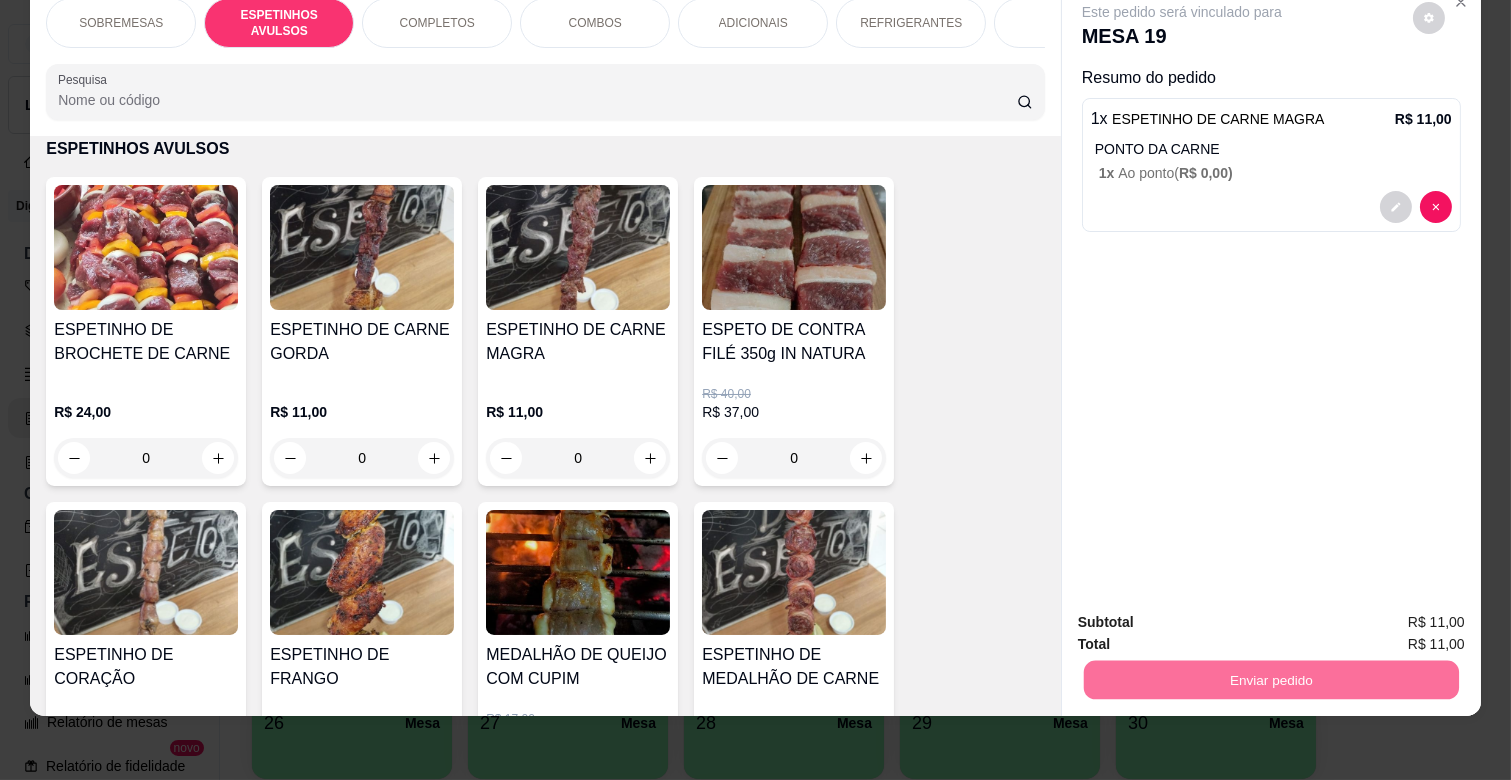 click on "Não registrar e enviar pedido" at bounding box center [1204, 614] 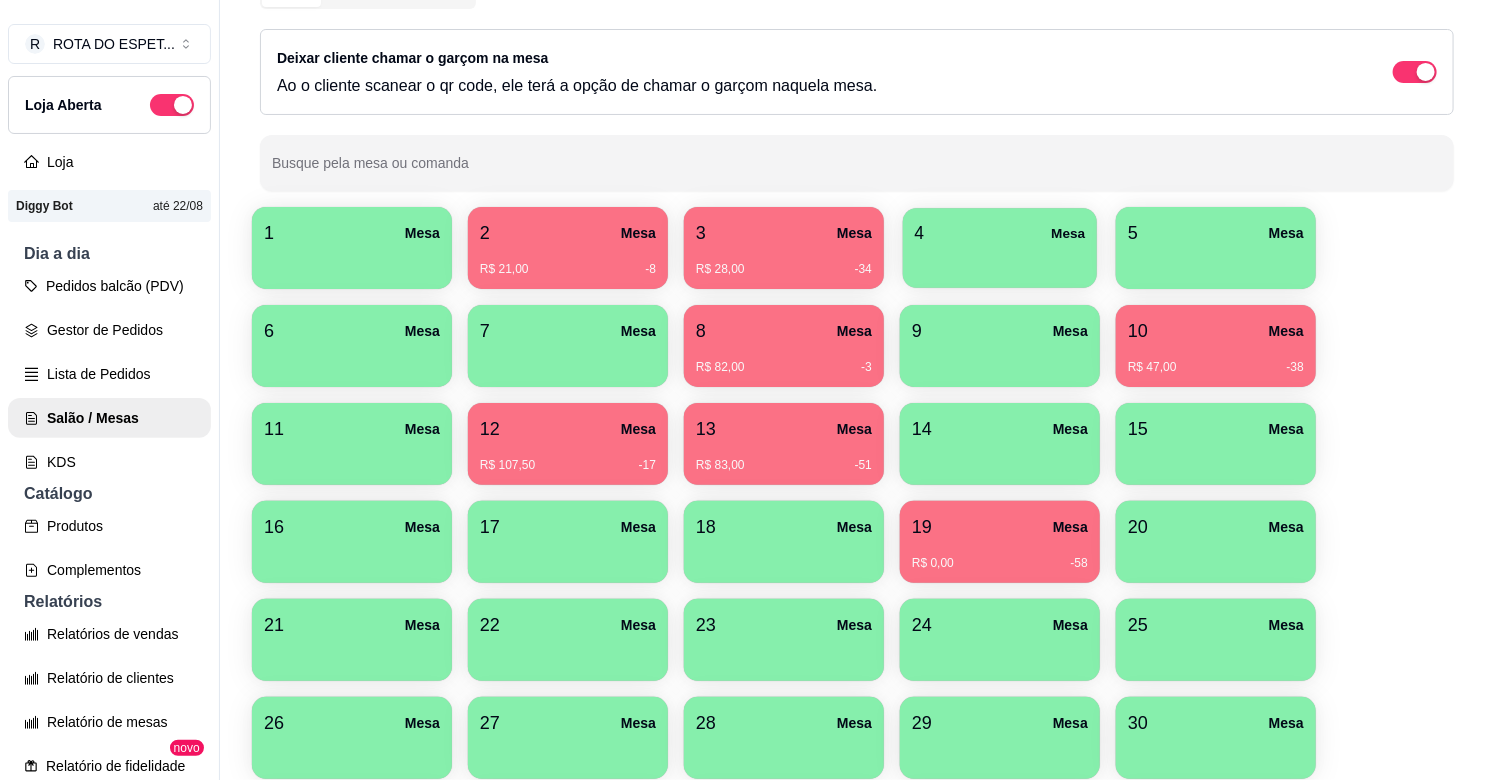click at bounding box center [1000, 261] 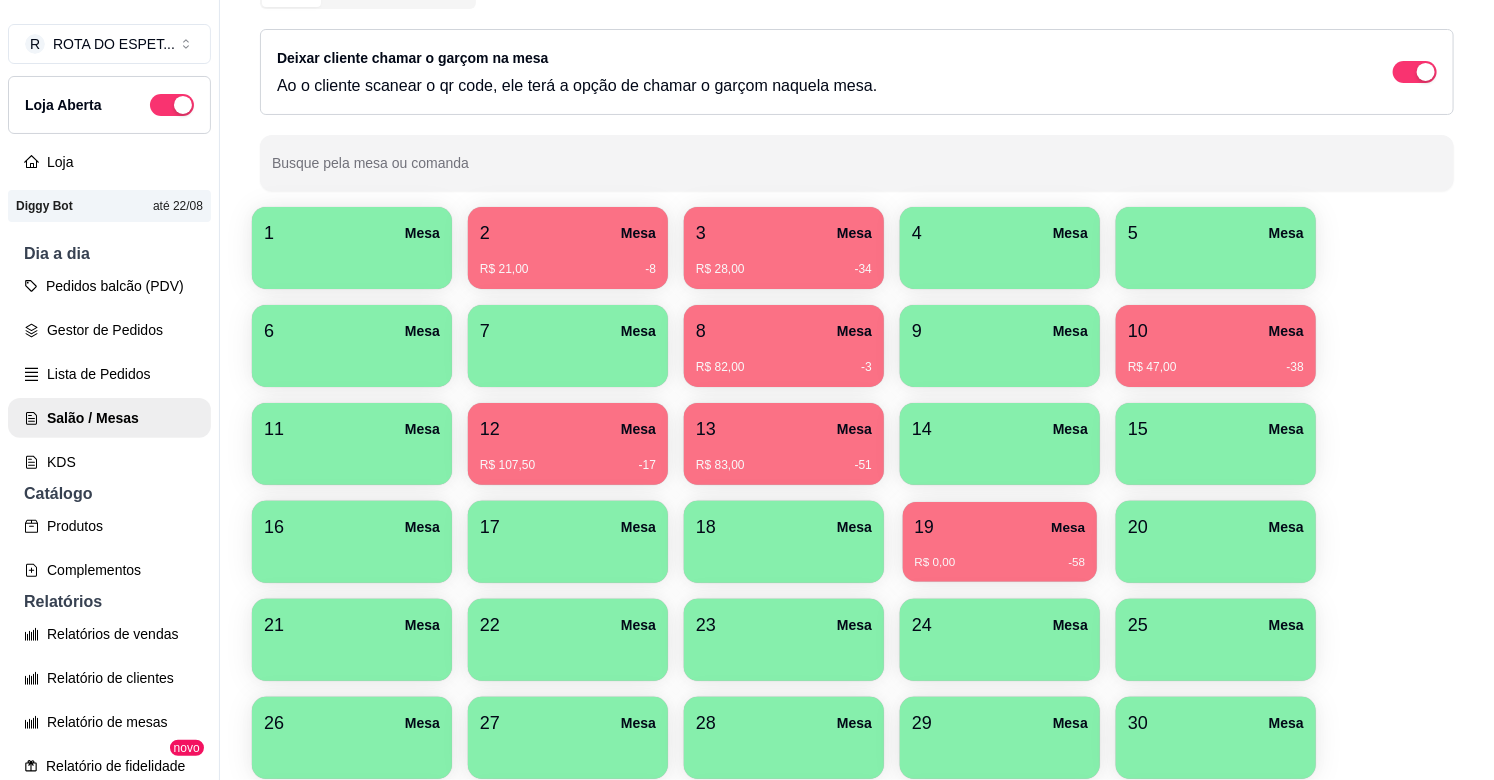 click on "19 Mesa" at bounding box center (1000, 527) 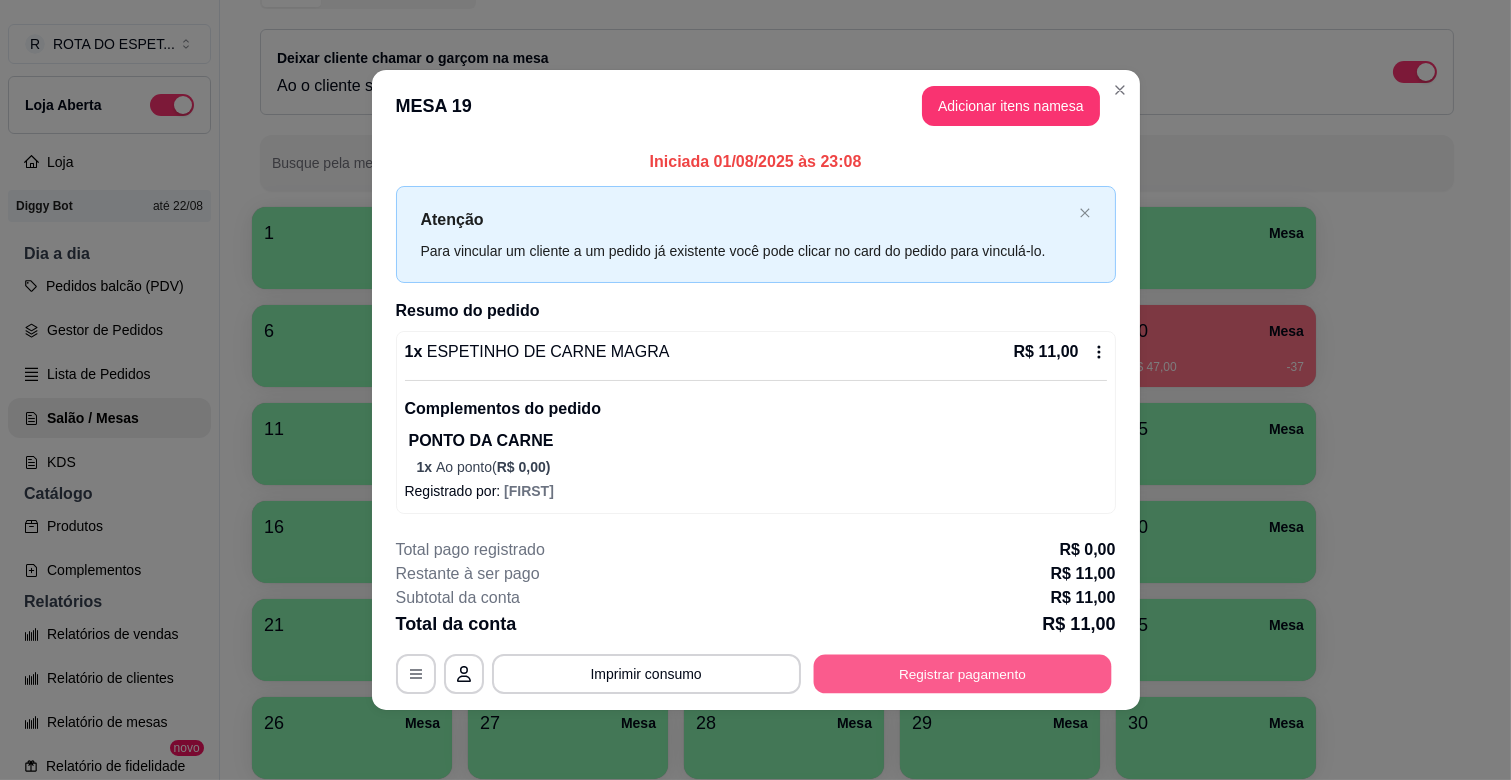 click on "Registrar pagamento" at bounding box center (962, 674) 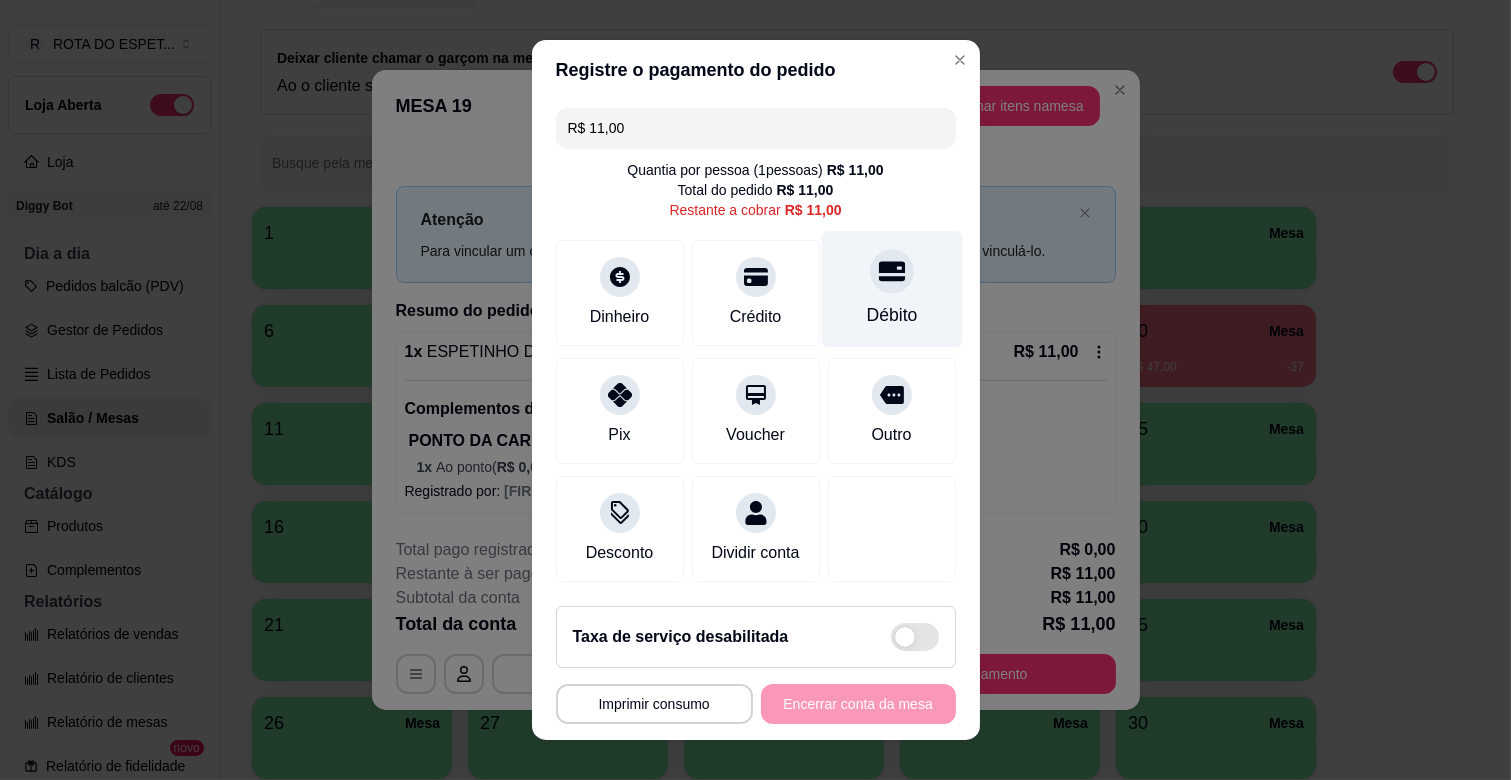 click on "Débito" at bounding box center [891, 289] 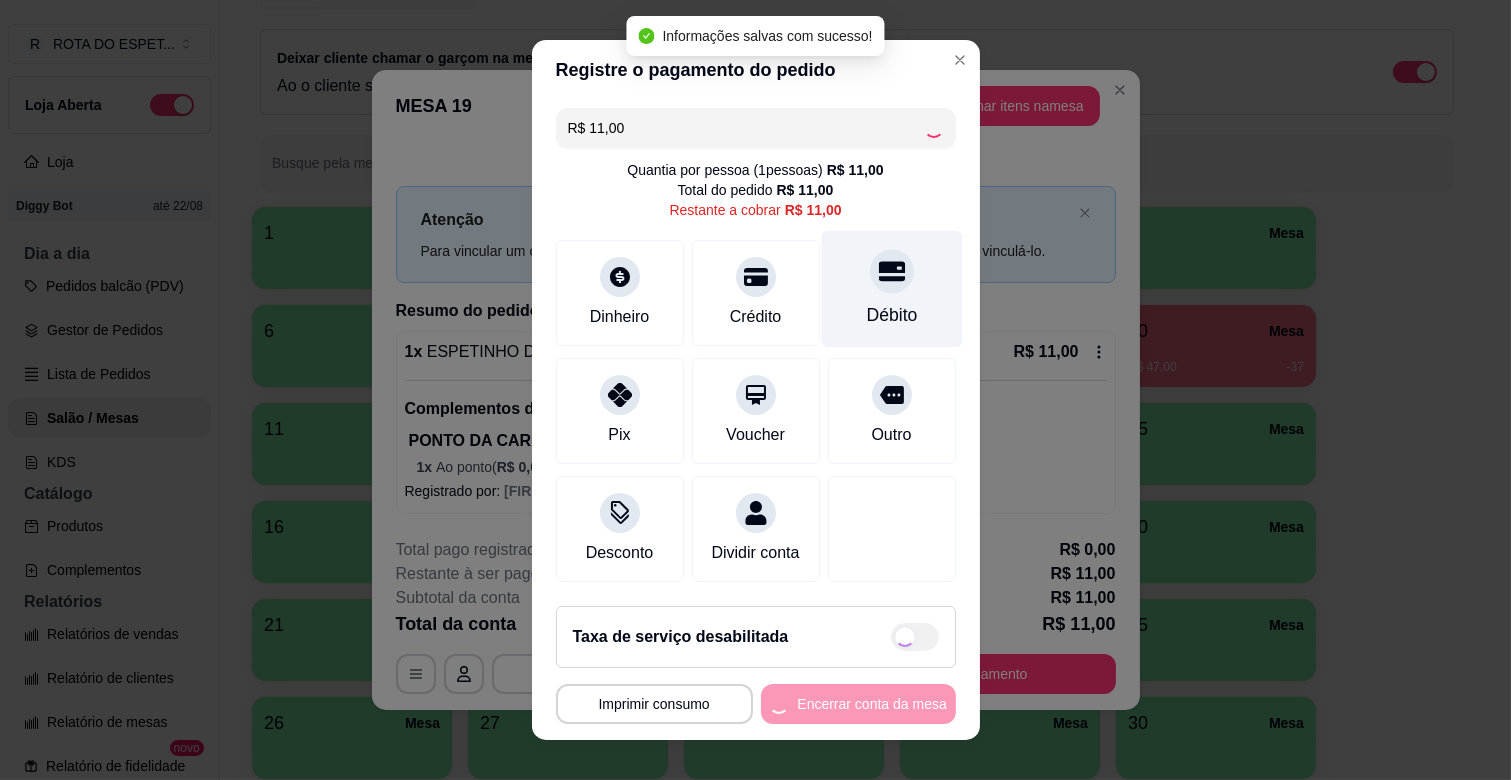type on "R$ 0,00" 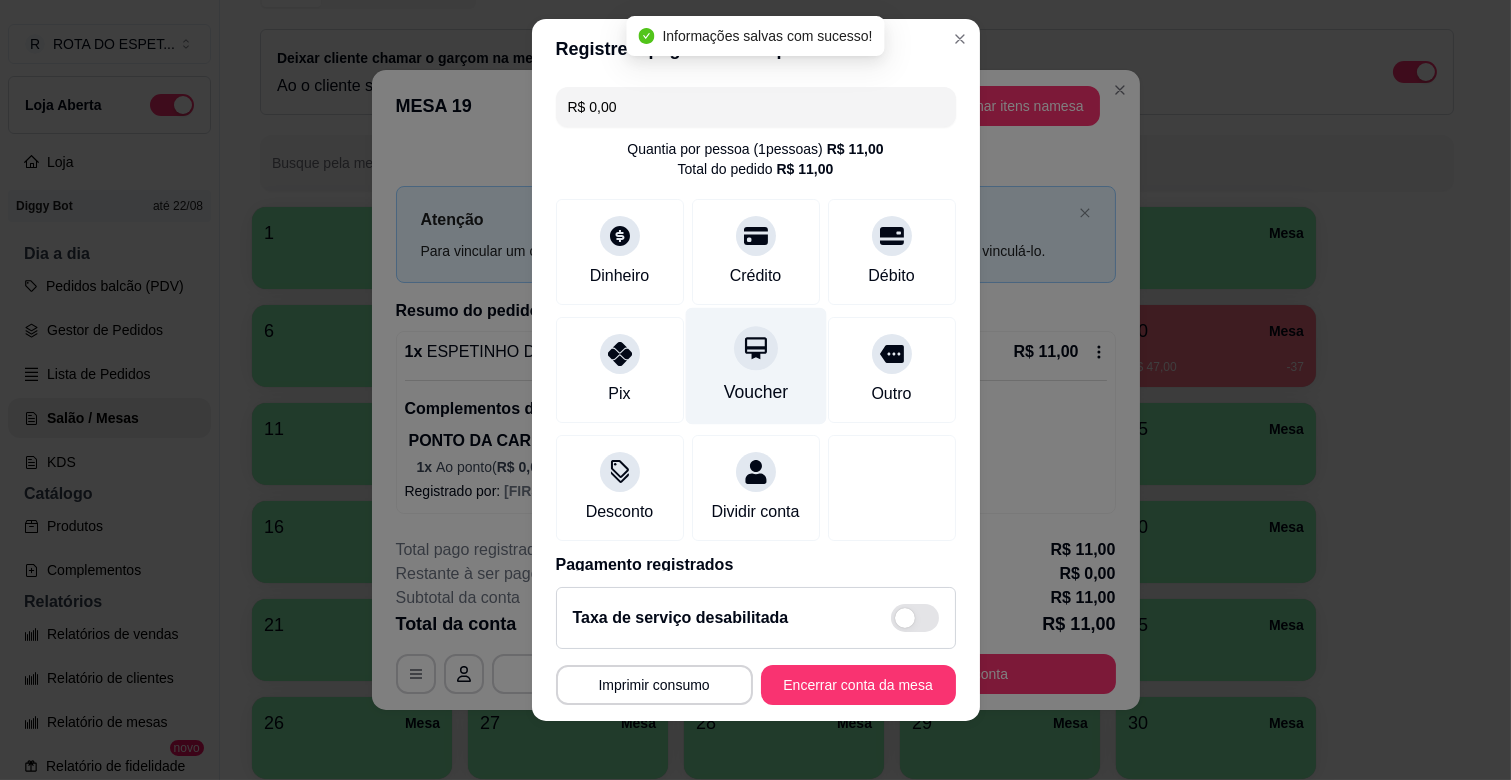 scroll, scrollTop: 25, scrollLeft: 0, axis: vertical 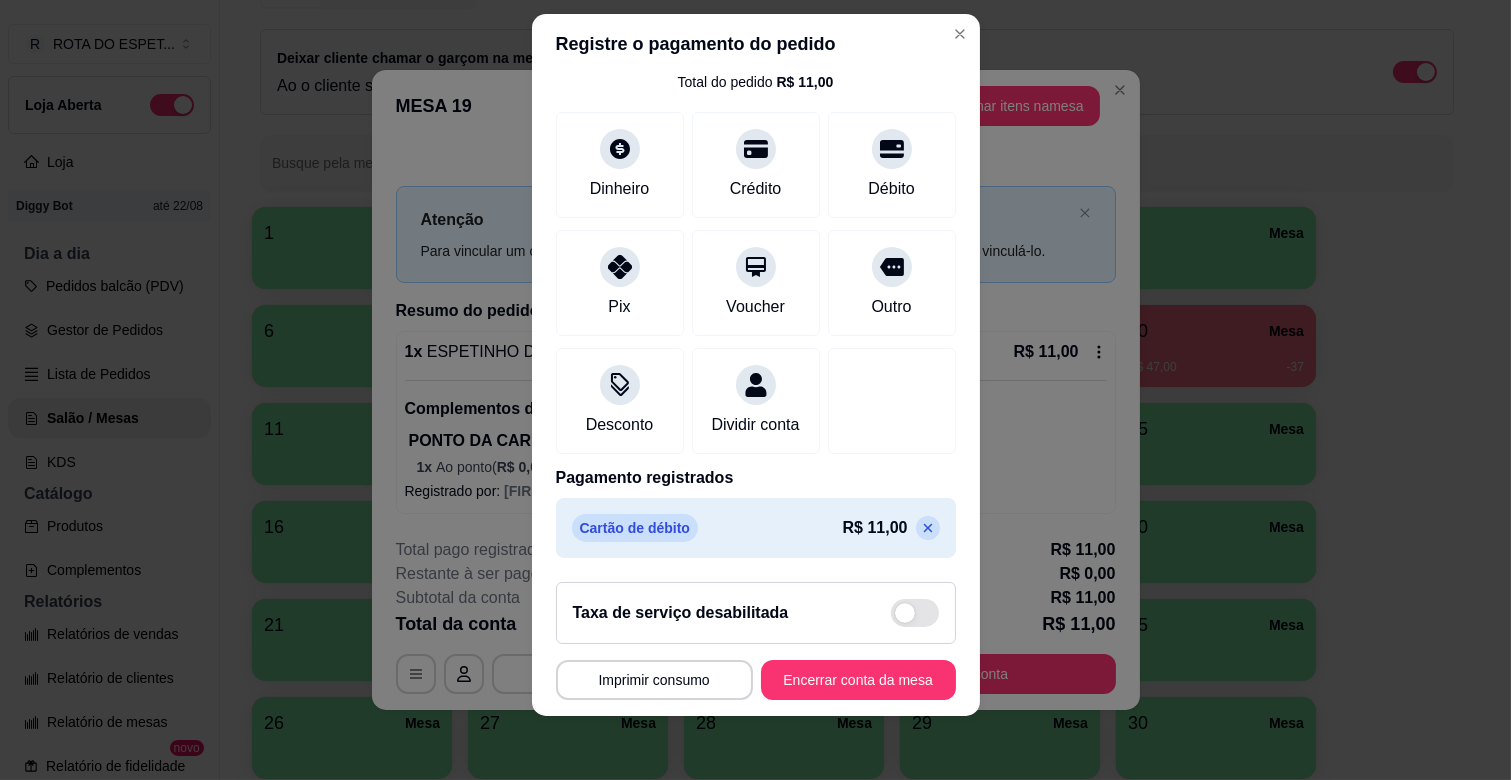 click on "**********" at bounding box center [756, 641] 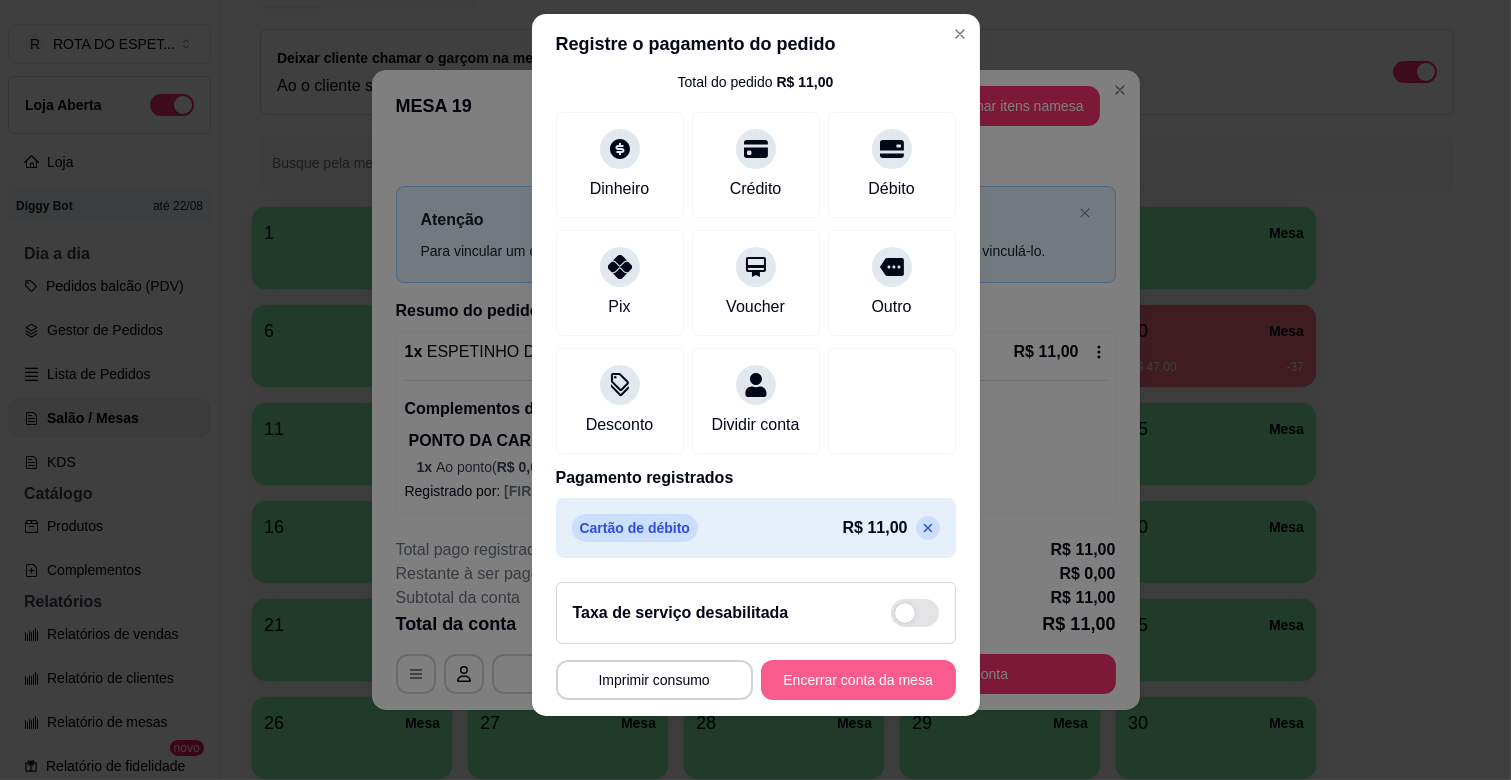 click on "Encerrar conta da mesa" at bounding box center (858, 680) 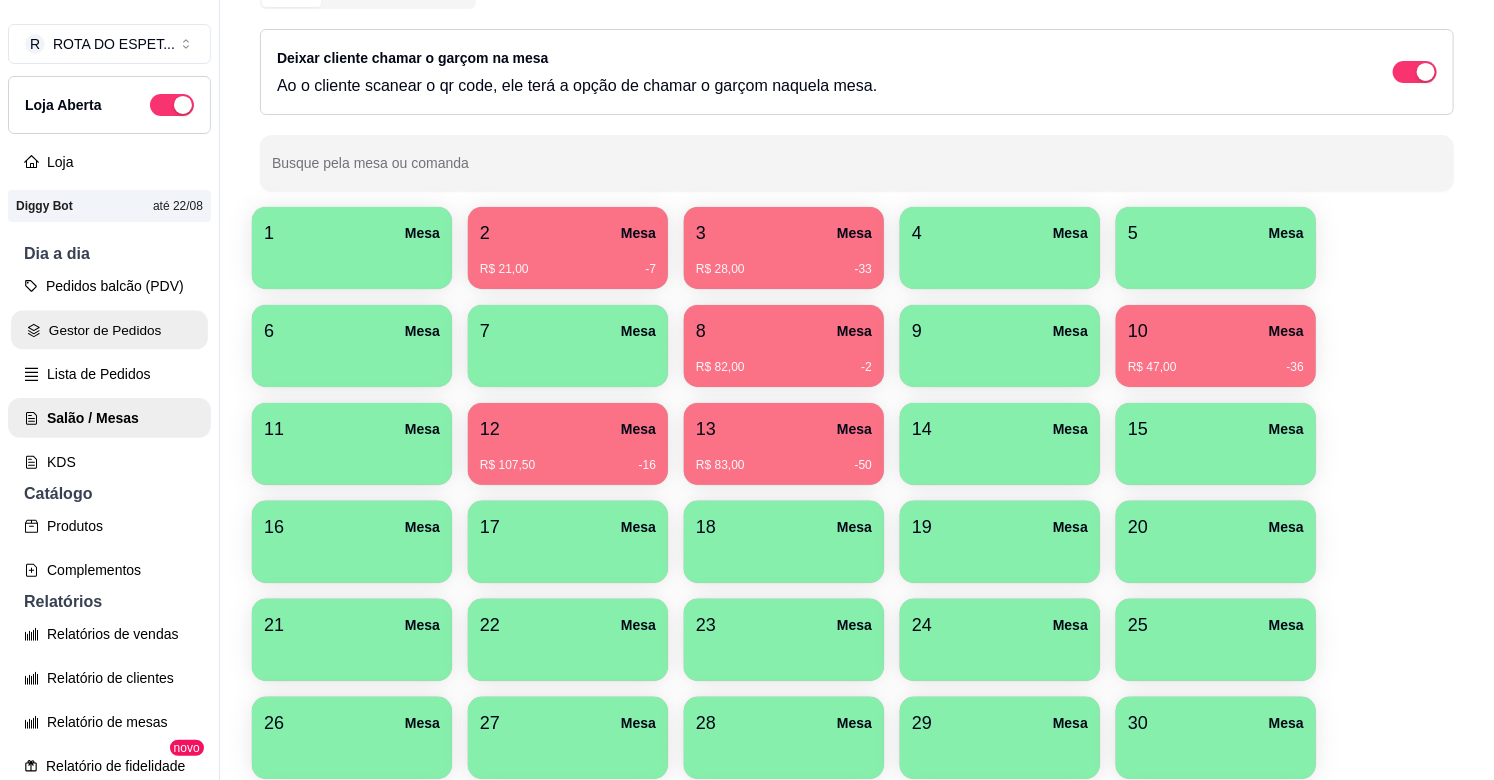 click on "Gestor de Pedidos" at bounding box center (109, 330) 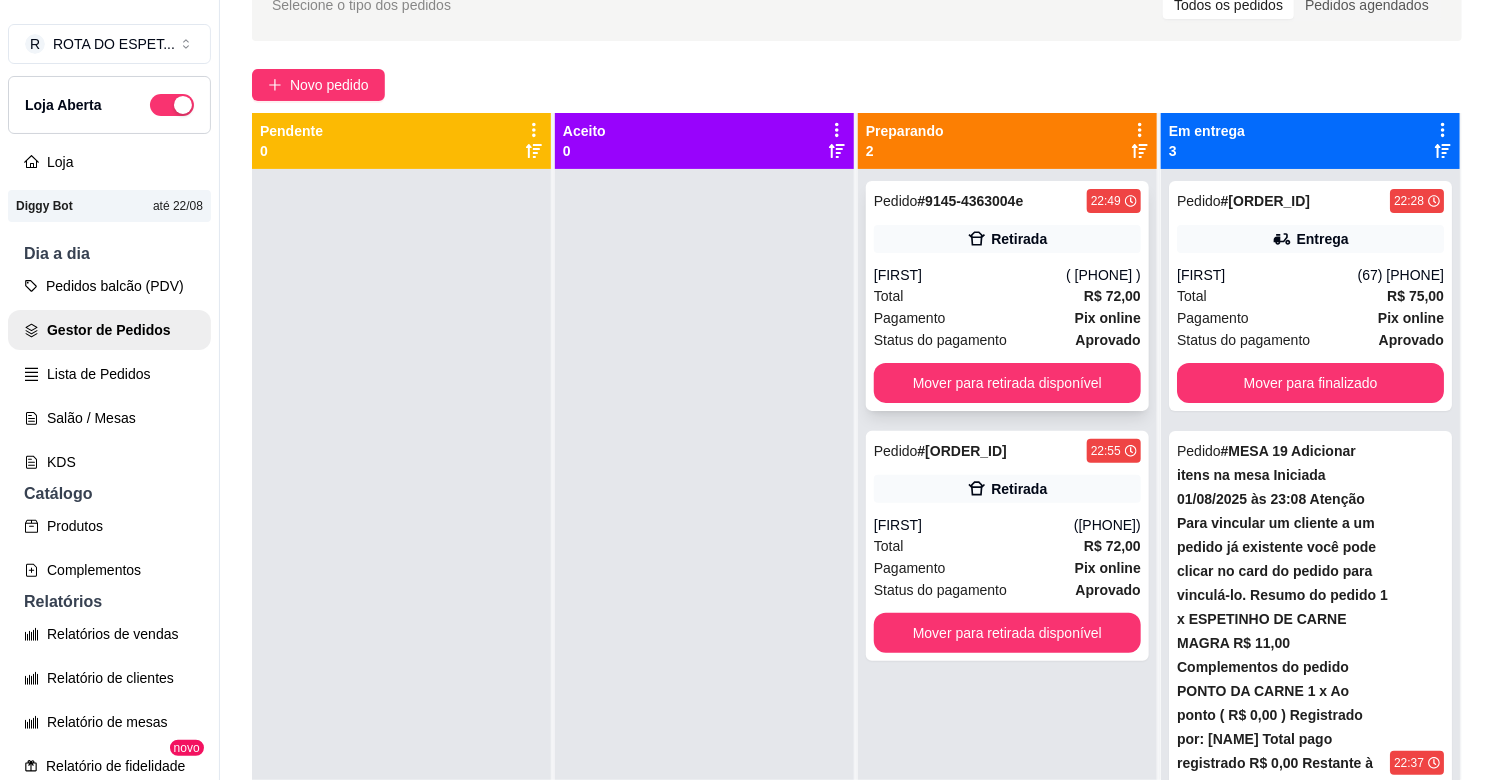 scroll, scrollTop: 0, scrollLeft: 0, axis: both 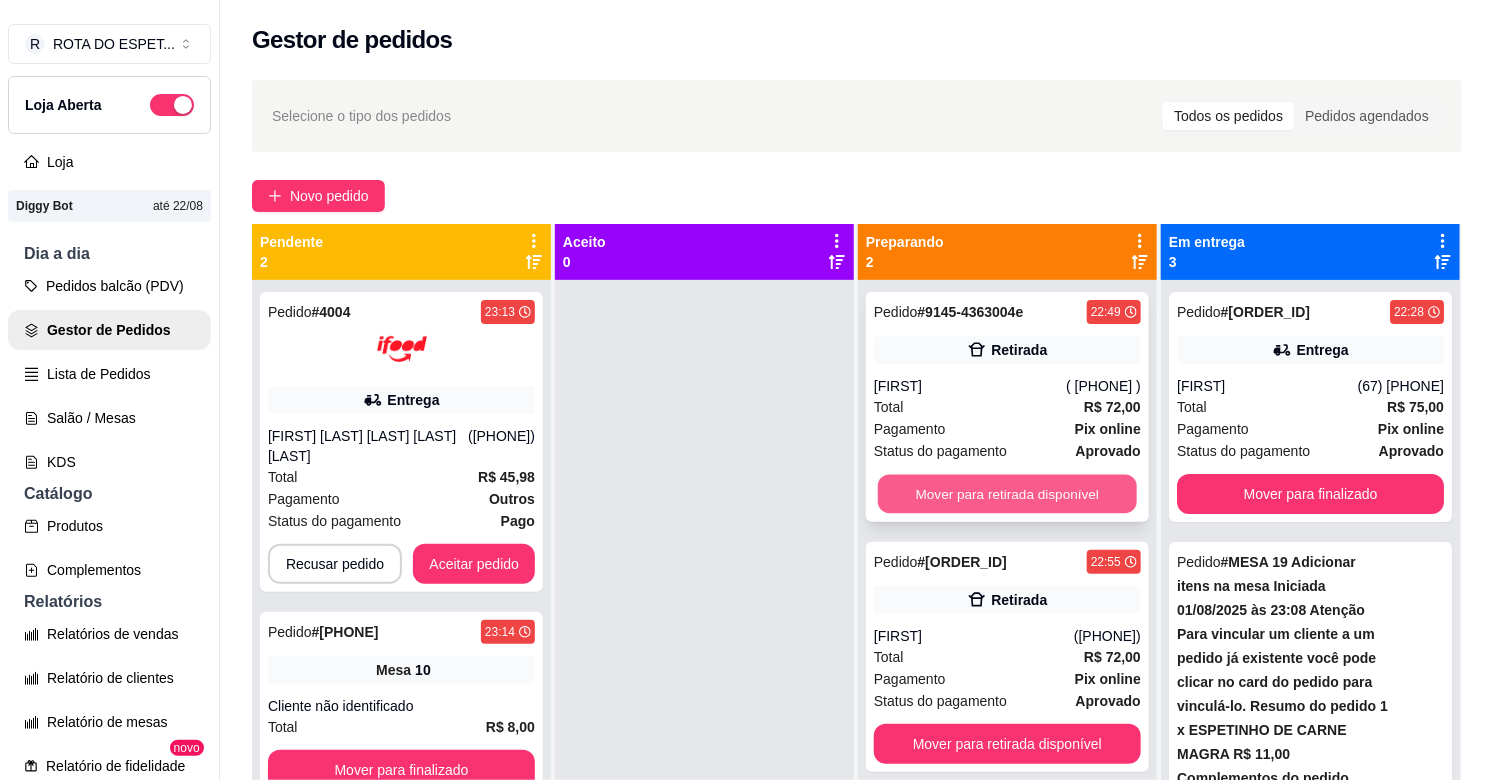 click on "Mover para retirada disponível" at bounding box center (1007, 494) 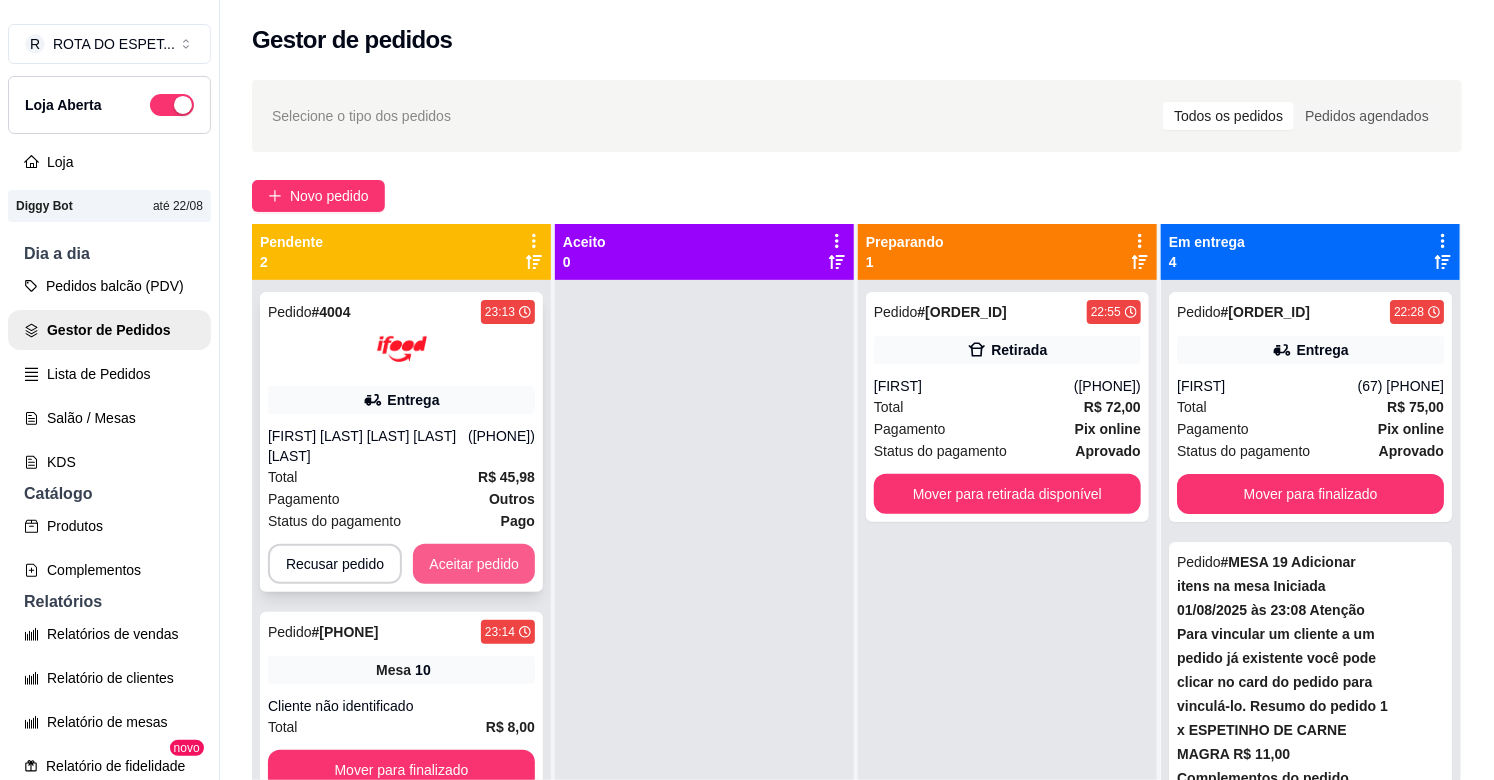 click on "Aceitar pedido" at bounding box center [474, 564] 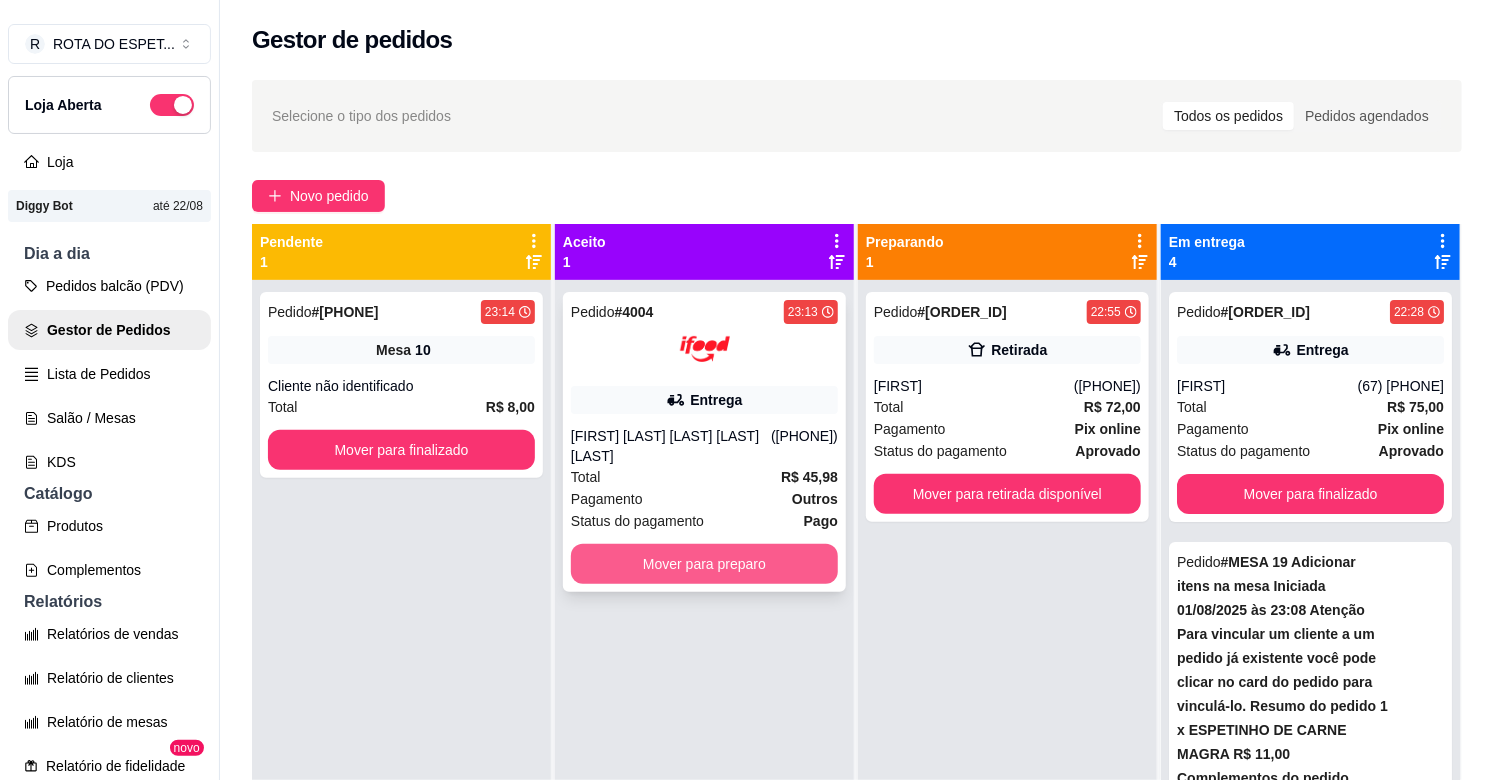 click on "Mover para preparo" at bounding box center [704, 564] 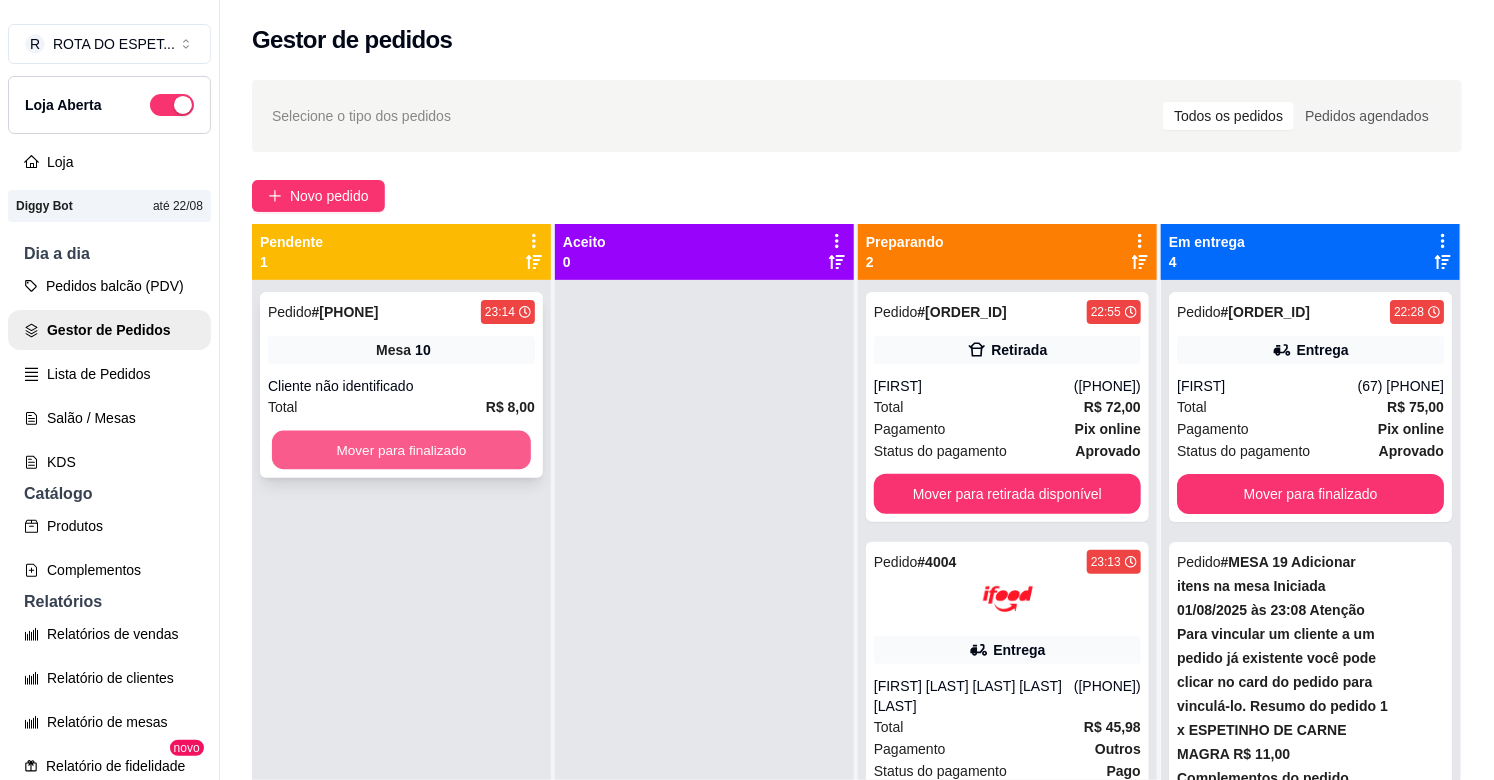 click on "Mover para finalizado" at bounding box center [401, 450] 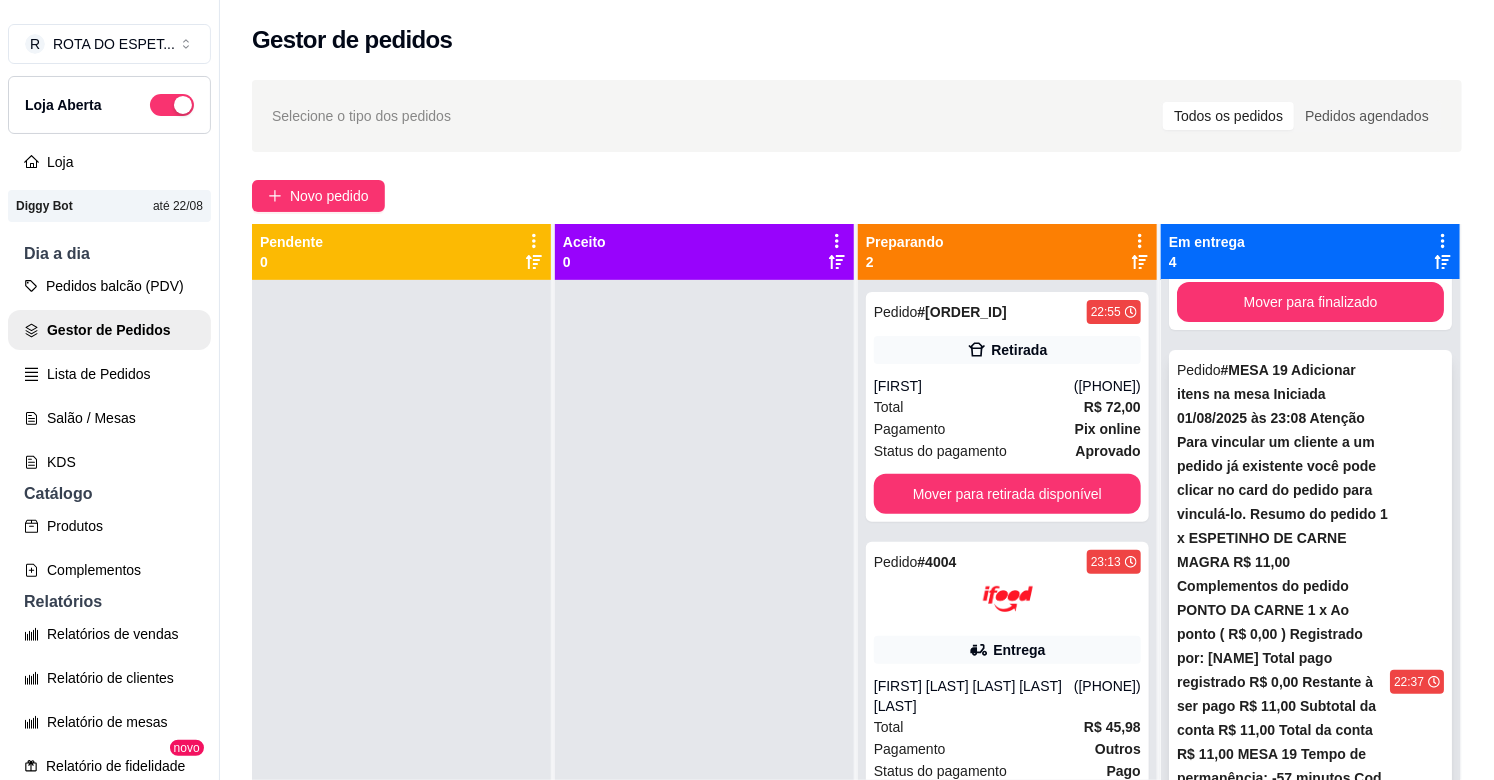 scroll, scrollTop: 195, scrollLeft: 0, axis: vertical 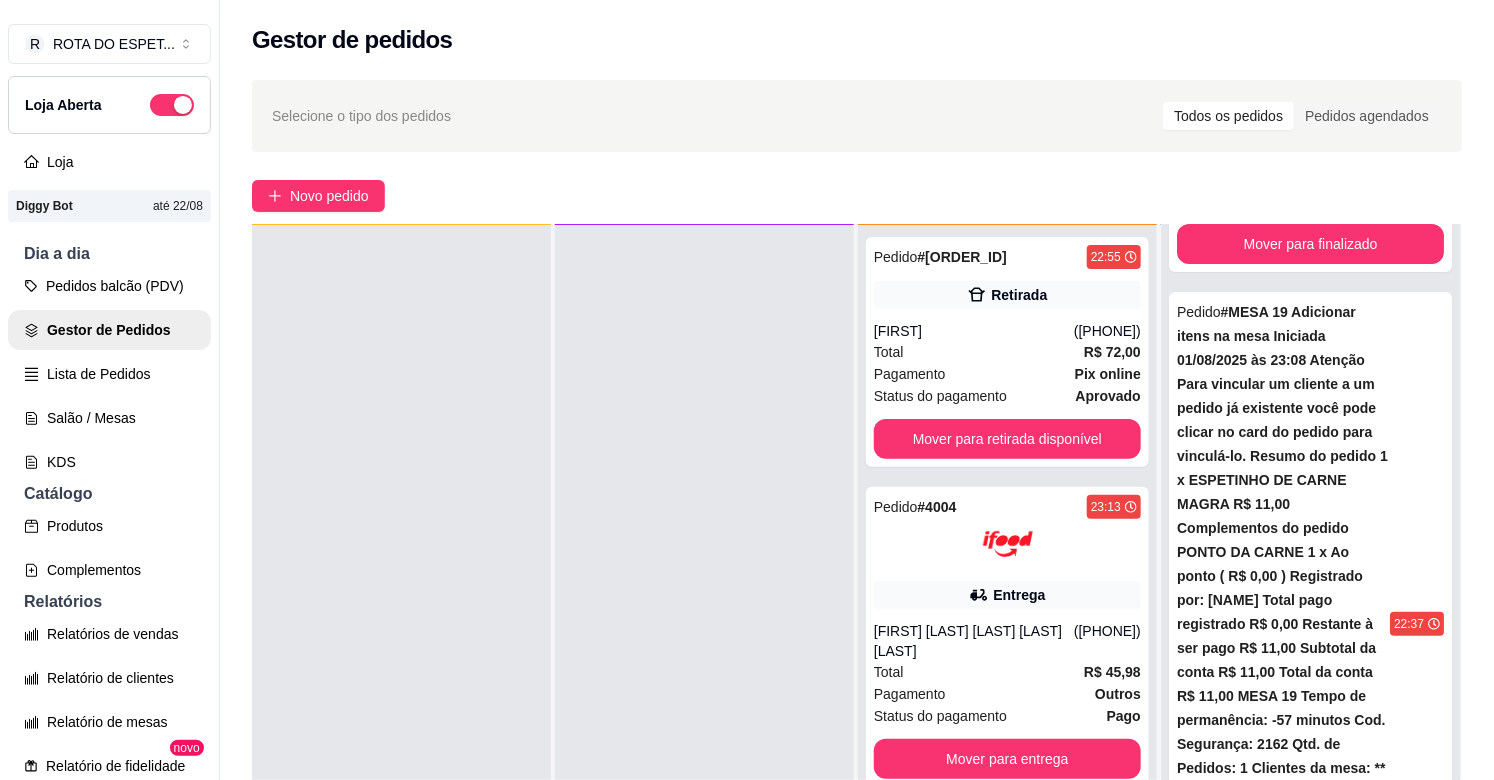 click on "VAGNER" at bounding box center [1273, 1238] 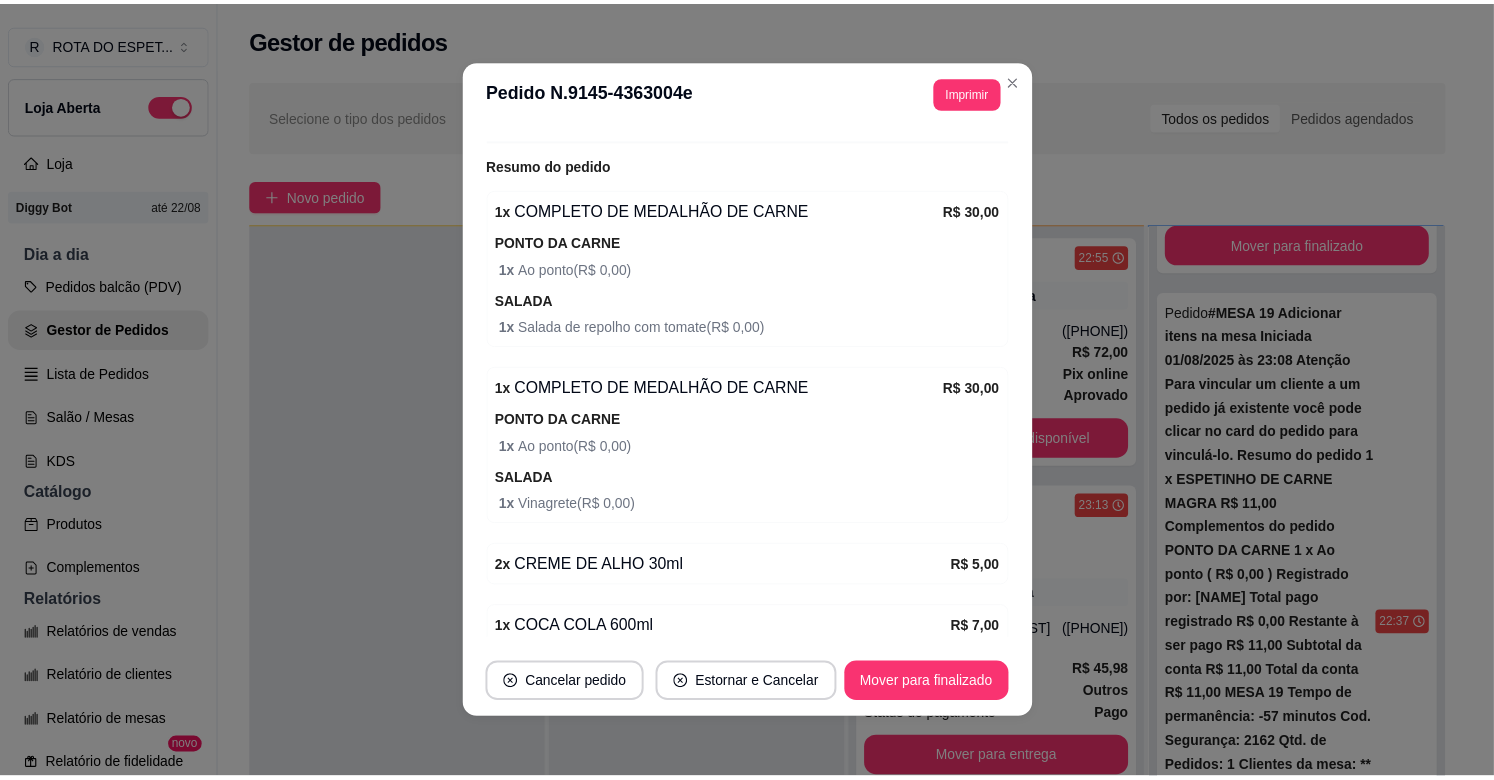 scroll, scrollTop: 534, scrollLeft: 0, axis: vertical 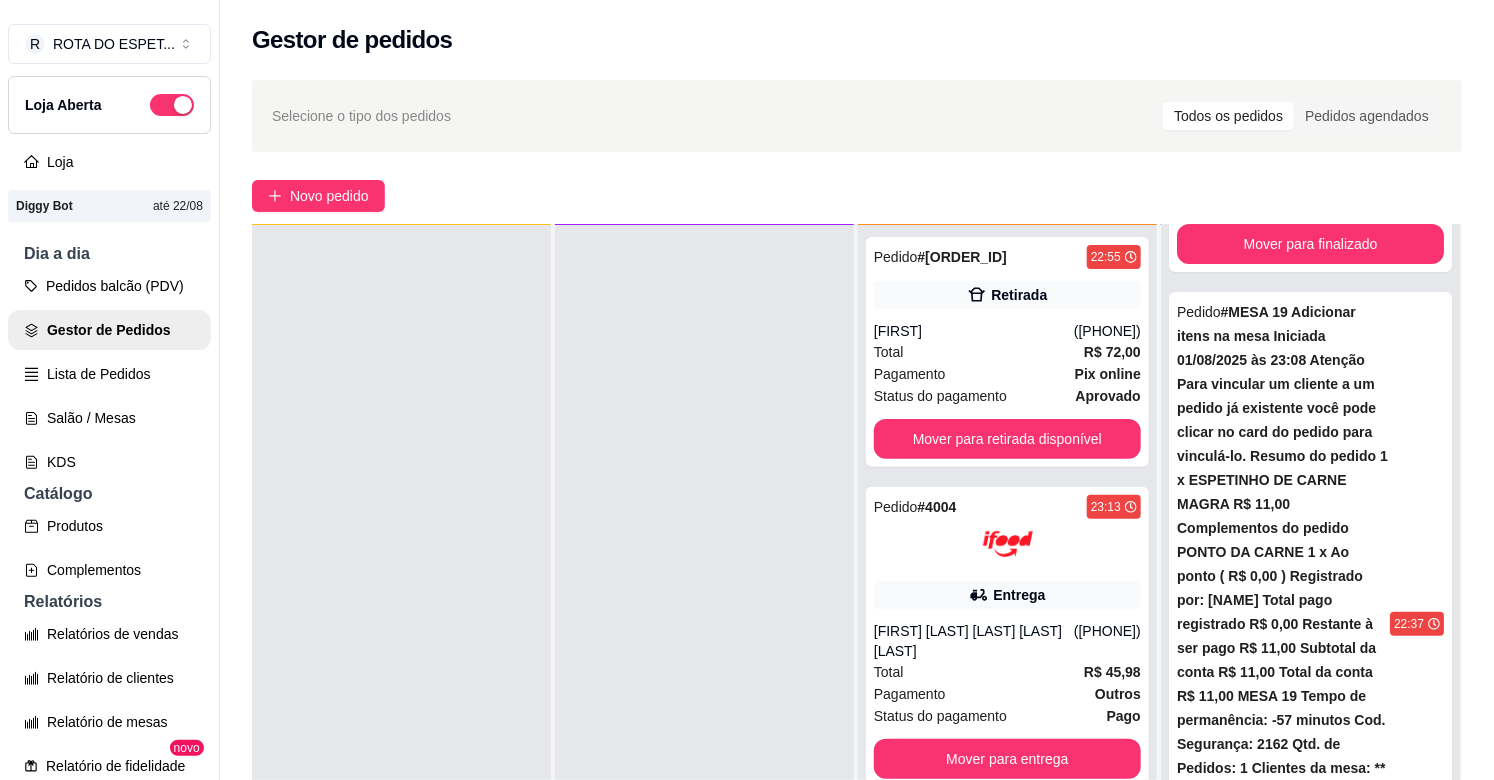 click on "Mover para finalizado" at bounding box center (1310, 1346) 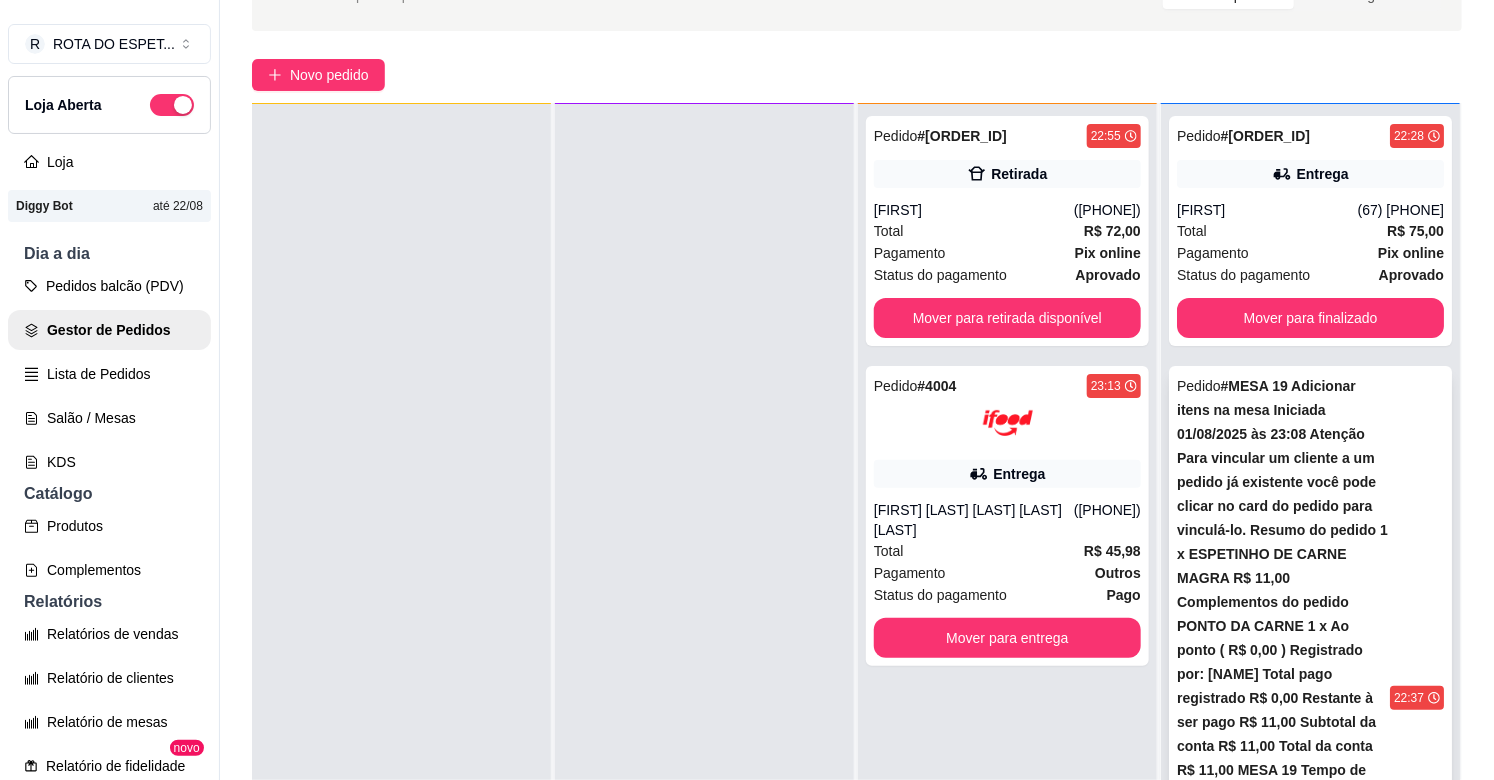 scroll, scrollTop: 321, scrollLeft: 0, axis: vertical 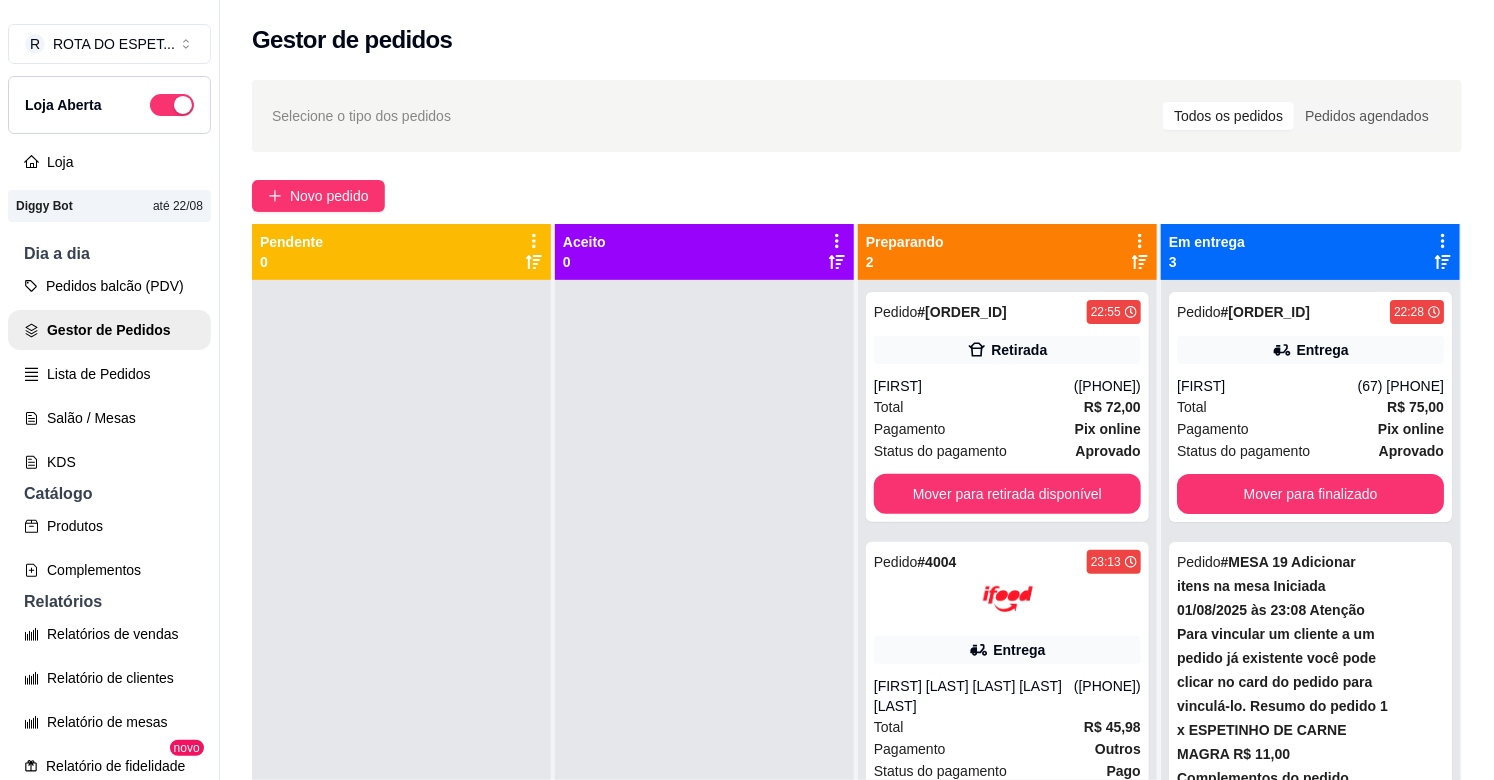 click at bounding box center (704, 670) 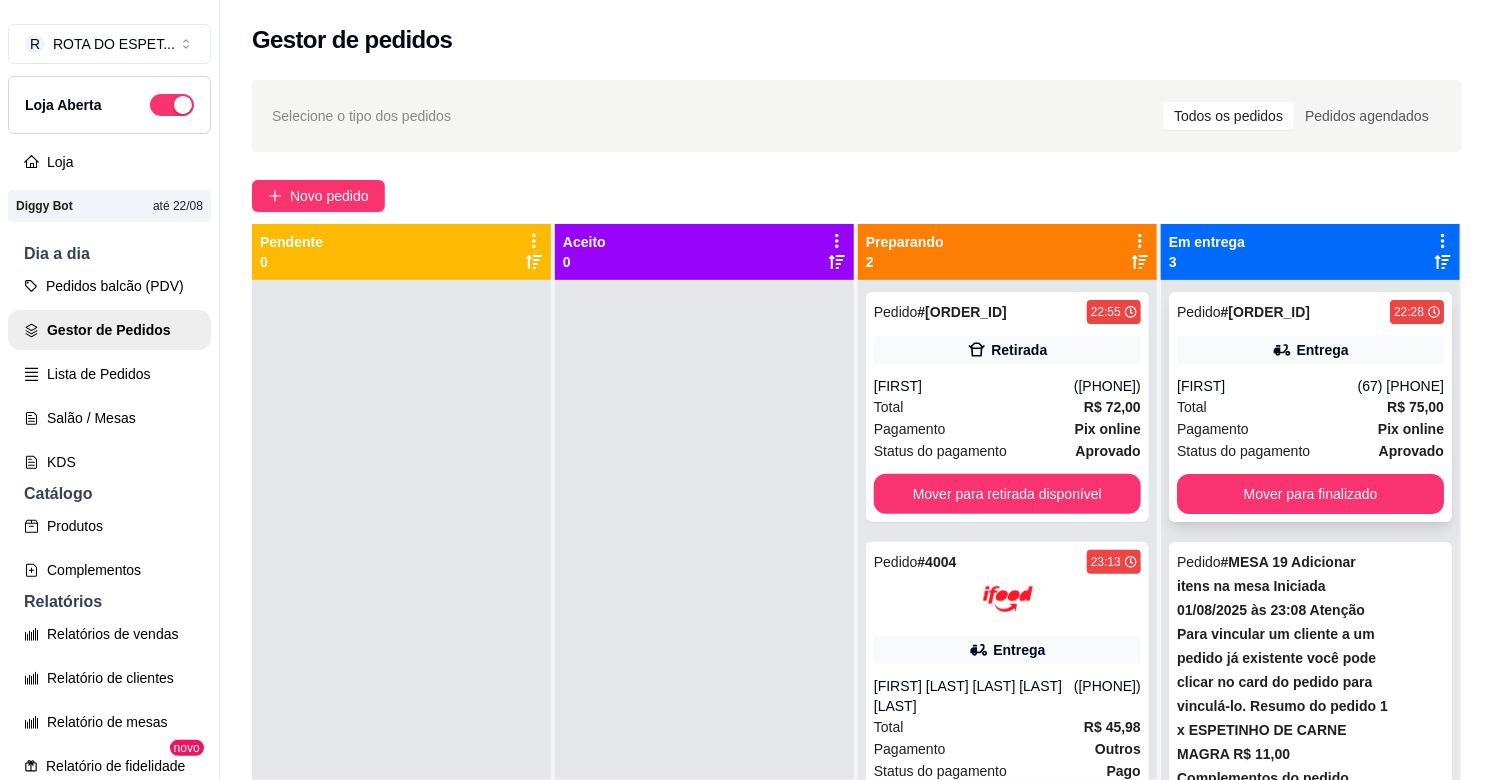 click on "Total R$ 75,00" at bounding box center (1310, 407) 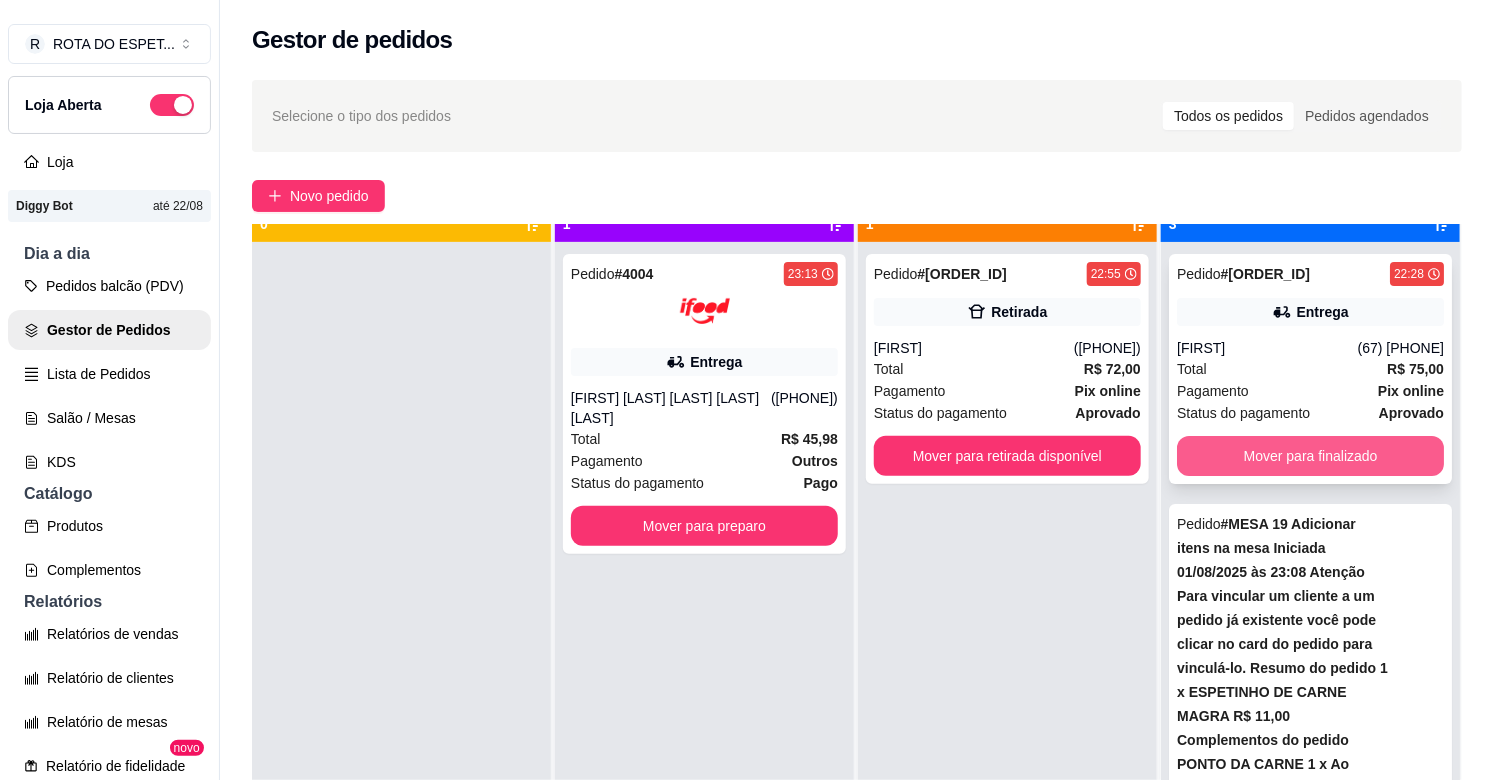 scroll, scrollTop: 55, scrollLeft: 0, axis: vertical 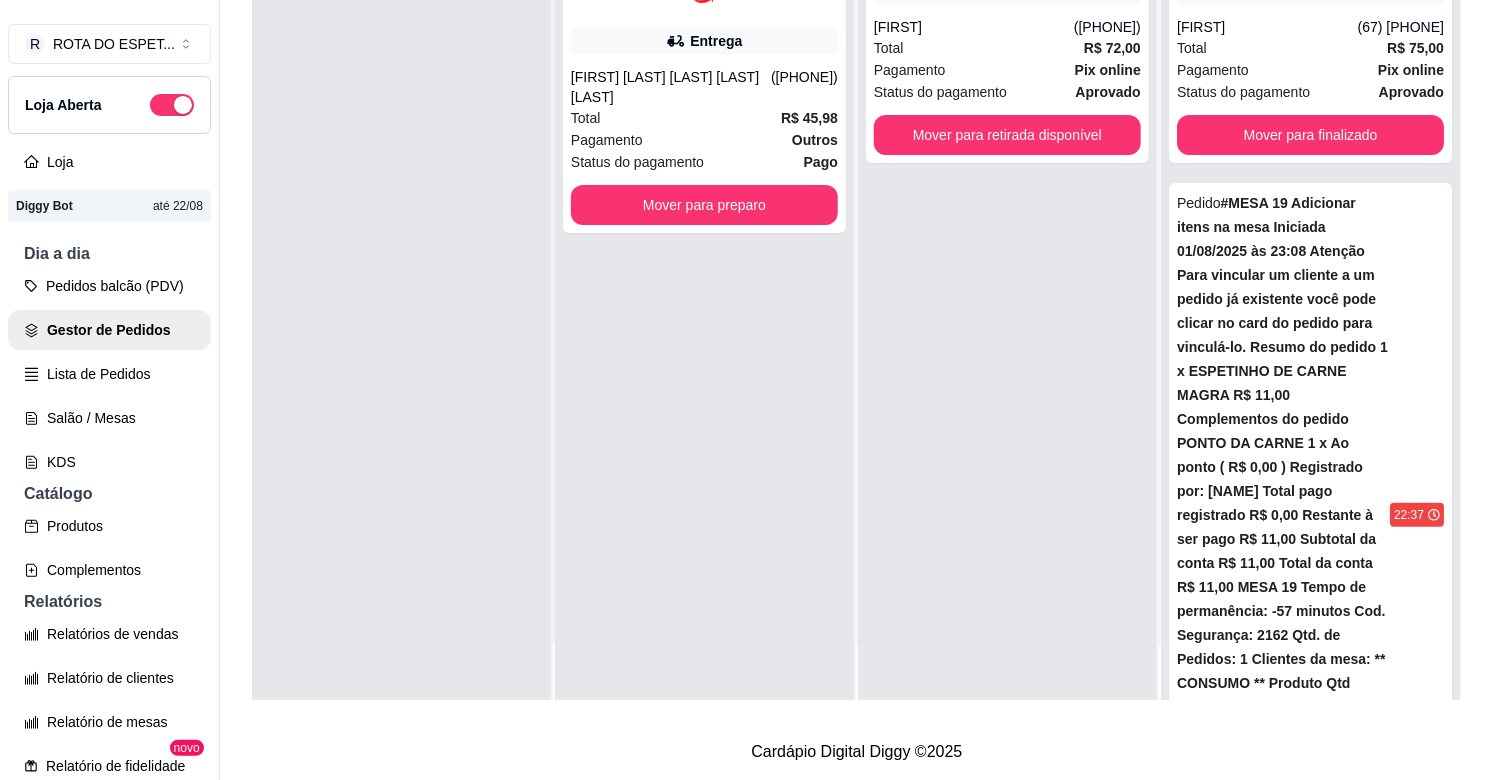 click on "Adailton" at bounding box center [1281, 1129] 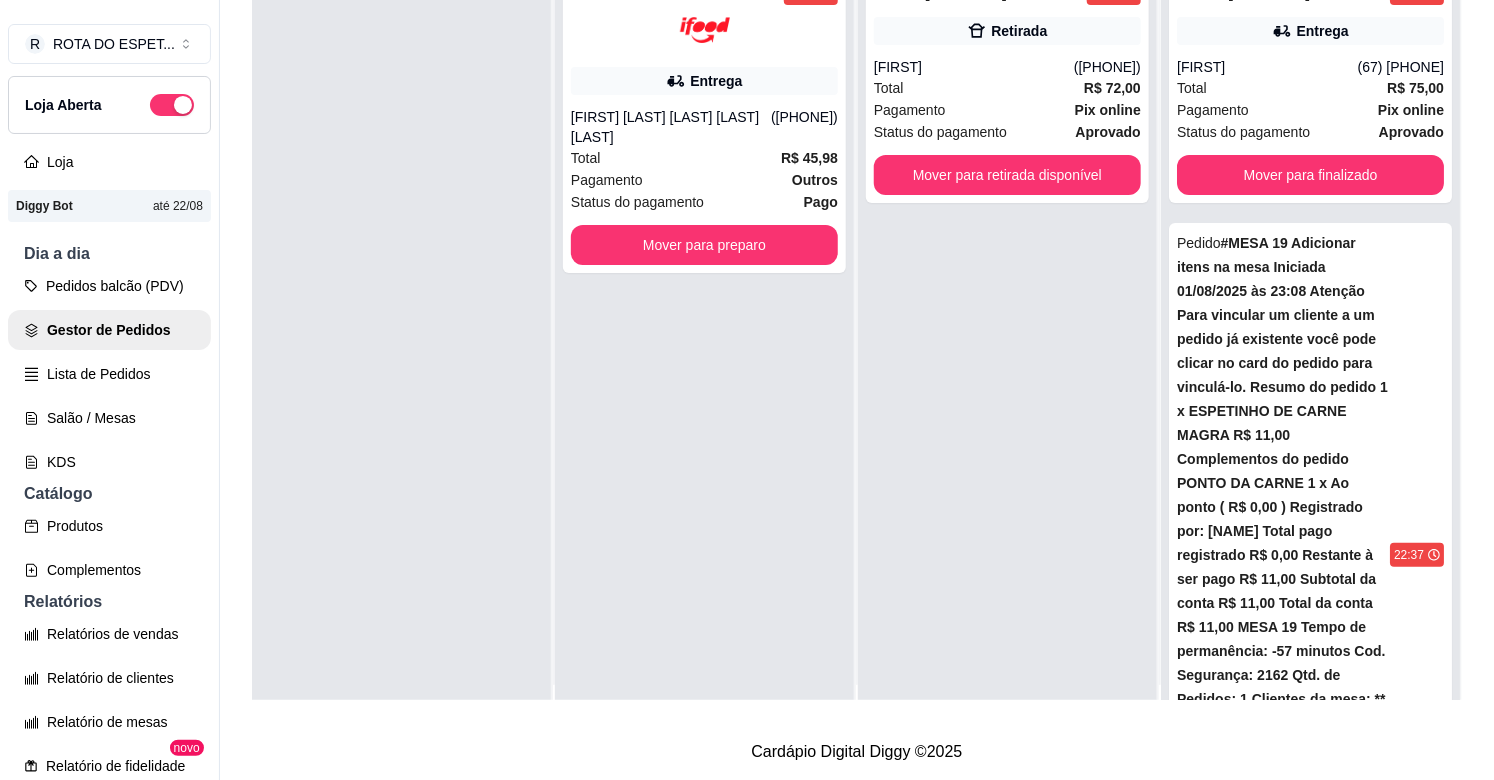 scroll, scrollTop: 0, scrollLeft: 0, axis: both 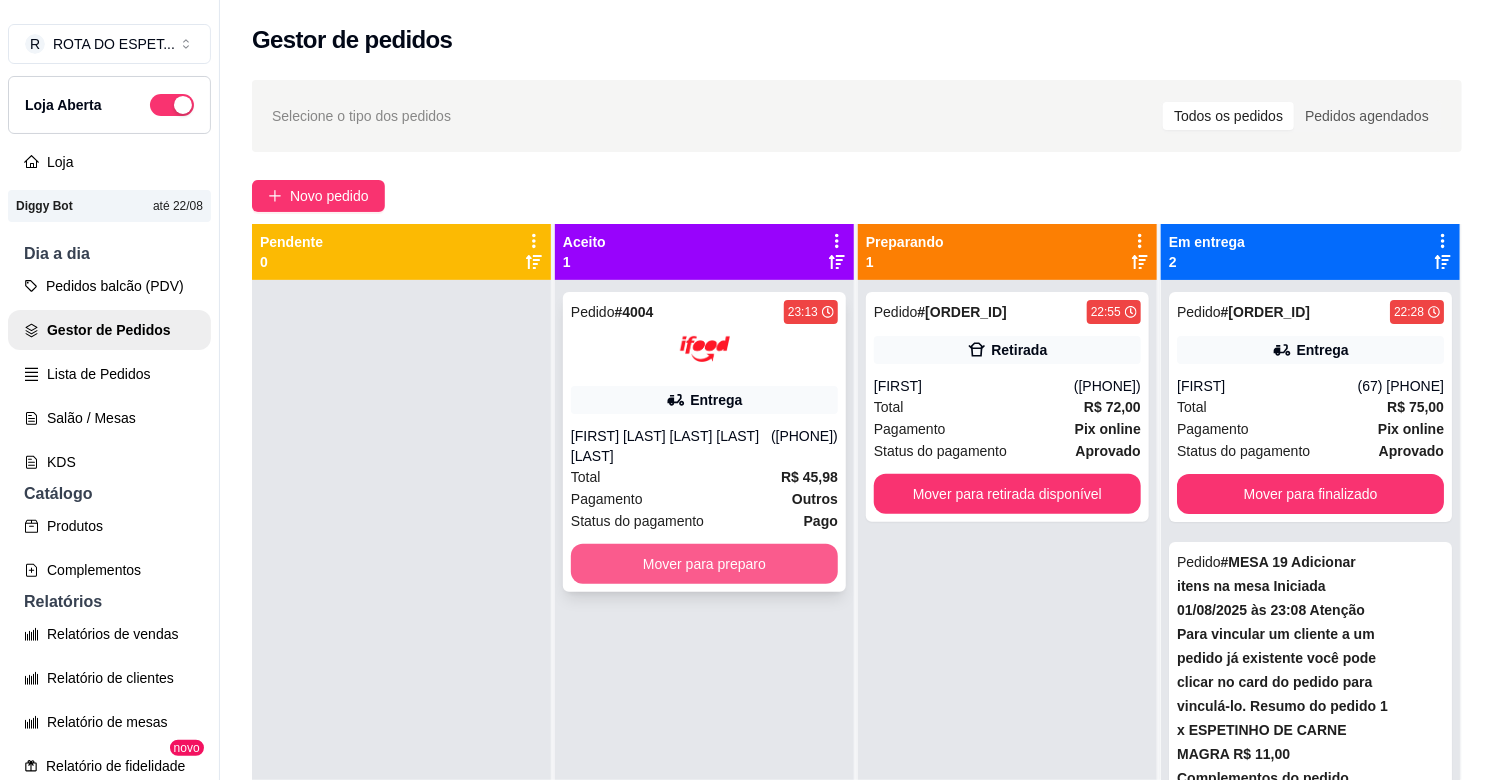 click on "Mover para preparo" at bounding box center [704, 564] 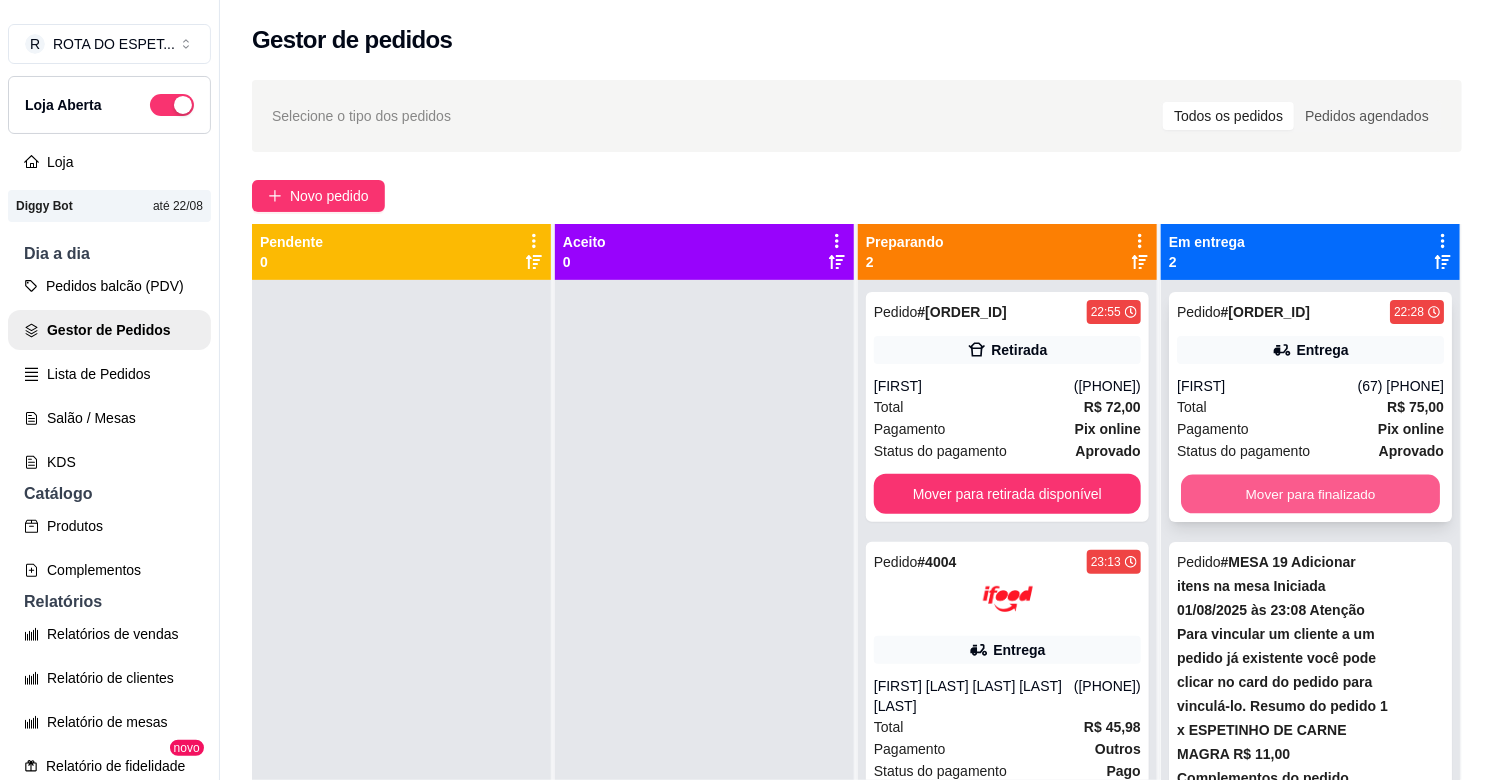 click on "Mover para finalizado" at bounding box center (1310, 494) 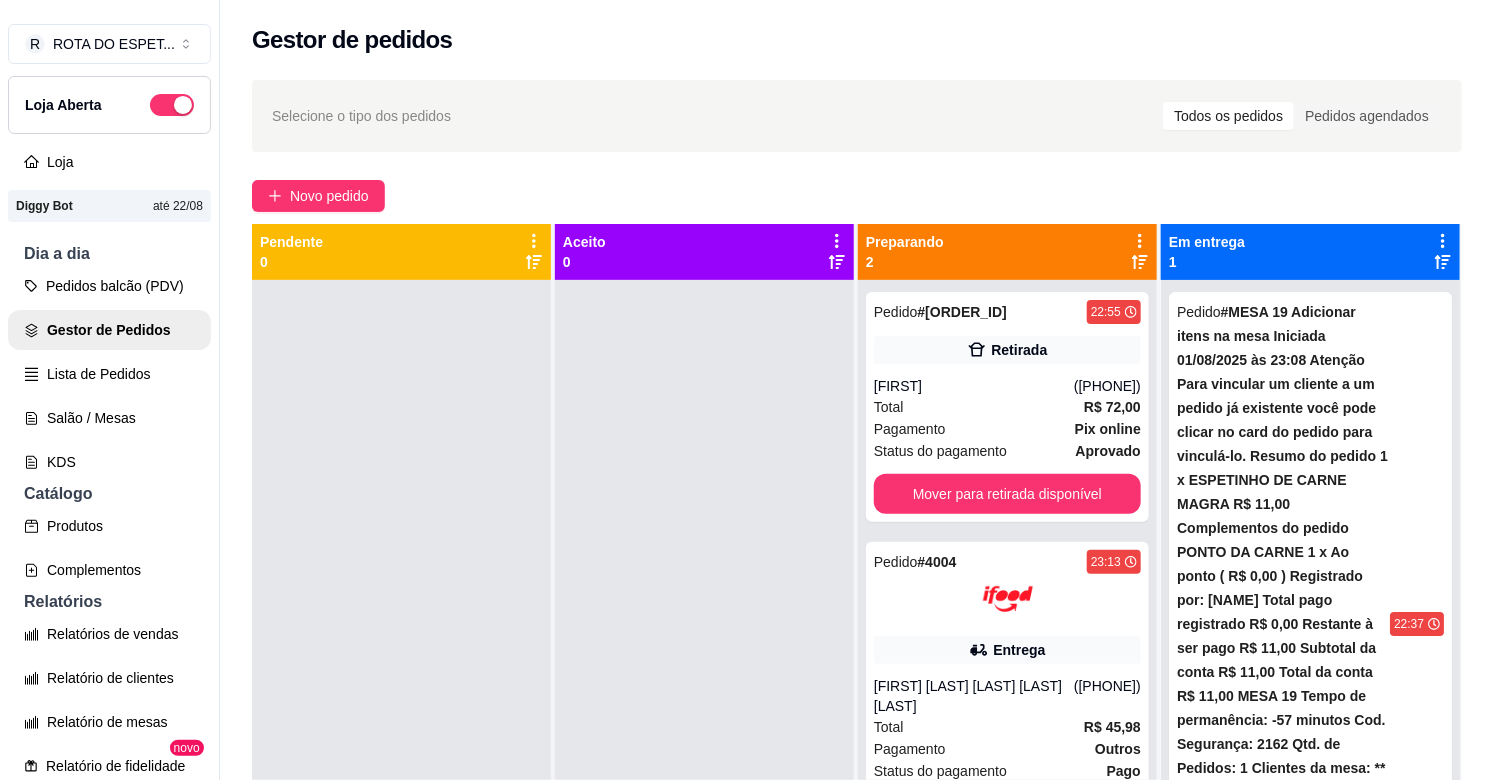 click at bounding box center (704, 670) 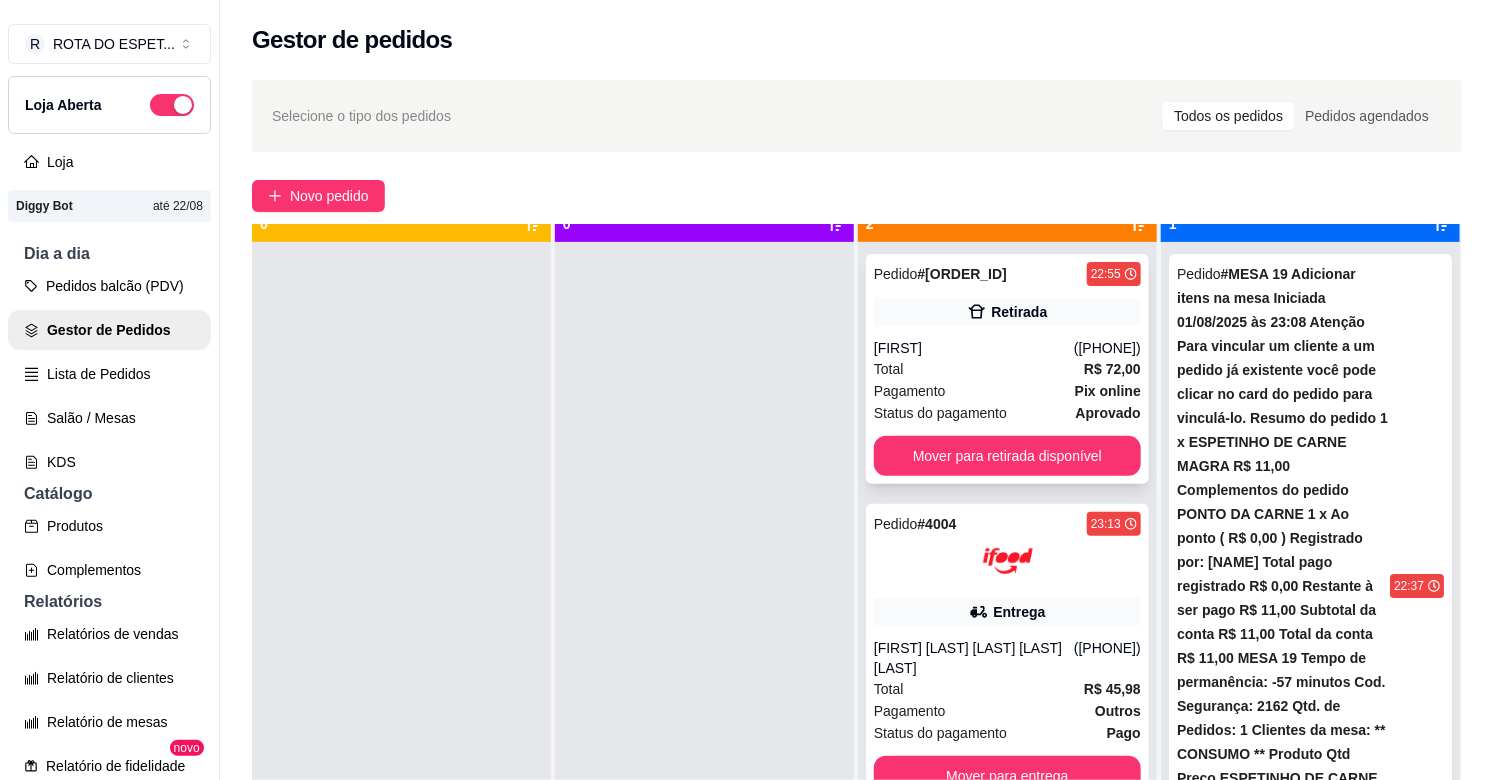 scroll, scrollTop: 55, scrollLeft: 0, axis: vertical 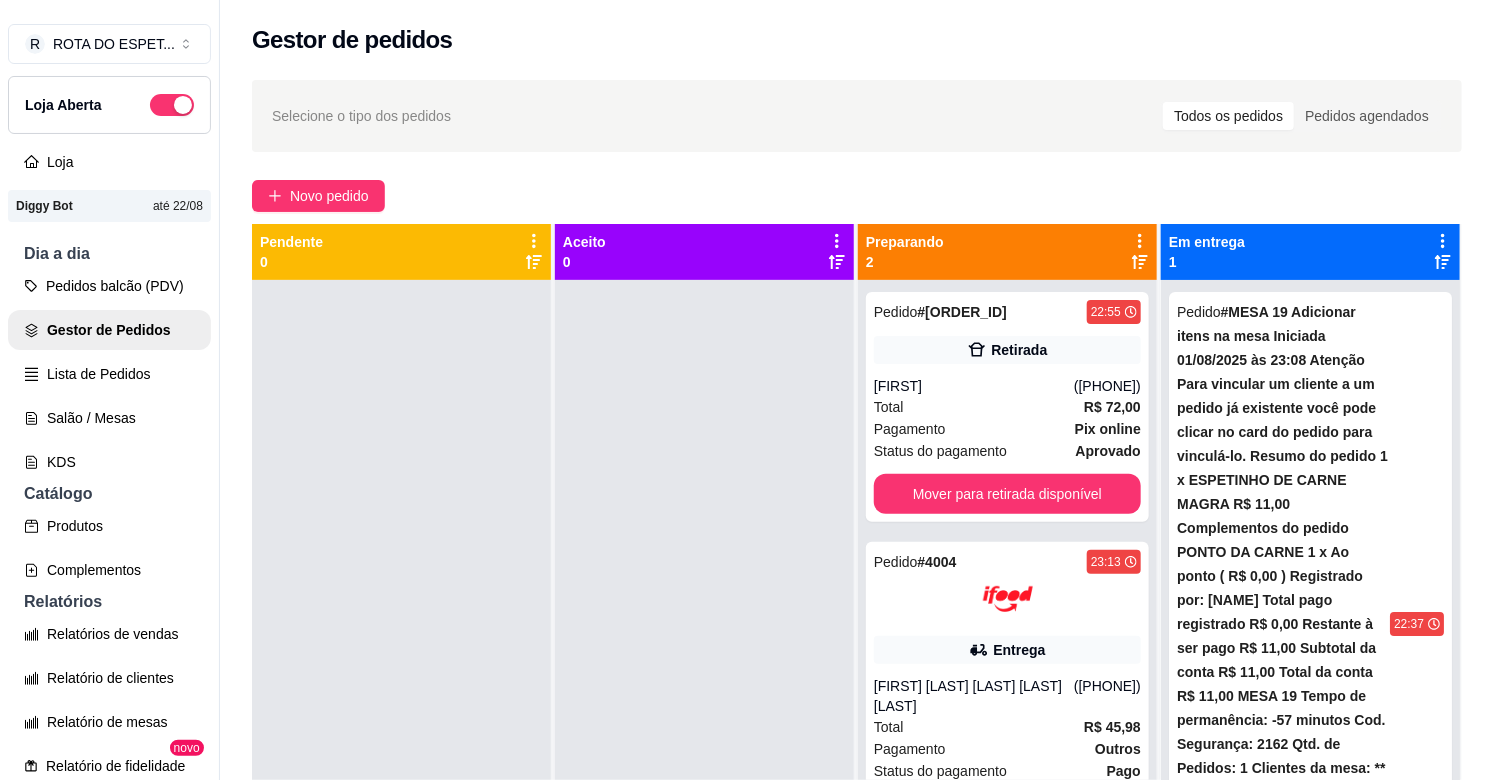 click at bounding box center (704, 670) 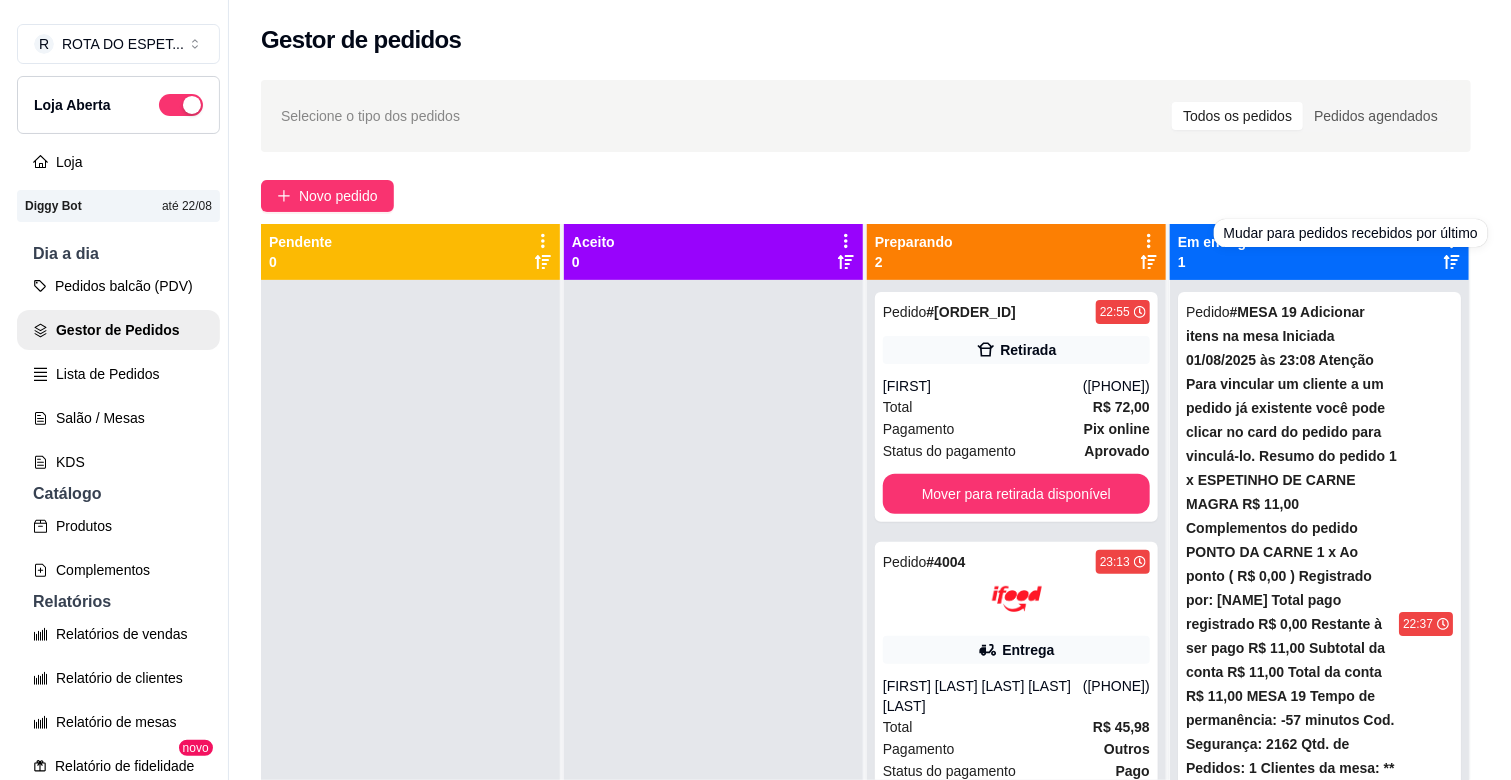 scroll, scrollTop: 55, scrollLeft: 0, axis: vertical 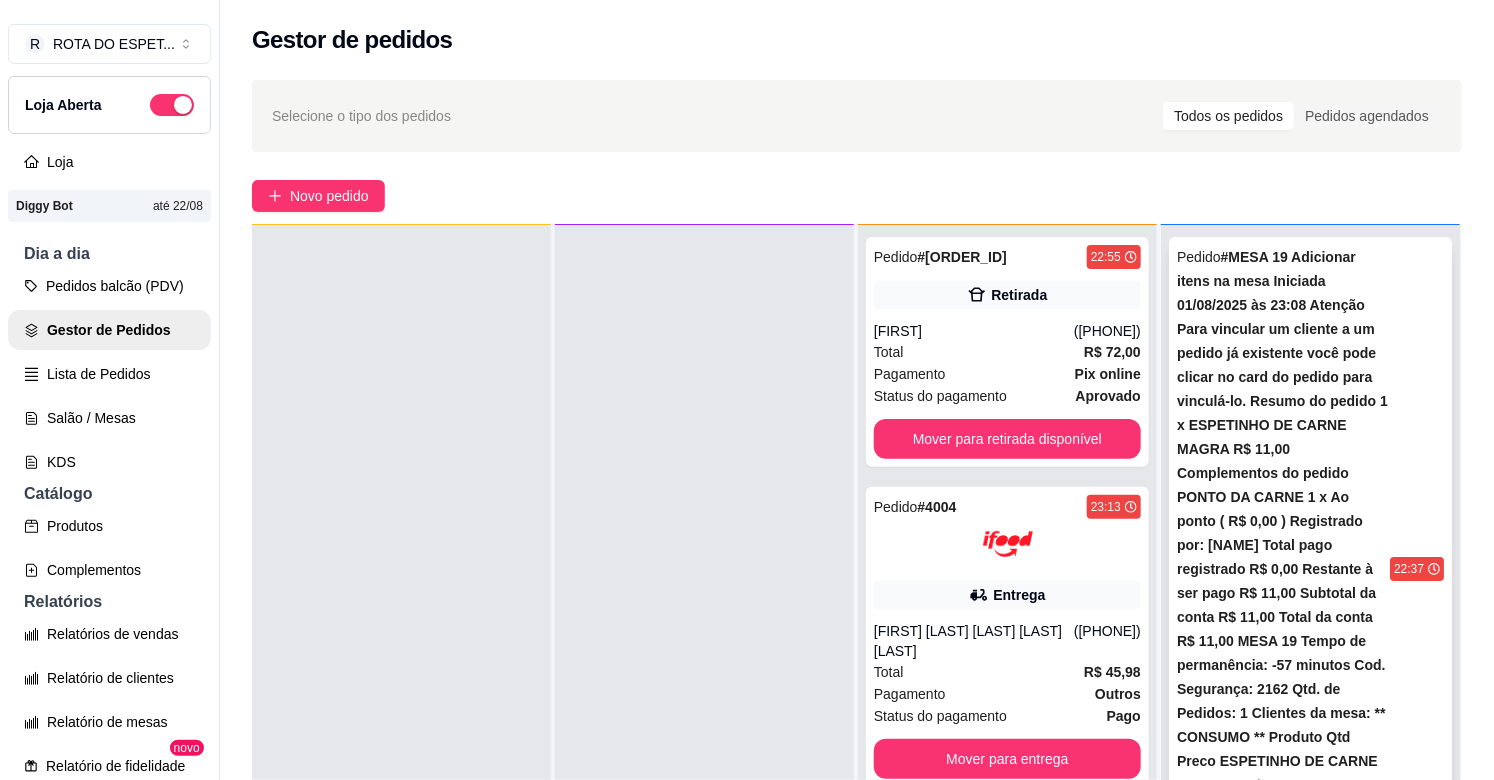 click on "Fernando" at bounding box center (1281, 955) 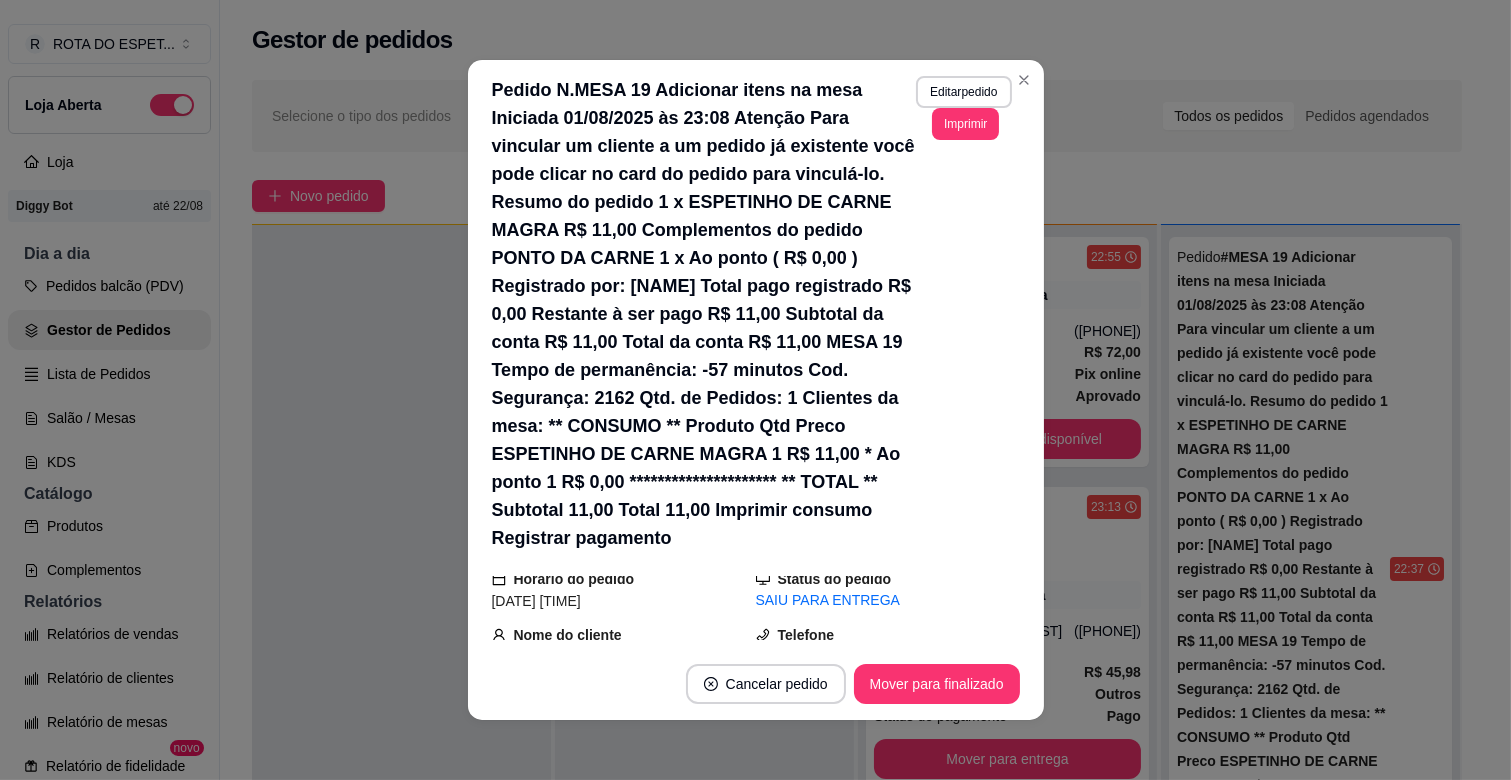 scroll, scrollTop: 111, scrollLeft: 0, axis: vertical 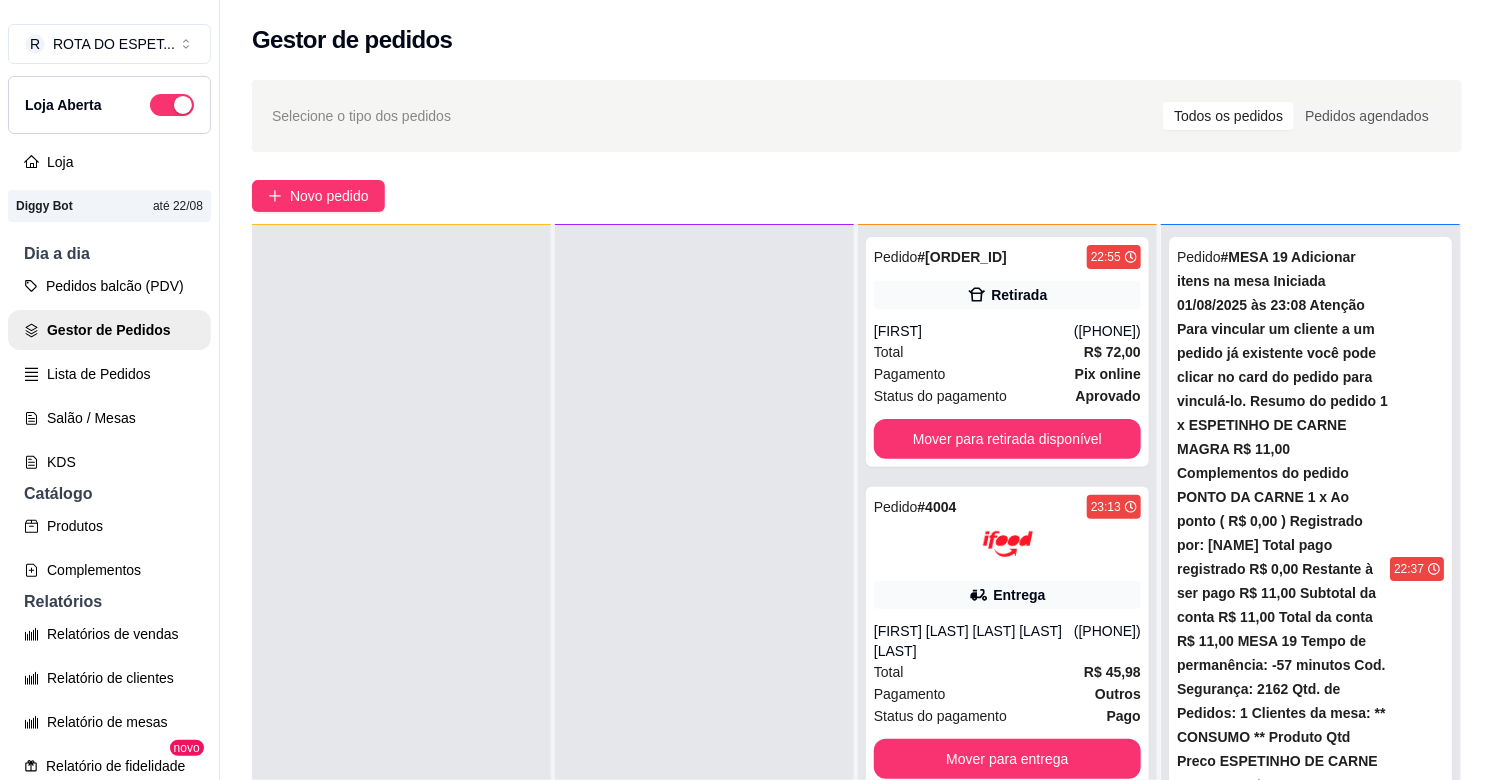 click at bounding box center (704, 615) 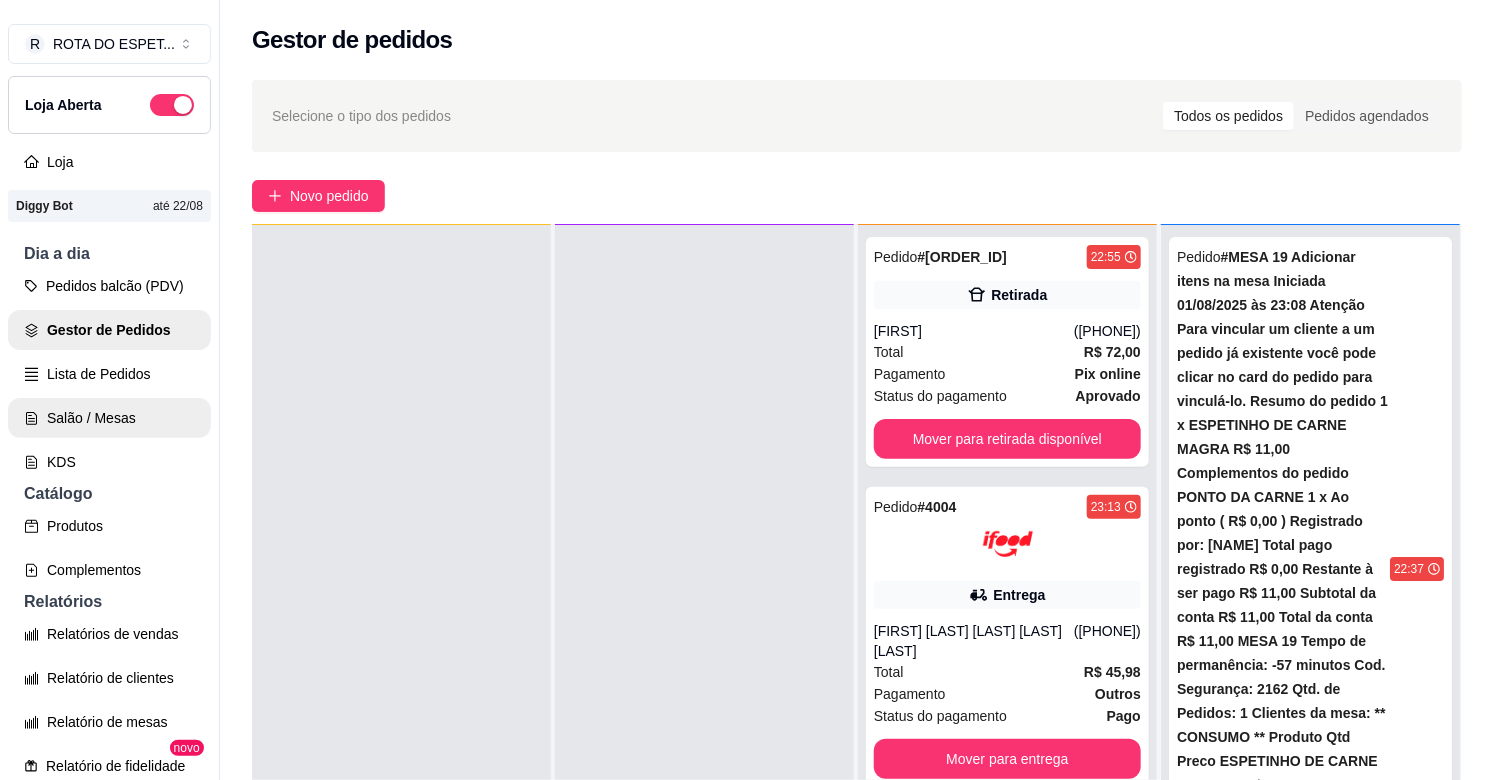 click on "Salão / Mesas" at bounding box center [109, 418] 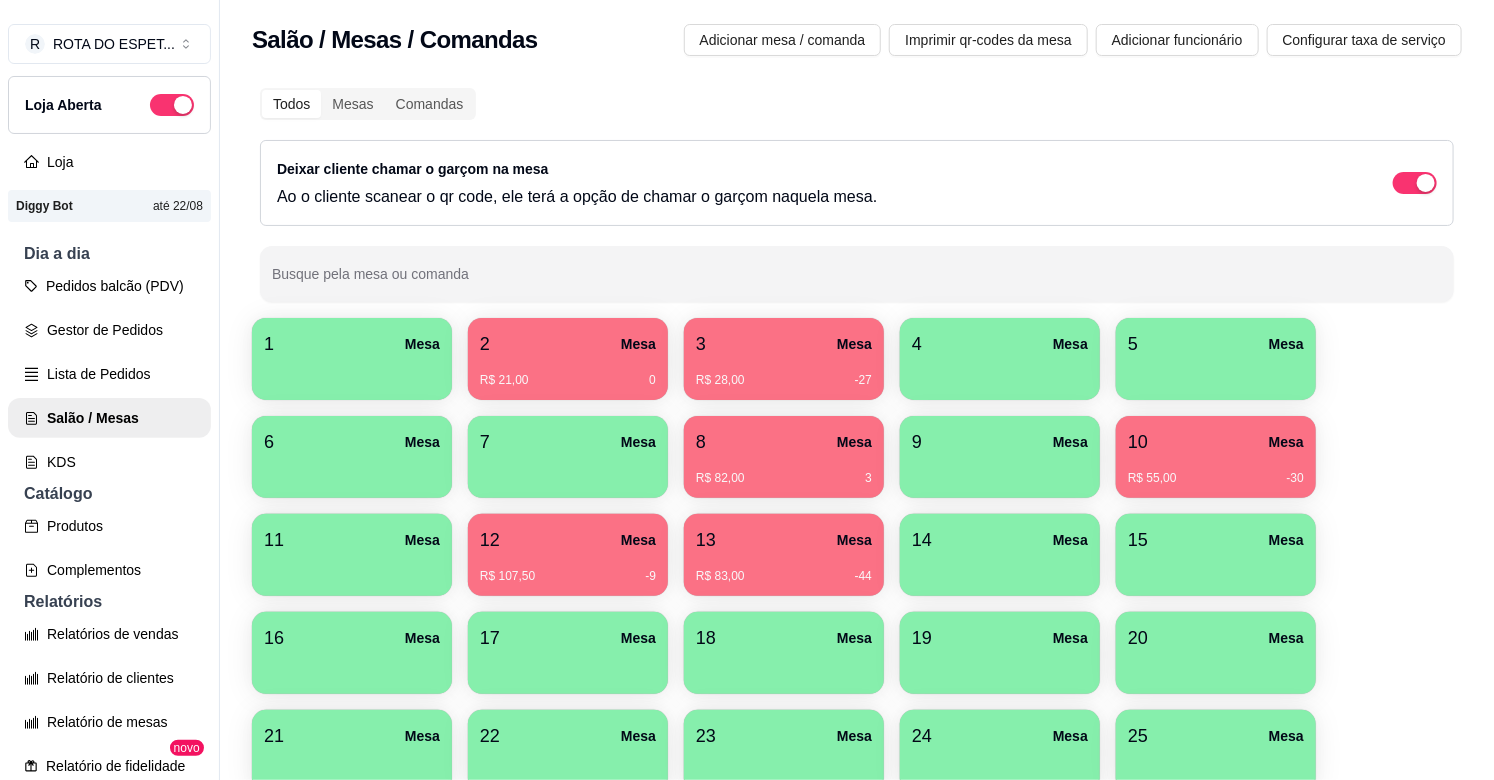 click on "8 Mesa" at bounding box center [784, 442] 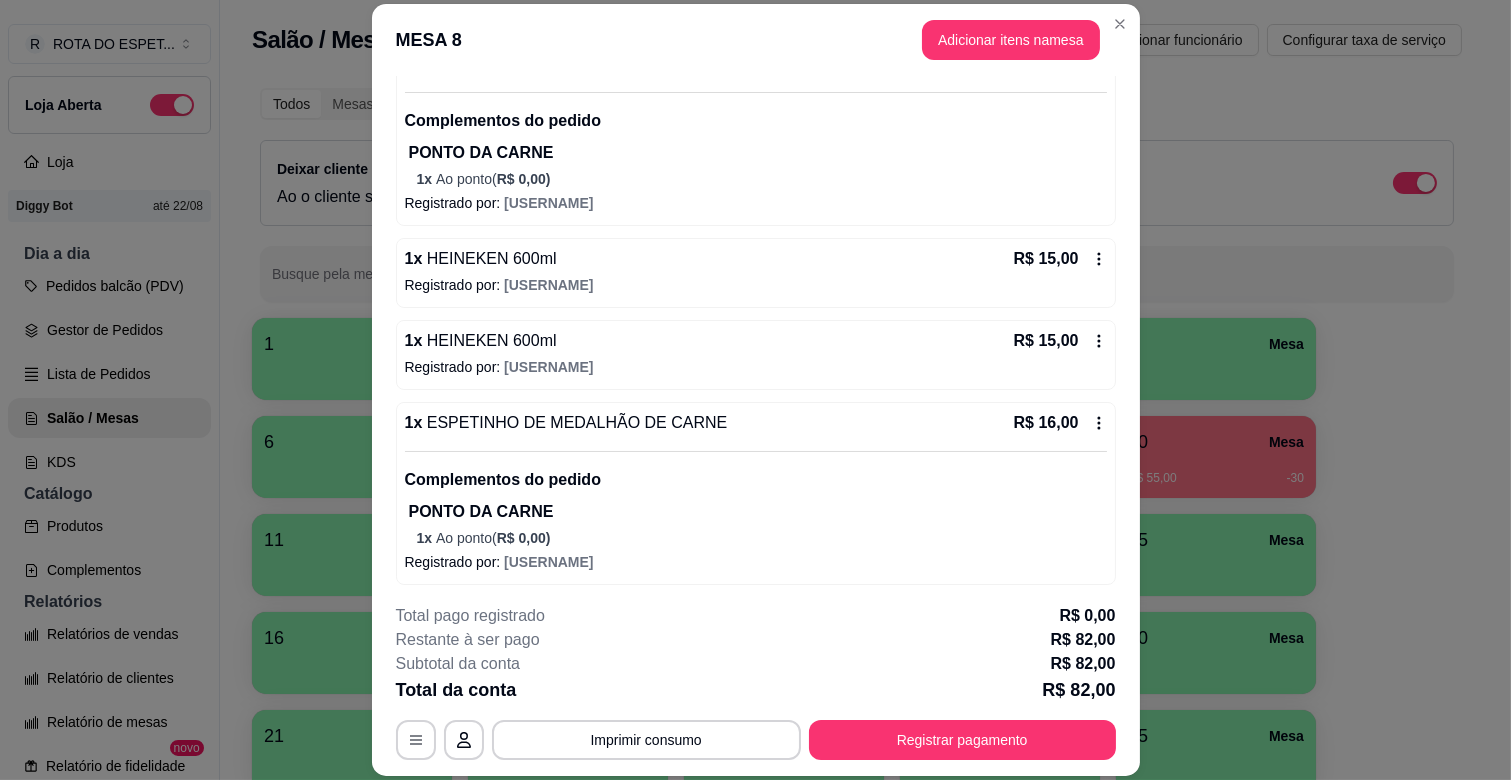 scroll, scrollTop: 478, scrollLeft: 0, axis: vertical 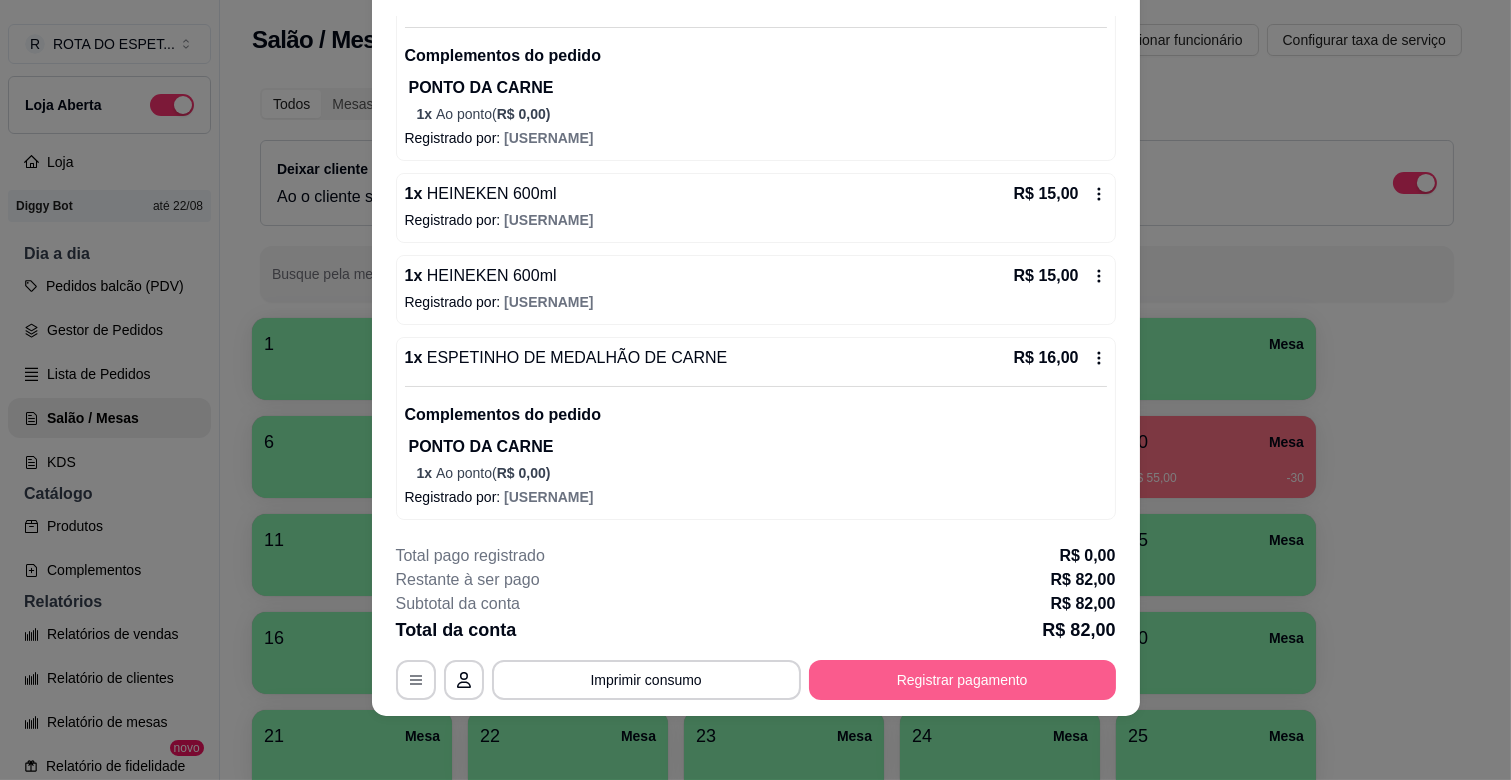 click on "Registrar pagamento" at bounding box center [962, 680] 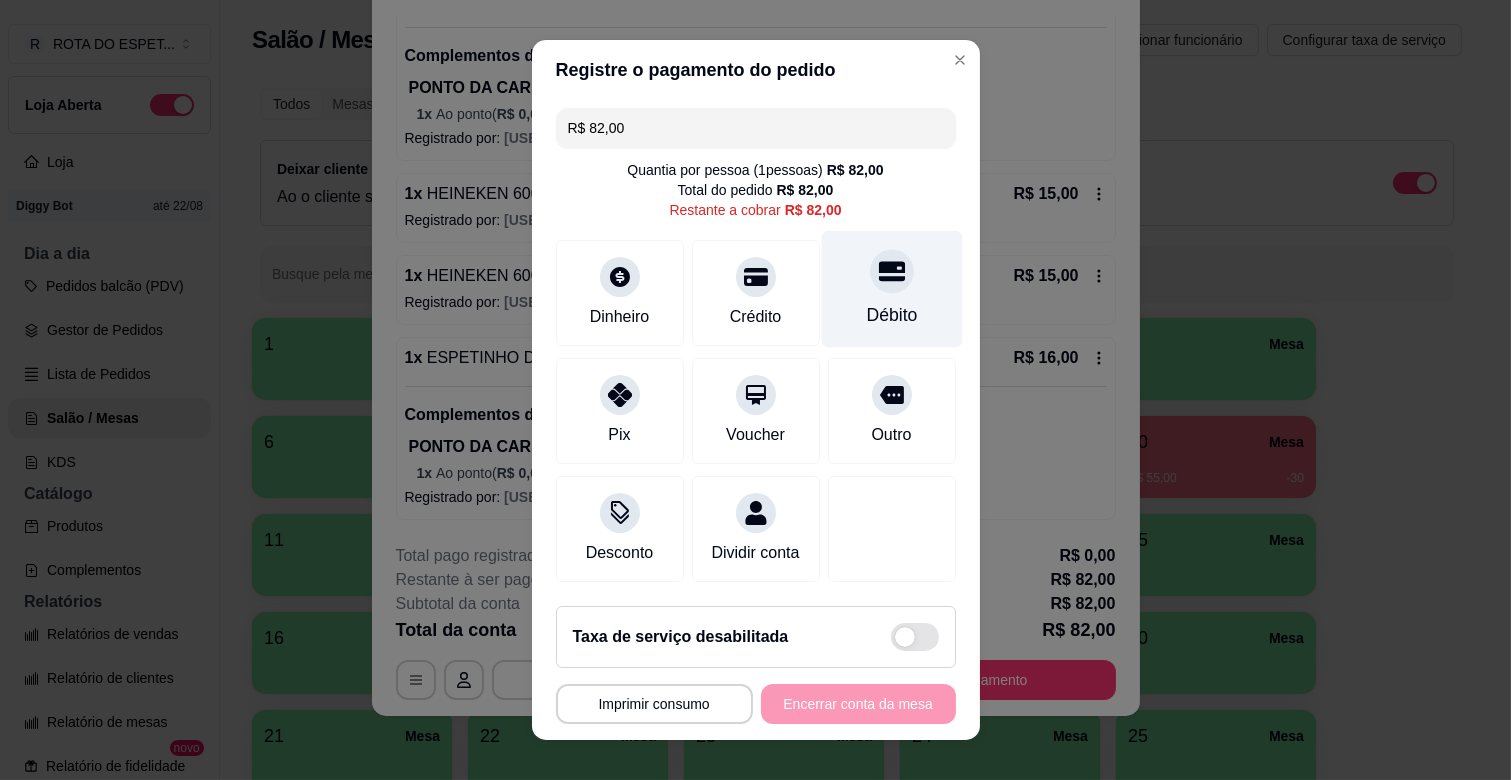 click at bounding box center [892, 271] 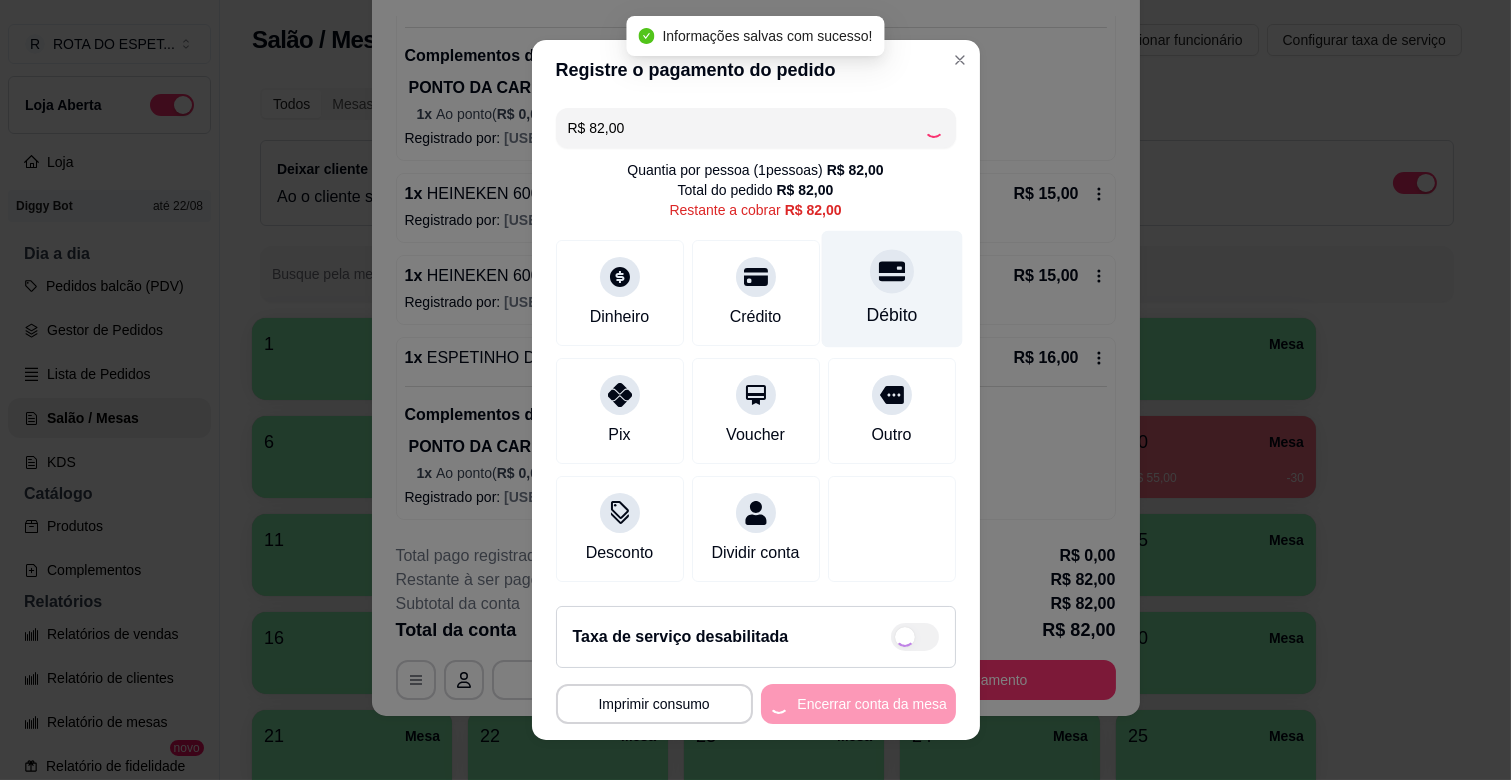 type on "R$ 0,00" 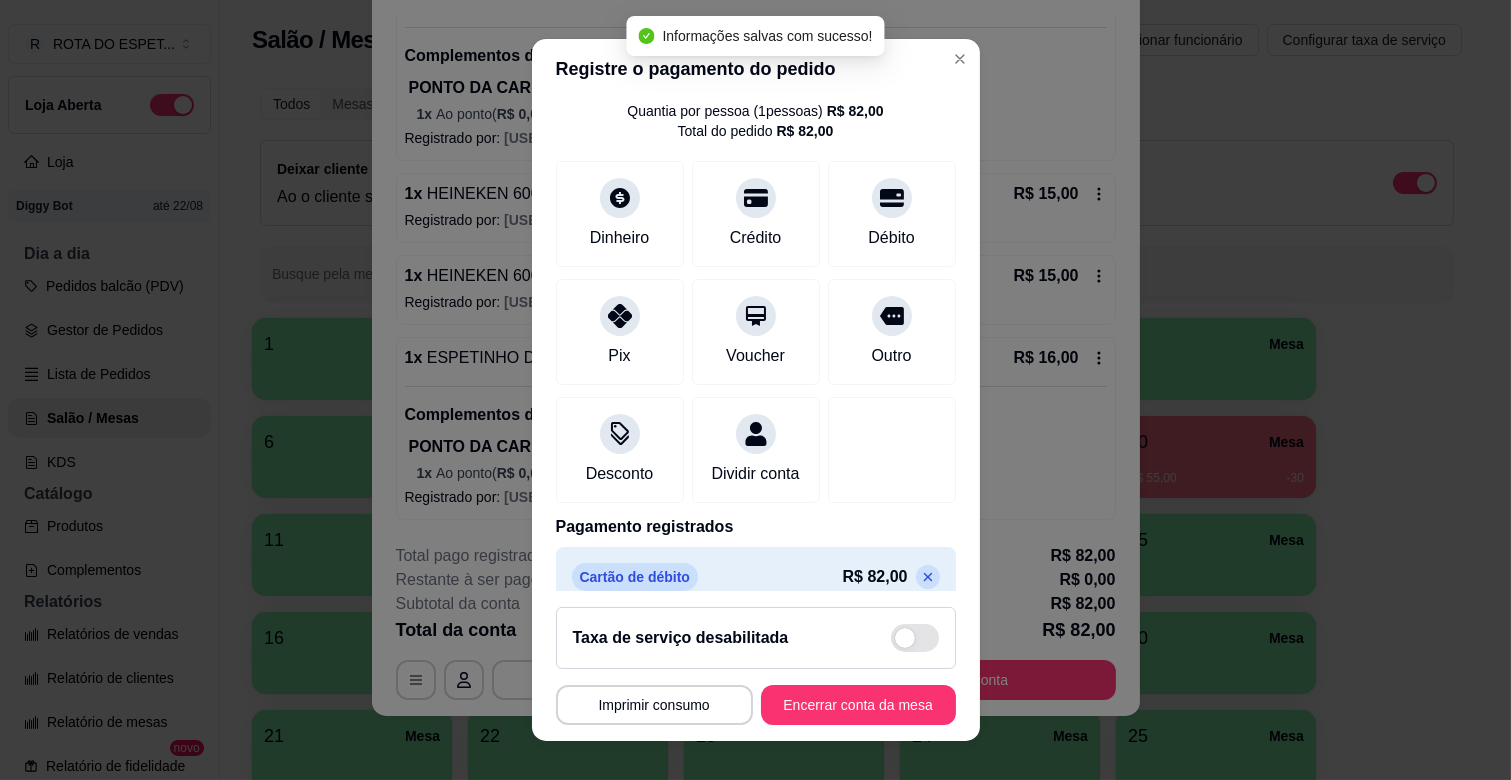 scroll, scrollTop: 106, scrollLeft: 0, axis: vertical 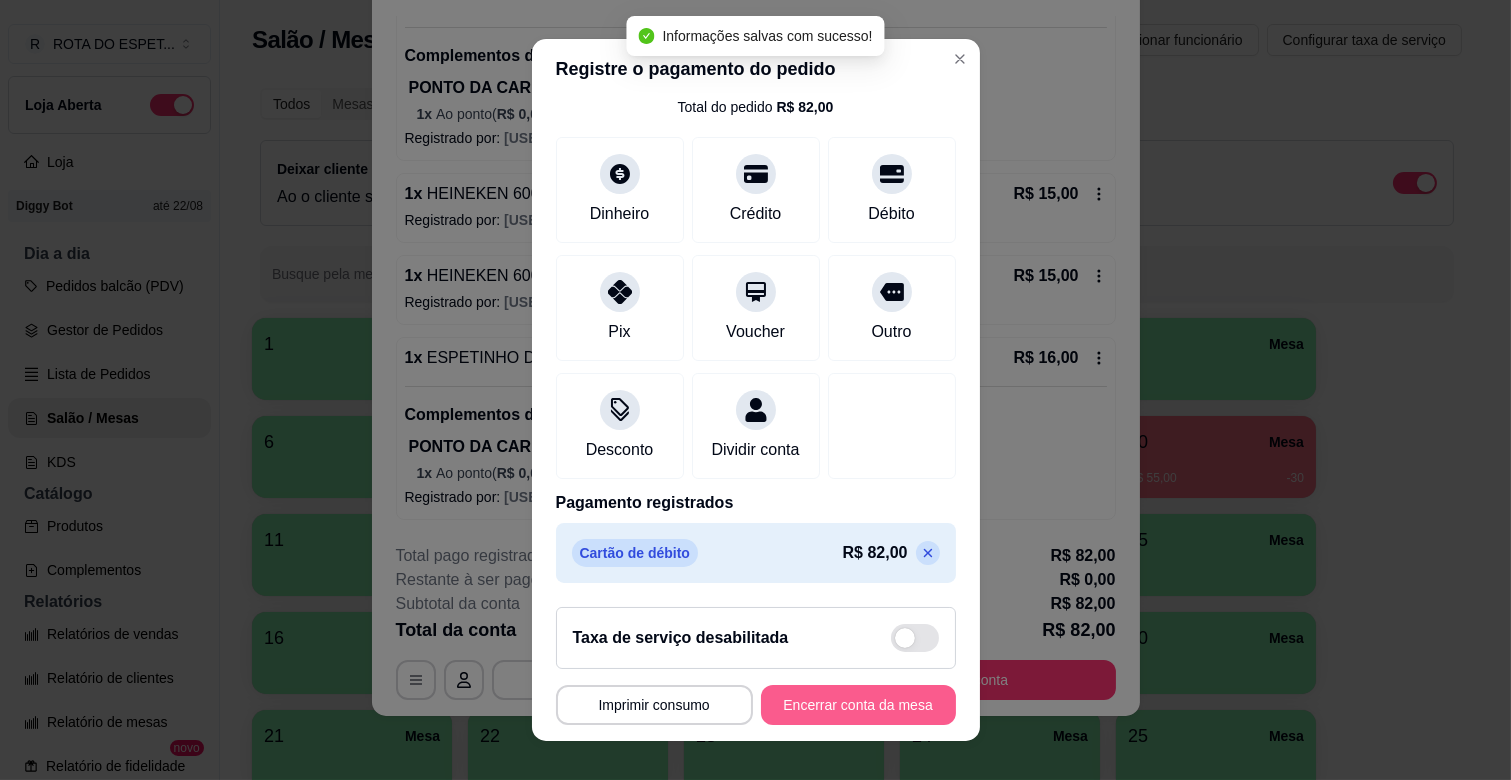 click on "Encerrar conta da mesa" at bounding box center (858, 705) 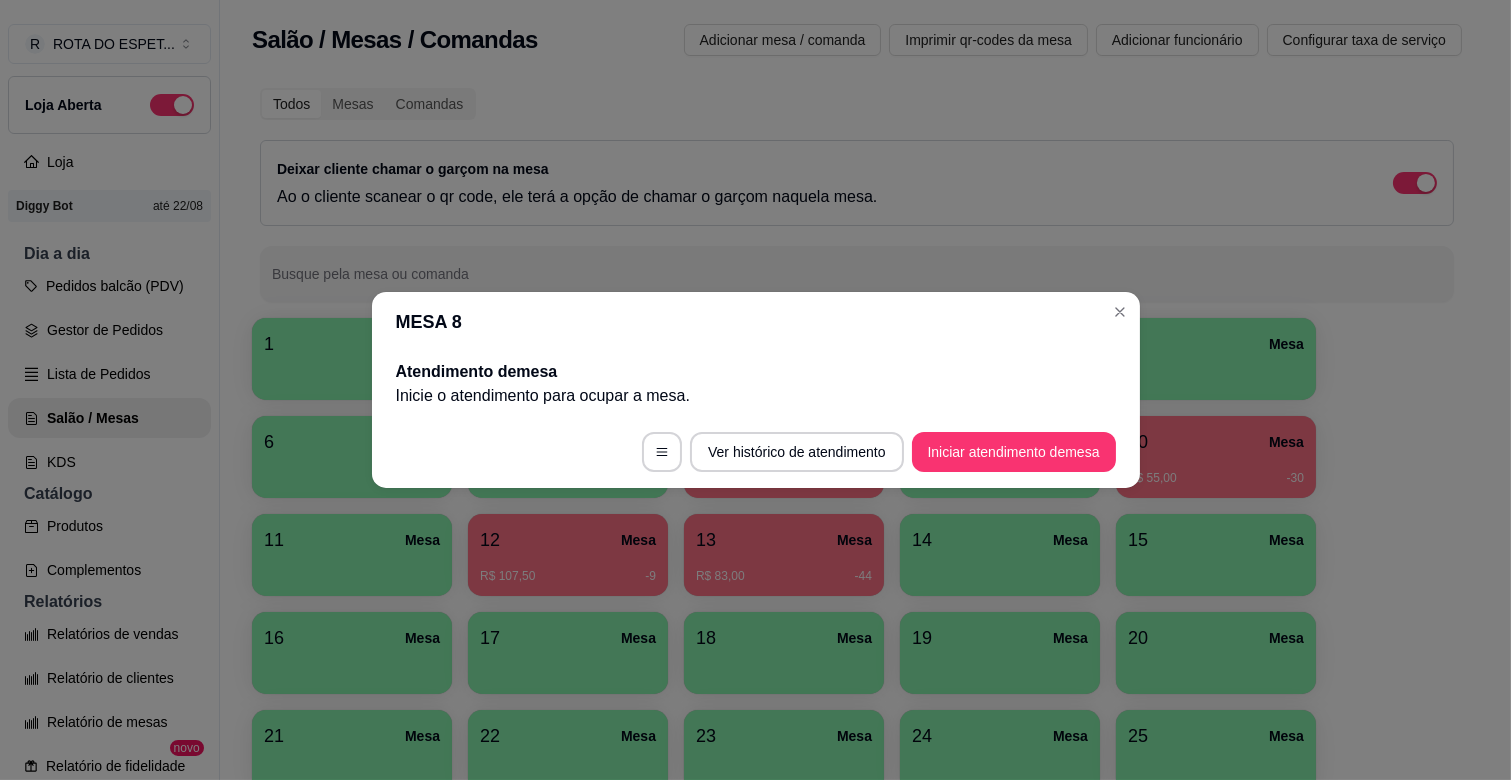 scroll, scrollTop: 0, scrollLeft: 0, axis: both 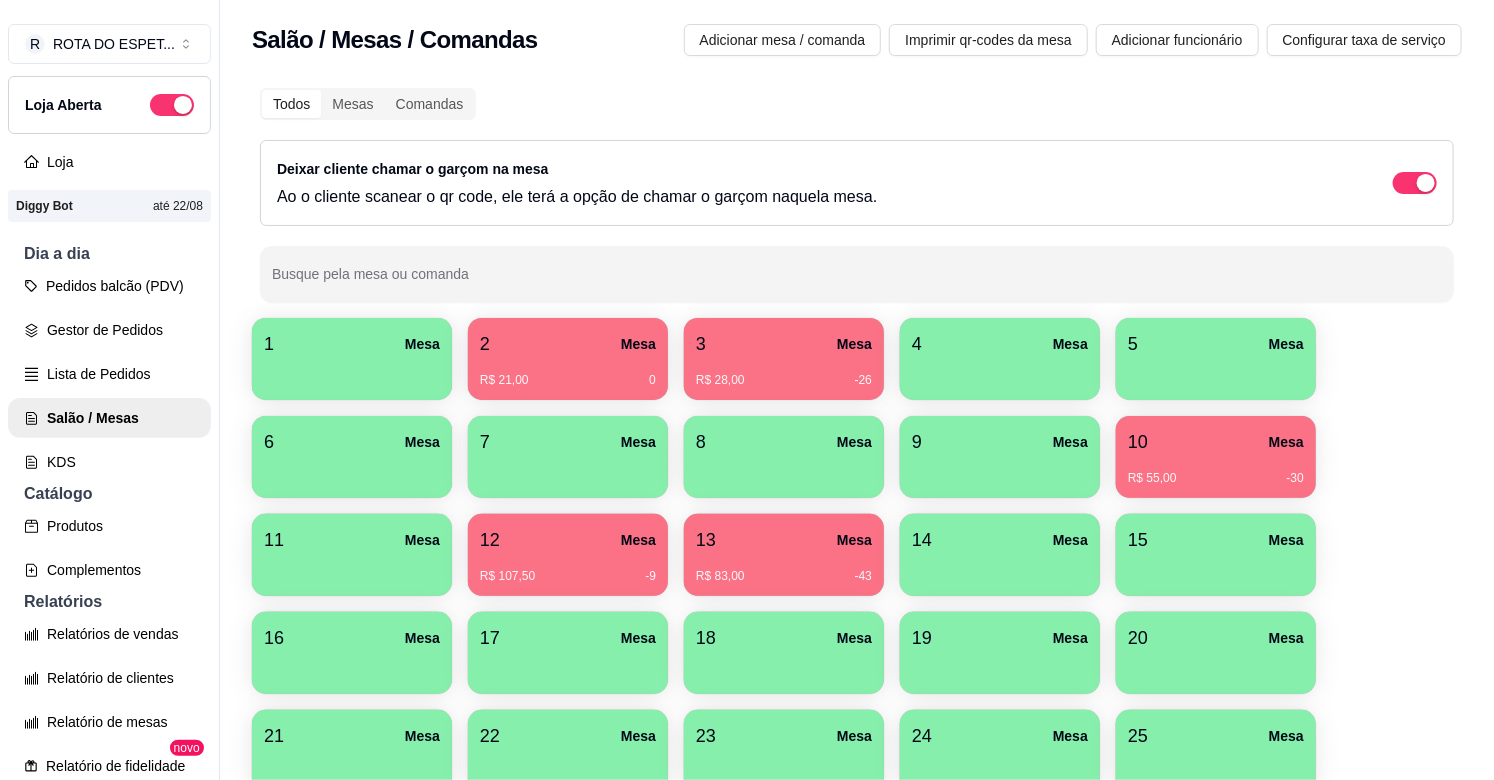 click on "3 Mesa" at bounding box center [784, 344] 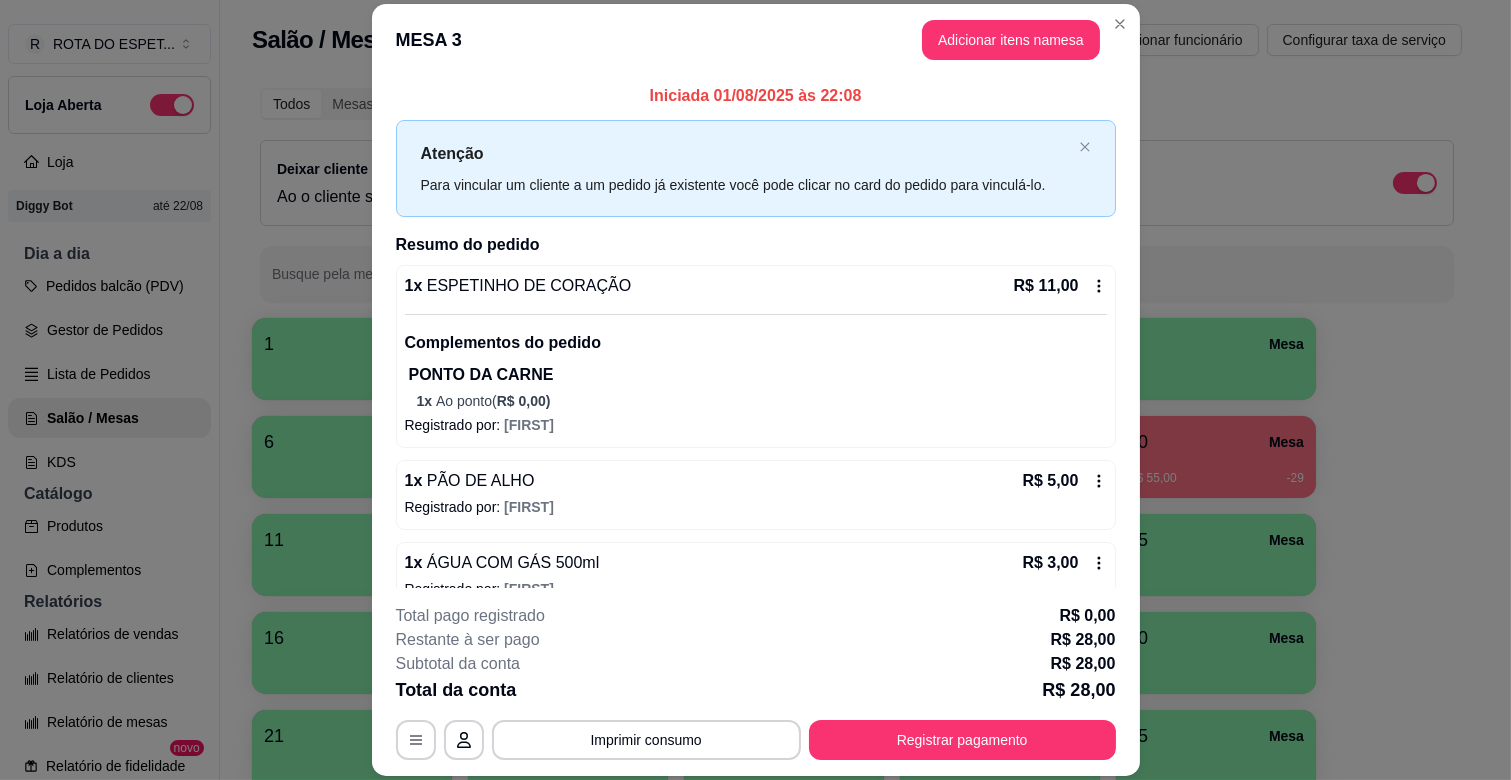 scroll, scrollTop: 114, scrollLeft: 0, axis: vertical 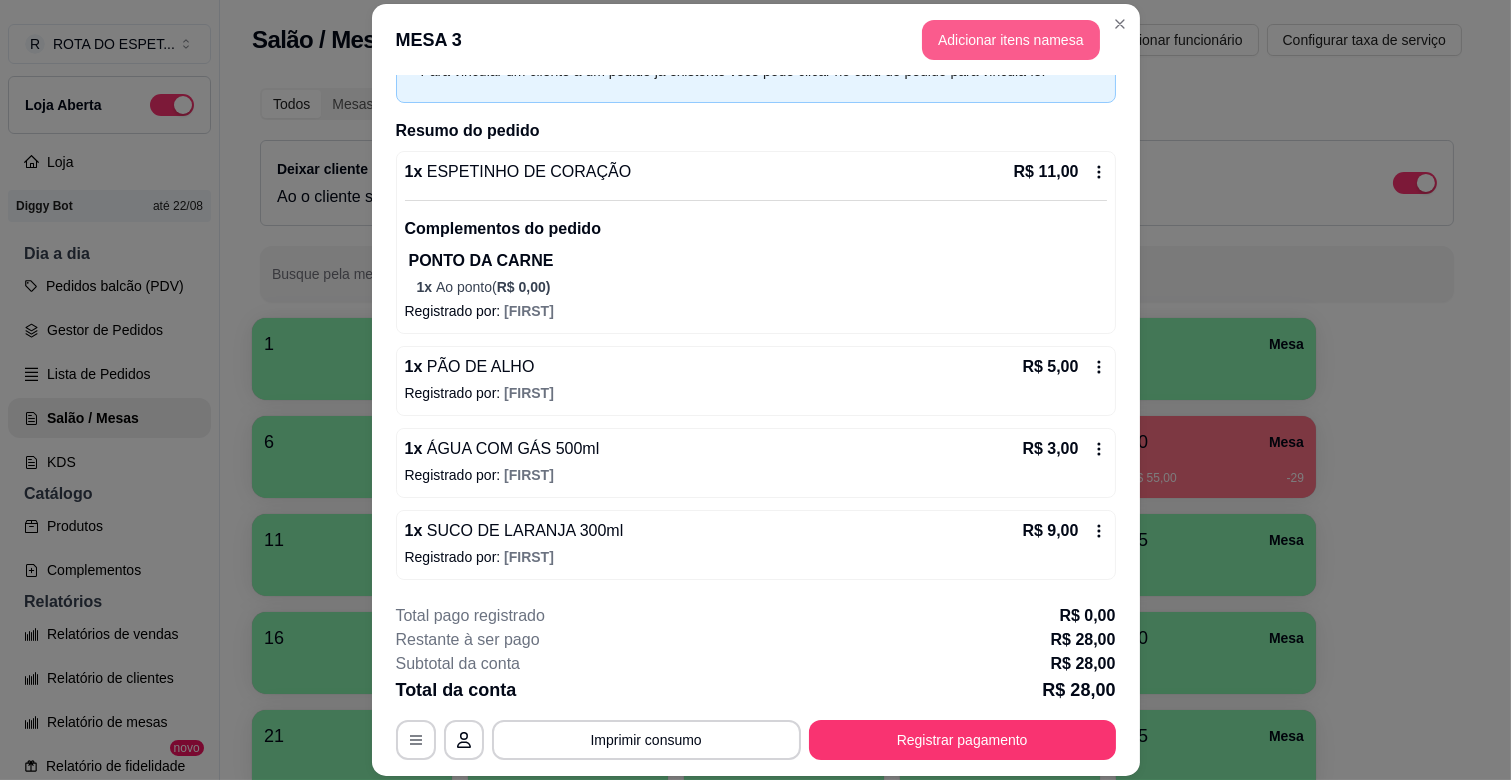 click on "Adicionar itens na  mesa" at bounding box center (1011, 40) 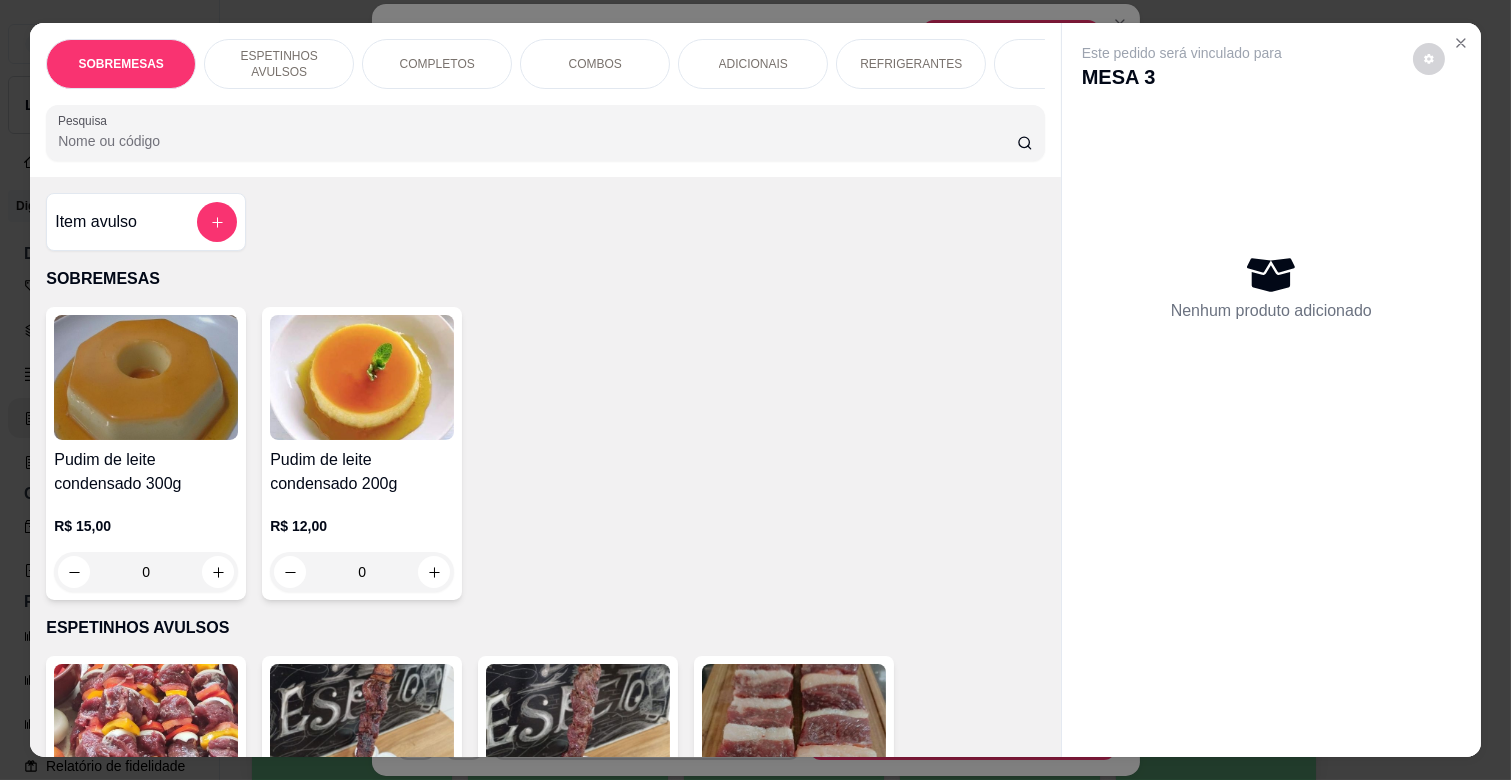 scroll, scrollTop: 0, scrollLeft: 573, axis: horizontal 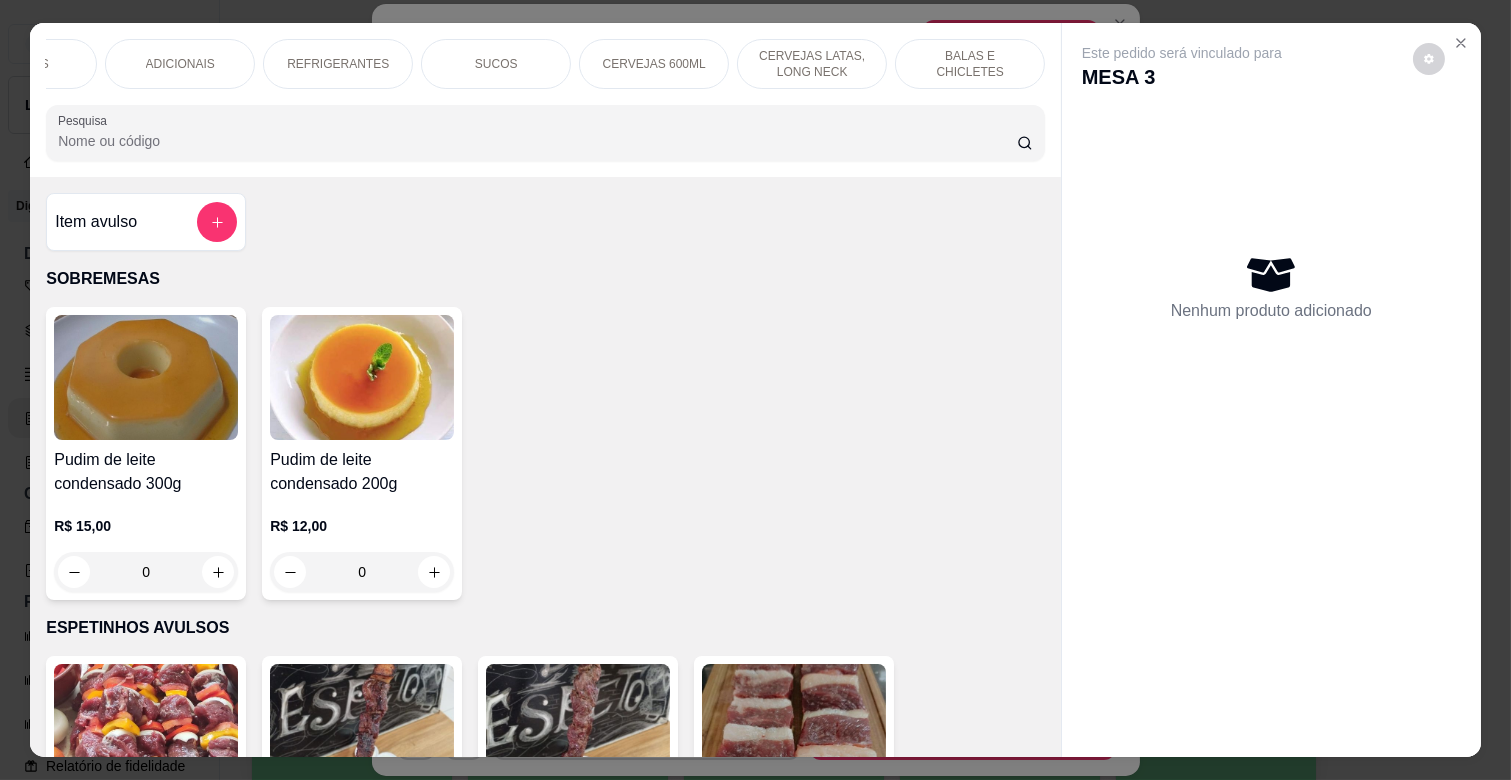 click on "CERVEJAS LATAS, LONG NECK" at bounding box center [812, 64] 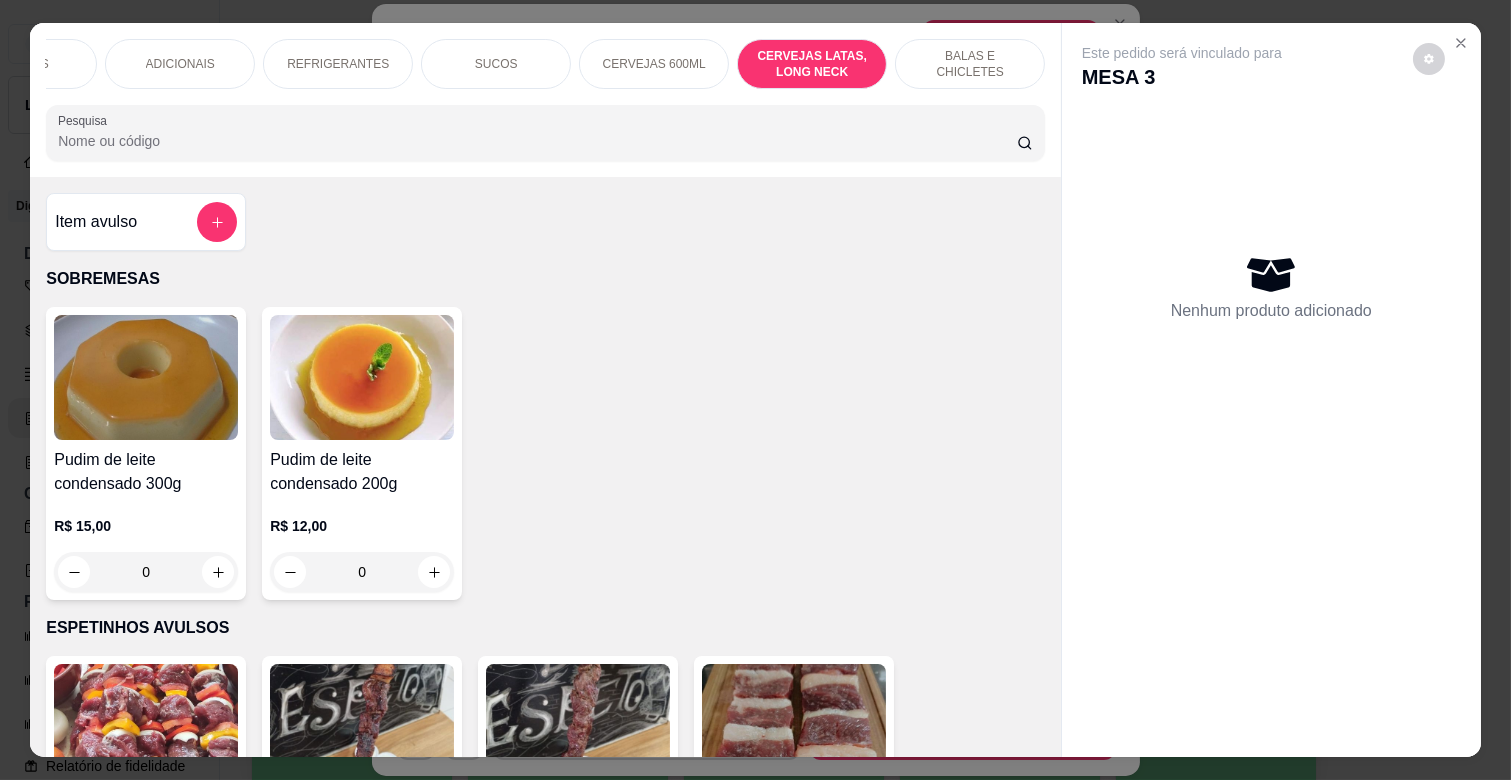 scroll, scrollTop: 6794, scrollLeft: 0, axis: vertical 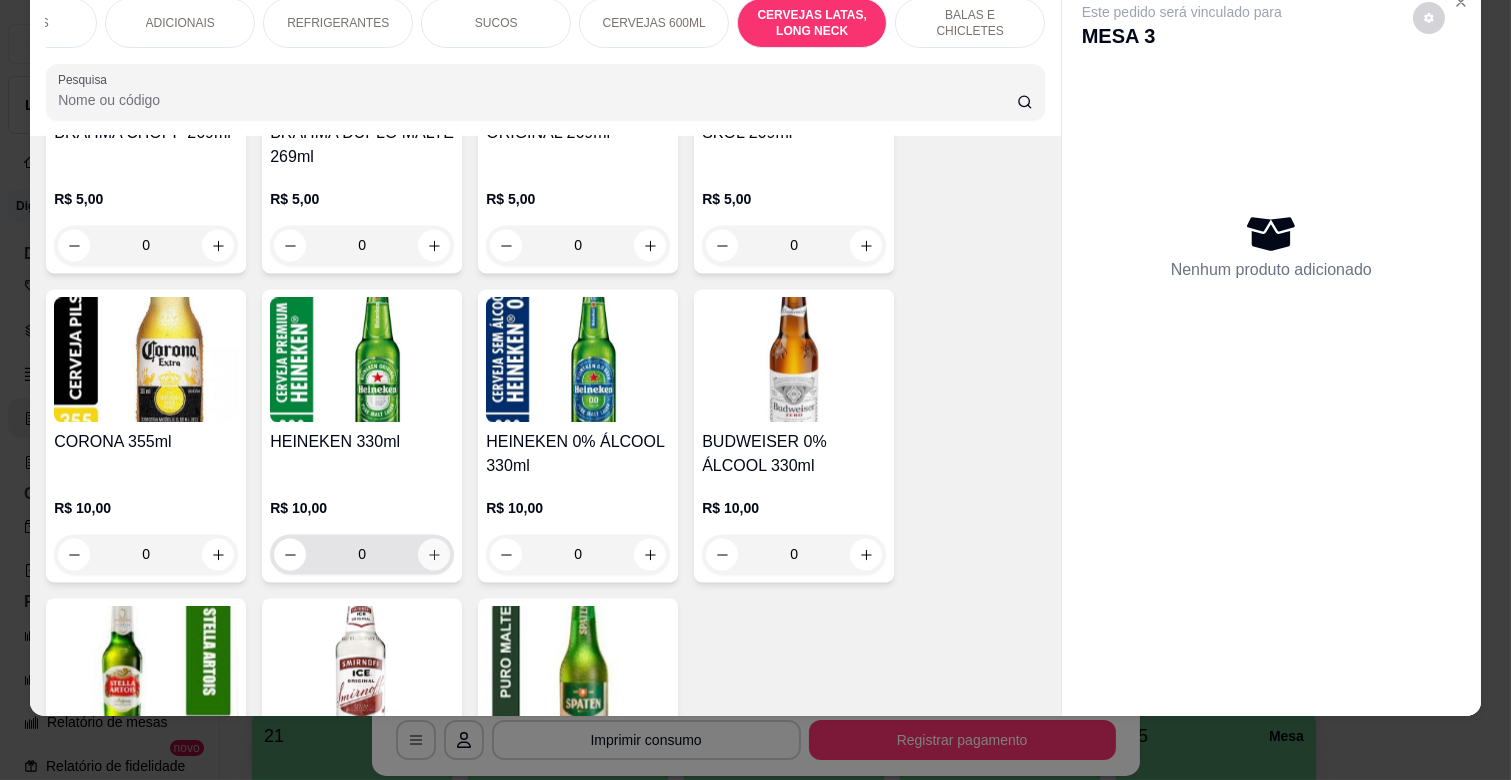 click 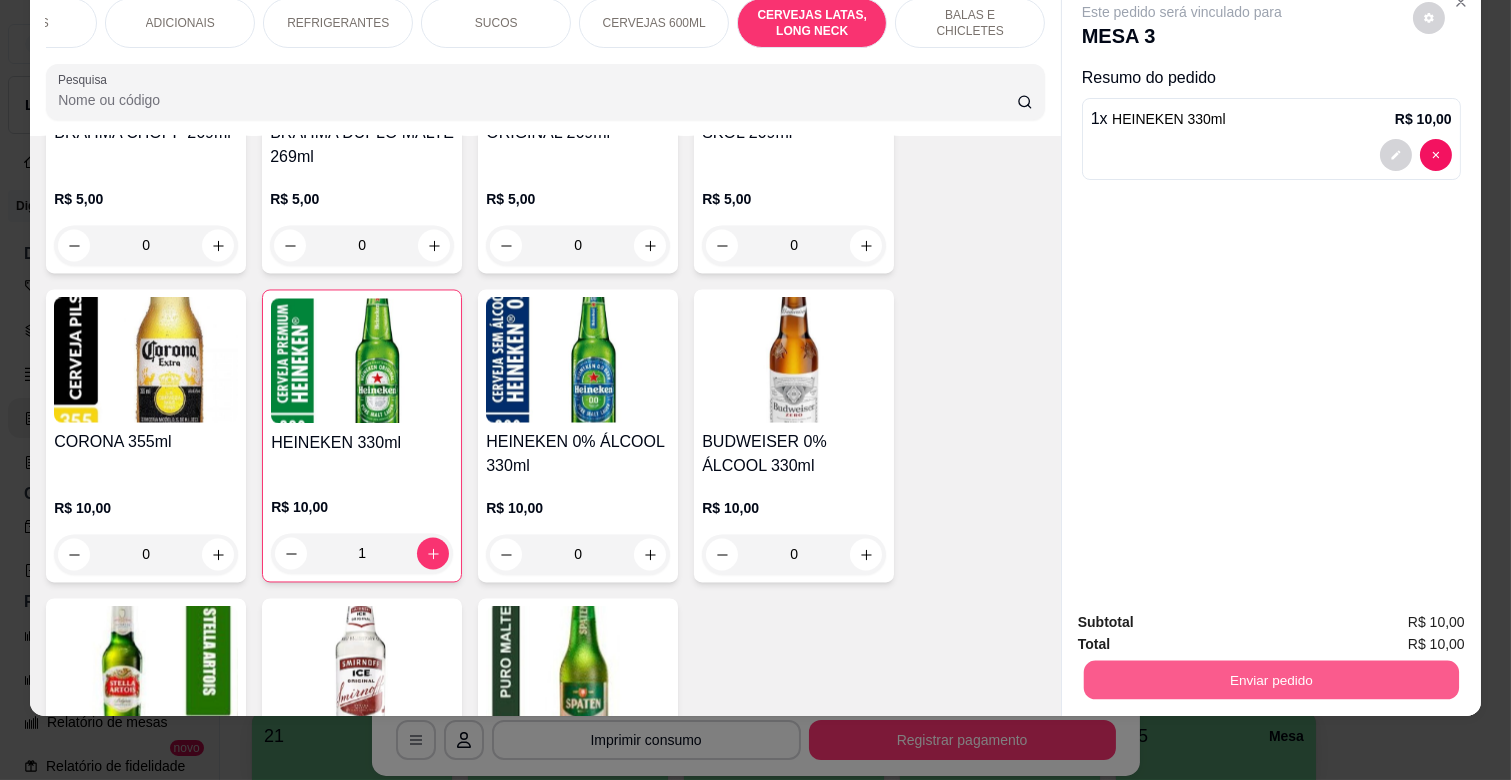 click on "Enviar pedido" at bounding box center [1271, 679] 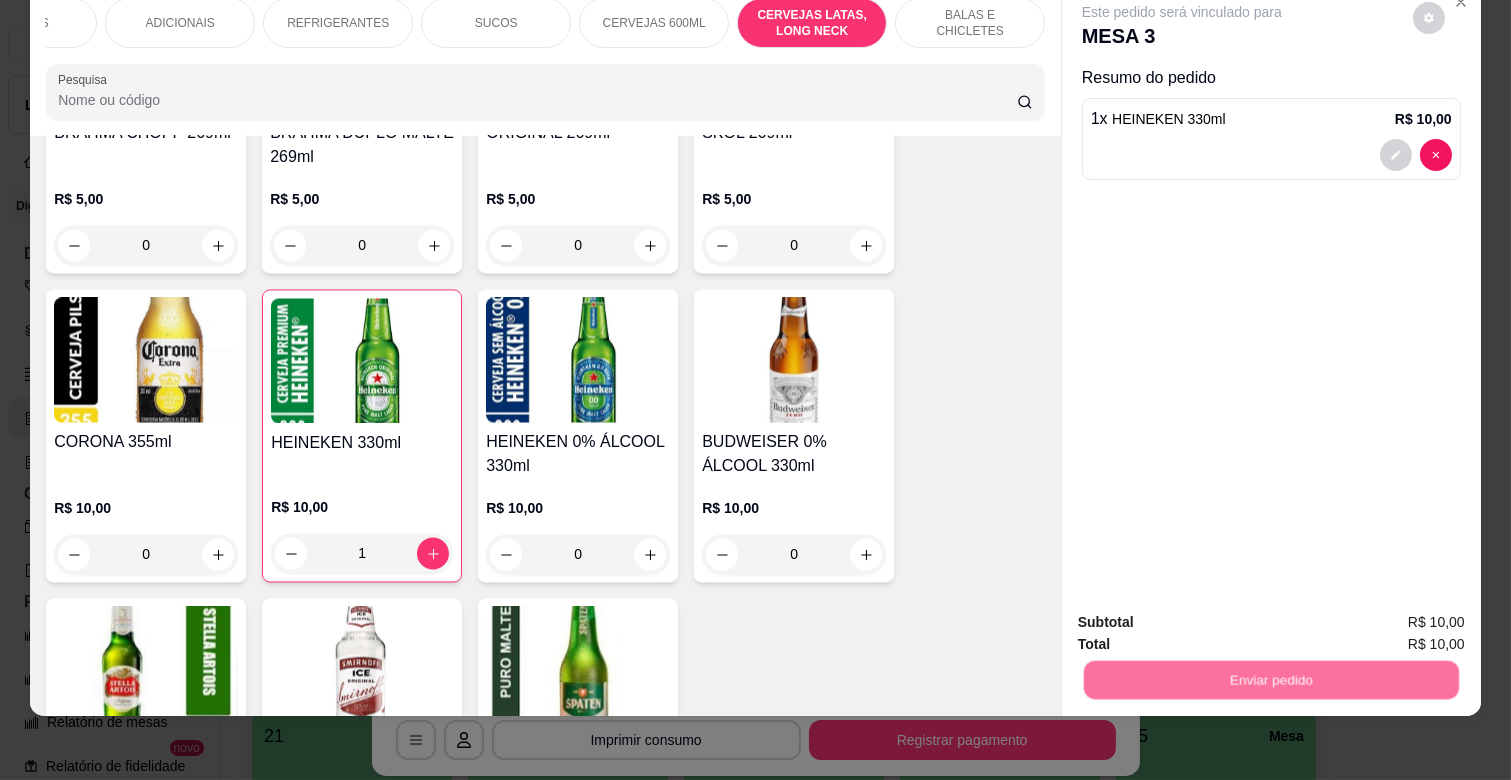 click on "Não registrar e enviar pedido" at bounding box center (1204, 614) 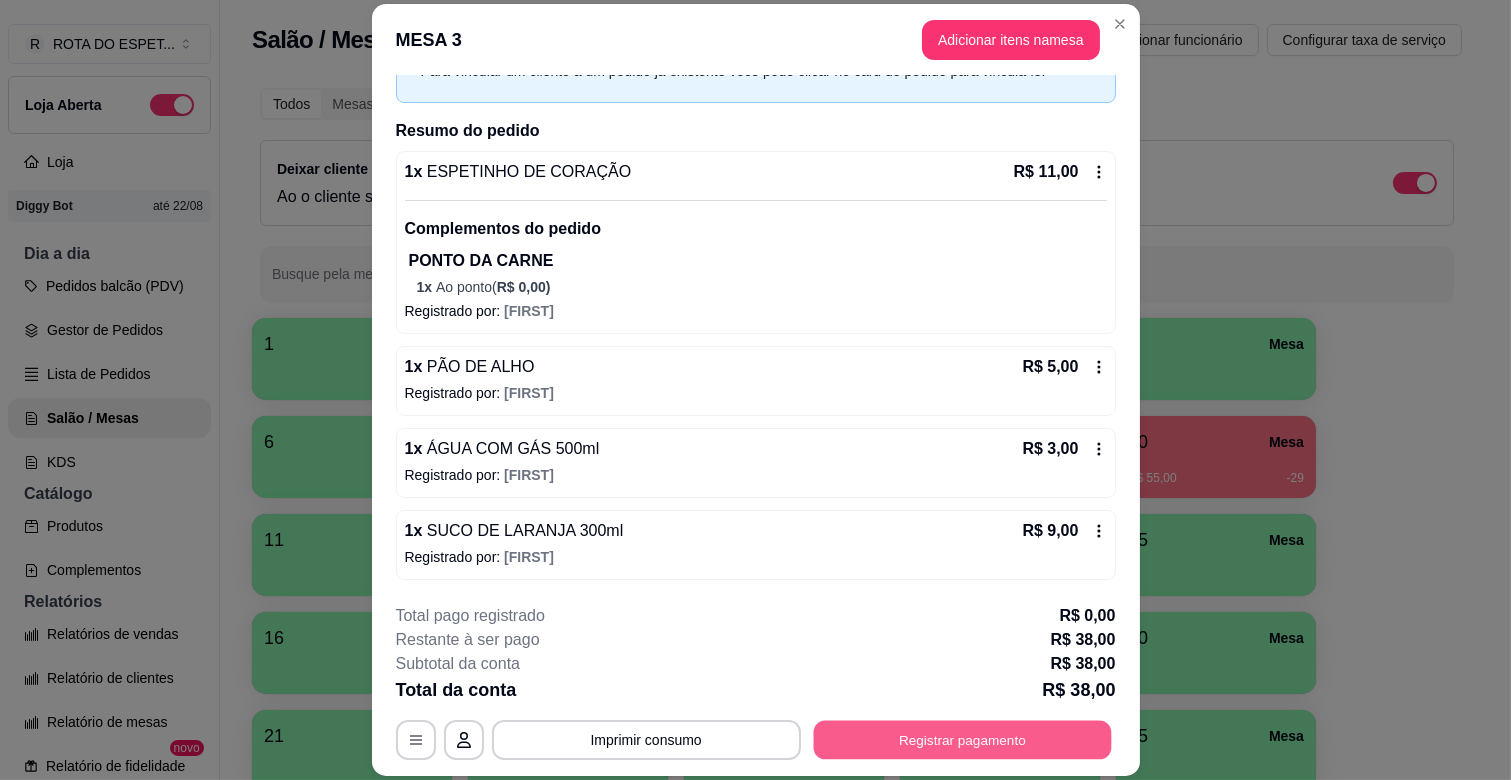click on "Registrar pagamento" at bounding box center [962, 740] 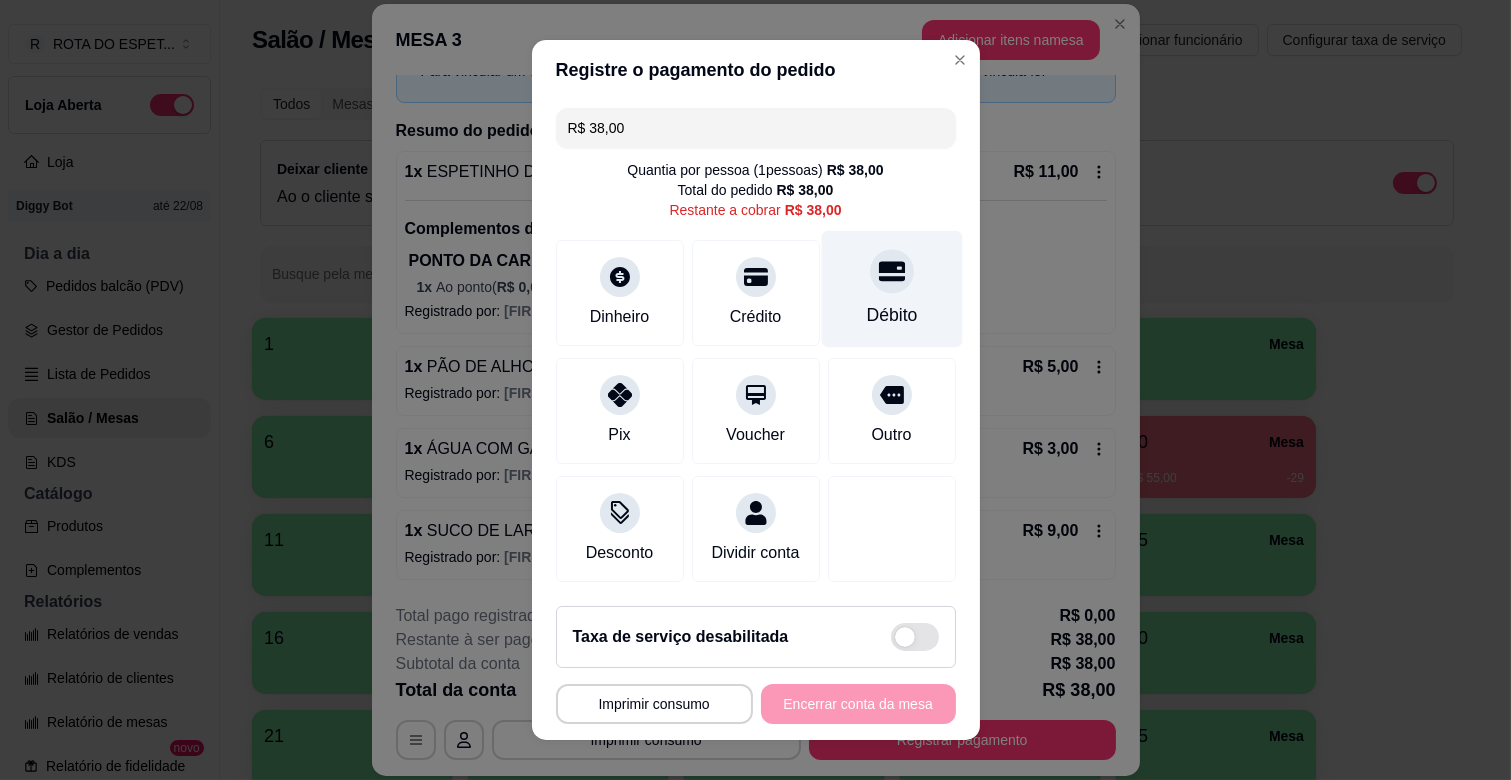 click on "Débito" at bounding box center [891, 289] 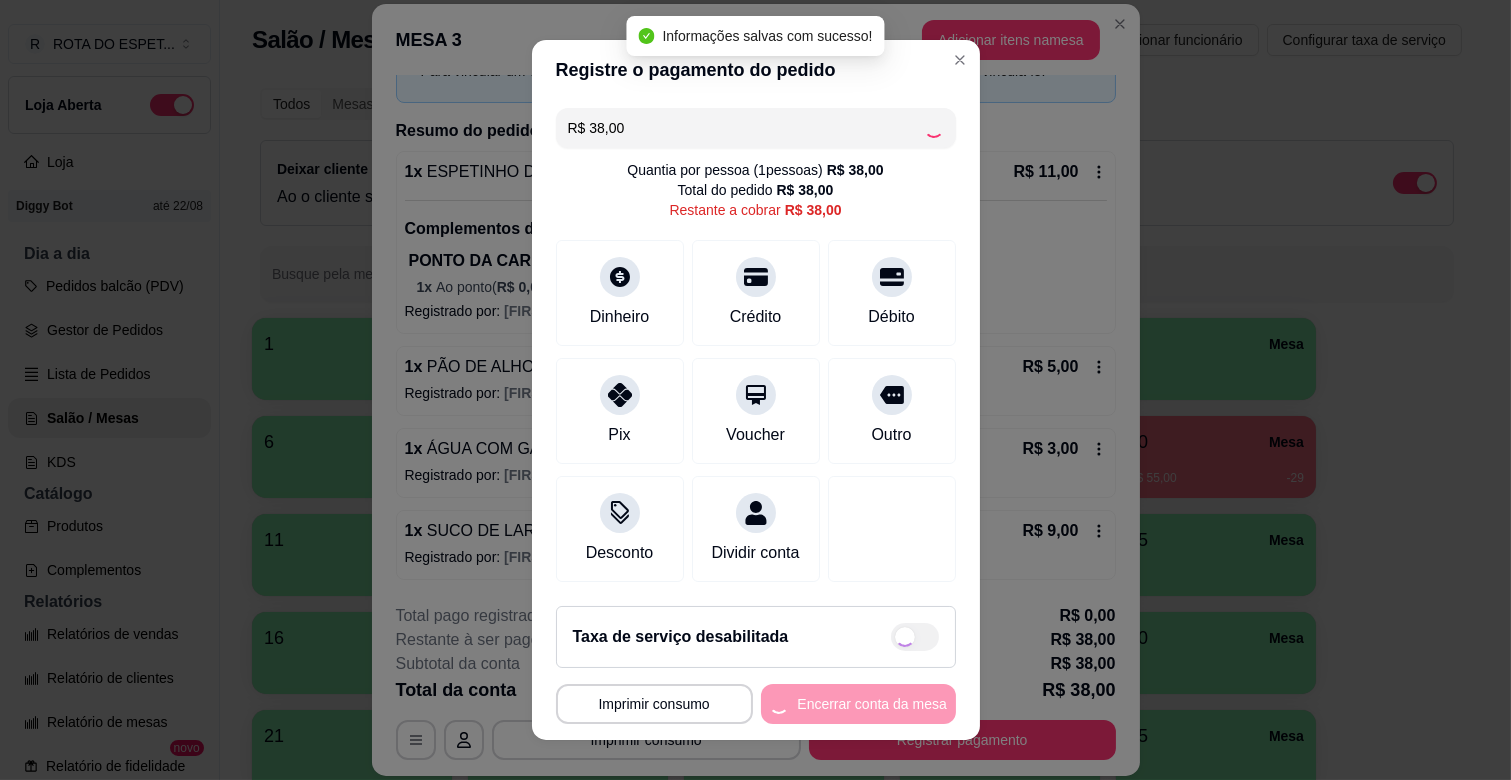 type on "R$ 0,00" 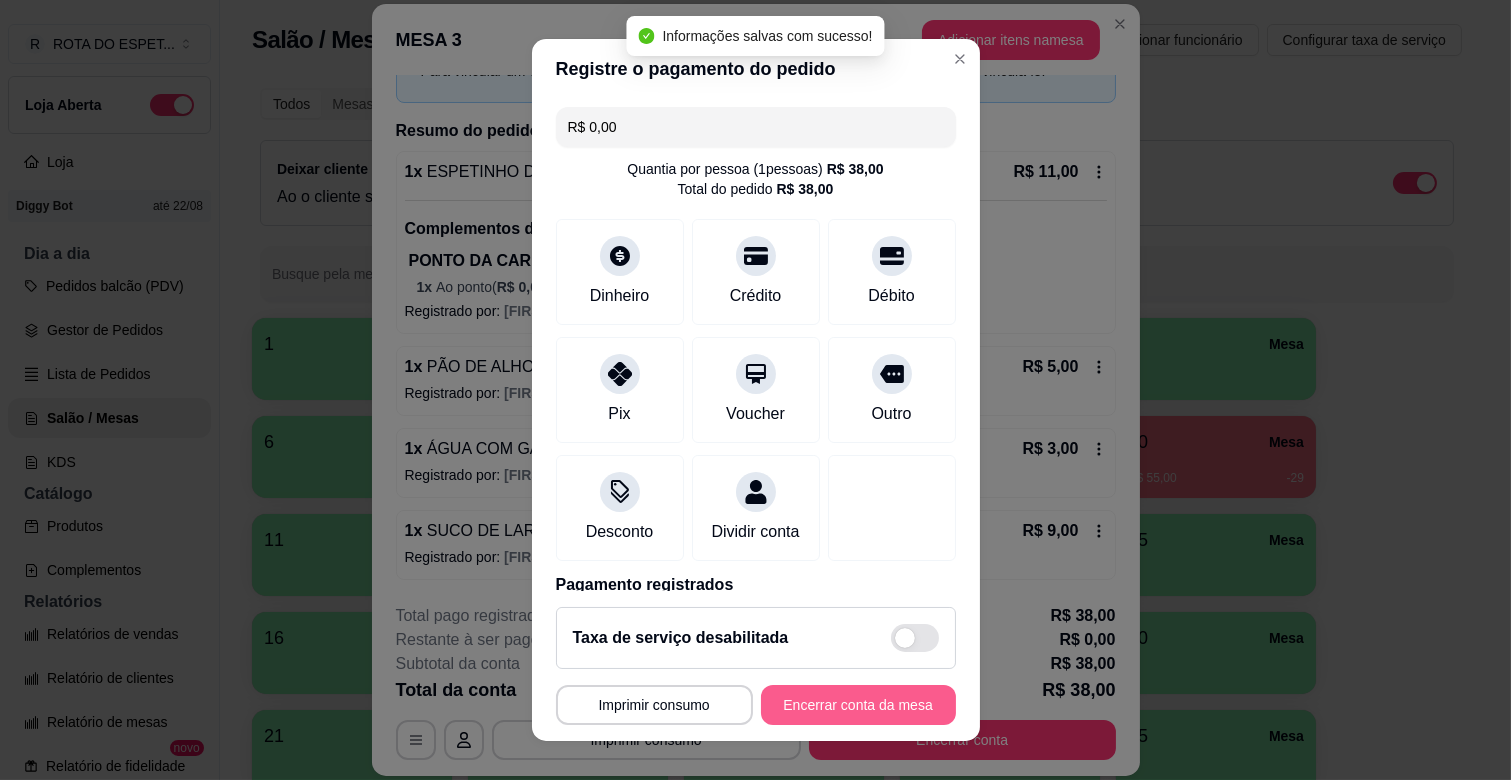 click on "Encerrar conta da mesa" at bounding box center [858, 705] 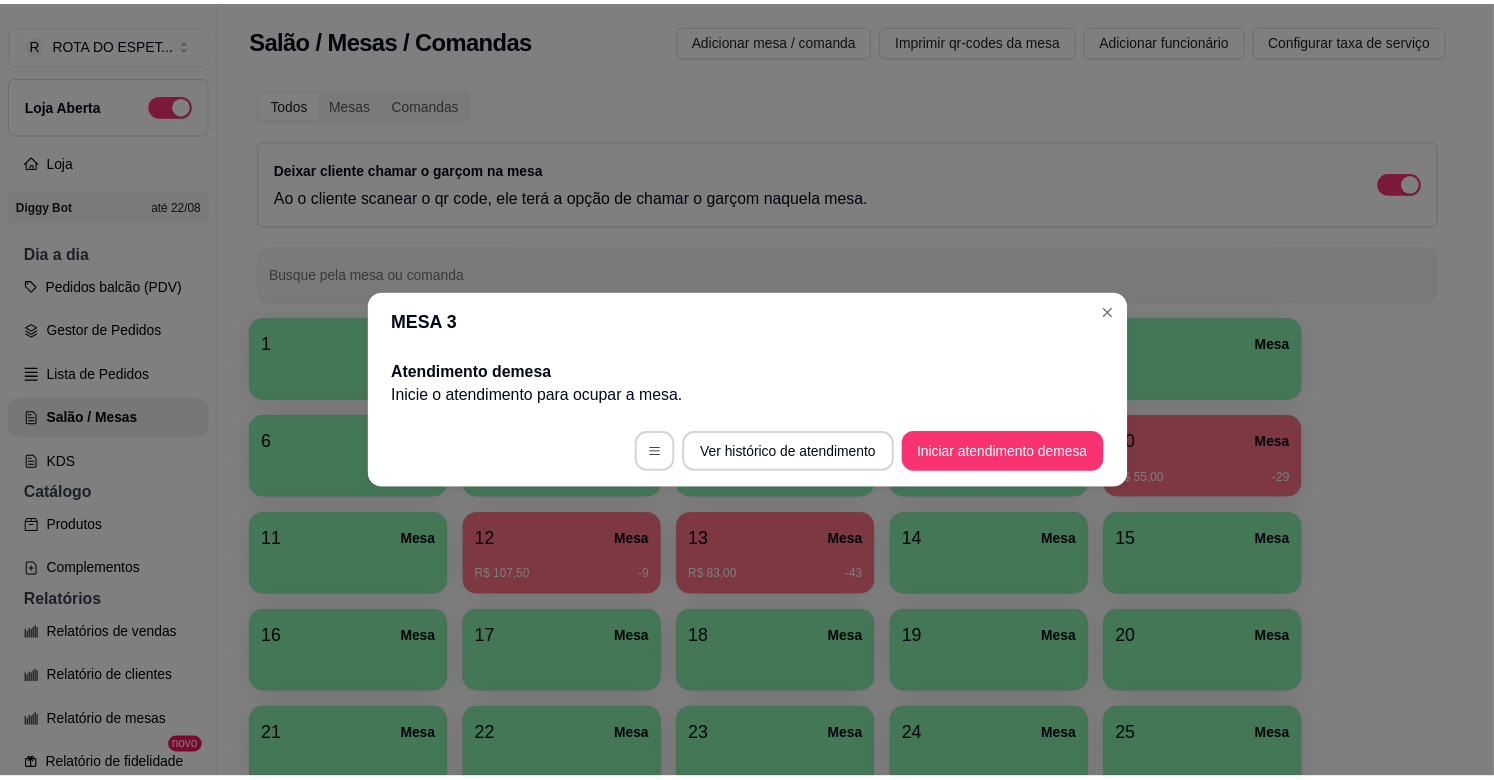 scroll, scrollTop: 0, scrollLeft: 0, axis: both 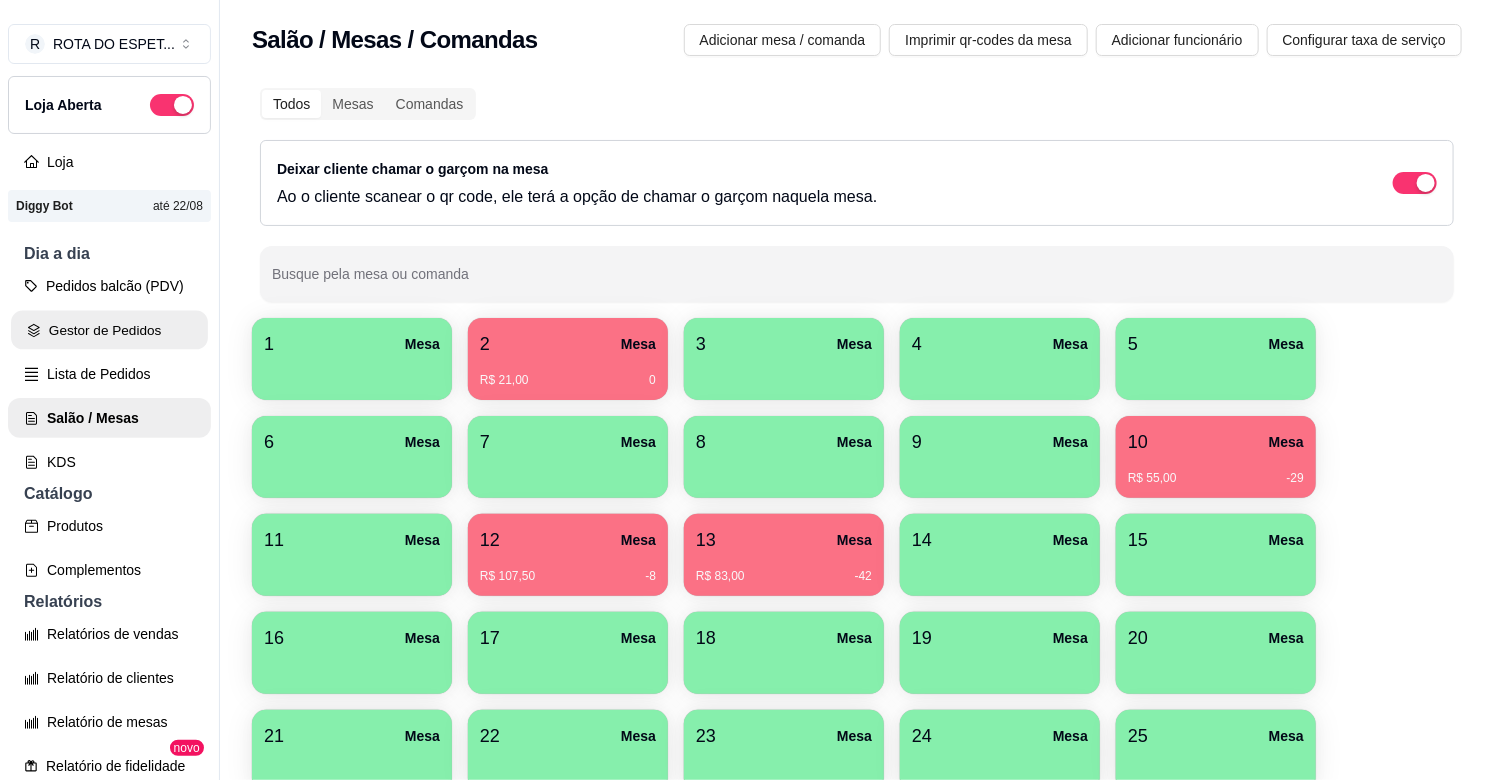 click on "Gestor de Pedidos" at bounding box center [109, 330] 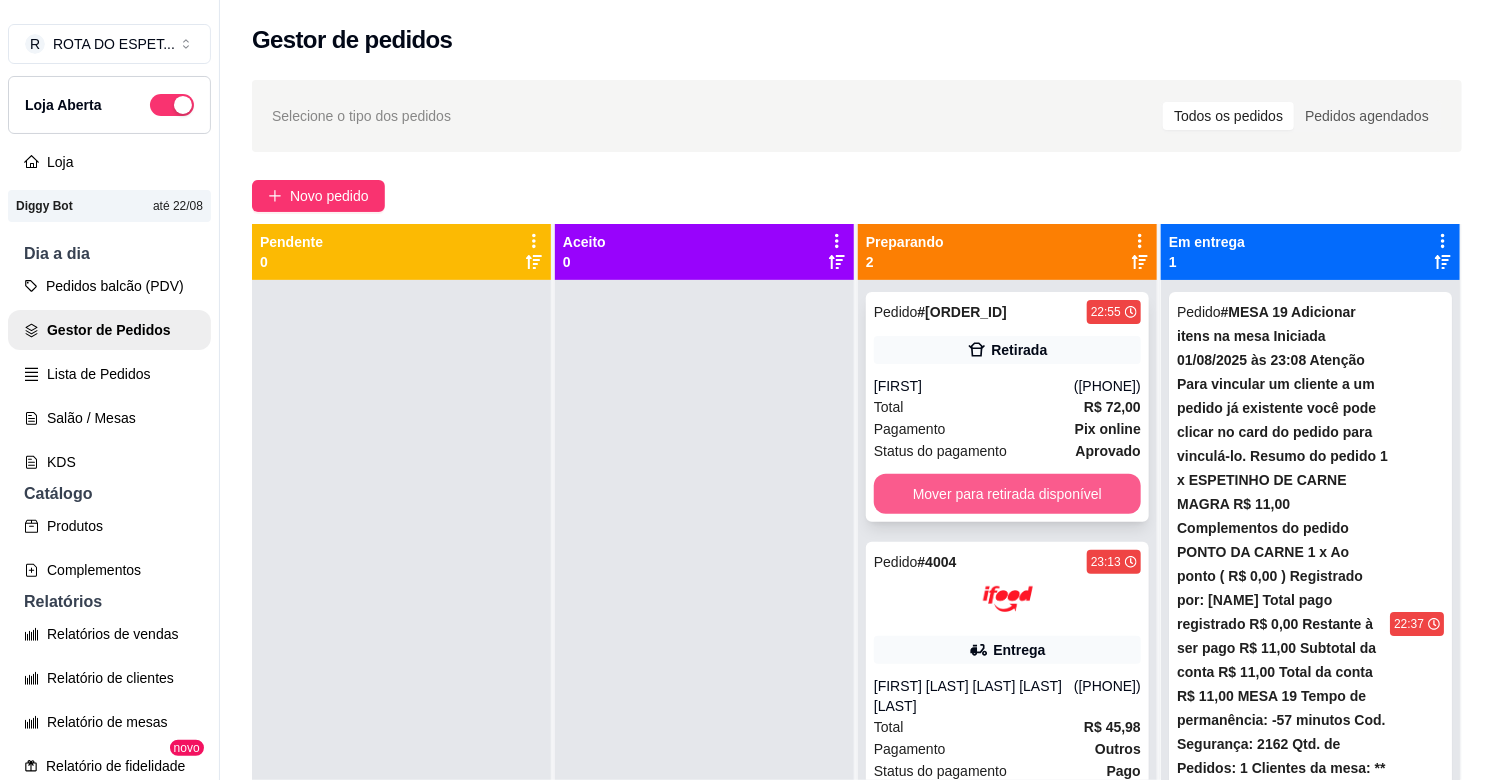 click on "Mover para retirada disponível" at bounding box center [1007, 494] 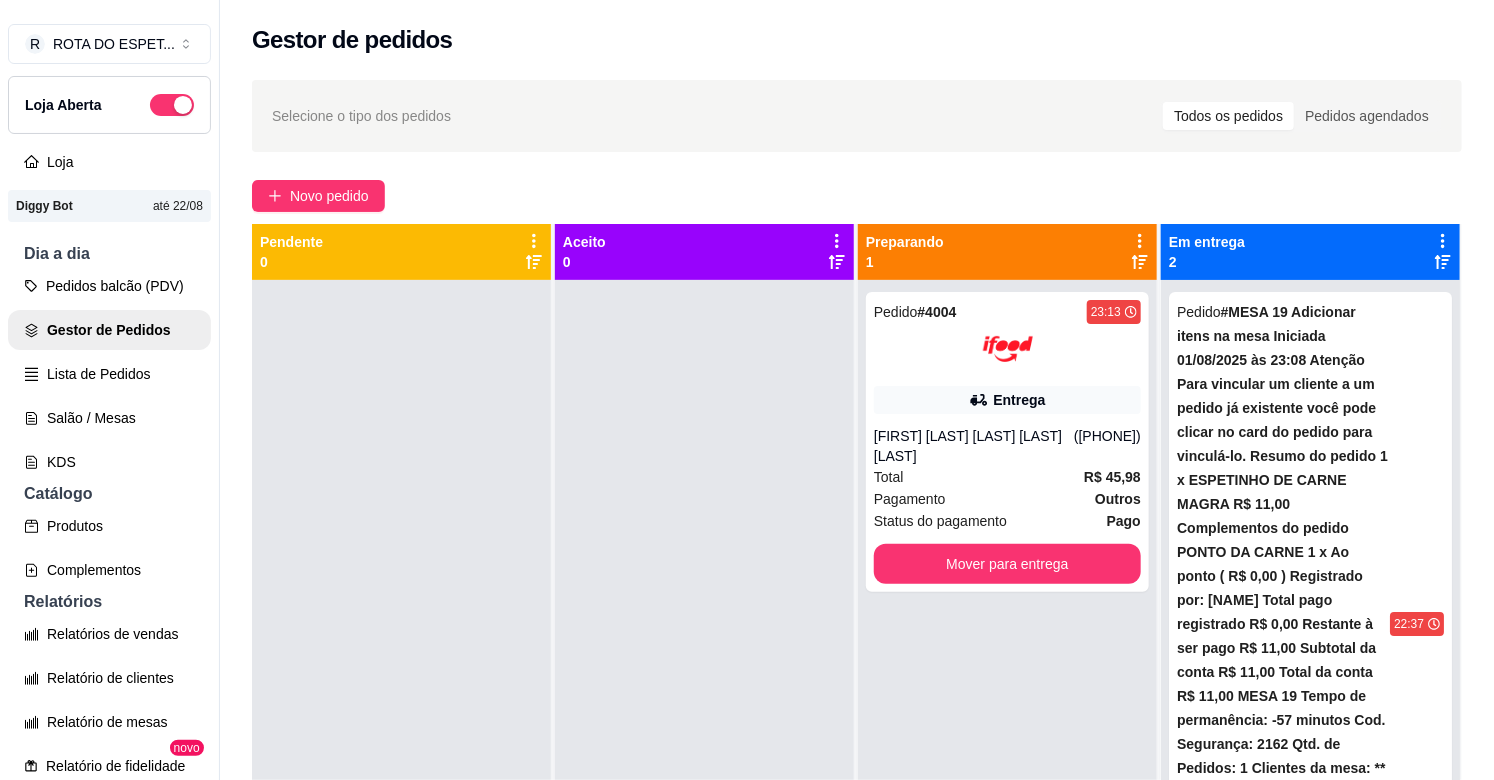 click at bounding box center (704, 670) 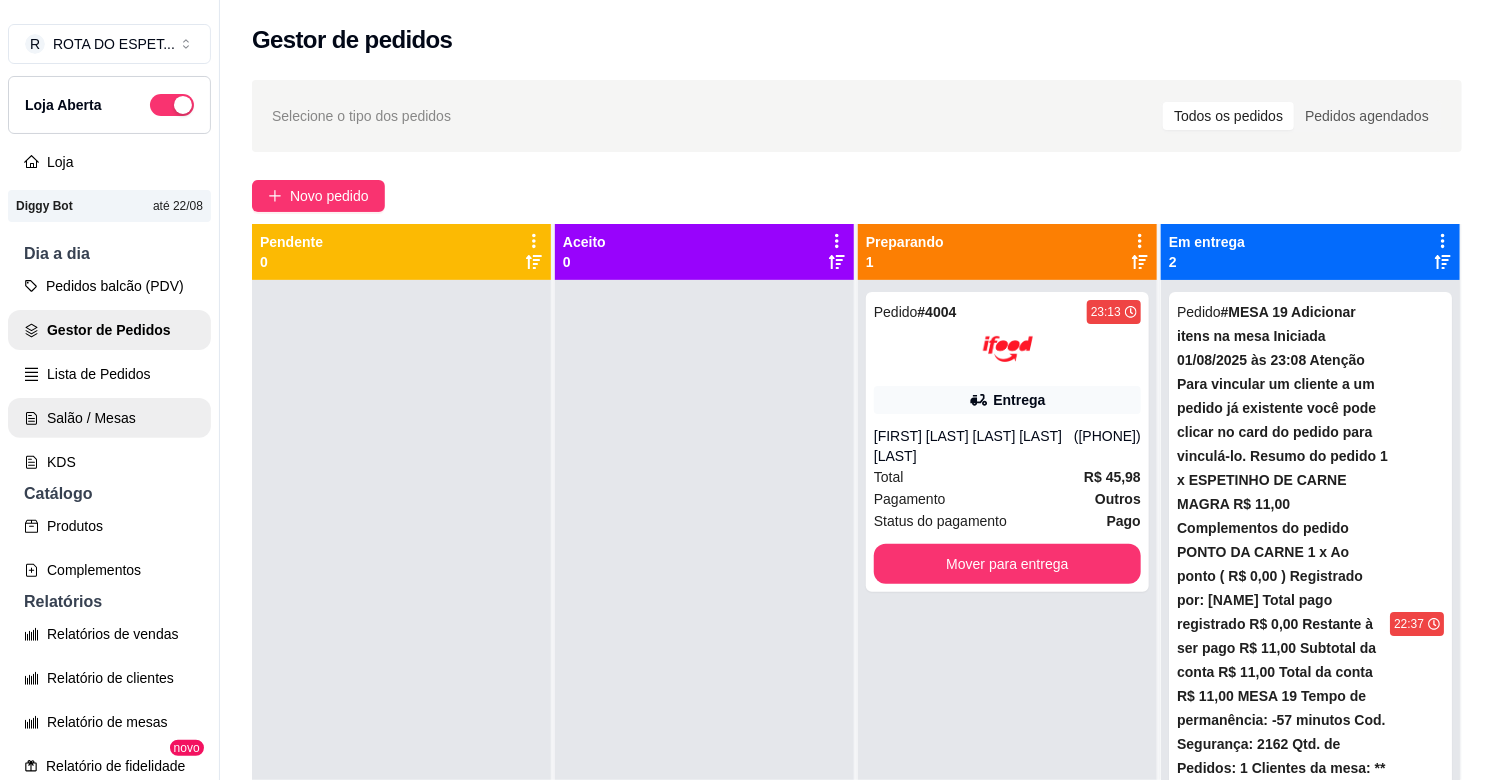 click on "Salão / Mesas" at bounding box center [109, 418] 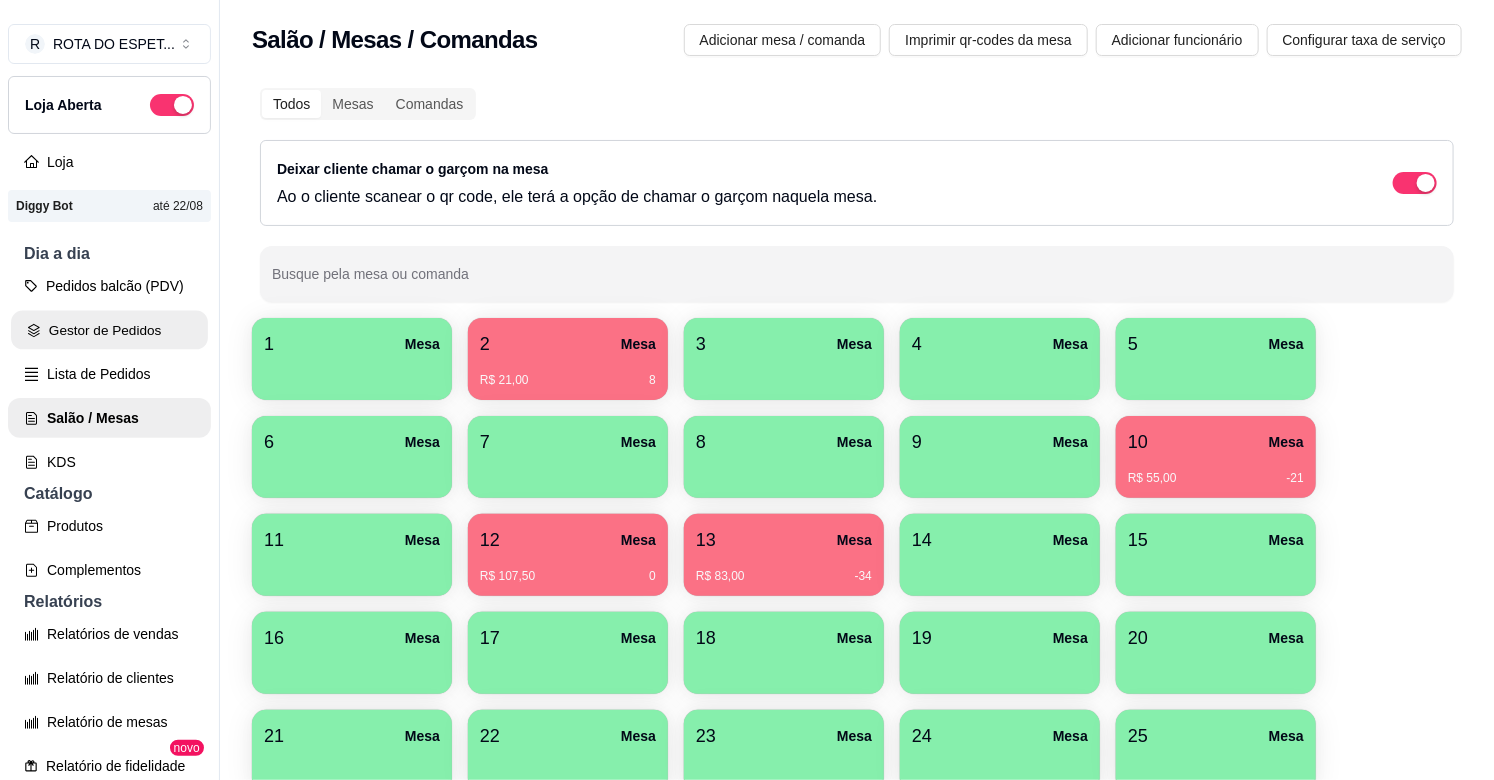 click on "Gestor de Pedidos" at bounding box center [109, 330] 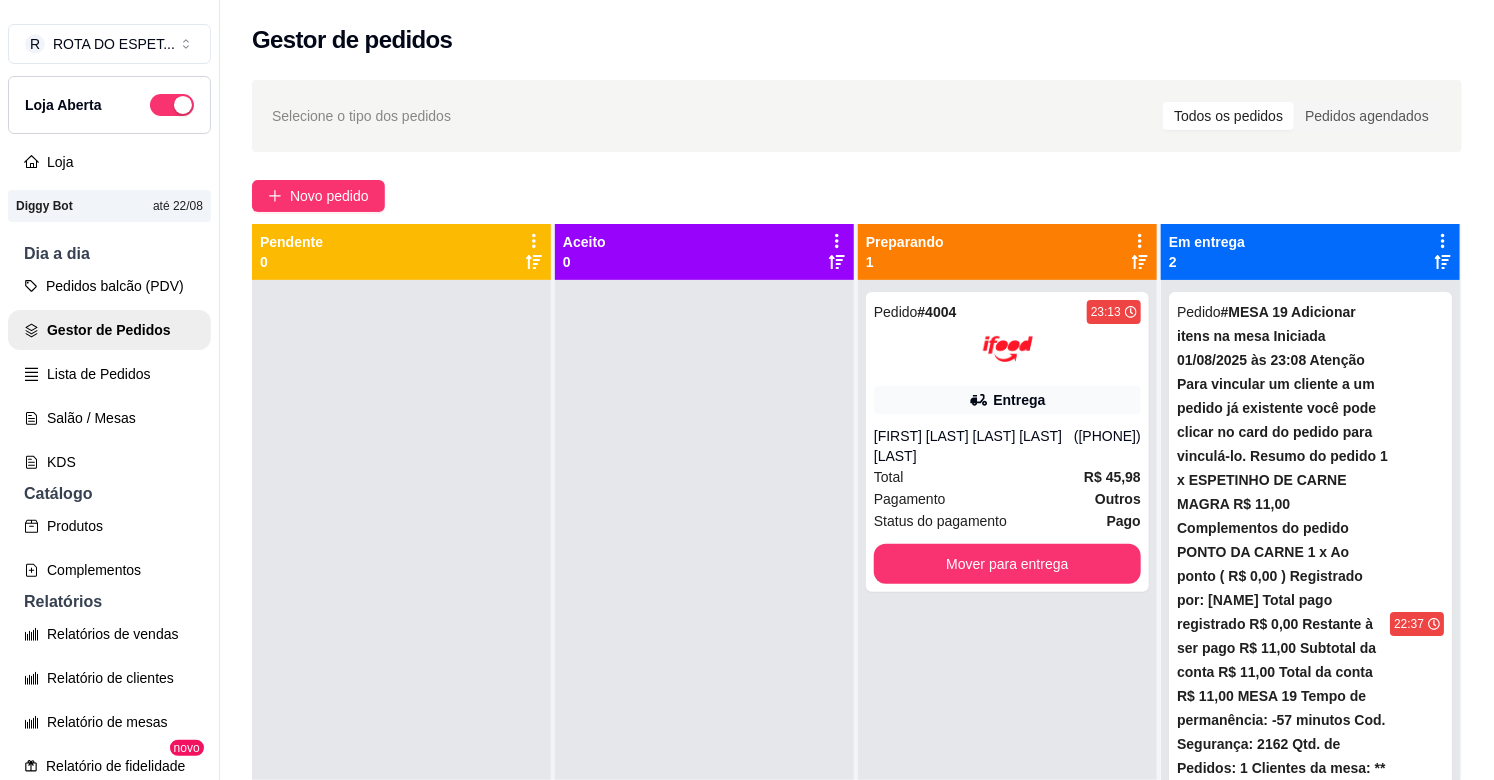 click on "Mover para finalizado" at bounding box center [1310, 1346] 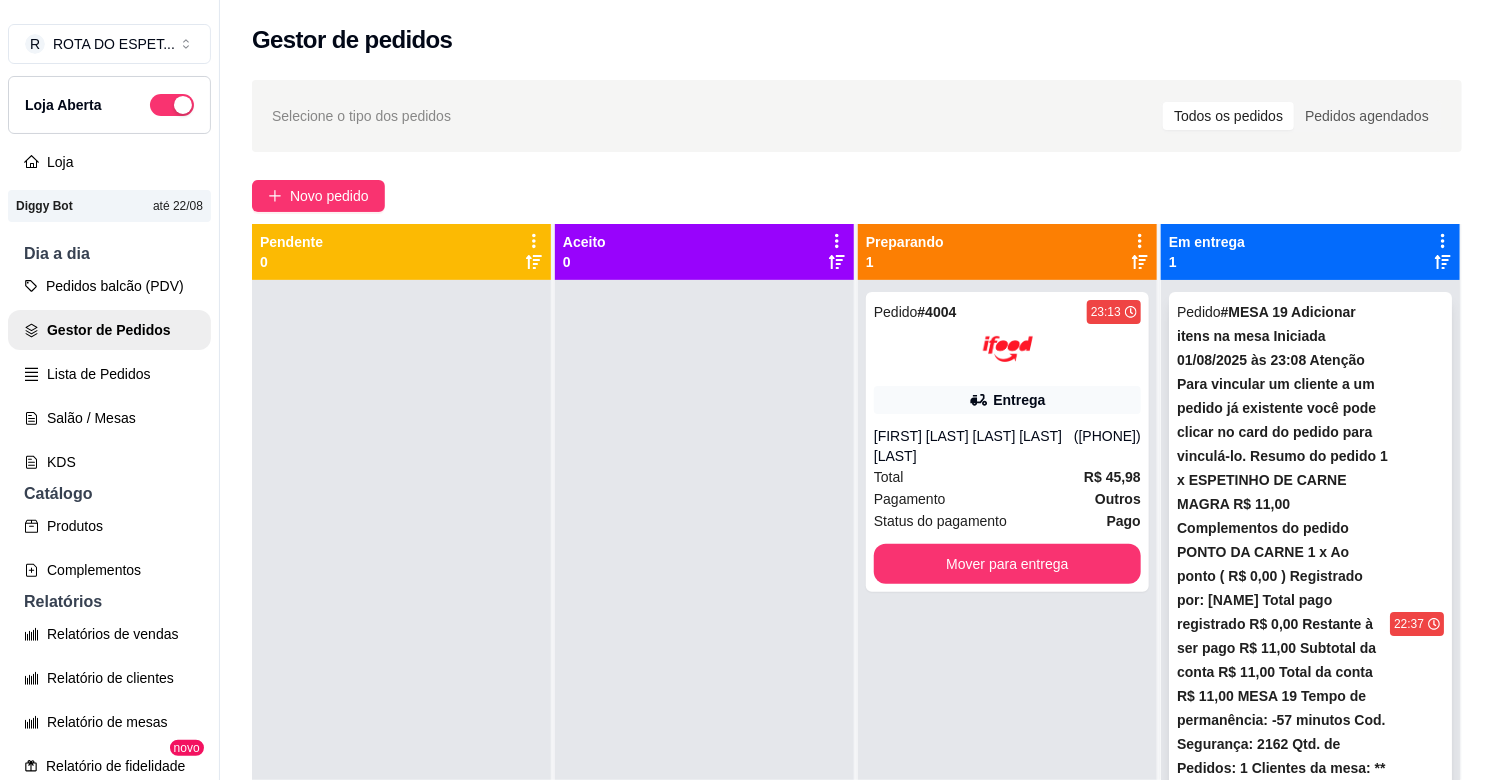 click on "Mover para finalizado" at bounding box center [1310, 1096] 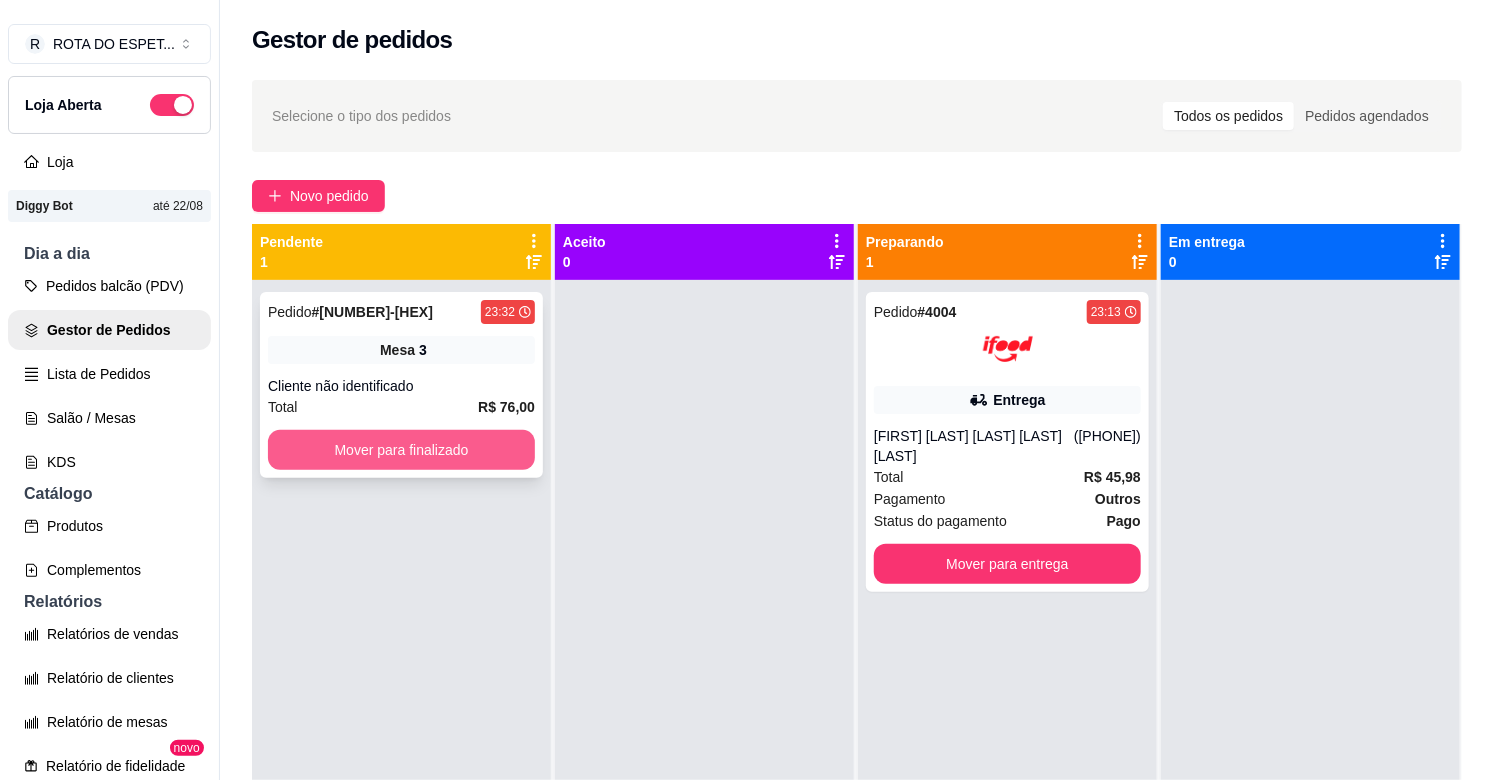 click on "Mover para finalizado" at bounding box center (401, 450) 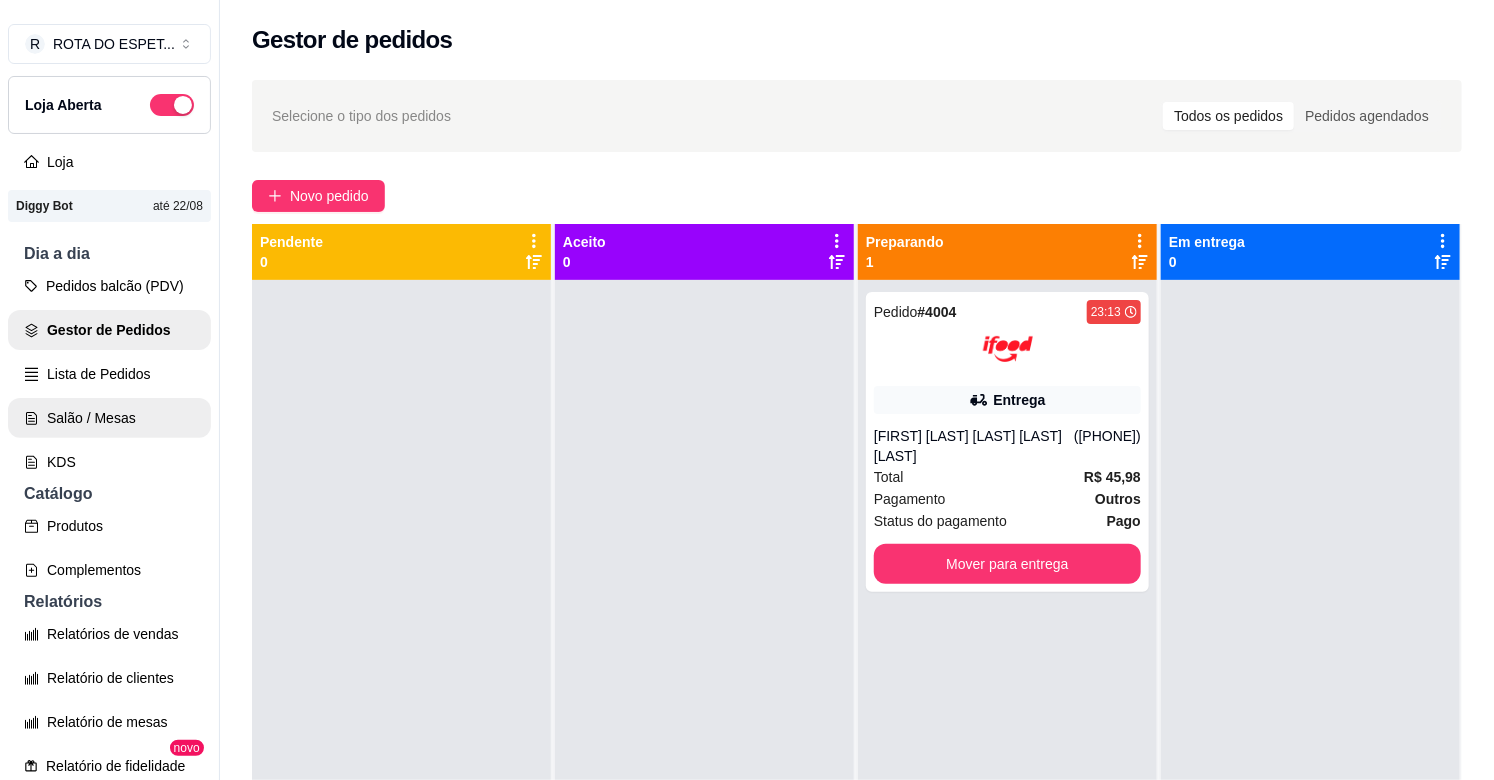 click on "Salão / Mesas" at bounding box center (109, 418) 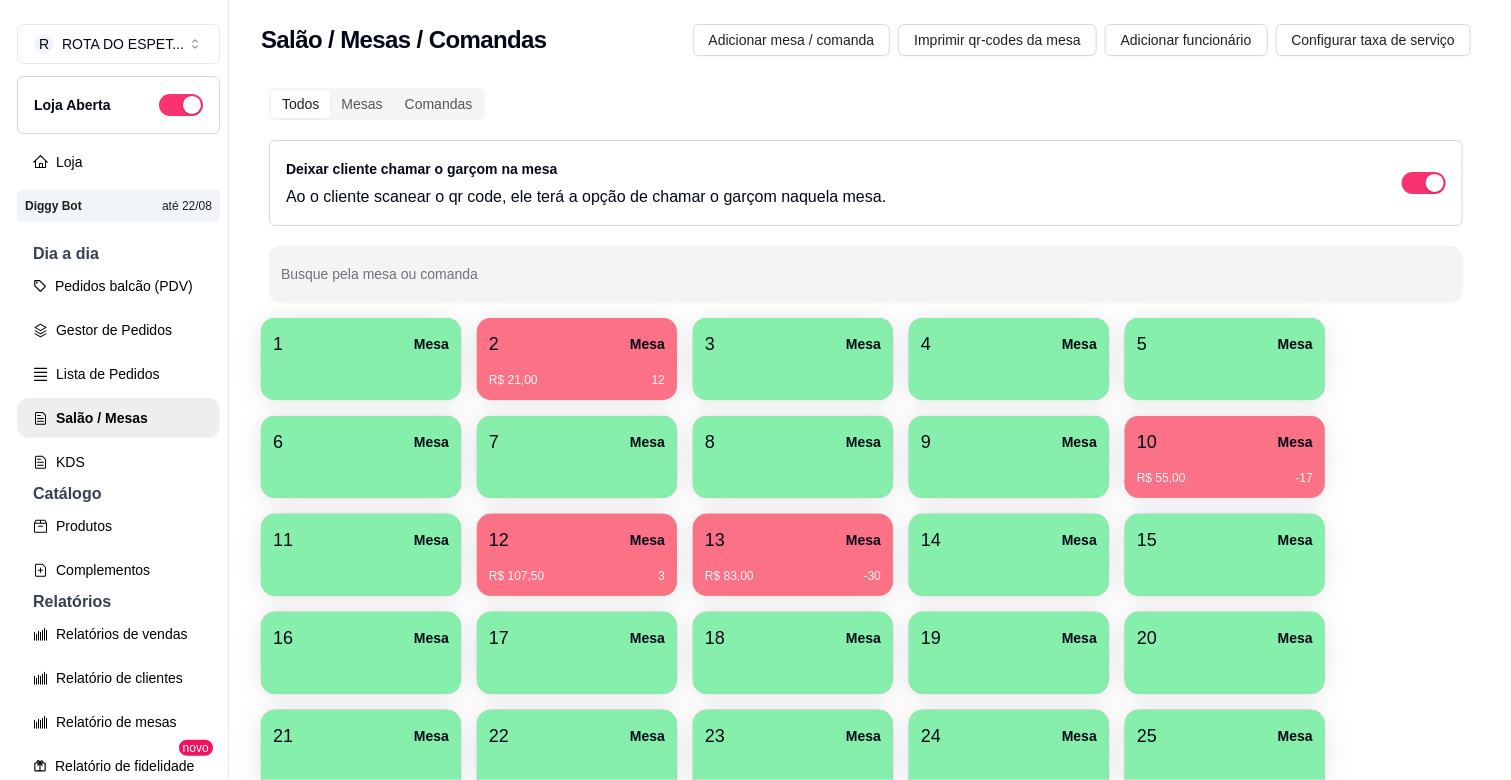 scroll, scrollTop: 304, scrollLeft: 0, axis: vertical 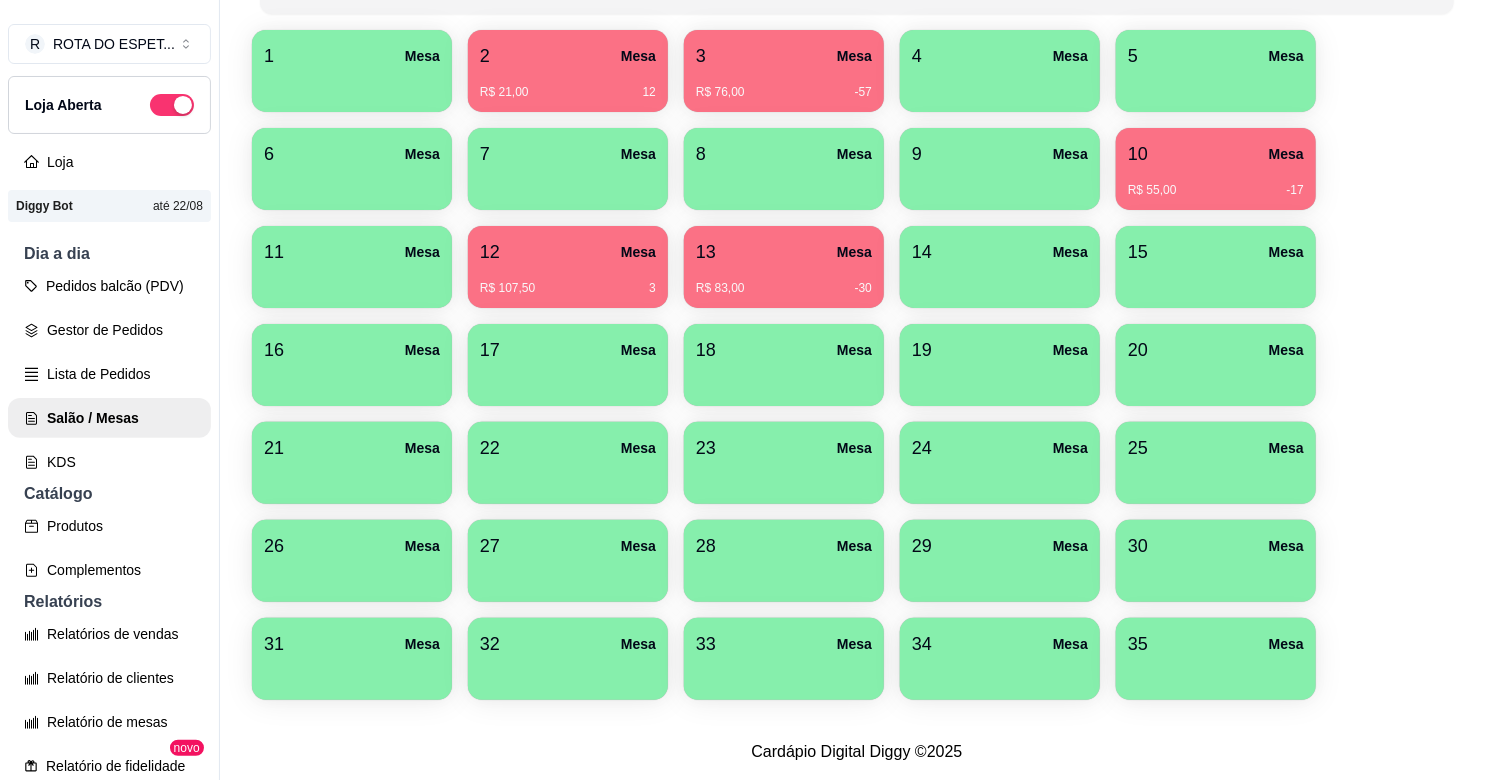 click on "22 Mesa" at bounding box center [568, 448] 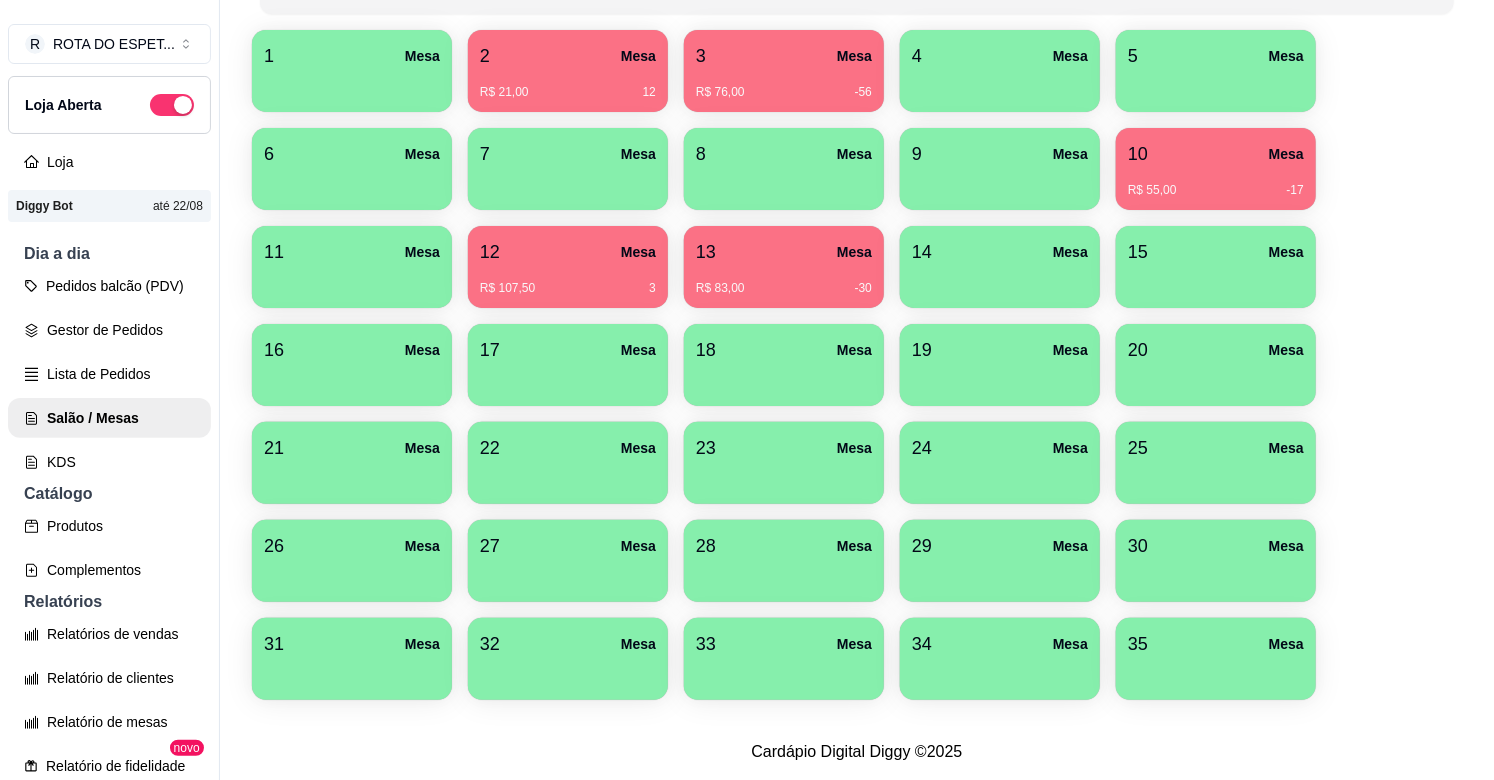 click at bounding box center (1216, 477) 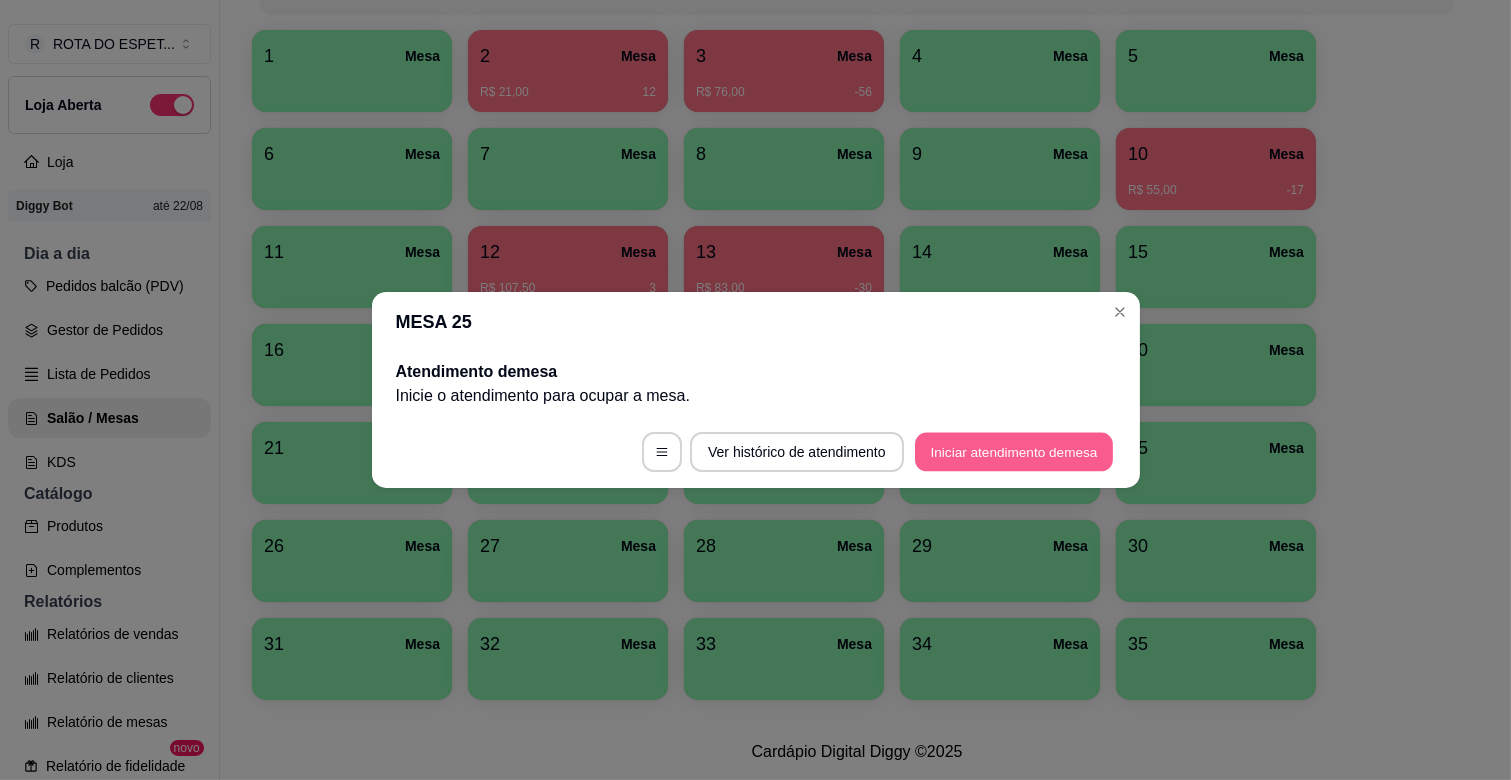 click on "Iniciar atendimento de  mesa" at bounding box center [1014, 452] 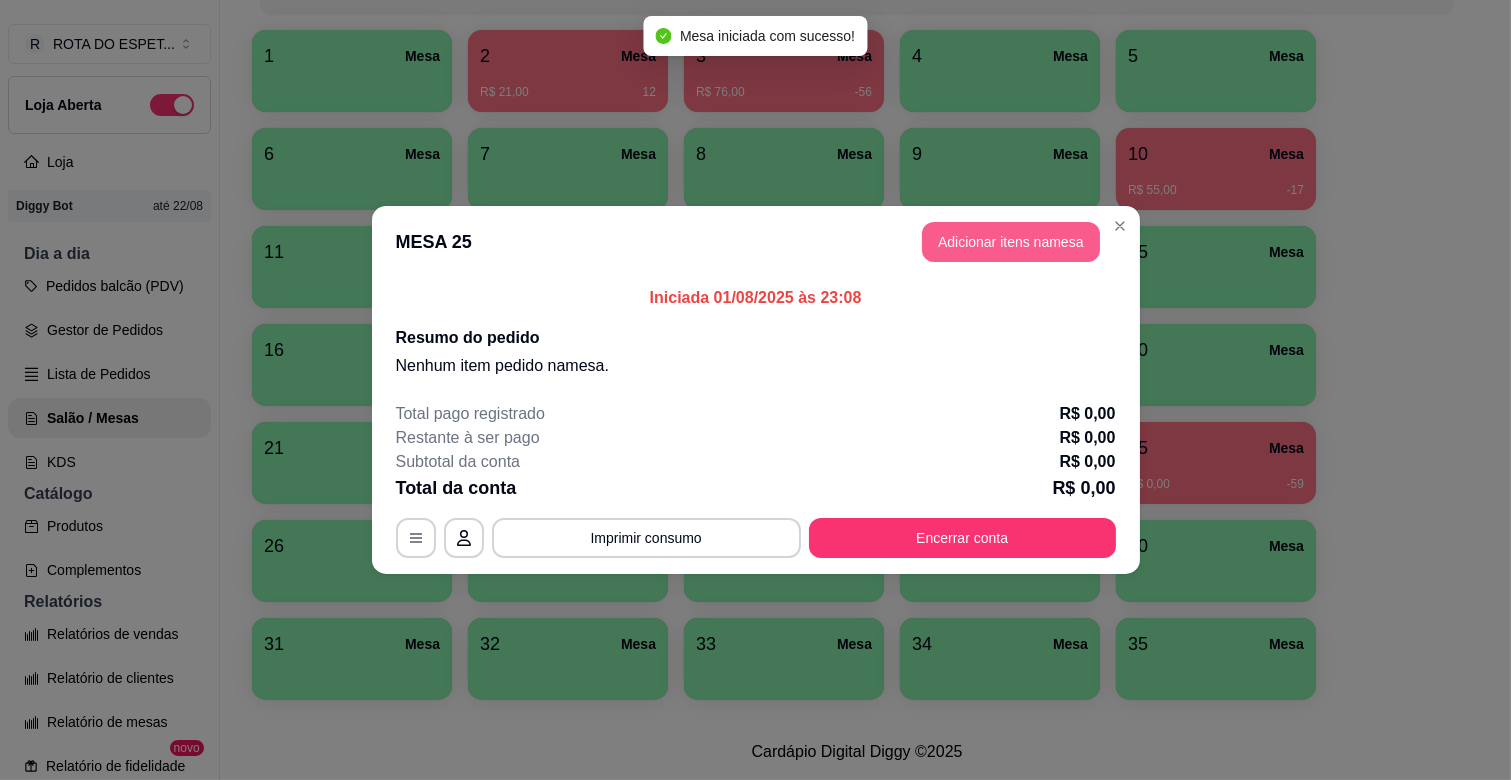click on "Adicionar itens na  mesa" at bounding box center [1011, 242] 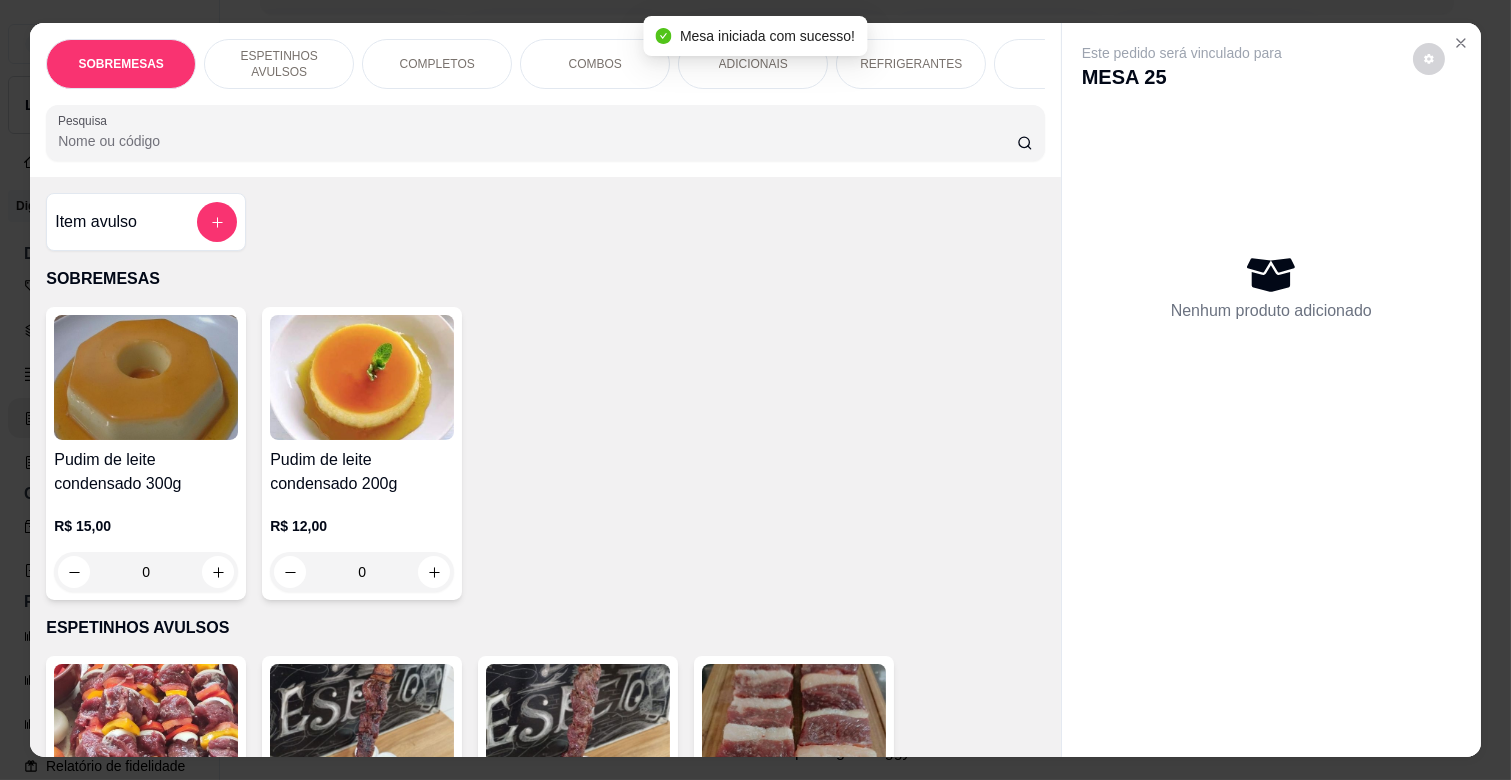 click on "ESPETINHOS AVULSOS" at bounding box center (279, 64) 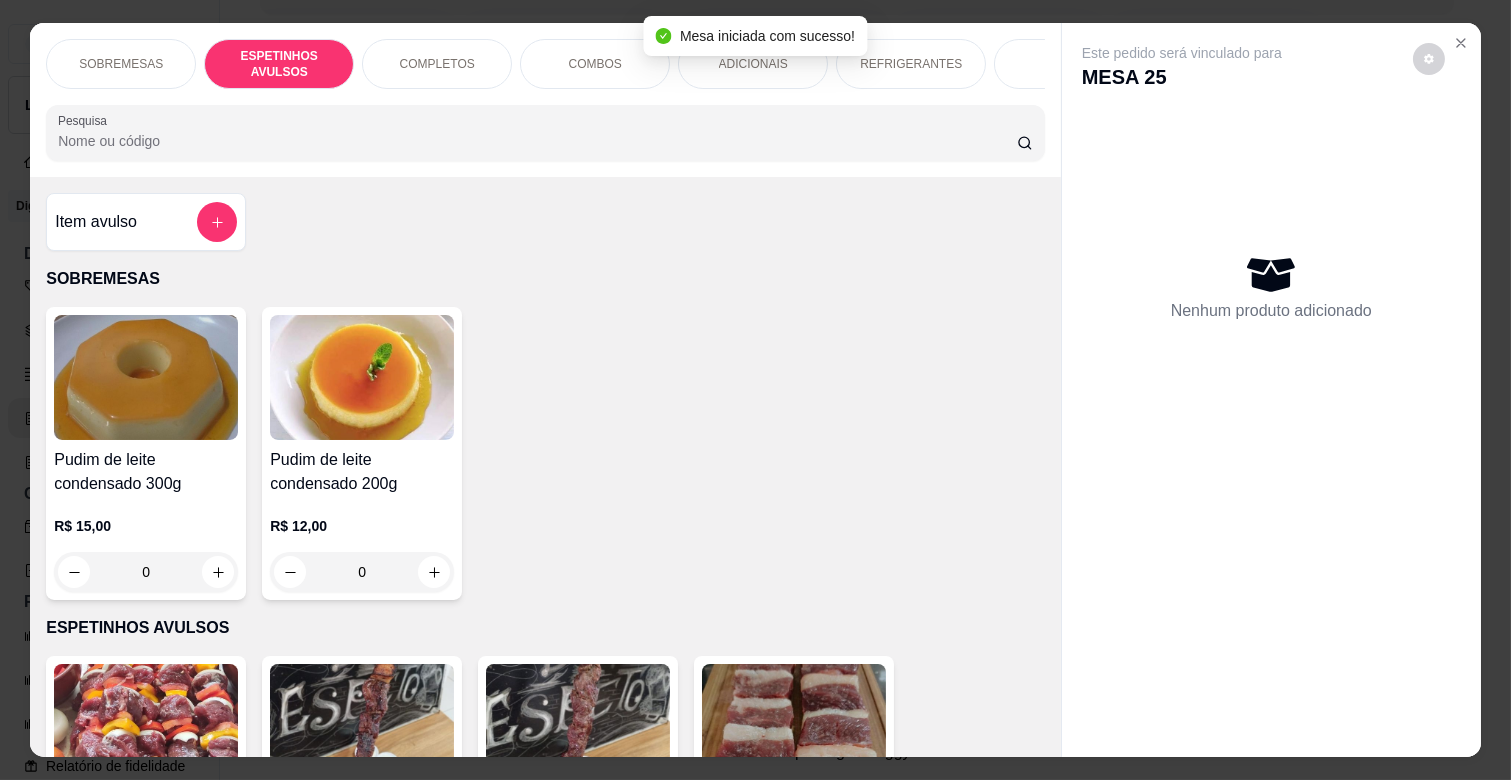 scroll, scrollTop: 438, scrollLeft: 0, axis: vertical 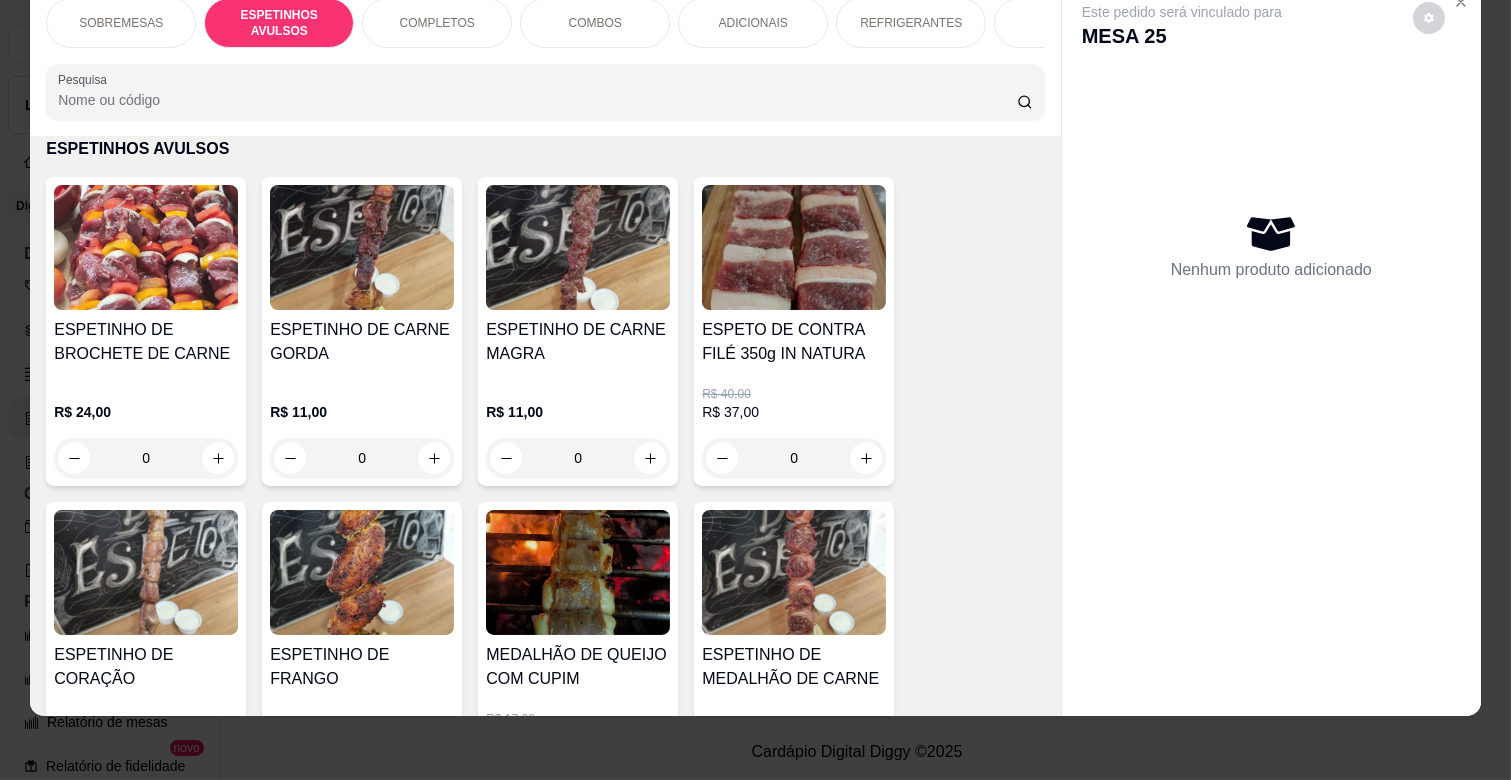 click on "ADICIONAIS" at bounding box center (753, 23) 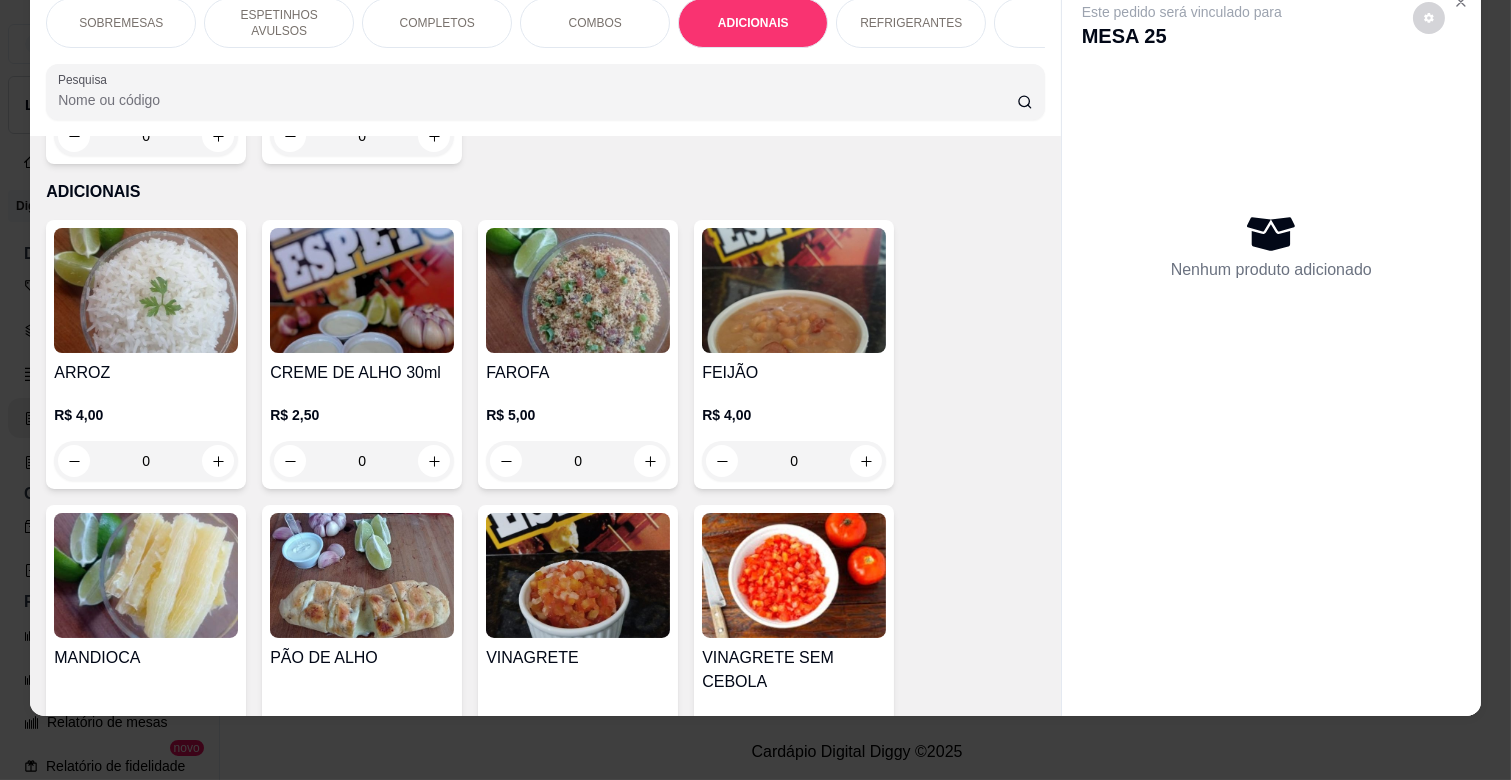 scroll, scrollTop: 2872, scrollLeft: 0, axis: vertical 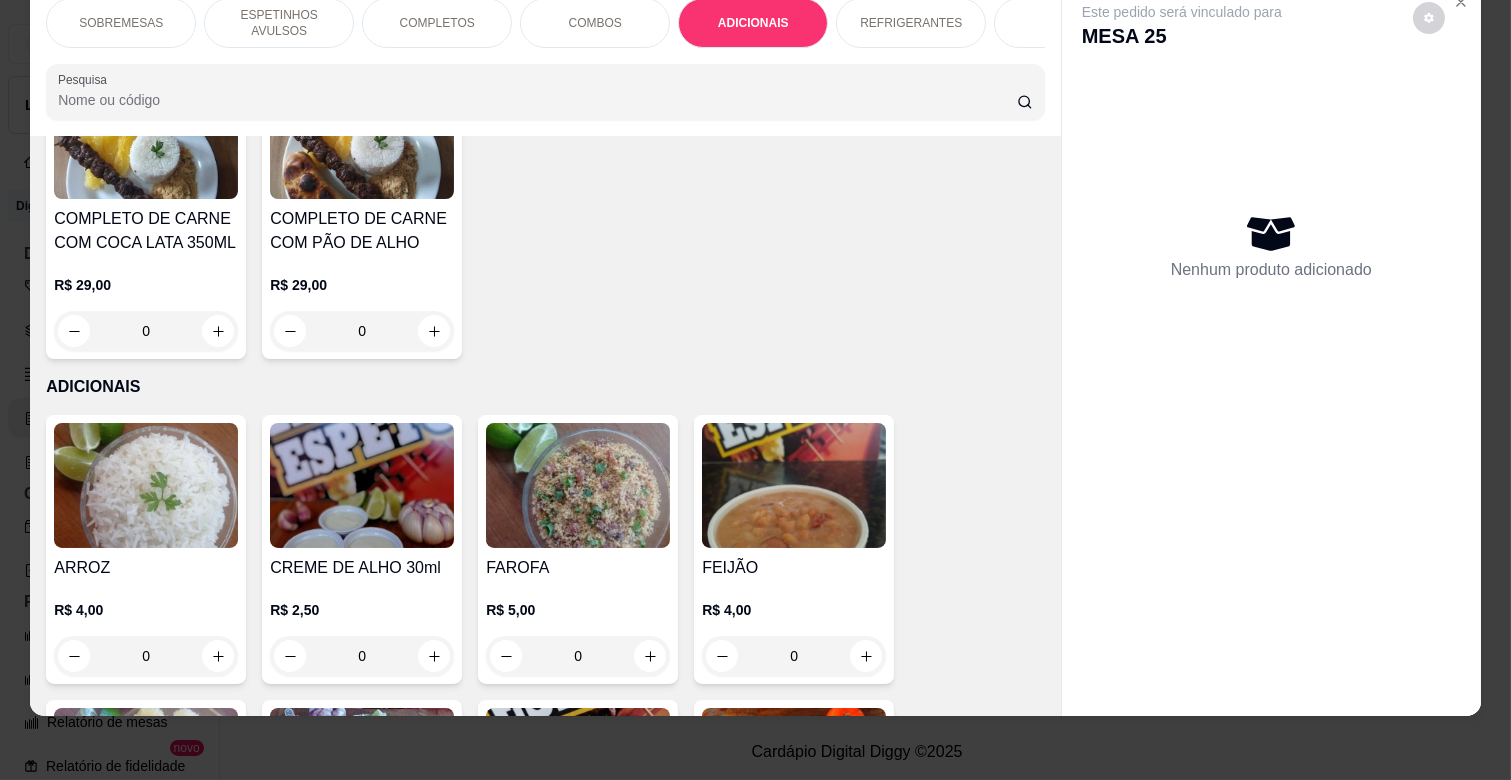 click on "ESPETINHOS AVULSOS" at bounding box center (279, 23) 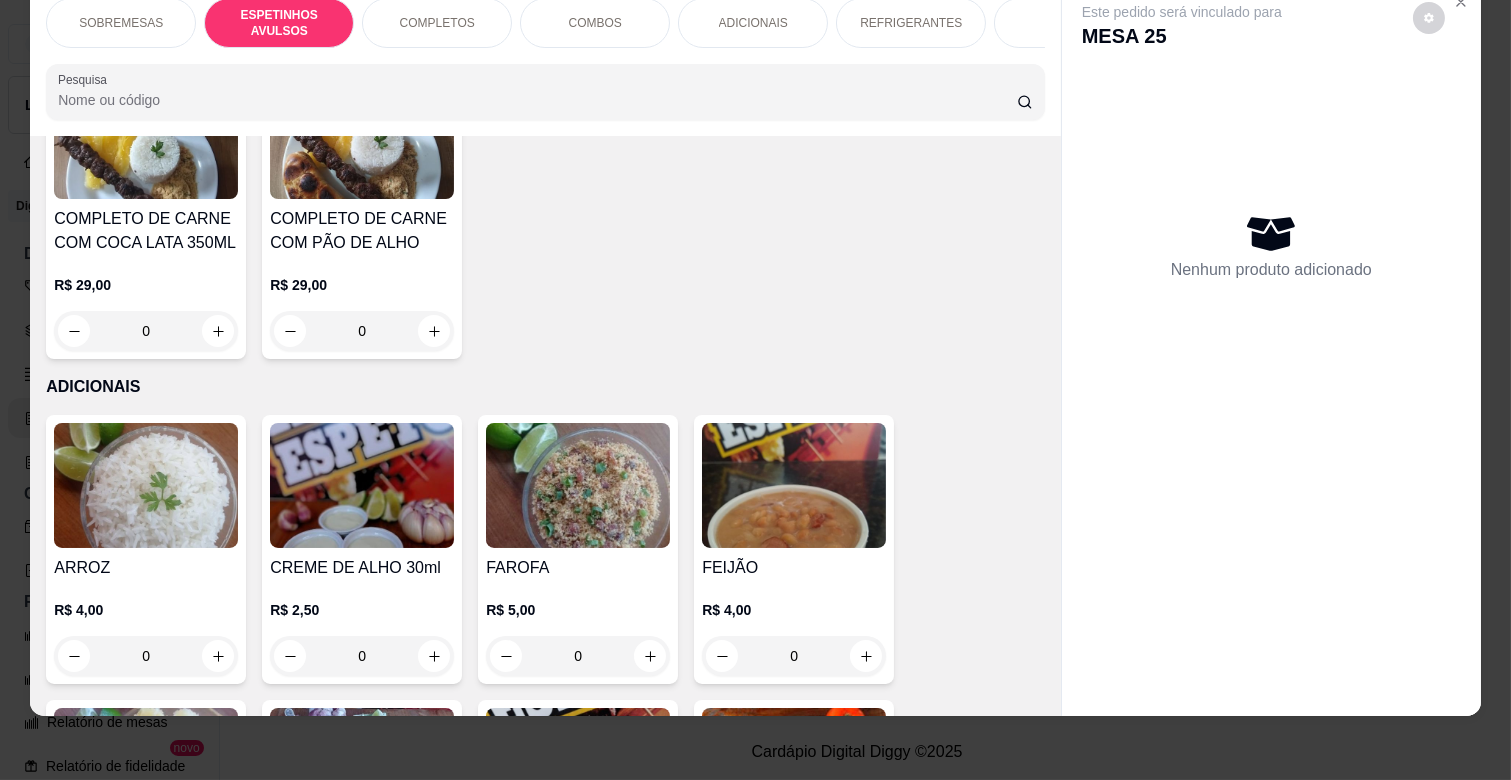 scroll, scrollTop: 438, scrollLeft: 0, axis: vertical 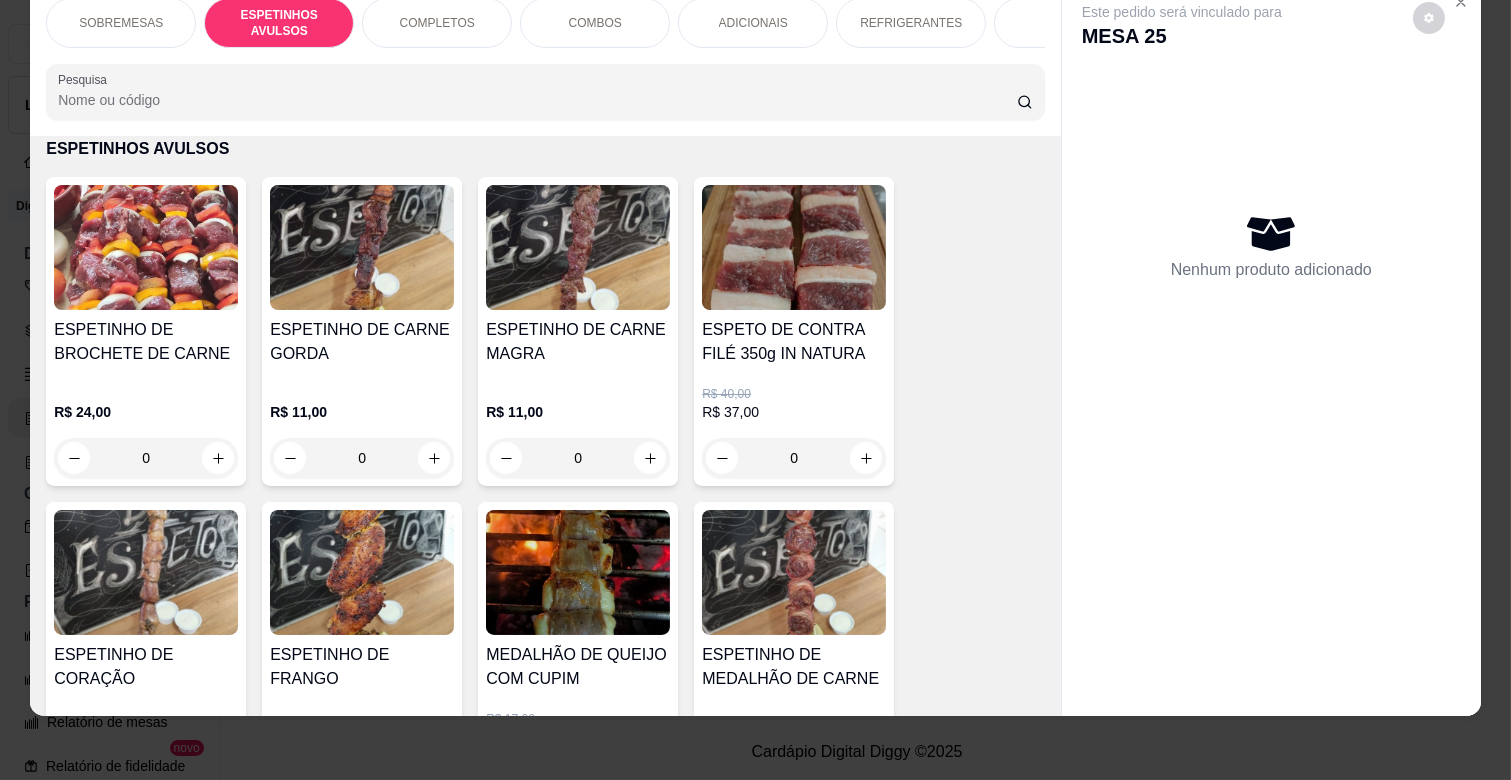 click on "0" at bounding box center [578, 458] 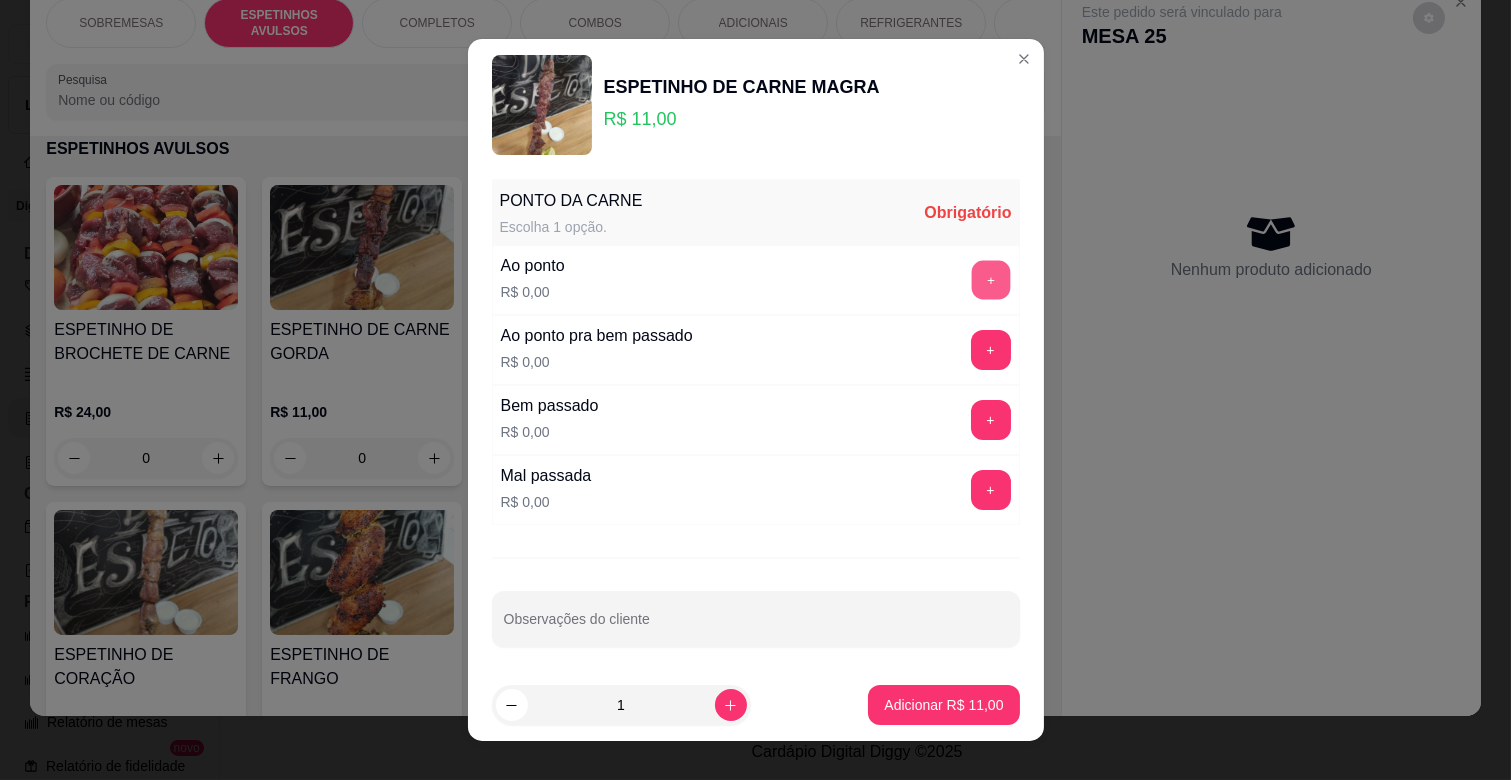 click on "+" at bounding box center (990, 280) 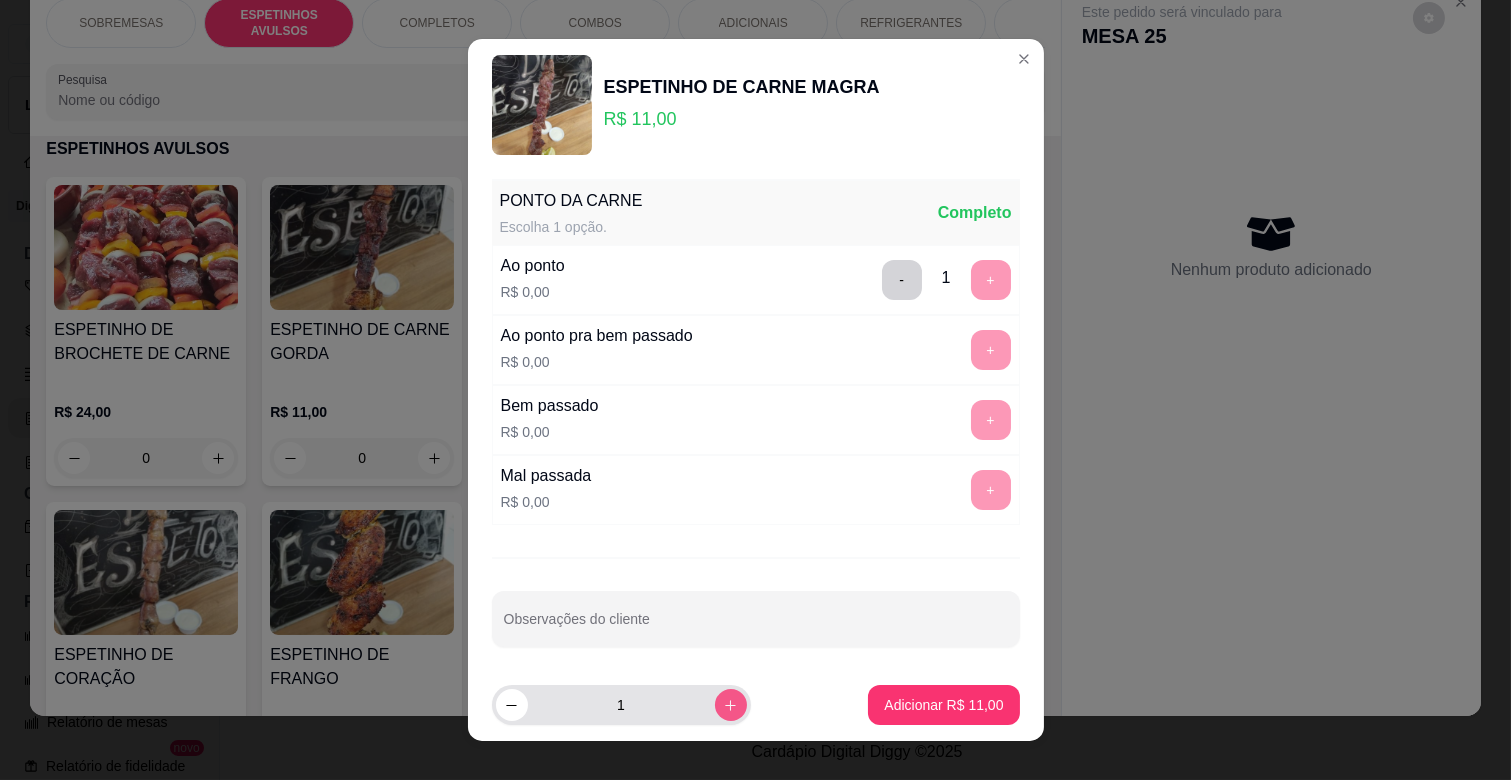 click 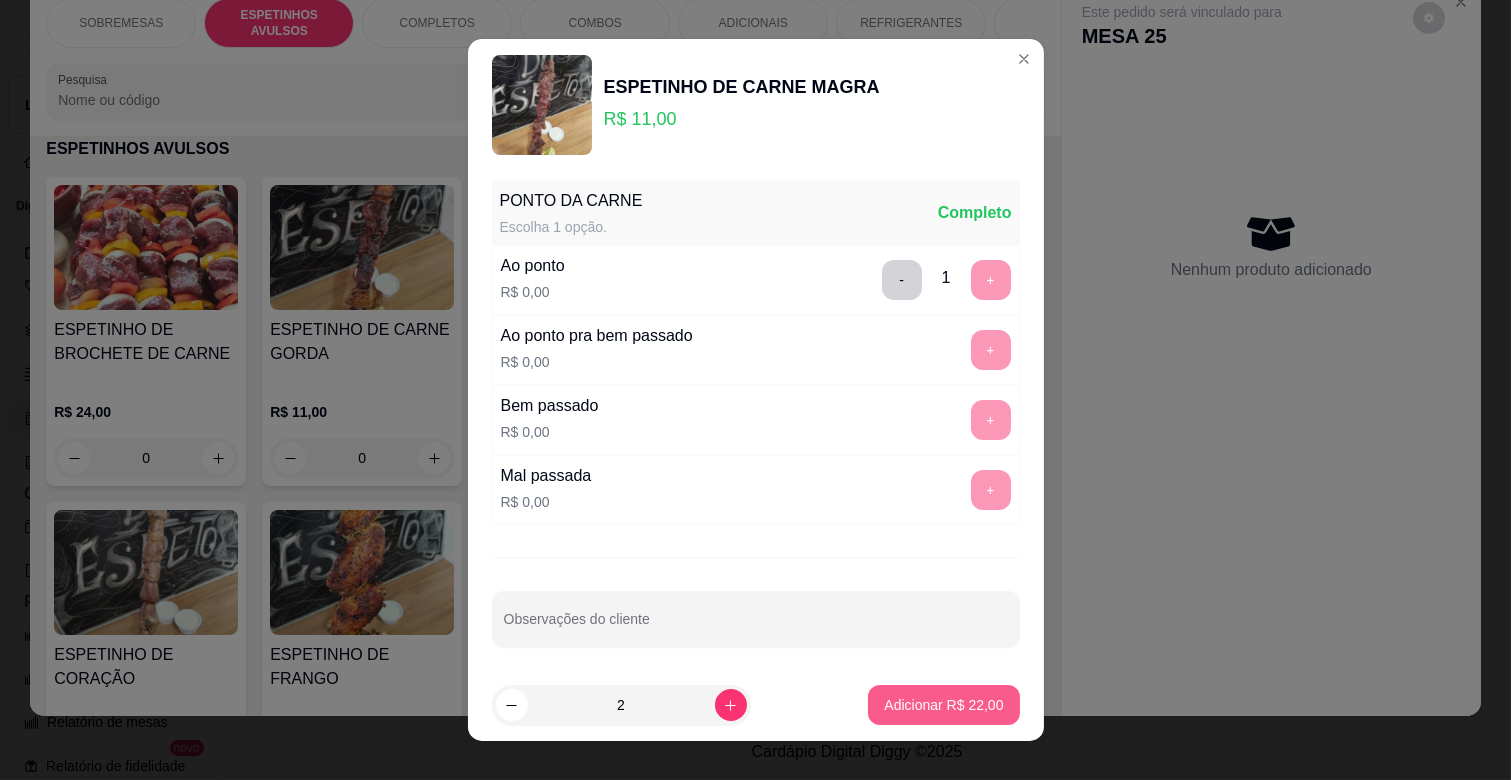 click on "Adicionar   R$ 22,00" at bounding box center (943, 705) 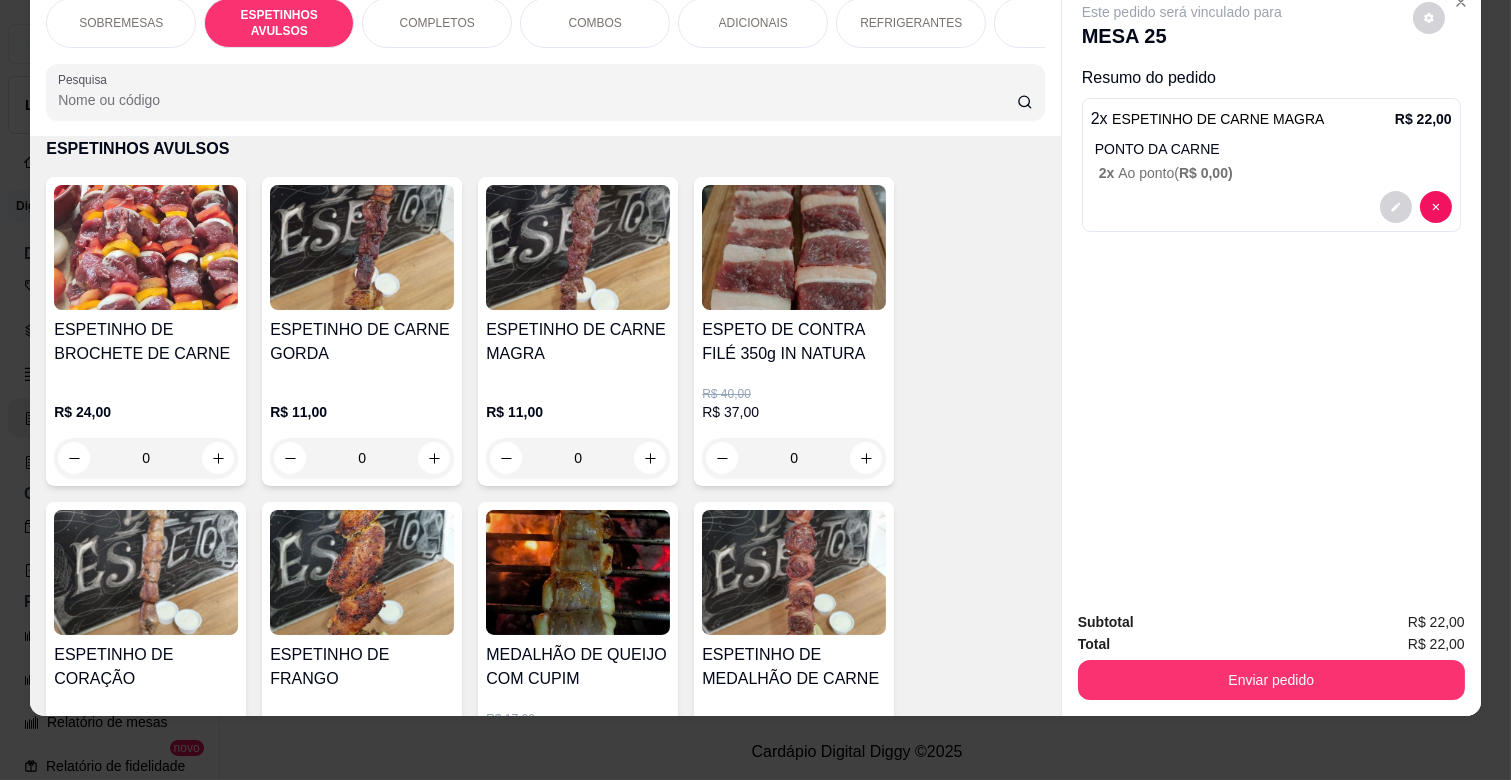 click on "0" at bounding box center (362, 458) 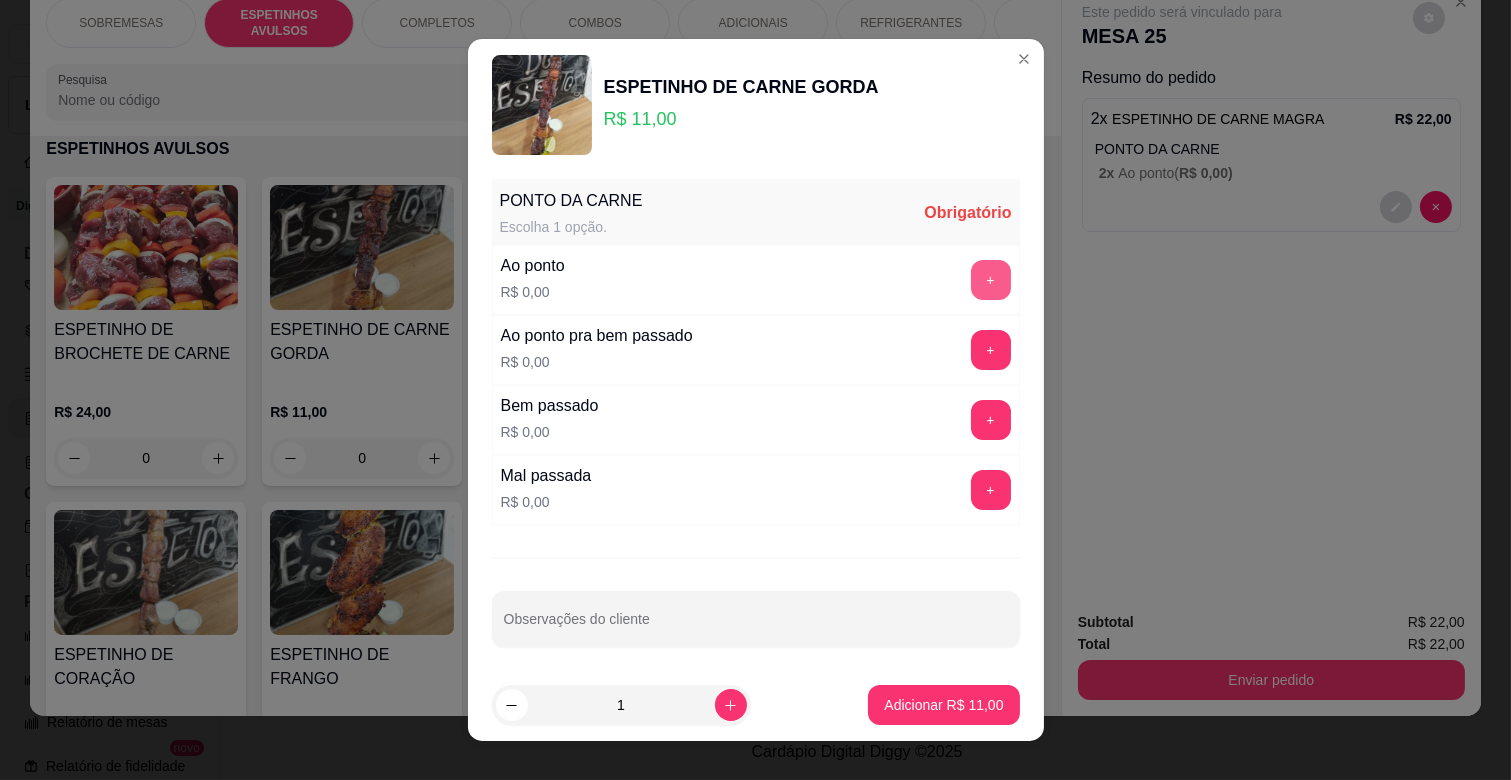 click on "+" at bounding box center (991, 280) 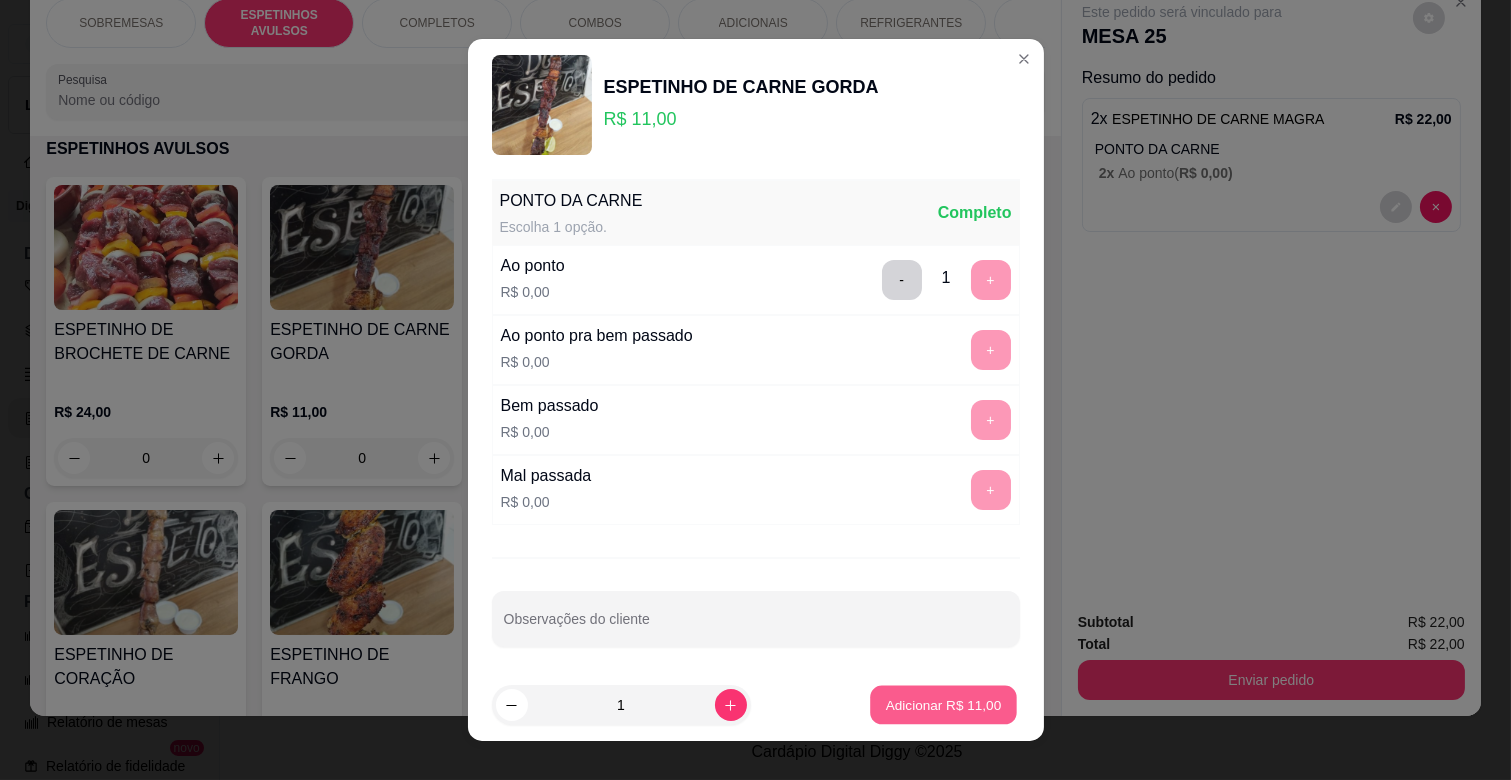 click on "Adicionar   R$ 11,00" at bounding box center (944, 705) 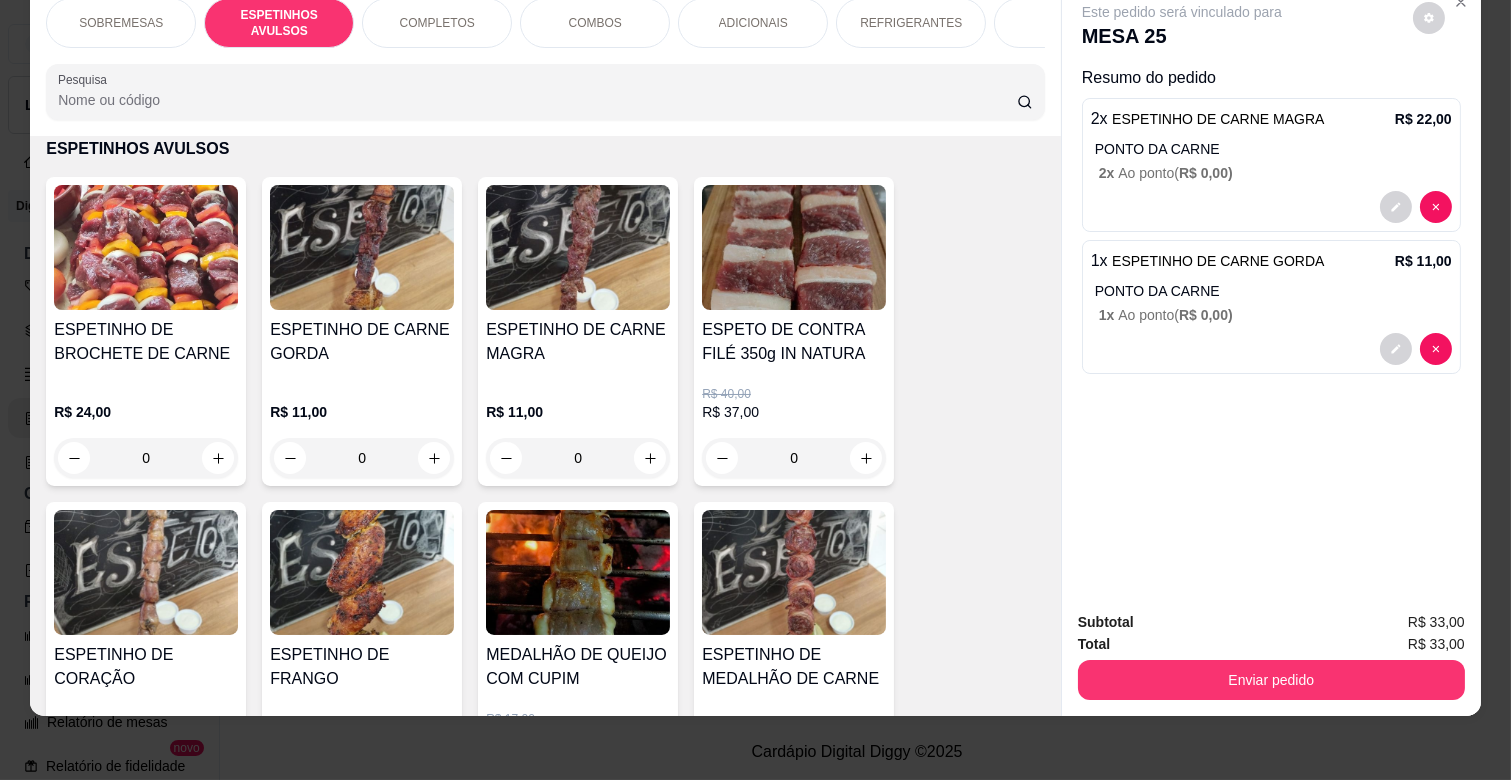 click on "ADICIONAIS" at bounding box center [753, 23] 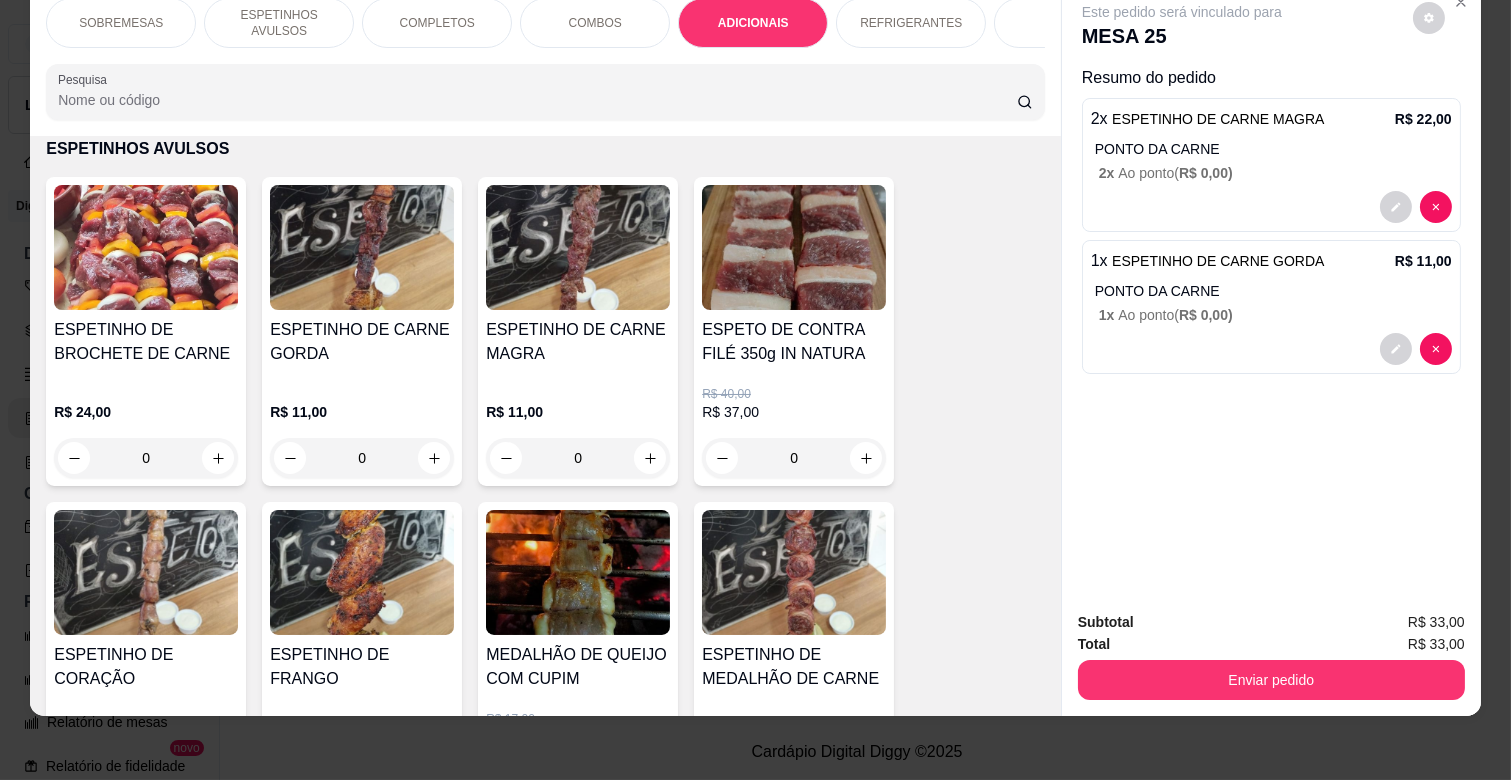 scroll, scrollTop: 3094, scrollLeft: 0, axis: vertical 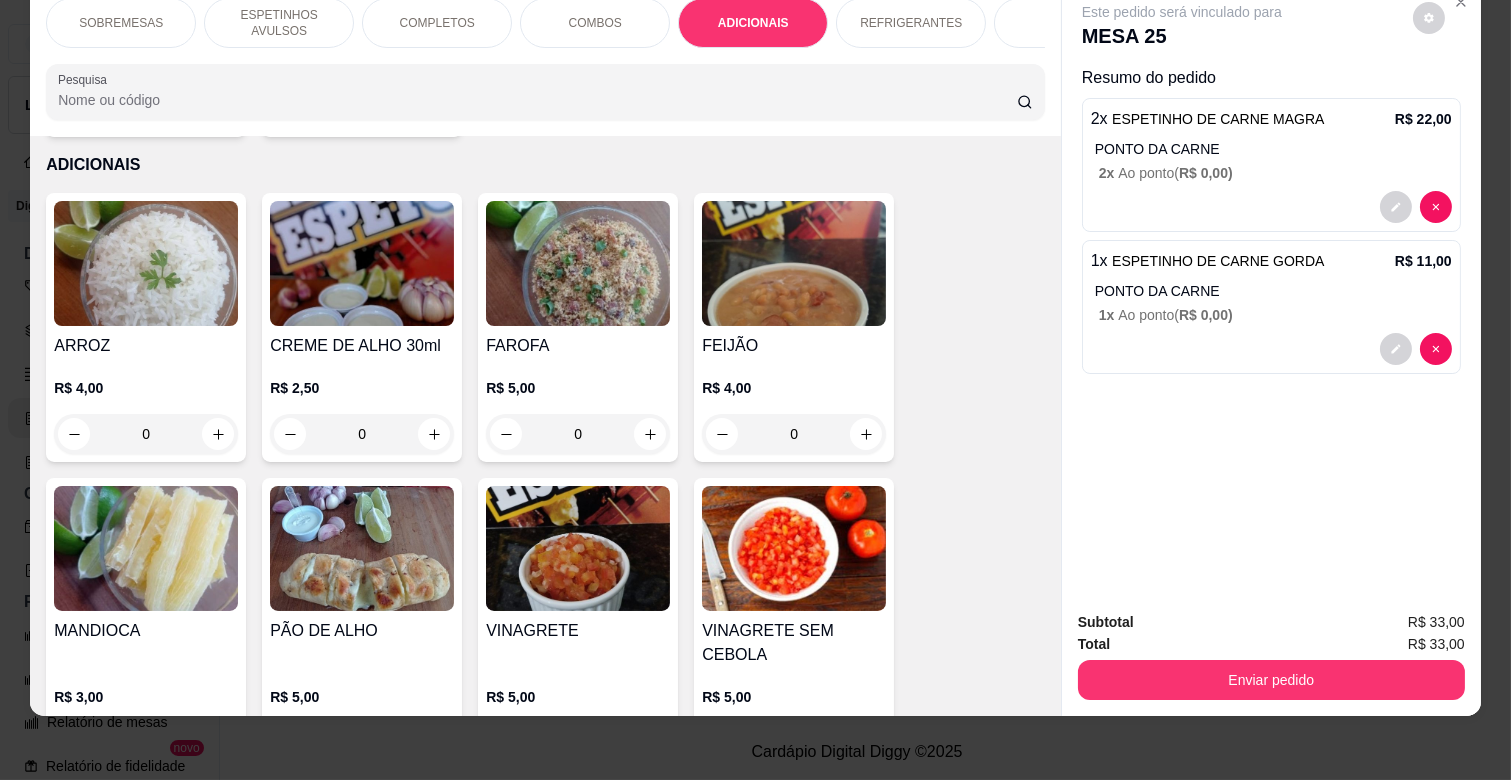 click on "ESPETINHOS AVULSOS" at bounding box center (279, 23) 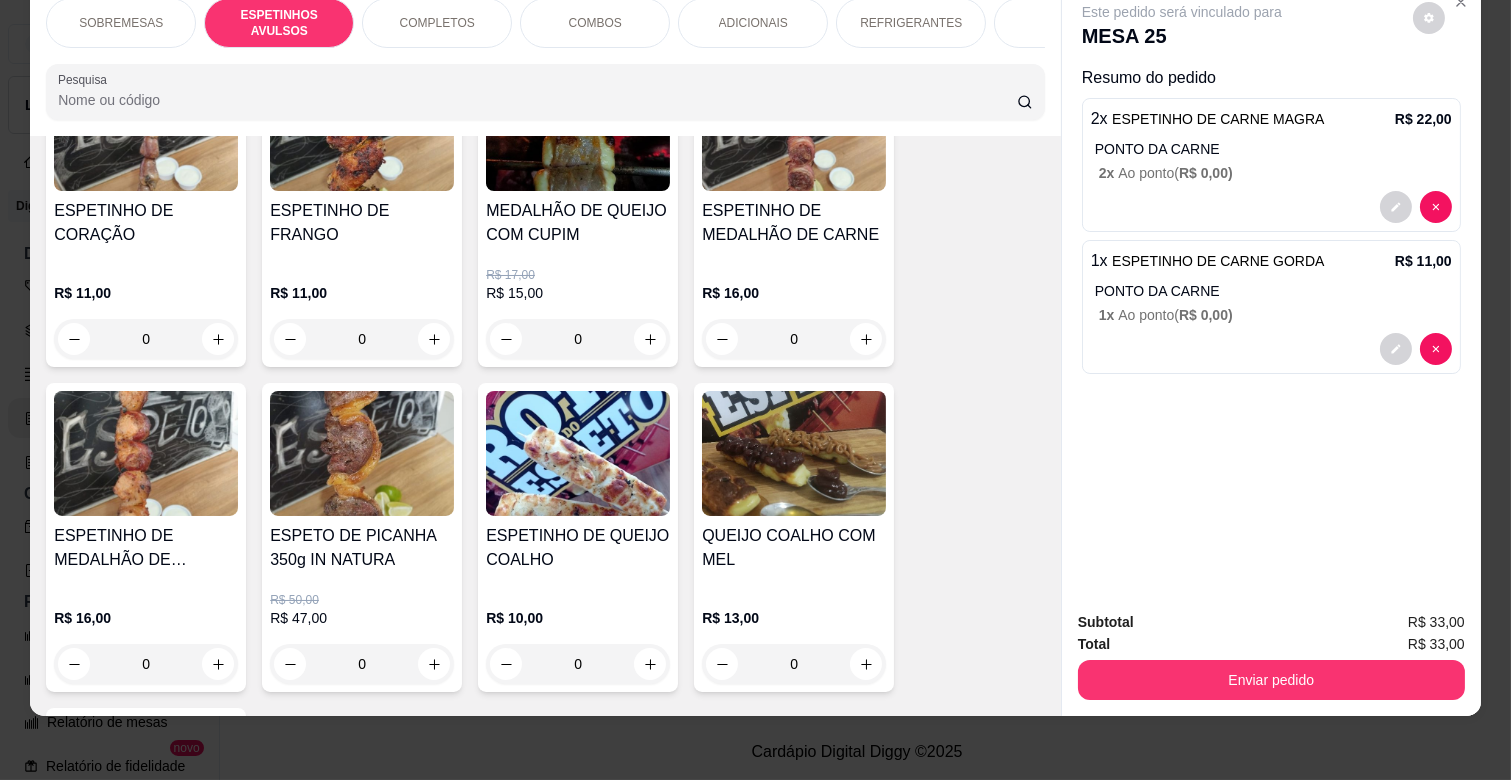 scroll, scrollTop: 883, scrollLeft: 0, axis: vertical 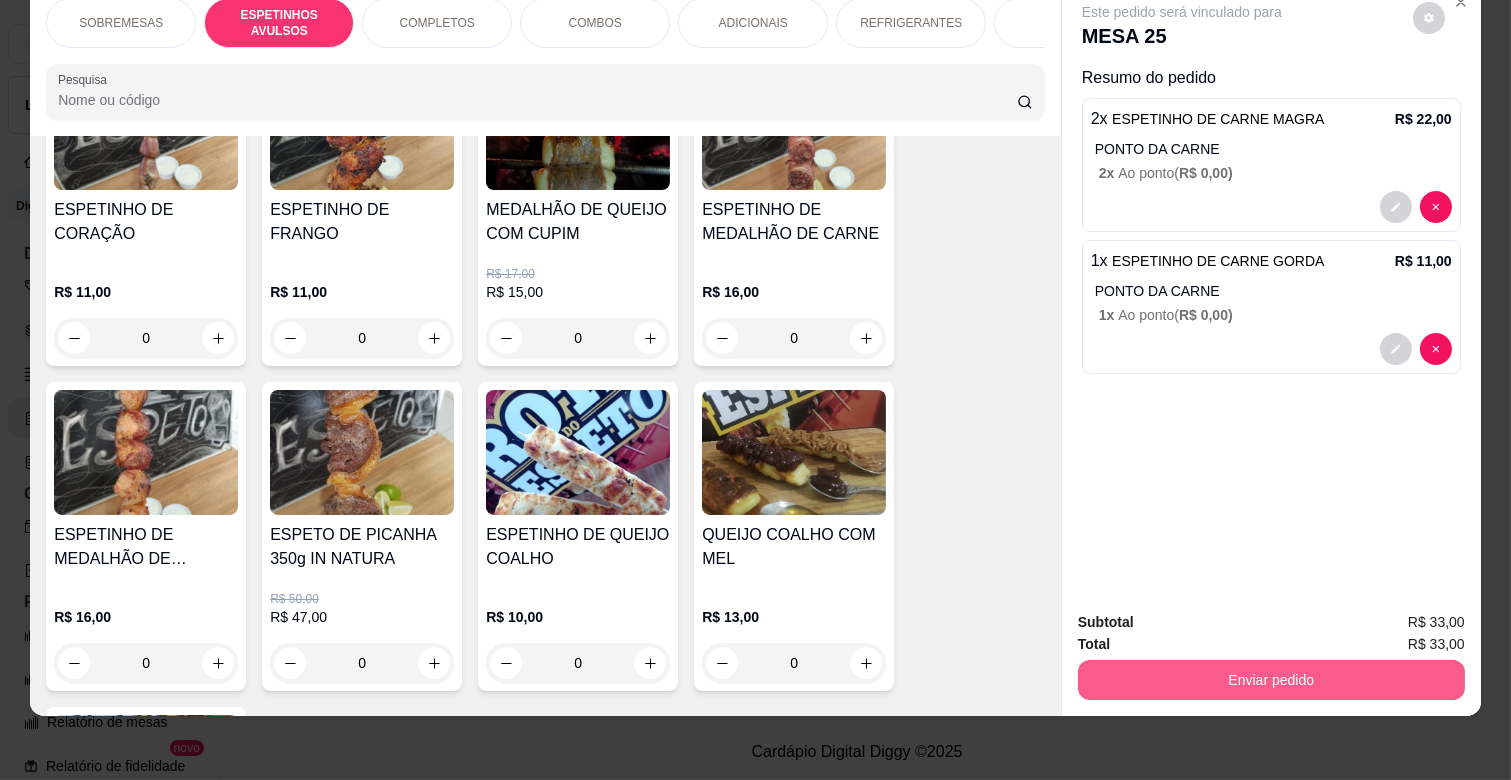 click on "Enviar pedido" at bounding box center [1271, 680] 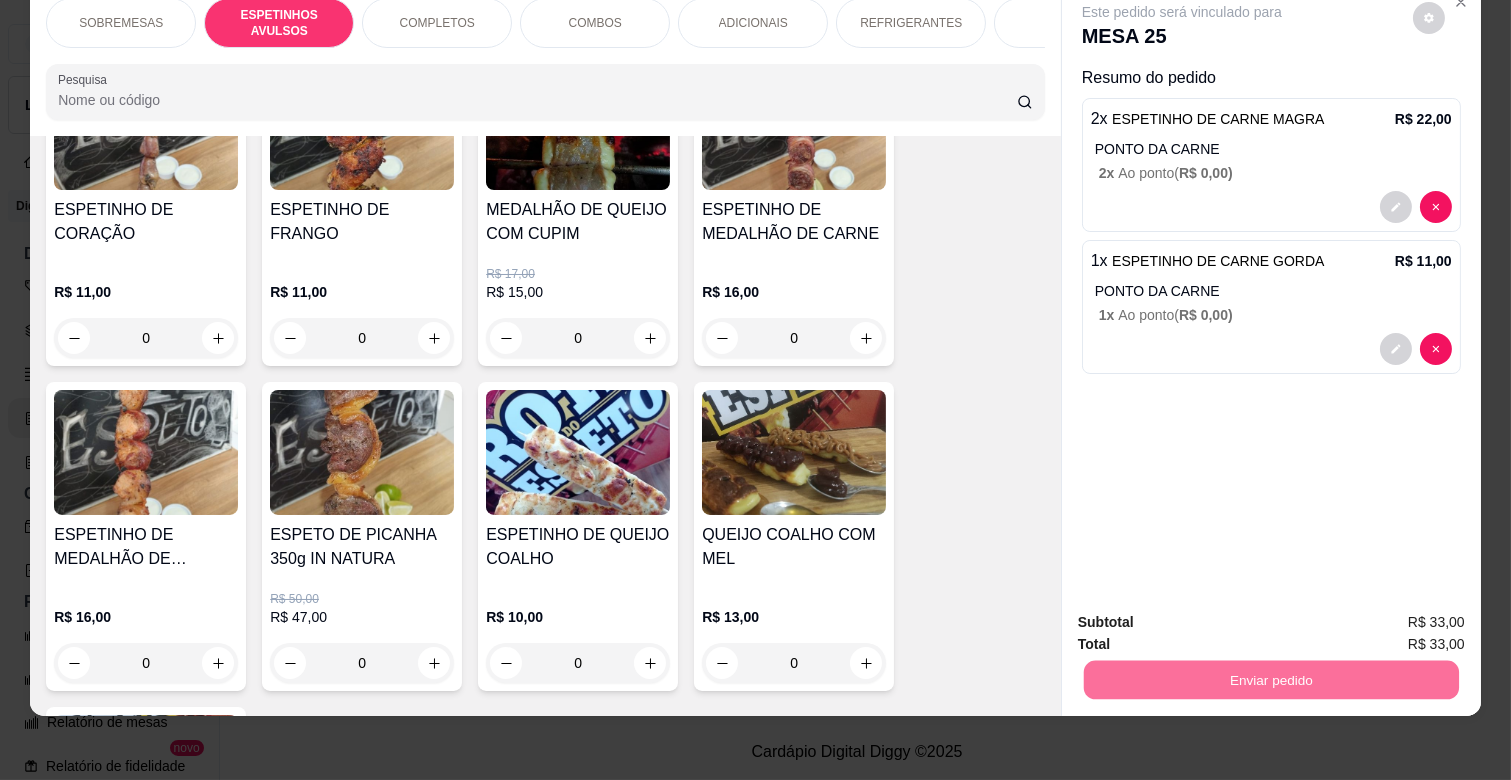 click on "Não registrar e enviar pedido" at bounding box center [1205, 613] 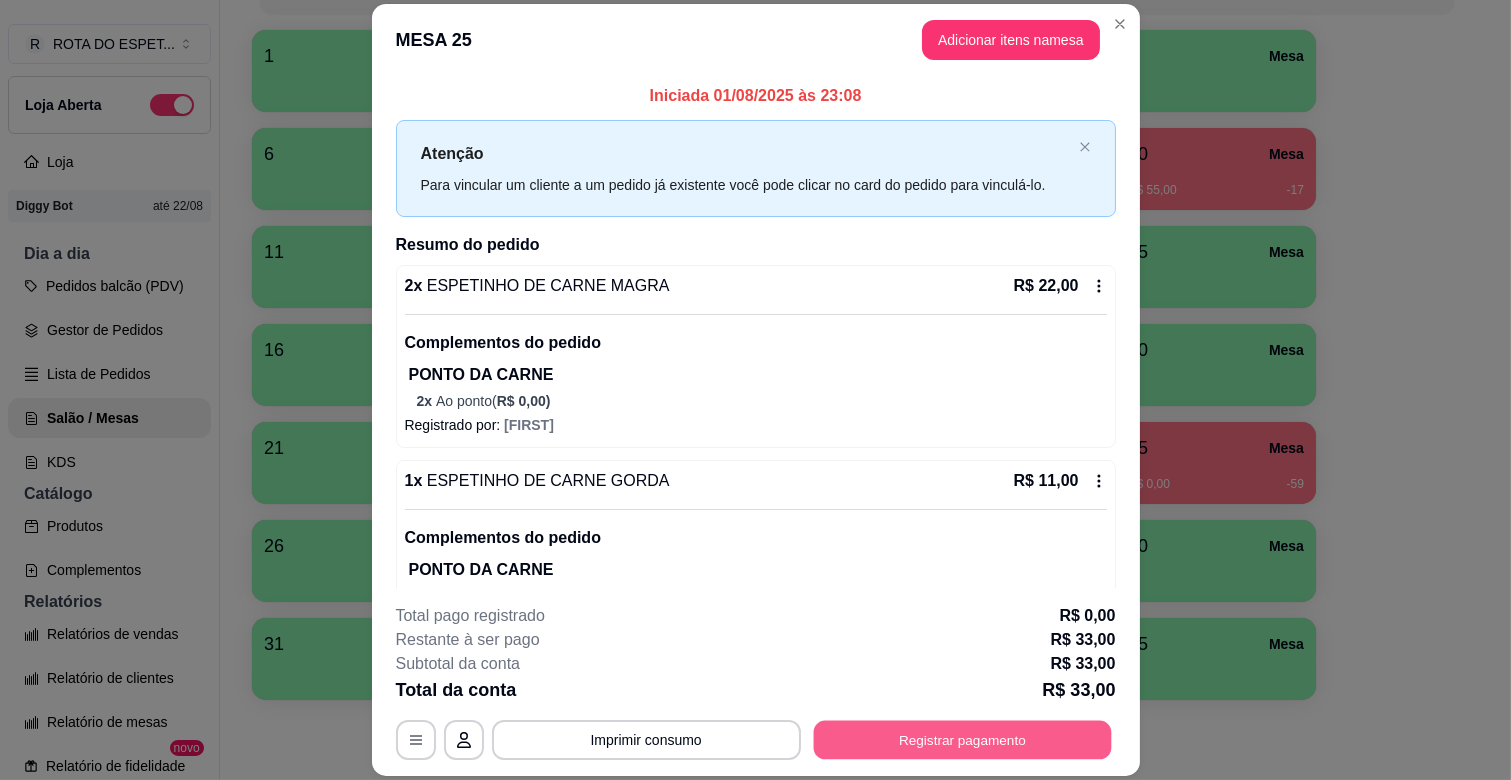 click on "Registrar pagamento" at bounding box center [962, 740] 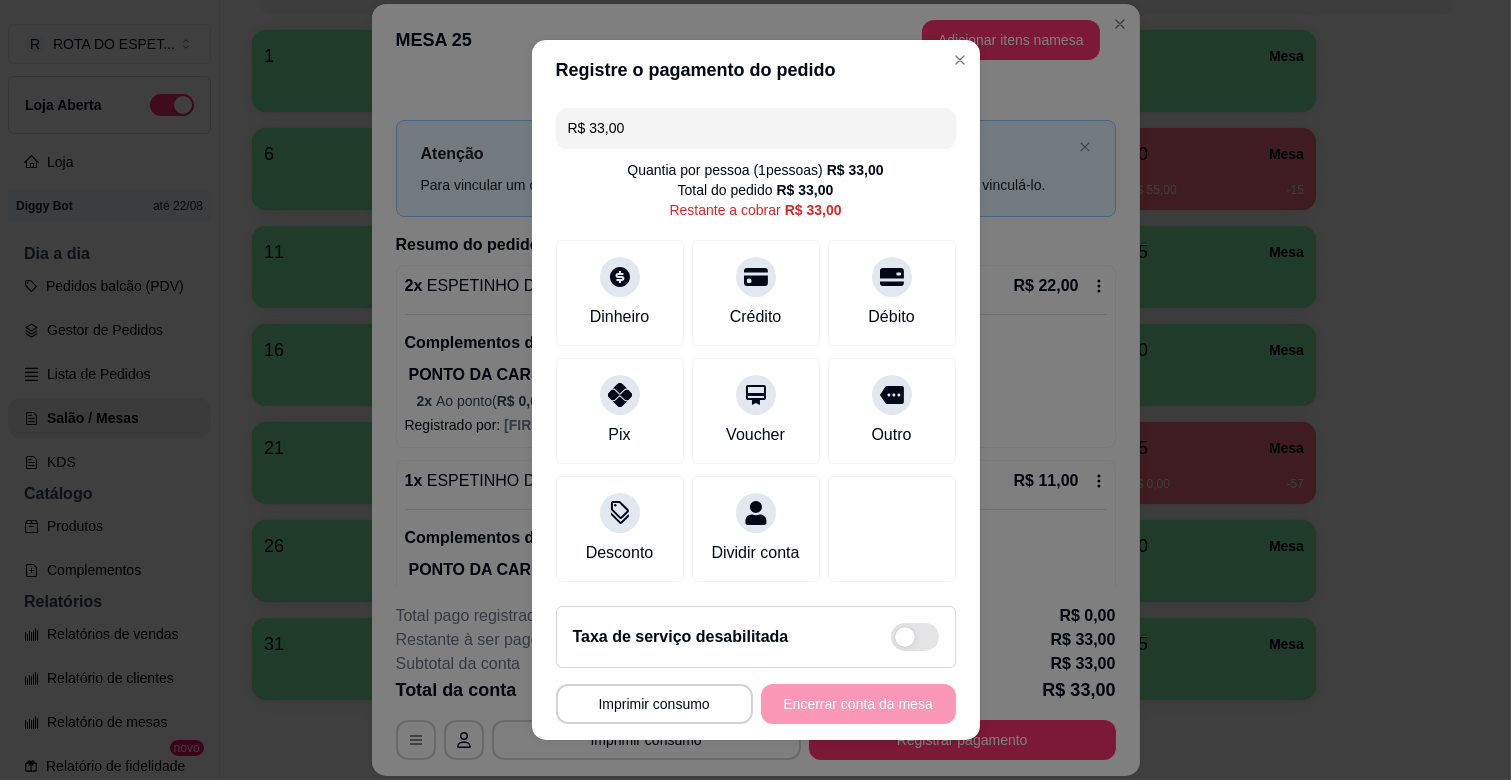 scroll, scrollTop: 22, scrollLeft: 0, axis: vertical 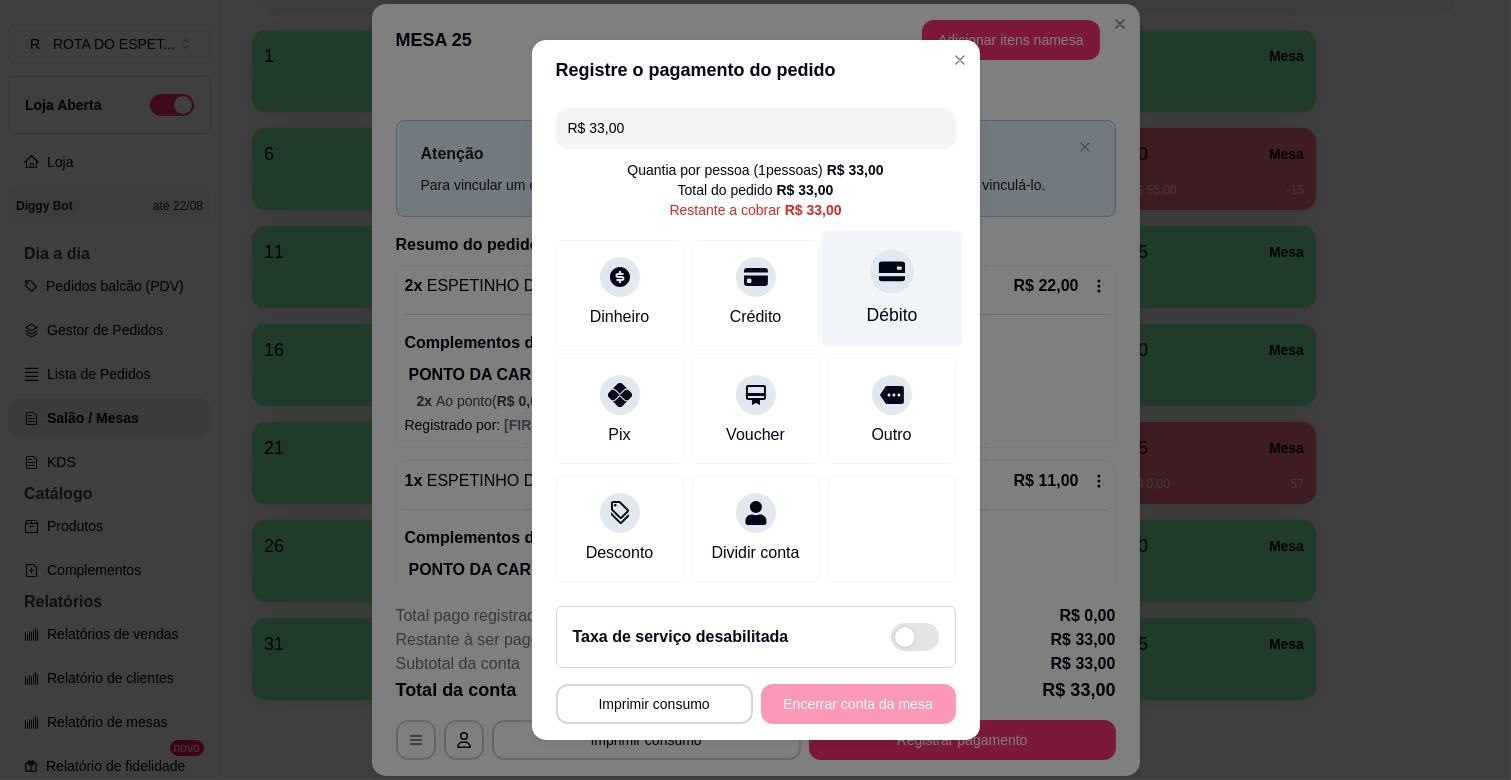 click on "Débito" at bounding box center (891, 289) 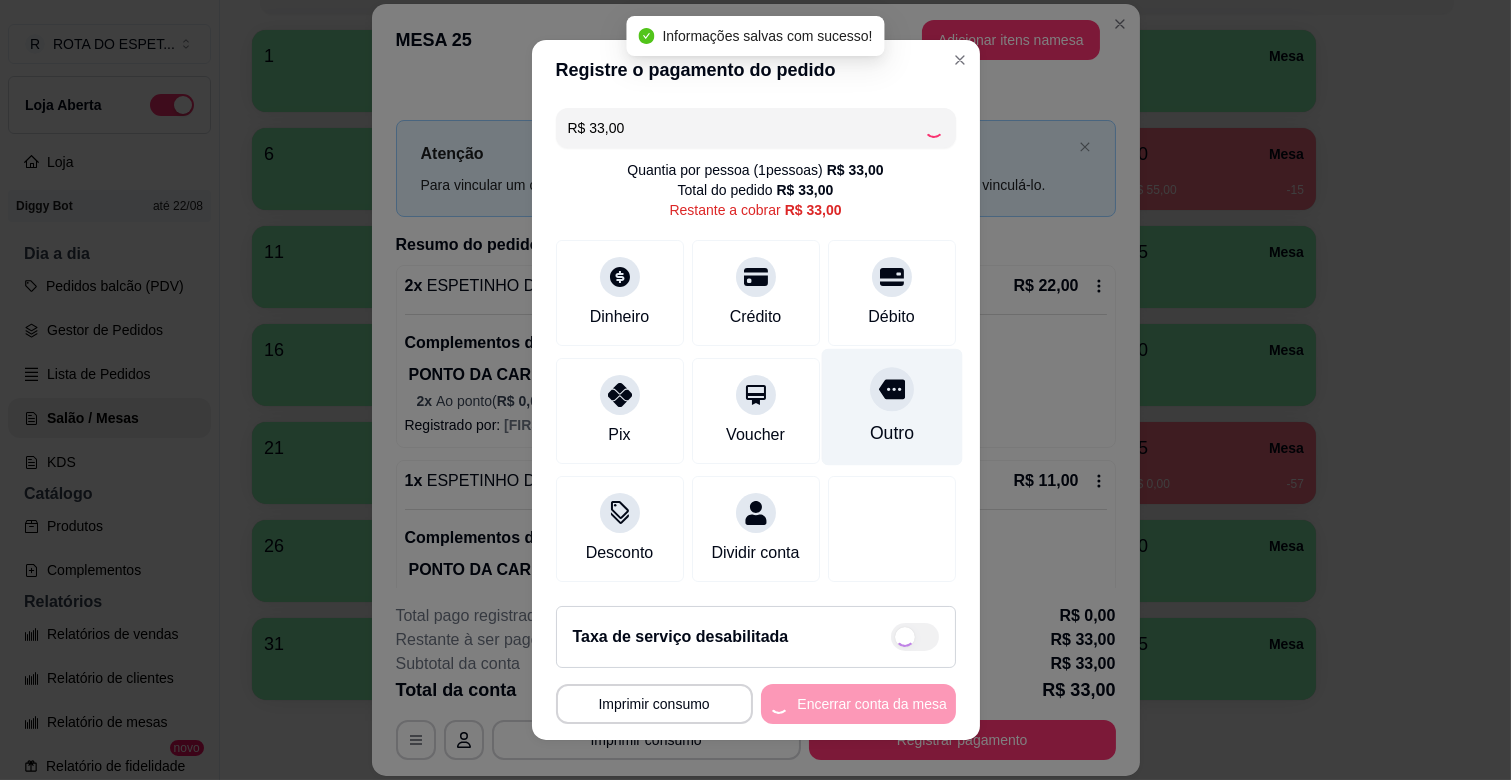 type on "R$ 0,00" 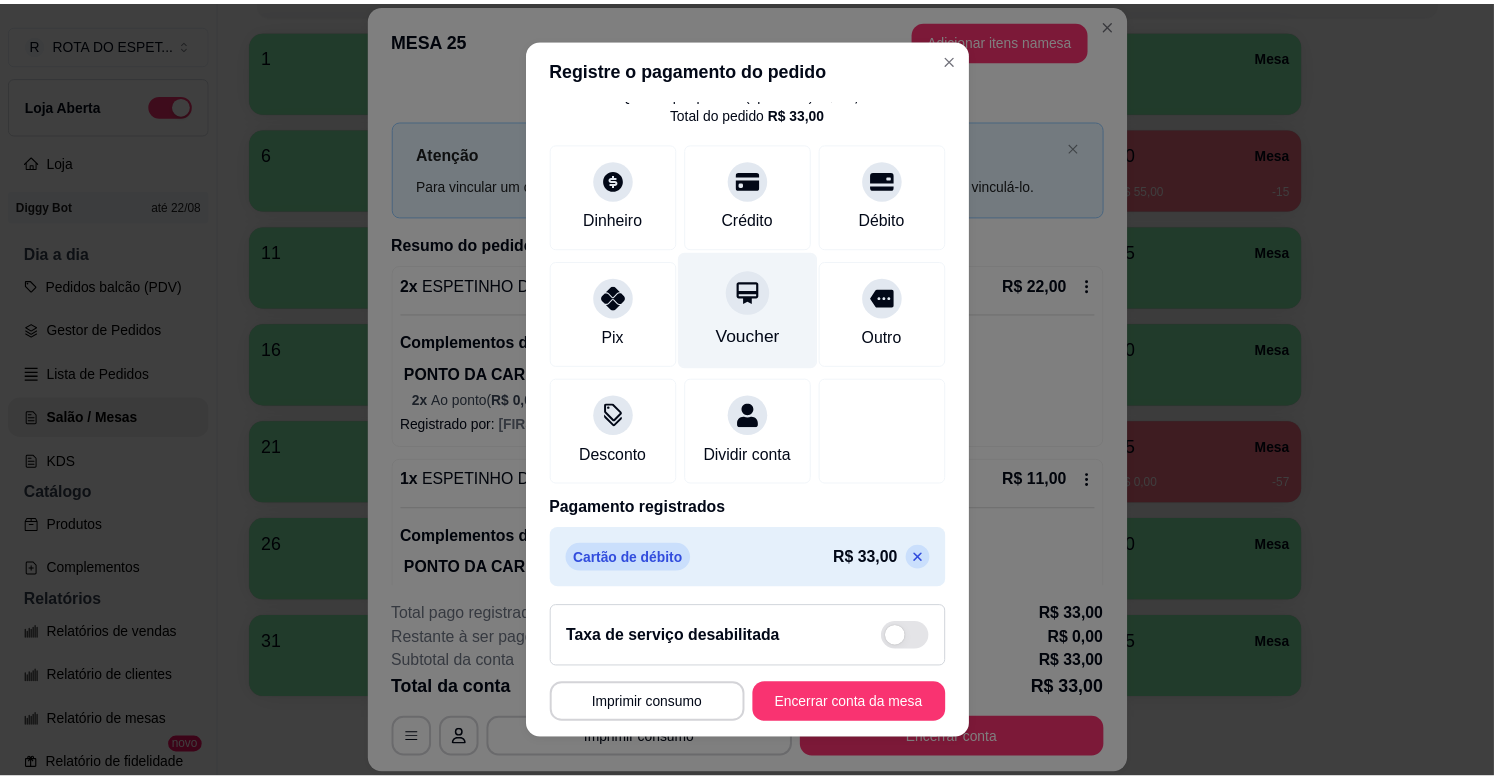 scroll, scrollTop: 106, scrollLeft: 0, axis: vertical 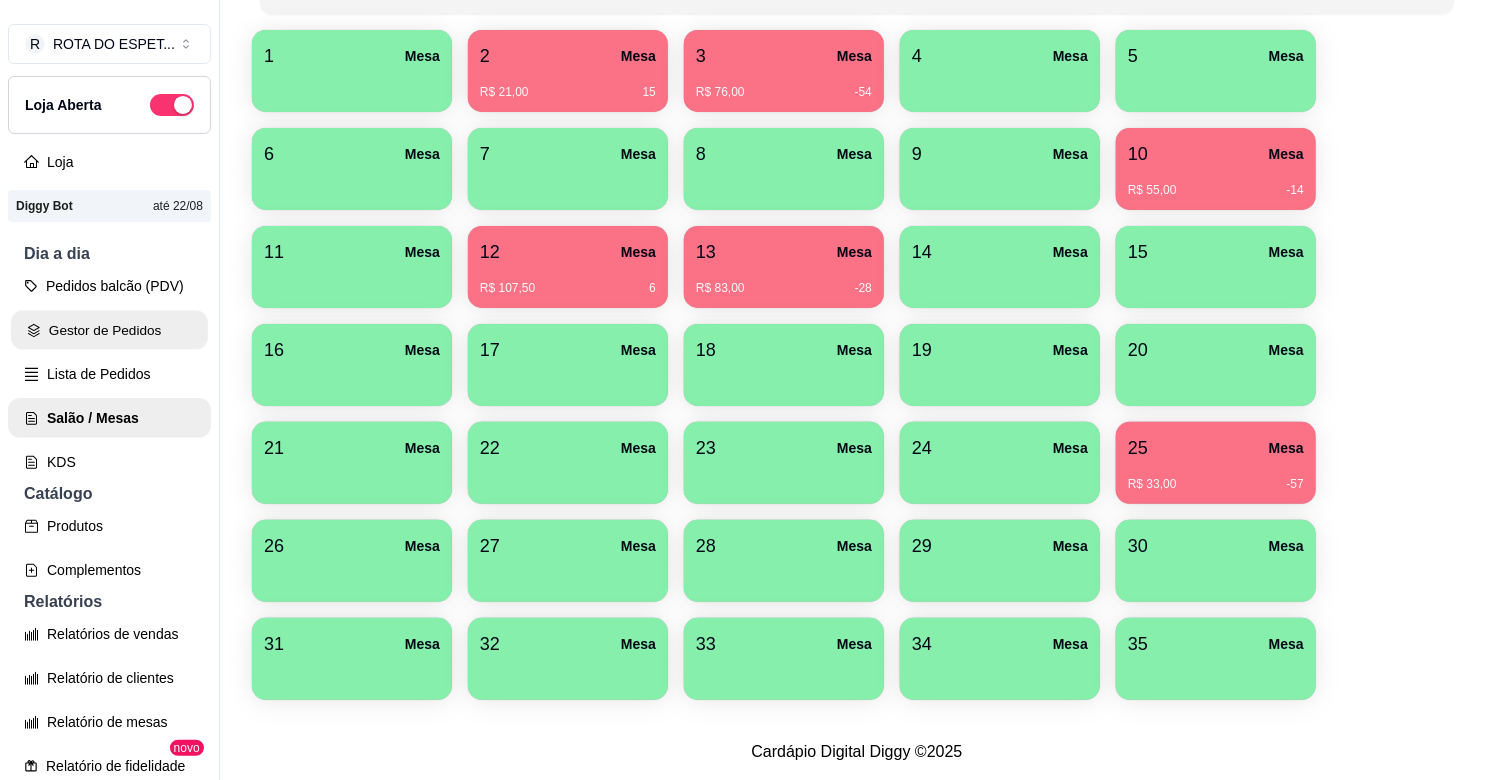 click on "Gestor de Pedidos" at bounding box center (109, 330) 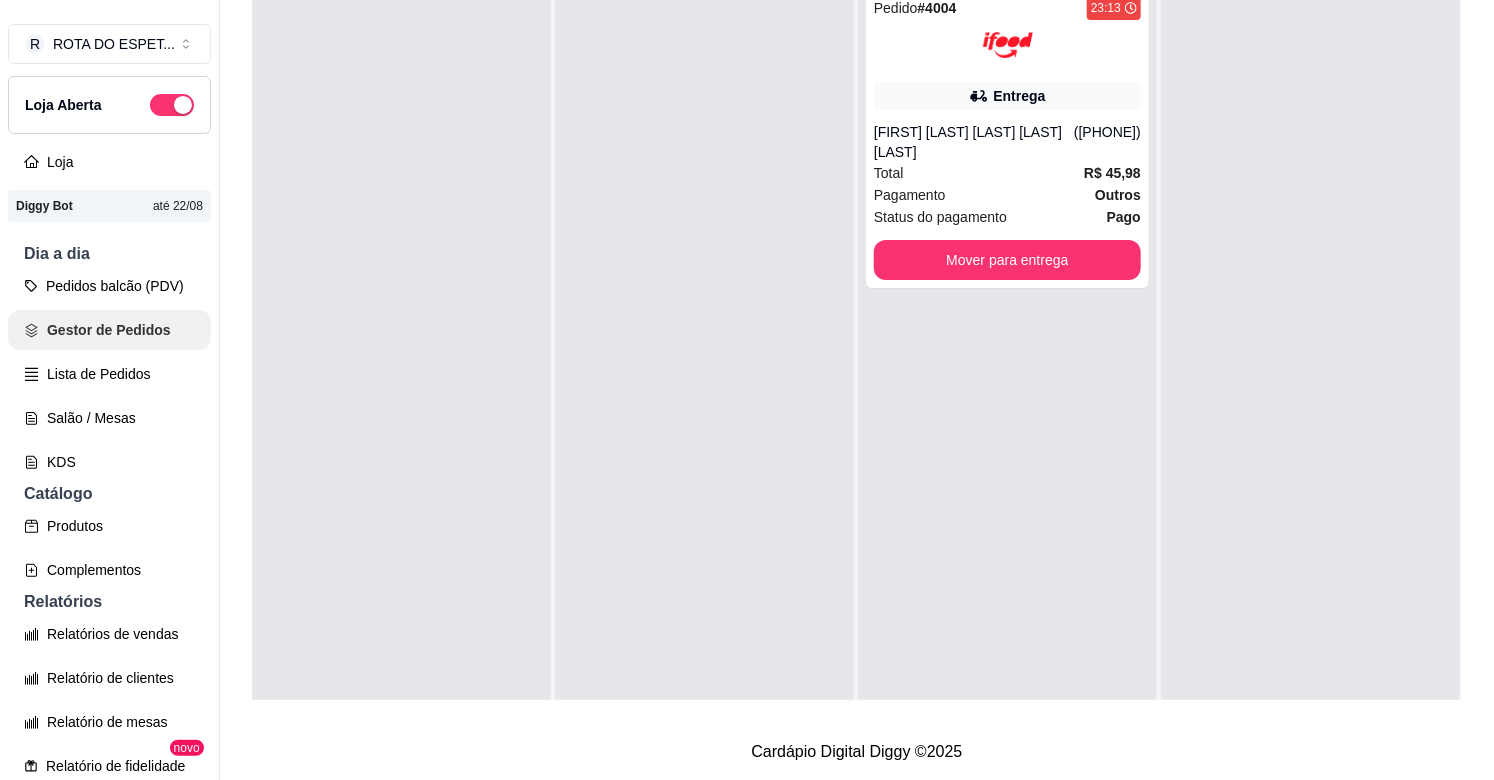 scroll, scrollTop: 0, scrollLeft: 0, axis: both 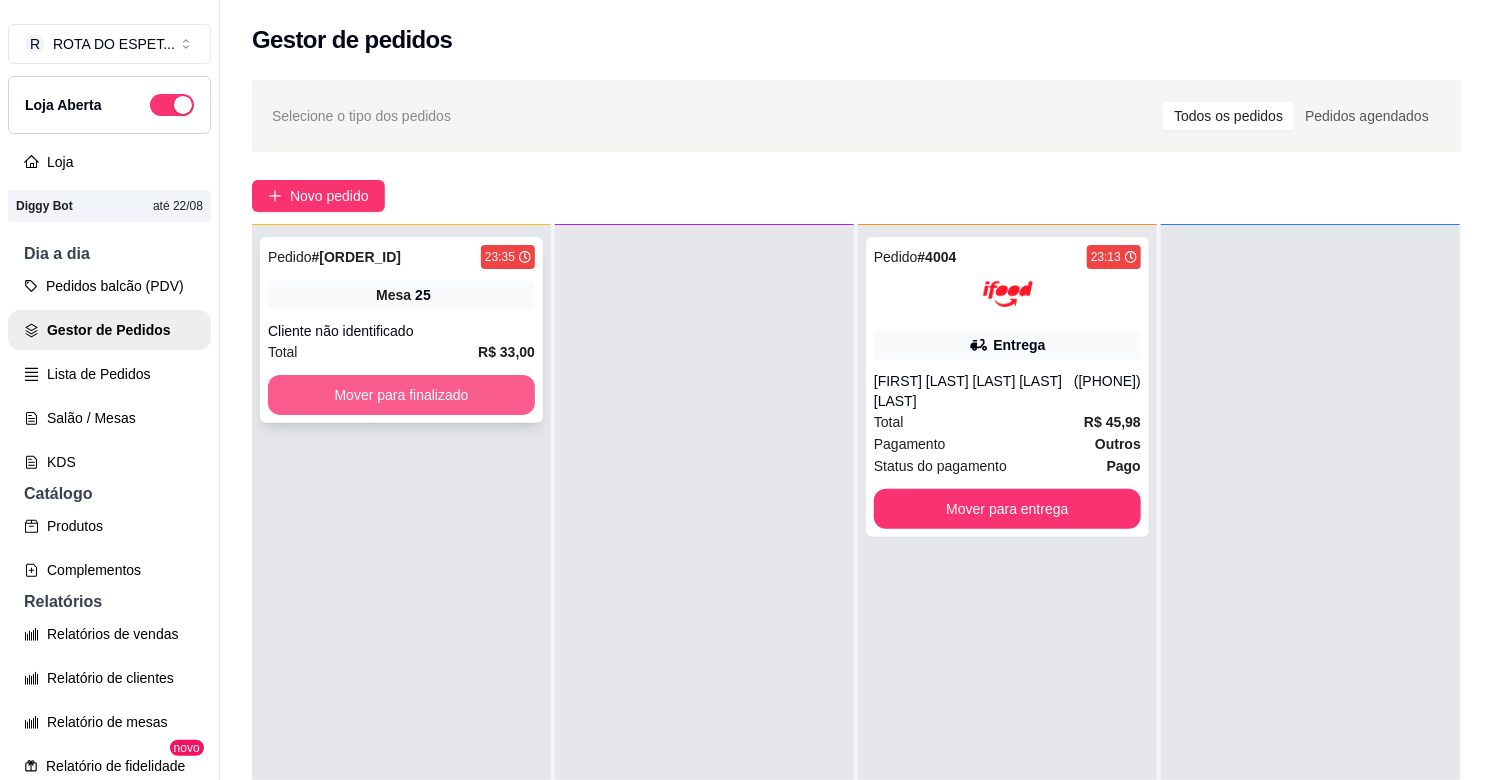 click on "Mover para finalizado" at bounding box center [401, 395] 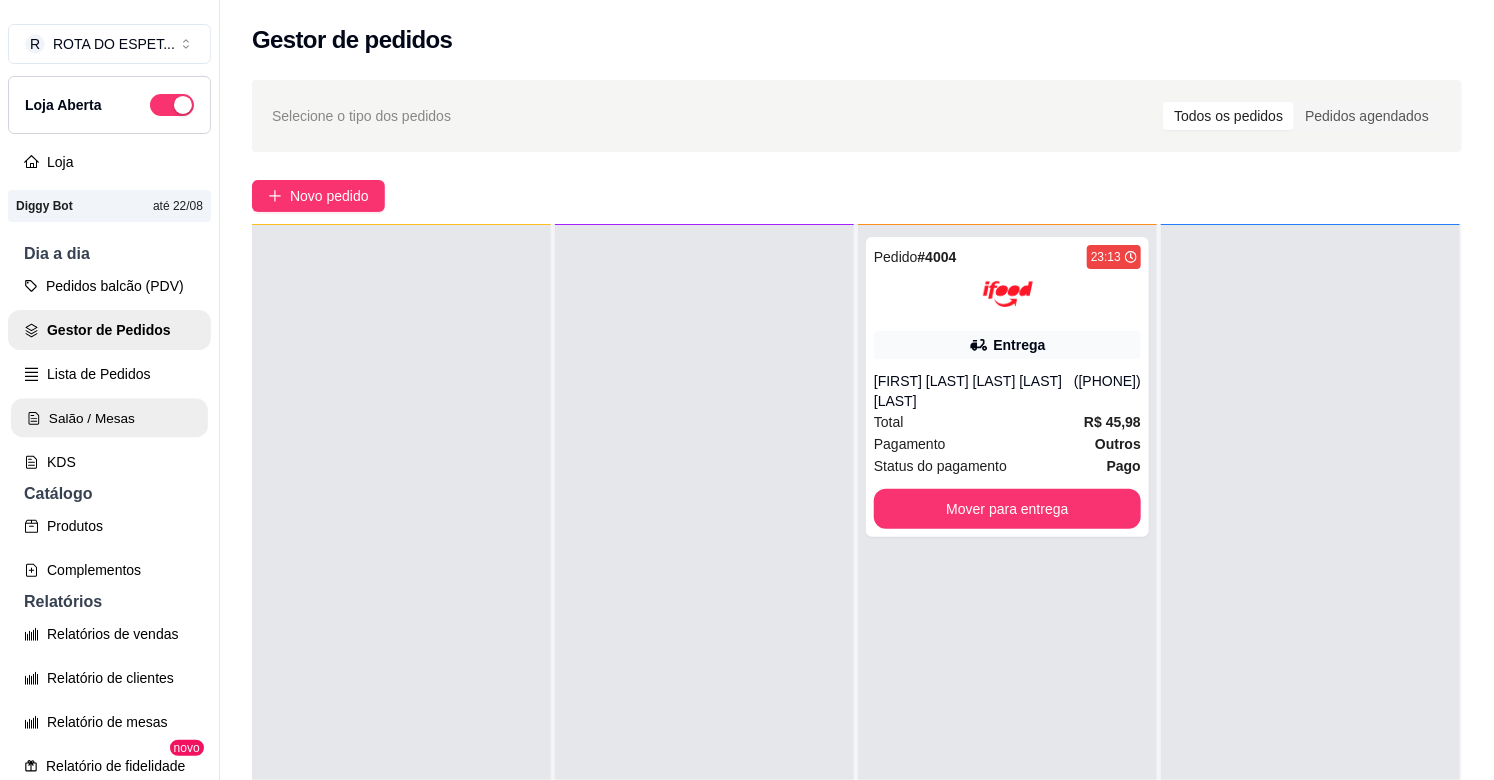 click on "Salão / Mesas" at bounding box center (109, 418) 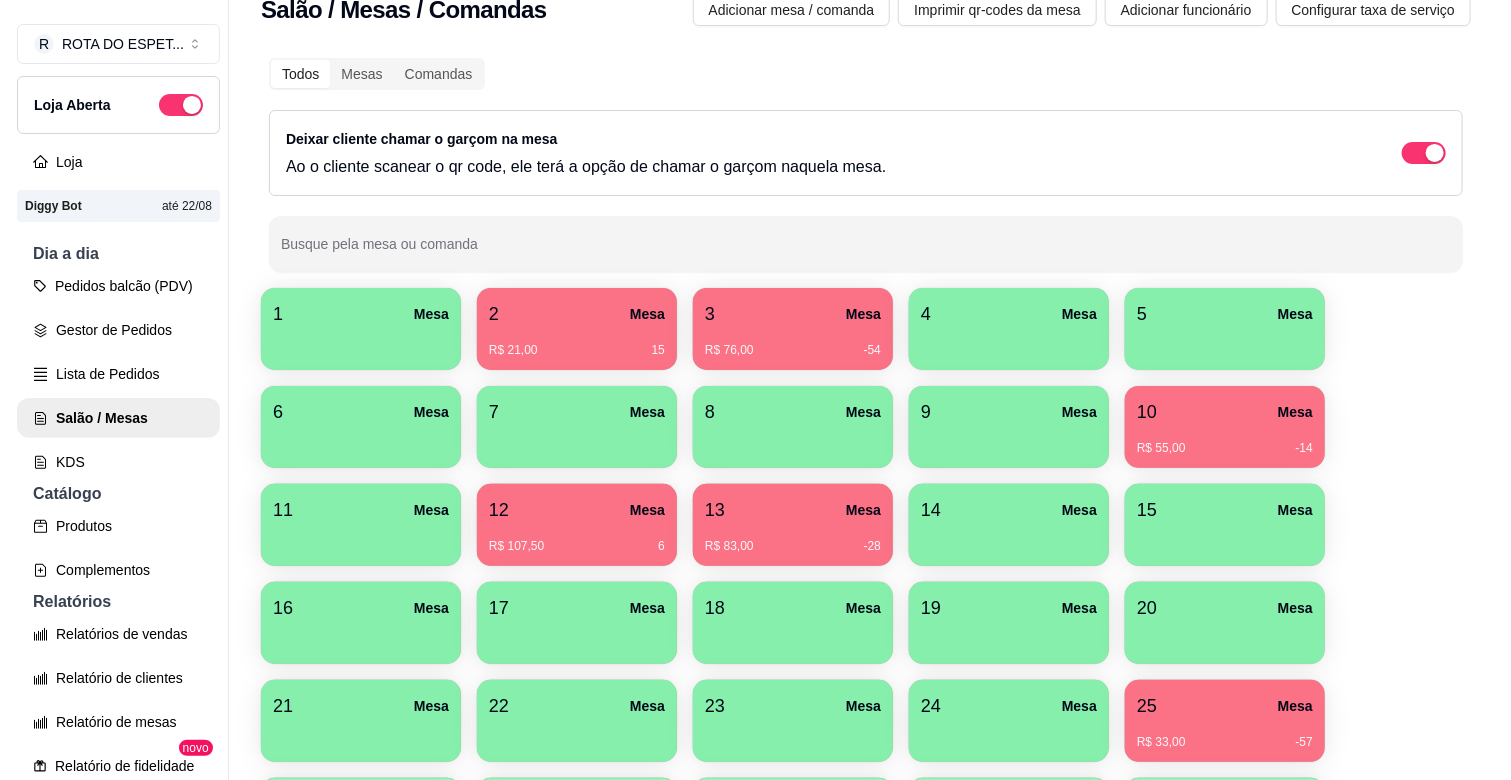 scroll, scrollTop: 111, scrollLeft: 0, axis: vertical 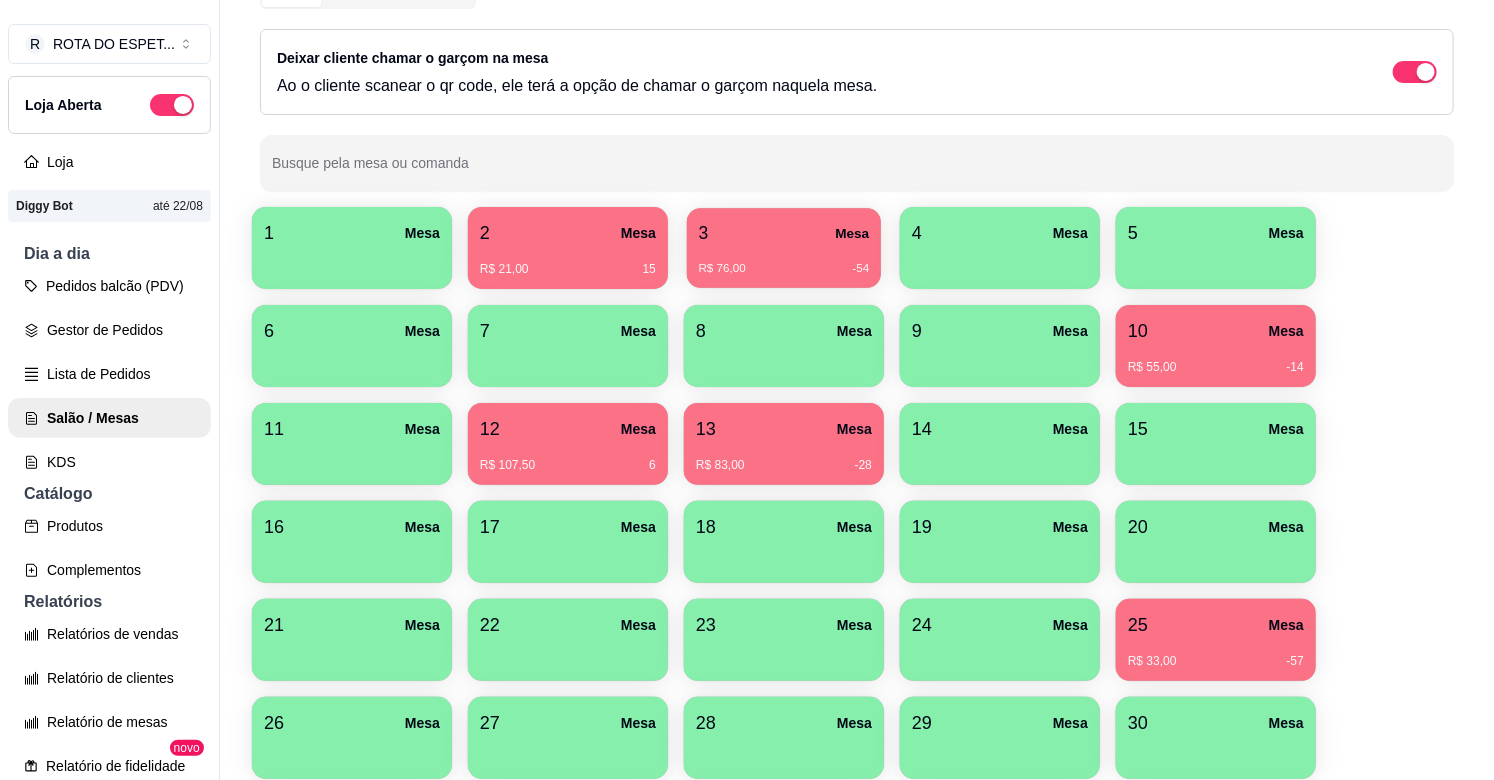 click on "R$ 76,00 -54" at bounding box center (784, 269) 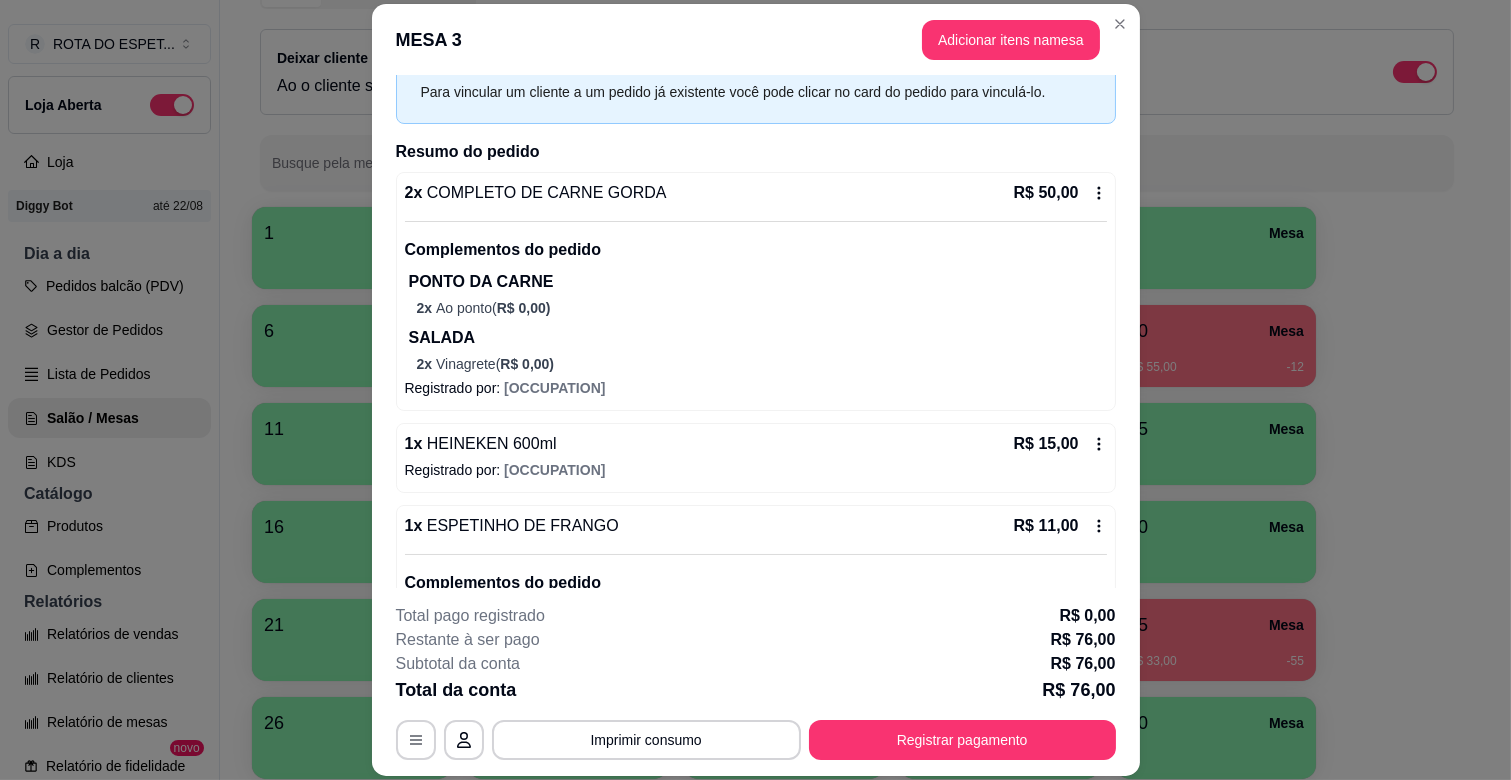 scroll, scrollTop: 201, scrollLeft: 0, axis: vertical 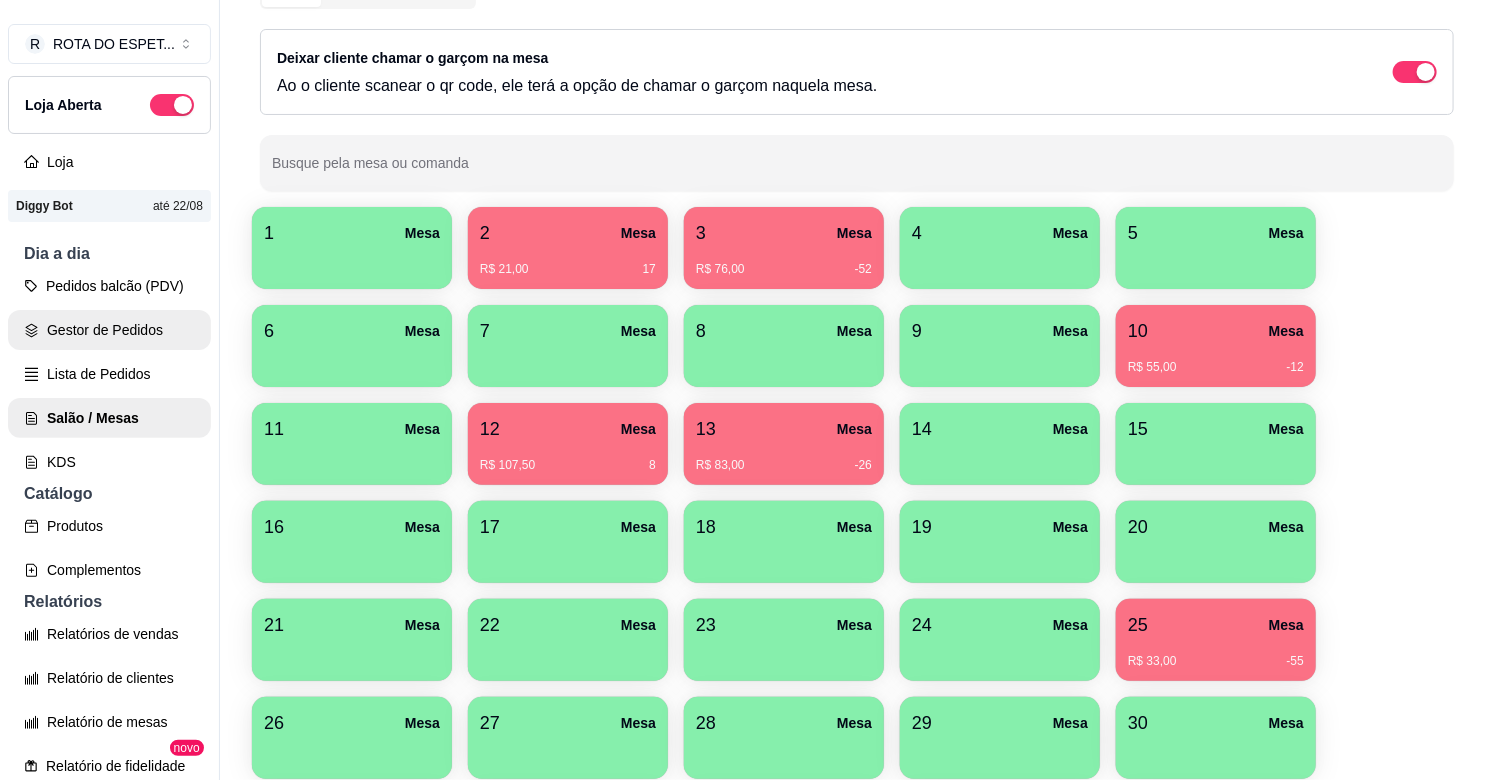 click on "Gestor de Pedidos" at bounding box center (109, 330) 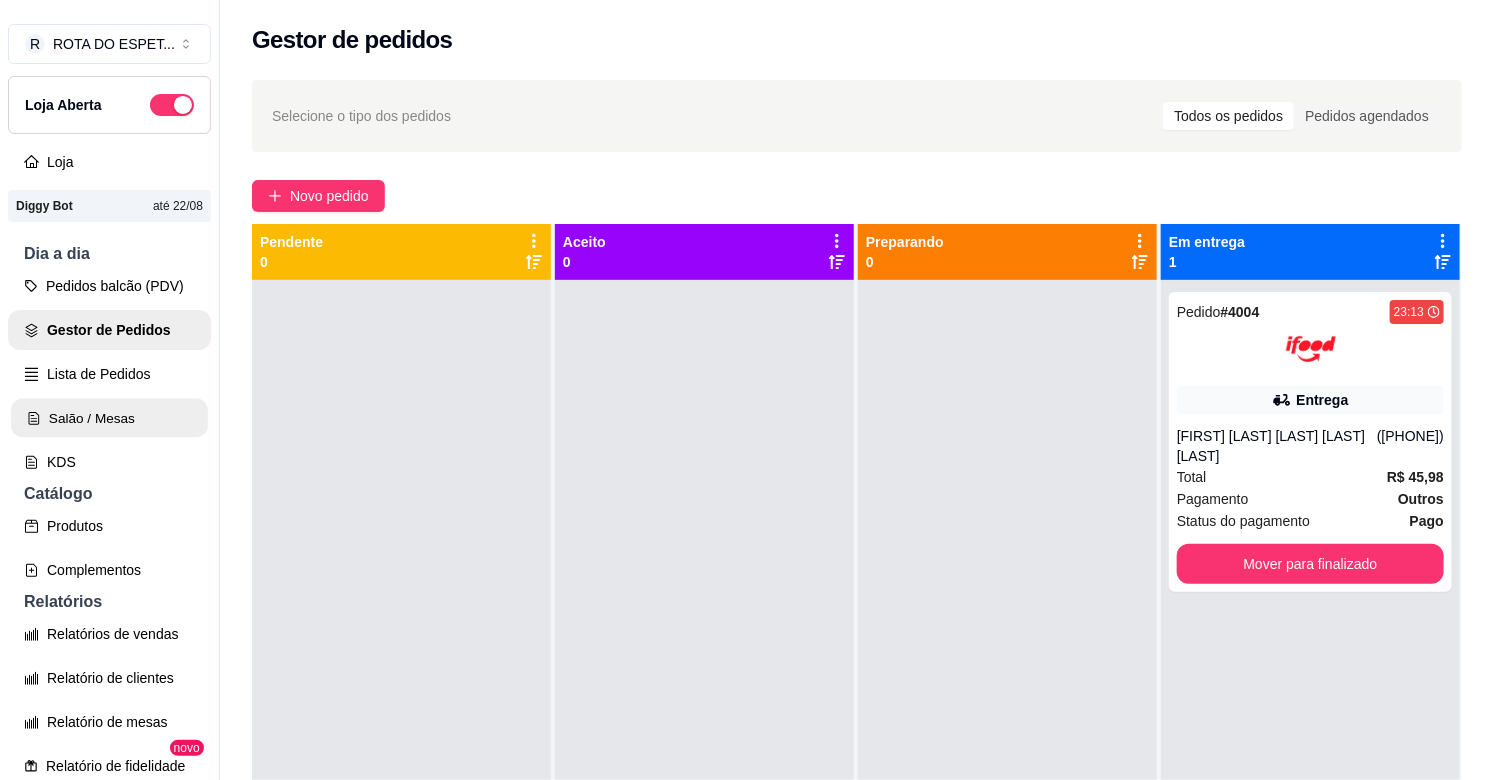 click on "Salão / Mesas" at bounding box center [109, 418] 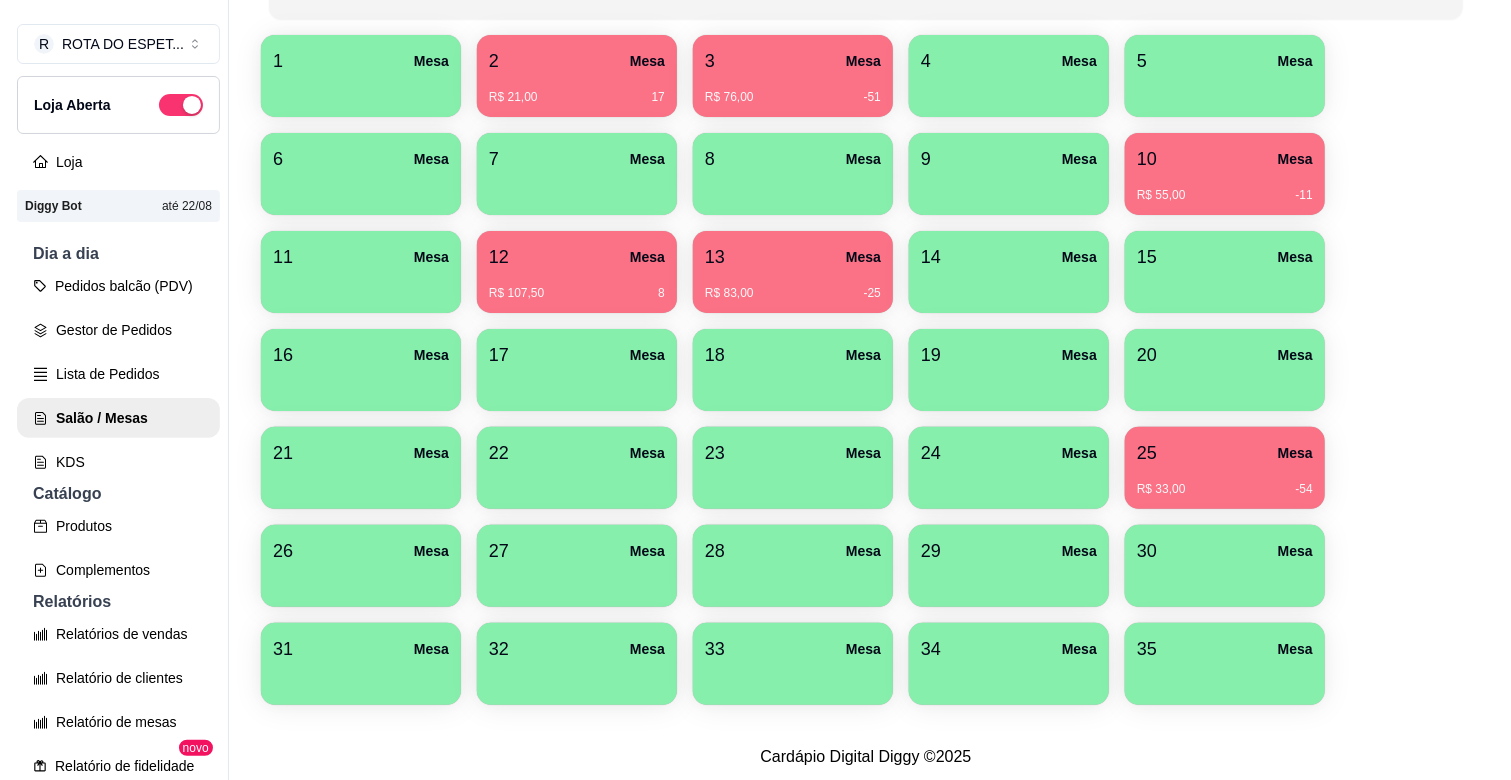 scroll, scrollTop: 304, scrollLeft: 0, axis: vertical 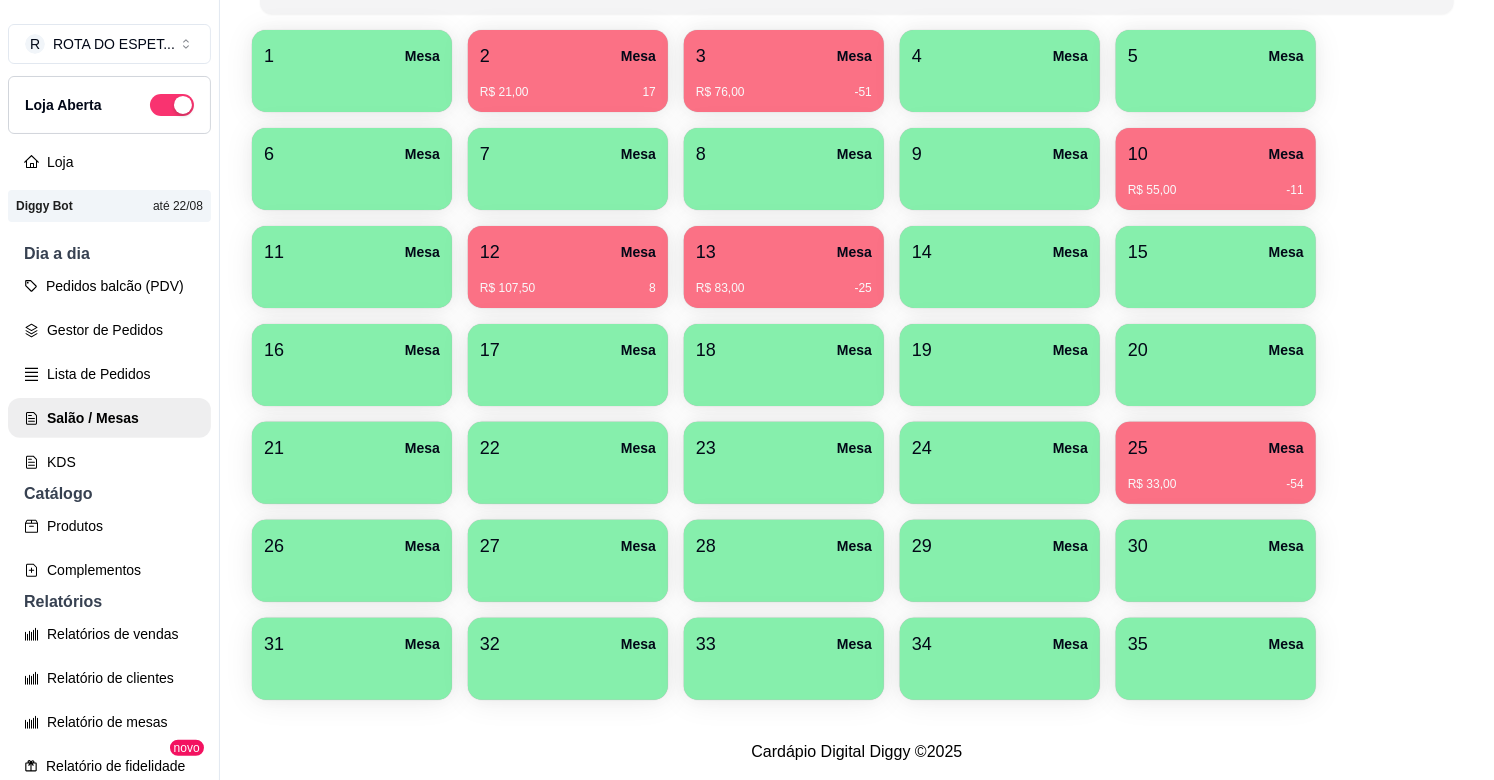 click at bounding box center [1000, 183] 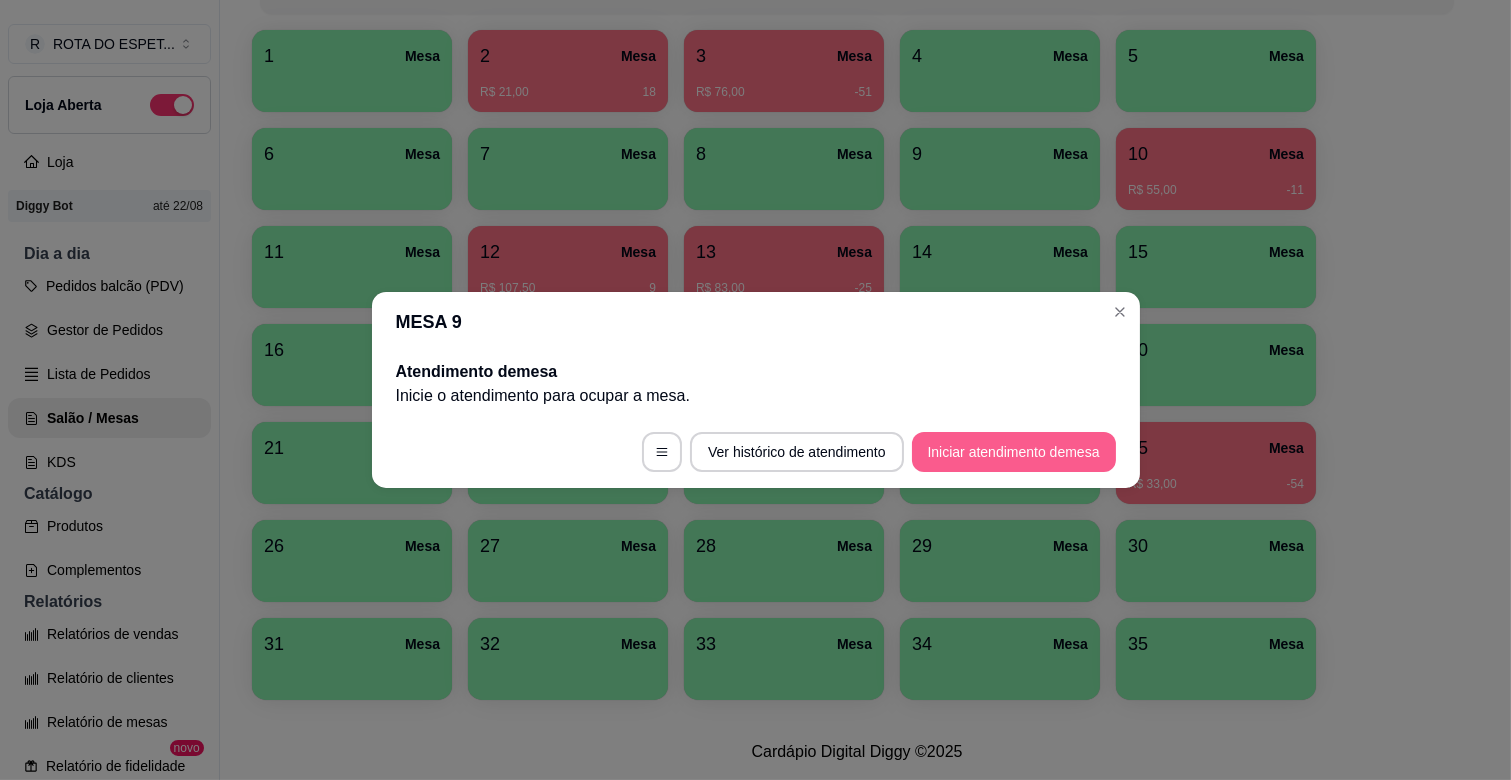 click on "Iniciar atendimento de  mesa" at bounding box center [1014, 452] 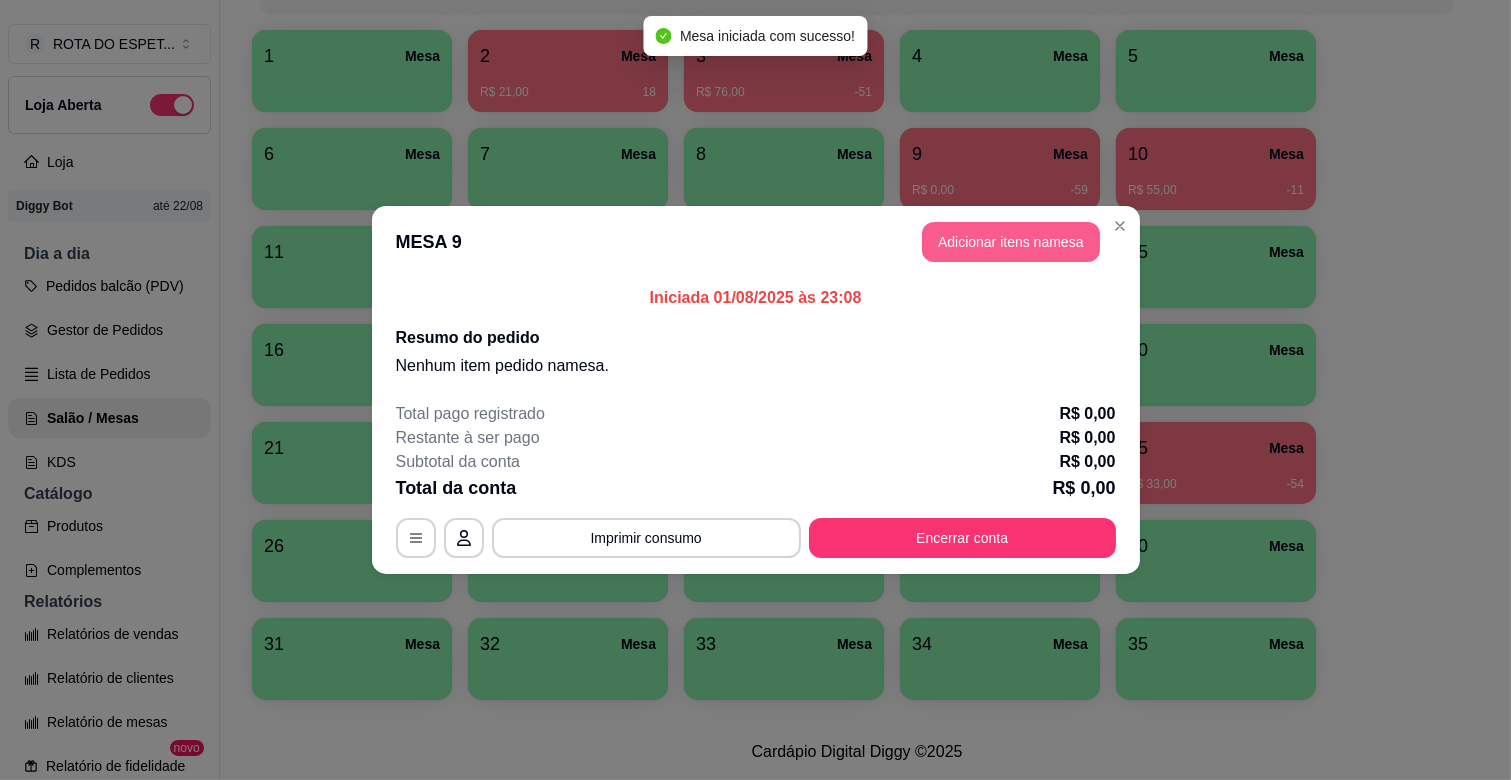 click on "Adicionar itens na  mesa" at bounding box center [1011, 242] 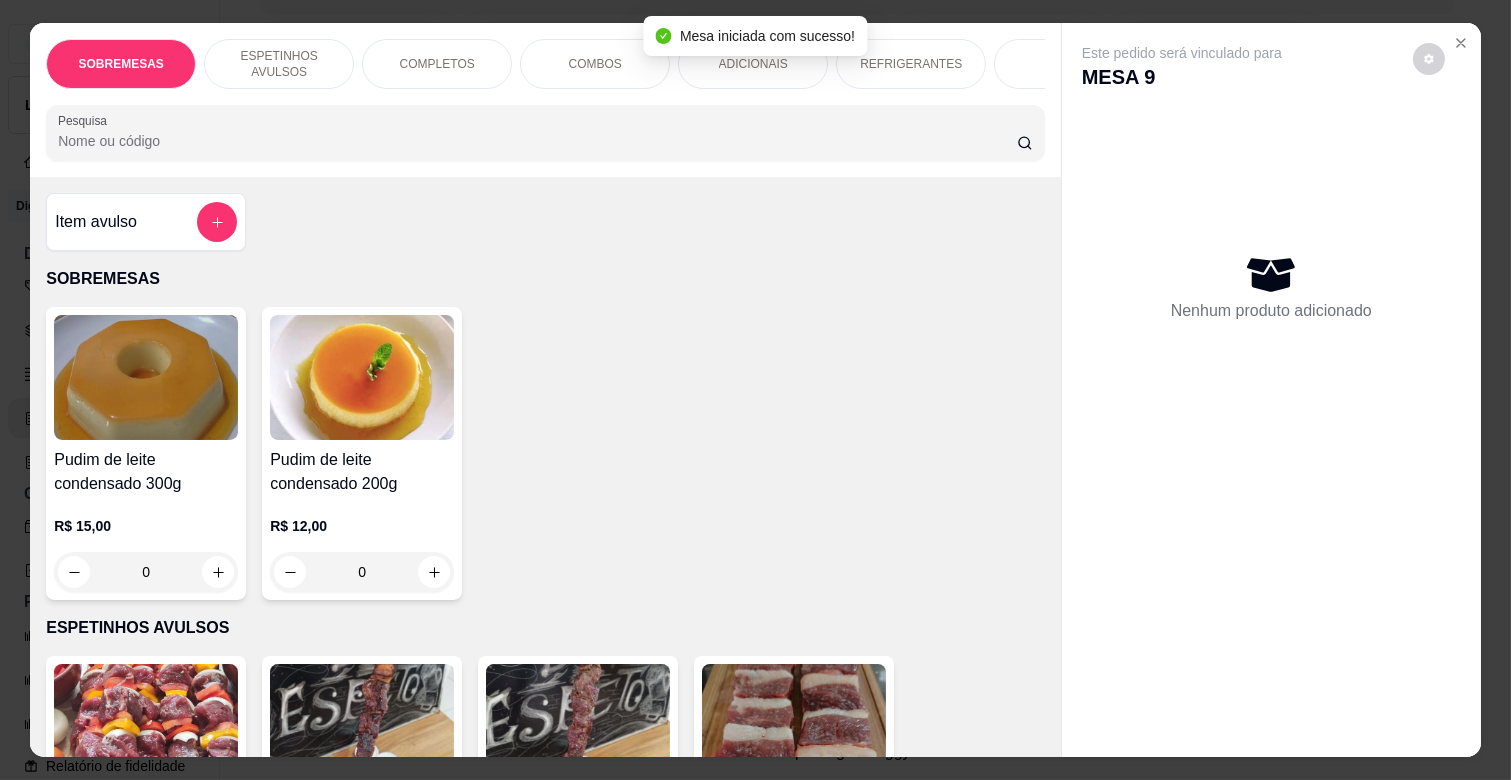 click on "ESPETINHOS AVULSOS" at bounding box center (279, 64) 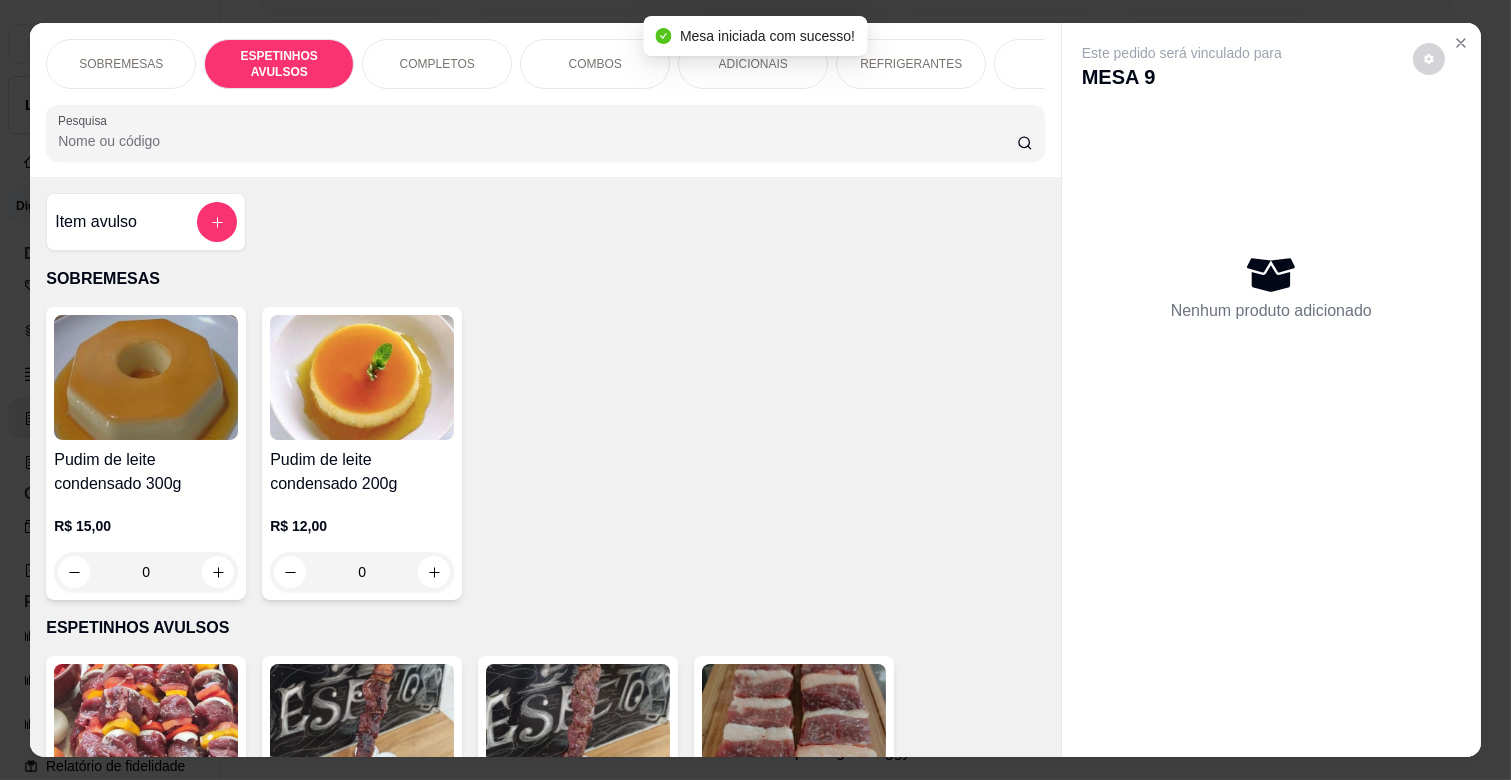 scroll, scrollTop: 438, scrollLeft: 0, axis: vertical 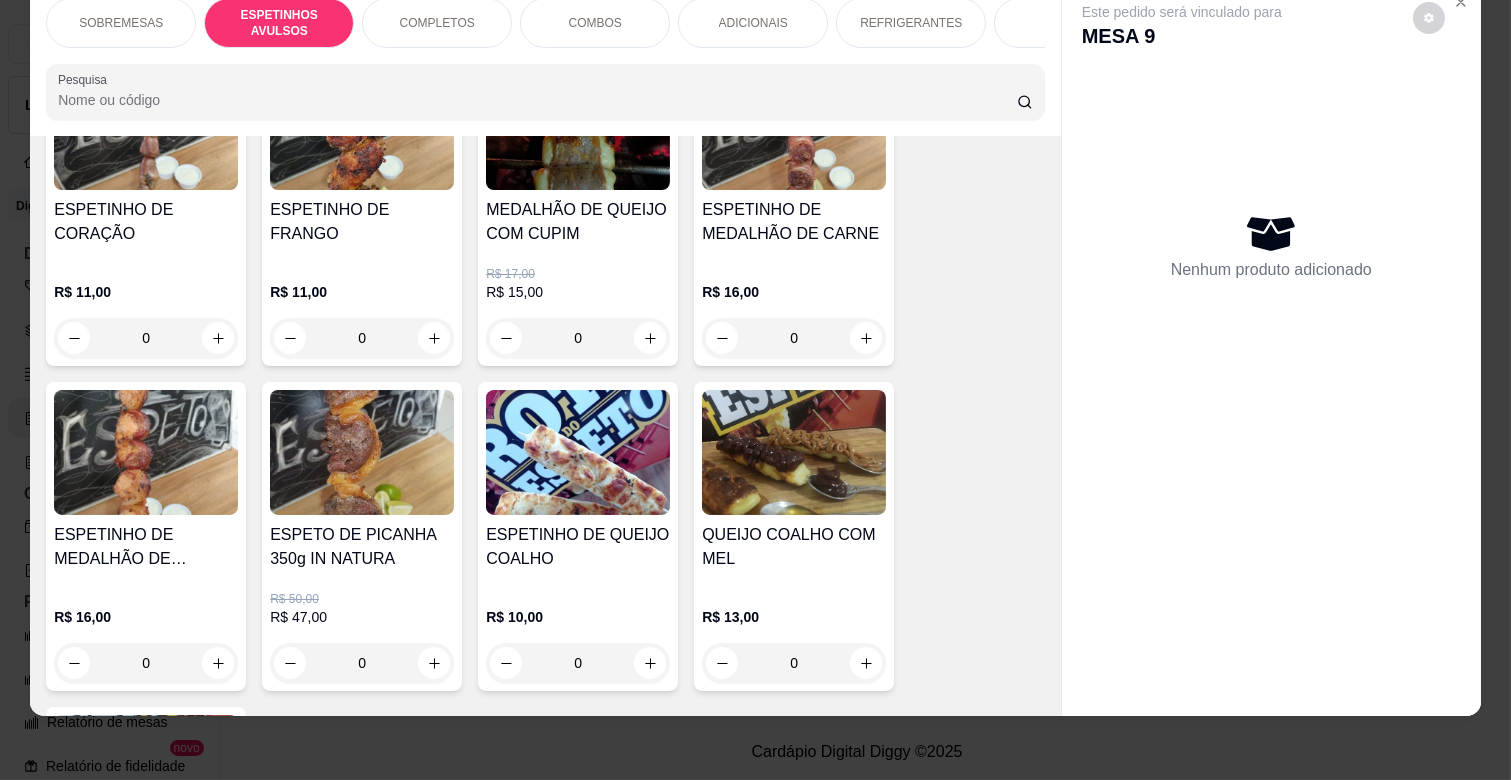 click on "0" at bounding box center [794, 338] 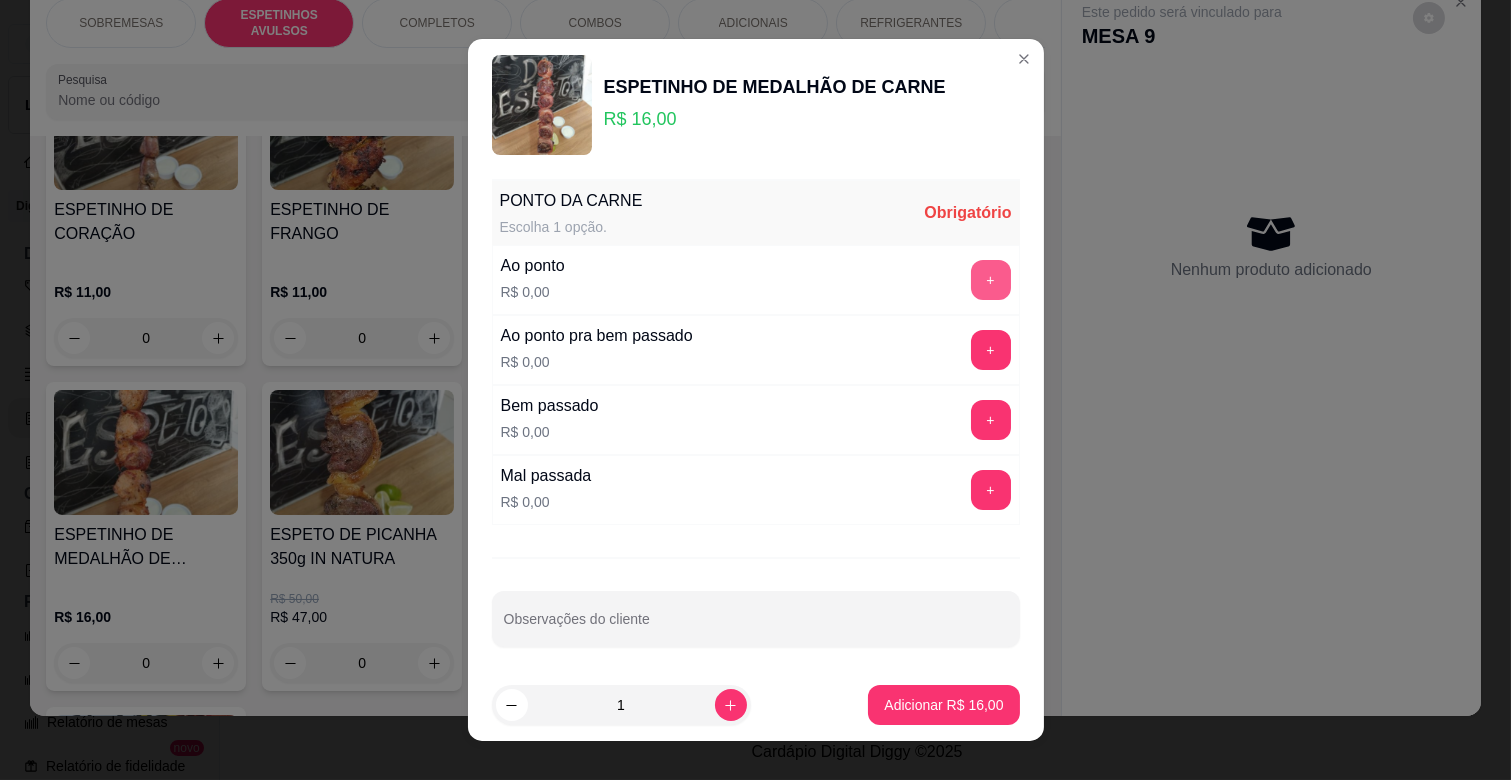click on "+" at bounding box center (991, 280) 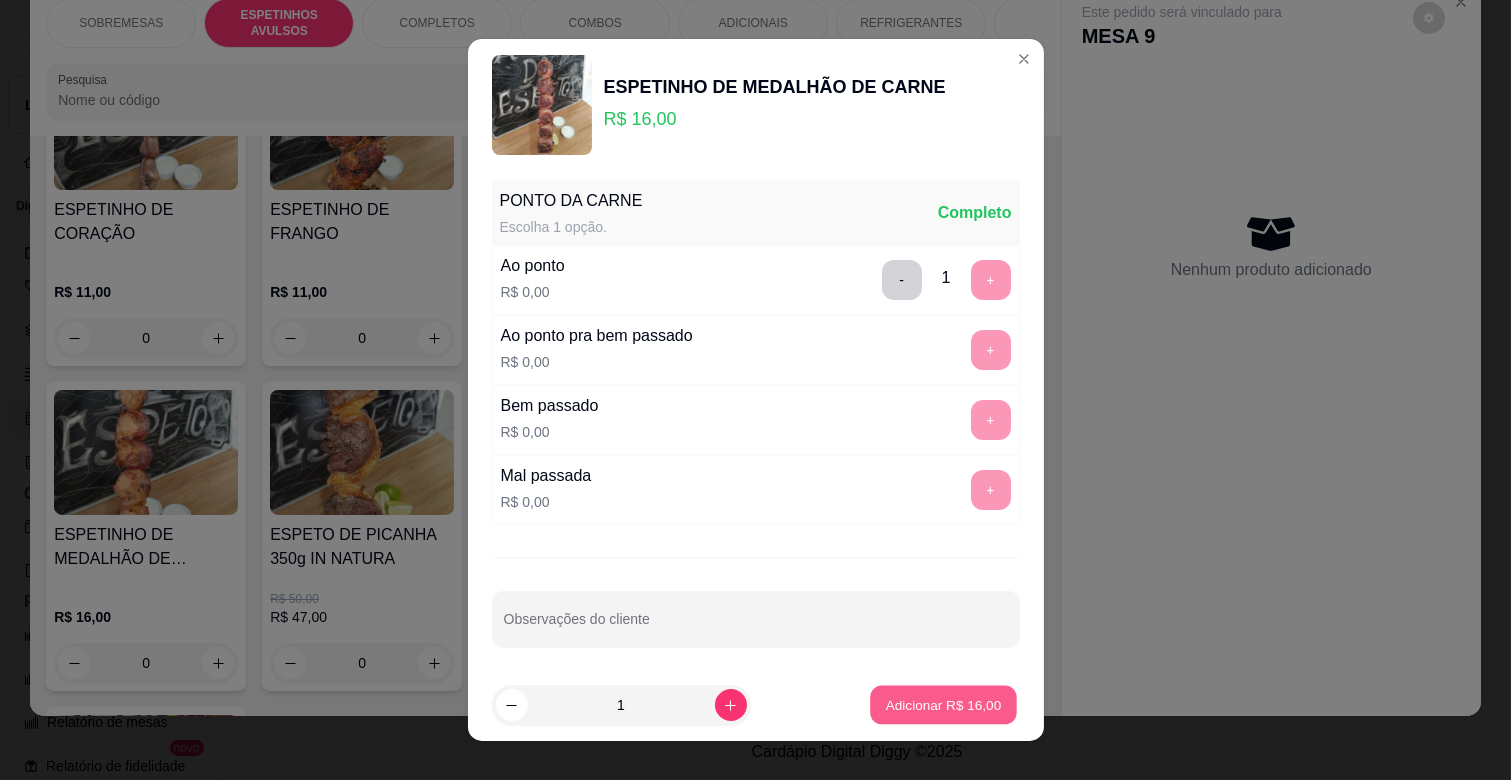 click on "Adicionar   R$ 16,00" at bounding box center (944, 704) 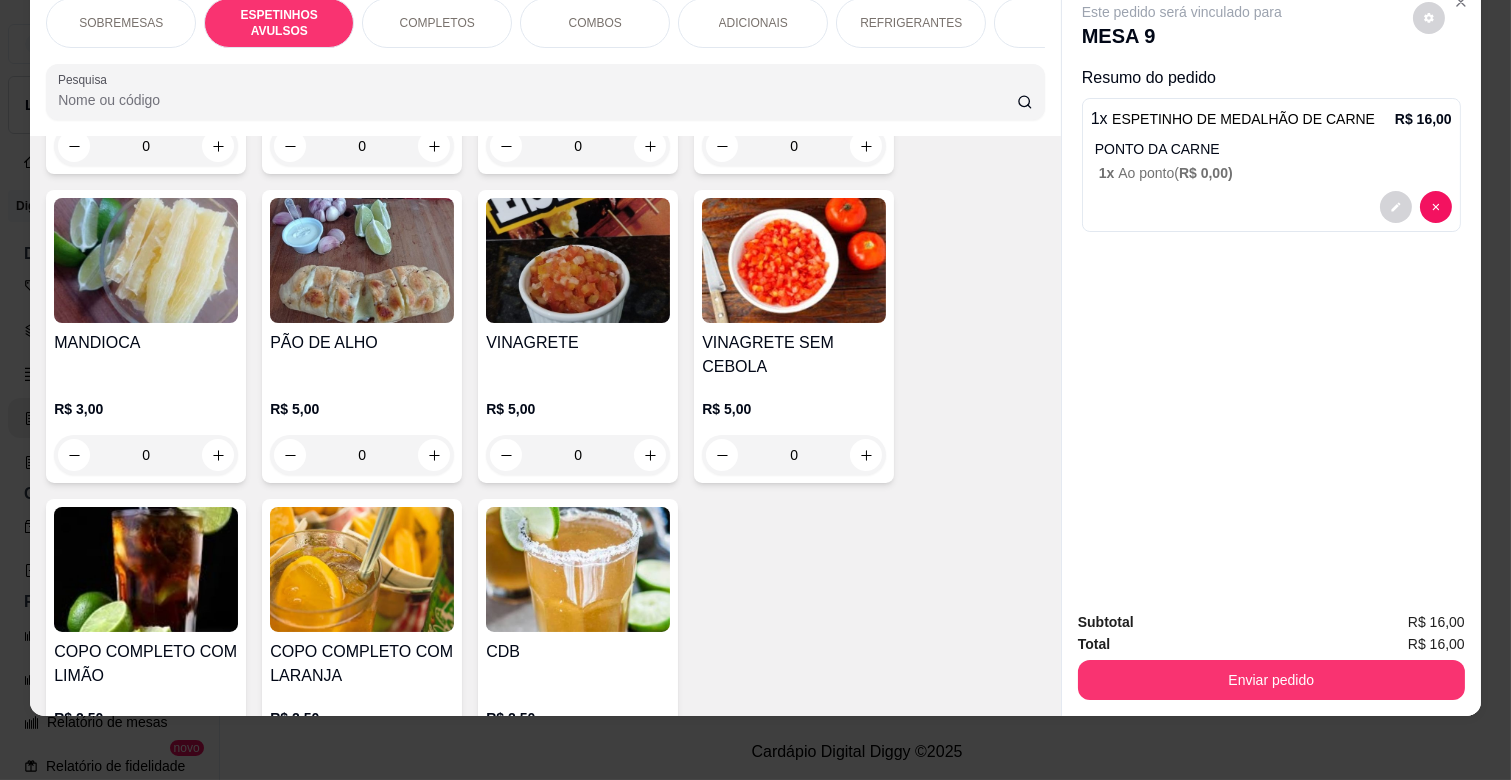scroll, scrollTop: 3438, scrollLeft: 0, axis: vertical 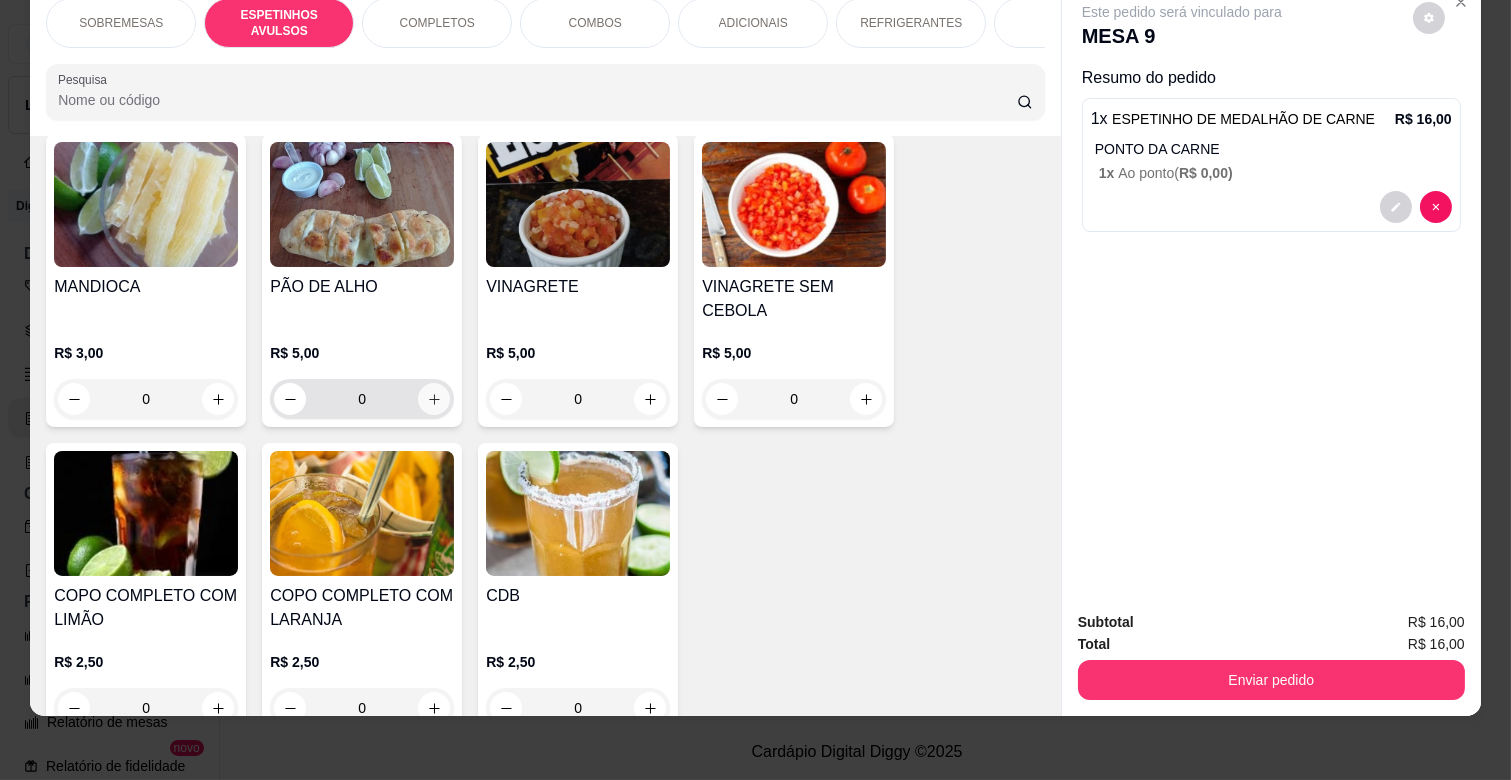 click 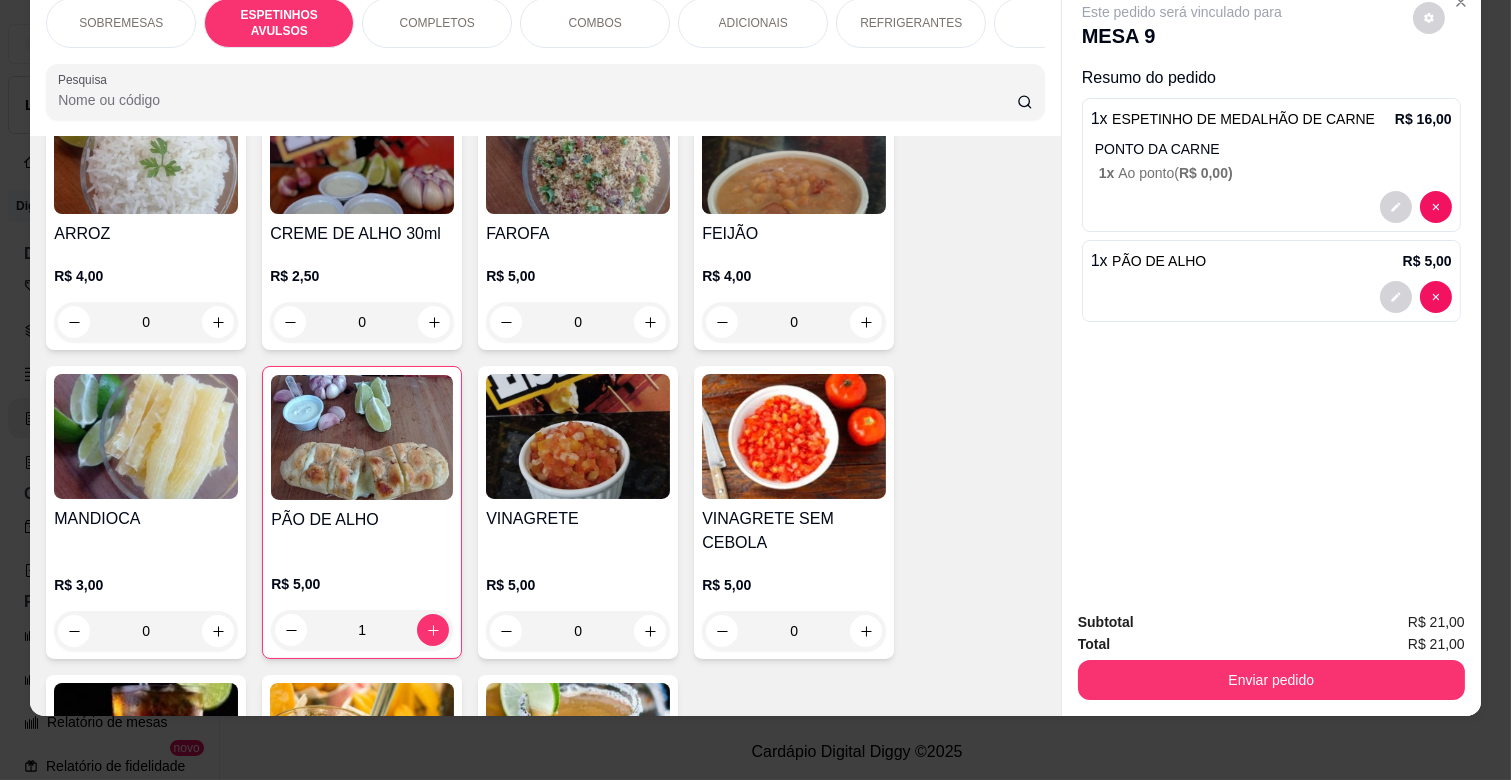 scroll, scrollTop: 3105, scrollLeft: 0, axis: vertical 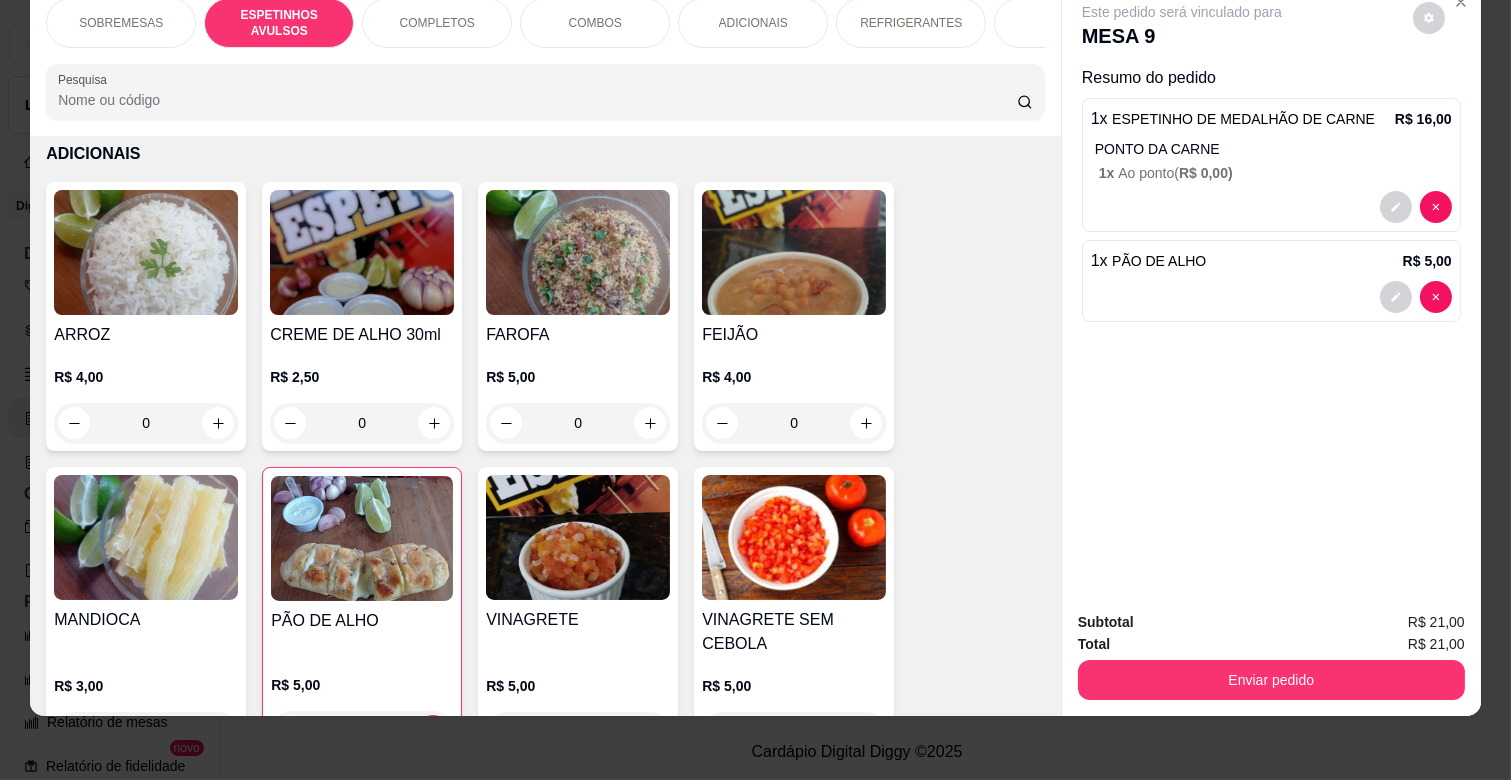 click on "ADICIONAIS" at bounding box center [753, 23] 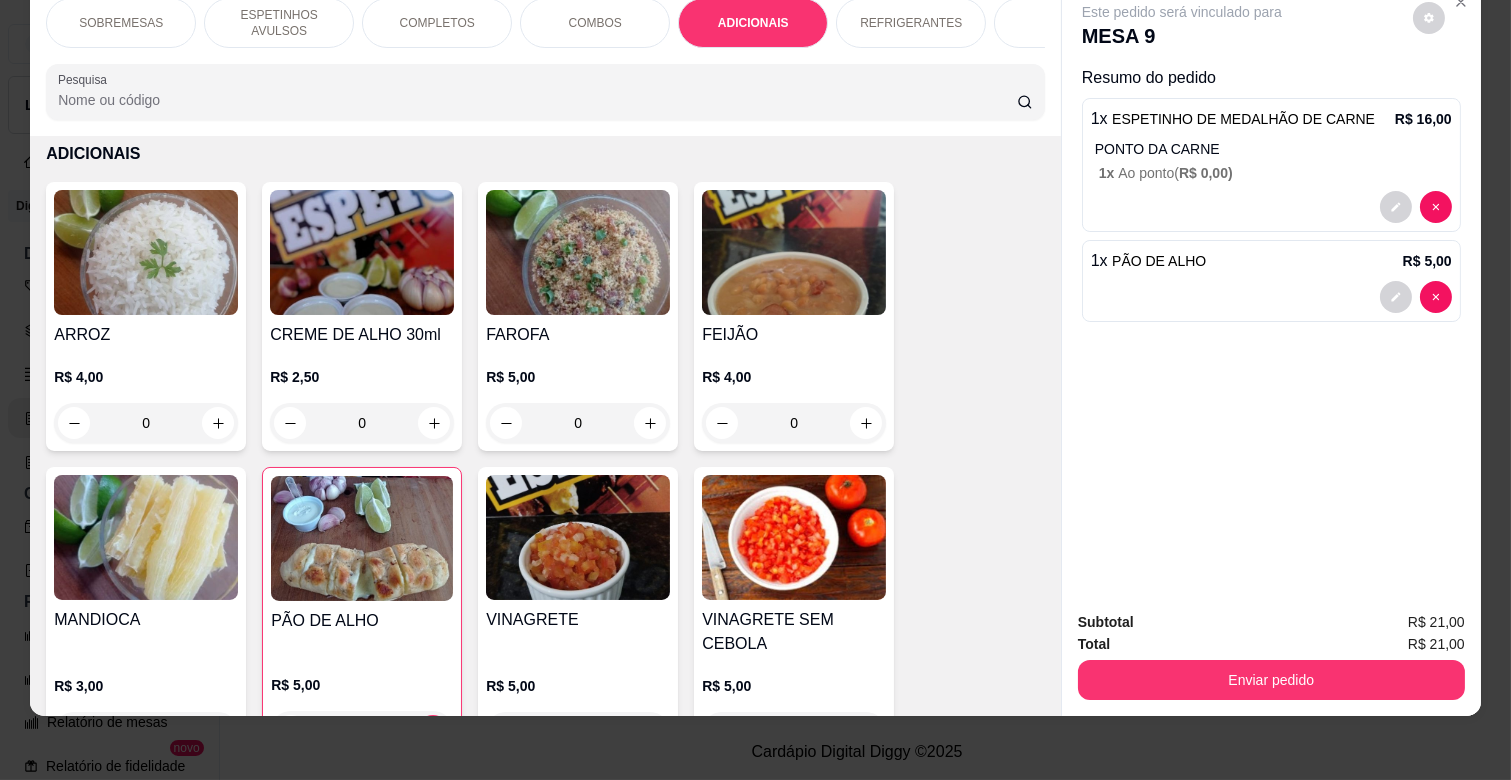 scroll, scrollTop: 3094, scrollLeft: 0, axis: vertical 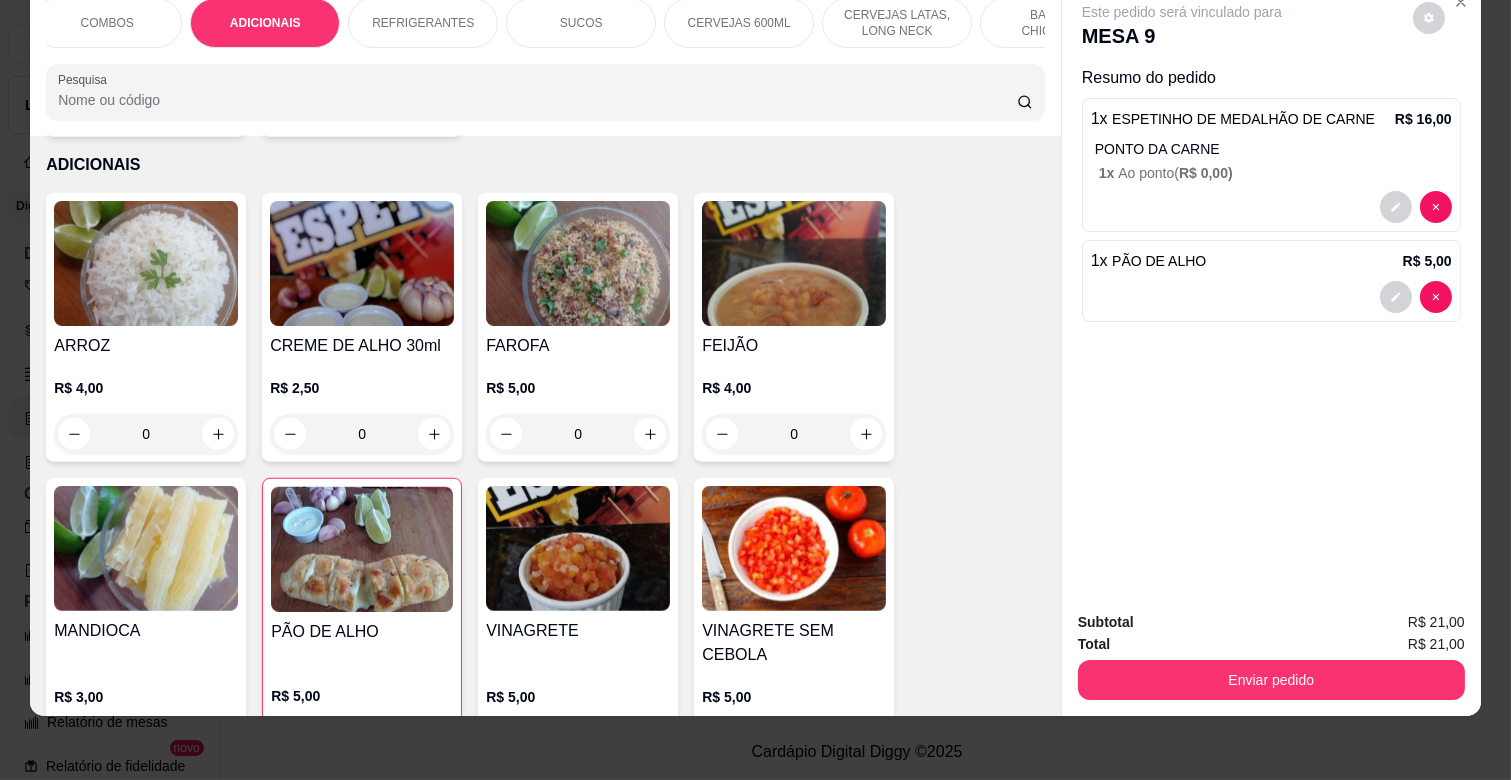 click on "CERVEJAS 600ML" at bounding box center (739, 23) 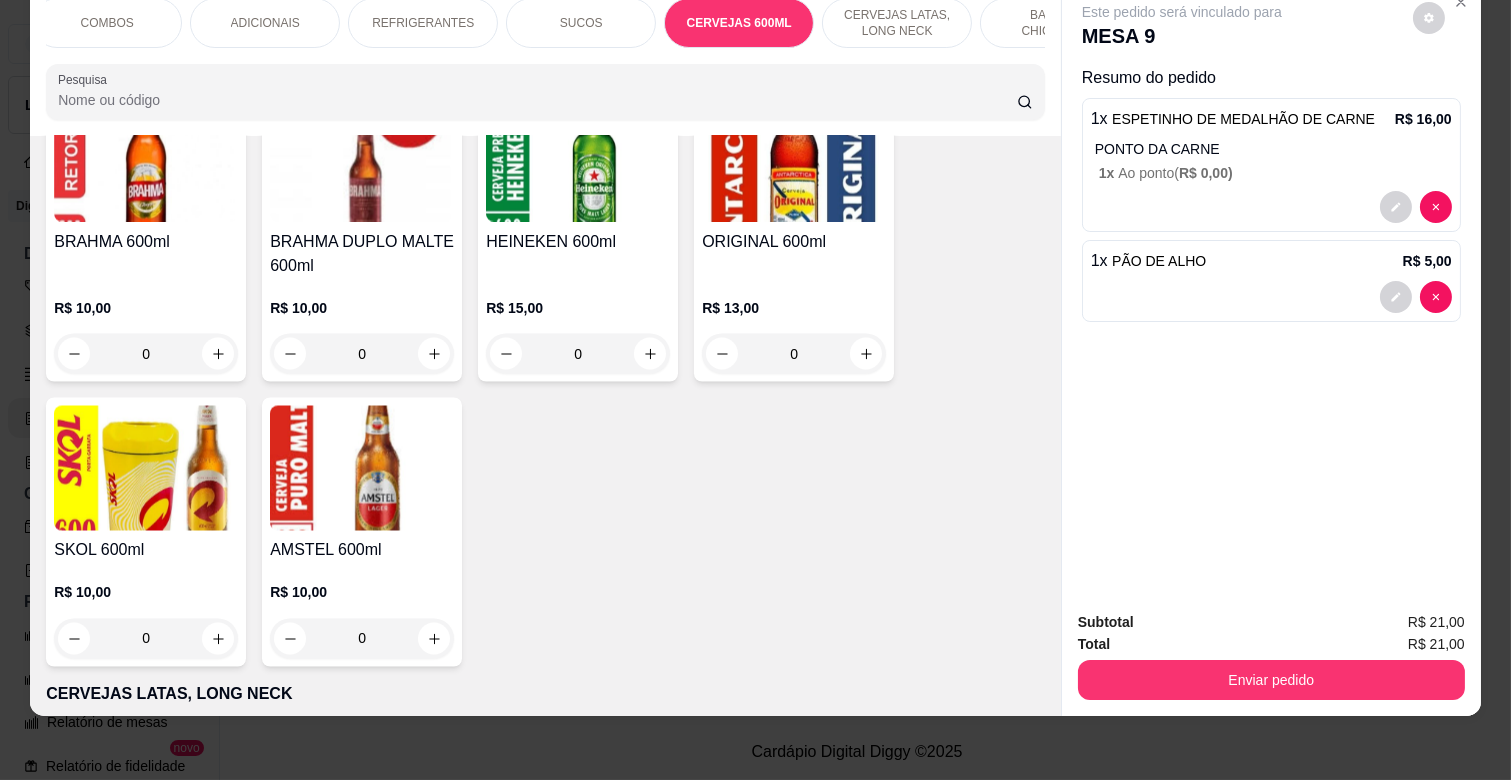 scroll, scrollTop: 6162, scrollLeft: 0, axis: vertical 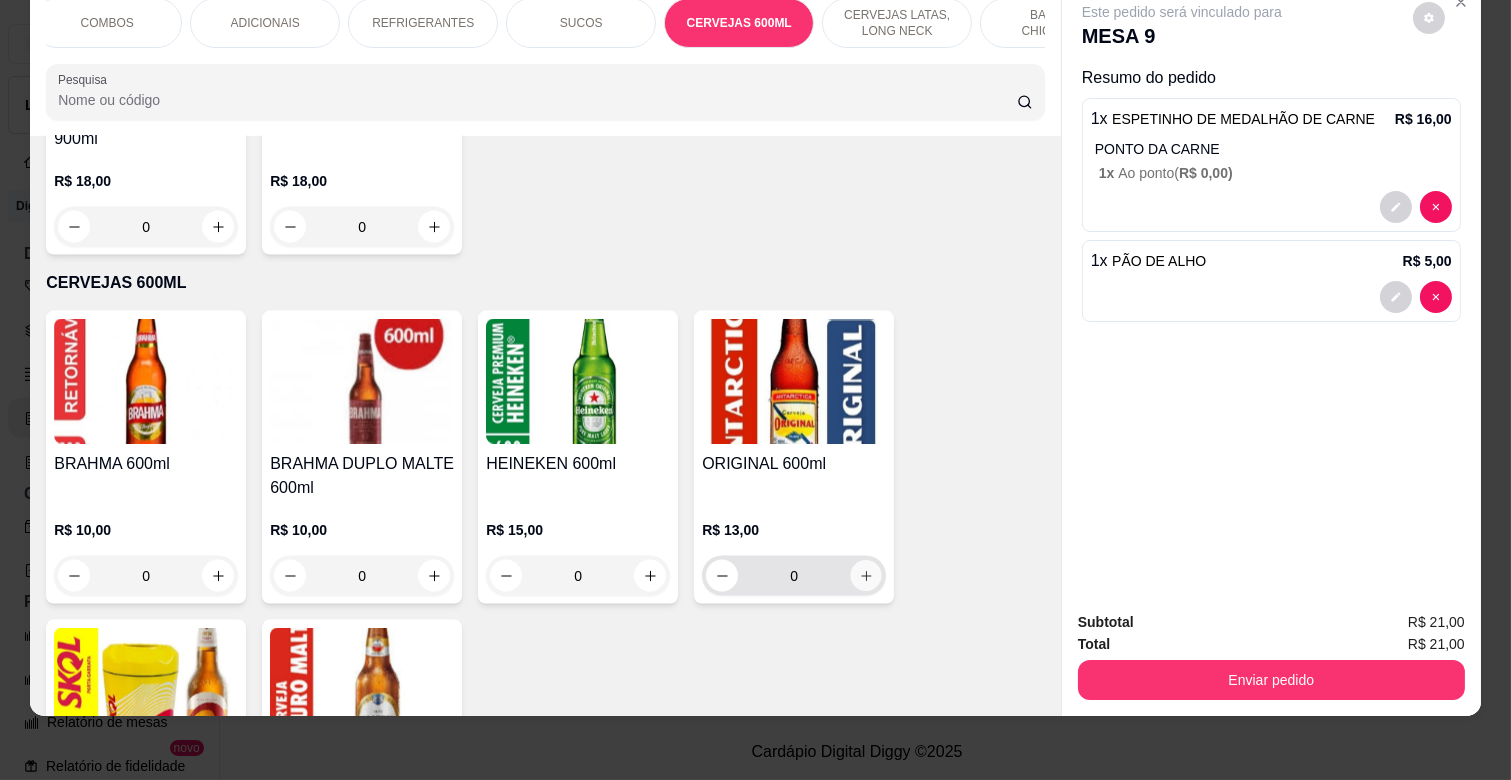 click at bounding box center (866, 576) 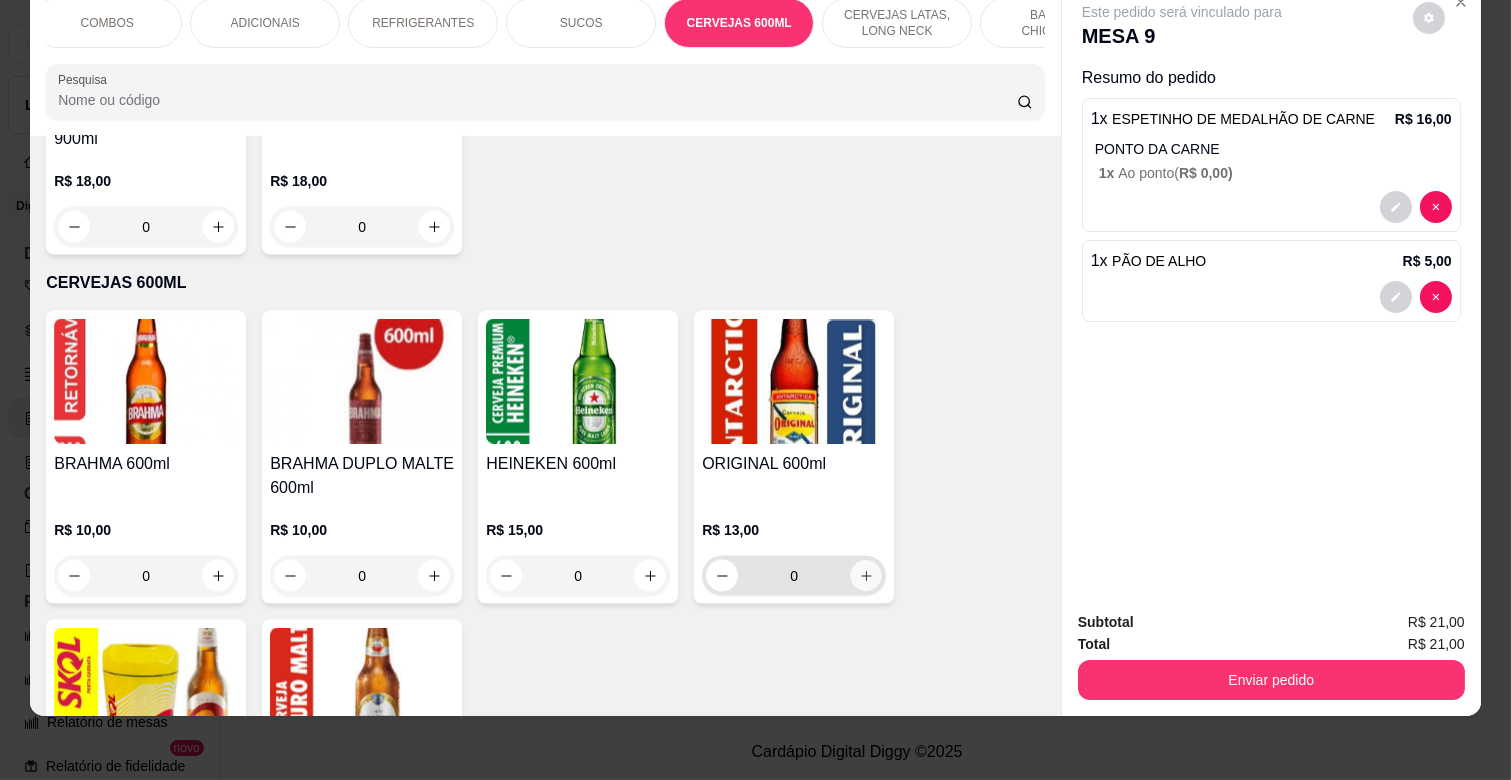 type on "1" 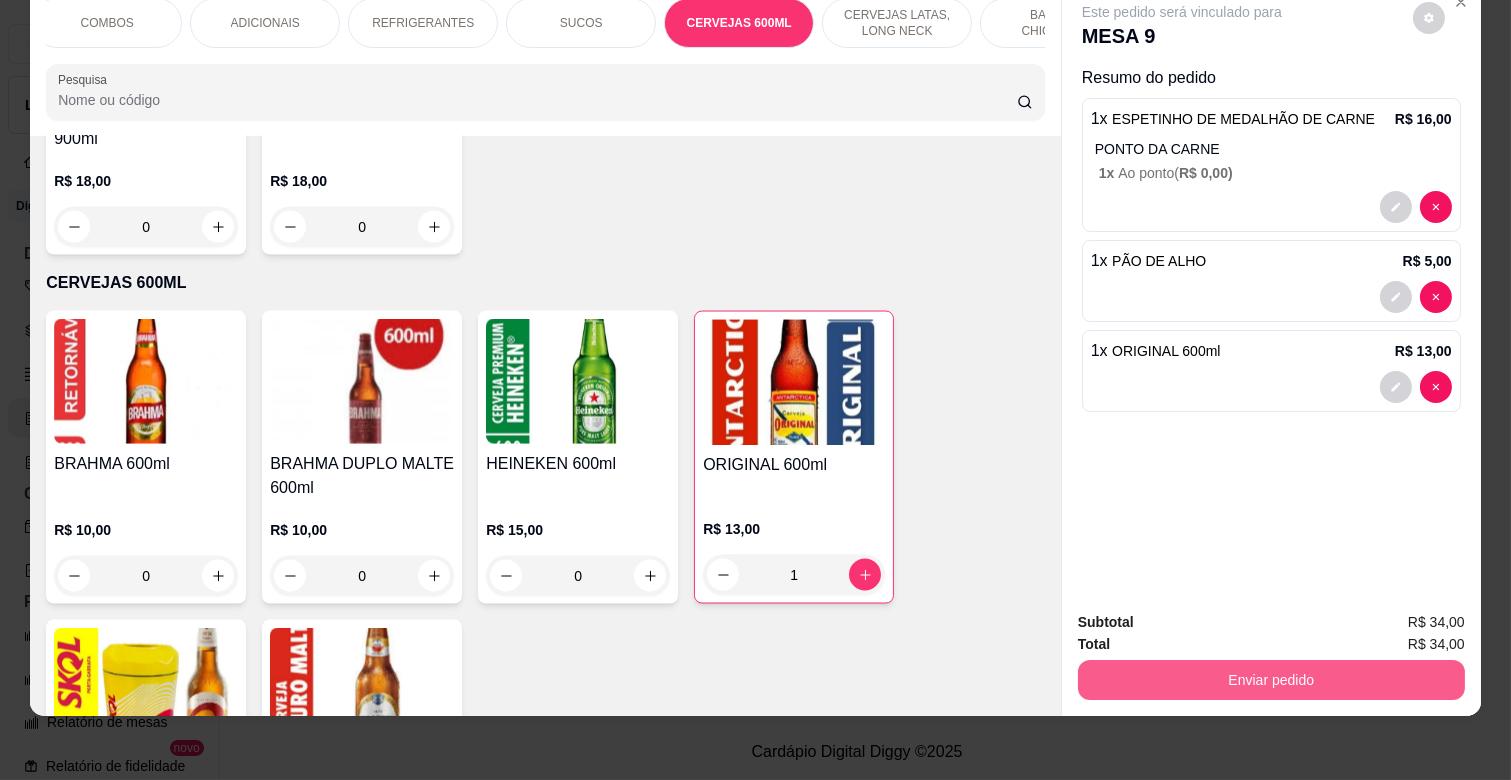 click on "Enviar pedido" at bounding box center [1271, 680] 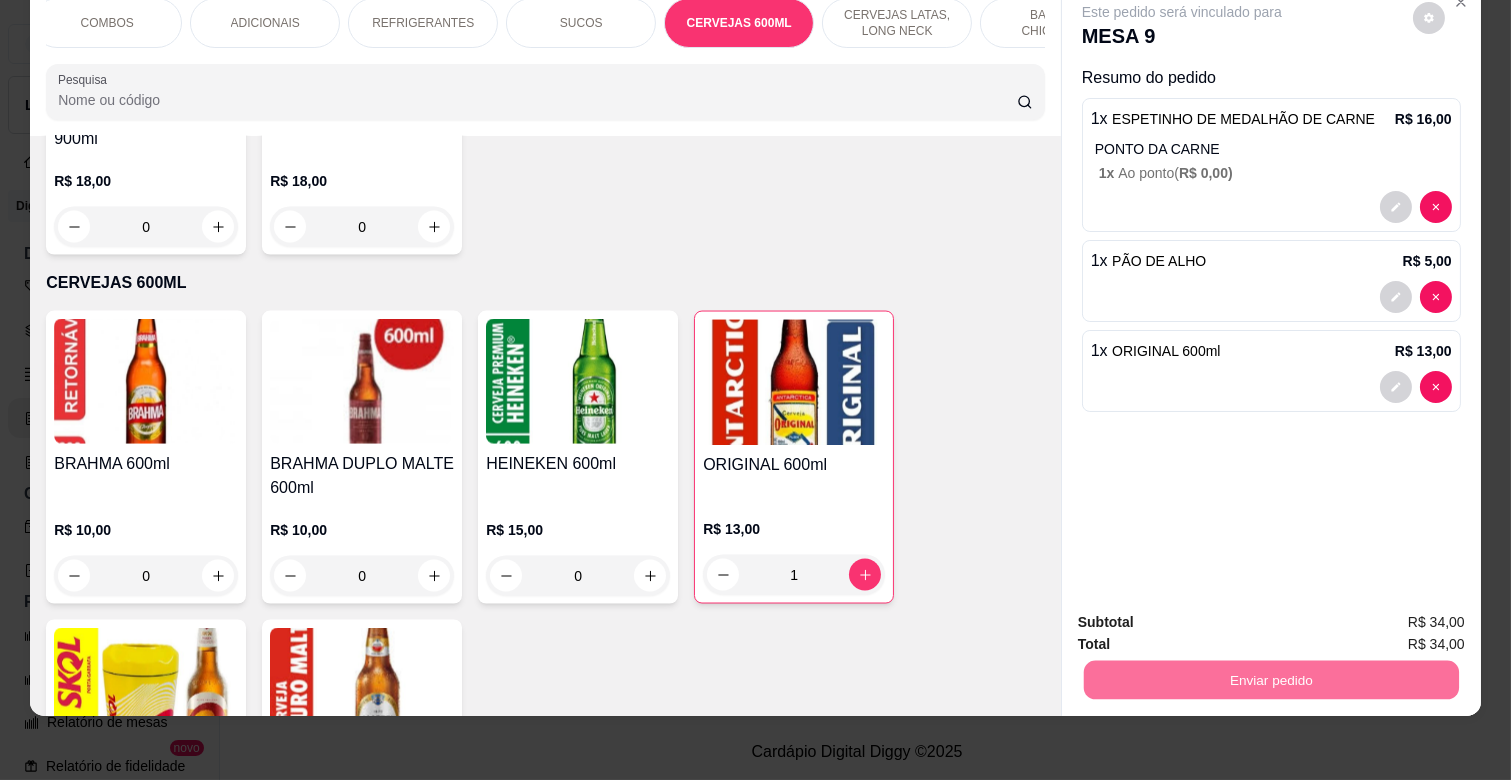 click on "Não registrar e enviar pedido" at bounding box center (1205, 613) 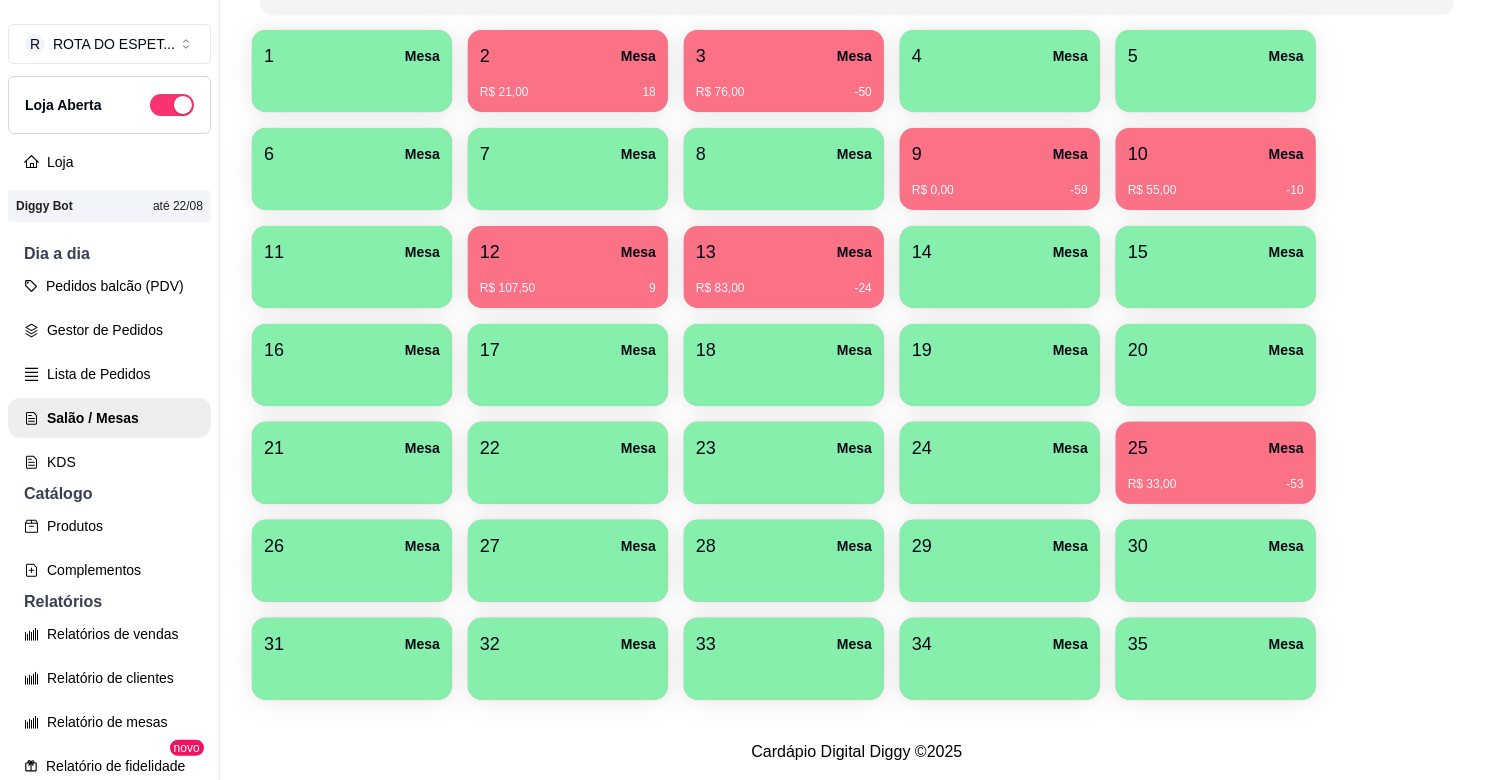 click on "13 Mesa" at bounding box center [784, 252] 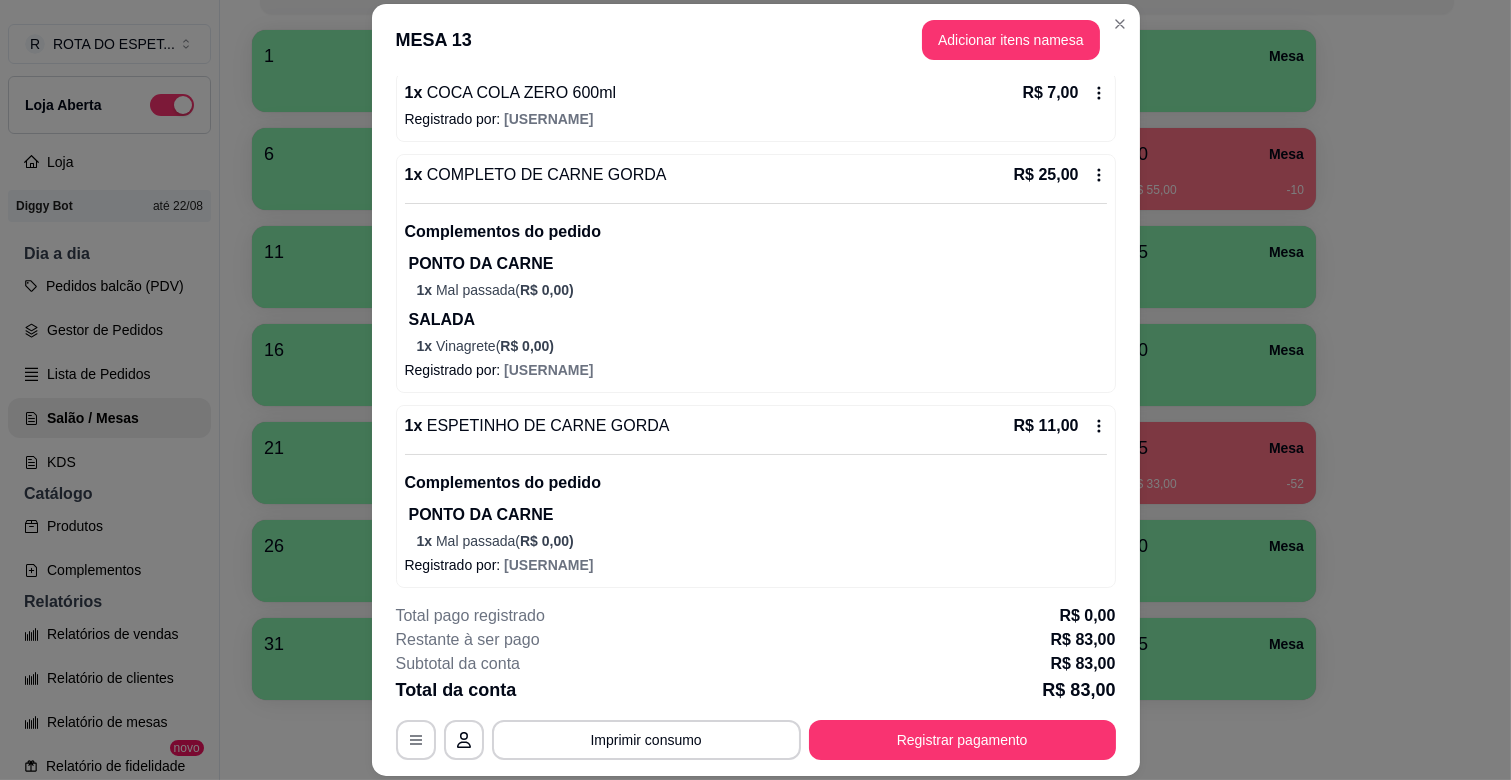 scroll, scrollTop: 534, scrollLeft: 0, axis: vertical 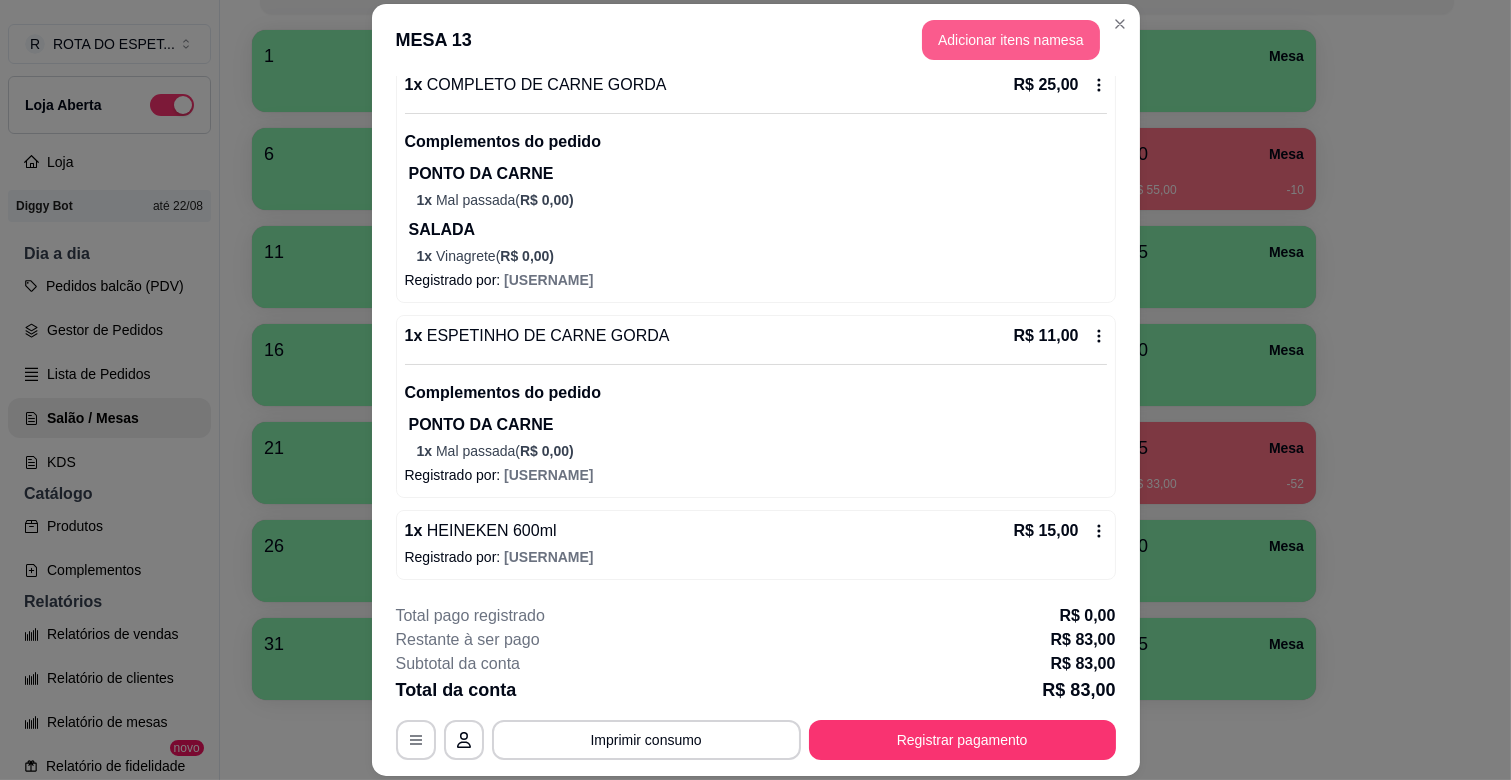 click on "Adicionar itens na  mesa" at bounding box center (1011, 40) 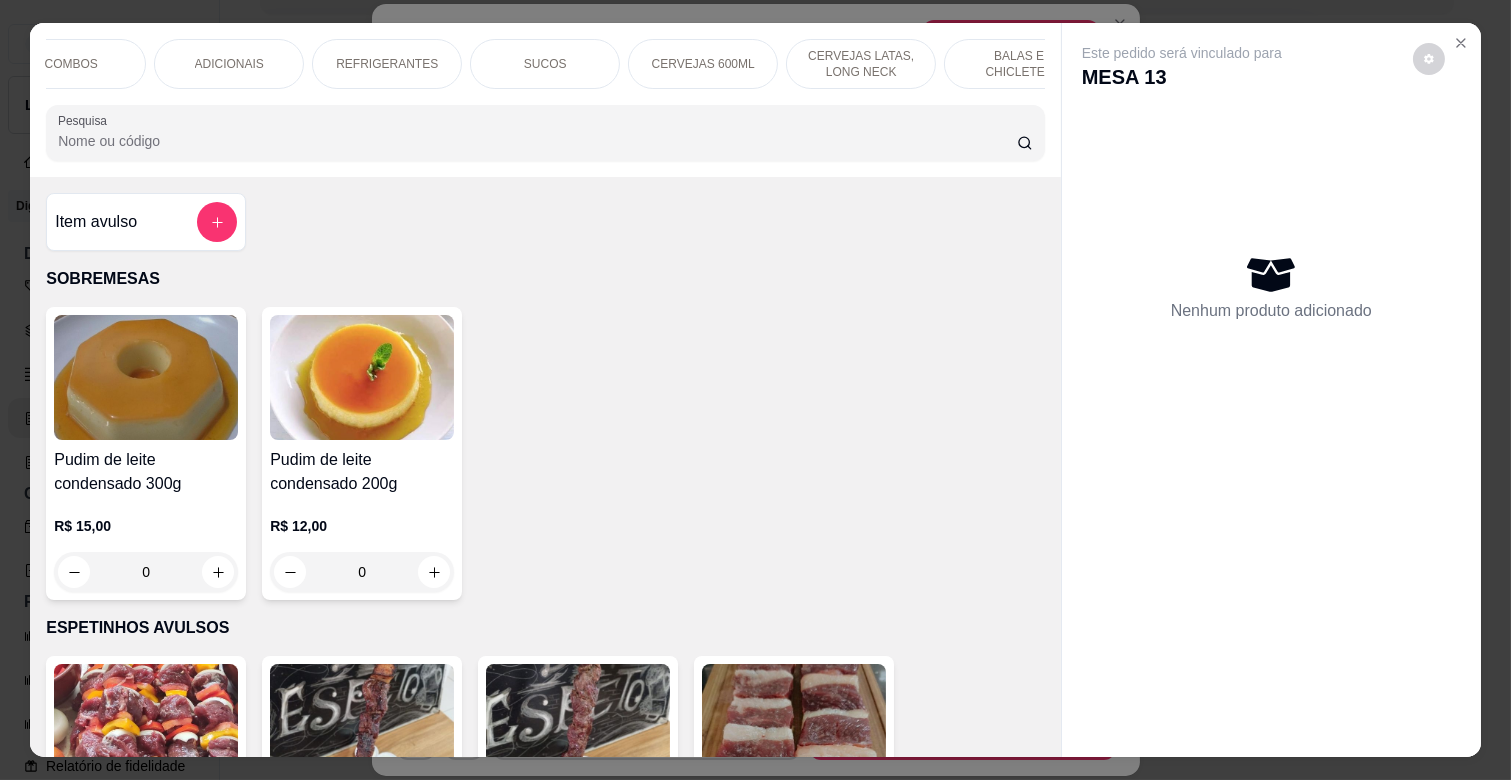 scroll, scrollTop: 0, scrollLeft: 533, axis: horizontal 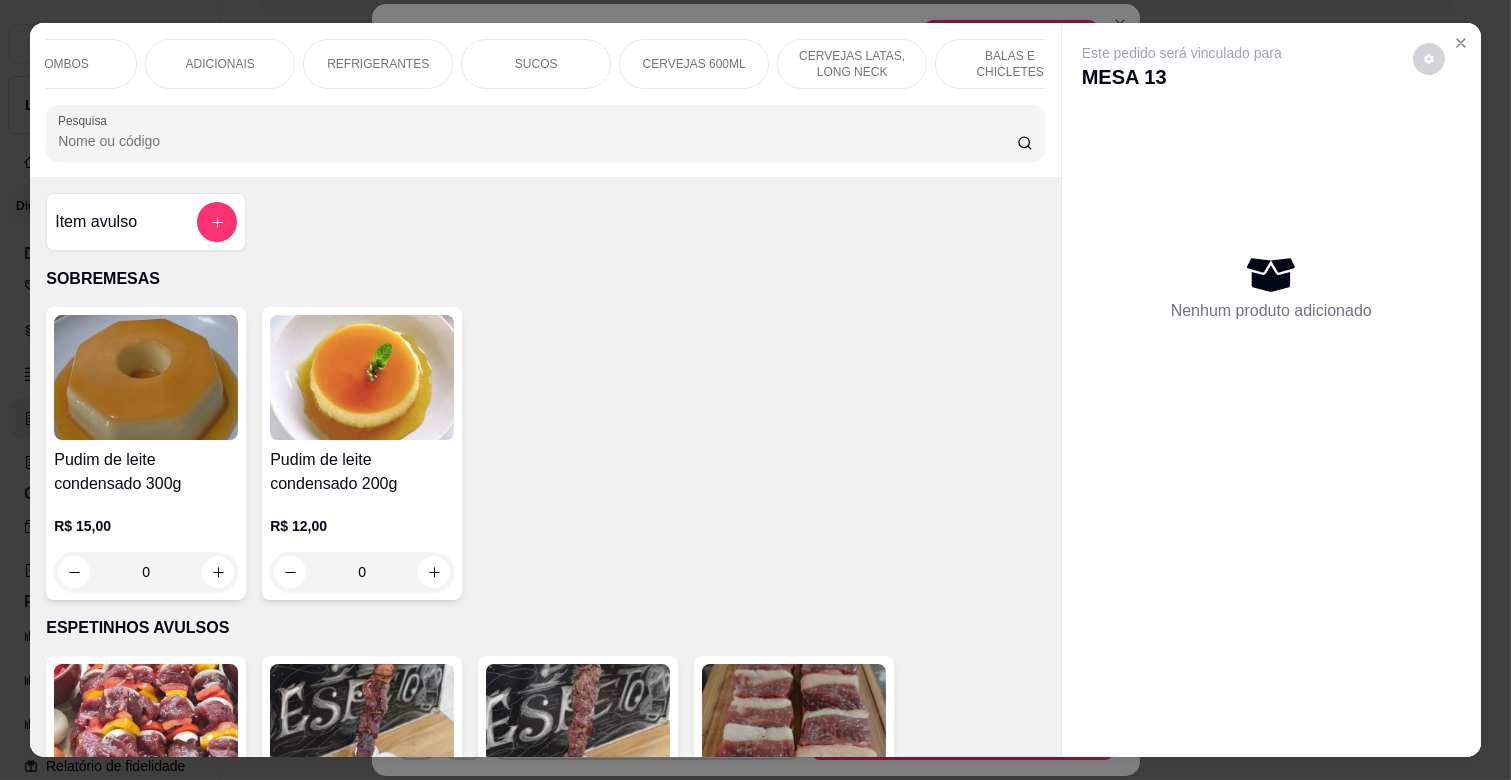 click on "CERVEJAS 600ML" at bounding box center [694, 64] 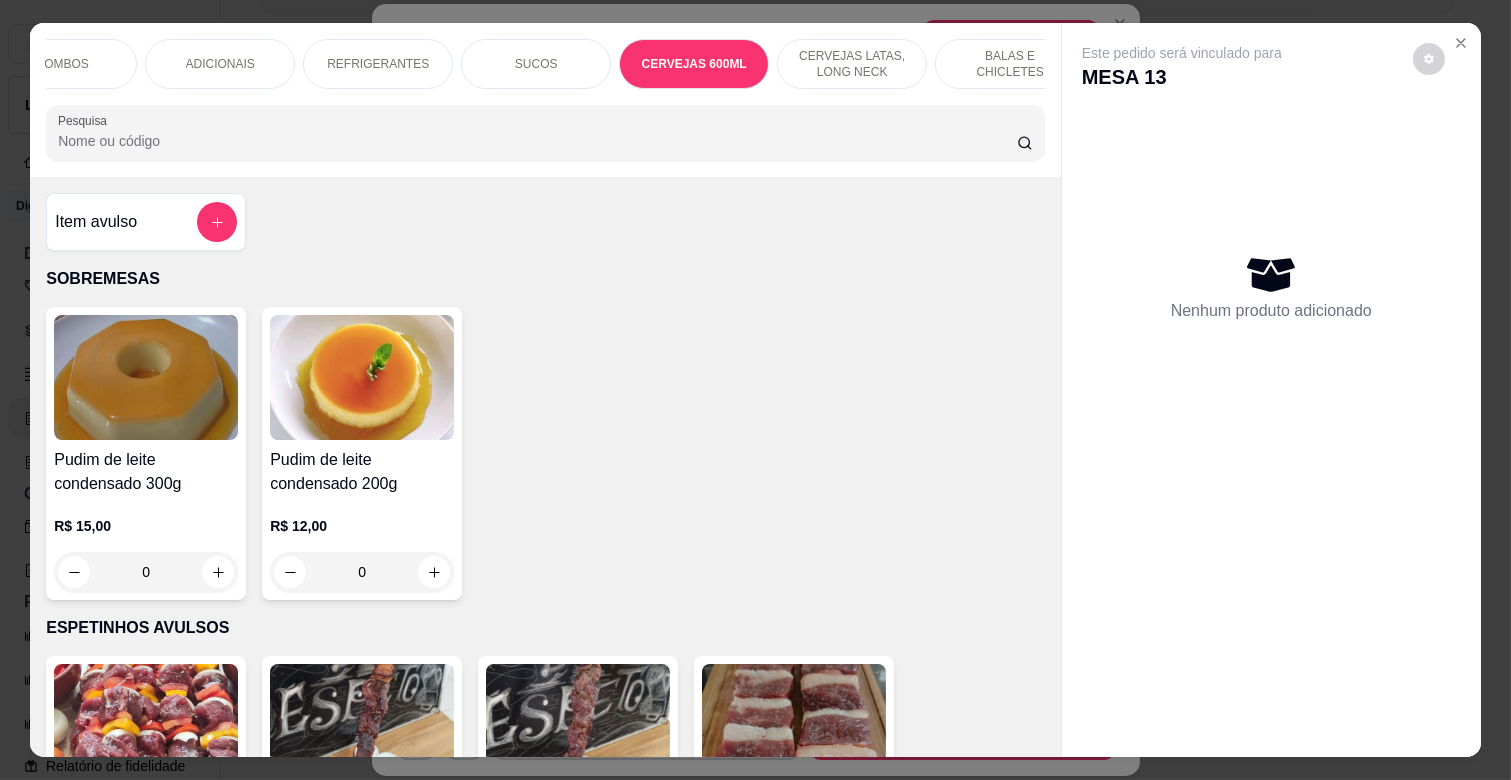 scroll, scrollTop: 6160, scrollLeft: 0, axis: vertical 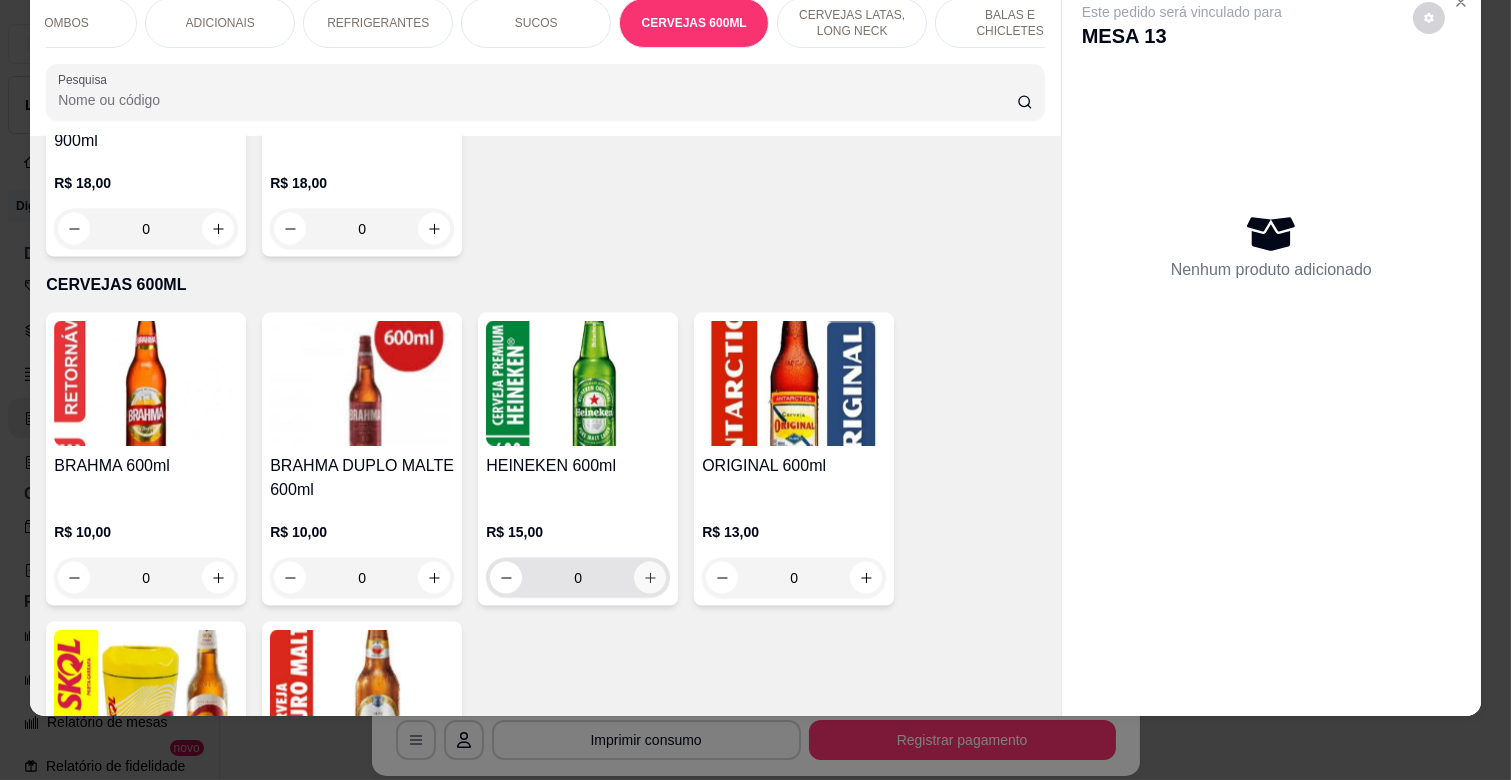 click 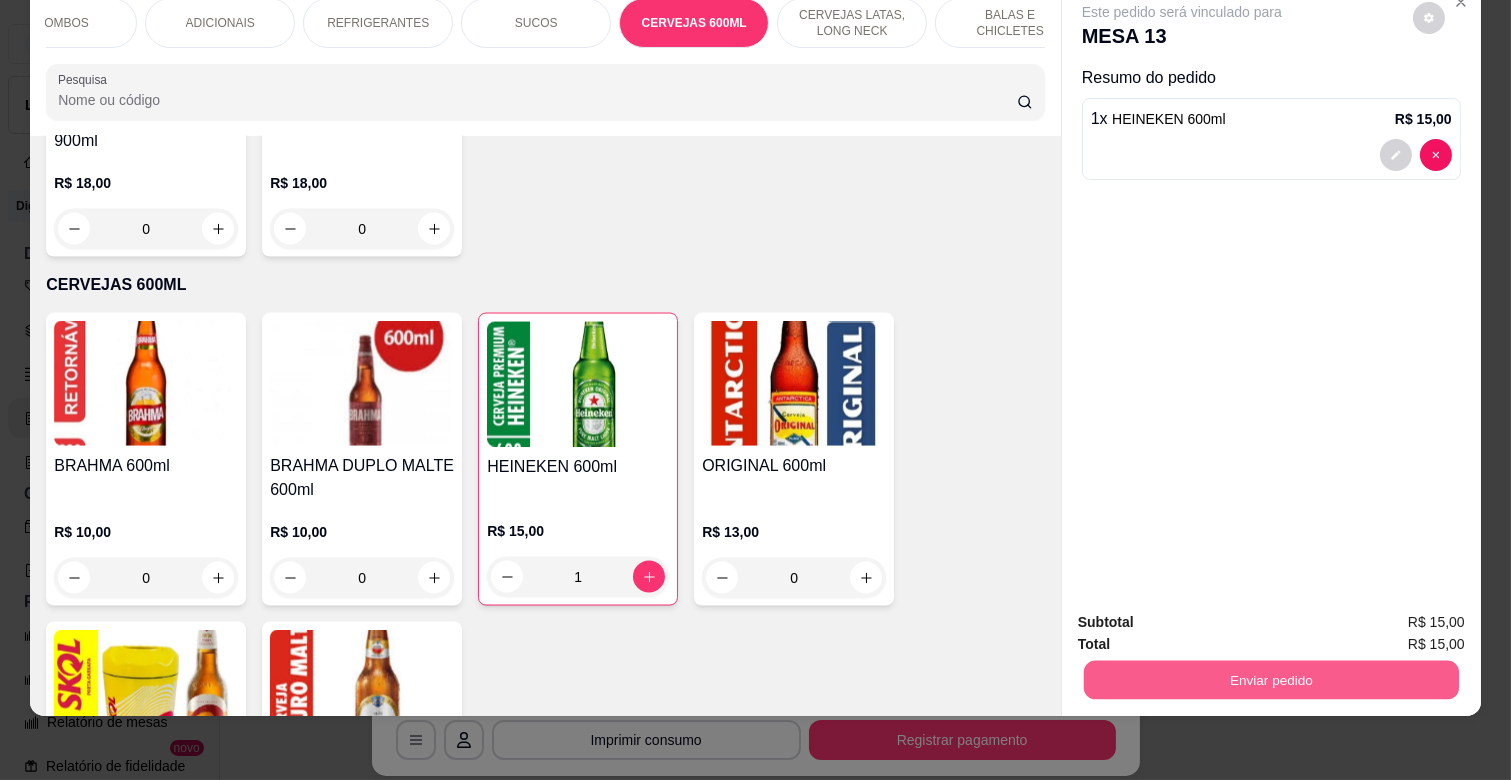 click on "Enviar pedido" at bounding box center (1271, 679) 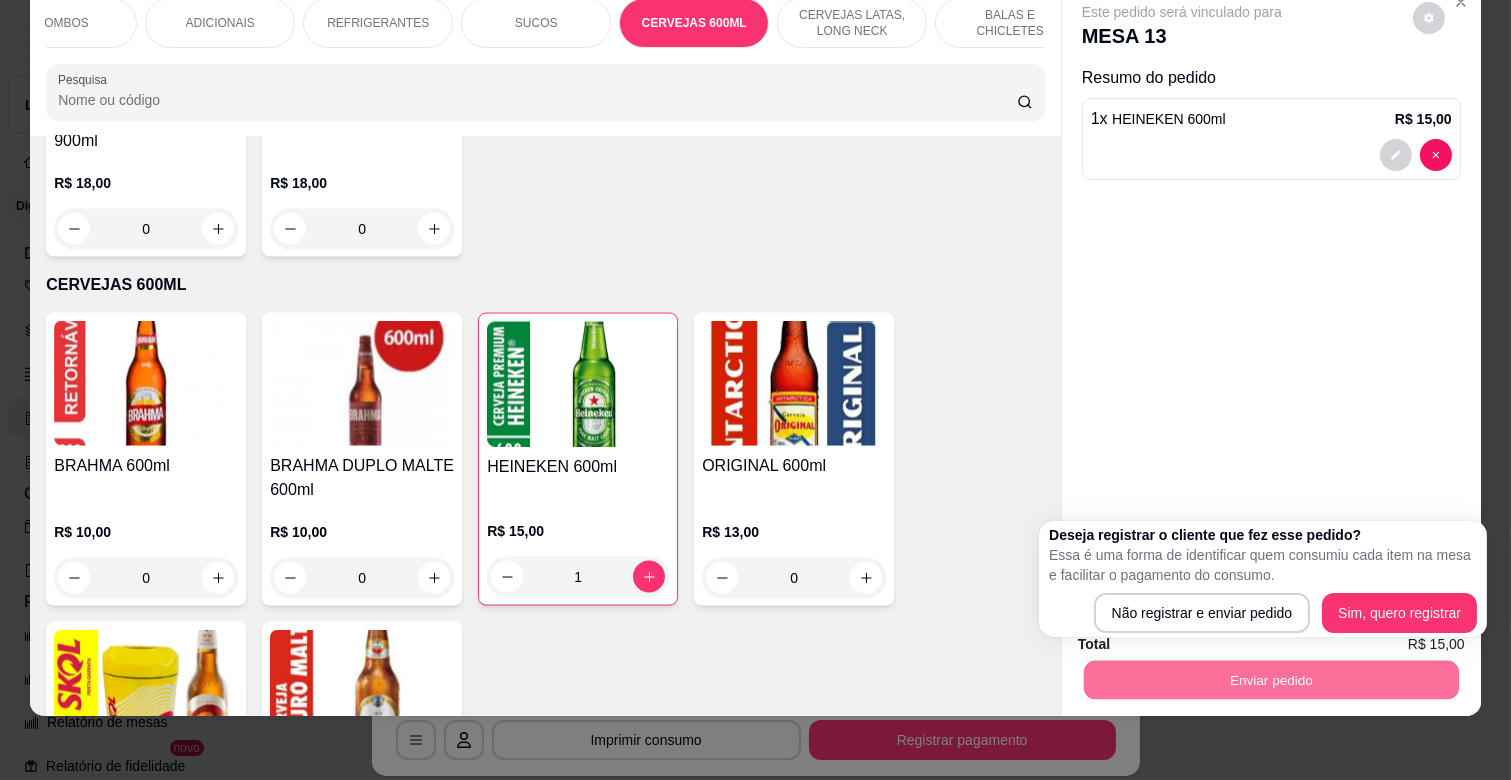 drag, startPoint x: 1316, startPoint y: 614, endPoint x: 1272, endPoint y: 565, distance: 65.8559 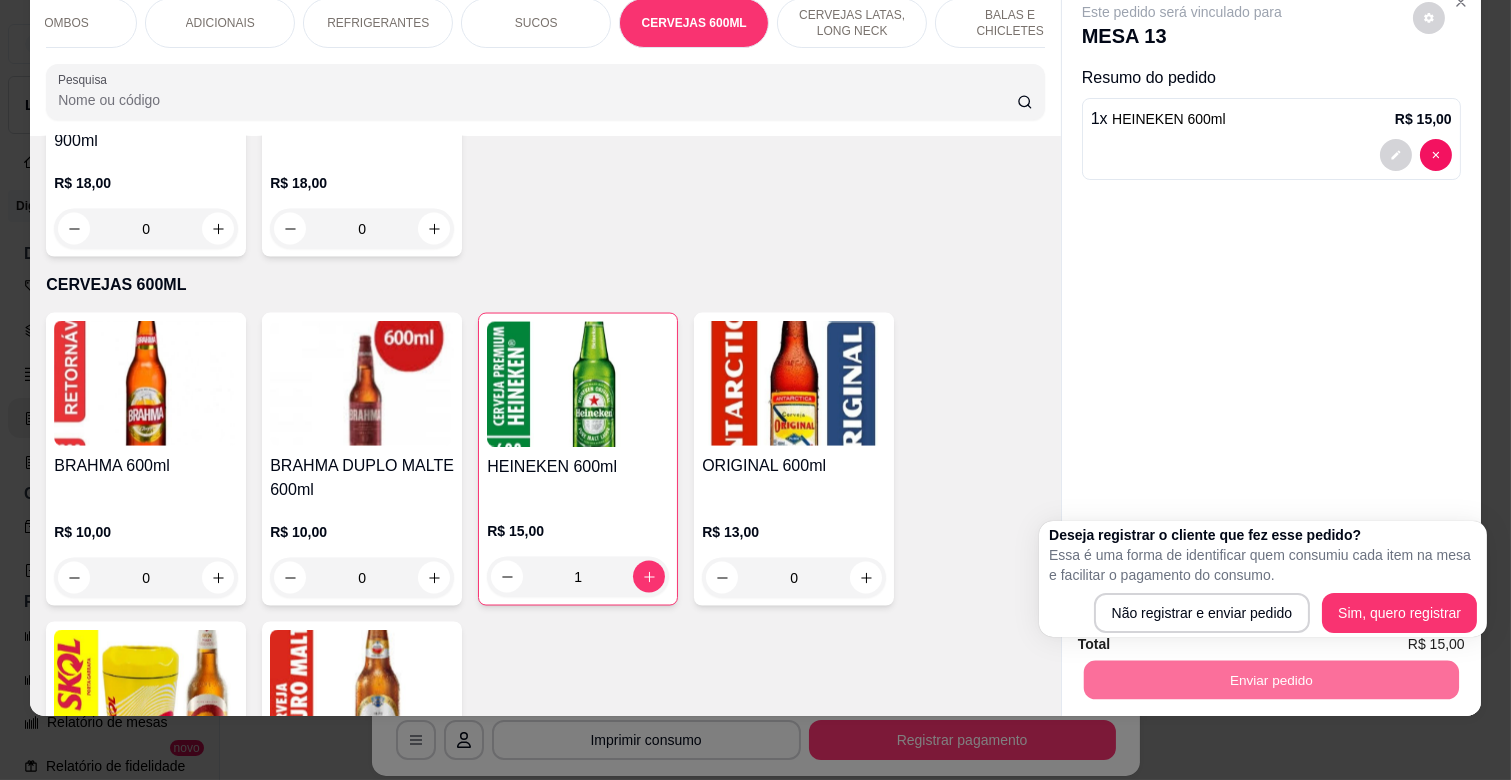 click on "Deseja registrar o cliente que fez esse pedido? Essa é uma forma de identificar quem consumiu cada item na mesa e facilitar o pagamento do consumo. Não registrar e enviar pedido Sim, quero registrar" at bounding box center (1263, 579) 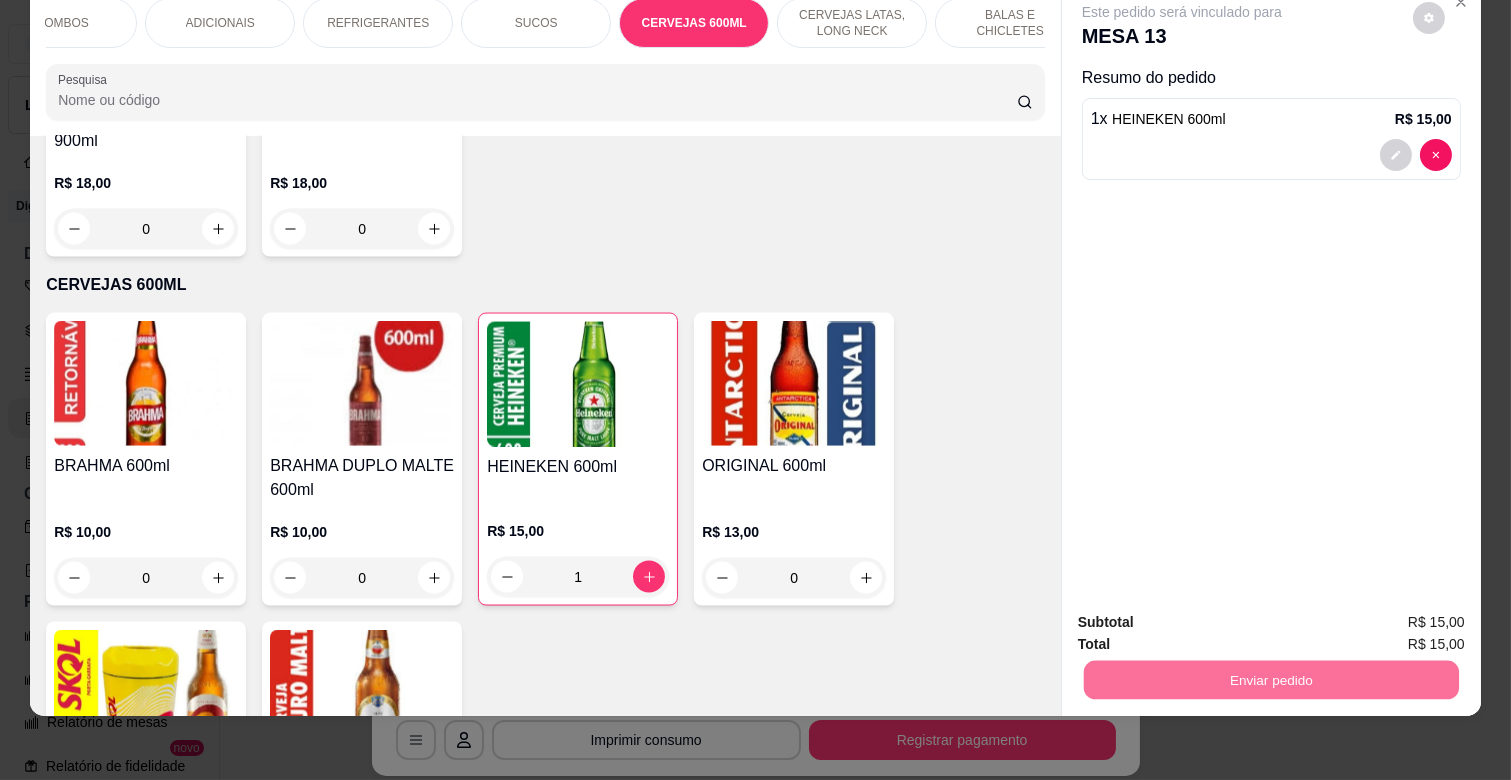 click on "Não registrar e enviar pedido" at bounding box center (1204, 614) 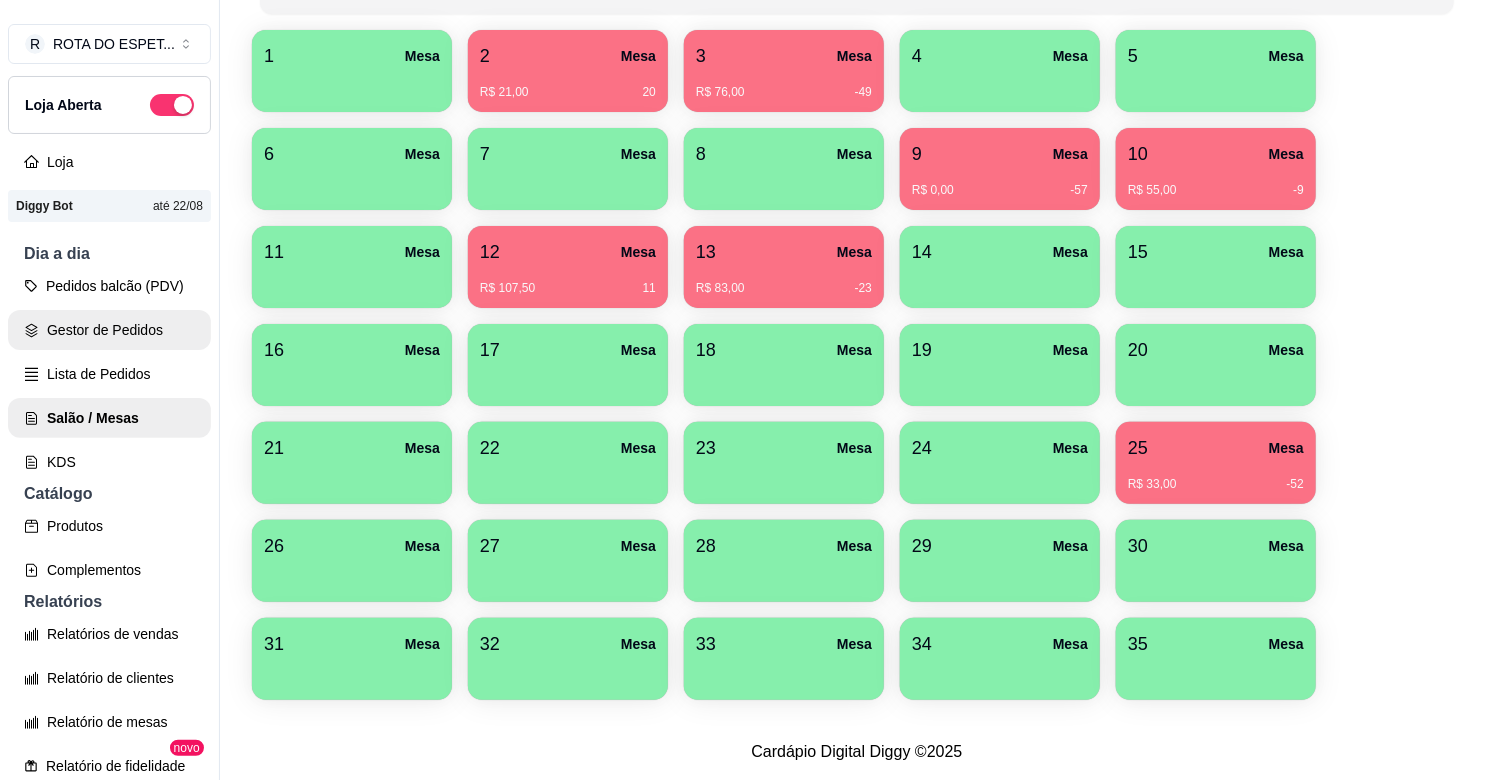 click on "Gestor de Pedidos" at bounding box center (109, 330) 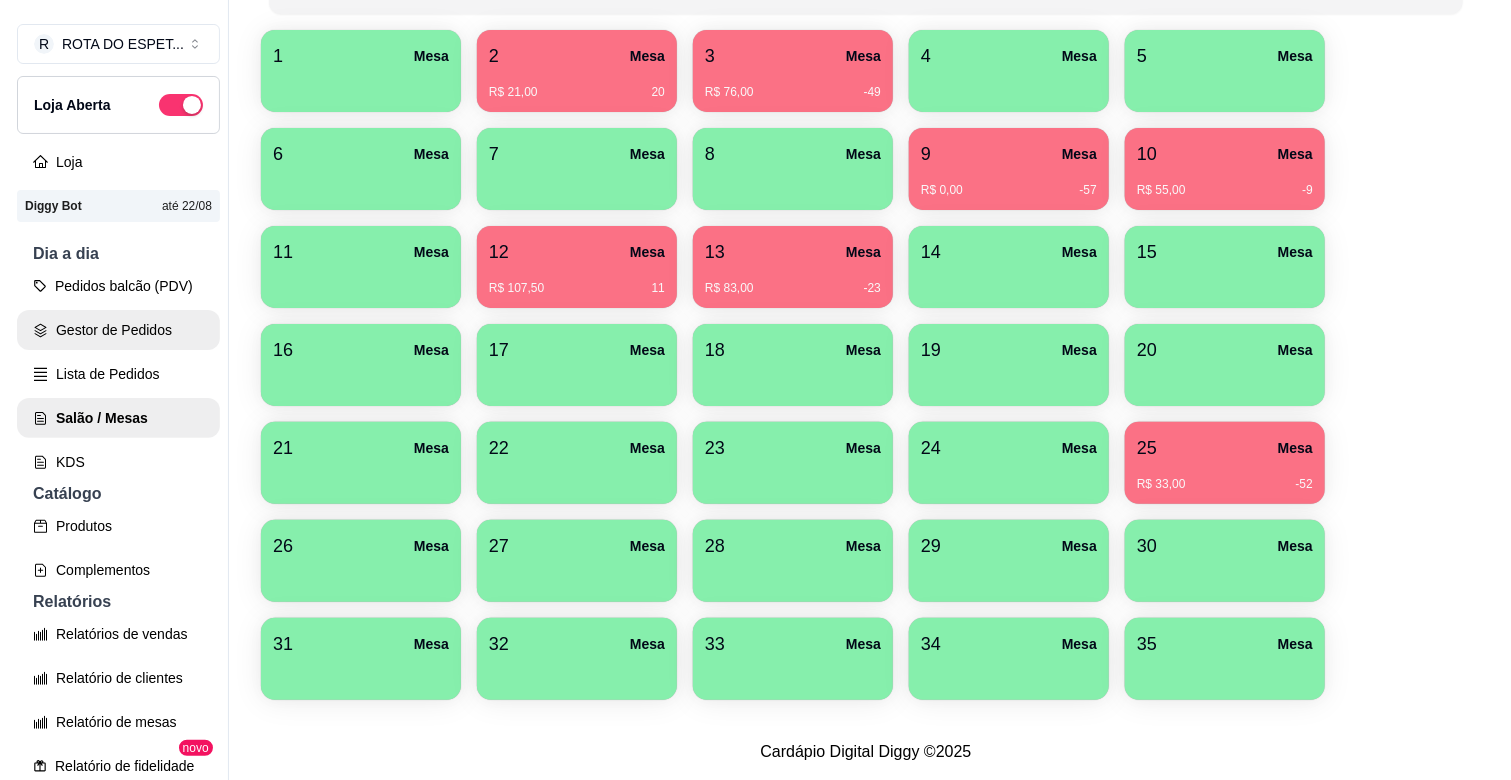 scroll, scrollTop: 0, scrollLeft: 0, axis: both 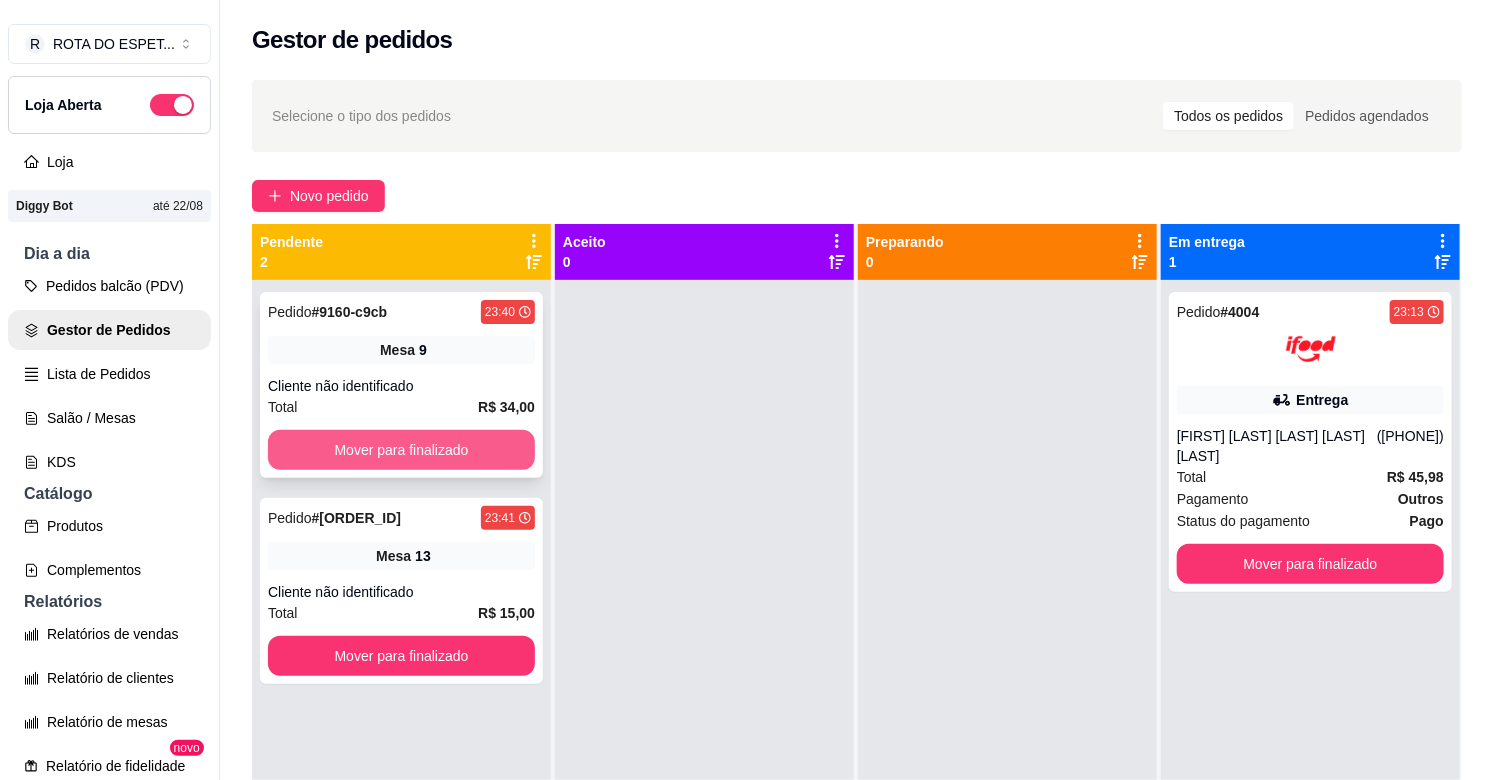 click on "Mover para finalizado" at bounding box center [401, 450] 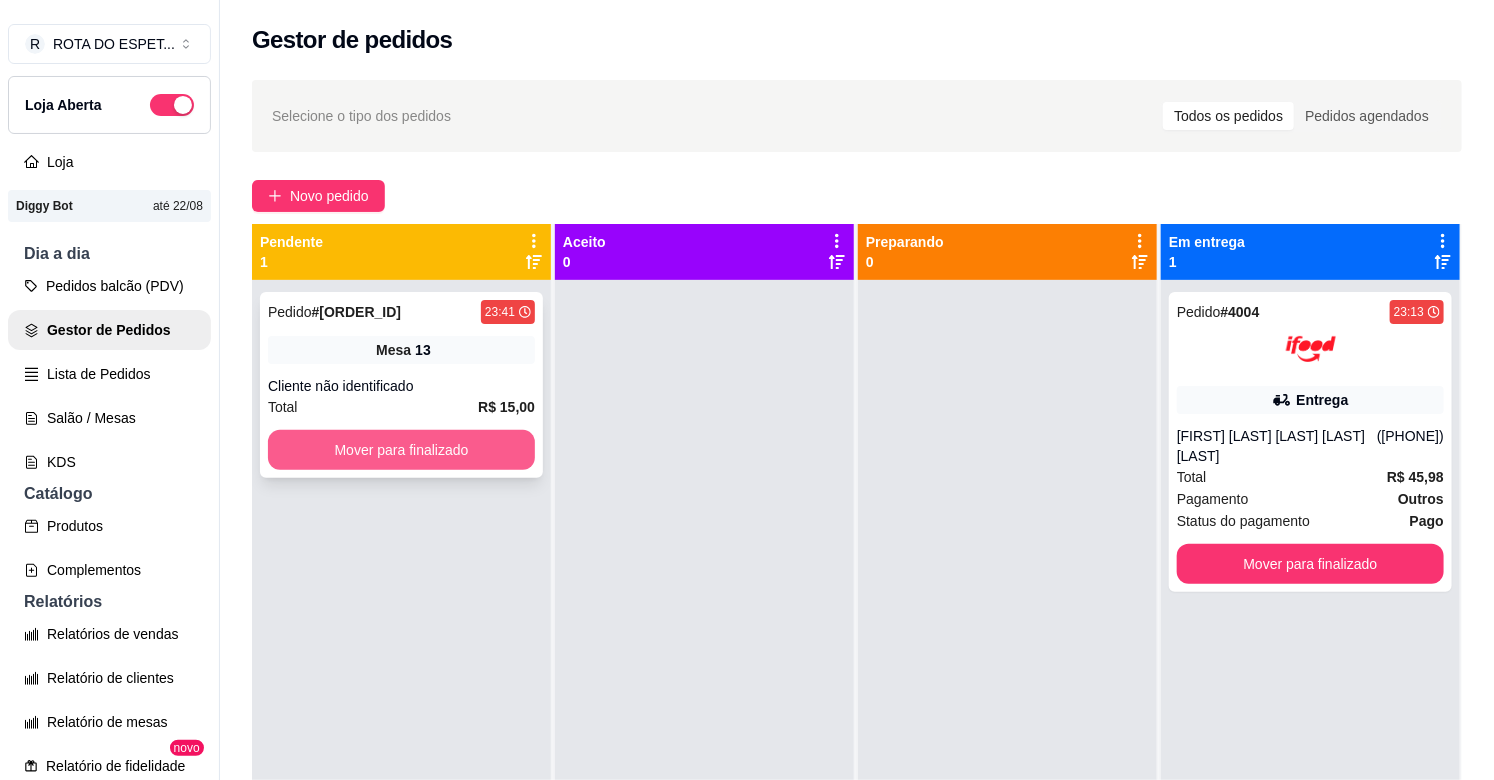 click on "Mover para finalizado" at bounding box center [401, 450] 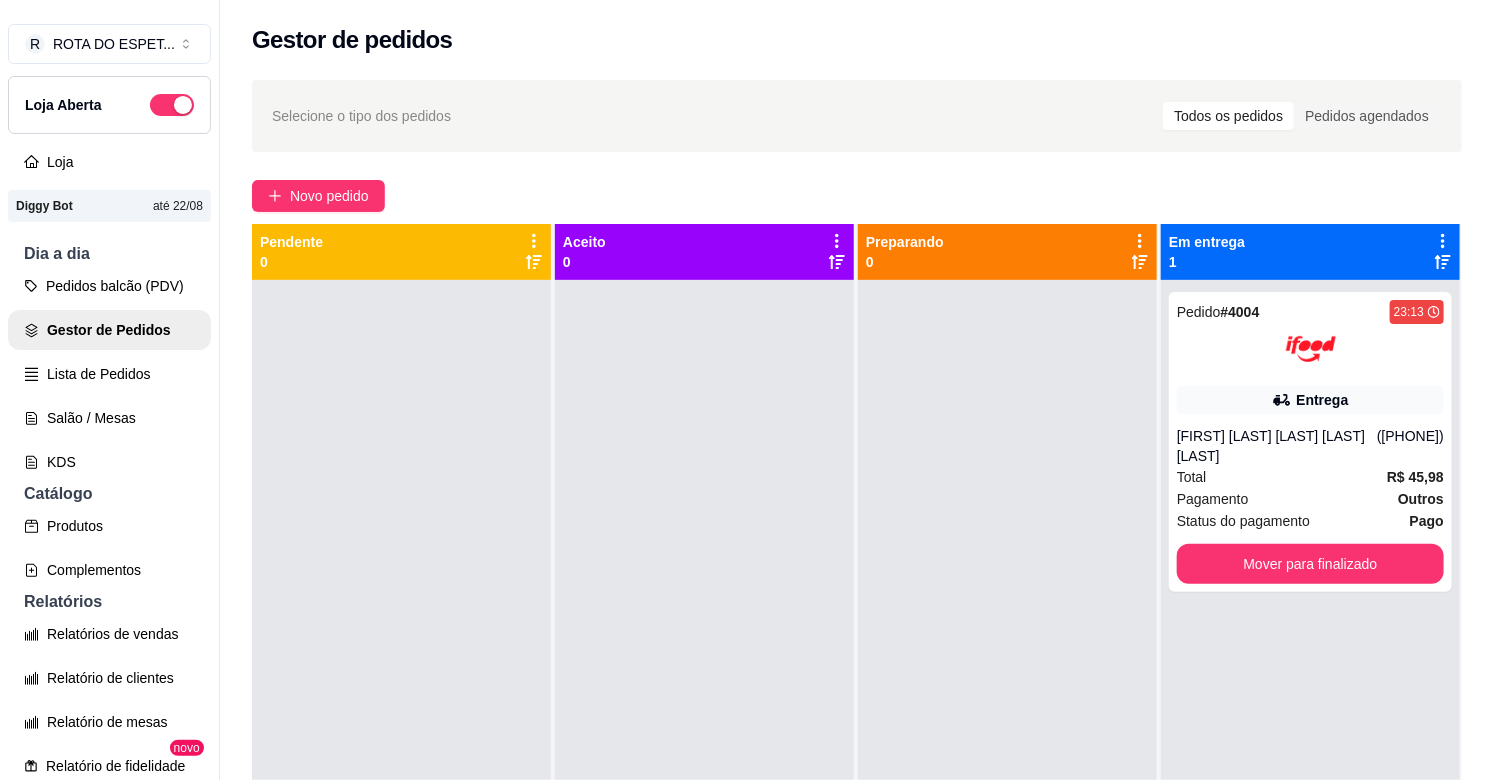 click at bounding box center [704, 670] 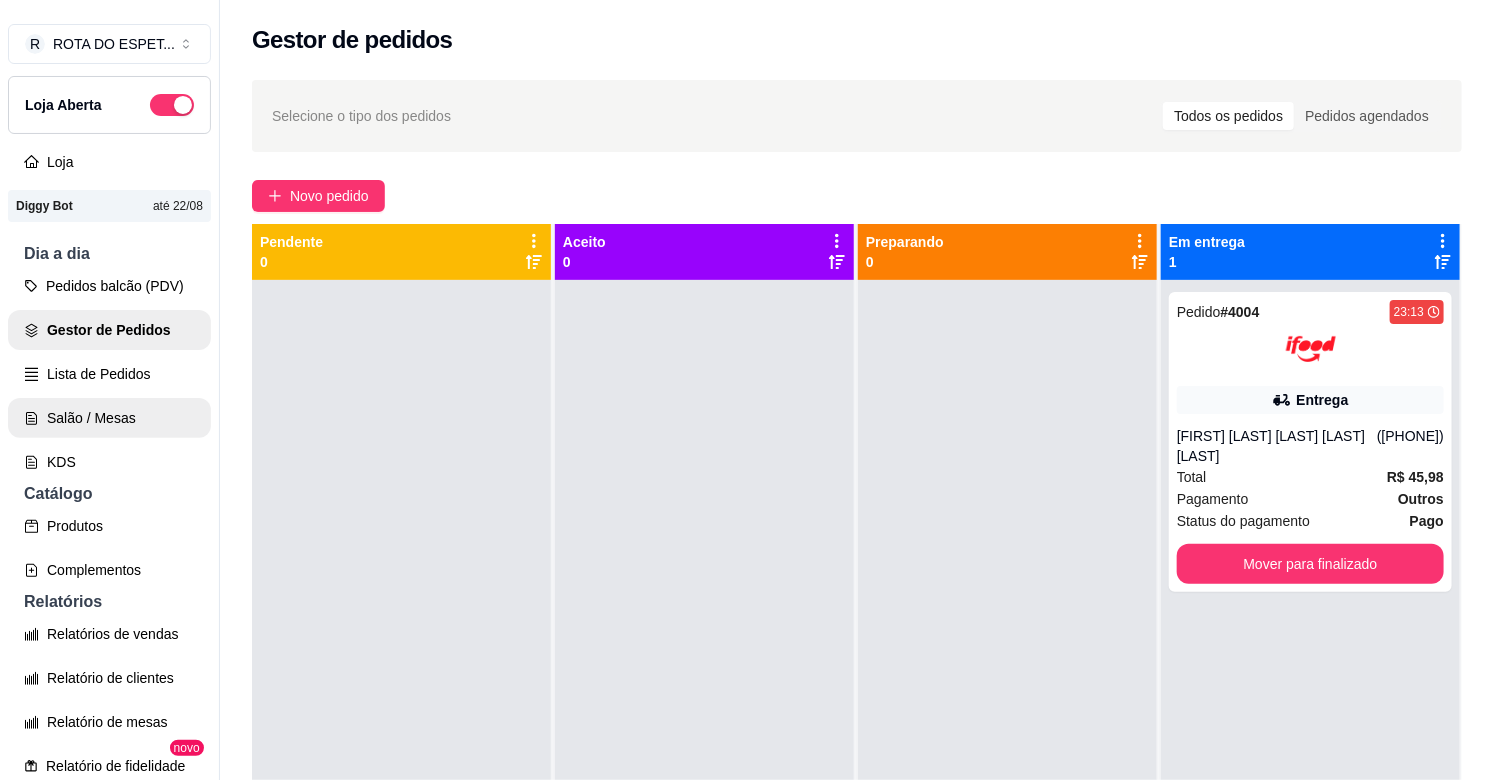 click on "Salão / Mesas" at bounding box center [109, 418] 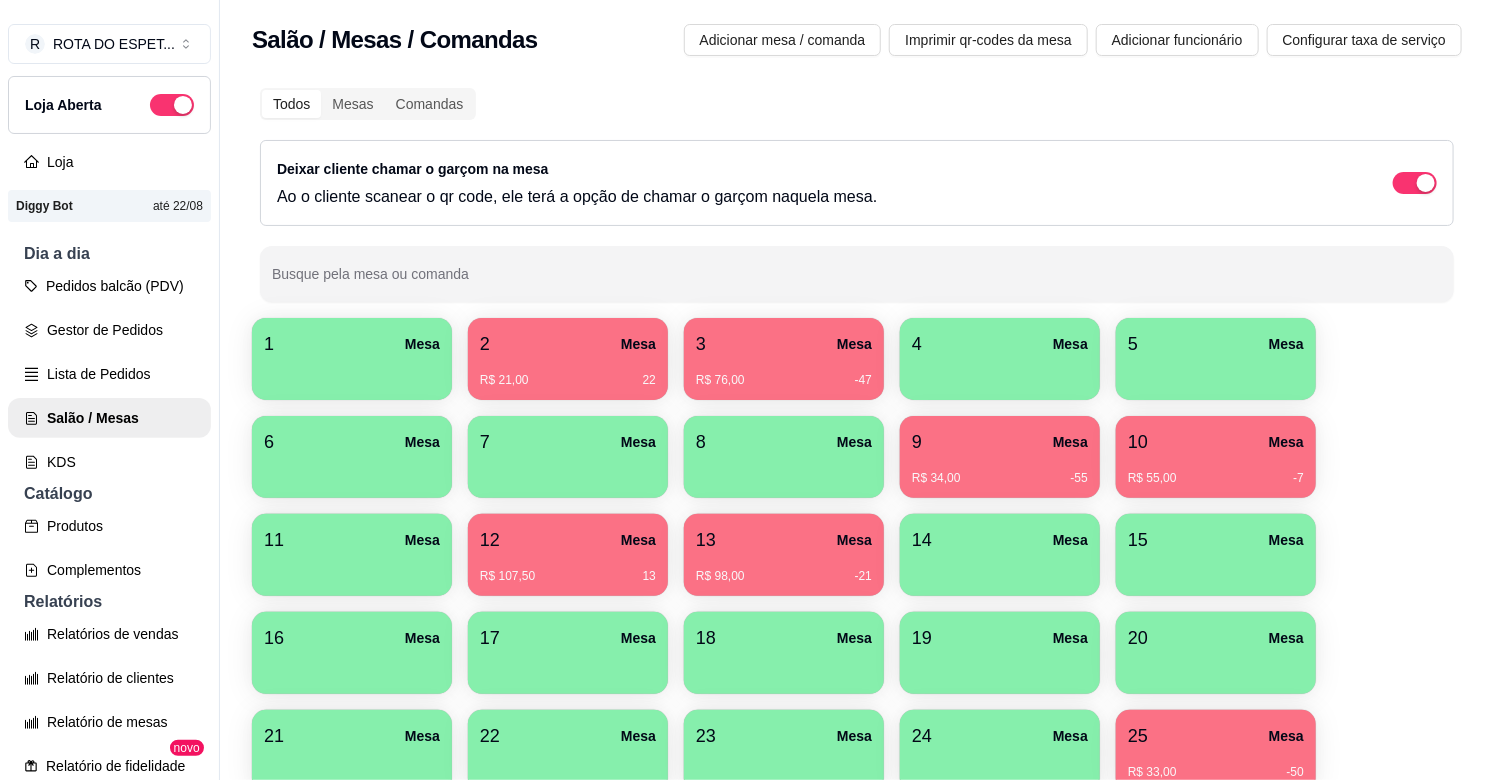 click on "25 Mesa" at bounding box center [1216, 736] 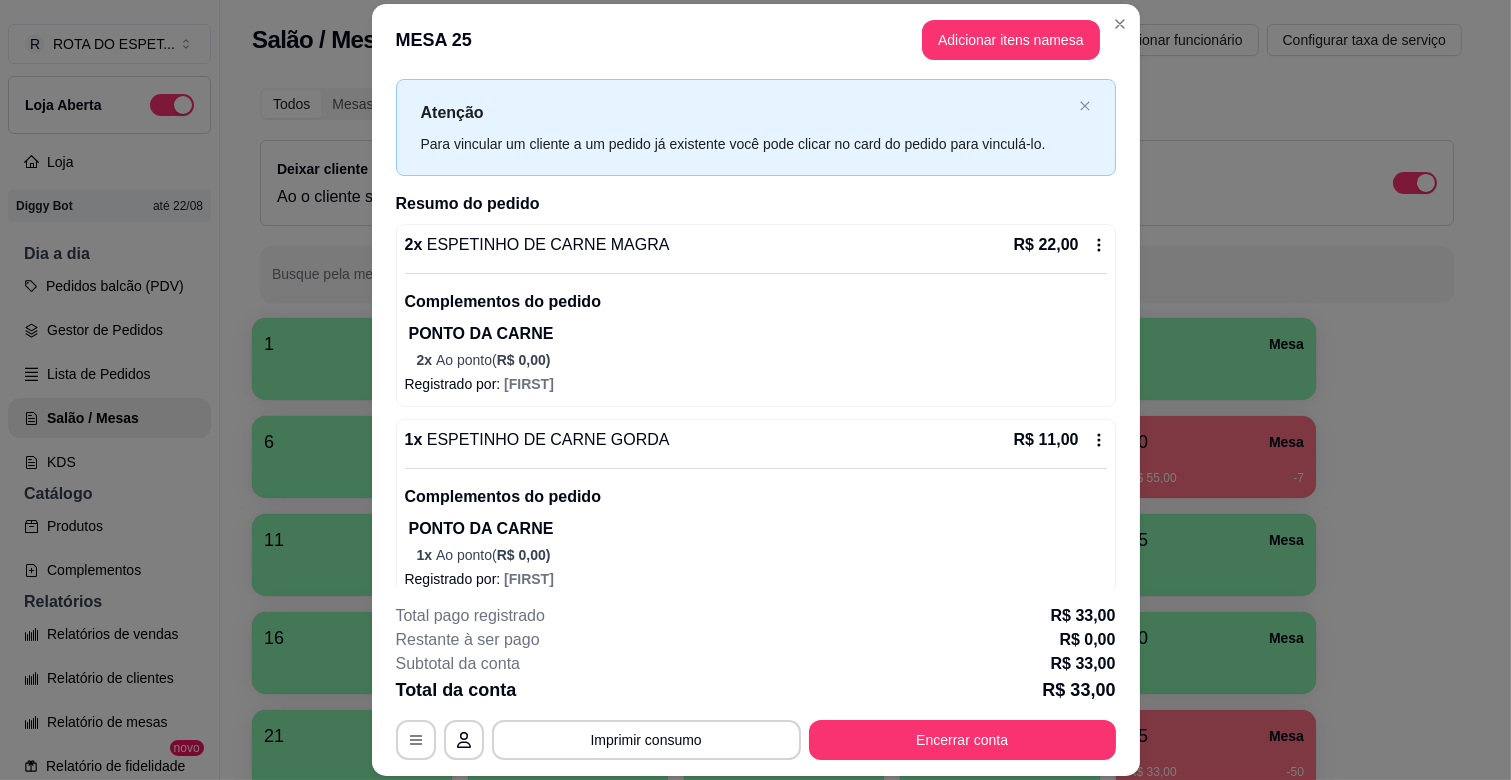 scroll, scrollTop: 63, scrollLeft: 0, axis: vertical 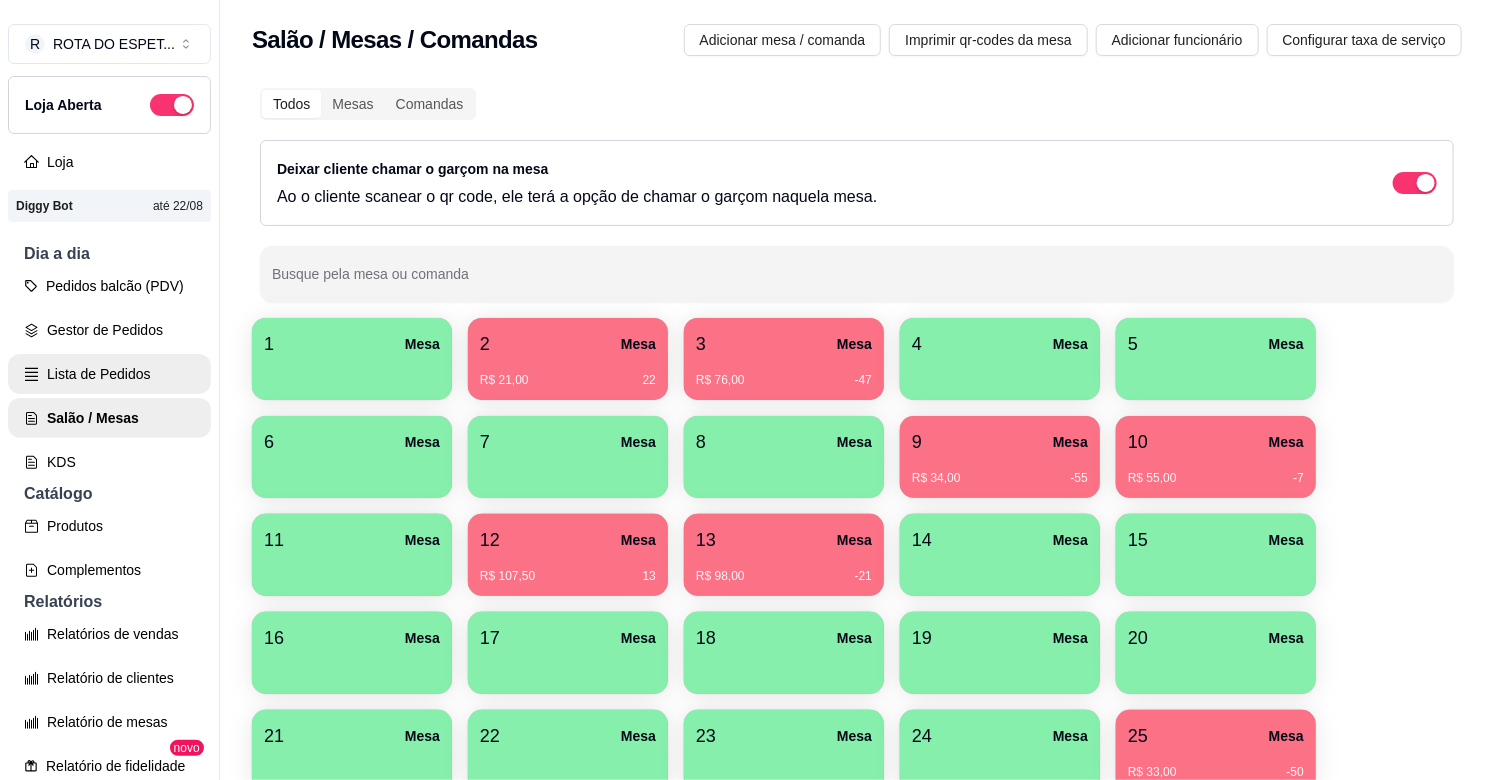 click on "Gestor de Pedidos" at bounding box center (109, 330) 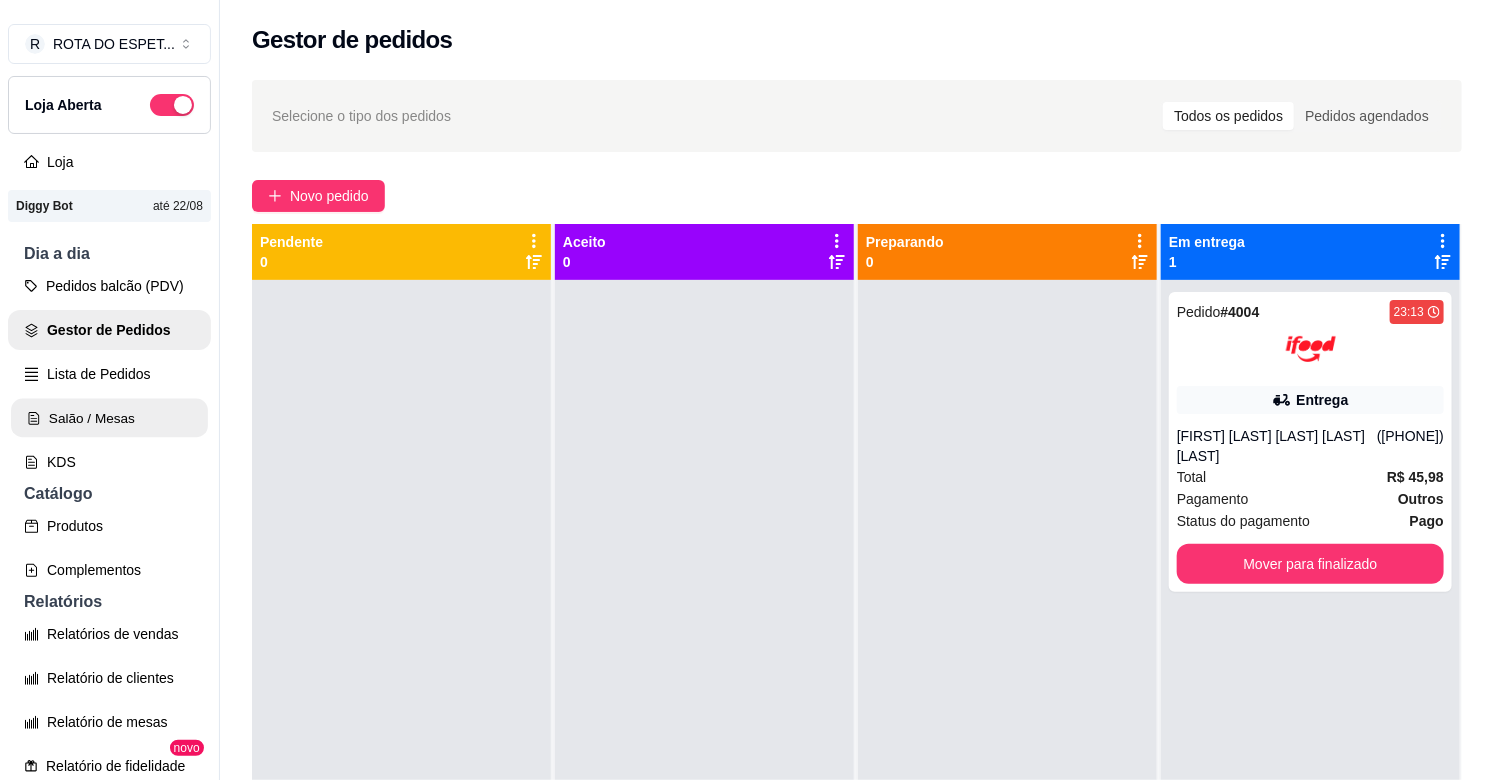 click on "Salão / Mesas" at bounding box center (109, 418) 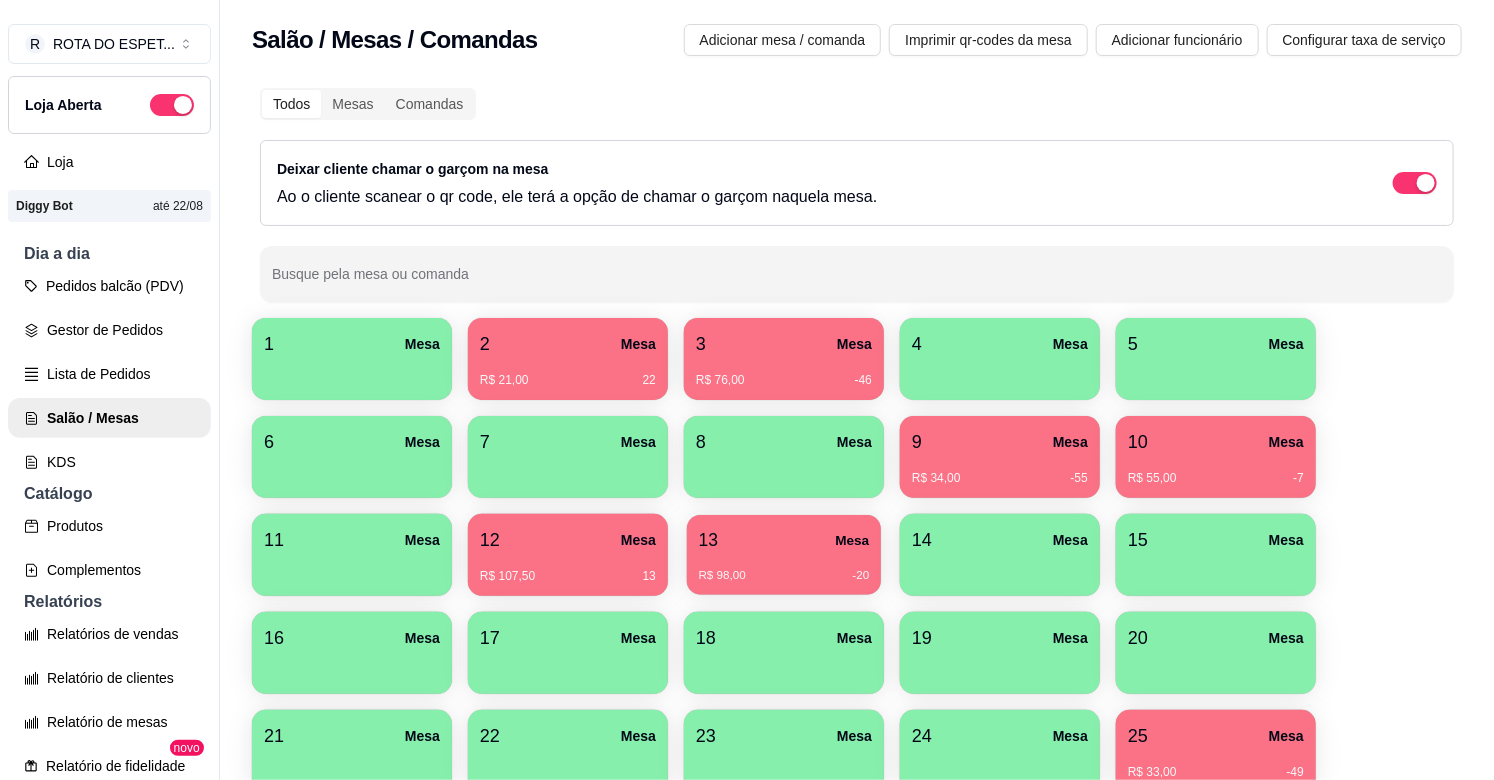 click on "13 Mesa" at bounding box center (784, 540) 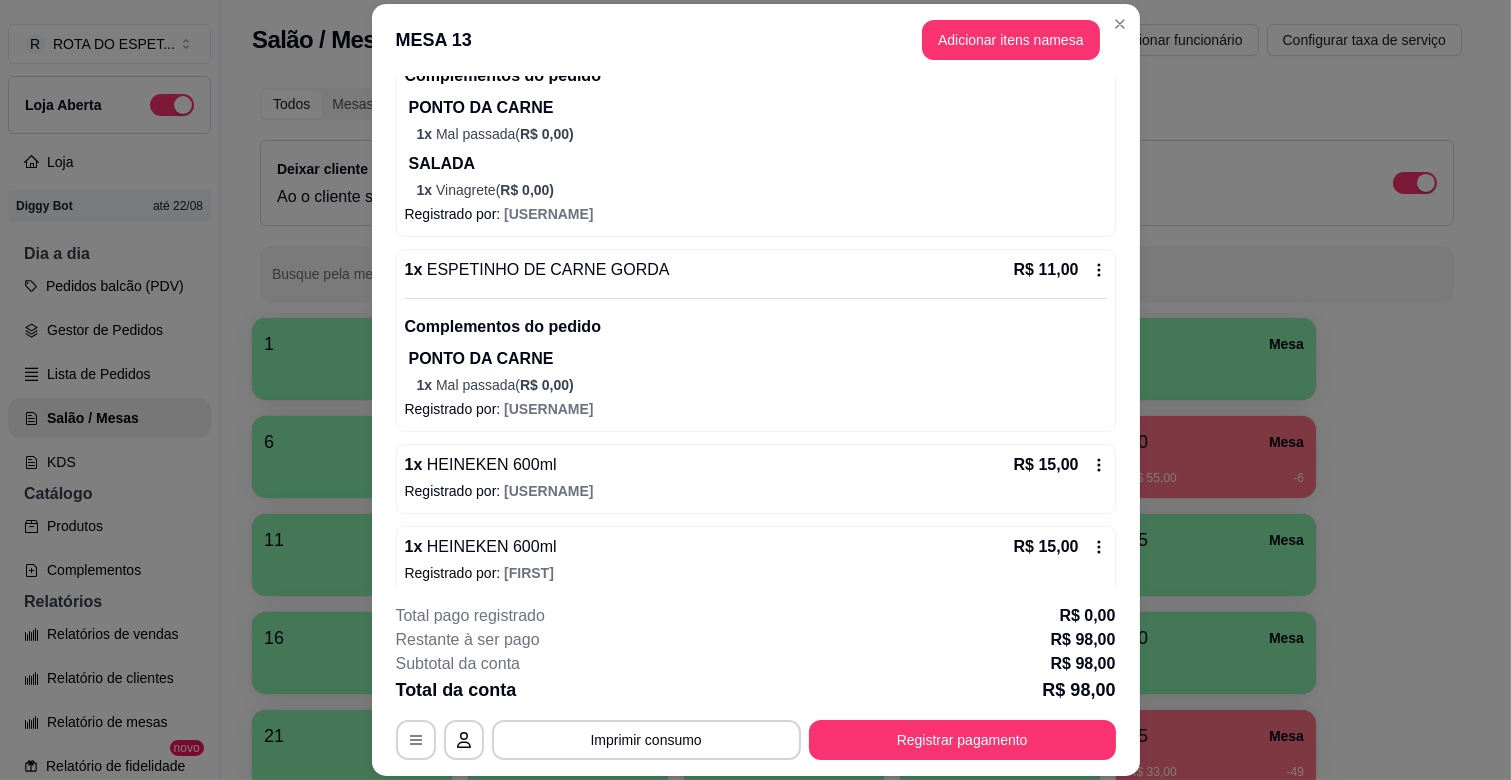 scroll, scrollTop: 616, scrollLeft: 0, axis: vertical 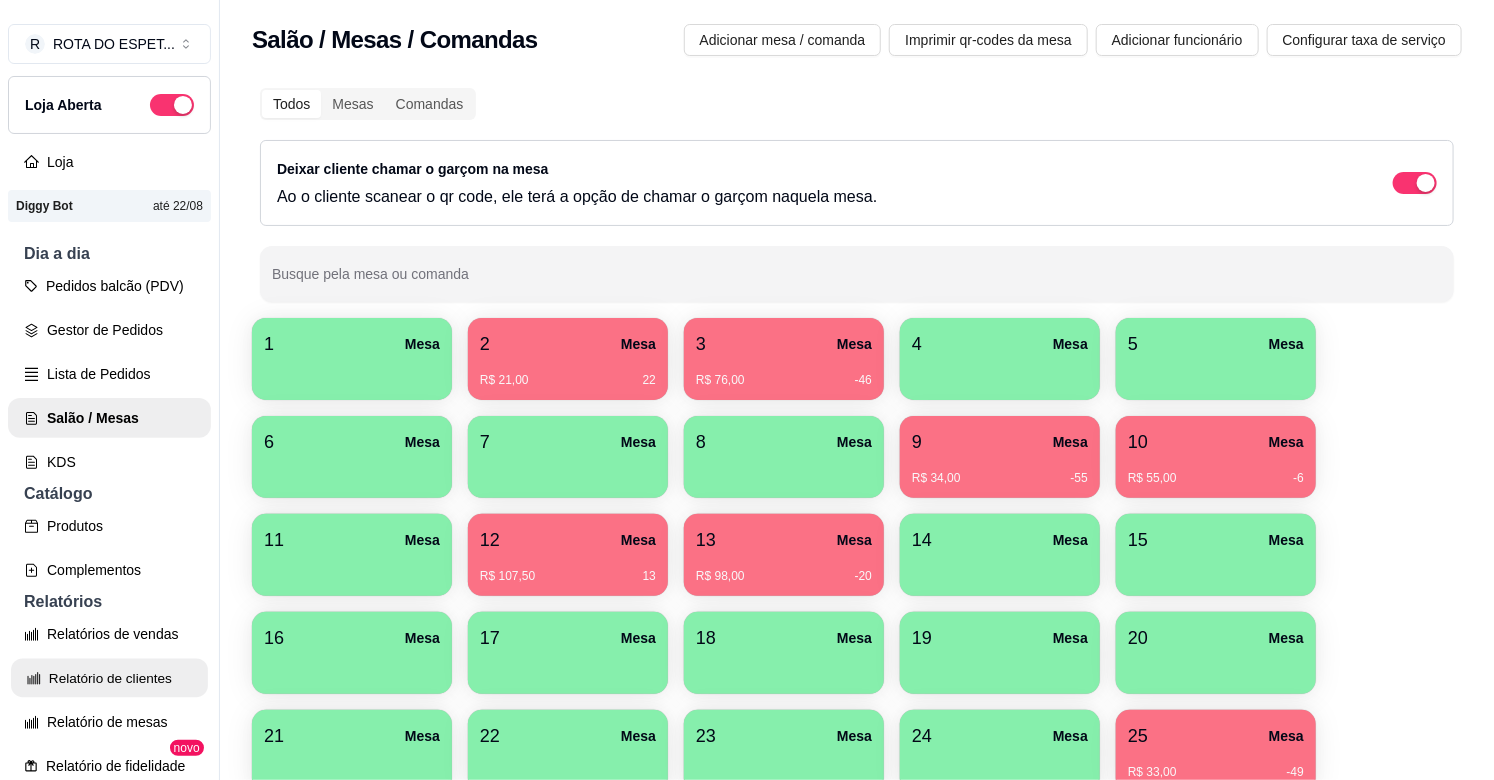 click on "Relatório de clientes" at bounding box center [109, 678] 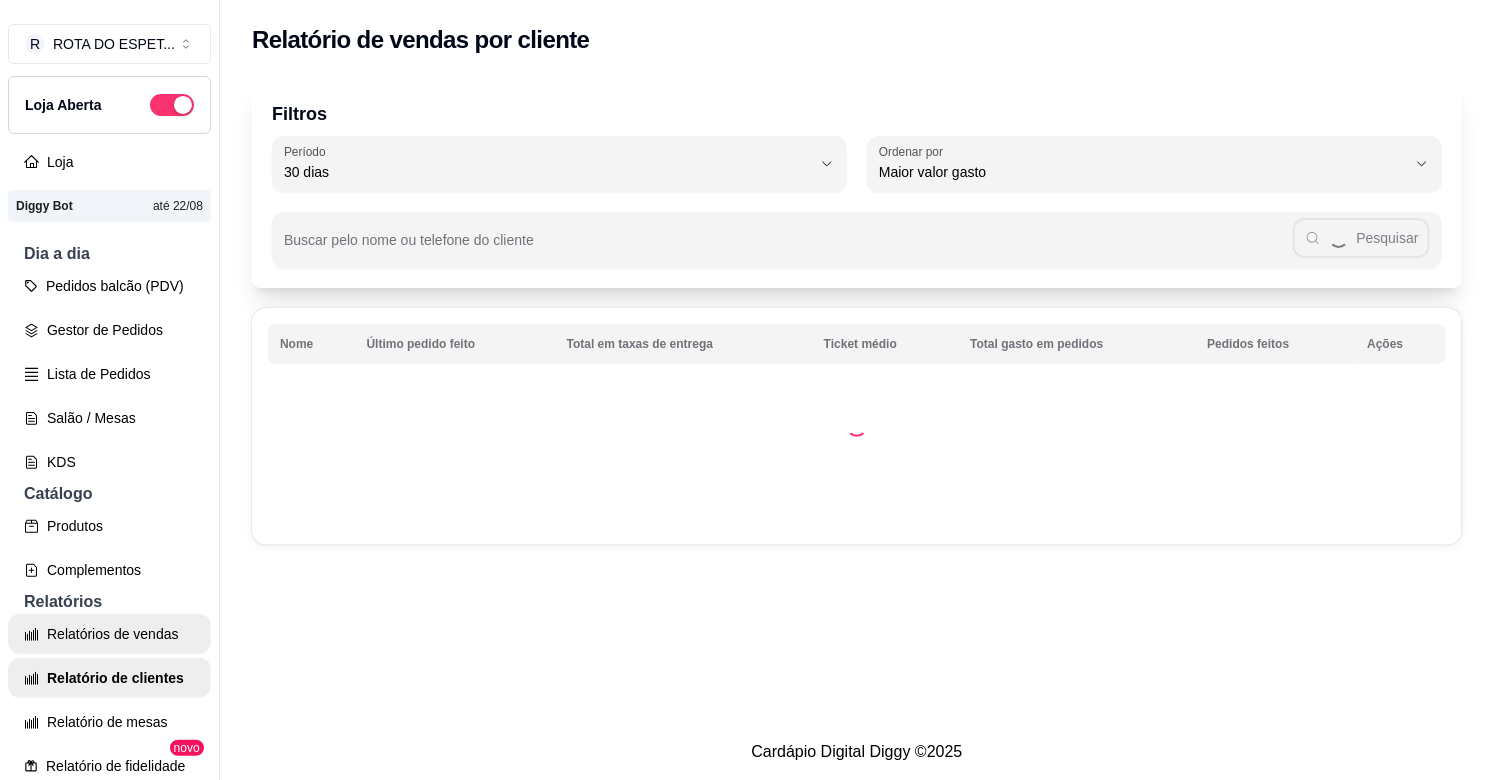 click on "Relatórios de vendas" at bounding box center (109, 634) 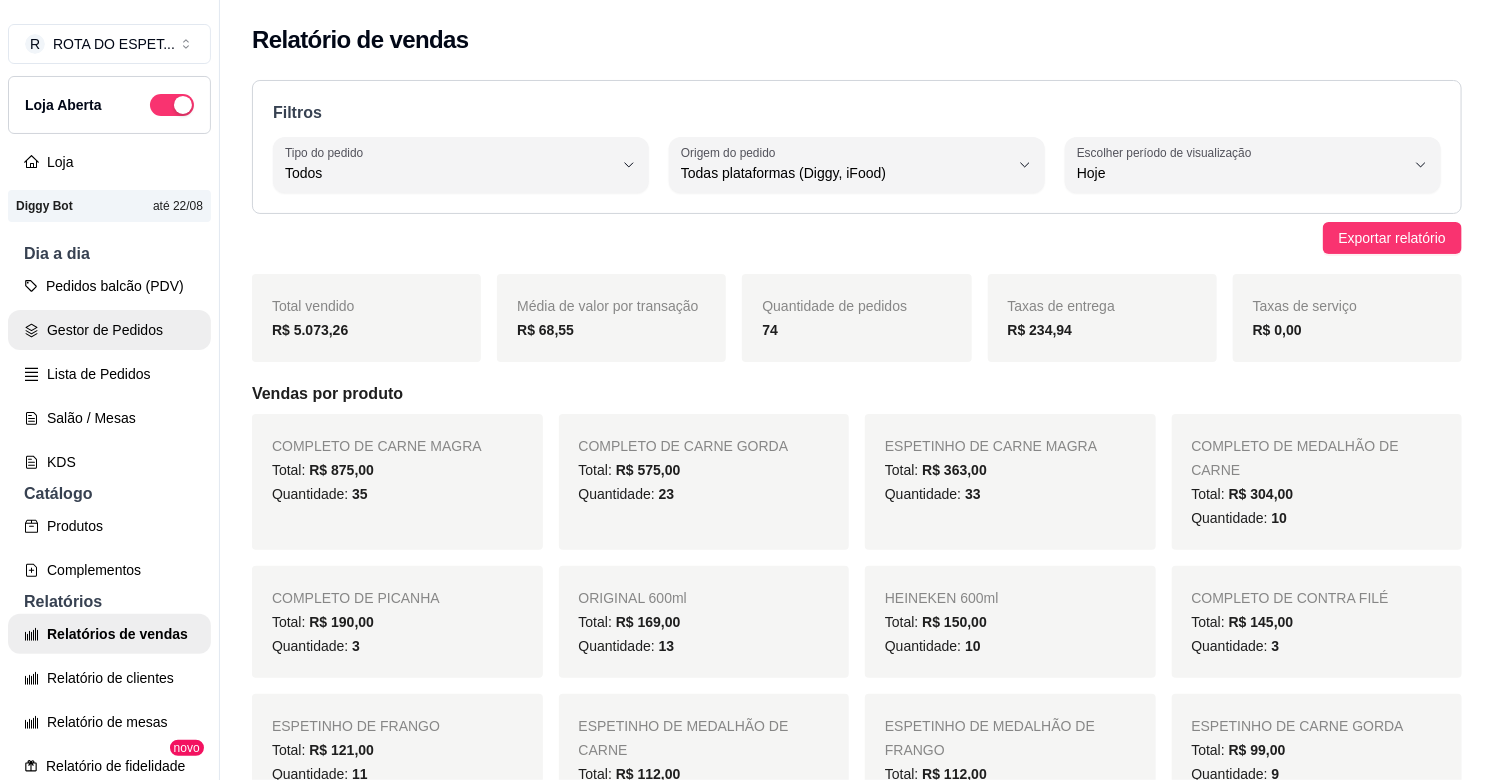 click on "Gestor de Pedidos" at bounding box center [109, 330] 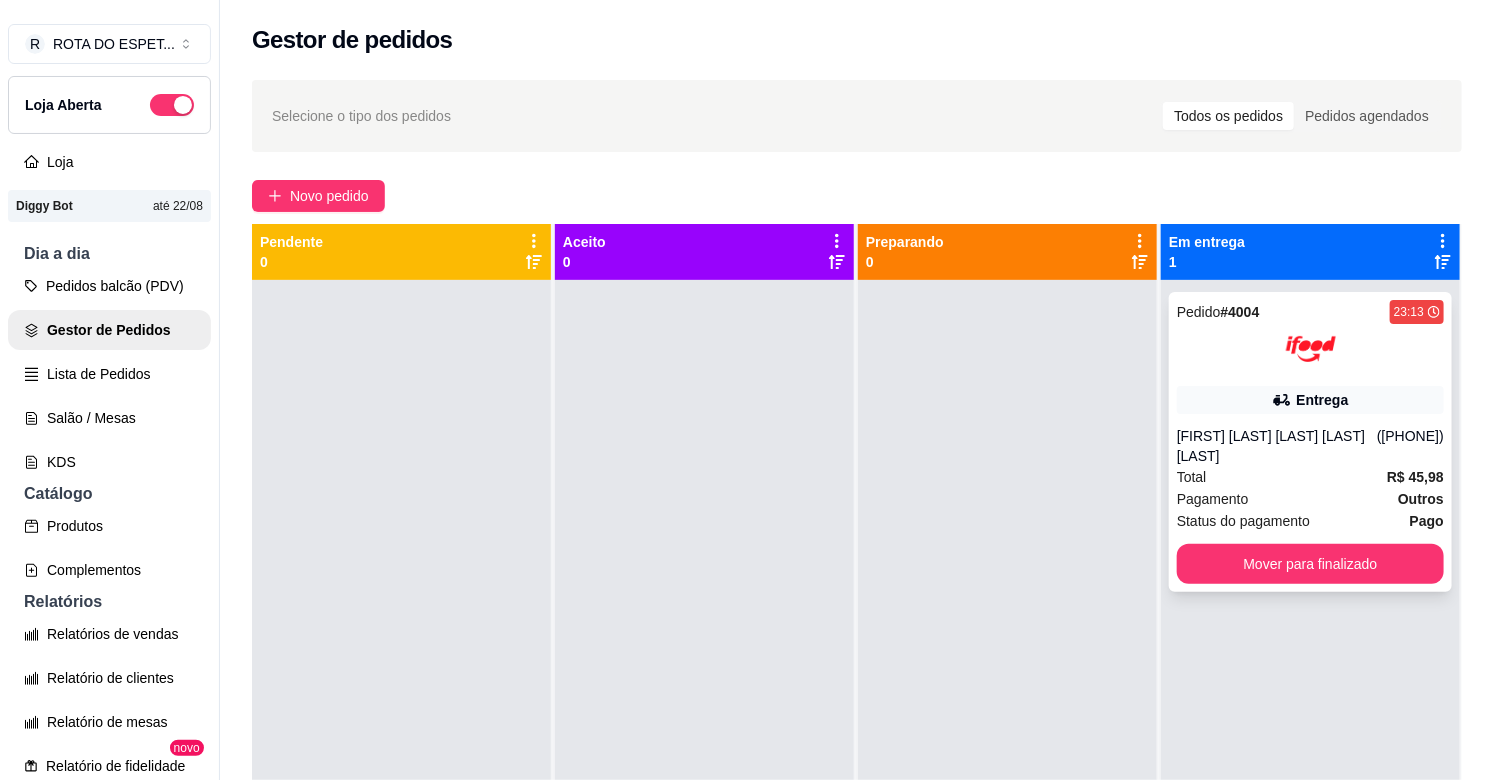 click on "Total R$ 45,98" at bounding box center [1310, 477] 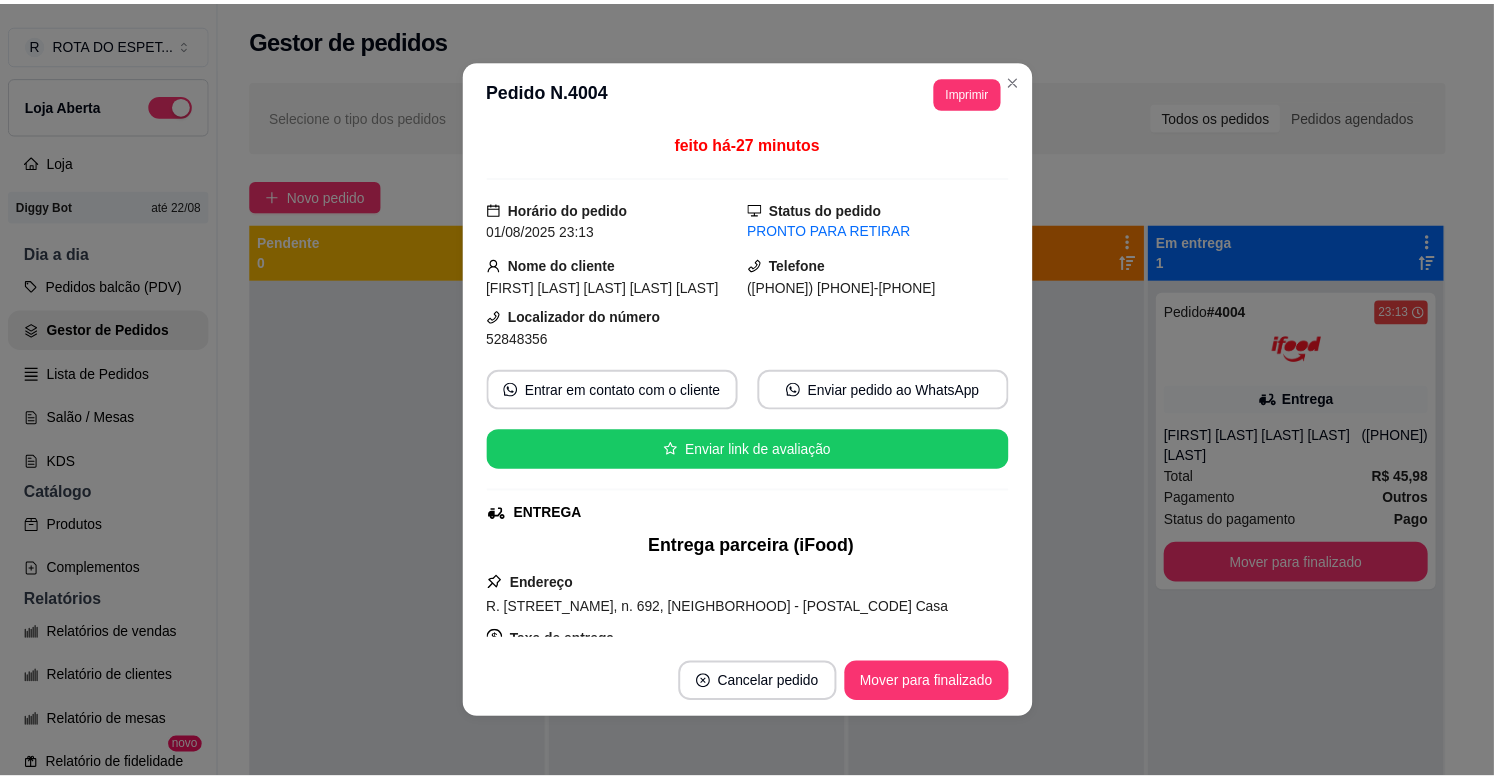 scroll, scrollTop: 222, scrollLeft: 0, axis: vertical 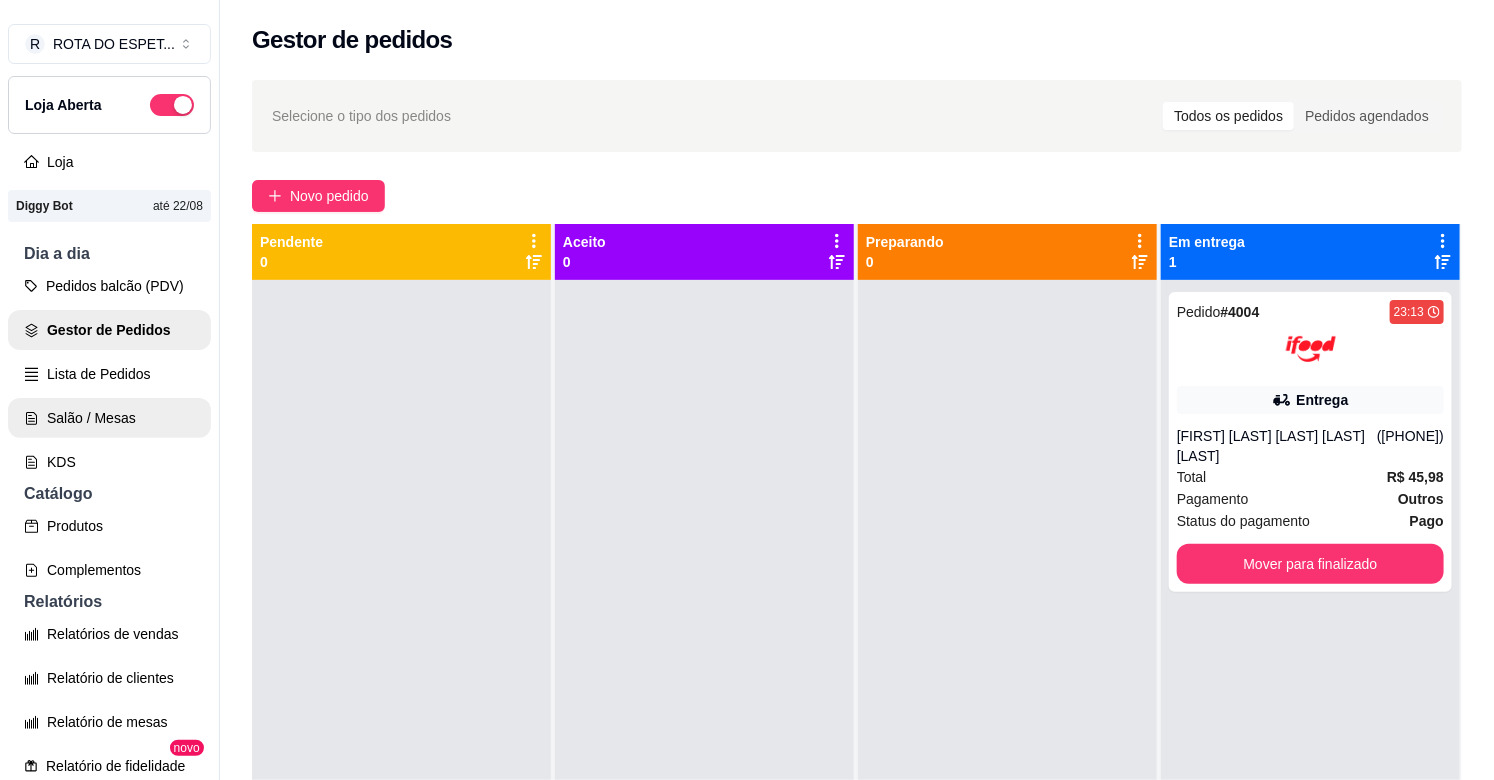 click on "Salão / Mesas" at bounding box center [109, 418] 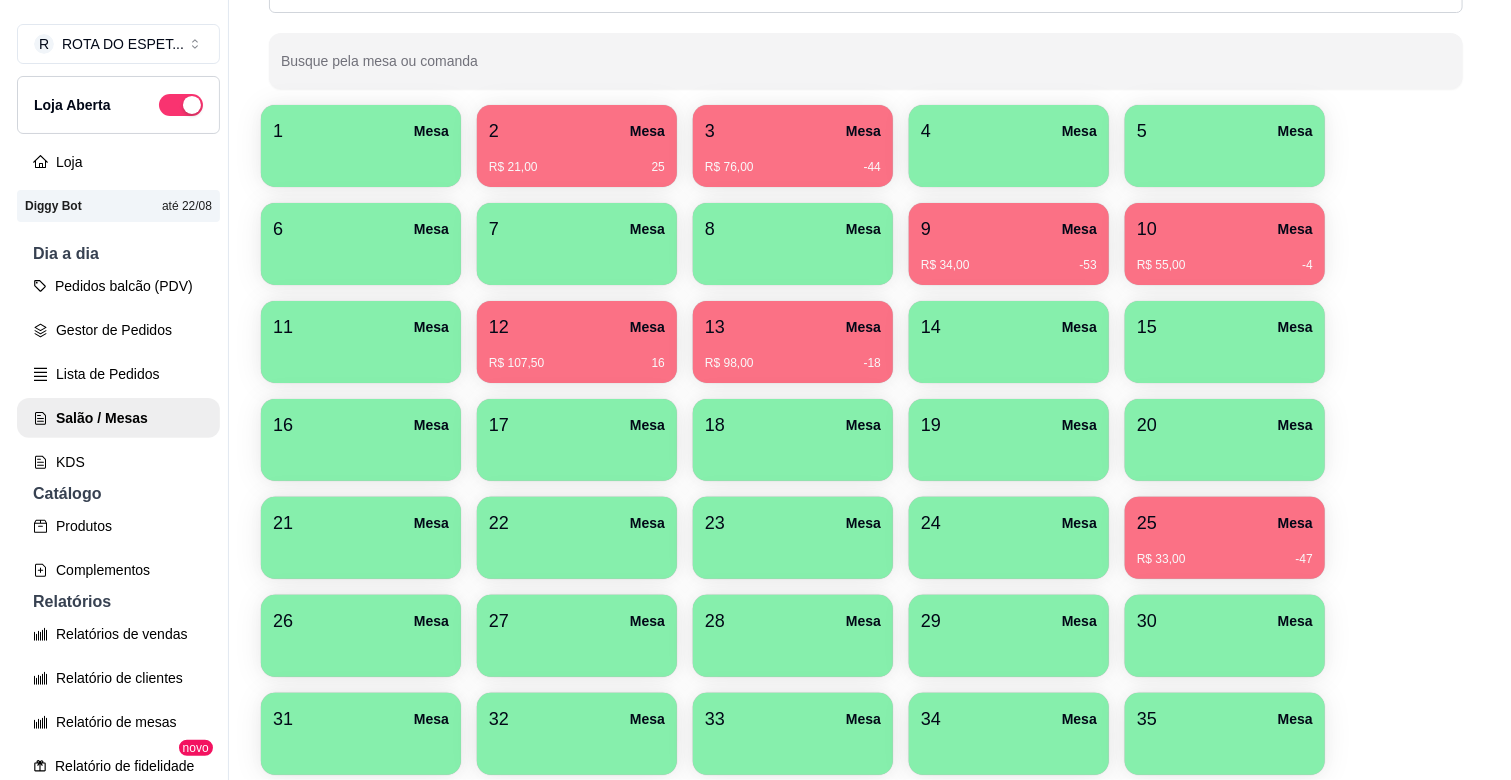 scroll, scrollTop: 222, scrollLeft: 0, axis: vertical 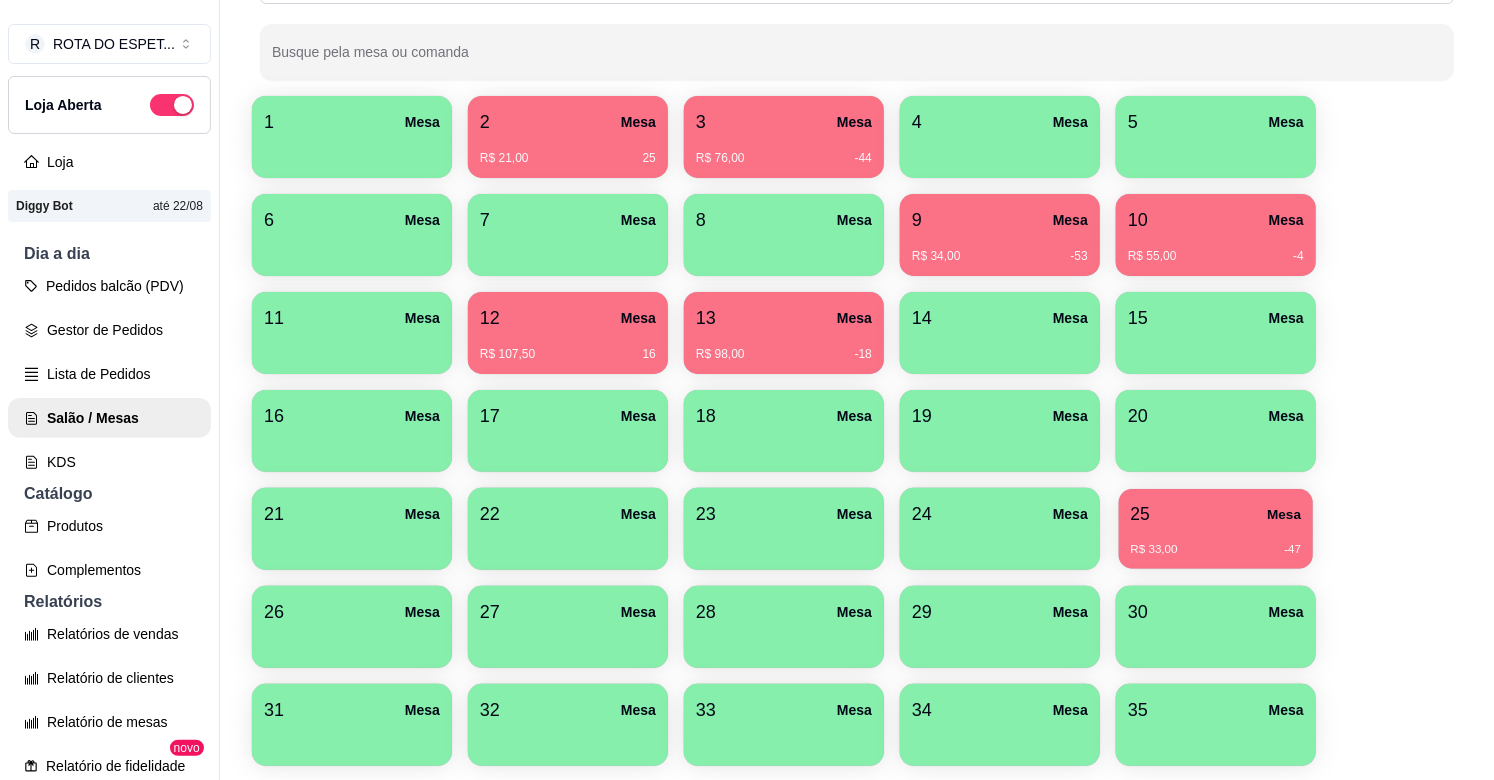 click on "25 Mesa" at bounding box center (1216, 514) 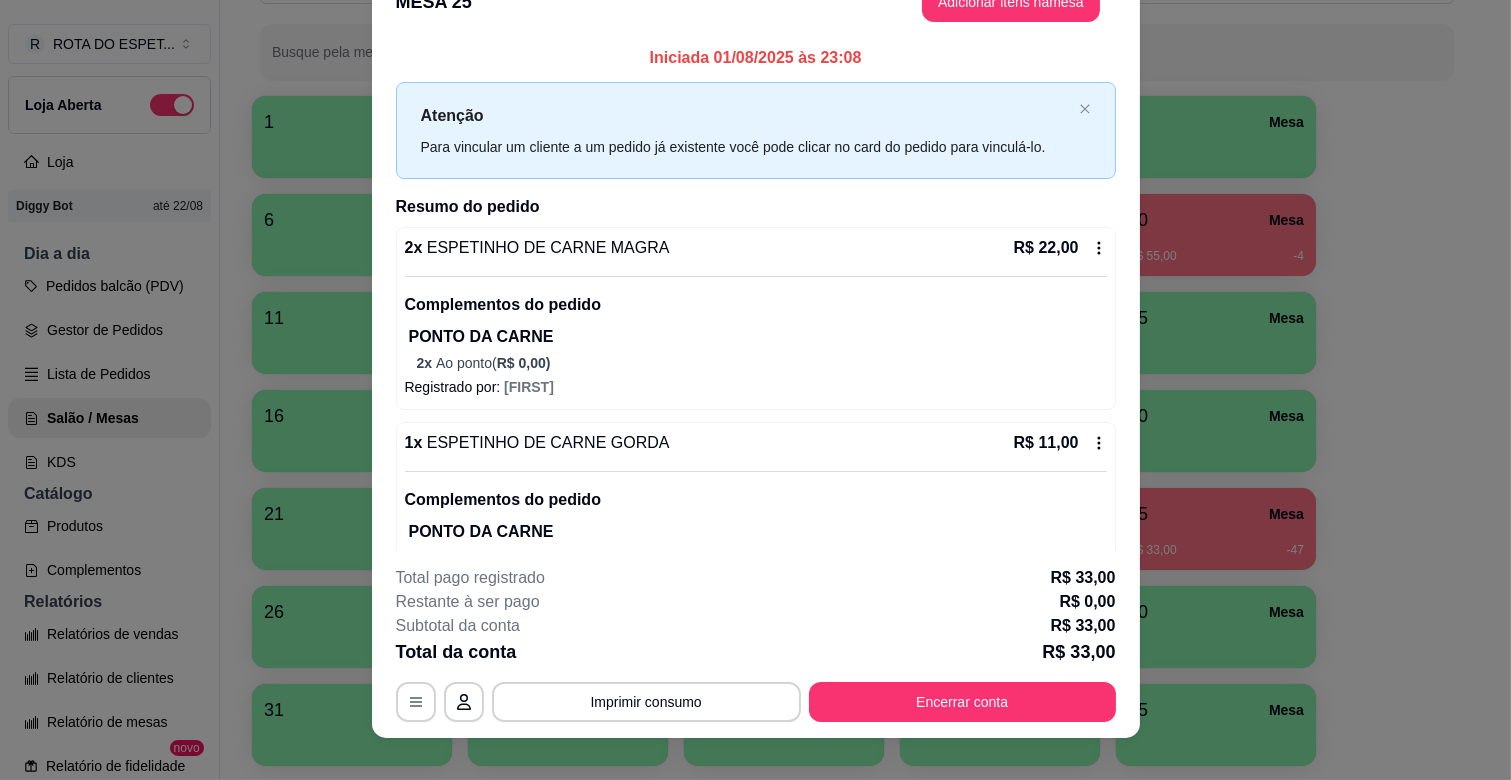scroll, scrollTop: 60, scrollLeft: 0, axis: vertical 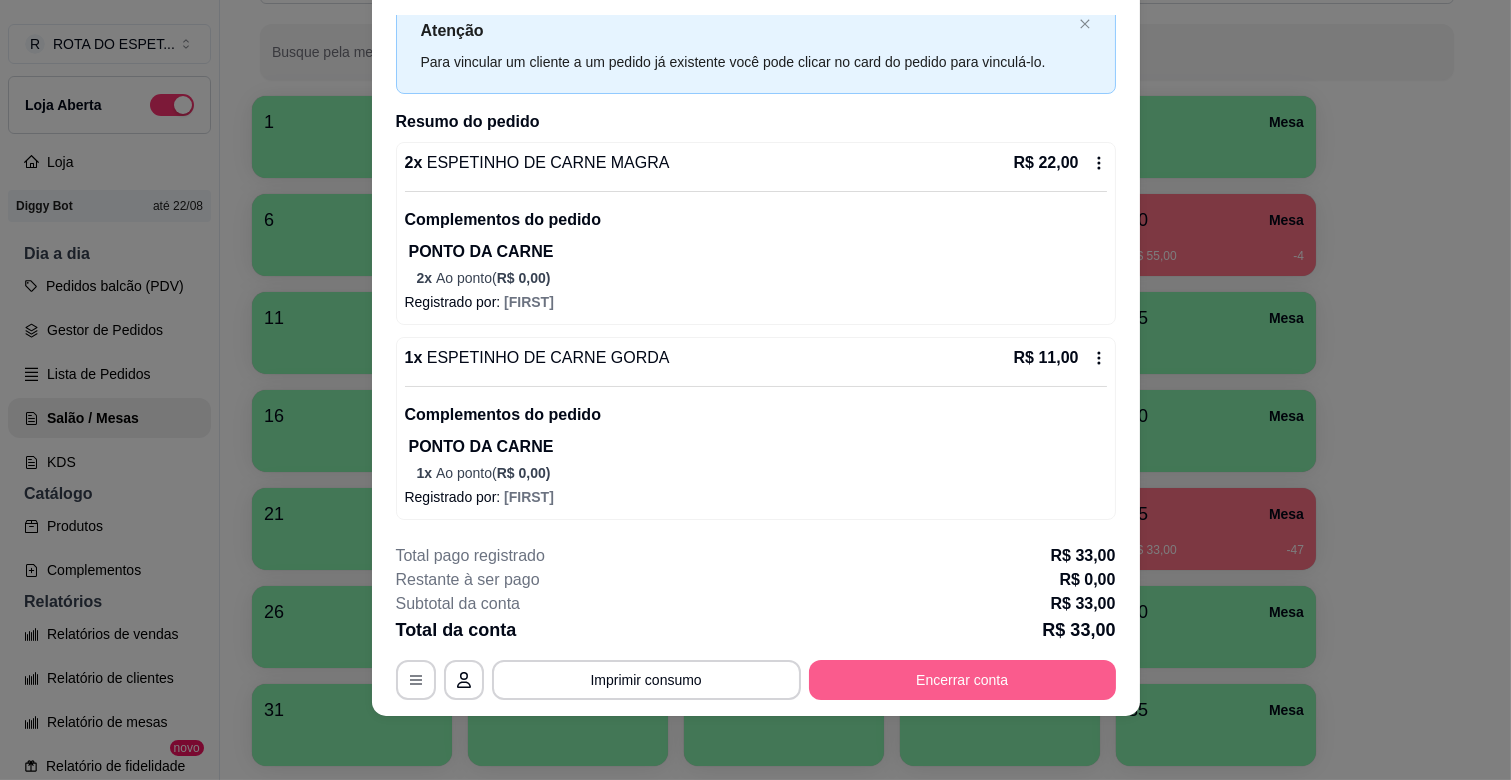 click on "Encerrar conta" at bounding box center (962, 680) 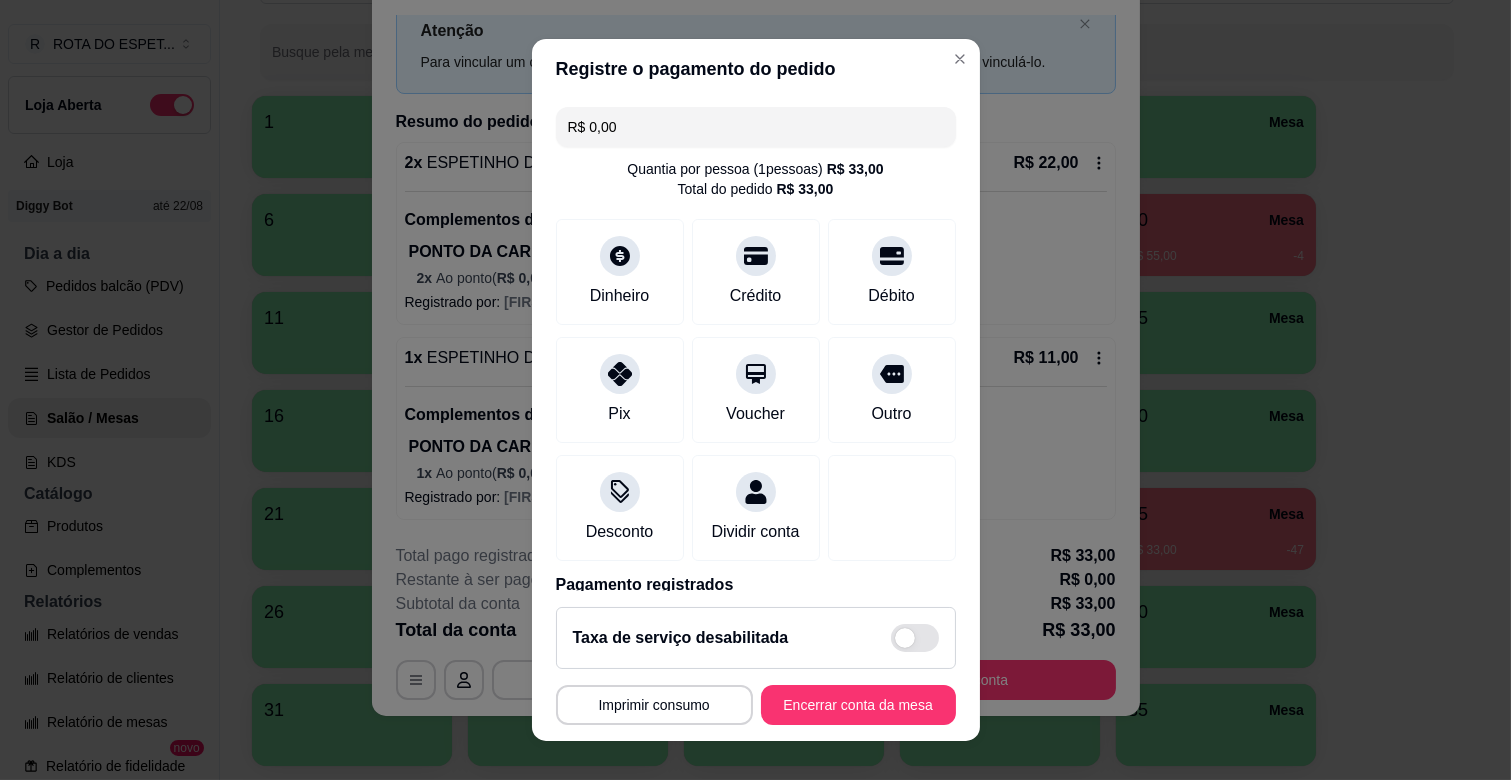 scroll, scrollTop: 106, scrollLeft: 0, axis: vertical 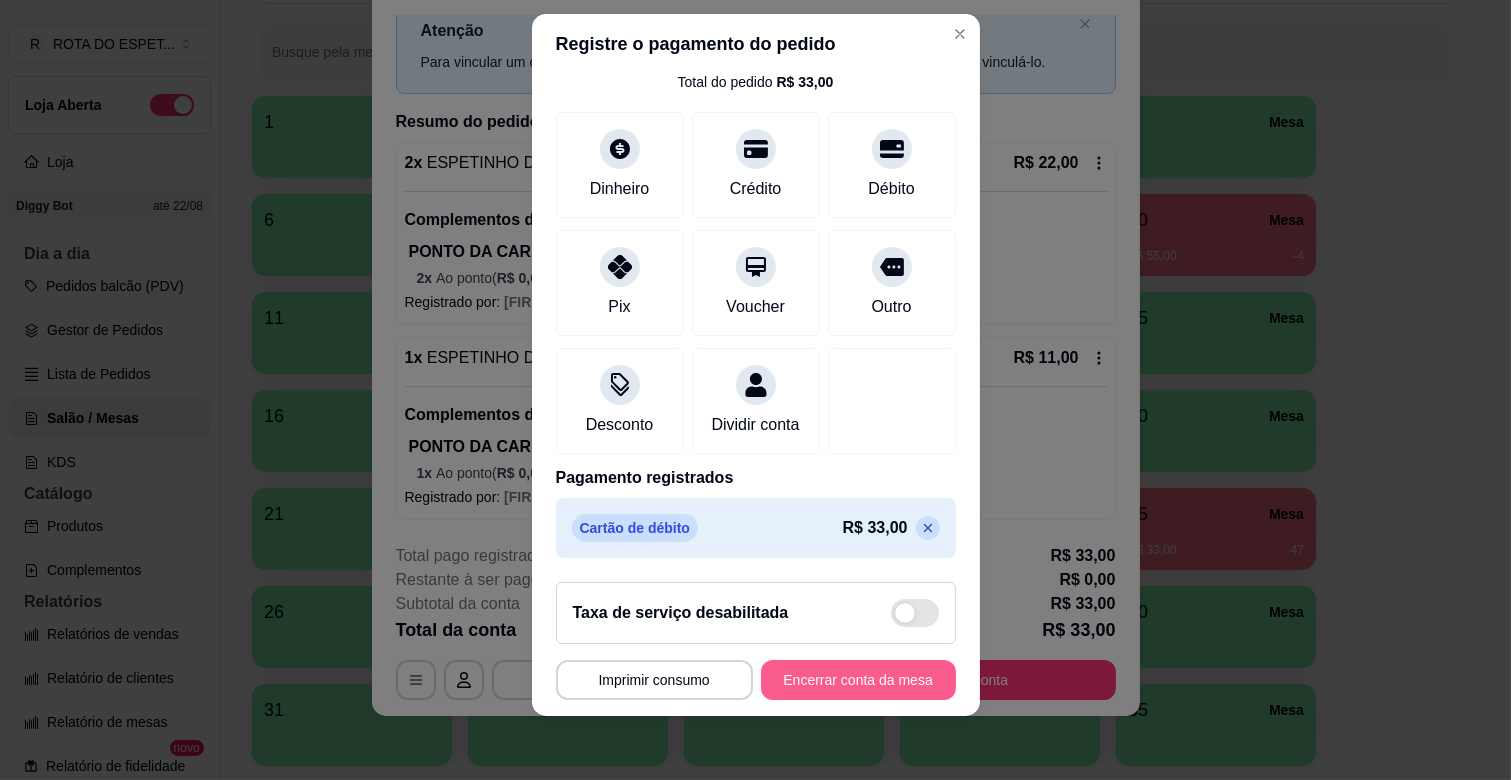 click on "Encerrar conta da mesa" at bounding box center (858, 680) 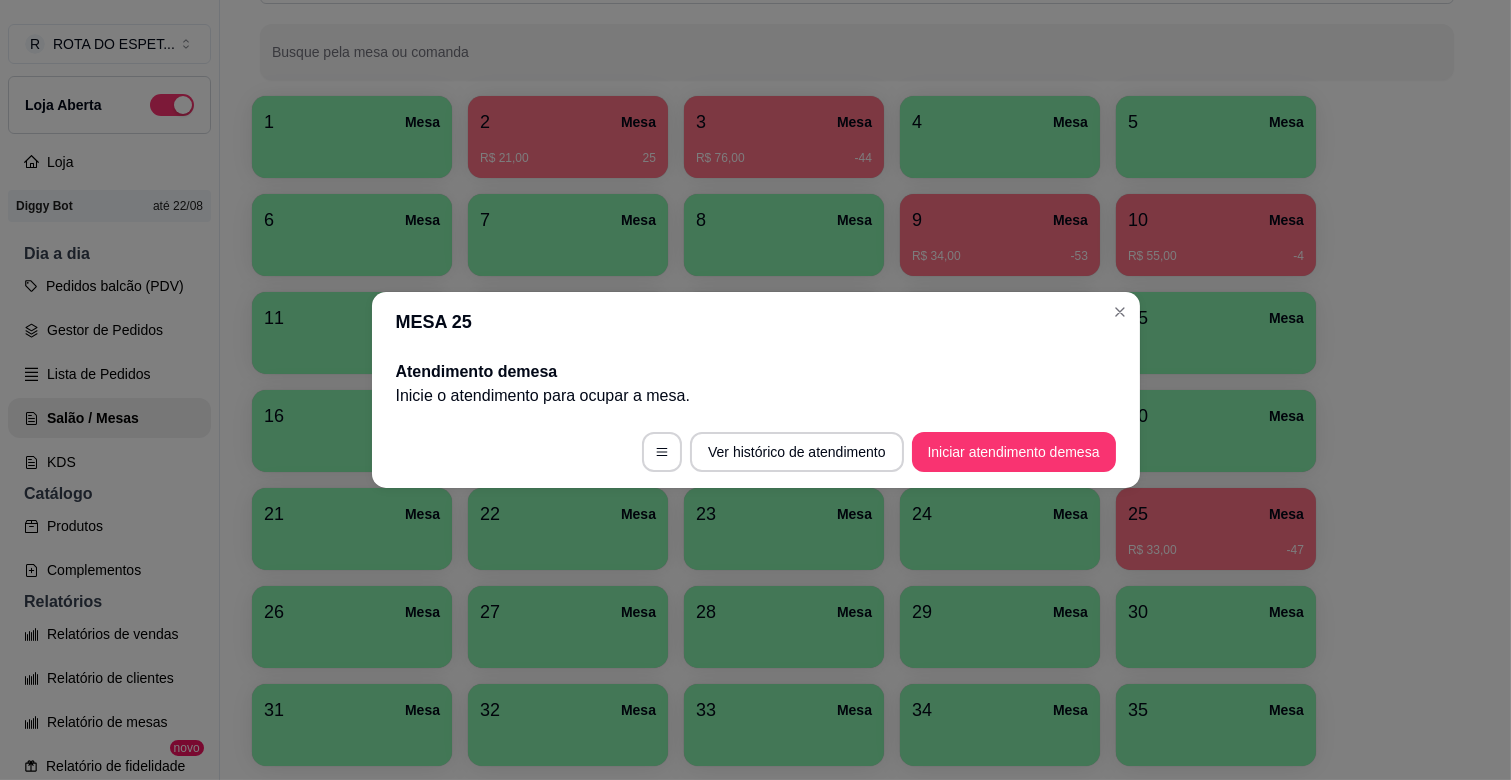 scroll, scrollTop: 0, scrollLeft: 0, axis: both 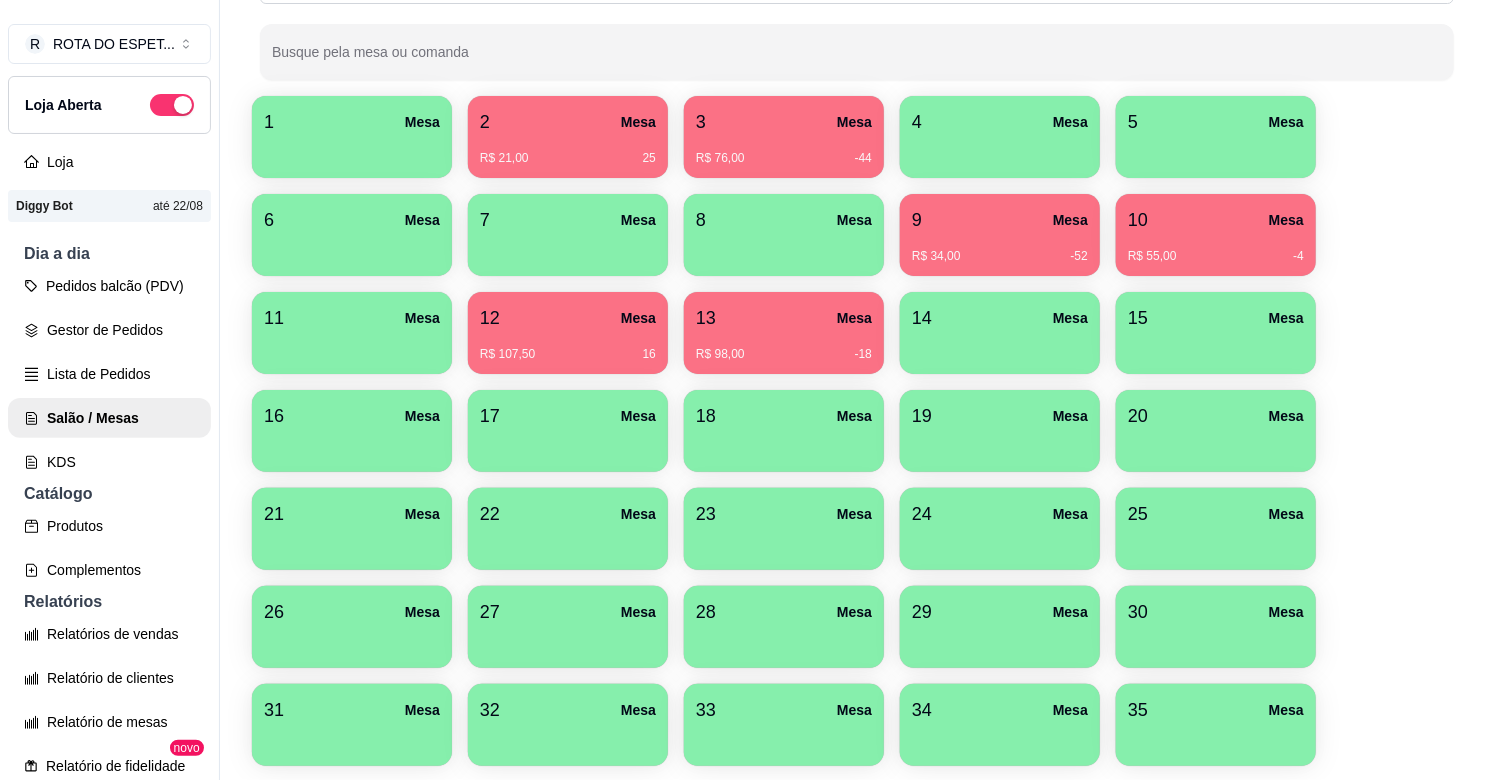 click on "2 Mesa R$ 21,00 25" at bounding box center (568, 137) 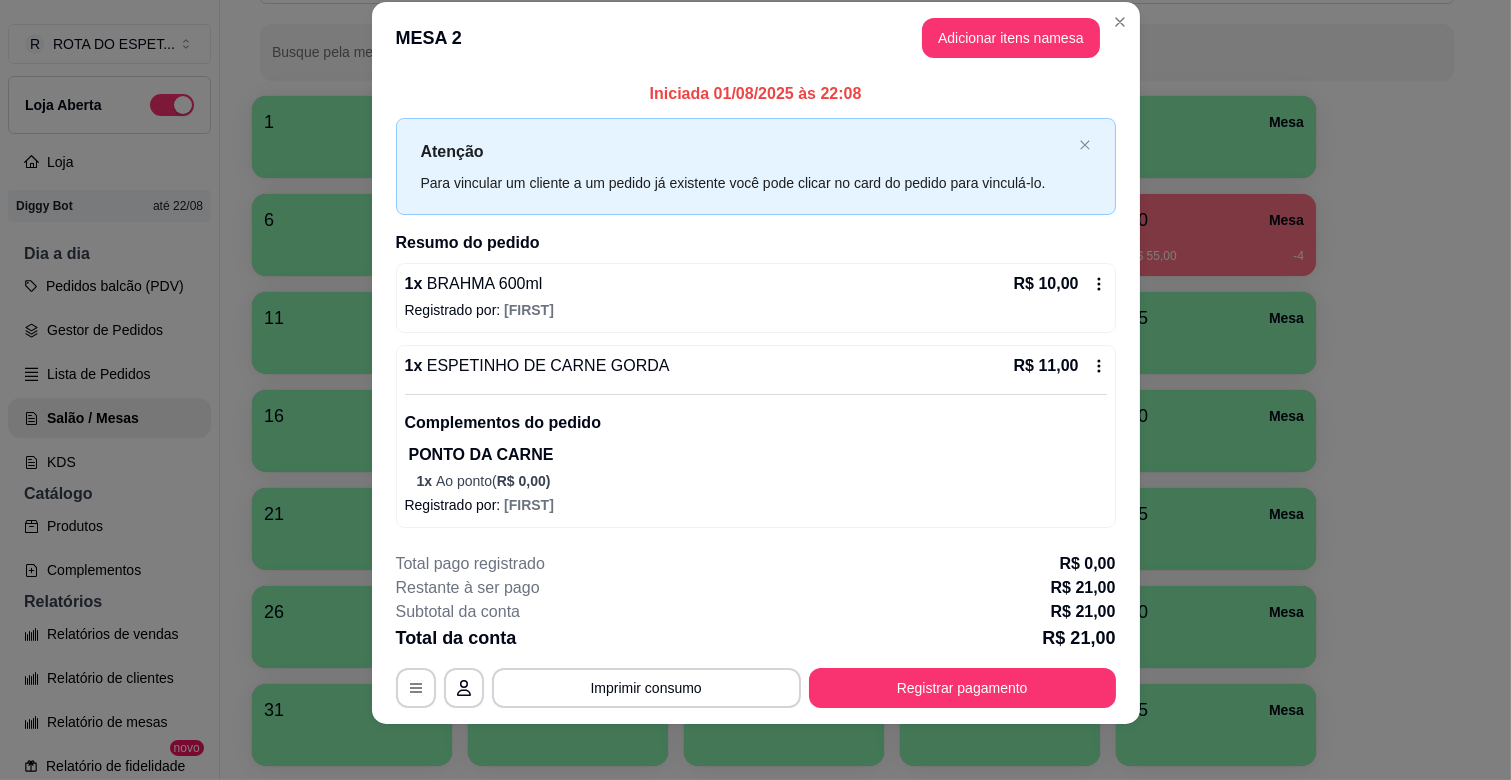 scroll, scrollTop: 35, scrollLeft: 0, axis: vertical 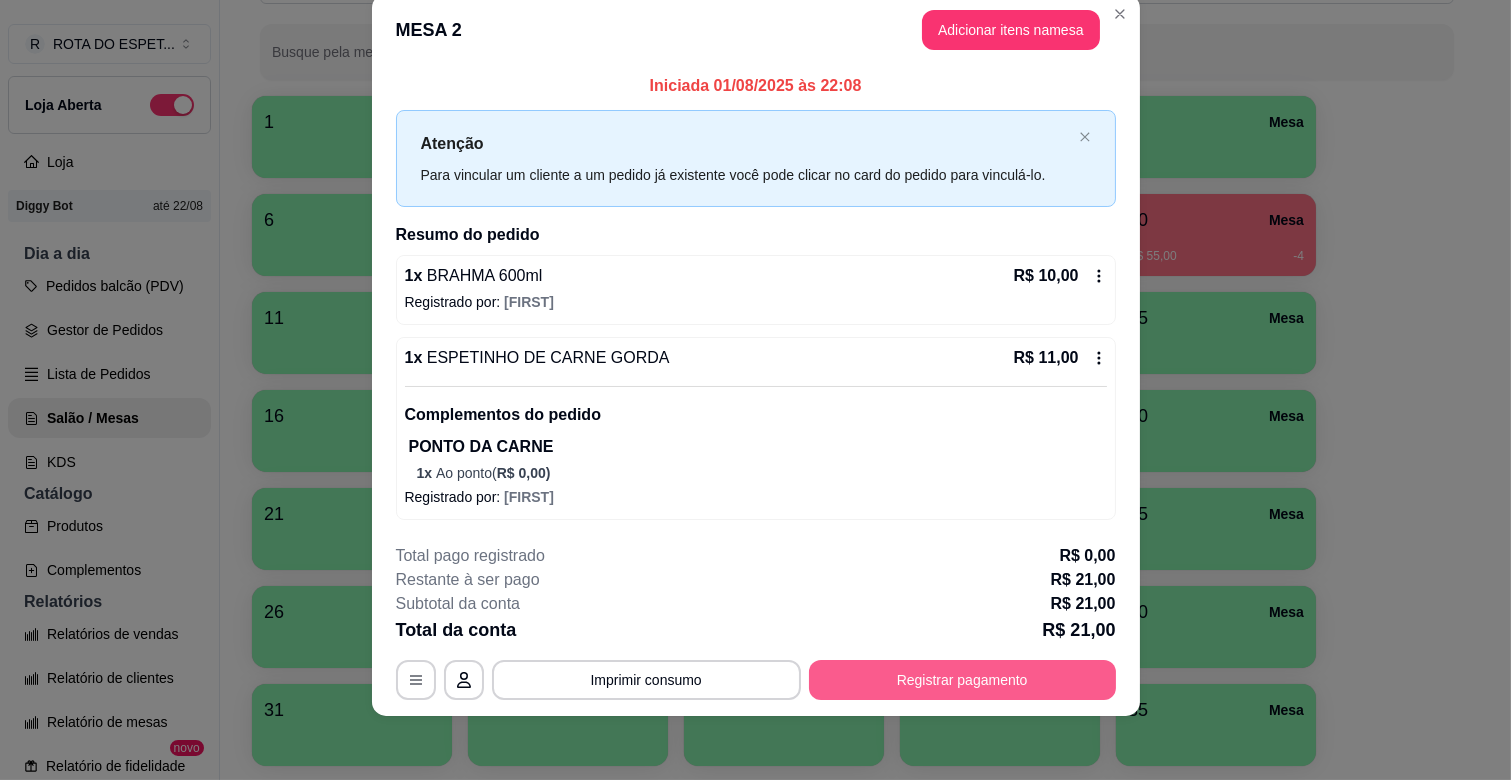 click on "Registrar pagamento" at bounding box center (962, 680) 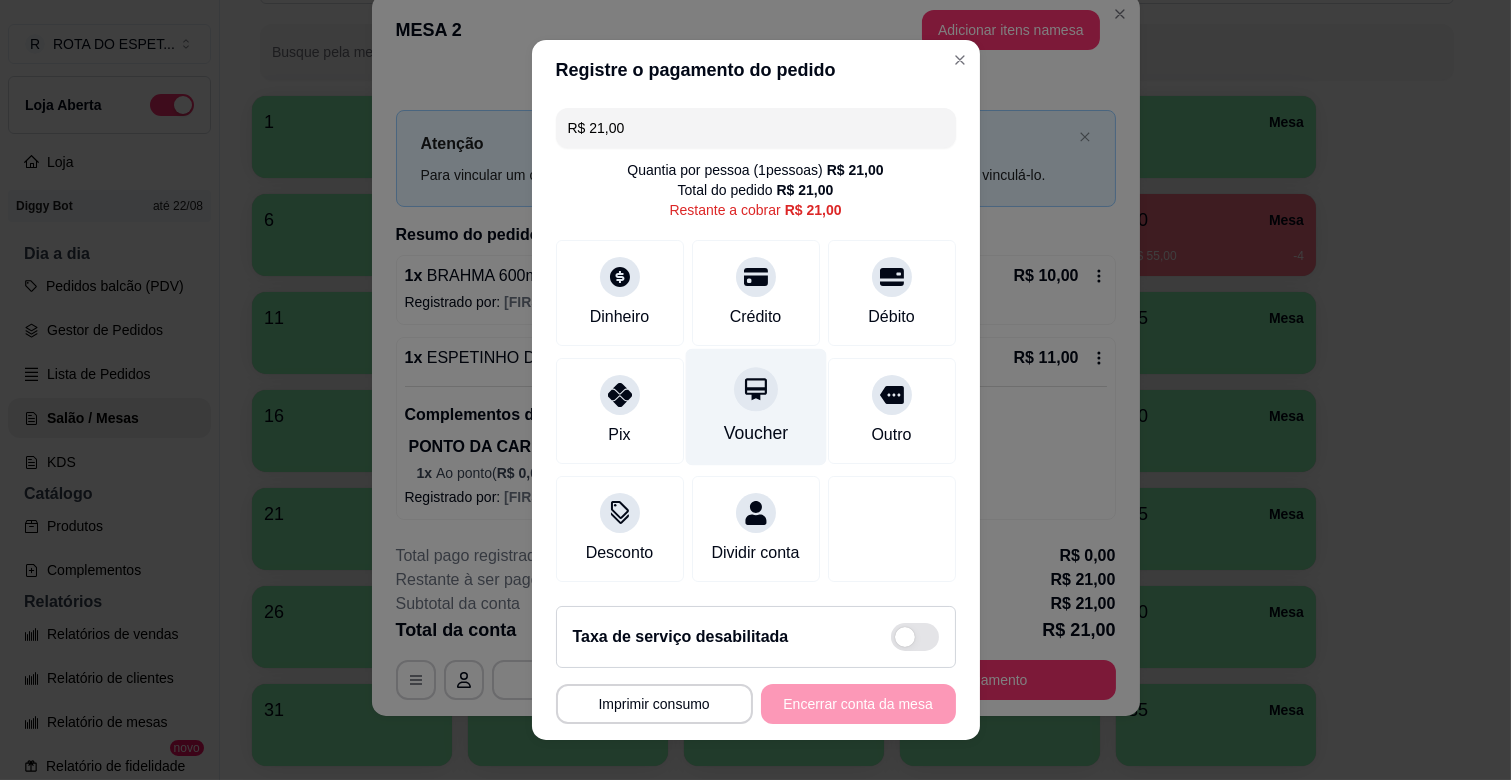 scroll, scrollTop: 22, scrollLeft: 0, axis: vertical 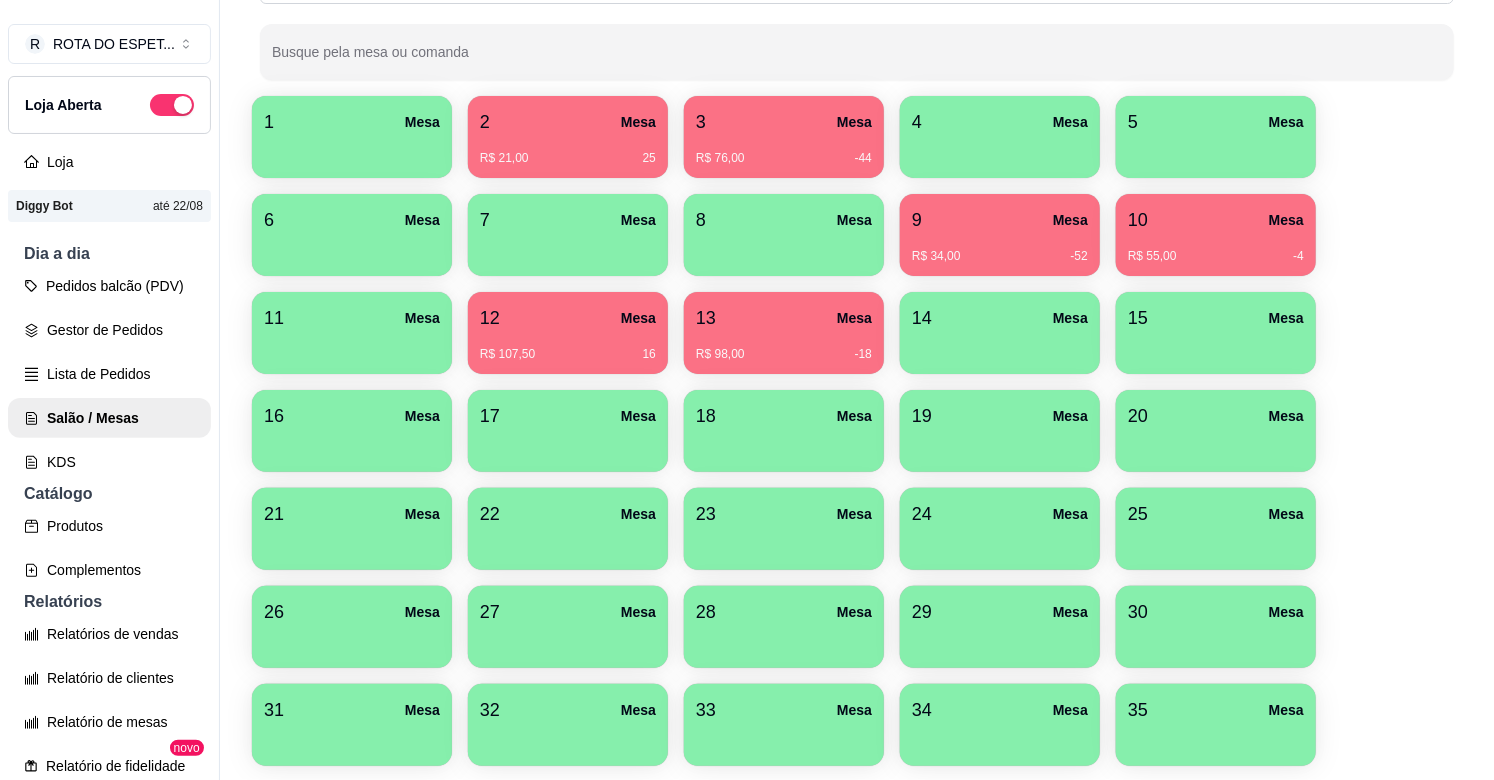 click on "12 Mesa" at bounding box center [568, 318] 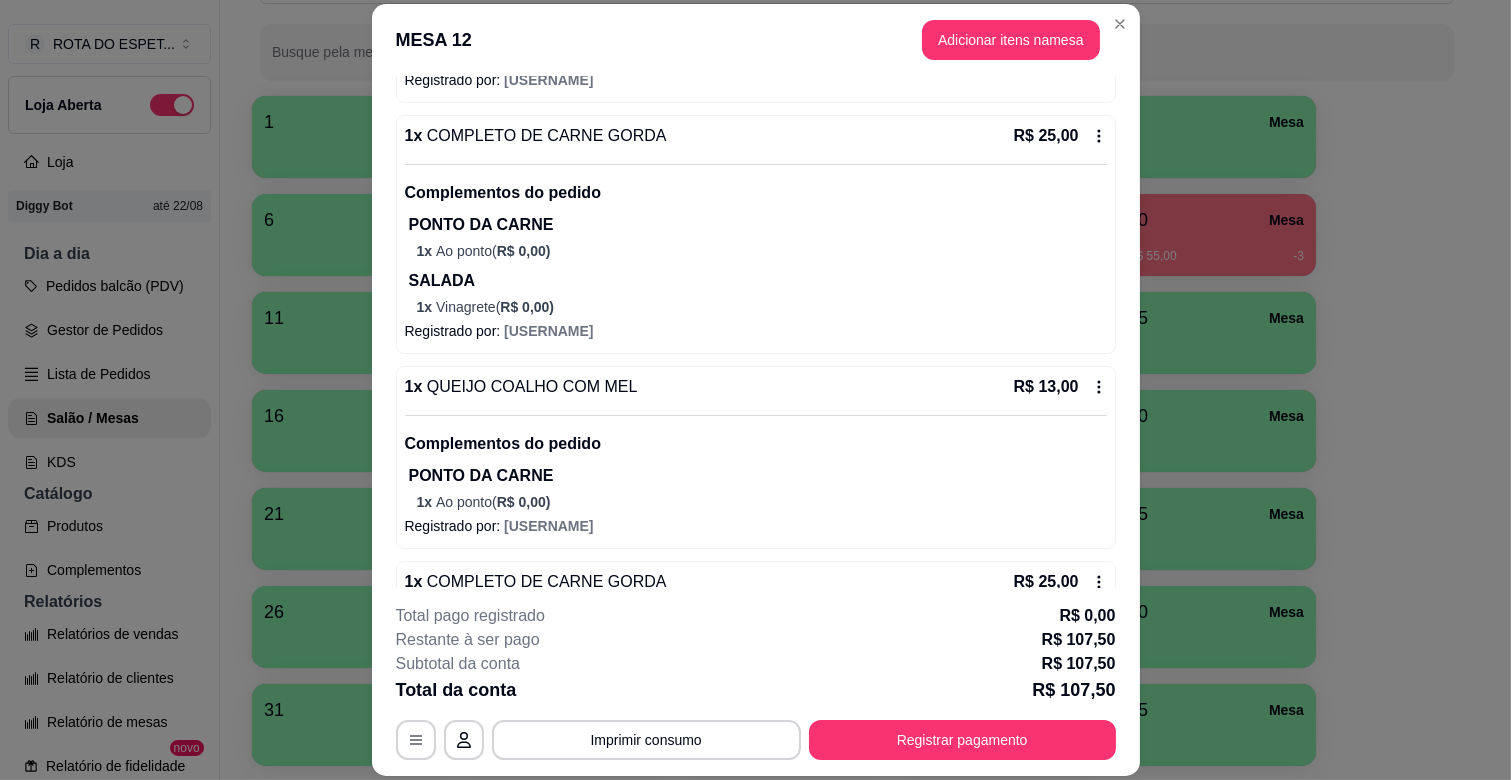 scroll, scrollTop: 333, scrollLeft: 0, axis: vertical 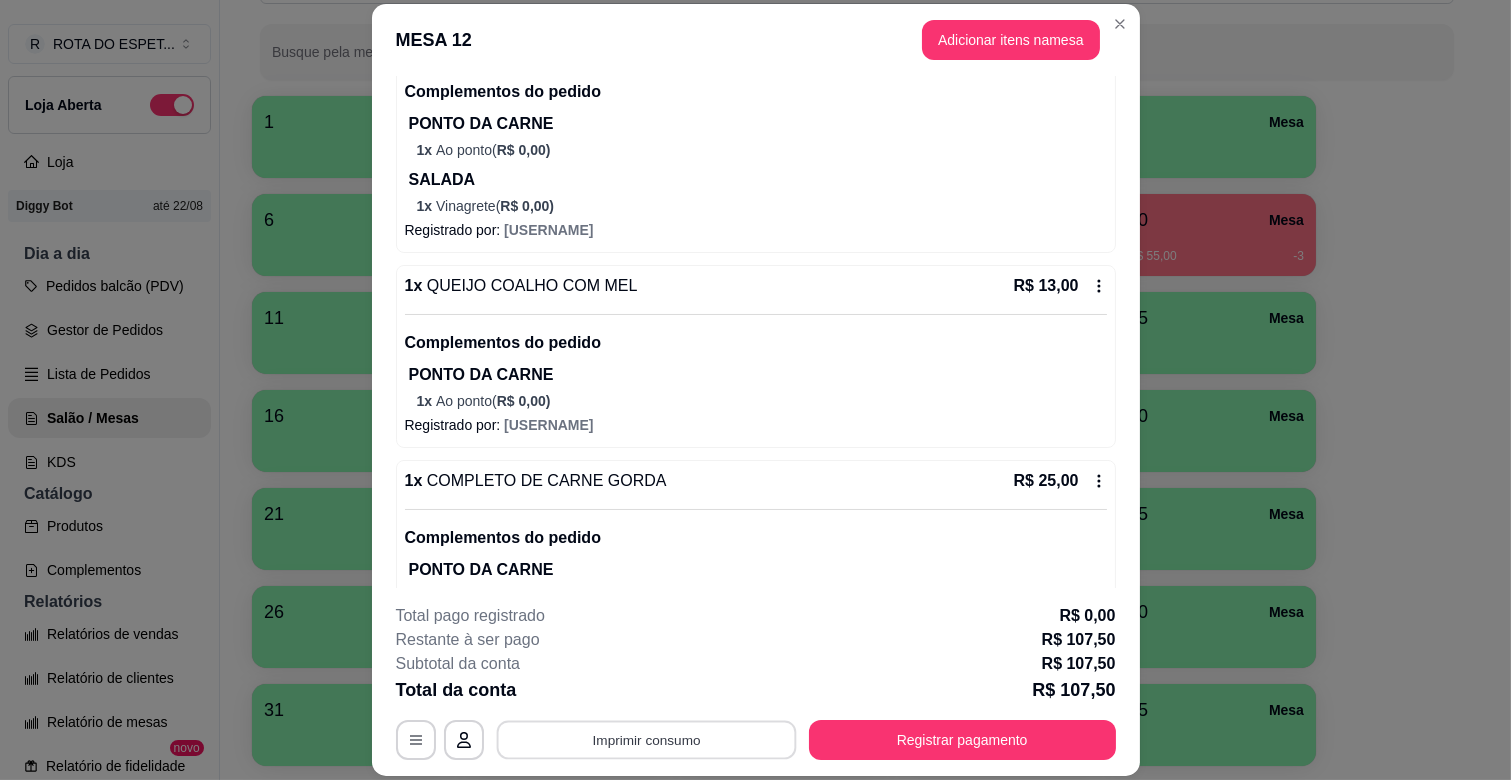 click on "Imprimir consumo" at bounding box center (646, 740) 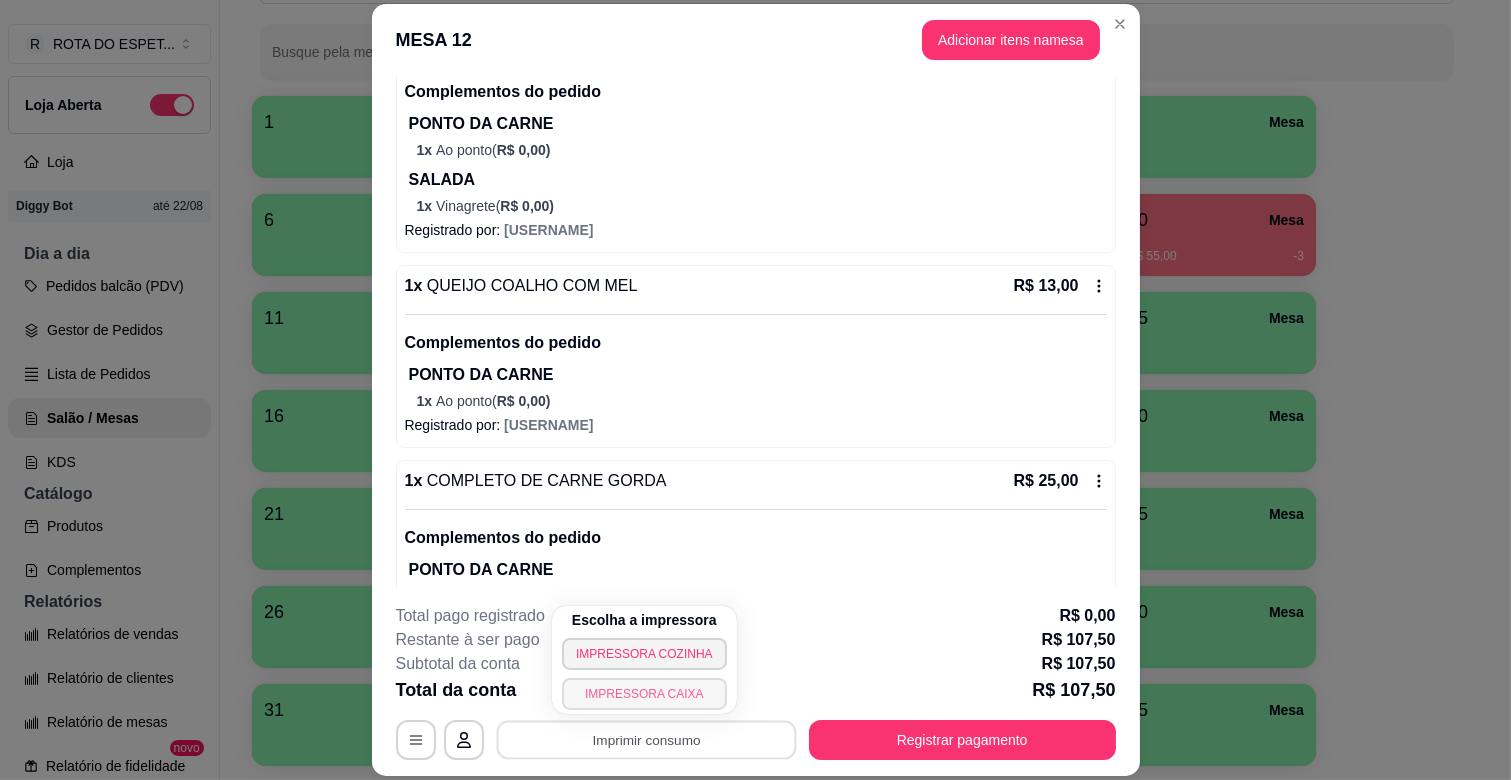 click on "[PRODUCT_NAME]" at bounding box center [644, 694] 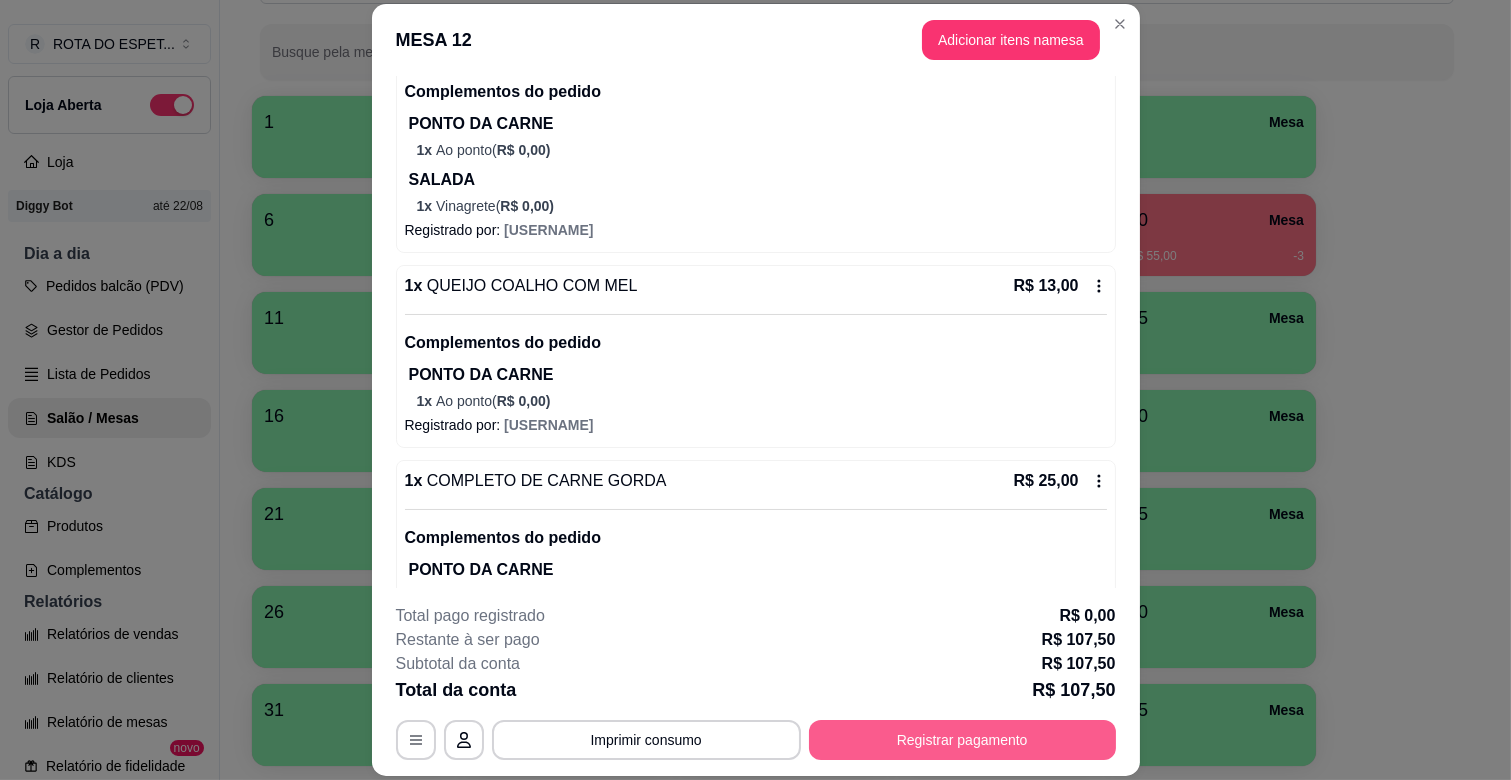 click on "Registrar pagamento" at bounding box center (962, 740) 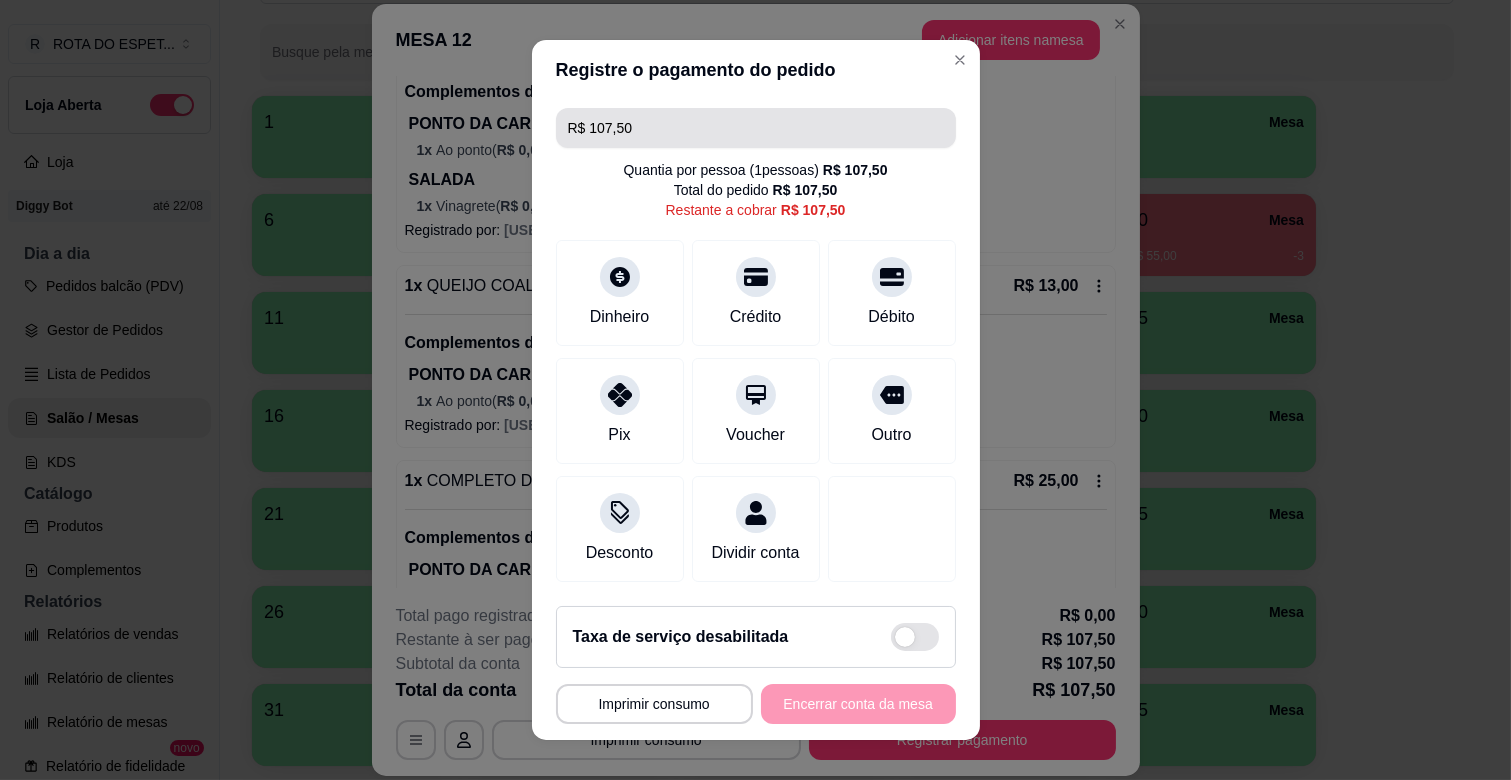 click on "R$ 107,50" at bounding box center [756, 128] 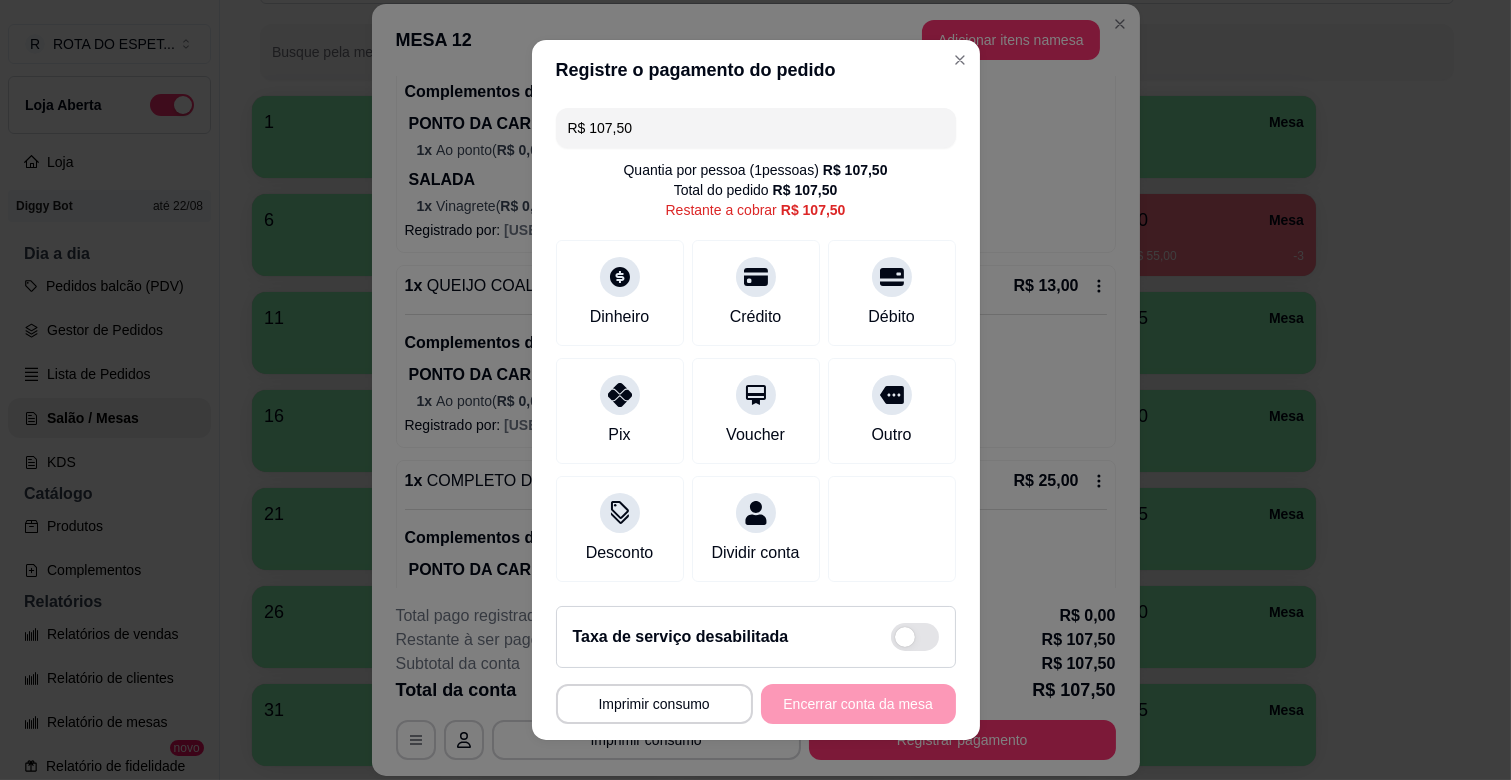 click on "R$ 107,50" at bounding box center (756, 128) 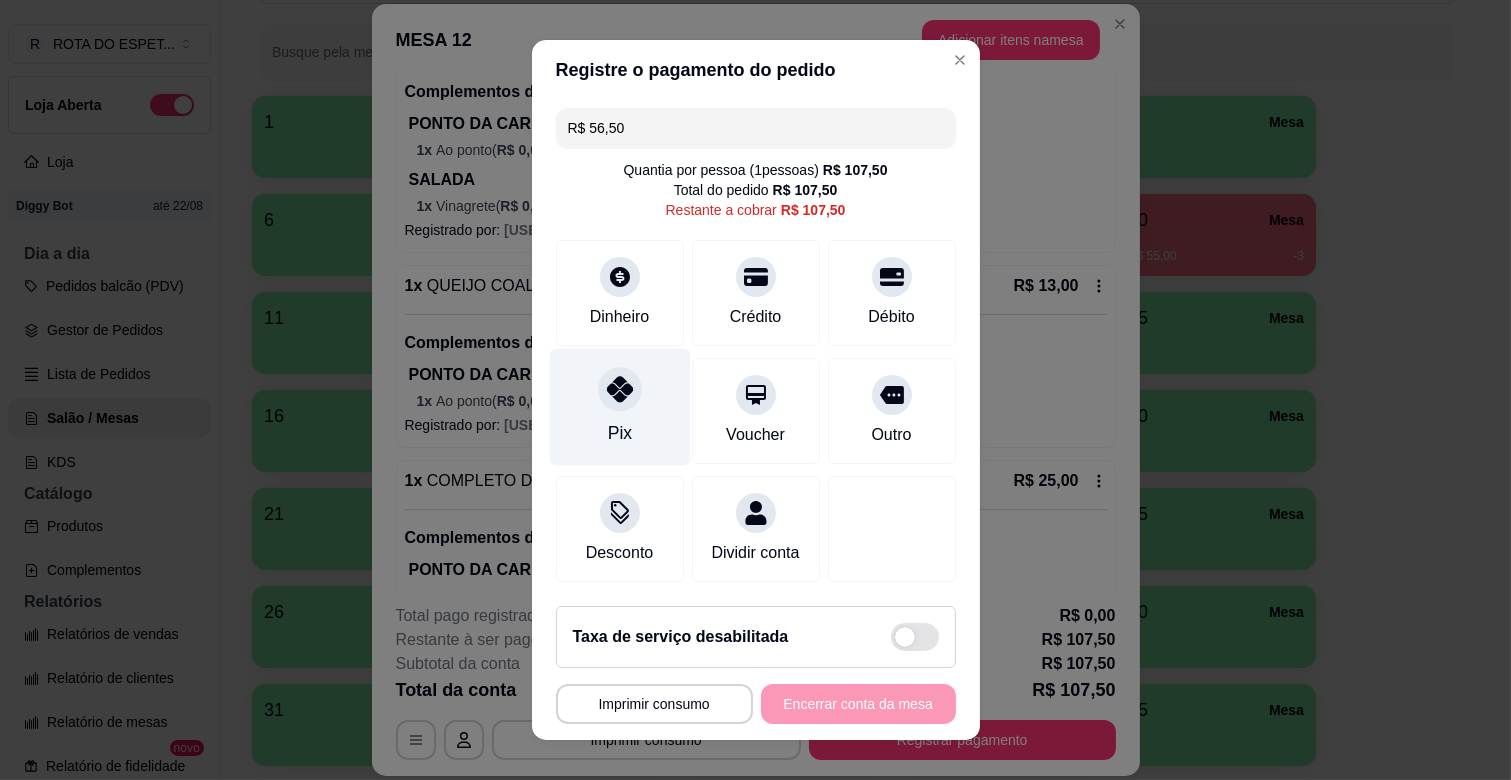 click on "Pix" at bounding box center [619, 407] 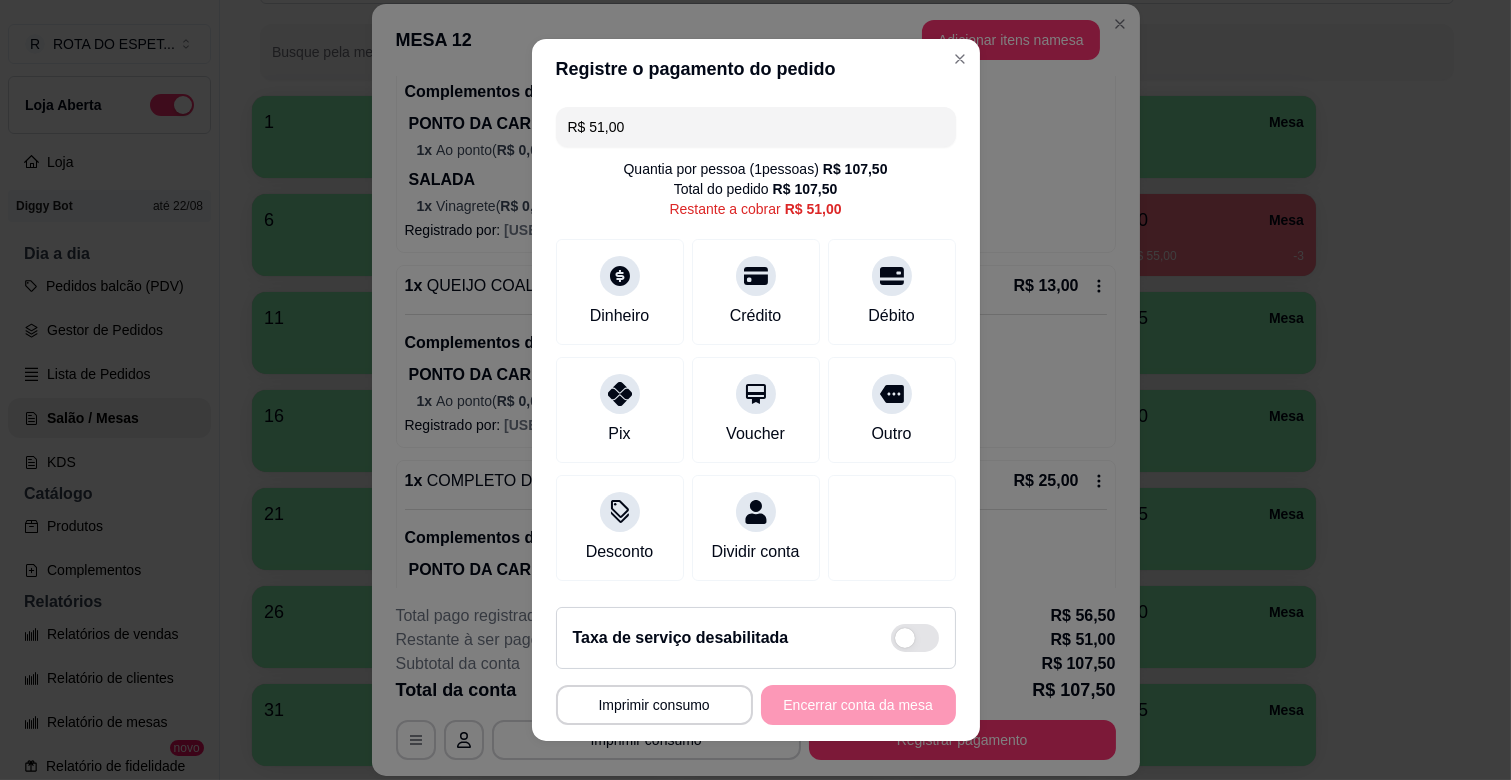 click on "R$ 51,00 Quantia por pessoa ( 1  pessoas)   R$ 107,50 Total do pedido   R$ 107,50 Restante a cobrar   R$ 51,00 Dinheiro Crédito Débito Pix Voucher Outro Desconto Dividir conta Pagamento registrados Transferência Pix R$ 56,50" at bounding box center [756, 345] 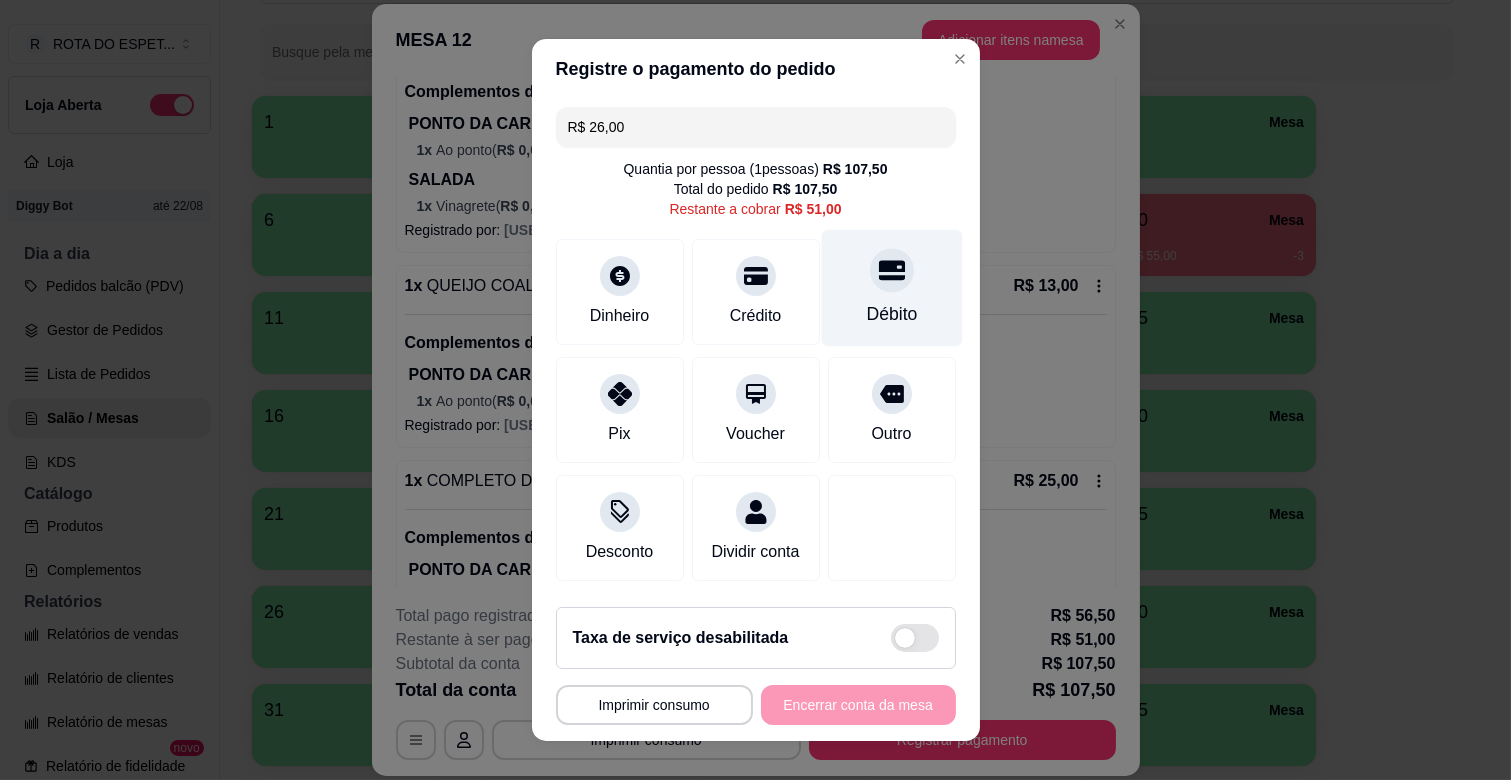 click on "Débito" at bounding box center (891, 314) 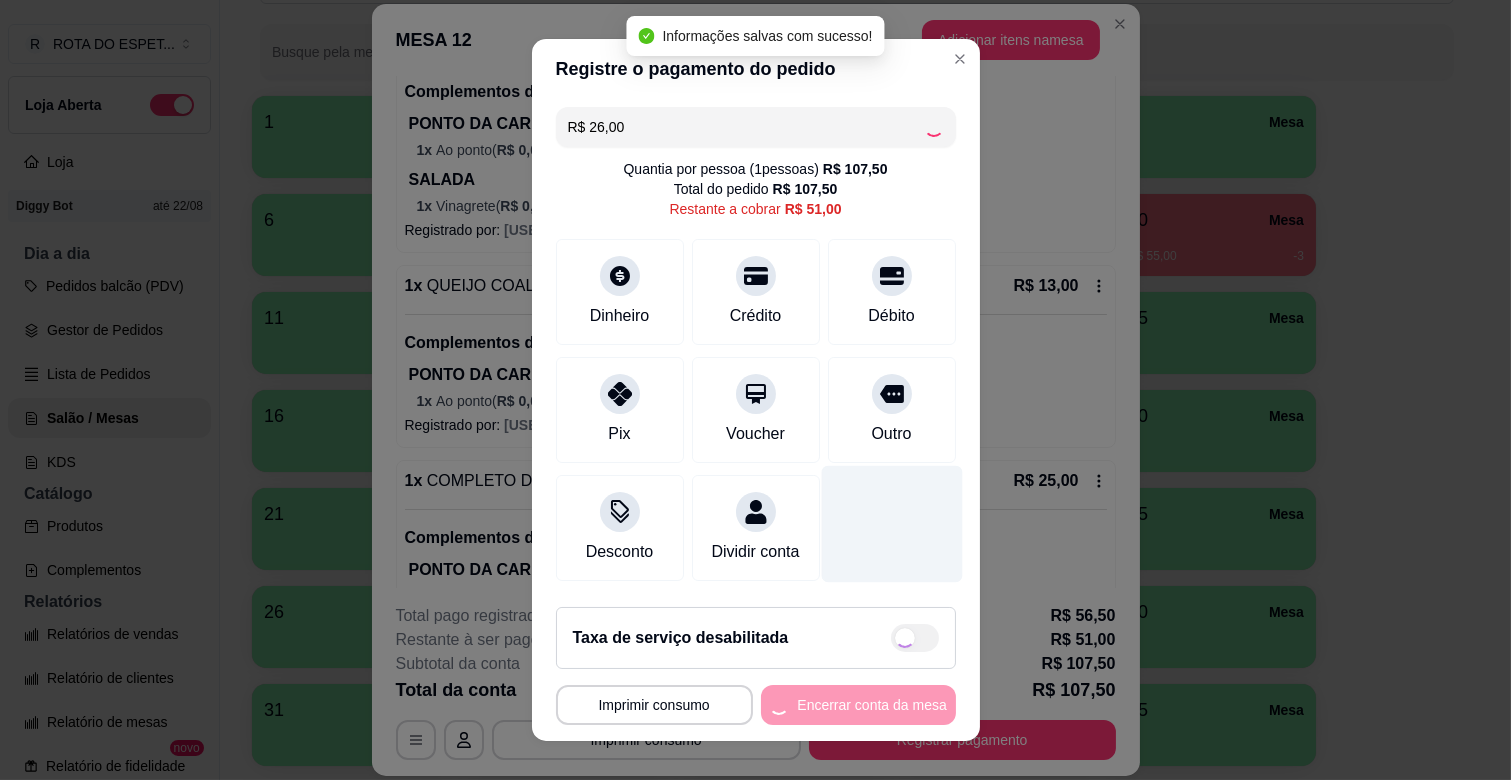 type on "R$ 25,00" 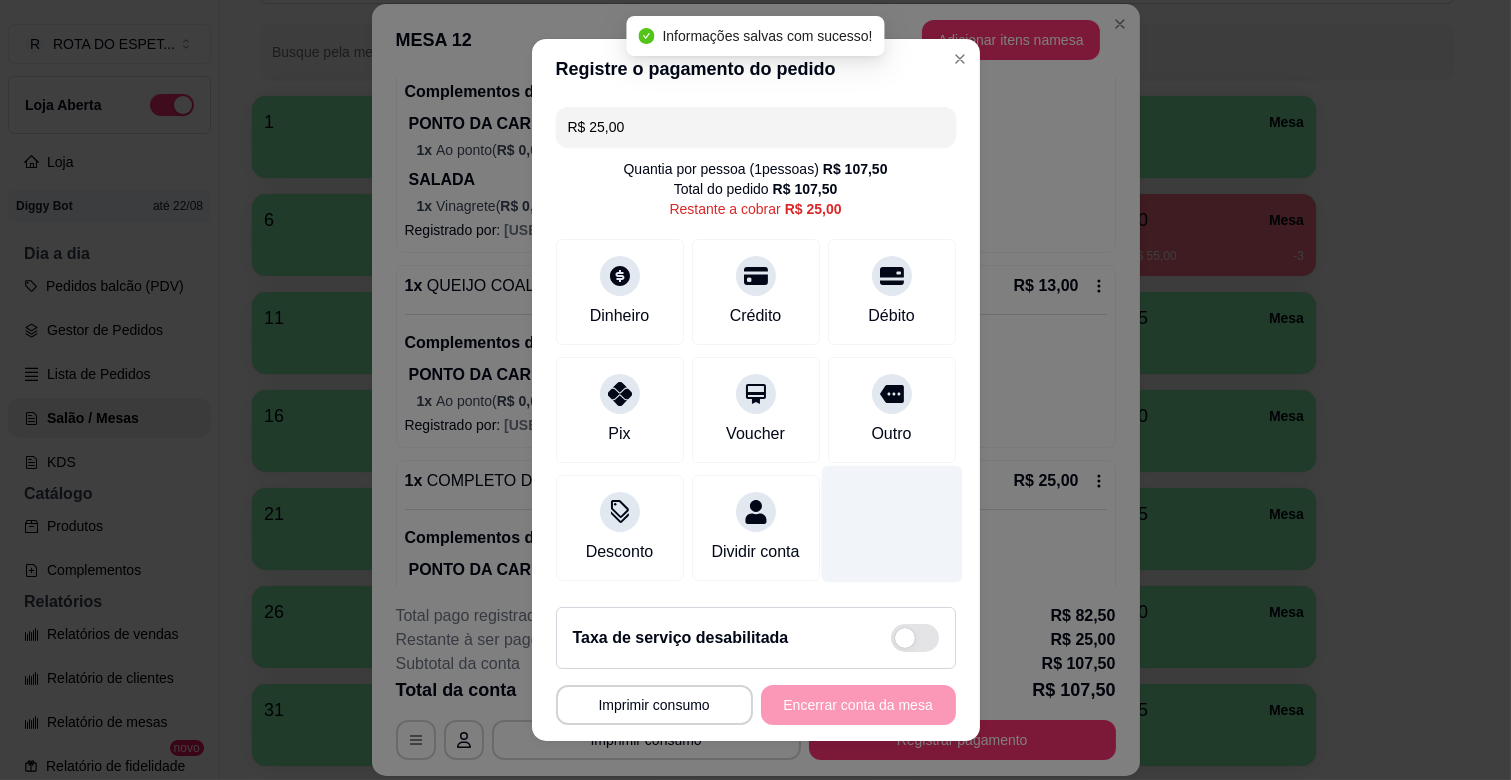scroll, scrollTop: 202, scrollLeft: 0, axis: vertical 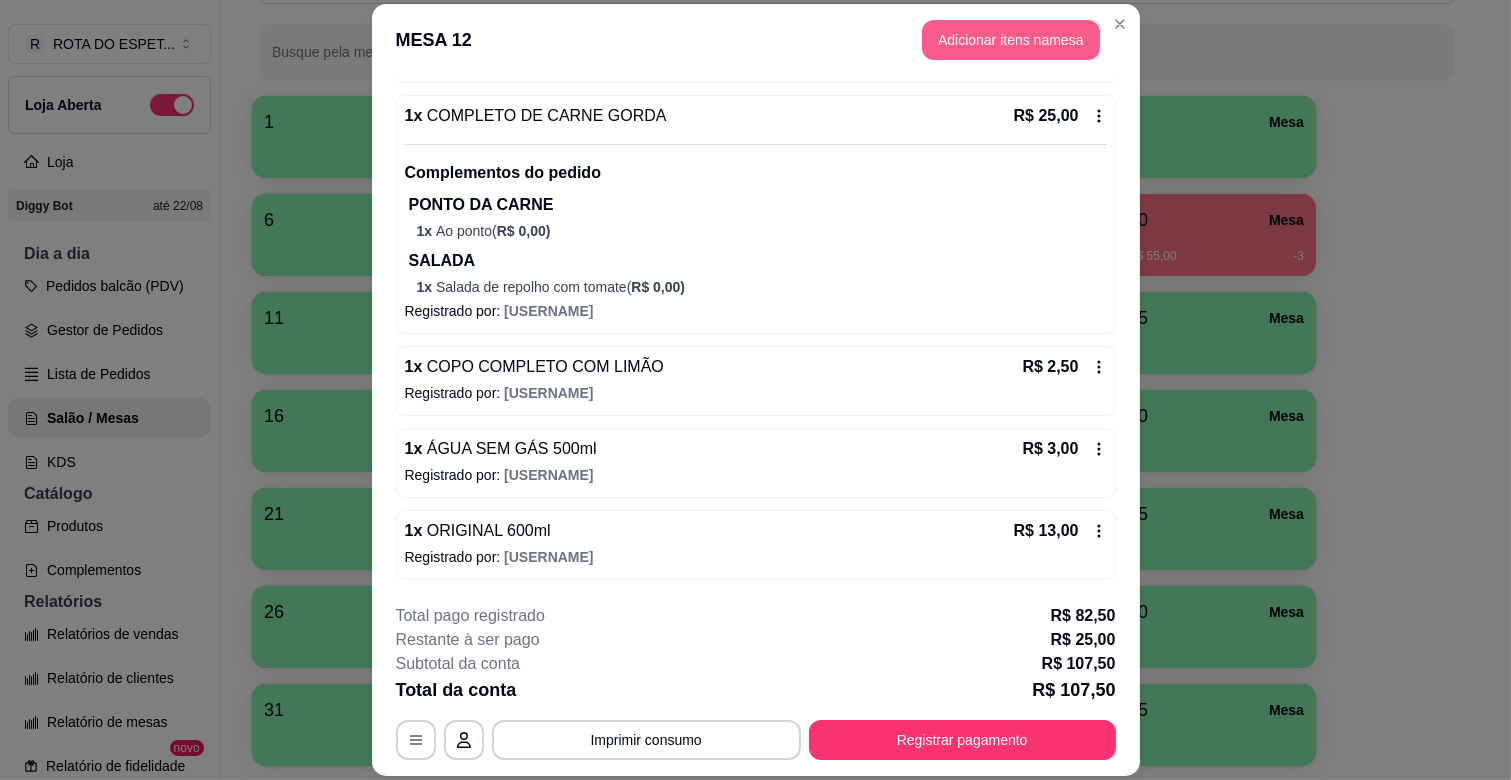 click on "Adicionar itens na  mesa" at bounding box center [1011, 40] 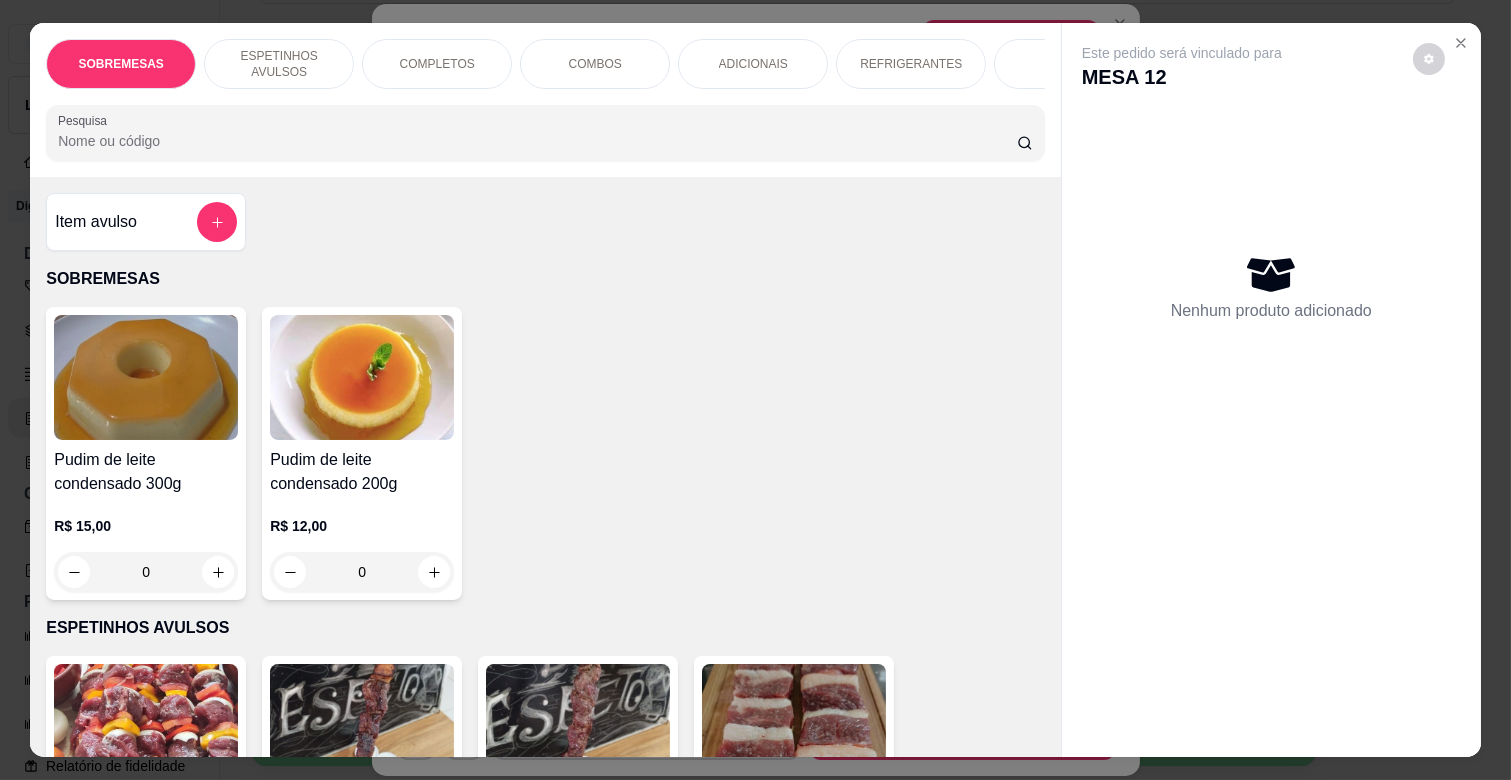click on "Pudim de leite condensado 300g   R$ 15,00 0 Pudim de leite condensado  200g   R$ 12,00 0" at bounding box center [545, 453] 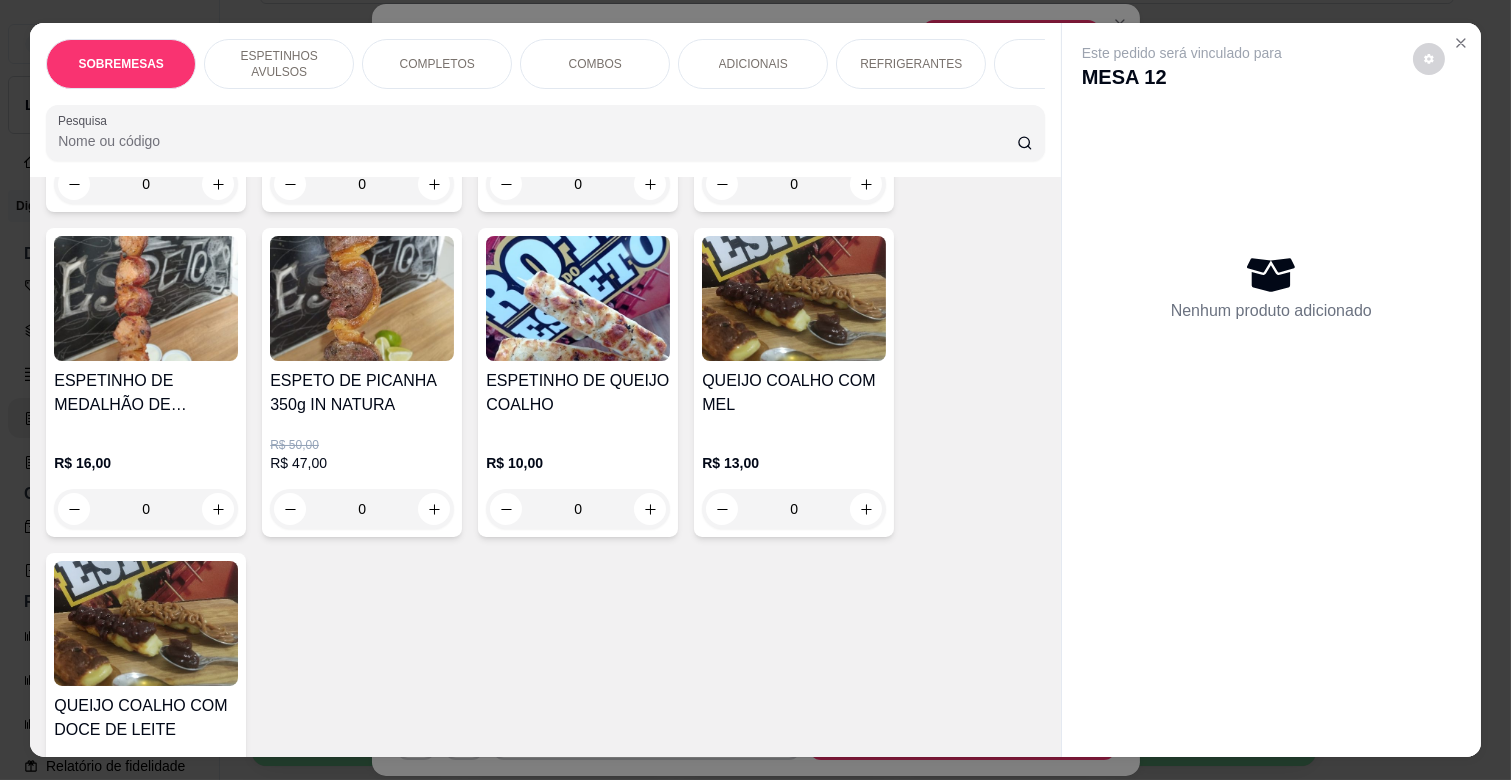 scroll, scrollTop: 1111, scrollLeft: 0, axis: vertical 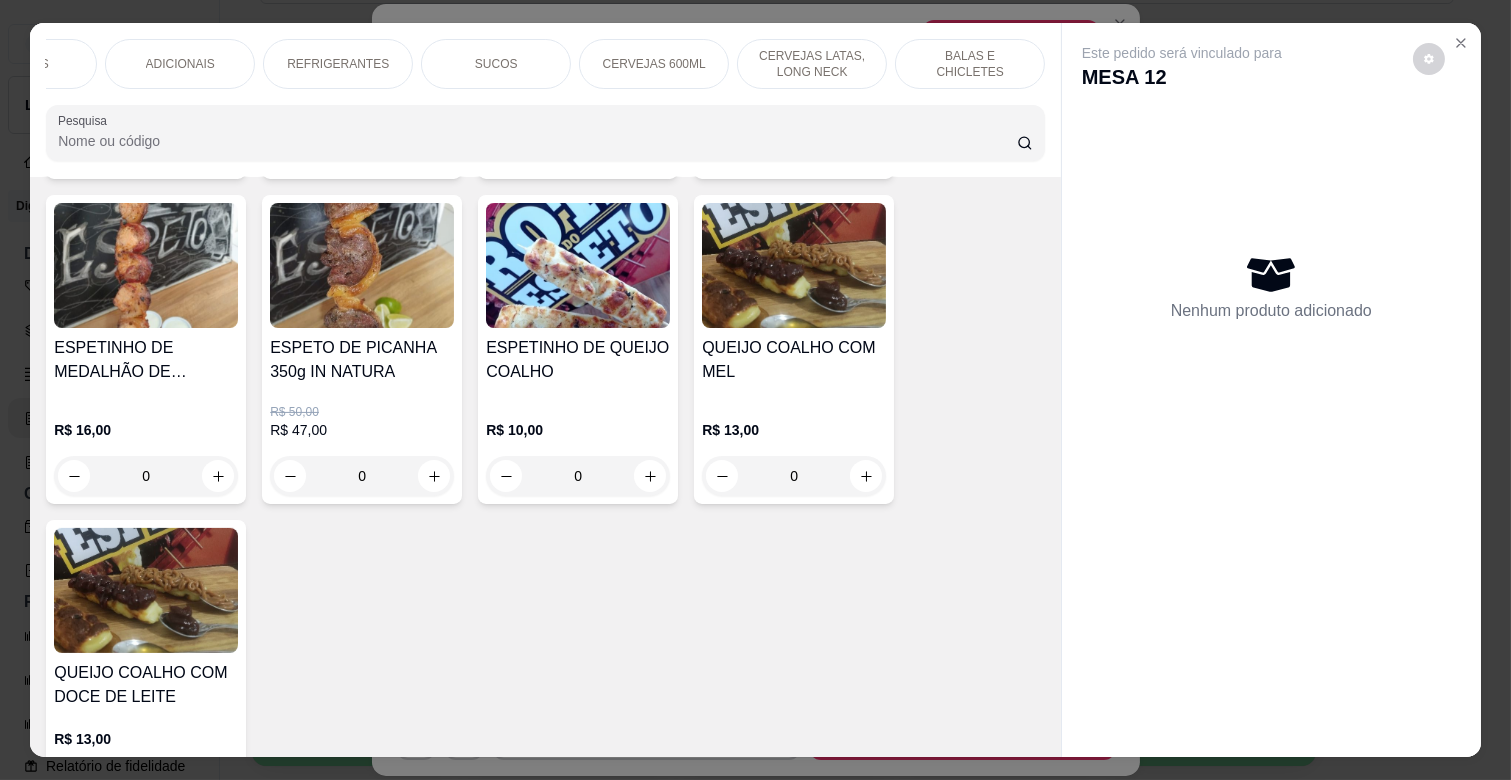 click on "BALAS E CHICLETES" at bounding box center (970, 64) 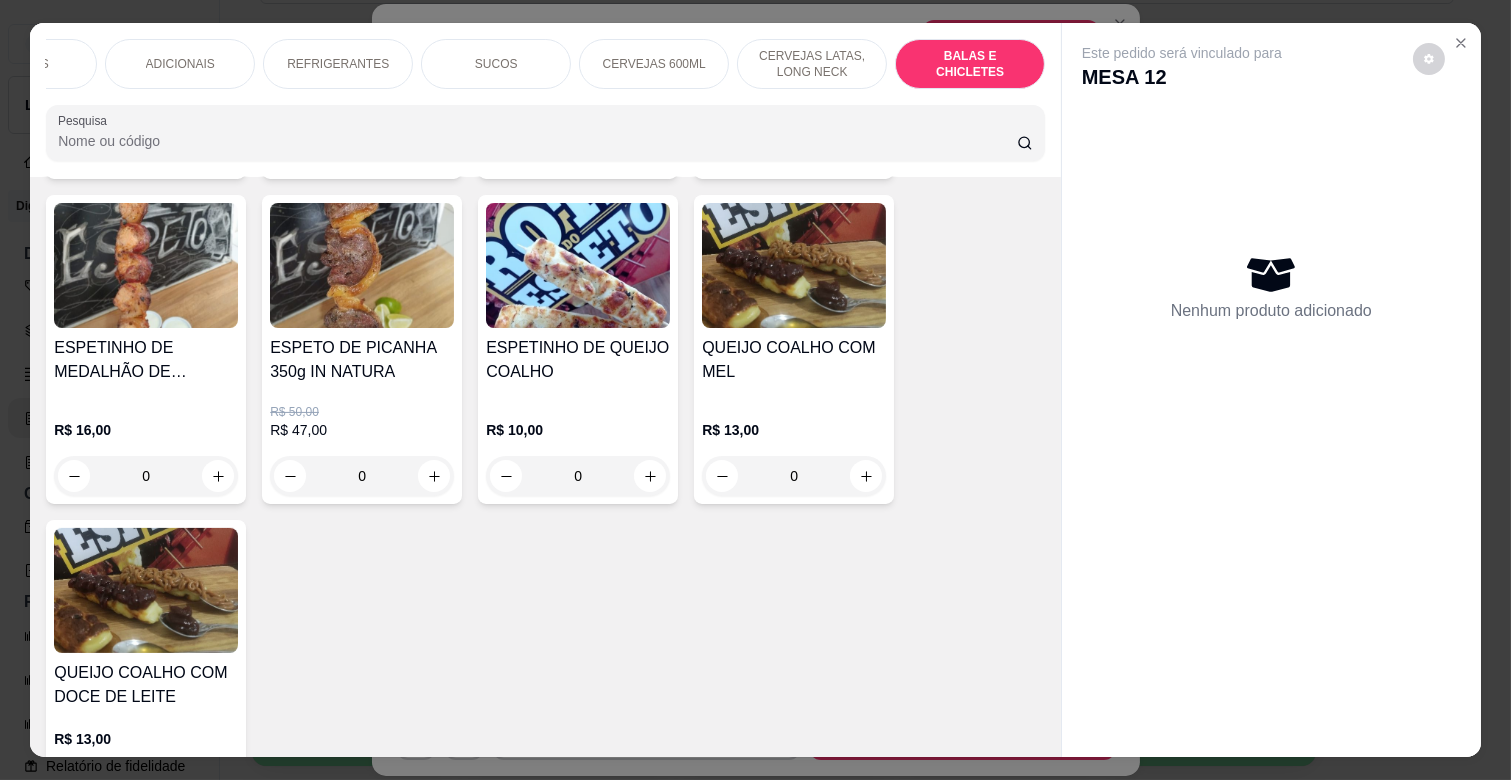 scroll, scrollTop: 7736, scrollLeft: 0, axis: vertical 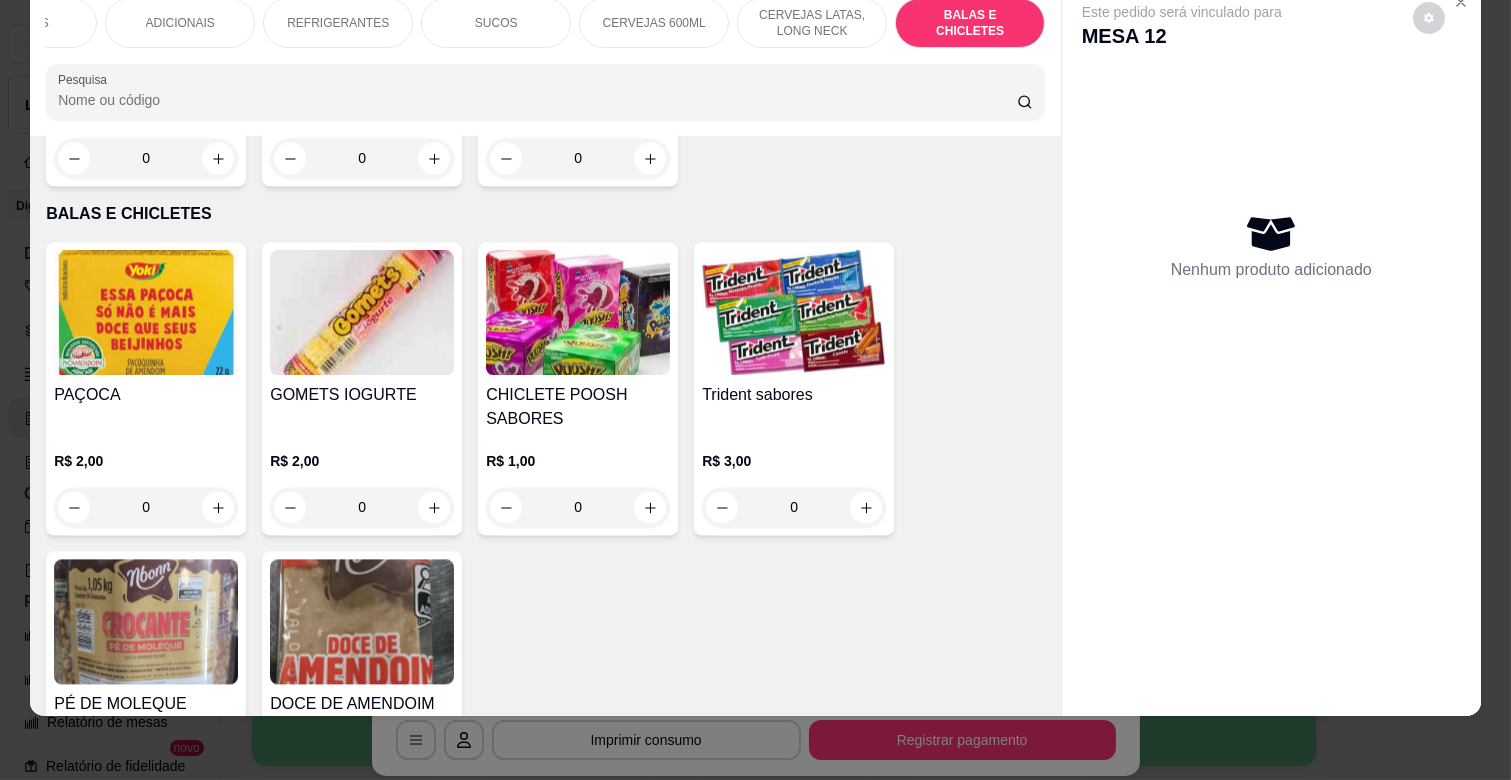 click 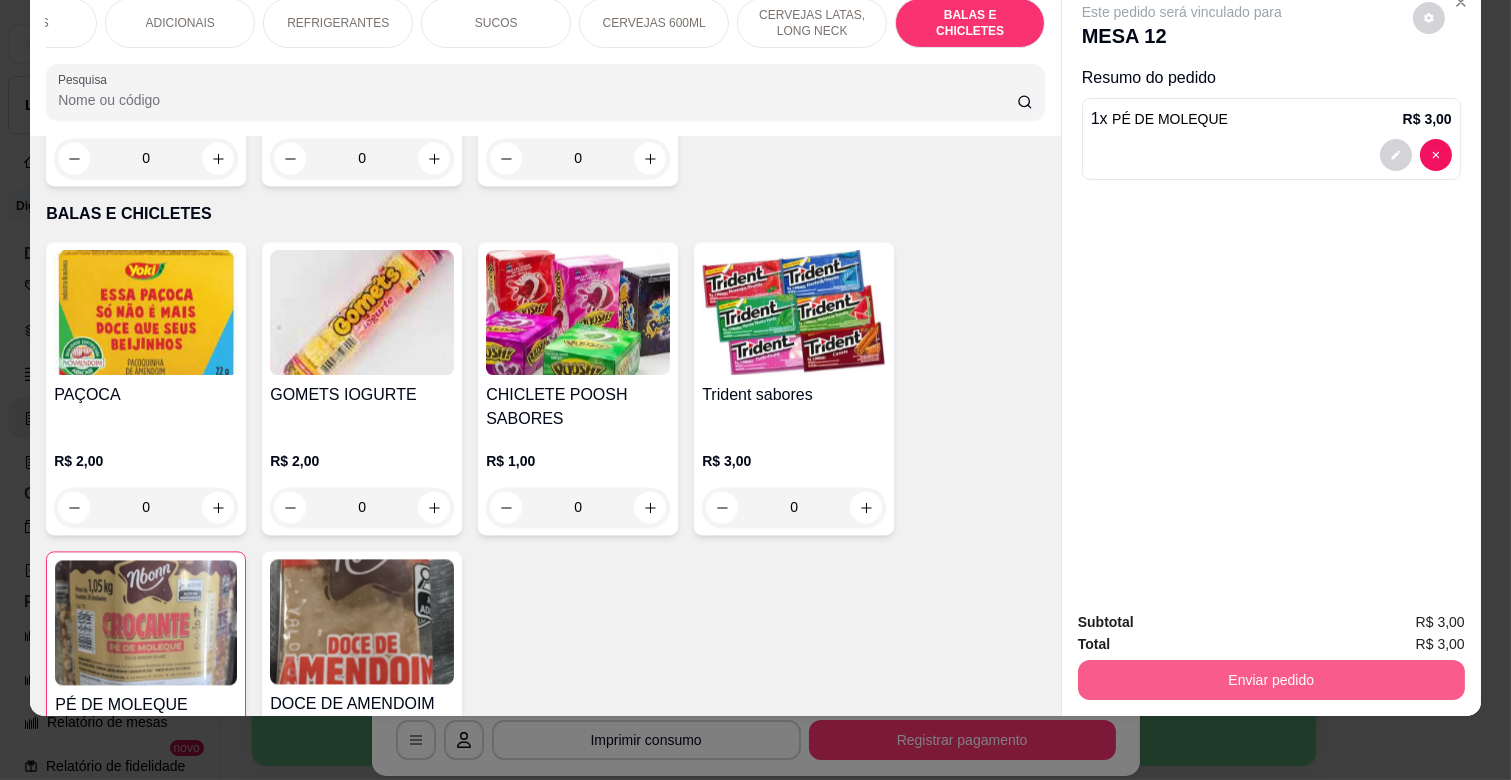 click on "Enviar pedido" at bounding box center (1271, 680) 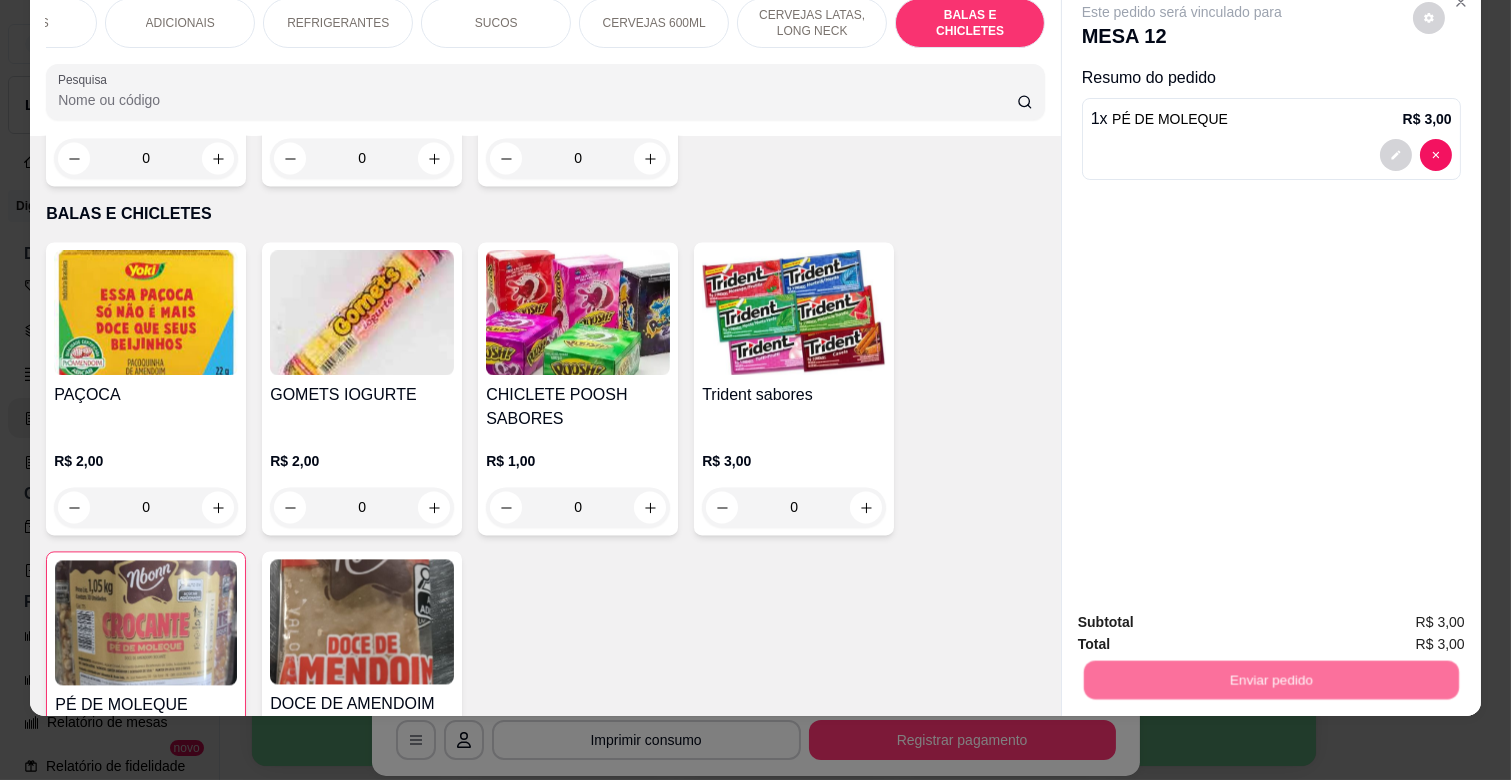 click on "Não registrar e enviar pedido" at bounding box center (1205, 613) 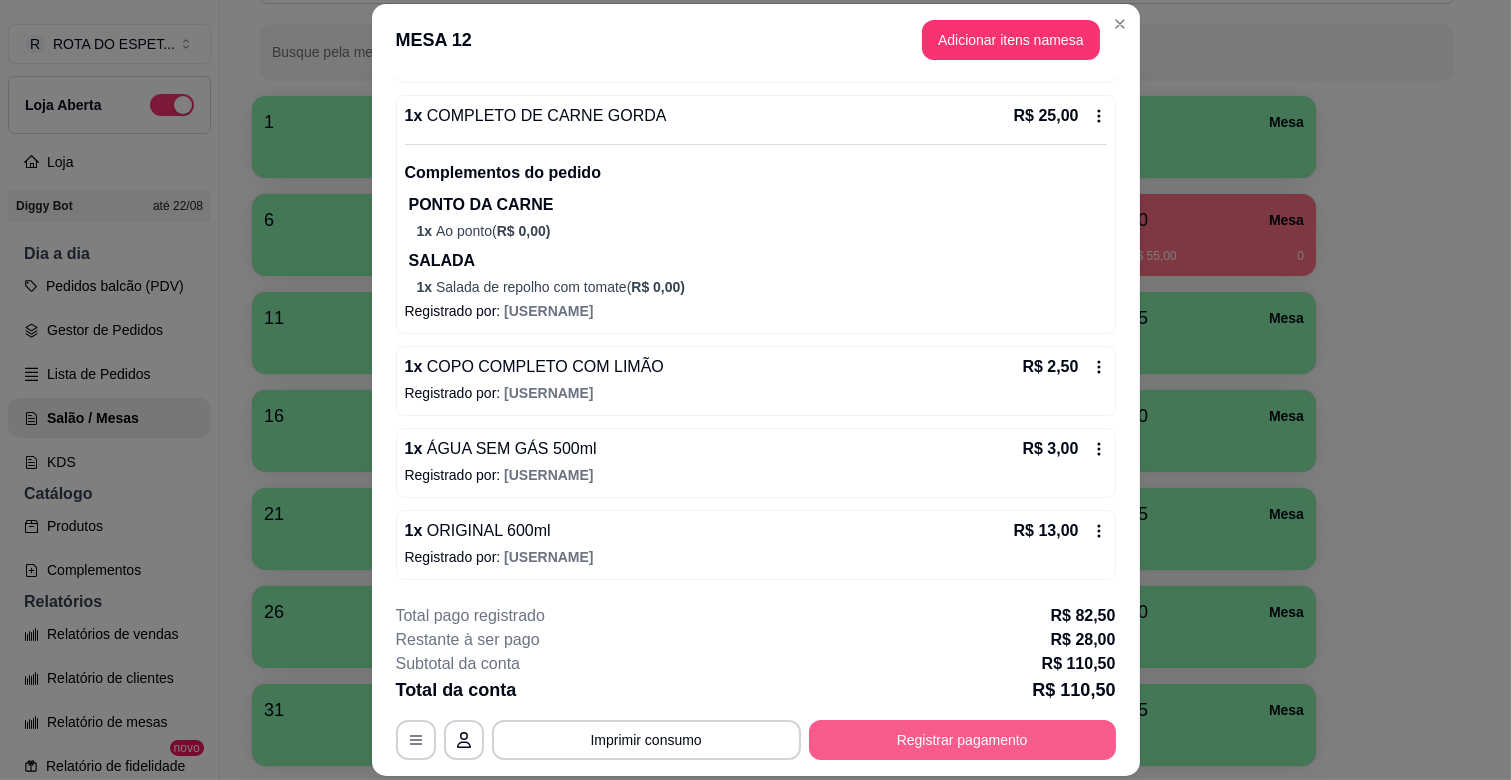 click on "Registrar pagamento" at bounding box center [962, 740] 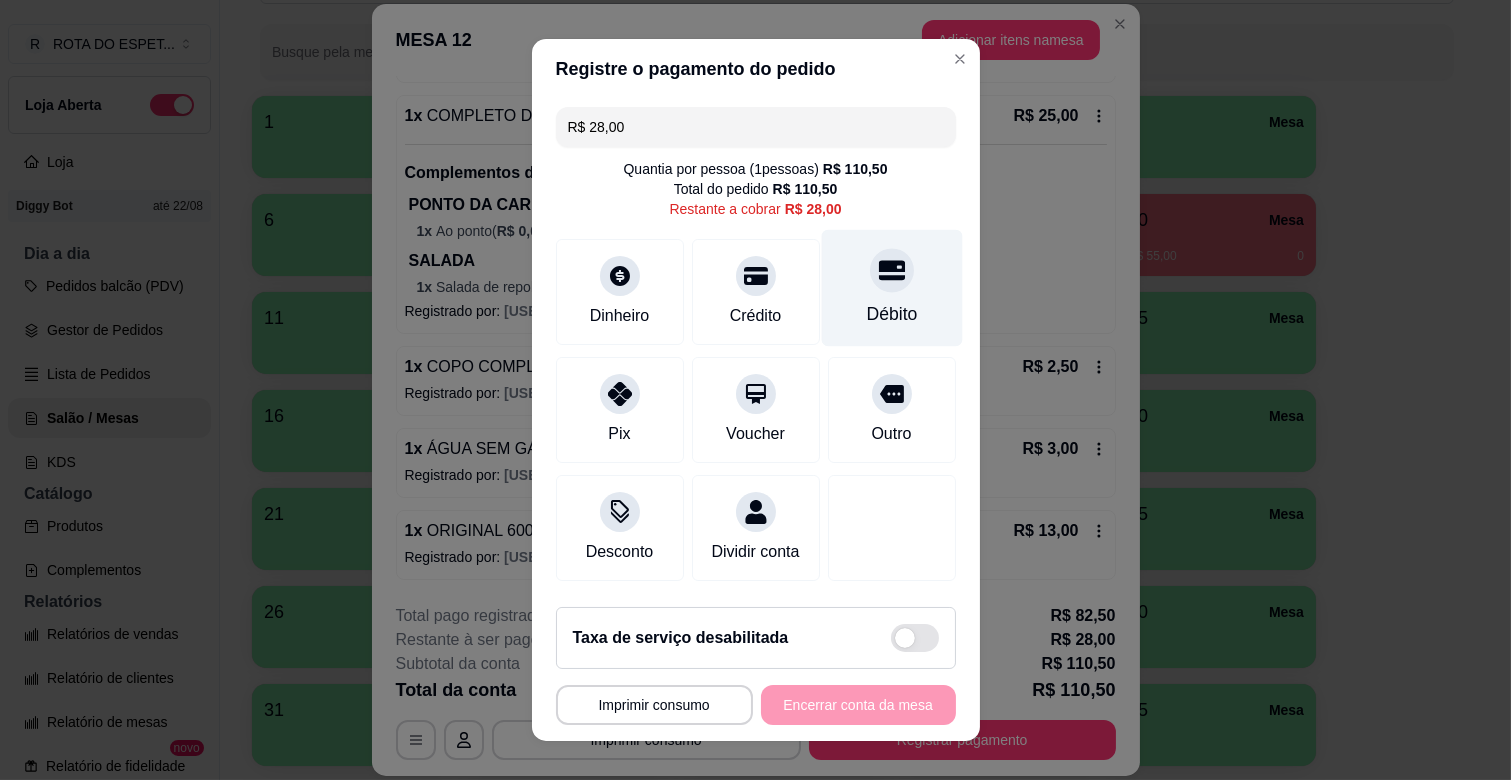 click on "Débito" at bounding box center [891, 314] 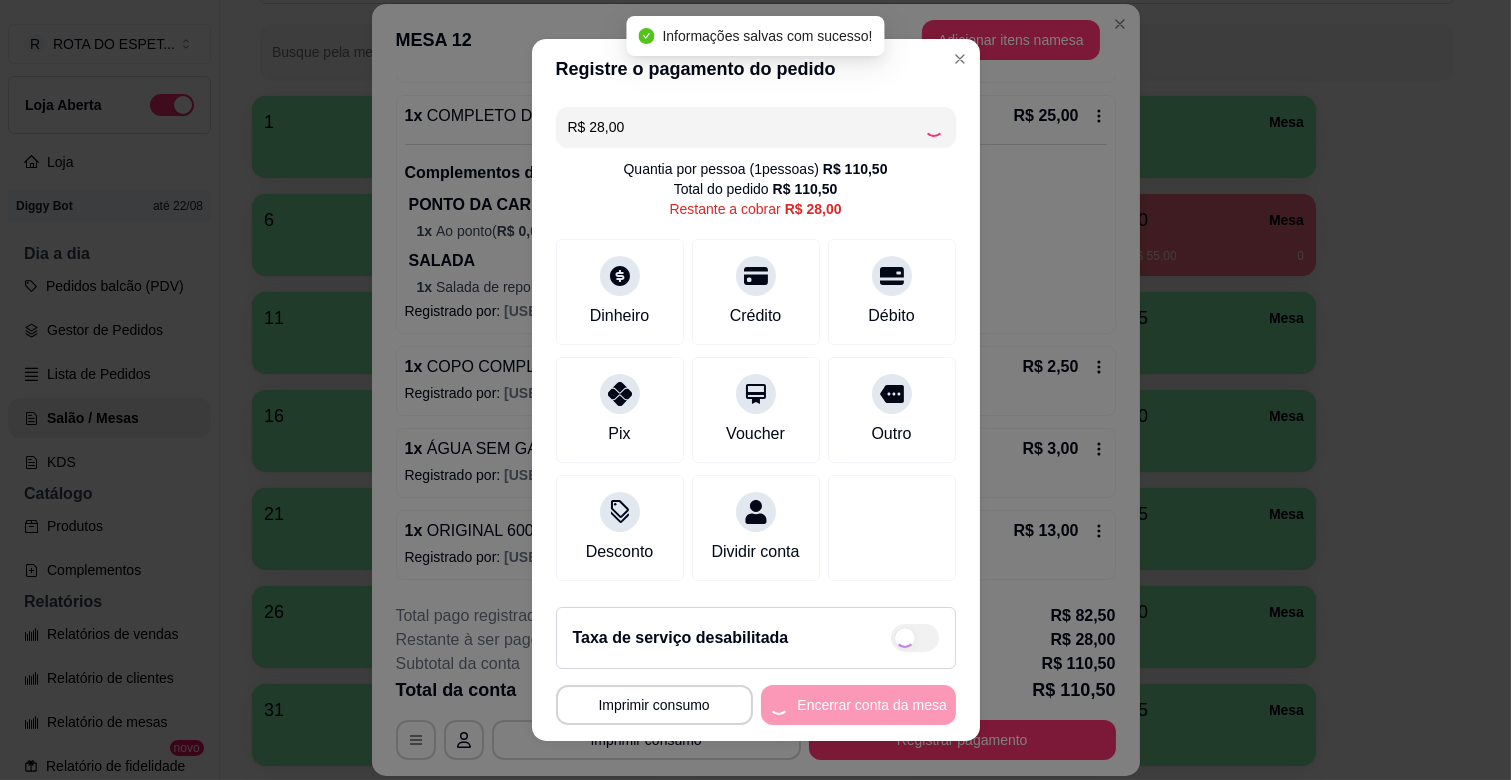 type on "R$ 0,00" 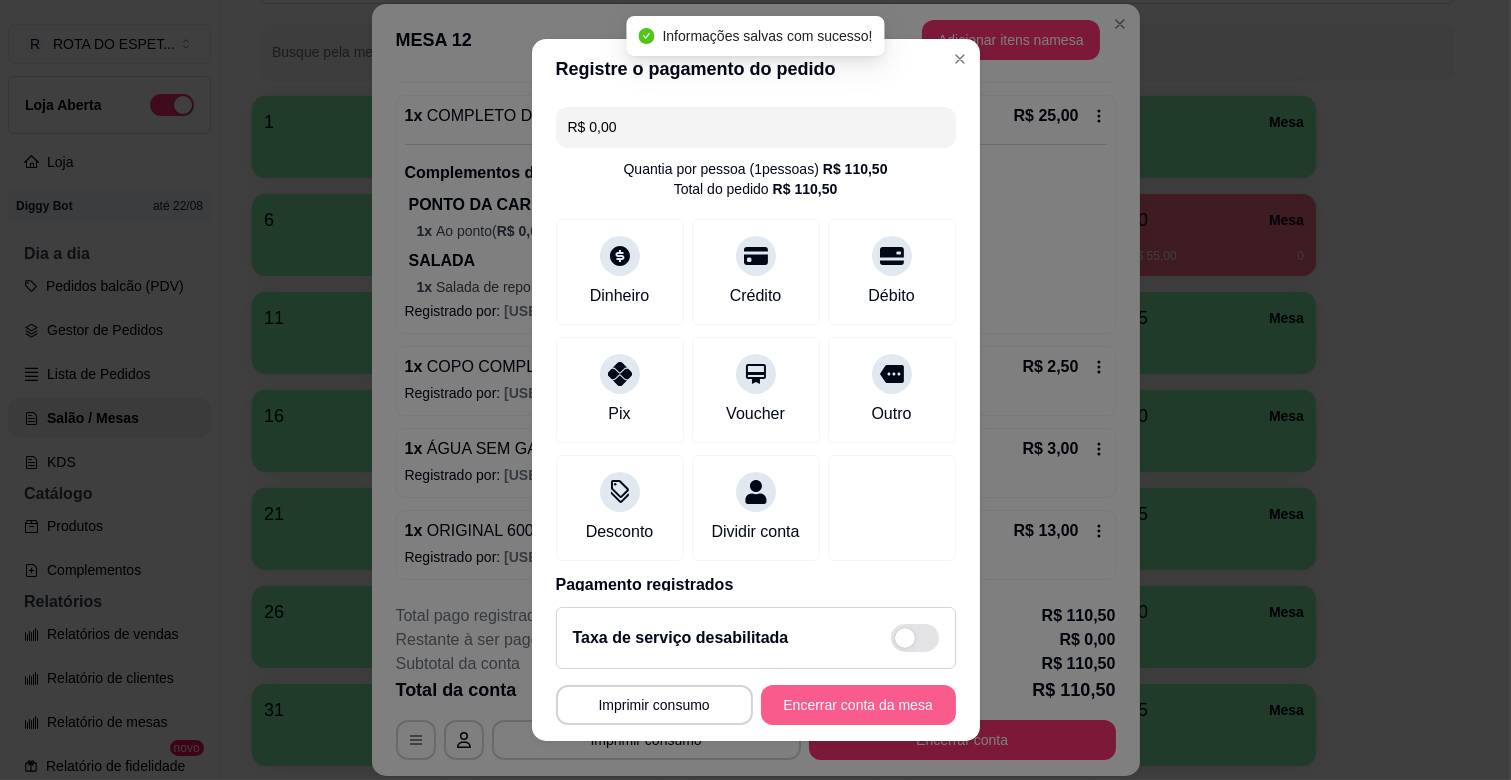click on "Encerrar conta da mesa" at bounding box center [858, 705] 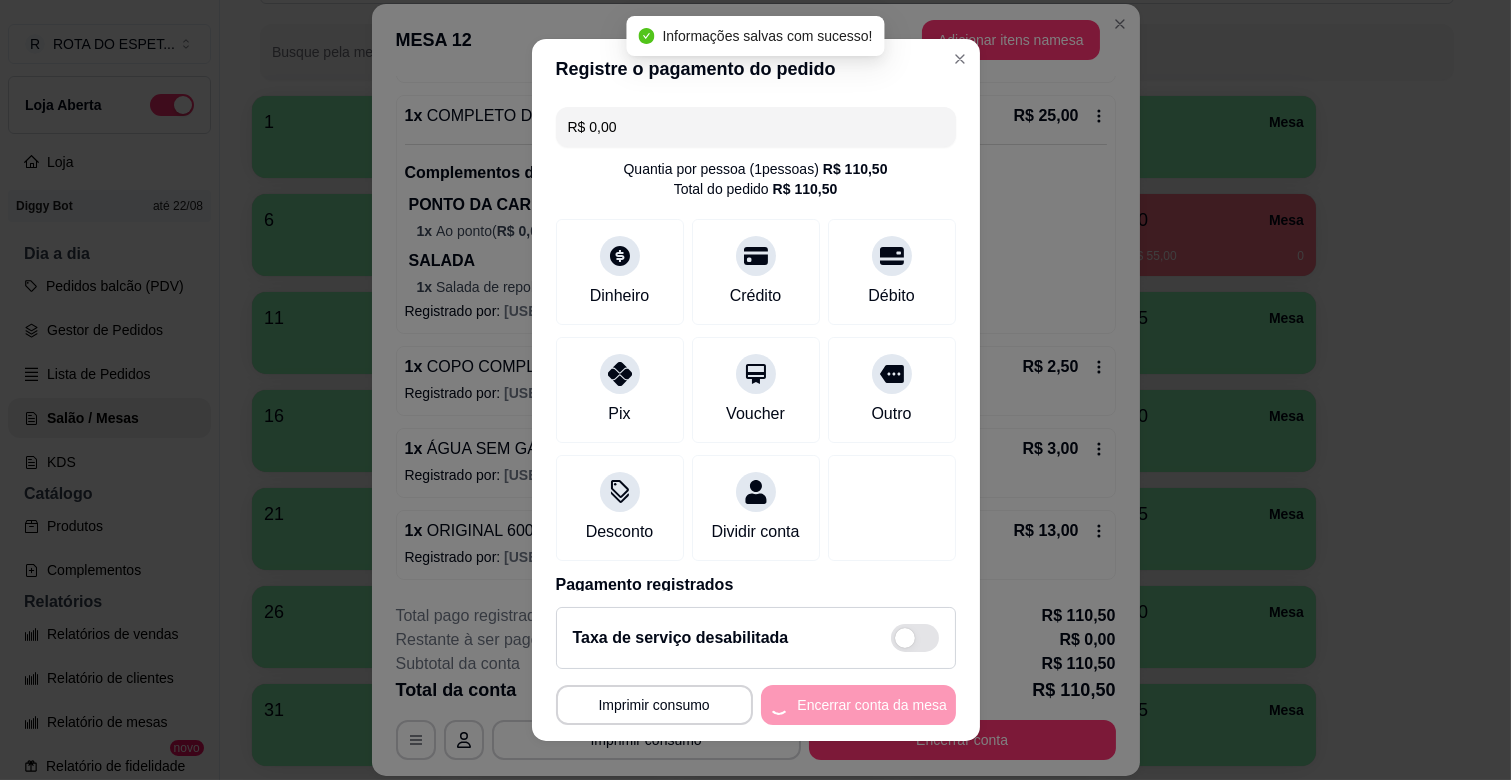 scroll, scrollTop: 0, scrollLeft: 0, axis: both 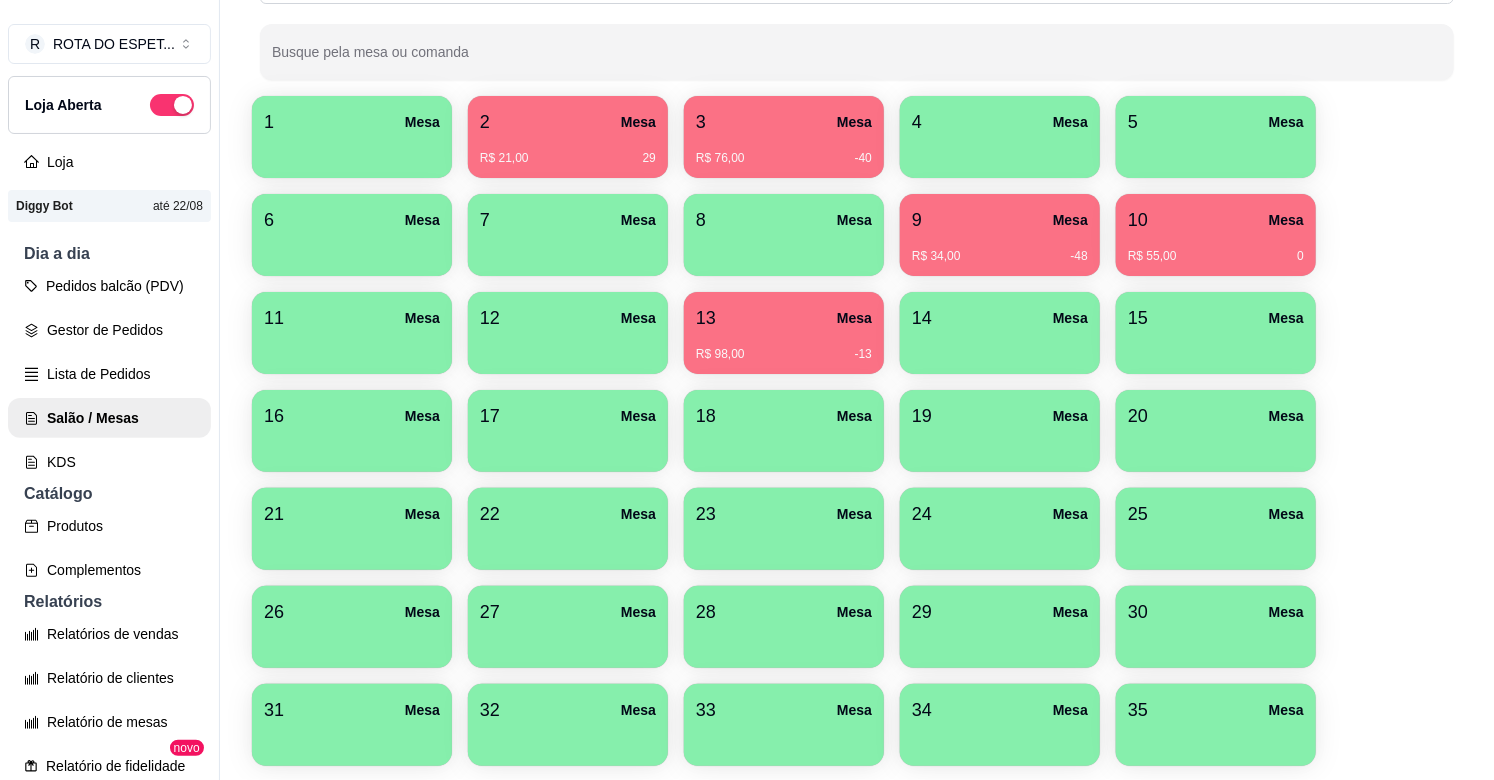 click on "1 Mesa 2 Mesa R$ 21,00 29 3 Mesa R$ 76,00 -40 4 Mesa 5 Mesa 6 Mesa 7 Mesa 8 Mesa 9 Mesa R$ 34,00 -48 10 Mesa R$ 55,00 0 11 Mesa 12 Mesa 13 Mesa R$ 98,00 -13 14 Mesa 15 Mesa 16 Mesa 17 Mesa 18 Mesa 19 Mesa 20 Mesa 21 Mesa 22 Mesa 23 Mesa 24 Mesa 25 Mesa 26 Mesa 27 Mesa 28 Mesa 29 Mesa 30 Mesa 31 Mesa 32 Mesa 33 Mesa 34 Mesa 35 Mesa" at bounding box center [857, 431] 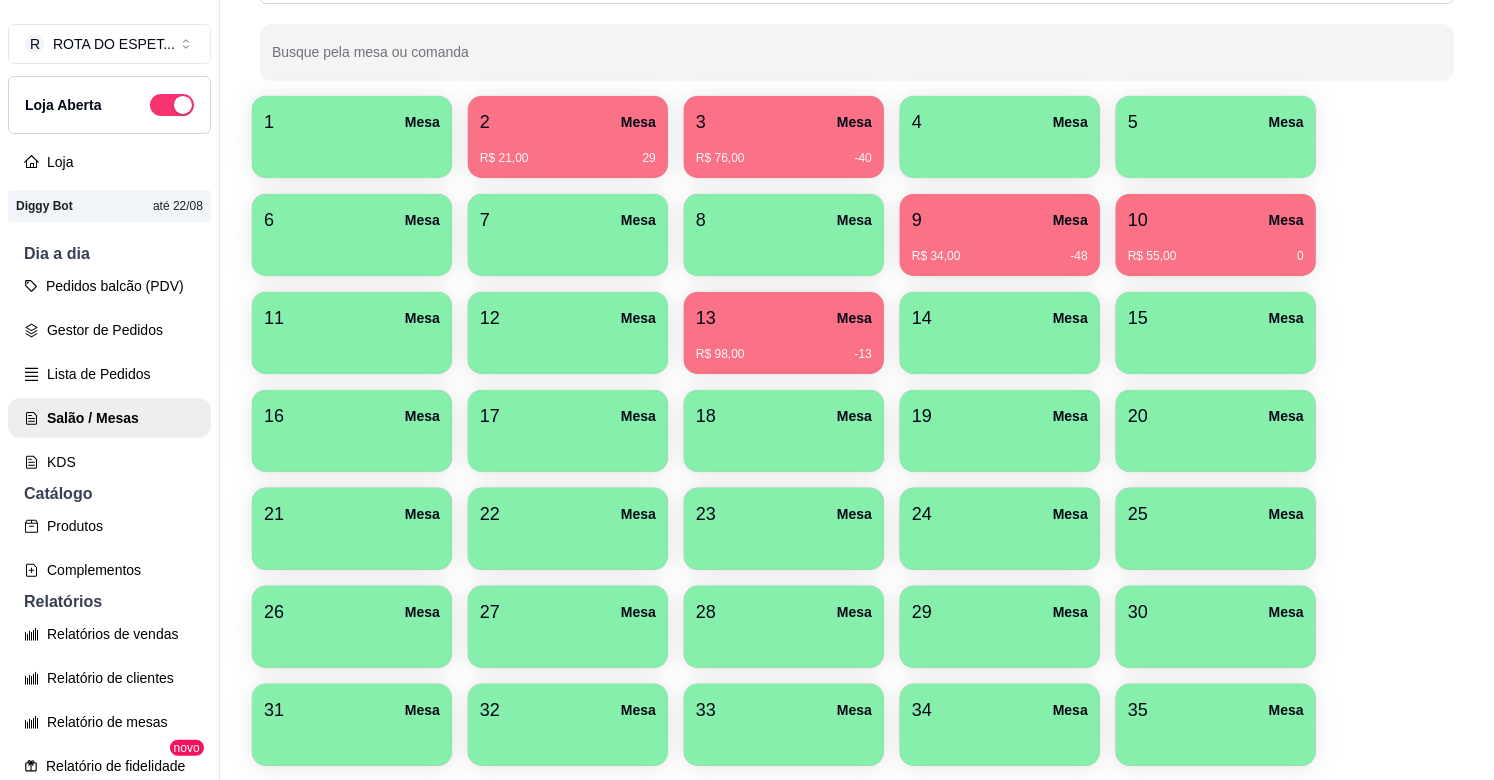click on "13 Mesa" at bounding box center (784, 318) 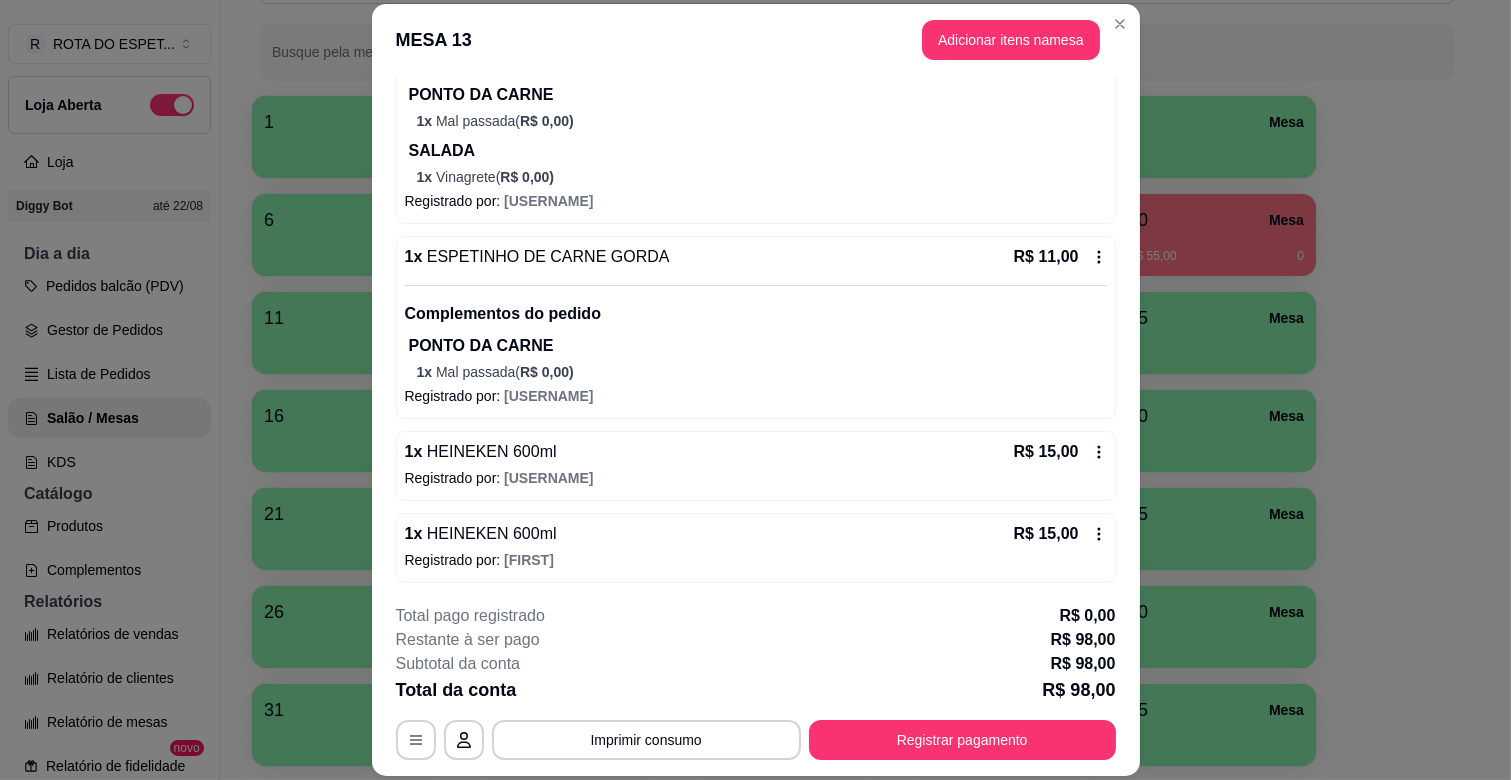 scroll, scrollTop: 616, scrollLeft: 0, axis: vertical 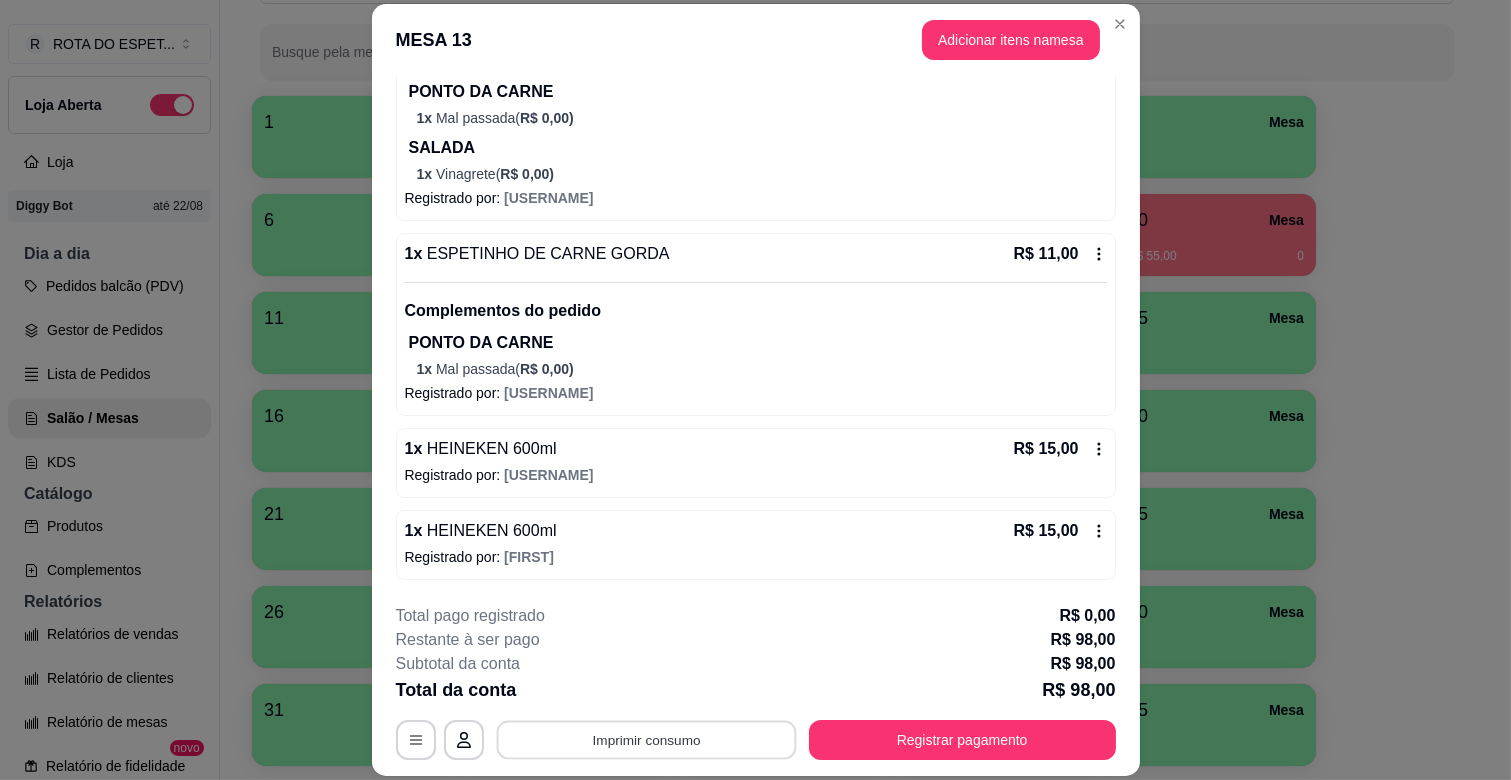 click on "Imprimir consumo" at bounding box center (646, 740) 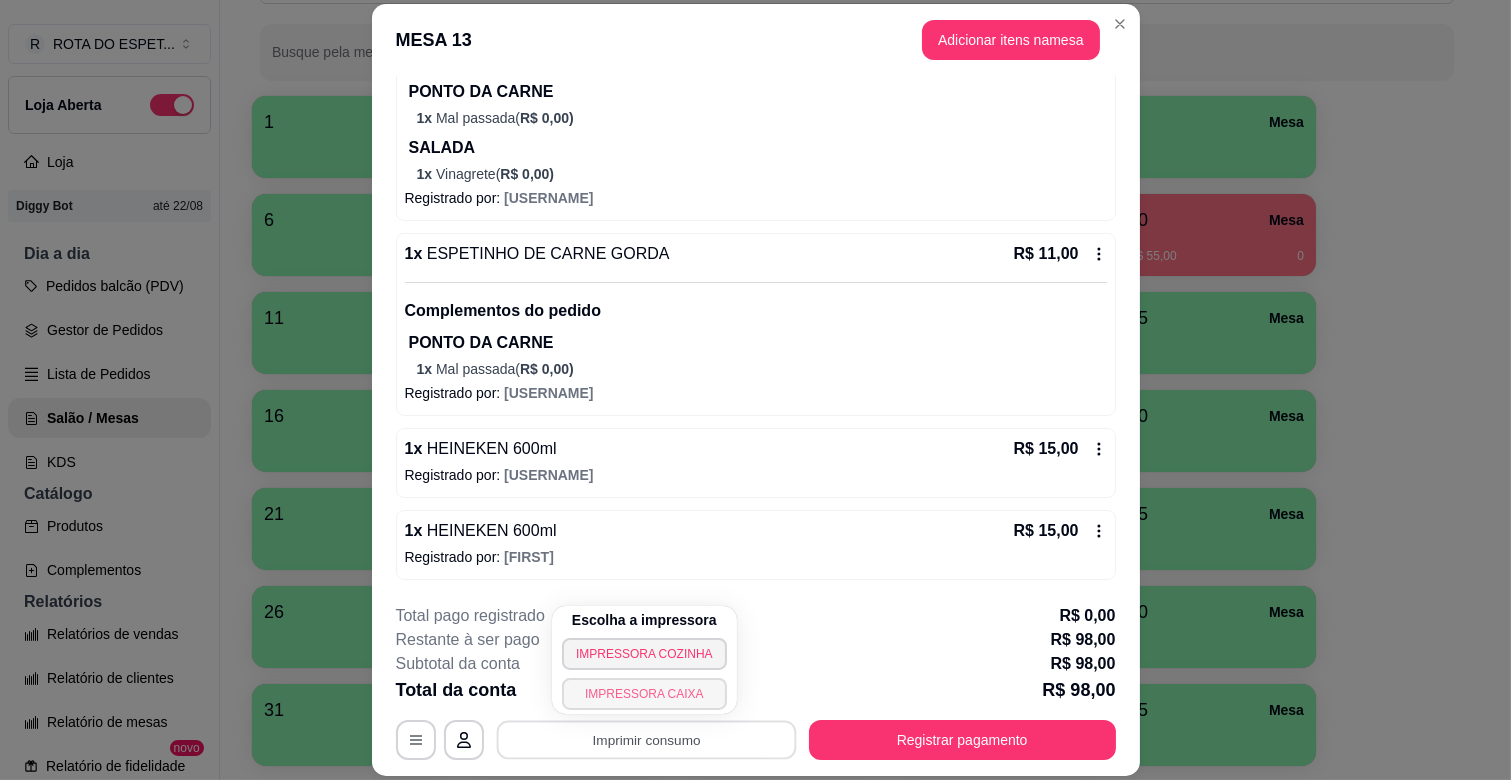click on "[PRODUCT_NAME]" at bounding box center [644, 694] 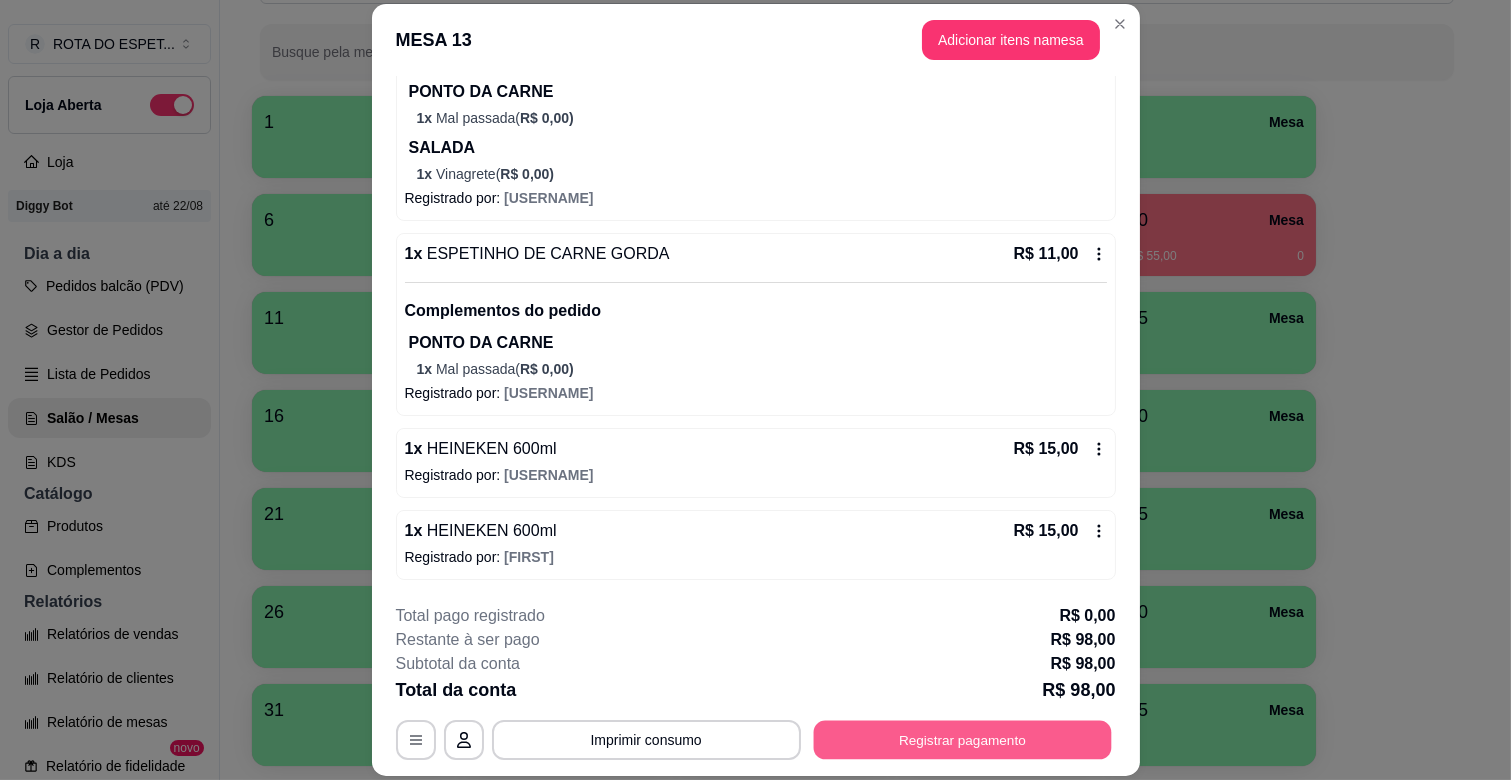 click on "Registrar pagamento" at bounding box center [962, 740] 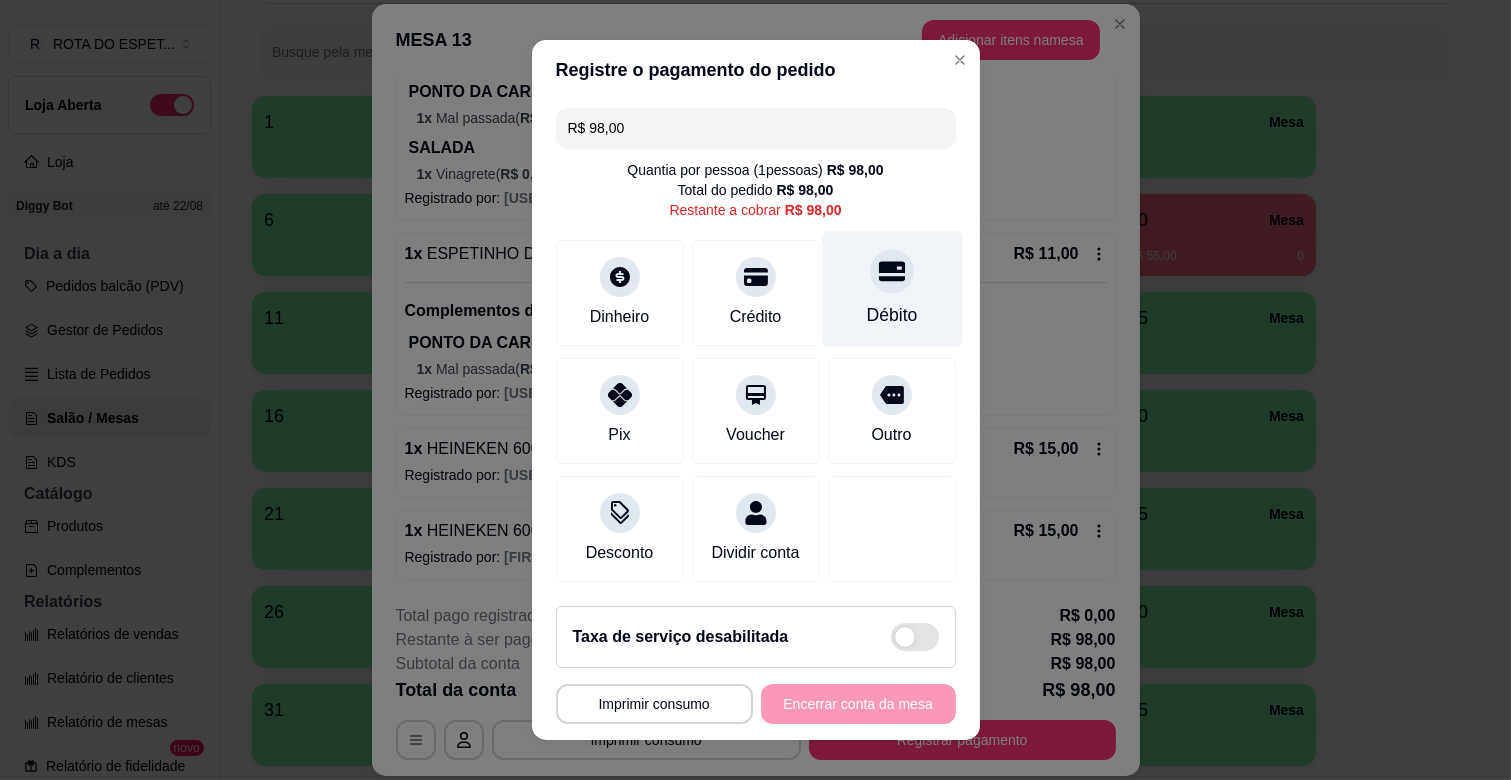 click on "Débito" at bounding box center [891, 315] 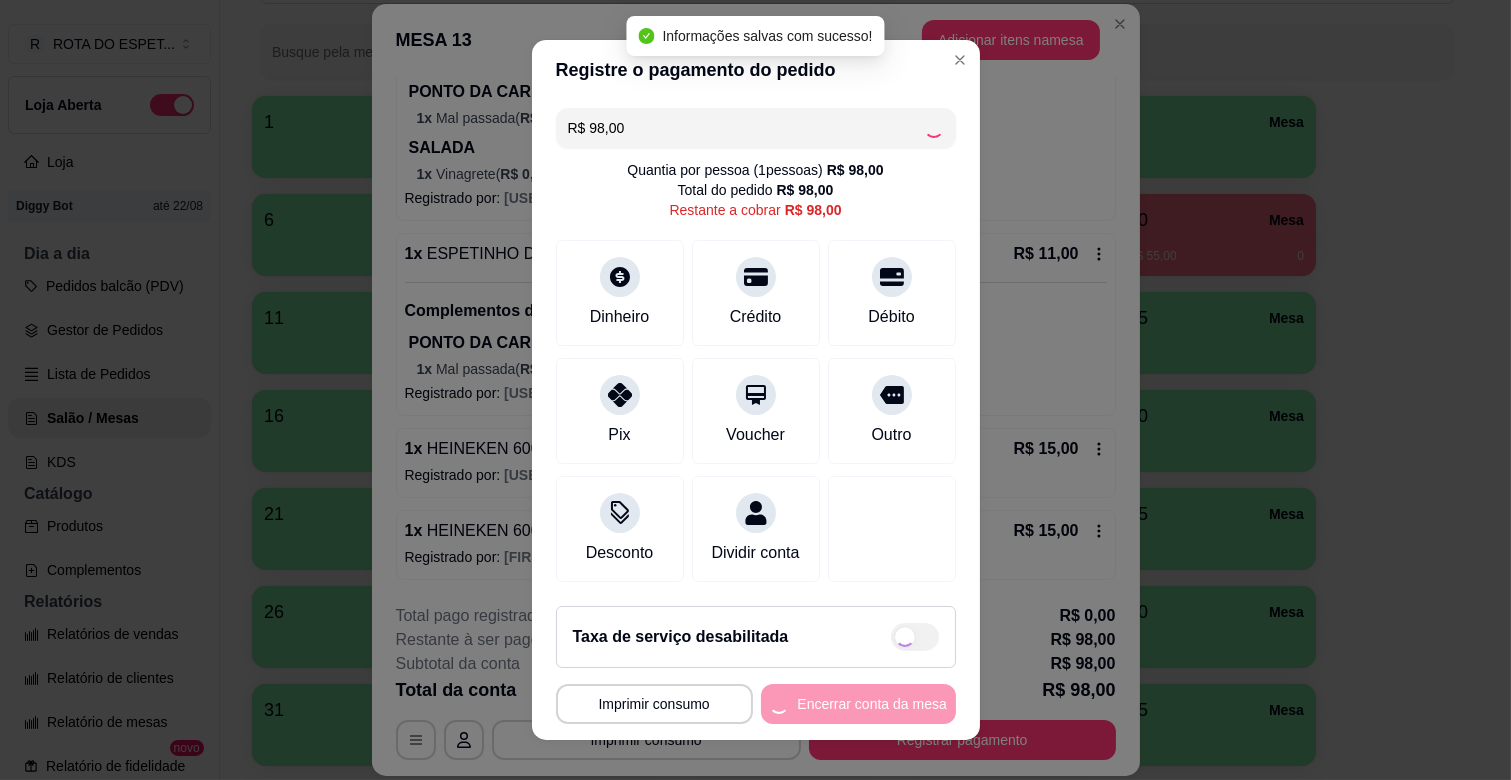 type on "R$ 0,00" 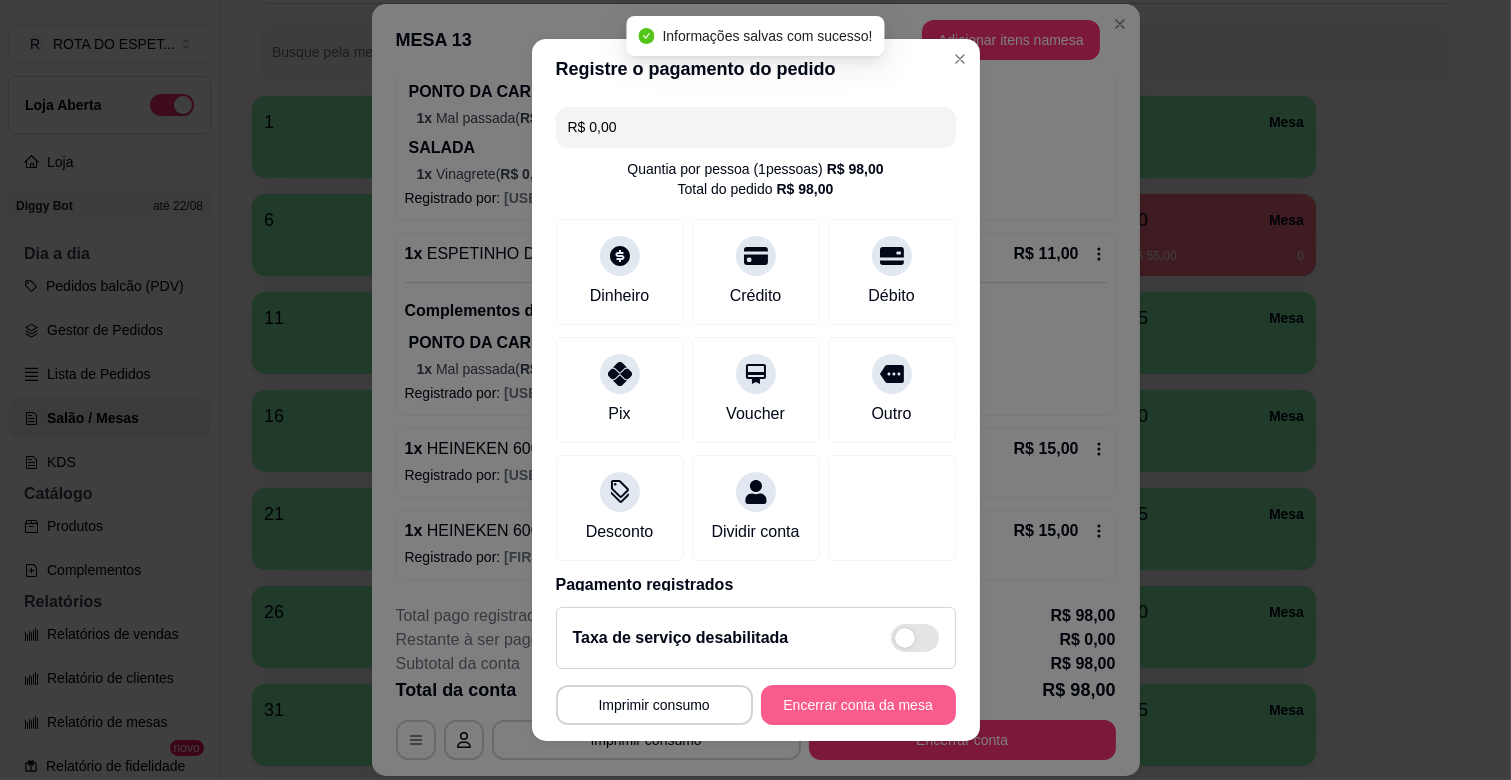 click on "Encerrar conta da mesa" at bounding box center (858, 705) 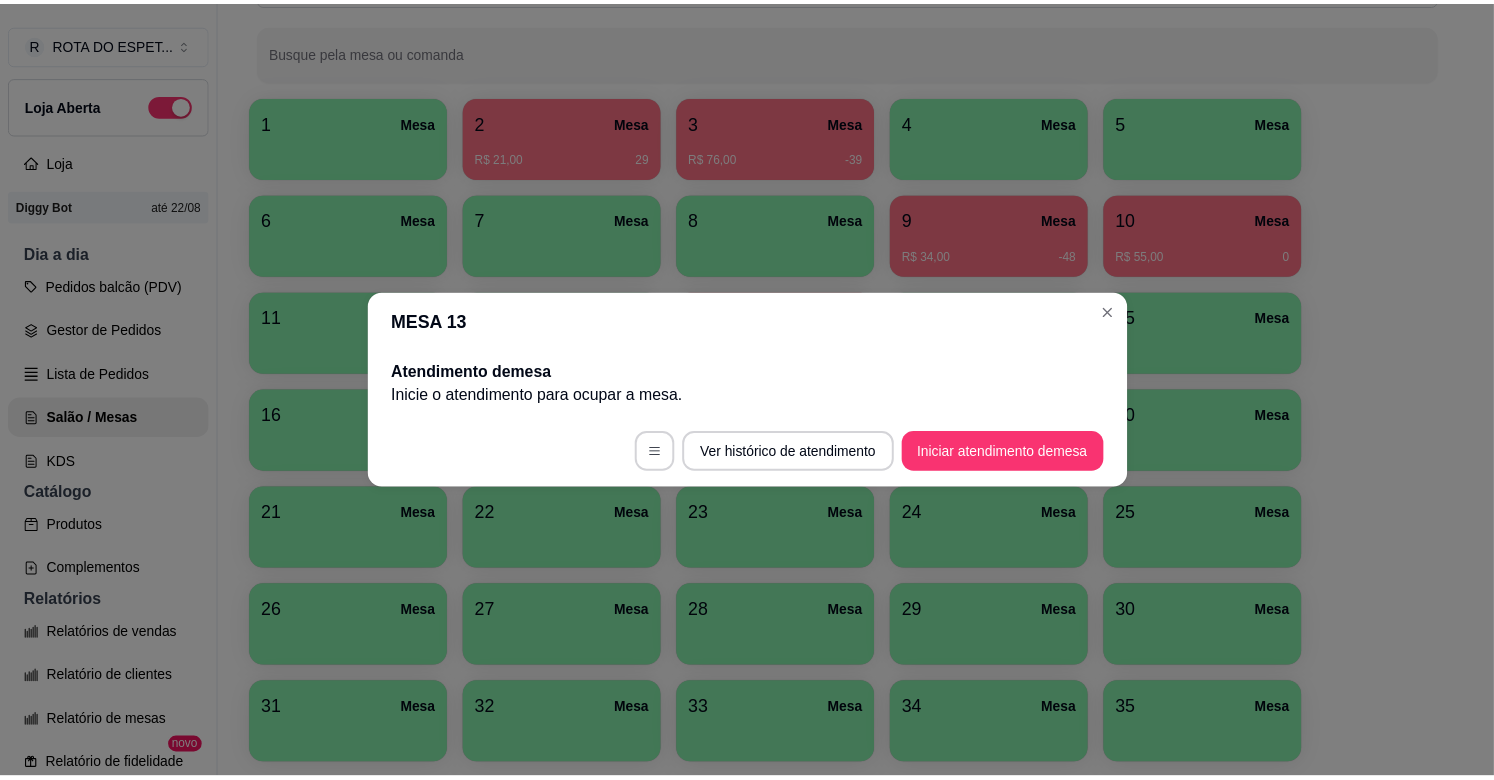 scroll, scrollTop: 0, scrollLeft: 0, axis: both 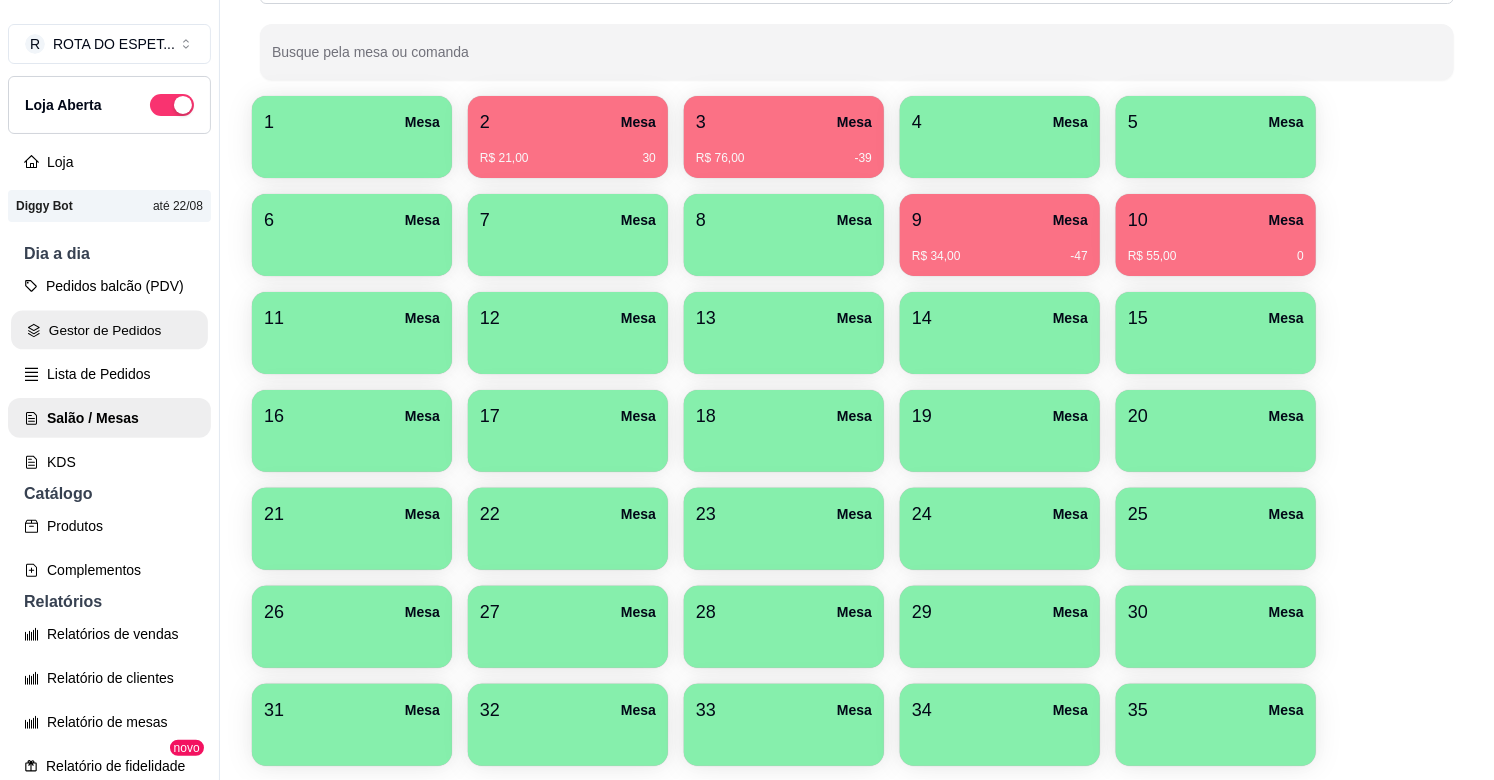 click on "Gestor de Pedidos" at bounding box center (109, 330) 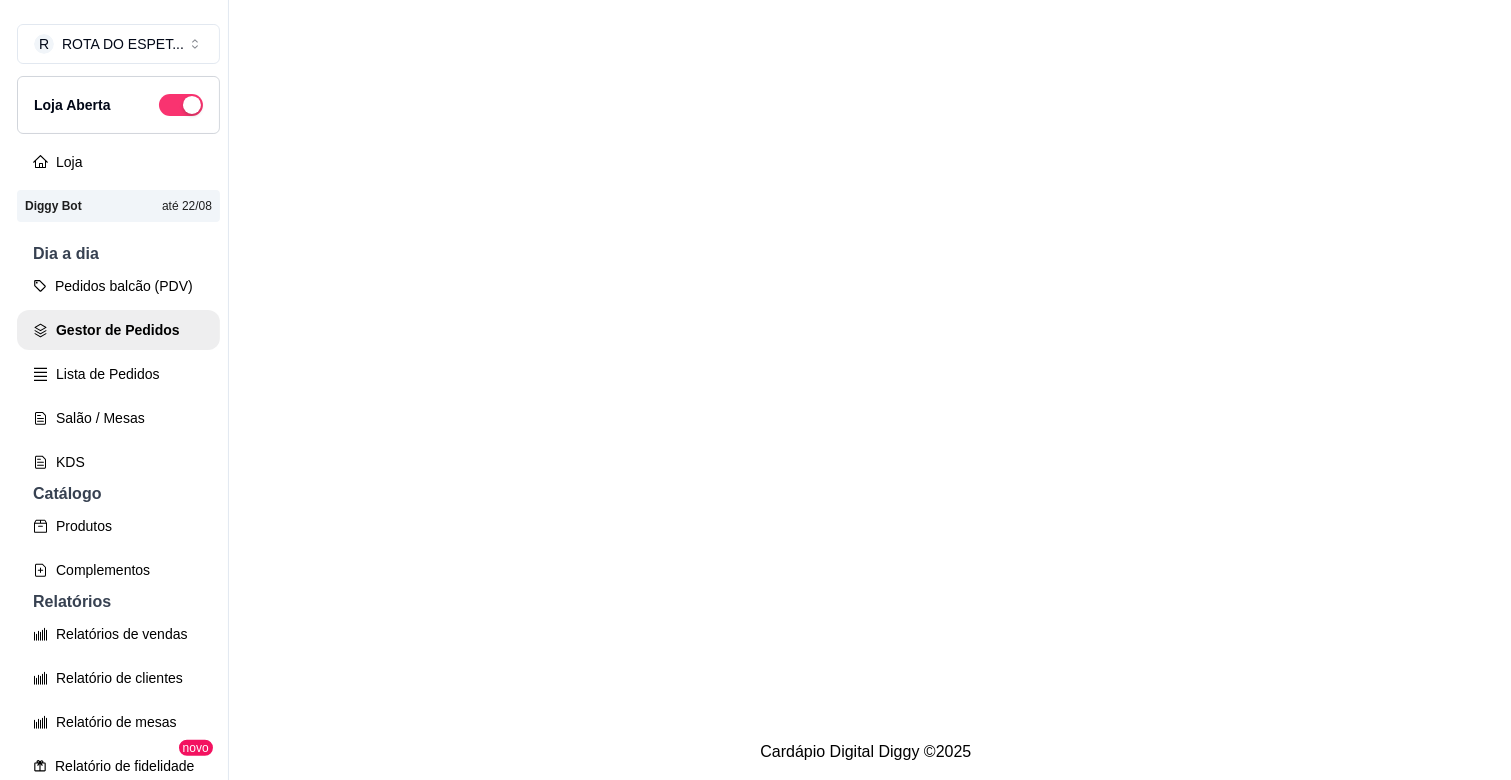 scroll, scrollTop: 0, scrollLeft: 0, axis: both 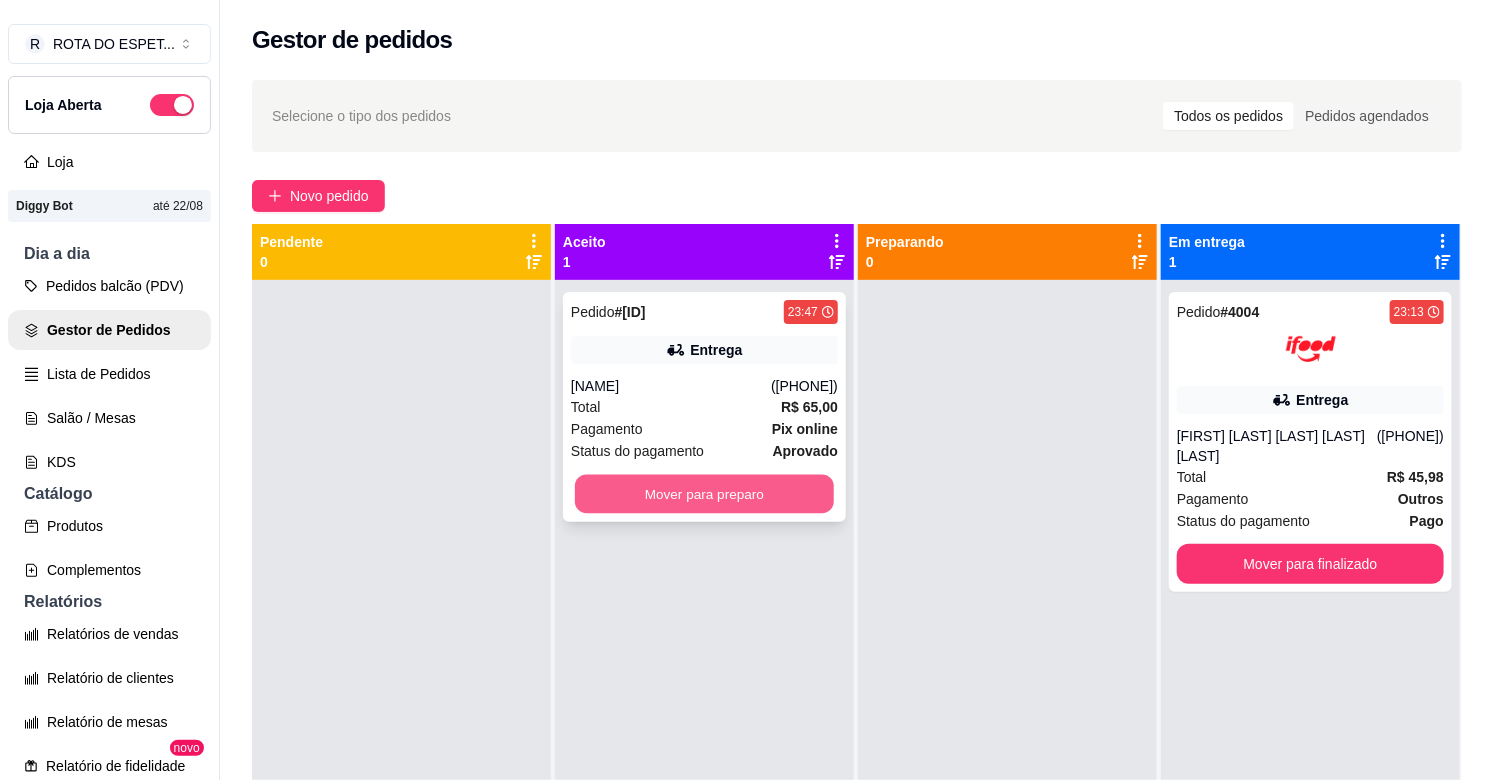 click on "Mover para preparo" at bounding box center (704, 494) 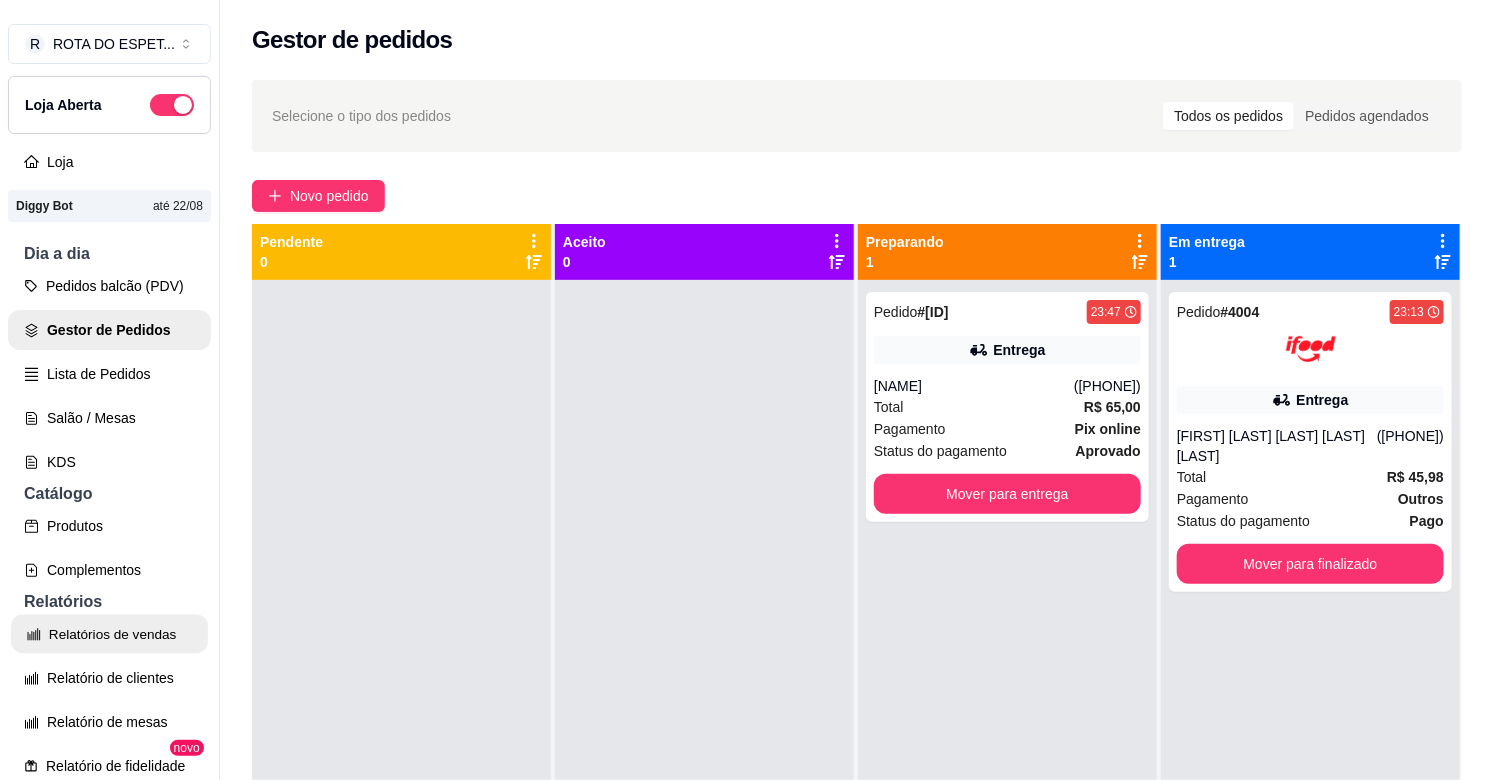 click on "Relatórios de vendas" at bounding box center [109, 634] 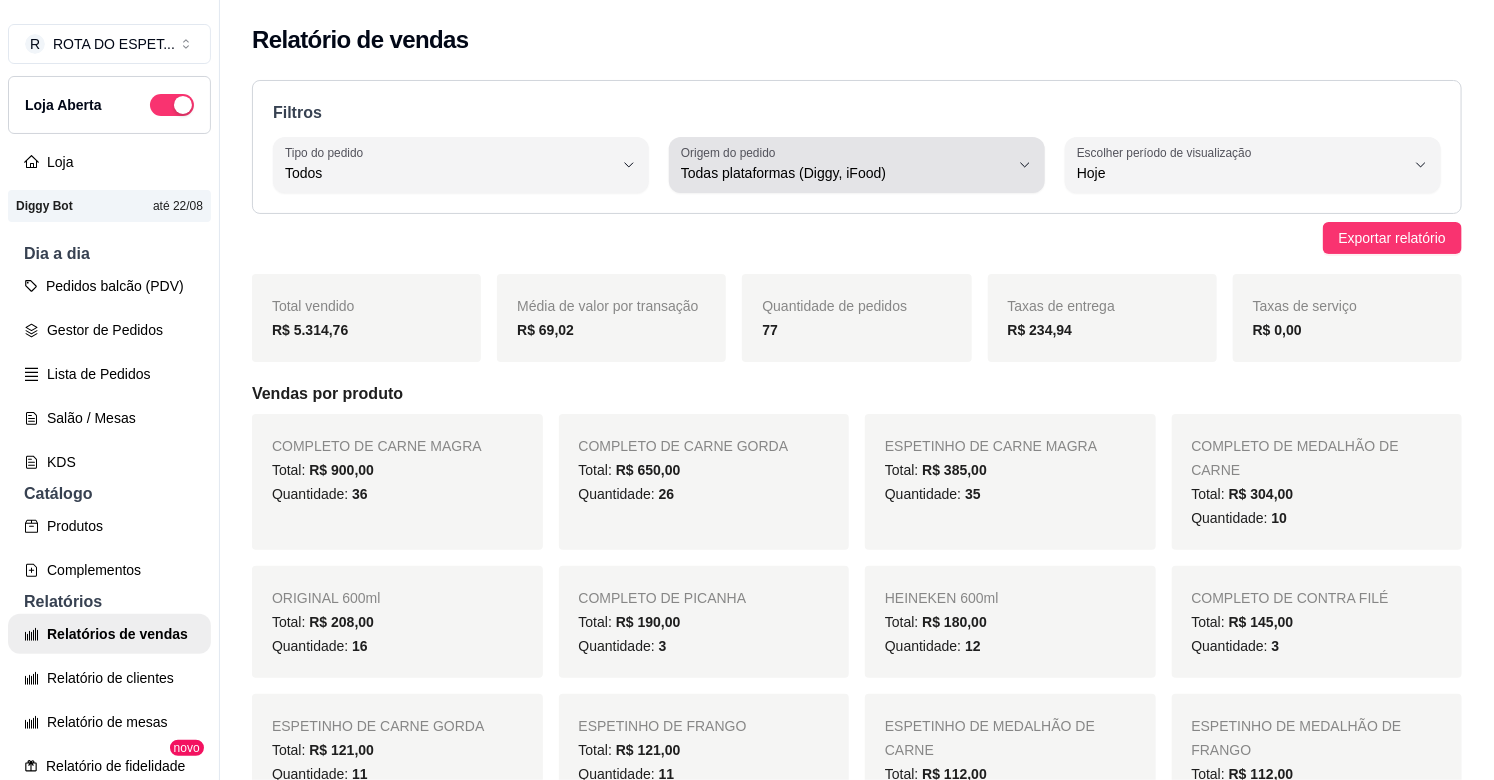 click on "Origem do pedido Todas plataformas (Diggy, iFood)" at bounding box center (857, 165) 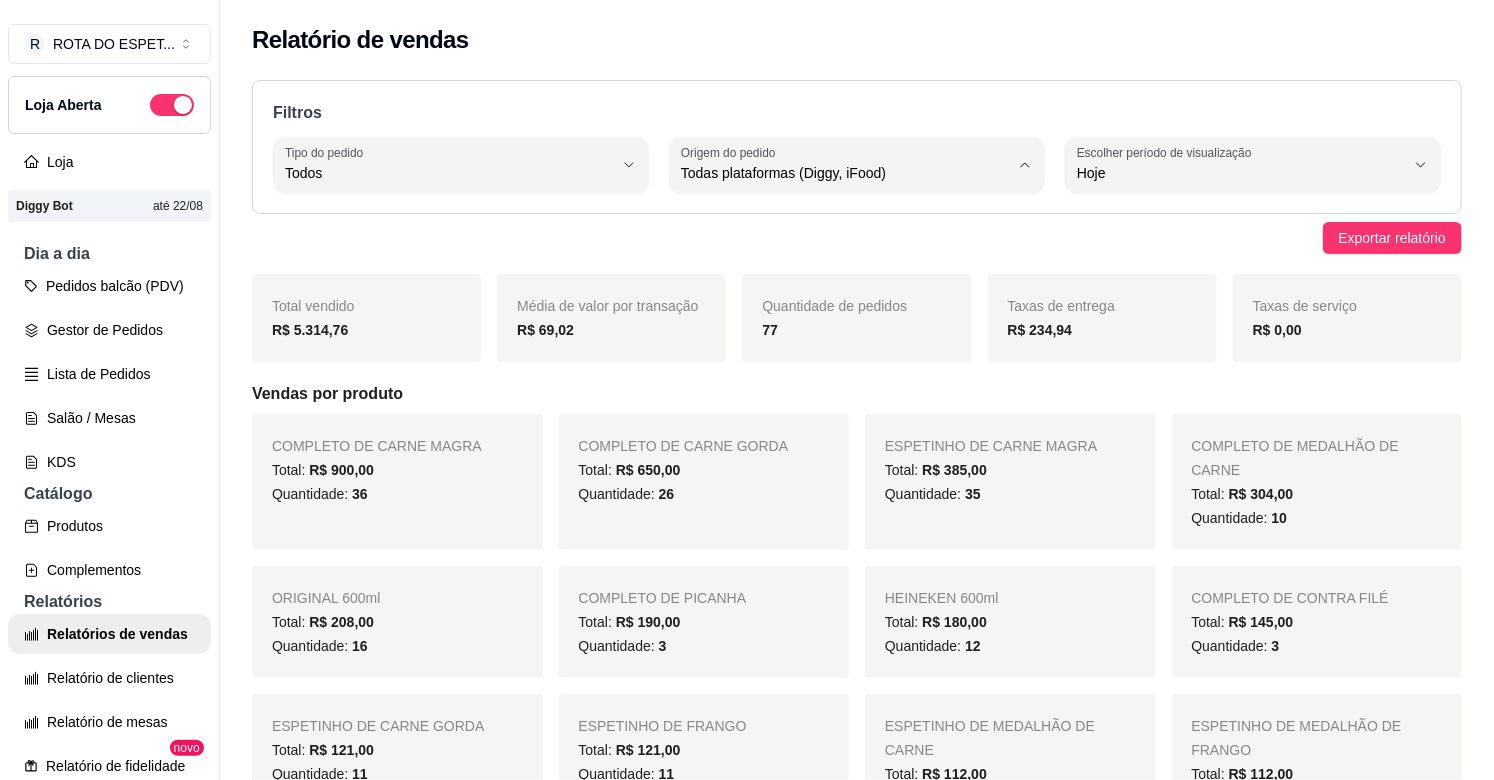 click on "Diggy" at bounding box center [839, 253] 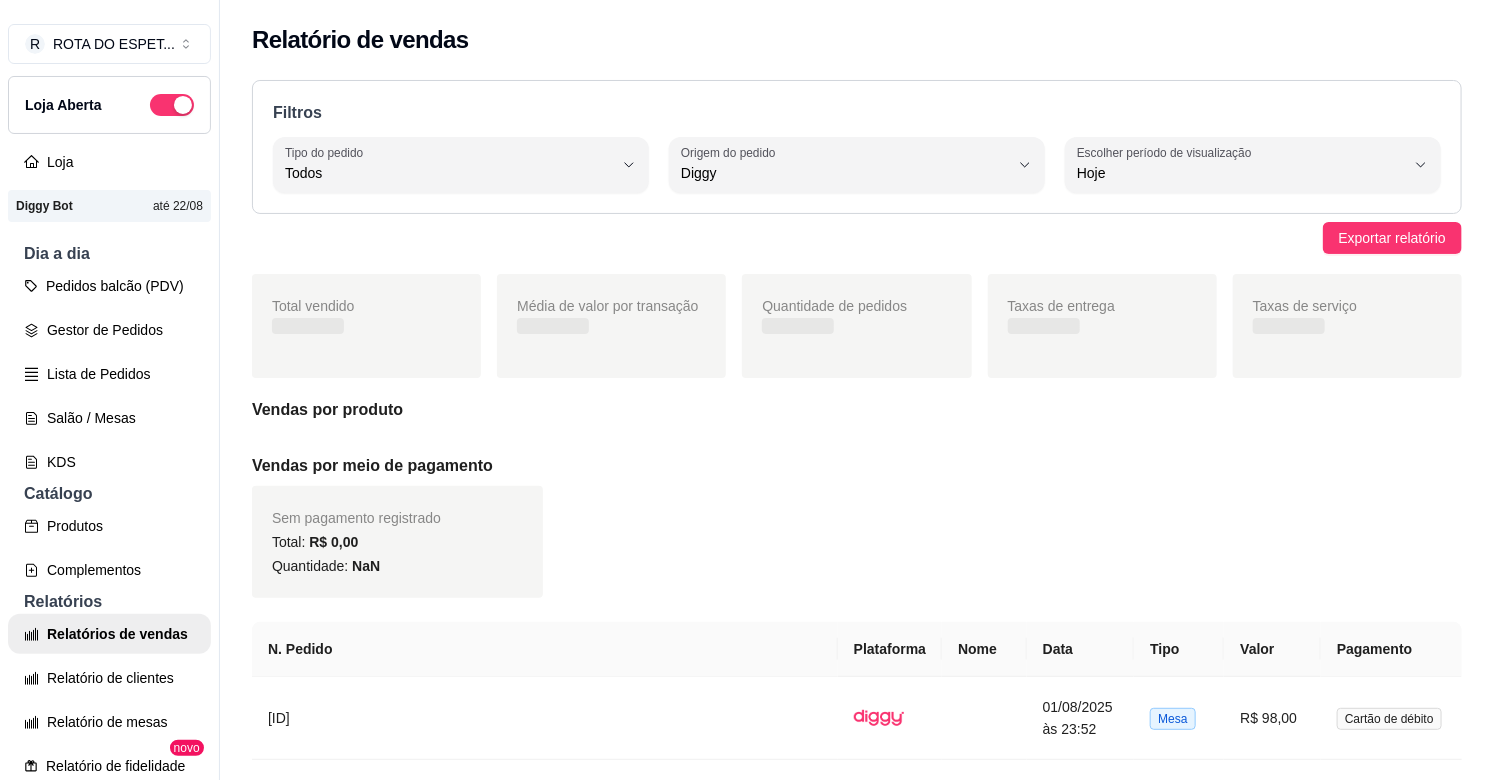 type on "DIGGY" 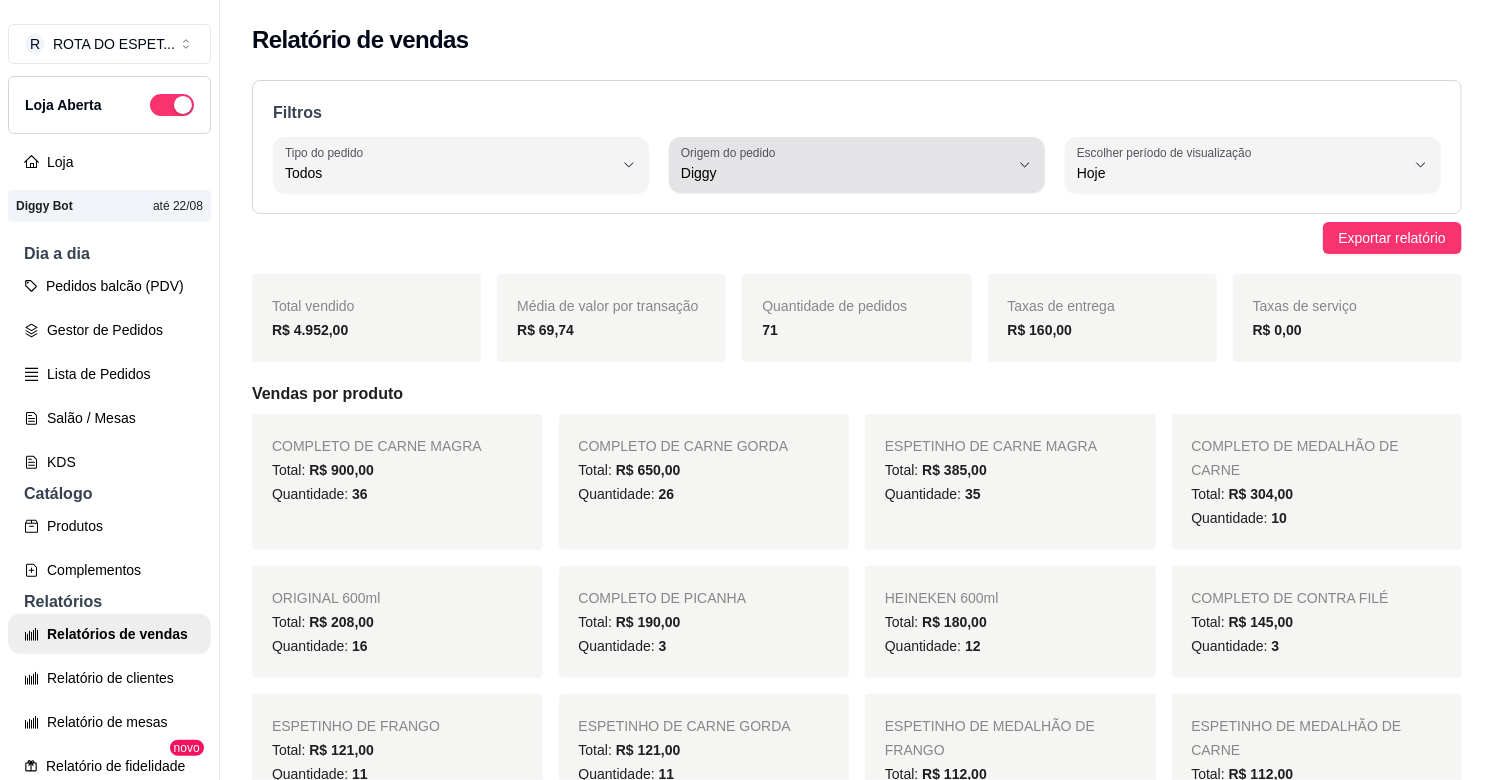 click on "Origem do pedido Diggy" at bounding box center (857, 165) 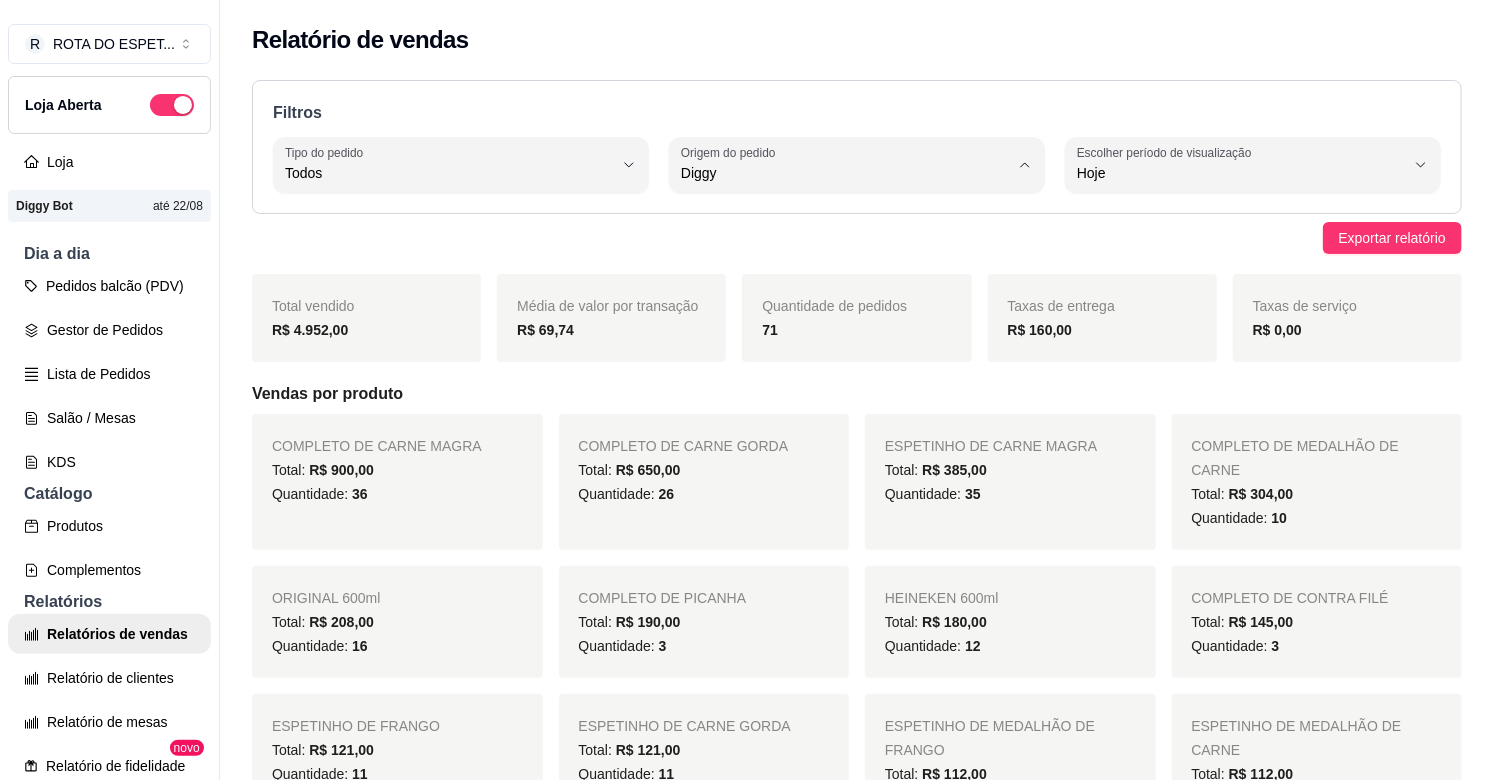 click on "Todas plataformas (Diggy, iFood)" at bounding box center [849, 221] 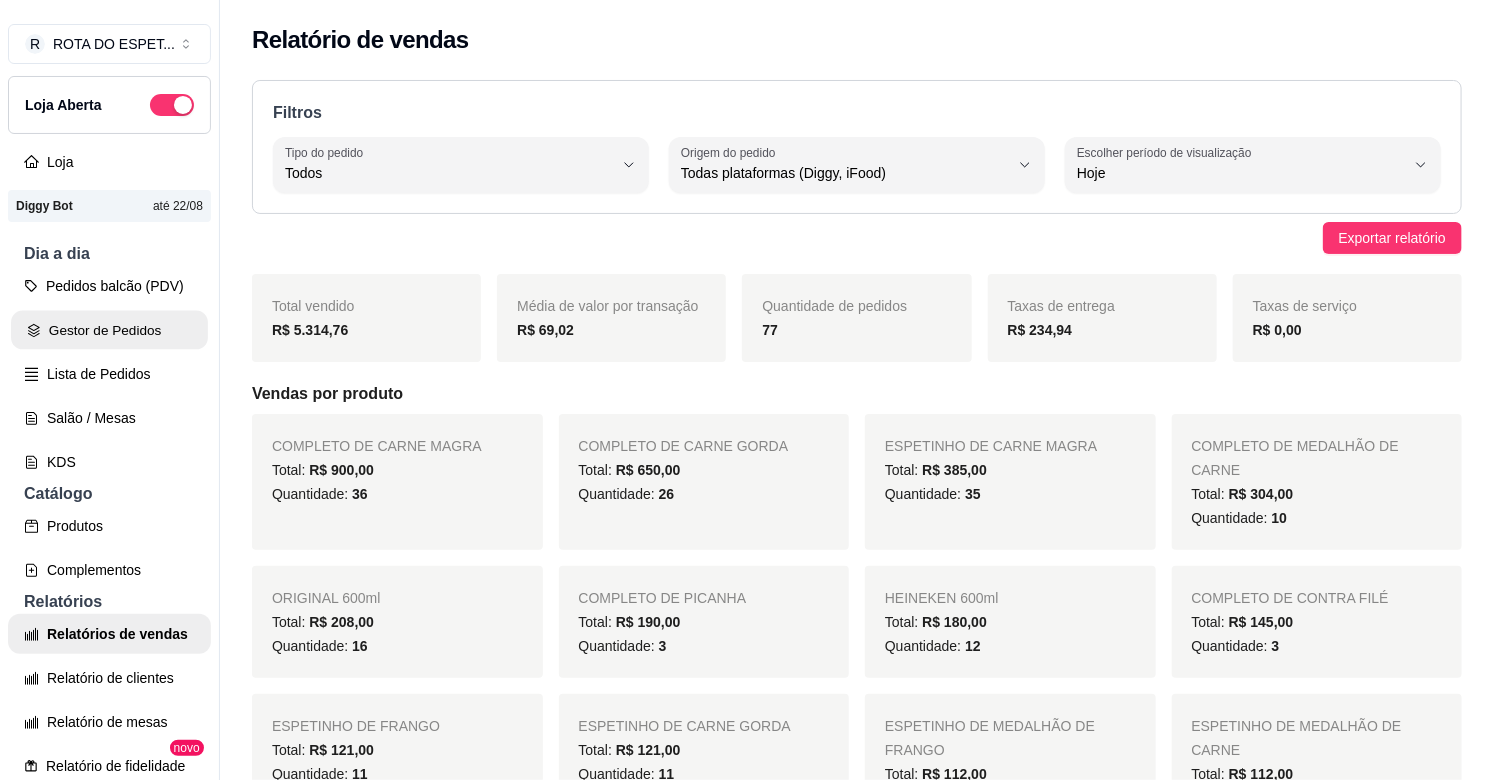 click on "Gestor de Pedidos" at bounding box center (109, 330) 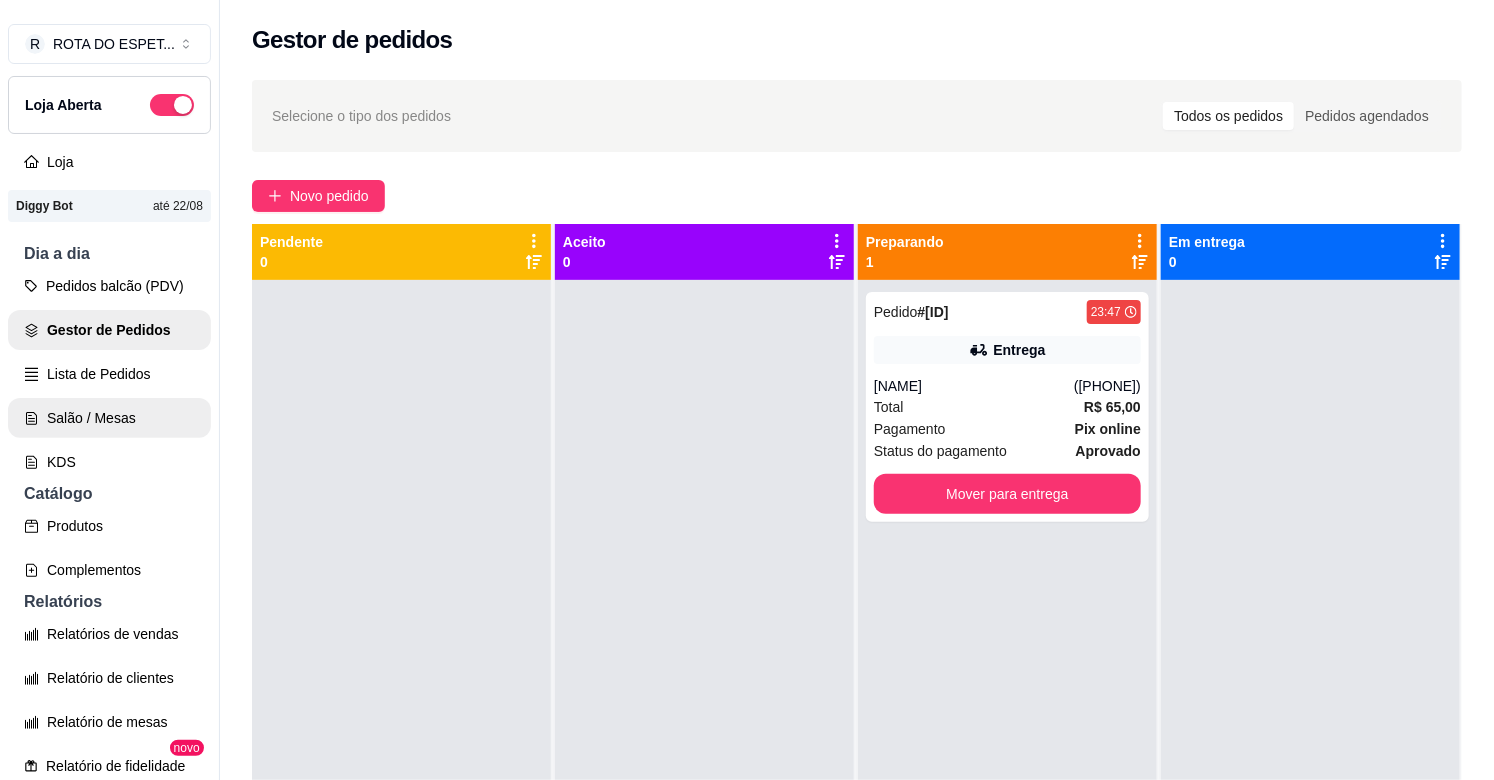 click on "Salão / Mesas" at bounding box center (109, 418) 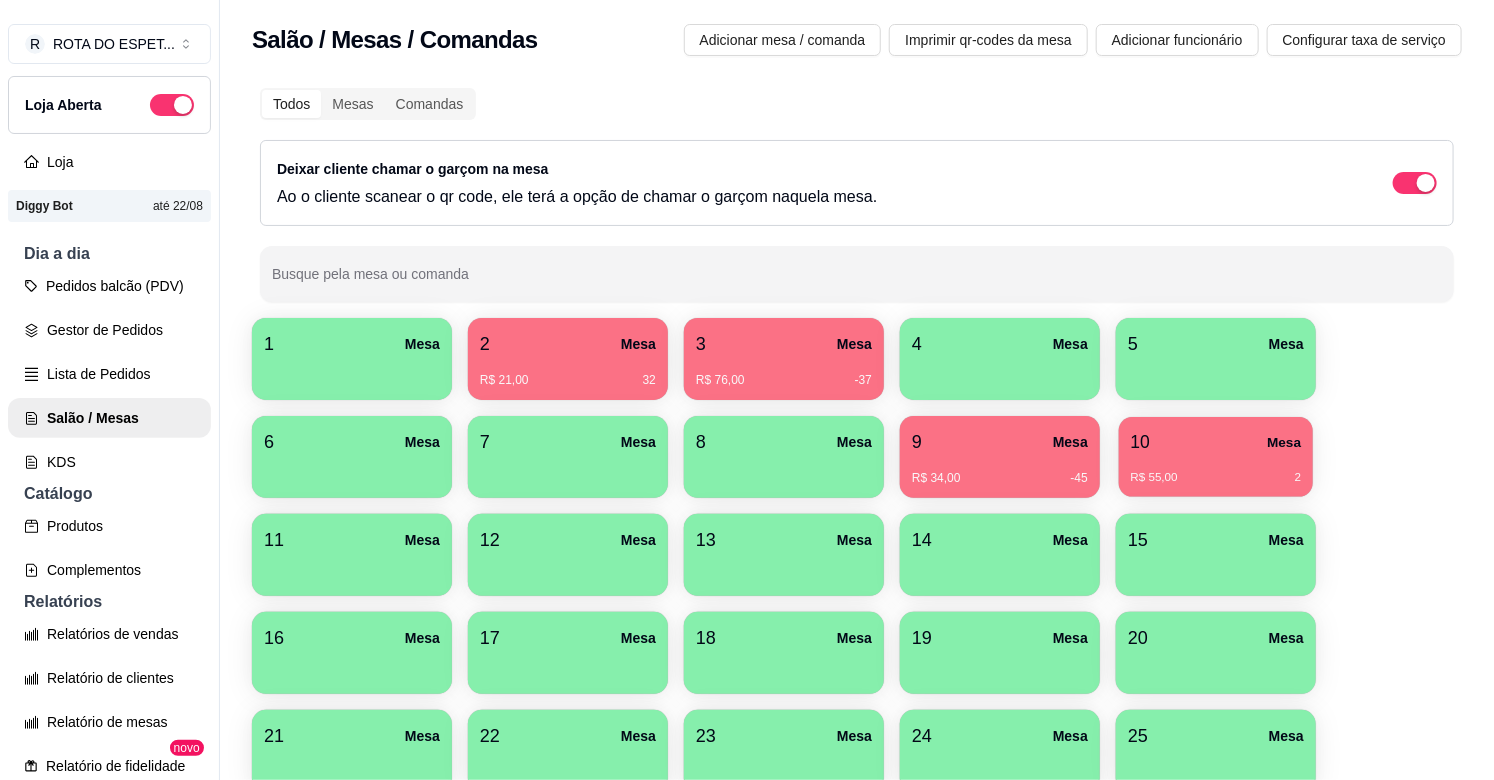 click on "10 Mesa" at bounding box center [1216, 442] 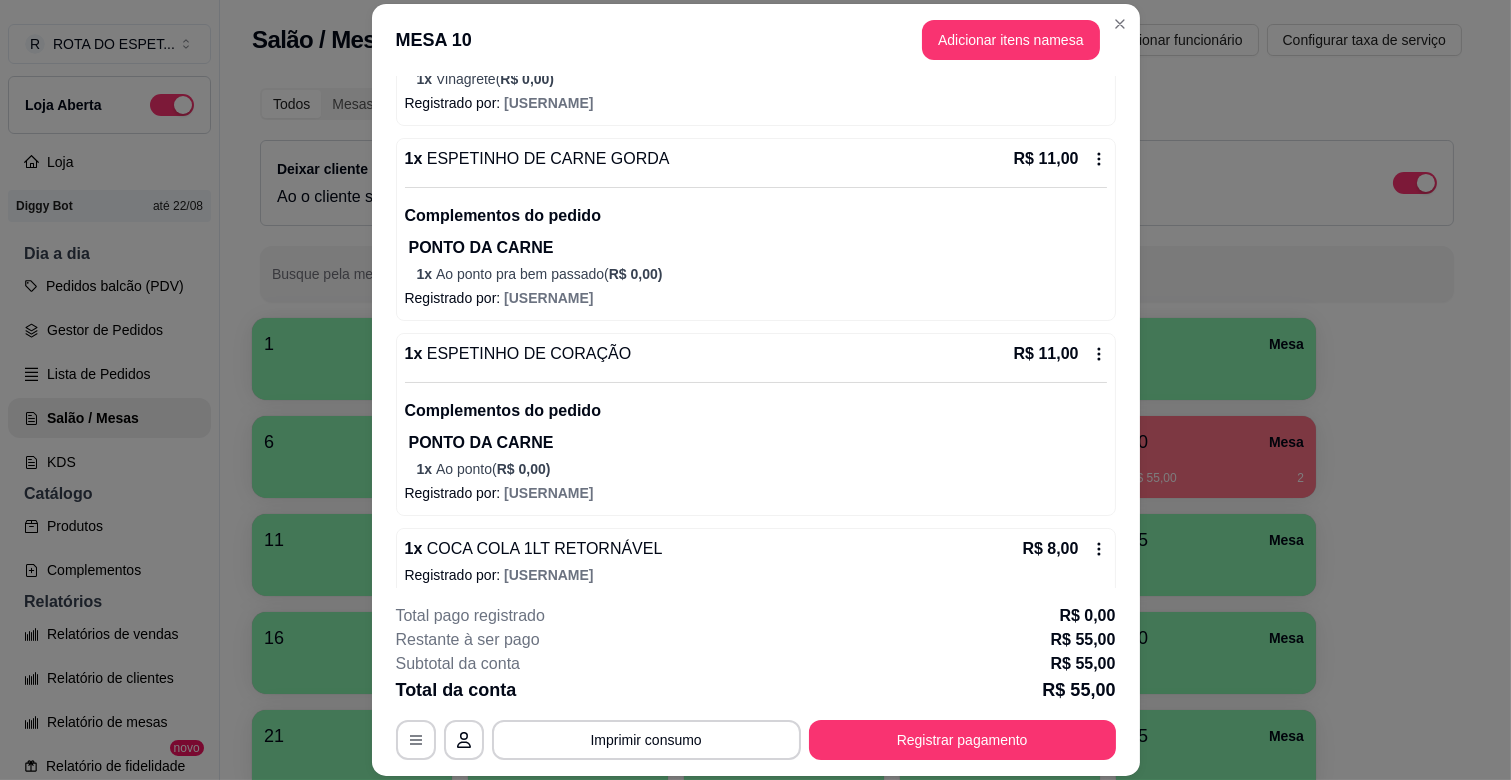 scroll, scrollTop: 396, scrollLeft: 0, axis: vertical 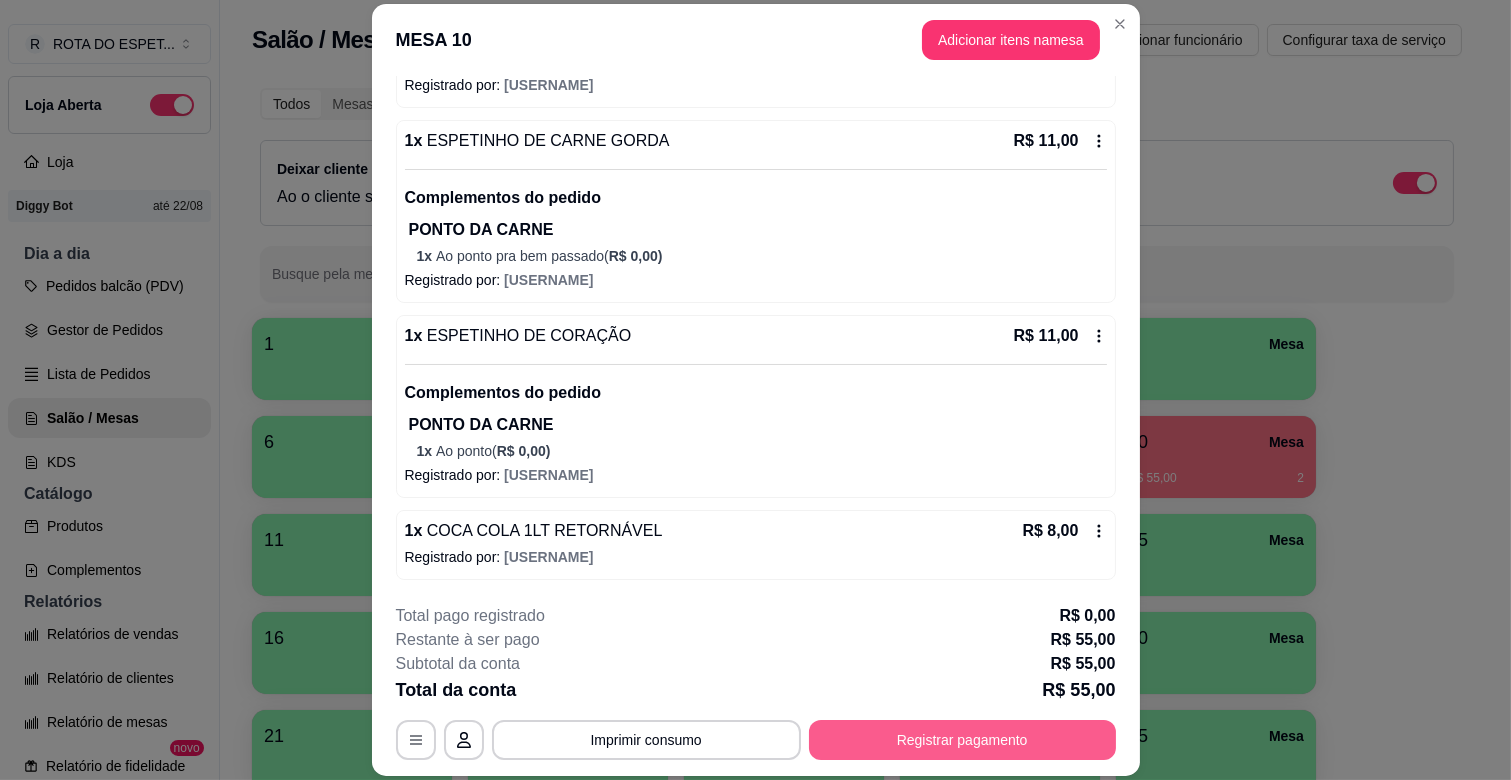 click on "Registrar pagamento" at bounding box center [962, 740] 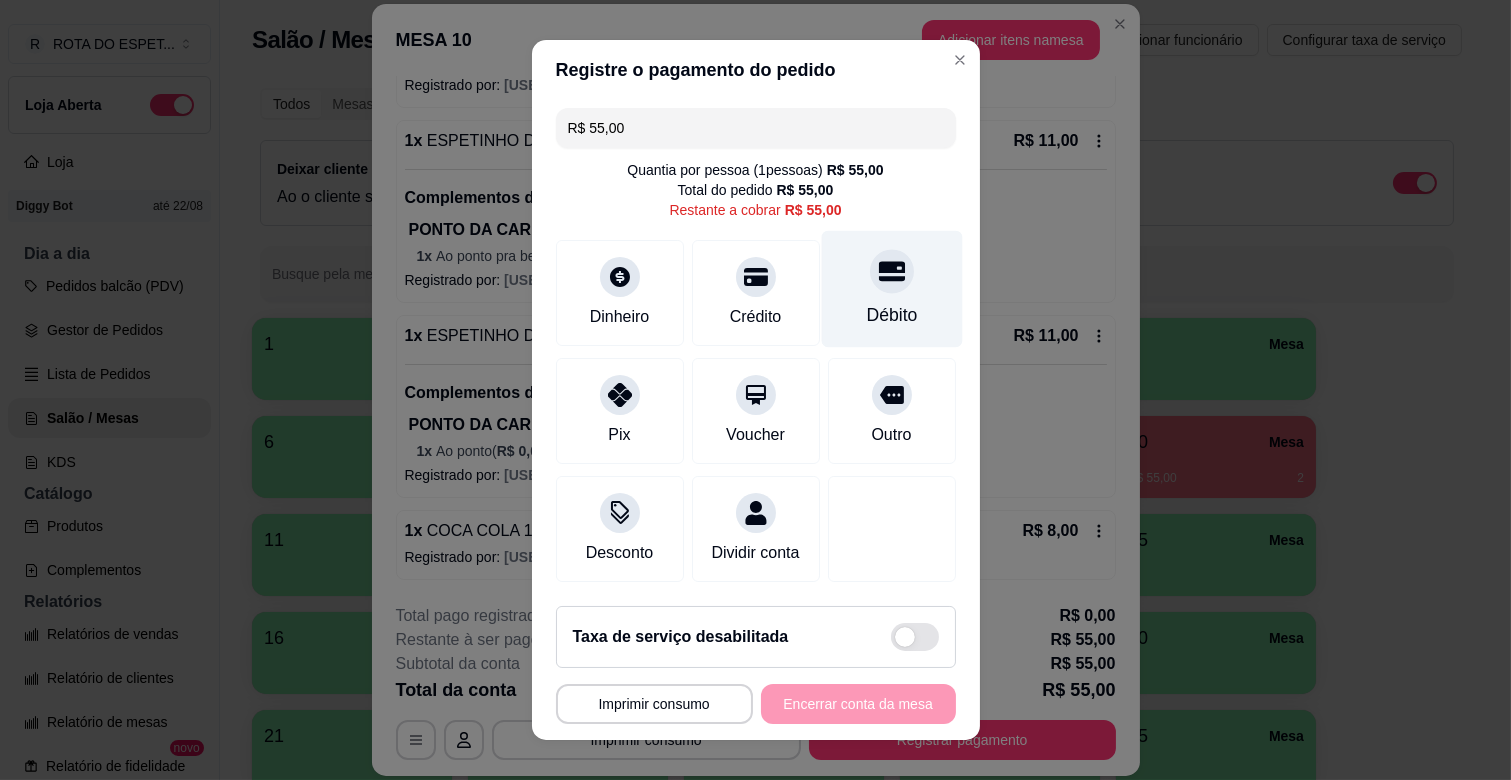 click on "Débito" at bounding box center [891, 315] 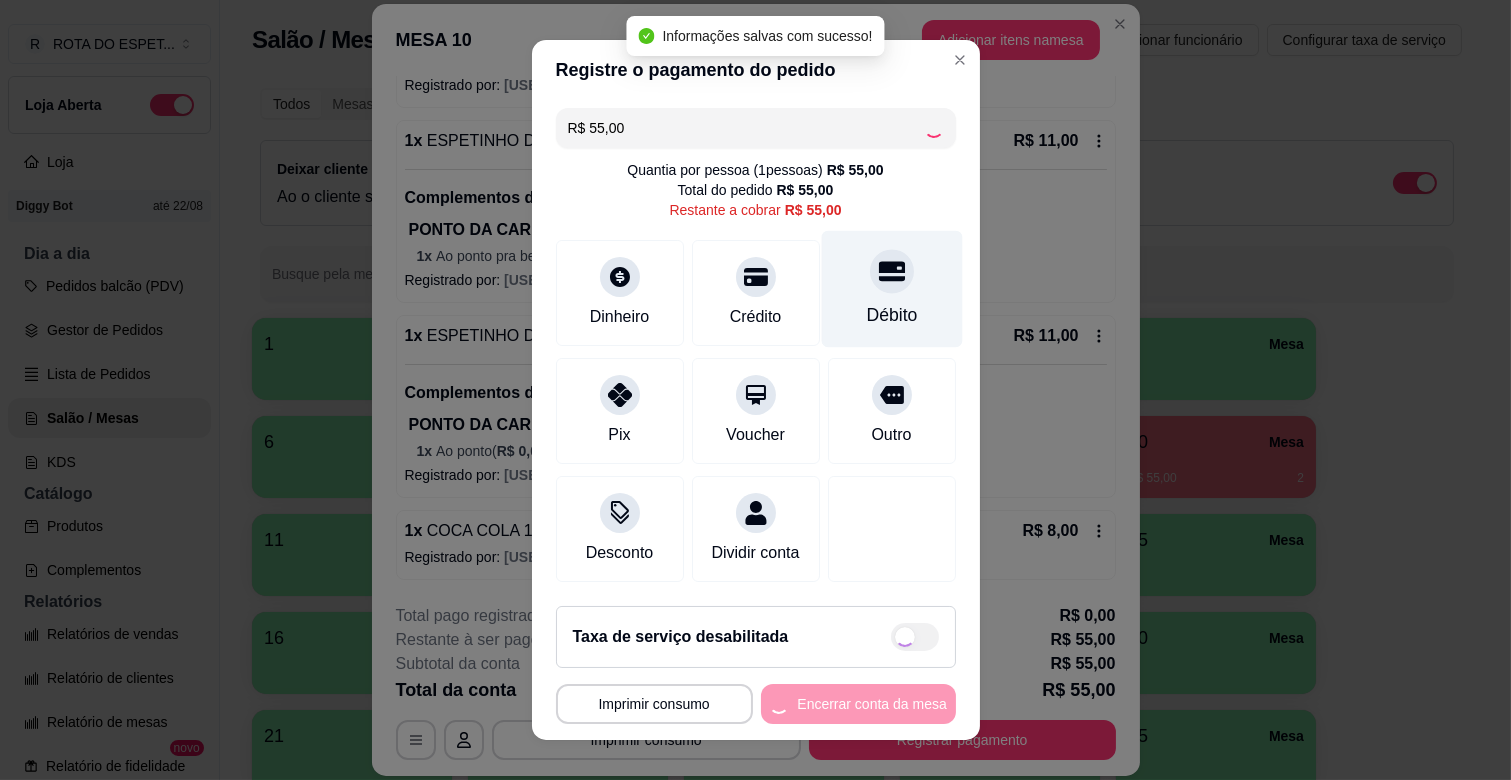type on "R$ 0,00" 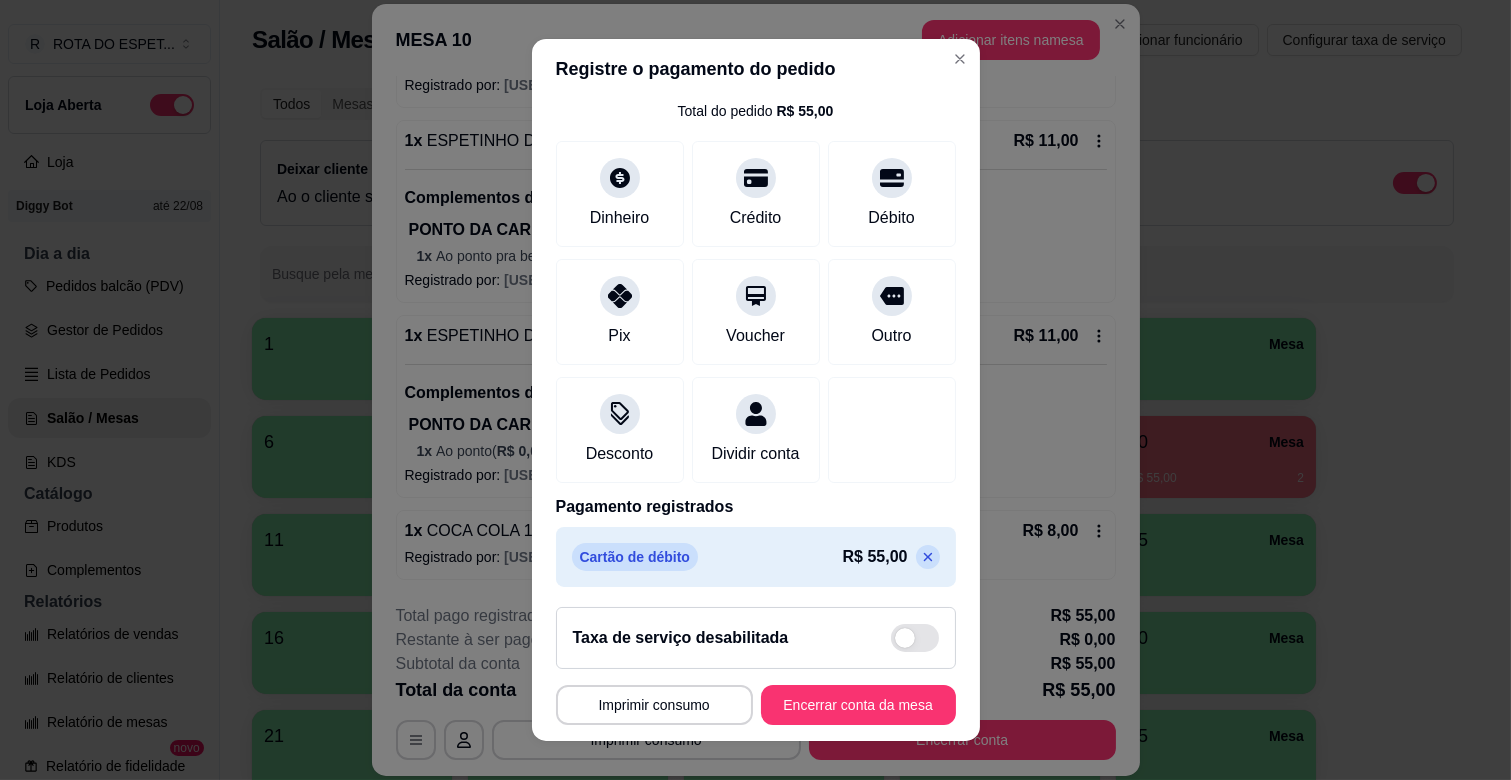 scroll, scrollTop: 106, scrollLeft: 0, axis: vertical 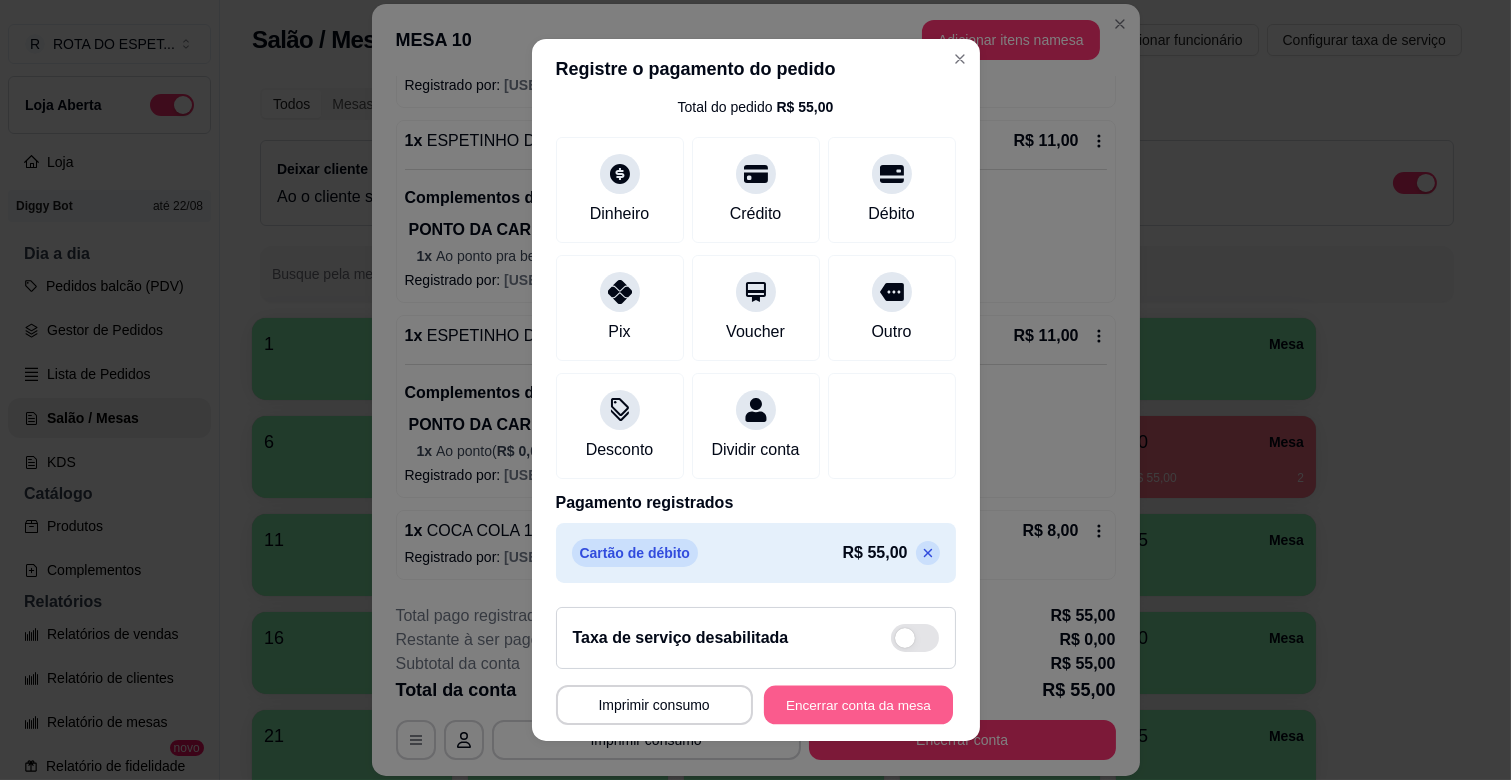 click on "Encerrar conta da mesa" at bounding box center [858, 705] 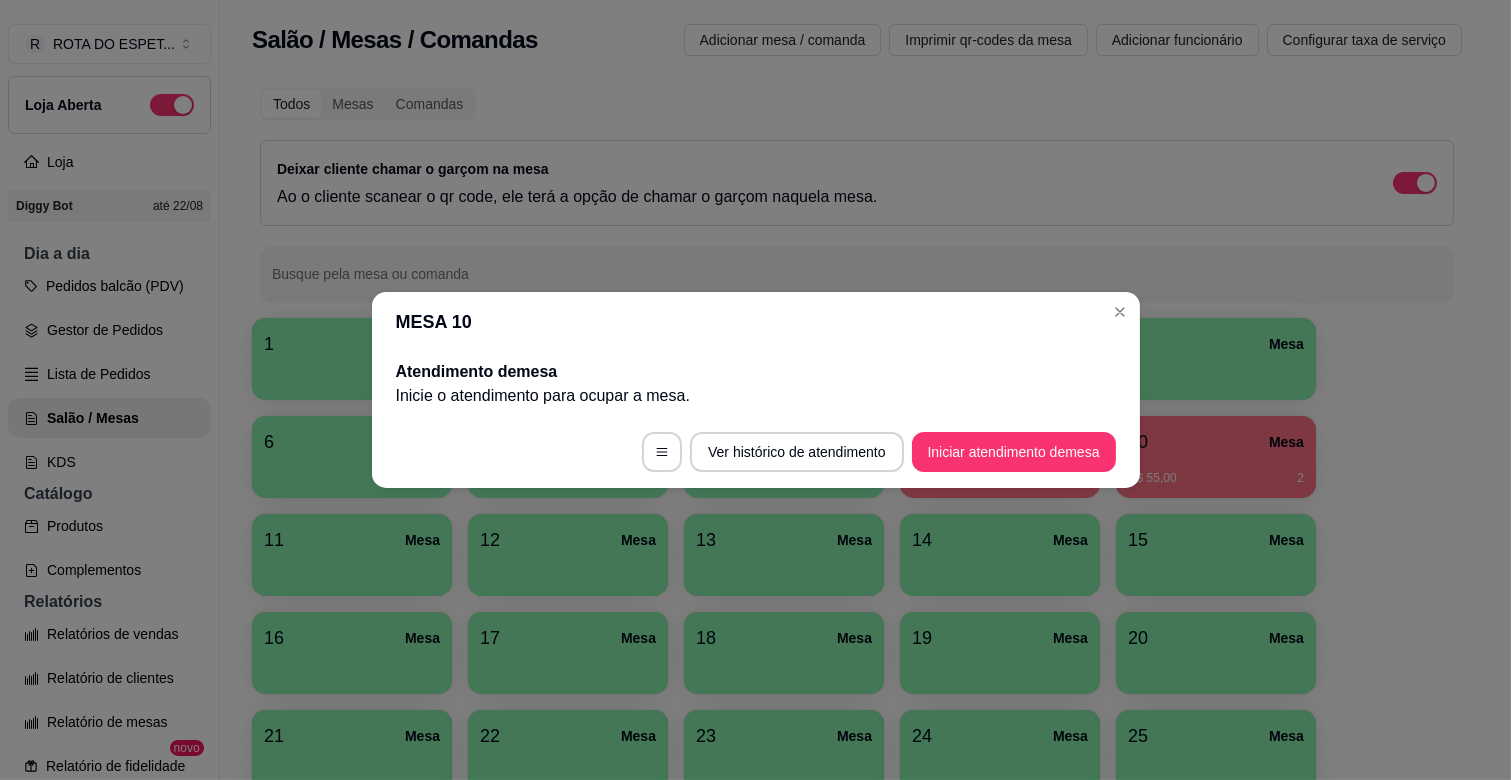 scroll, scrollTop: 0, scrollLeft: 0, axis: both 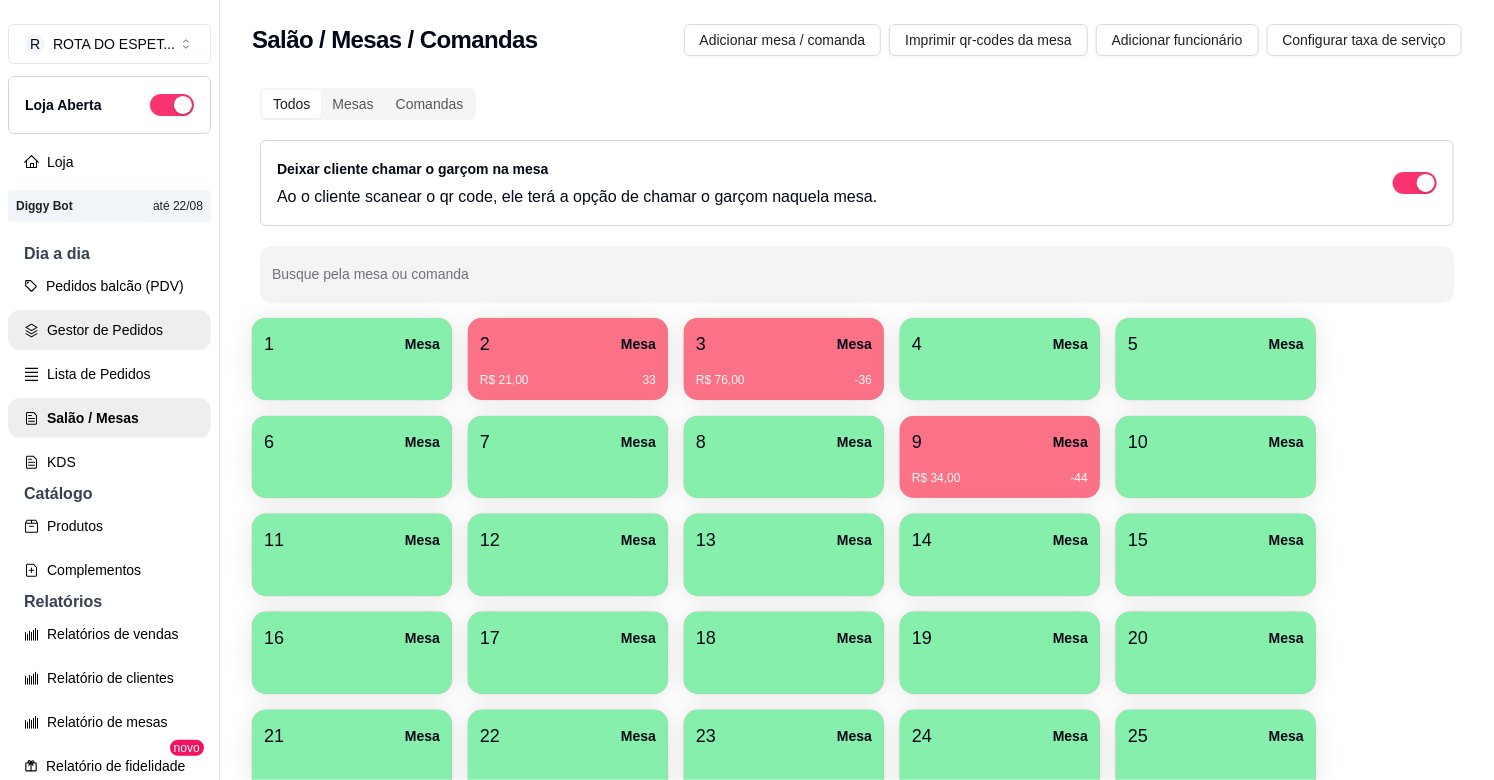 click on "Gestor de Pedidos" at bounding box center (109, 330) 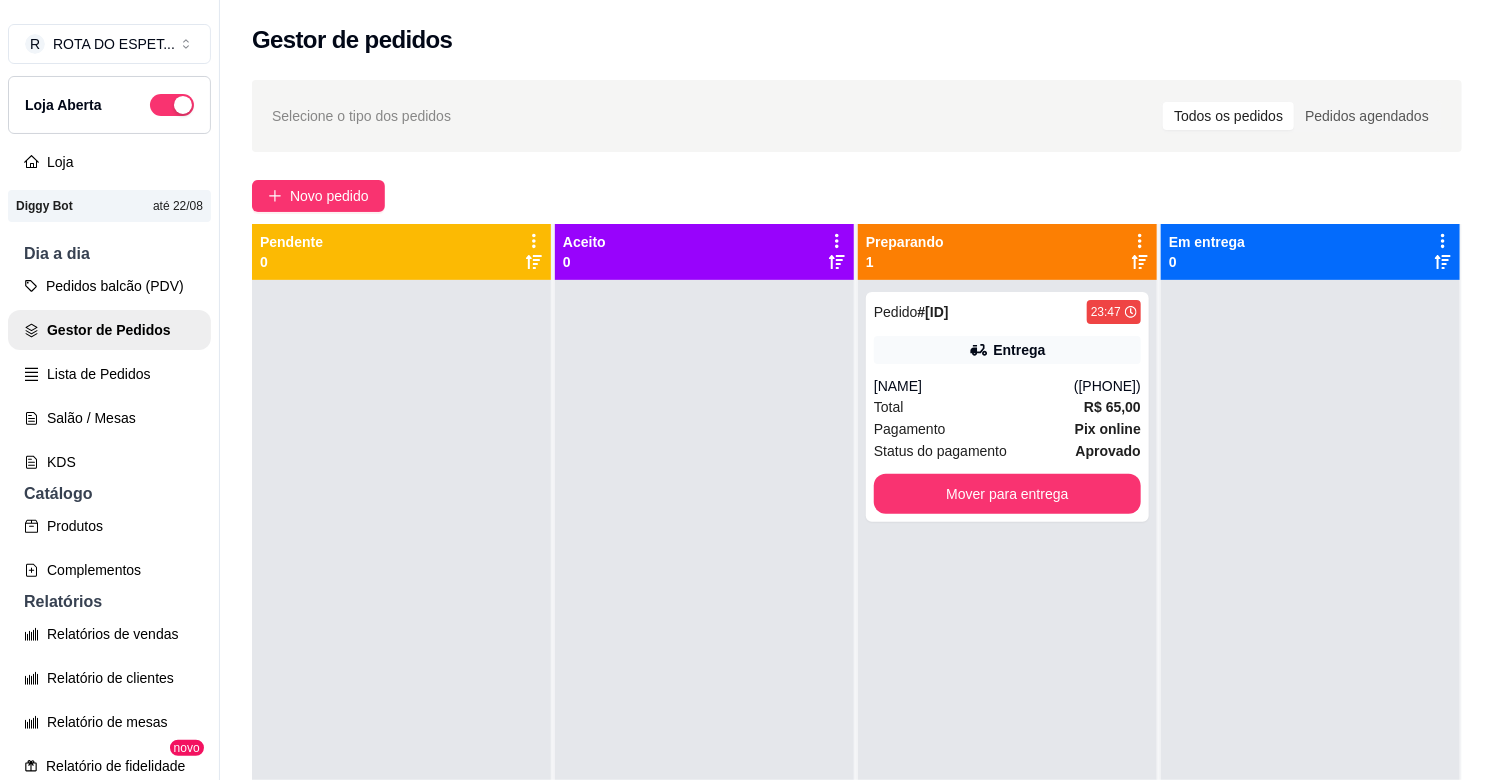click at bounding box center [704, 670] 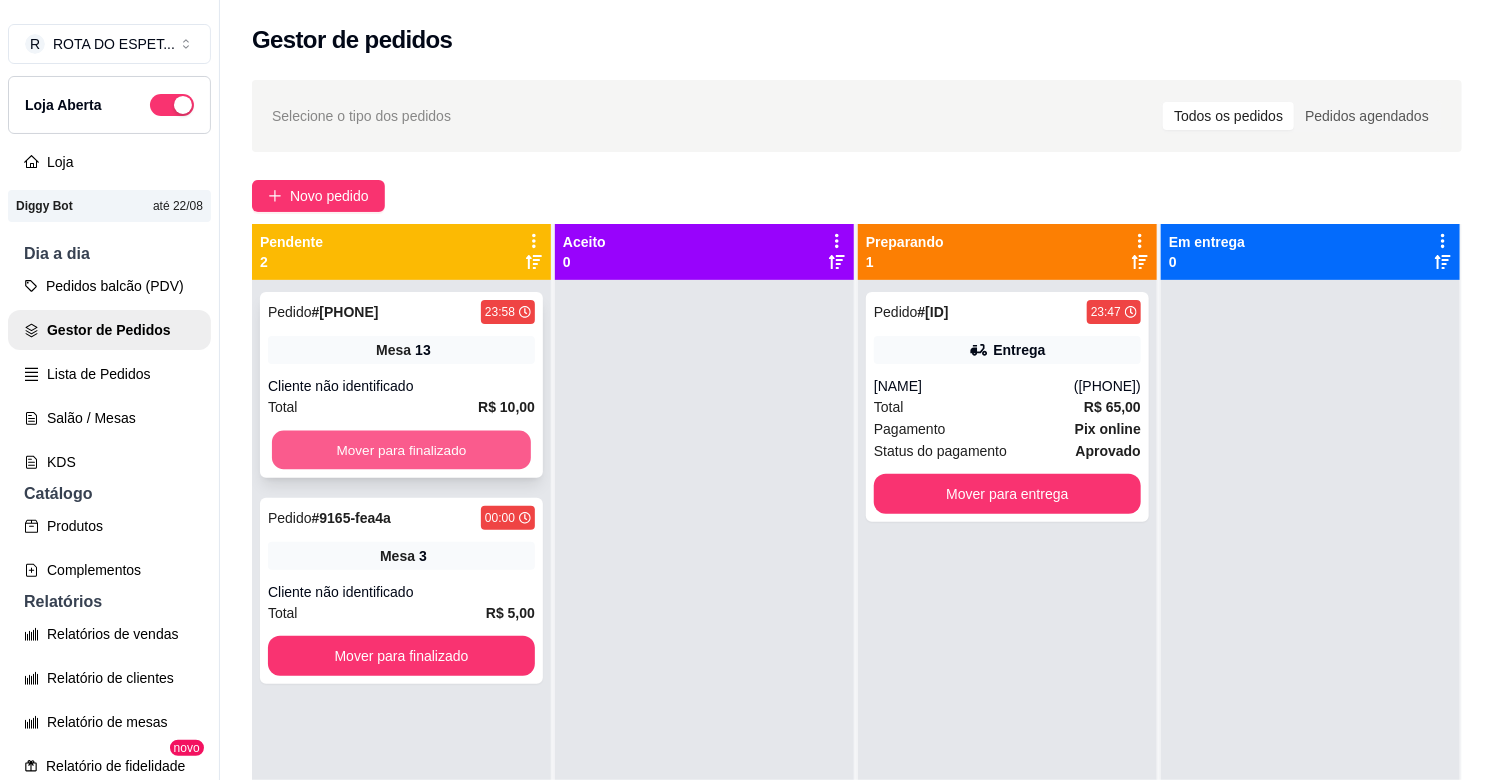 click on "Mover para finalizado" at bounding box center (401, 450) 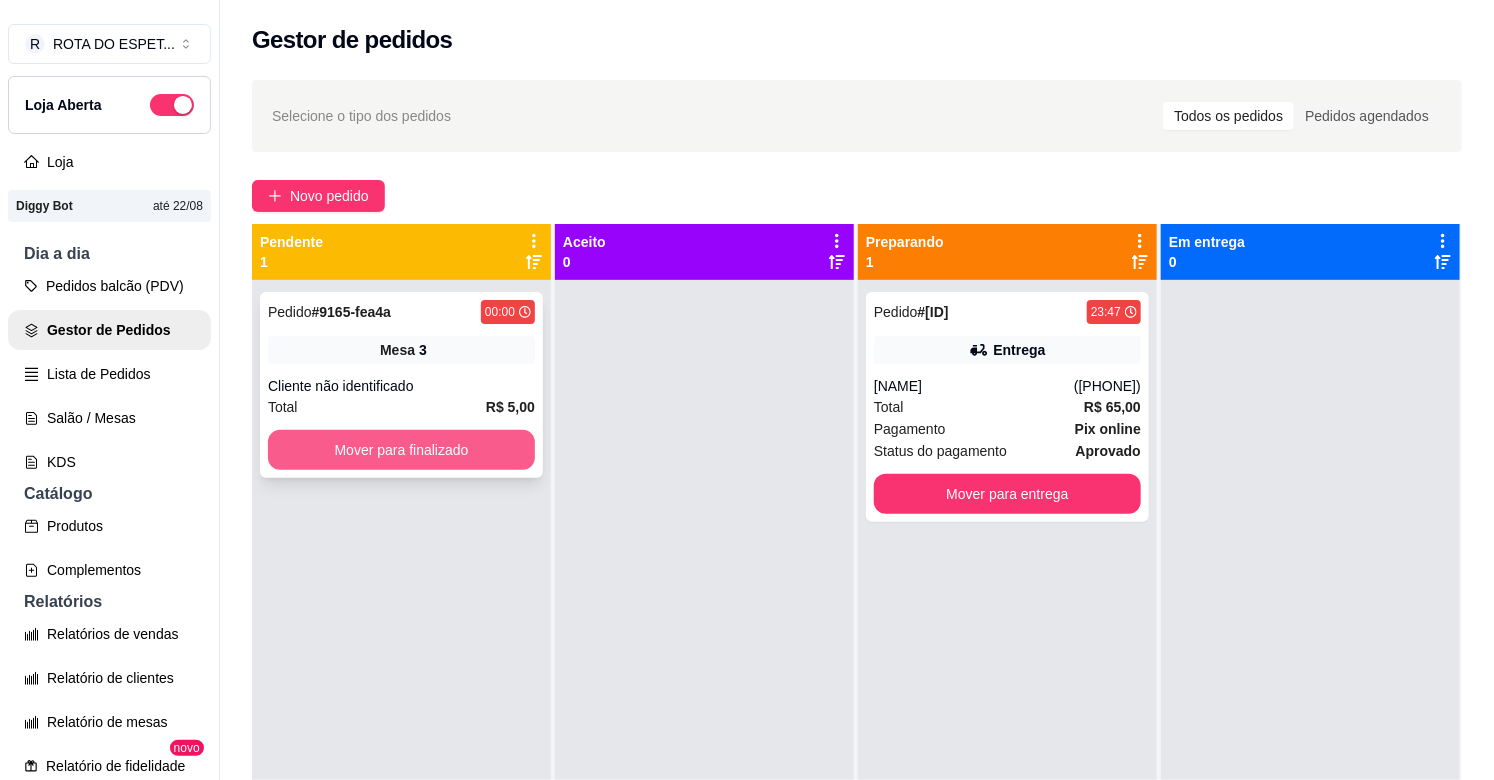 click on "Mover para finalizado" at bounding box center [401, 450] 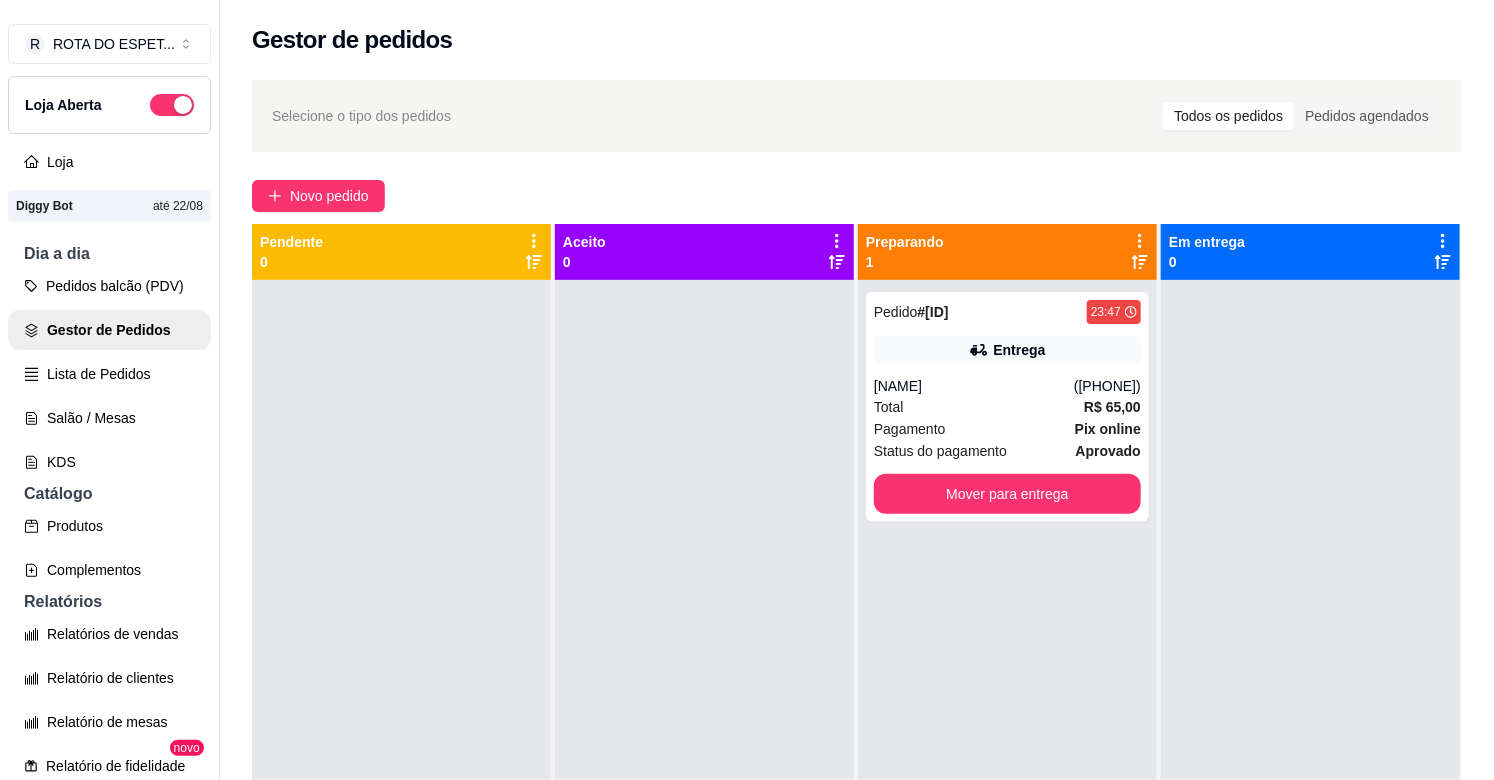 click at bounding box center (704, 670) 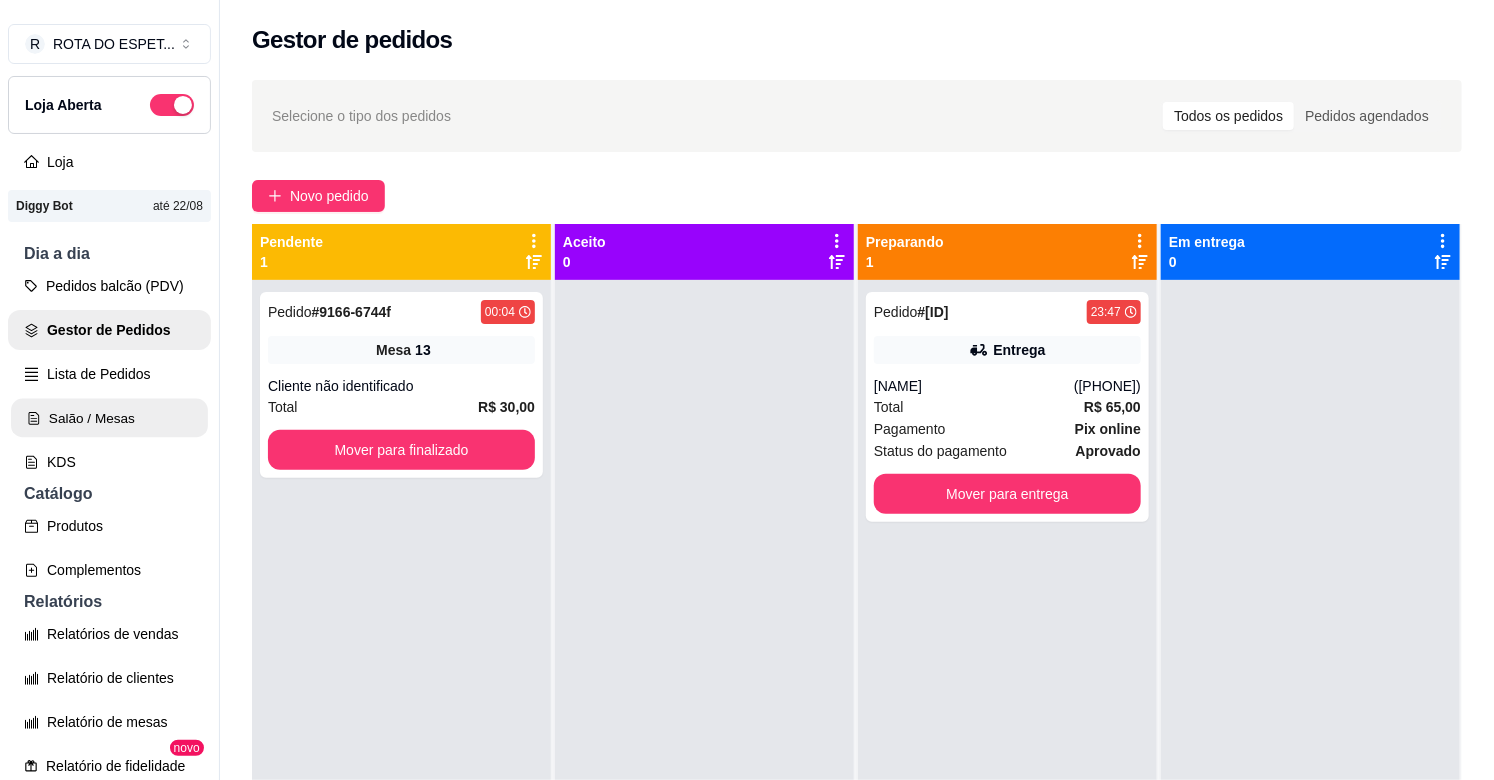 click on "Salão / Mesas" at bounding box center [109, 418] 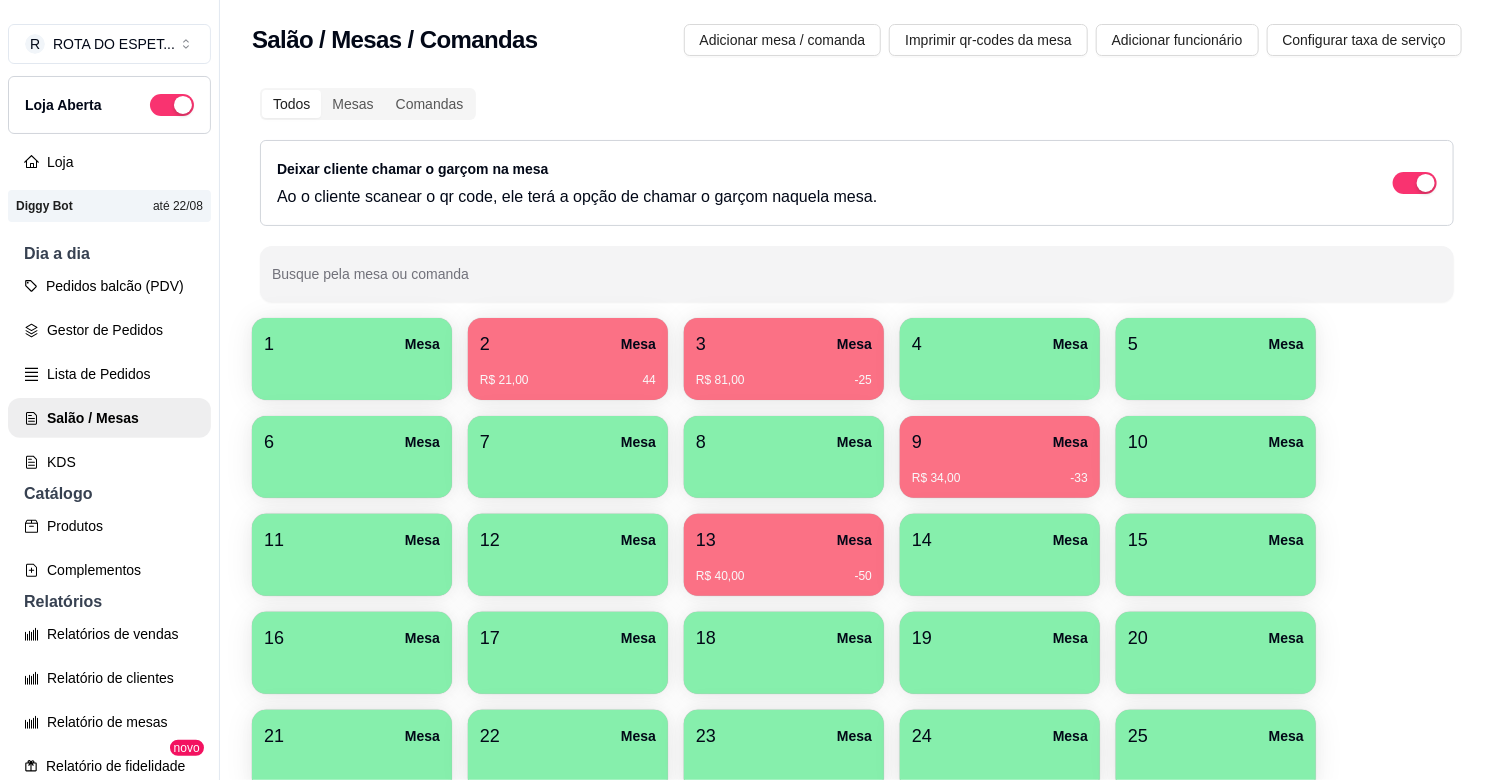 click on "R$ 21,00 44" at bounding box center [568, 380] 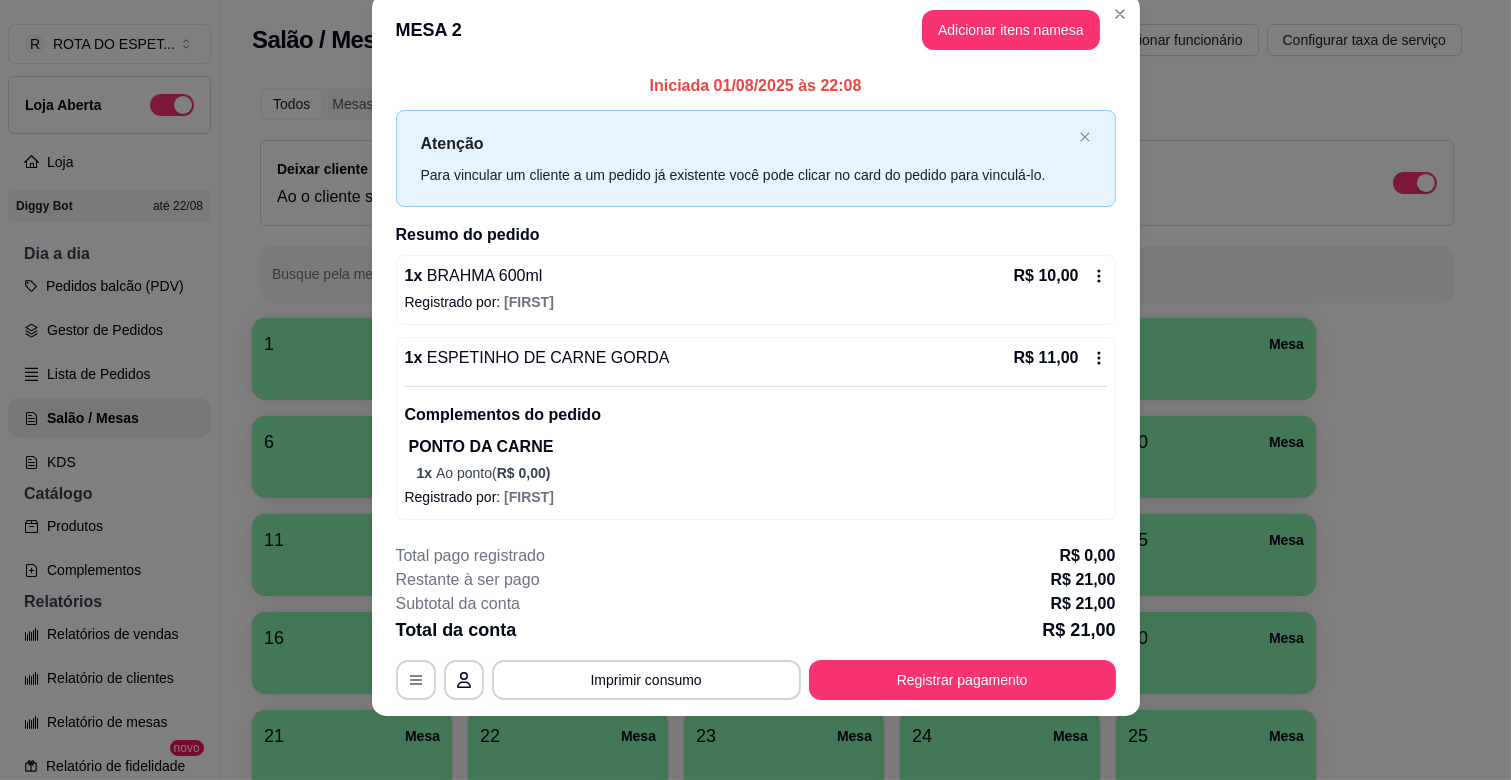 scroll, scrollTop: 0, scrollLeft: 0, axis: both 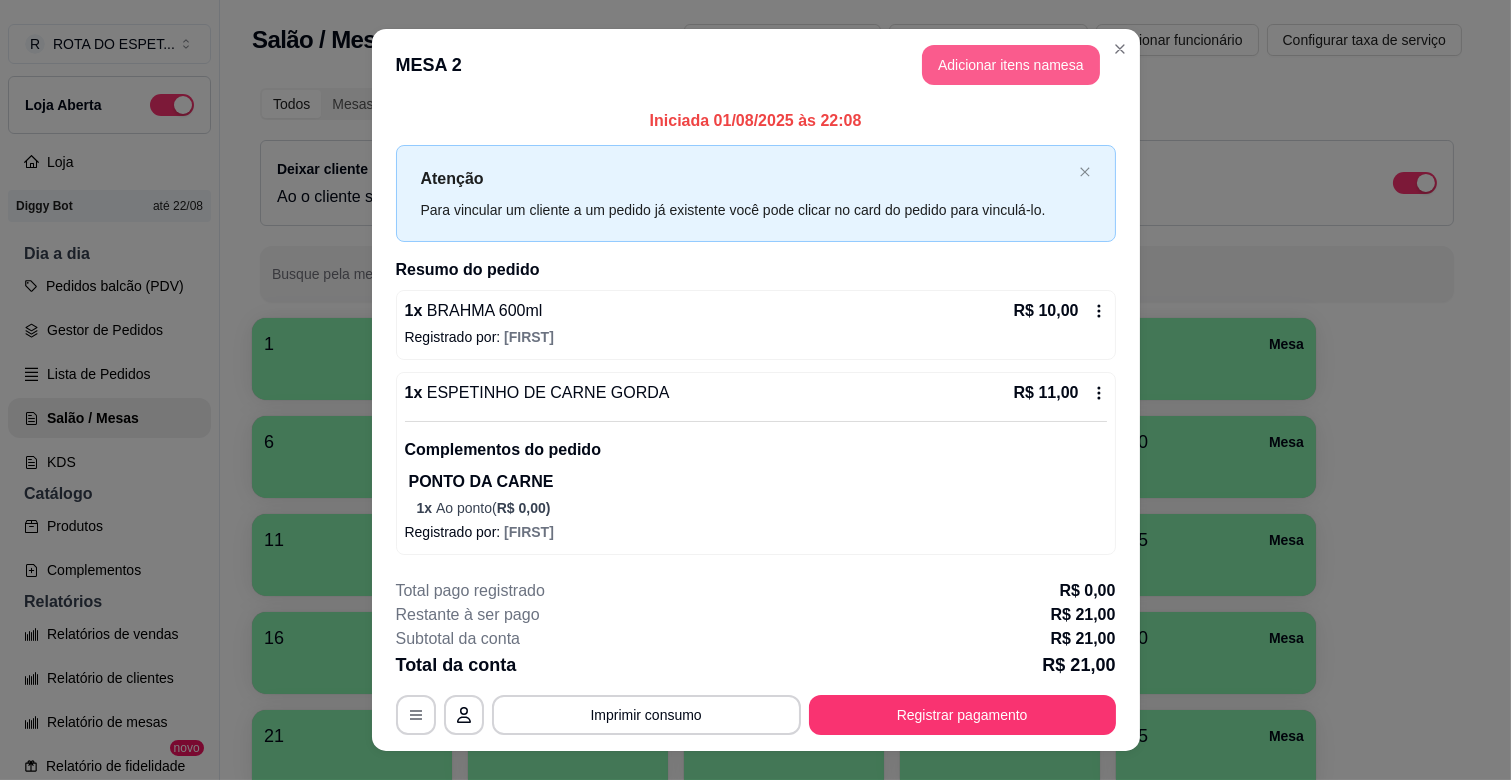 click on "Adicionar itens na  mesa" at bounding box center (1011, 65) 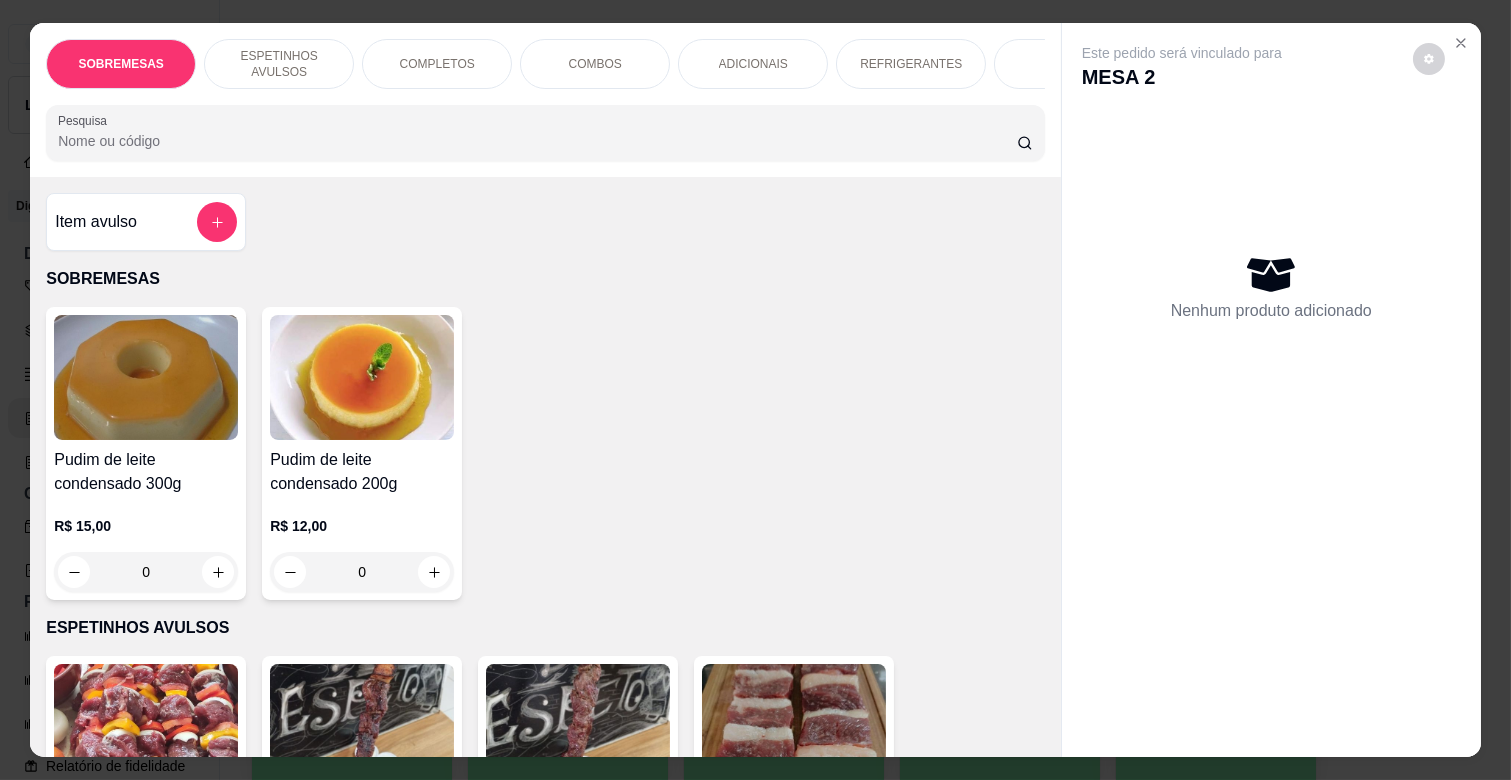 scroll, scrollTop: 0, scrollLeft: 573, axis: horizontal 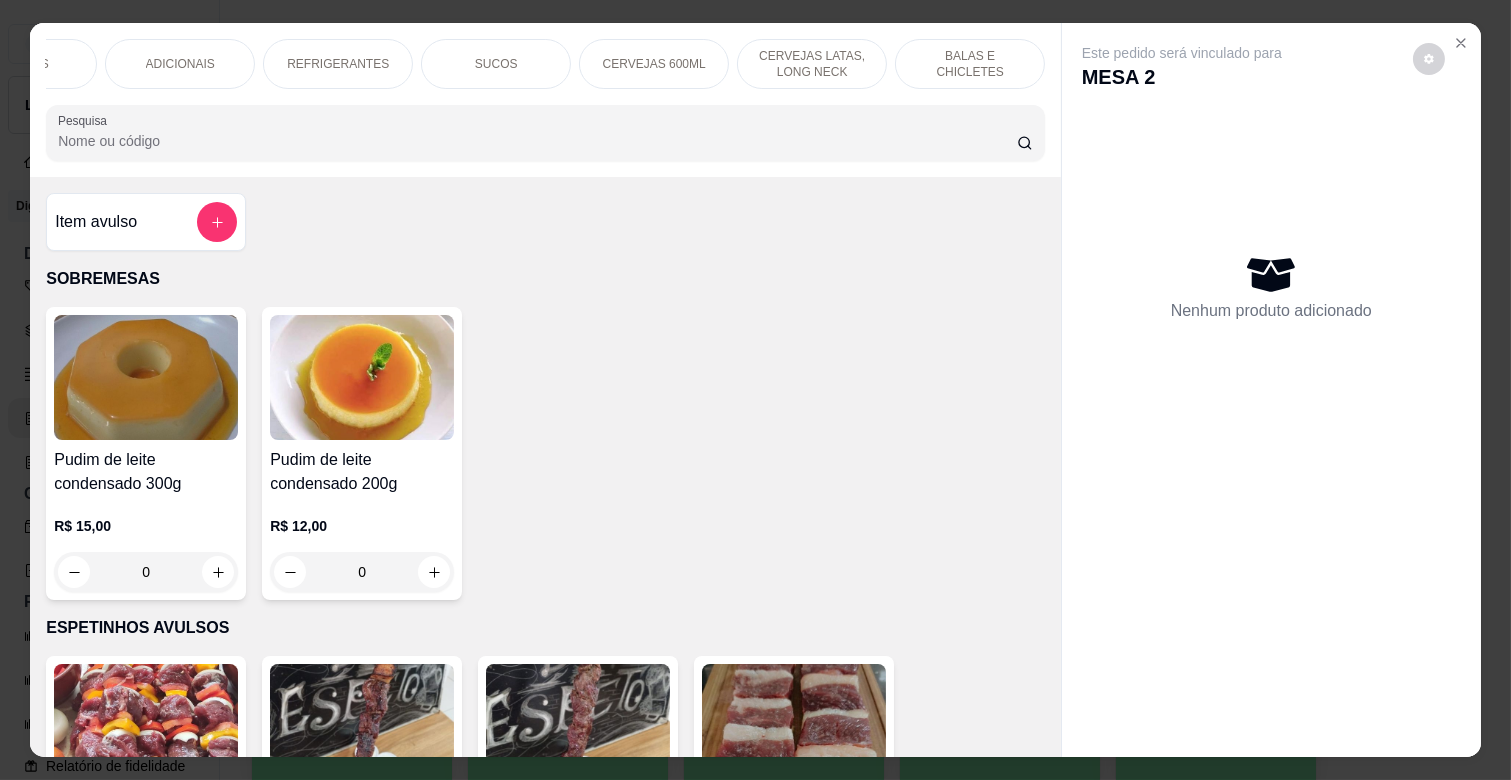click on "BALAS E CHICLETES" at bounding box center (970, 64) 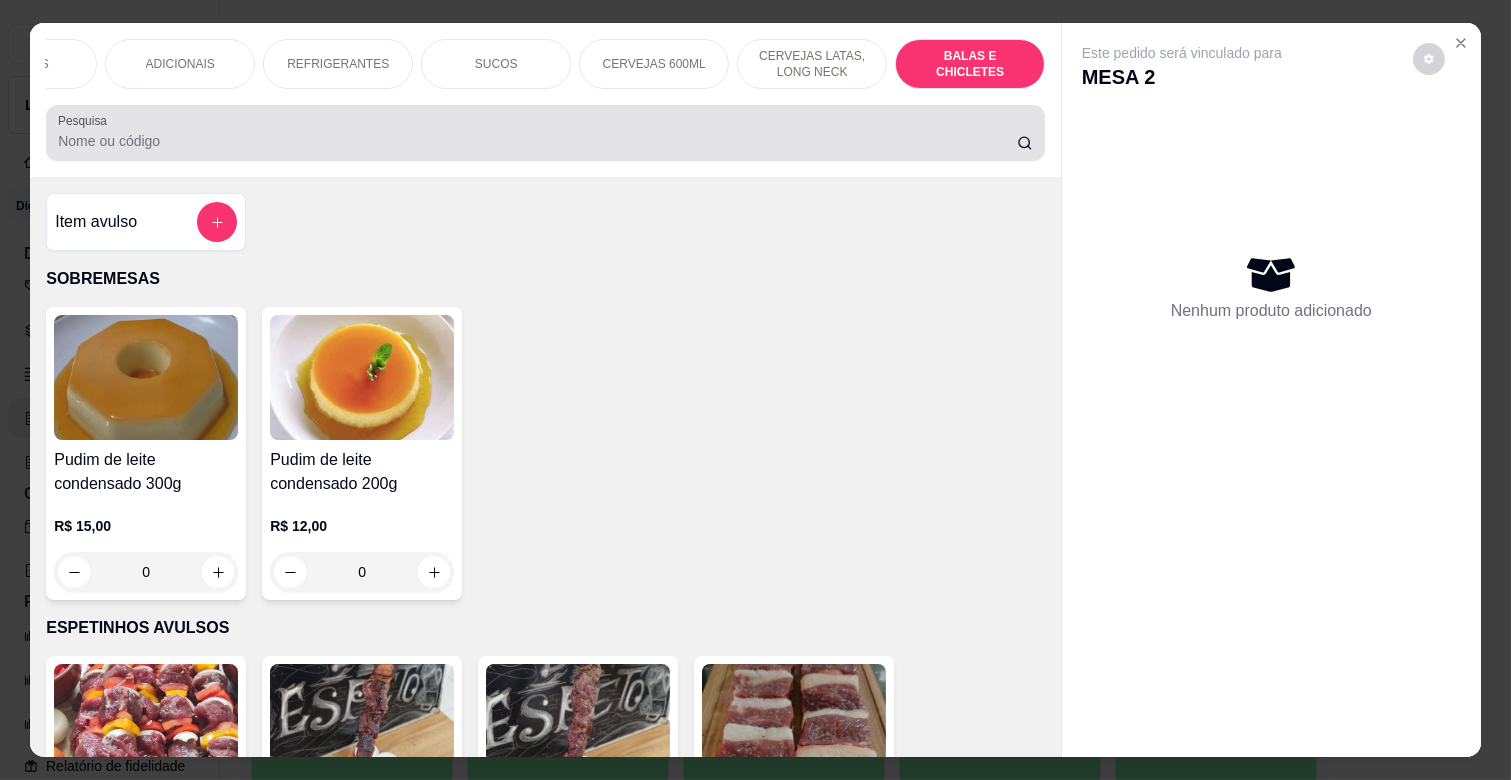 scroll, scrollTop: 7736, scrollLeft: 0, axis: vertical 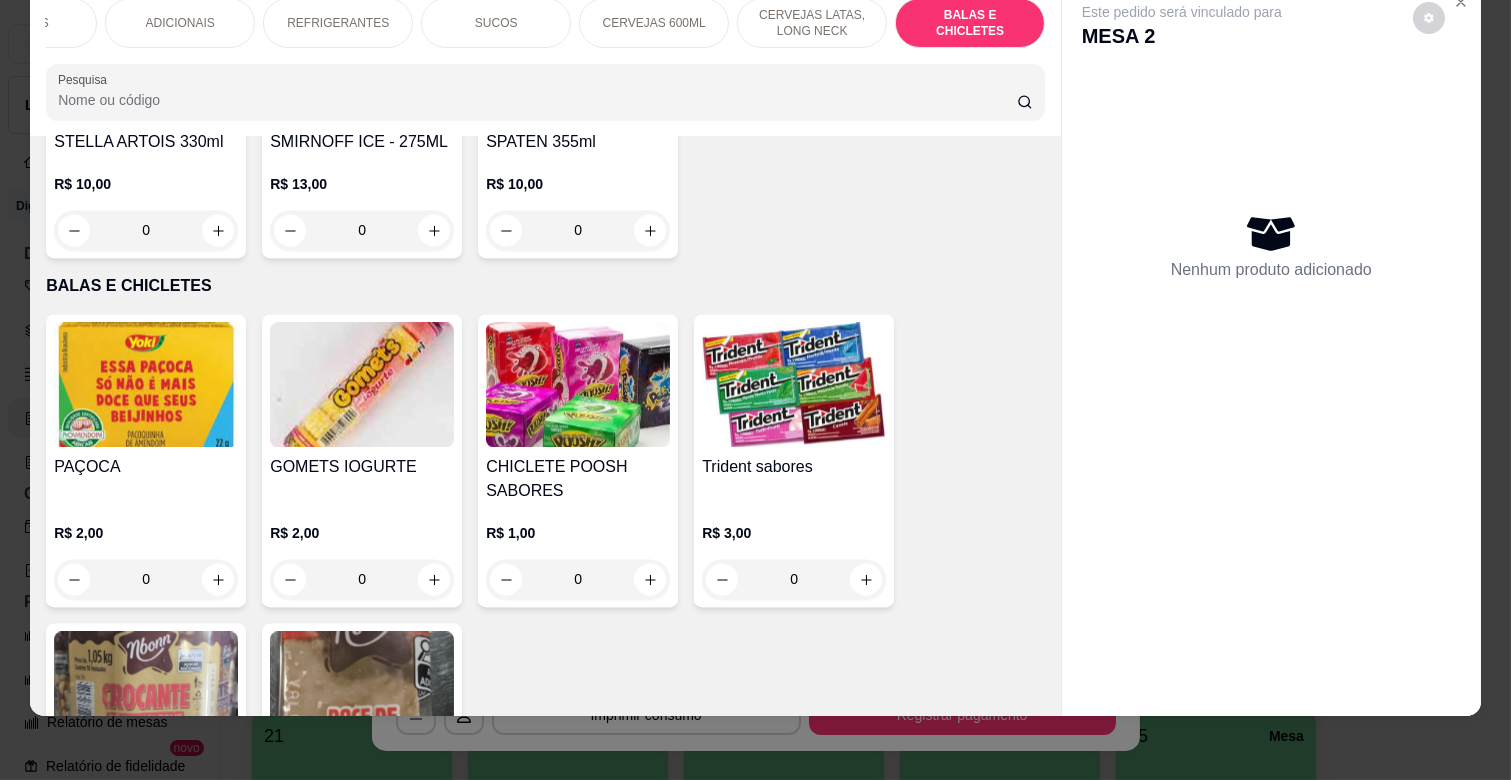 click on "CERVEJAS 600ML" at bounding box center [654, 23] 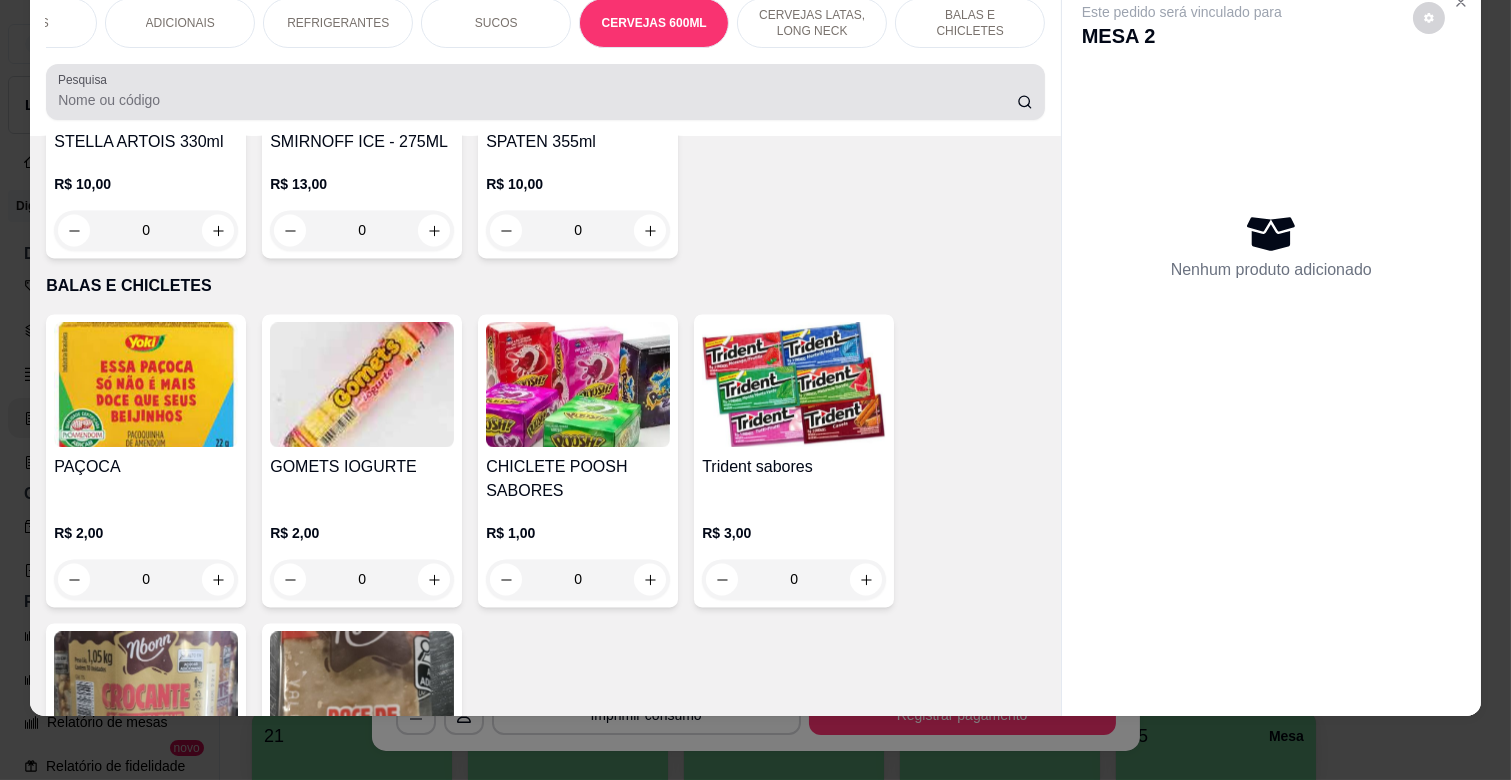 scroll, scrollTop: 6160, scrollLeft: 0, axis: vertical 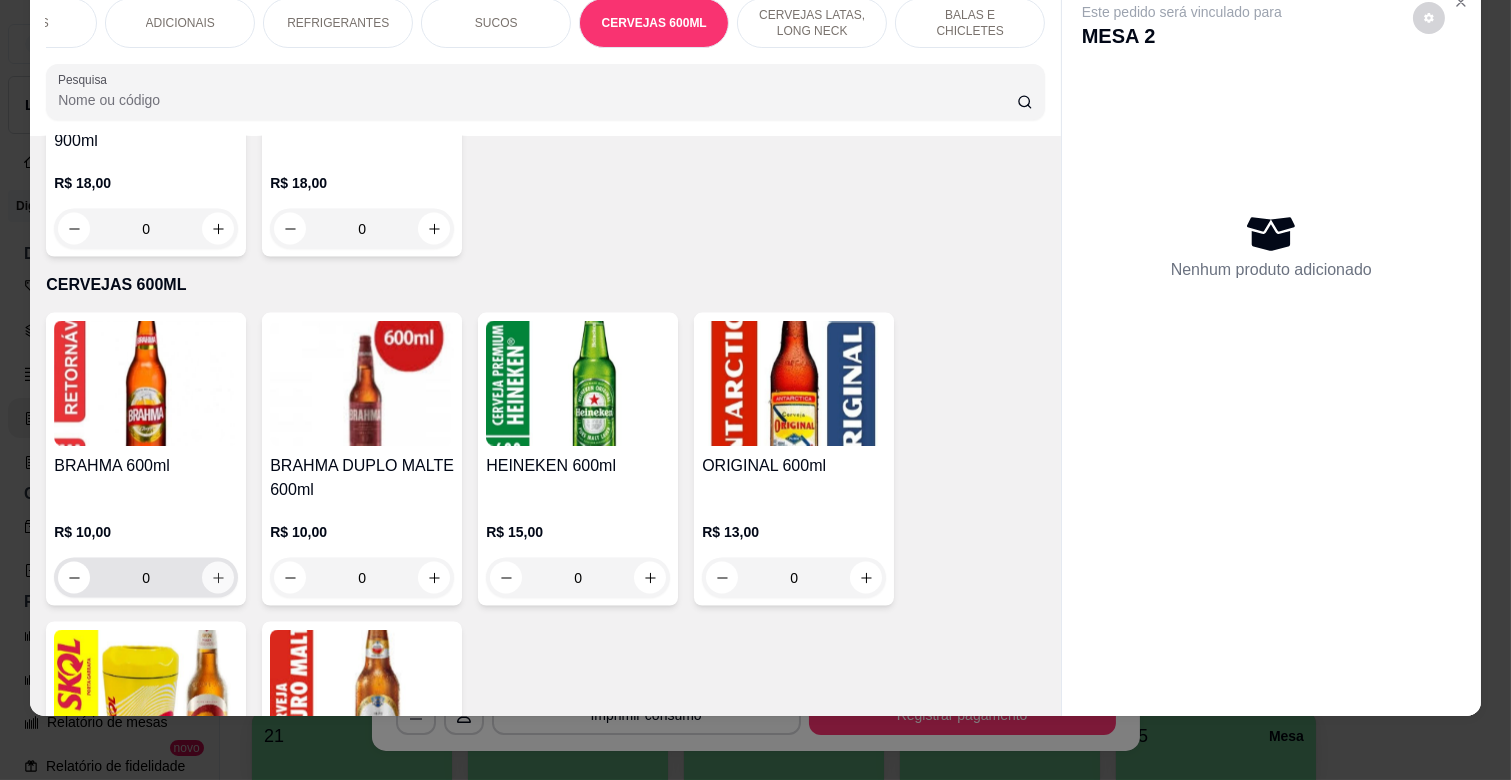 click 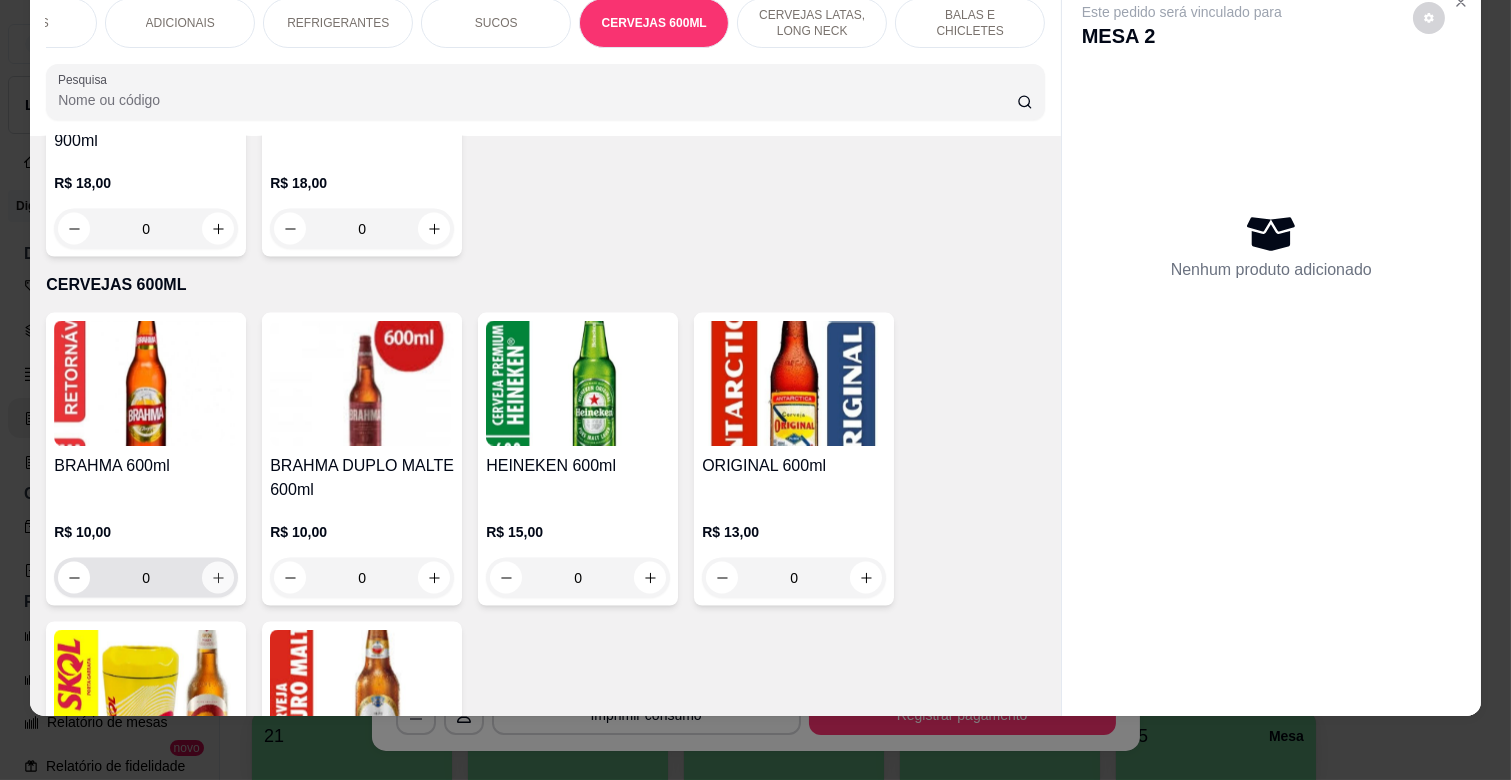 type on "1" 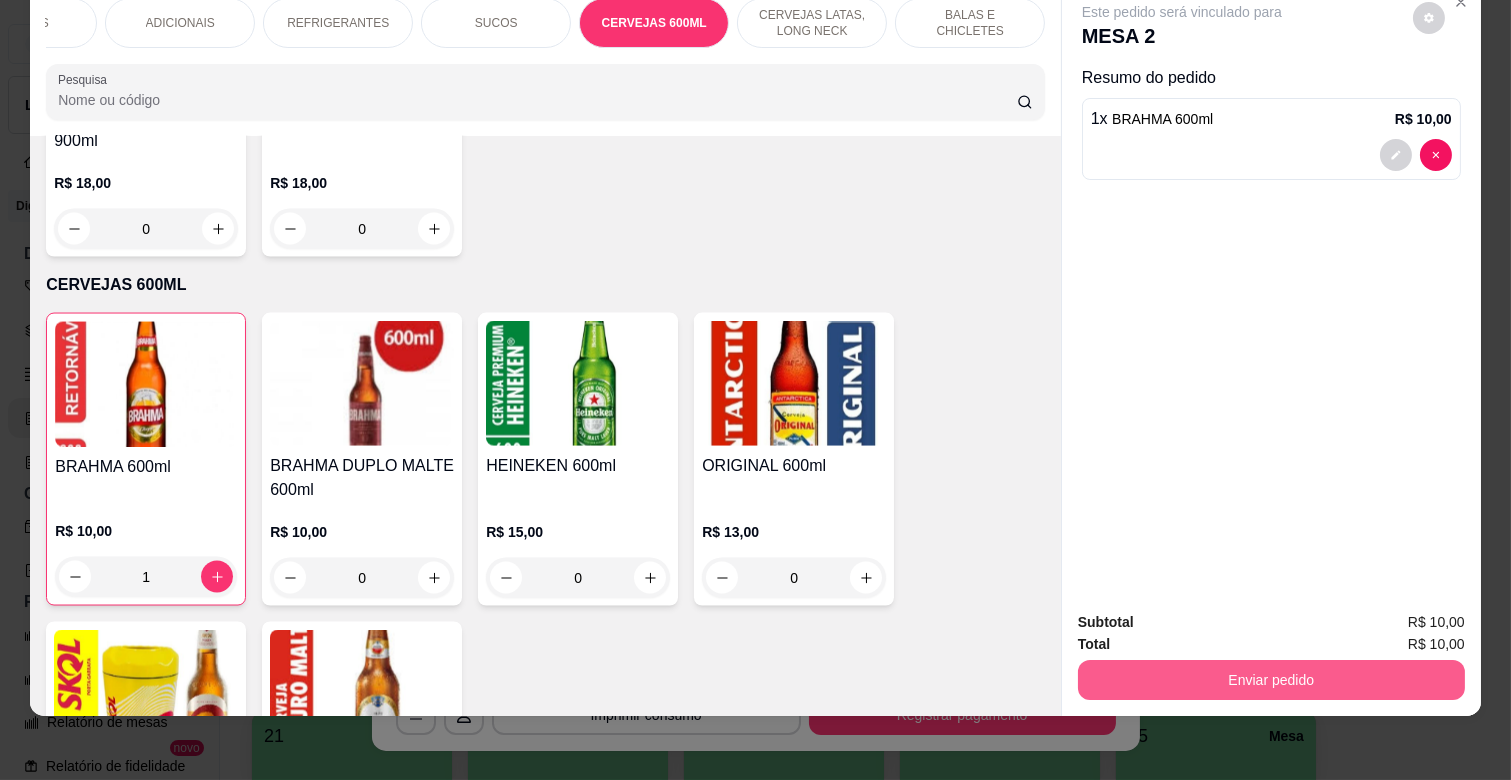 click on "Enviar pedido" at bounding box center [1271, 680] 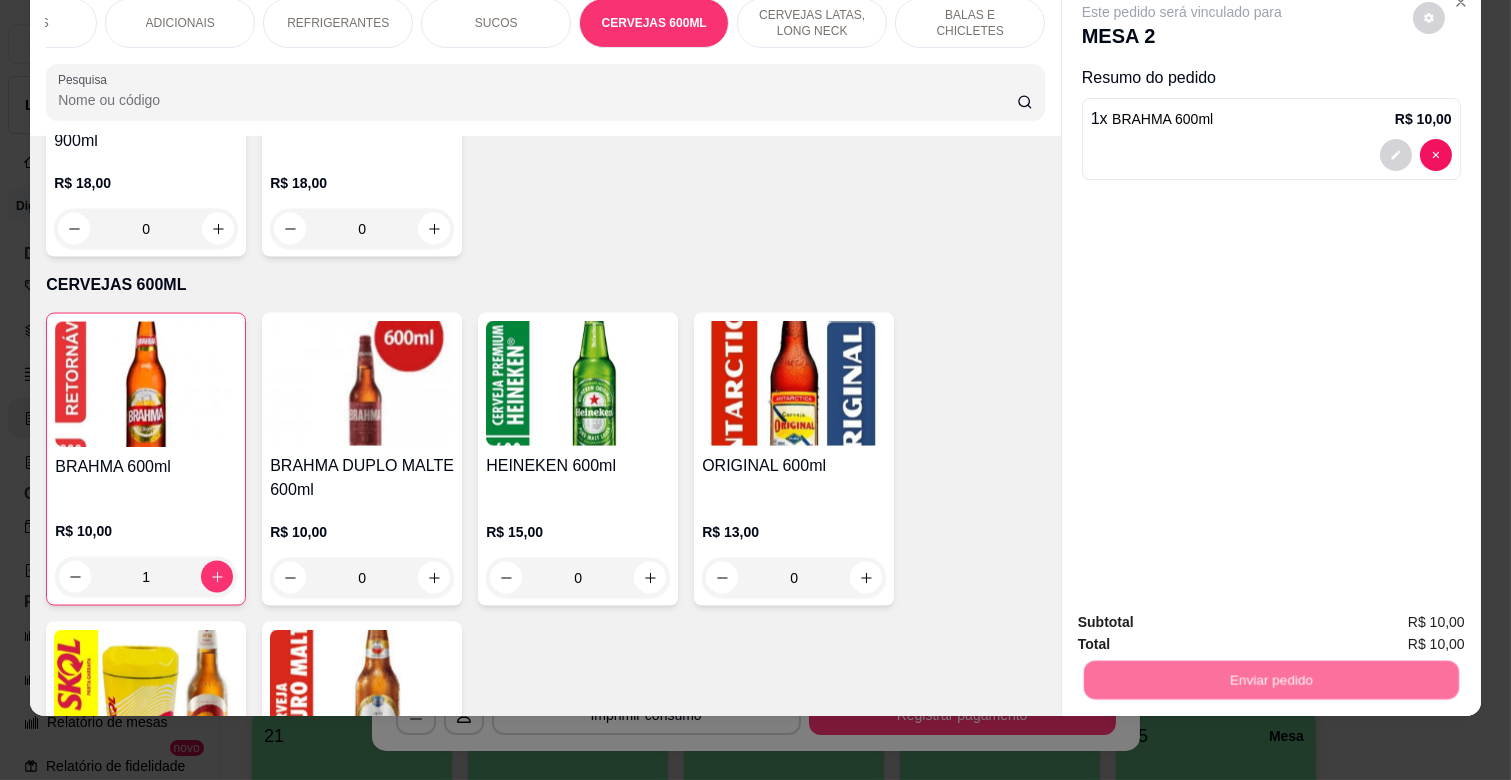 click on "Não registrar e enviar pedido" at bounding box center [1204, 614] 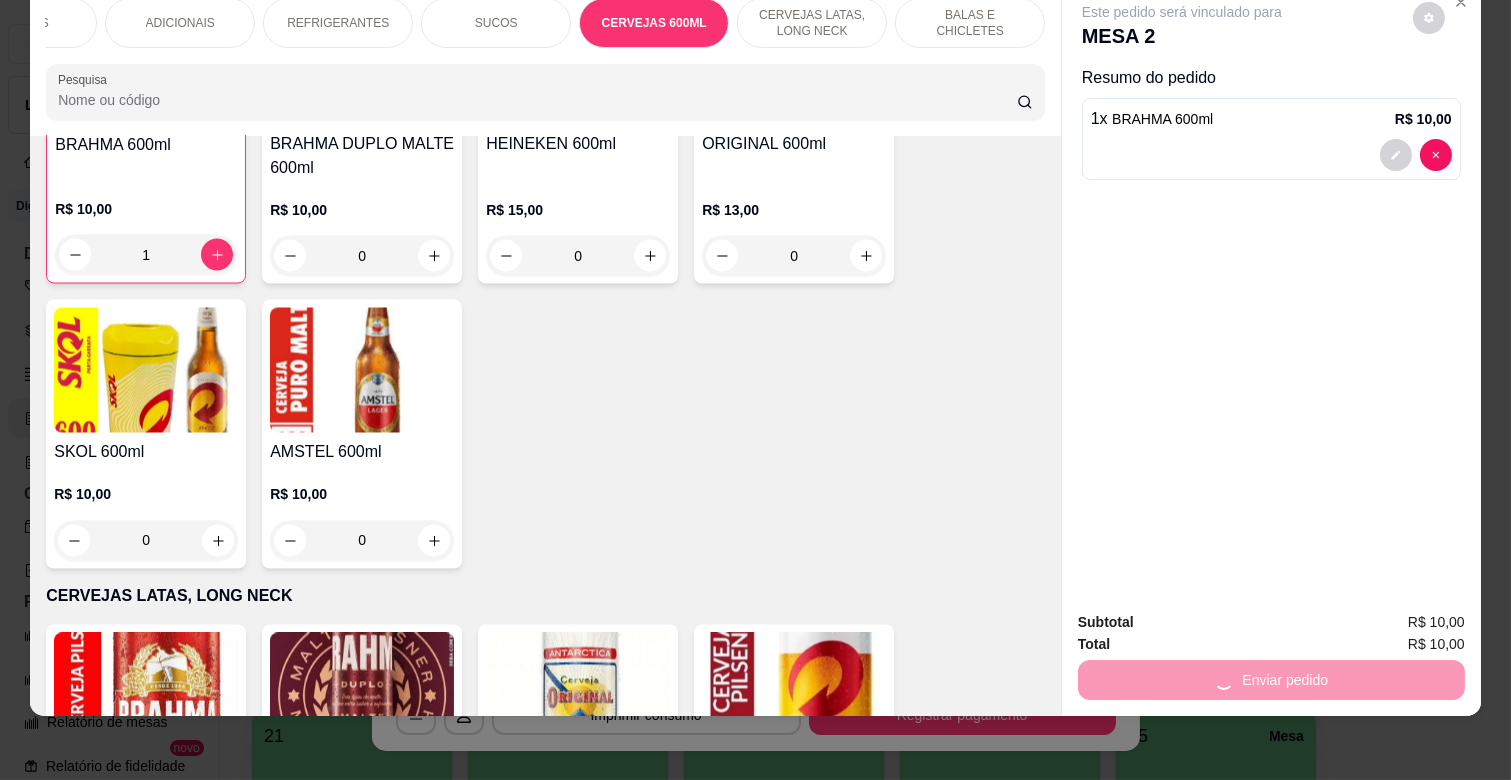 scroll, scrollTop: 6604, scrollLeft: 0, axis: vertical 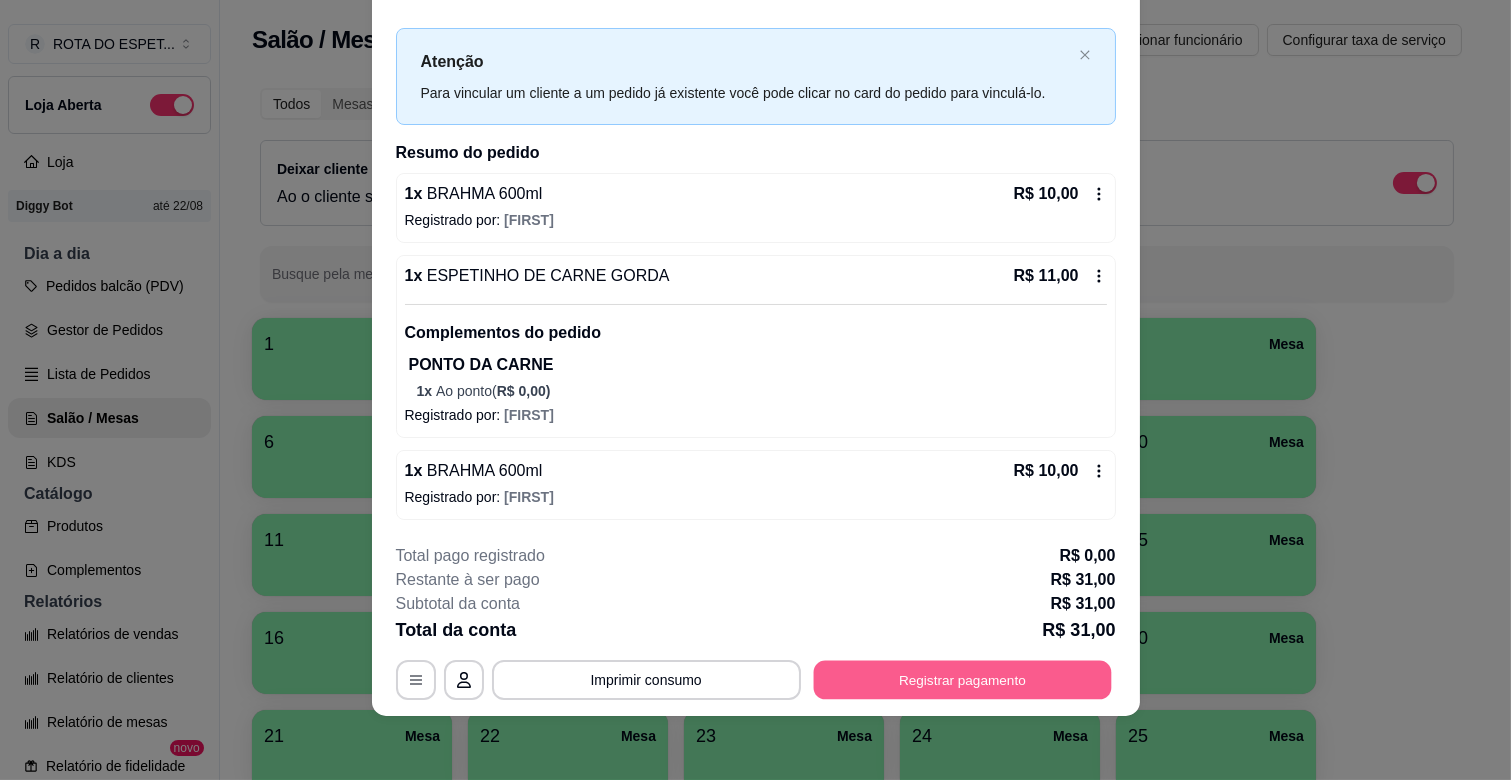 click on "Registrar pagamento" at bounding box center (962, 680) 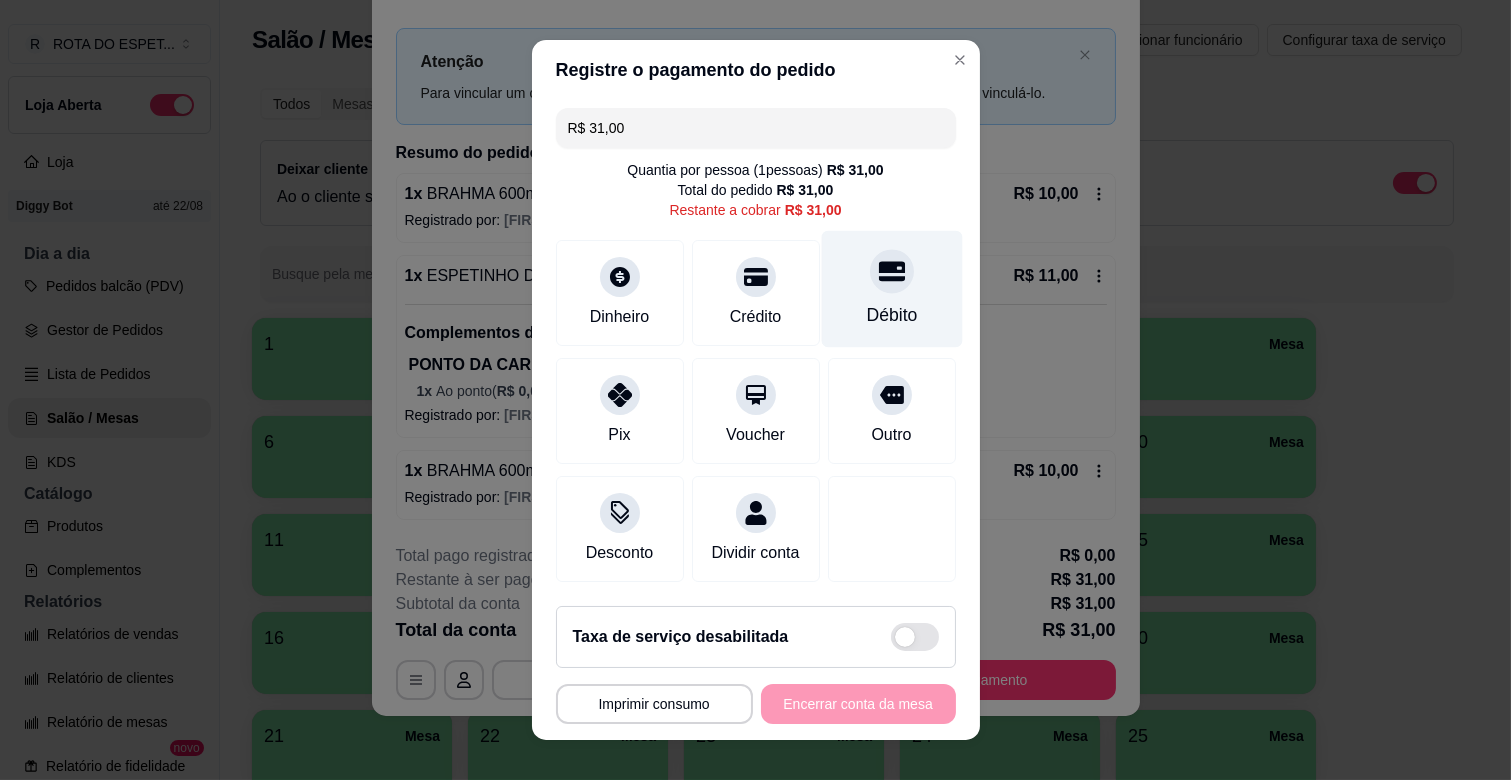 click on "Débito" at bounding box center [891, 315] 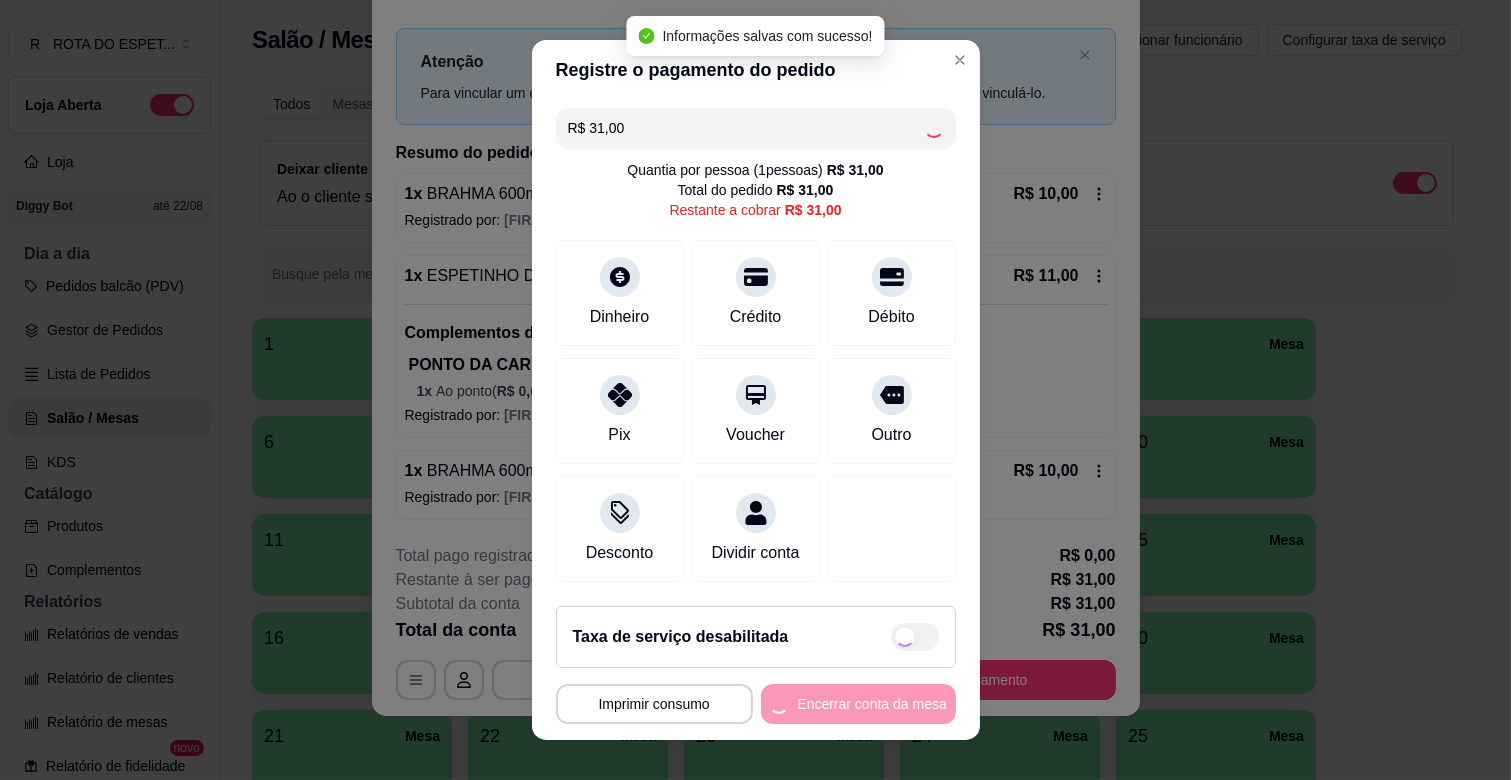type on "R$ 0,00" 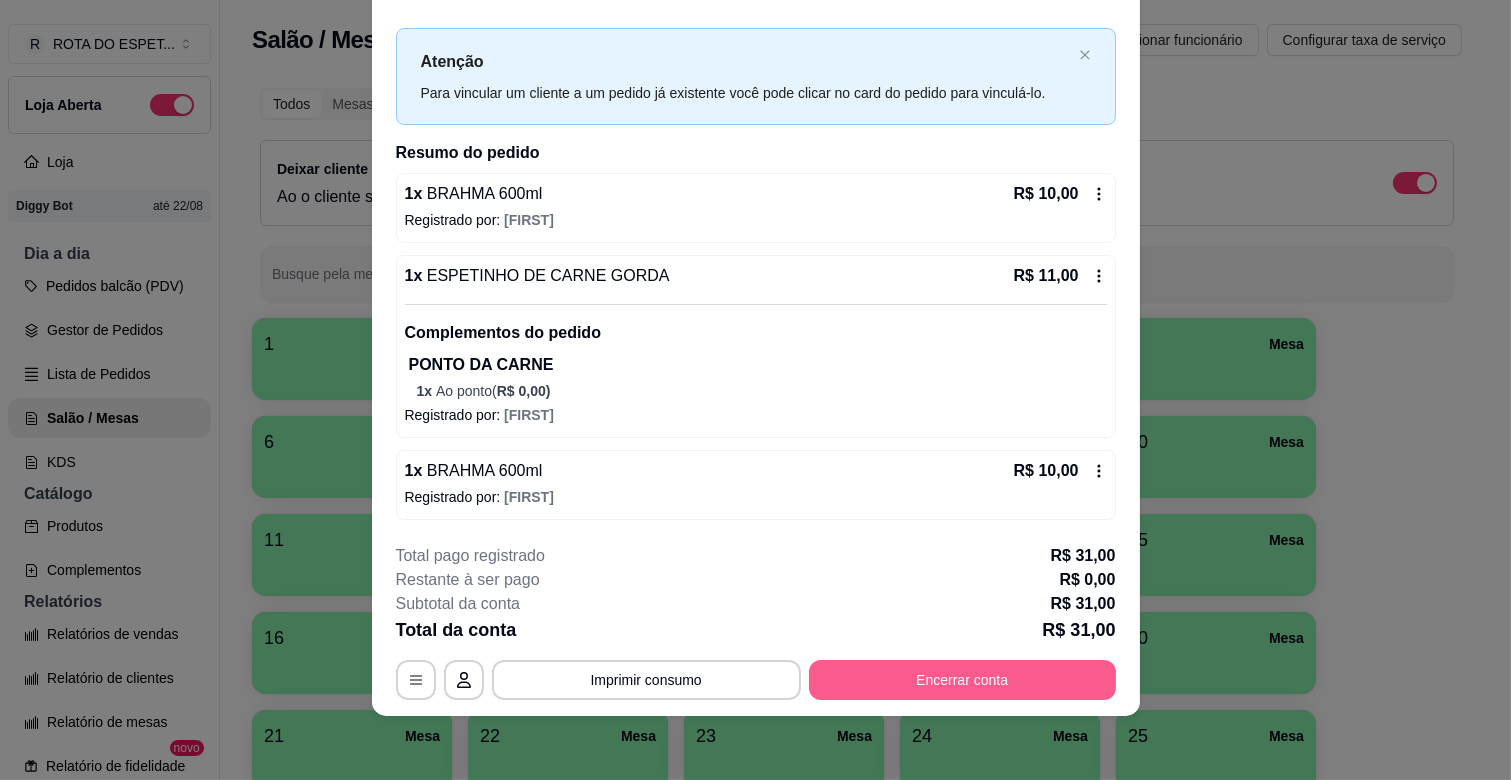click on "Encerrar conta" at bounding box center [962, 680] 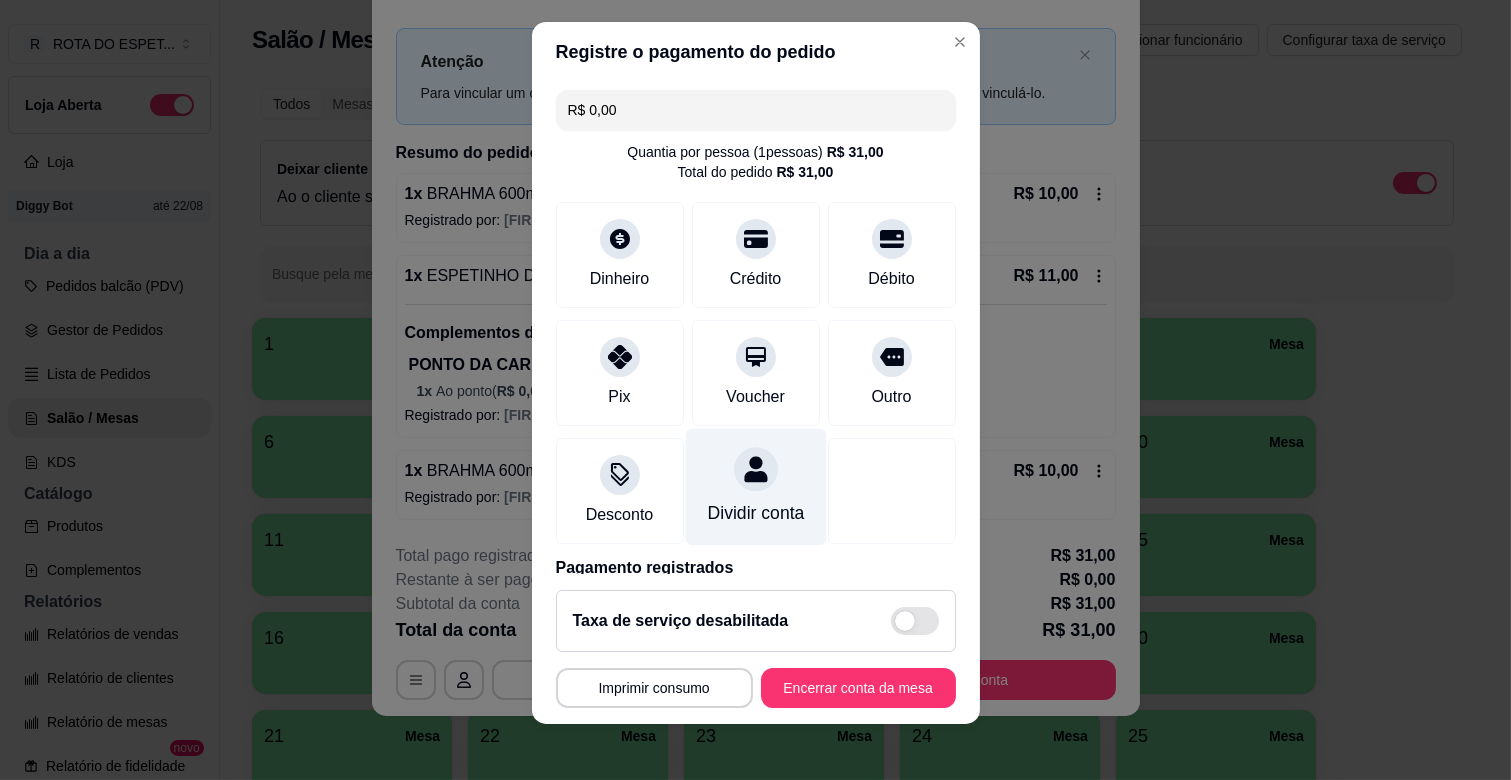 scroll, scrollTop: 25, scrollLeft: 0, axis: vertical 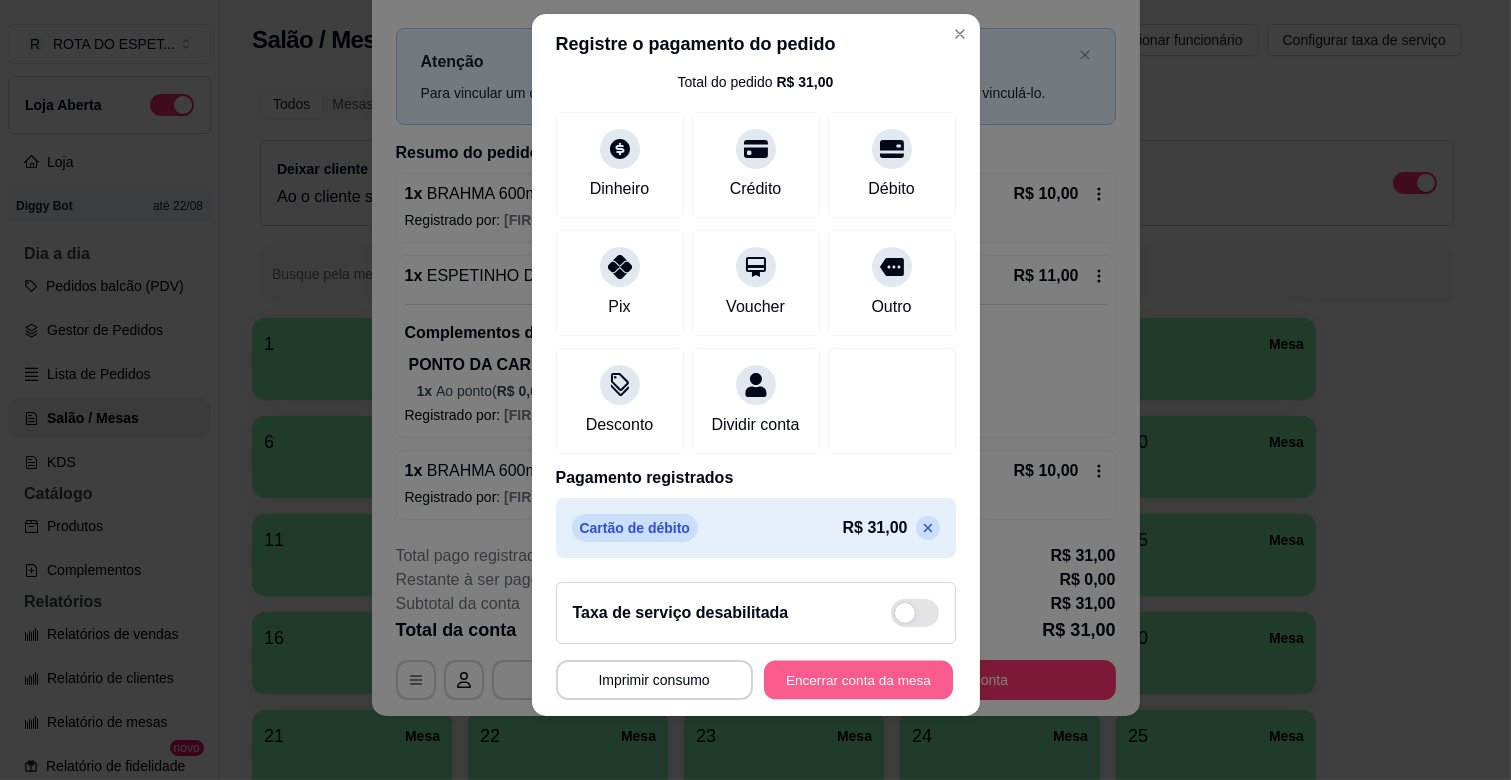 click on "Encerrar conta da mesa" at bounding box center (858, 680) 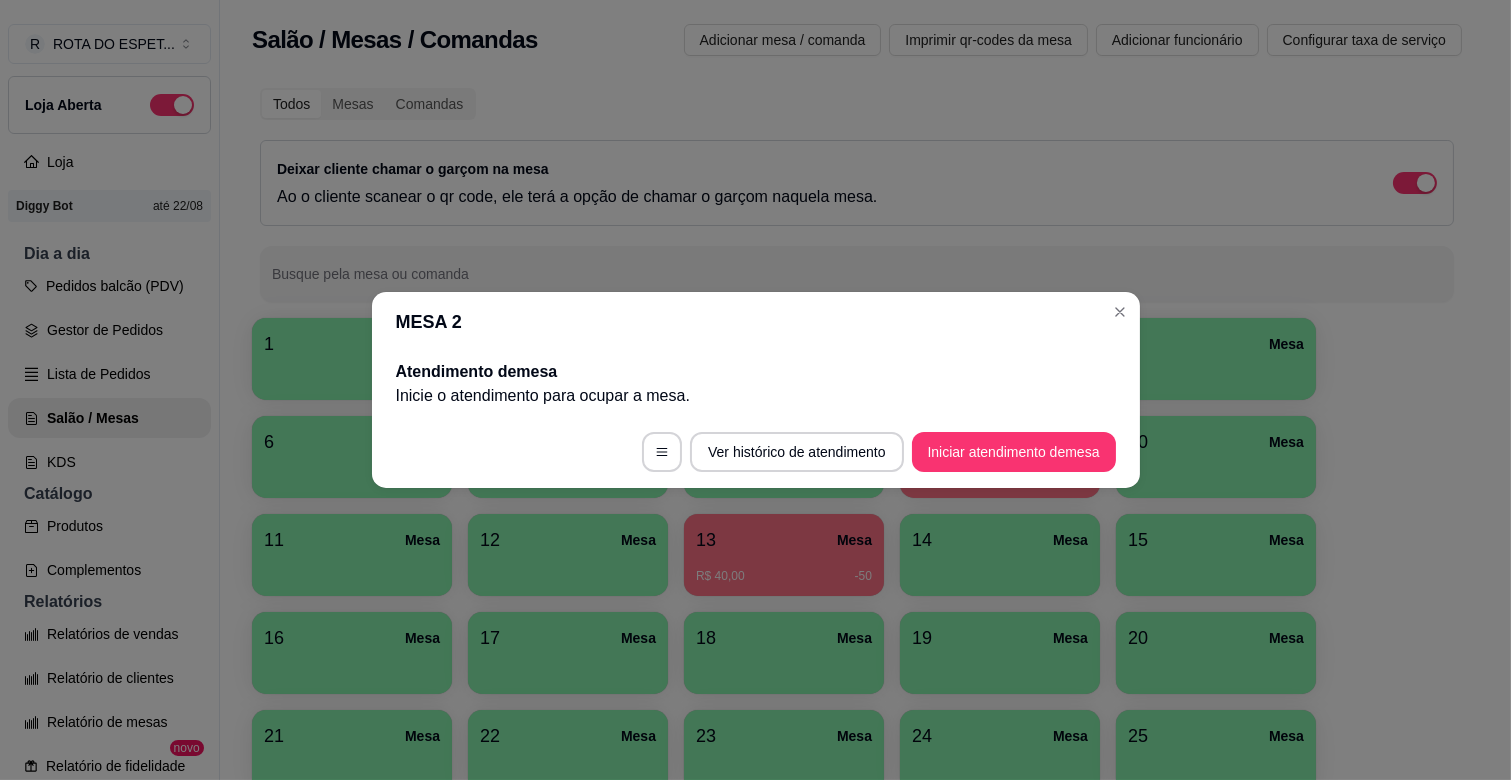 scroll, scrollTop: 0, scrollLeft: 0, axis: both 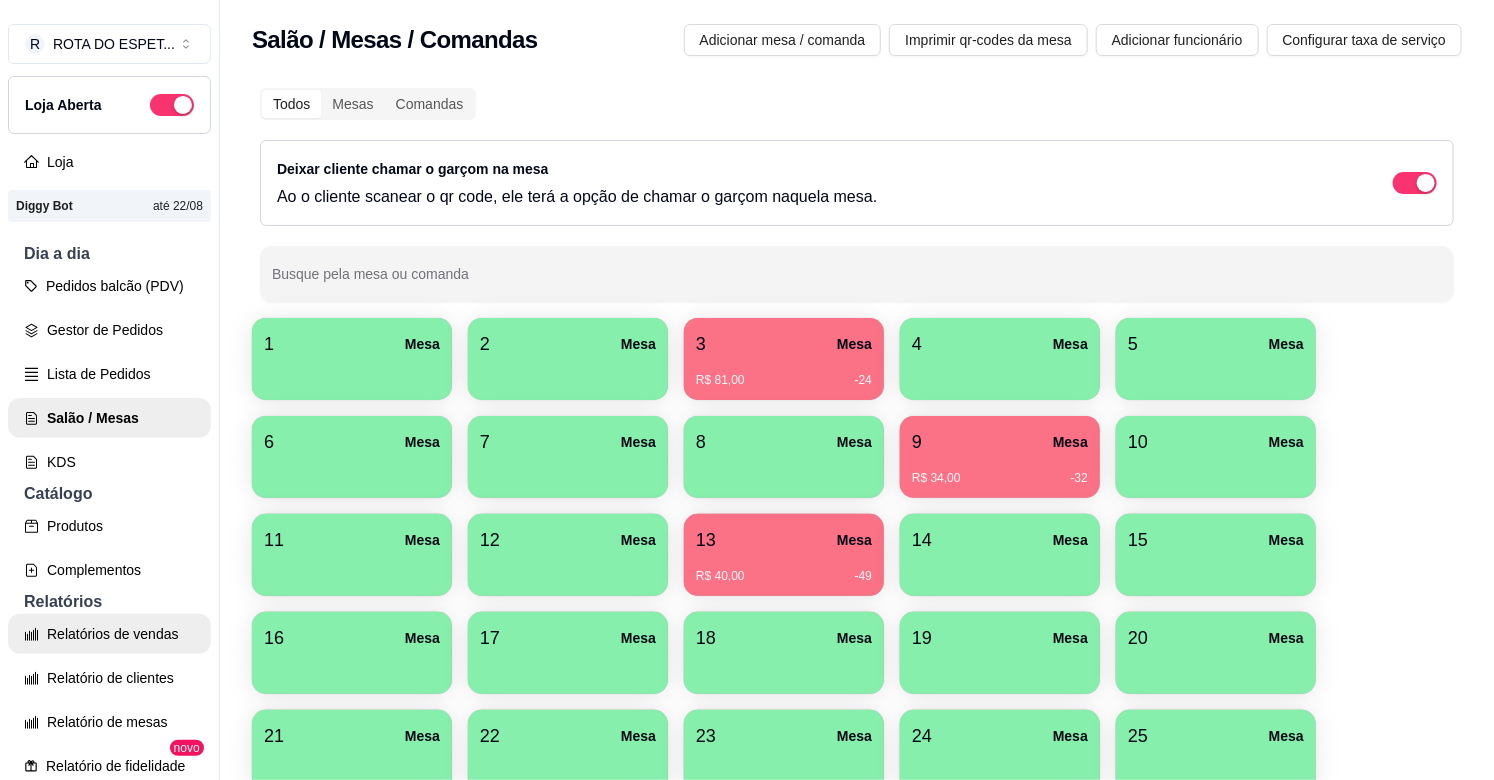 click on "Relatórios de vendas" at bounding box center (109, 634) 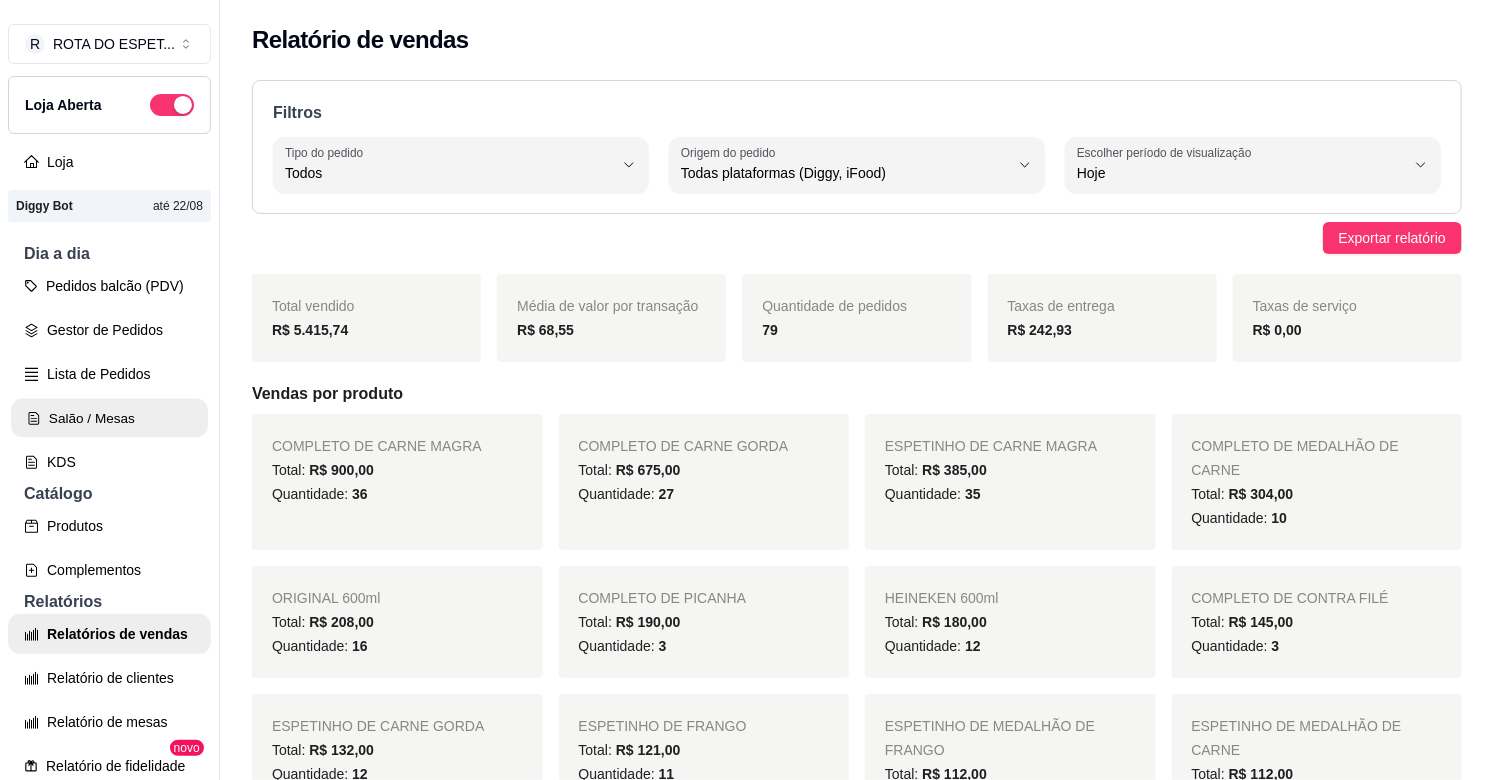 click on "Salão / Mesas" at bounding box center (109, 418) 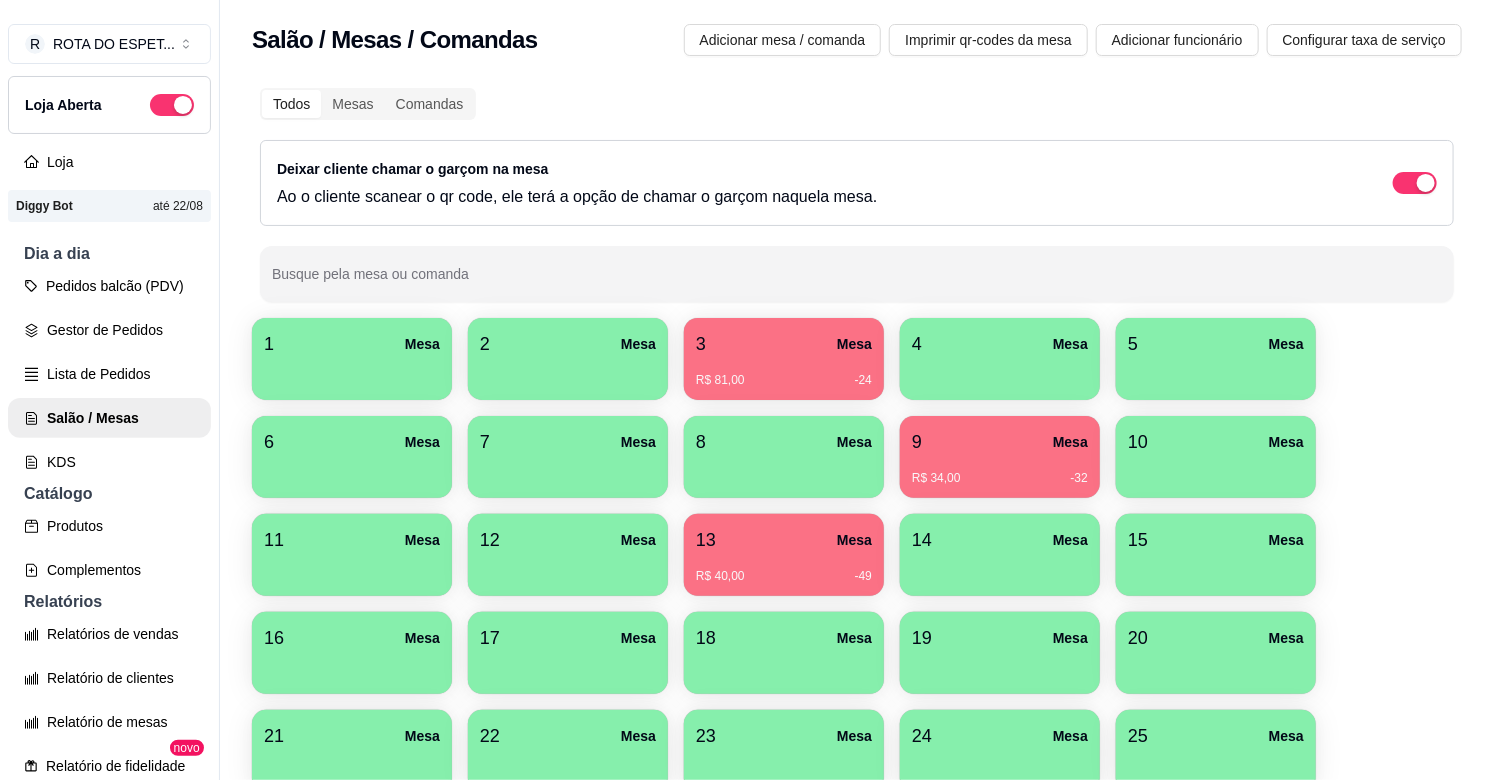 click on "3 Mesa" at bounding box center (784, 344) 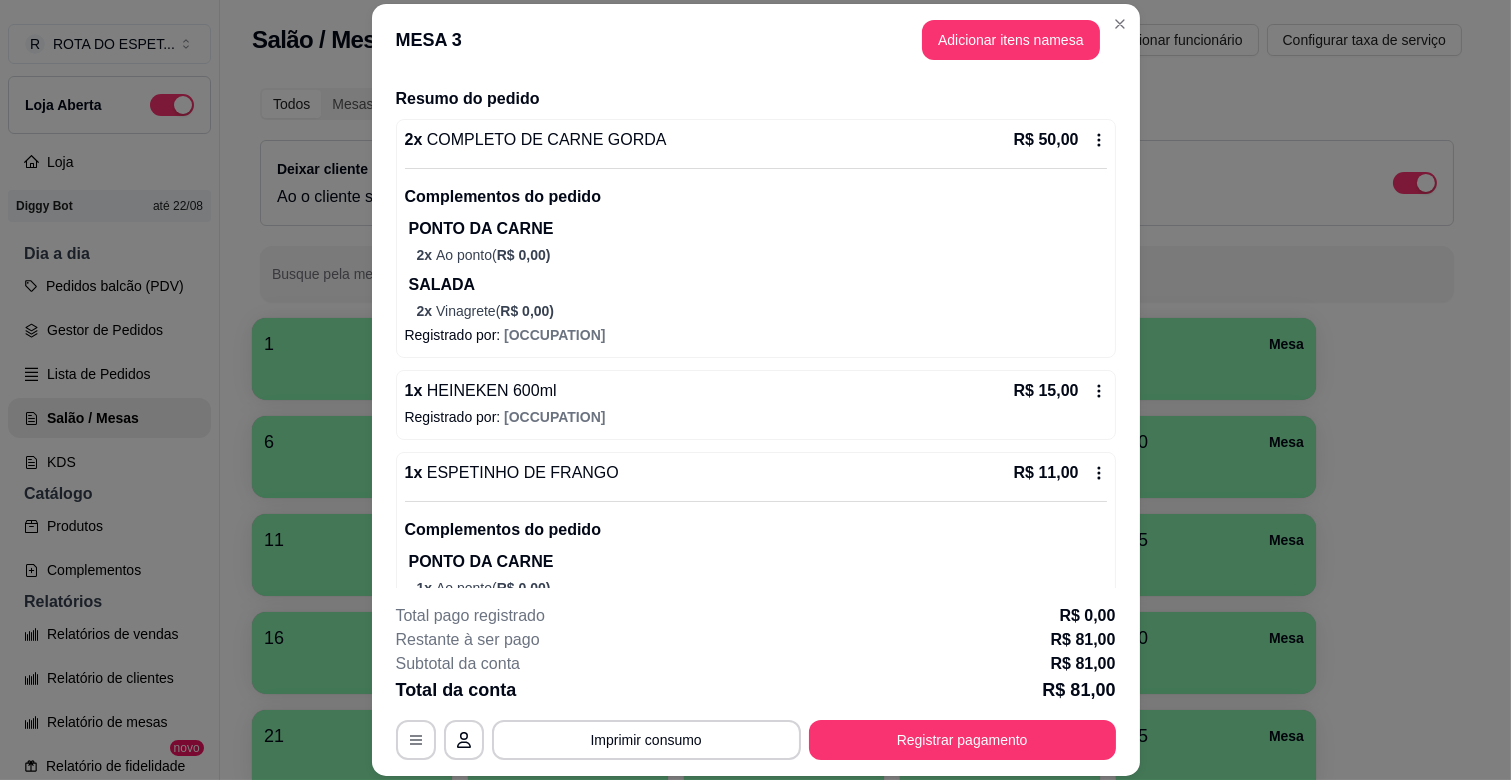 scroll, scrollTop: 283, scrollLeft: 0, axis: vertical 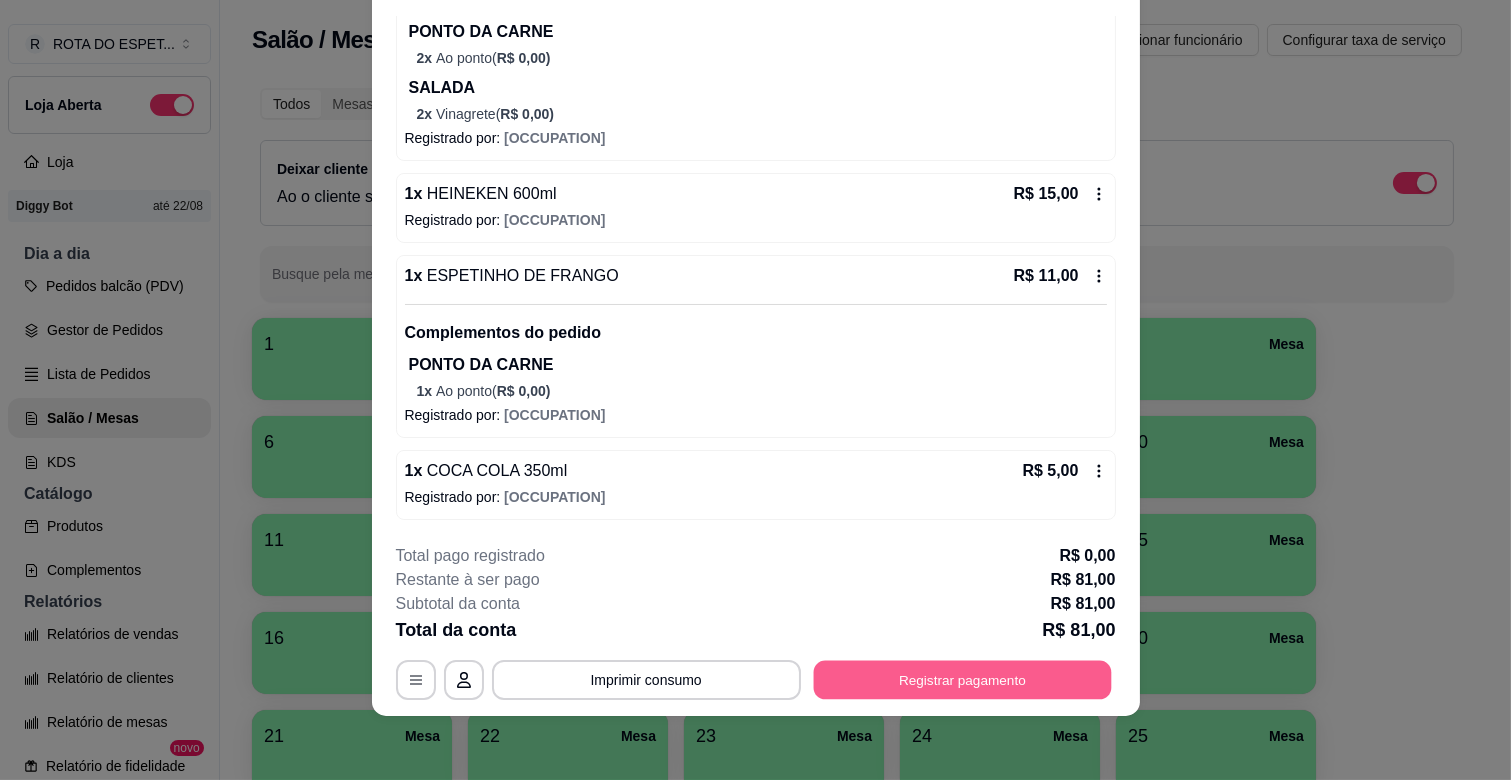 click on "Registrar pagamento" at bounding box center (962, 680) 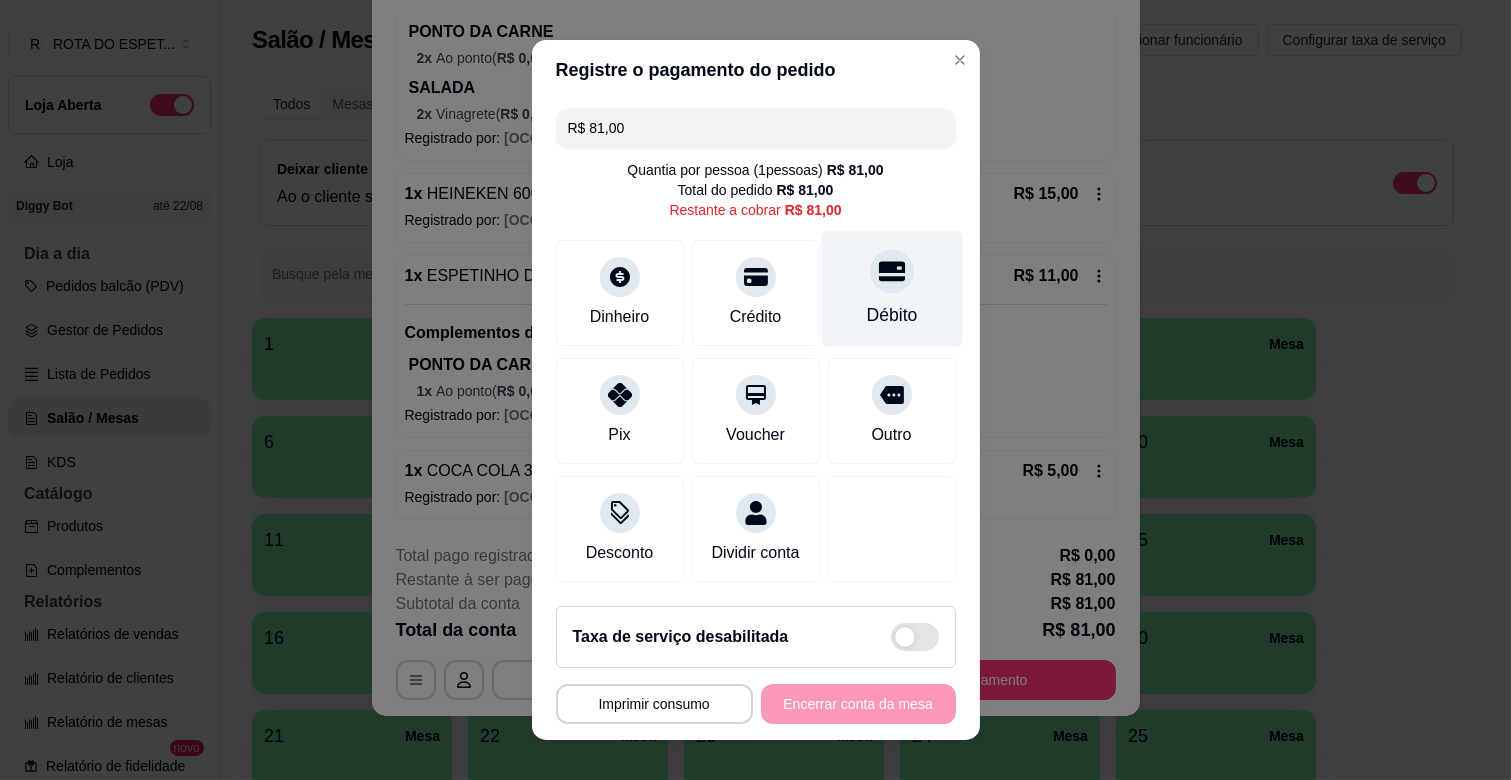 click at bounding box center [892, 271] 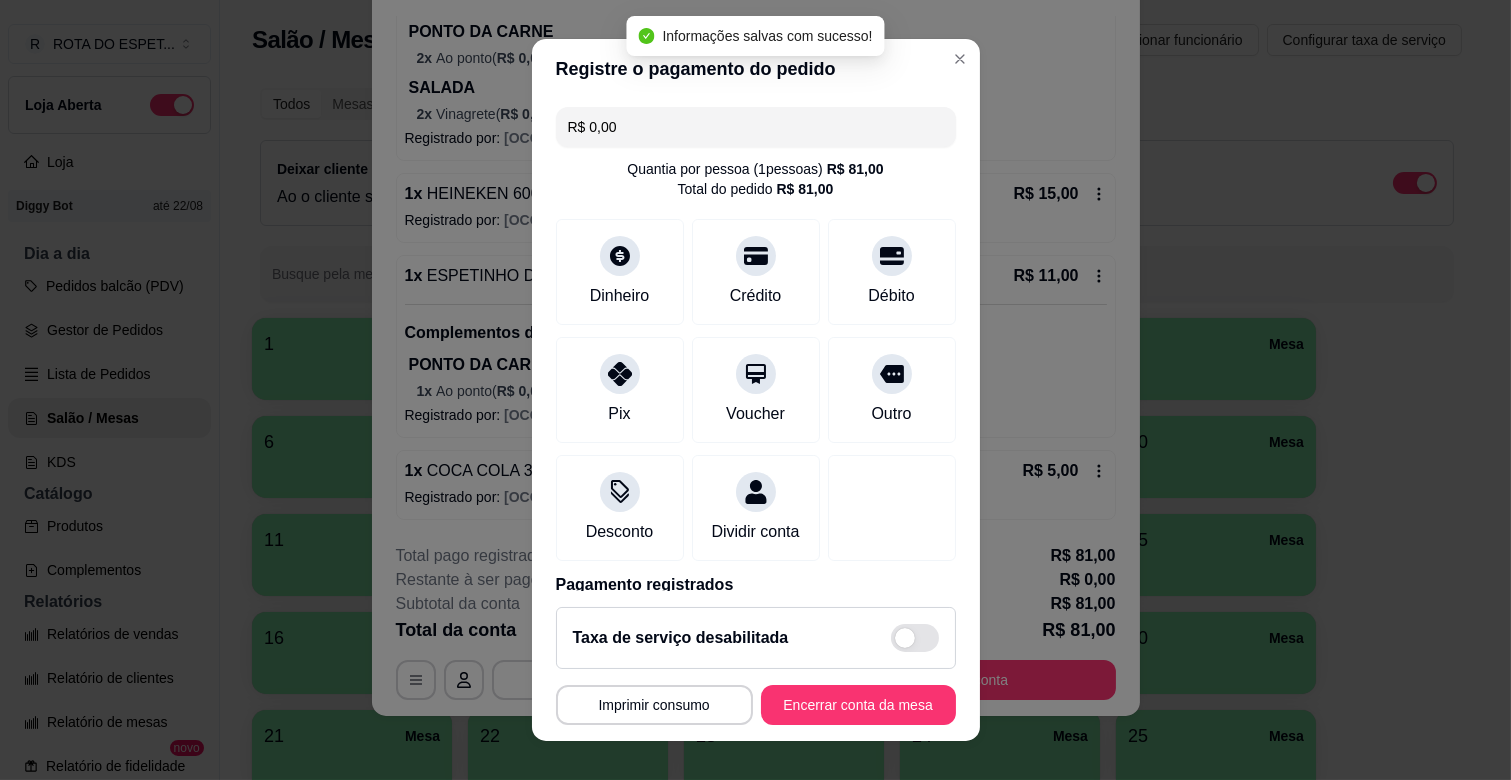 type on "R$ 0,00" 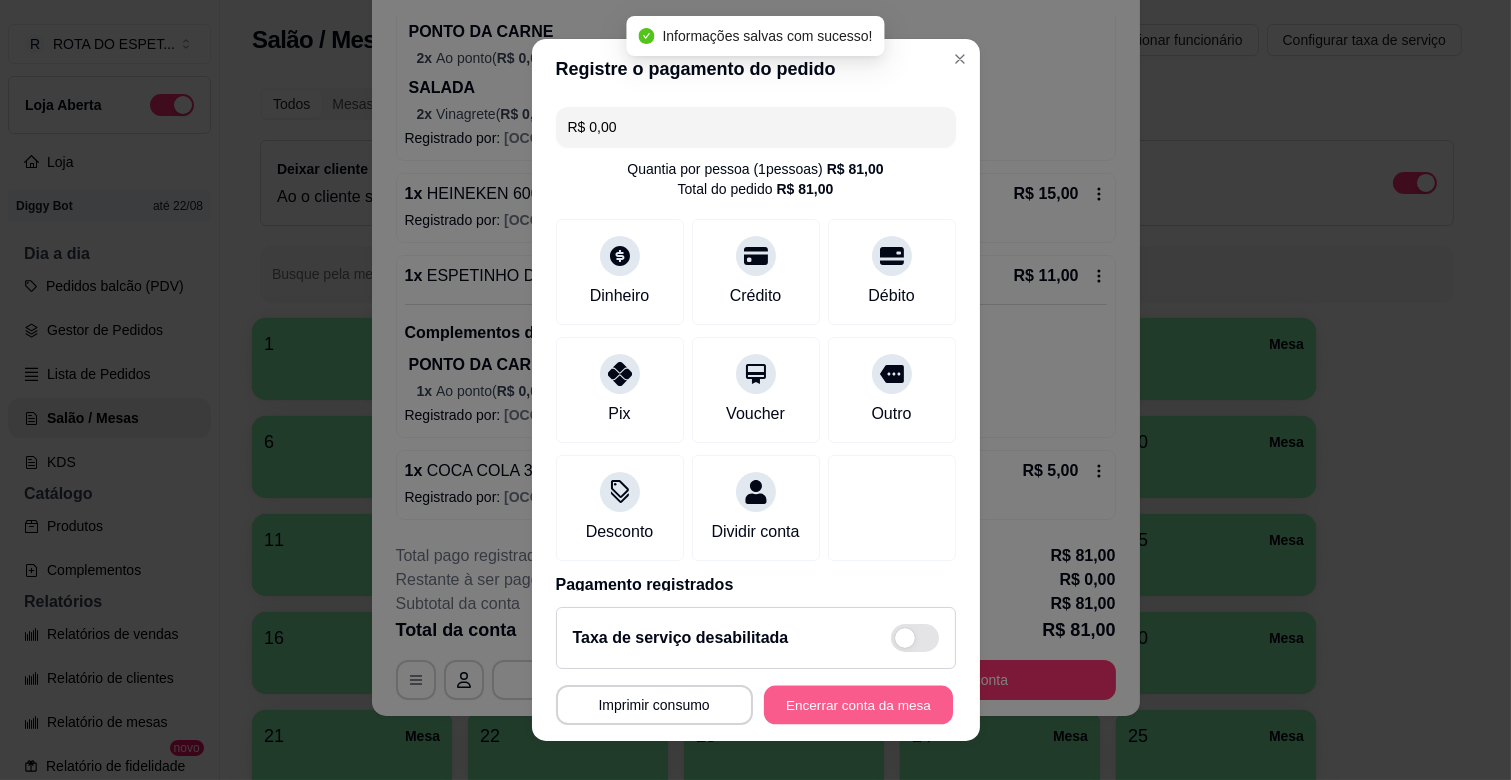 click on "Encerrar conta da mesa" at bounding box center [858, 705] 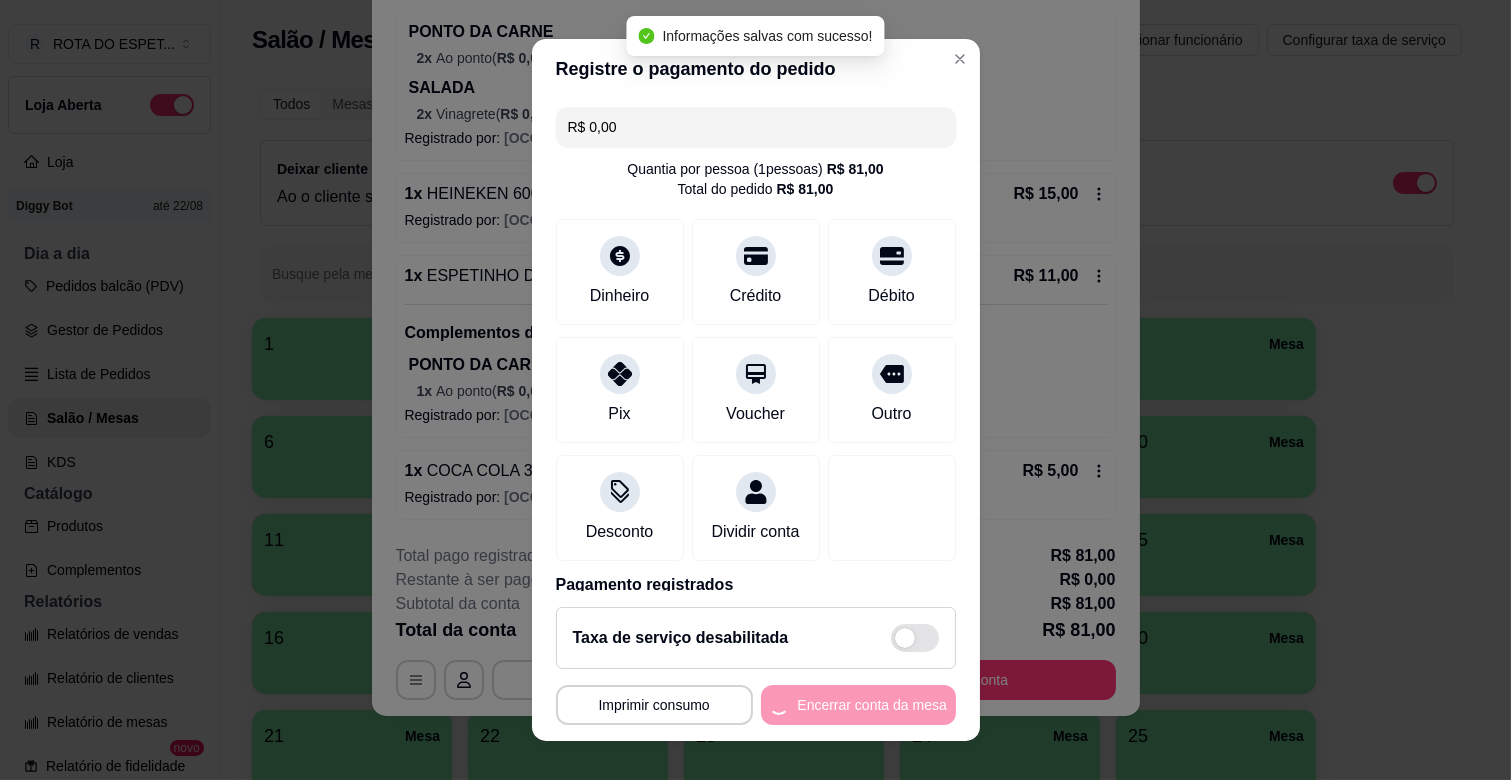scroll, scrollTop: 0, scrollLeft: 0, axis: both 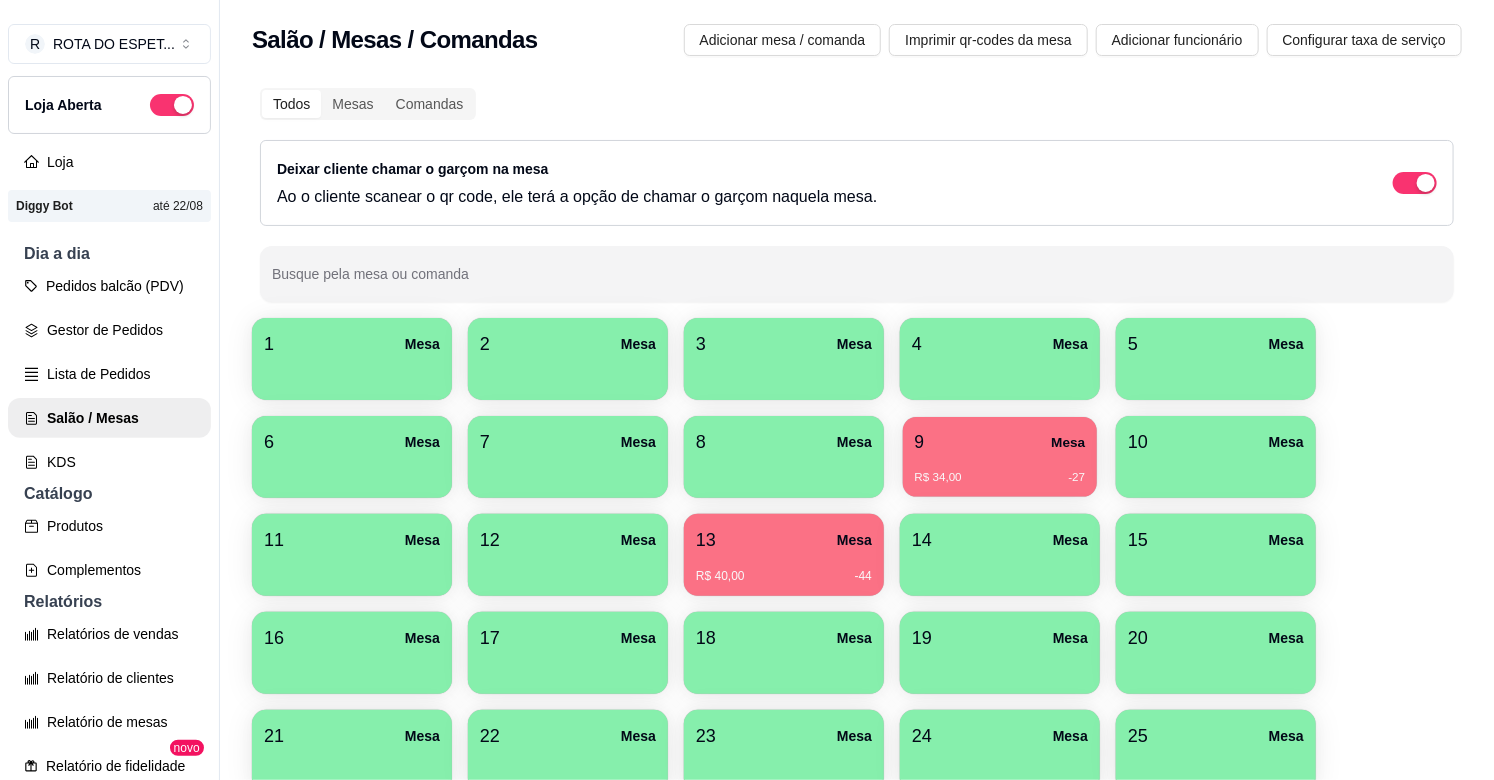 click on "9 Mesa" at bounding box center [1000, 442] 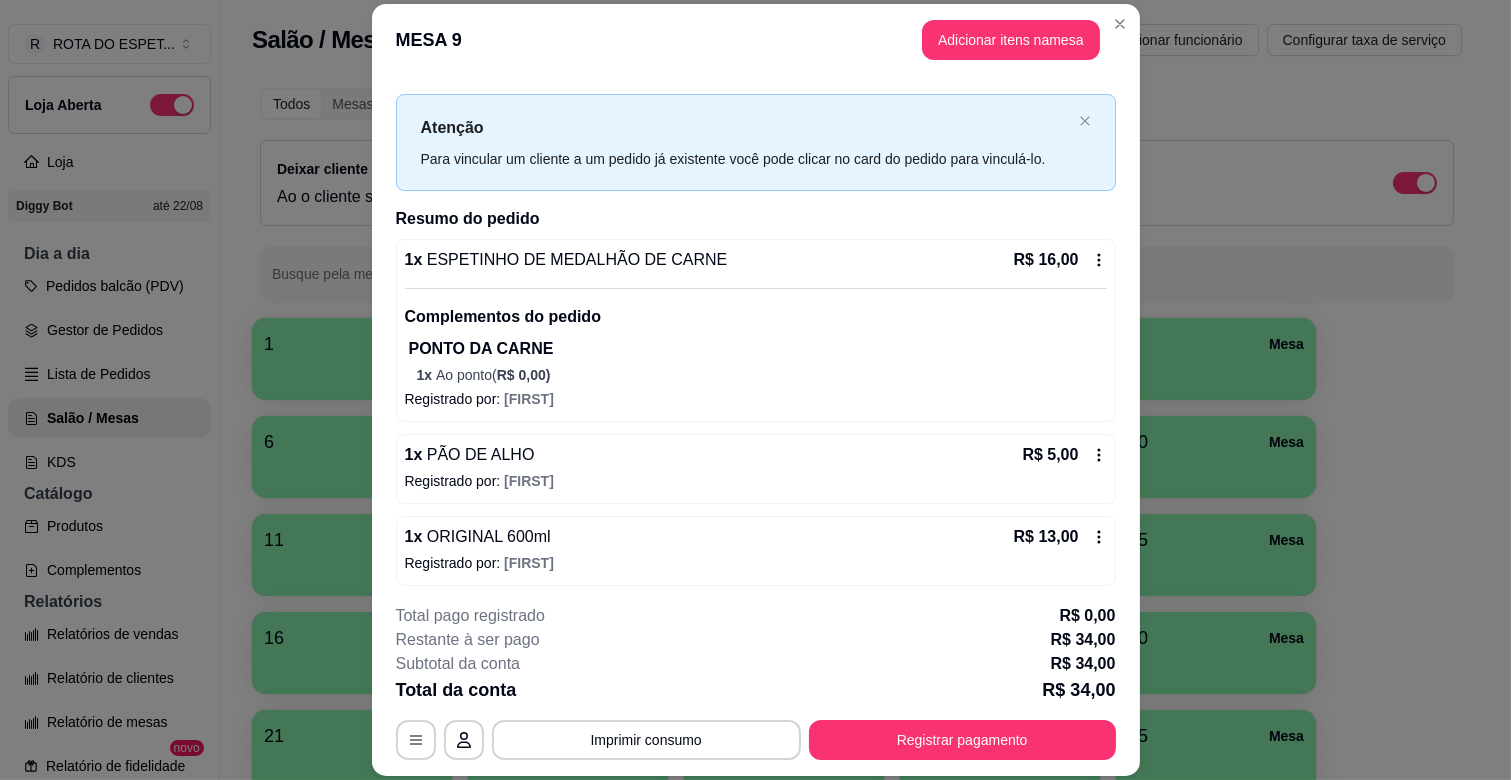scroll, scrollTop: 32, scrollLeft: 0, axis: vertical 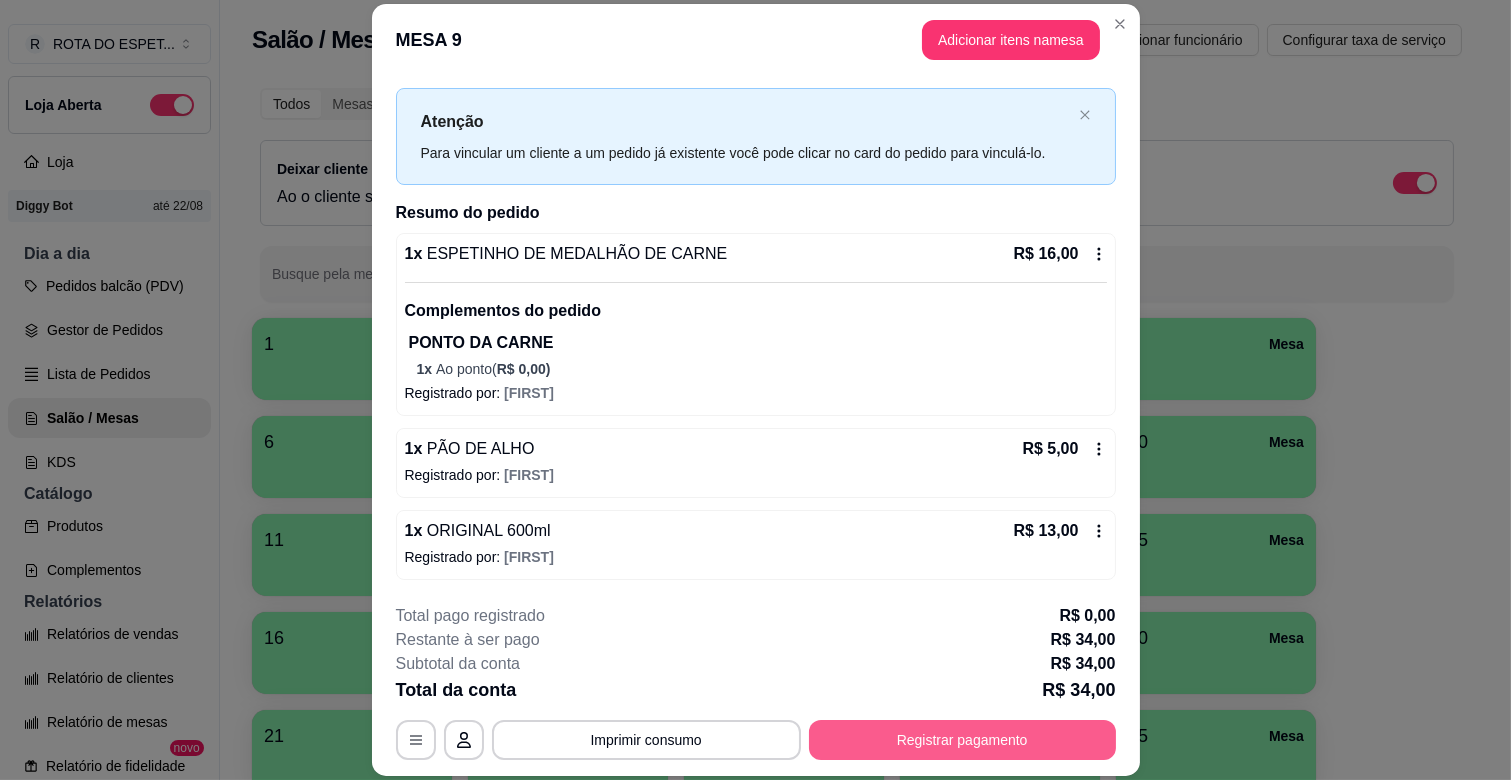 click on "Registrar pagamento" at bounding box center (962, 740) 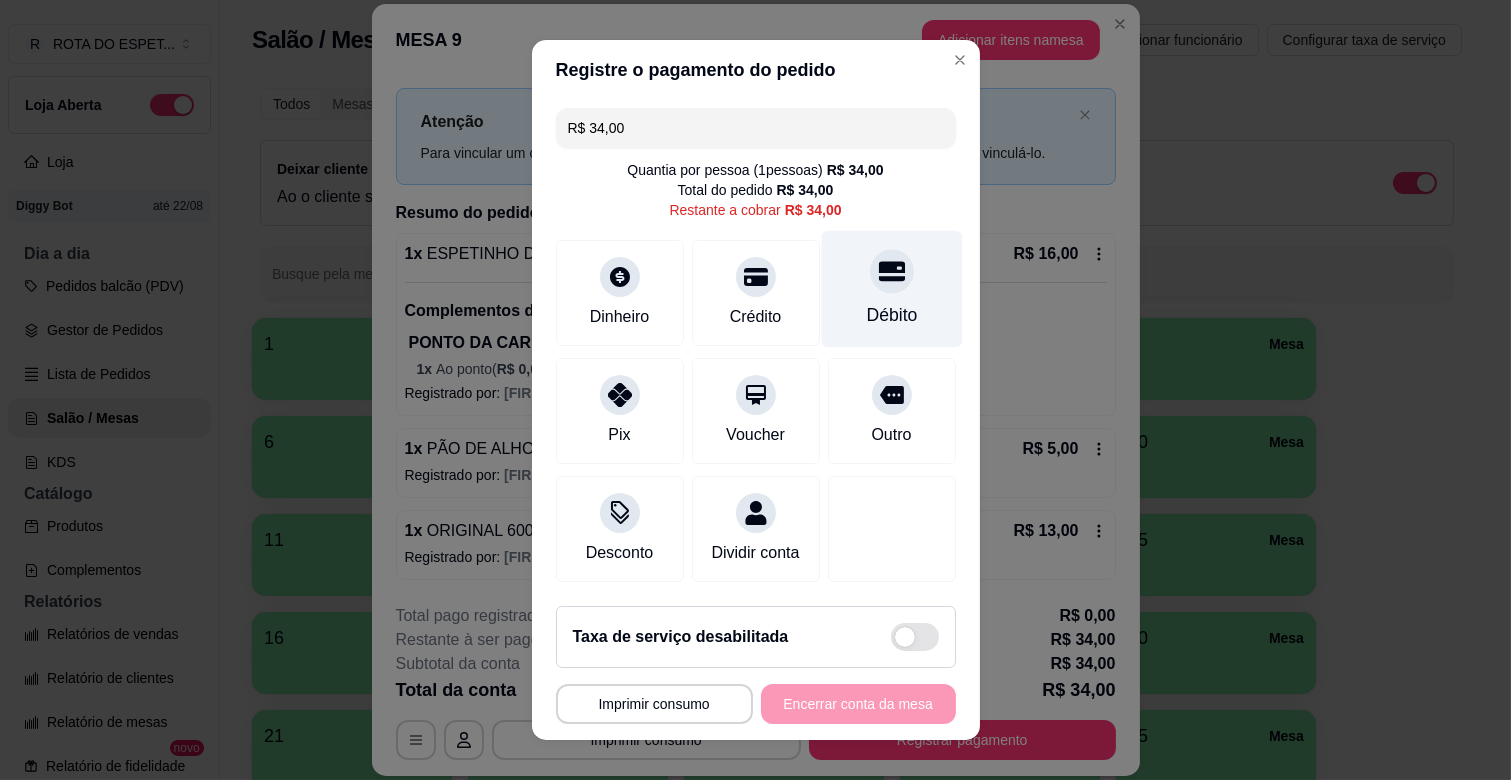 click on "Débito" at bounding box center [891, 289] 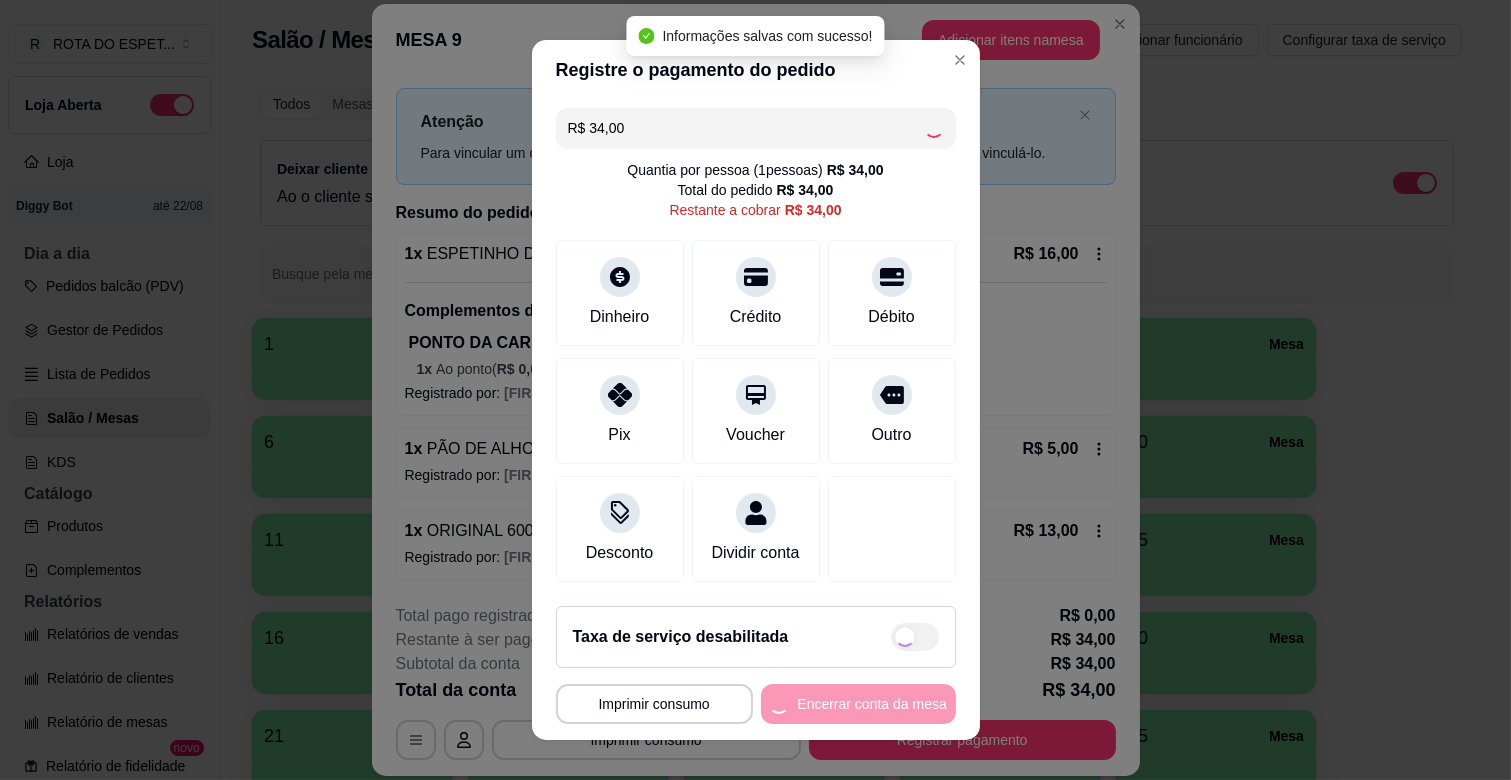 type on "R$ 0,00" 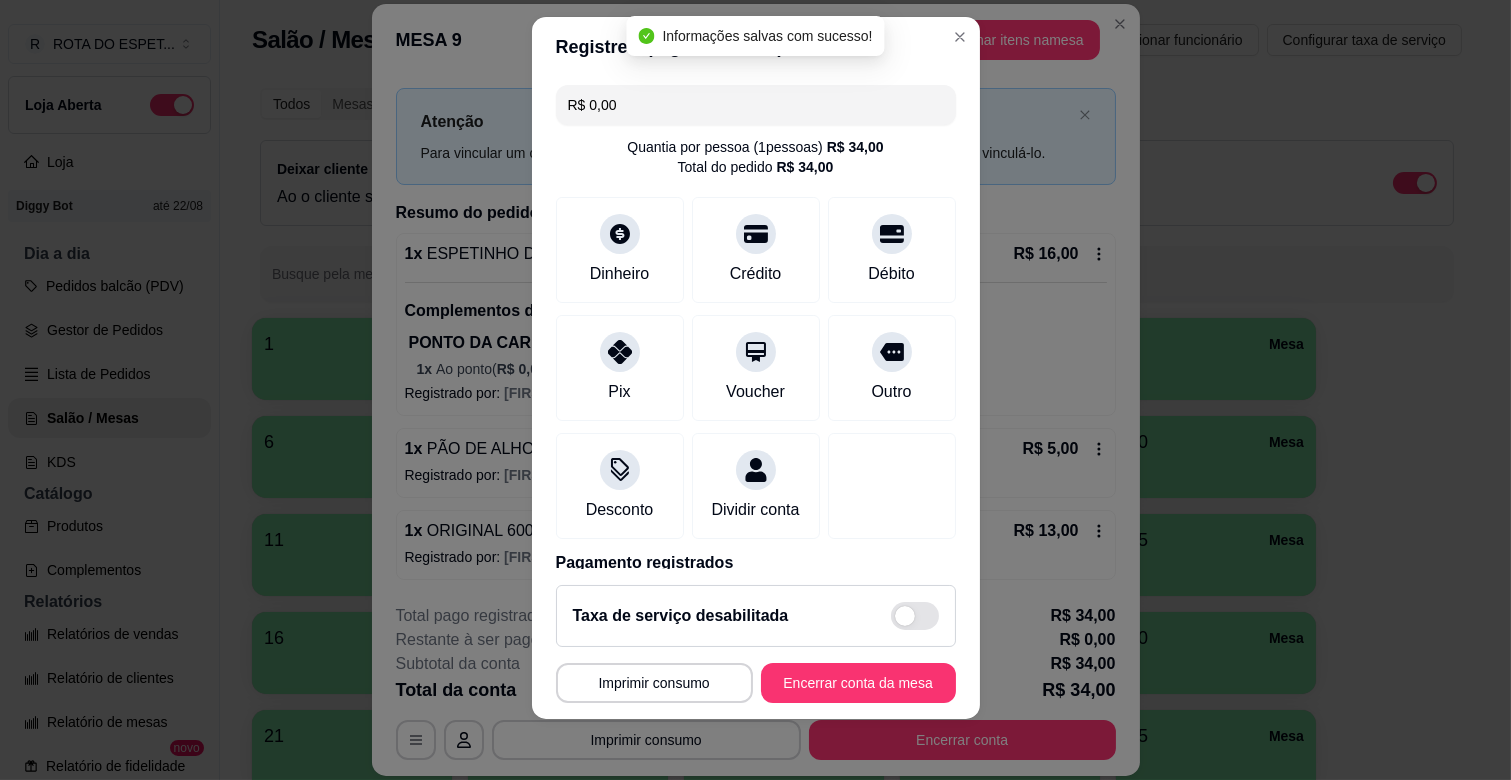 scroll, scrollTop: 25, scrollLeft: 0, axis: vertical 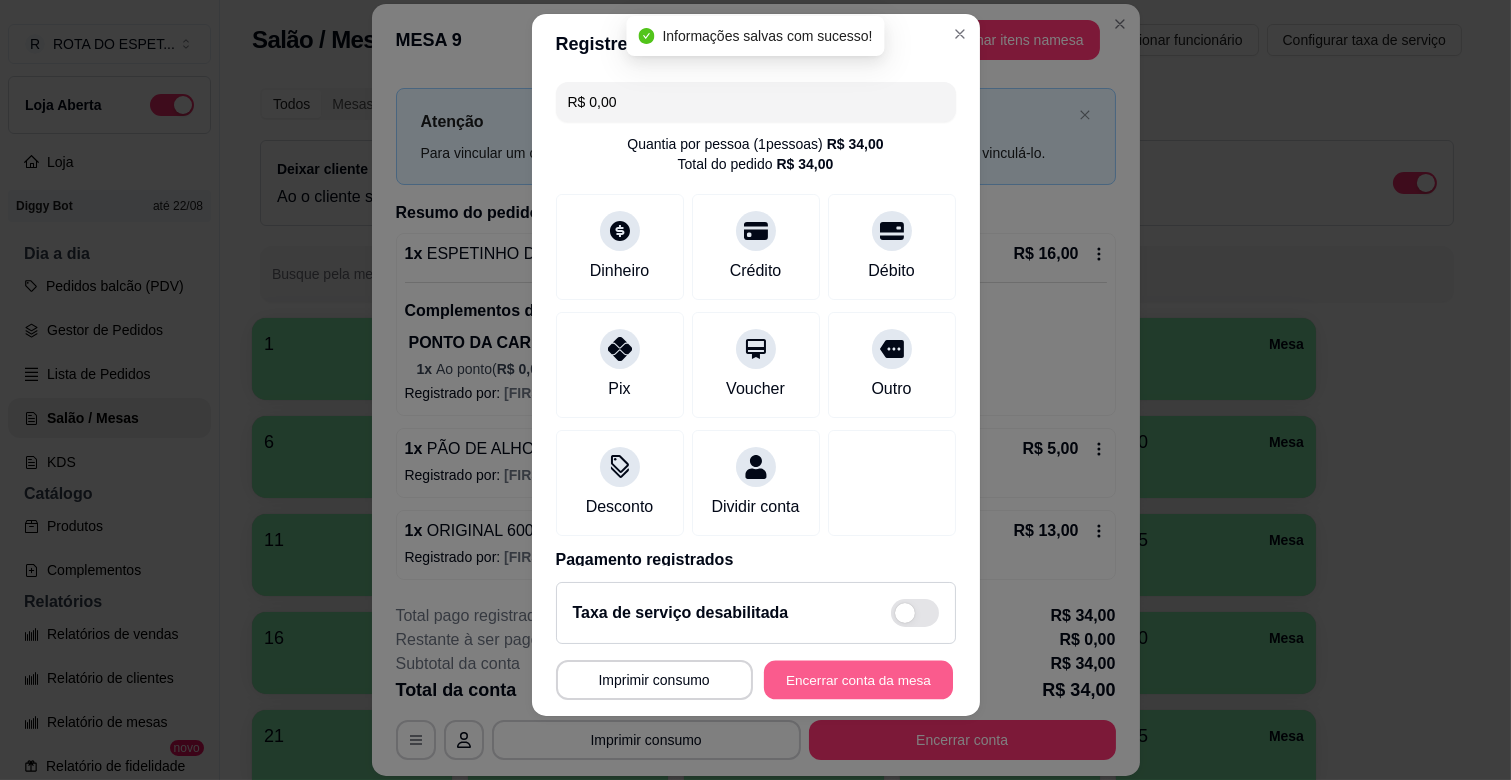 click on "Encerrar conta da mesa" at bounding box center [858, 680] 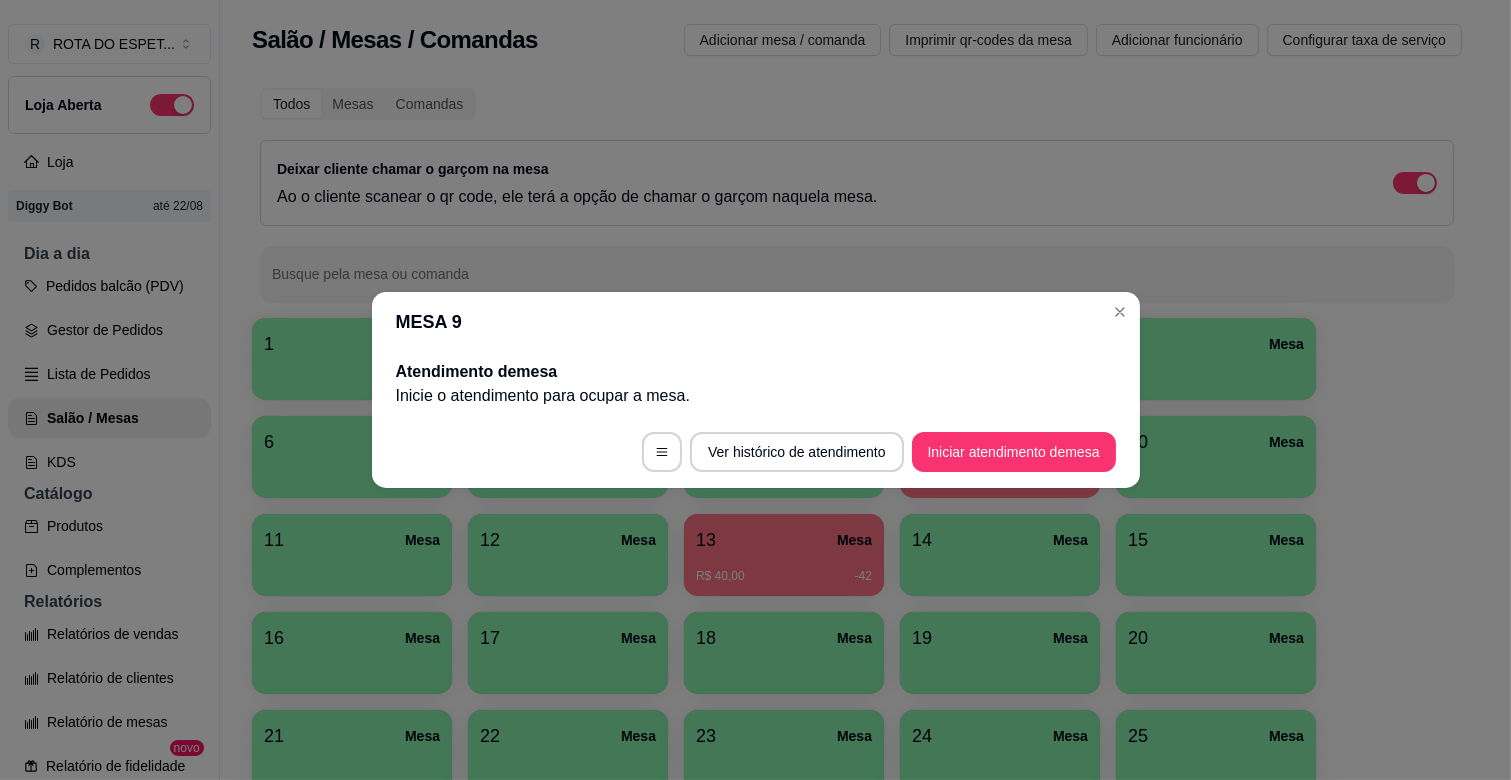 scroll, scrollTop: 0, scrollLeft: 0, axis: both 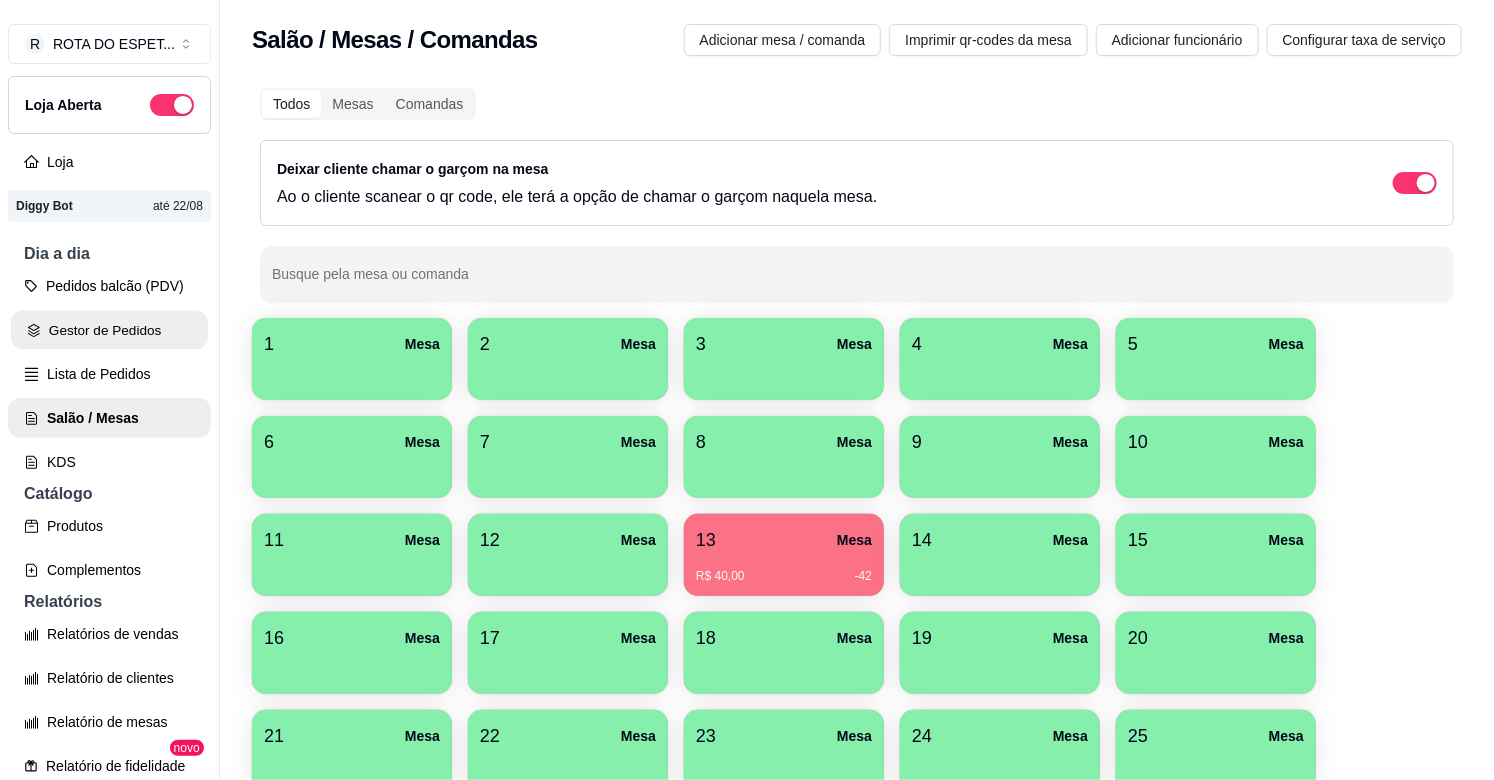 click on "Gestor de Pedidos" at bounding box center (109, 330) 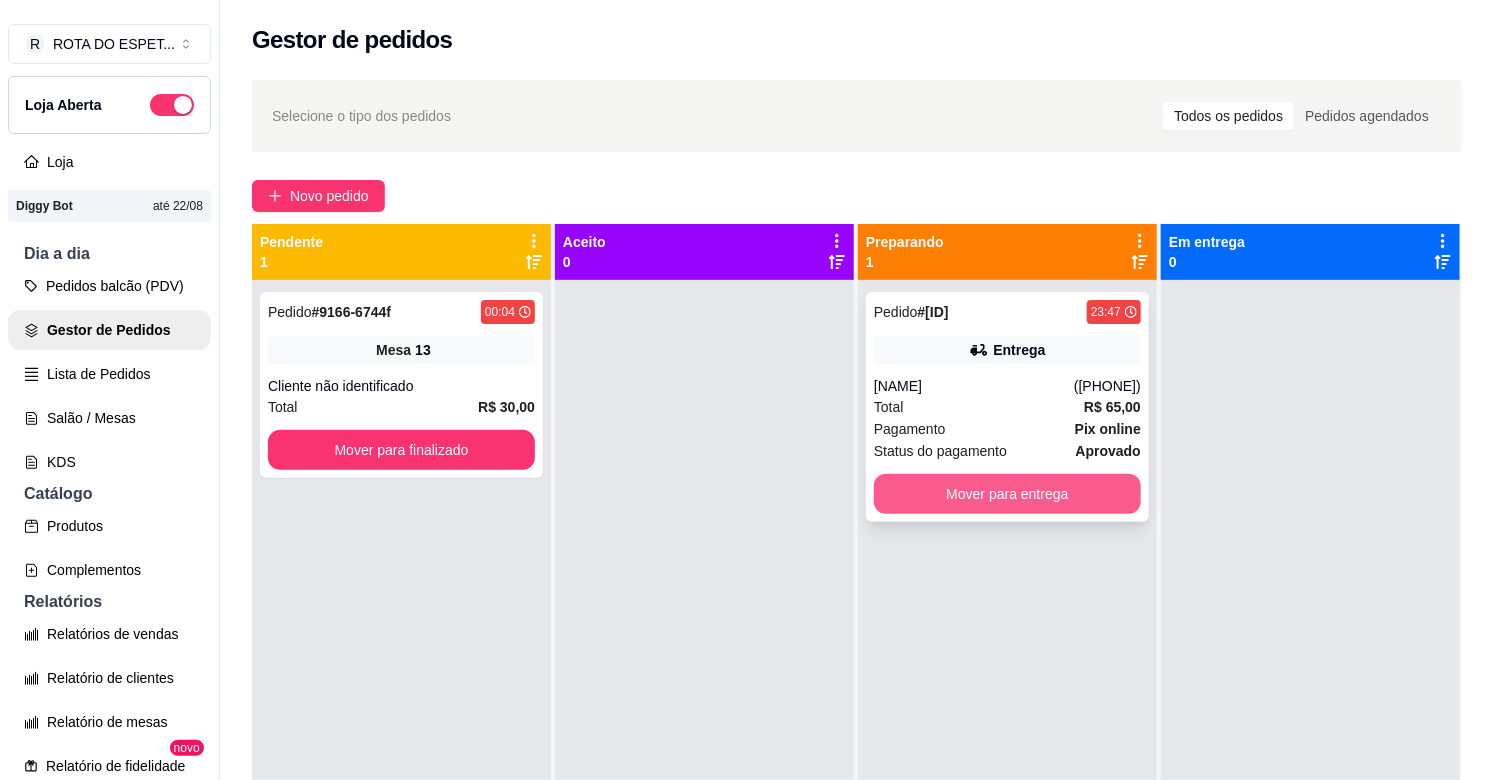 click on "Mover para entrega" at bounding box center [1007, 494] 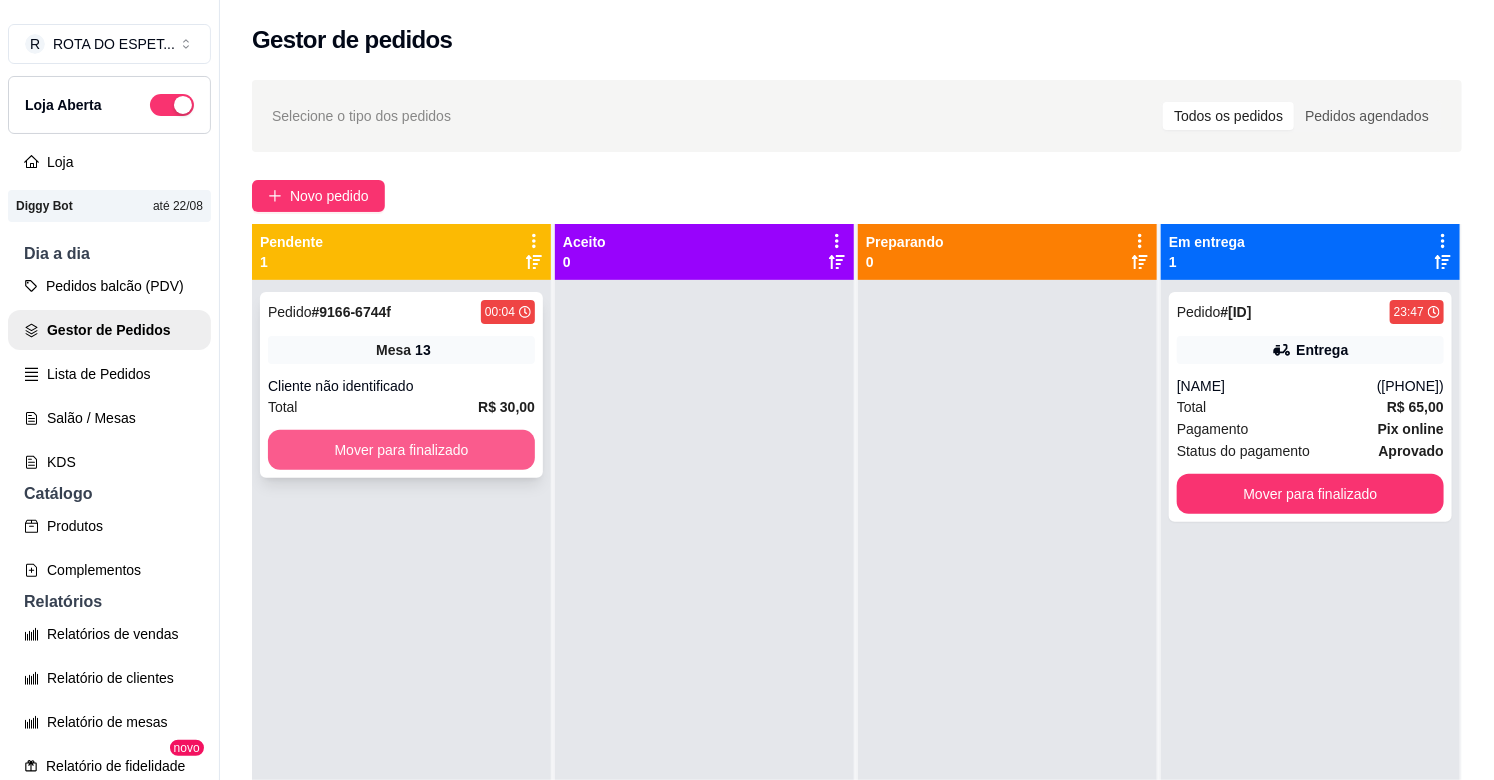 click on "Mover para finalizado" at bounding box center [401, 450] 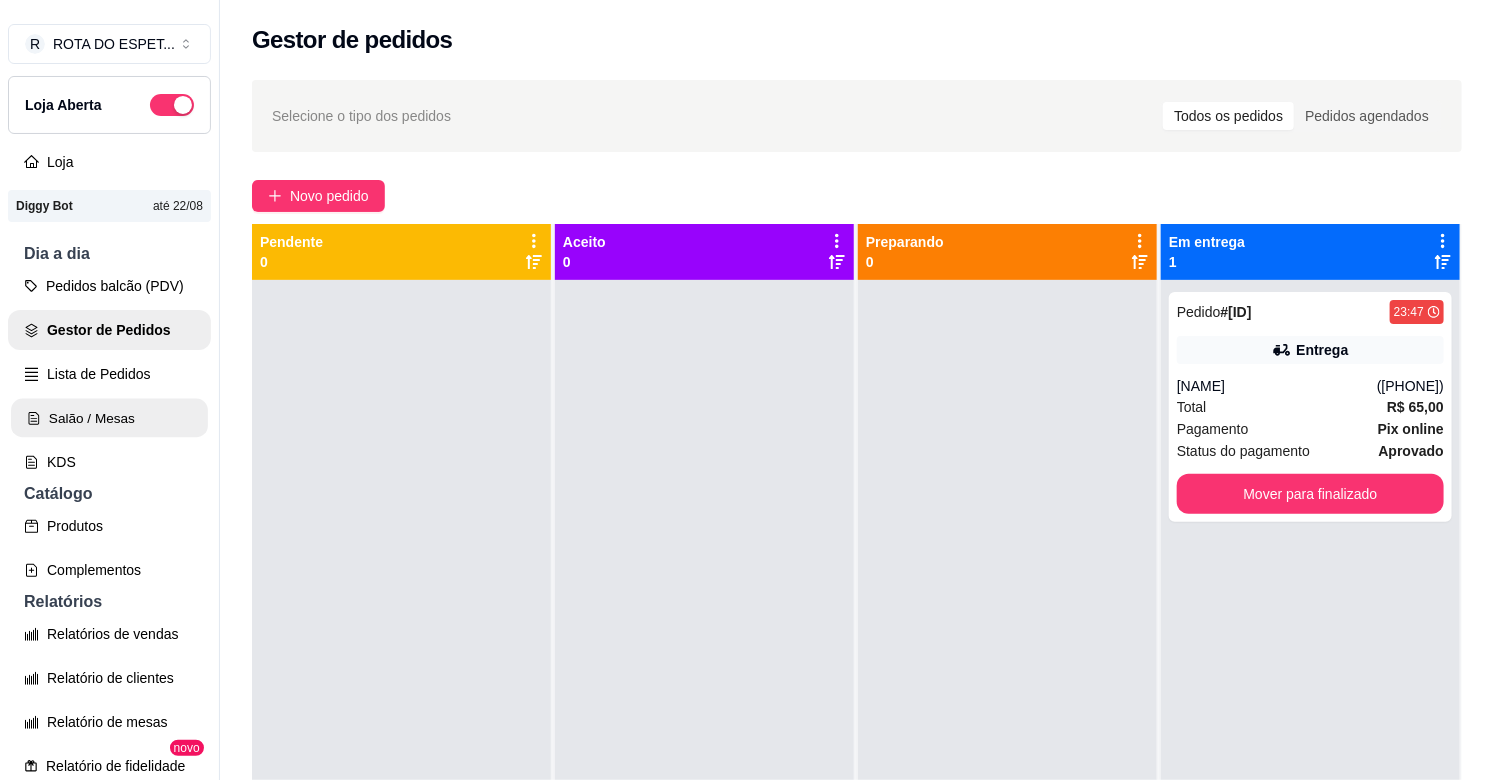 click on "Salão / Mesas" at bounding box center (109, 418) 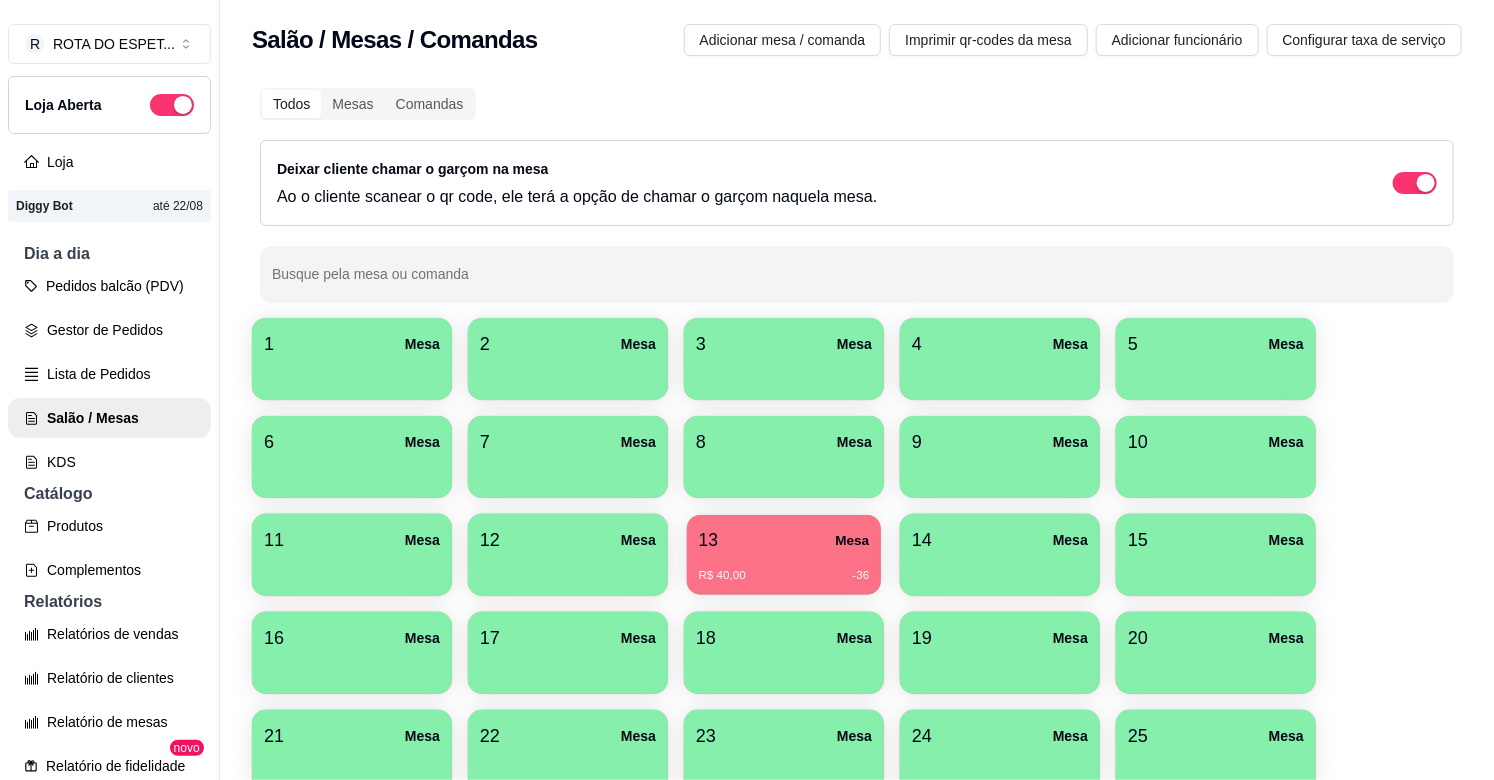 click on "R$ 40,00 -36" at bounding box center (784, 576) 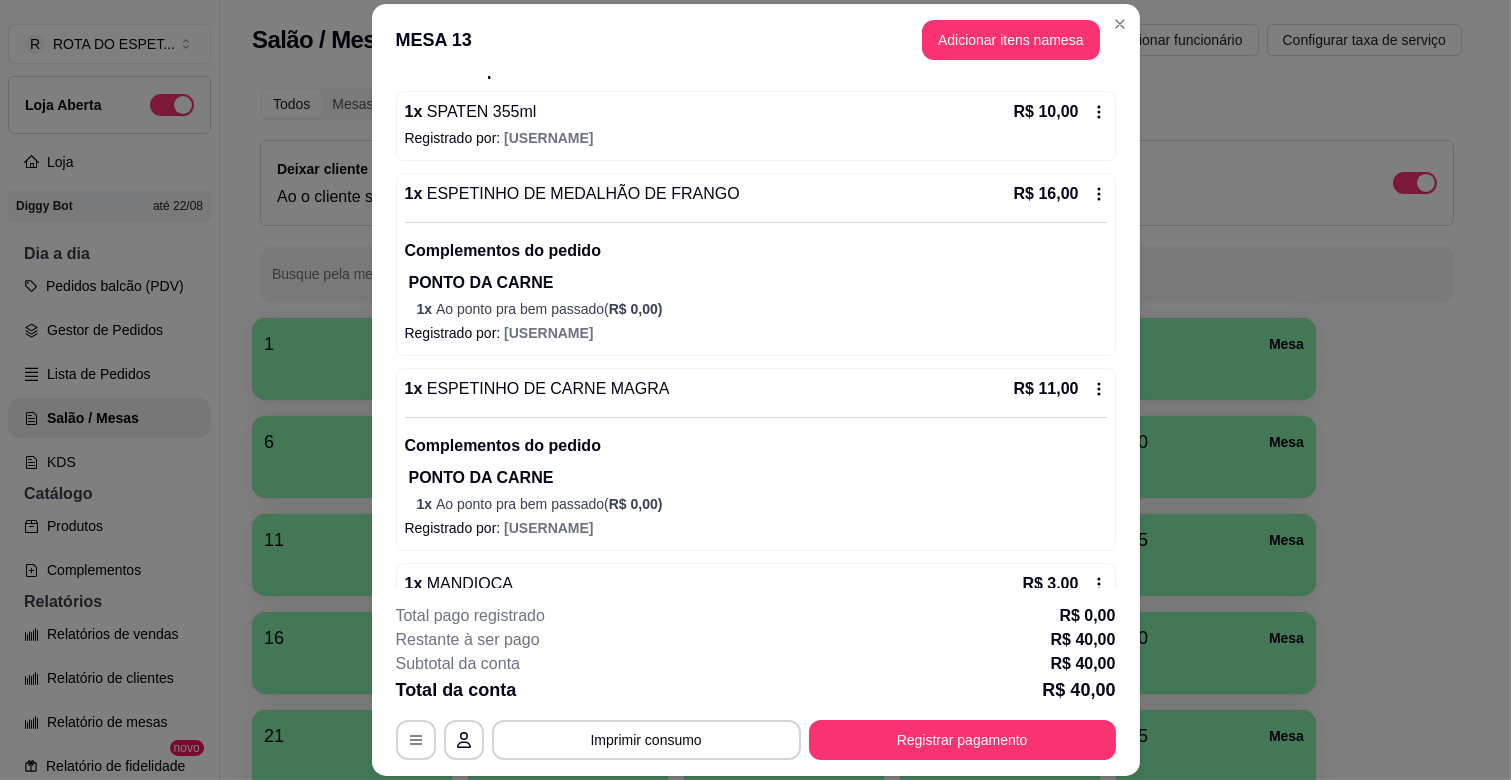 scroll, scrollTop: 227, scrollLeft: 0, axis: vertical 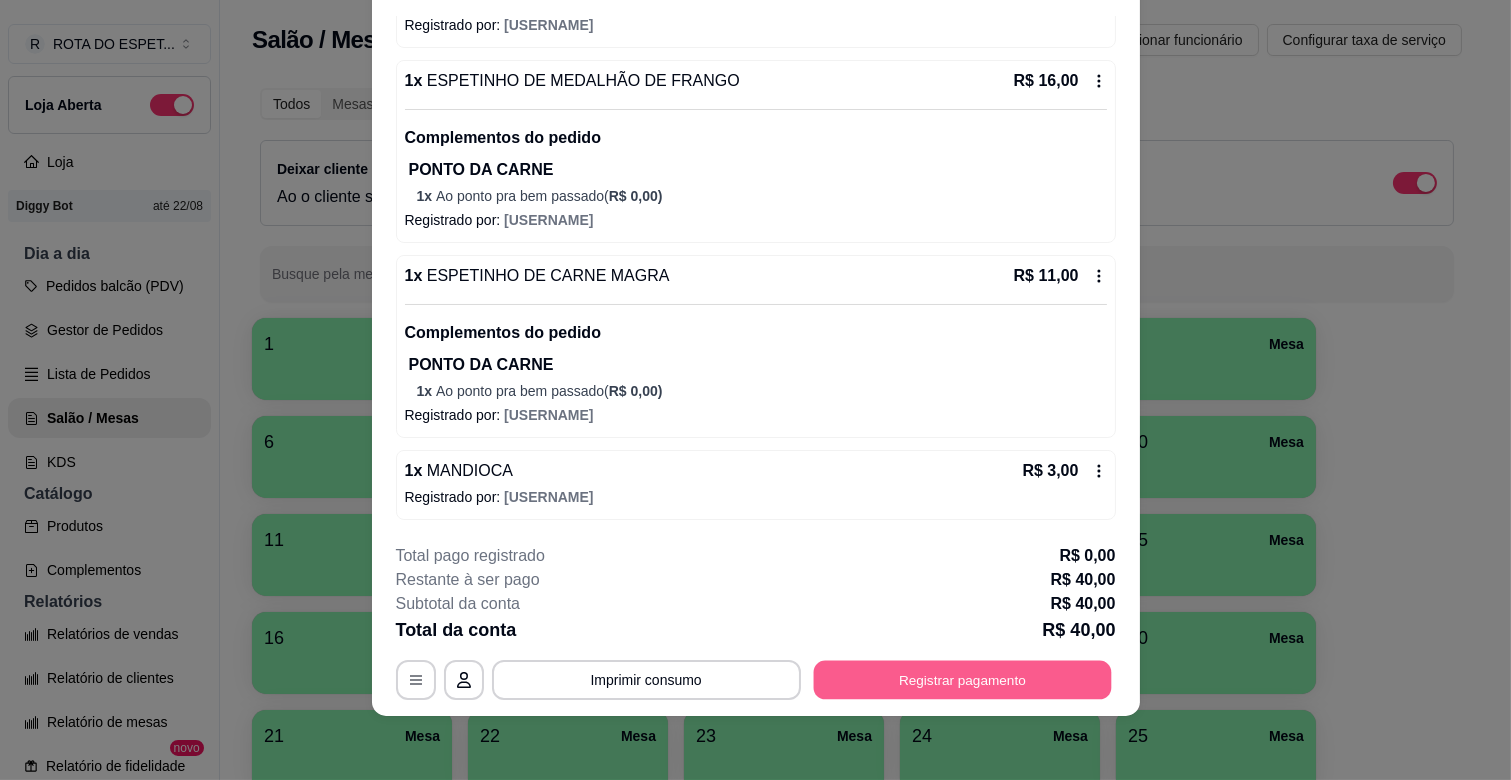 click on "Registrar pagamento" at bounding box center (962, 680) 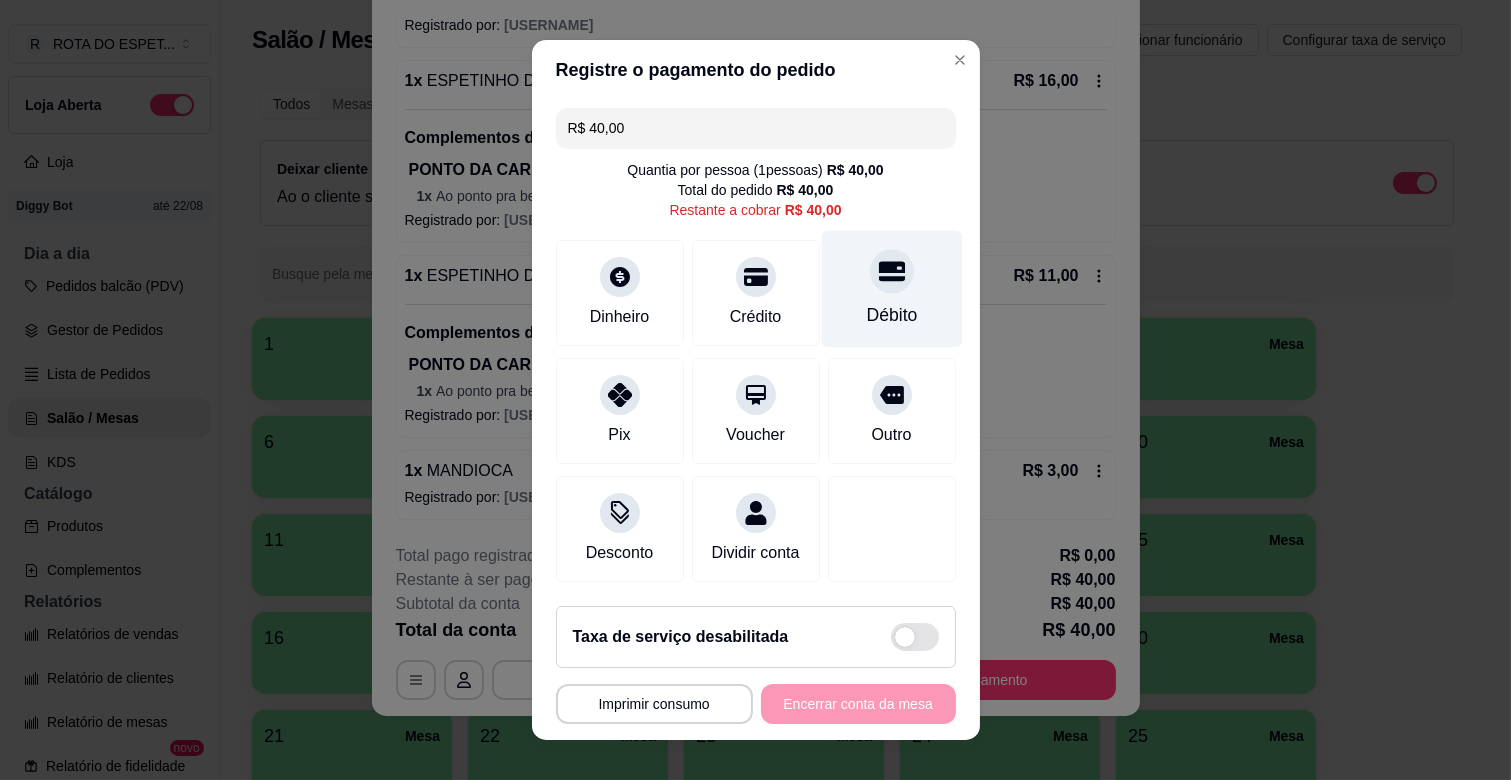 click at bounding box center [892, 271] 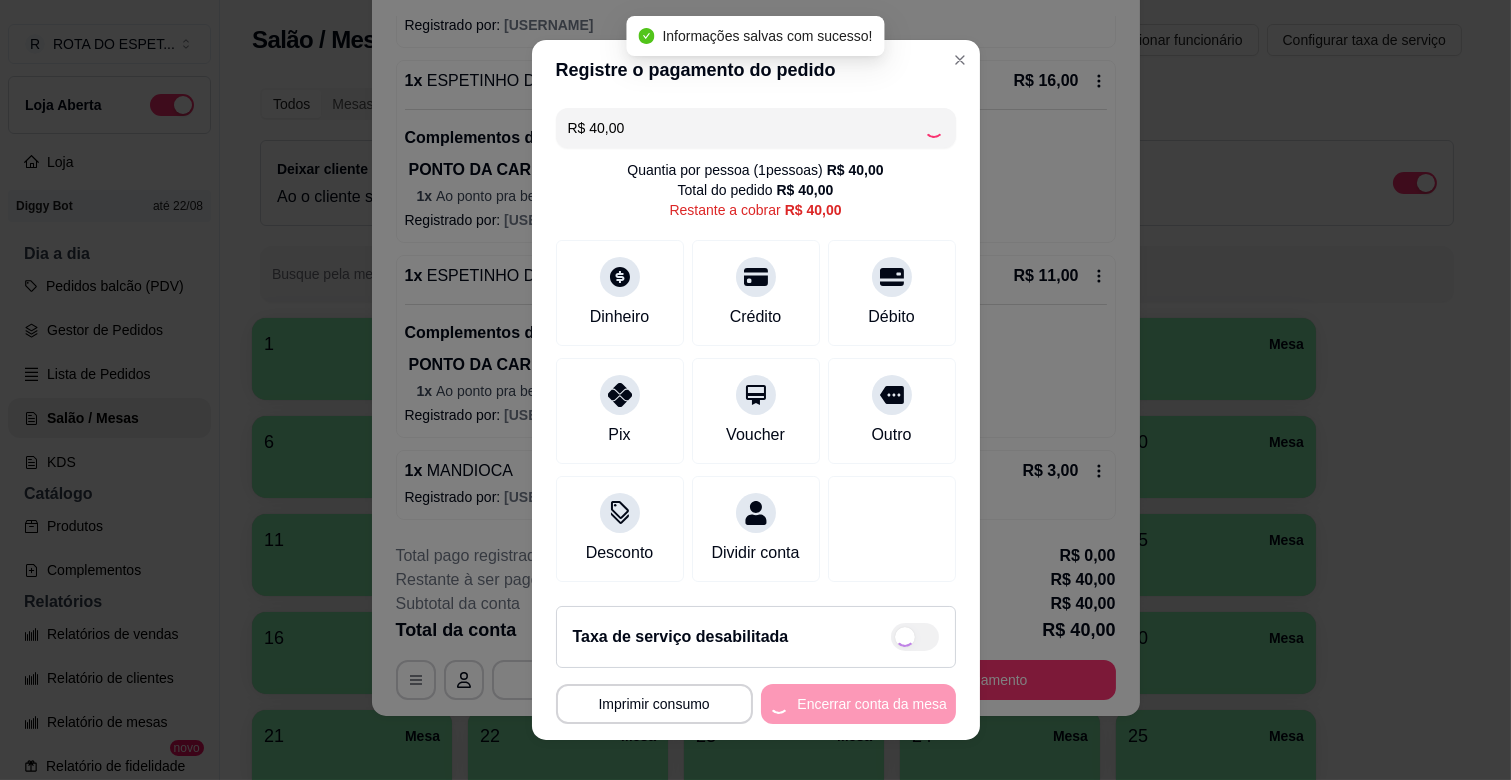 type on "R$ 0,00" 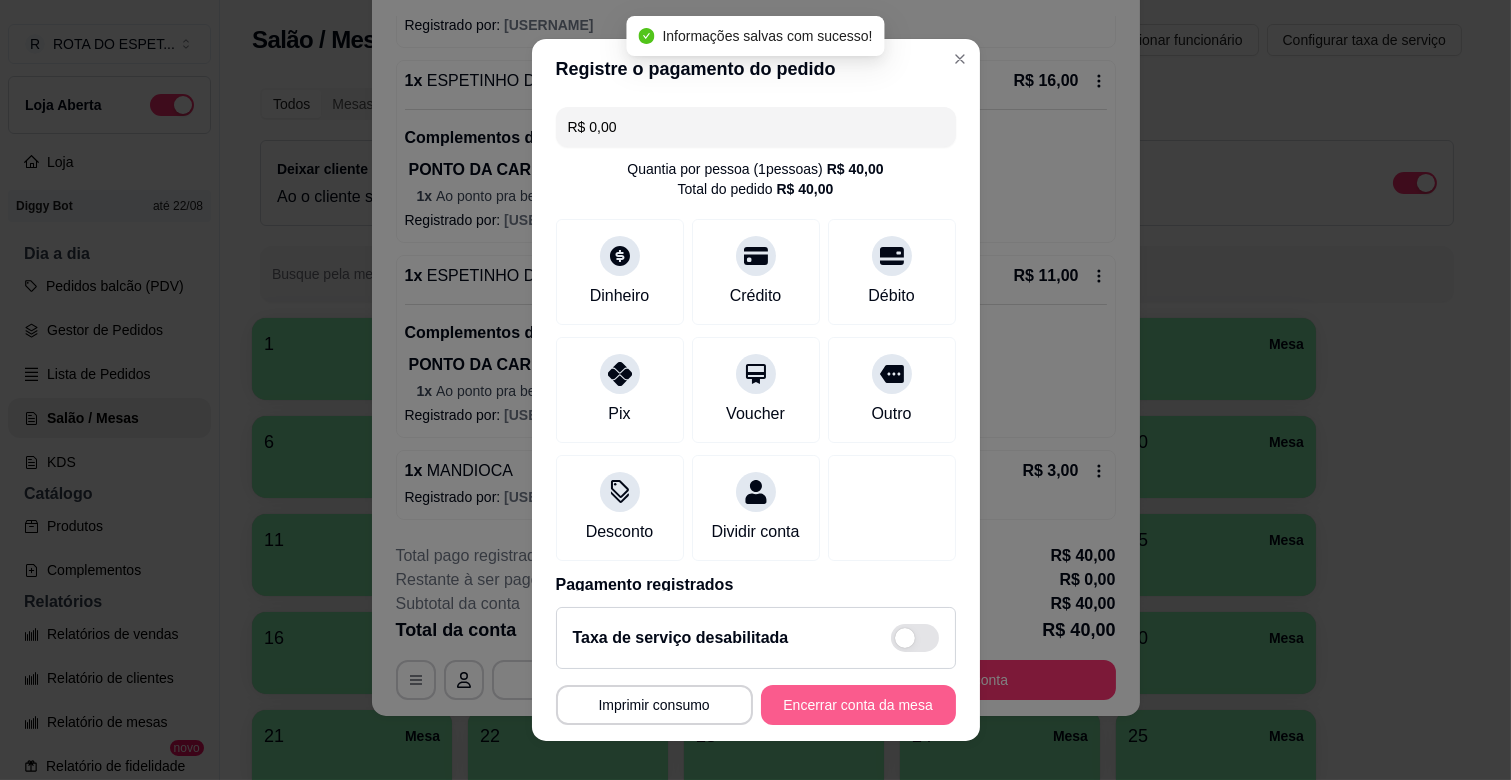 click on "Encerrar conta da mesa" at bounding box center (858, 705) 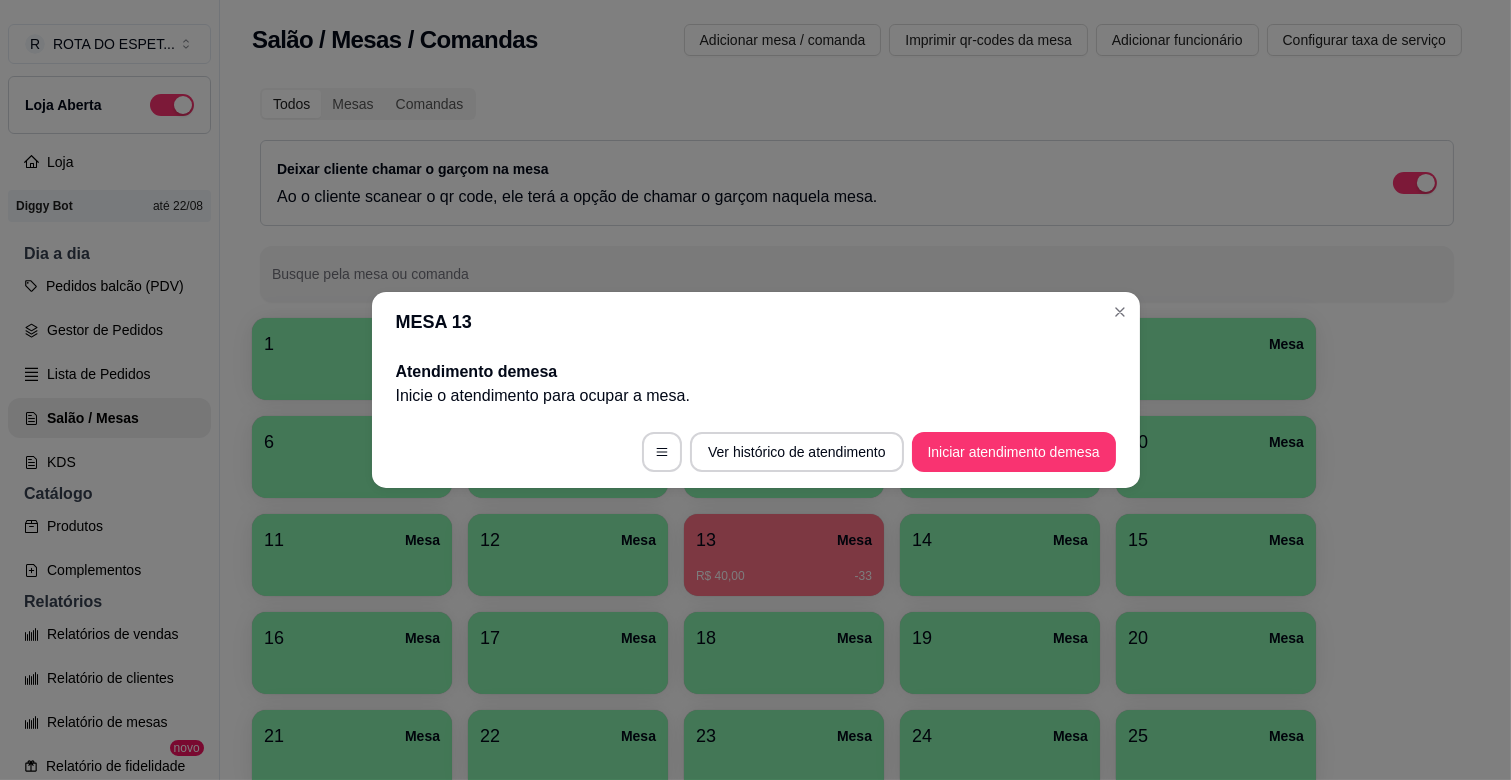 scroll, scrollTop: 0, scrollLeft: 0, axis: both 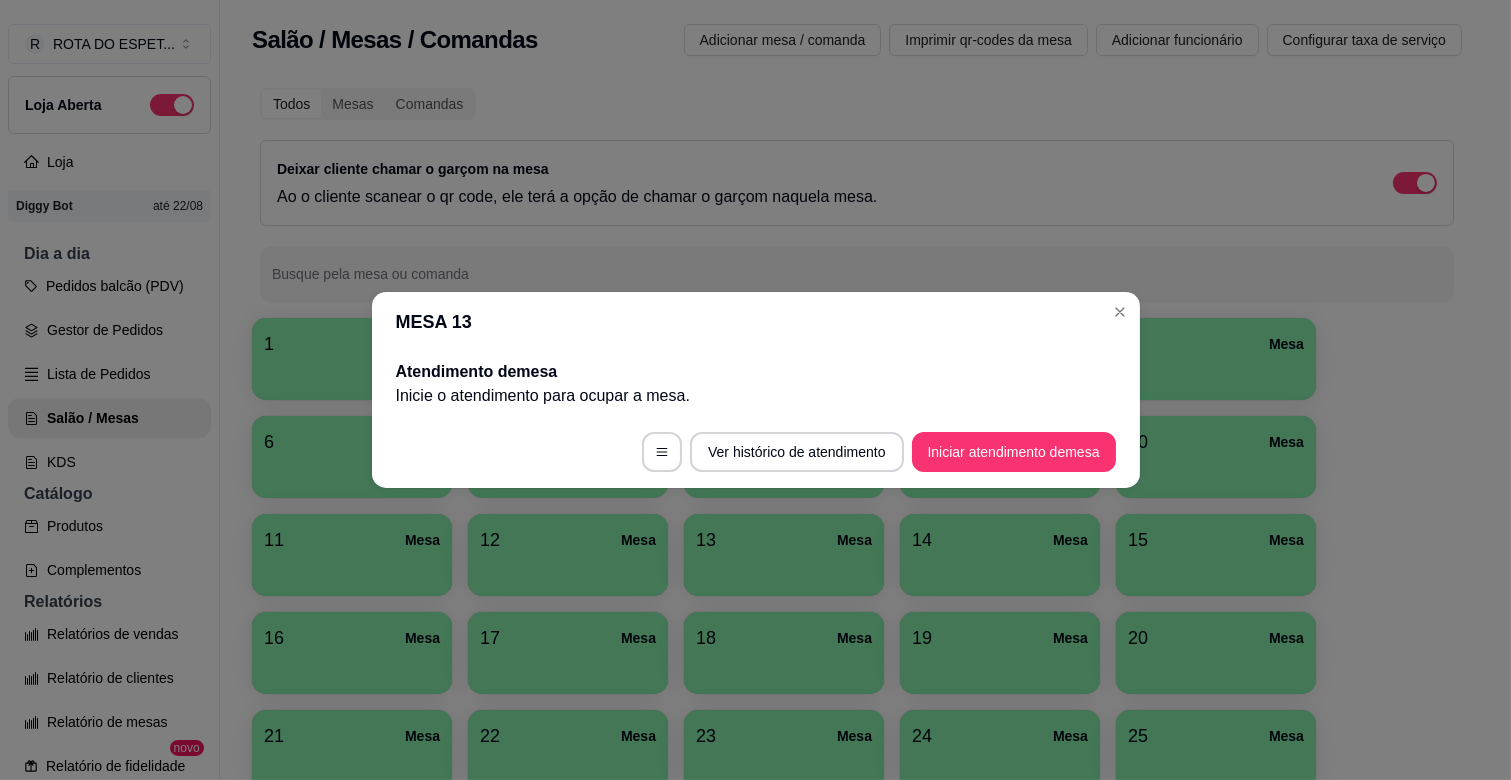 click on "Atendimento de  mesa" at bounding box center [756, 372] 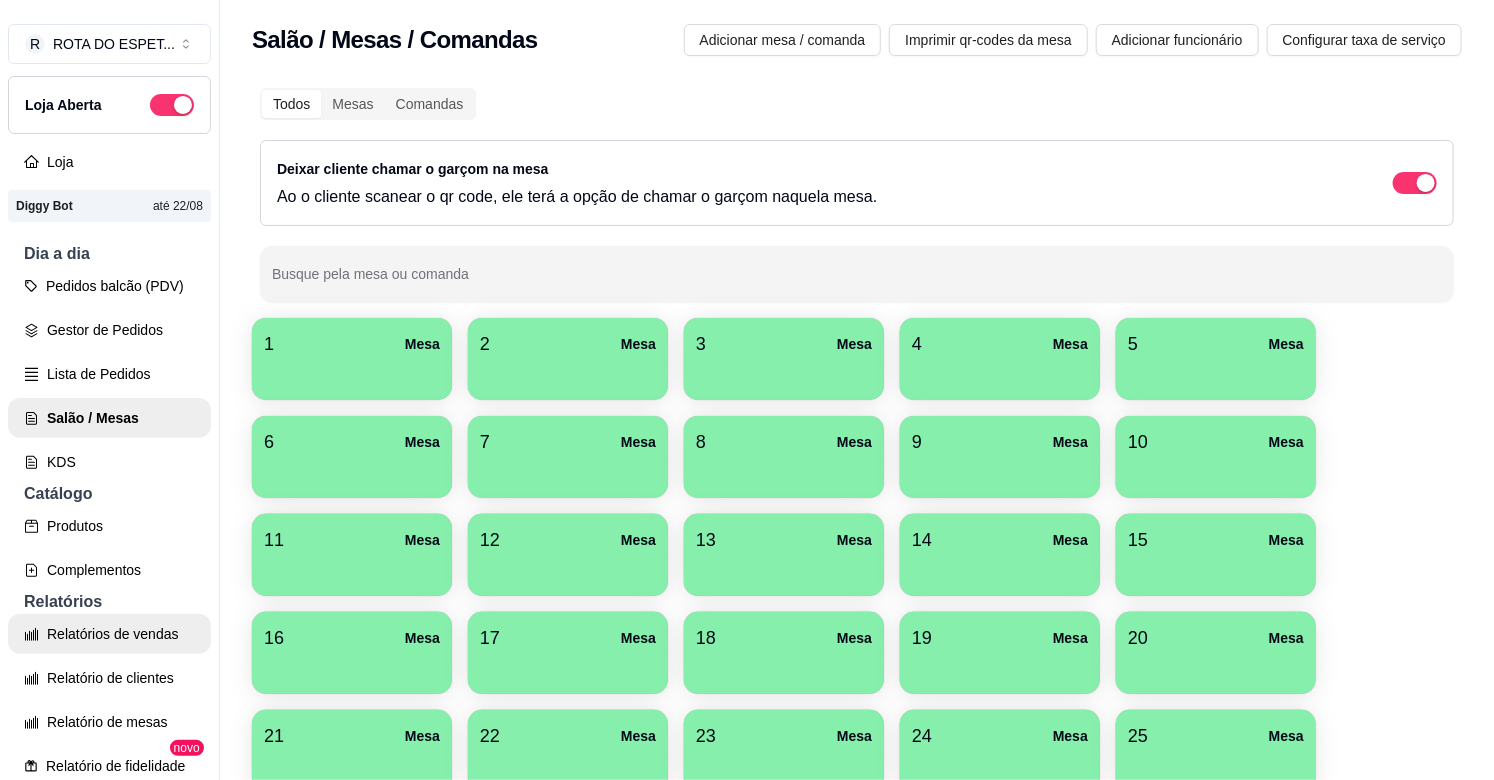 click on "Relatórios de vendas" at bounding box center (109, 634) 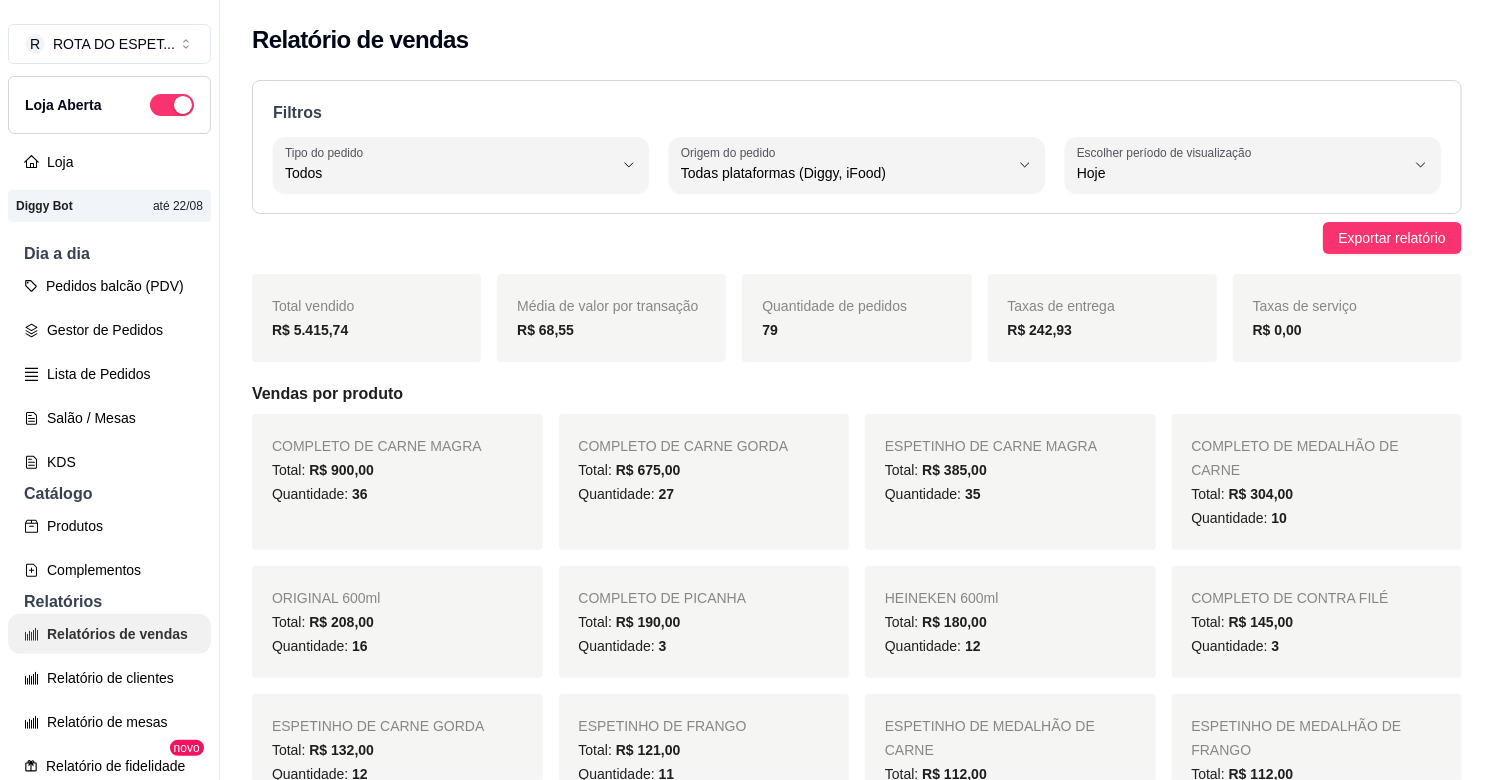click on "Relatórios de vendas" at bounding box center [109, 634] 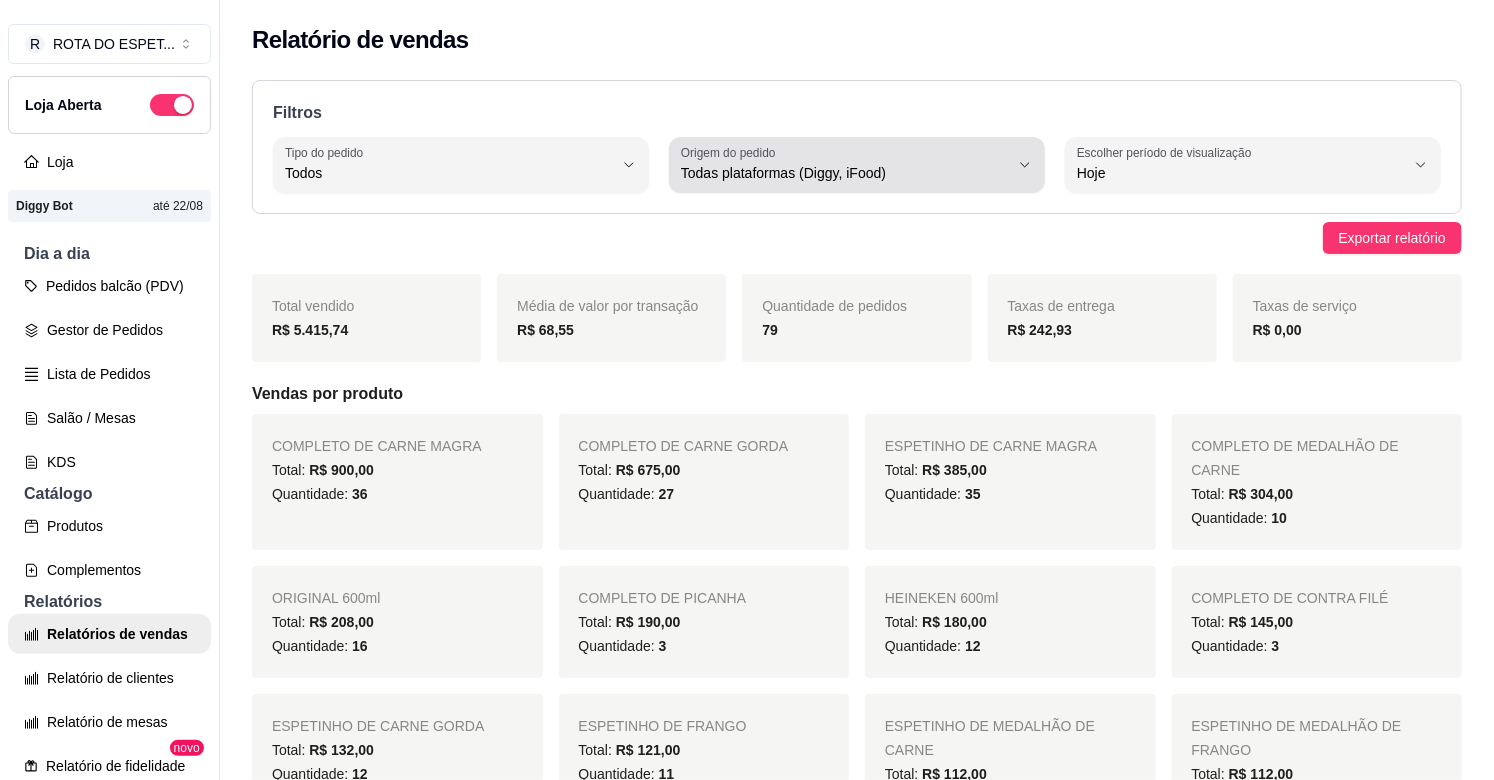 click on "Todas plataformas (Diggy, iFood)" at bounding box center (845, 173) 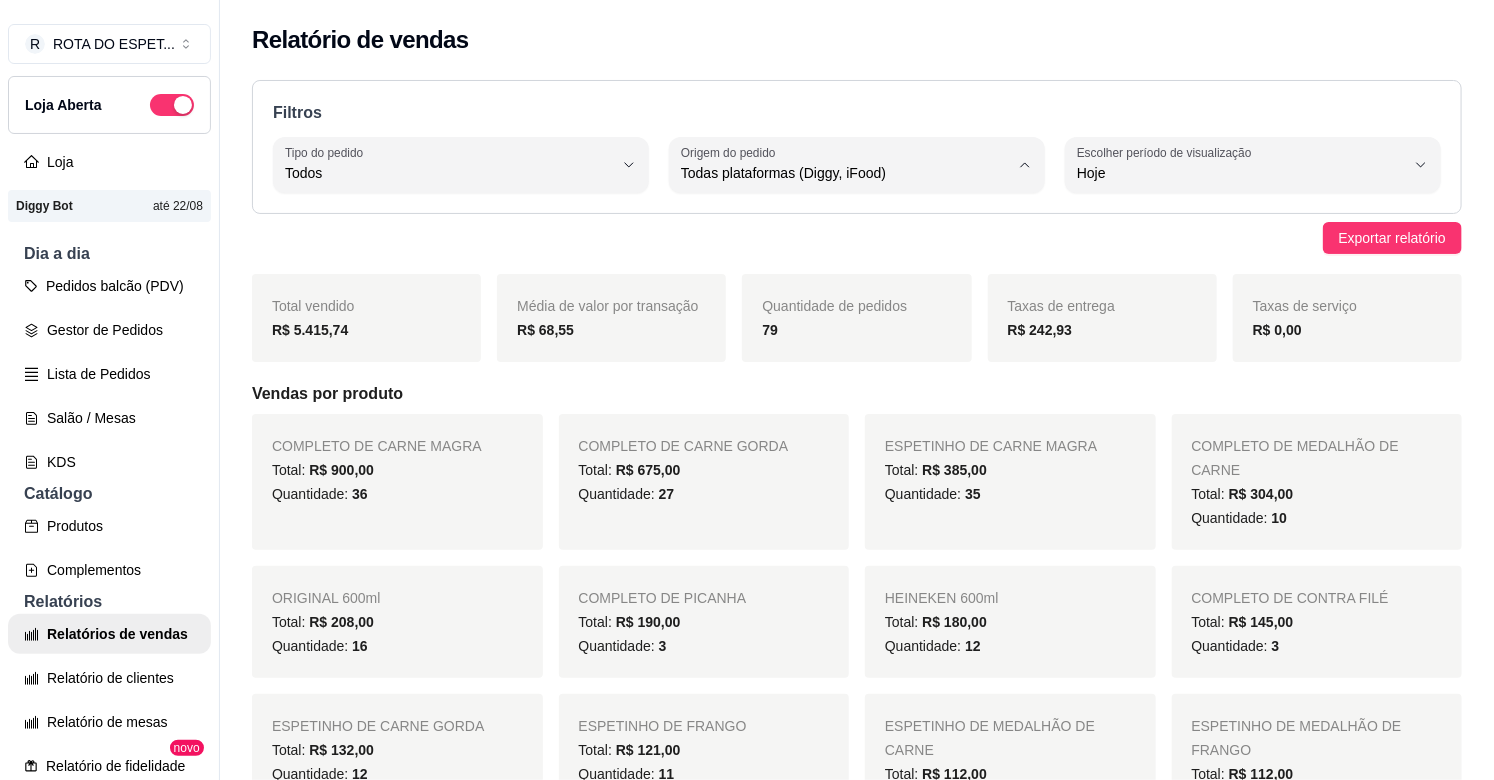 click on "Diggy" at bounding box center (839, 253) 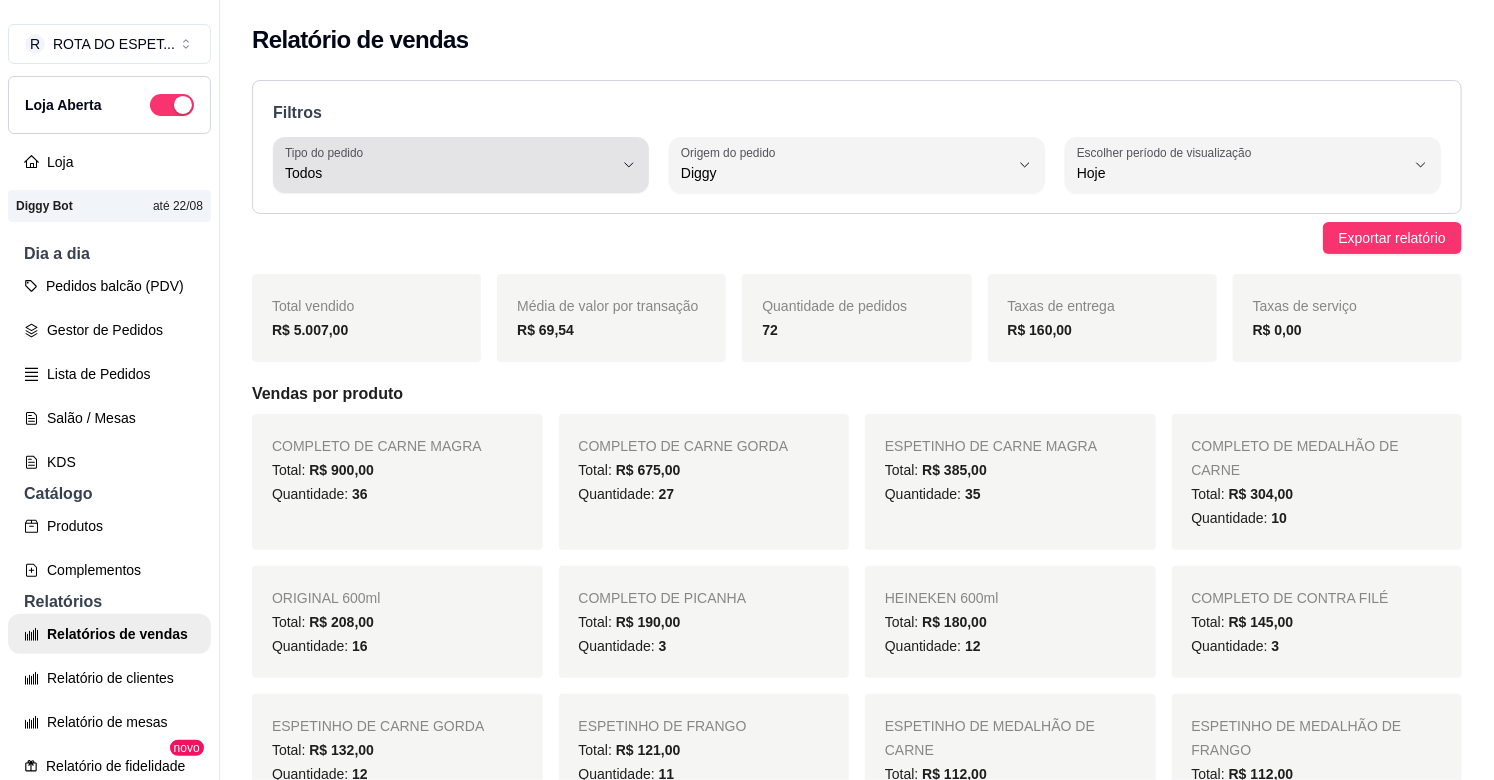 click on "Todos" at bounding box center (449, 173) 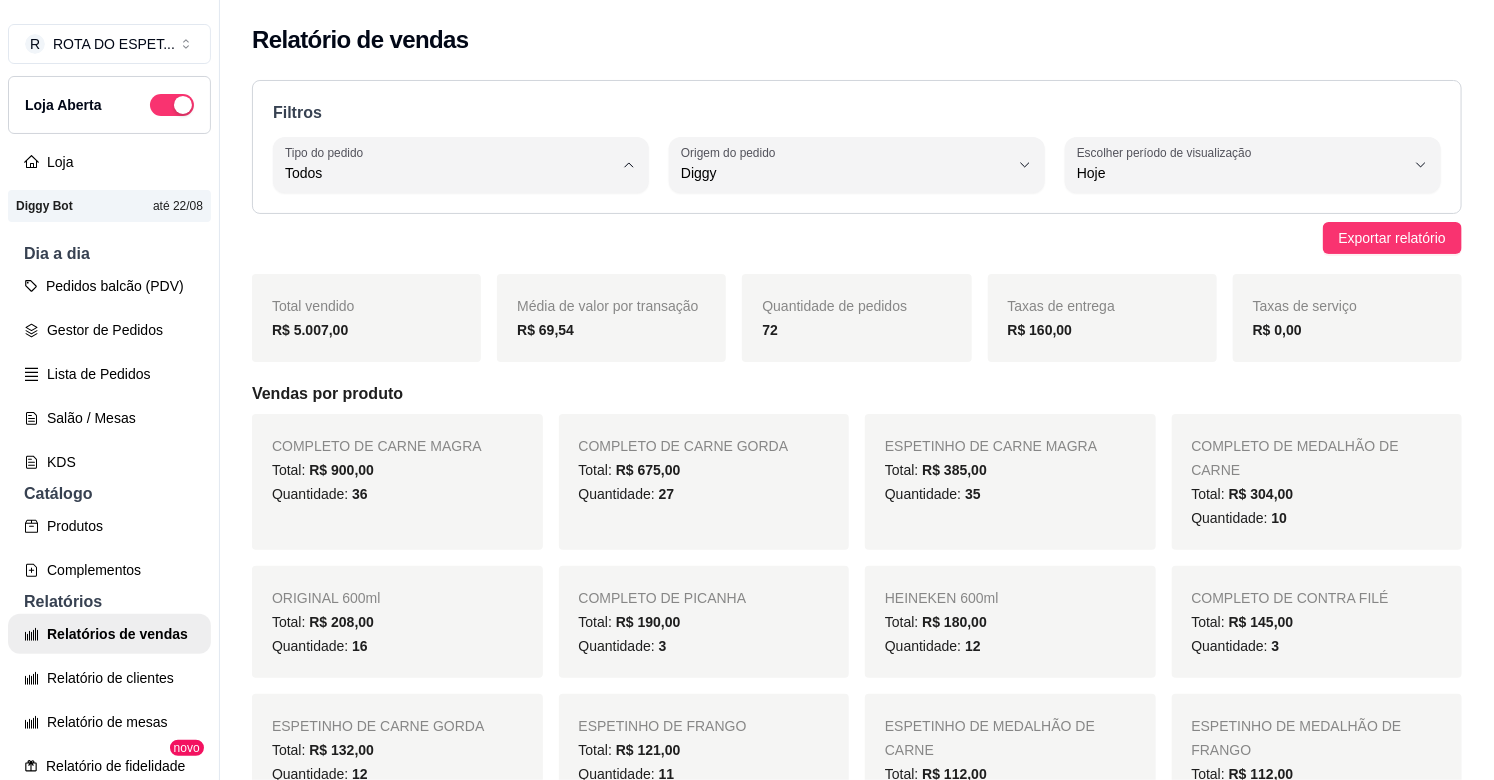 click on "Entrega" at bounding box center [449, 253] 